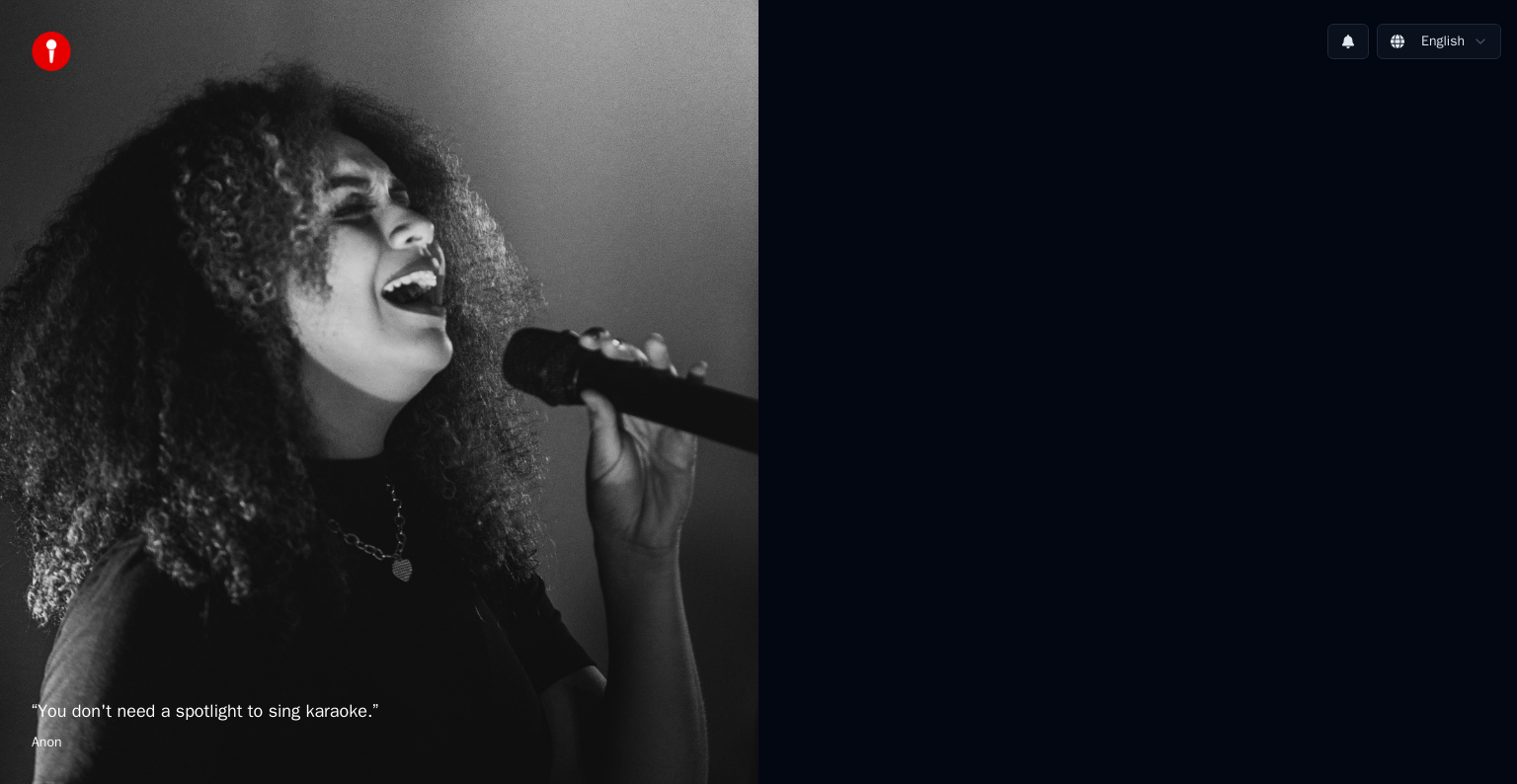 scroll, scrollTop: 0, scrollLeft: 0, axis: both 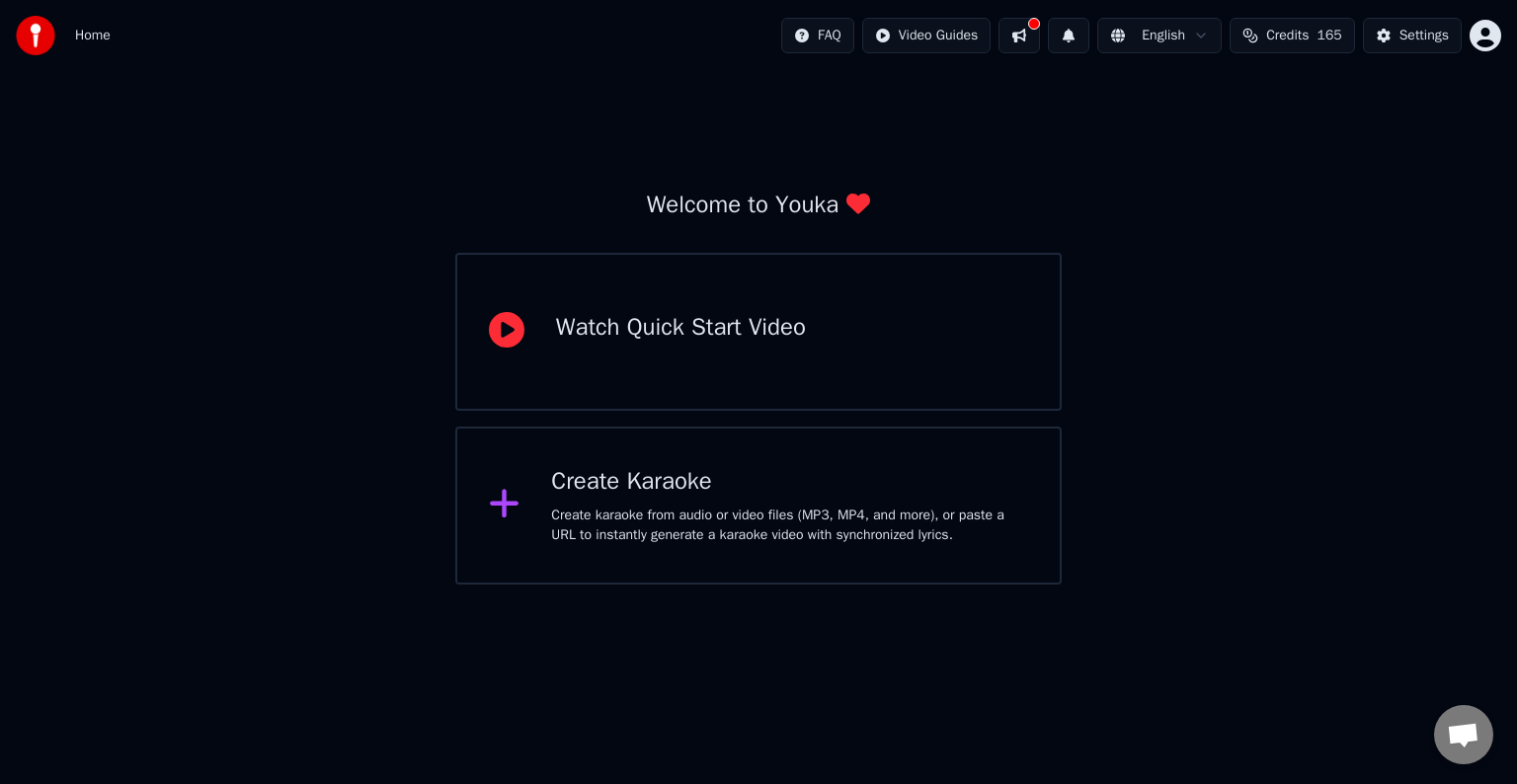 click on "Create Karaoke" at bounding box center (789, 482) 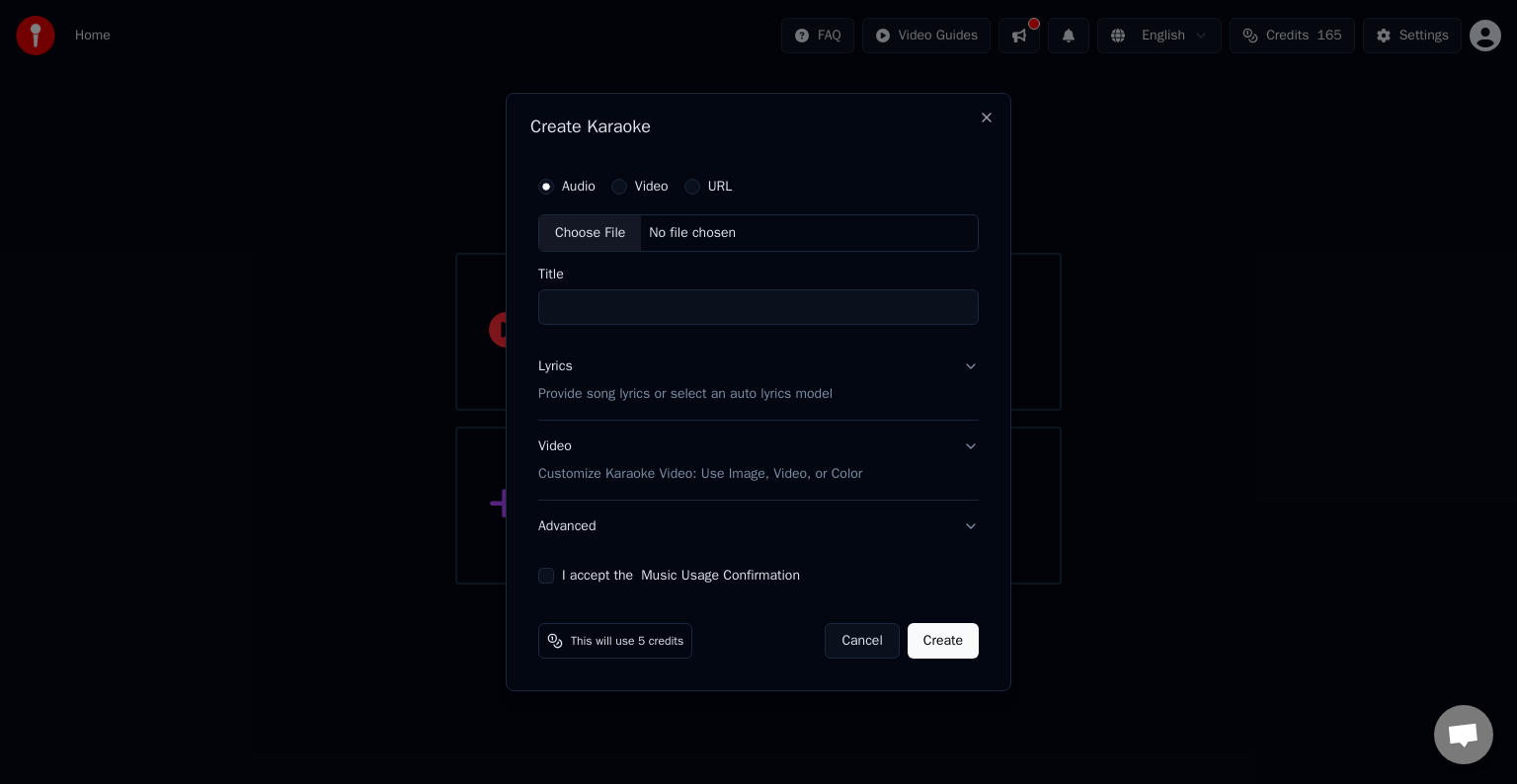 click on "Video" at bounding box center (652, 187) 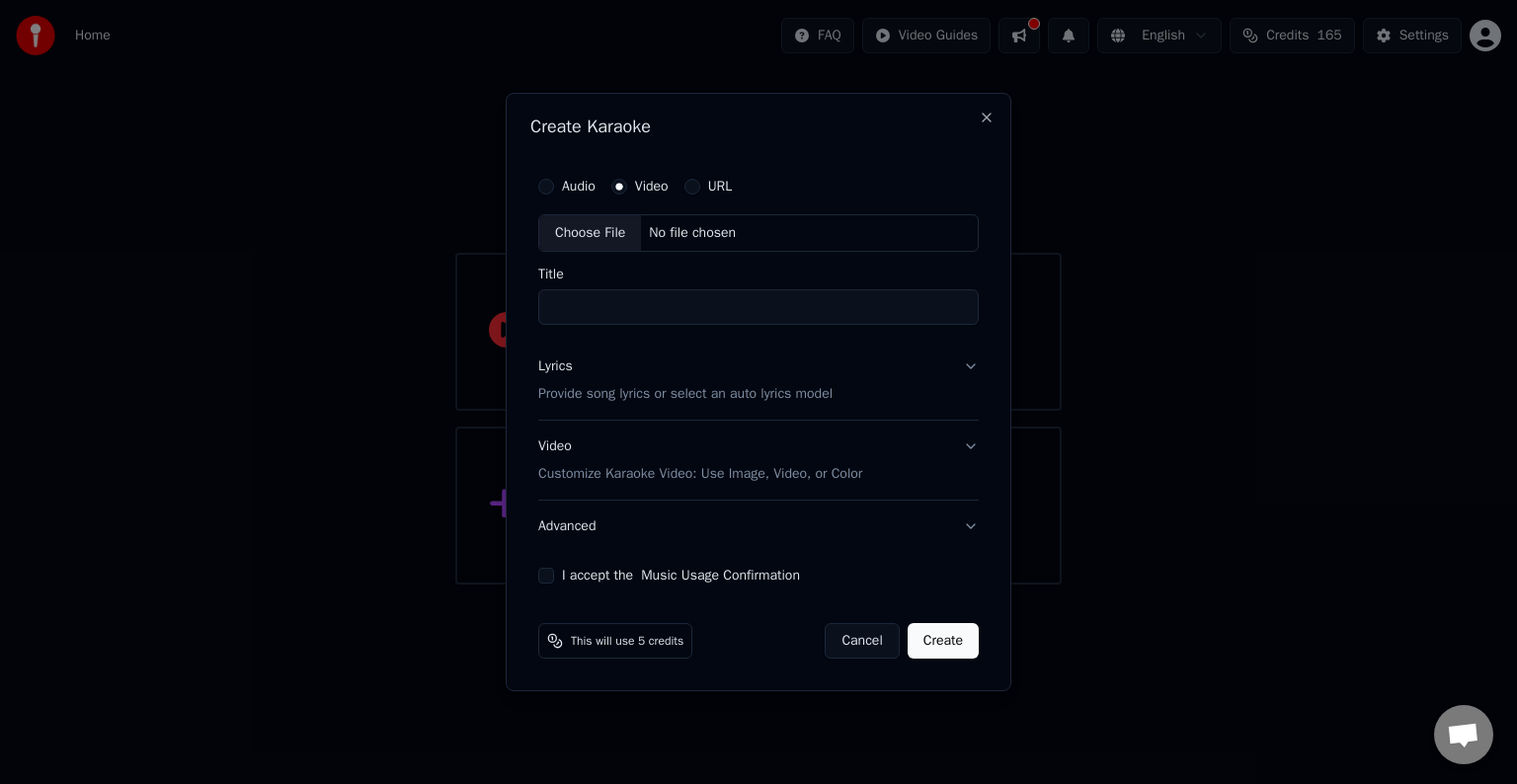 click on "Choose File" at bounding box center (590, 233) 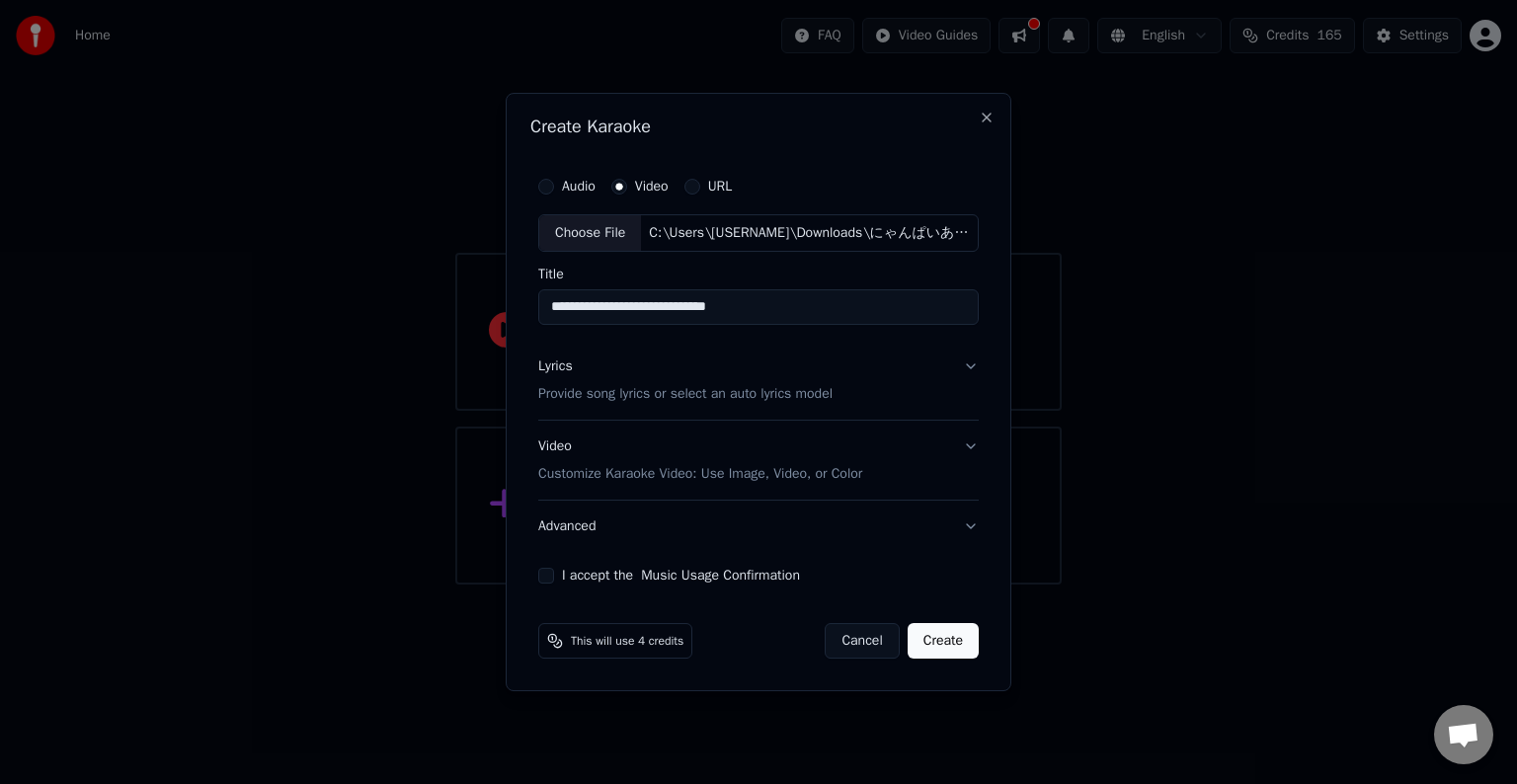 click on "Provide song lyrics or select an auto lyrics model" at bounding box center [685, 394] 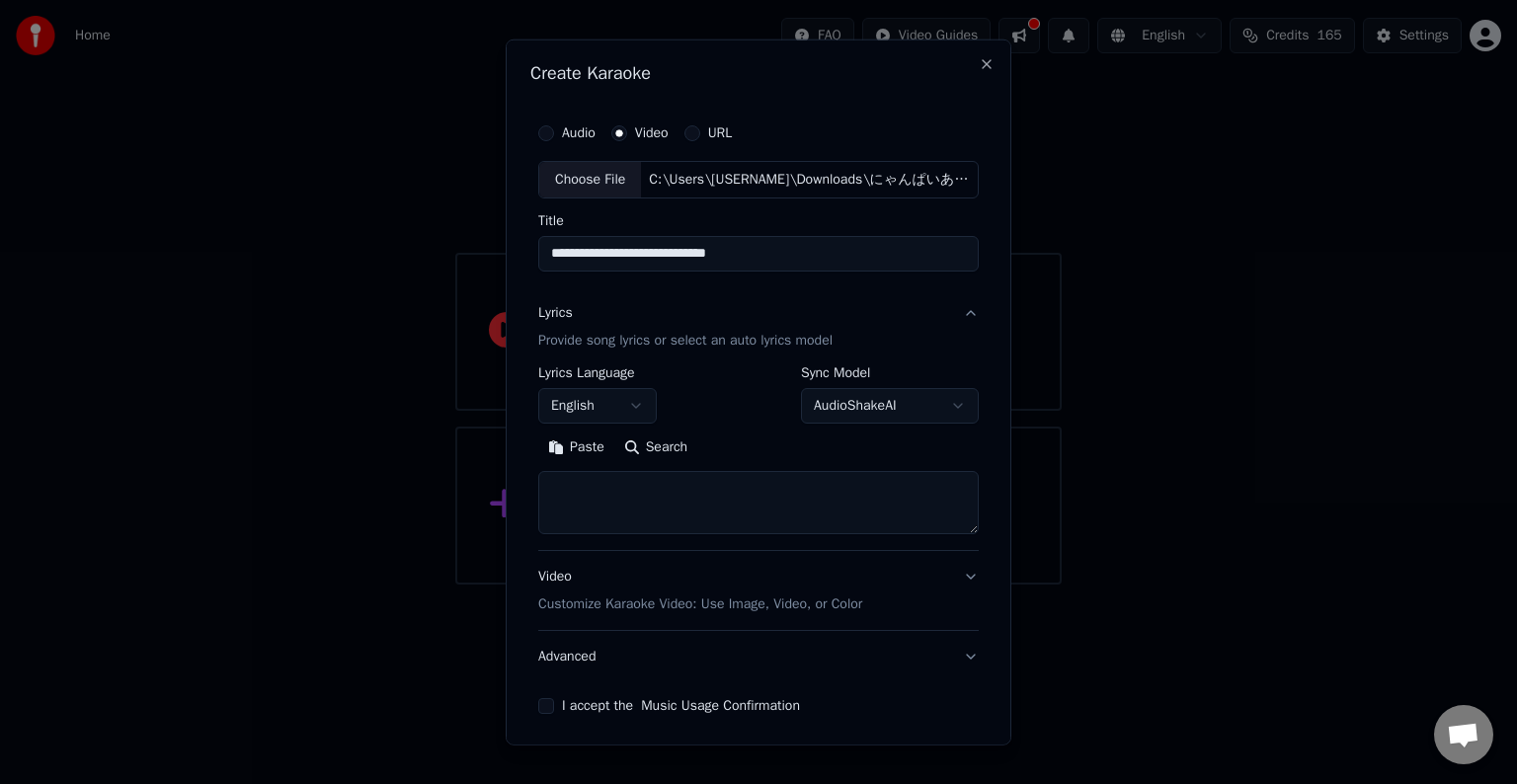 click at bounding box center [758, 503] 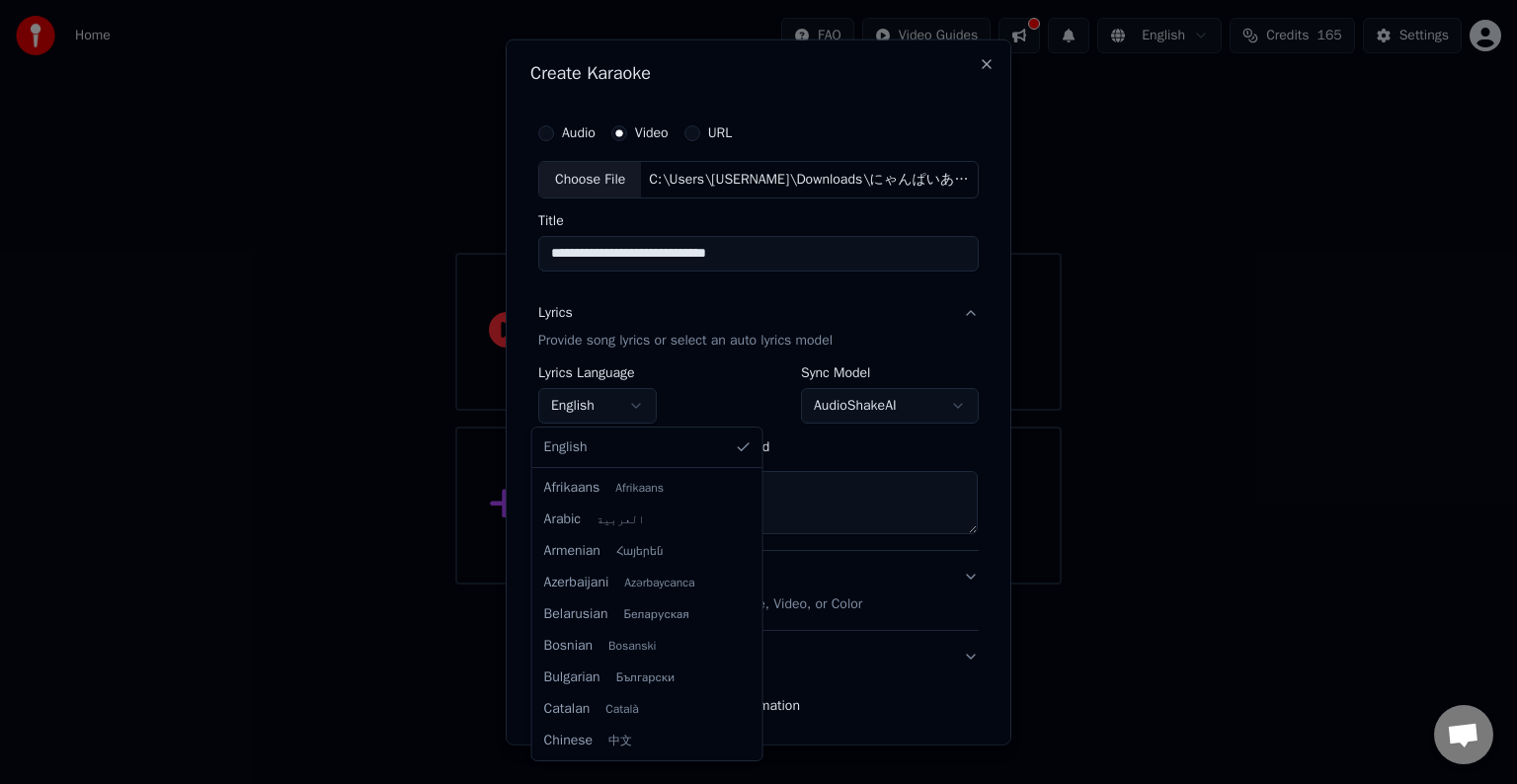 click on "**********" at bounding box center (758, 292) 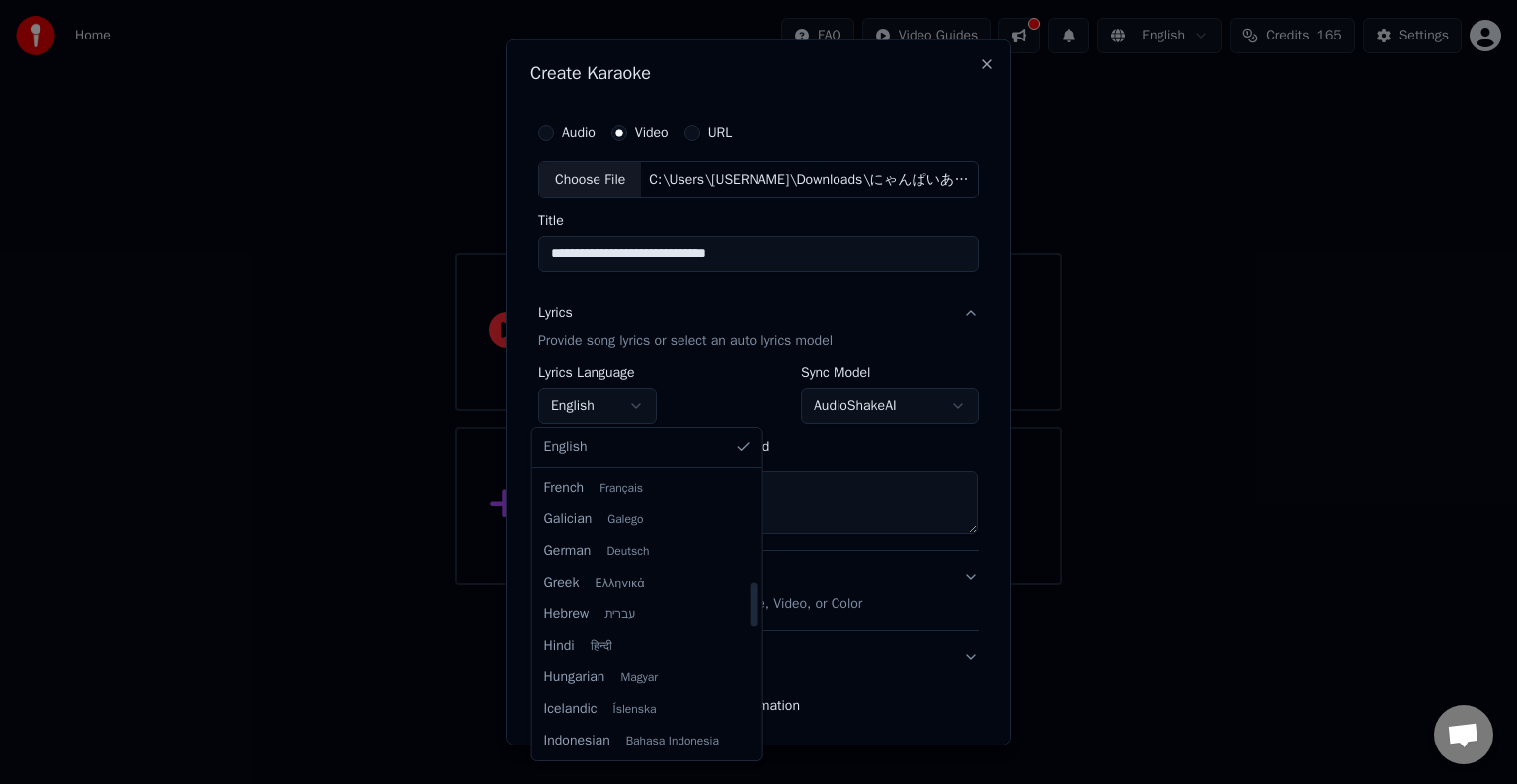 scroll, scrollTop: 695, scrollLeft: 0, axis: vertical 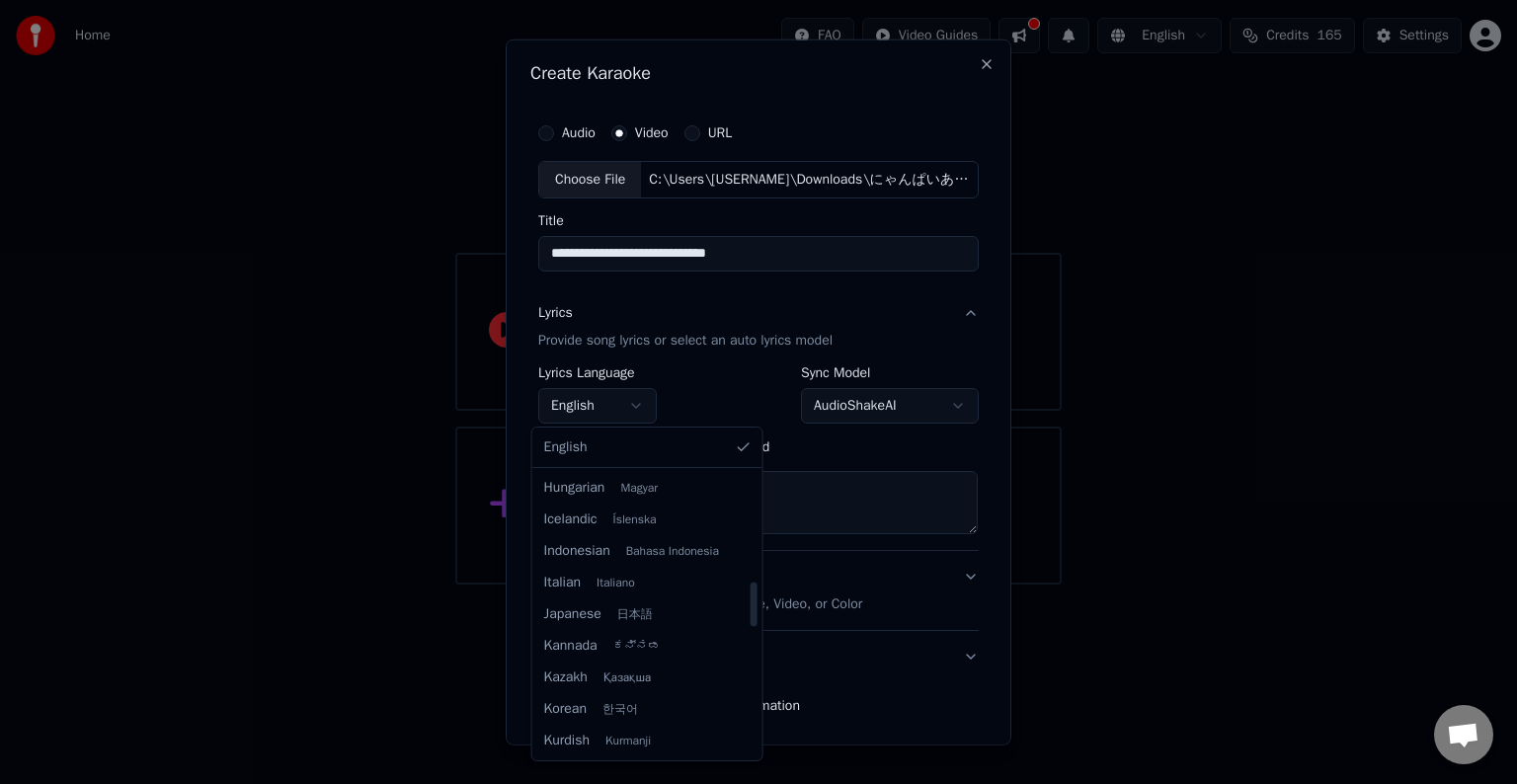select on "**" 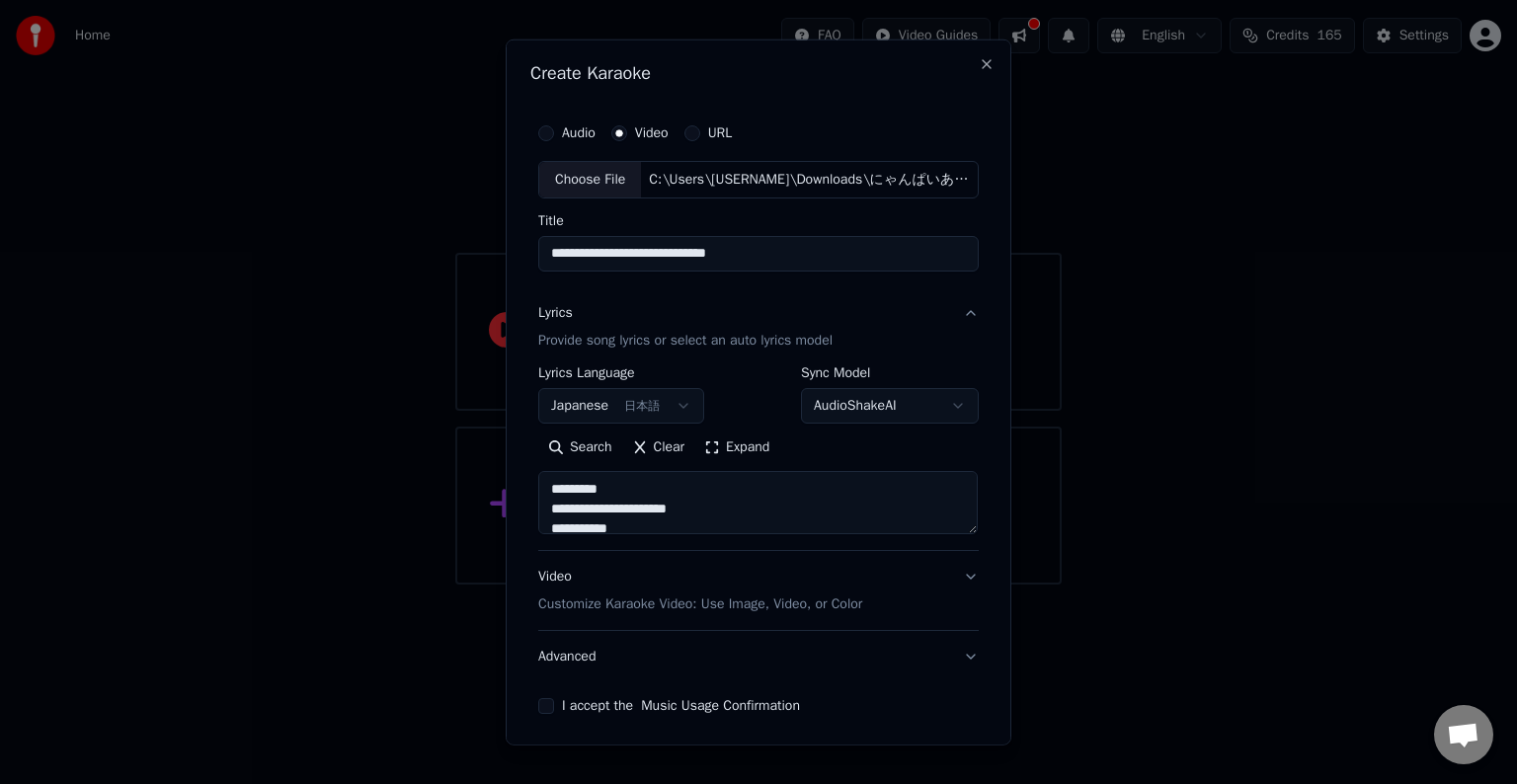 click on "**********" at bounding box center [758, 292] 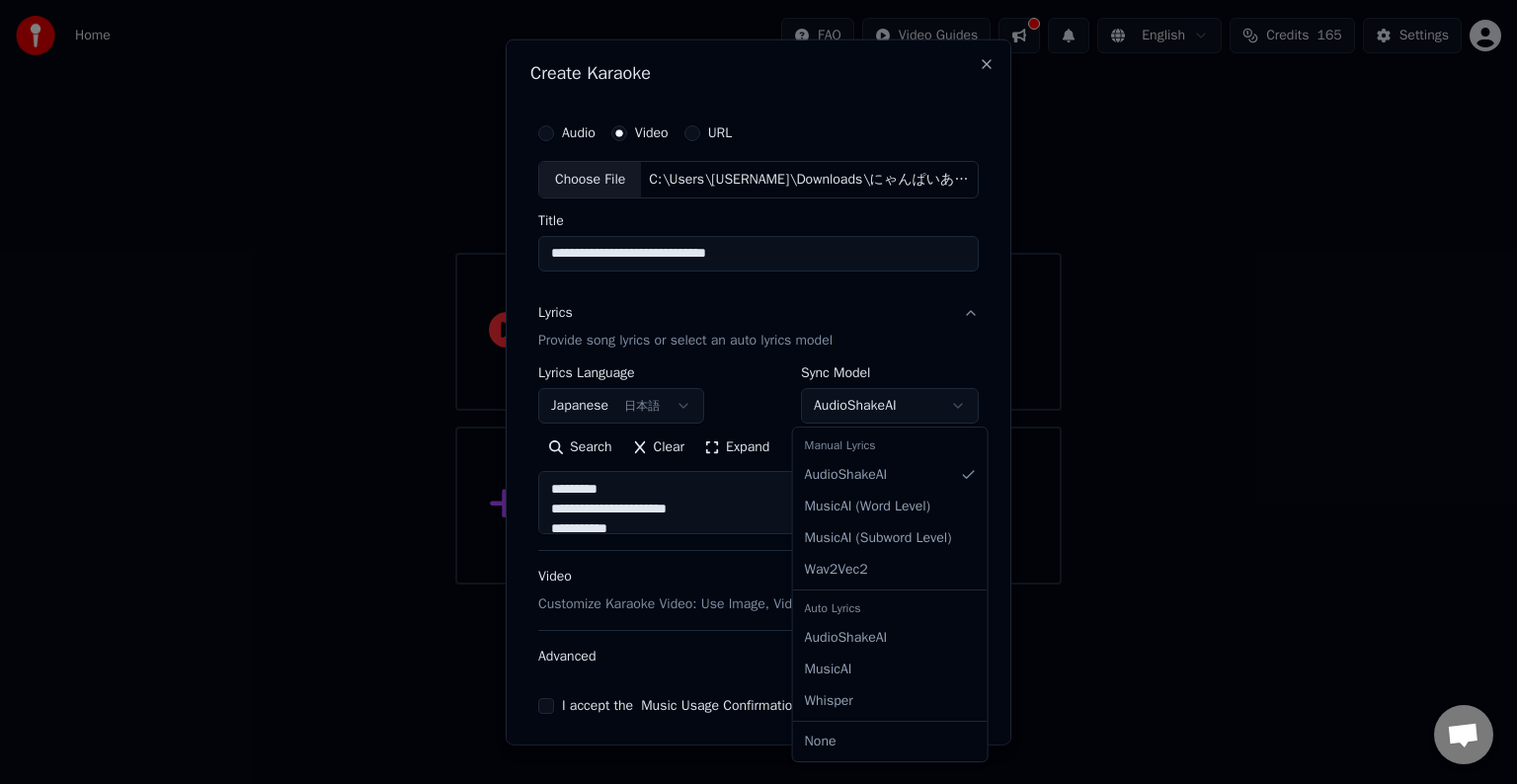 type on "**********" 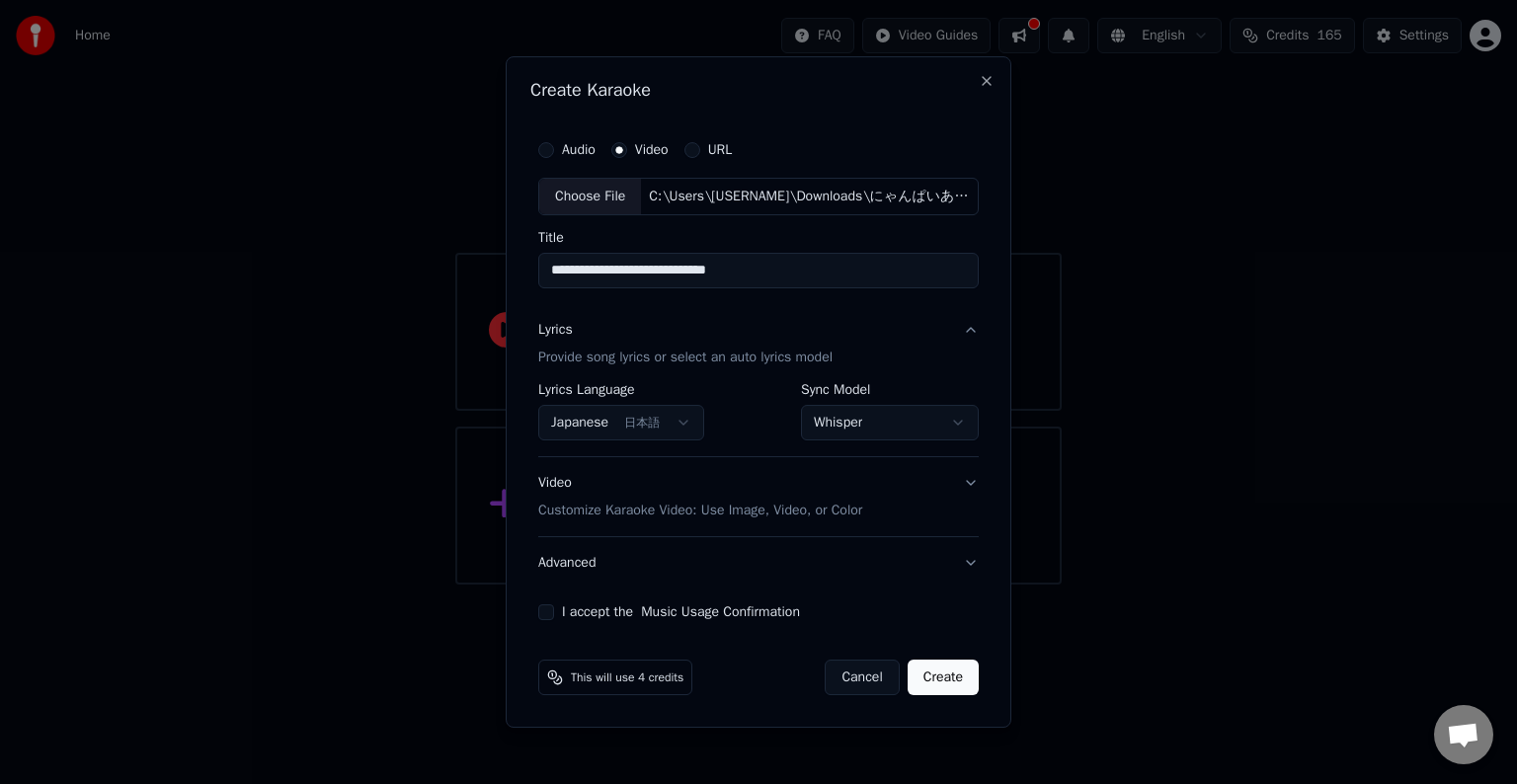 click on "I accept the   Music Usage Confirmation" at bounding box center (758, 612) 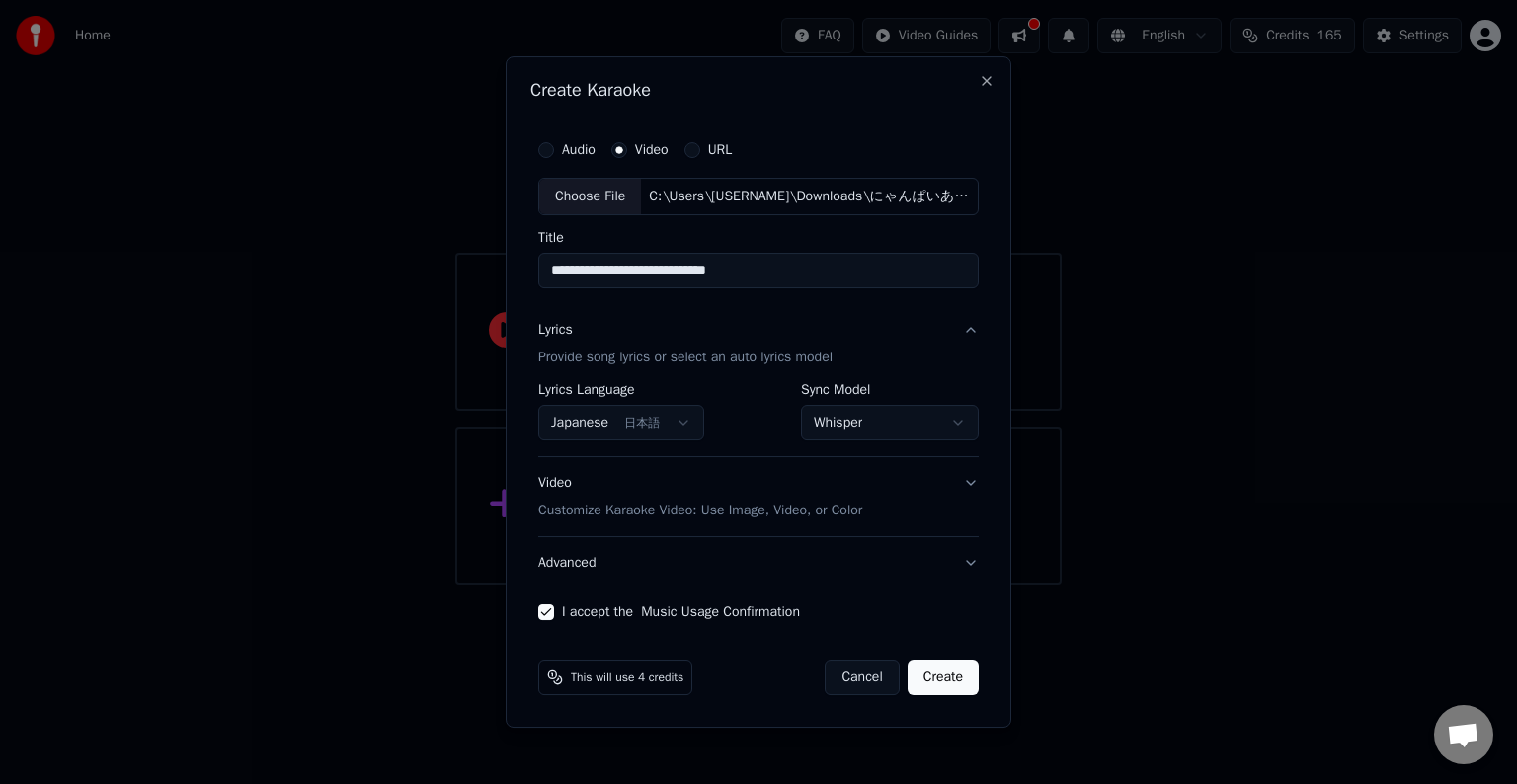 click on "Video Customize Karaoke Video: Use Image, Video, or Color" at bounding box center (700, 497) 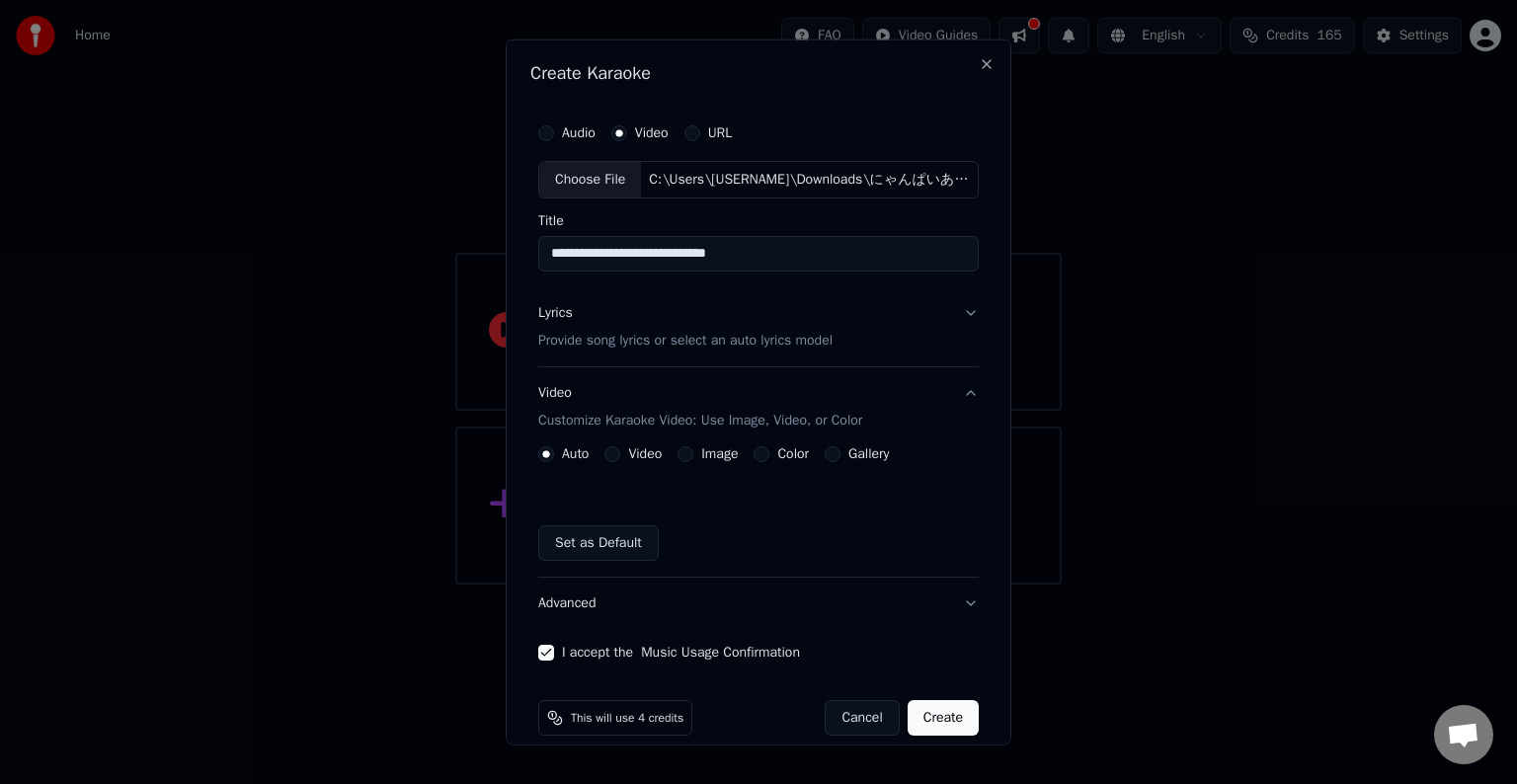 click on "Image" at bounding box center [719, 454] 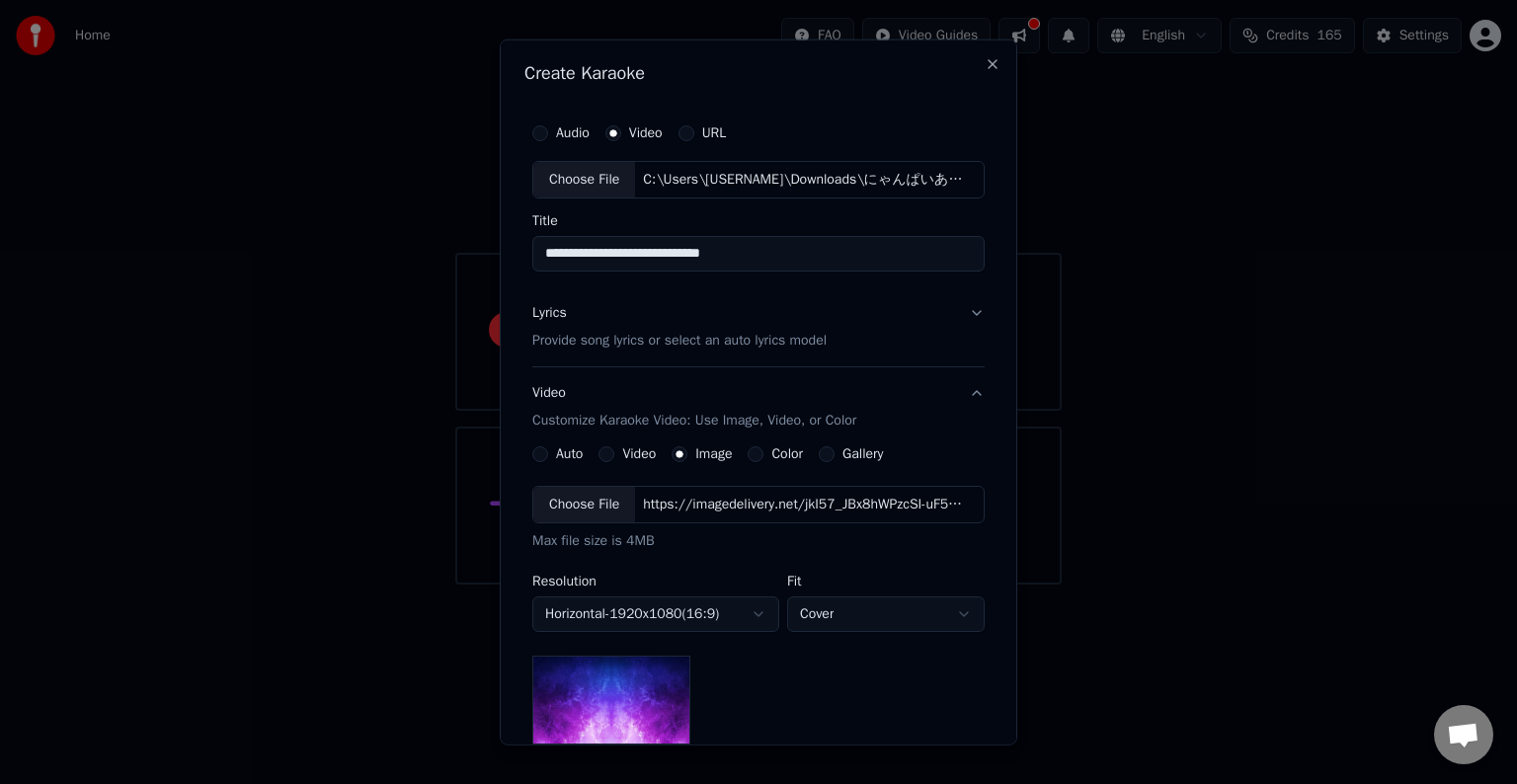 click on "Choose File" at bounding box center [584, 505] 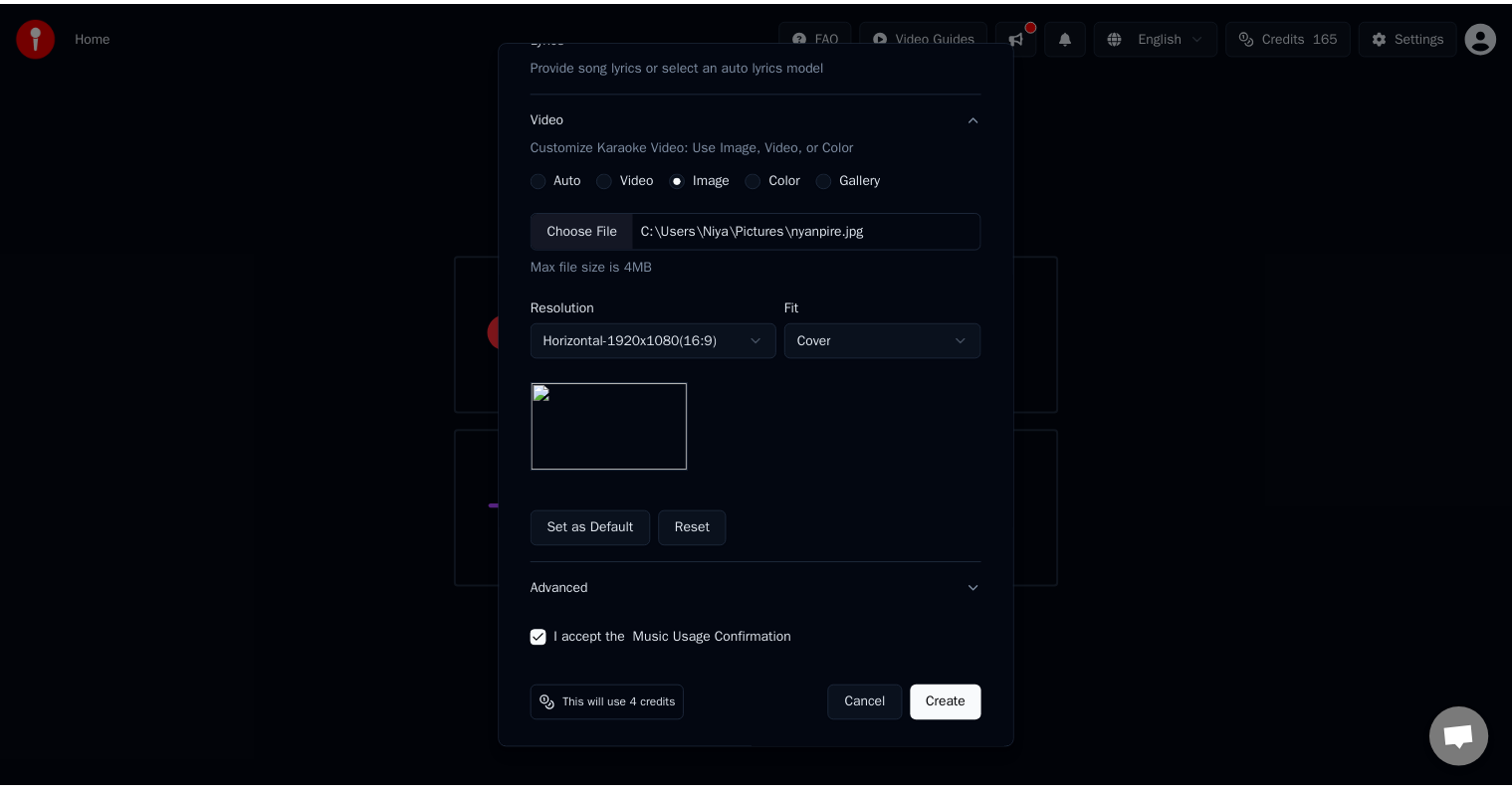 scroll, scrollTop: 283, scrollLeft: 0, axis: vertical 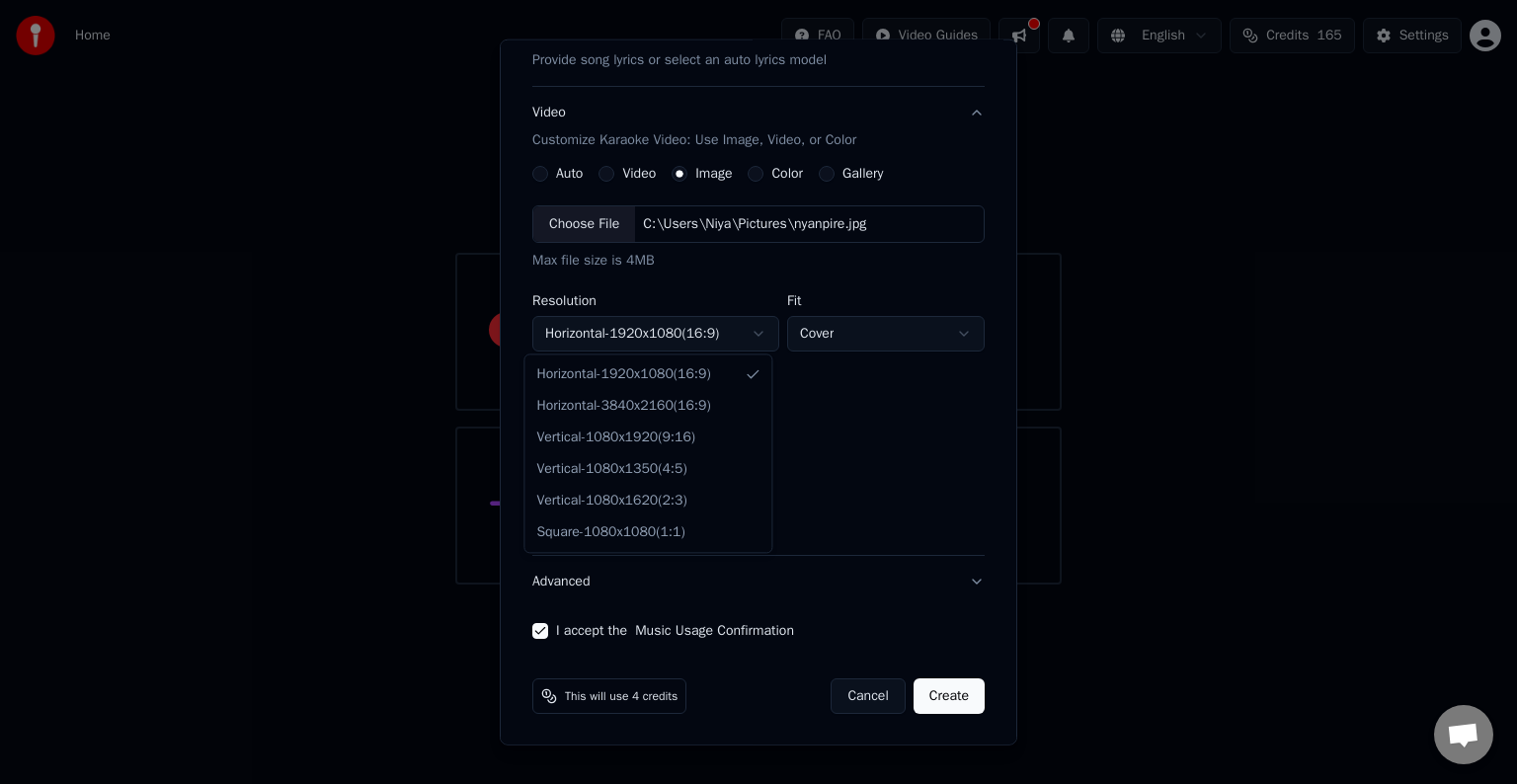 click on "**********" at bounding box center (758, 292) 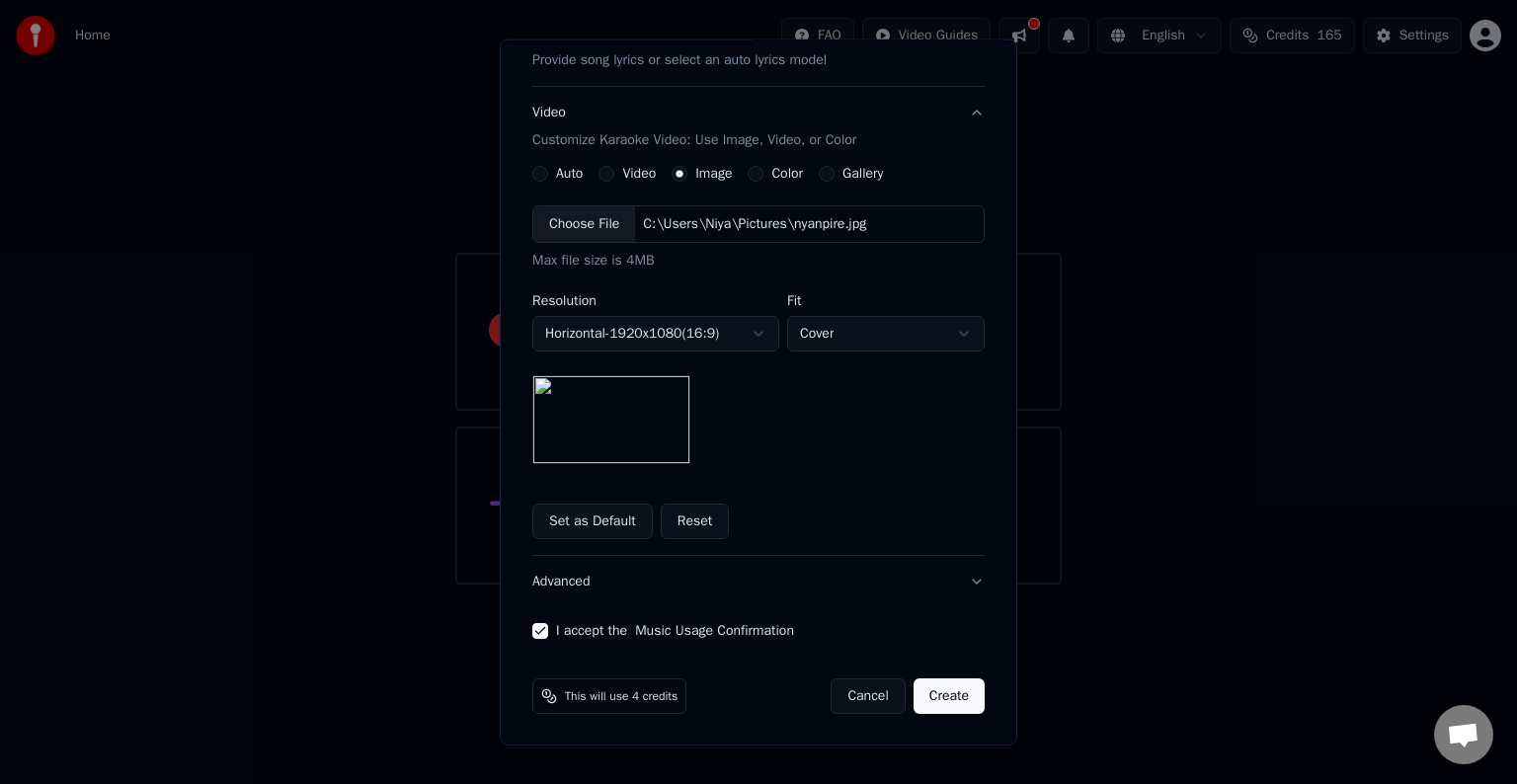 click on "**********" at bounding box center (758, 292) 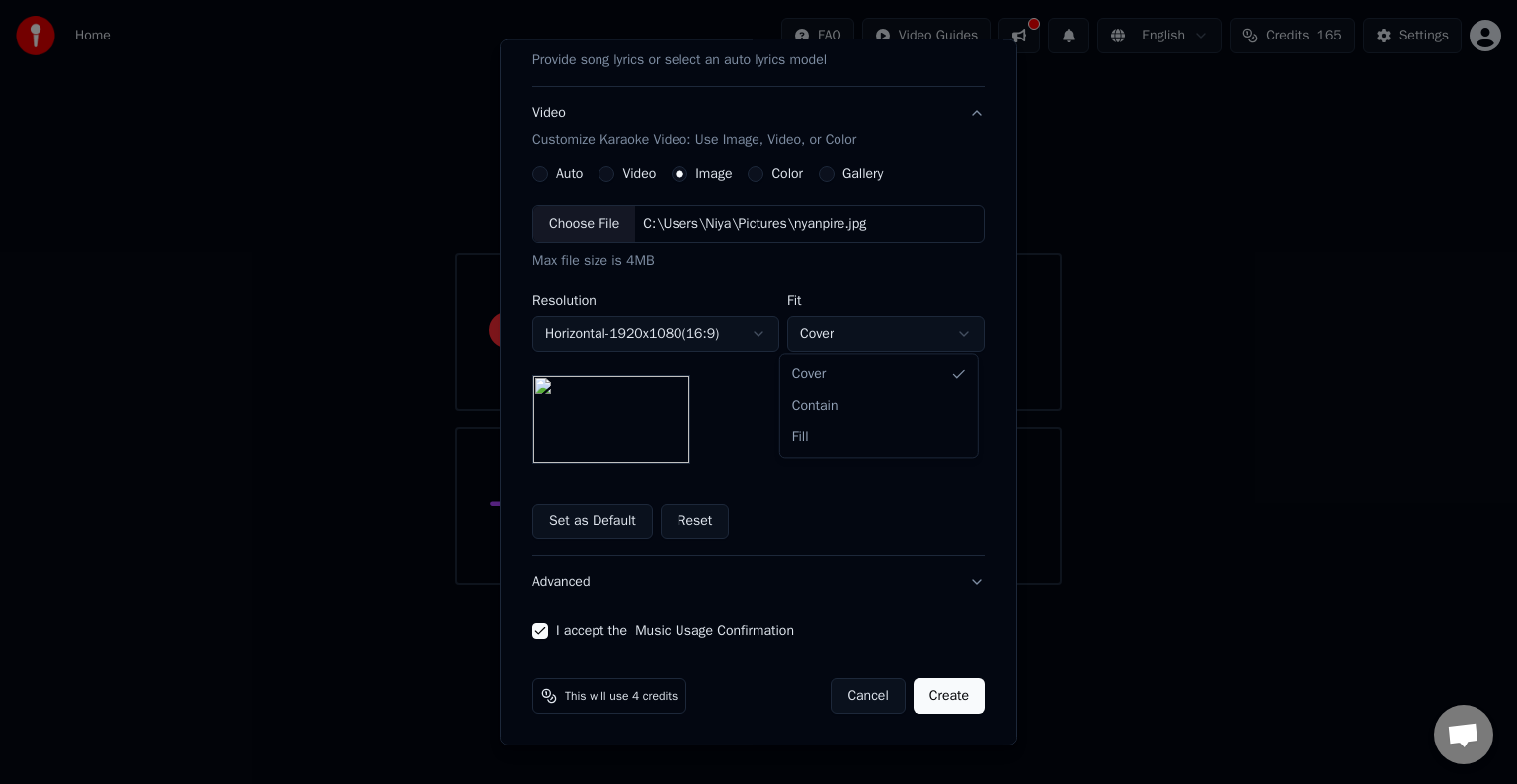 click on "**********" at bounding box center [758, 292] 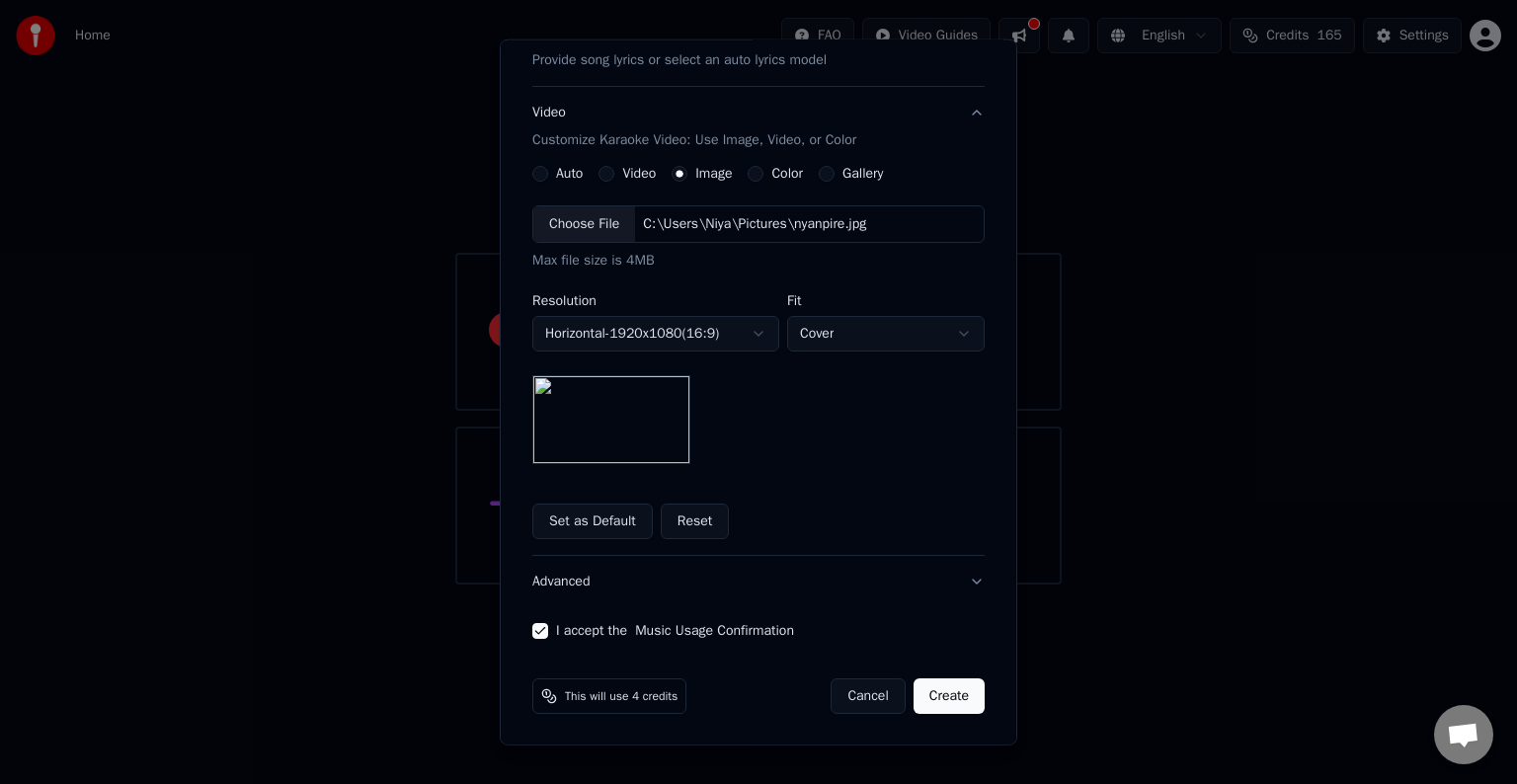 click on "Create" at bounding box center (949, 696) 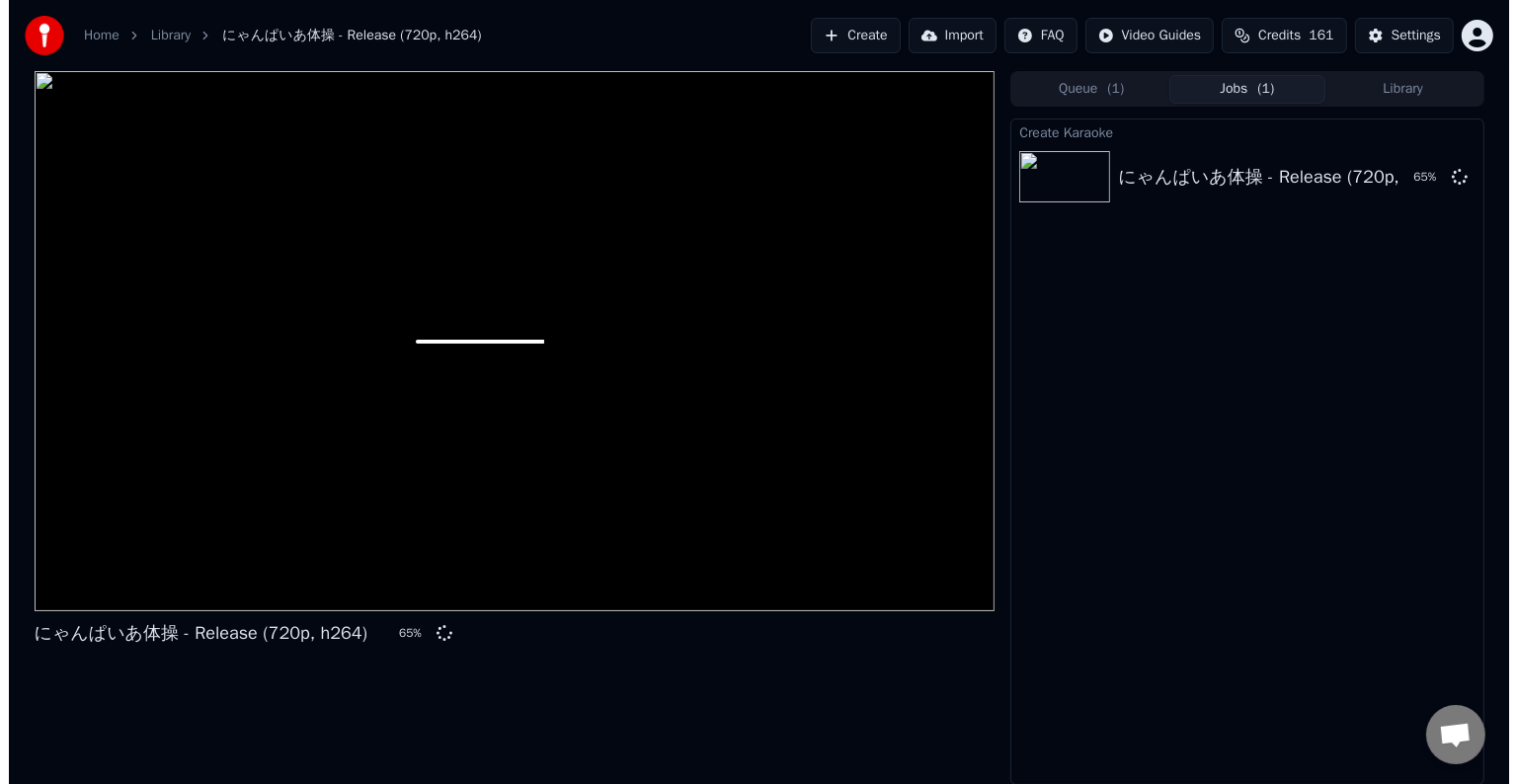 scroll, scrollTop: 0, scrollLeft: 0, axis: both 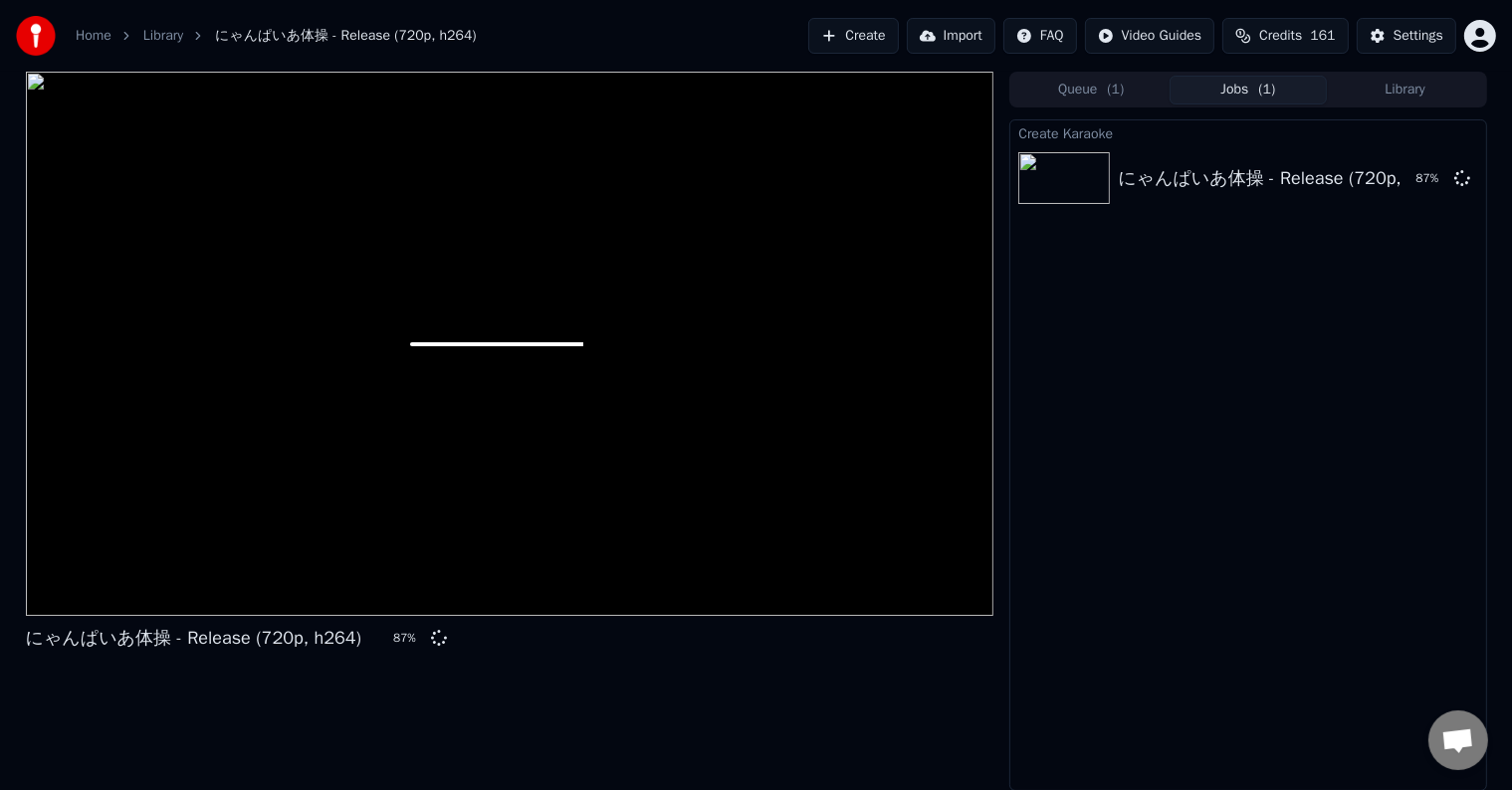 click on "Create" at bounding box center [853, 36] 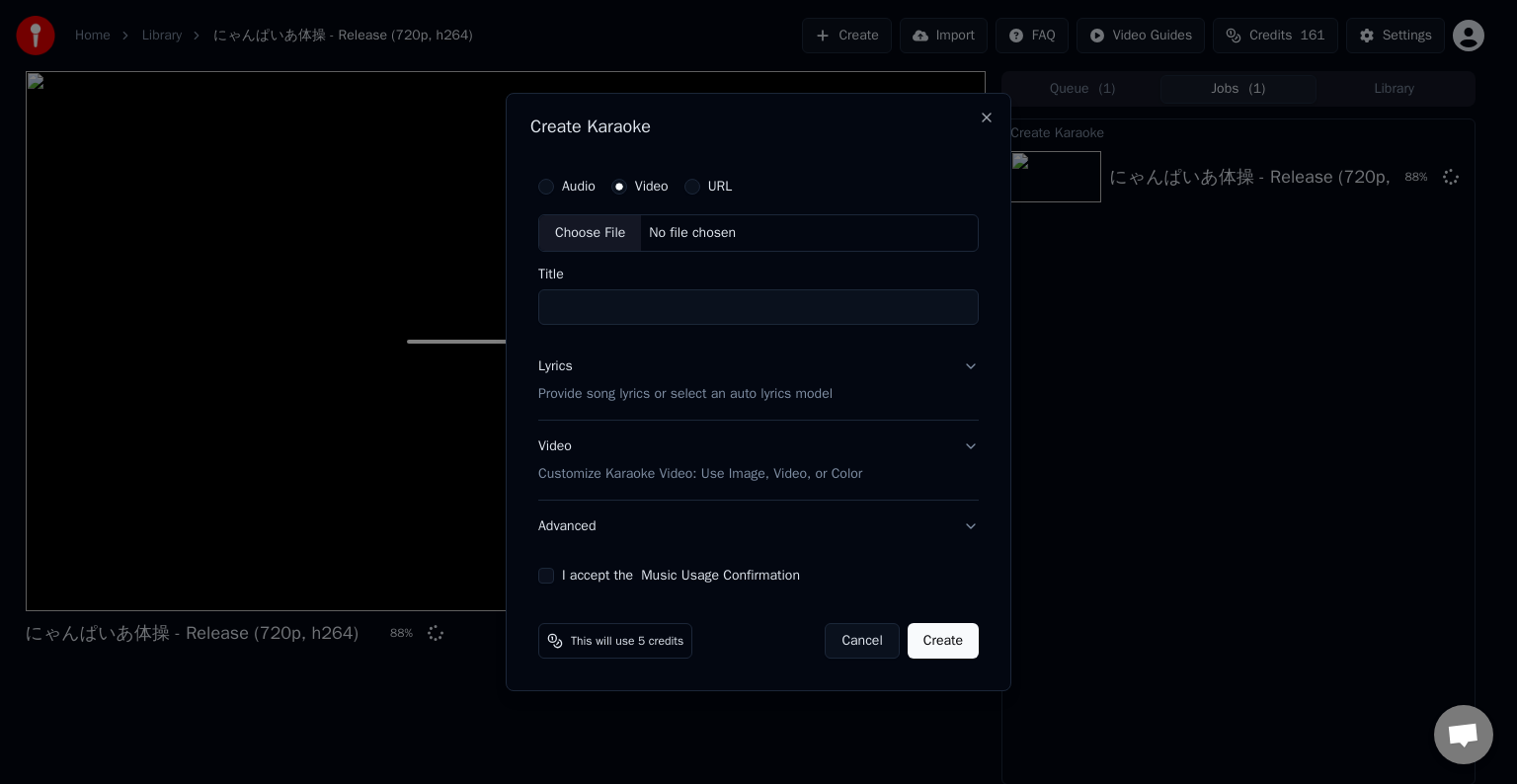 click on "Video" at bounding box center (652, 187) 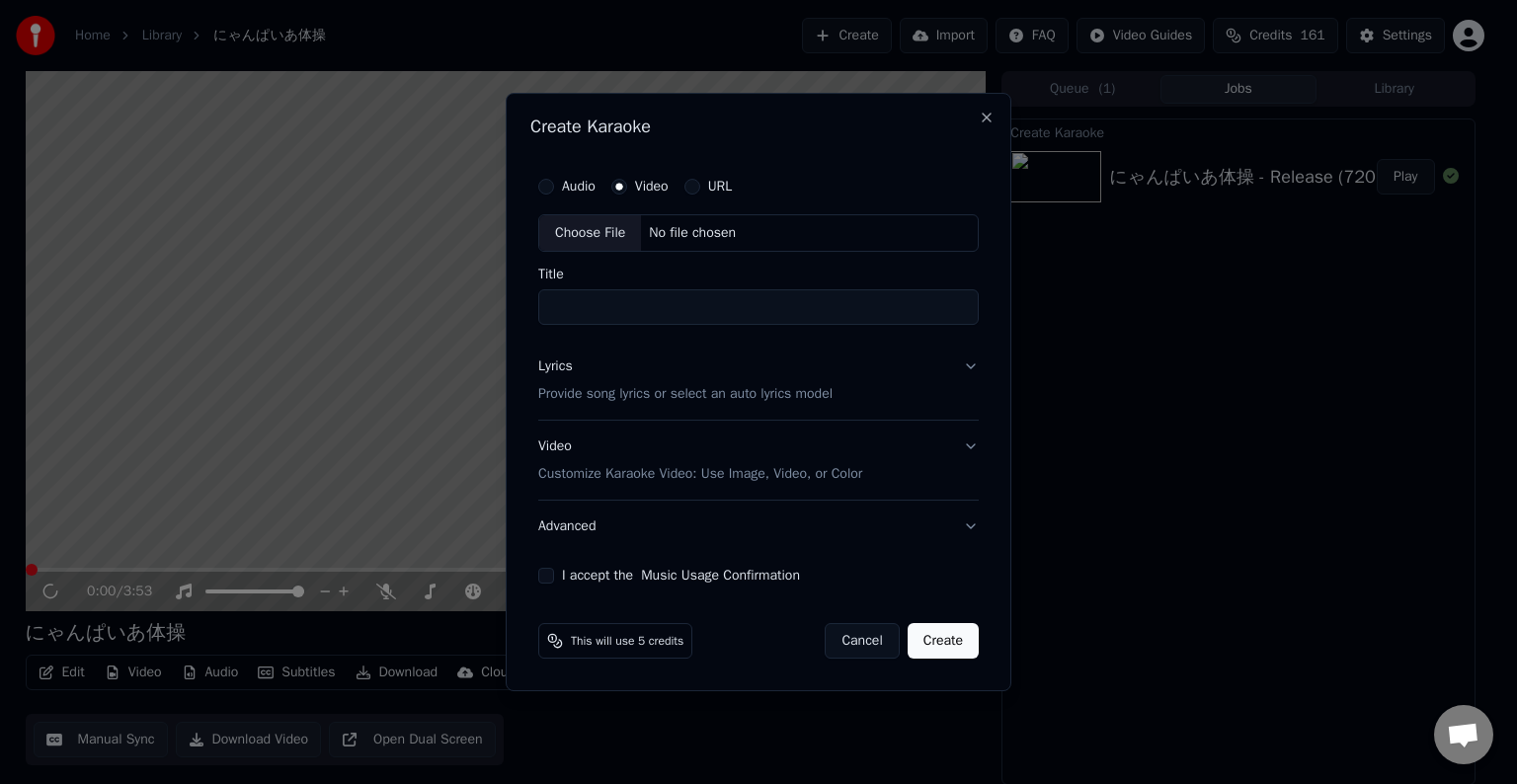 click on "URL" at bounding box center (720, 187) 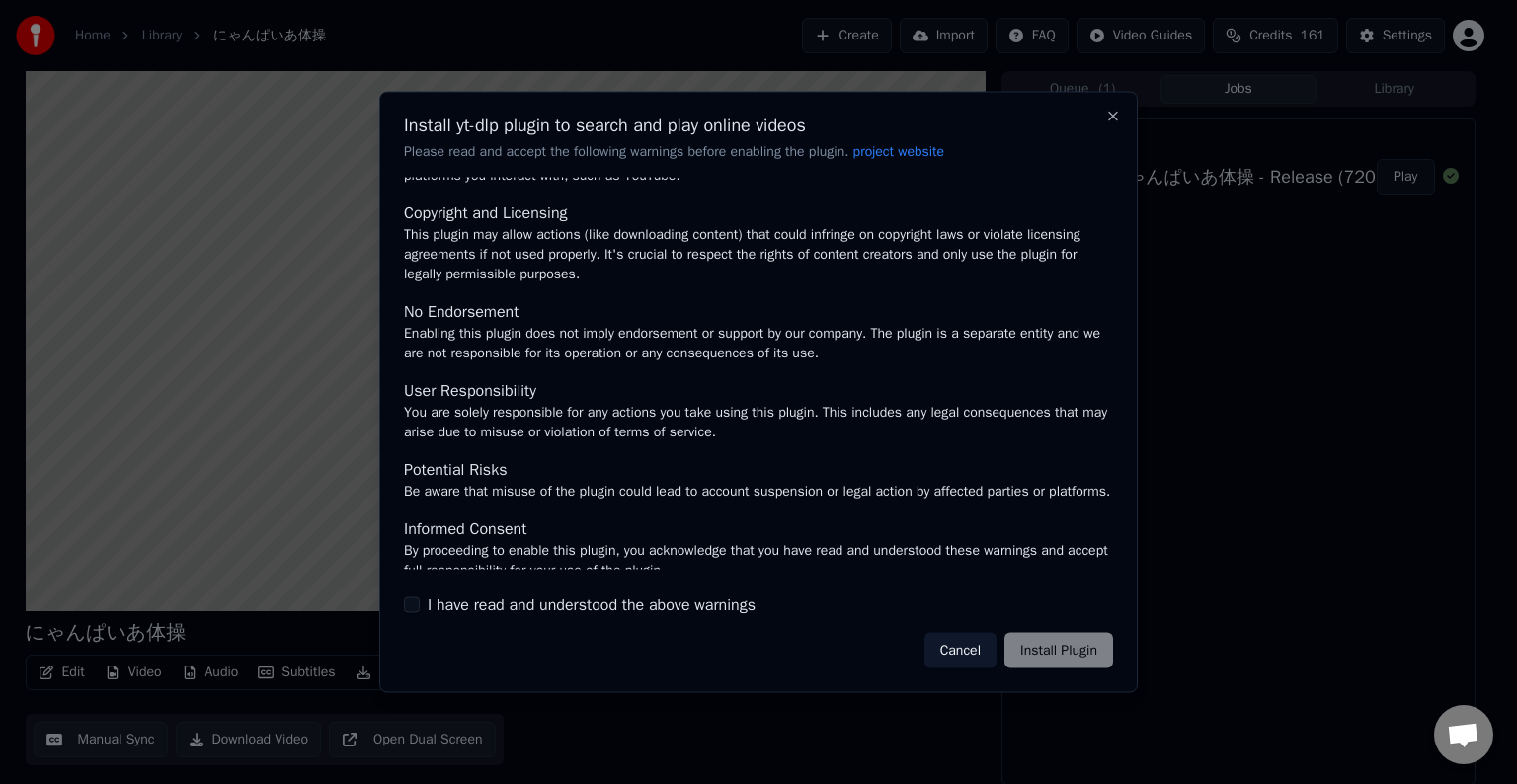 scroll, scrollTop: 86, scrollLeft: 0, axis: vertical 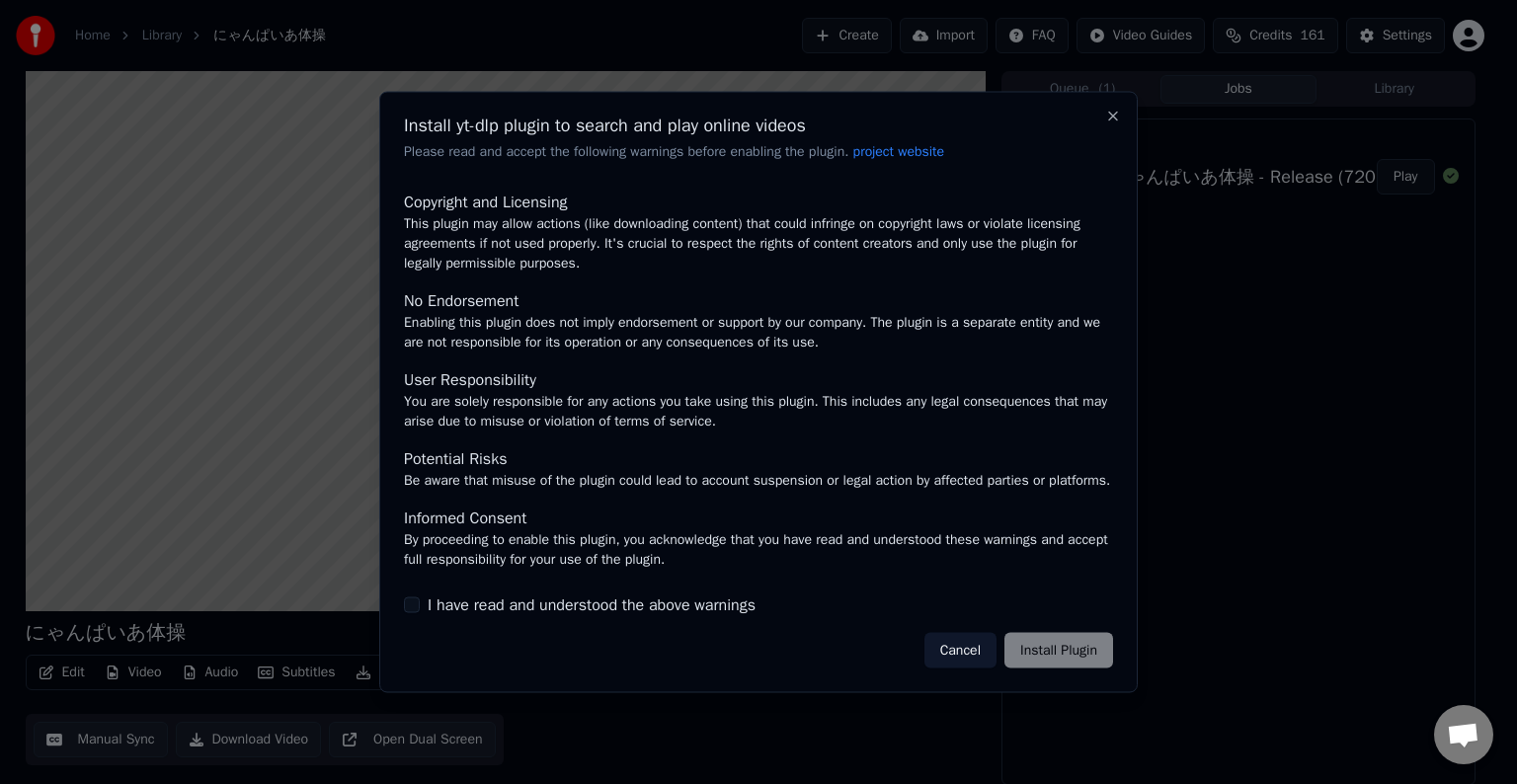 click on "I have read and understood the above warnings" at bounding box center [592, 604] 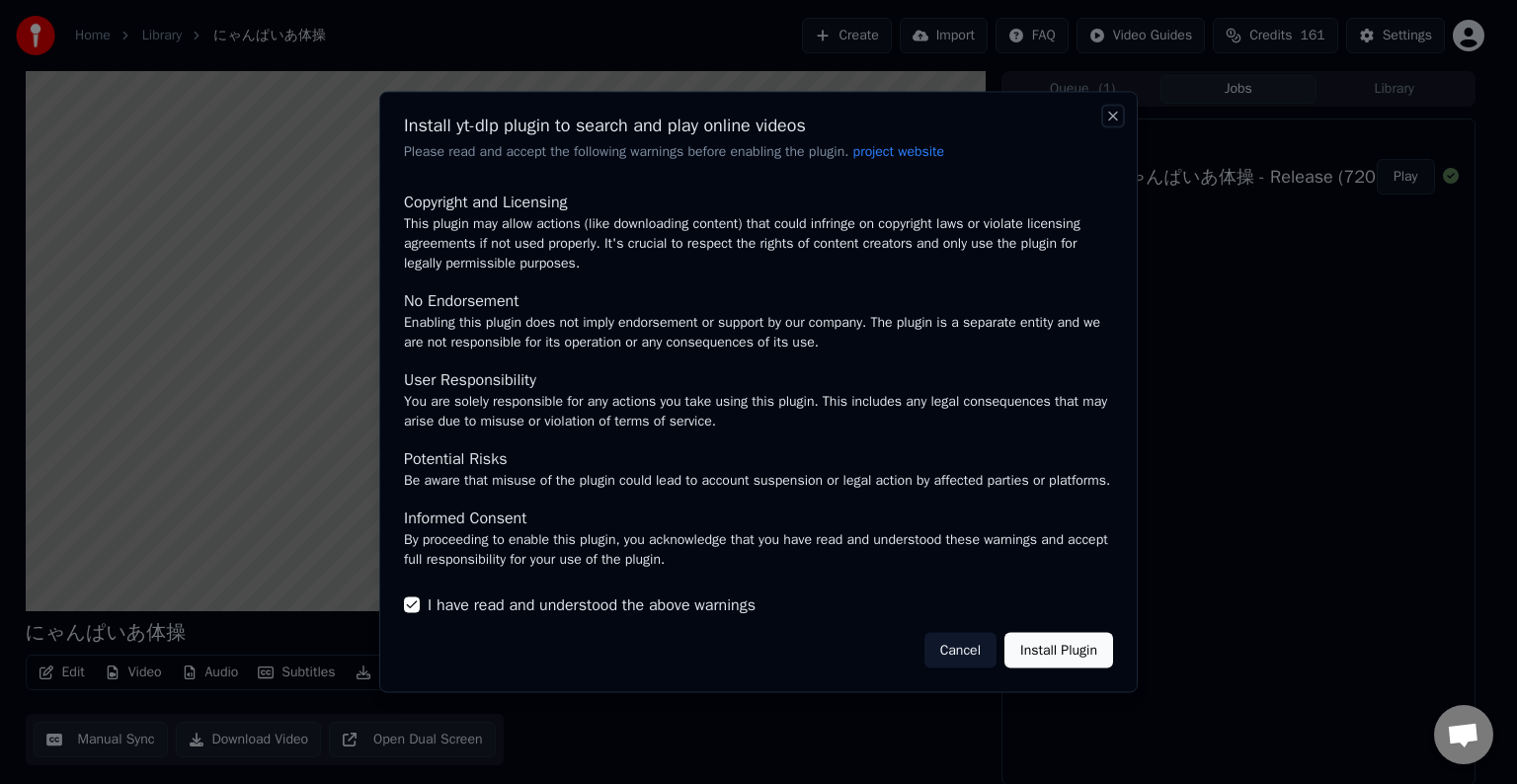 click on "Close" at bounding box center (1113, 117) 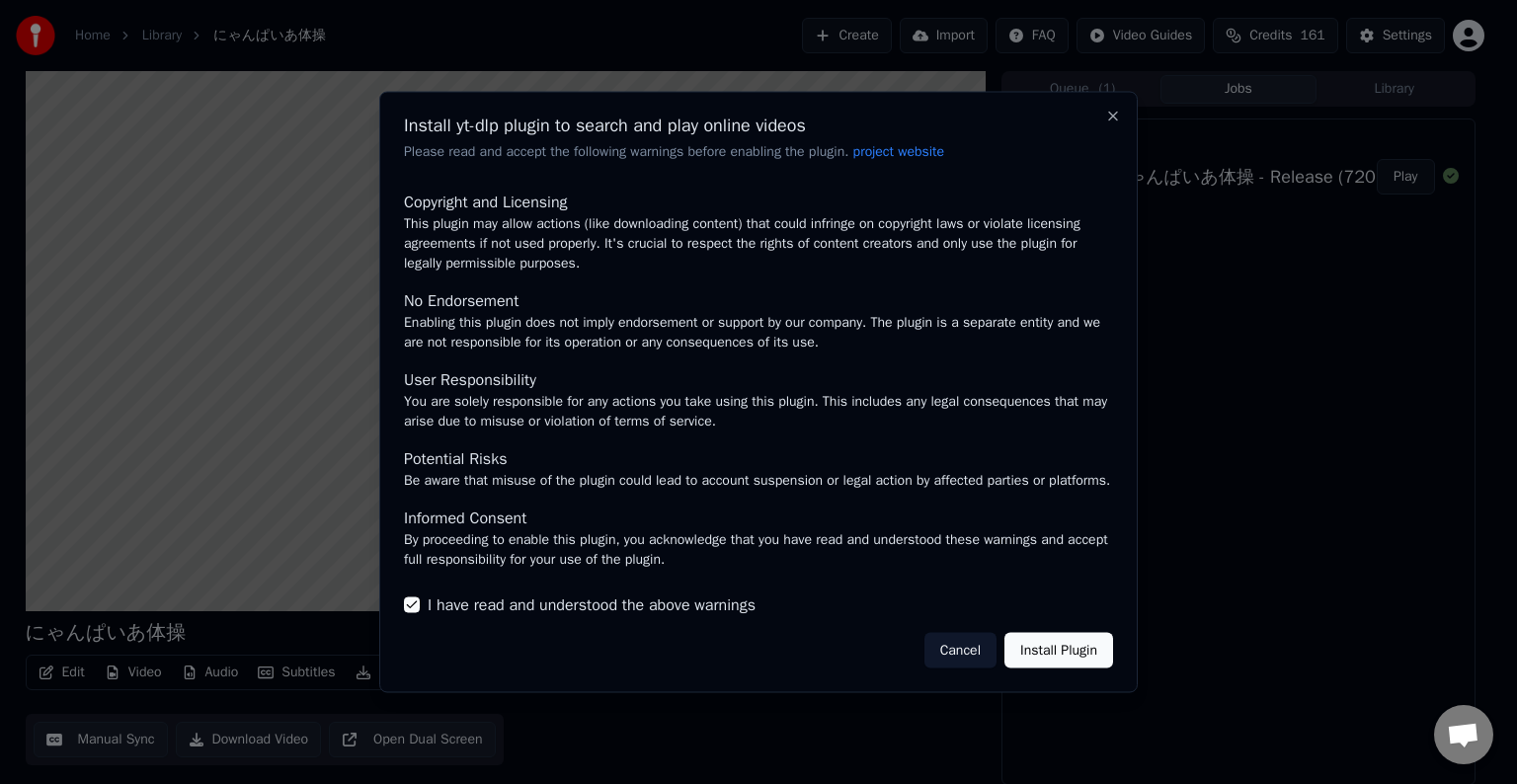 click on "Install Plugin" at bounding box center [1059, 650] 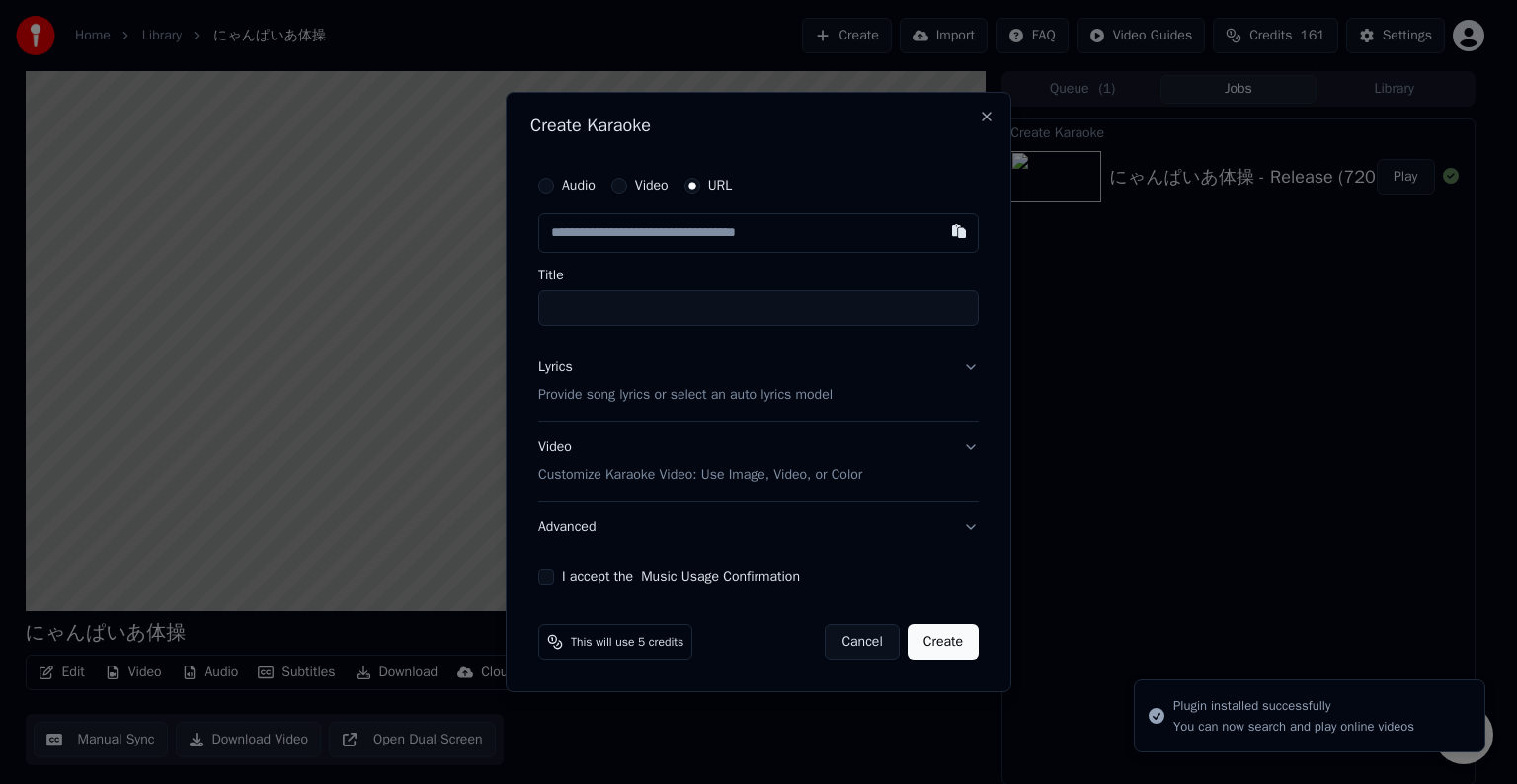 click at bounding box center (758, 233) 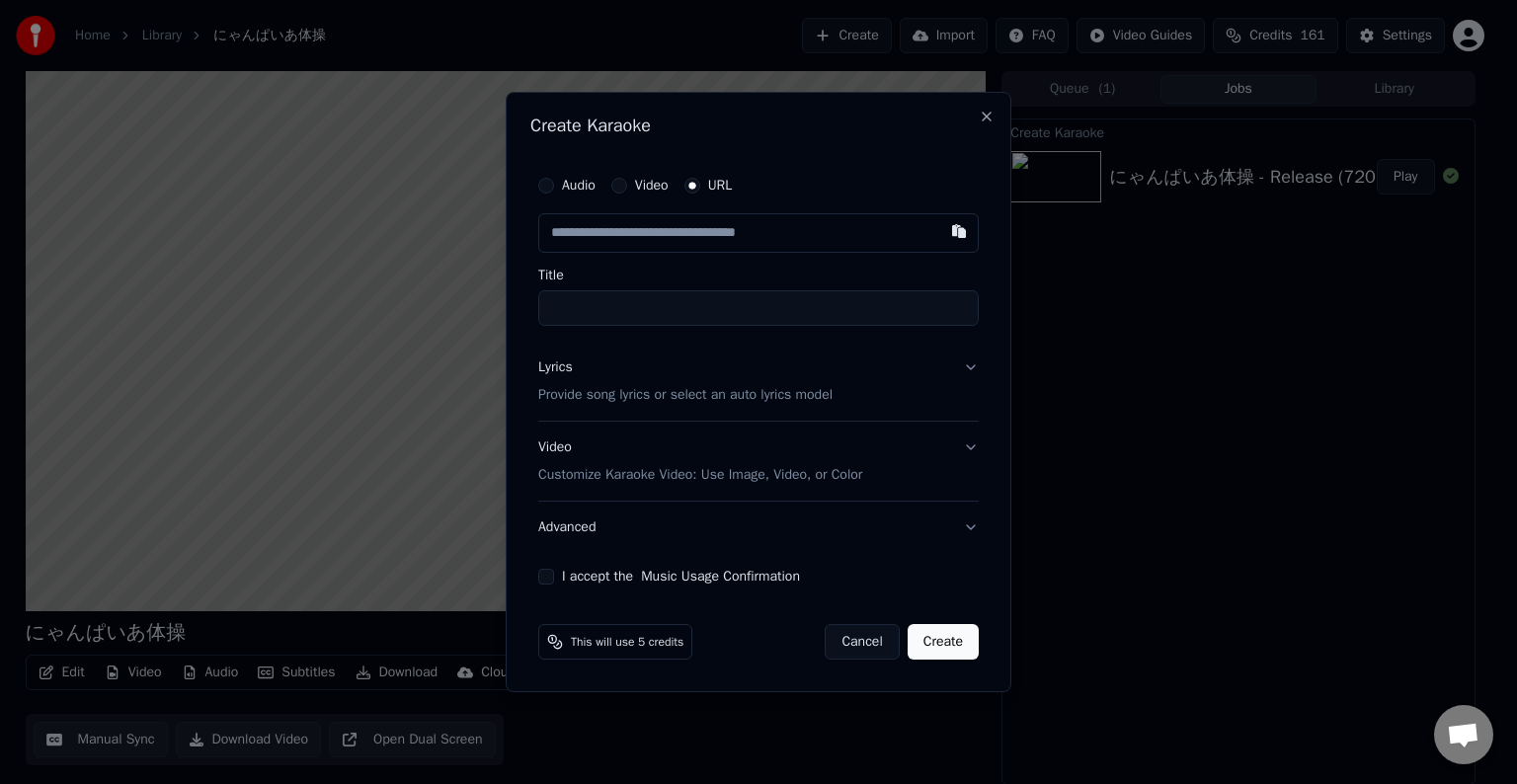 click at bounding box center (758, 233) 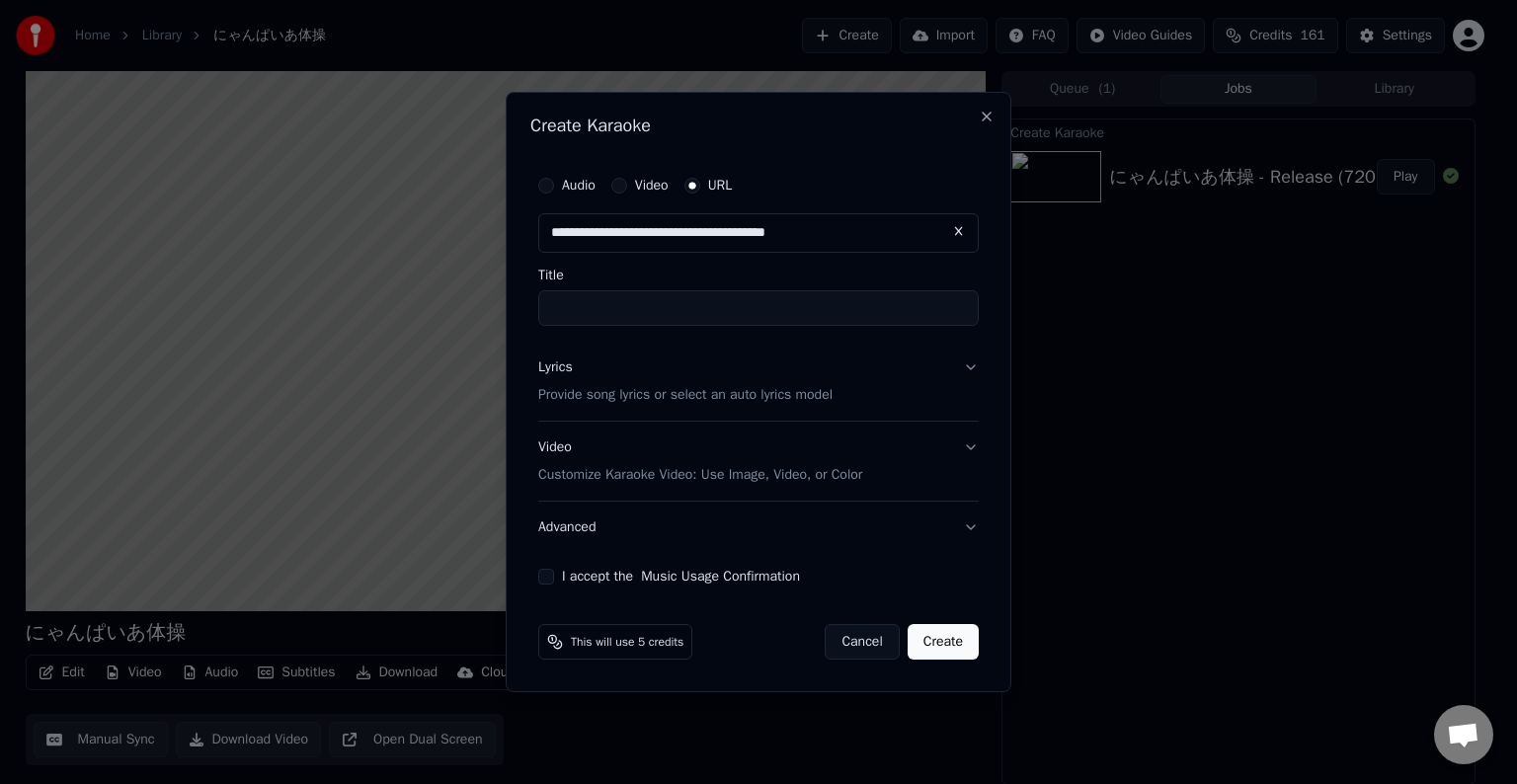 type on "**********" 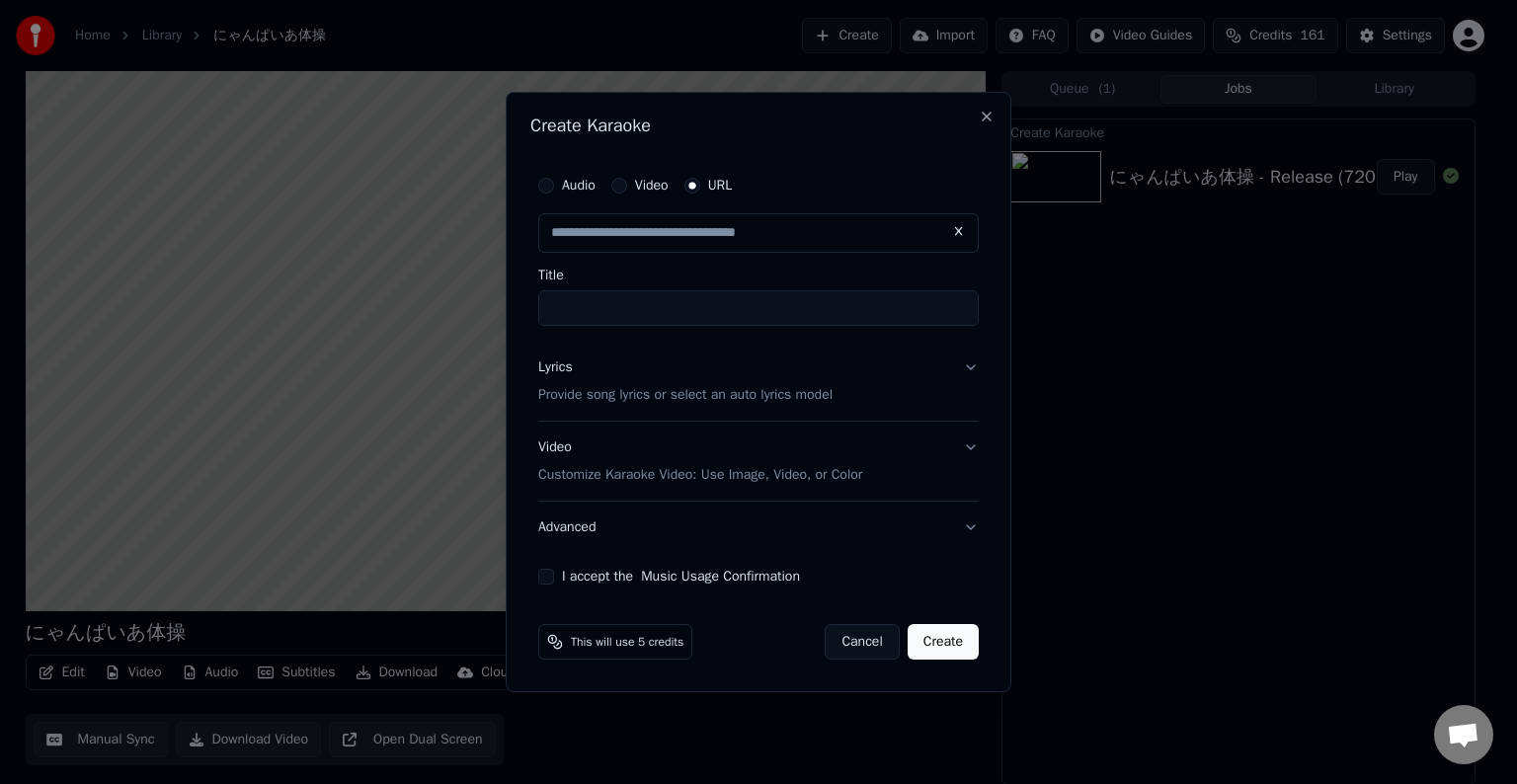 click on "Audio Video URL Title Lyrics Provide song lyrics or select an auto lyrics model Video Customize Karaoke Video: Use Image, Video, or Color Advanced I accept the   Music Usage Confirmation" at bounding box center (758, 375) 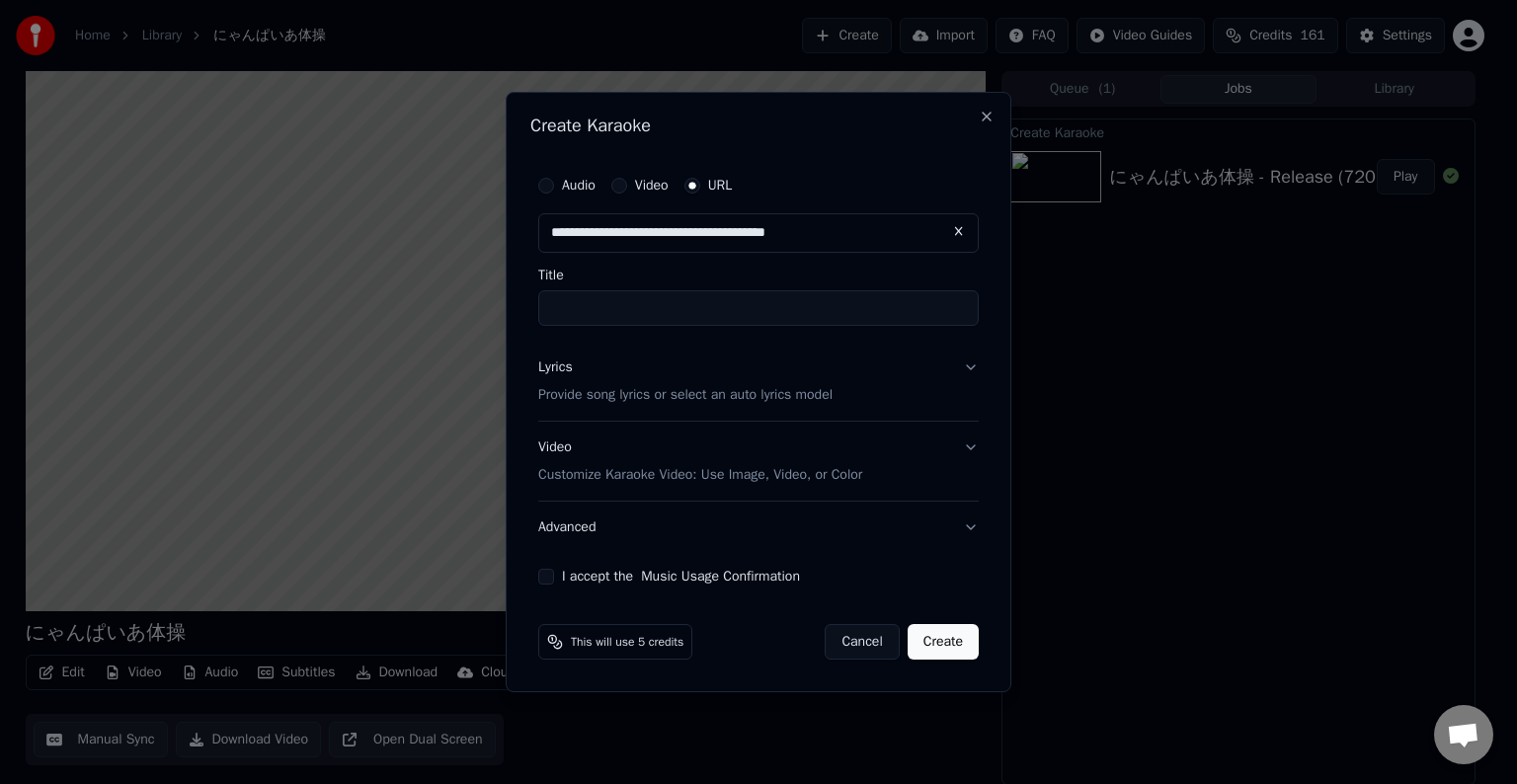 click on "Title" at bounding box center [758, 308] 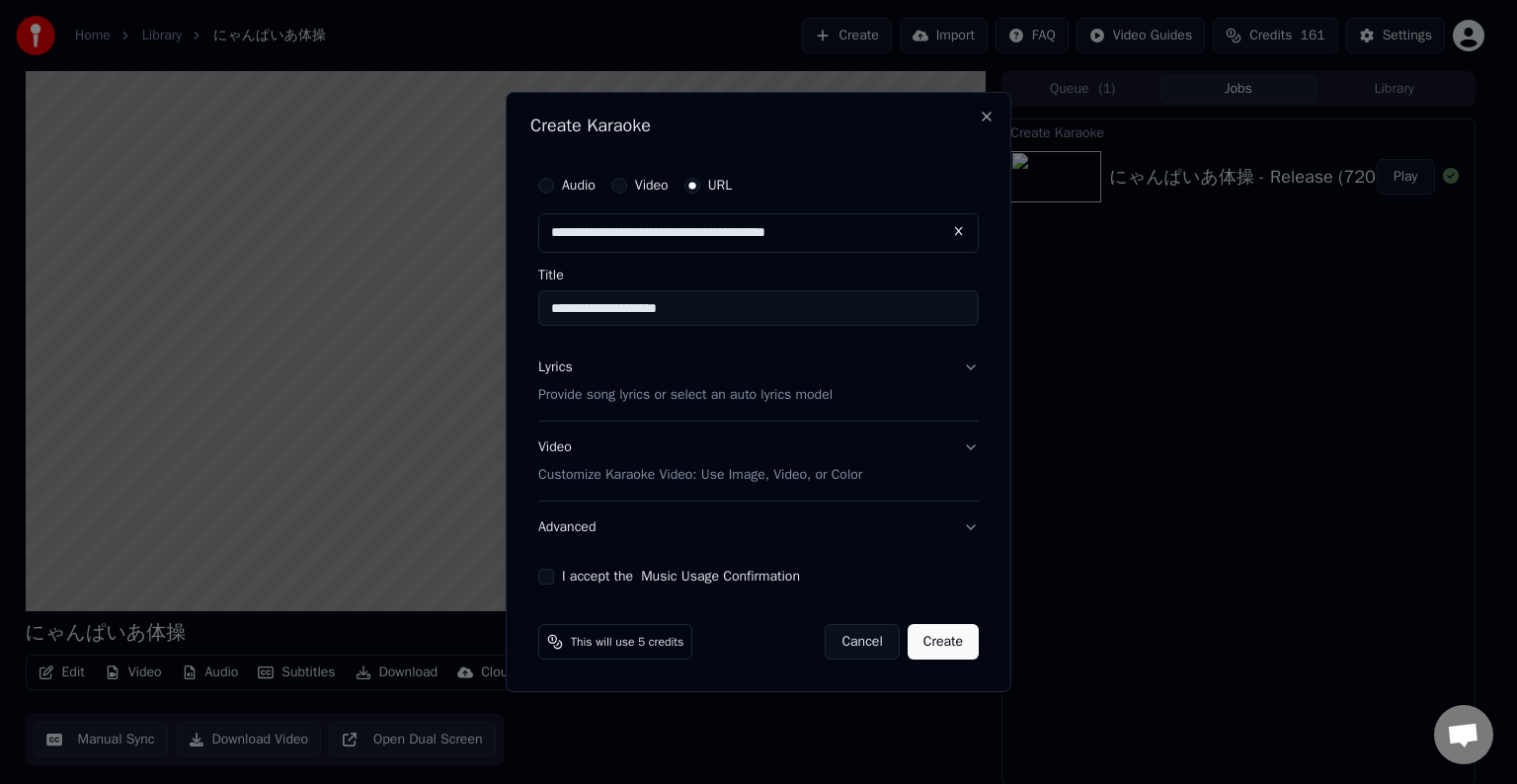 type on "**********" 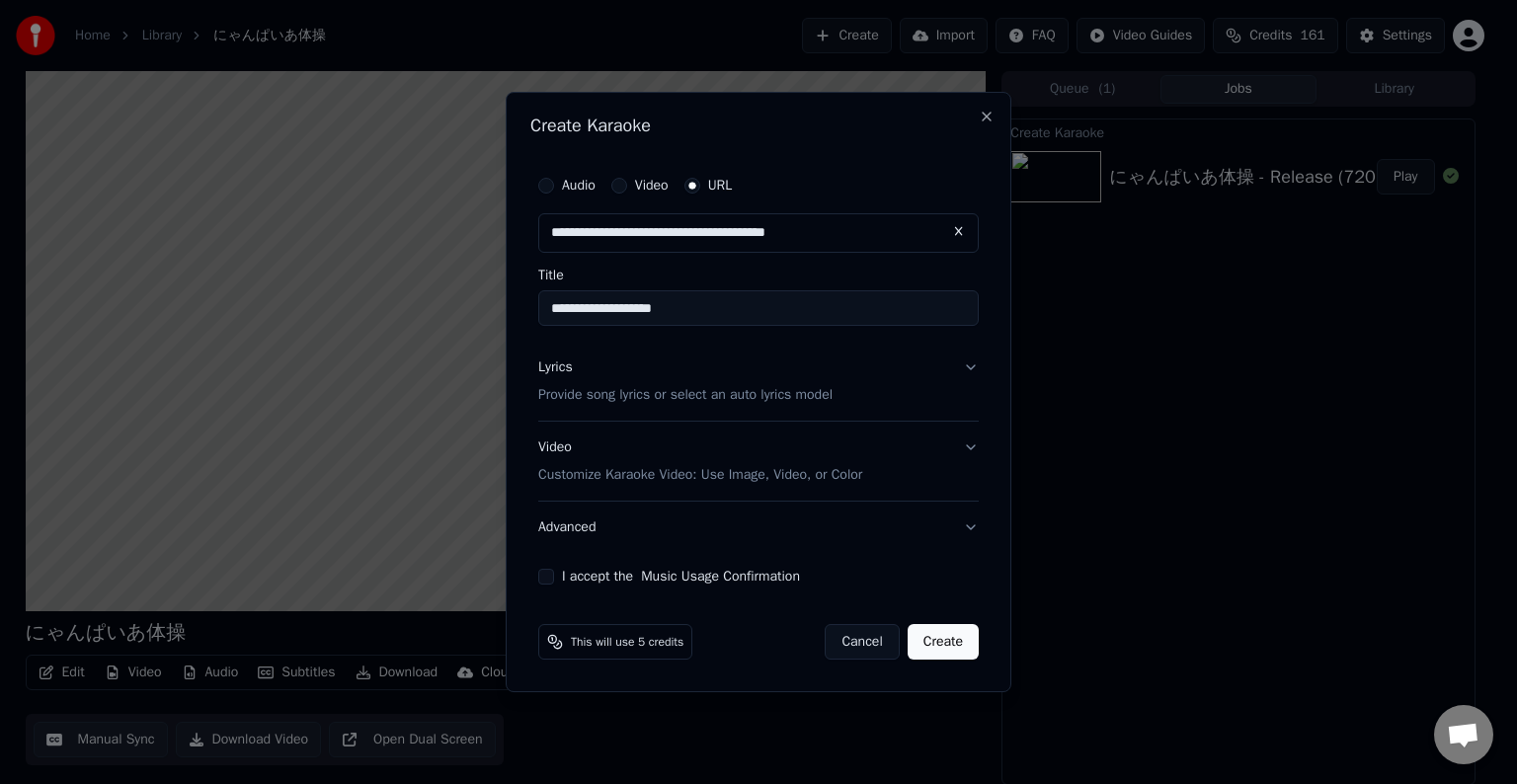 click on "Lyrics Provide song lyrics or select an auto lyrics model" at bounding box center (685, 381) 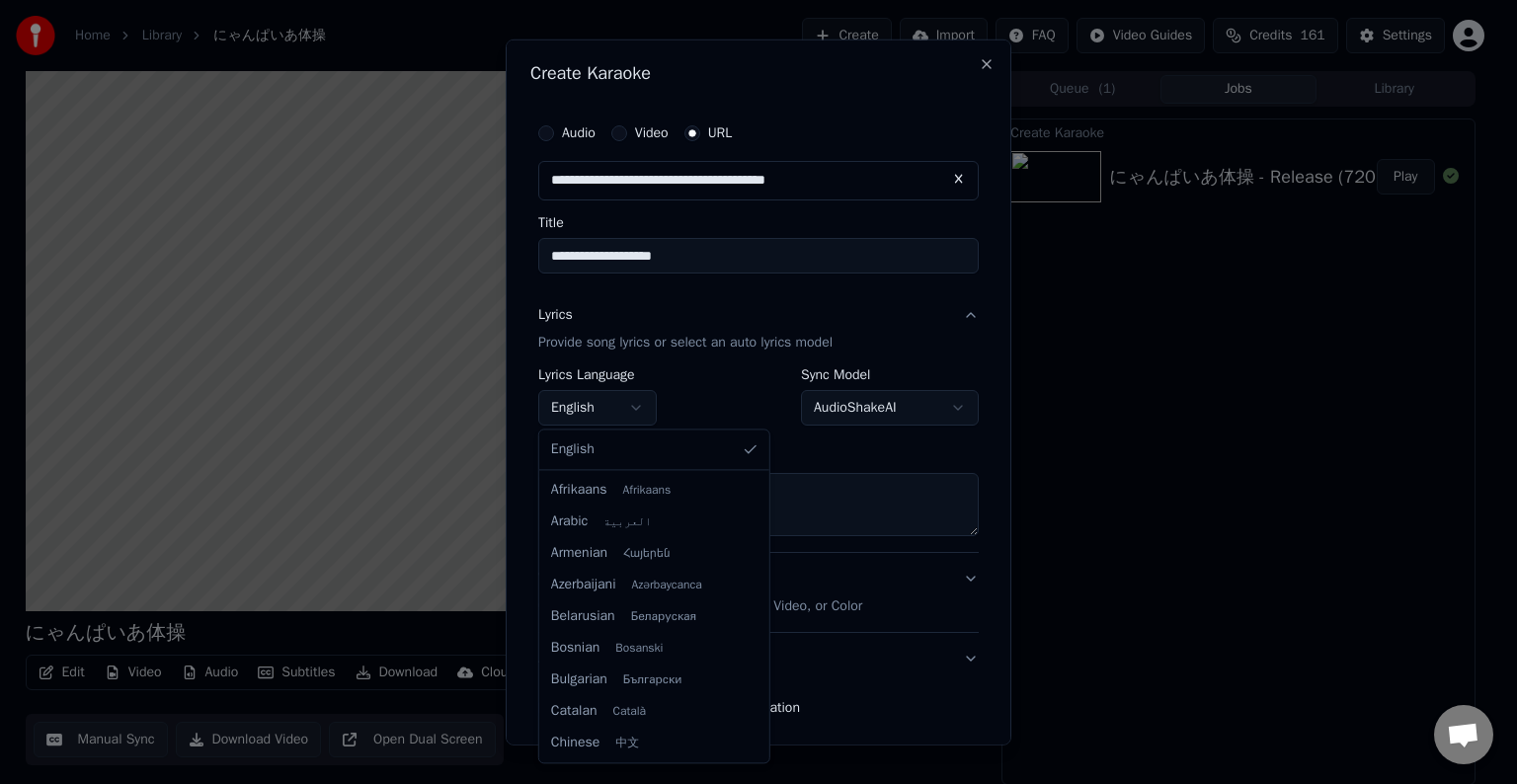 click on "**********" at bounding box center (750, 392) 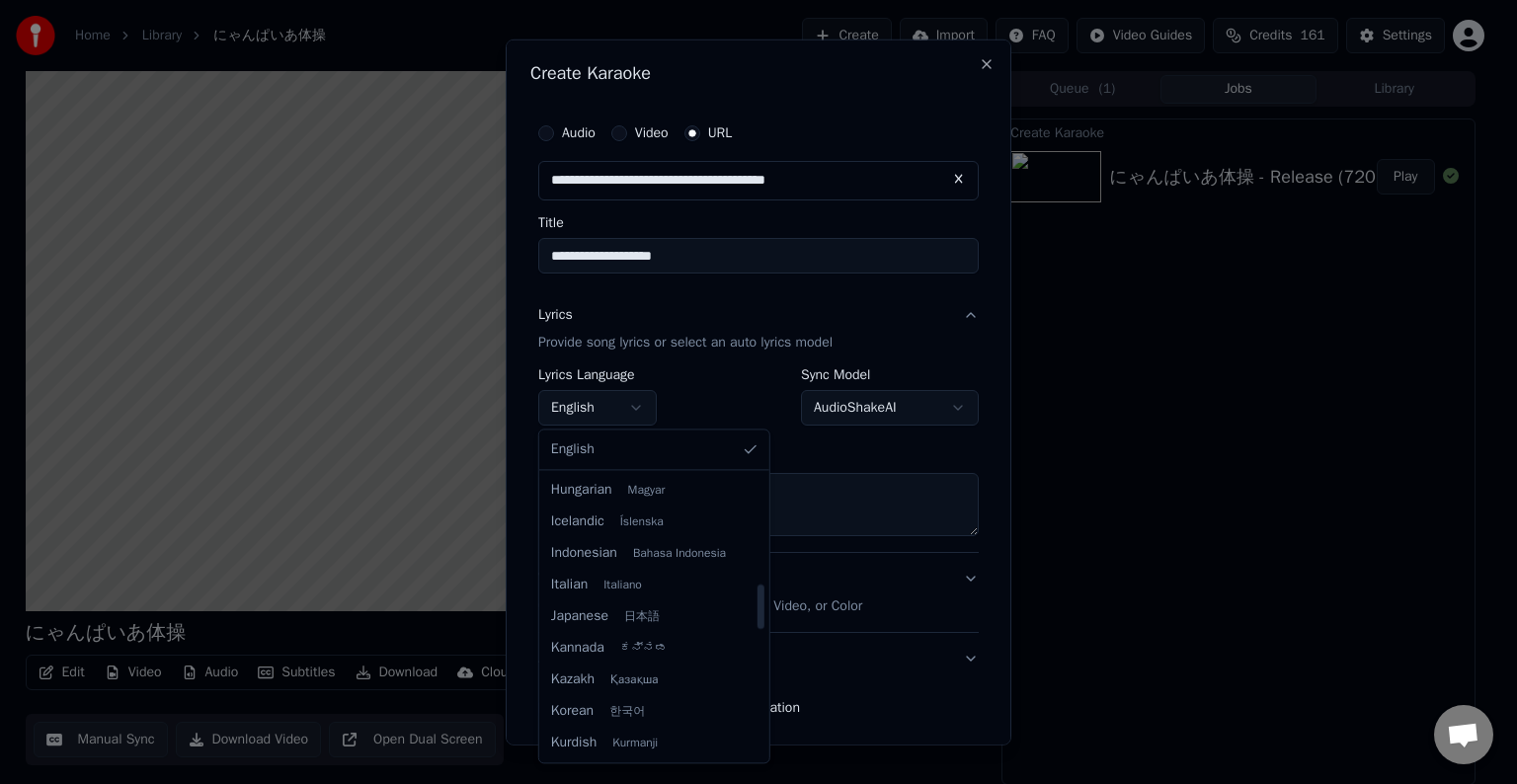 select on "**" 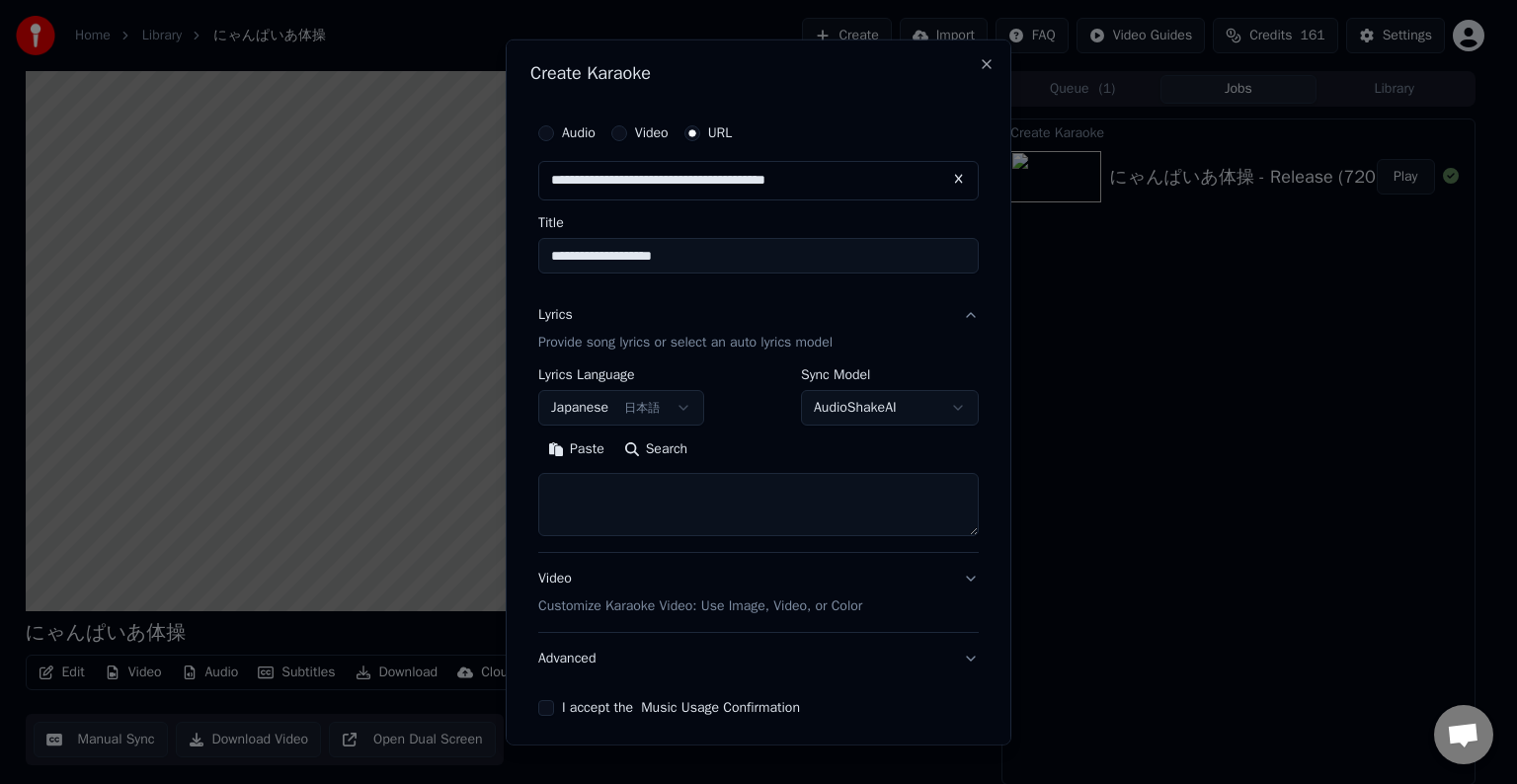 click at bounding box center (758, 505) 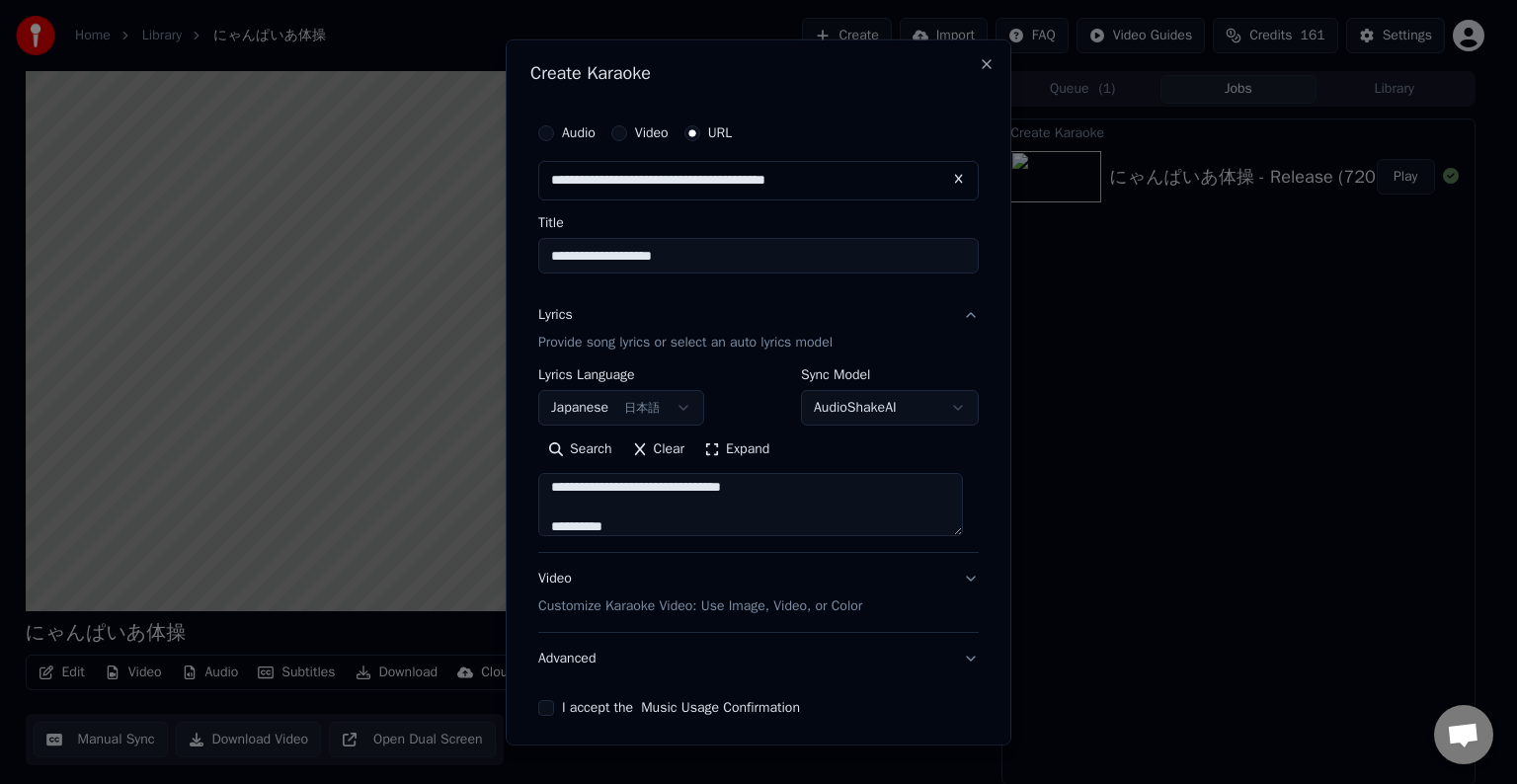 scroll, scrollTop: 753, scrollLeft: 0, axis: vertical 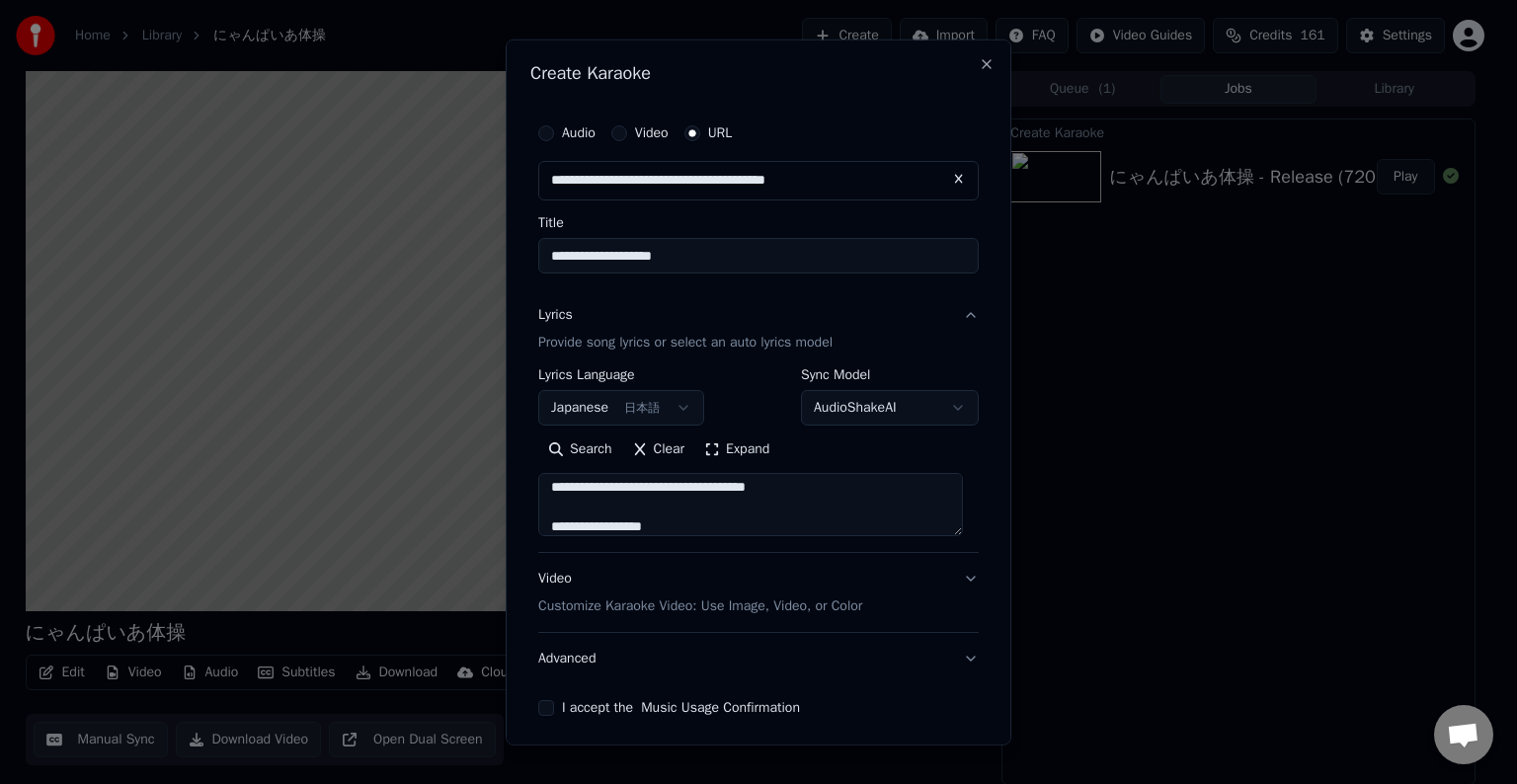 click at bounding box center (751, 505) 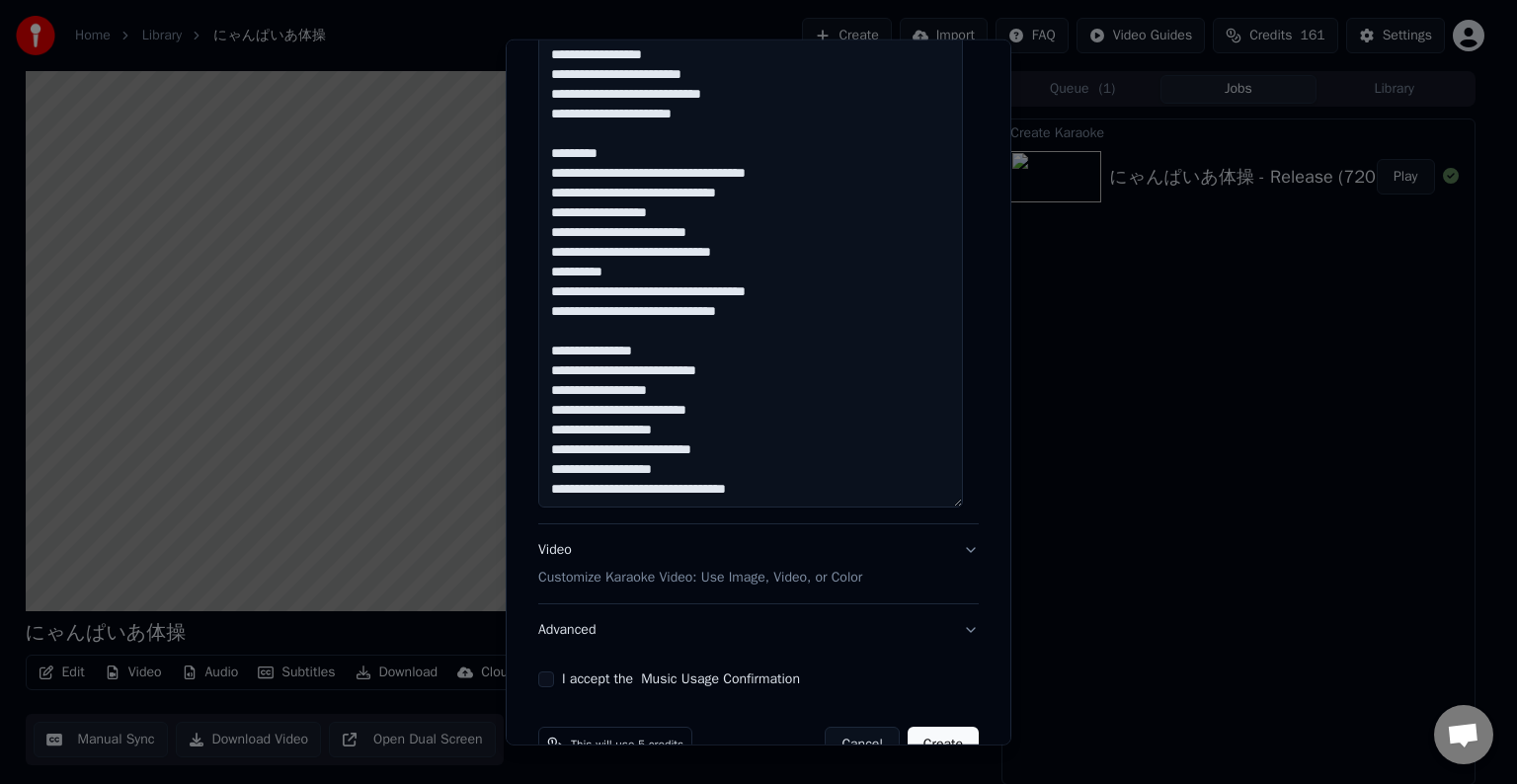 scroll, scrollTop: 1727, scrollLeft: 0, axis: vertical 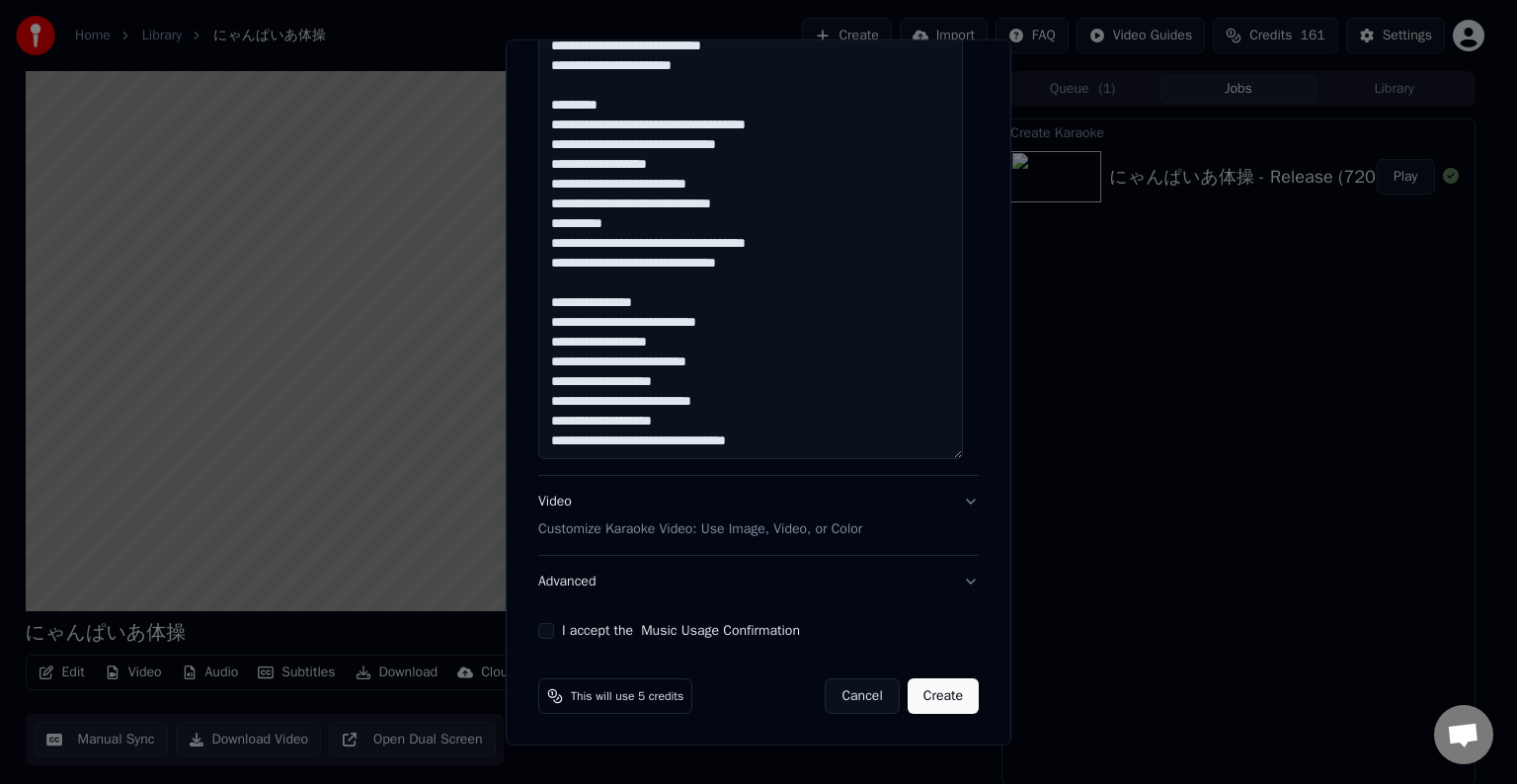 click on "I accept the   Music Usage Confirmation" at bounding box center (546, 631) 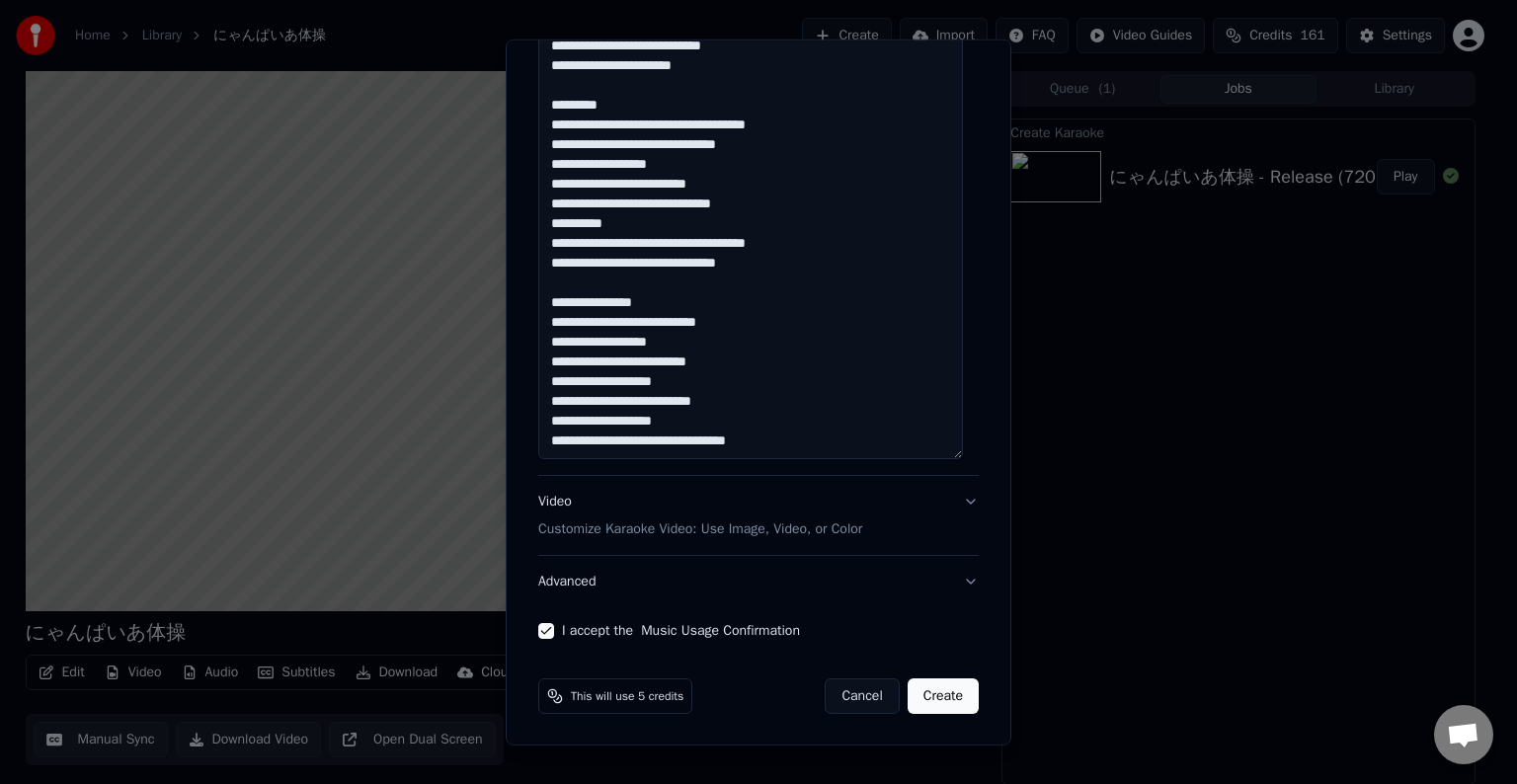 click on "Video Customize Karaoke Video: Use Image, Video, or Color" at bounding box center [758, 515] 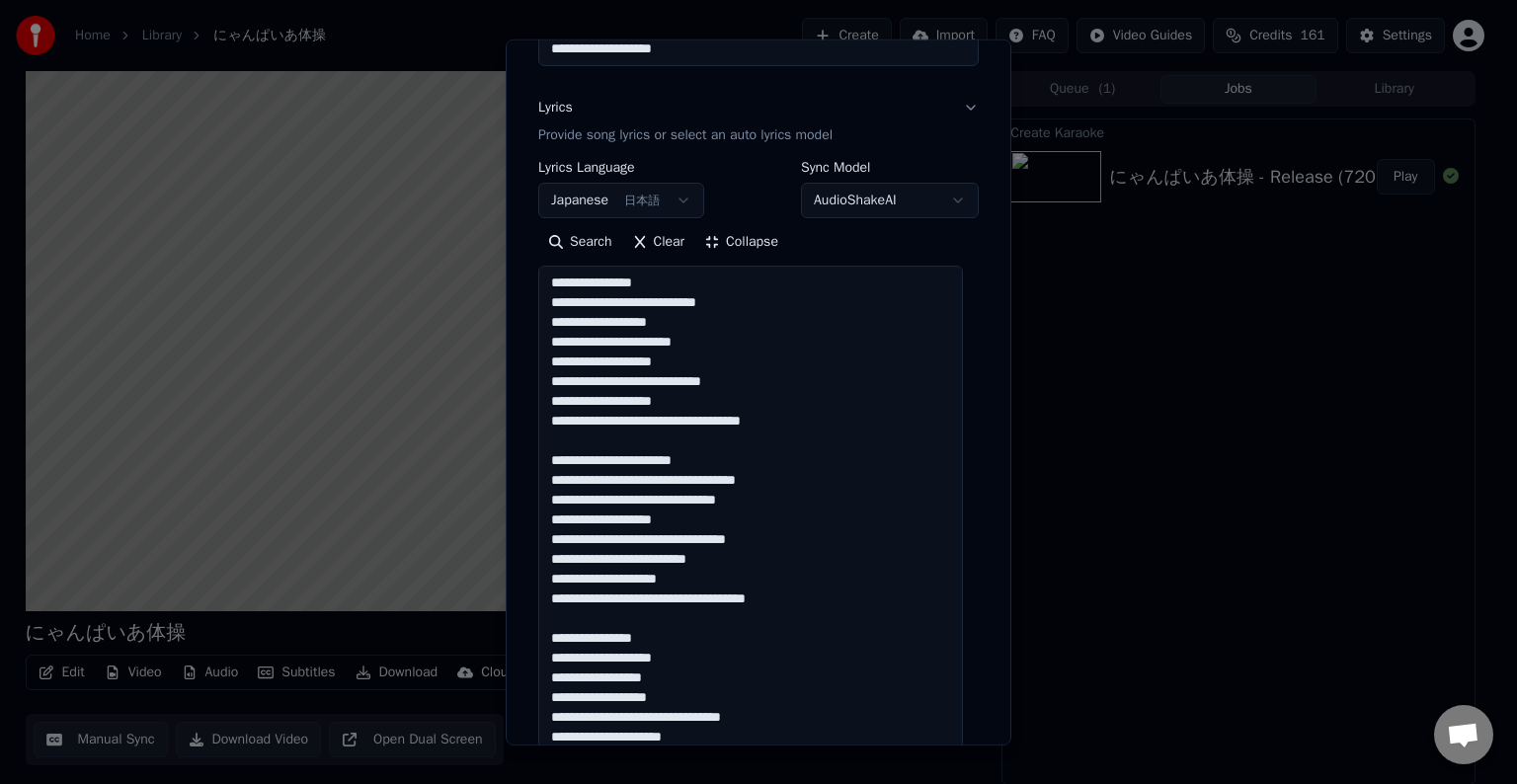 scroll, scrollTop: 24, scrollLeft: 0, axis: vertical 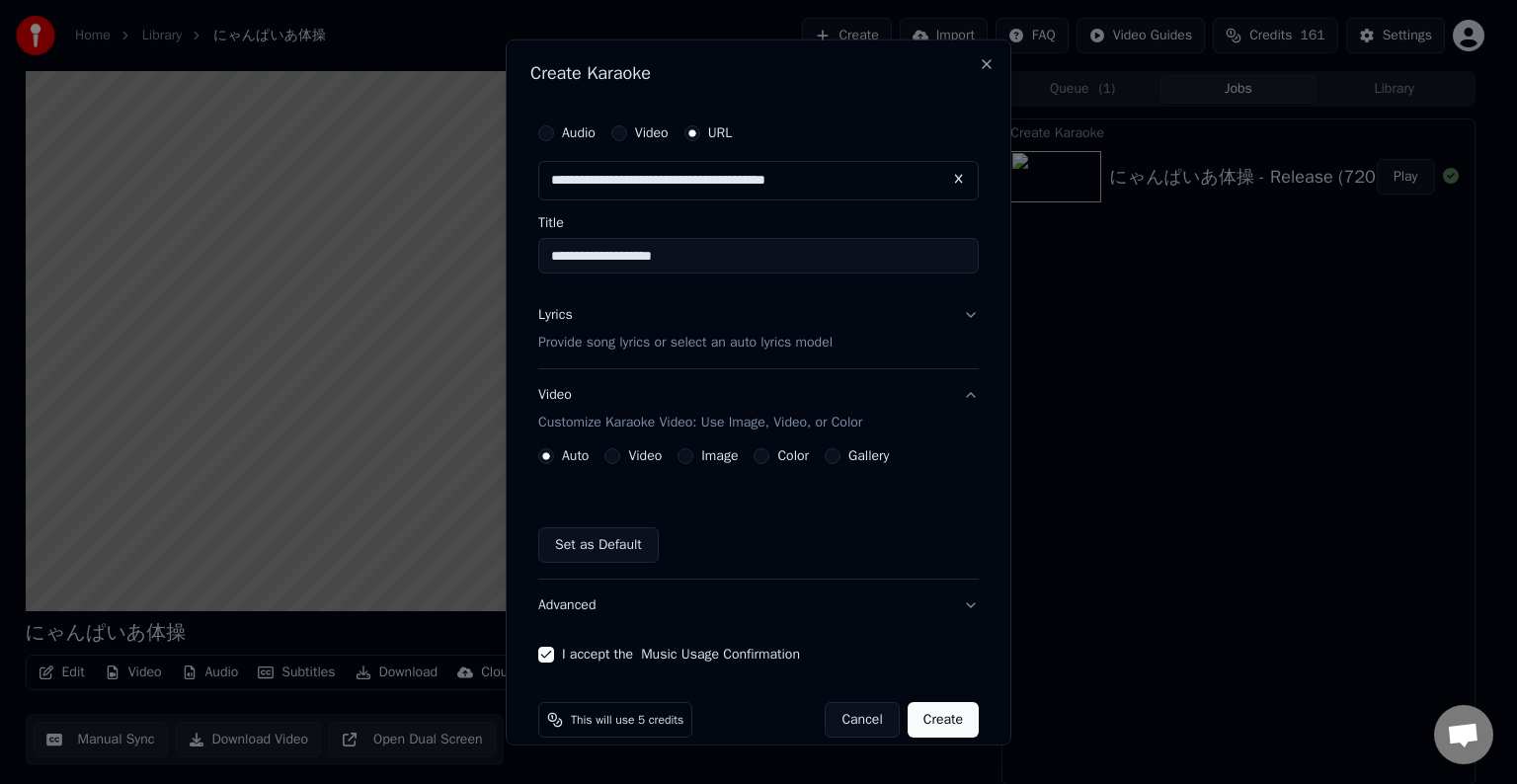 click on "Lyrics Provide song lyrics or select an auto lyrics model" at bounding box center (758, 329) 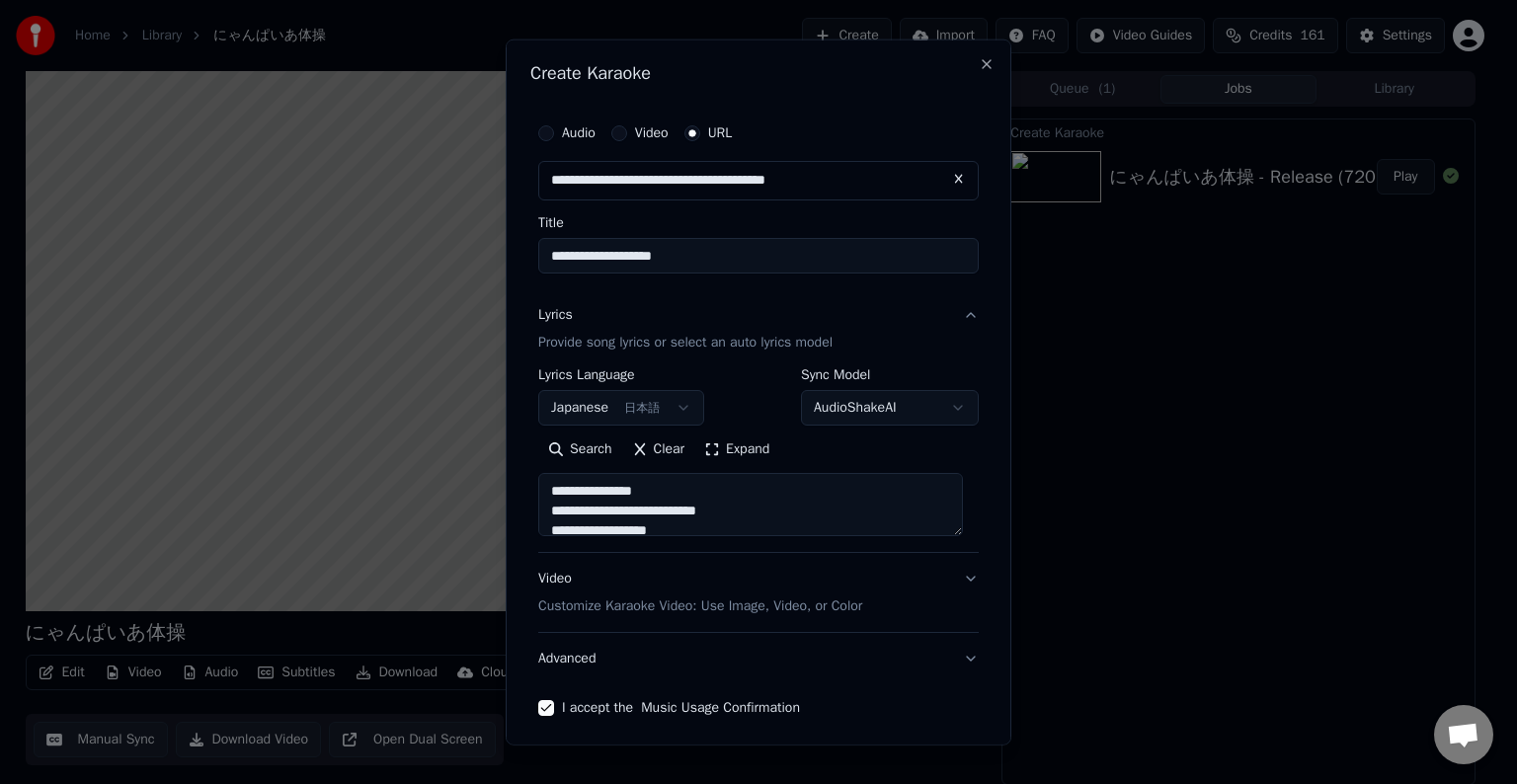 scroll, scrollTop: 77, scrollLeft: 0, axis: vertical 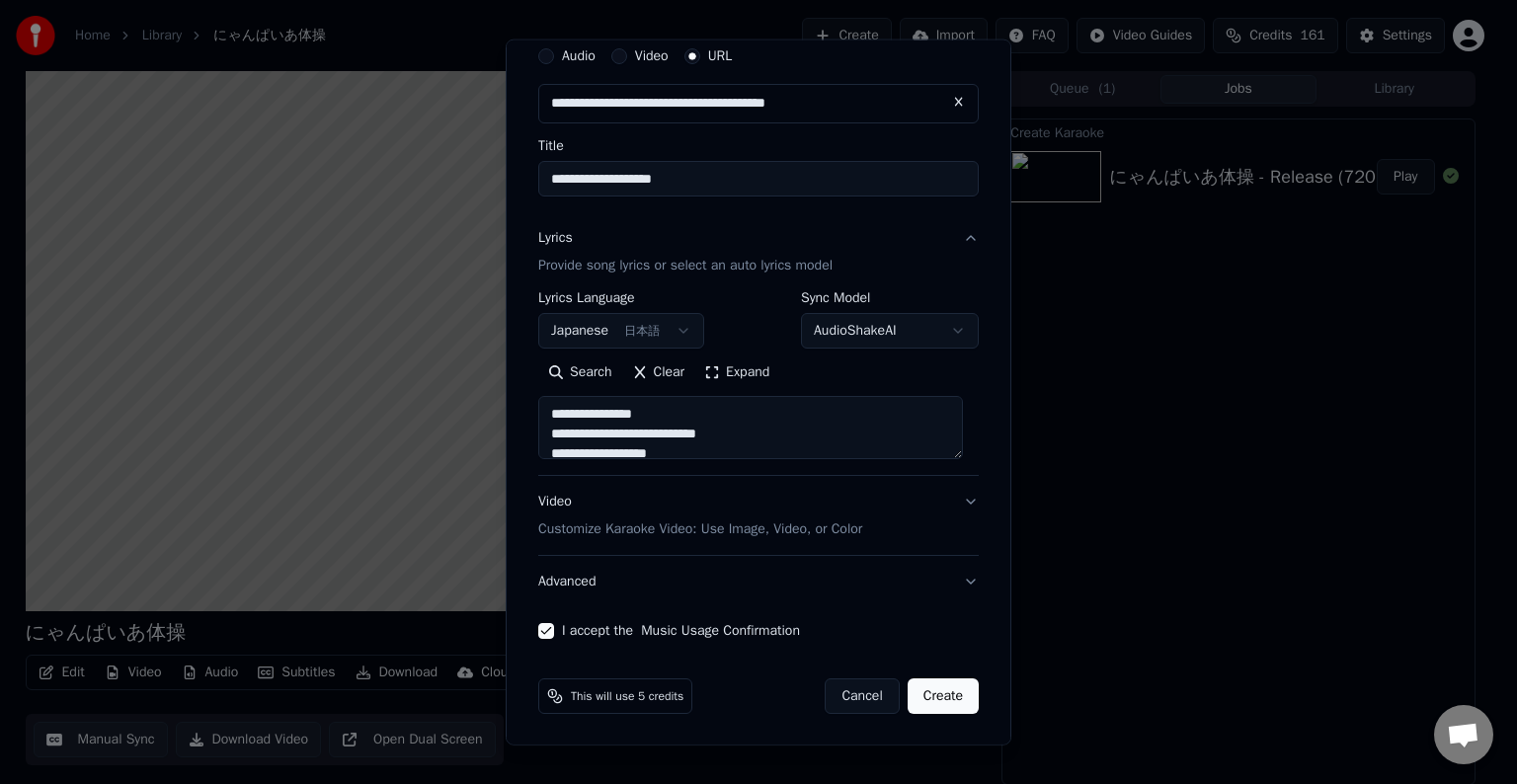 click on "Video Customize Karaoke Video: Use Image, Video, or Color" at bounding box center (758, 515) 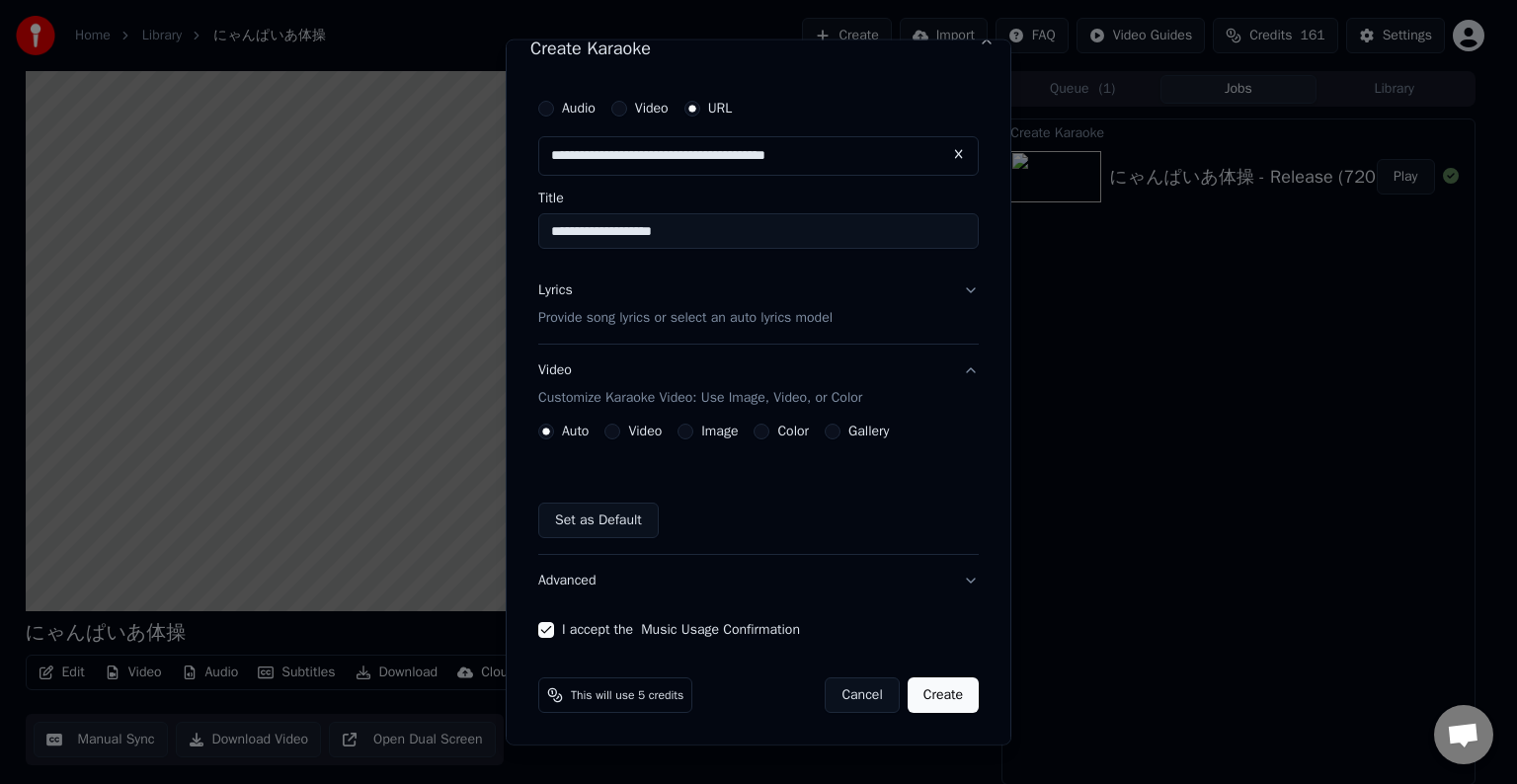 scroll, scrollTop: 24, scrollLeft: 0, axis: vertical 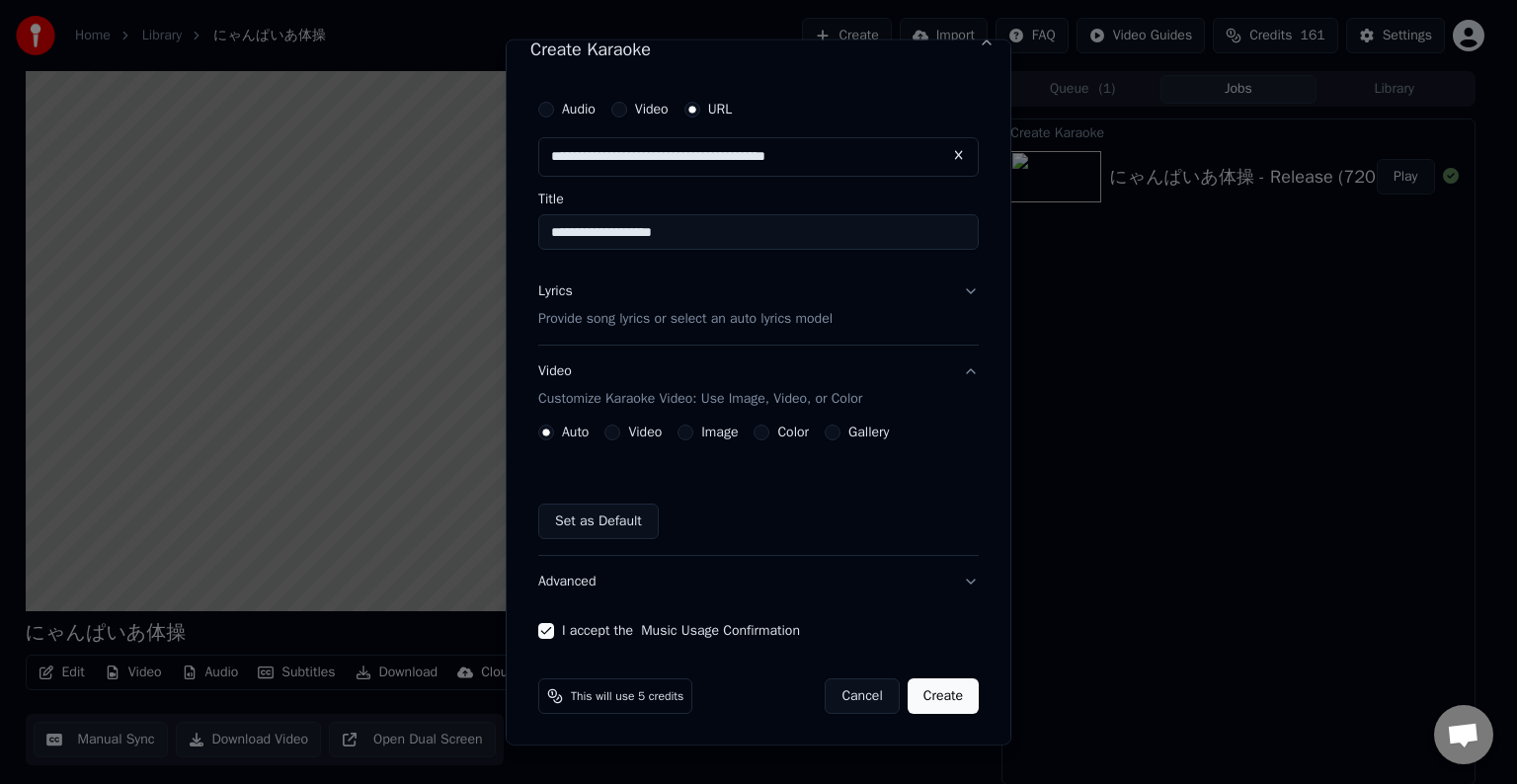 click on "Image" at bounding box center (719, 432) 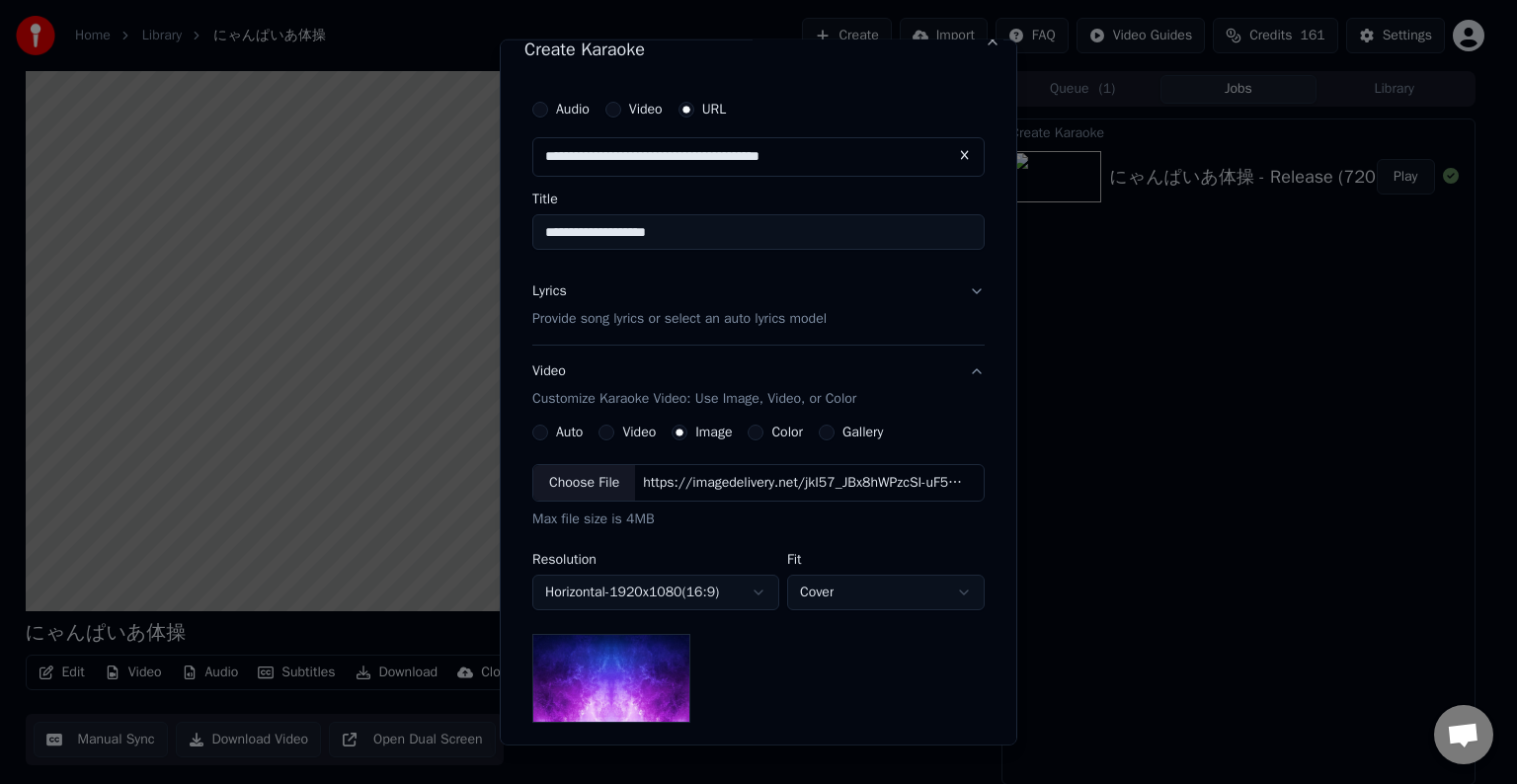 click on "https://imagedelivery.net/jkI57_JBx8hWPzcSI-uF5w/c7639807-3f76-4ea5-9112-66e75e03d200/16x9" at bounding box center (803, 483) 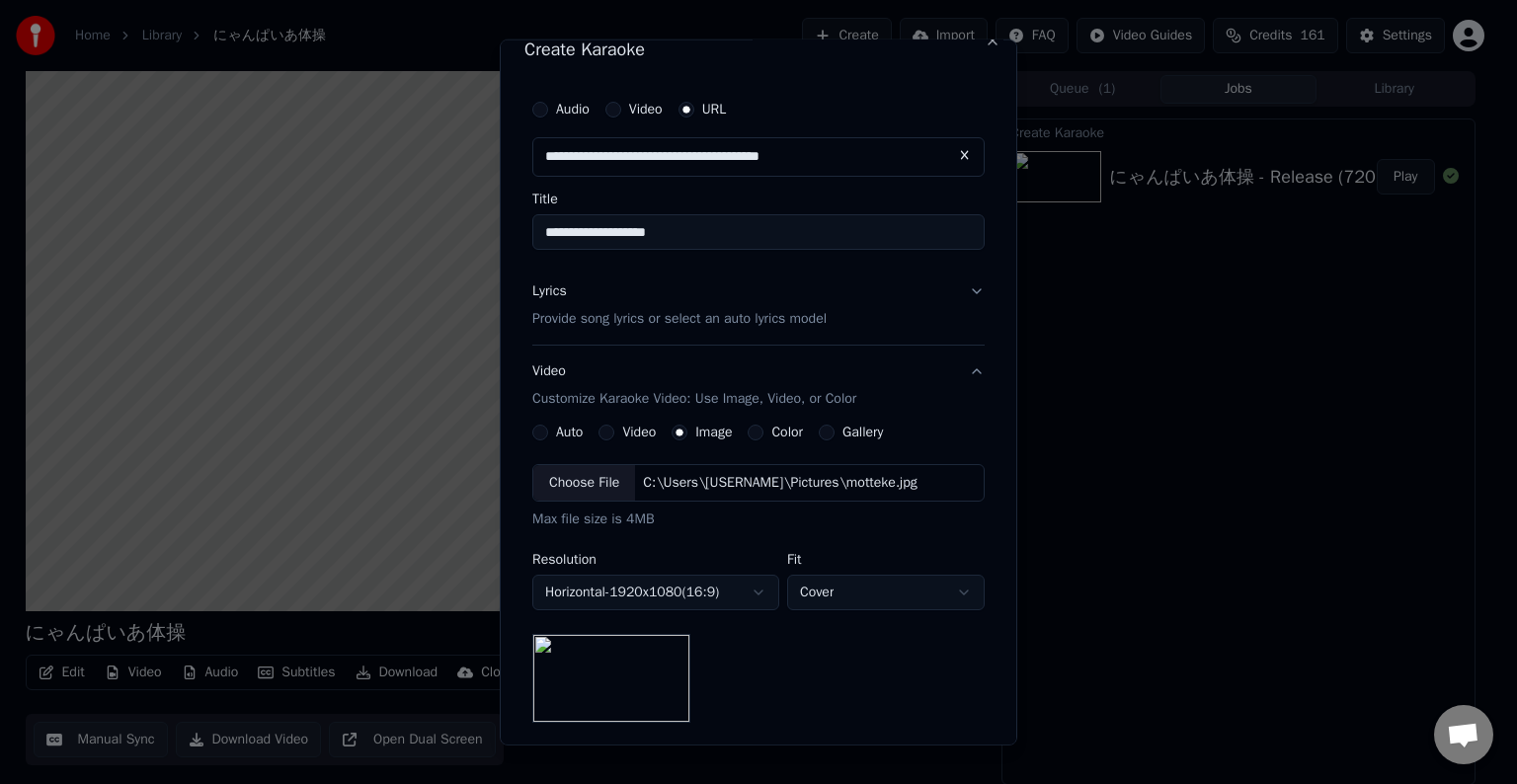 click on "Lyrics Provide song lyrics or select an auto lyrics model" at bounding box center [679, 305] 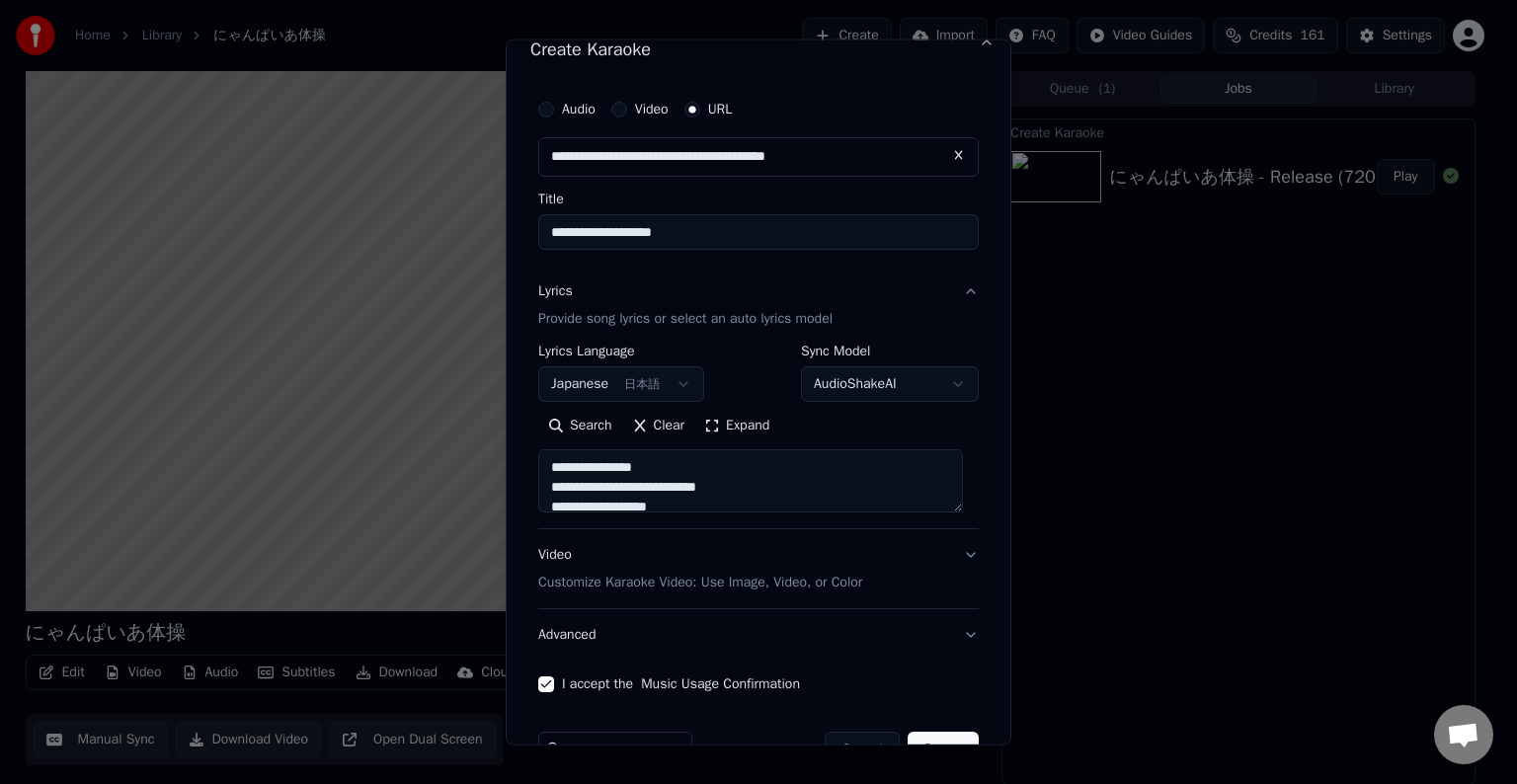 click at bounding box center [751, 481] 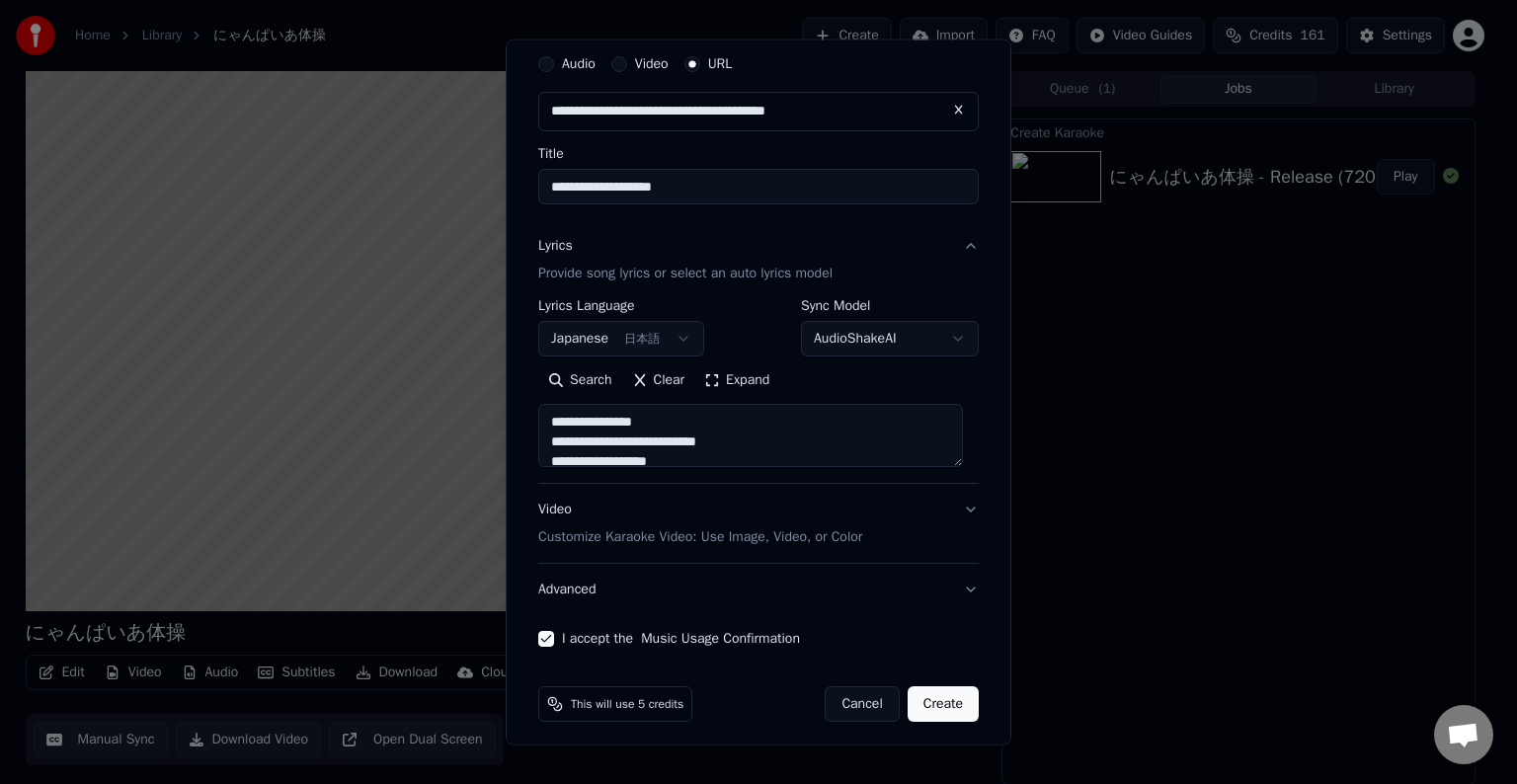 scroll, scrollTop: 77, scrollLeft: 0, axis: vertical 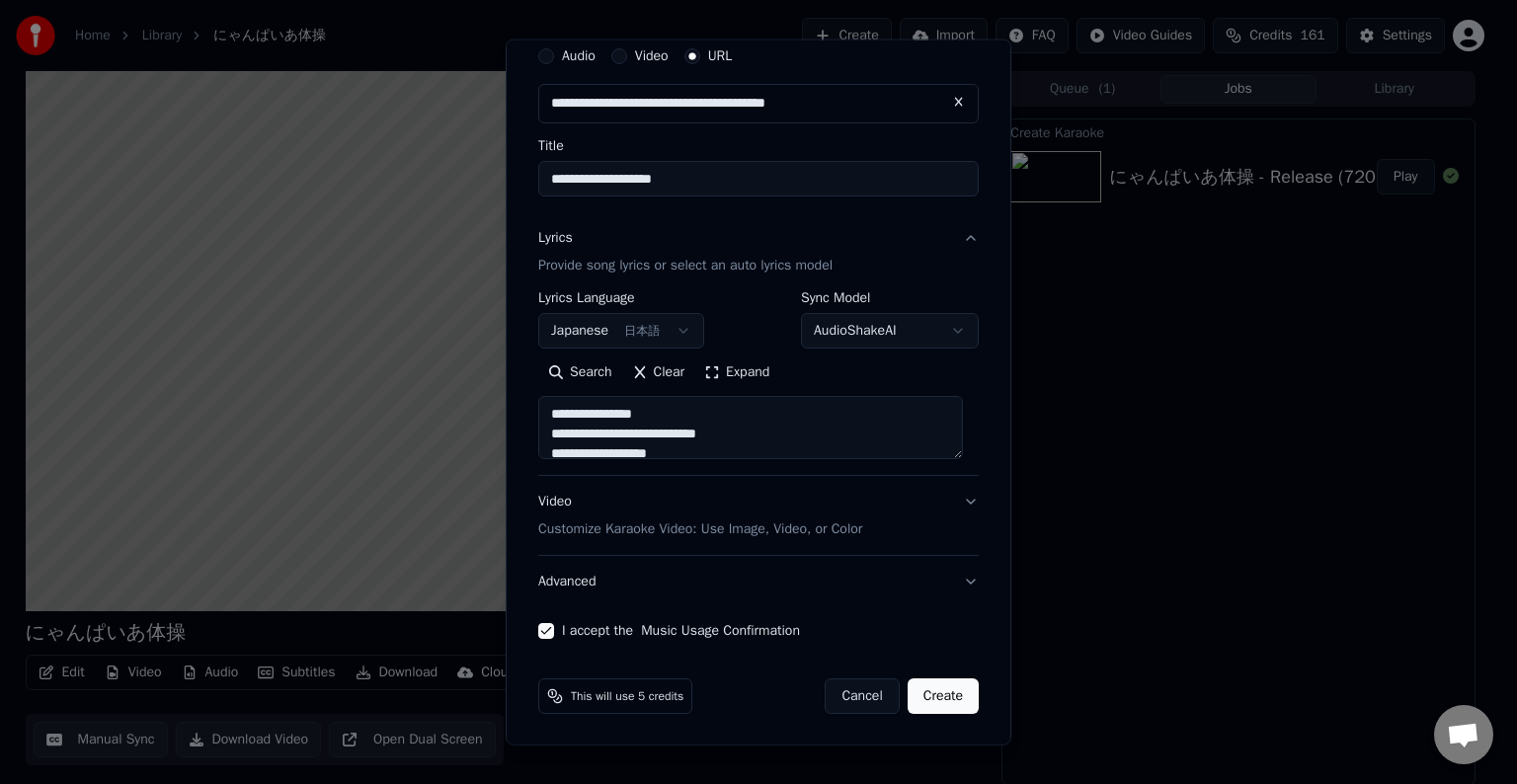 click on "Create" at bounding box center (943, 696) 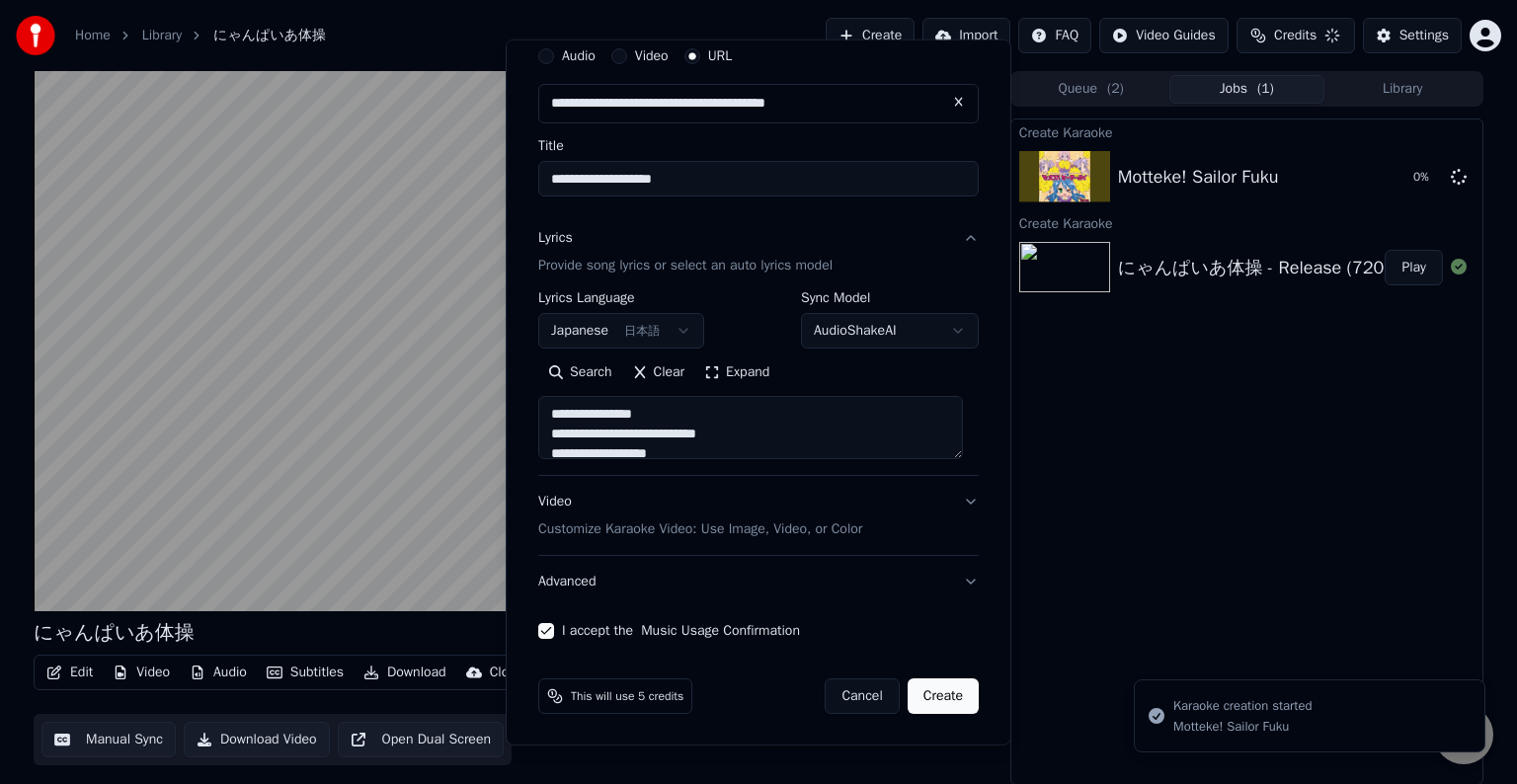 type 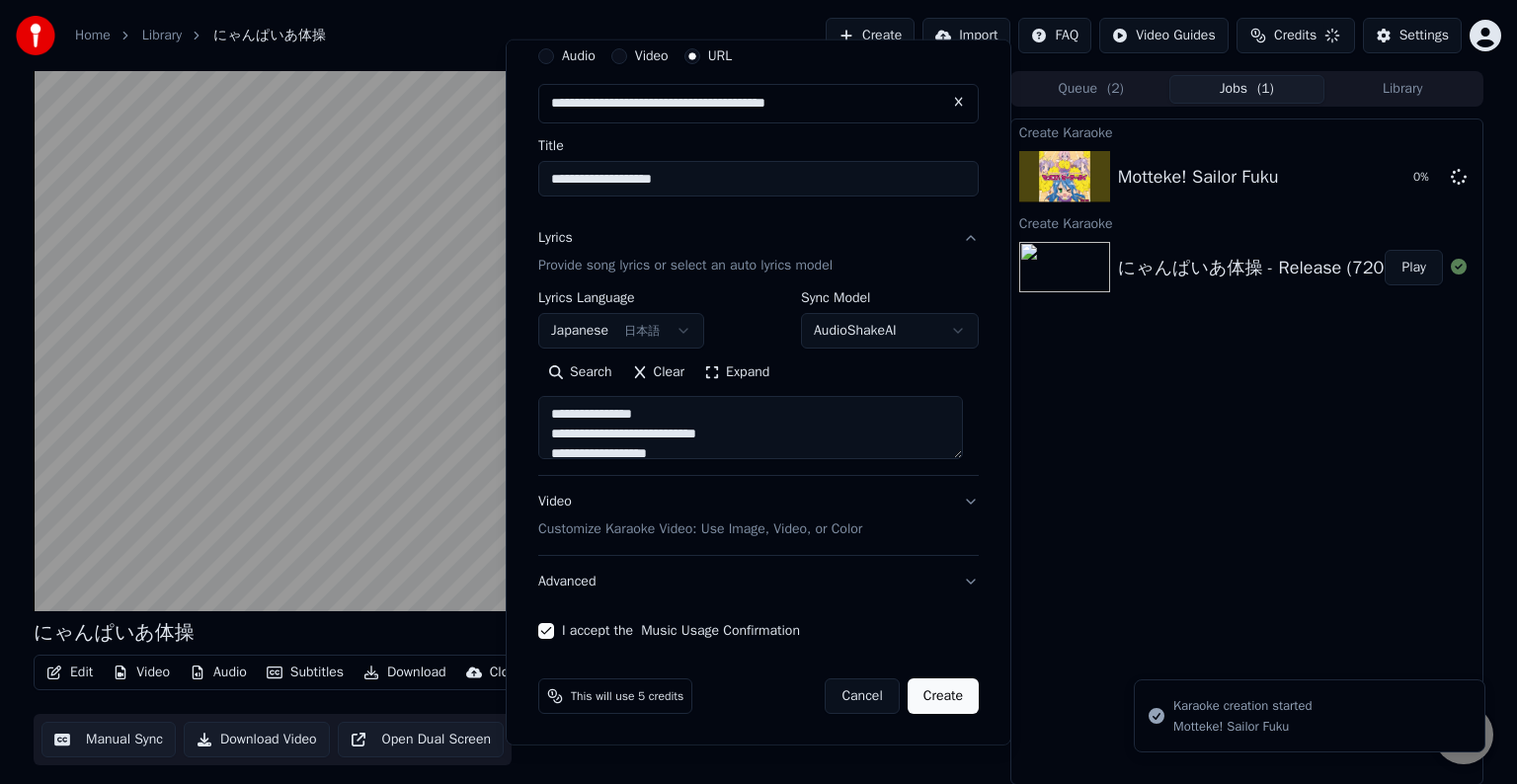 type 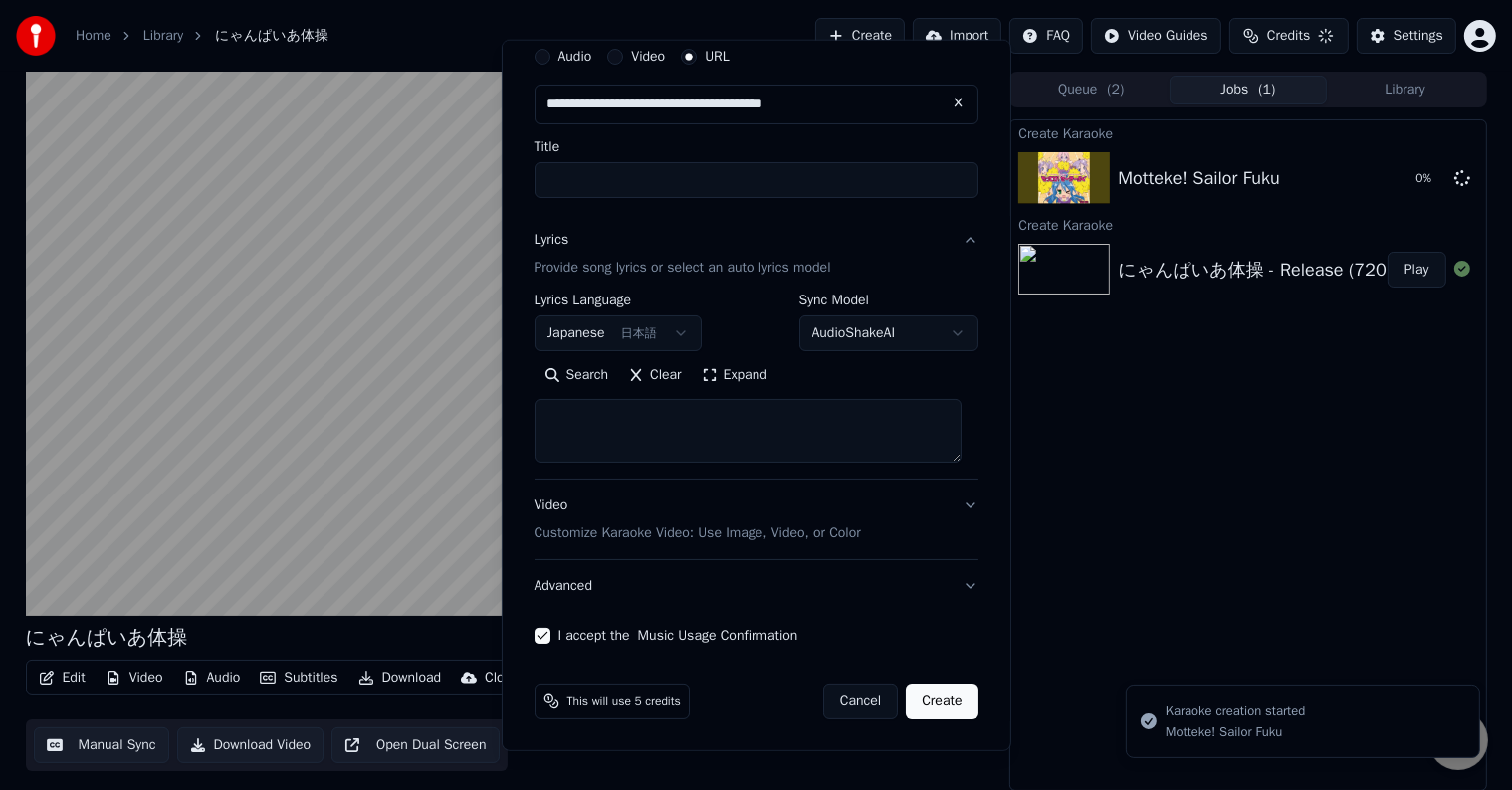 select 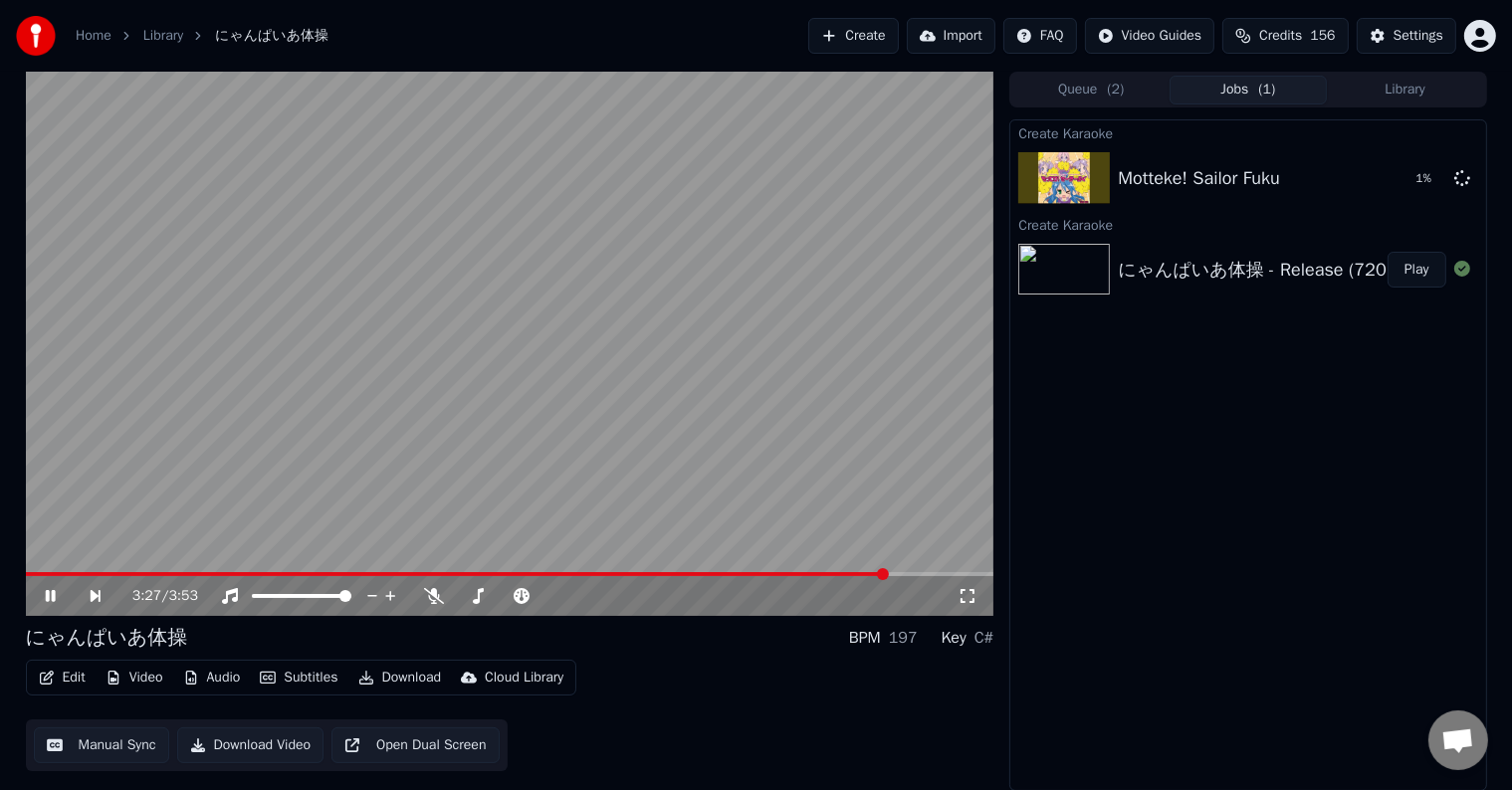 click on "Edit" at bounding box center (62, 678) 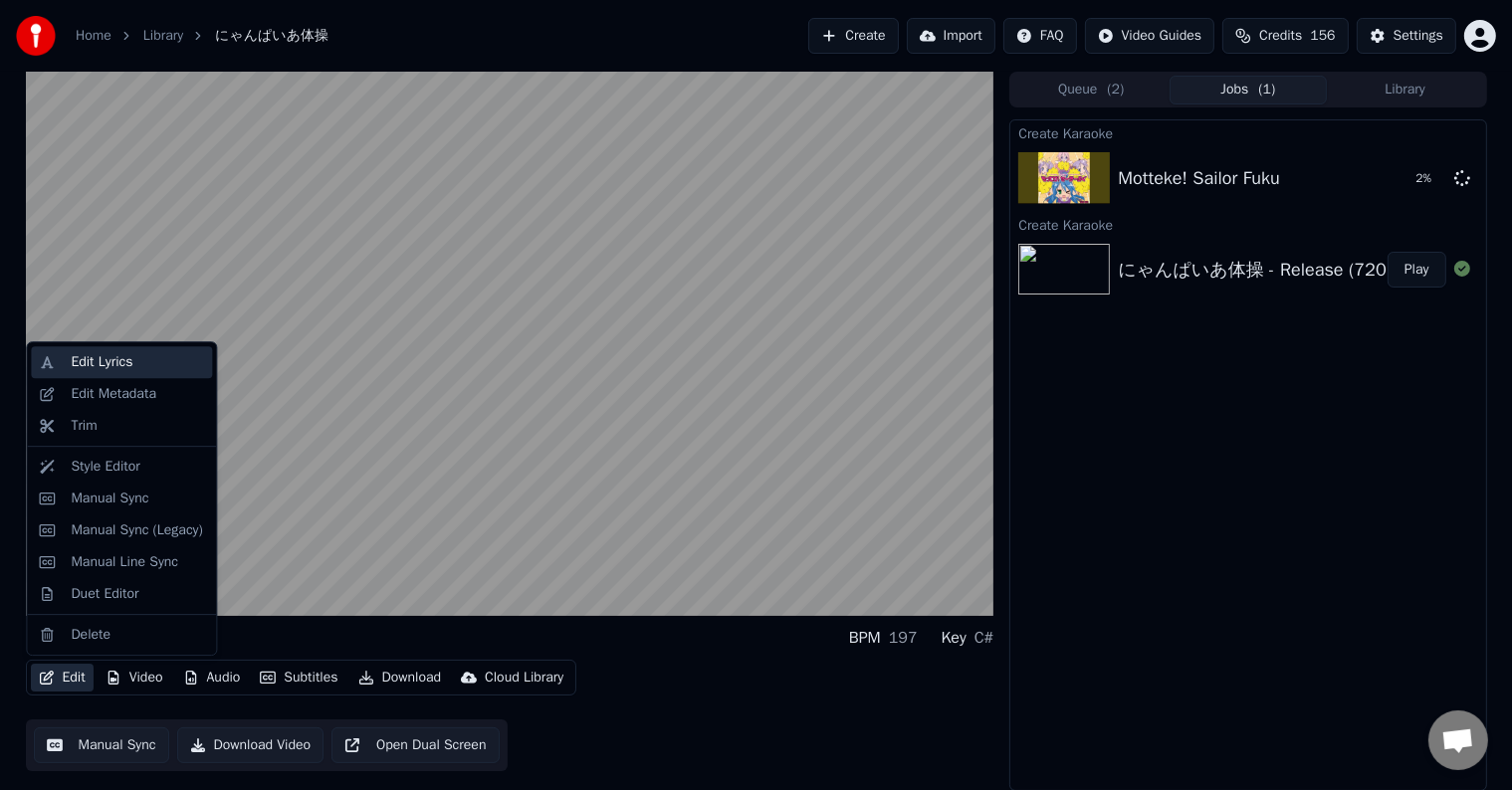 click on "Edit Lyrics" at bounding box center (102, 362) 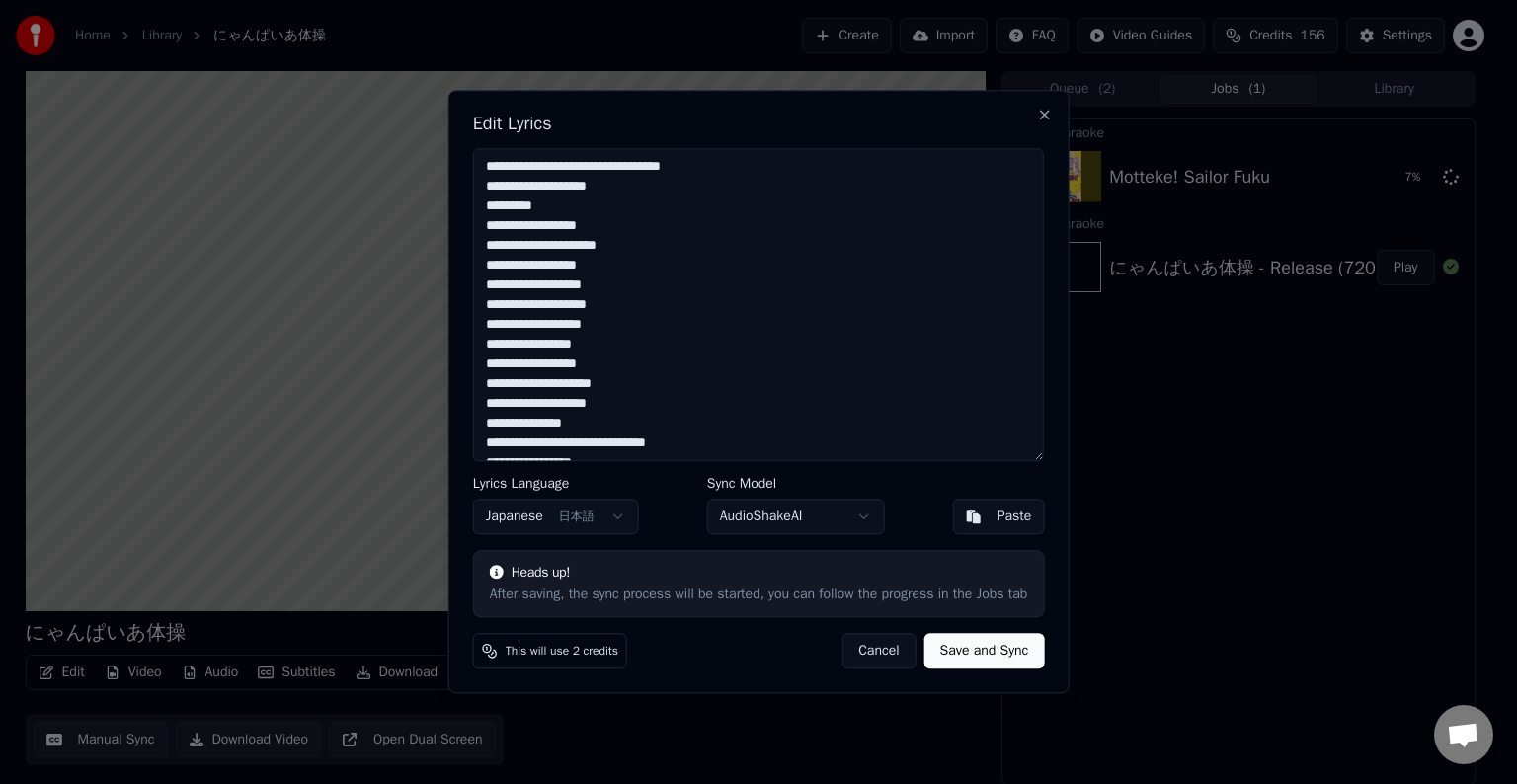 click at bounding box center [758, 304] 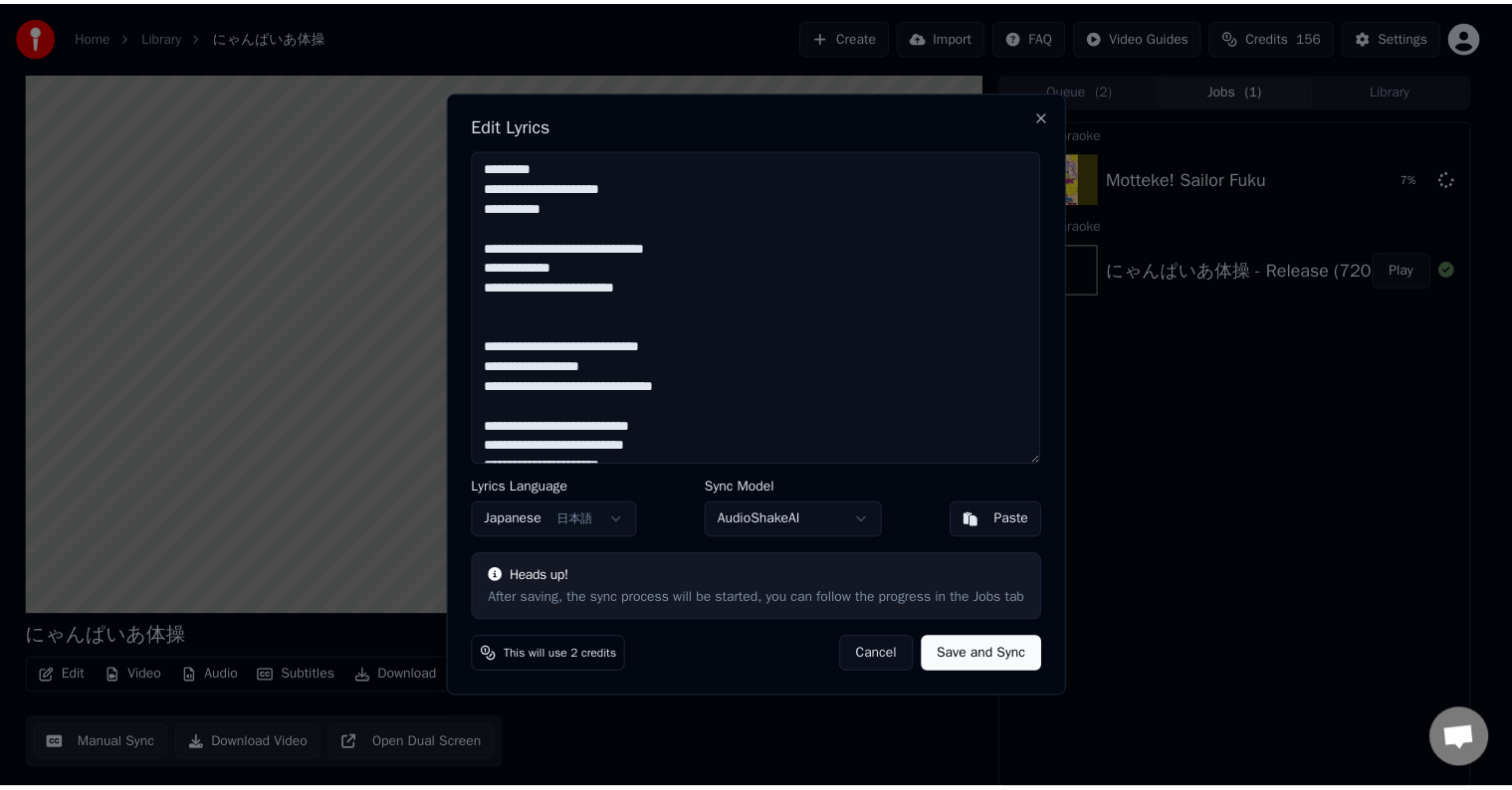 scroll, scrollTop: 1263, scrollLeft: 0, axis: vertical 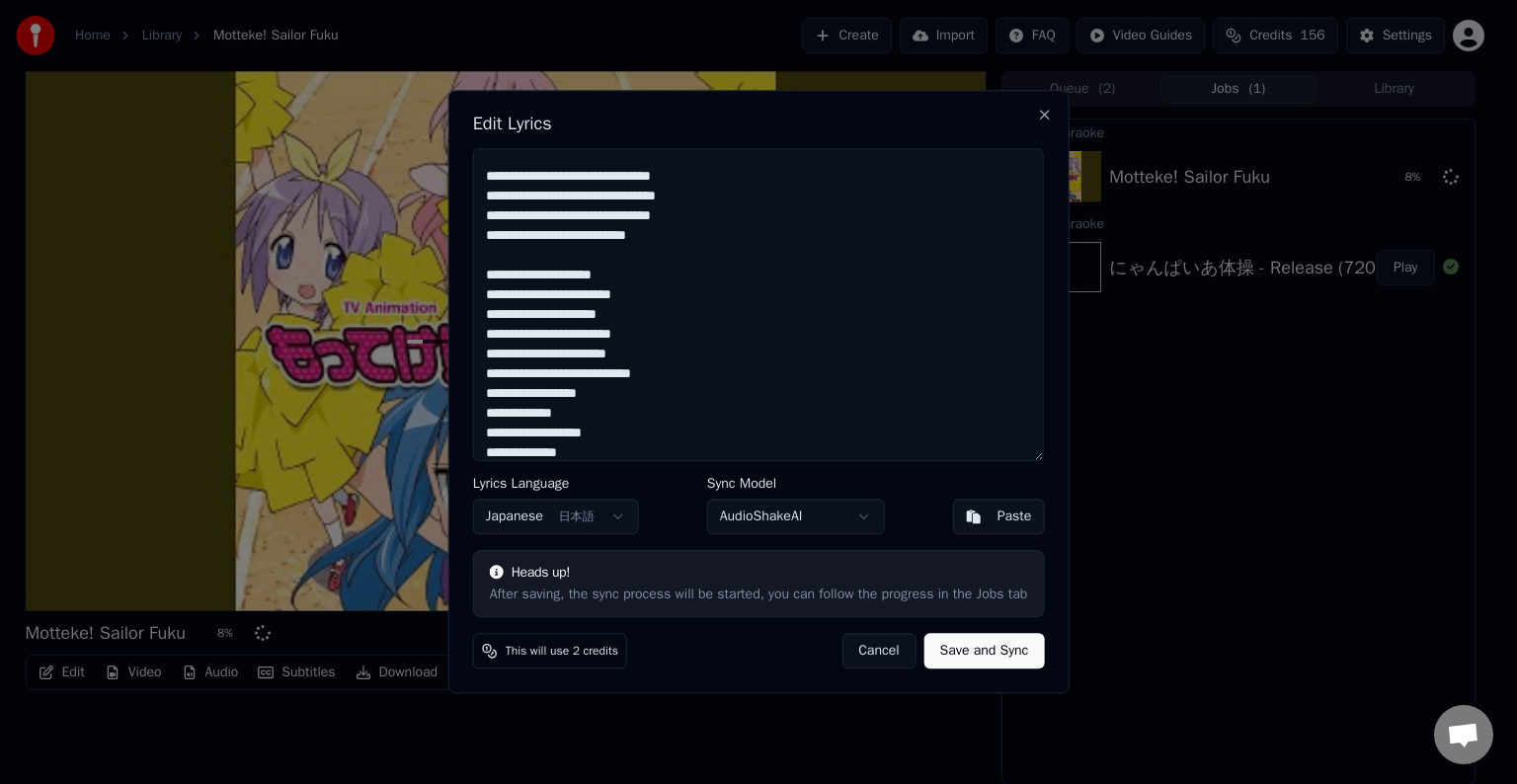 click on "Save and Sync" at bounding box center (985, 652) 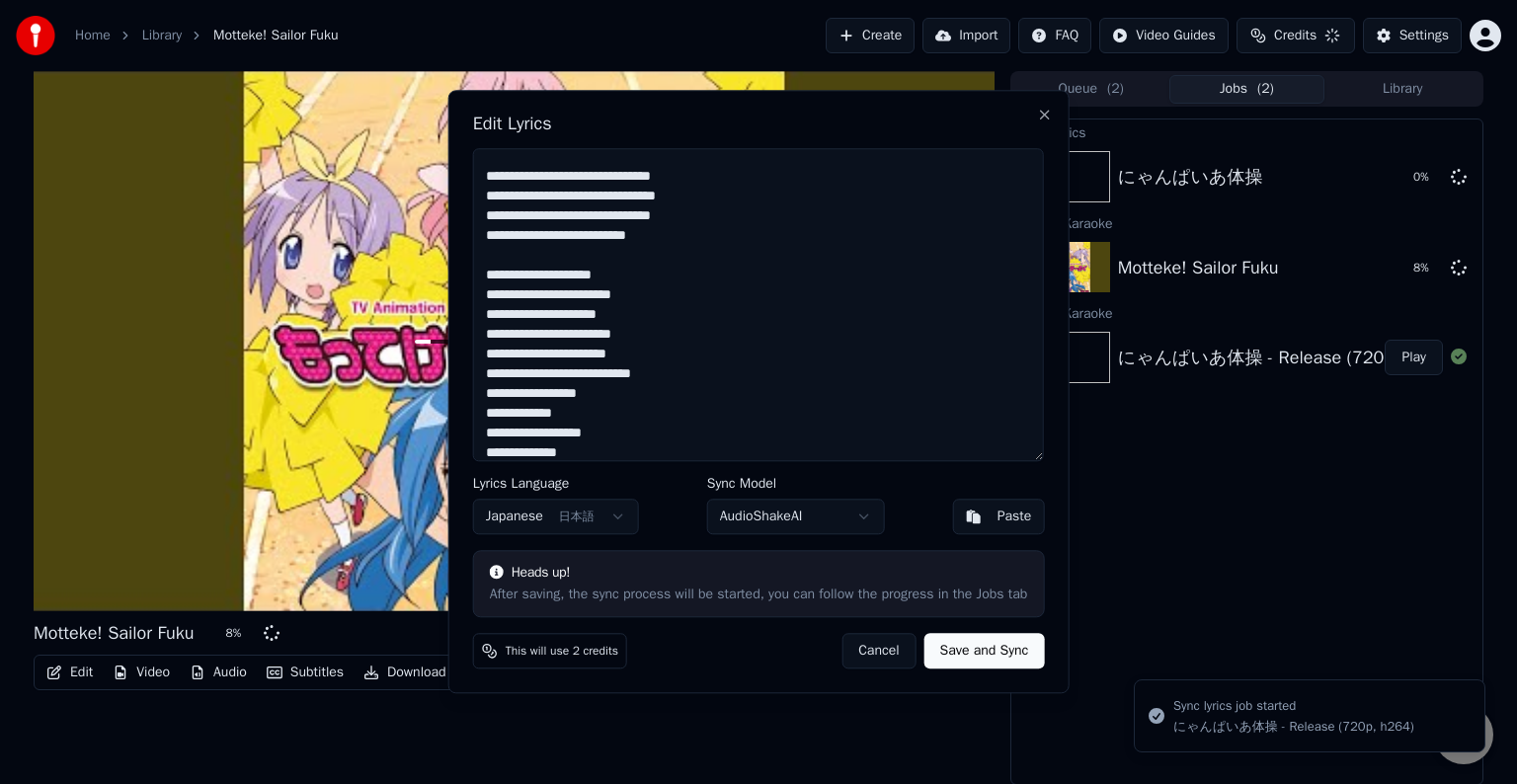 type on "**********" 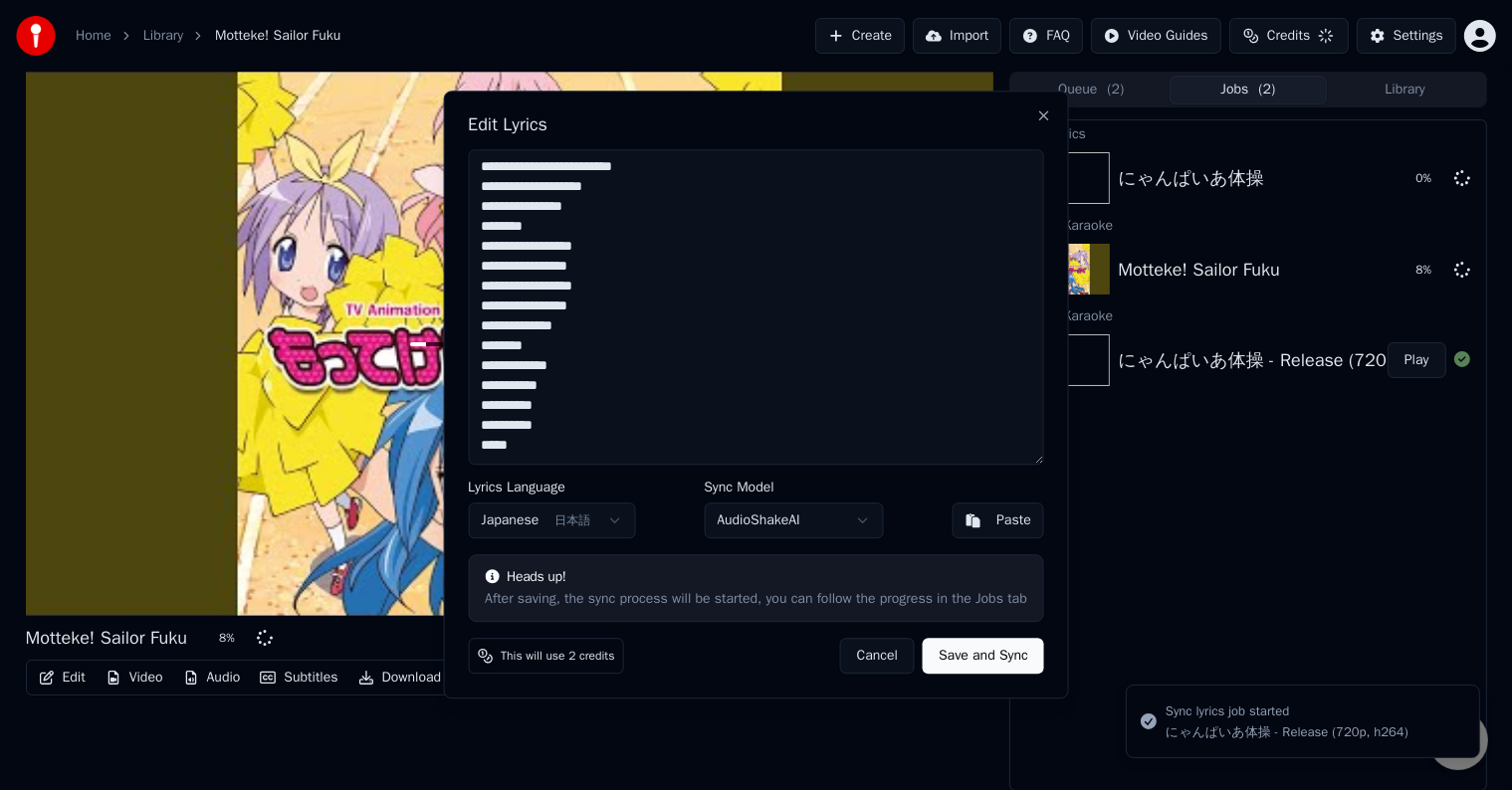 scroll, scrollTop: 1253, scrollLeft: 0, axis: vertical 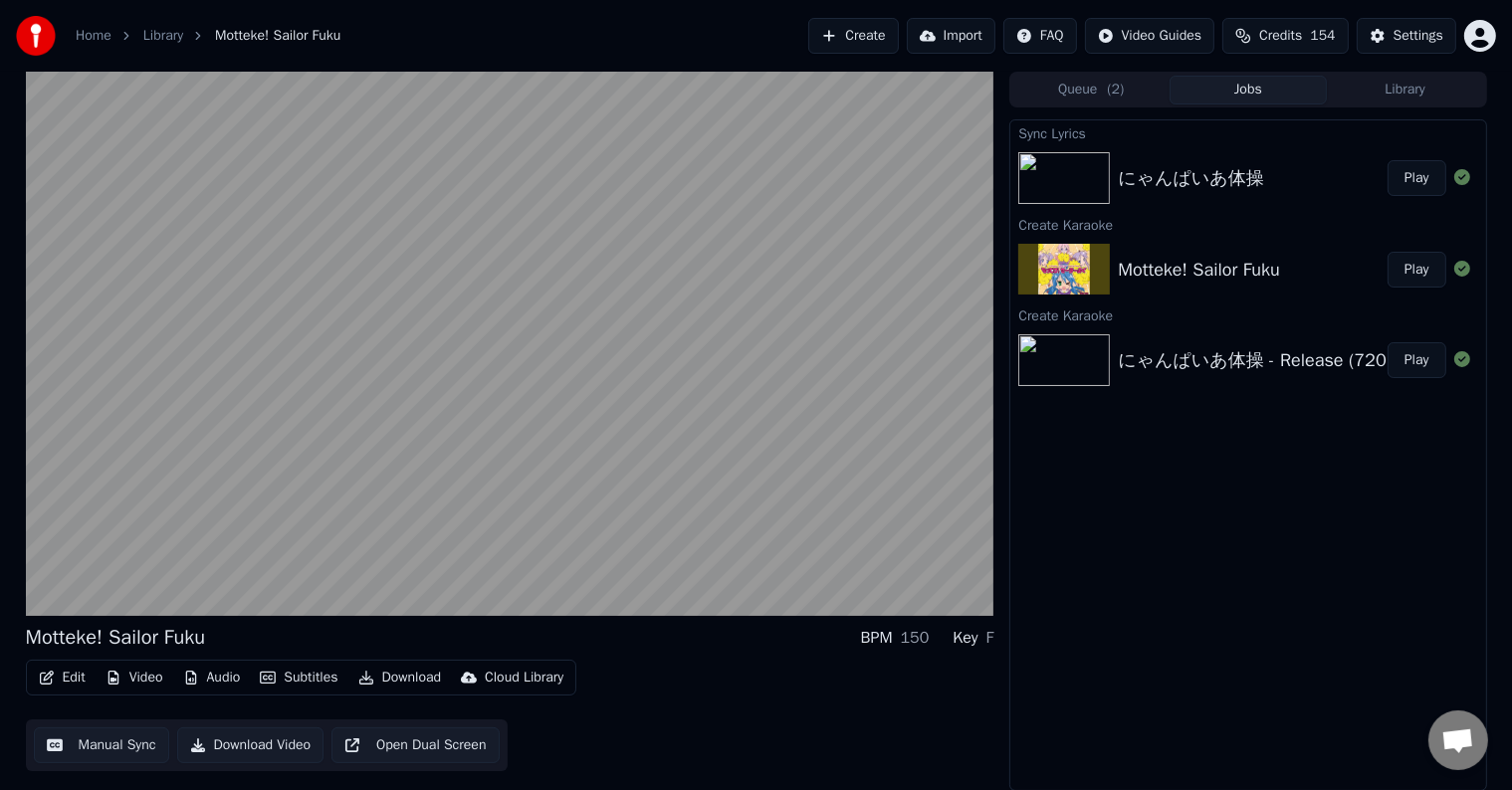 click on "Play" at bounding box center [1416, 178] 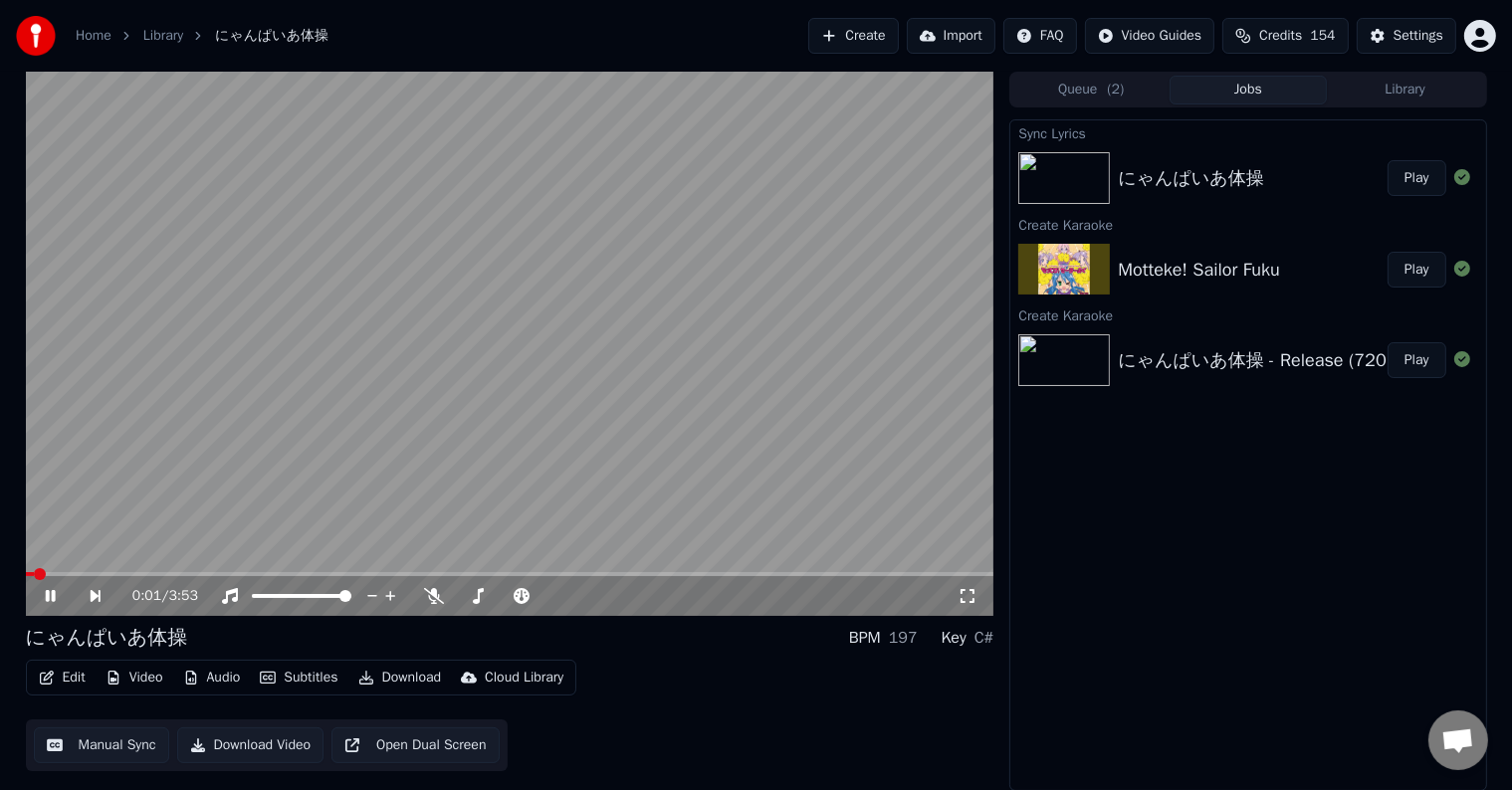 click at bounding box center [510, 343] 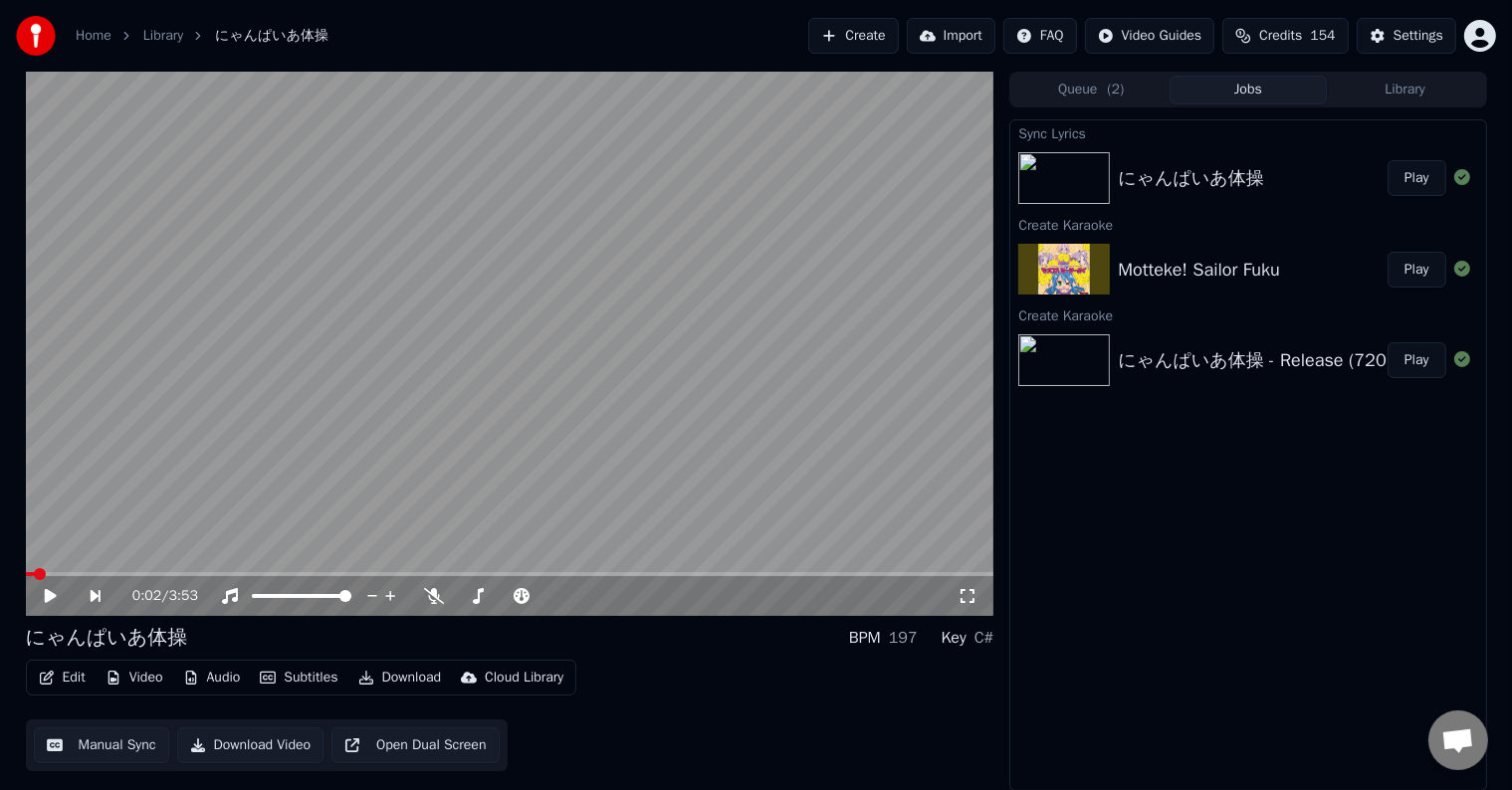 click on "Edit" at bounding box center (62, 678) 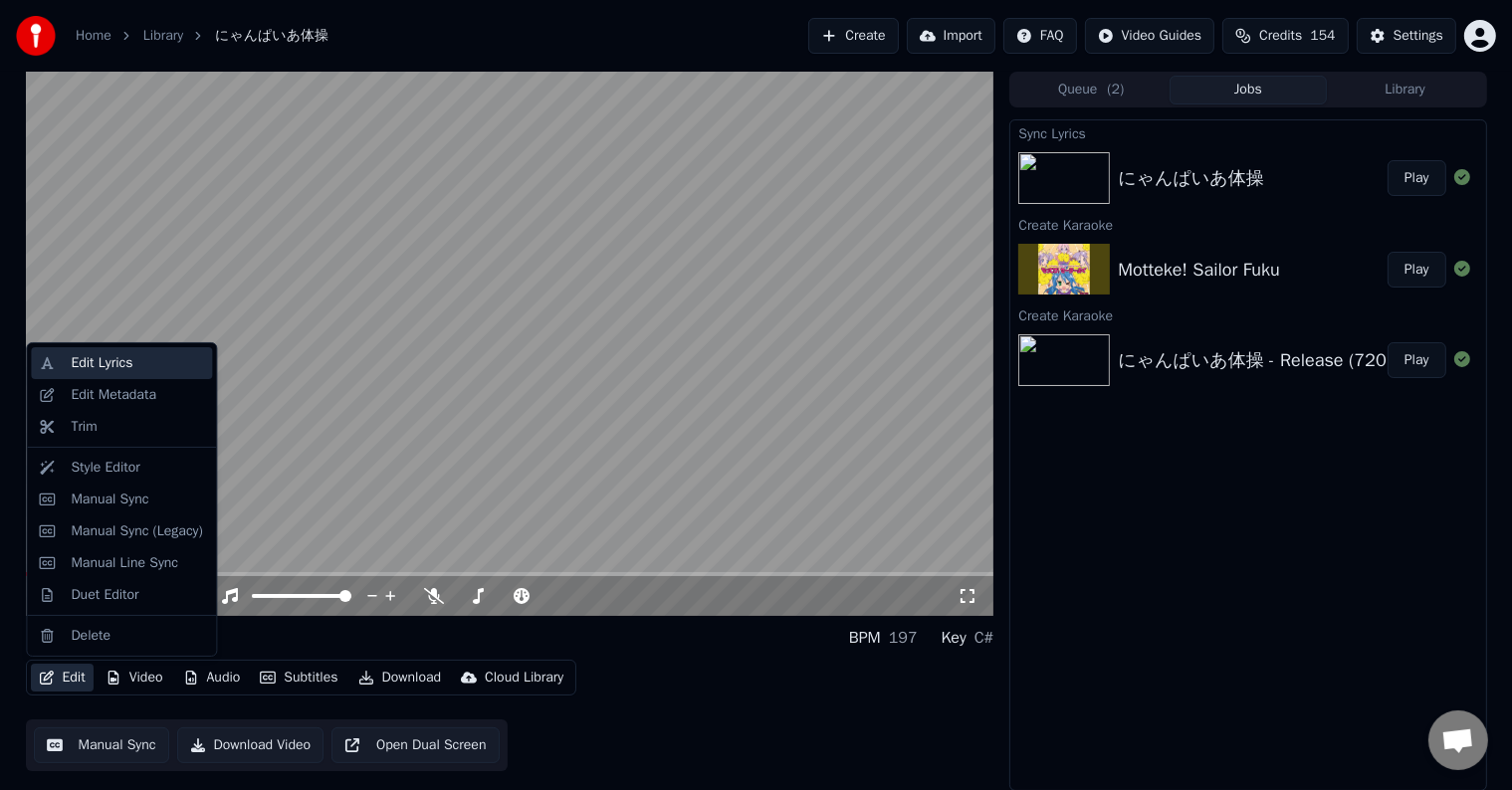 click on "Edit Lyrics" at bounding box center (102, 363) 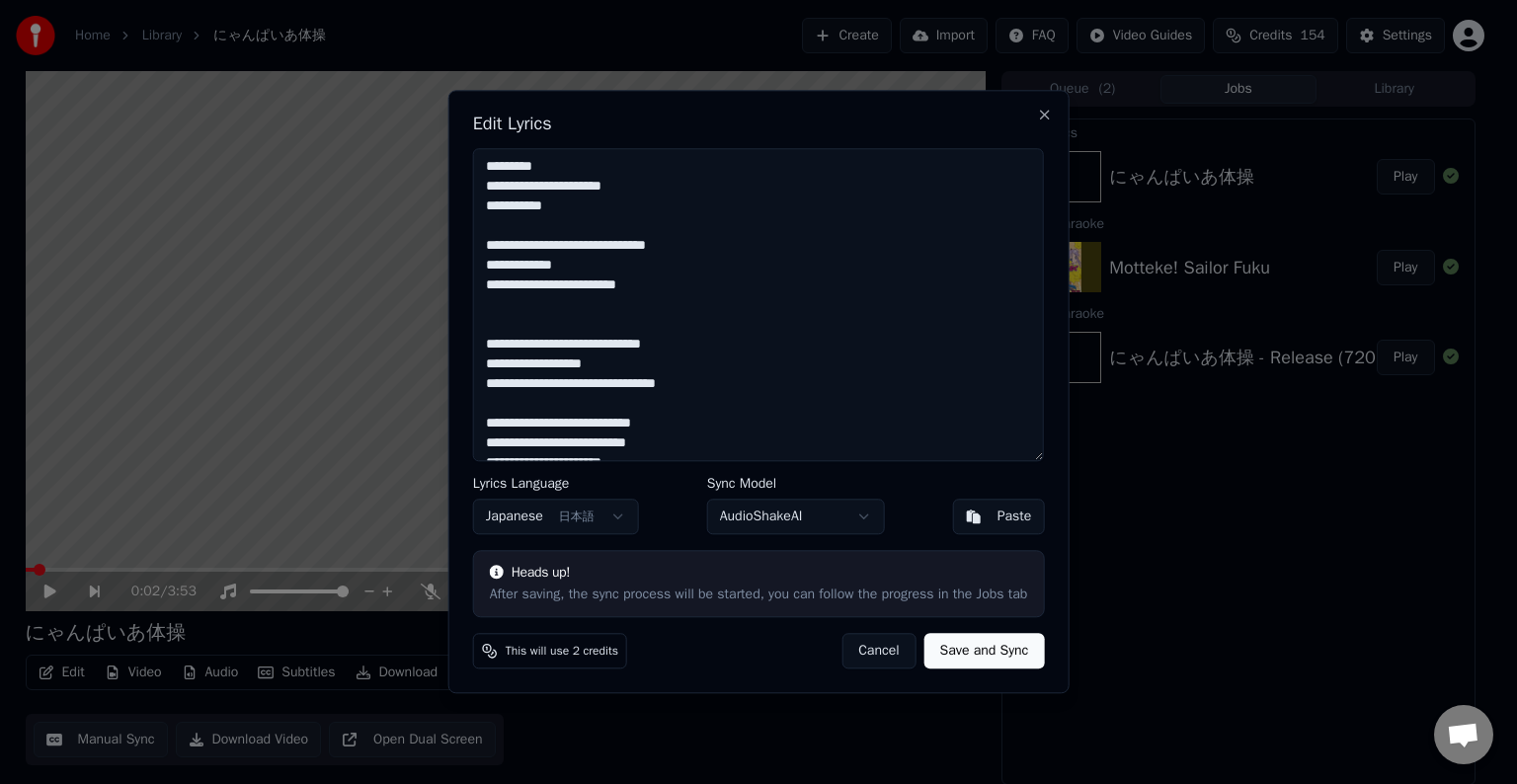 click at bounding box center [758, 304] 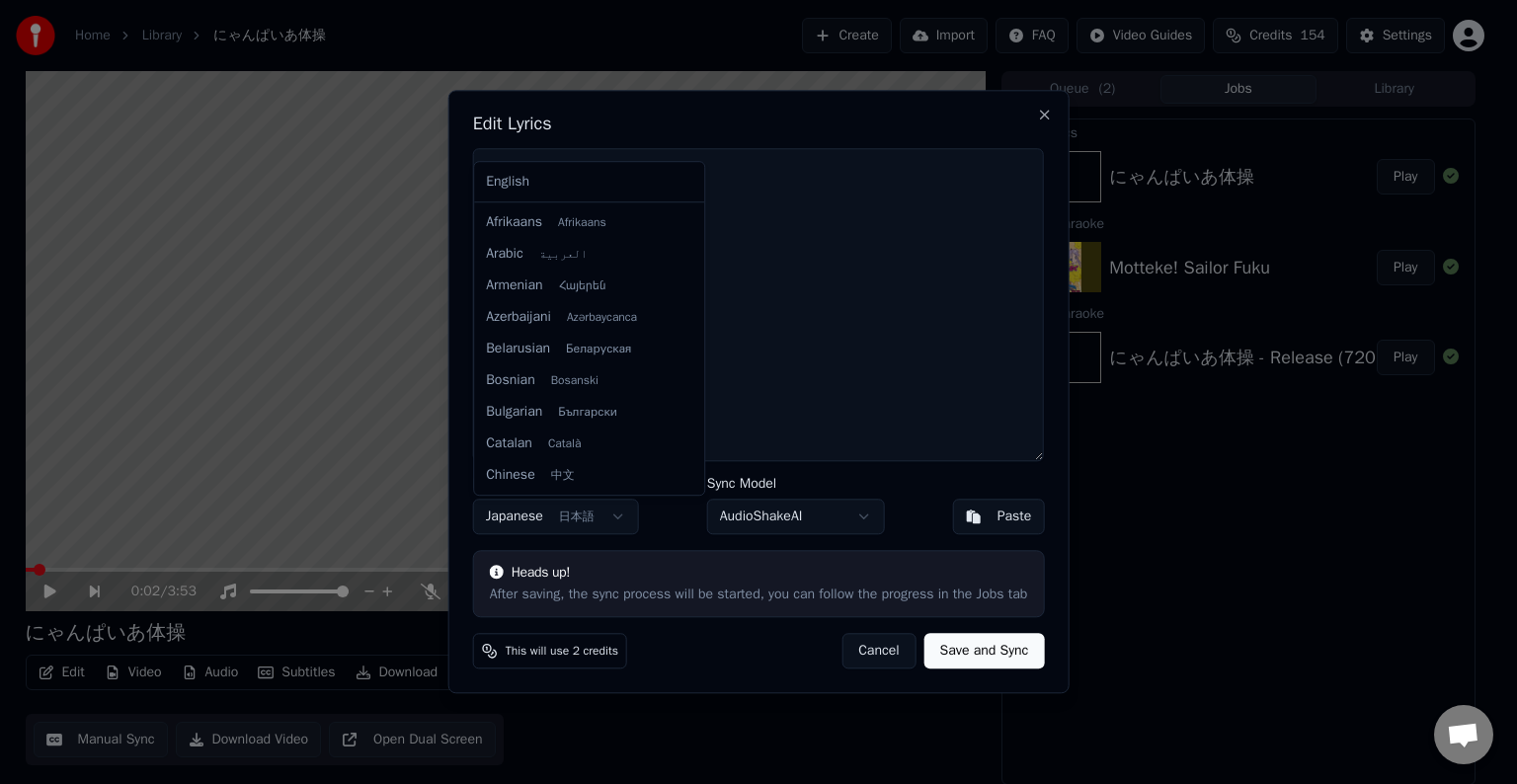 click on "Home Library にゃんぱいあ体操 Create Import FAQ Video Guides Credits 154 Settings 0:02  /  3:53 にゃんぱいあ体操 BPM 197 Key C# Edit Video Audio Subtitles Download Cloud Library Manual Sync Download Video Open Dual Screen Queue ( 2 ) Jobs Library Sync Lyrics にゃんぱいあ体操 Play Create Karaoke Motteke! Sailor Fuku Play Create Karaoke にゃんぱいあ体操 - Release (720p, h264) Play Edit Lyrics Lyrics Language Japanese 日本語 Sync Model AudioShakeAI Paste Heads up! After saving, the sync process will be started, you can follow the progress in the Jobs tab This will use 2 credits Cancel Save and Sync Close English Afrikaans Afrikaans Arabic العربية Armenian Հայերեն Azerbaijani Azərbaycanca Belarusian Беларуская Bosnian Bosanski Bulgarian Български Catalan Català Chinese 中文 Croatian Hrvatski Czech Čeština Danish Dansk Dutch Nederlands Estonian Eesti Filipino Filipino Finnish Suomi French Français Galician Galego German Deutsch Greek Hebrew" at bounding box center [750, 392] 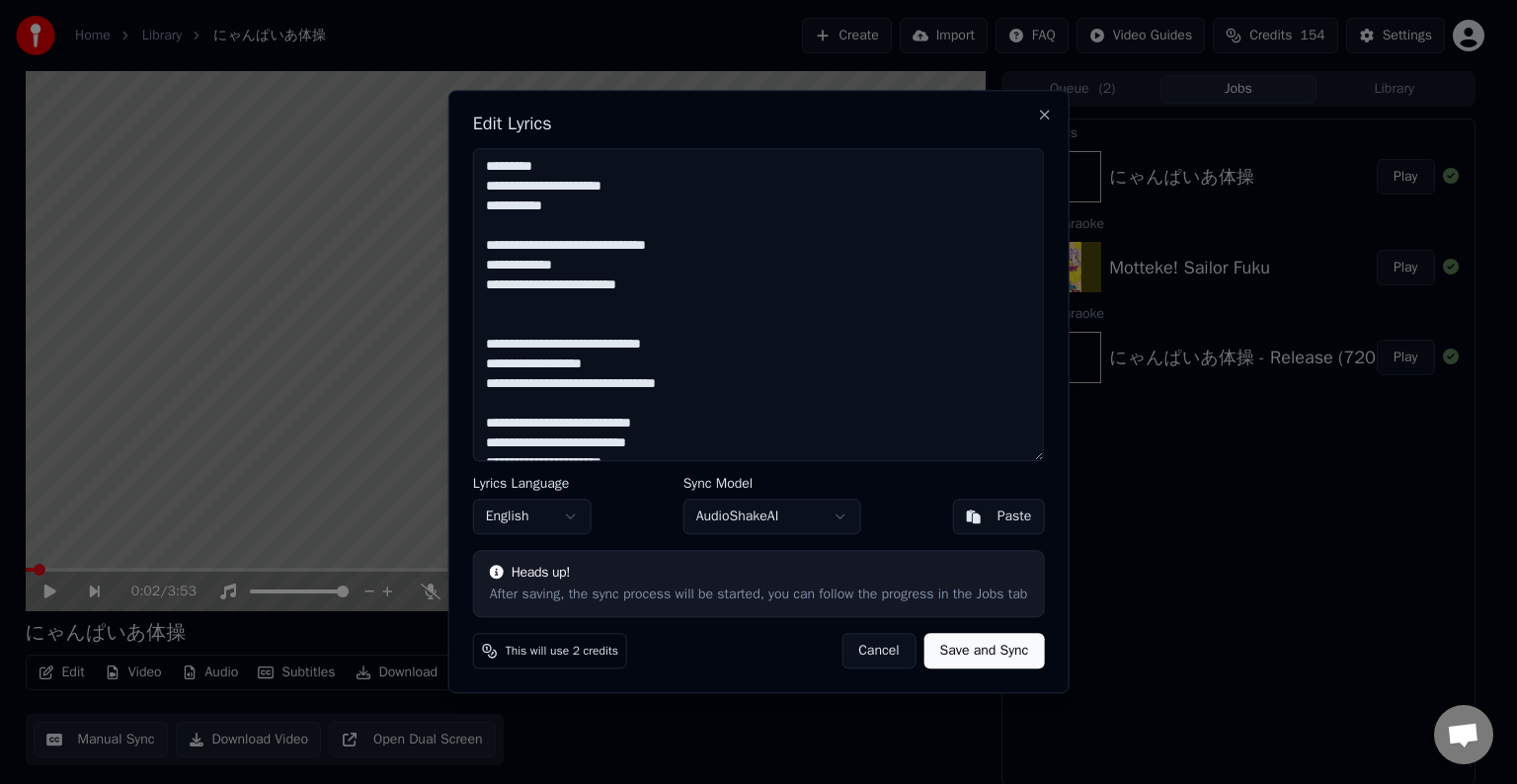 click on "Save and Sync" at bounding box center (985, 652) 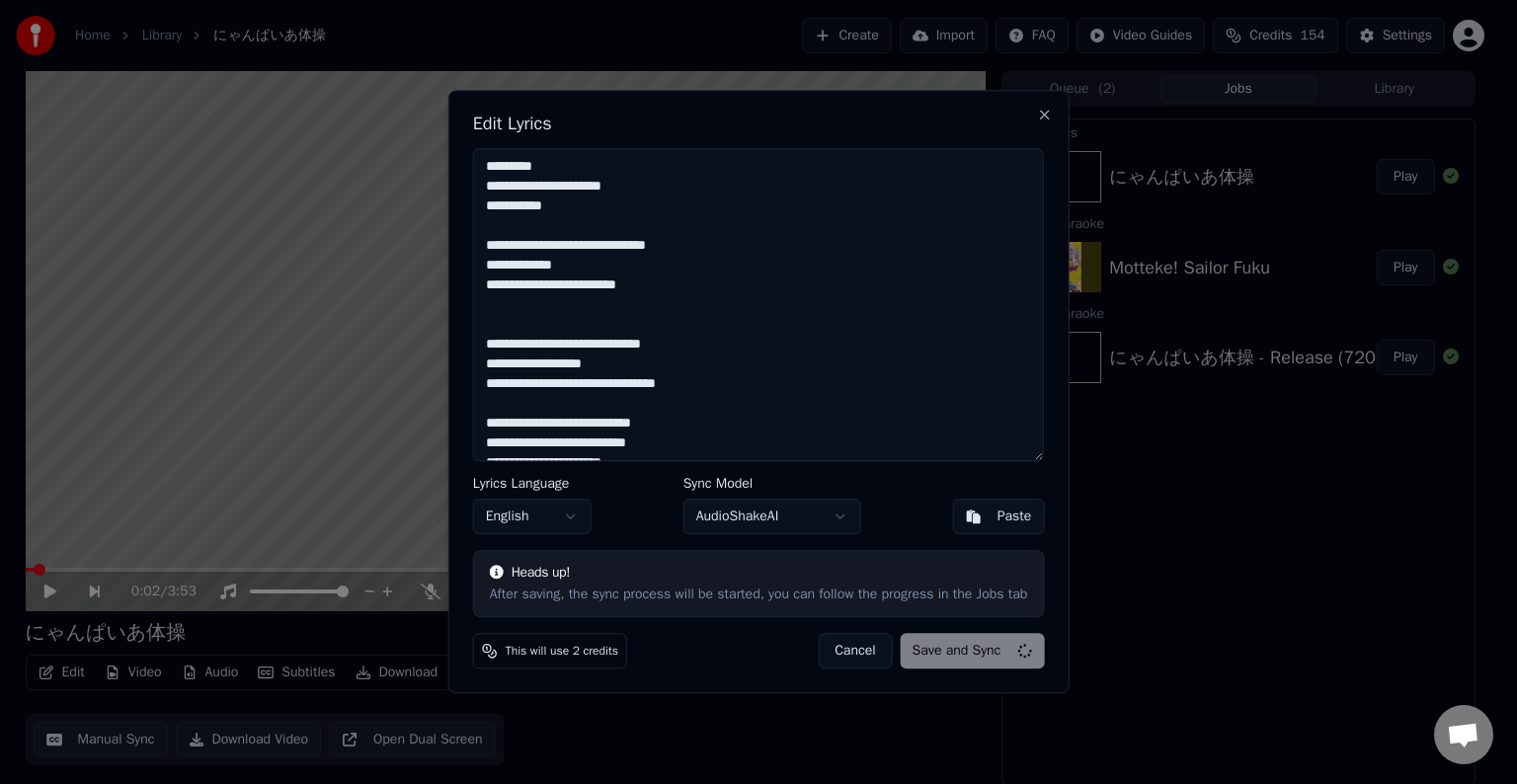 click on "Cancel Save and Sync" at bounding box center [930, 652] 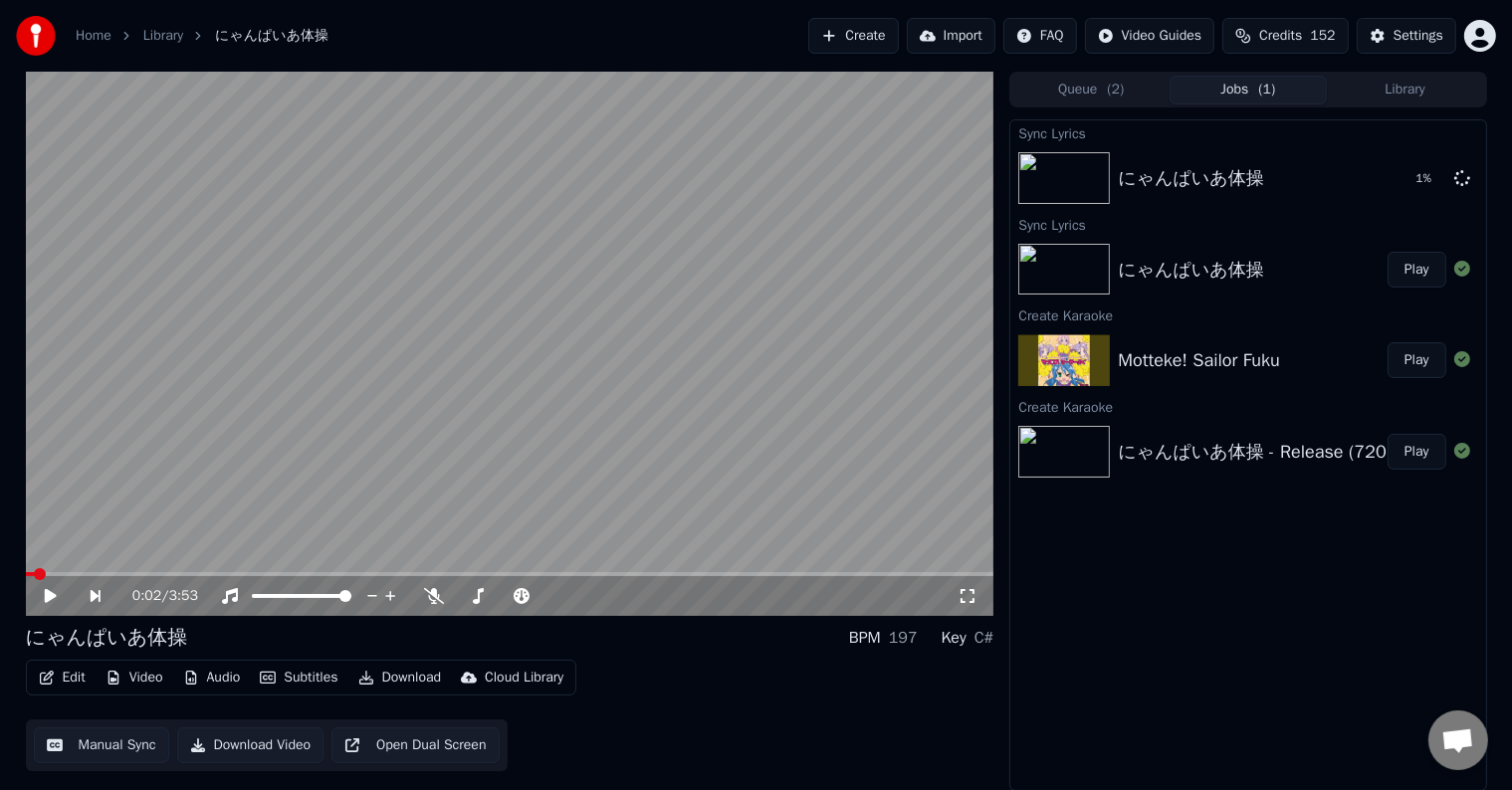 click on "Motteke! Sailor Fuku" at bounding box center (1198, 360) 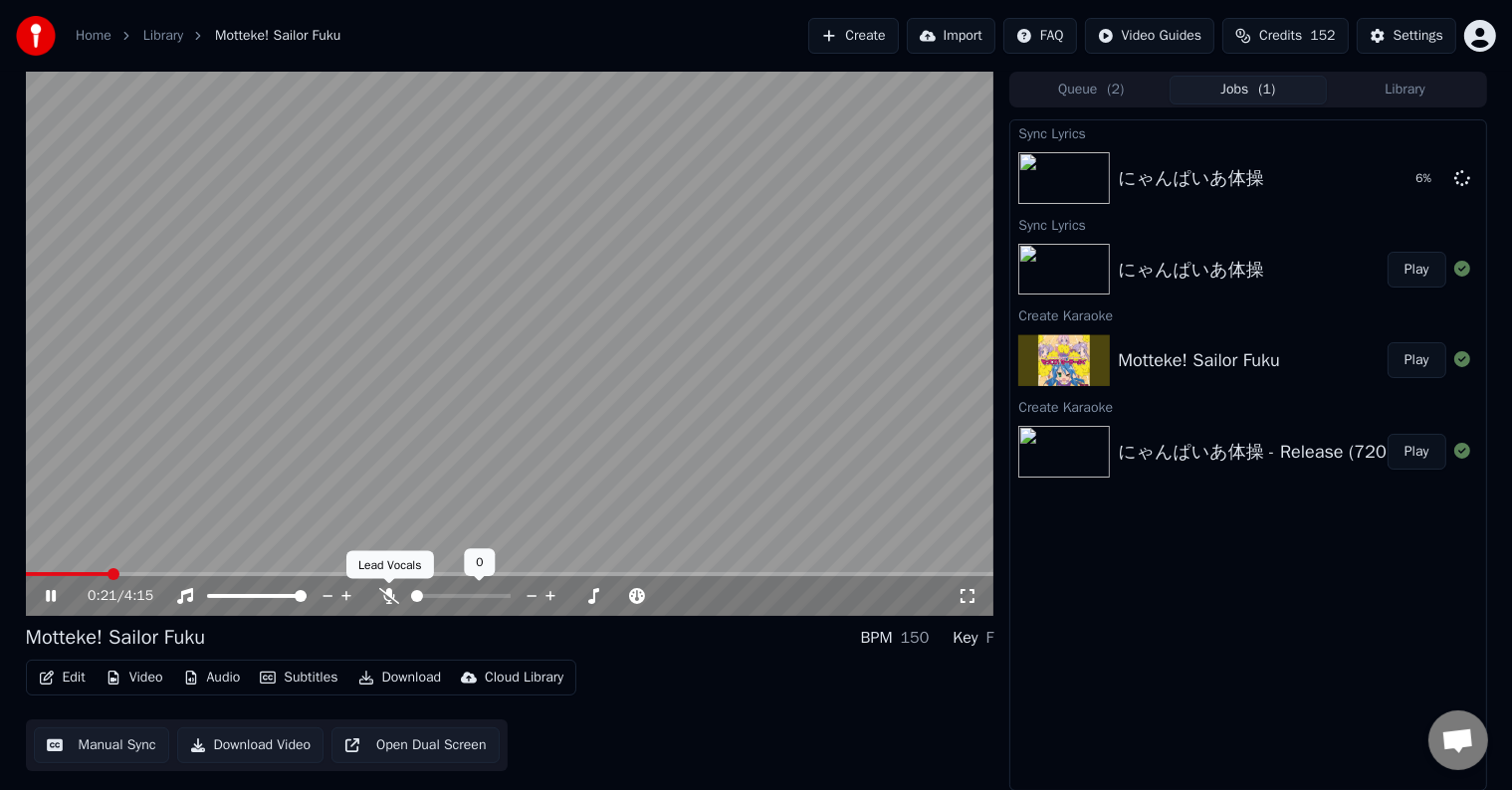 click 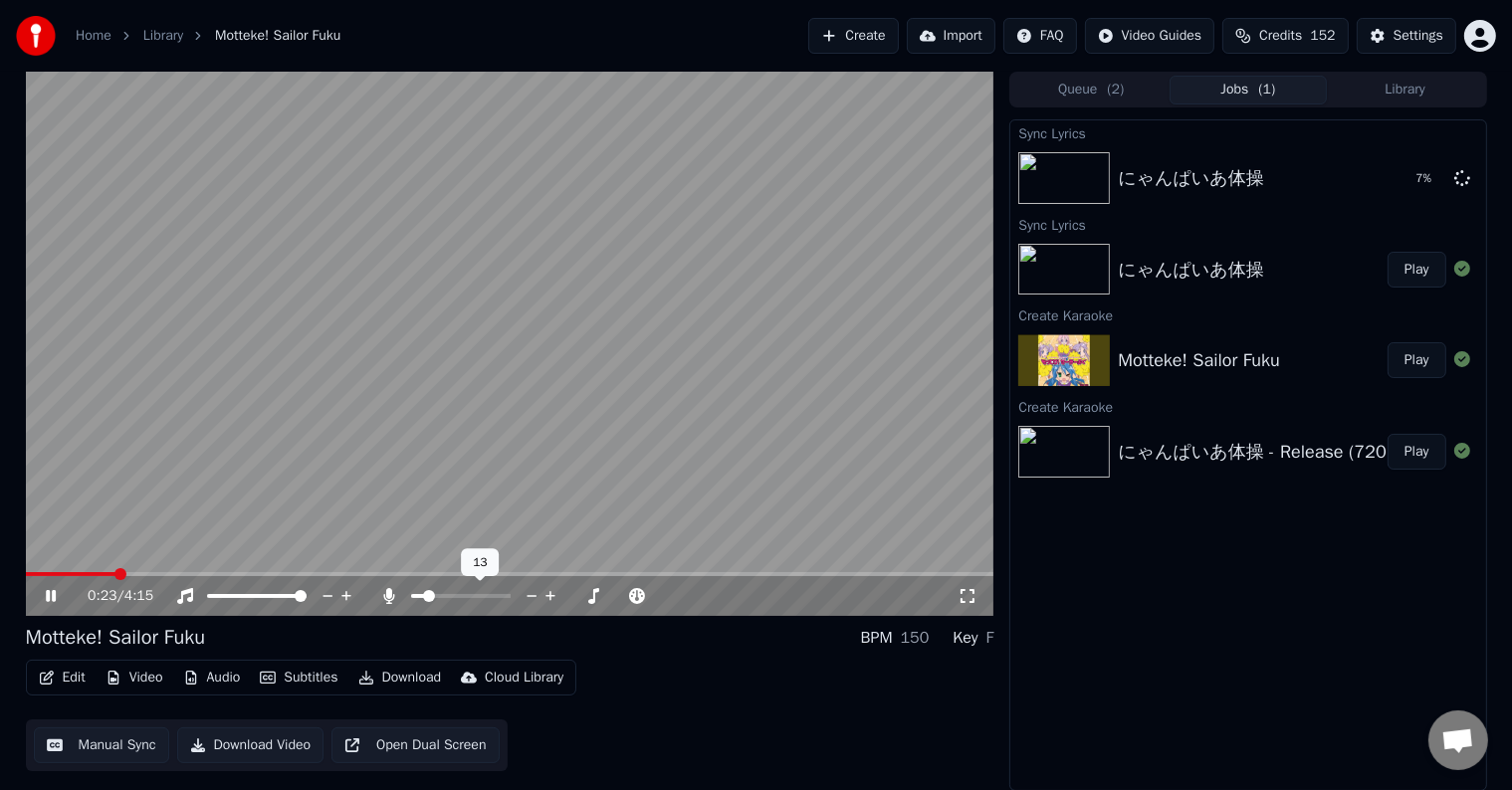 click at bounding box center (417, 596) 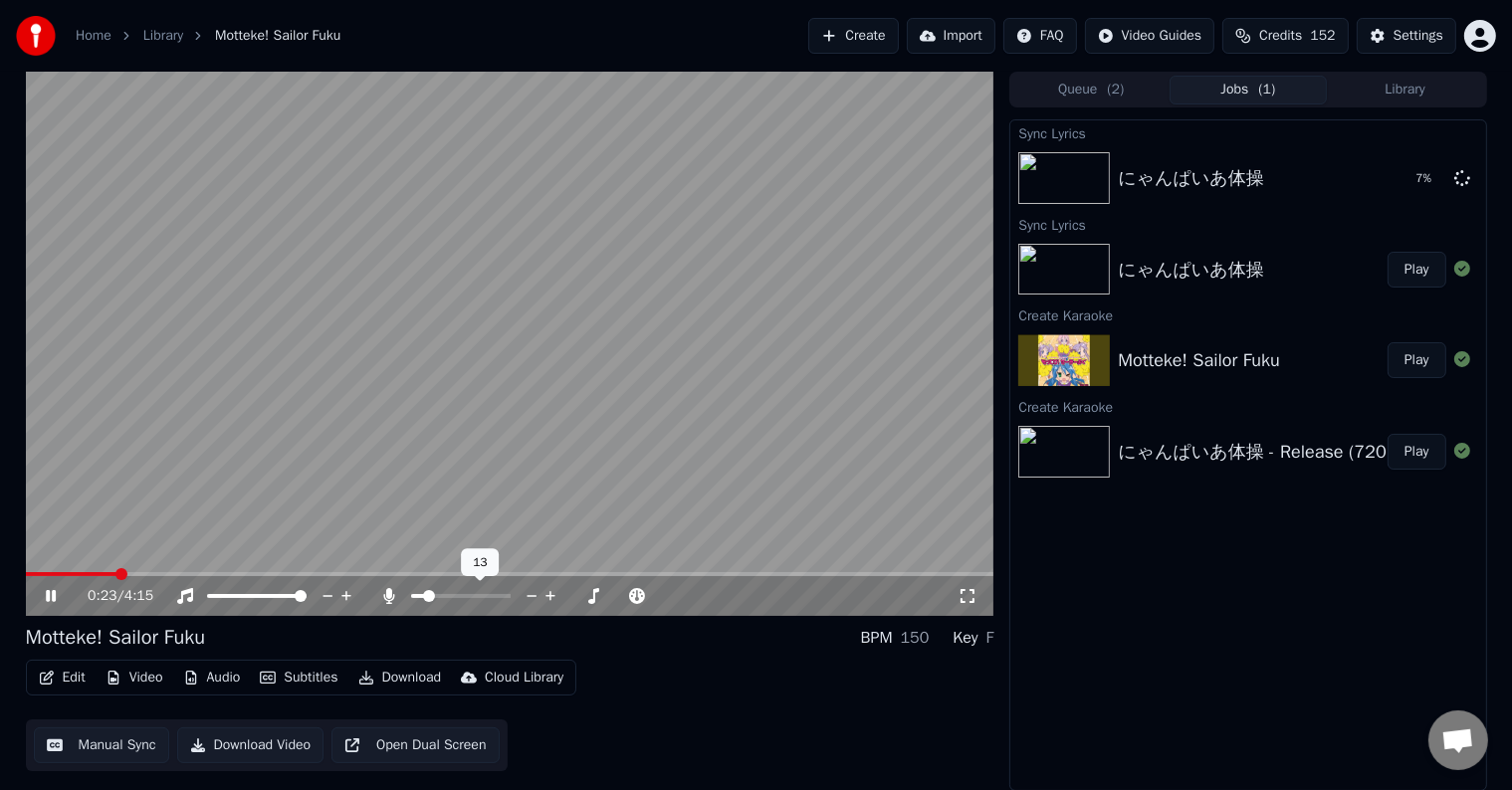 click at bounding box center (429, 596) 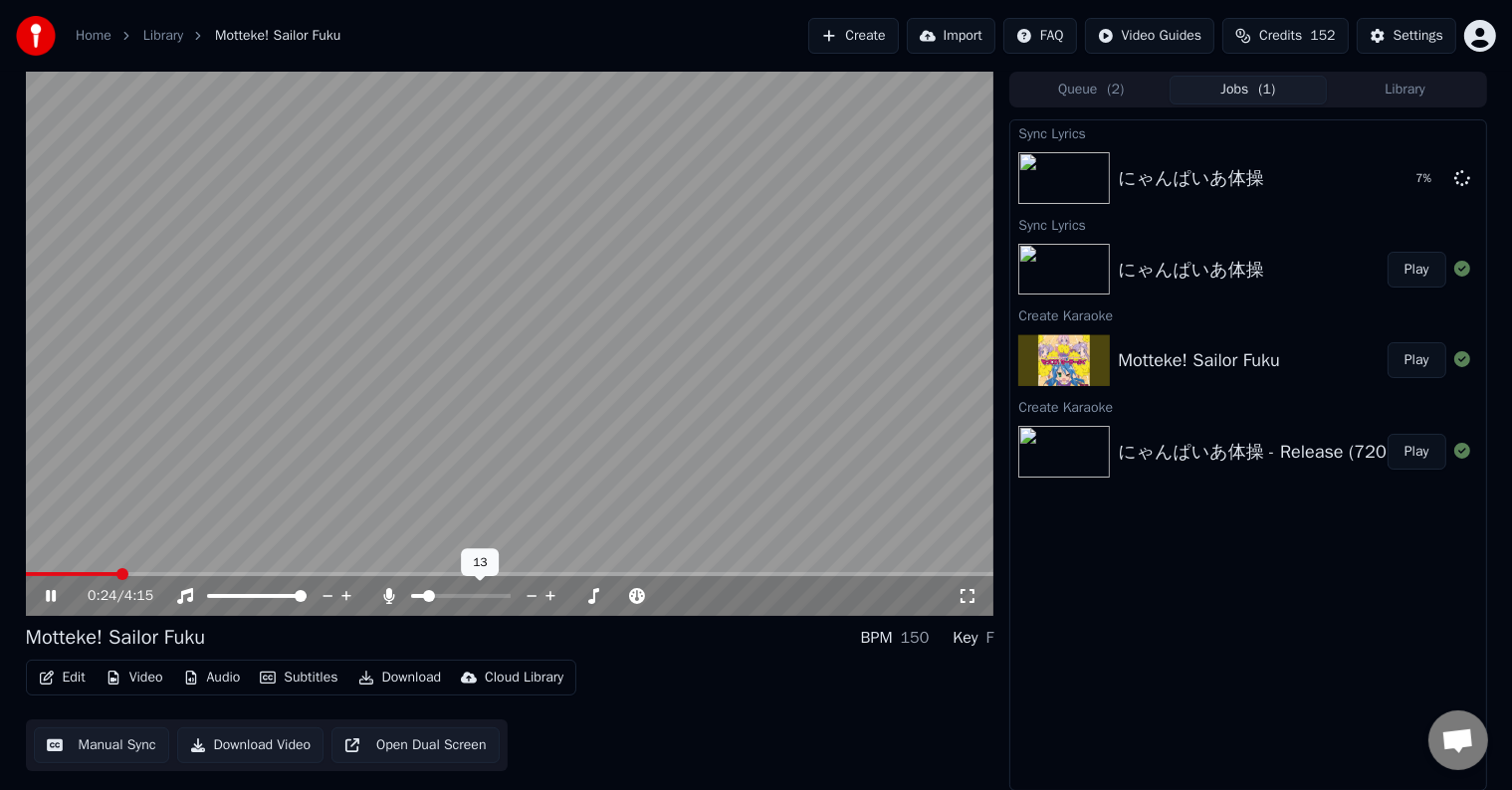 click at bounding box center (429, 596) 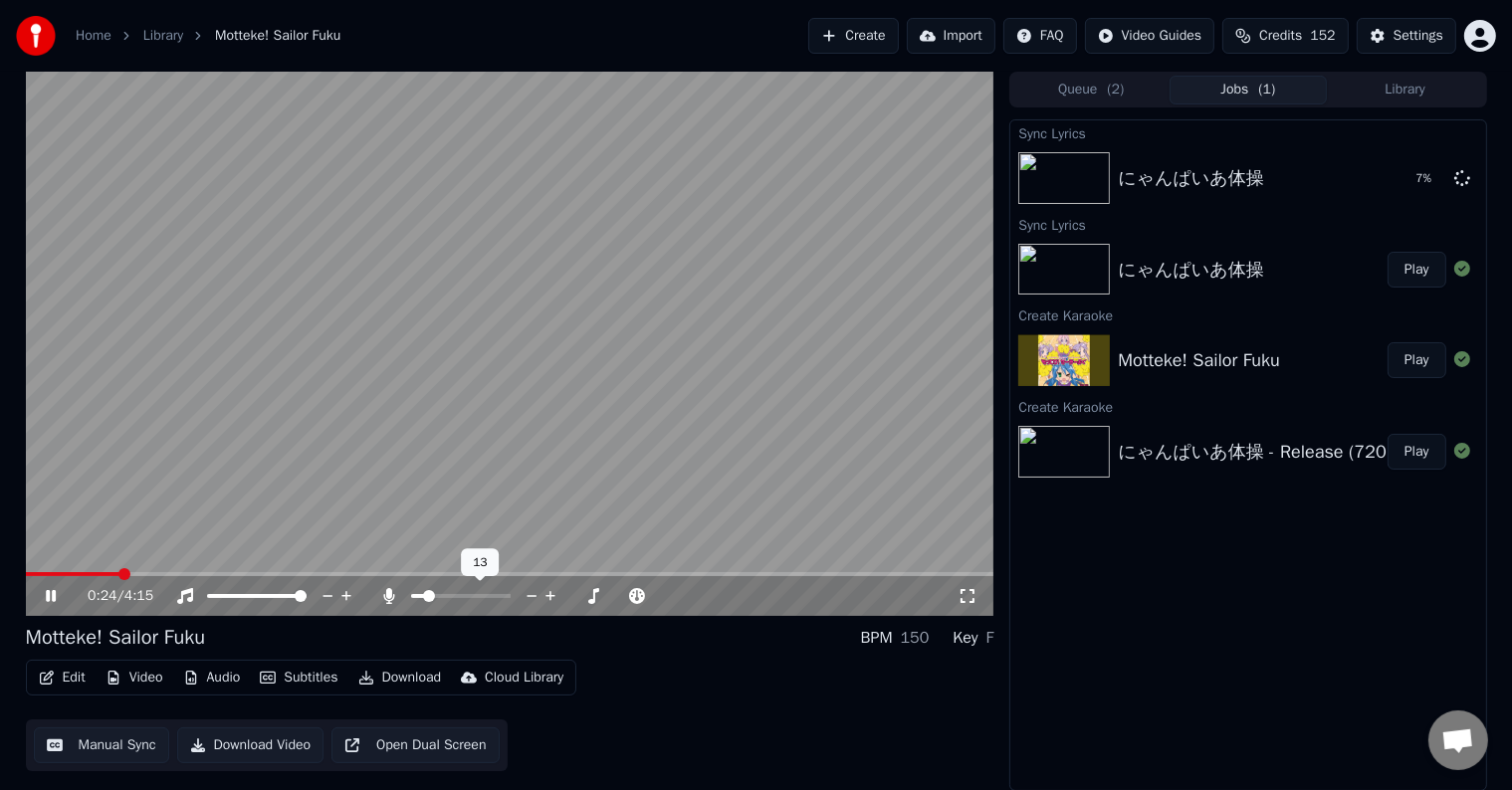 click at bounding box center [429, 596] 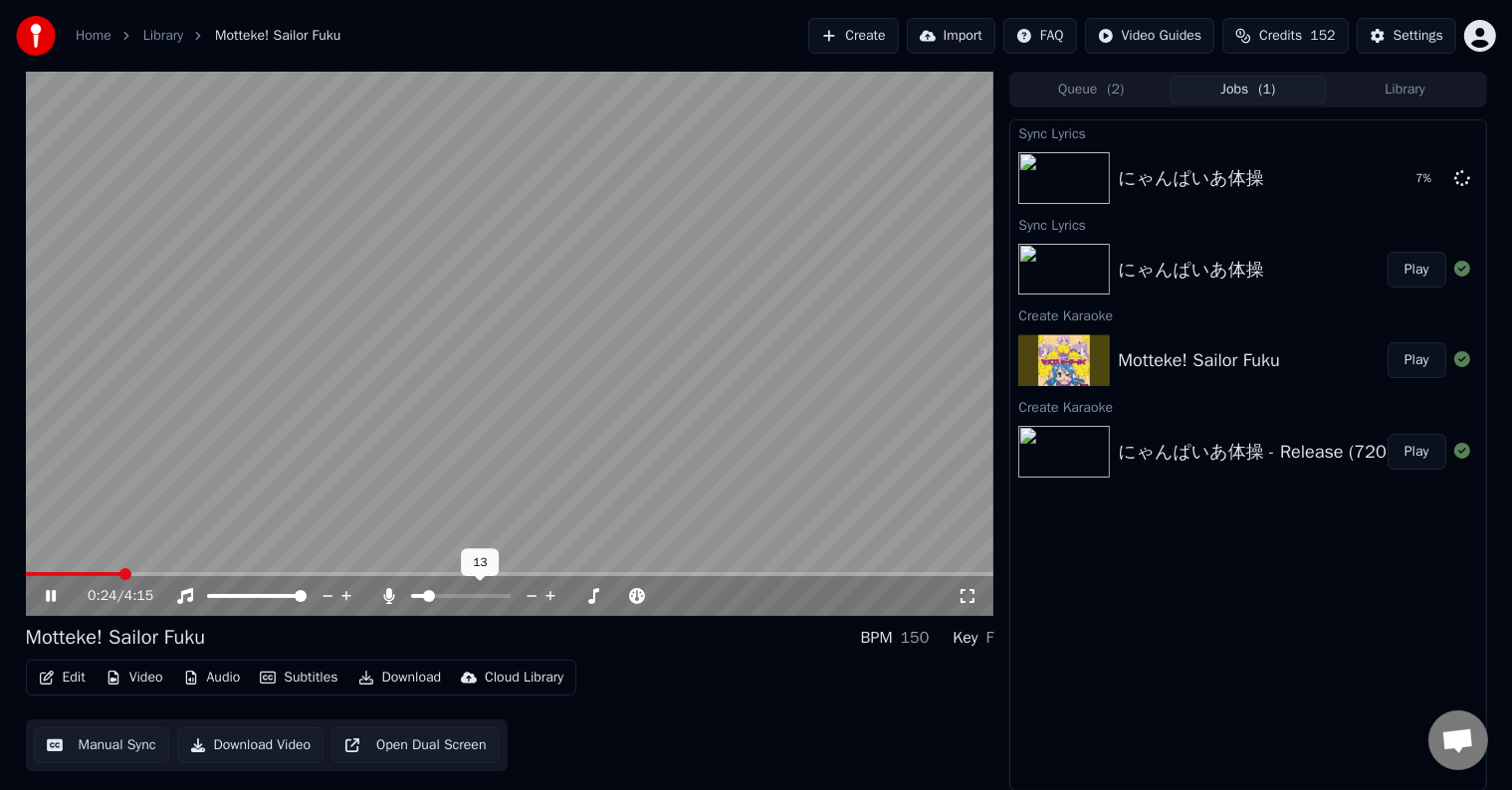 click at bounding box center (429, 596) 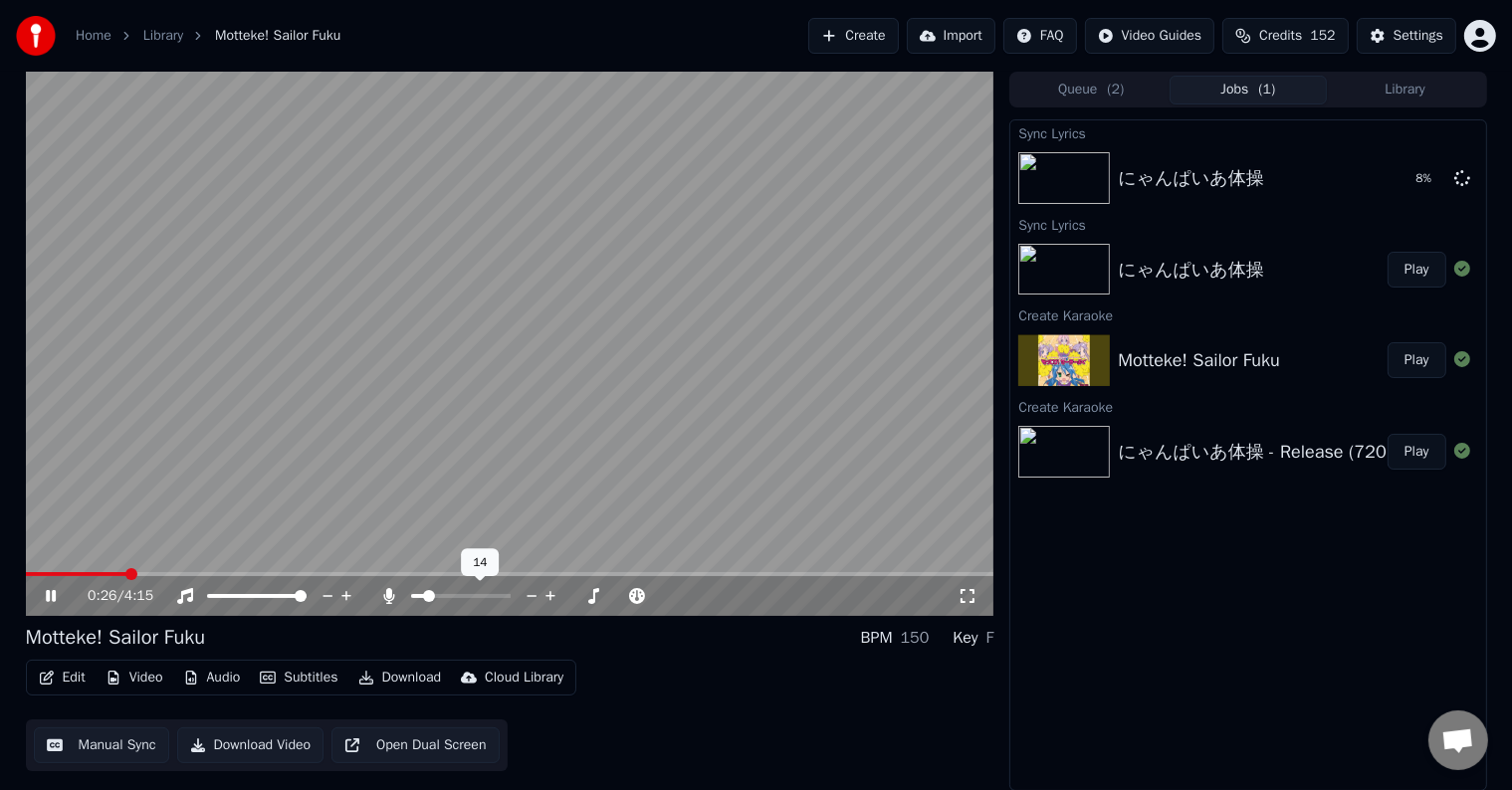 click at bounding box center (429, 596) 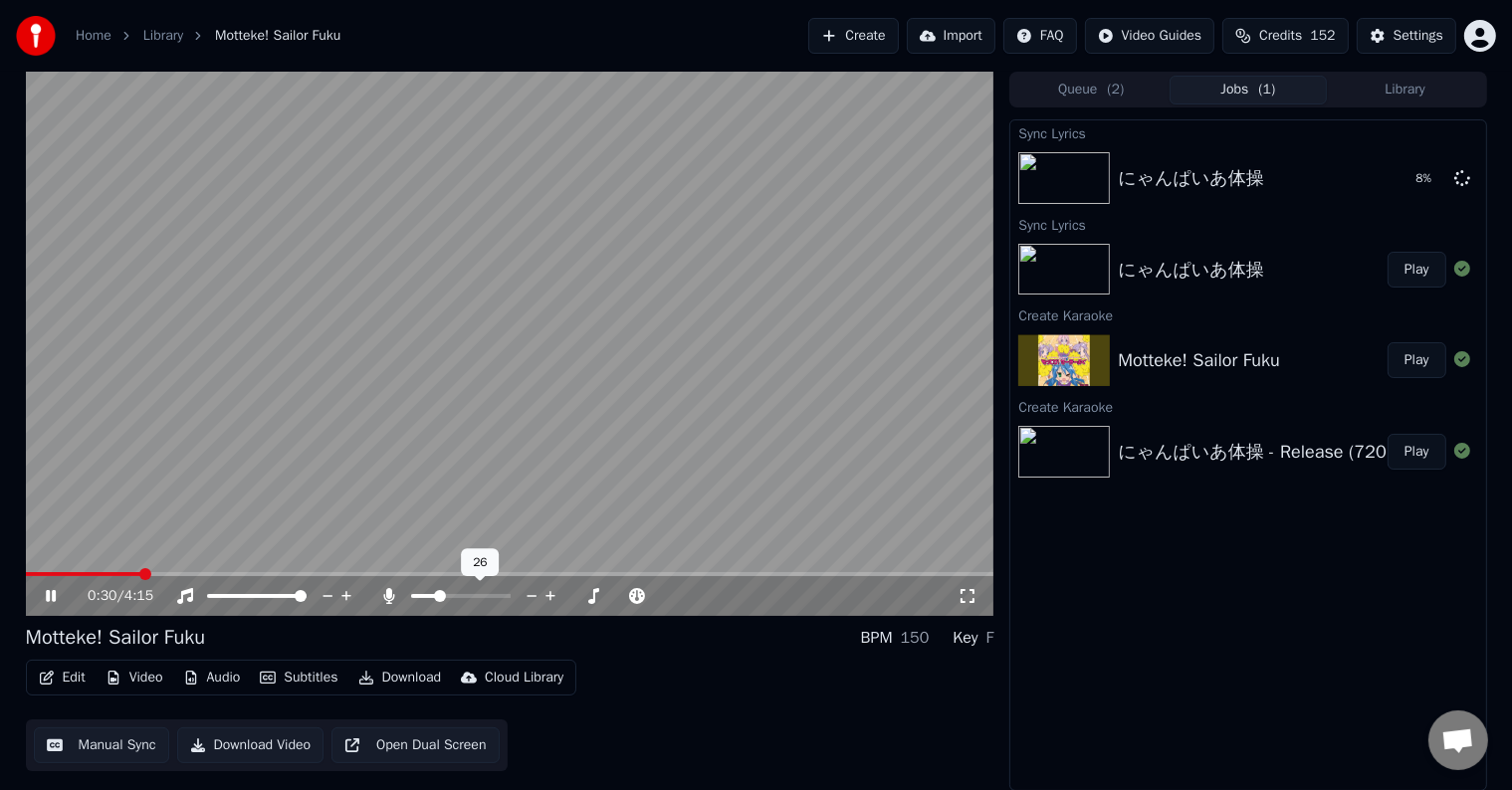 click at bounding box center [440, 596] 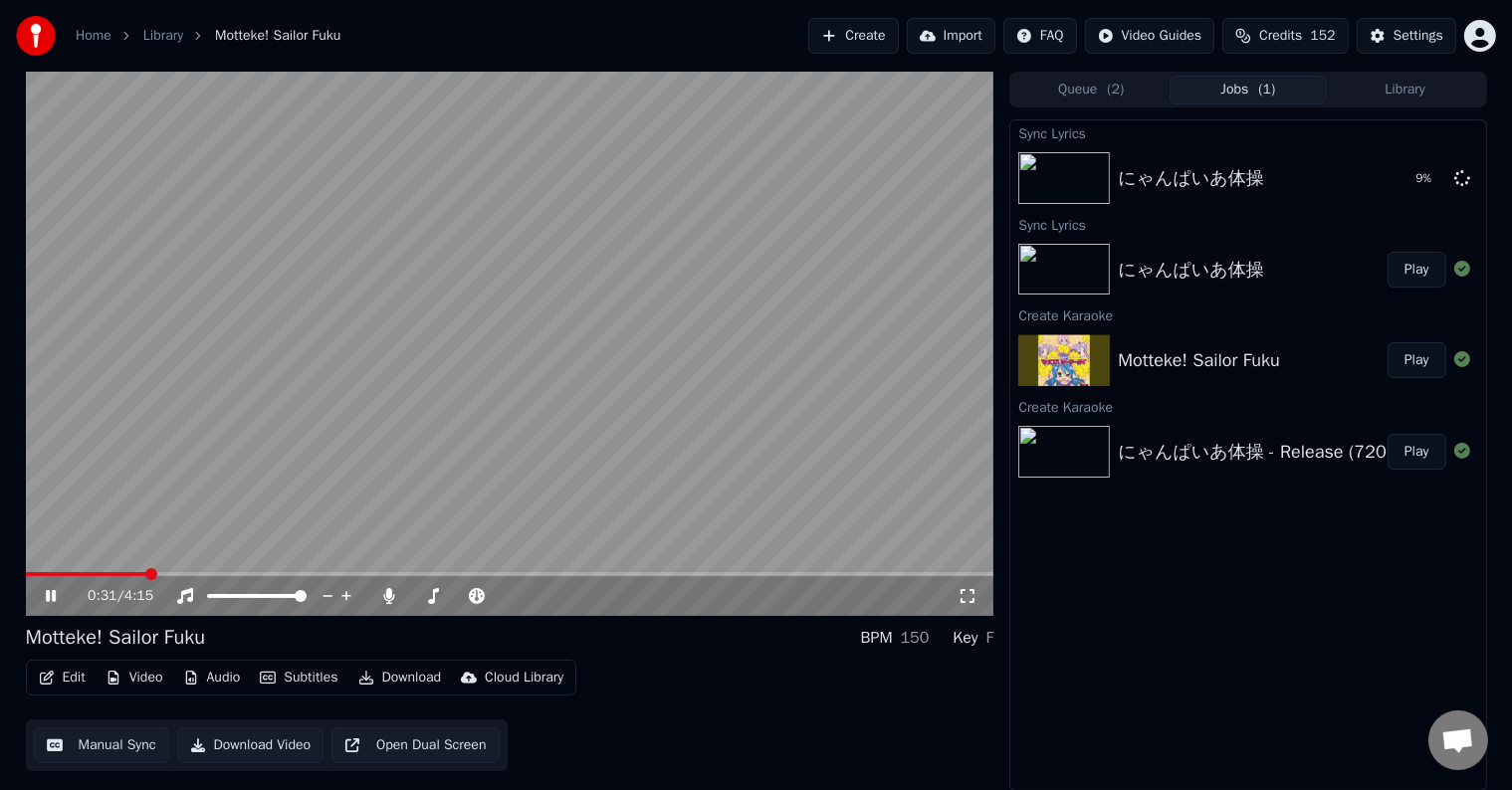 click at bounding box center (510, 343) 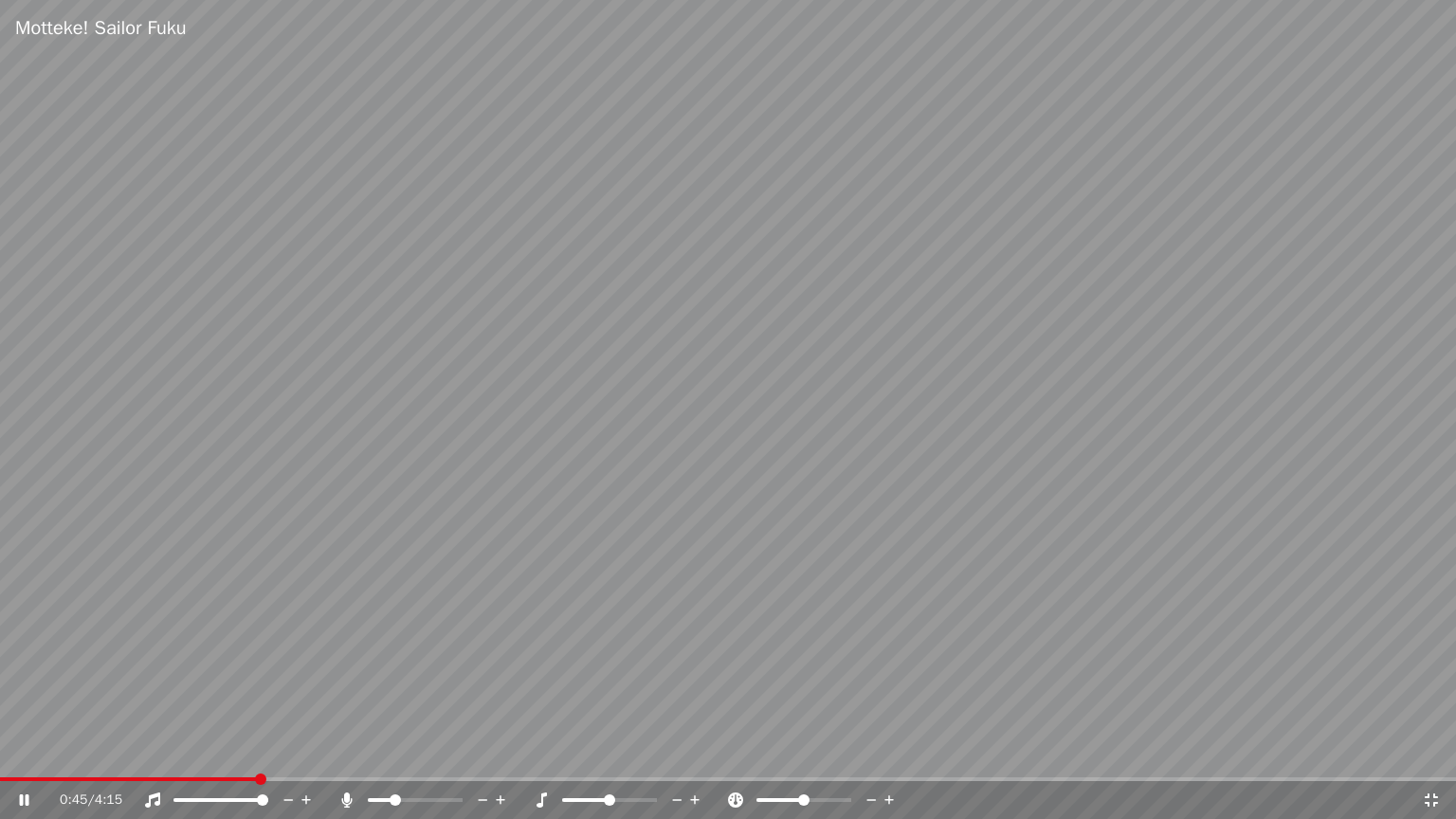 click at bounding box center (728, 779) 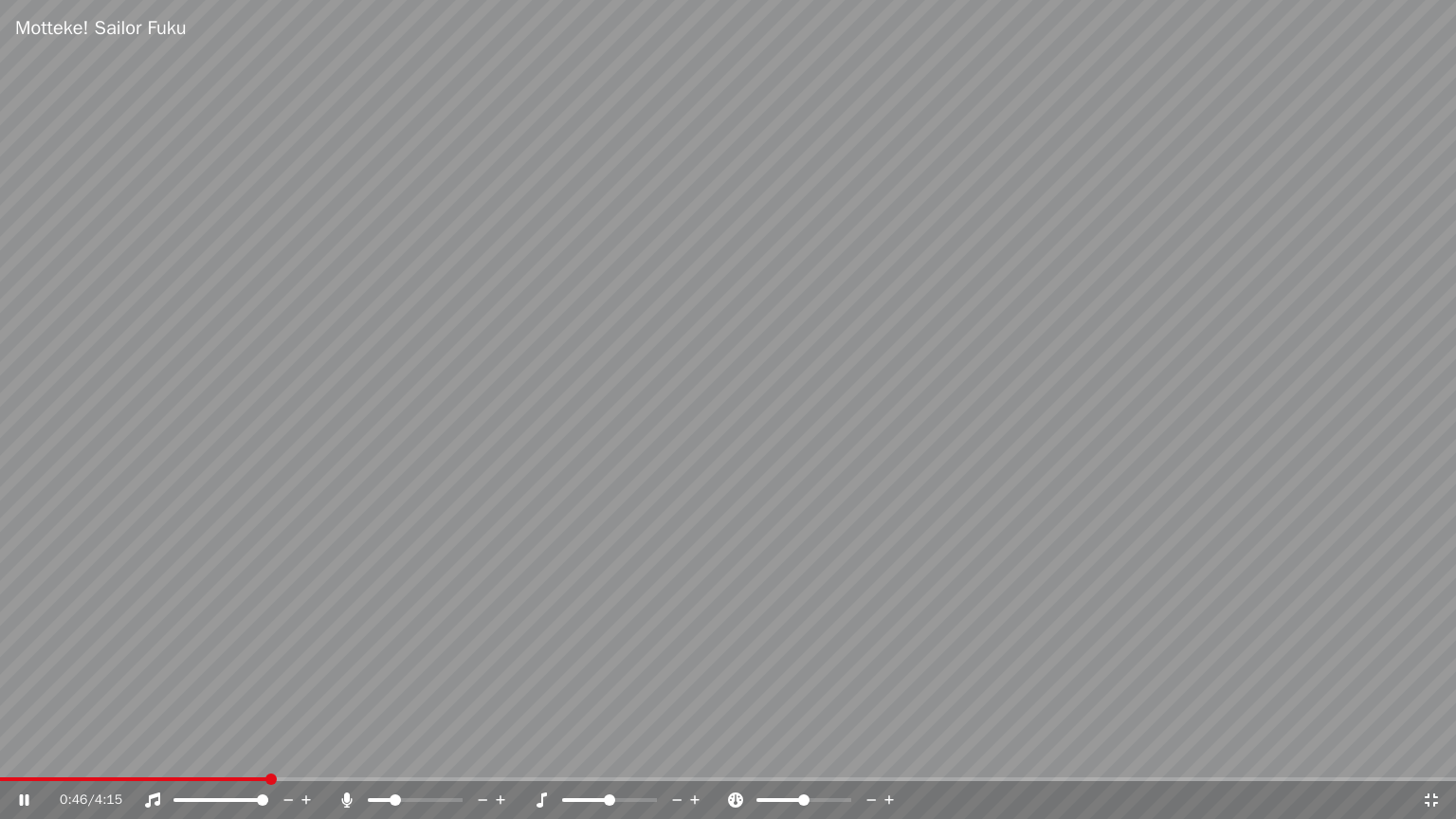 click at bounding box center [134, 779] 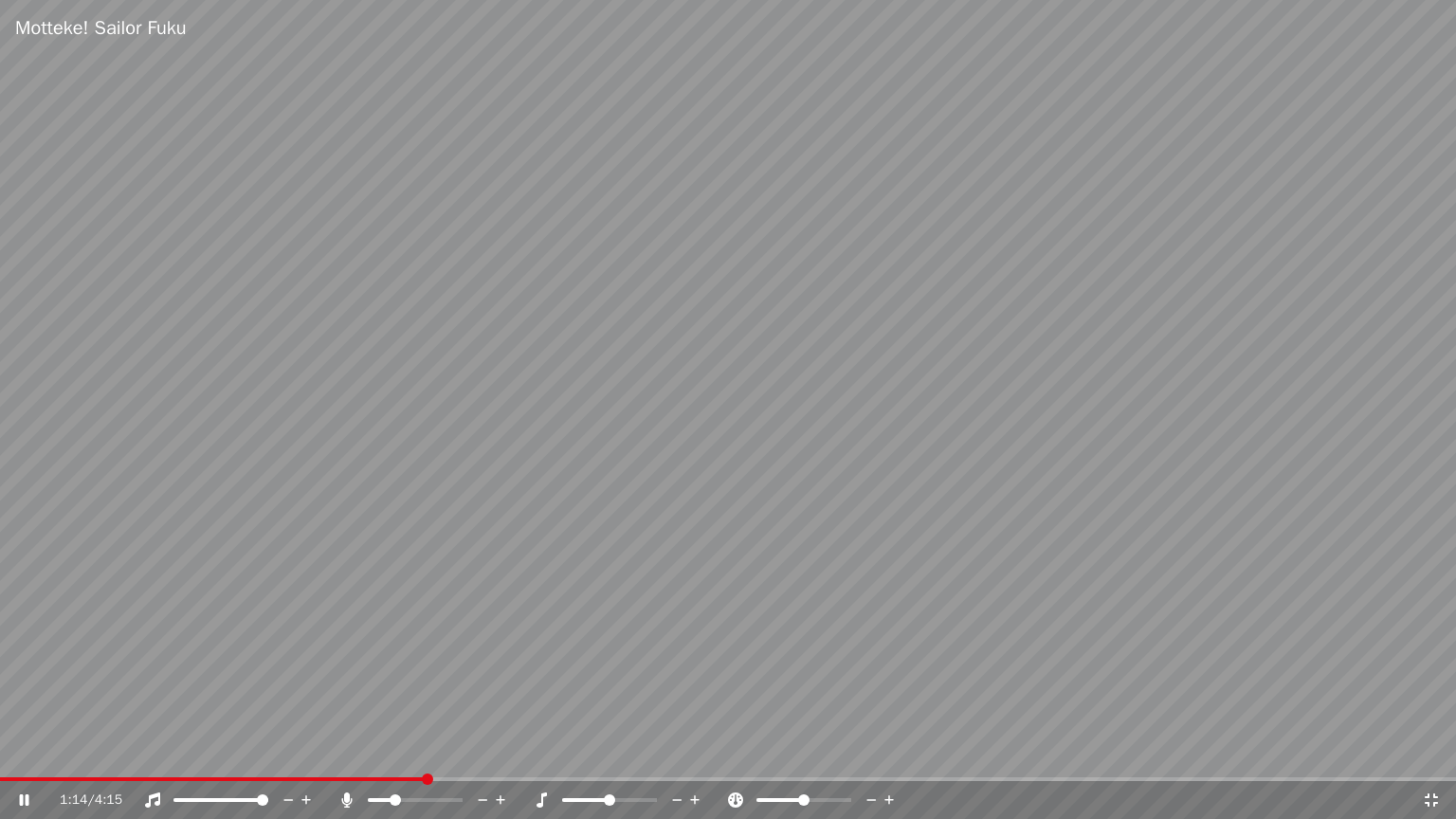 click at bounding box center [728, 779] 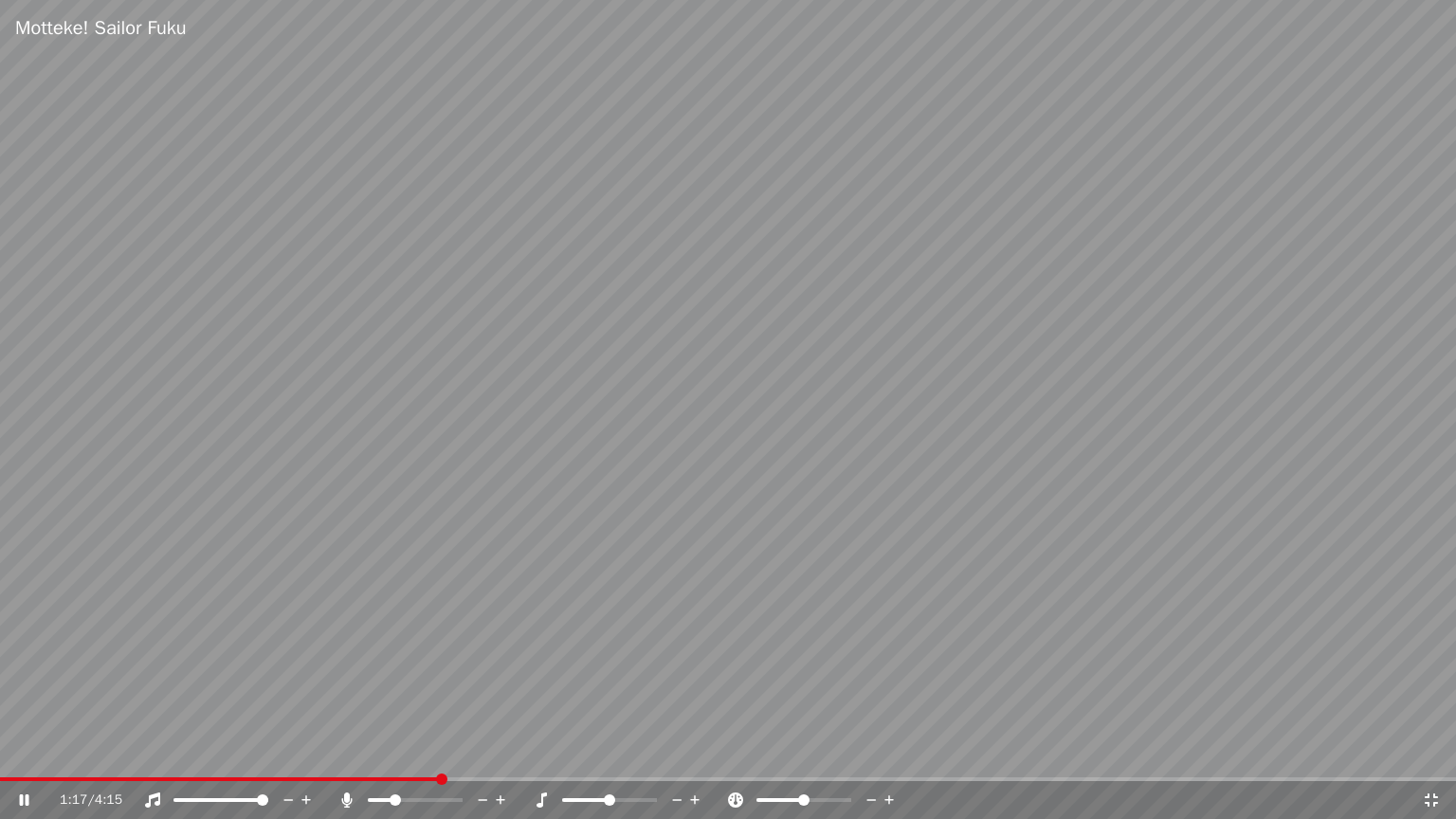 click at bounding box center (728, 779) 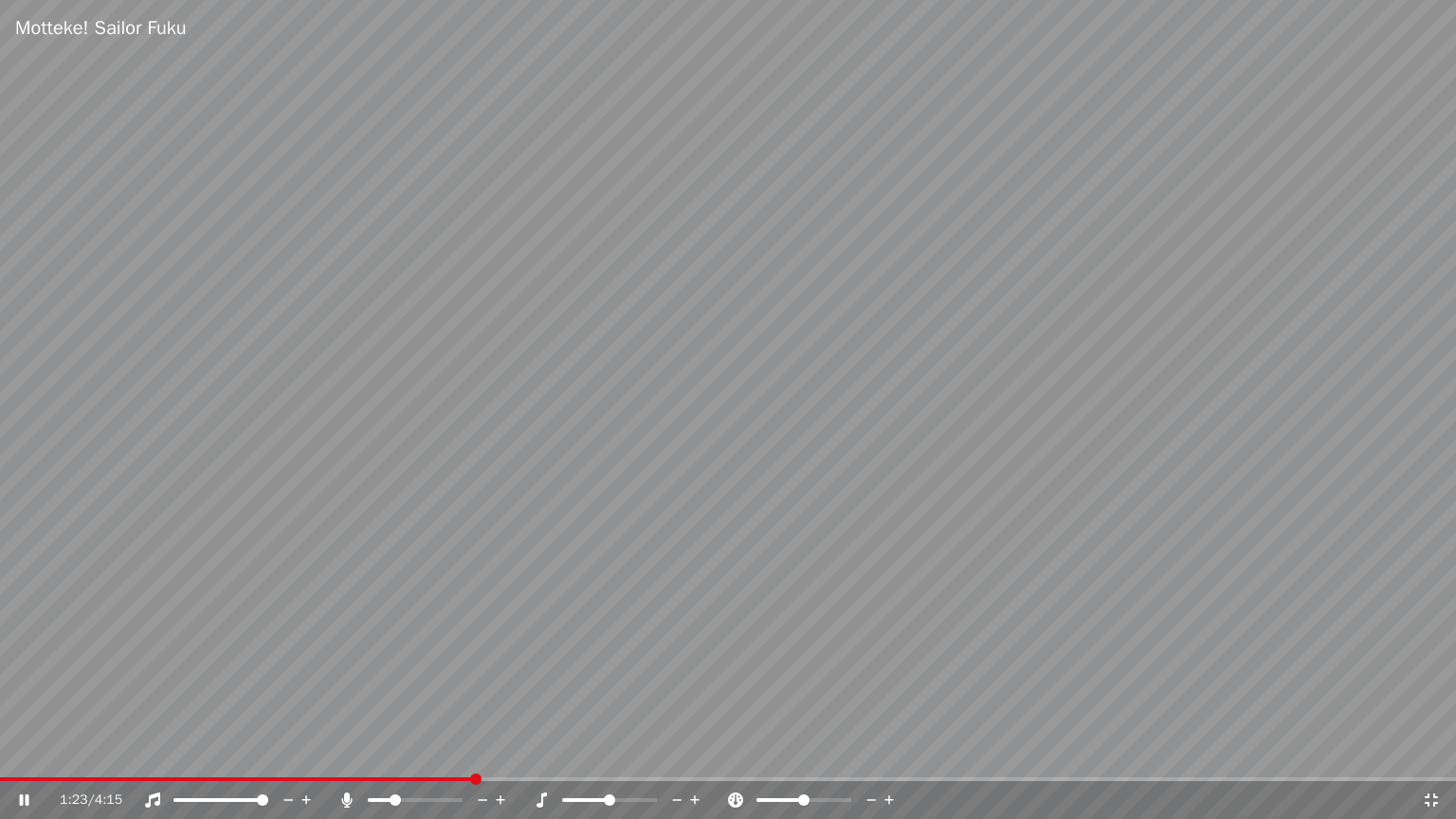 click at bounding box center [728, 779] 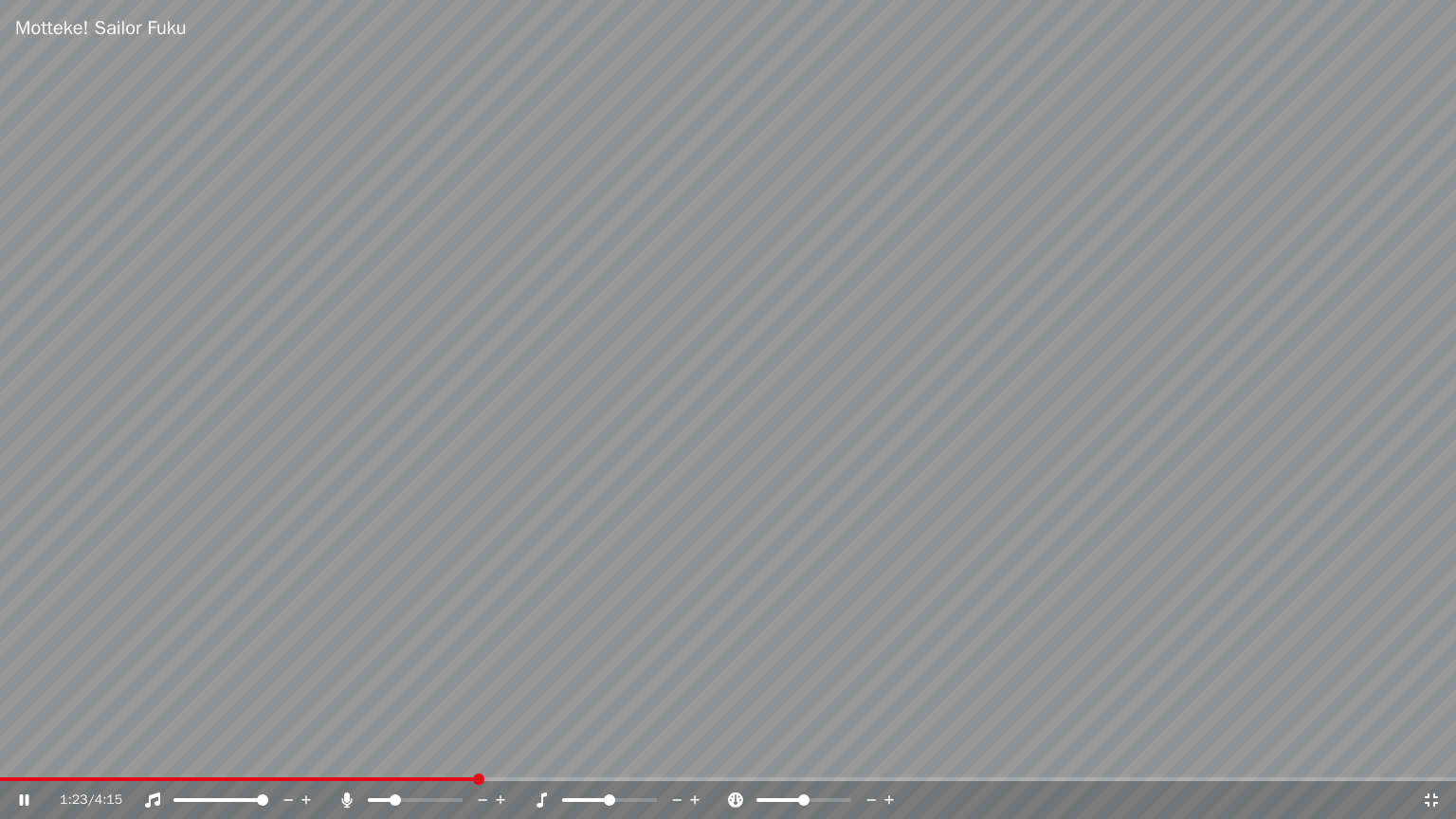 click at bounding box center (728, 779) 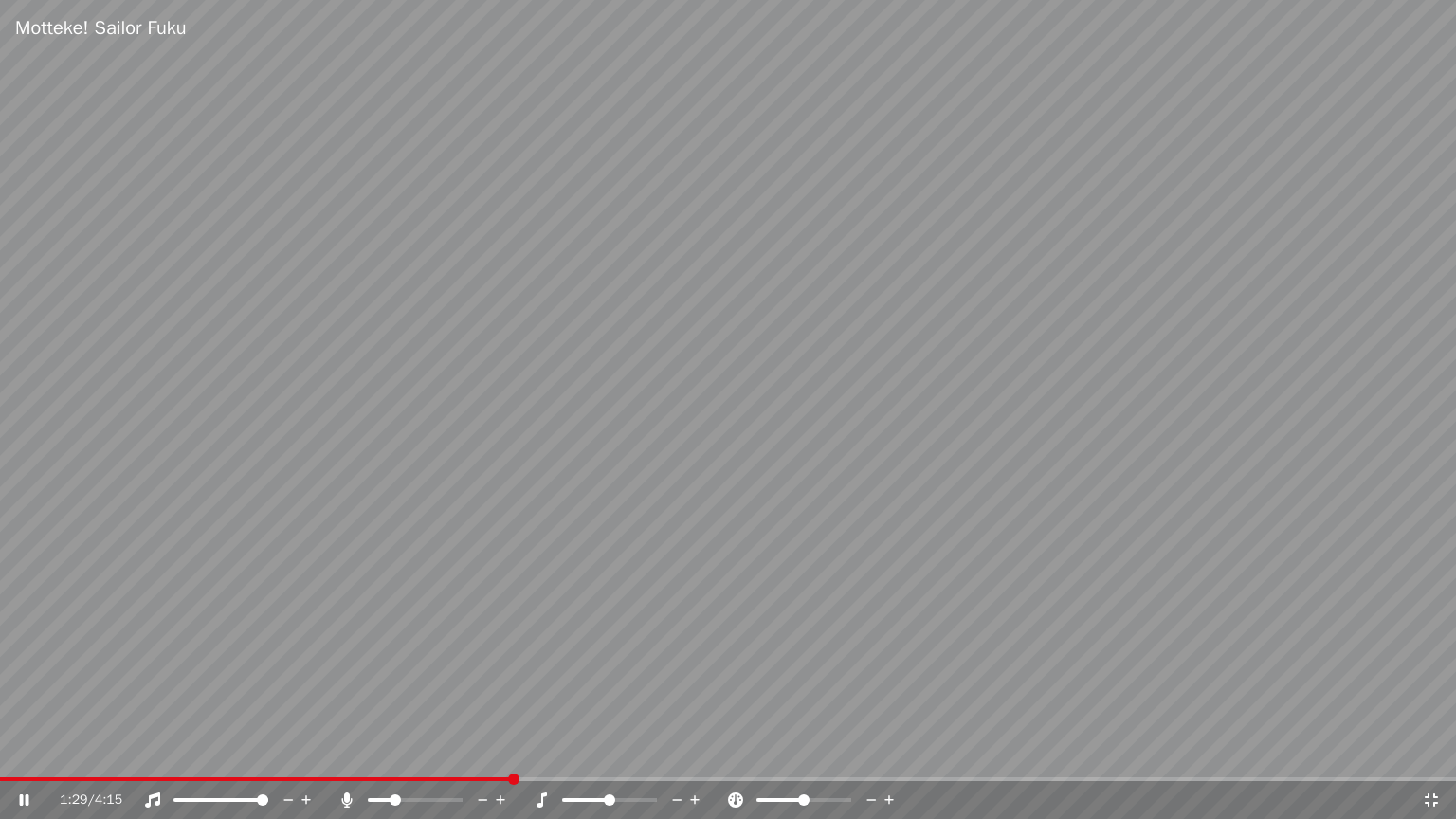 click at bounding box center [728, 410] 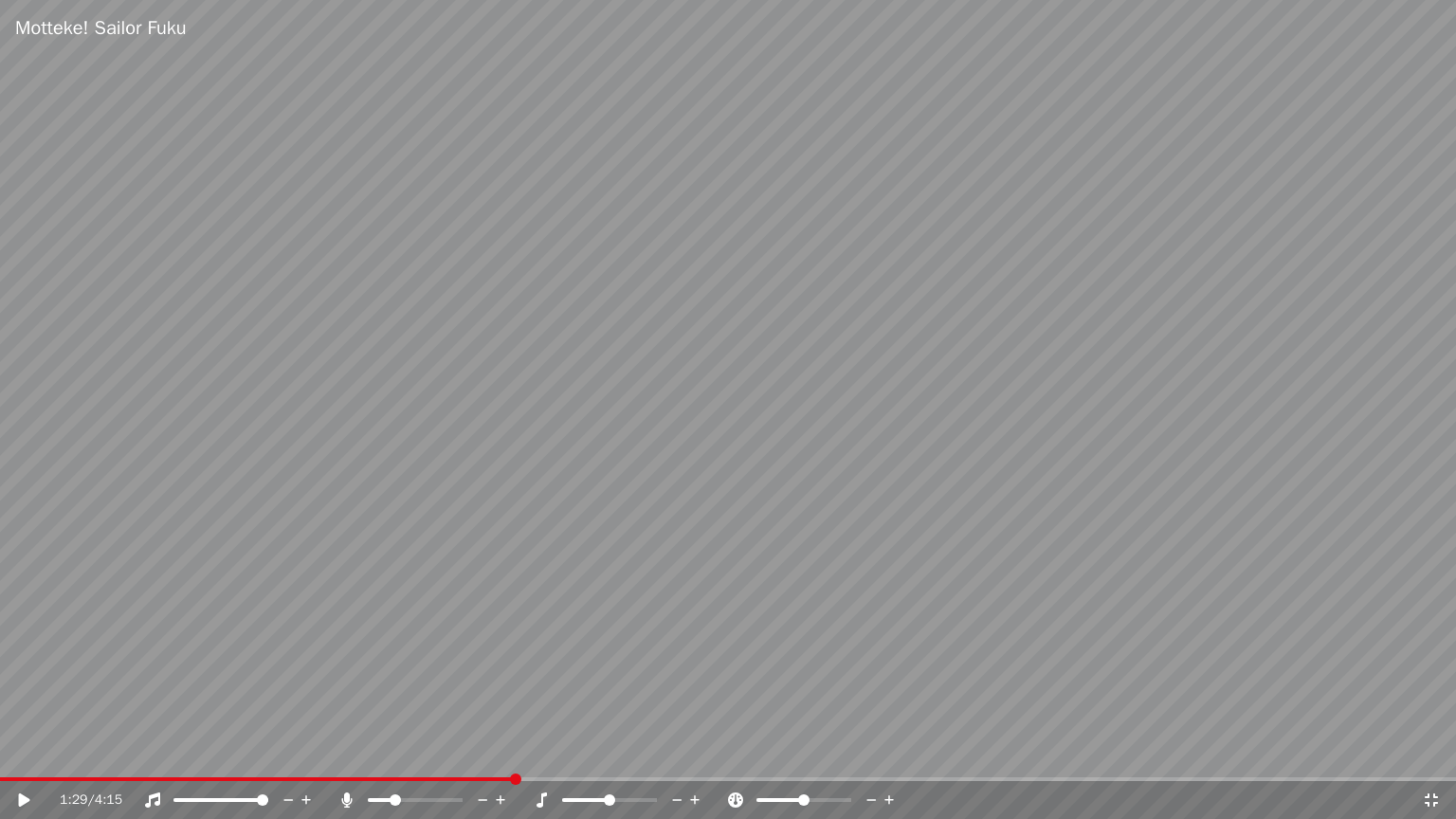 click on "1:29  /  4:15" at bounding box center (728, 800) 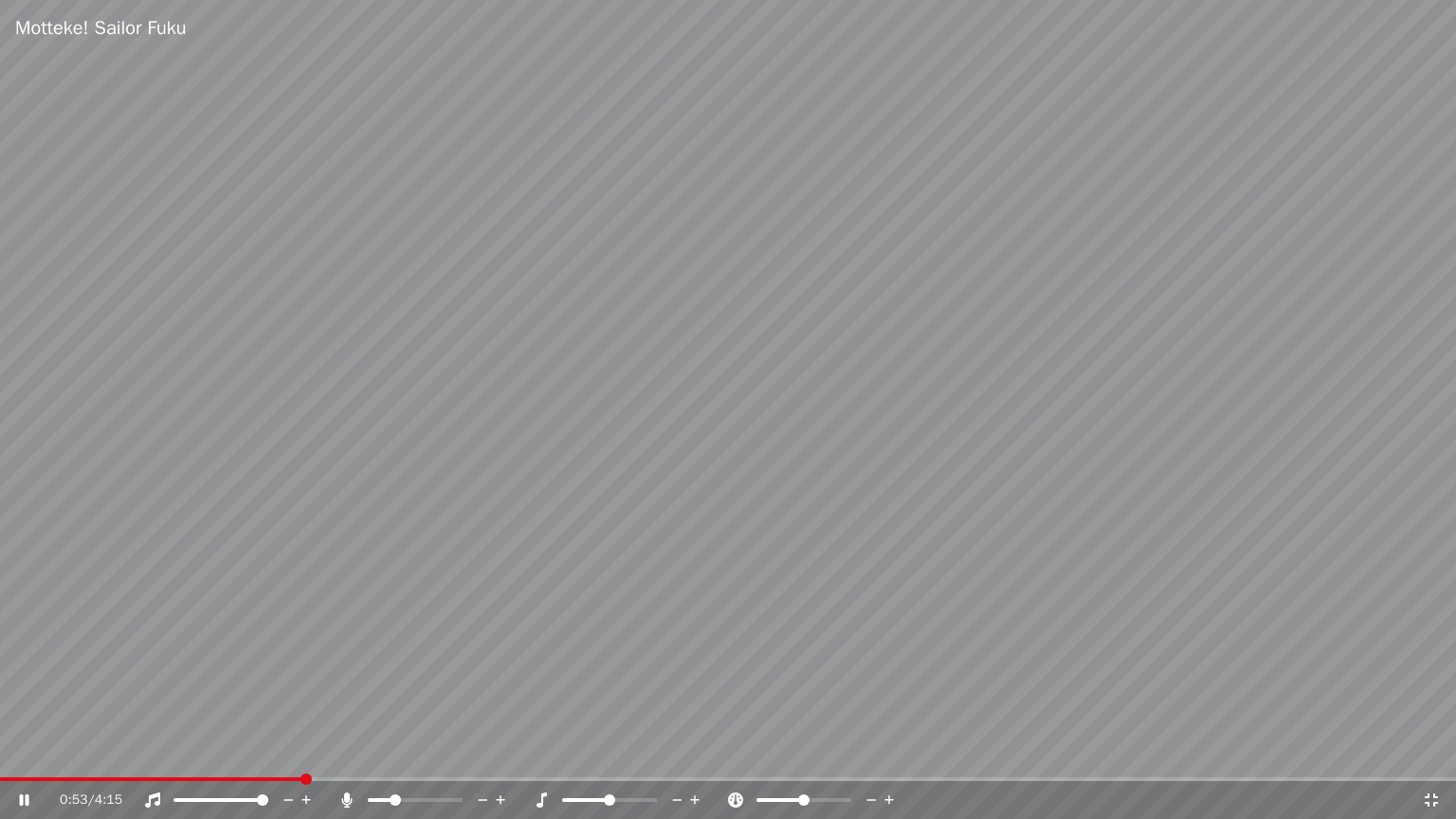 click at bounding box center [151, 779] 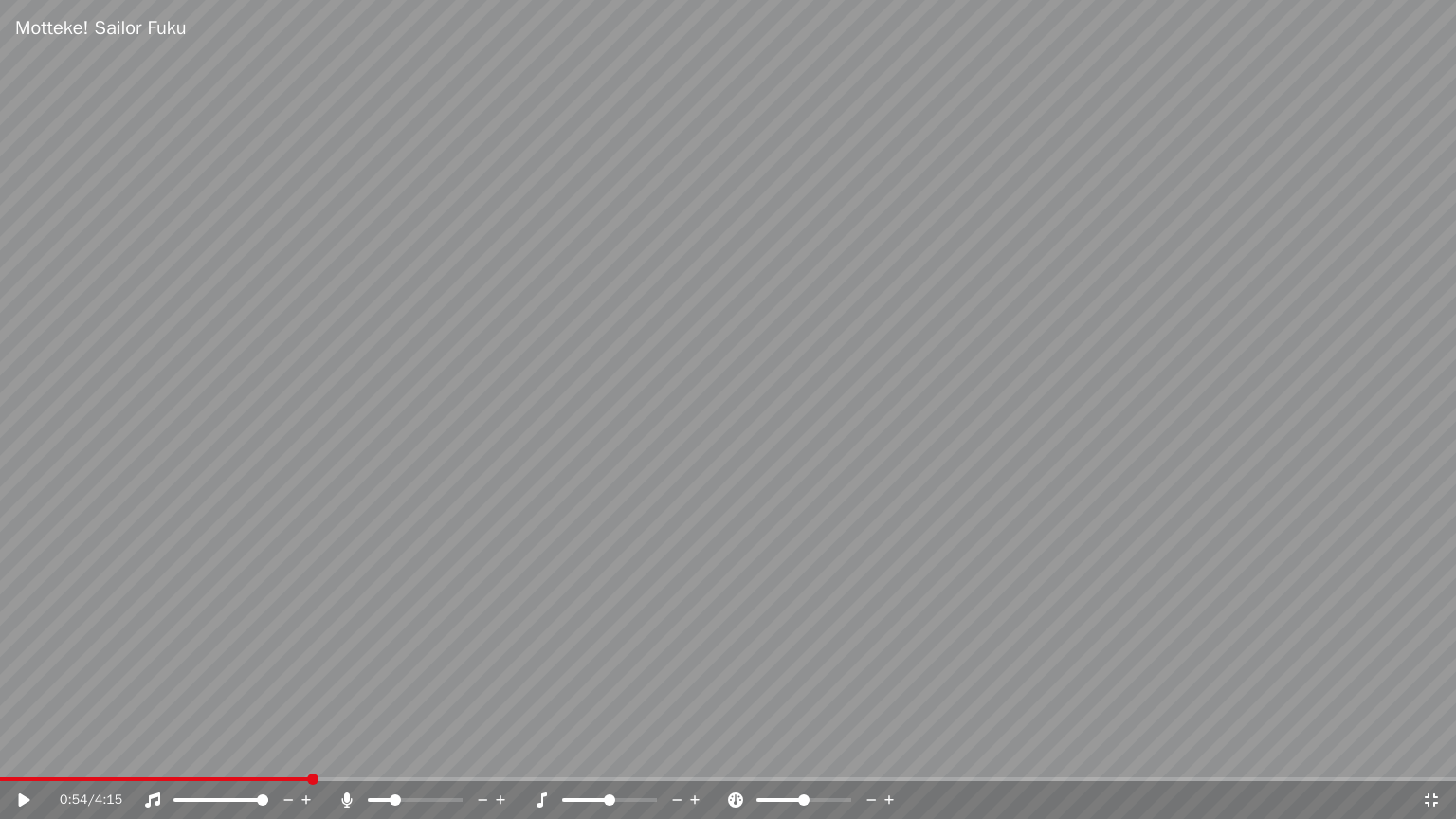 click at bounding box center (155, 779) 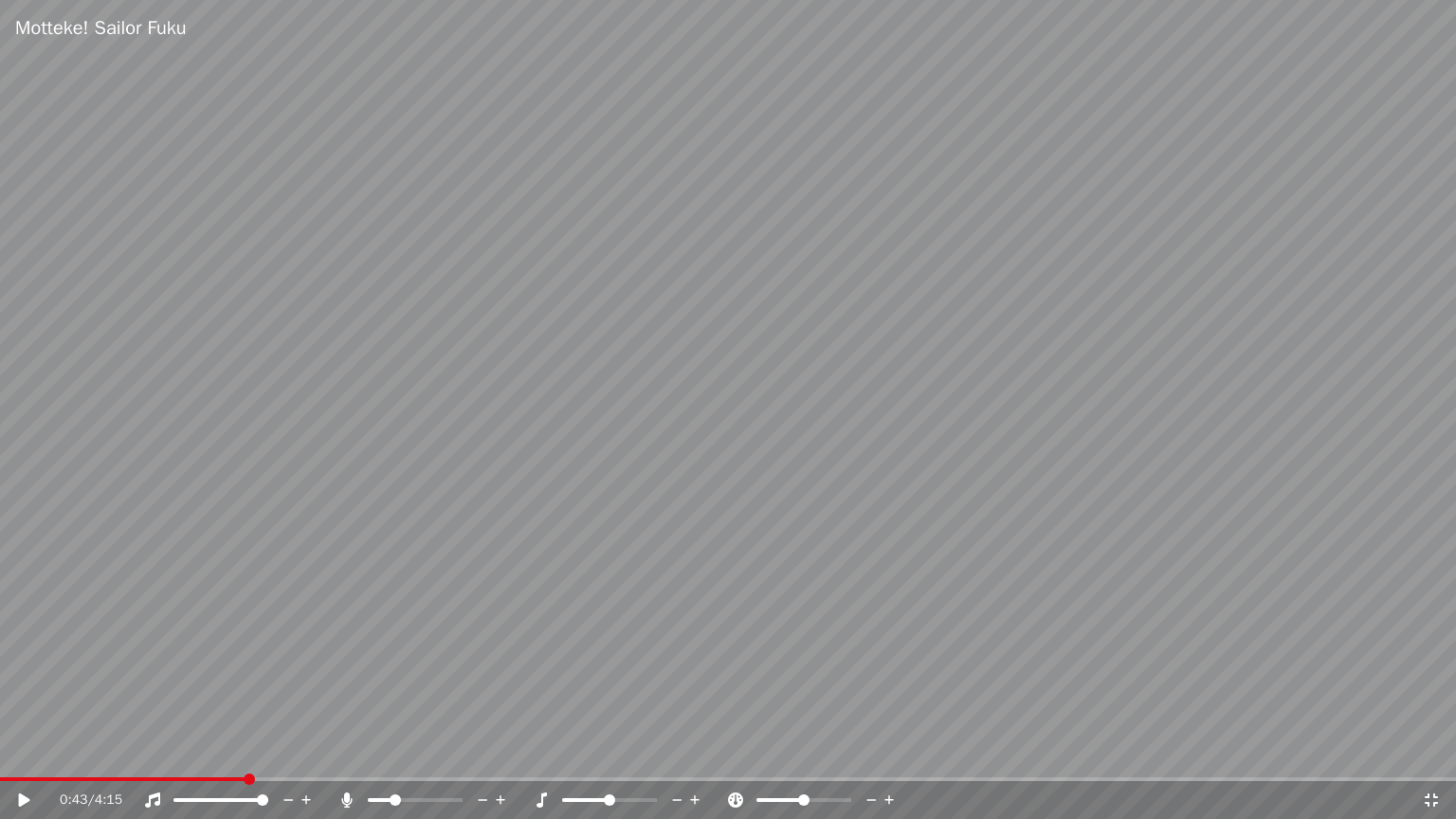 click at bounding box center [728, 410] 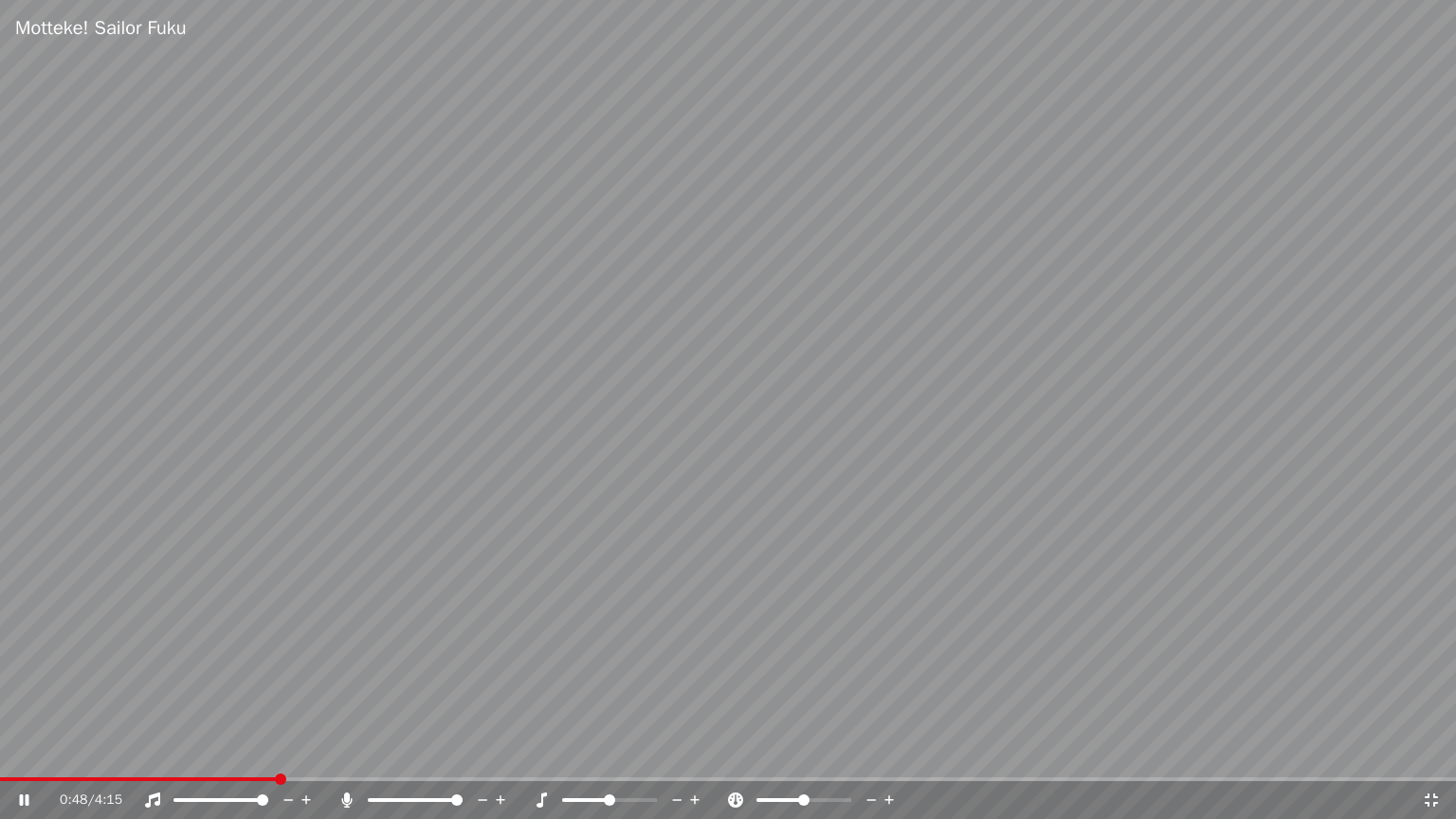 click at bounding box center [457, 800] 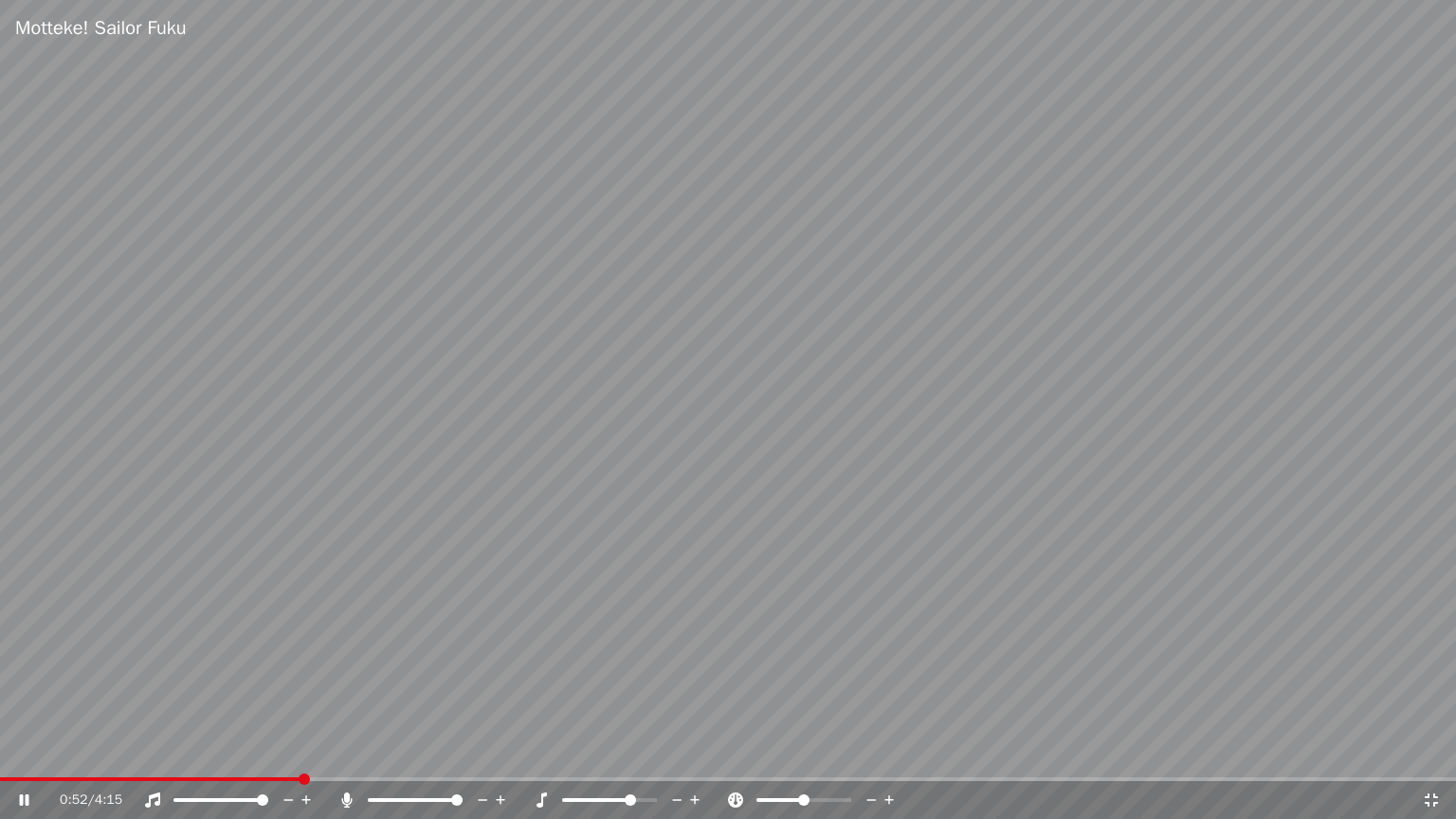 click at bounding box center (630, 800) 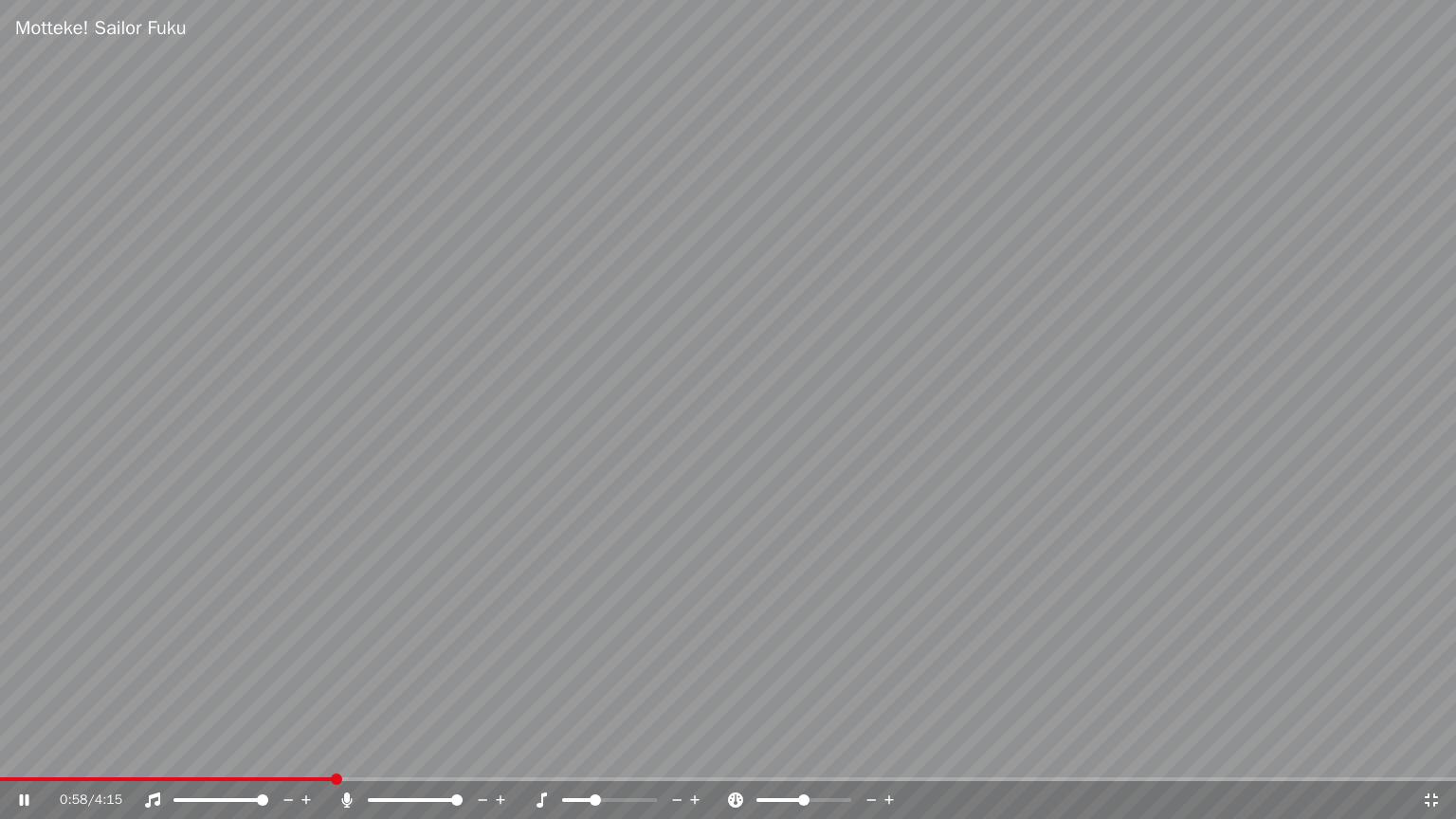 click at bounding box center [627, 800] 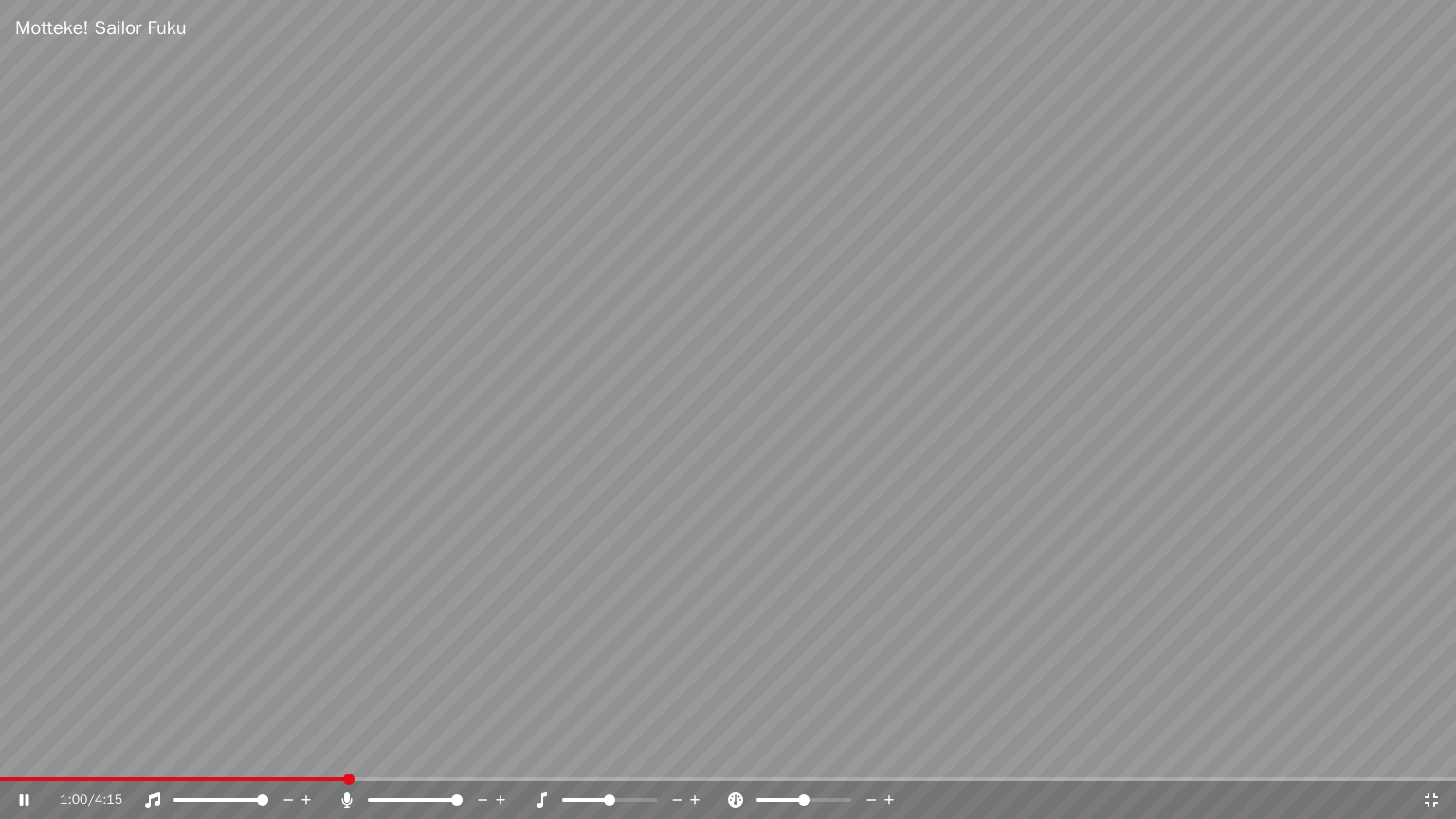 click at bounding box center [610, 800] 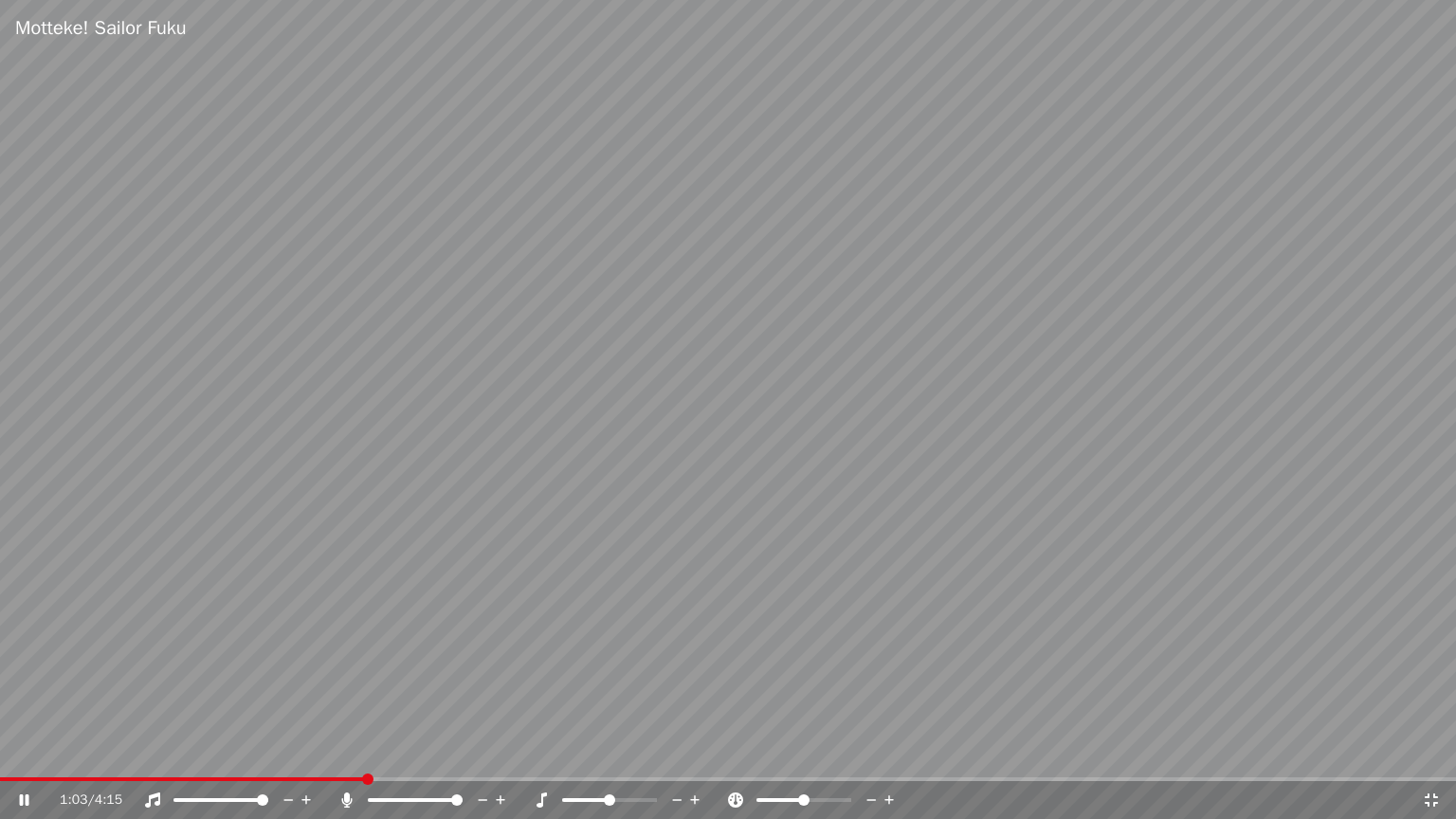 click 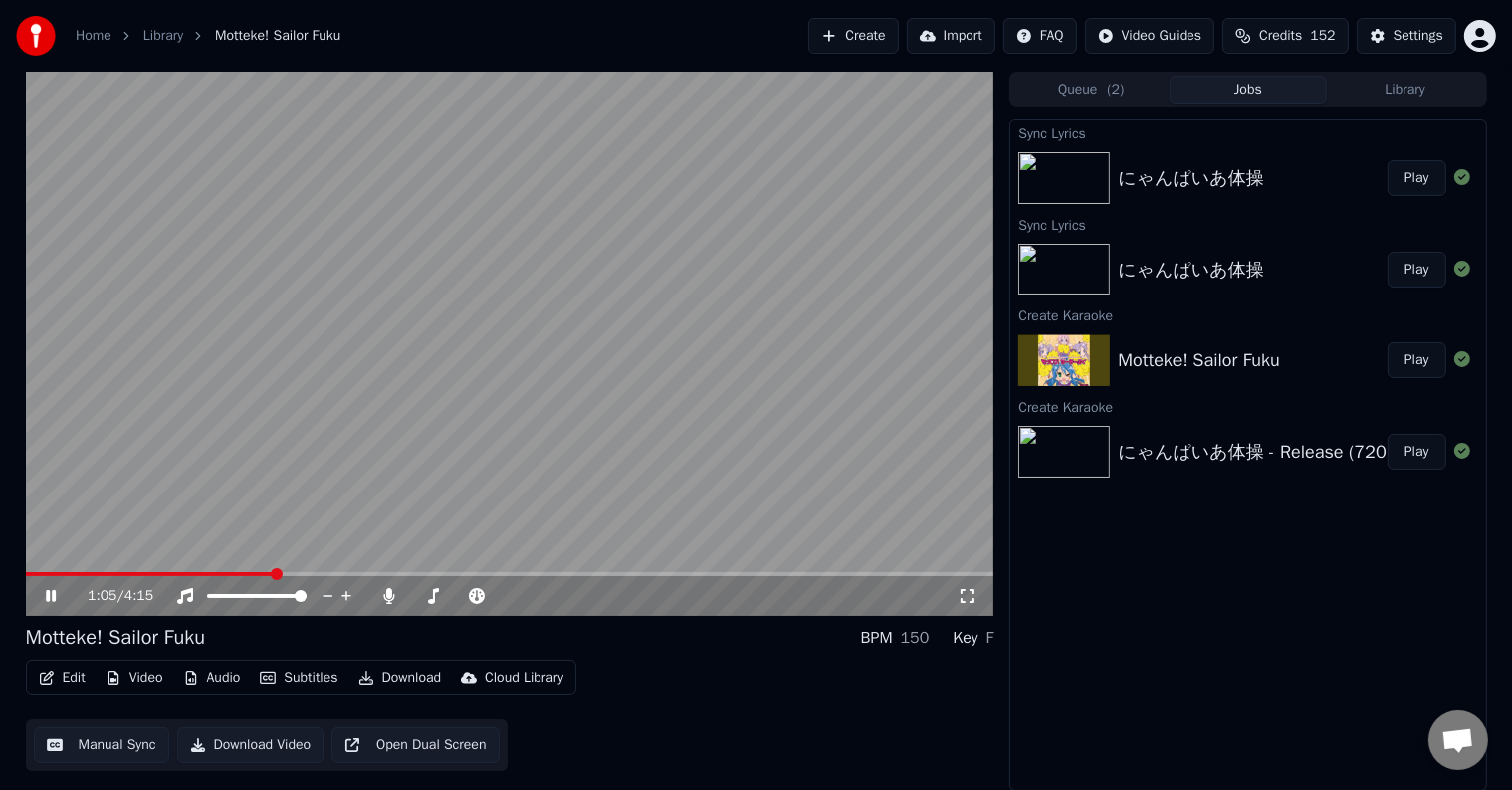 click 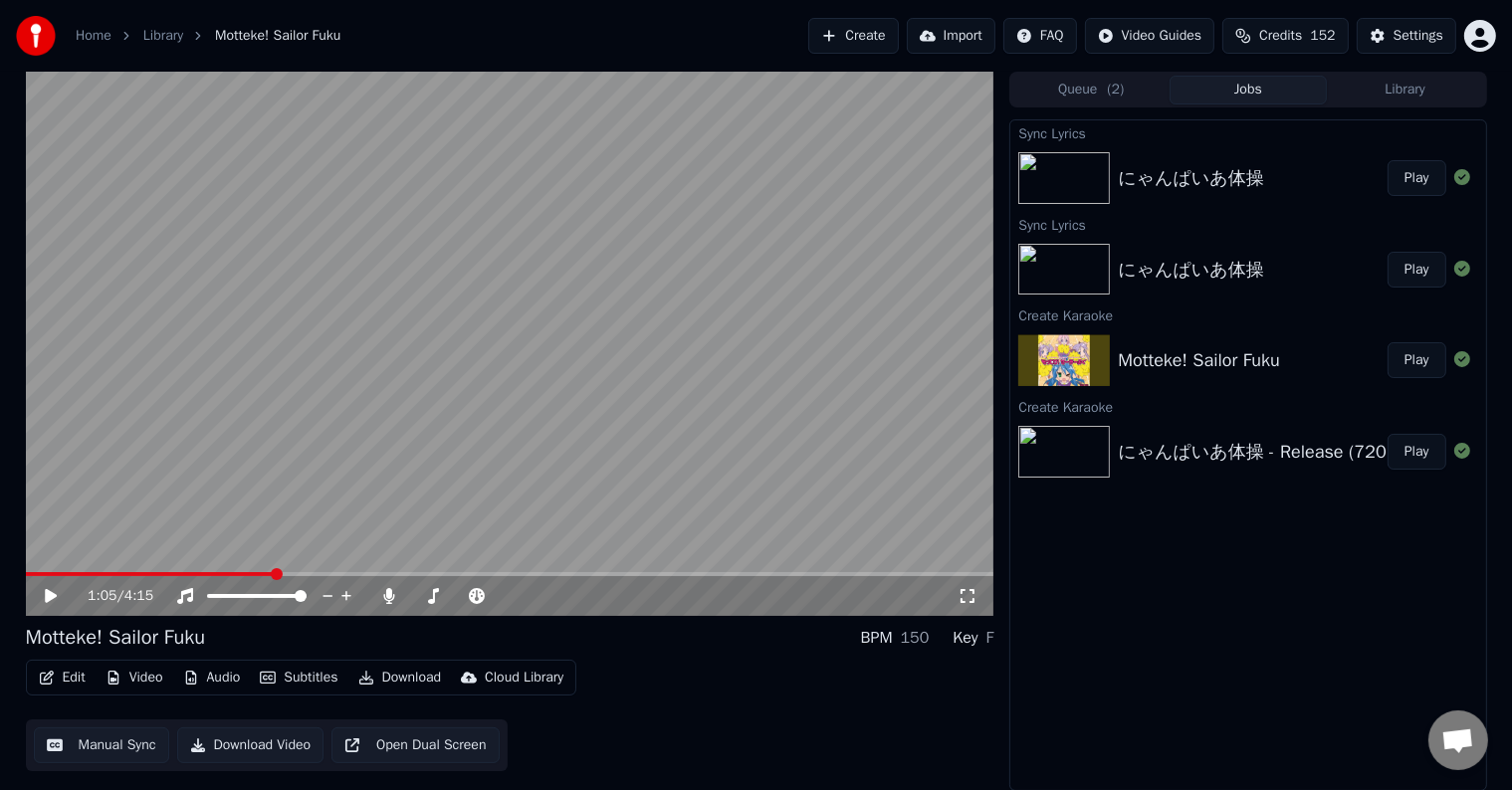 click on "Edit" at bounding box center [62, 678] 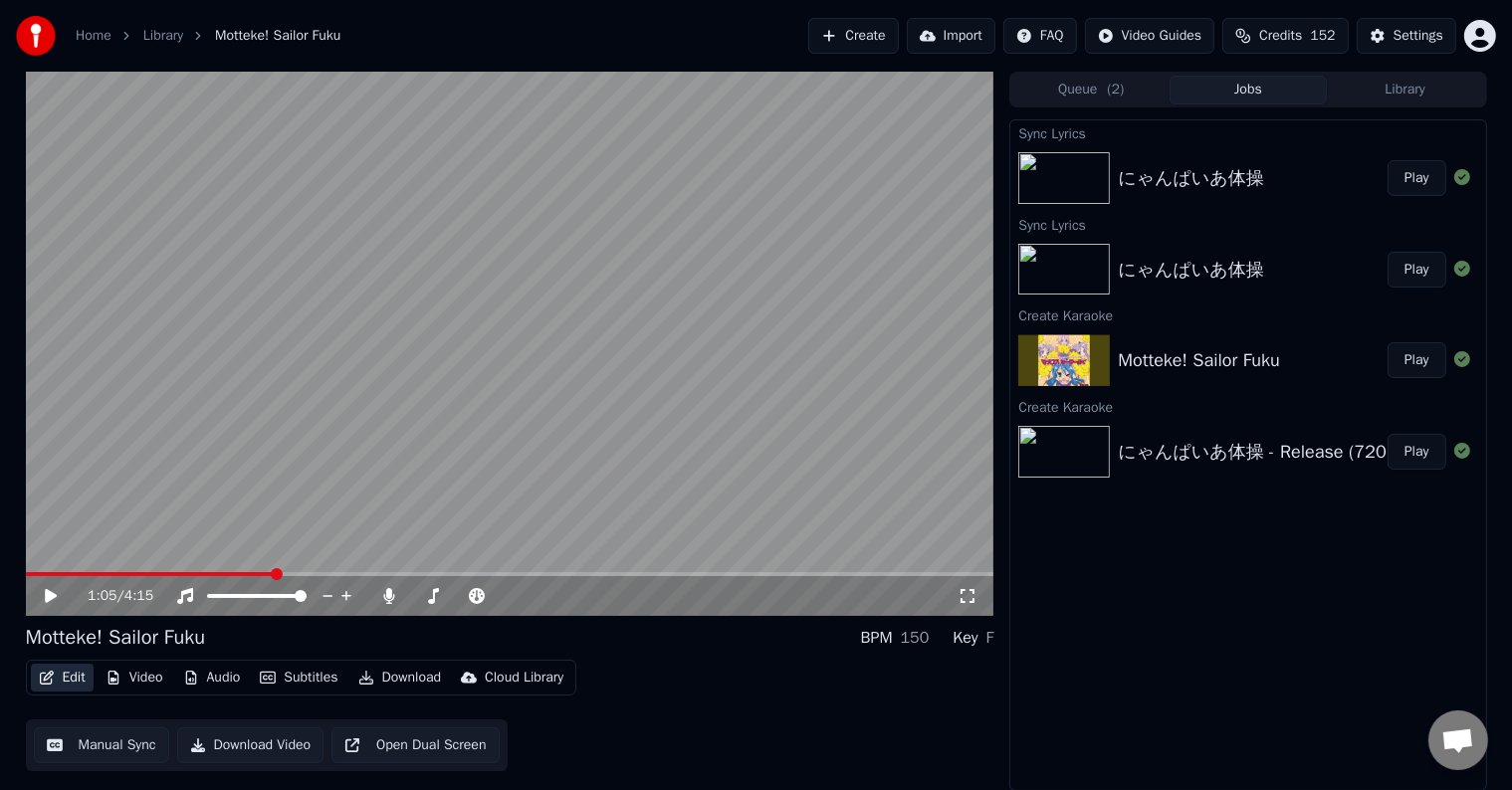 click on "Edit" at bounding box center [62, 678] 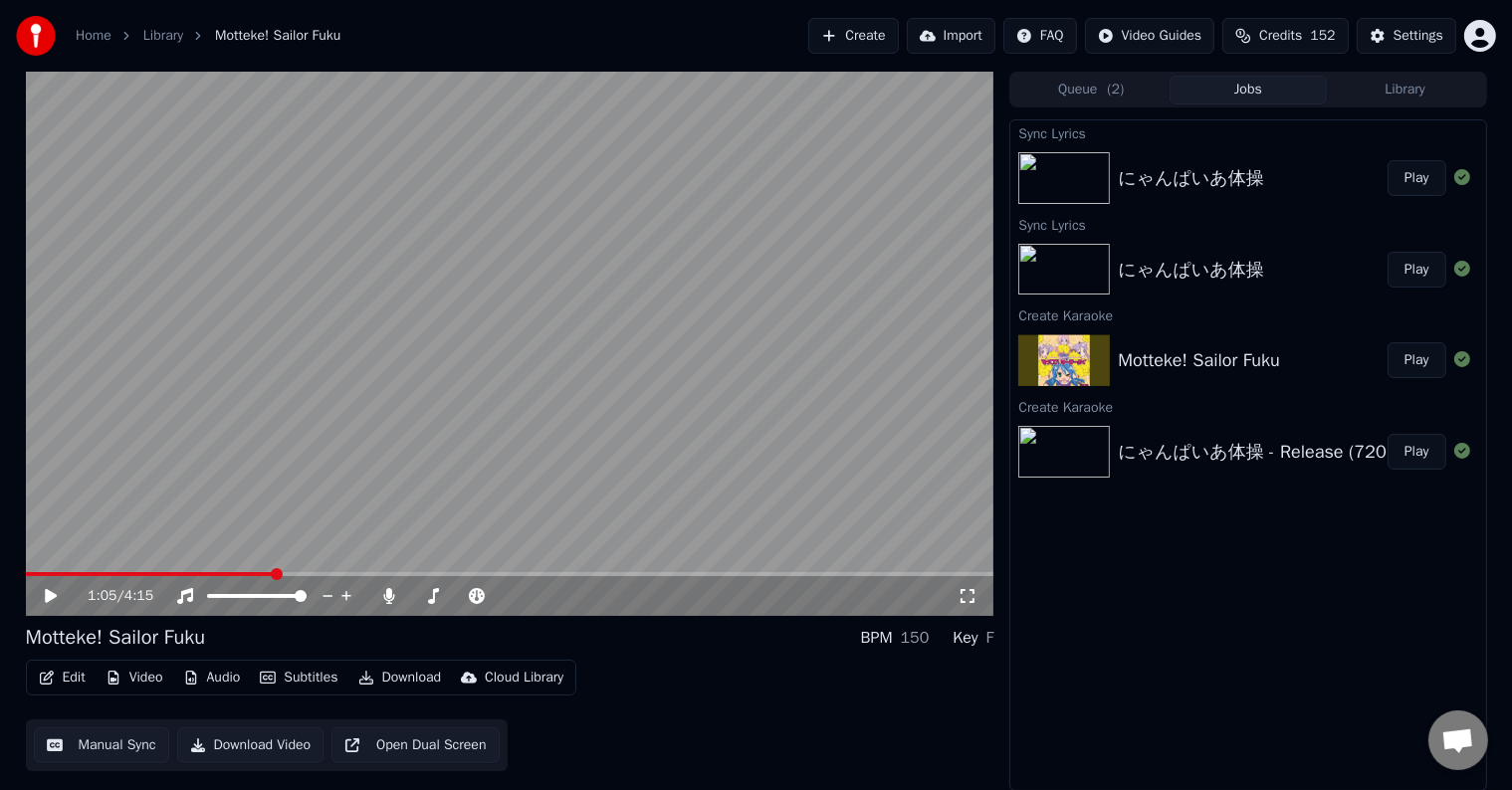 click on "Edit" at bounding box center (62, 678) 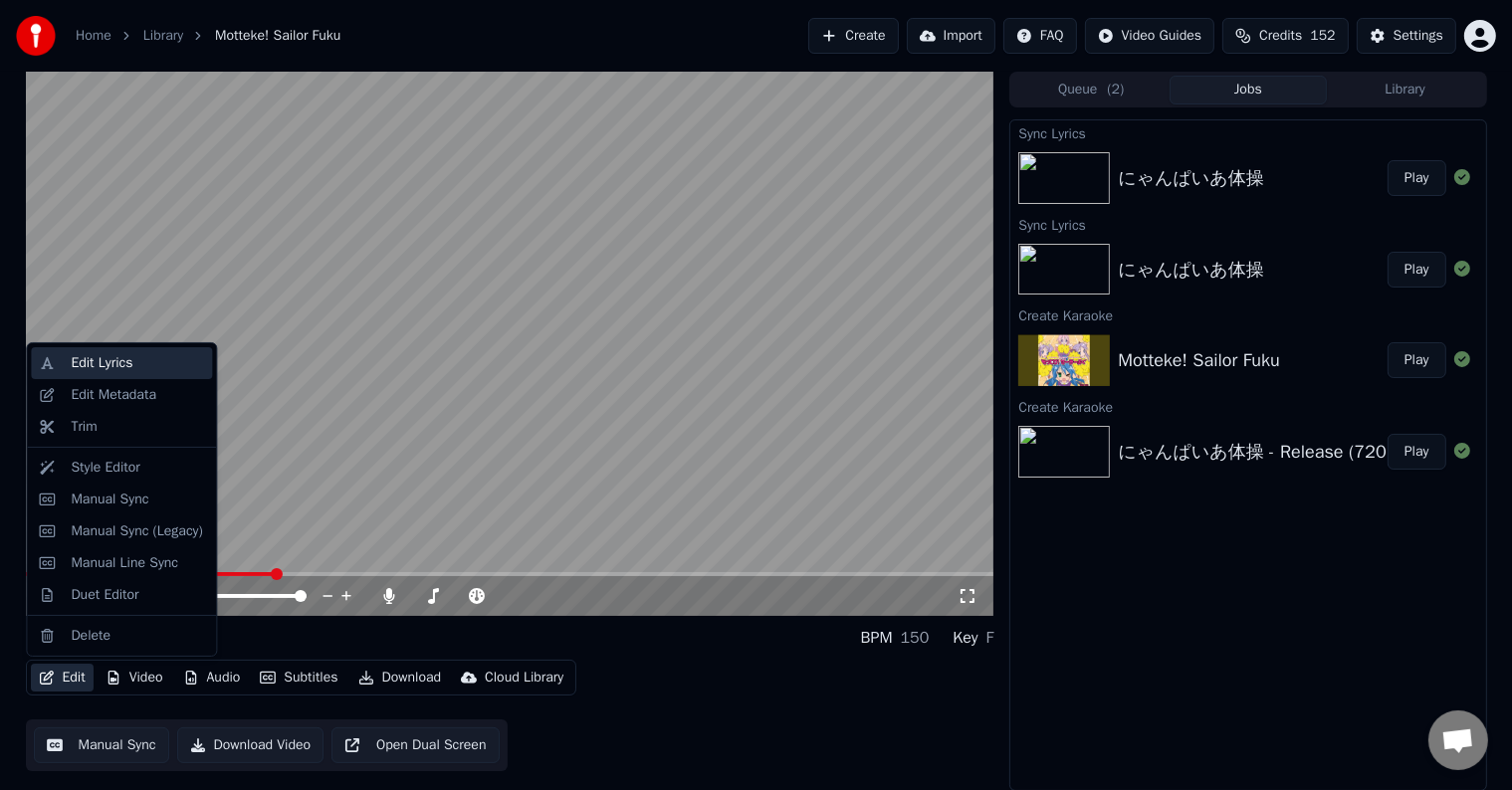 click on "Edit Lyrics" at bounding box center (102, 363) 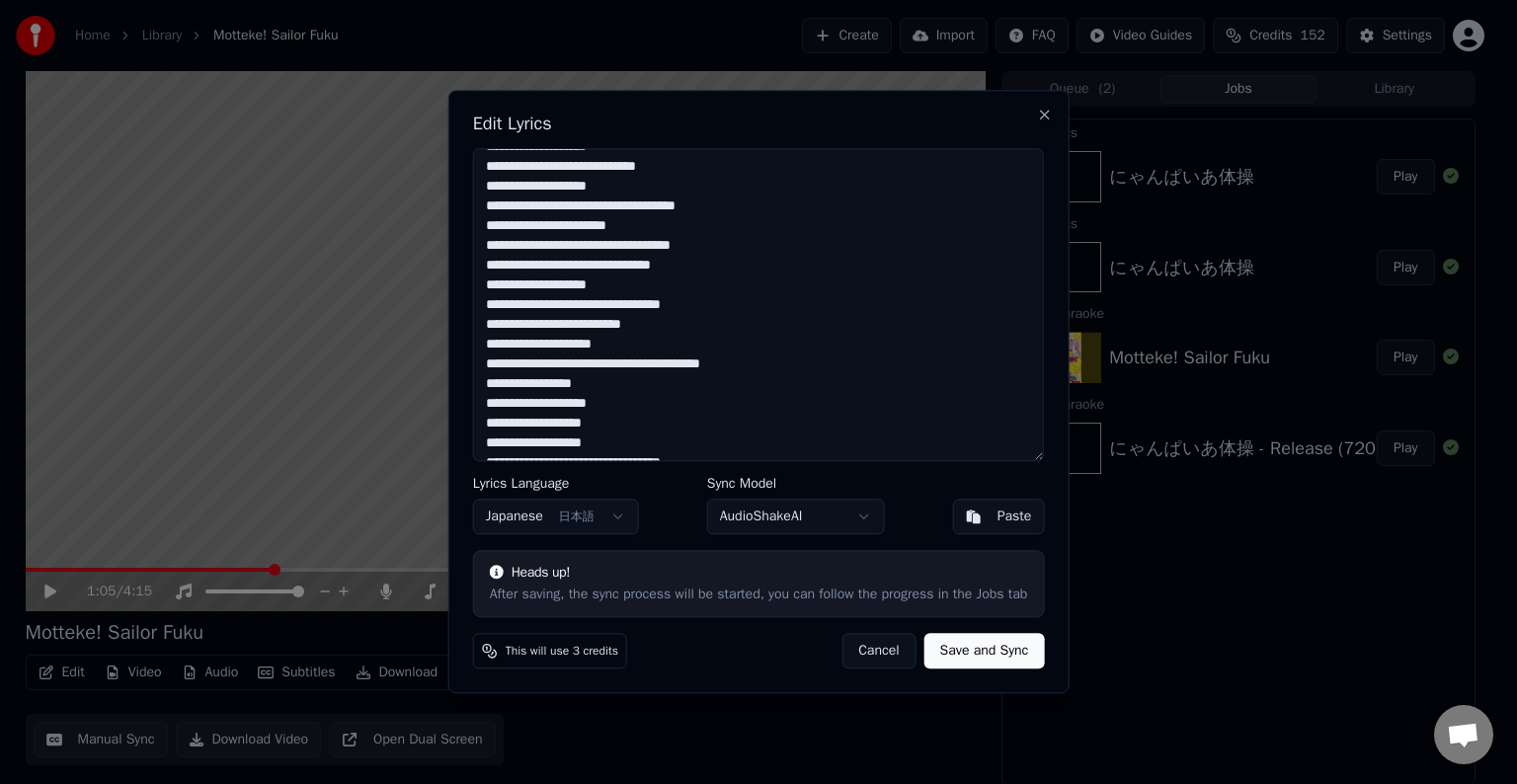 scroll, scrollTop: 197, scrollLeft: 0, axis: vertical 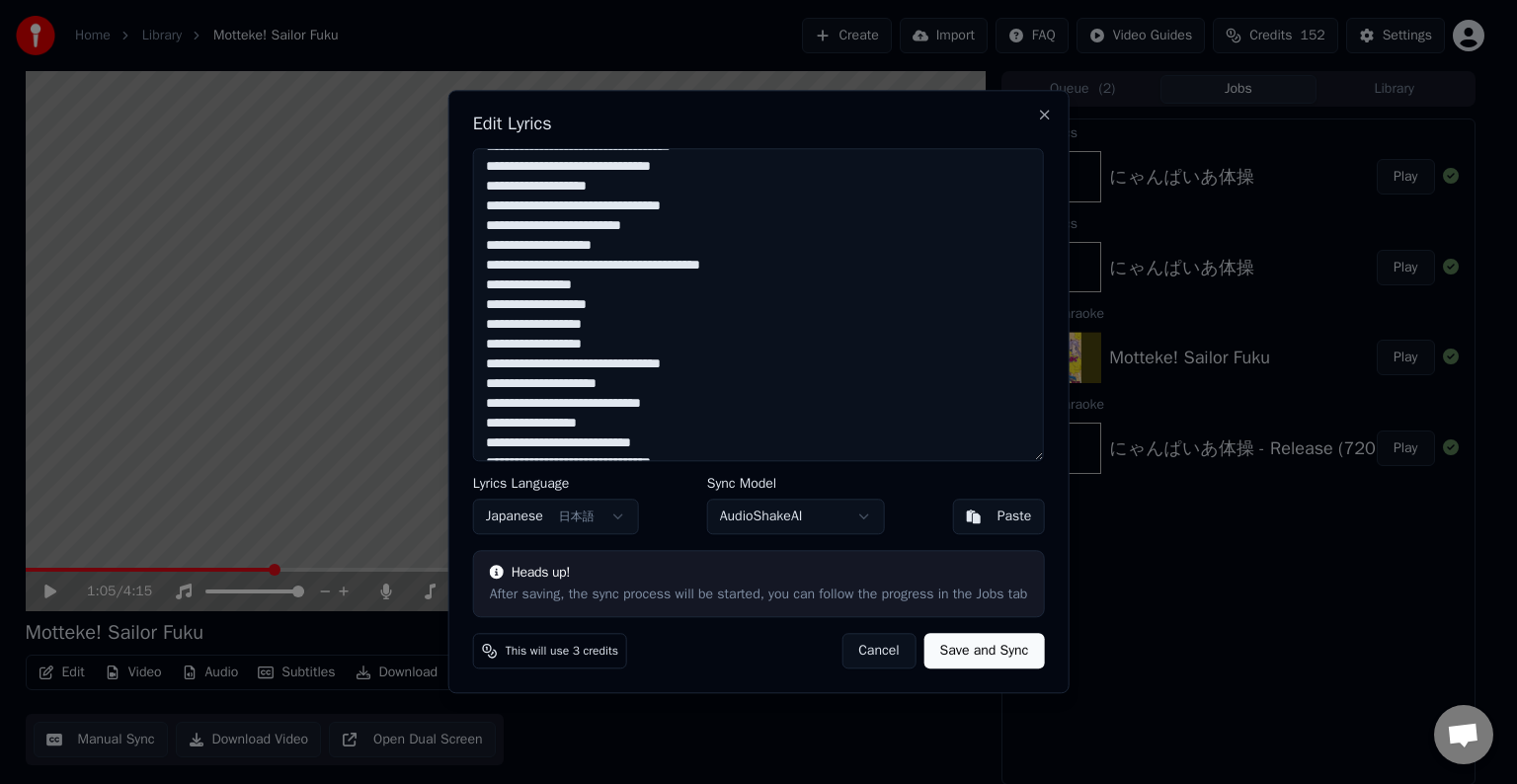 drag, startPoint x: 715, startPoint y: 407, endPoint x: 715, endPoint y: 428, distance: 21 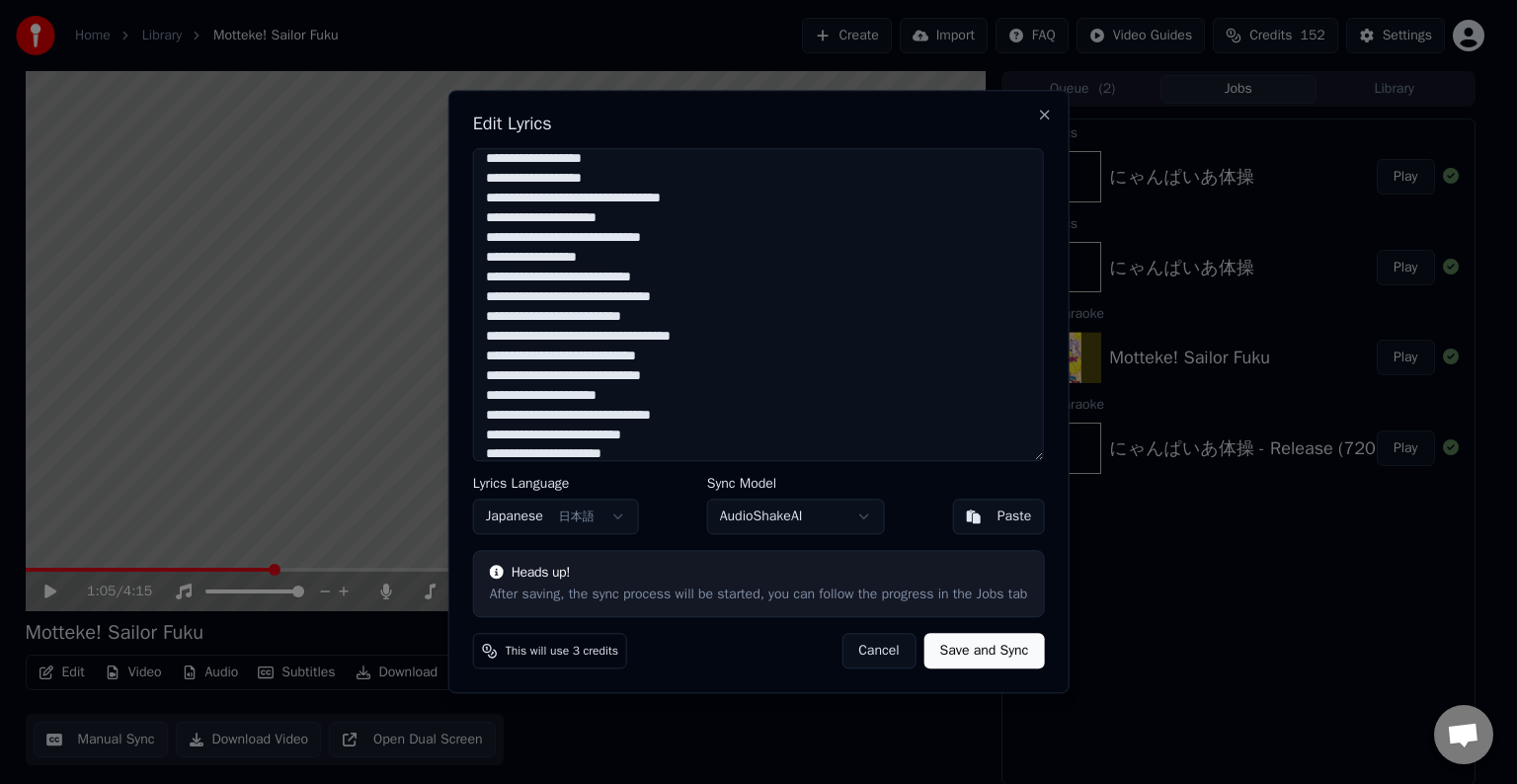 scroll, scrollTop: 395, scrollLeft: 0, axis: vertical 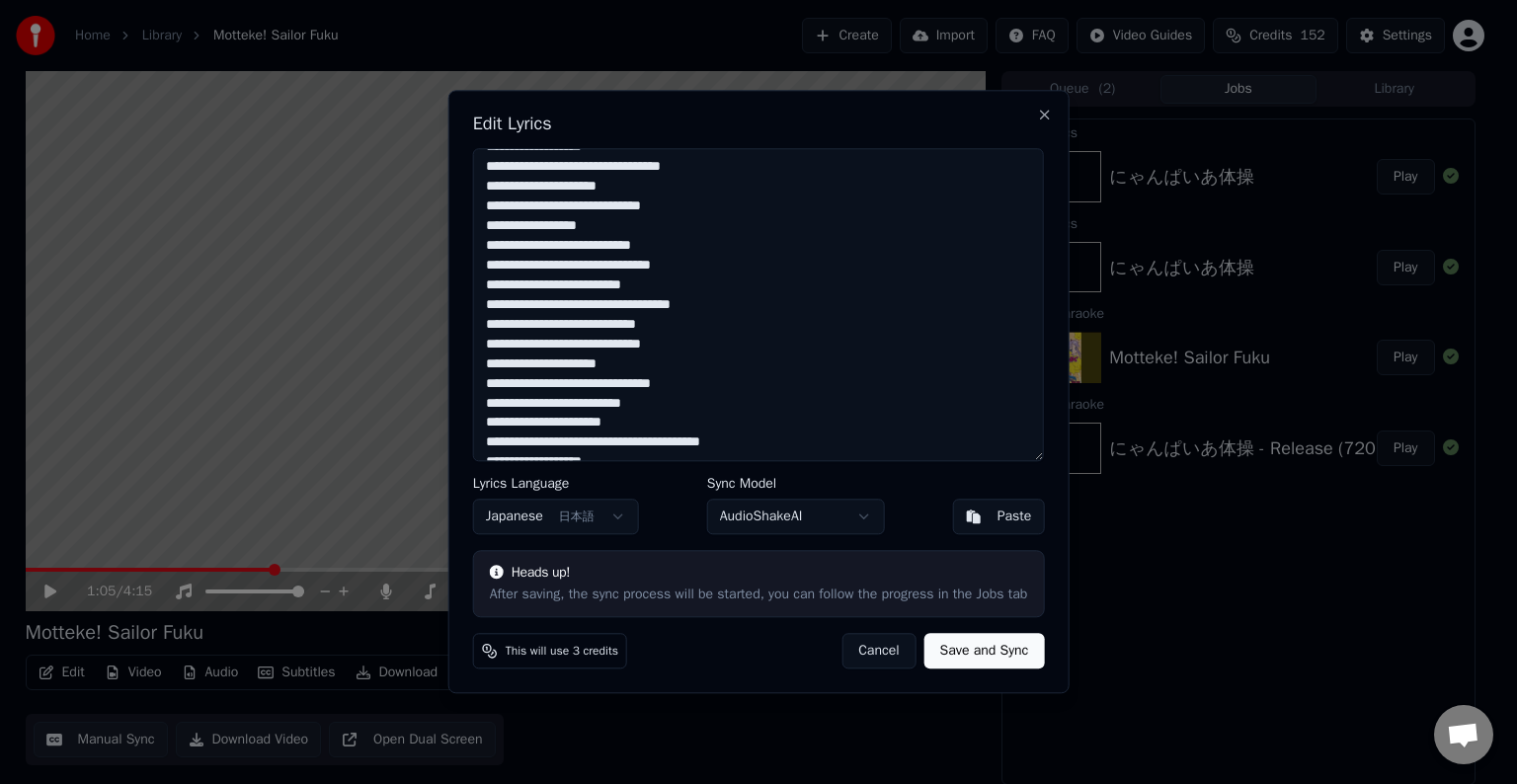 click at bounding box center (758, 304) 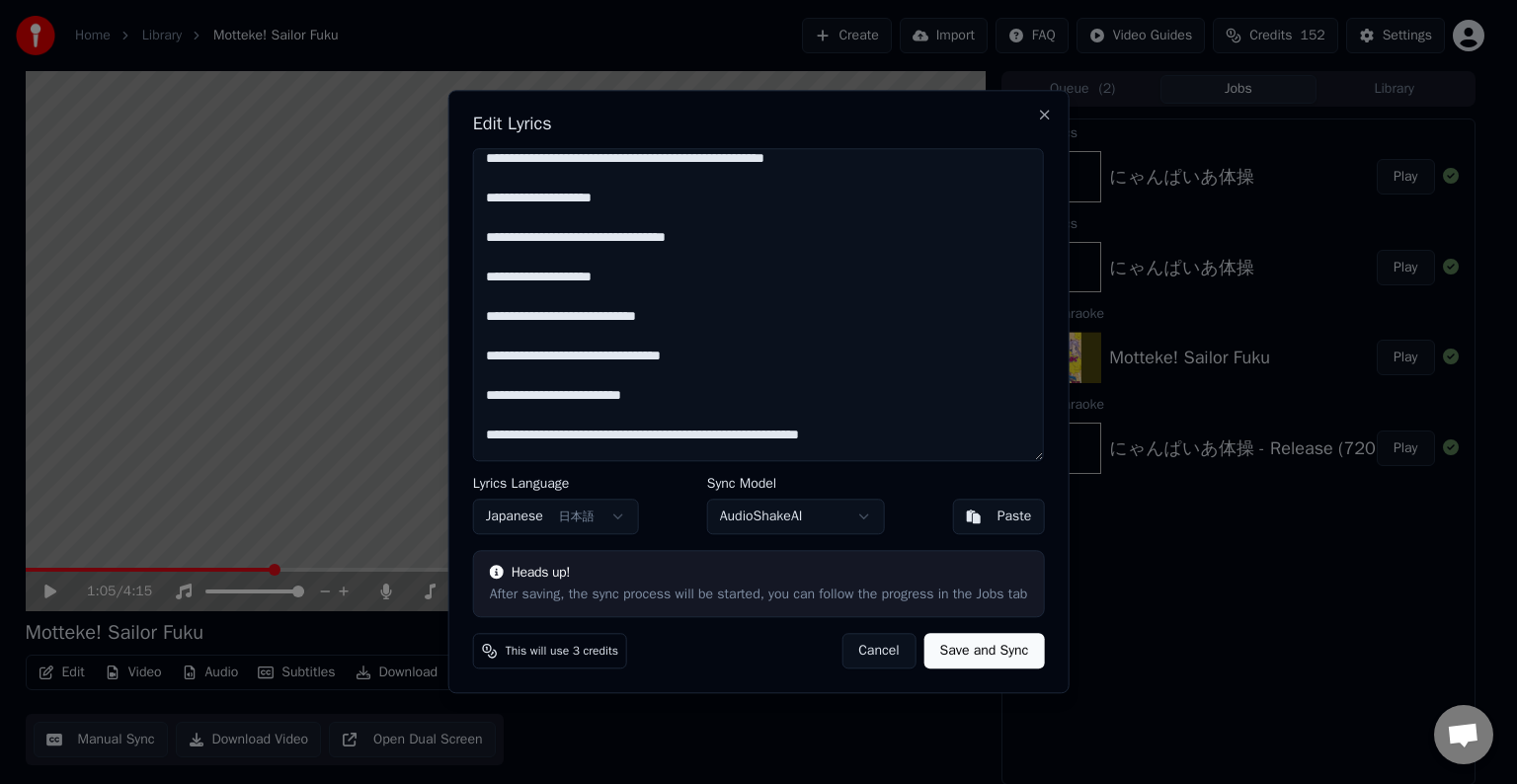 scroll, scrollTop: 0, scrollLeft: 0, axis: both 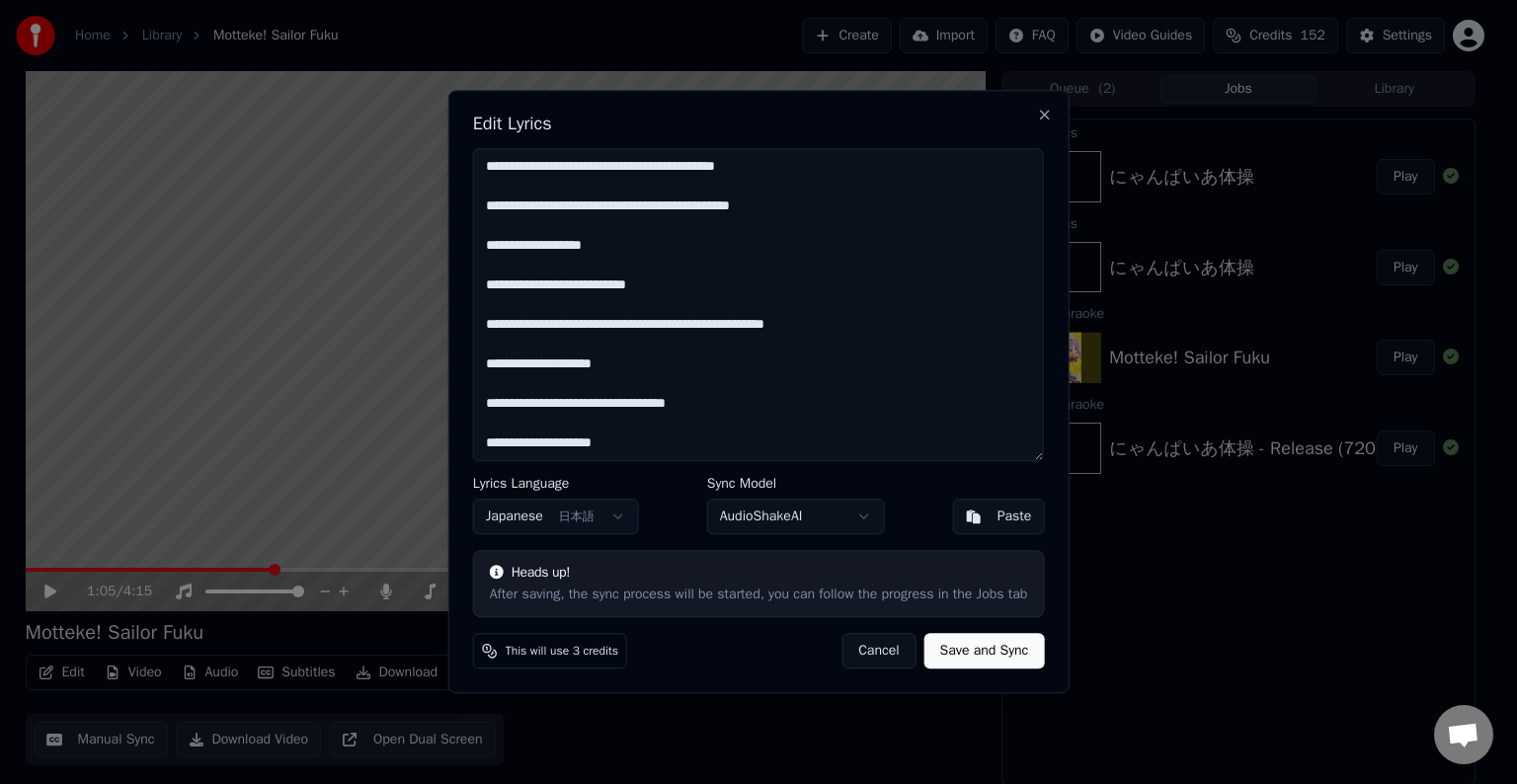 type on "**********" 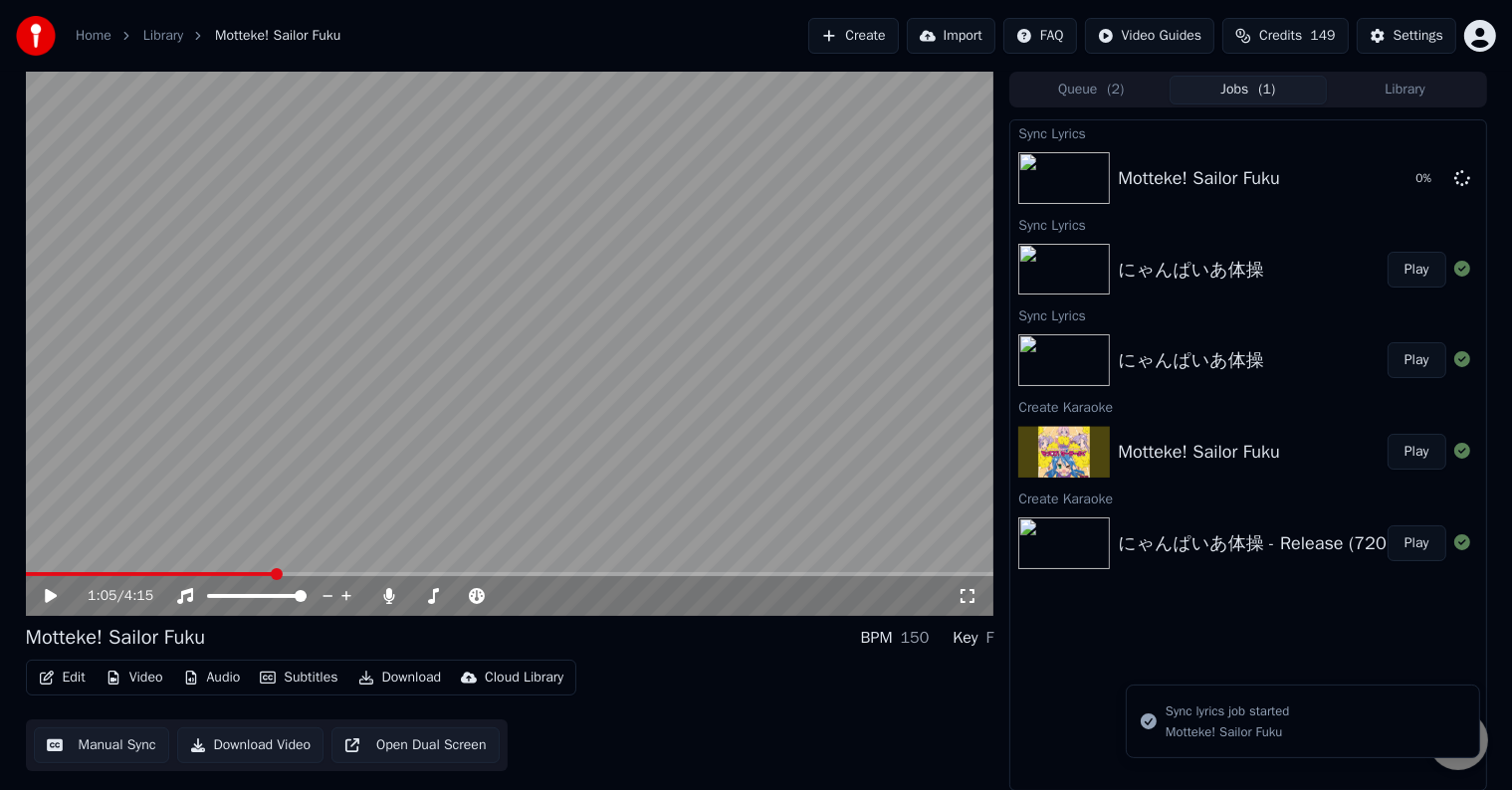 click on "Play" at bounding box center [1416, 270] 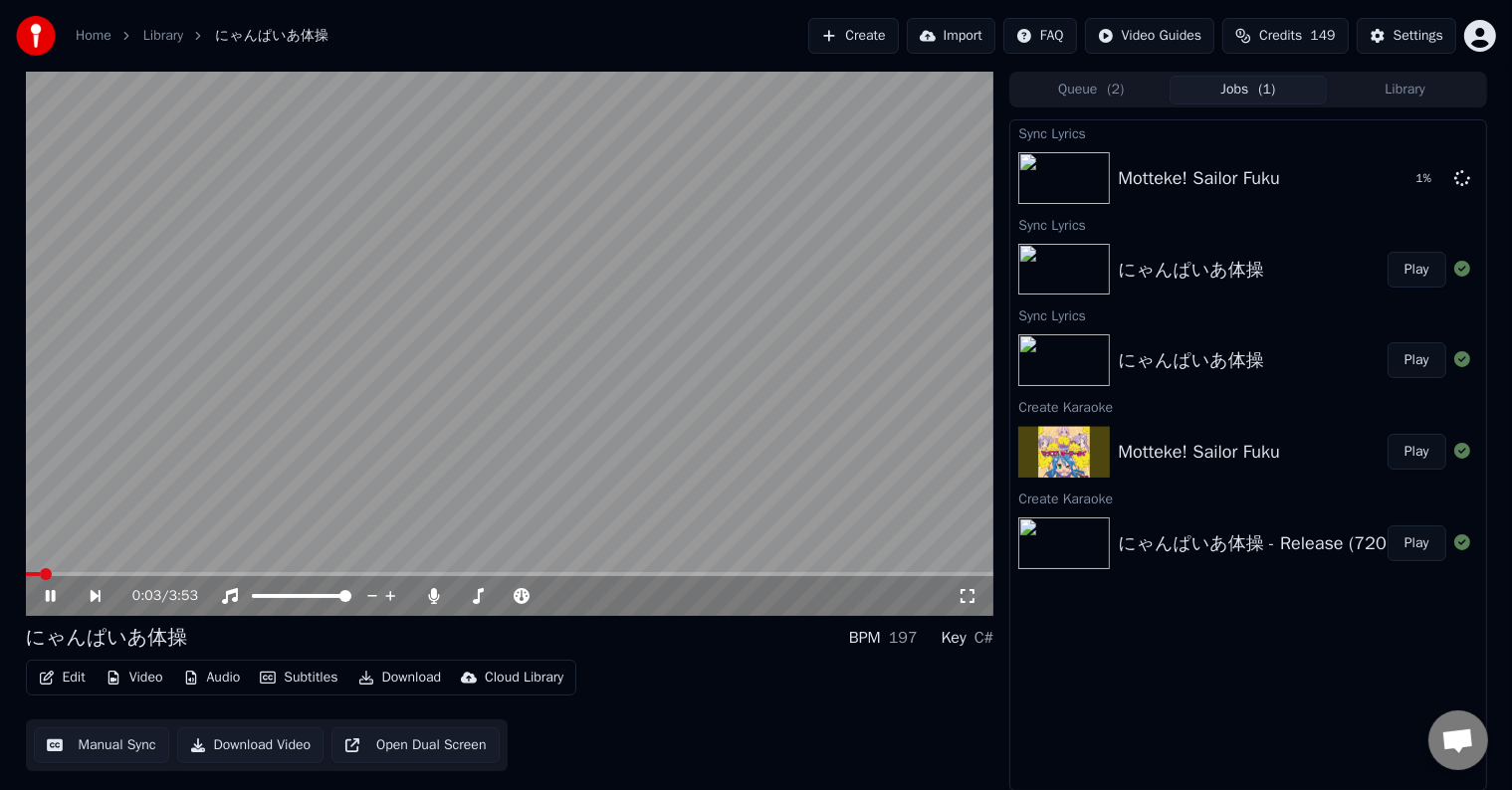 click 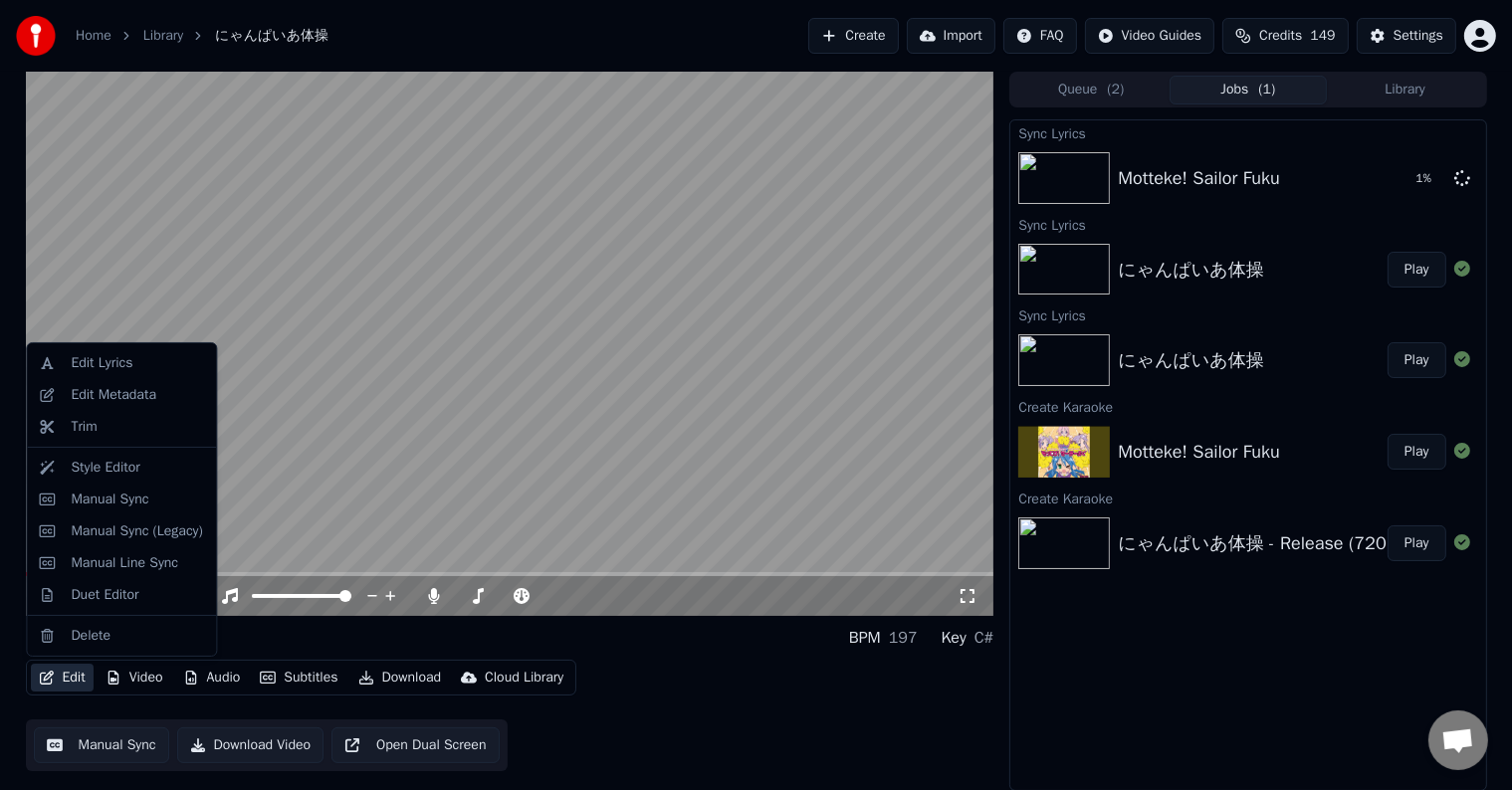 click on "Edit" at bounding box center [62, 678] 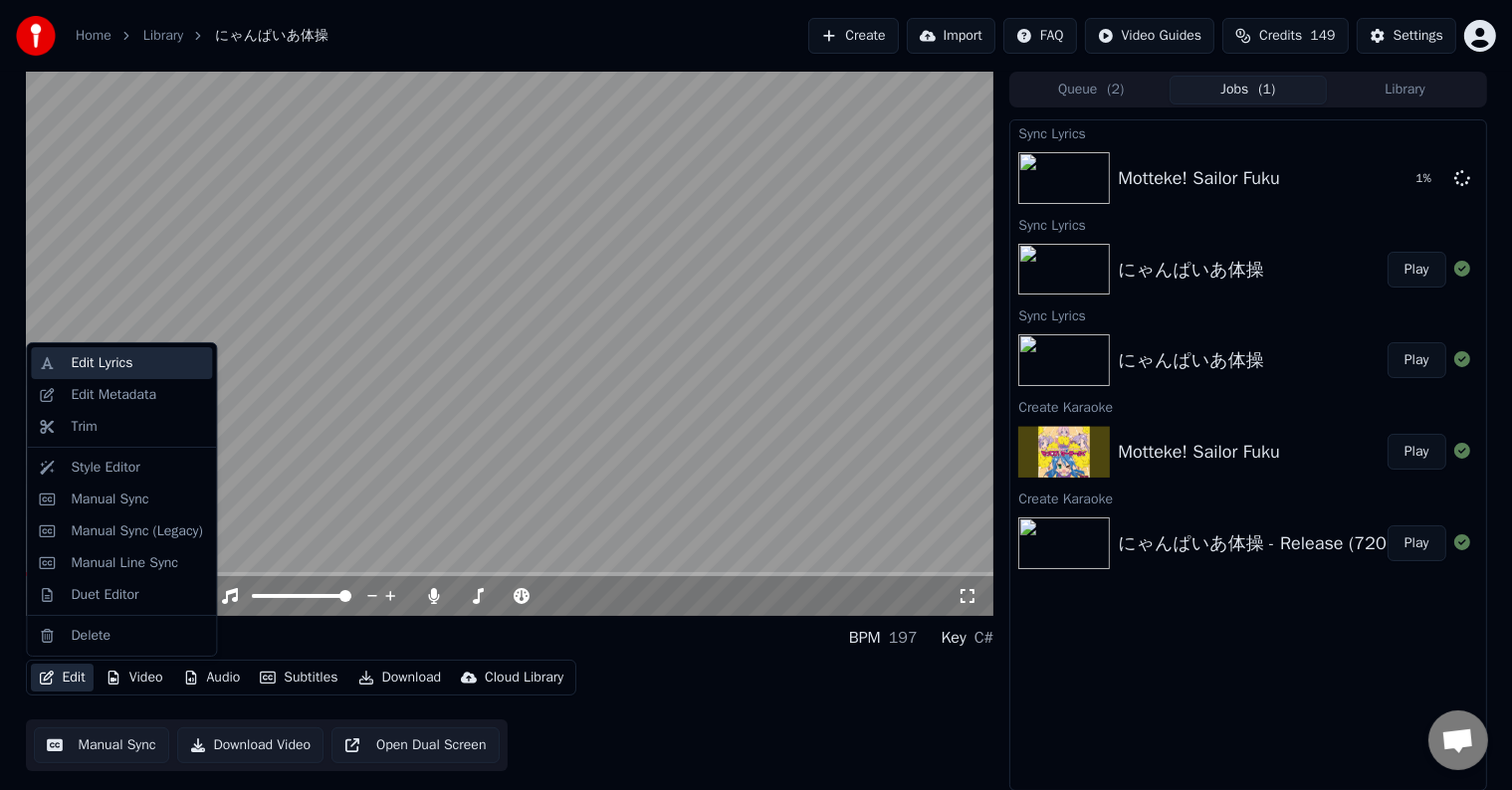 click on "Edit Lyrics" at bounding box center (102, 363) 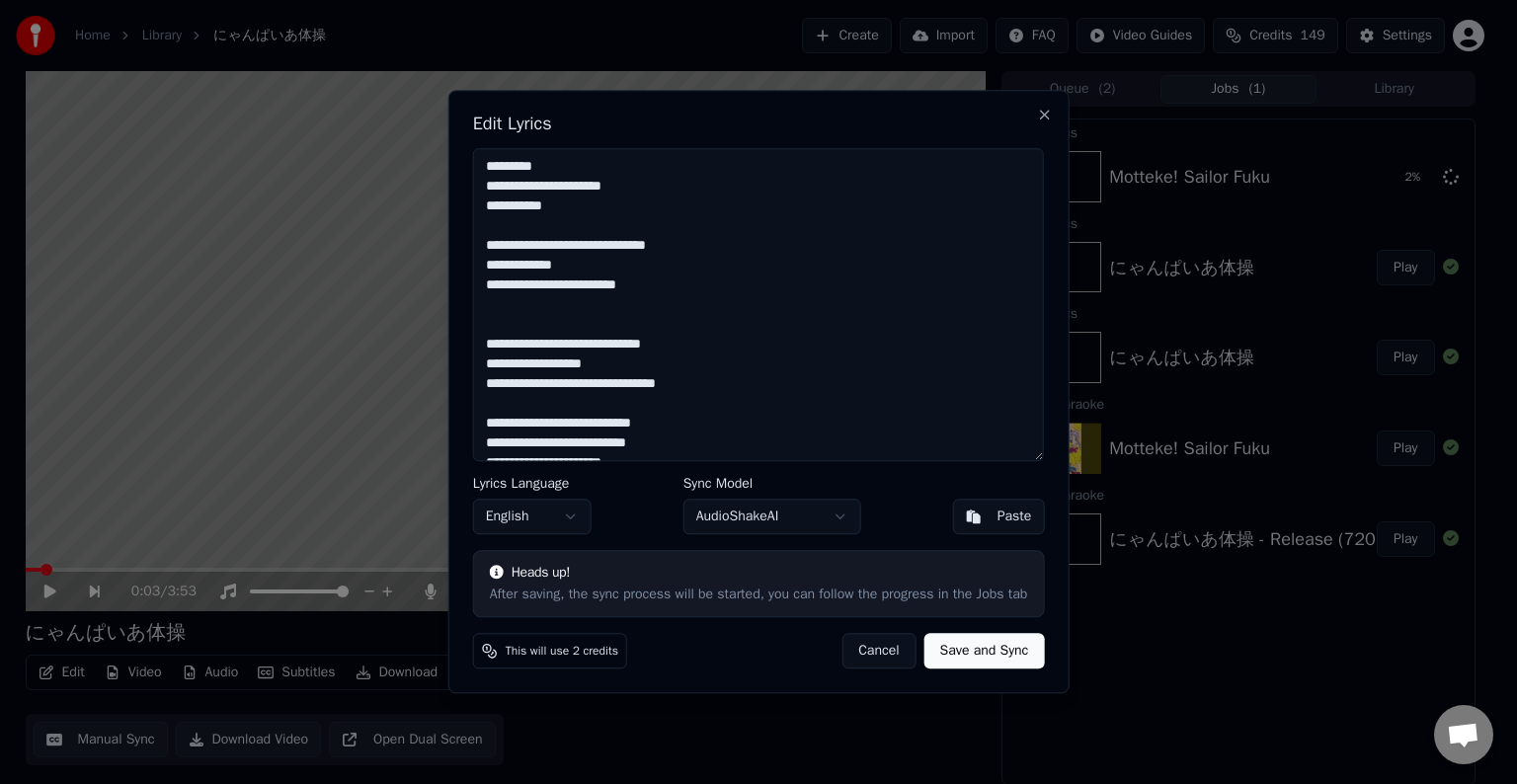 click on "Home Library にゃんぱいあ体操 Create Import FAQ Video Guides Credits 149 Settings 0:03  /  3:53 にゃんぱいあ体操 BPM 197 Key C# Edit Video Audio Subtitles Download Cloud Library Manual Sync Download Video Open Dual Screen Queue ( 2 ) Jobs ( 1 ) Library Sync Lyrics Motteke! Sailor Fuku 2 % Sync Lyrics にゃんぱいあ体操 Play Sync Lyrics にゃんぱいあ体操 Play Create Karaoke Motteke! Sailor Fuku Play Create Karaoke にゃんぱいあ体操 - Release (720p, h264) Play Edit Lyrics Lyrics Language English Sync Model AudioShakeAI Paste Heads up! After saving, the sync process will be started, you can follow the progress in the Jobs tab This will use 2 credits Cancel Save and Sync Close" at bounding box center (750, 392) 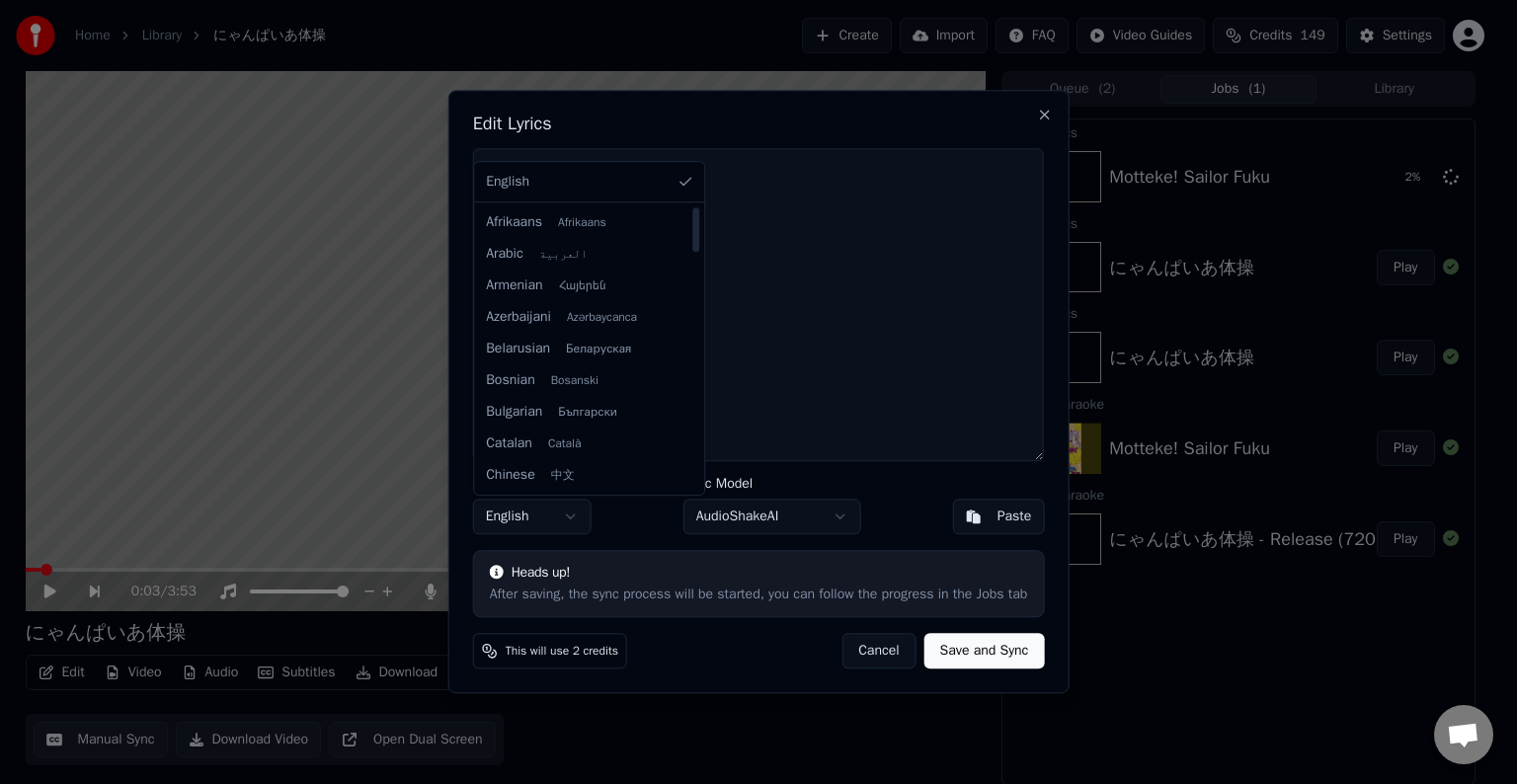 scroll, scrollTop: 695, scrollLeft: 0, axis: vertical 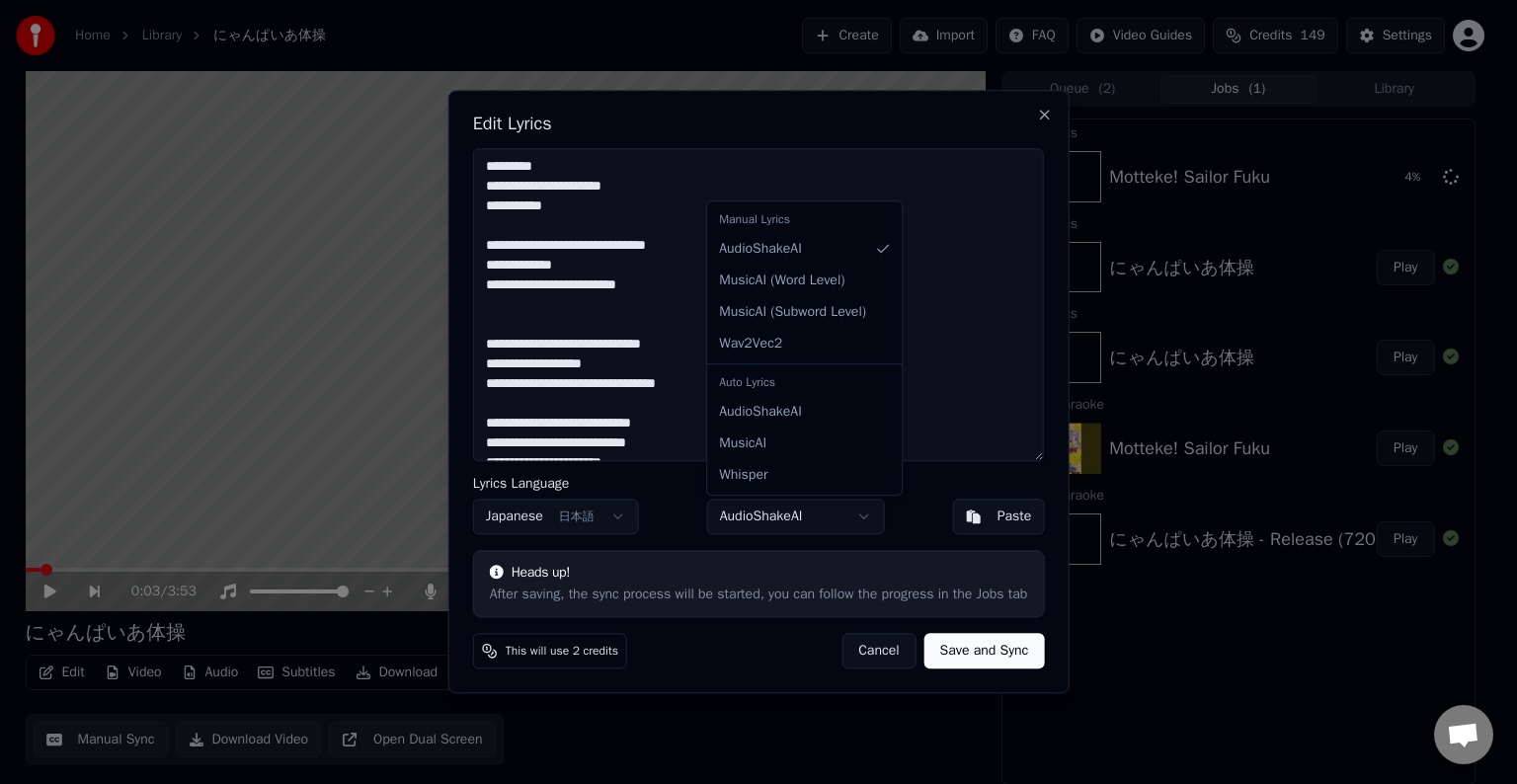 click on "Home Library にゃんぱいあ体操 Create Import FAQ Video Guides Credits 149 Settings 0:03  /  3:53 にゃんぱいあ体操 BPM 197 Key C# Edit Video Audio Subtitles Download Cloud Library Manual Sync Download Video Open Dual Screen Queue ( 2 ) Jobs ( 1 ) Library Sync Lyrics Motteke! Sailor Fuku 4 % Sync Lyrics にゃんぱいあ体操 Play Sync Lyrics にゃんぱいあ体操 Play Create Karaoke Motteke! Sailor Fuku Play Create Karaoke にゃんぱいあ体操 - Release (720p, h264) Play Edit Lyrics Lyrics Language Japanese 日本語 Sync Model AudioShakeAI Paste Heads up! After saving, the sync process will be started, you can follow the progress in the Jobs tab This will use 2 credits Cancel Save and Sync Close Manual Lyrics AudioShakeAI MusicAI ( Word Level ) MusicAI ( Subword Level ) Wav2Vec2 Auto Lyrics AudioShakeAI MusicAI Whisper" at bounding box center [750, 392] 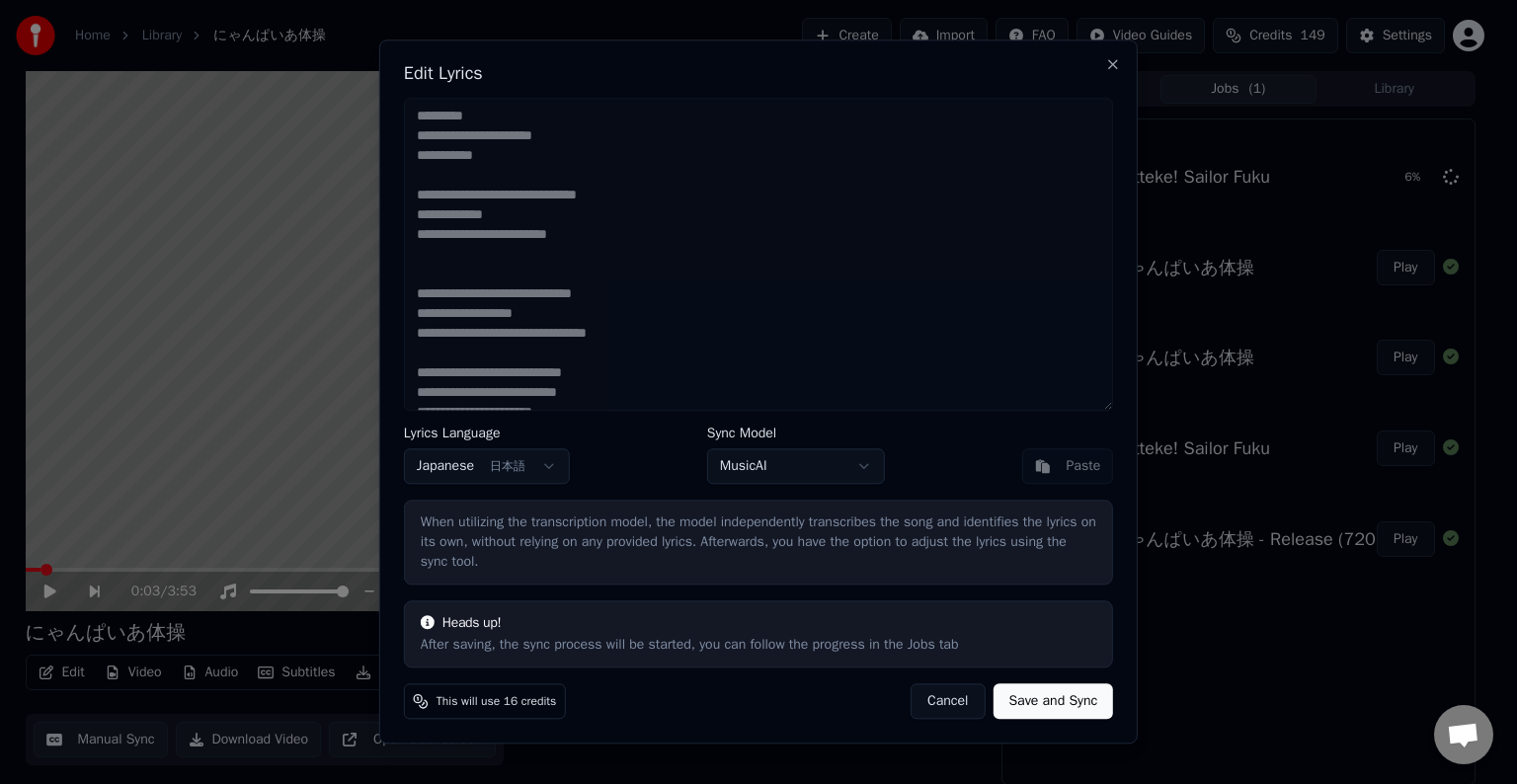 click on "Home Library にゃんぱいあ体操 Create Import FAQ Video Guides Credits 149 Settings 0:03  /  3:53 にゃんぱいあ体操 BPM 197 Key C# Edit Video Audio Subtitles Download Cloud Library Manual Sync Download Video Open Dual Screen Queue ( 2 ) Jobs ( 1 ) Library Sync Lyrics Motteke! Sailor Fuku 6 % Sync Lyrics にゃんぱいあ体操 Play Sync Lyrics にゃんぱいあ体操 Play Create Karaoke Motteke! Sailor Fuku Play Create Karaoke にゃんぱいあ体操 - Release (720p, h264) Play Edit Lyrics Lyrics Language Japanese 日本語 Sync Model MusicAI Paste When utilizing the transcription model, the model independently transcribes the song and identifies the lyrics on its own, without relying on any provided lyrics. Afterwards, you have the option to adjust the lyrics using the sync tool. Heads up! After saving, the sync process will be started, you can follow the progress in the Jobs tab This will use 16 credits Cancel Save and Sync Close" at bounding box center [750, 392] 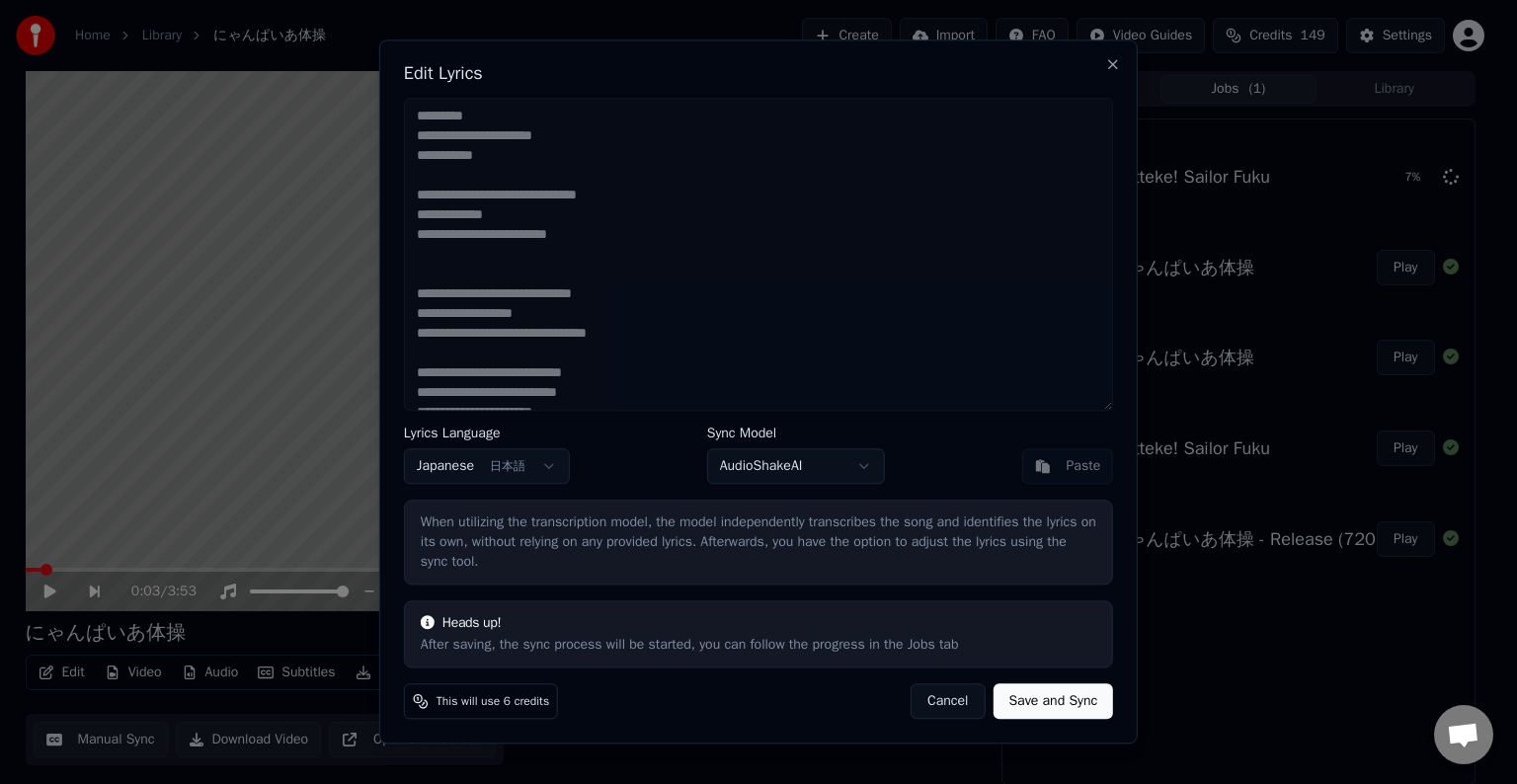 click on "Home Library にゃんぱいあ体操 Create Import FAQ Video Guides Credits 149 Settings 0:03  /  3:53 にゃんぱいあ体操 BPM 197 Key C# Edit Video Audio Subtitles Download Cloud Library Manual Sync Download Video Open Dual Screen Queue ( 2 ) Jobs ( 1 ) Library Sync Lyrics Motteke! Sailor Fuku 7 % Sync Lyrics にゃんぱいあ体操 Play Sync Lyrics にゃんぱいあ体操 Play Create Karaoke Motteke! Sailor Fuku Play Create Karaoke にゃんぱいあ体操 - Release (720p, h264) Play Edit Lyrics Lyrics Language Japanese 日本語 Sync Model AudioShakeAI Paste When utilizing the transcription model, the model independently transcribes the song and identifies the lyrics on its own, without relying on any provided lyrics. Afterwards, you have the option to adjust the lyrics using the sync tool. Heads up! After saving, the sync process will be started, you can follow the progress in the Jobs tab This will use 6 credits Cancel Save and Sync Close" at bounding box center [750, 392] 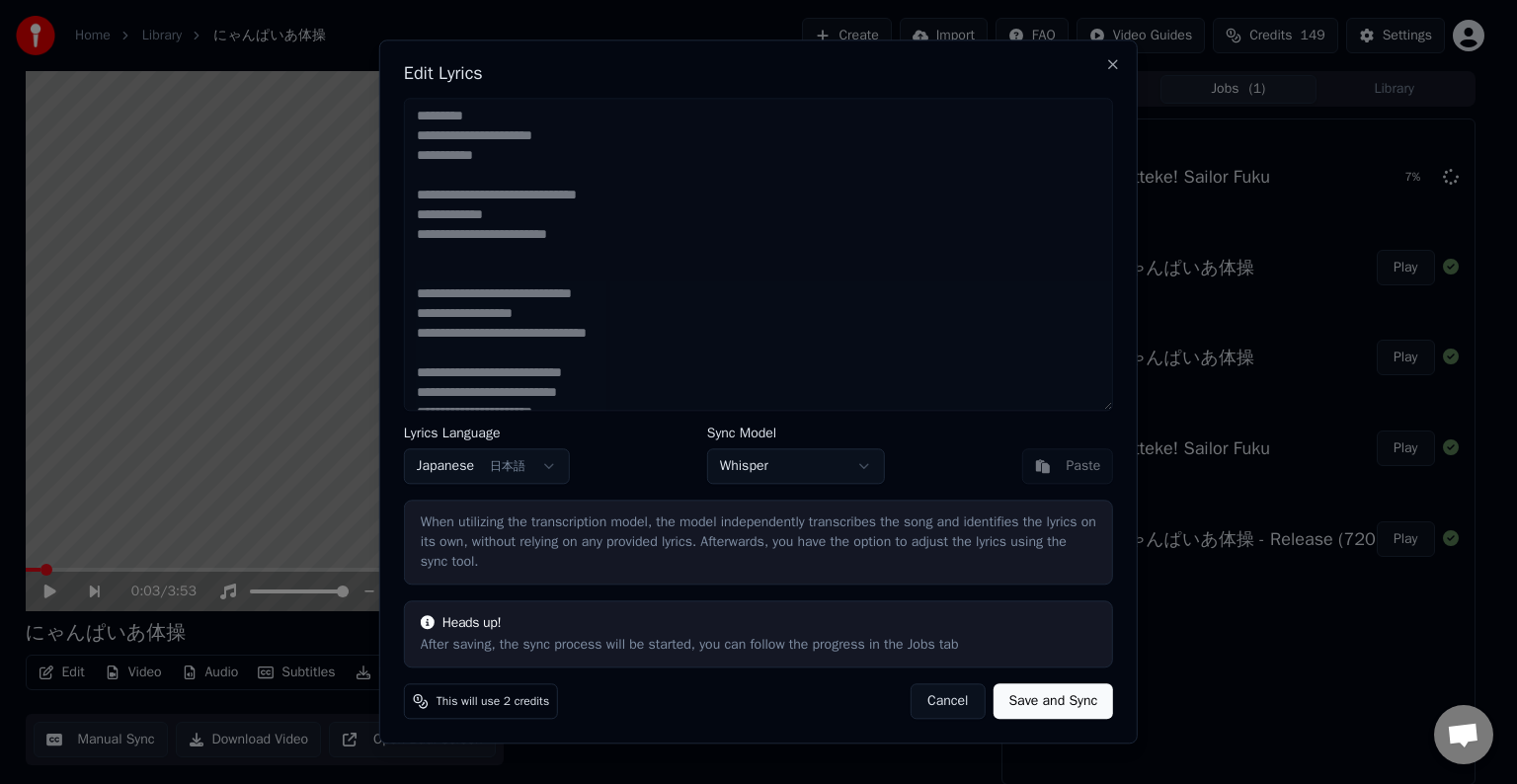 click on "Sync Model" at bounding box center [796, 434] 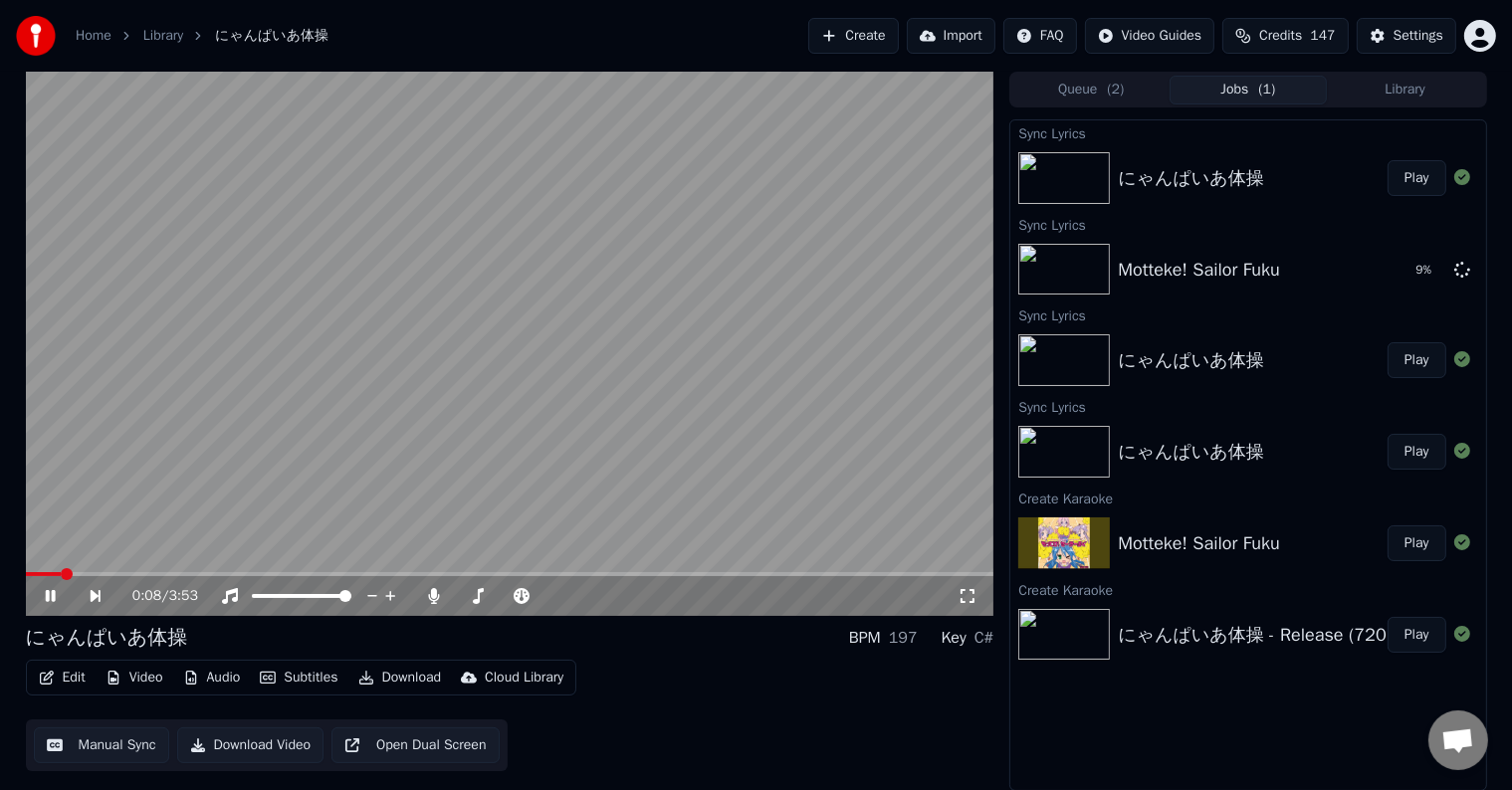 click at bounding box center [510, 343] 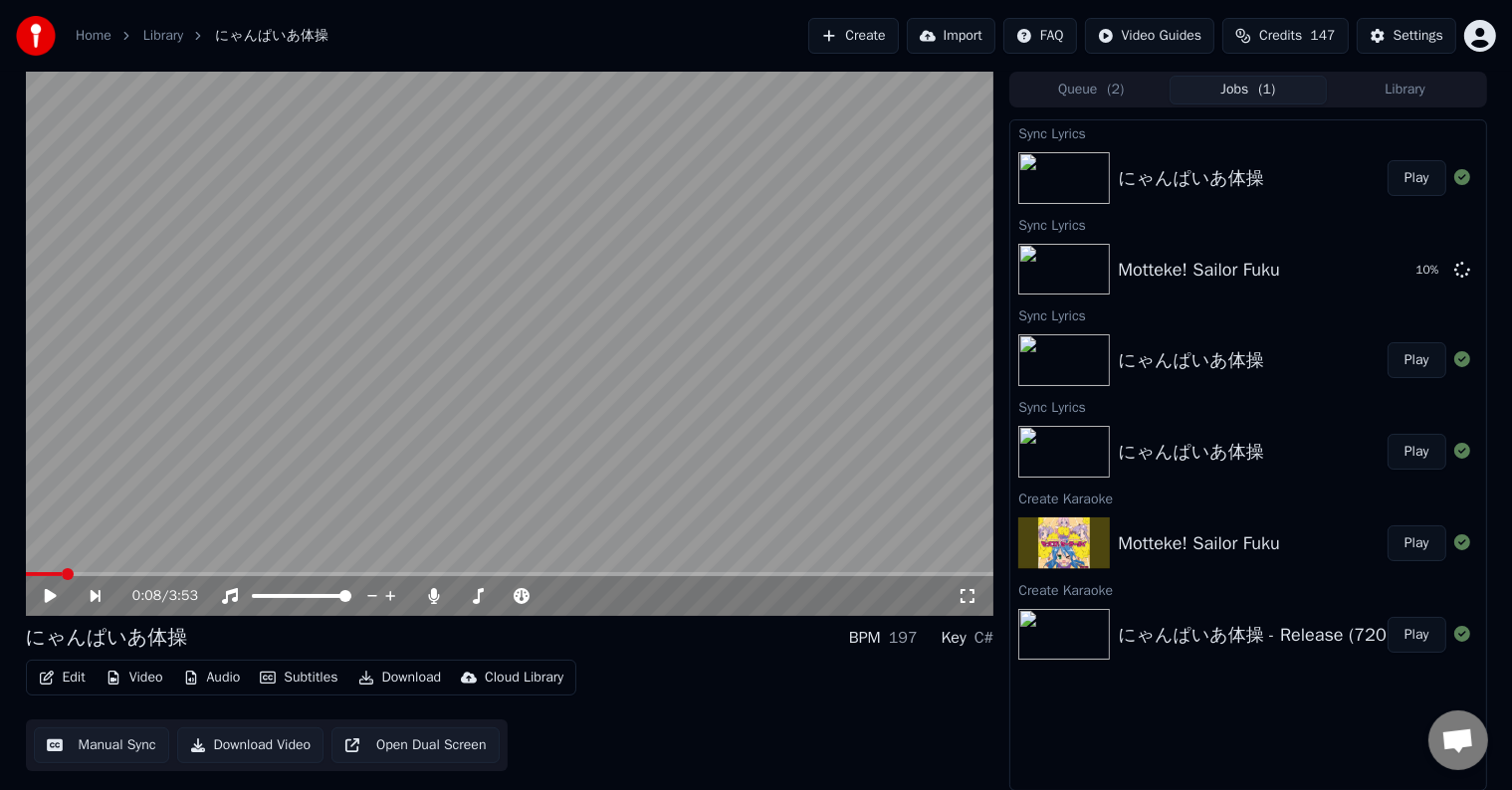 click on "Play" at bounding box center (1416, 178) 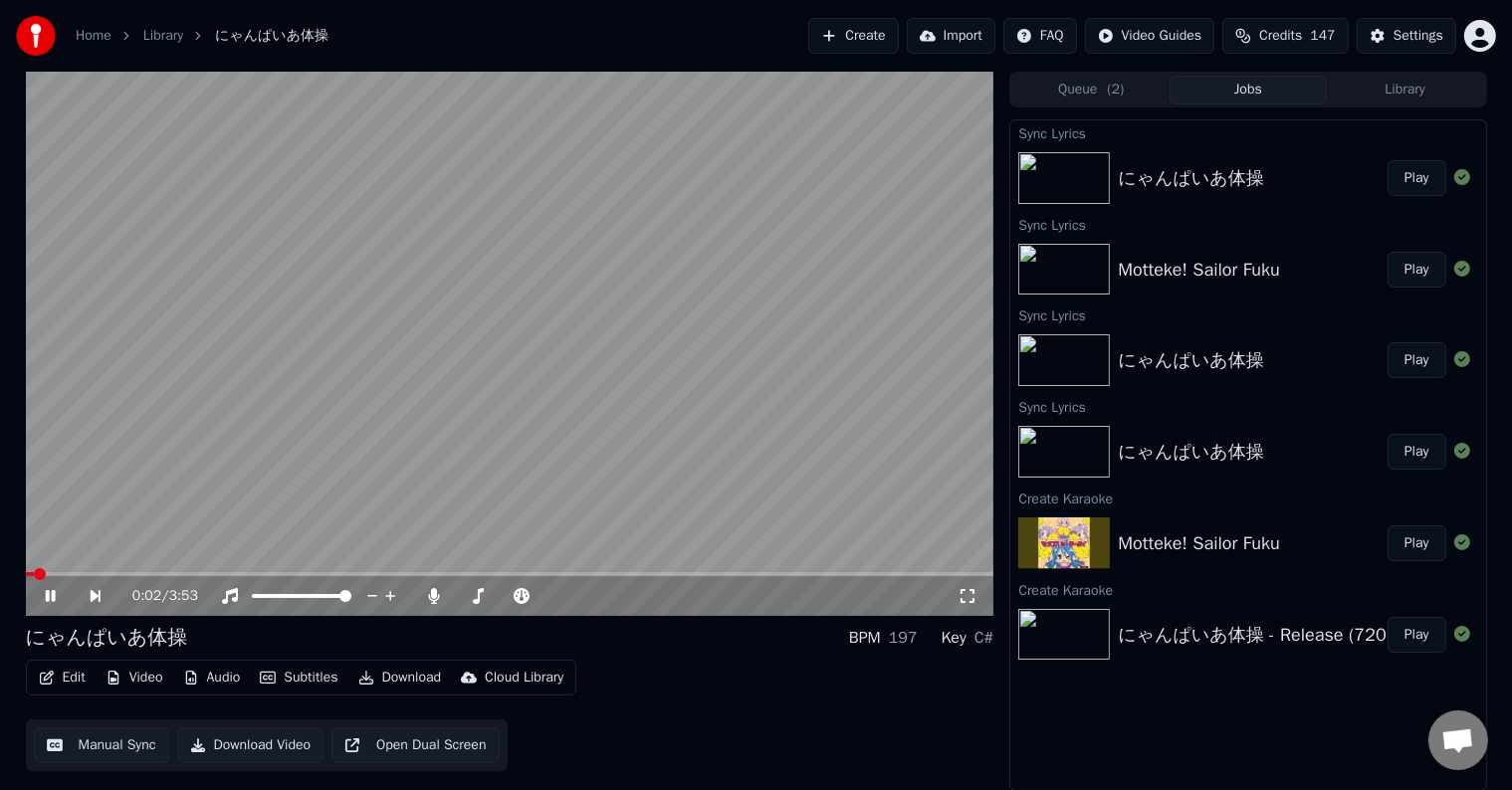 click at bounding box center (510, 343) 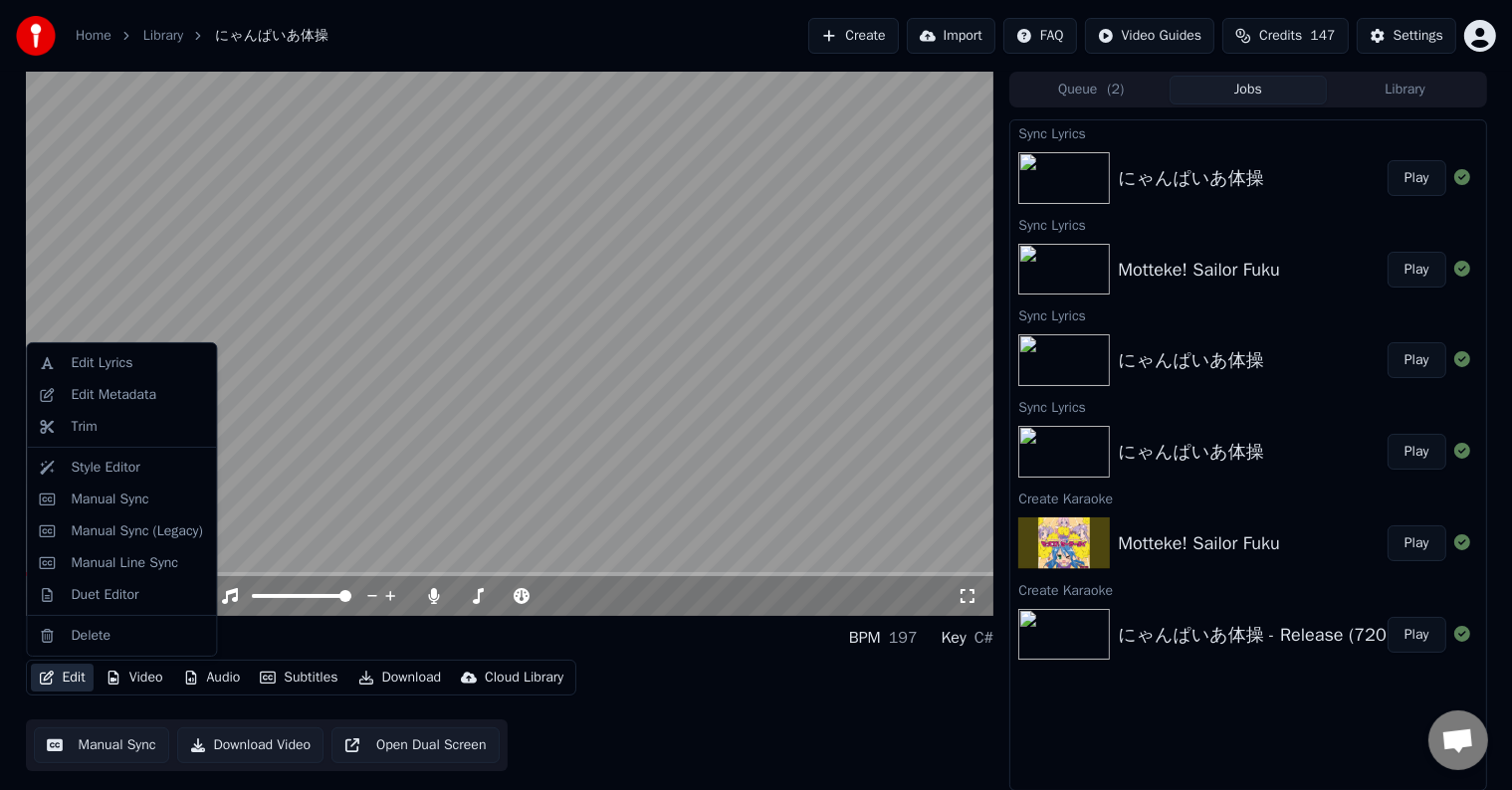 click on "Edit" at bounding box center (62, 678) 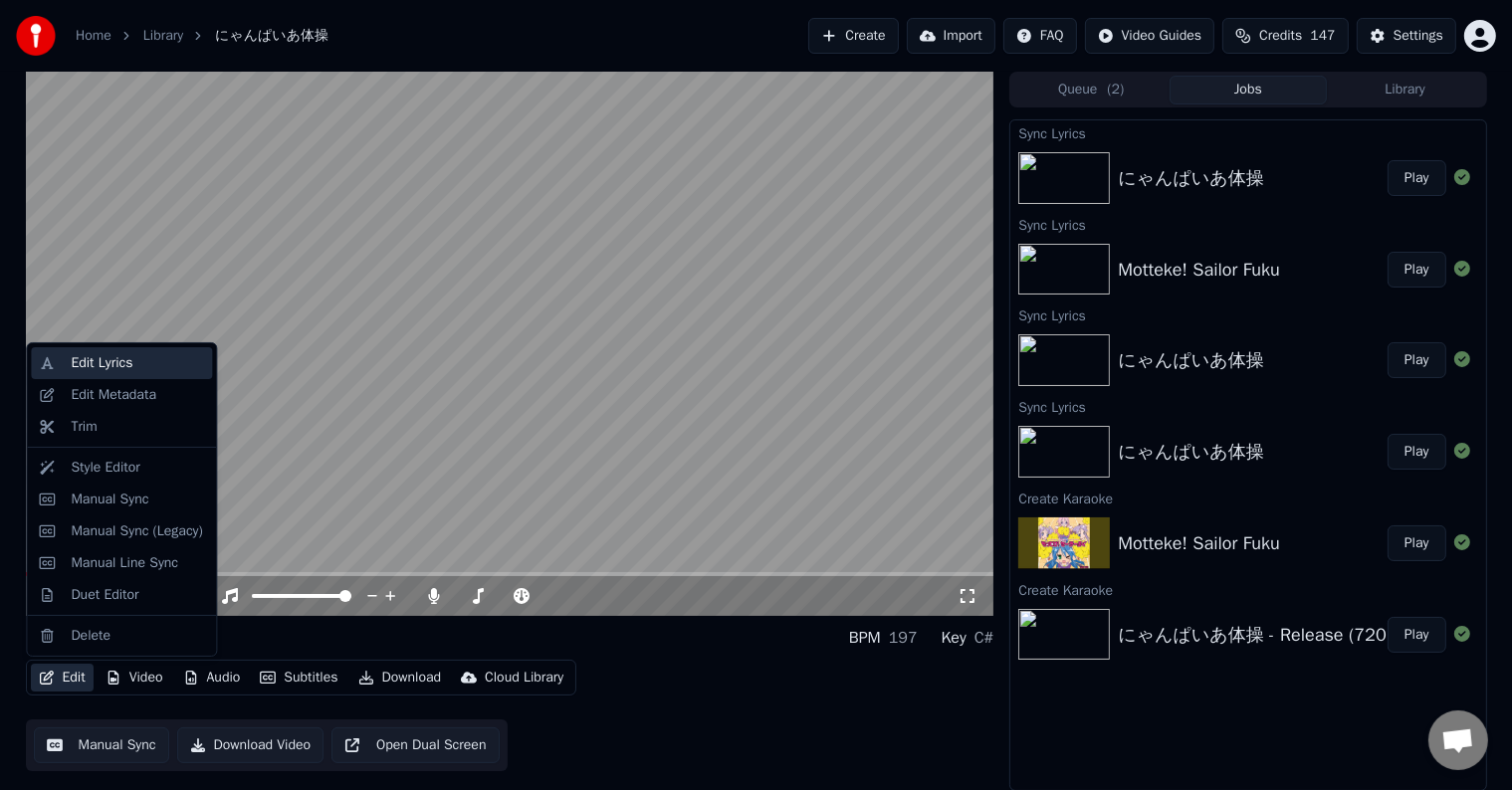 click on "Edit Lyrics" at bounding box center [102, 363] 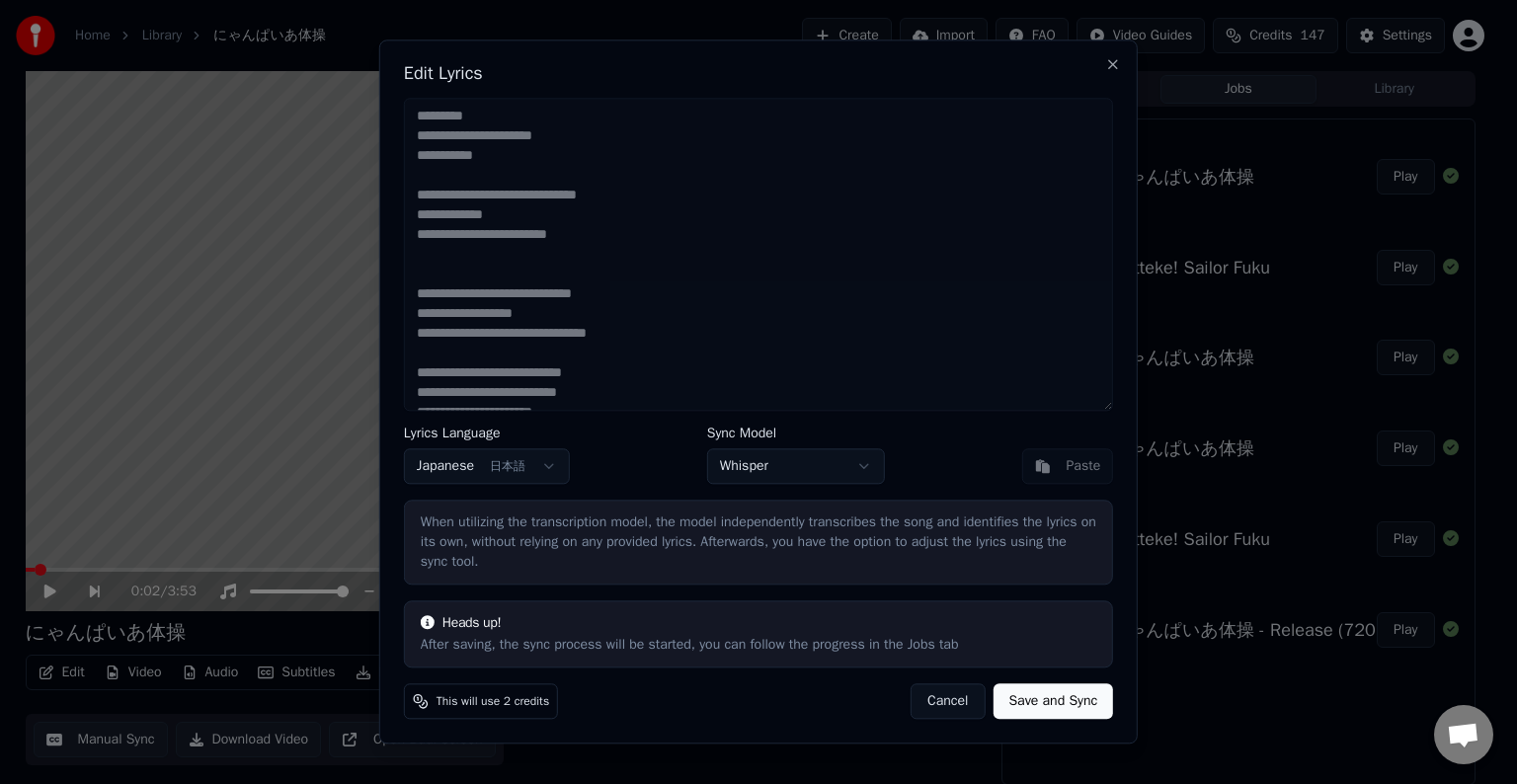 click on "Home Library にゃんぱいあ体操 Create Import FAQ Video Guides Credits 147 Settings 0:02  /  3:53 にゃんぱいあ体操 BPM 197 Key C# Edit Video Audio Subtitles Download Cloud Library Manual Sync Download Video Open Dual Screen Queue ( 2 ) Jobs Library Sync Lyrics にゃんぱいあ体操 Play Sync Lyrics Motteke! Sailor Fuku Play Sync Lyrics にゃんぱいあ体操 Play Sync Lyrics にゃんぱいあ体操 Play Create Karaoke Motteke! Sailor Fuku Play Create Karaoke にゃんぱいあ体操 - Release (720p, h264) Play Edit Lyrics Lyrics Language Japanese 日本語 Sync Model Whisper Paste When utilizing the transcription model, the model independently transcribes the song and identifies the lyrics on its own, without relying on any provided lyrics. Afterwards, you have the option to adjust the lyrics using the sync tool. Heads up! After saving, the sync process will be started, you can follow the progress in the Jobs tab This will use 2 credits Cancel Save and Sync Close" at bounding box center (750, 392) 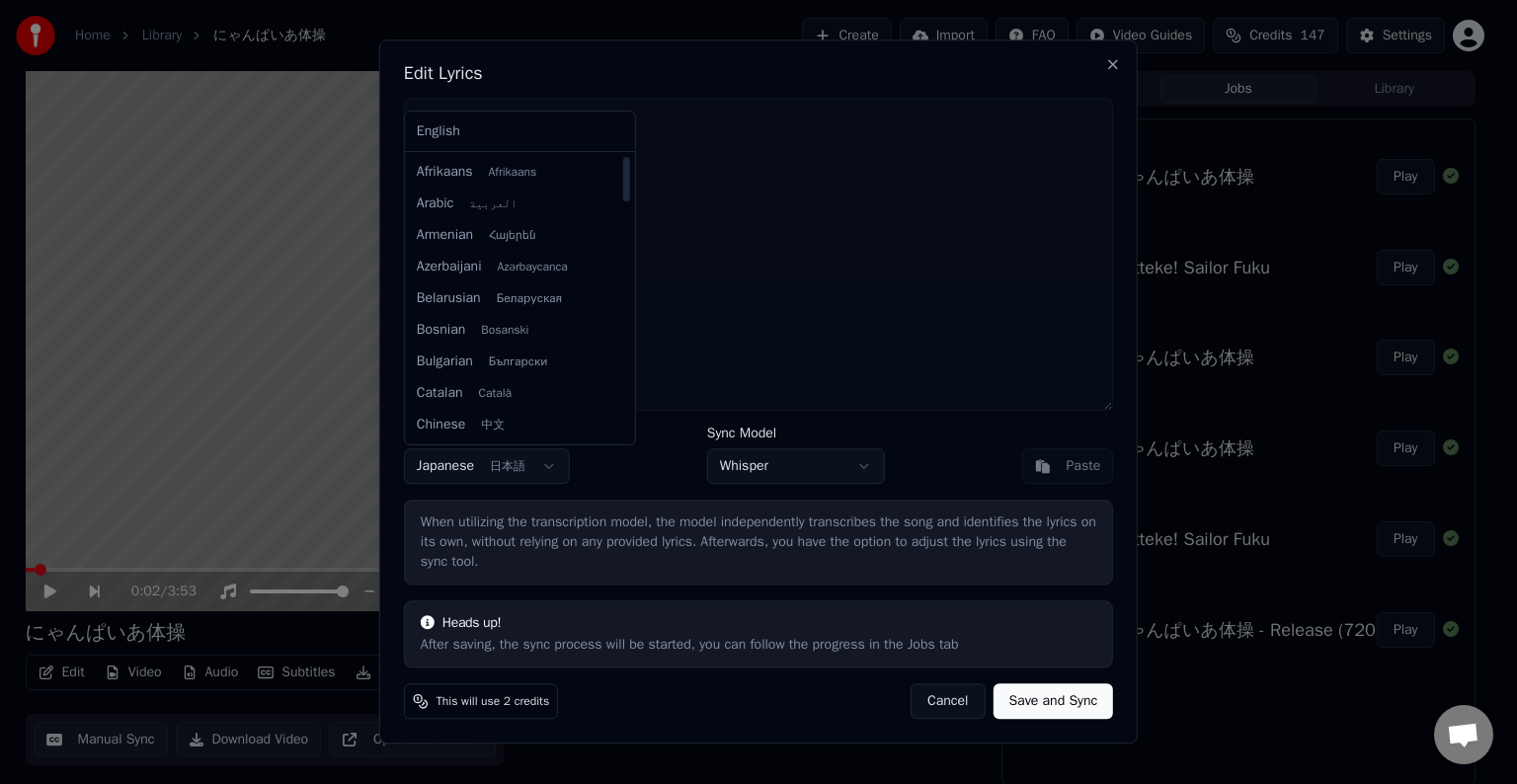 scroll, scrollTop: 0, scrollLeft: 0, axis: both 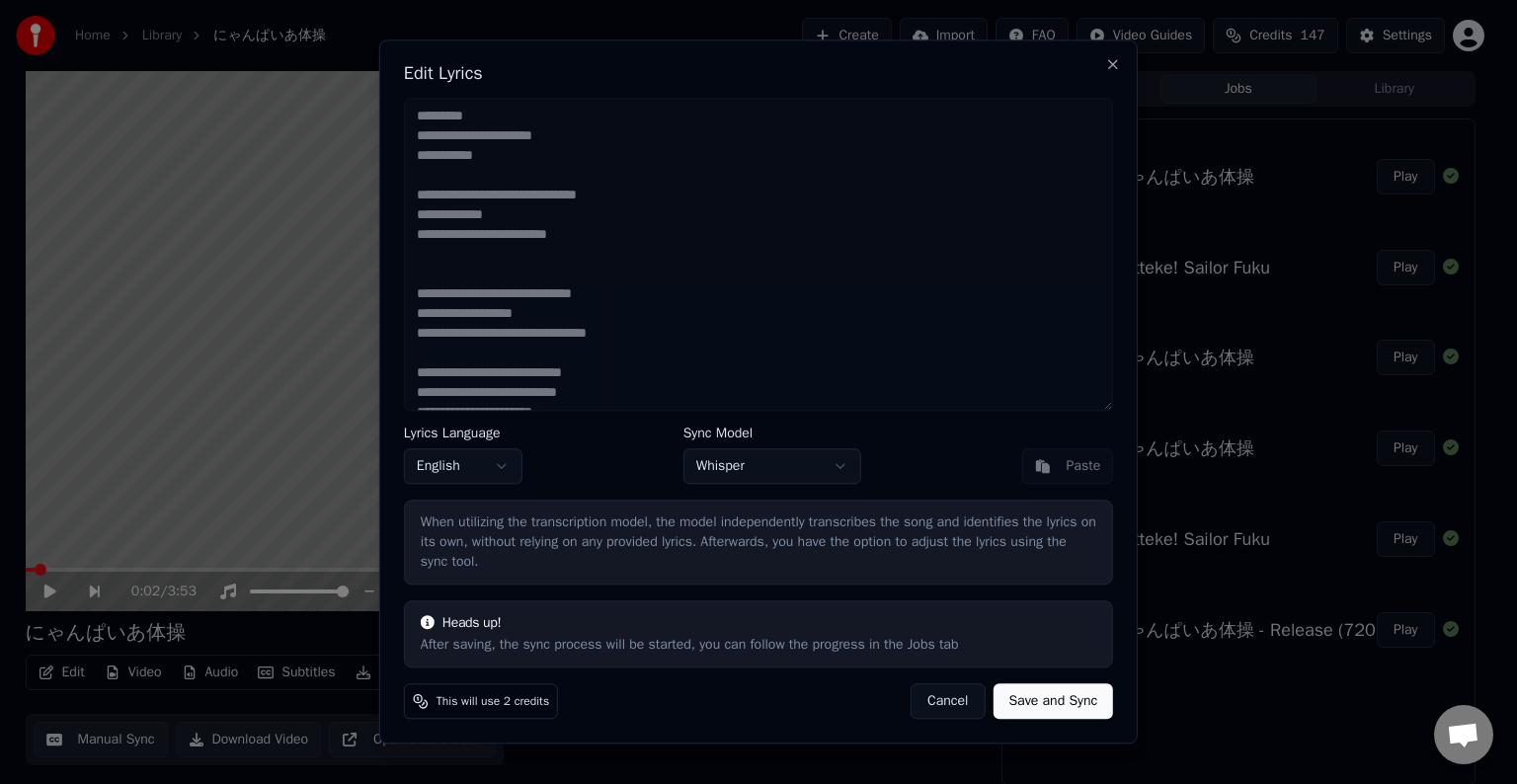 click on "Save and Sync" at bounding box center [1053, 702] 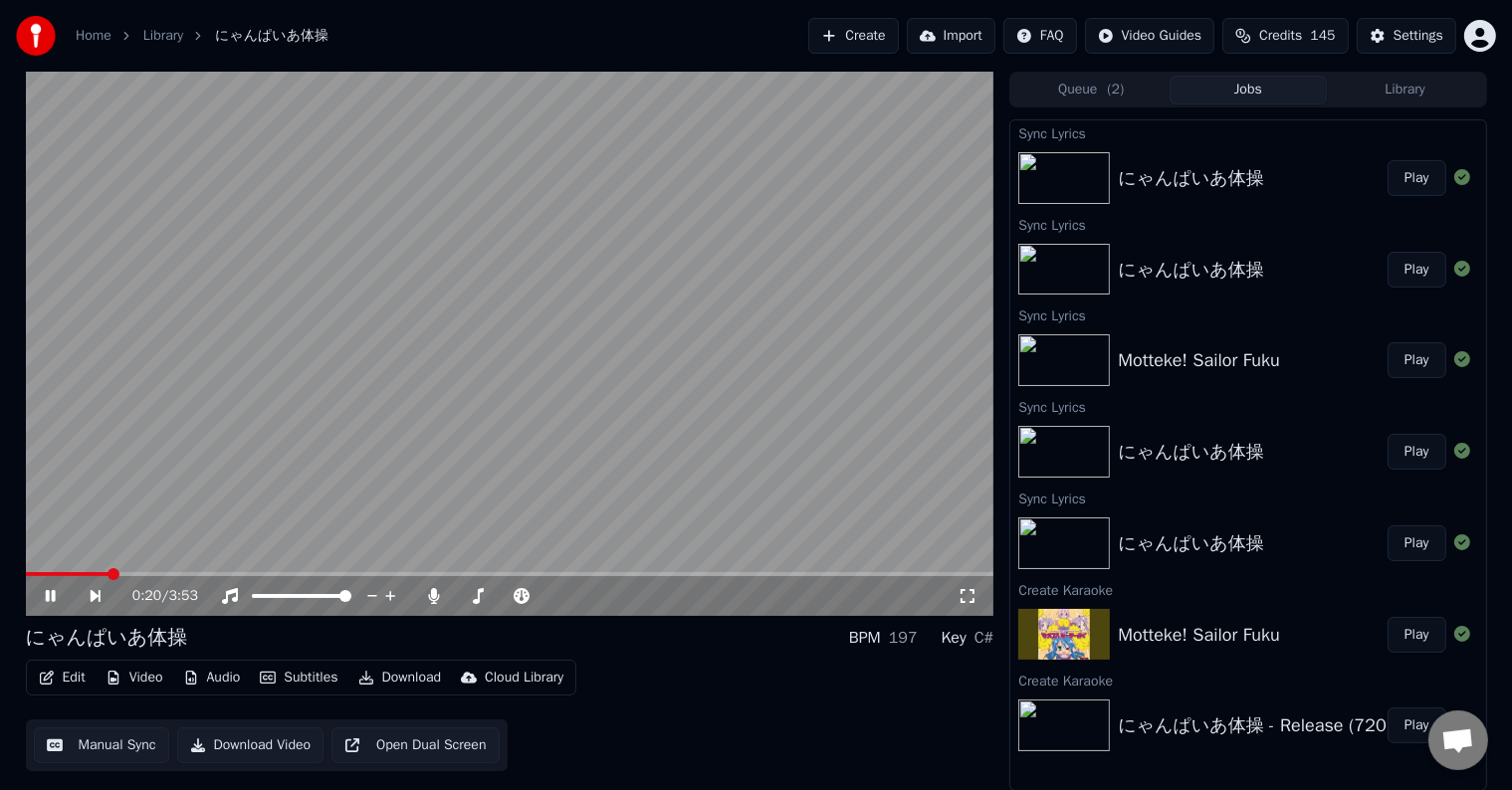 click at bounding box center [510, 574] 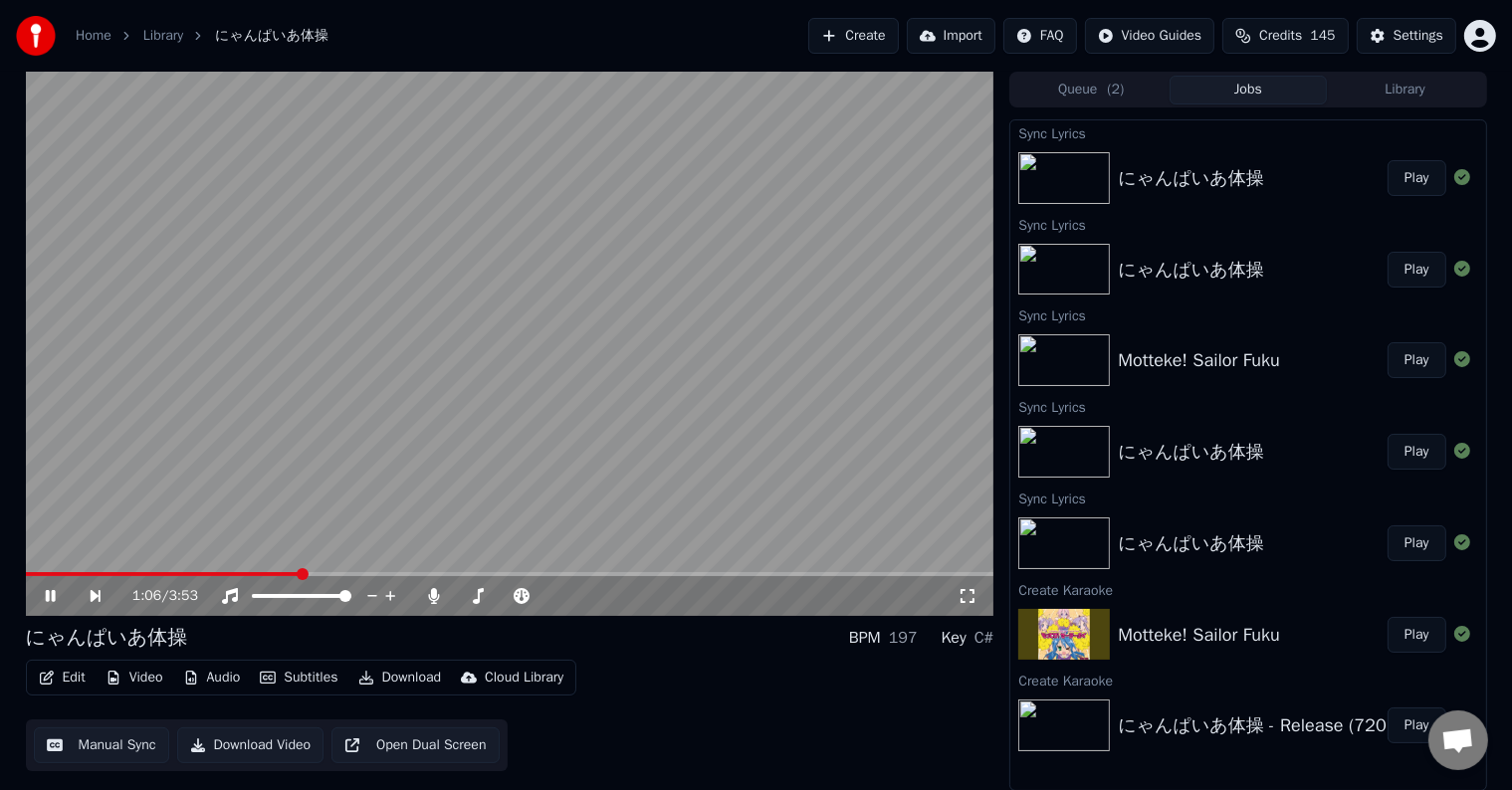 click at bounding box center (510, 574) 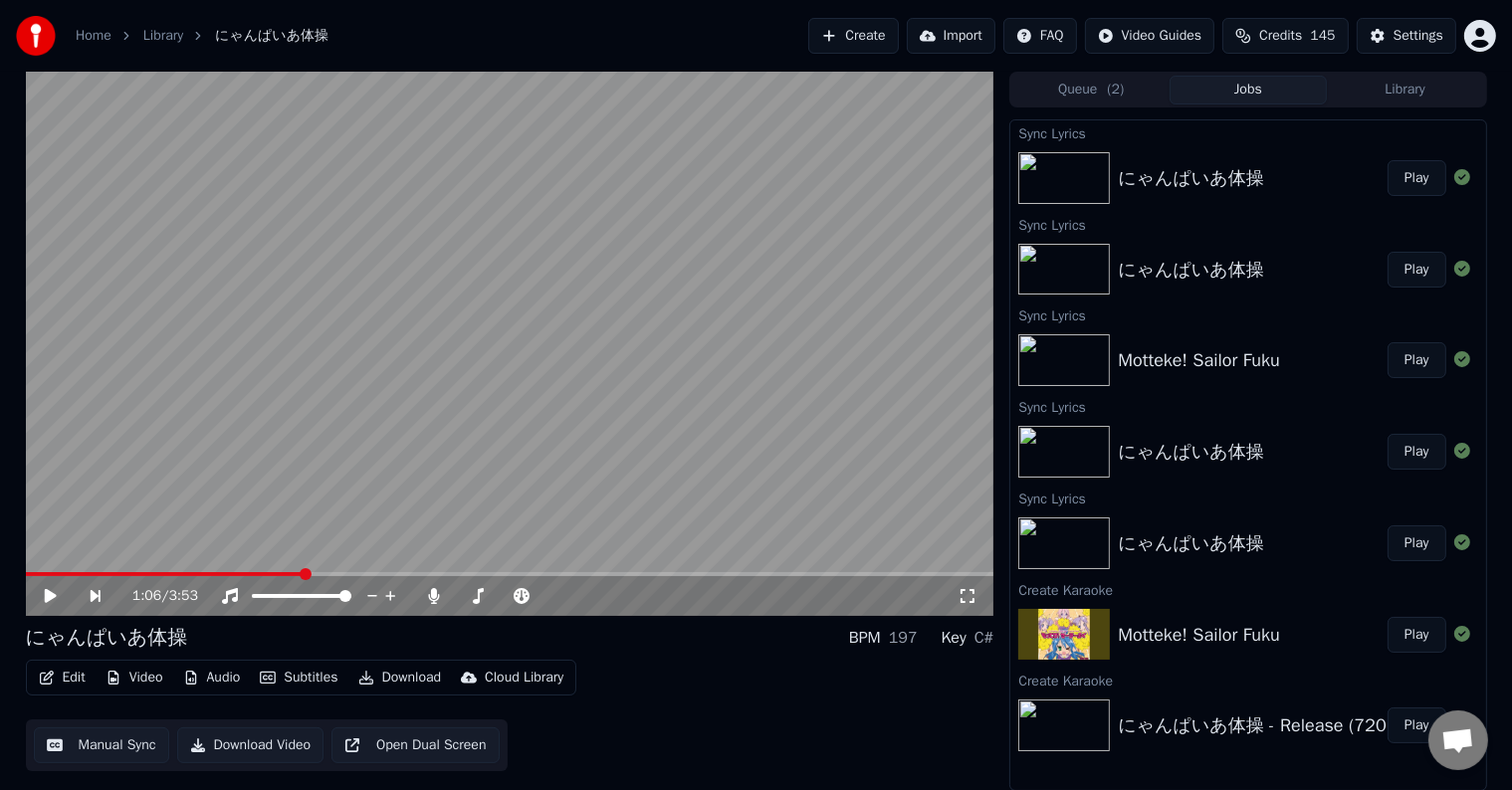 click on "Edit" at bounding box center (62, 678) 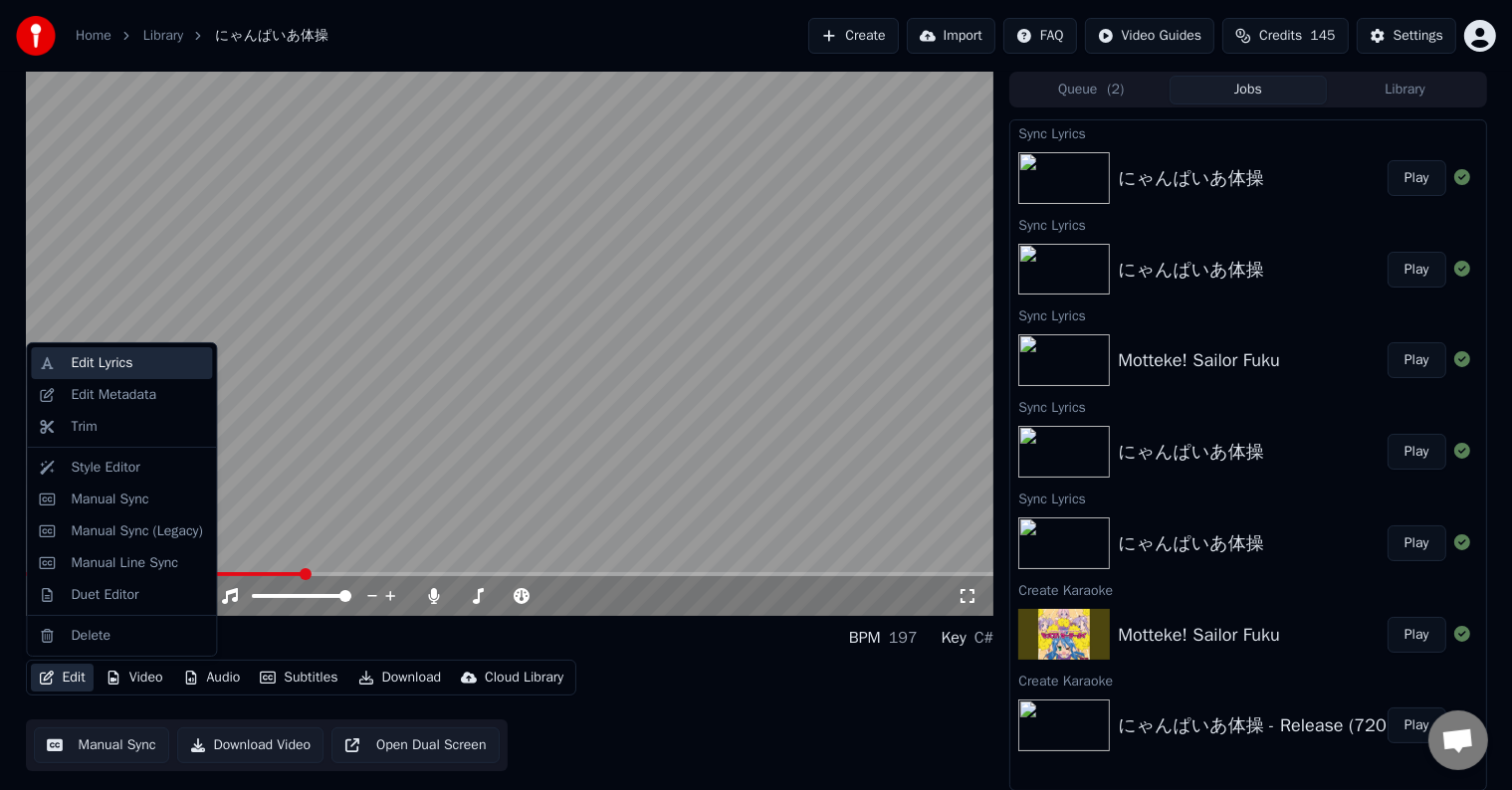 click on "Edit Lyrics" at bounding box center [137, 363] 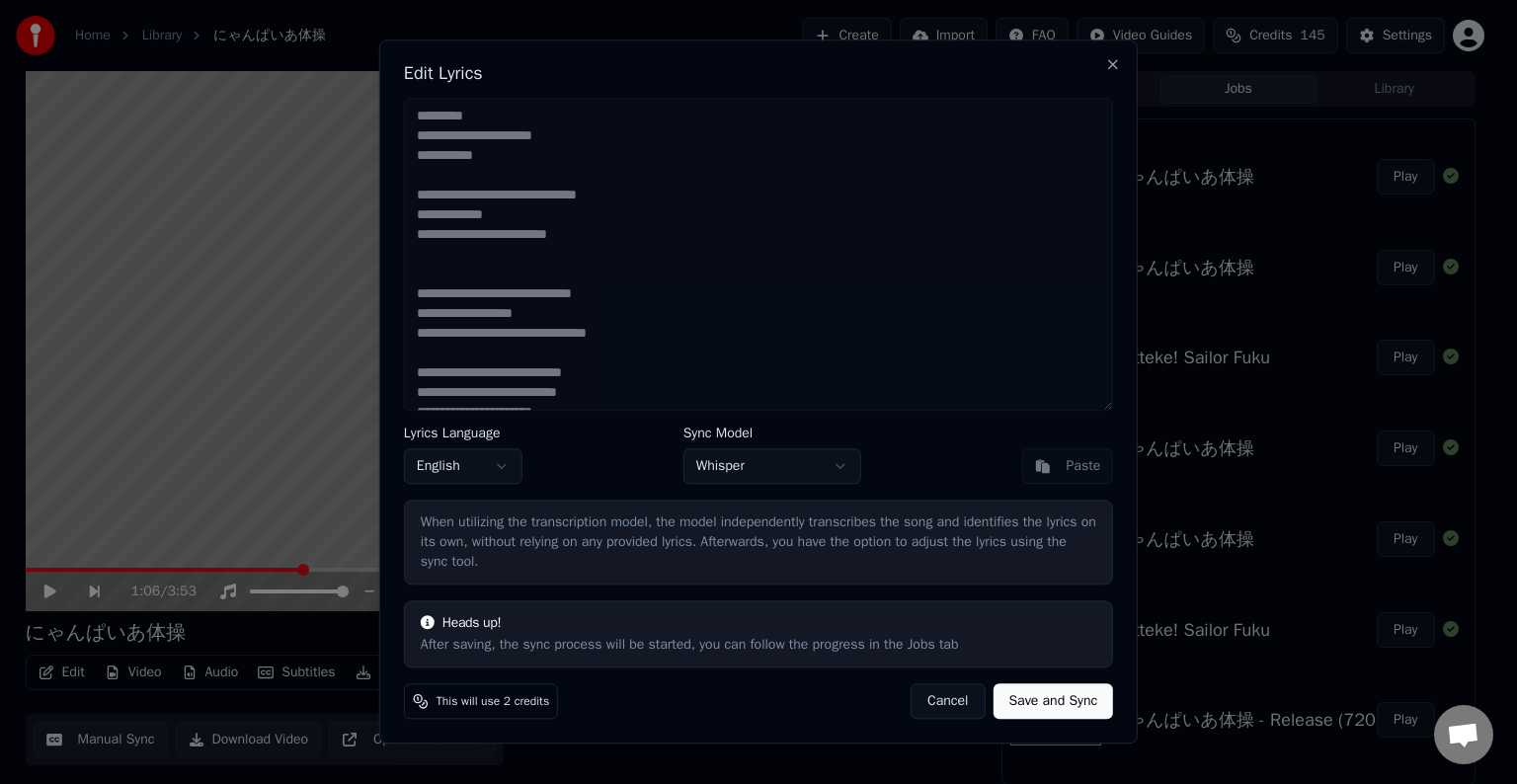 click on "Home Library にゃんぱいあ体操 Create Import FAQ Video Guides Credits 145 Settings 1:06  /  3:53 にゃんぱいあ体操 BPM 197 Key C# Edit Video Audio Subtitles Download Cloud Library Manual Sync Download Video Open Dual Screen Queue ( 2 ) Jobs Library Sync Lyrics にゃんぱいあ体操 Play Sync Lyrics にゃんぱいあ体操 Play Sync Lyrics Motteke! Sailor Fuku Play Sync Lyrics にゃんぱいあ体操 Play Sync Lyrics にゃんぱいあ体操 Play Create Karaoke Motteke! Sailor Fuku Play Create Karaoke にゃんぱいあ体操 - Release (720p, h264) Play Edit Lyrics Lyrics Language English Sync Model Whisper Paste When utilizing the transcription model, the model independently transcribes the song and identifies the lyrics on its own, without relying on any provided lyrics. Afterwards, you have the option to adjust the lyrics using the sync tool. Heads up! After saving, the sync process will be started, you can follow the progress in the Jobs tab This will use 2 credits Cancel Save and Sync" at bounding box center [750, 392] 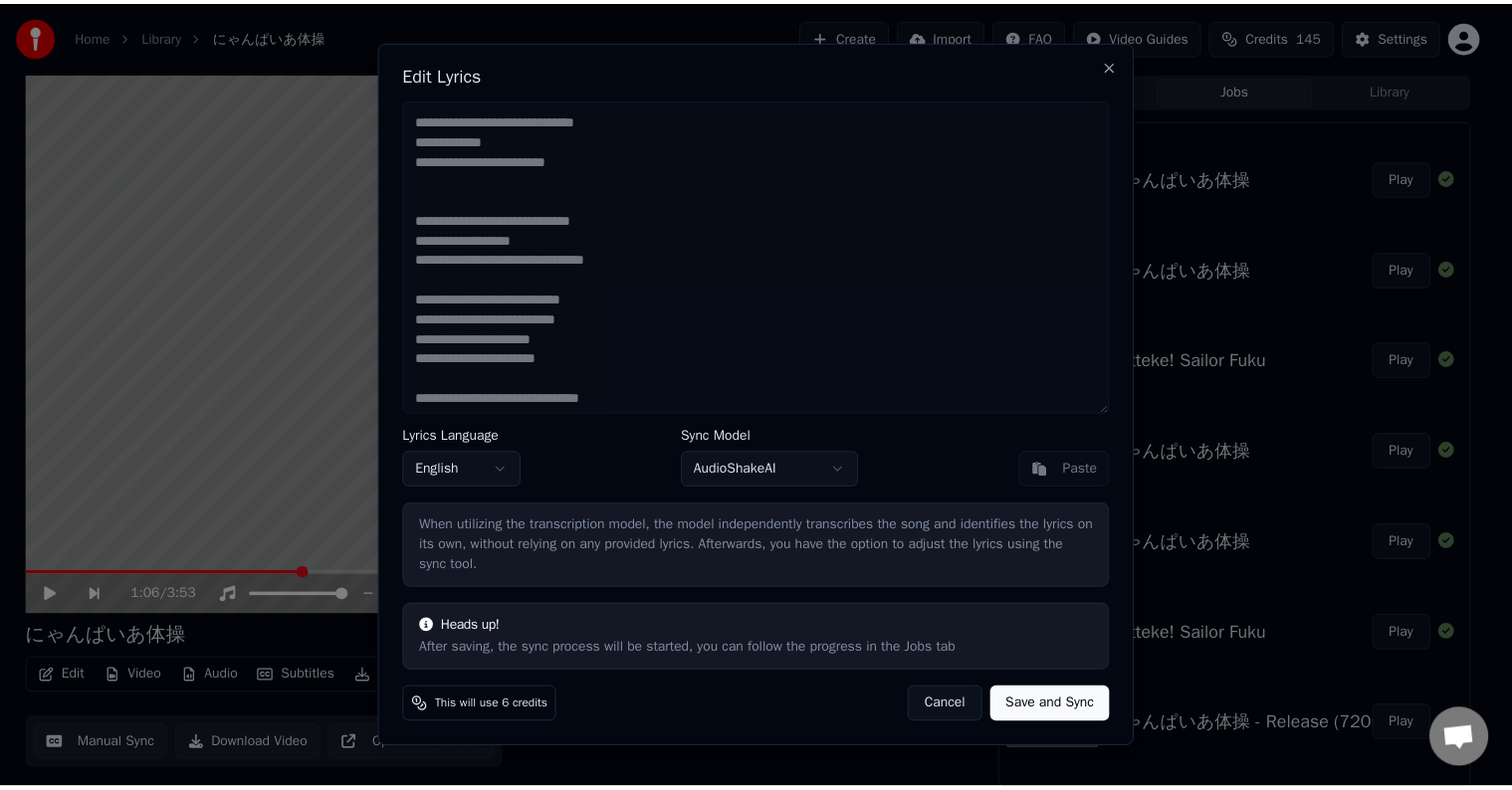 scroll, scrollTop: 0, scrollLeft: 0, axis: both 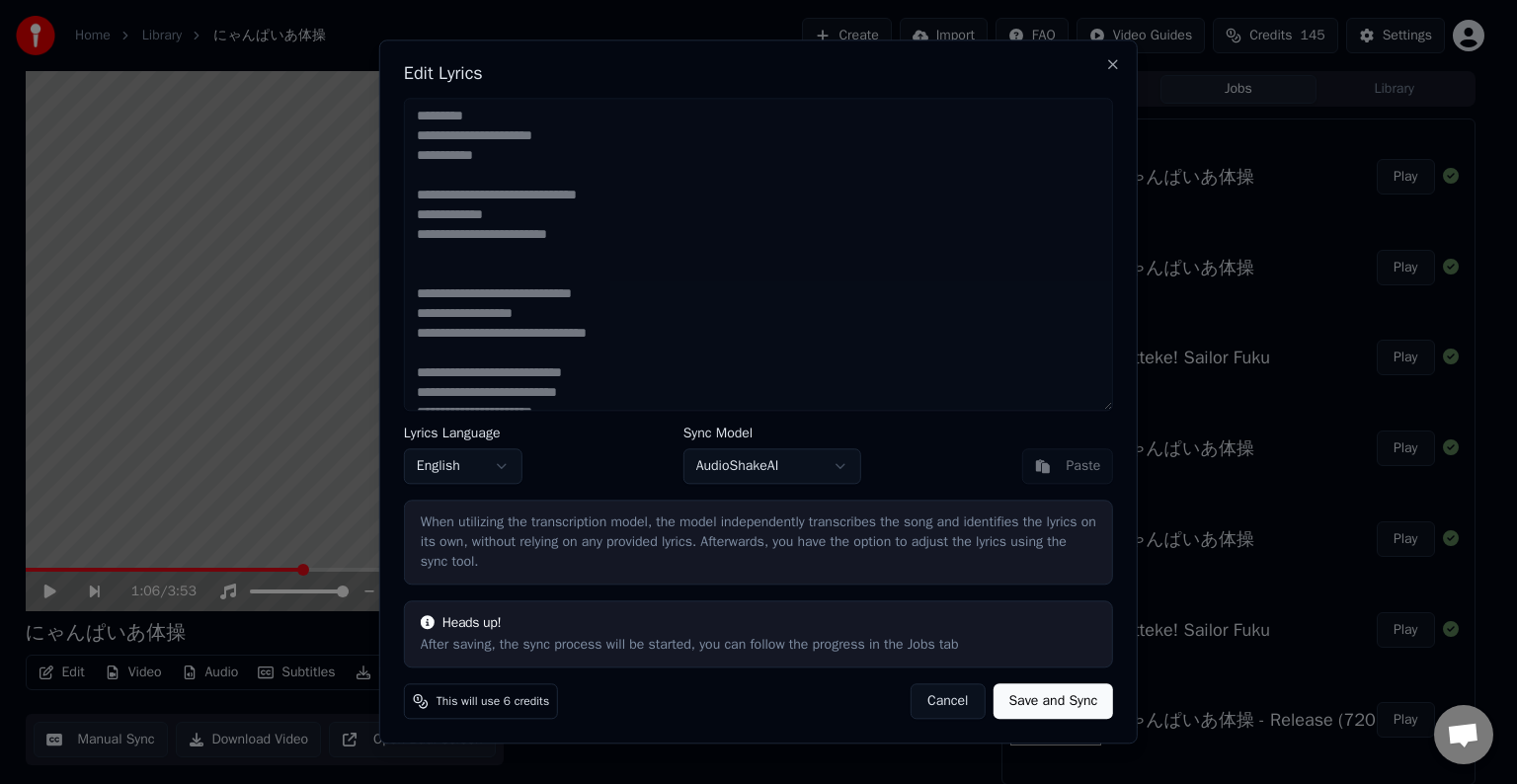 click on "Home Library にゃんぱいあ体操 Create Import FAQ Video Guides Credits 145 Settings 1:06  /  3:53 にゃんぱいあ体操 BPM 197 Key C# Edit Video Audio Subtitles Download Cloud Library Manual Sync Download Video Open Dual Screen Queue ( 2 ) Jobs Library Sync Lyrics にゃんぱいあ体操 Play Sync Lyrics にゃんぱいあ体操 Play Sync Lyrics Motteke! Sailor Fuku Play Sync Lyrics にゃんぱいあ体操 Play Sync Lyrics にゃんぱいあ体操 Play Create Karaoke Motteke! Sailor Fuku Play Create Karaoke にゃんぱいあ体操 - Release (720p, h264) Play Edit Lyrics Lyrics Language English Sync Model AudioShakeAI Paste When utilizing the transcription model, the model independently transcribes the song and identifies the lyrics on its own, without relying on any provided lyrics. Afterwards, you have the option to adjust the lyrics using the sync tool. Heads up! After saving, the sync process will be started, you can follow the progress in the Jobs tab This will use 6 credits Cancel Close" at bounding box center (750, 392) 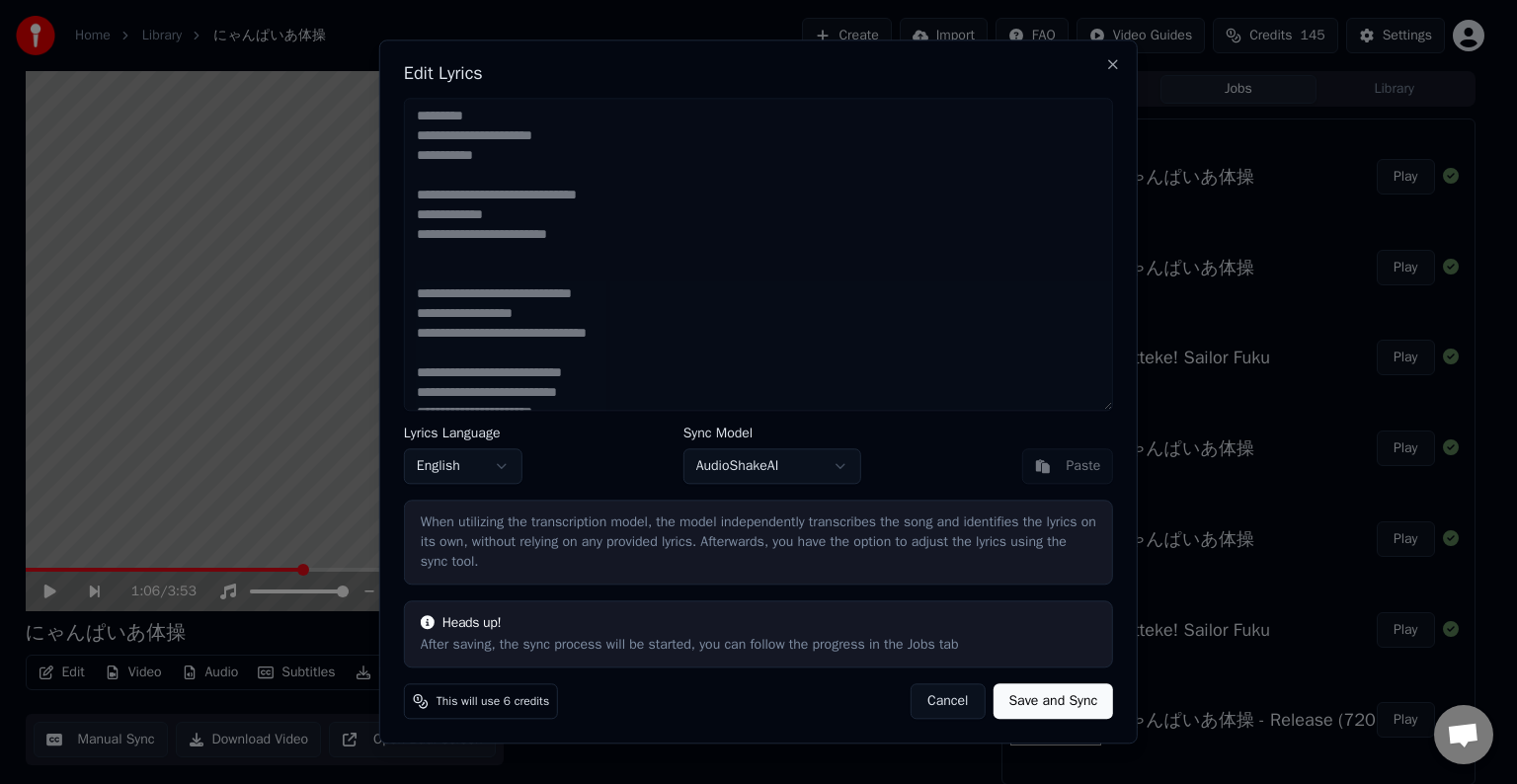click on "Home Library にゃんぱいあ体操 Create Import FAQ Video Guides Credits 145 Settings 1:06  /  3:53 にゃんぱいあ体操 BPM 197 Key C# Edit Video Audio Subtitles Download Cloud Library Manual Sync Download Video Open Dual Screen Queue ( 2 ) Jobs Library Sync Lyrics にゃんぱいあ体操 Play Sync Lyrics にゃんぱいあ体操 Play Sync Lyrics Motteke! Sailor Fuku Play Sync Lyrics にゃんぱいあ体操 Play Sync Lyrics にゃんぱいあ体操 Play Create Karaoke Motteke! Sailor Fuku Play Create Karaoke にゃんぱいあ体操 - Release (720p, h264) Play Edit Lyrics Lyrics Language English Sync Model AudioShakeAI Paste When utilizing the transcription model, the model independently transcribes the song and identifies the lyrics on its own, without relying on any provided lyrics. Afterwards, you have the option to adjust the lyrics using the sync tool. Heads up! After saving, the sync process will be started, you can follow the progress in the Jobs tab This will use 6 credits Cancel Close" at bounding box center [750, 392] 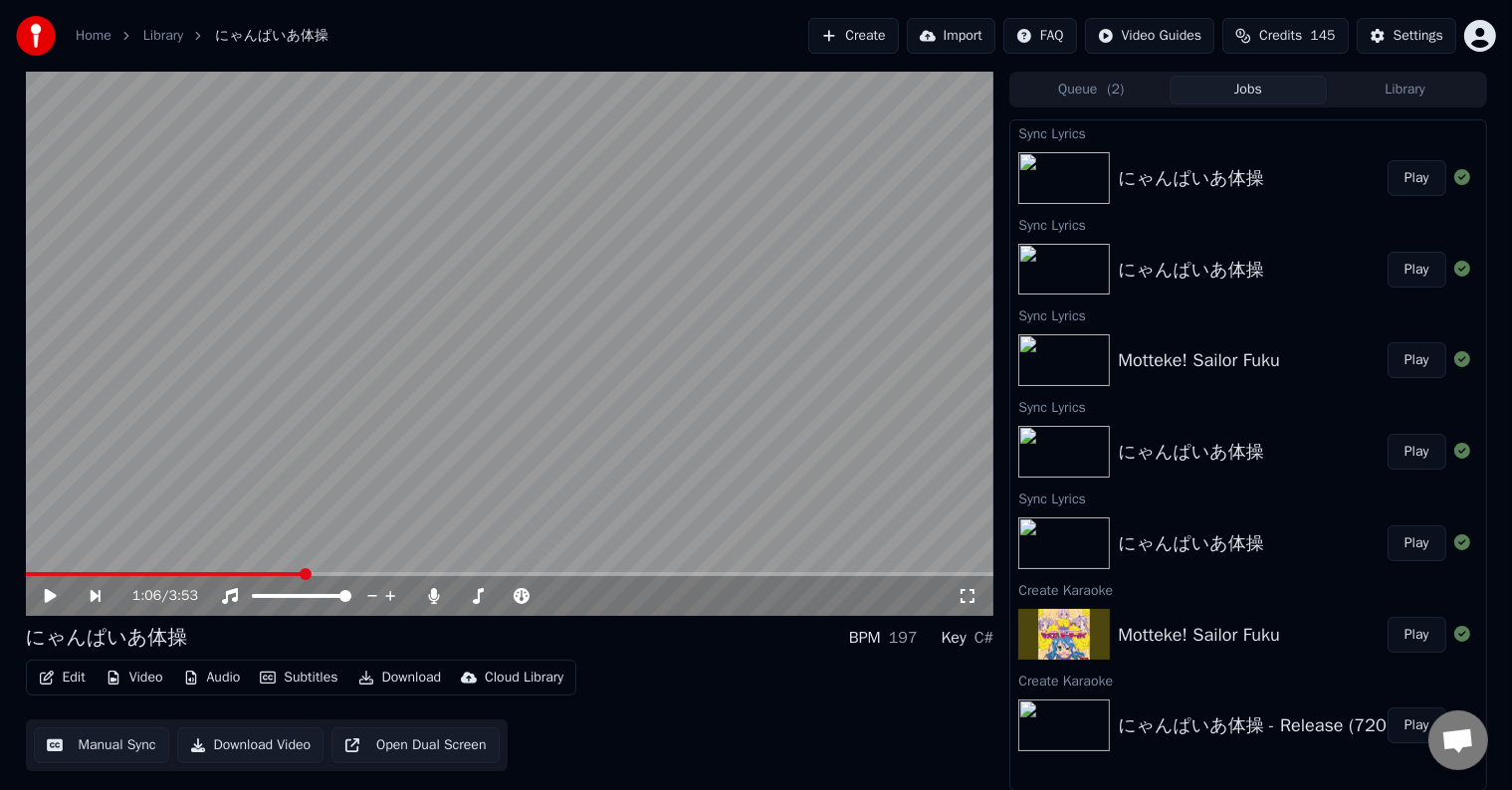 click on "Play" at bounding box center (1416, 360) 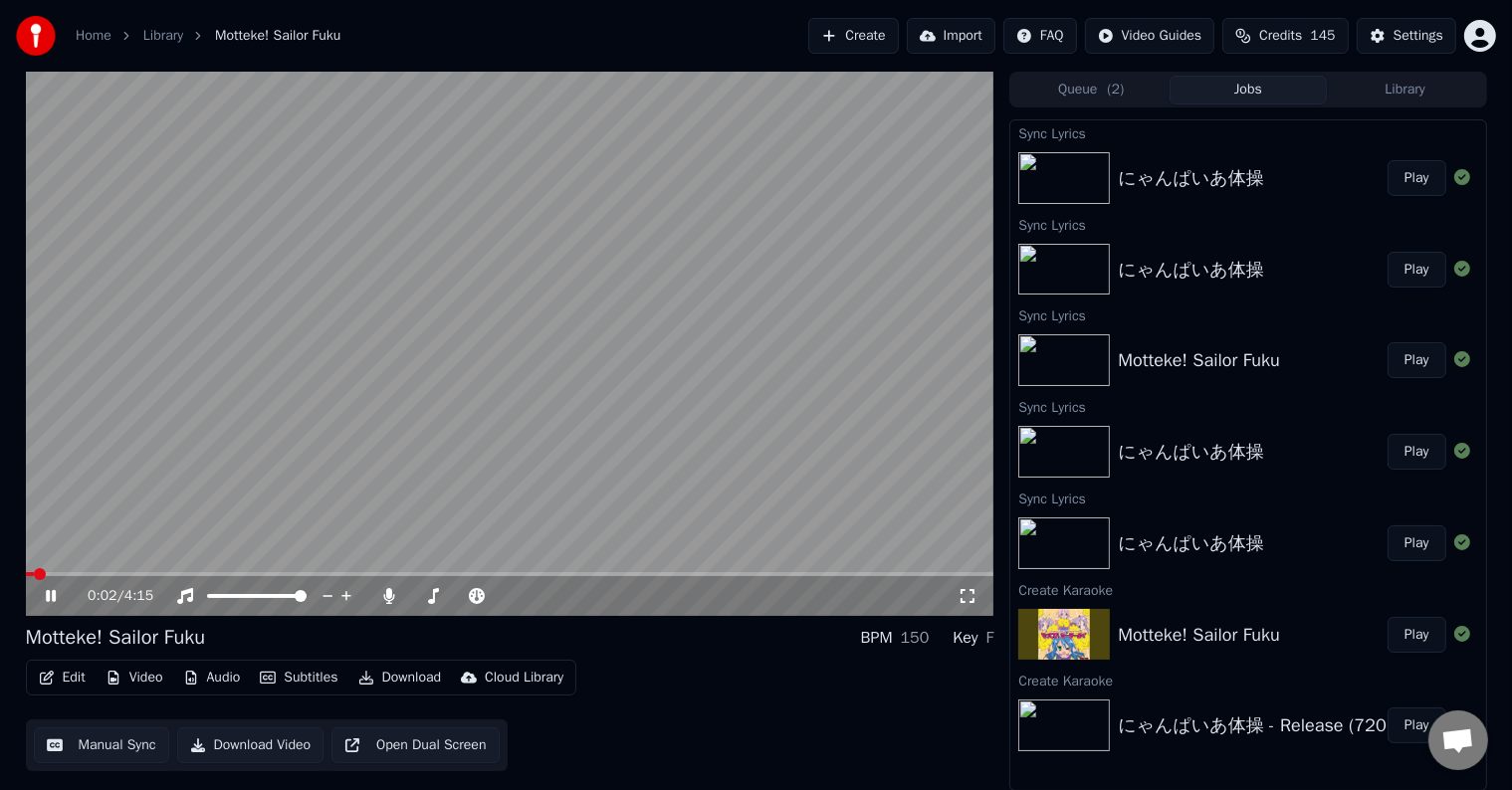 click at bounding box center (510, 574) 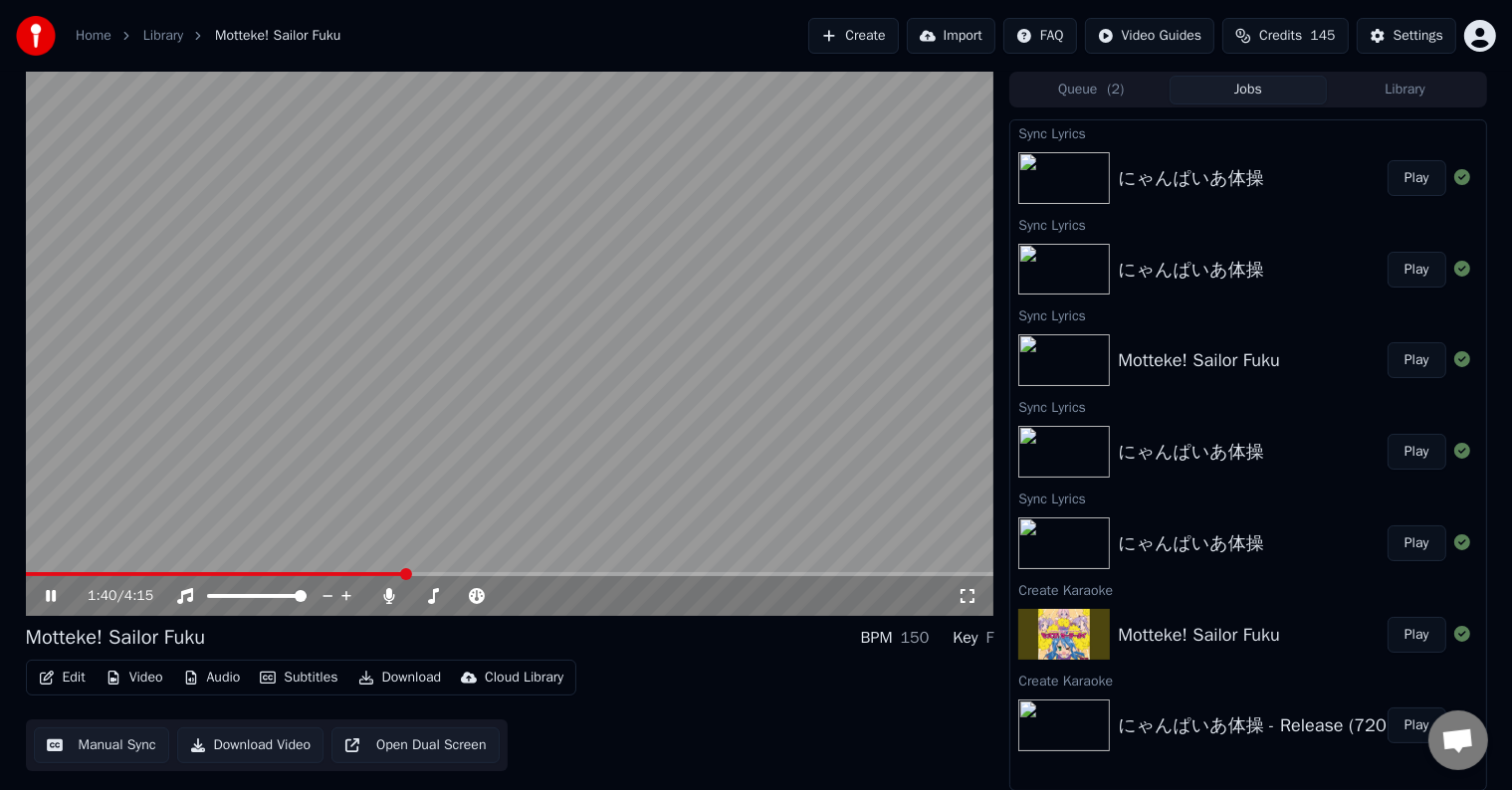 click at bounding box center (510, 574) 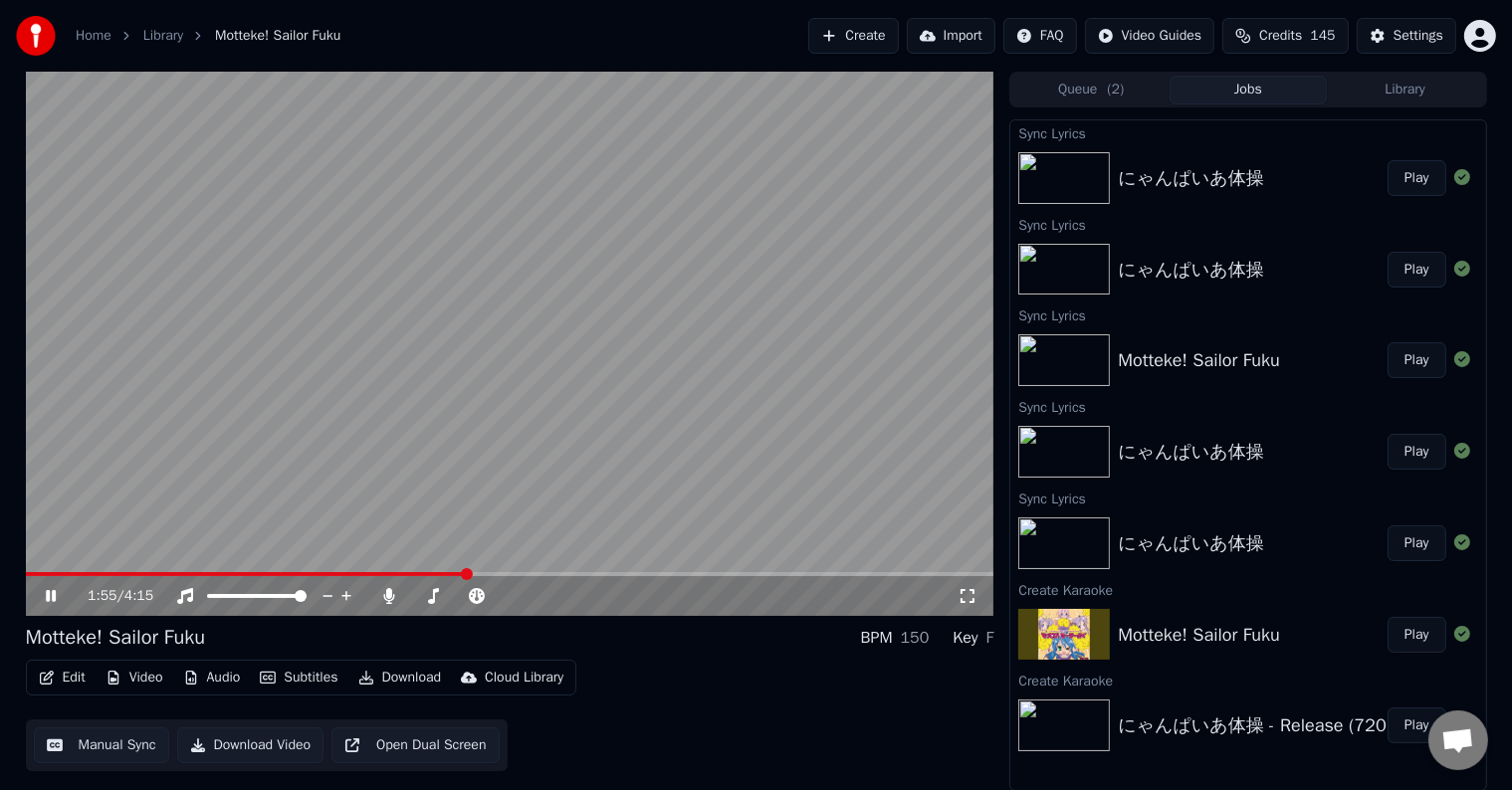 click on "Download" at bounding box center [400, 678] 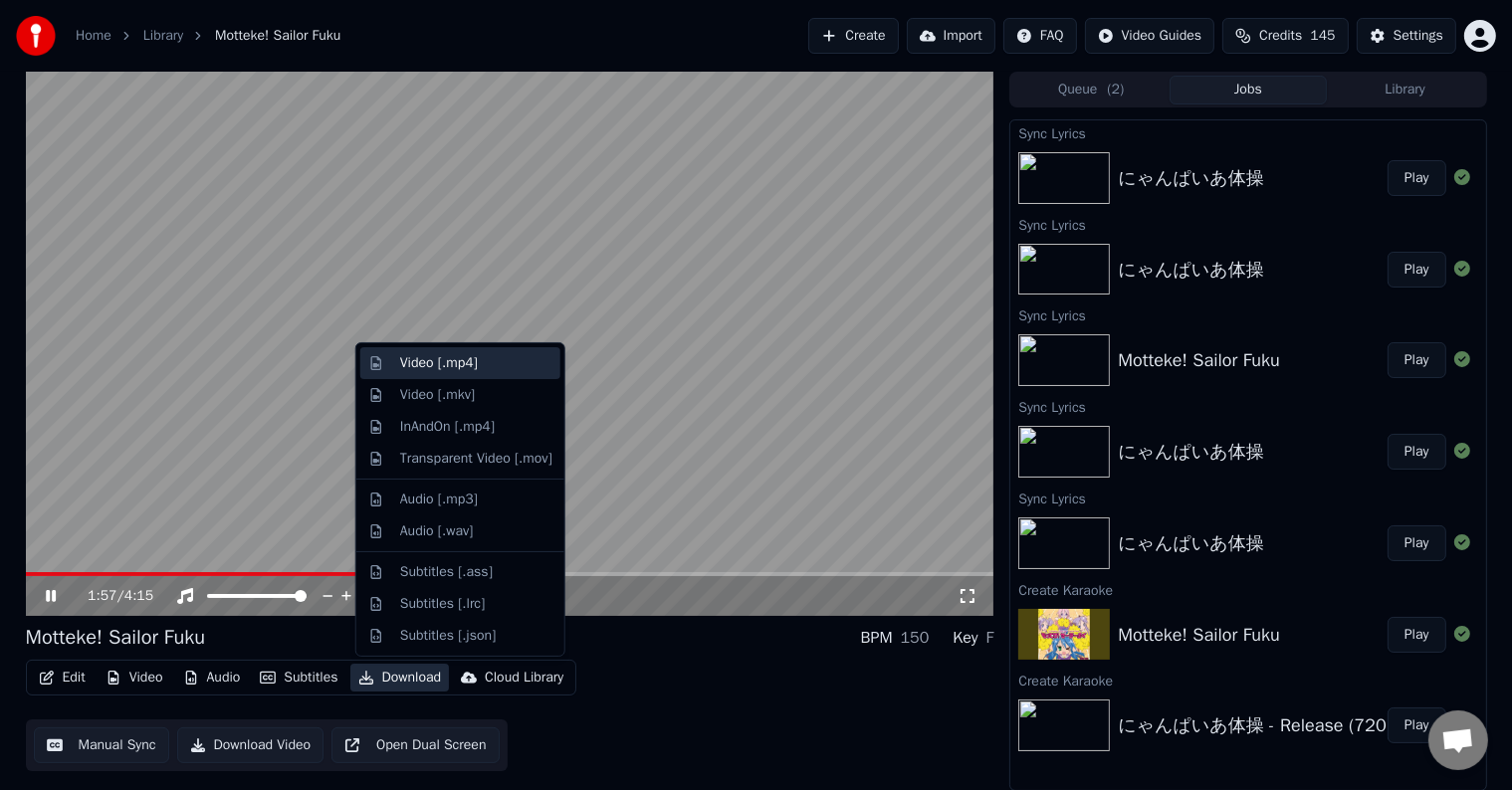 click on "Video [.mp4]" at bounding box center (476, 363) 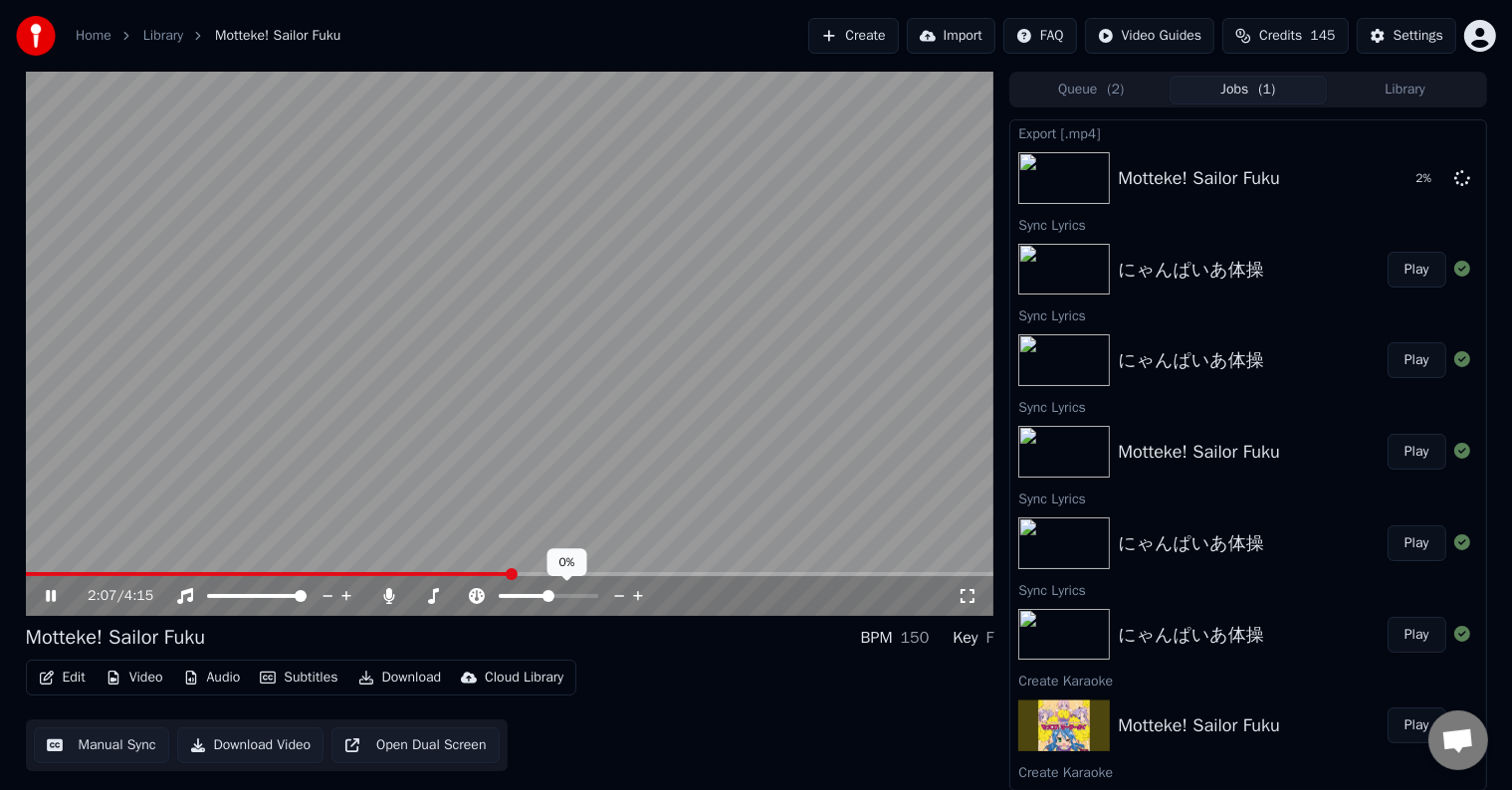 click at bounding box center [566, 596] 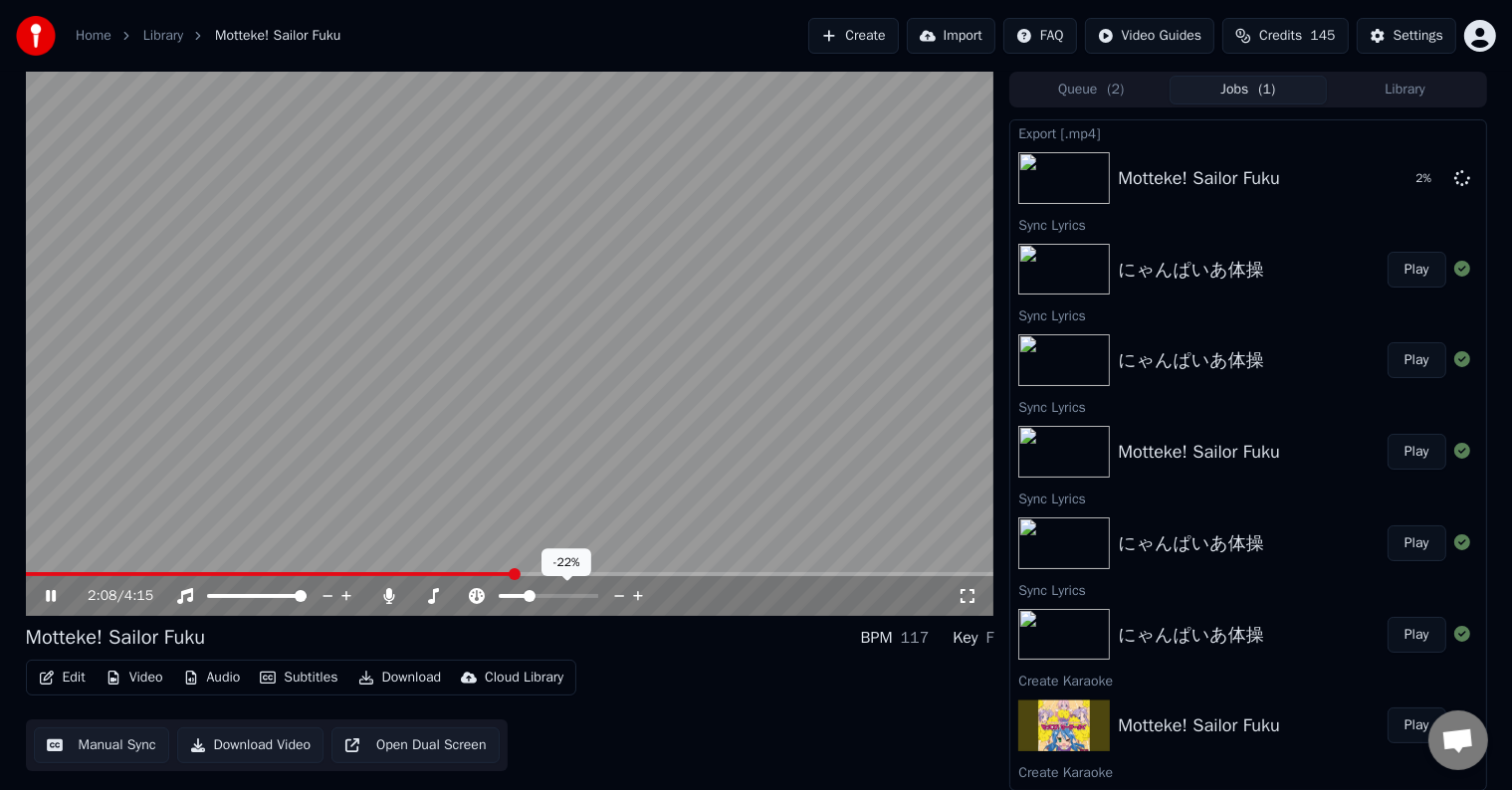 click at bounding box center (513, 596) 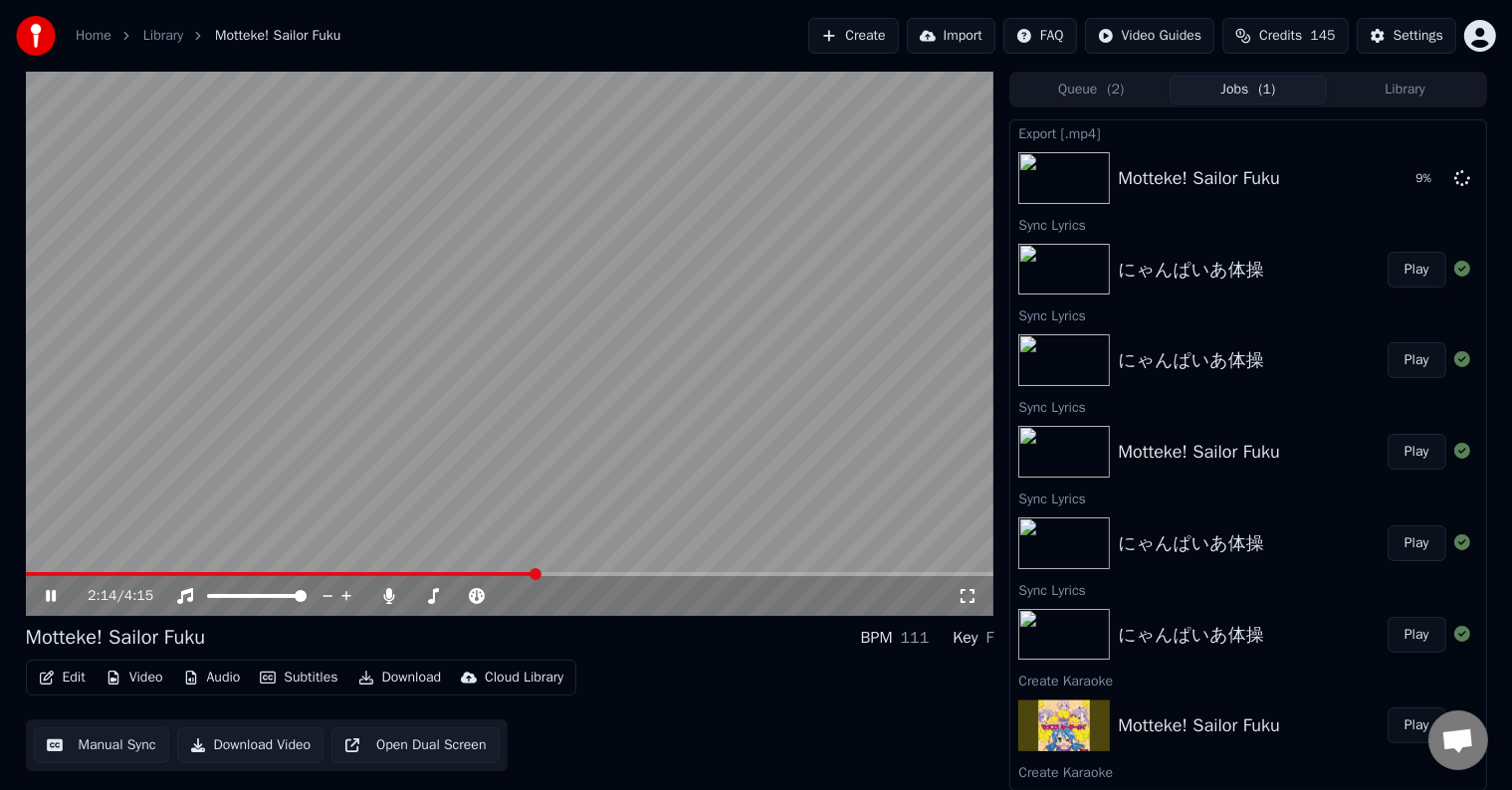 click at bounding box center [281, 574] 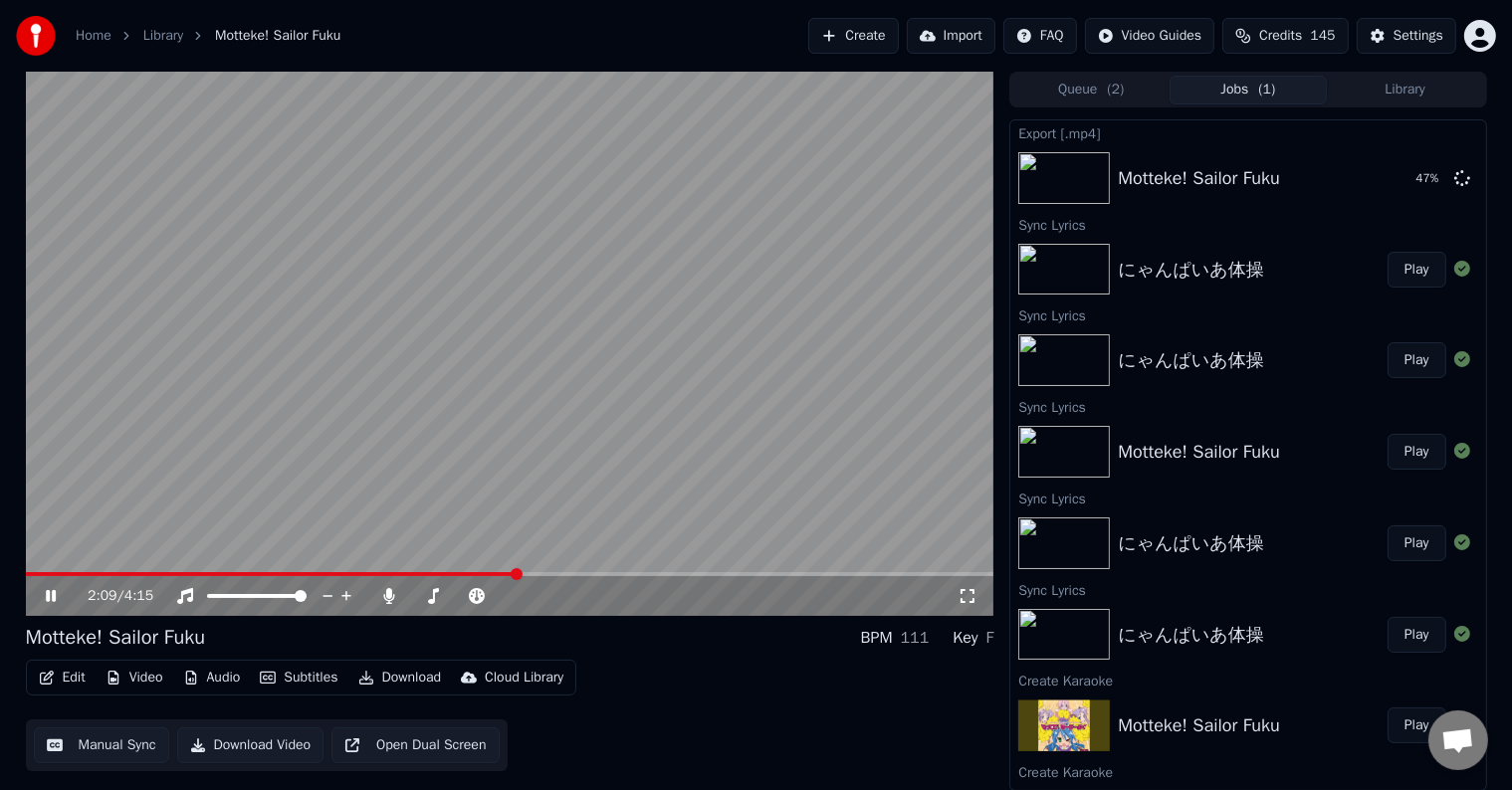 click at bounding box center (510, 343) 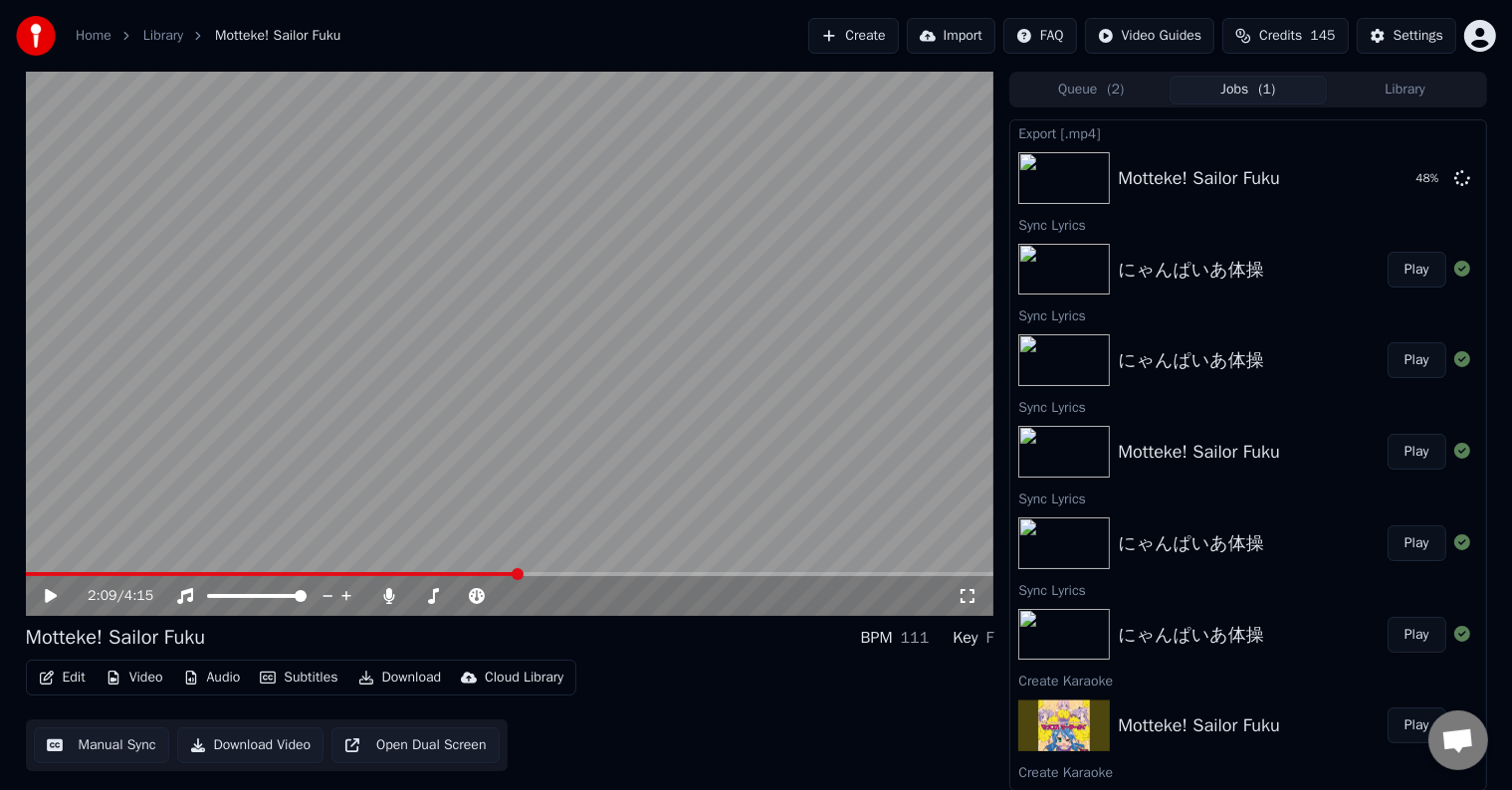 click at bounding box center [510, 343] 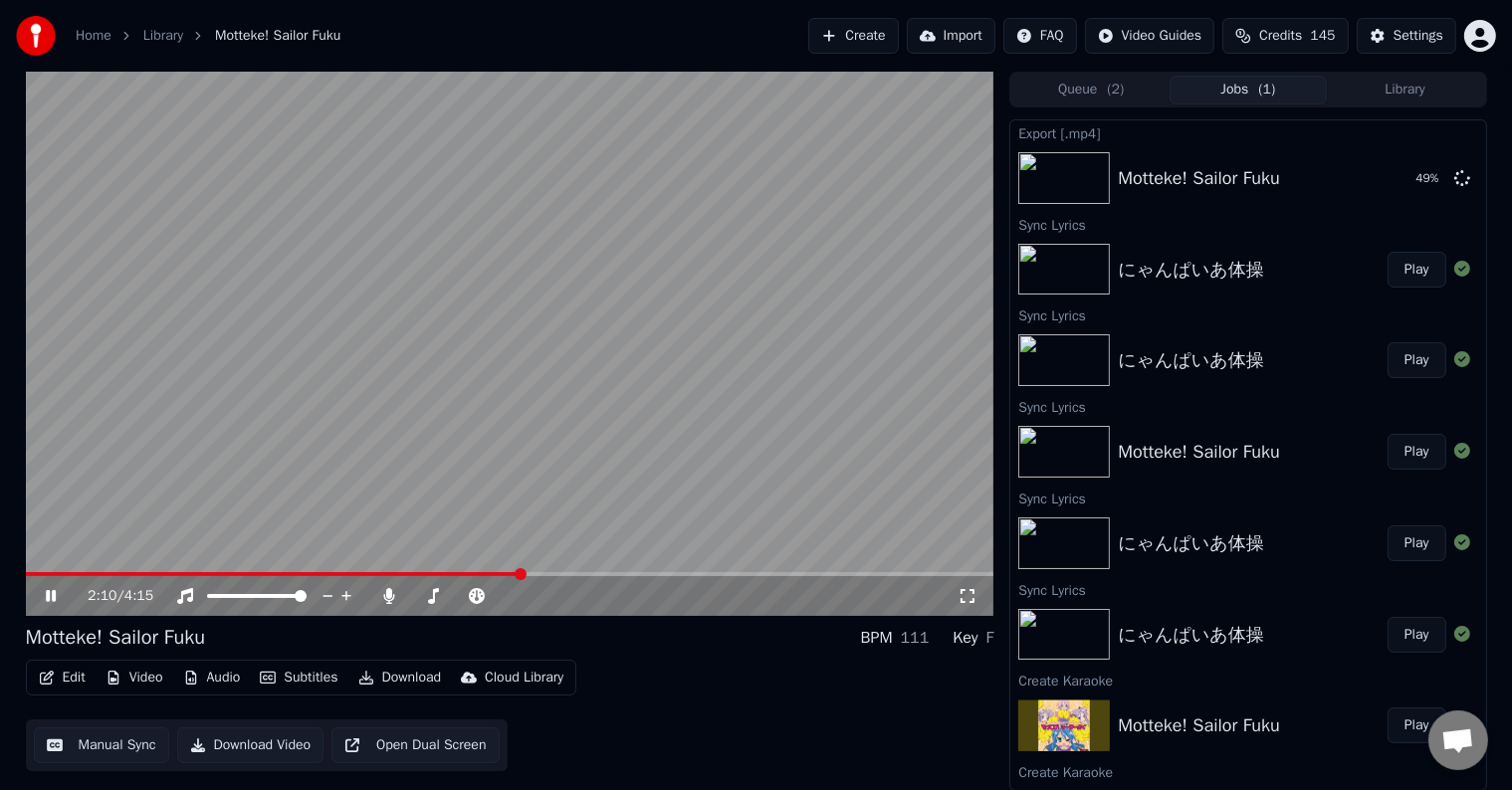 click on "Download" at bounding box center (400, 678) 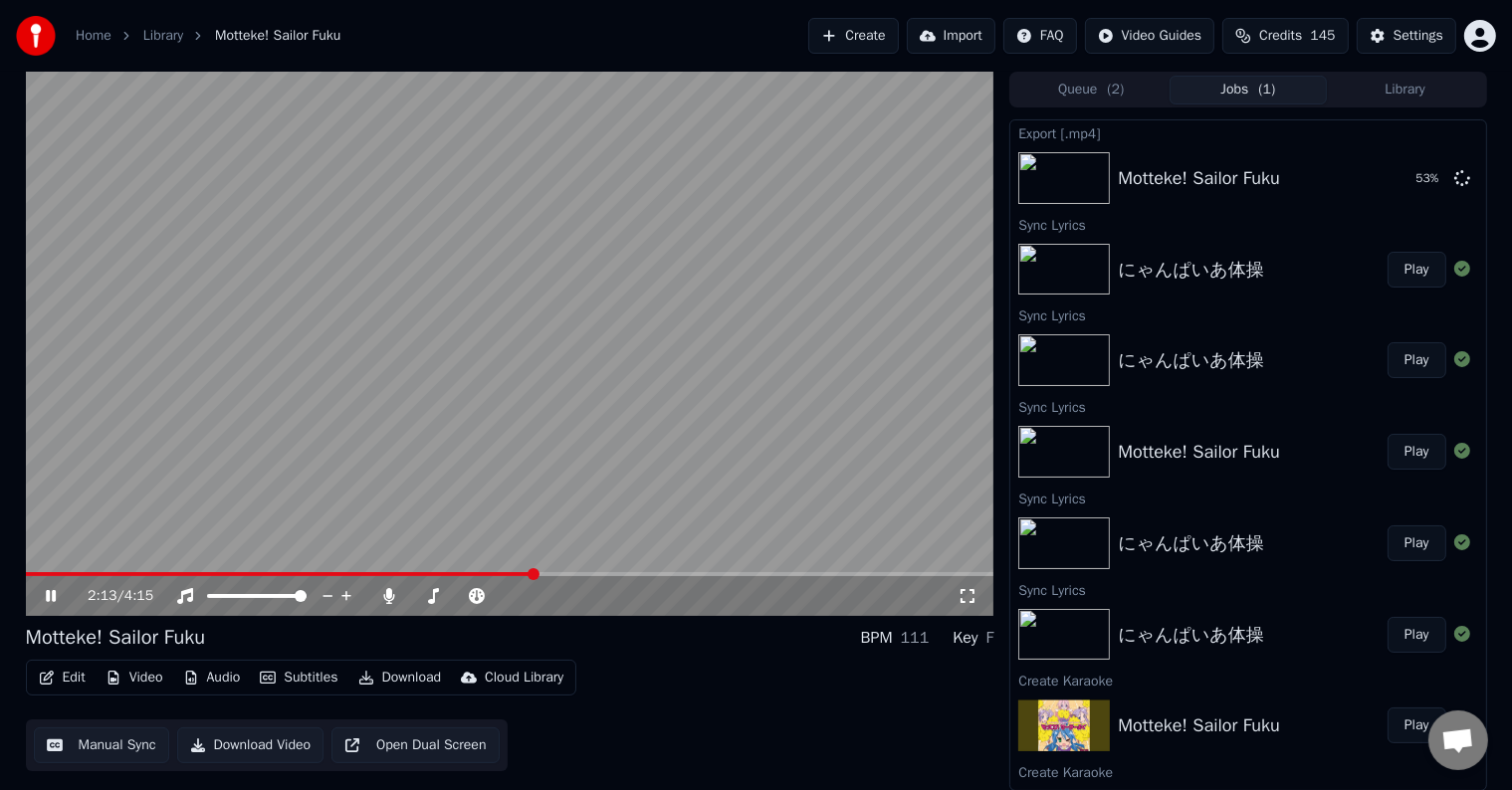 click on "Edit Video Audio Subtitles Download Cloud Library Manual Sync Download Video Open Dual Screen" at bounding box center (510, 715) 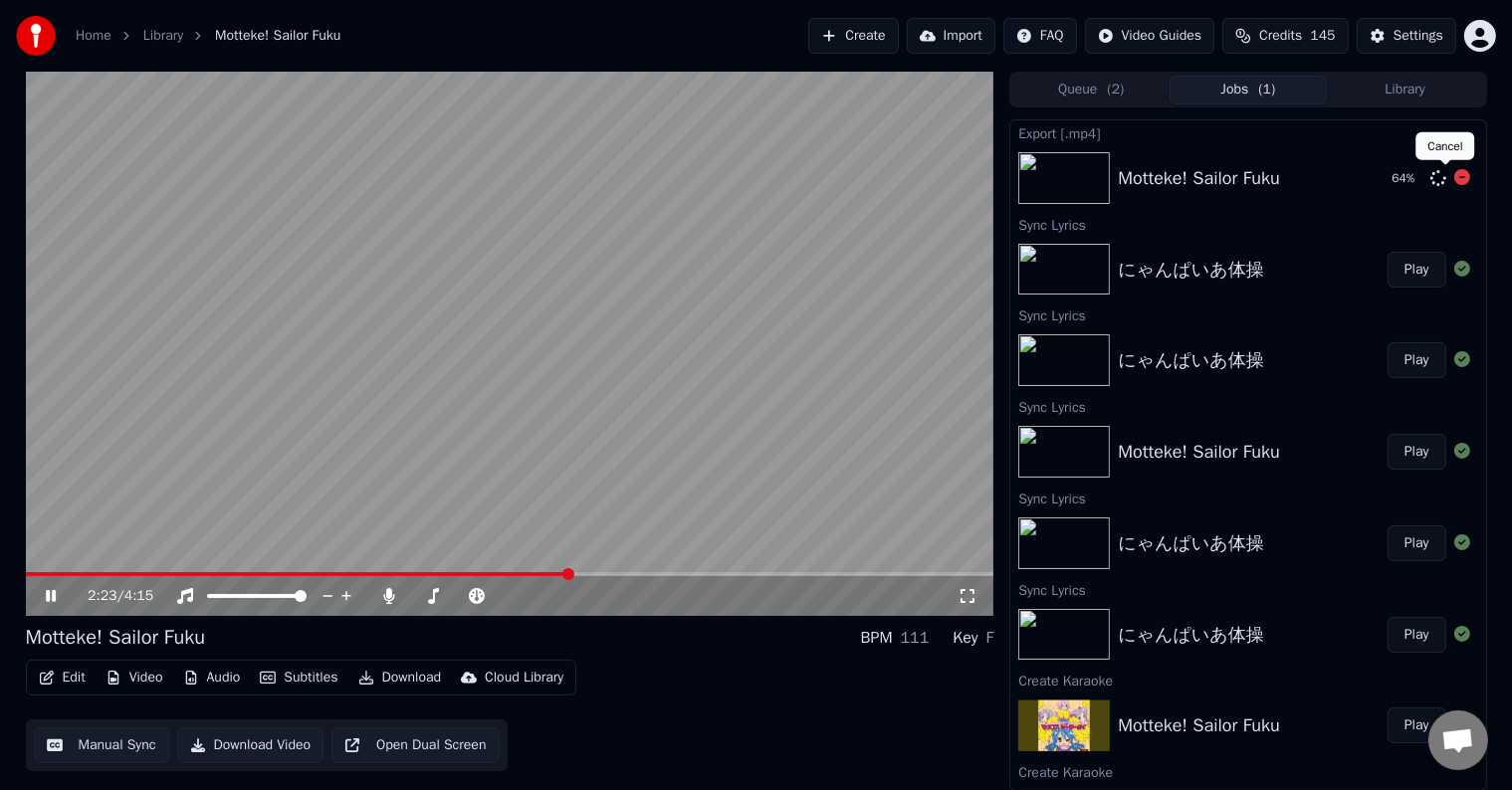 click 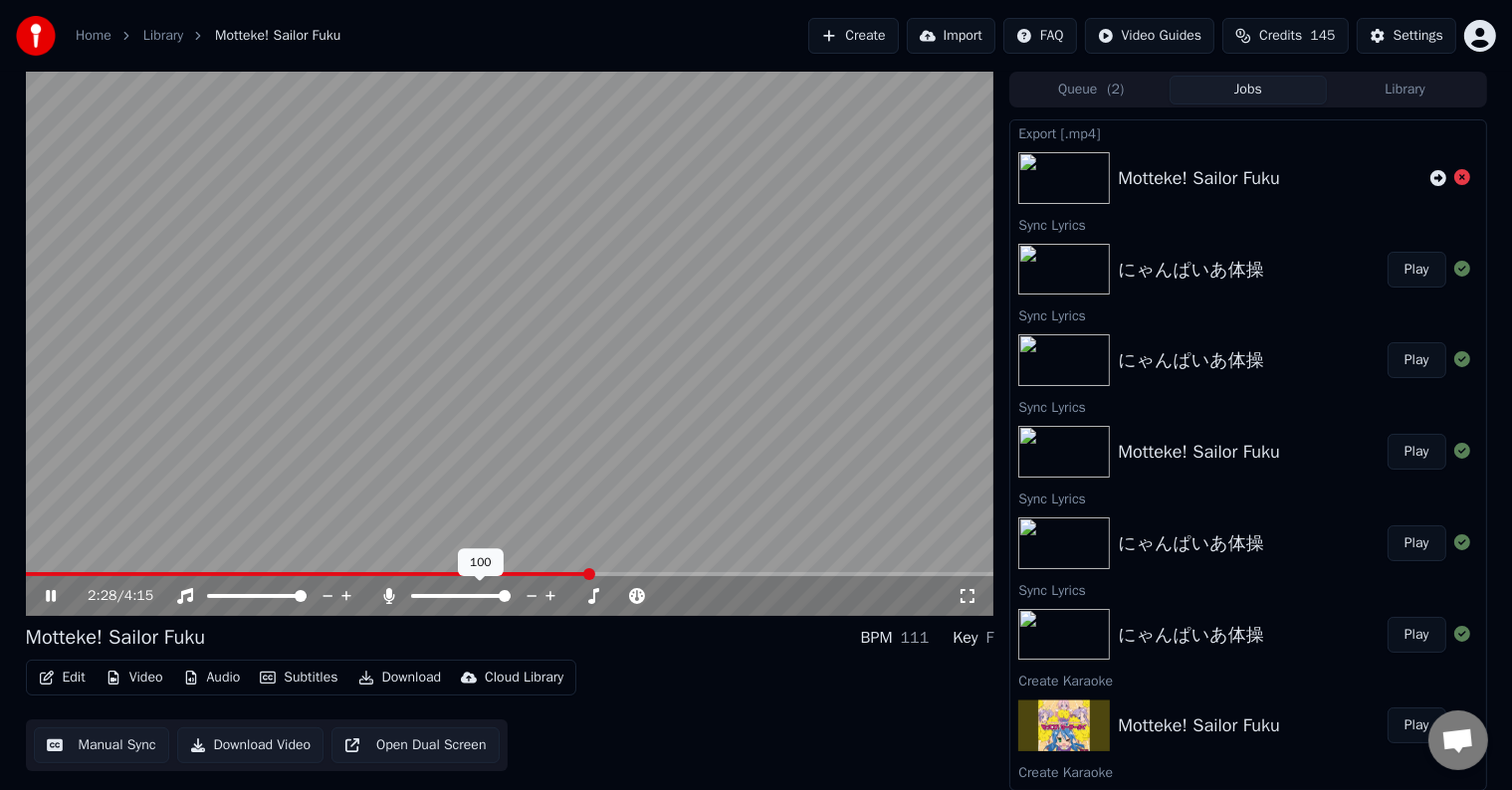 click at bounding box center (461, 596) 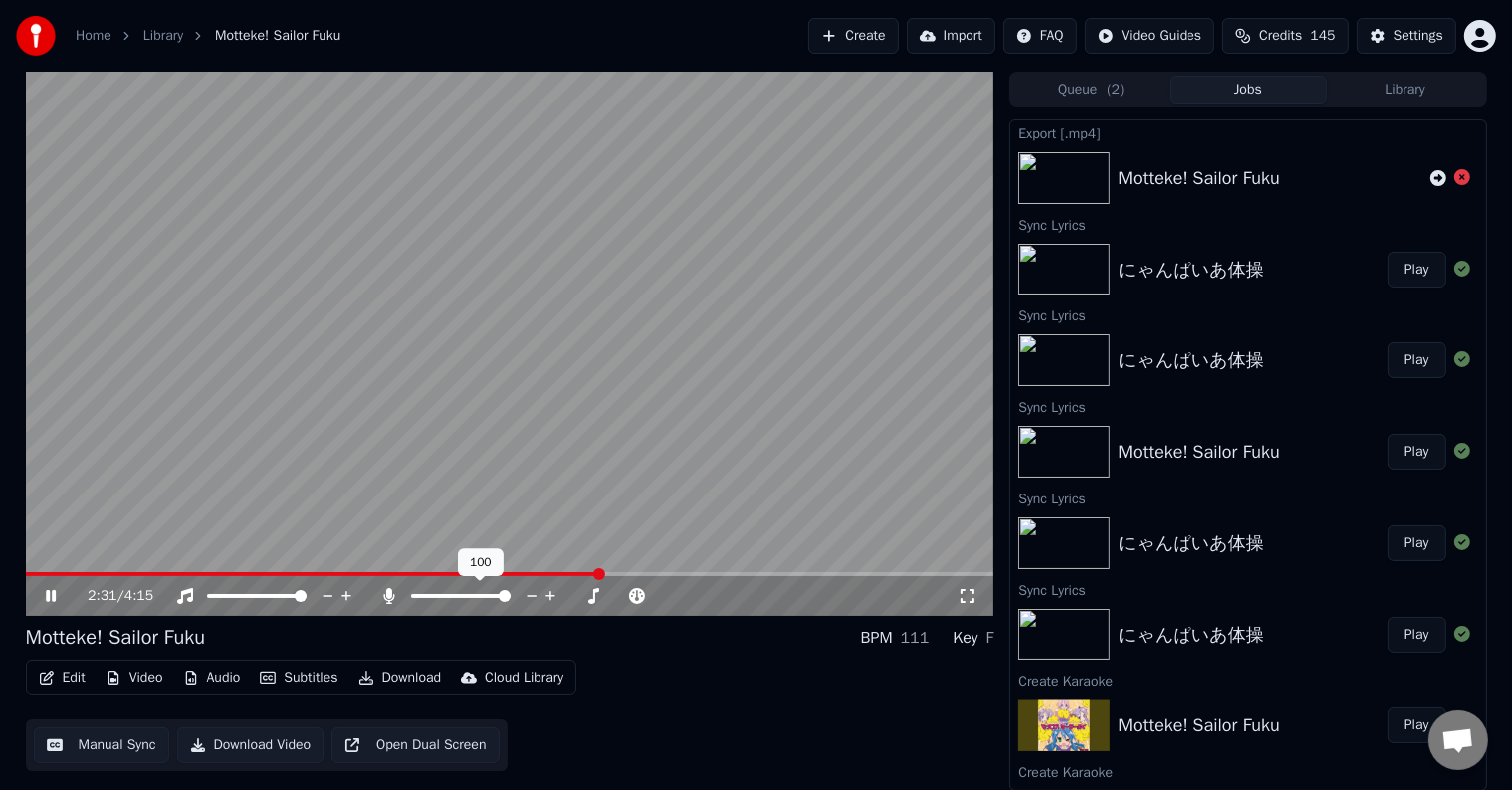 click at bounding box center (505, 596) 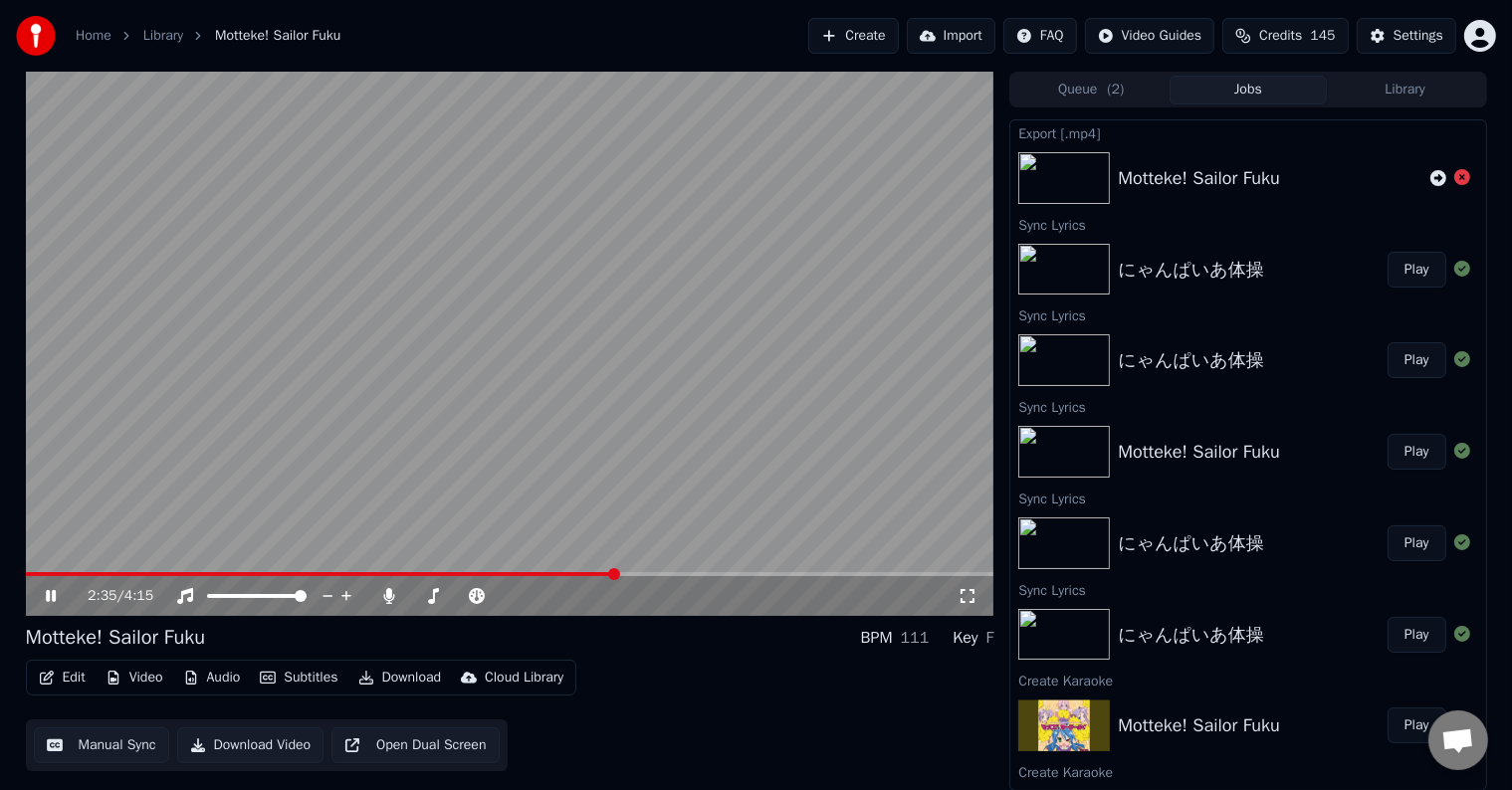 click at bounding box center [510, 574] 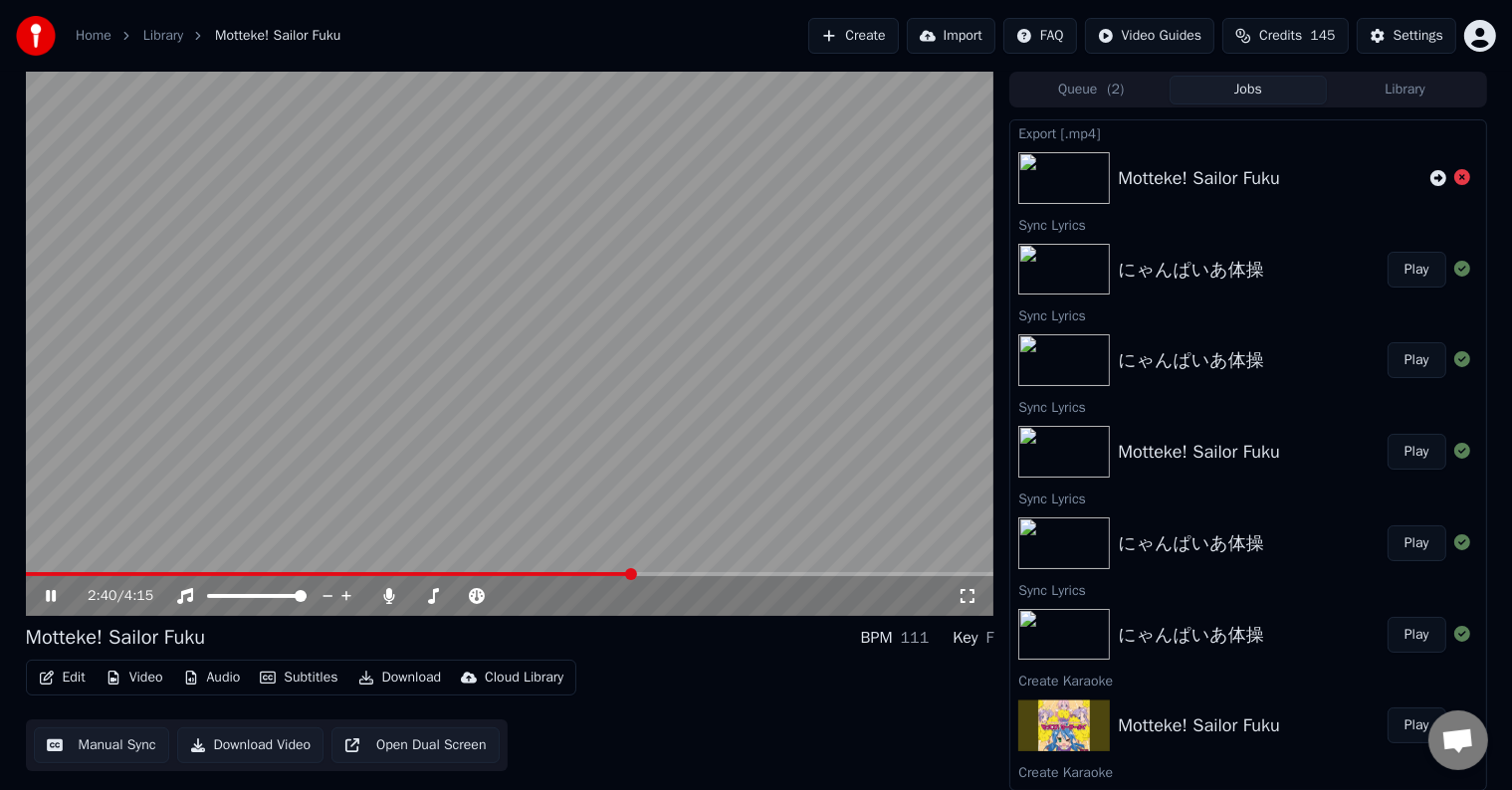 click at bounding box center [510, 574] 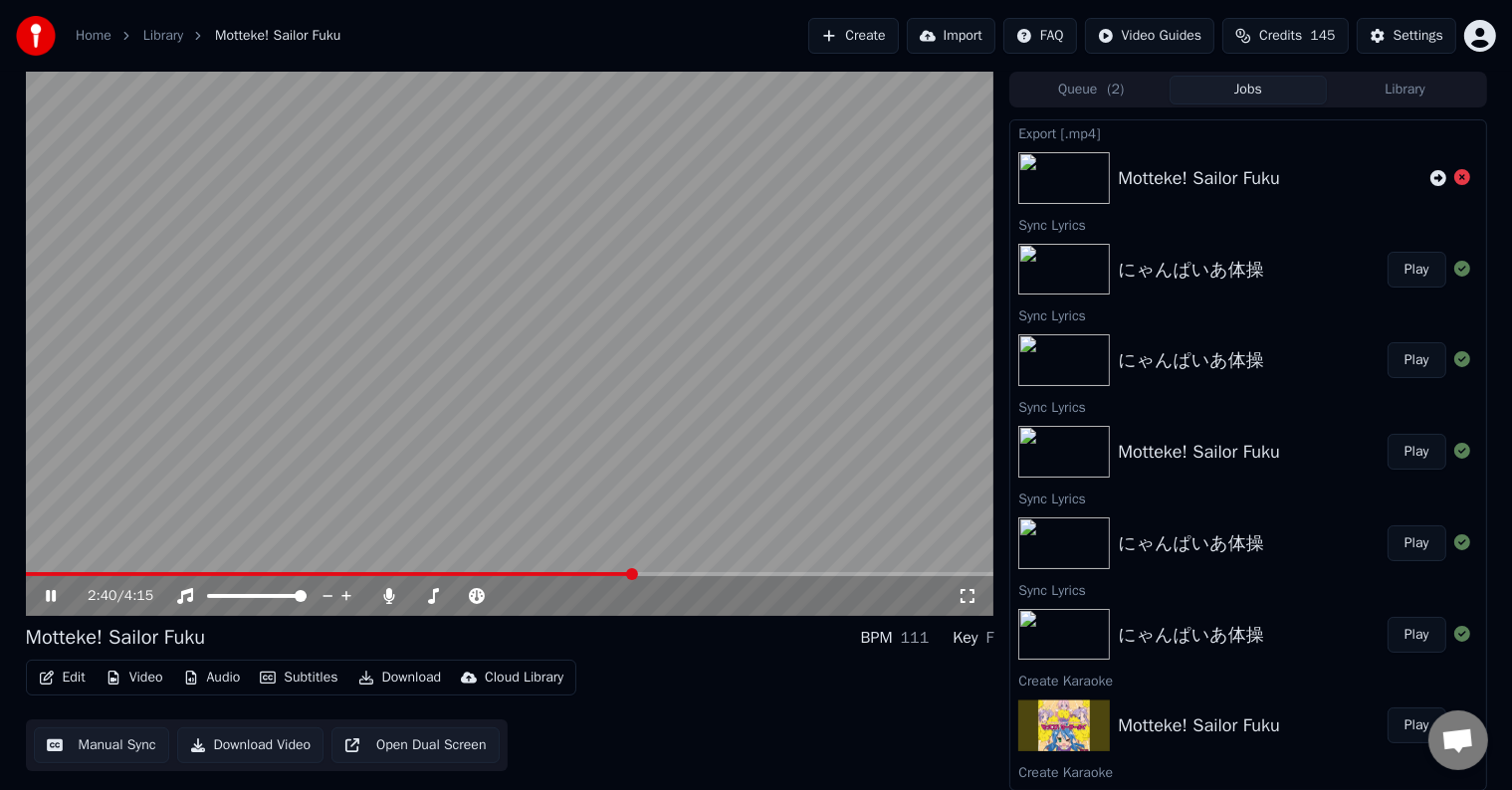 click at bounding box center [510, 574] 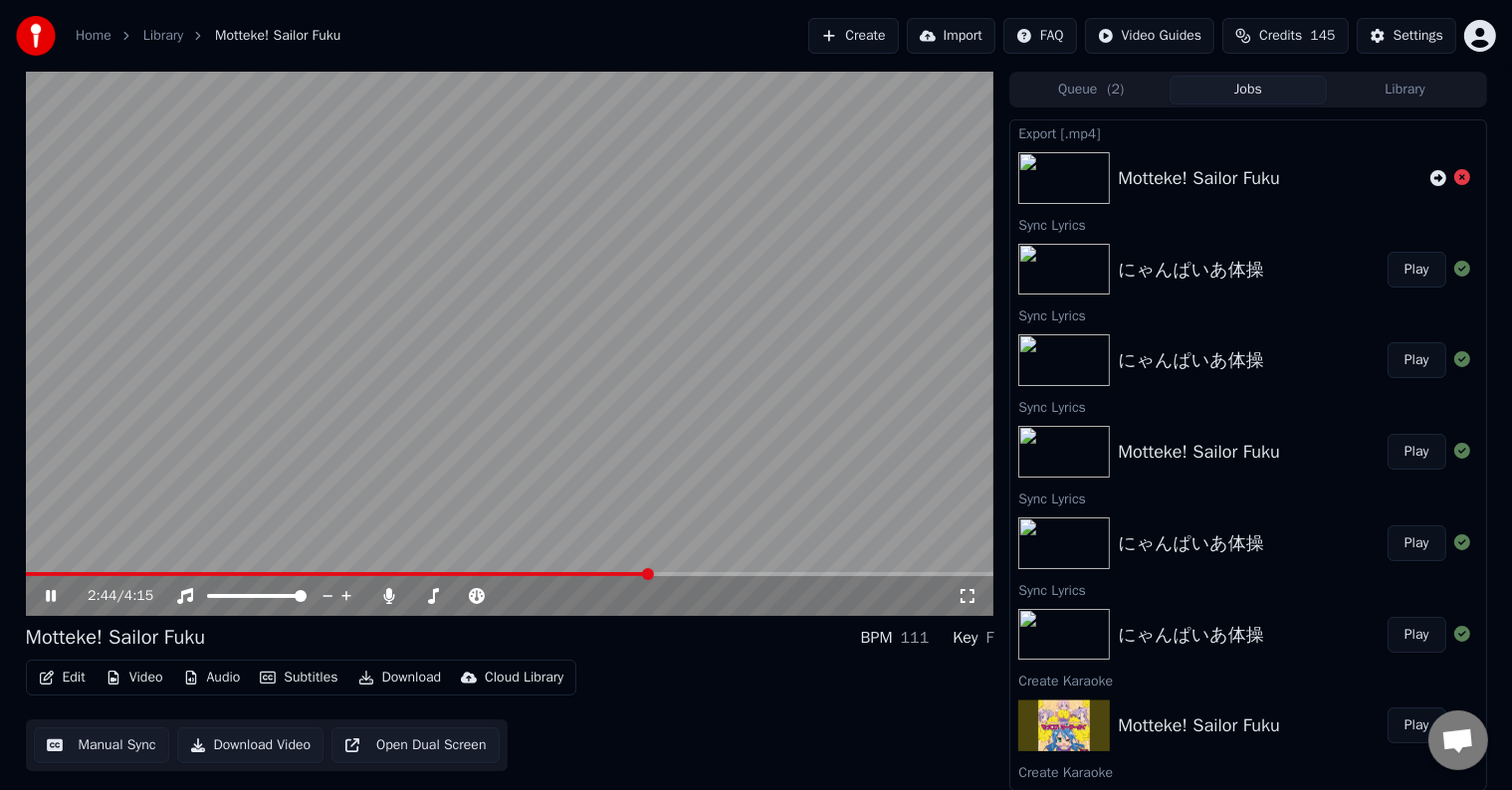 click on "2:44  /  4:15" at bounding box center (510, 596) 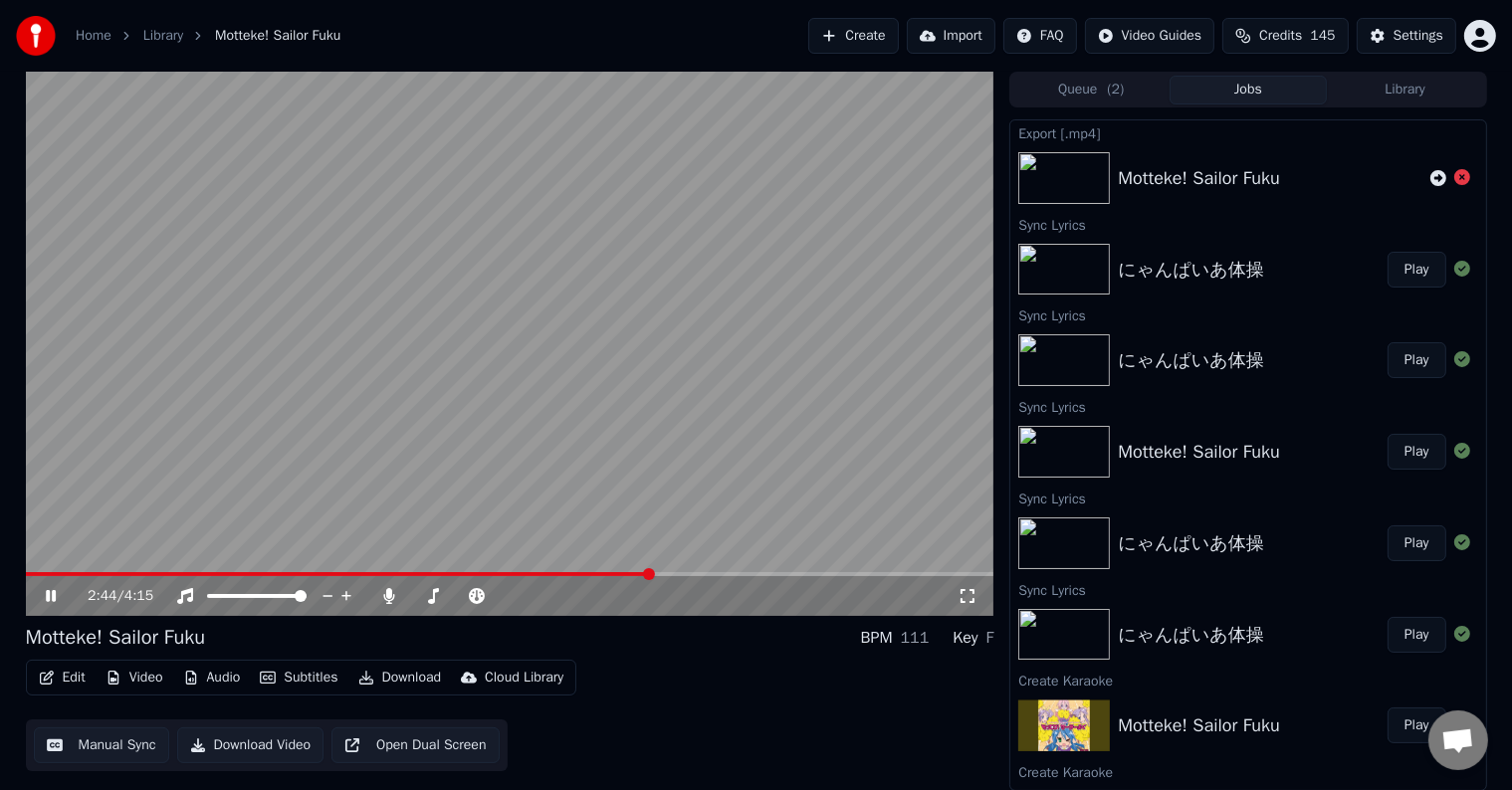 click at bounding box center [510, 343] 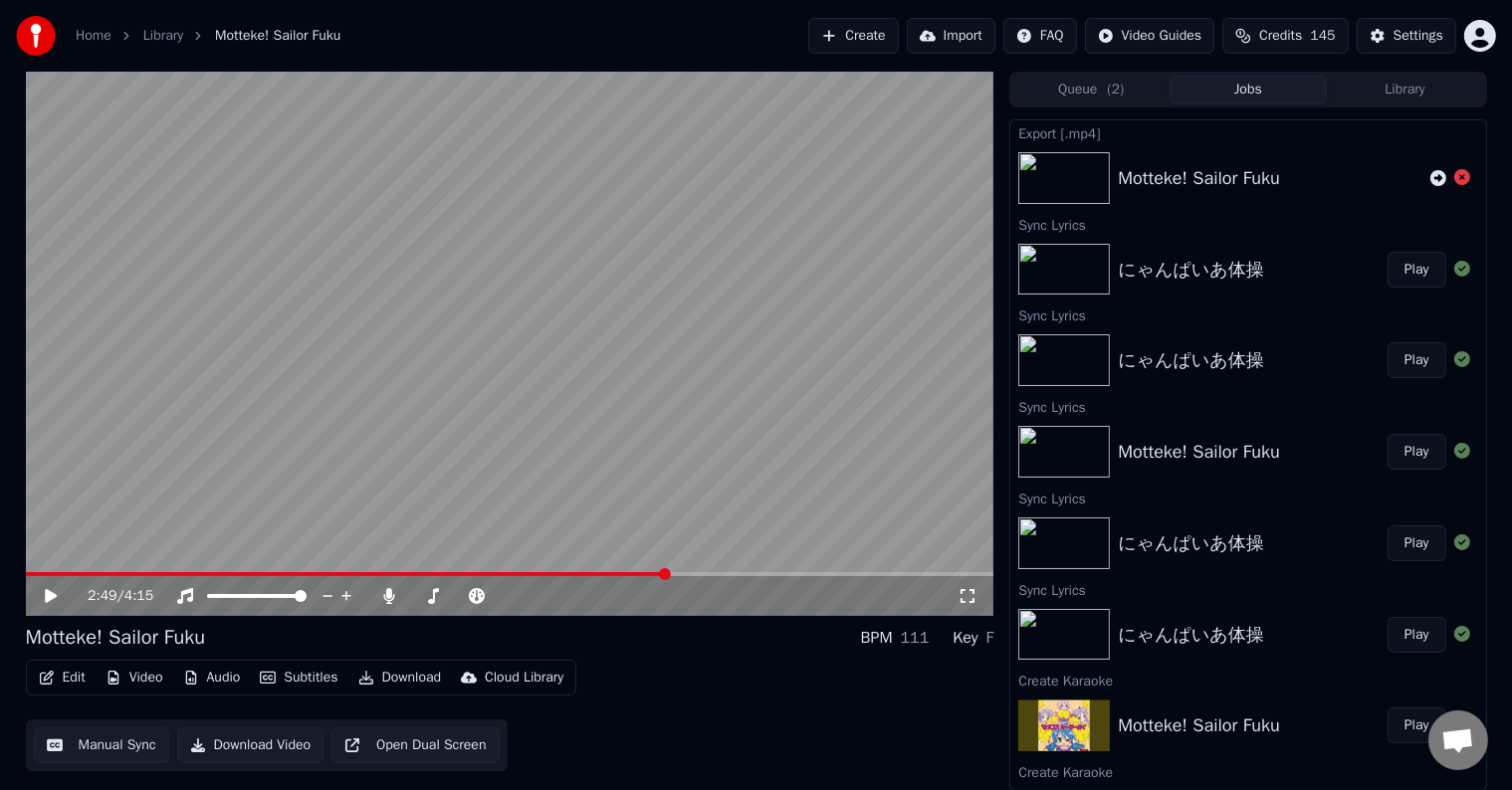 click at bounding box center (510, 574) 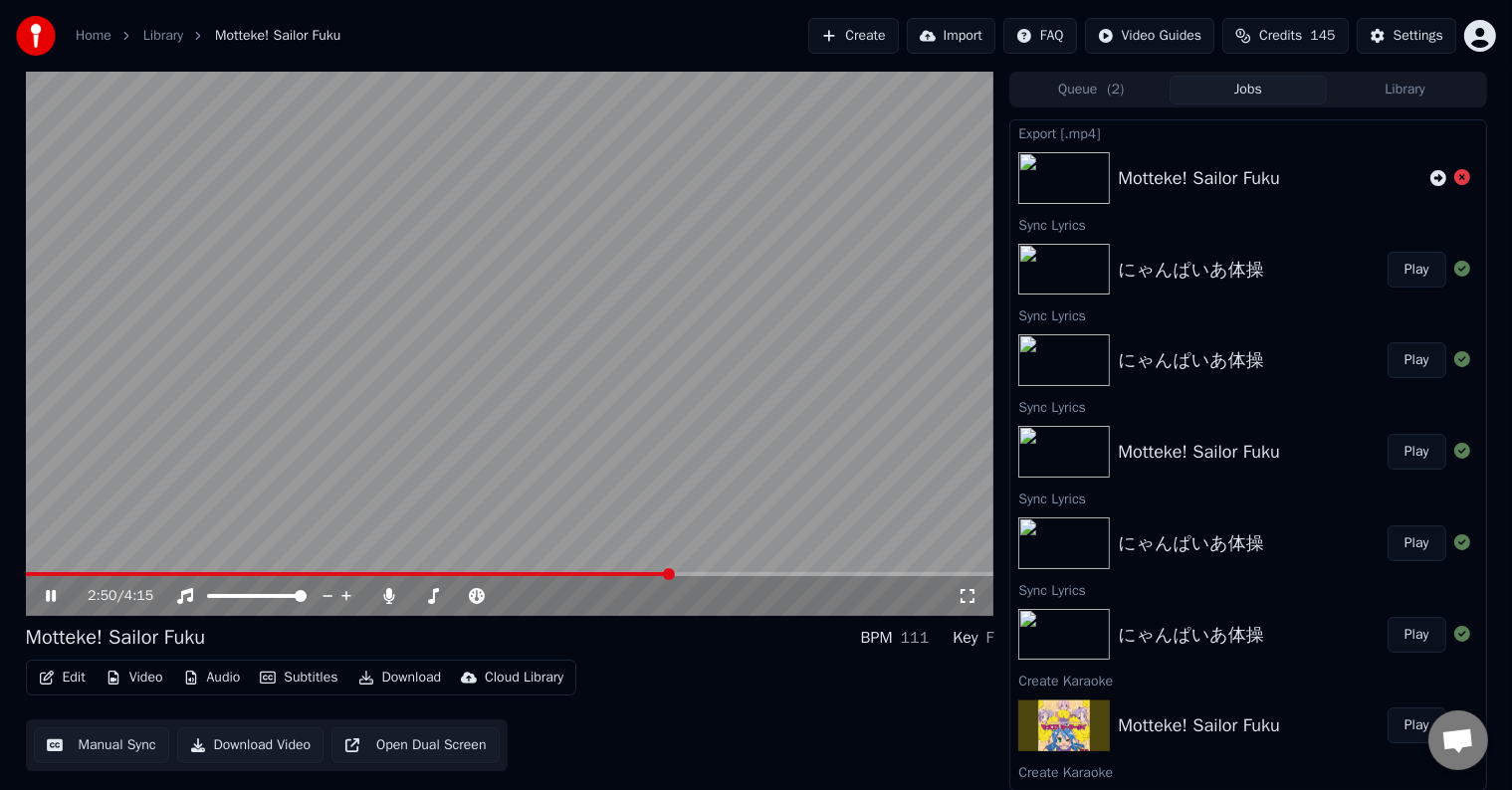 click at bounding box center (510, 574) 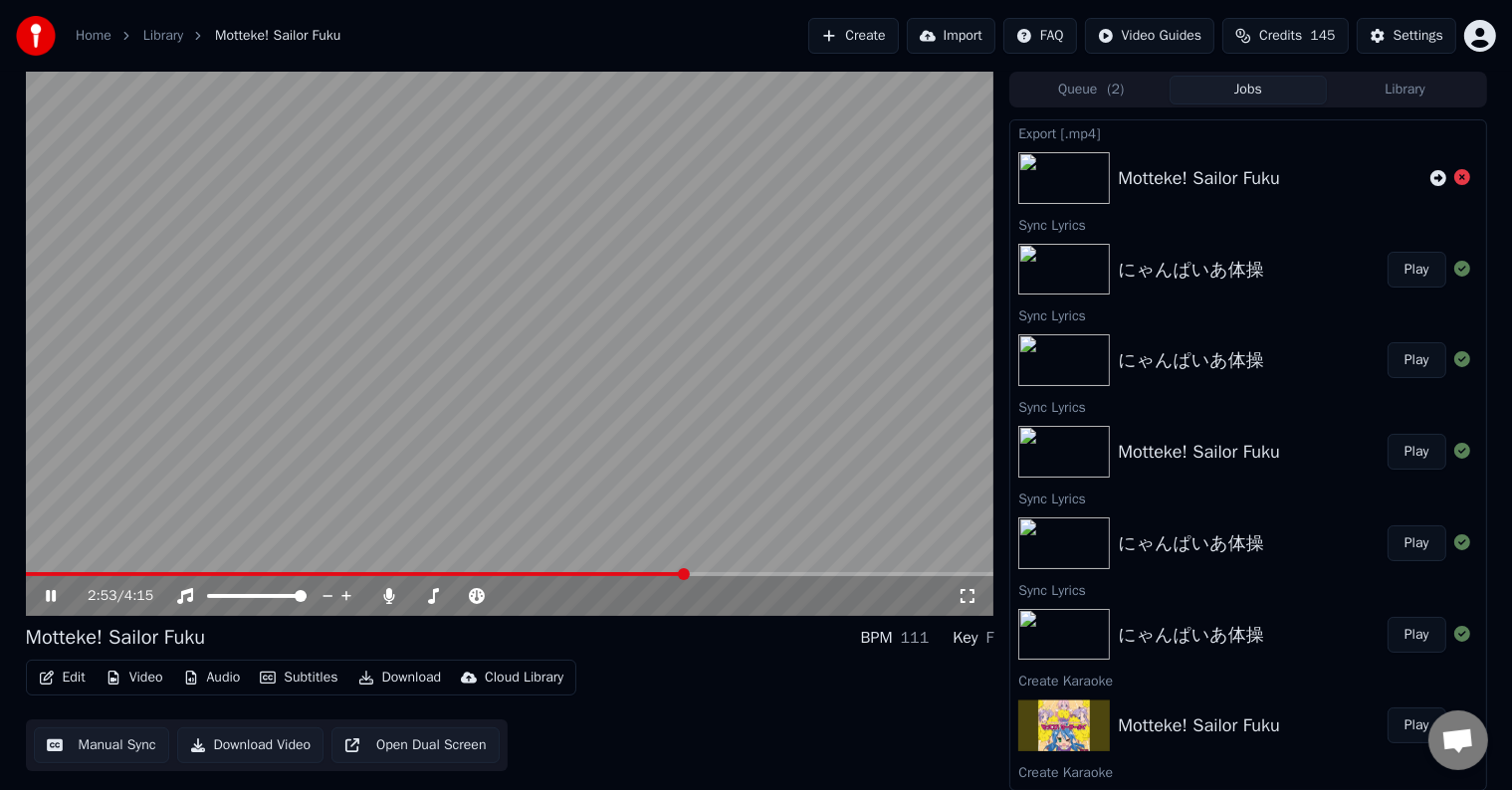 click at bounding box center (510, 574) 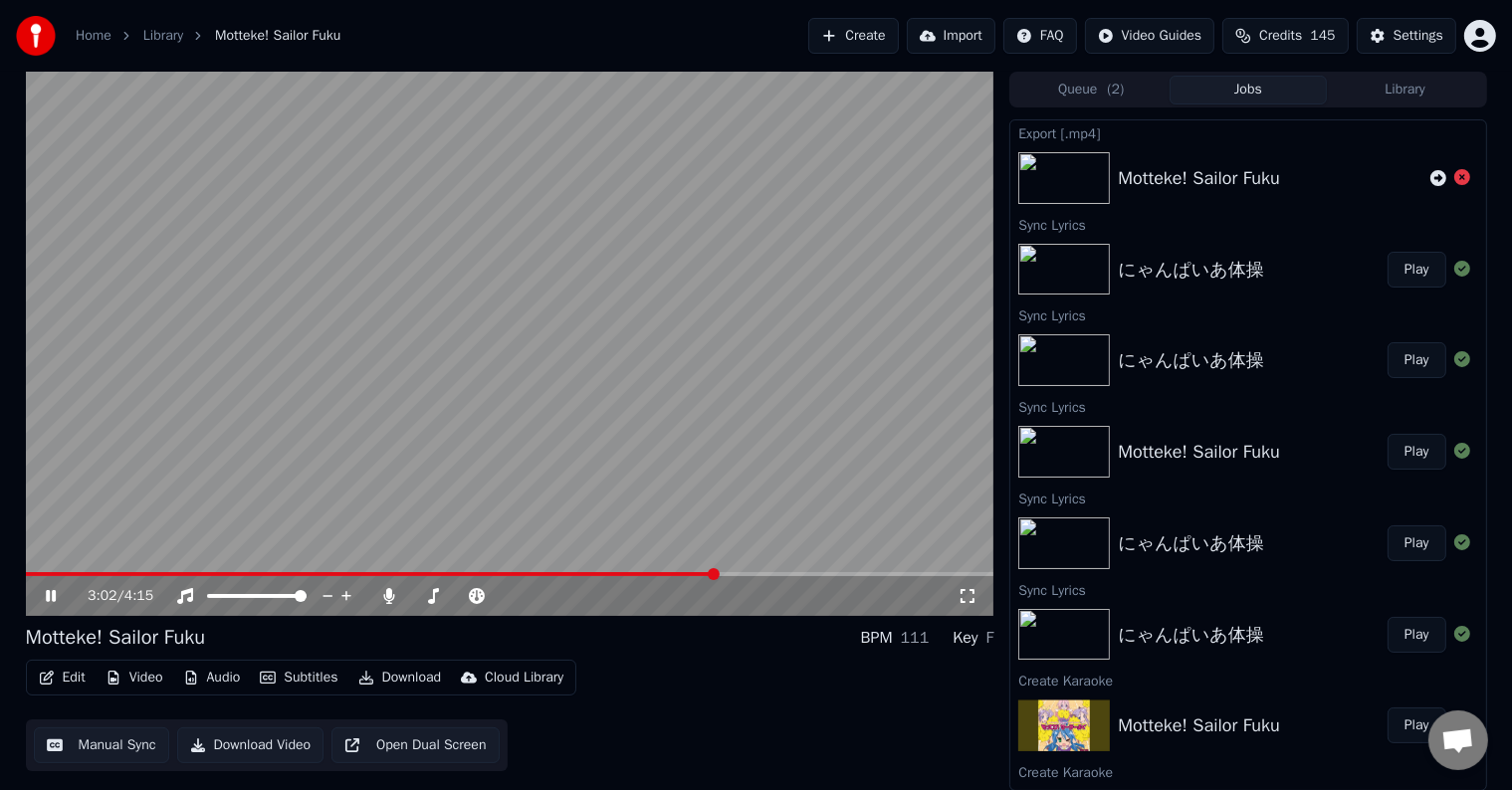 click at bounding box center [510, 574] 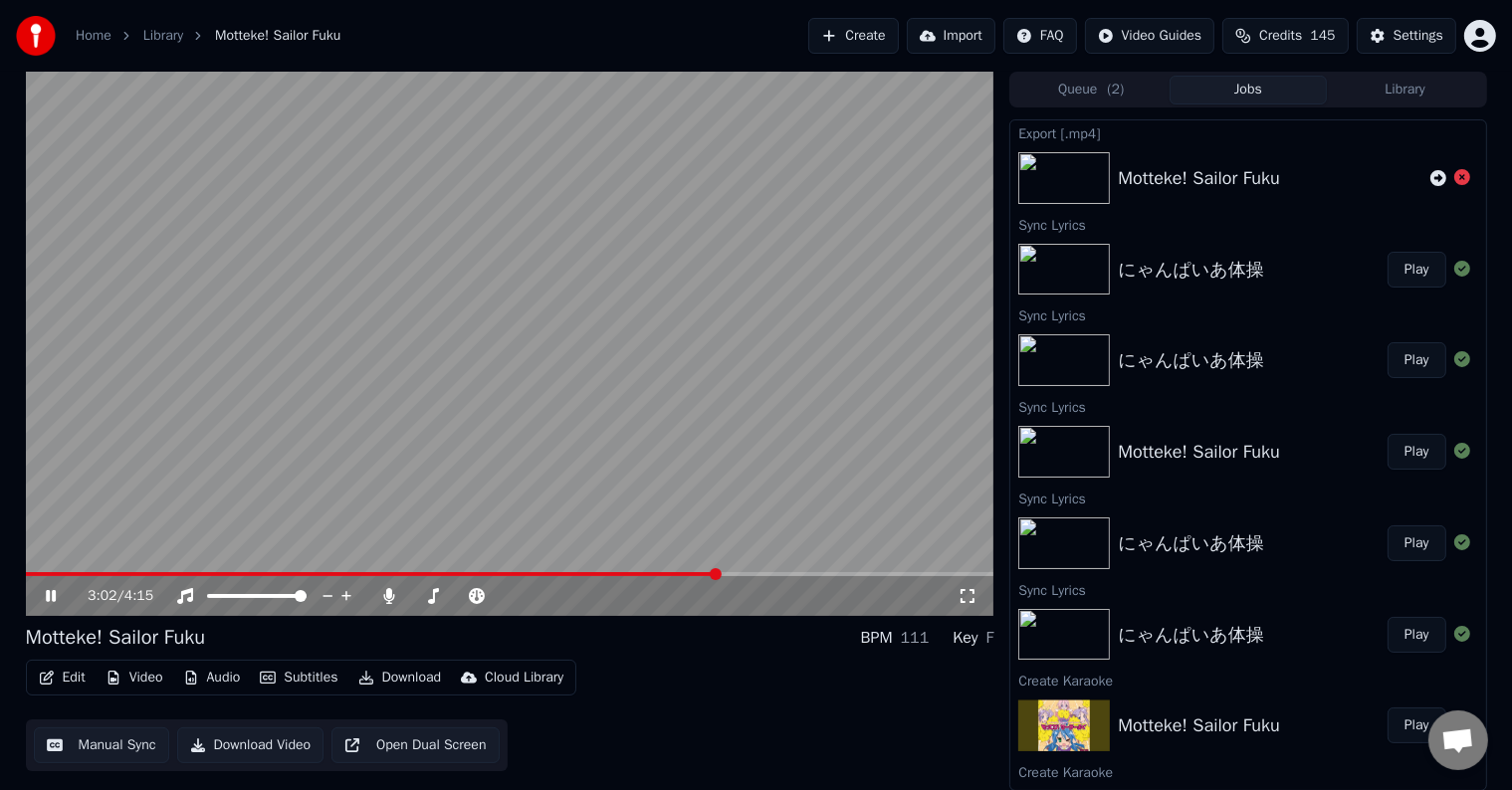 click on "Download" at bounding box center (400, 678) 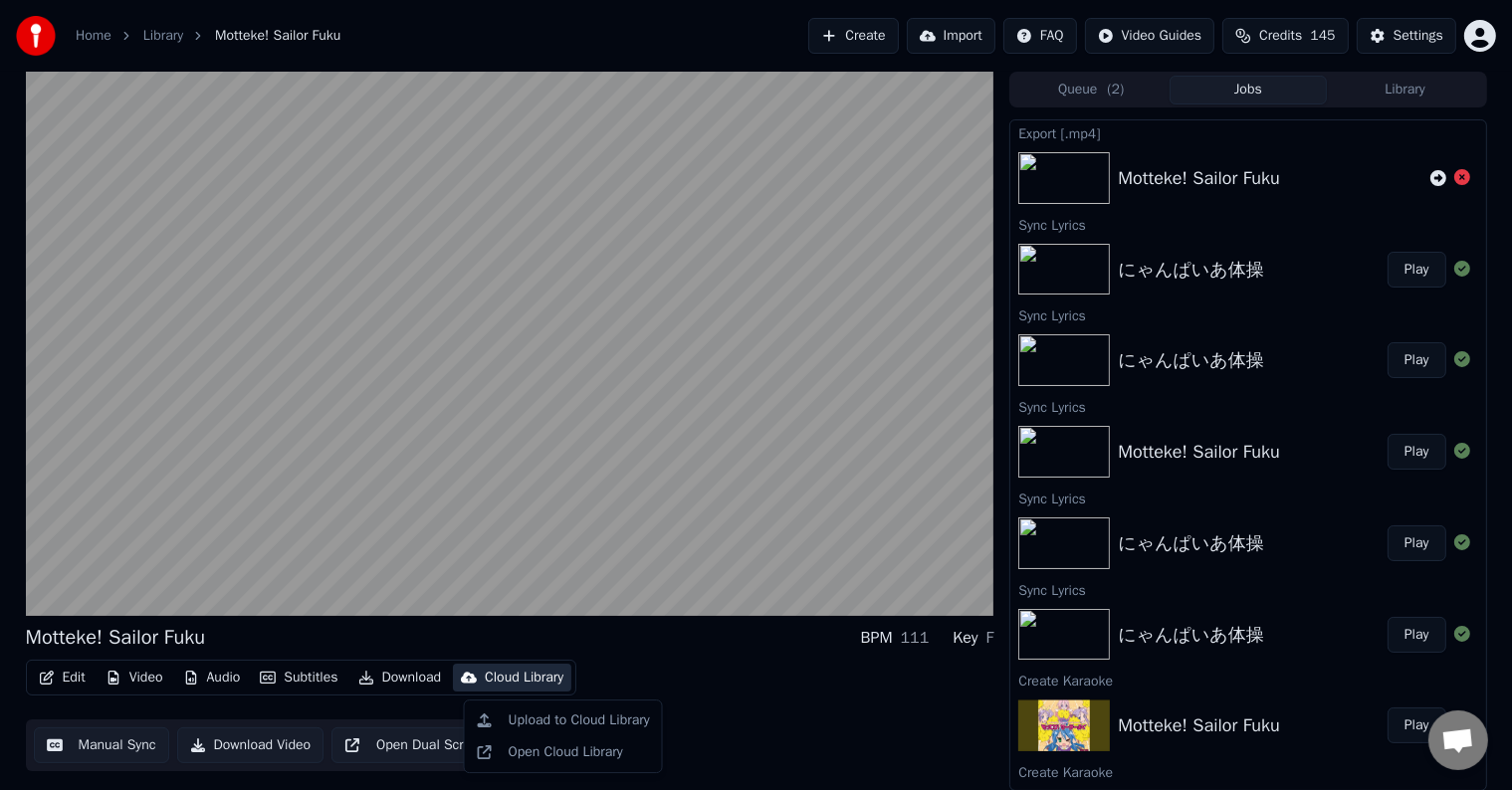 click on "Edit Video Audio Subtitles Download Cloud Library Manual Sync Download Video Open Dual Screen" at bounding box center [510, 715] 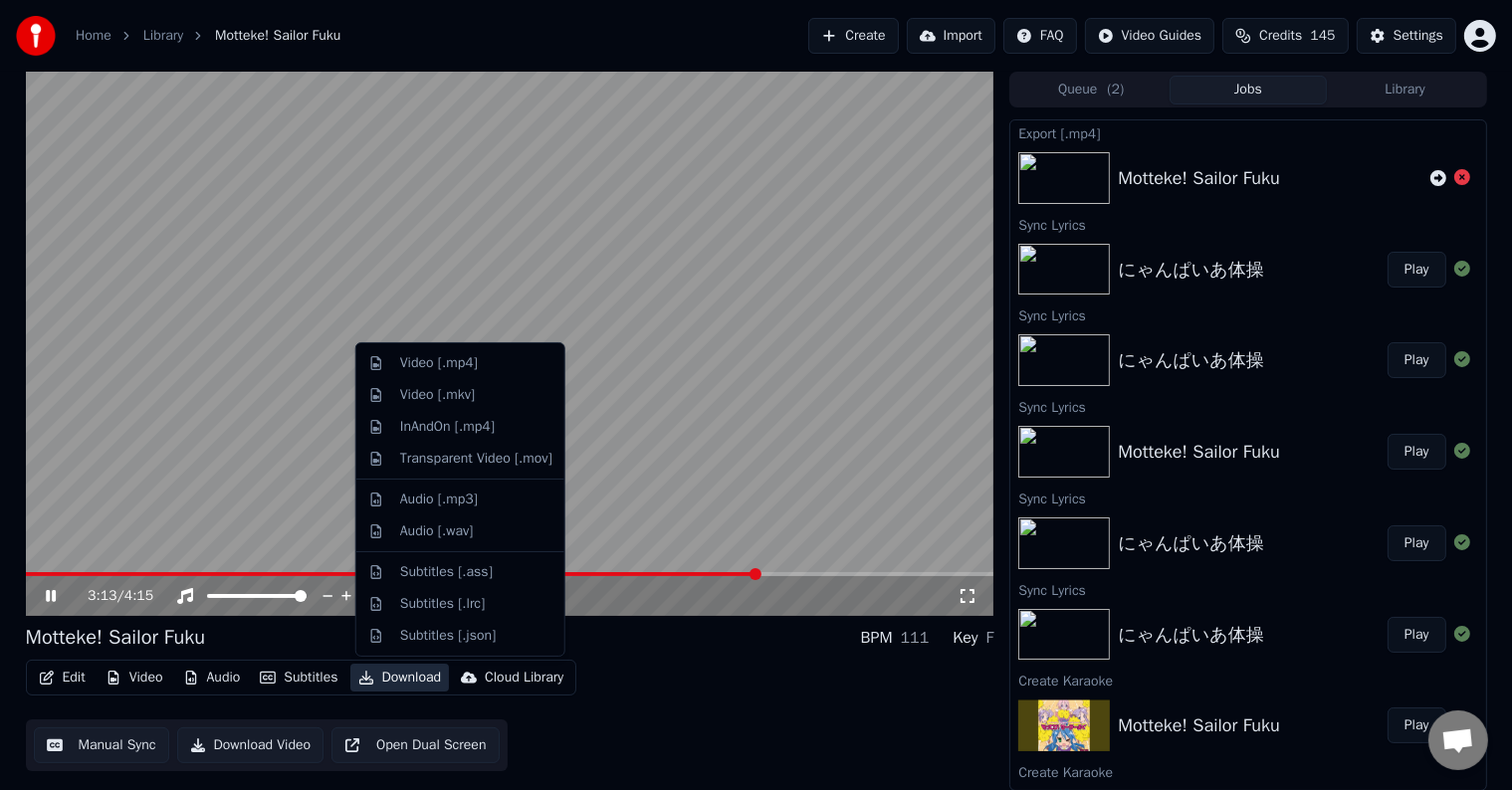 click on "Download" at bounding box center (400, 678) 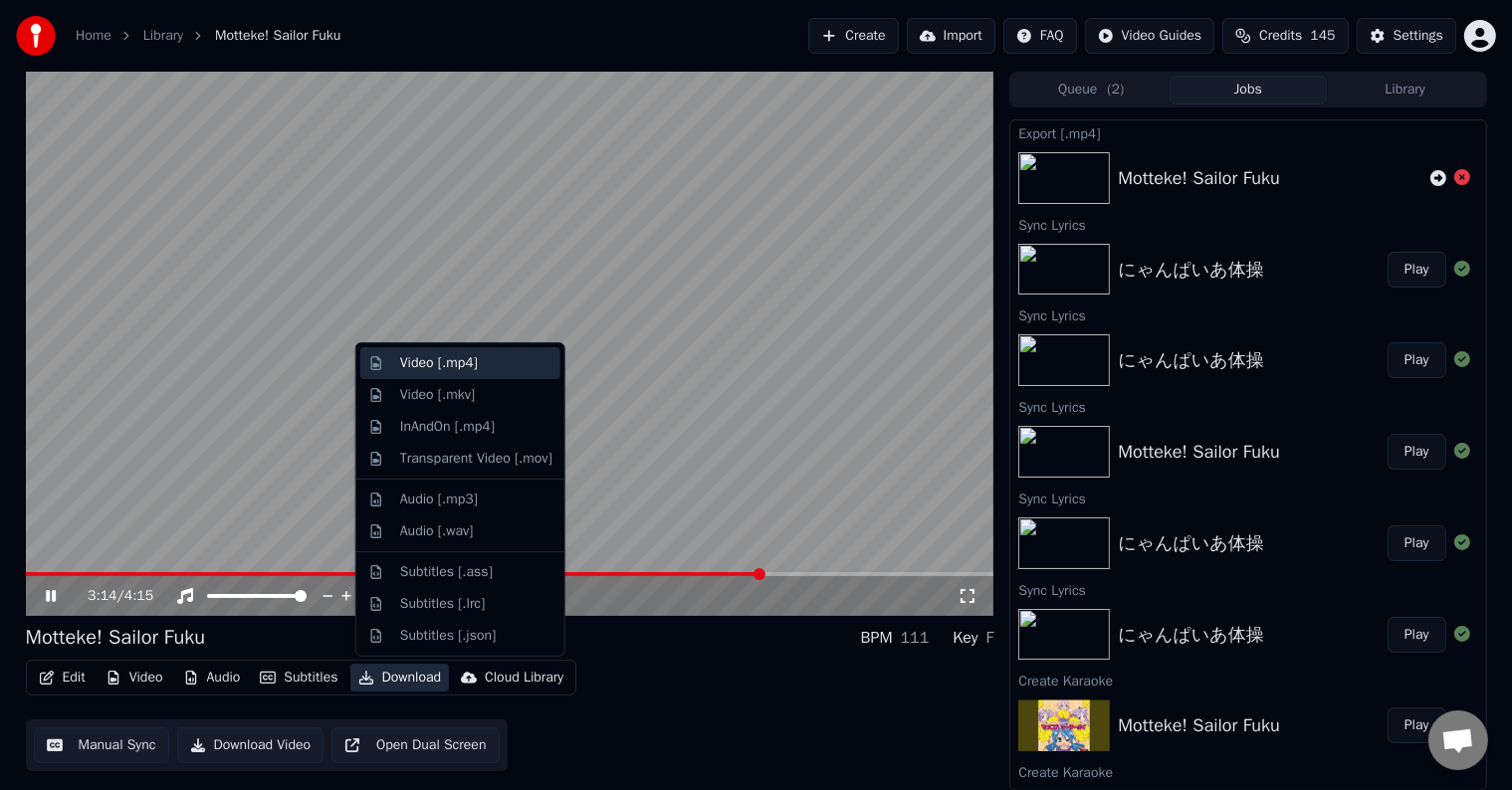 click on "Video [.mp4]" at bounding box center [439, 363] 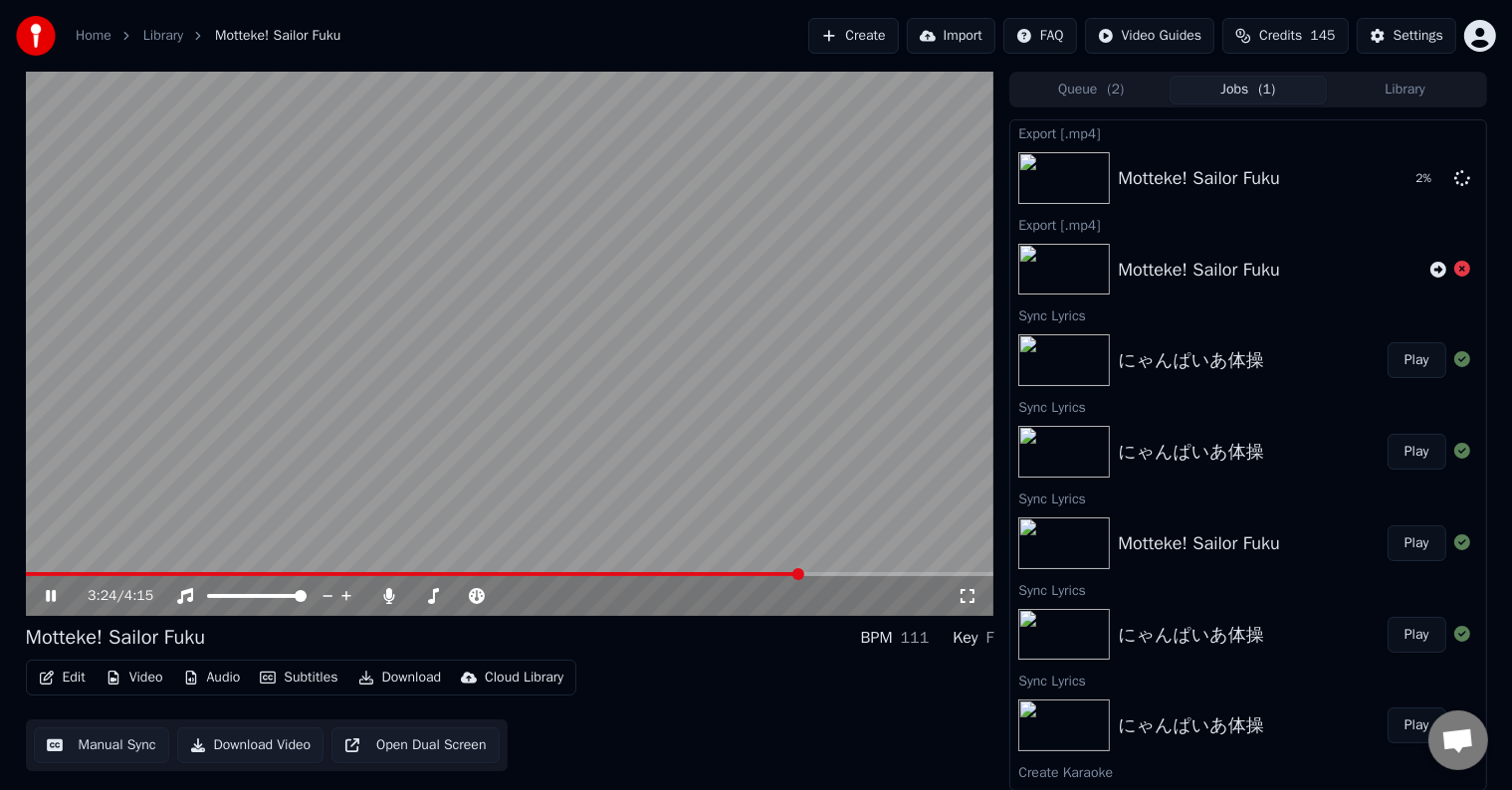 click at bounding box center [510, 343] 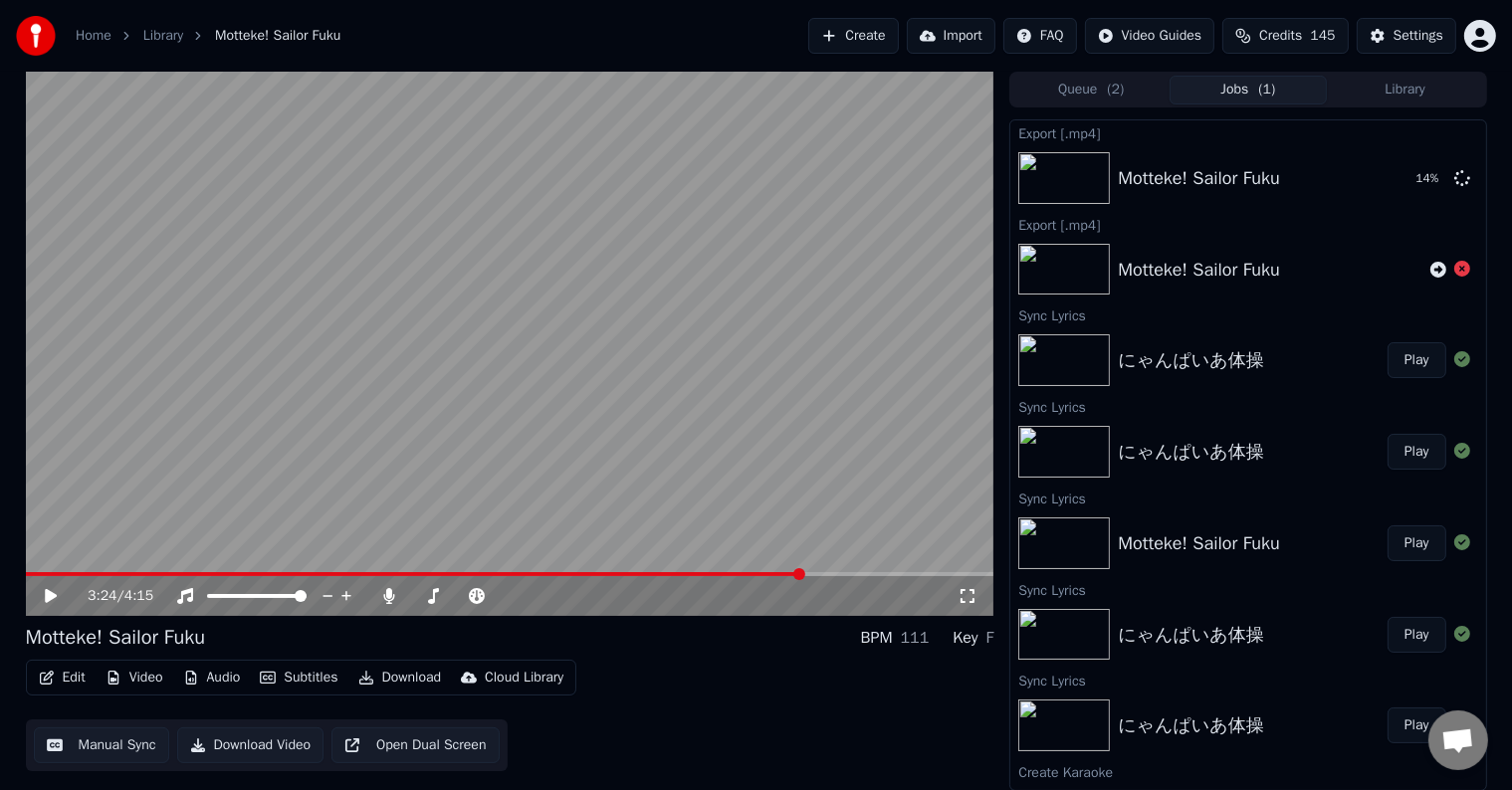 click on "Play" at bounding box center (1416, 452) 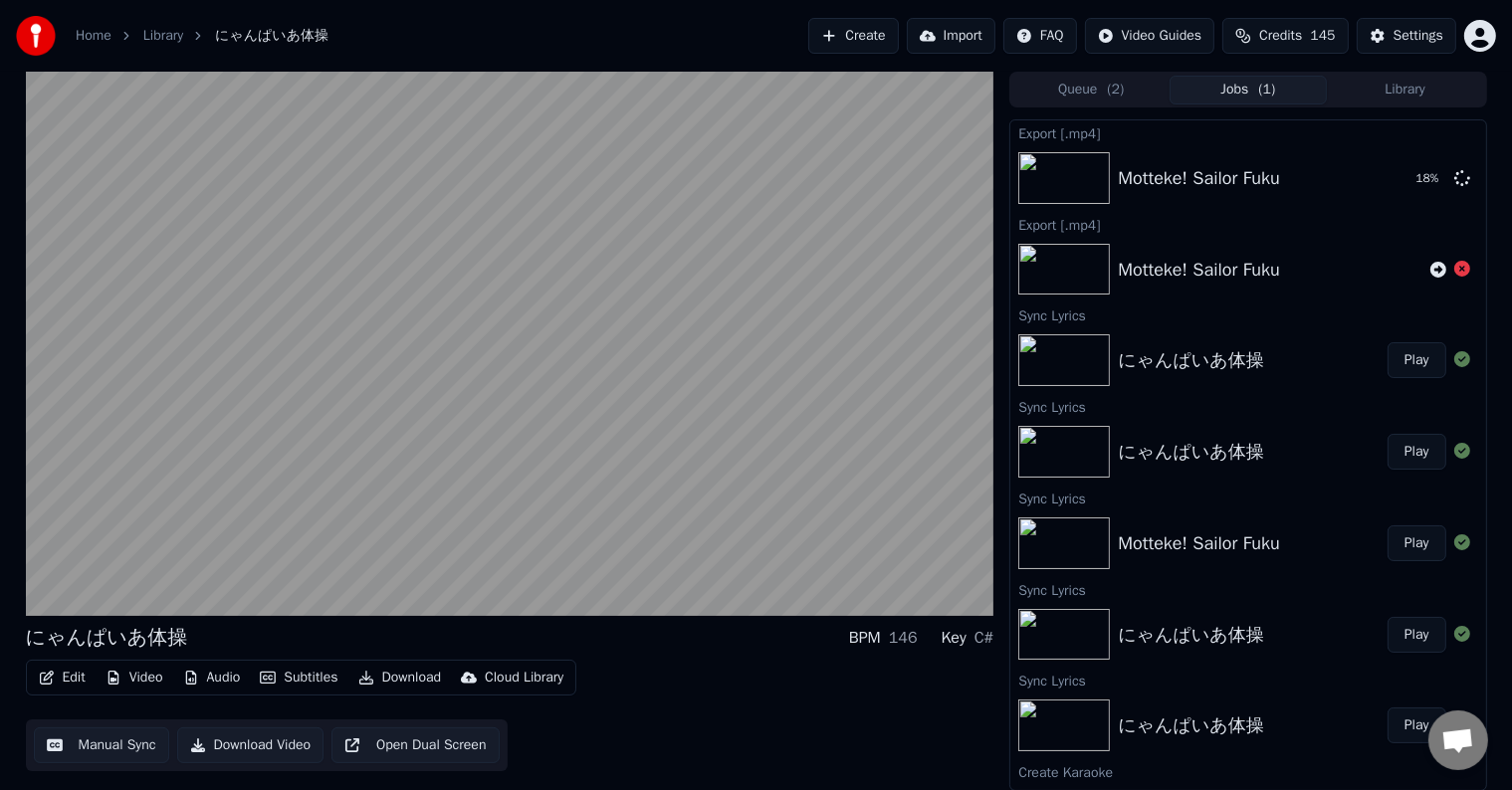 click on "Play" at bounding box center [1416, 635] 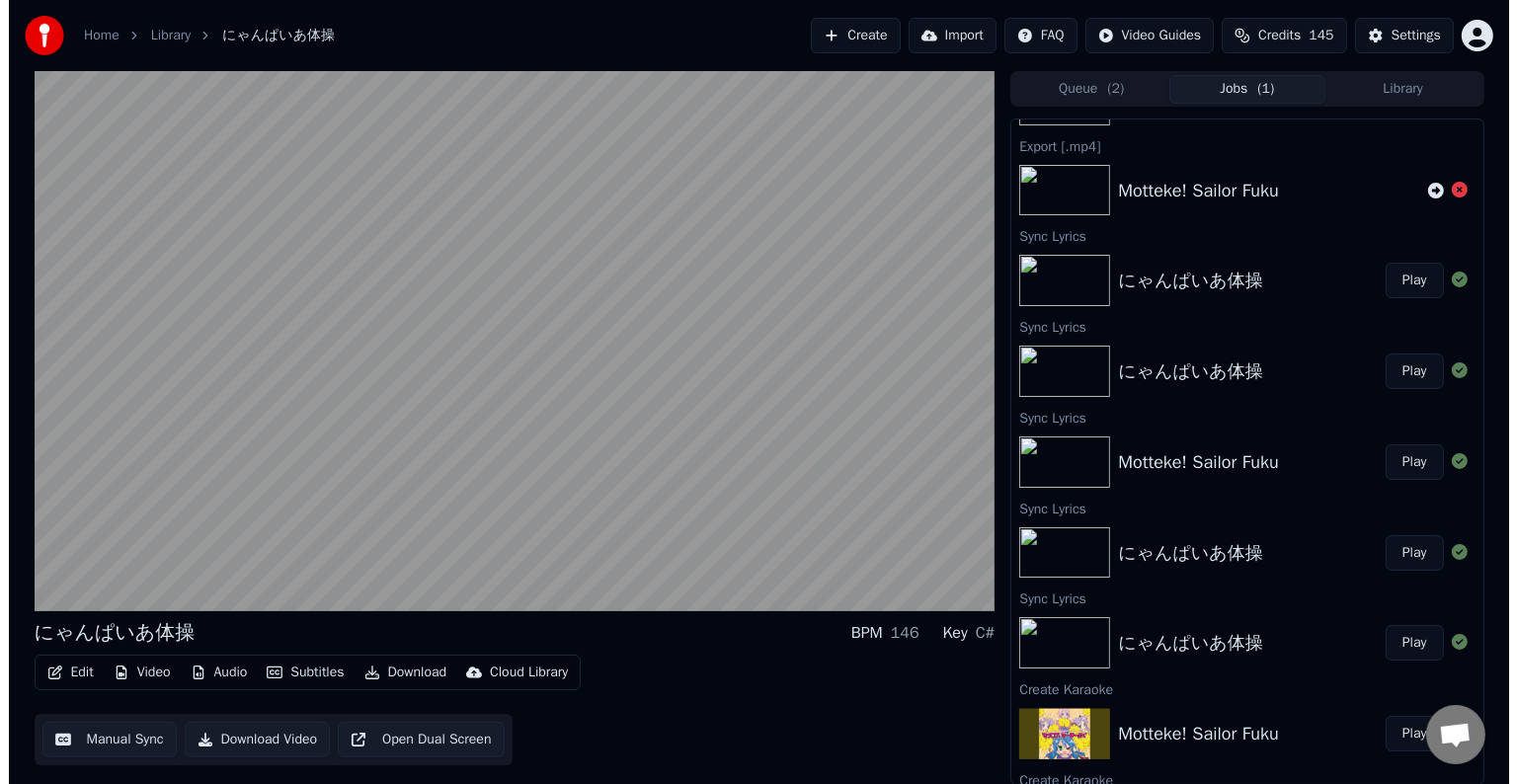 scroll, scrollTop: 99, scrollLeft: 0, axis: vertical 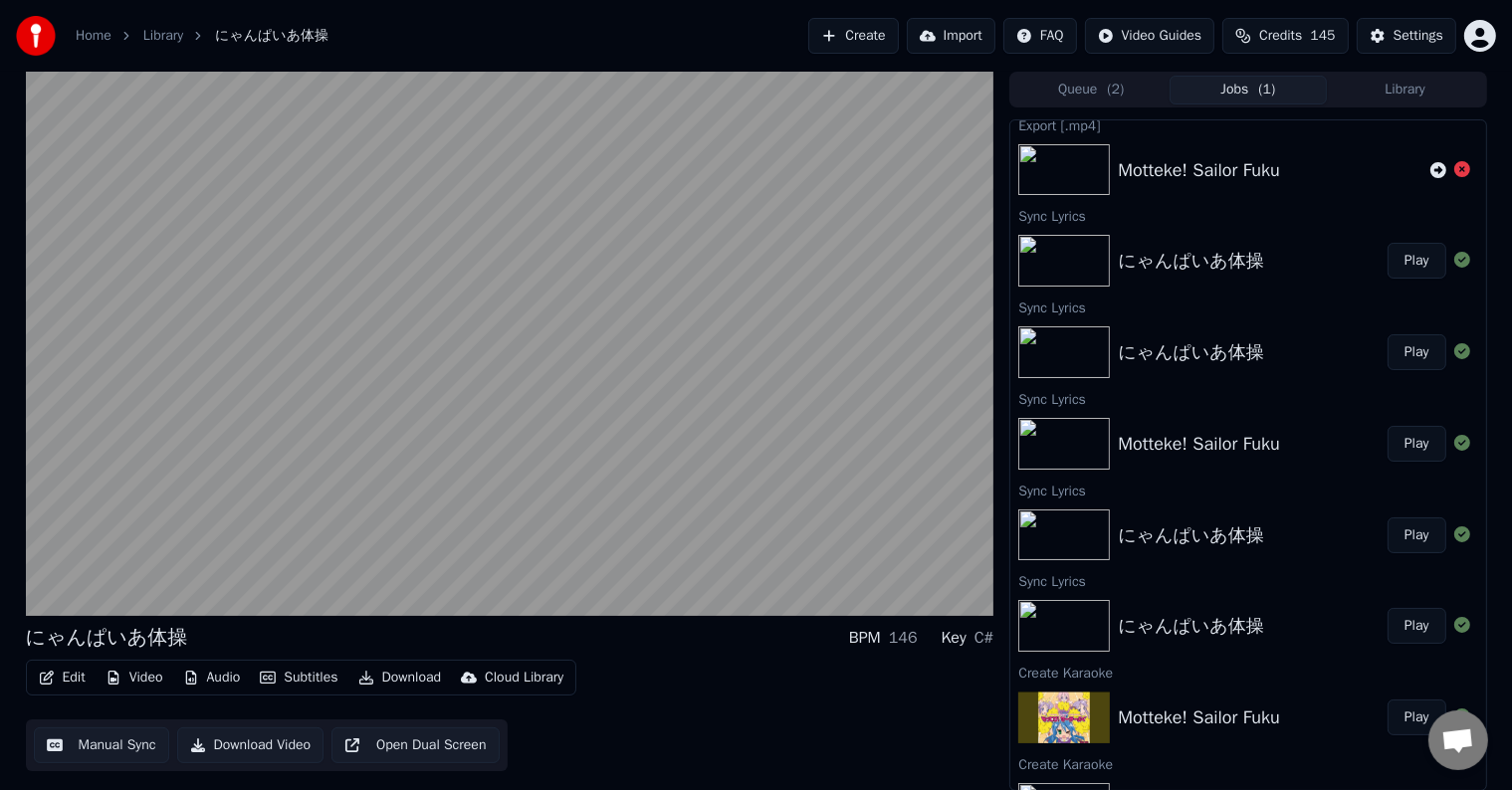 click on "Play" at bounding box center [1416, 626] 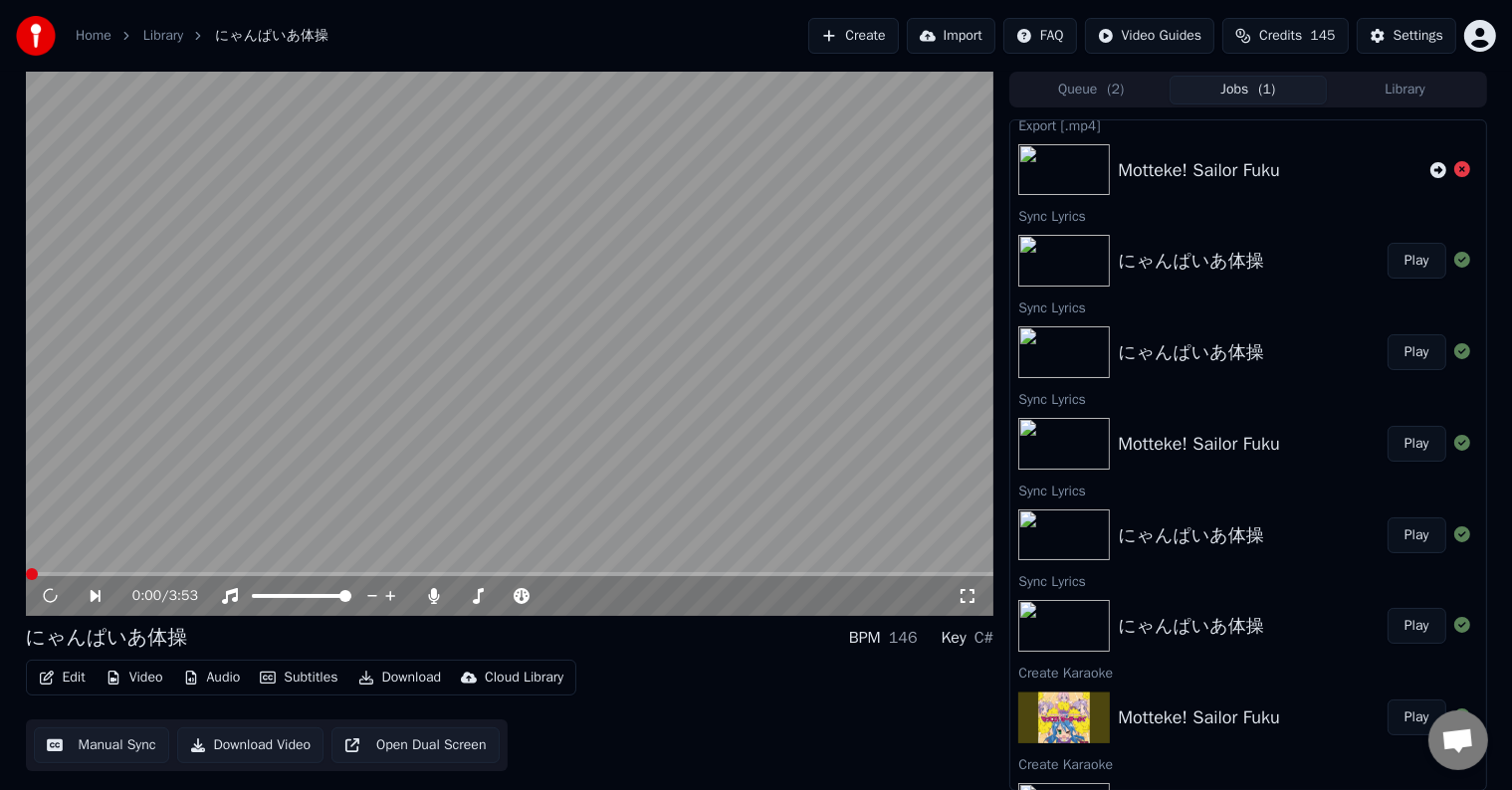 click on "Play" at bounding box center (1416, 261) 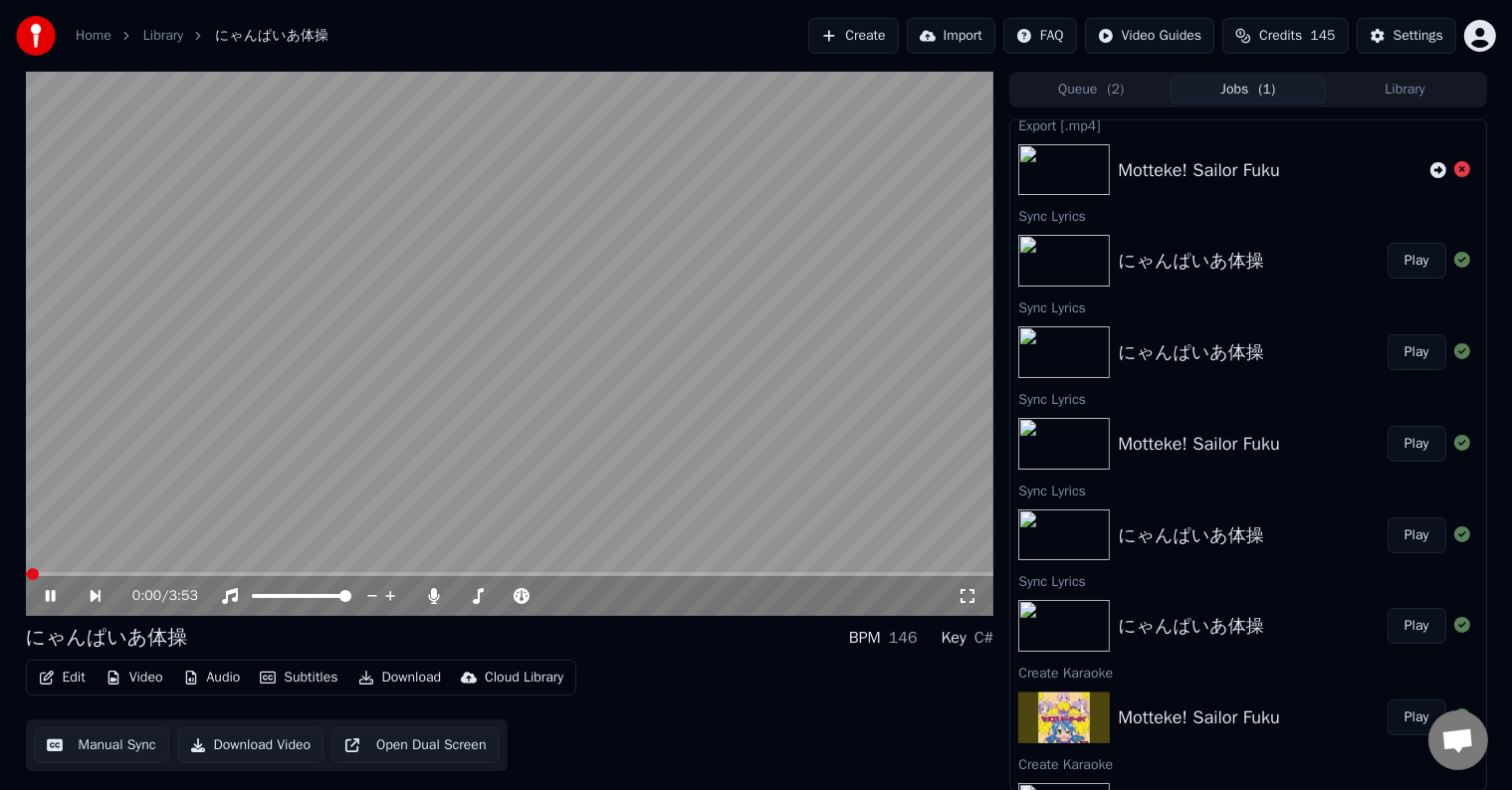 click 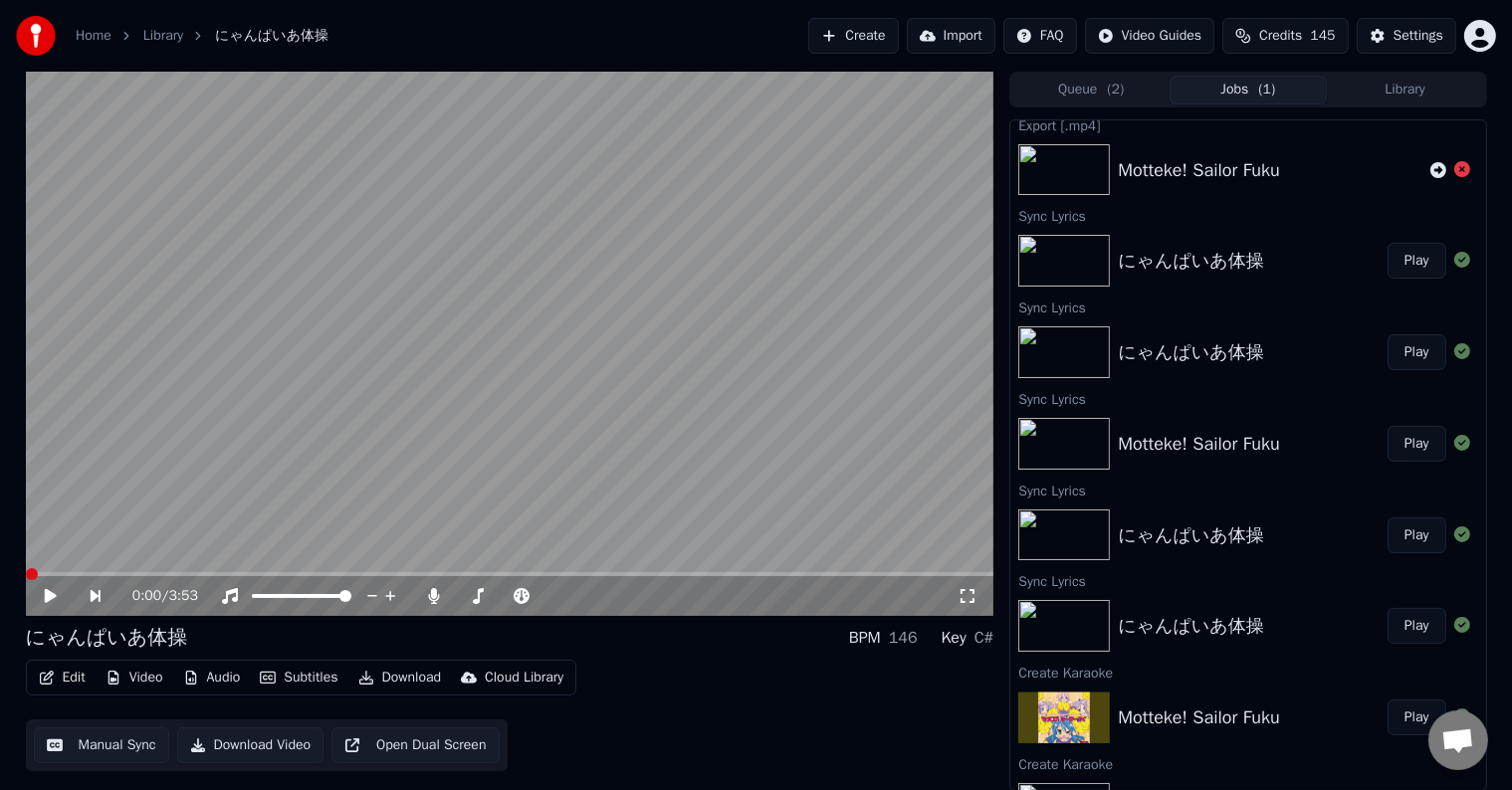 click on "Edit" at bounding box center [62, 678] 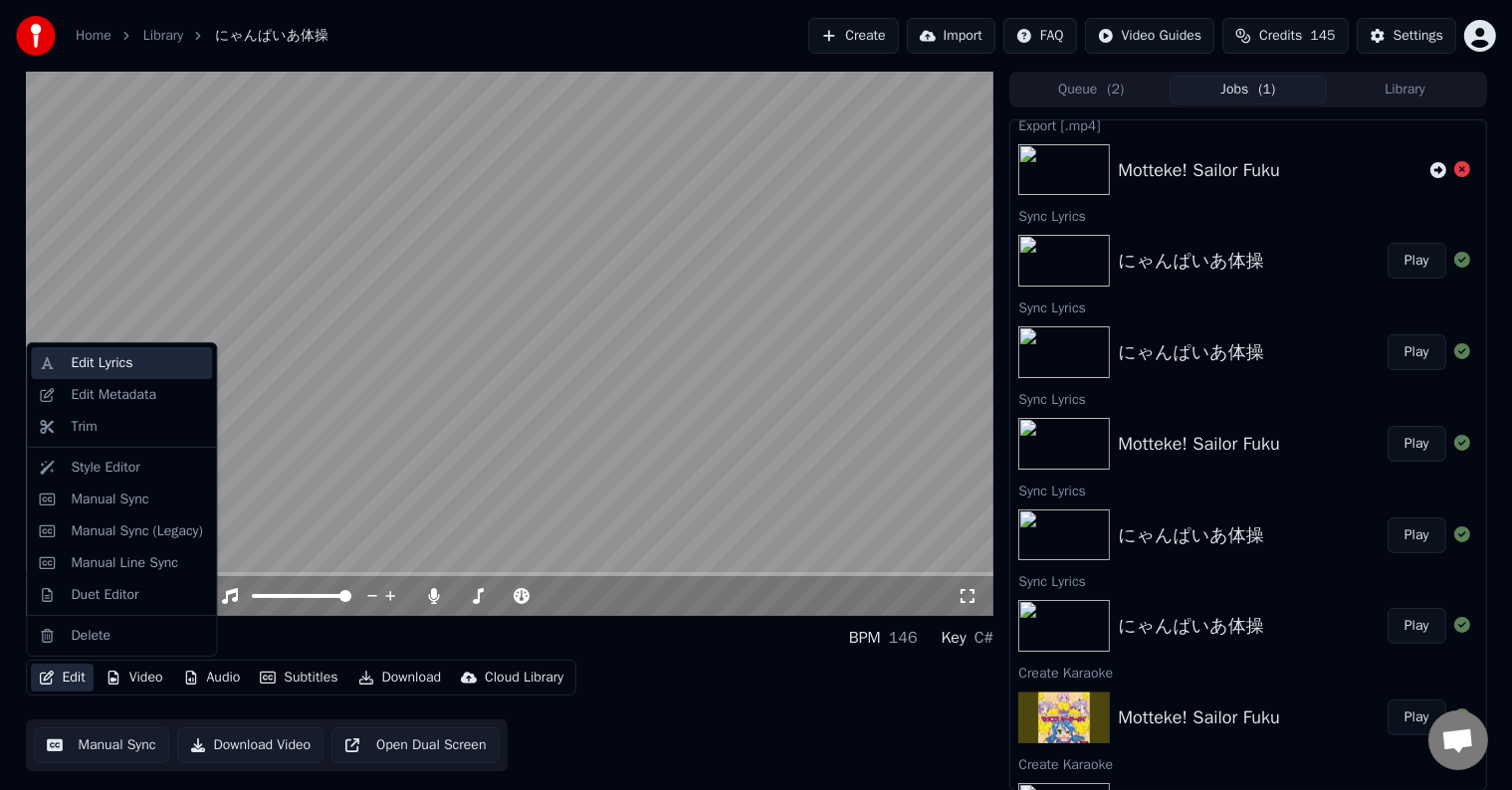 click on "Edit Lyrics" at bounding box center (102, 363) 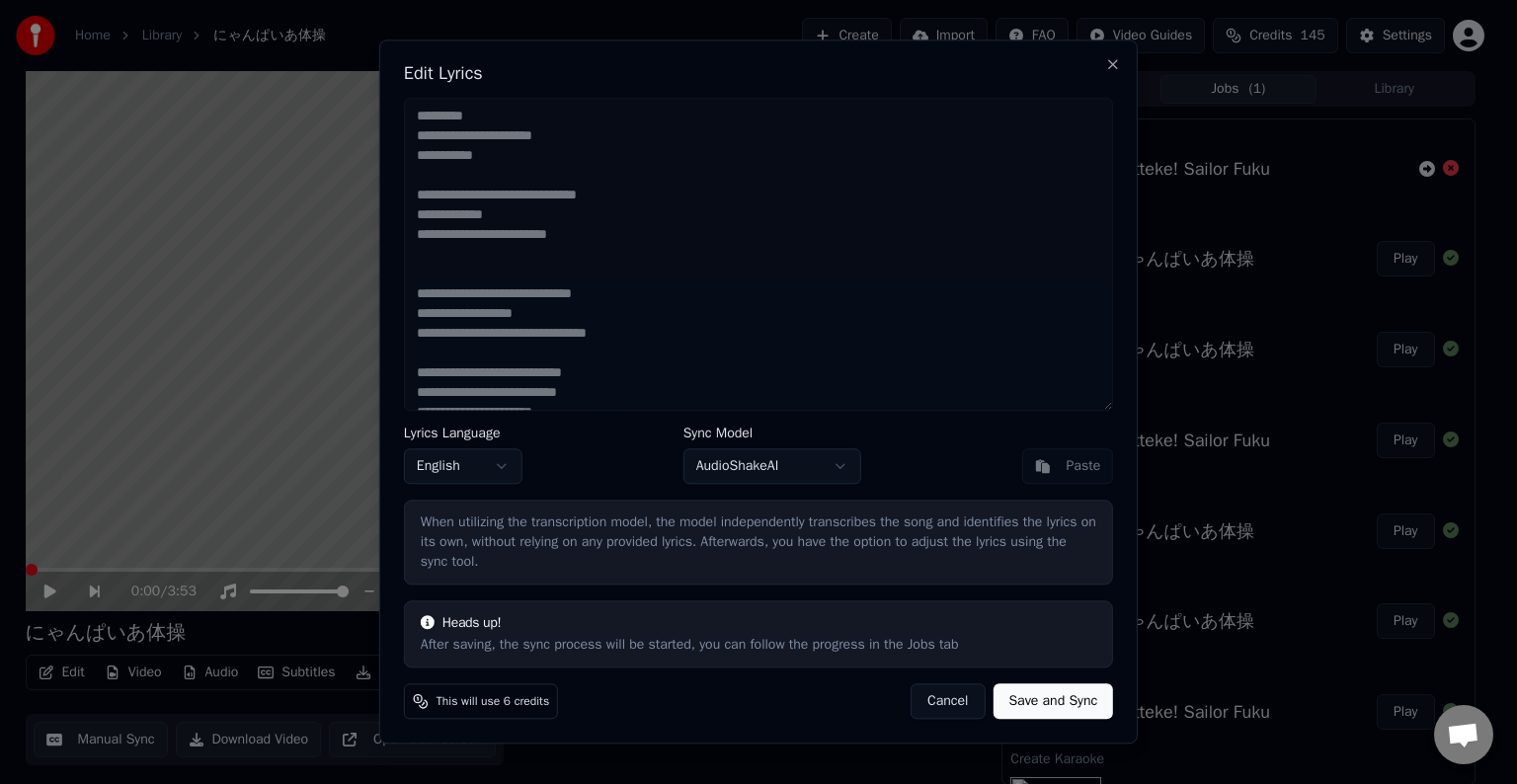 click on "Lyrics Language English Sync Model AudioShakeAI Paste" at bounding box center (758, 456) 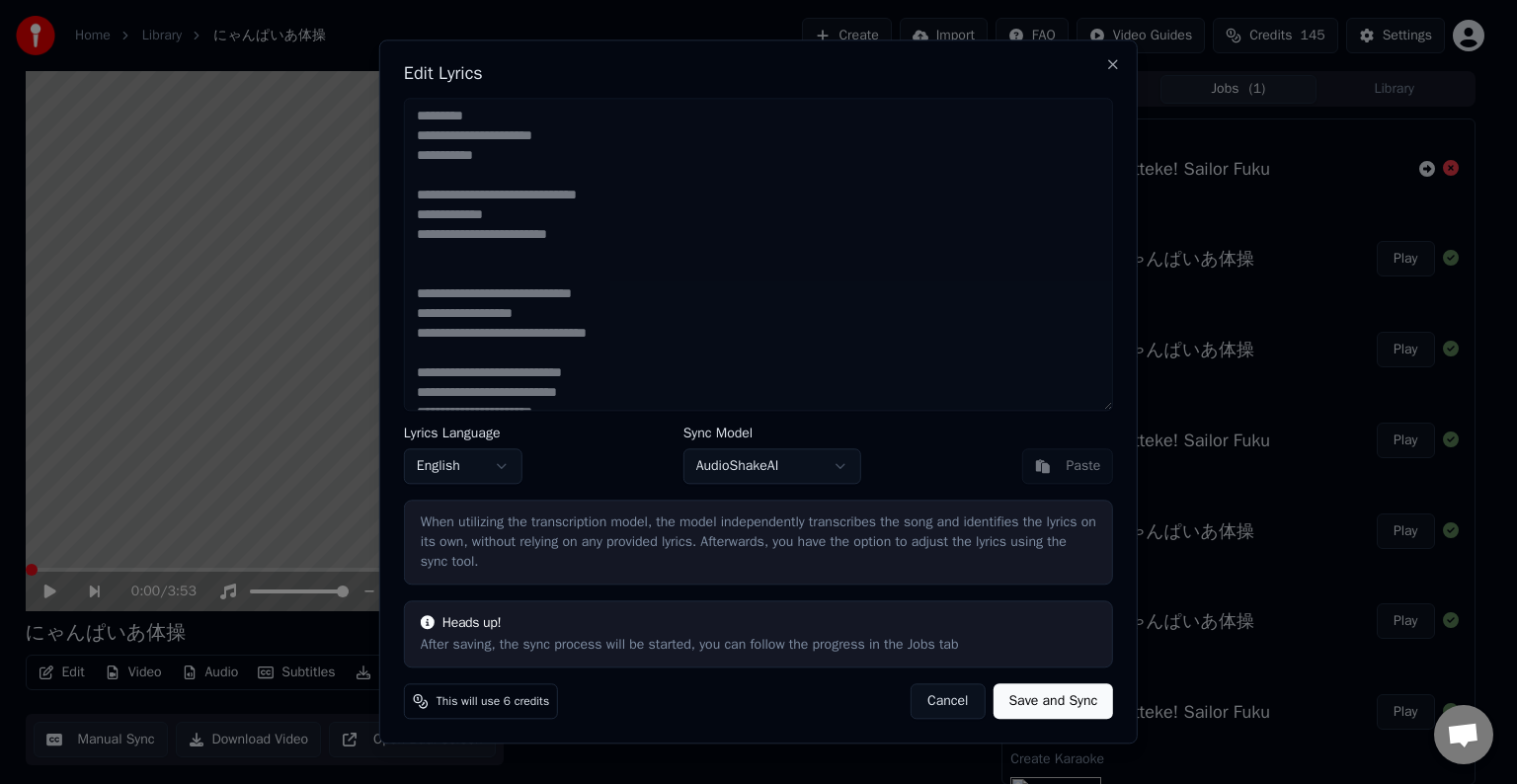 click on "Home Library にゃんぱいあ体操 Create Import FAQ Video Guides Credits 145 Settings 0:00  /  3:53 にゃんぱいあ体操 BPM 146 Key C# Edit Video Audio Subtitles Download Cloud Library Manual Sync Download Video Open Dual Screen Queue ( 2 ) Jobs ( 1 ) Library Export [.mp4] Motteke! Sailor Fuku 33 % Export [.mp4] Motteke! Sailor Fuku Sync Lyrics にゃんぱいあ体操 Play Sync Lyrics にゃんぱいあ体操 Play Sync Lyrics Motteke! Sailor Fuku Play Sync Lyrics にゃんぱいあ体操 Play Sync Lyrics にゃんぱいあ体操 Play Create Karaoke Motteke! Sailor Fuku Play Create Karaoke にゃんぱいあ体操 - Release (720p, h264) Play Edit Lyrics Lyrics Language English Sync Model AudioShakeAI Paste When utilizing the transcription model, the model independently transcribes the song and identifies the lyrics on its own, without relying on any provided lyrics. Afterwards, you have the option to adjust the lyrics using the sync tool. Heads up! This will use 6 credits Cancel Save and Sync Close" at bounding box center (750, 392) 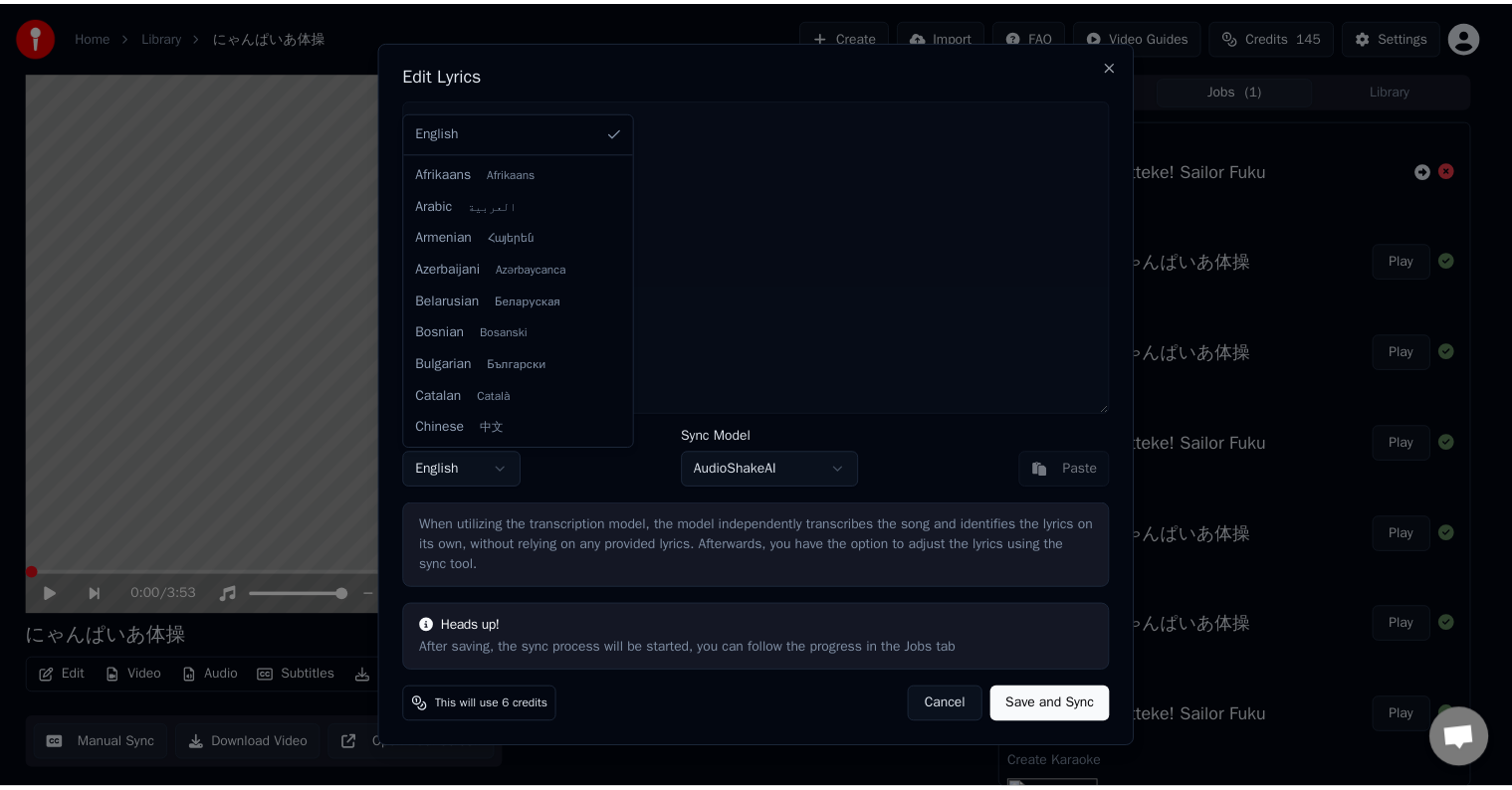 scroll, scrollTop: 700, scrollLeft: 0, axis: vertical 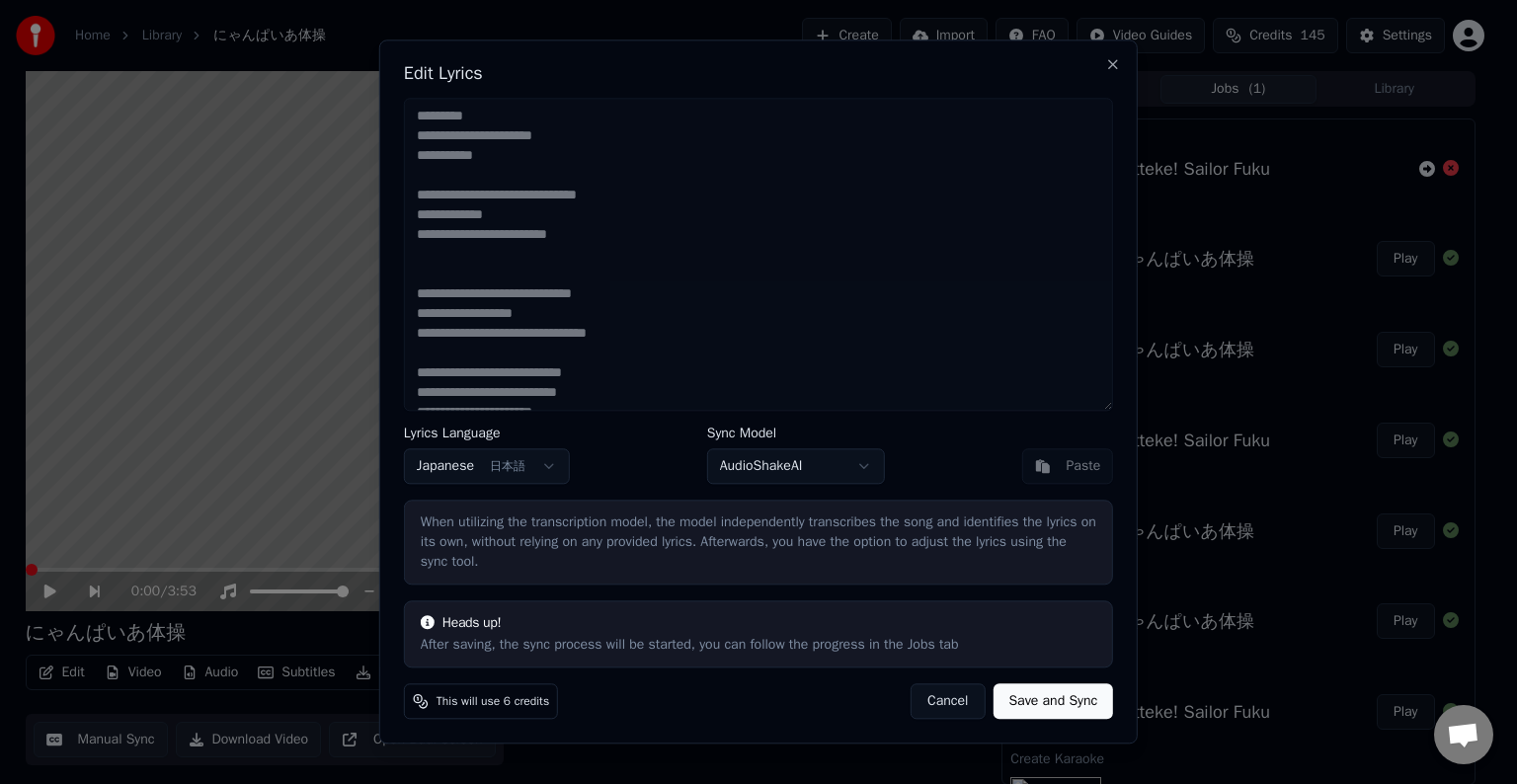 click on "Home Library にゃんぱいあ体操 Create Import FAQ Video Guides Credits 145 Settings 0:00  /  3:53 にゃんぱいあ体操 BPM 146 Key C# Edit Video Audio Subtitles Download Cloud Library Manual Sync Download Video Open Dual Screen Queue ( 2 ) Jobs ( 1 ) Library Export [.mp4] Motteke! Sailor Fuku 45 % Export [.mp4] Motteke! Sailor Fuku Sync Lyrics にゃんぱいあ体操 Play Sync Lyrics にゃんぱいあ体操 Play Sync Lyrics Motteke! Sailor Fuku Play Sync Lyrics にゃんぱいあ体操 Play Sync Lyrics にゃんぱいあ体操 Play Create Karaoke Motteke! Sailor Fuku Play Create Karaoke にゃんぱいあ体操 - Release (720p, h264) Play Edit Lyrics Lyrics Language Japanese 日本語 Sync Model AudioShakeAI Paste When utilizing the transcription model, the model independently transcribes the song and identifies the lyrics on its own, without relying on any provided lyrics. Afterwards, you have the option to adjust the lyrics using the sync tool. Heads up! This will use 6 credits Cancel Close" at bounding box center [750, 392] 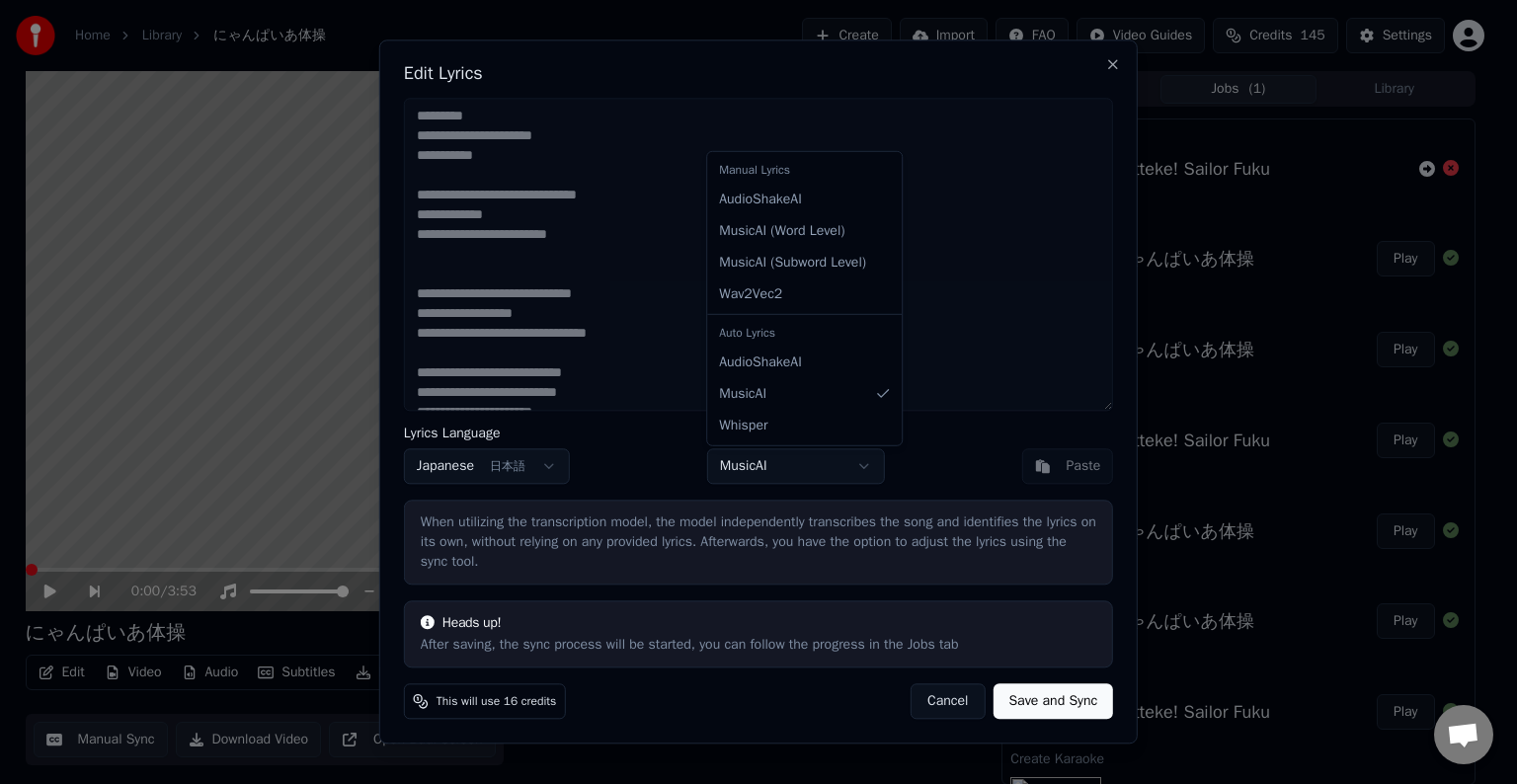 click on "Home Library にゃんぱいあ体操 Create Import FAQ Video Guides Credits 145 Settings 0:00  /  3:53 にゃんぱいあ体操 BPM 146 Key C# Edit Video Audio Subtitles Download Cloud Library Manual Sync Download Video Open Dual Screen Queue ( 2 ) Jobs ( 1 ) Library Export [.mp4] Motteke! Sailor Fuku 52 % Export [.mp4] Motteke! Sailor Fuku Sync Lyrics にゃんぱいあ体操 Play Sync Lyrics にゃんぱいあ体操 Play Sync Lyrics Motteke! Sailor Fuku Play Sync Lyrics にゃんぱいあ体操 Play Sync Lyrics にゃんぱいあ体操 Play Create Karaoke Motteke! Sailor Fuku Play Create Karaoke にゃんぱいあ体操 - Release (720p, h264) Play Edit Lyrics Lyrics Language Japanese 日本語 Sync Model MusicAI Paste When utilizing the transcription model, the model independently transcribes the song and identifies the lyrics on its own, without relying on any provided lyrics. Afterwards, you have the option to adjust the lyrics using the sync tool. Heads up! This will use 16 credits Cancel Save and Sync" at bounding box center (750, 392) 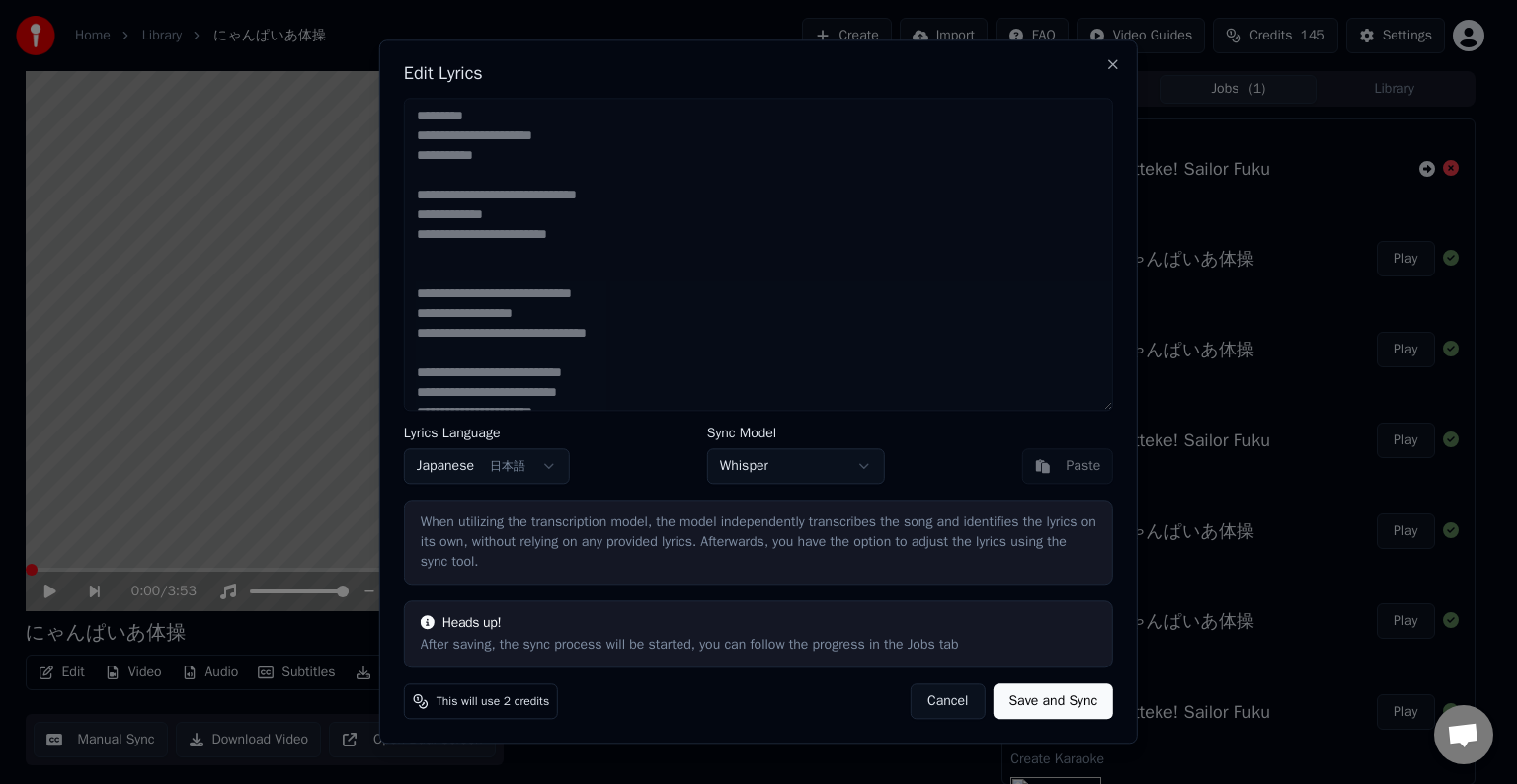 click on "Save and Sync" at bounding box center (1053, 702) 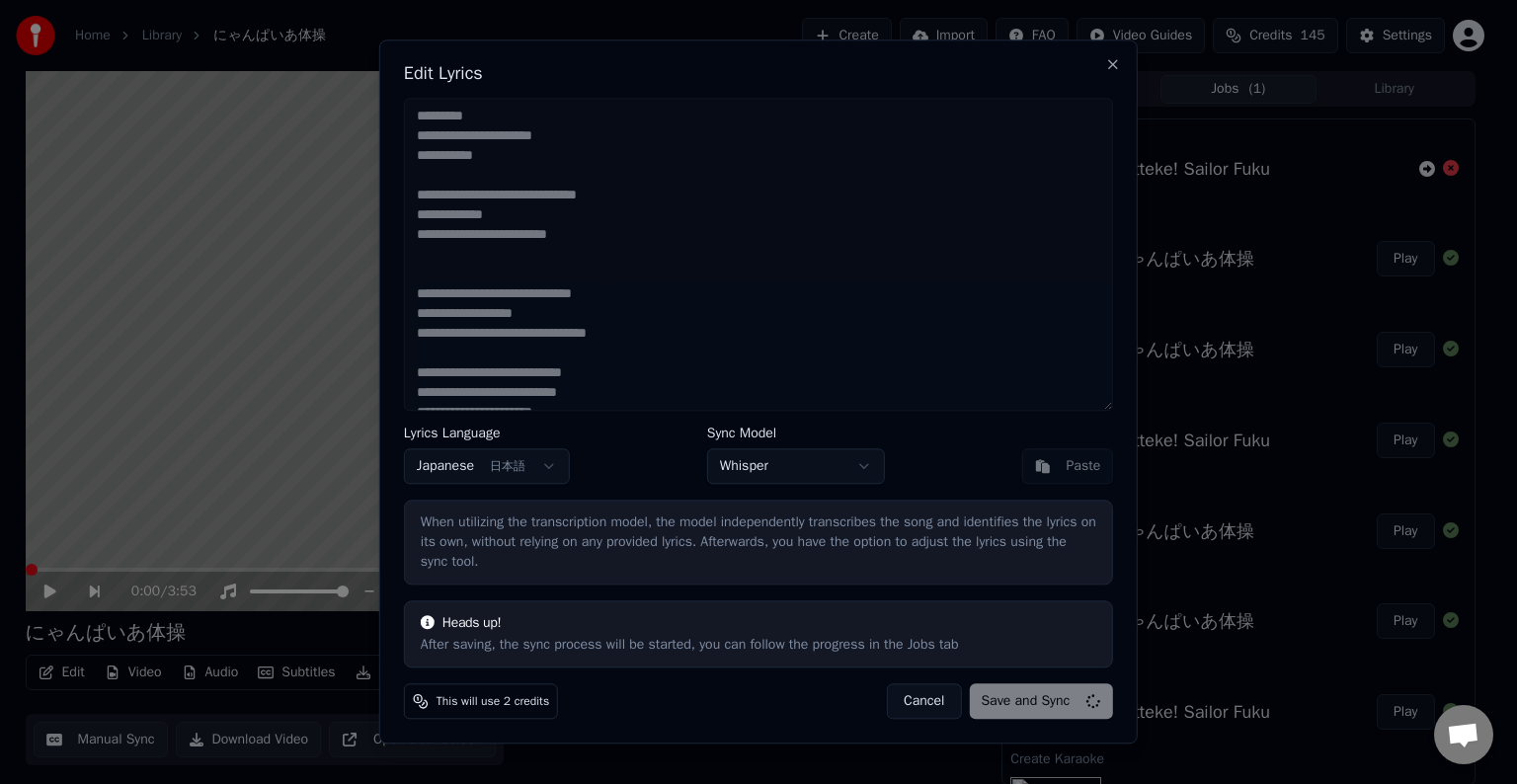 type 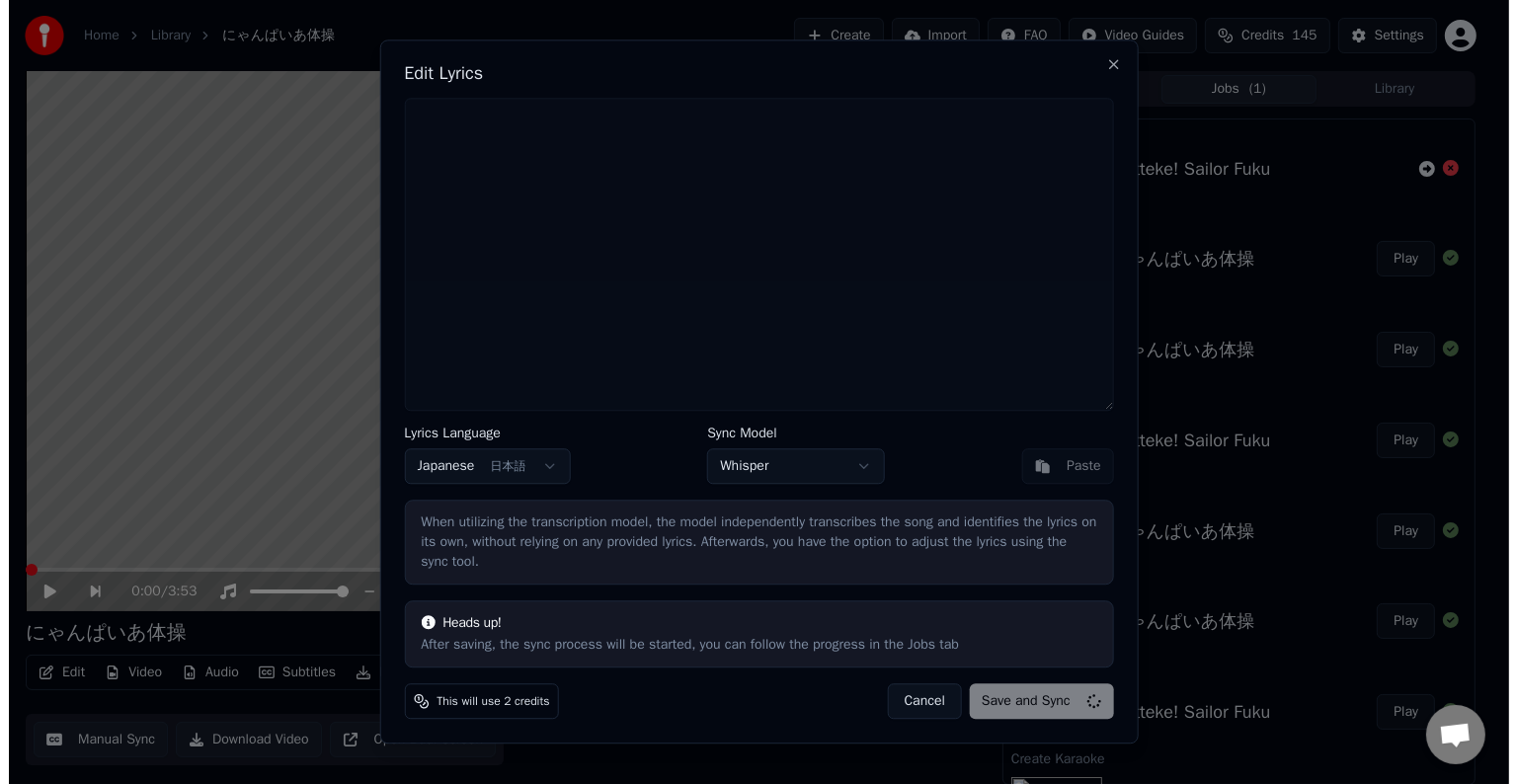 scroll, scrollTop: 189, scrollLeft: 0, axis: vertical 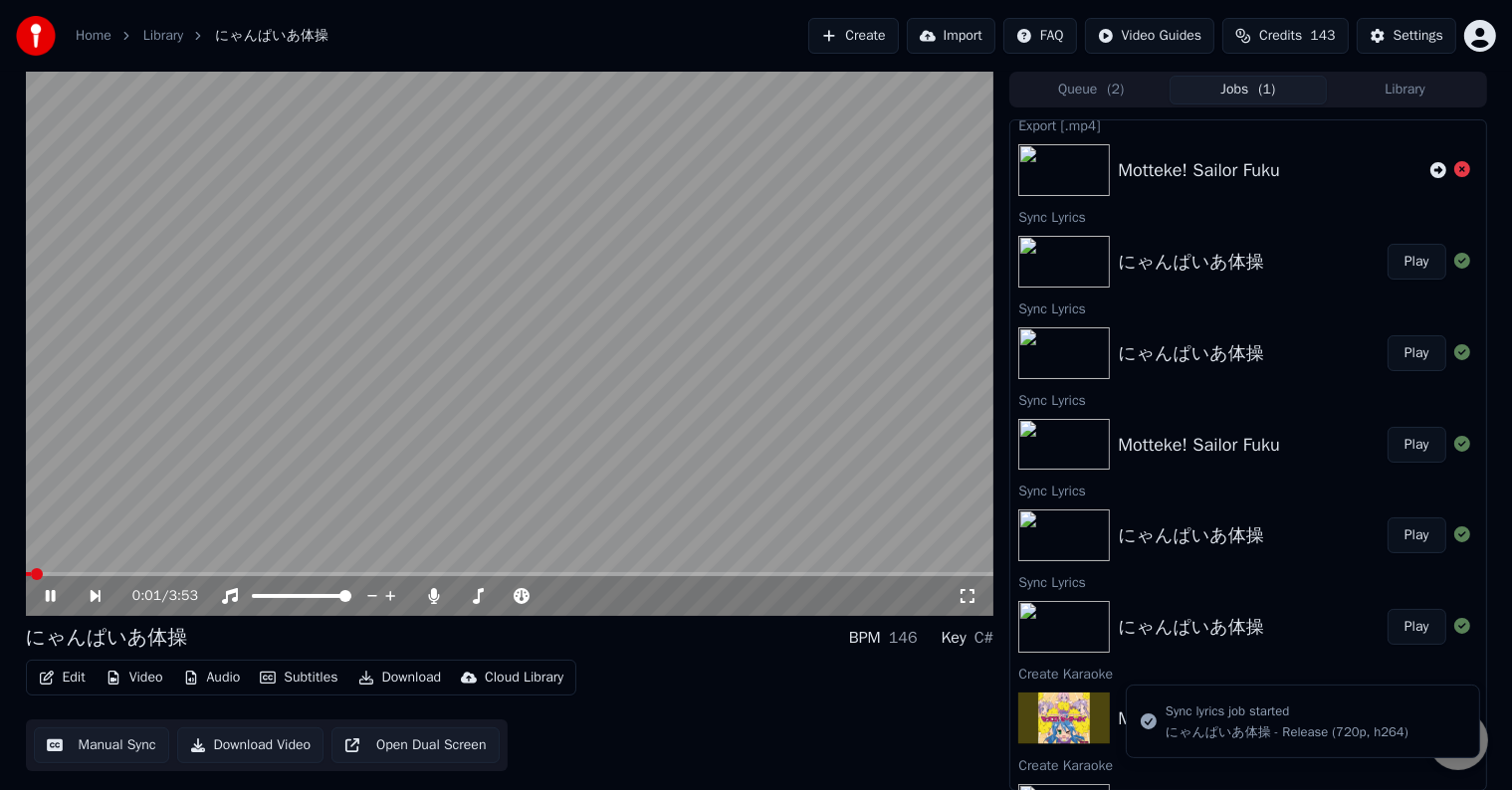 click at bounding box center (510, 343) 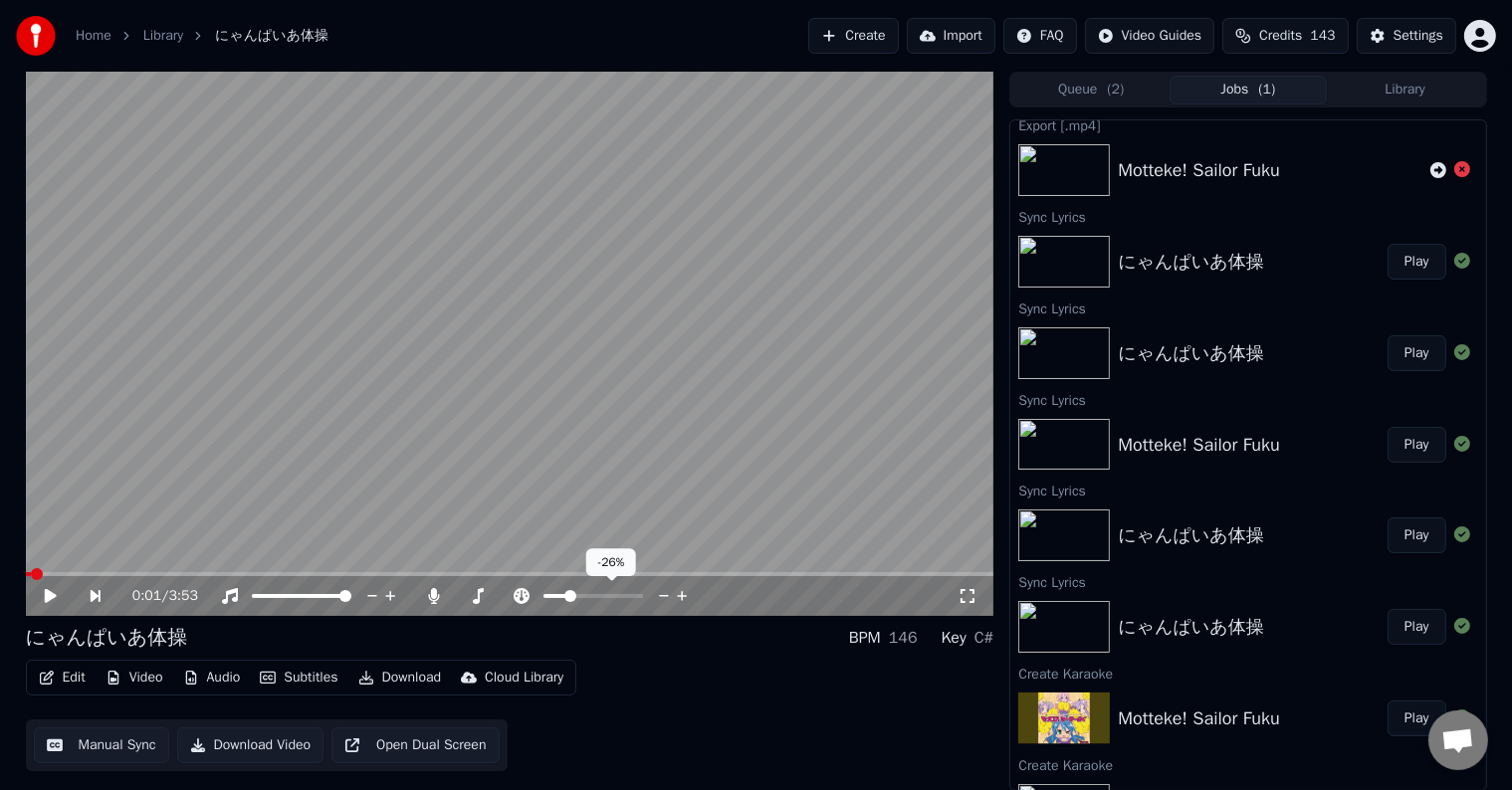 click at bounding box center (611, 596) 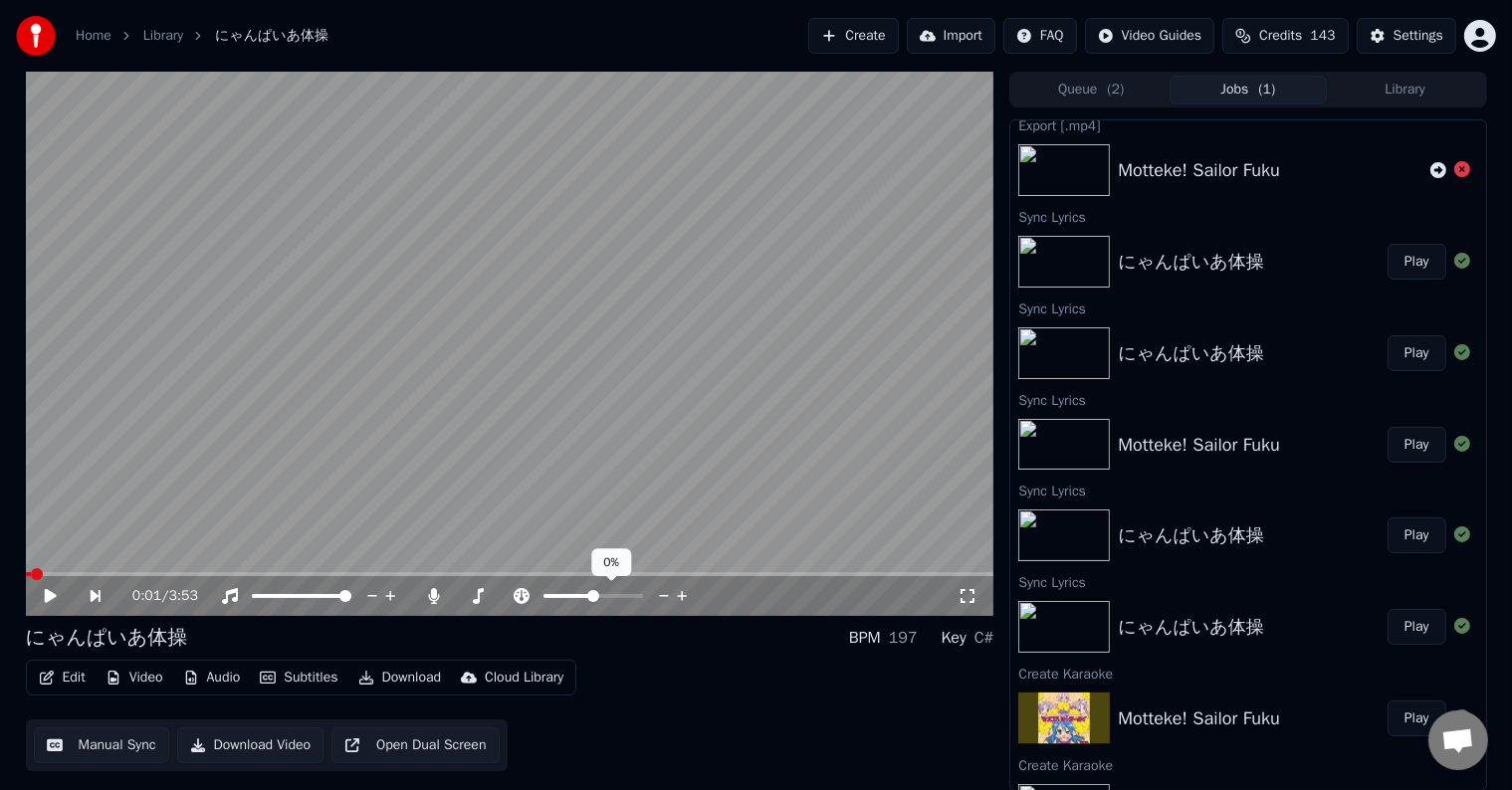 click at bounding box center [593, 596] 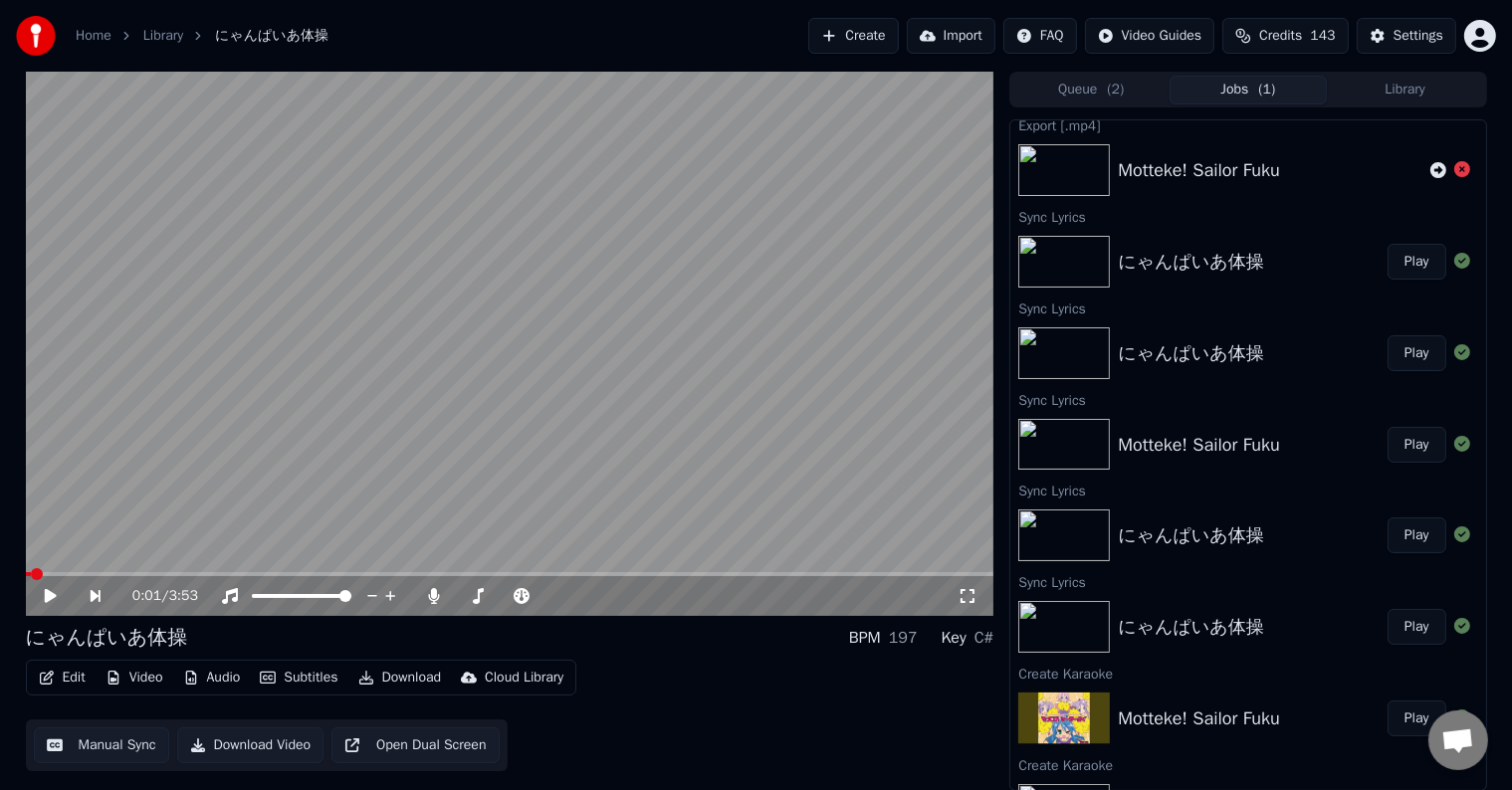 click 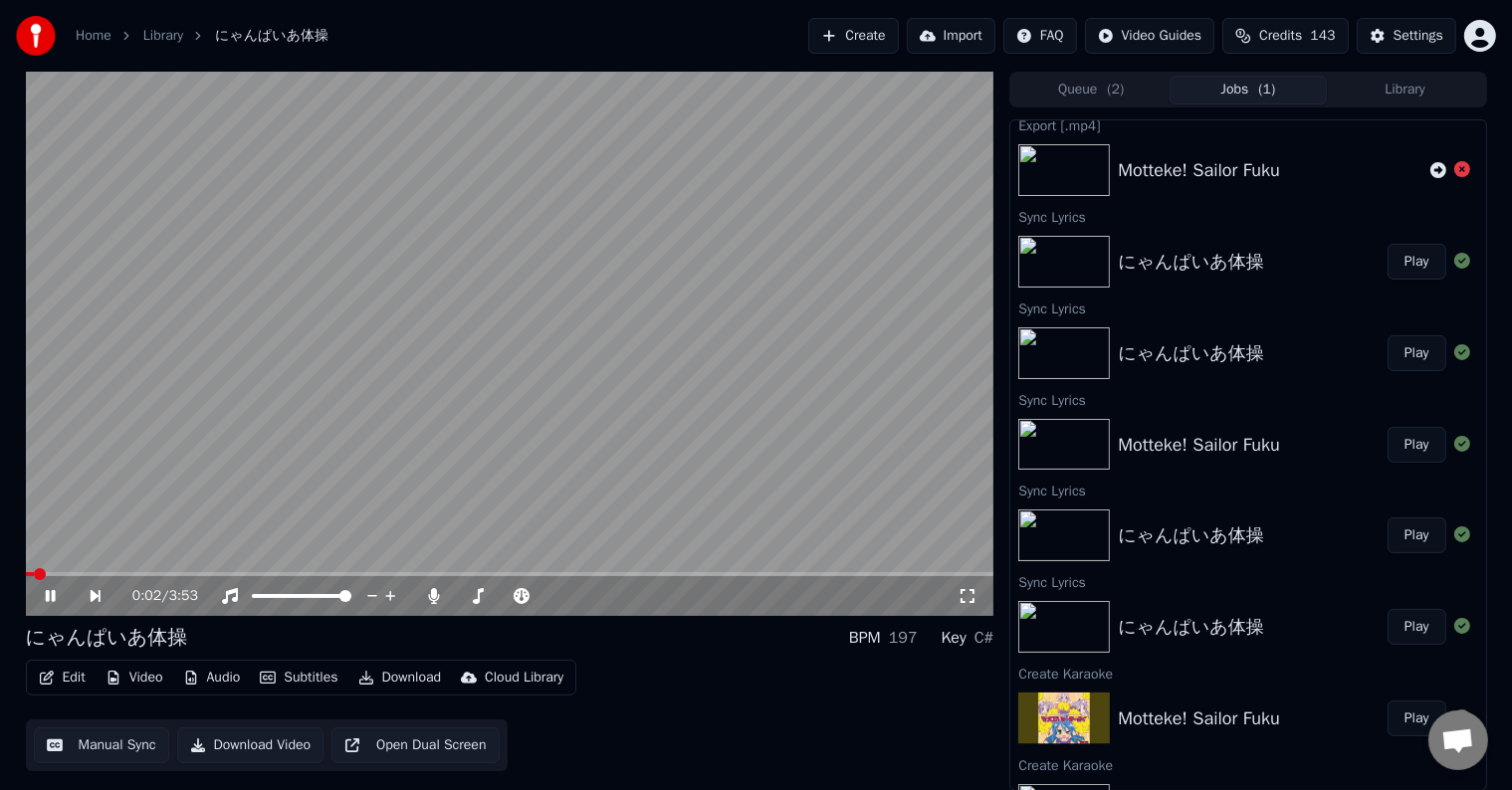 click 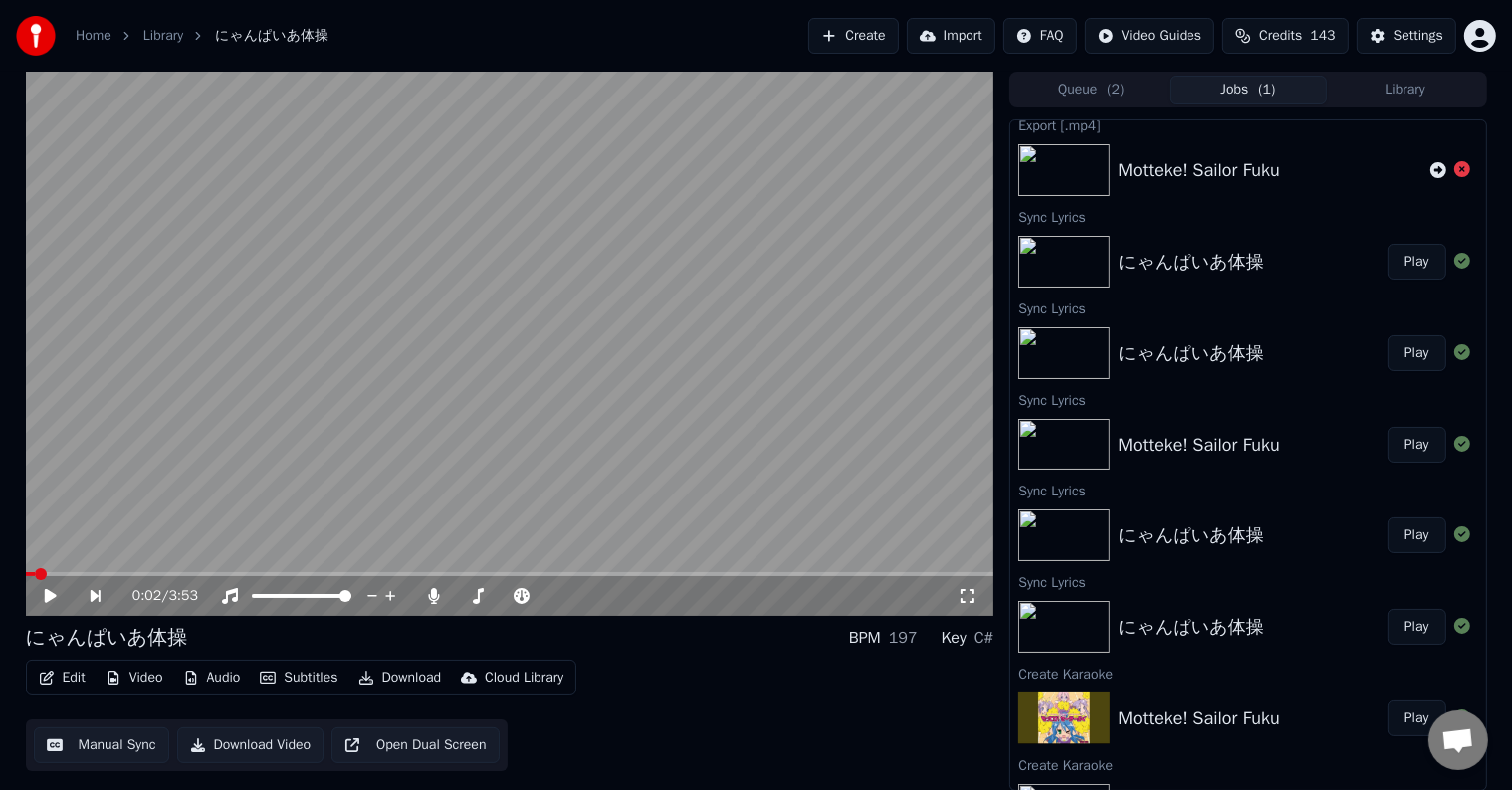 click on "Edit" at bounding box center (62, 678) 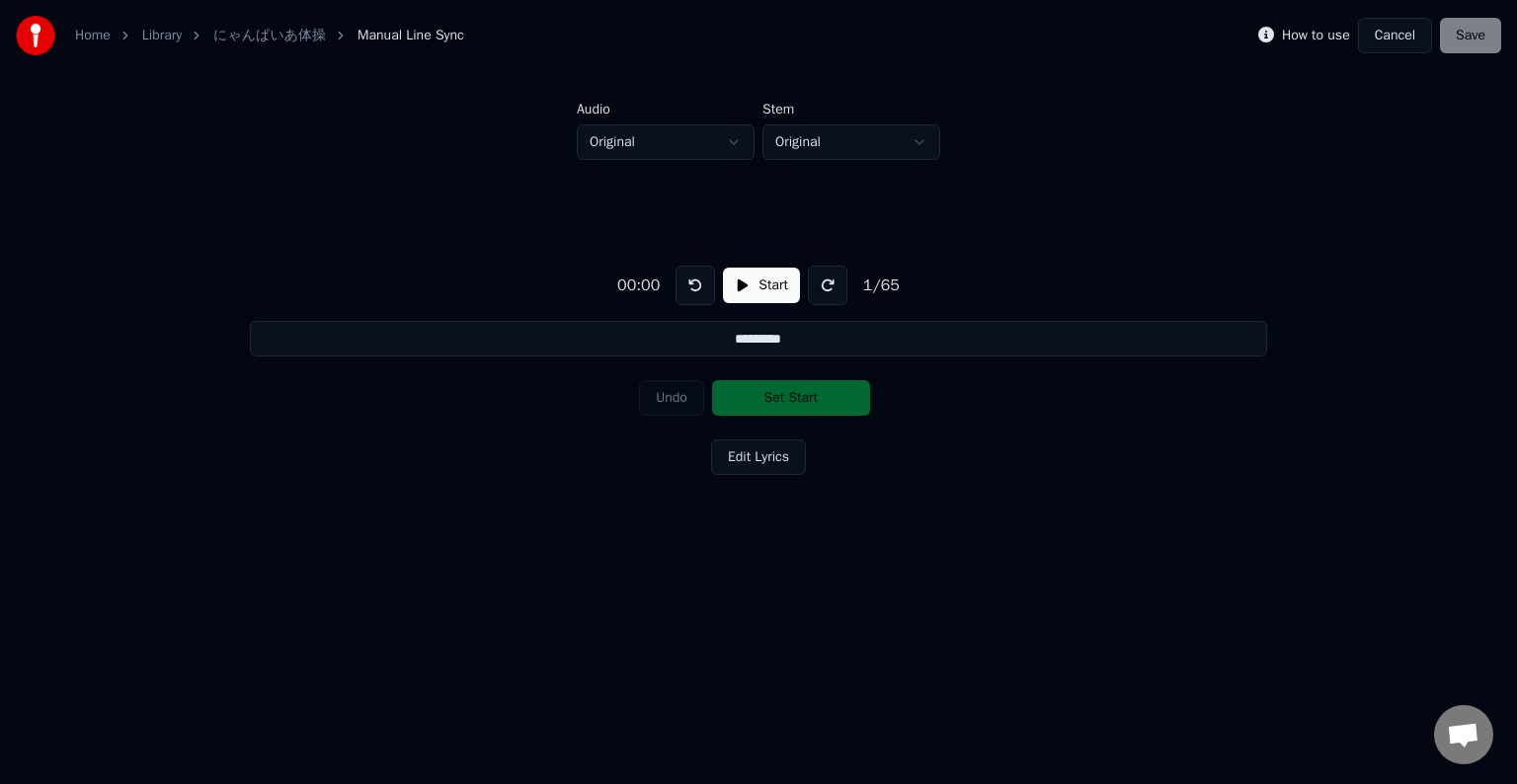 click on "00:00 Start 1  /  65 ********* Undo Set Start Edit Lyrics" at bounding box center [758, 366] 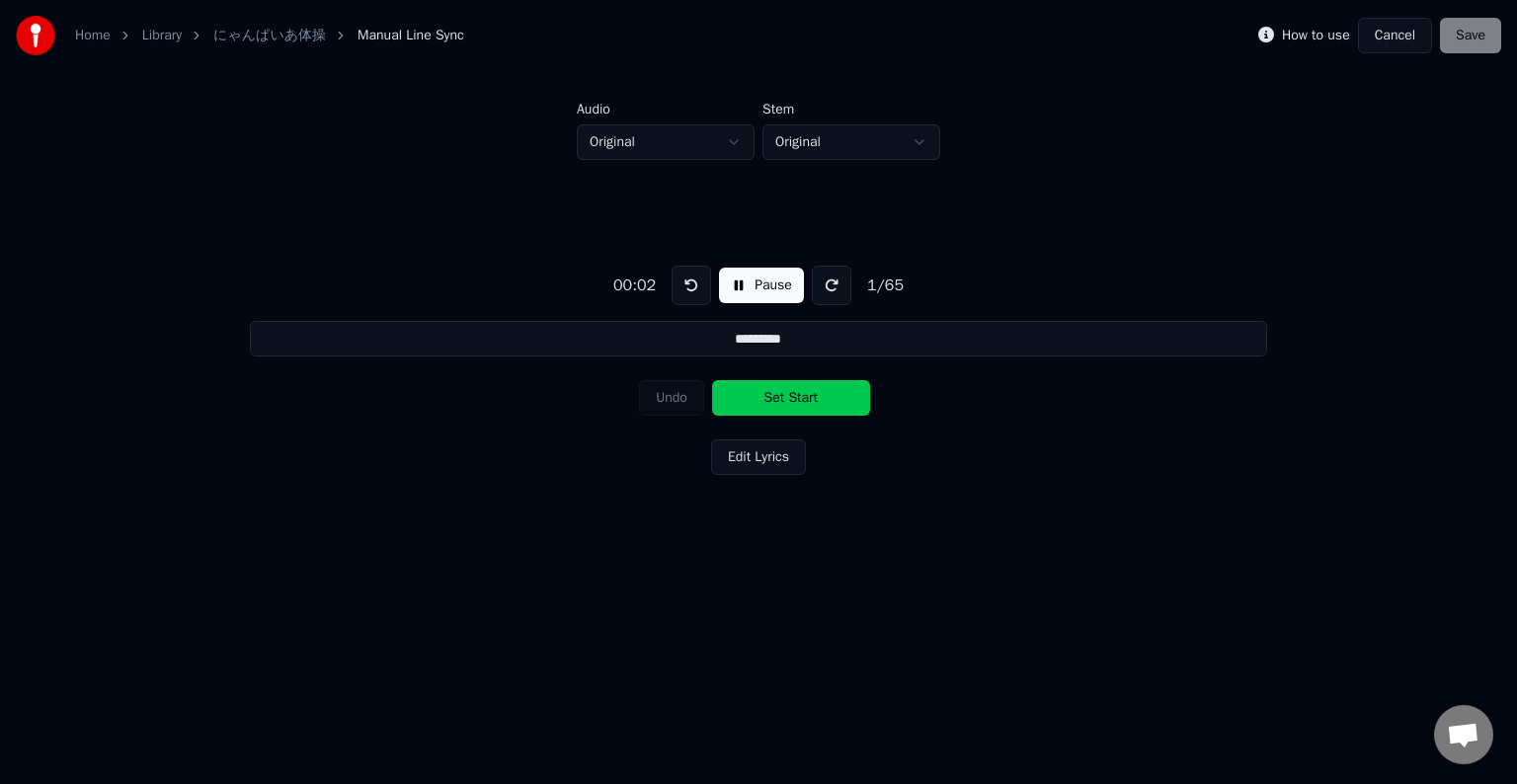 click on "Set Start" at bounding box center (791, 398) 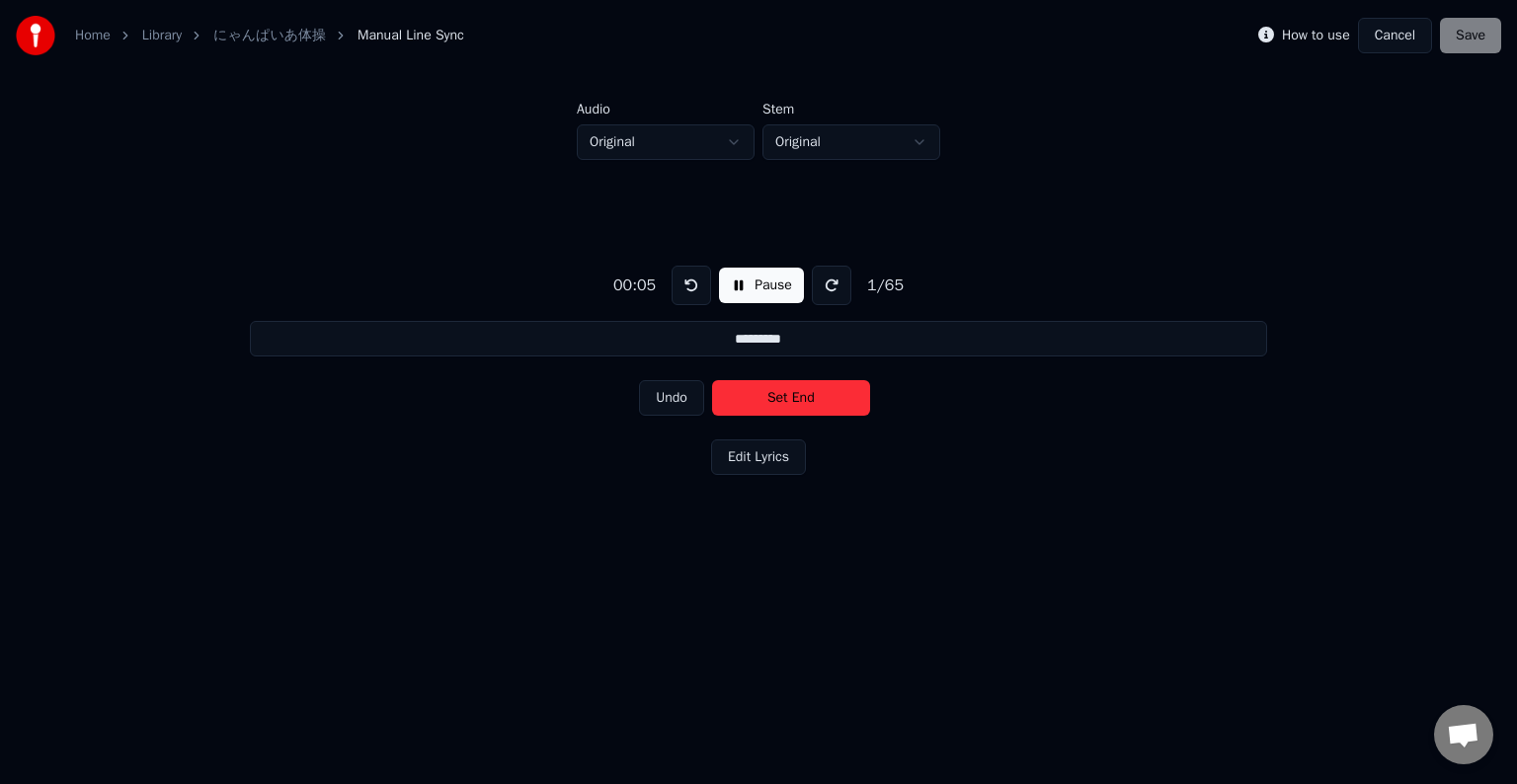 click on "Set End" at bounding box center [791, 398] 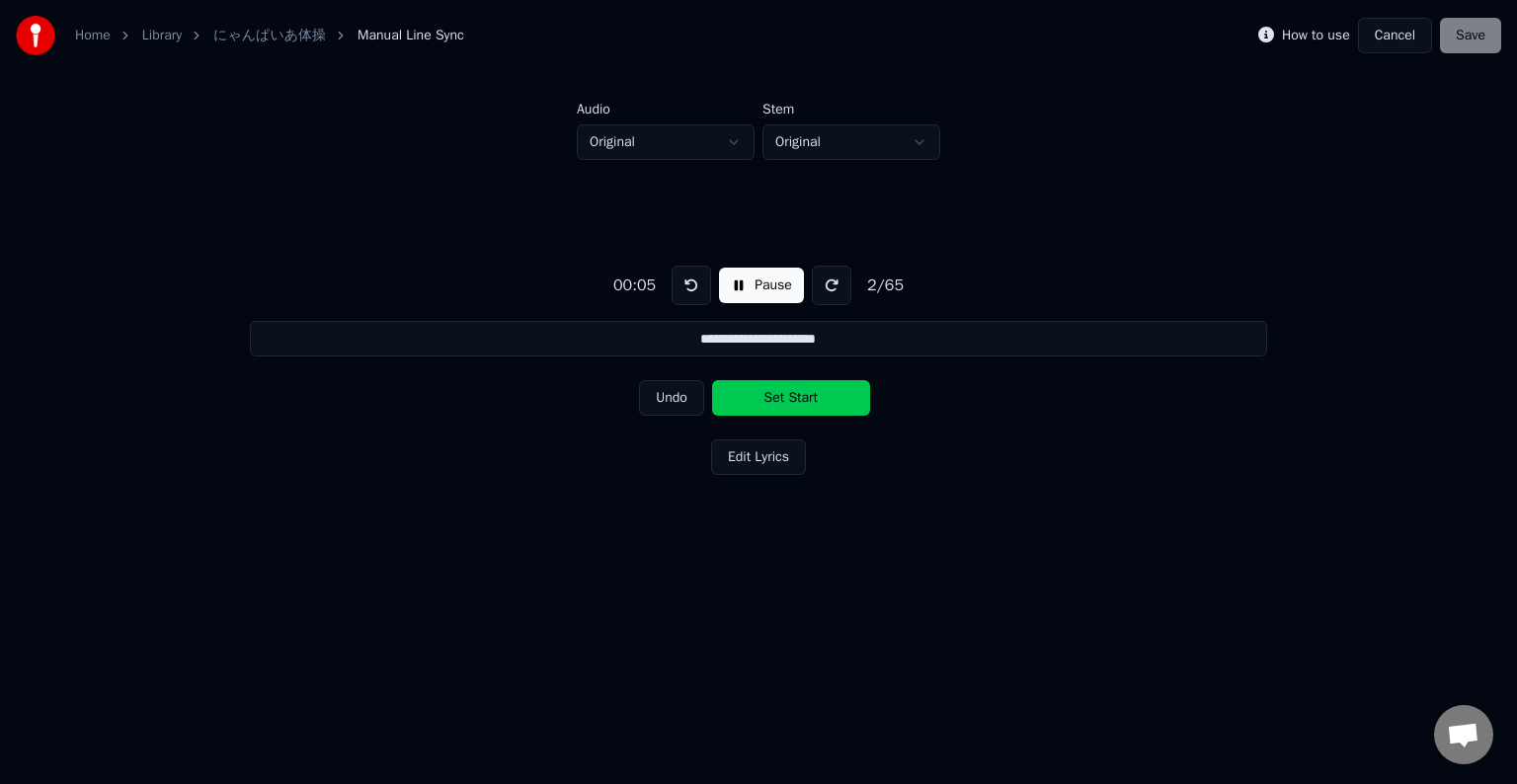 click on "Set Start" at bounding box center (791, 398) 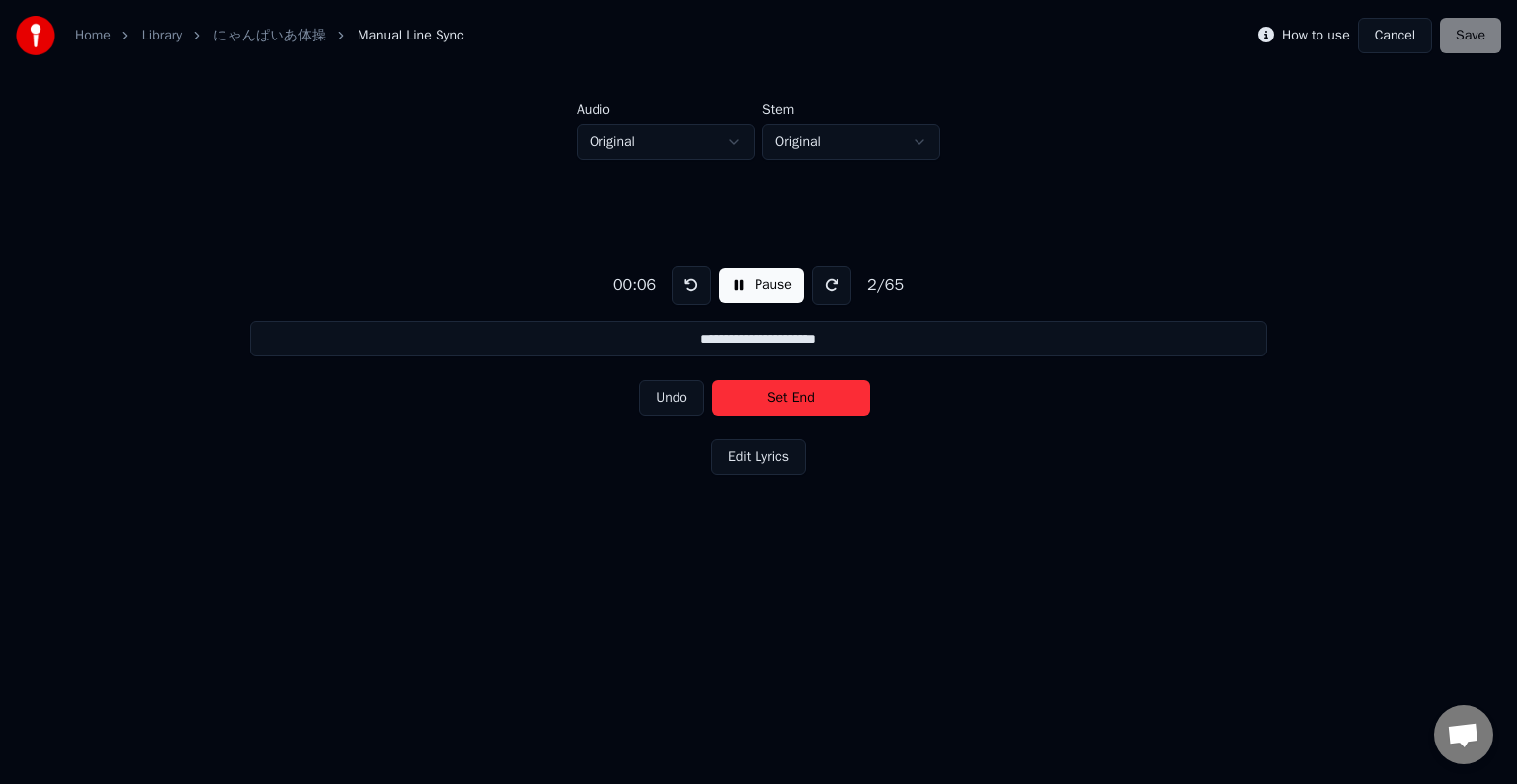 click on "Set End" at bounding box center (791, 398) 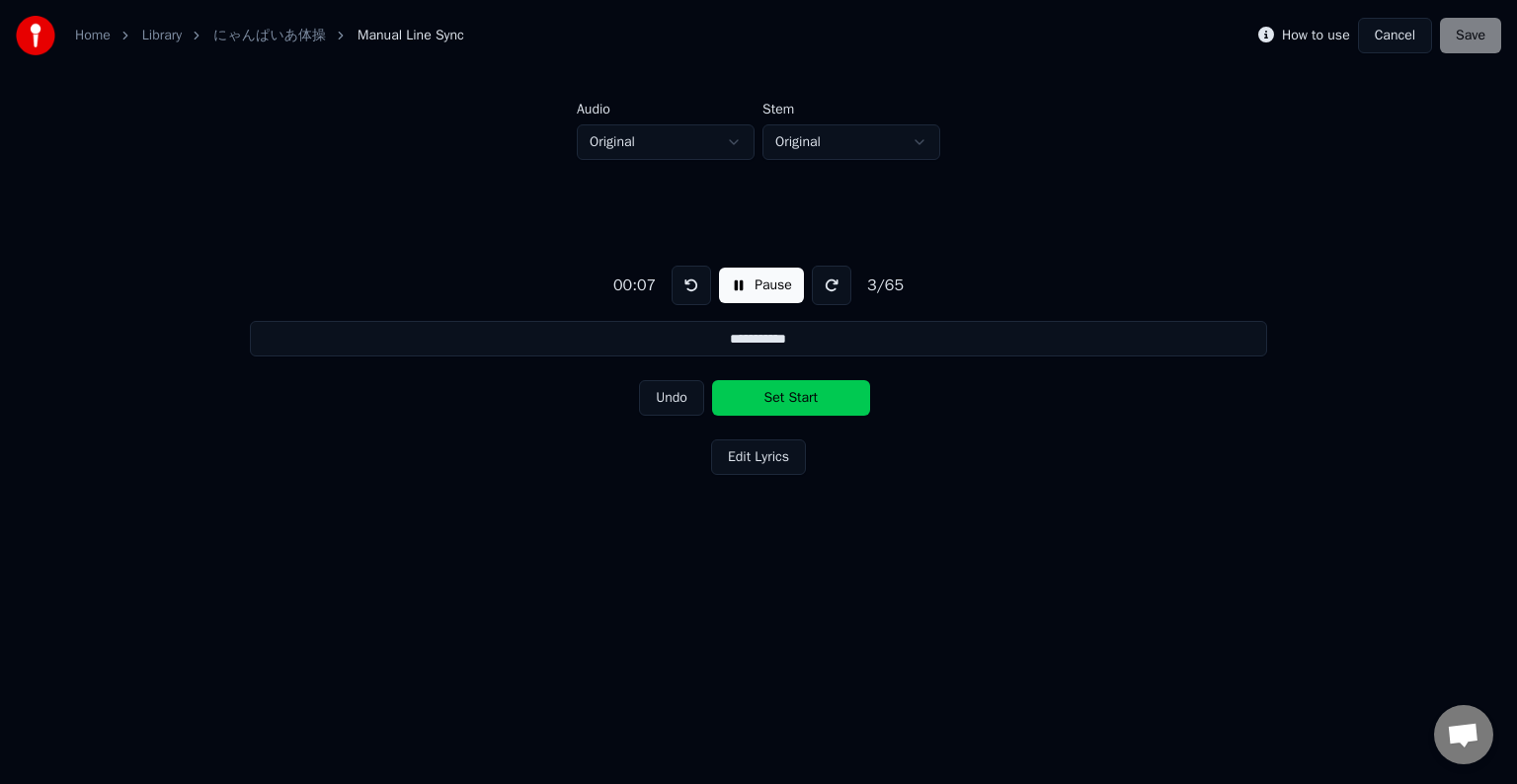 click on "Set Start" at bounding box center [791, 398] 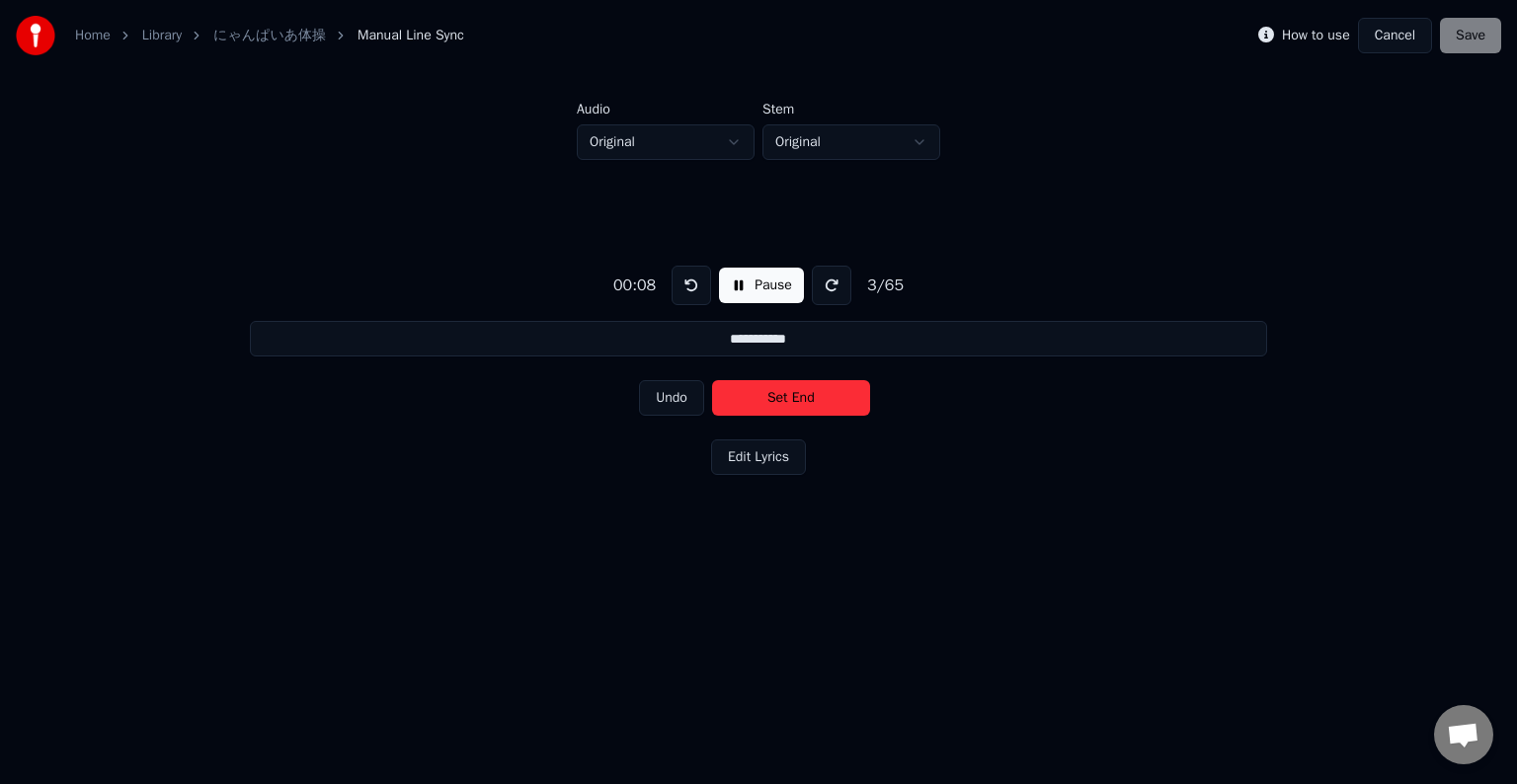 click on "Set End" at bounding box center (791, 398) 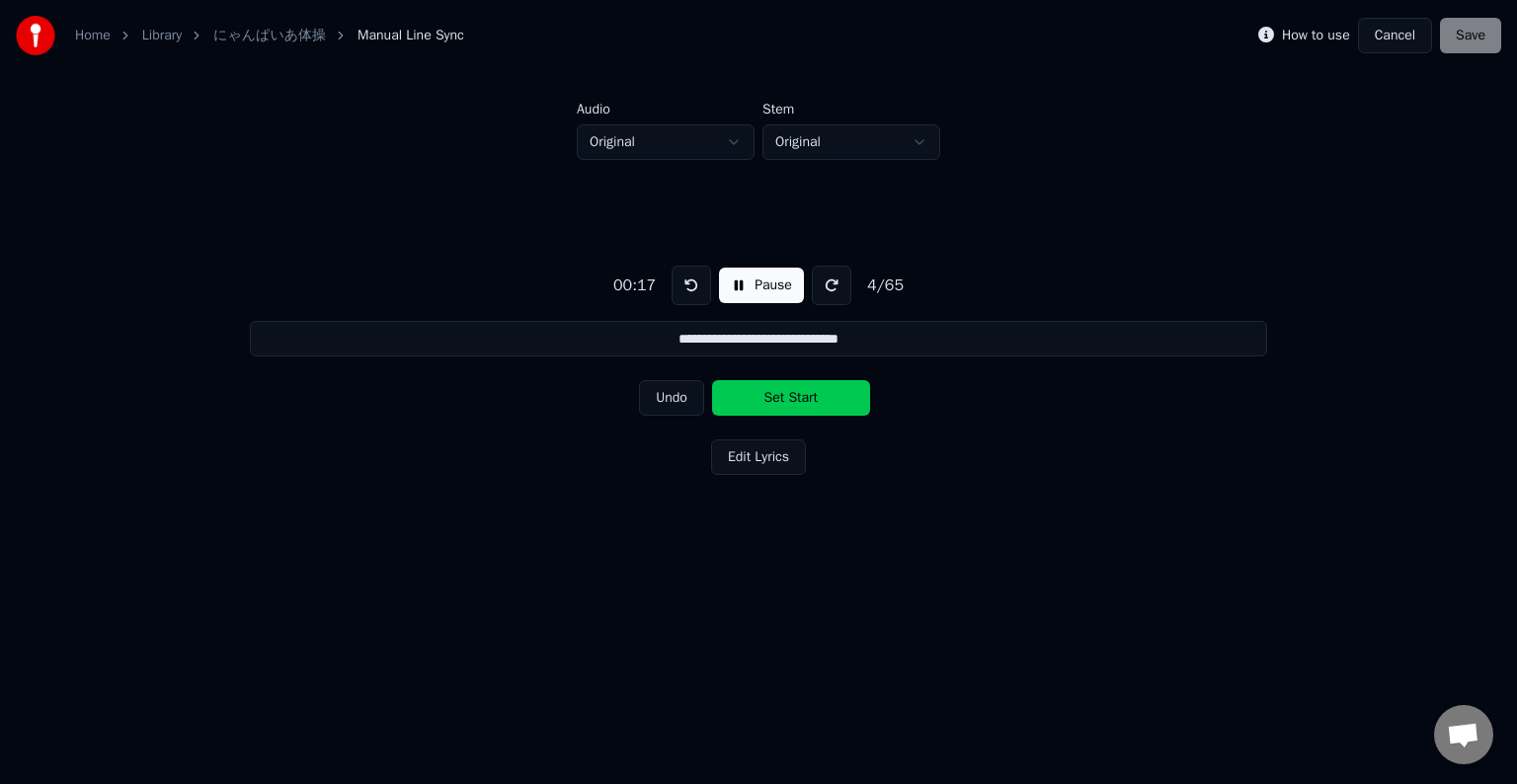 click on "Set Start" at bounding box center (791, 398) 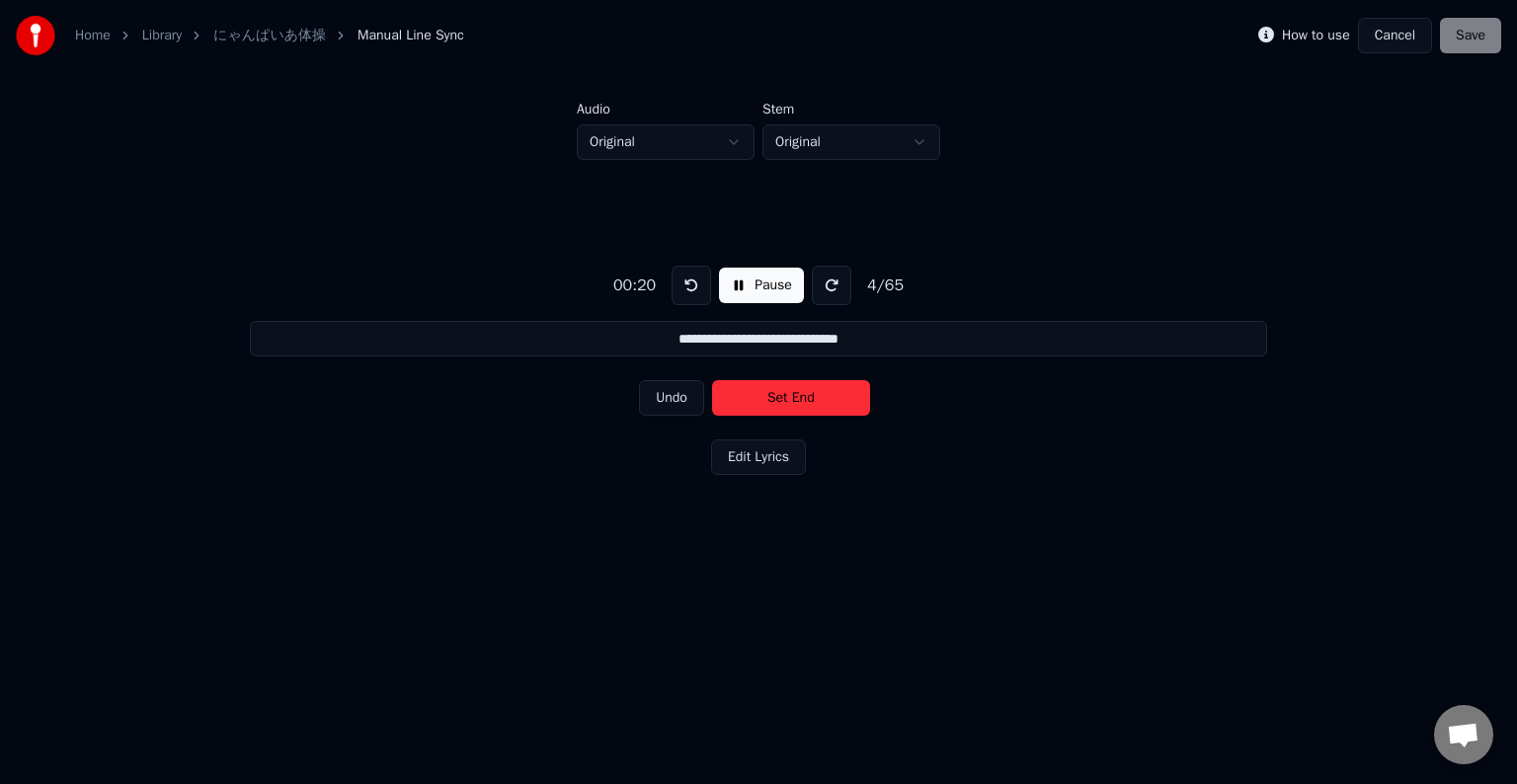 click on "Set End" at bounding box center [791, 398] 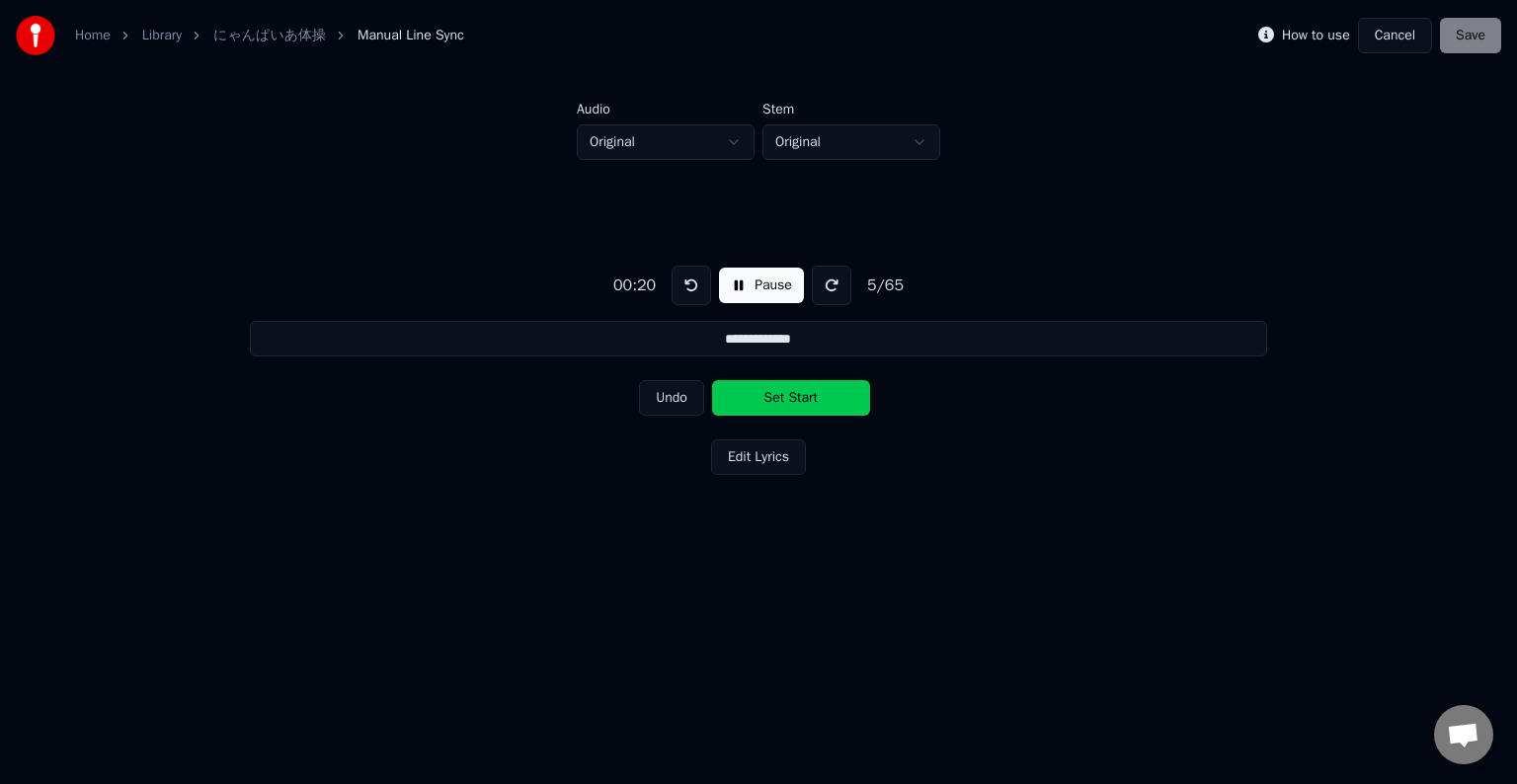 click on "Set Start" at bounding box center [791, 398] 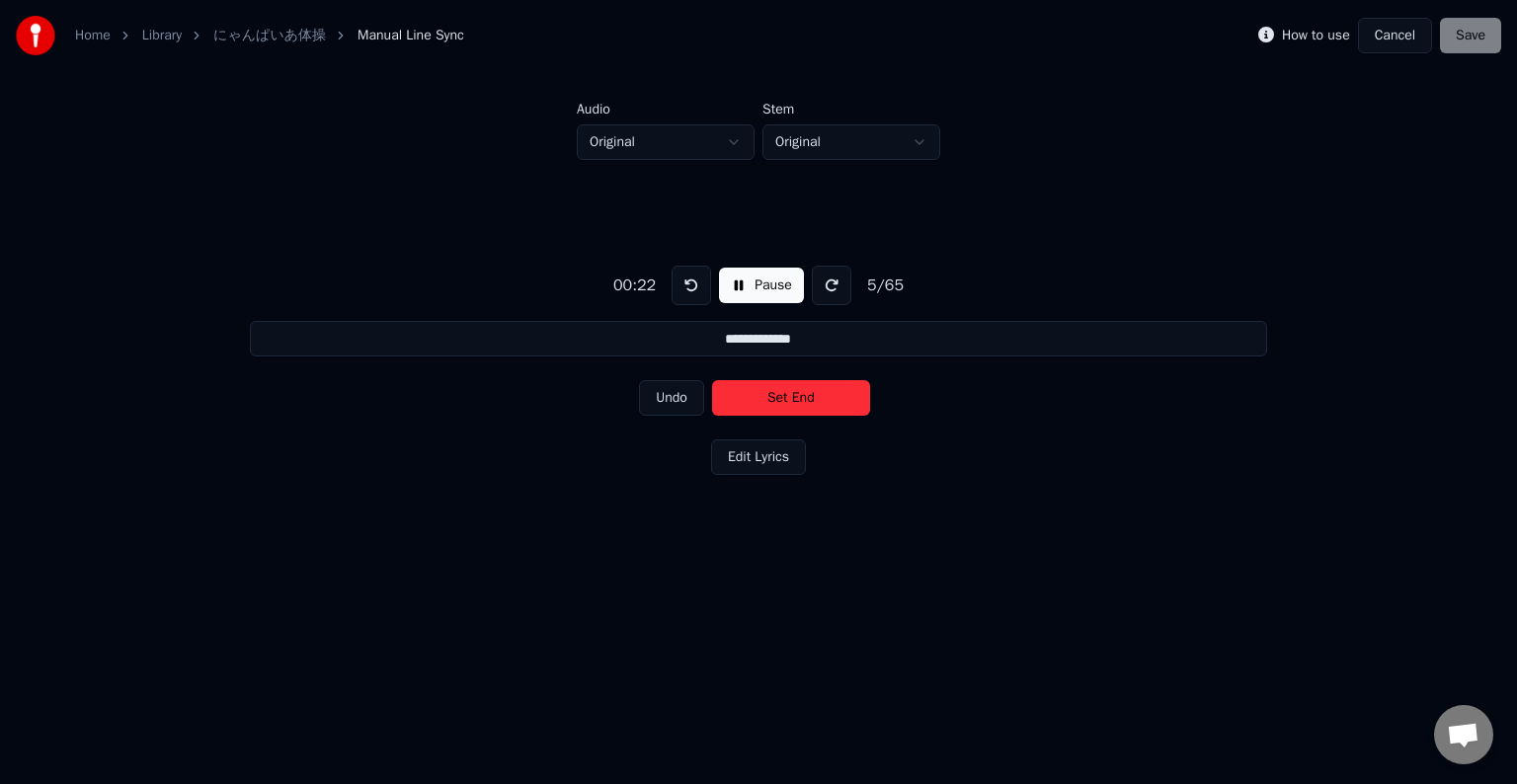click on "Set End" at bounding box center [791, 398] 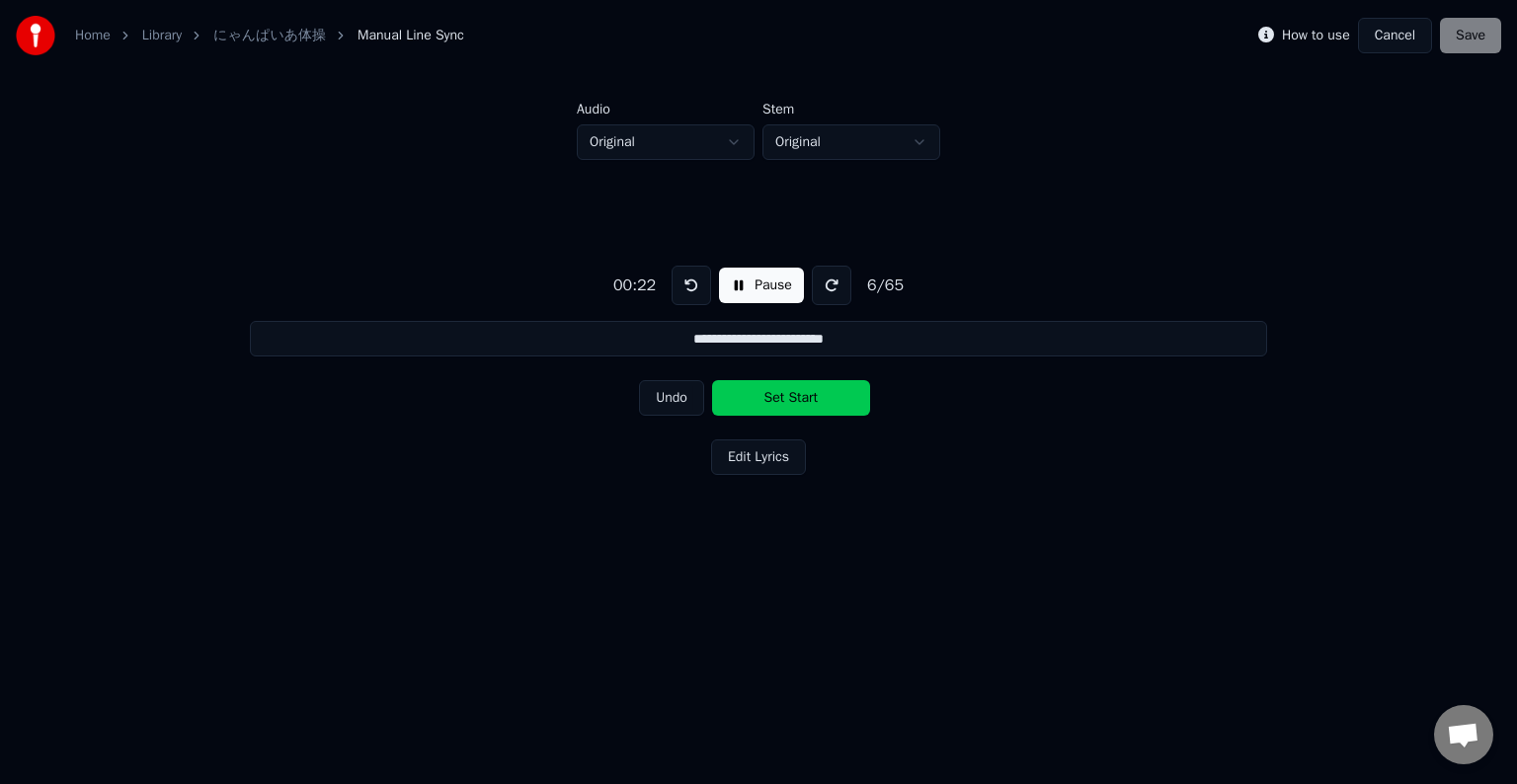 click on "Set Start" at bounding box center [791, 398] 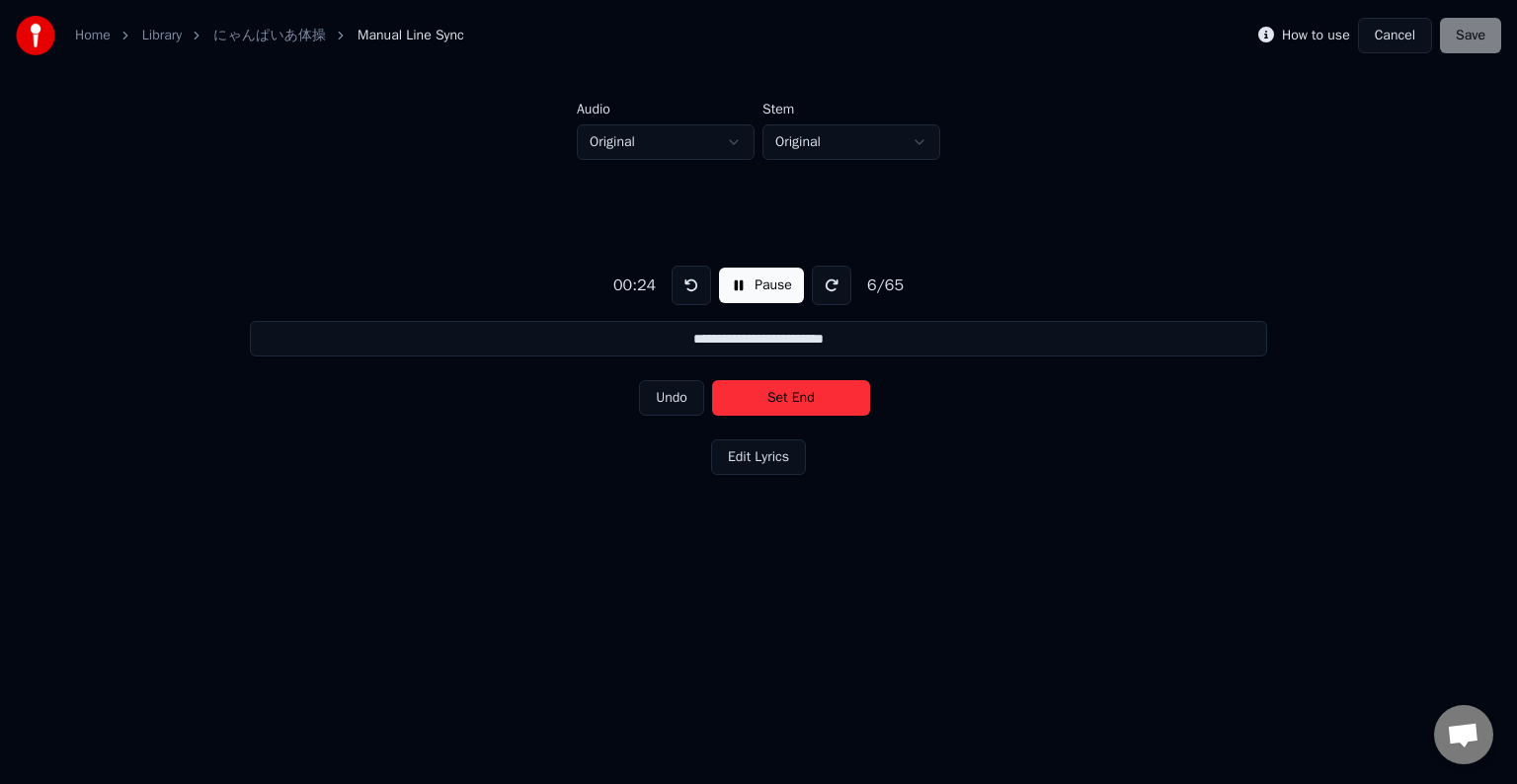click on "Set End" at bounding box center [791, 398] 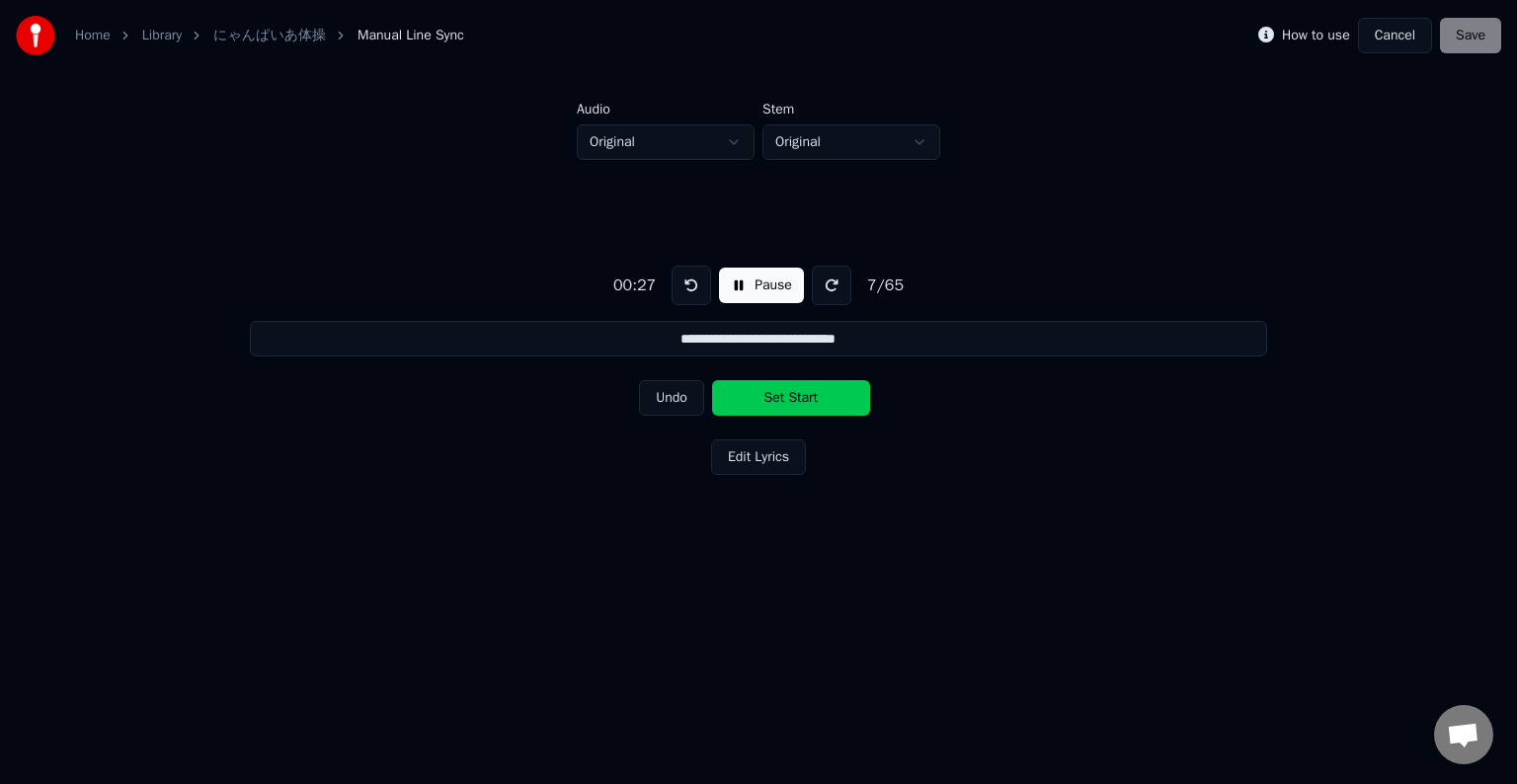 click on "Set Start" at bounding box center (791, 398) 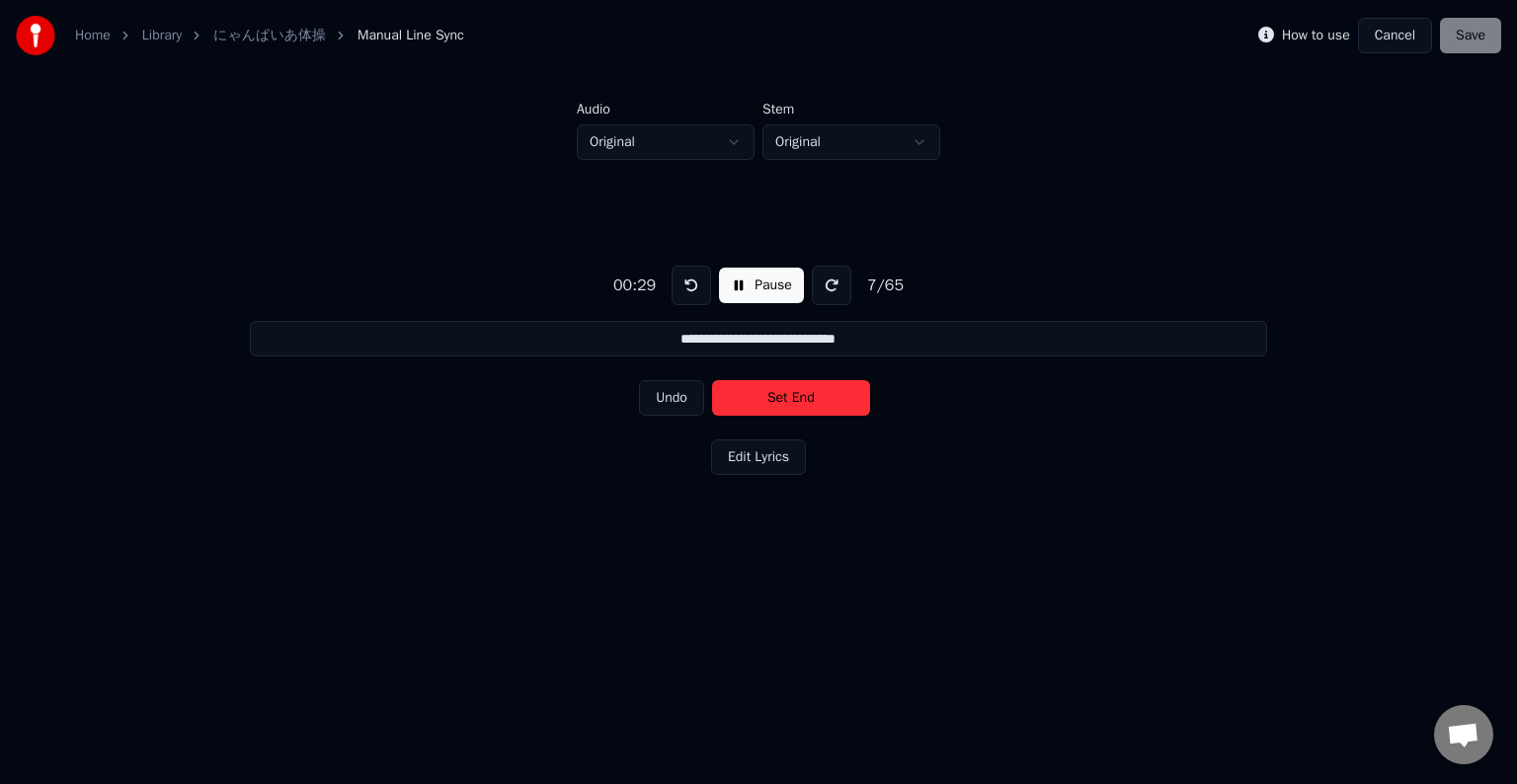 click on "Set End" at bounding box center (791, 398) 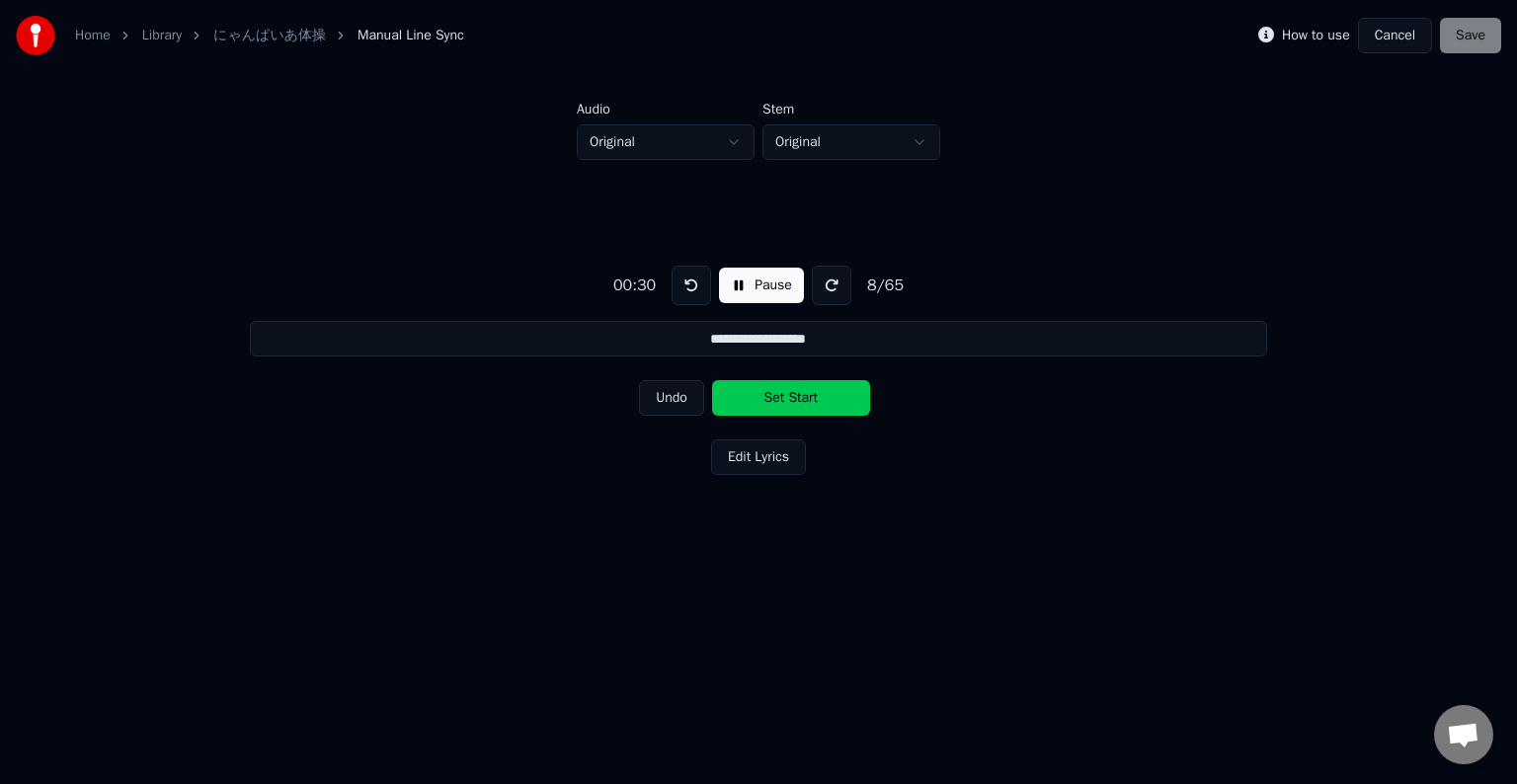 click on "Set Start" at bounding box center (791, 398) 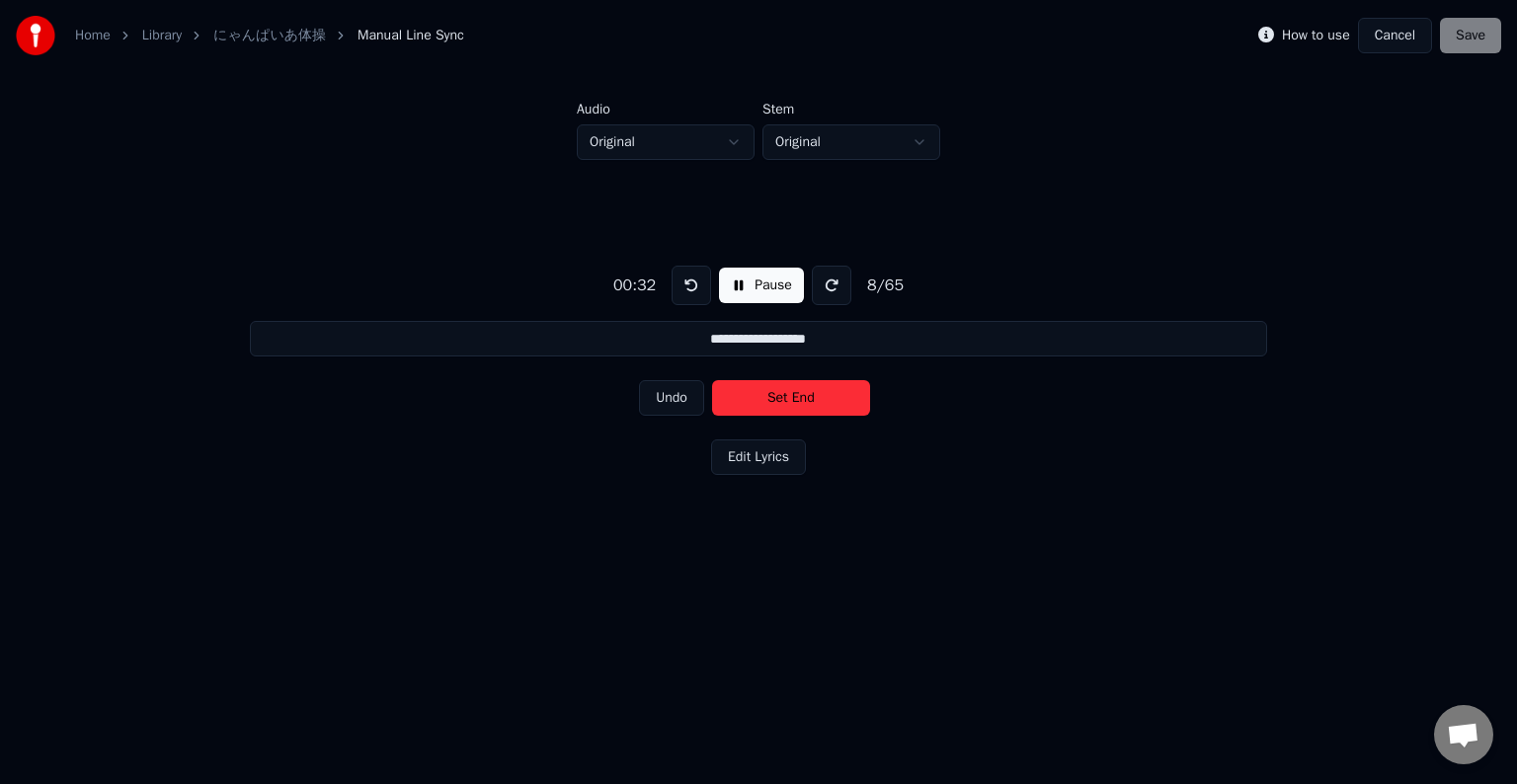 click on "Set End" at bounding box center [791, 398] 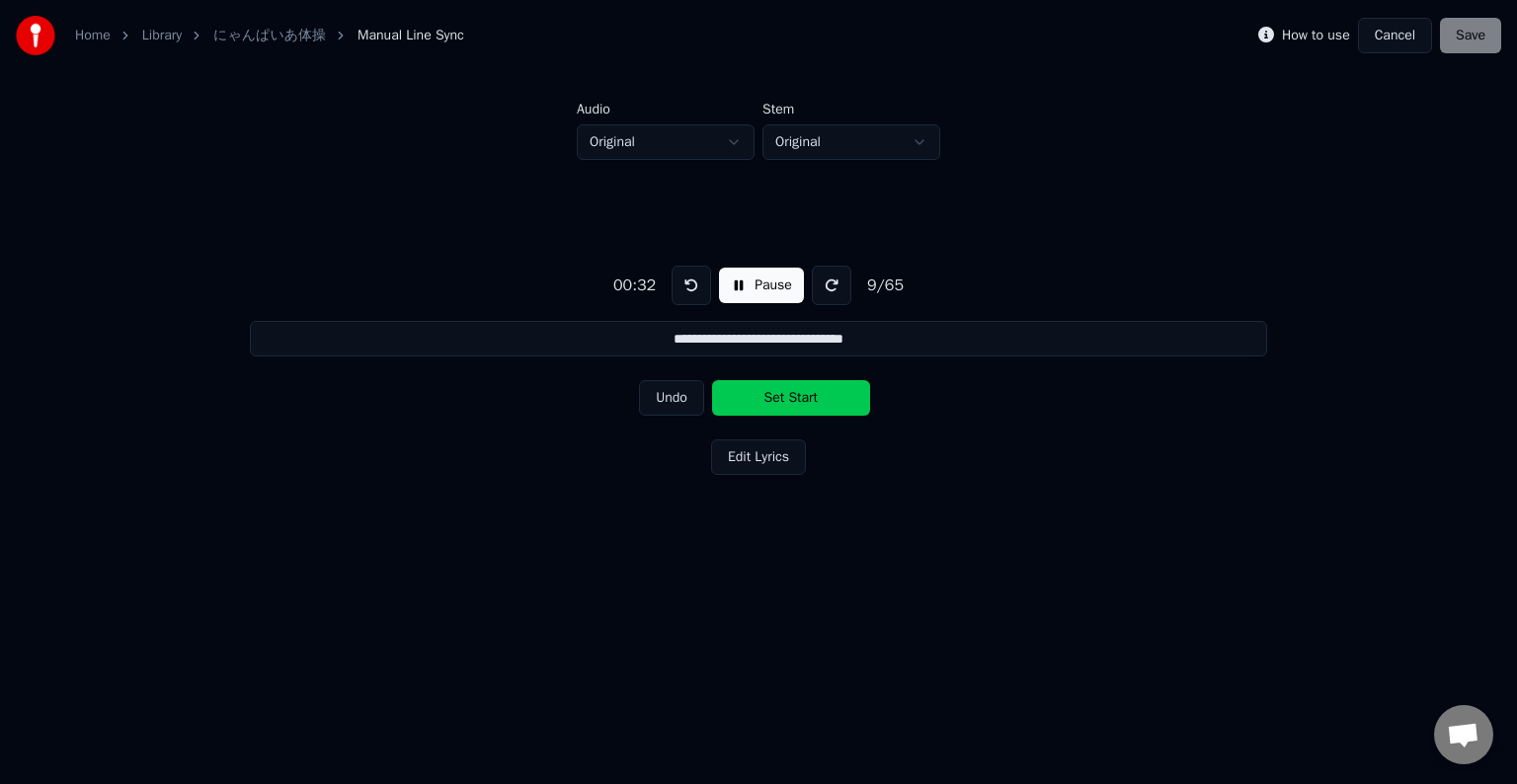 click on "Set Start" at bounding box center (791, 398) 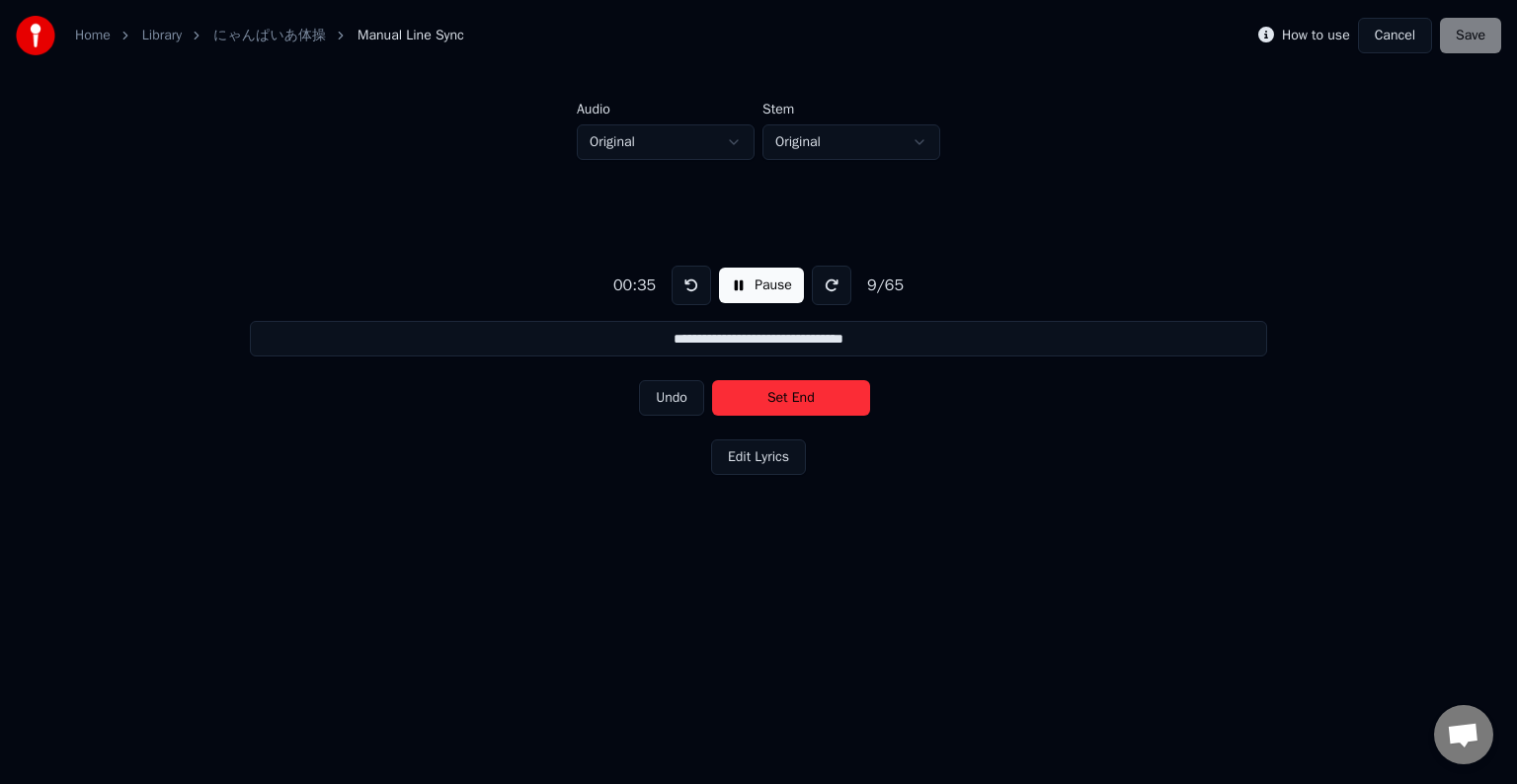 click on "Set End" at bounding box center [791, 398] 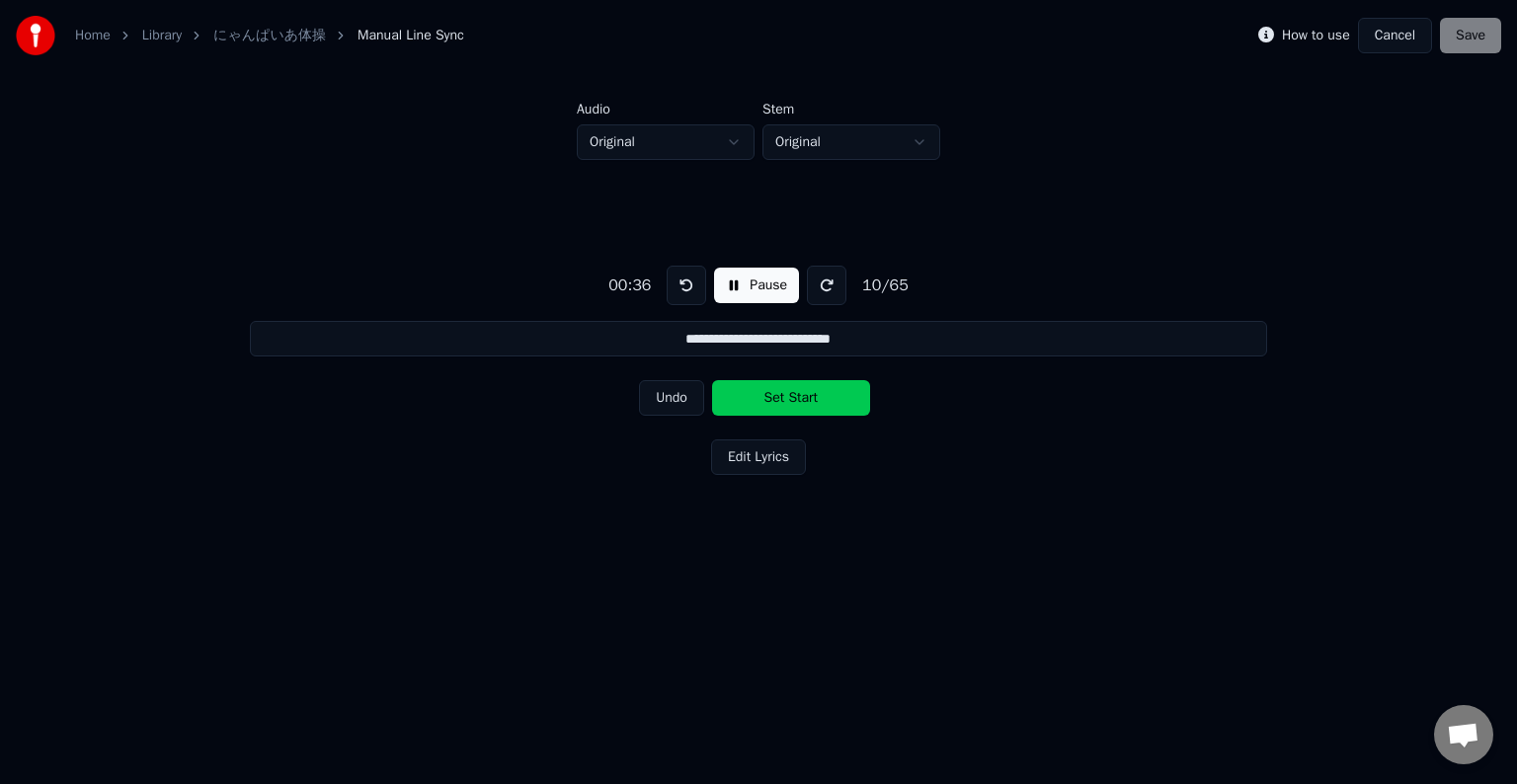 click on "Set Start" at bounding box center [791, 398] 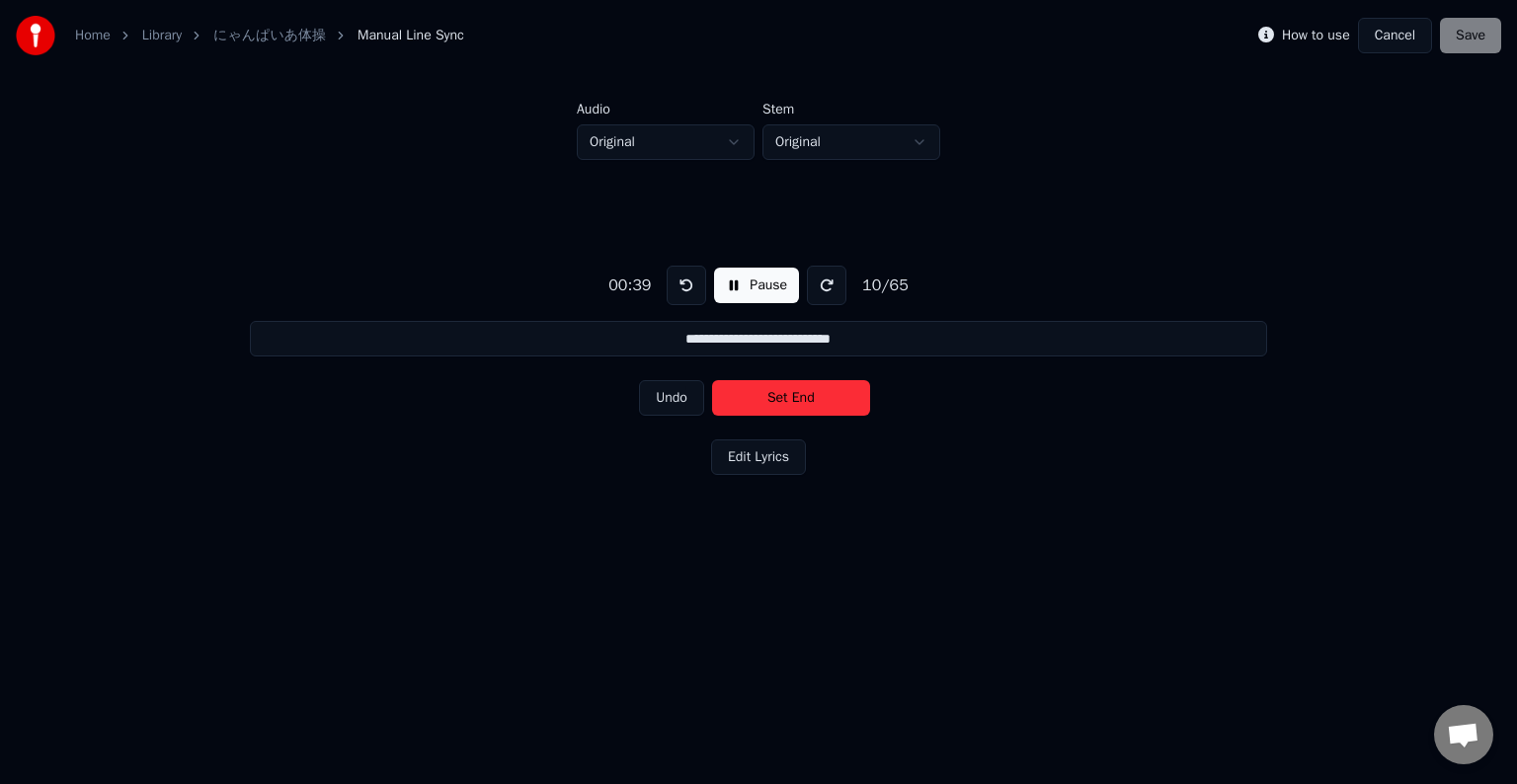 click on "Set End" at bounding box center (791, 398) 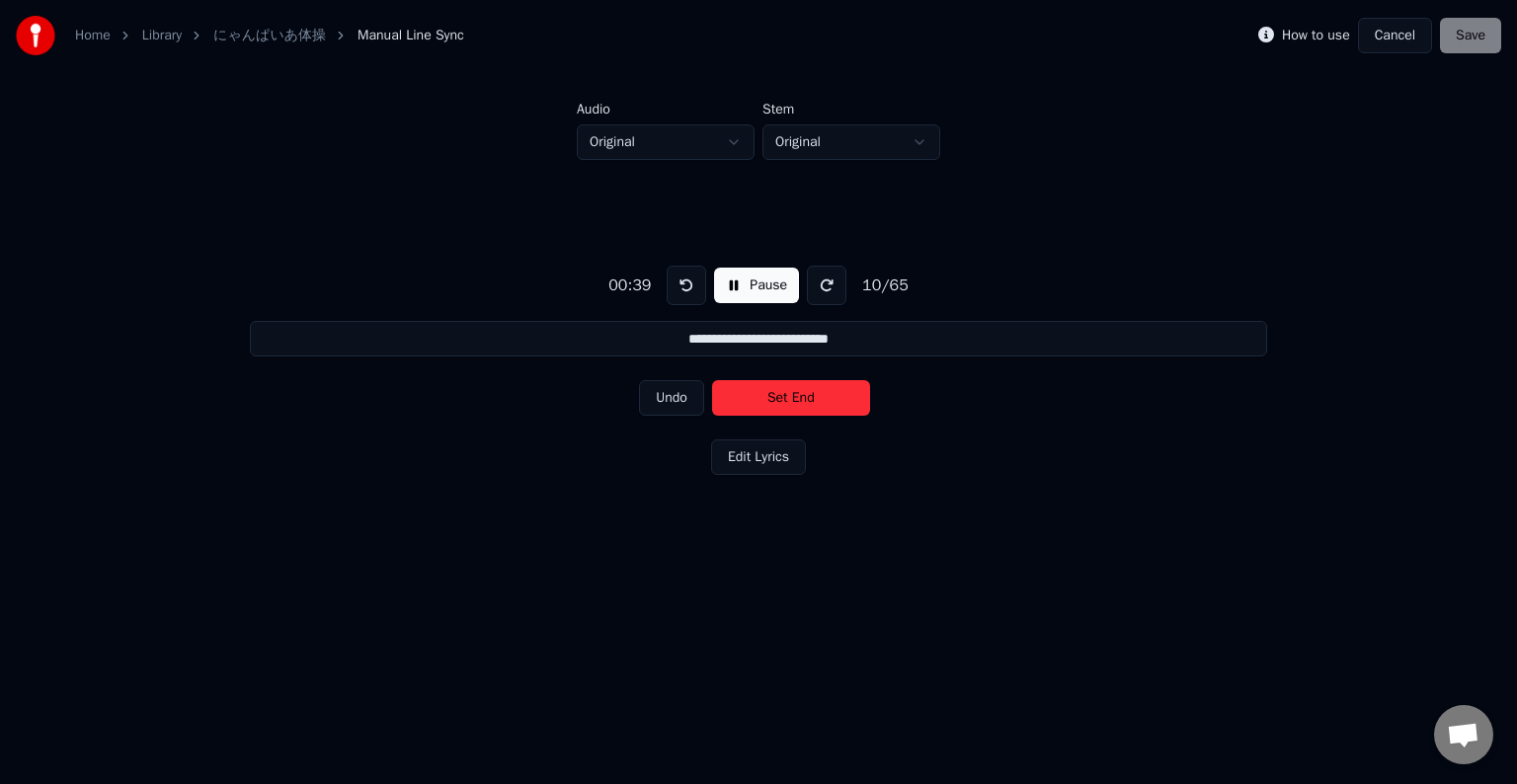 click on "Set End" at bounding box center [791, 398] 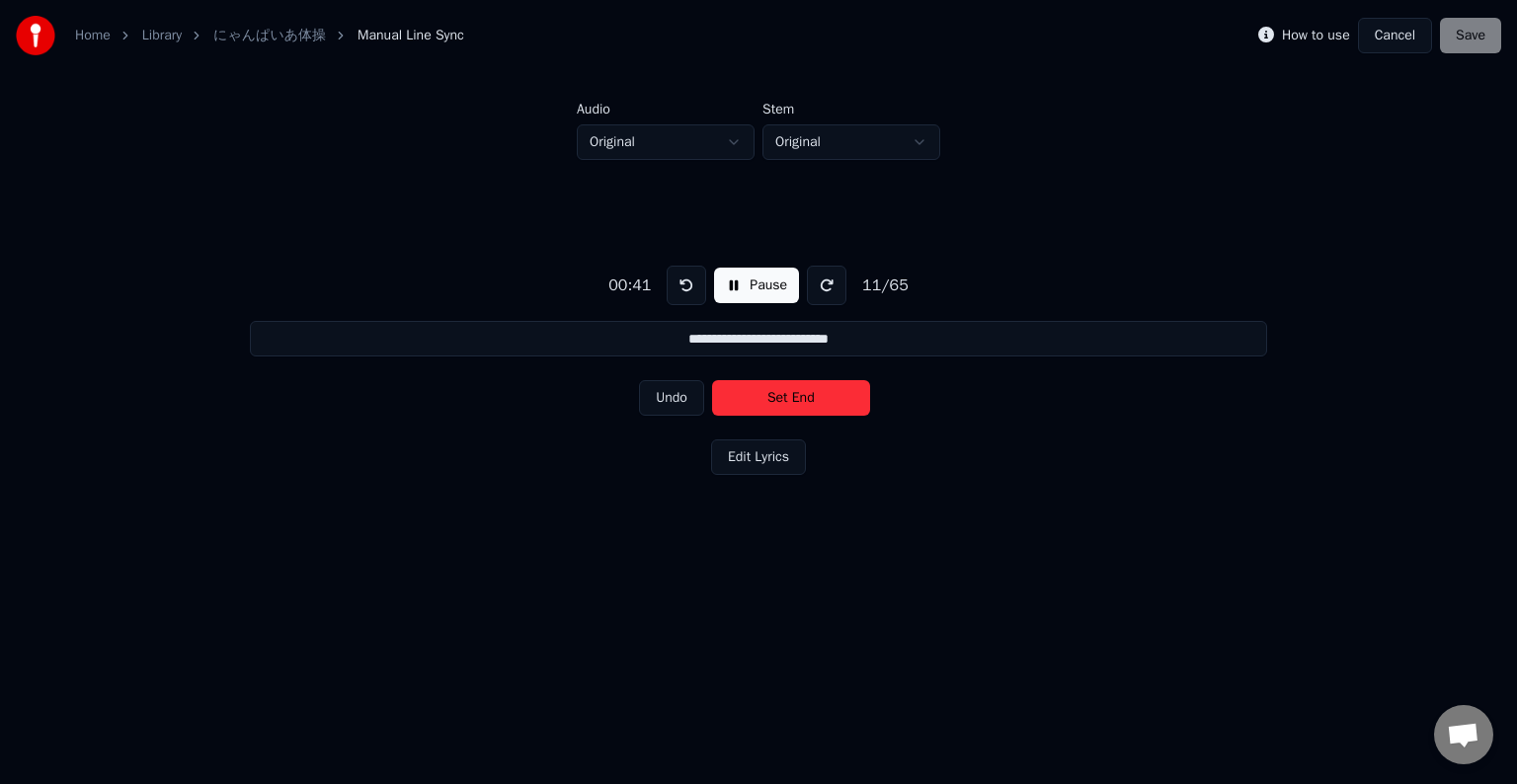 click on "Set End" at bounding box center [791, 398] 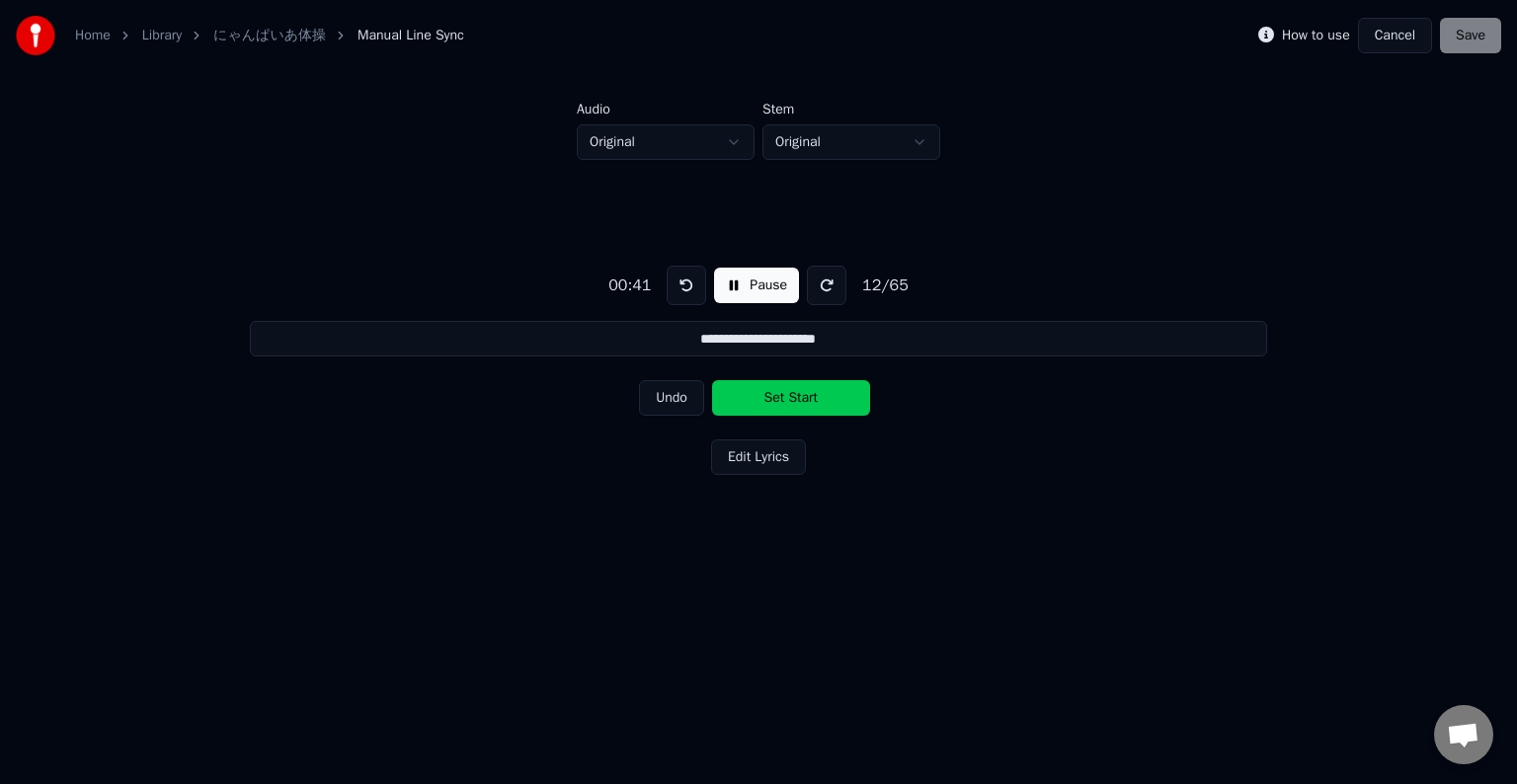 click on "Set Start" at bounding box center [791, 398] 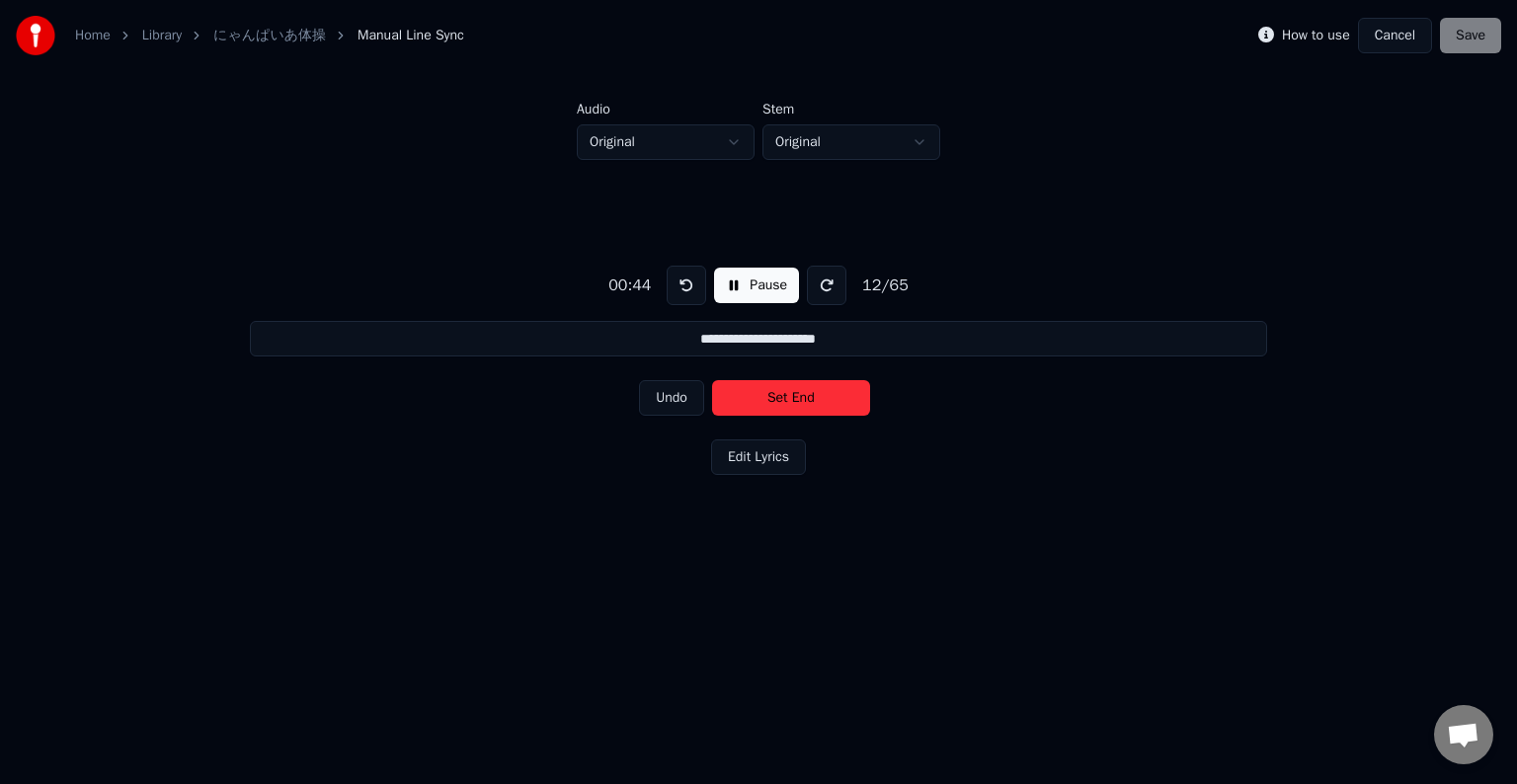 click on "Set End" at bounding box center [791, 398] 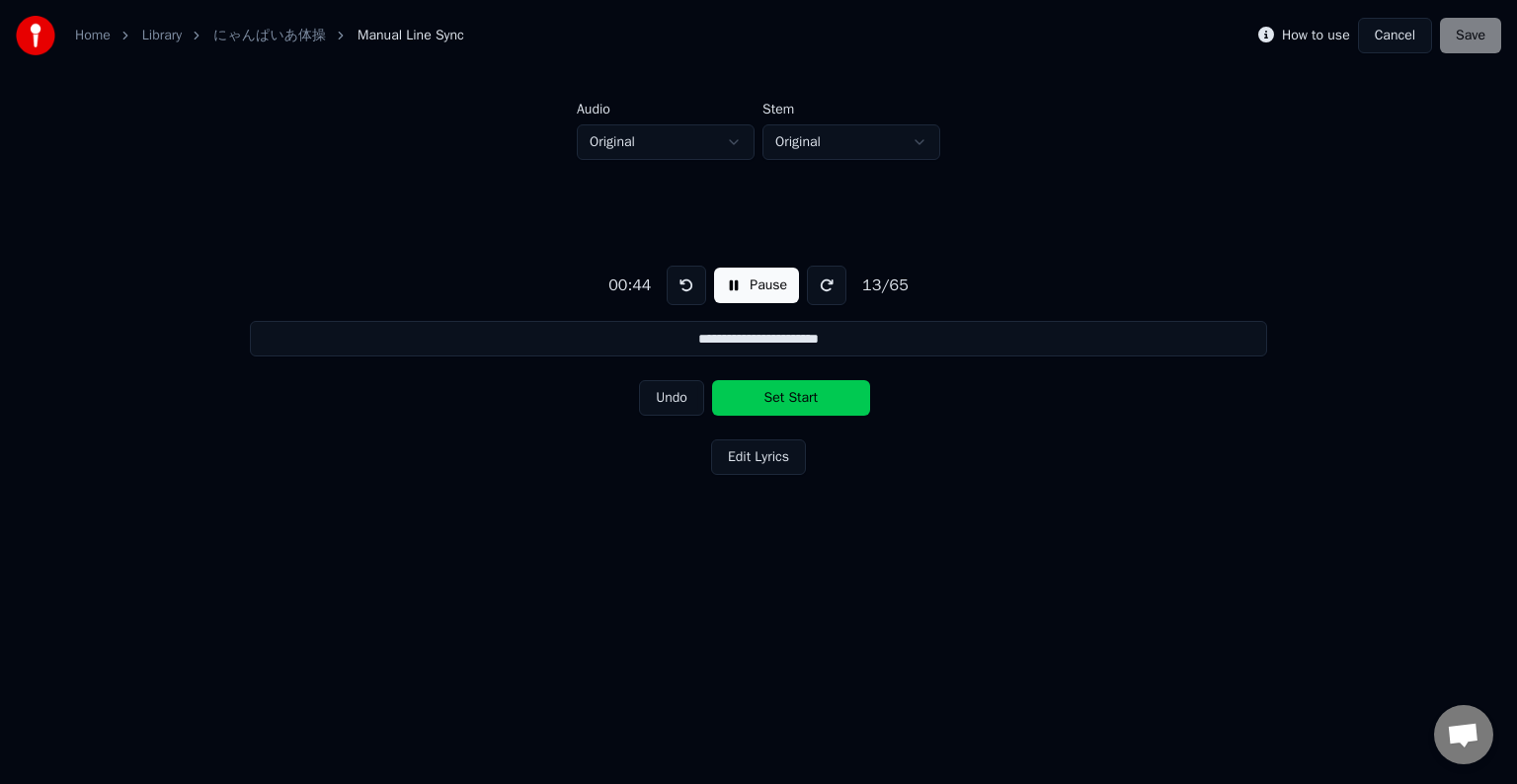 click on "Set Start" at bounding box center [791, 398] 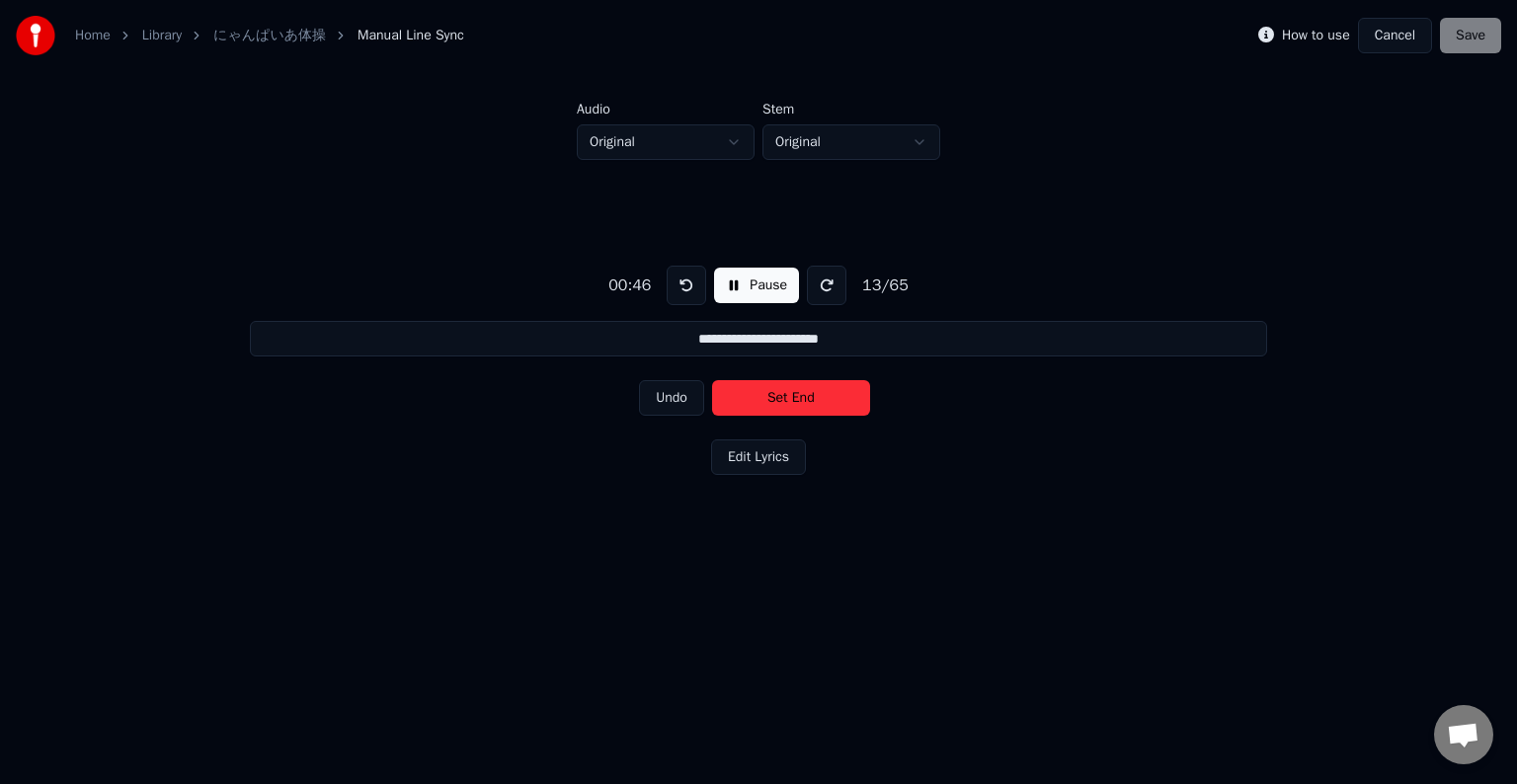 click on "Set End" at bounding box center (791, 398) 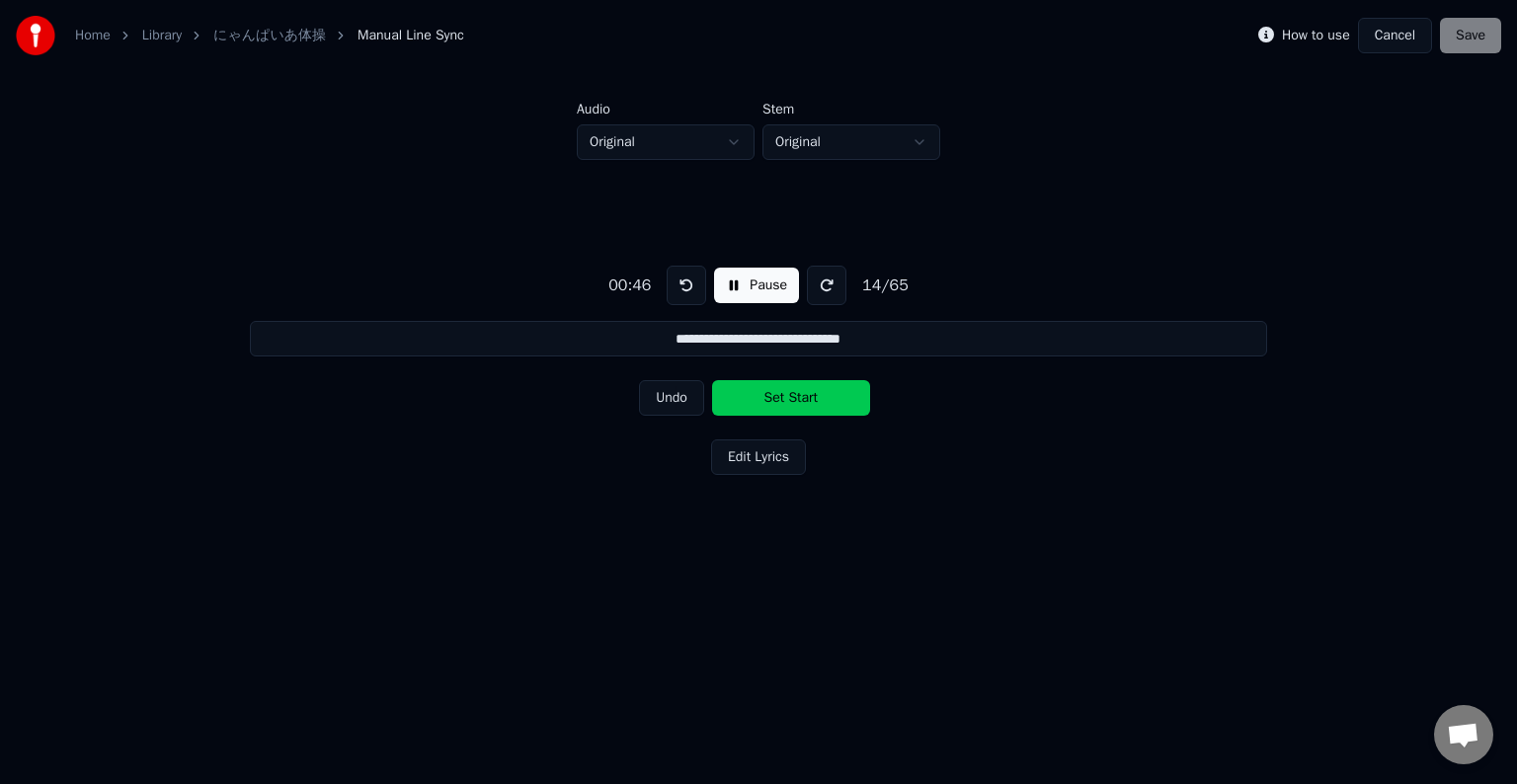 click on "Set Start" at bounding box center [791, 398] 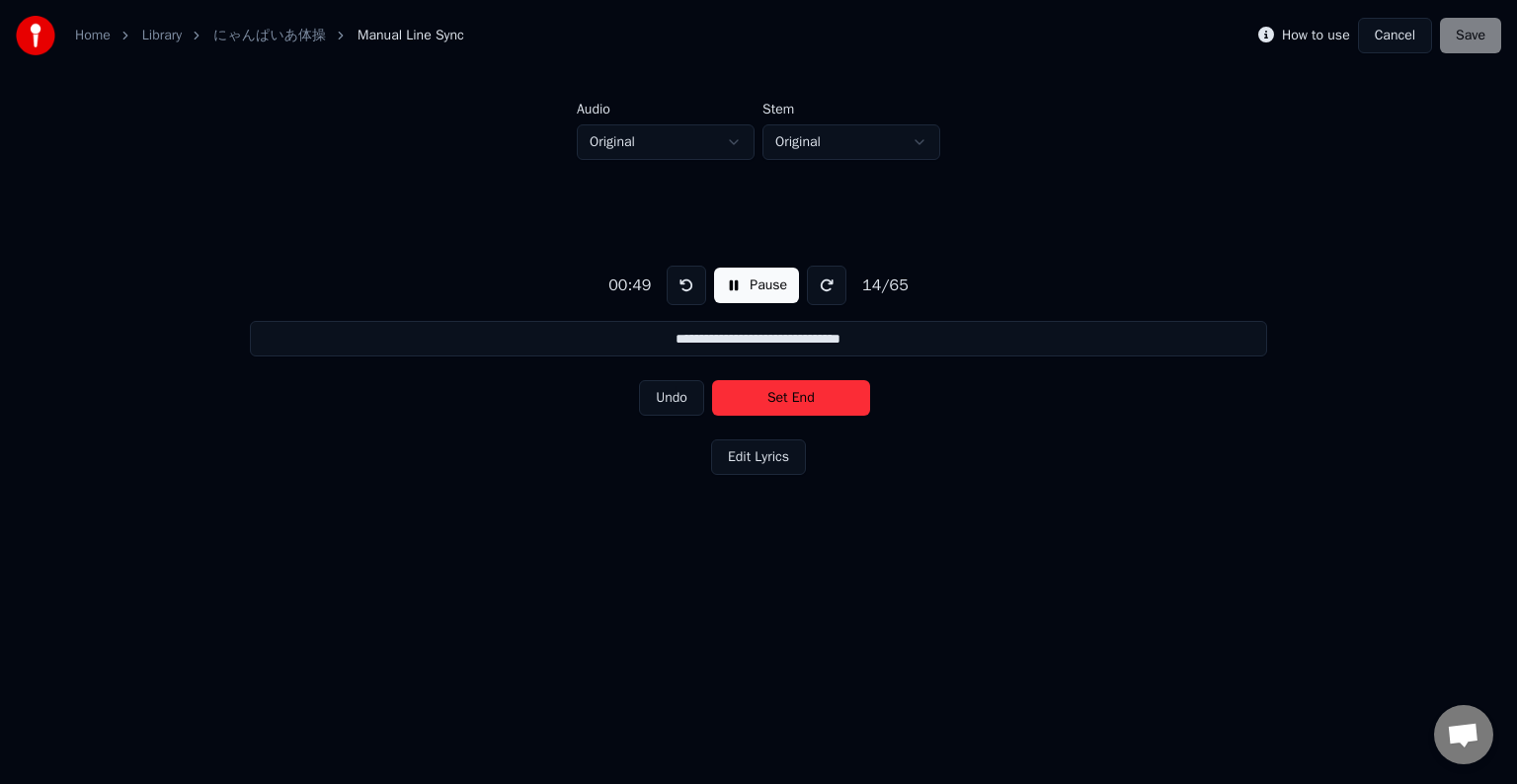 click on "Set End" at bounding box center (791, 398) 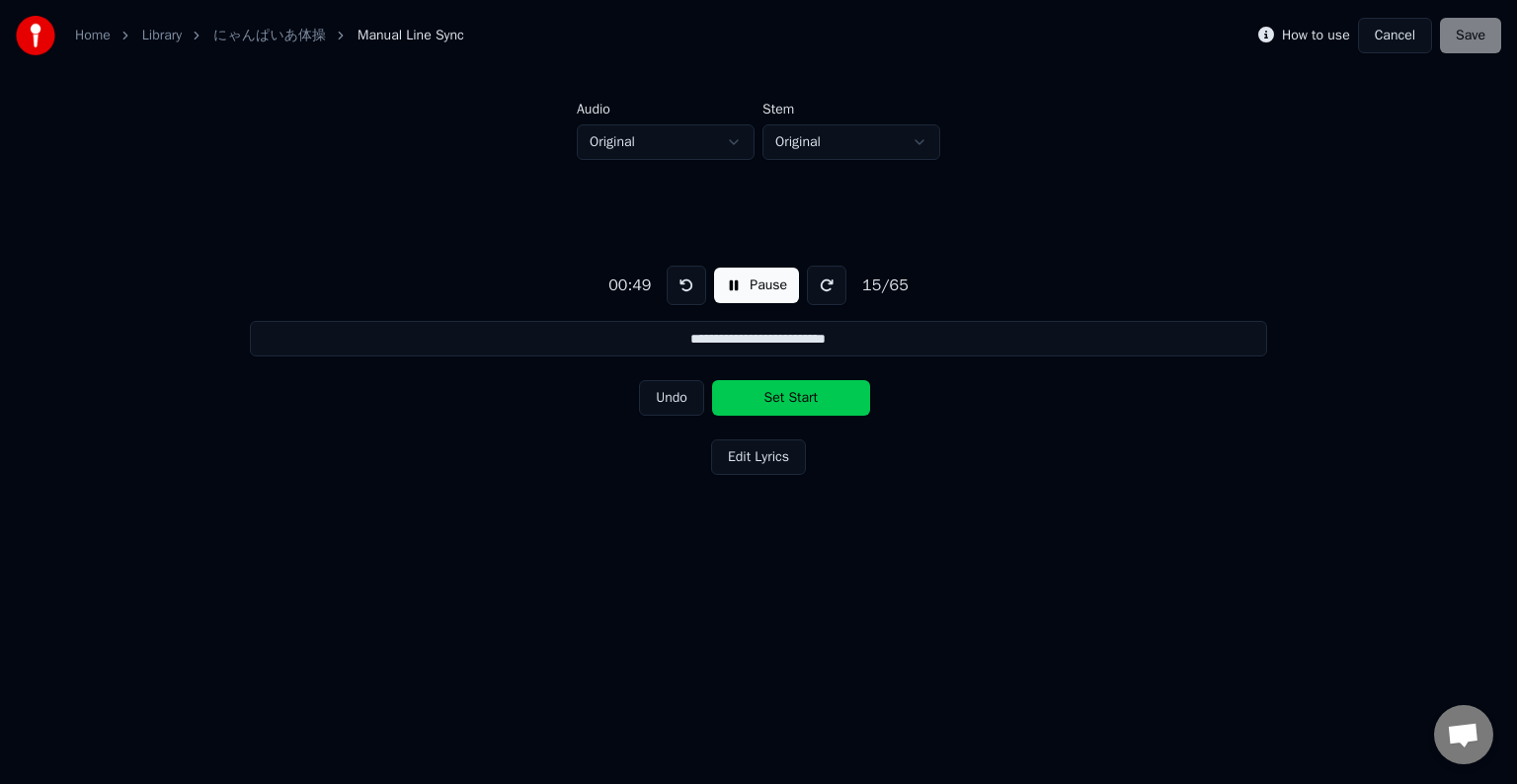 click on "Set Start" at bounding box center (791, 398) 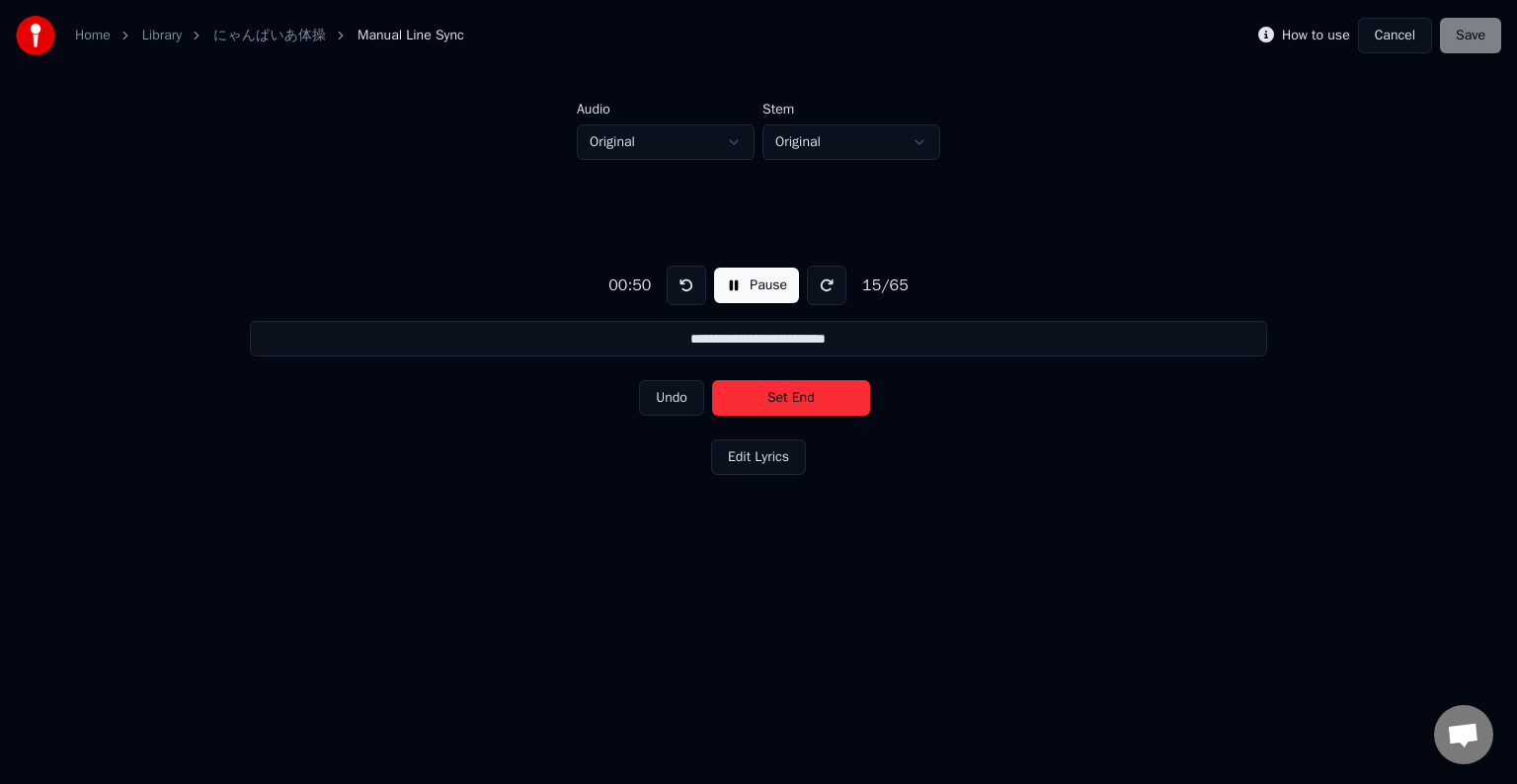 click on "Set End" at bounding box center (791, 398) 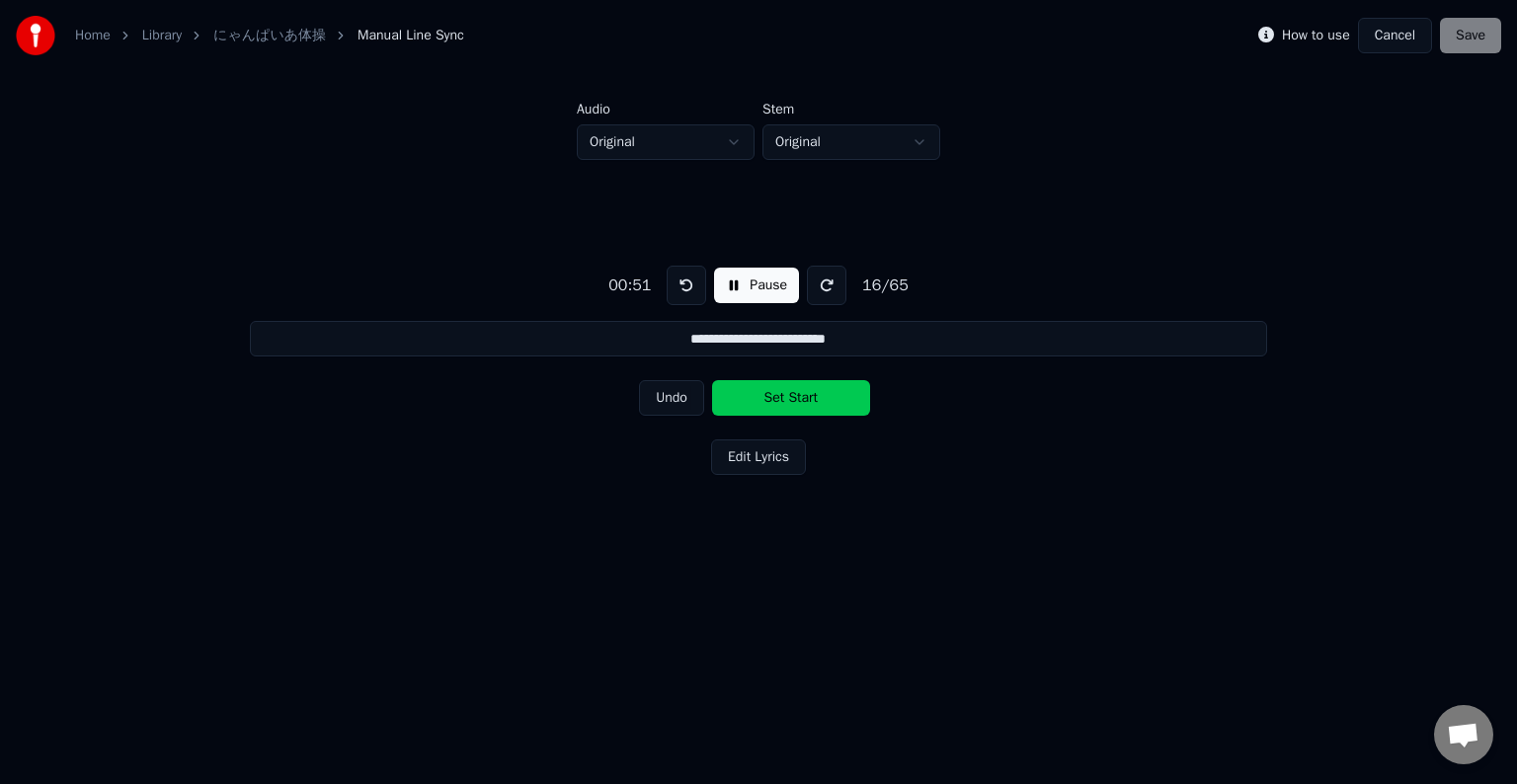 click on "Set Start" at bounding box center [791, 398] 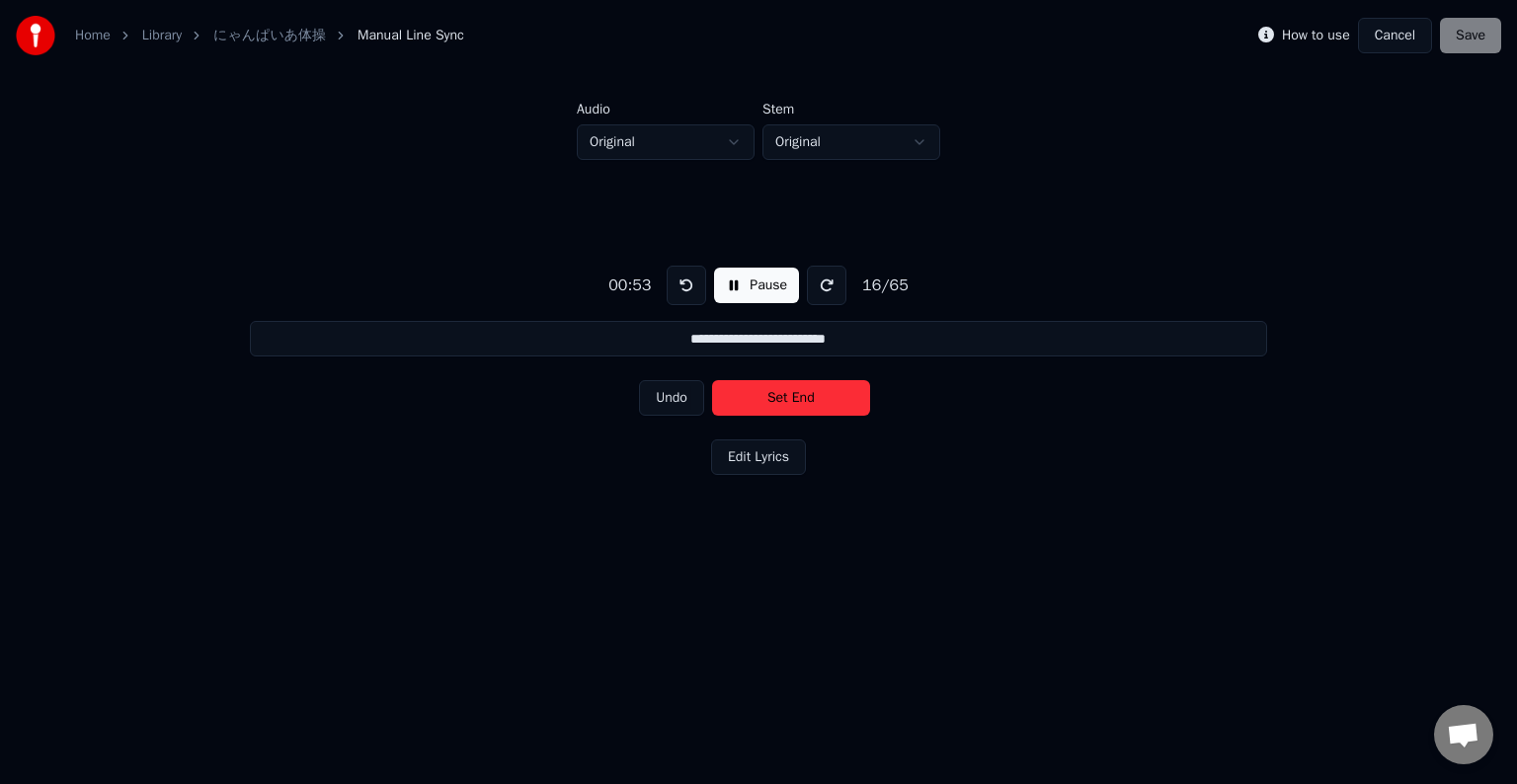 click on "Set End" at bounding box center (791, 398) 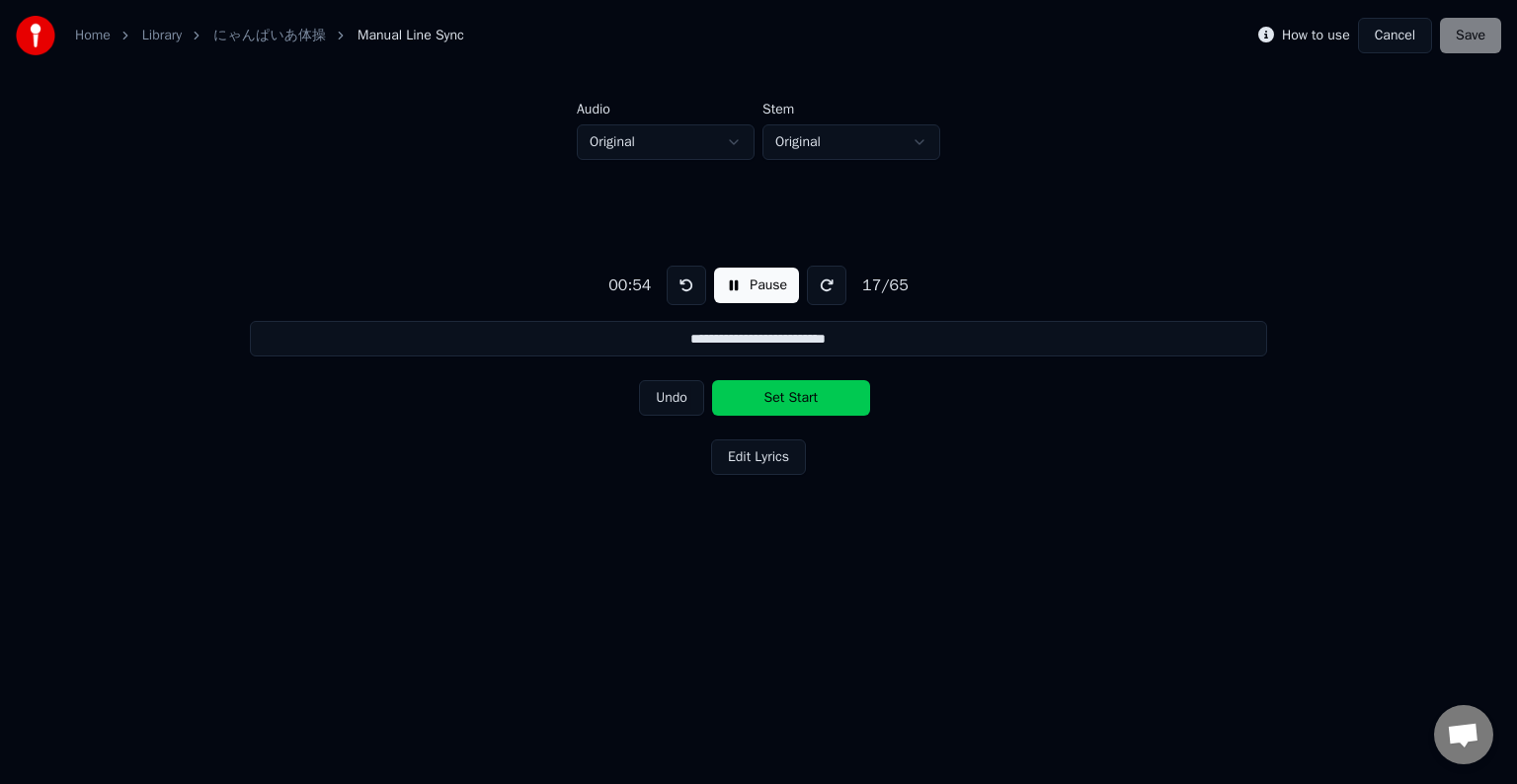 click on "Set Start" at bounding box center [791, 398] 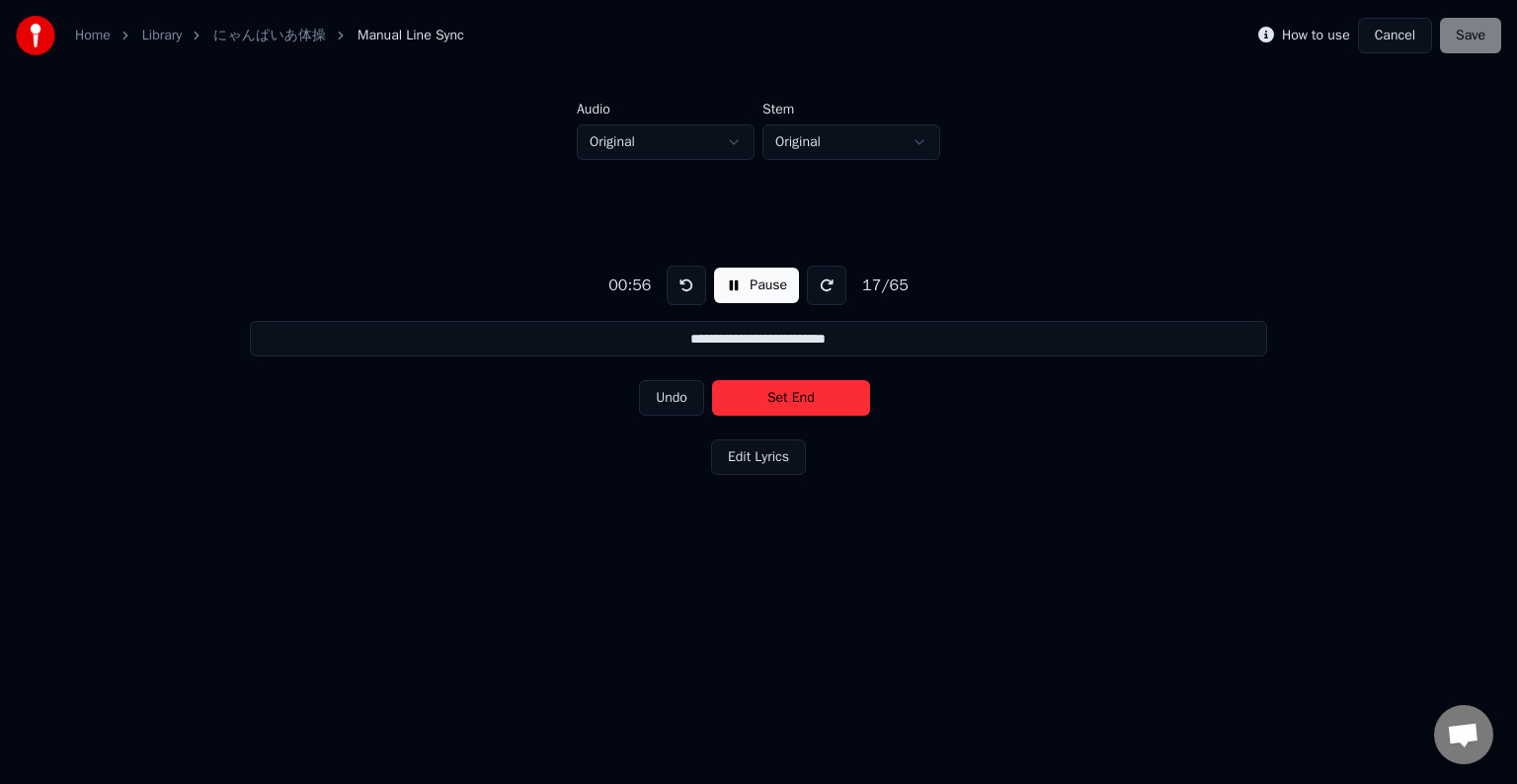 click on "Set End" at bounding box center (791, 398) 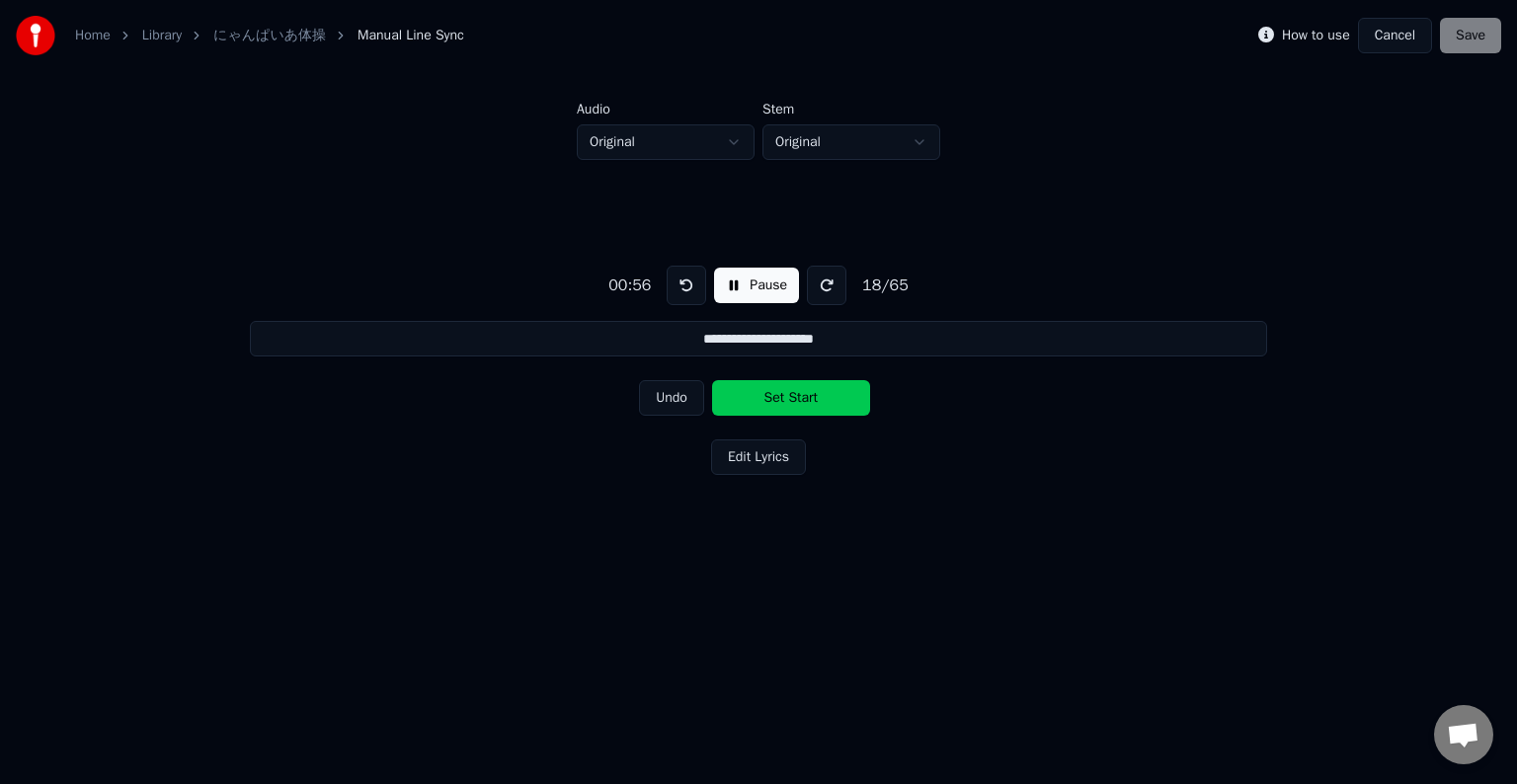 click on "Set Start" at bounding box center [791, 398] 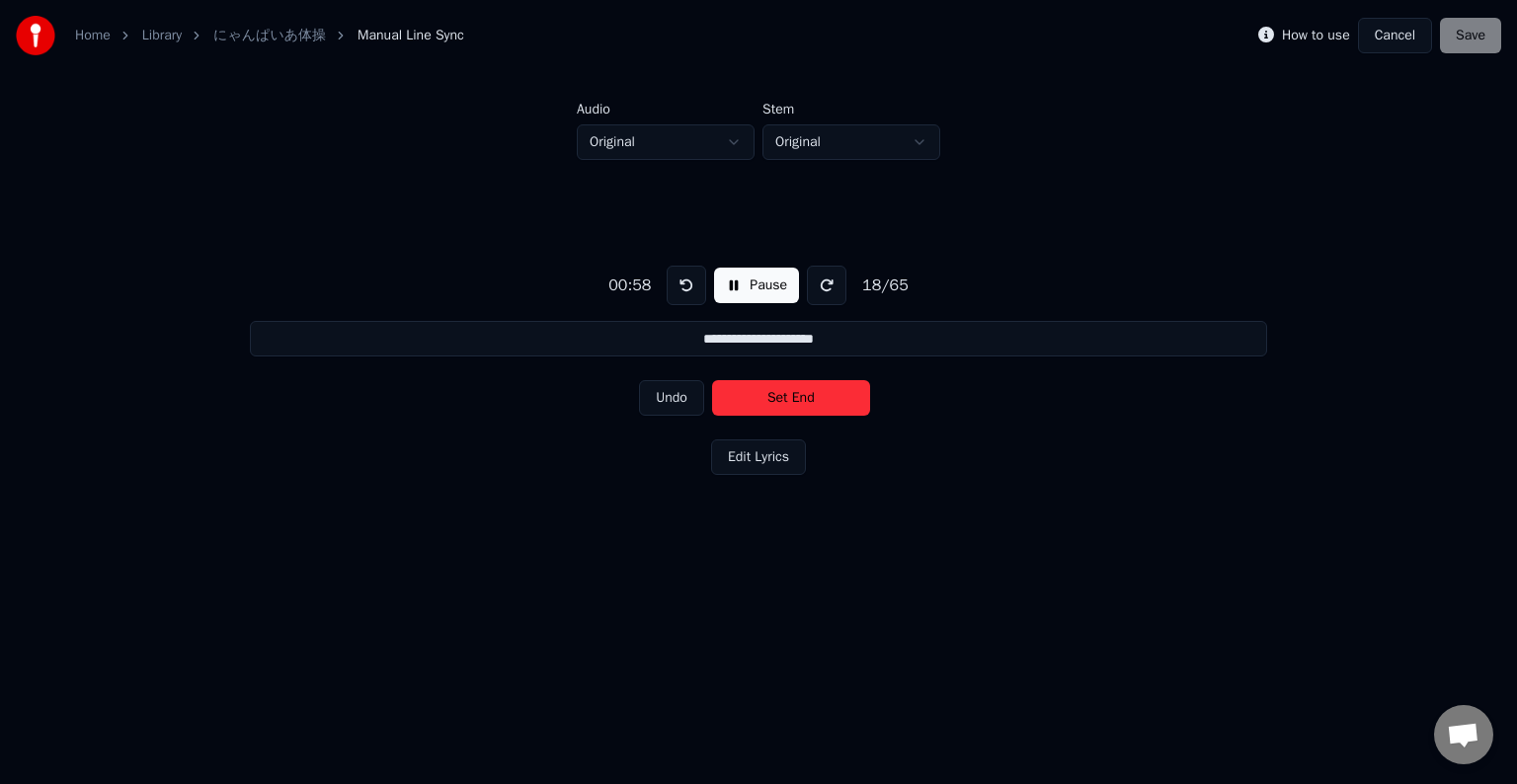 click on "Set End" at bounding box center (791, 398) 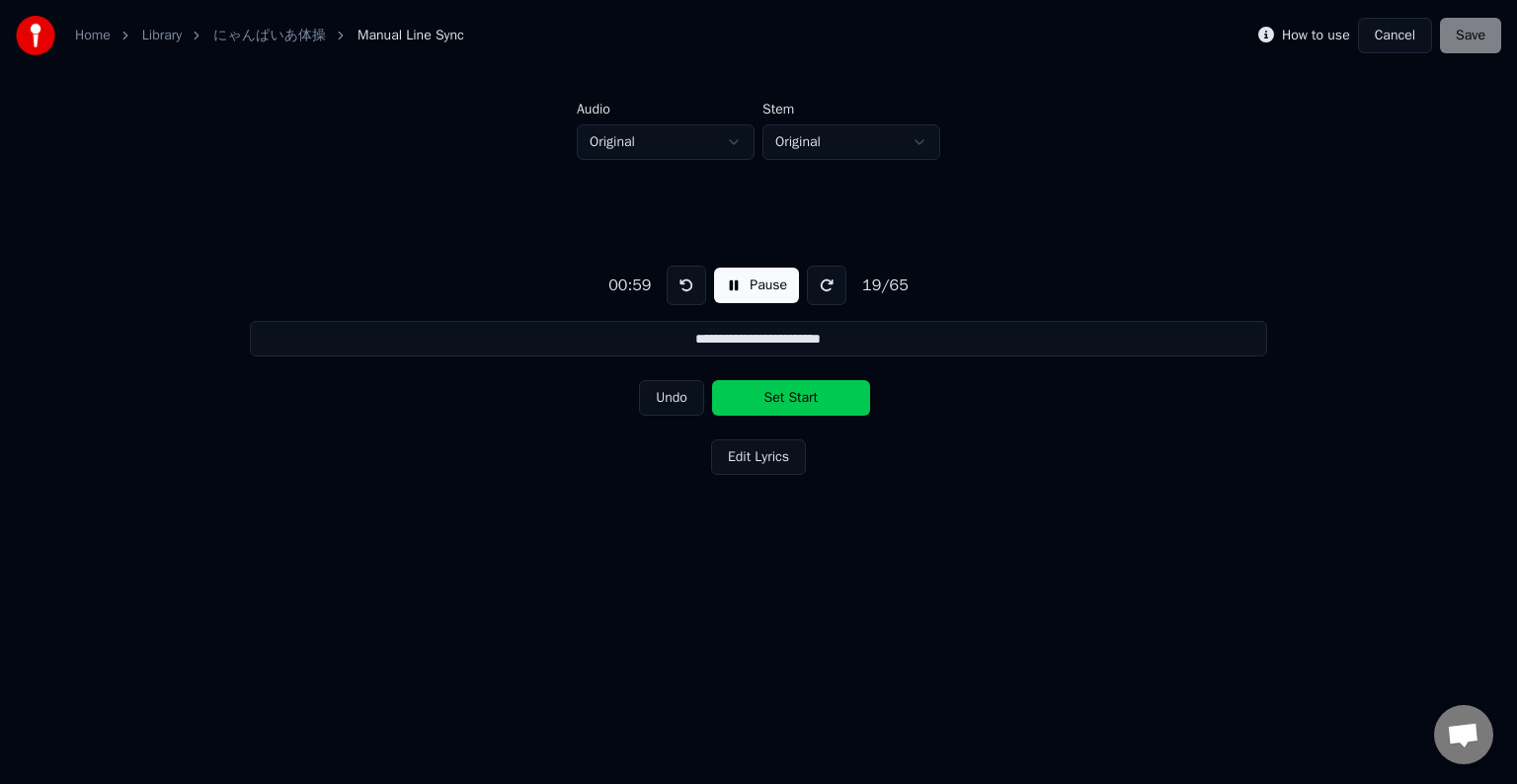 click on "Set Start" at bounding box center (791, 398) 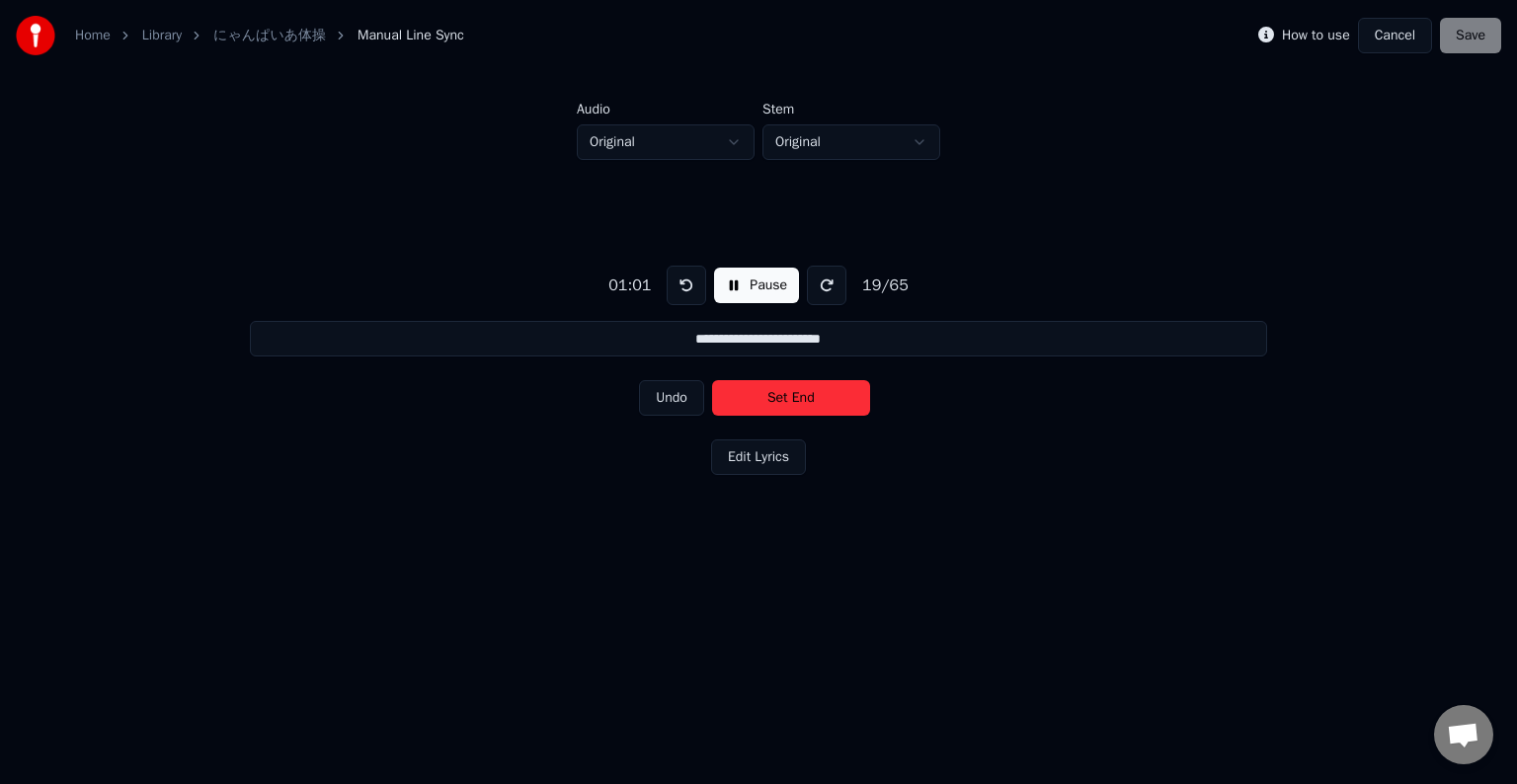 click on "Set End" at bounding box center (791, 398) 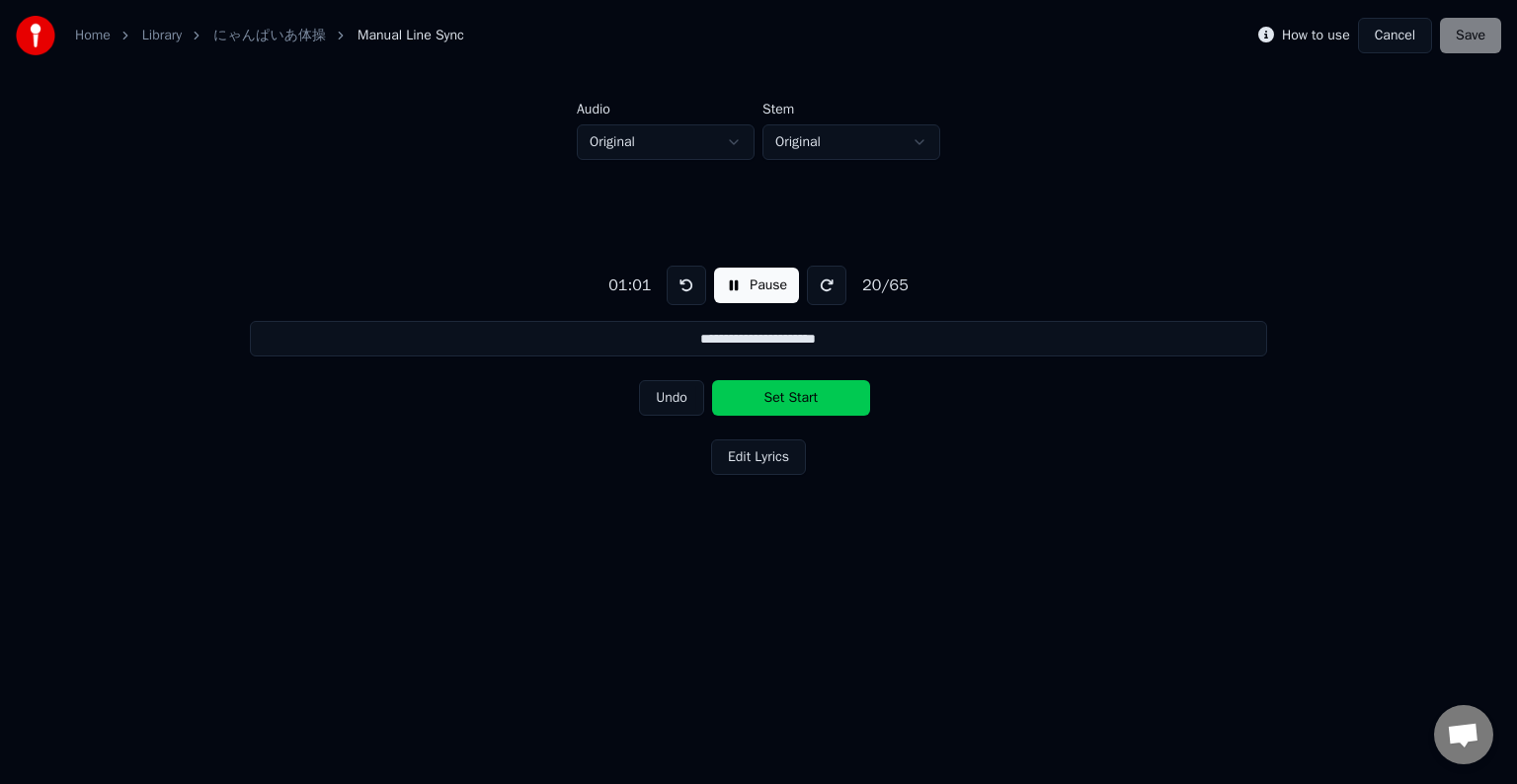 click on "Set Start" at bounding box center (791, 398) 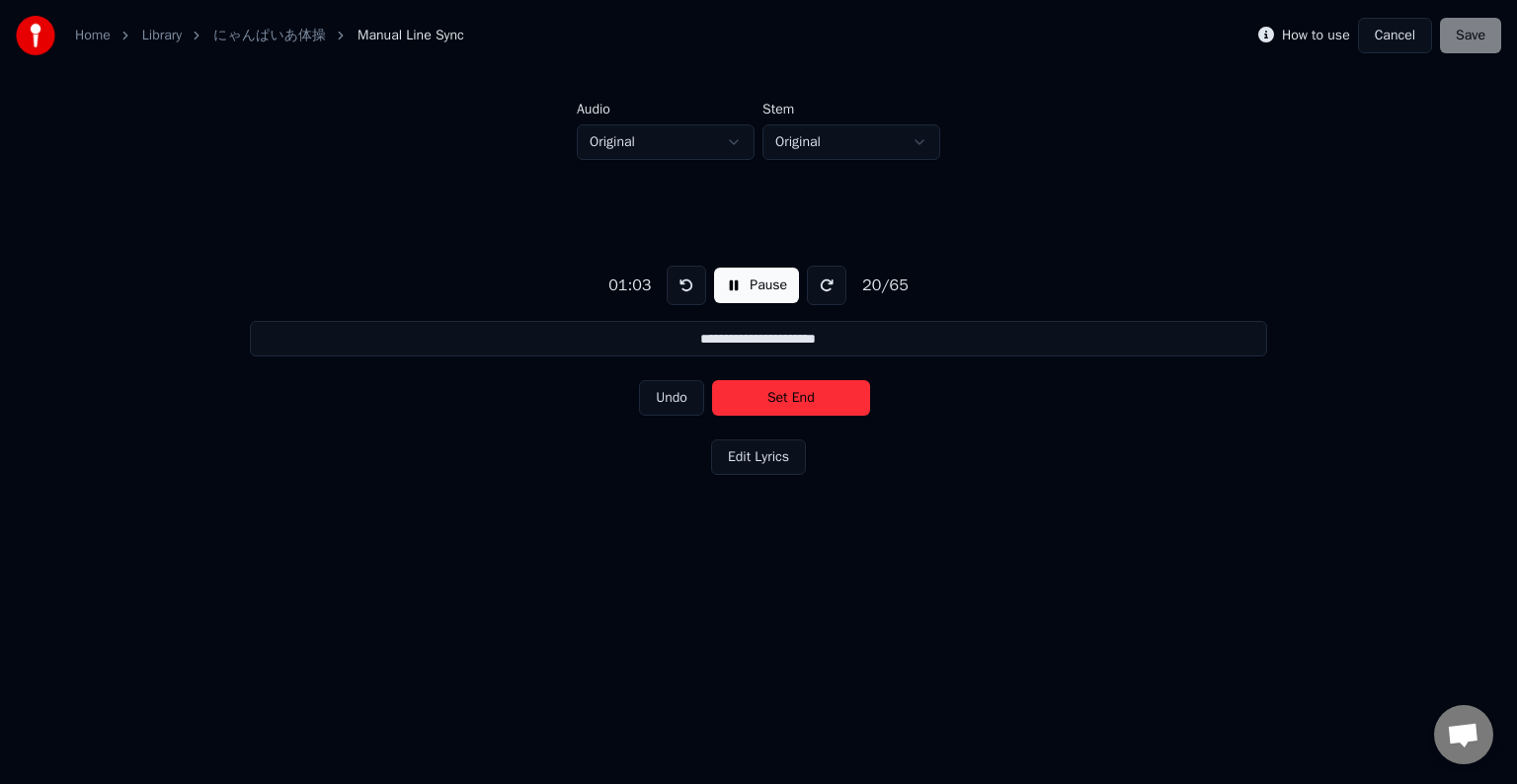 click on "Set End" at bounding box center [791, 398] 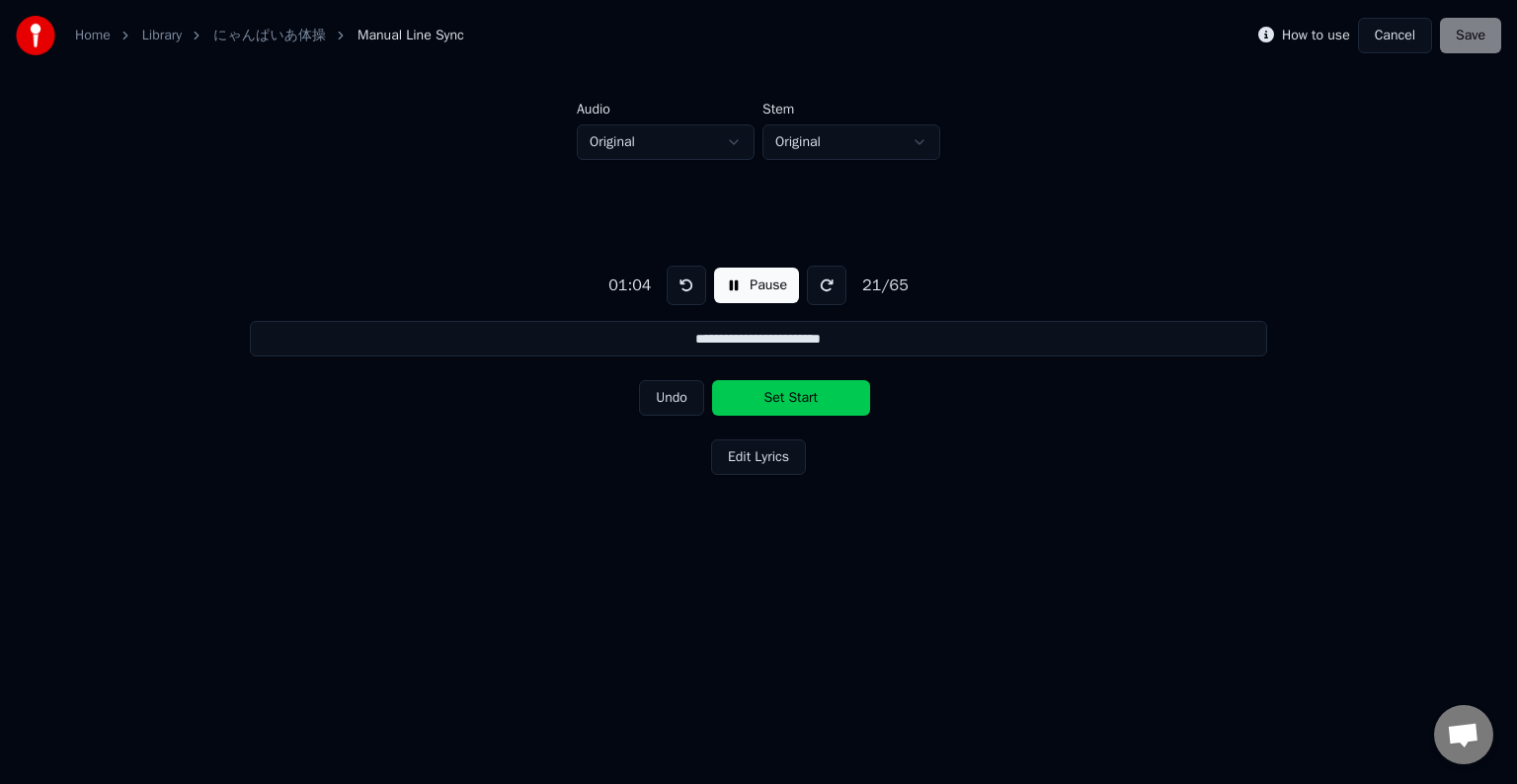 click on "Set Start" at bounding box center [791, 398] 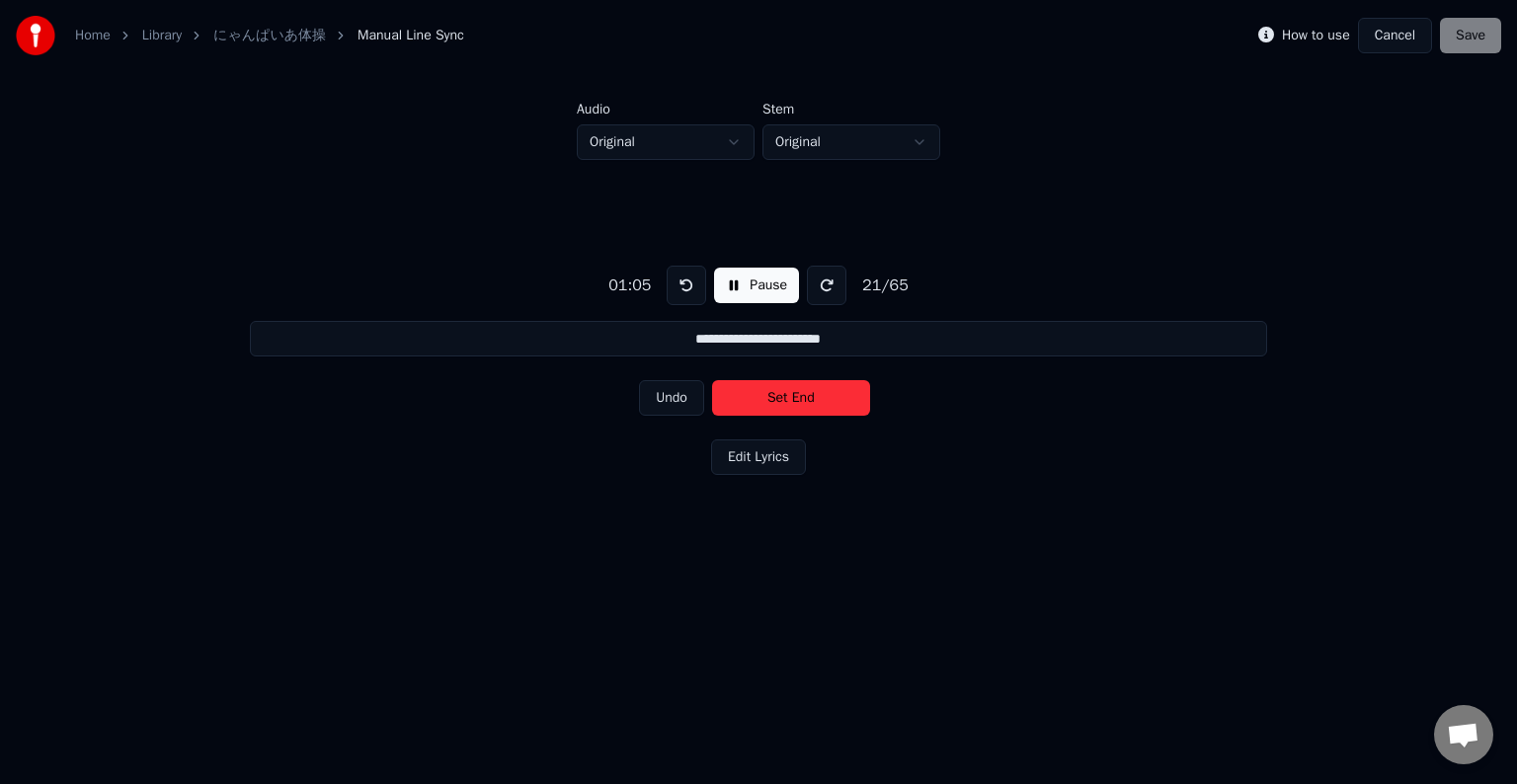 click on "Set End" at bounding box center [791, 398] 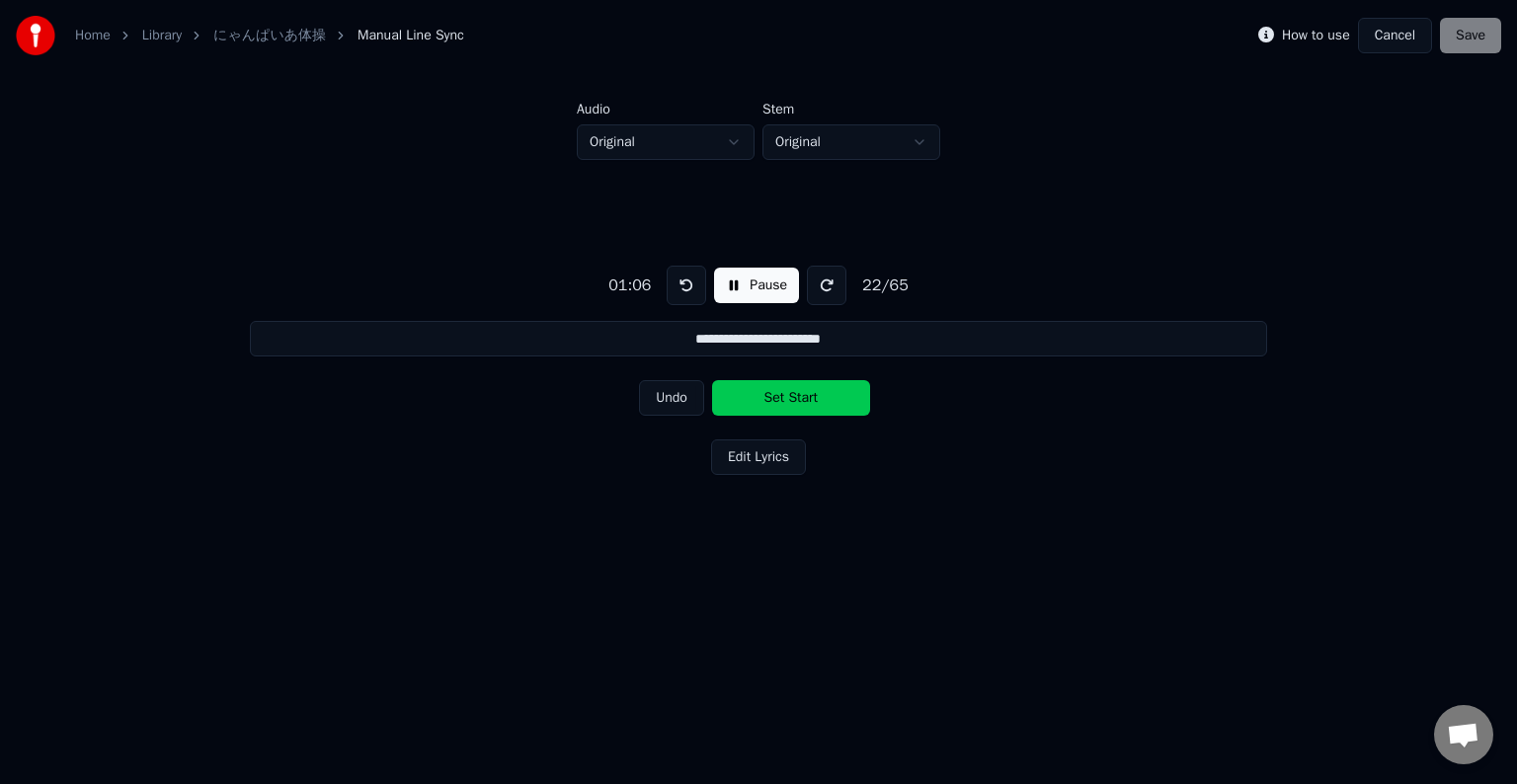 click on "Set Start" at bounding box center (791, 398) 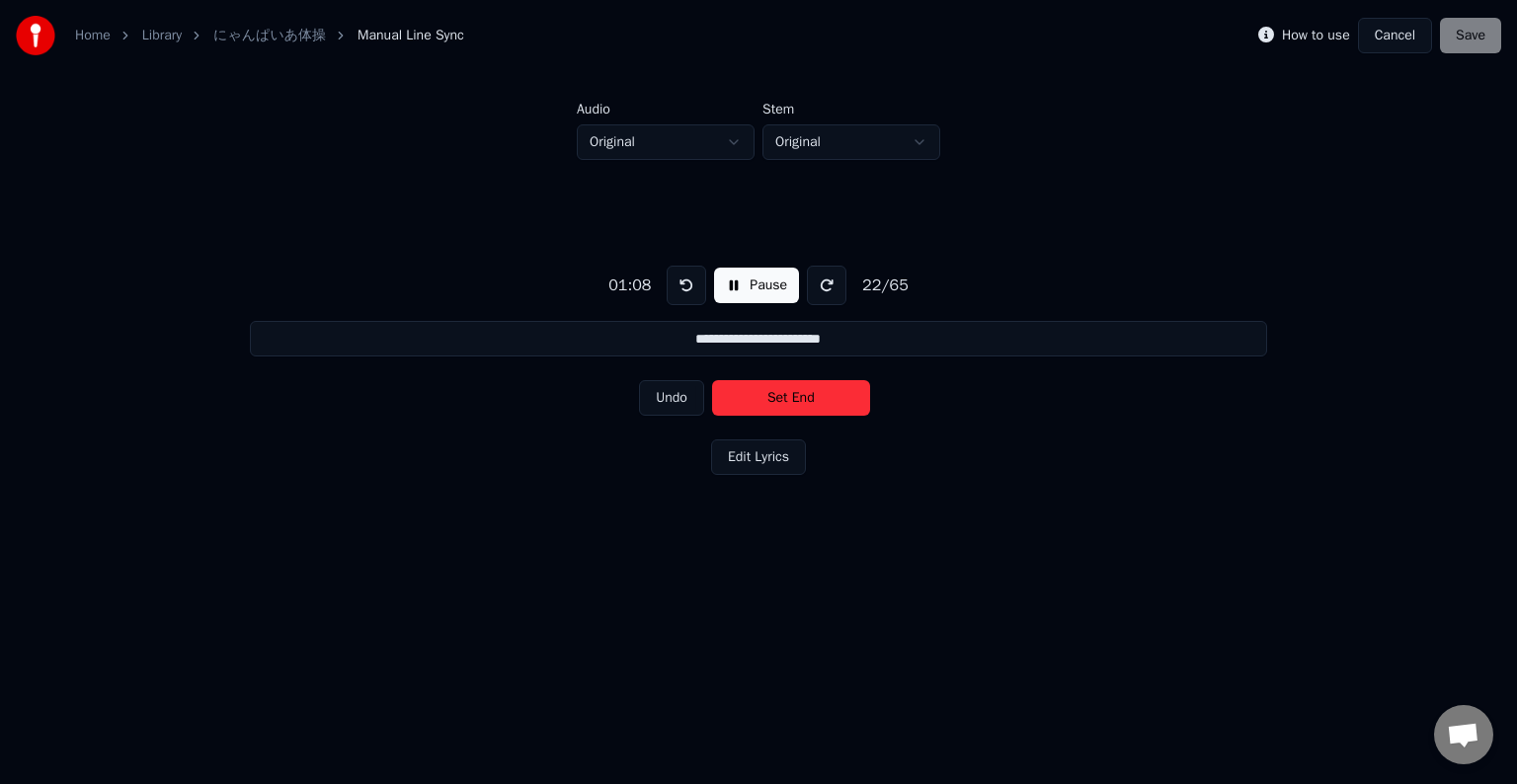 click on "Set End" at bounding box center [791, 398] 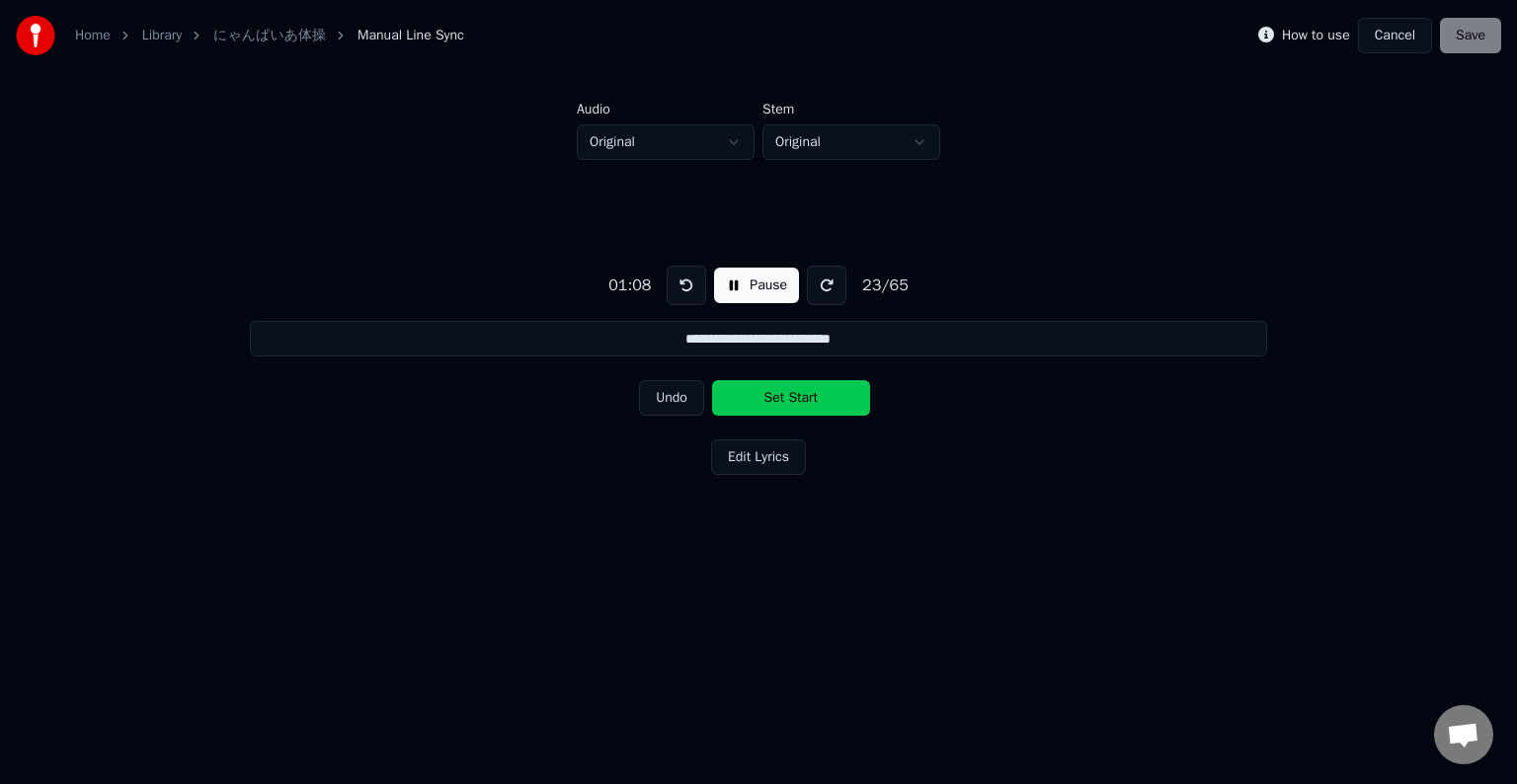 click on "Set Start" at bounding box center (791, 398) 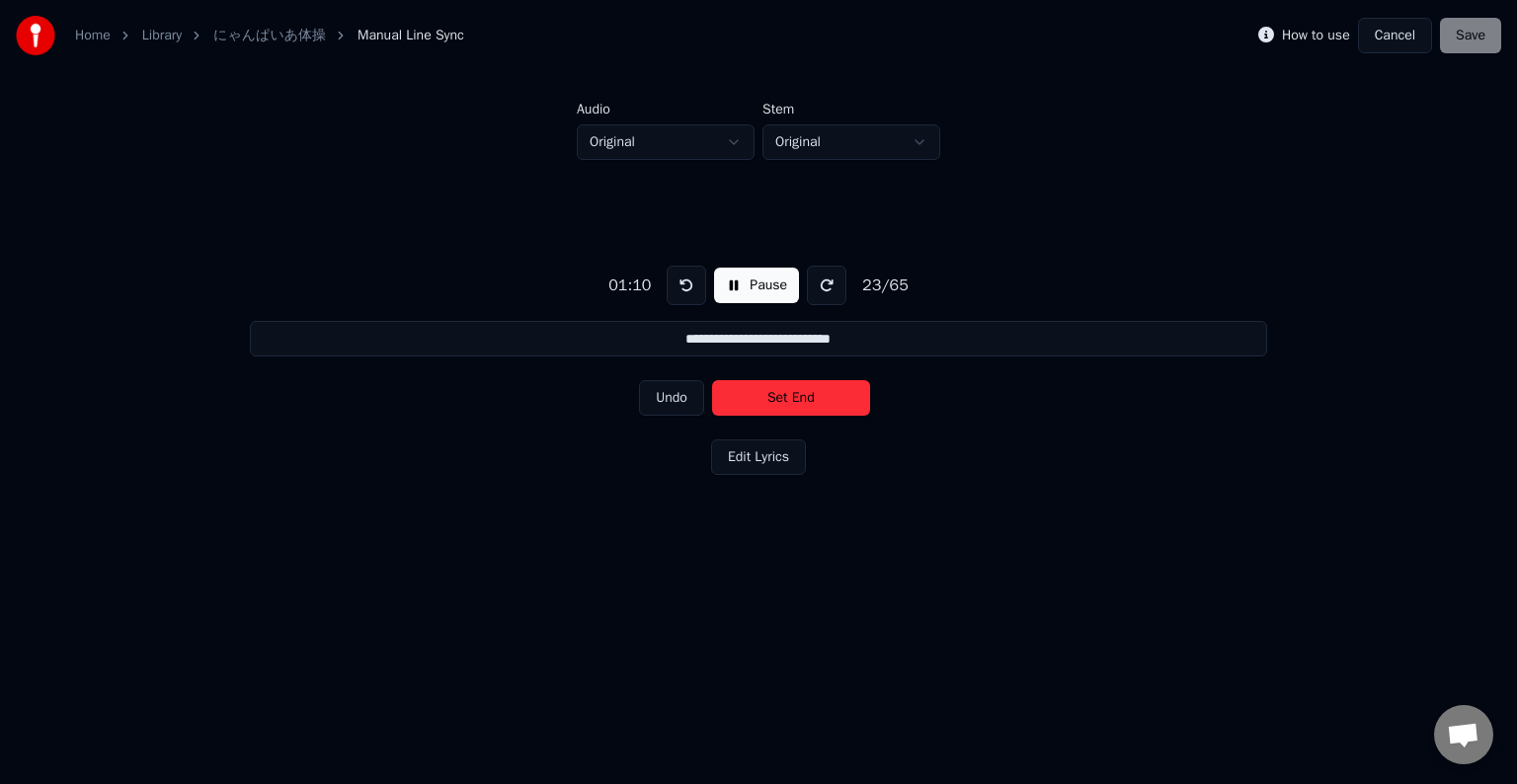 click on "Set End" at bounding box center (791, 398) 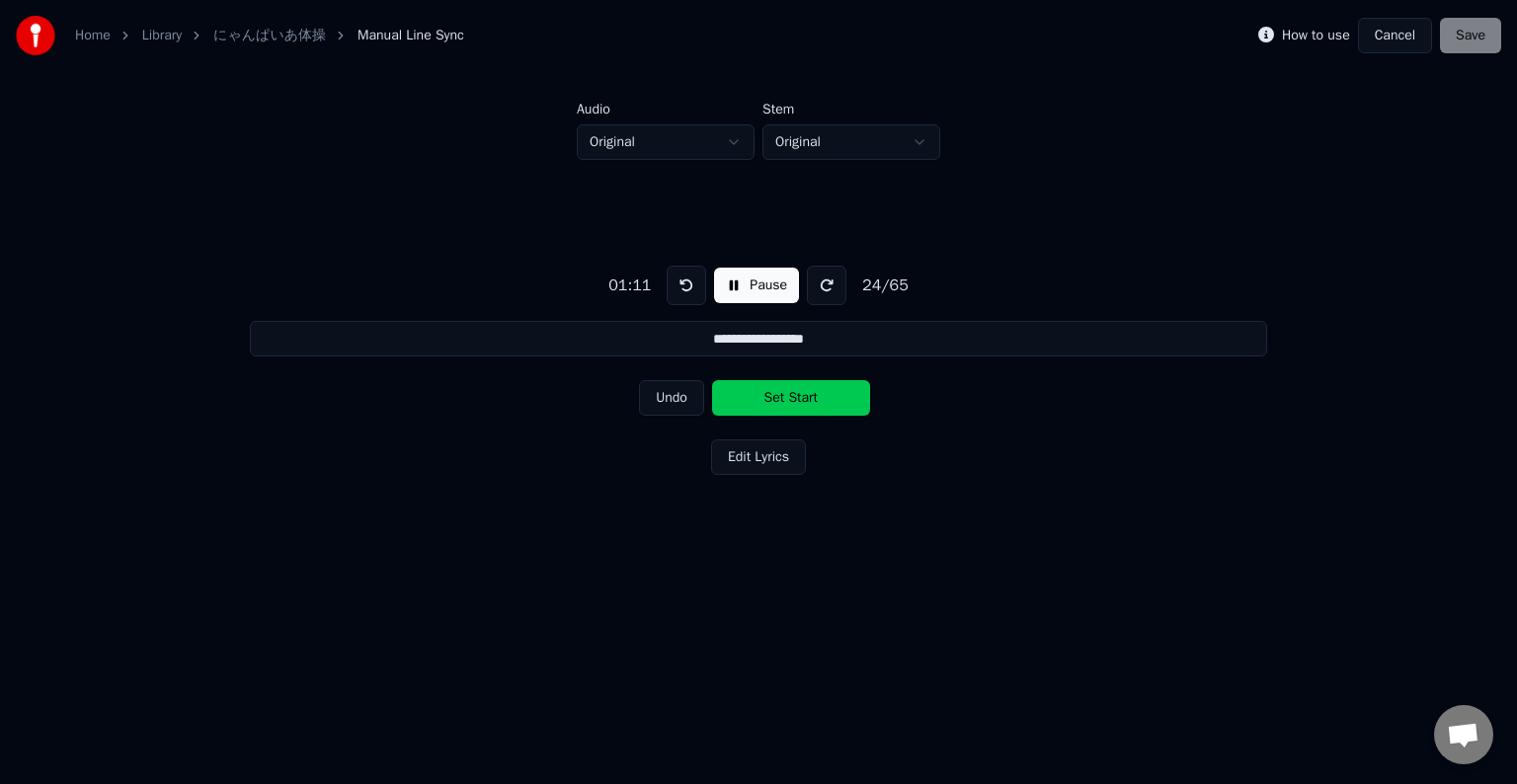 click on "Set Start" at bounding box center (791, 398) 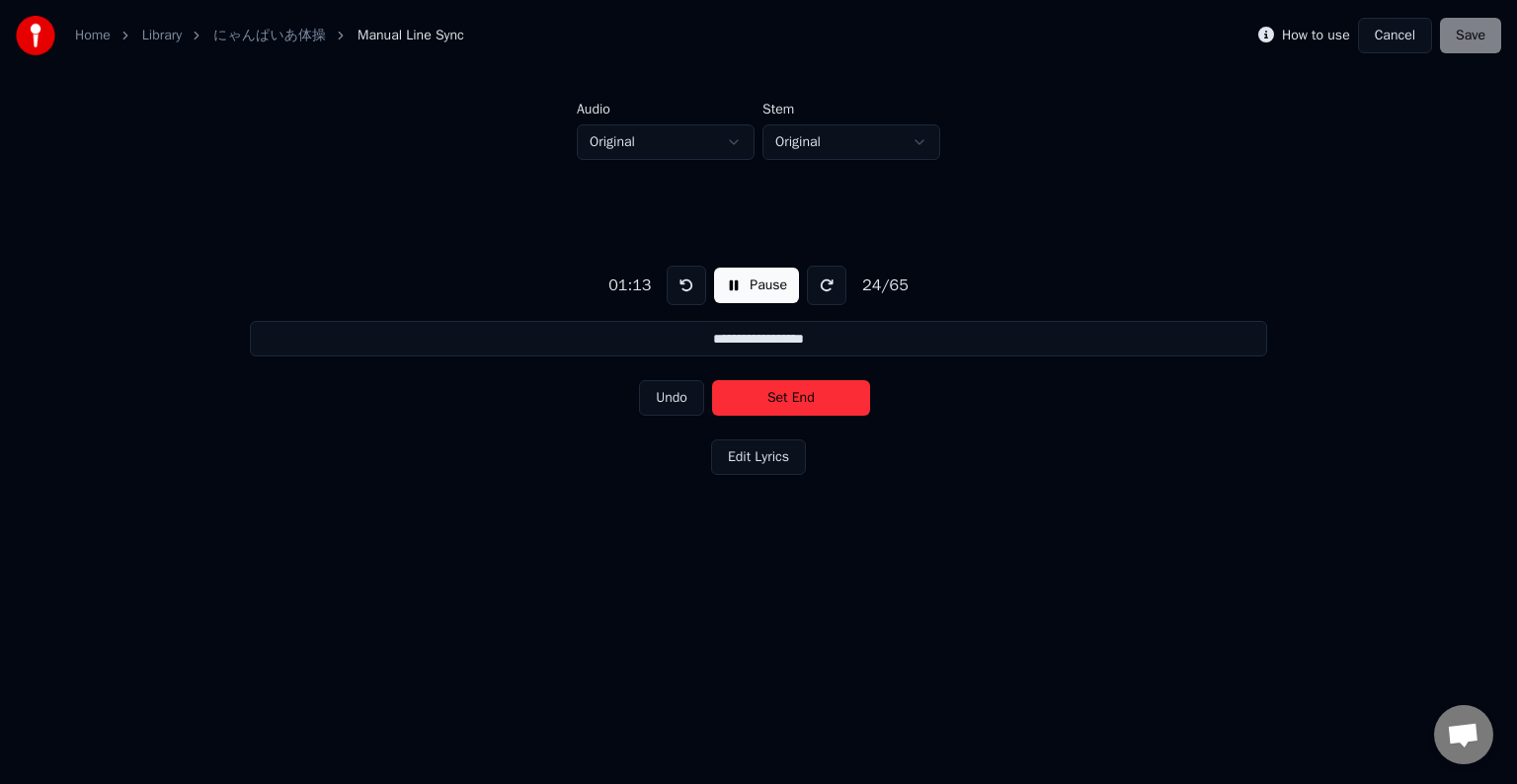 click on "Set End" at bounding box center [791, 398] 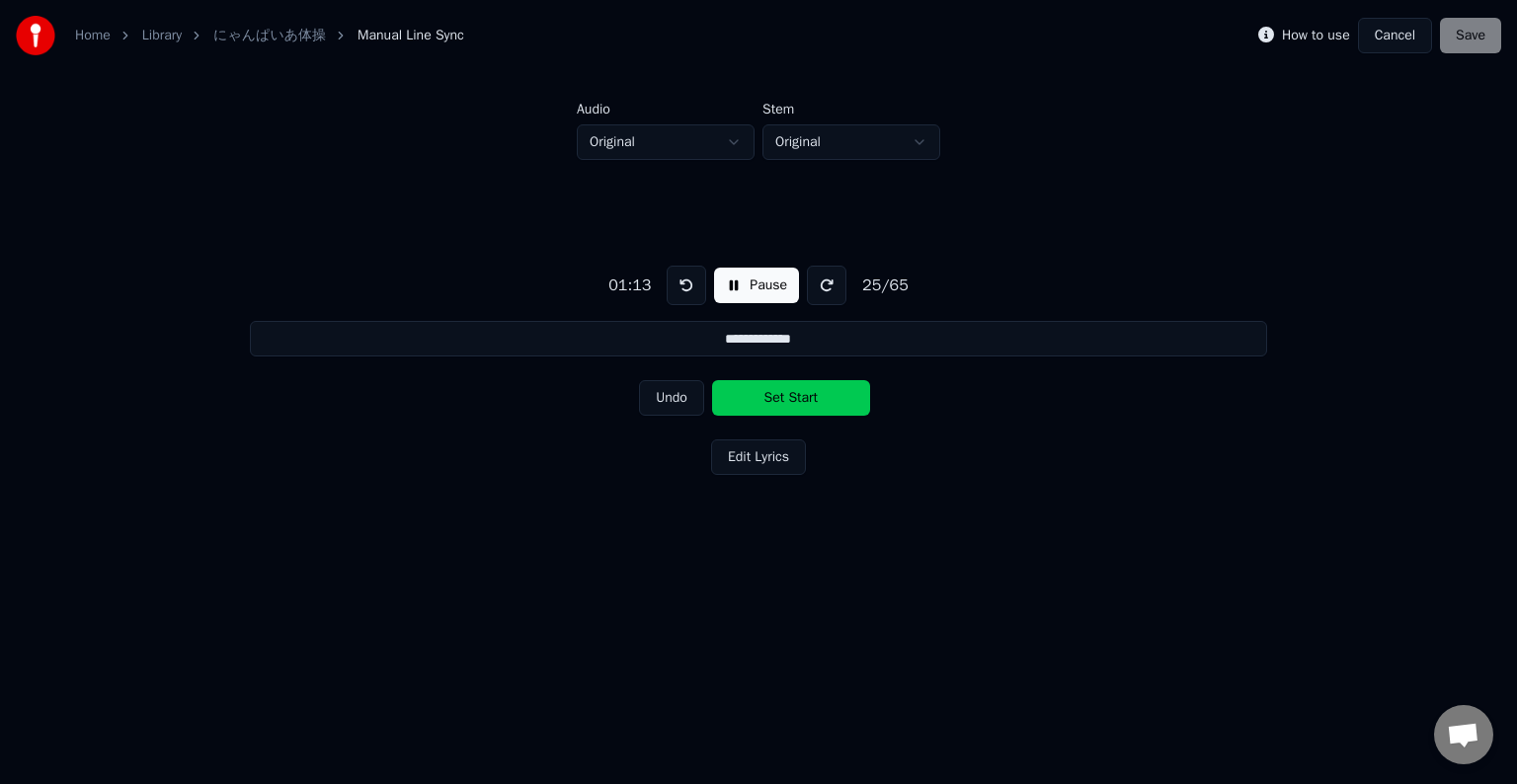 click on "Set Start" at bounding box center [791, 398] 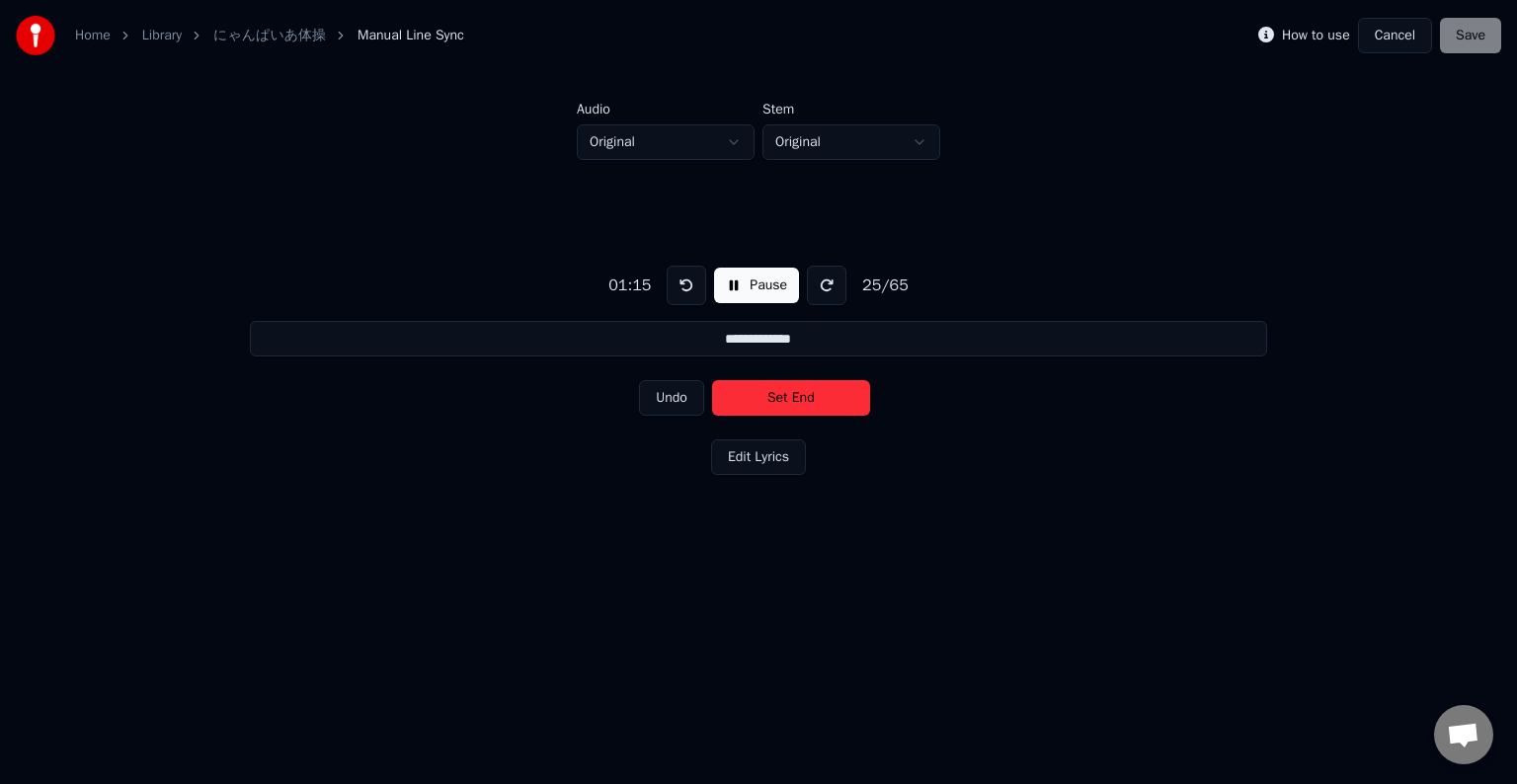 click on "Set End" at bounding box center (791, 398) 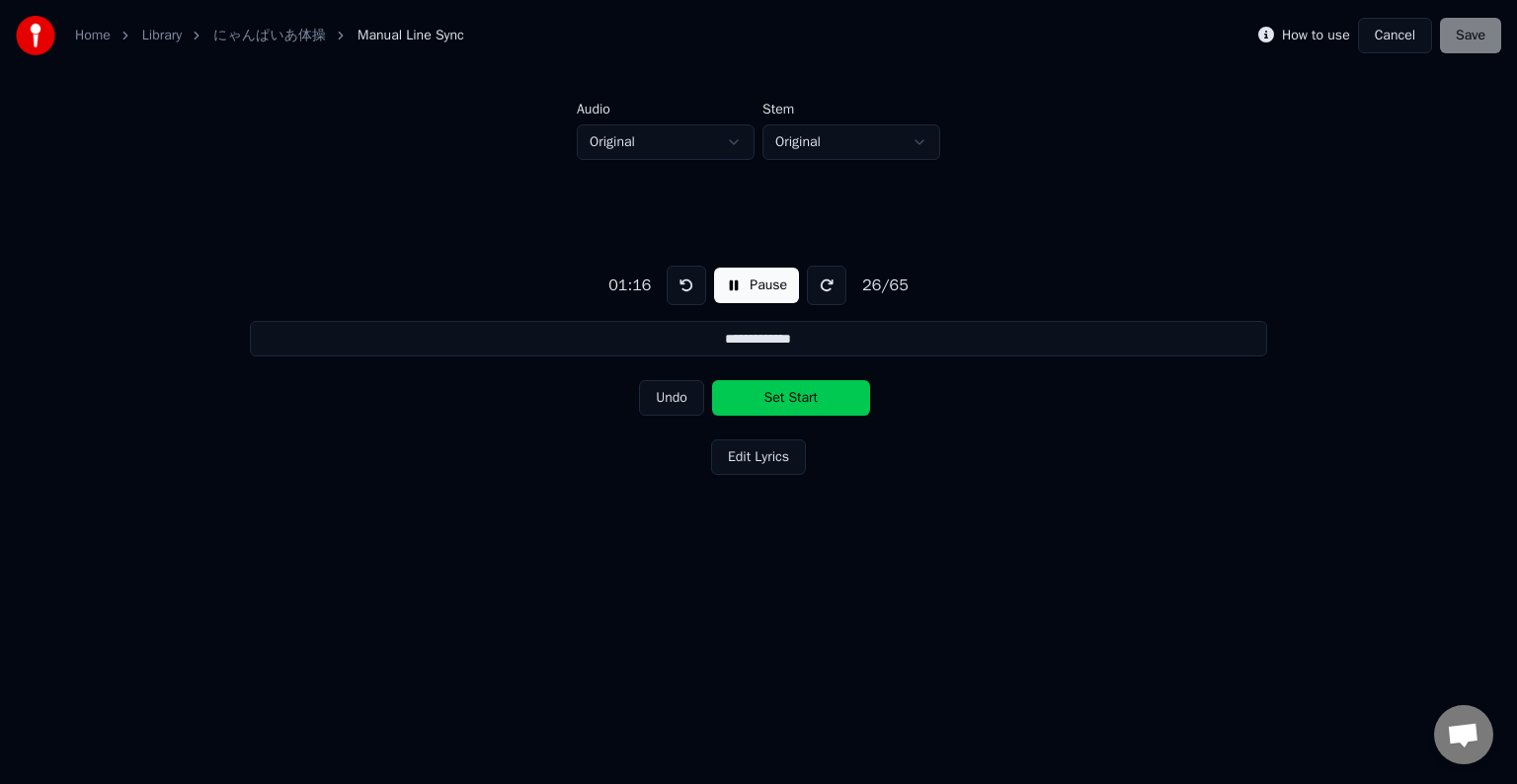 click on "Set Start" at bounding box center [791, 398] 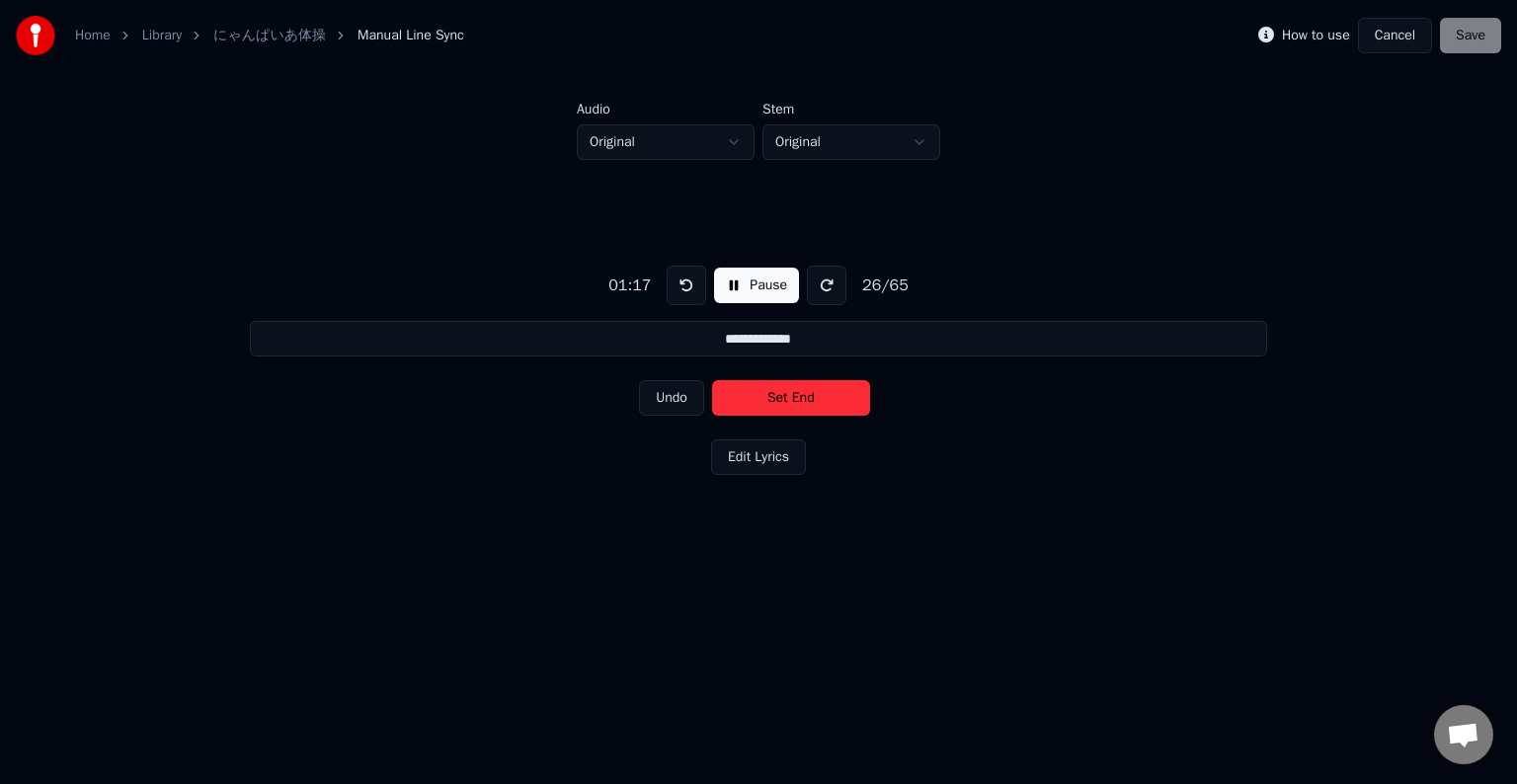 click on "Set End" at bounding box center [791, 398] 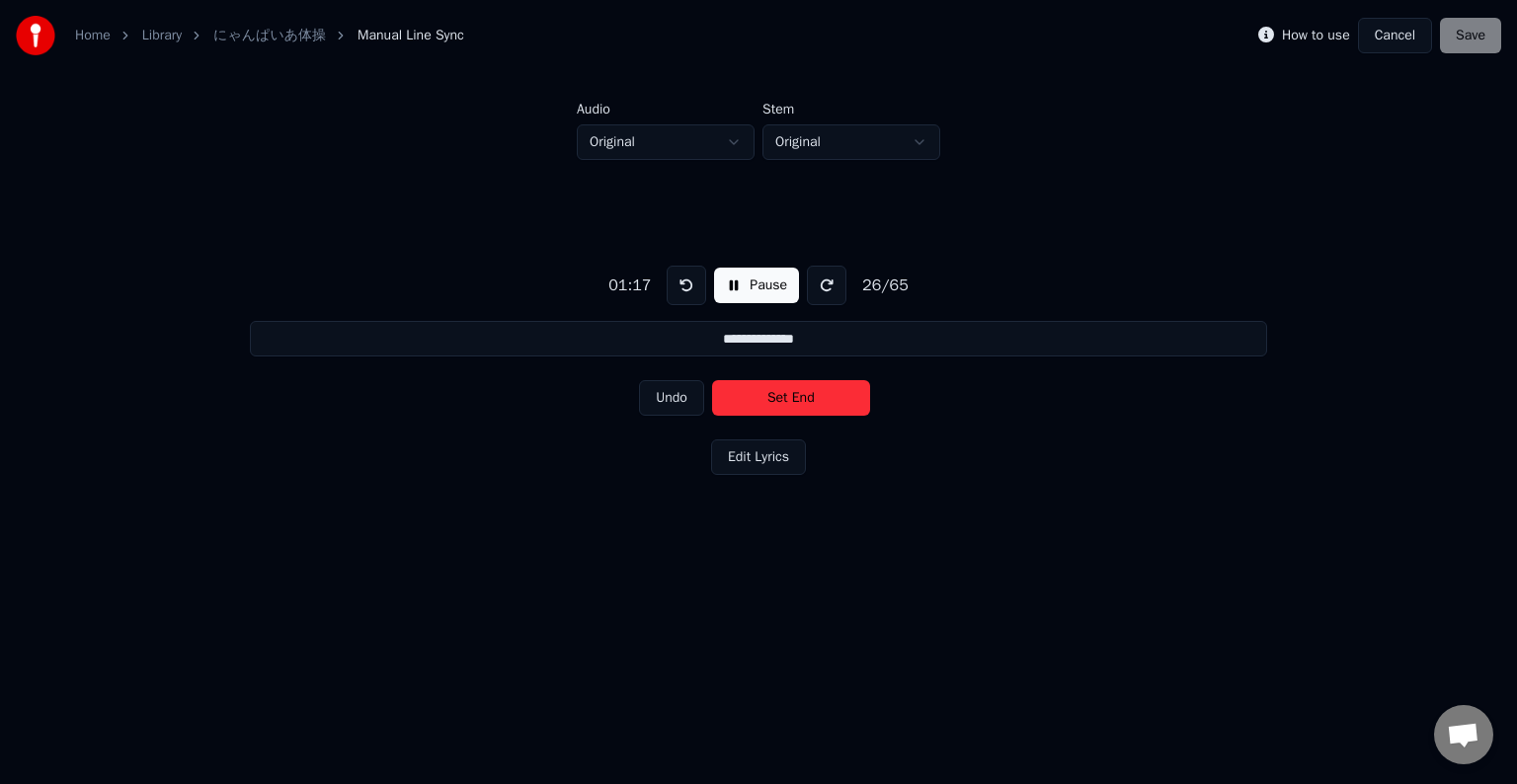 click on "Set End" at bounding box center (791, 398) 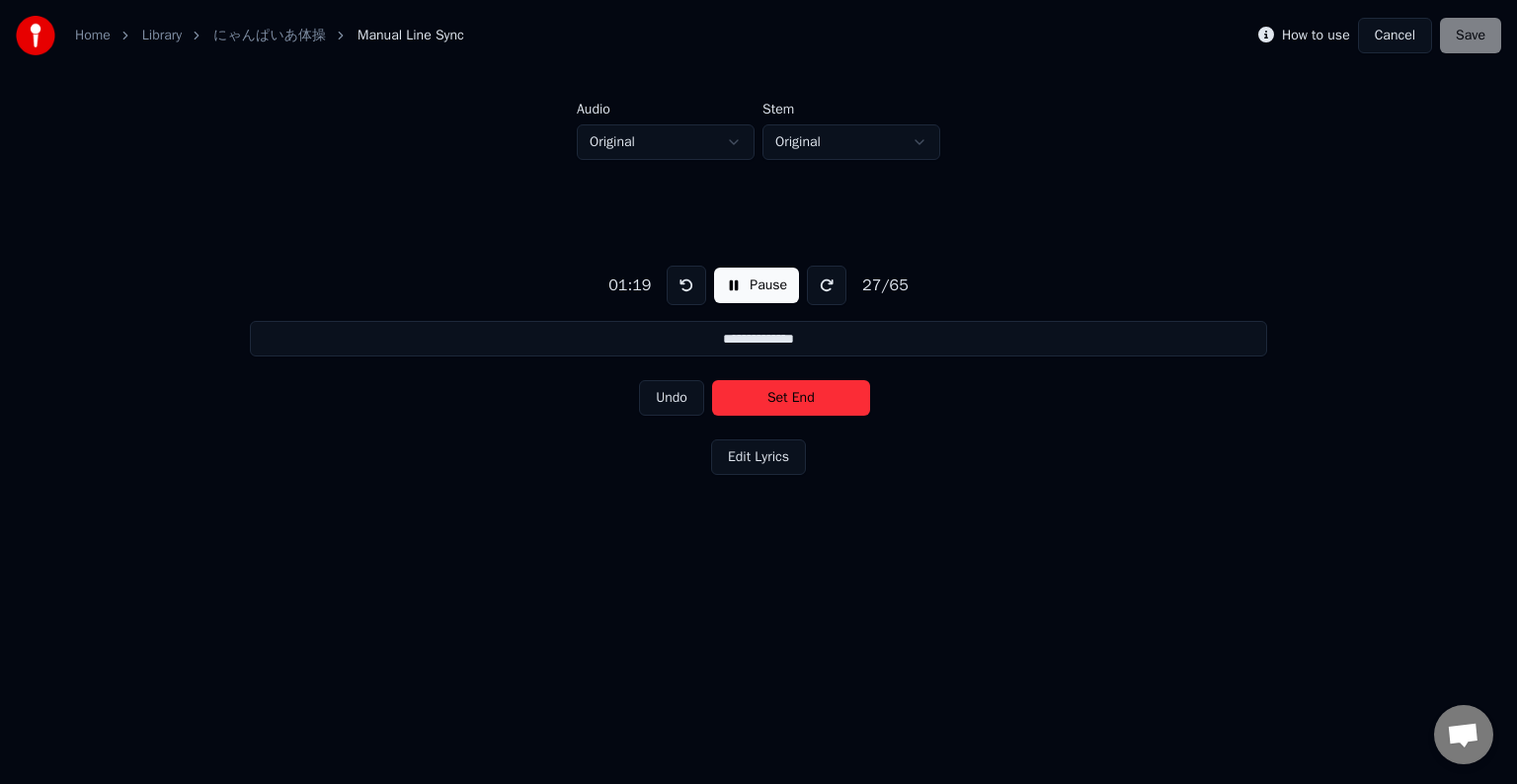 click on "Set End" at bounding box center (791, 398) 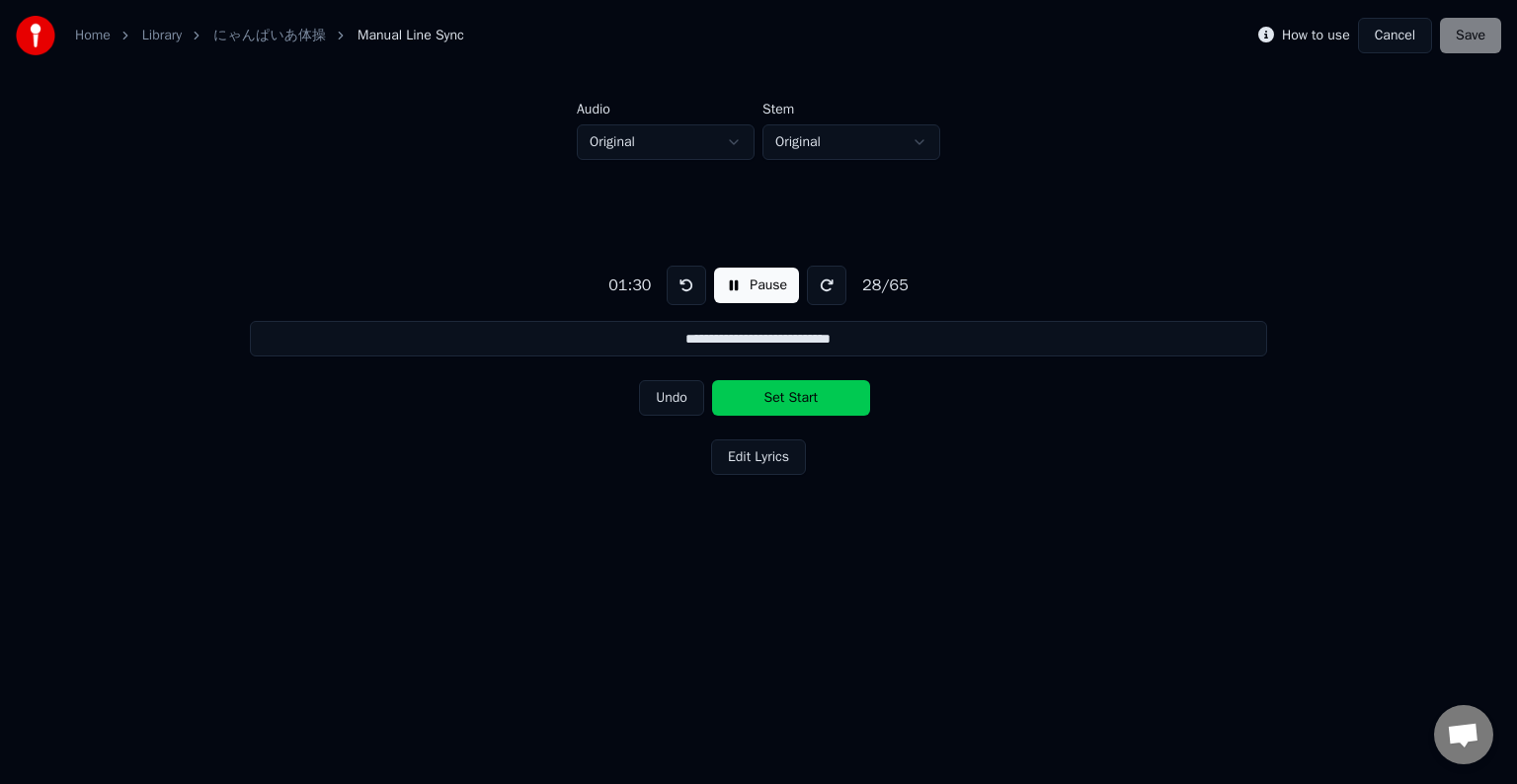 click on "Set Start" at bounding box center (791, 398) 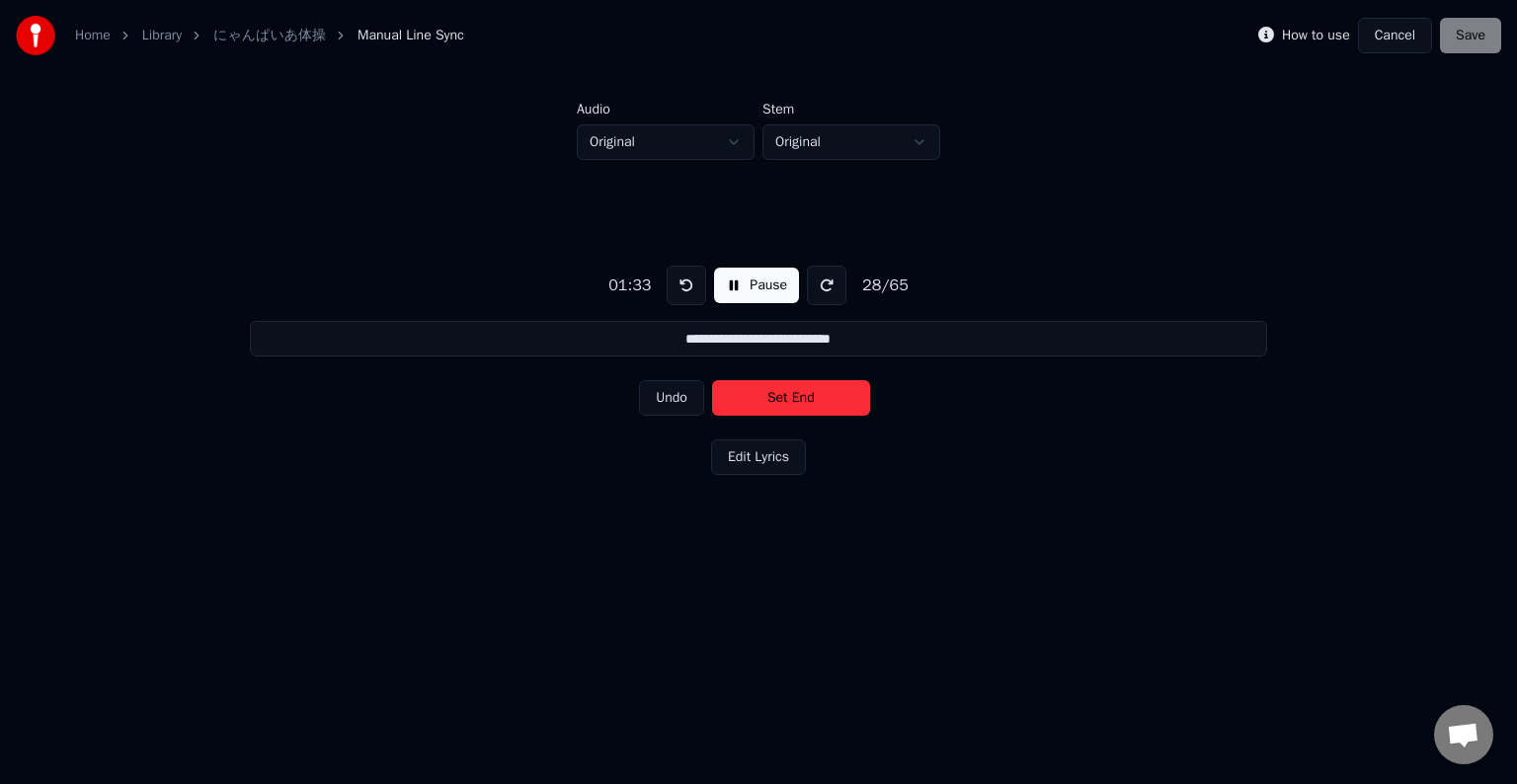 click on "Set End" at bounding box center [791, 398] 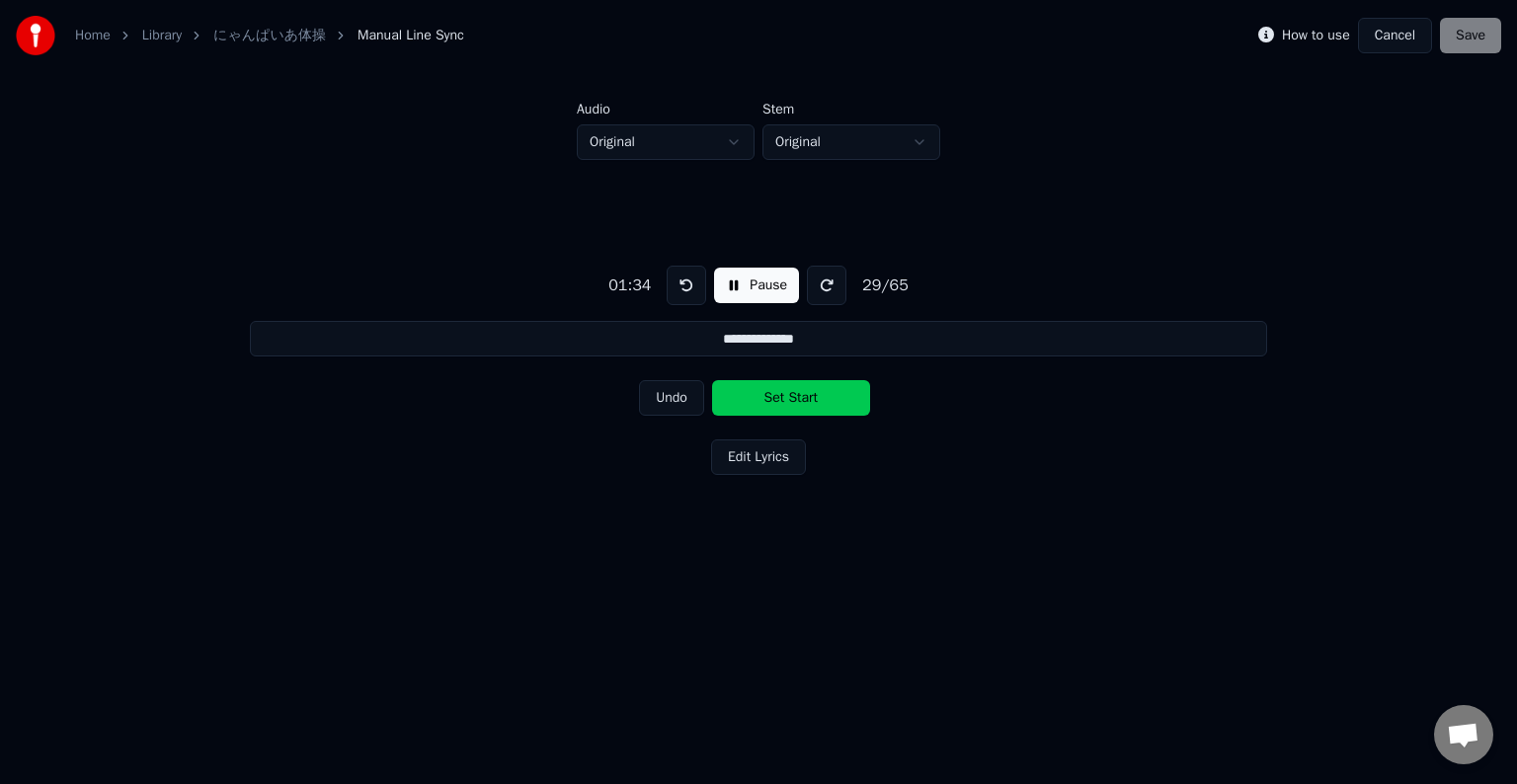 click on "Set Start" at bounding box center (791, 398) 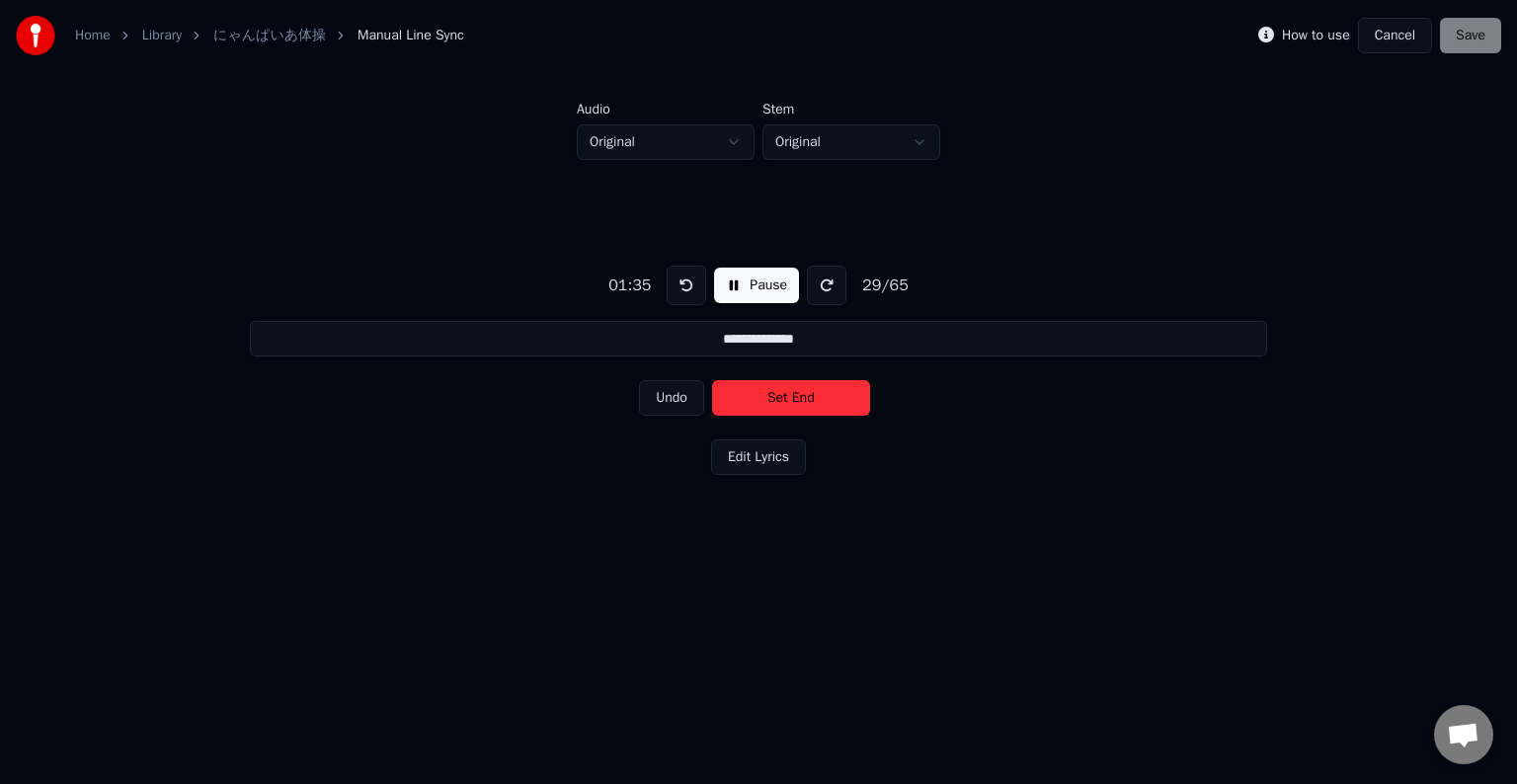 click on "Set End" at bounding box center [791, 398] 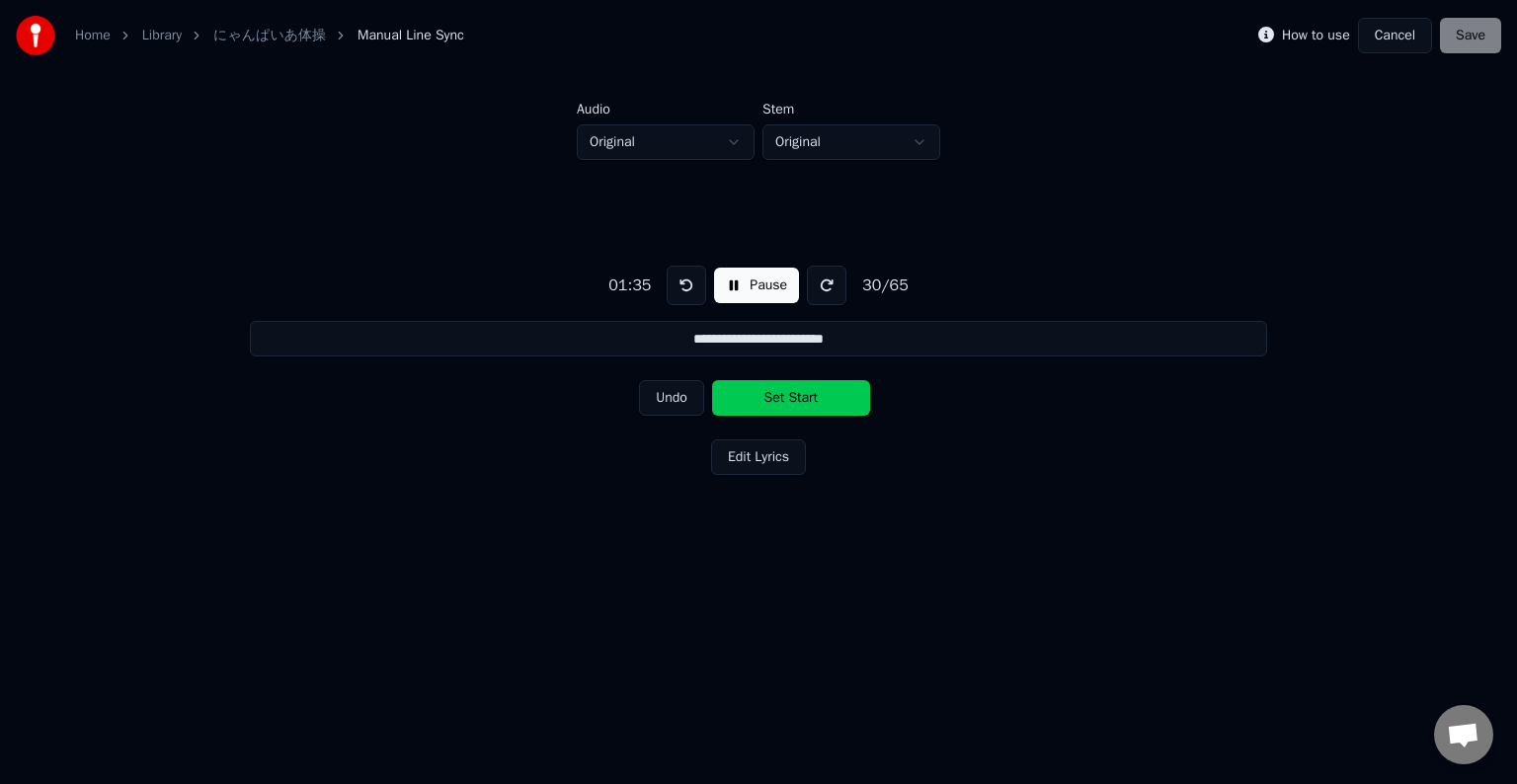 click on "Set Start" at bounding box center (791, 398) 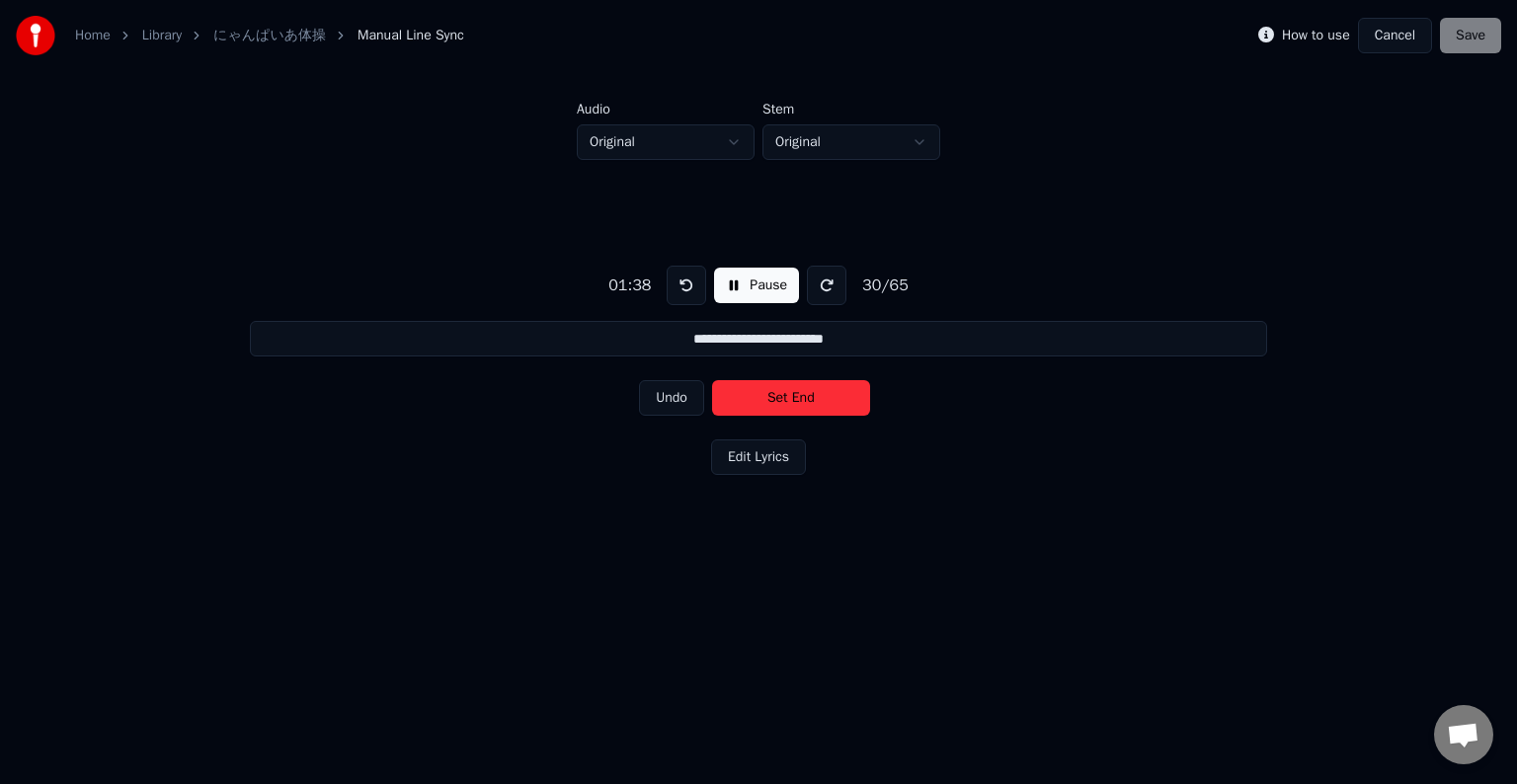 click on "Set End" at bounding box center (791, 398) 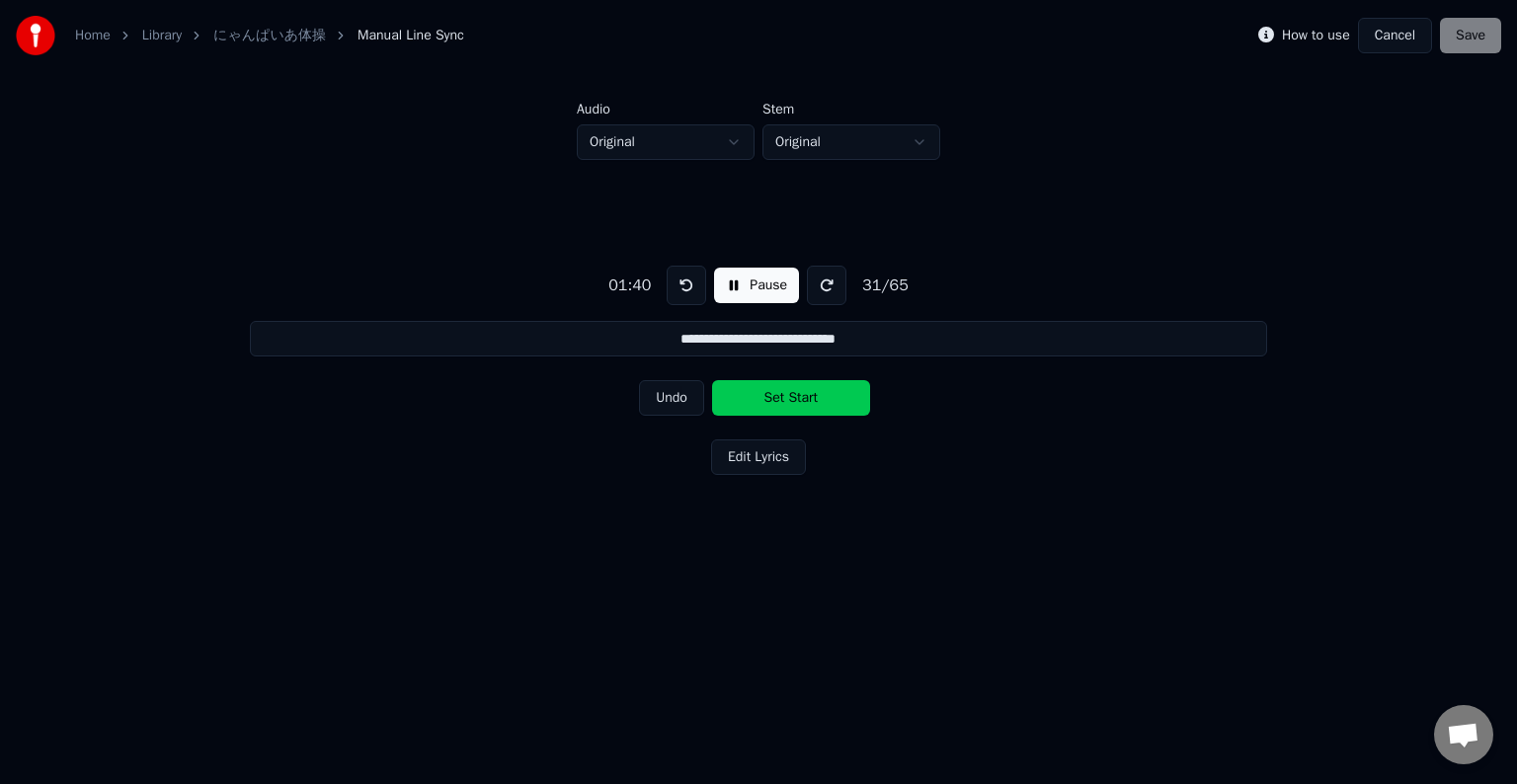 click on "Set Start" at bounding box center (791, 398) 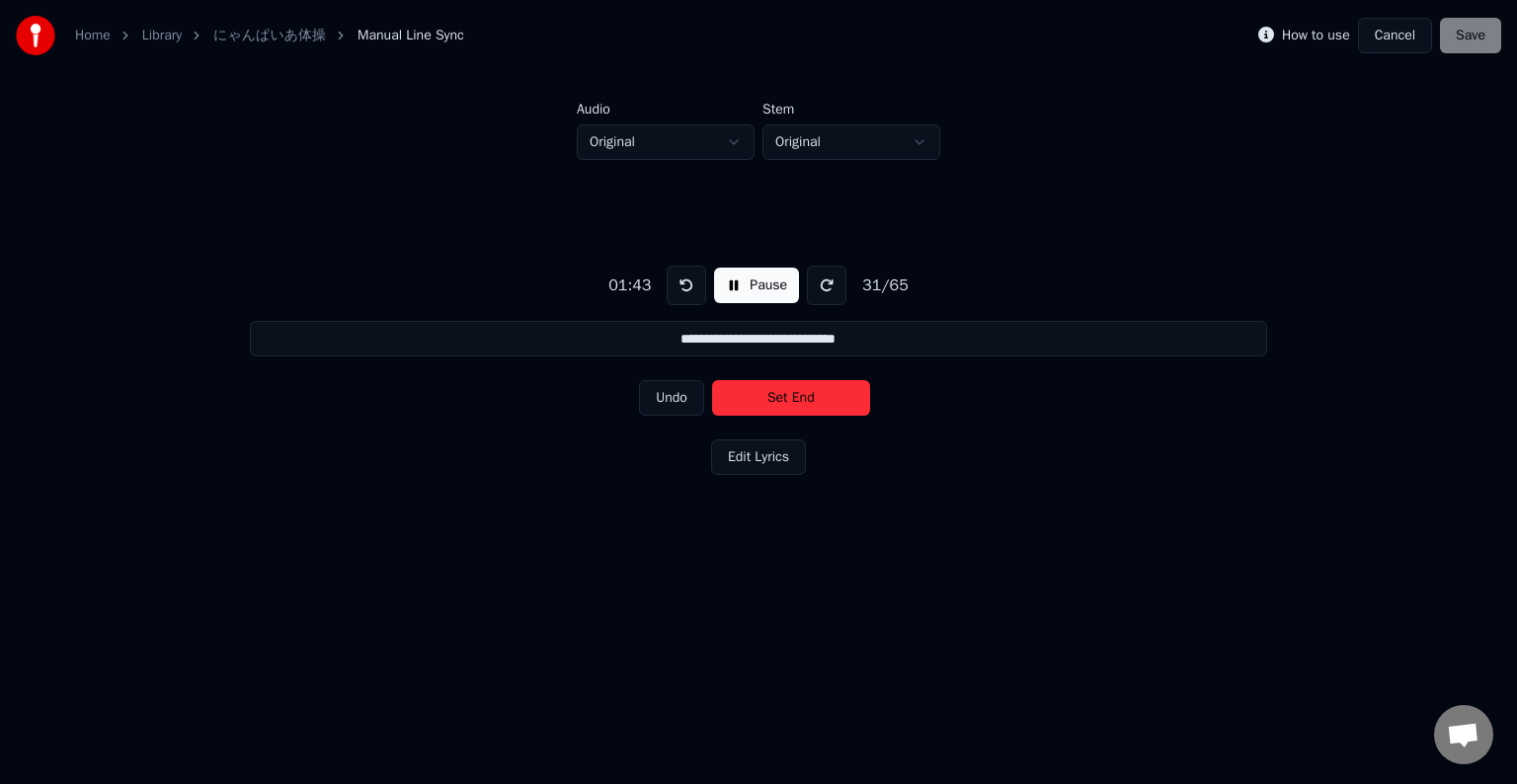click on "Set End" at bounding box center (791, 398) 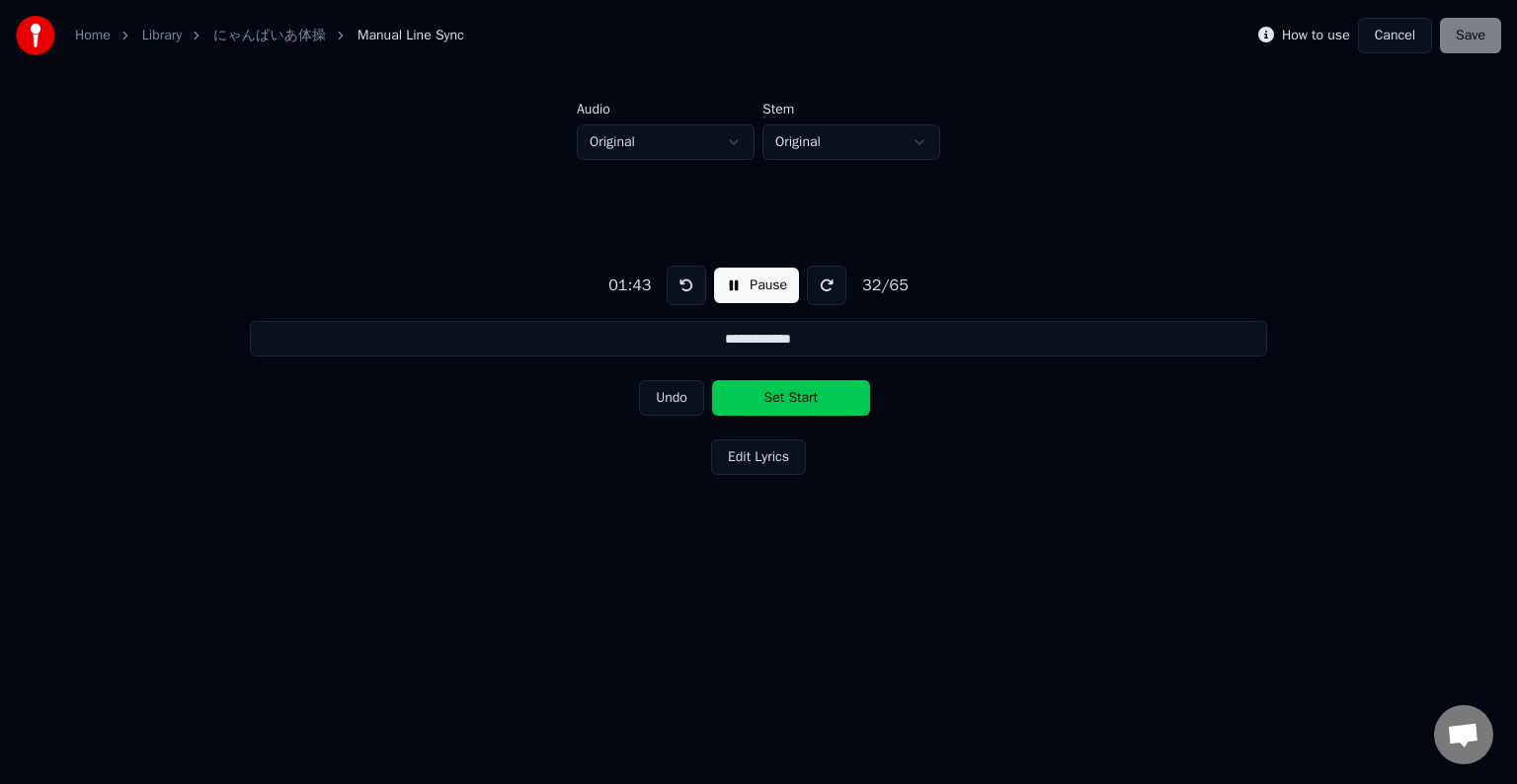 click on "Set Start" at bounding box center [791, 398] 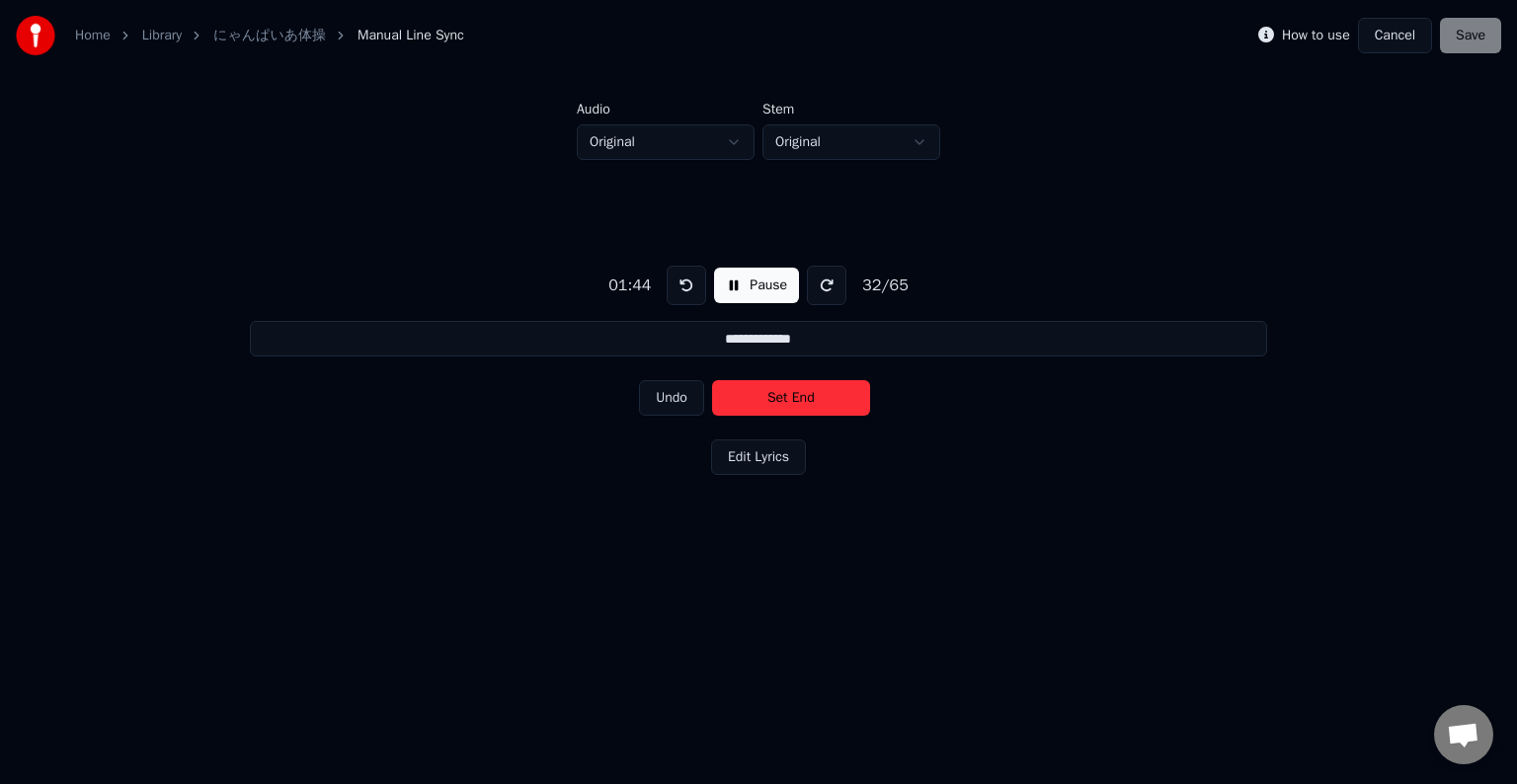 click on "Set End" at bounding box center [791, 398] 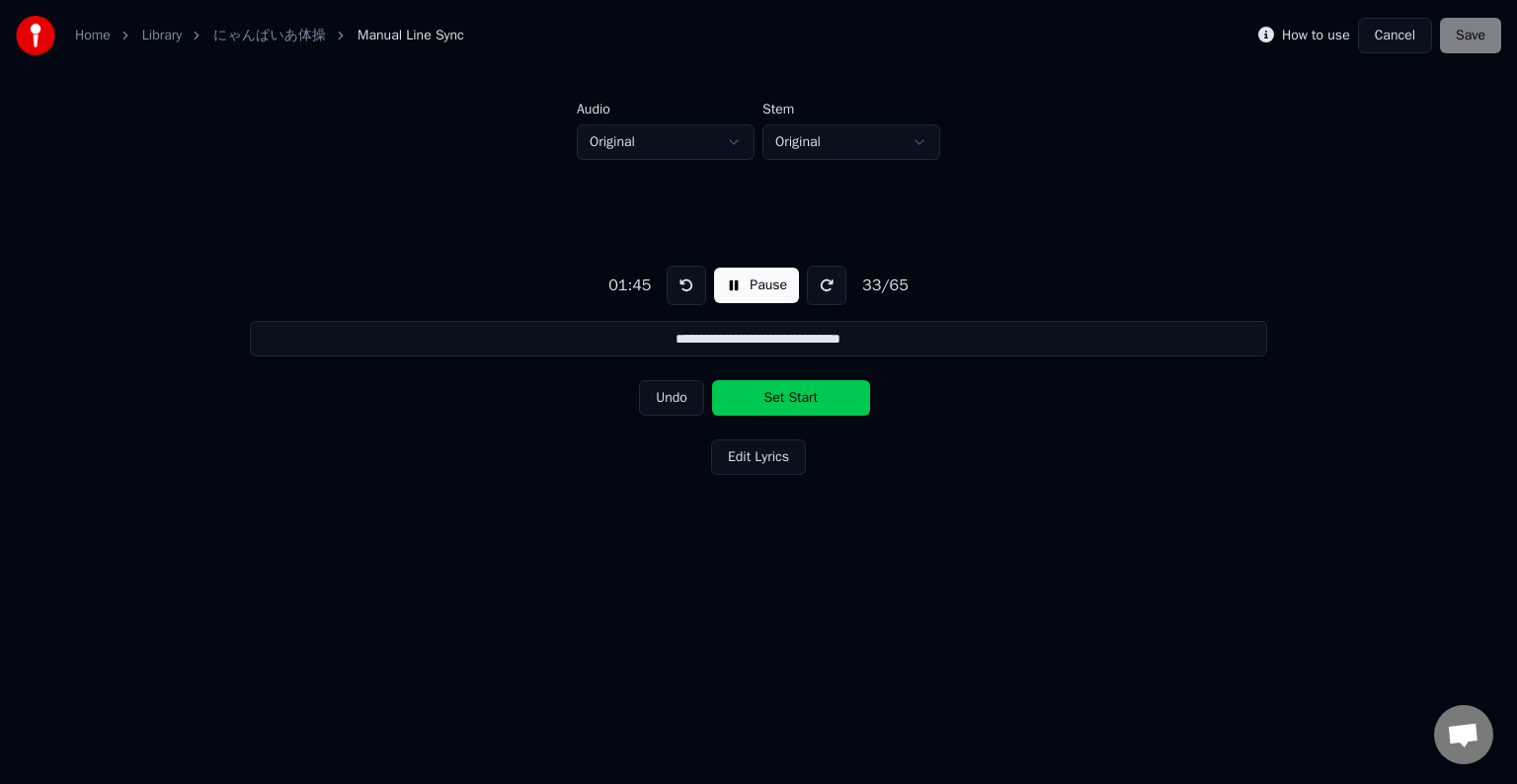 click on "Set Start" at bounding box center [791, 398] 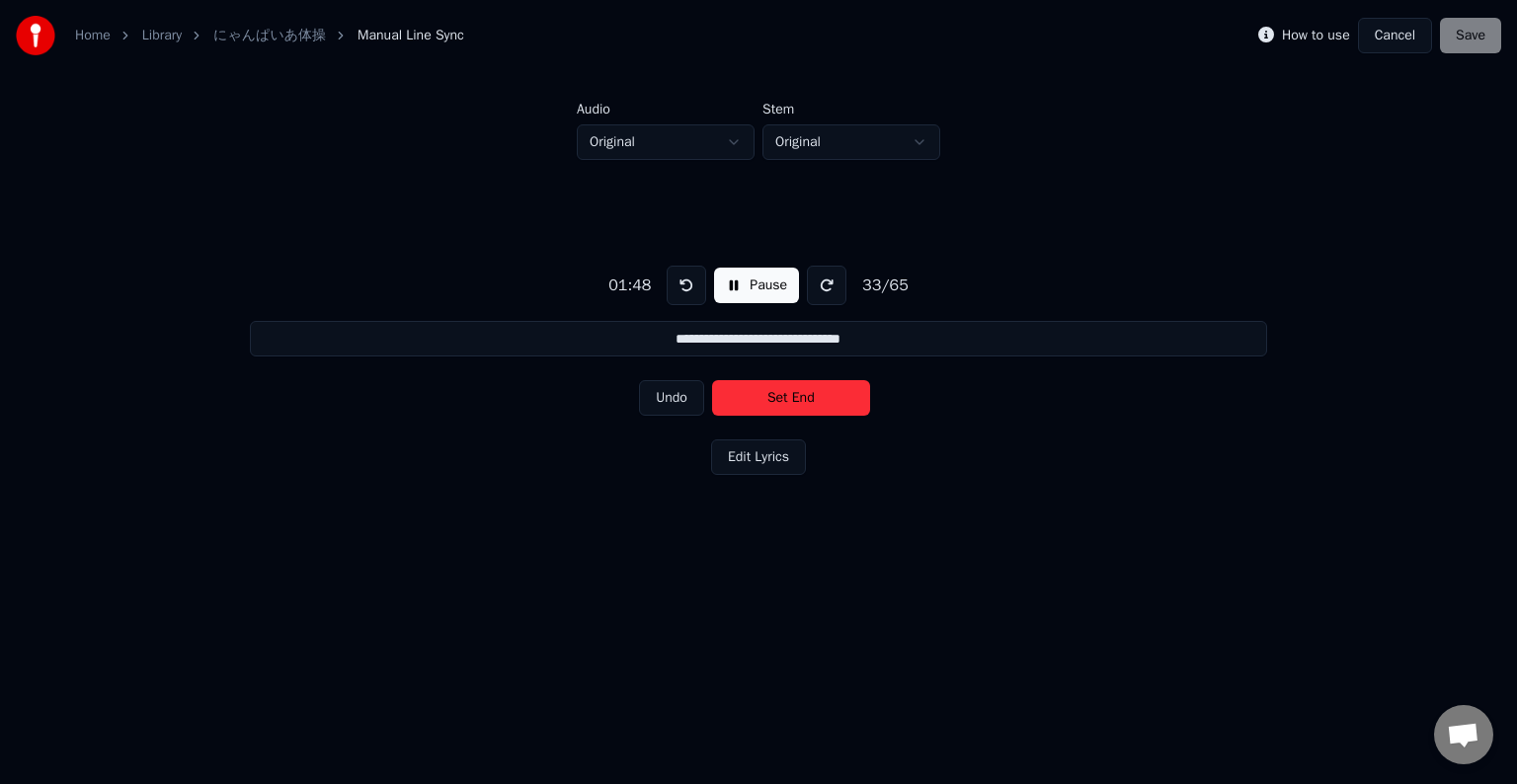 click on "Set End" at bounding box center [791, 398] 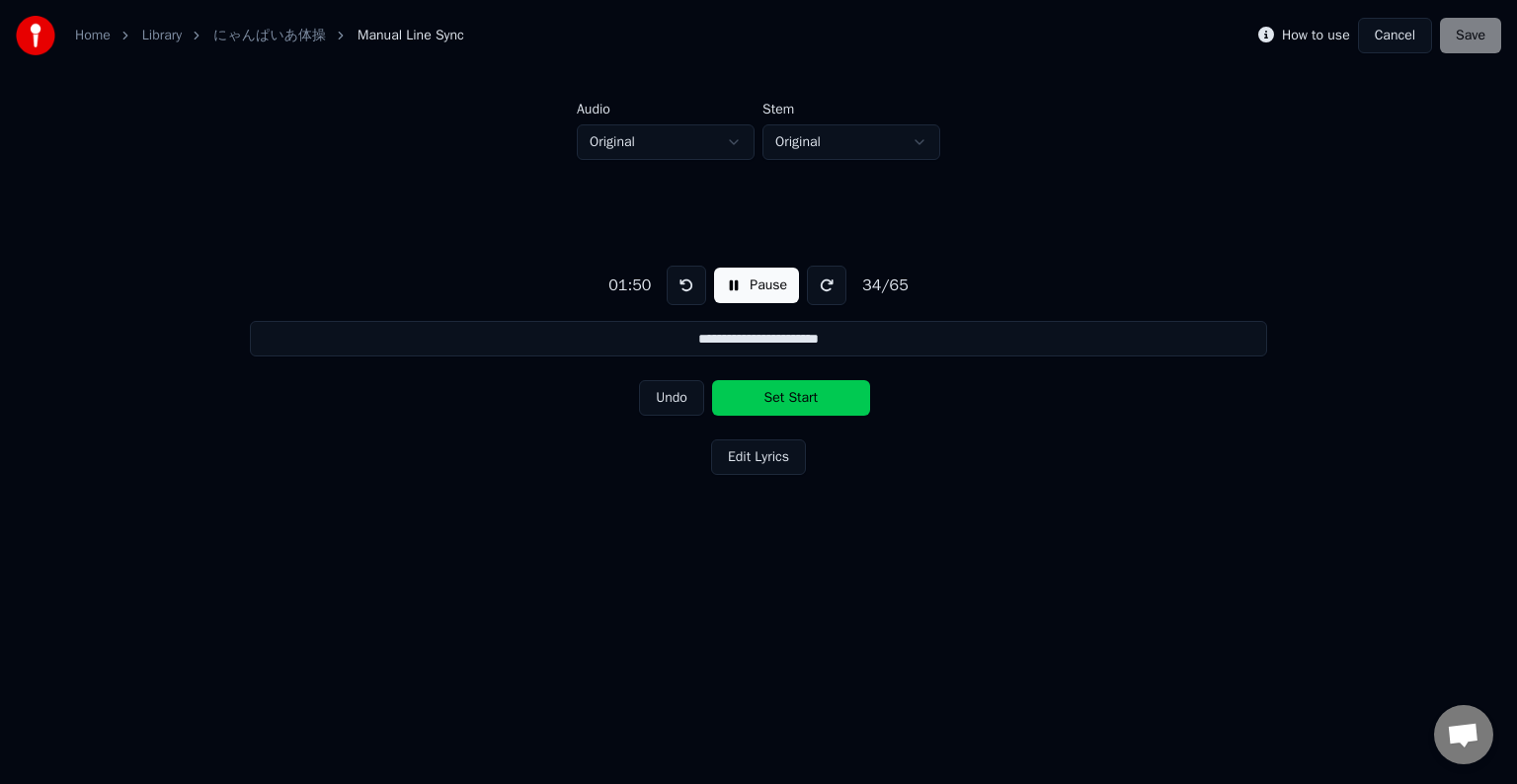 click on "Set Start" at bounding box center [791, 398] 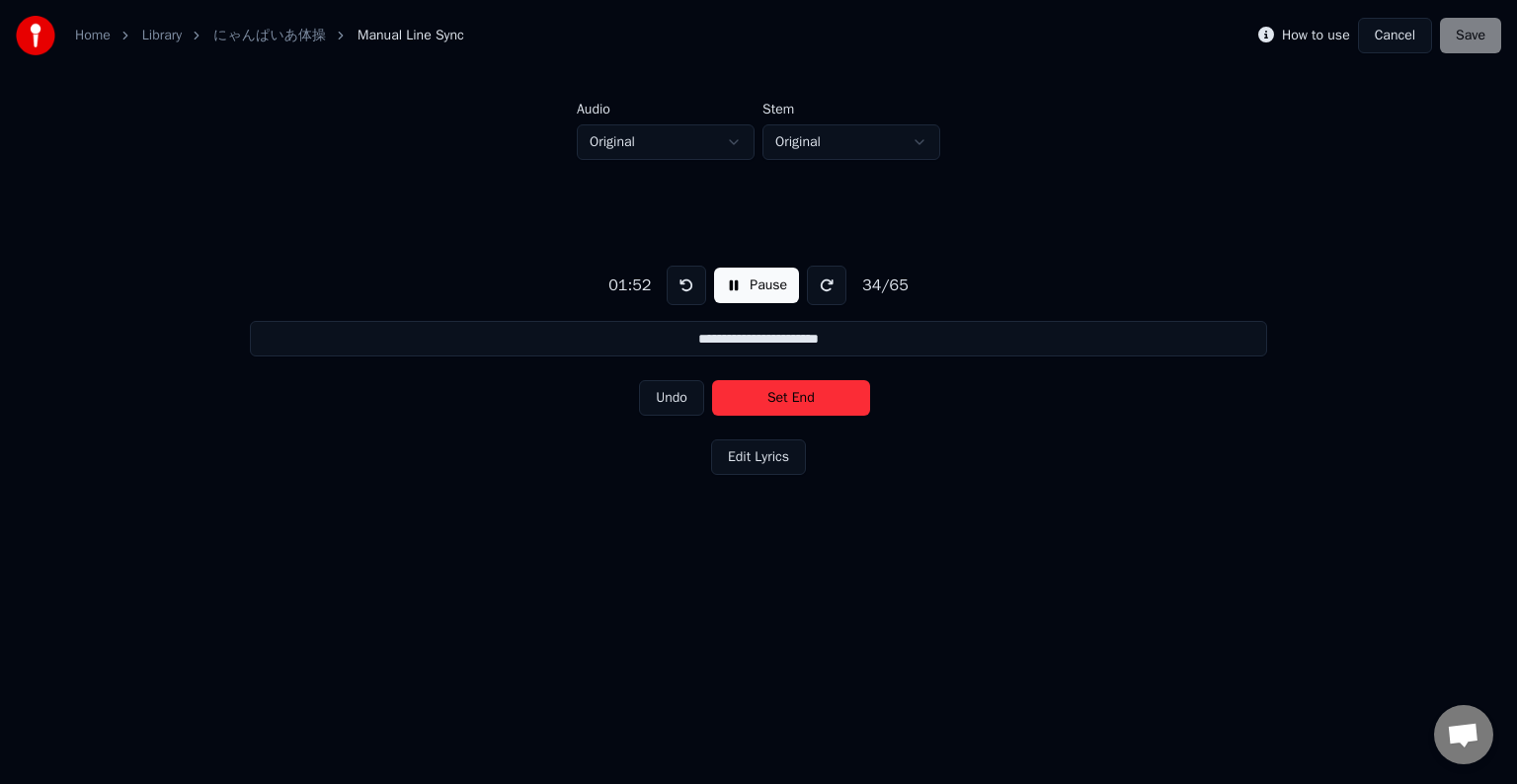 click on "Set End" at bounding box center (791, 398) 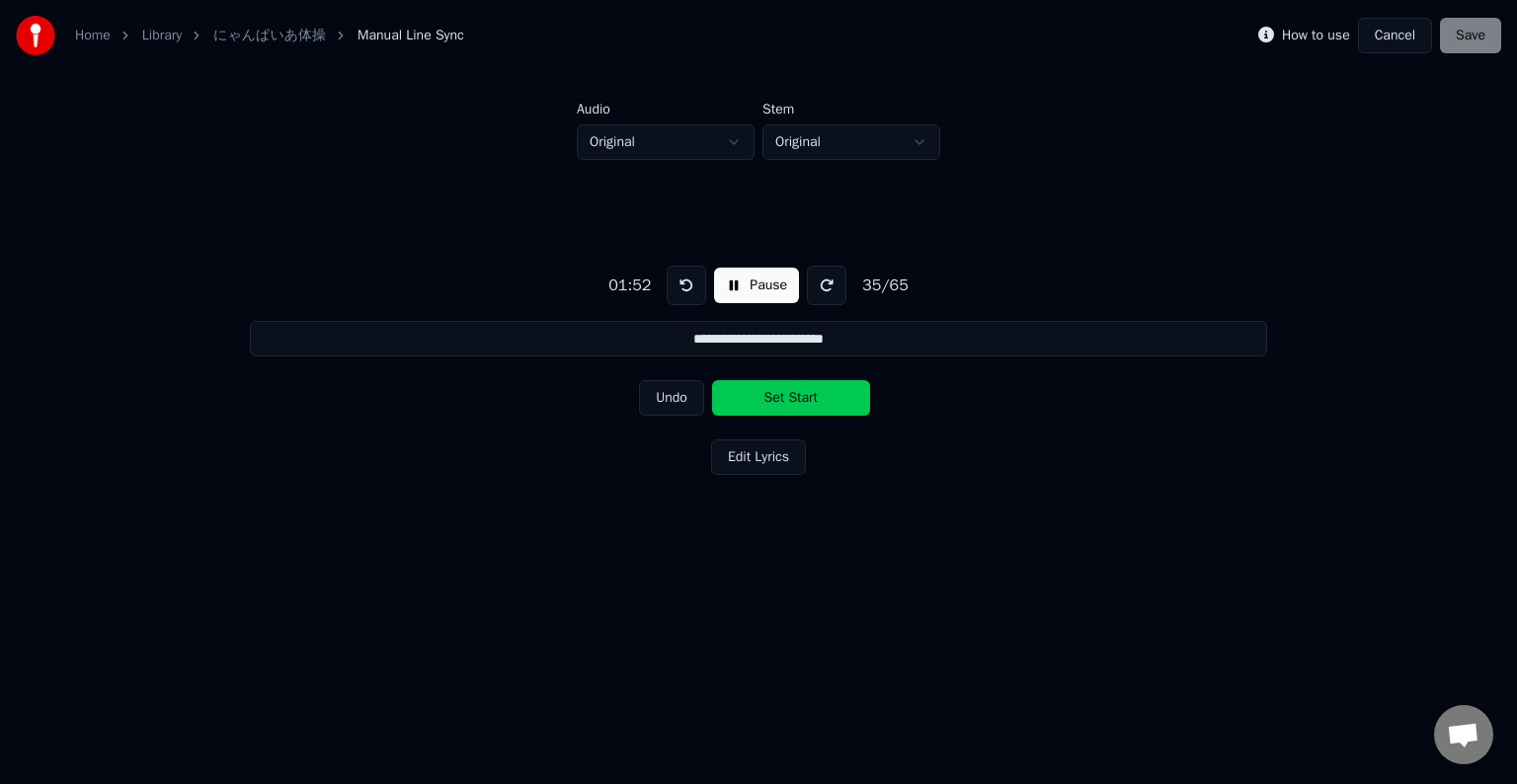 click on "Set Start" at bounding box center [791, 398] 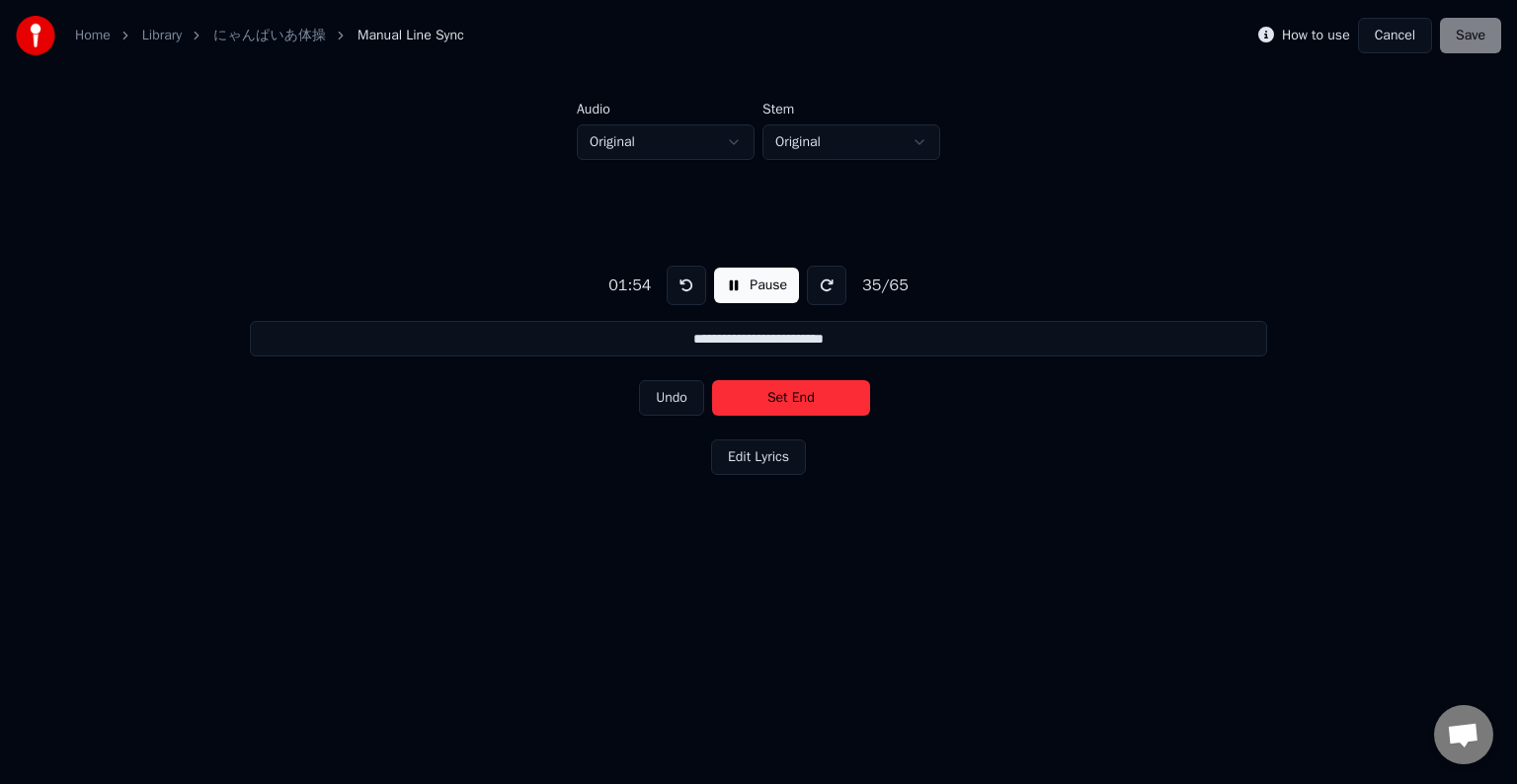 click on "Set End" at bounding box center [791, 398] 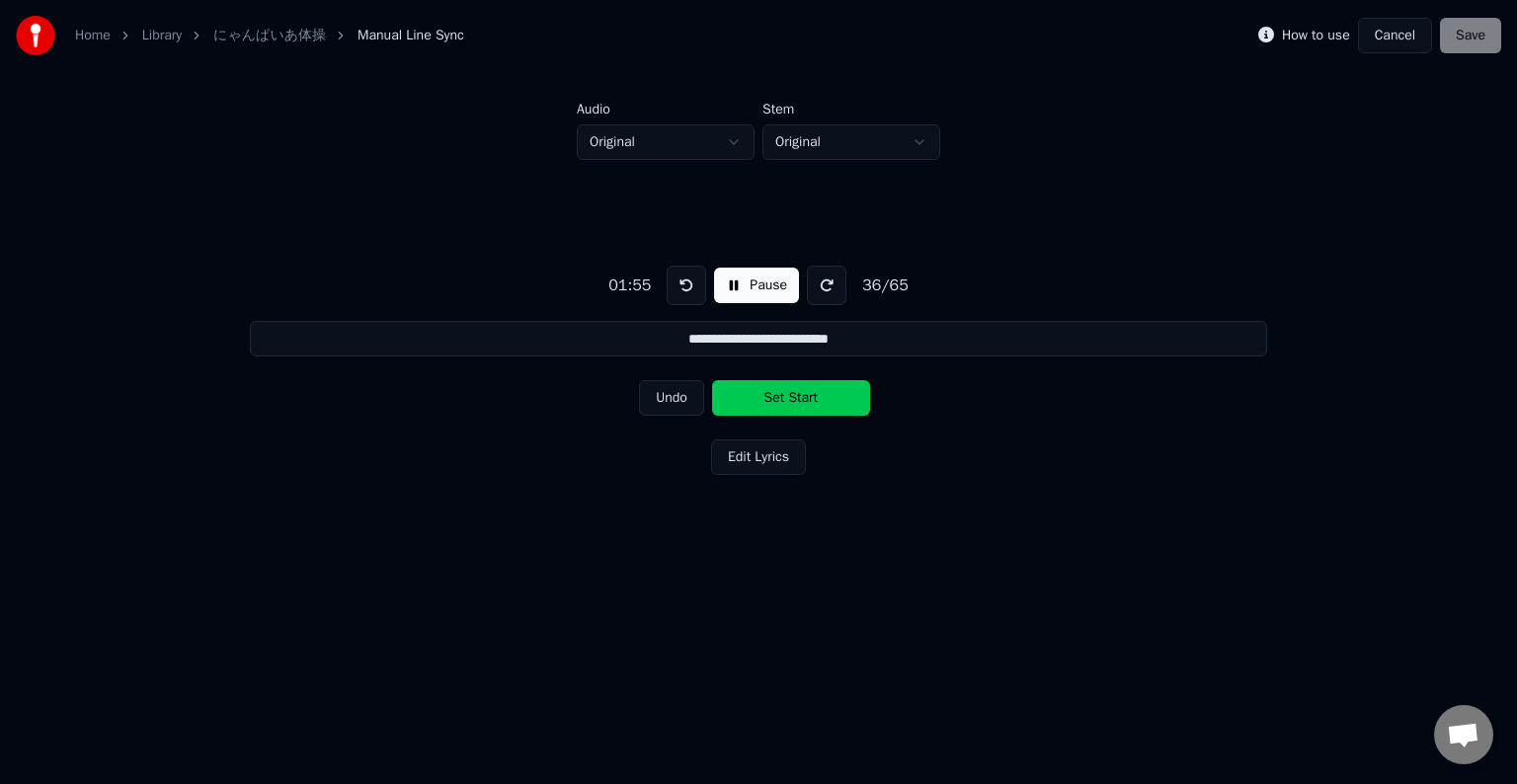 click on "Set Start" at bounding box center [791, 398] 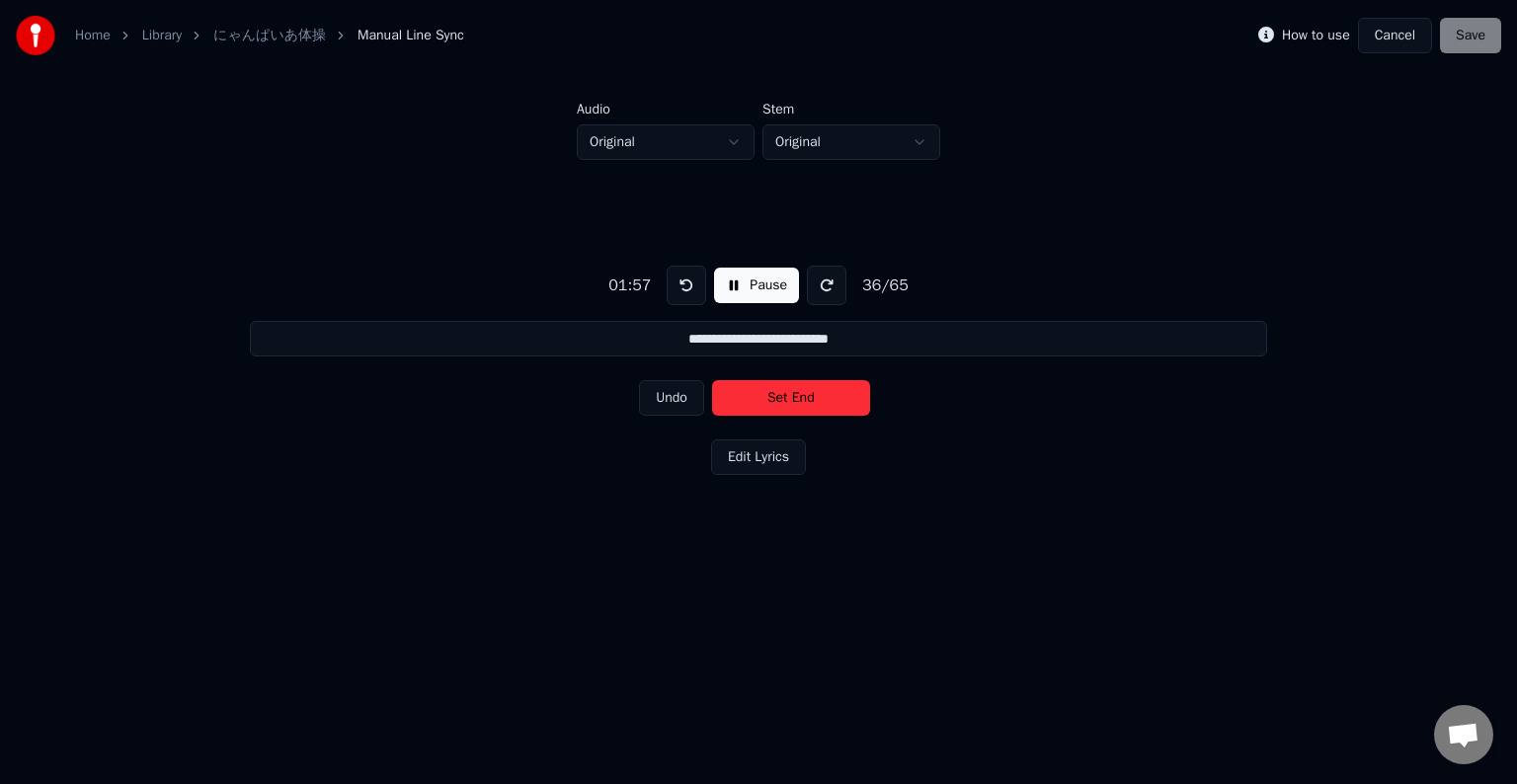 click on "Set End" at bounding box center (791, 398) 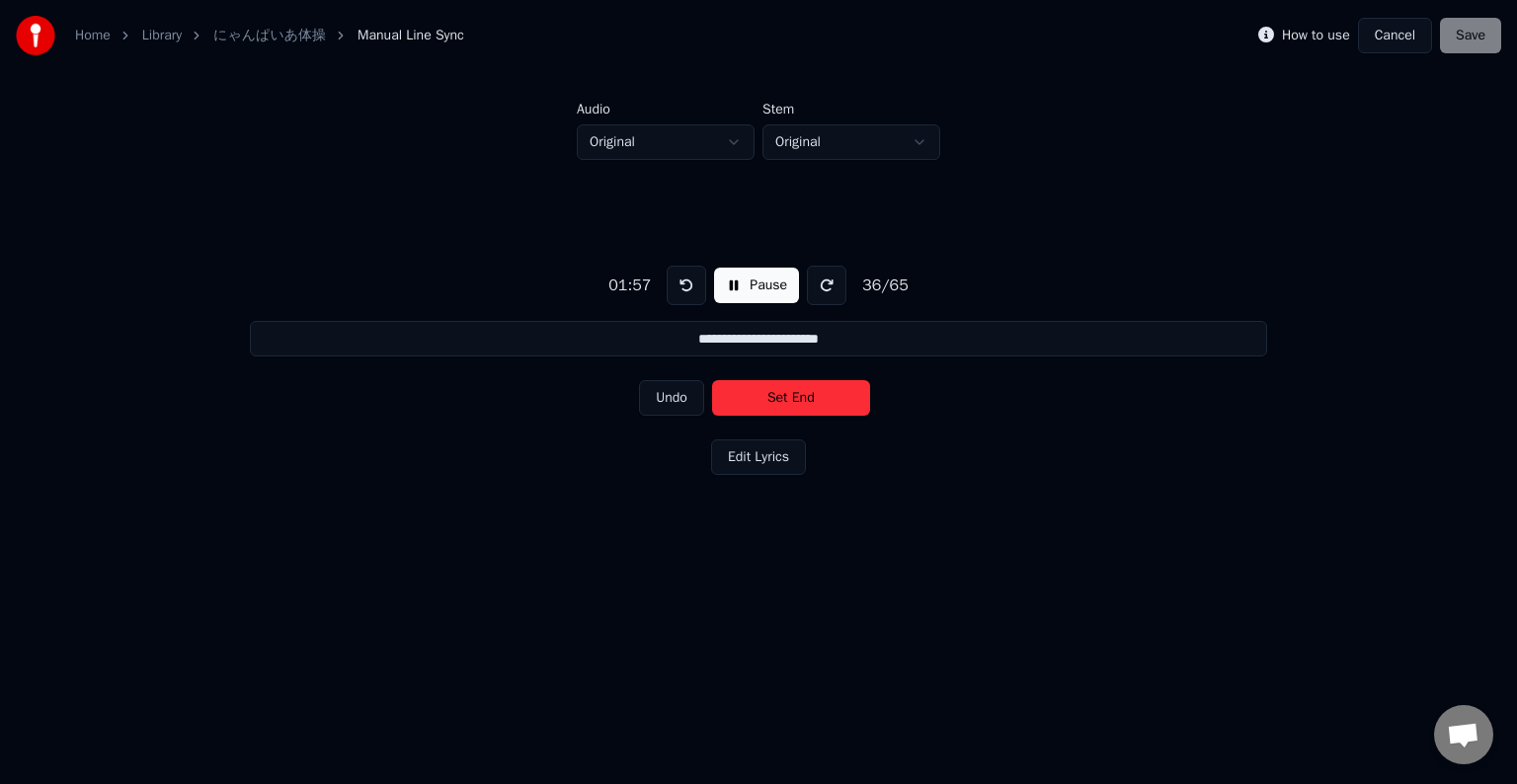 click on "Set End" at bounding box center [791, 398] 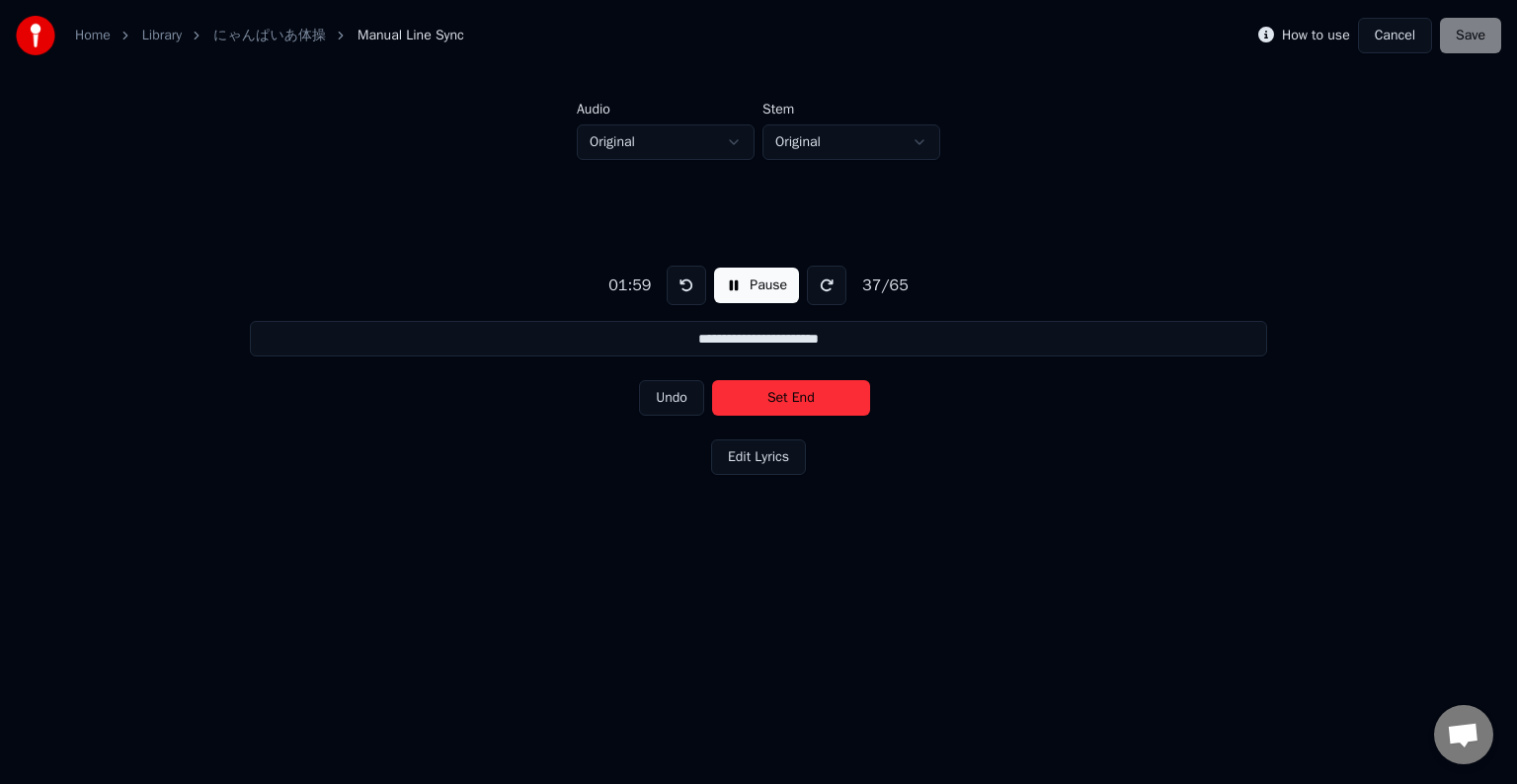 click on "Set End" at bounding box center [791, 398] 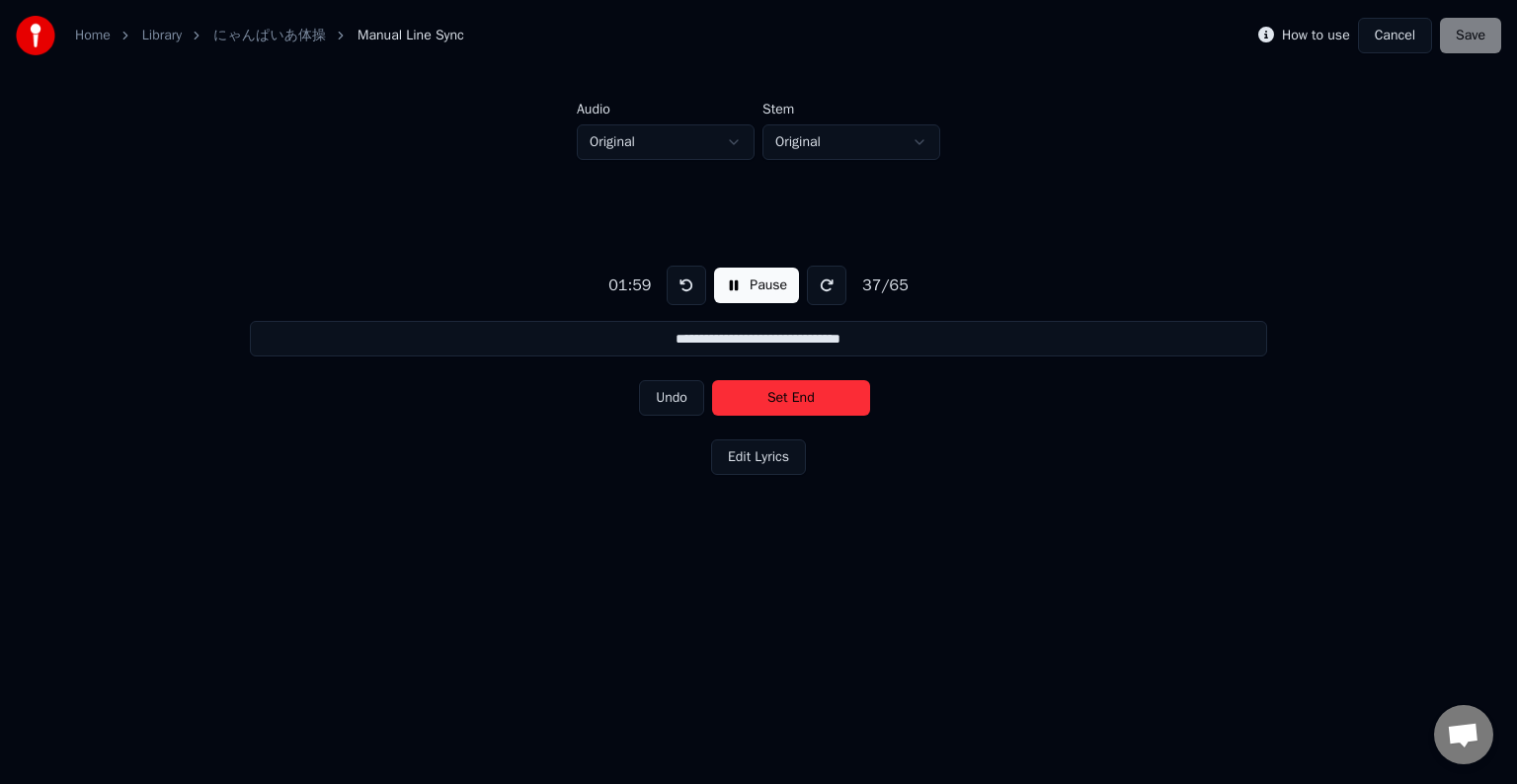 click on "Set End" at bounding box center [791, 398] 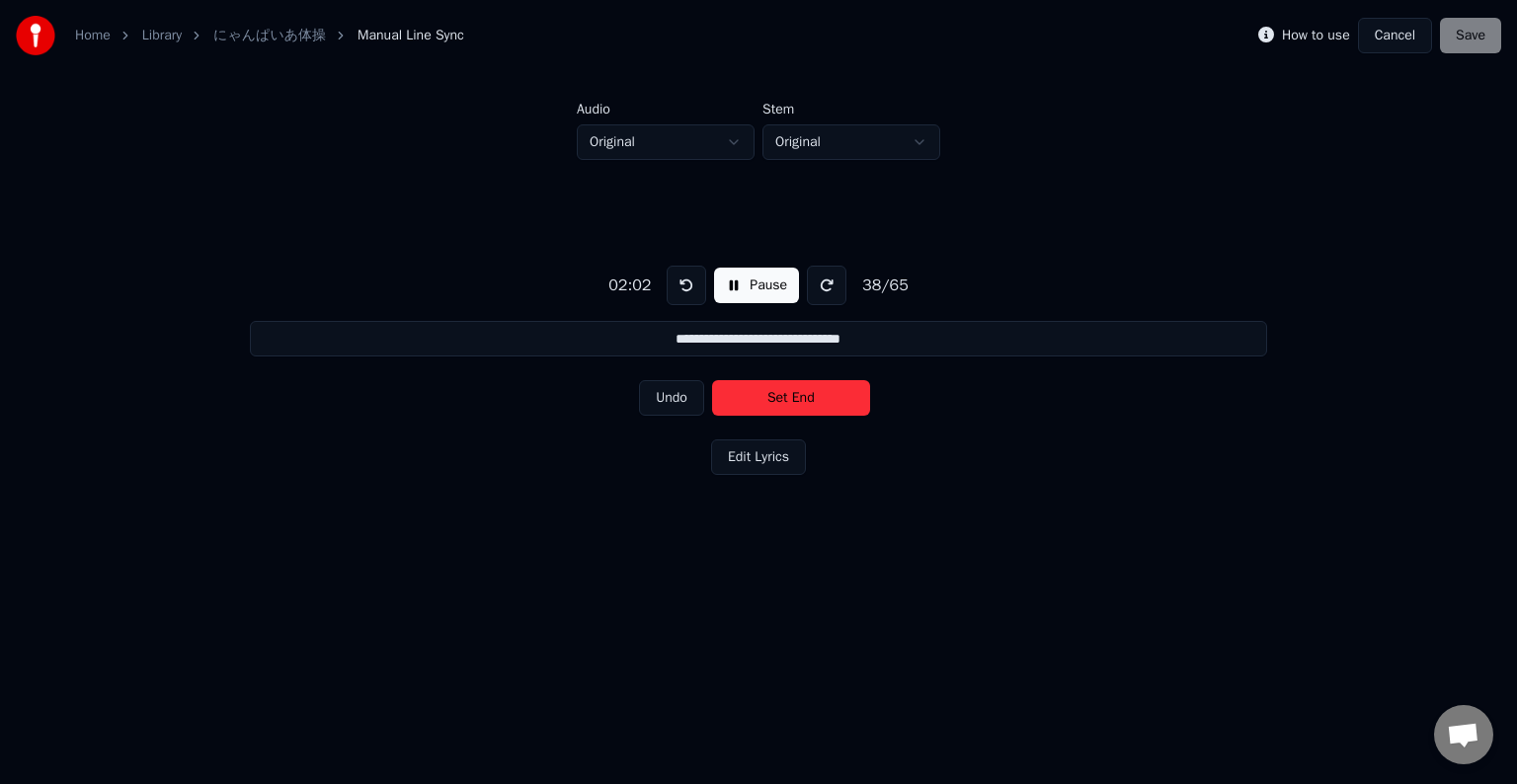 click on "Set End" at bounding box center [791, 398] 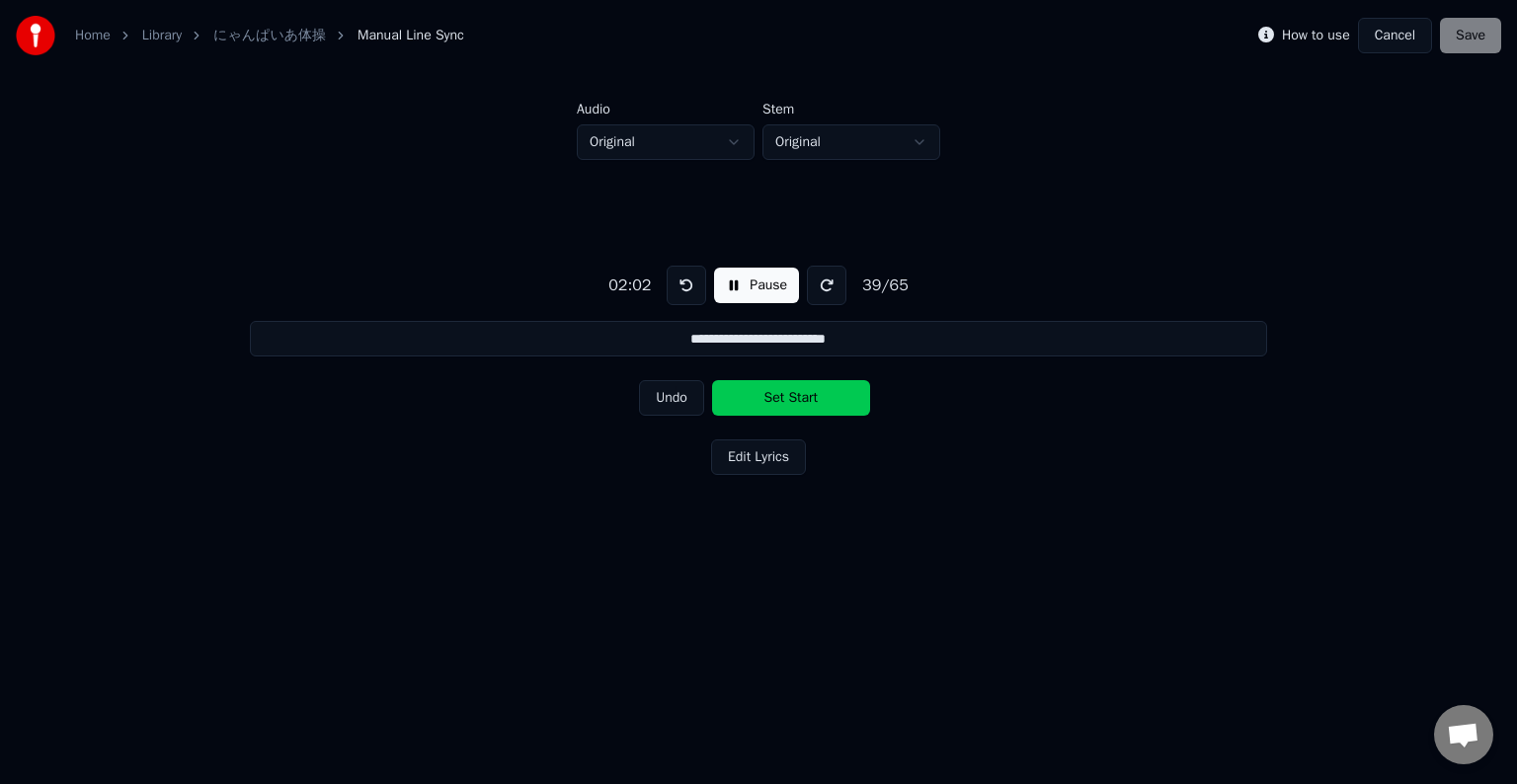 click on "Set Start" at bounding box center (791, 398) 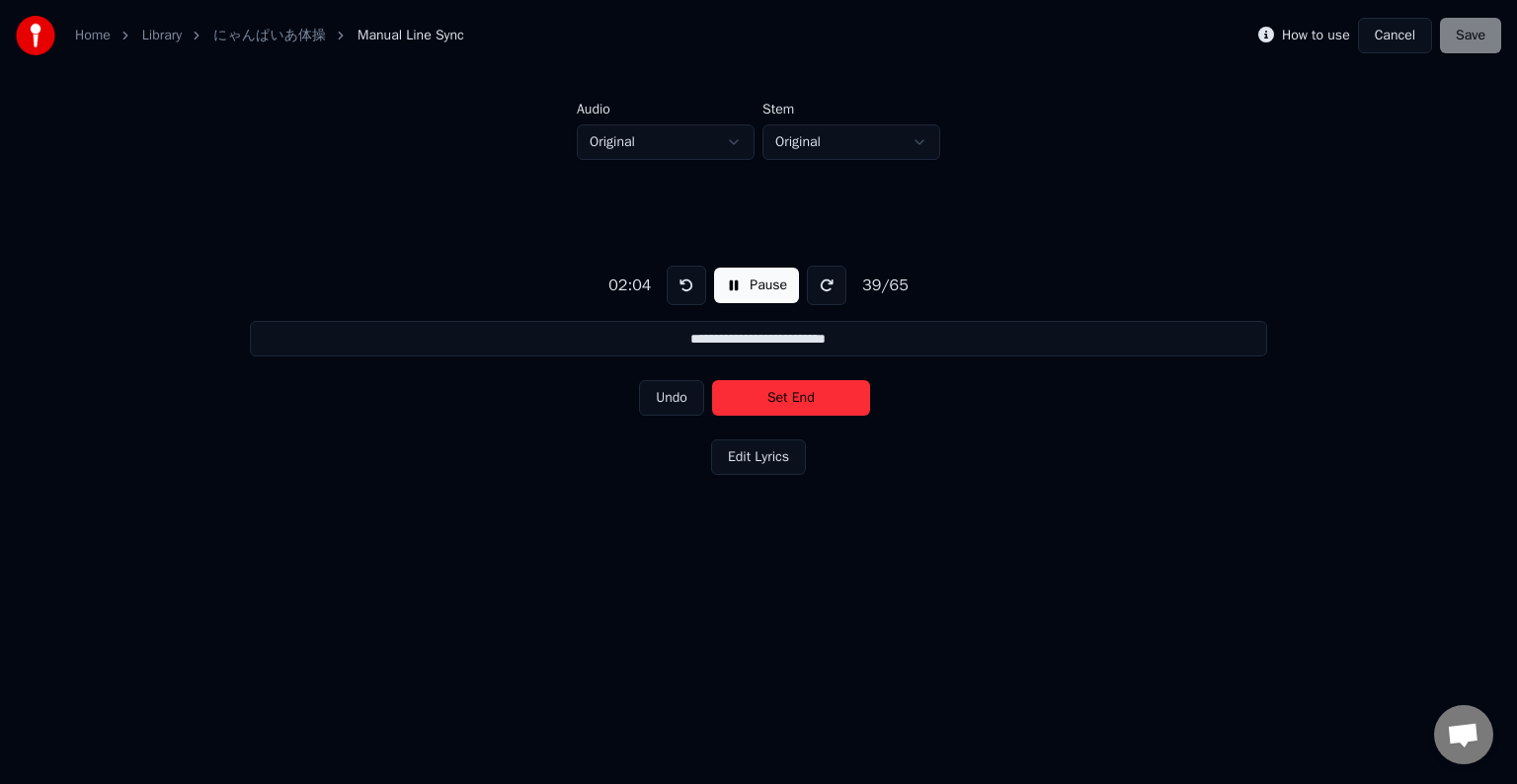 click on "Set End" at bounding box center [791, 398] 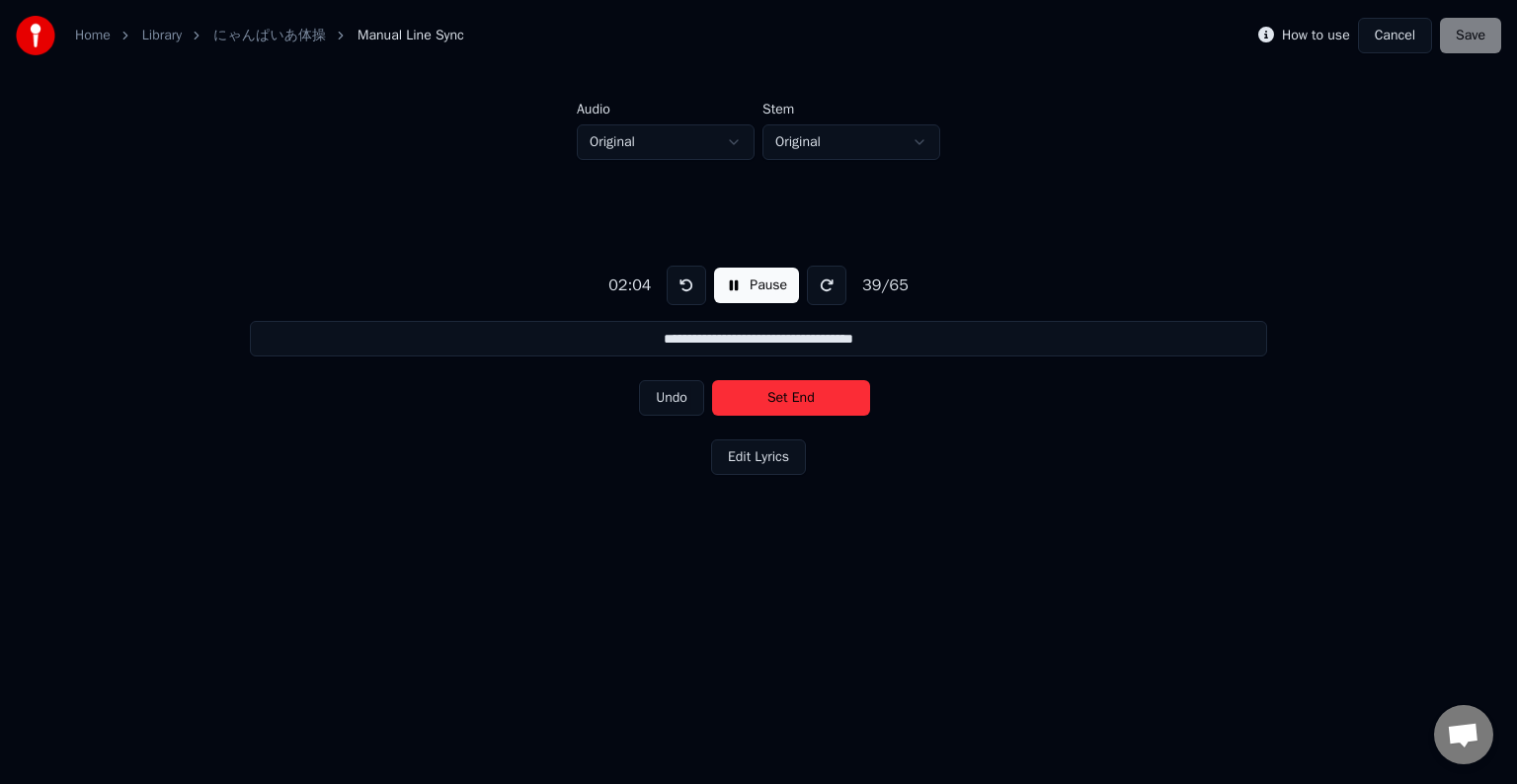 click on "Set End" at bounding box center [791, 398] 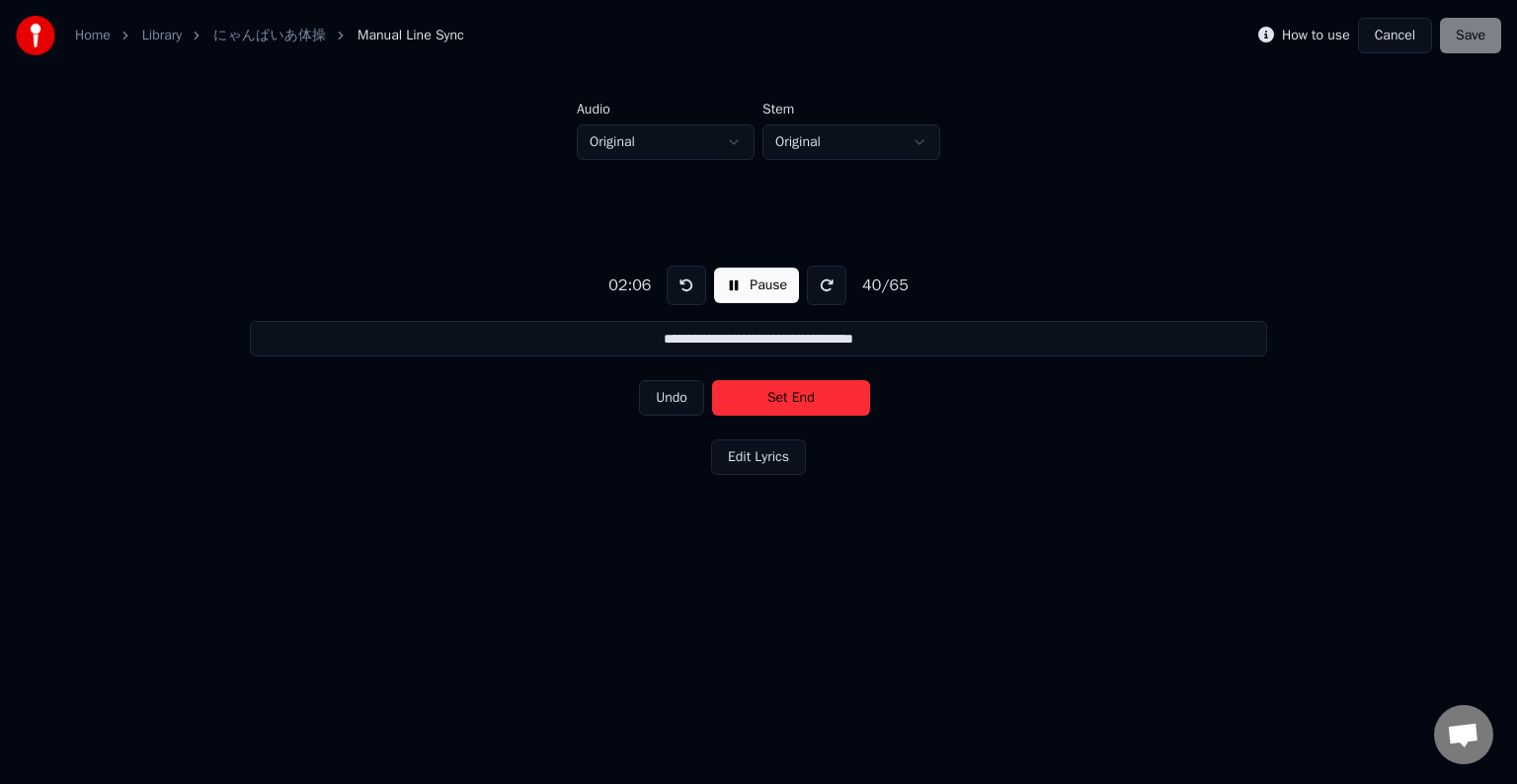 click on "Set End" at bounding box center [791, 398] 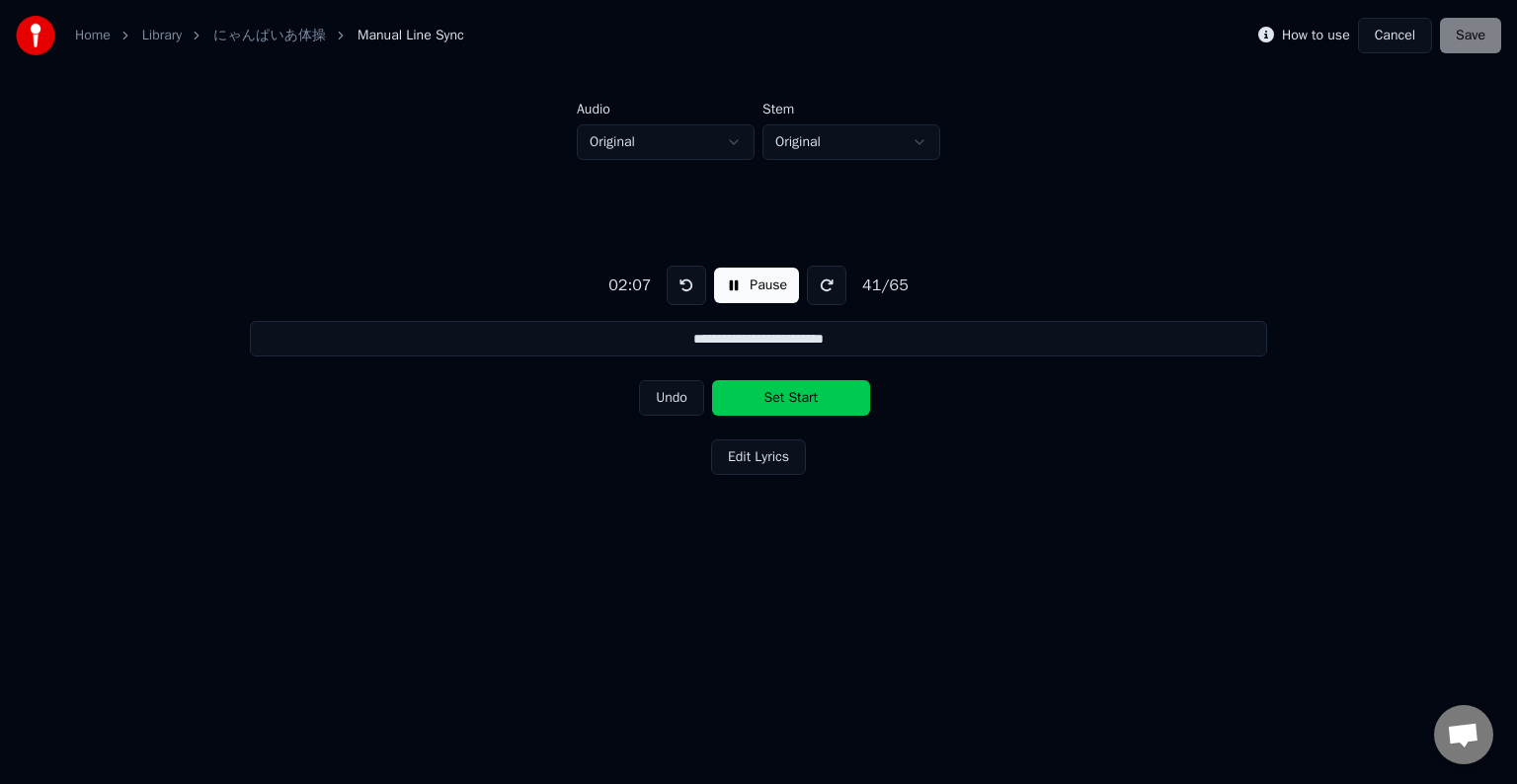click on "Set Start" at bounding box center [791, 398] 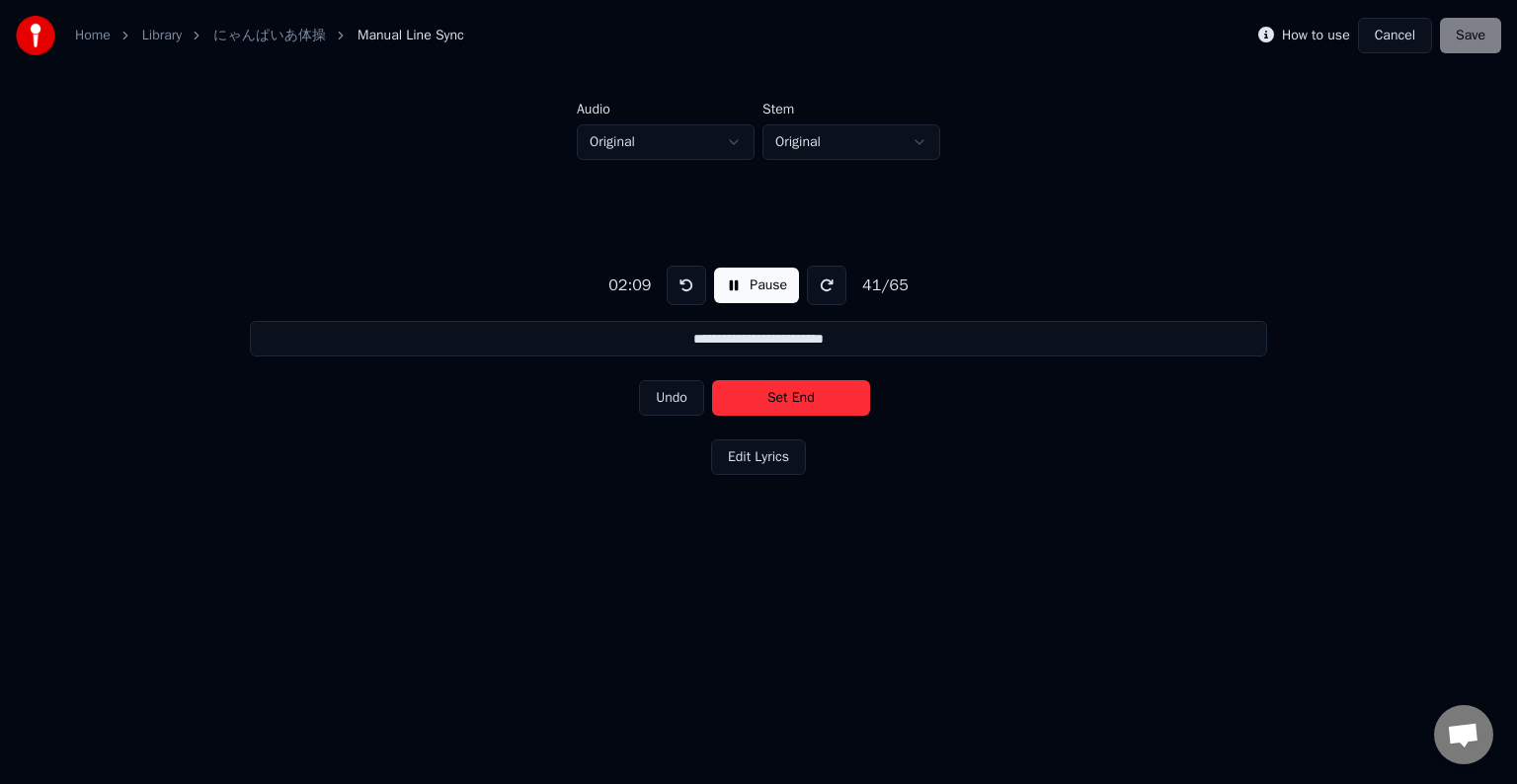 click on "Set End" at bounding box center [791, 398] 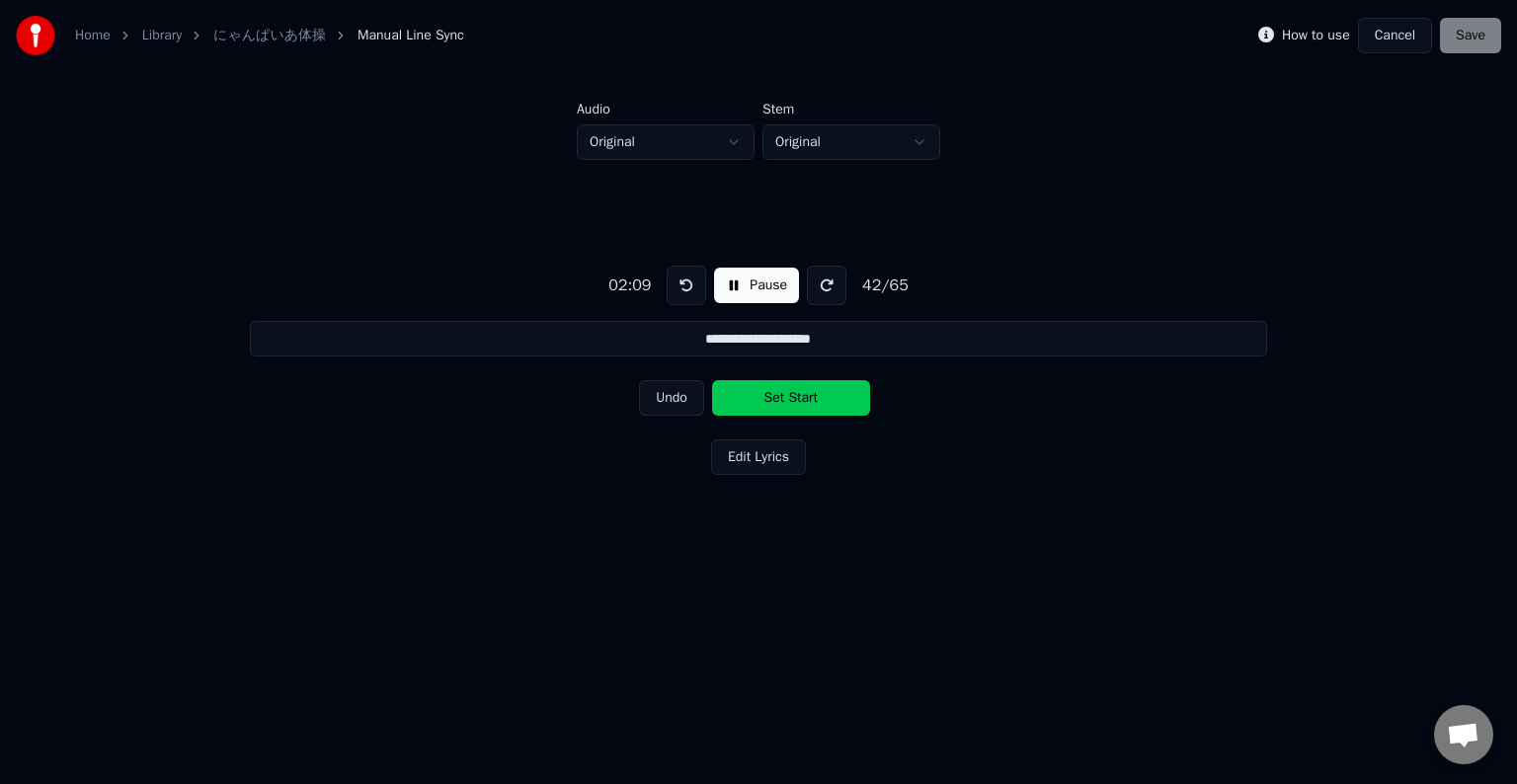 click on "Set Start" at bounding box center [791, 398] 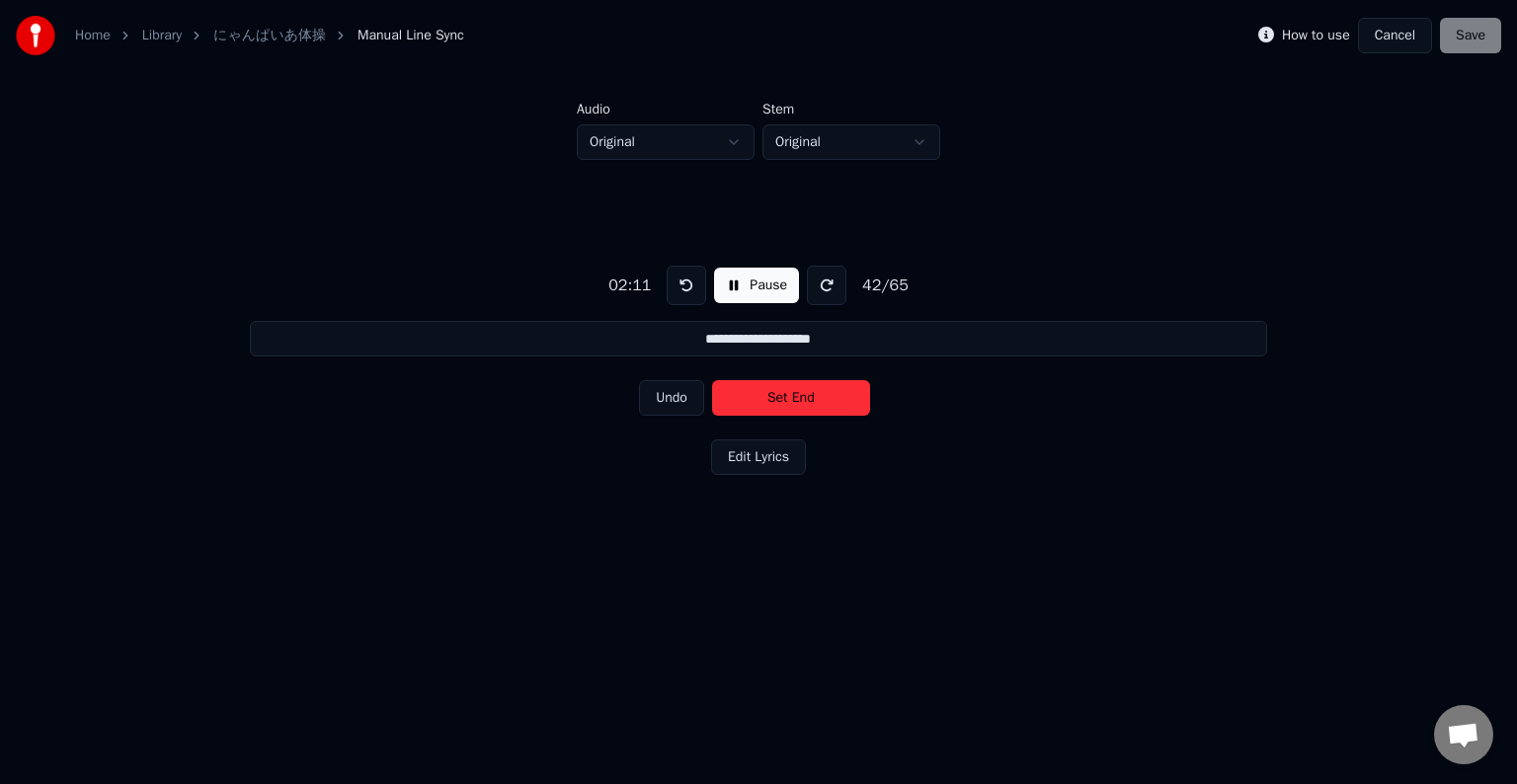 click on "Set End" at bounding box center (791, 398) 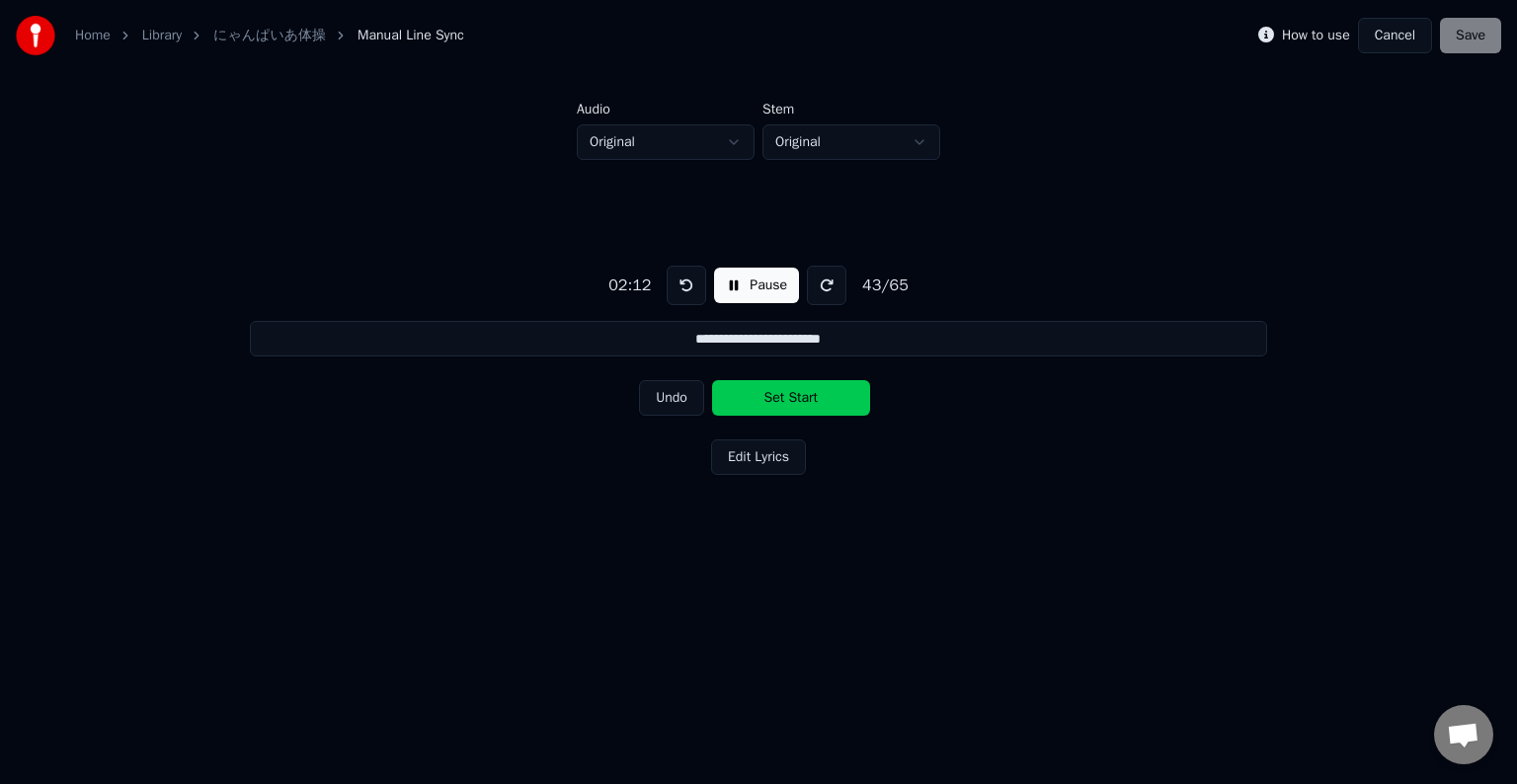 click on "Set Start" at bounding box center (791, 398) 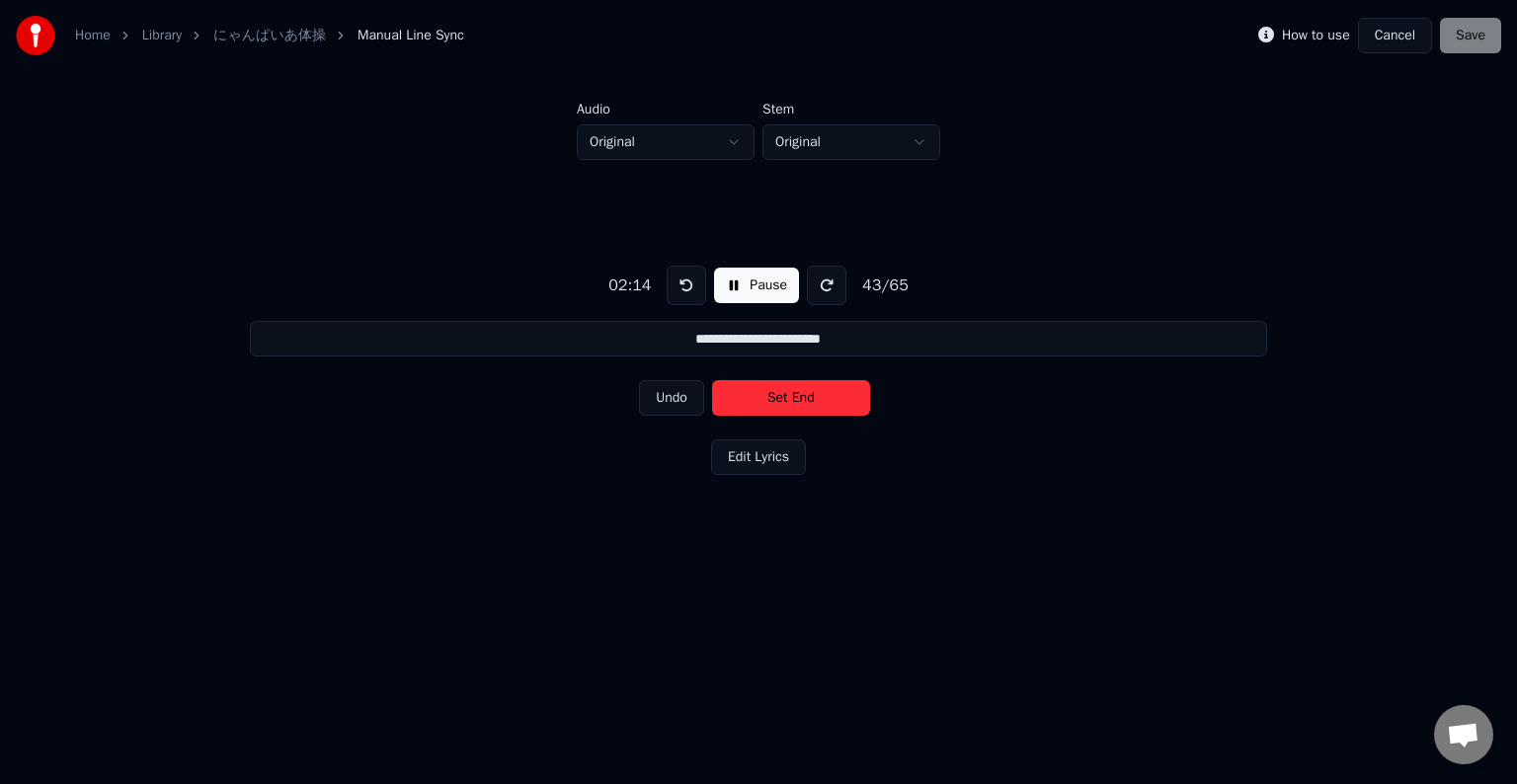 click on "Set End" at bounding box center (791, 398) 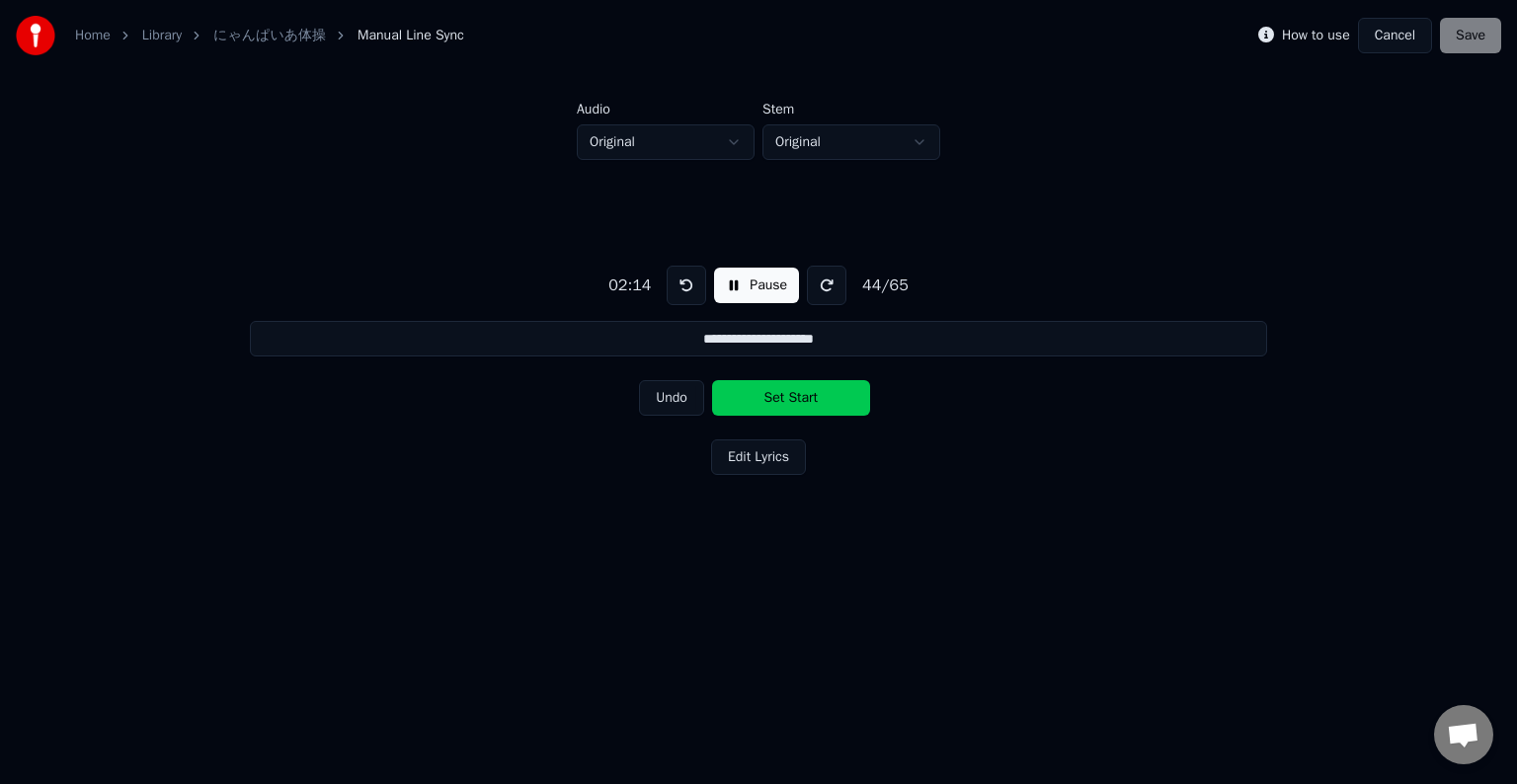 click on "Set Start" at bounding box center [791, 398] 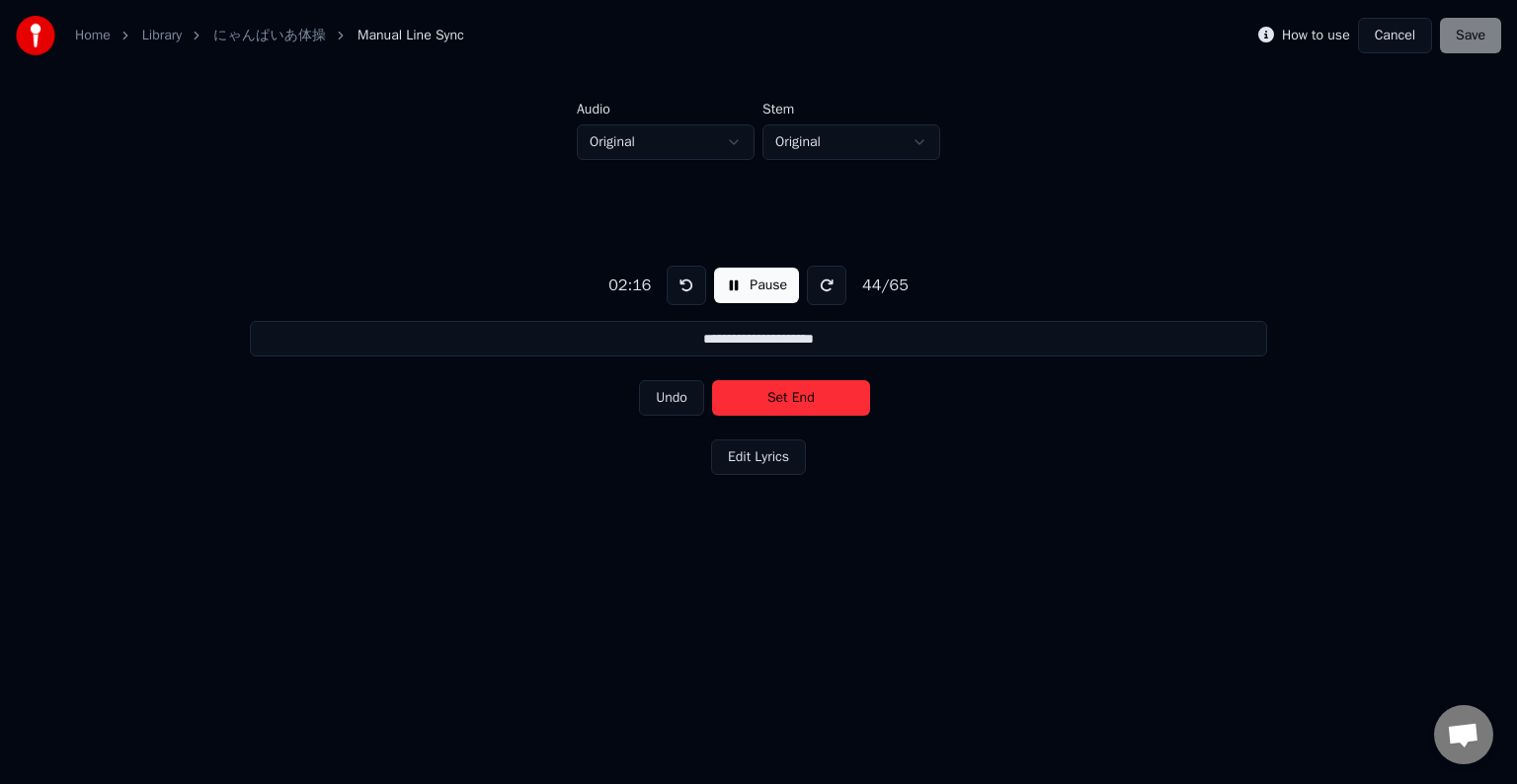 click on "Set End" at bounding box center [791, 398] 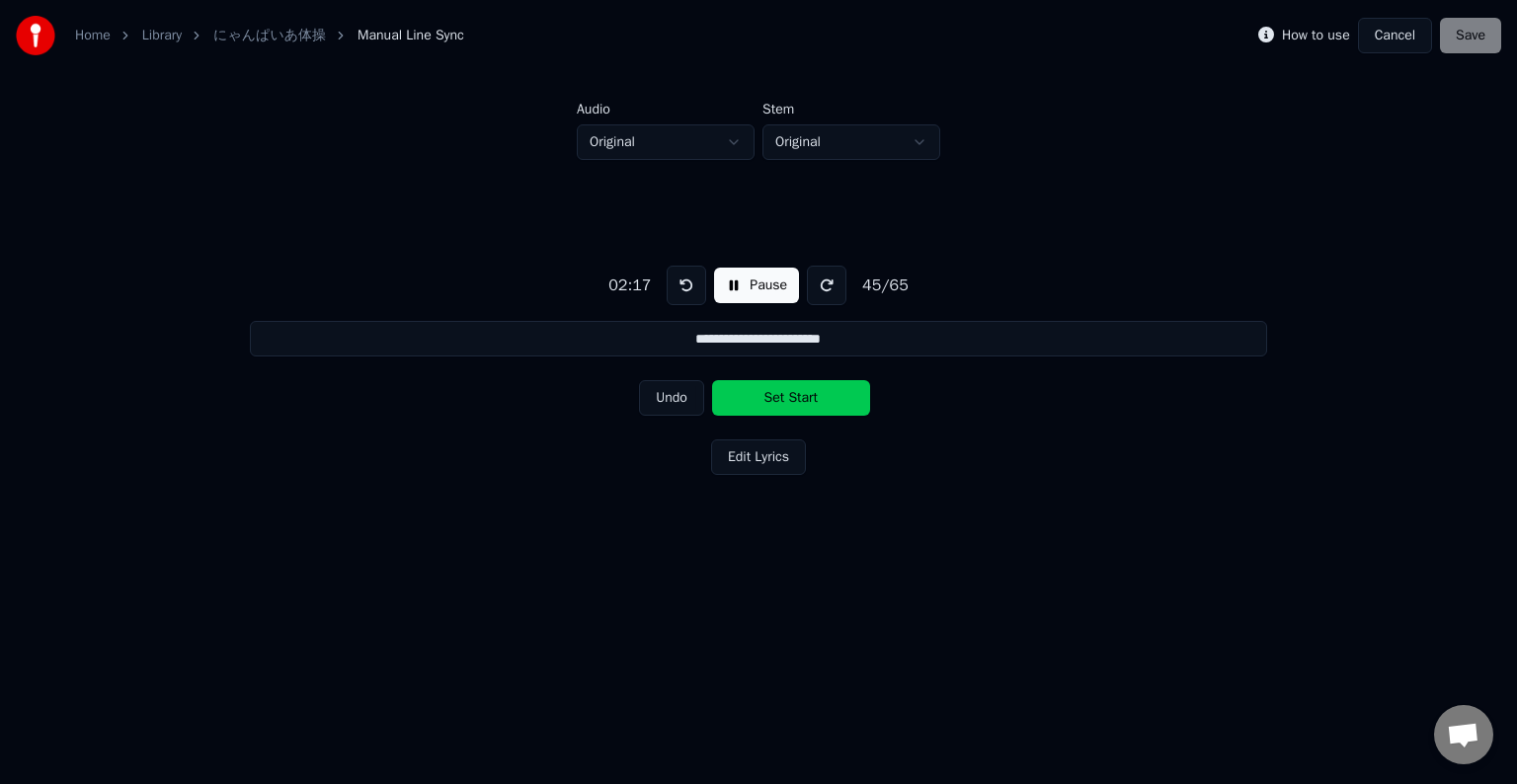 click on "Set Start" at bounding box center [791, 398] 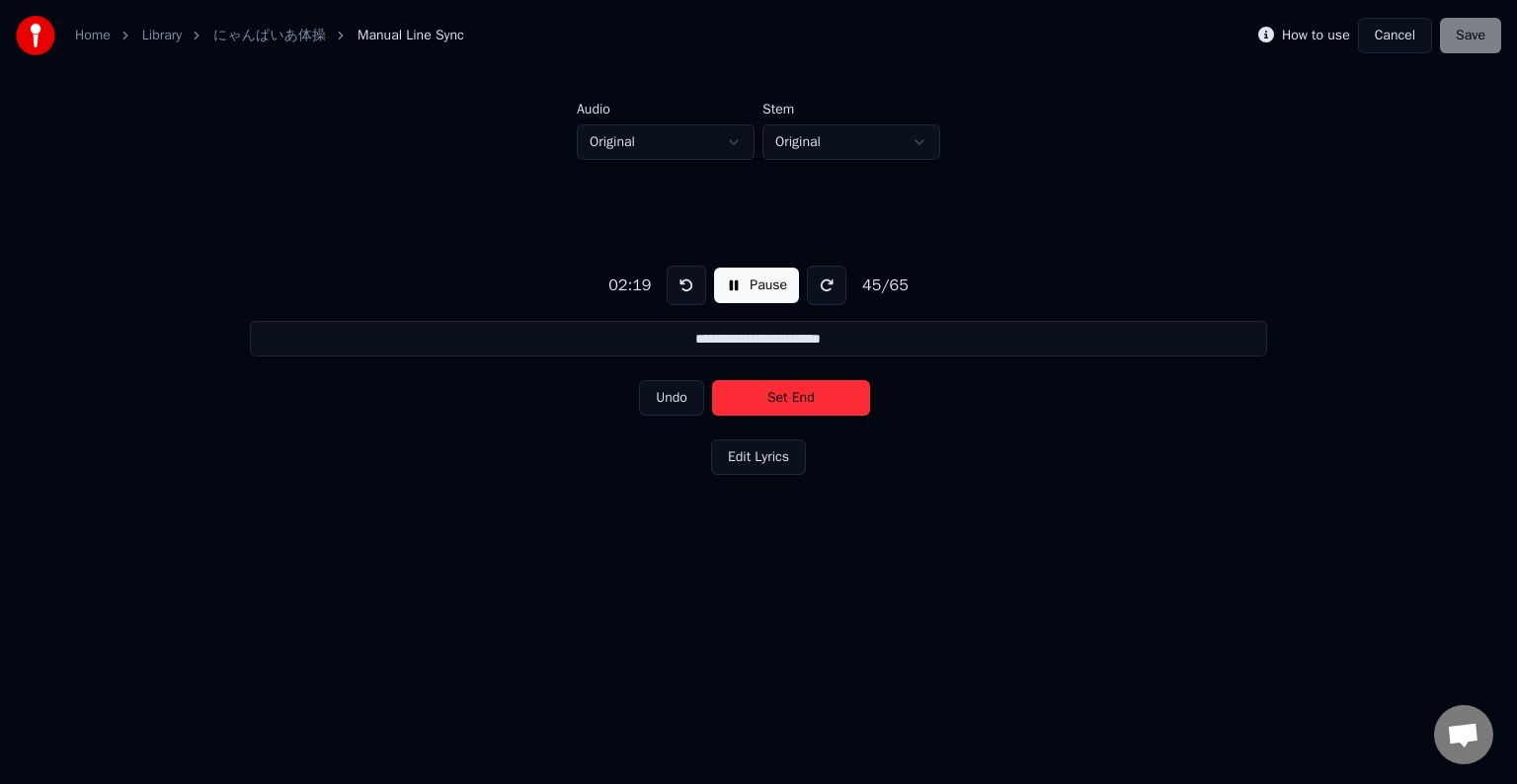 click on "Set End" at bounding box center [791, 398] 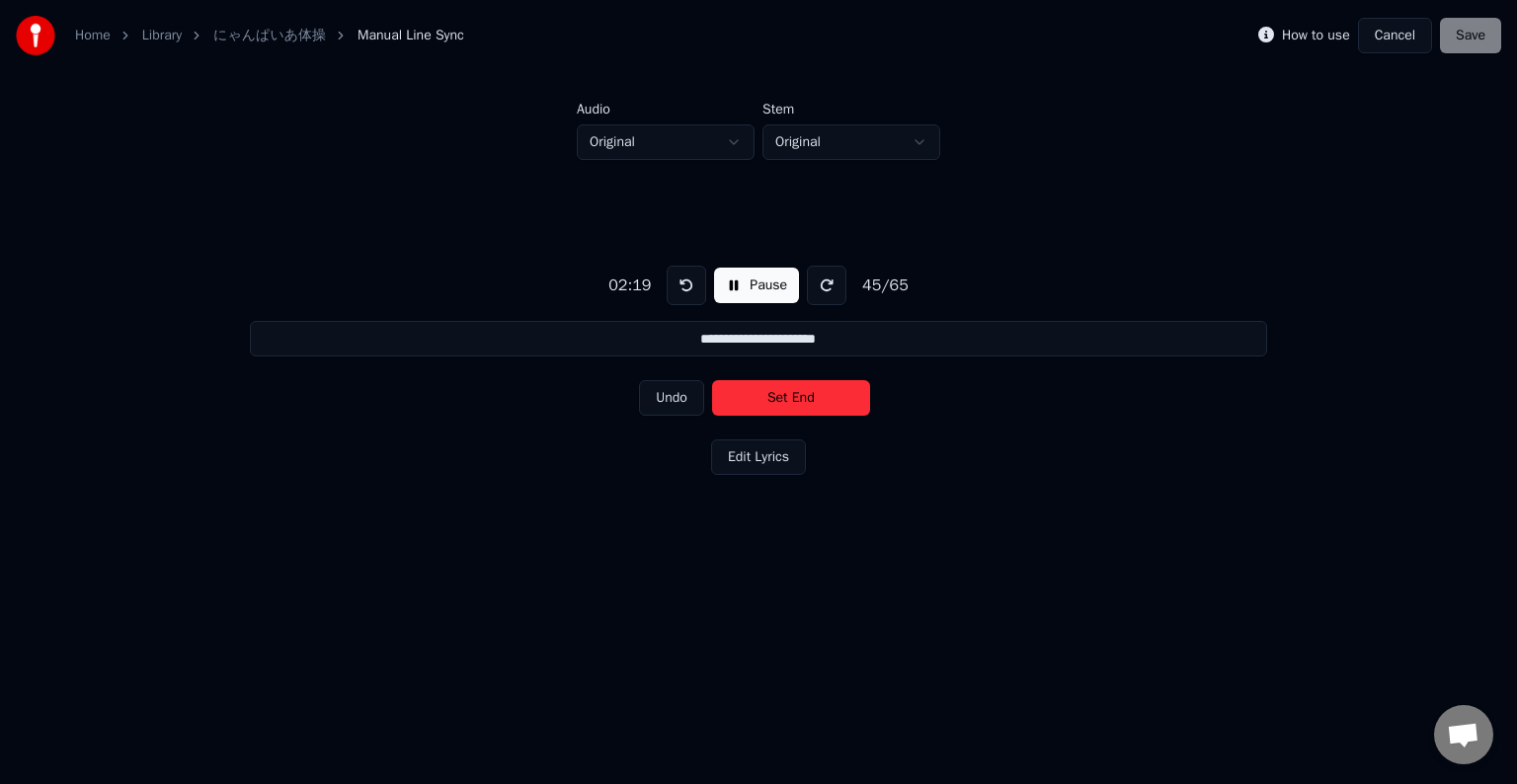 click on "Set End" at bounding box center [791, 398] 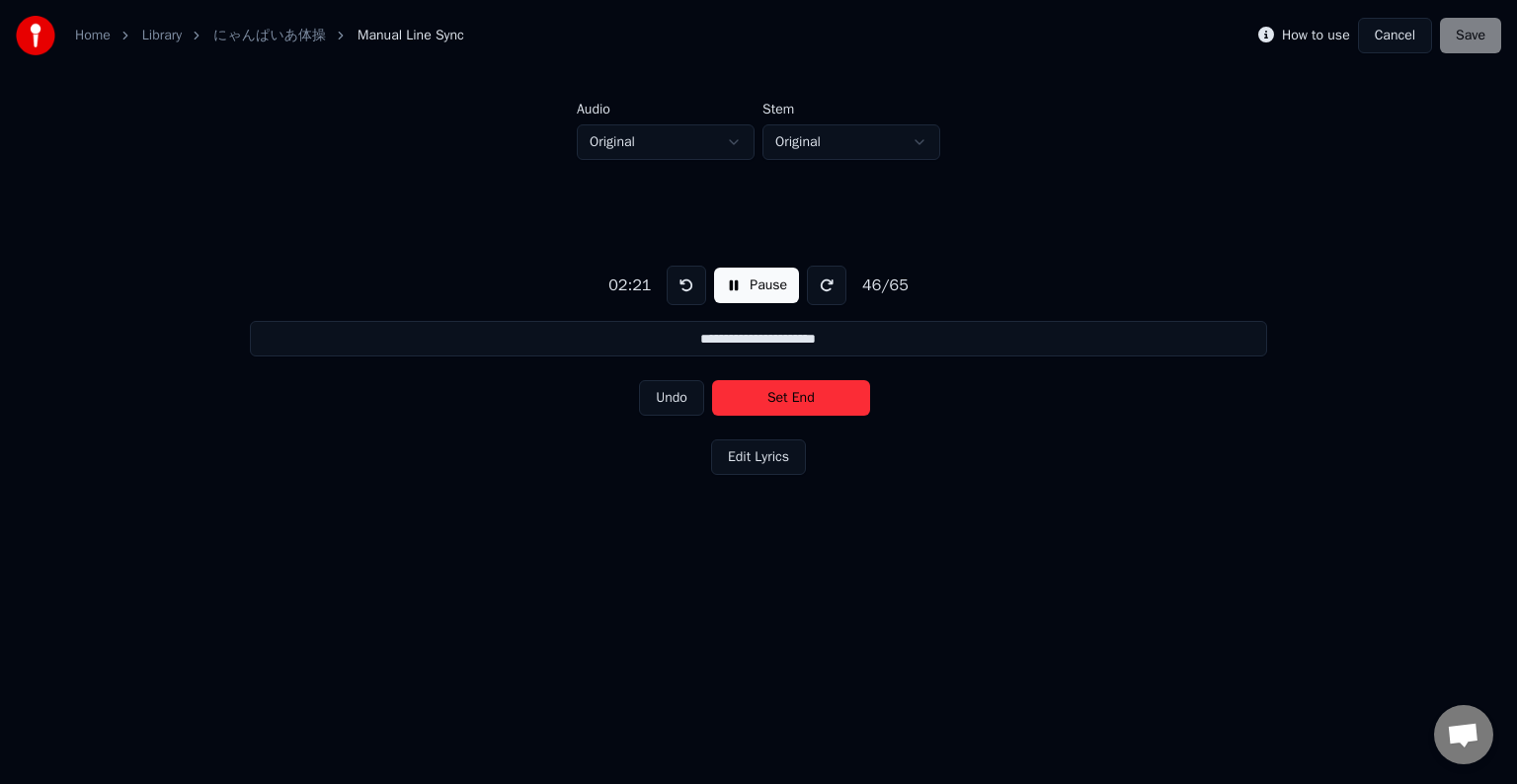click on "Set End" at bounding box center [791, 398] 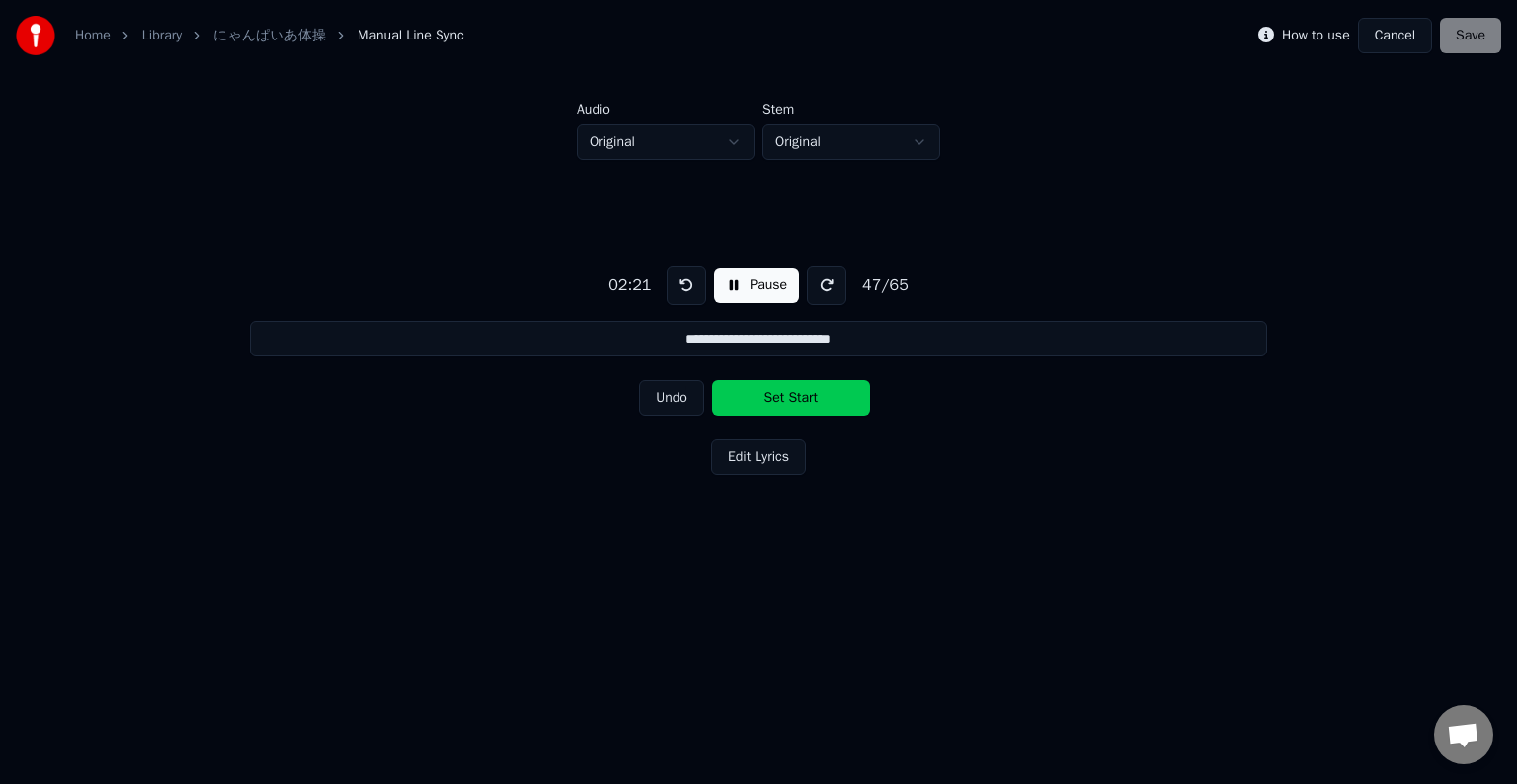click on "Set Start" at bounding box center (791, 398) 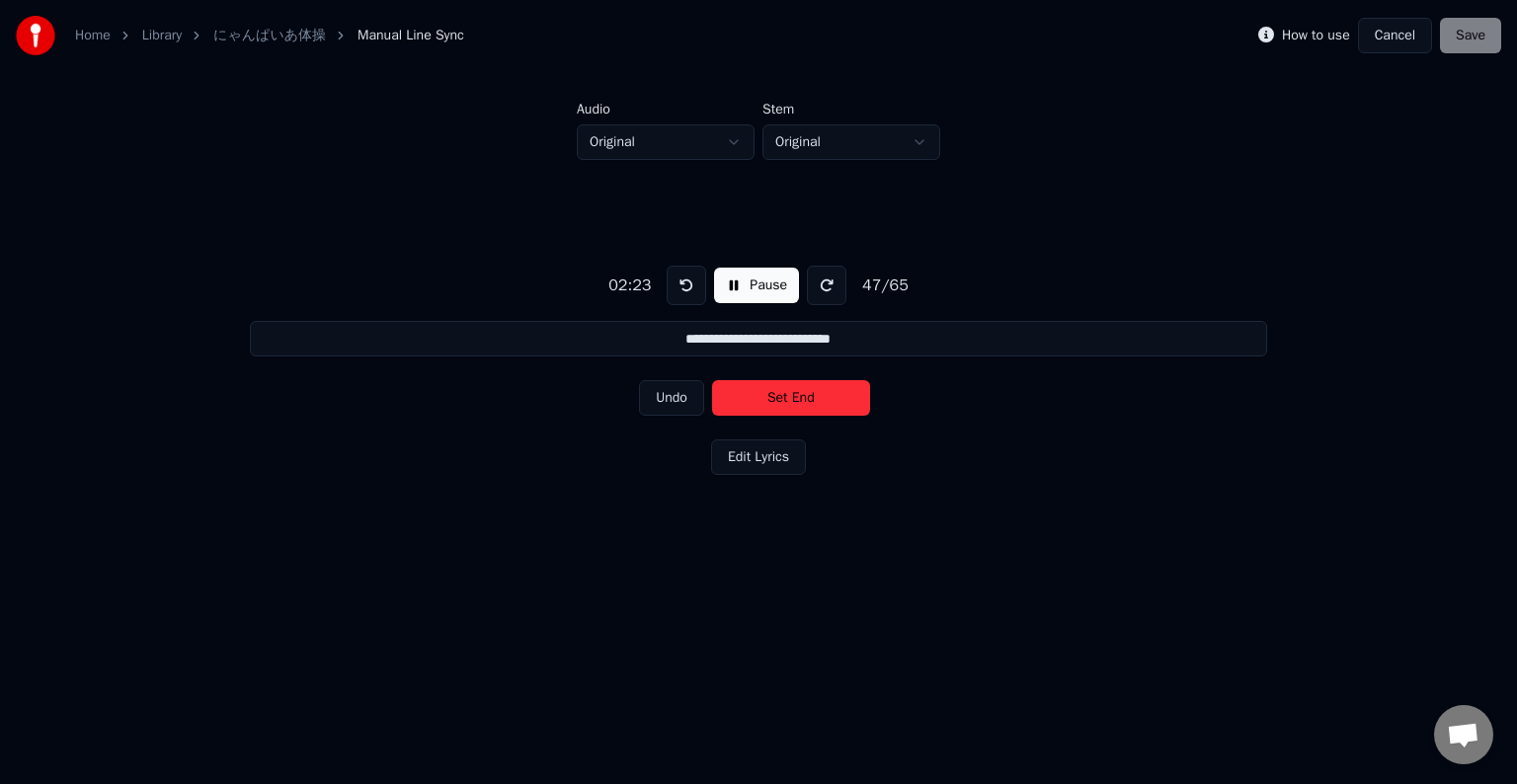 click on "Set End" at bounding box center [791, 398] 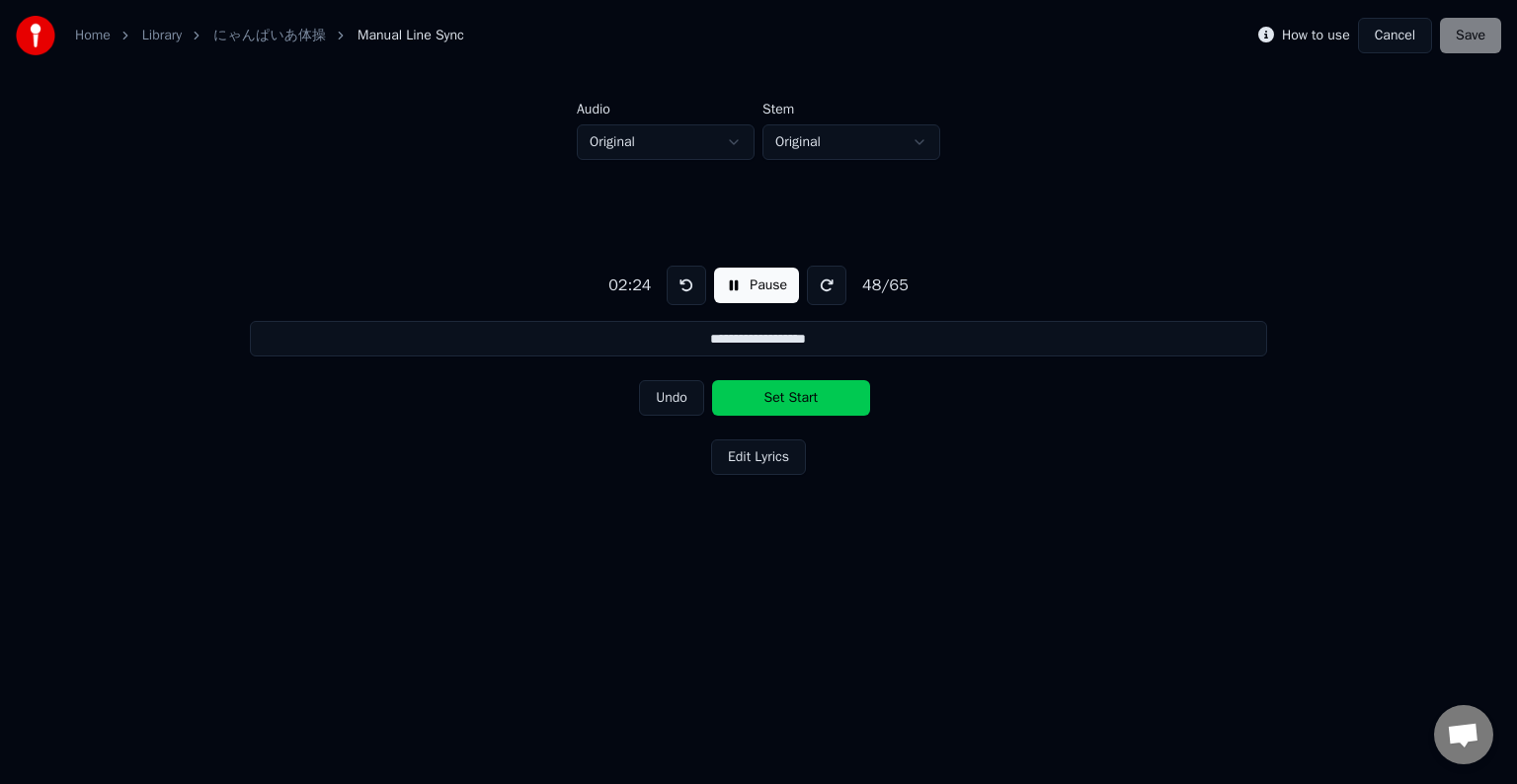 click on "Set Start" at bounding box center (791, 398) 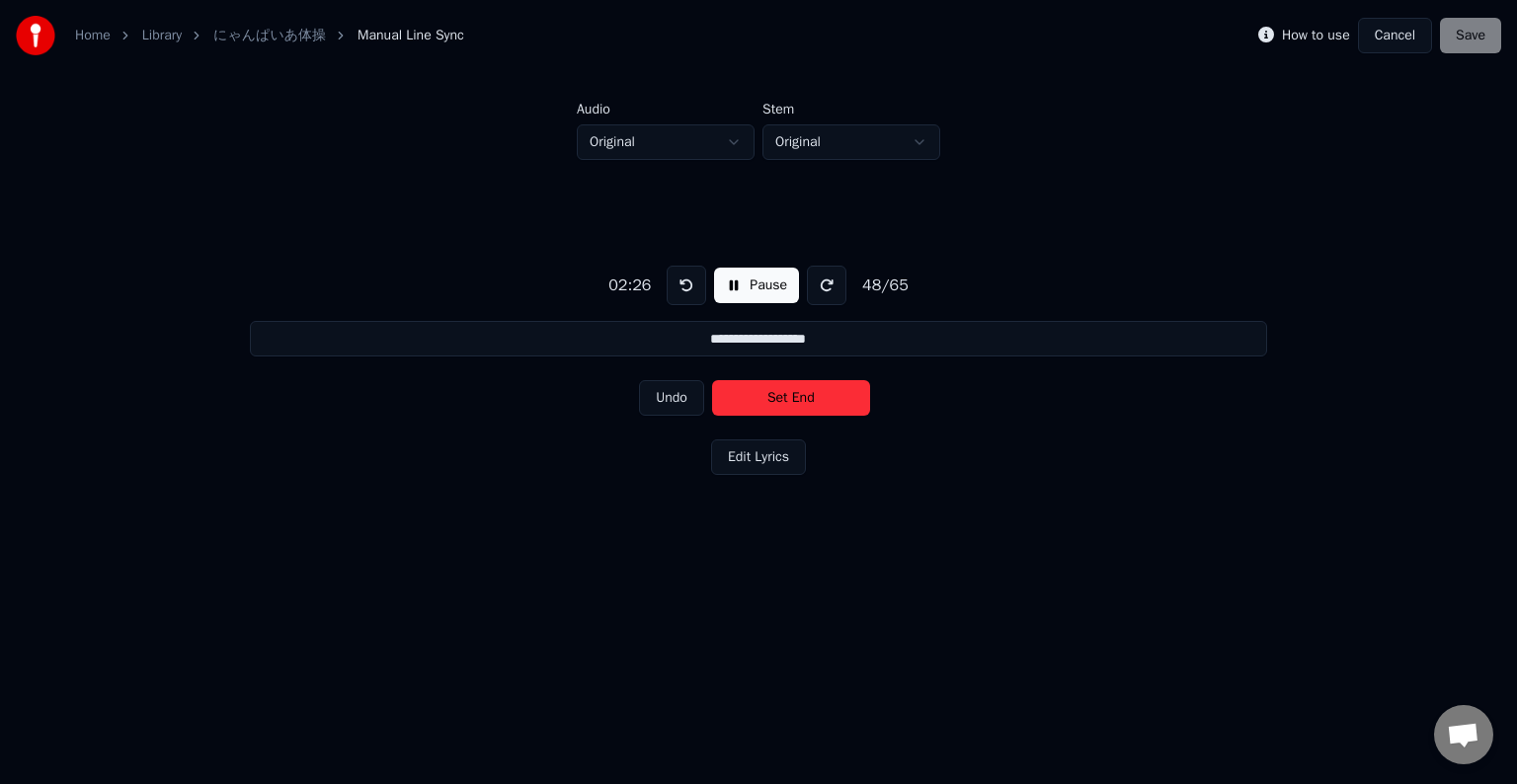 click on "Set End" at bounding box center [791, 398] 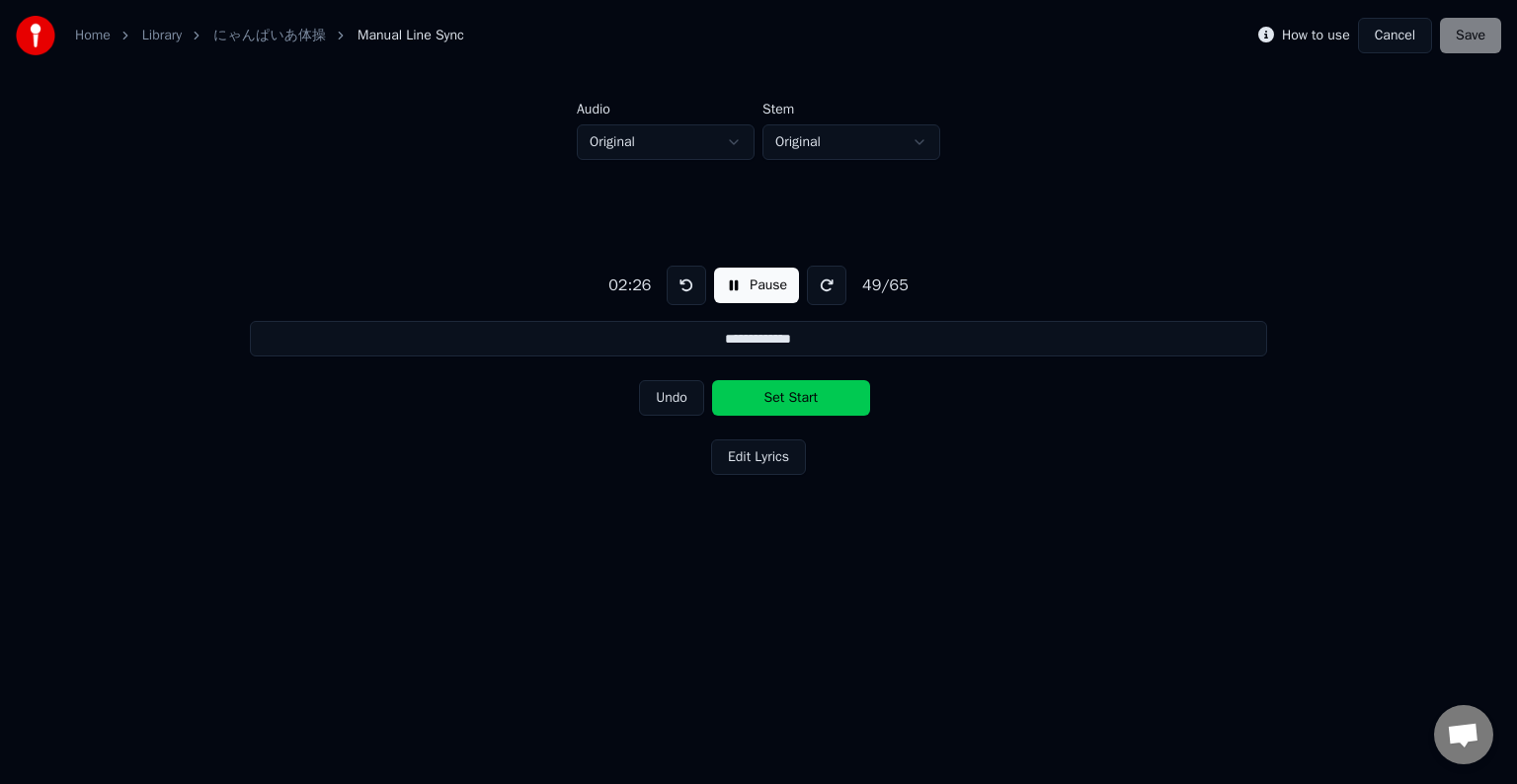 click on "Set Start" at bounding box center (791, 398) 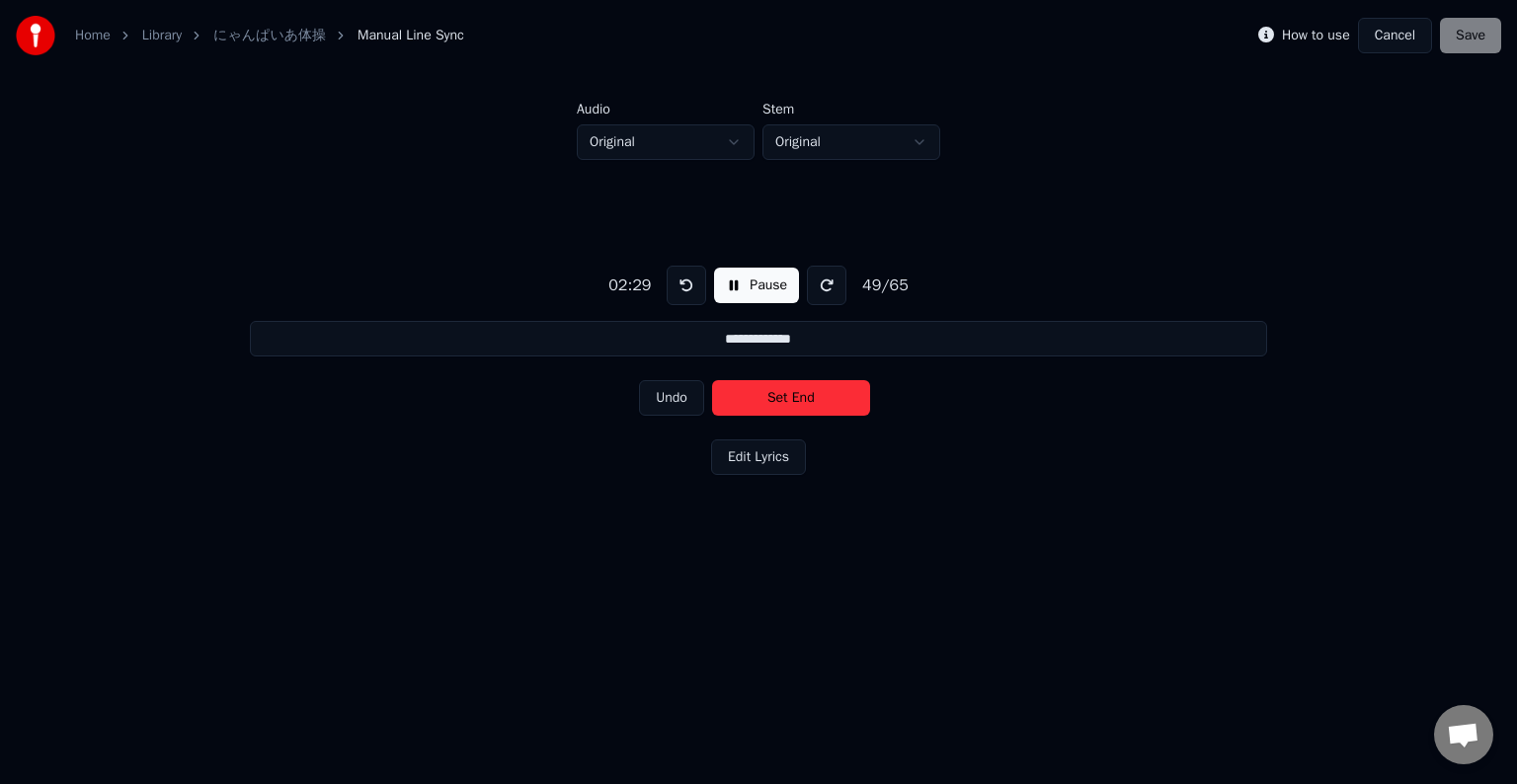 click on "Set End" at bounding box center (791, 398) 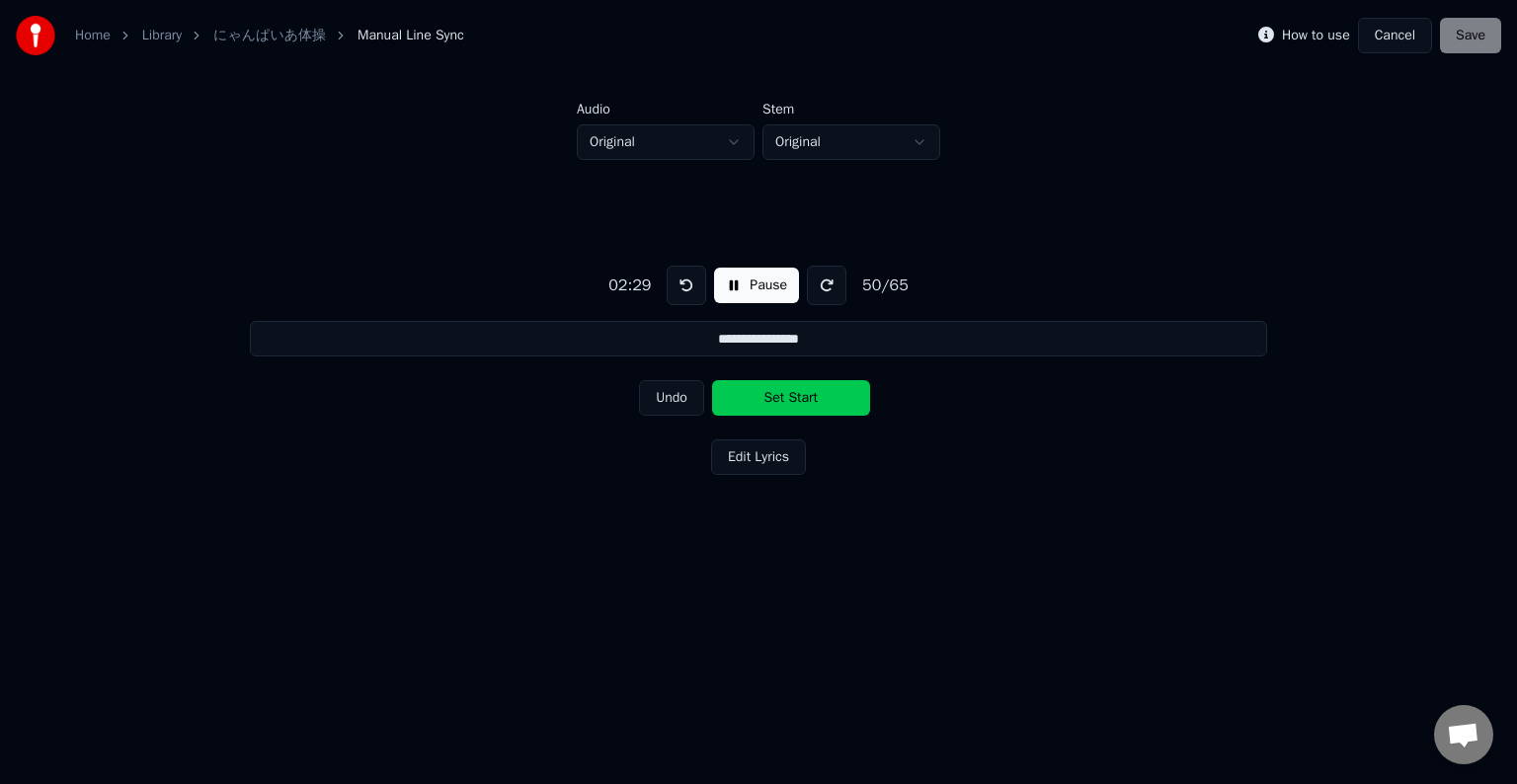 click on "Set Start" at bounding box center (791, 398) 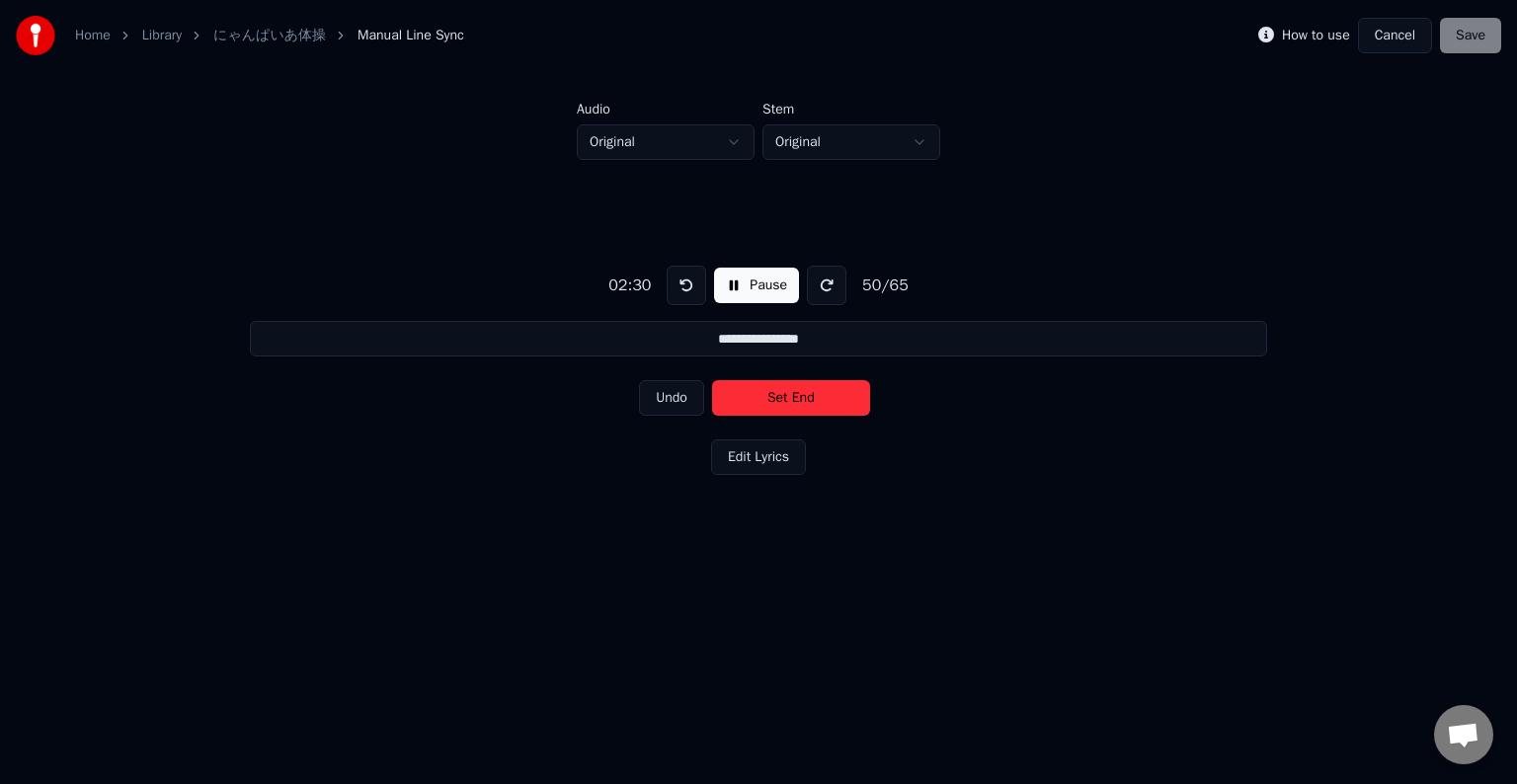 click on "Set End" at bounding box center (791, 398) 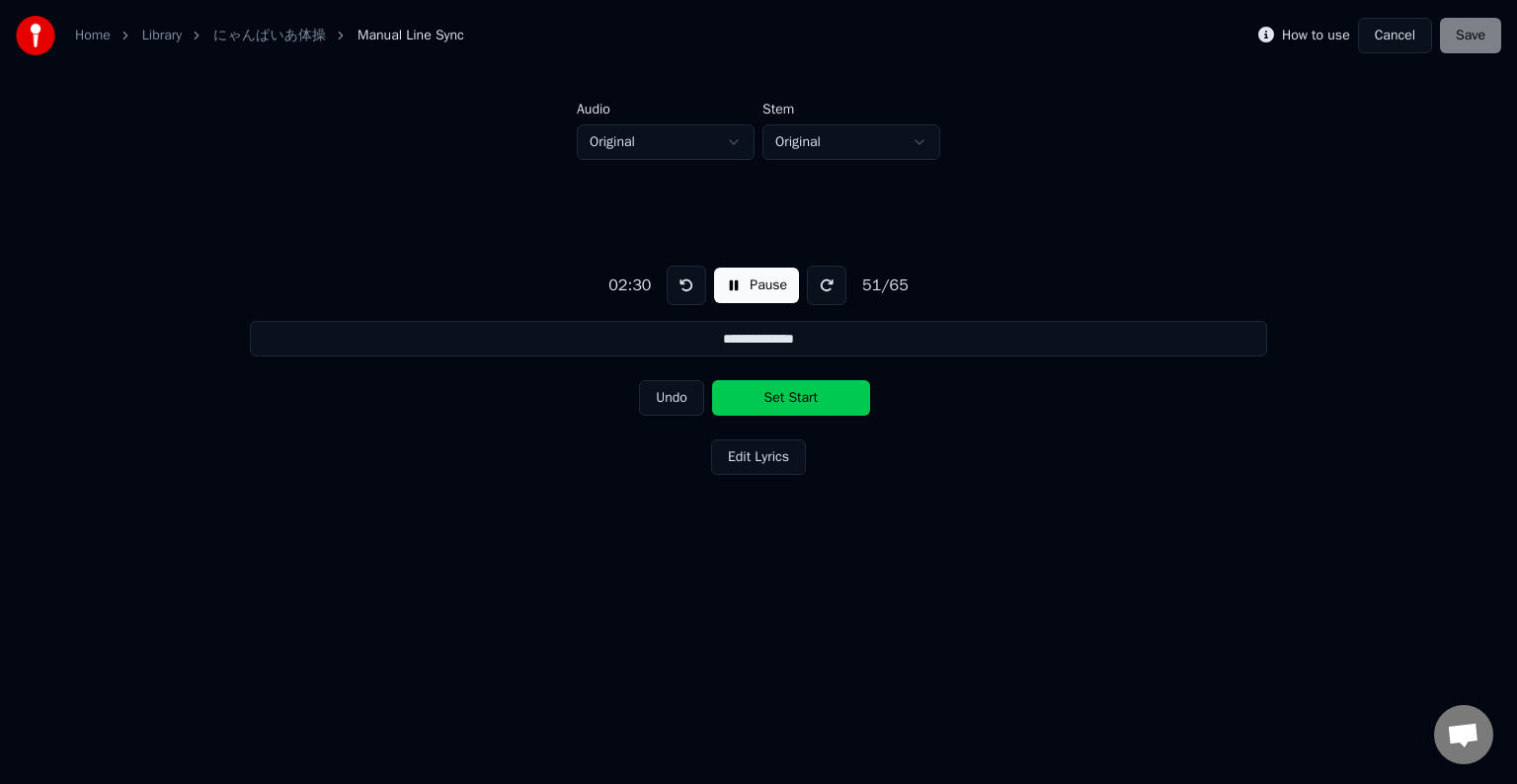 click on "Set Start" at bounding box center (791, 398) 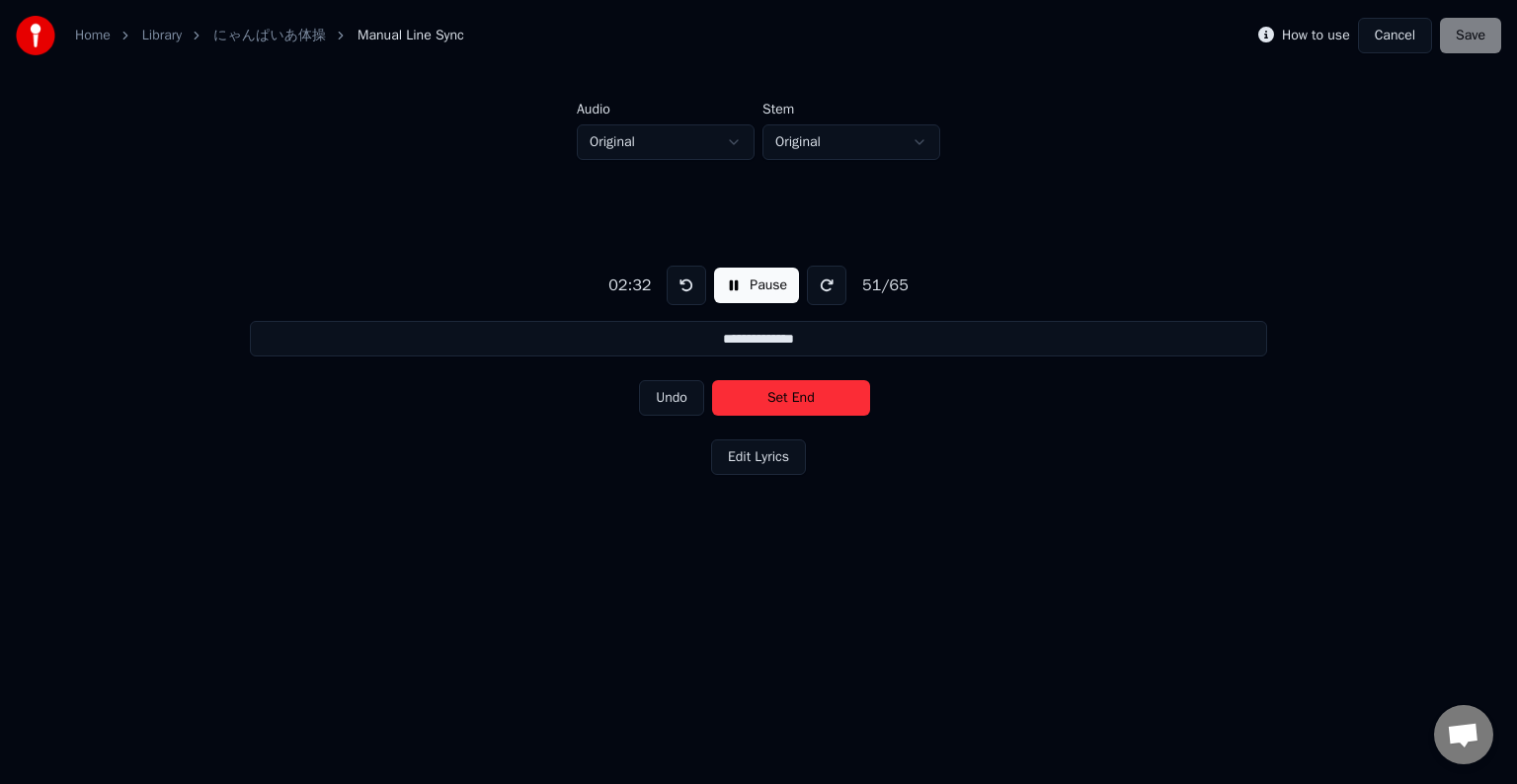 click on "Set End" at bounding box center (791, 398) 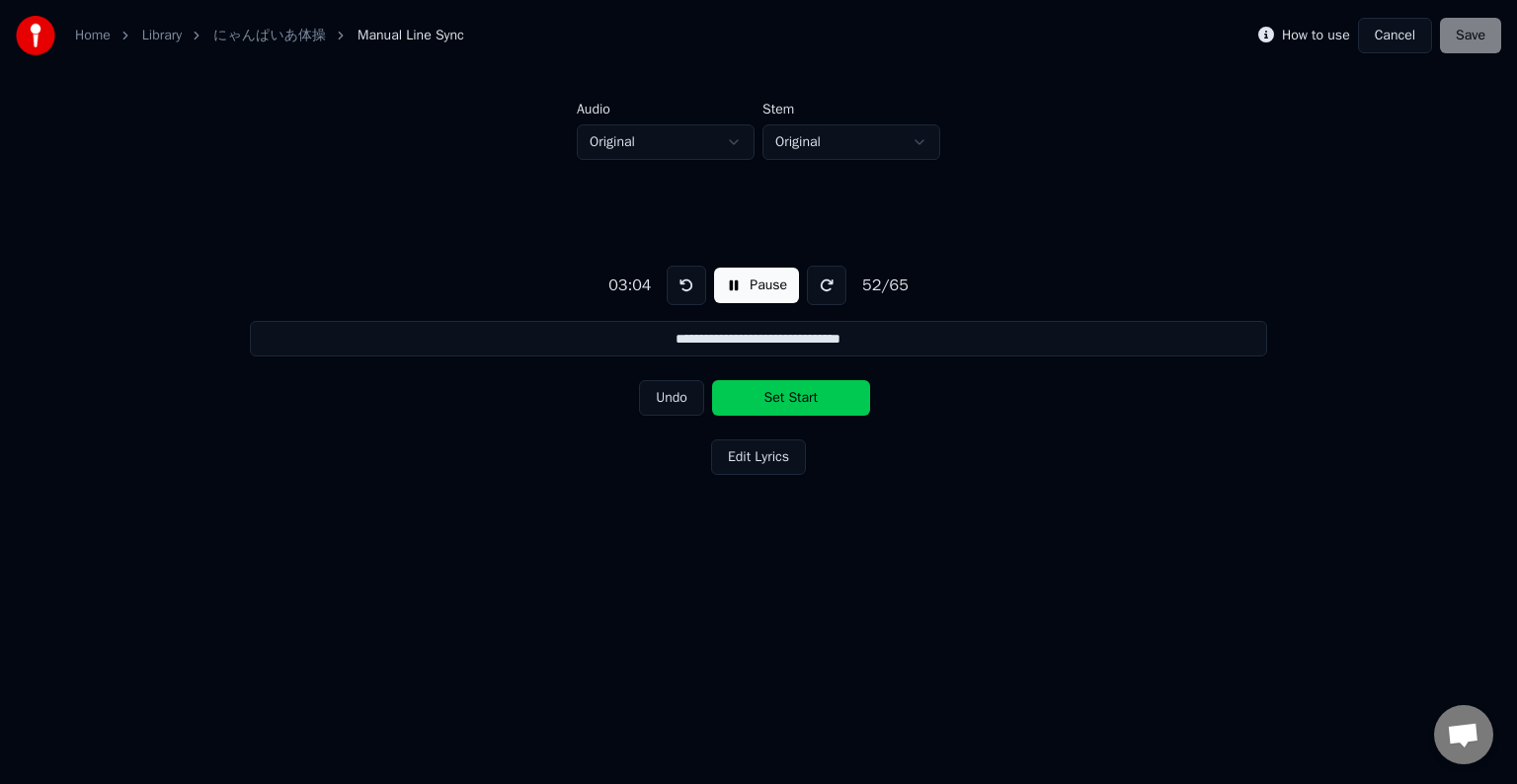 click on "Set Start" at bounding box center [791, 398] 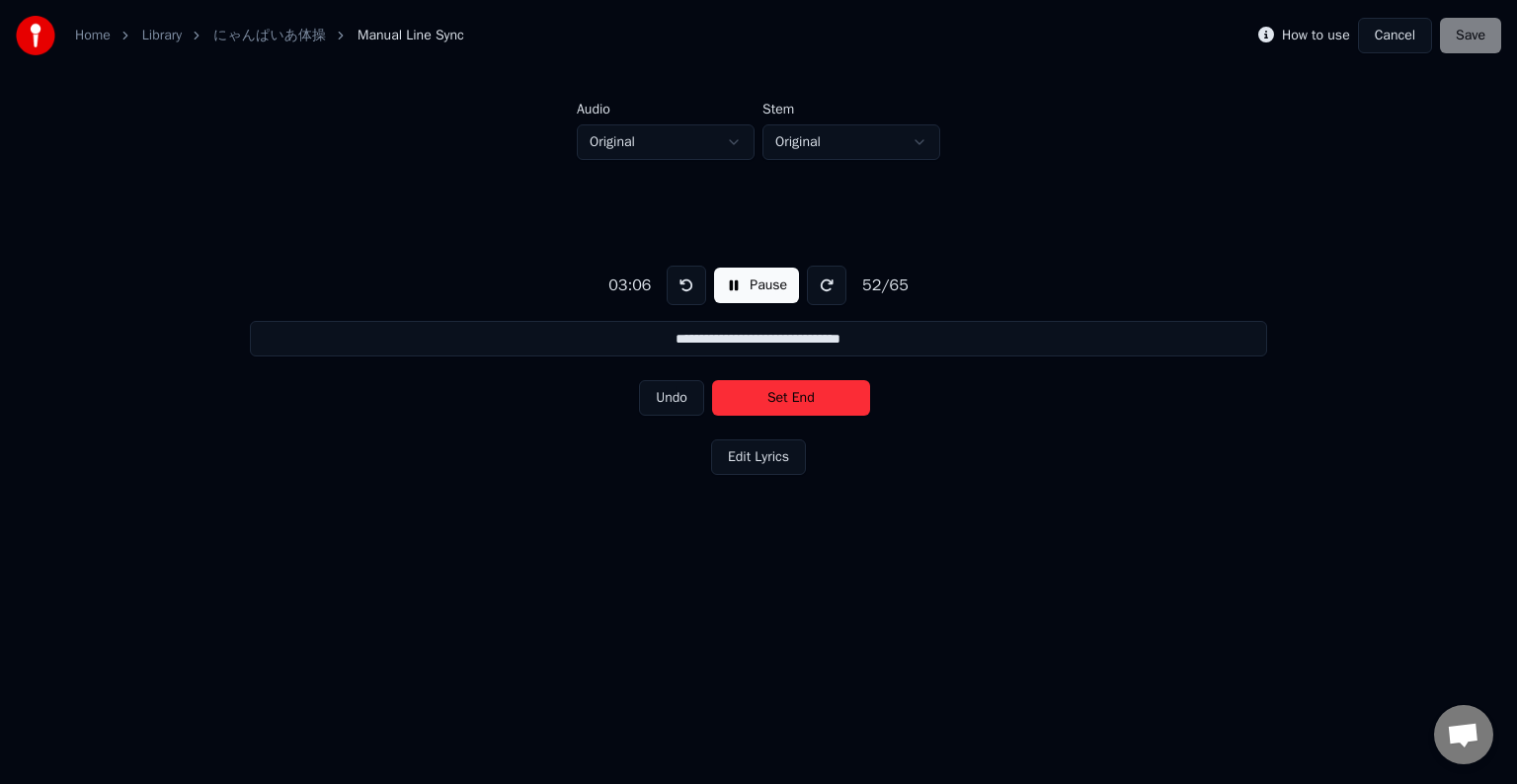 click on "Set End" at bounding box center (791, 398) 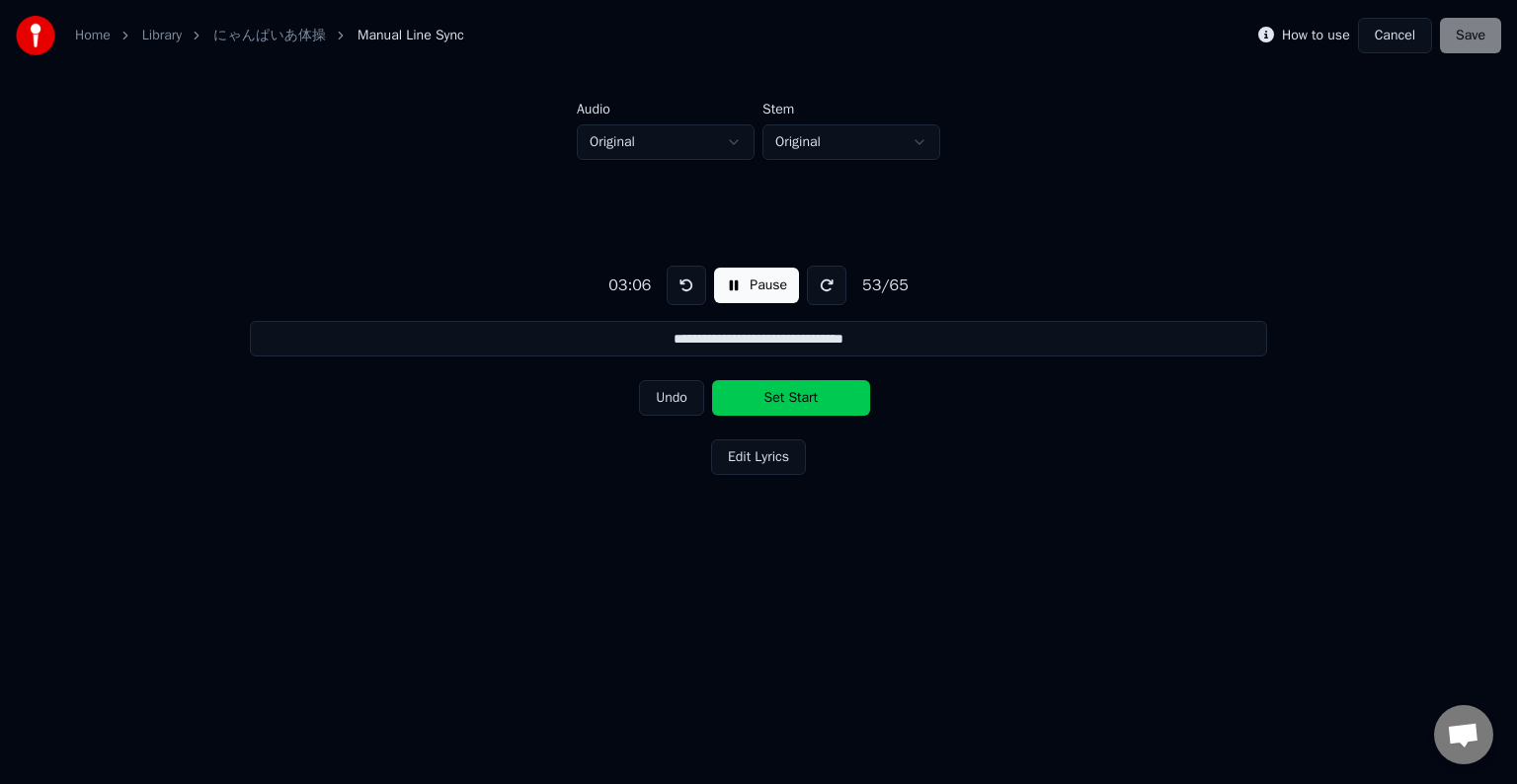 click on "Set Start" at bounding box center (791, 398) 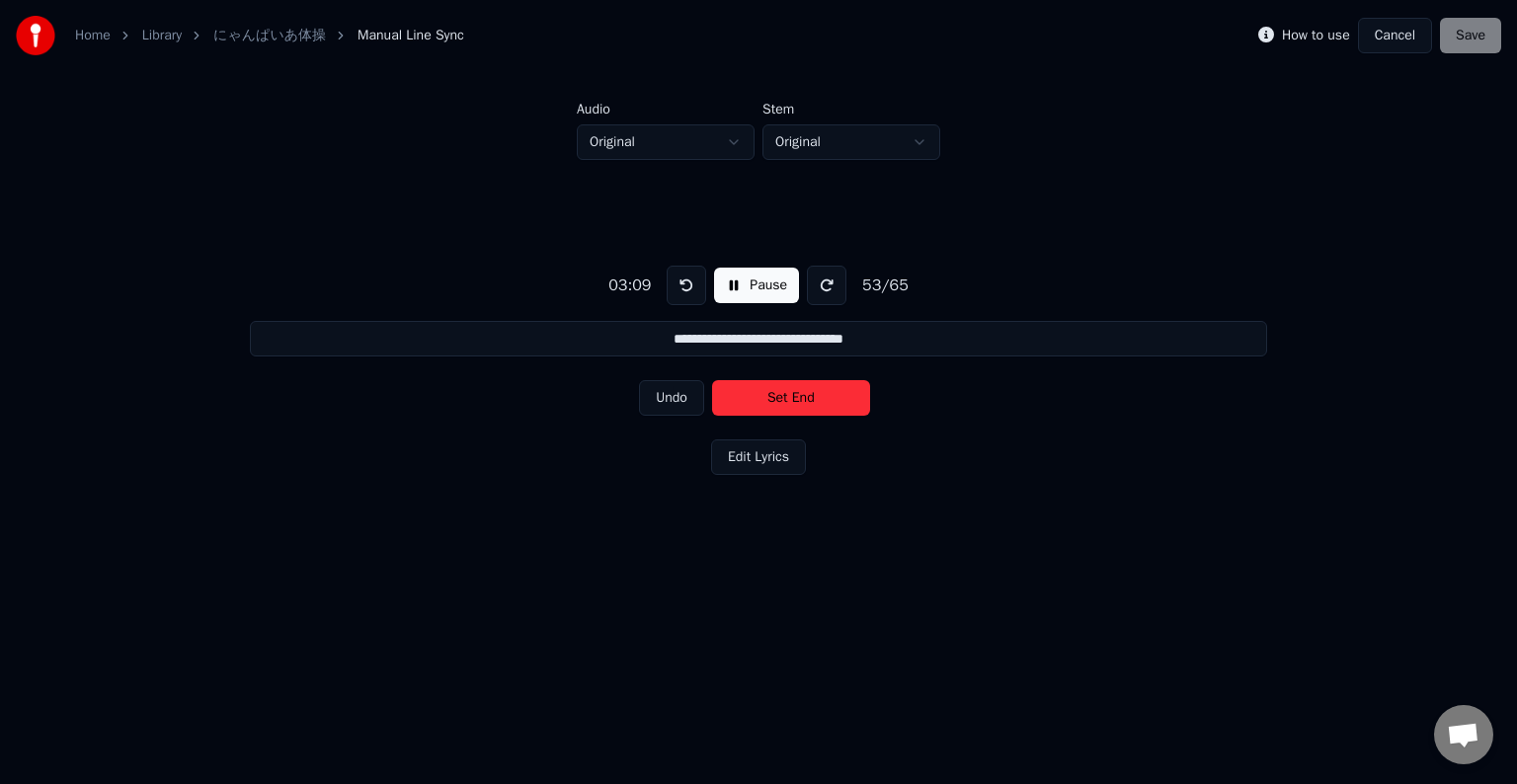 click on "Set End" at bounding box center [791, 398] 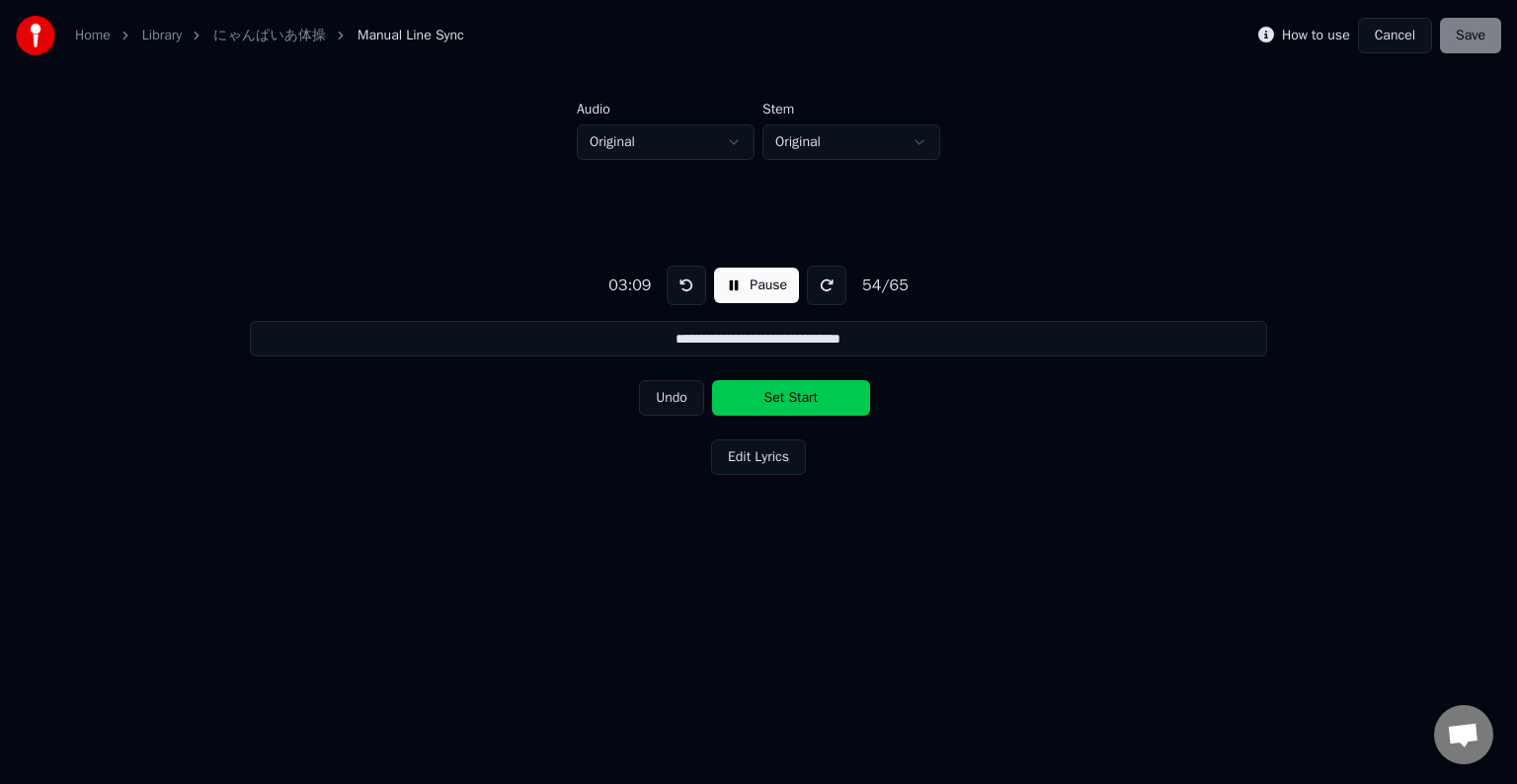 click on "Set Start" at bounding box center [791, 398] 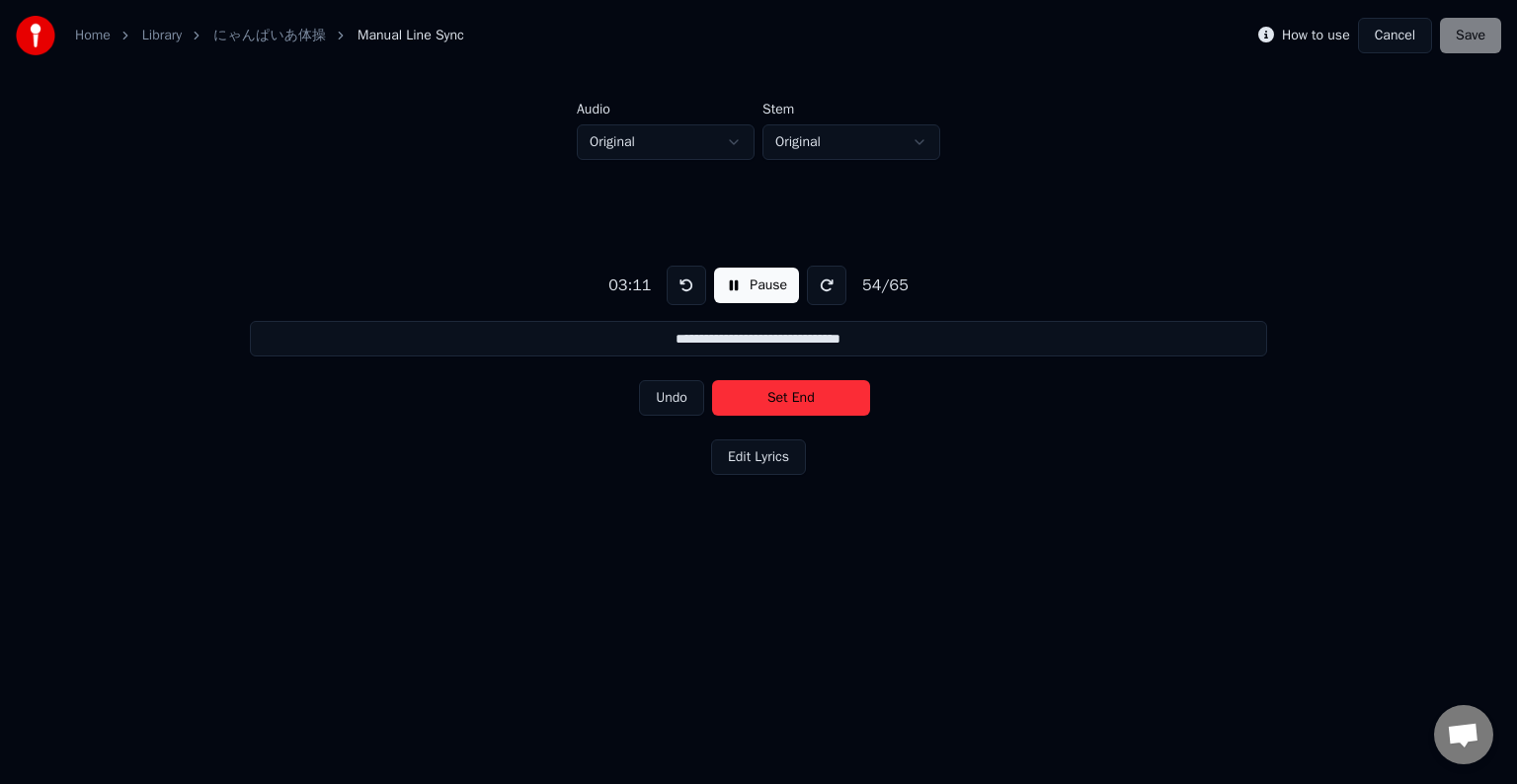 click on "Set End" at bounding box center [791, 398] 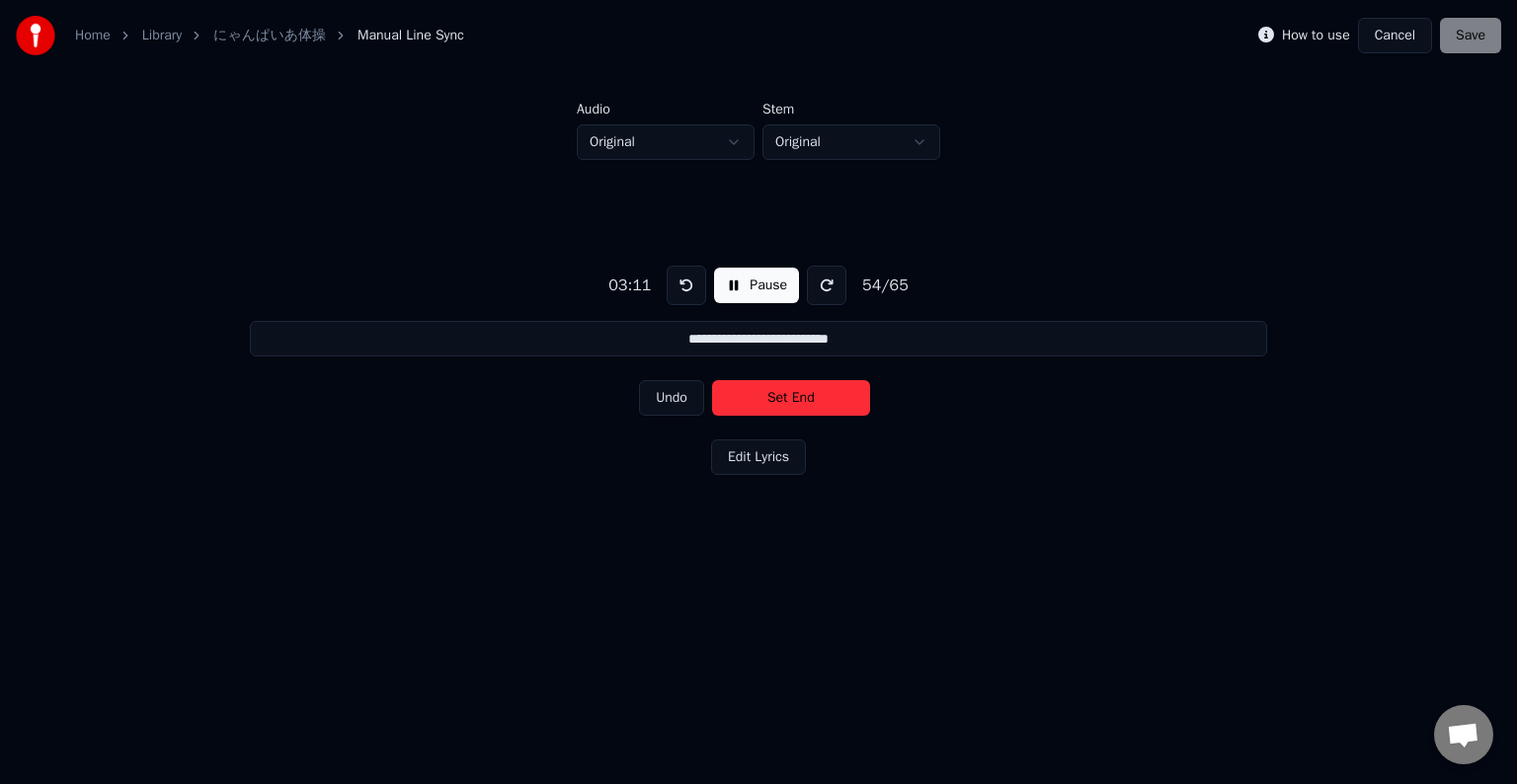 click on "Set End" at bounding box center (791, 398) 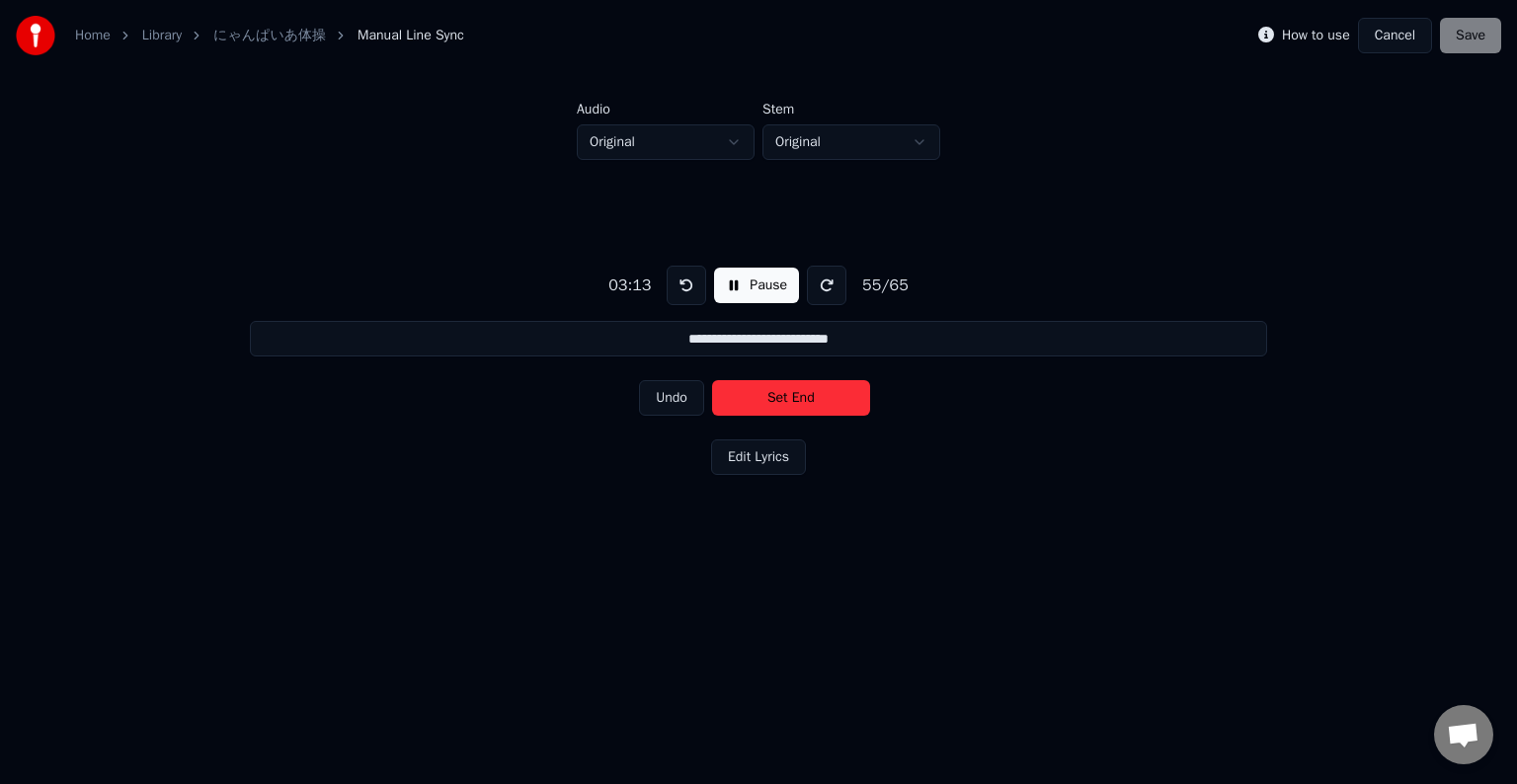 click on "Set End" at bounding box center [791, 398] 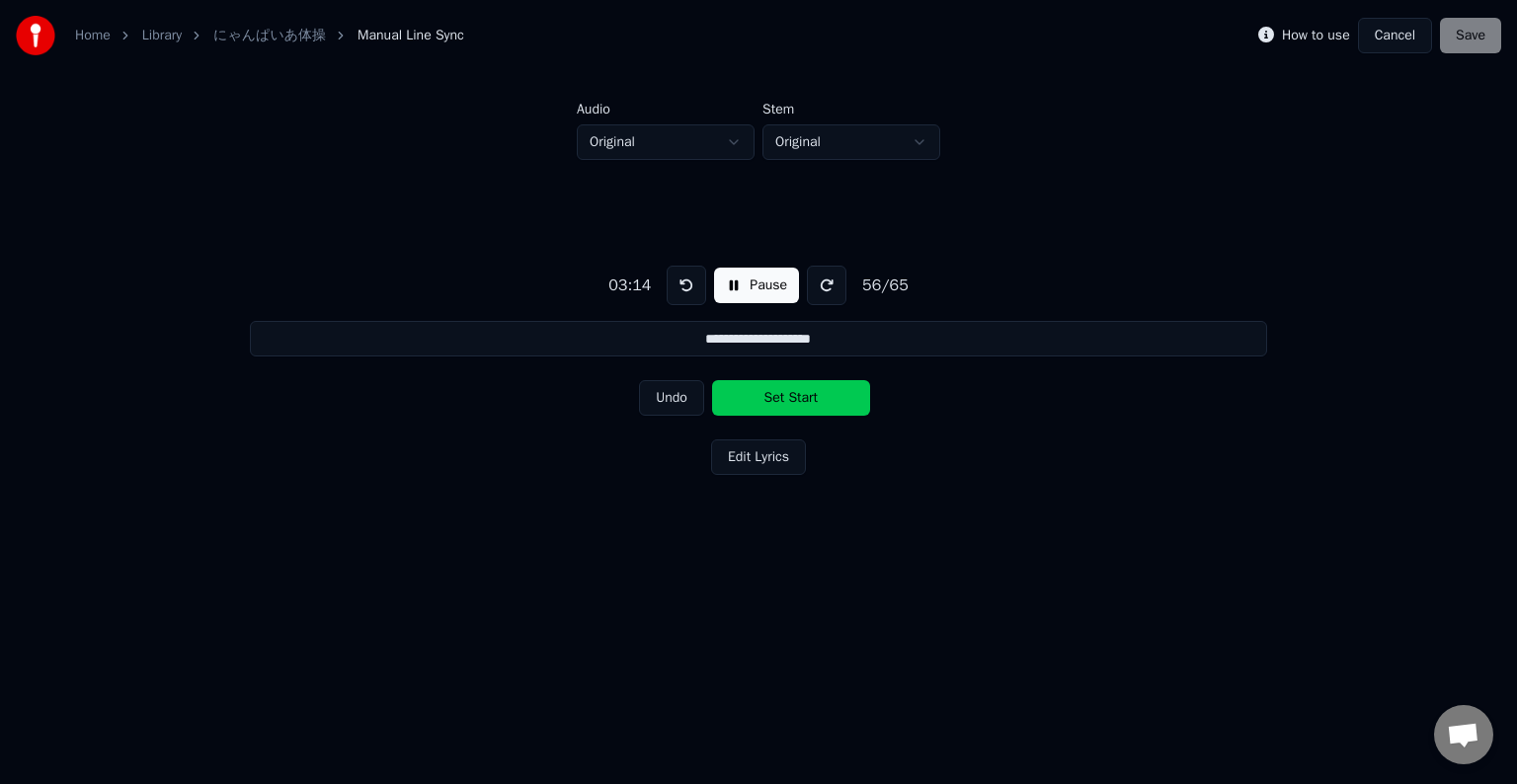 click on "Set Start" at bounding box center (791, 398) 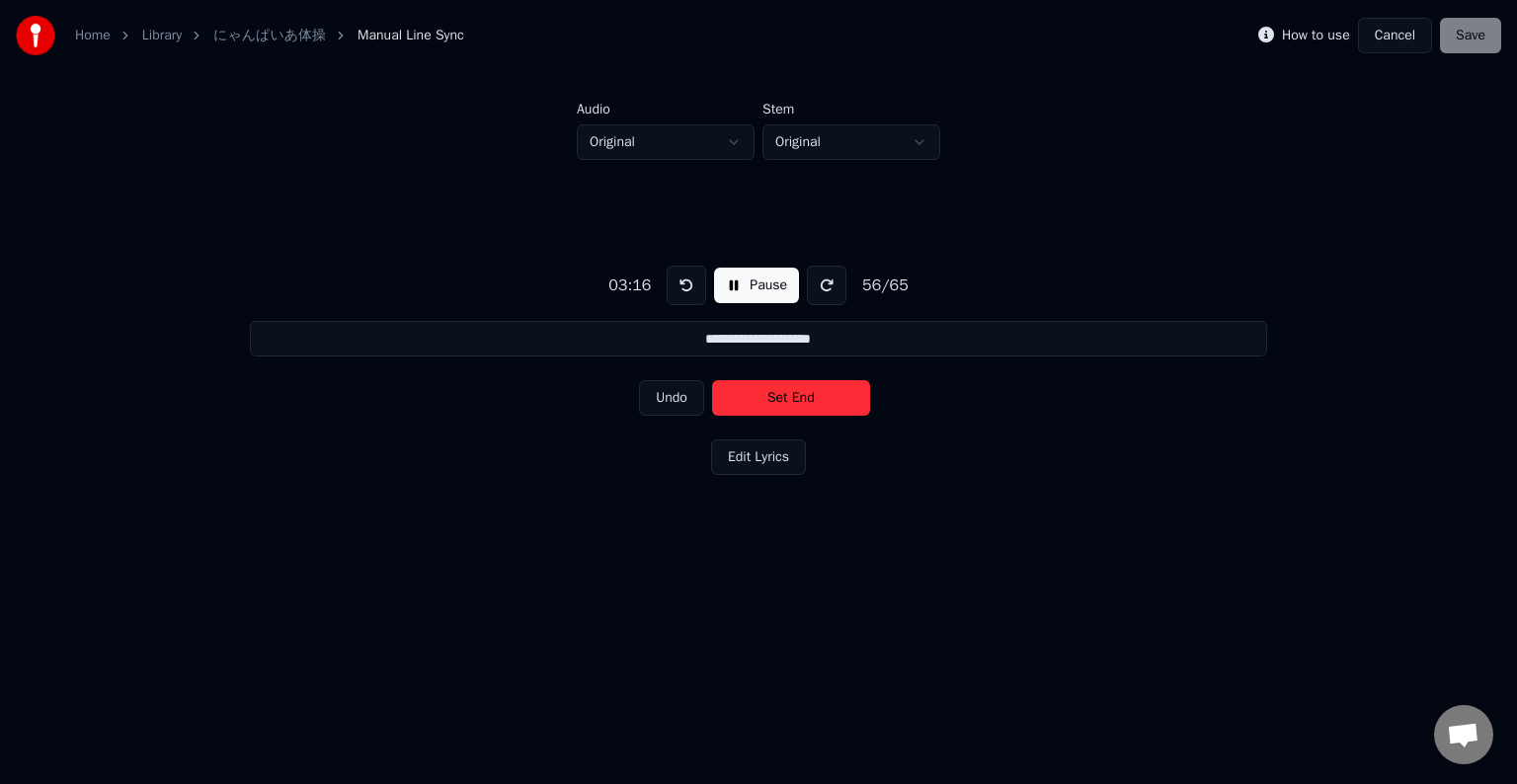 click on "Set End" at bounding box center [791, 398] 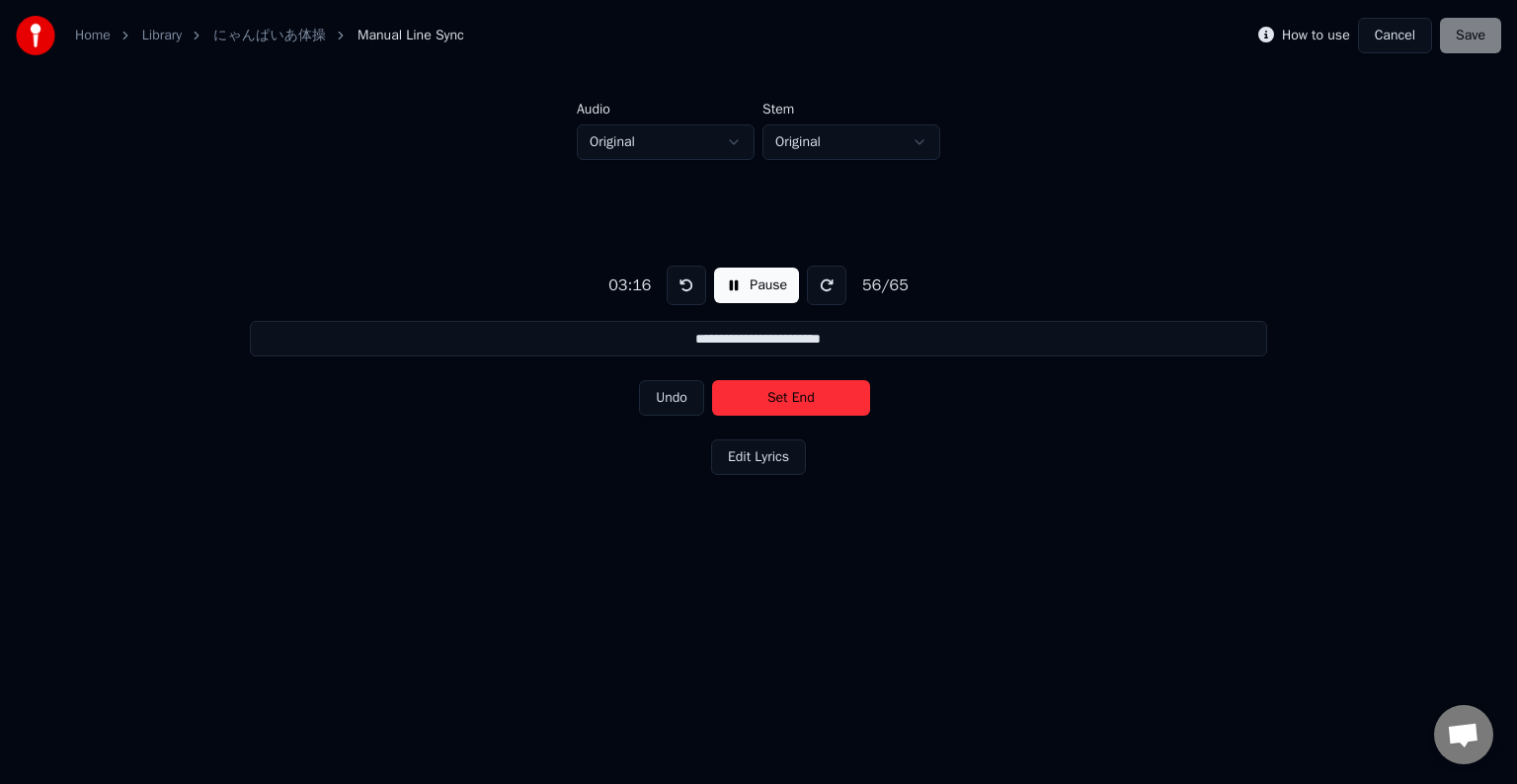 click on "Set End" at bounding box center (791, 398) 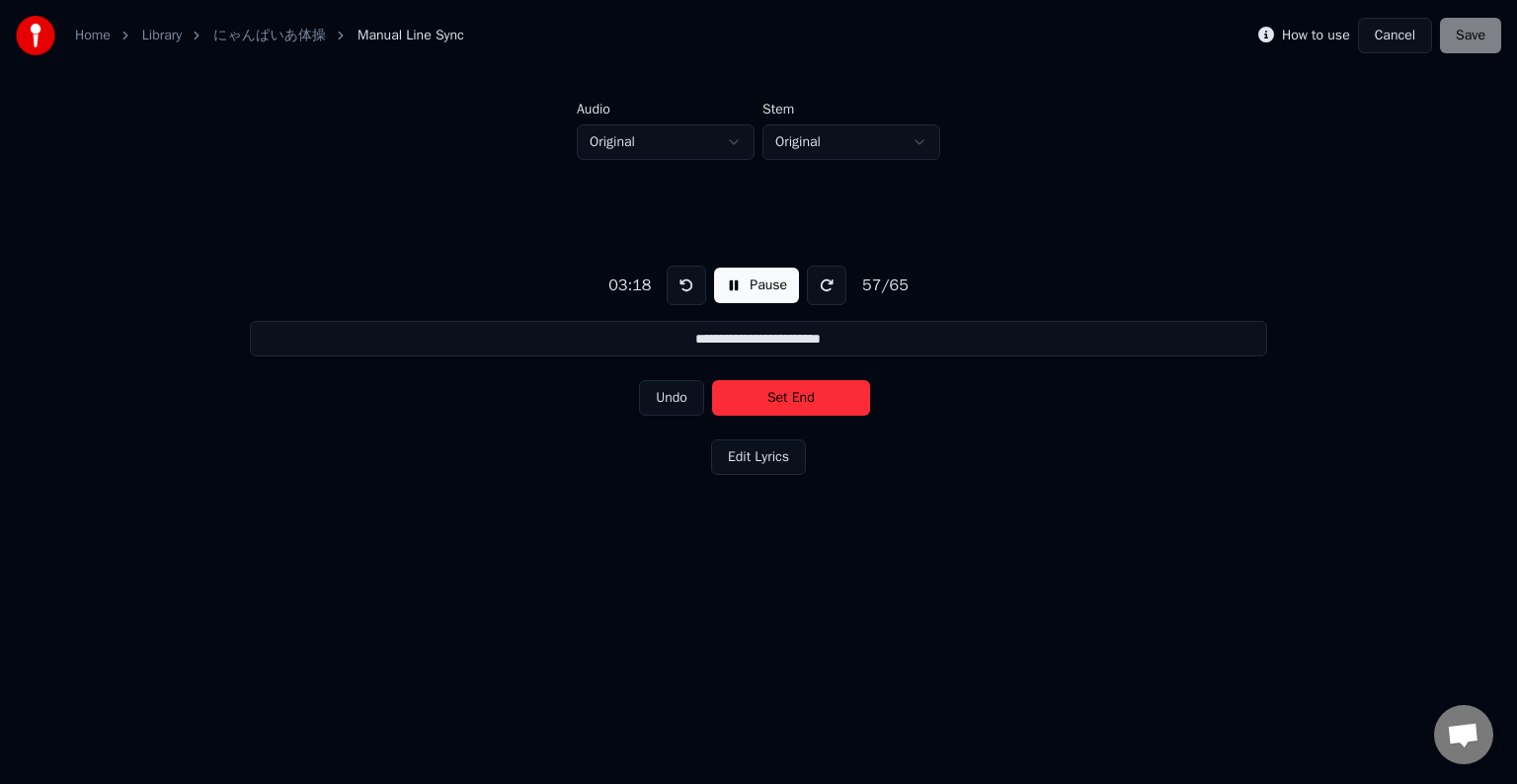 click on "Set End" at bounding box center (791, 398) 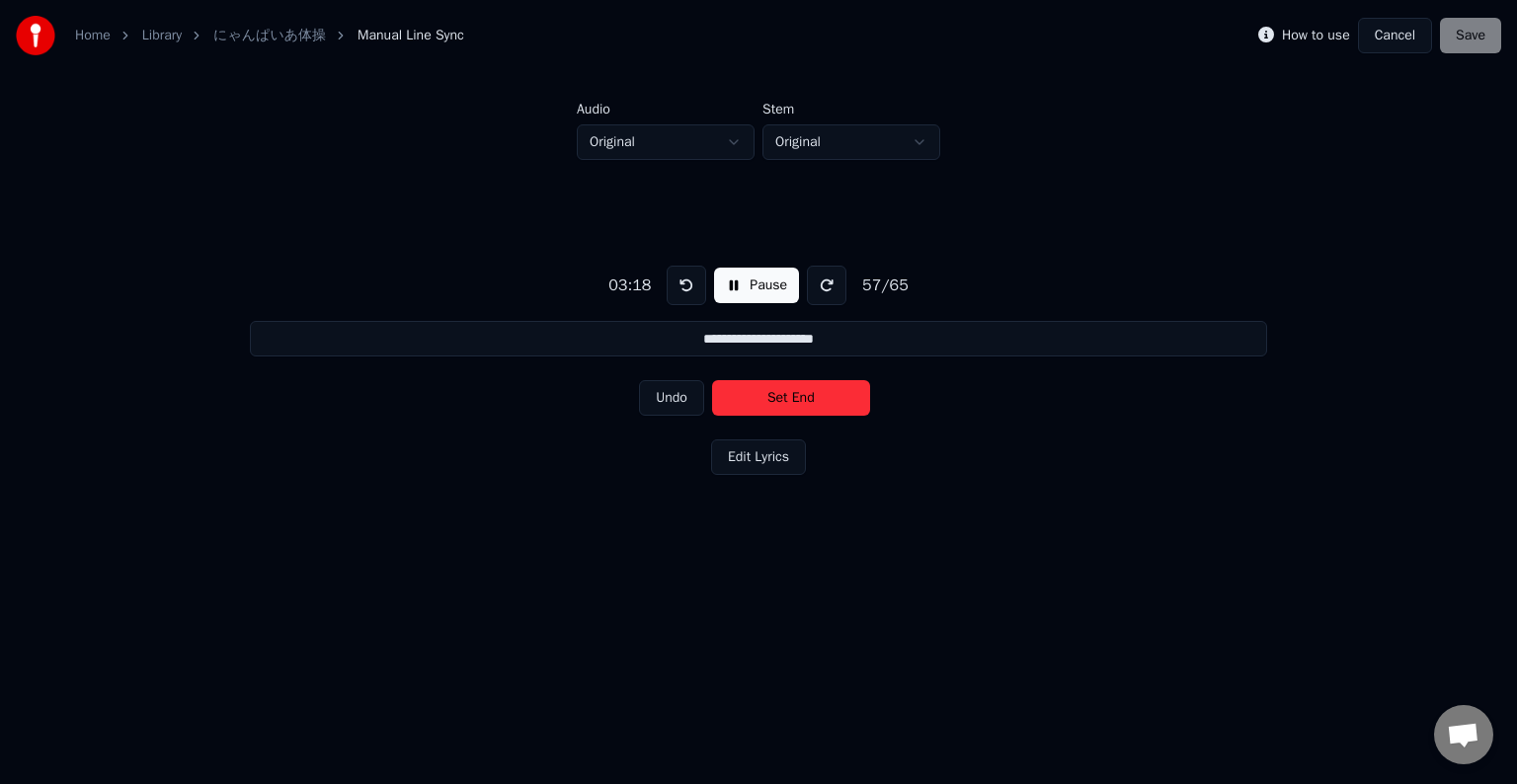 click on "Set End" at bounding box center (791, 398) 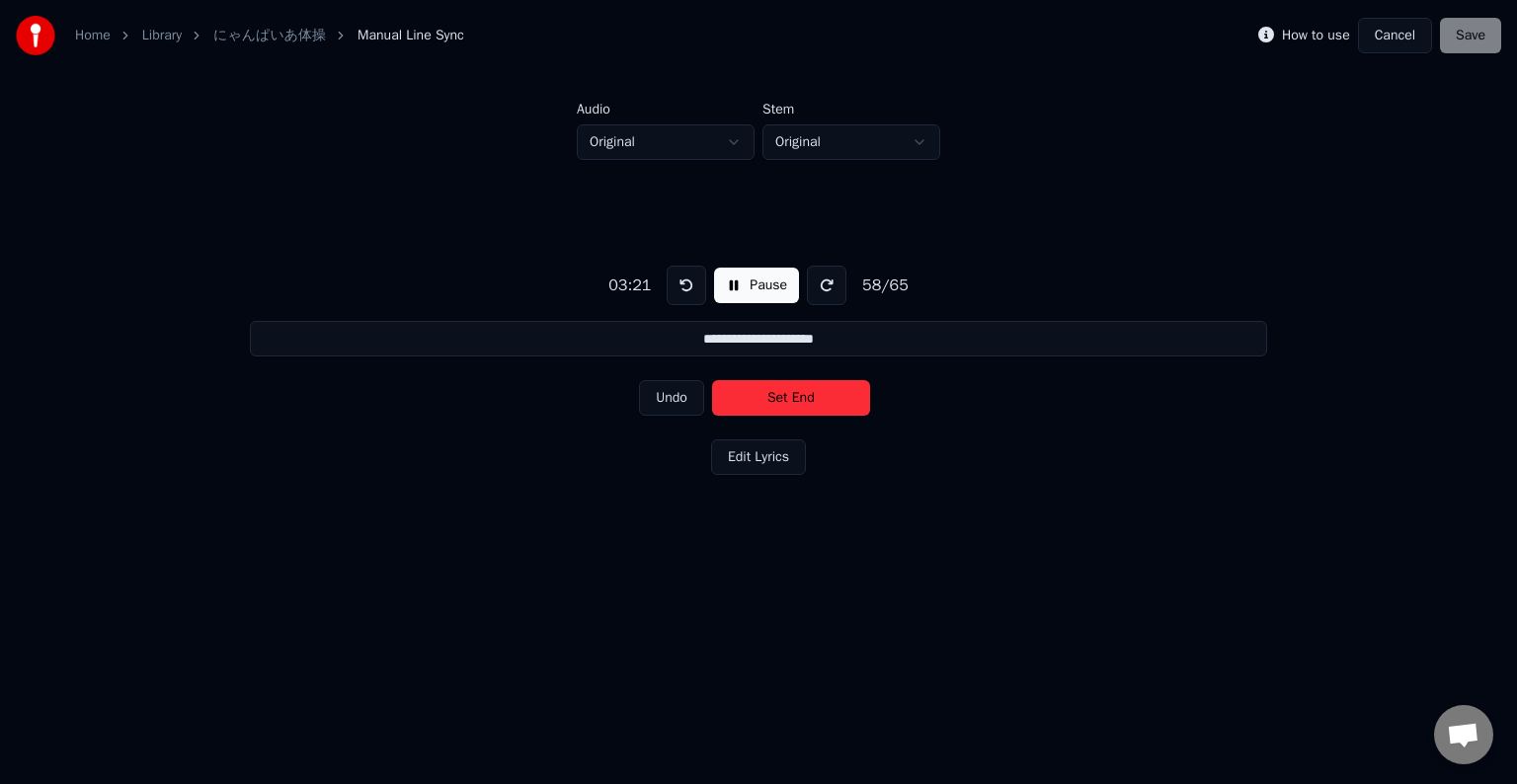 click on "Set End" at bounding box center [791, 398] 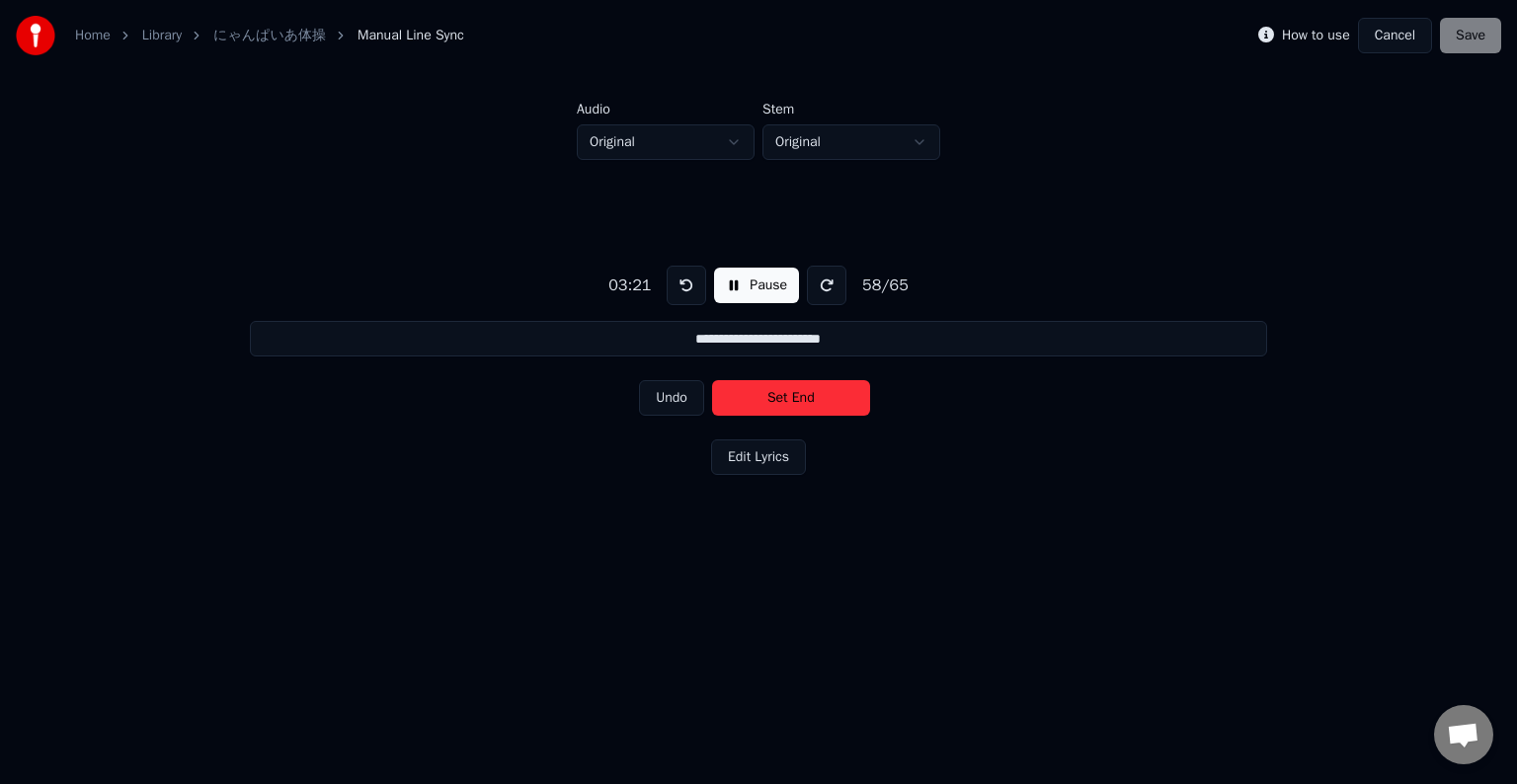 click on "Set End" at bounding box center (791, 398) 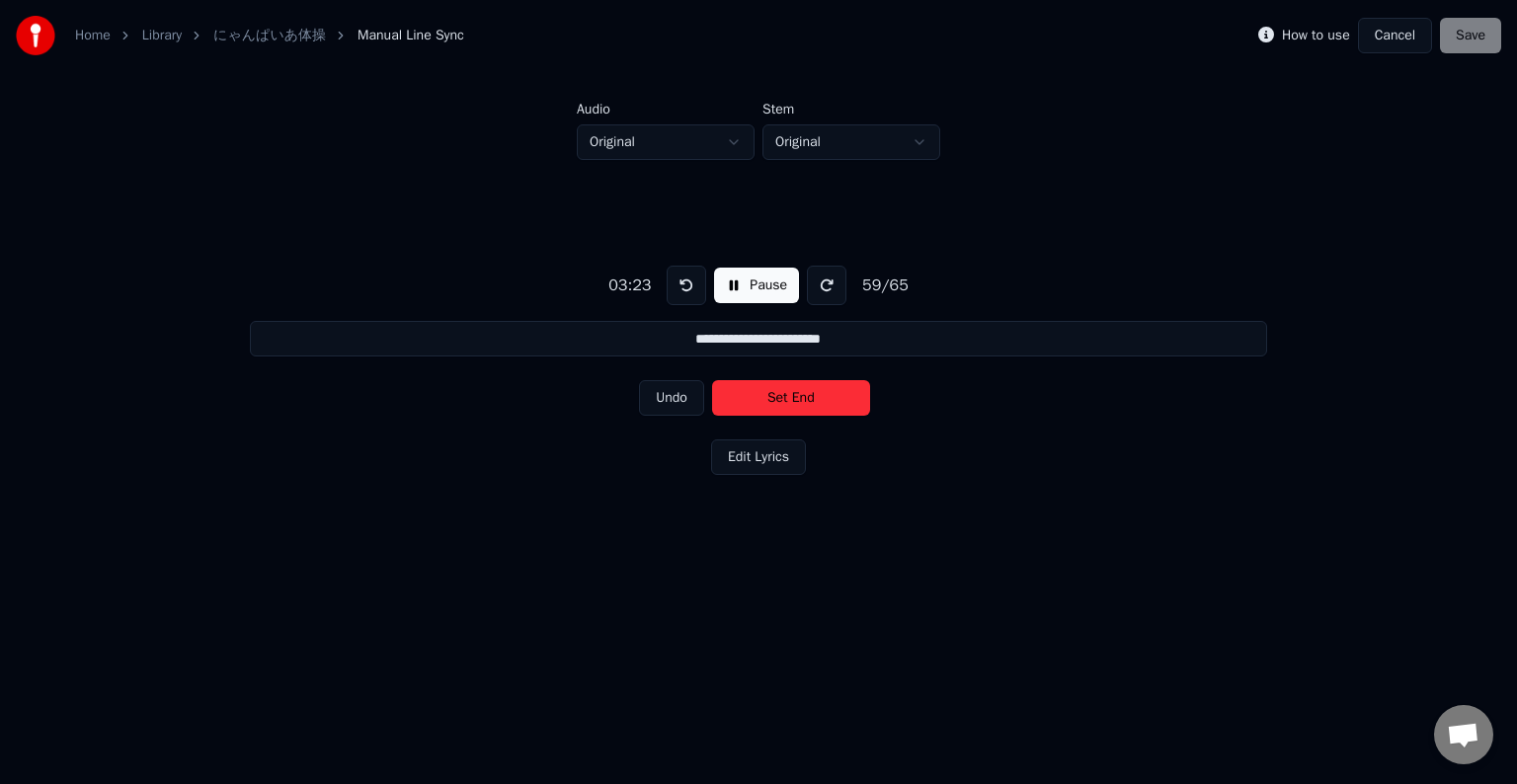 click on "Set End" at bounding box center [791, 398] 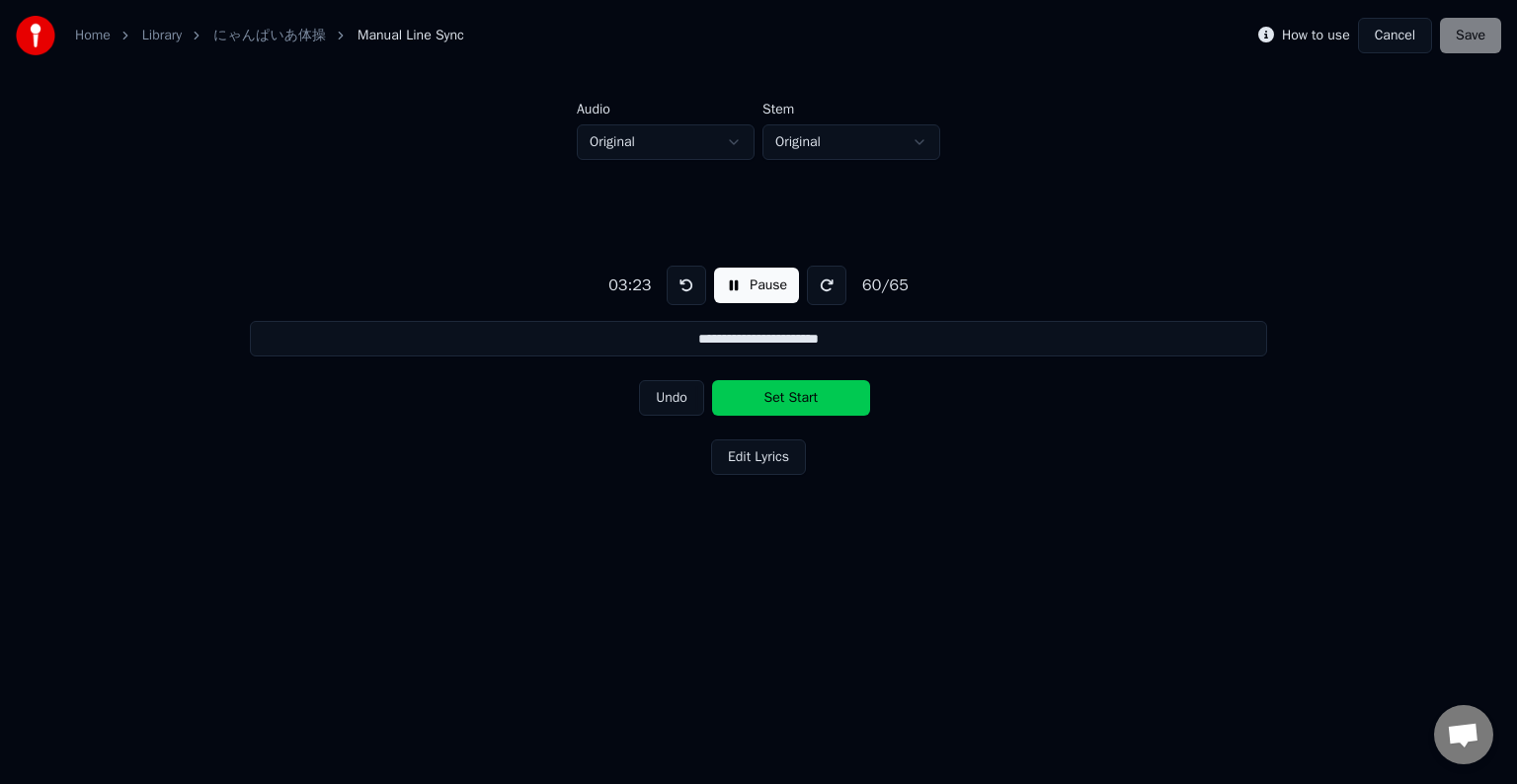click on "Set Start" at bounding box center (791, 398) 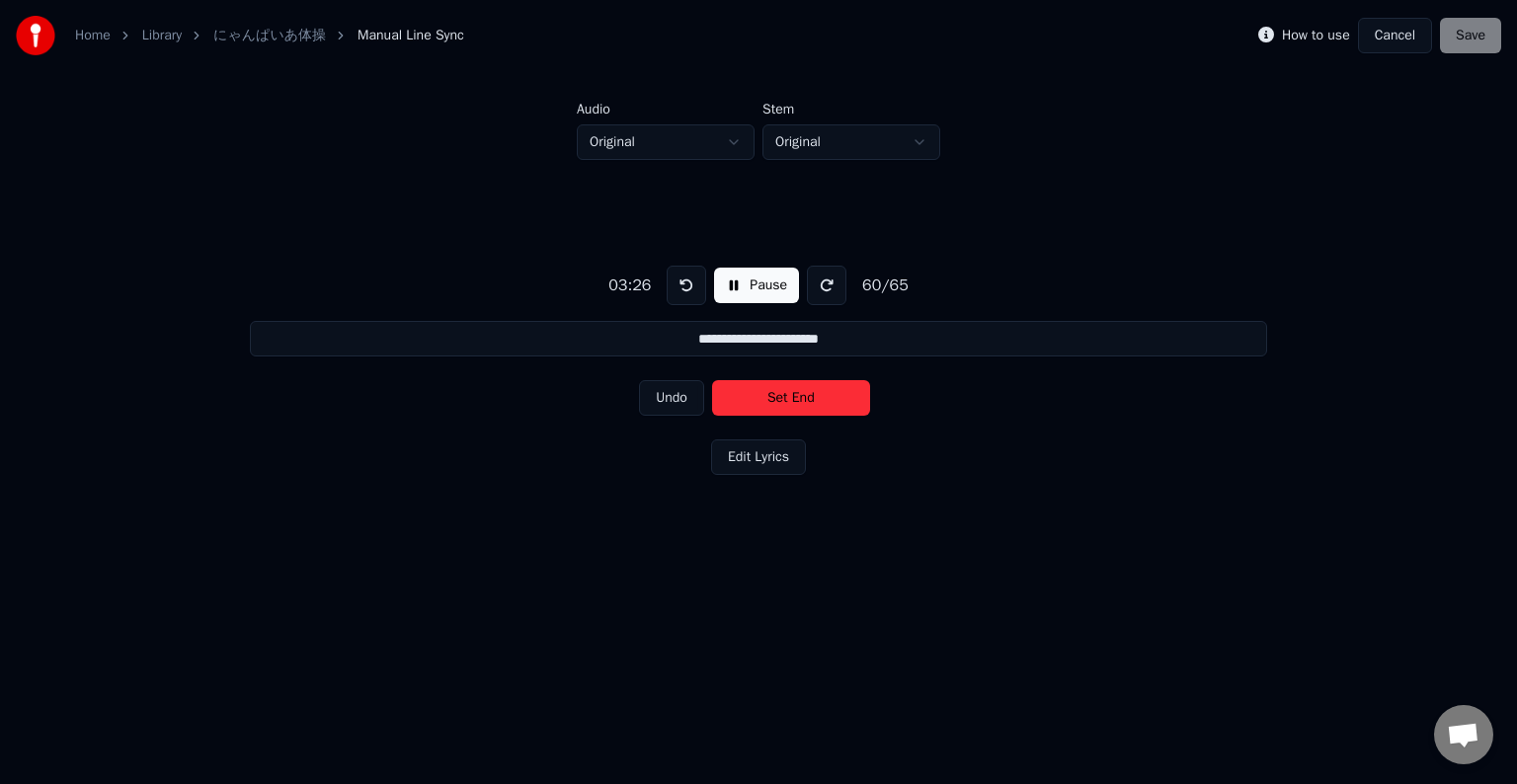 click on "Set End" at bounding box center (791, 398) 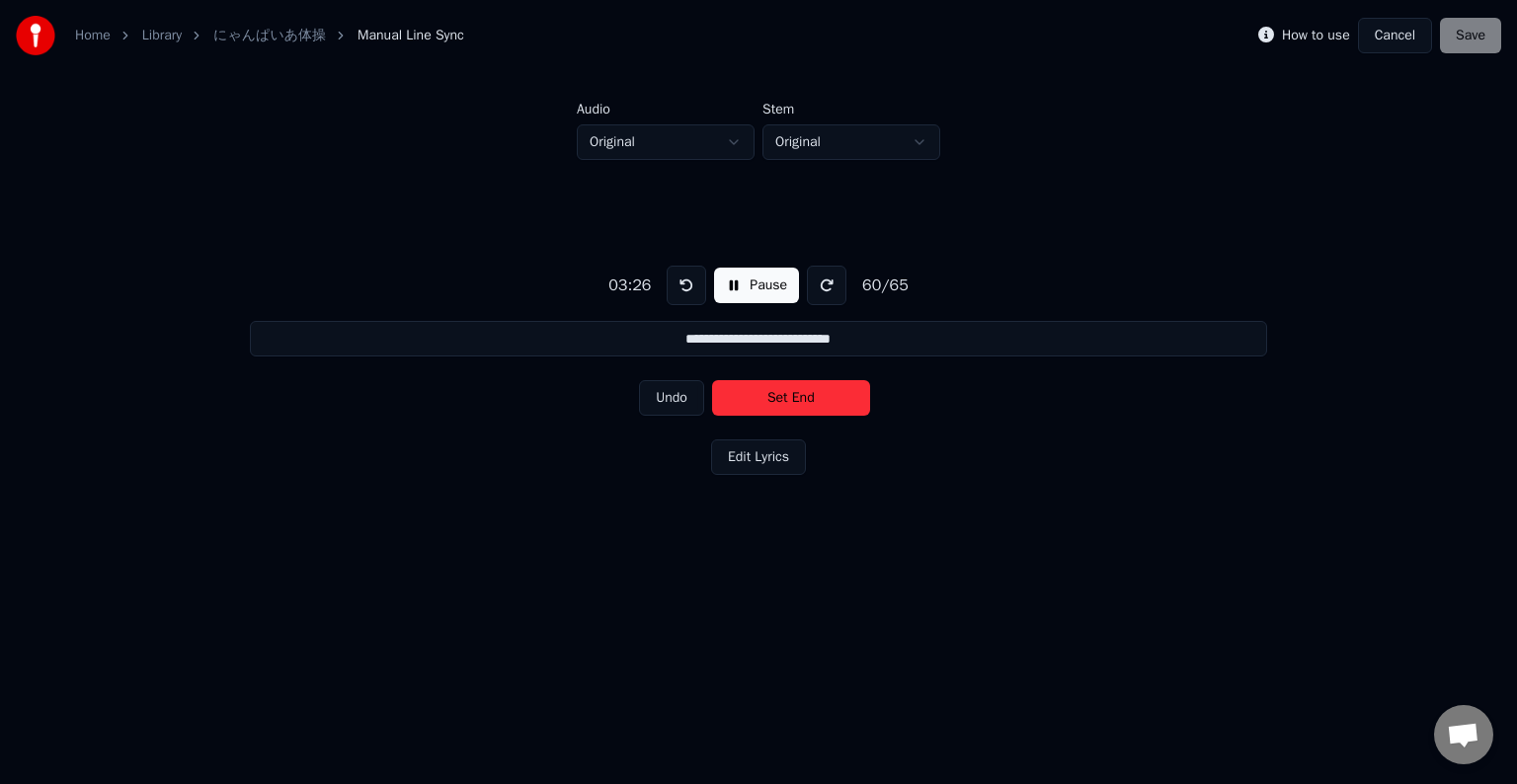 click on "Set End" at bounding box center [791, 398] 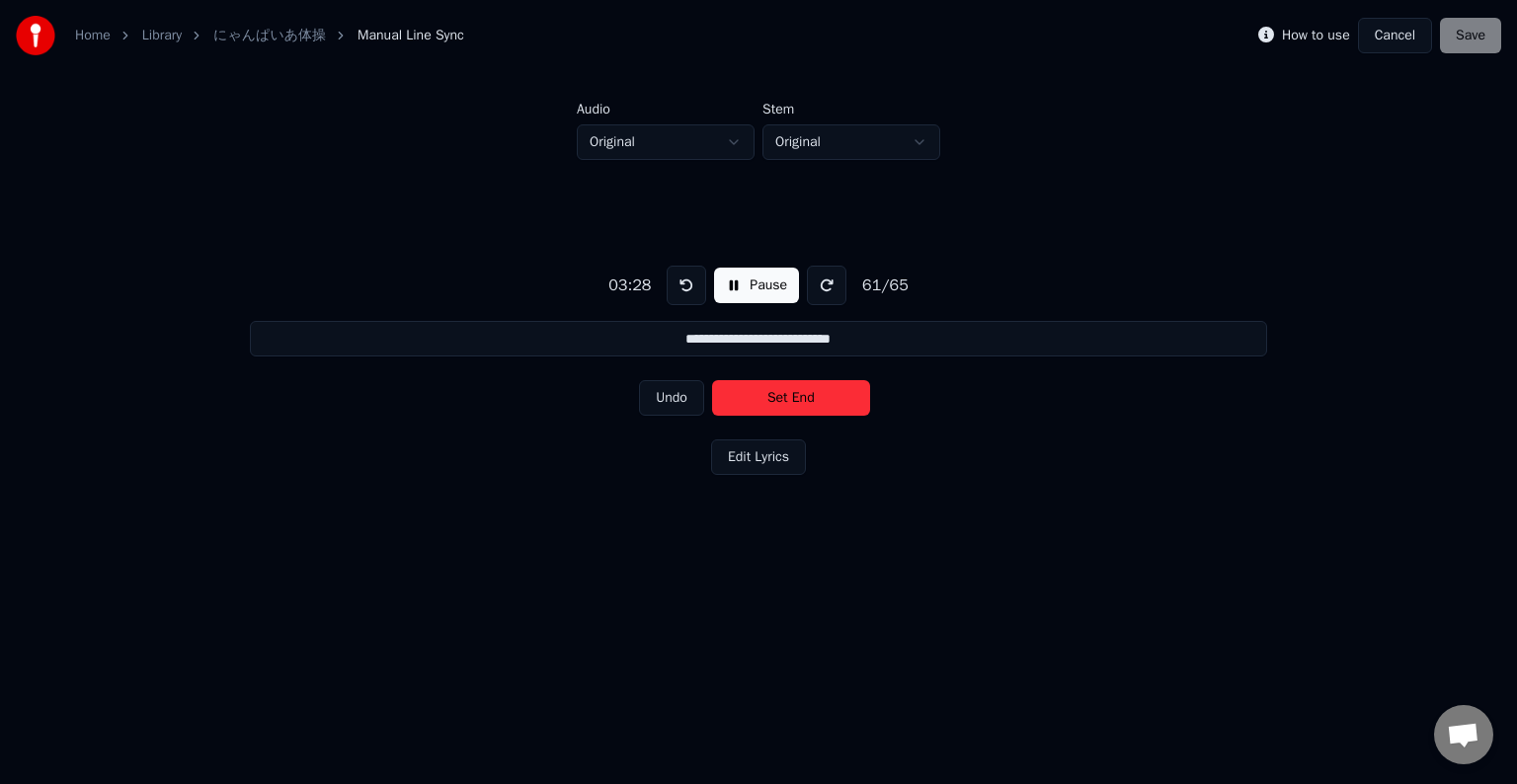 click on "Set End" at bounding box center (791, 398) 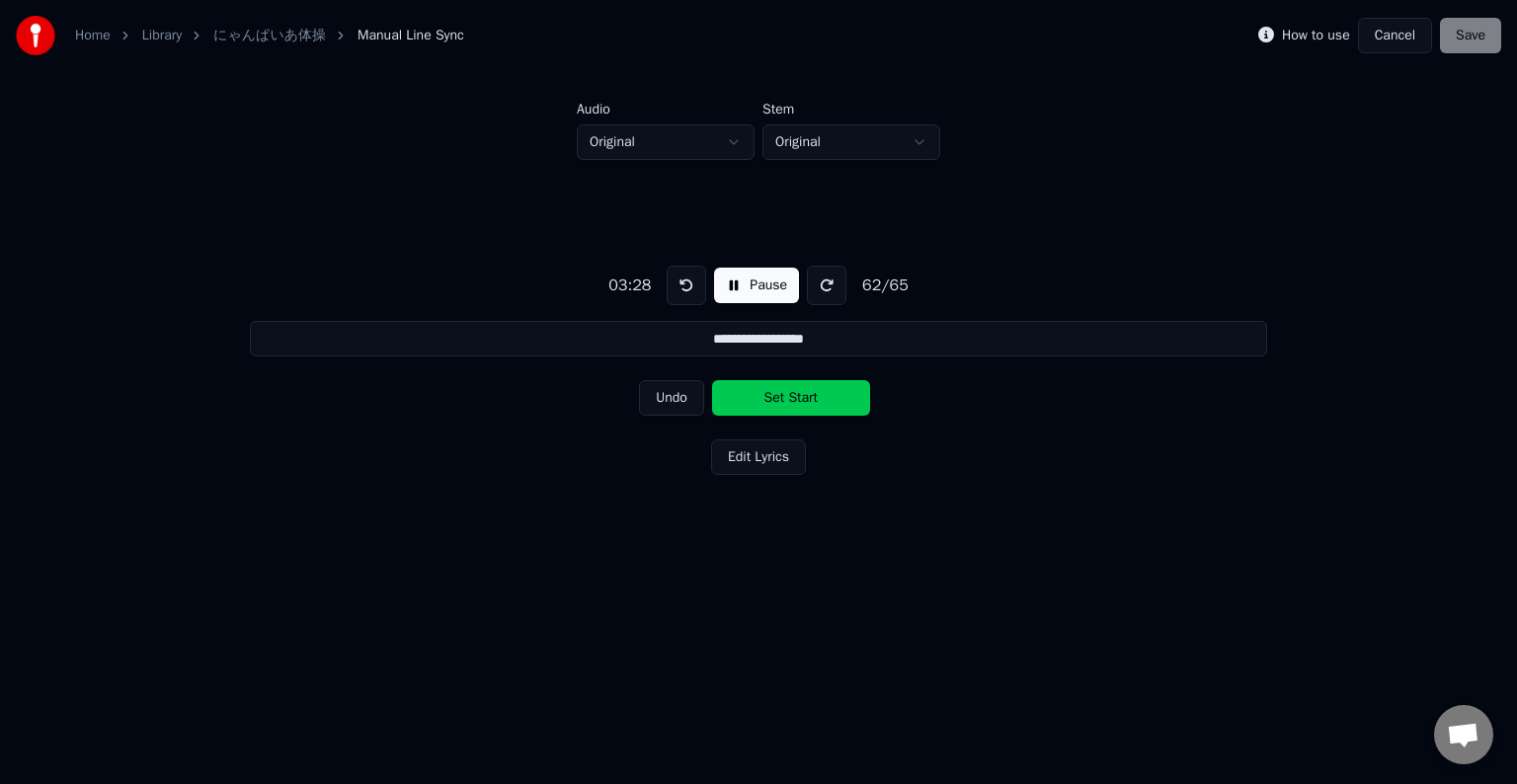 click on "Set Start" at bounding box center (791, 398) 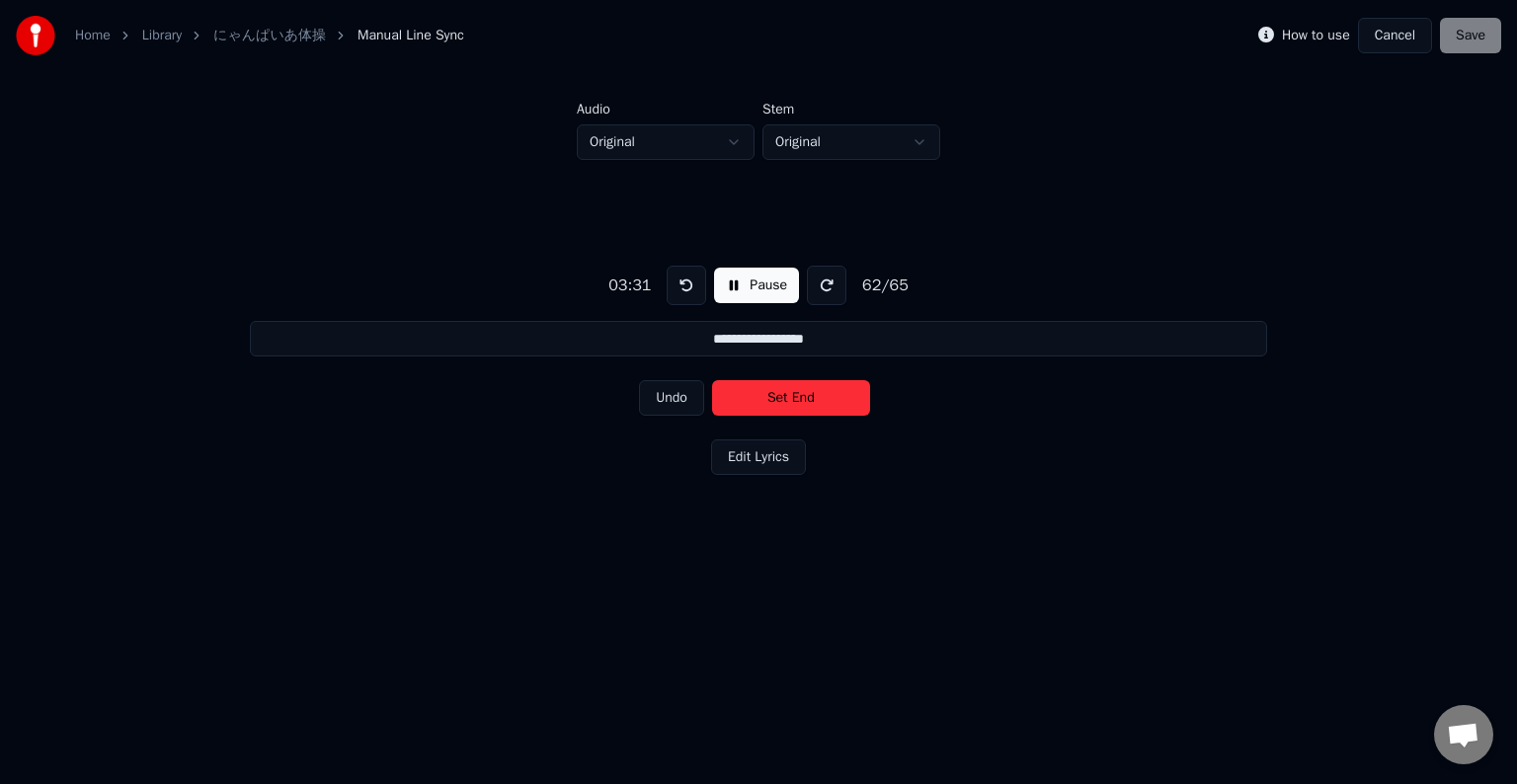 click on "Set End" at bounding box center (791, 398) 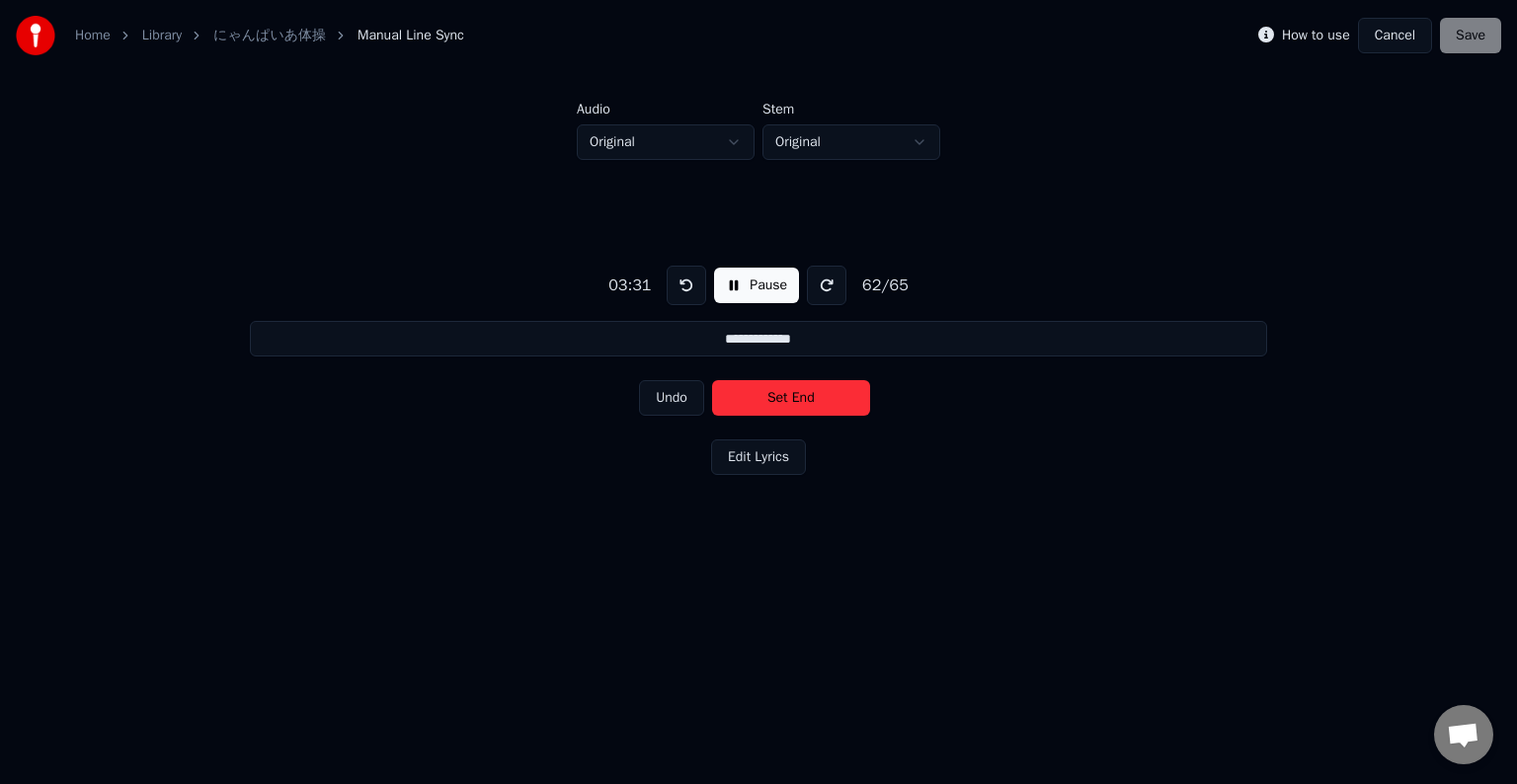 click on "Set End" at bounding box center (791, 398) 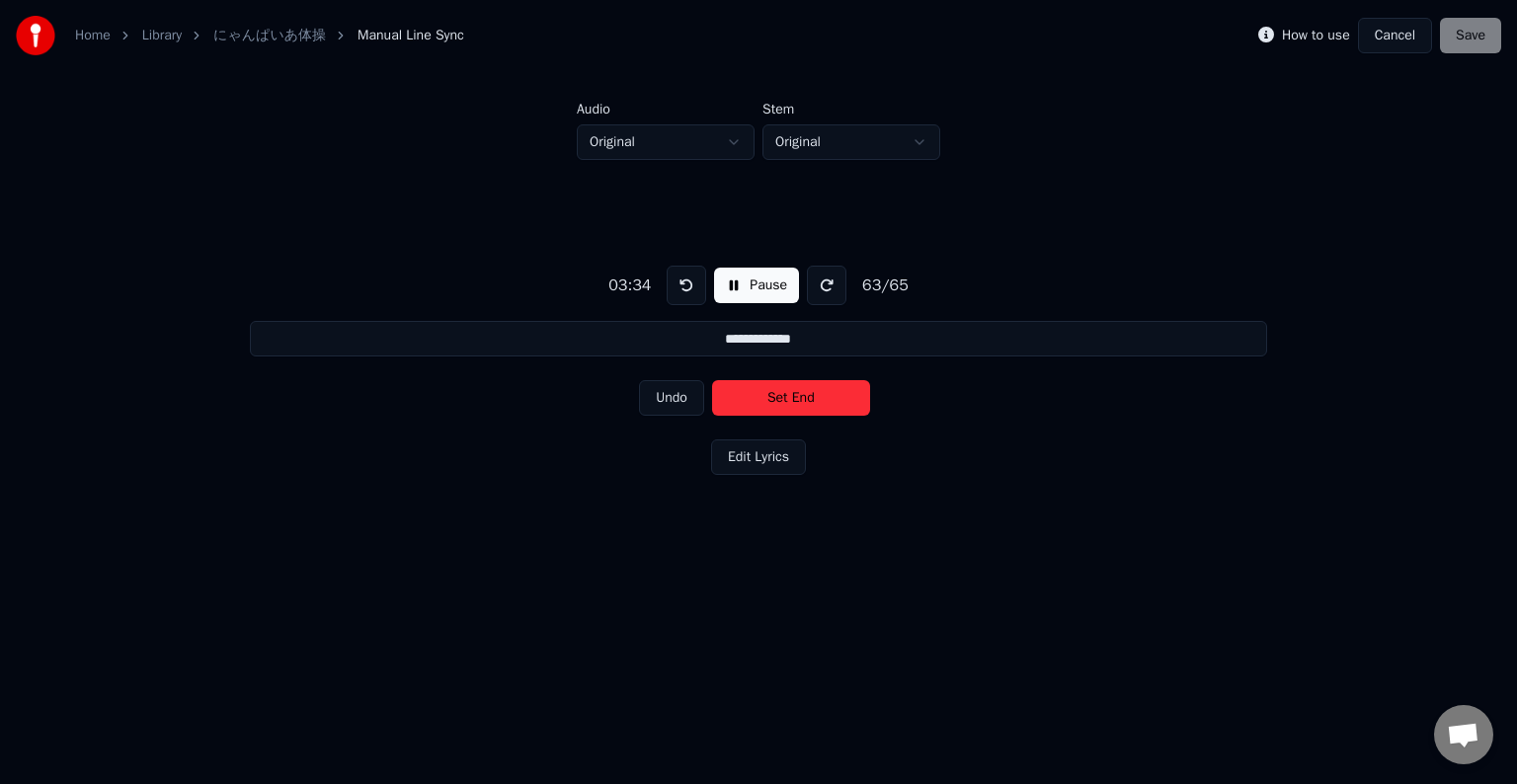 click on "Set End" at bounding box center [791, 398] 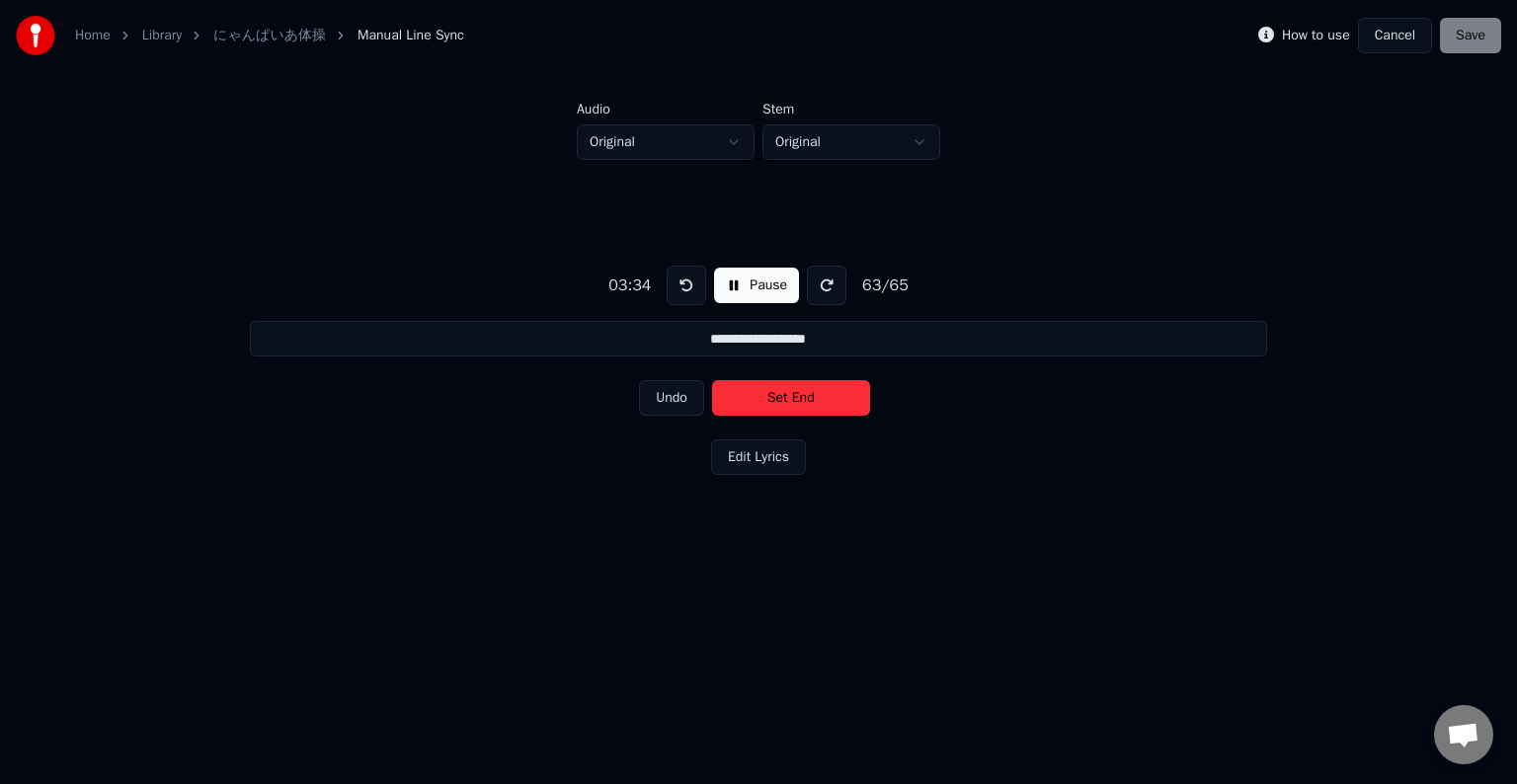 click on "Set End" at bounding box center [791, 398] 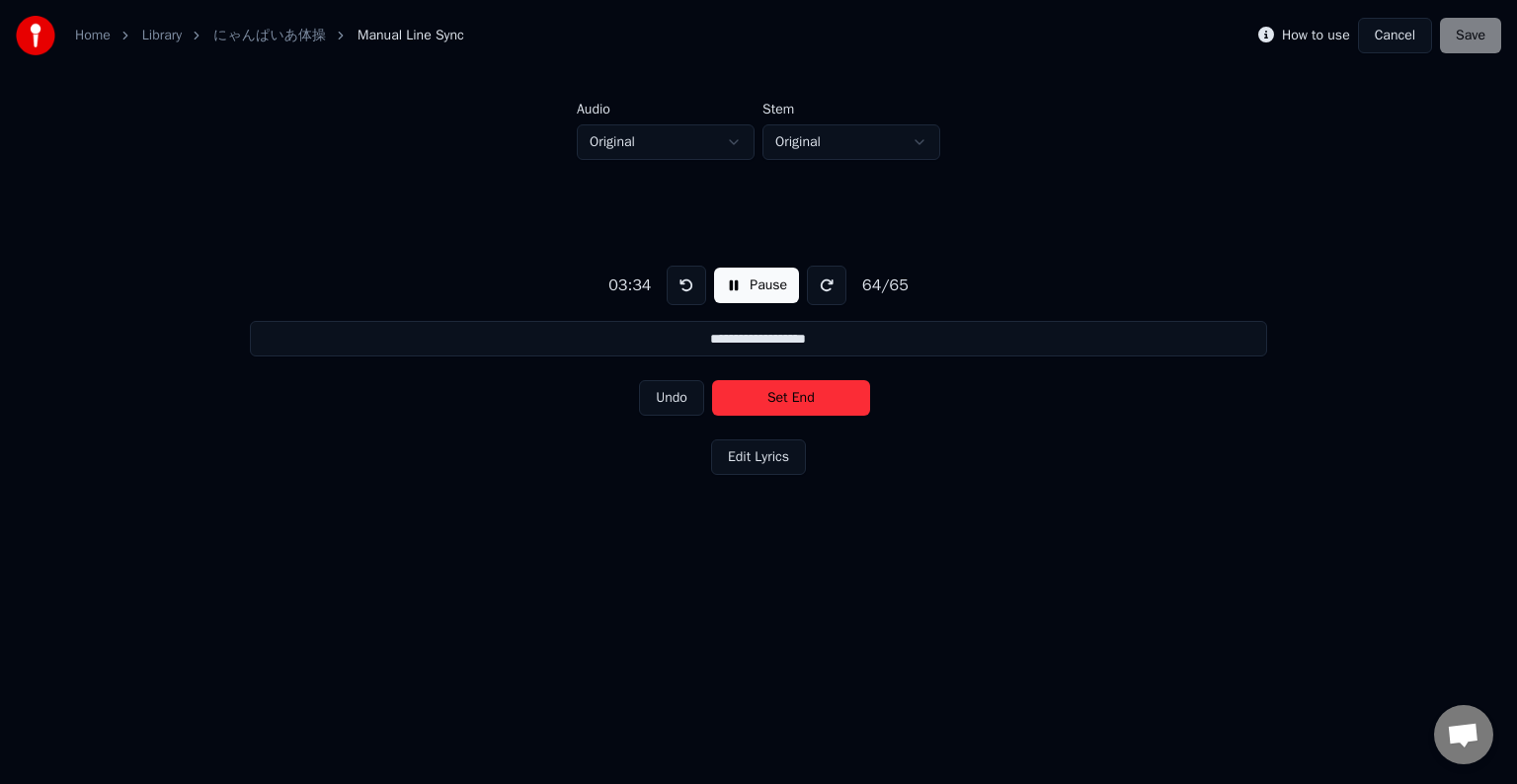 click on "Set End" at bounding box center [791, 398] 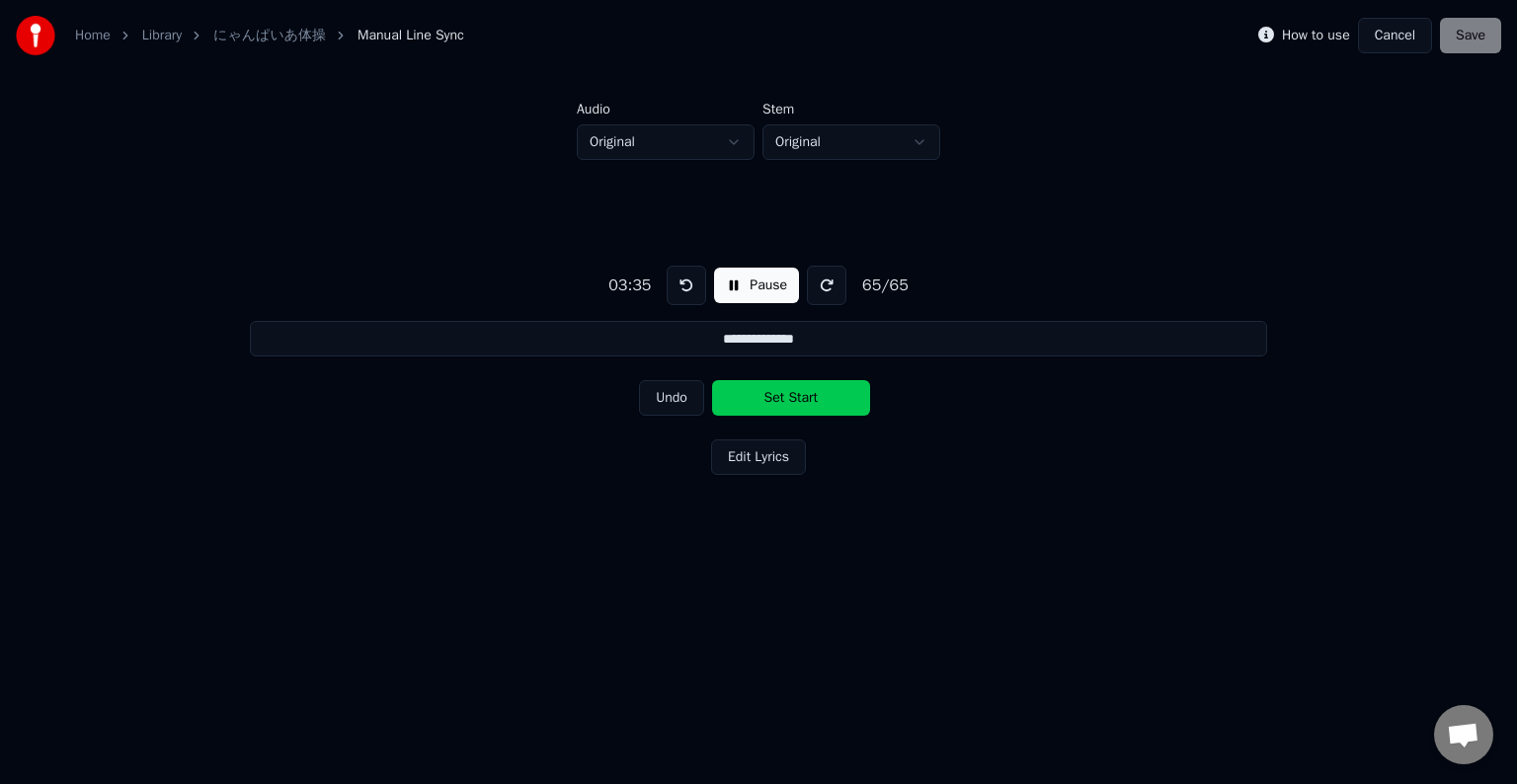 click on "Set Start" at bounding box center [791, 398] 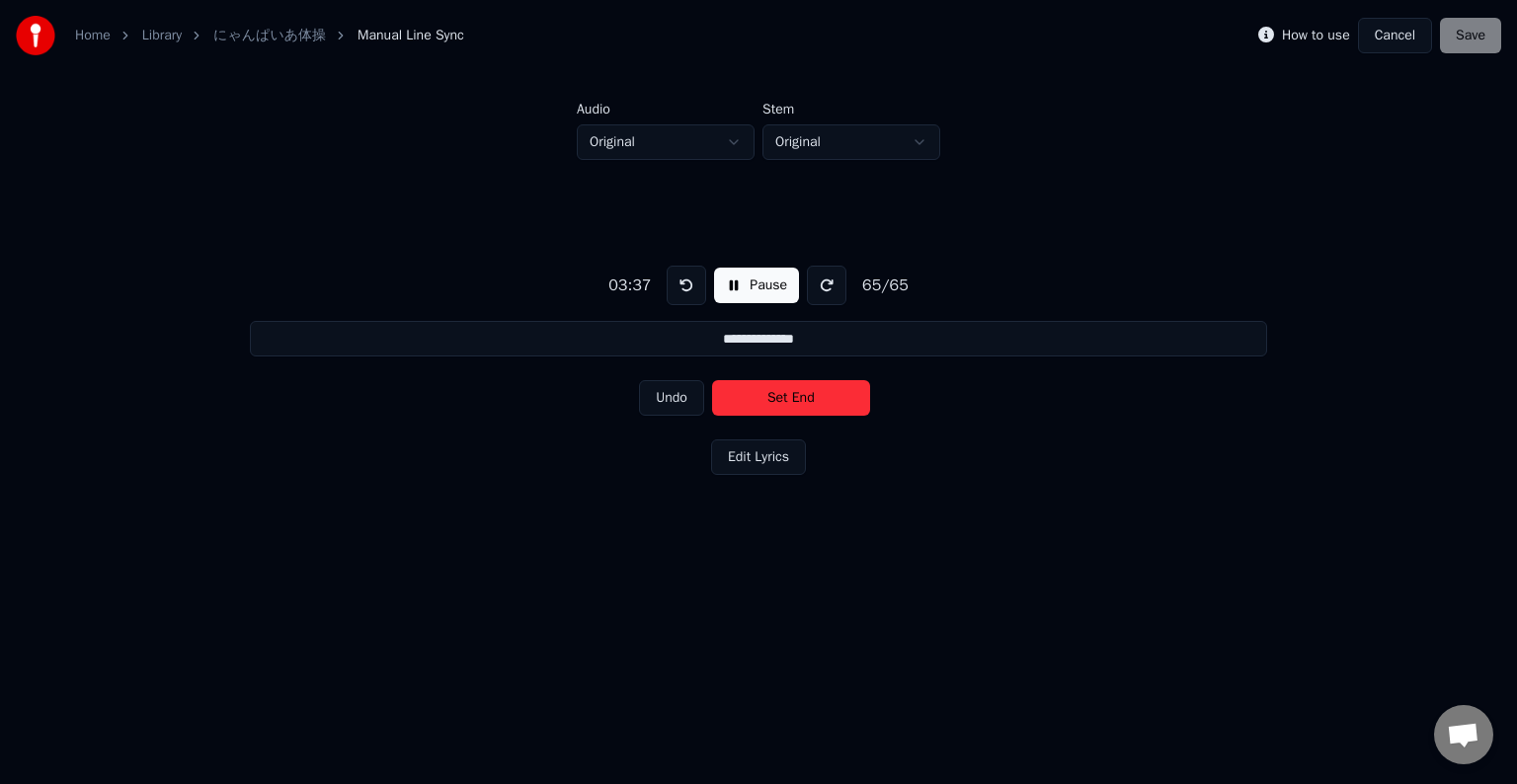 click on "Set End" at bounding box center (791, 398) 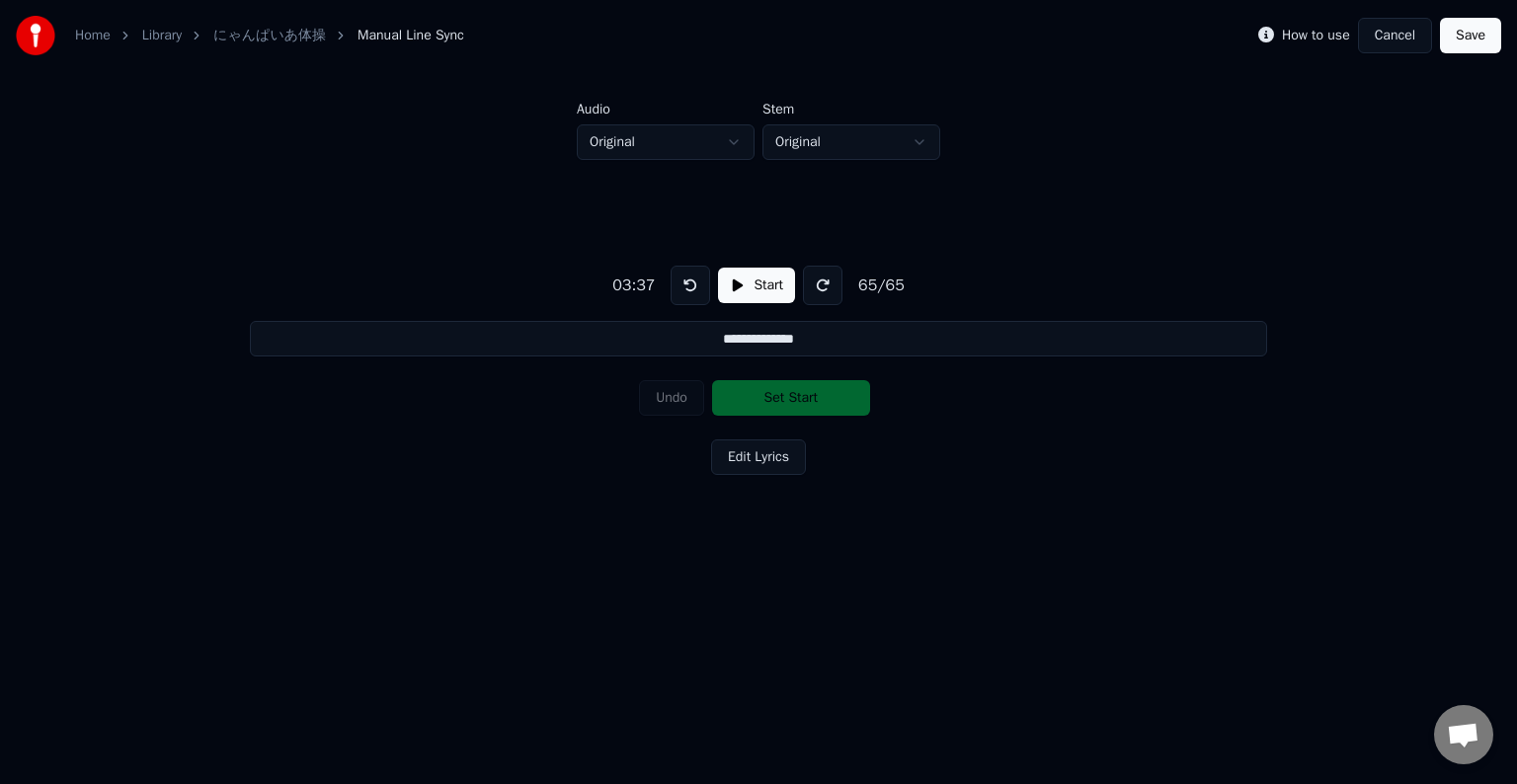 click on "Save" at bounding box center [1471, 36] 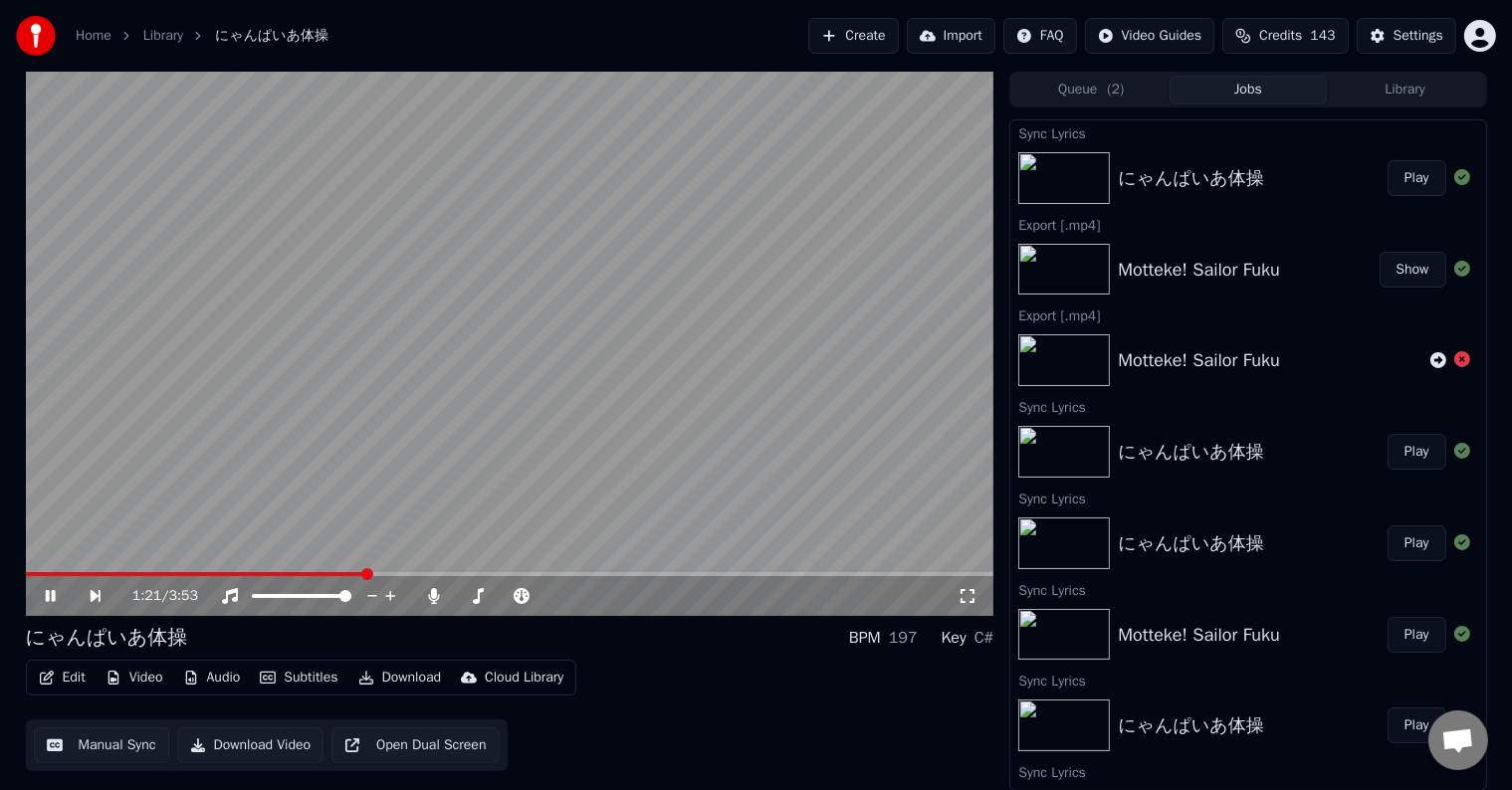 click at bounding box center (510, 343) 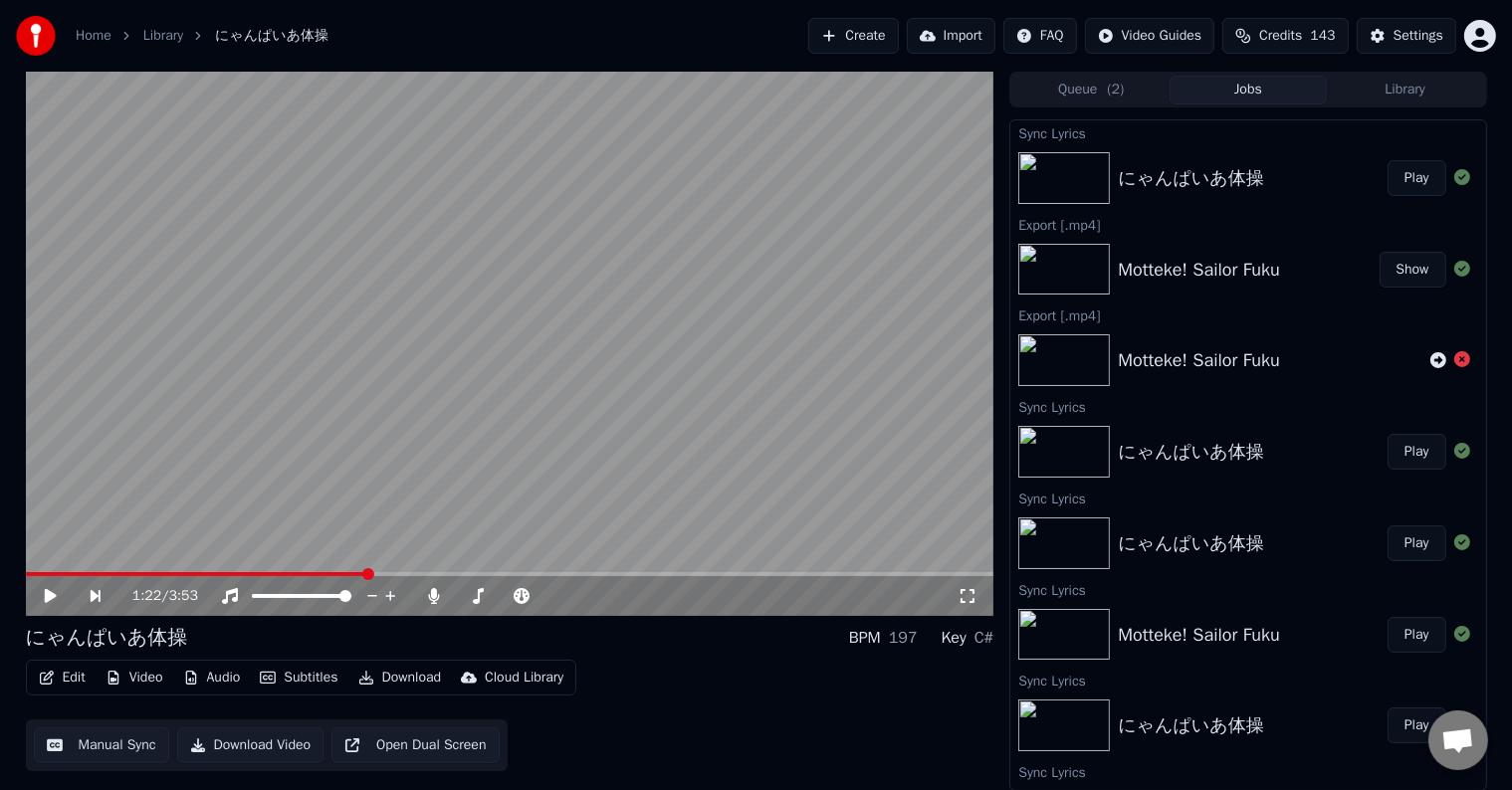 click at bounding box center [510, 343] 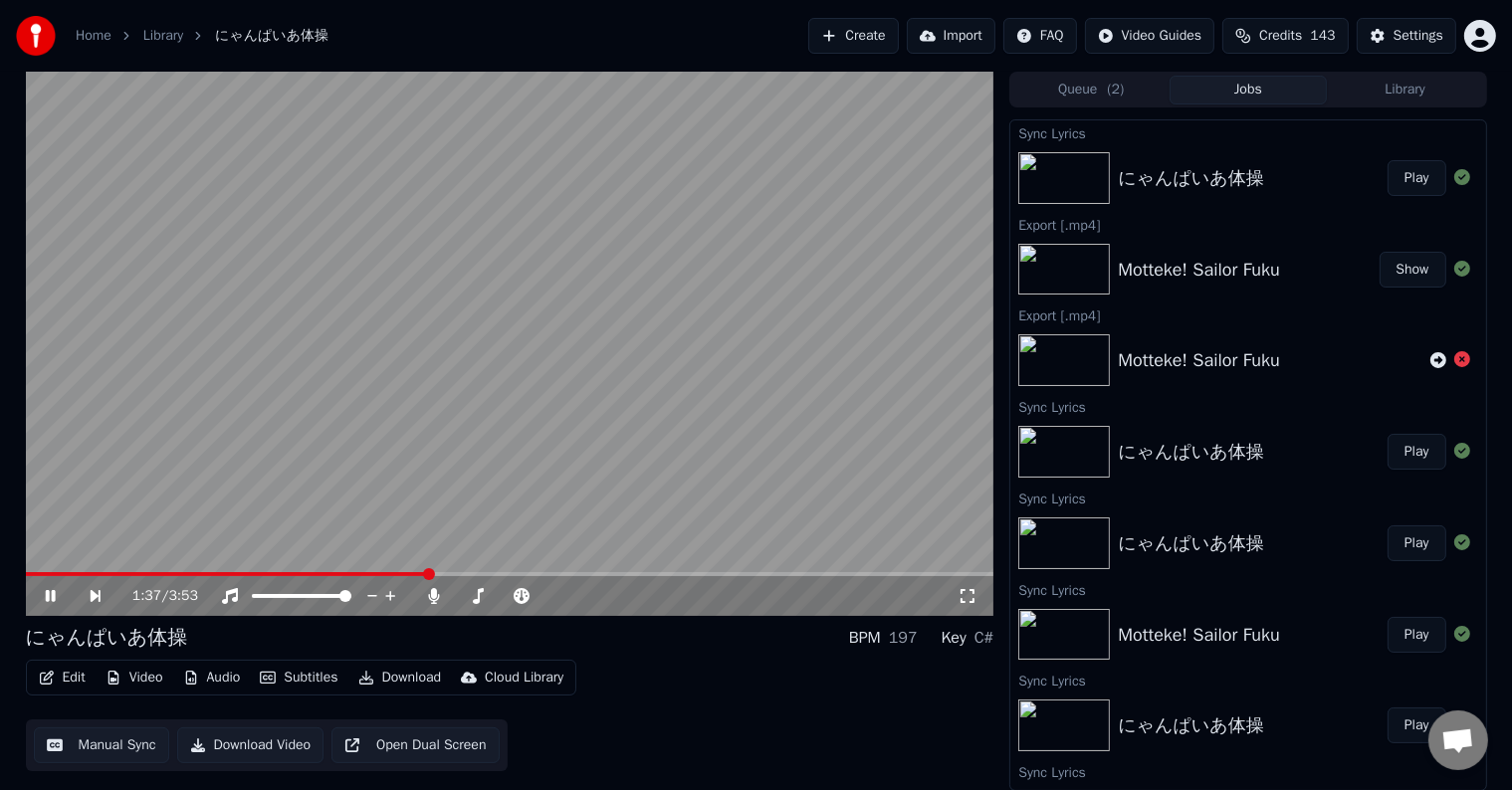 click at bounding box center [510, 574] 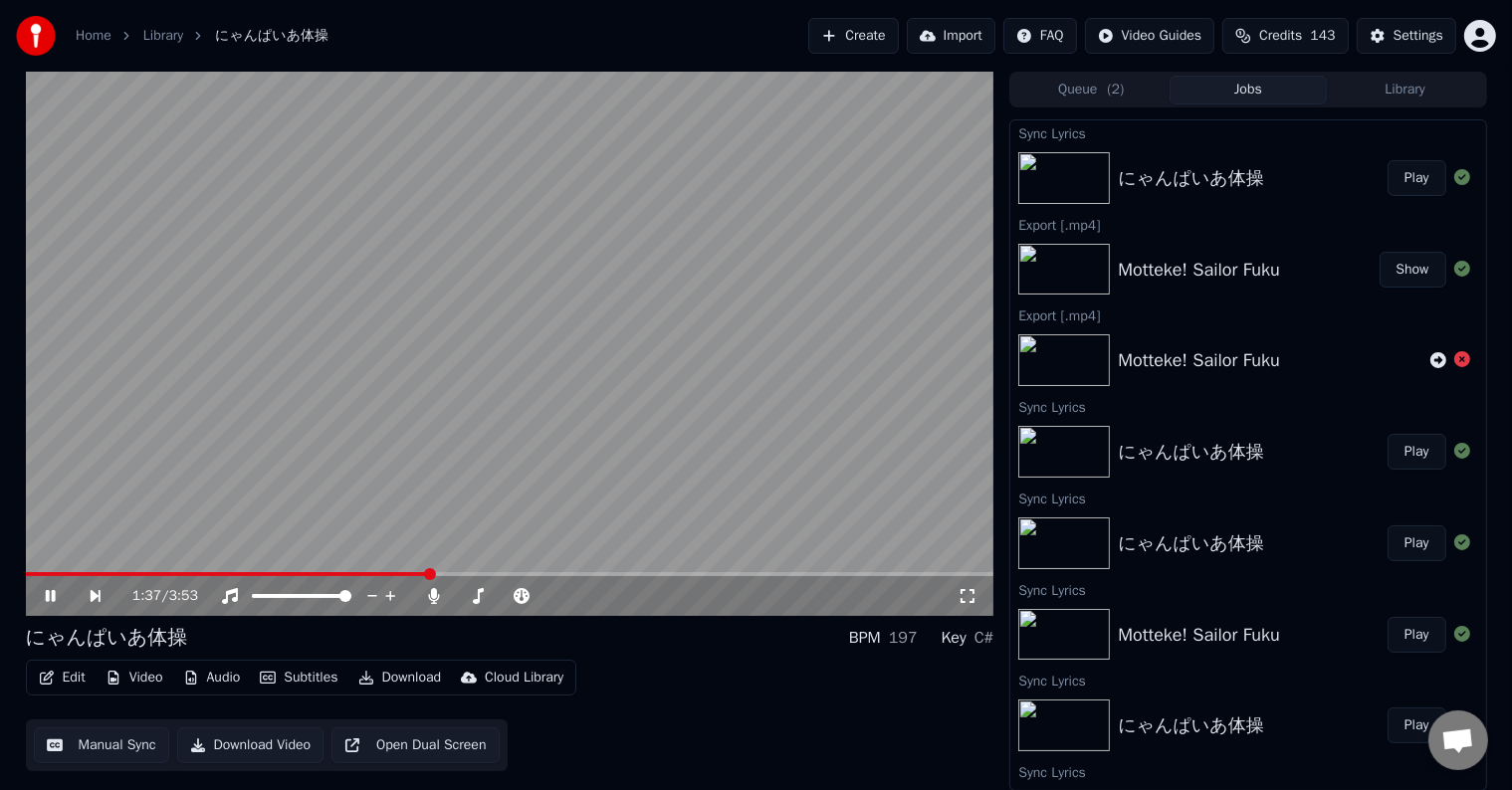 click at bounding box center [227, 574] 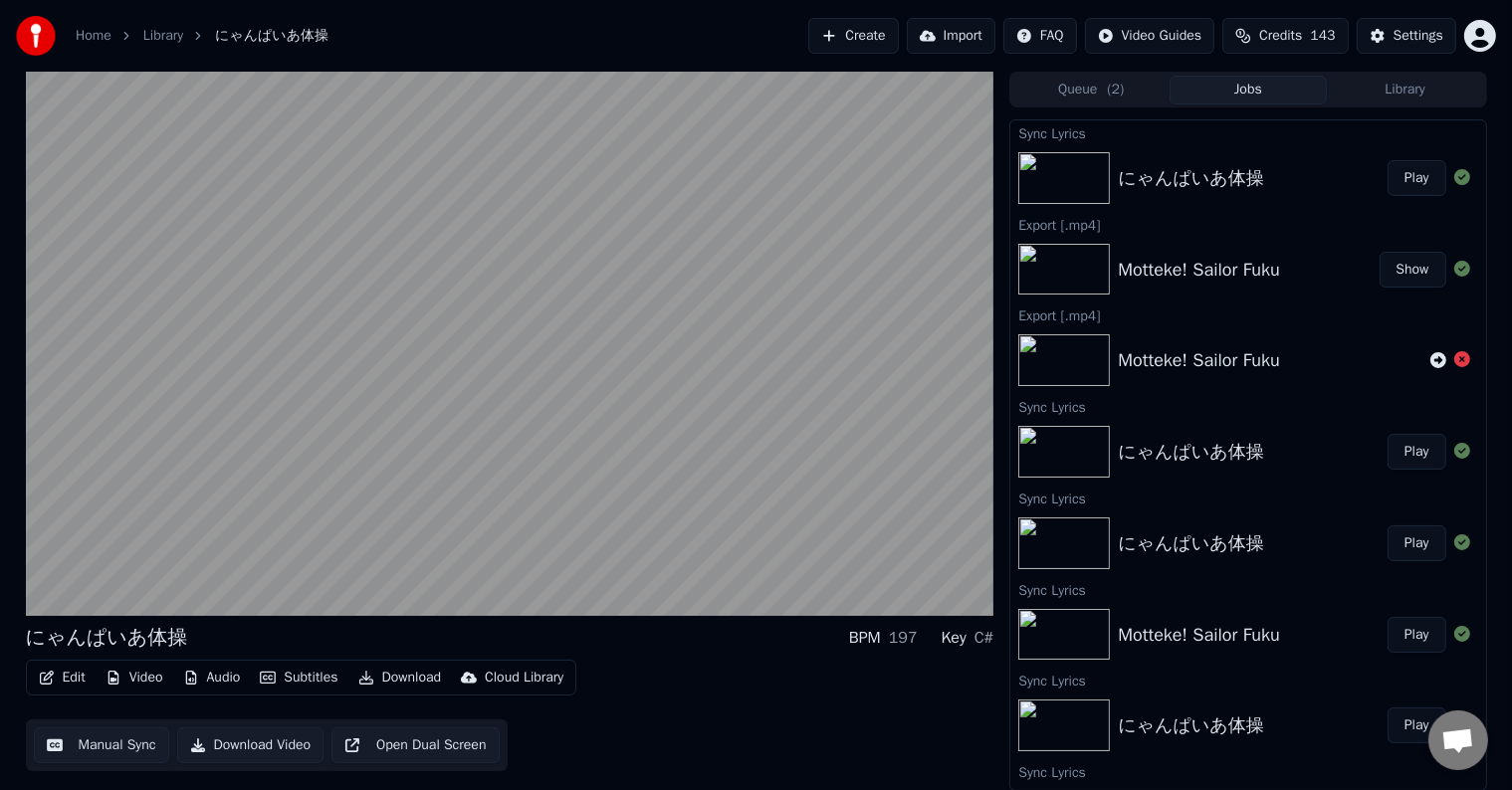 click on "Edit" at bounding box center (62, 678) 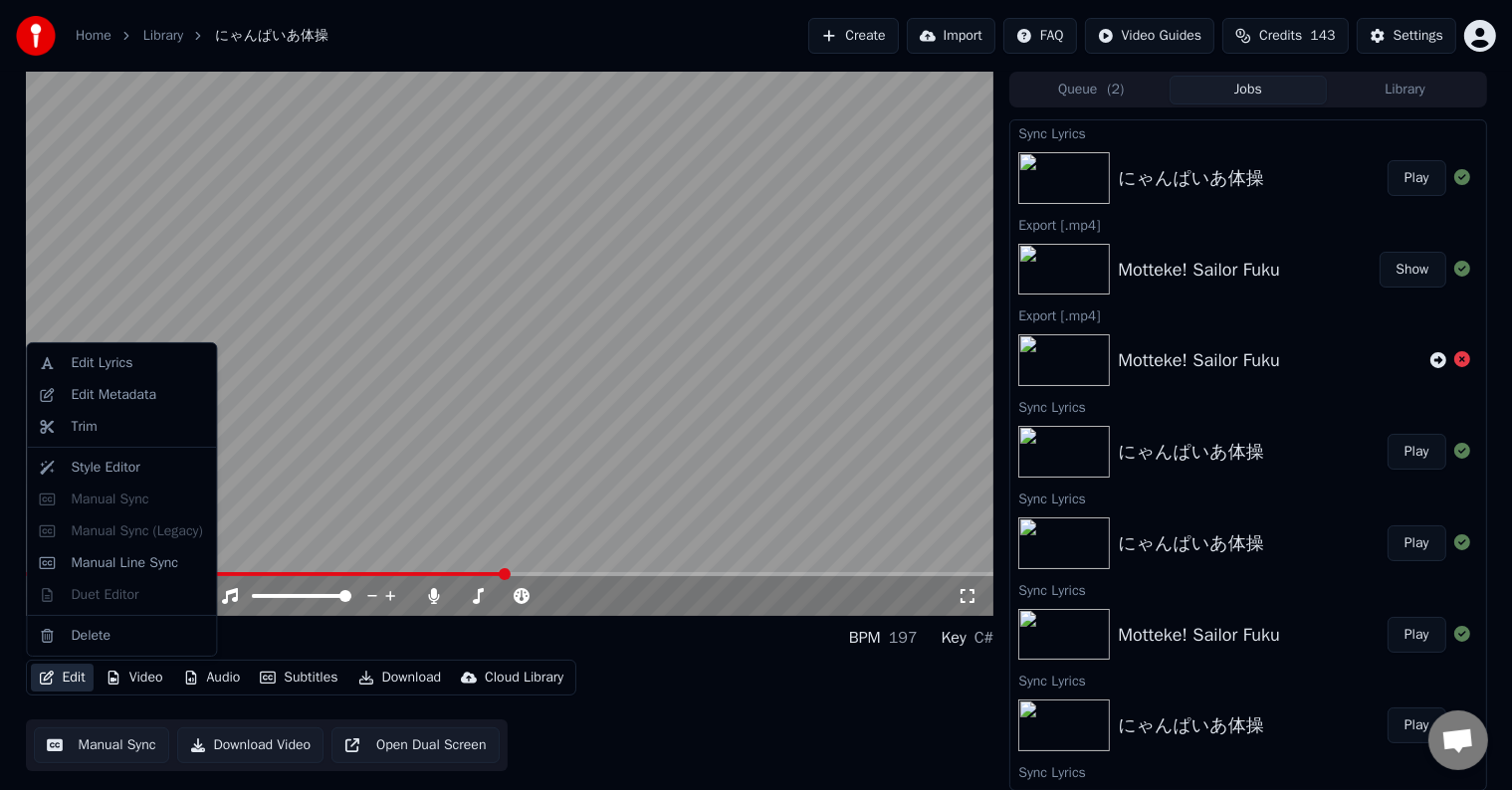 click on "Edit Lyrics Edit Metadata Trim Style Editor Manual Sync Manual Sync (Legacy) Manual Line Sync Duet Editor Delete" at bounding box center [121, 499] 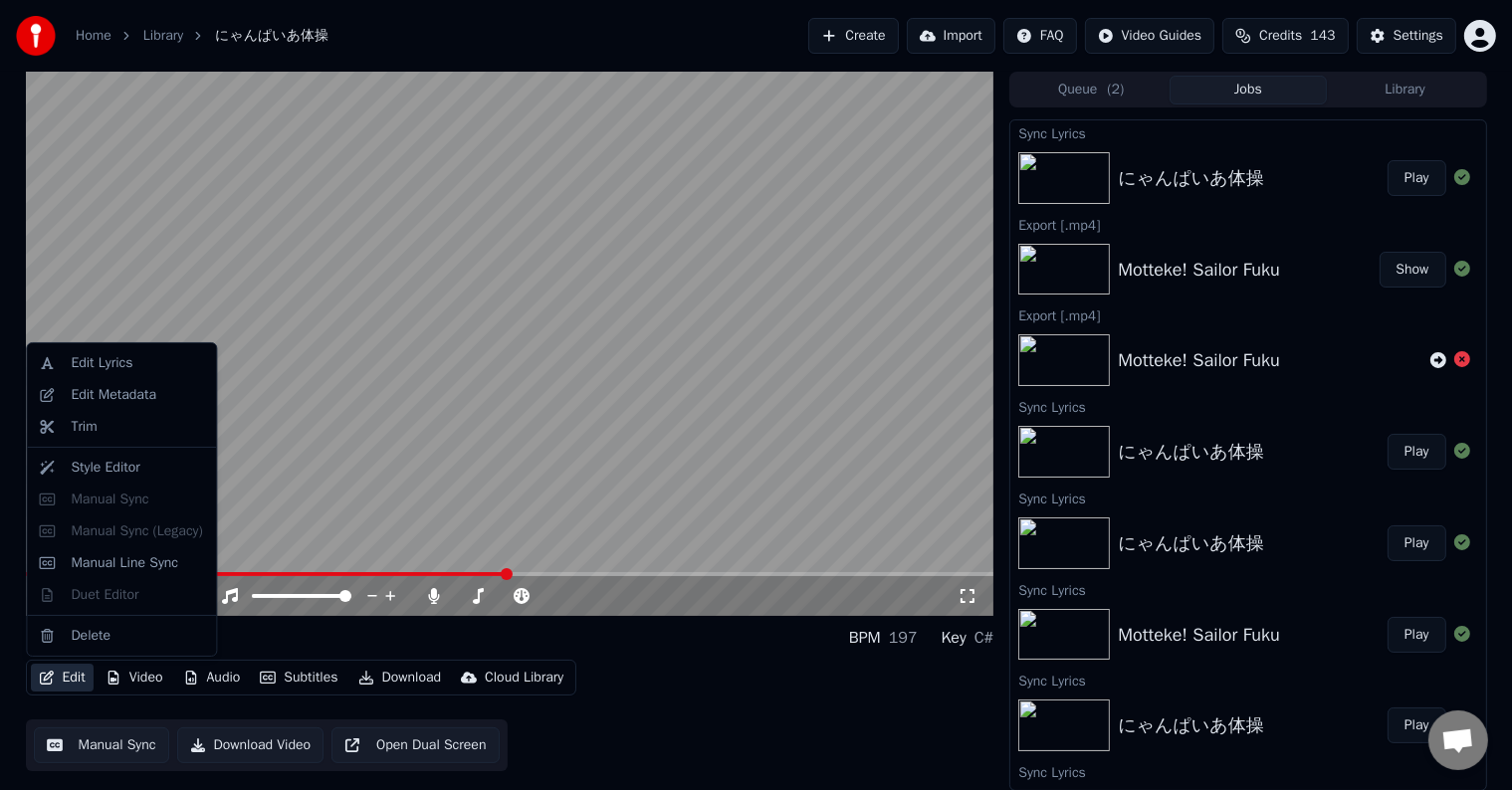 click on "Edit Lyrics Edit Metadata Trim Style Editor Manual Sync Manual Sync (Legacy) Manual Line Sync Duet Editor Delete" at bounding box center (121, 499) 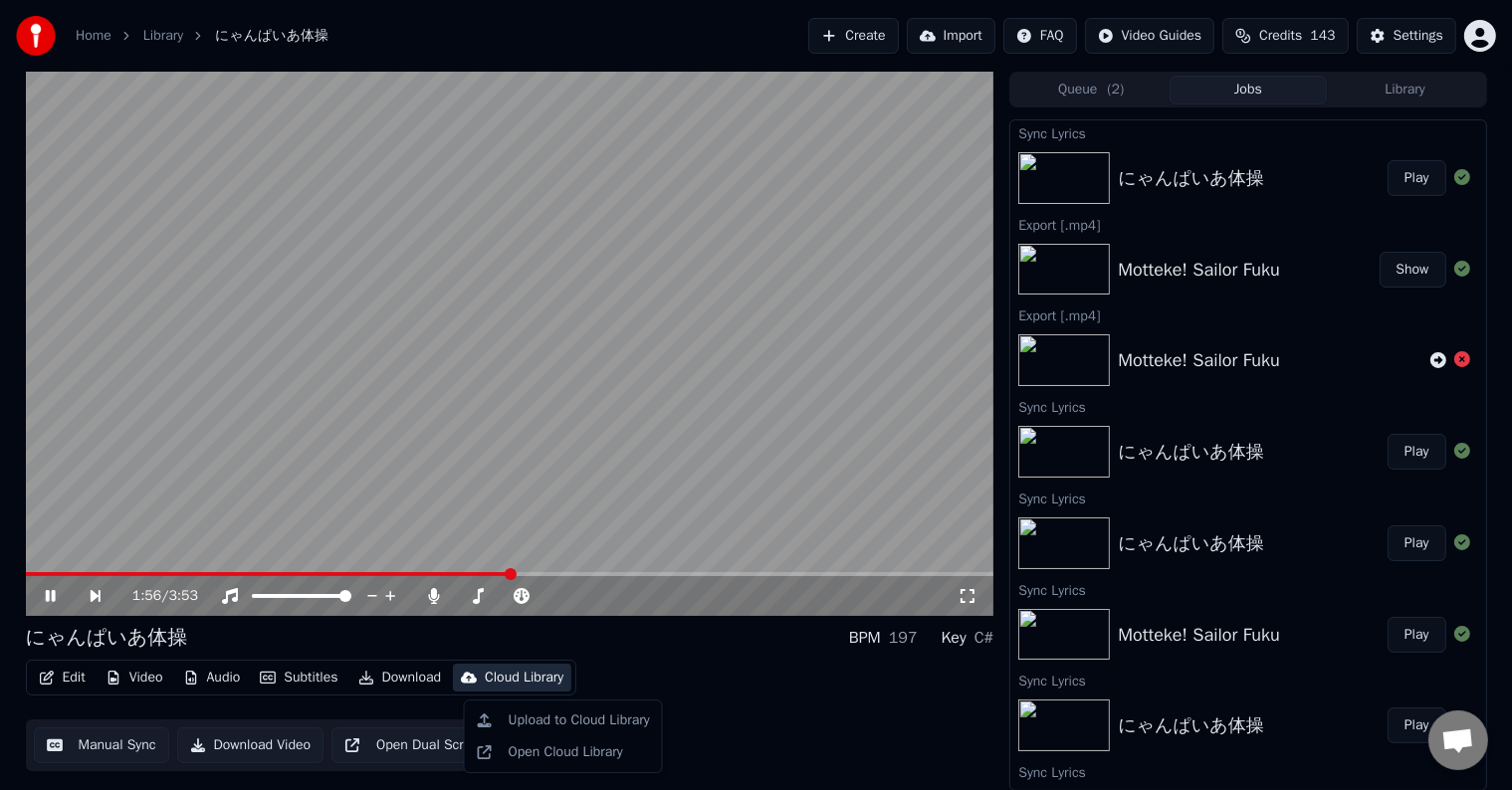 click on "Edit Video Audio Subtitles Download Cloud Library Manual Sync Download Video Open Dual Screen" at bounding box center [510, 715] 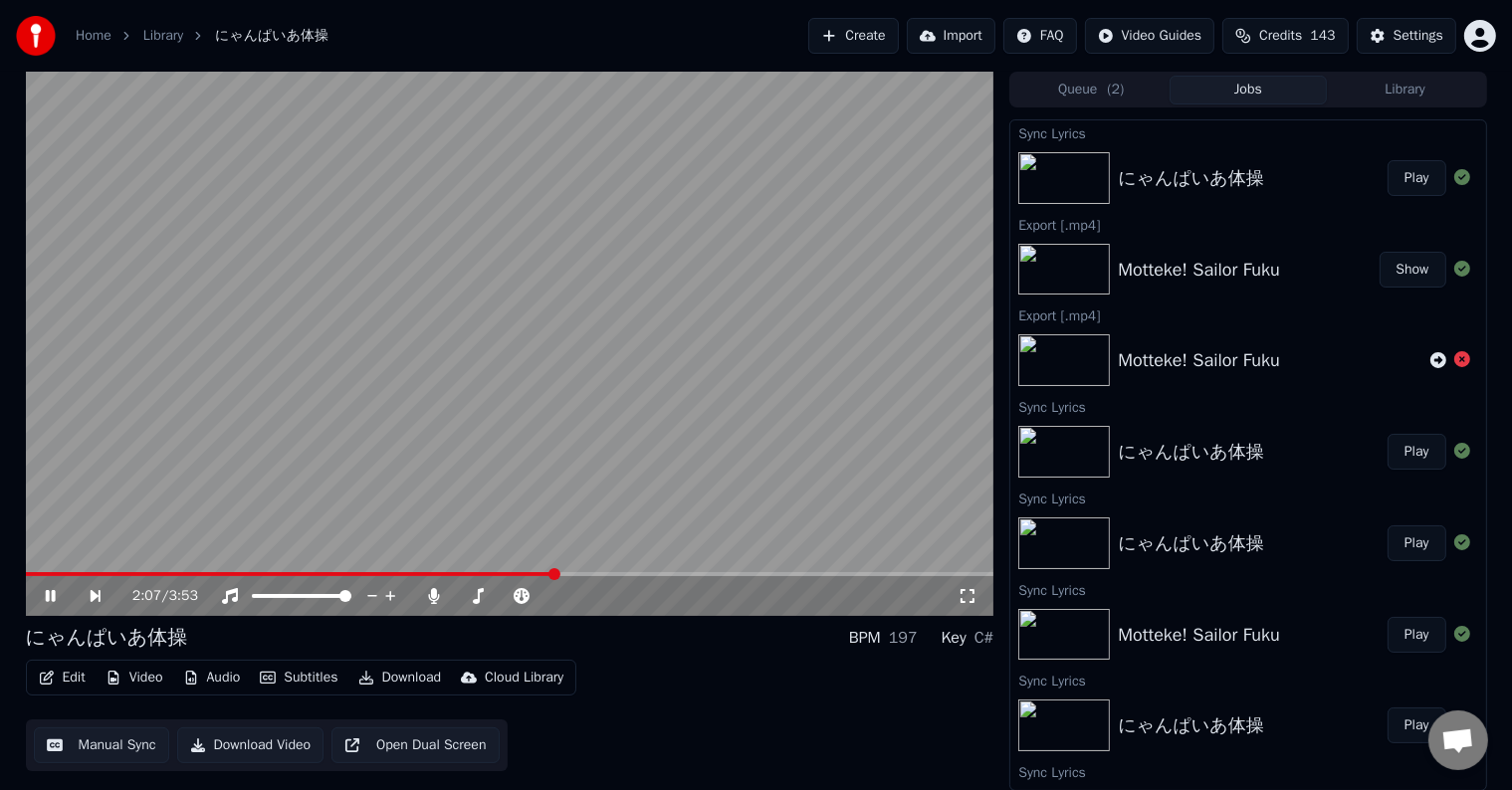 click 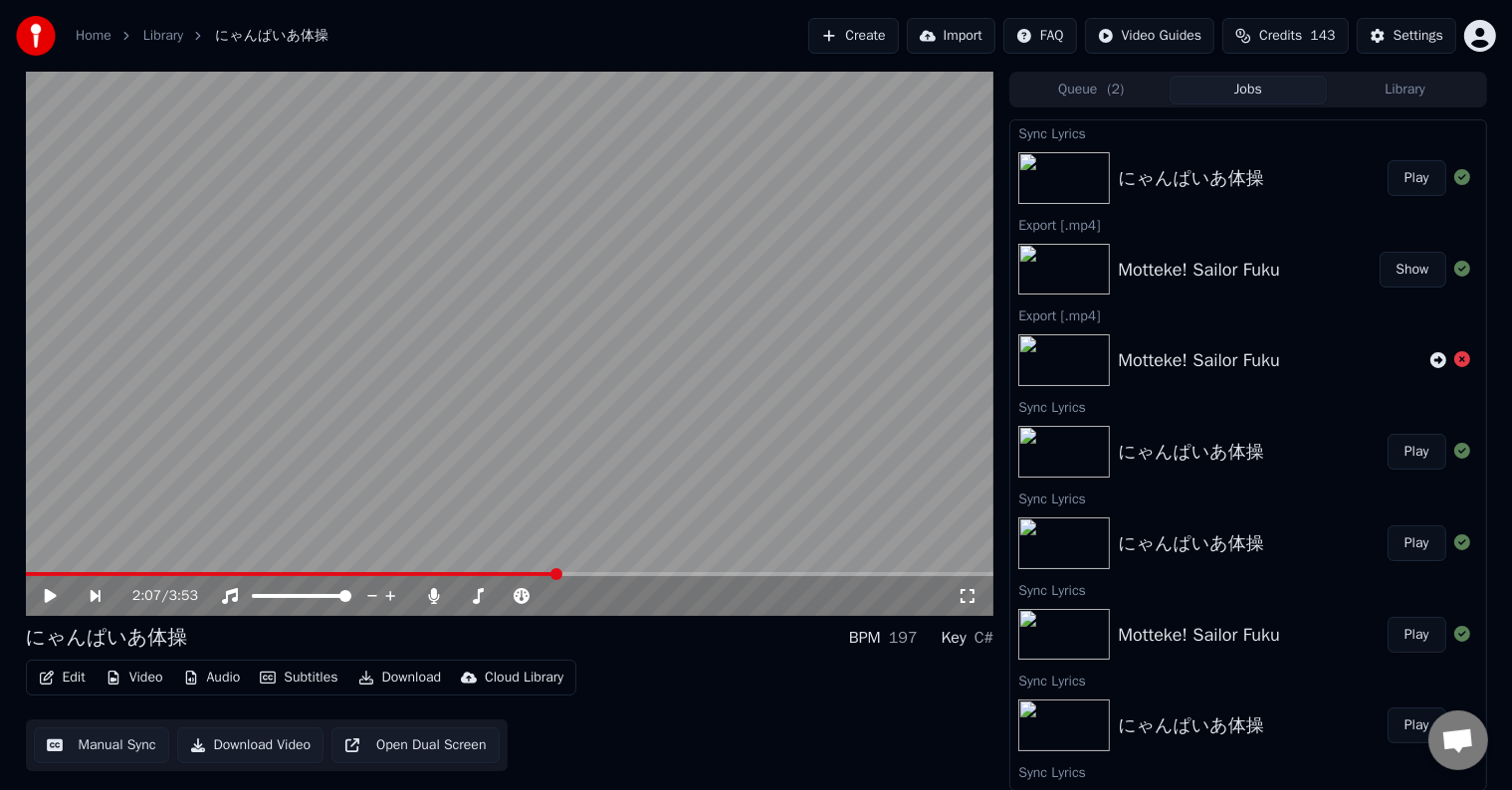 click 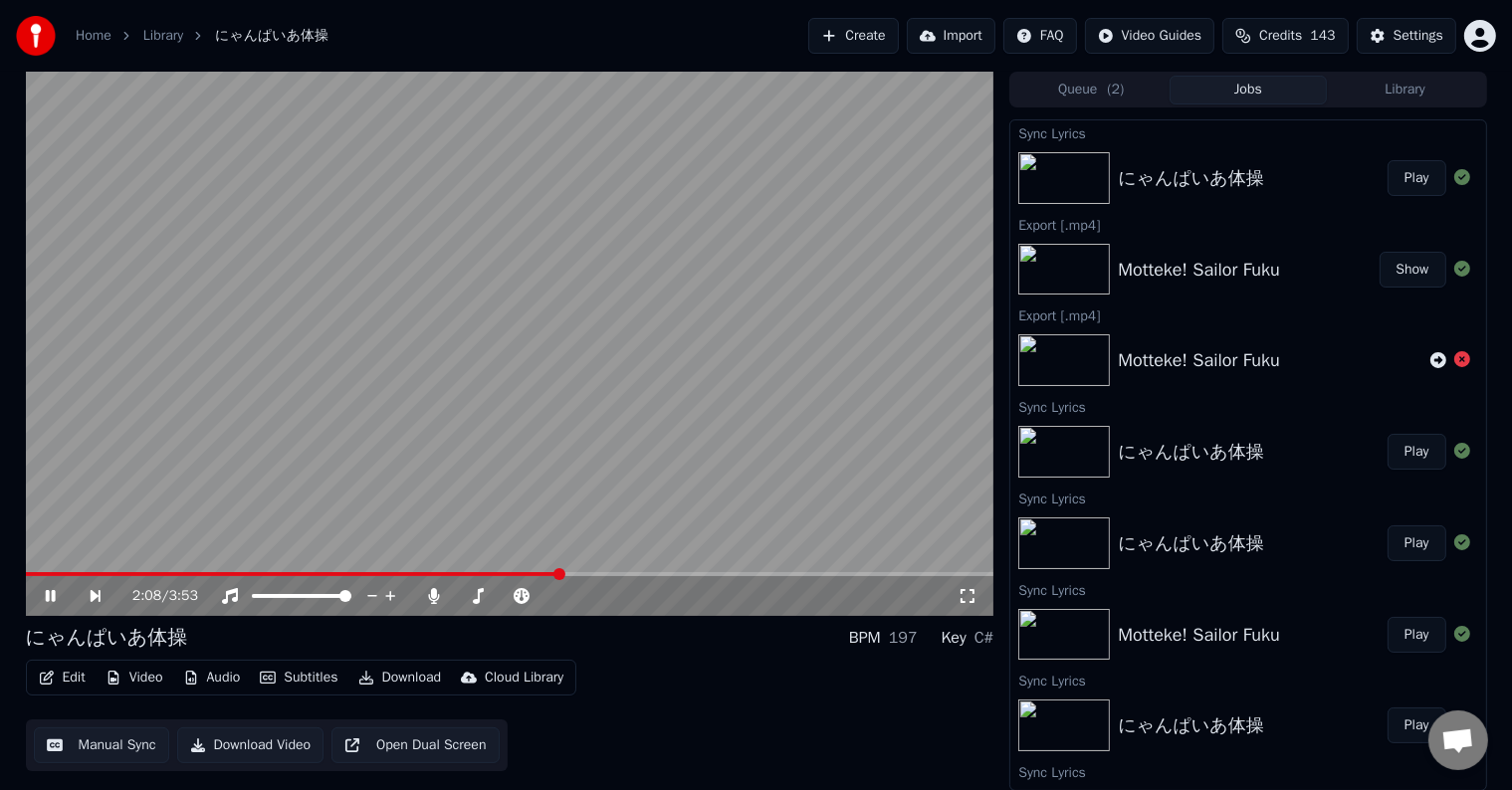 click on "Edit" at bounding box center [62, 678] 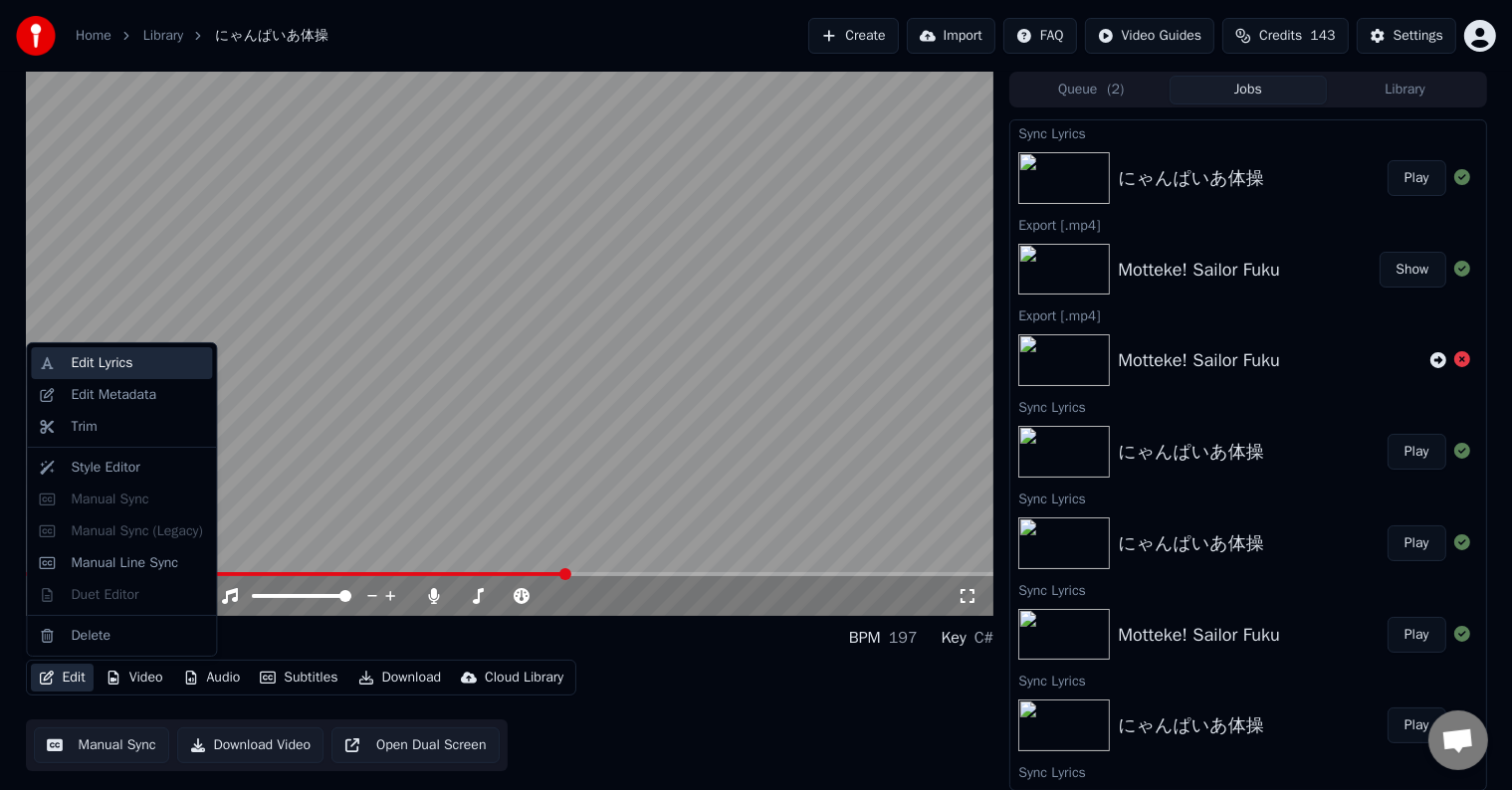 click on "Edit Lyrics" at bounding box center [137, 363] 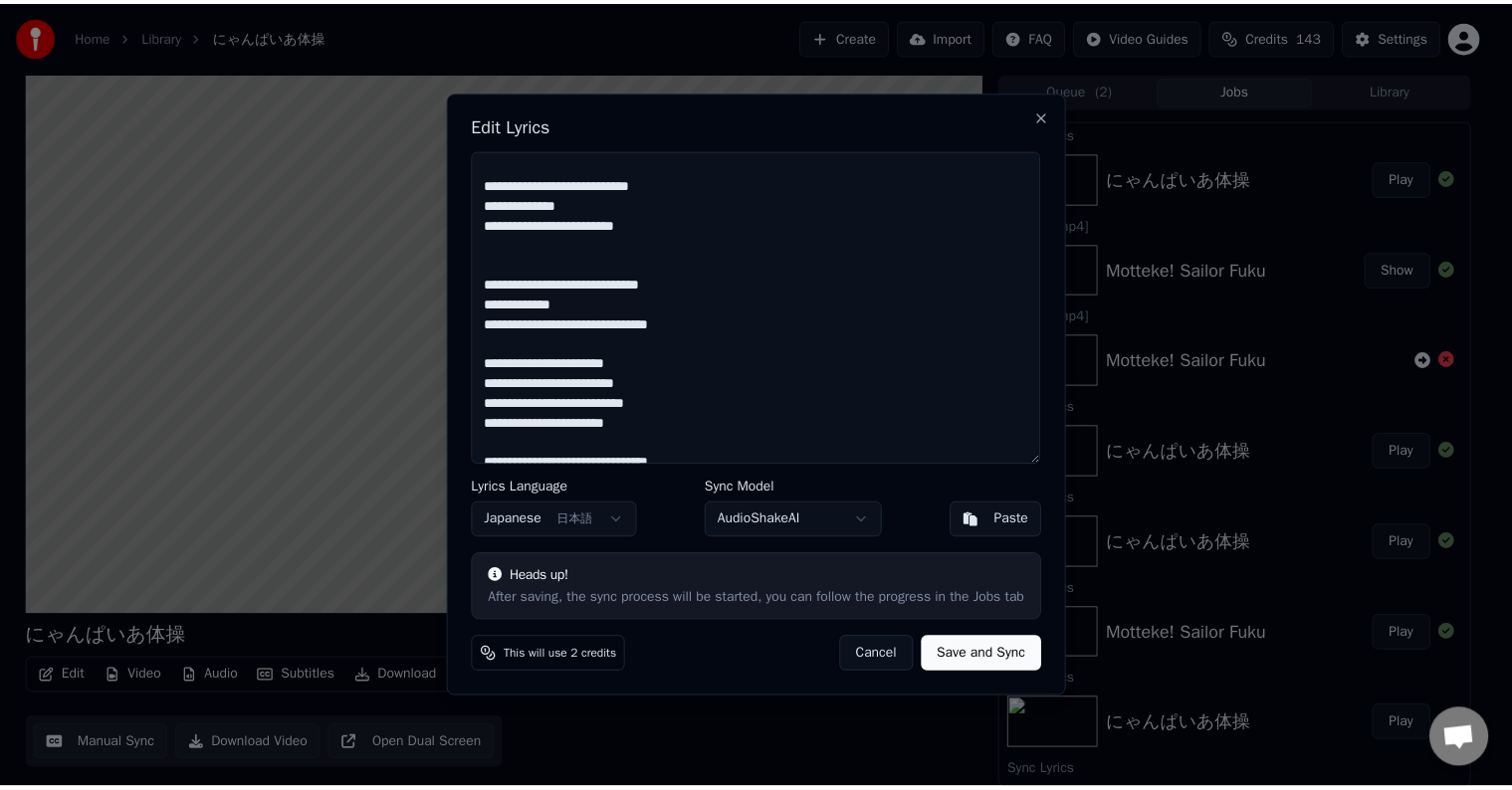 scroll, scrollTop: 696, scrollLeft: 0, axis: vertical 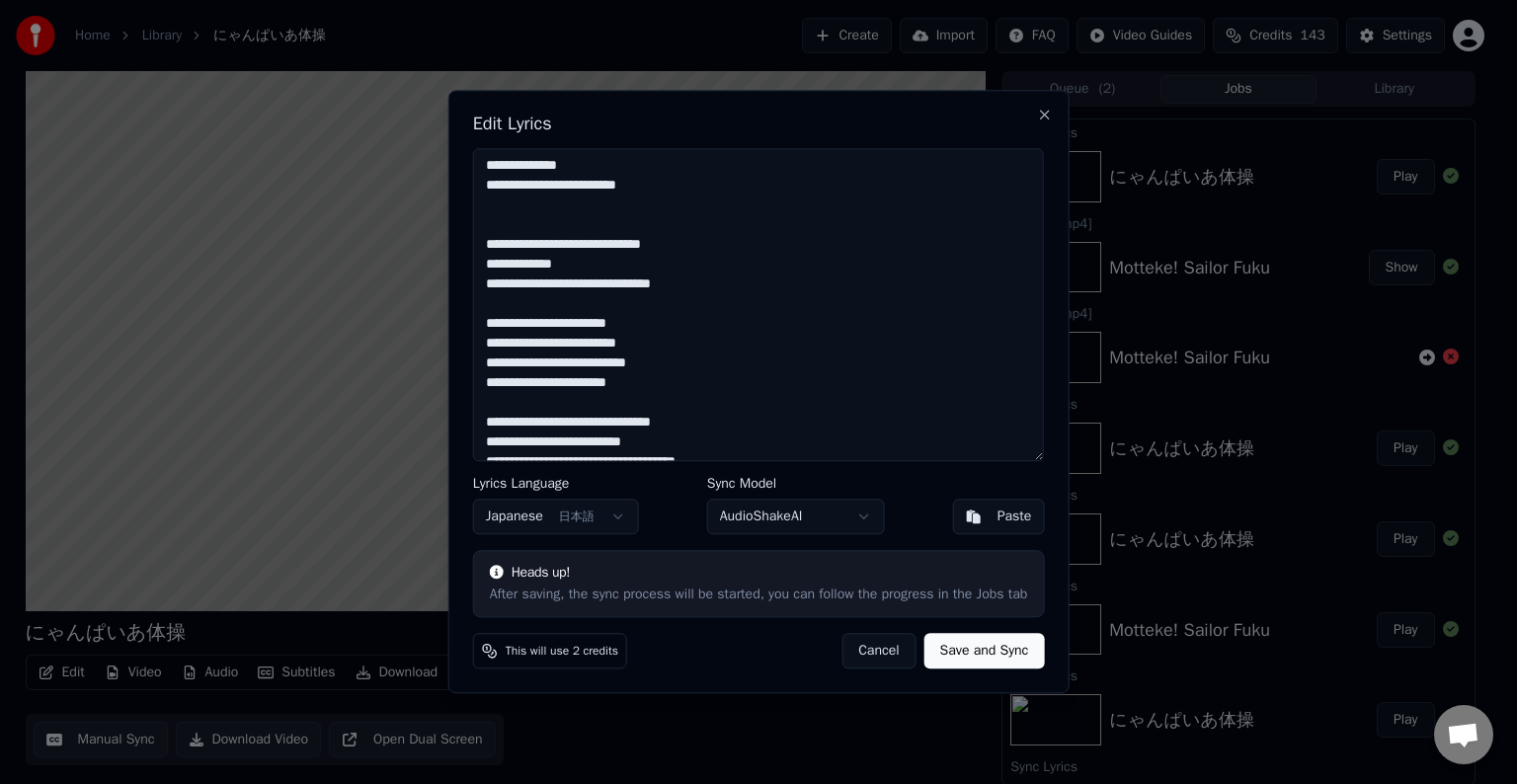 drag, startPoint x: 758, startPoint y: 424, endPoint x: 703, endPoint y: 427, distance: 55.0818 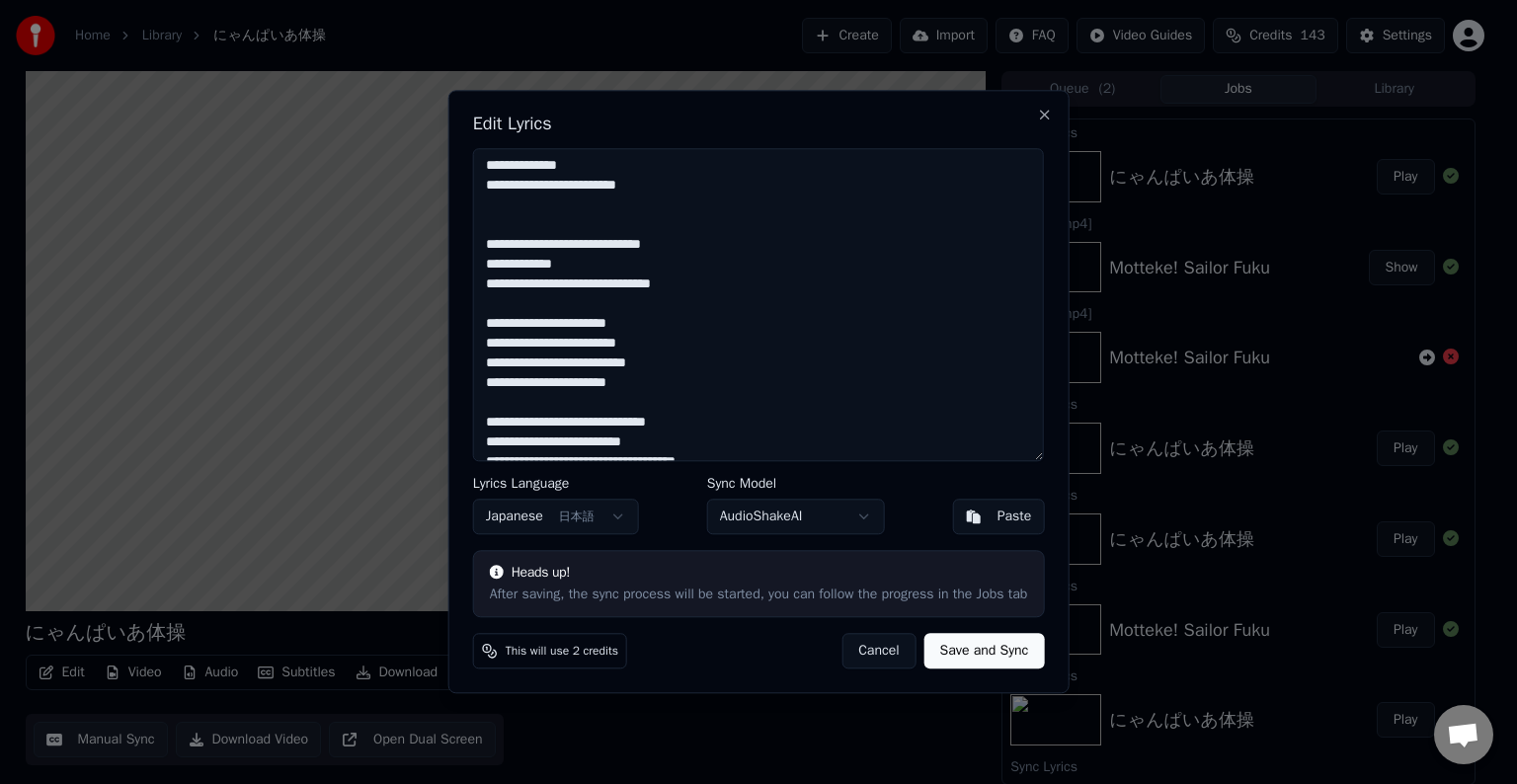 type on "**********" 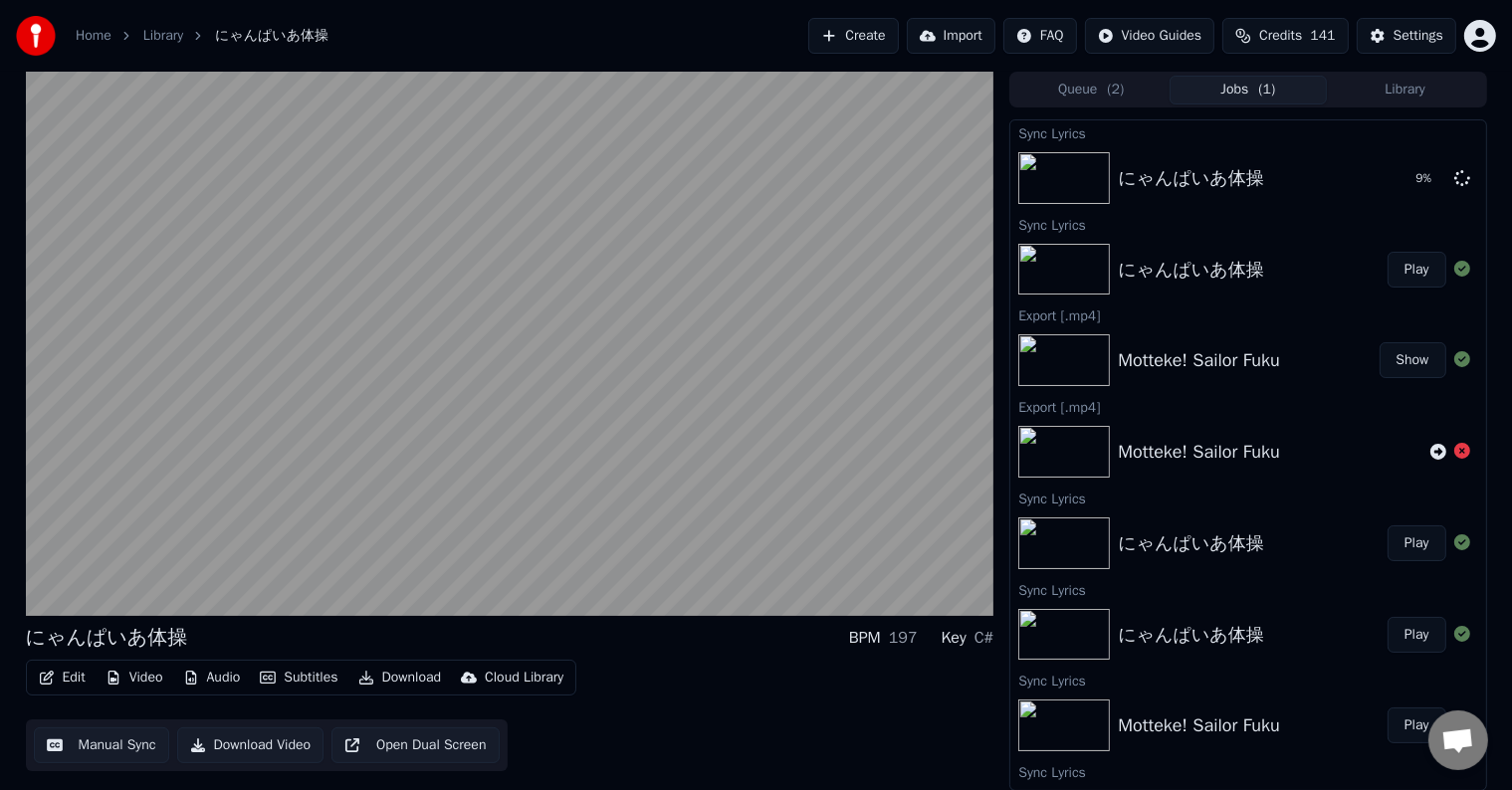 click on "Home Library にゃんぱいあ体操 Create Import FAQ Video Guides Credits 141 Settings" at bounding box center (756, 36) 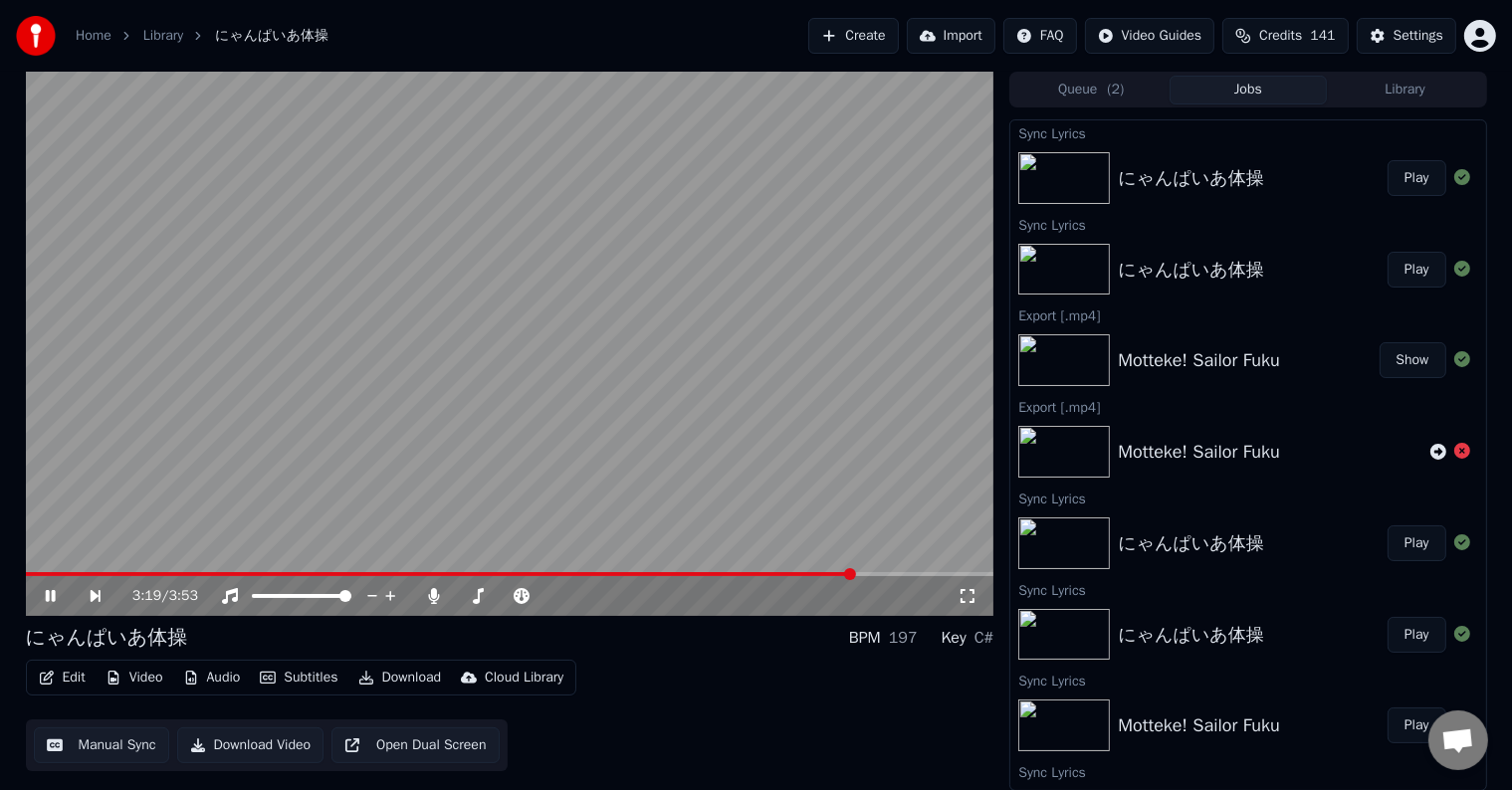 click on "Play" at bounding box center [1416, 178] 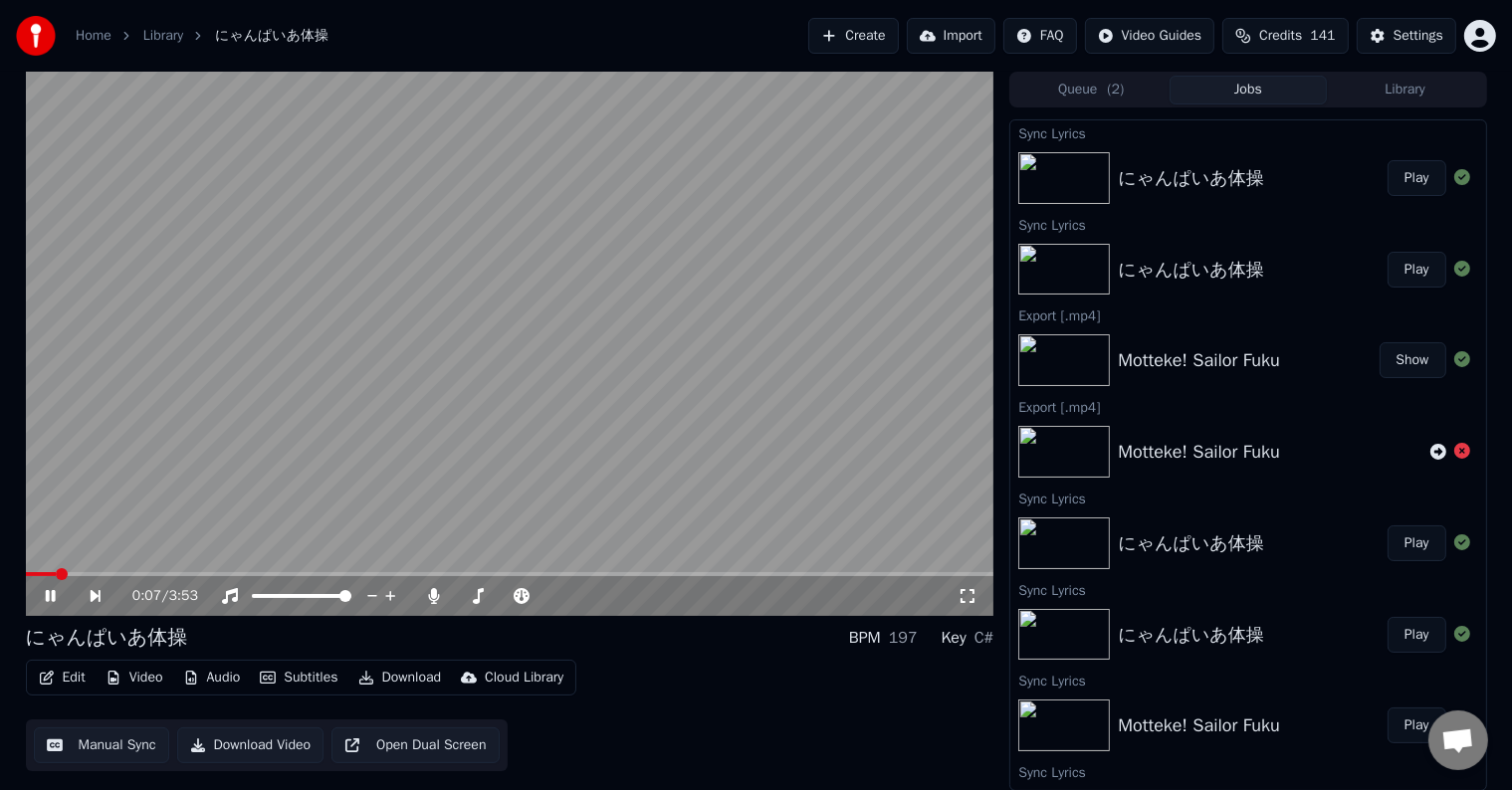 click on "Edit" at bounding box center [62, 678] 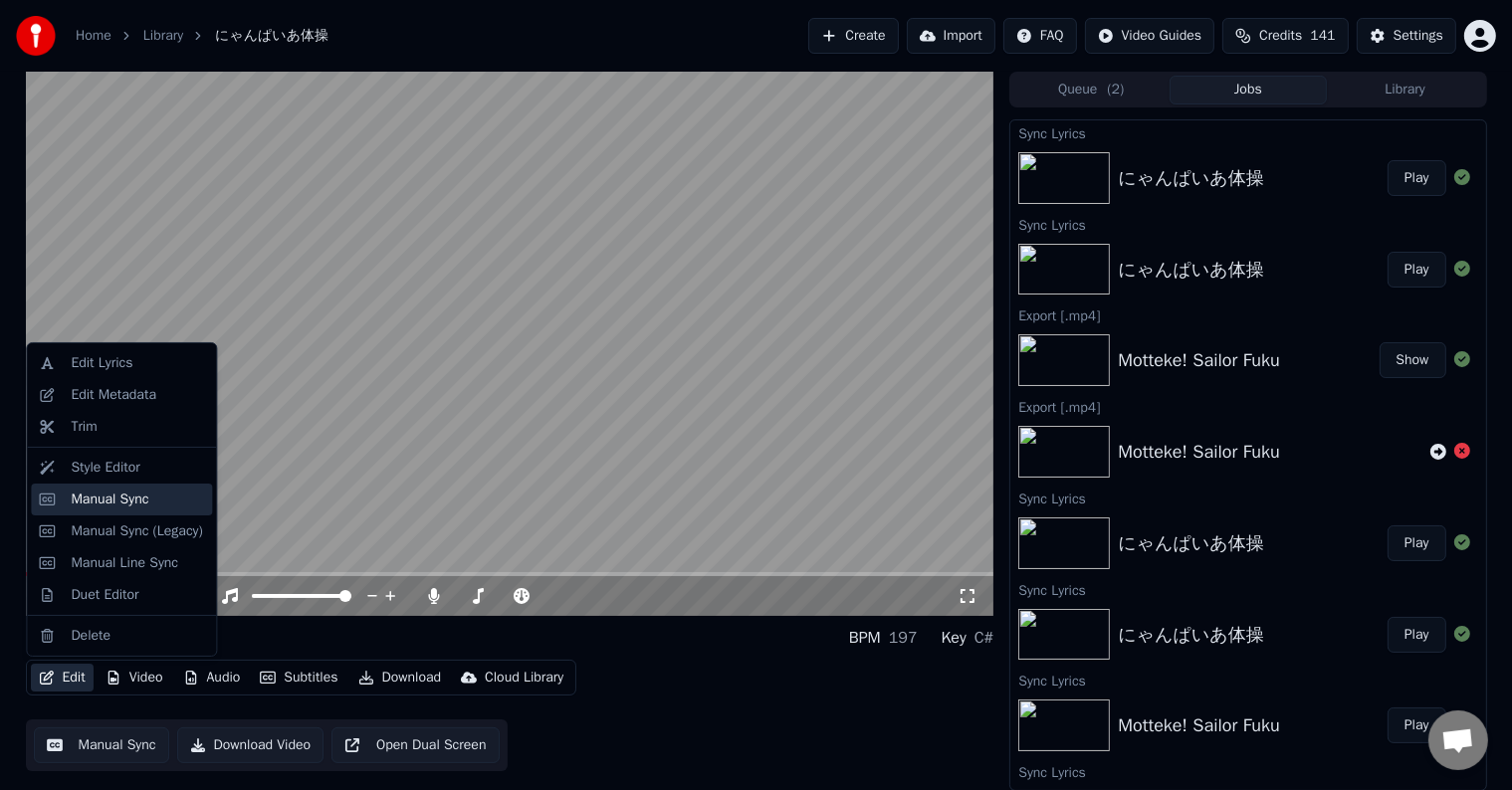 click on "Manual Sync" at bounding box center (137, 499) 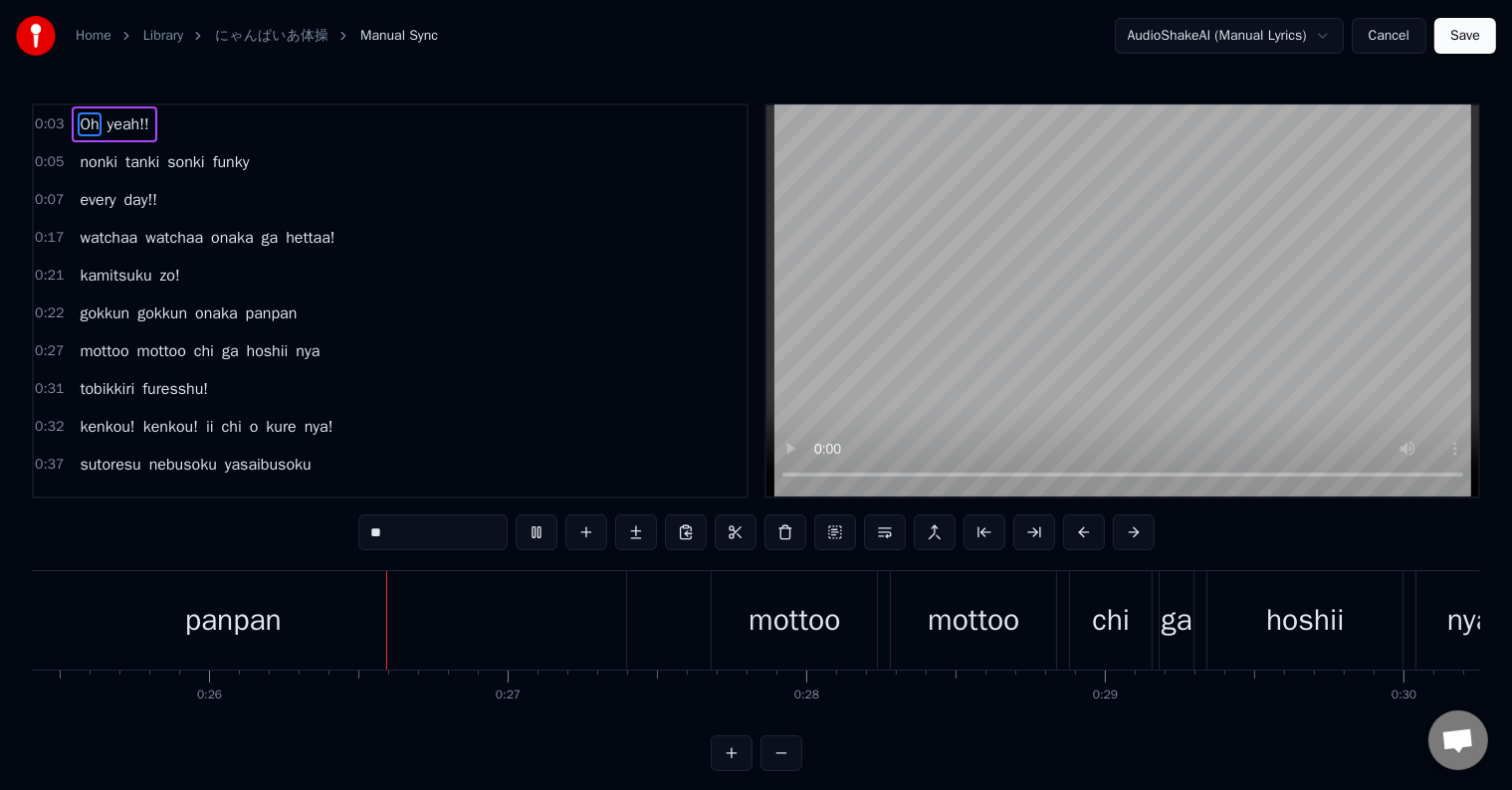 scroll, scrollTop: 0, scrollLeft: 7625, axis: horizontal 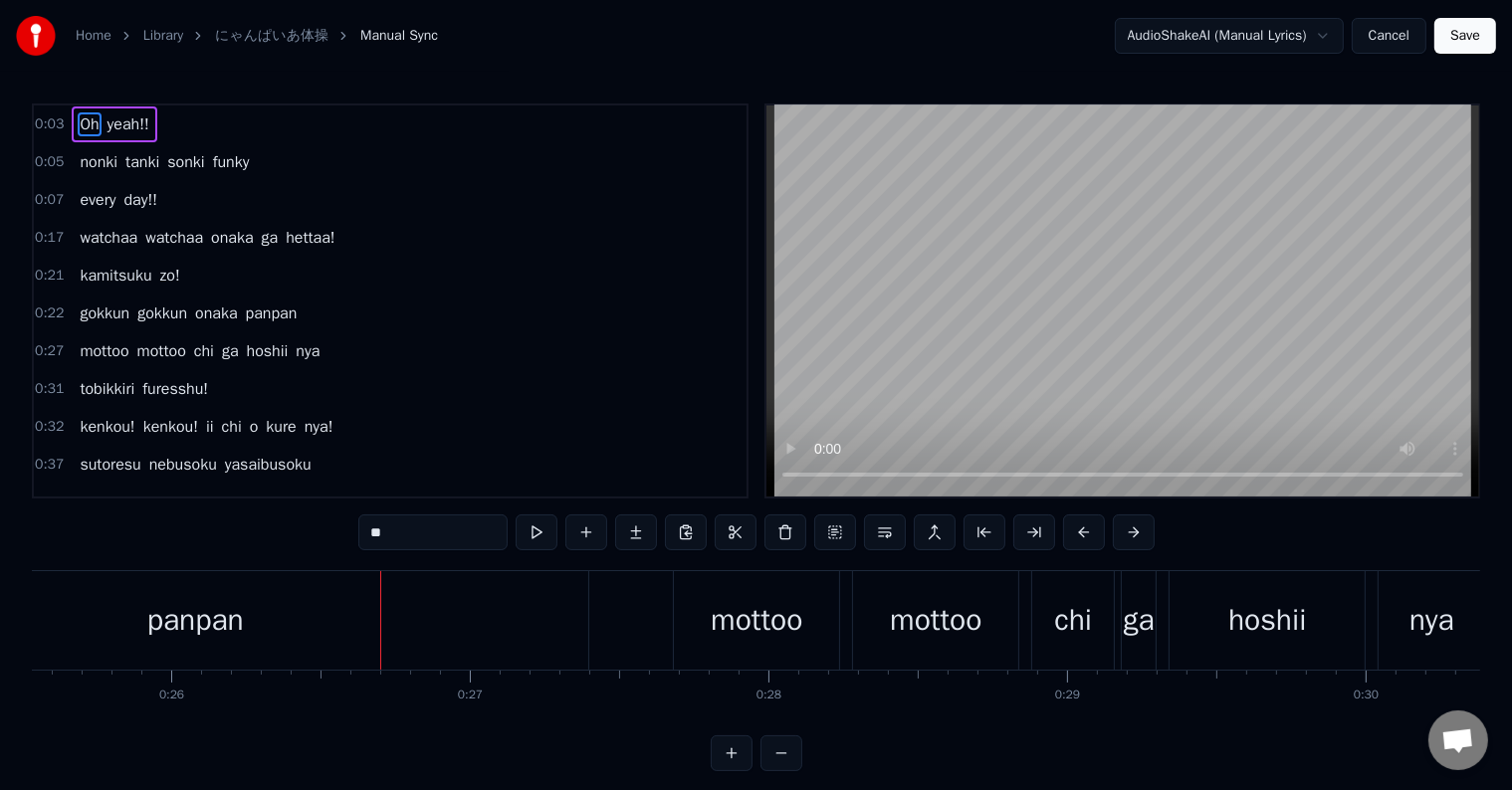 click on "panpan" at bounding box center [195, 620] 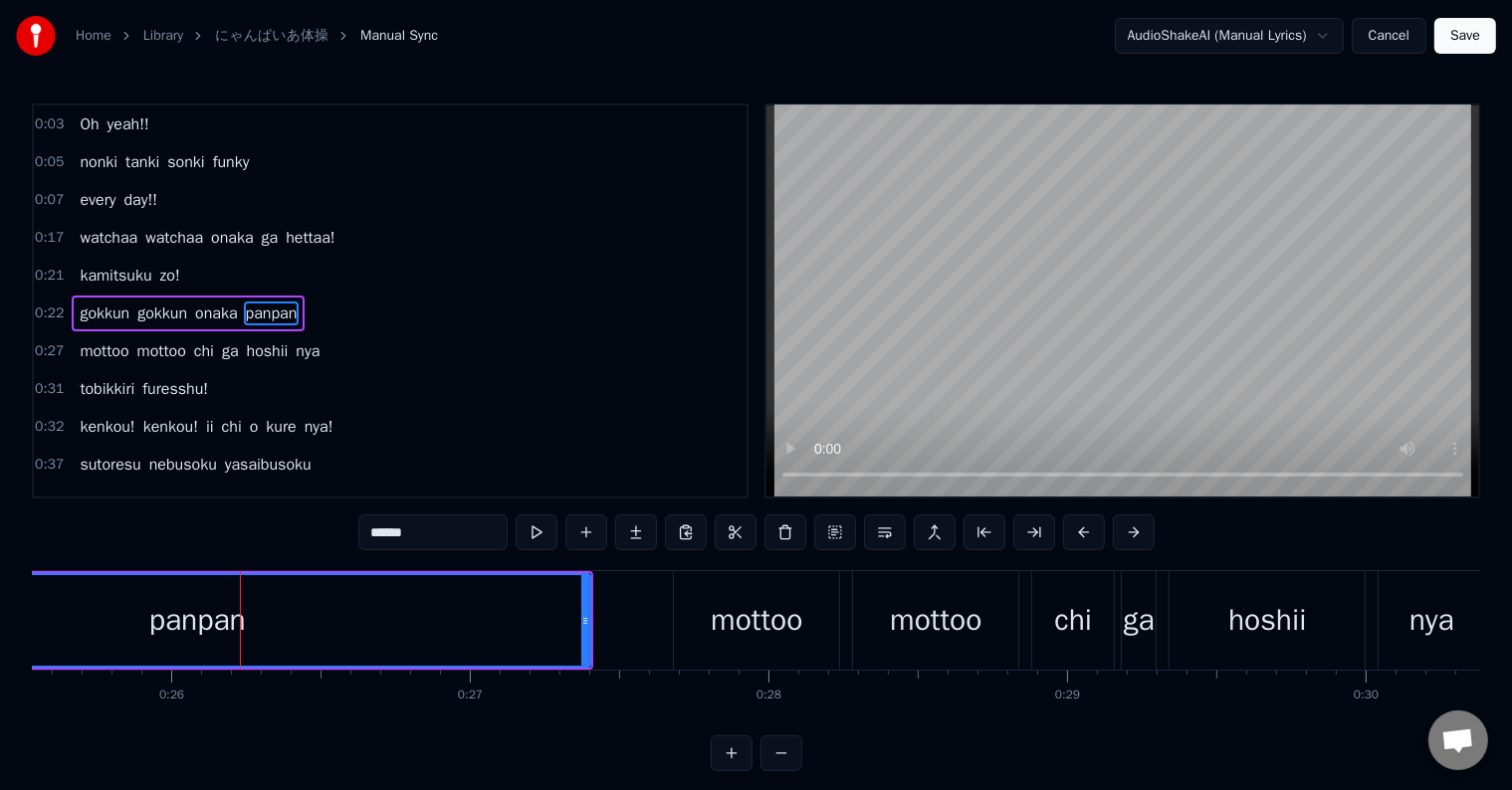 scroll, scrollTop: 5, scrollLeft: 0, axis: vertical 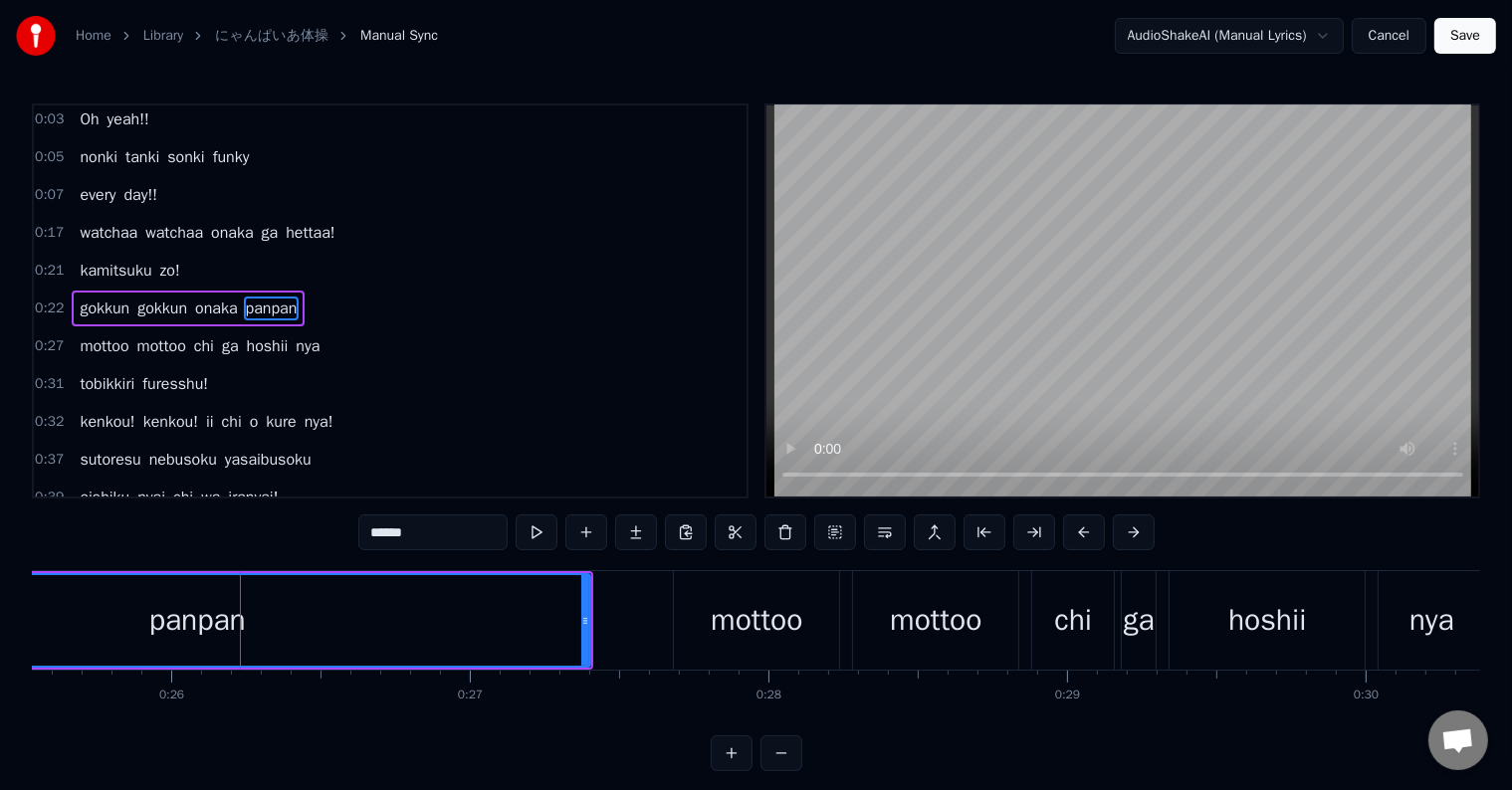 click on "panpan" at bounding box center [197, 620] 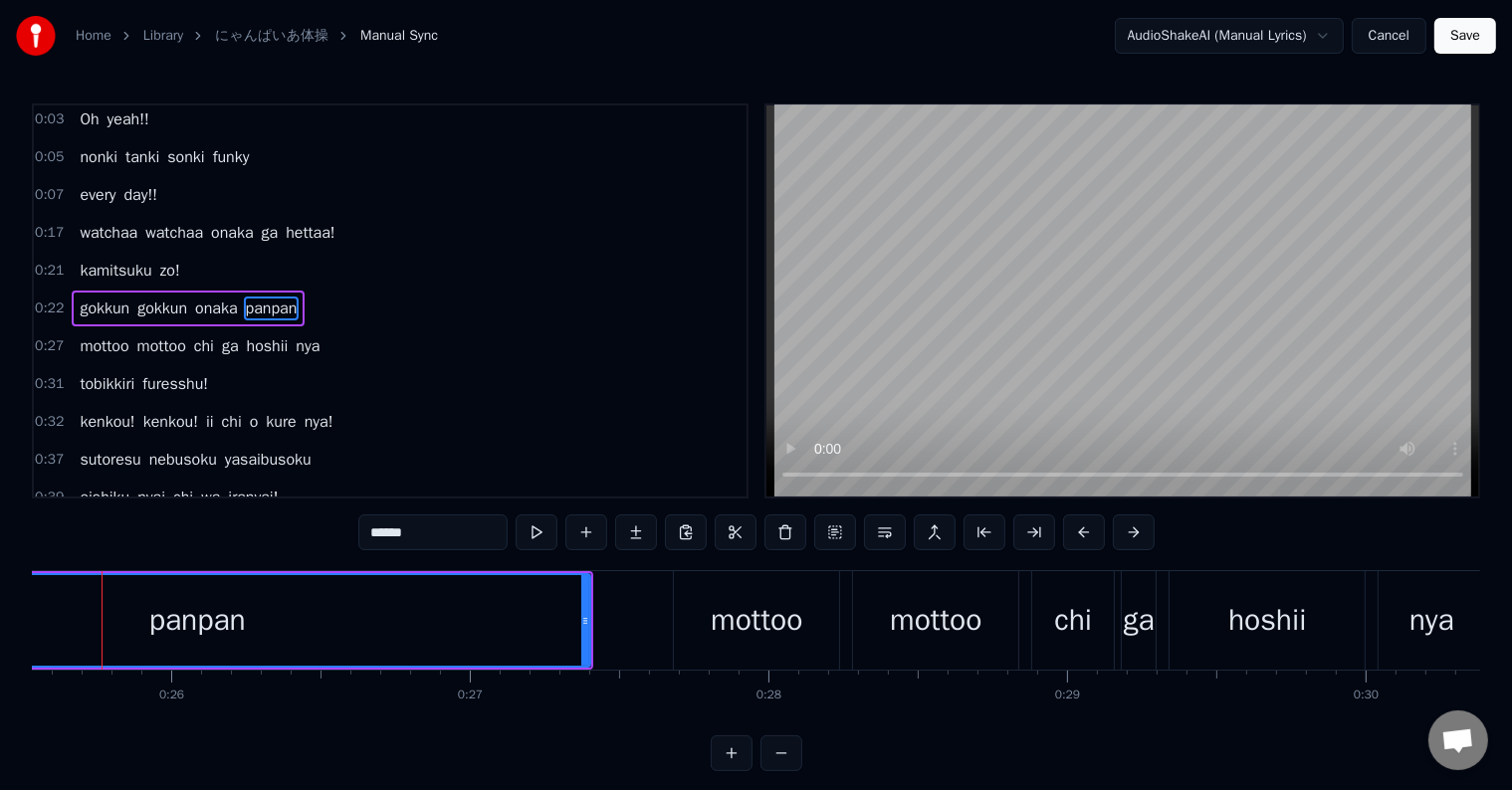 scroll, scrollTop: 0, scrollLeft: 7594, axis: horizontal 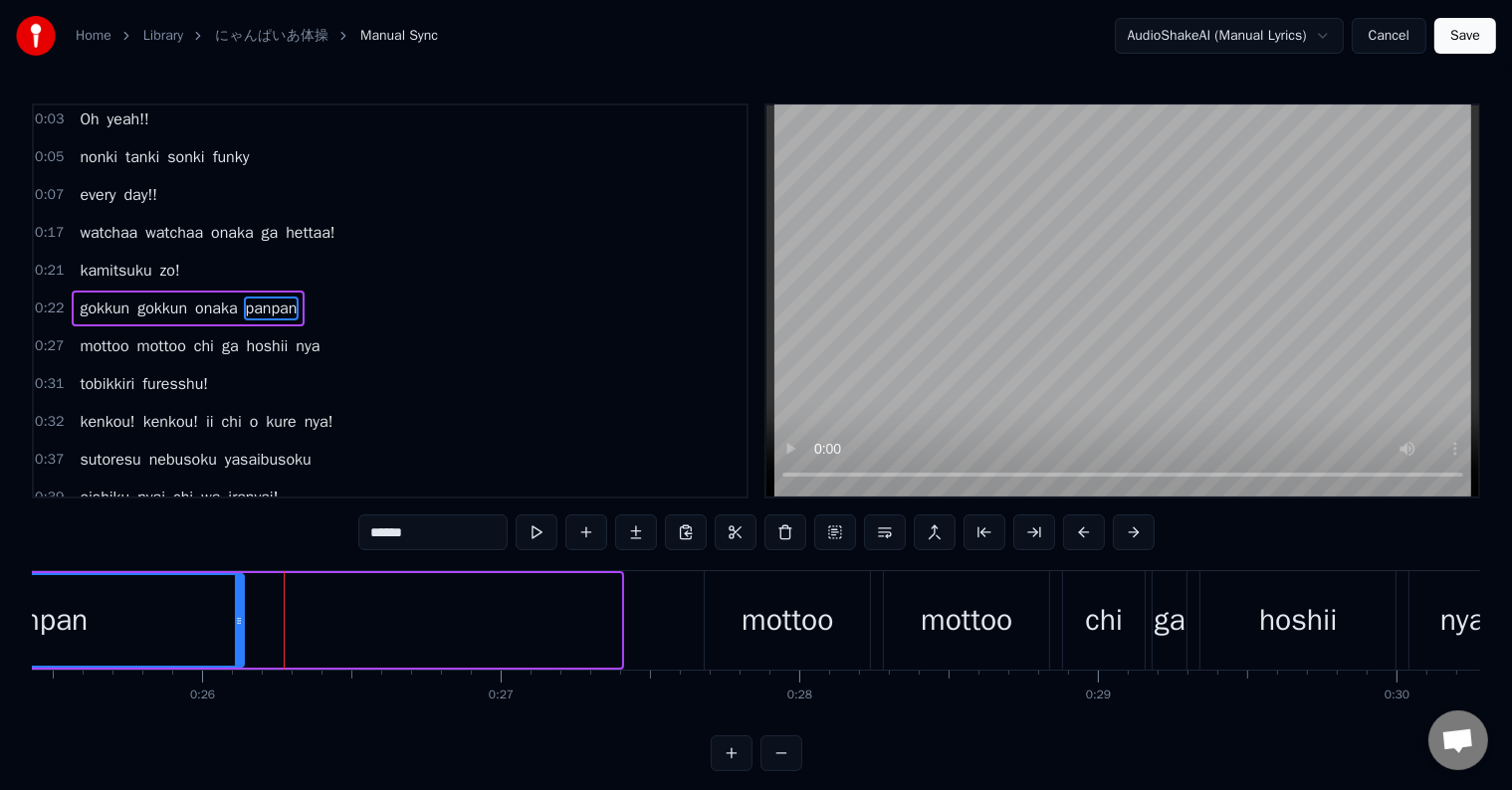 drag, startPoint x: 616, startPoint y: 604, endPoint x: 226, endPoint y: 628, distance: 390.738 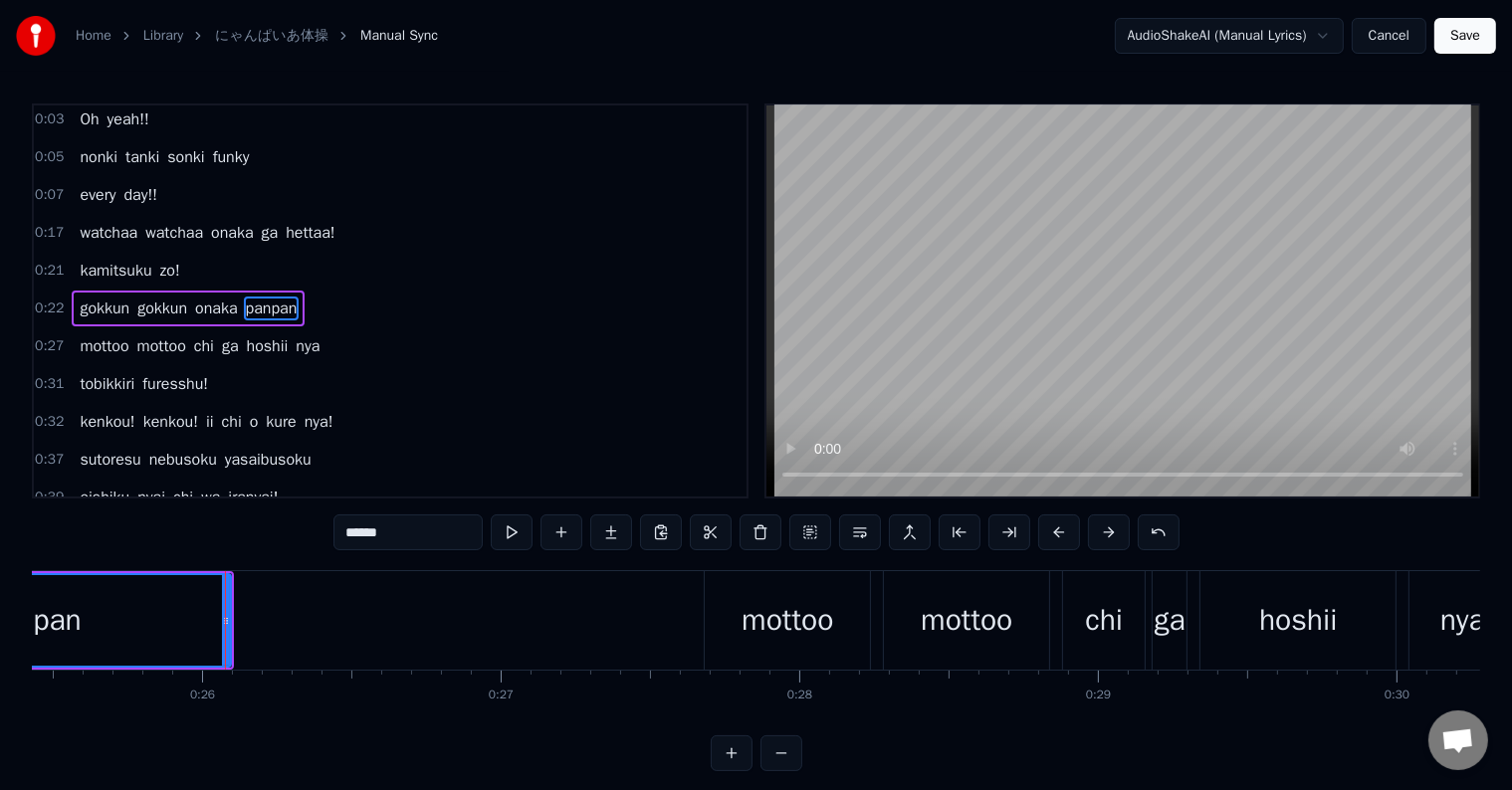 click on "panpan" at bounding box center [33, 620] 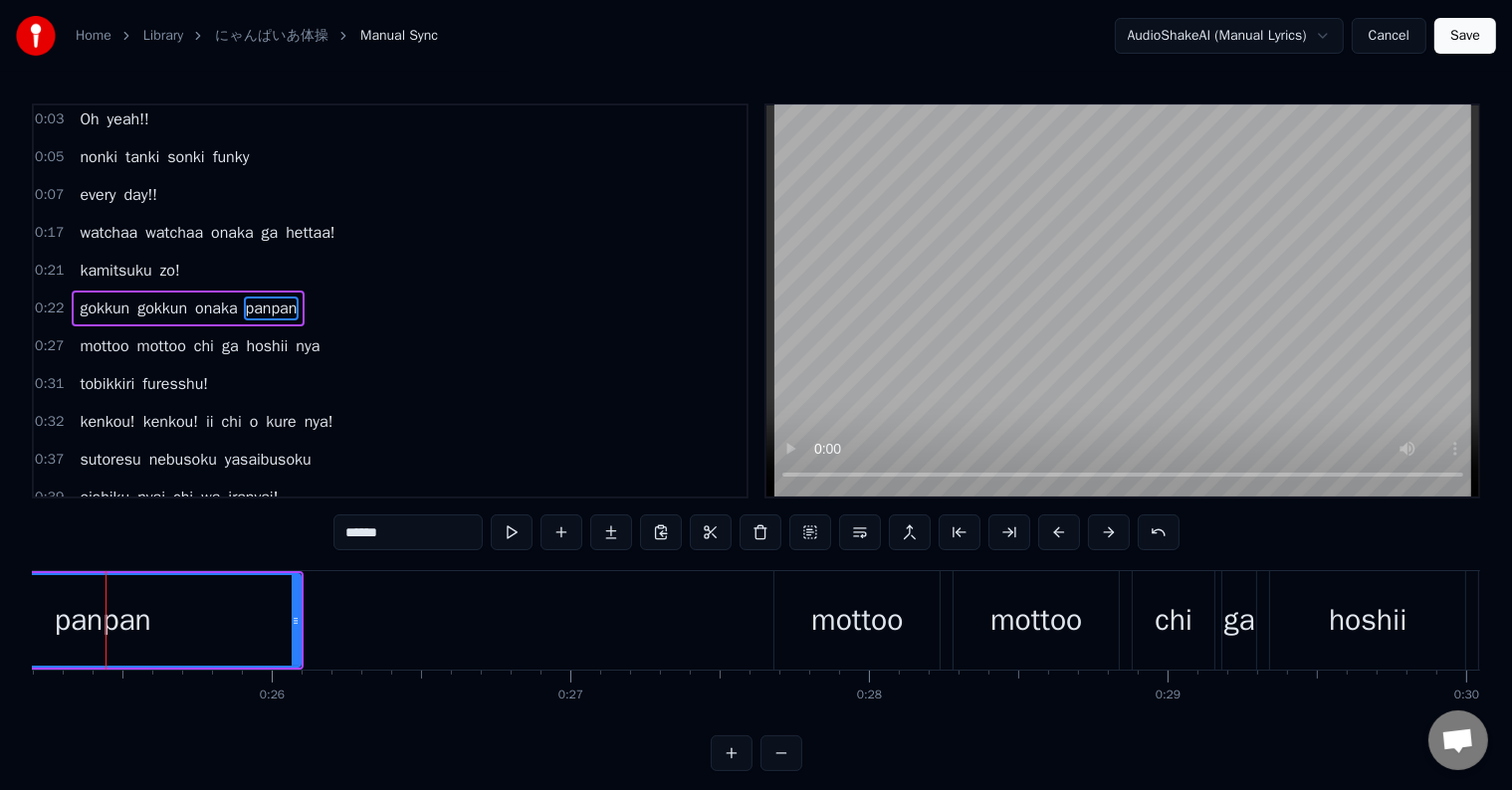 scroll, scrollTop: 0, scrollLeft: 7497, axis: horizontal 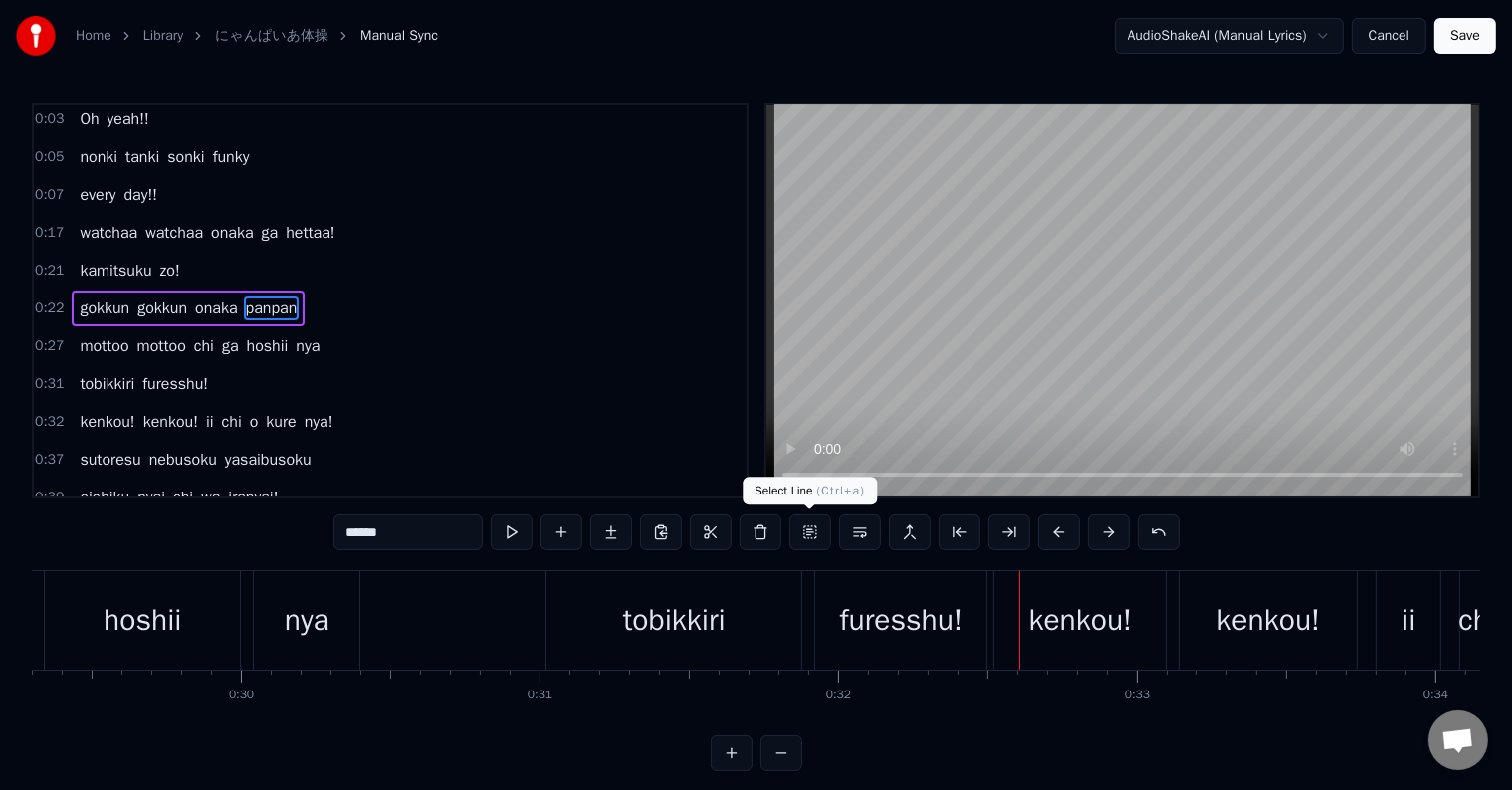 click on "furesshu!" at bounding box center (901, 620) 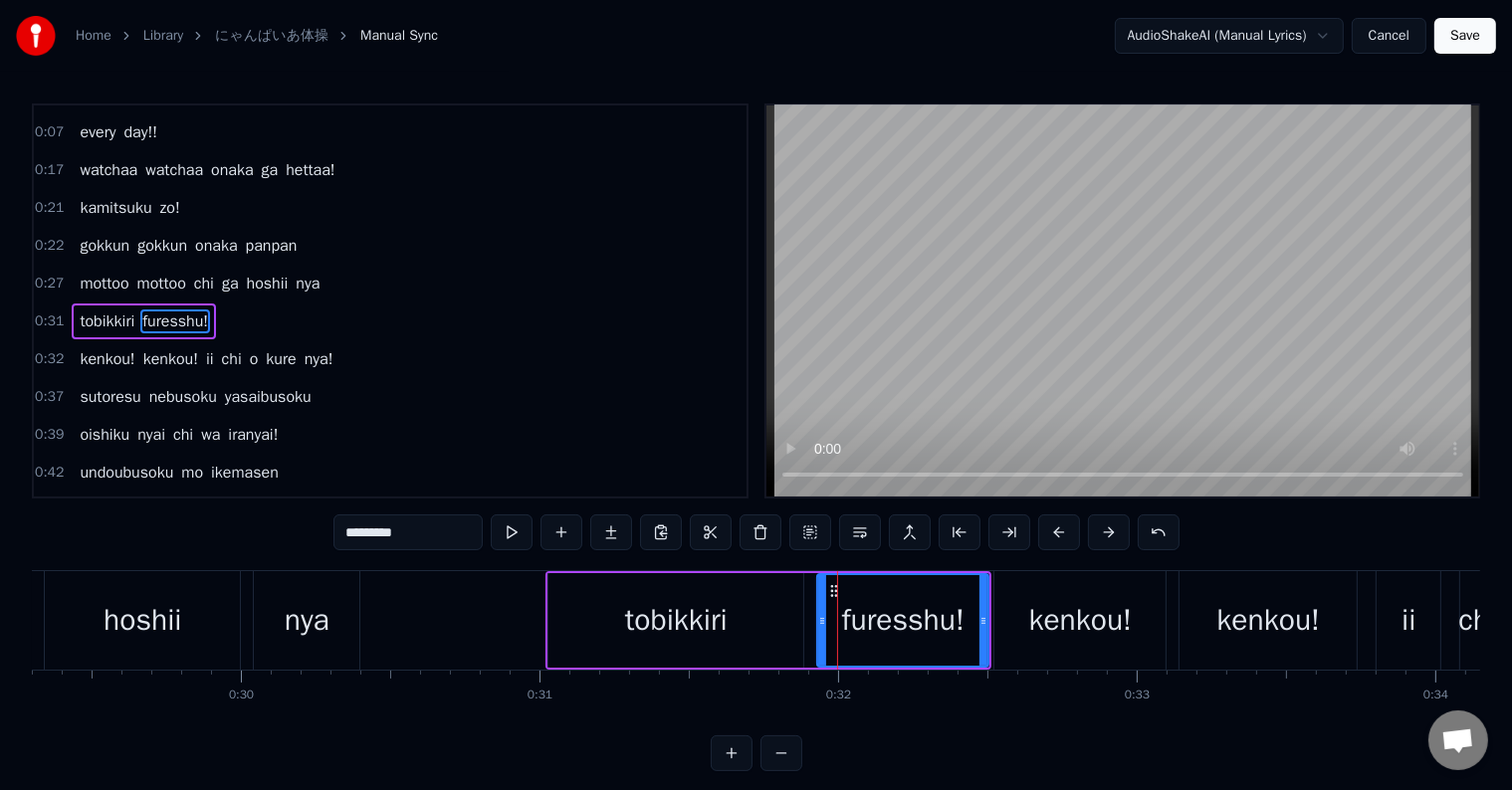 scroll, scrollTop: 79, scrollLeft: 0, axis: vertical 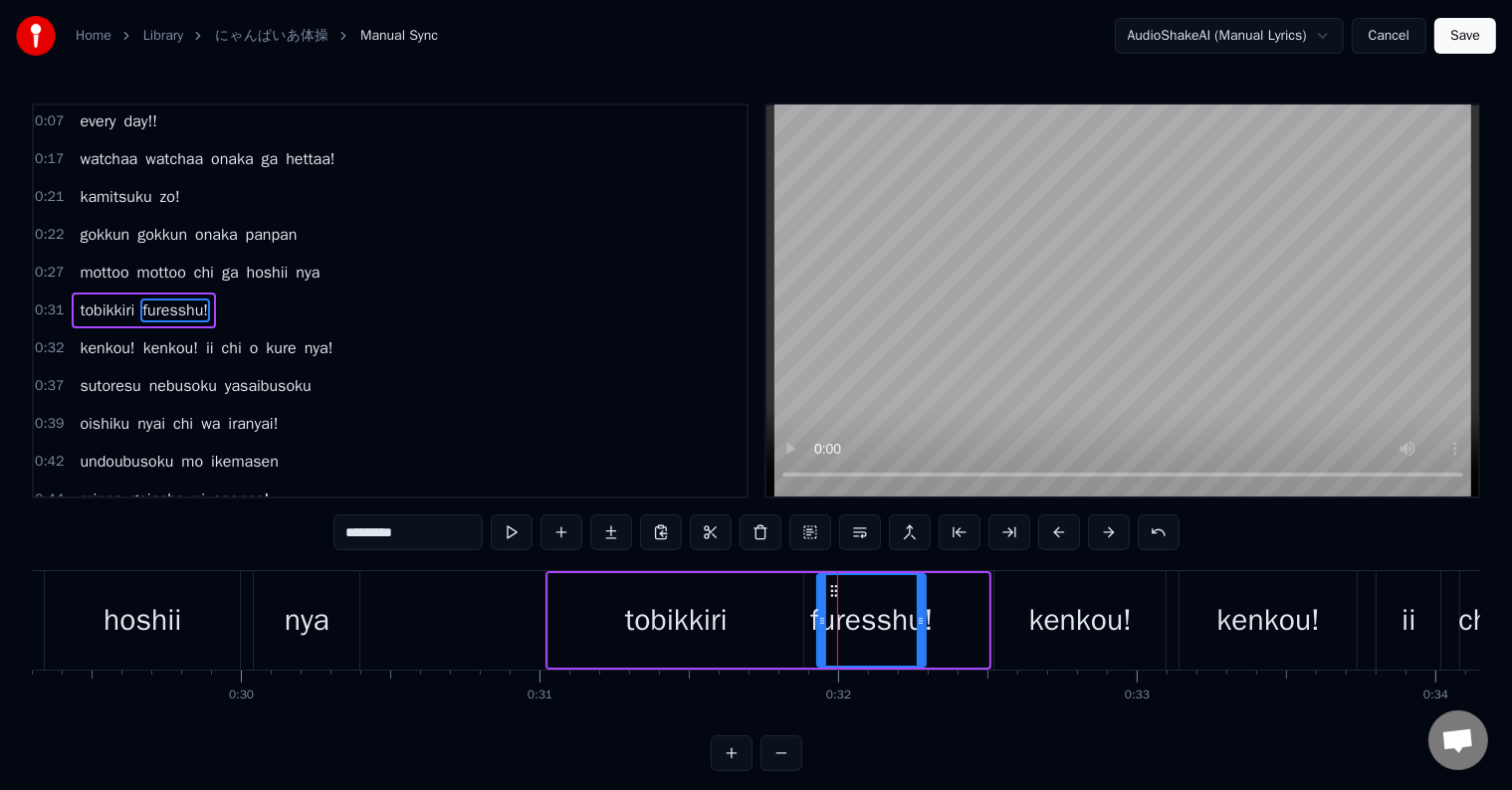 drag, startPoint x: 983, startPoint y: 607, endPoint x: 921, endPoint y: 617, distance: 62.801274 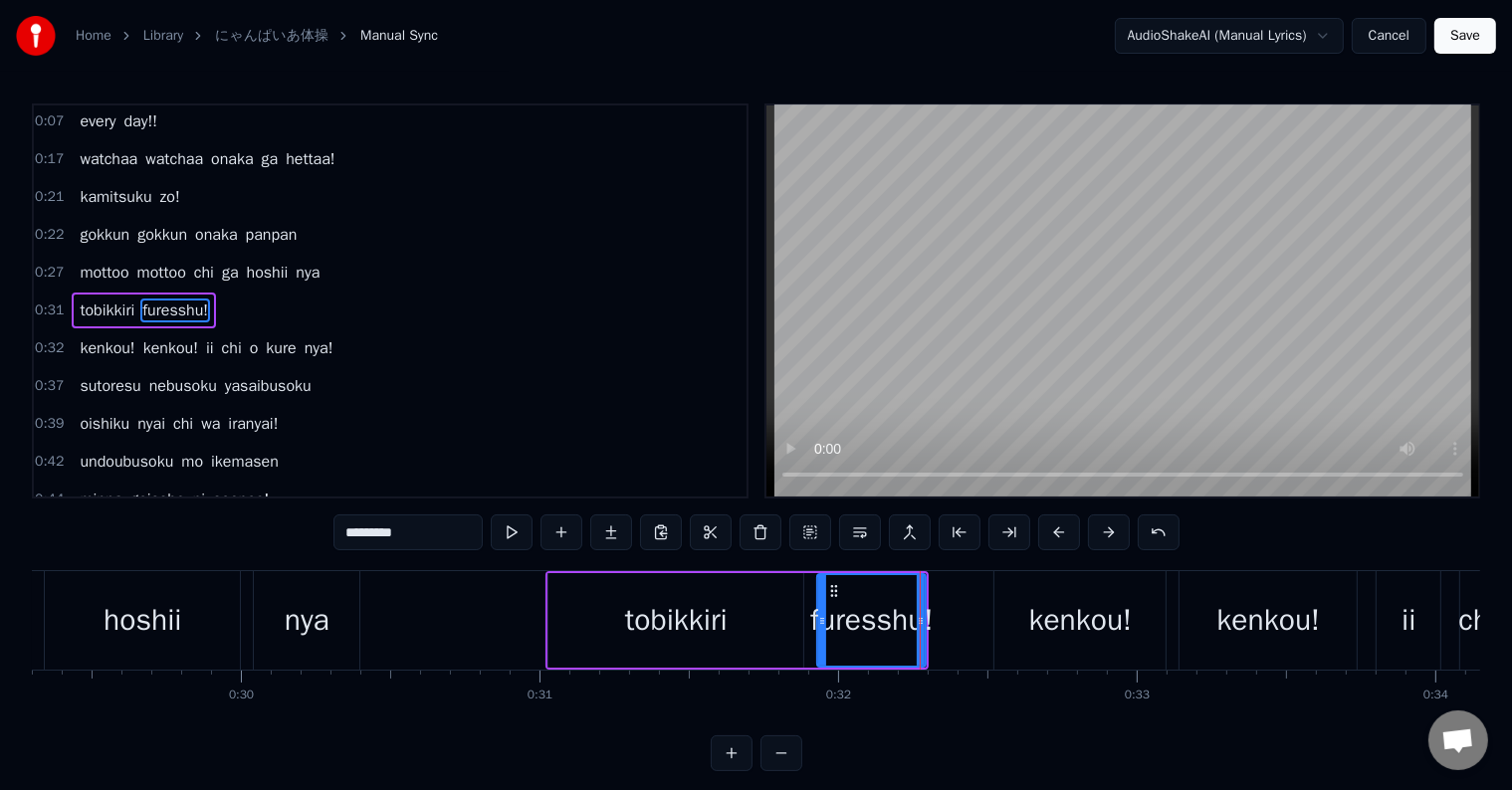 click on "tobikkiri" at bounding box center [676, 620] 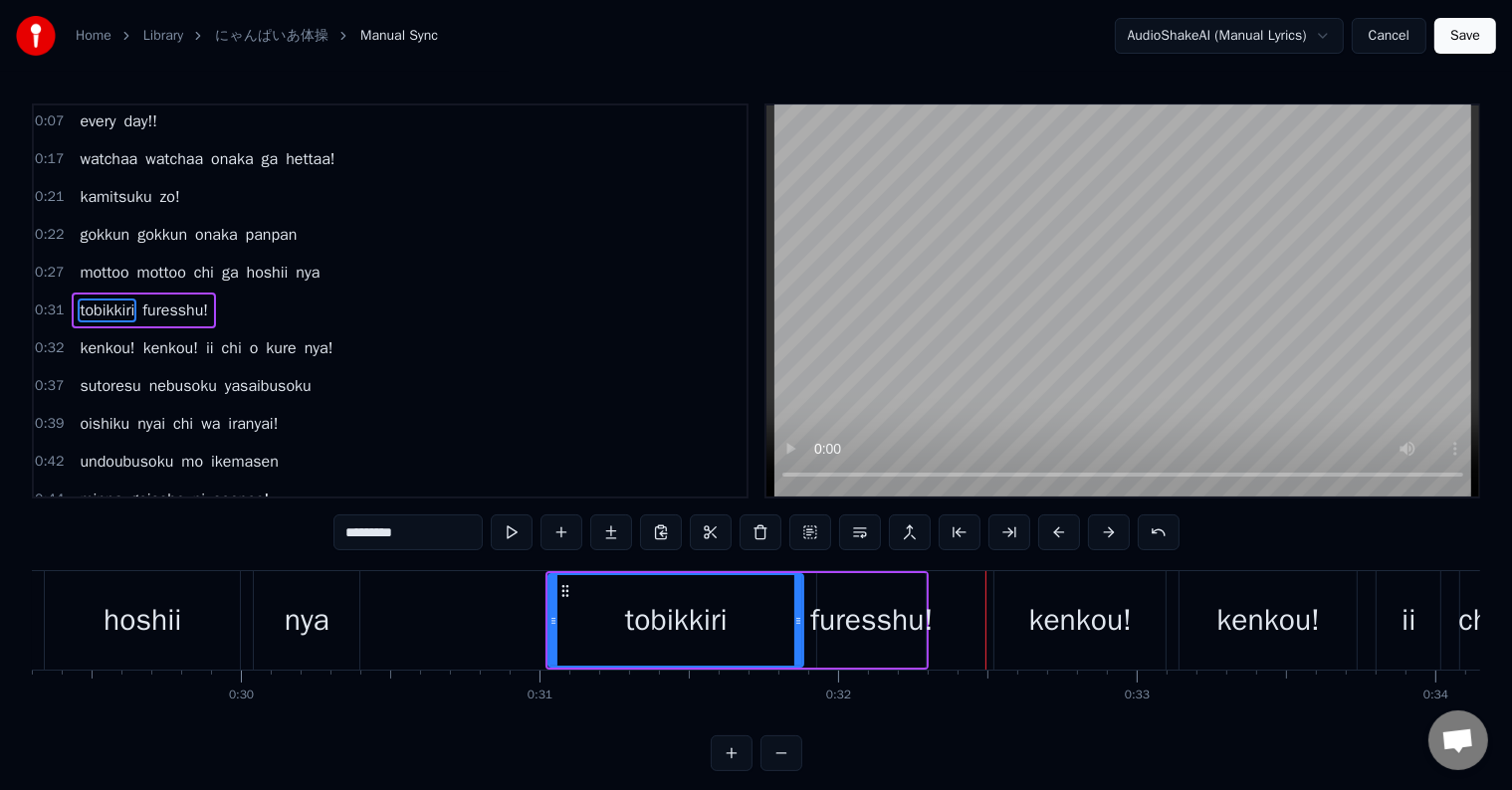 click on "tobikkiri" at bounding box center (676, 620) 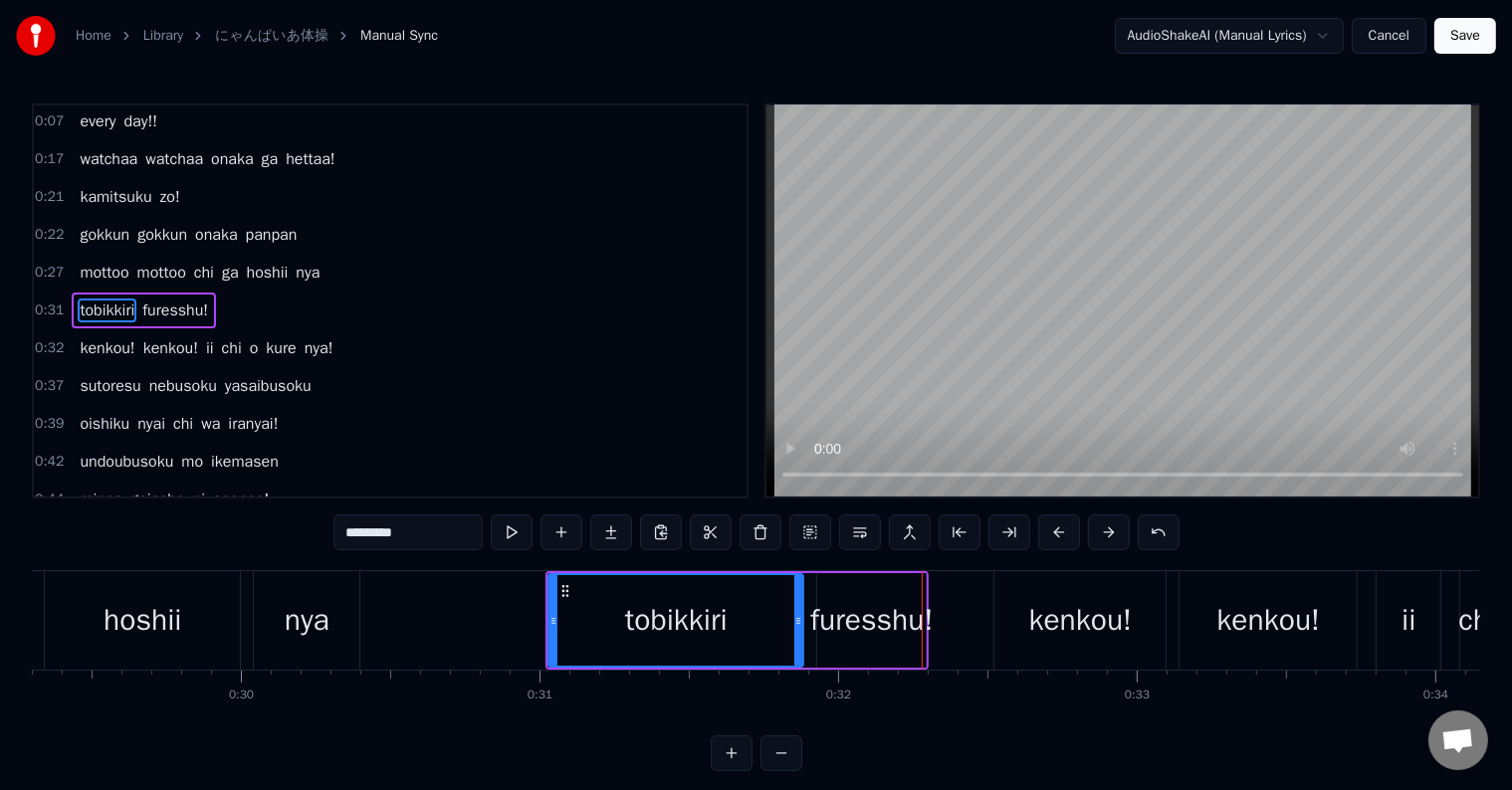click on "furesshu!" at bounding box center [871, 620] 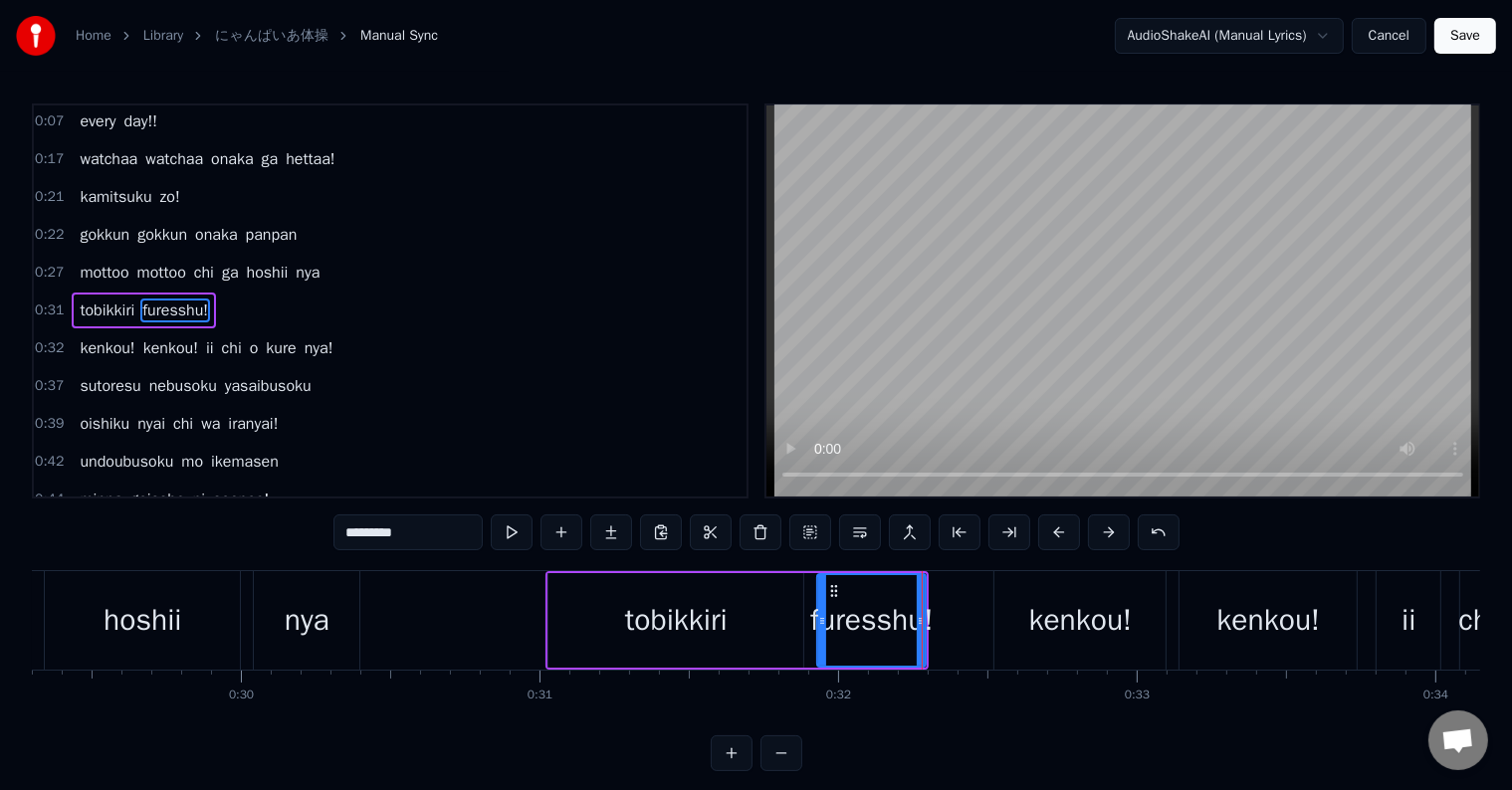 click on "furesshu!" at bounding box center (871, 620) 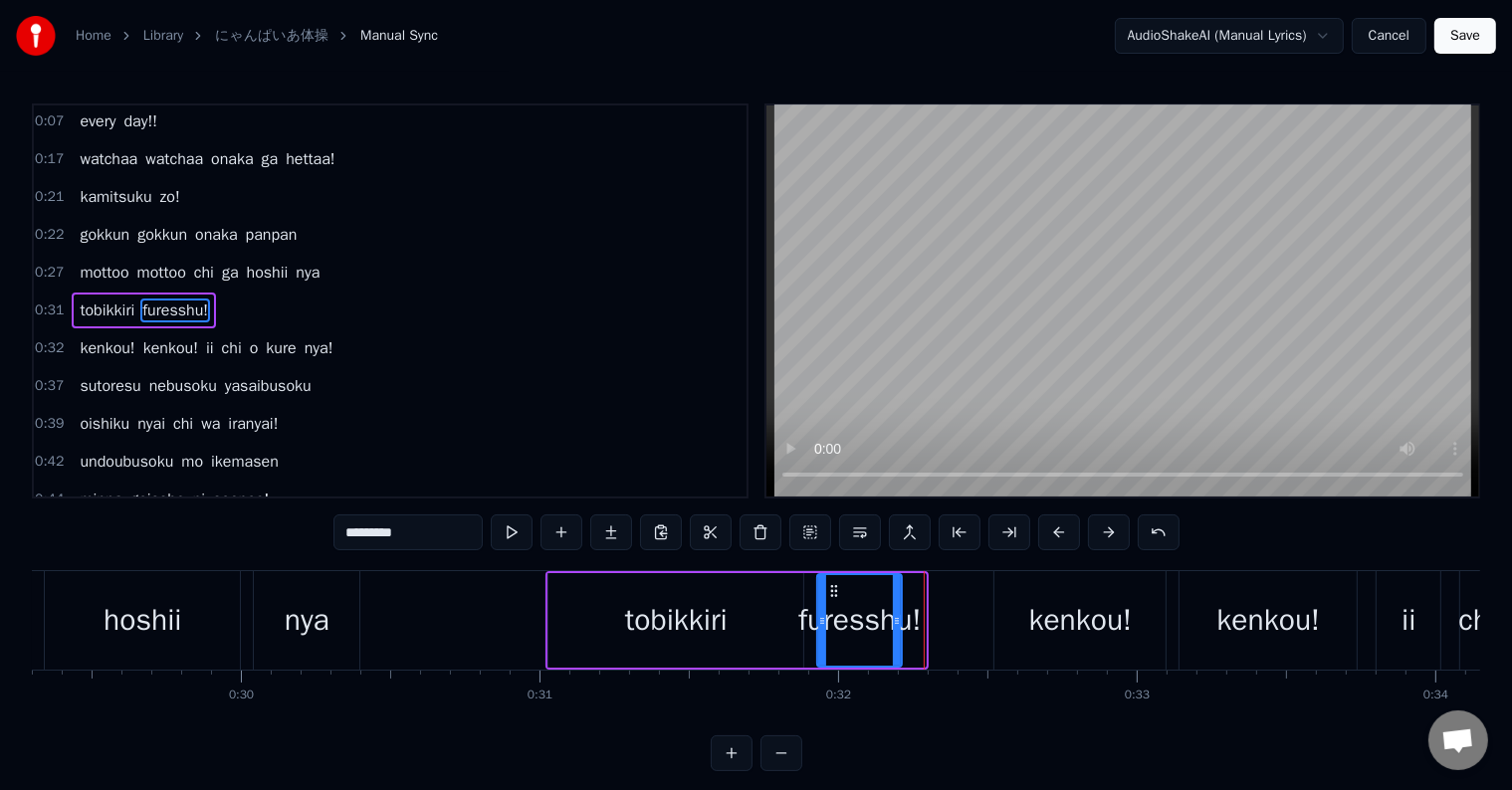 drag, startPoint x: 919, startPoint y: 619, endPoint x: 889, endPoint y: 604, distance: 33.54102 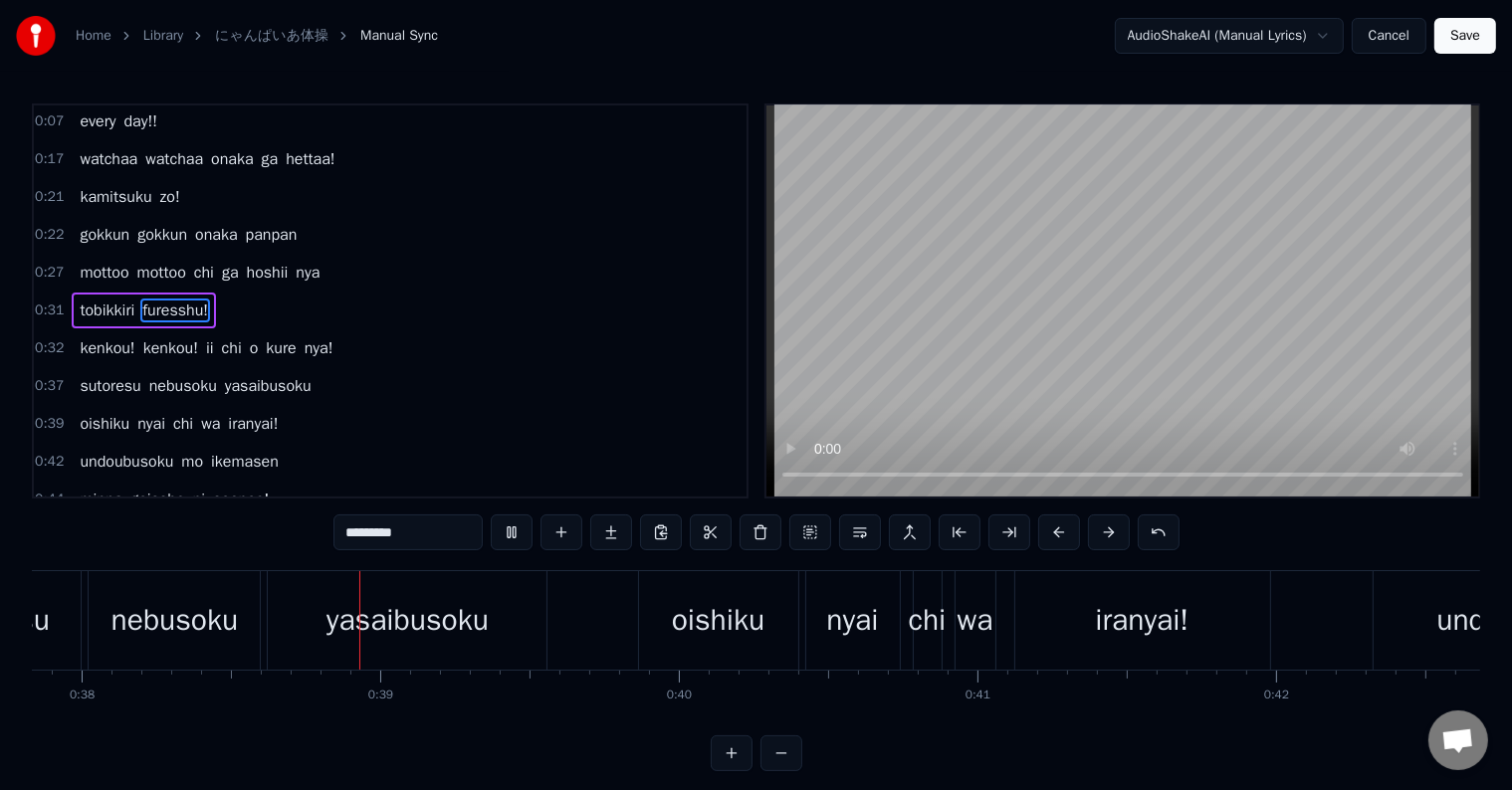 scroll, scrollTop: 0, scrollLeft: 11336, axis: horizontal 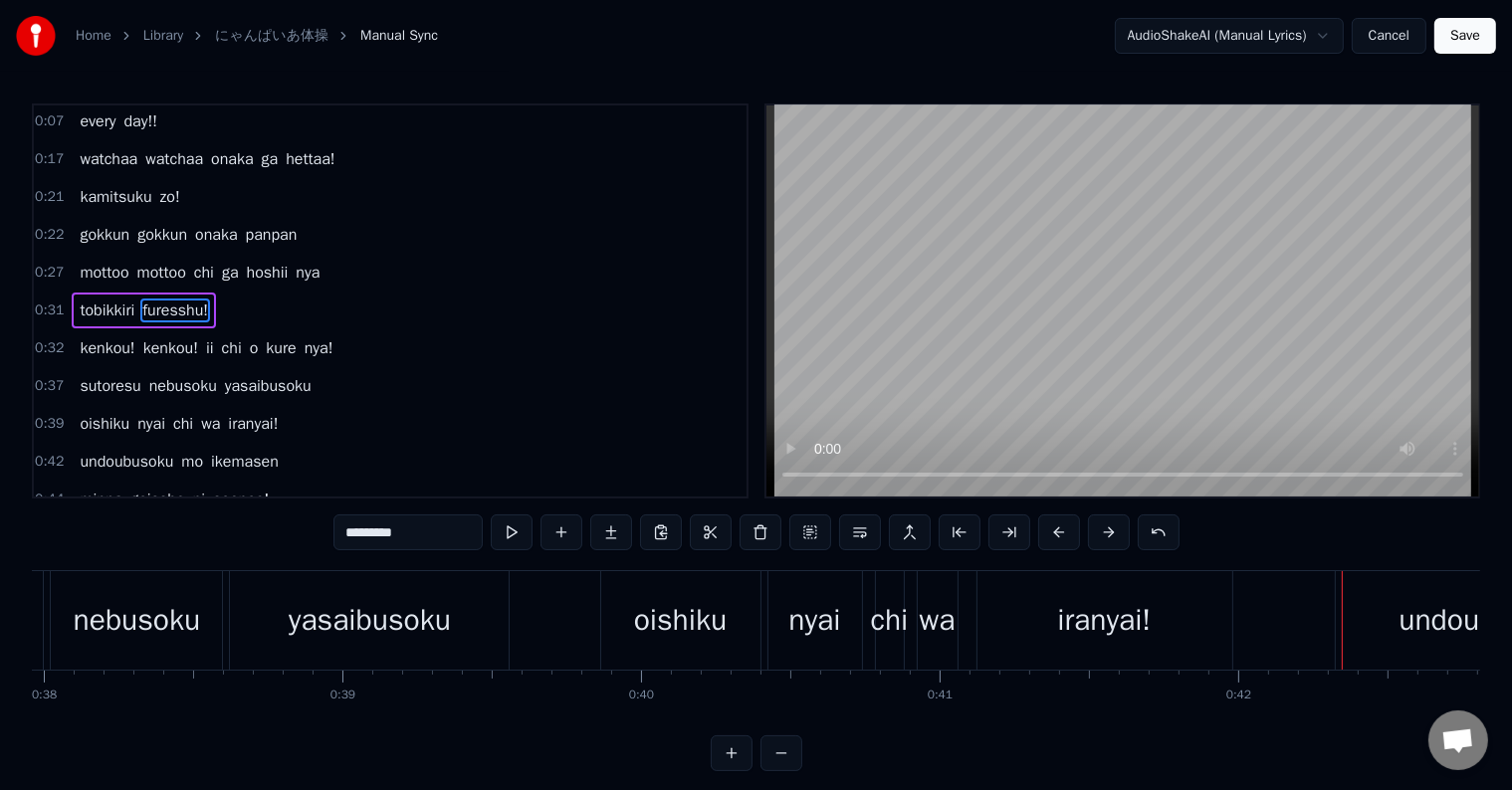 click on "undoubusoku" at bounding box center [1486, 620] 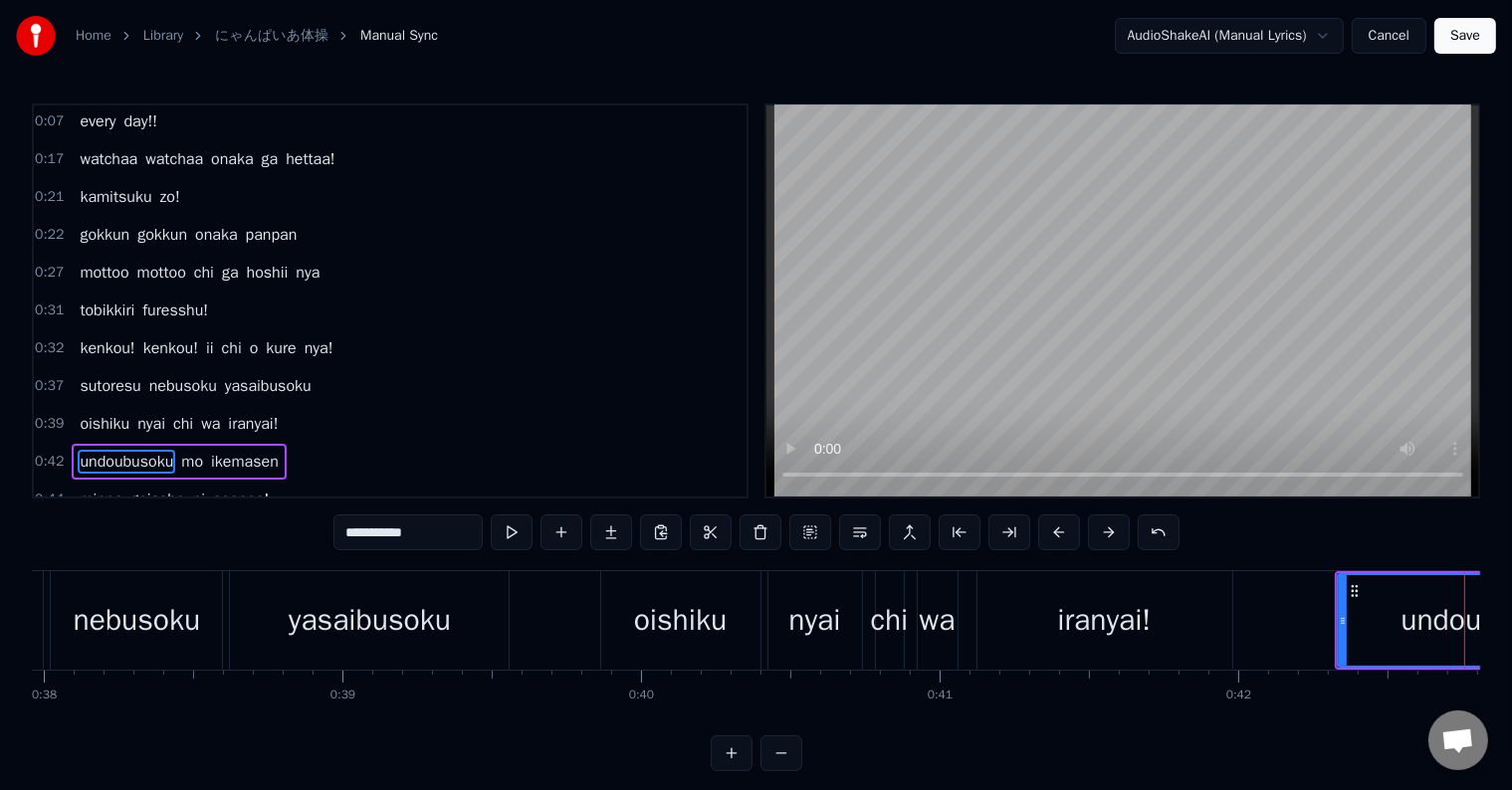 scroll, scrollTop: 136, scrollLeft: 0, axis: vertical 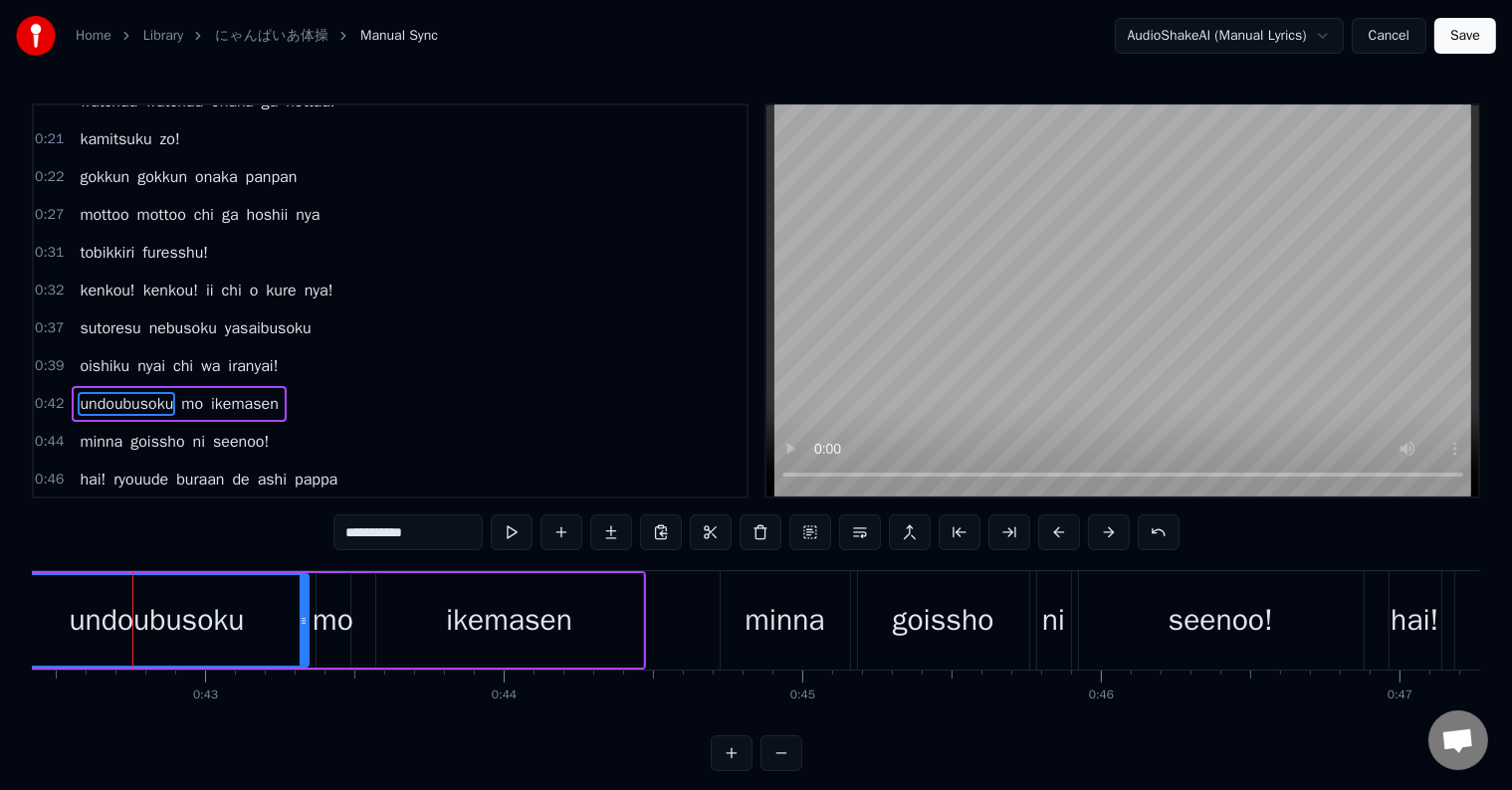 click on "undoubusoku" at bounding box center (126, 404) 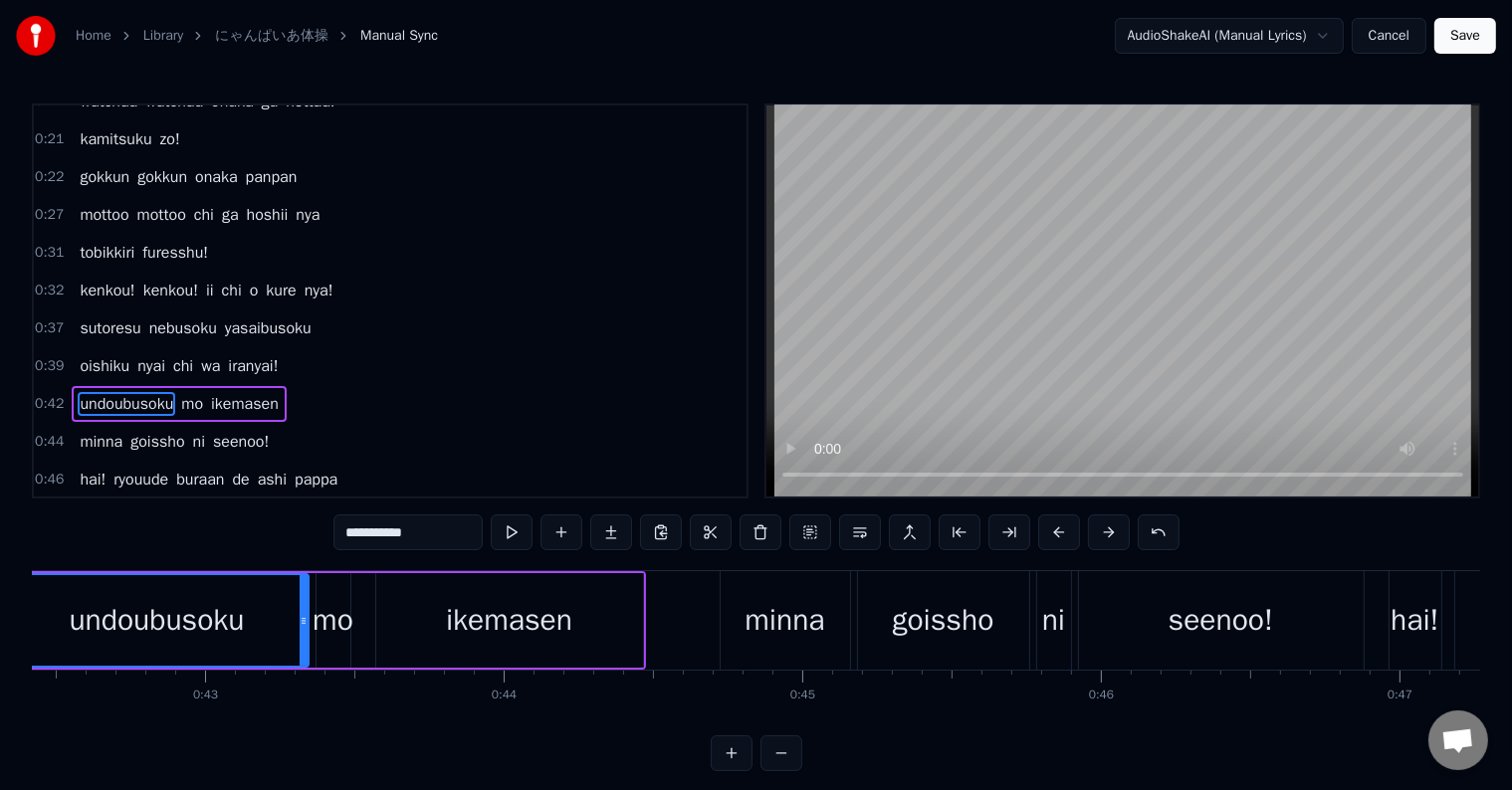 scroll, scrollTop: 143, scrollLeft: 0, axis: vertical 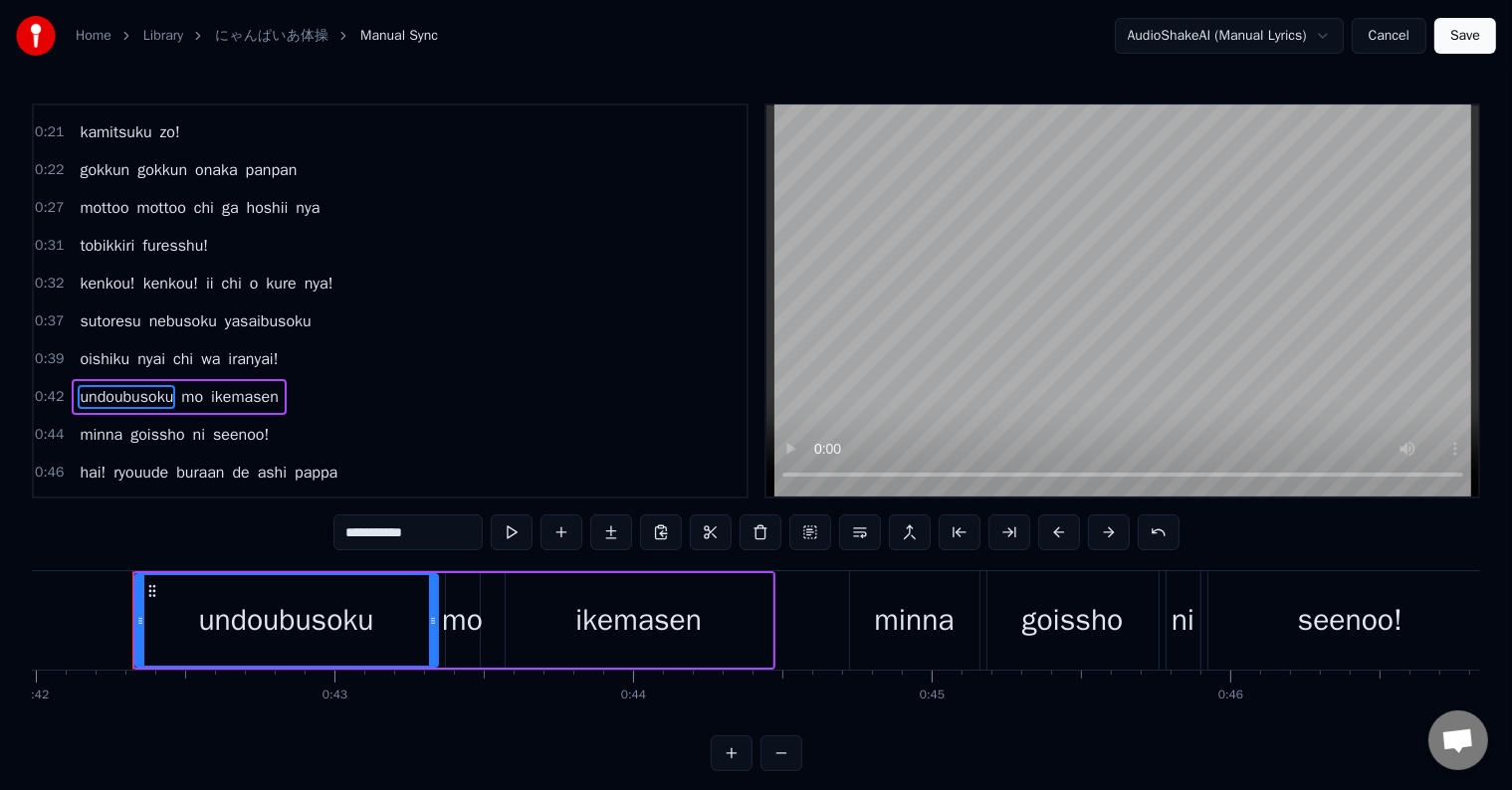 click on "undoubusoku" at bounding box center (126, 397) 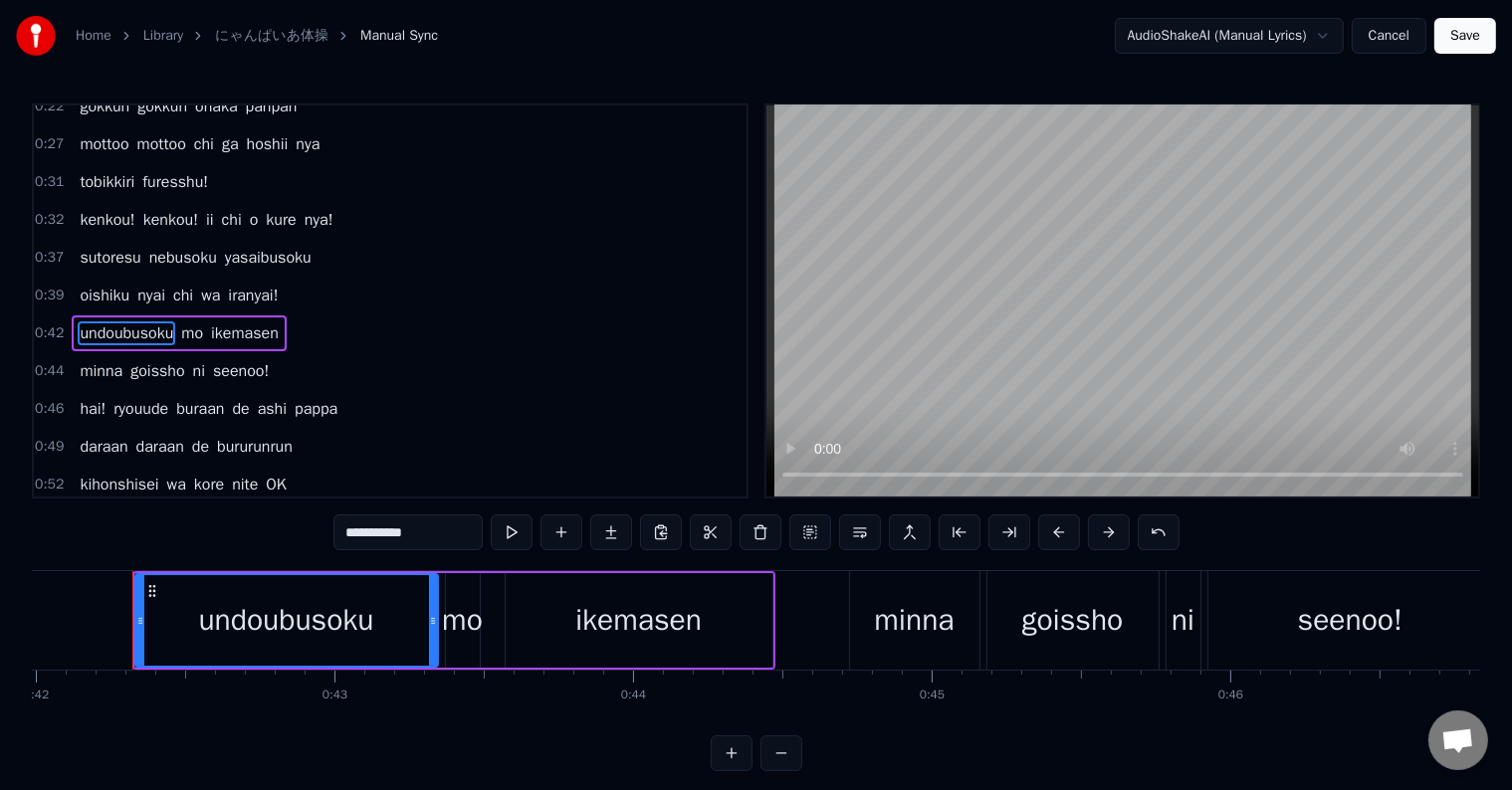 click on "ryouude" at bounding box center [140, 409] 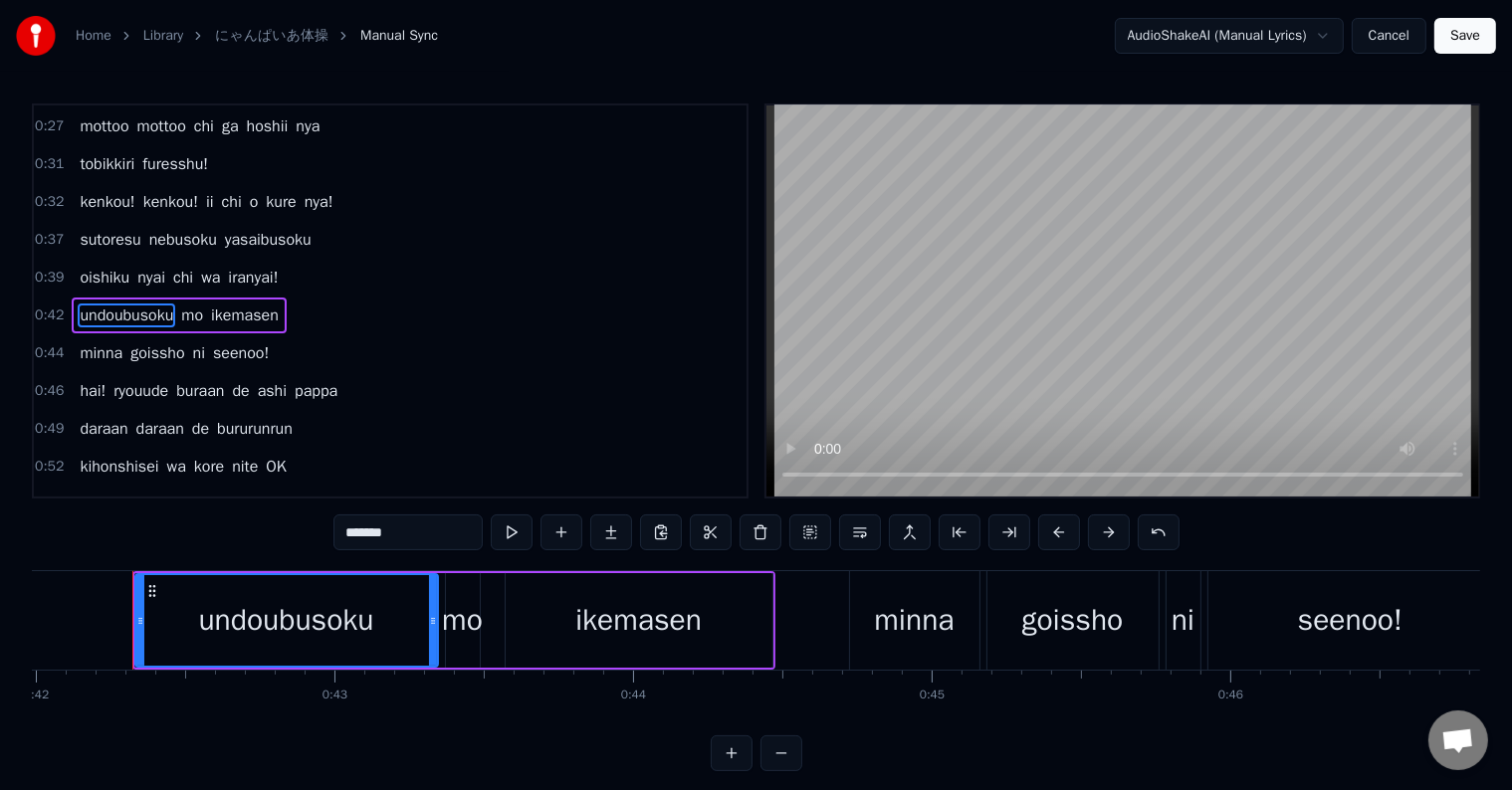 scroll, scrollTop: 251, scrollLeft: 0, axis: vertical 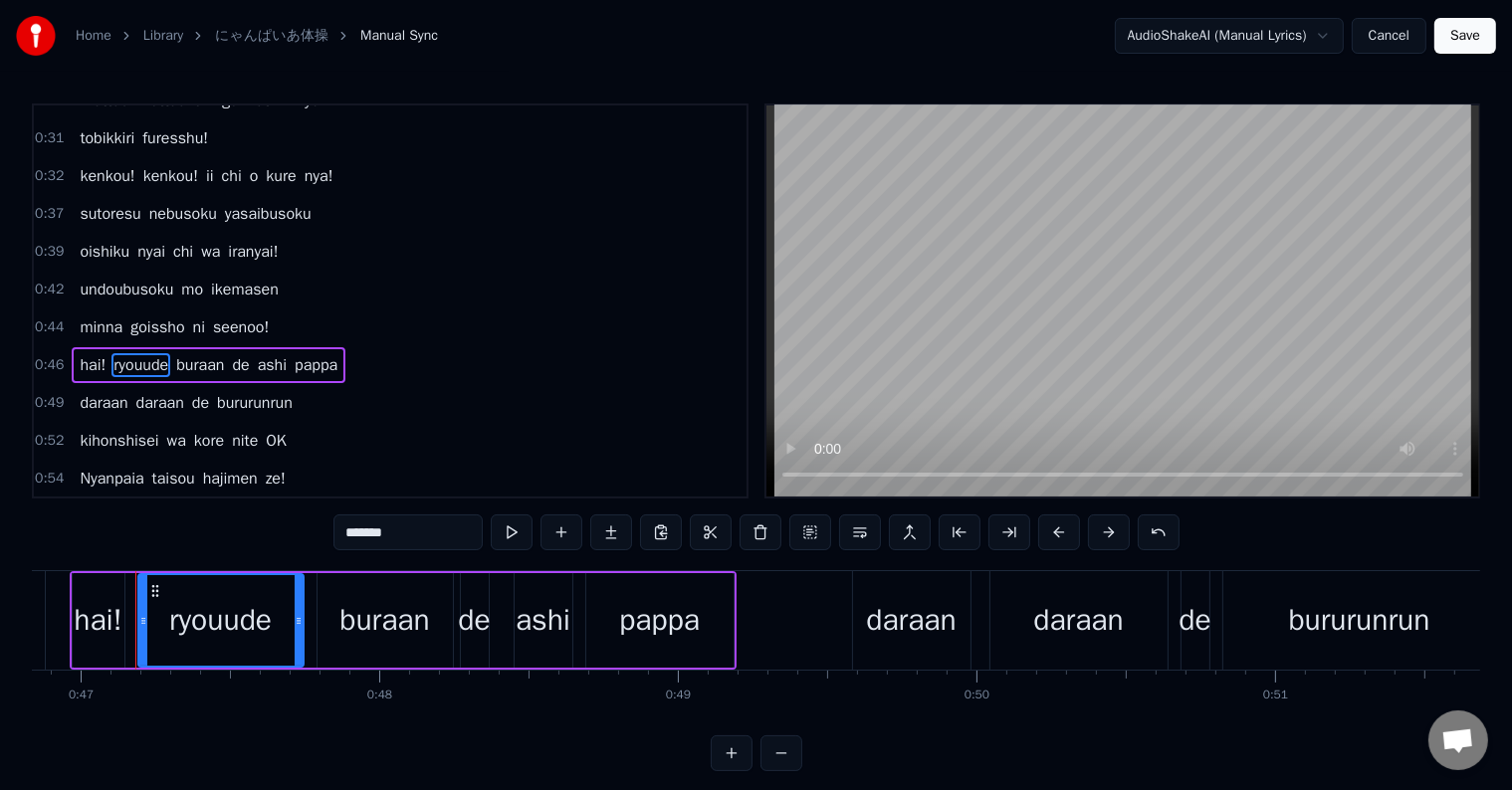 click on "undoubusoku" at bounding box center [126, 290] 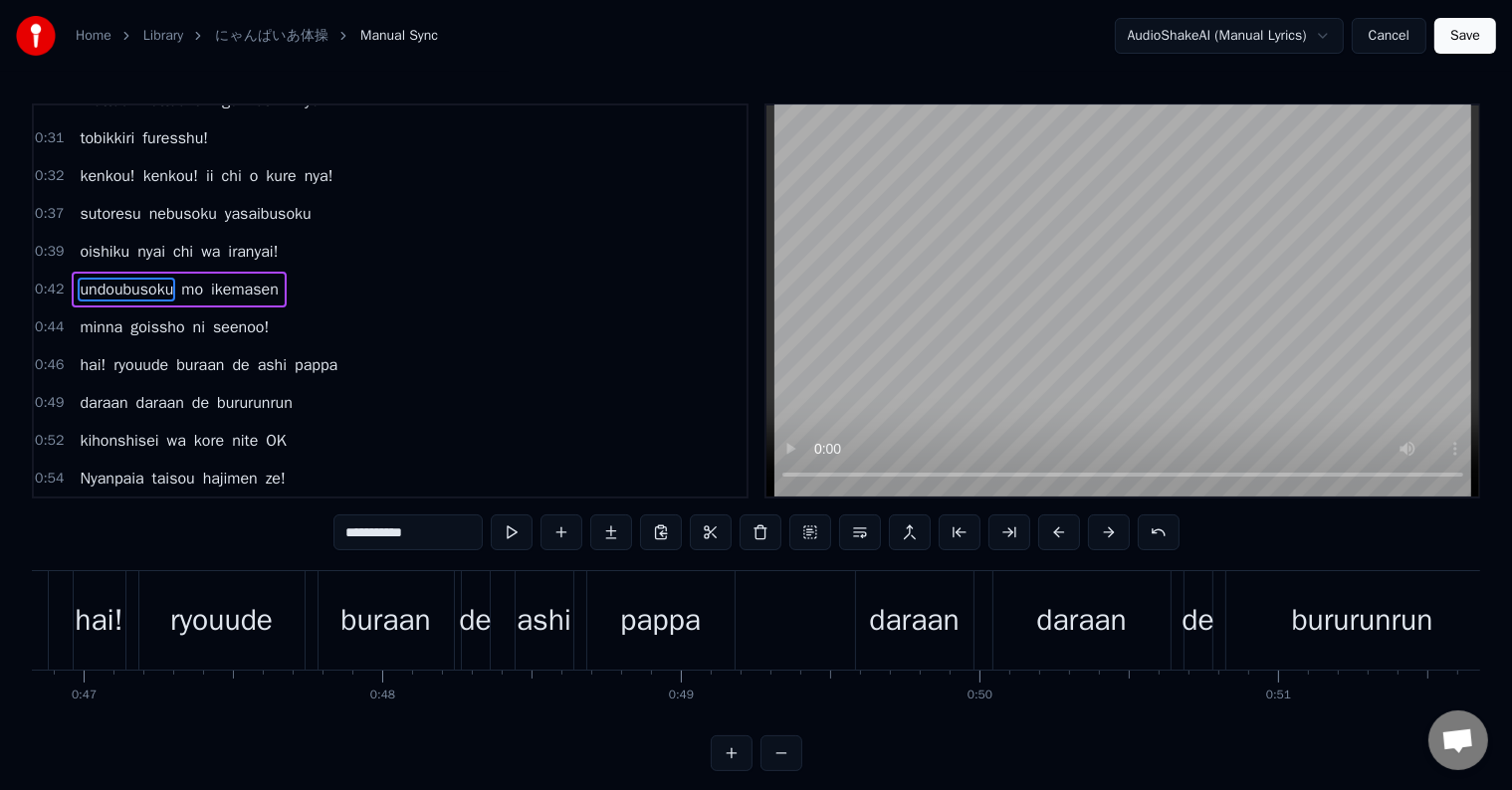 scroll, scrollTop: 249, scrollLeft: 0, axis: vertical 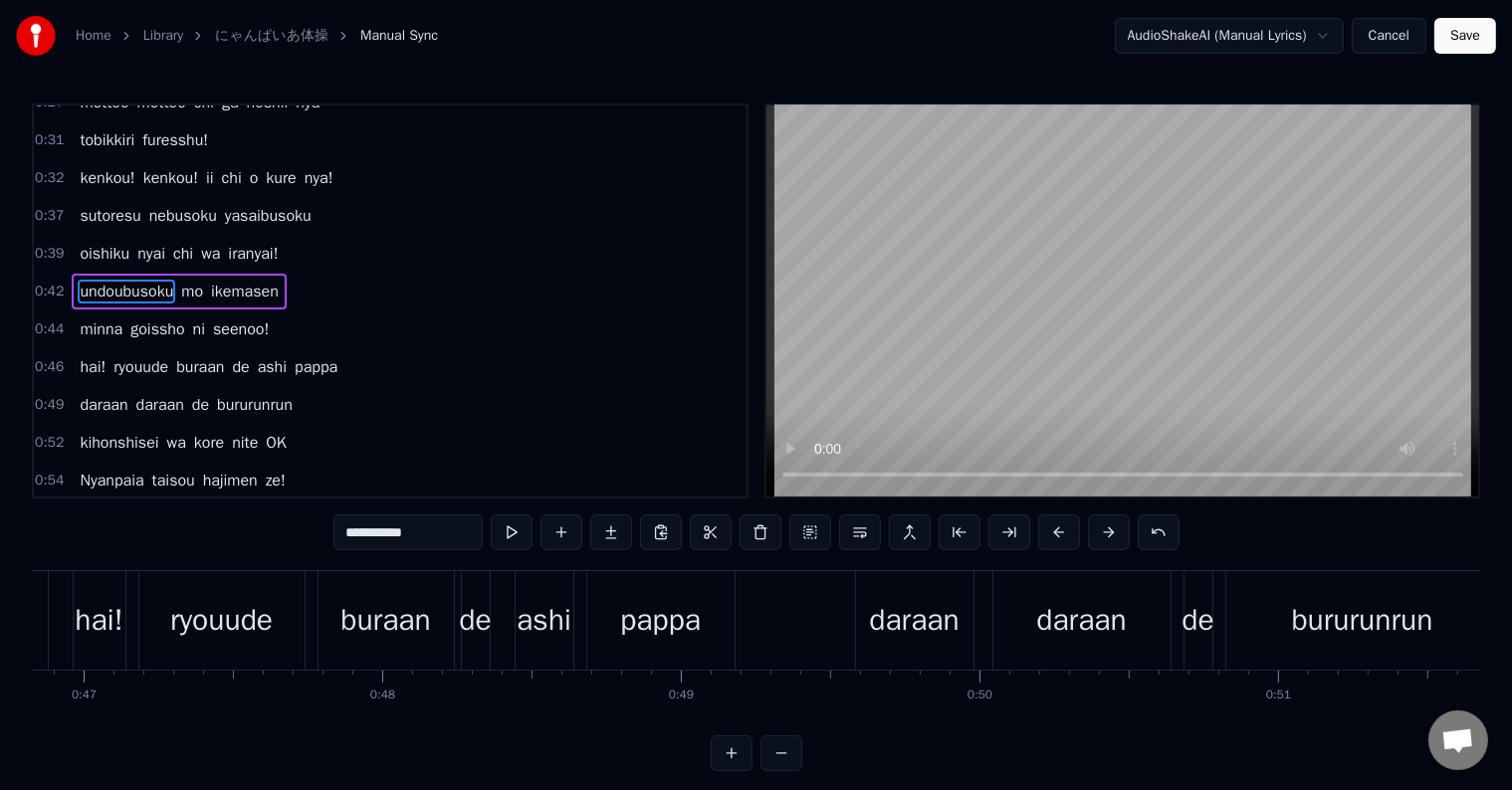 click on "undoubusoku" at bounding box center (126, 292) 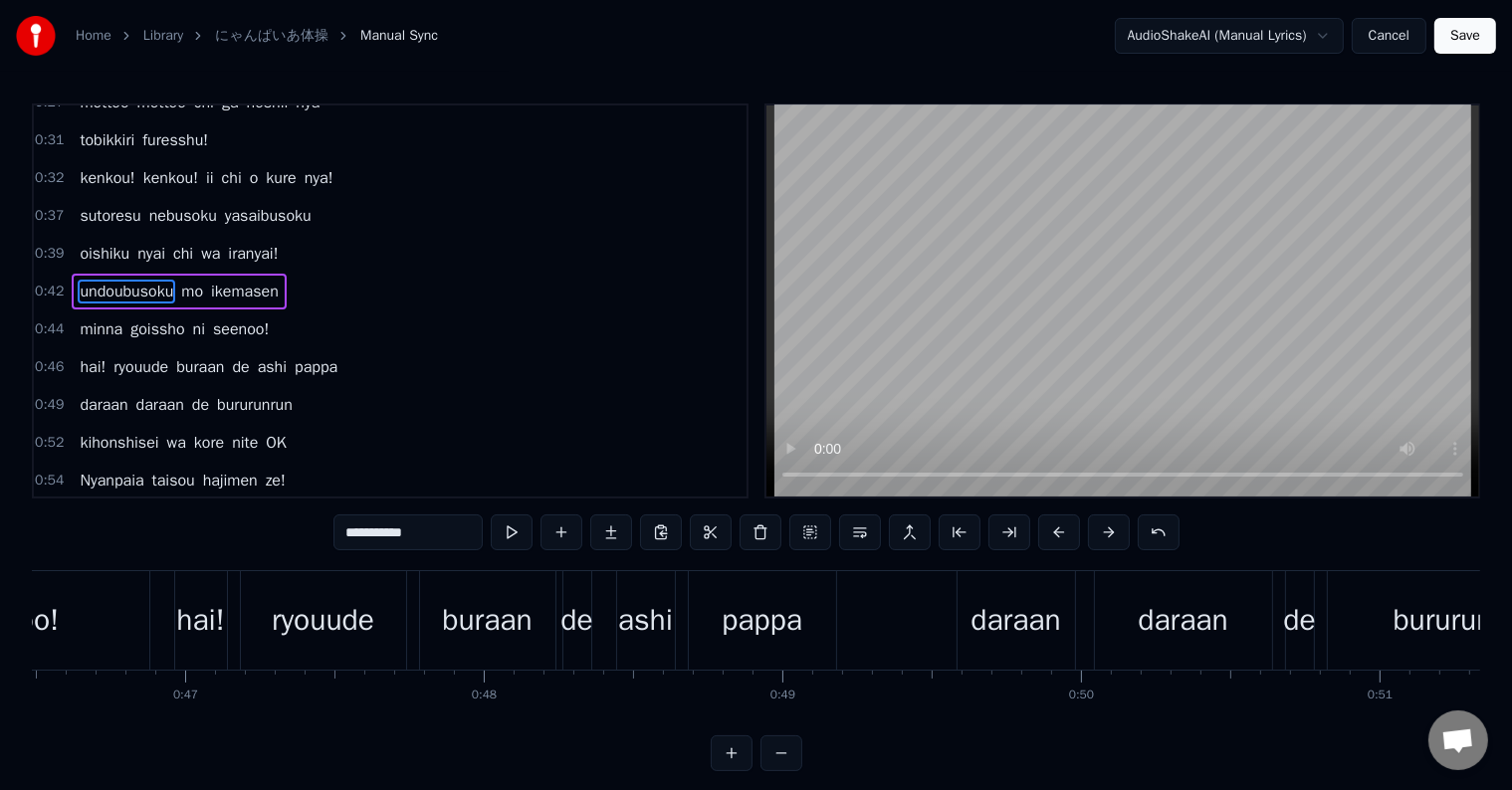 scroll, scrollTop: 225, scrollLeft: 0, axis: vertical 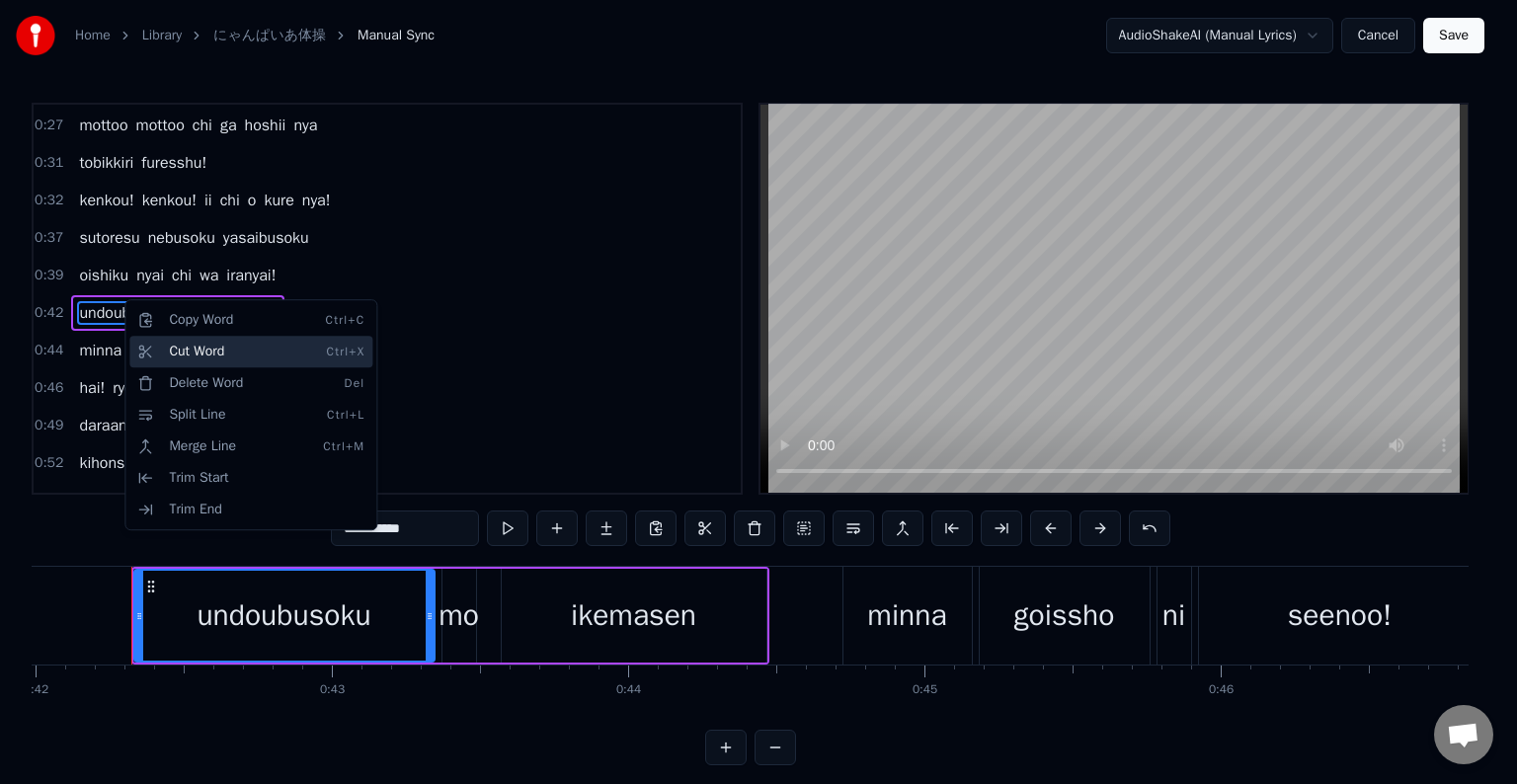 click on "Cut Word Ctrl+X" at bounding box center (251, 352) 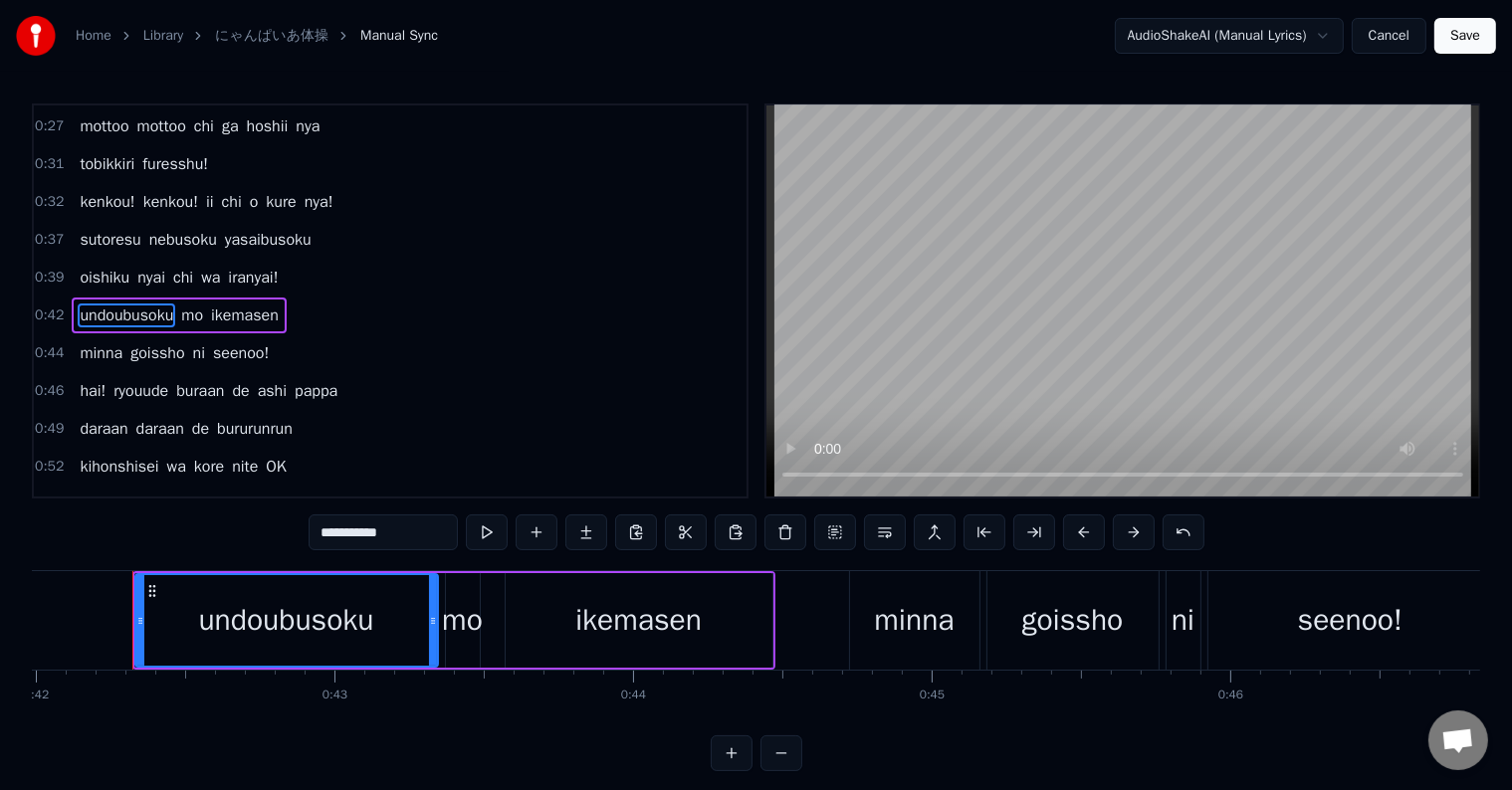 click on "**********" at bounding box center (383, 532) 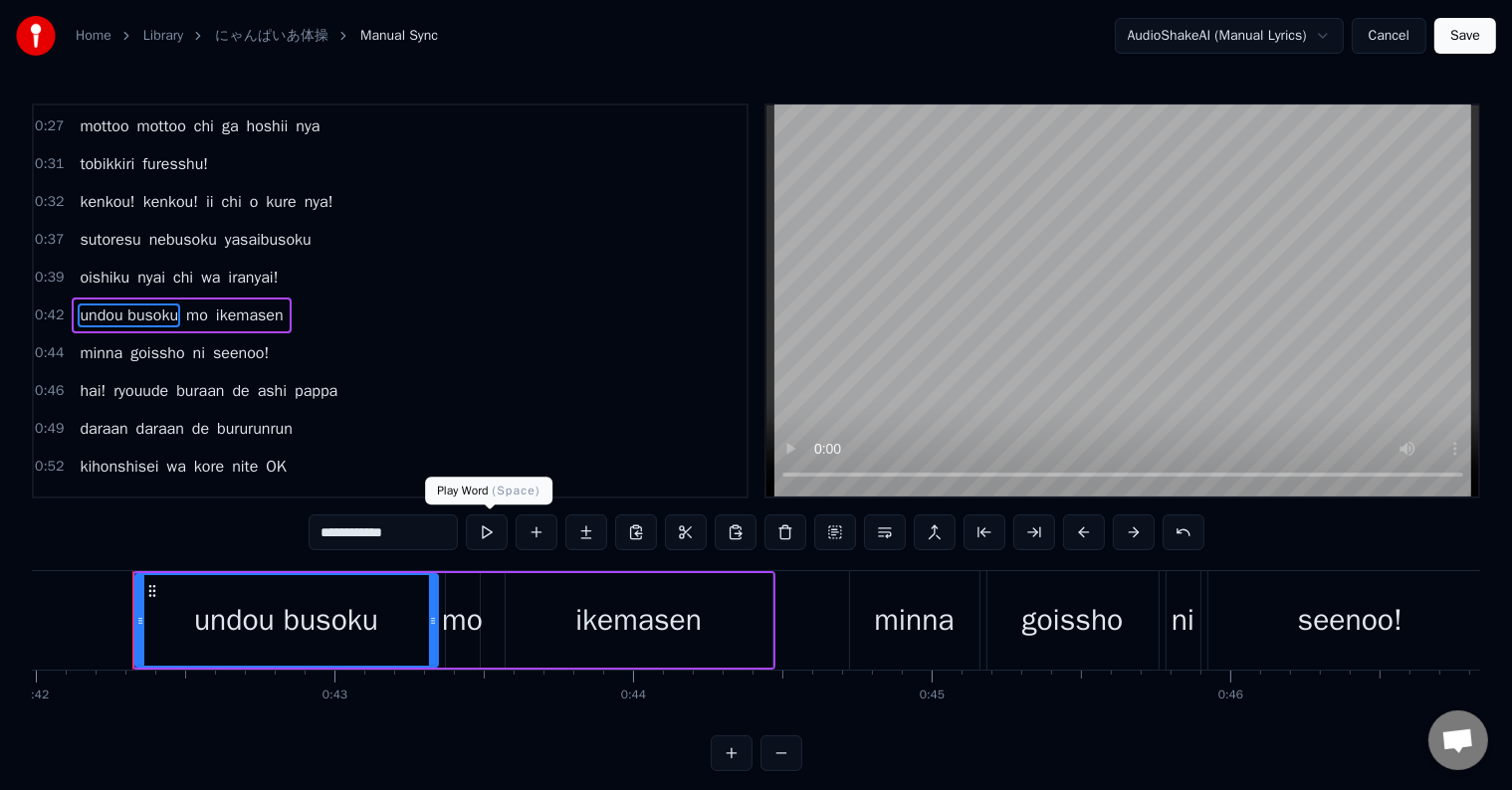 type on "**********" 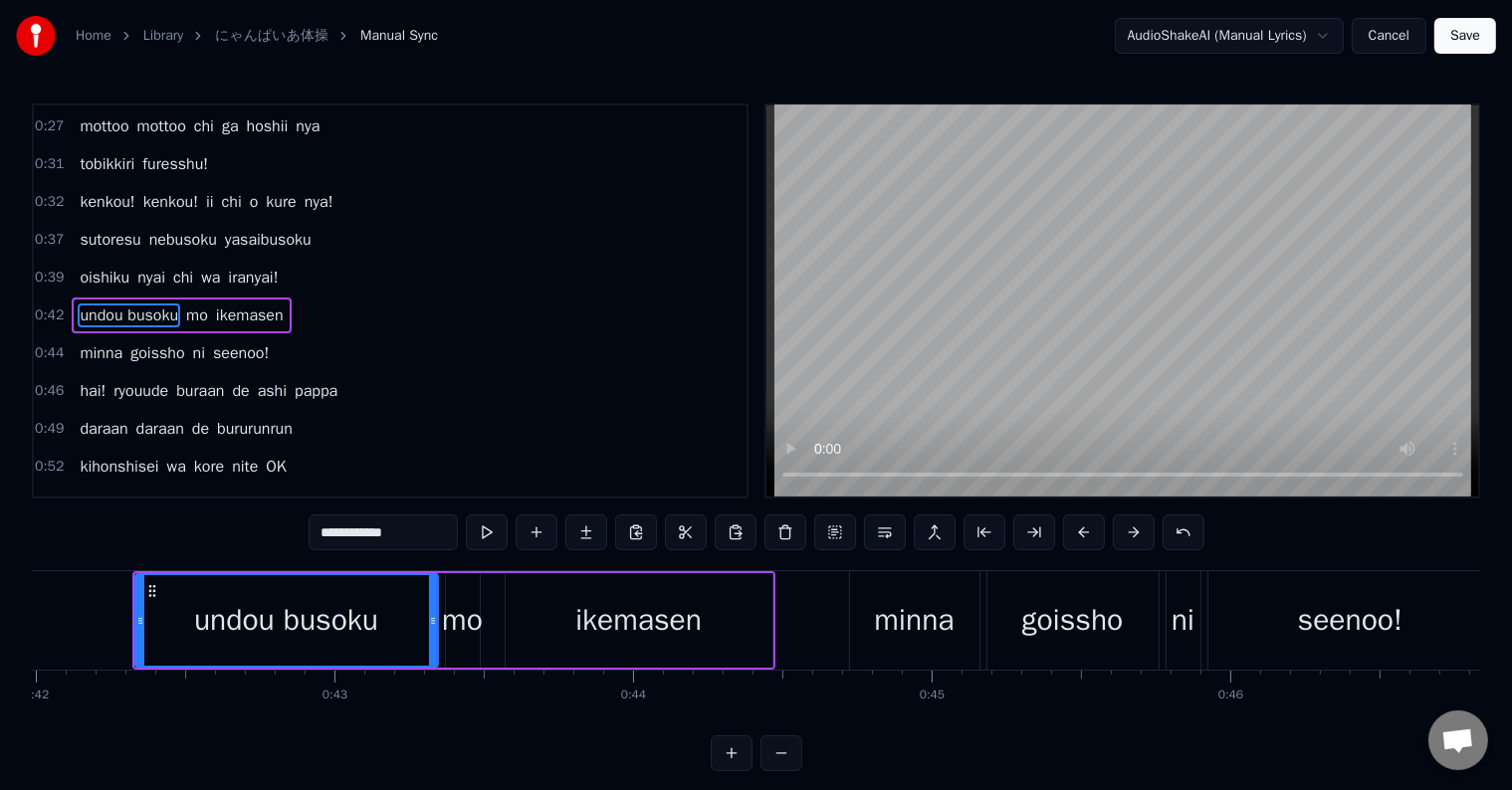click on "undou busoku" at bounding box center [286, 620] 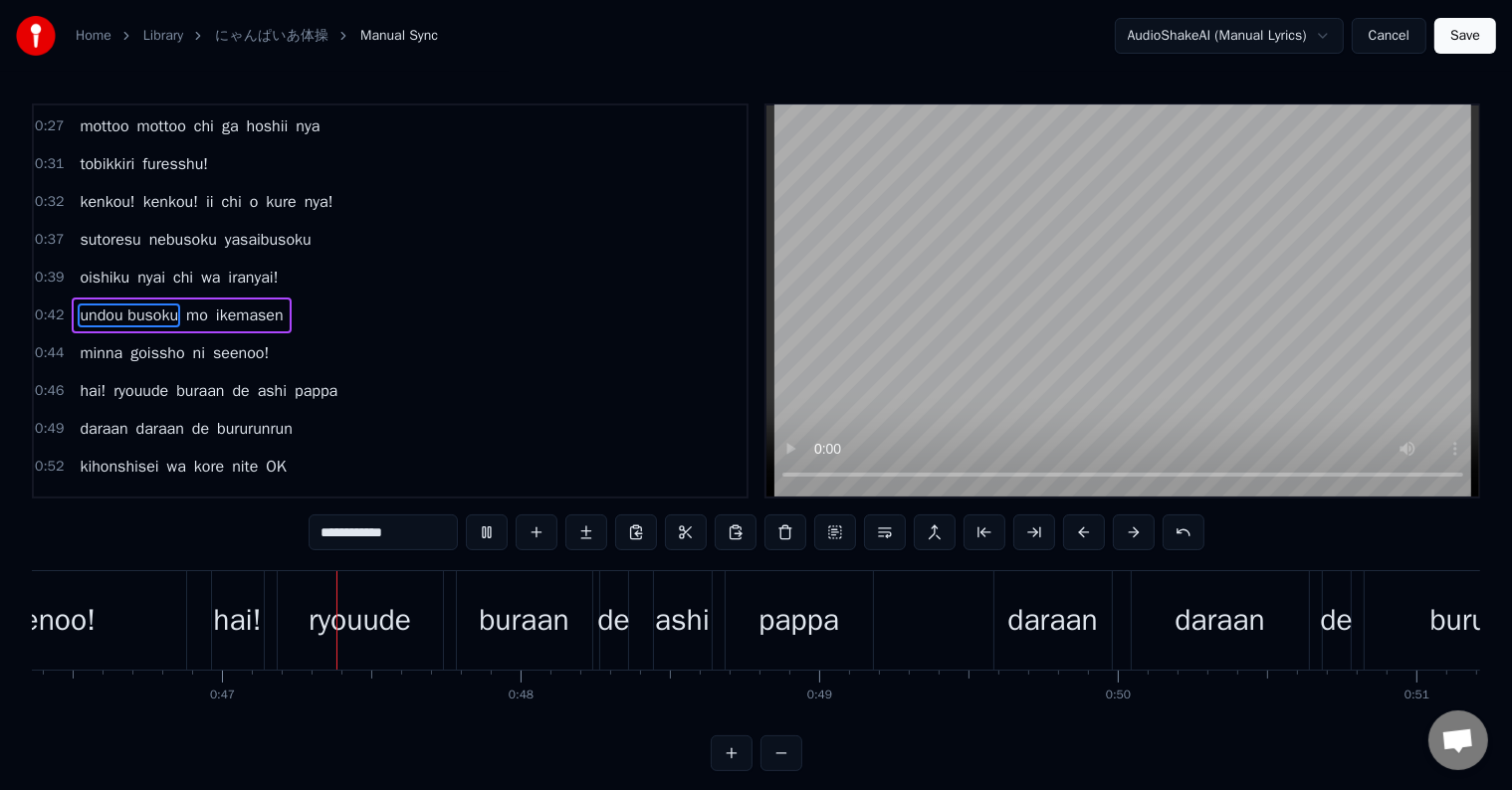 scroll, scrollTop: 0, scrollLeft: 13846, axis: horizontal 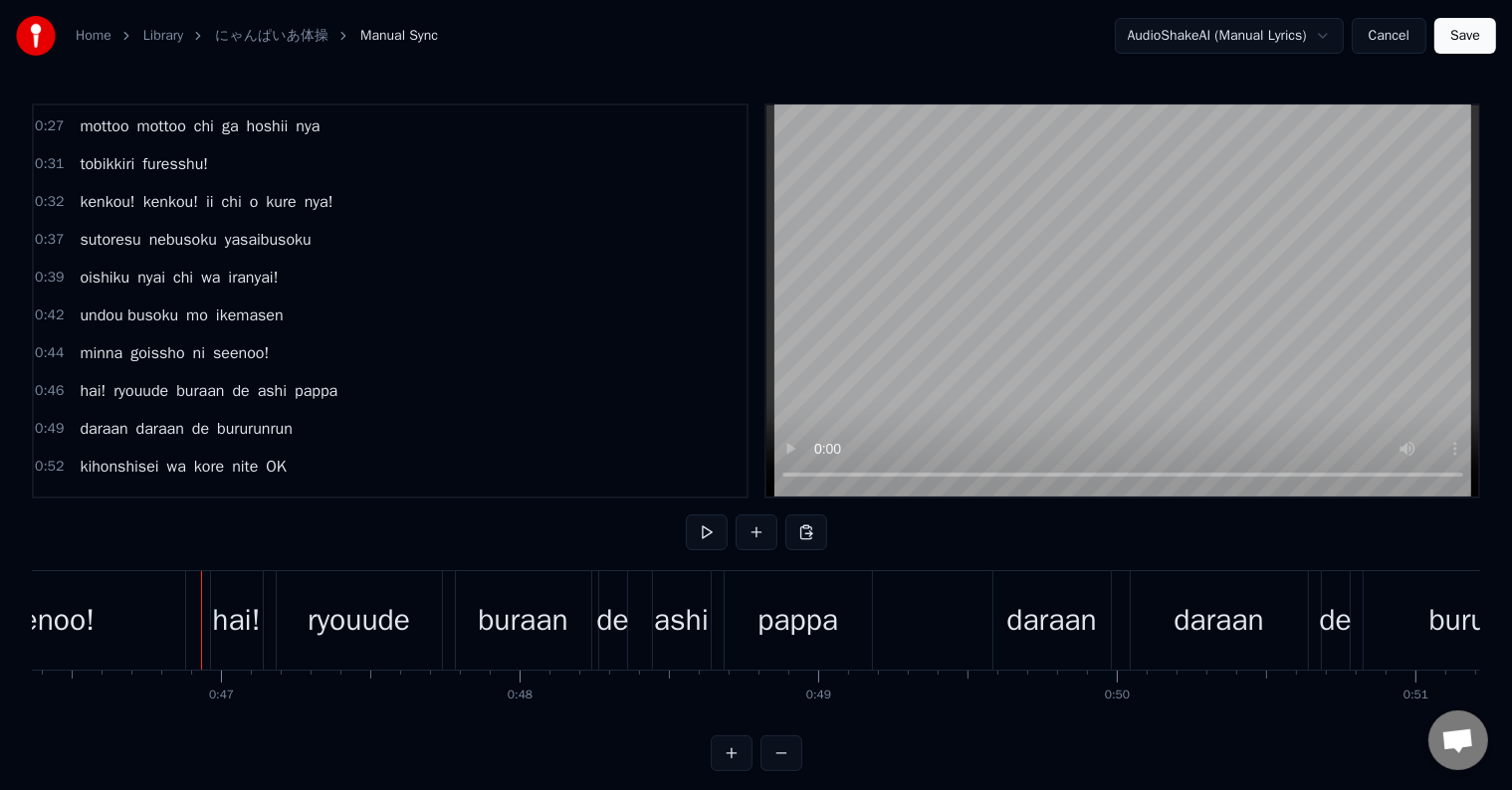 click on "seenoo!" at bounding box center (43, 620) 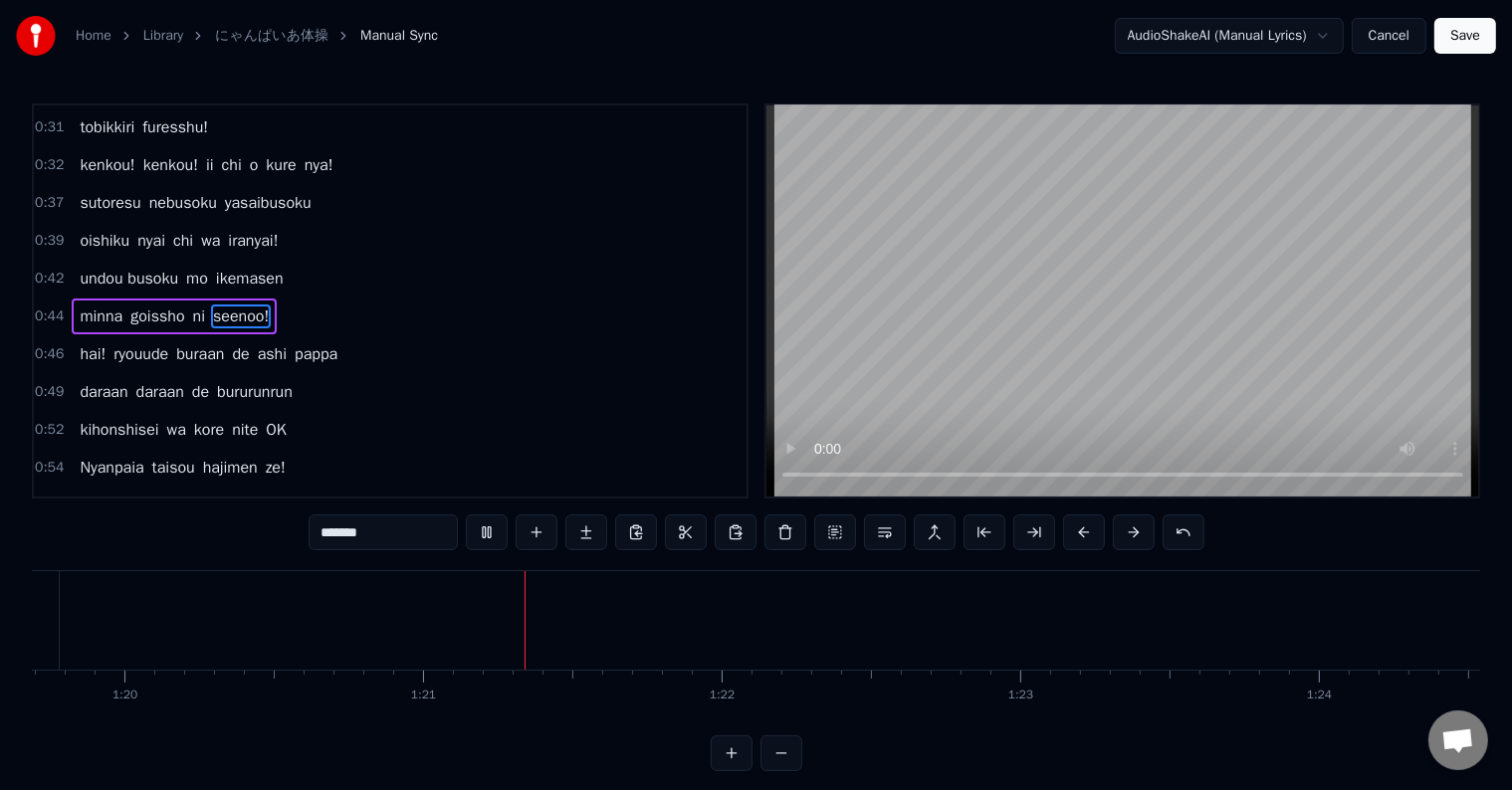 scroll, scrollTop: 0, scrollLeft: 24033, axis: horizontal 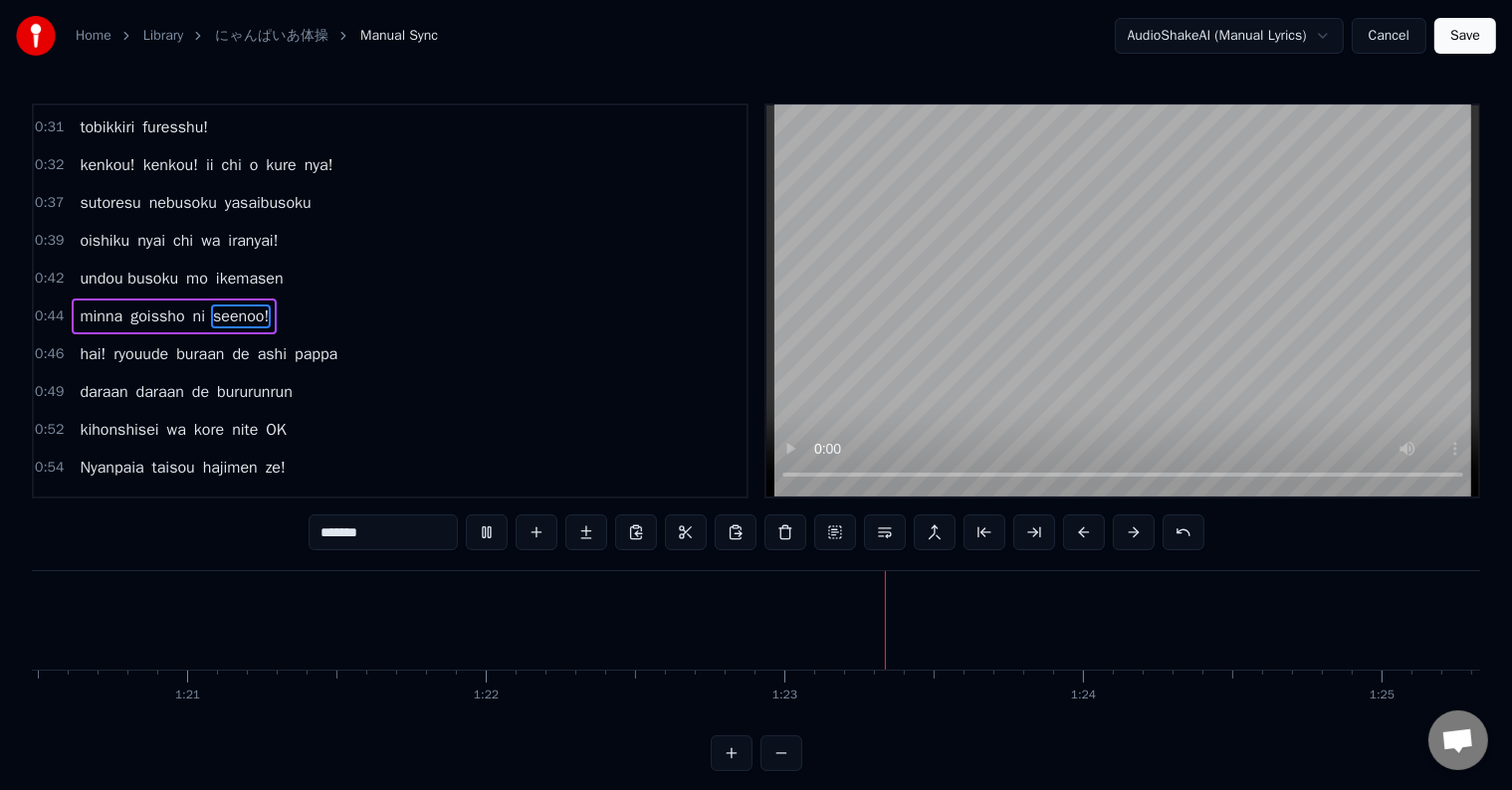 click on "hai!" at bounding box center [93, 354] 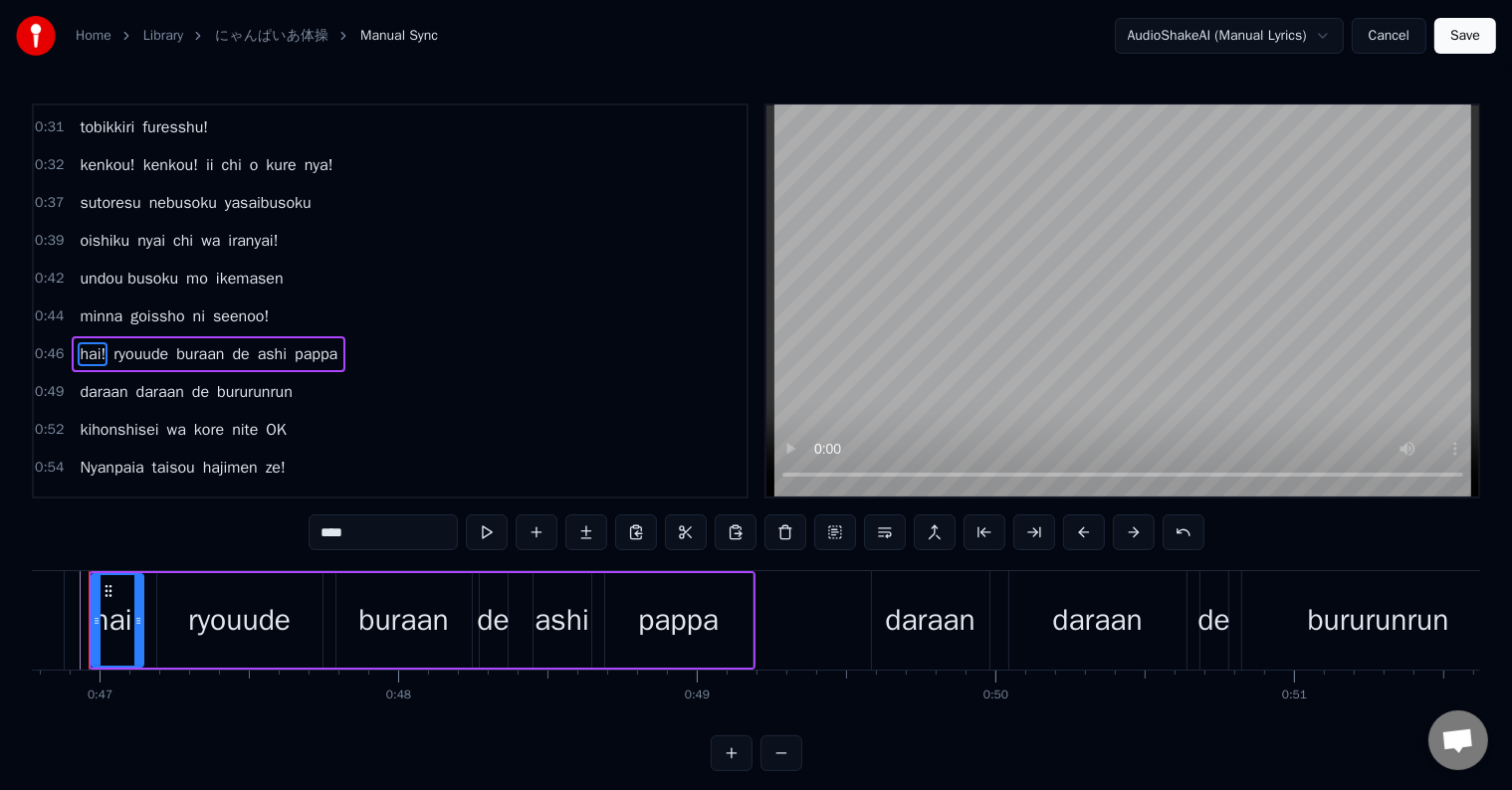 scroll, scrollTop: 0, scrollLeft: 13924, axis: horizontal 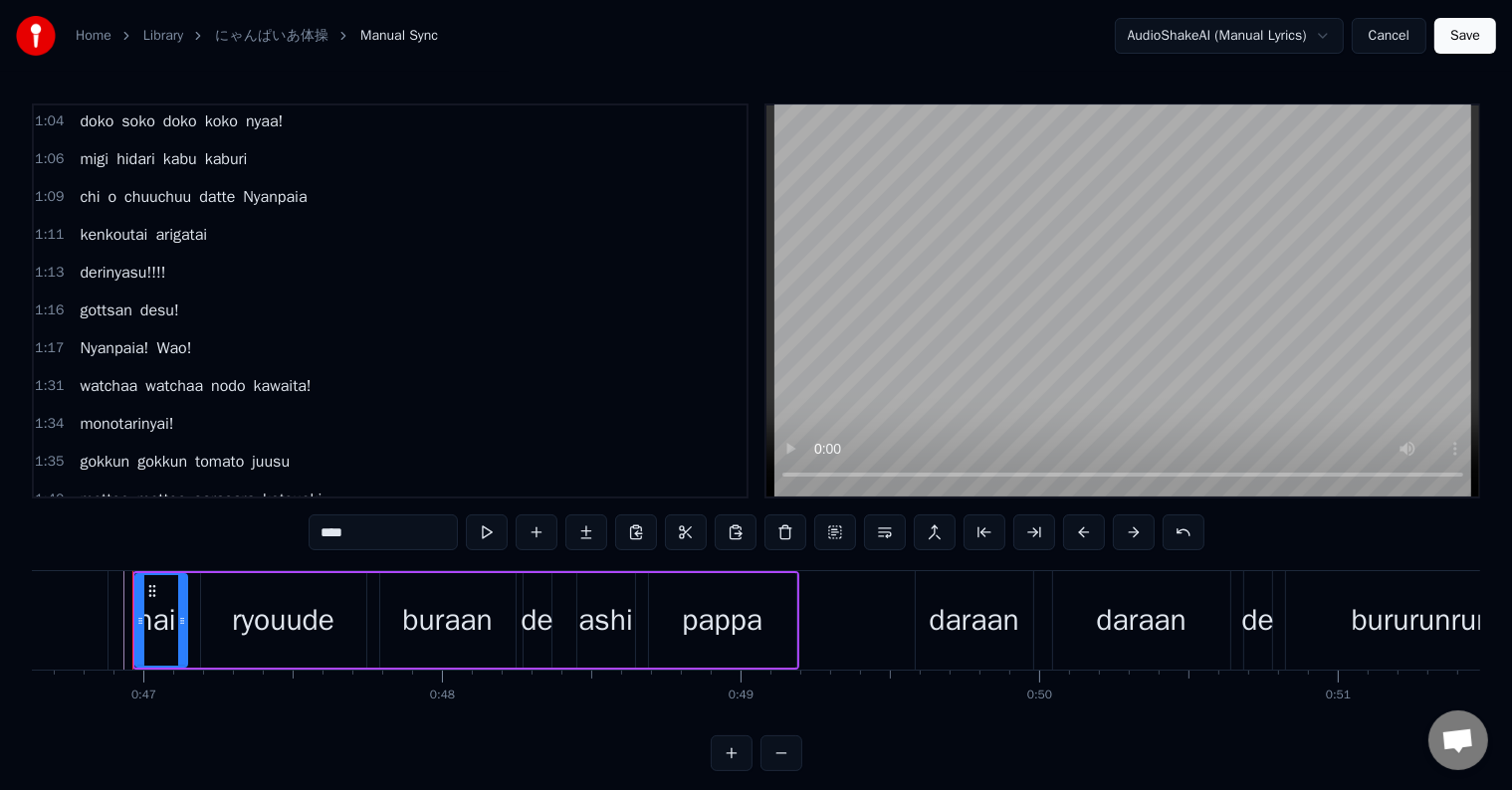 click on "watchaa" at bounding box center (108, 386) 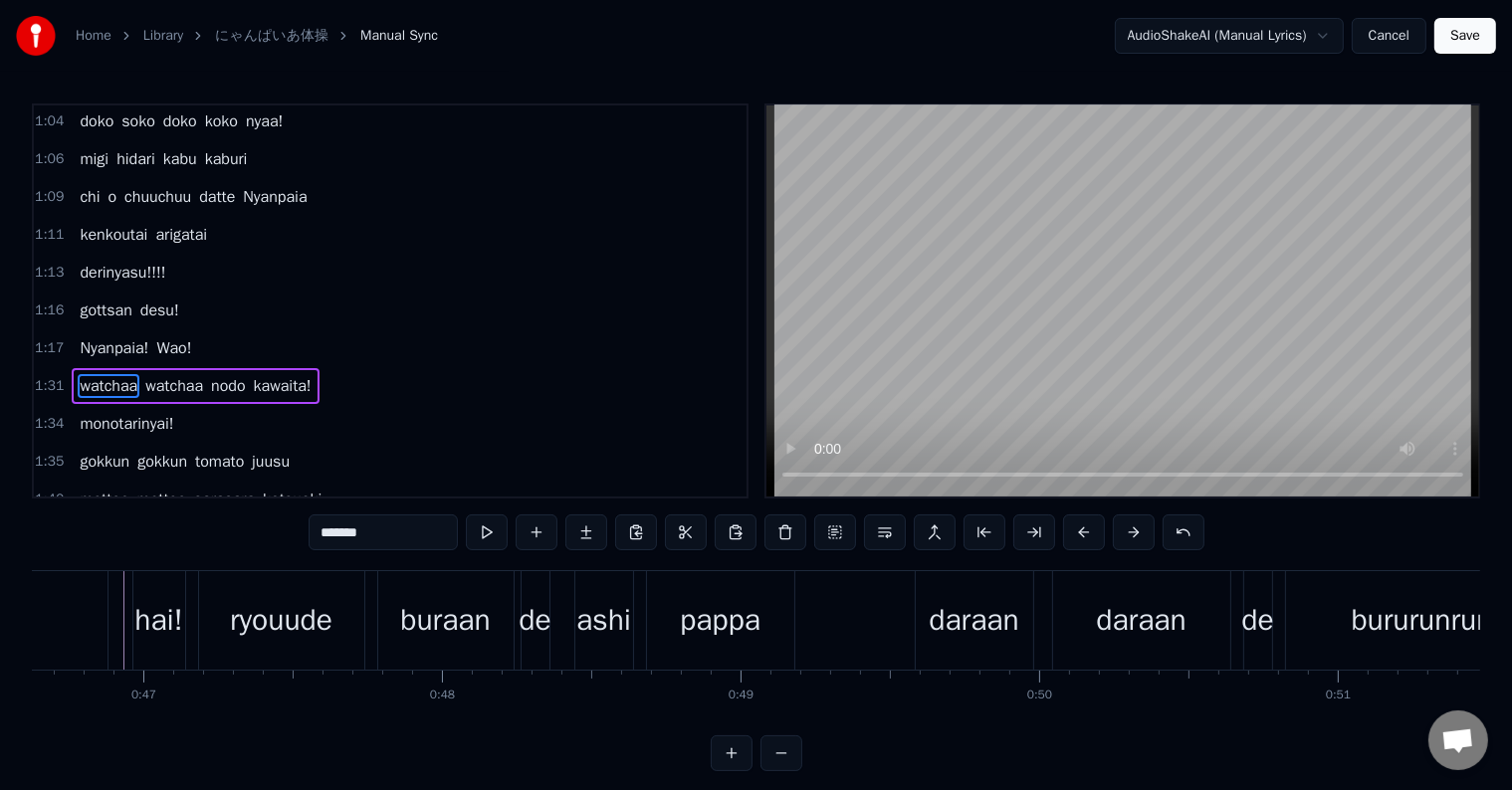 scroll, scrollTop: 811, scrollLeft: 0, axis: vertical 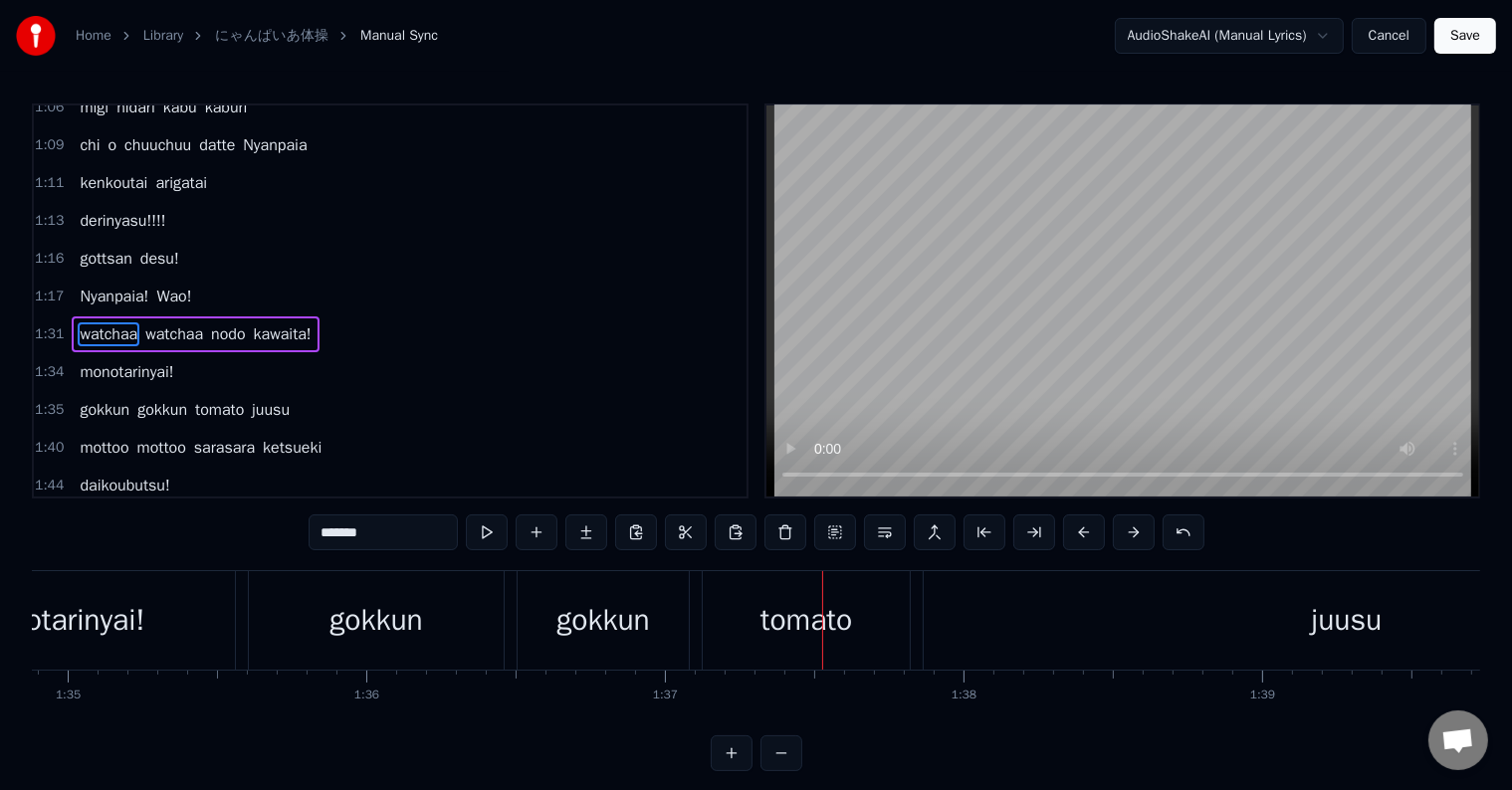 click on "monotarinyai!" at bounding box center [57, 620] 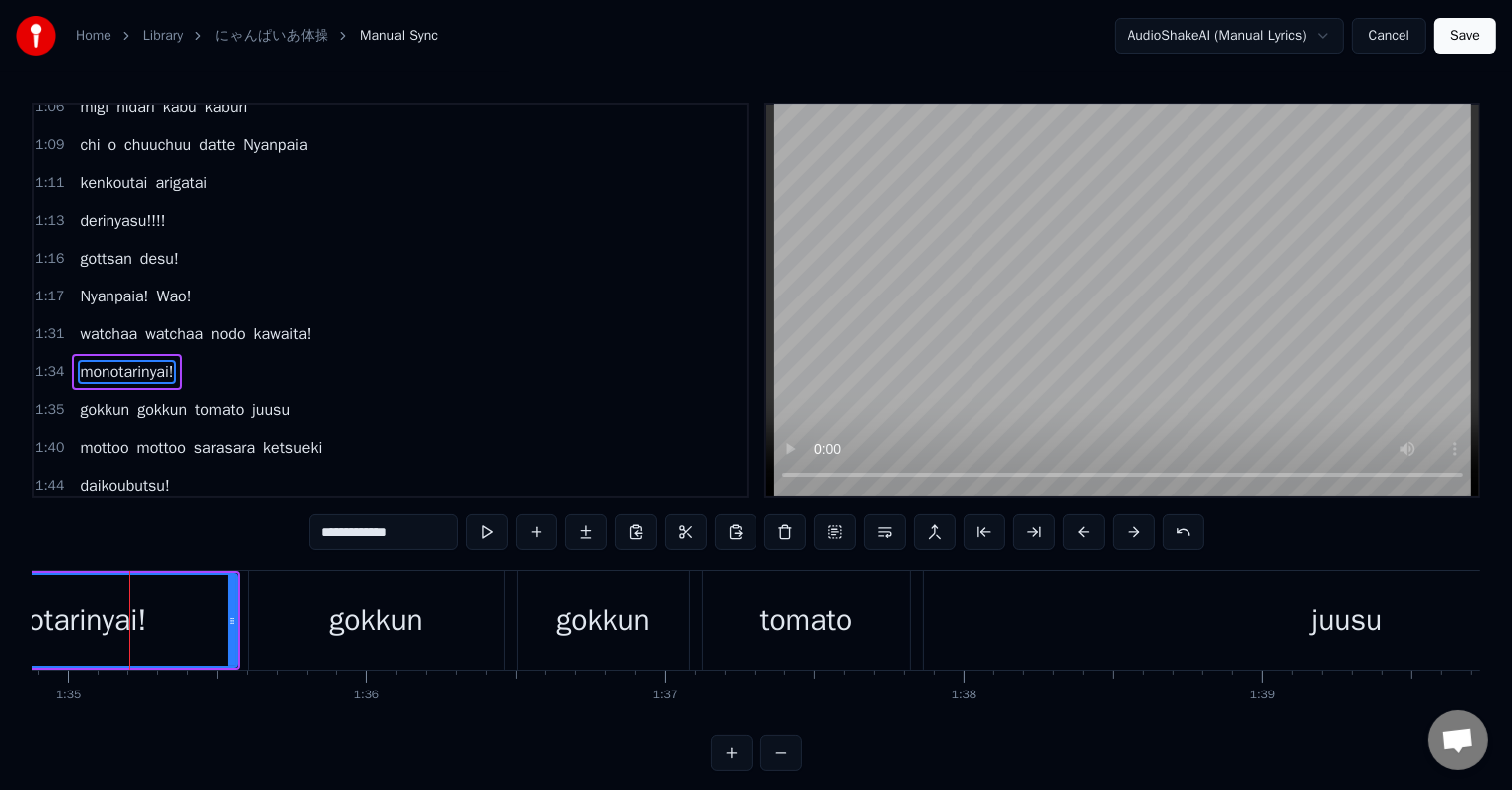scroll, scrollTop: 848, scrollLeft: 0, axis: vertical 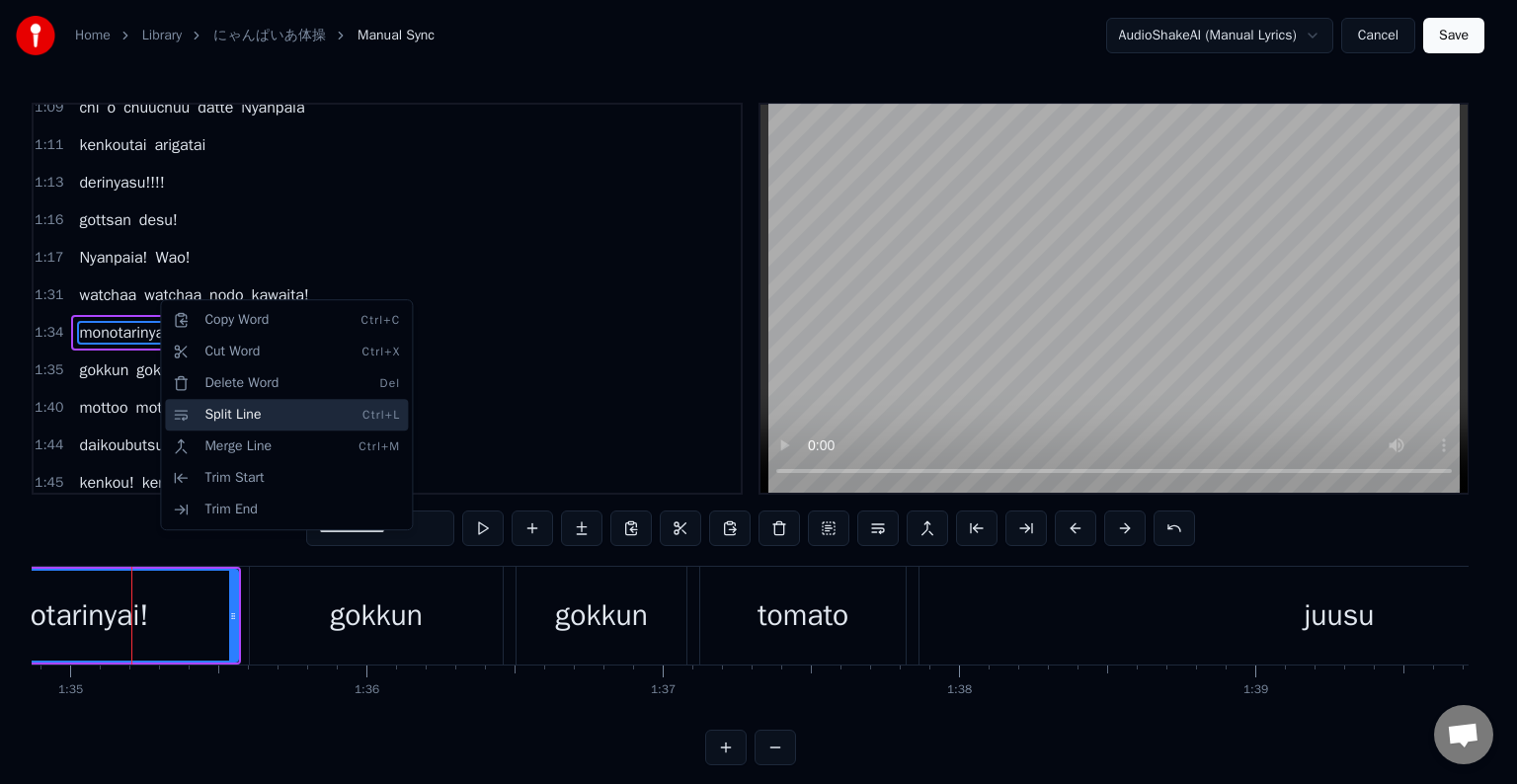 click on "Split Line Ctrl+L" at bounding box center (286, 415) 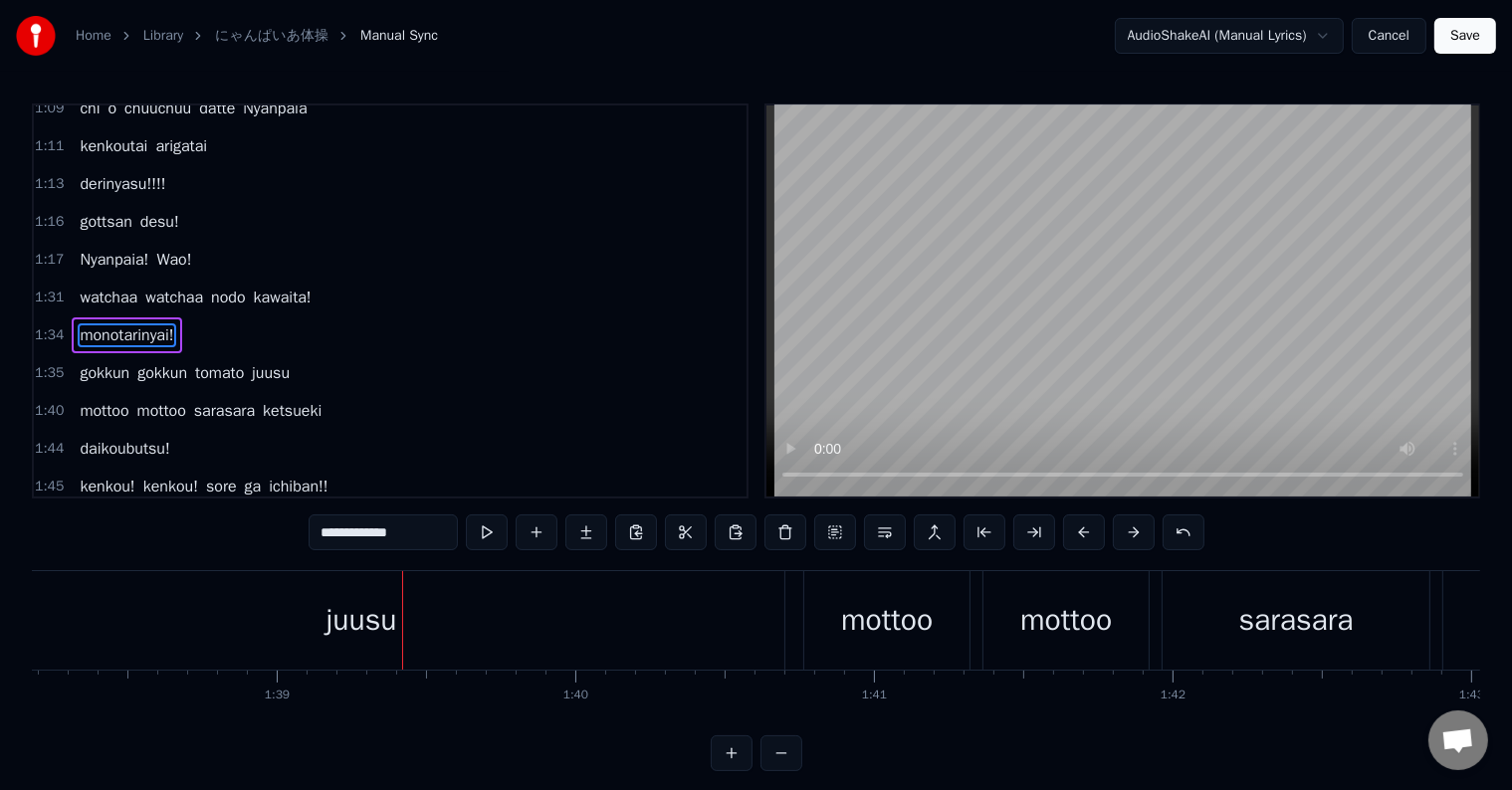 scroll, scrollTop: 0, scrollLeft: 29587, axis: horizontal 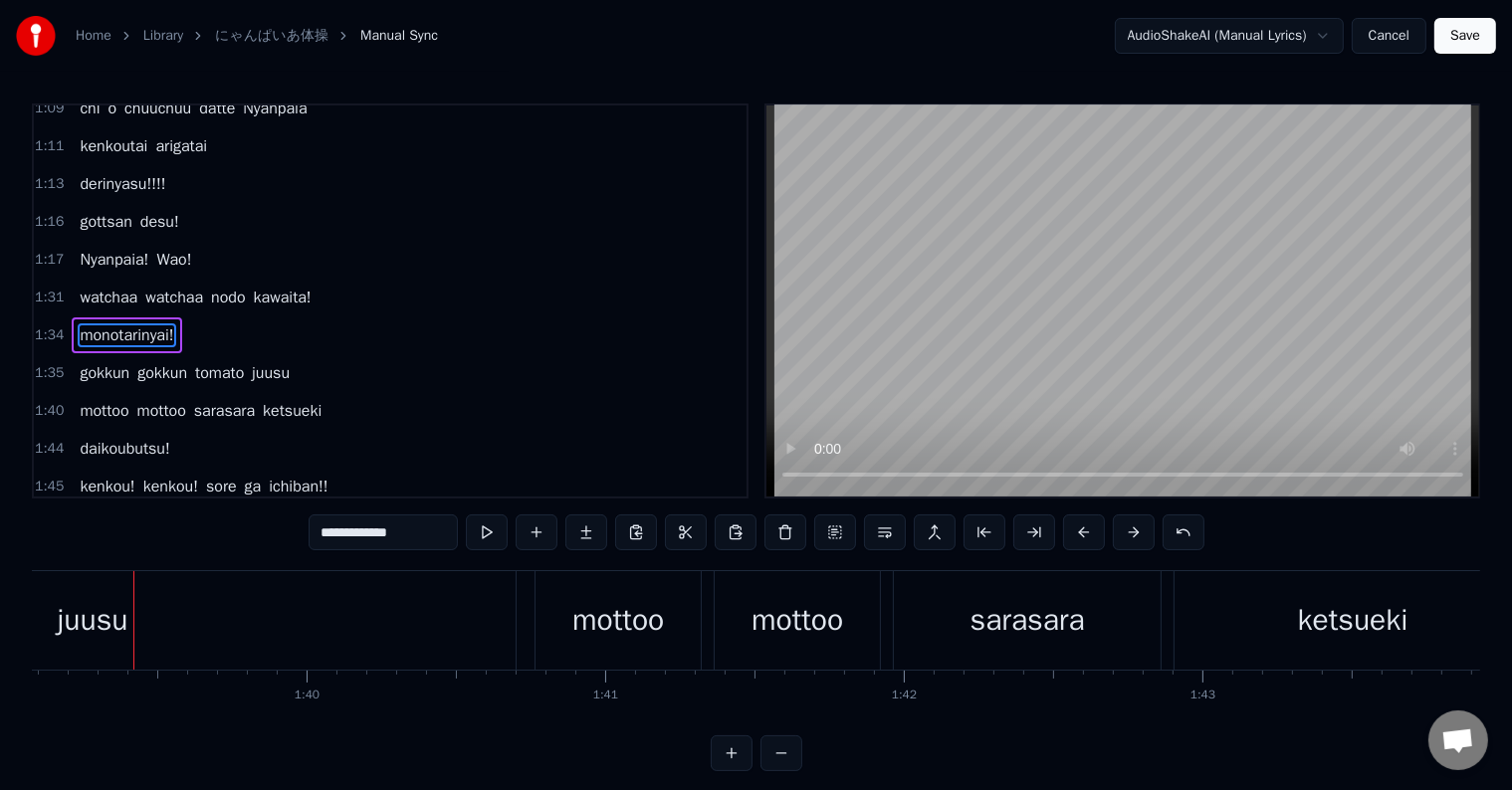 click on "juusu" at bounding box center (93, 620) 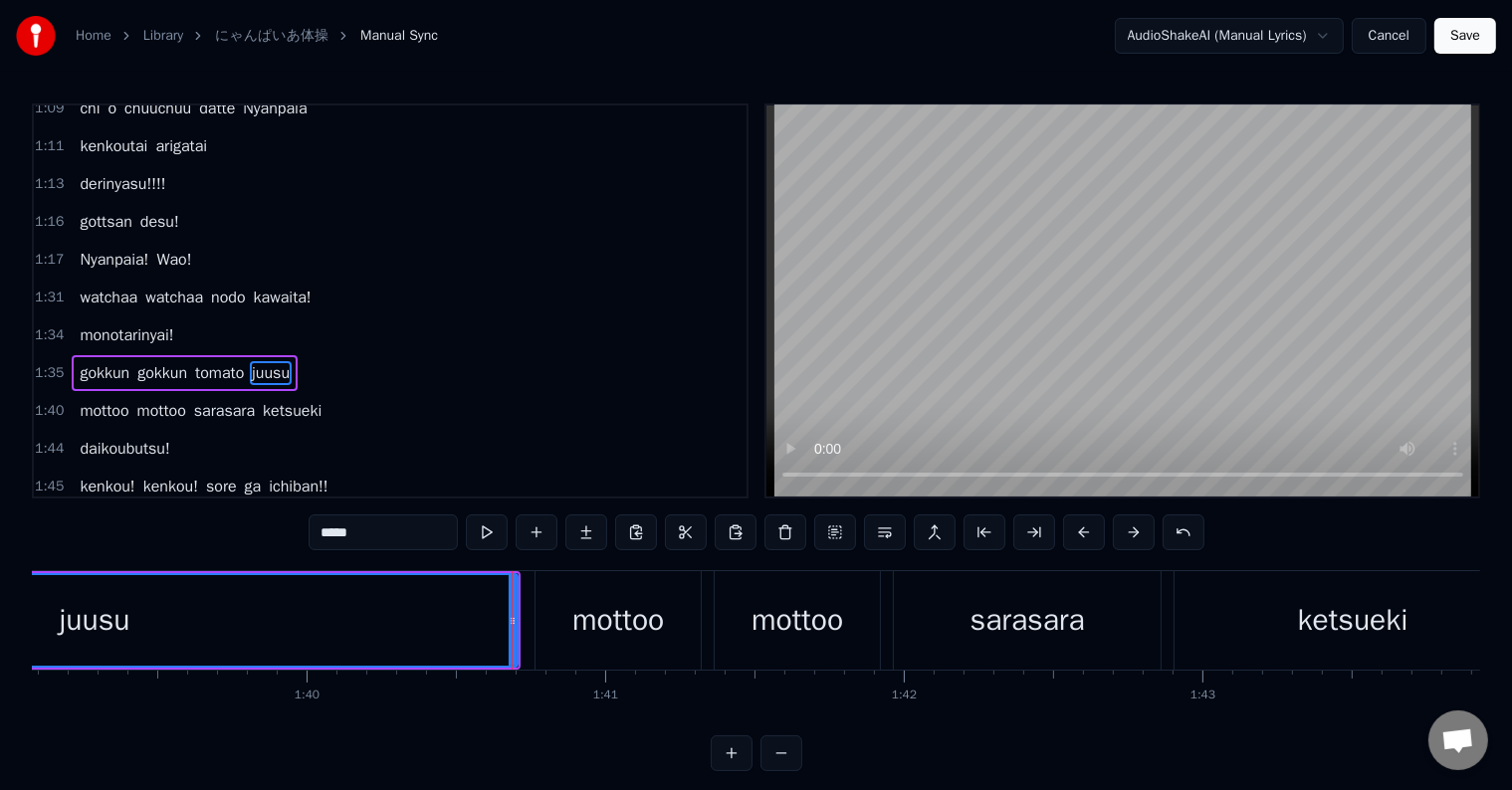 scroll, scrollTop: 884, scrollLeft: 0, axis: vertical 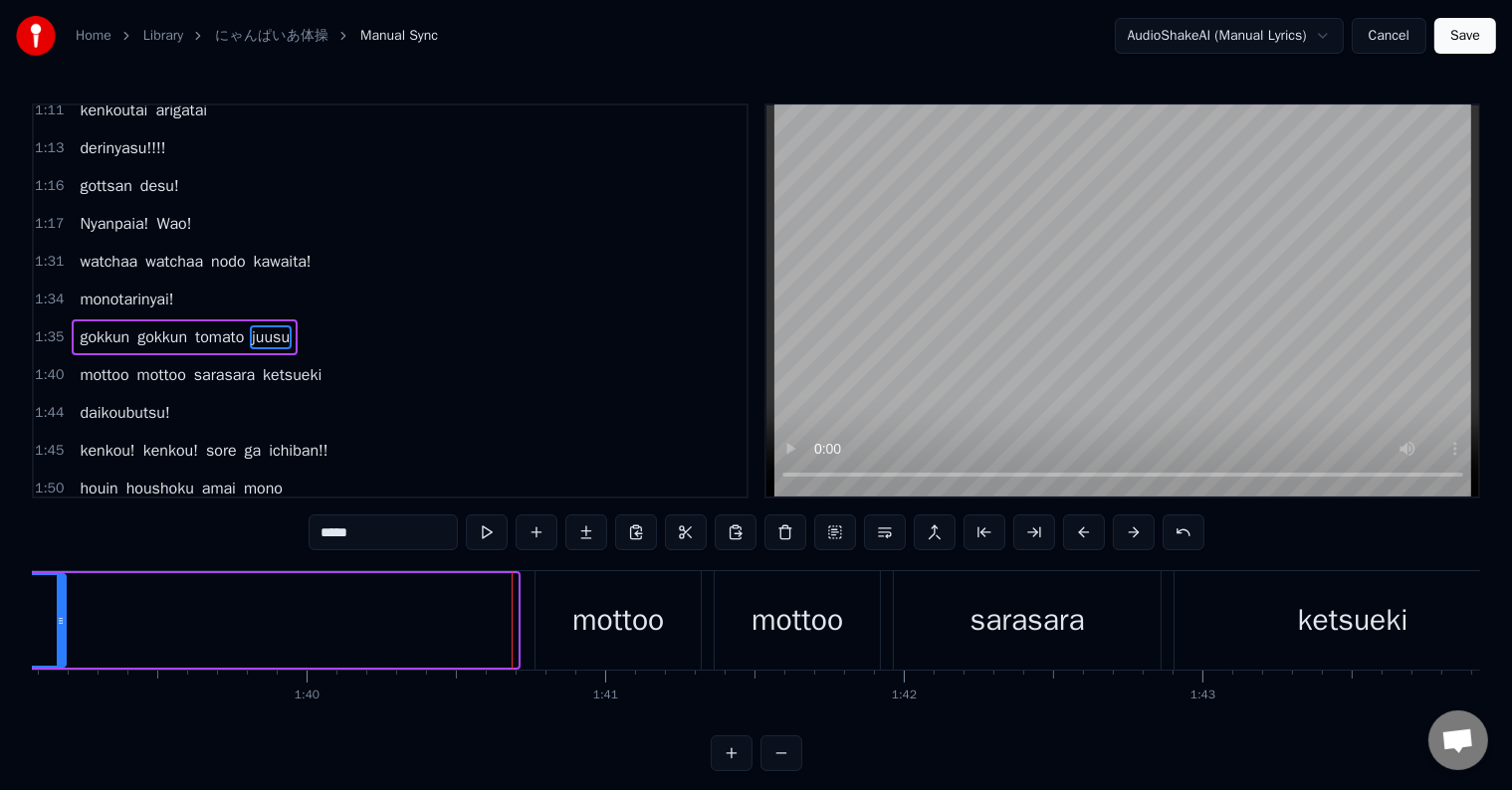 drag, startPoint x: 512, startPoint y: 618, endPoint x: 60, endPoint y: 635, distance: 452.31958 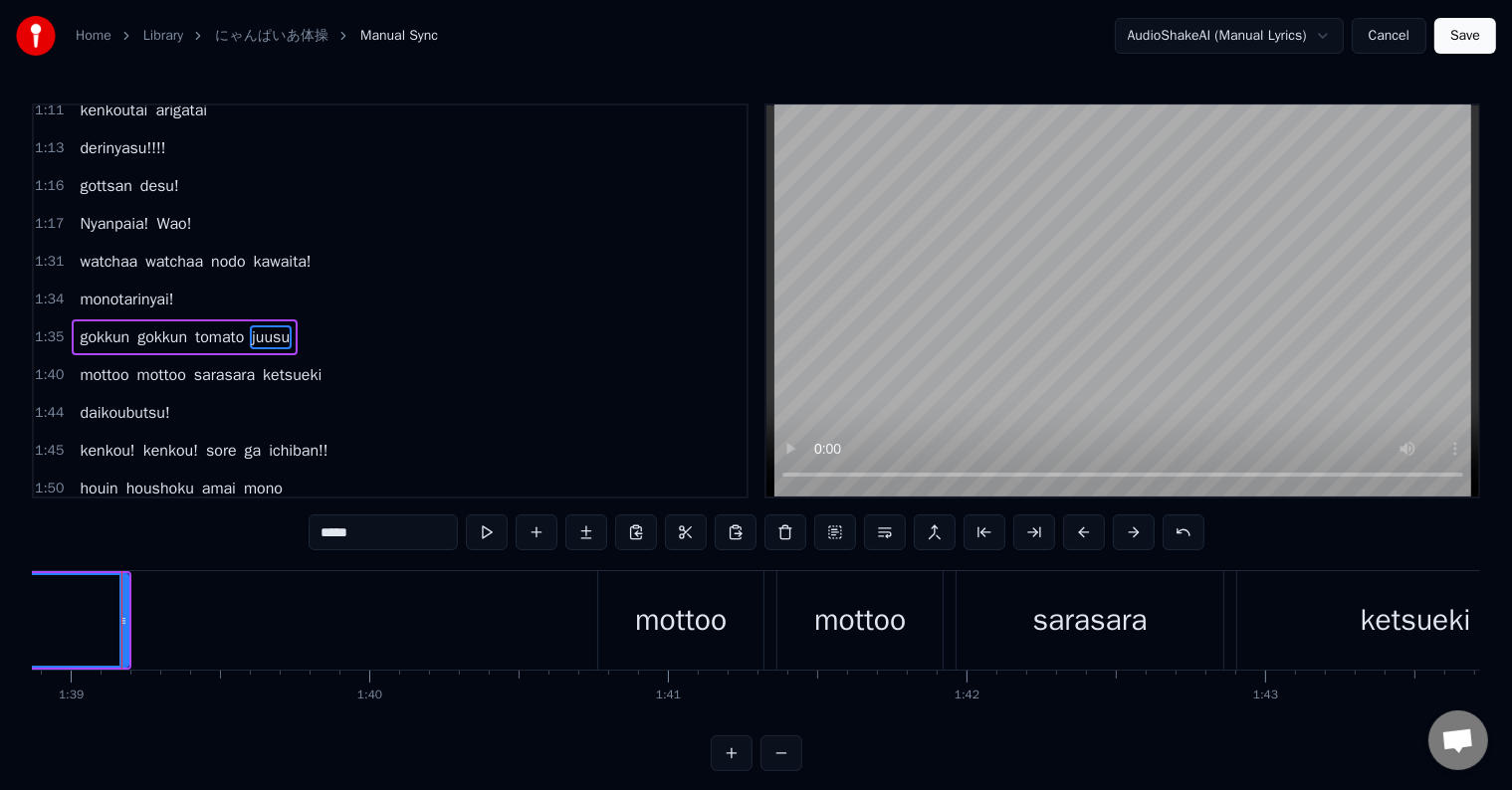 scroll, scrollTop: 0, scrollLeft: 29514, axis: horizontal 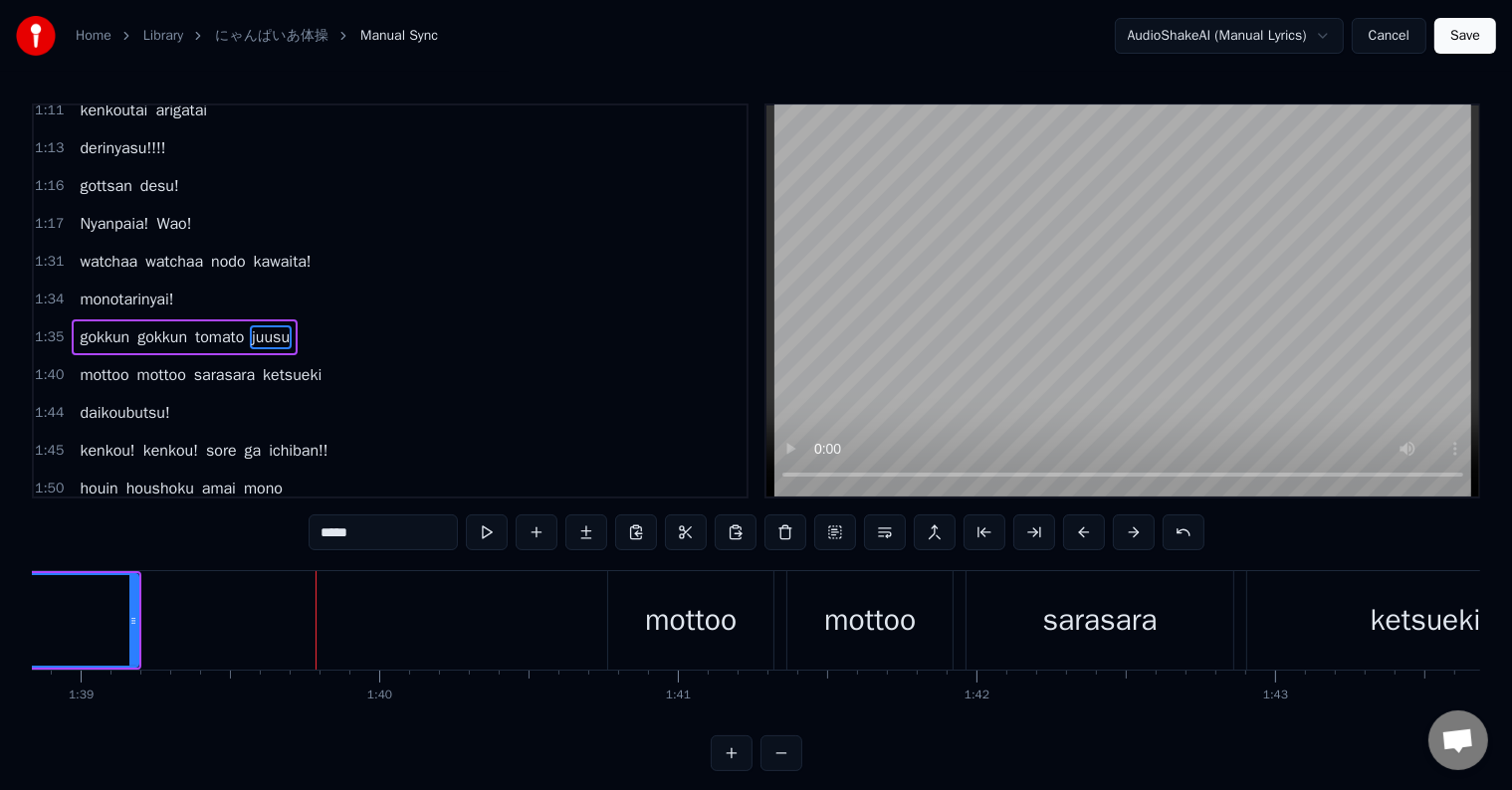 click on "monotarinyai!" at bounding box center (126, 299) 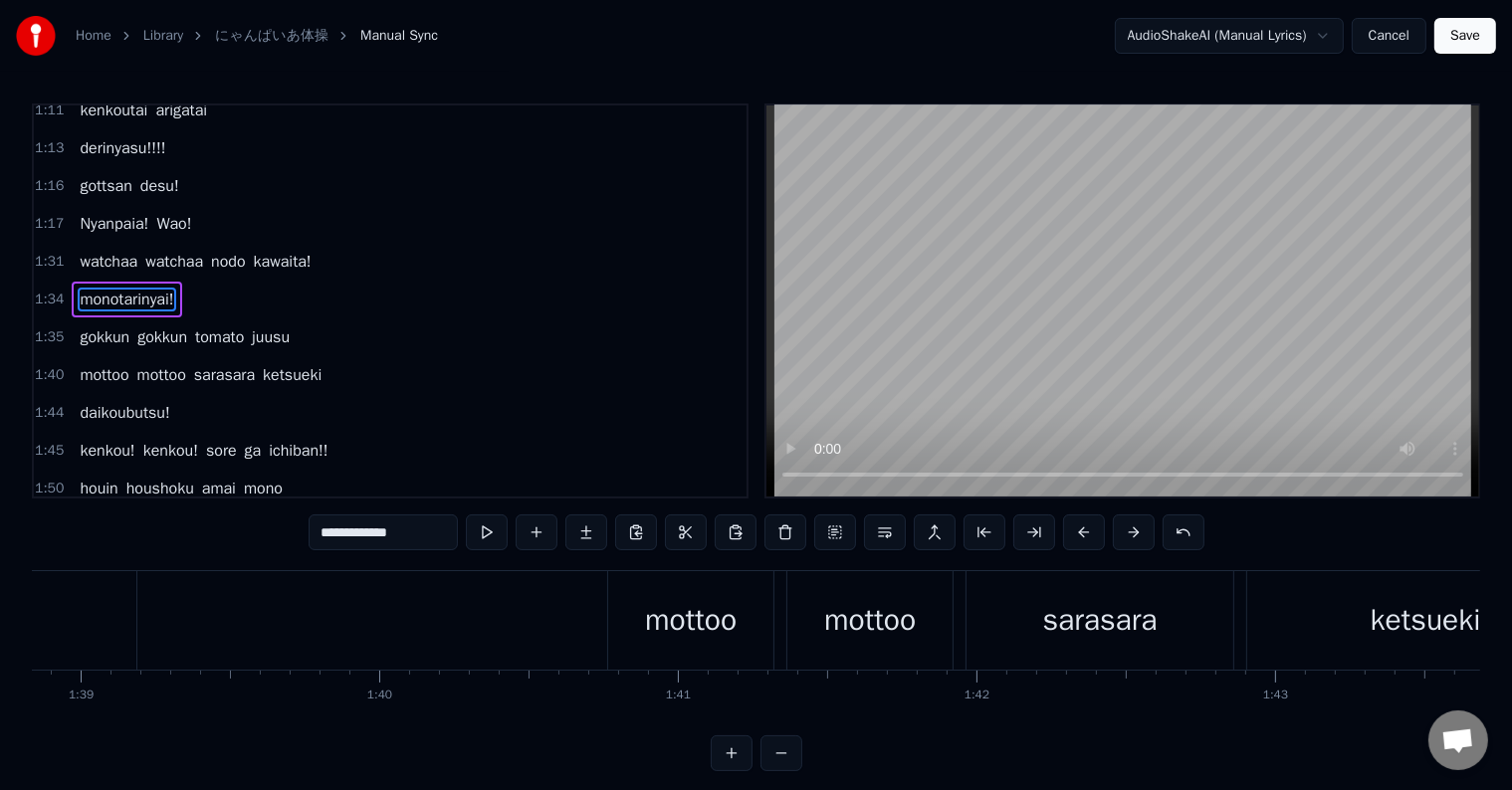 scroll, scrollTop: 848, scrollLeft: 0, axis: vertical 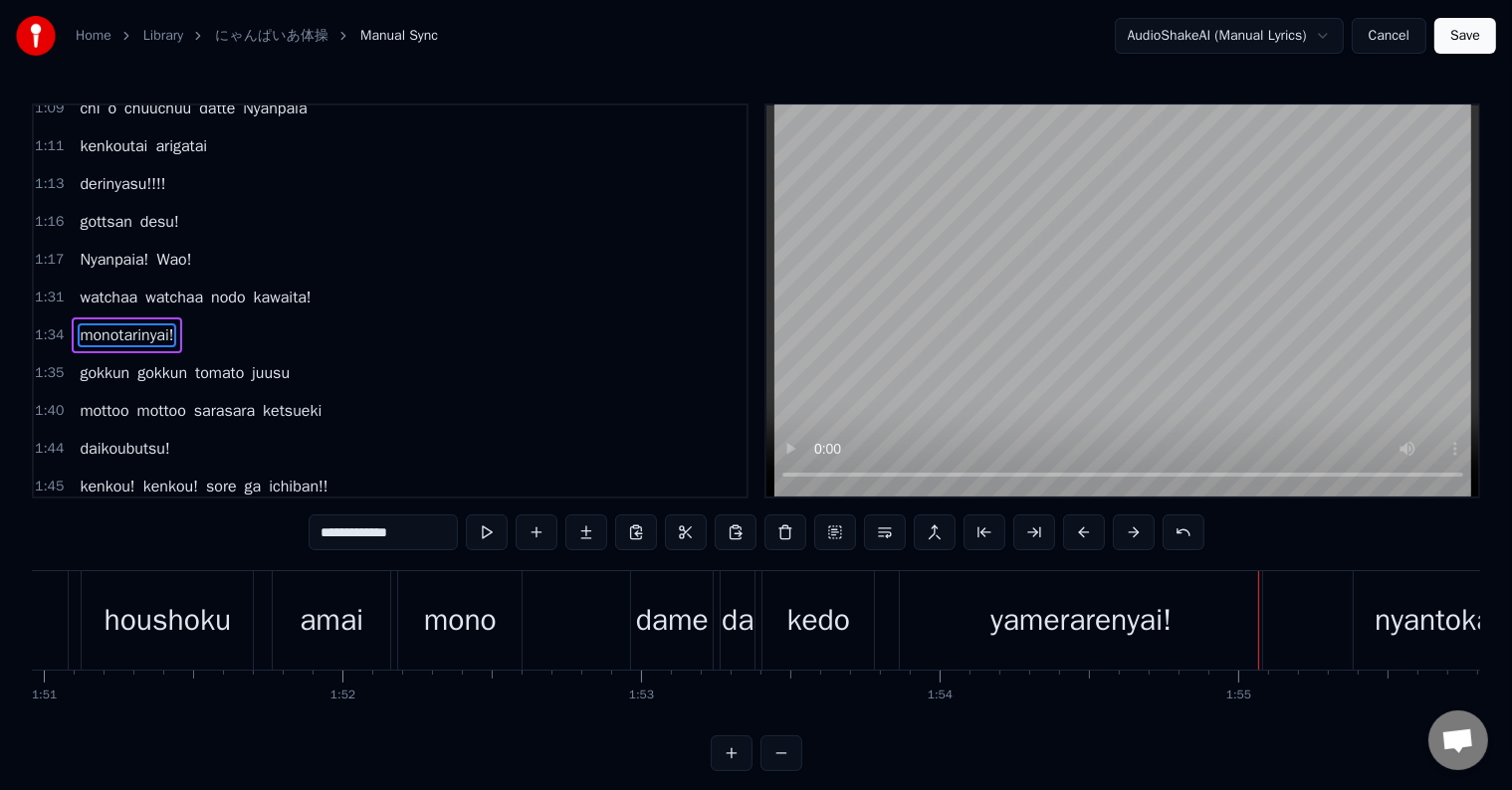 click on "yamerarenyai!" at bounding box center (1081, 620) 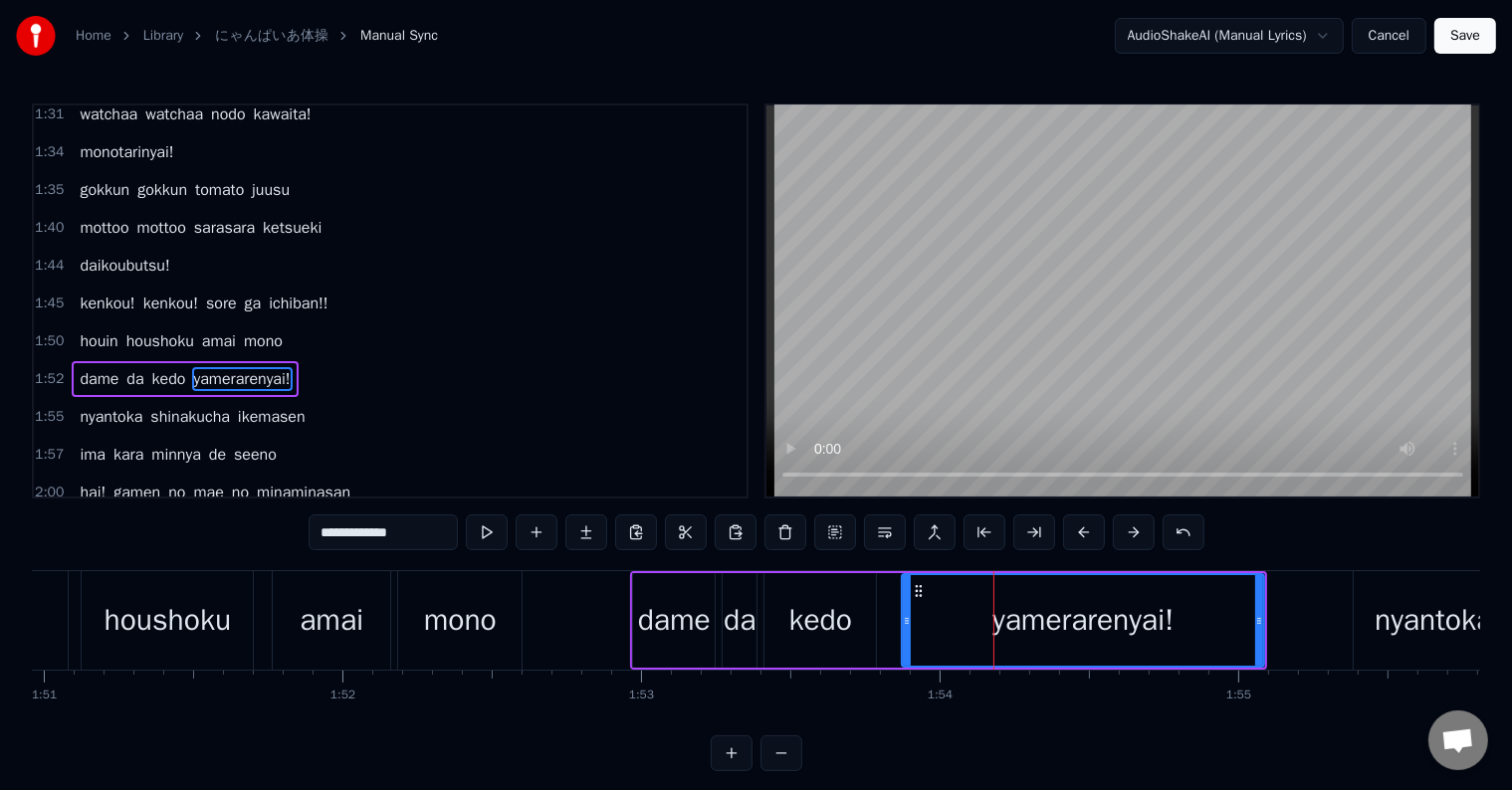 scroll, scrollTop: 1067, scrollLeft: 0, axis: vertical 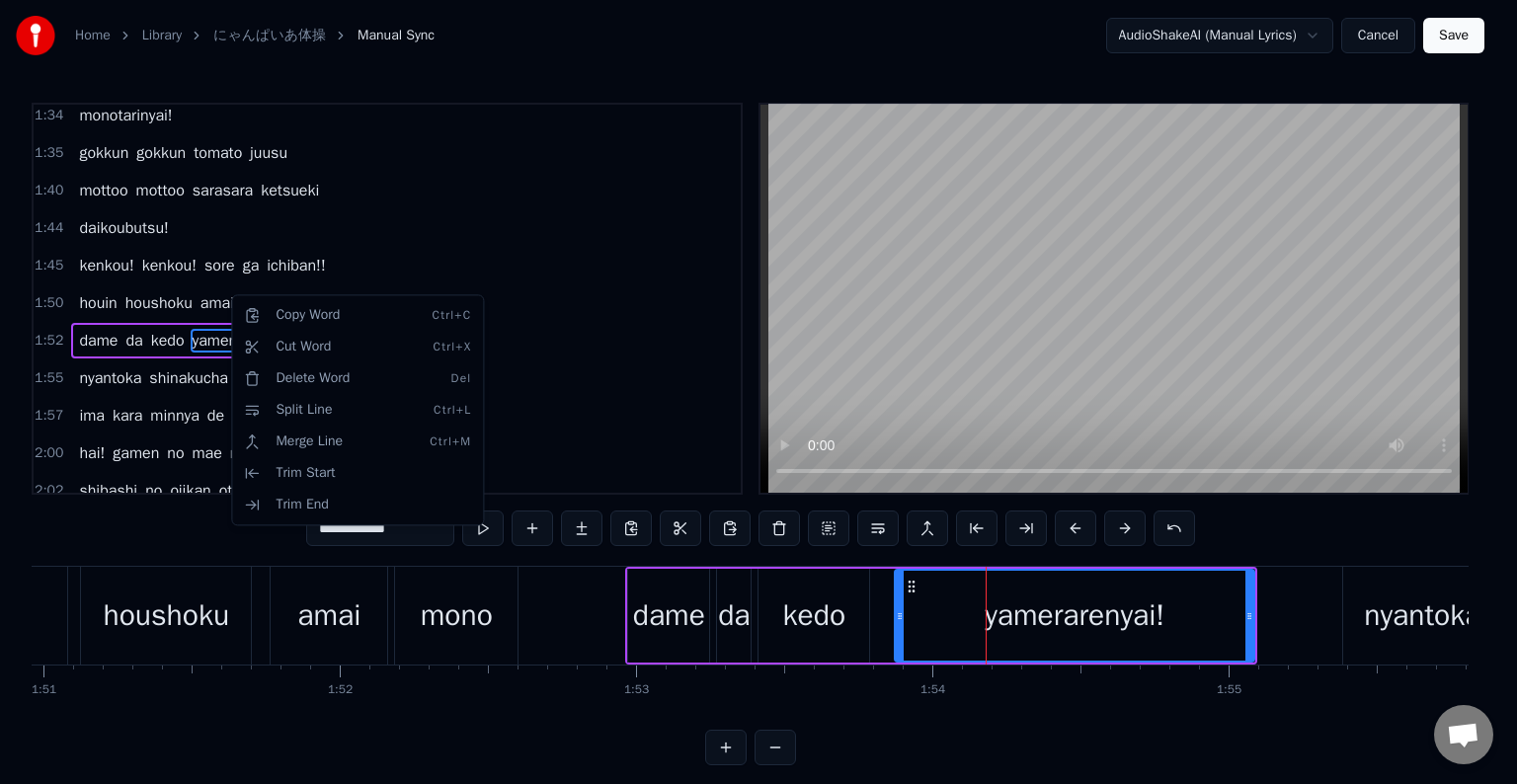 click on "Home Library にゃんぱいあ体操 Manual Sync AudioShakeAI (Manual Lyrics) Cancel Save 0:03 Oh yeah!! 0:05 nonki tanki sonki funky 0:07 every day!! 0:17 watchaa watchaa onaka ga hettaa! 0:21 kamitsuku zo! 0:22 gokkun gokkun onaka panpan 0:27 mottoo mottoo chi ga hoshii nya 0:31 tobikkiri furesshu! 0:32 kenkou! kenkou! ii chi o kure nya! 0:37 sutoresu nebusoku yasaibusoku 0:39 oishiku nyai chi wa iranyai! 0:42 undou busoku mo ikemasen 0:44 minna goissho ni seenoo! 0:46 hai! ryouude buraan de ashi pappa 0:49 daraan daraan de bururunrun 0:52 kihonshisei wa kore nite OK 0:54 Nyanpaia taisou hajimen ze! 0:57 koumori ga tobimawaru 0:59 wanpaia? nya nya Nyanpaia 1:01 umai chi o sagashidase 1:04 doko soko doko koko nyaa! 1:06 migi hidari kabu kaburi 1:09 chi o chuuchuu datte Nyanpaia 1:11 kenkoutai arigatai 1:13 derinyasu!!!! 1:16 gottsan desu! 1:17 Nyanpaia! Wao! 1:31 watchaa watchaa nodo kawaita! 1:34 monotarinyai! 1:35 gokkun gokkun tomato juusu 1:40 mottoo mottoo sarasara ketsueki 1:44 daikoubutsu! 1:45 sore" at bounding box center (758, 398) 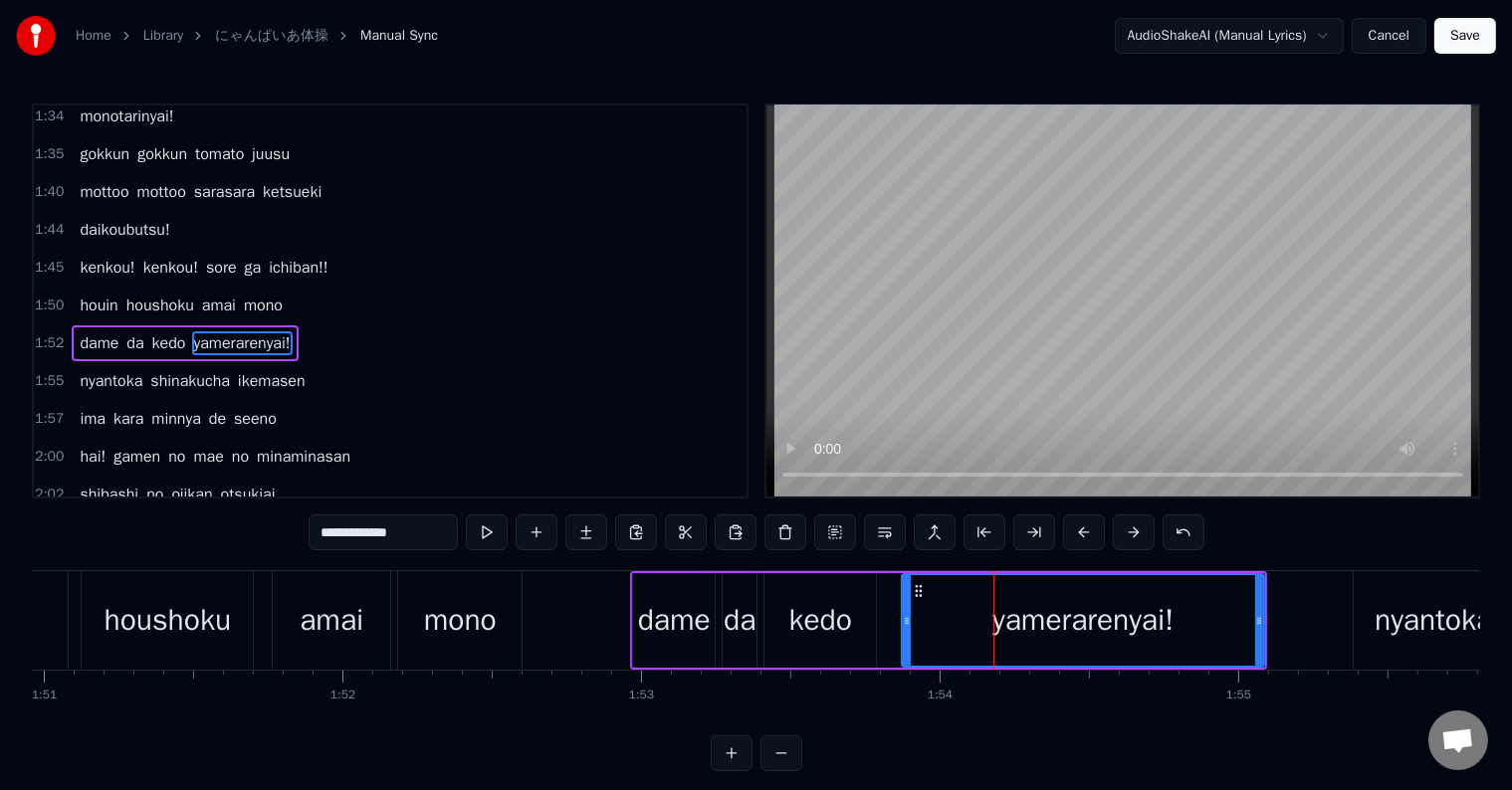 click on "**********" at bounding box center [383, 532] 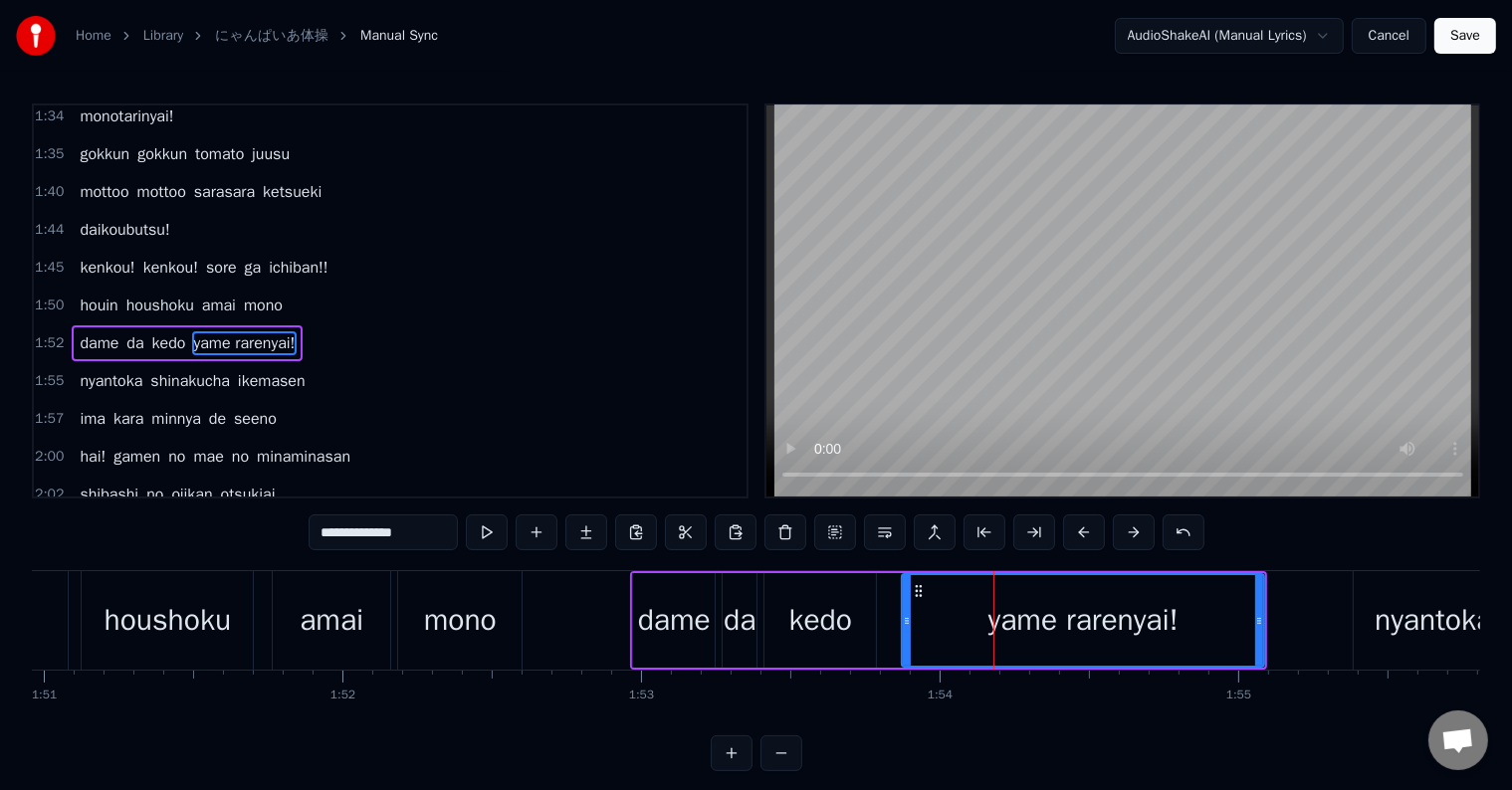 click on "**********" at bounding box center [383, 532] 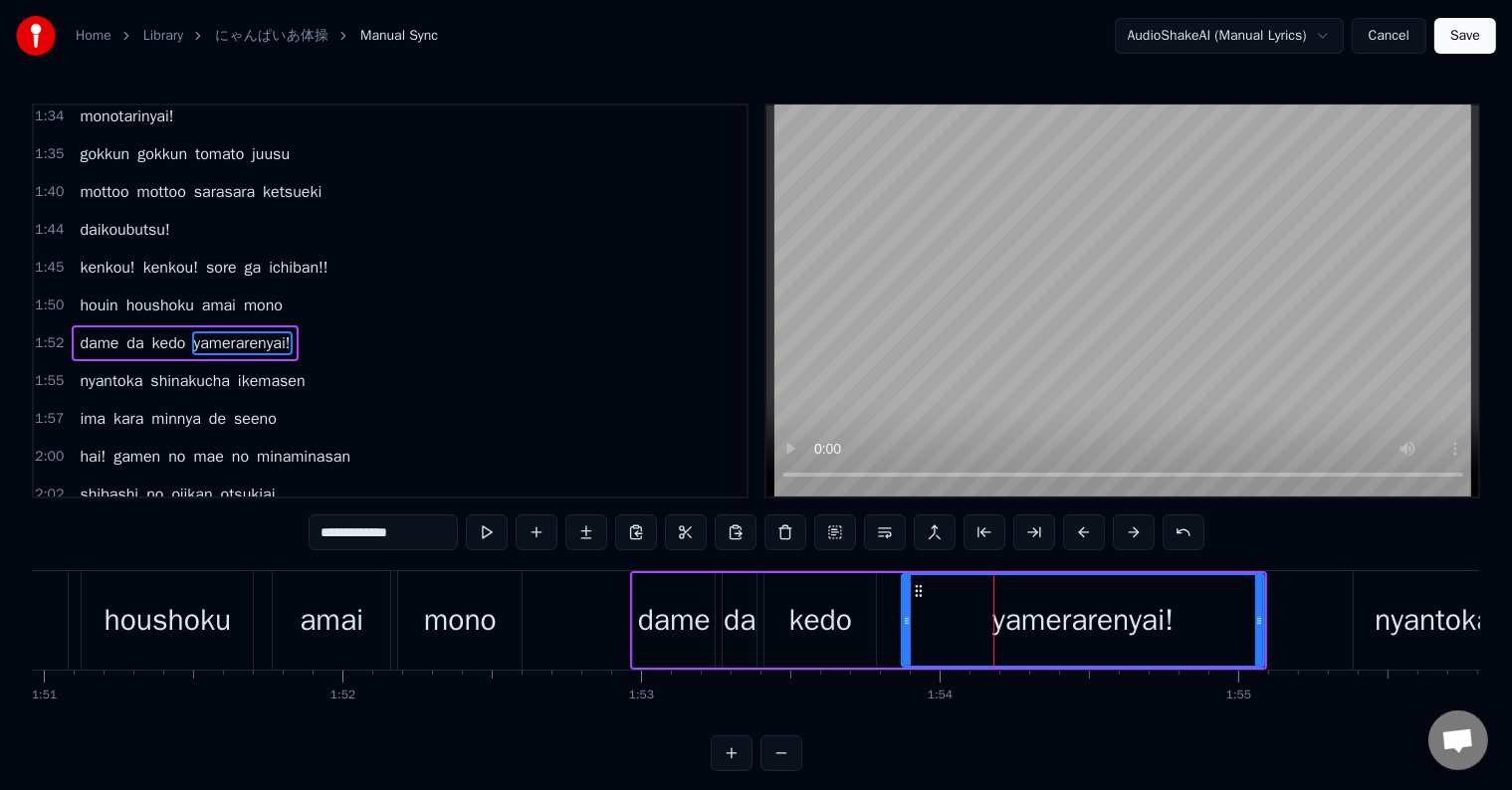 click on "**********" at bounding box center (383, 532) 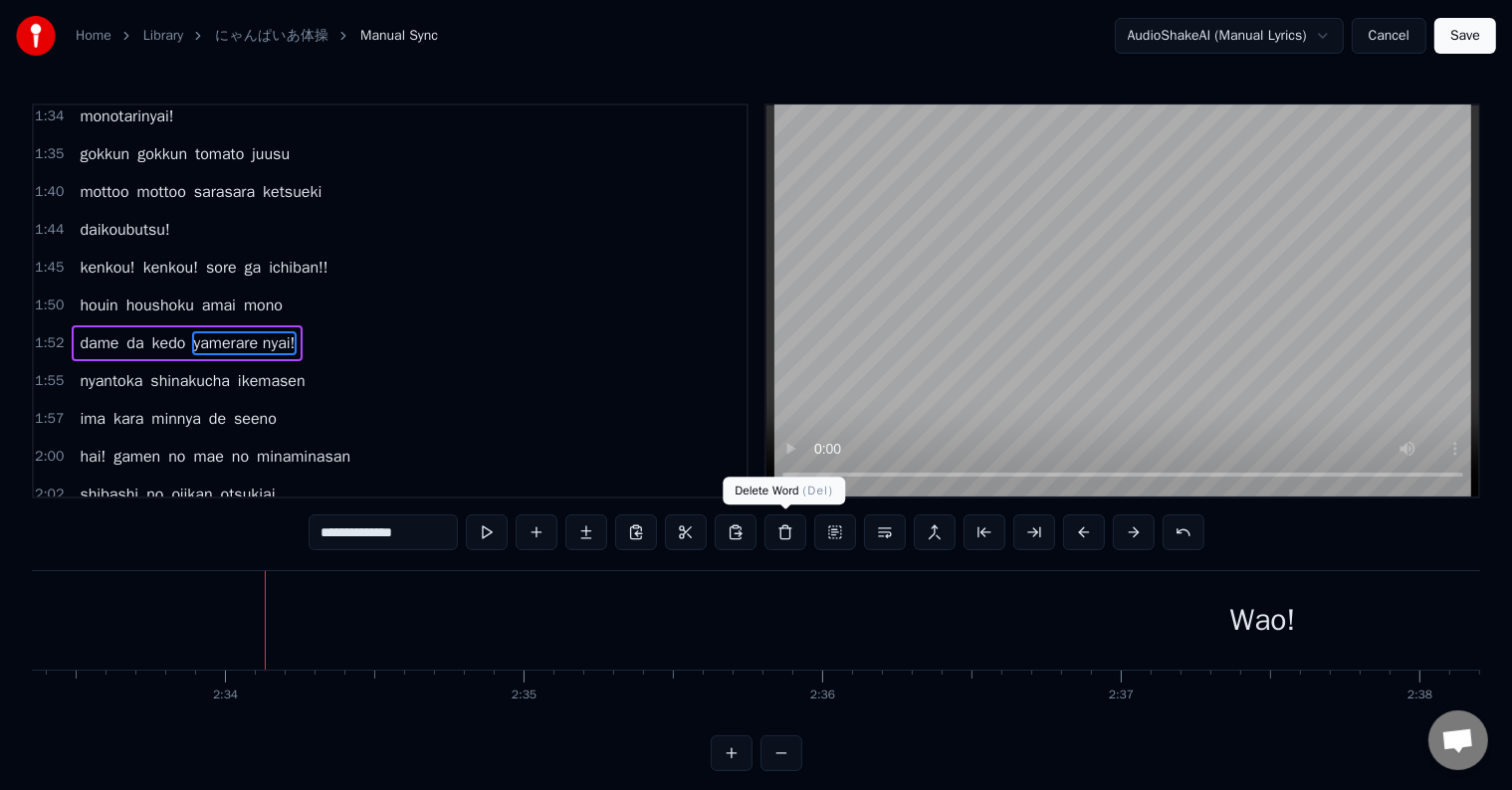 scroll, scrollTop: 0, scrollLeft: 45872, axis: horizontal 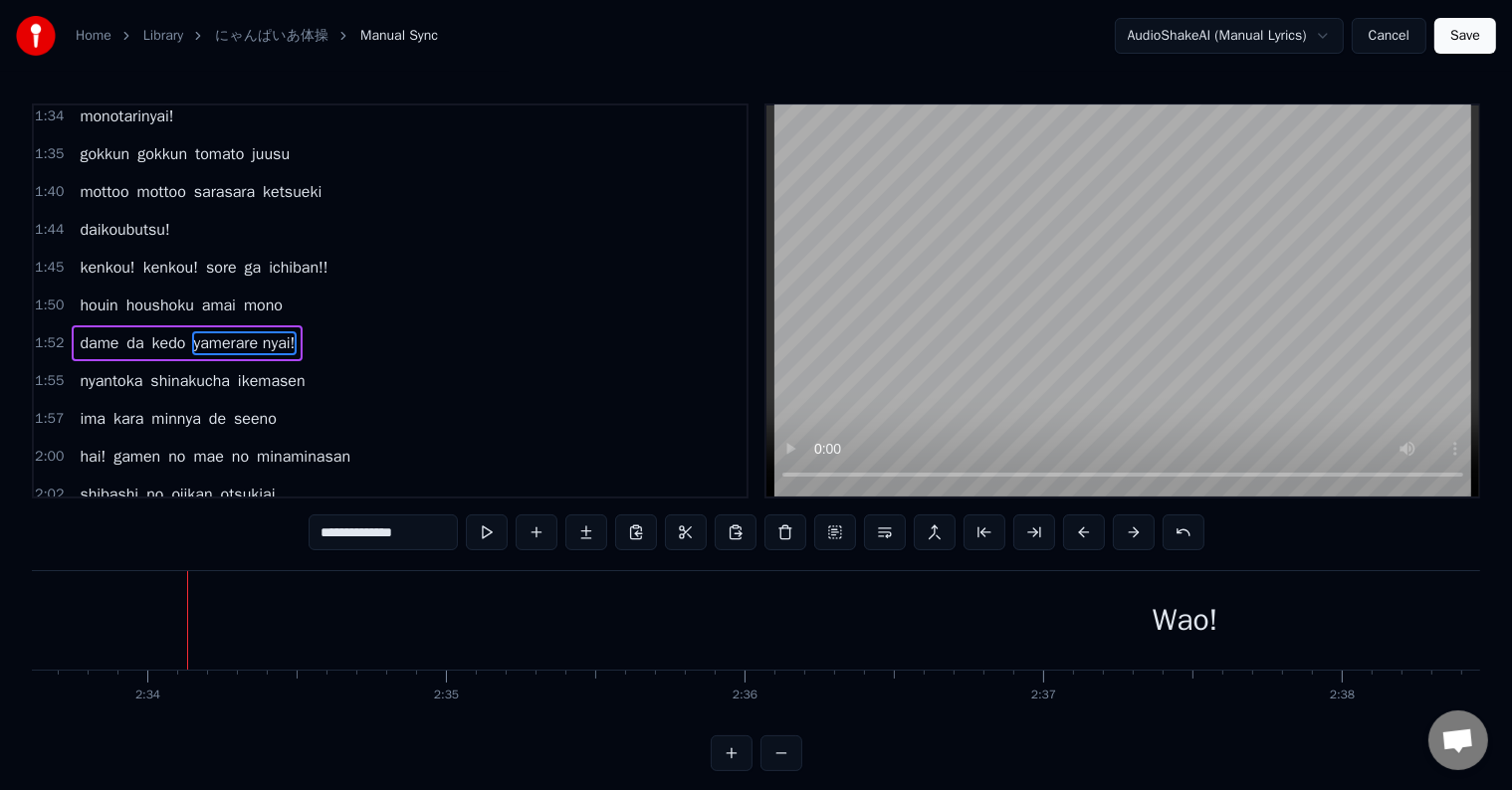 click on "Wao!" at bounding box center (1186, 620) 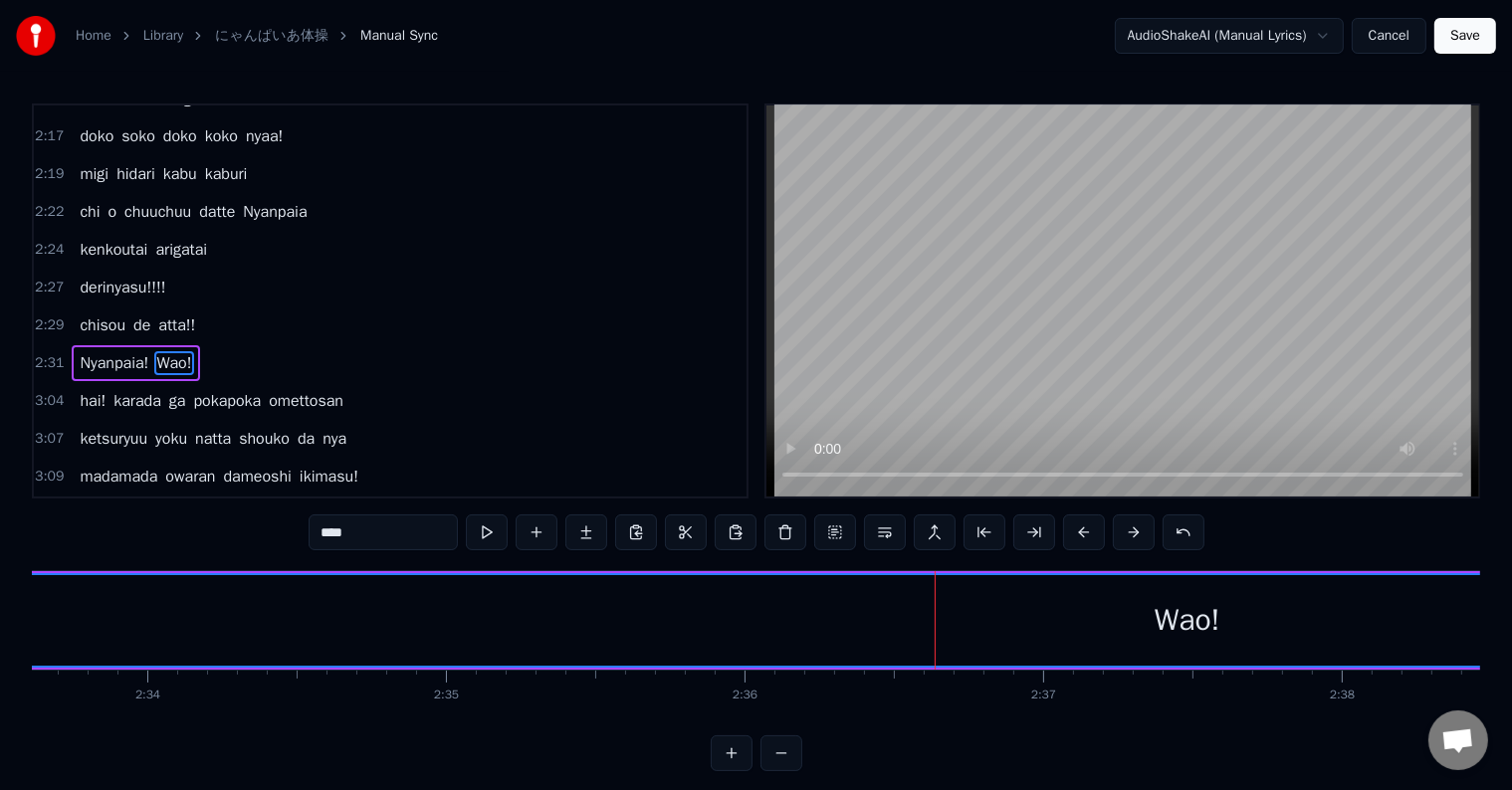 scroll, scrollTop: 1653, scrollLeft: 0, axis: vertical 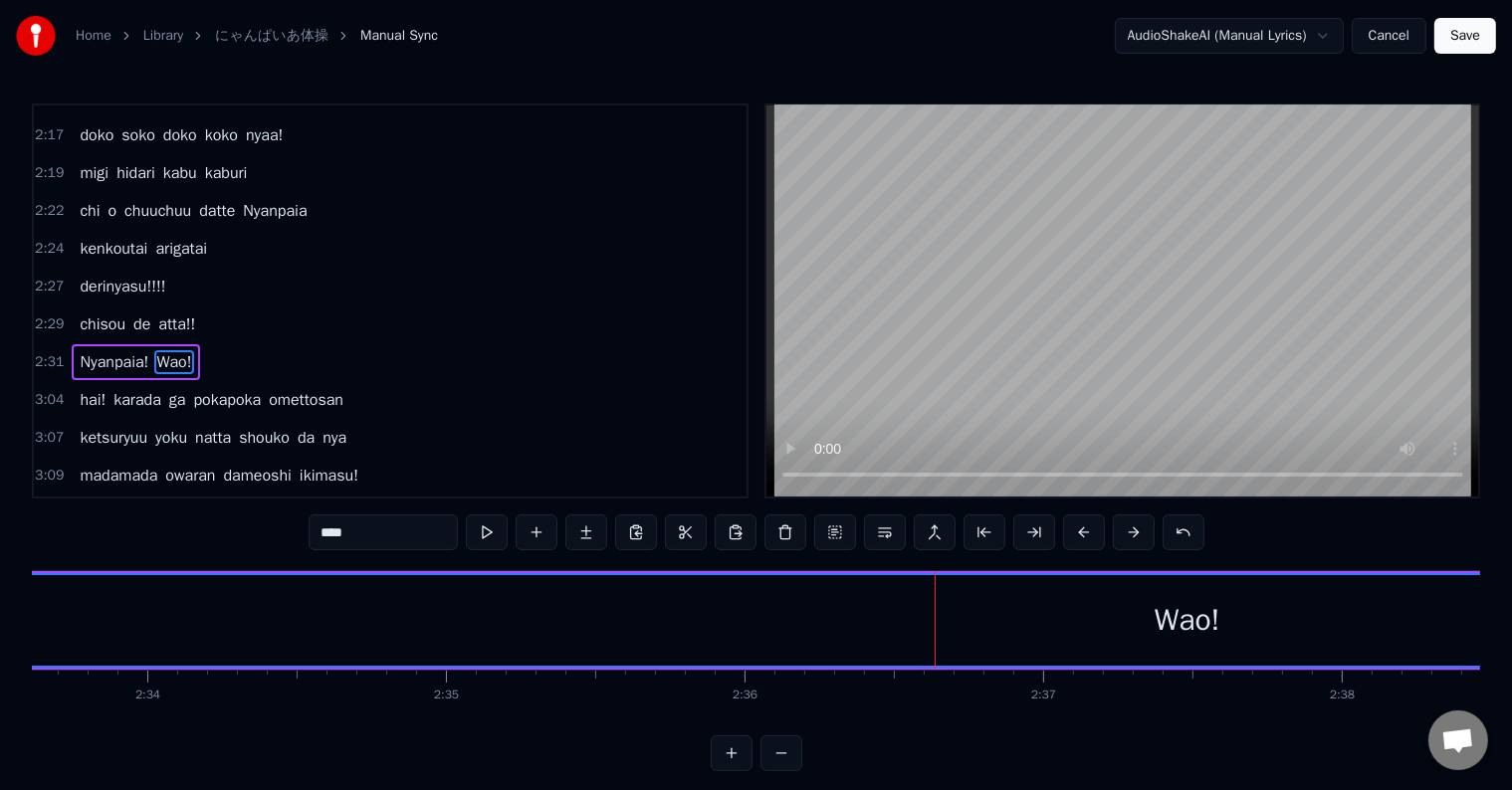 click on "hai!" at bounding box center [93, 400] 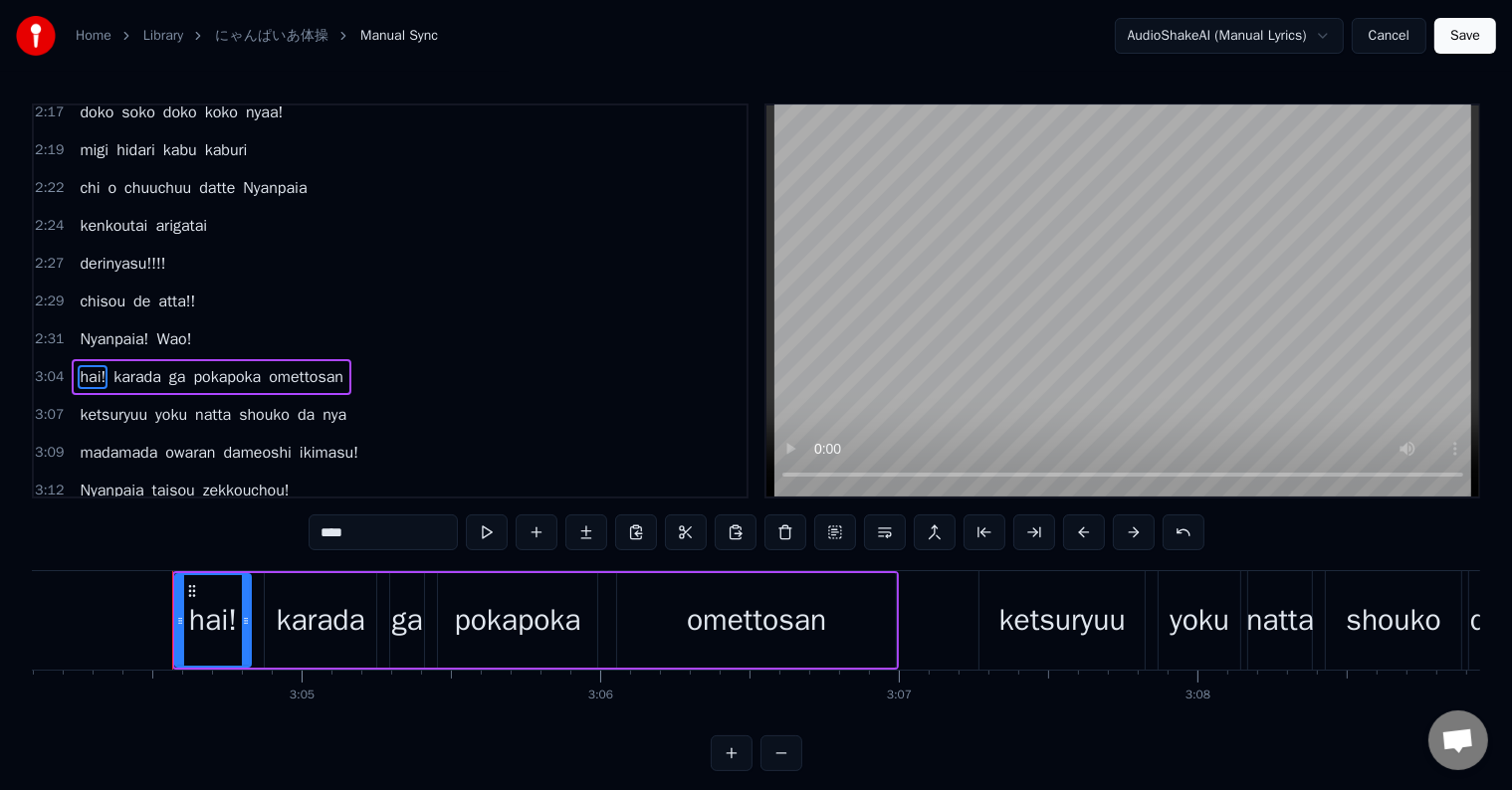 scroll, scrollTop: 0, scrollLeft: 55014, axis: horizontal 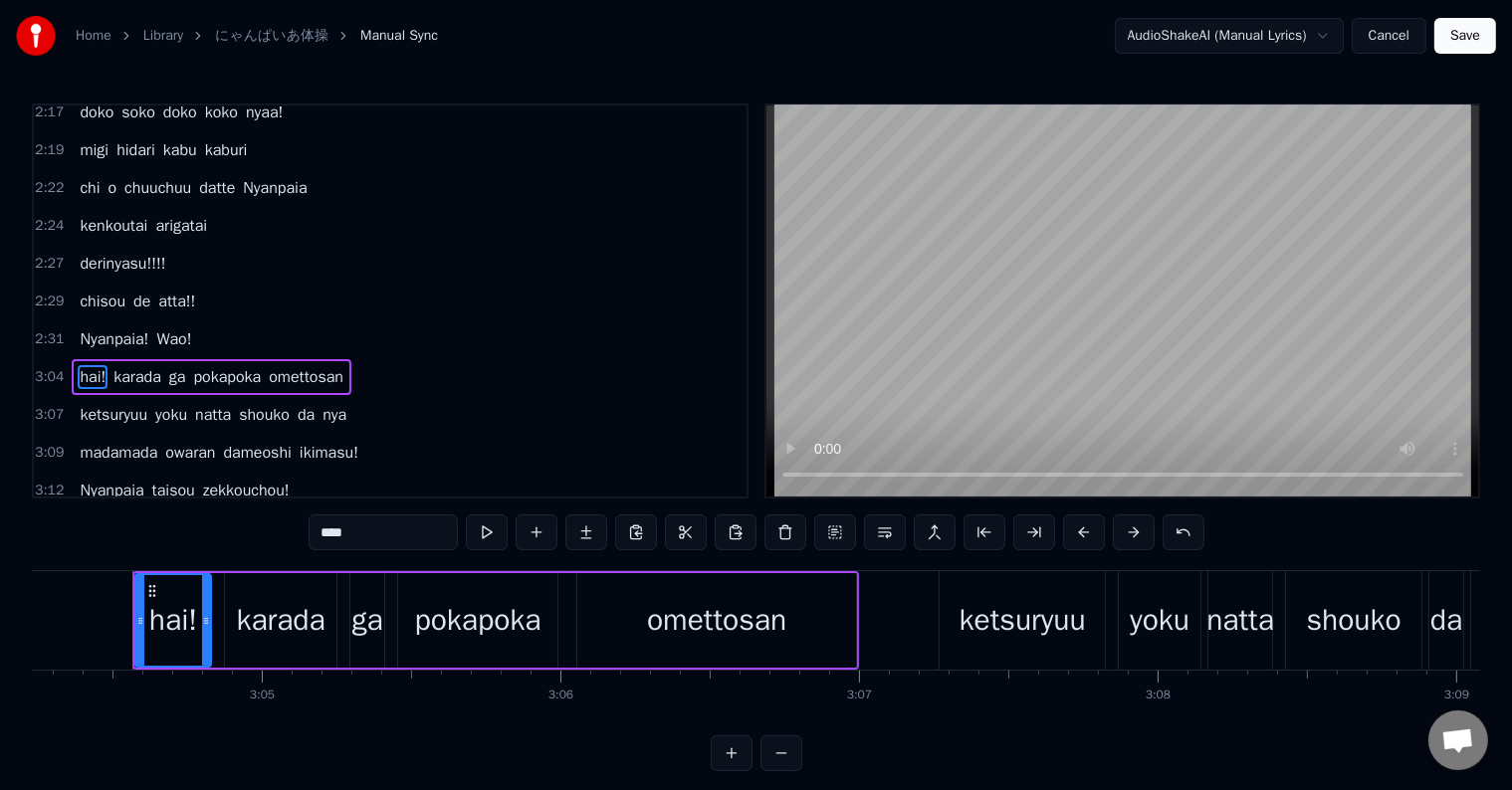 click on "Wao!" at bounding box center (173, 339) 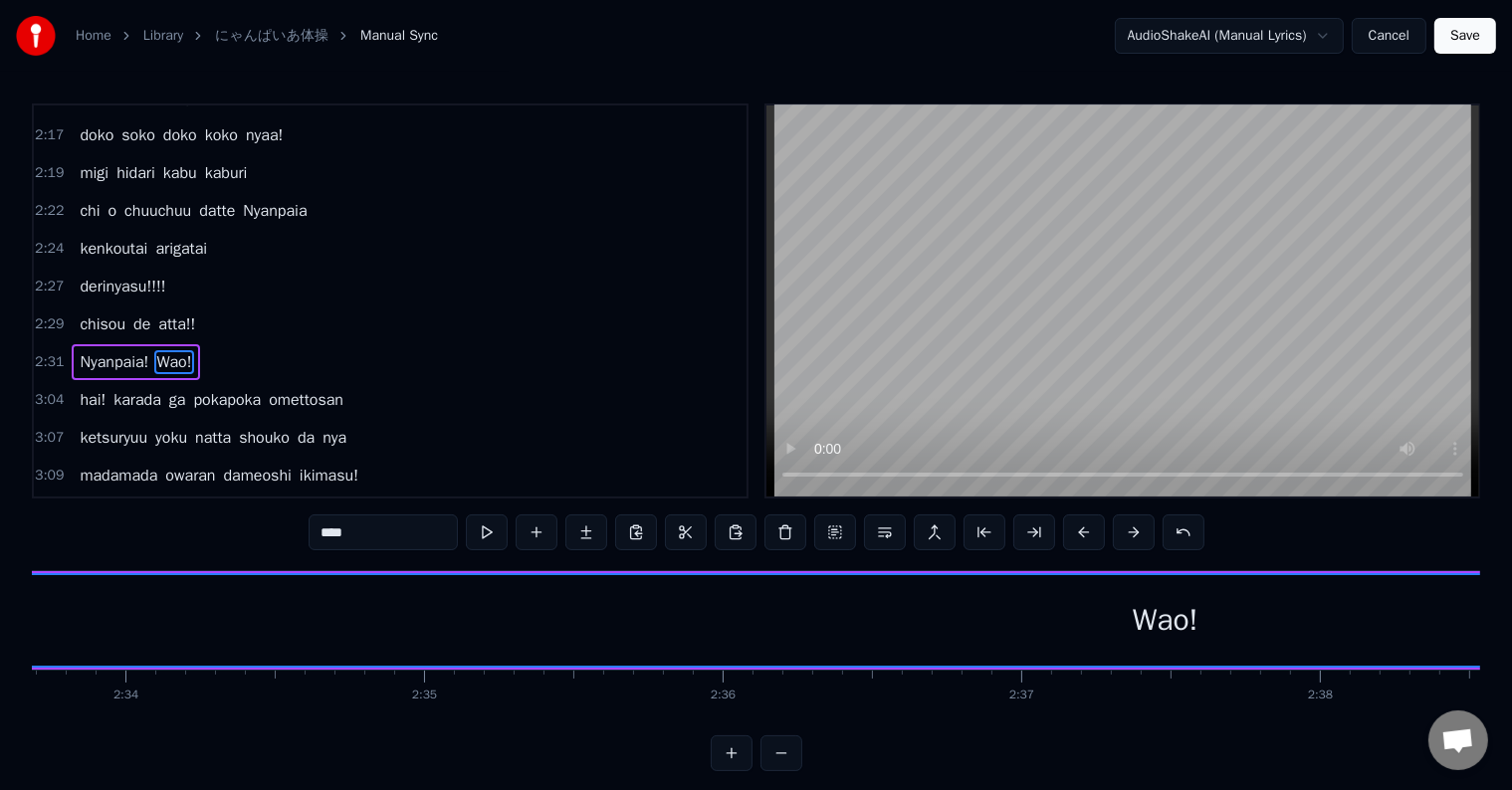 scroll, scrollTop: 0, scrollLeft: 45351, axis: horizontal 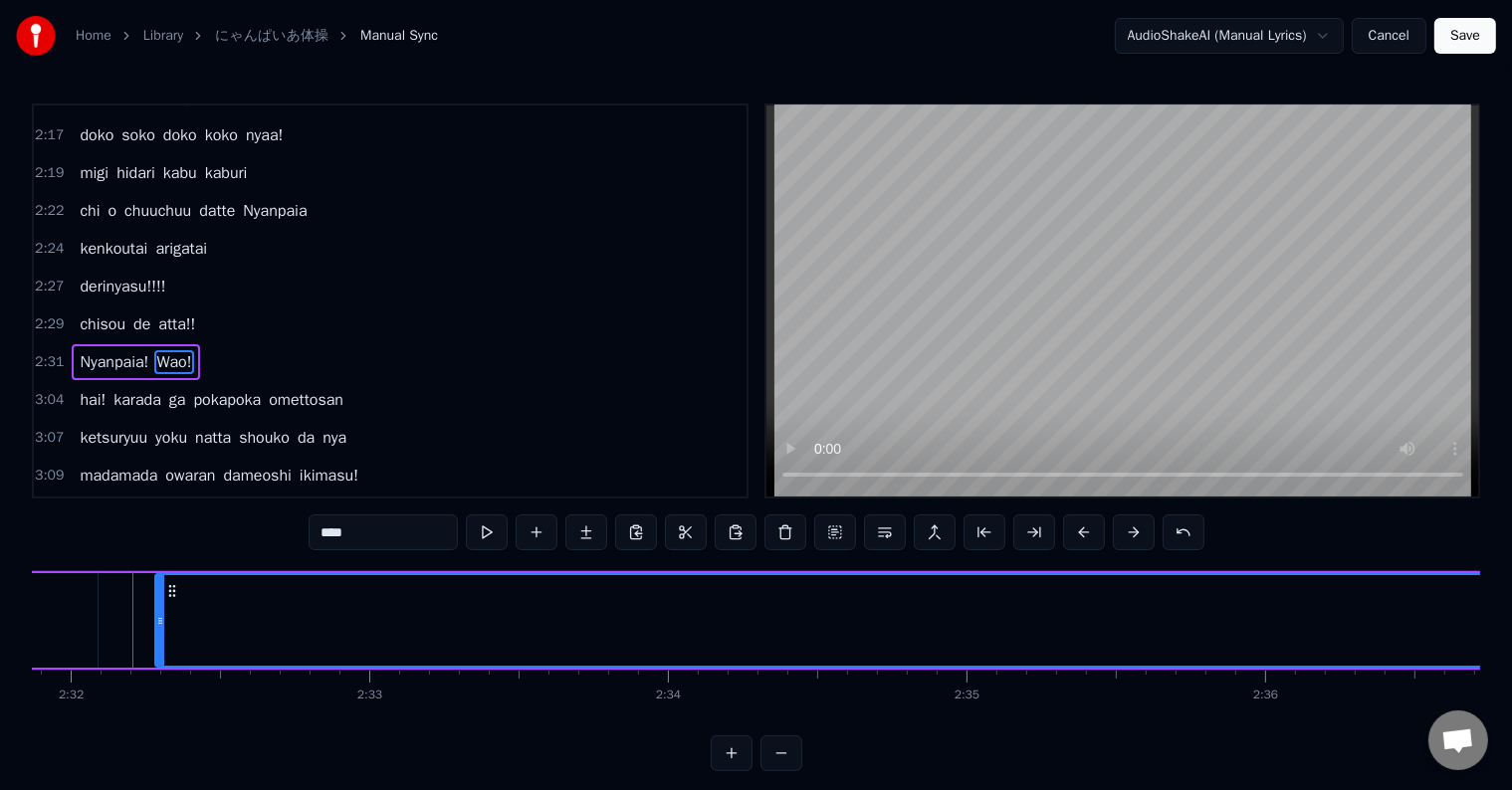 drag, startPoint x: 139, startPoint y: 601, endPoint x: 389, endPoint y: 625, distance: 251.1494 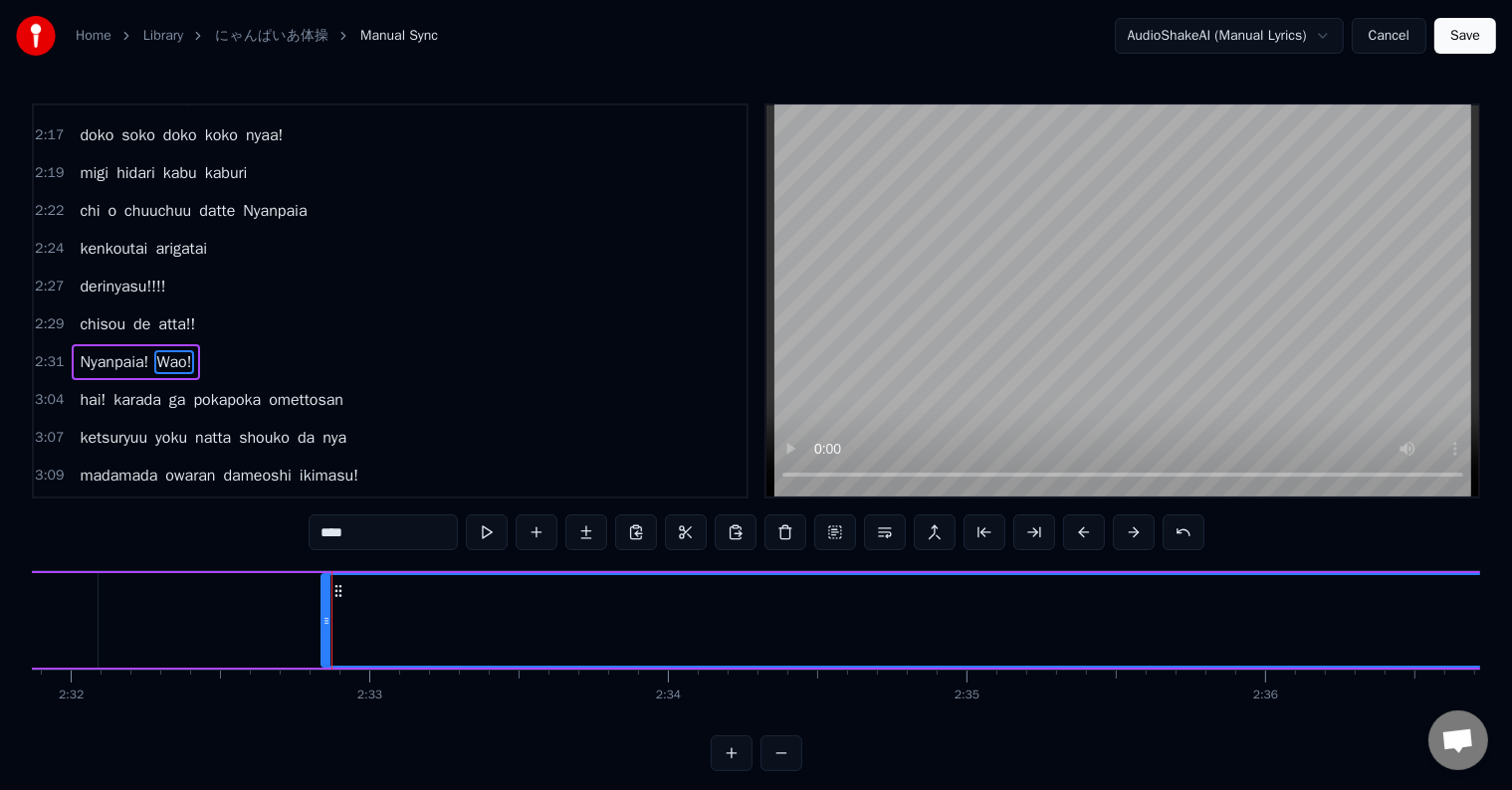 drag, startPoint x: 700, startPoint y: 619, endPoint x: 904, endPoint y: 619, distance: 204 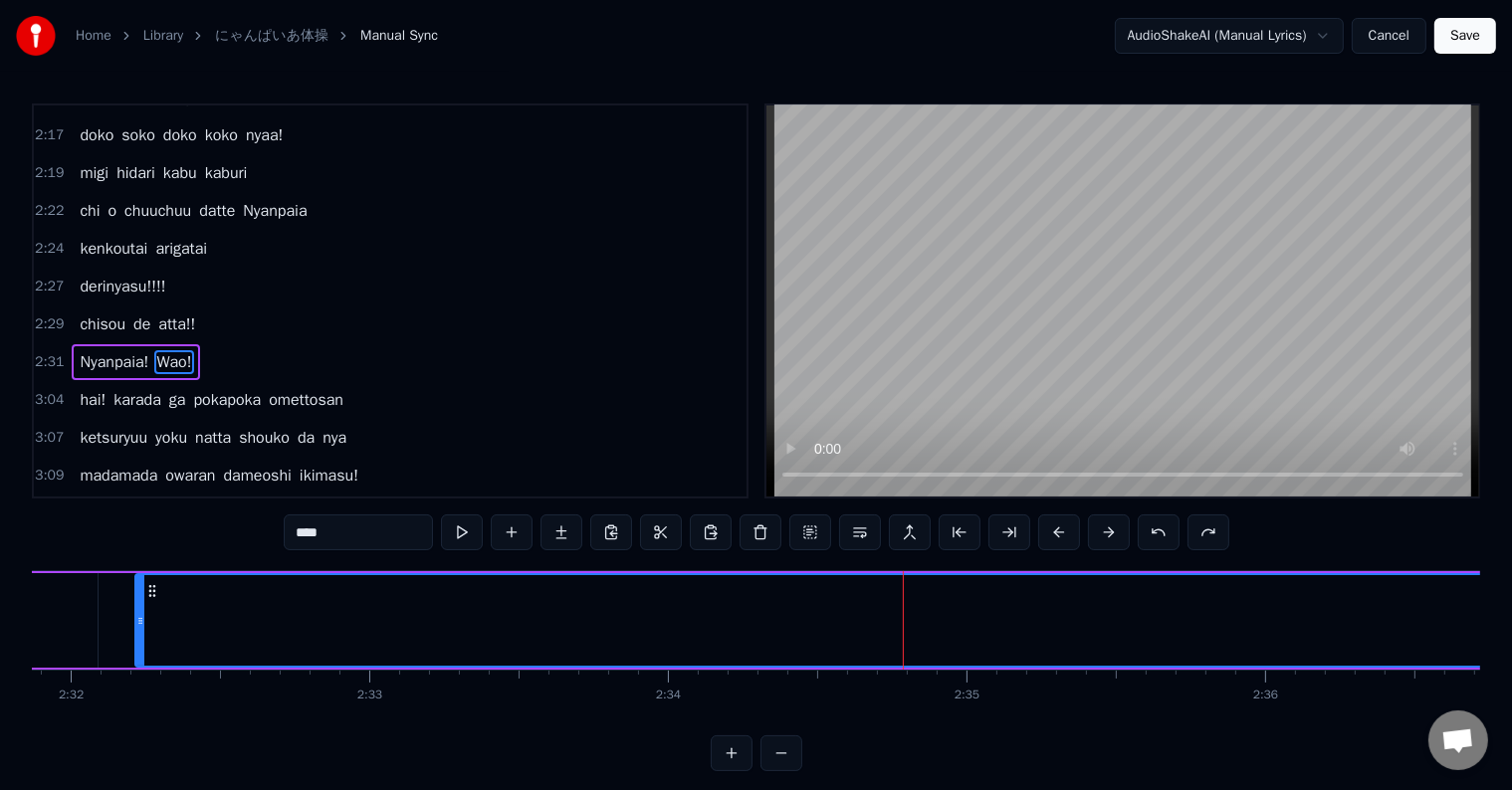 click on "Wao!" at bounding box center [1708, 620] 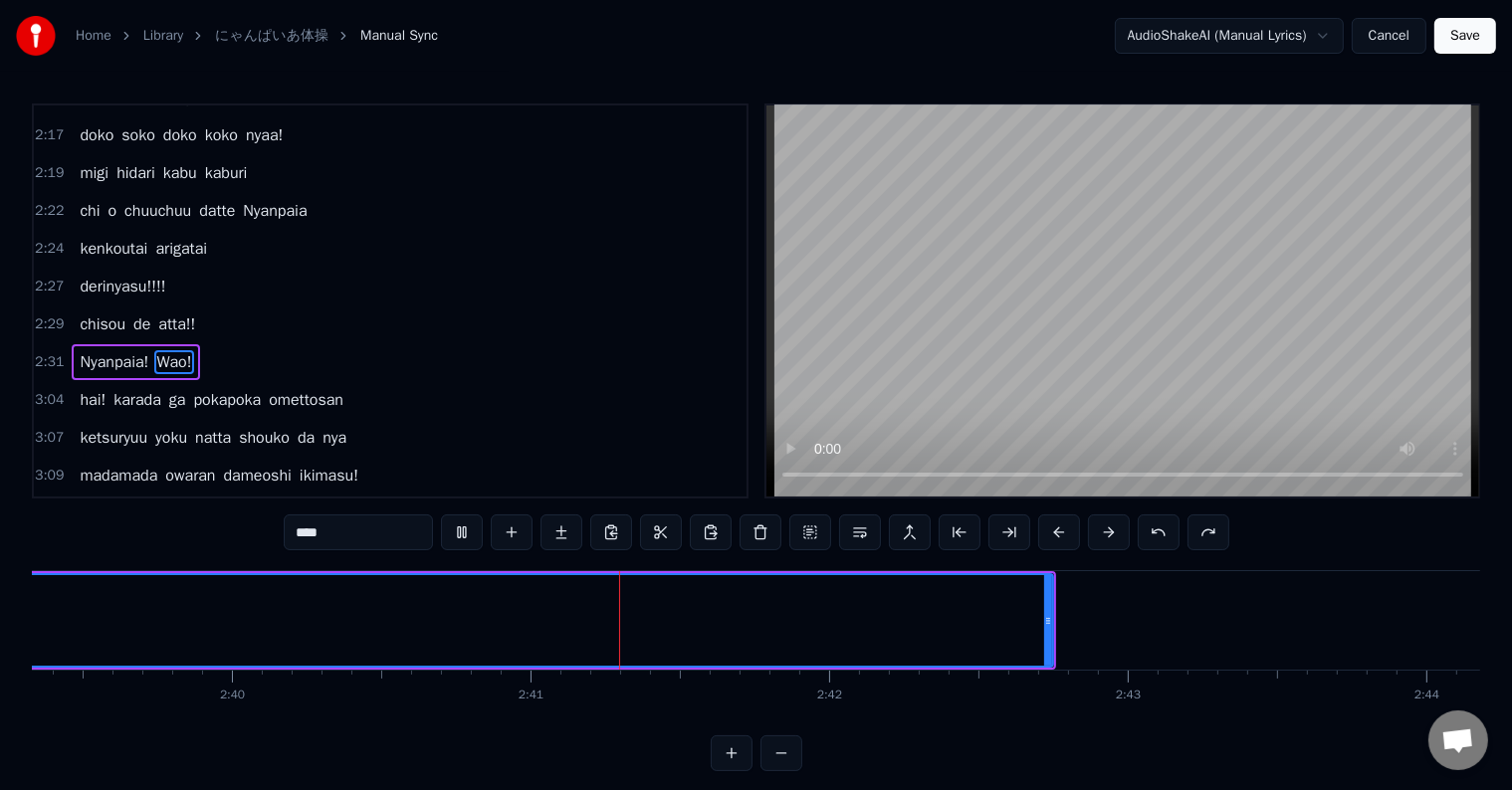 scroll, scrollTop: 0, scrollLeft: 47901, axis: horizontal 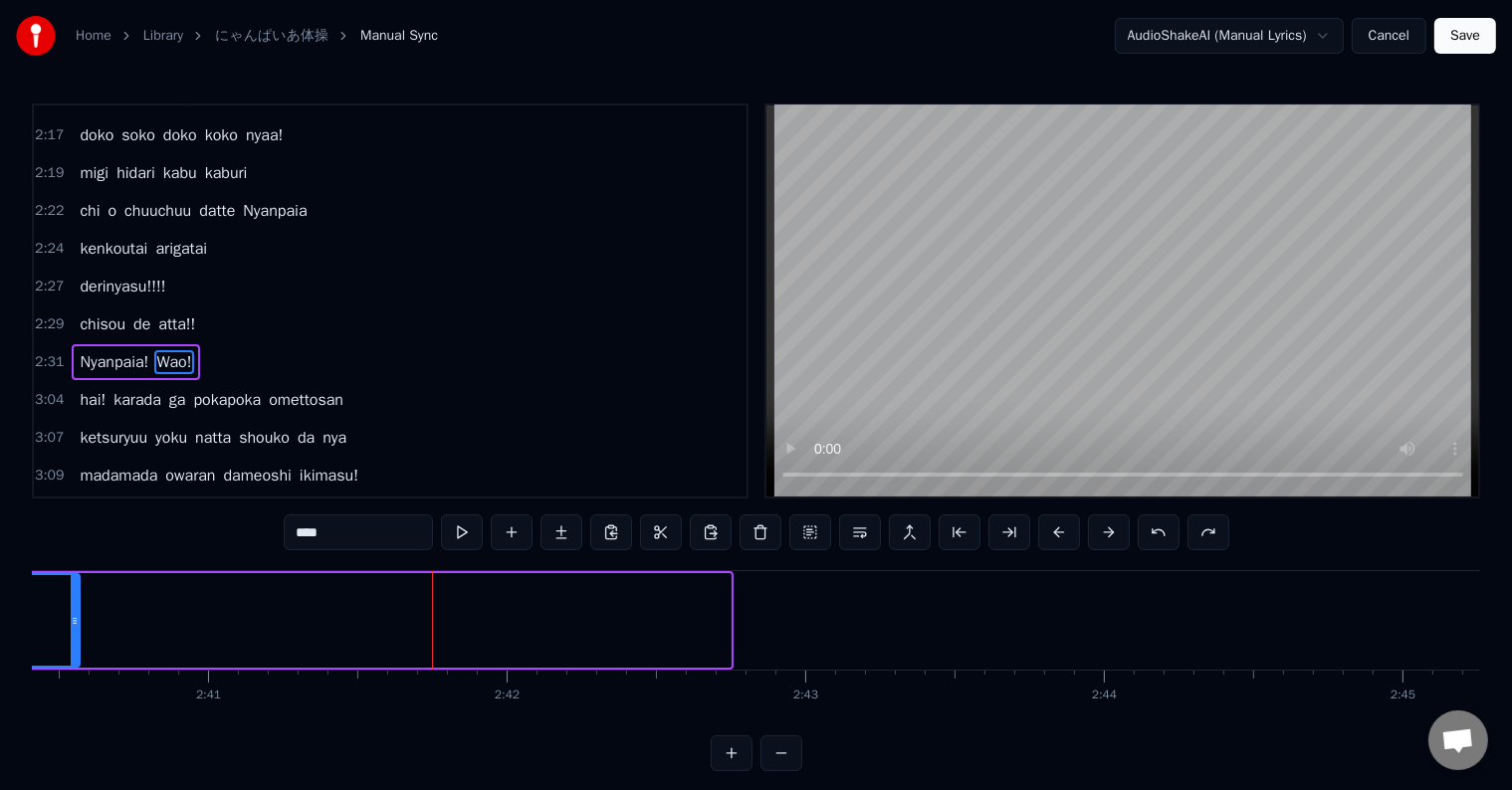 drag, startPoint x: 721, startPoint y: 607, endPoint x: 76, endPoint y: 611, distance: 645.0124 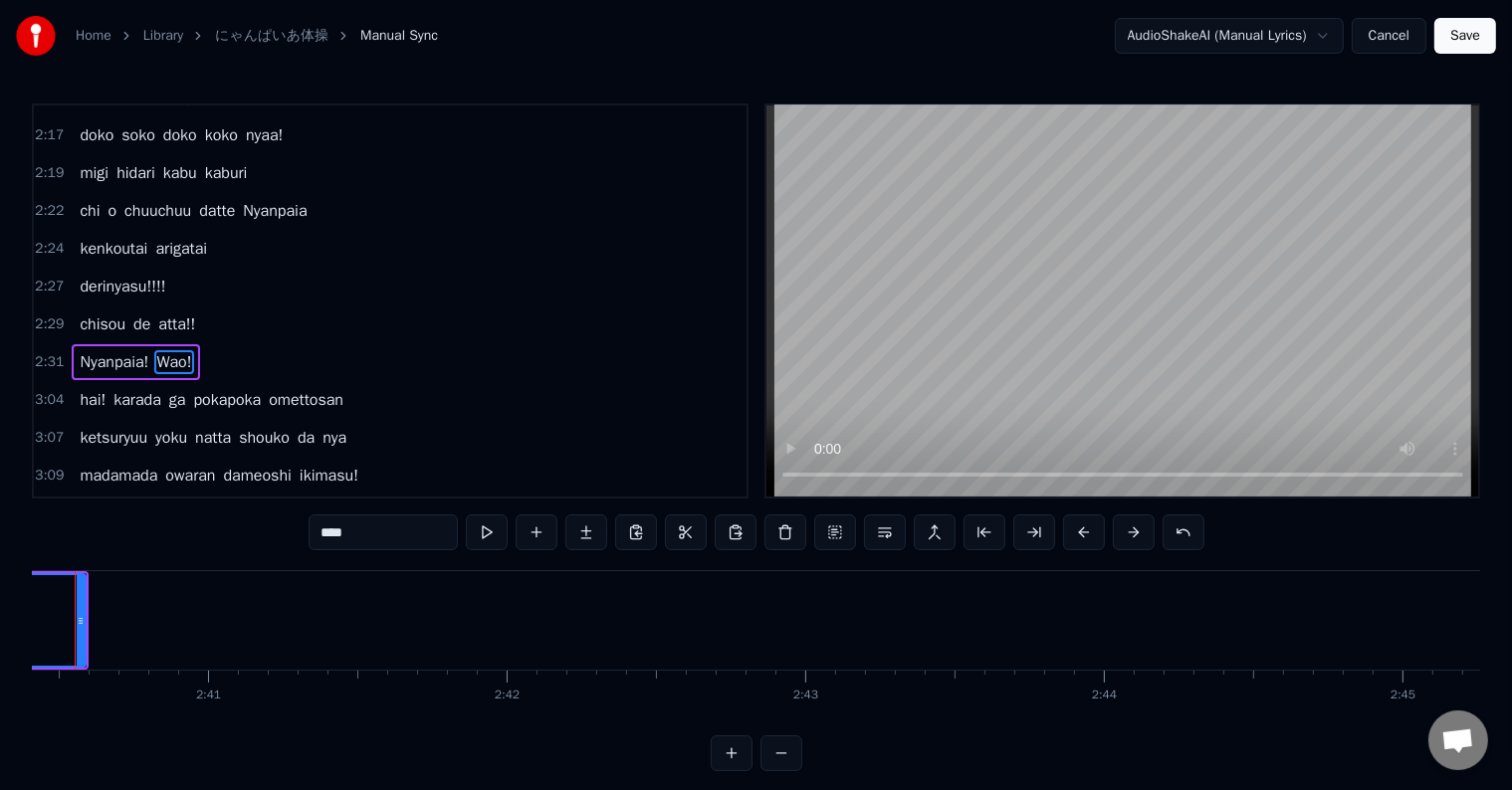 scroll, scrollTop: 0, scrollLeft: 47844, axis: horizontal 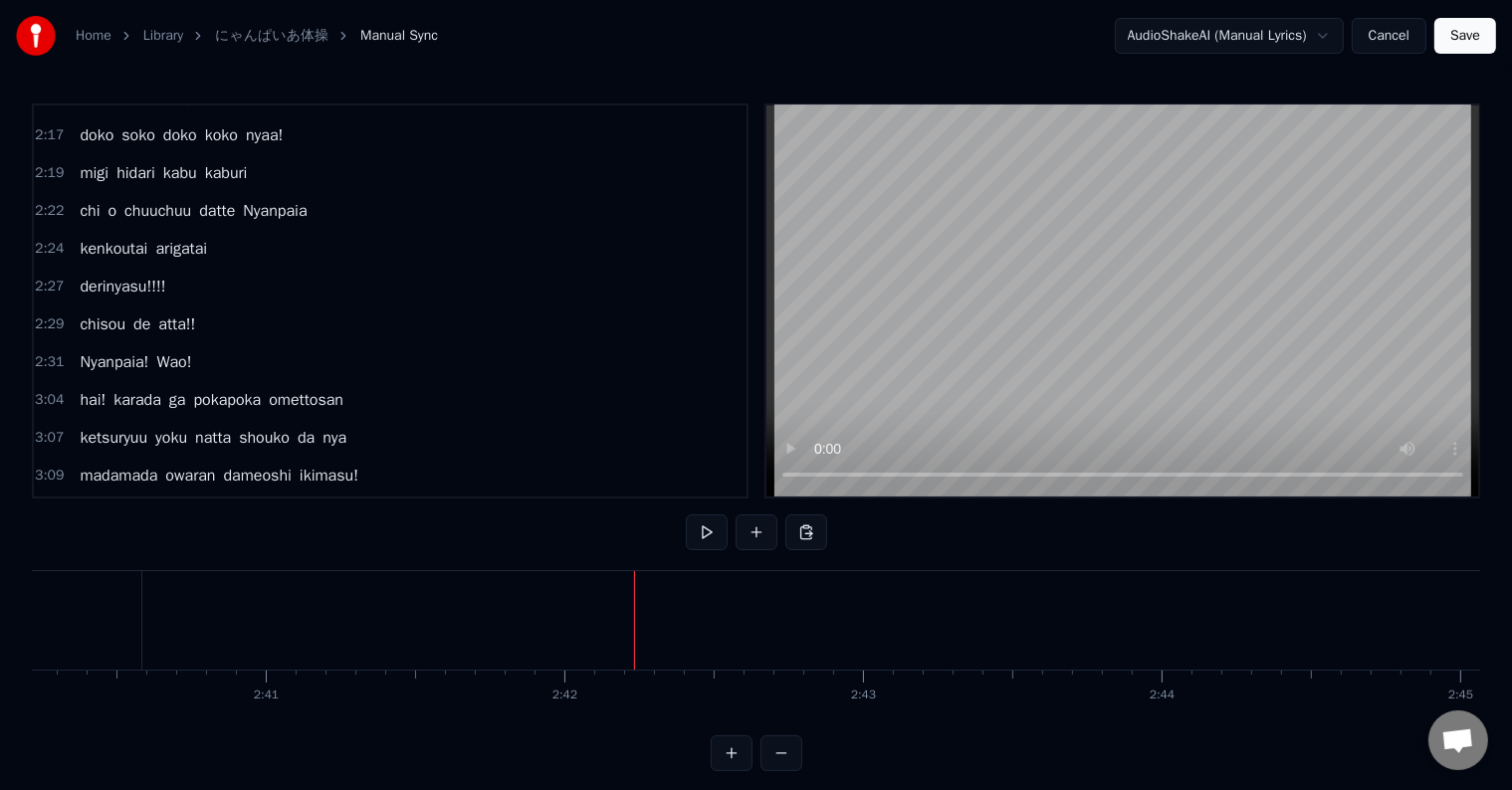 drag, startPoint x: 574, startPoint y: 620, endPoint x: 173, endPoint y: 624, distance: 401.01995 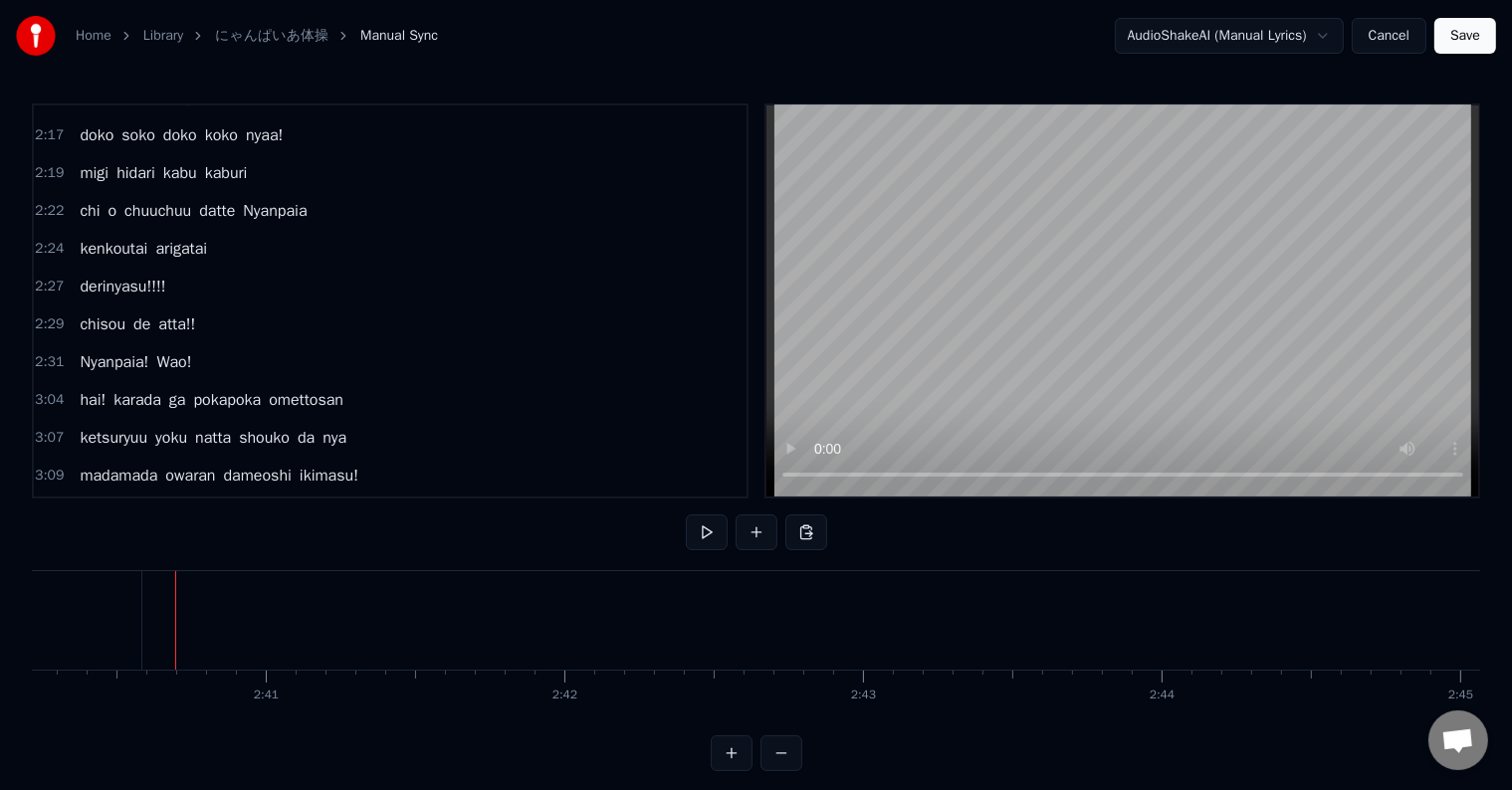 click on "Oh yeah!! nonki tanki sonki funky every day!! watchaa watchaa onaka ga hettaa! kamitsuku zo! gokkun gokkun onaka panpan mottoo mottoo chi ga hoshii nya tobikkiri furesshu! kenkou! kenkou! ii chi o kure nya! sutoresu nebusoku yasaibusoku oishiku nyai chi wa iranyai! undou busoku mo ikemasen minna goissho ni seenoo! hai! ryouude buraan de ashi pappa daraan daraan de bururunrun kihonshisei wa kore nite OK Nyanpaia taisou hajimen ze! koumori ga tobimawaru wanpaia? nya nya Nyanpaia umai chi o sagashidase doko soko doko koko nyaa! migi hidari kabu kaburi chi o chuuchuu datte Nyanpaia kenkoutai arigatai derinyasu!!!! gottsan desu! Nyanpaia! Wao! watchaa watchaa nodo kawaita! monotarinyai! gokkun gokkun tomato juusu mottoo mottoo sarasara ketsueki daikoubutsu! kenkou! kenkou! sore ga ichiban!! houin houshoku amai mono dame da kedo yamerare nyai! nyantoka shinakucha ikemasen ima kara minnya de seeno hai! gamen no mae no minaminasan shibashi no ojikan otsukiai hito no me nyanka ki ni shicha noo noo Nyanpaia taisou mou" at bounding box center (-13006, 620) 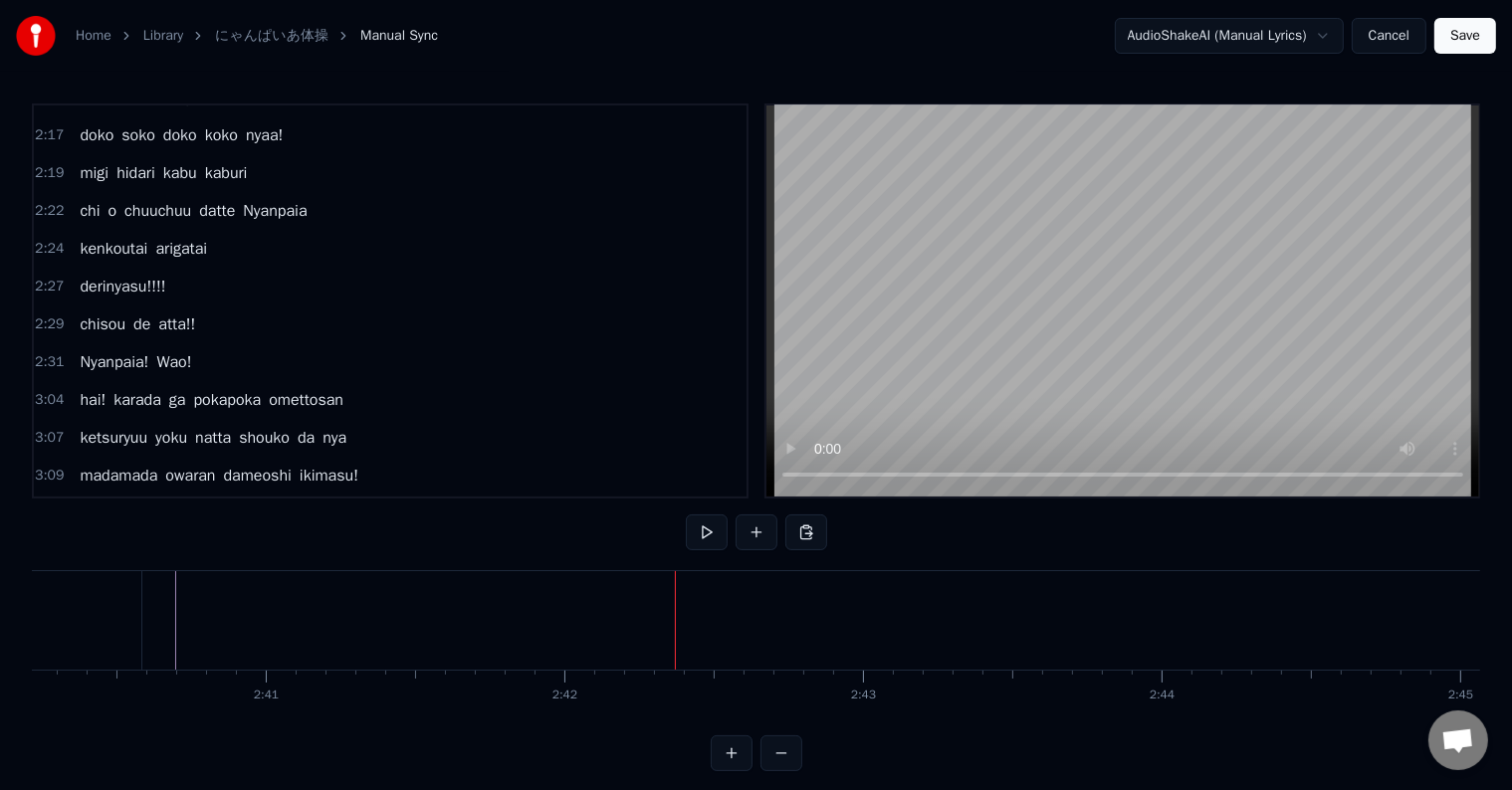 click on "Wao!" at bounding box center [173, 362] 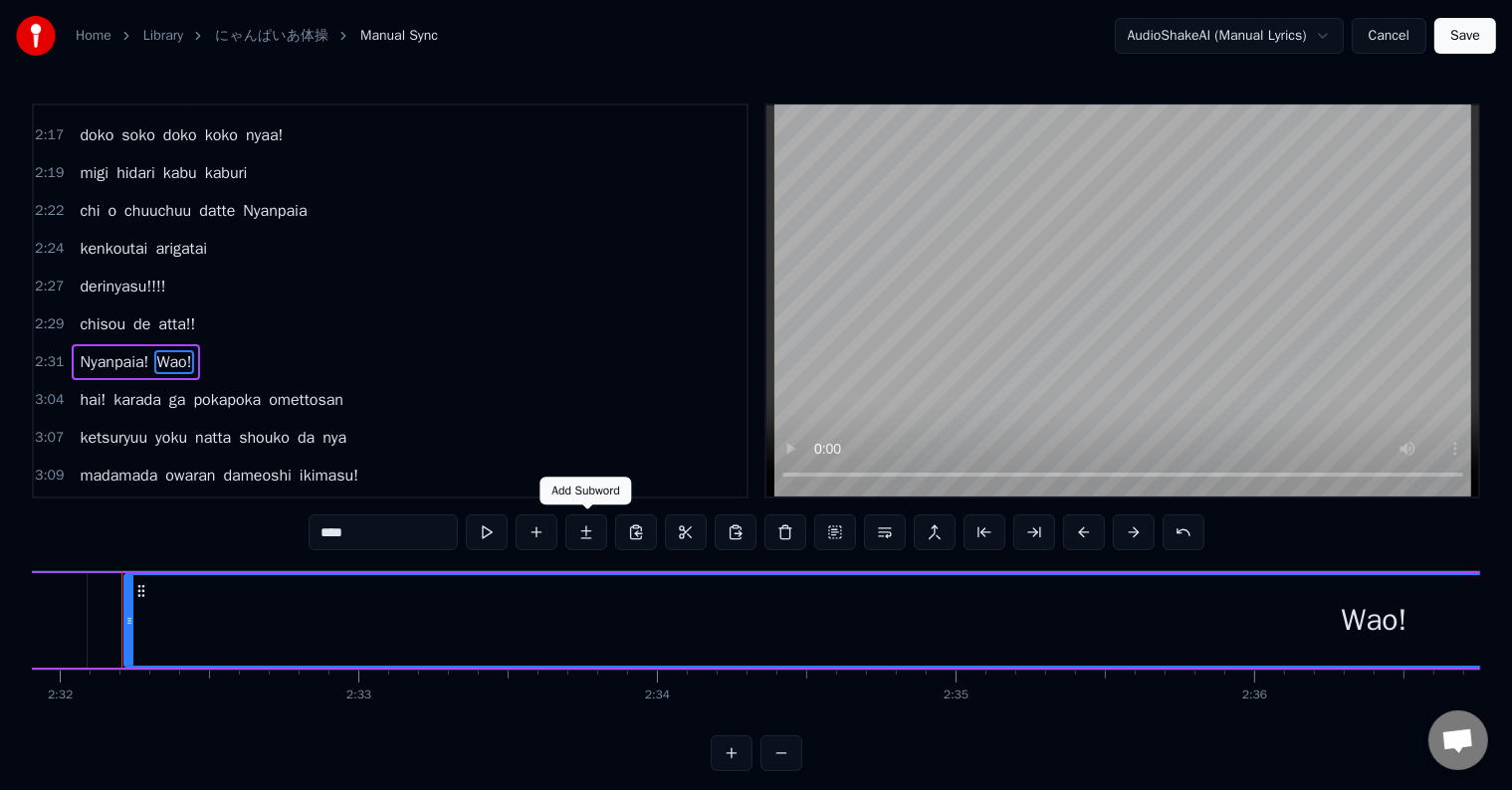 scroll, scrollTop: 0, scrollLeft: 45351, axis: horizontal 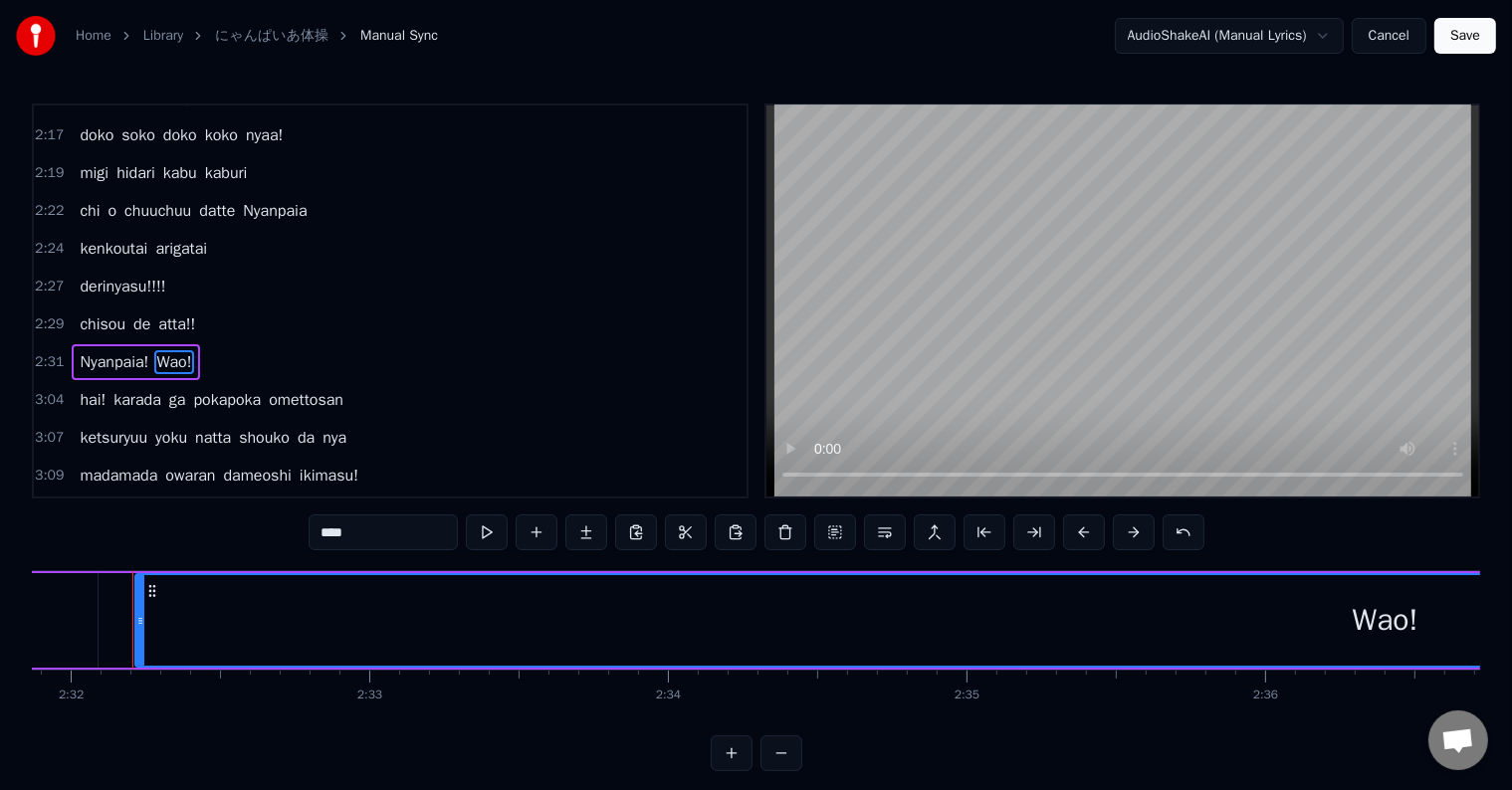 click on "Wao!" at bounding box center [1386, 620] 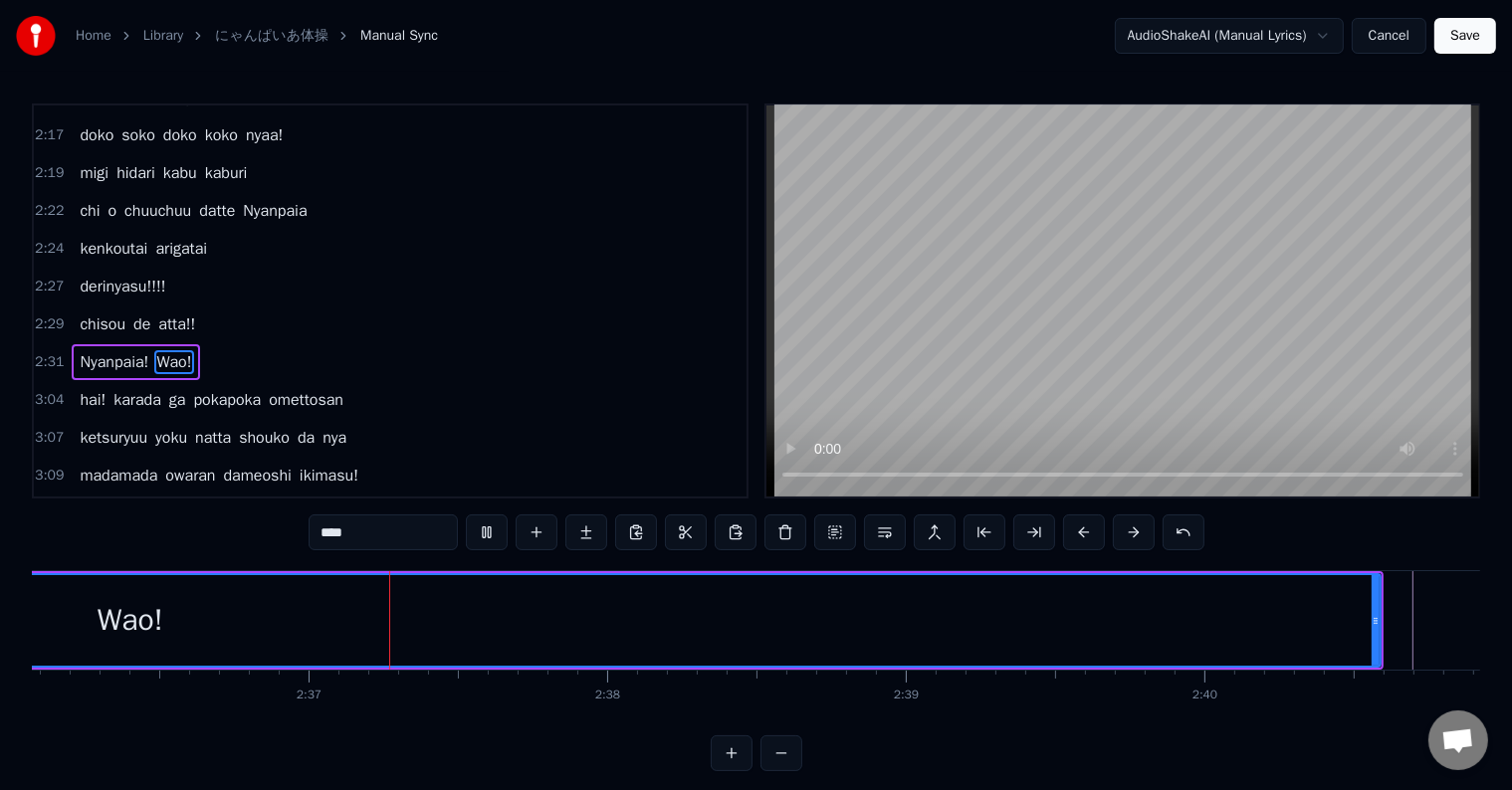 scroll, scrollTop: 0, scrollLeft: 46653, axis: horizontal 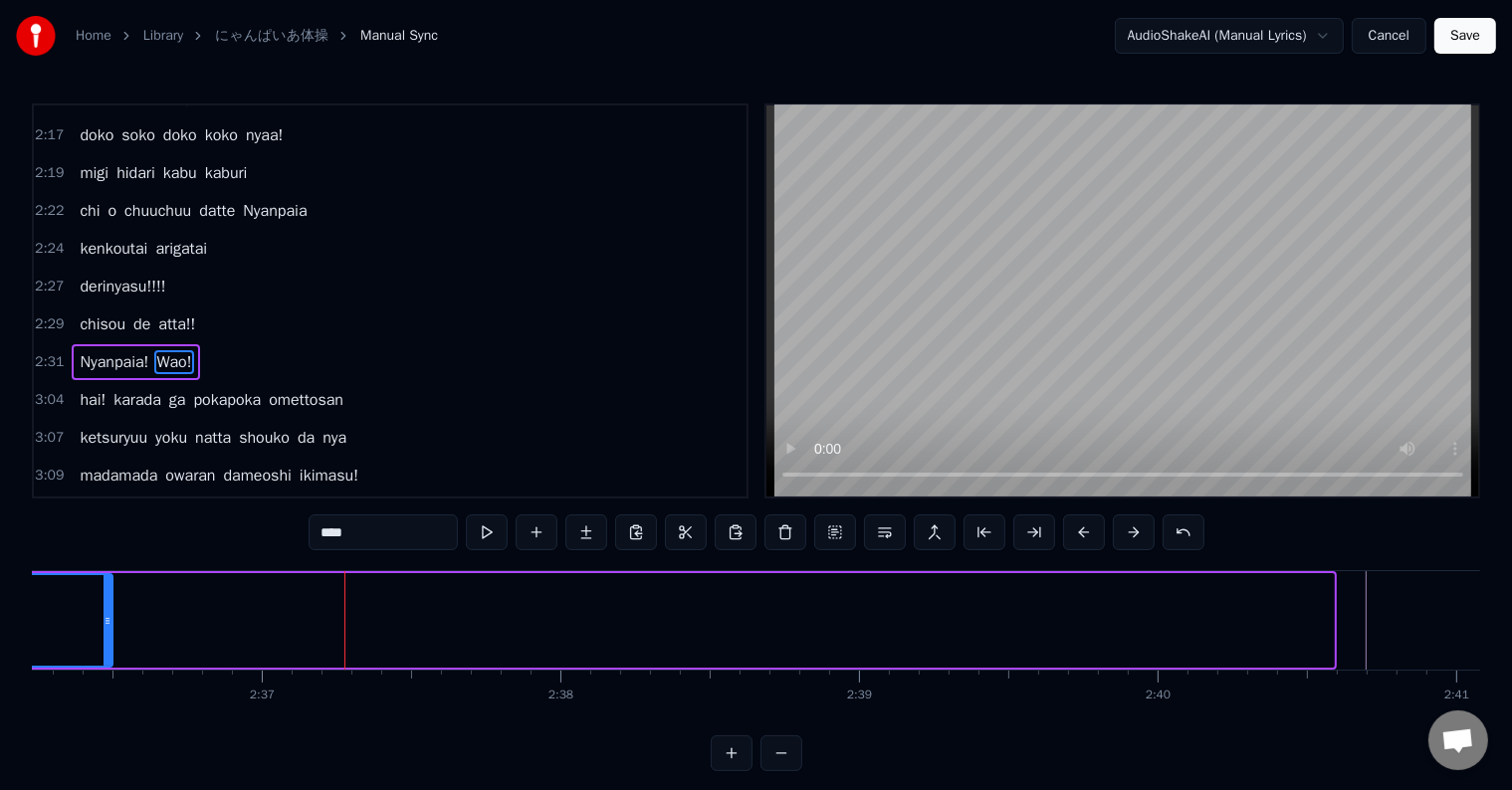 drag, startPoint x: 1328, startPoint y: 623, endPoint x: 104, endPoint y: 612, distance: 1224.0494 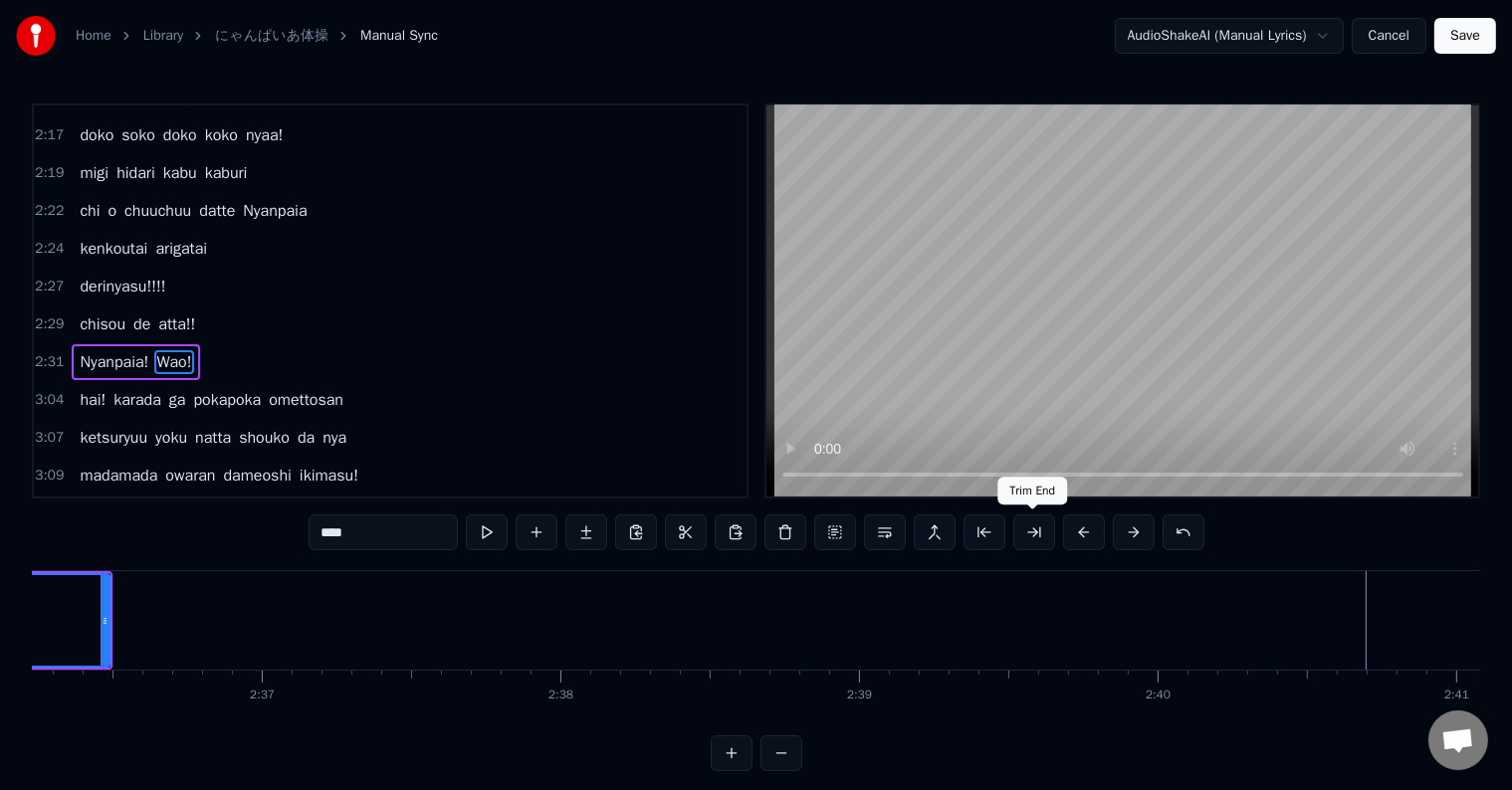 scroll, scrollTop: 0, scrollLeft: 46624, axis: horizontal 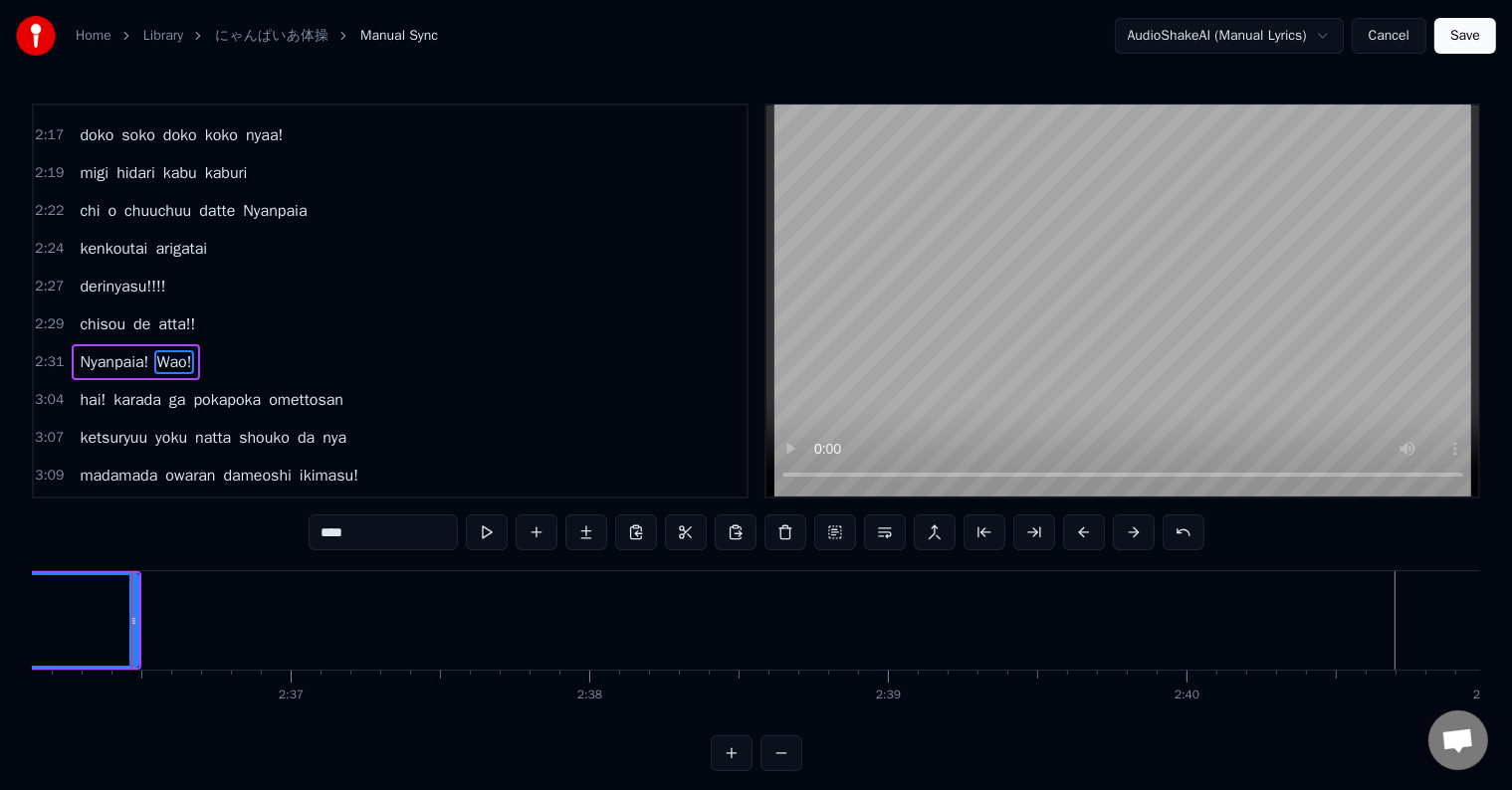 click on "Wao!" at bounding box center (173, 362) 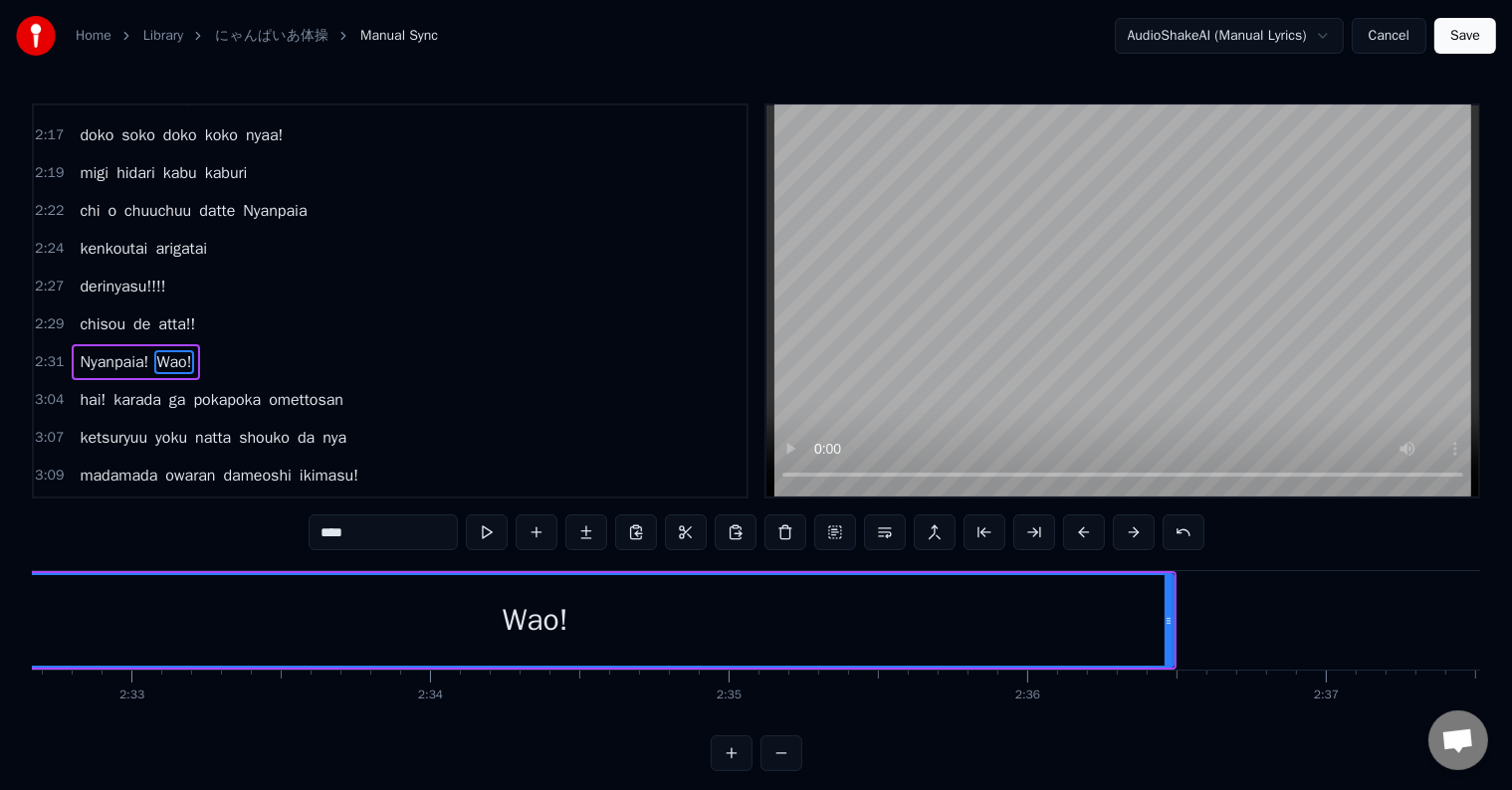 scroll, scrollTop: 0, scrollLeft: 45351, axis: horizontal 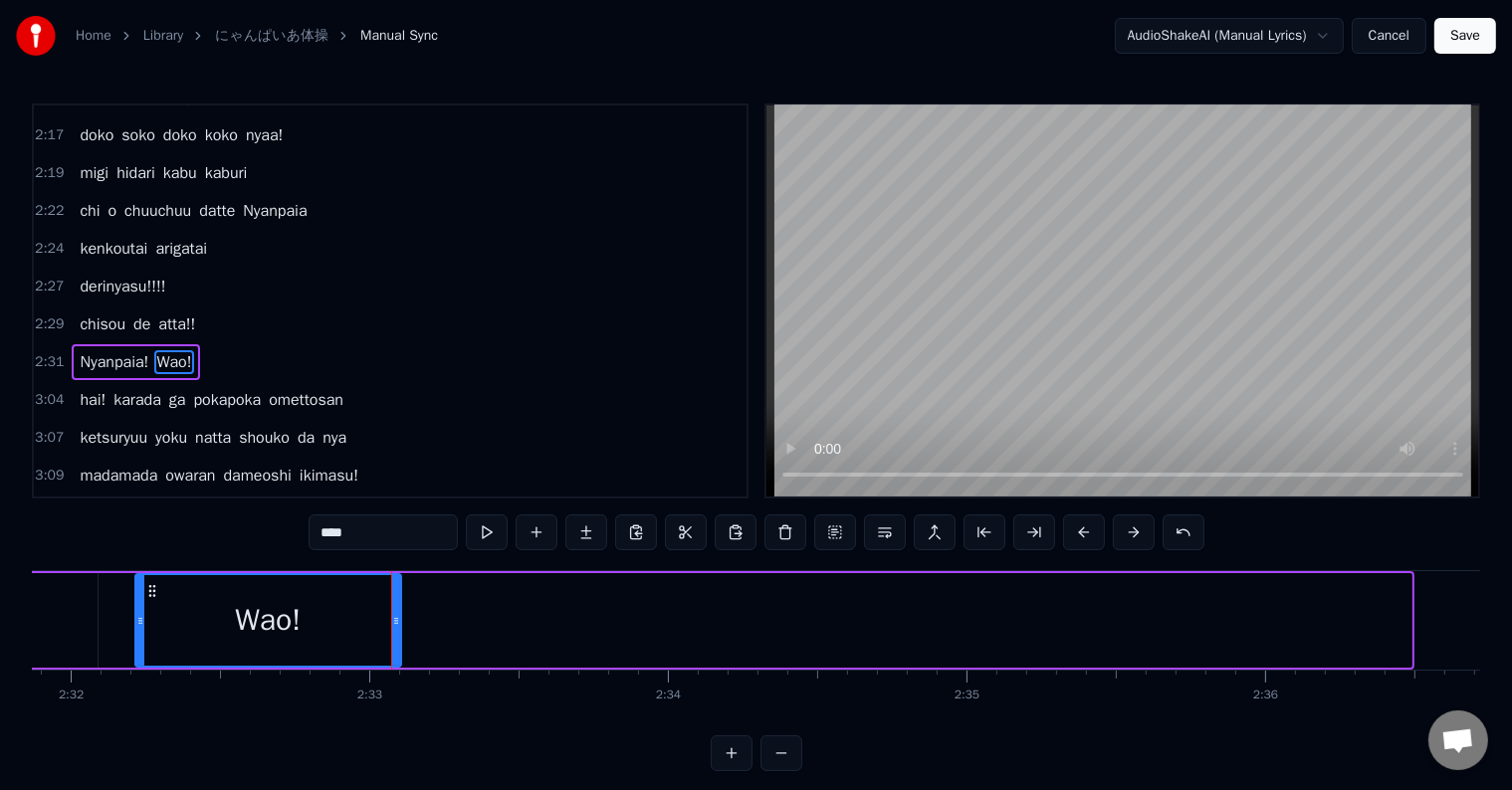 drag, startPoint x: 1405, startPoint y: 617, endPoint x: 418, endPoint y: 625, distance: 987.0324 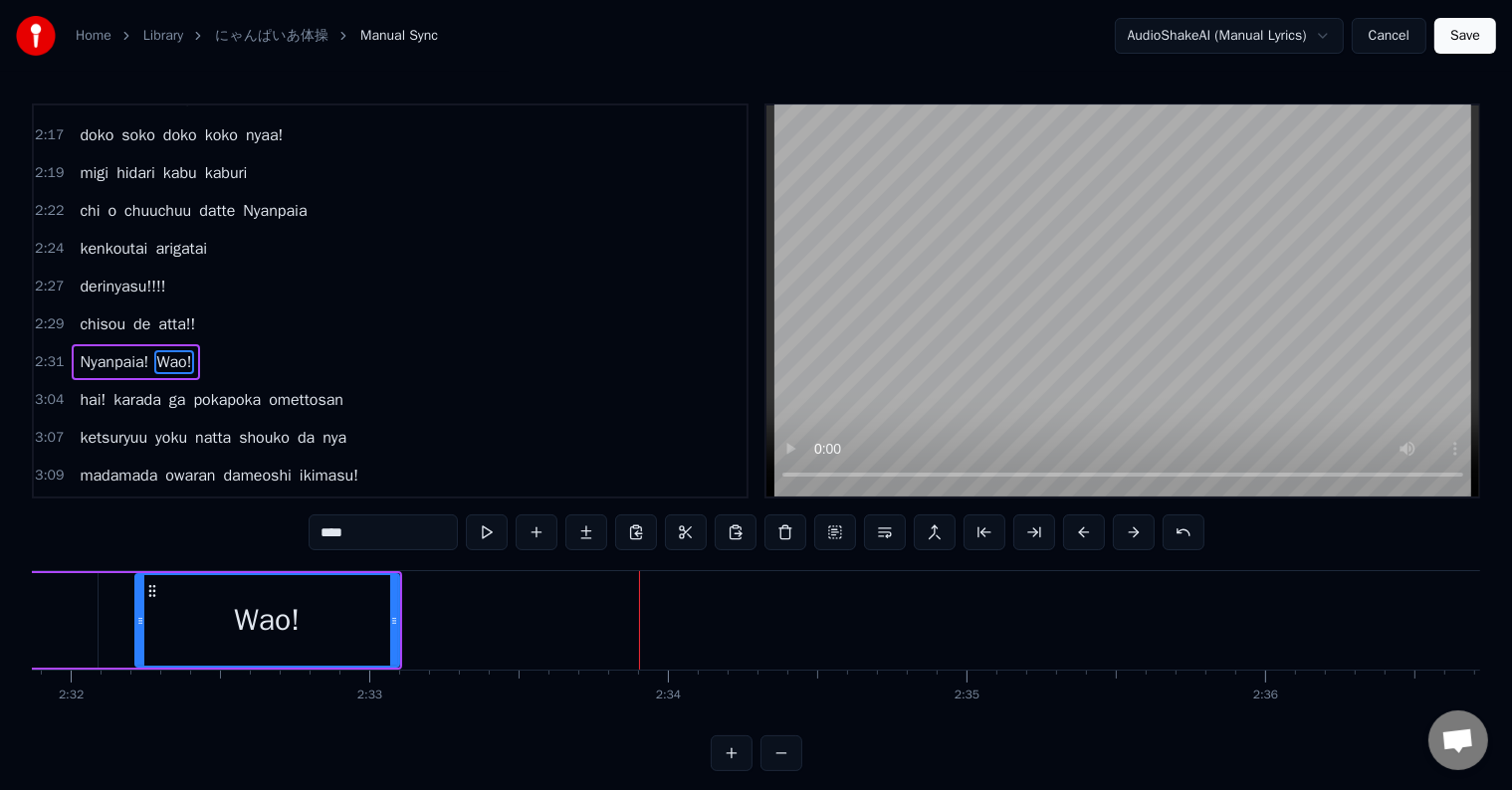 click on "0:03 Oh yeah!! 0:05 nonki tanki sonki funky 0:07 every day!! 0:17 watchaa watchaa onaka ga hettaa! 0:21 kamitsuku zo! 0:22 gokkun gokkun onaka panpan 0:27 mottoo mottoo chi ga hoshii nya 0:31 tobikkiri furesshu! 0:32 kenkou! kenkou! ii chi o kure nya! 0:37 sutoresu nebusoku yasaibusoku 0:39 oishiku nyai chi wa iranyai! 0:42 undou busoku mo ikemasen 0:44 minna goissho ni seenoo! 0:46 hai! ryouude buraan de ashi pappa 0:49 daraan daraan de bururunrun 0:52 kihonshisei wa kore nite OK 0:54 Nyanpaia taisou hajimen ze! 0:57 koumori ga tobimawaru 0:59 wanpaia? nya nya Nyanpaia 1:01 umai chi o sagashidase 1:04 doko soko doko koko nyaa! 1:06 migi hidari kabu kaburi 1:09 chi o chuuchuu datte Nyanpaia 1:11 kenkoutai arigatai 1:13 derinyasu!!!! 1:16 gottsan desu! 1:17 Nyanpaia! Wao! 1:31 watchaa watchaa nodo kawaita! 1:34 monotarinyai! 1:35 gokkun gokkun tomato juusu 1:40 mottoo mottoo sarasara ketsueki 1:44 daikoubutsu! 1:45 kenkou! kenkou! sore ga ichiban!! 1:50 houin houshoku amai mono 1:52 dame da kedo yamerare nyai!" at bounding box center [756, 437] 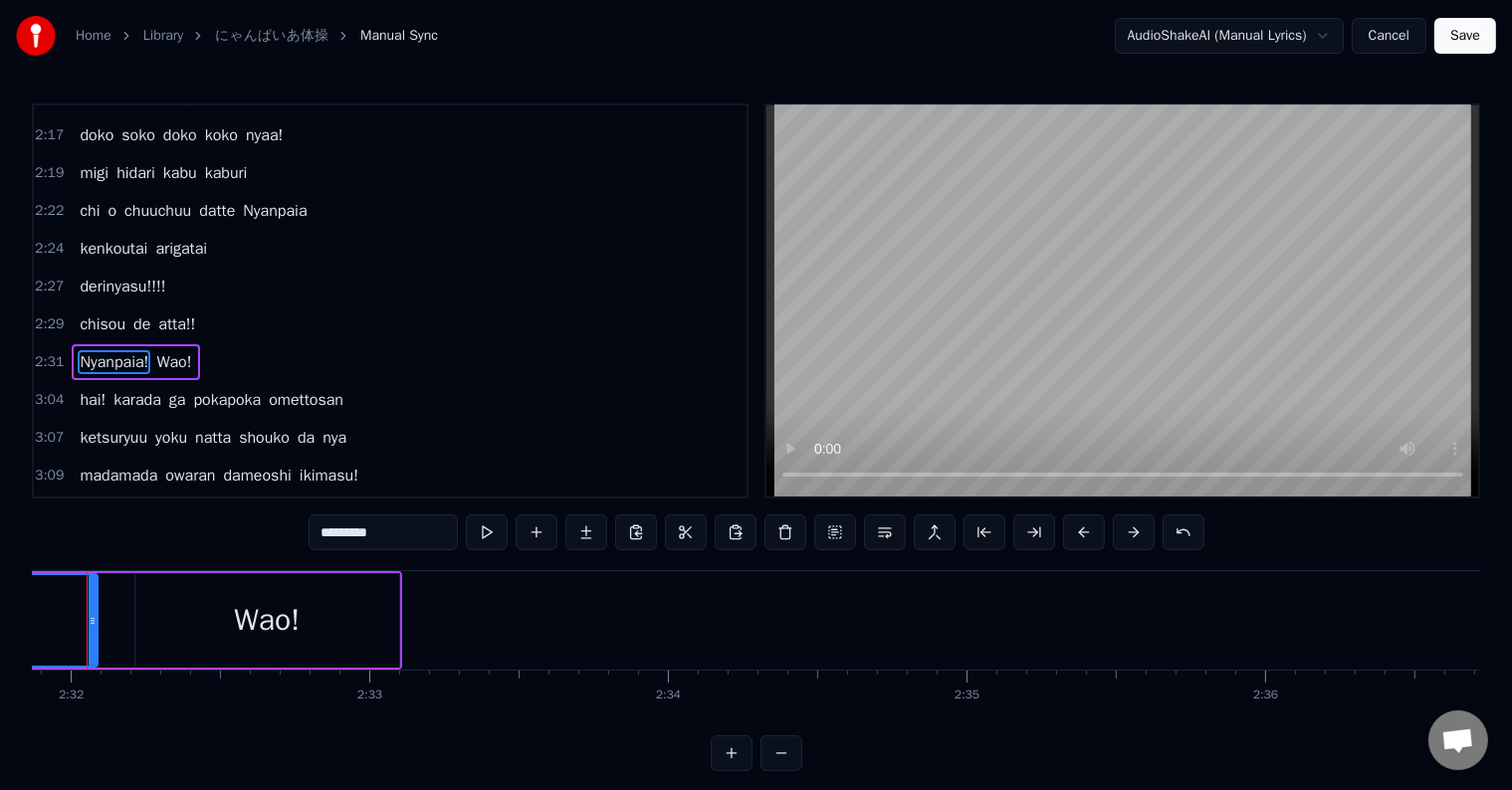 scroll, scrollTop: 0, scrollLeft: 45306, axis: horizontal 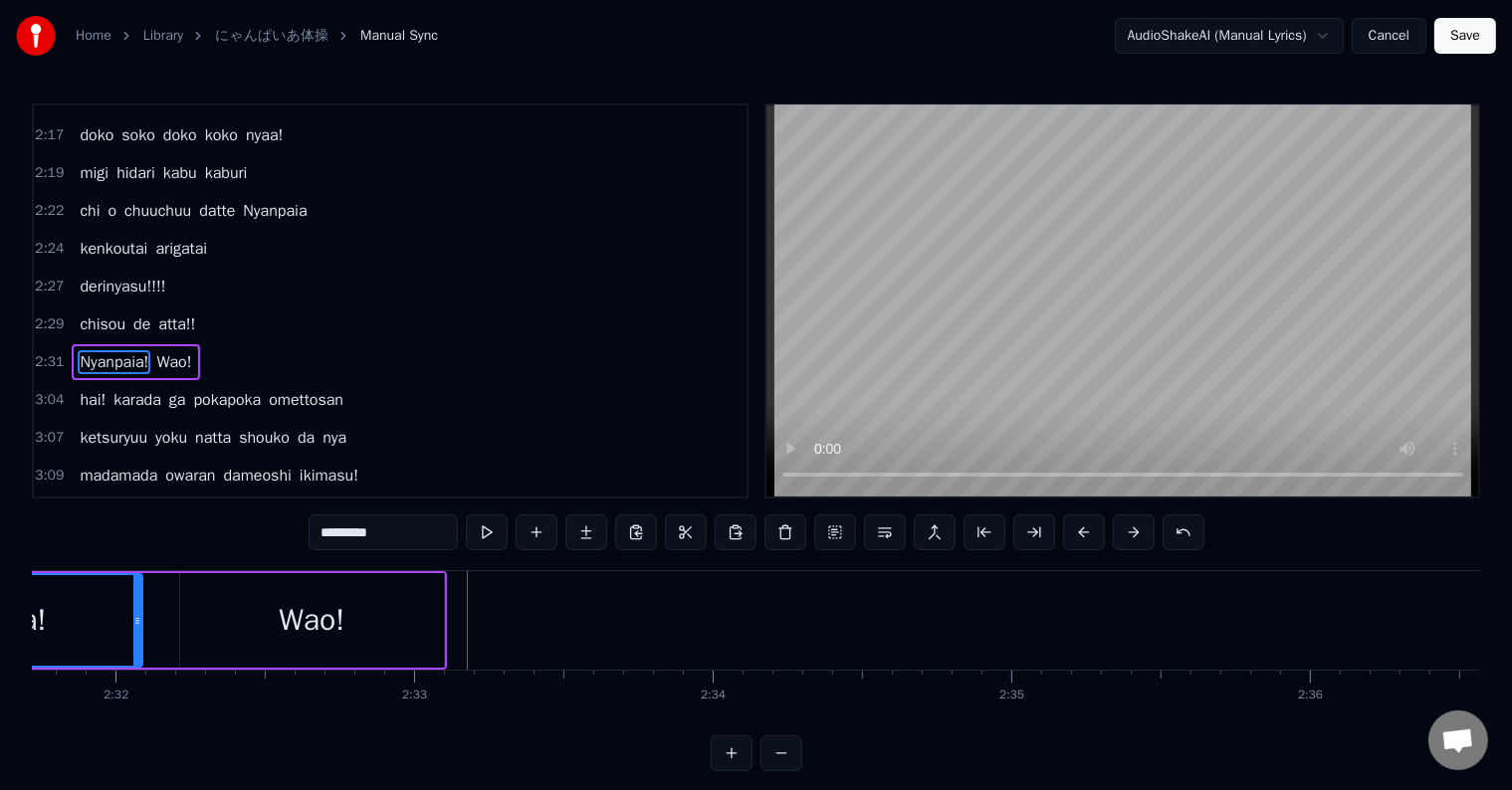click on "Wao!" at bounding box center (312, 620) 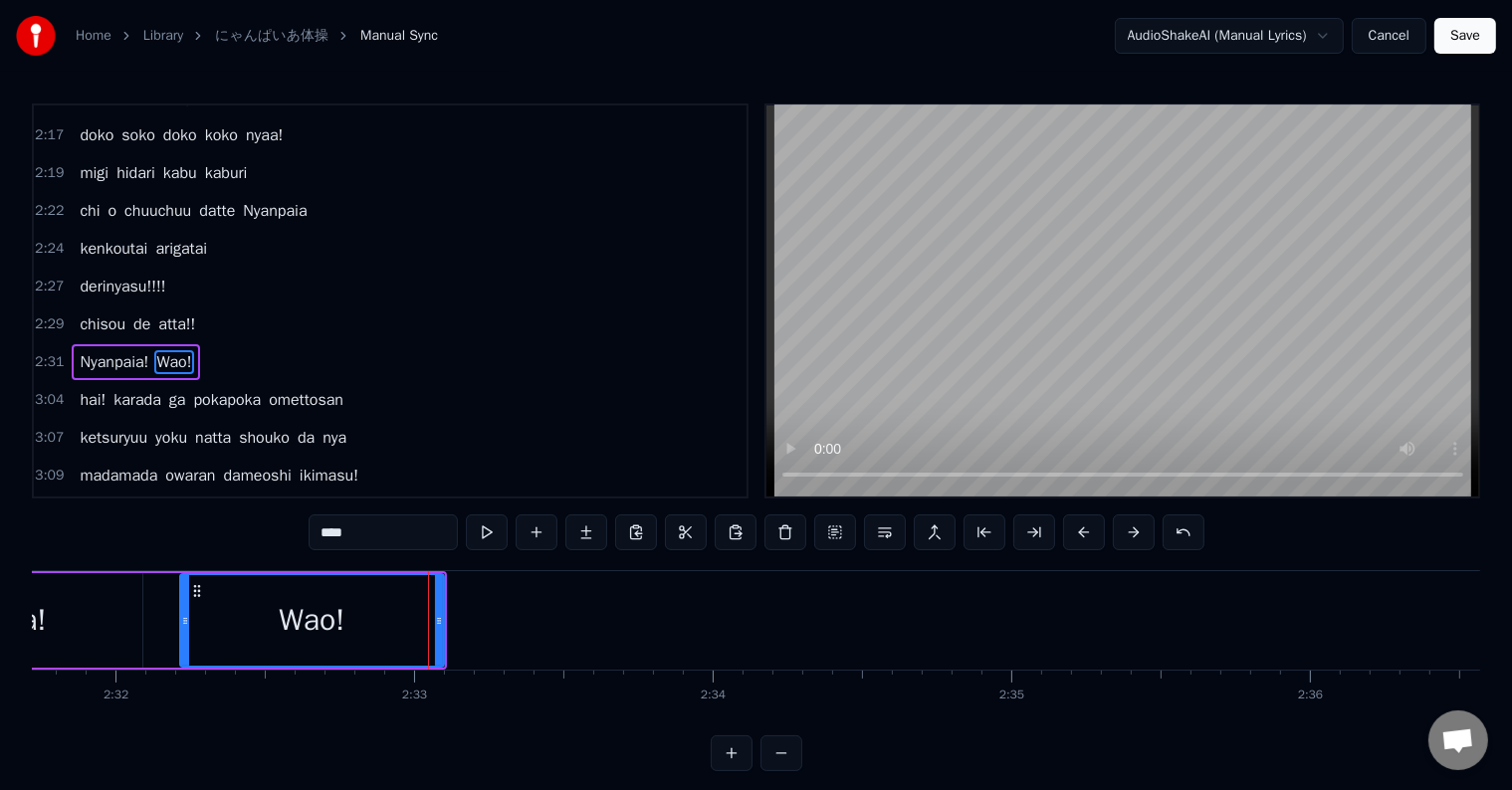 click 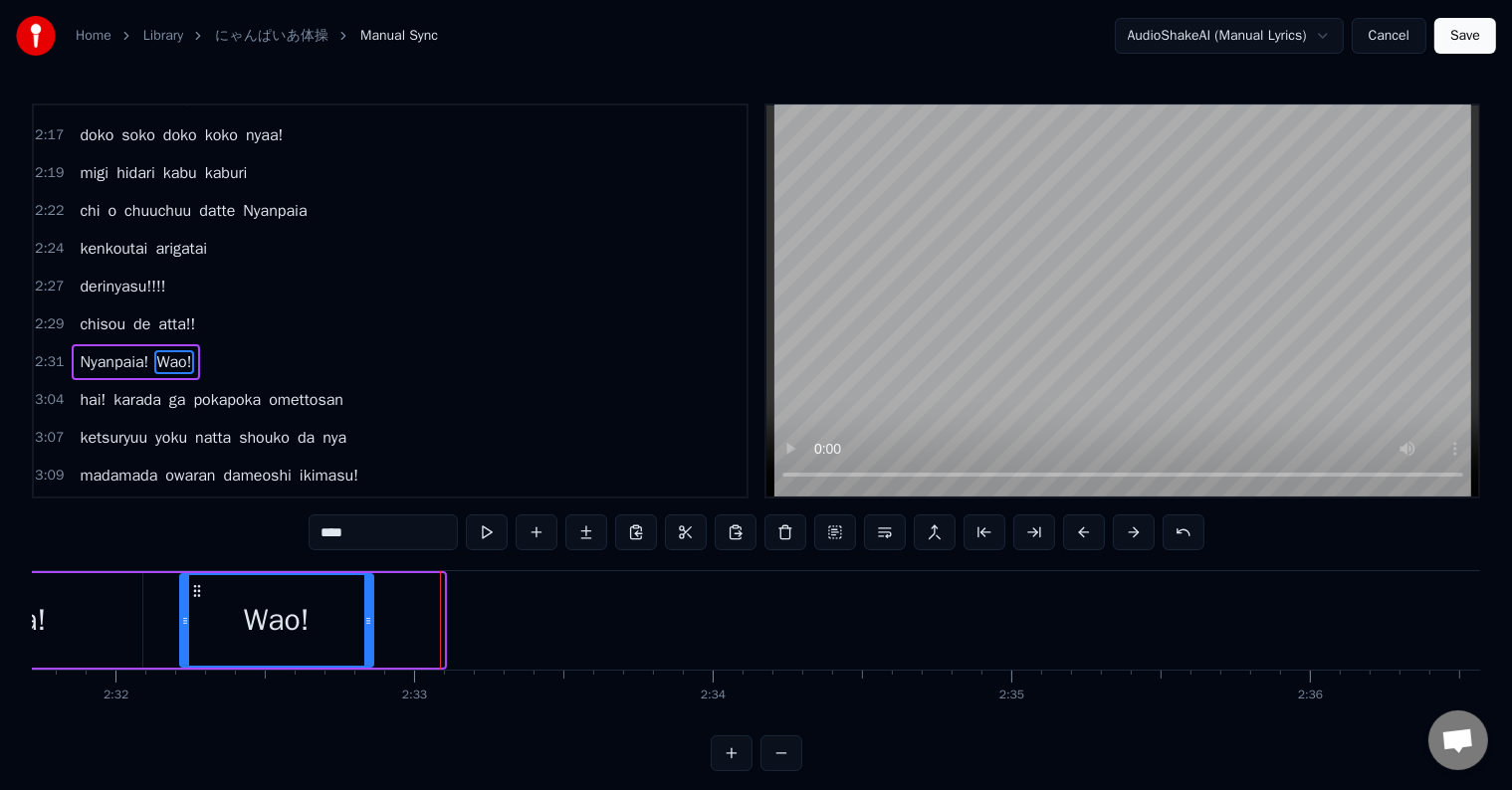 drag, startPoint x: 442, startPoint y: 614, endPoint x: 226, endPoint y: 618, distance: 216.03703 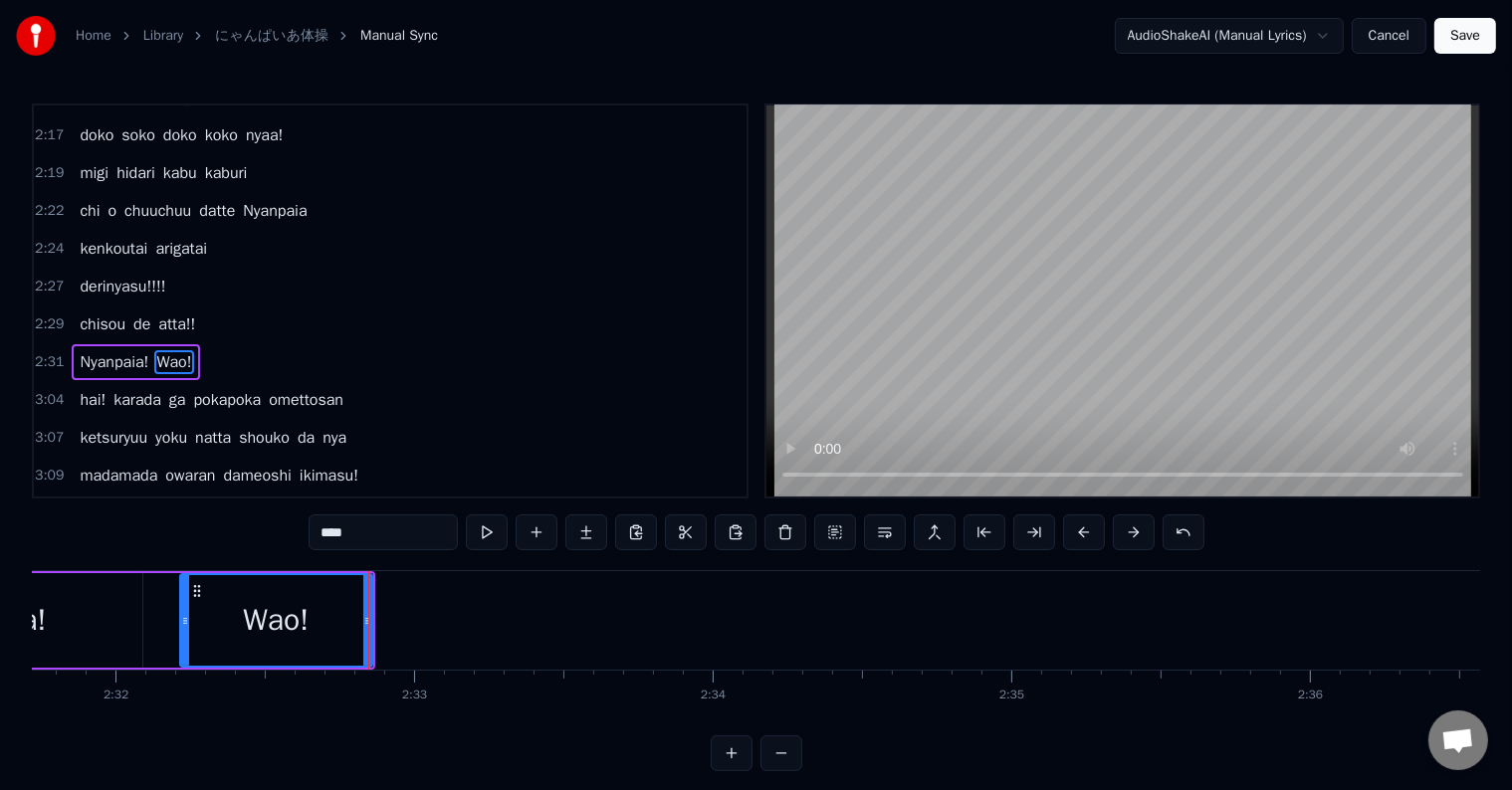 click on "Nyanpaia!" at bounding box center [-18, 620] 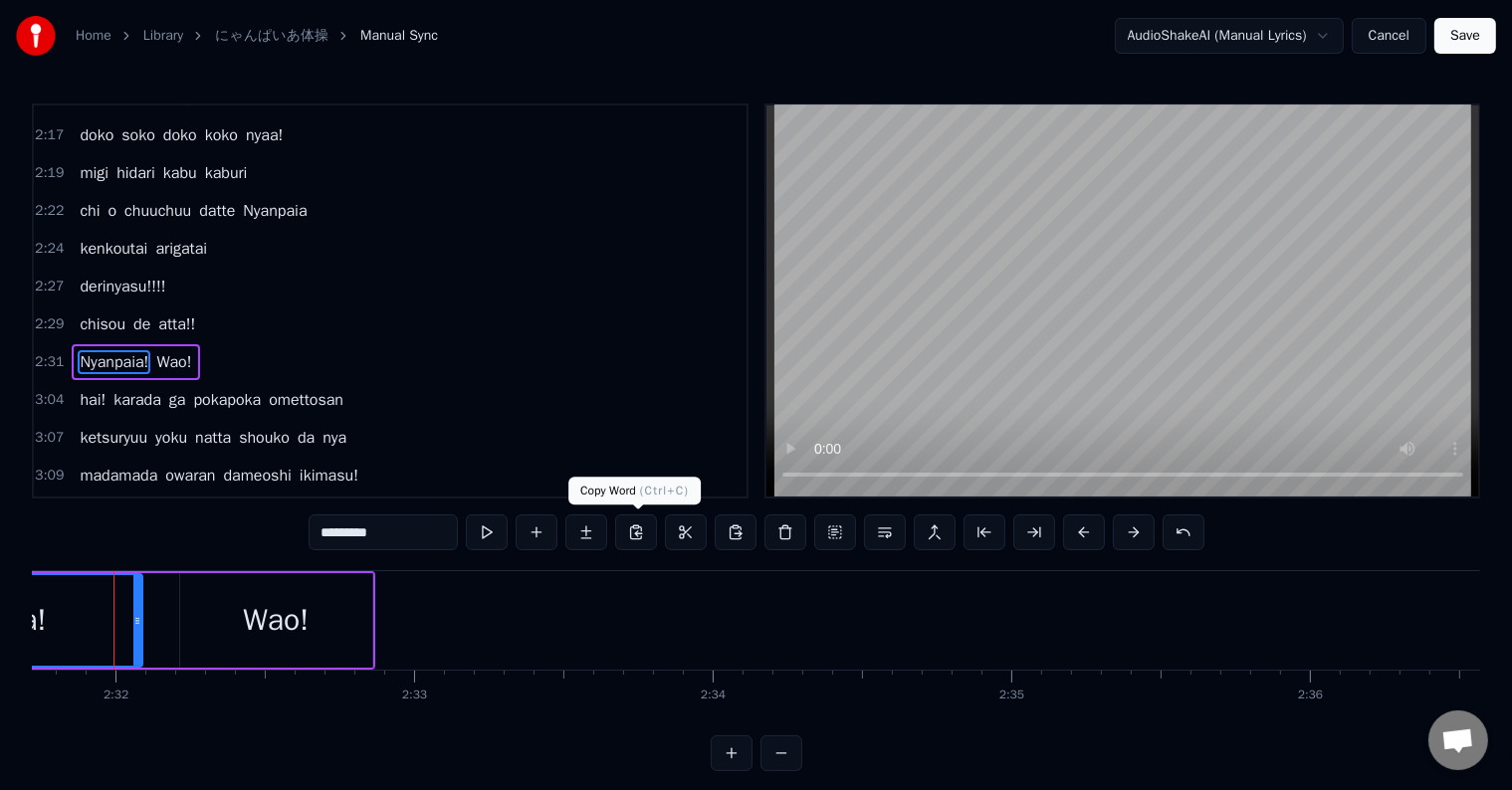 scroll, scrollTop: 0, scrollLeft: 45288, axis: horizontal 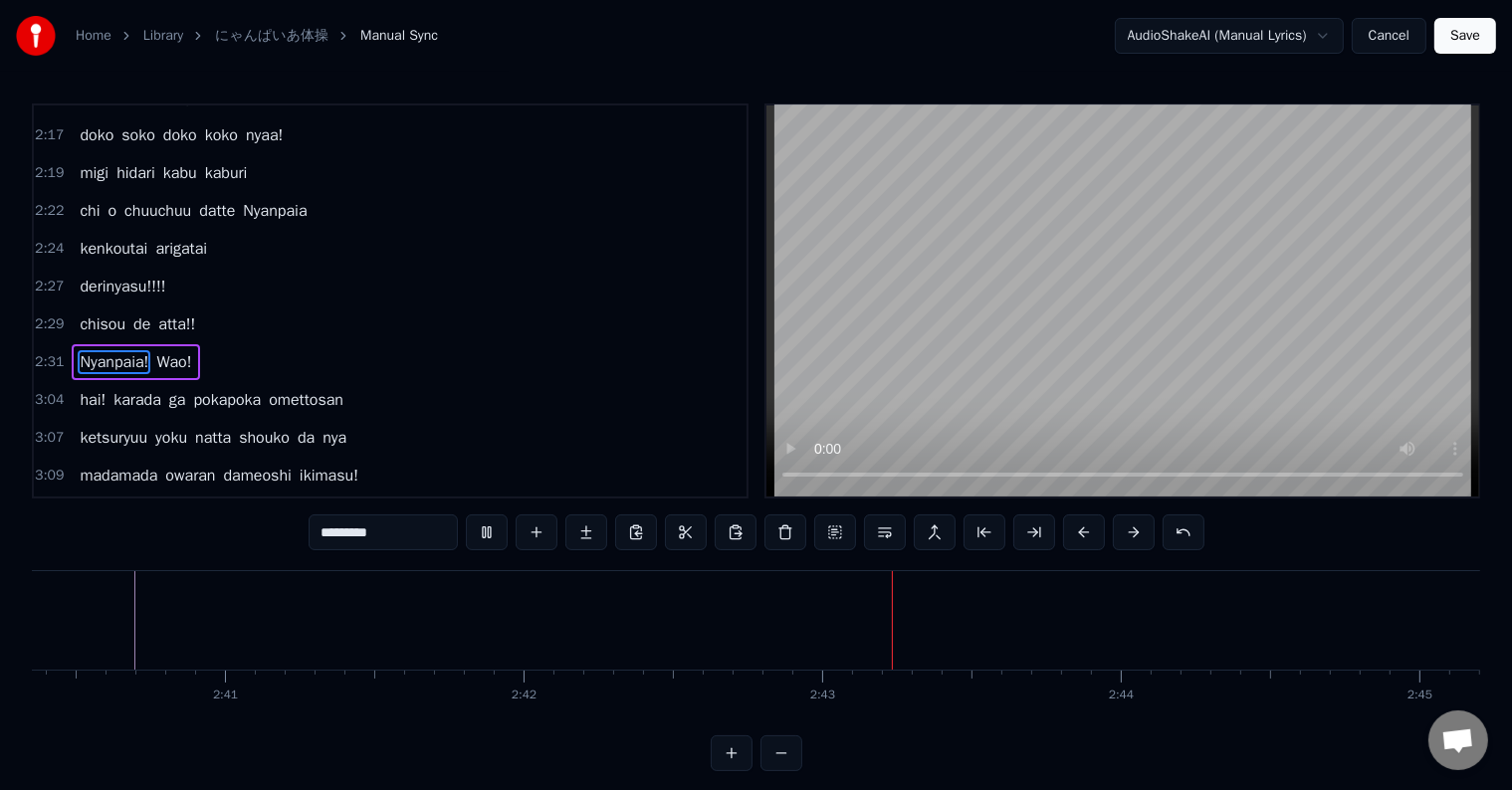 click on "hai!" at bounding box center [93, 400] 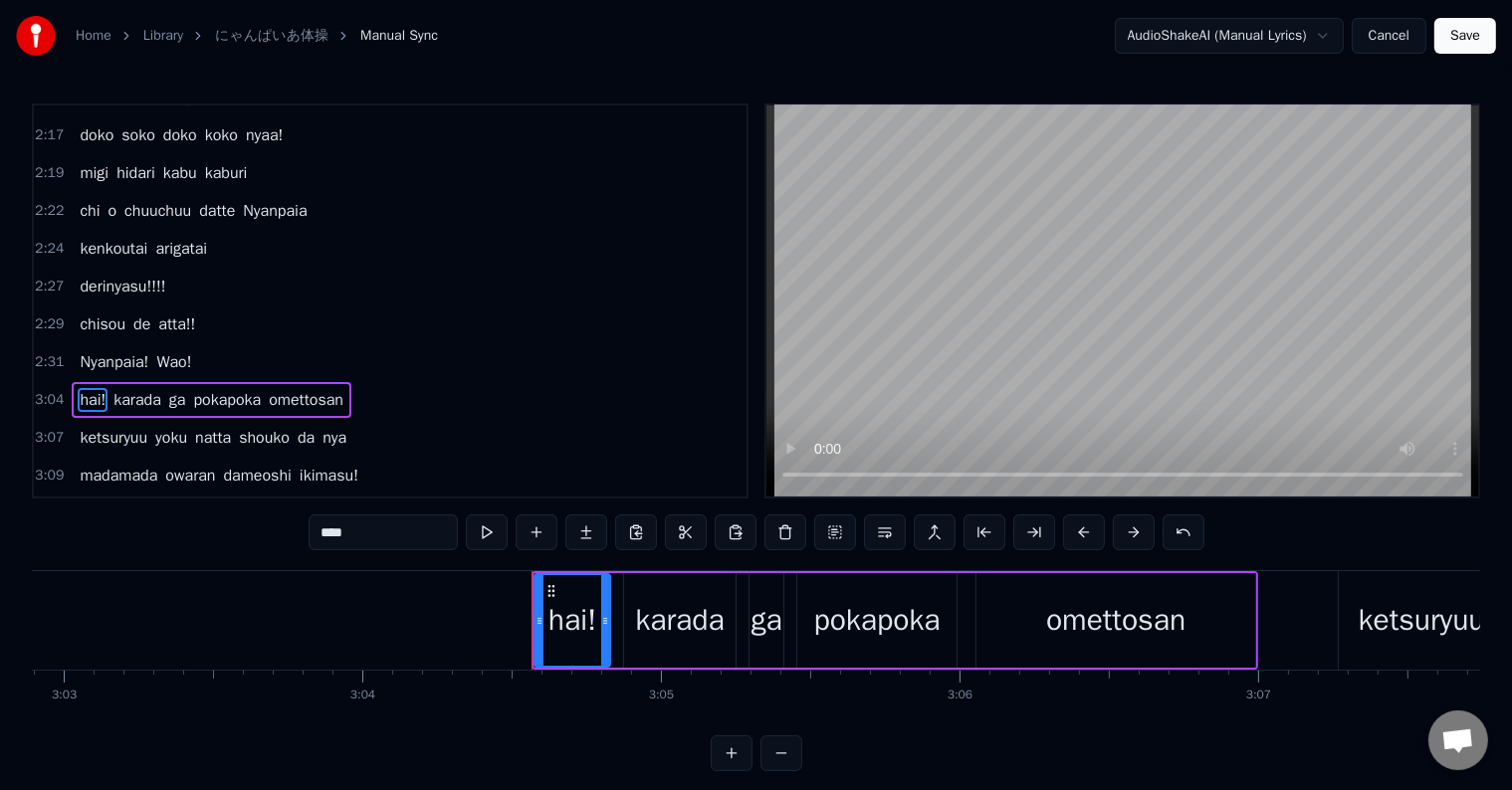 scroll, scrollTop: 0, scrollLeft: 55014, axis: horizontal 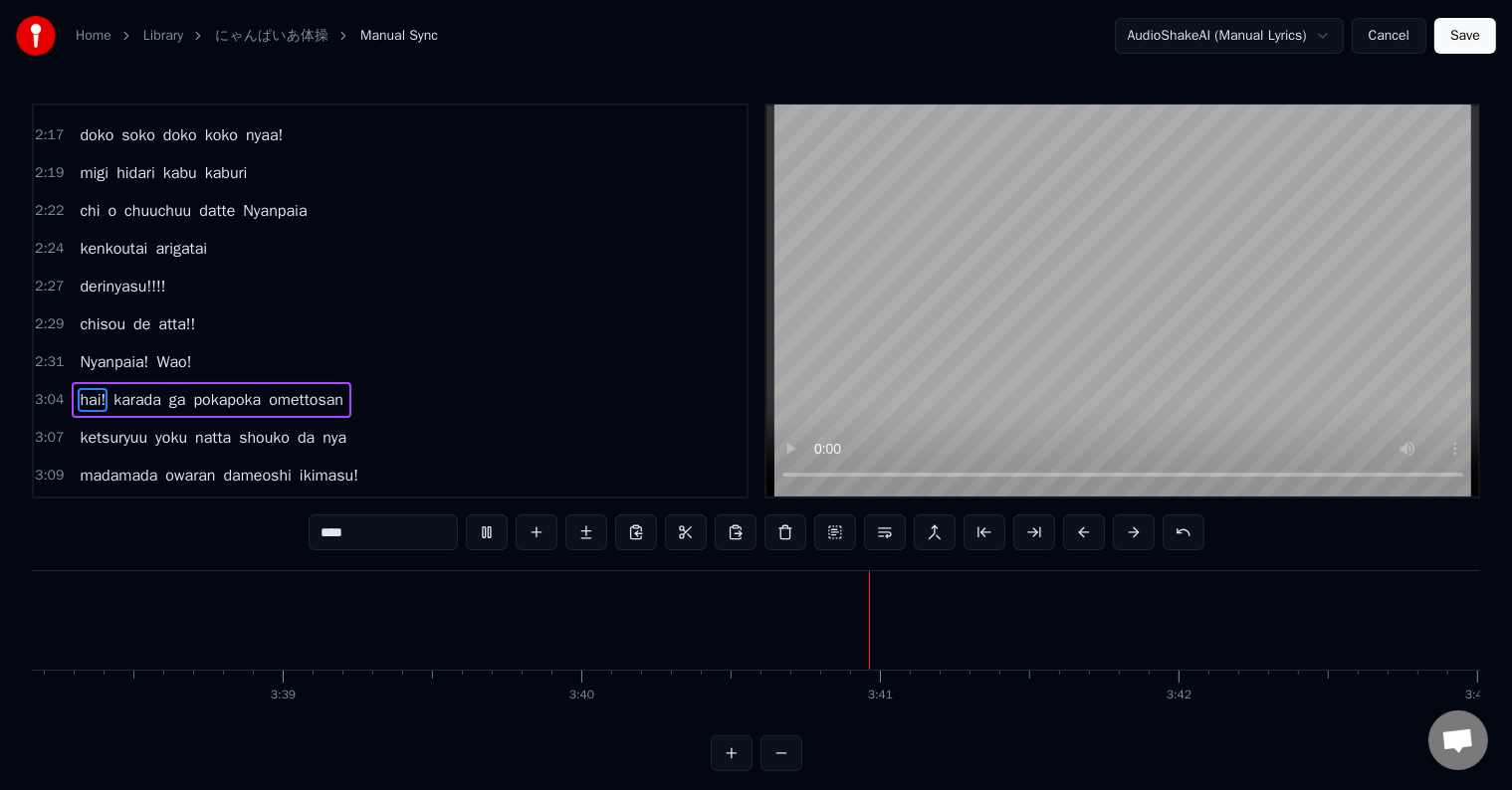 click on "ketsuryuu" at bounding box center [113, 438] 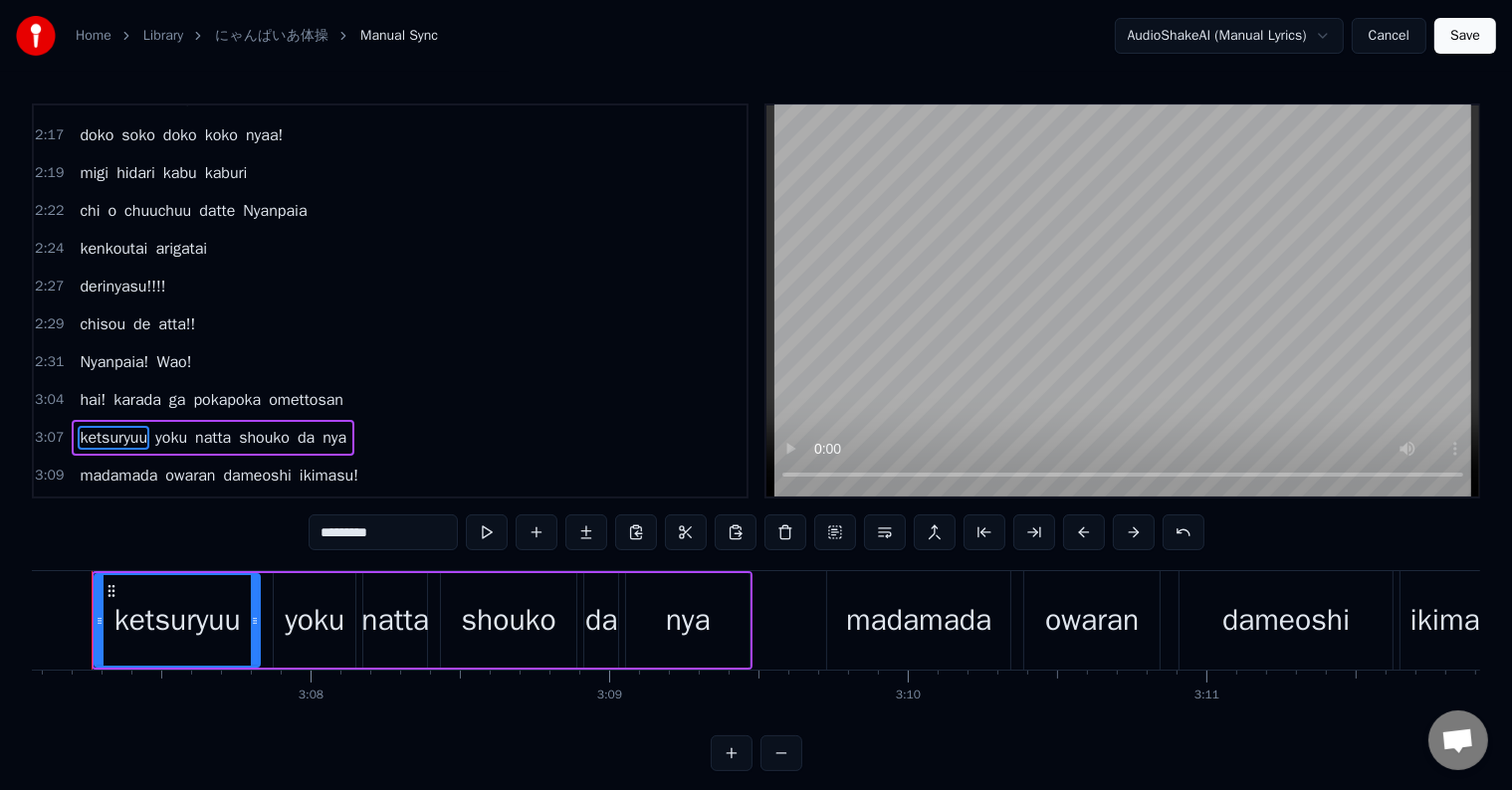 scroll, scrollTop: 0, scrollLeft: 55822, axis: horizontal 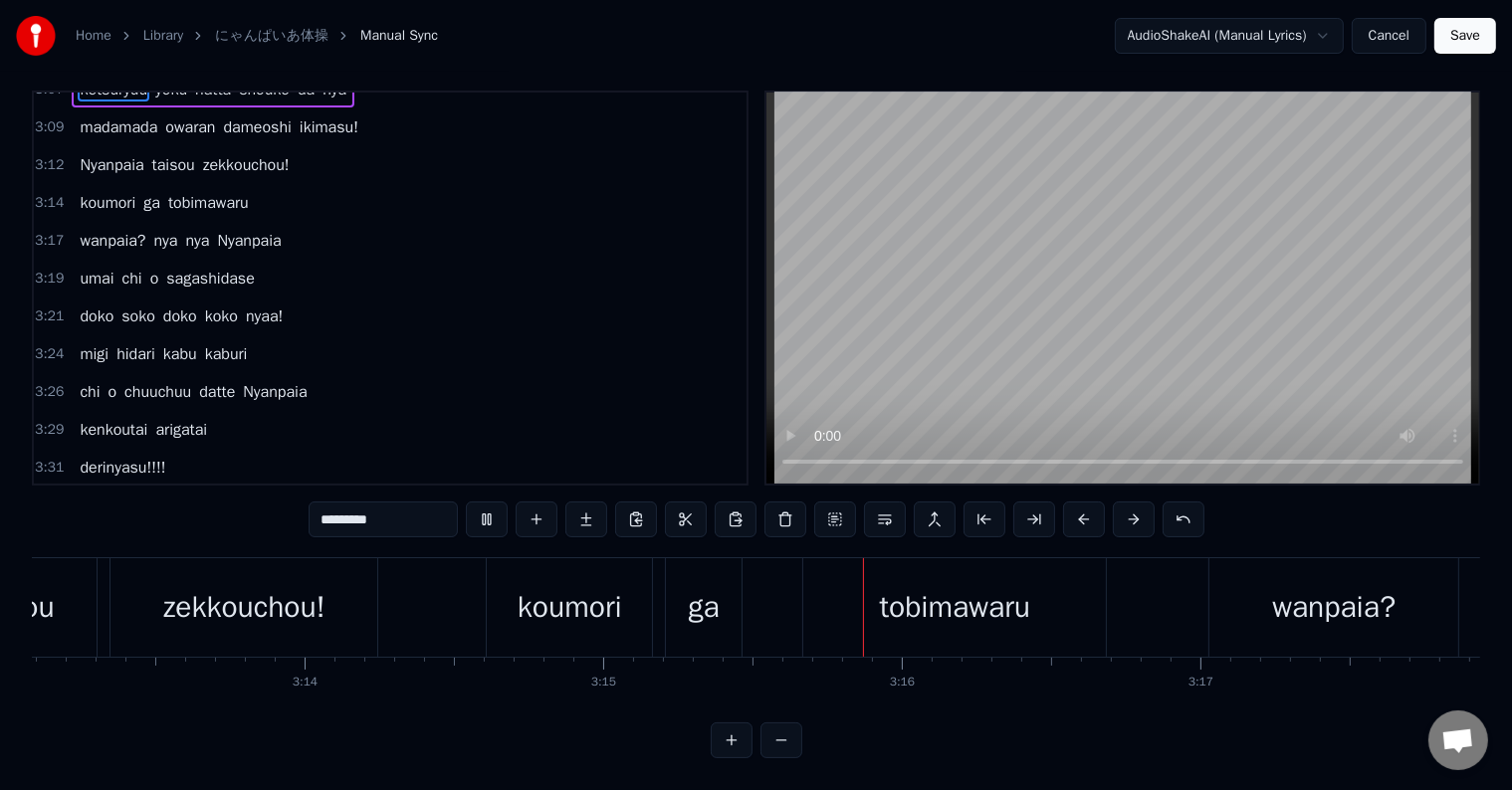 click on "otsukaresama" at bounding box center (129, 505) 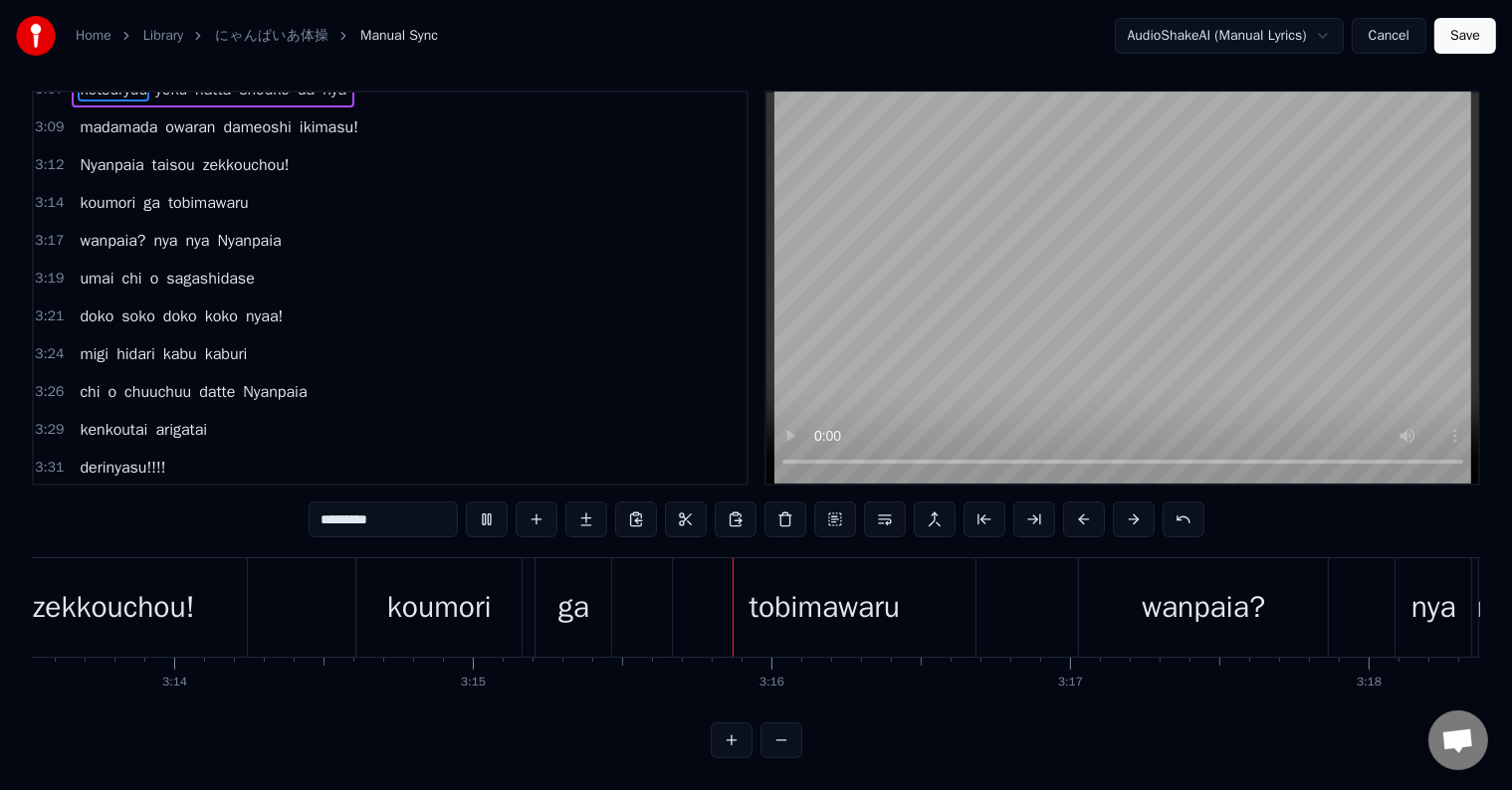 type on "**********" 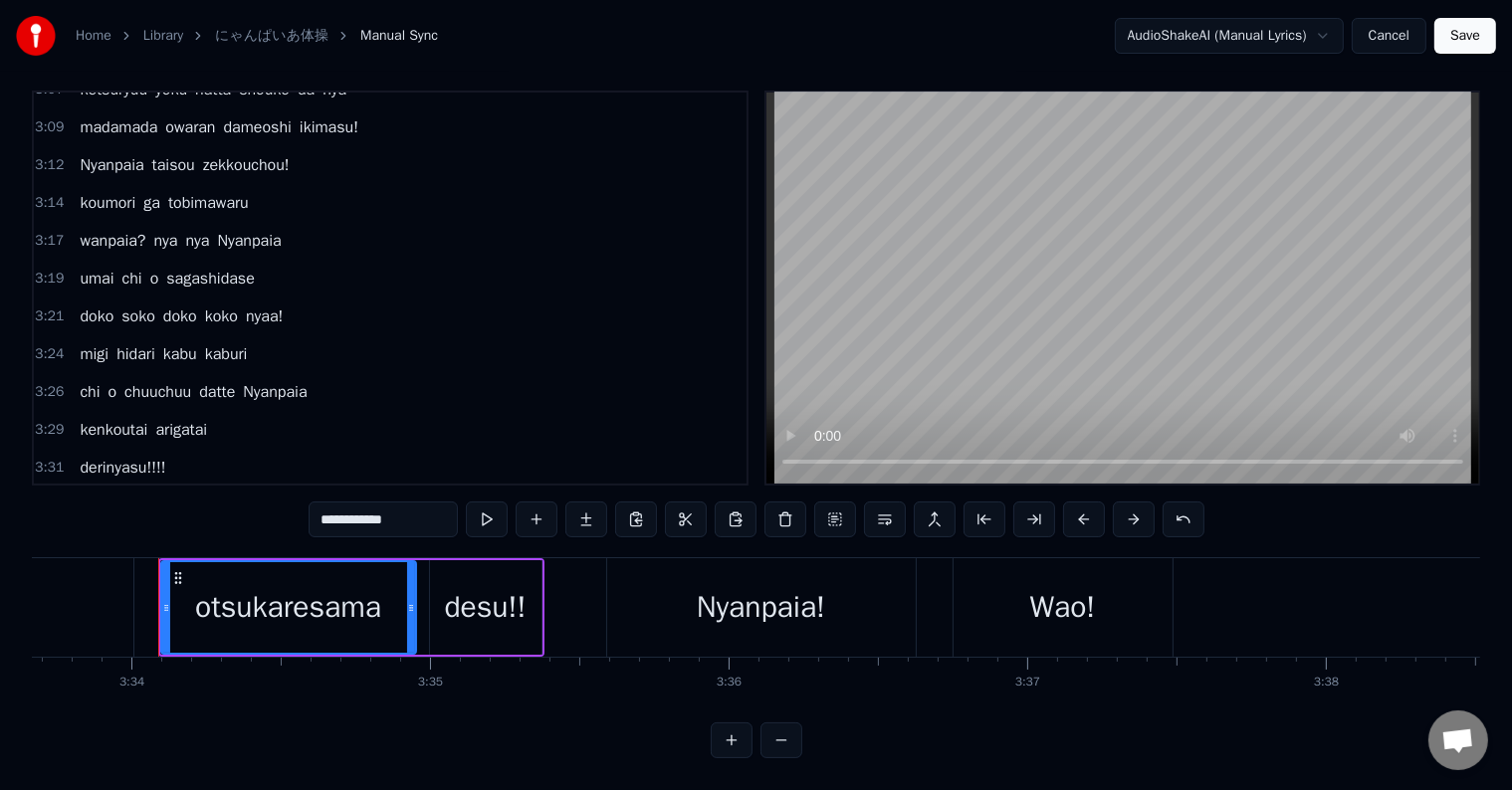 scroll, scrollTop: 0, scrollLeft: 63830, axis: horizontal 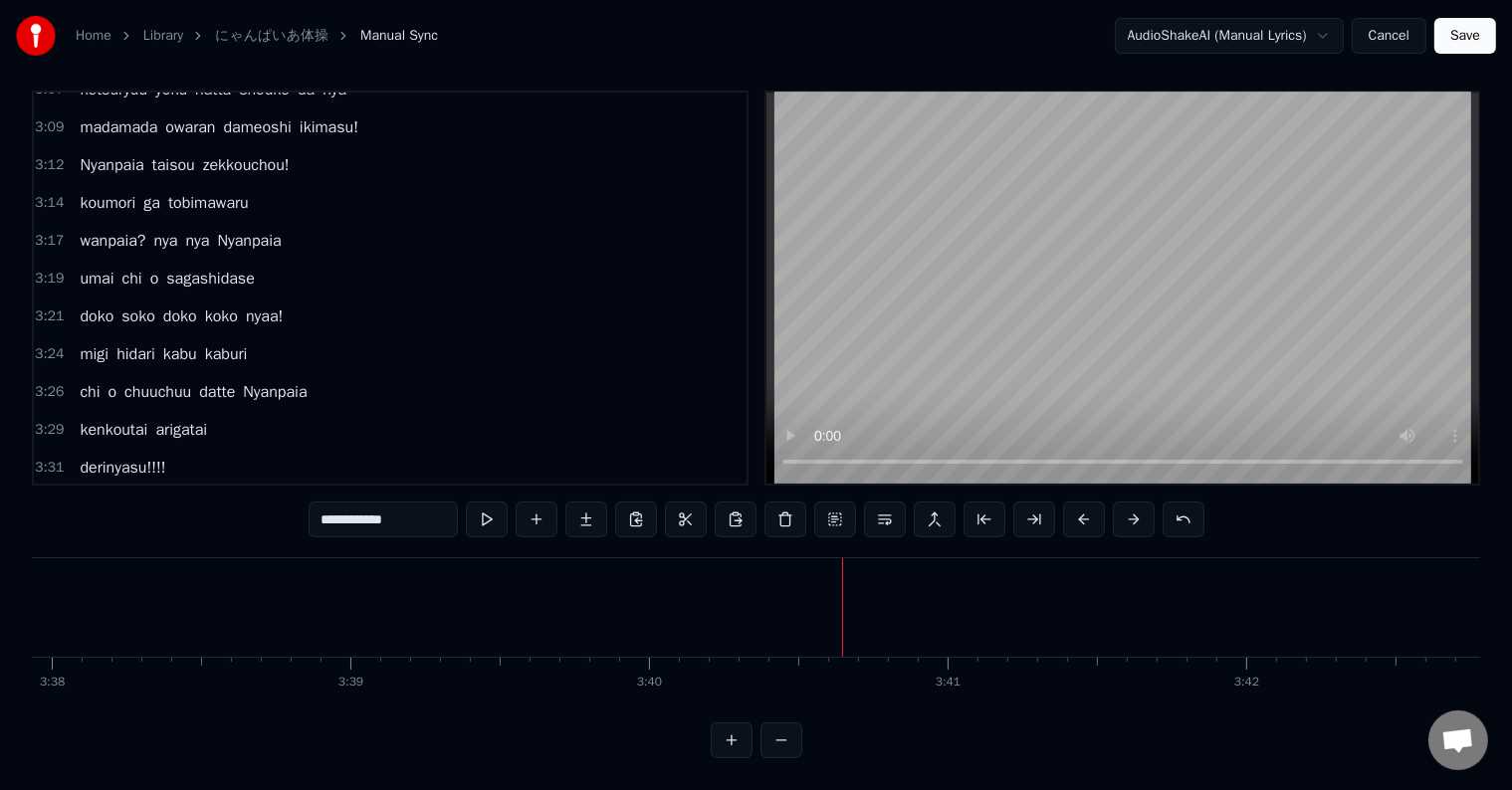 click on "Save" at bounding box center [1465, 36] 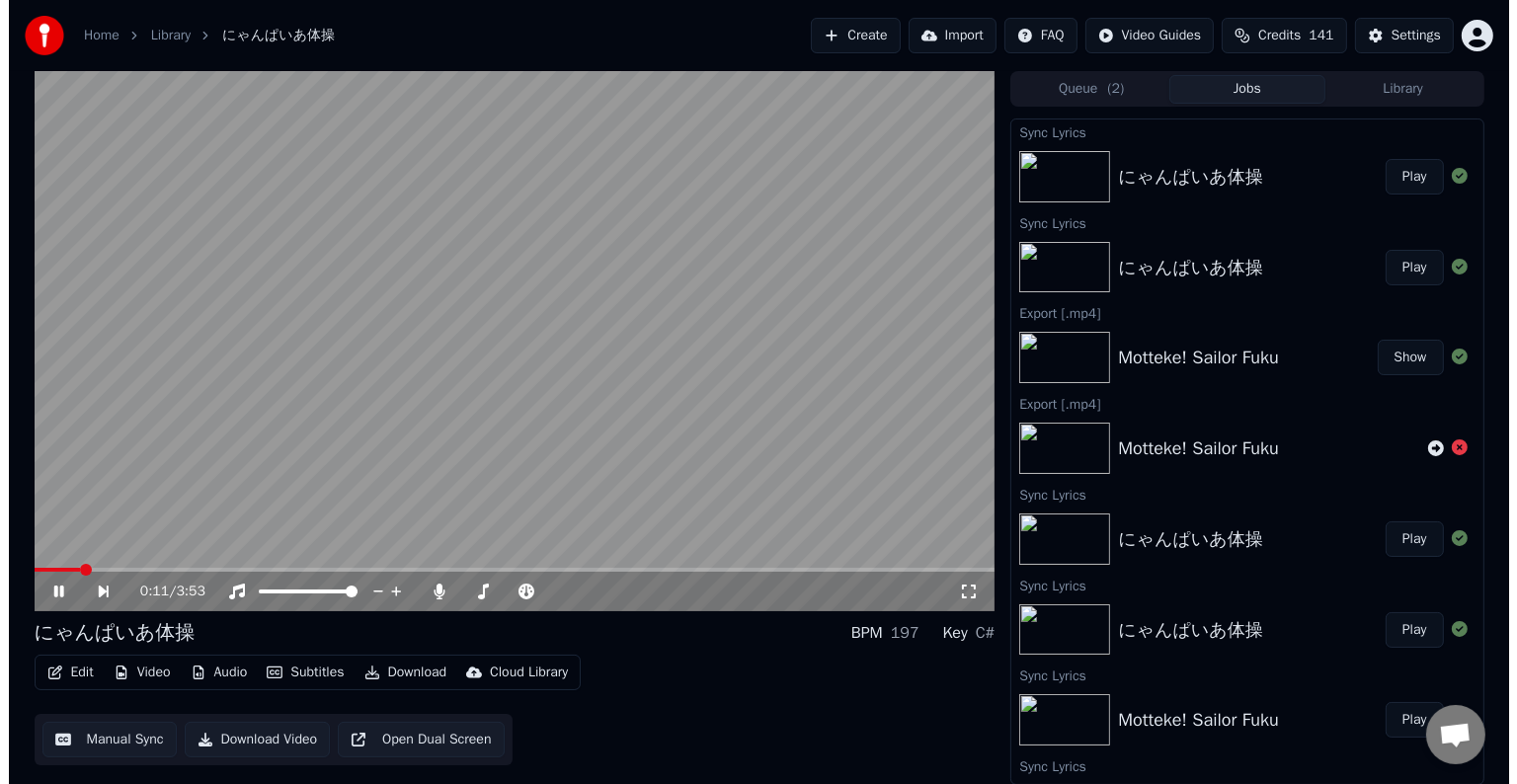scroll, scrollTop: 0, scrollLeft: 0, axis: both 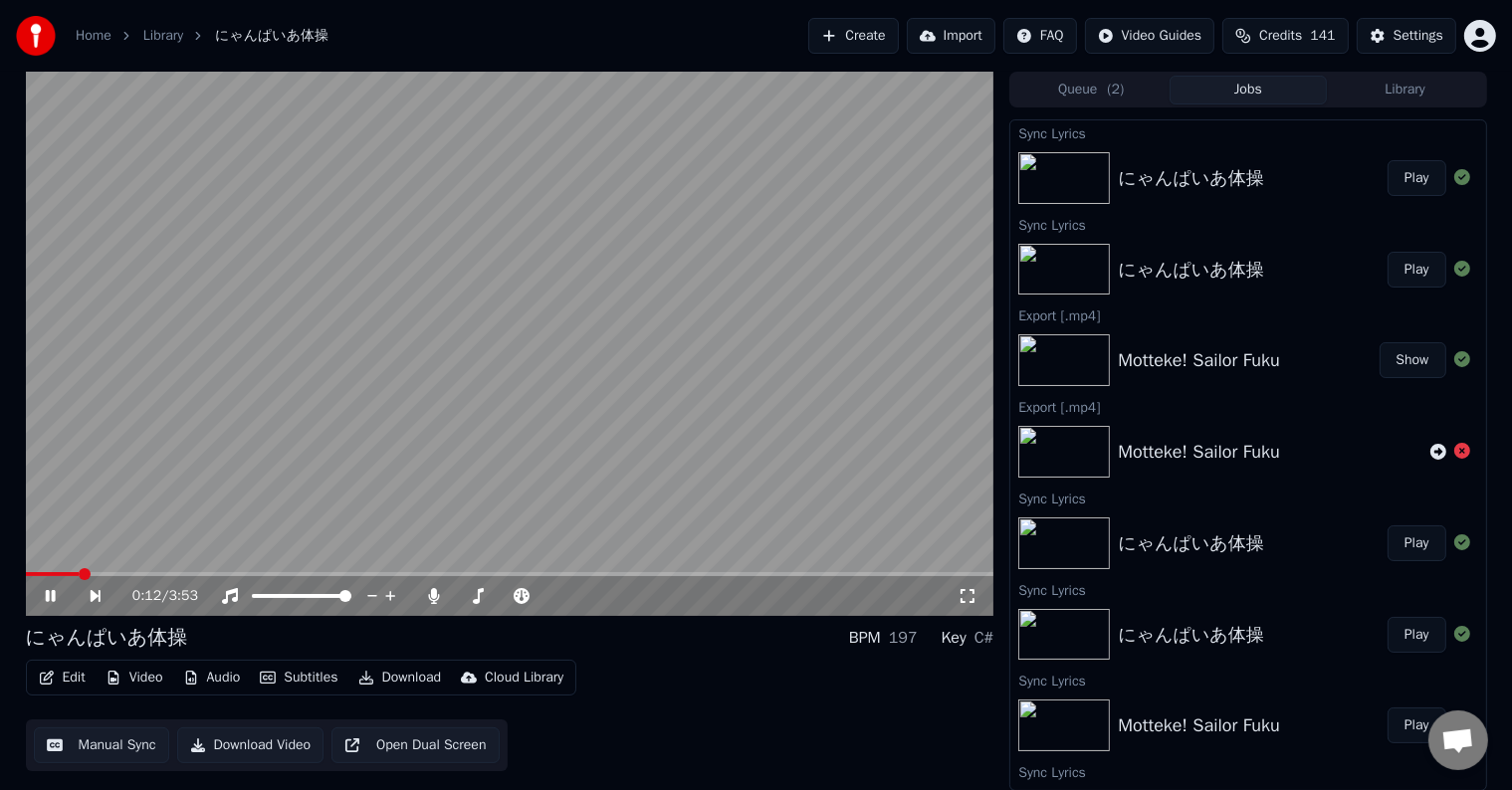 click 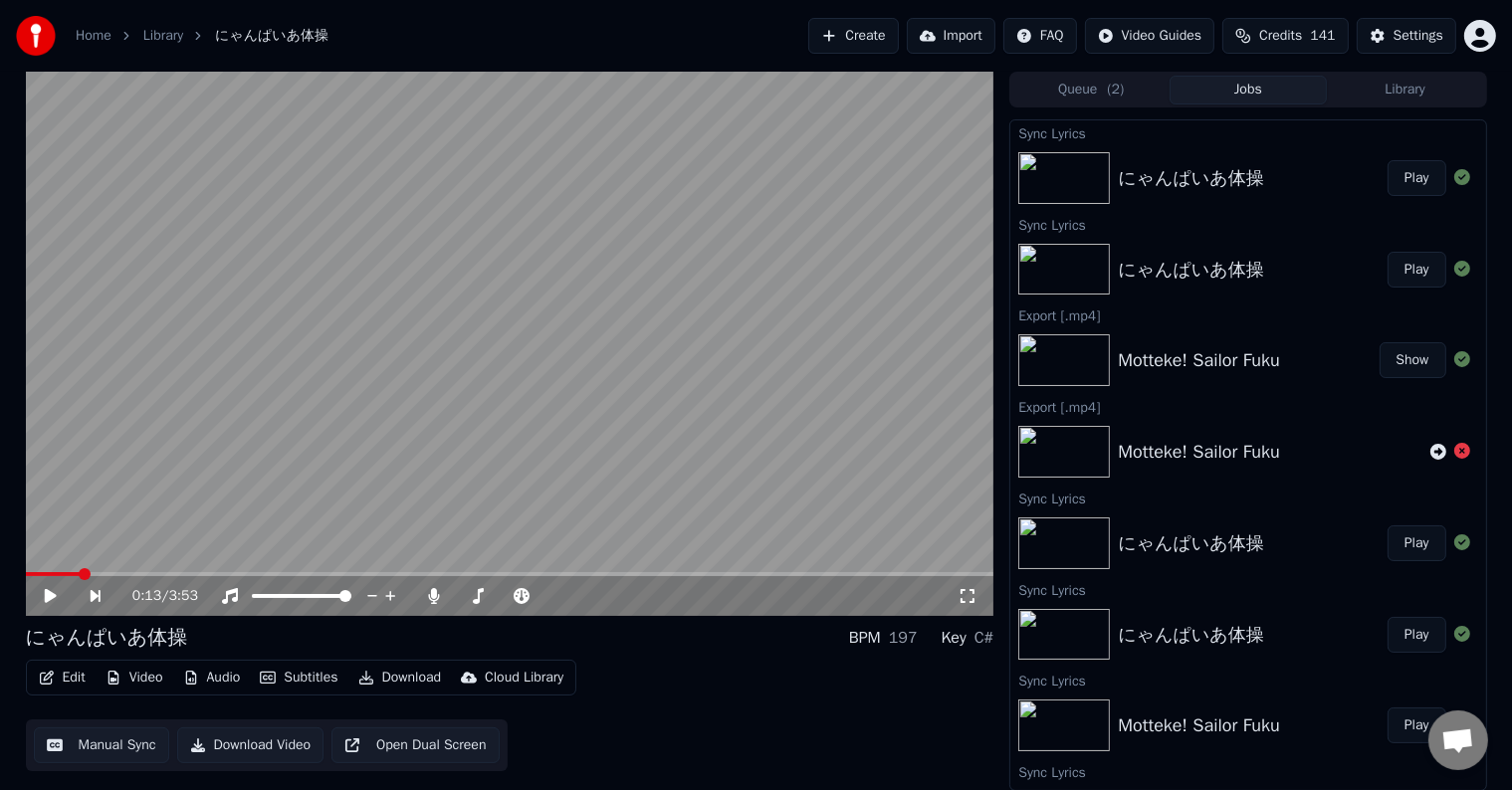 click on "Download" at bounding box center (400, 678) 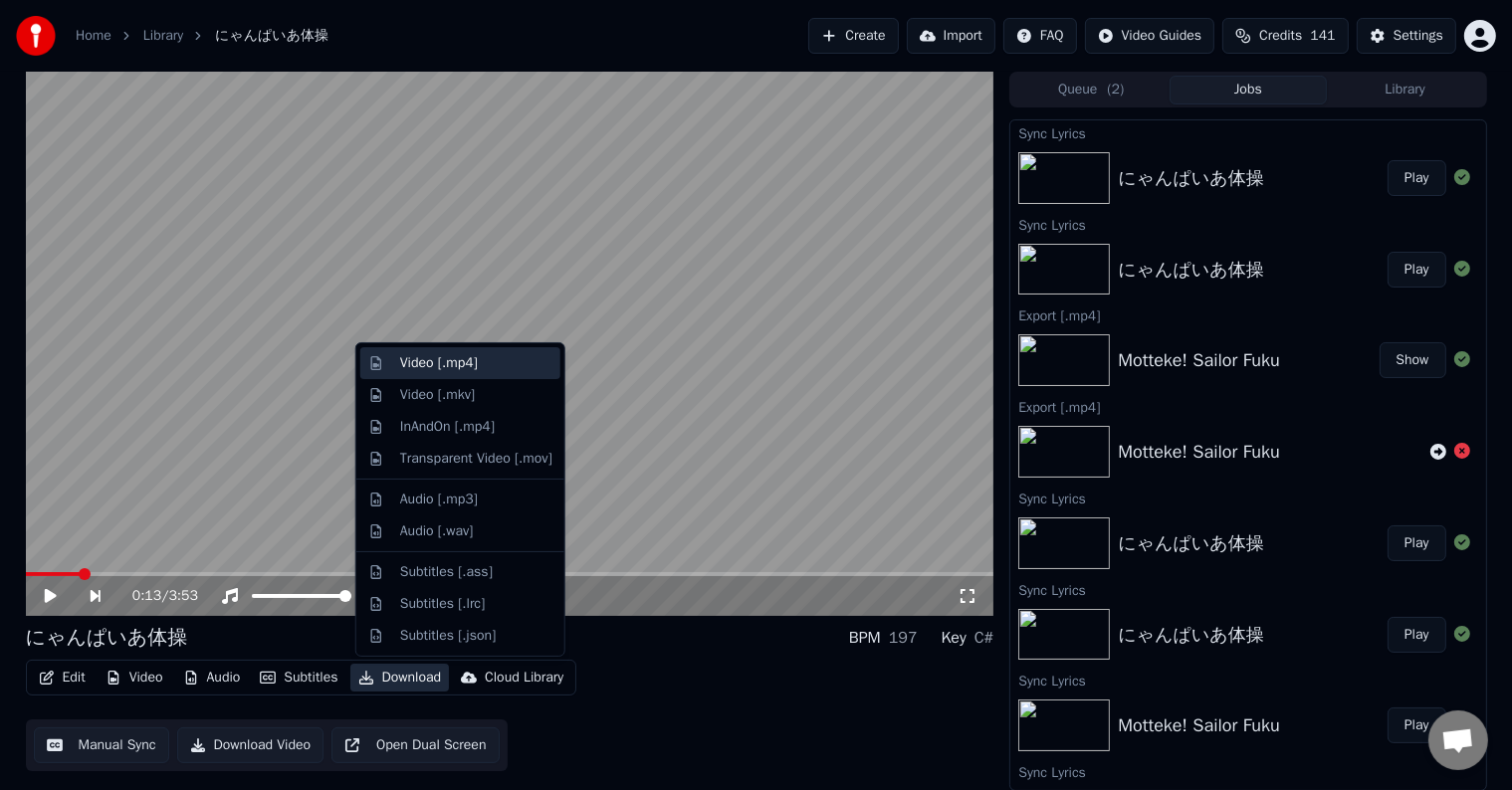 click on "Video [.mp4]" at bounding box center [476, 363] 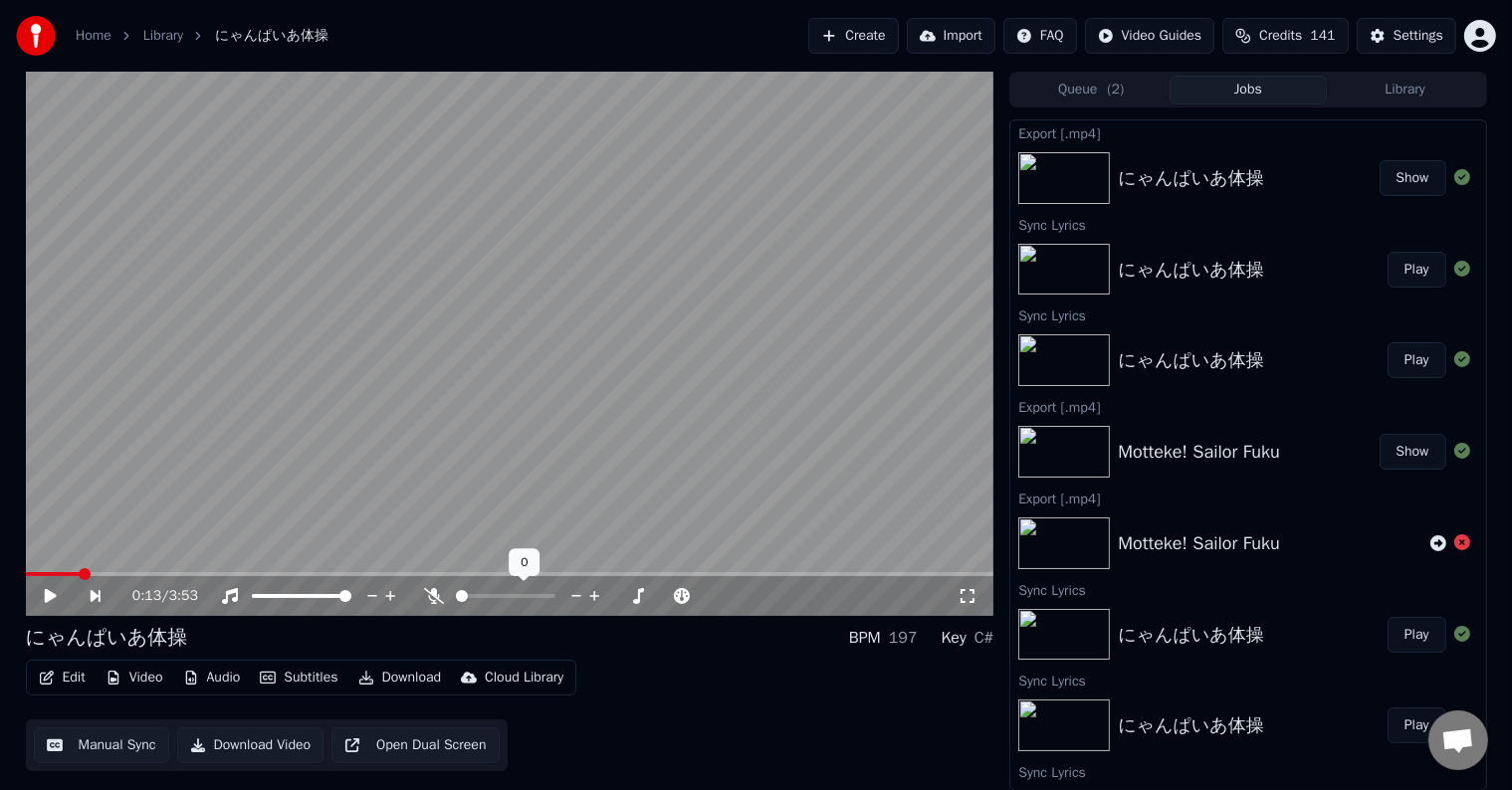 click at bounding box center [456, 596] 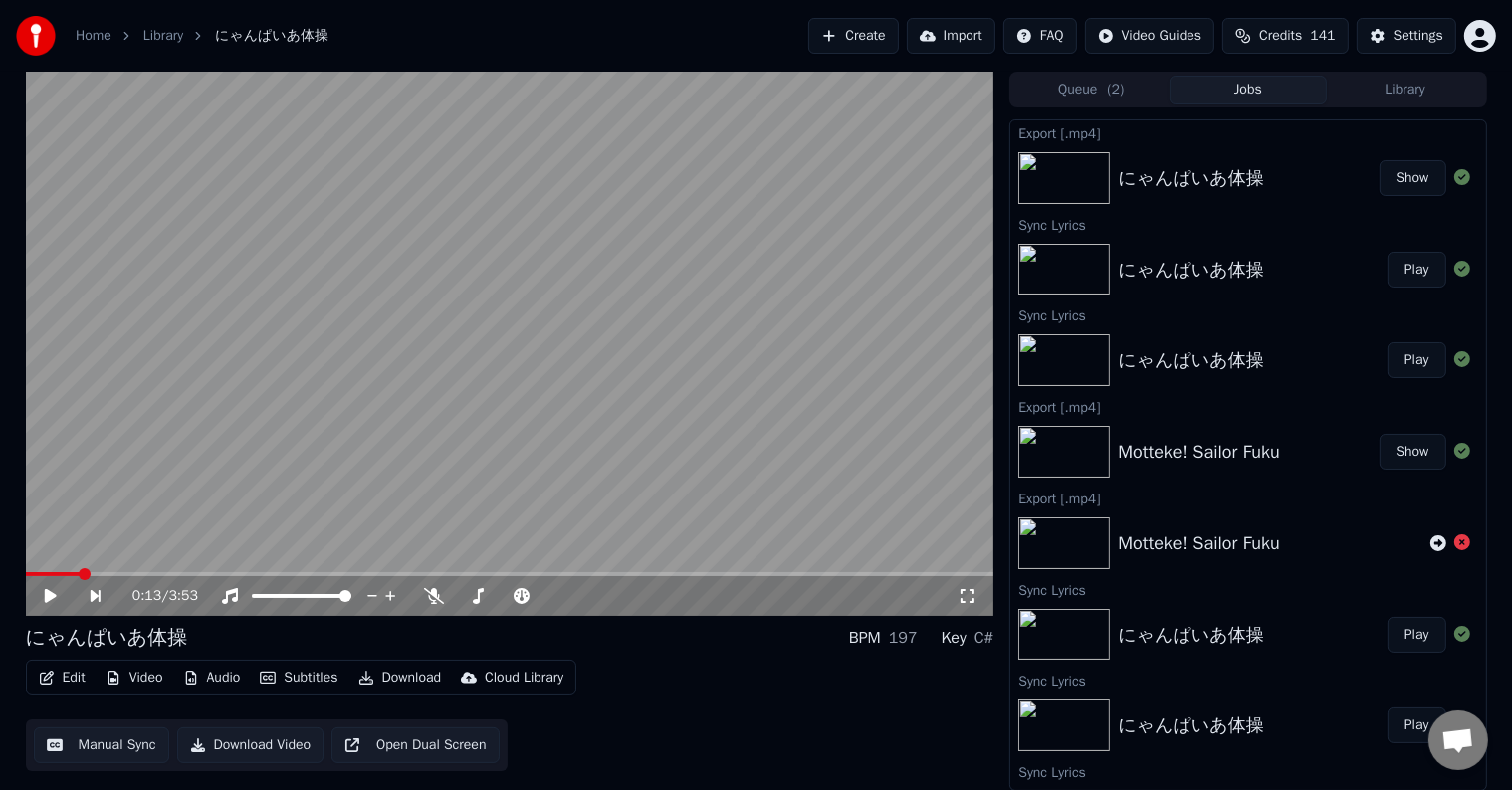 click 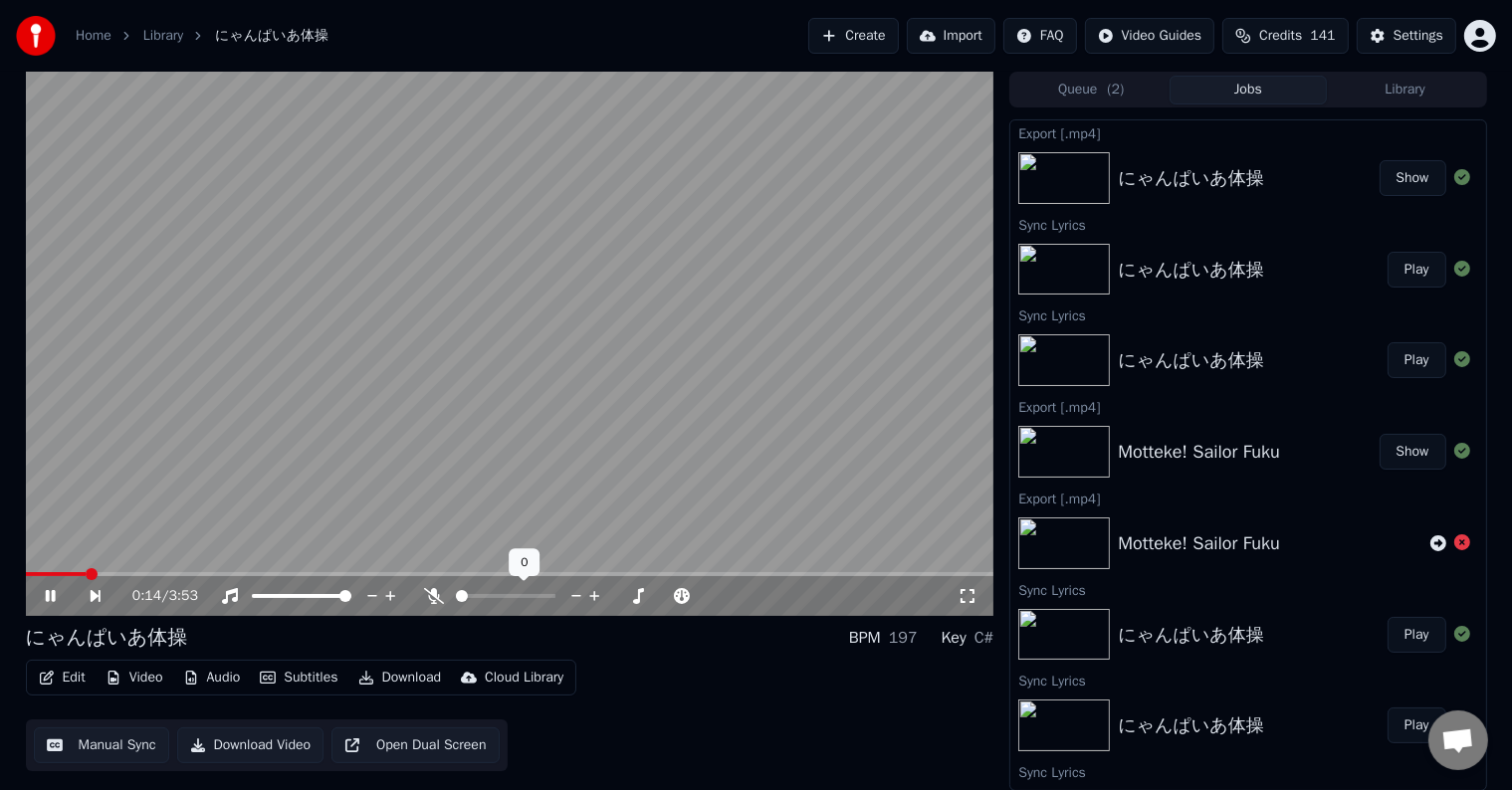 click at bounding box center (524, 596) 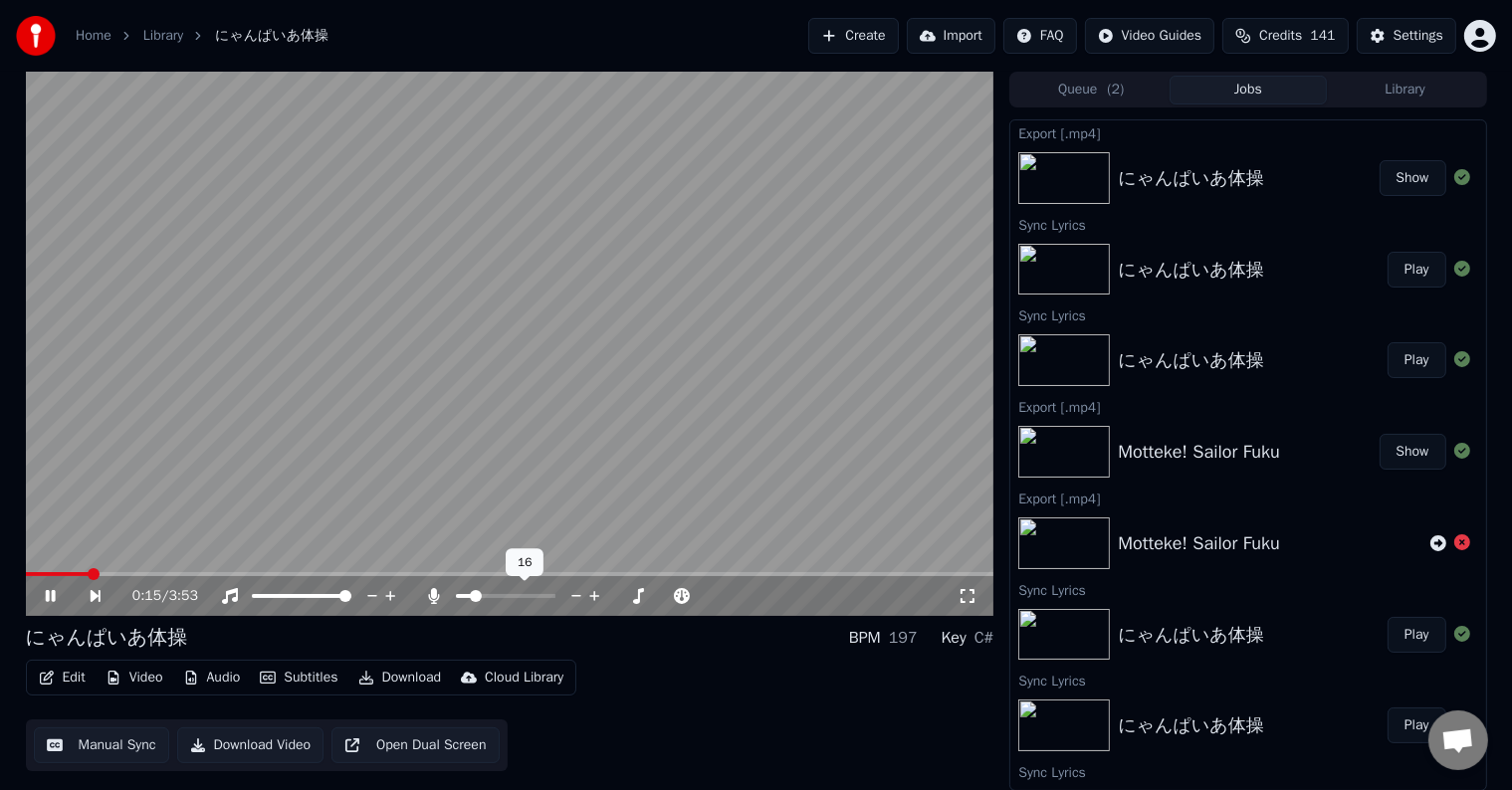 click at bounding box center [476, 596] 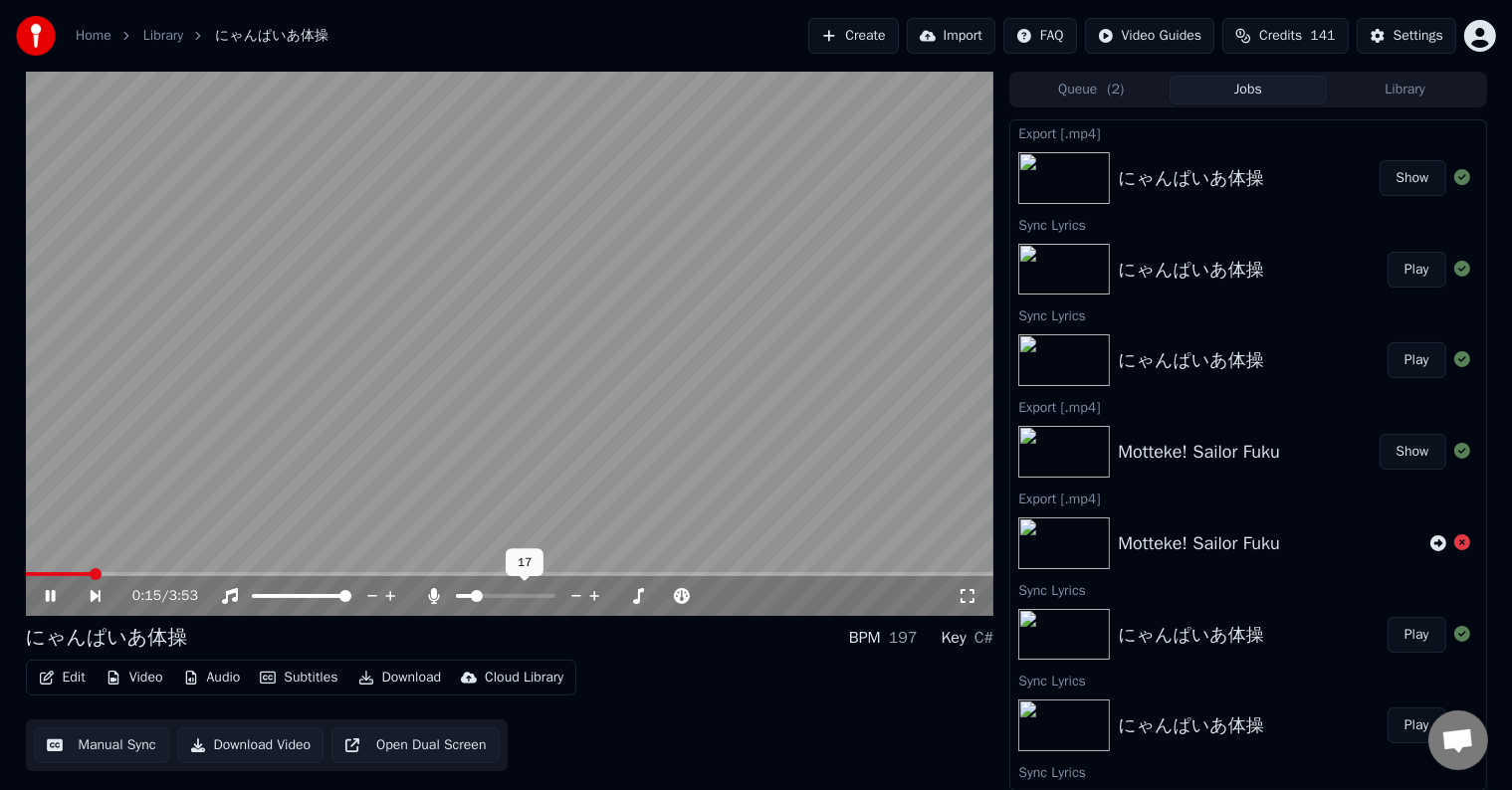 click at bounding box center (477, 596) 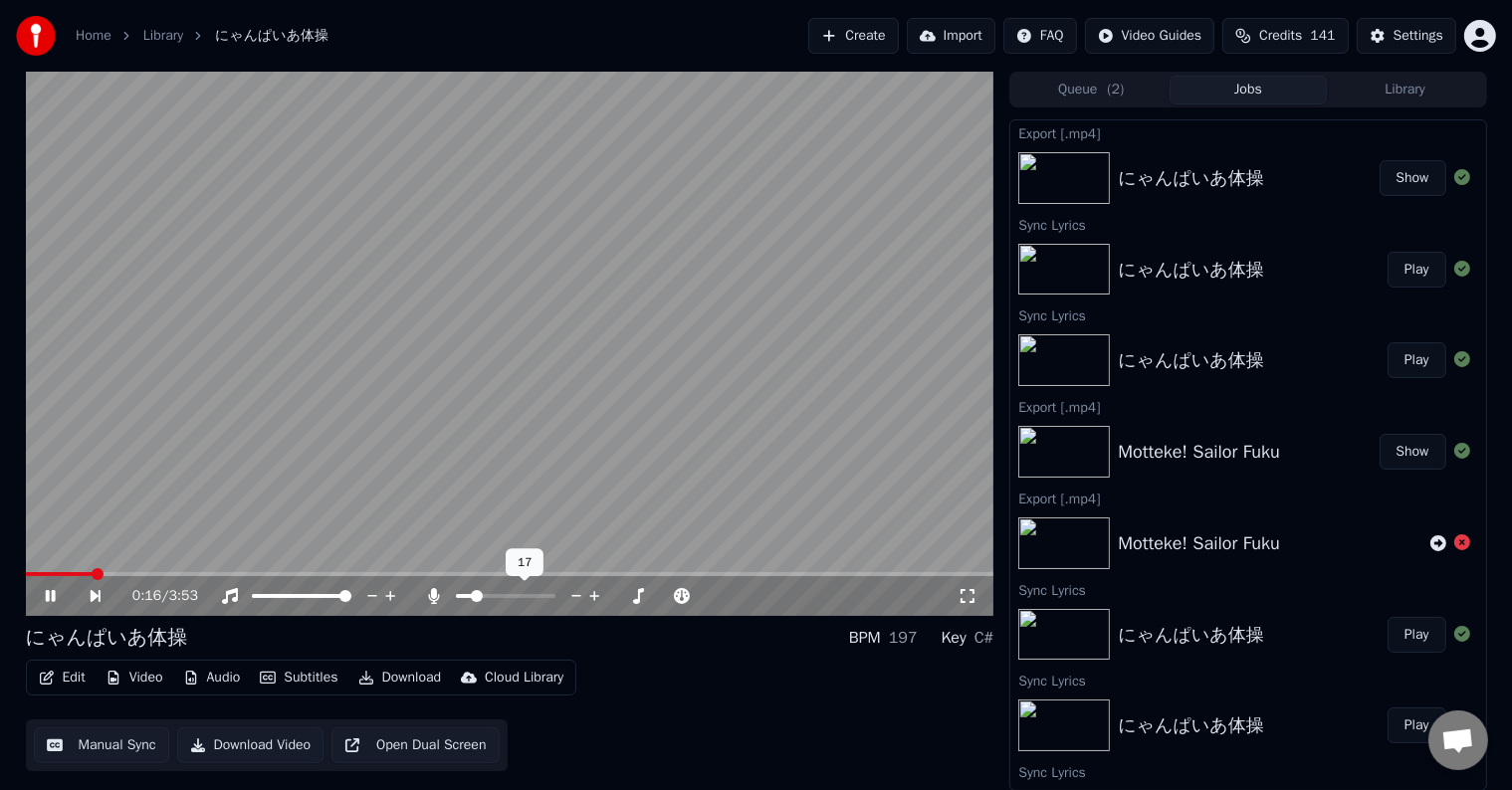 click at bounding box center (477, 596) 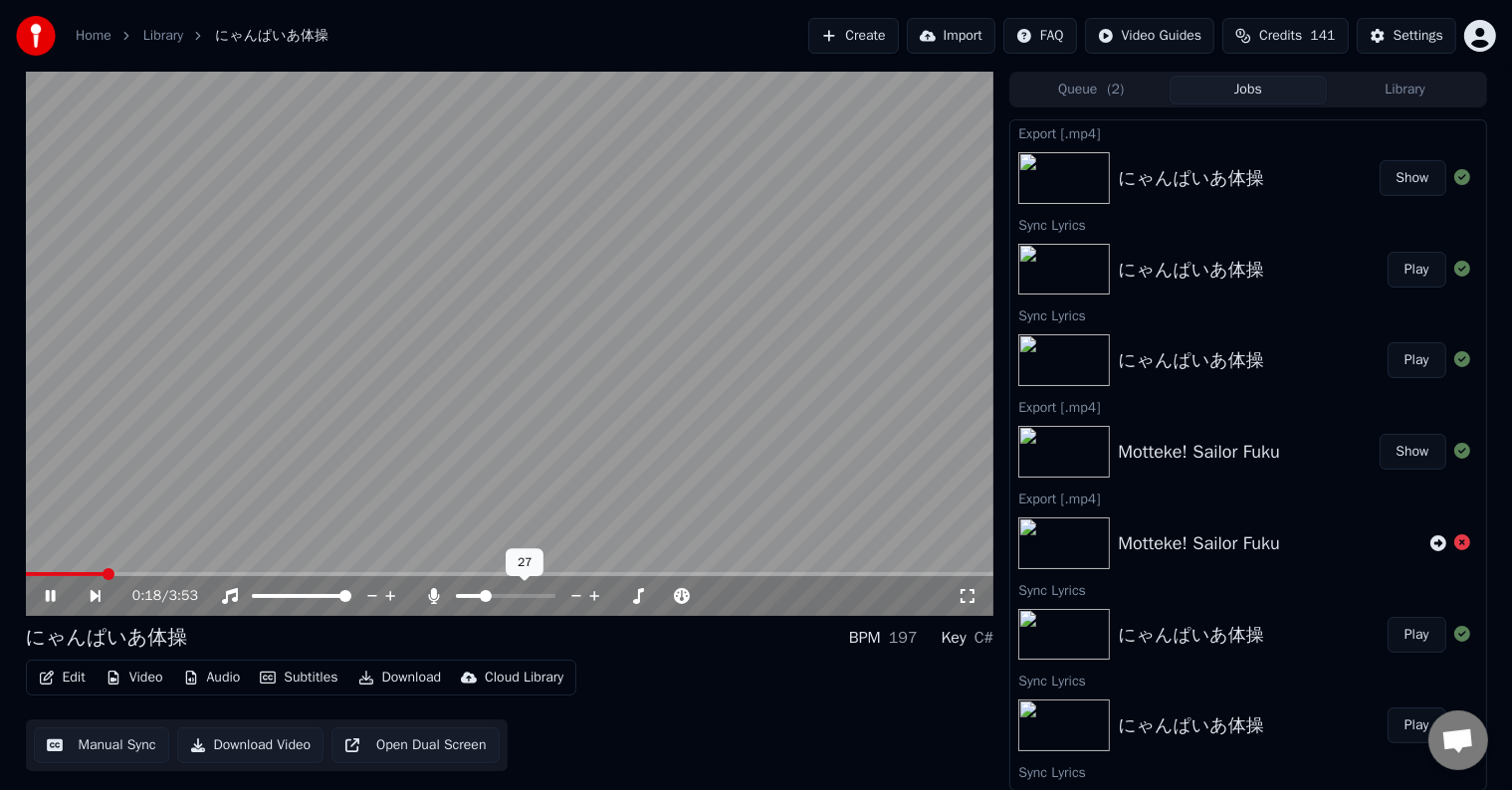 click at bounding box center [469, 596] 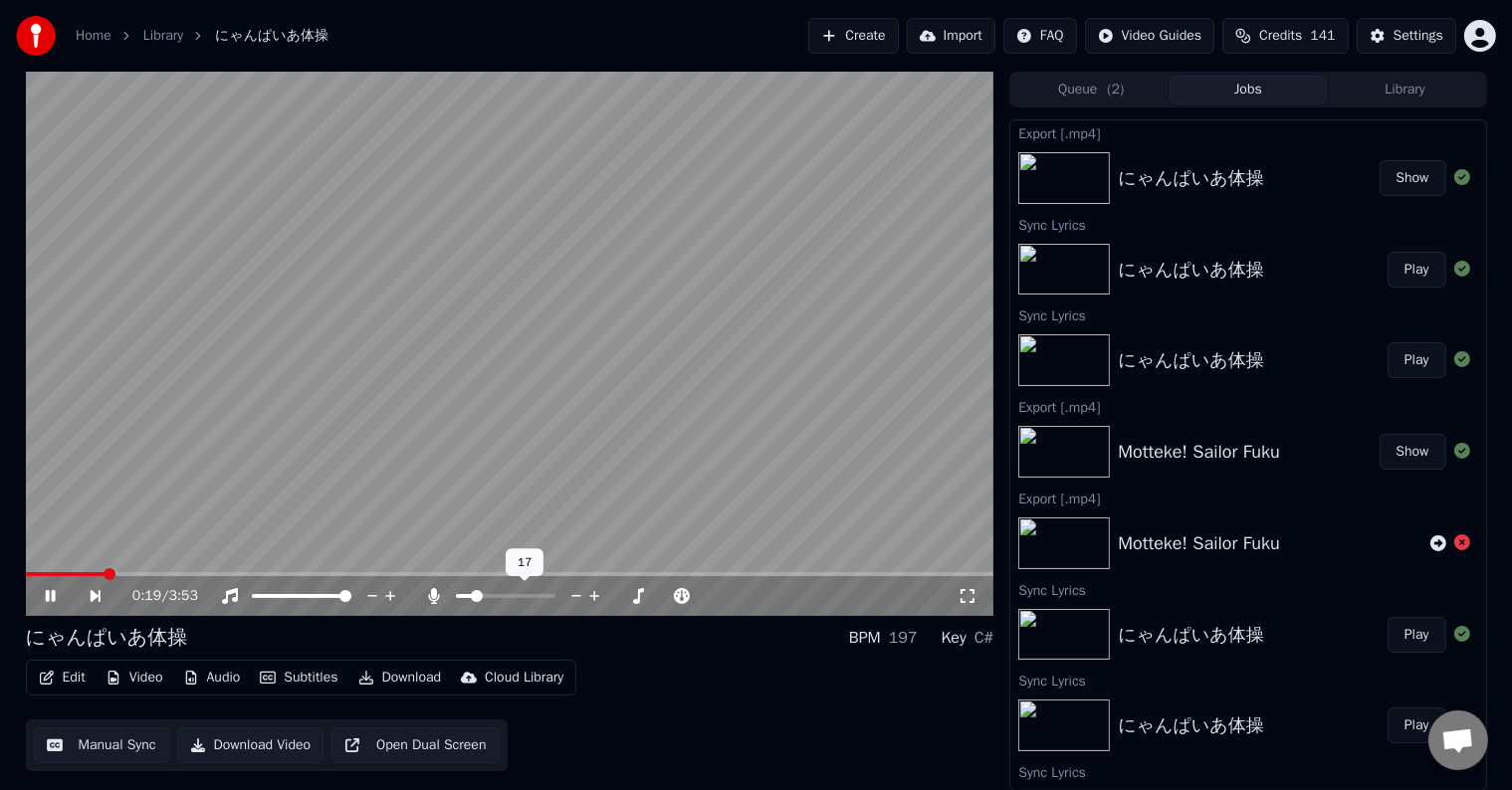 click at bounding box center [477, 596] 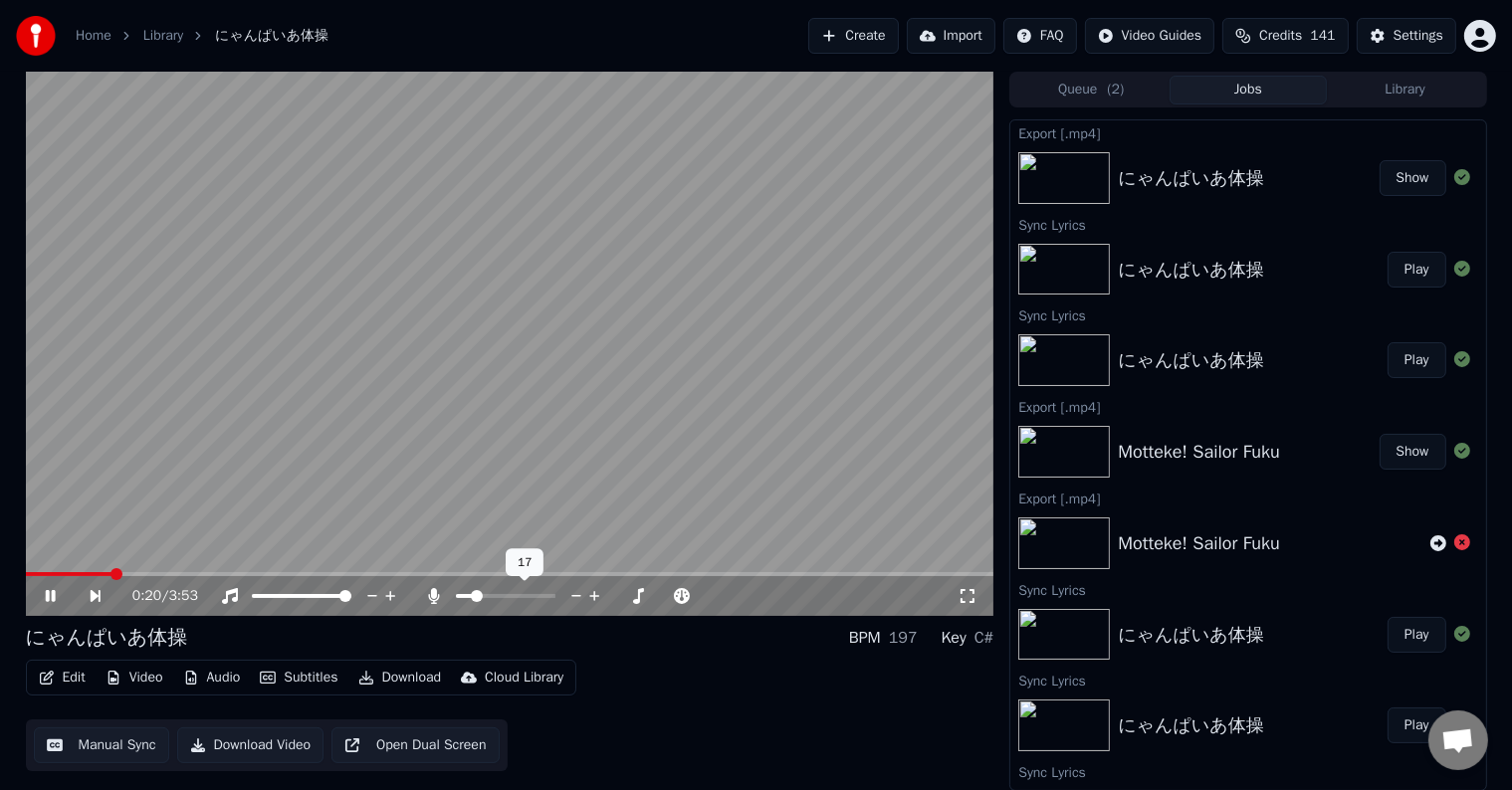 click at bounding box center [477, 596] 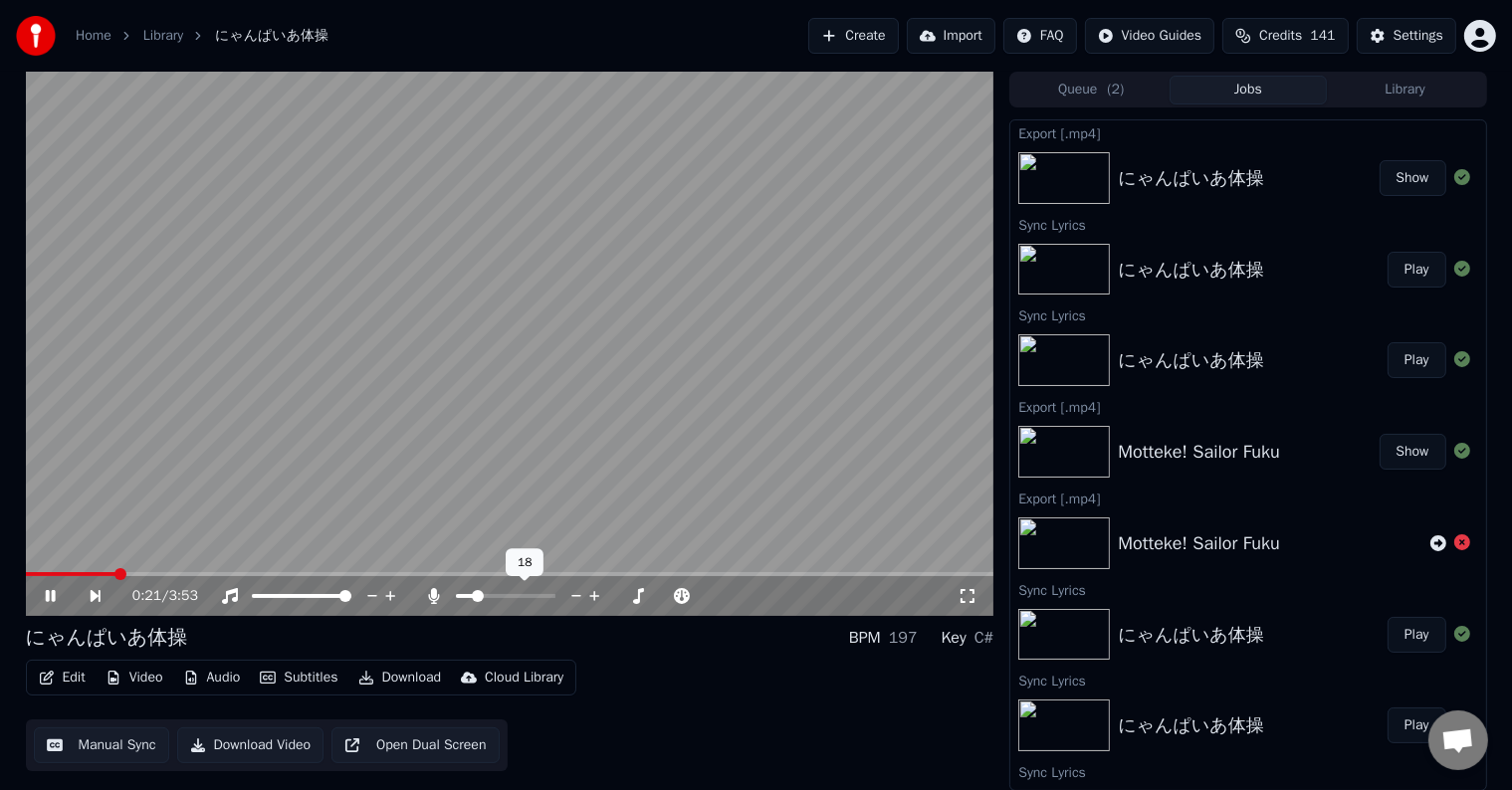click at bounding box center [478, 596] 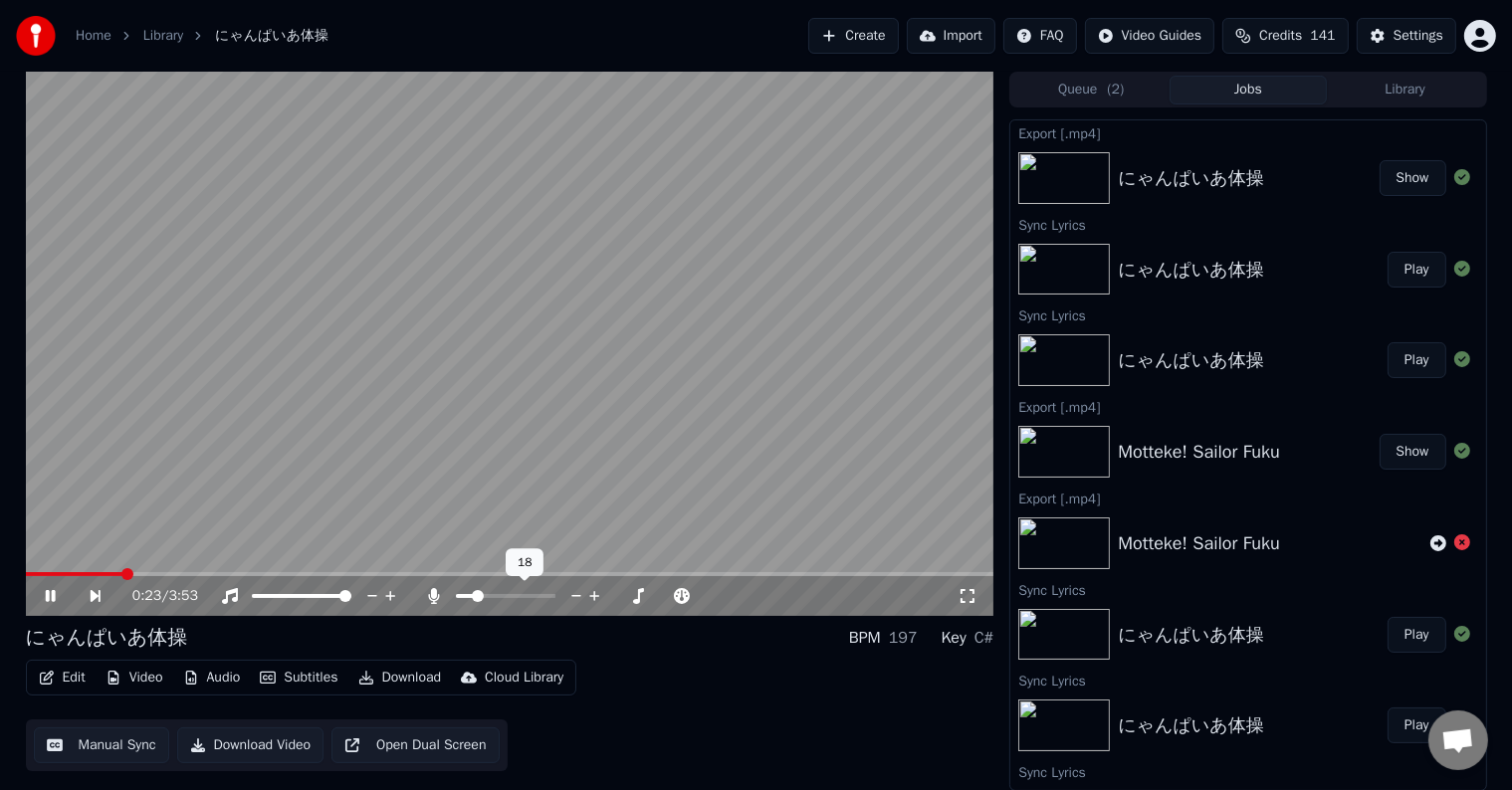 click at bounding box center (478, 596) 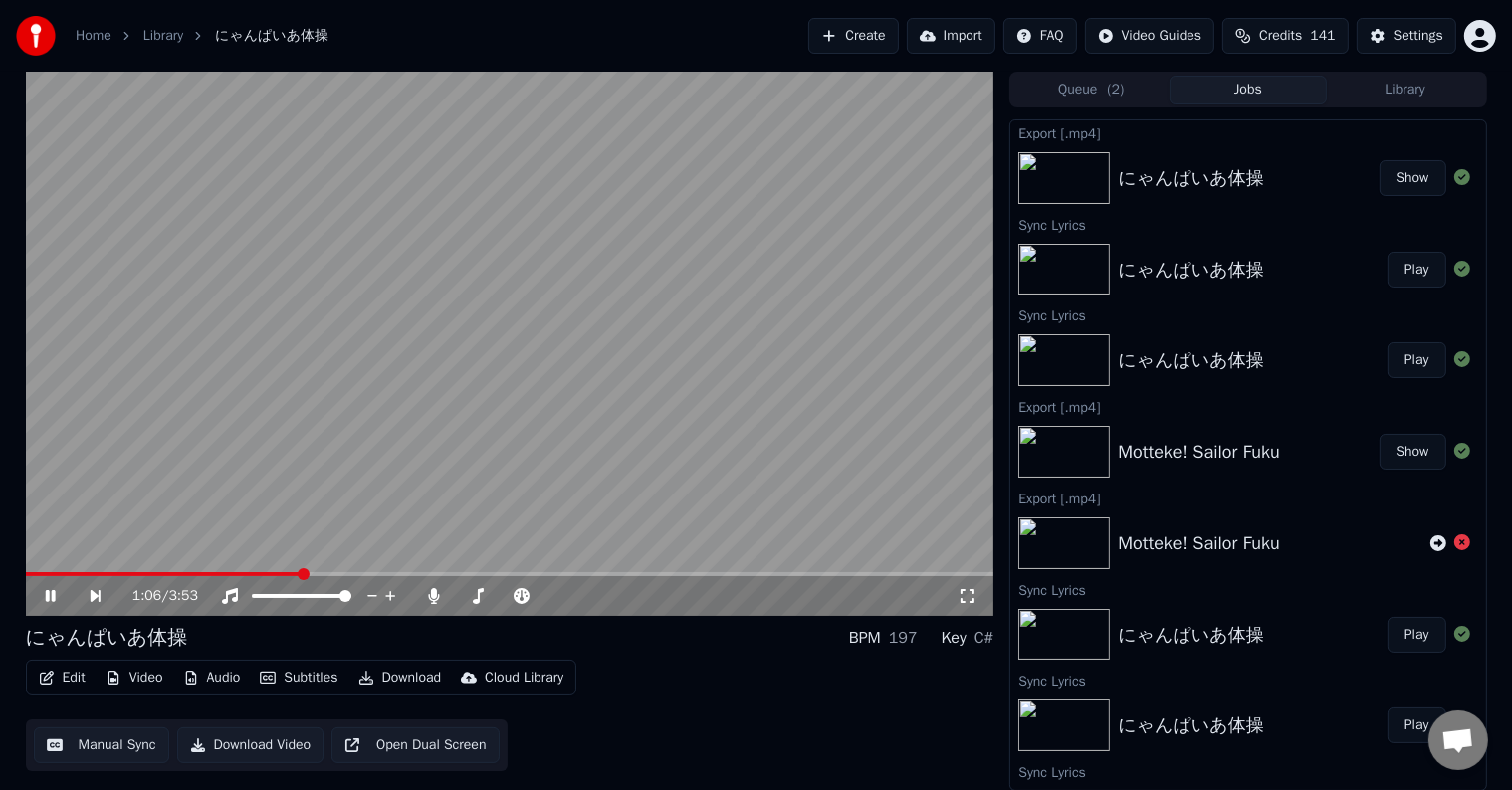 click on "Edit Video Audio Subtitles Download Cloud Library Manual Sync Download Video Open Dual Screen" at bounding box center [510, 715] 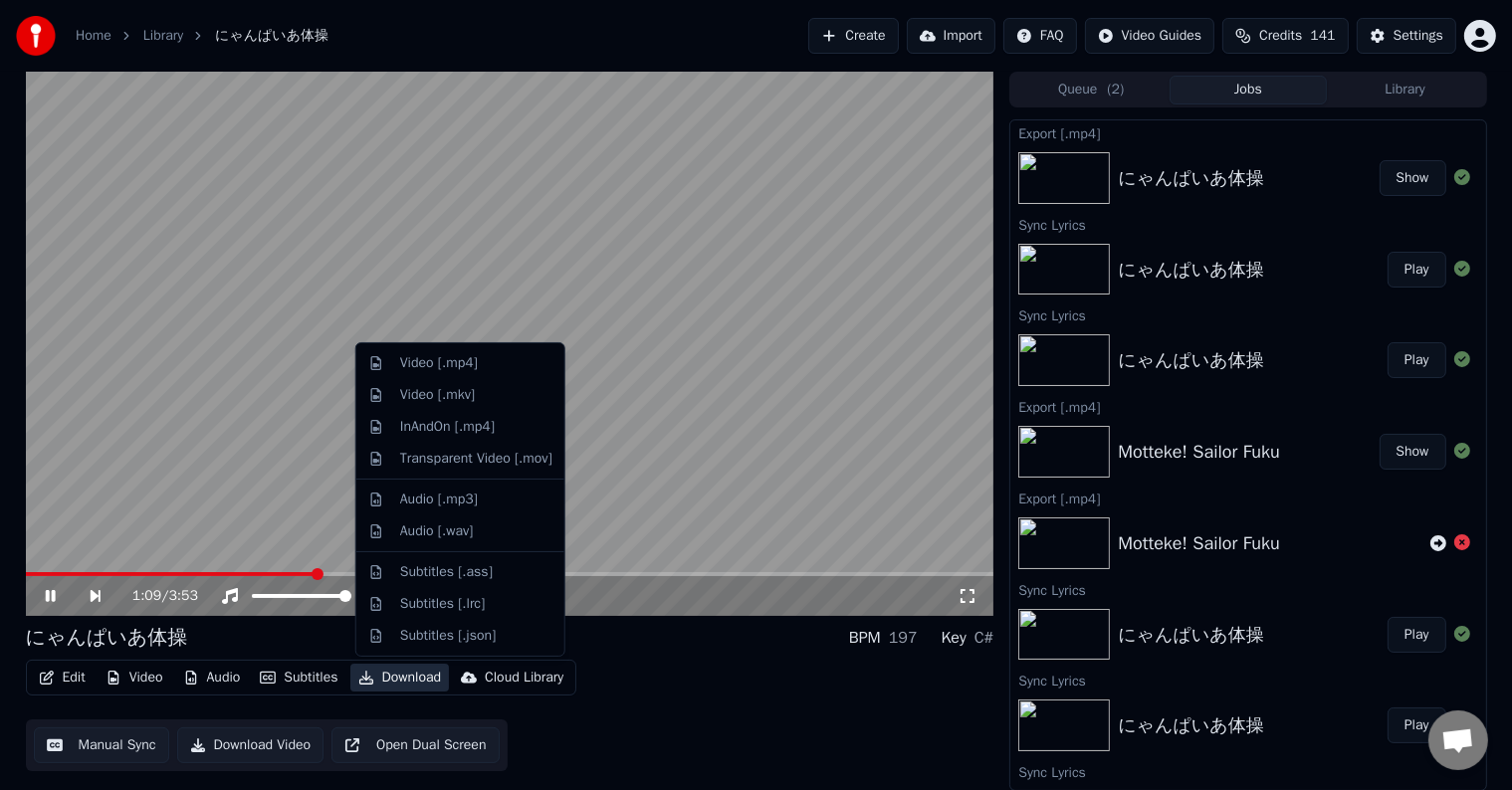 click on "Download" at bounding box center (400, 678) 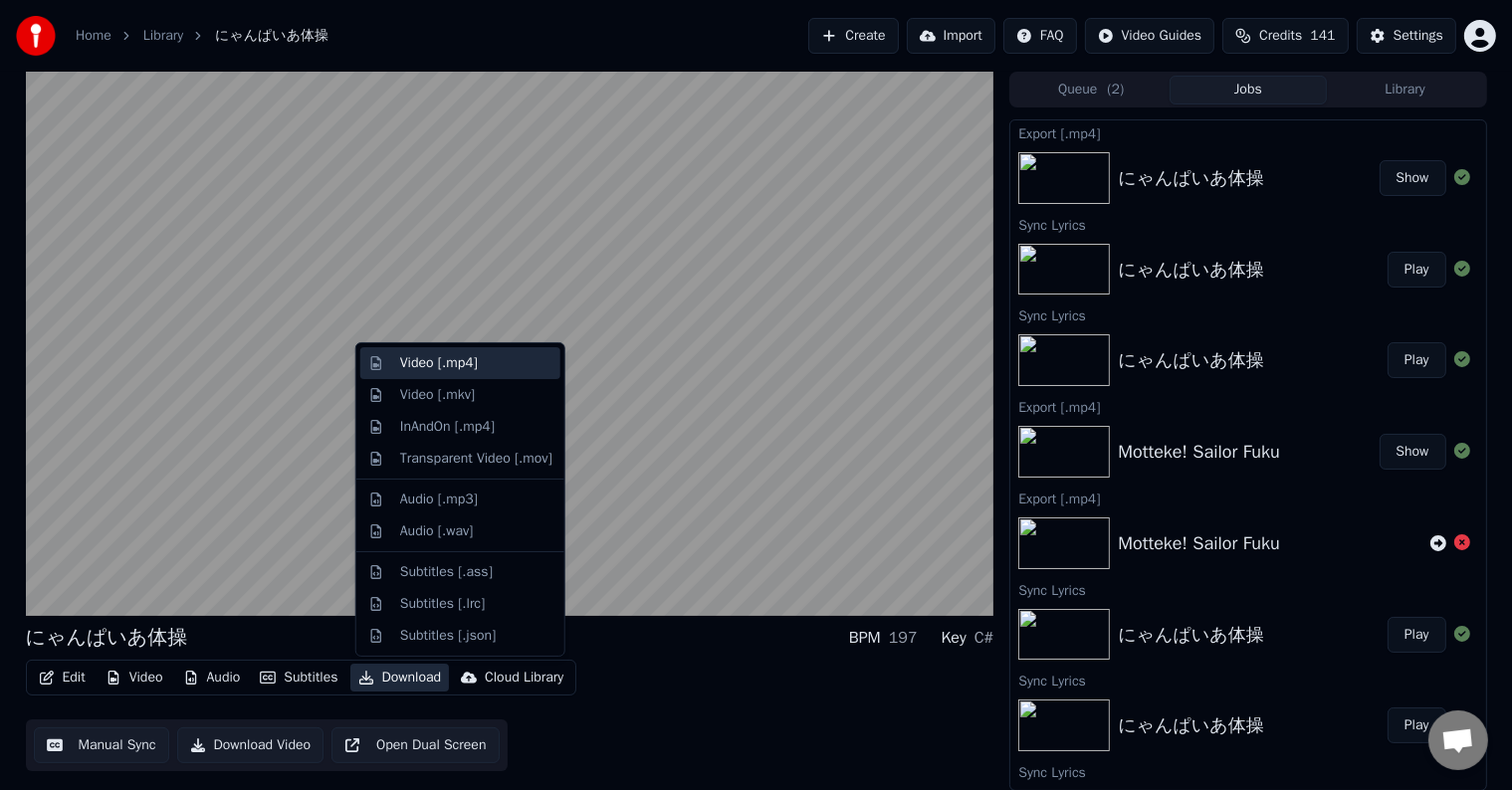 click on "Video [.mp4]" at bounding box center (460, 363) 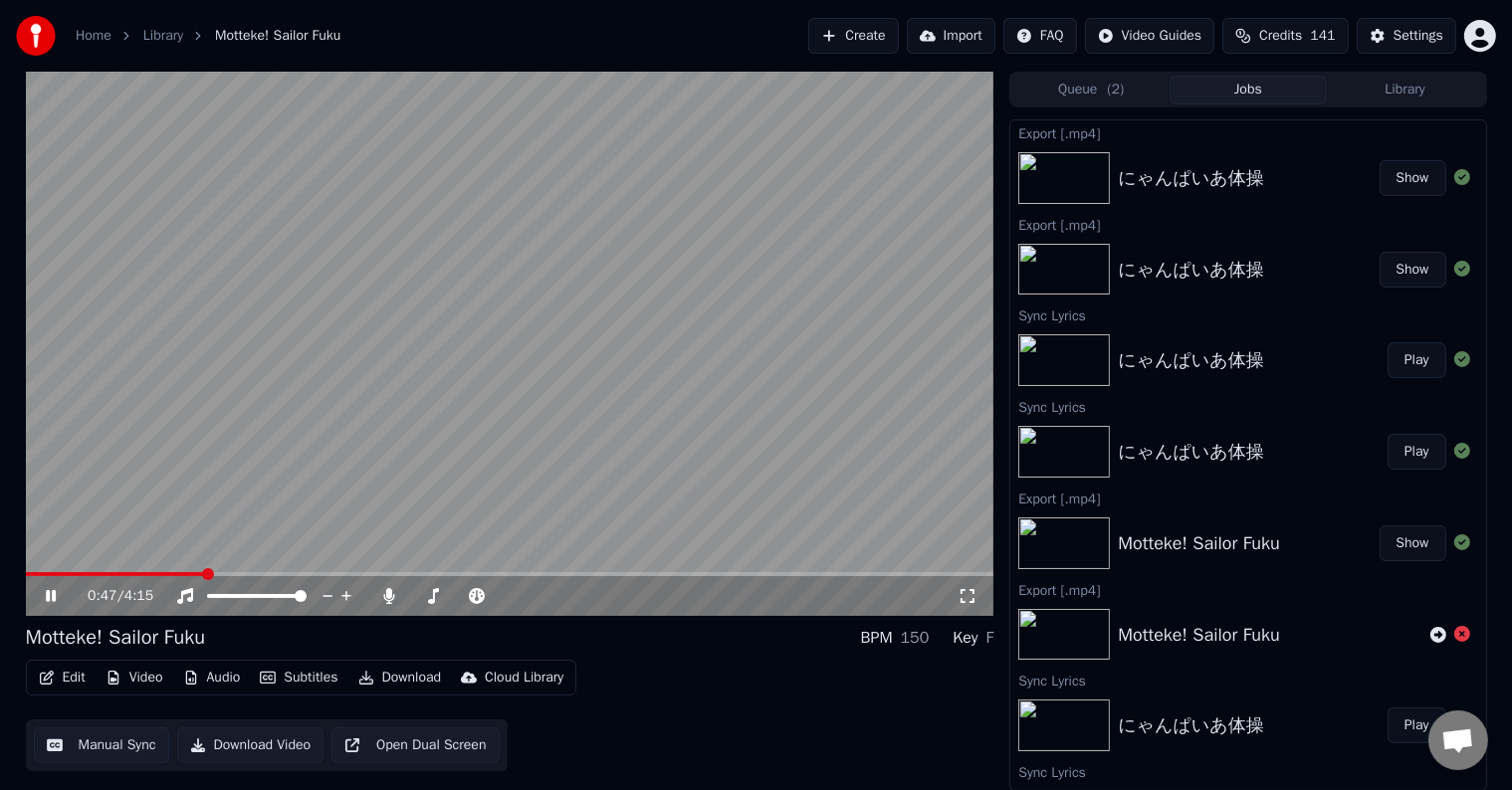 click at bounding box center [510, 343] 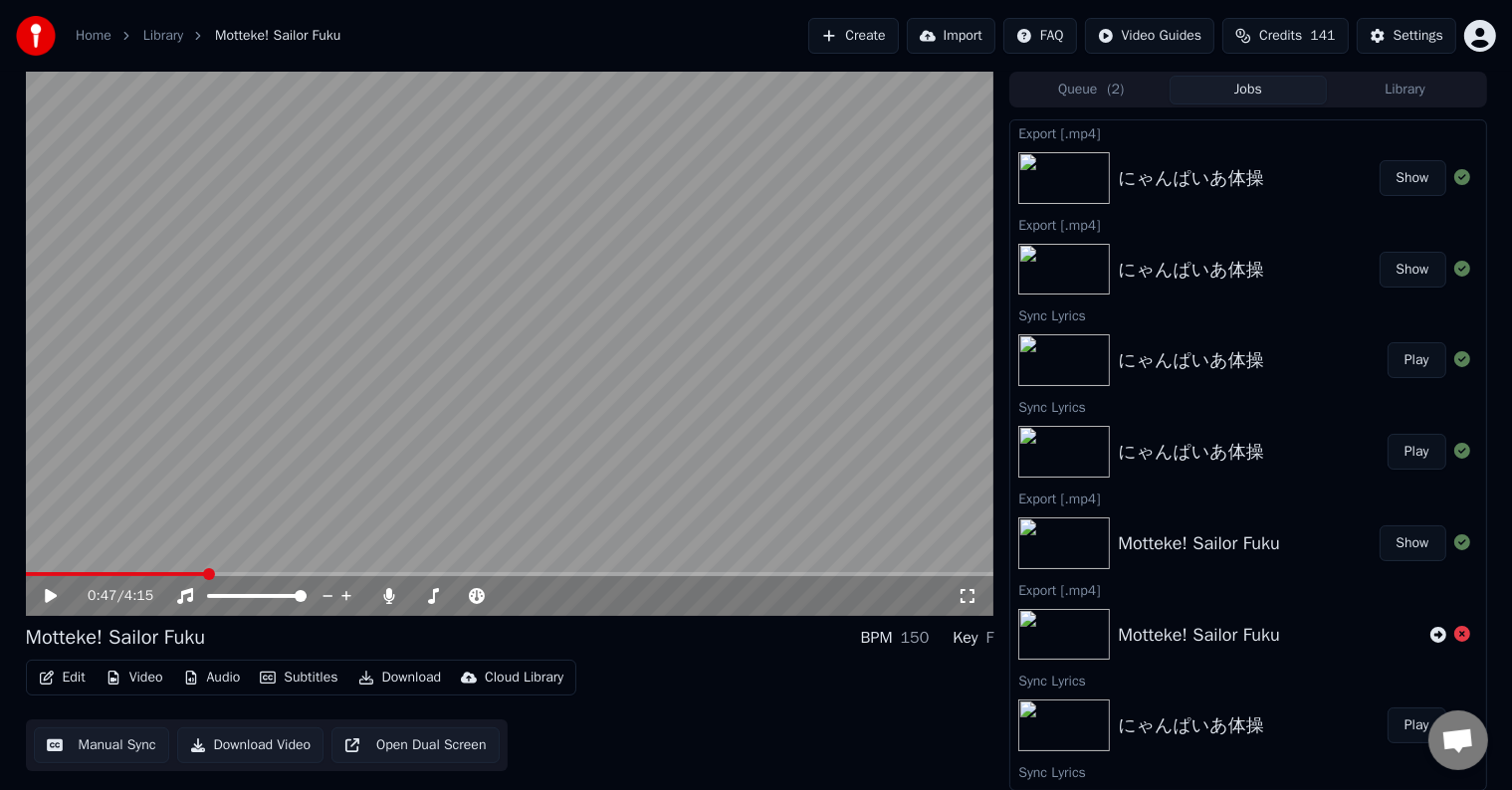 click on "にゃんぱいあ体操" at bounding box center [1190, 178] 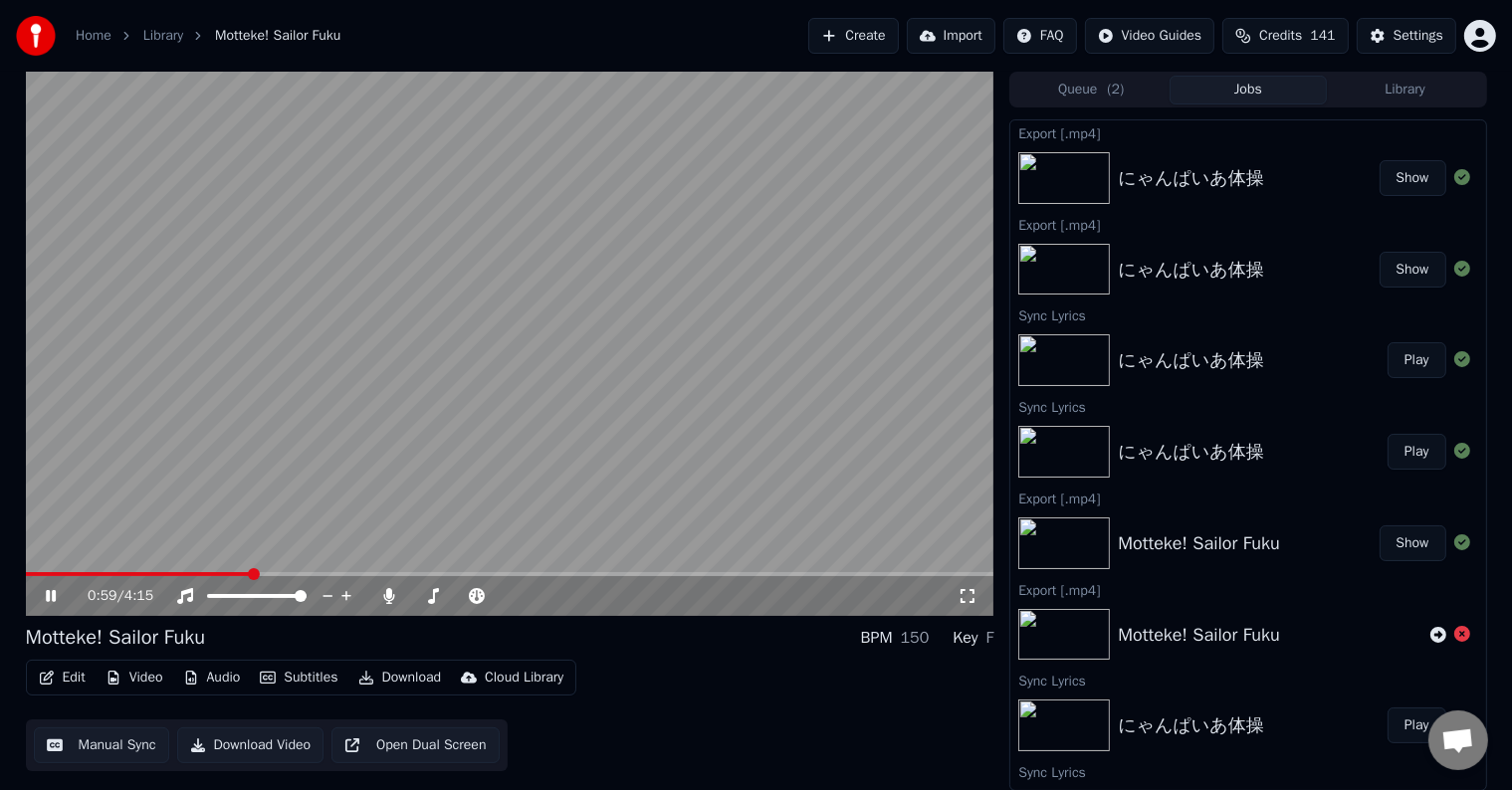 click 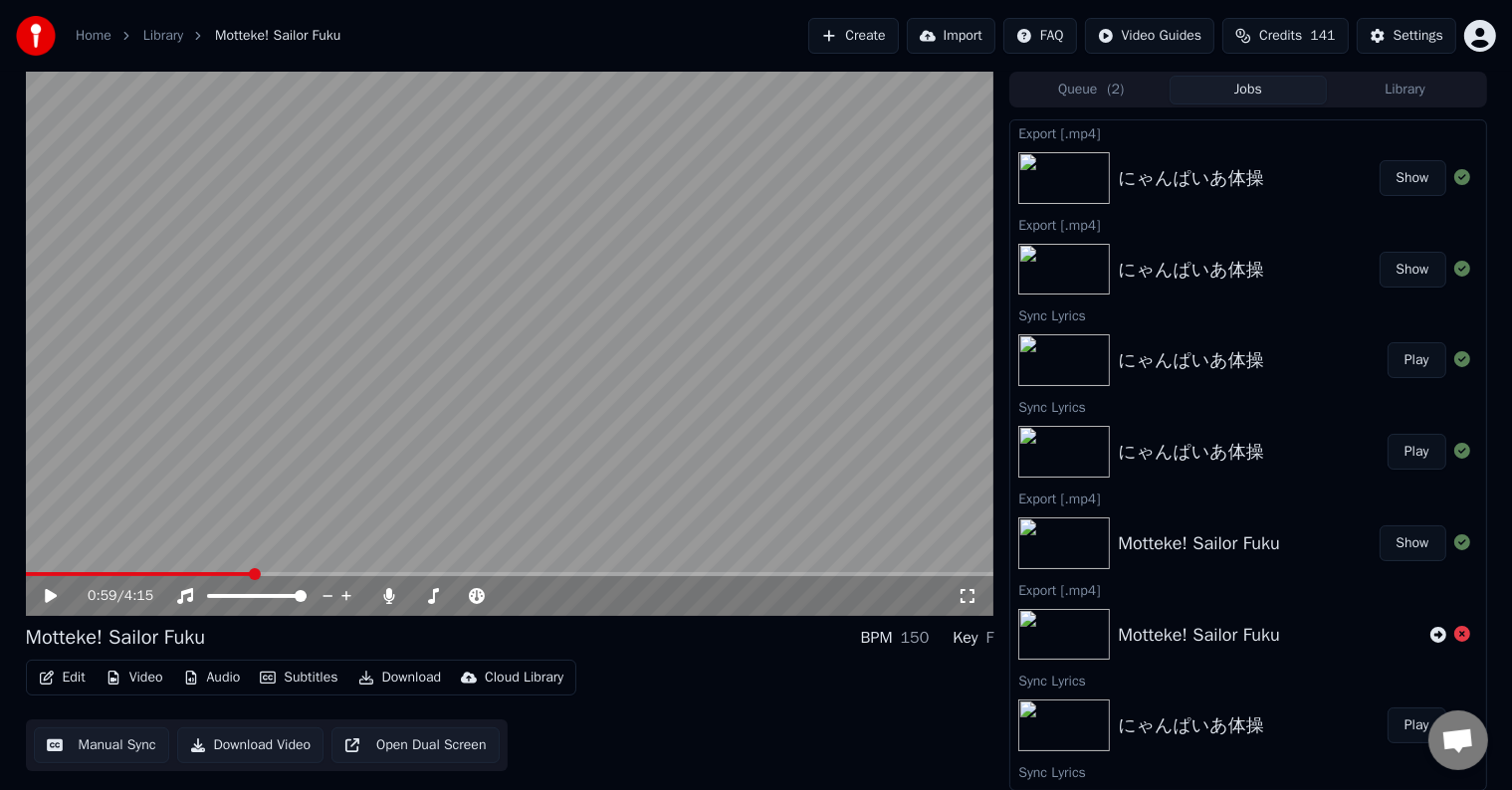 click on "Download" at bounding box center [400, 678] 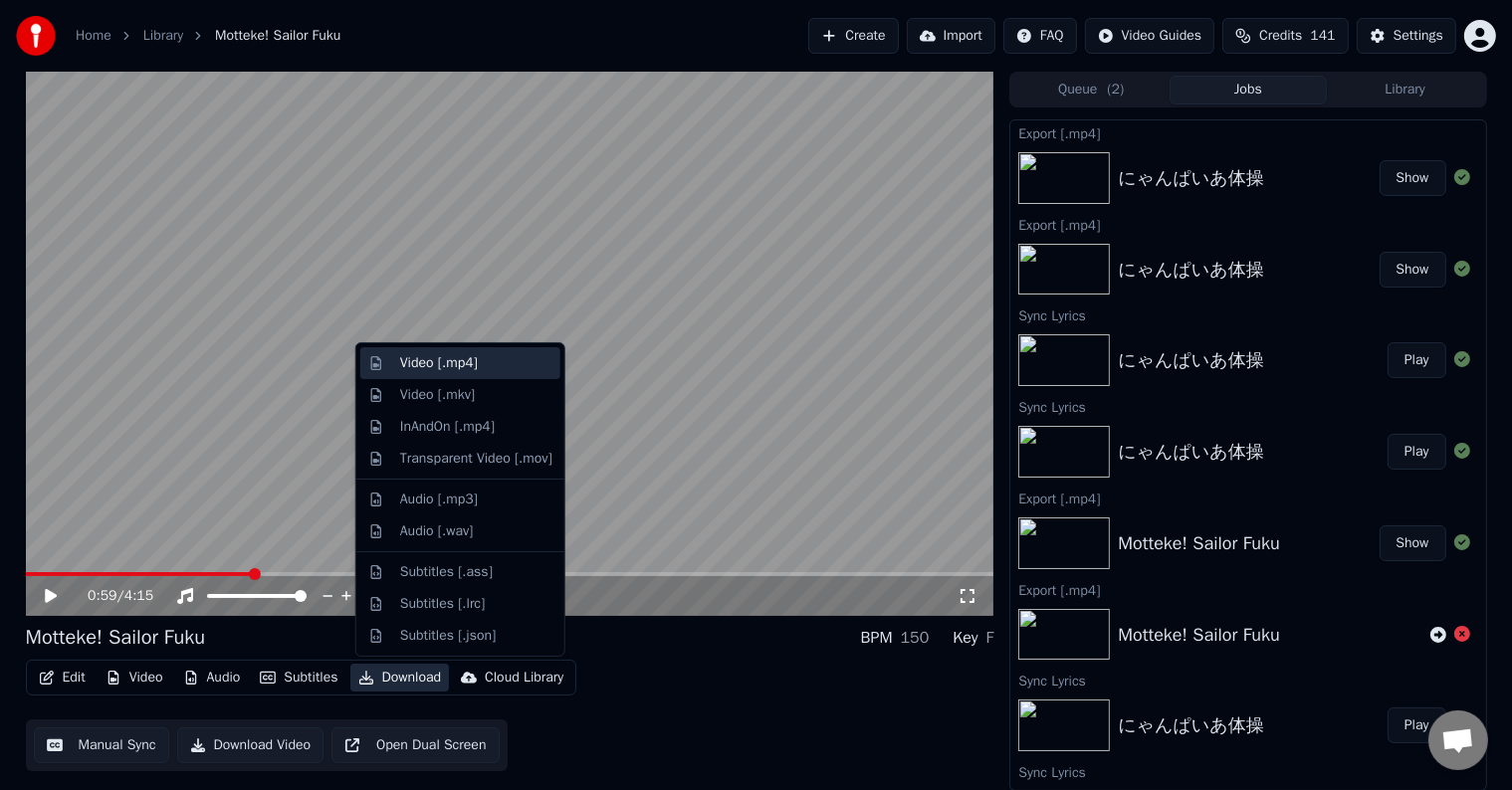 click on "Video [.mp4]" at bounding box center (439, 363) 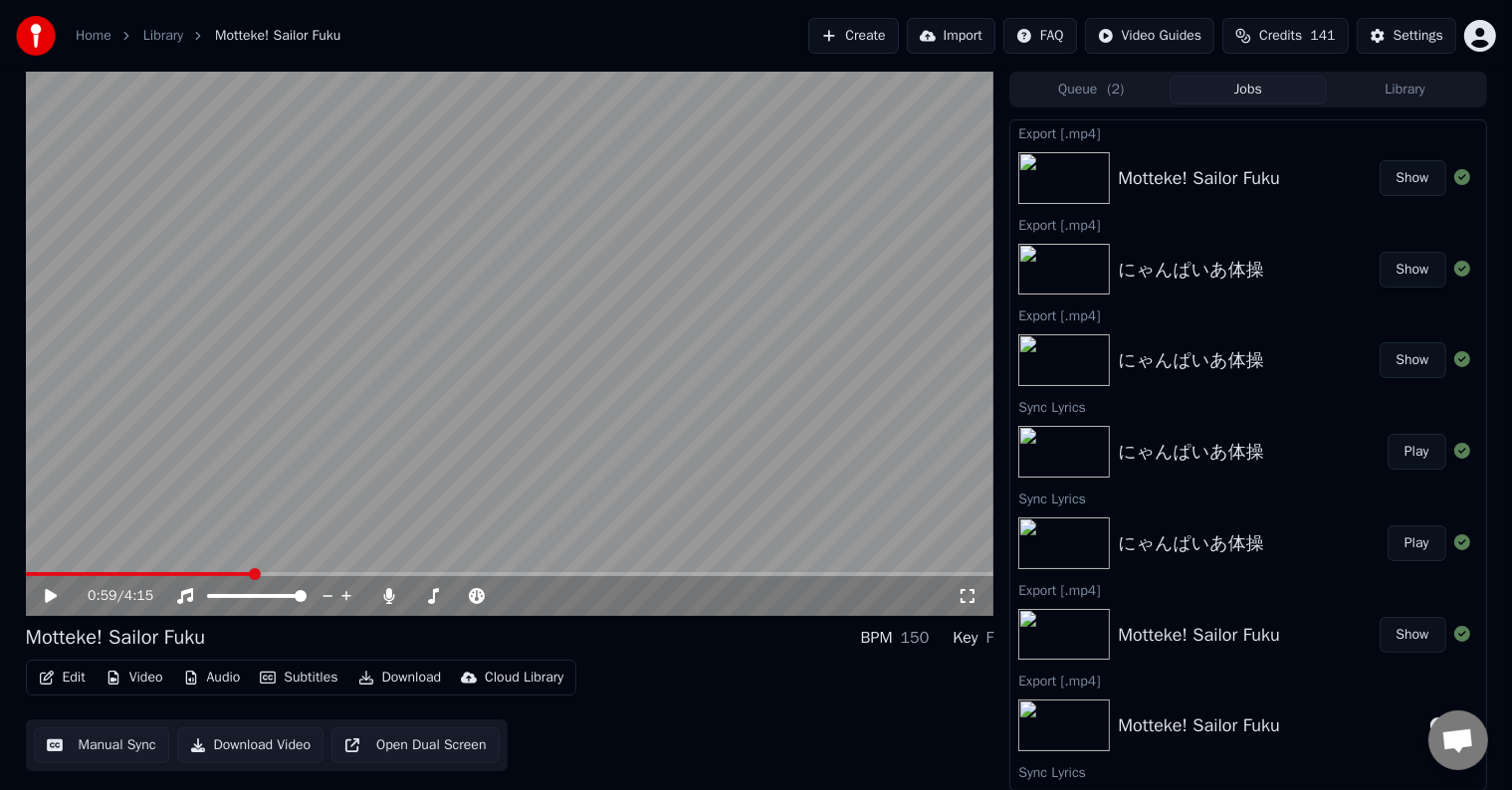 click on "Create" at bounding box center (853, 36) 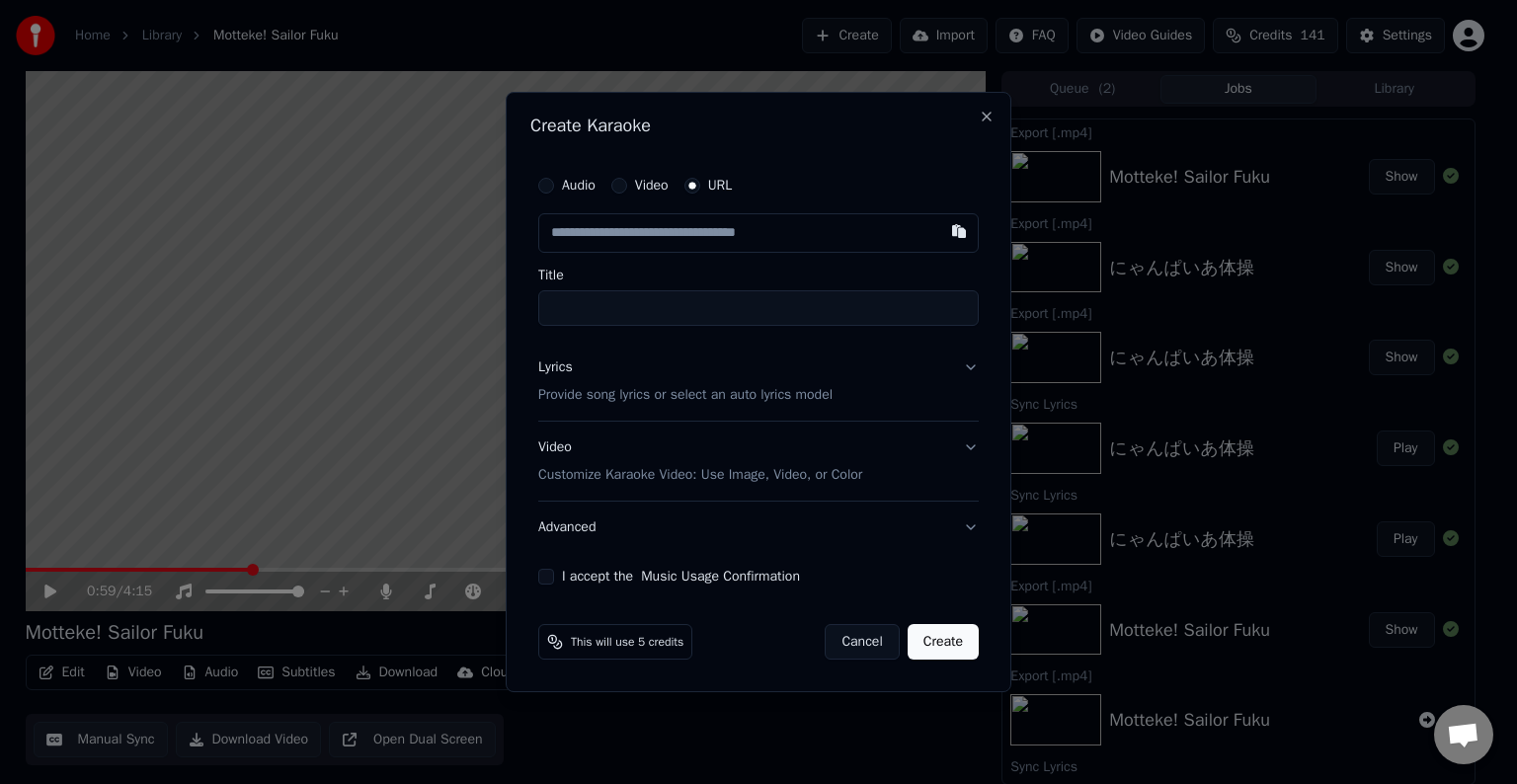 click on "Audio" at bounding box center [567, 186] 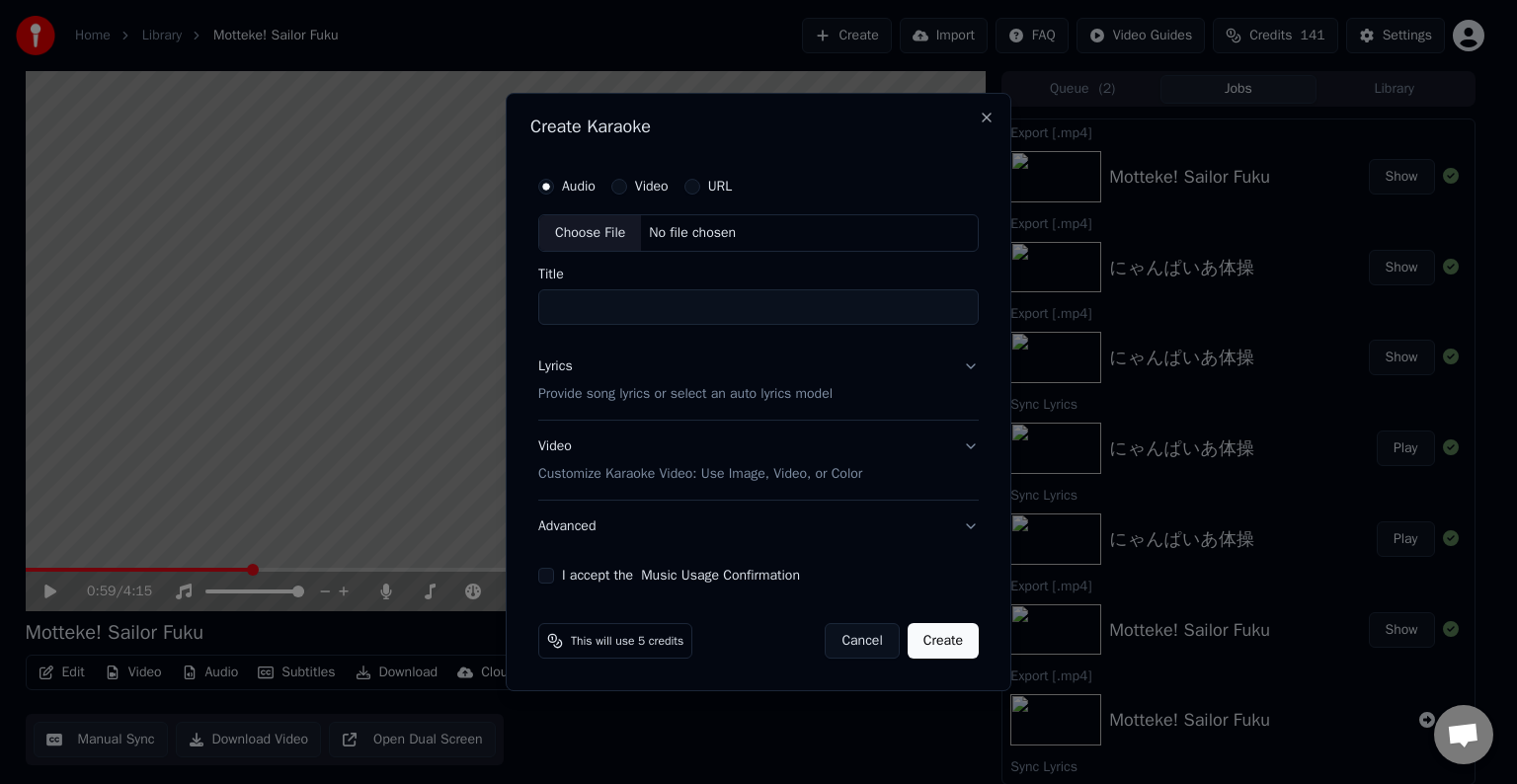 click on "Choose File" at bounding box center [590, 233] 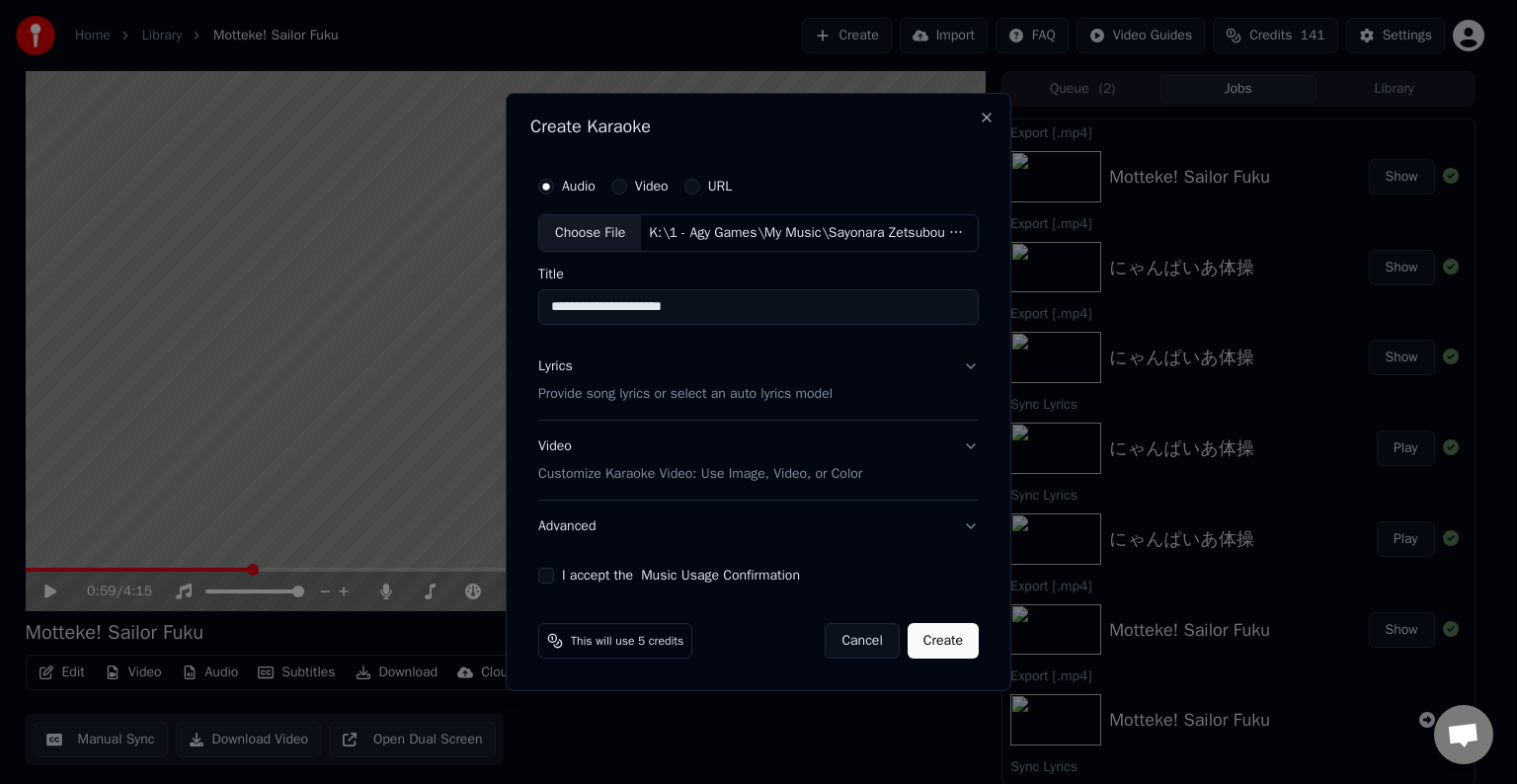 click on "**********" at bounding box center [758, 307] 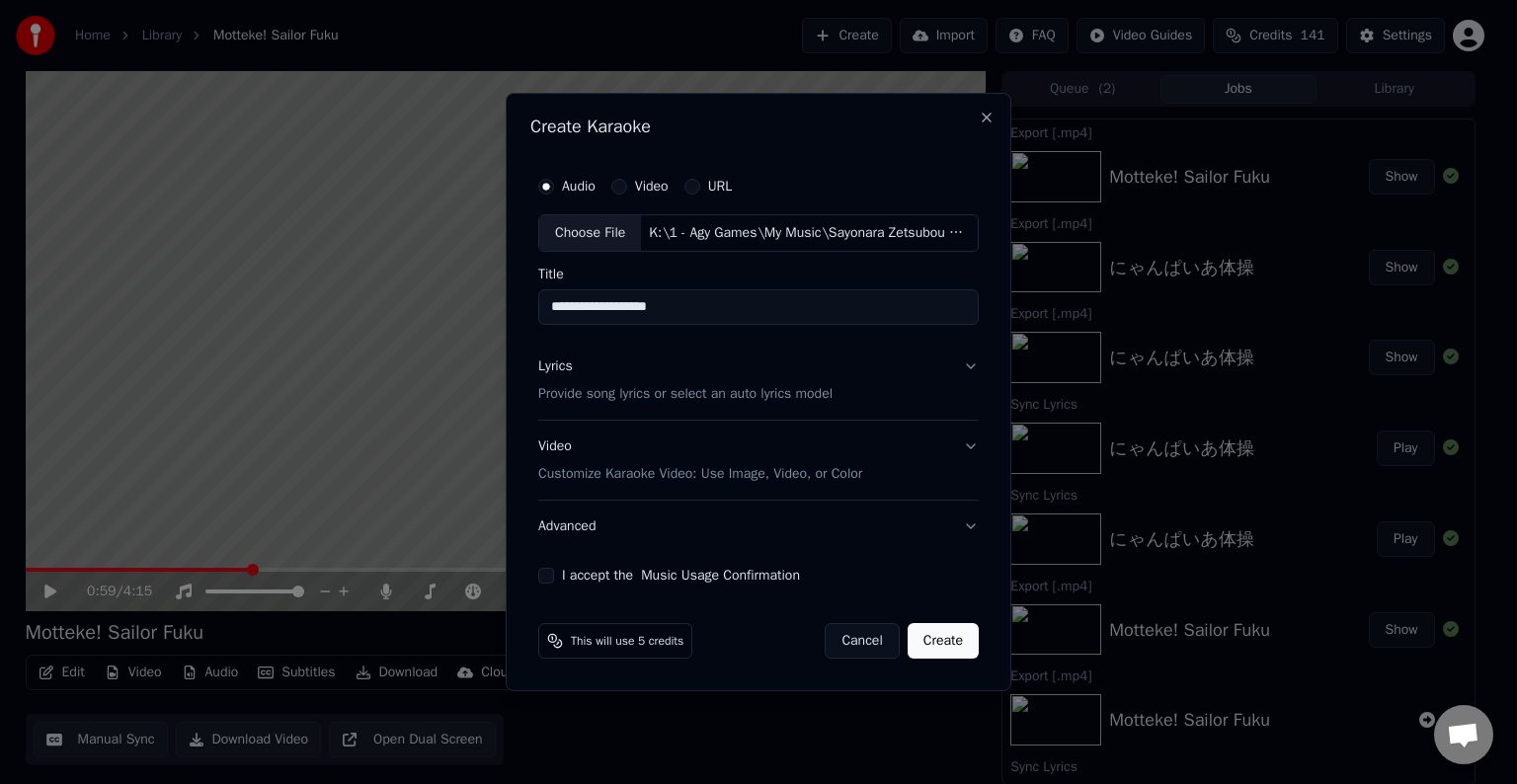 type on "**********" 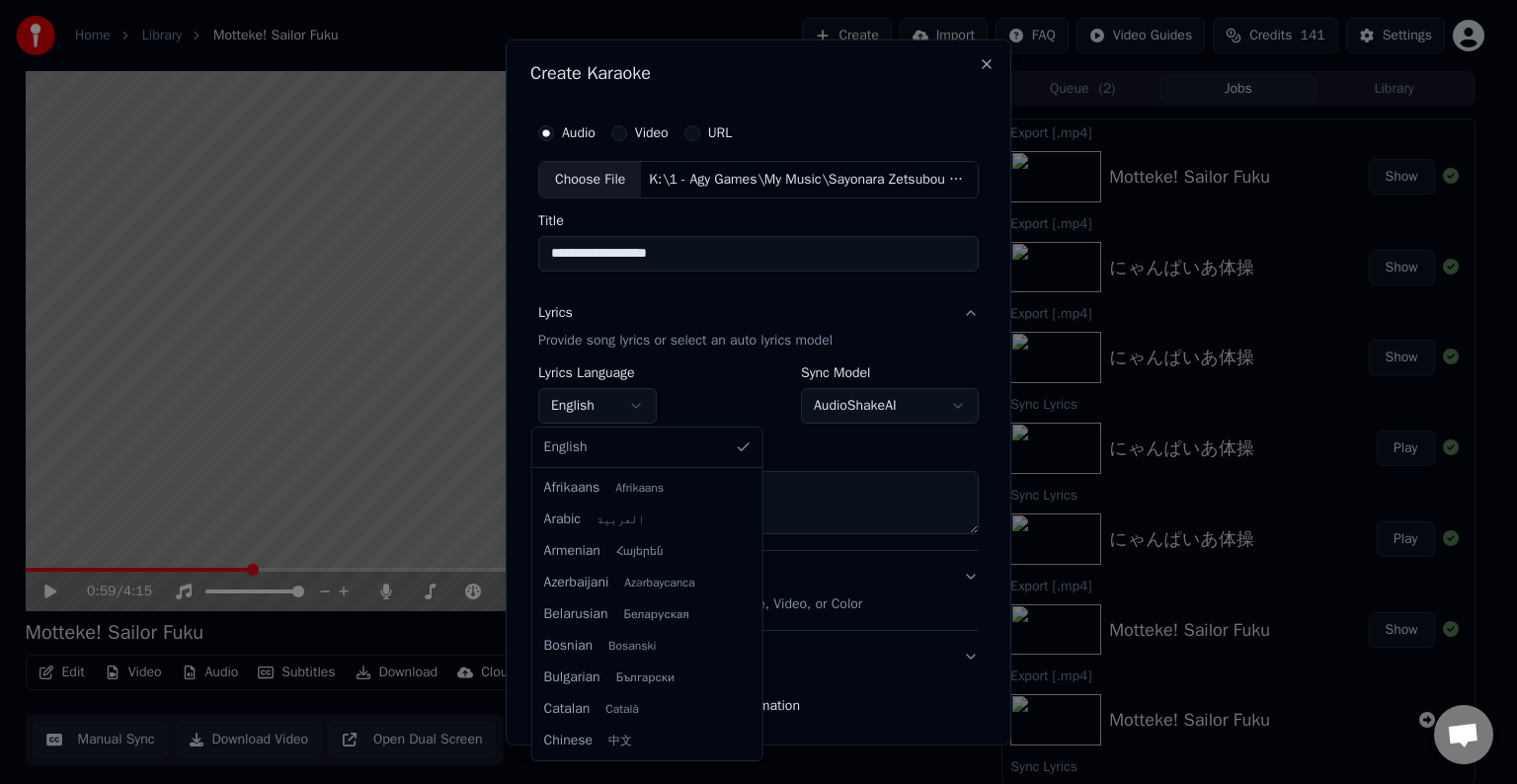 click on "Home Library Motteke! Sailor Fuku Create Import FAQ Video Guides Credits 141 Settings 0:59  /  4:15 Motteke! Sailor Fuku BPM 150 Key F Edit Video Audio Subtitles Download Cloud Library Manual Sync Download Video Open Dual Screen Queue ( 2 ) Jobs Library Export [.mp4] Motteke! Sailor Fuku Show Export [.mp4] にゃんぱいあ体操 Show Export [.mp4] にゃんぱいあ体操 Show Sync Lyrics にゃんぱいあ体操 Play Sync Lyrics にゃんぱいあ体操 Play Export [.mp4] Motteke! Sailor Fuku Show Export [.mp4] Motteke! Sailor Fuku Sync Lyrics にゃんぱいあ体操 Play Sync Lyrics にゃんぱいあ体操 Play Sync Lyrics Motteke! Sailor Fuku Play Sync Lyrics にゃんぱいあ体操 Play Sync Lyrics にゃんぱいあ体操 Play Create Karaoke Motteke! Sailor Fuku Play Create Karaoke にゃんぱいあ体操 - Release (720p, h264) Play Create Karaoke Audio Video URL Choose File K:\1 - Agy Games\My Music\Sayonara Zetsubou Sensei OST\TV3 ED Single - Zetsubou Restaurant\01 Zetsubou Restaurant.mp3 Title" at bounding box center [750, 392] 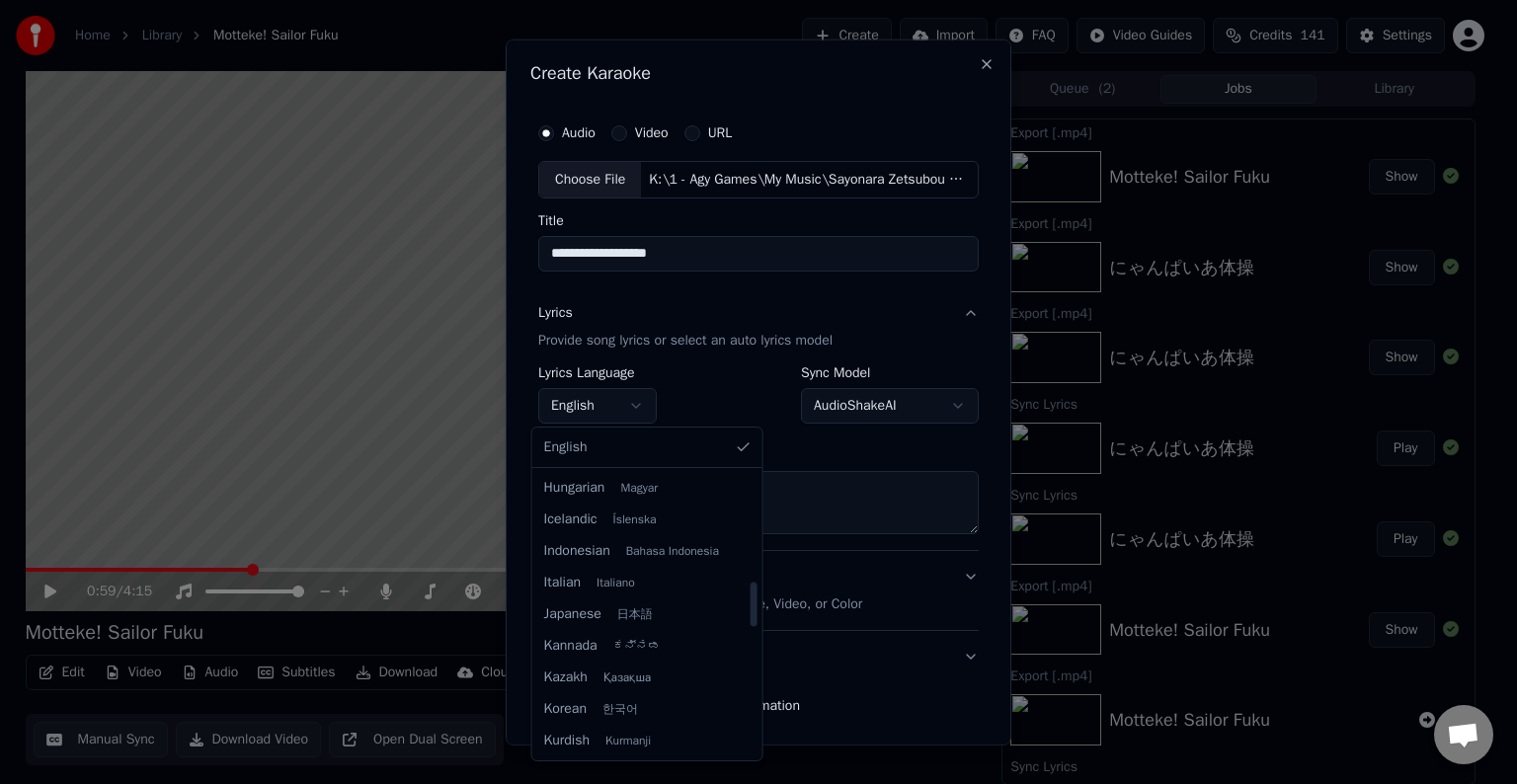 select on "**" 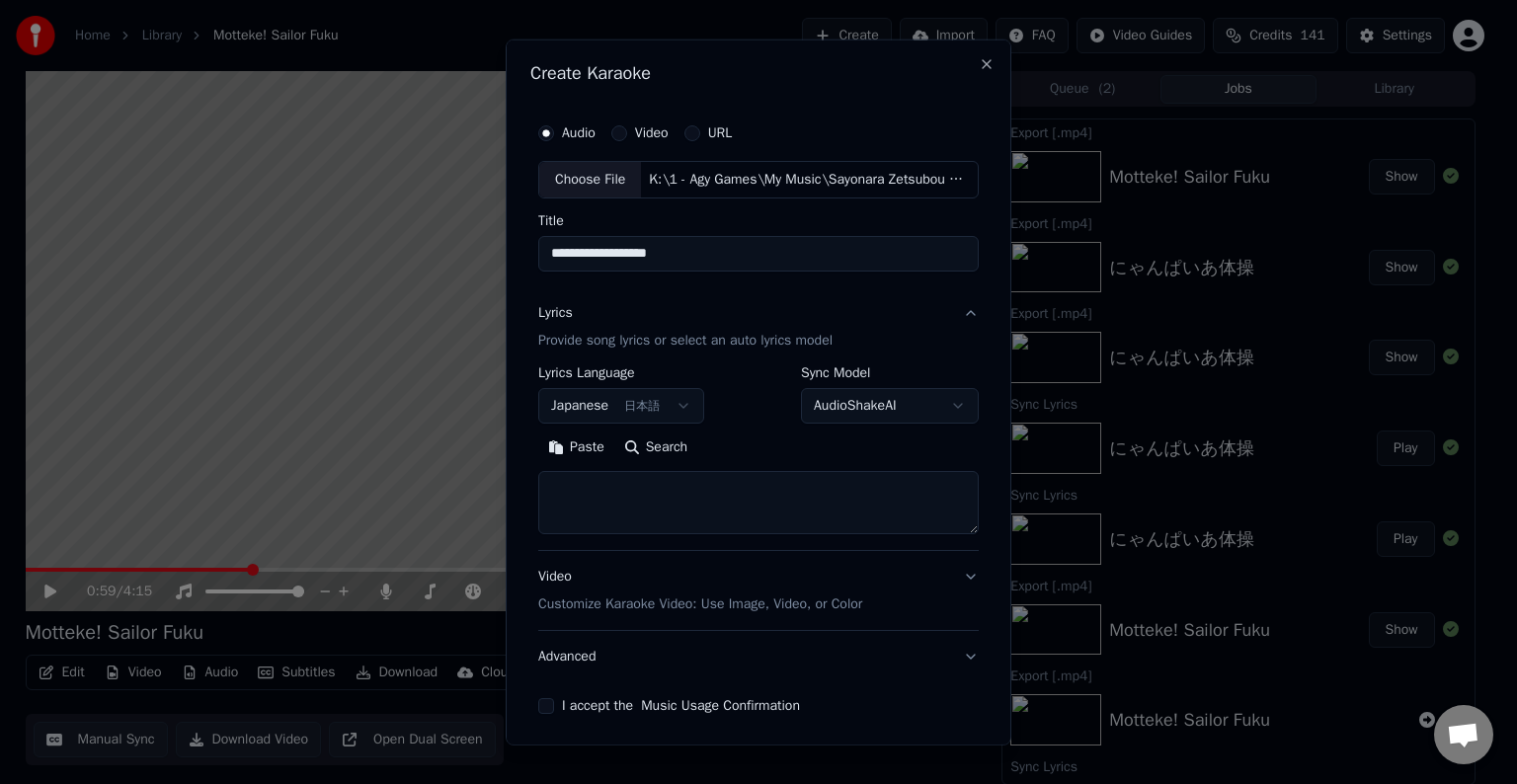click at bounding box center (758, 503) 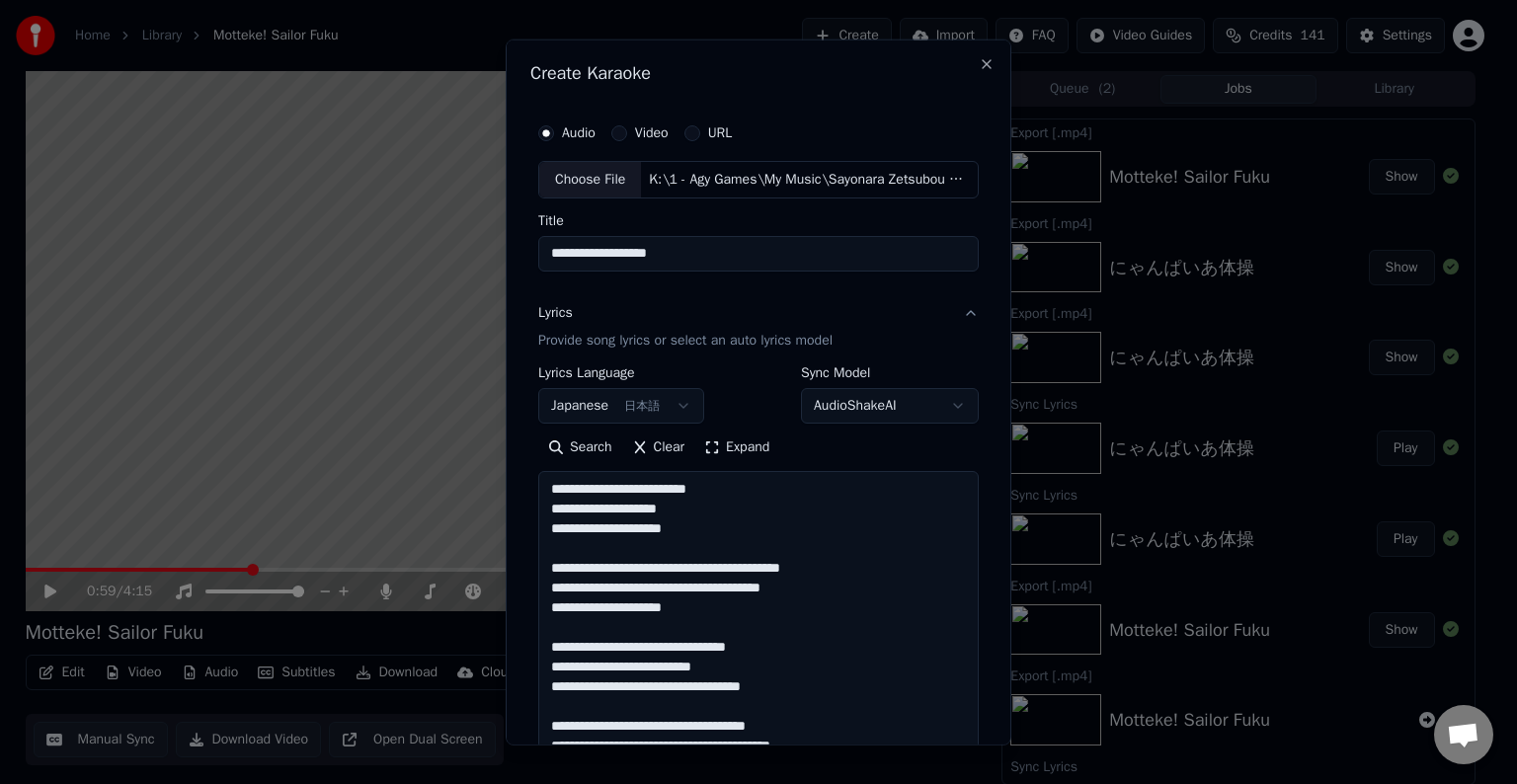 scroll, scrollTop: 952, scrollLeft: 0, axis: vertical 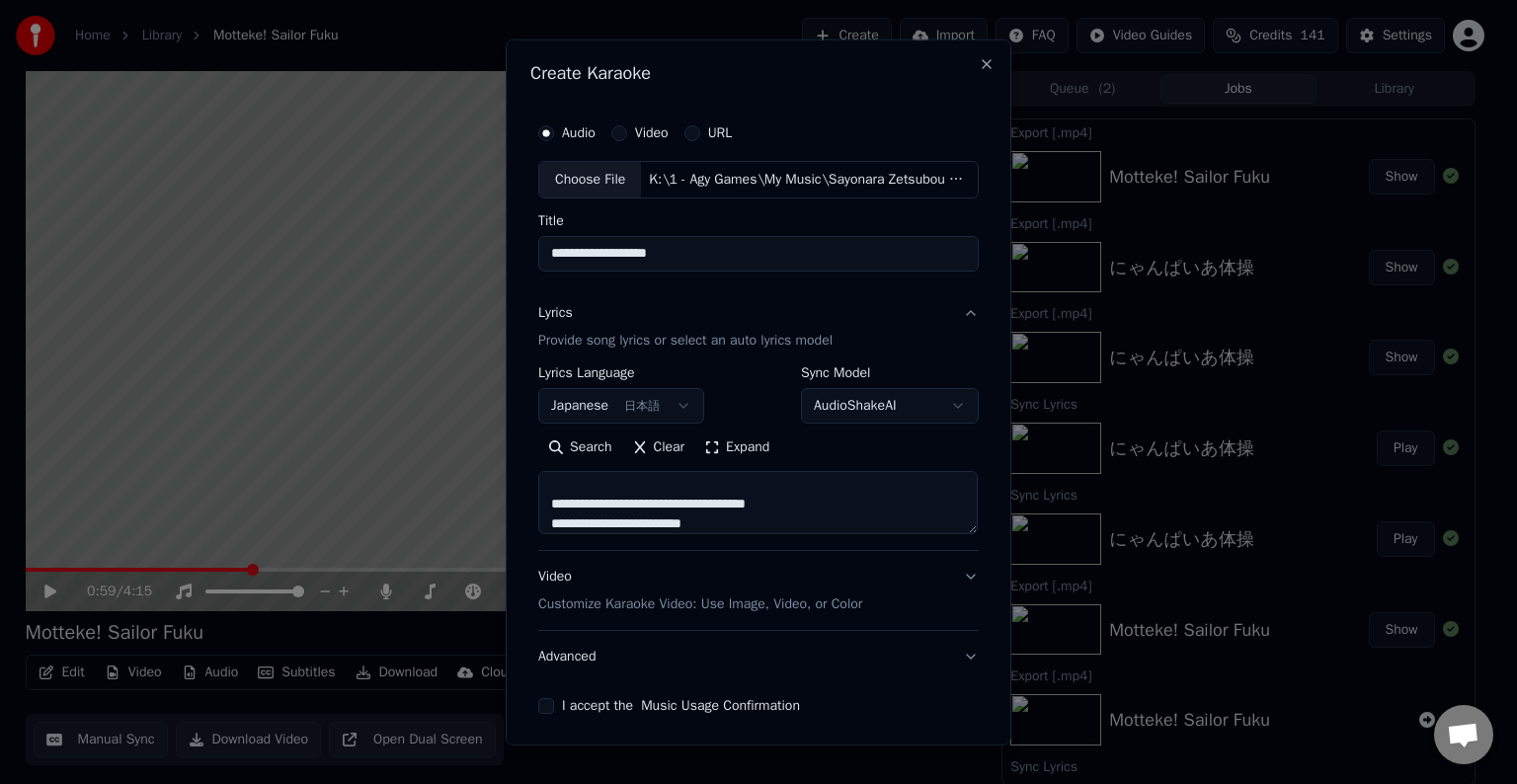 type on "**********" 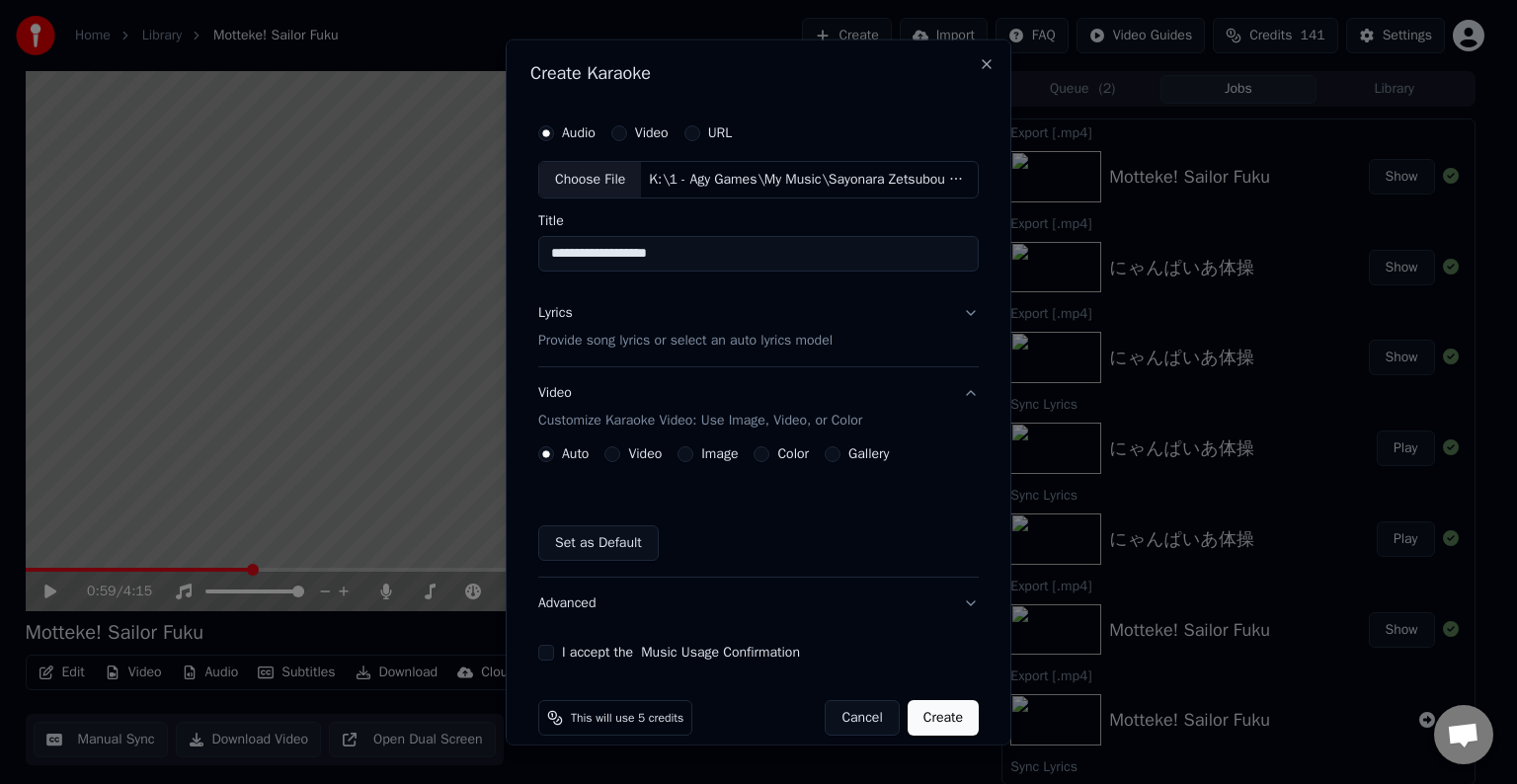 click on "Image" at bounding box center (719, 454) 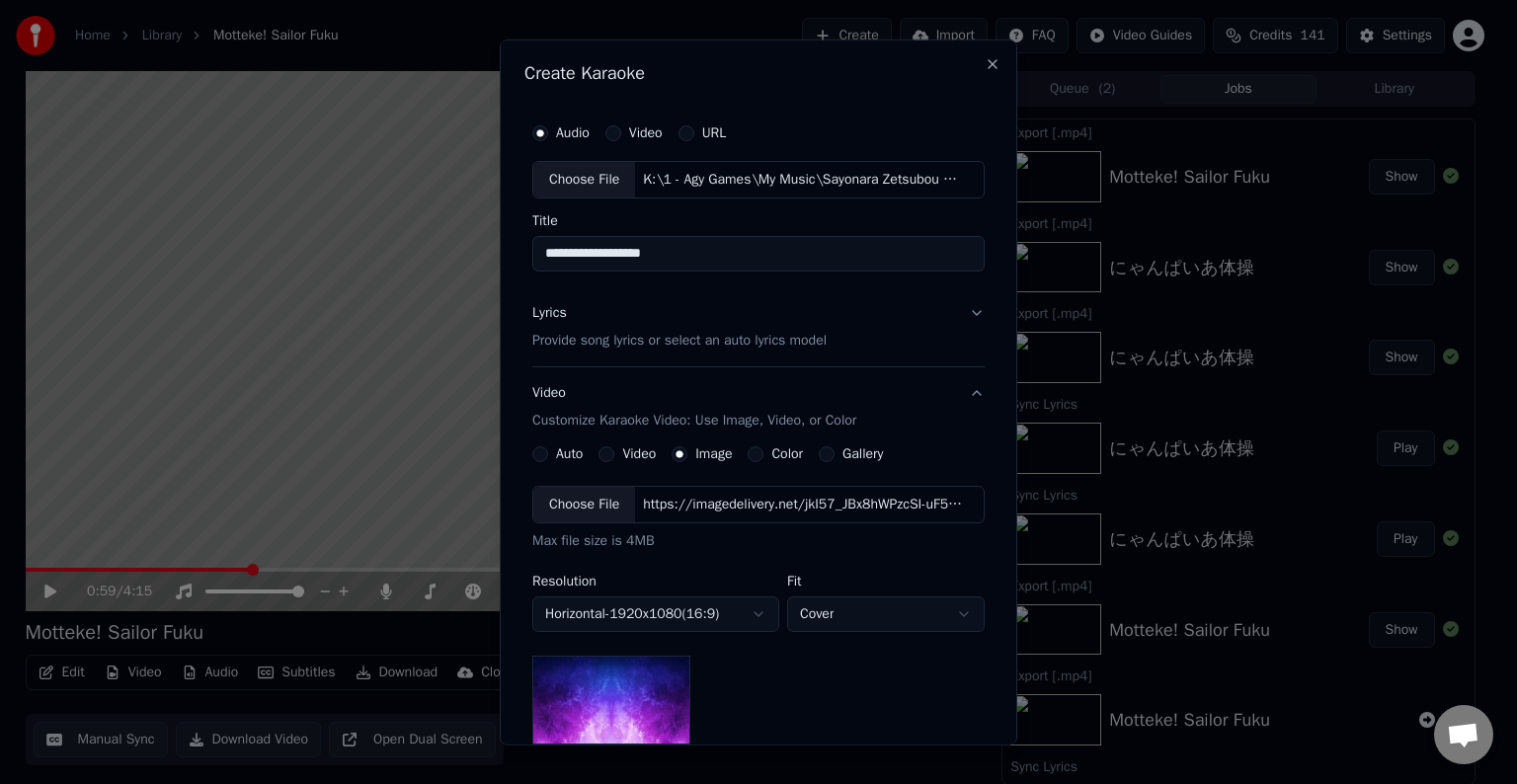 click on "Choose File" at bounding box center [584, 505] 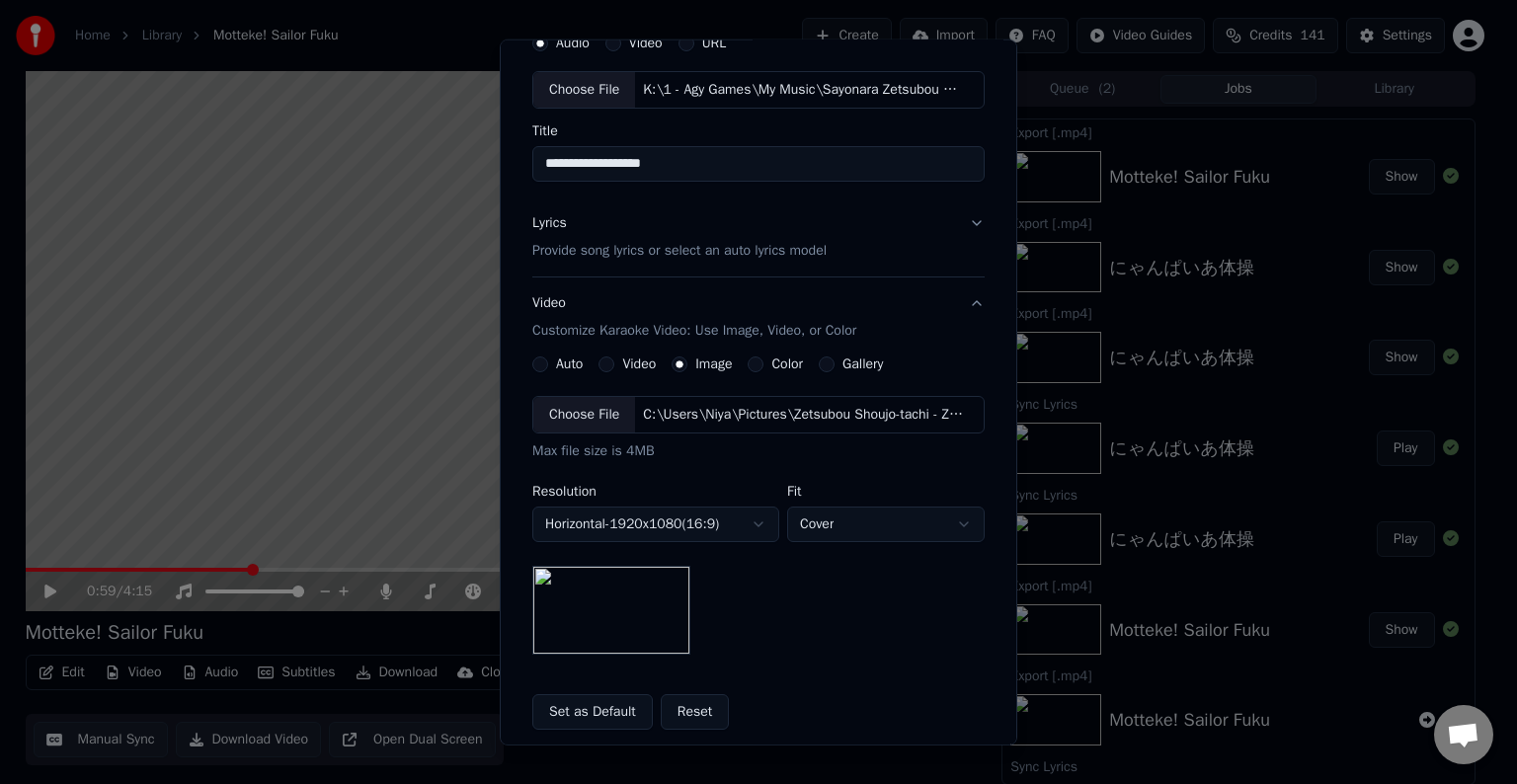 scroll, scrollTop: 280, scrollLeft: 0, axis: vertical 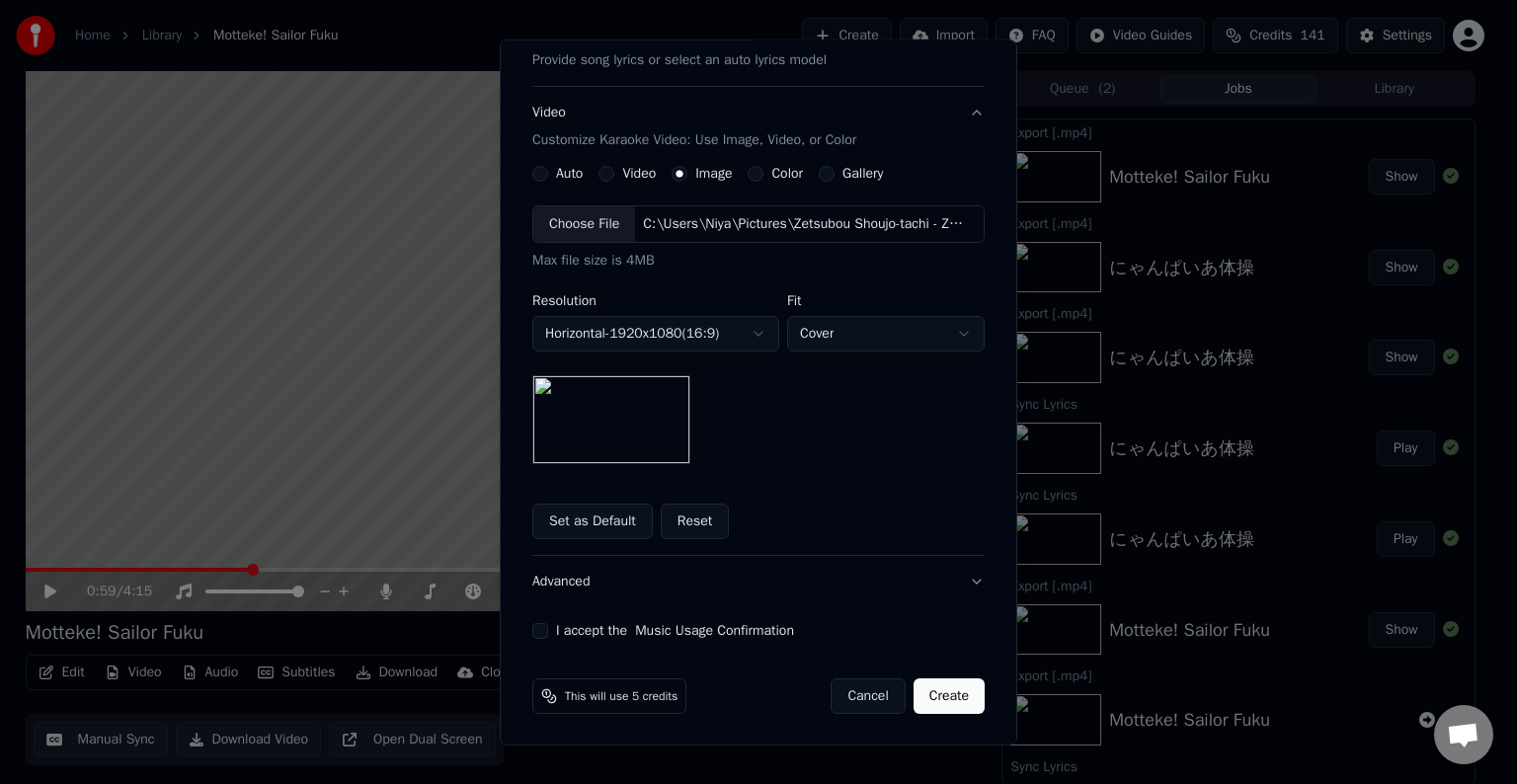 click on "I accept the   Music Usage Confirmation" at bounding box center (540, 631) 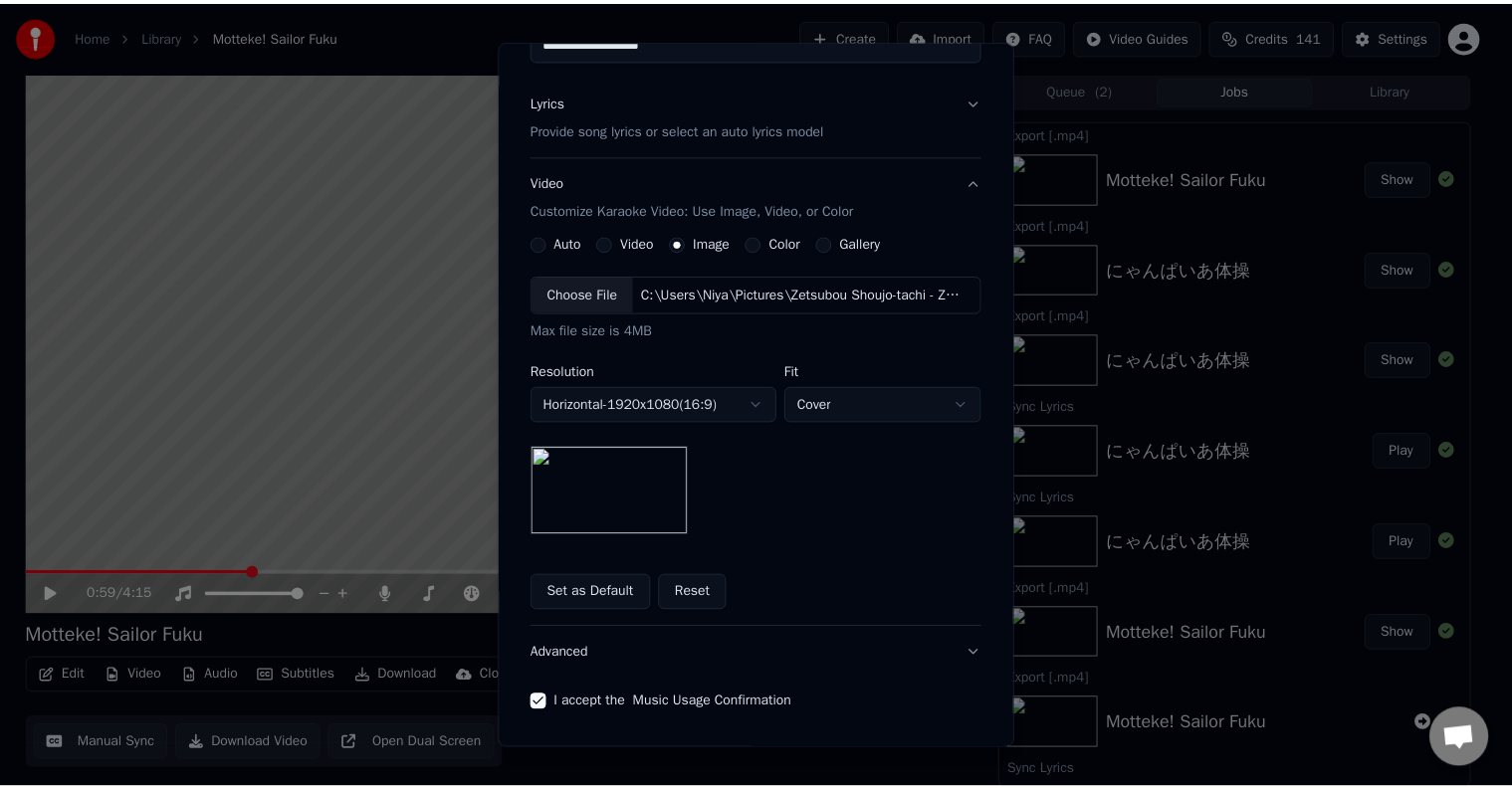 scroll, scrollTop: 283, scrollLeft: 0, axis: vertical 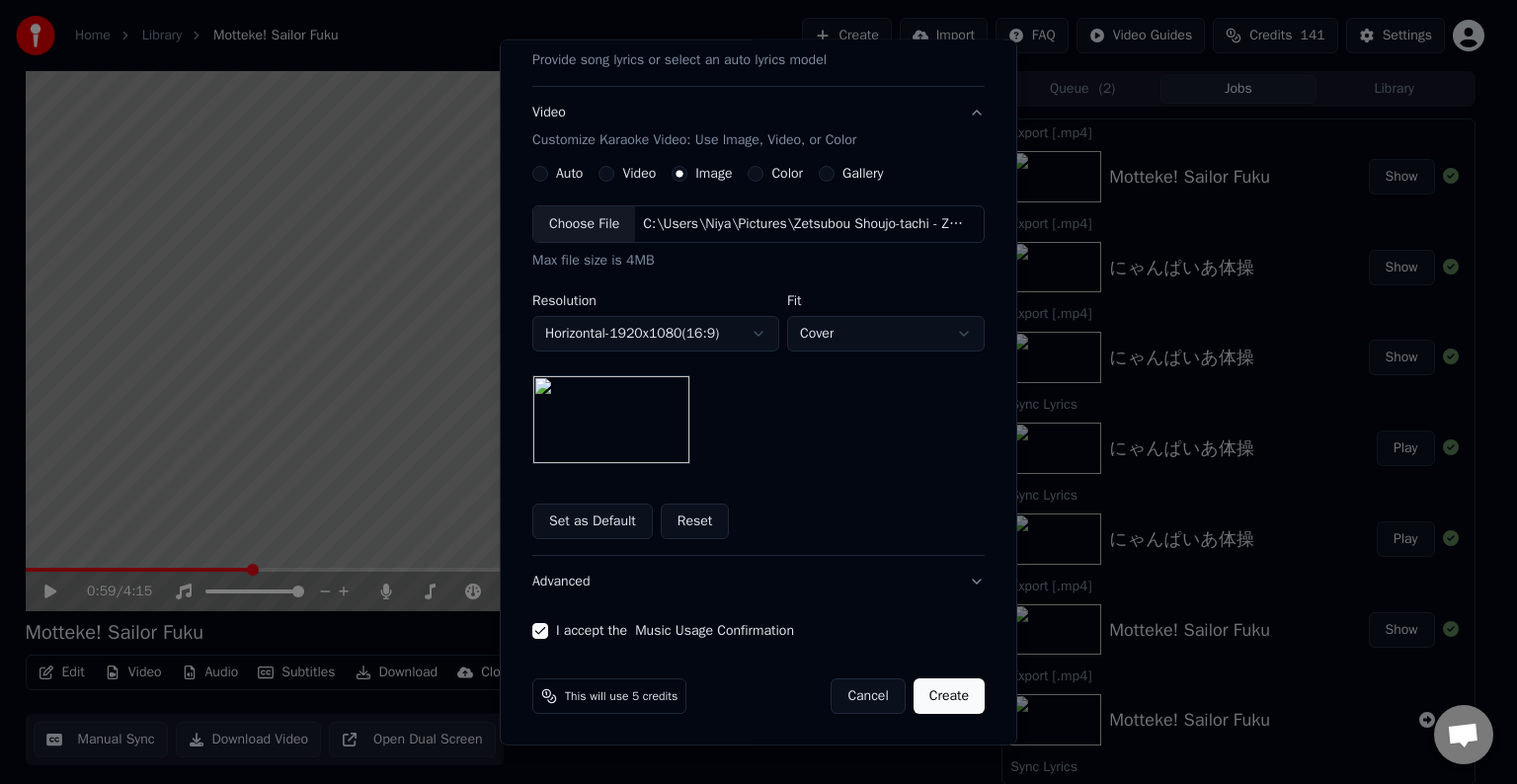 click on "Create" at bounding box center (949, 696) 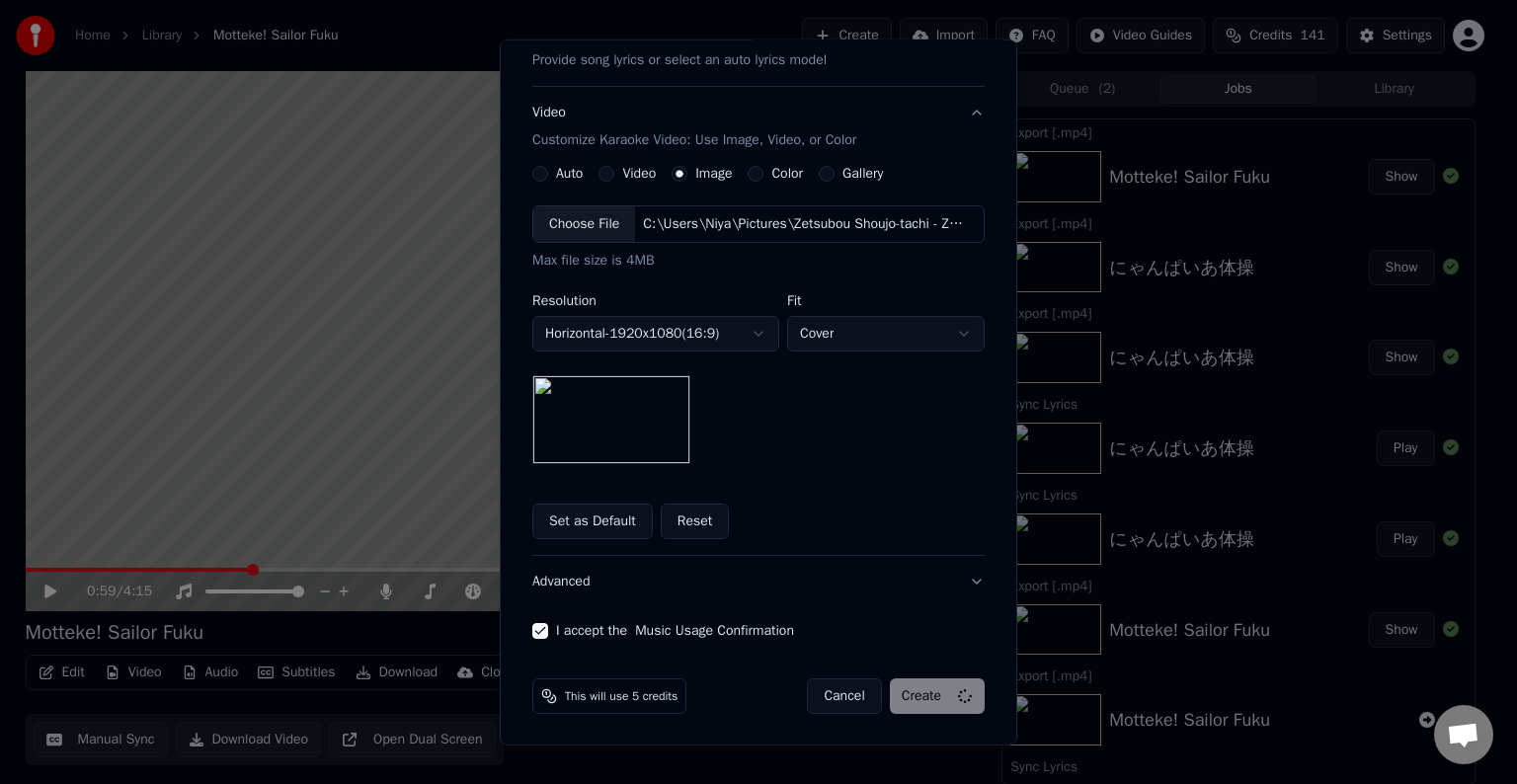 type 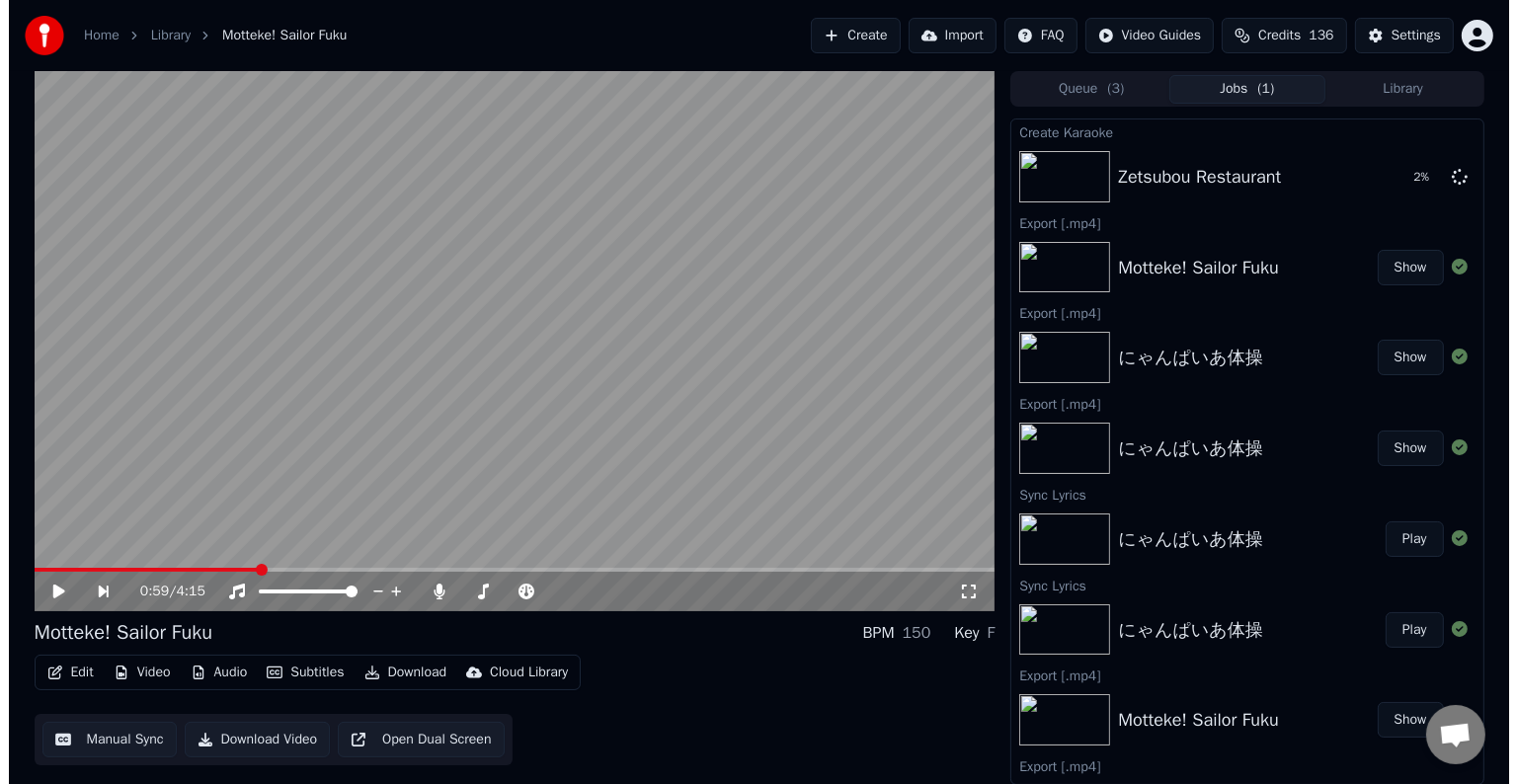 scroll, scrollTop: 0, scrollLeft: 0, axis: both 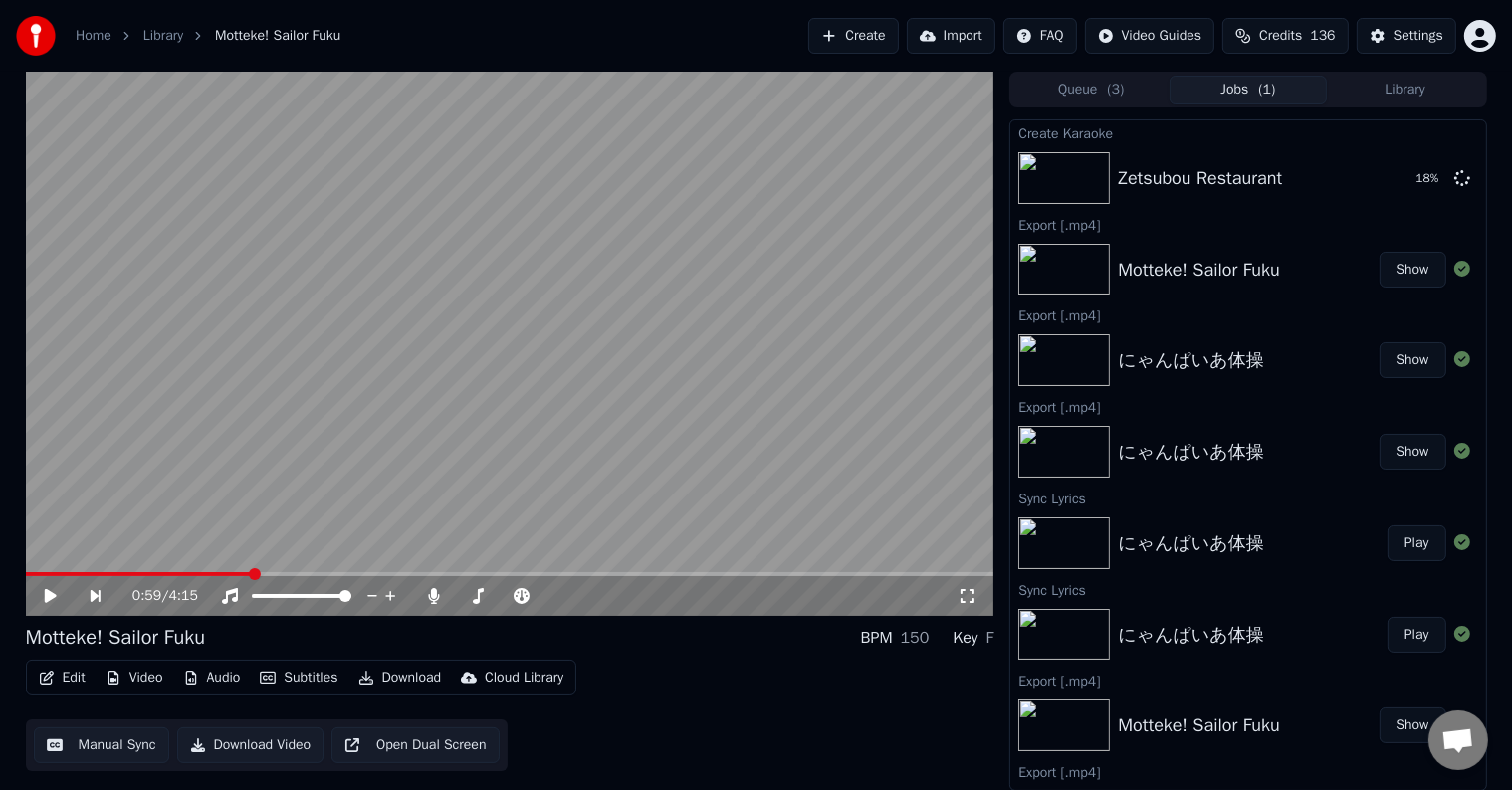 click on "Create" at bounding box center [853, 36] 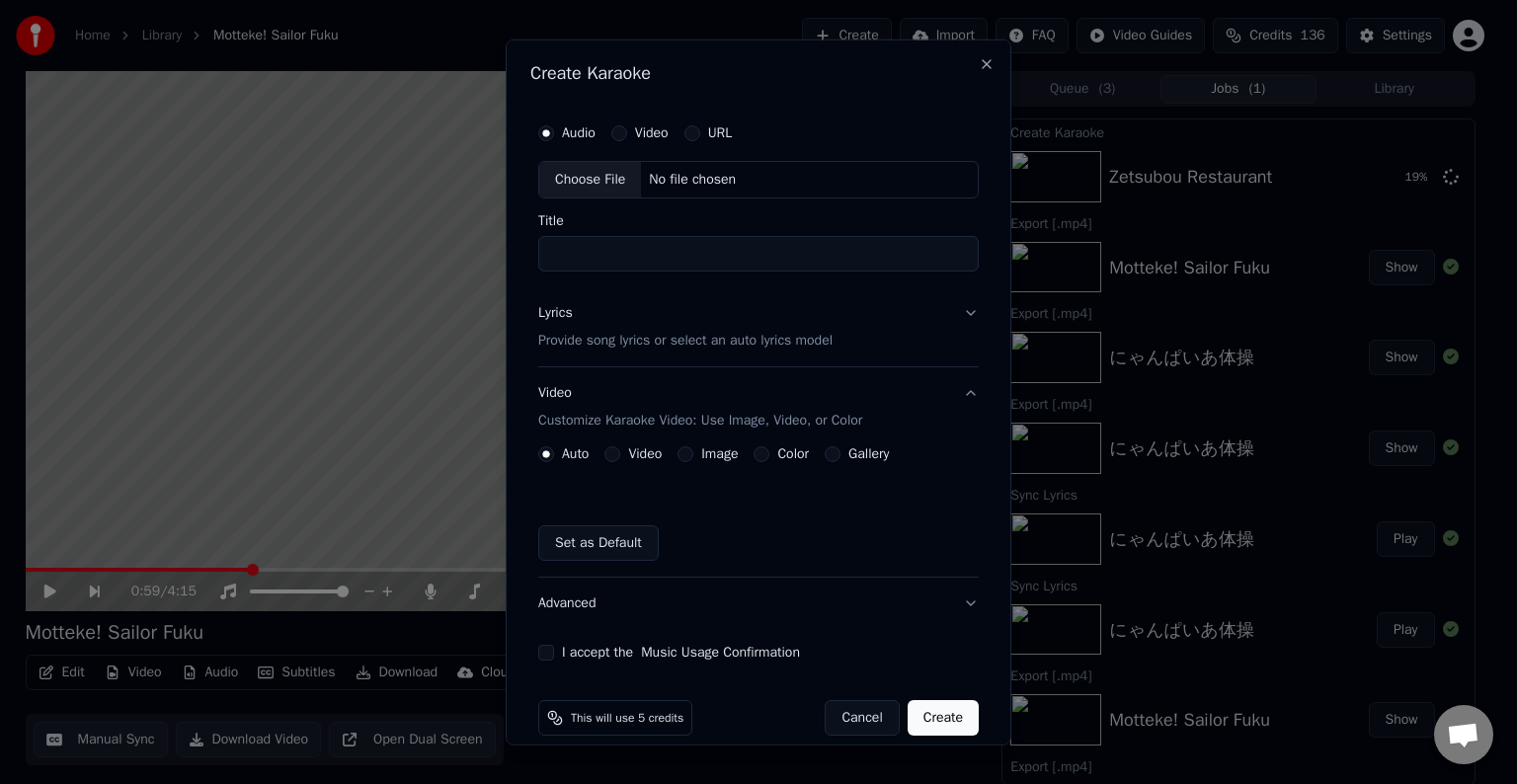 click on "Audio Video URL" at bounding box center [758, 133] 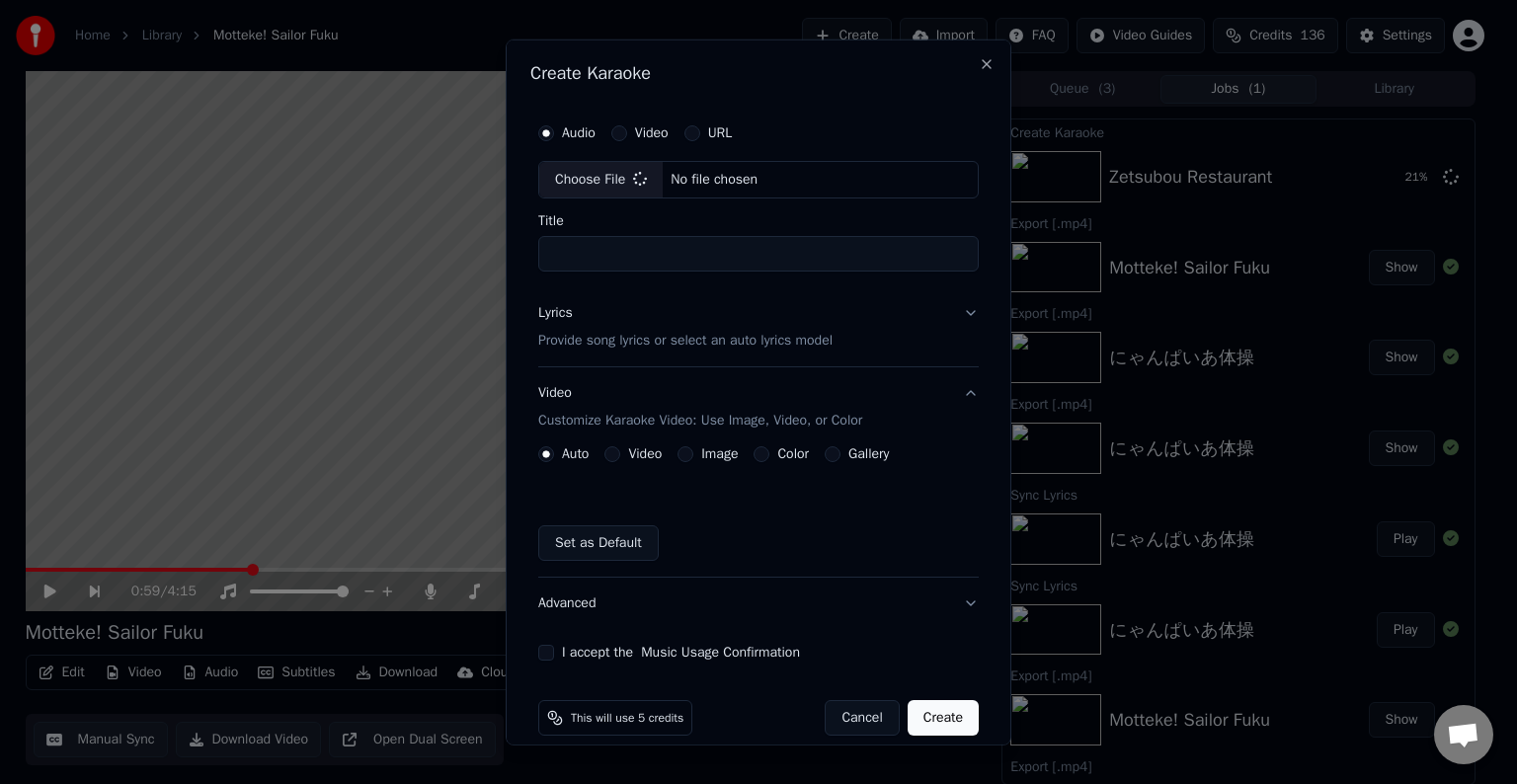 type on "**********" 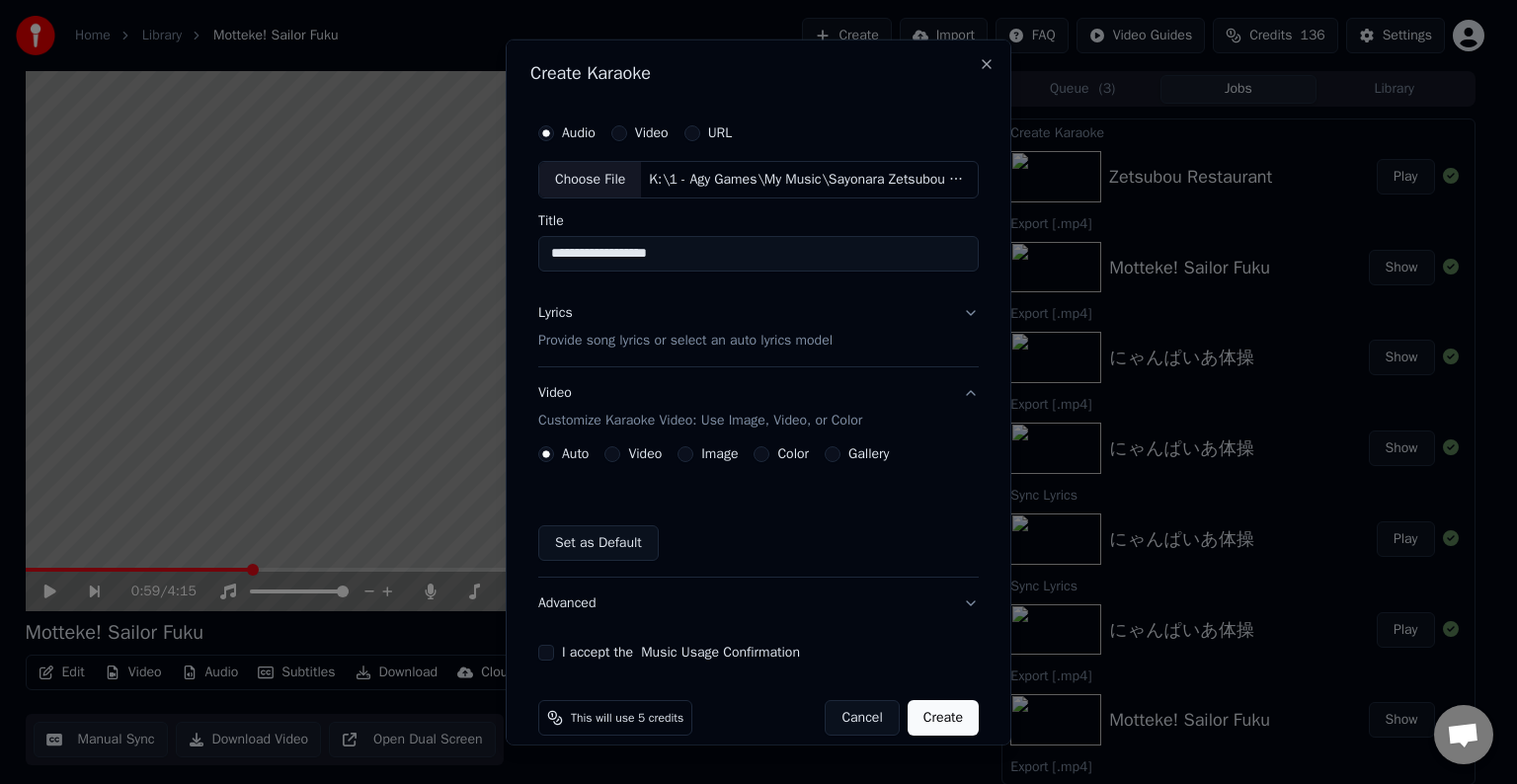 click on "Provide song lyrics or select an auto lyrics model" at bounding box center [685, 341] 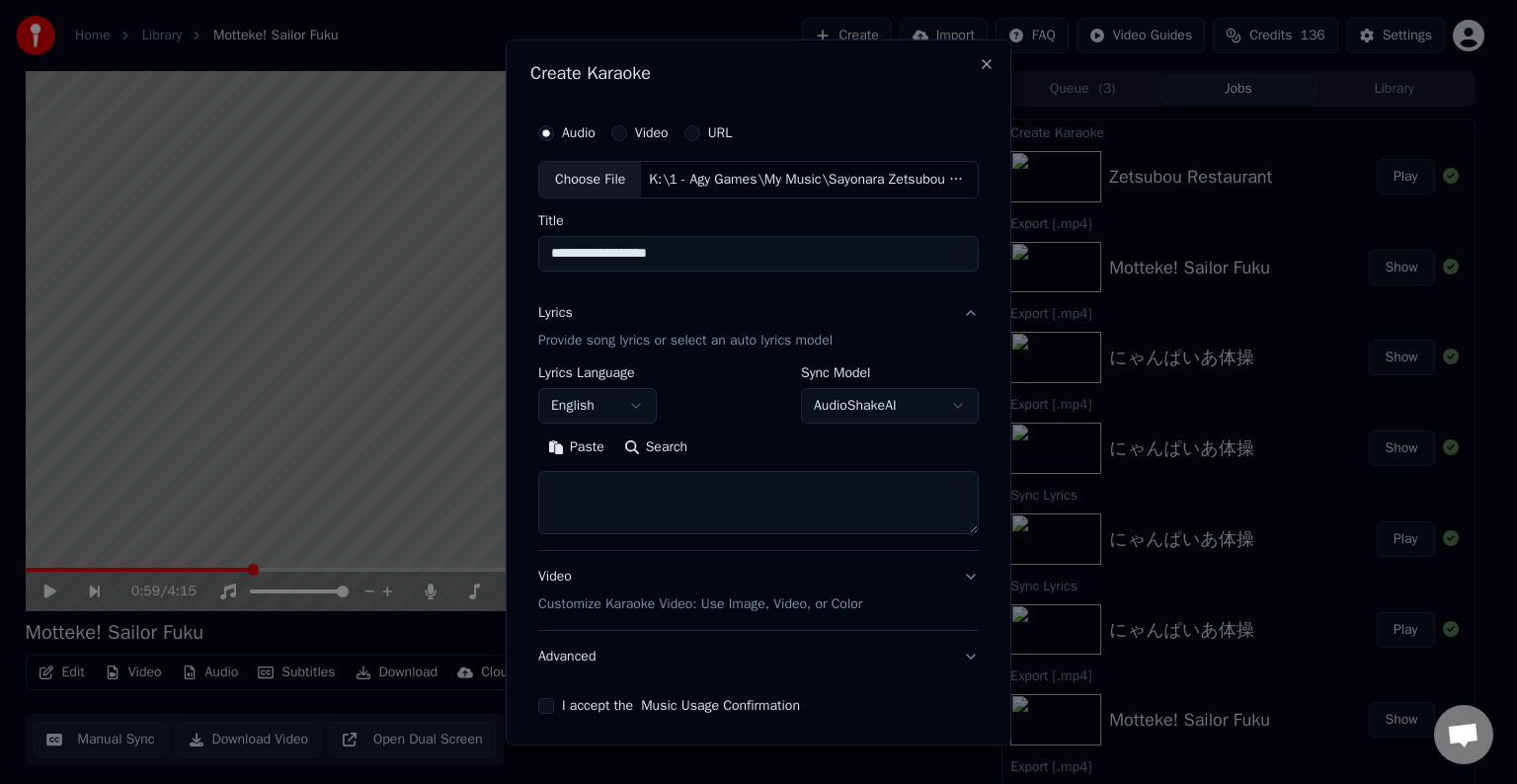 click on "Home Library Motteke! Sailor Fuku Create Import FAQ Video Guides Credits 136 Settings 0:59  /  4:15 Motteke! Sailor Fuku BPM 150 Key F Edit Video Audio Subtitles Download Cloud Library Manual Sync Download Video Open Dual Screen Queue ( 3 ) Jobs Library Create Karaoke Zetsubou Restaurant Play Export [.mp4] Motteke! Sailor Fuku Show Export [.mp4] にゃんぱいあ体操 Show Export [.mp4] にゃんぱいあ体操 Show Sync Lyrics にゃんぱいあ体操 Play Sync Lyrics にゃんぱいあ体操 Play Export [.mp4] Motteke! Sailor Fuku Show Export [.mp4] Motteke! Sailor Fuku Sync Lyrics にゃんぱいあ体操 Play Sync Lyrics にゃんぱいあ体操 Play Sync Lyrics Motteke! Sailor Fuku Play Sync Lyrics にゃんぱいあ体操 Play Sync Lyrics にゃんぱいあ体操 Play Create Karaoke Motteke! Sailor Fuku Play Create Karaoke にゃんぱいあ体操 - Release (720p, h264) Play Create Karaoke Audio Video URL Choose File K:\1 - Agy Games\My Music\Sayonara Zetsubou Sensei OST\Nonaka Ai - Piccolo.mp3 Title" at bounding box center (750, 392) 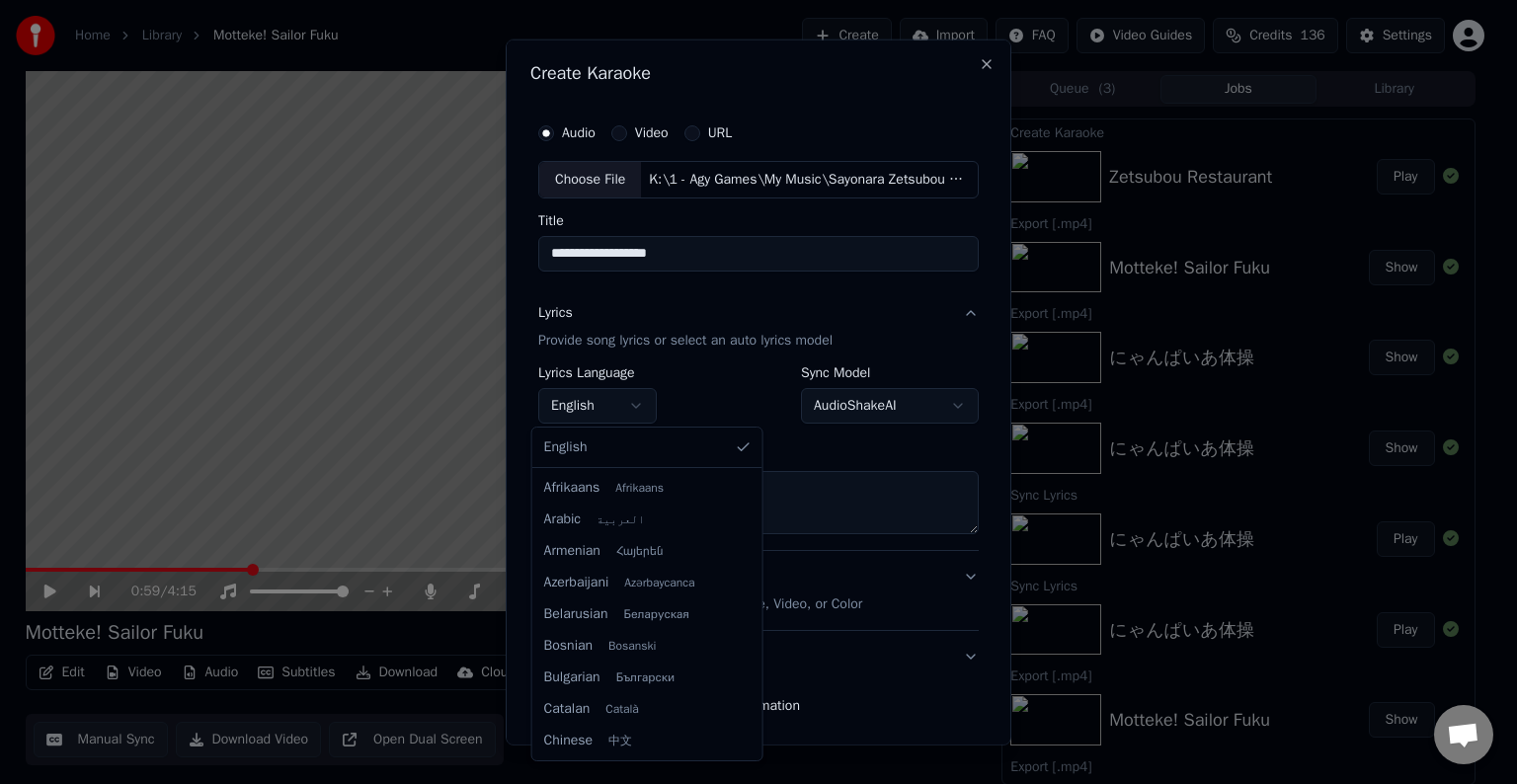 scroll, scrollTop: 695, scrollLeft: 0, axis: vertical 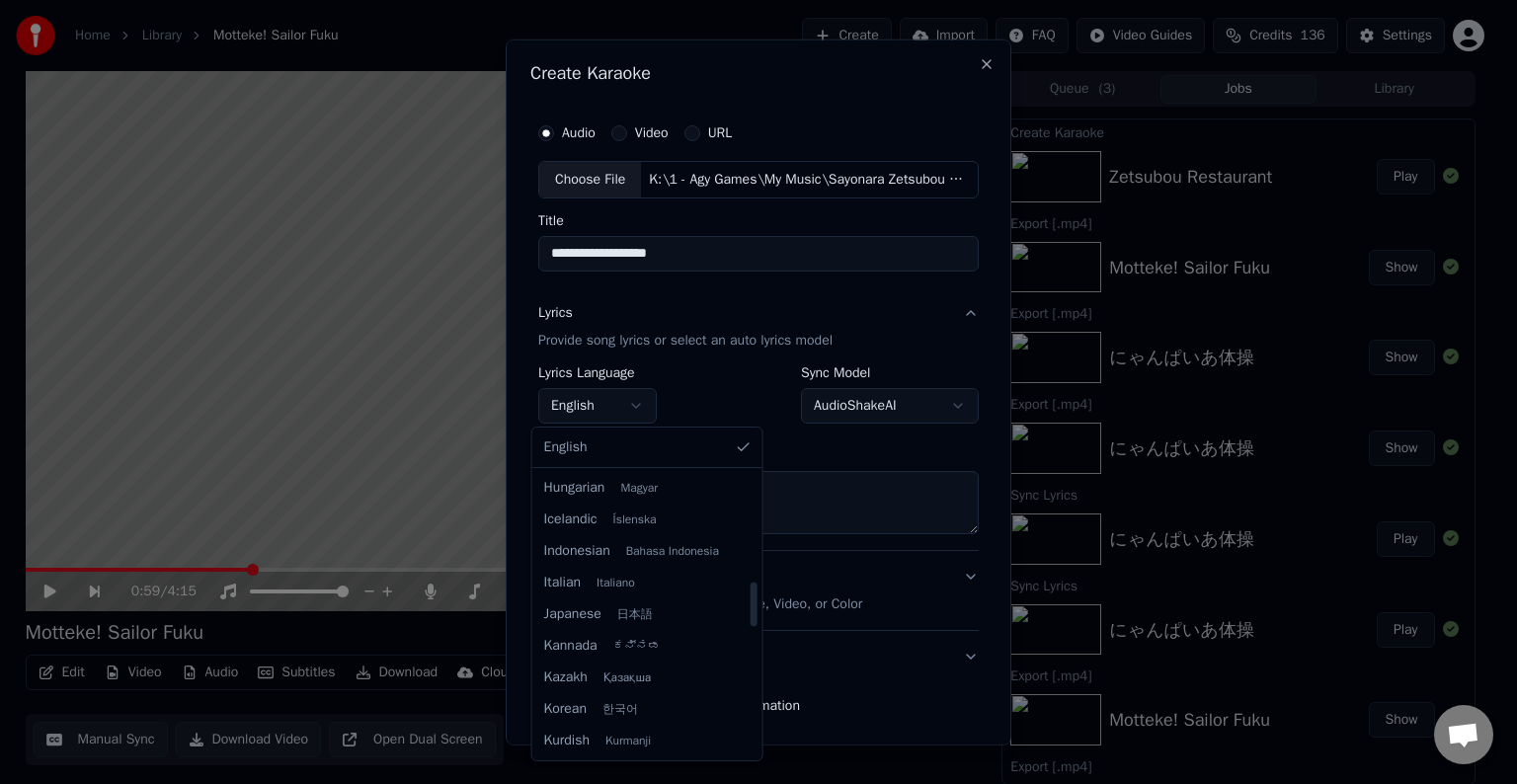 select on "**" 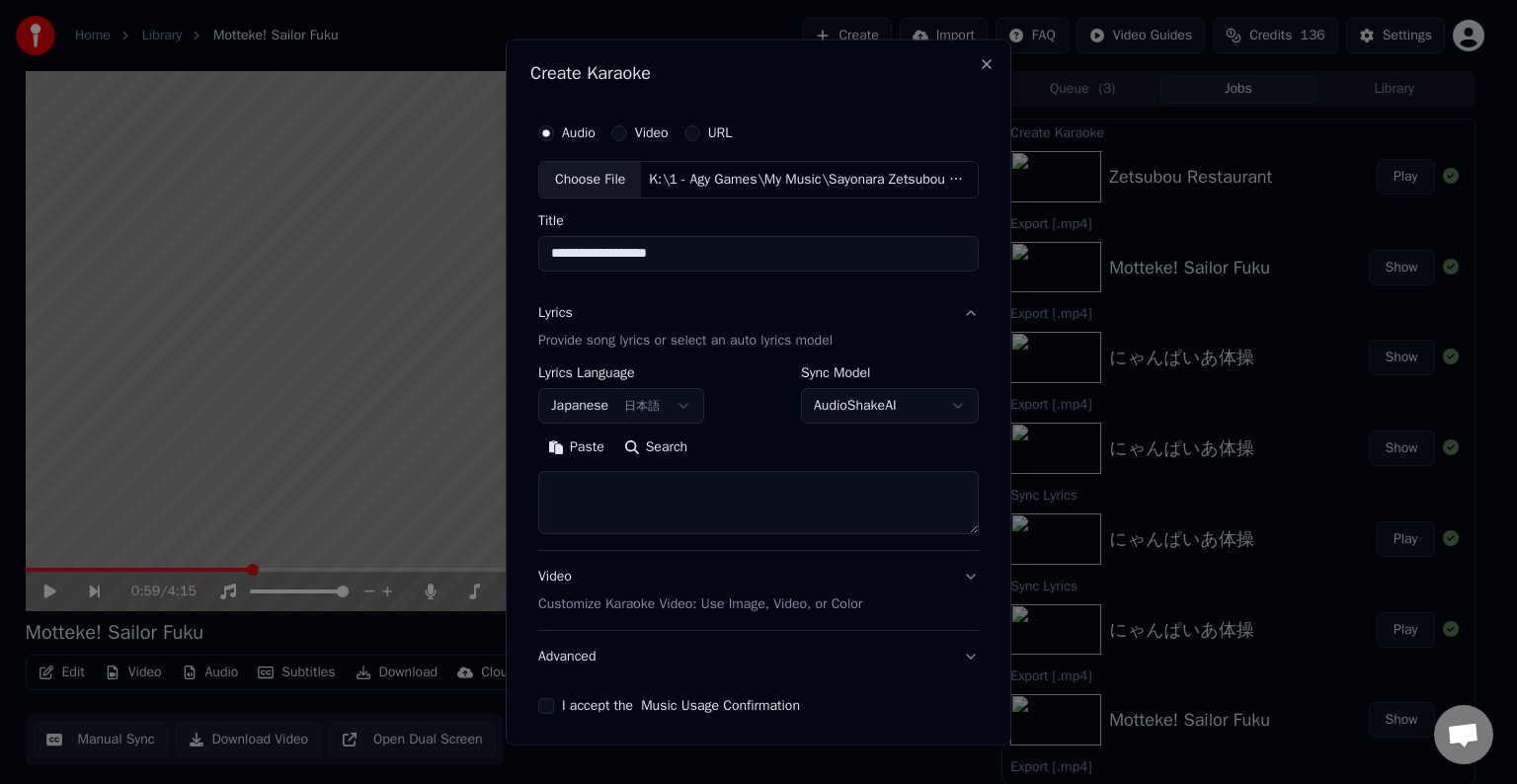 click at bounding box center (758, 503) 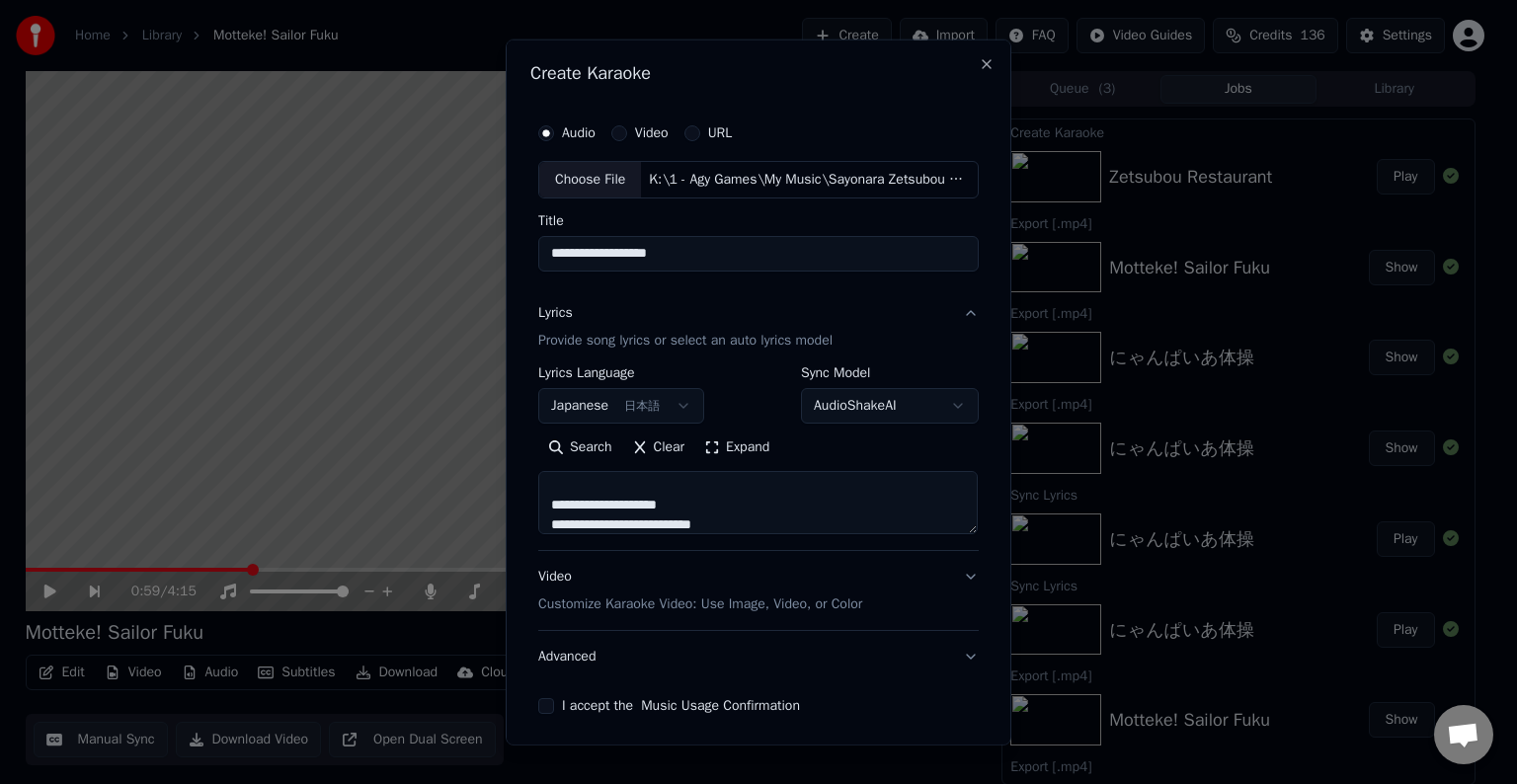 scroll, scrollTop: 1374, scrollLeft: 0, axis: vertical 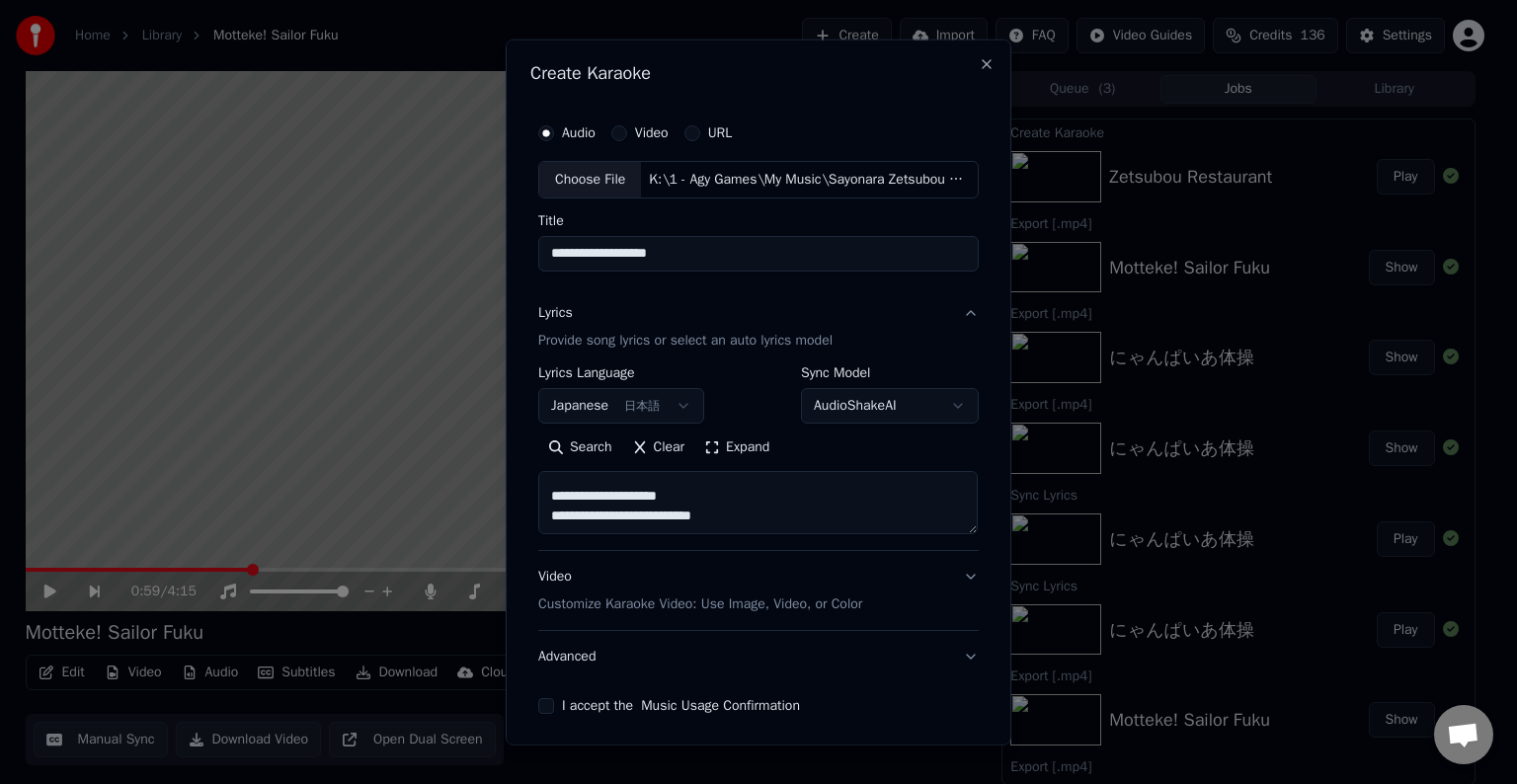 type on "**********" 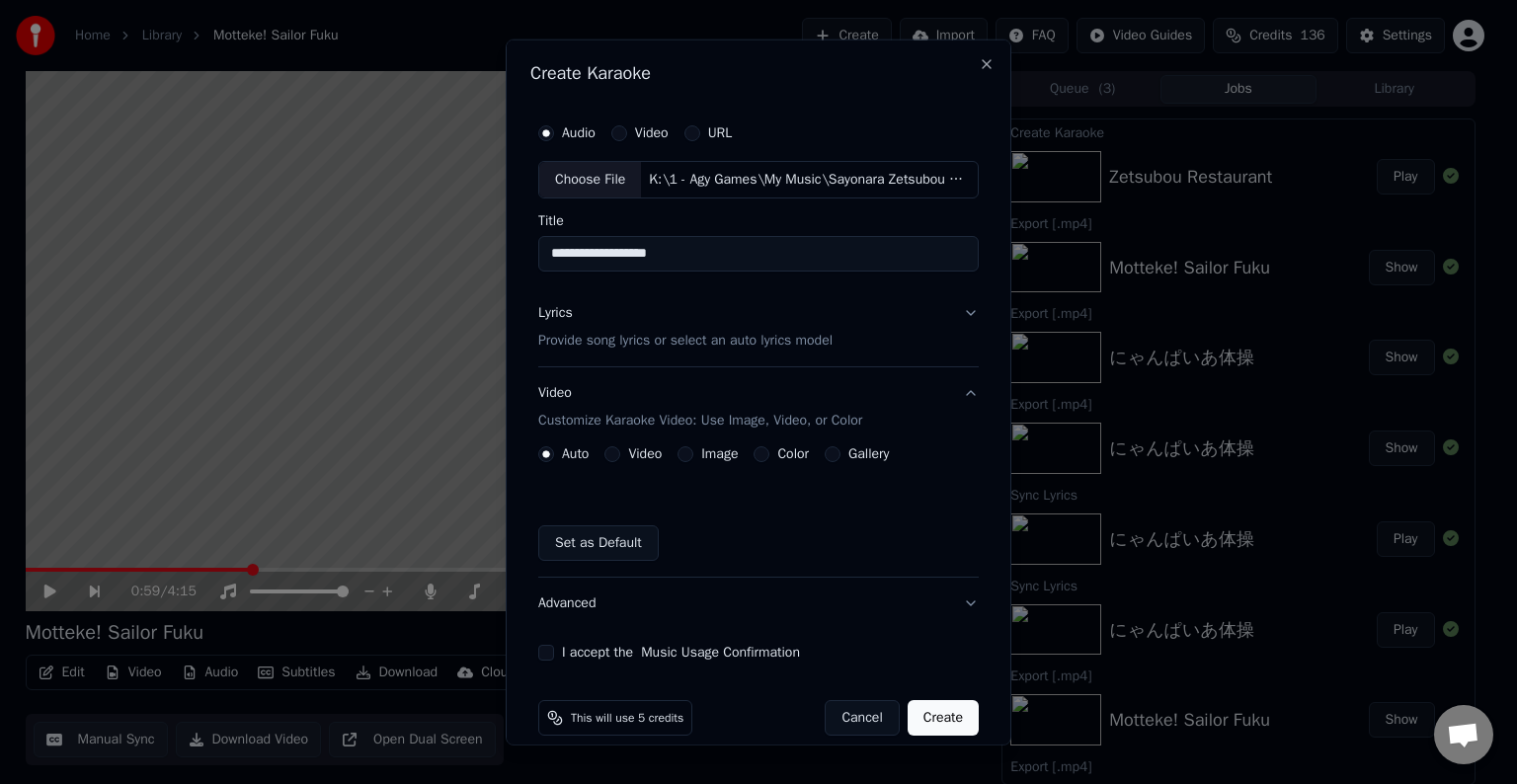 click on "Image" at bounding box center (719, 454) 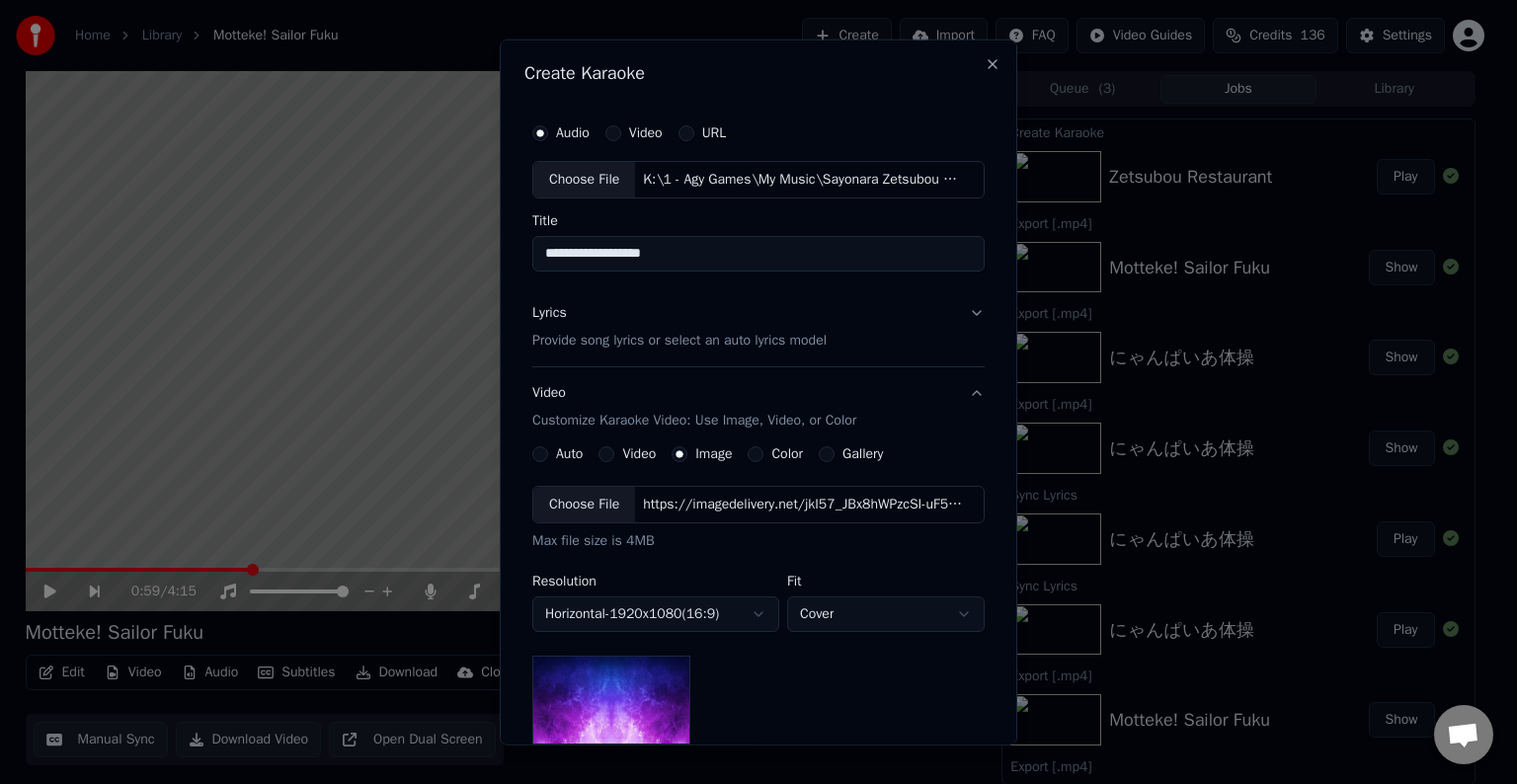 click on "Choose File" at bounding box center [584, 505] 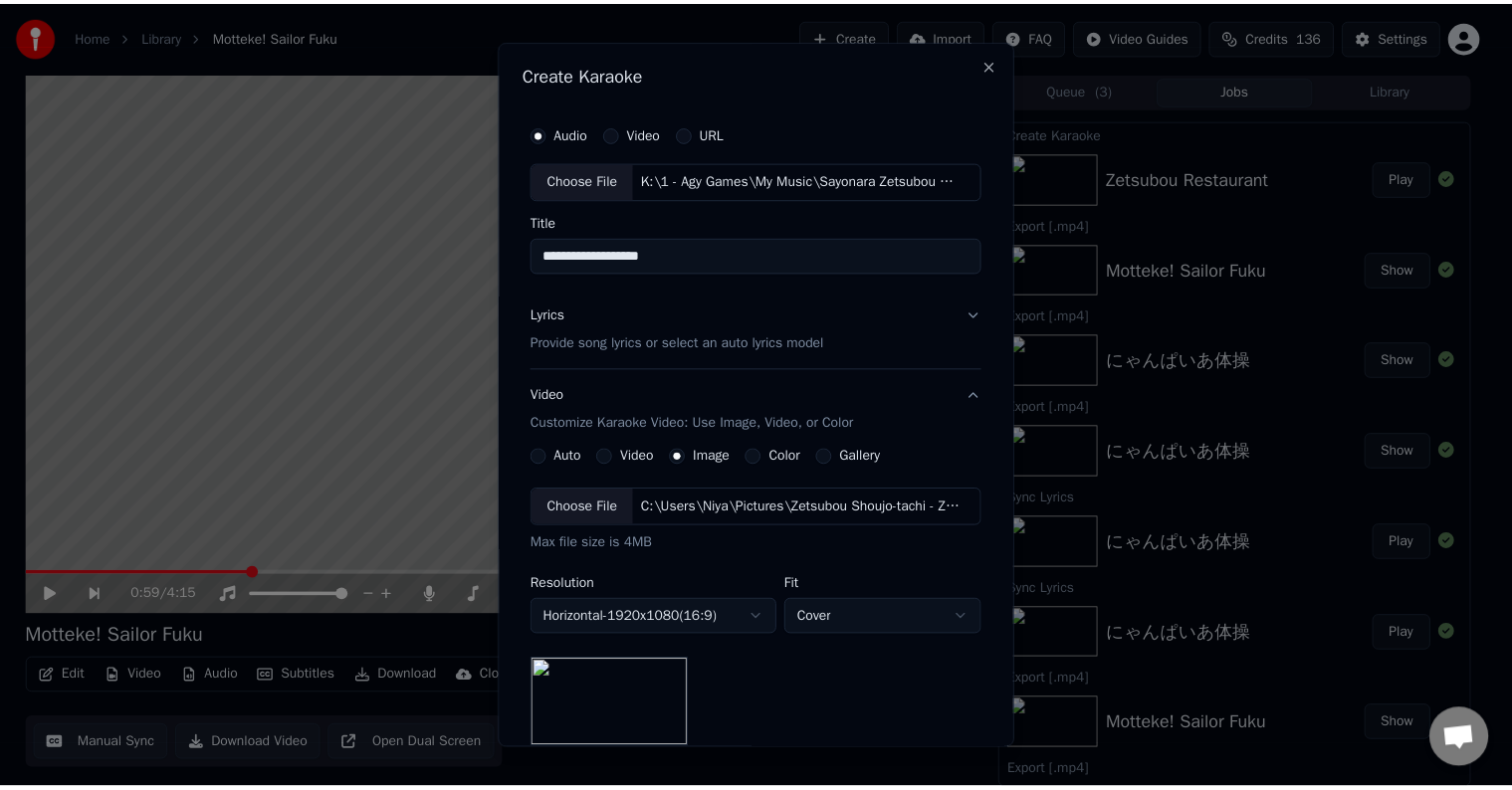 scroll, scrollTop: 283, scrollLeft: 0, axis: vertical 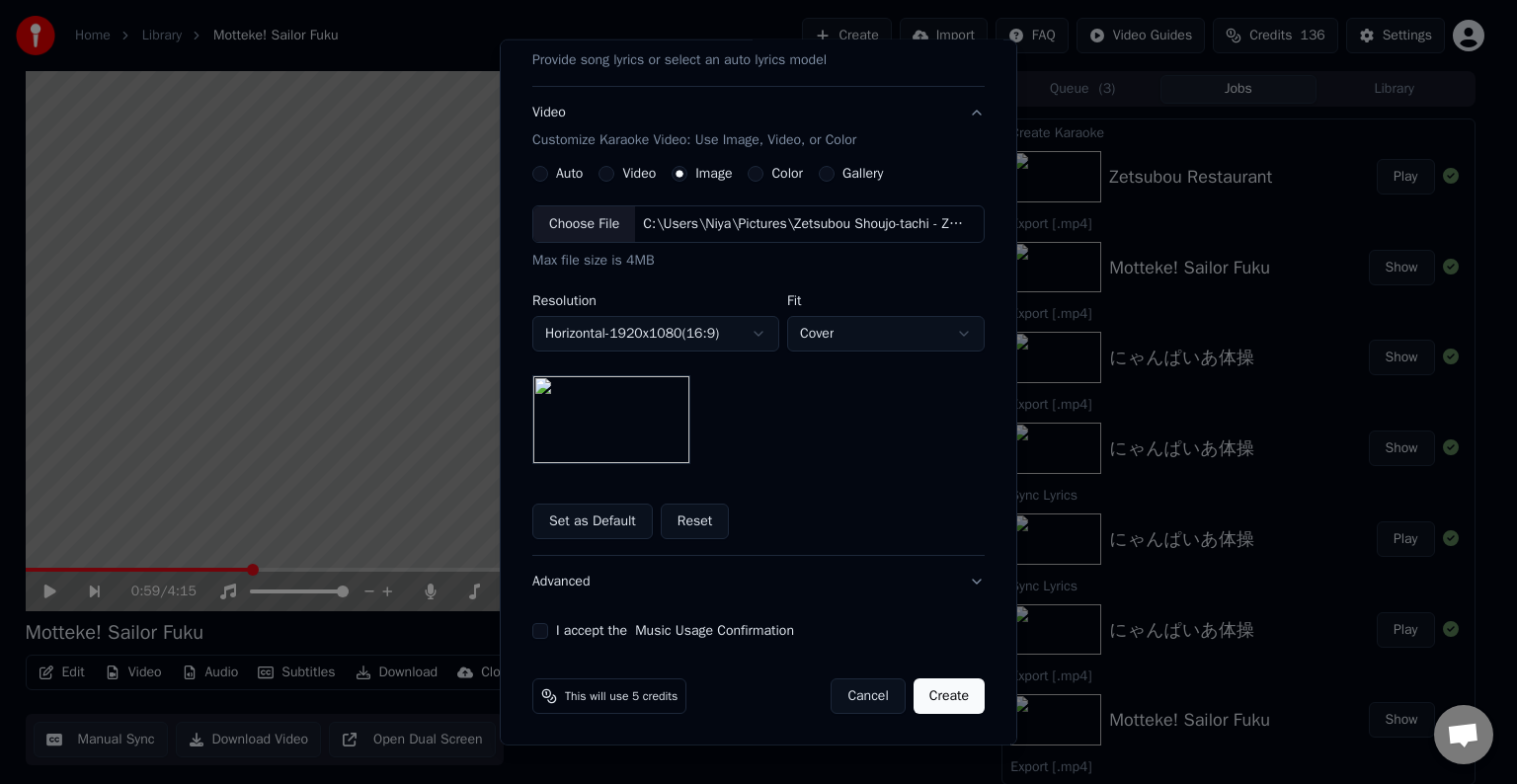 click on "I accept the   Music Usage Confirmation" at bounding box center [540, 631] 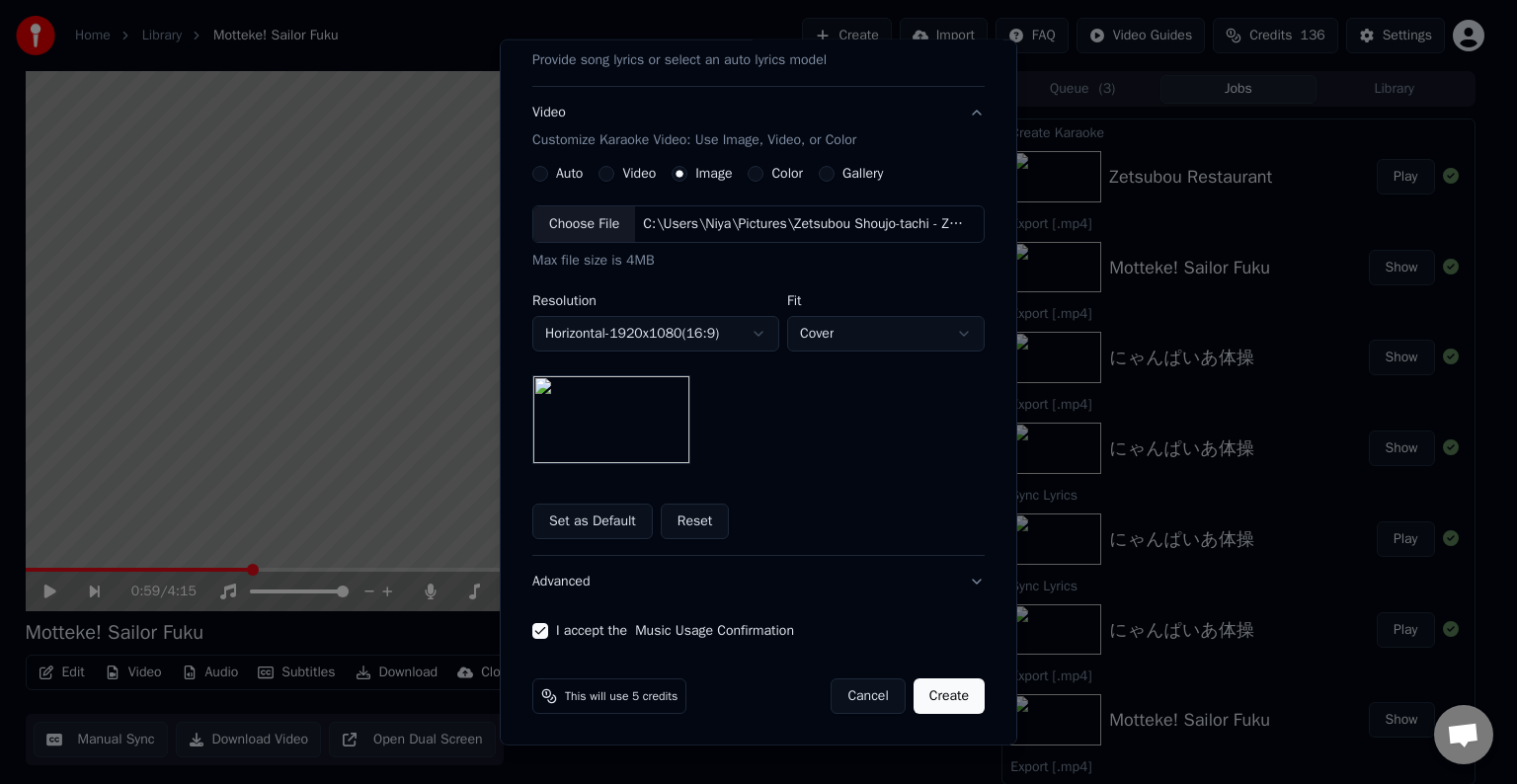 click on "Create" at bounding box center [949, 696] 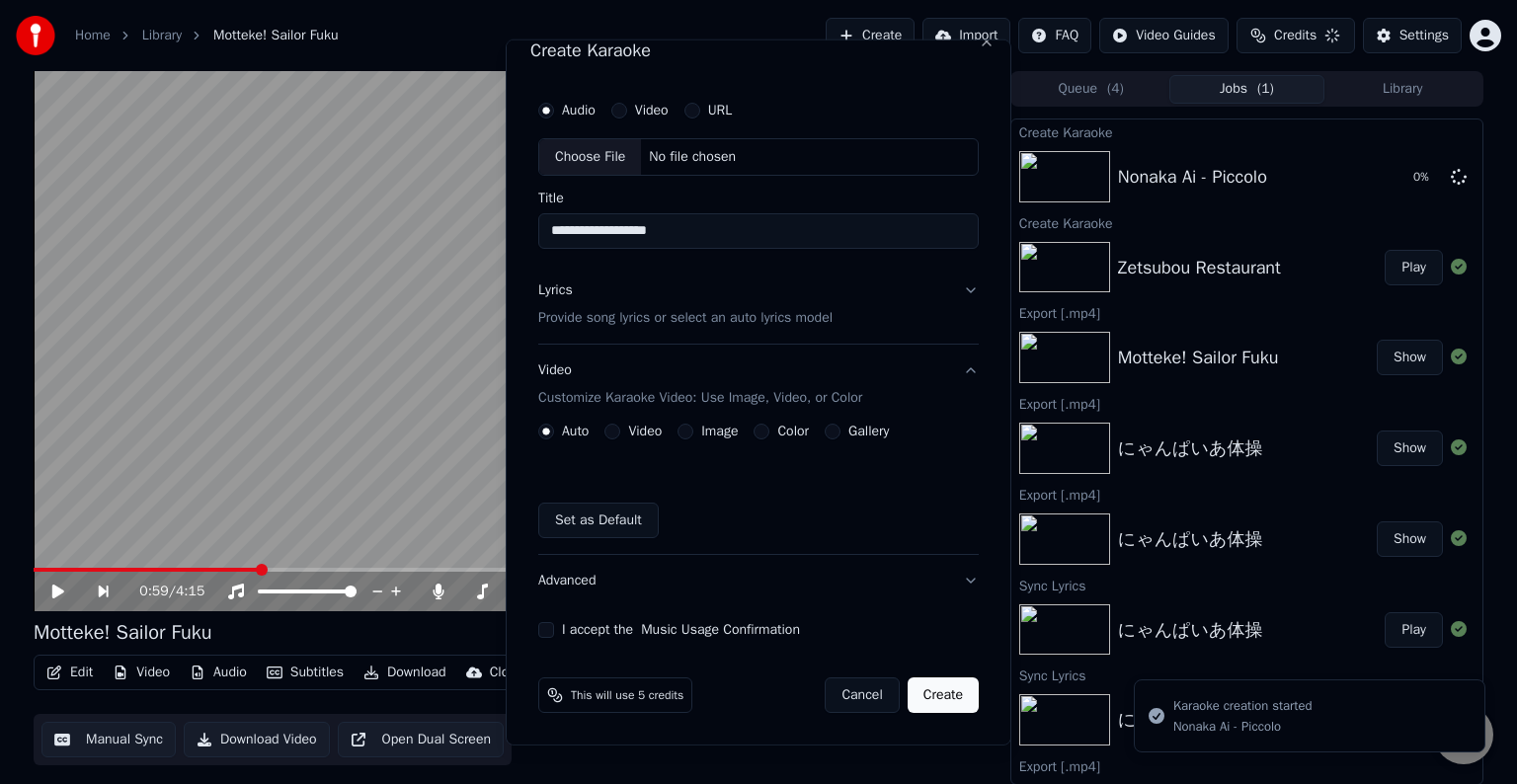 type 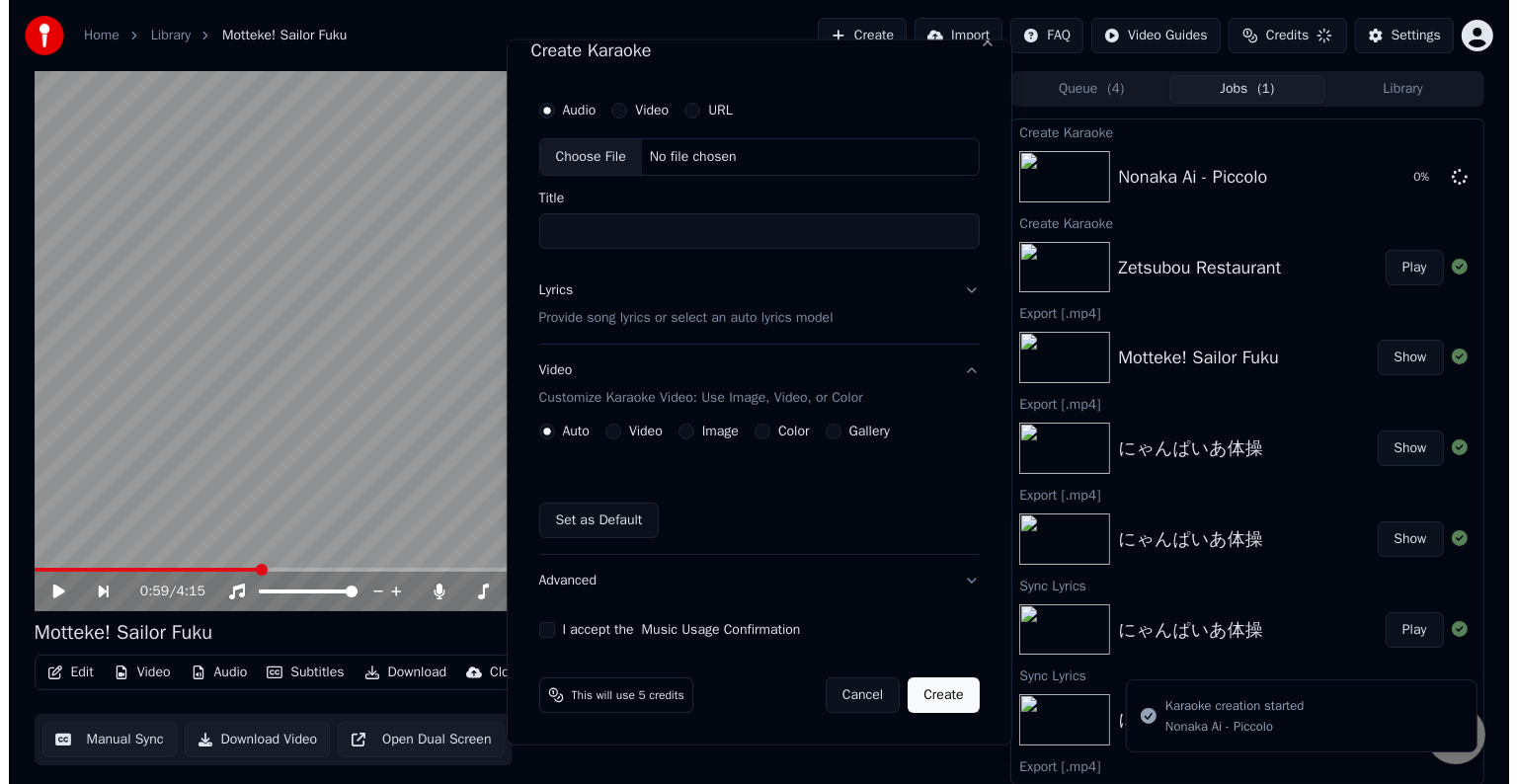 scroll, scrollTop: 22, scrollLeft: 0, axis: vertical 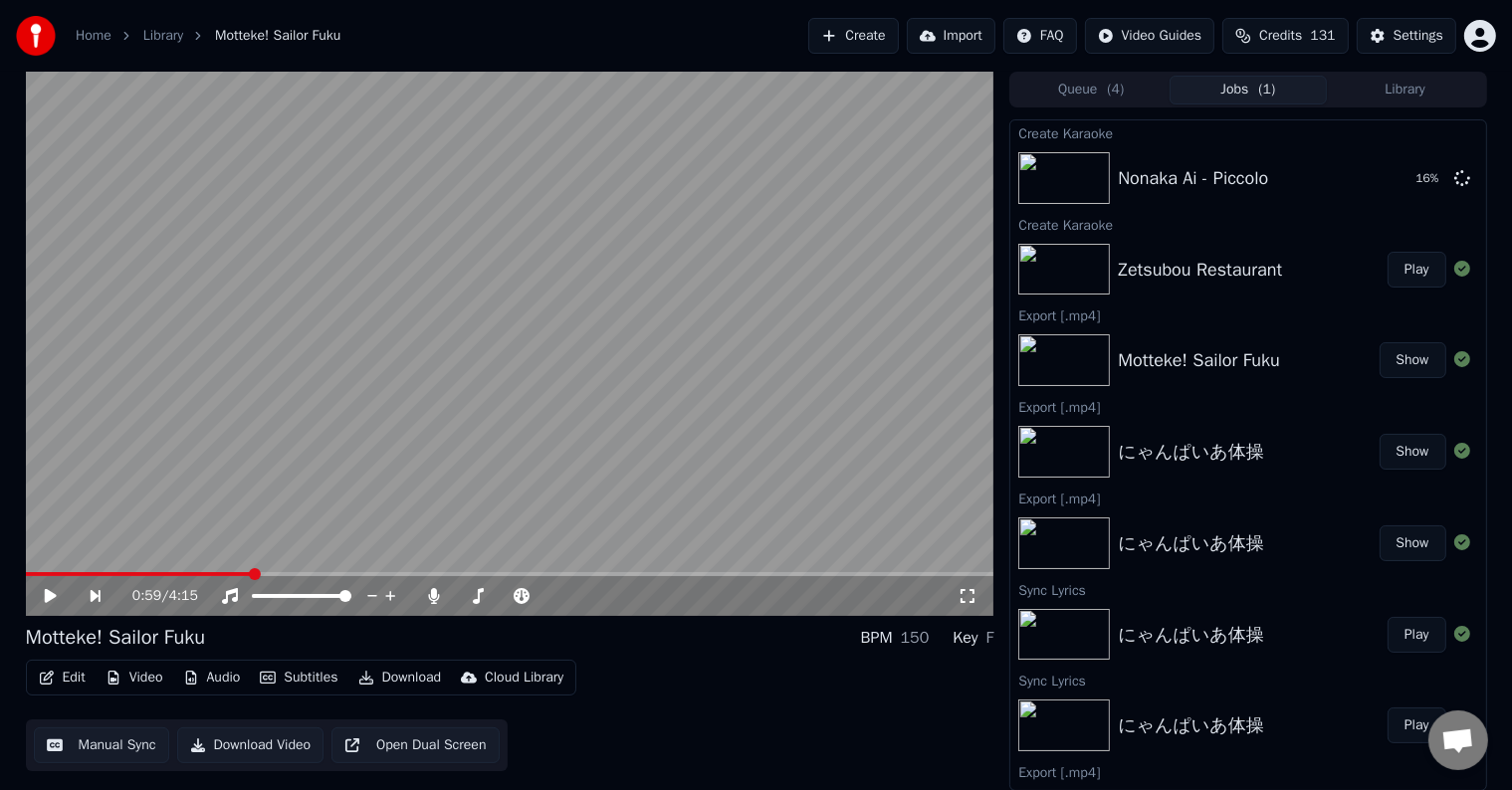 click on "Play" at bounding box center (1416, 270) 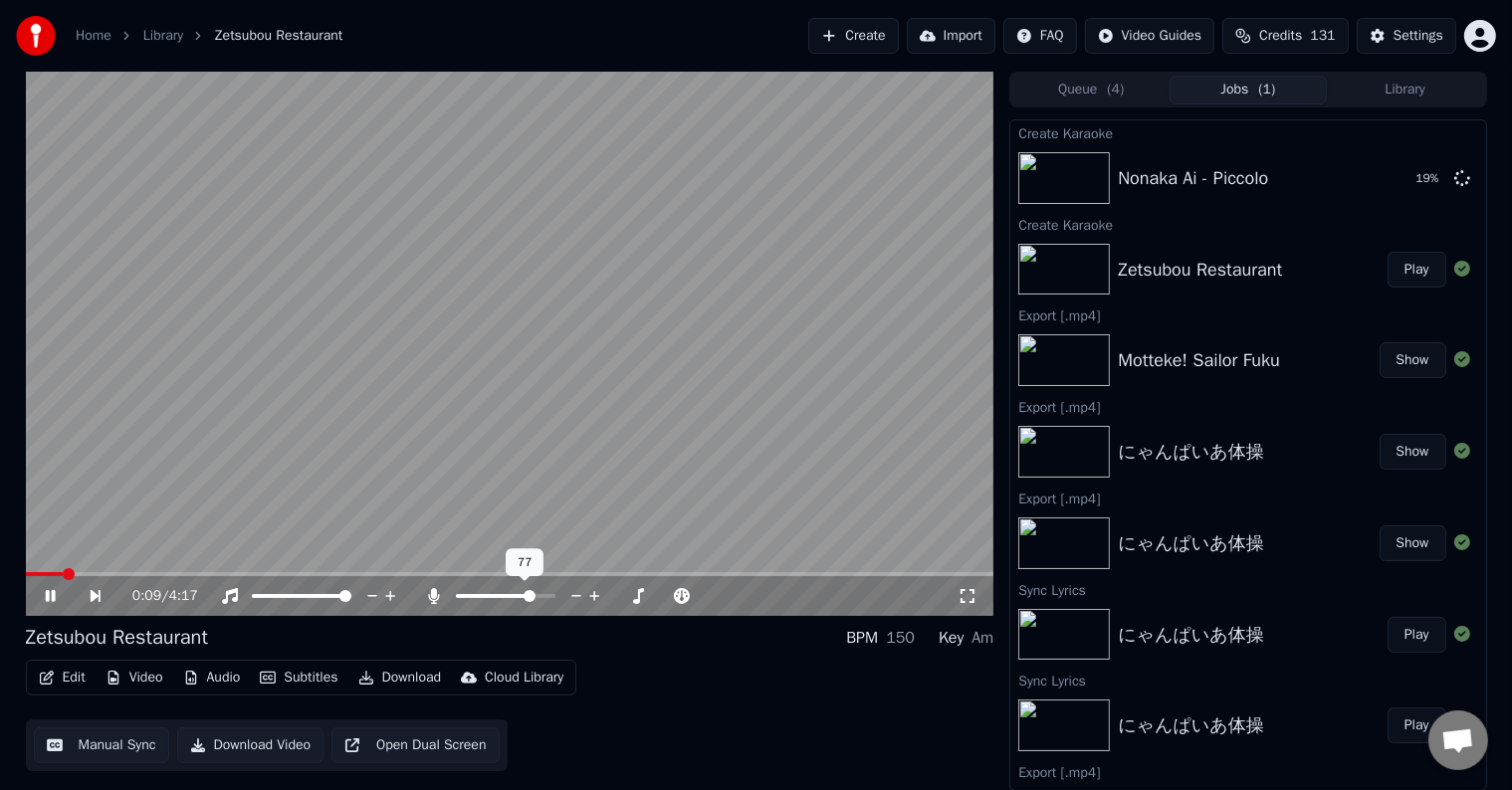 click at bounding box center (530, 596) 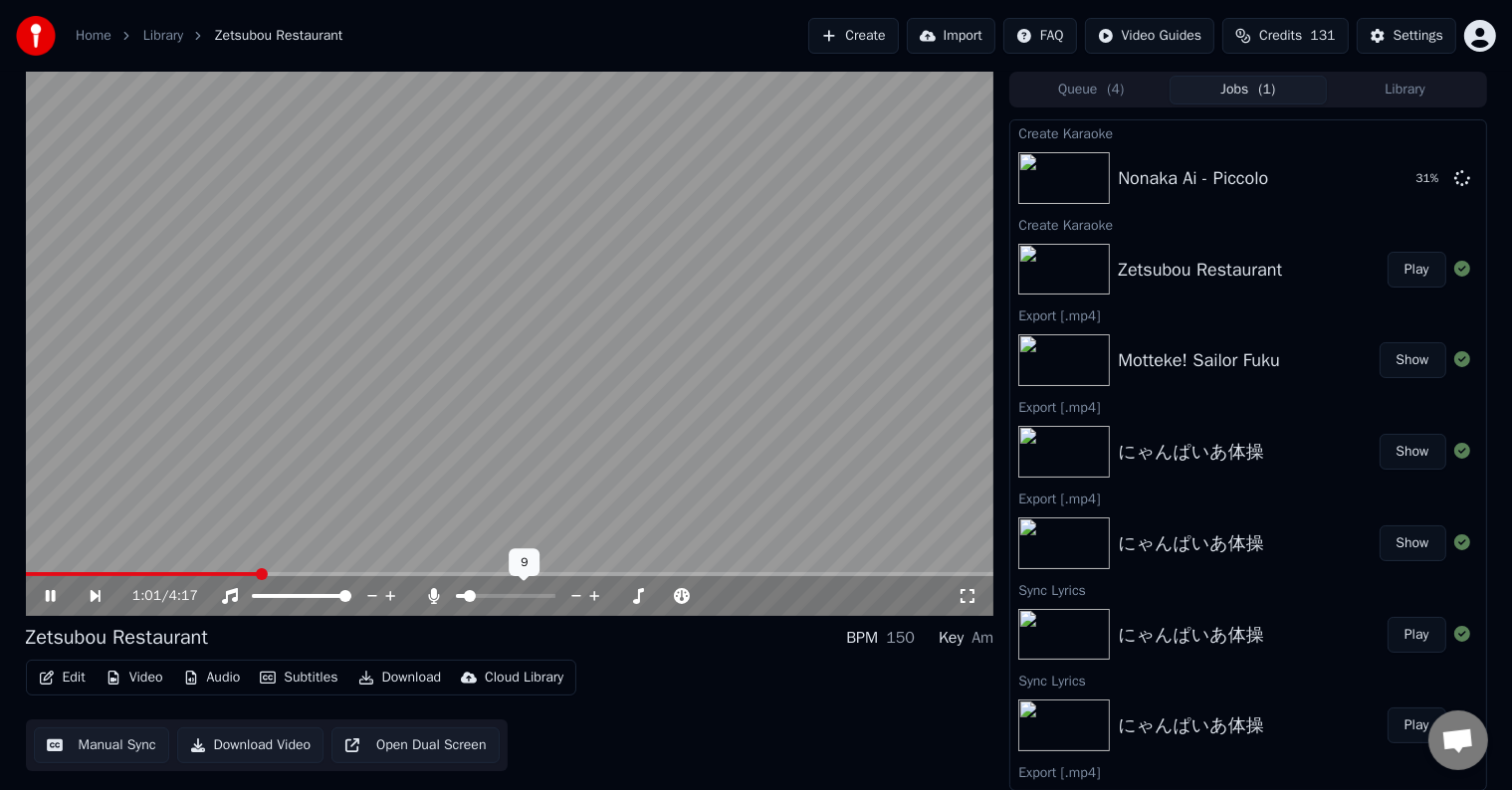 click at bounding box center [460, 596] 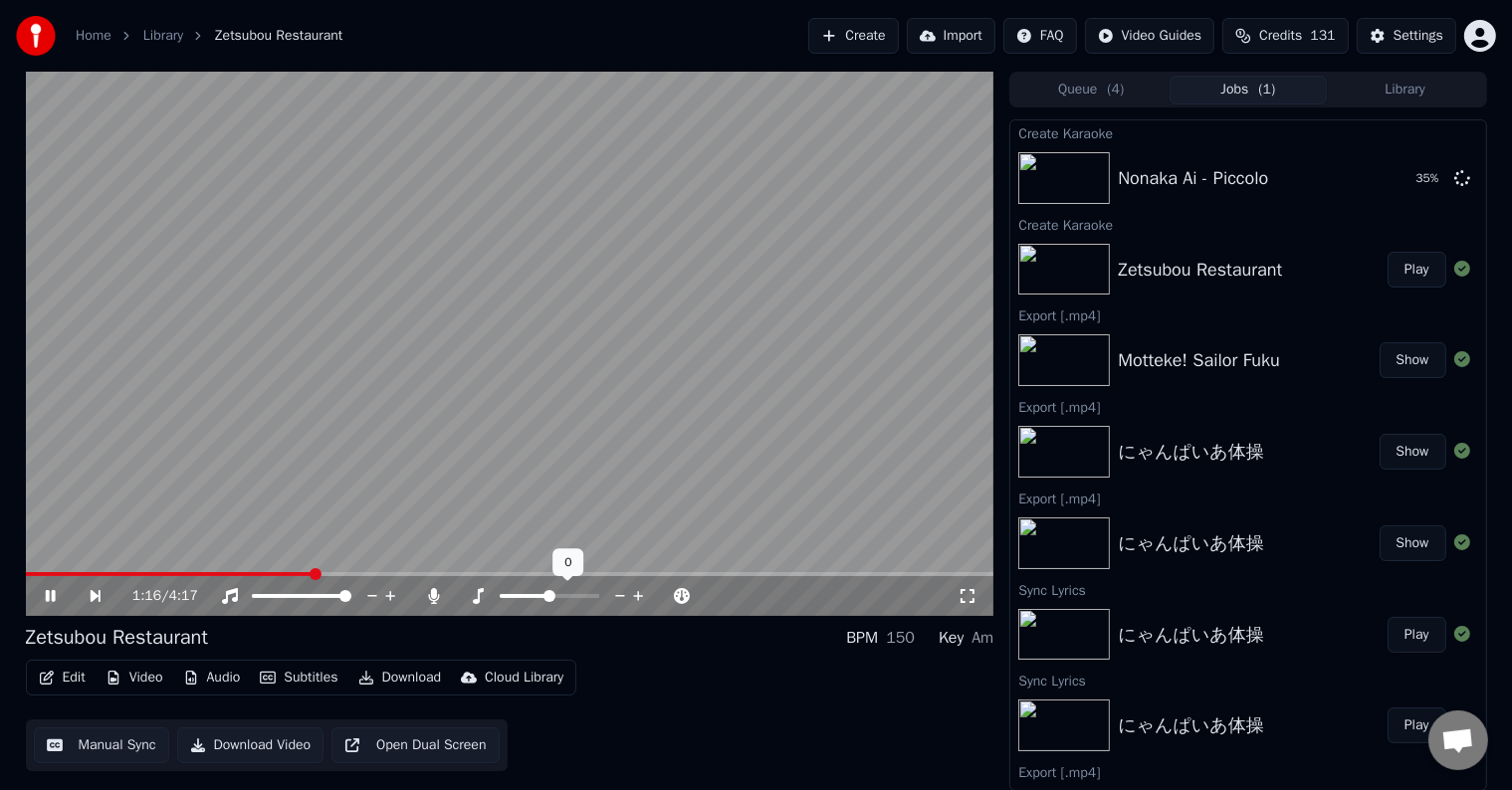 click at bounding box center (549, 596) 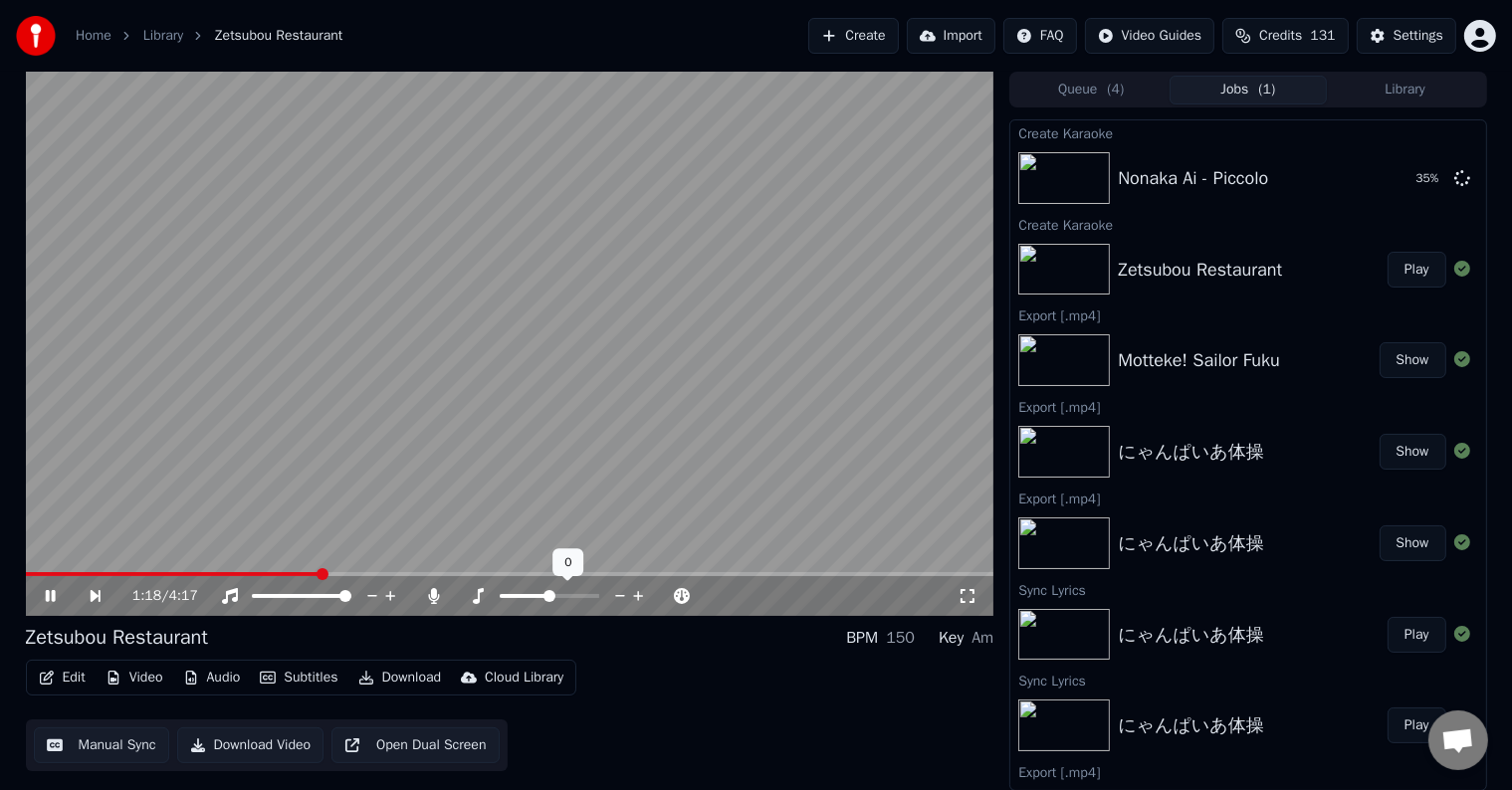 click at bounding box center [549, 596] 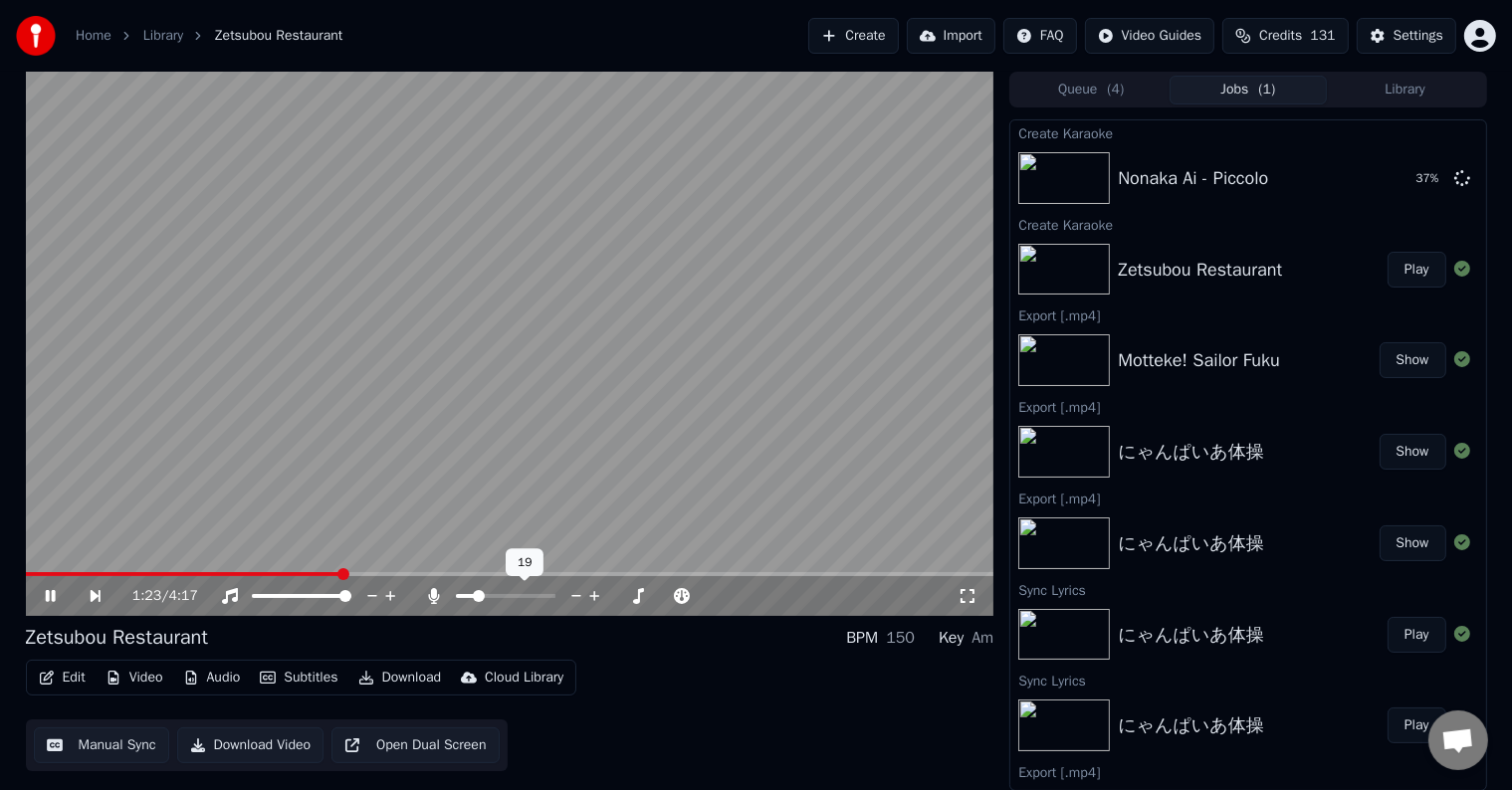 click at bounding box center (479, 596) 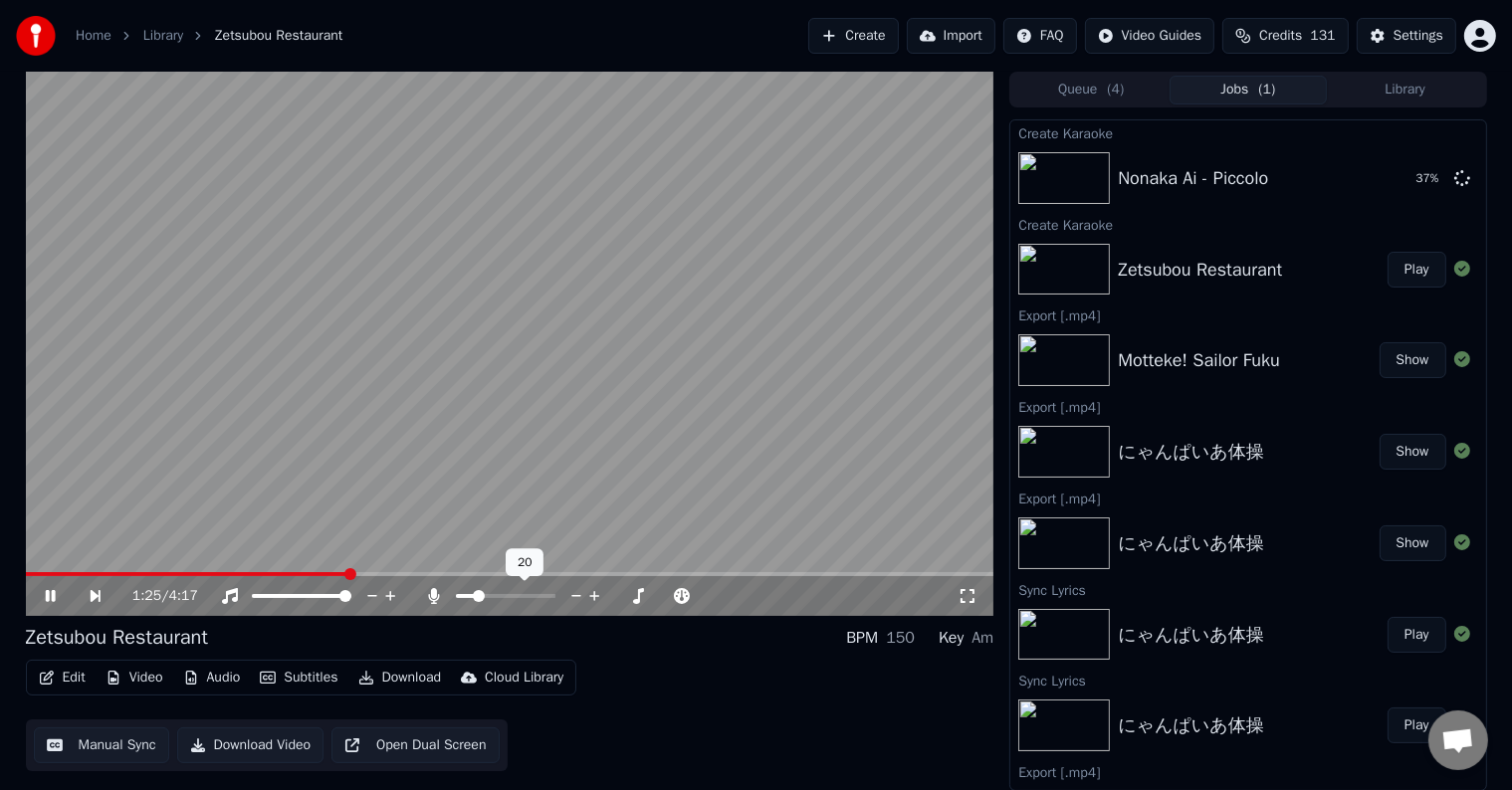 click at bounding box center (479, 596) 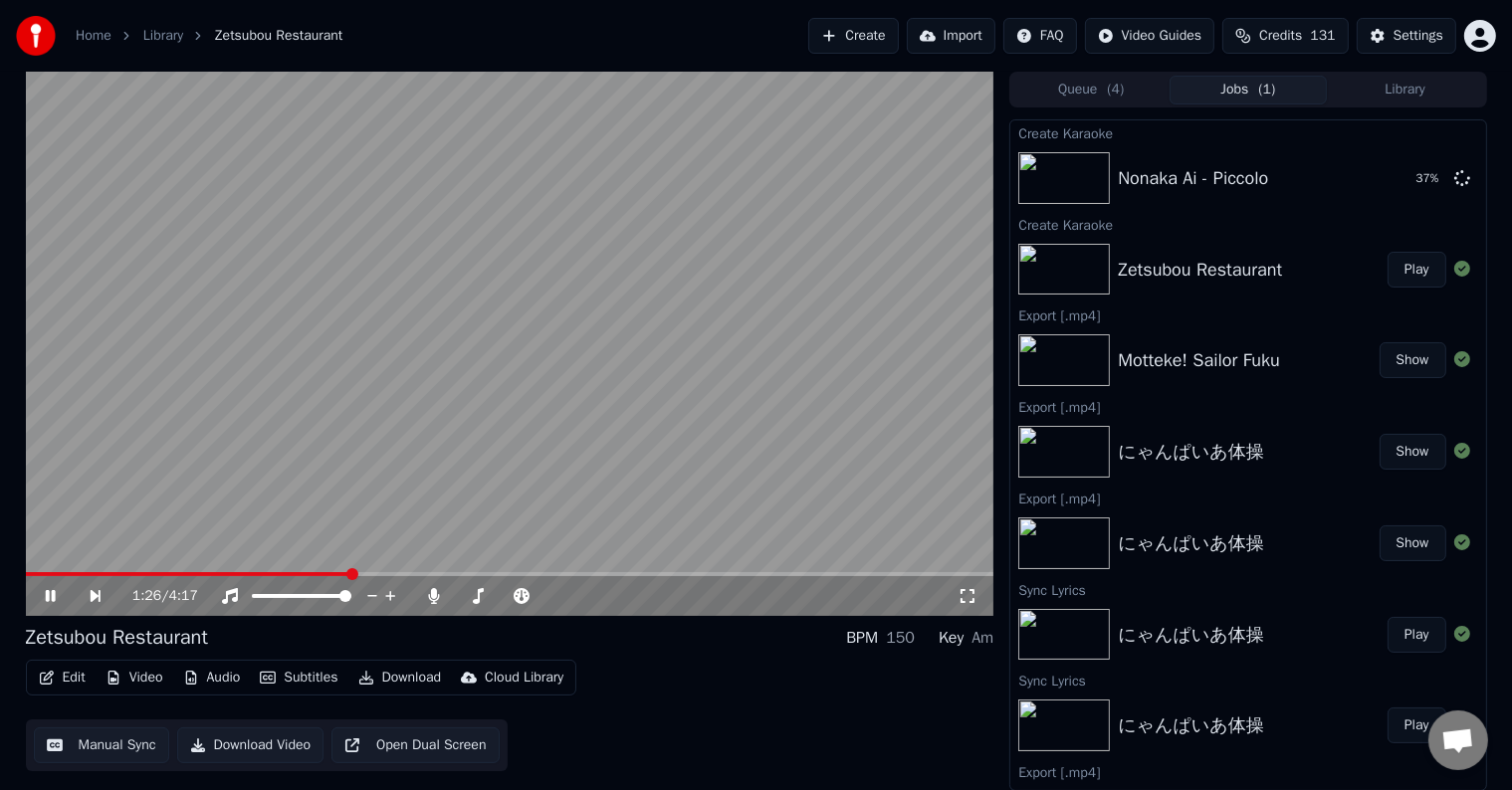 click on "Zetsubou Restaurant BPM 150 Key Am" at bounding box center (510, 638) 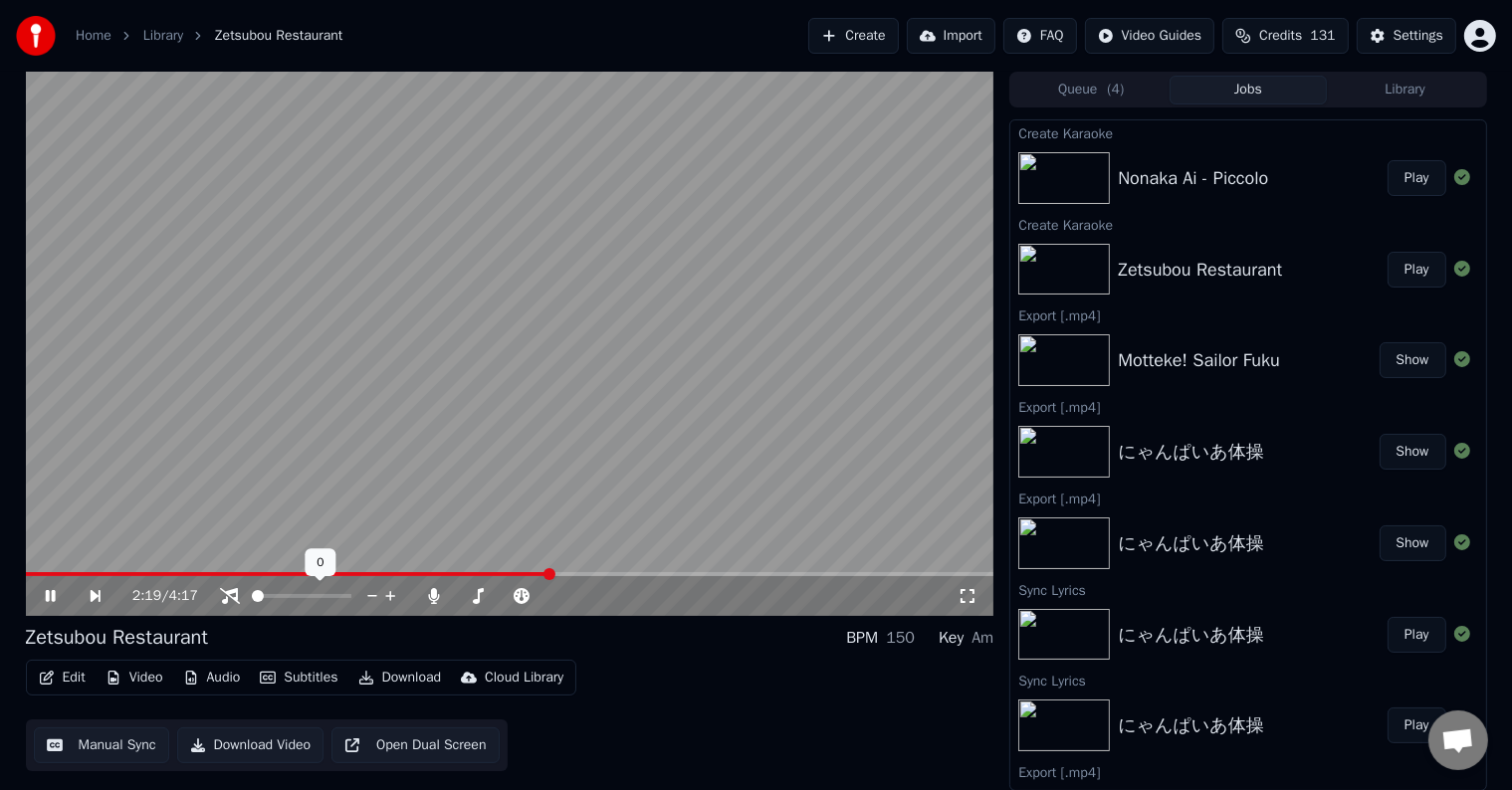 click at bounding box center [258, 596] 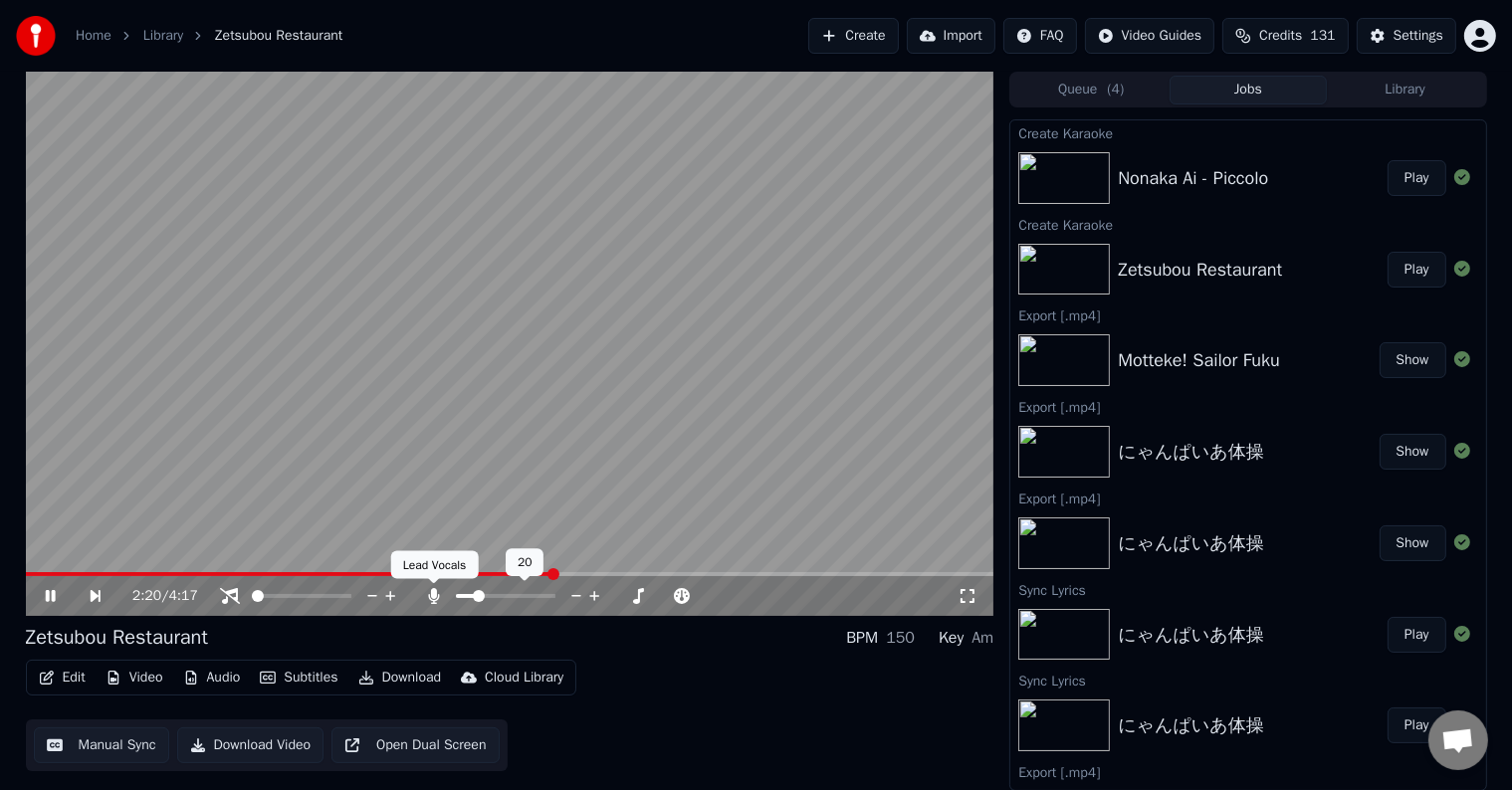 click at bounding box center [506, 596] 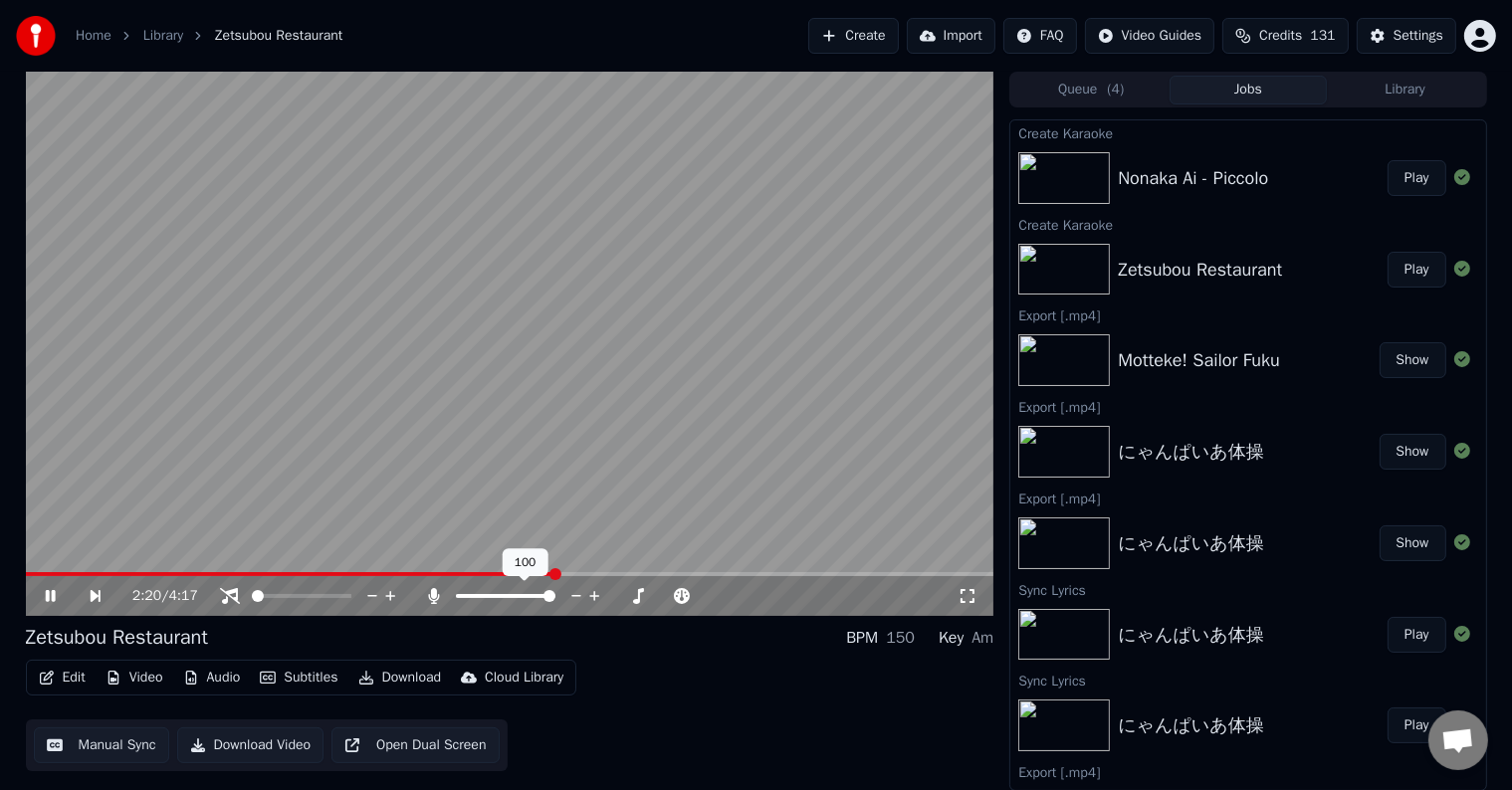 click at bounding box center (506, 596) 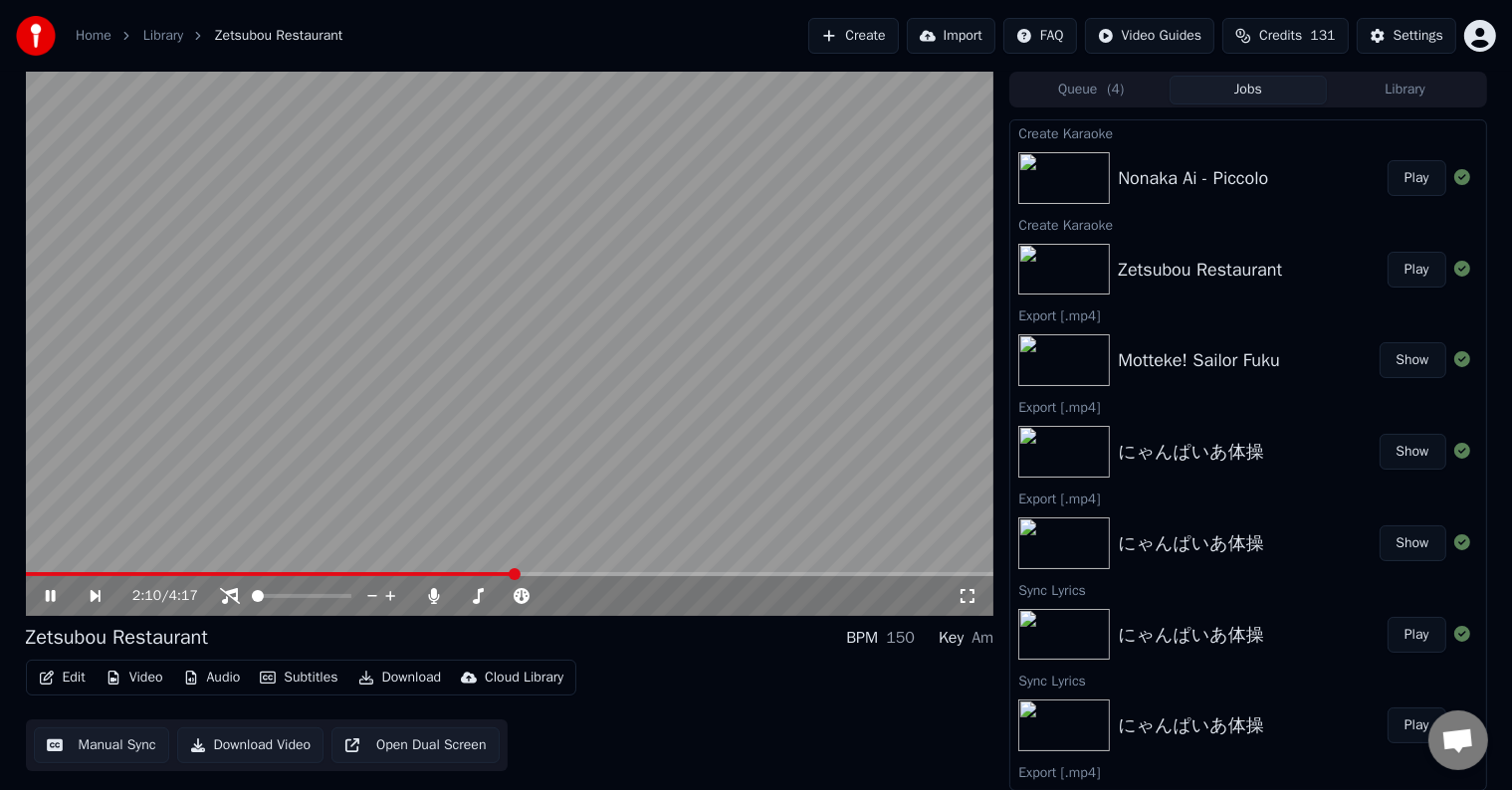 click at bounding box center [271, 574] 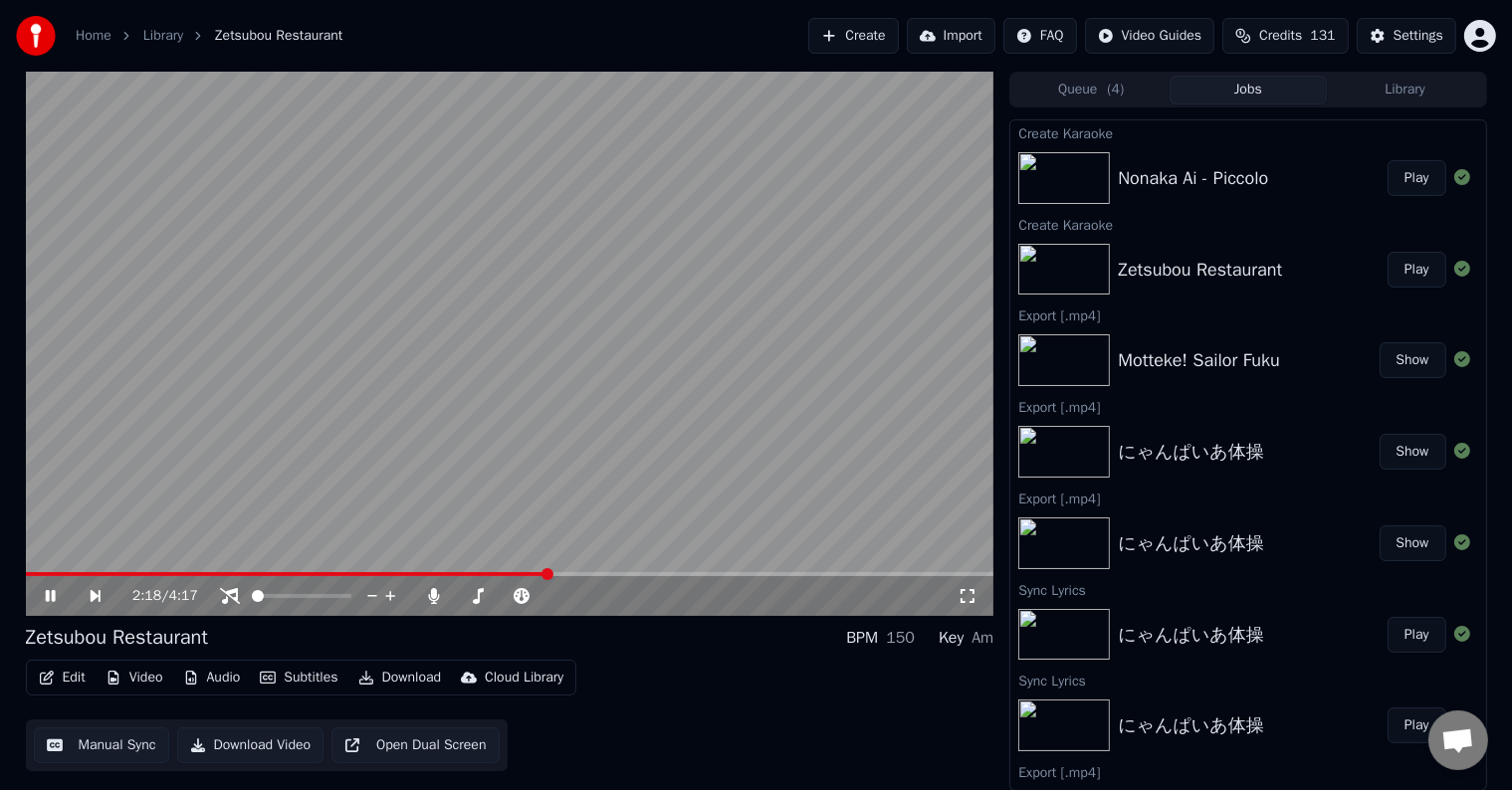 click at bounding box center [287, 574] 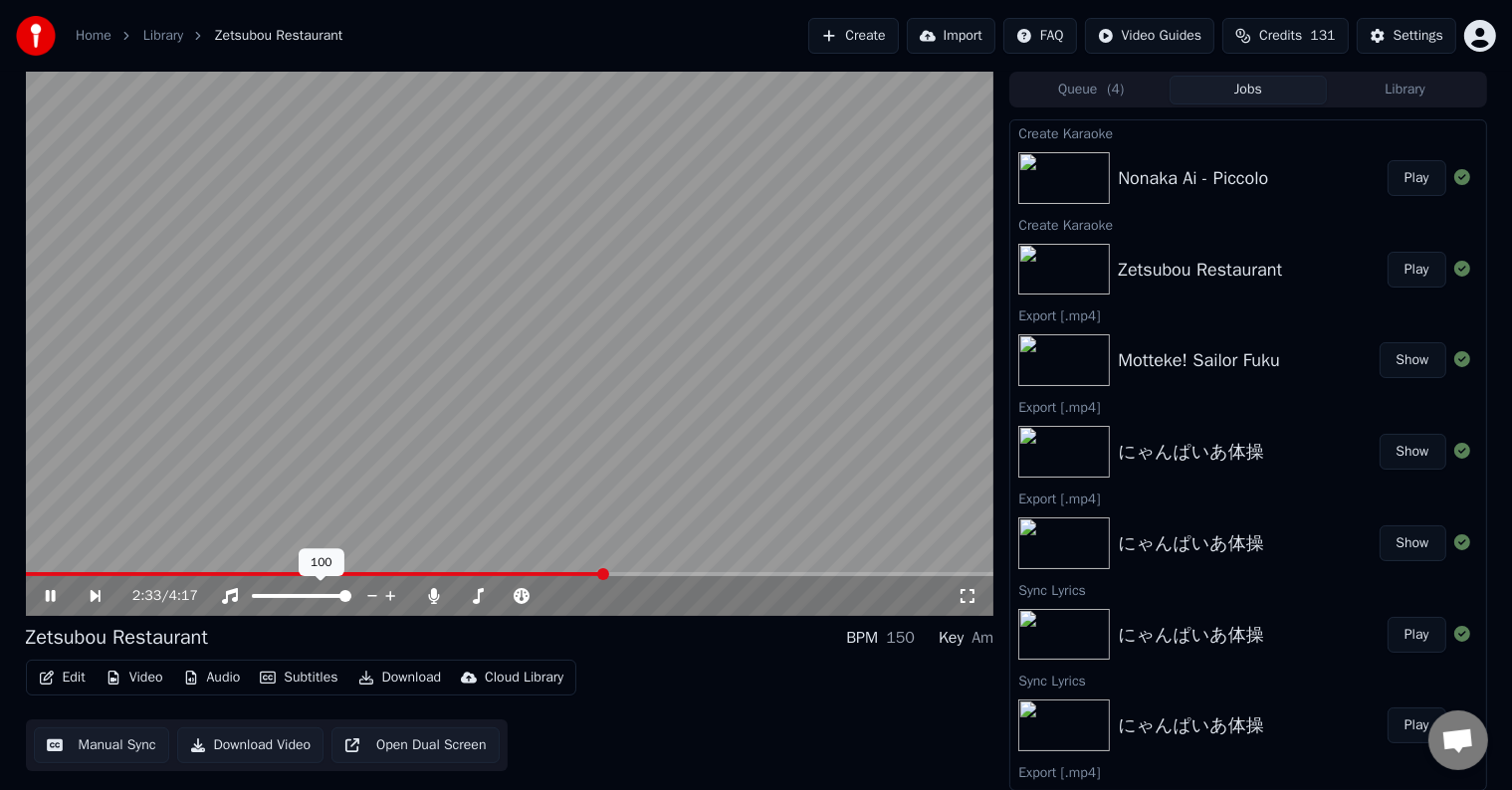 click at bounding box center (345, 596) 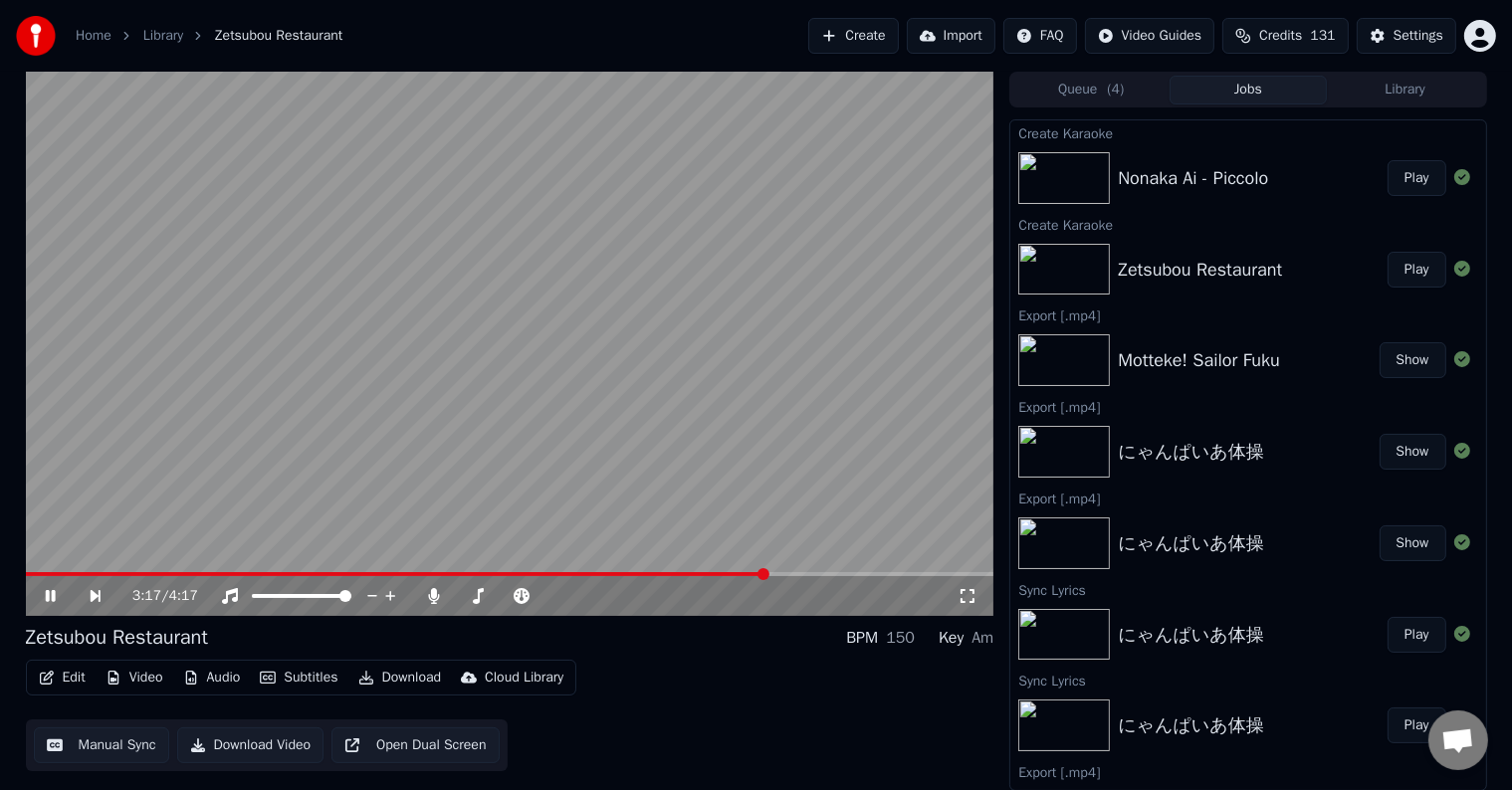 click at bounding box center [510, 574] 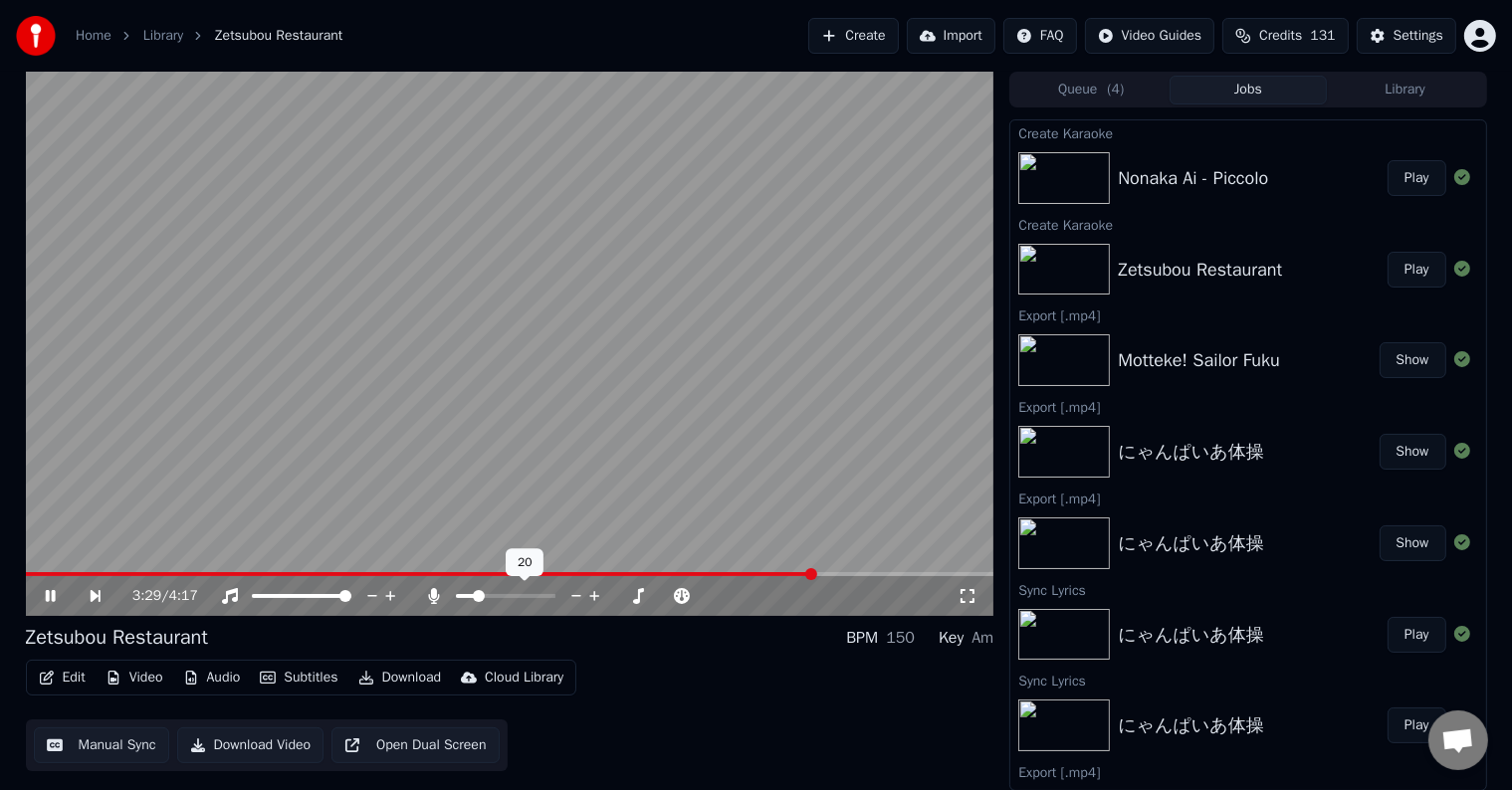 click at bounding box center [479, 596] 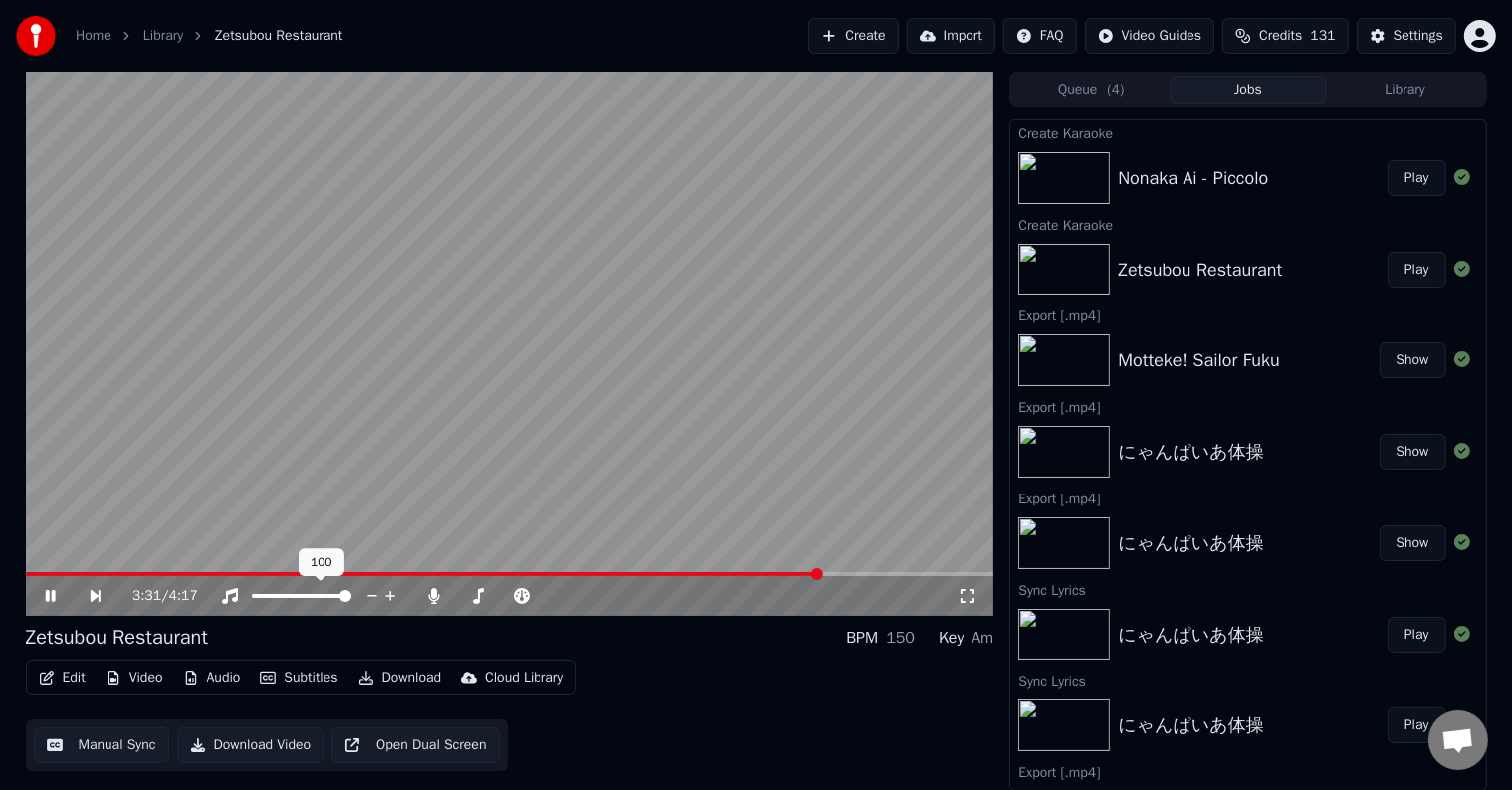 click at bounding box center [345, 596] 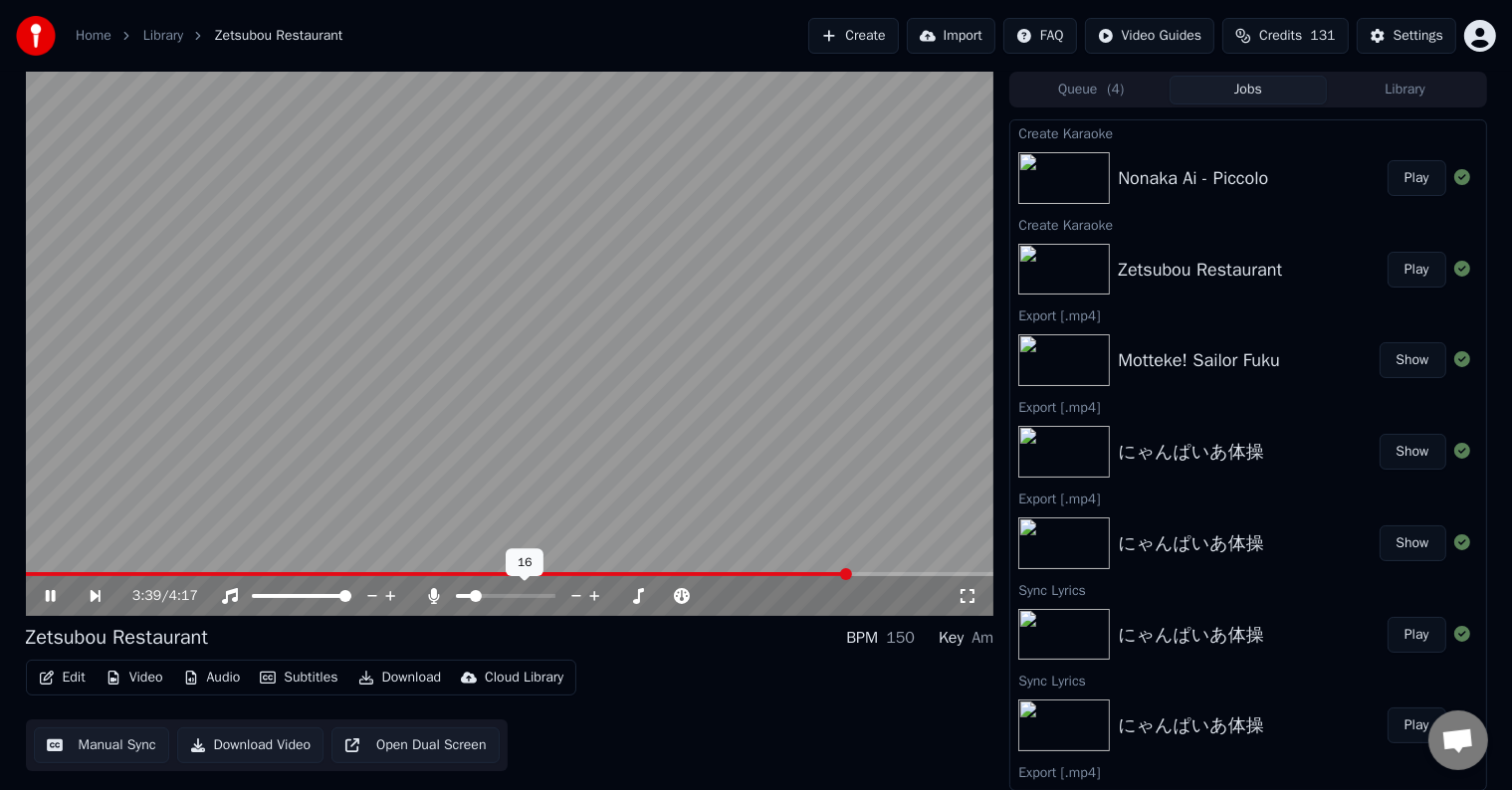 click at bounding box center [476, 596] 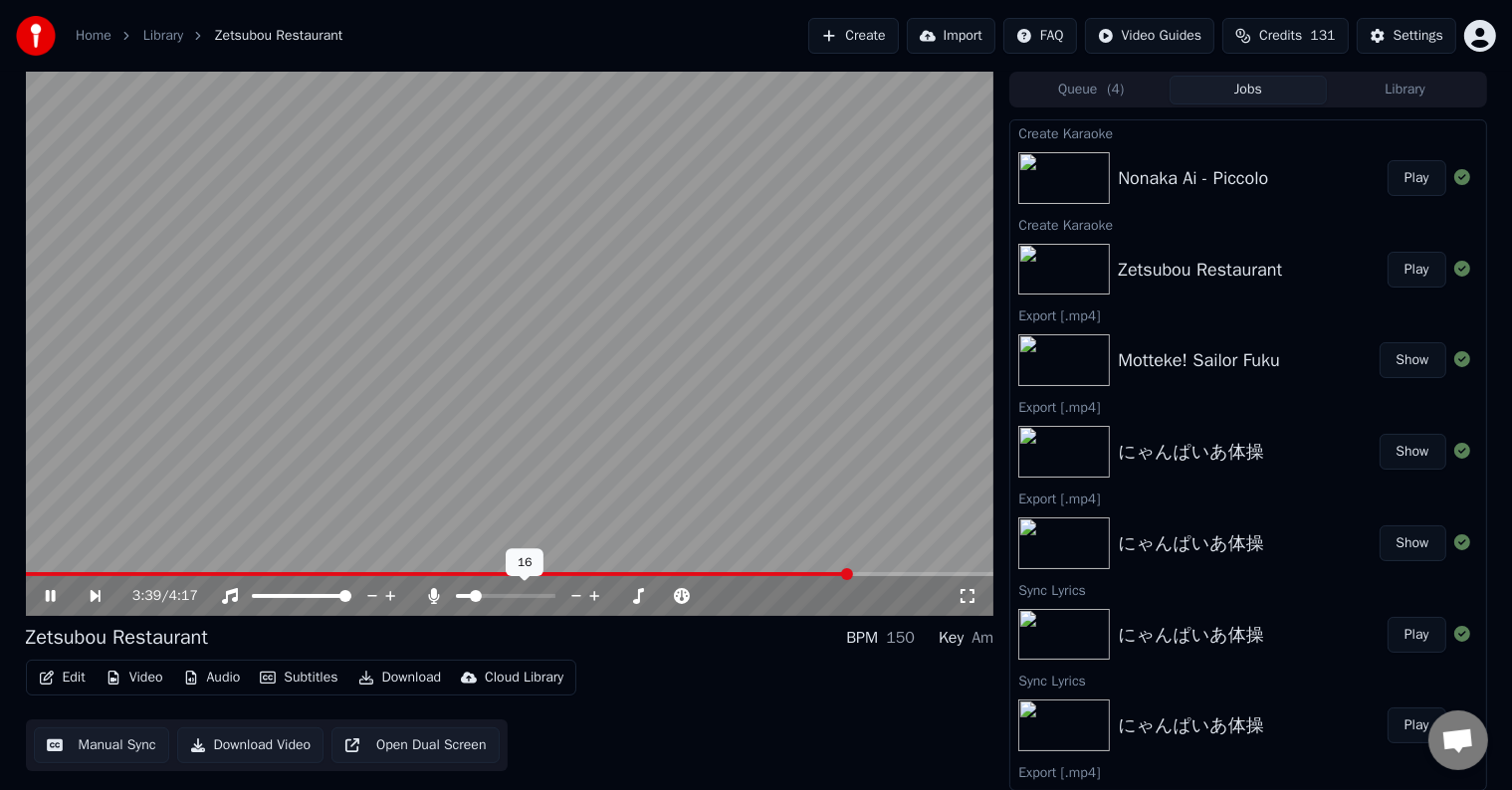 click at bounding box center [476, 596] 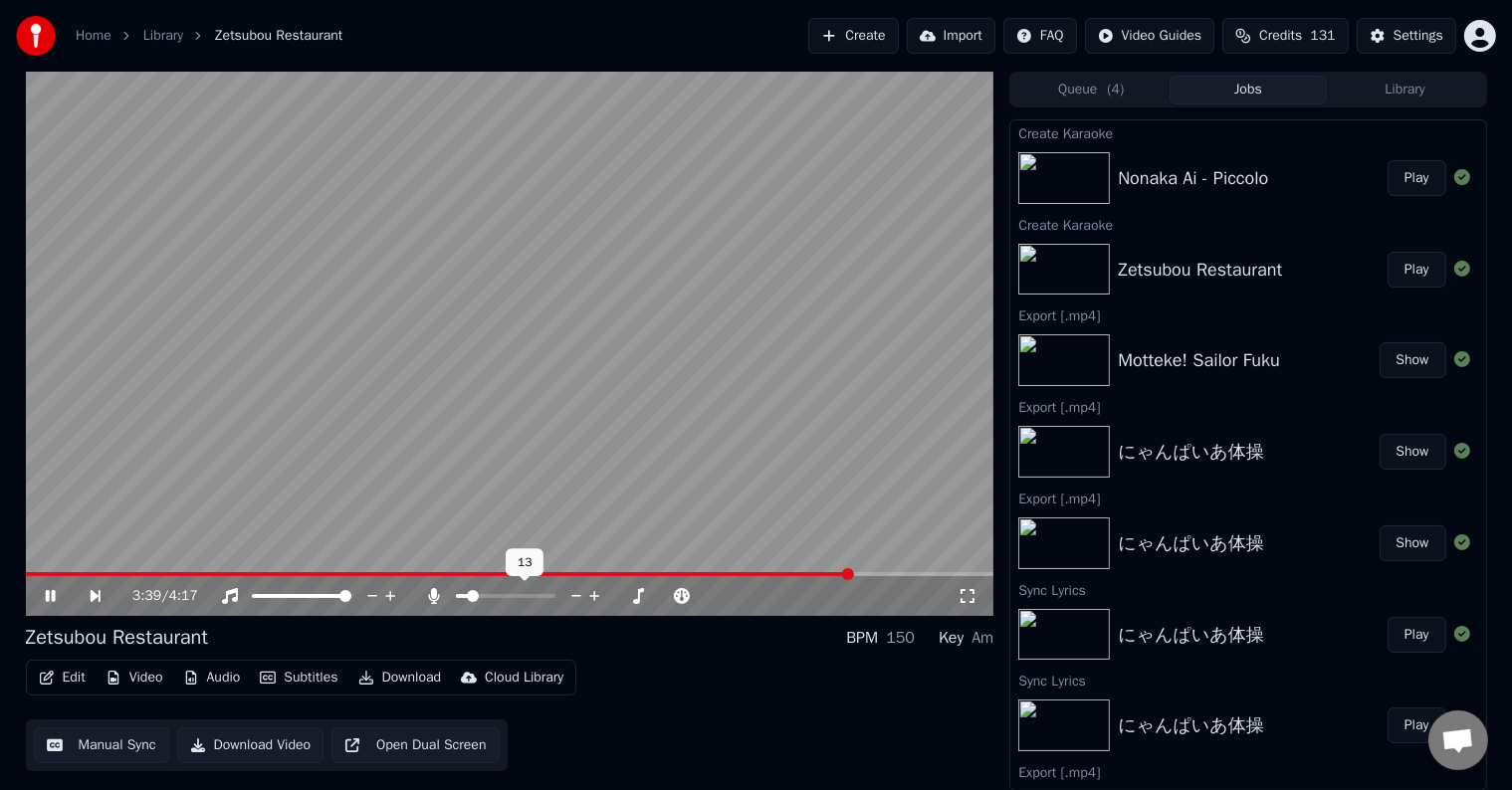 click at bounding box center [473, 596] 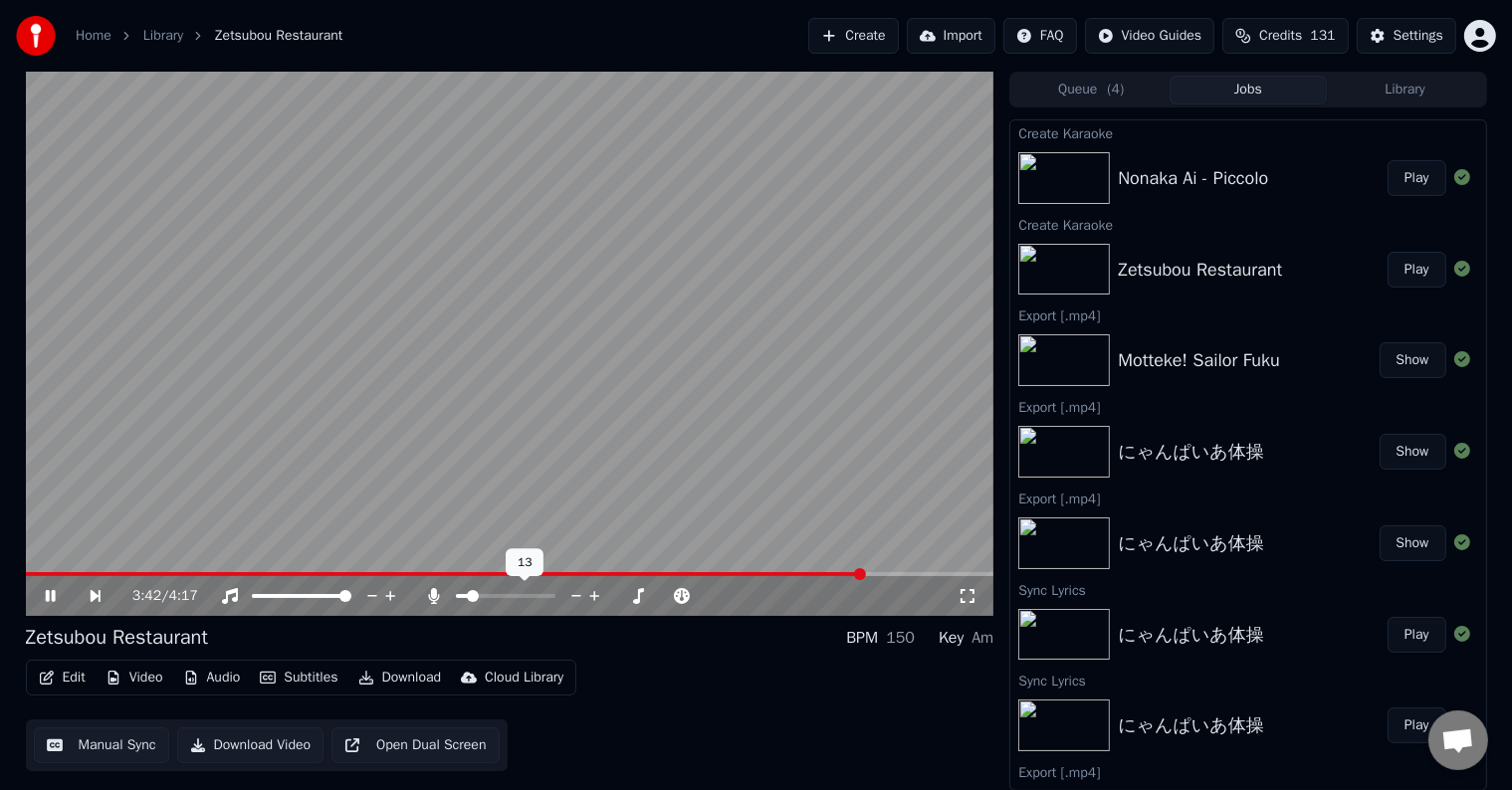 click at bounding box center [473, 596] 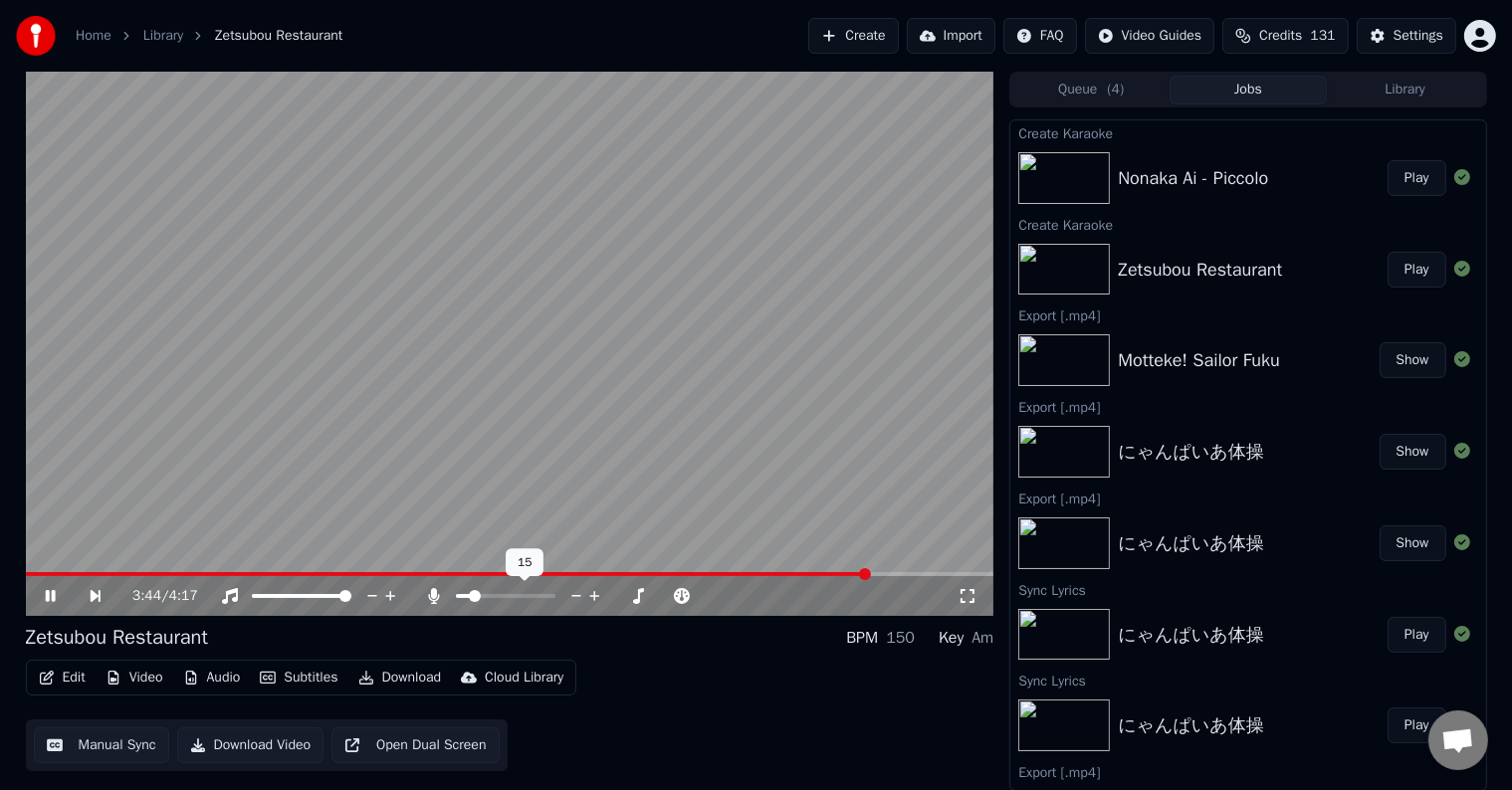click at bounding box center (475, 596) 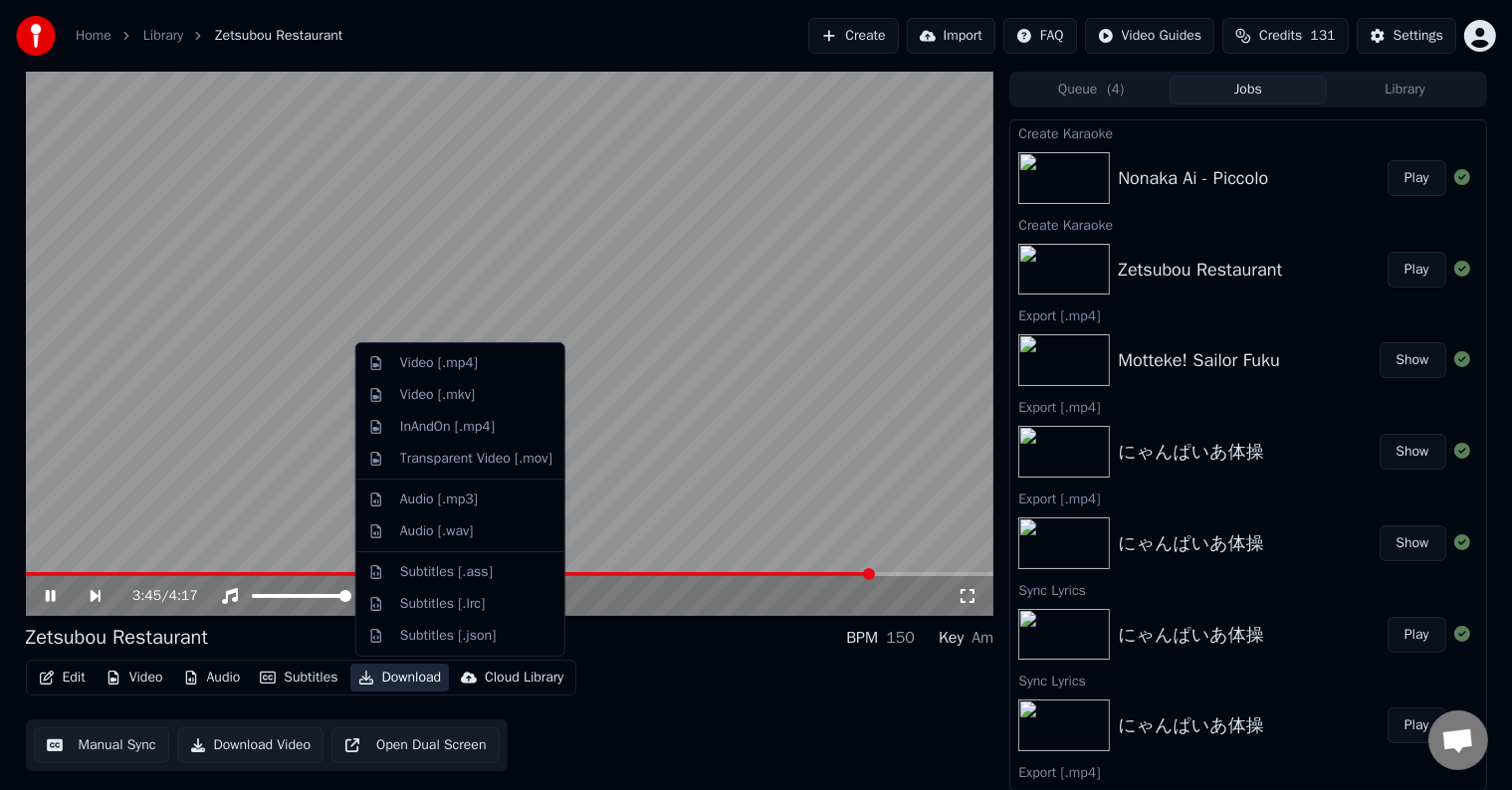 click on "Download" at bounding box center (400, 678) 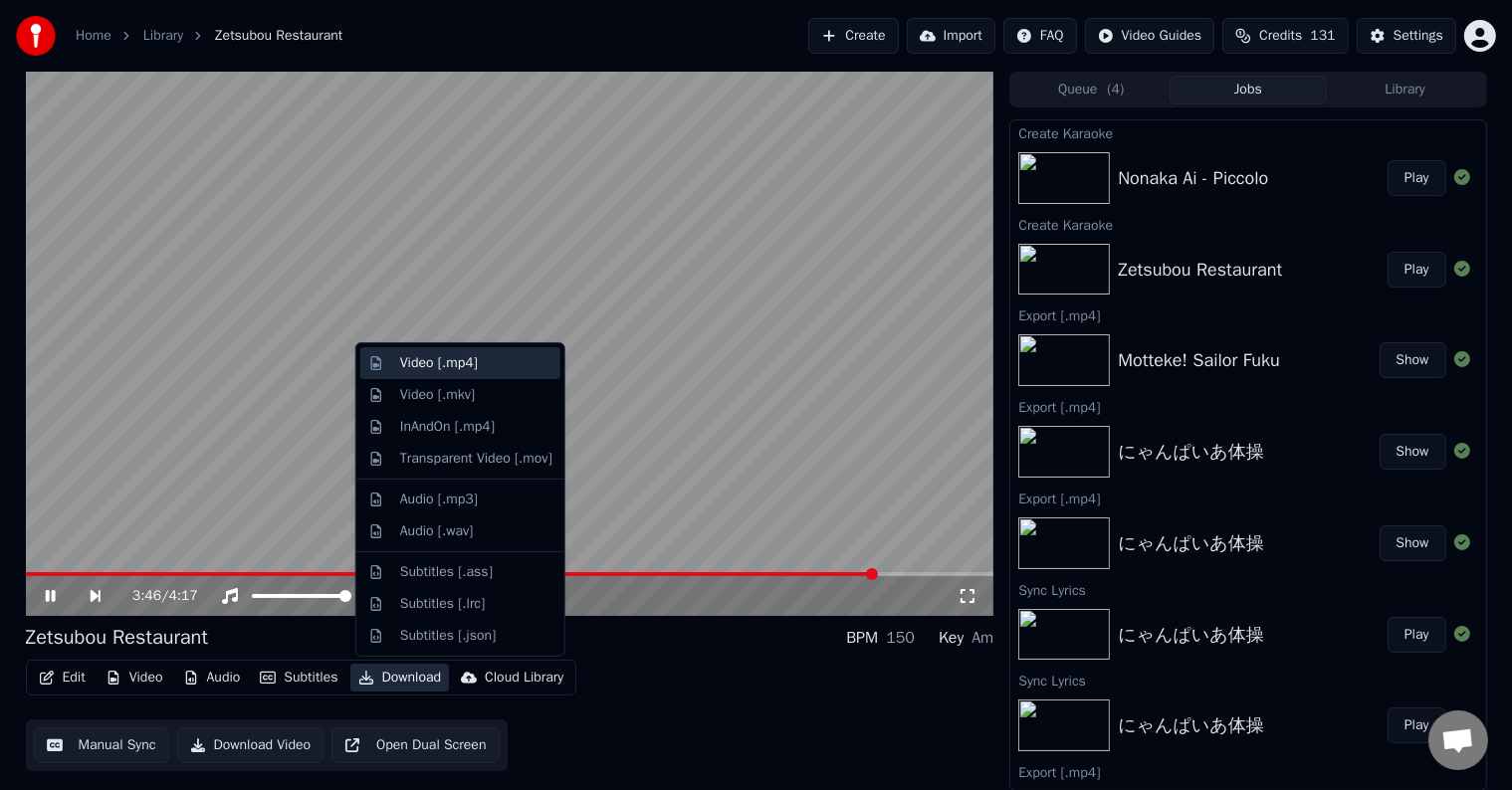 click on "Video [.mp4]" at bounding box center [476, 363] 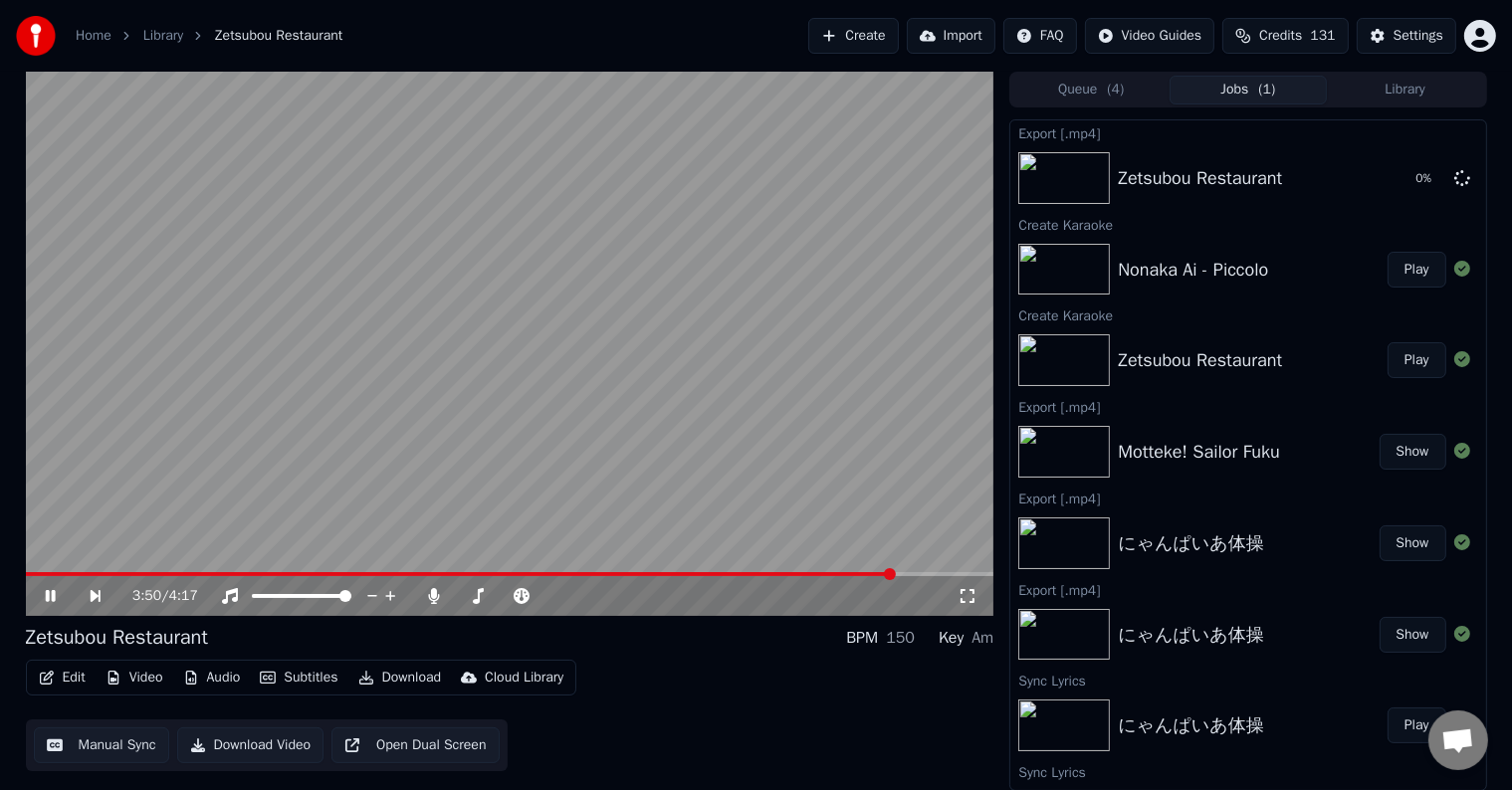 click at bounding box center [510, 343] 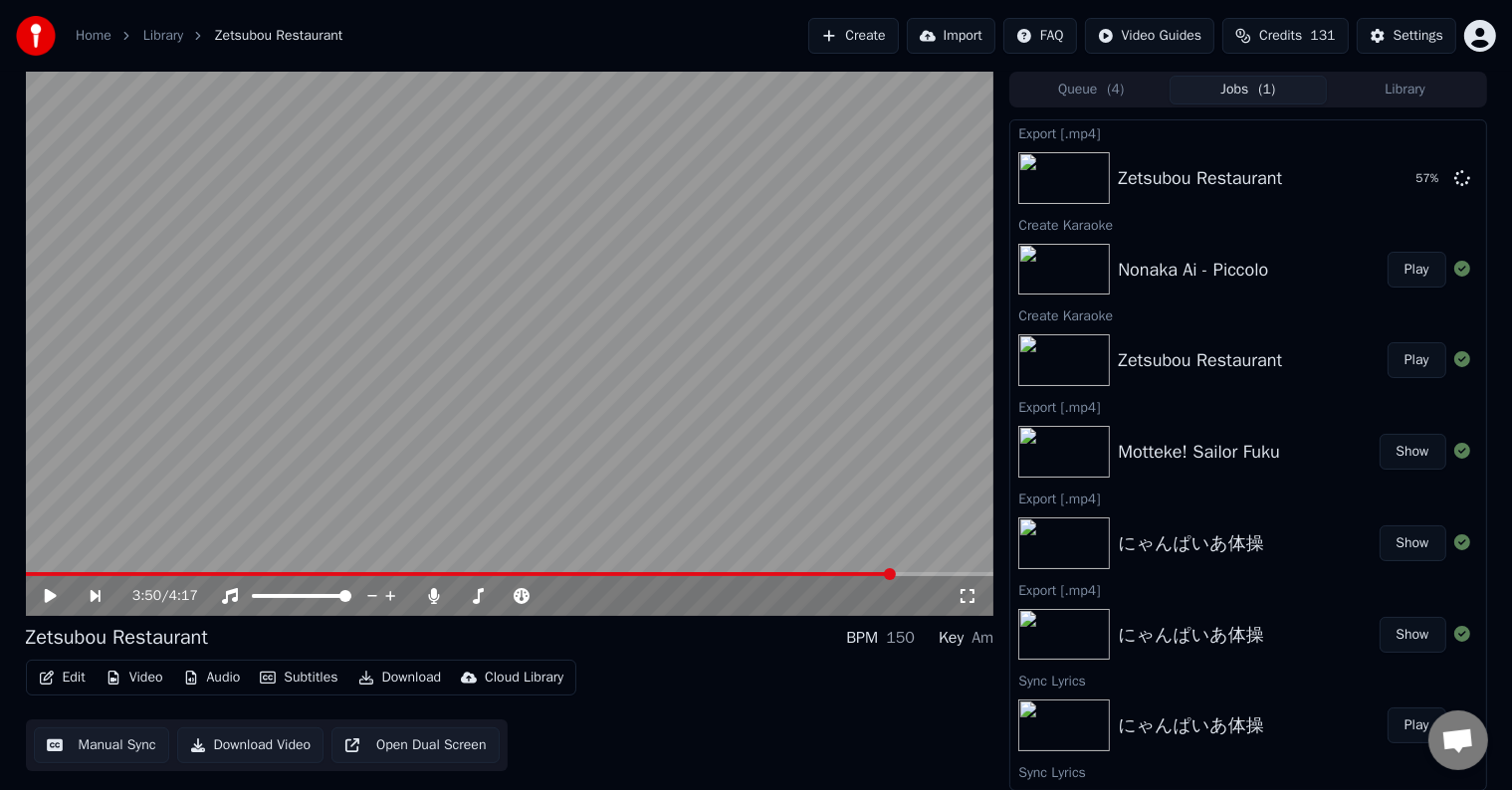 click on "Play" at bounding box center [1416, 270] 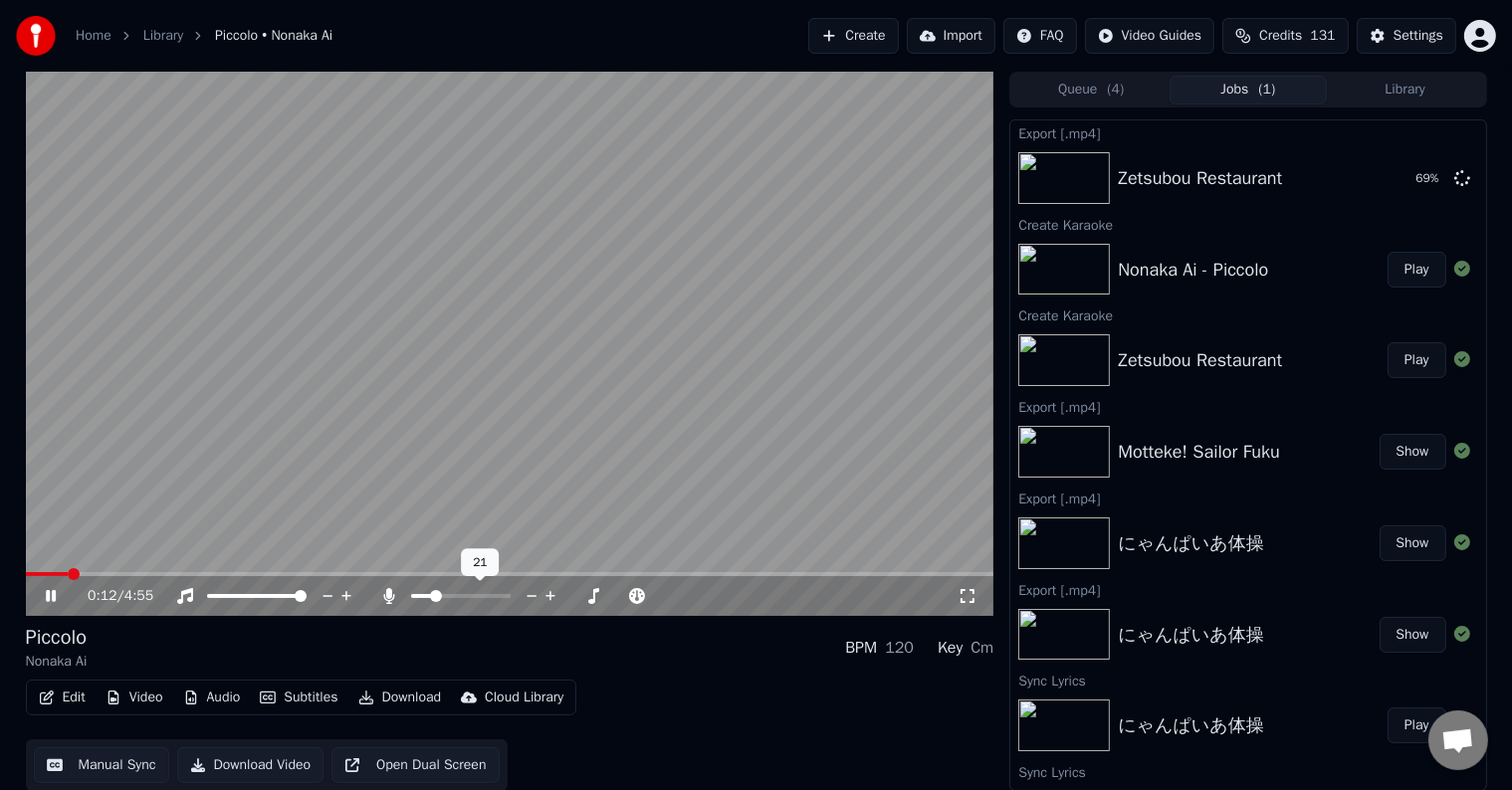 click at bounding box center [436, 596] 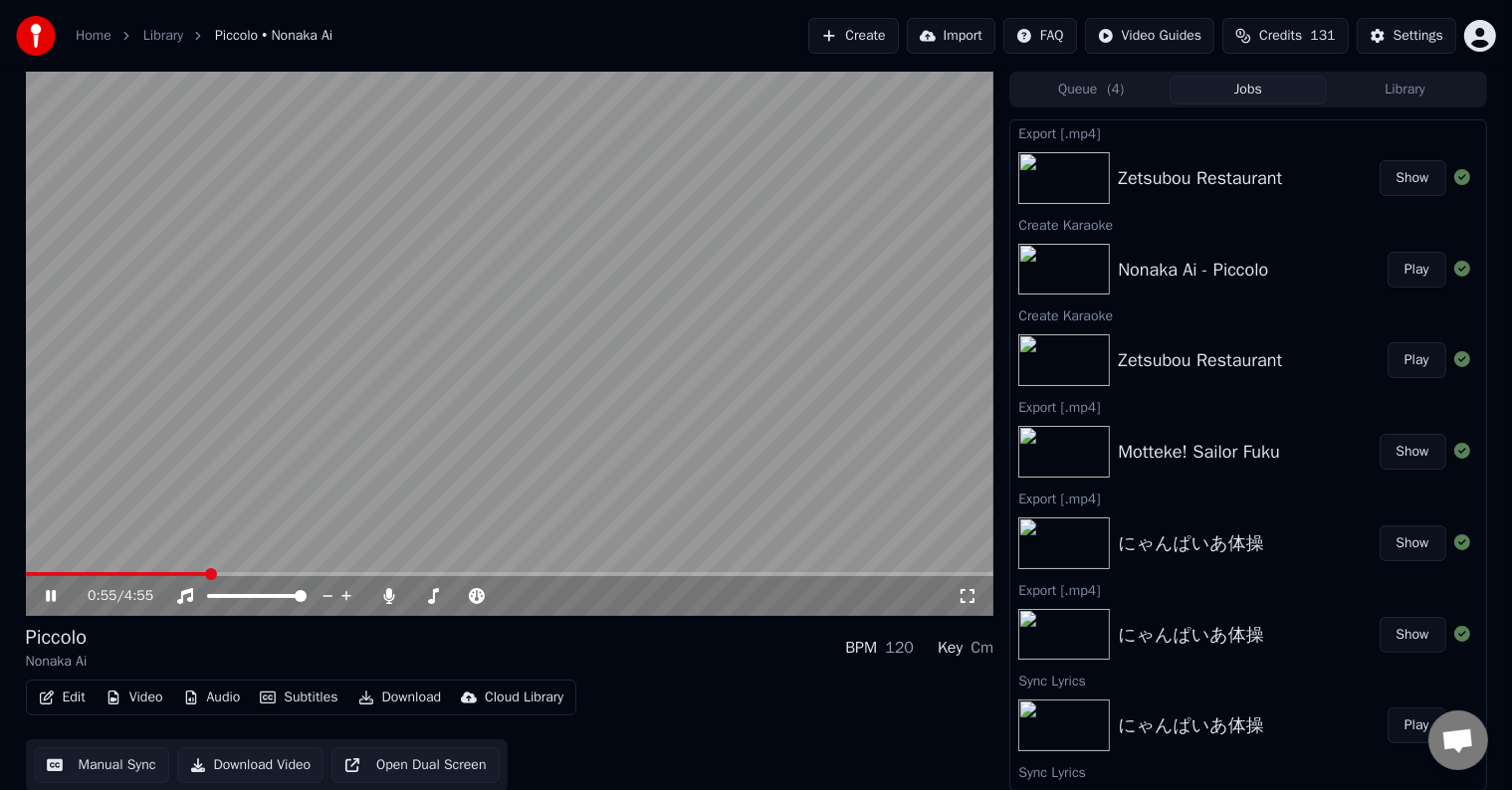 click on "Download" at bounding box center (400, 697) 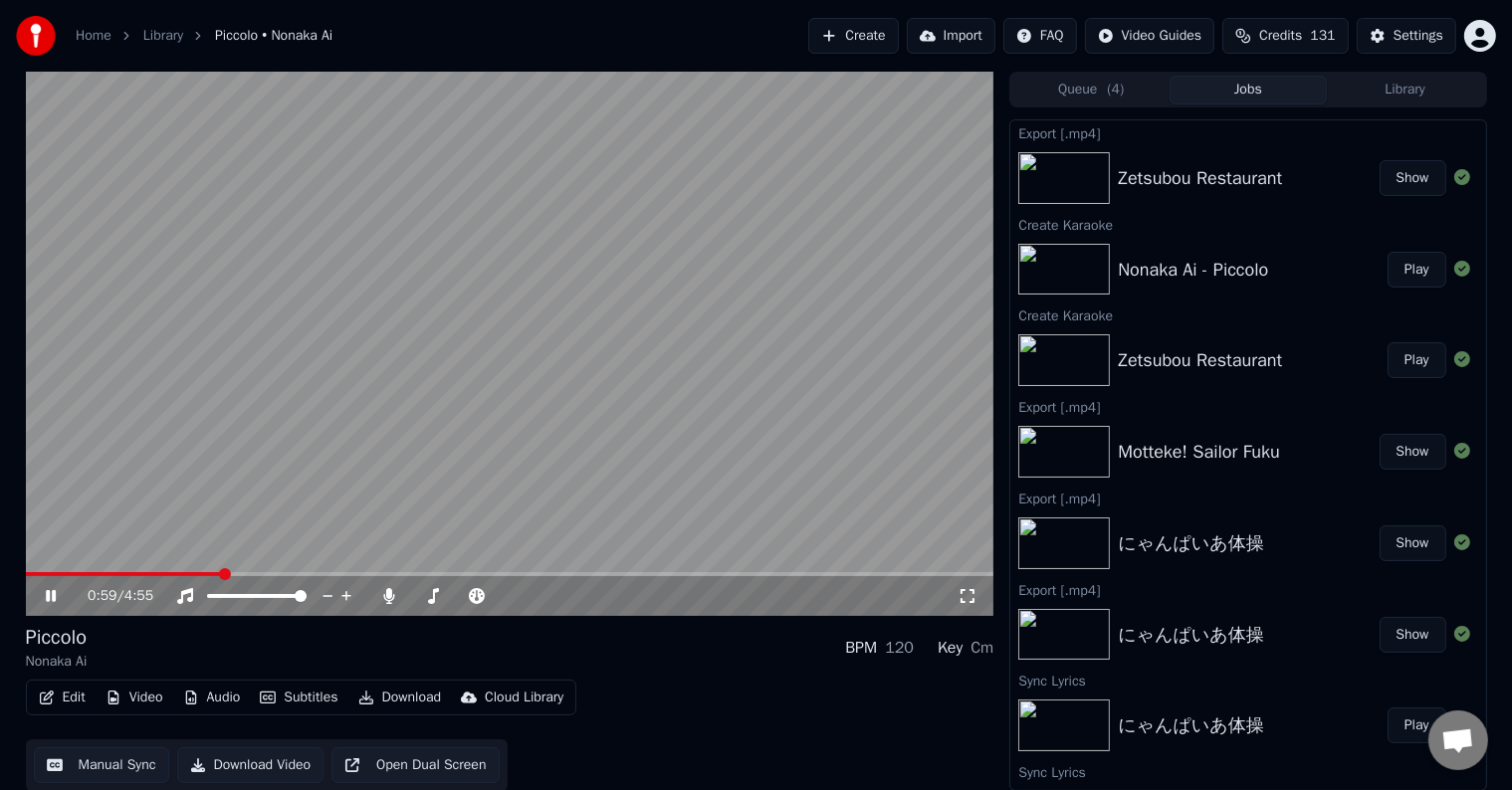 click on "Piccolo Nonaka Ai BPM 120 Key Cm" at bounding box center (510, 648) 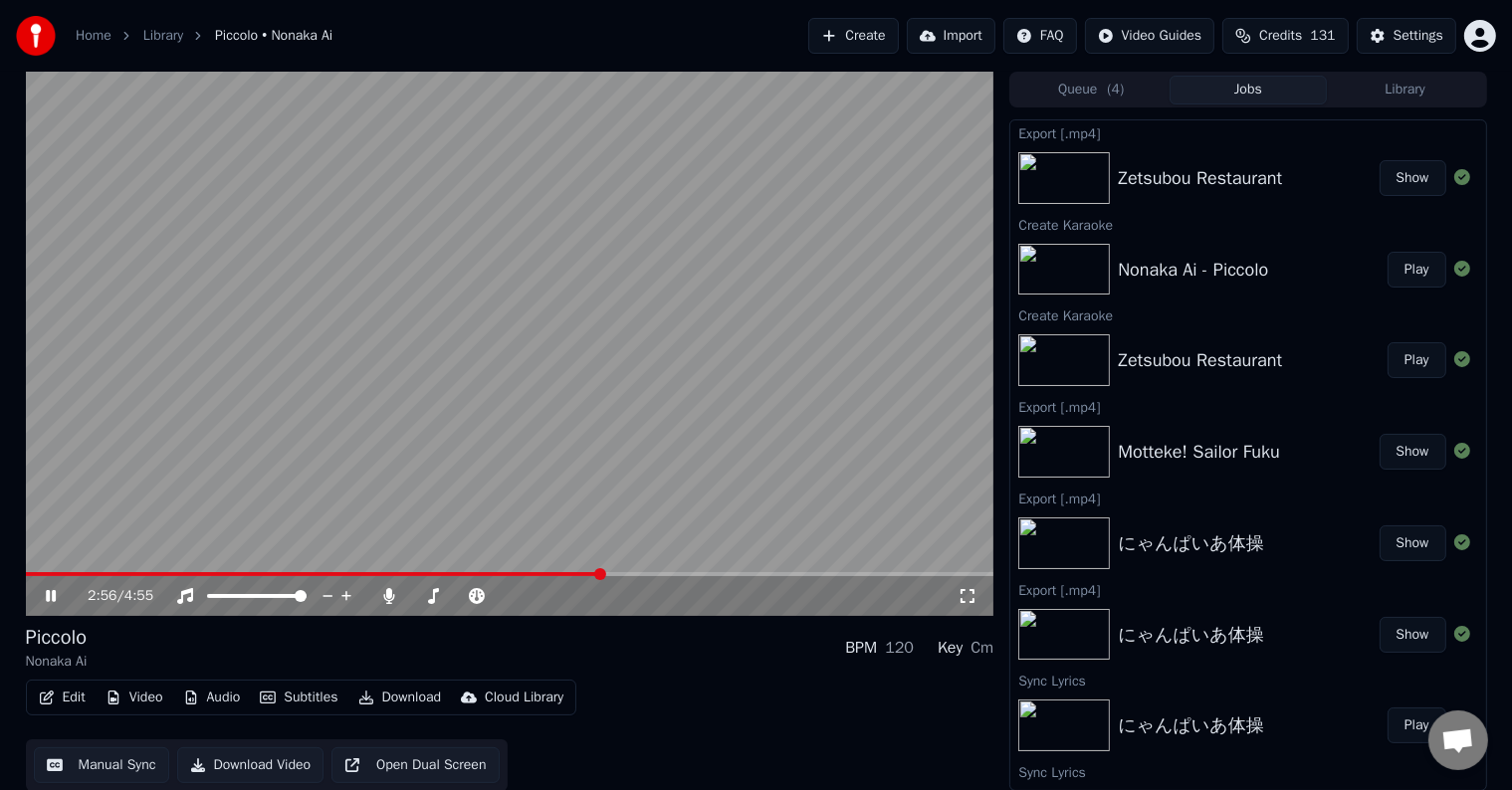 click at bounding box center (510, 574) 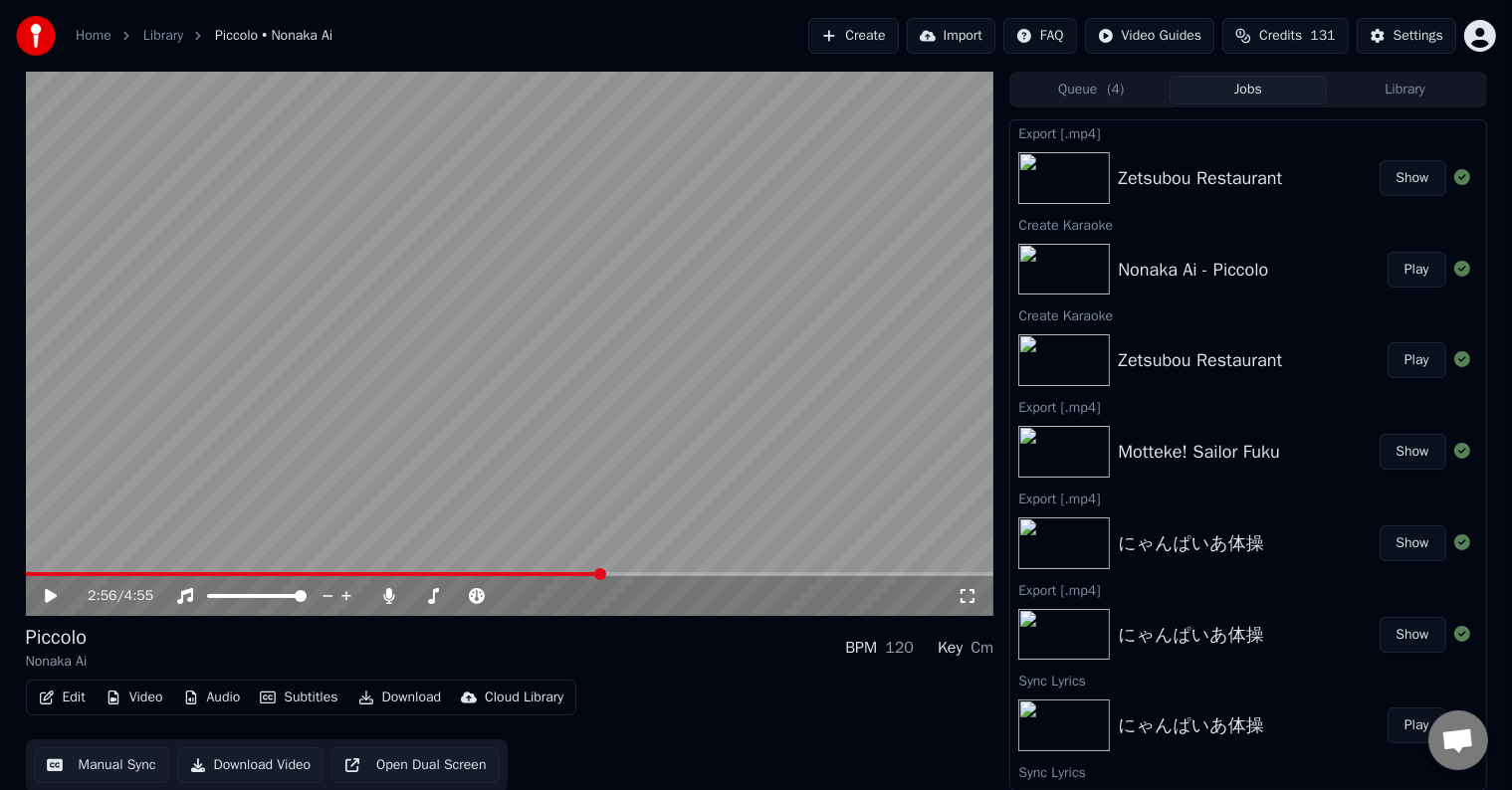 click on "2:56  /  4:55" at bounding box center [510, 596] 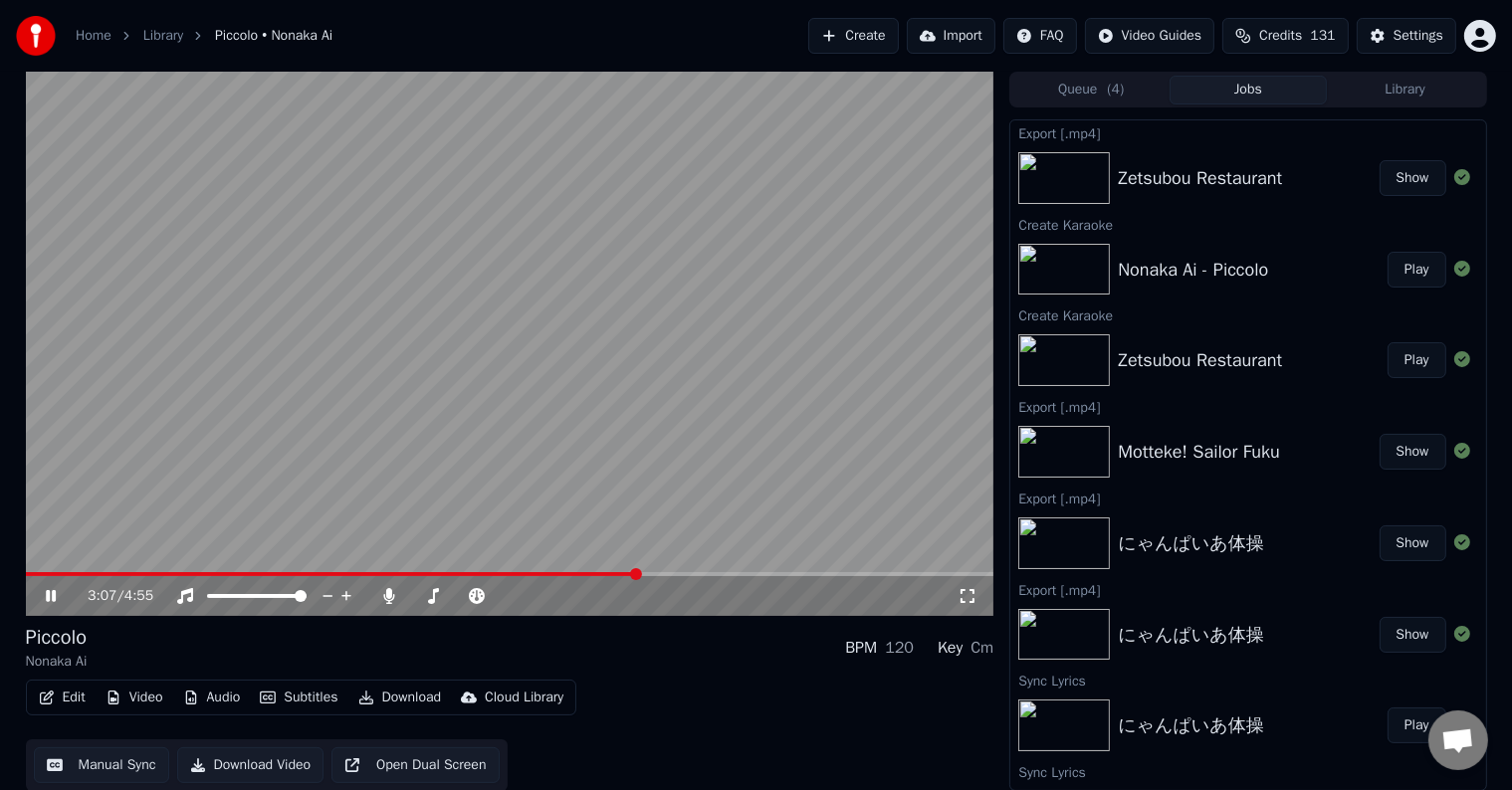 click at bounding box center [510, 574] 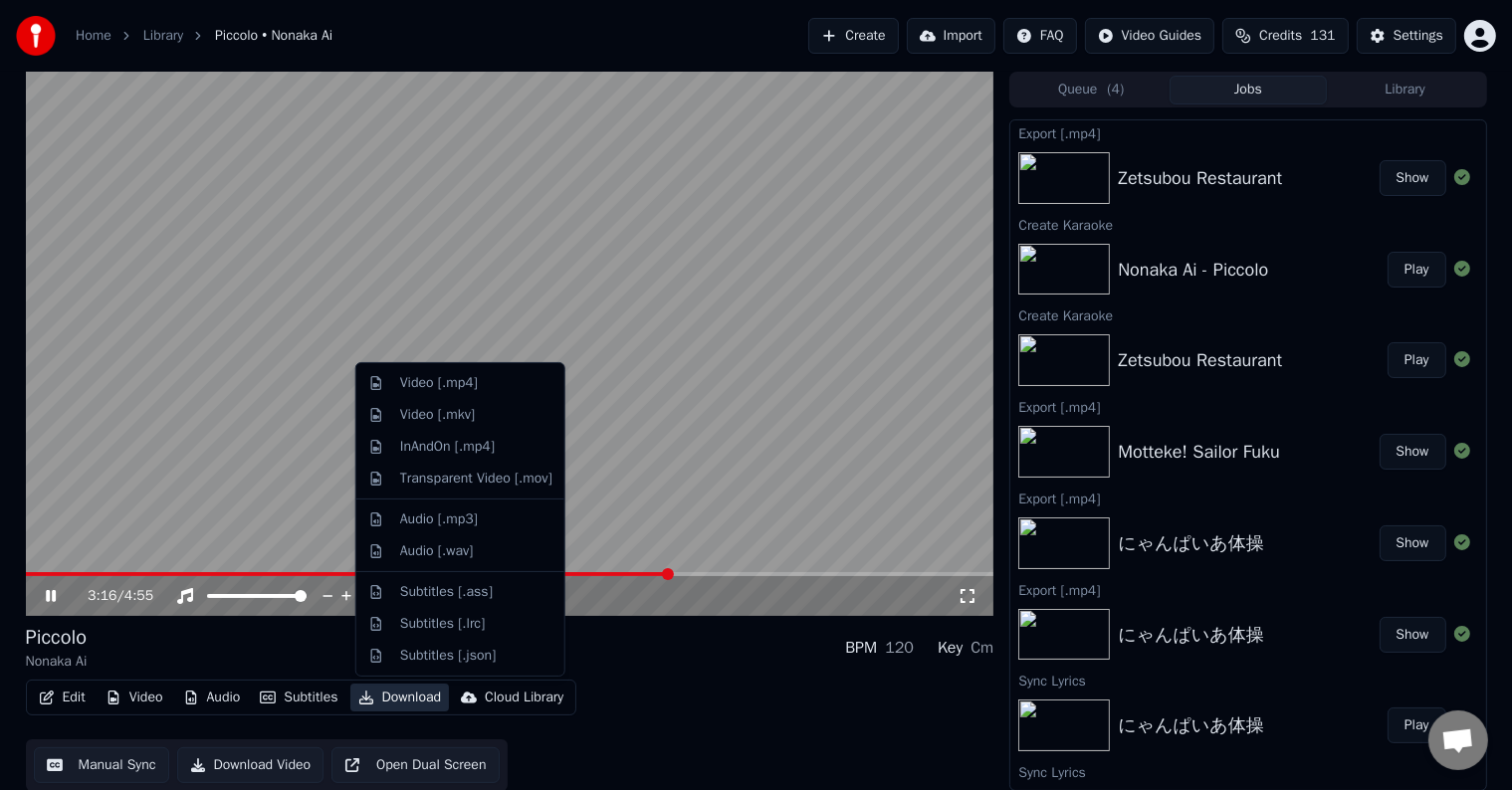 click on "Download" at bounding box center (400, 697) 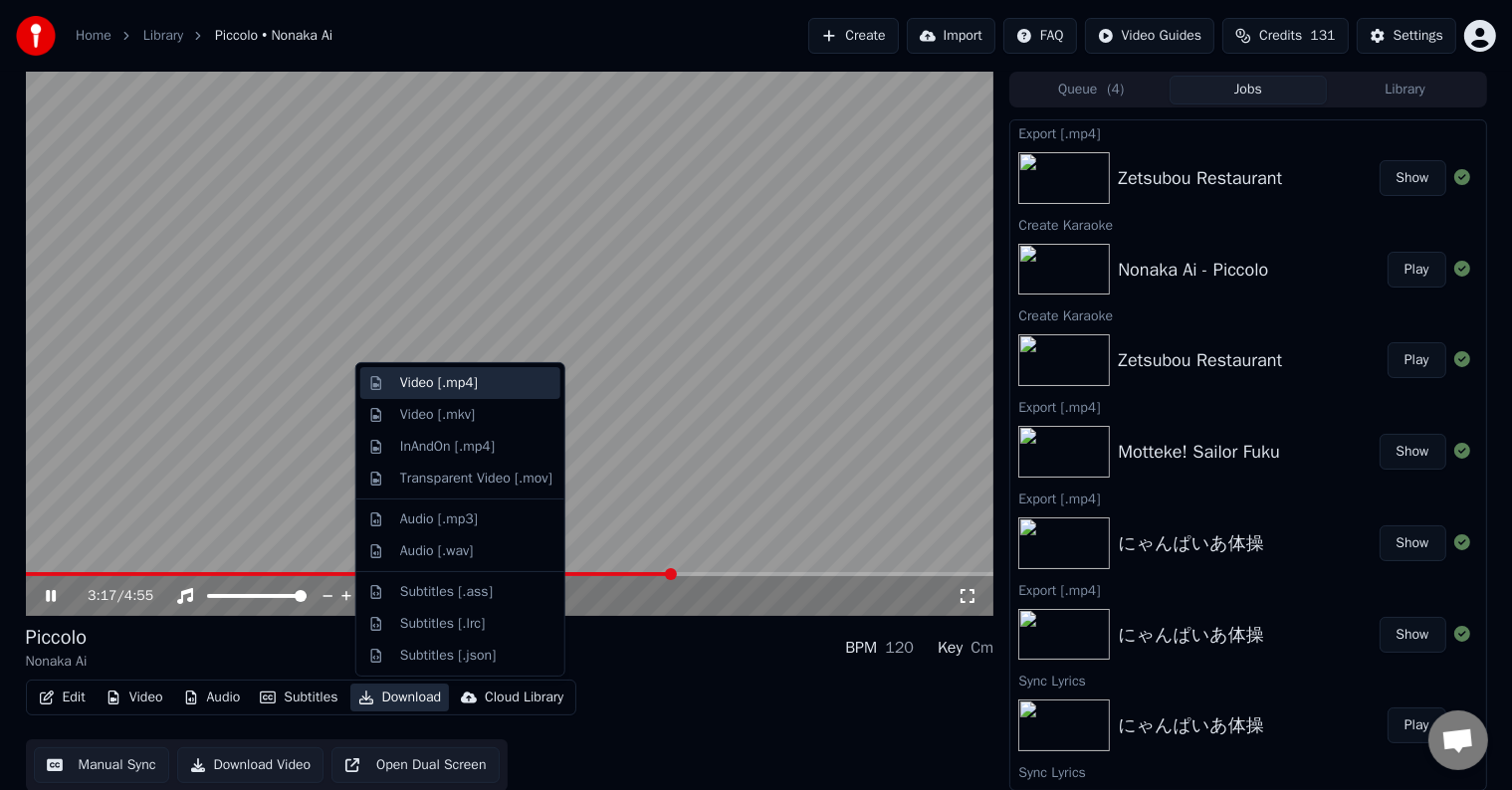 click on "Video [.mp4]" at bounding box center (476, 383) 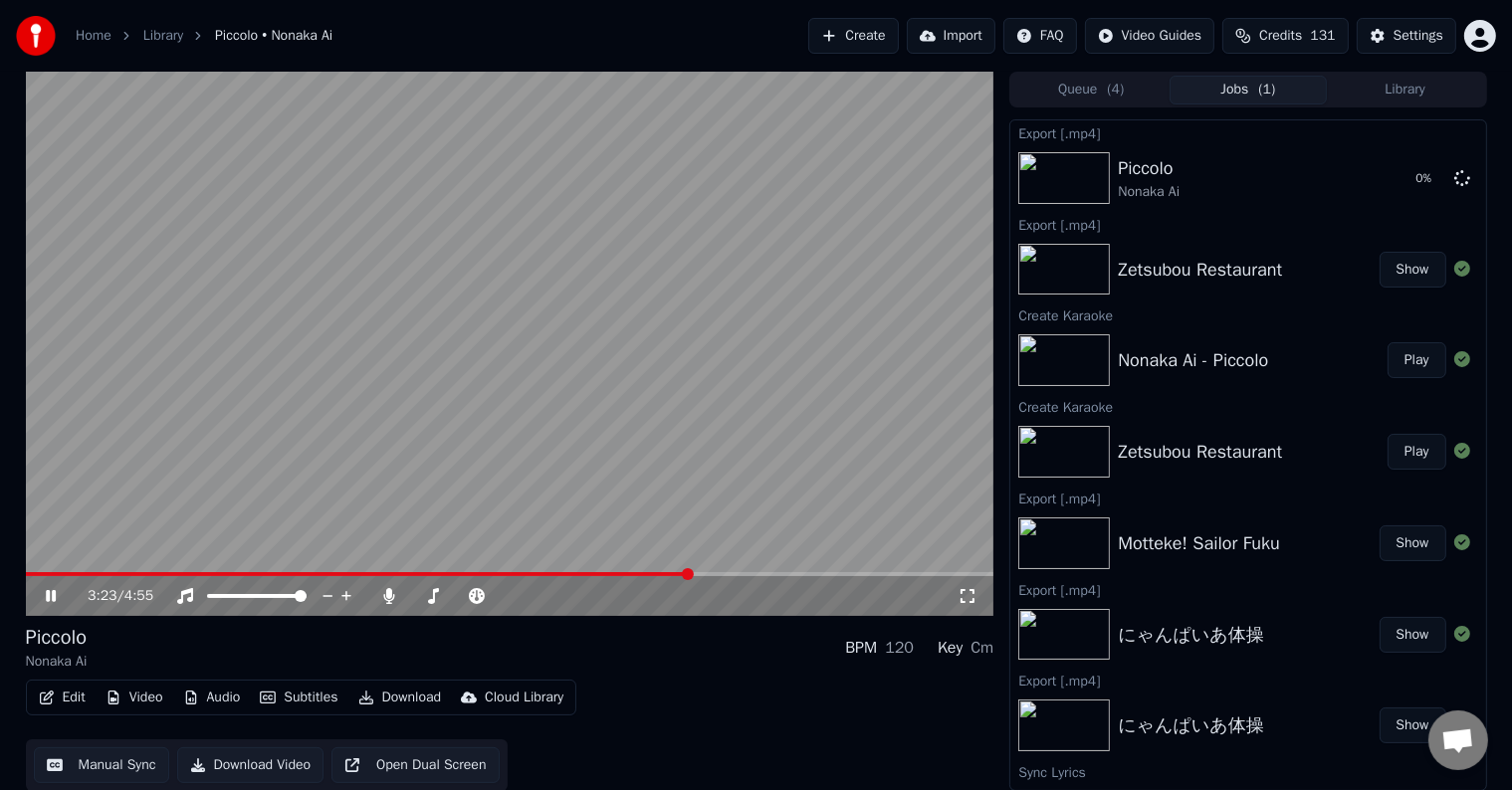 click at bounding box center [510, 343] 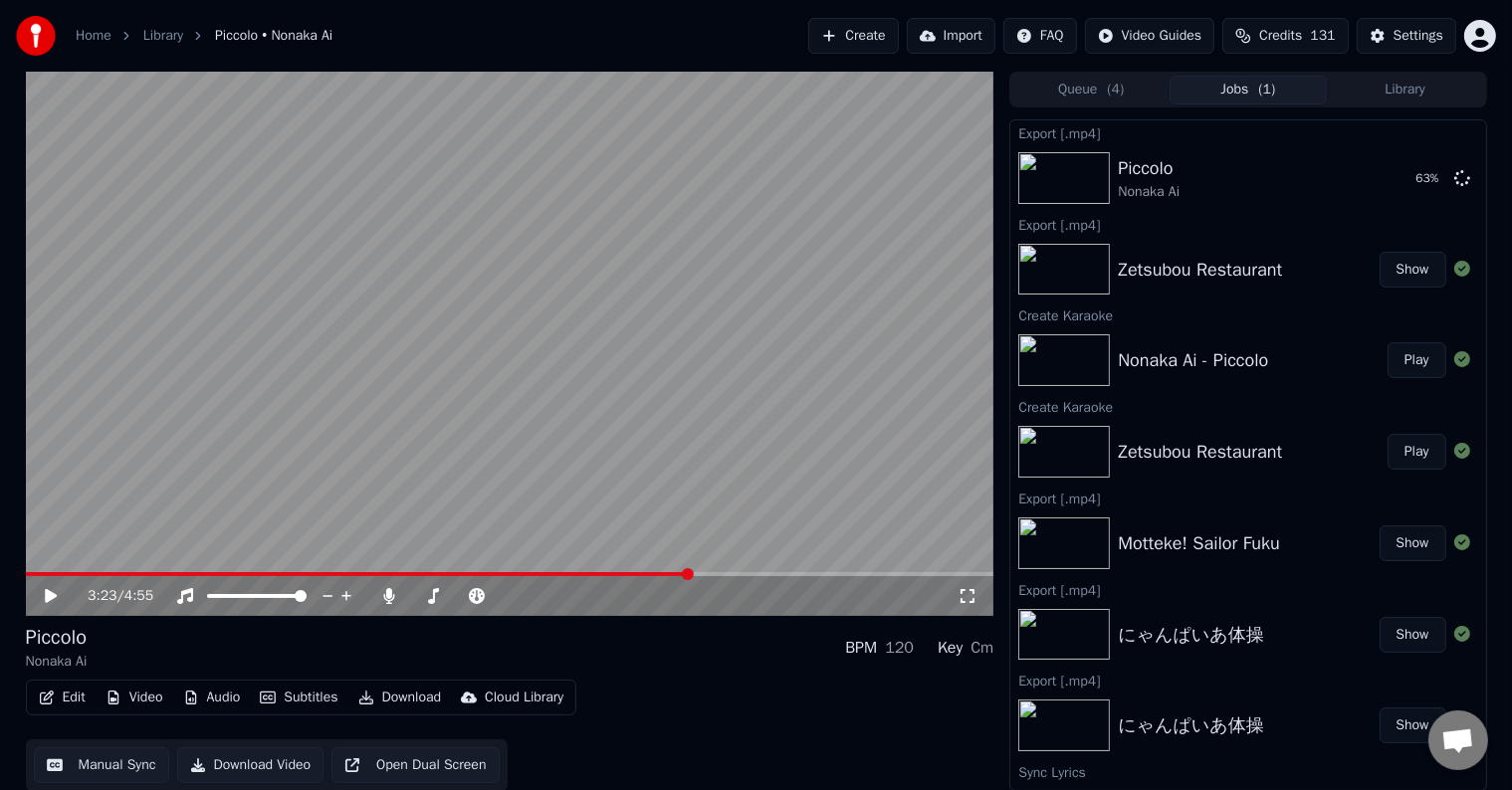 click on "Create" at bounding box center [853, 36] 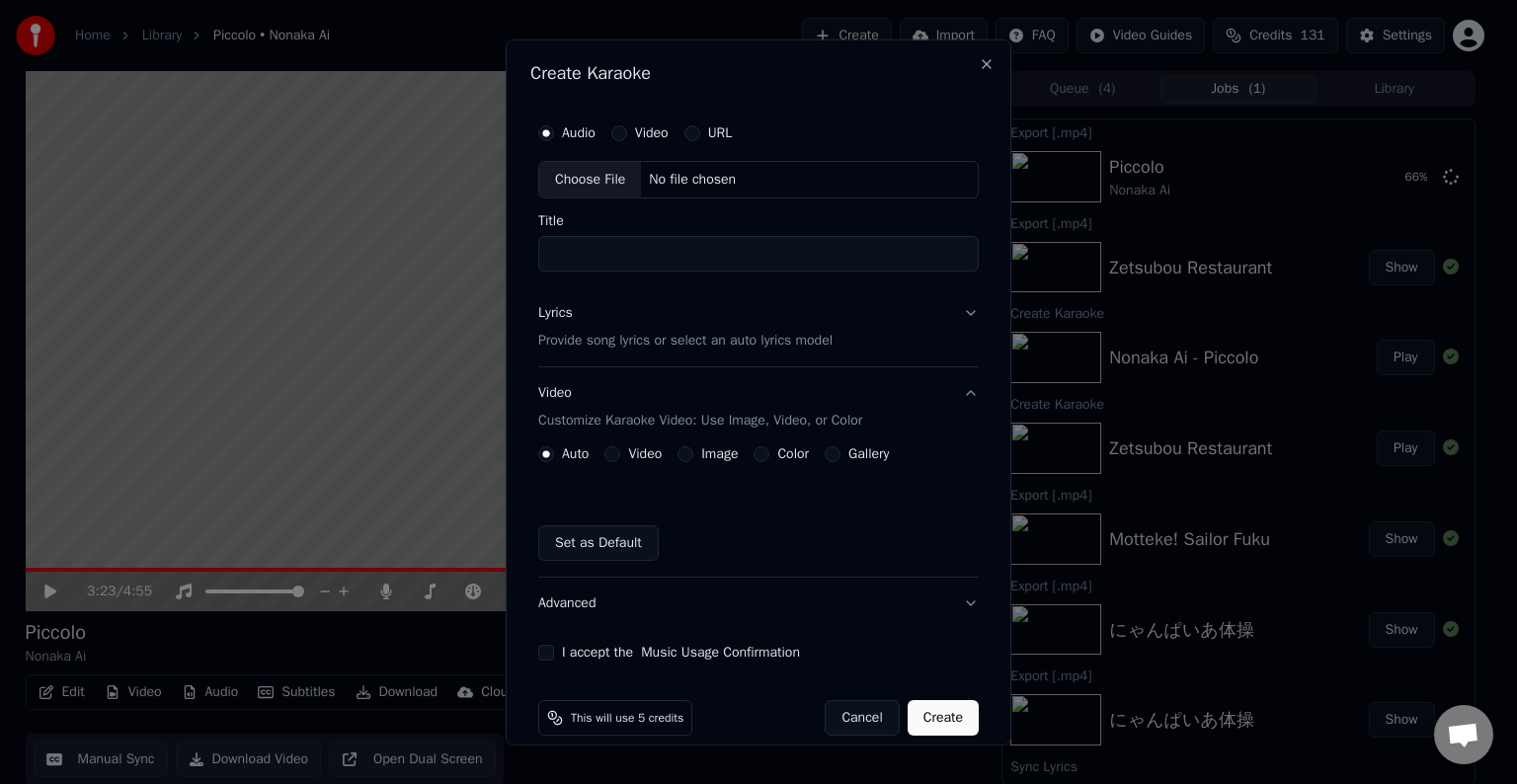 click on "Choose File" at bounding box center [590, 180] 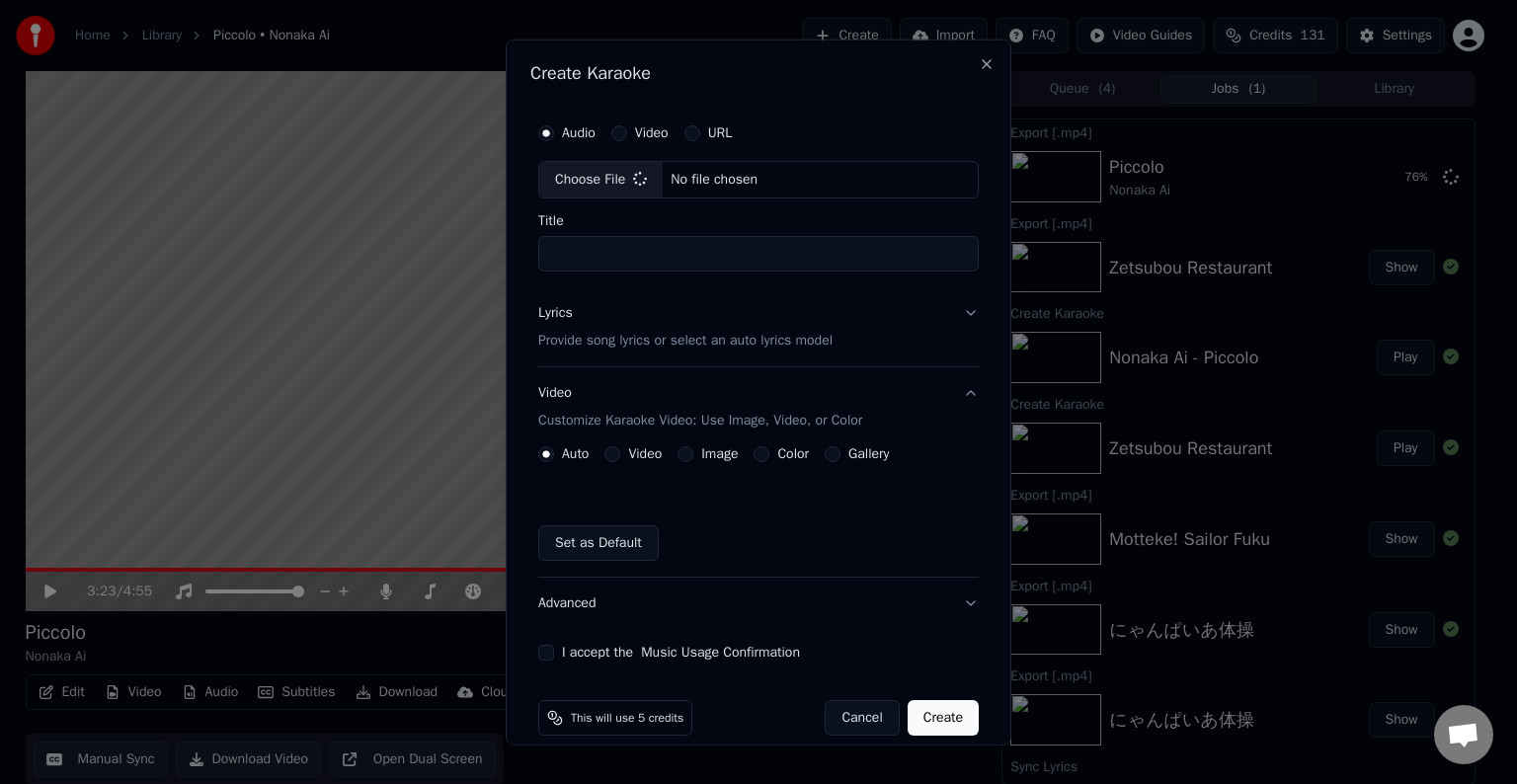 type on "**********" 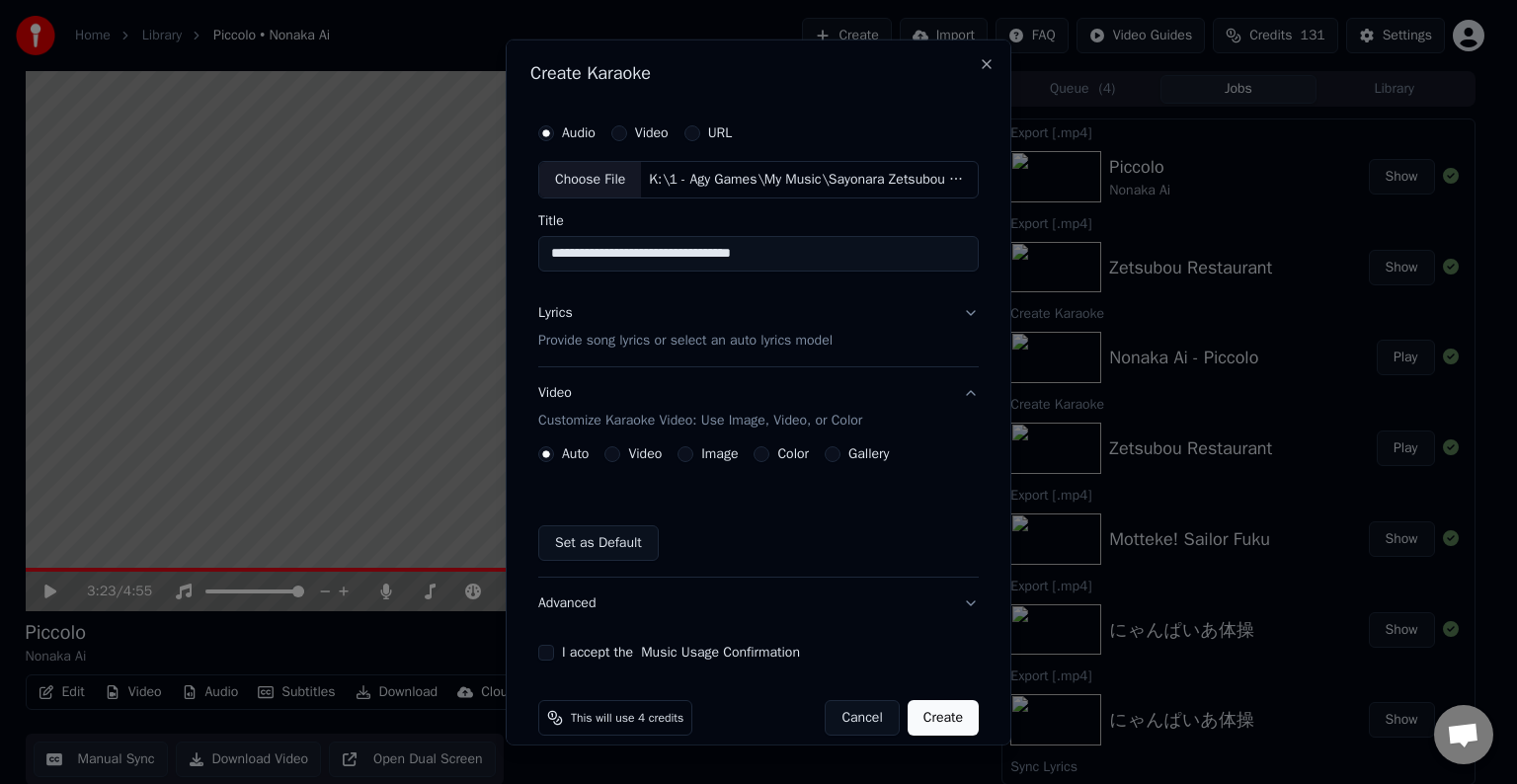 click on "Provide song lyrics or select an auto lyrics model" at bounding box center (685, 341) 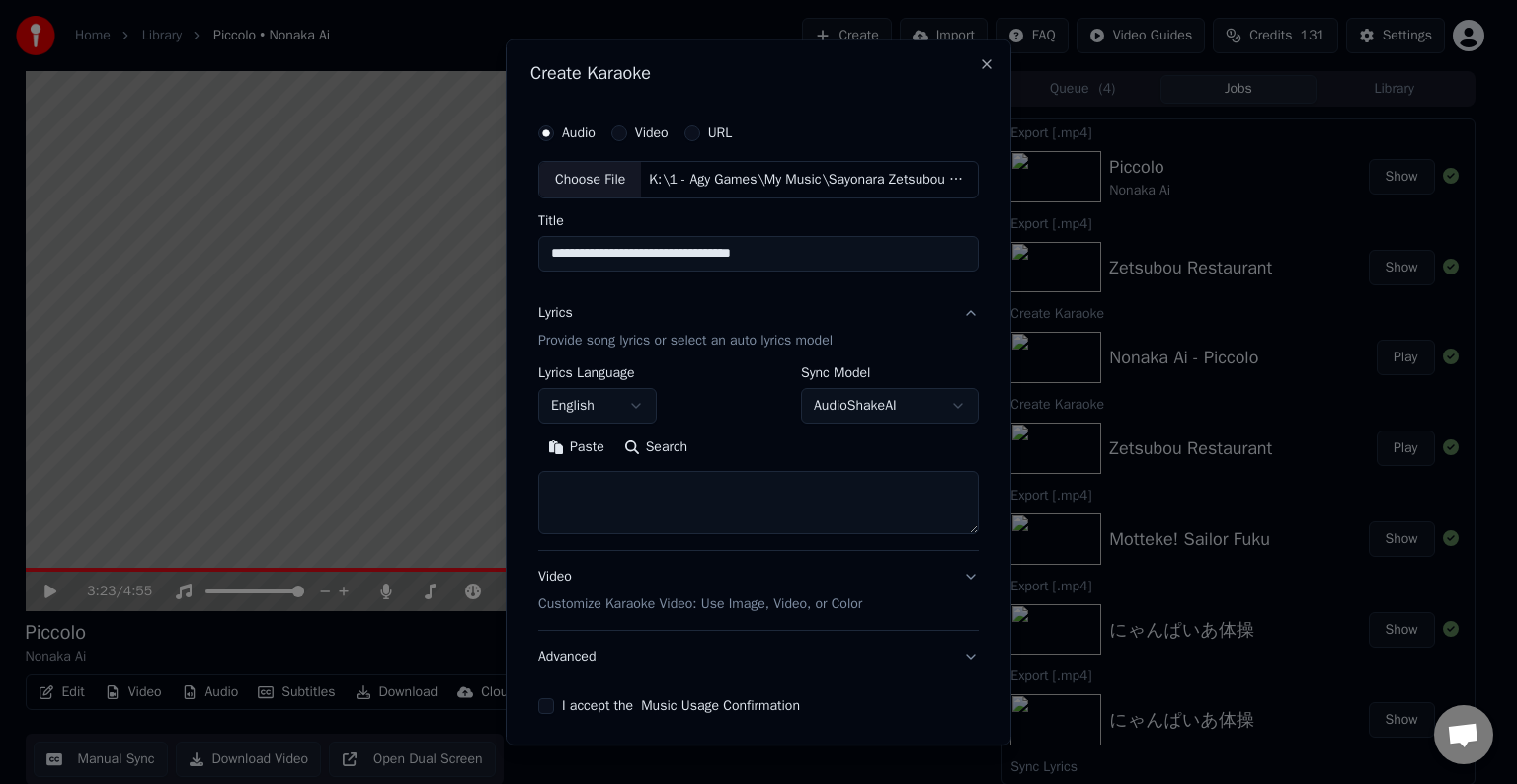 click on "Home Library Piccolo • Nonaka Ai Create Import FAQ Video Guides Credits 131 Settings 3:23  /  4:55 Piccolo Nonaka Ai BPM 120 Key Cm Edit Video Audio Subtitles Download Cloud Library Manual Sync Download Video Open Dual Screen Queue ( 4 ) Jobs Library Export [.mp4] Piccolo Nonaka Ai Show Export [.mp4] Zetsubou Restaurant Show Create Karaoke Nonaka Ai - Piccolo Play Create Karaoke Zetsubou Restaurant Play Export [.mp4] Motteke! Sailor Fuku Show Export [.mp4] にゃんぱいあ体操 Show Export [.mp4] にゃんぱいあ体操 Show Sync Lyrics にゃんぱいあ体操 Play Sync Lyrics にゃんぱいあ体操 Play Export [.mp4] Motteke! Sailor Fuku Show Export [.mp4] Motteke! Sailor Fuku Sync Lyrics にゃんぱいあ体操 Play Sync Lyrics にゃんぱいあ体操 Play Sync Lyrics Motteke! Sailor Fuku Play Sync Lyrics にゃんぱいあ体操 Play Sync Lyrics にゃんぱいあ体操 Play Create Karaoke Motteke! Sailor Fuku Play Create Karaoke にゃんぱいあ体操 - Release (720p, h264) Play Audio Video" at bounding box center [750, 392] 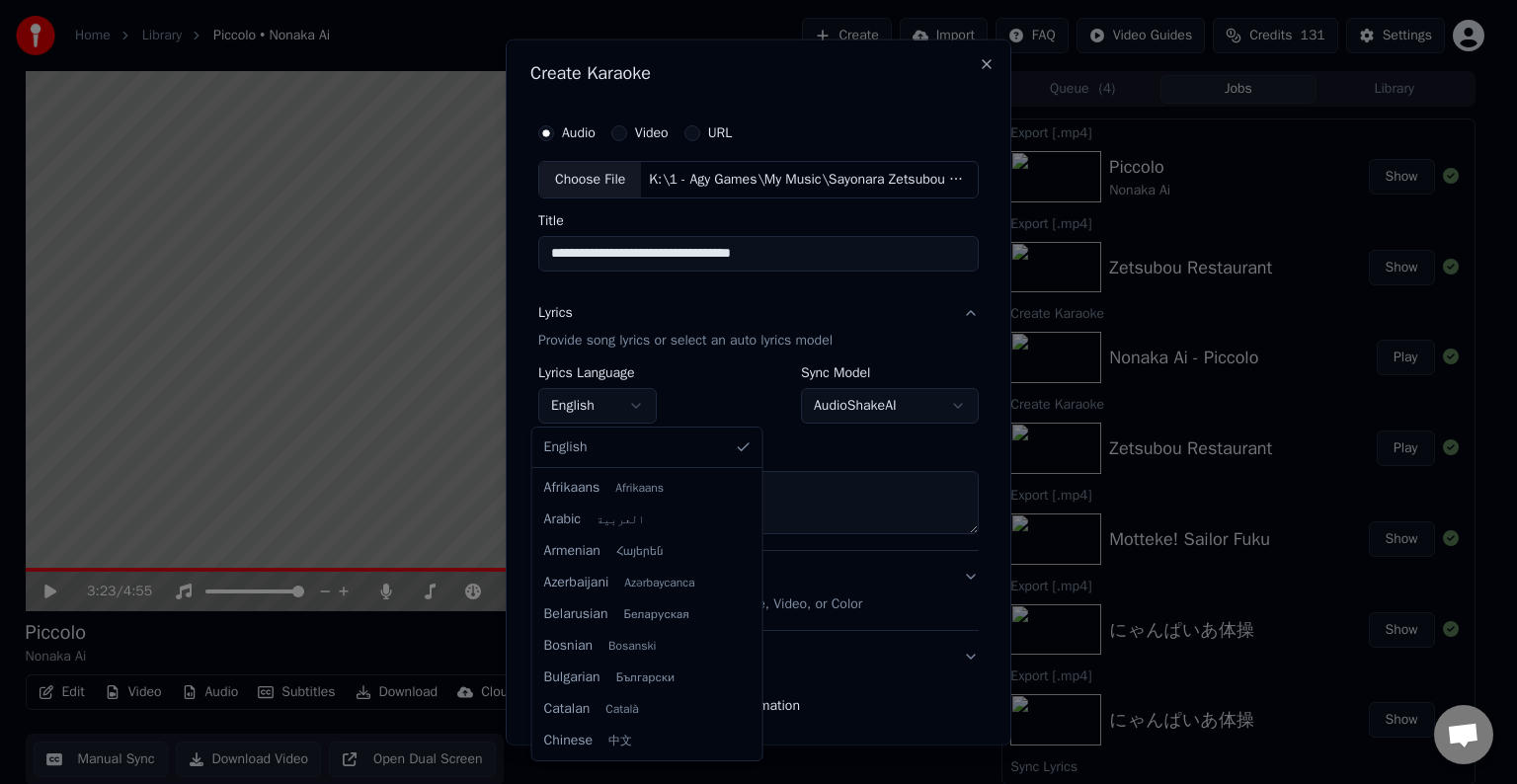 scroll, scrollTop: 695, scrollLeft: 0, axis: vertical 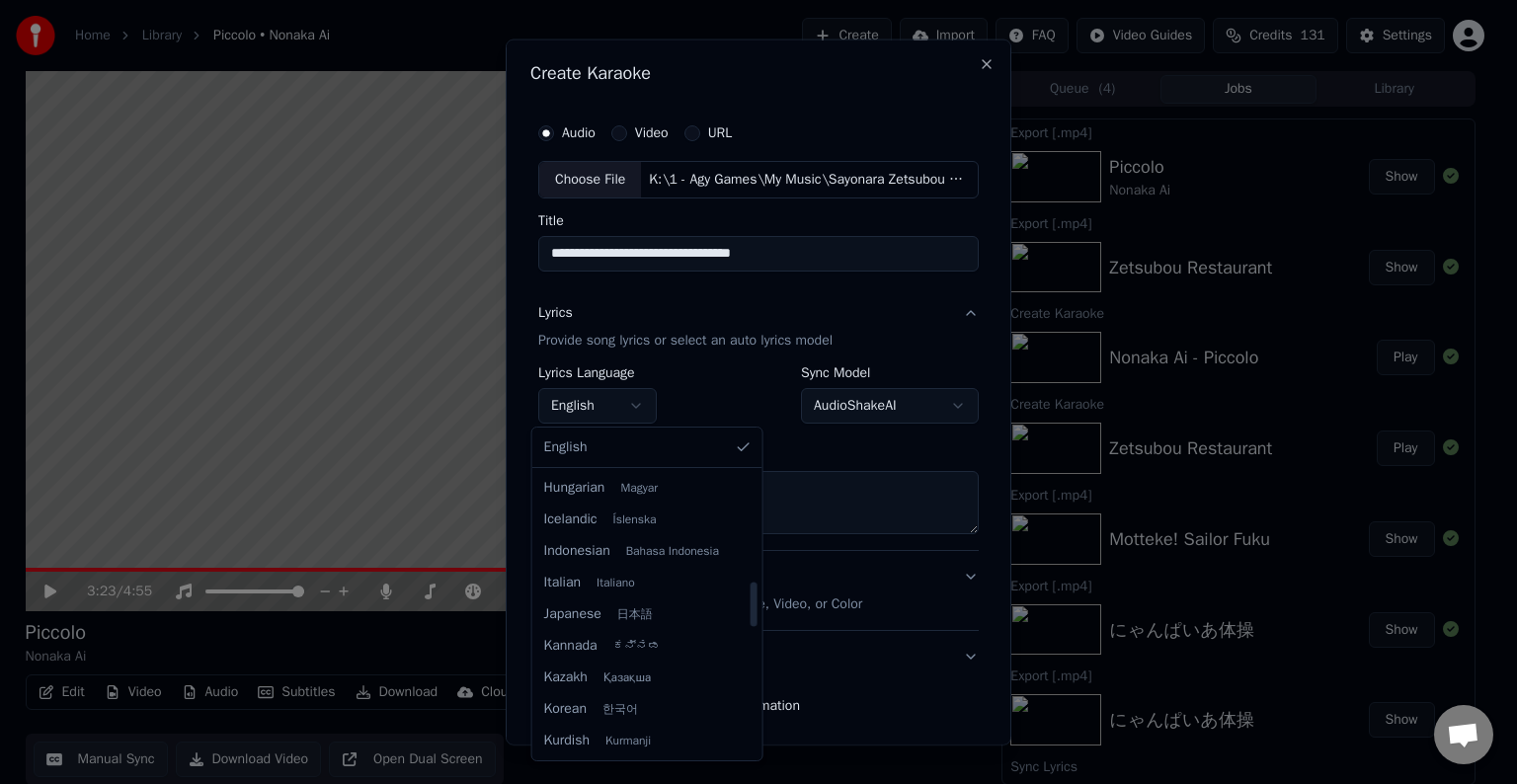 select on "**" 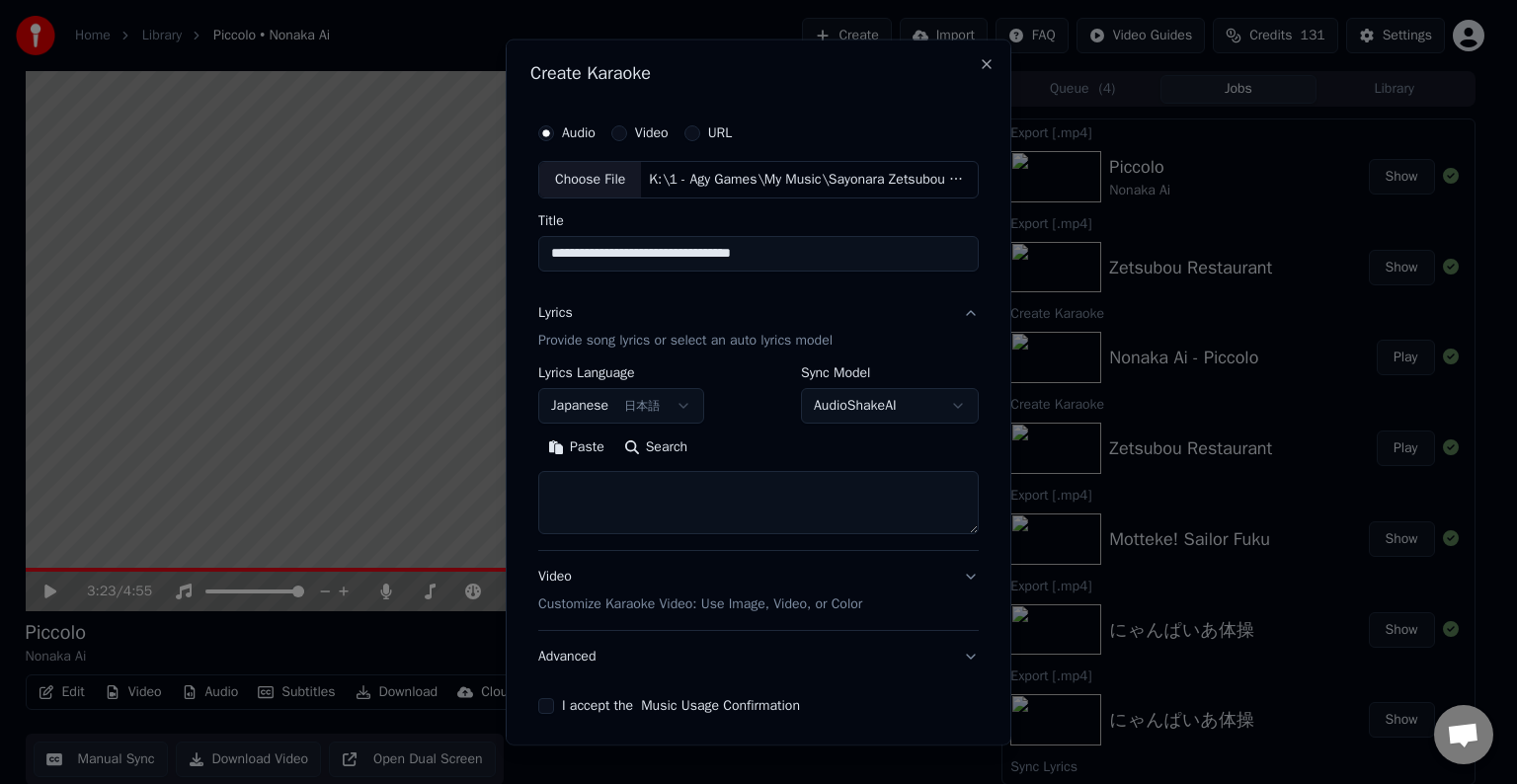 click at bounding box center [758, 503] 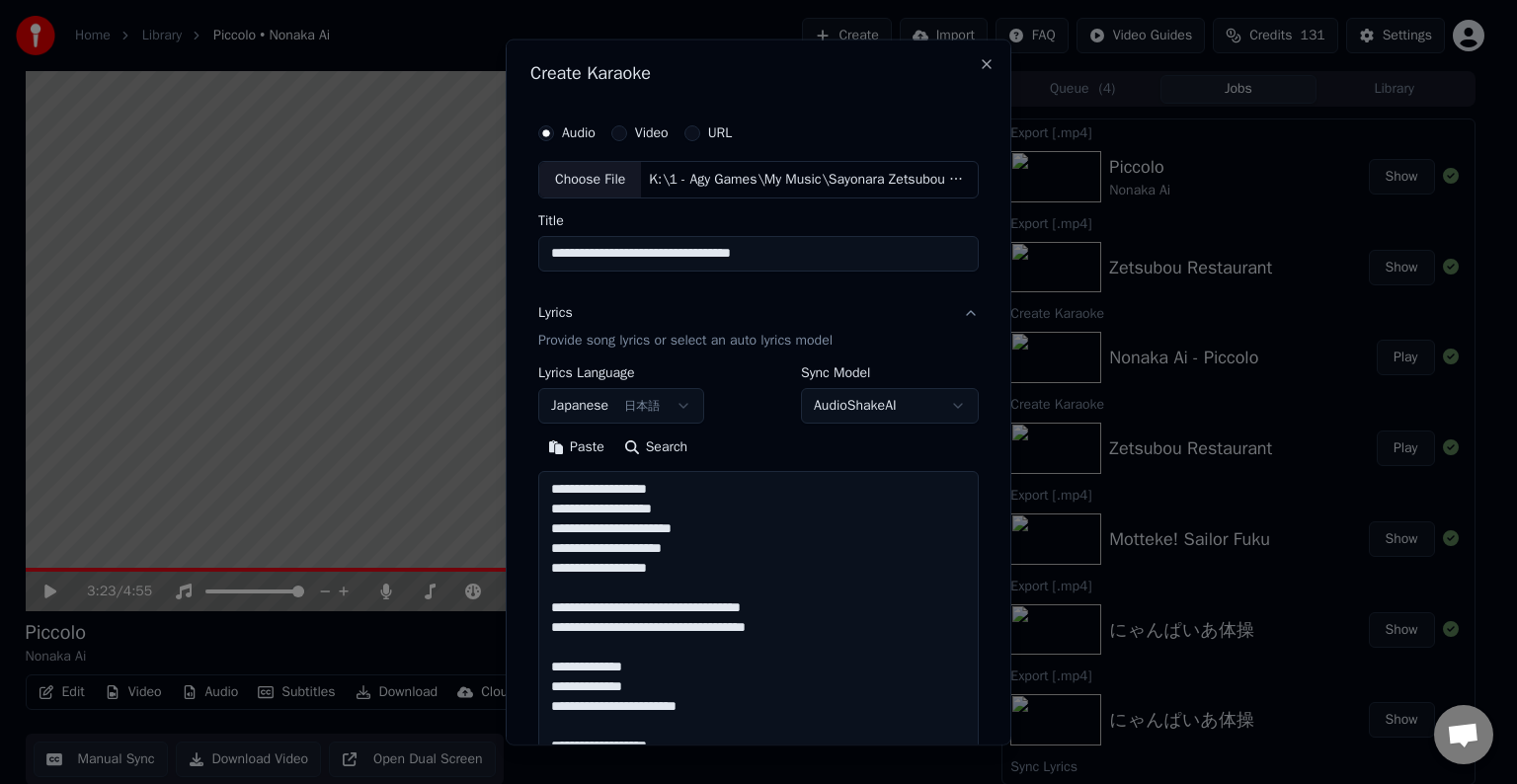 scroll, scrollTop: 656, scrollLeft: 0, axis: vertical 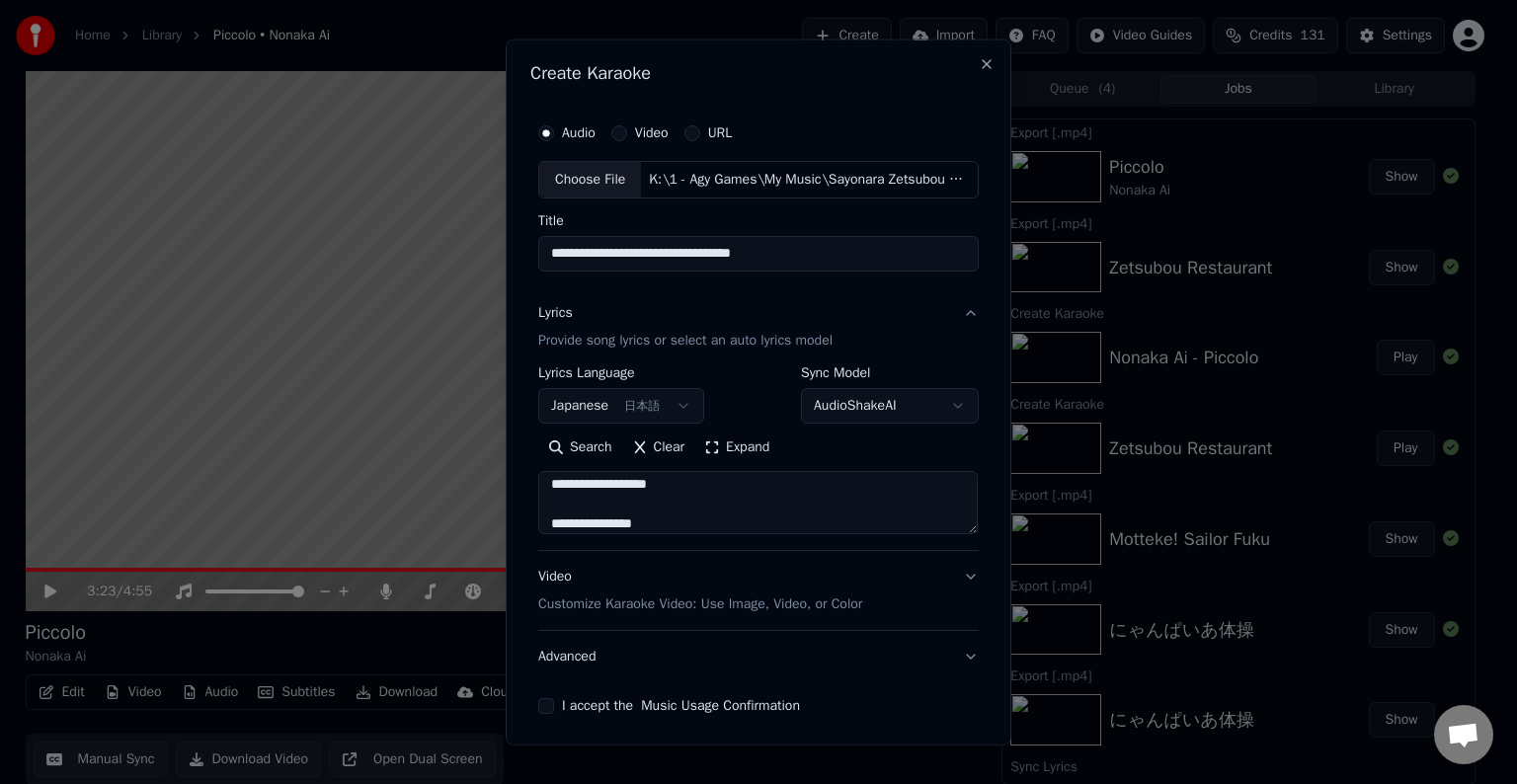 type on "**********" 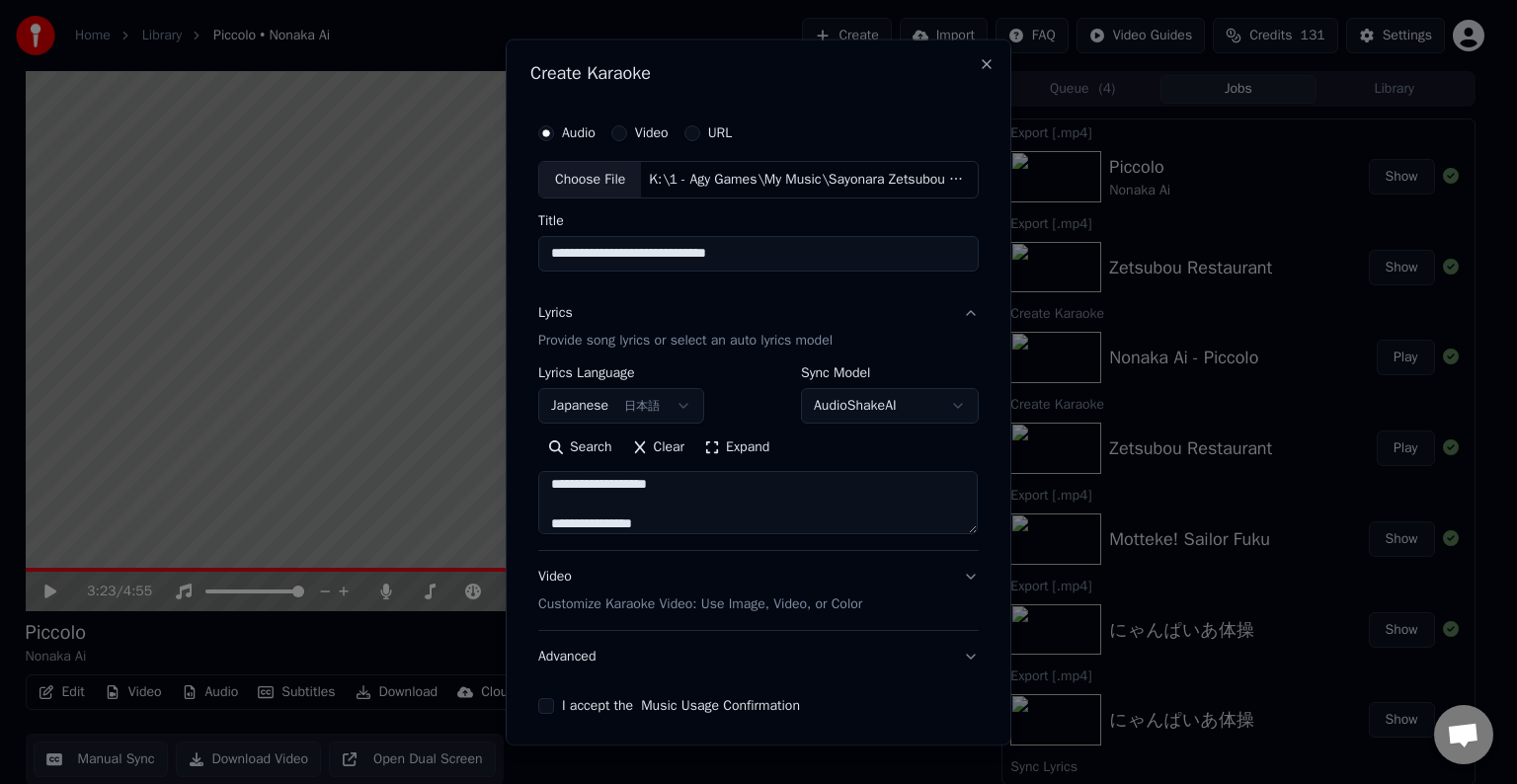 drag, startPoint x: 598, startPoint y: 257, endPoint x: 959, endPoint y: 279, distance: 361.66974 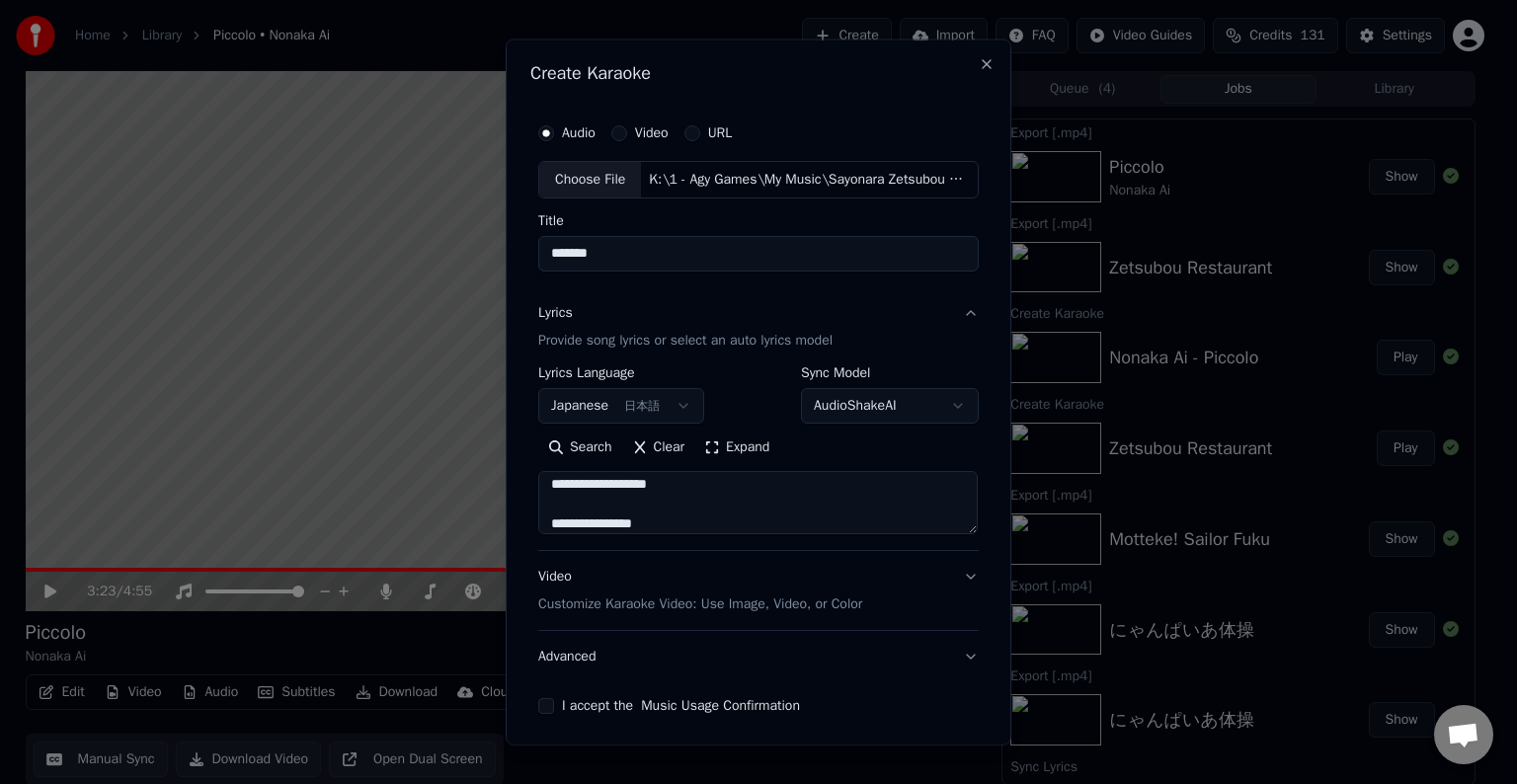 type on "*******" 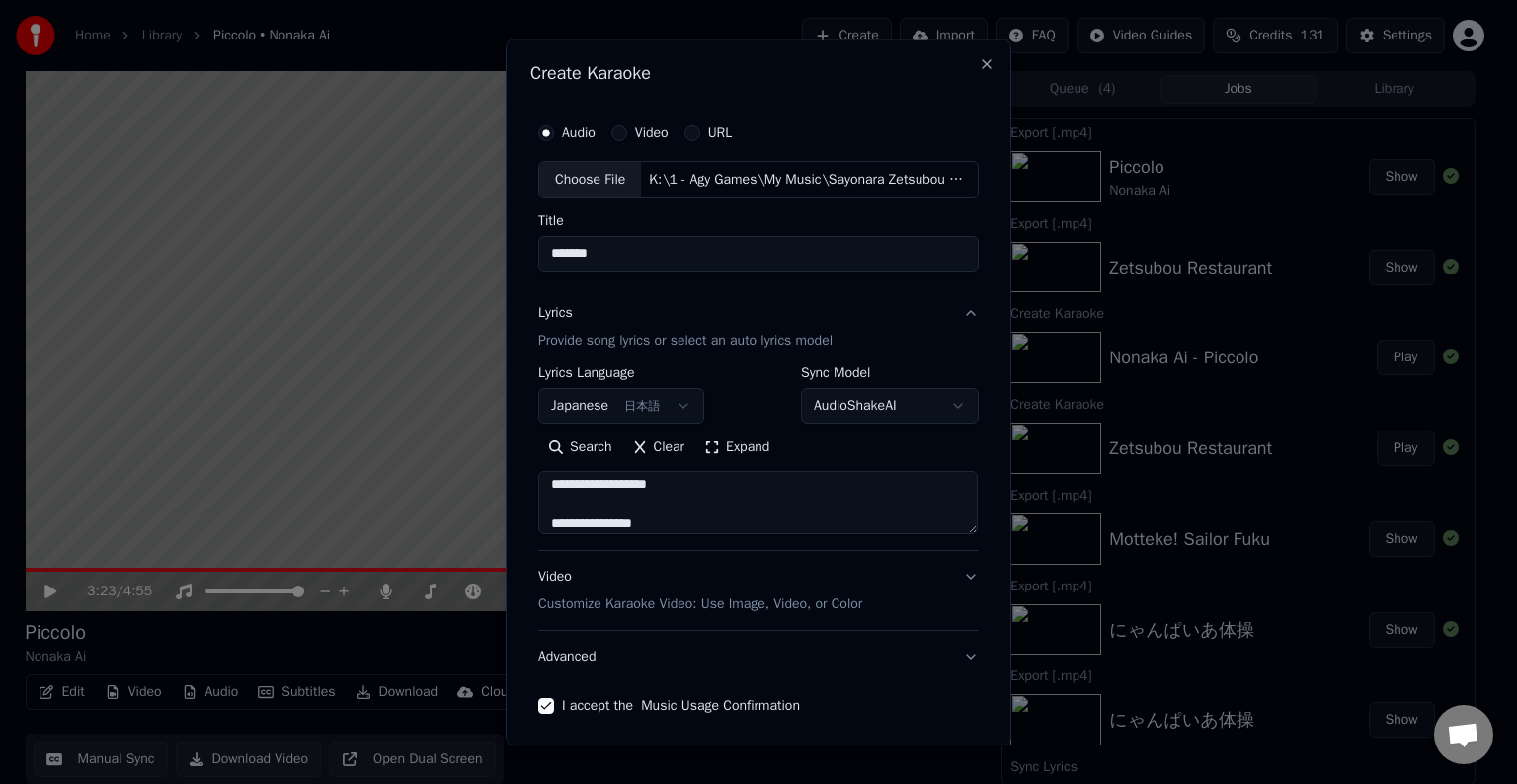 click on "Customize Karaoke Video: Use Image, Video, or Color" at bounding box center [700, 604] 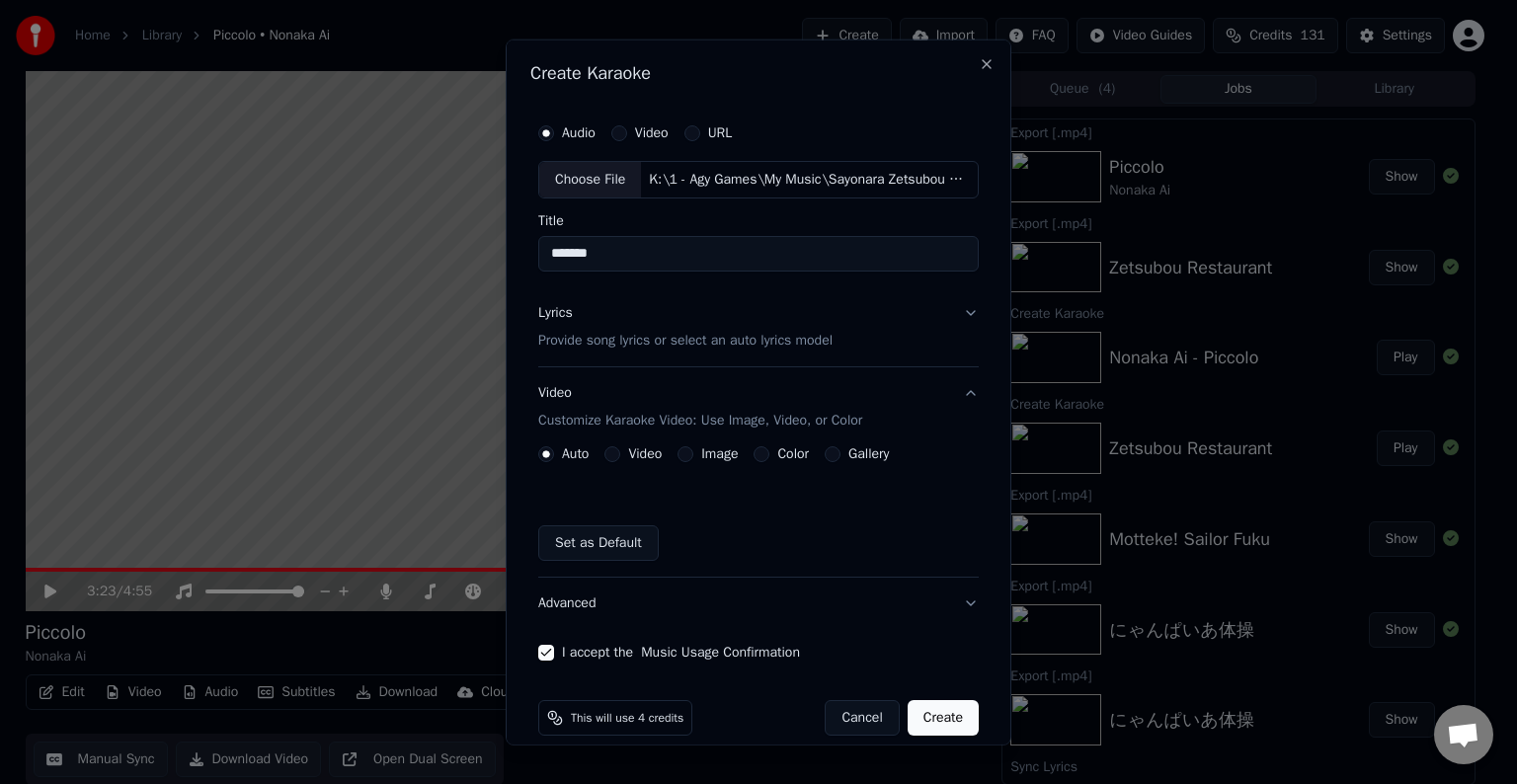 click on "Video" at bounding box center (645, 454) 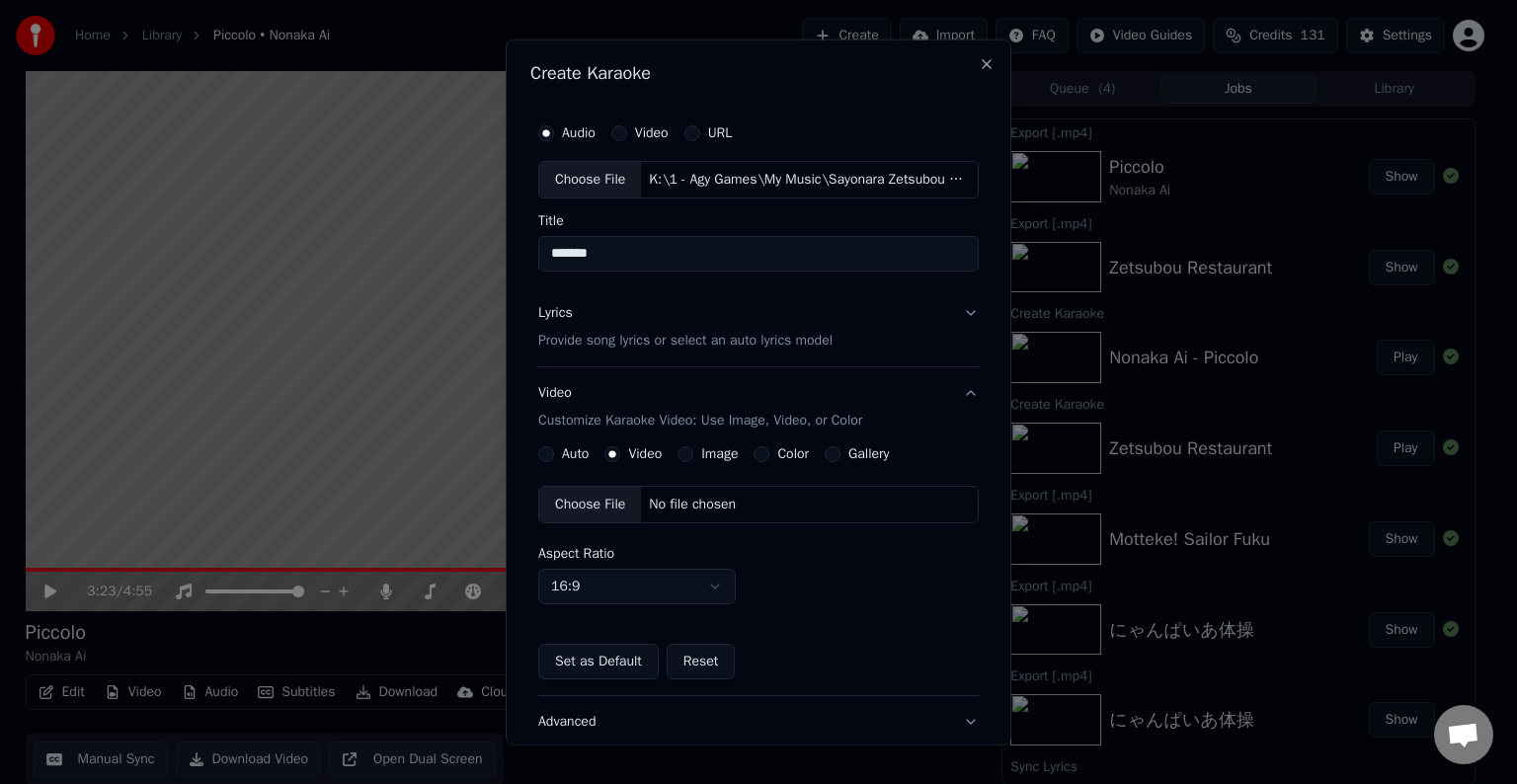 click on "Choose File" at bounding box center (590, 505) 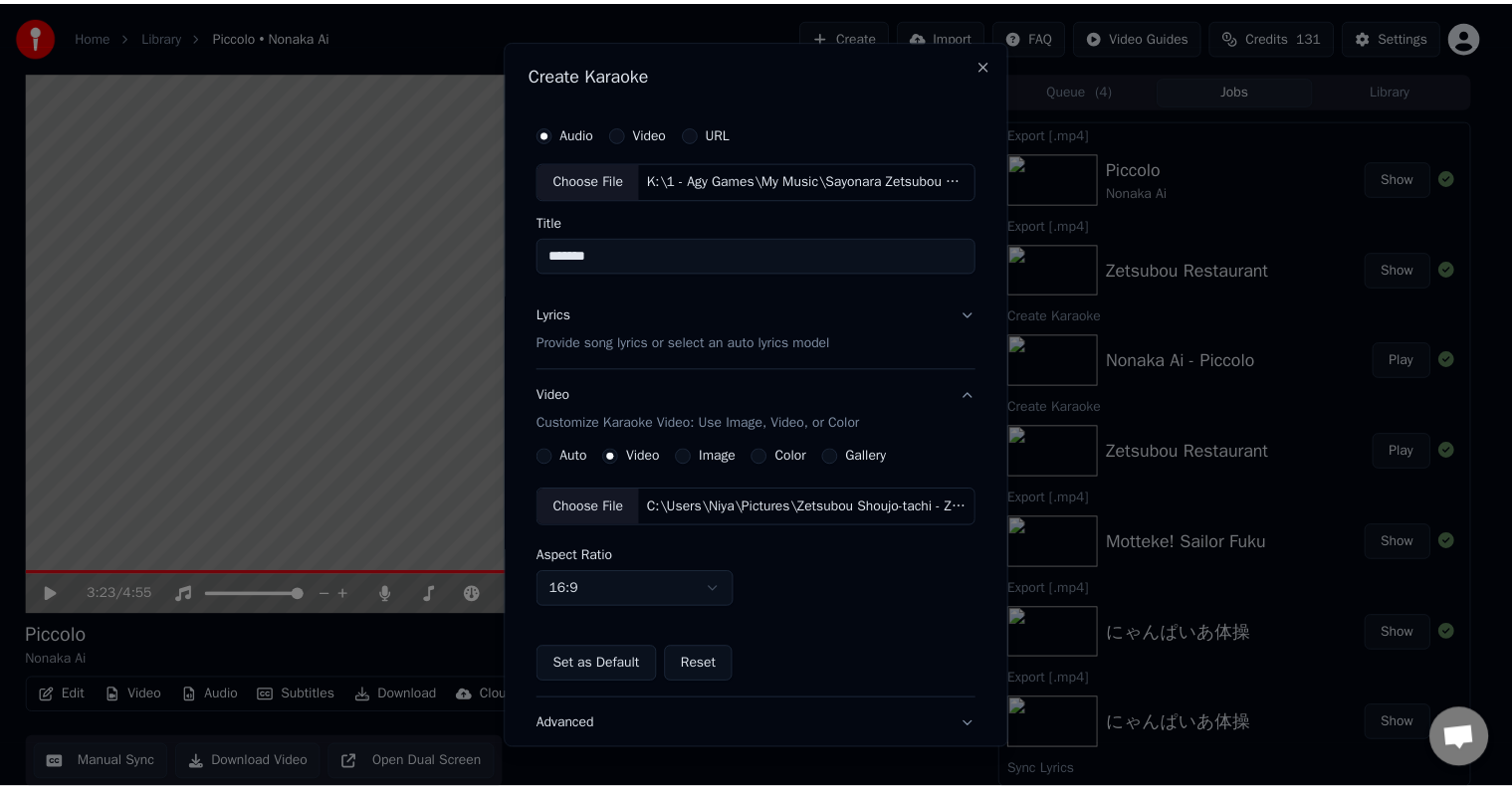 scroll, scrollTop: 140, scrollLeft: 0, axis: vertical 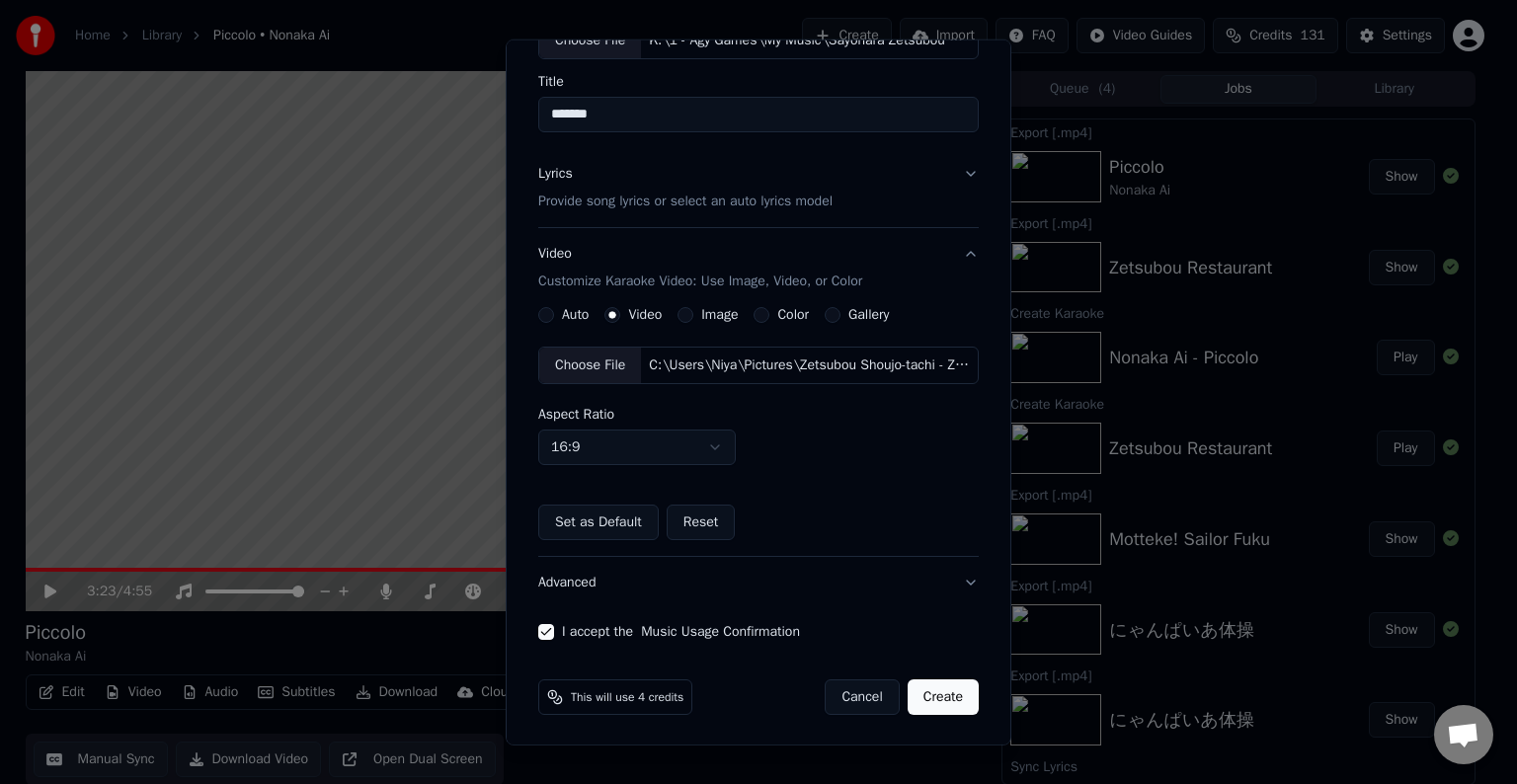 click on "Create" at bounding box center [943, 697] 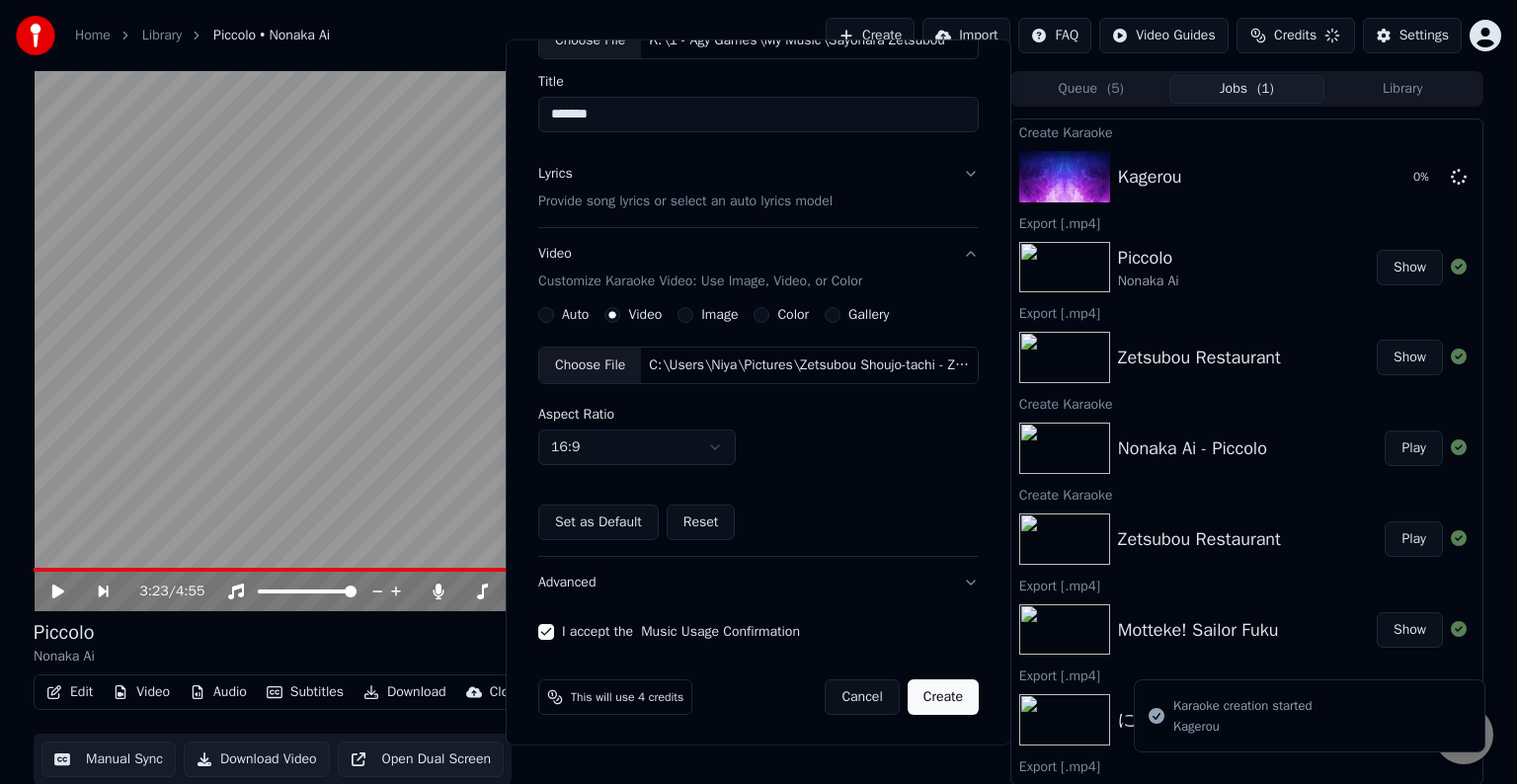 type 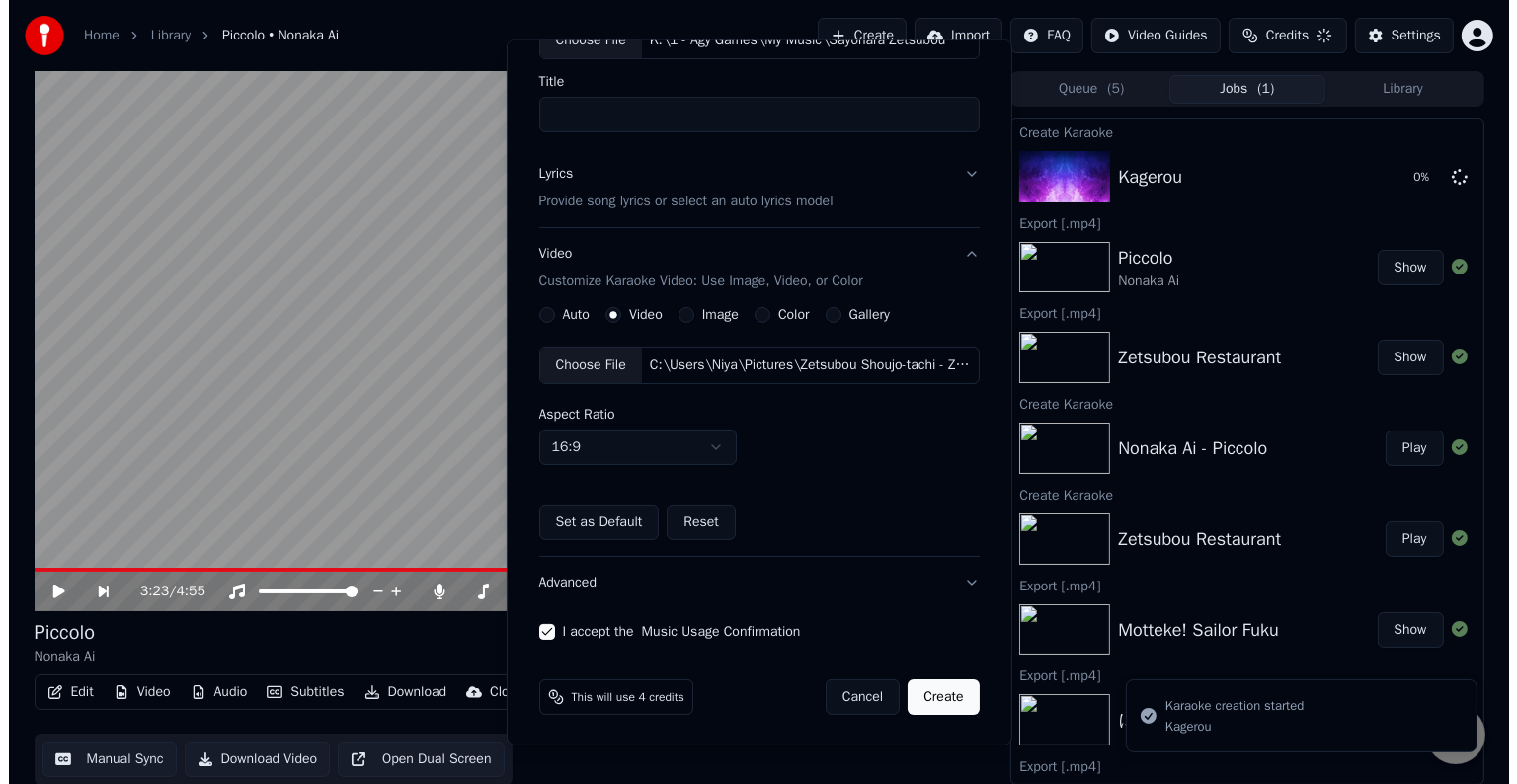 scroll, scrollTop: 22, scrollLeft: 0, axis: vertical 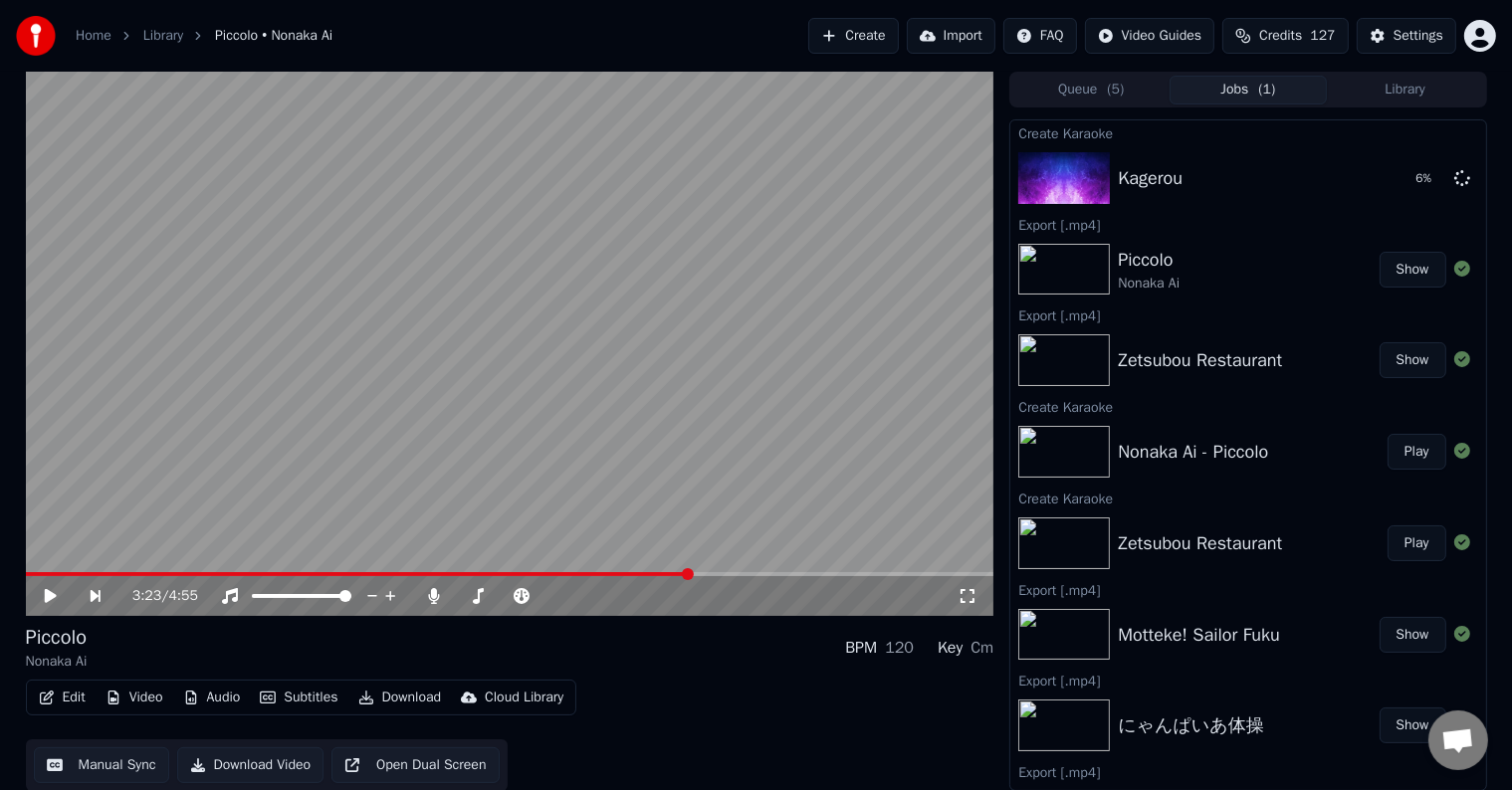 click on "Edit Video Audio Subtitles Download Cloud Library Manual Sync Download Video Open Dual Screen" at bounding box center (510, 735) 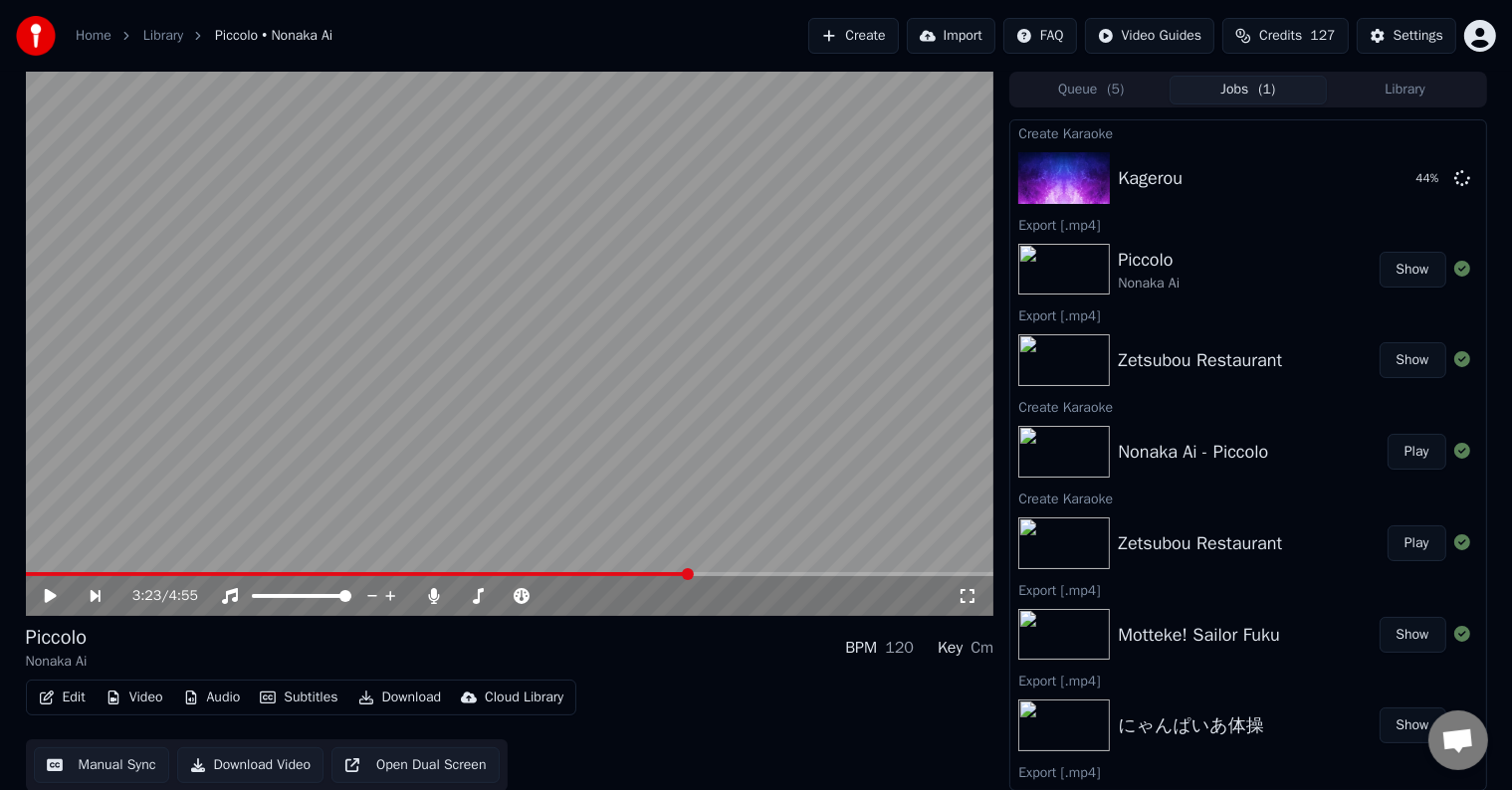 click on "Create" at bounding box center (853, 36) 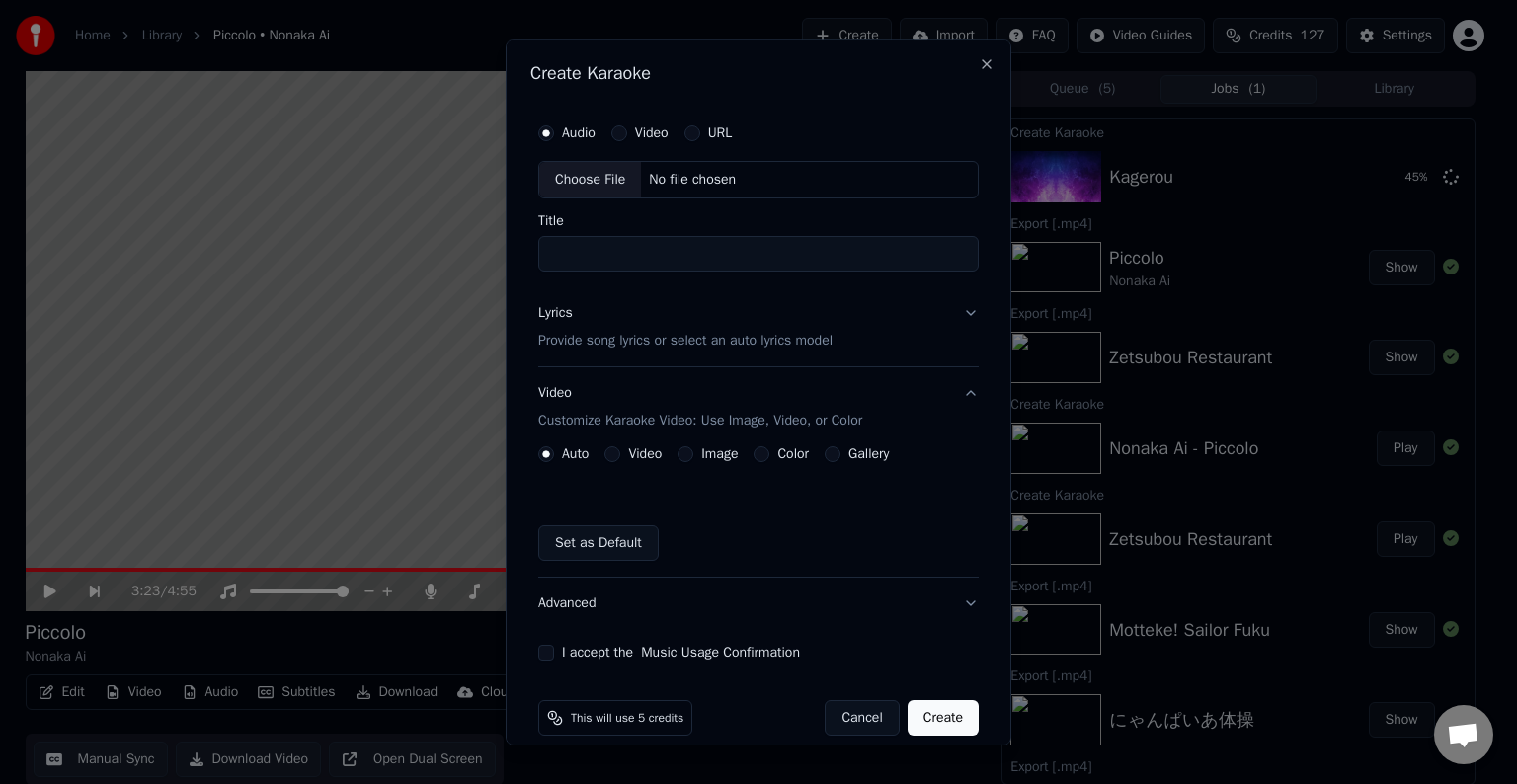 click on "Choose File" at bounding box center (590, 180) 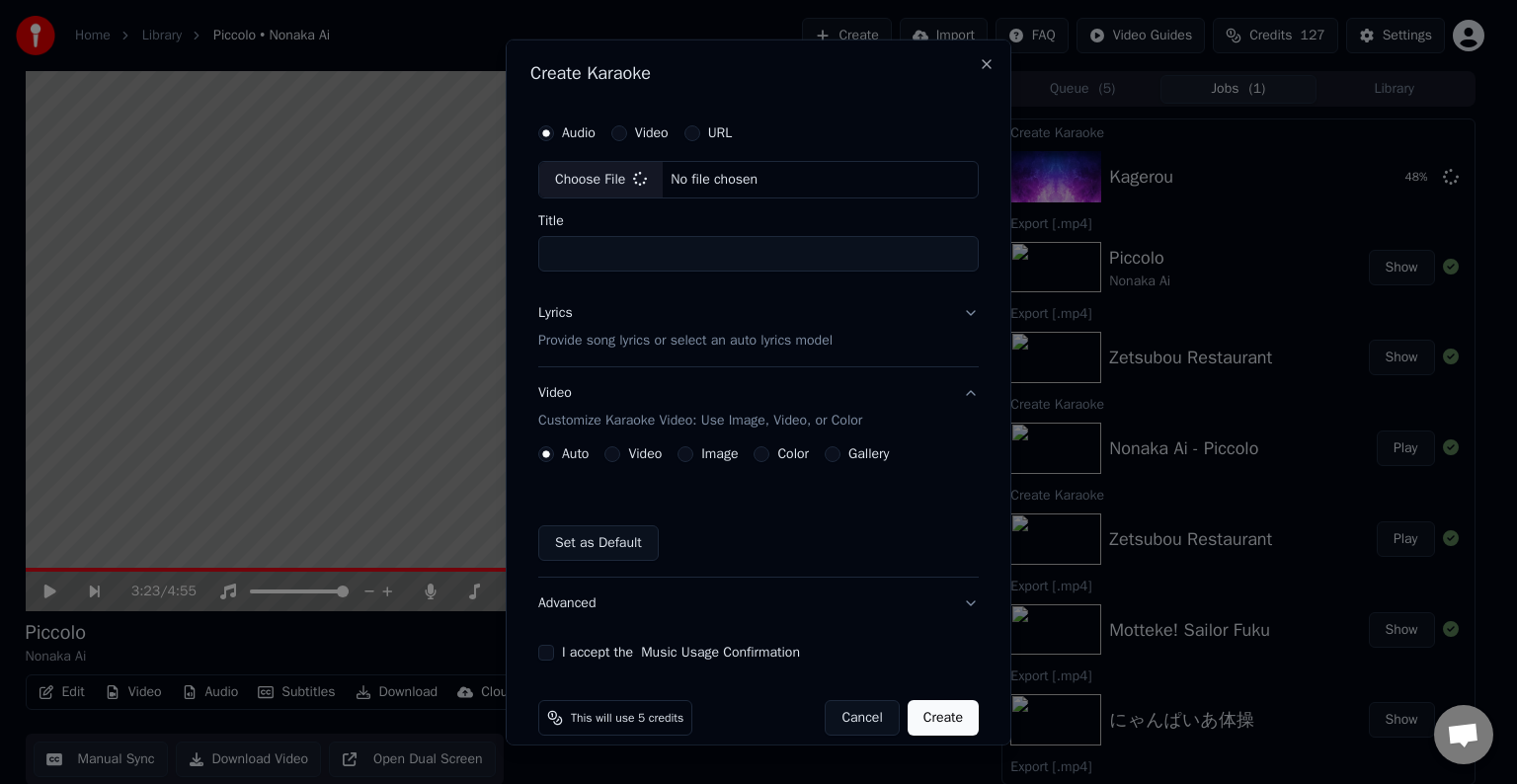 type on "**********" 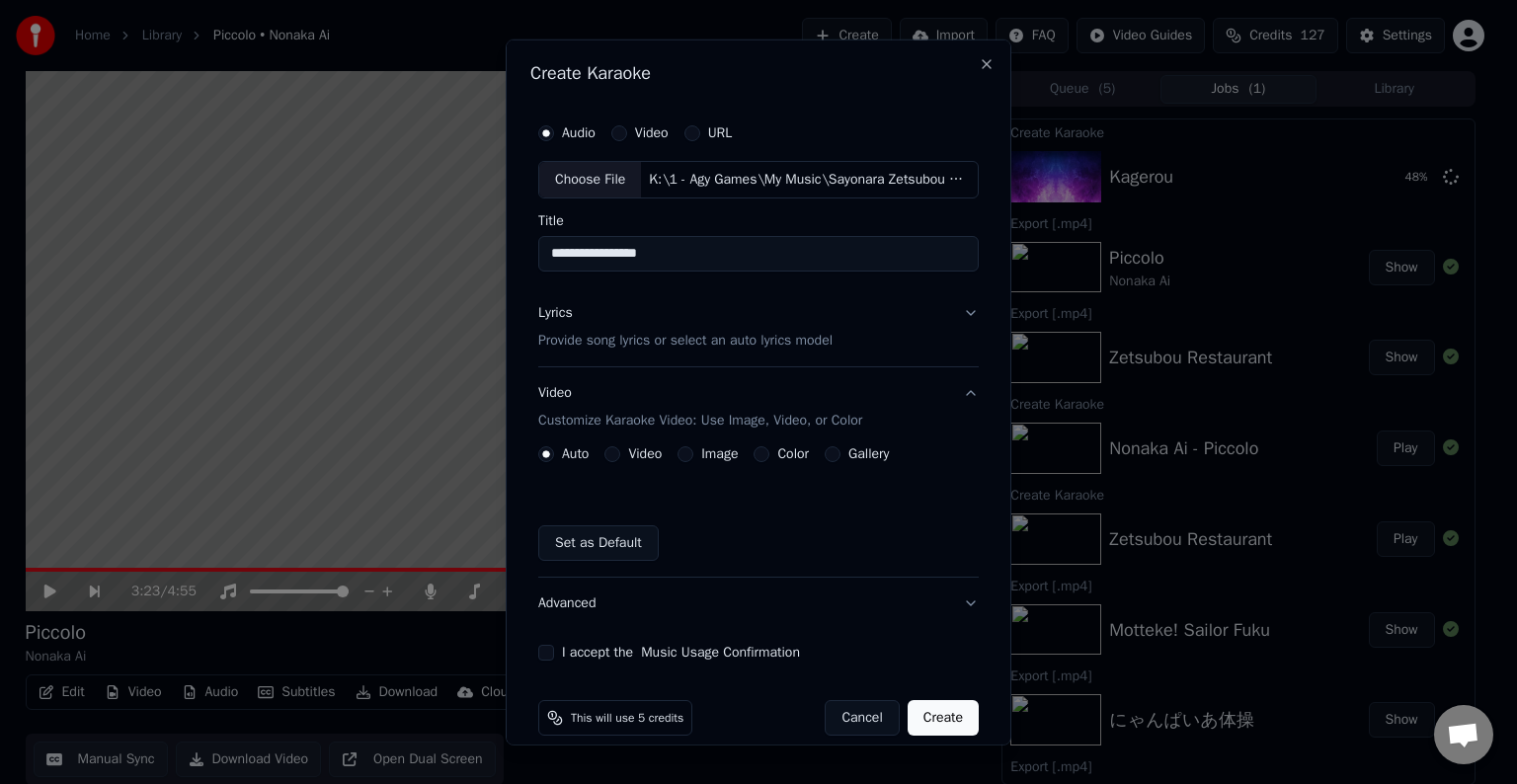 click on "Provide song lyrics or select an auto lyrics model" at bounding box center (685, 341) 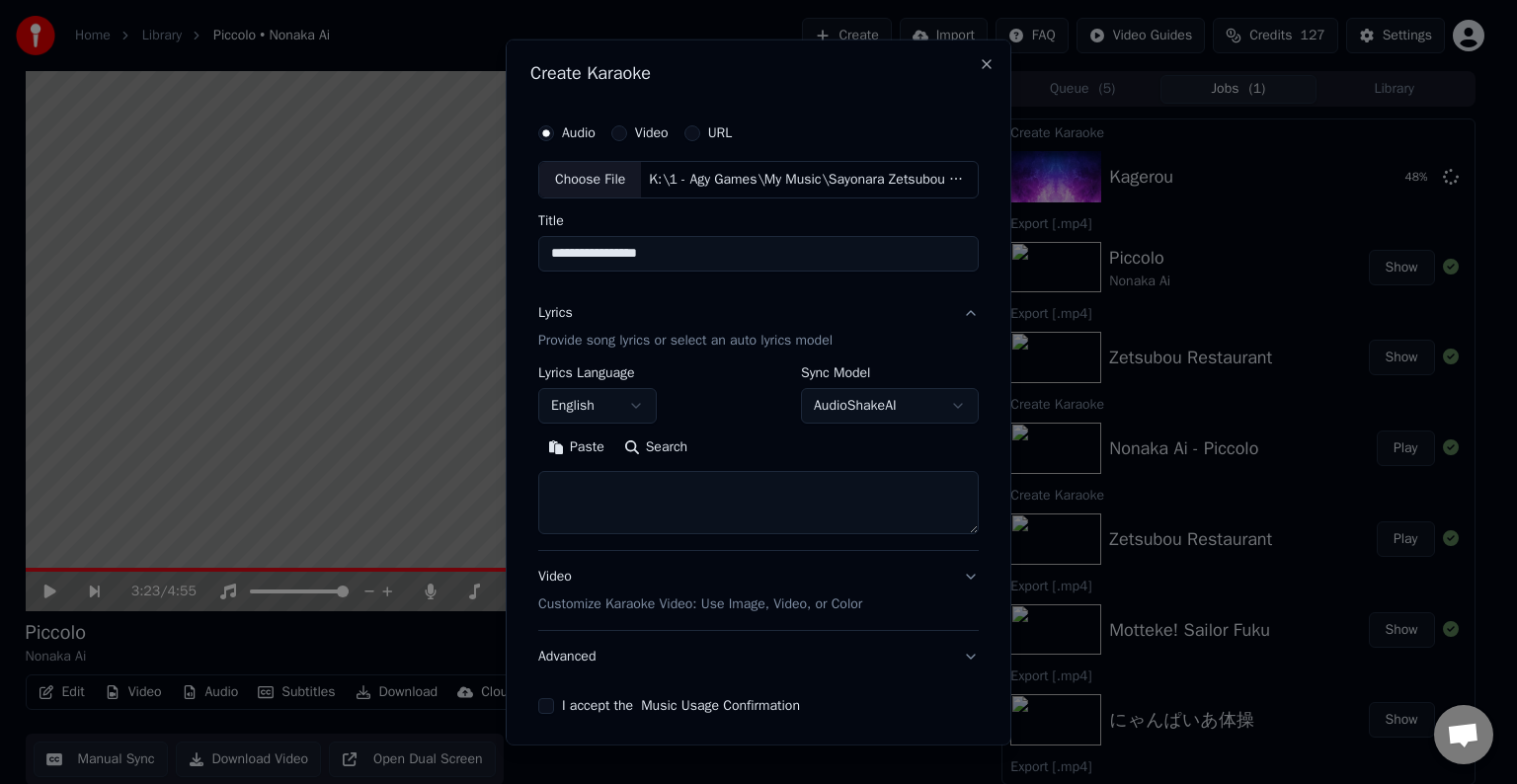 click on "Home Library Piccolo • Nonaka Ai Create Import FAQ Video Guides Credits 127 Settings 3:23  /  4:55 Piccolo Nonaka Ai BPM 120 Key Cm Edit Video Audio Subtitles Download Cloud Library Manual Sync Download Video Open Dual Screen Queue ( 5 ) Jobs ( 1 ) Library Create Karaoke Kagerou 48 % Export [.mp4] Piccolo Nonaka Ai Show Export [.mp4] Zetsubou Restaurant Show Create Karaoke Nonaka Ai - Piccolo Play Create Karaoke Zetsubou Restaurant Play Export [.mp4] Motteke! Sailor Fuku Show Export [.mp4] にゃんぱいあ体操 Show Export [.mp4] にゃんぱいあ体操 Show Sync Lyrics にゃんぱいあ体操 Play Sync Lyrics にゃんぱいあ体操 Play Export [.mp4] Motteke! Sailor Fuku Show Export [.mp4] Motteke! Sailor Fuku Sync Lyrics にゃんぱいあ体操 Play Sync Lyrics にゃんぱいあ体操 Play Sync Lyrics Motteke! Sailor Fuku Play Sync Lyrics にゃんぱいあ体操 Play Sync Lyrics にゃんぱいあ体操 Play Create Karaoke Motteke! Sailor Fuku Play Create Karaoke にゃんぱいあ体操 - Release (720p, h264) Play Create Karaoke Audio Video" at bounding box center [750, 392] 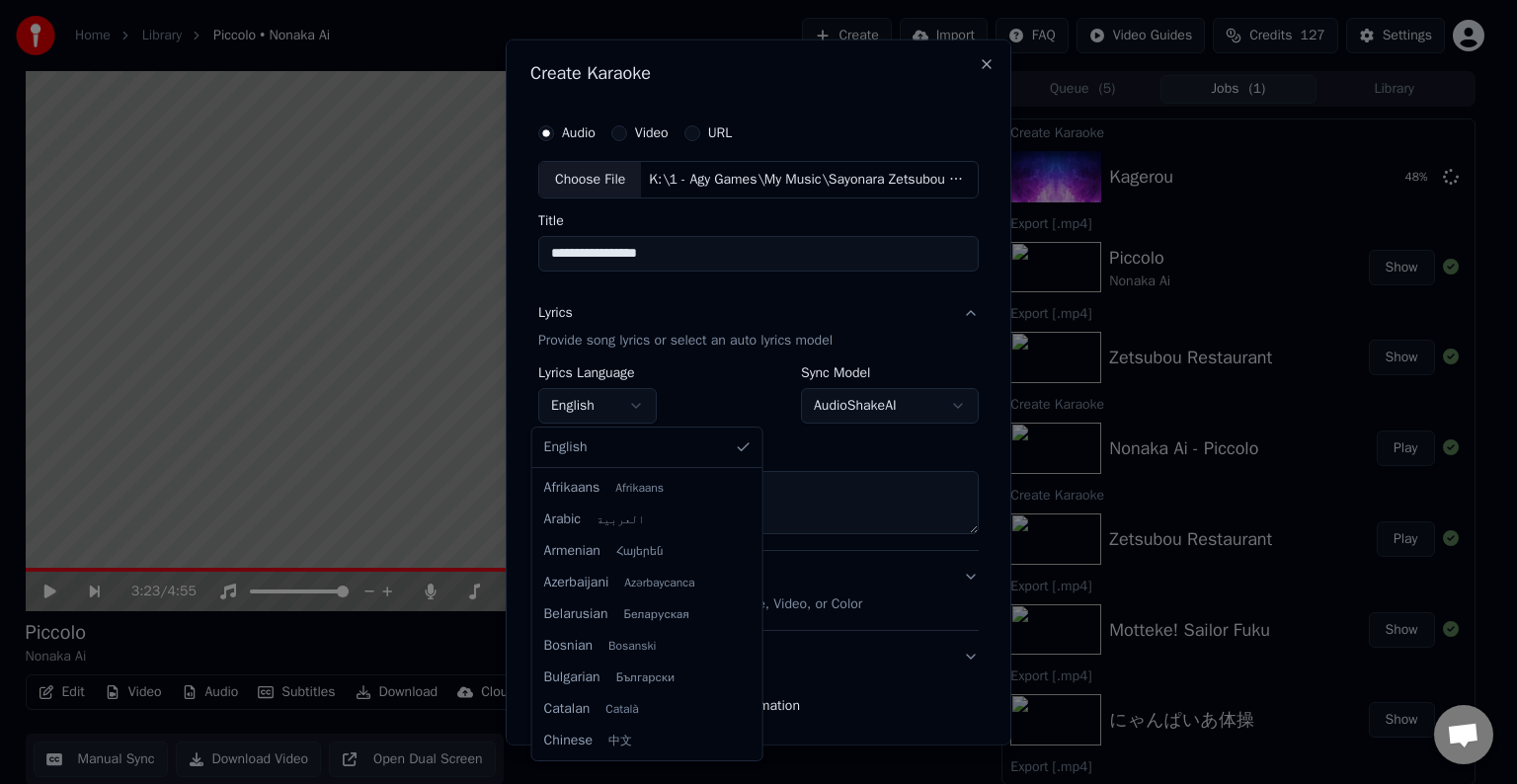 scroll, scrollTop: 695, scrollLeft: 0, axis: vertical 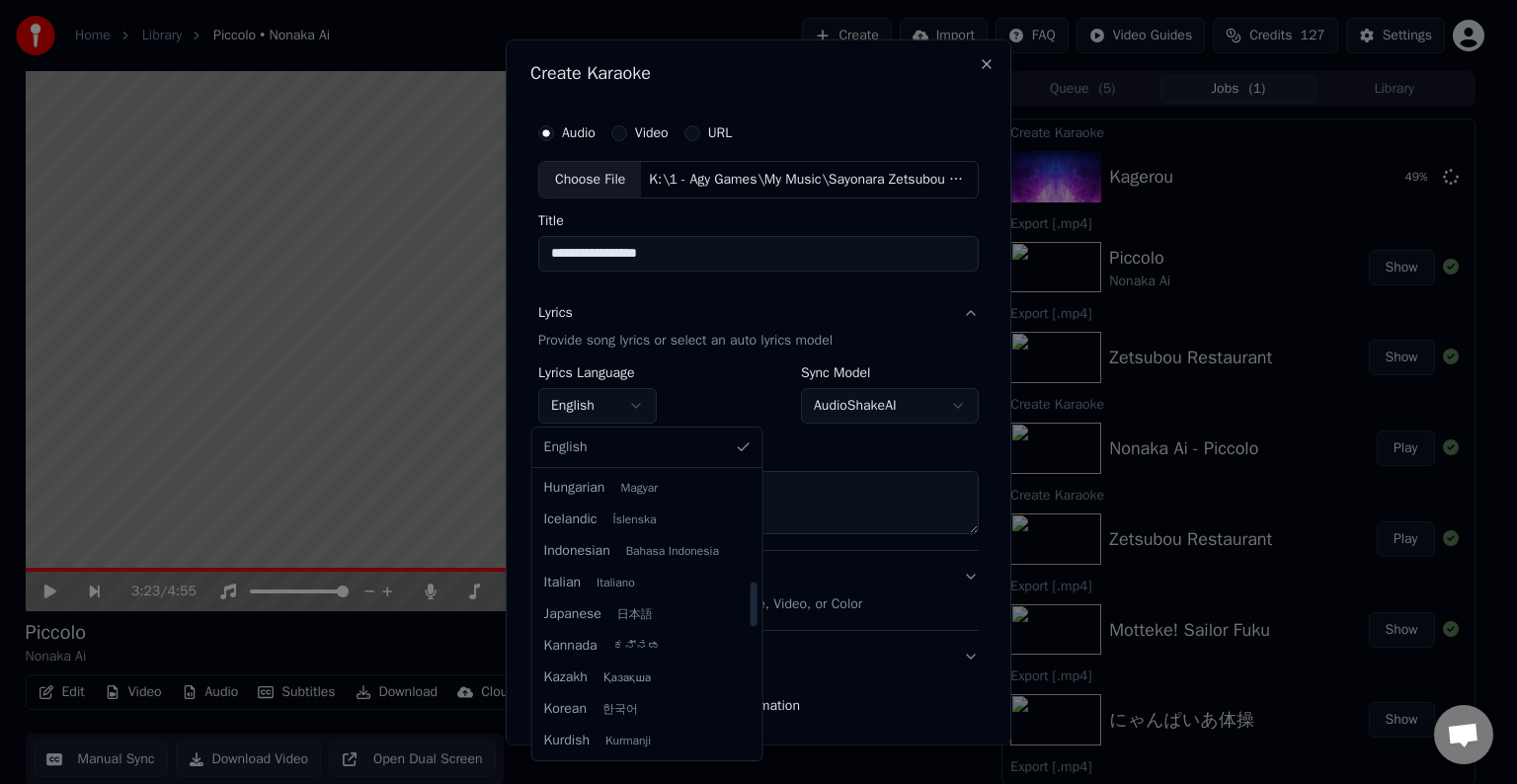 select on "**" 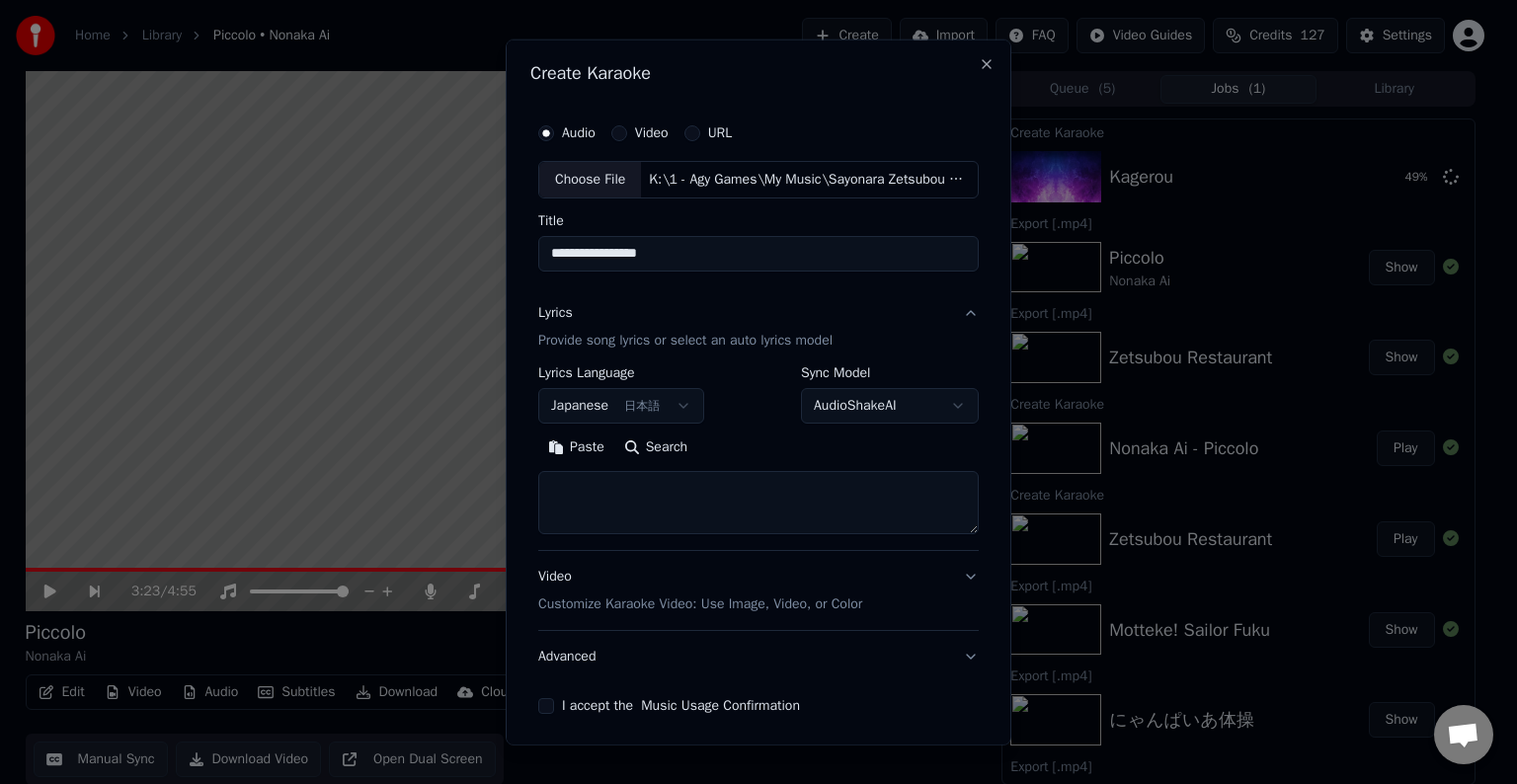click at bounding box center (758, 503) 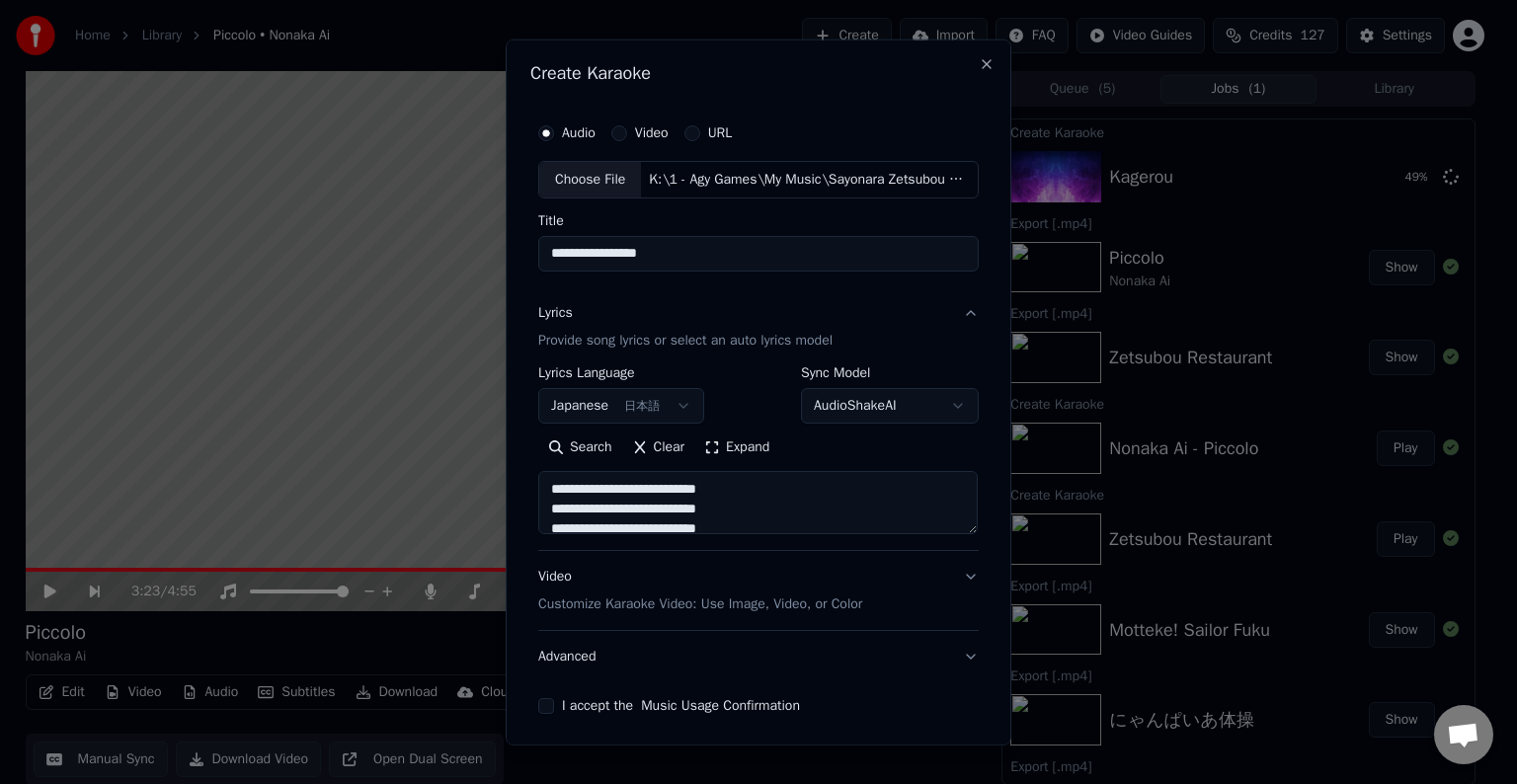 scroll, scrollTop: 1326, scrollLeft: 0, axis: vertical 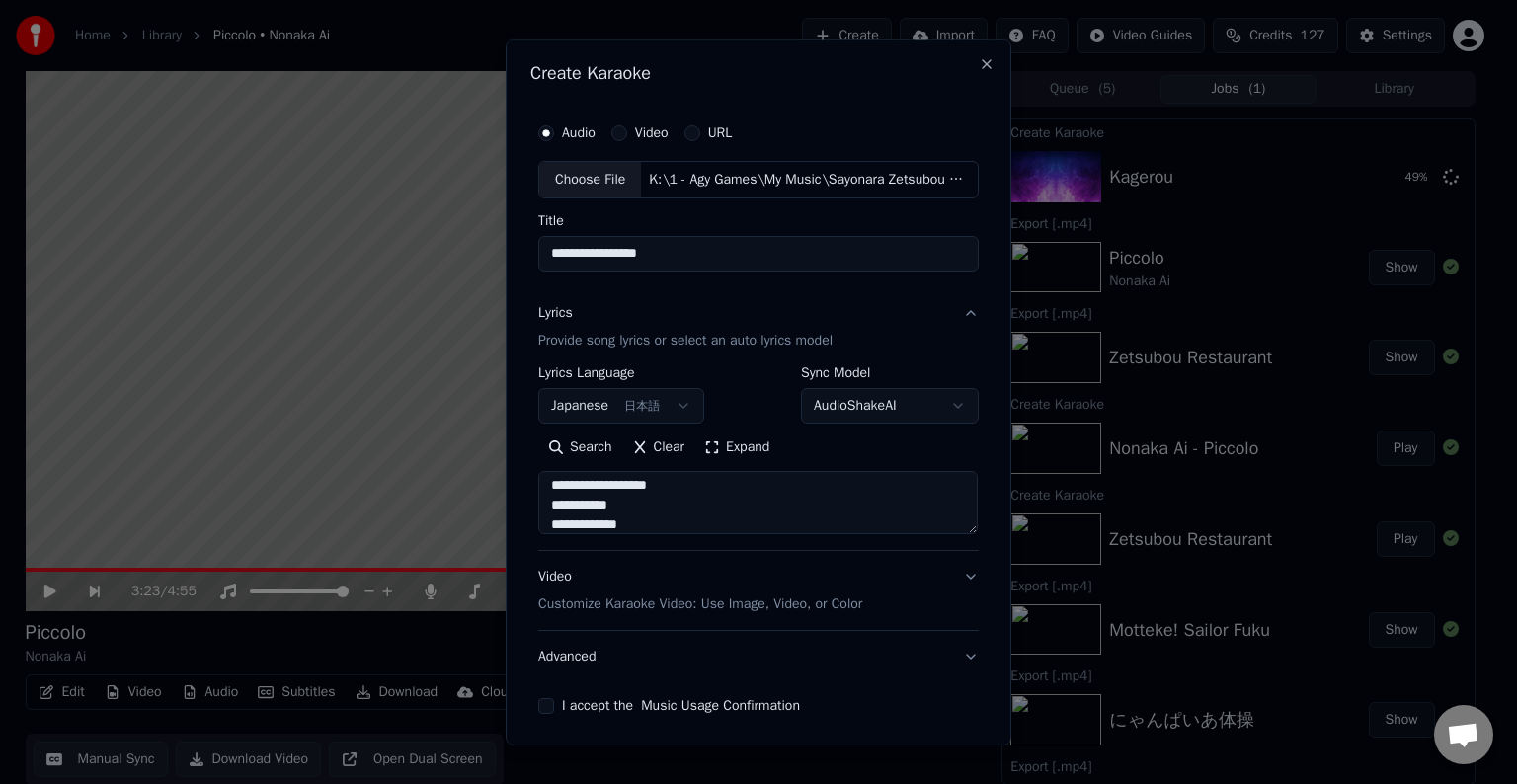 type on "**********" 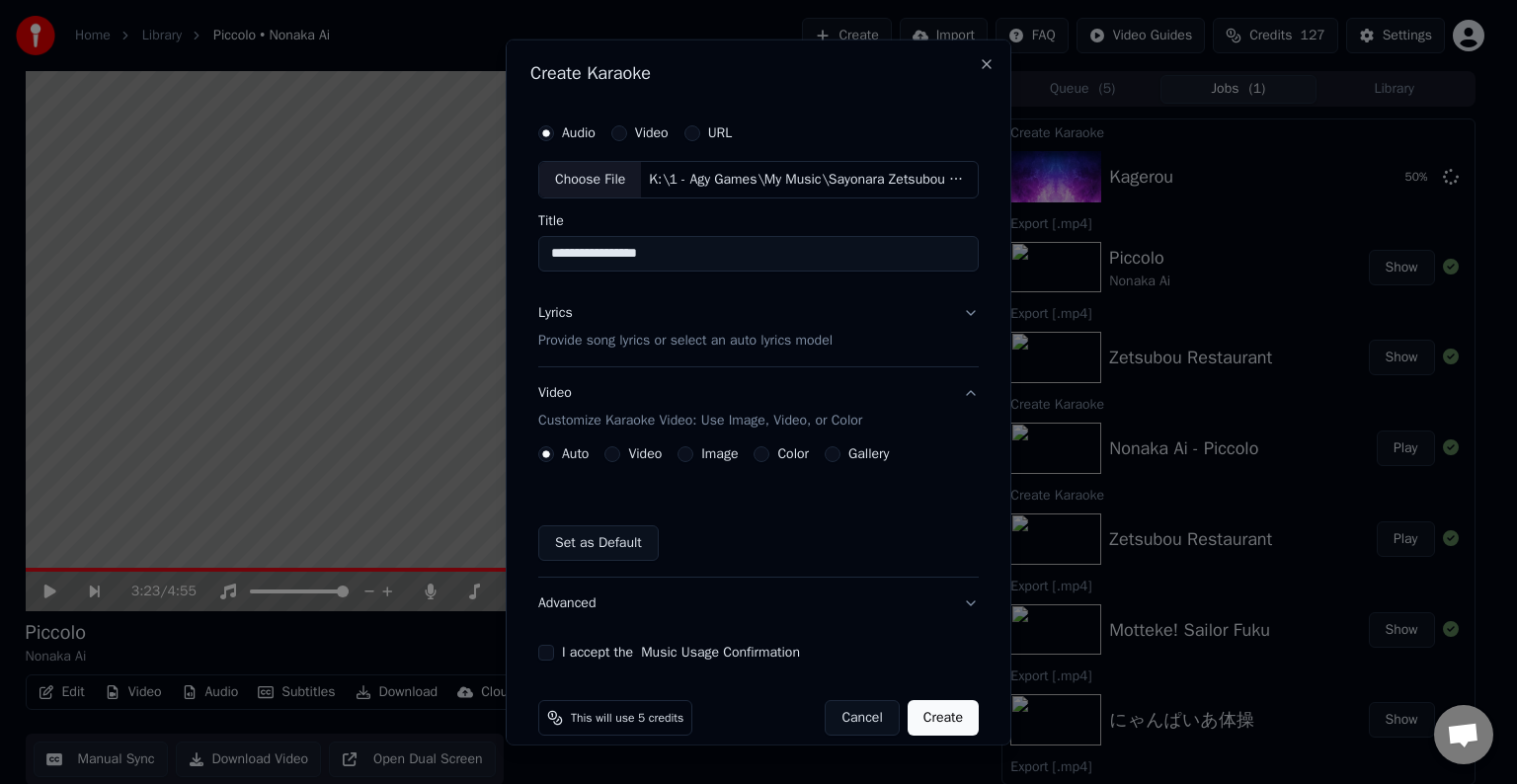 click on "Image" at bounding box center (719, 454) 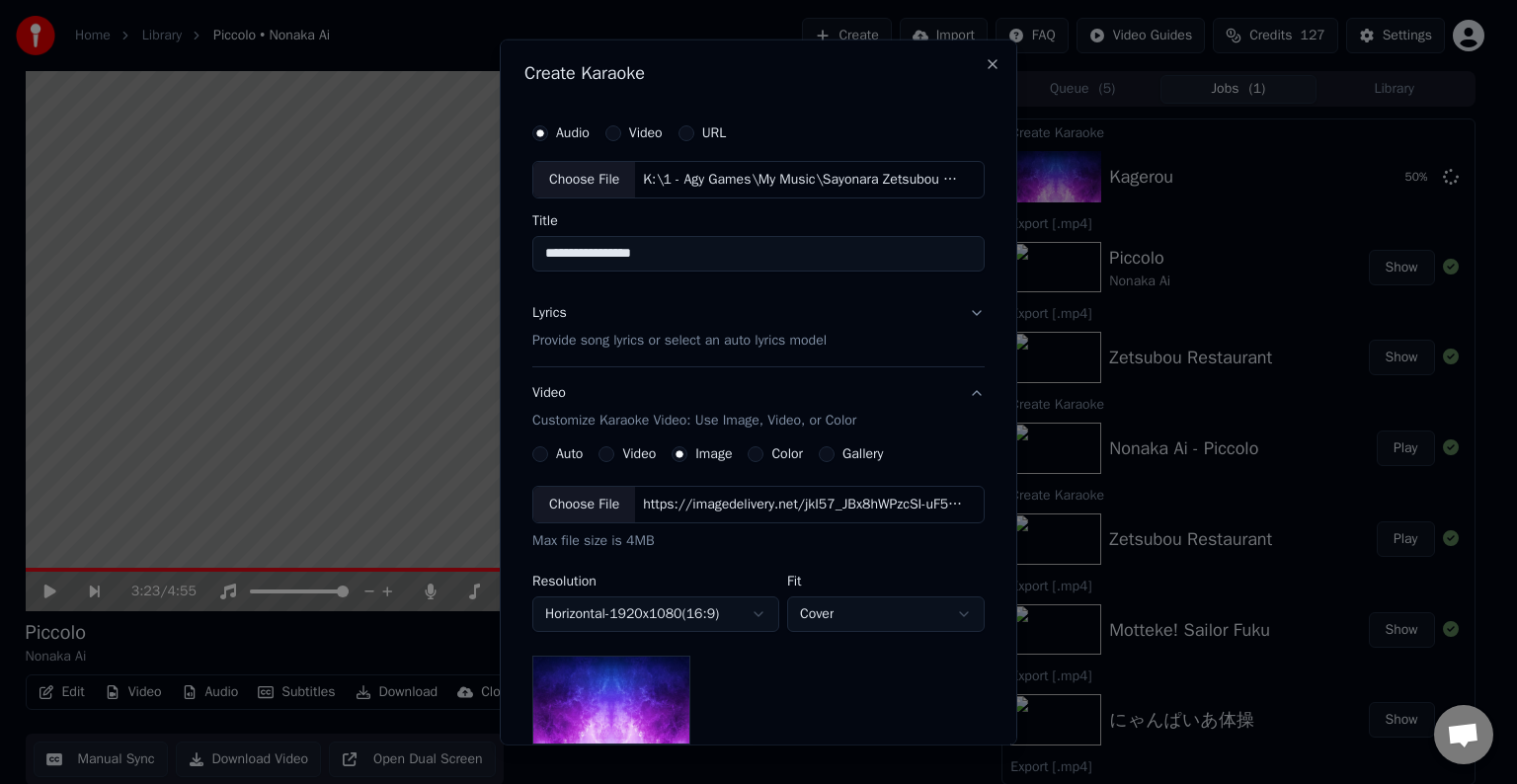 click on "Choose File" at bounding box center (584, 505) 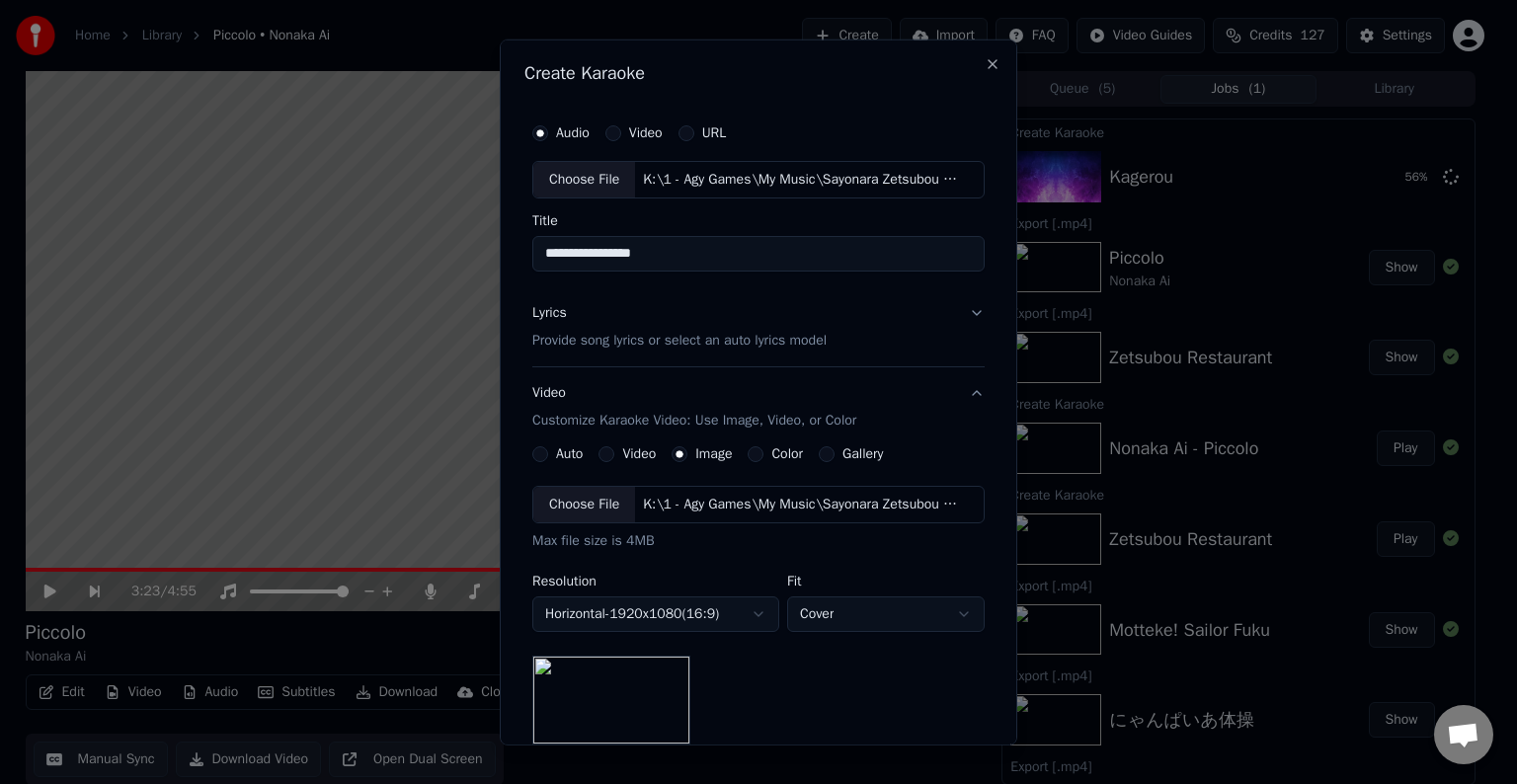 click on "**********" at bounding box center (758, 254) 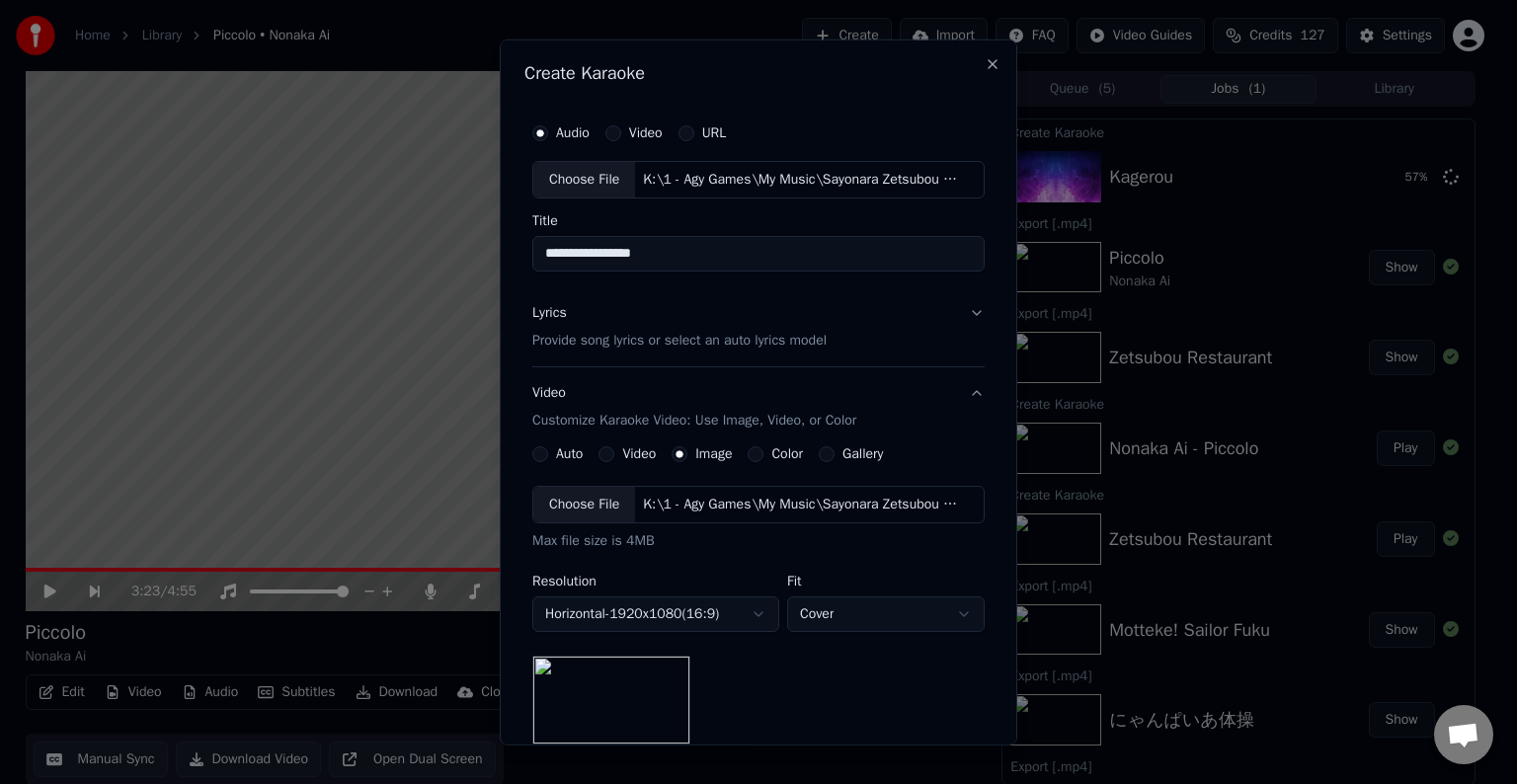 drag, startPoint x: 569, startPoint y: 246, endPoint x: 517, endPoint y: 246, distance: 52 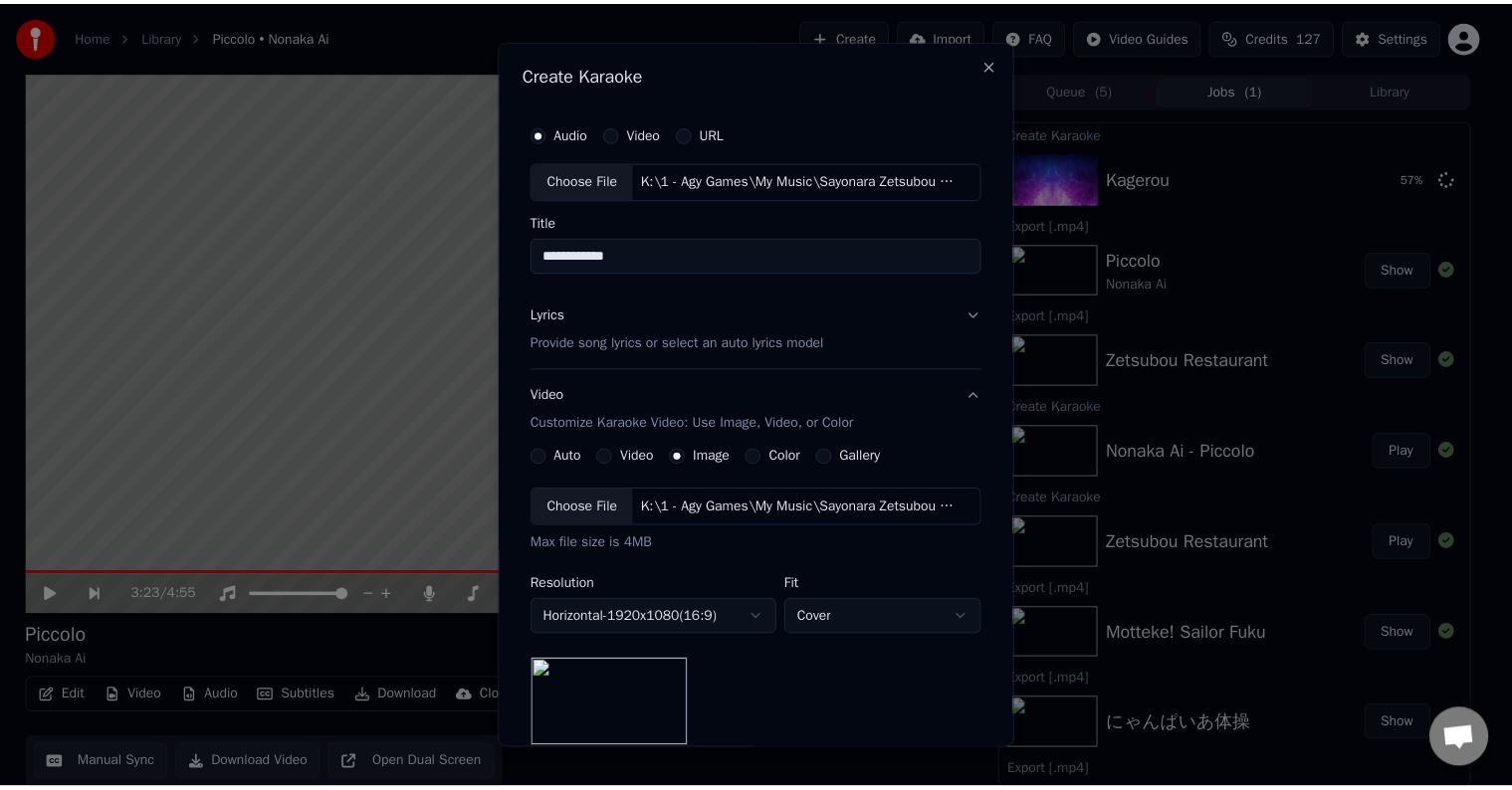 scroll, scrollTop: 283, scrollLeft: 0, axis: vertical 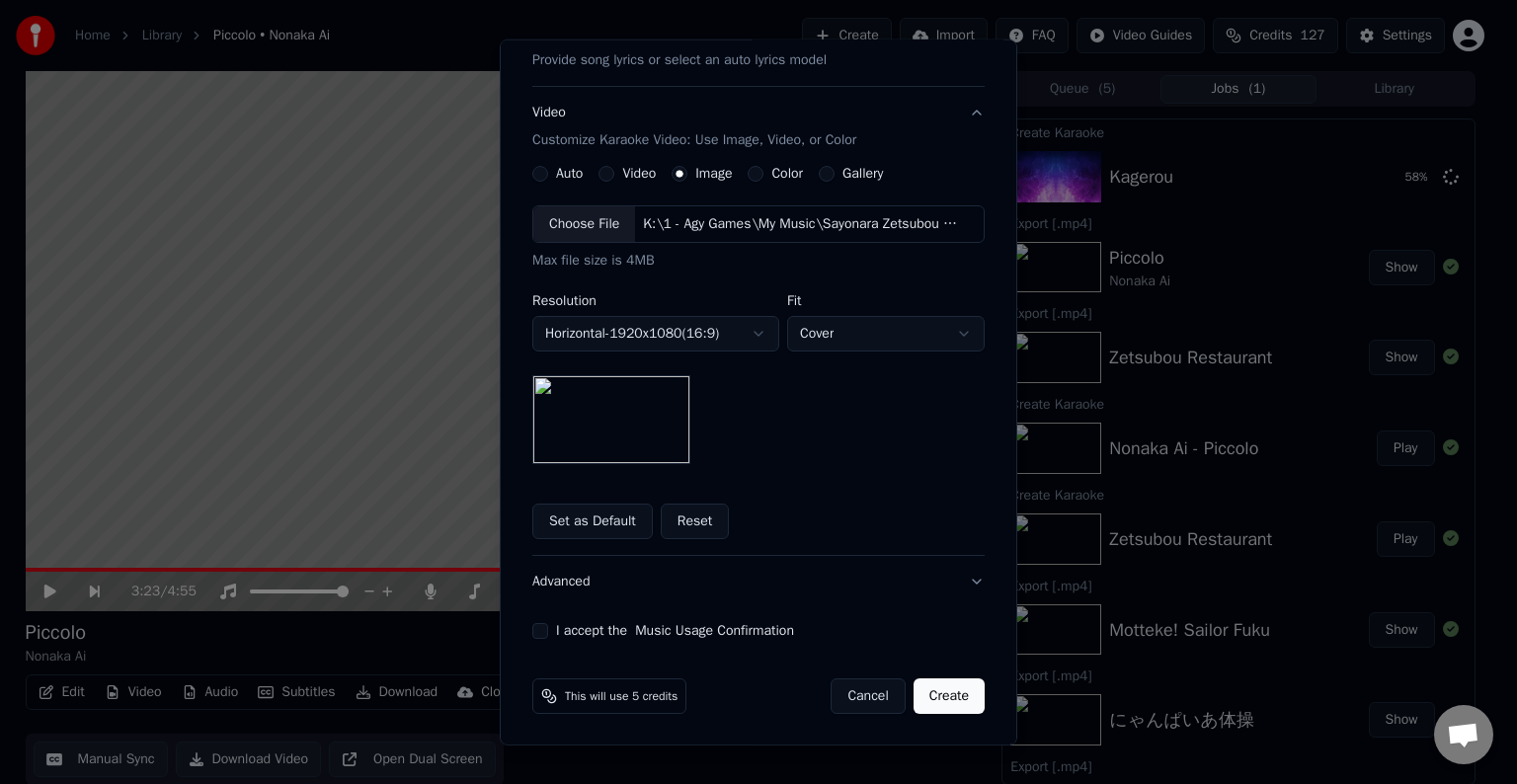 type on "**********" 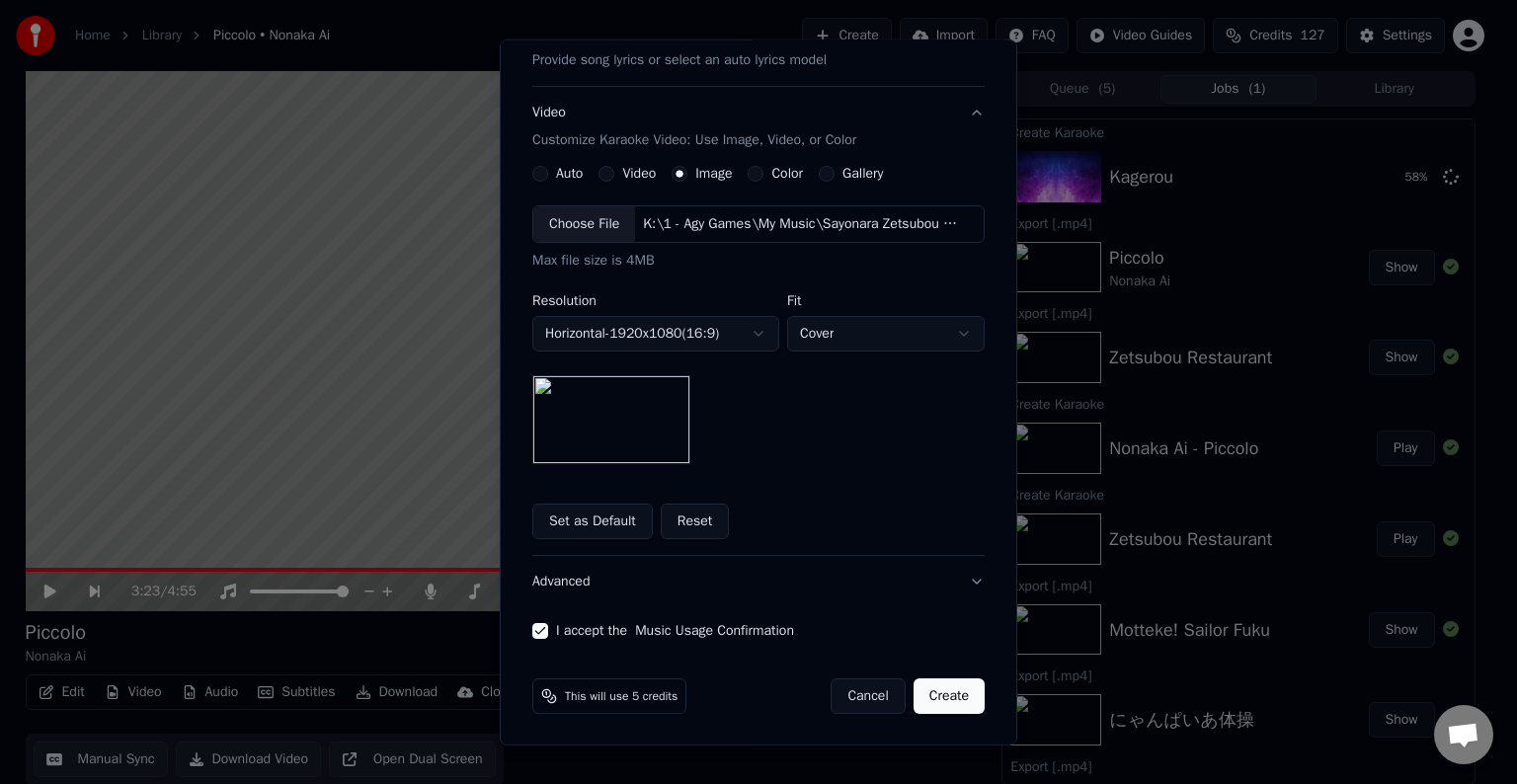 click on "Create" at bounding box center [949, 696] 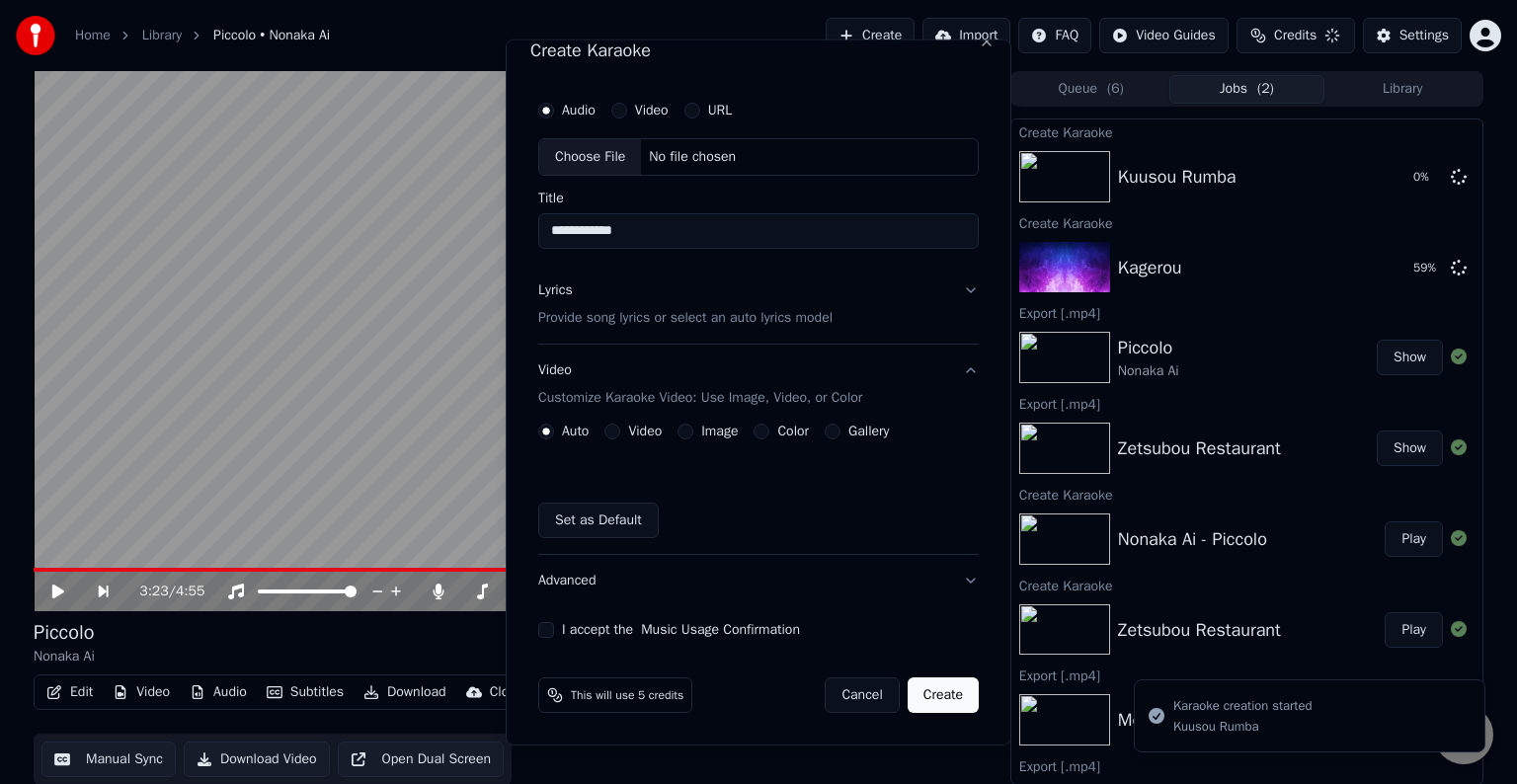 type 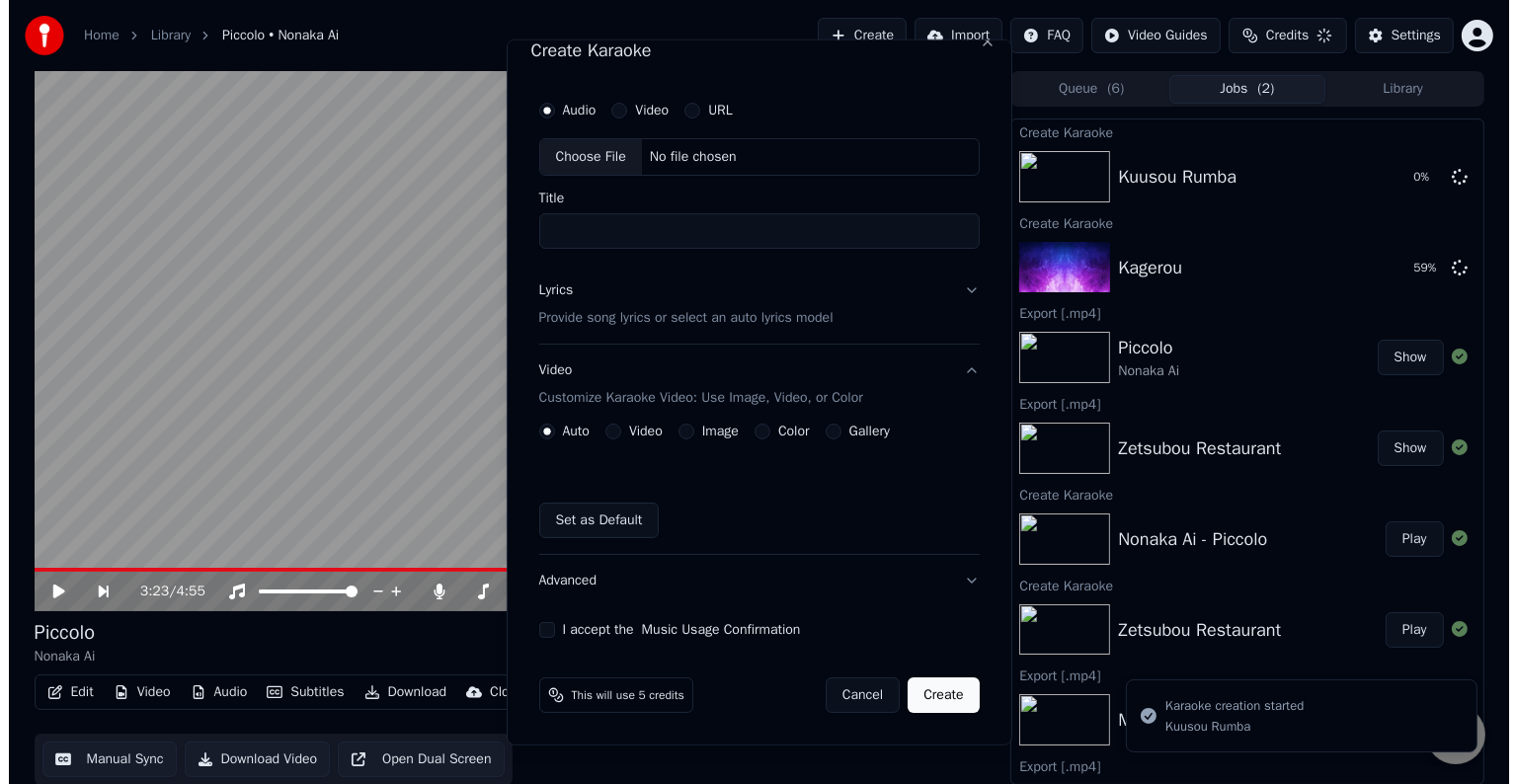 scroll, scrollTop: 22, scrollLeft: 0, axis: vertical 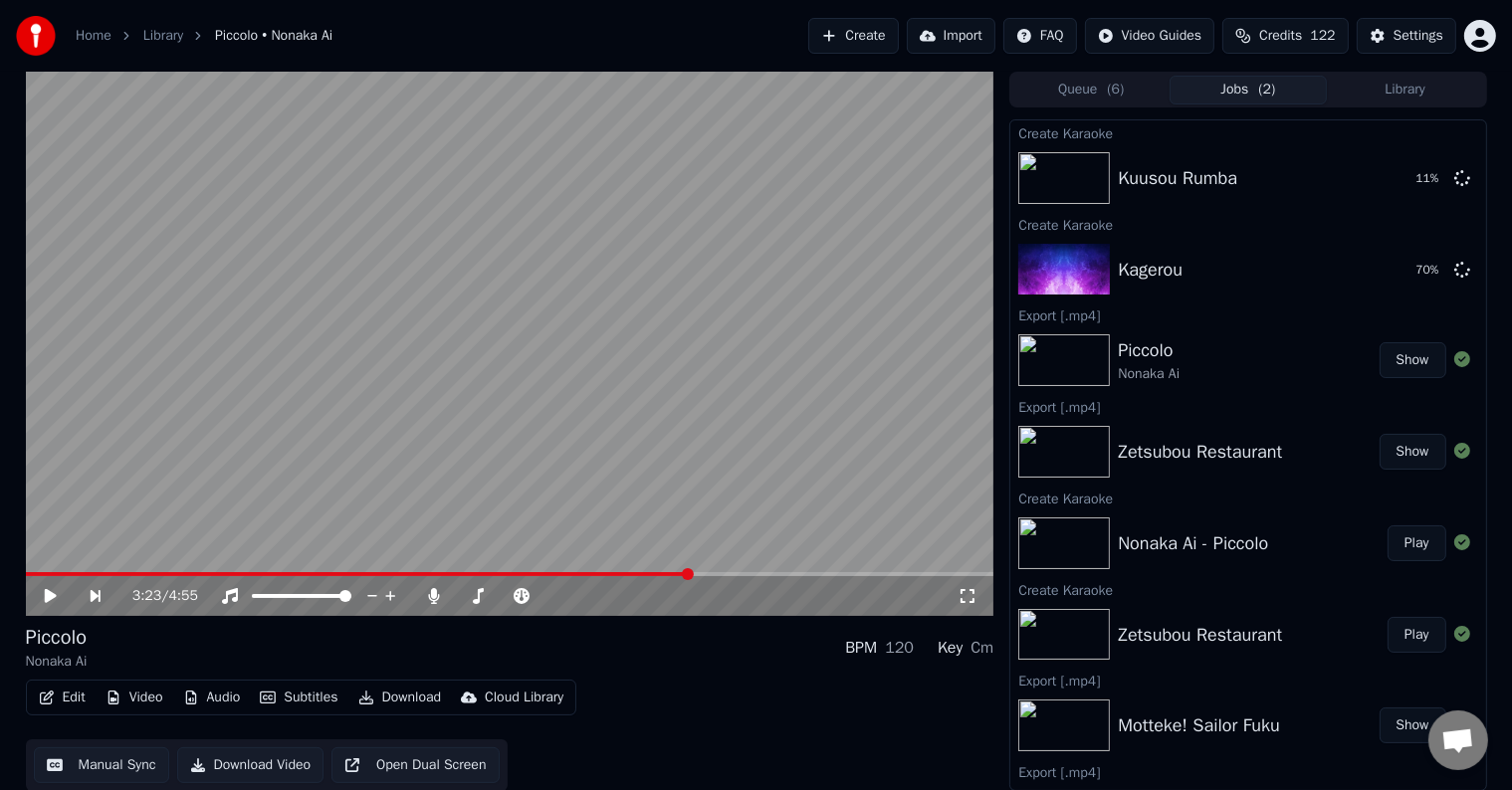 click on "Create" at bounding box center [853, 36] 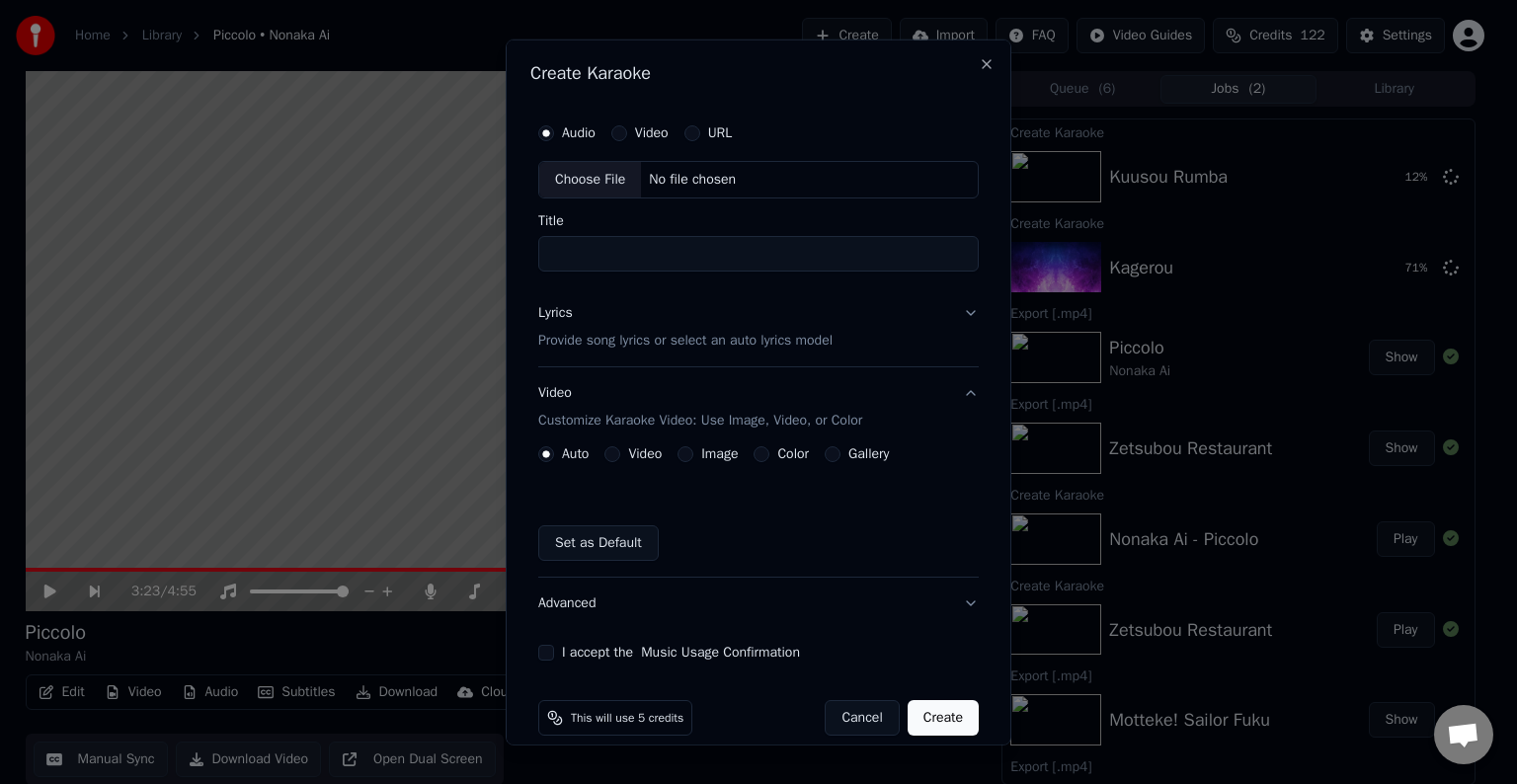 click on "Choose File" at bounding box center (590, 180) 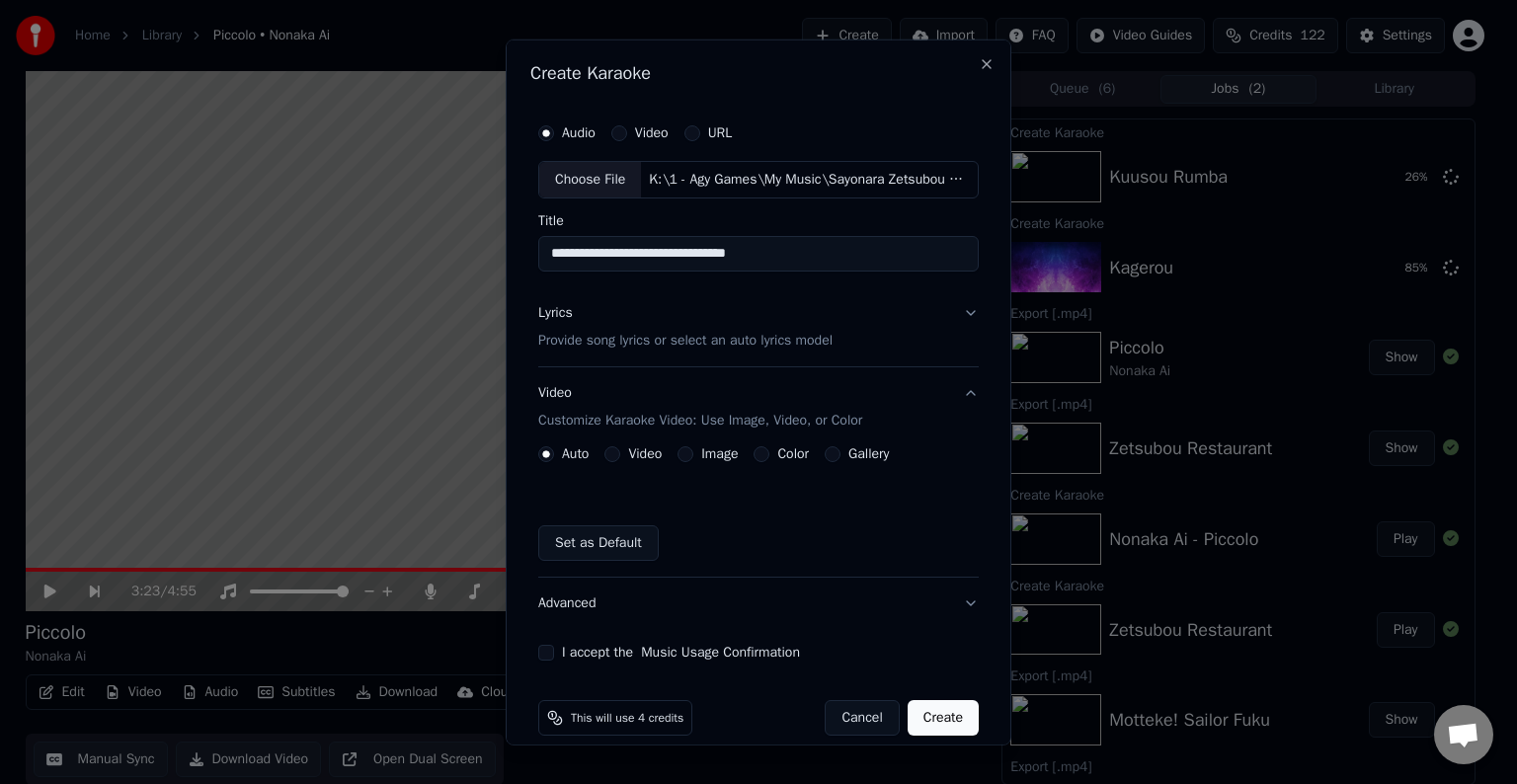 drag, startPoint x: 568, startPoint y: 247, endPoint x: 539, endPoint y: 247, distance: 29 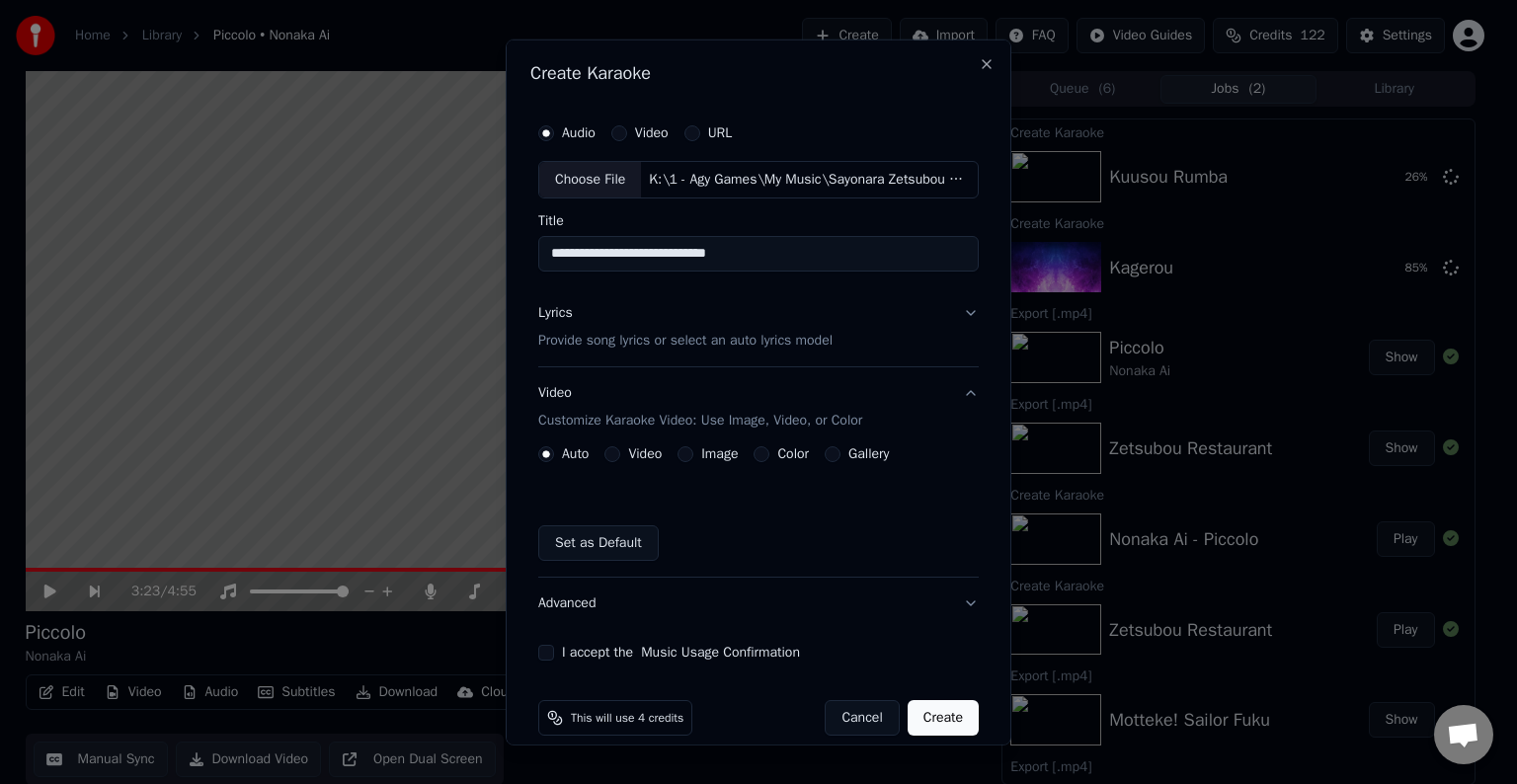 click on "**********" at bounding box center [758, 254] 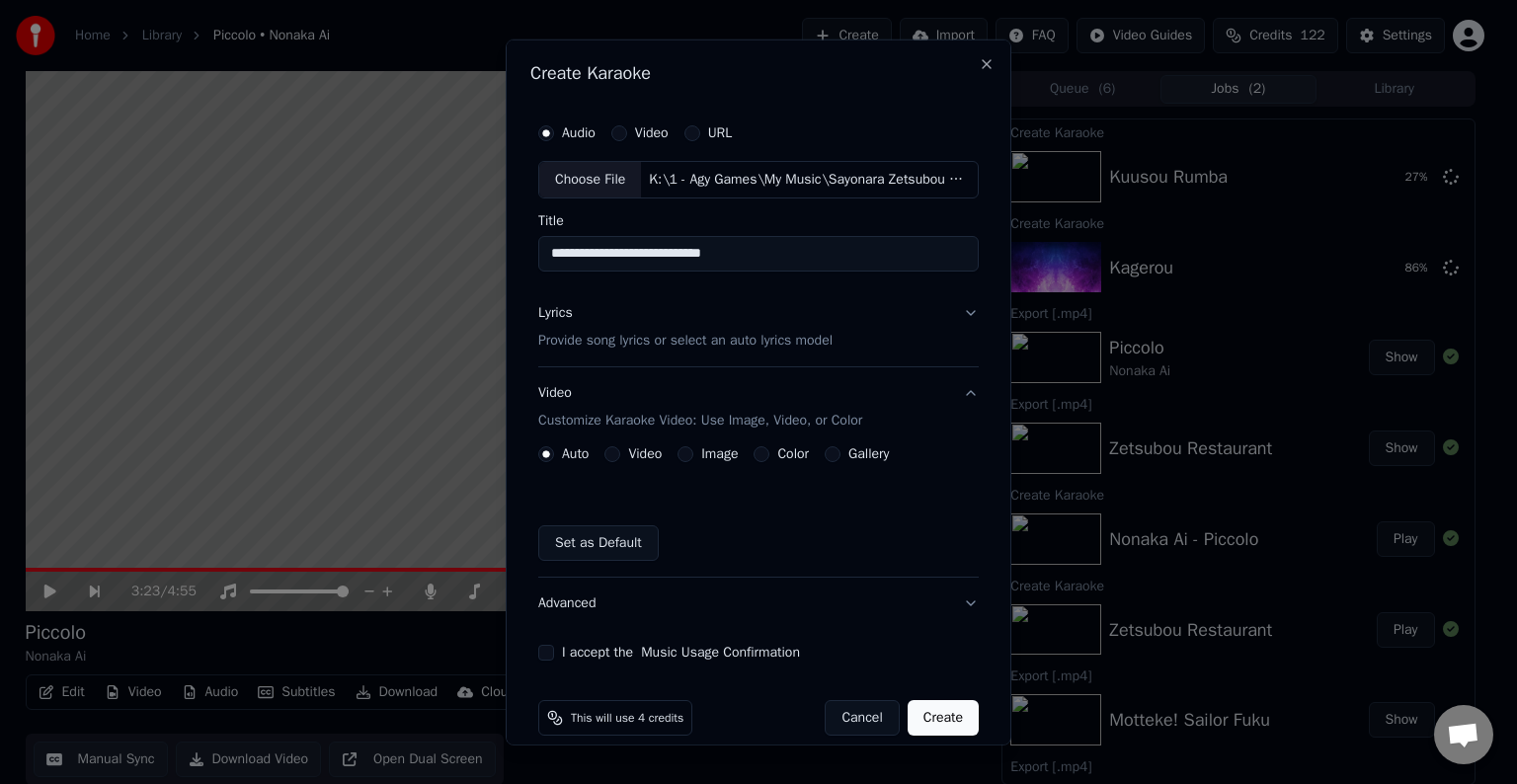 type on "**********" 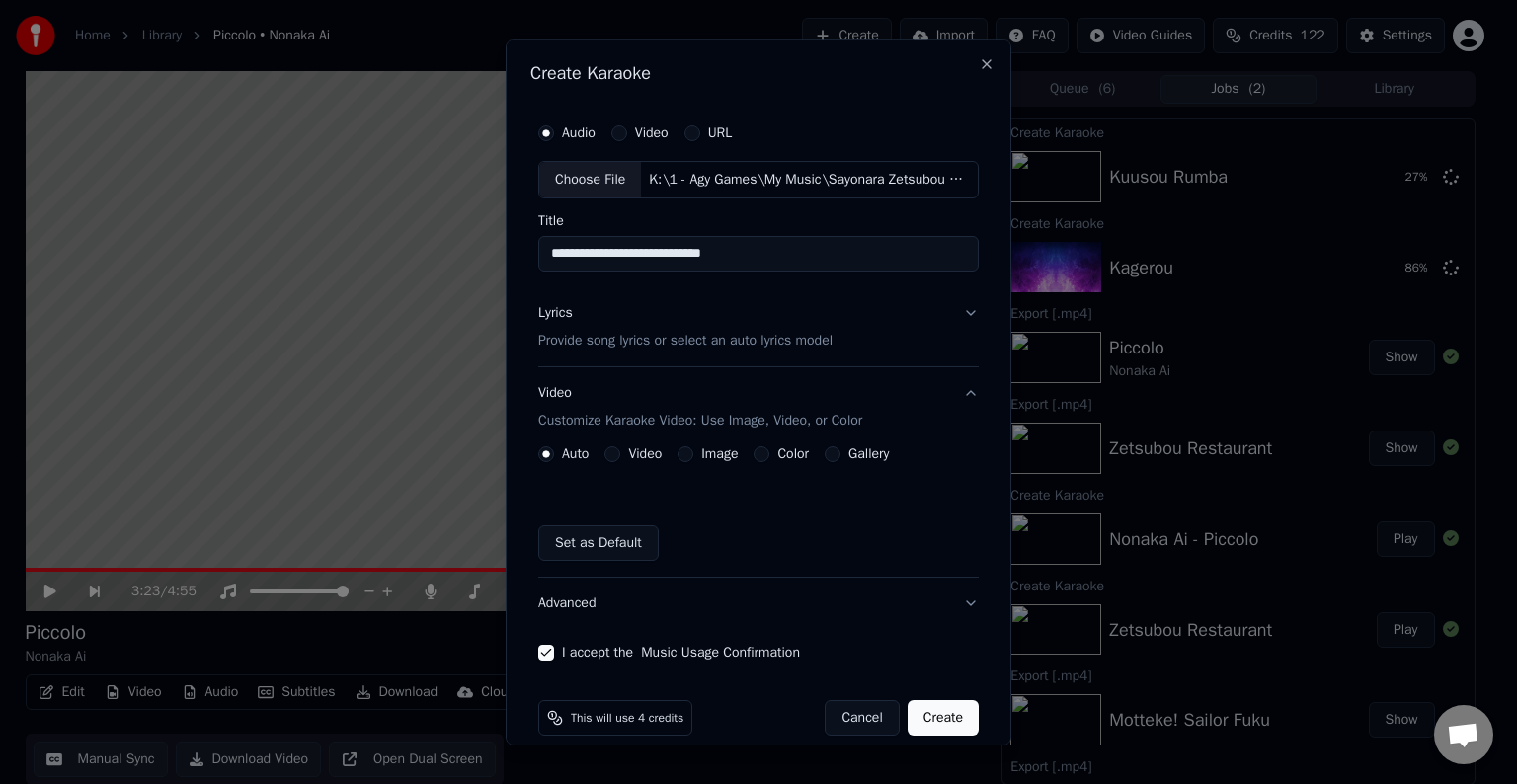 click on "Provide song lyrics or select an auto lyrics model" at bounding box center [685, 341] 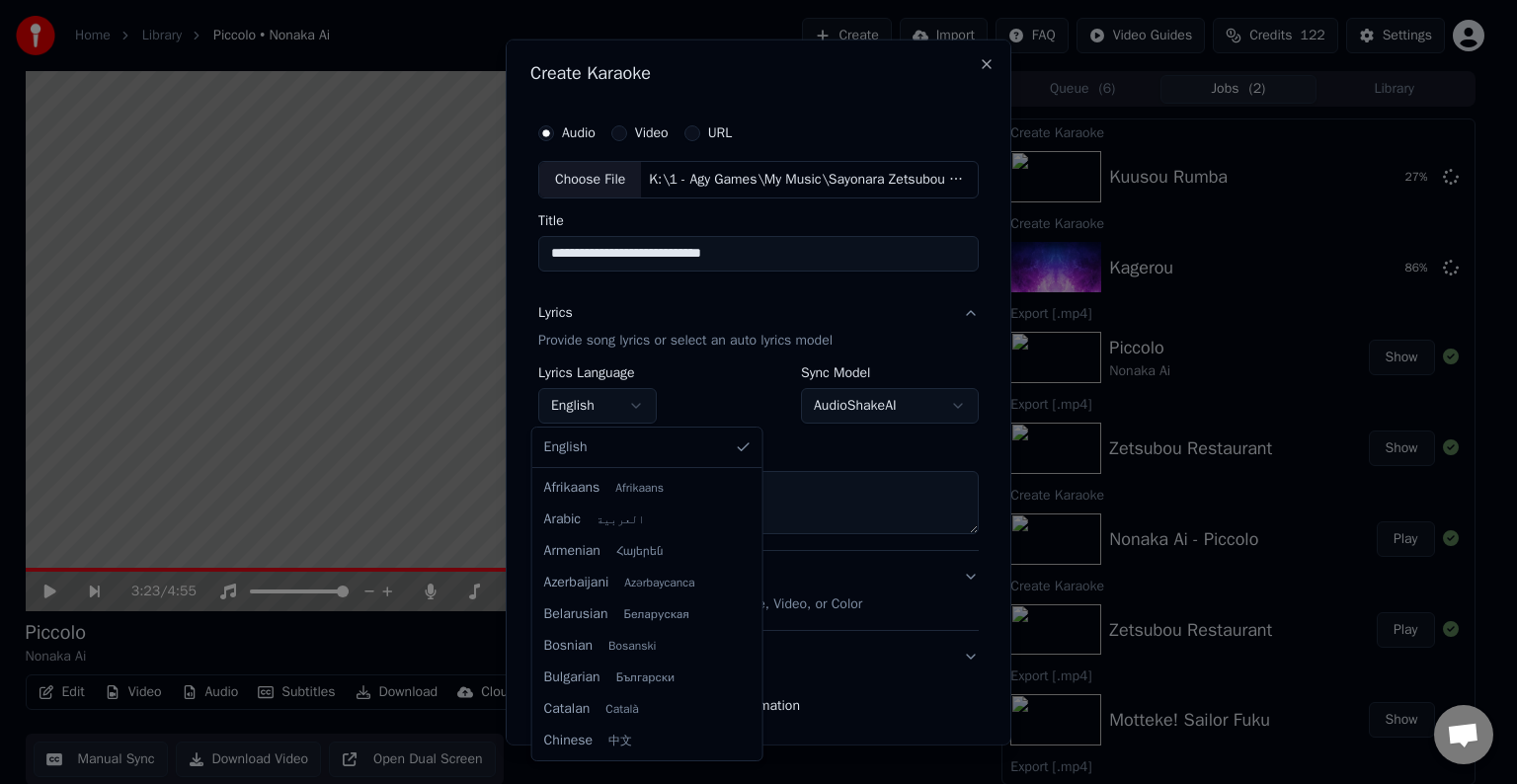 click on "Home Library Piccolo • Nonaka Ai Create Import FAQ Video Guides Credits 122 Settings 3:23  /  4:55 Piccolo Nonaka Ai BPM 120 Key Cm Edit Video Audio Subtitles Download Cloud Library Manual Sync Download Video Open Dual Screen Queue ( 6 ) Jobs ( 2 ) Library Create Karaoke Kuusou Rumba 27 % Create Karaoke Kagerou 86 % Export [.mp4] Piccolo Nonaka Ai Show Export [.mp4] Zetsubou Restaurant Show Create Karaoke Nonaka Ai - Piccolo Play Create Karaoke Zetsubou Restaurant Play Export [.mp4] Motteke! Sailor Fuku Show Export [.mp4] にゃんぱいあ体操 Show Export [.mp4] にゃんぱいあ体操 Show Sync Lyrics にゃんぱいあ体操 Play Sync Lyrics にゃんぱいあ体操 Play Export [.mp4] Motteke! Sailor Fuku Show Export [.mp4] Motteke! Sailor Fuku Sync Lyrics にゃんぱいあ体操 Play Sync Lyrics にゃんぱいあ体操 Play Sync Lyrics Motteke! Sailor Fuku Play Sync Lyrics にゃんぱいあ体操 Play Sync Lyrics にゃんぱいあ体操 Play Create Karaoke Motteke! Sailor Fuku Play Create Karaoke" at bounding box center [750, 392] 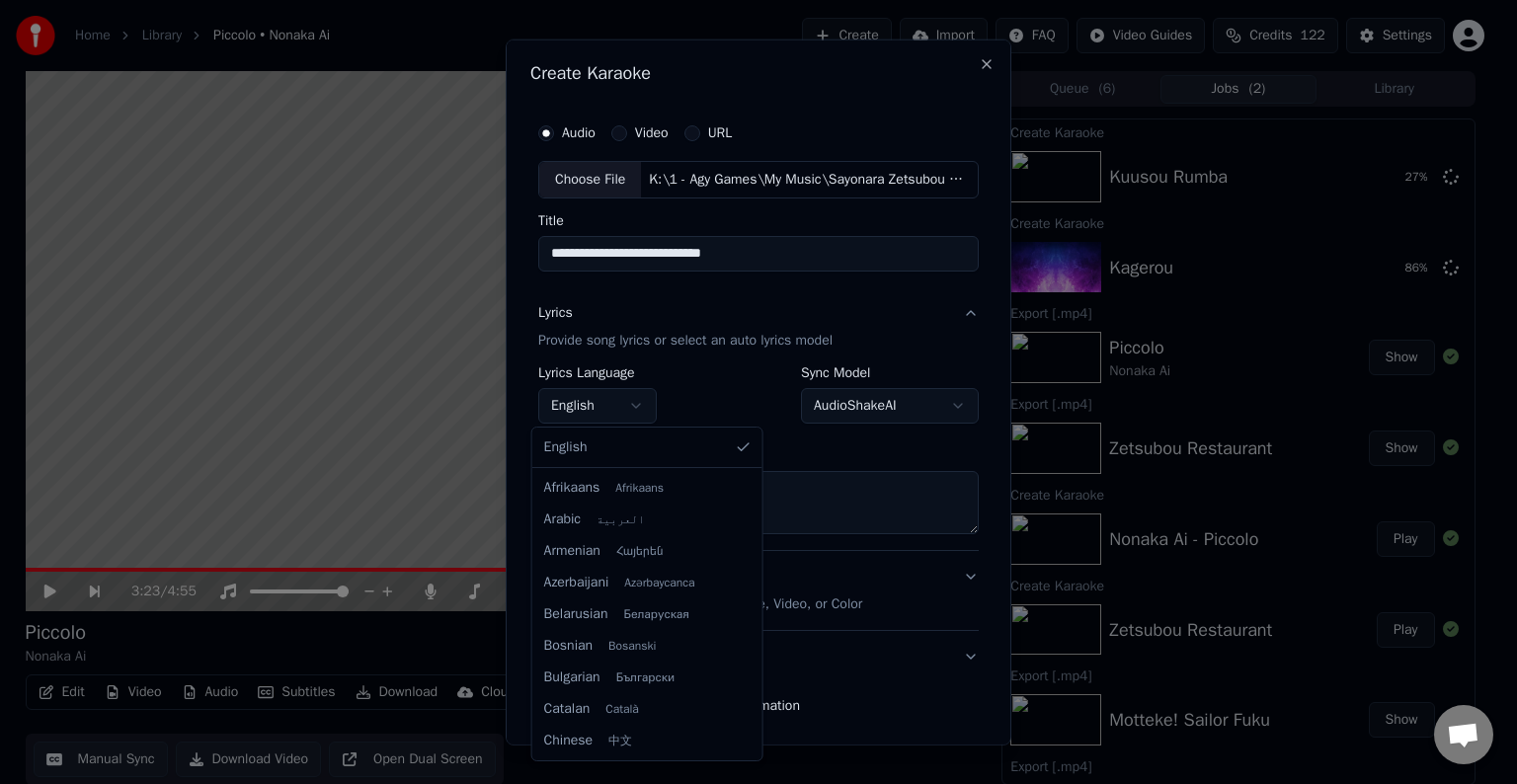 scroll, scrollTop: 695, scrollLeft: 0, axis: vertical 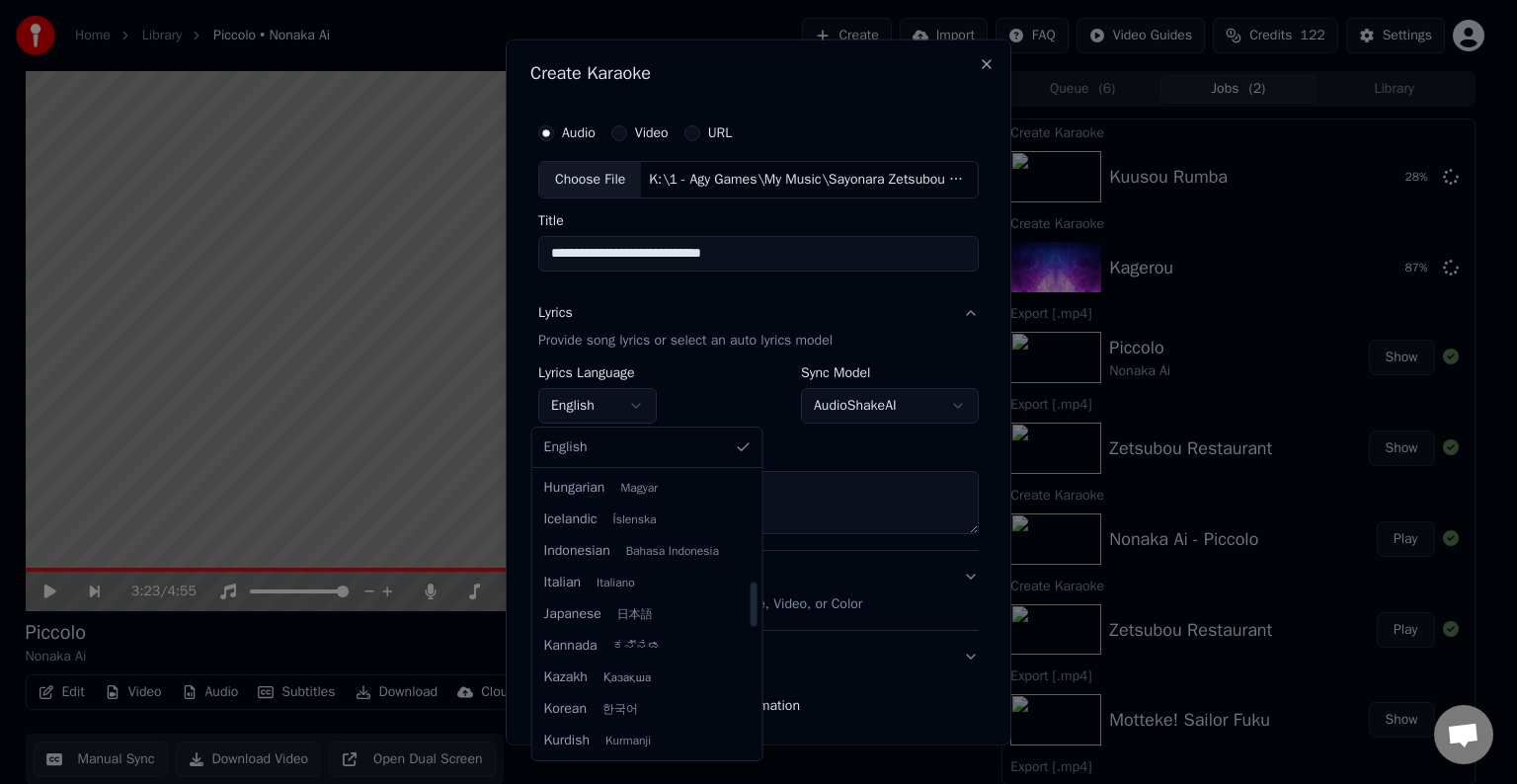 select on "**" 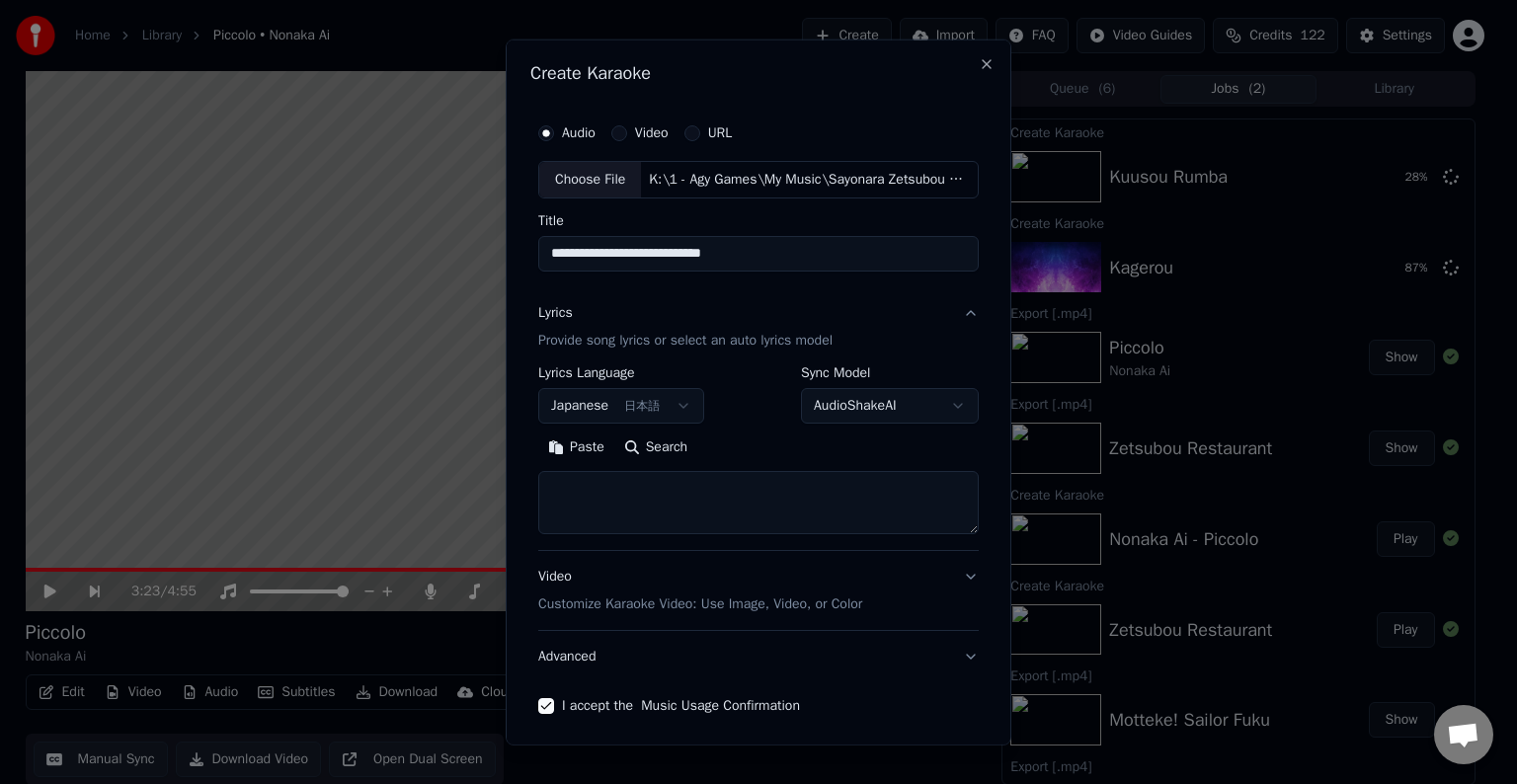 click at bounding box center [758, 503] 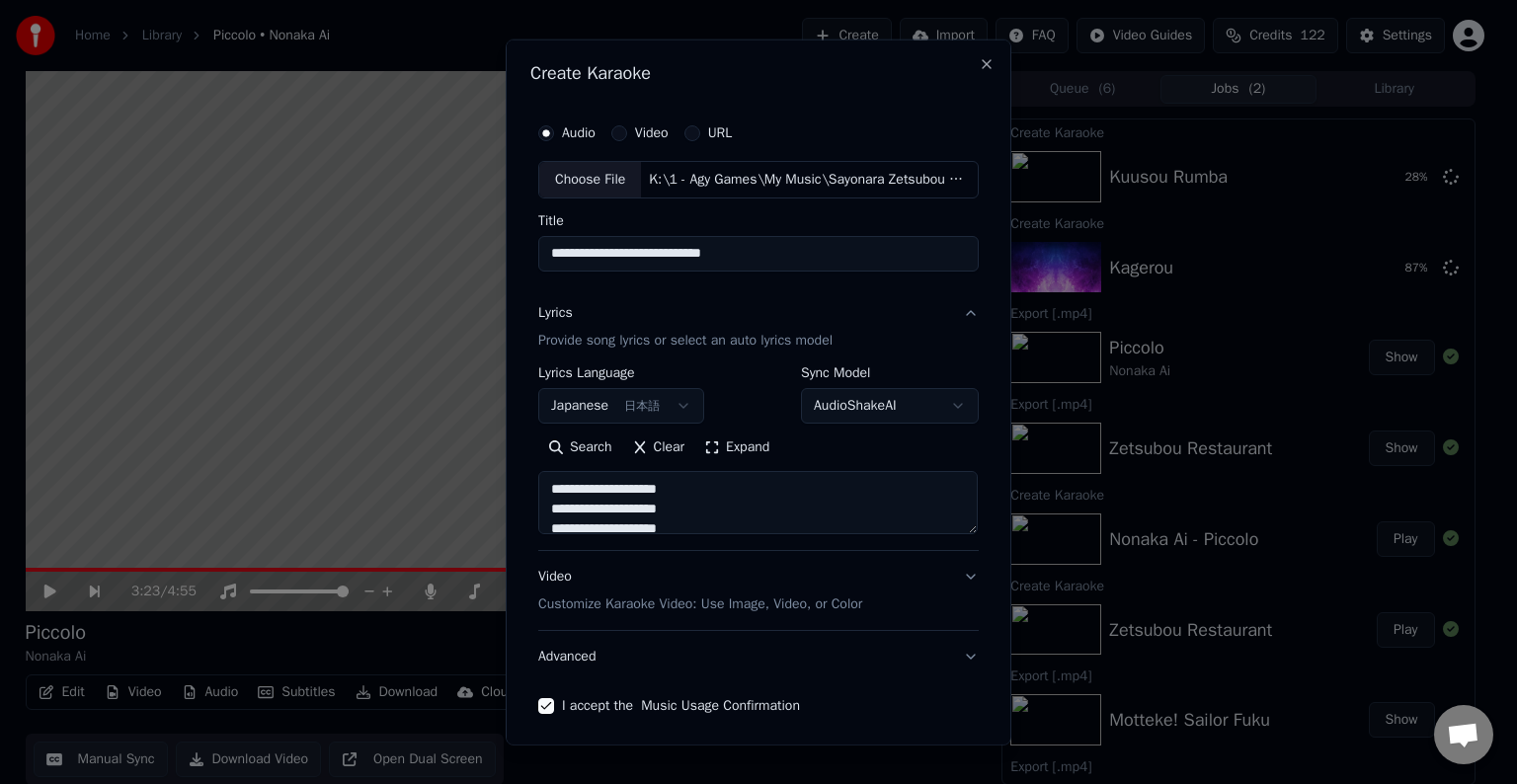 scroll, scrollTop: 675, scrollLeft: 0, axis: vertical 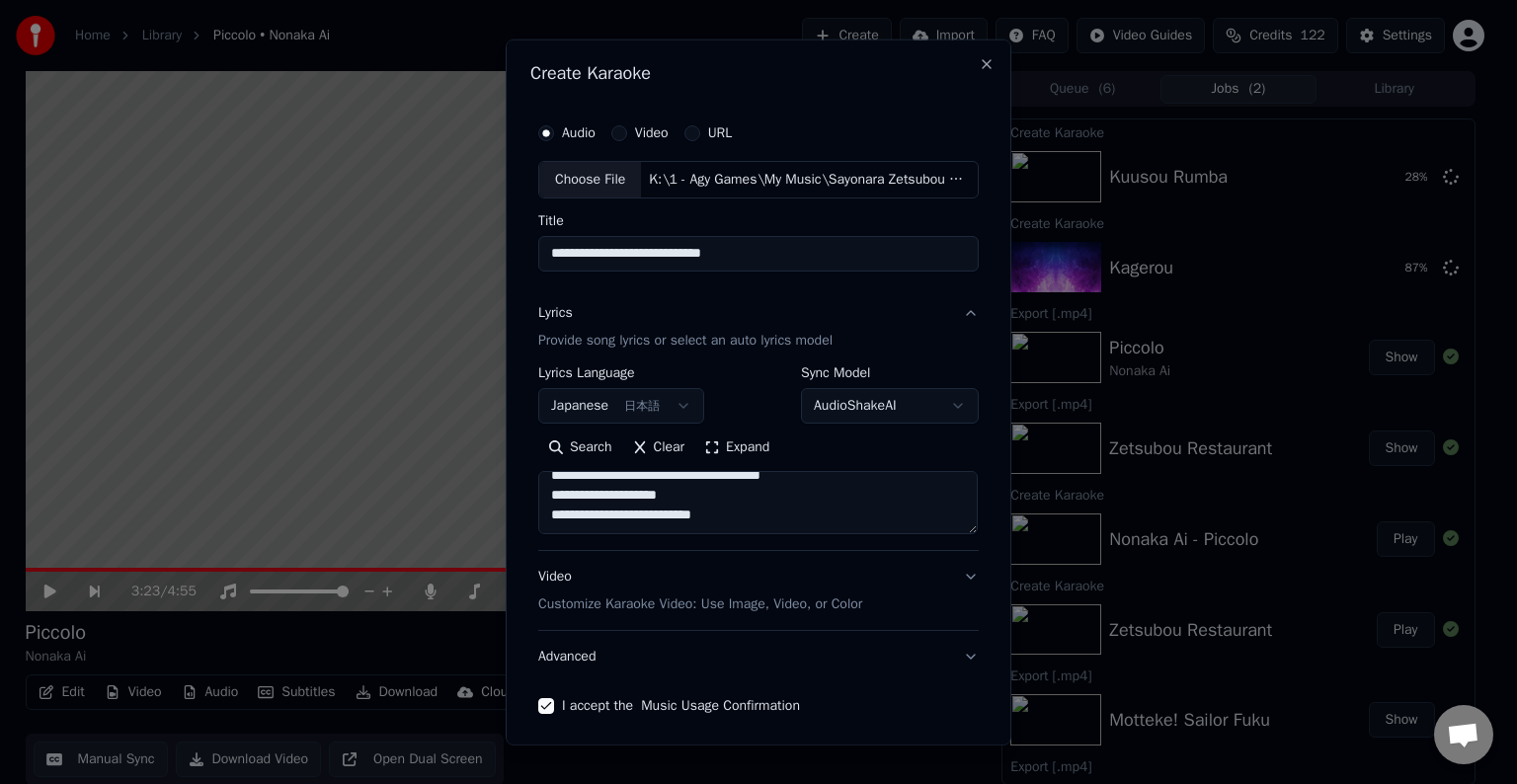 type on "**********" 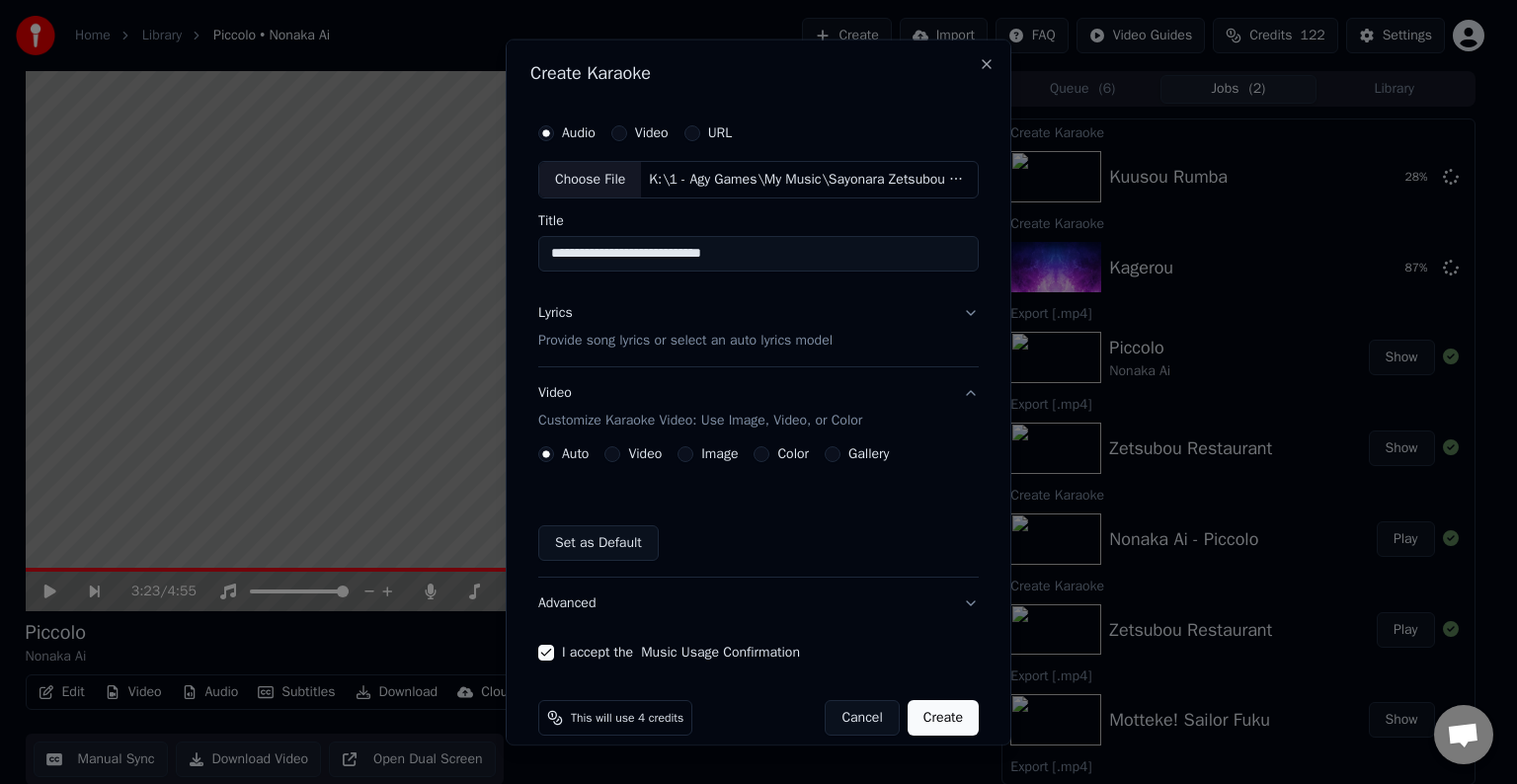 click on "Image" at bounding box center (719, 454) 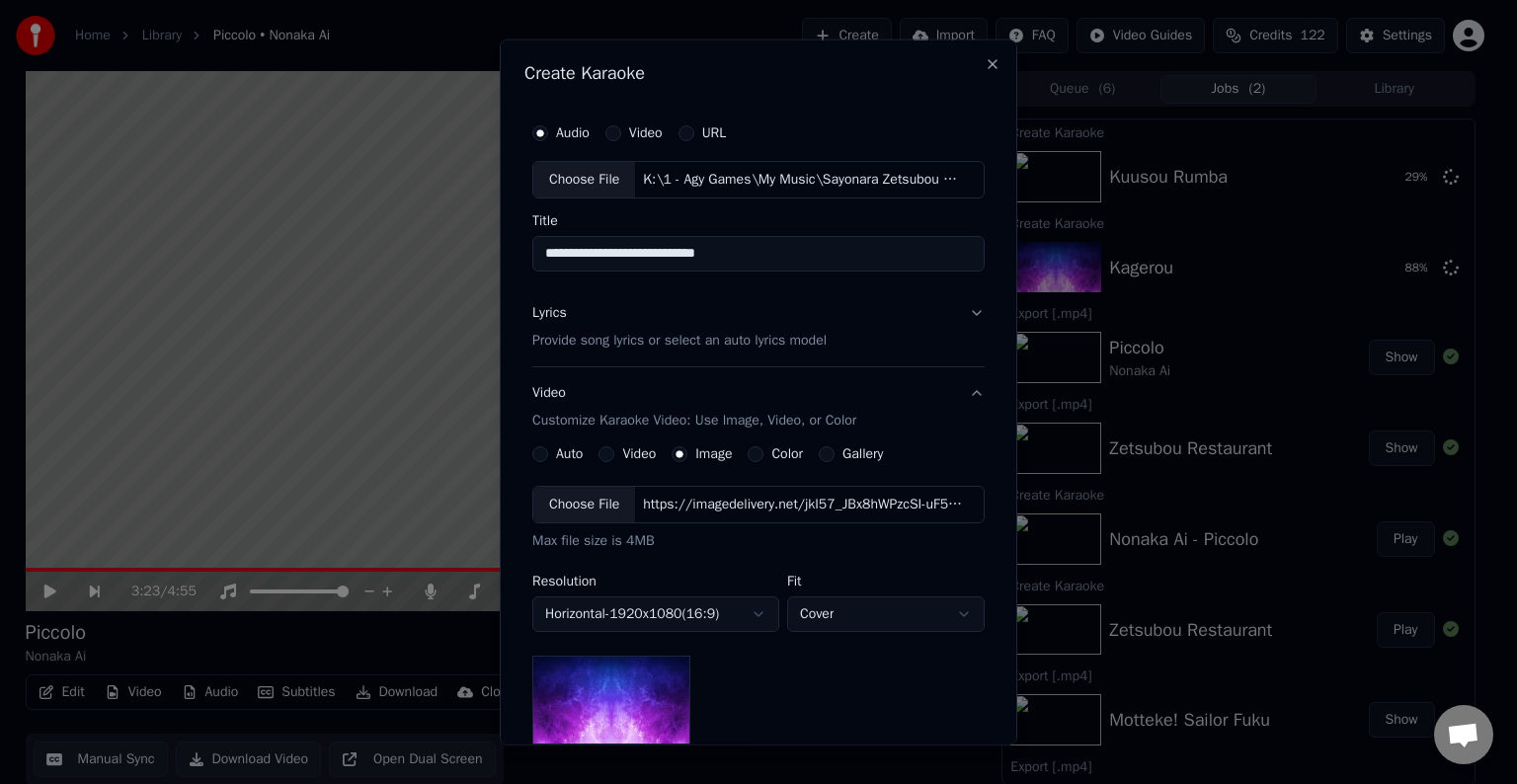 click on "Choose File" at bounding box center (584, 505) 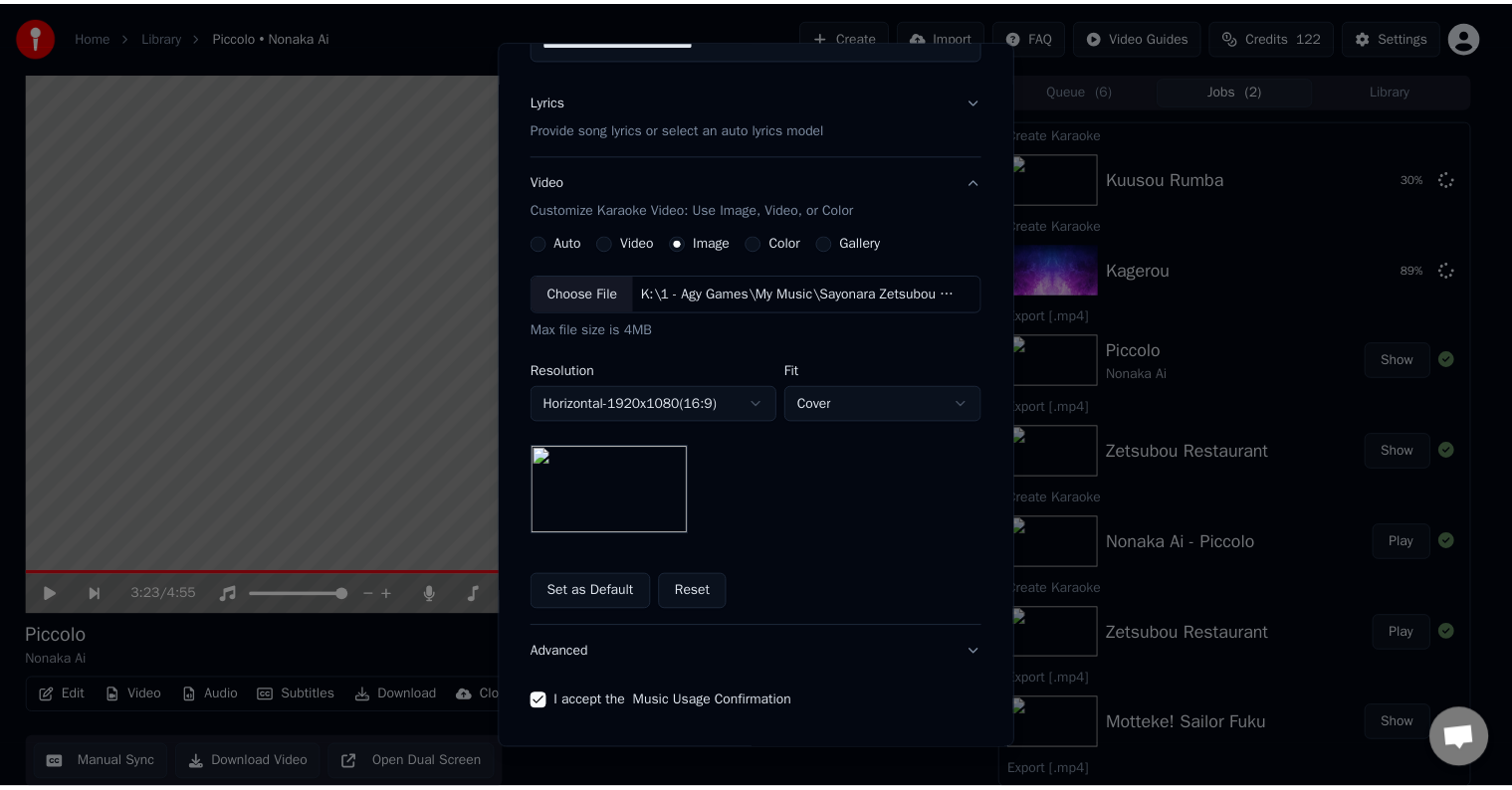 scroll, scrollTop: 283, scrollLeft: 0, axis: vertical 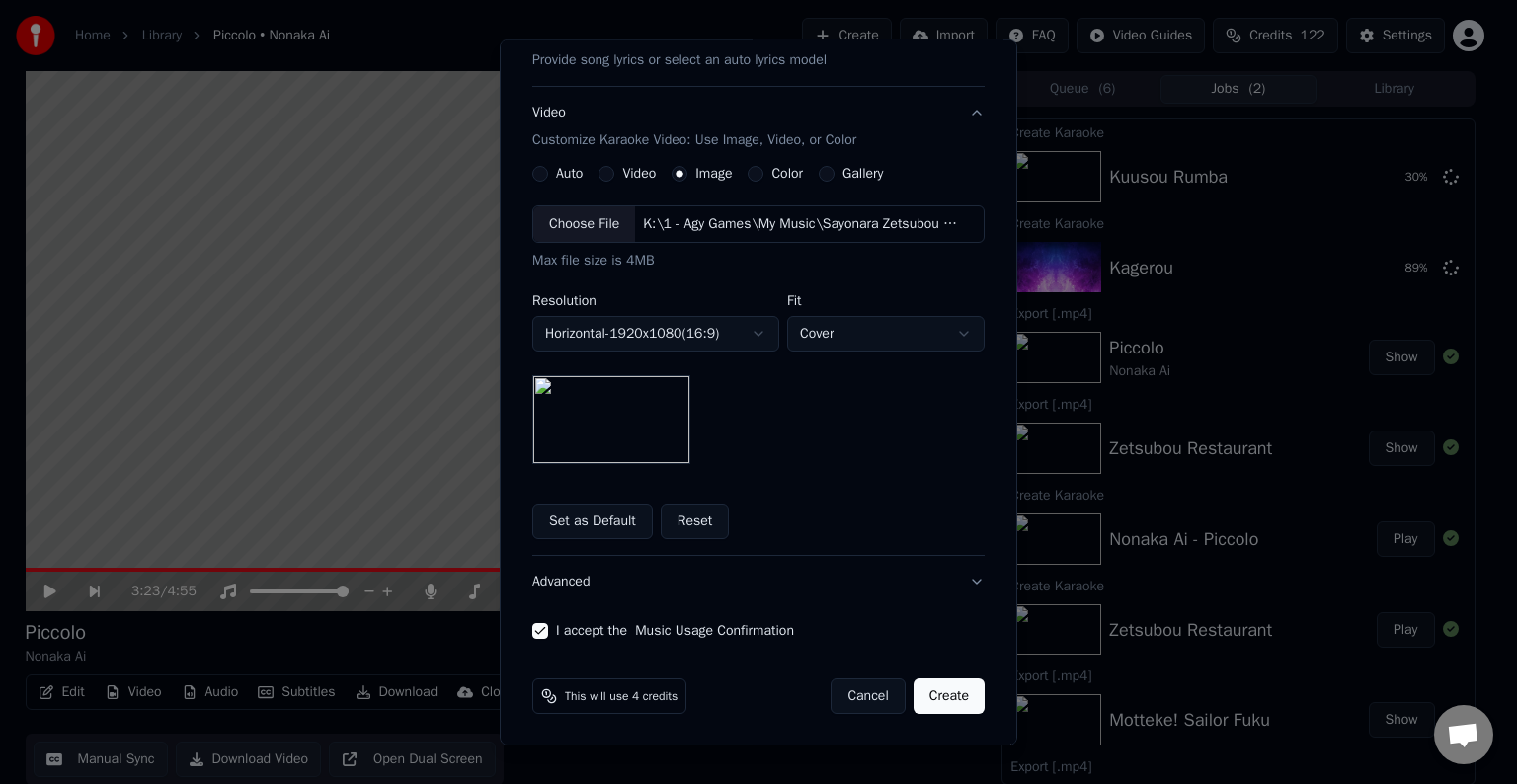 click on "Create" at bounding box center (949, 696) 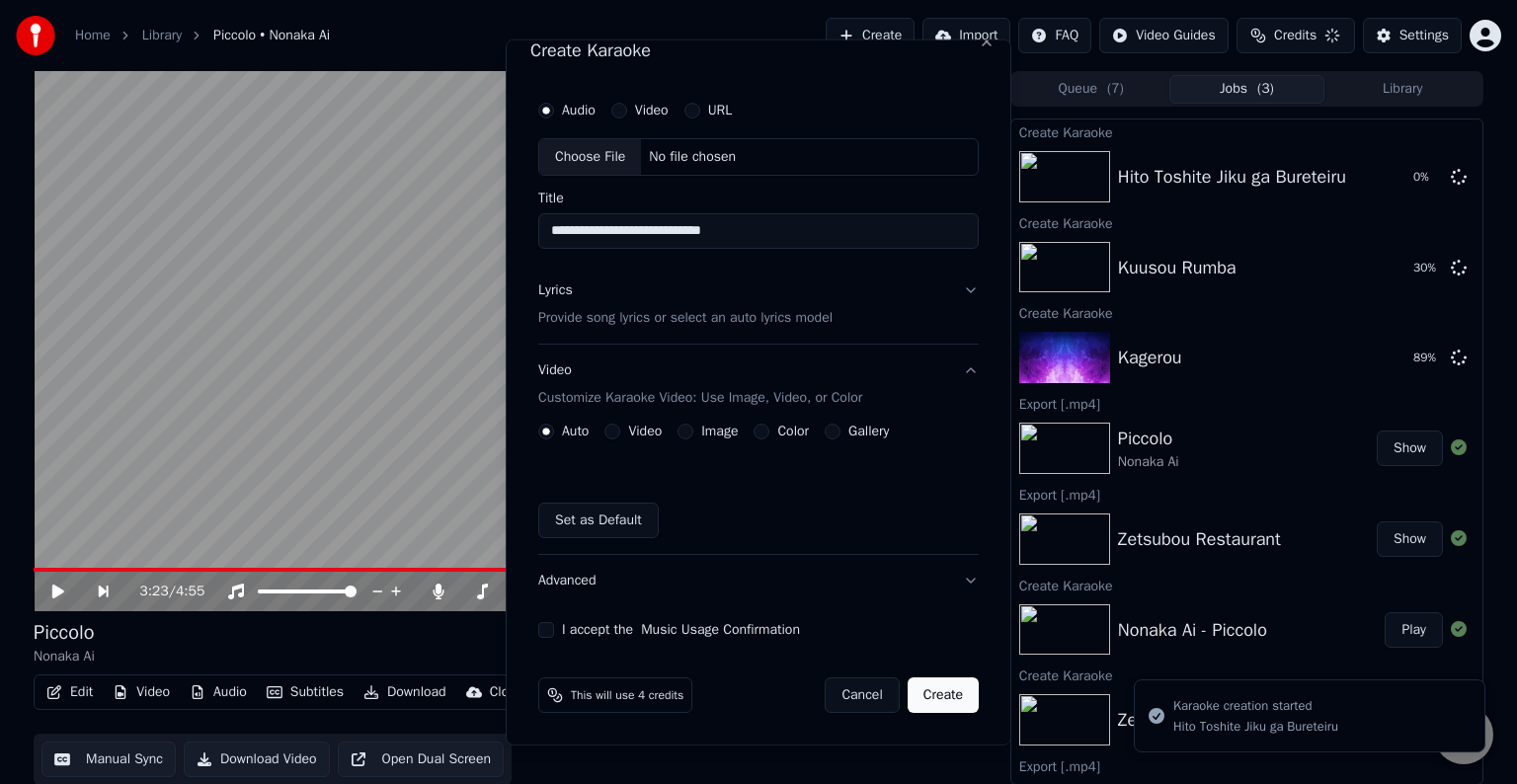 type 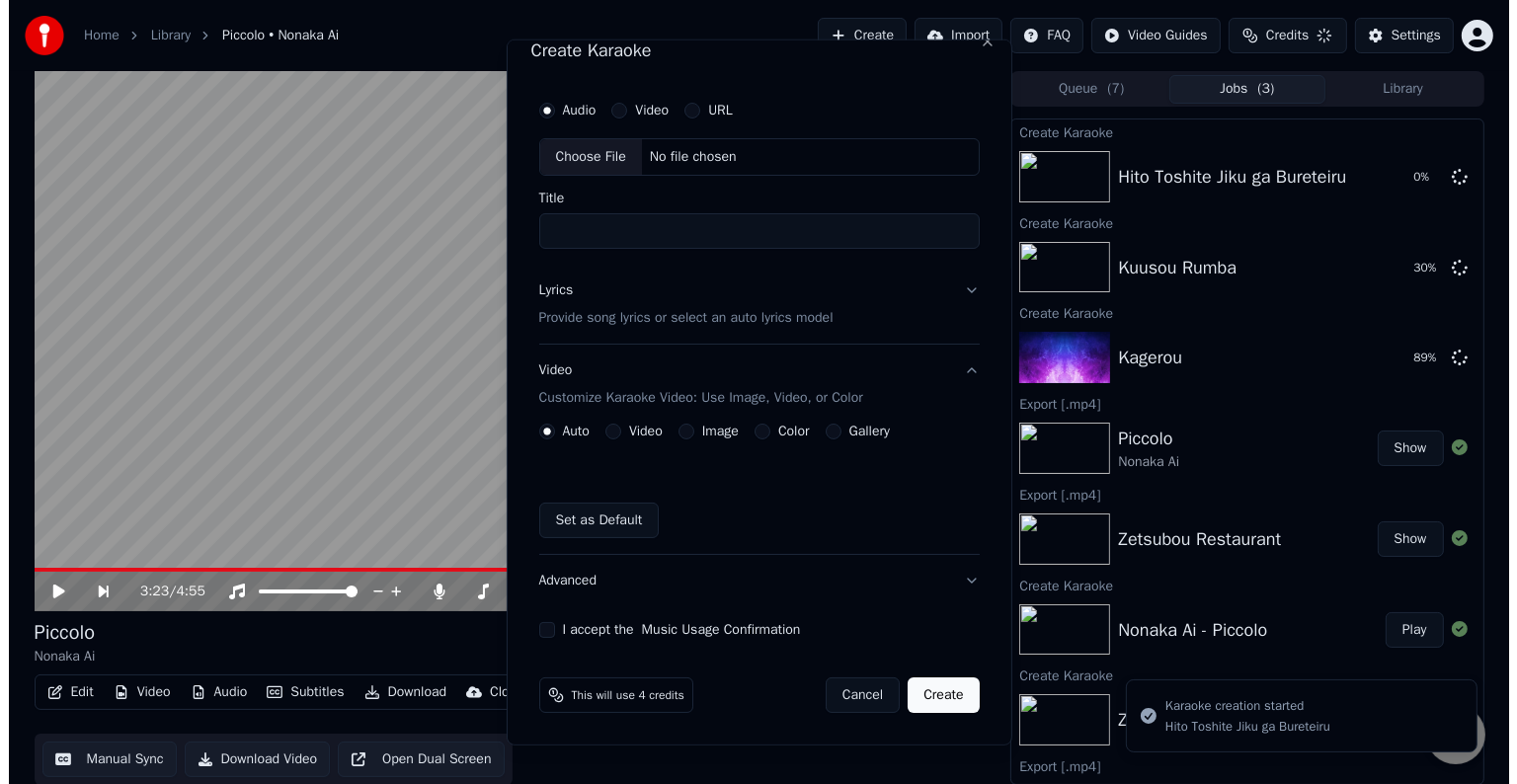scroll, scrollTop: 22, scrollLeft: 0, axis: vertical 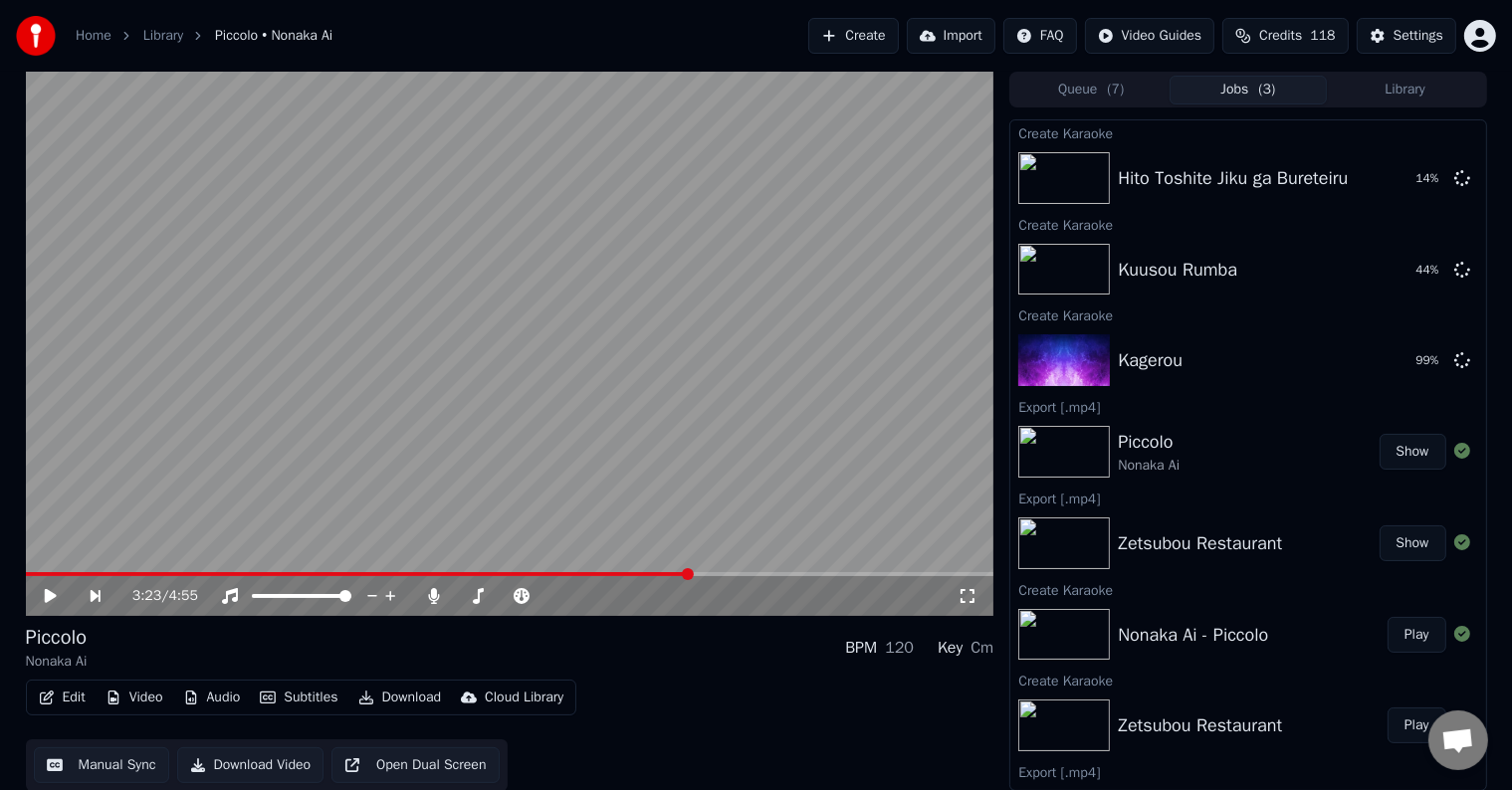 click on "Create" at bounding box center (853, 36) 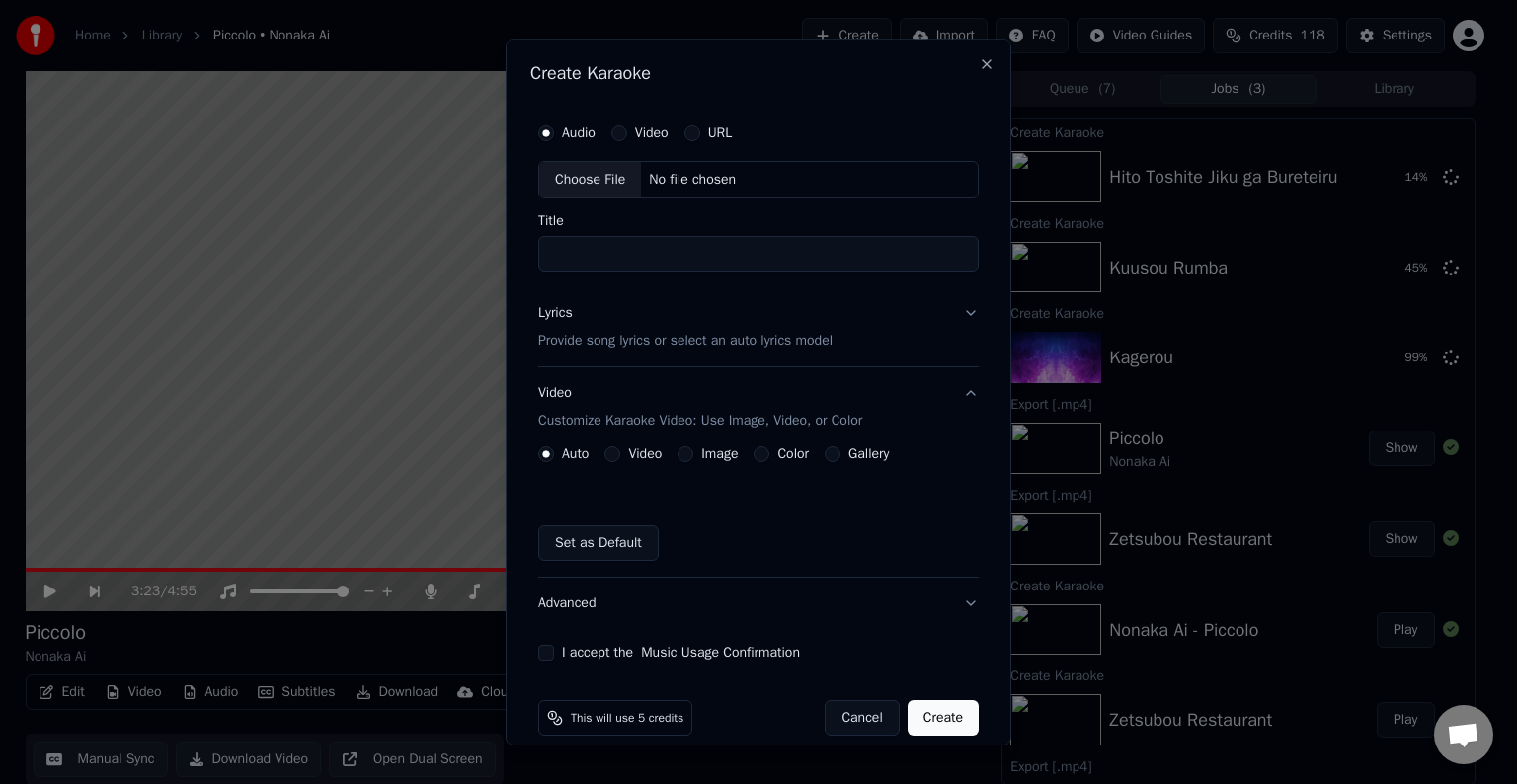 click on "Video" at bounding box center [652, 133] 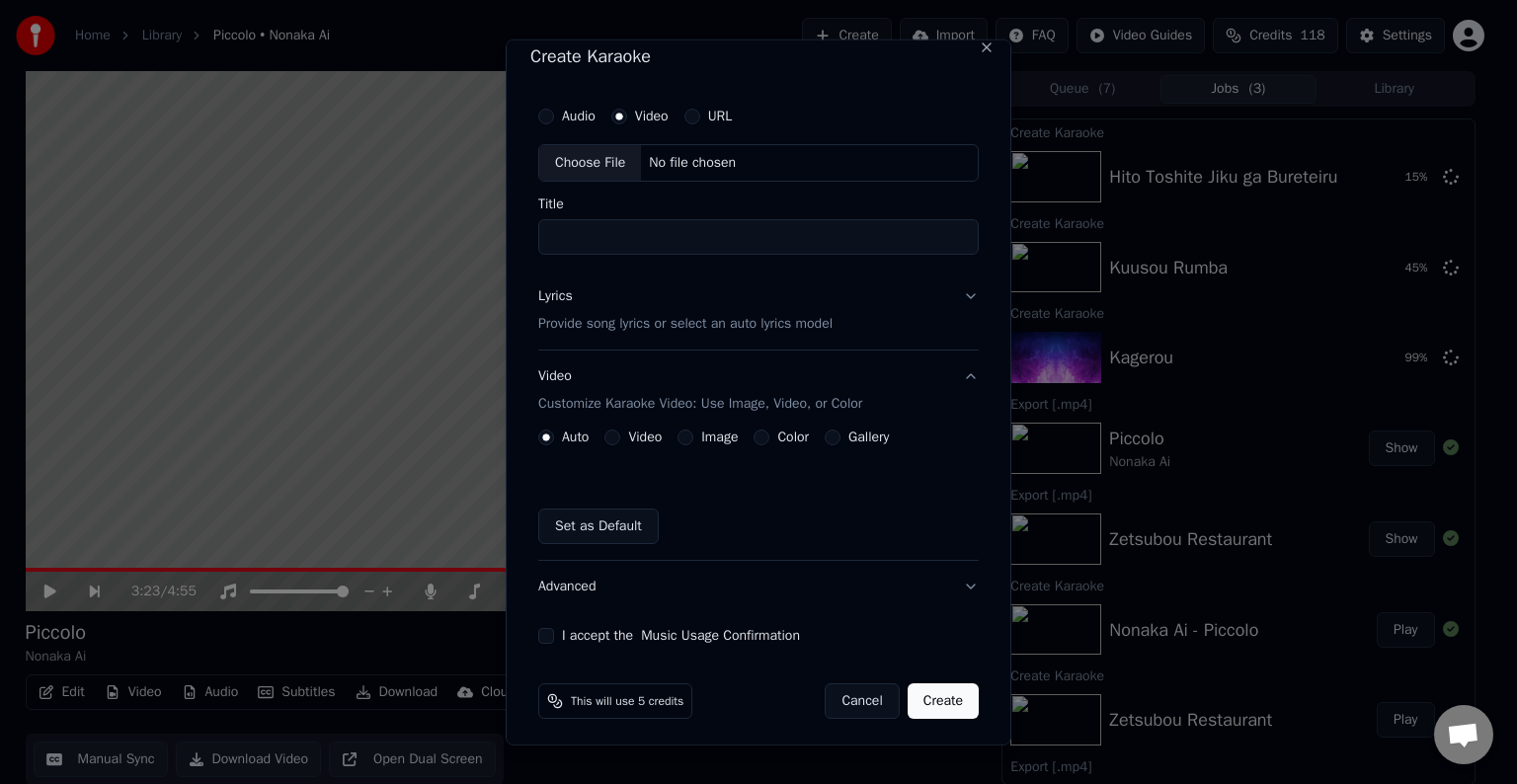 scroll, scrollTop: 22, scrollLeft: 0, axis: vertical 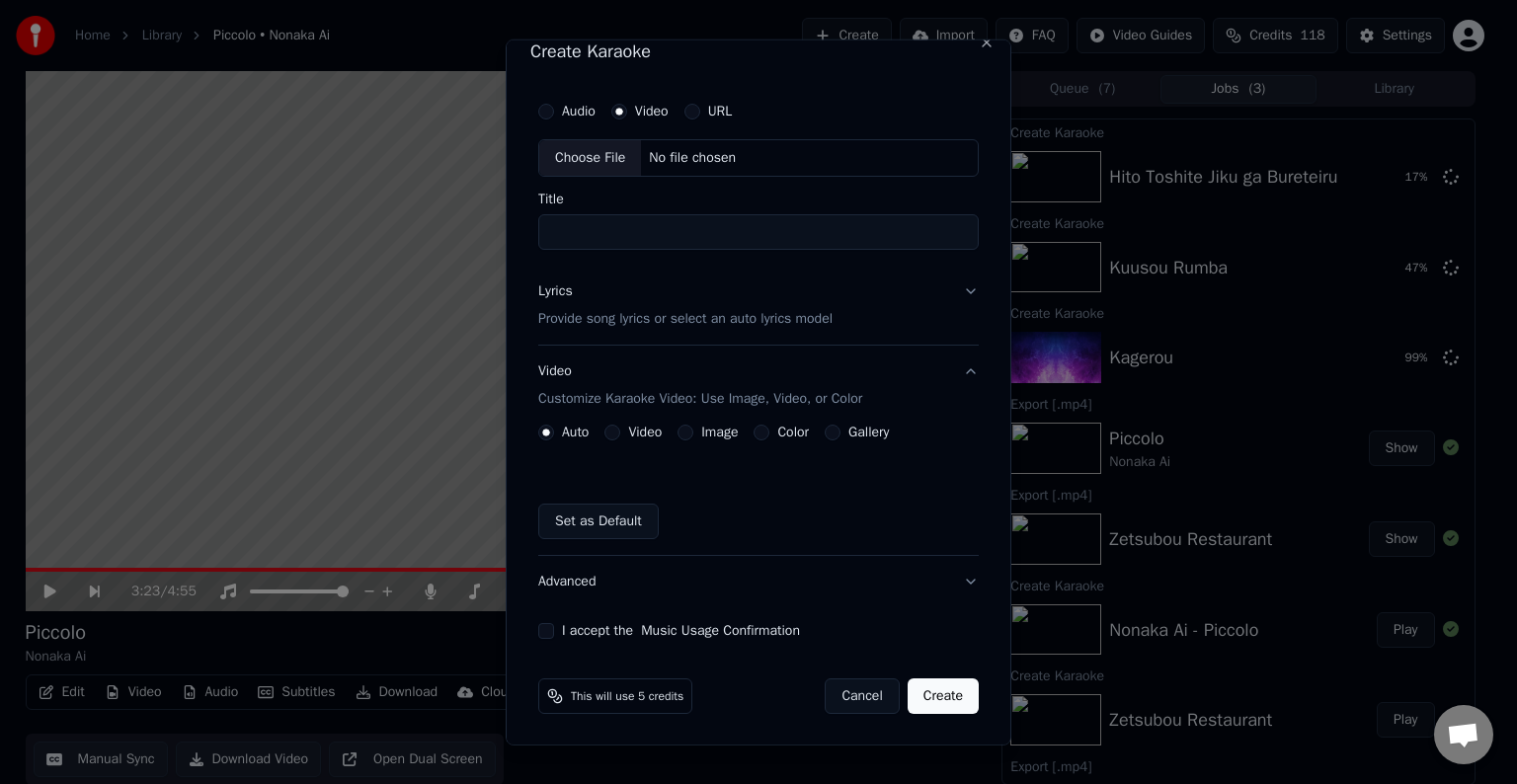 click on "Provide song lyrics or select an auto lyrics model" at bounding box center [685, 319] 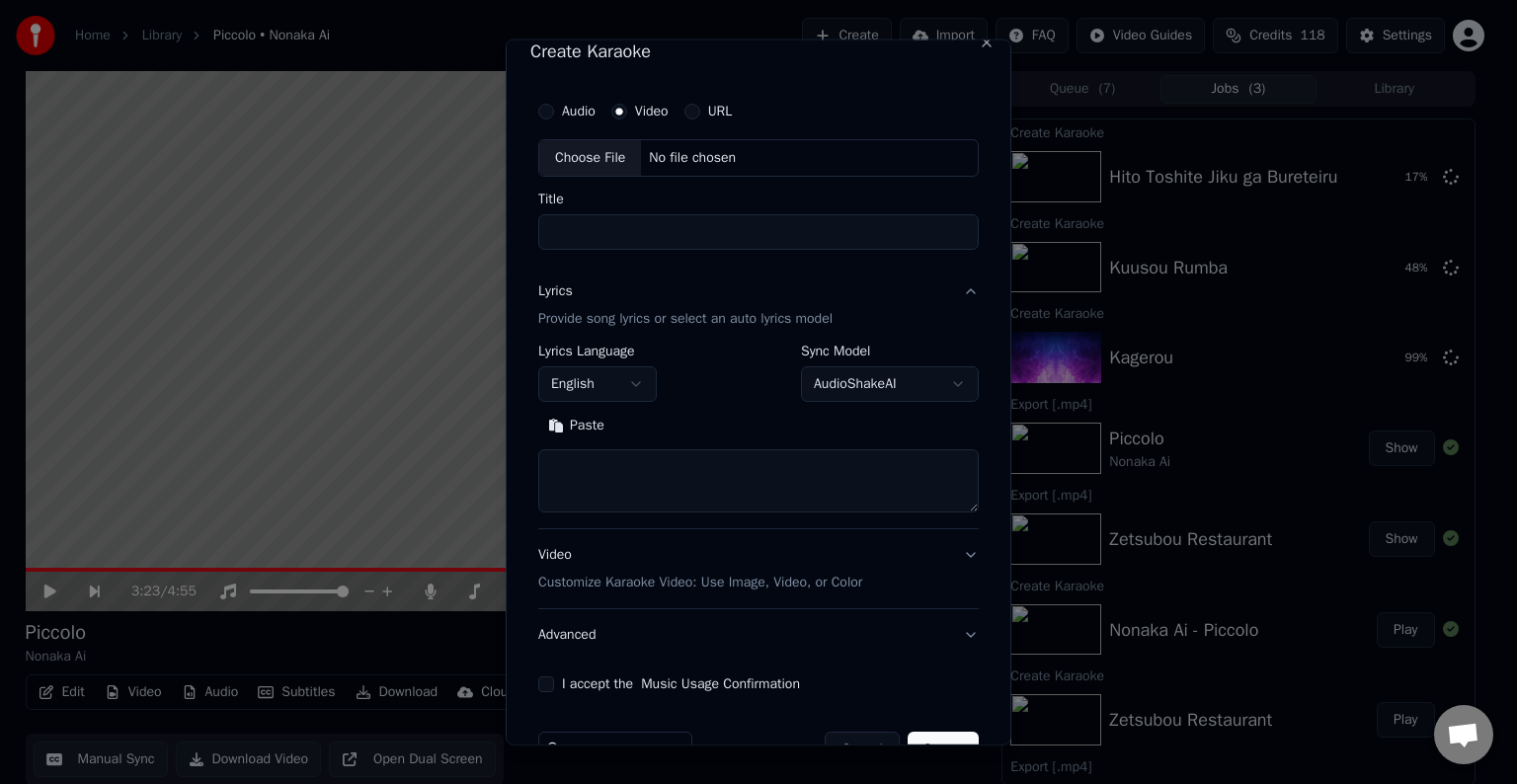 click on "Home Library Piccolo • Nonaka Ai Create Import FAQ Video Guides Credits 118 Settings 3:23  /  4:55 Piccolo Nonaka Ai BPM 120 Key Cm Edit Video Audio Subtitles Download Cloud Library Manual Sync Download Video Open Dual Screen Queue ( 7 ) Jobs ( 3 ) Library Create Karaoke Hito Toshite Jiku ga Bureteiru 17 % Create Karaoke Kuusou Rumba 48 % Create Karaoke Kagerou 99 % Export [.mp4] Piccolo Nonaka Ai Show Export [.mp4] Zetsubou Restaurant Show Create Karaoke Nonaka Ai - Piccolo Play Create Karaoke Zetsubou Restaurant Play Export [.mp4] Motteke! Sailor Fuku Show Export [.mp4] にゃんぱいあ体操 Show Export [.mp4] にゃんぱいあ体操 Show Sync Lyrics にゃんぱいあ体操 Play Sync Lyrics にゃんぱいあ体操 Play Export [.mp4] Motteke! Sailor Fuku Show Export [.mp4] Motteke! Sailor Fuku Sync Lyrics にゃんぱいあ体操 Play Sync Lyrics にゃんぱいあ体操 Play Sync Lyrics Motteke! Sailor Fuku Play Sync Lyrics にゃんぱいあ体操 Play Sync Lyrics にゃんぱいあ体操 Play Play" at bounding box center (750, 392) 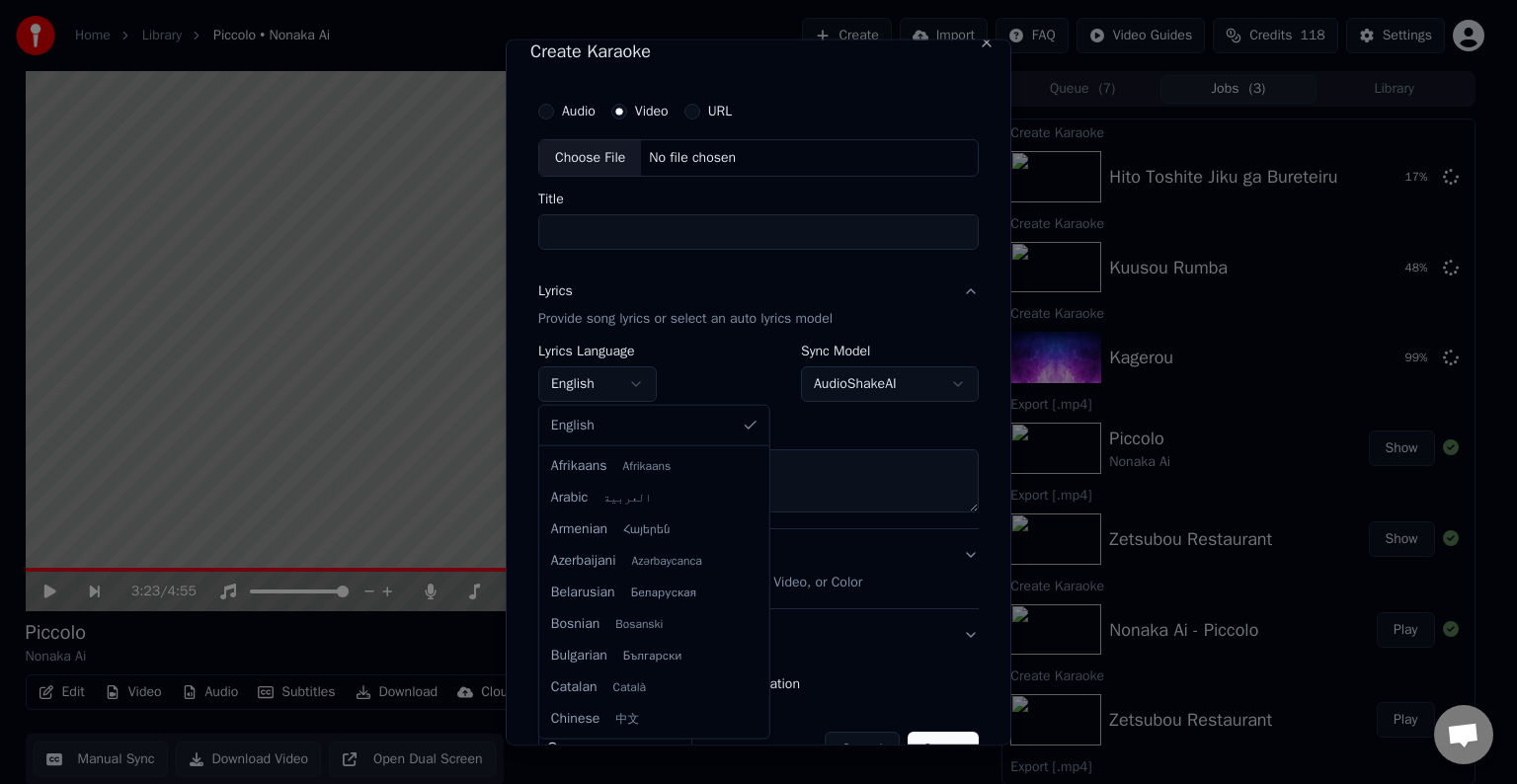 scroll, scrollTop: 695, scrollLeft: 0, axis: vertical 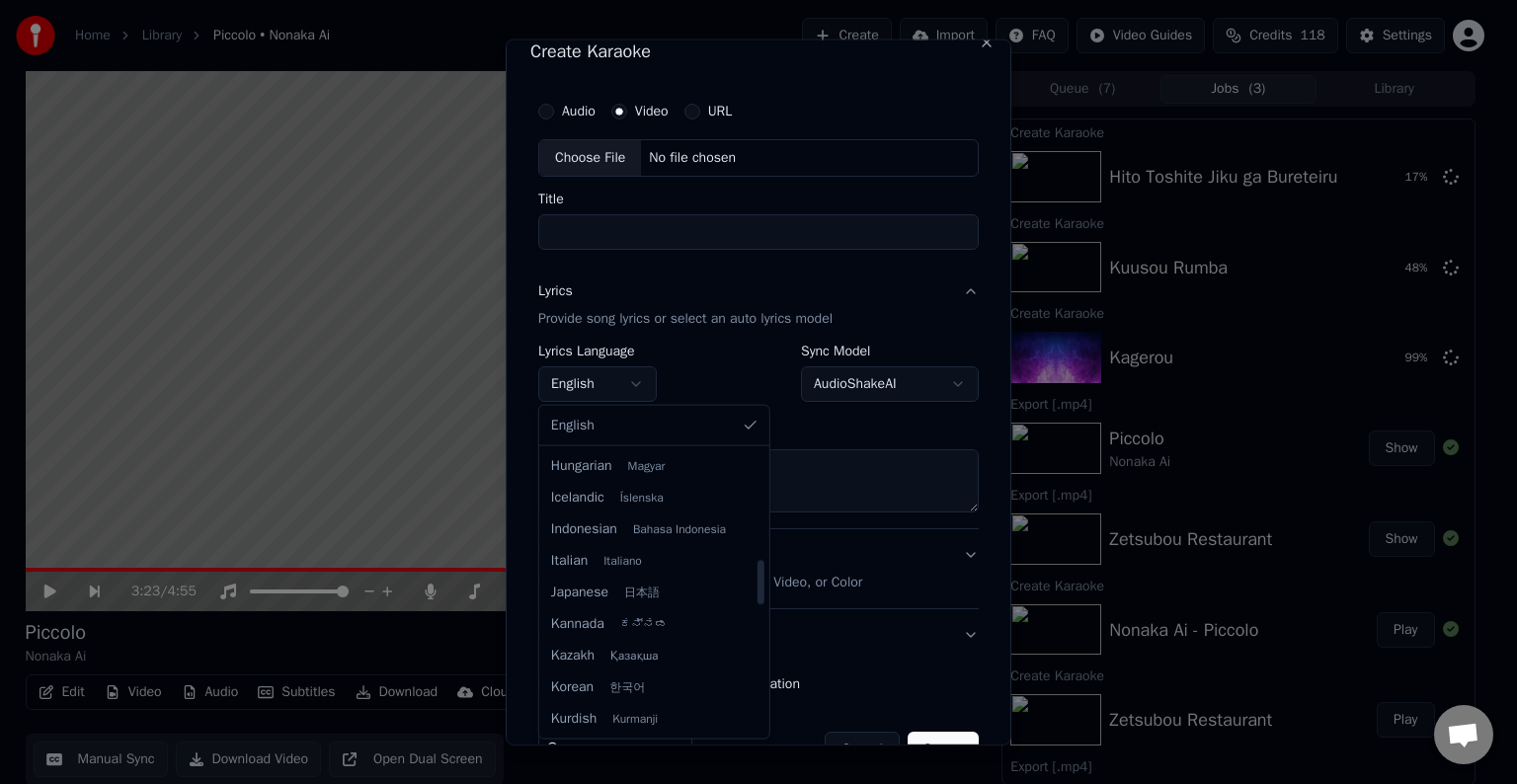 select on "**" 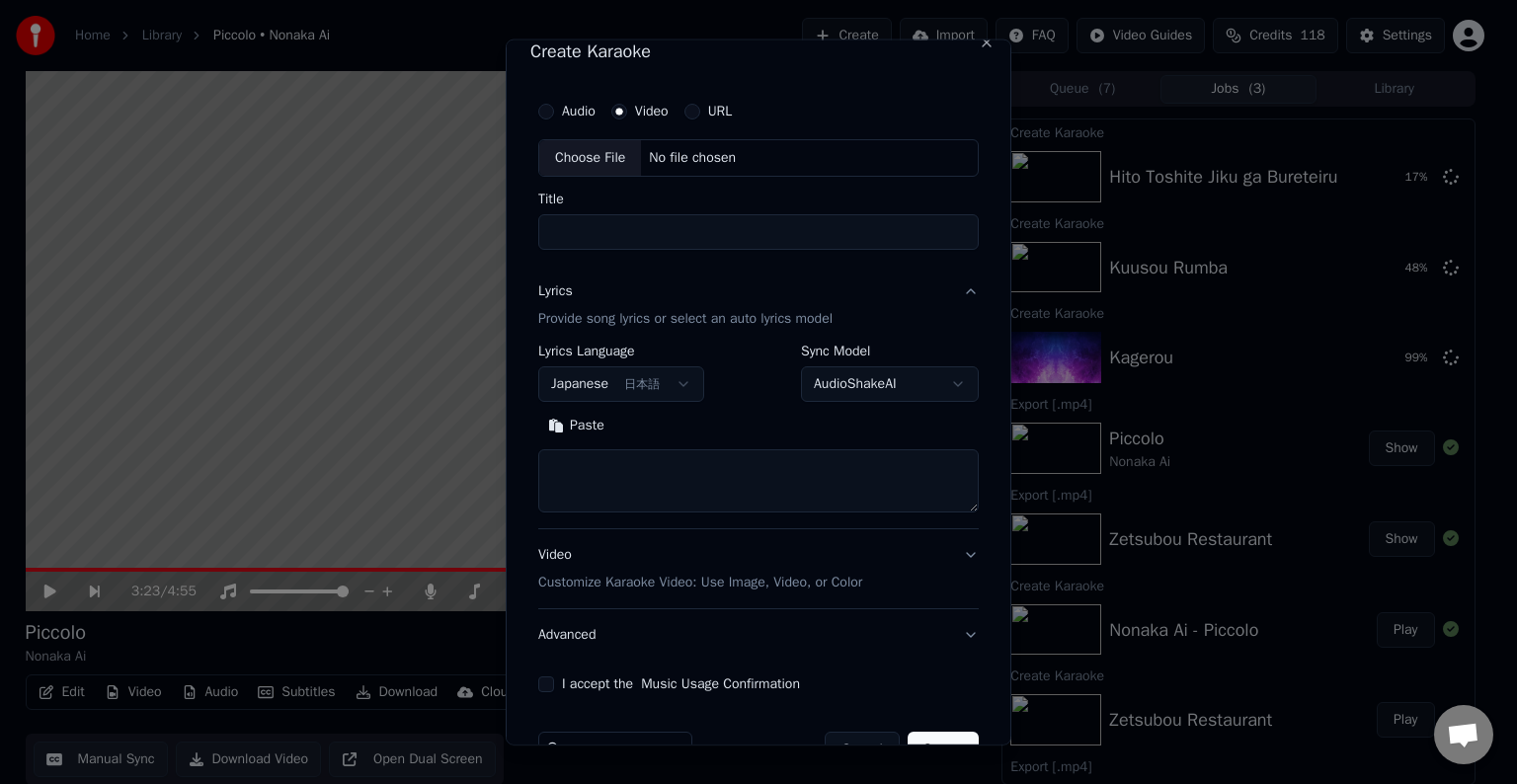 click at bounding box center (758, 481) 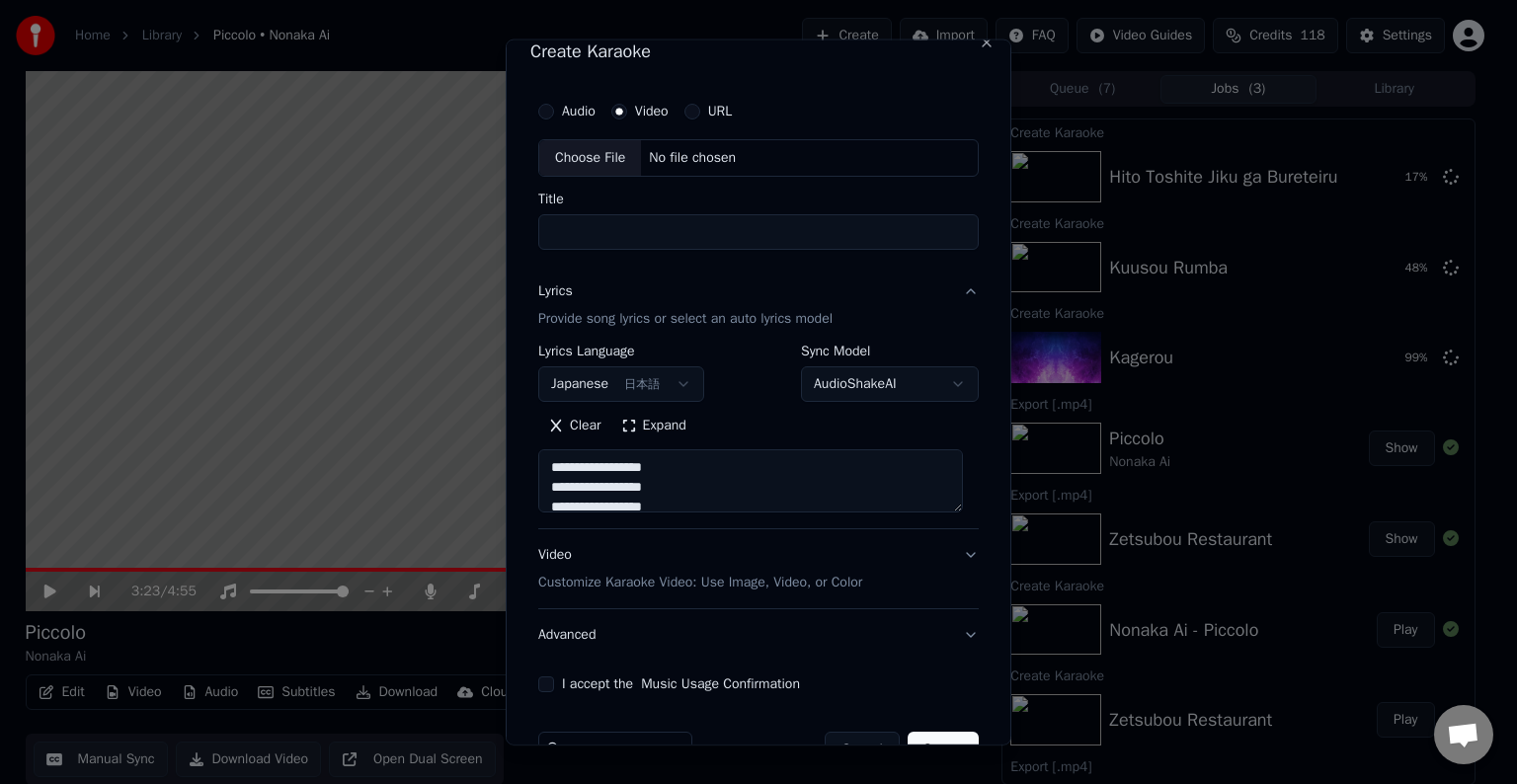 scroll, scrollTop: 1563, scrollLeft: 0, axis: vertical 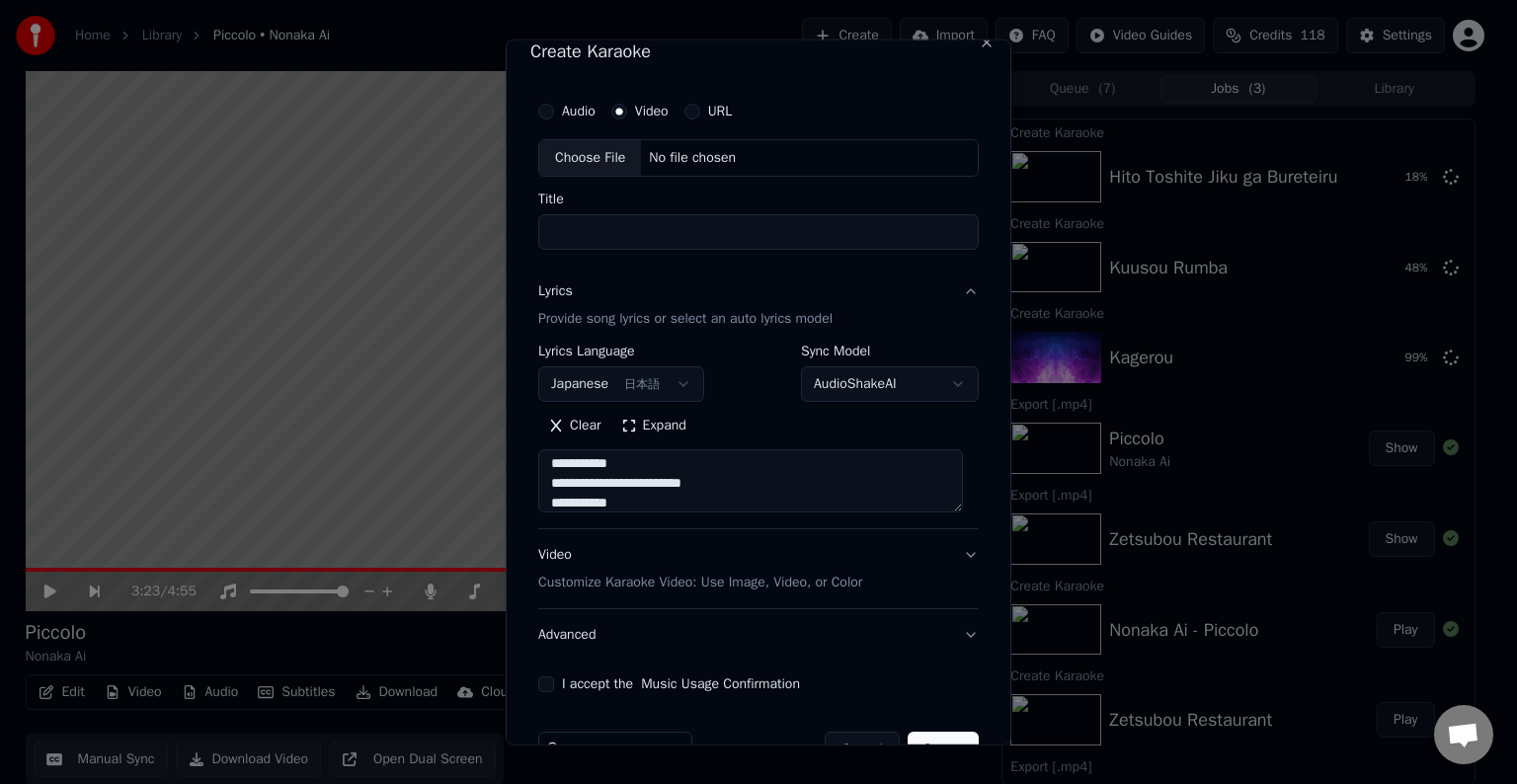 type on "**********" 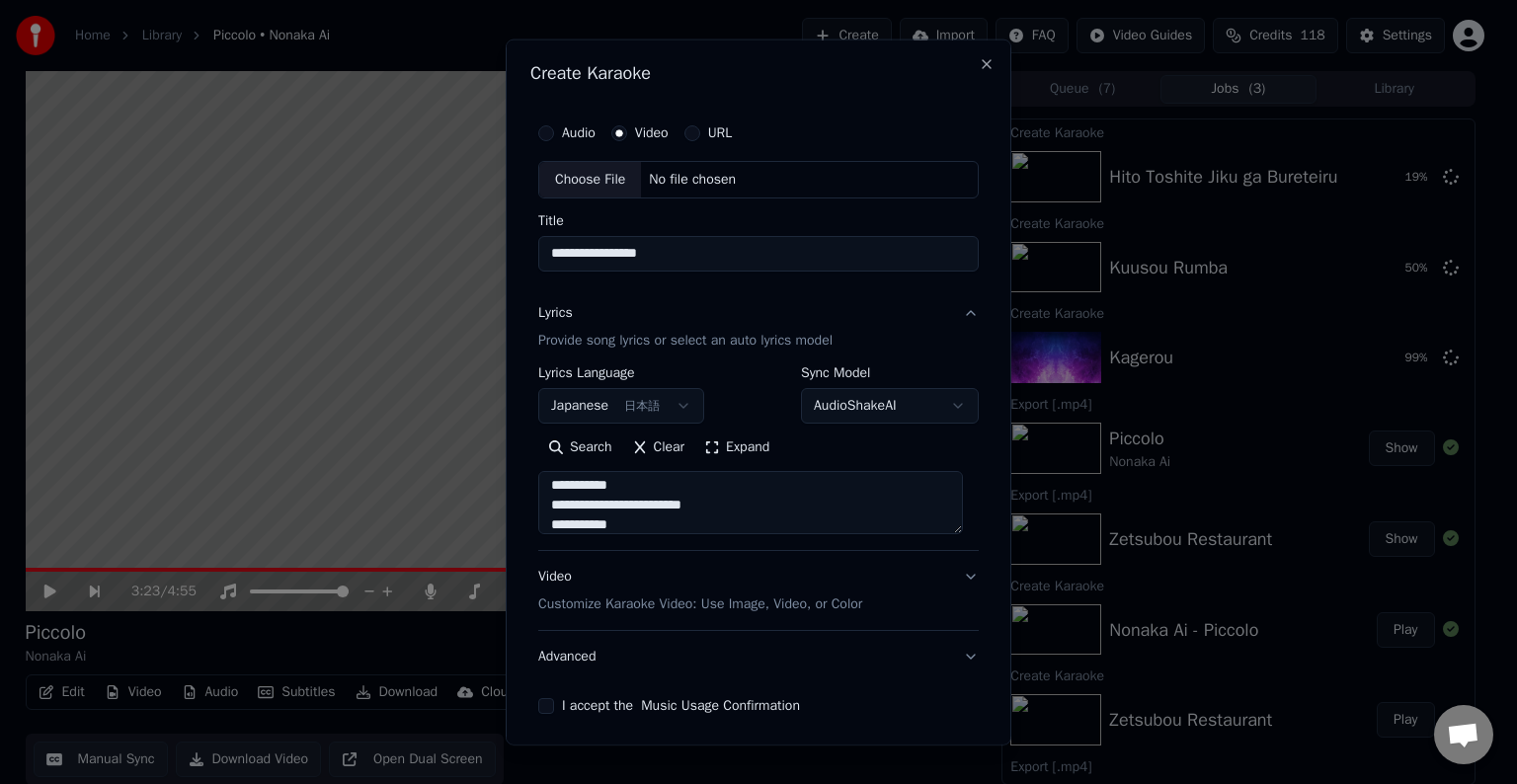 type on "**********" 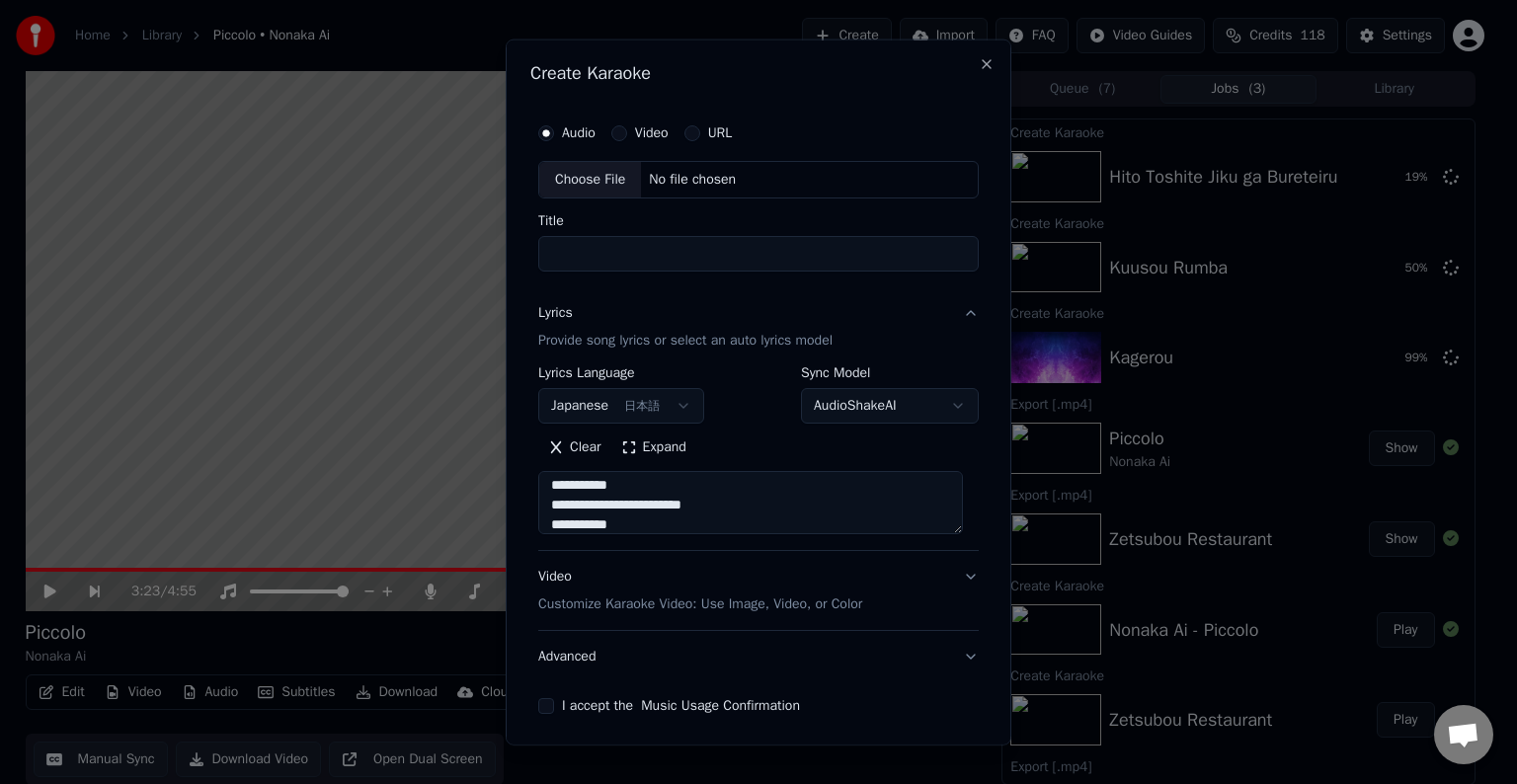 click on "Choose File" at bounding box center (590, 180) 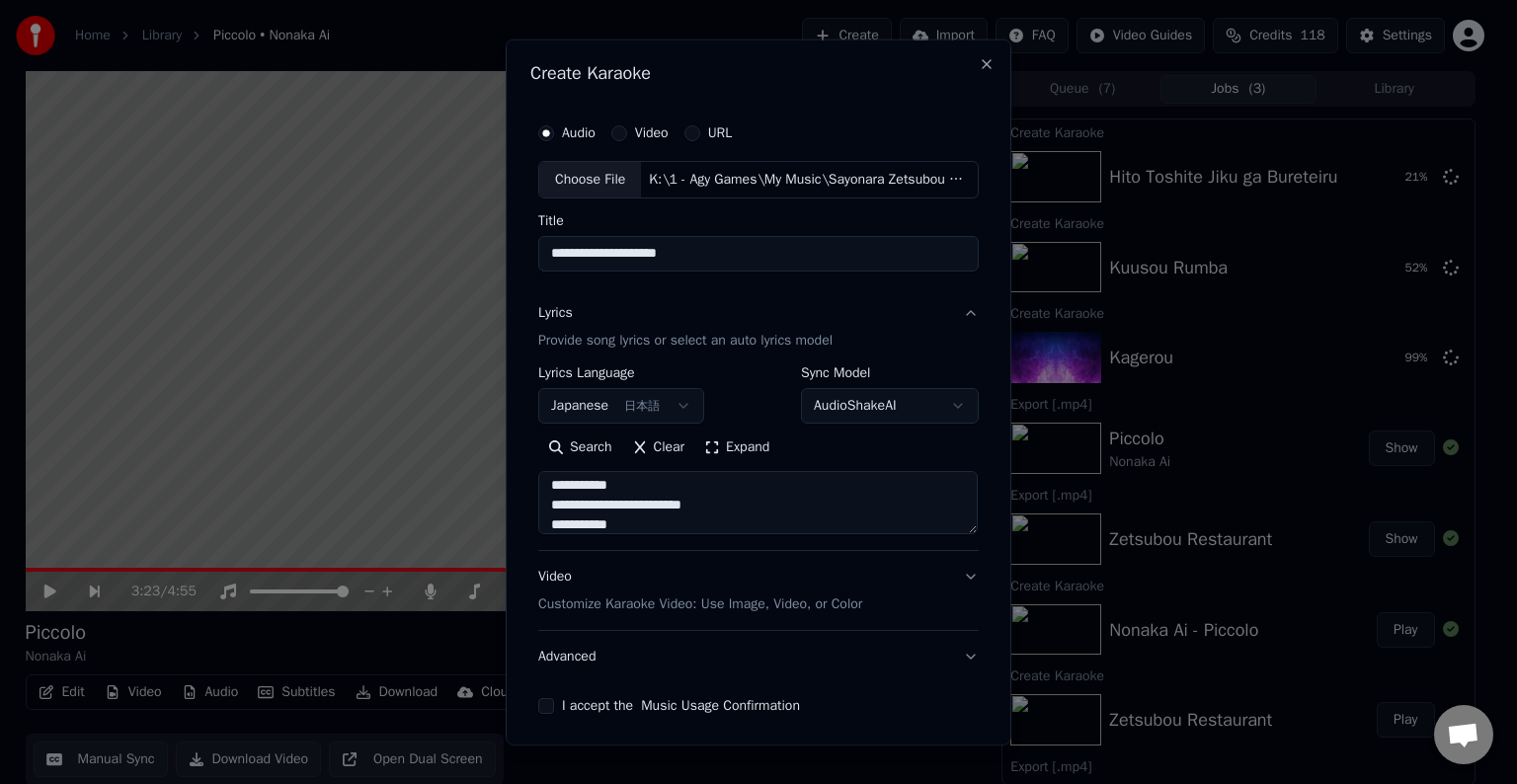 click on "**********" at bounding box center [758, 254] 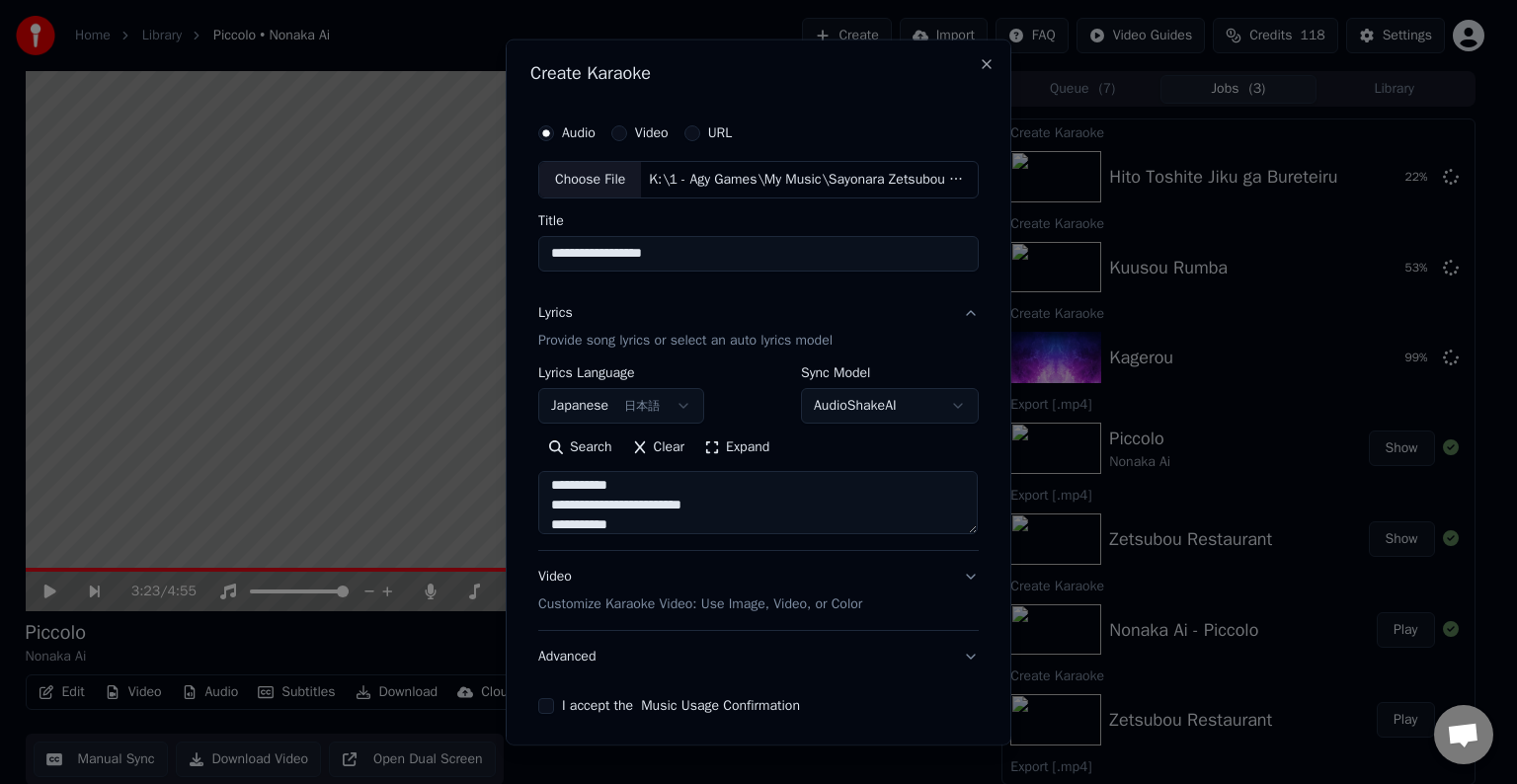 type on "**********" 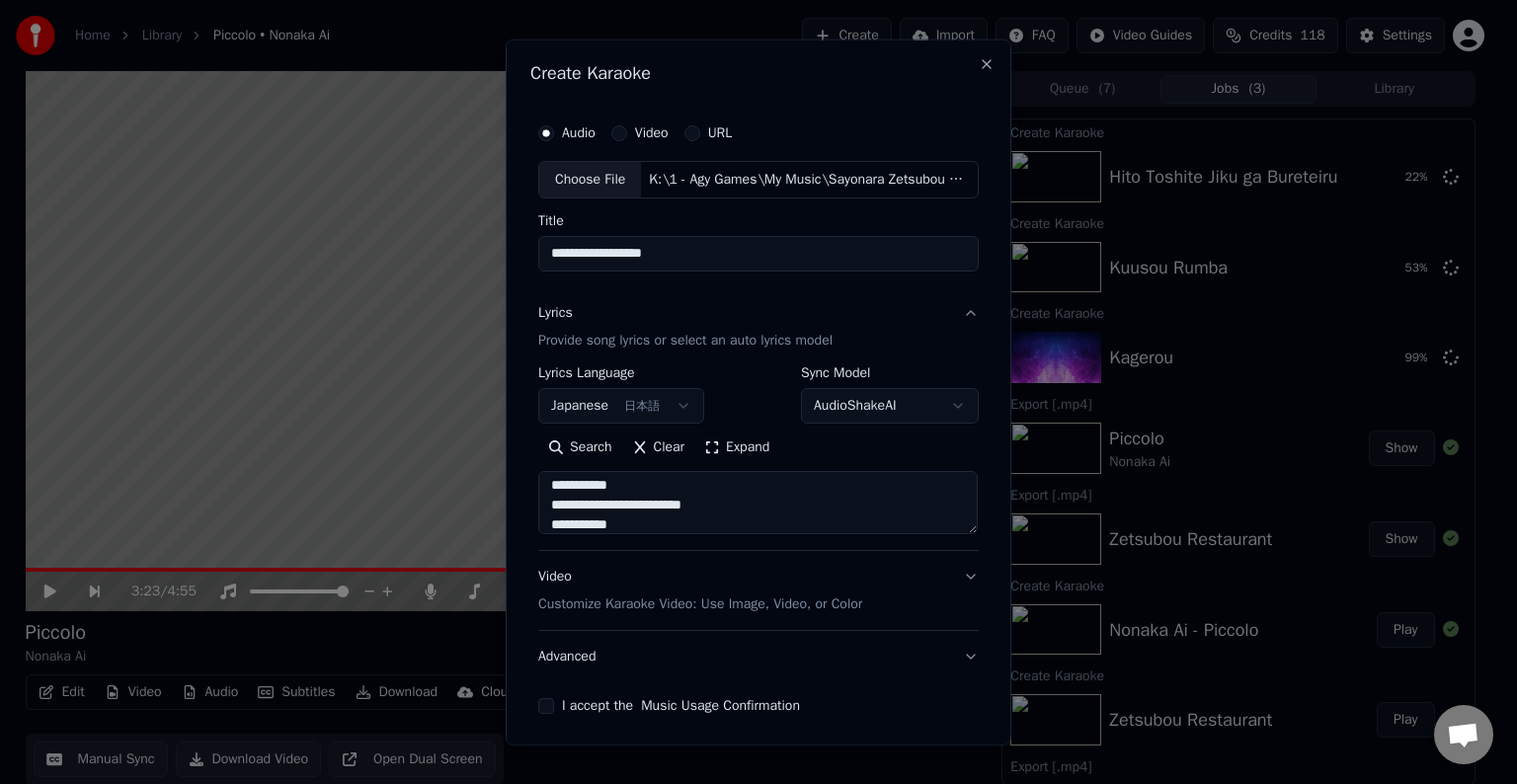 scroll, scrollTop: 75, scrollLeft: 0, axis: vertical 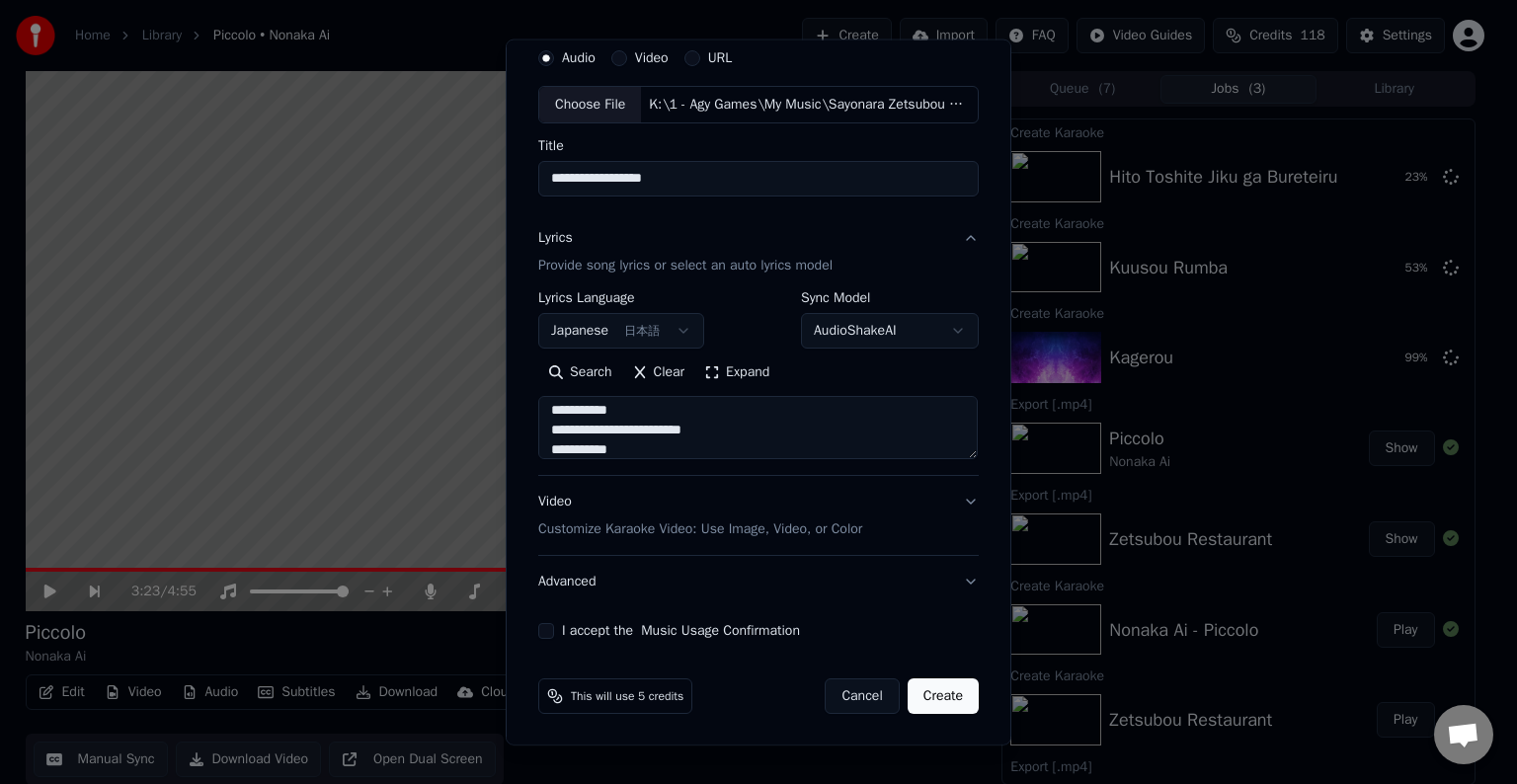 click on "Customize Karaoke Video: Use Image, Video, or Color" at bounding box center [700, 529] 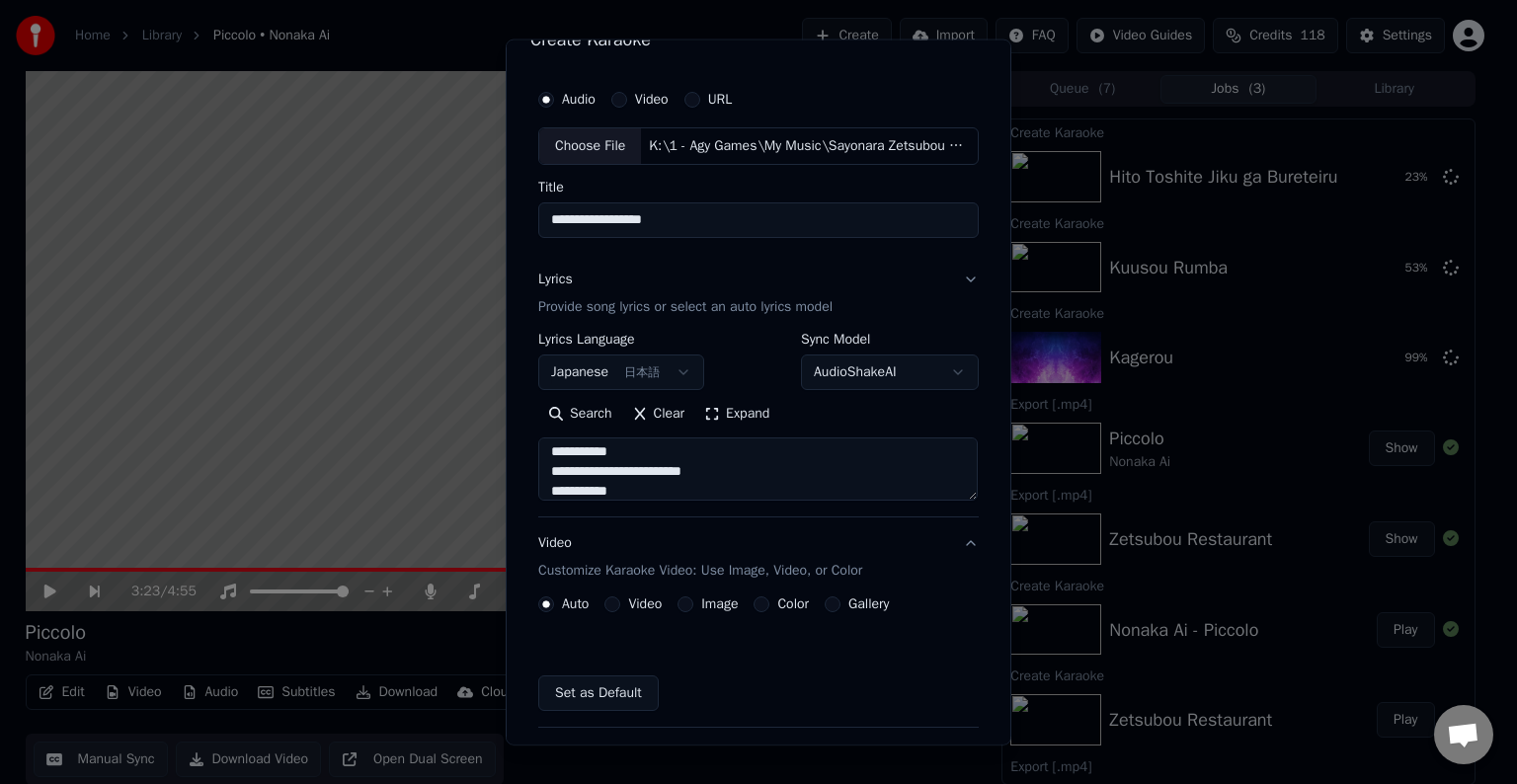 scroll, scrollTop: 22, scrollLeft: 0, axis: vertical 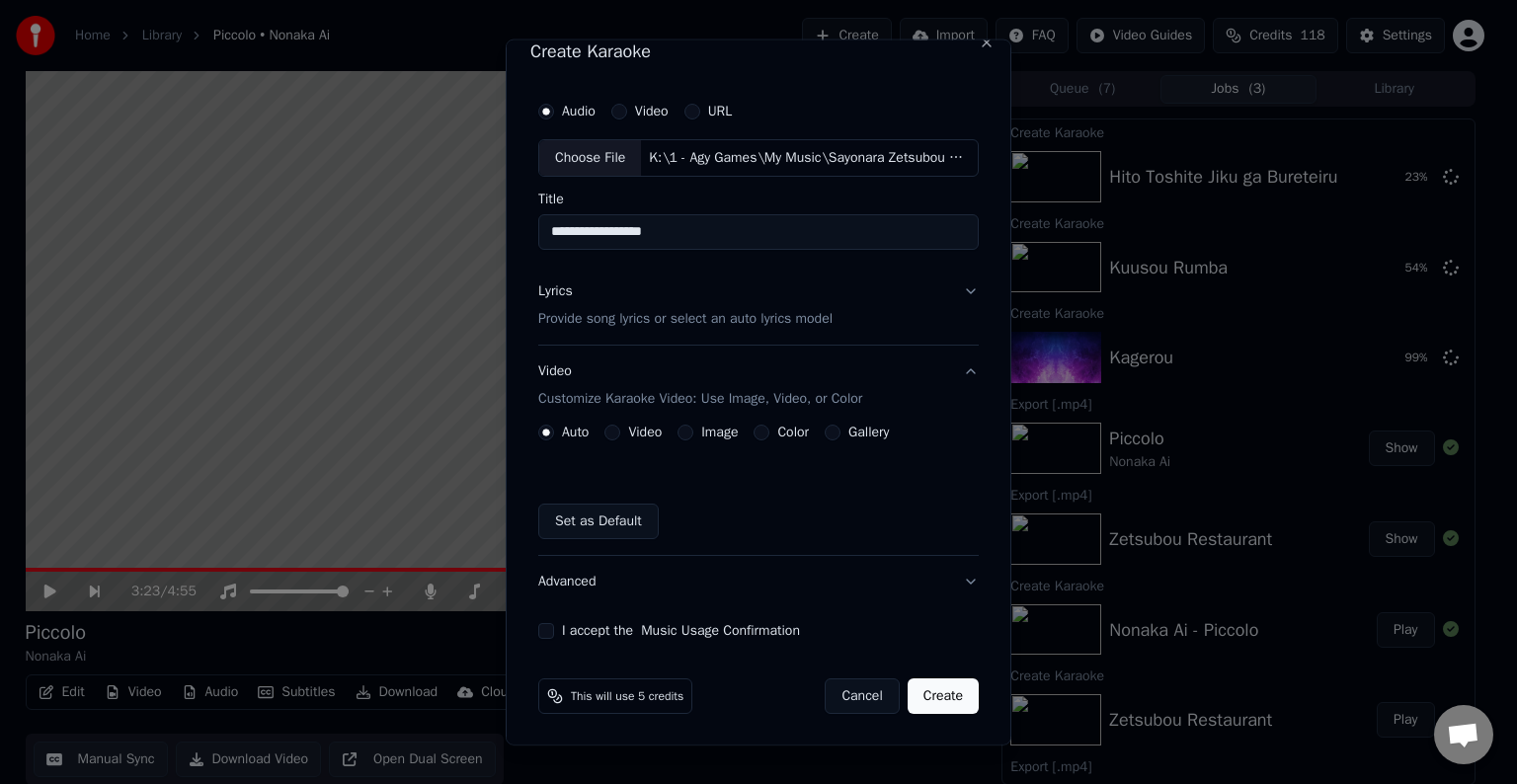 click on "Video" at bounding box center (645, 432) 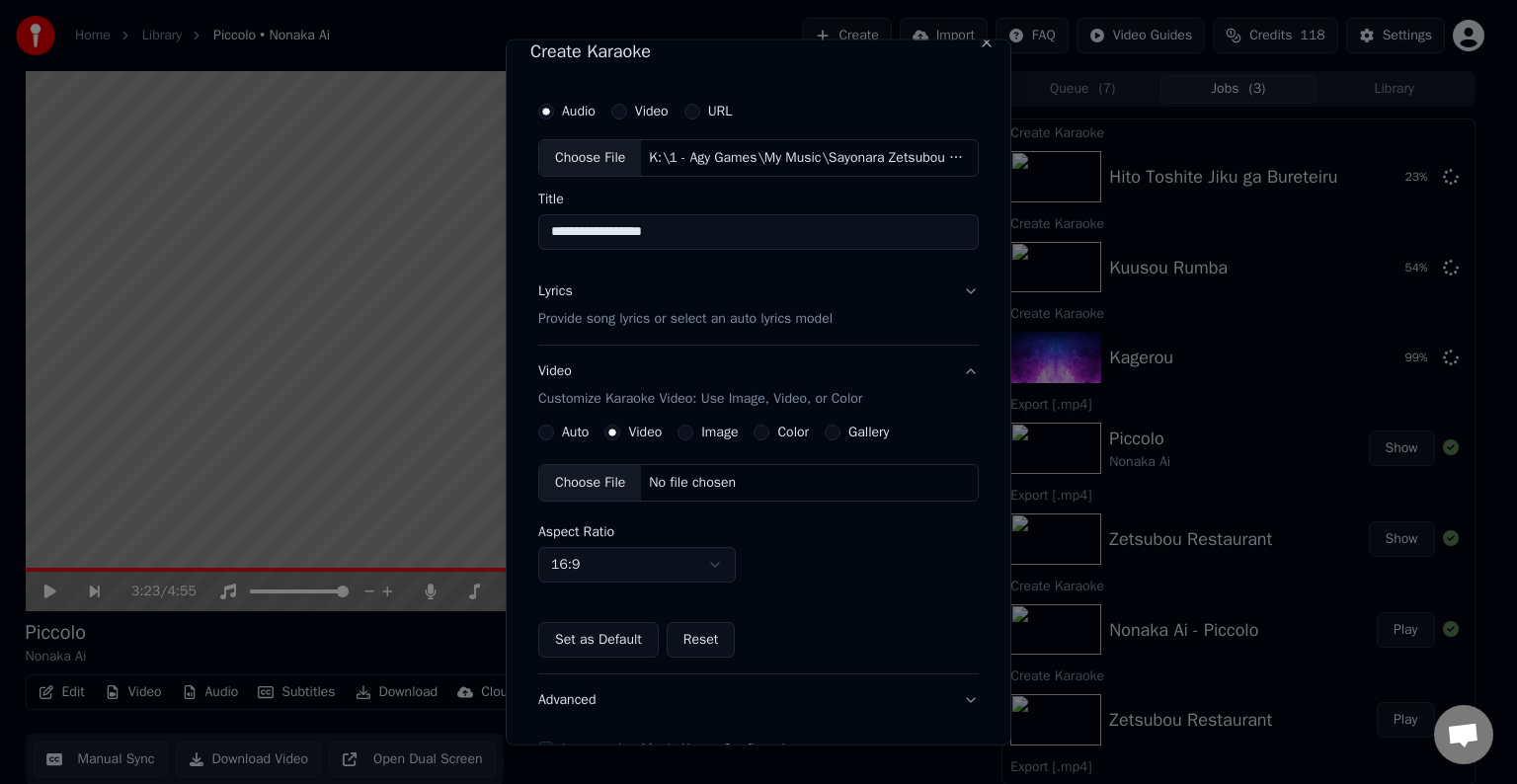 click on "Choose File" at bounding box center (590, 483) 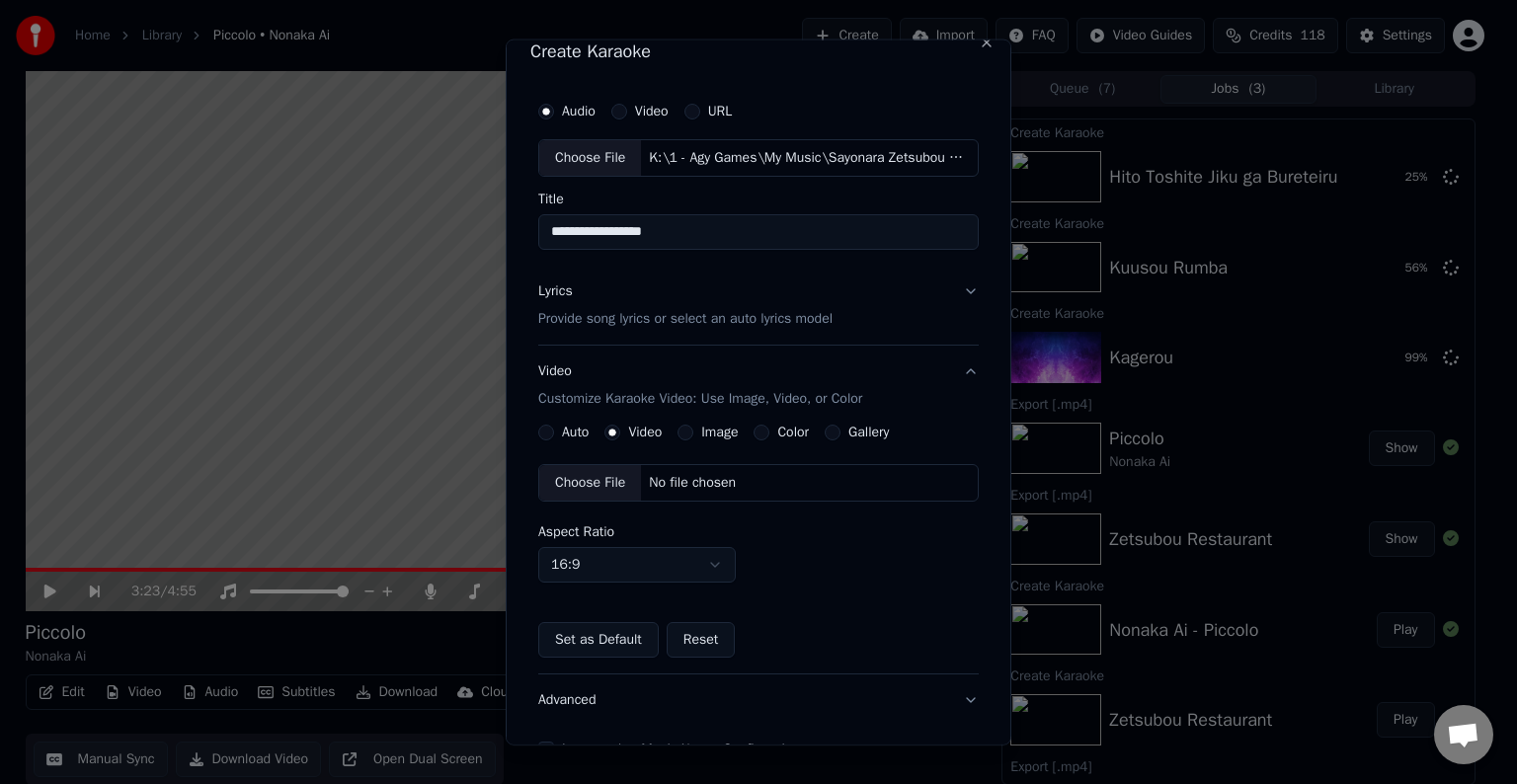click on "Image" at bounding box center (719, 432) 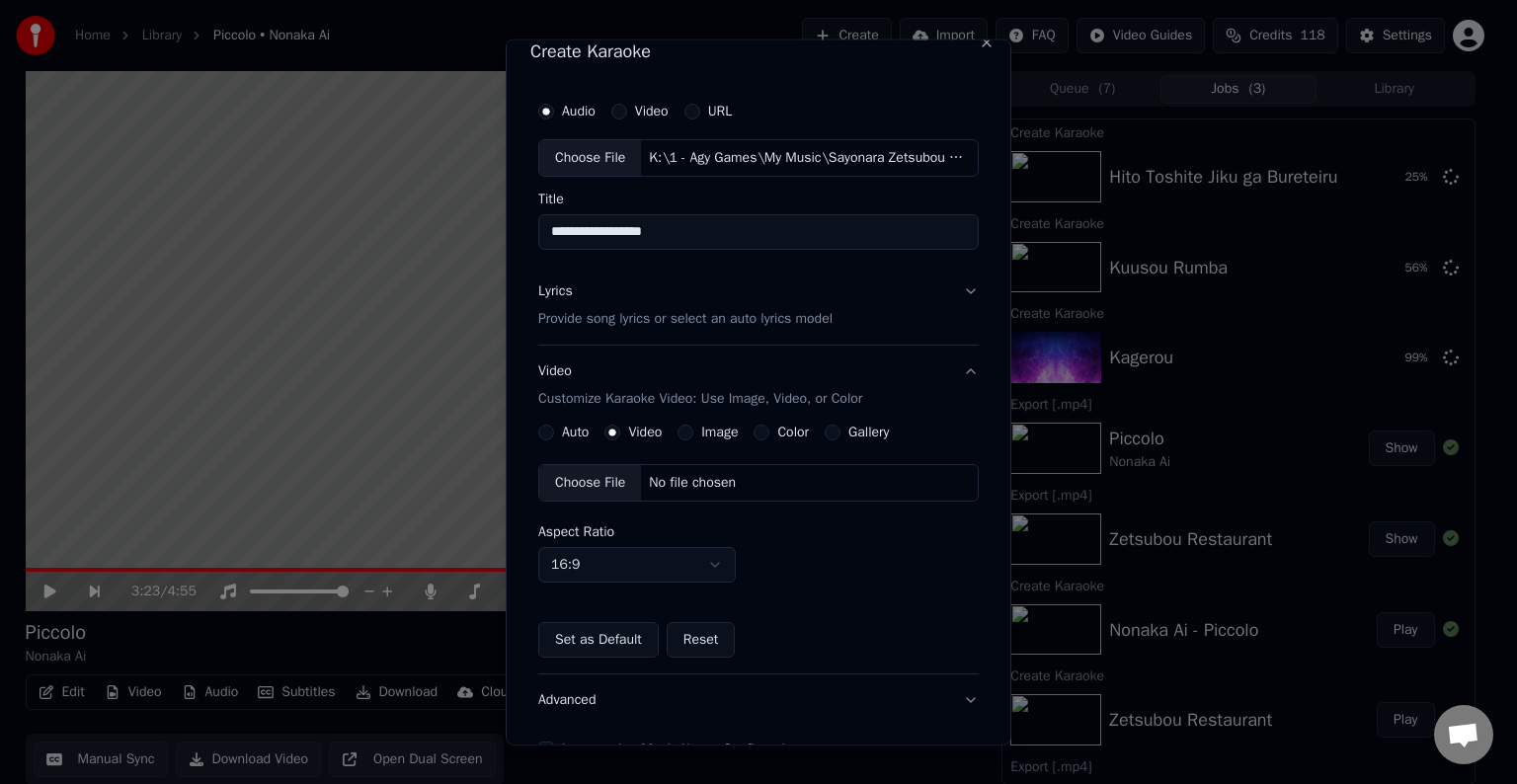 click on "Image" at bounding box center (685, 432) 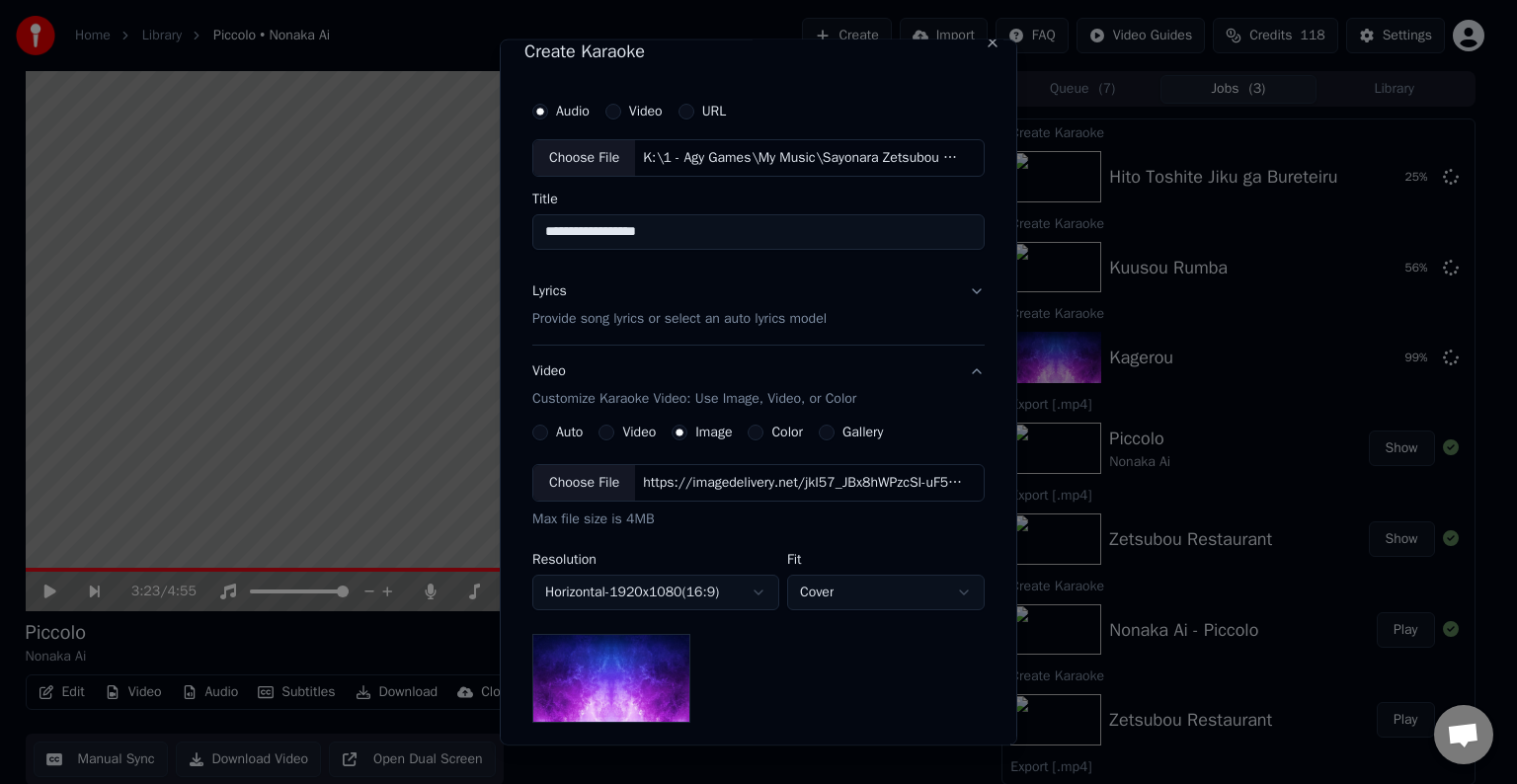 click on "Choose File" at bounding box center [584, 483] 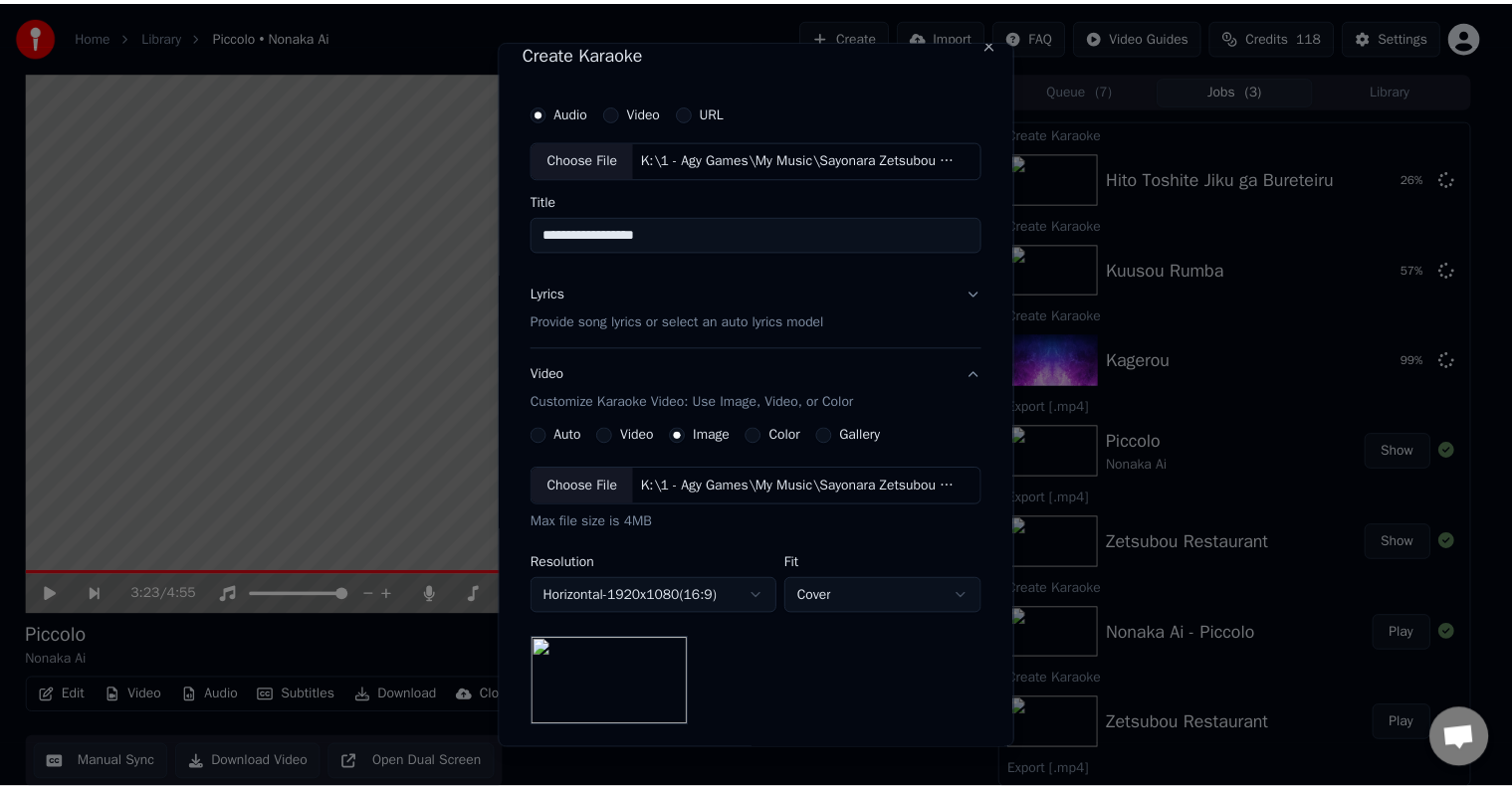 scroll, scrollTop: 283, scrollLeft: 0, axis: vertical 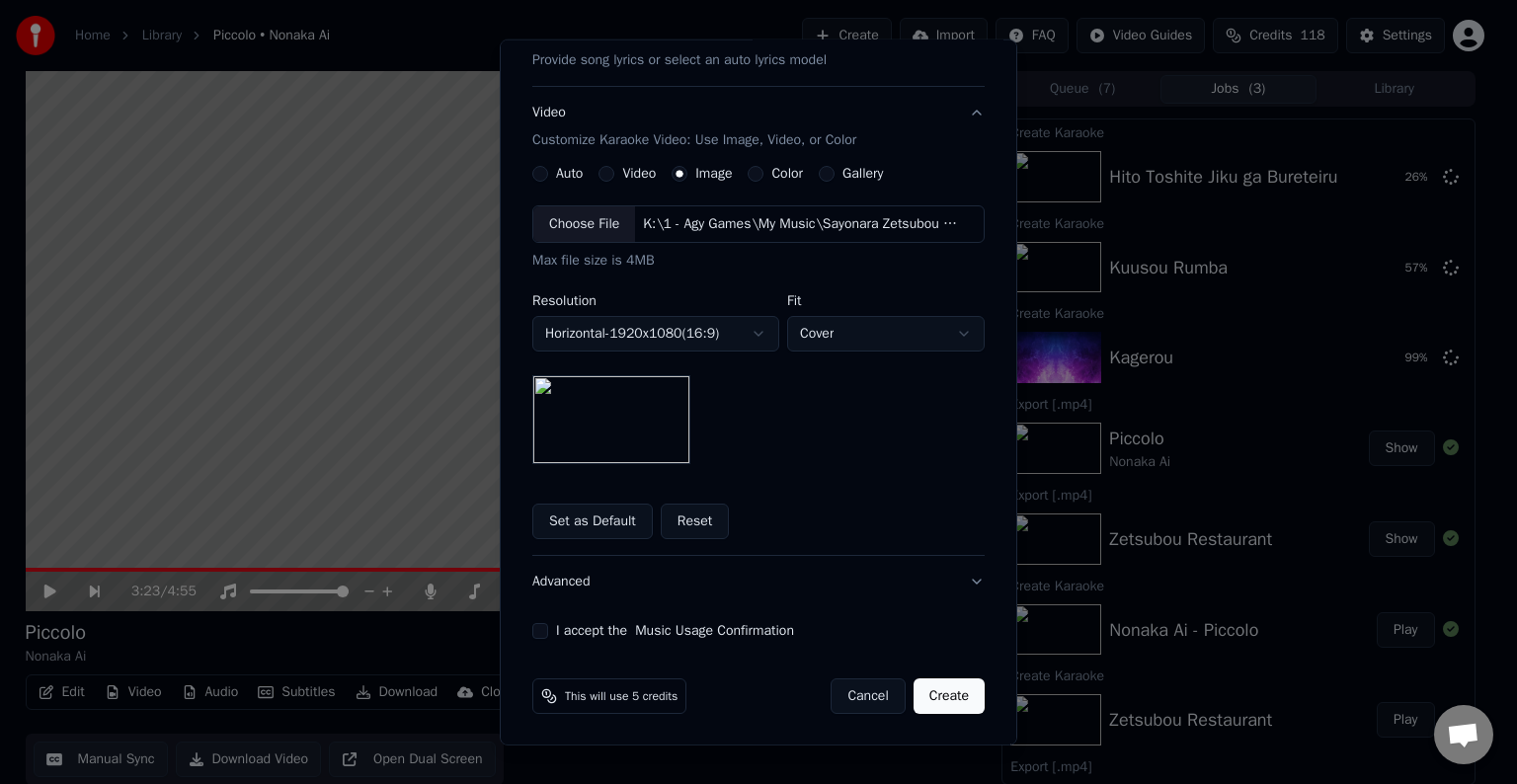 click on "**********" at bounding box center [758, 236] 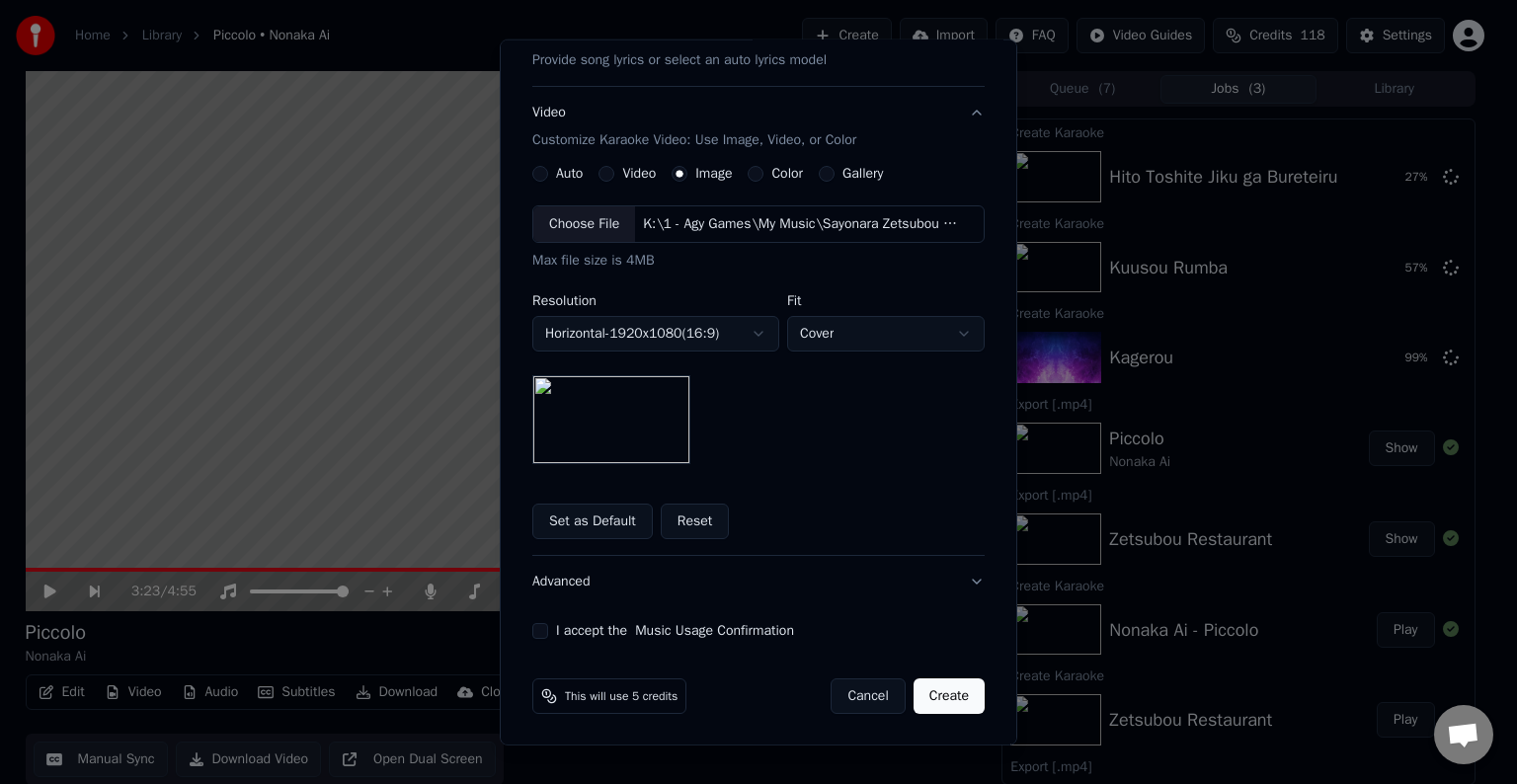 click on "I accept the   Music Usage Confirmation" at bounding box center [540, 631] 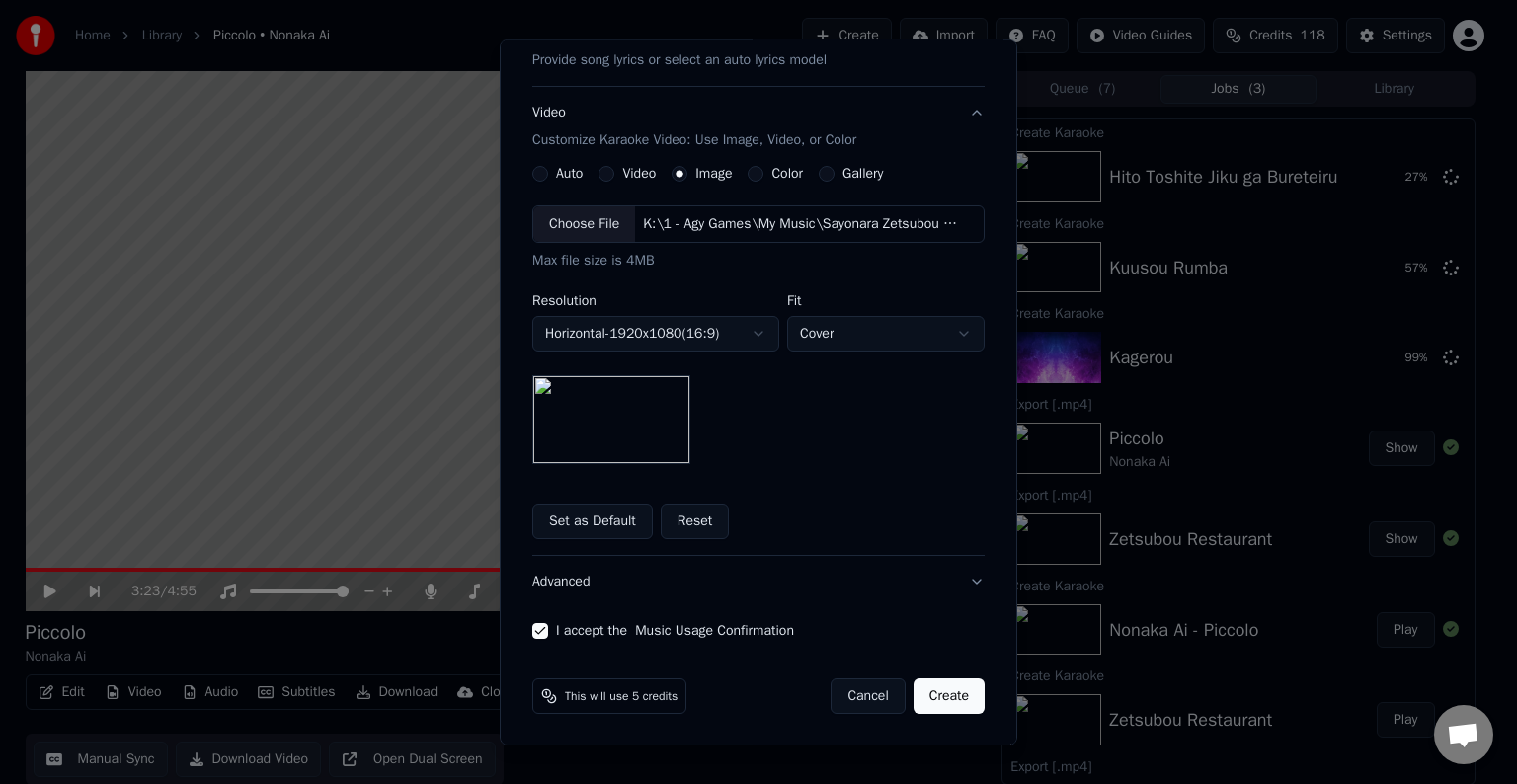 click on "Create" at bounding box center [949, 696] 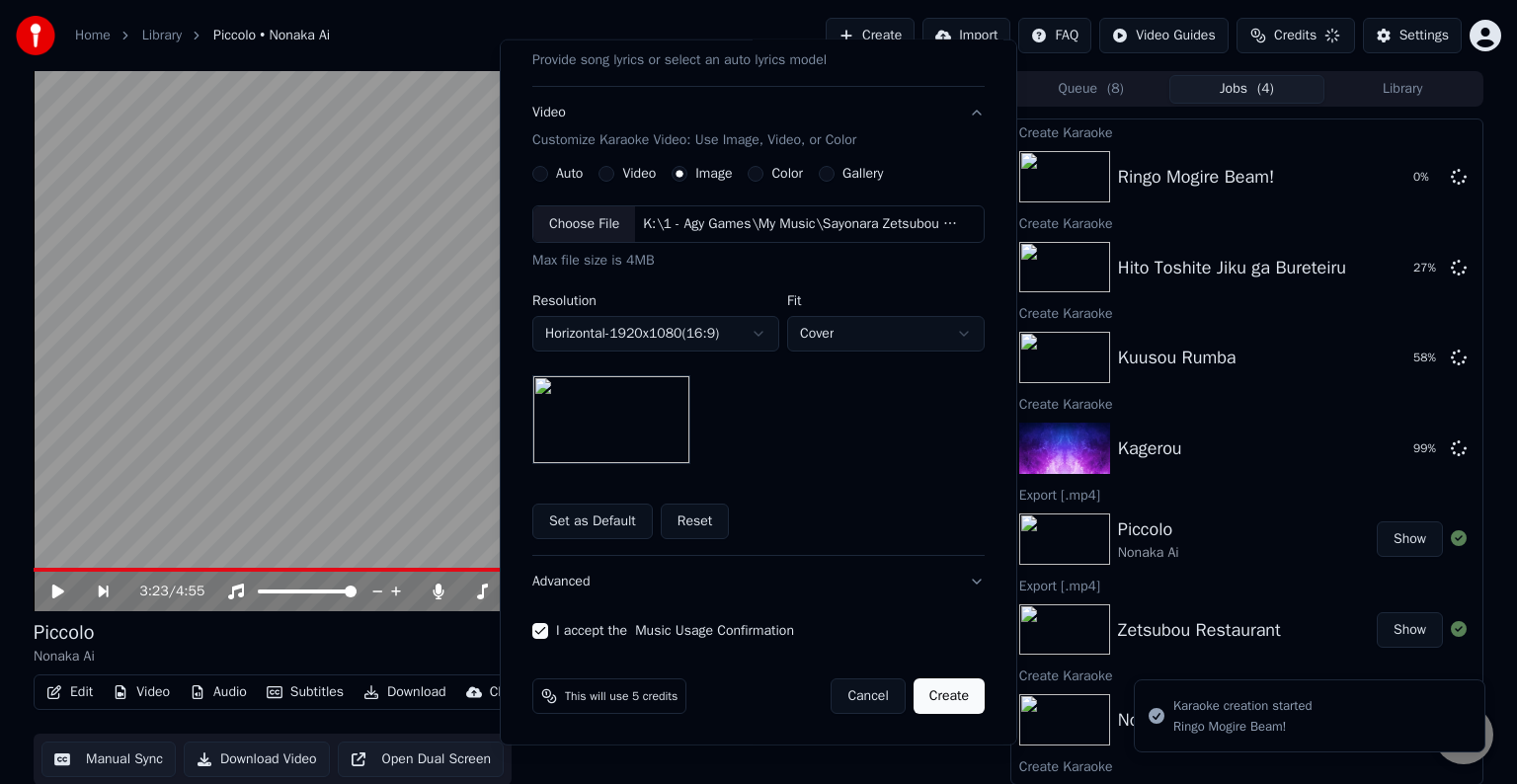 type 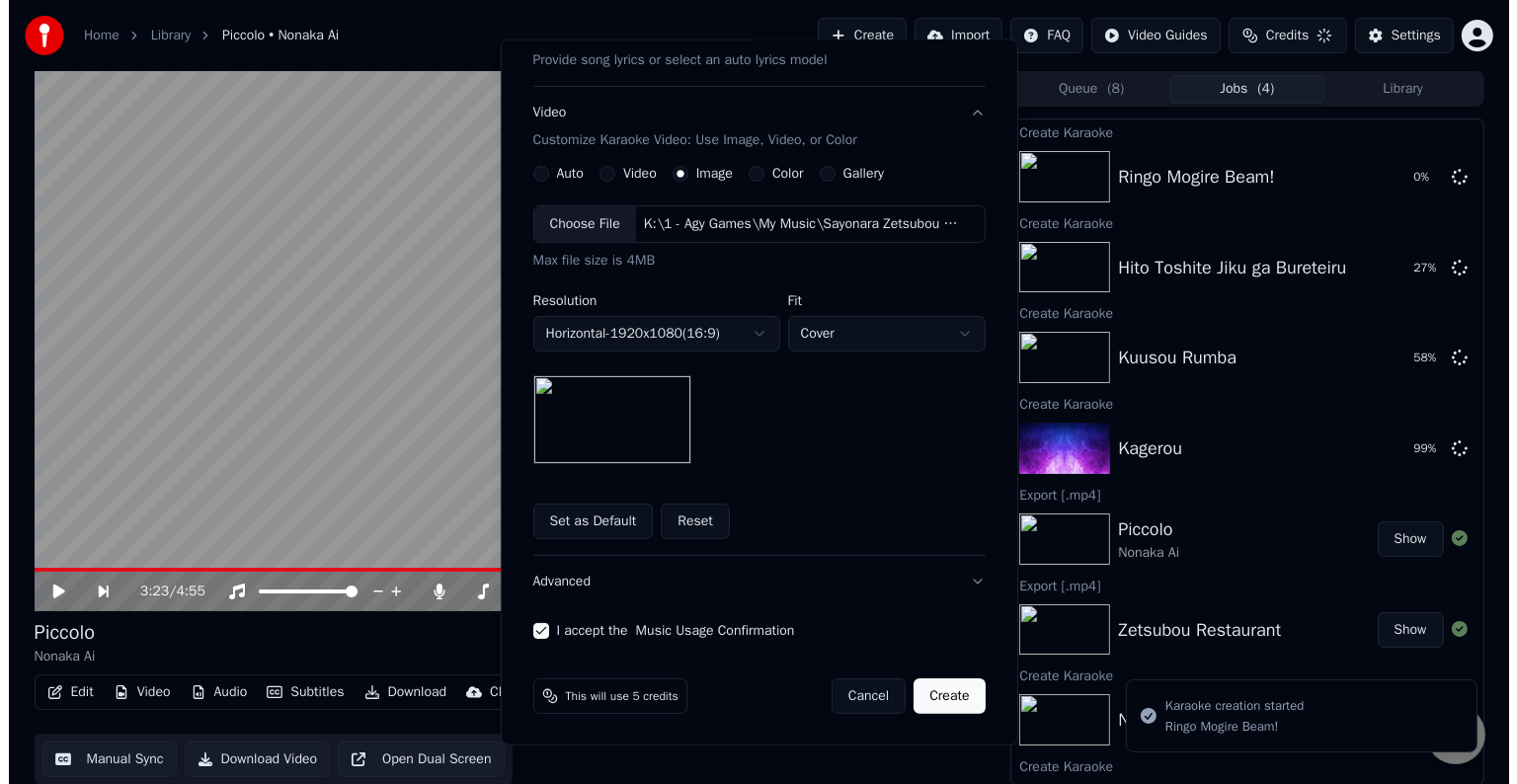 scroll, scrollTop: 22, scrollLeft: 0, axis: vertical 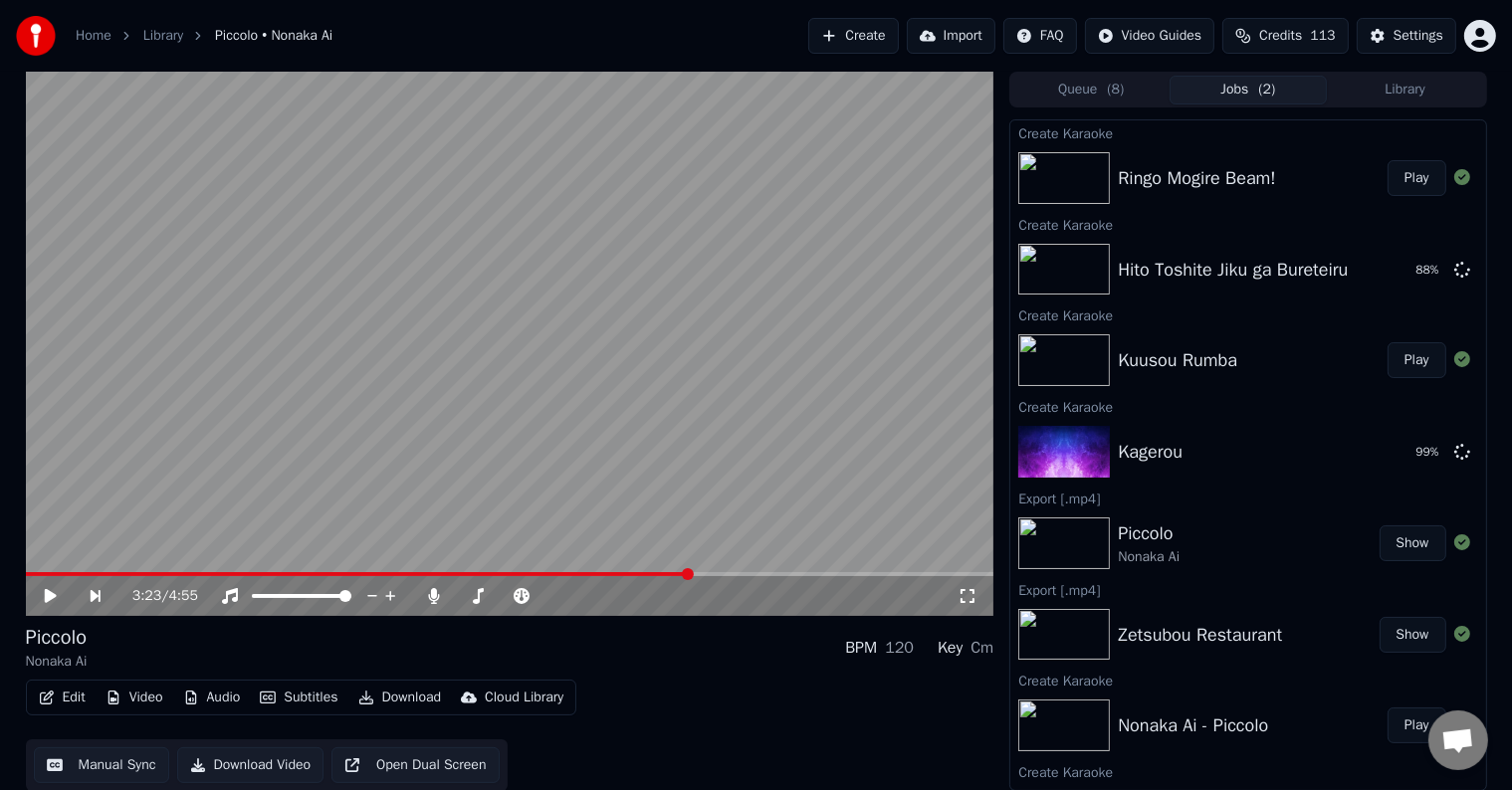 click on "Play" at bounding box center [1416, 360] 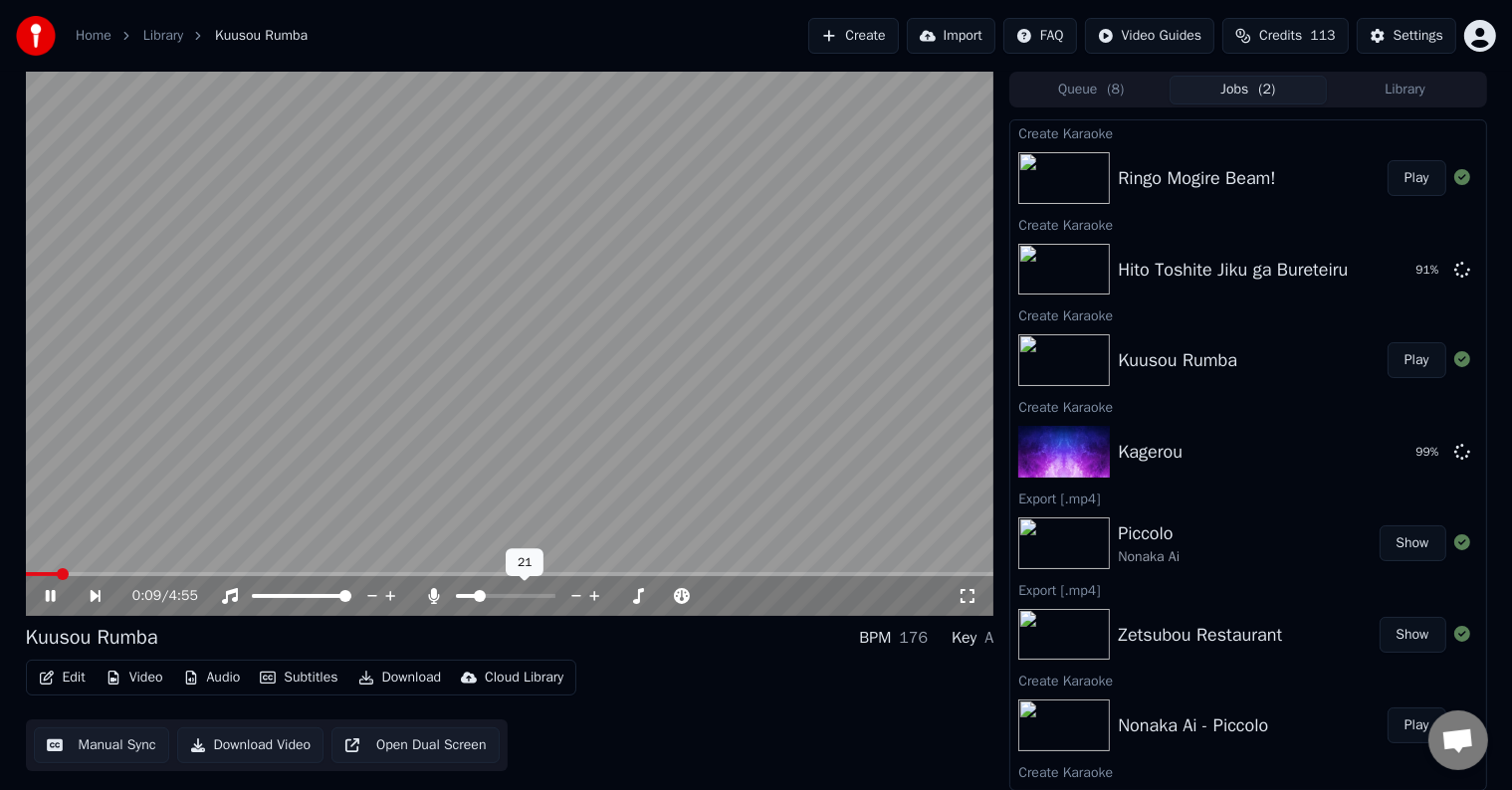 click at bounding box center (480, 596) 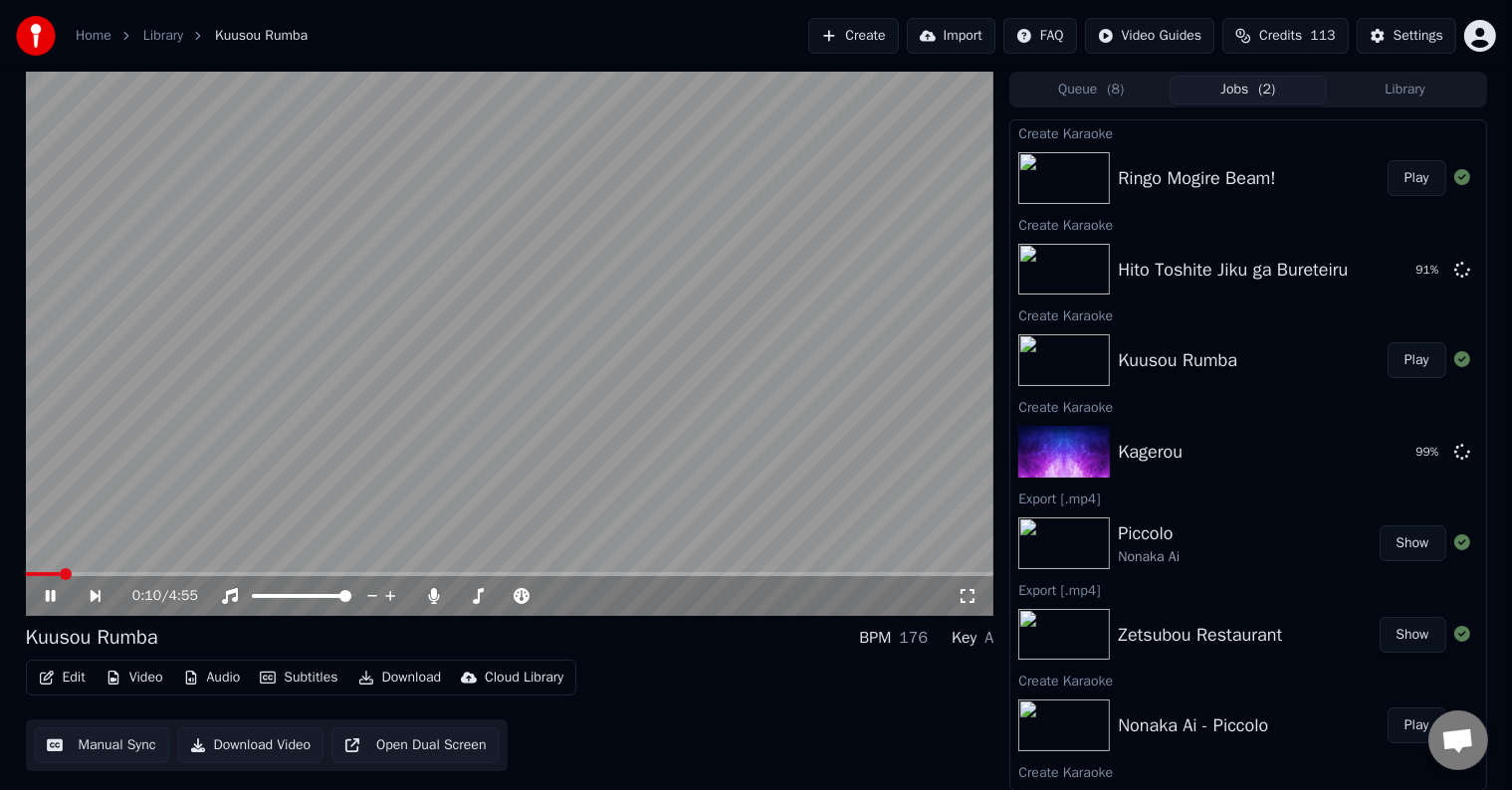 click on "Kuusou Rumba BPM 176 Key A" at bounding box center [510, 638] 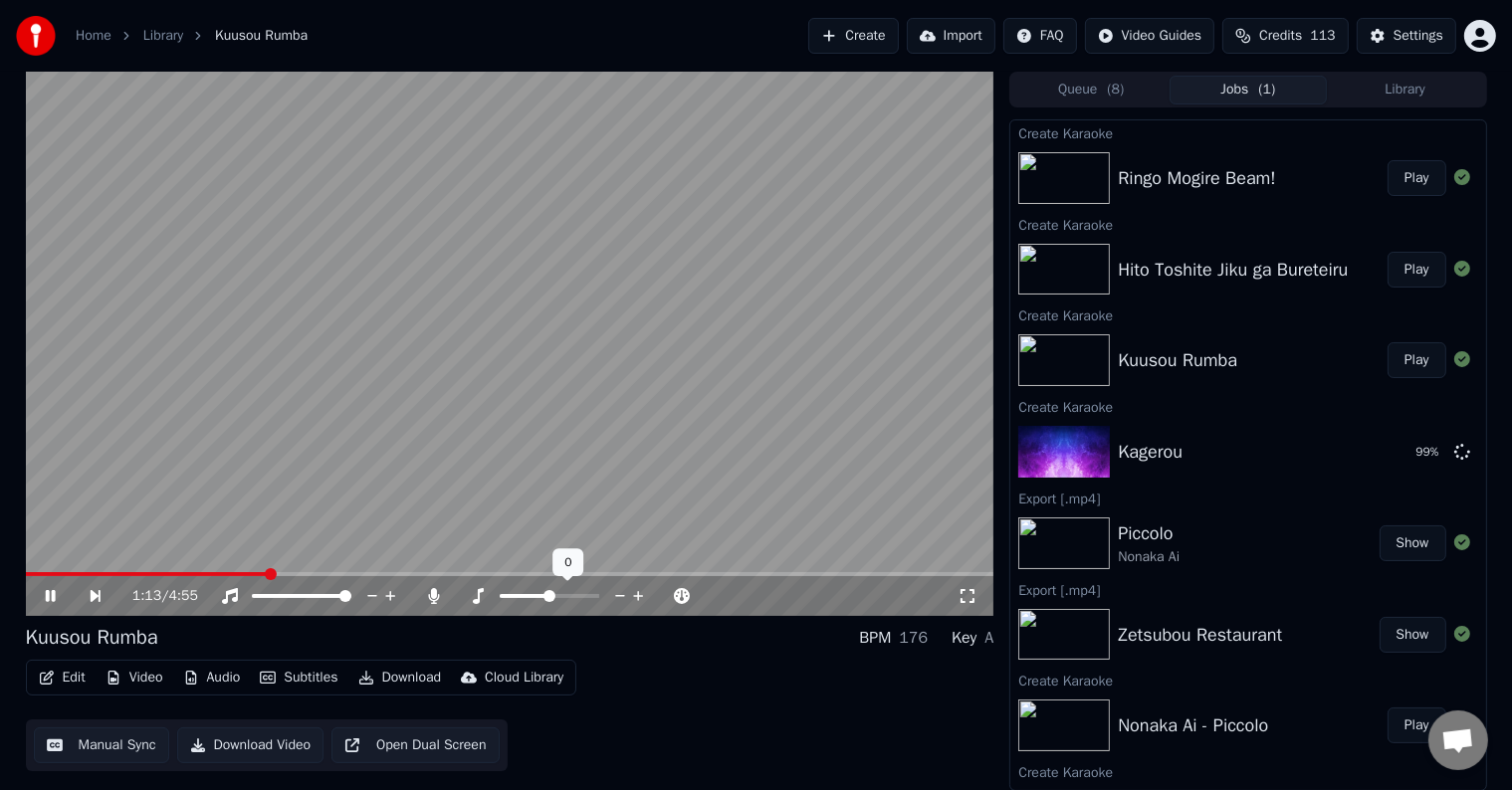 click at bounding box center (549, 596) 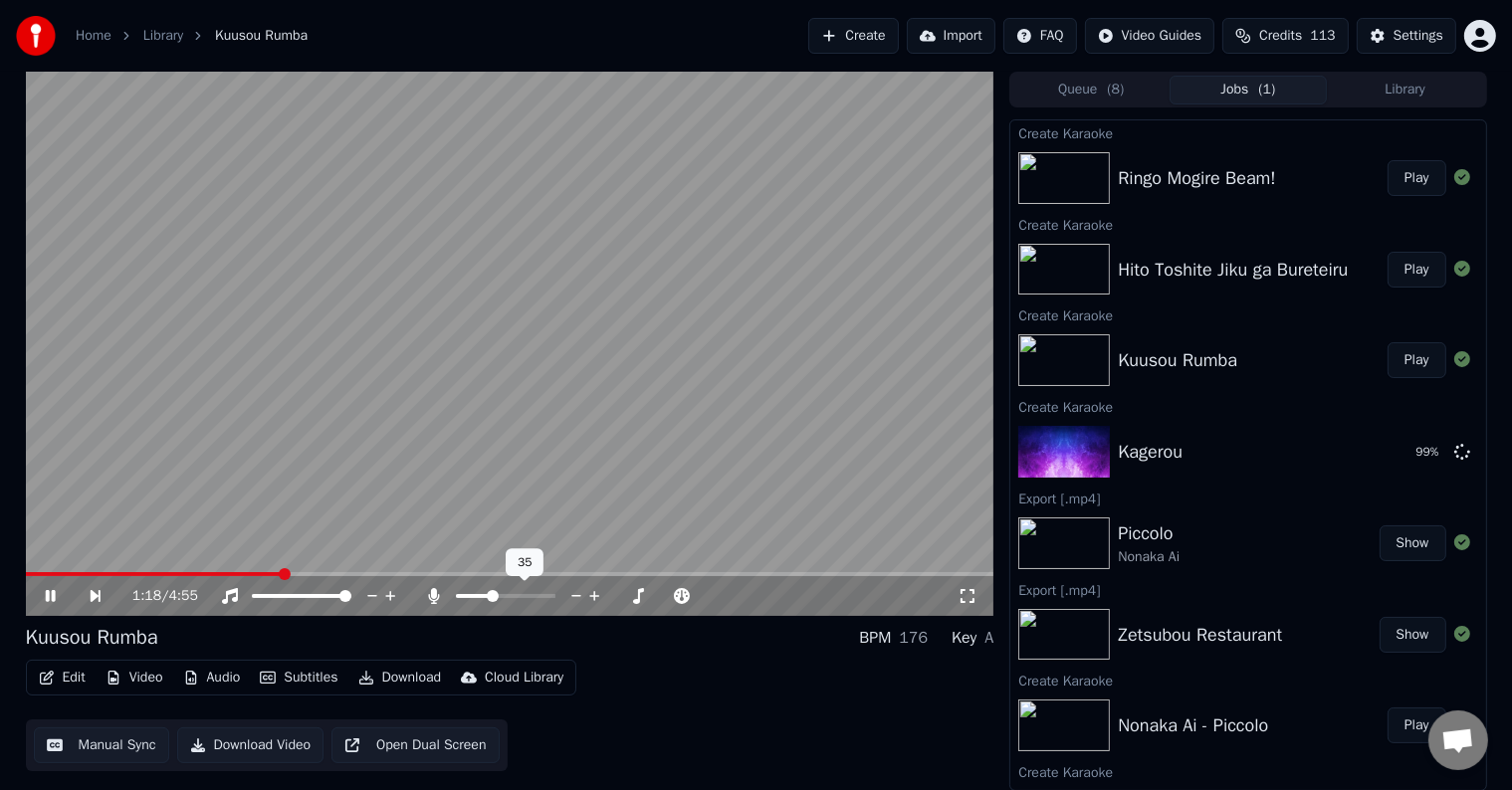 click at bounding box center (506, 596) 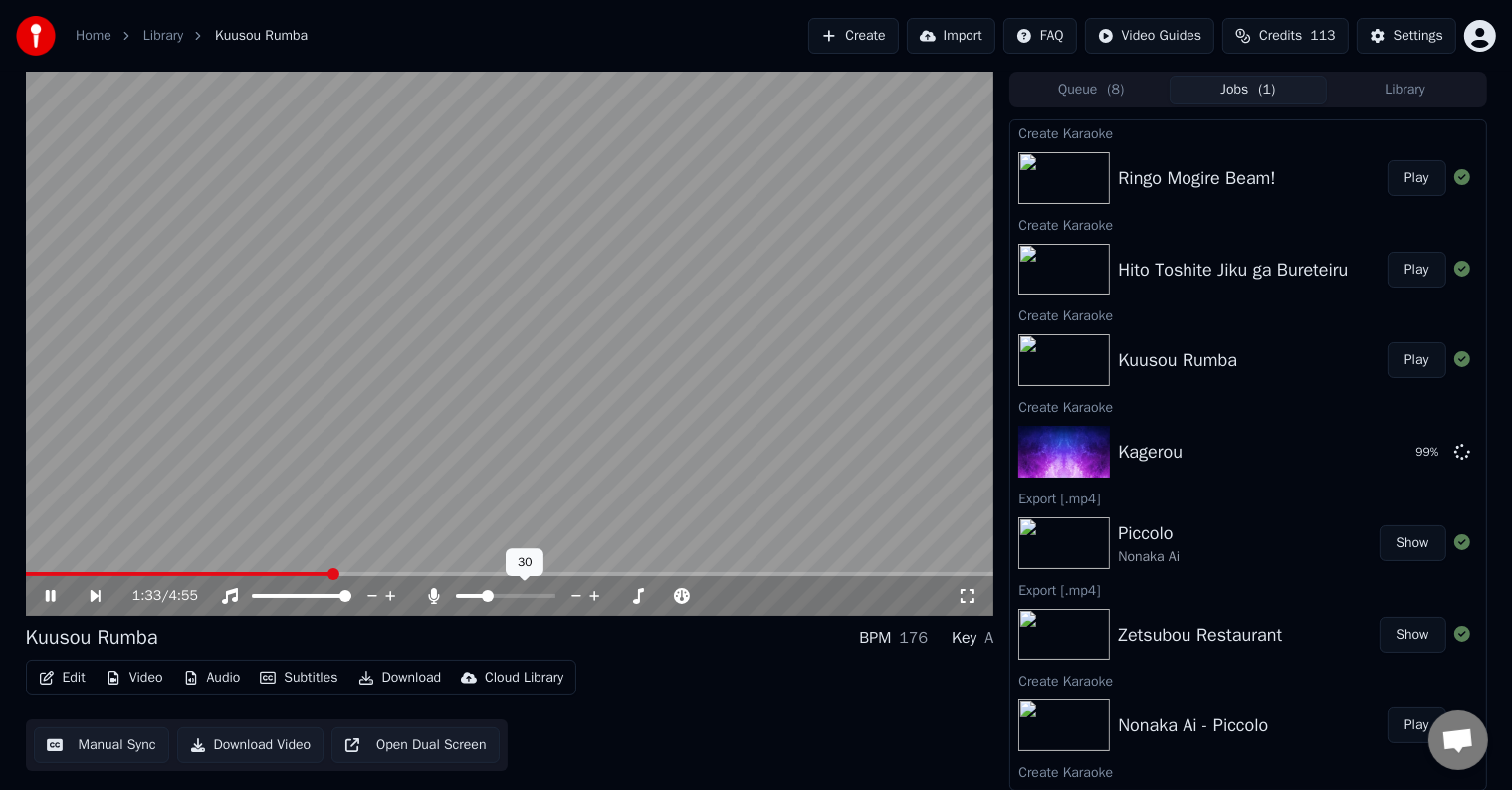 click at bounding box center [488, 596] 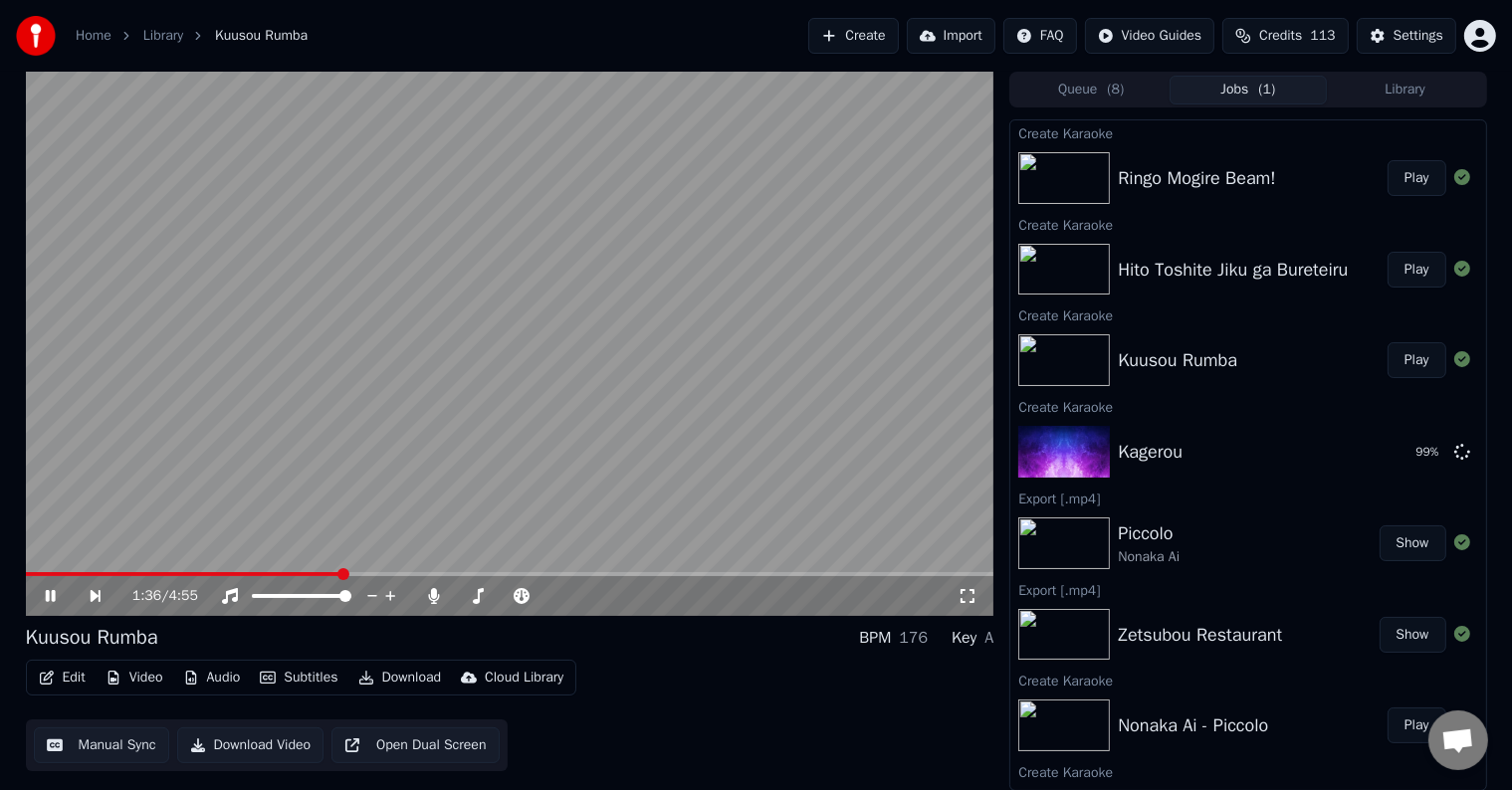 click on "Download" at bounding box center [400, 678] 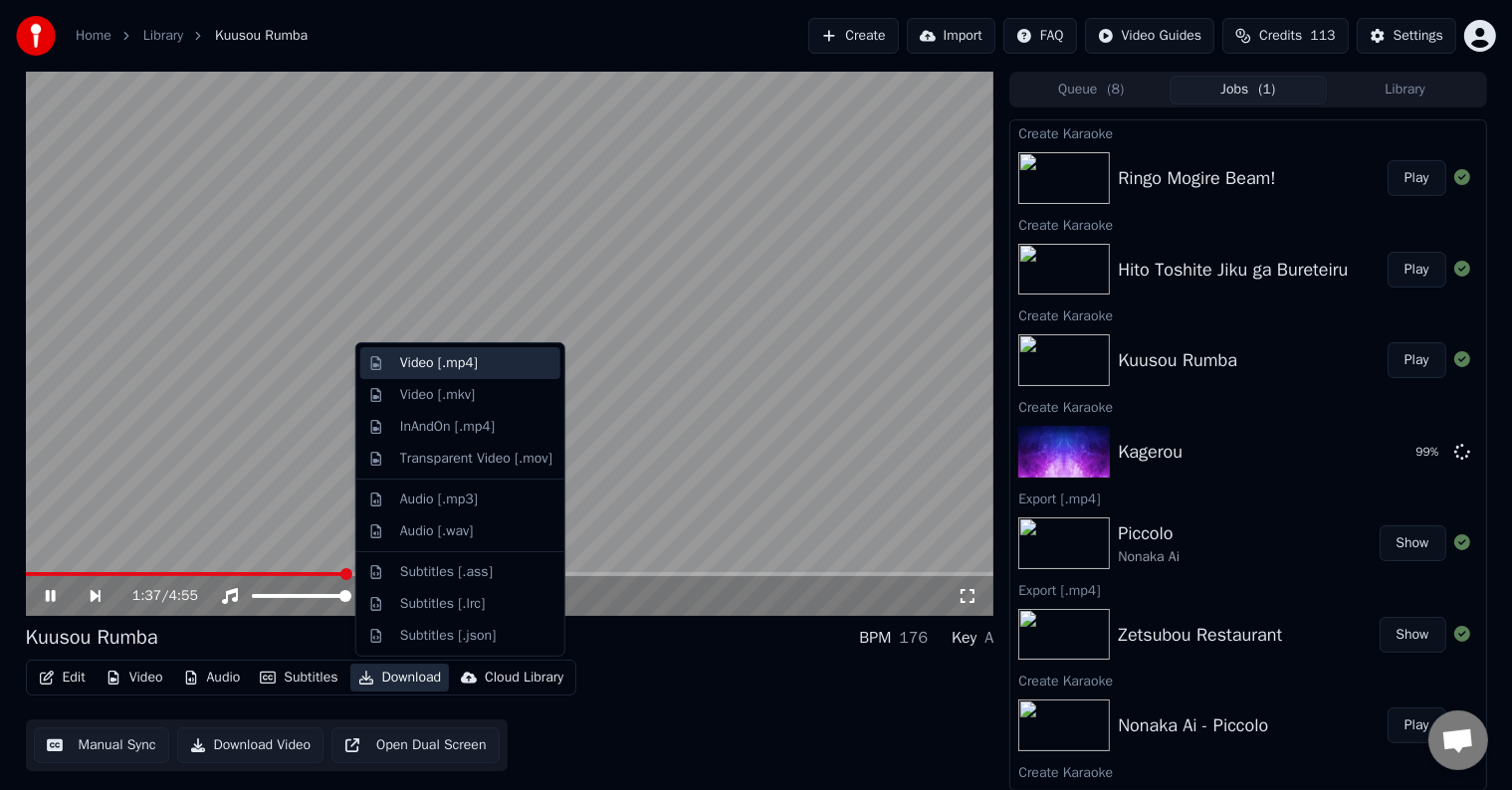 click on "Video [.mp4]" at bounding box center [439, 363] 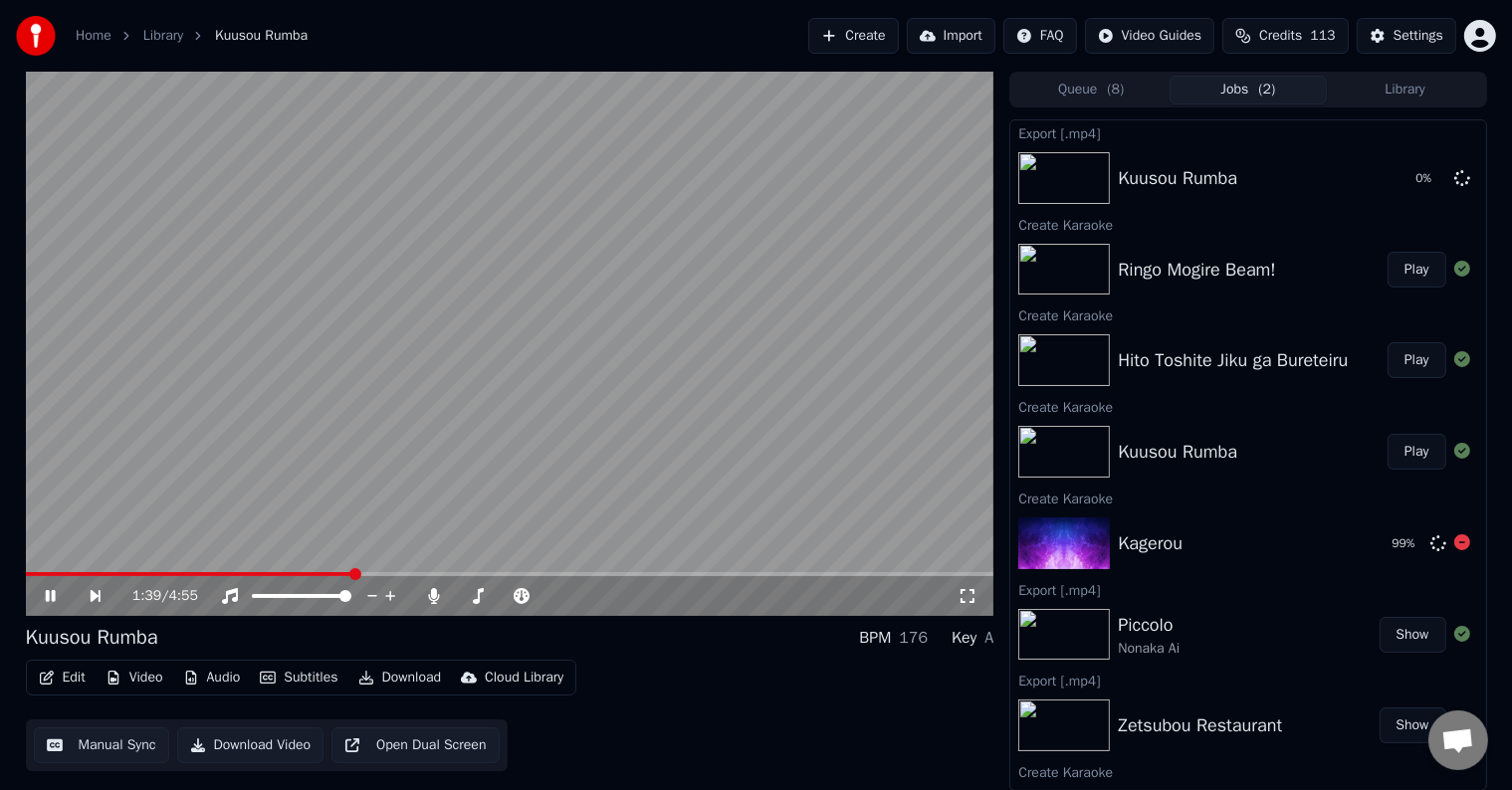 click on "Kagerou" at bounding box center (1246, 543) 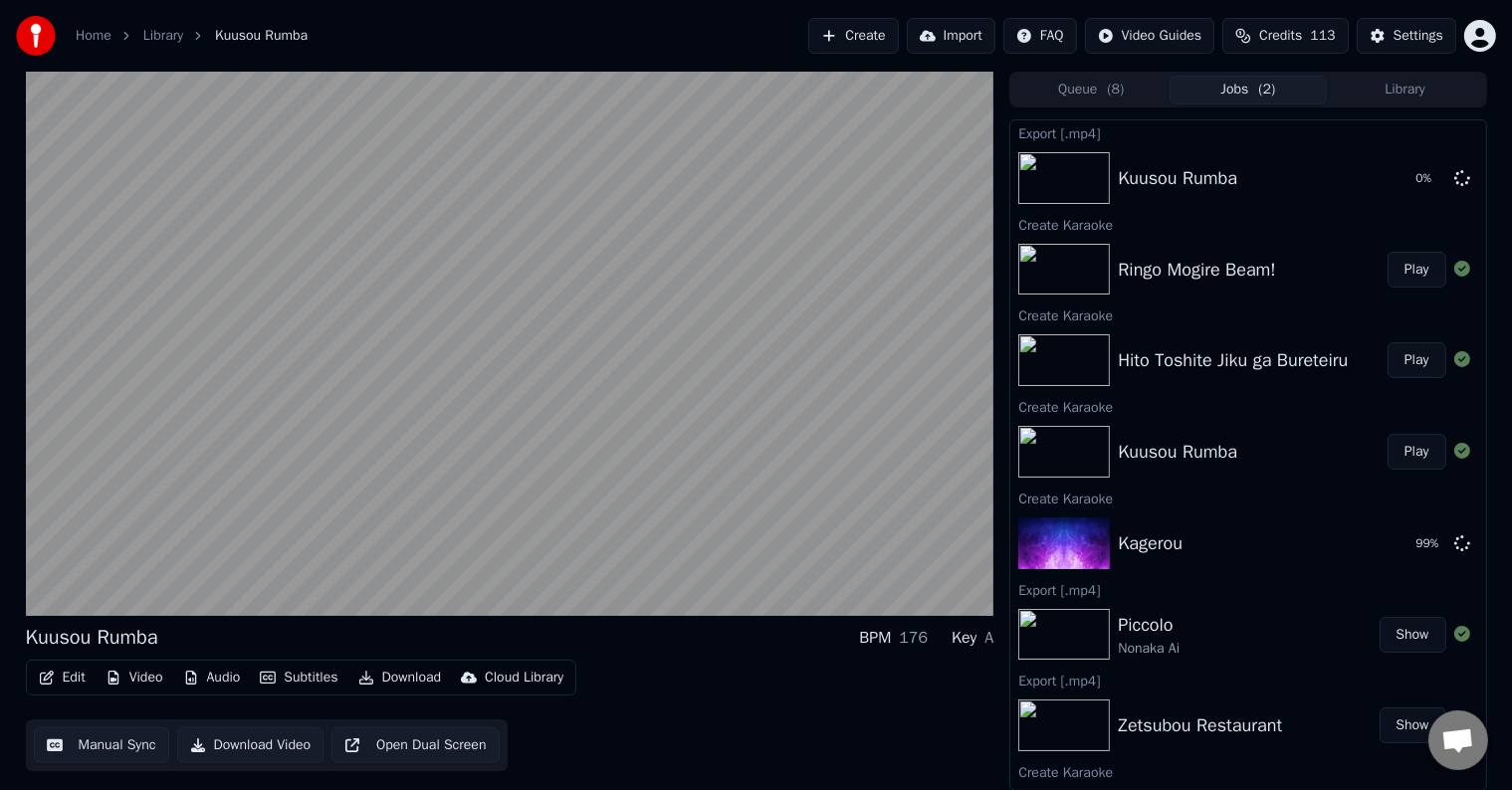 click on "Play" at bounding box center [1416, 360] 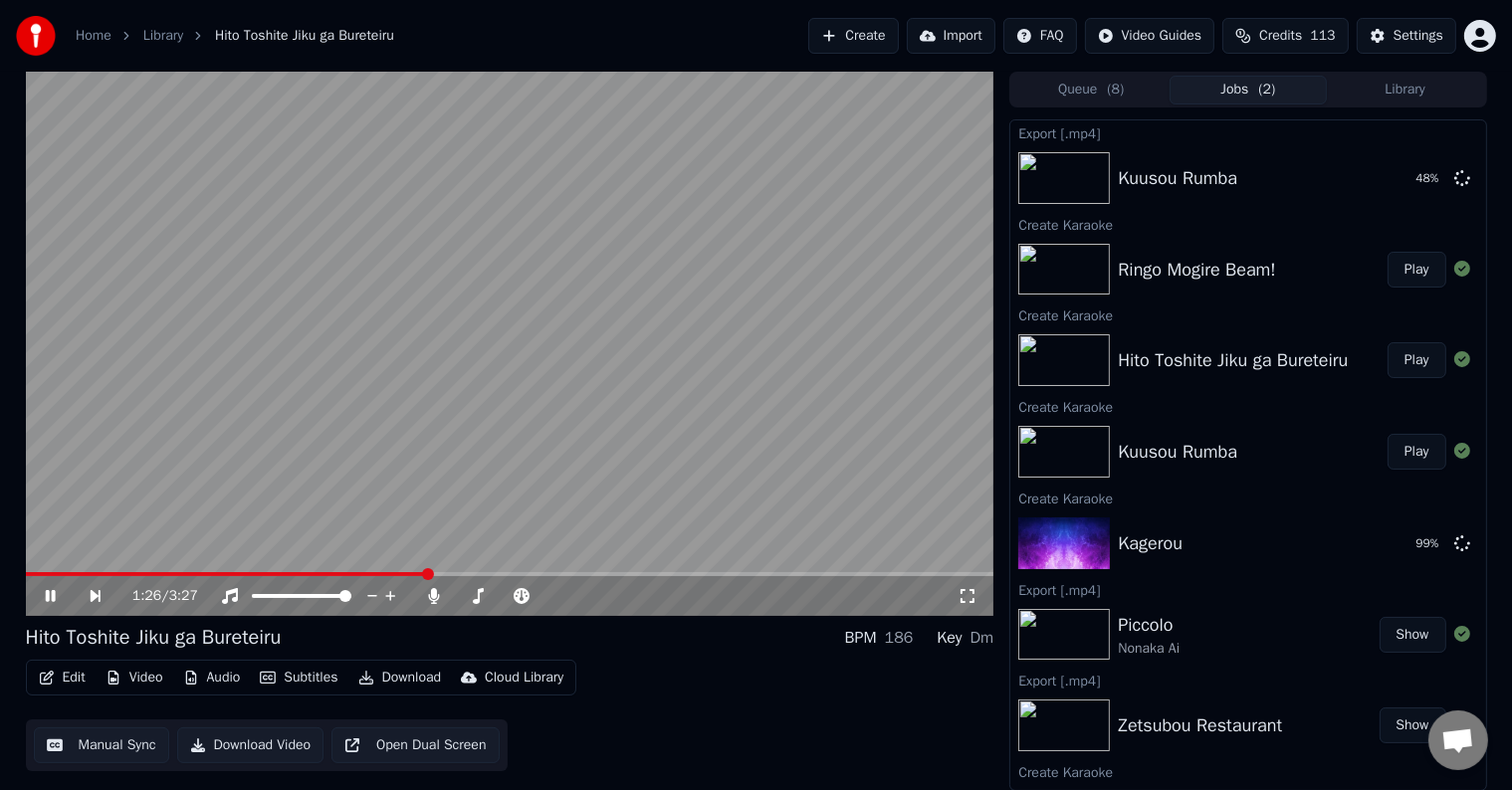 click on "Edit" at bounding box center (62, 678) 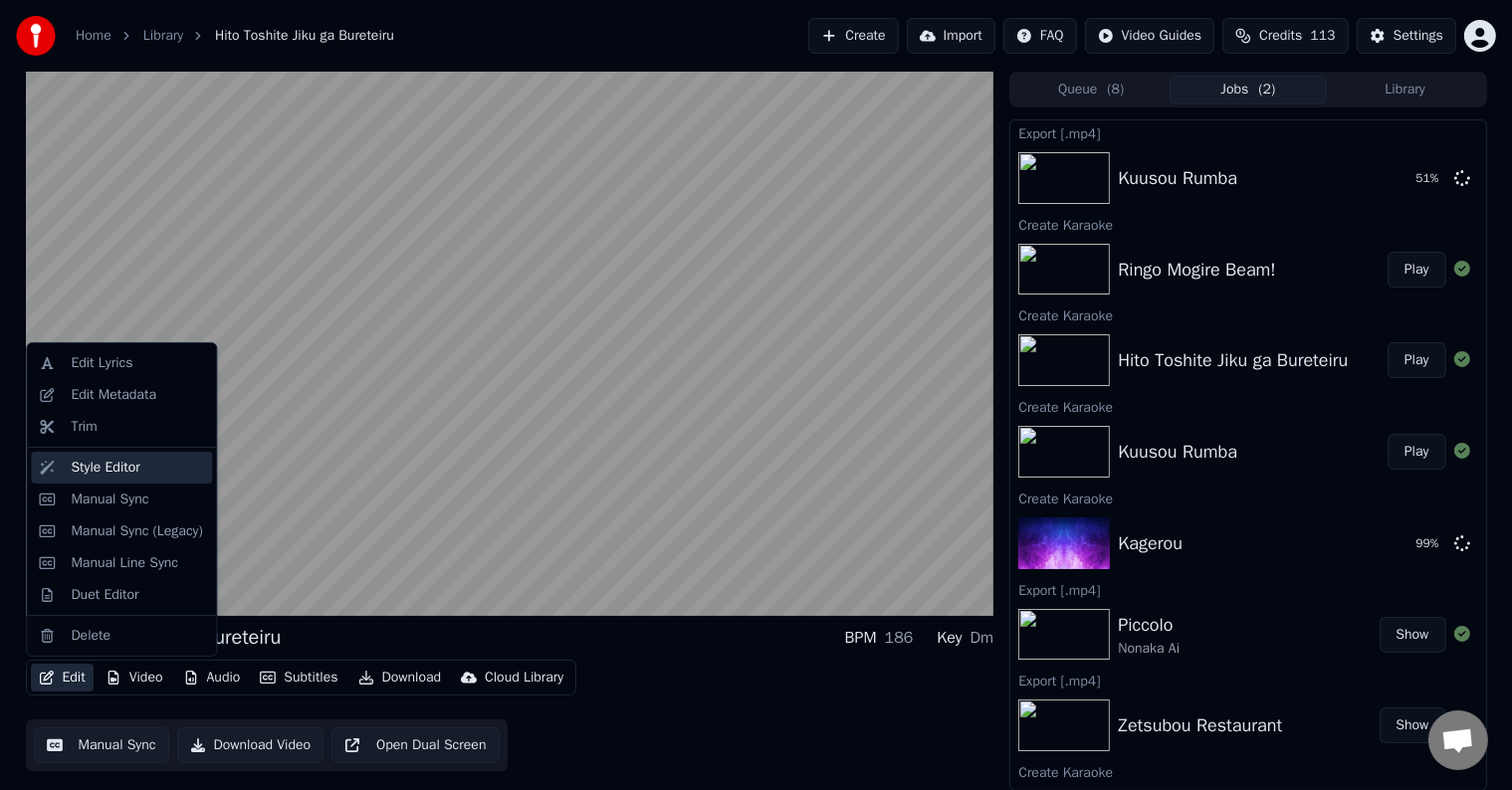 click on "Style Editor" at bounding box center [137, 468] 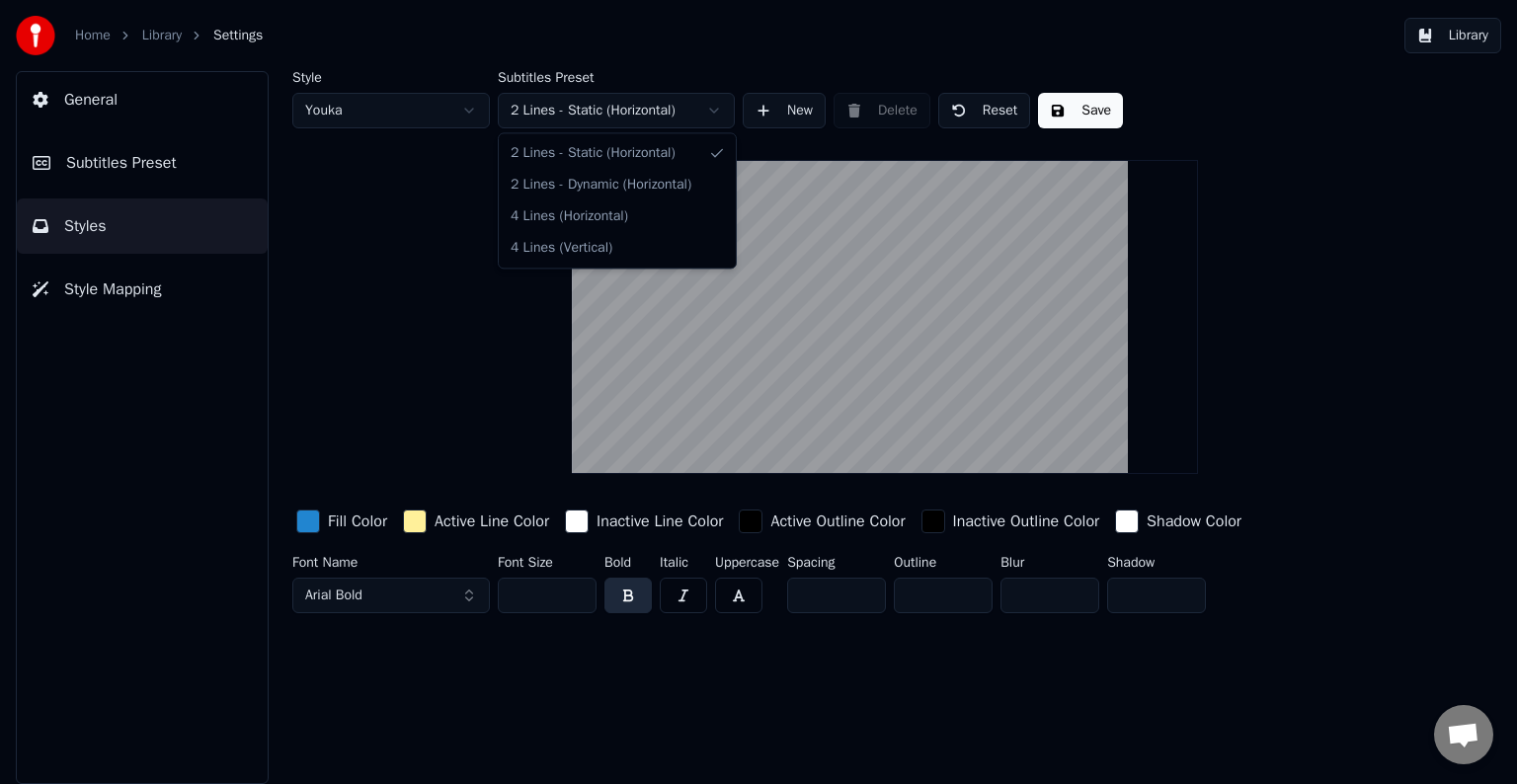 click on "Home Library Settings Library General Subtitles Preset Styles Style Mapping Style Youka Subtitles Preset 2 Lines - Static (Horizontal) New Delete Reset Save Fill Color Active Line Color Inactive Line Color Active Outline Color Inactive Outline Color Shadow Color Font Name Arial Bold Font Size ** Bold Italic Uppercase Spacing * Outline * Blur * Shadow * 2 Lines - Static (Horizontal) 2 Lines - Dynamic (Horizontal) 4 Lines (Horizontal) 4 Lines (Vertical)" at bounding box center [758, 392] 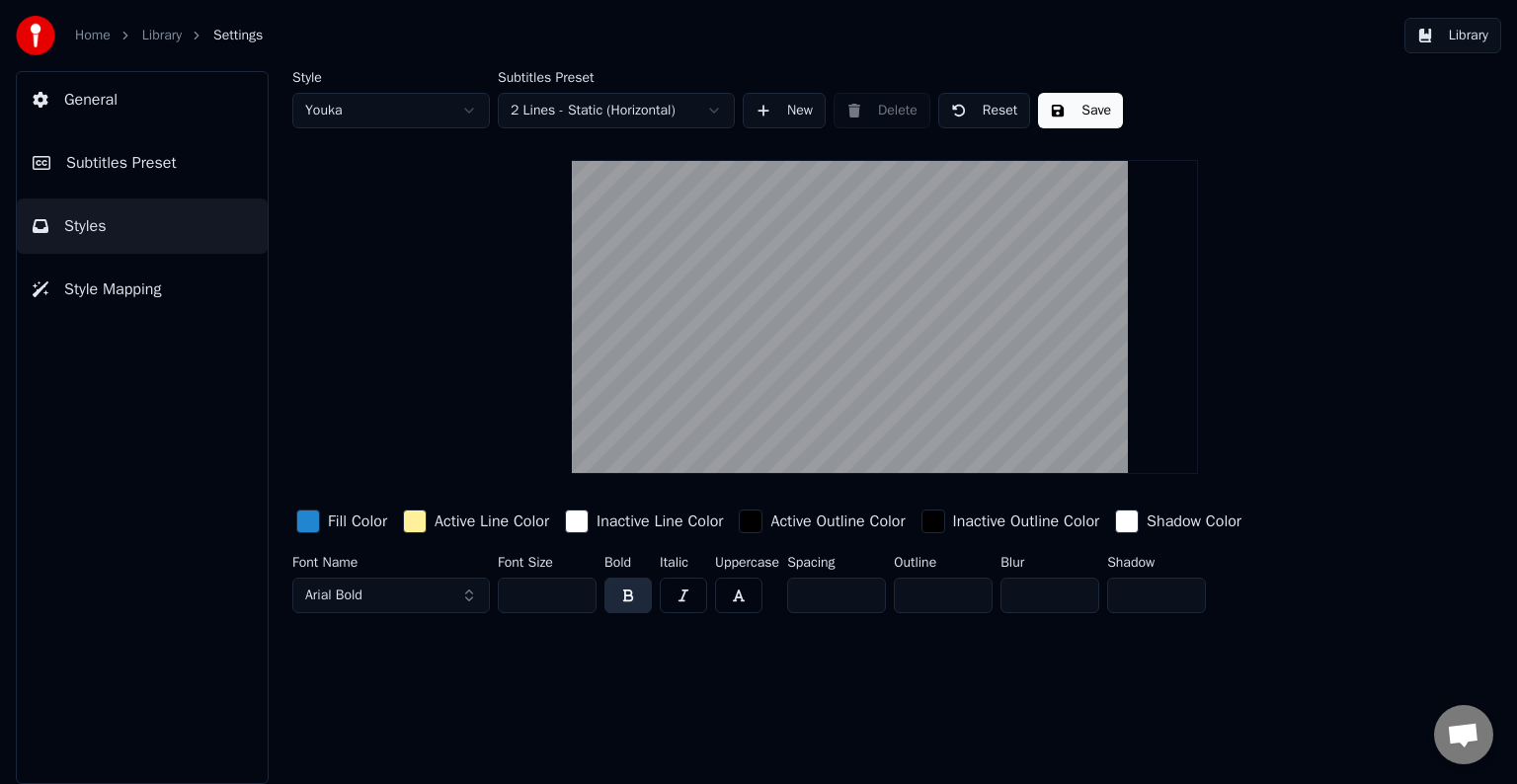 click on "Home Library Settings Library General Subtitles Preset Styles Style Mapping Style Youka Subtitles Preset 2 Lines - Static (Horizontal) New Delete Reset Save Fill Color Active Line Color Inactive Line Color Active Outline Color Inactive Outline Color Shadow Color Font Name Arial Bold Font Size ** Bold Italic Uppercase Spacing * Outline * Blur * Shadow *" at bounding box center (758, 392) 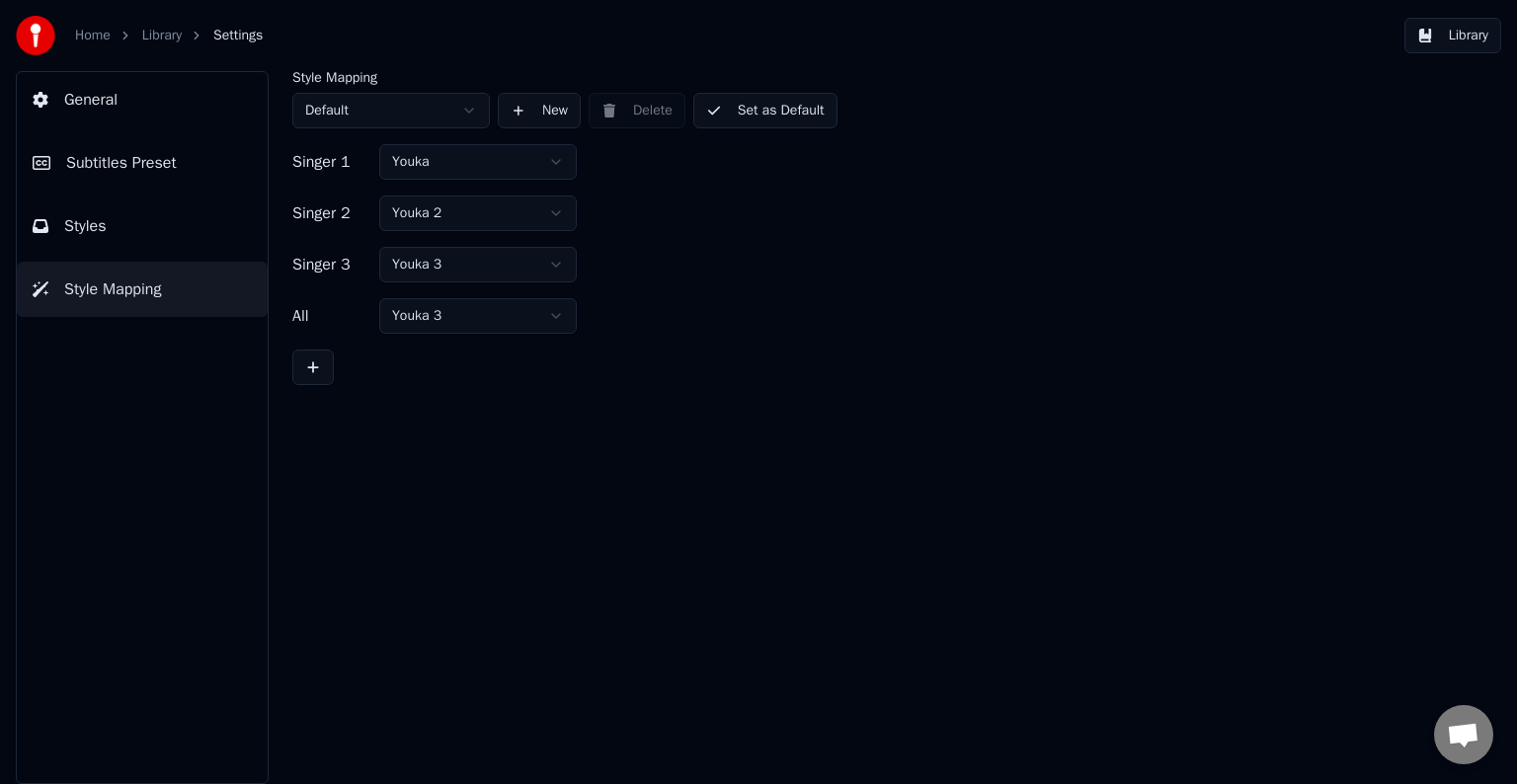 click on "Styles" at bounding box center (85, 226) 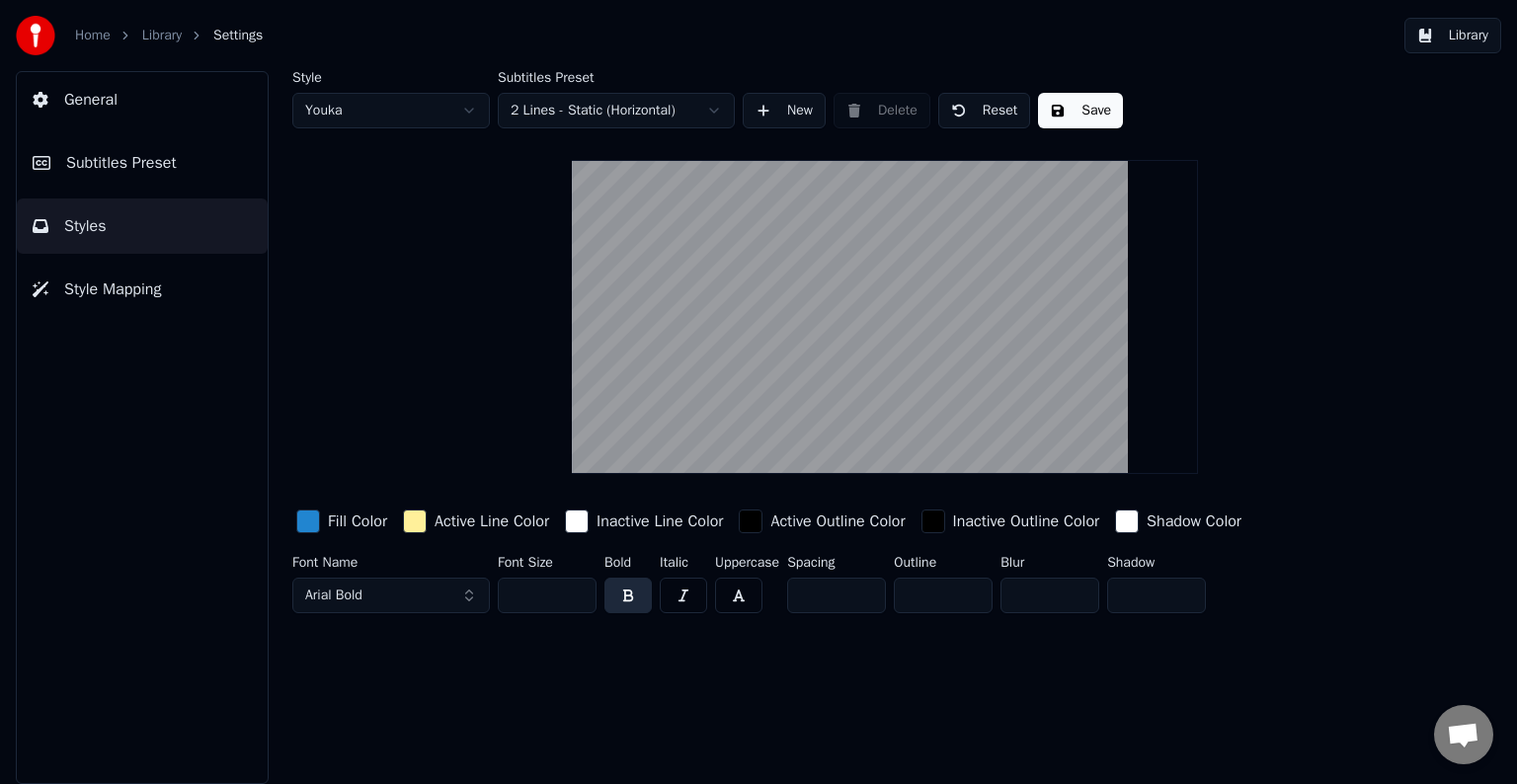 click on "General" at bounding box center [91, 100] 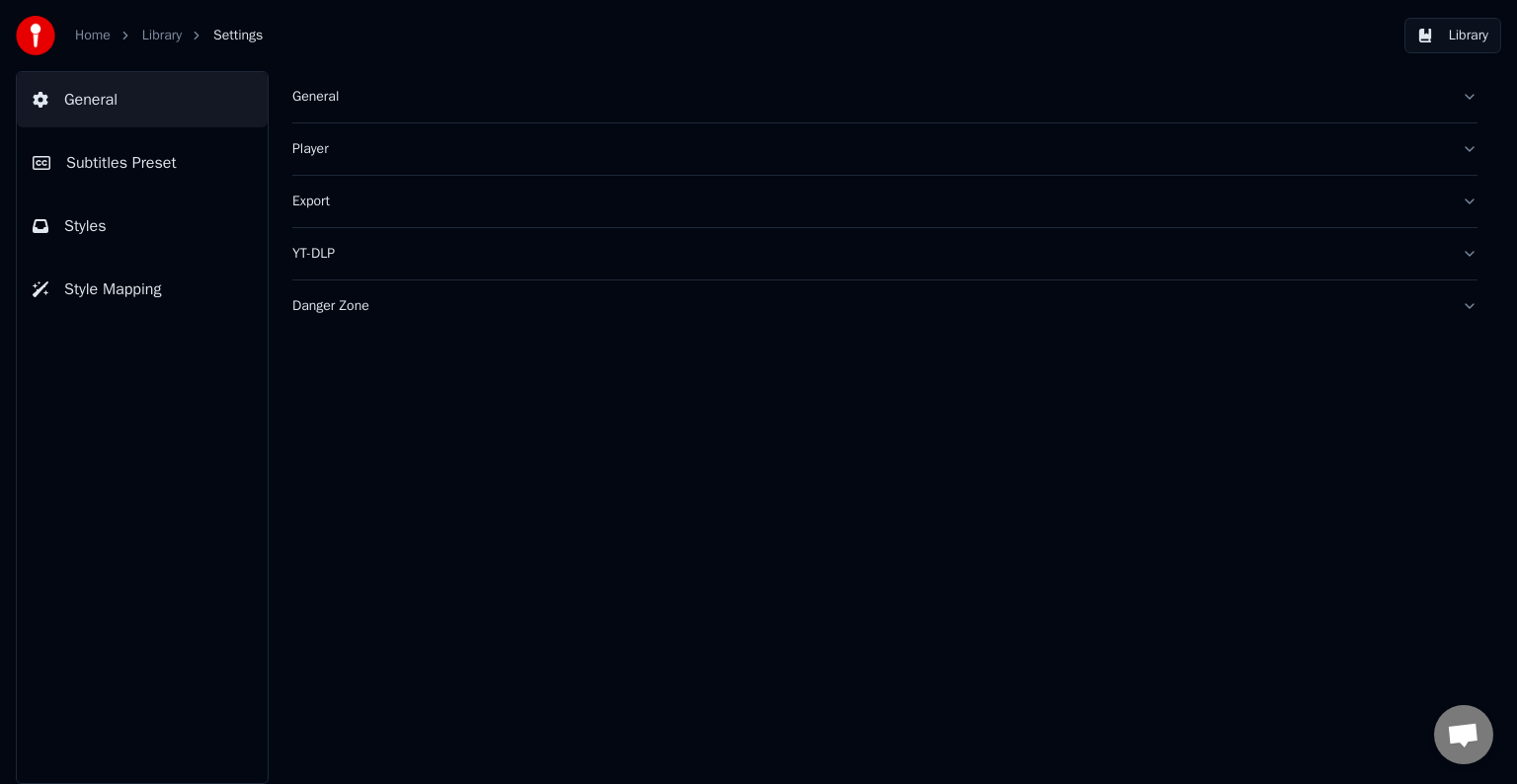 click on "Danger Zone" at bounding box center [869, 306] 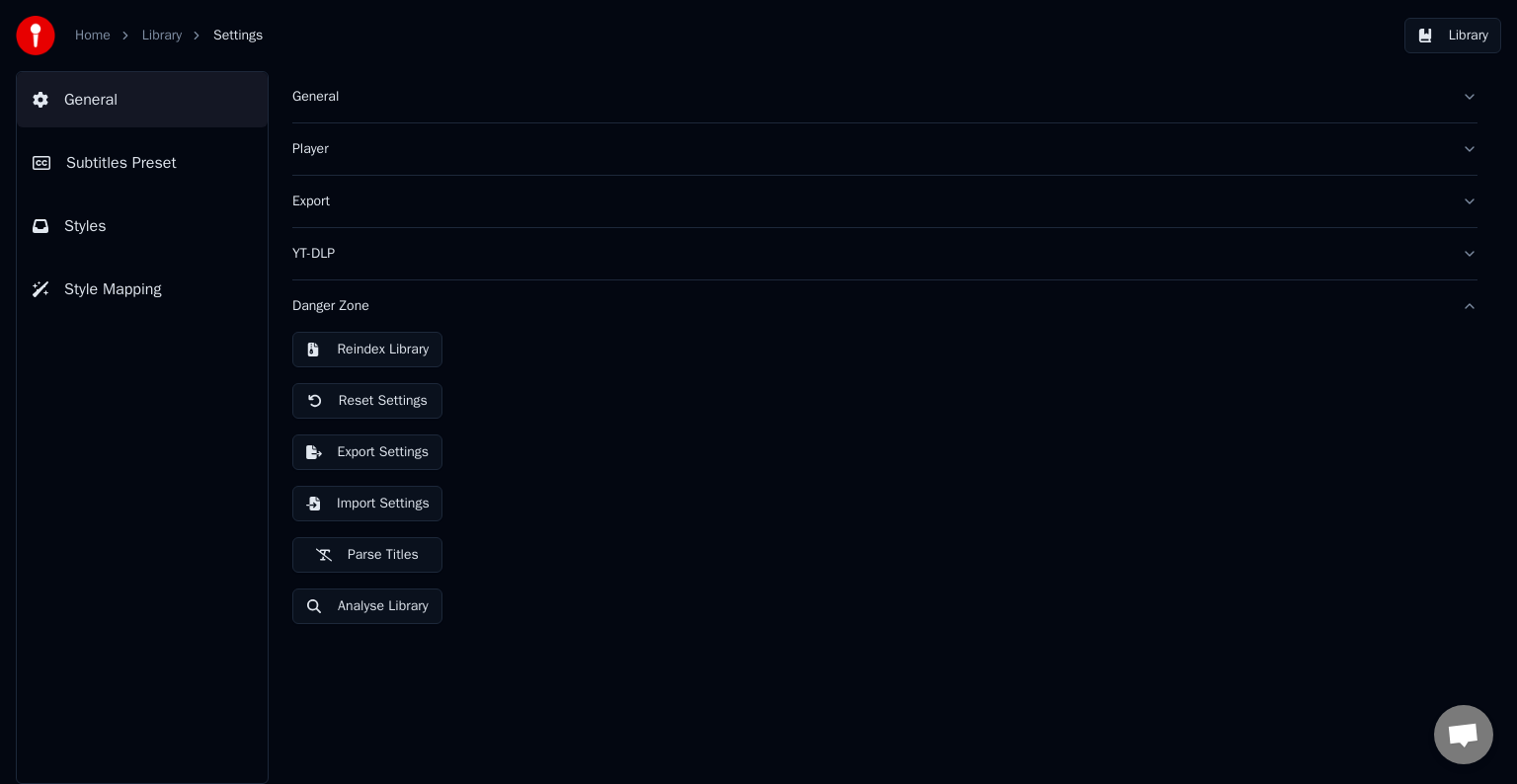 click on "Subtitles Preset" at bounding box center [121, 163] 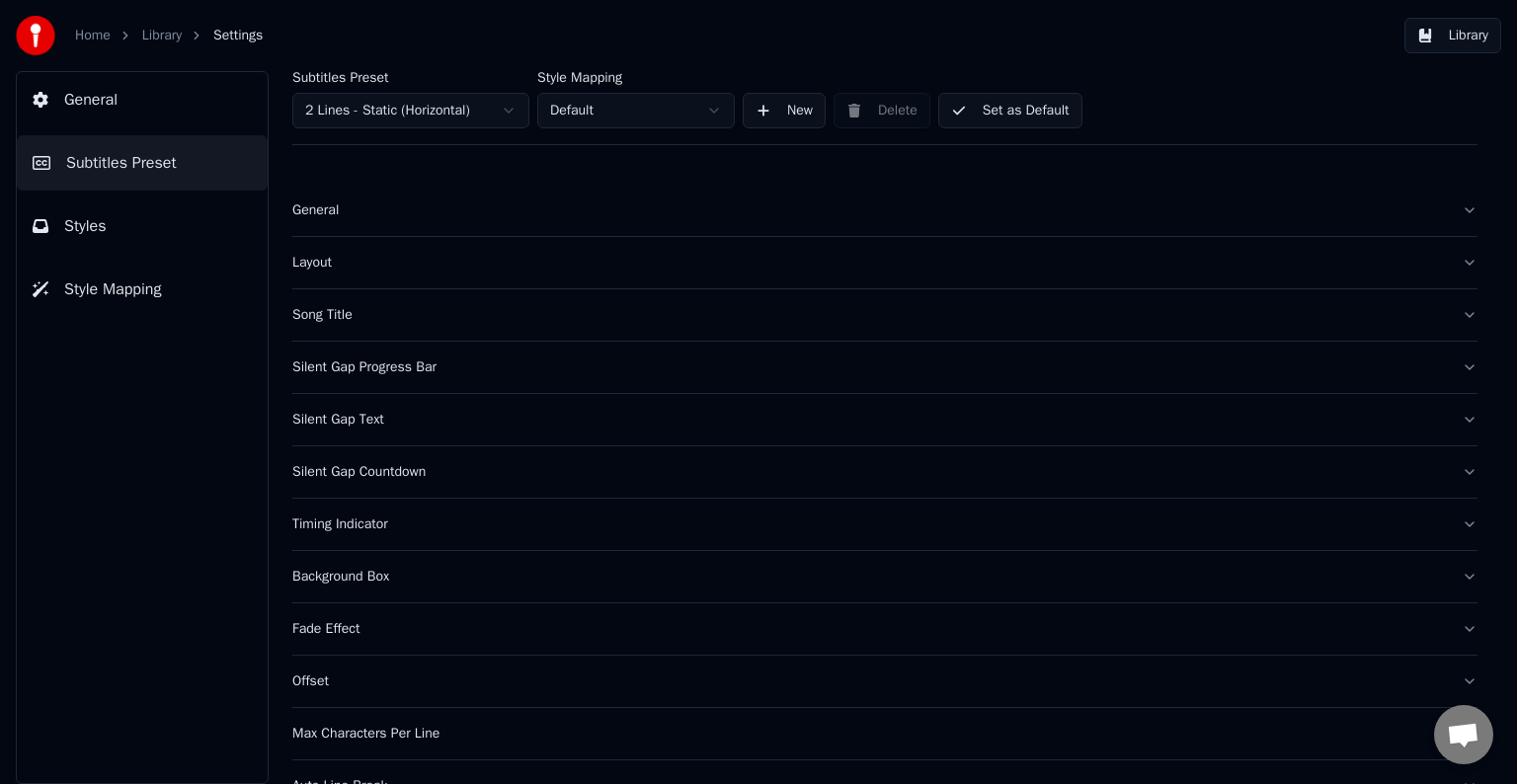 click on "General" at bounding box center (91, 100) 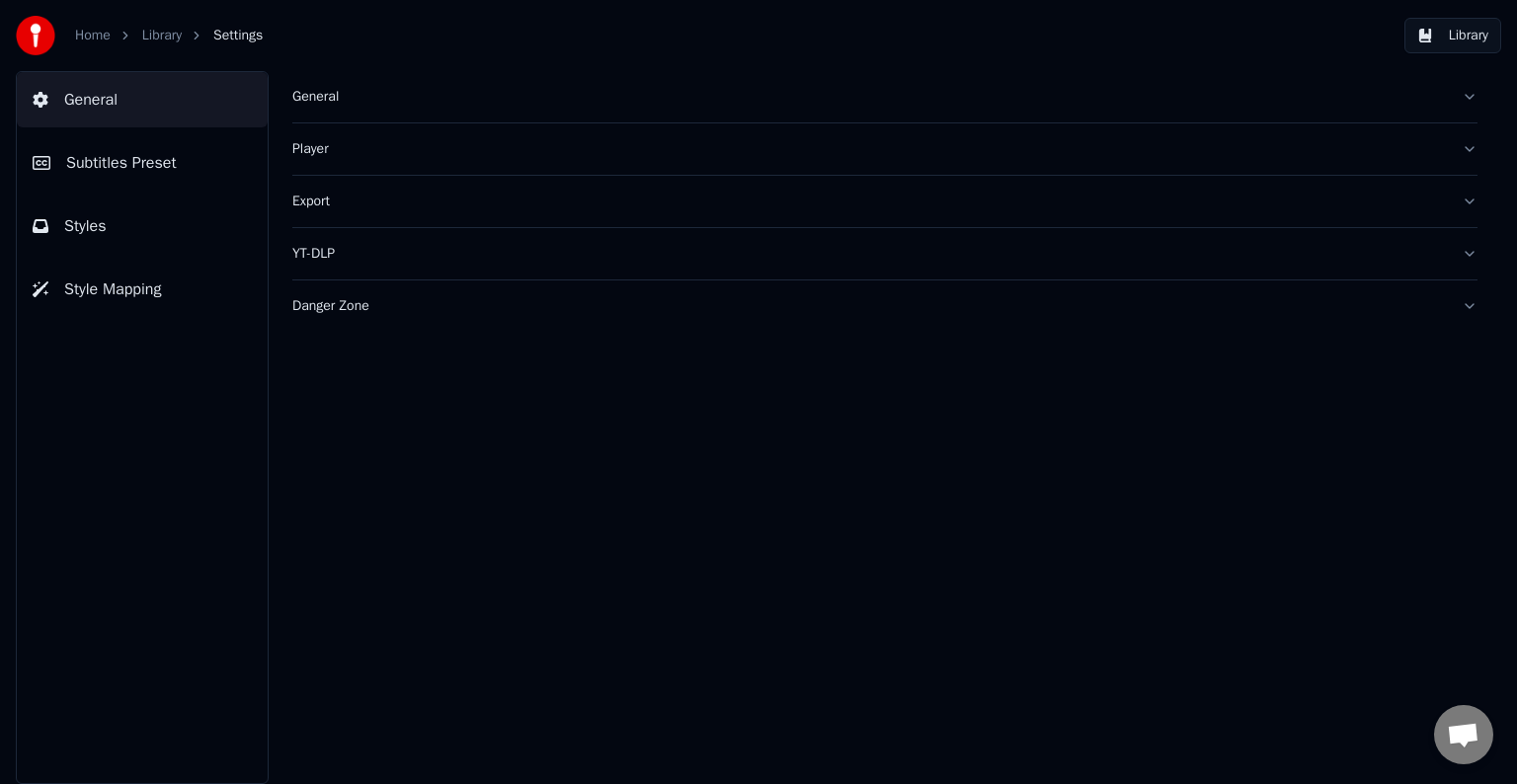 click on "Subtitles Preset" at bounding box center (142, 163) 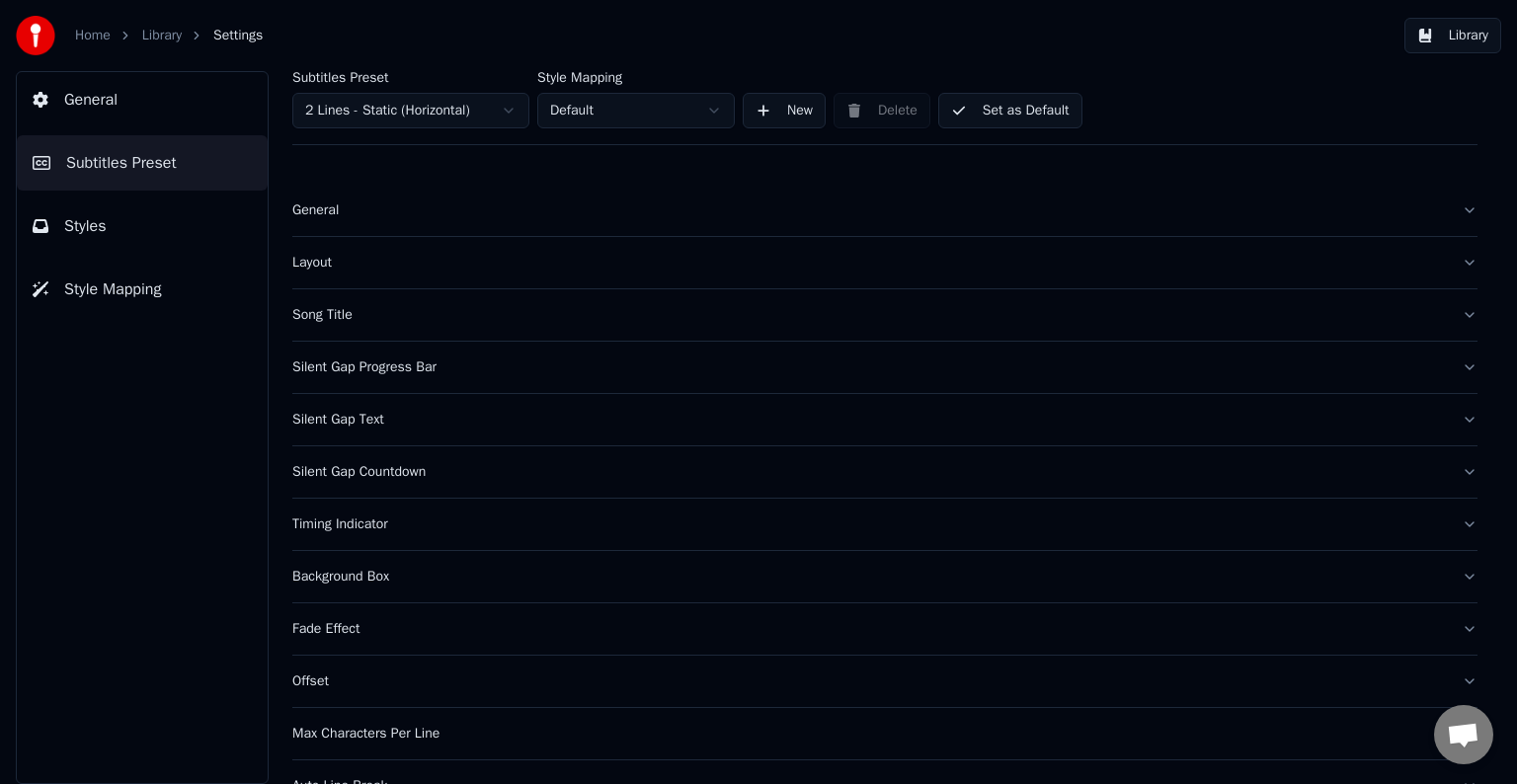 click on "Silent Gap Progress Bar" at bounding box center (869, 367) 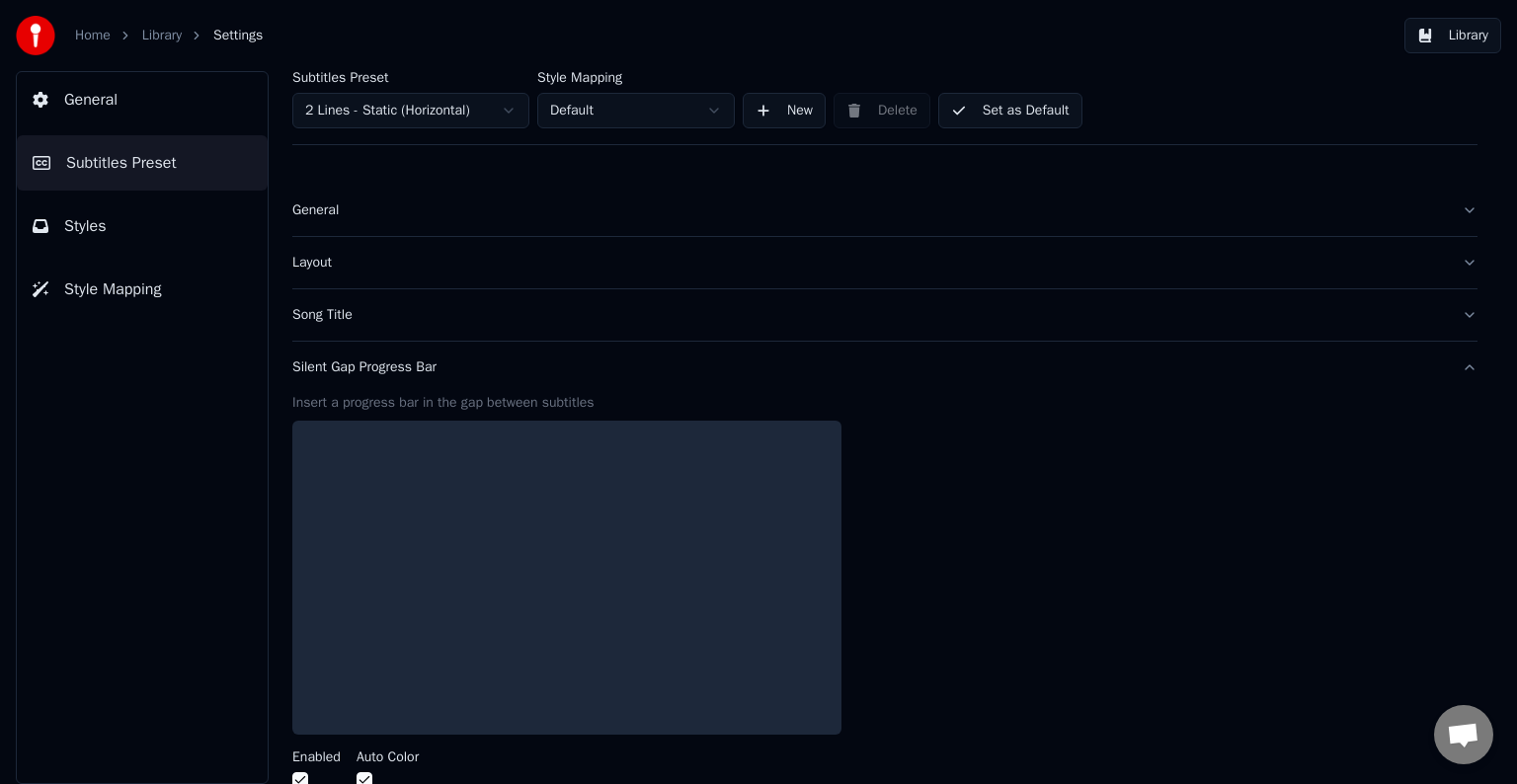 scroll, scrollTop: 99, scrollLeft: 0, axis: vertical 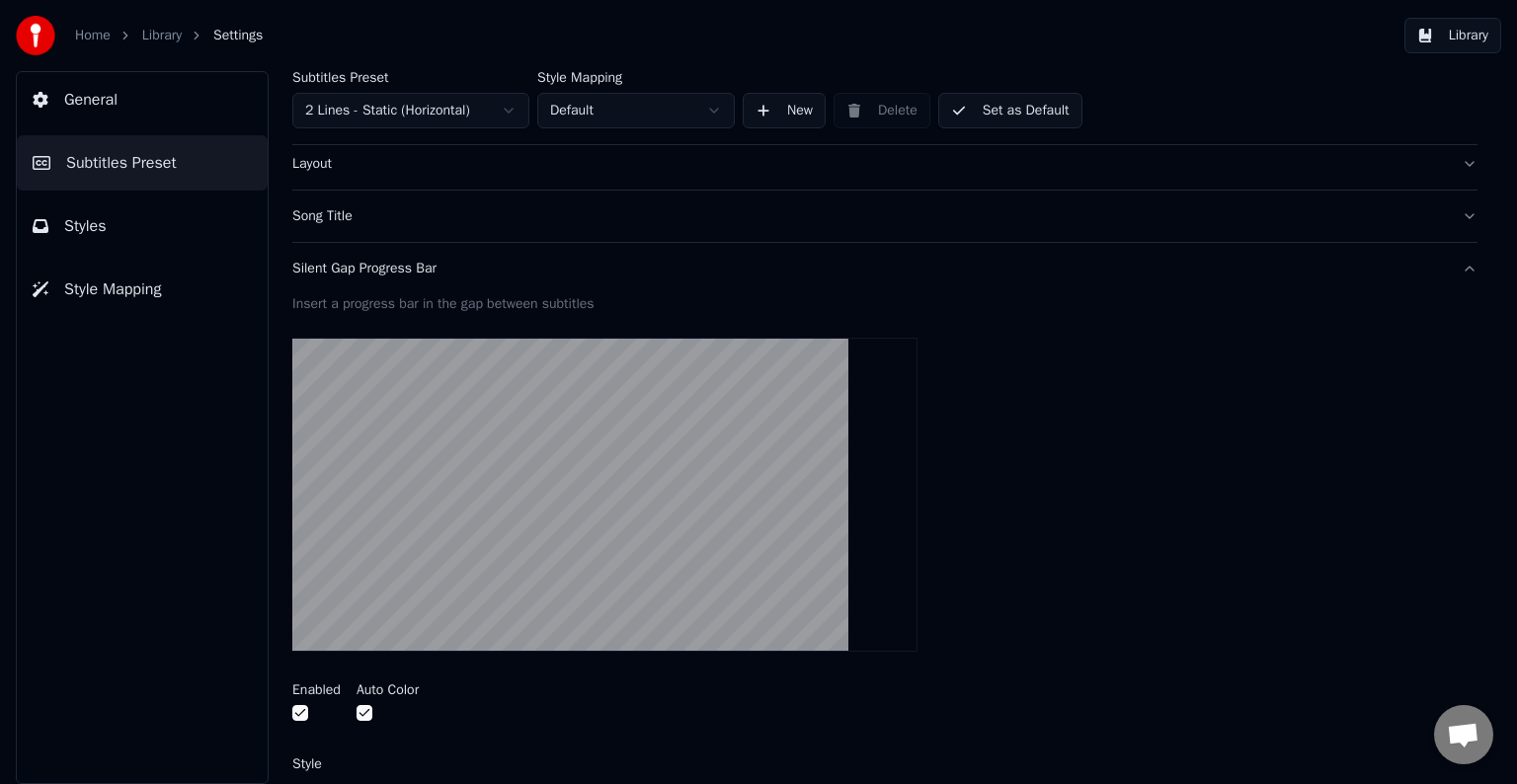 click on "Silent Gap Progress Bar" at bounding box center [869, 269] 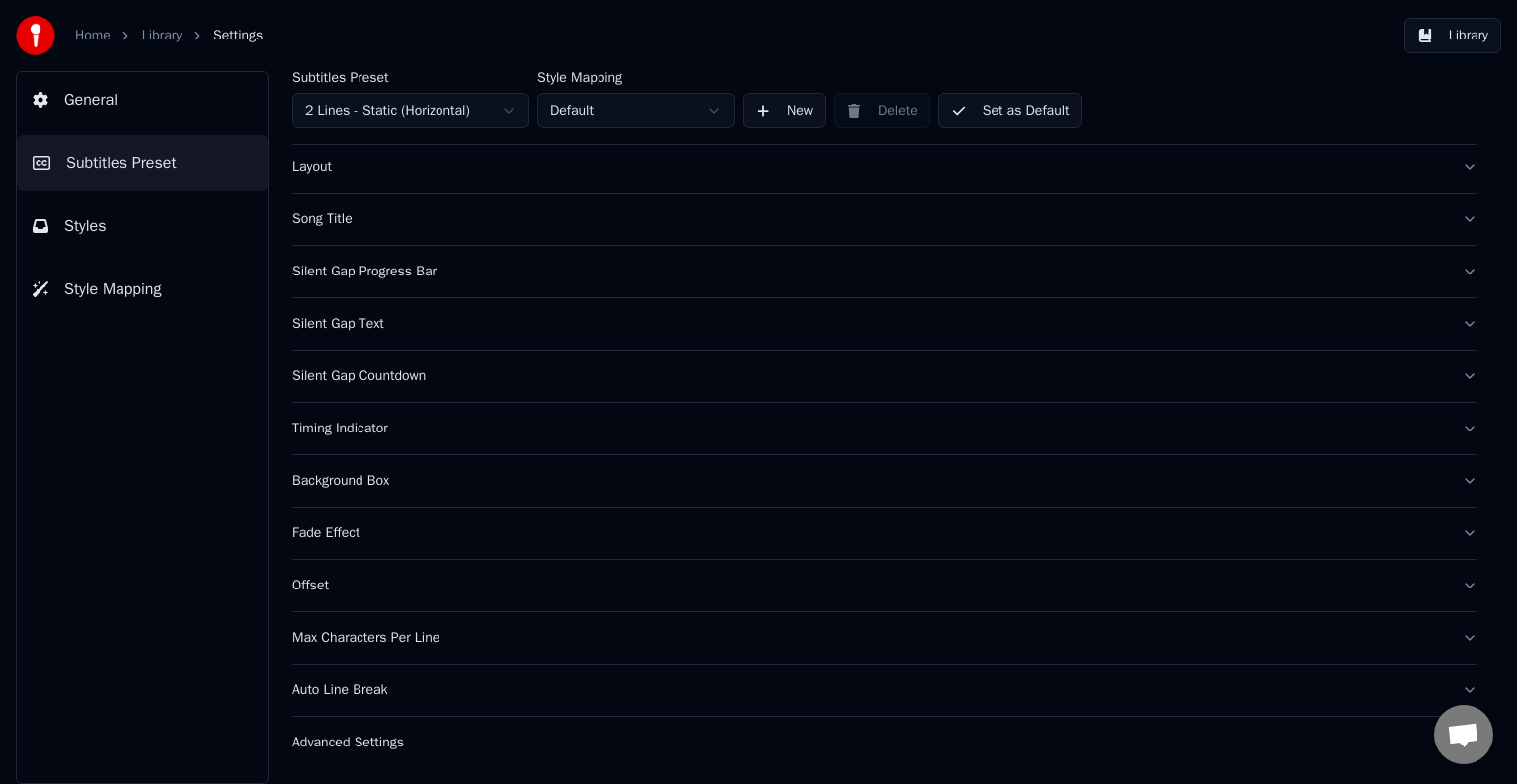 scroll, scrollTop: 93, scrollLeft: 0, axis: vertical 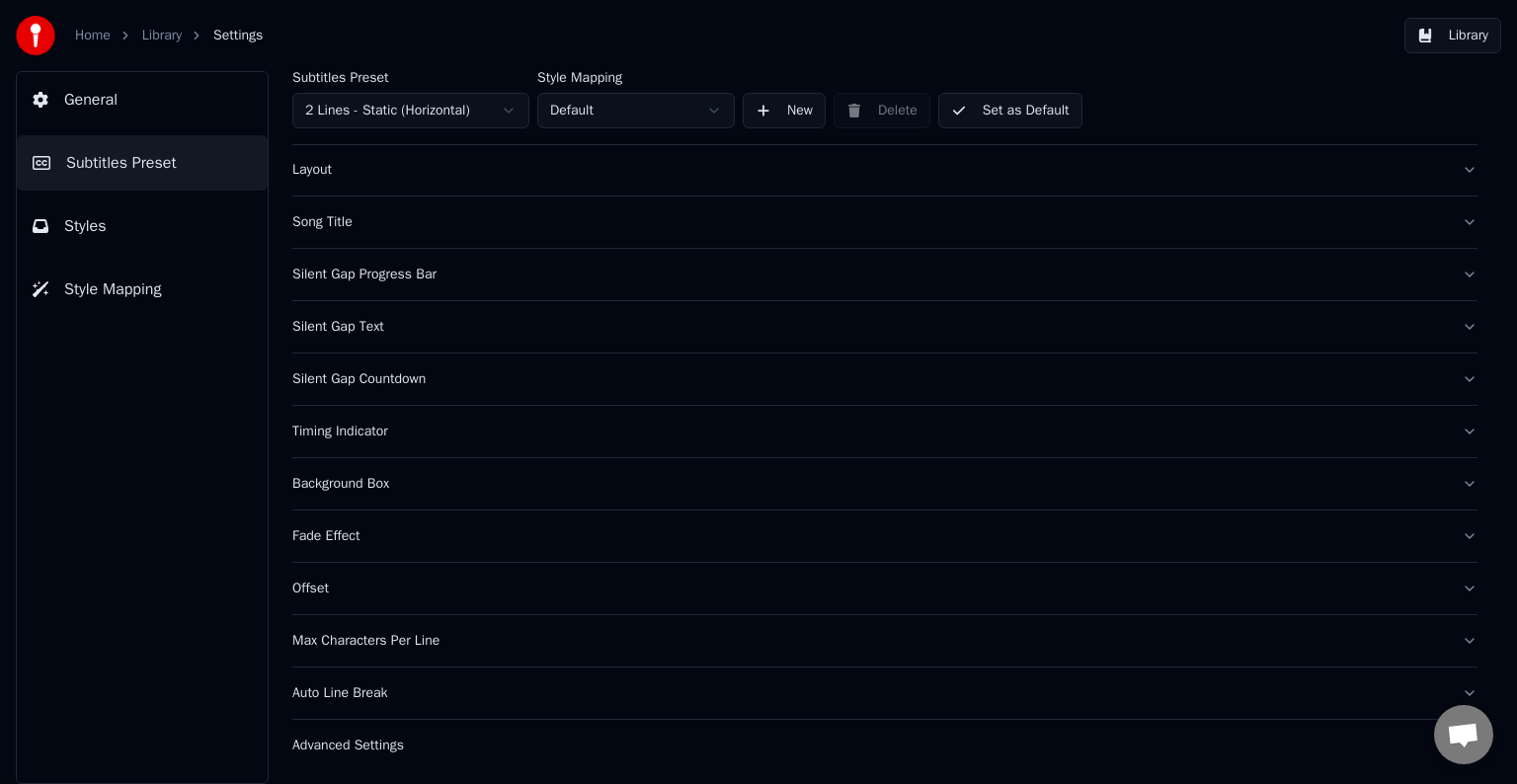 click on "Silent Gap Text" at bounding box center [885, 327] 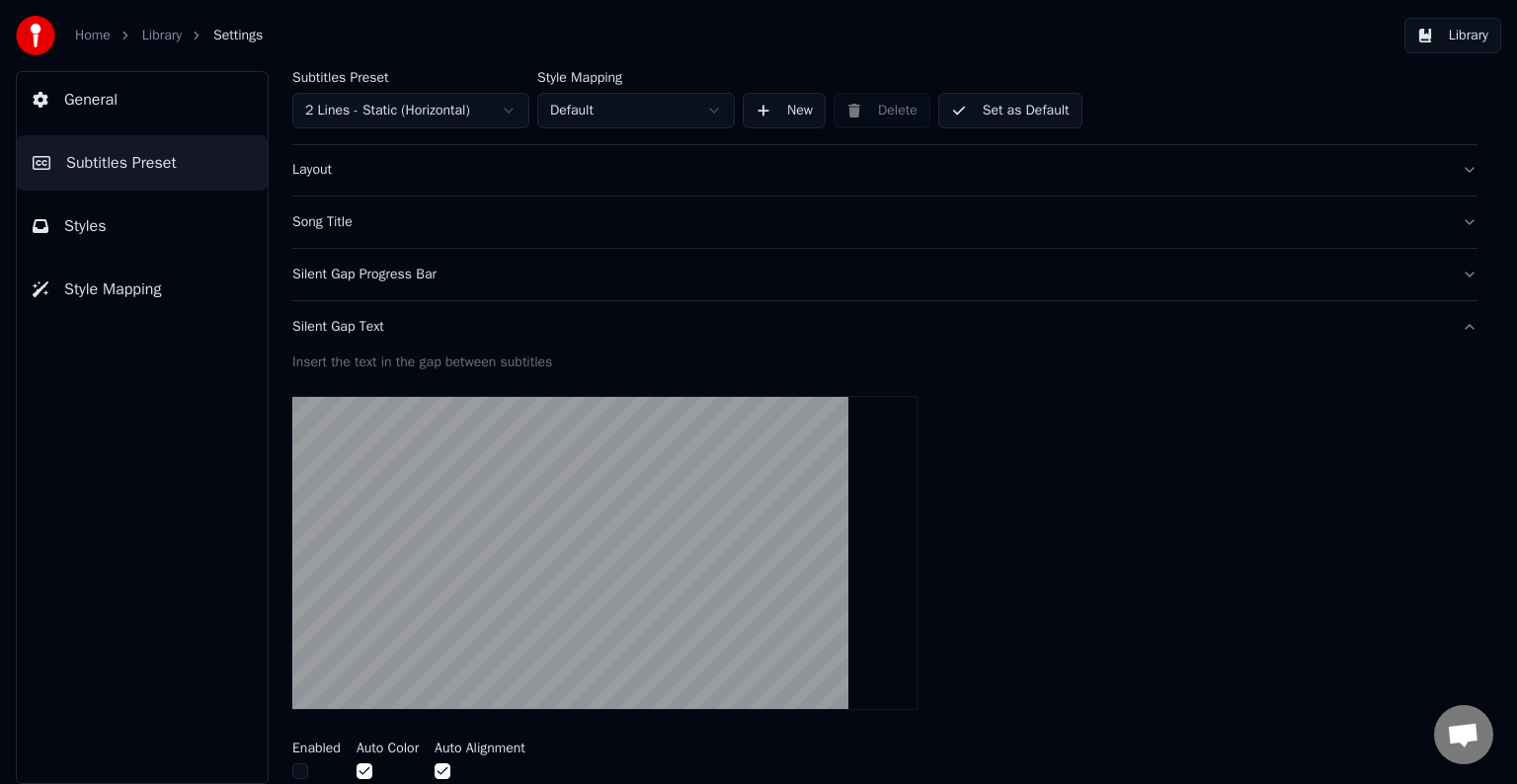 click on "Silent Gap Text" at bounding box center [869, 327] 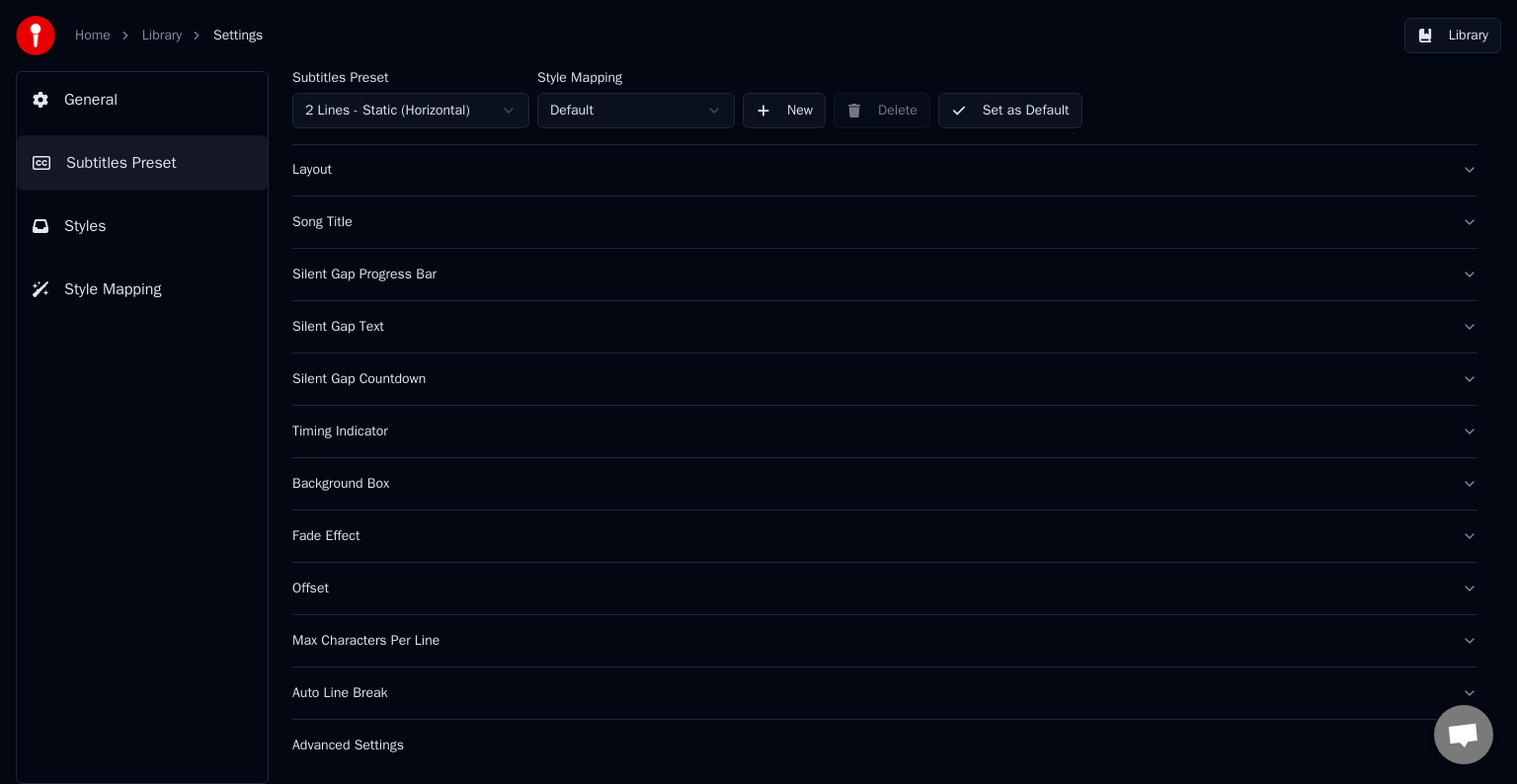 click on "Silent Gap Countdown" at bounding box center (869, 379) 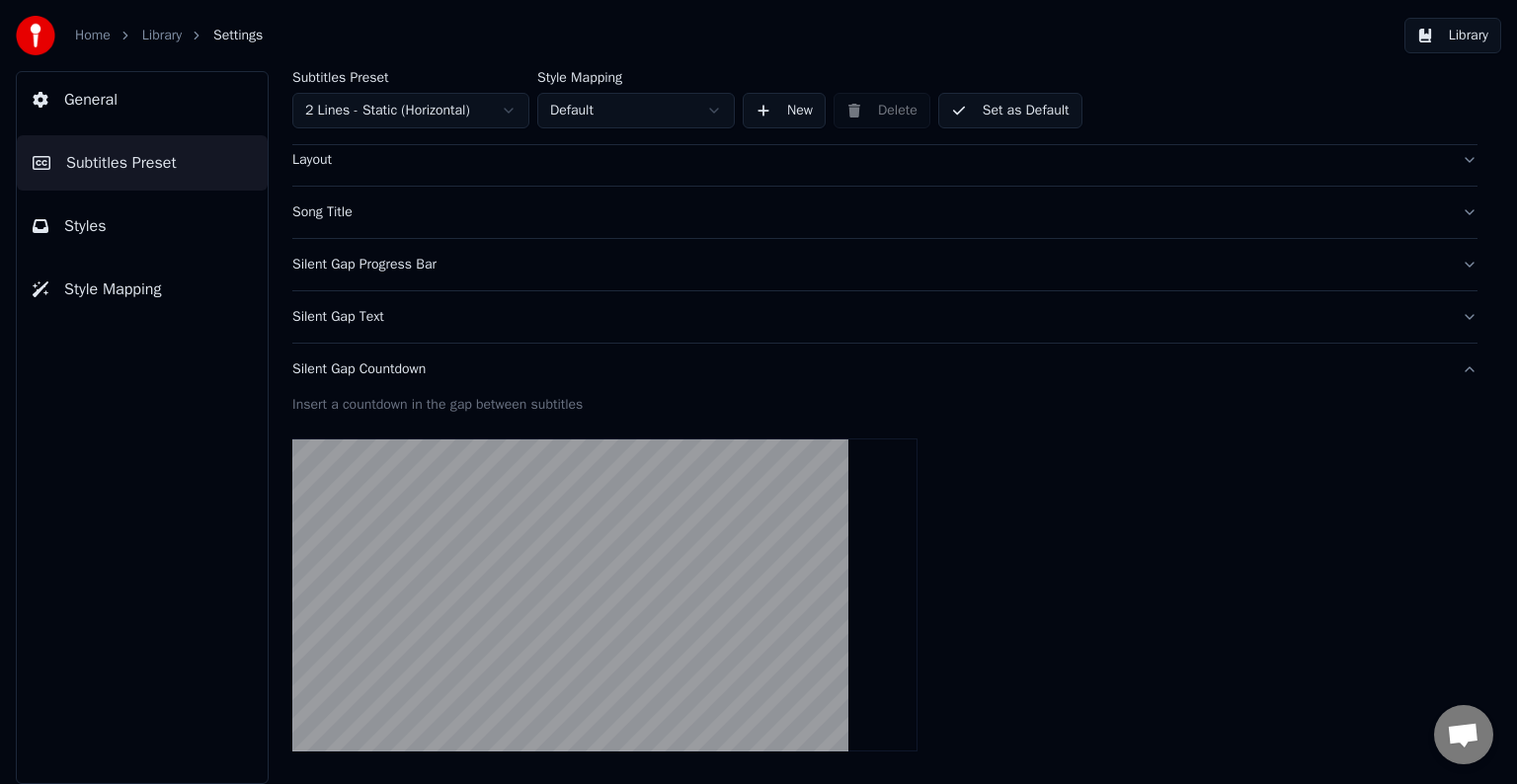 scroll, scrollTop: 93, scrollLeft: 0, axis: vertical 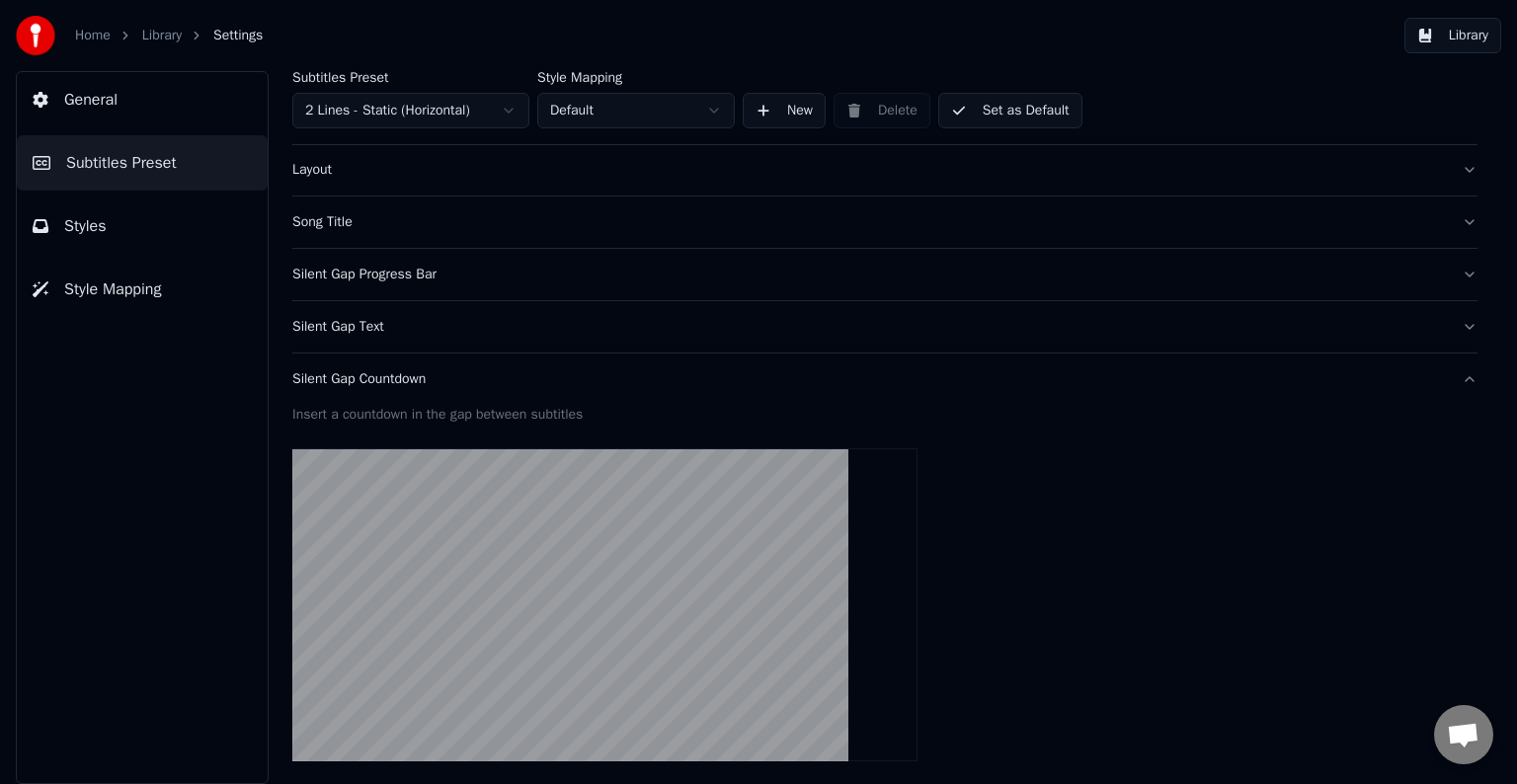 click on "Silent Gap Countdown" at bounding box center [869, 379] 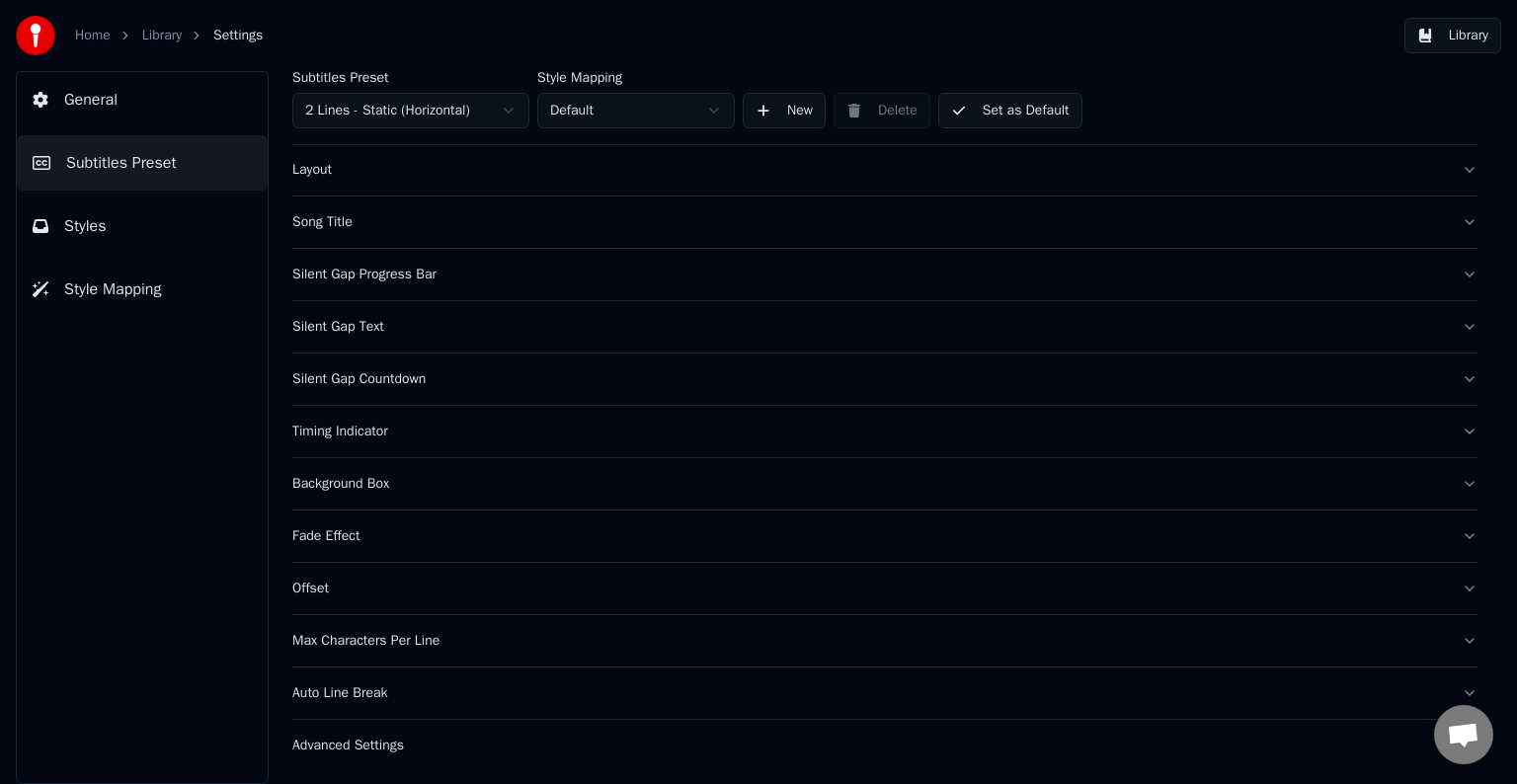 click on "Timing Indicator" at bounding box center (869, 431) 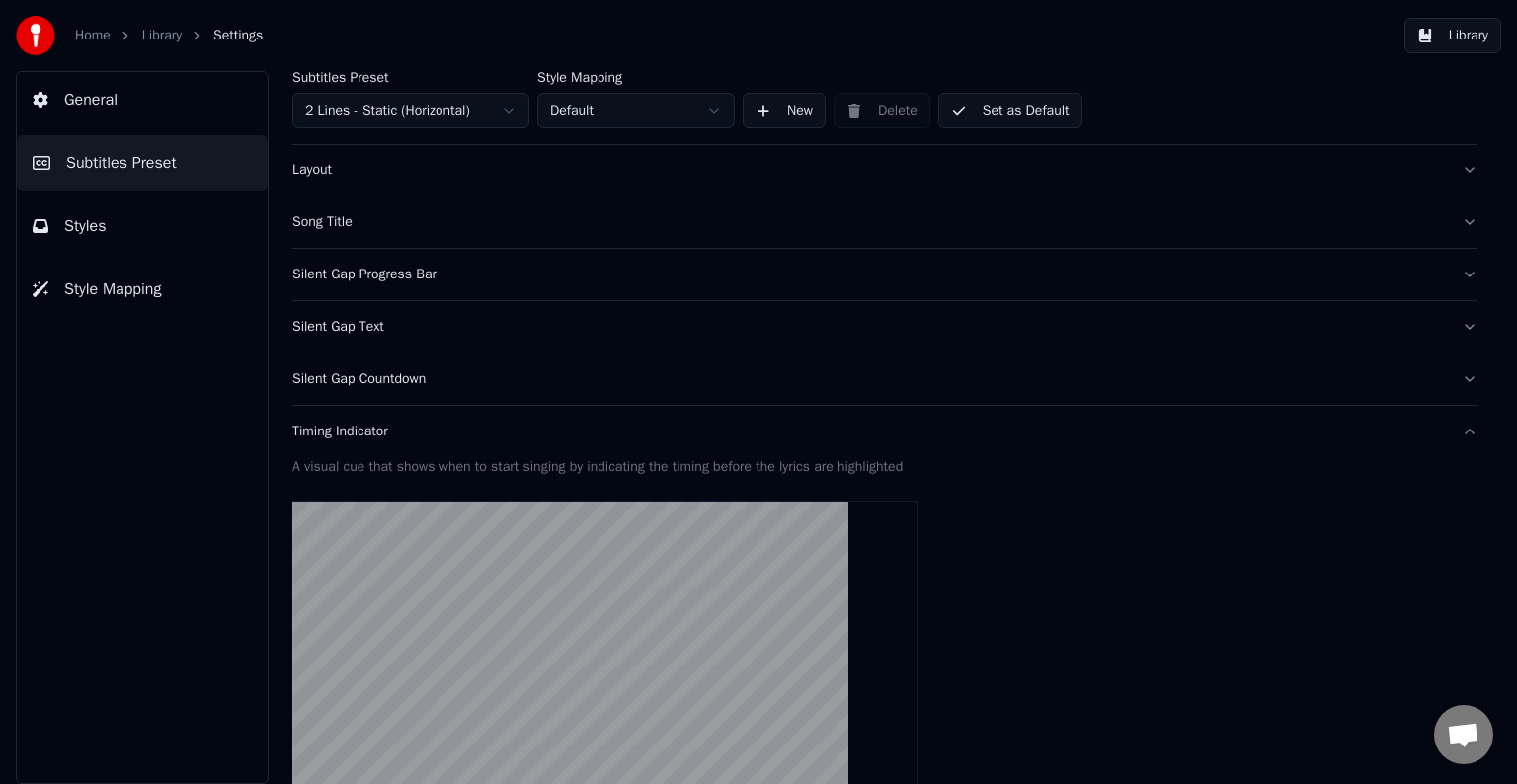 click on "Timing Indicator" at bounding box center (869, 431) 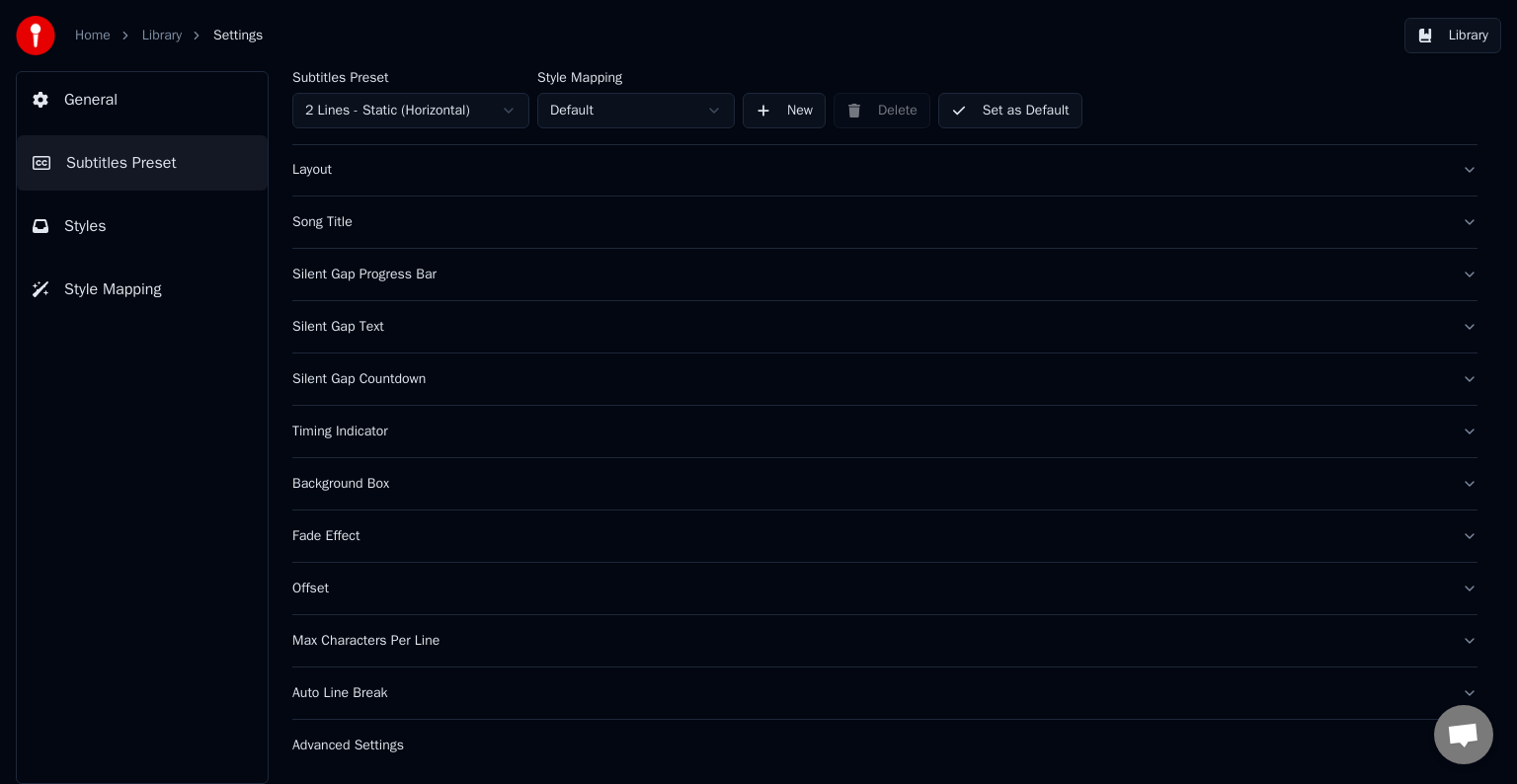 click on "Max Characters Per Line" at bounding box center (885, 641) 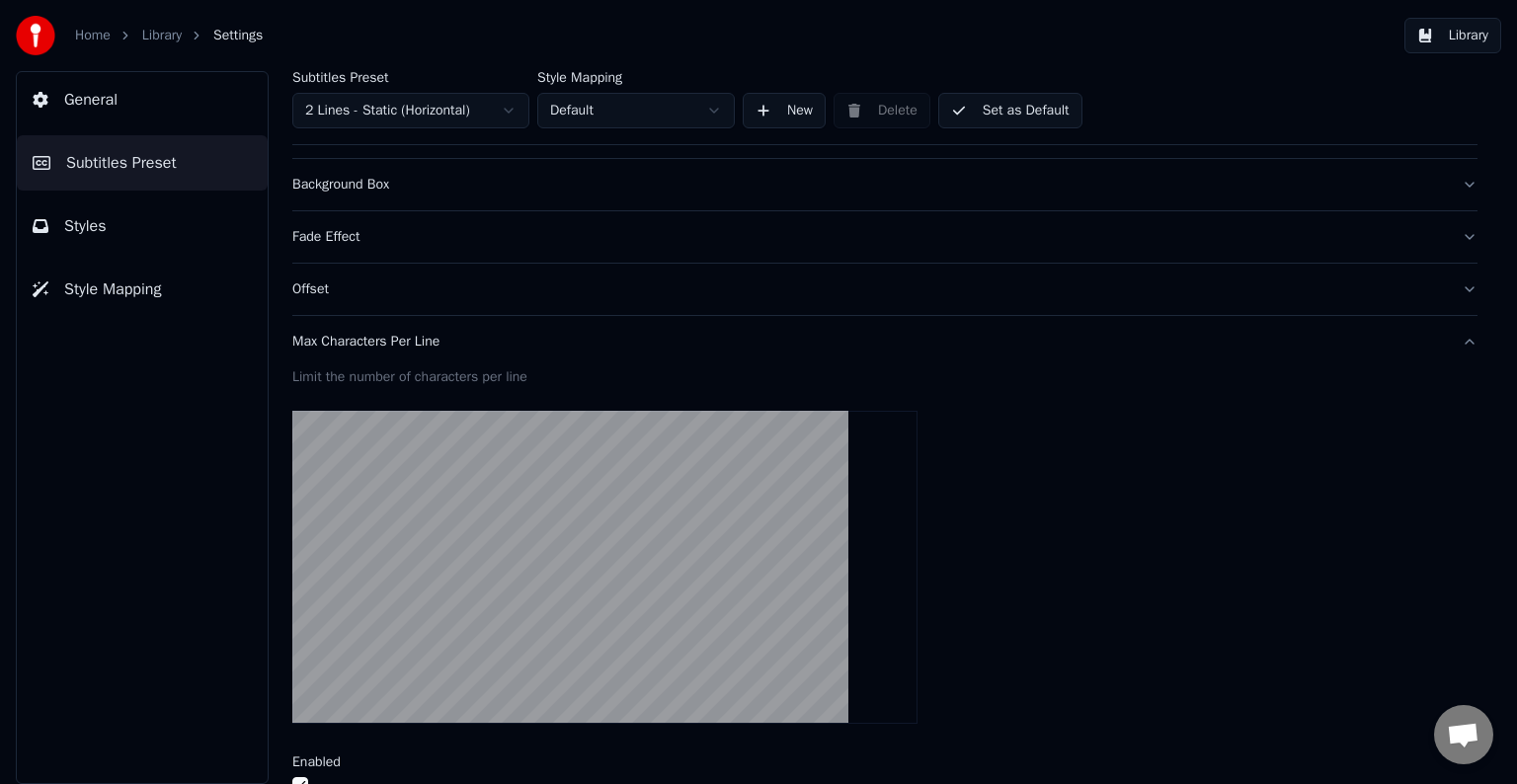 scroll, scrollTop: 488, scrollLeft: 0, axis: vertical 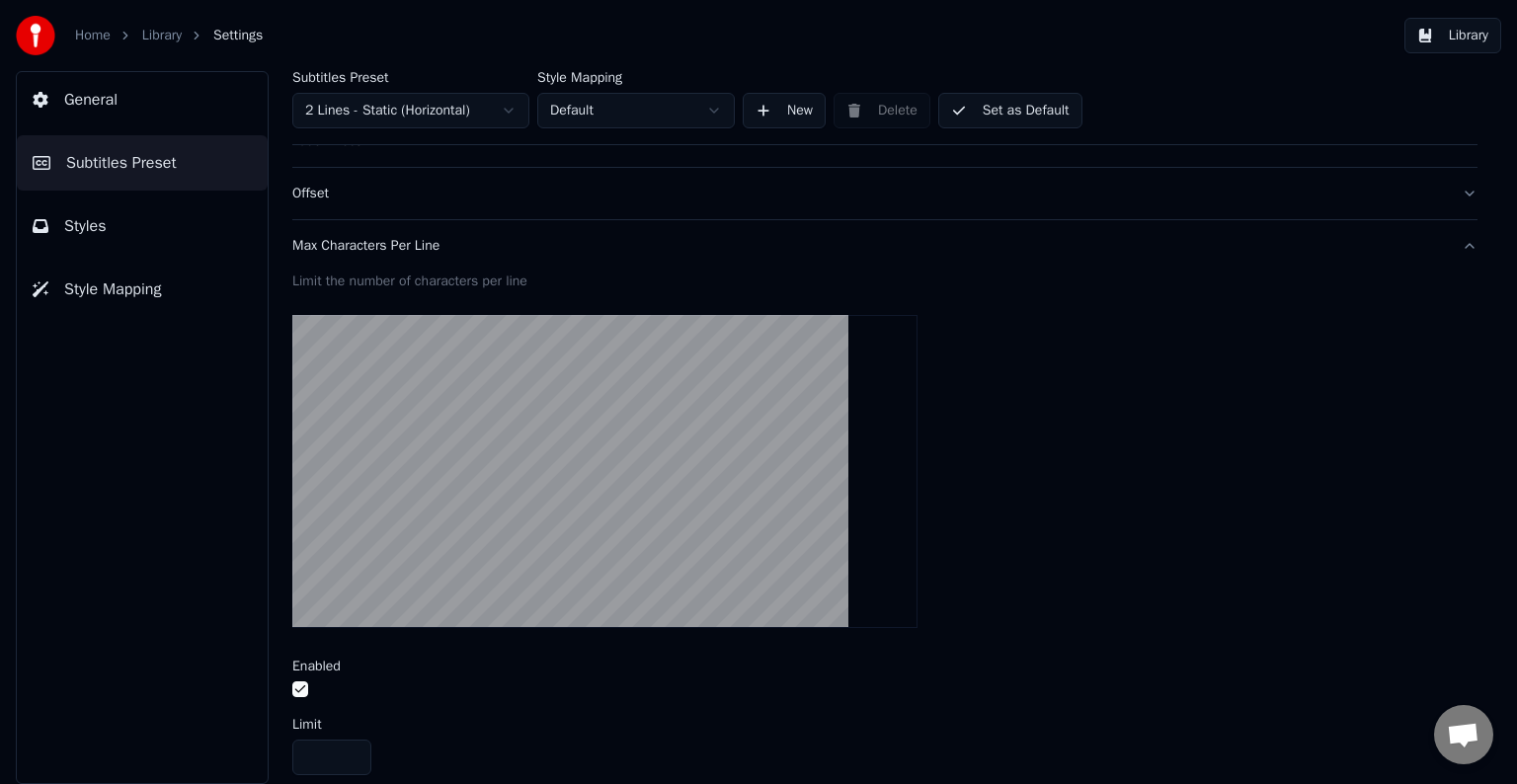 click on "Max Characters Per Line" at bounding box center [885, 246] 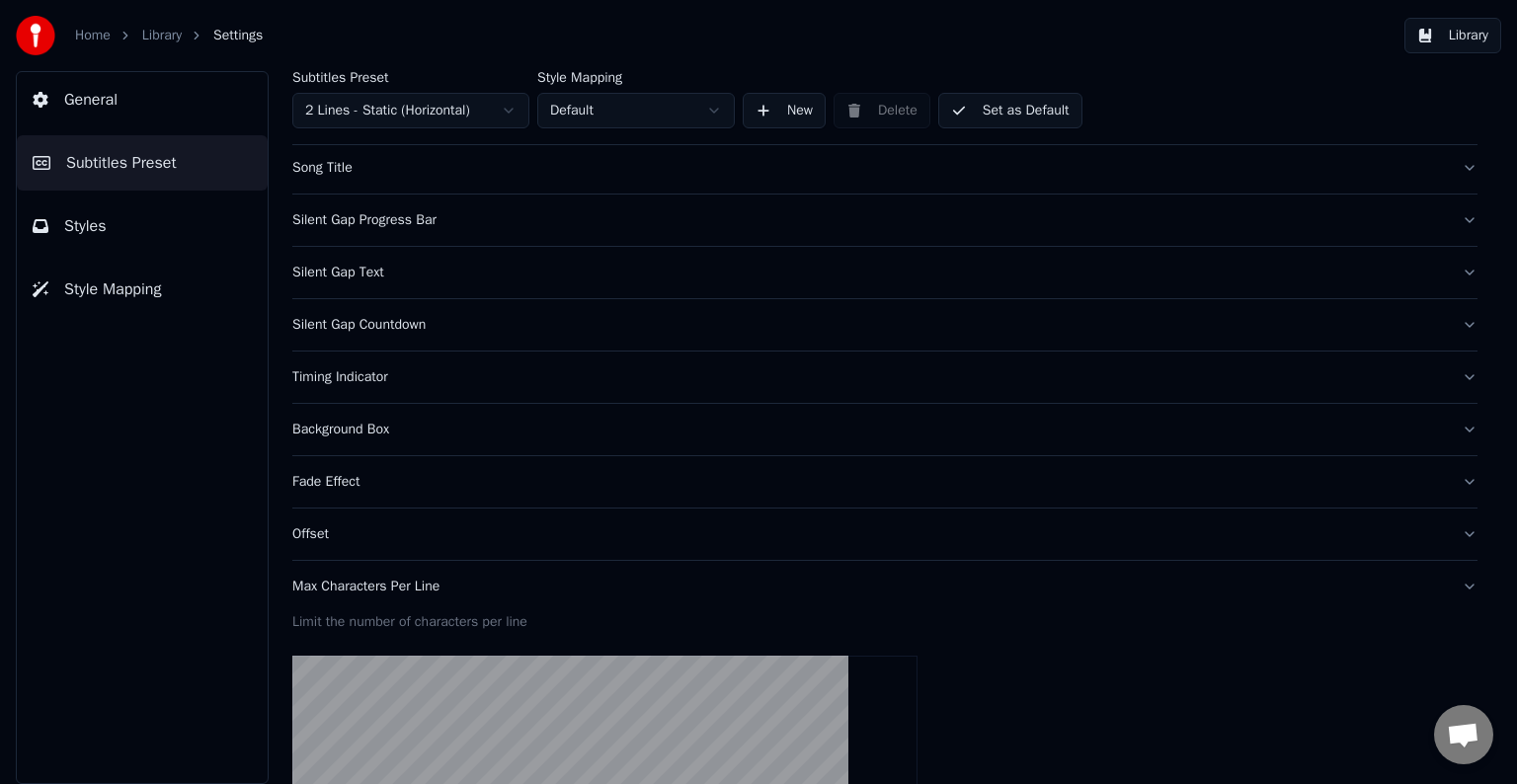 scroll, scrollTop: 93, scrollLeft: 0, axis: vertical 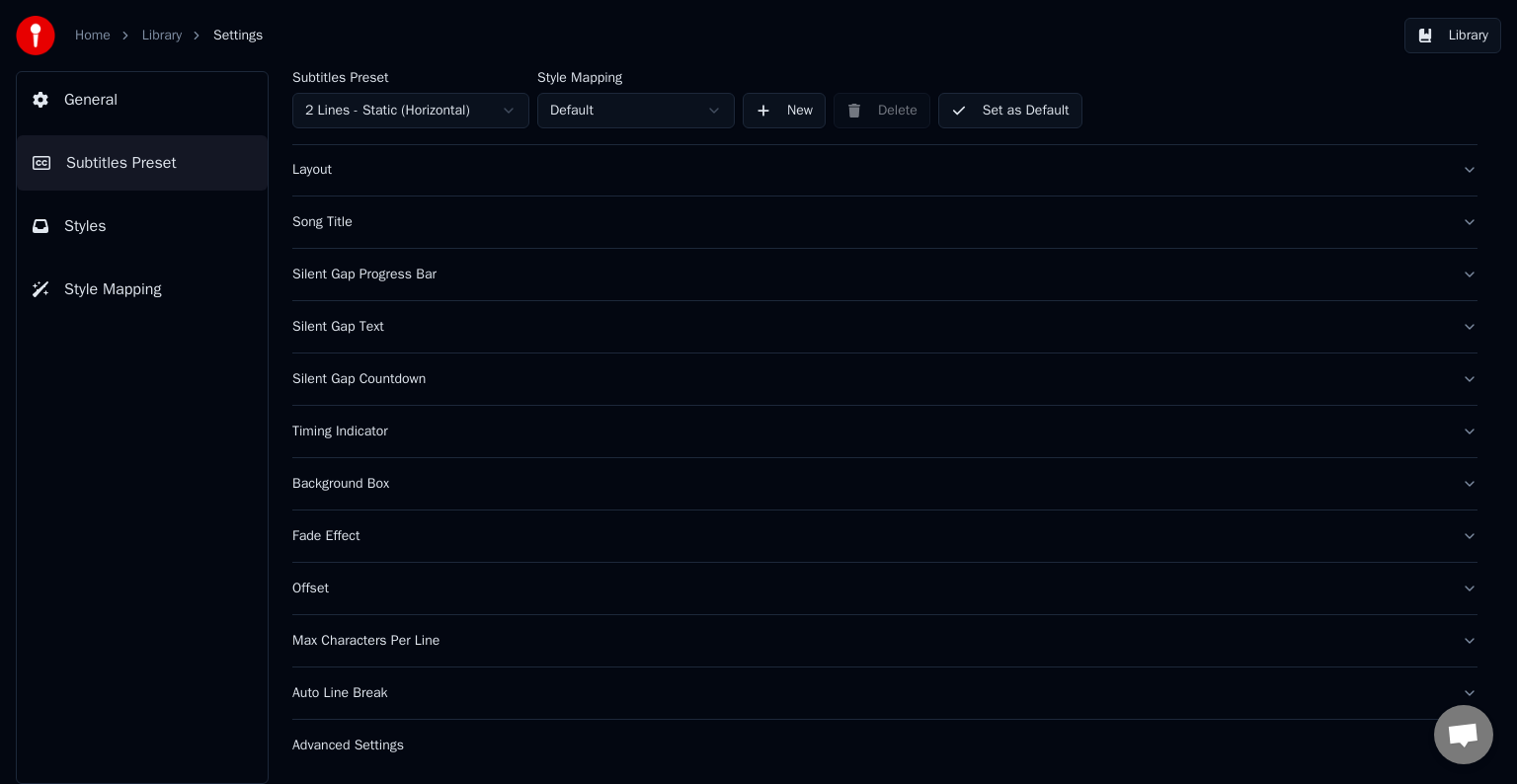 click on "Auto Line Break" at bounding box center (869, 693) 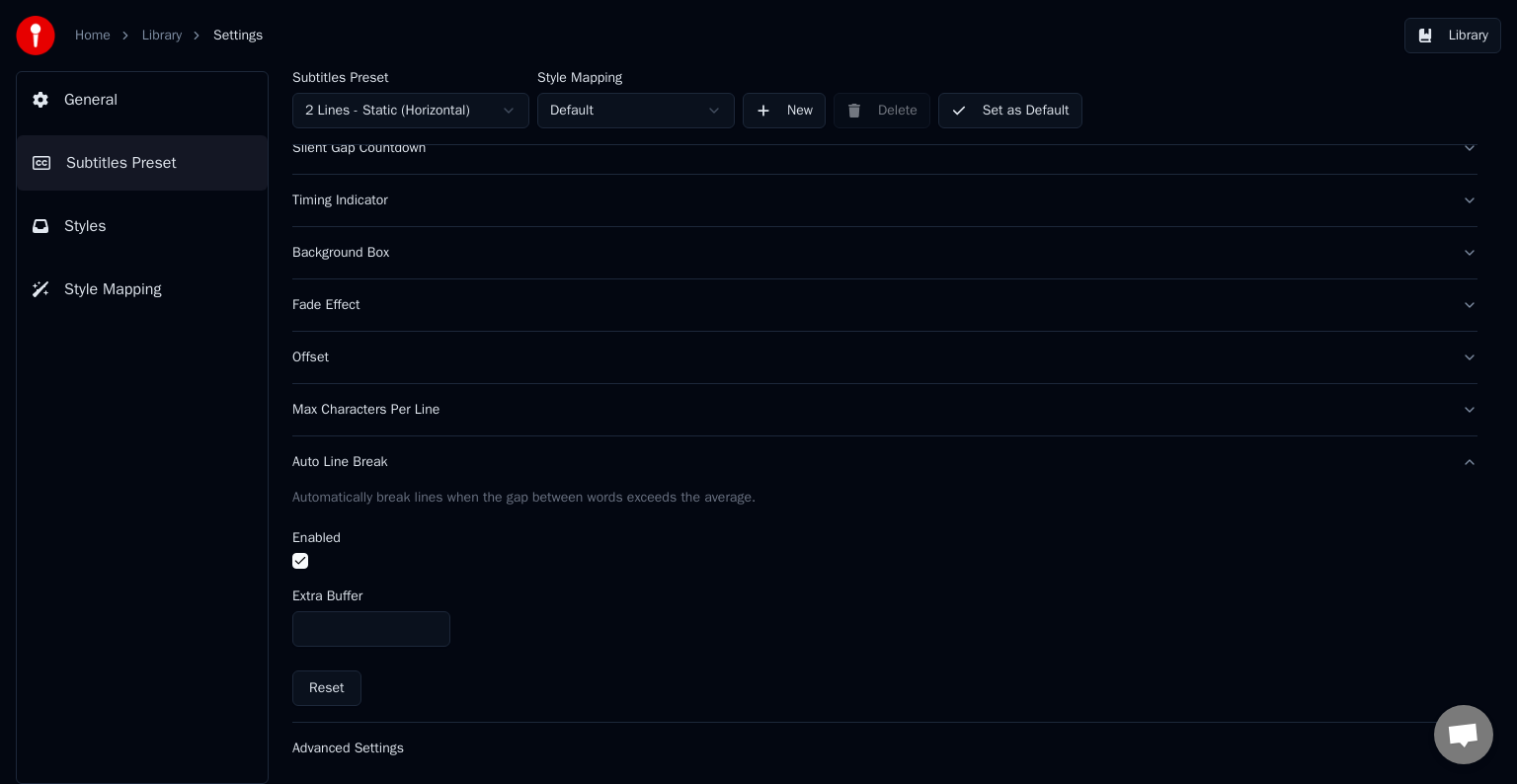 scroll, scrollTop: 326, scrollLeft: 0, axis: vertical 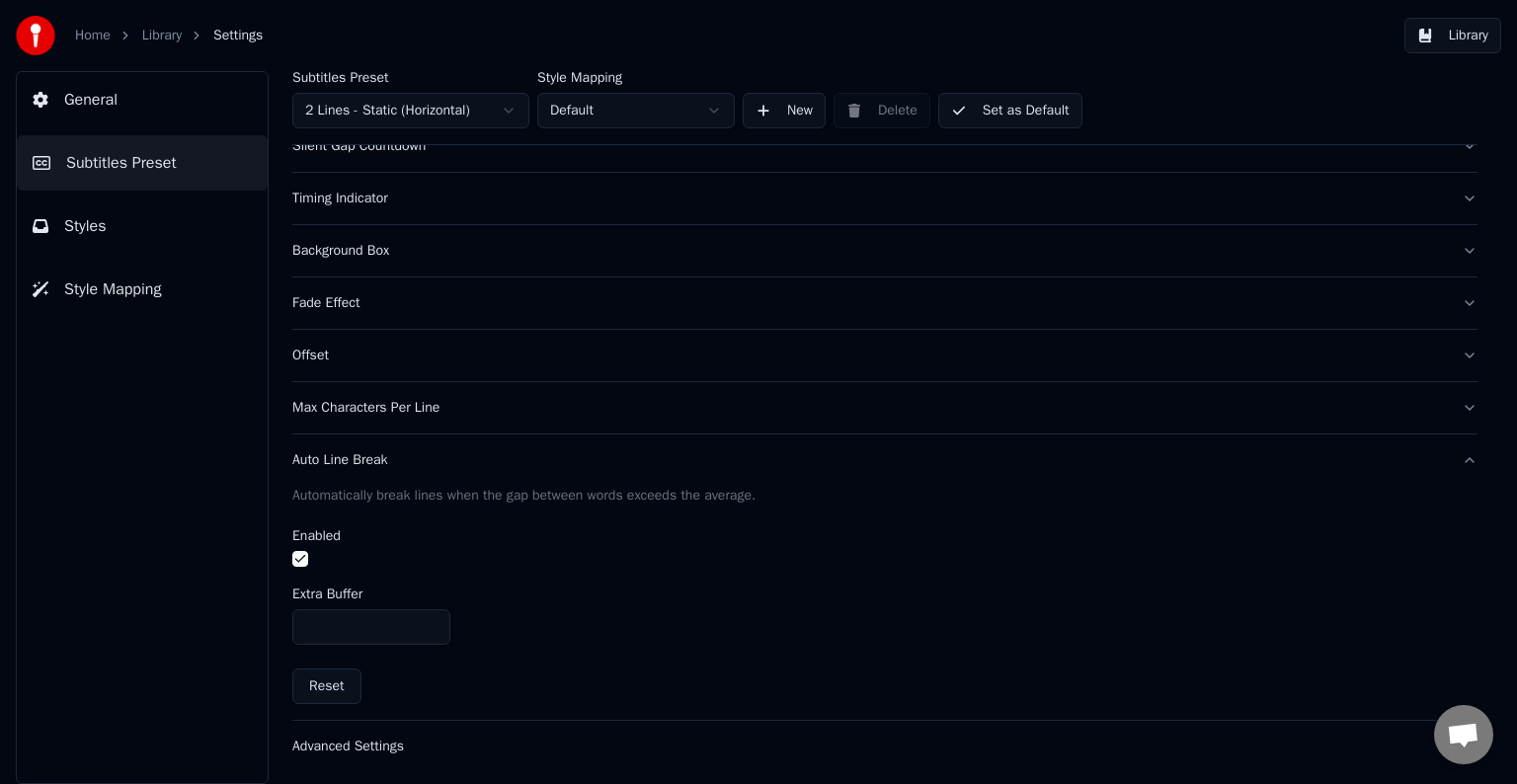 click at bounding box center [300, 559] 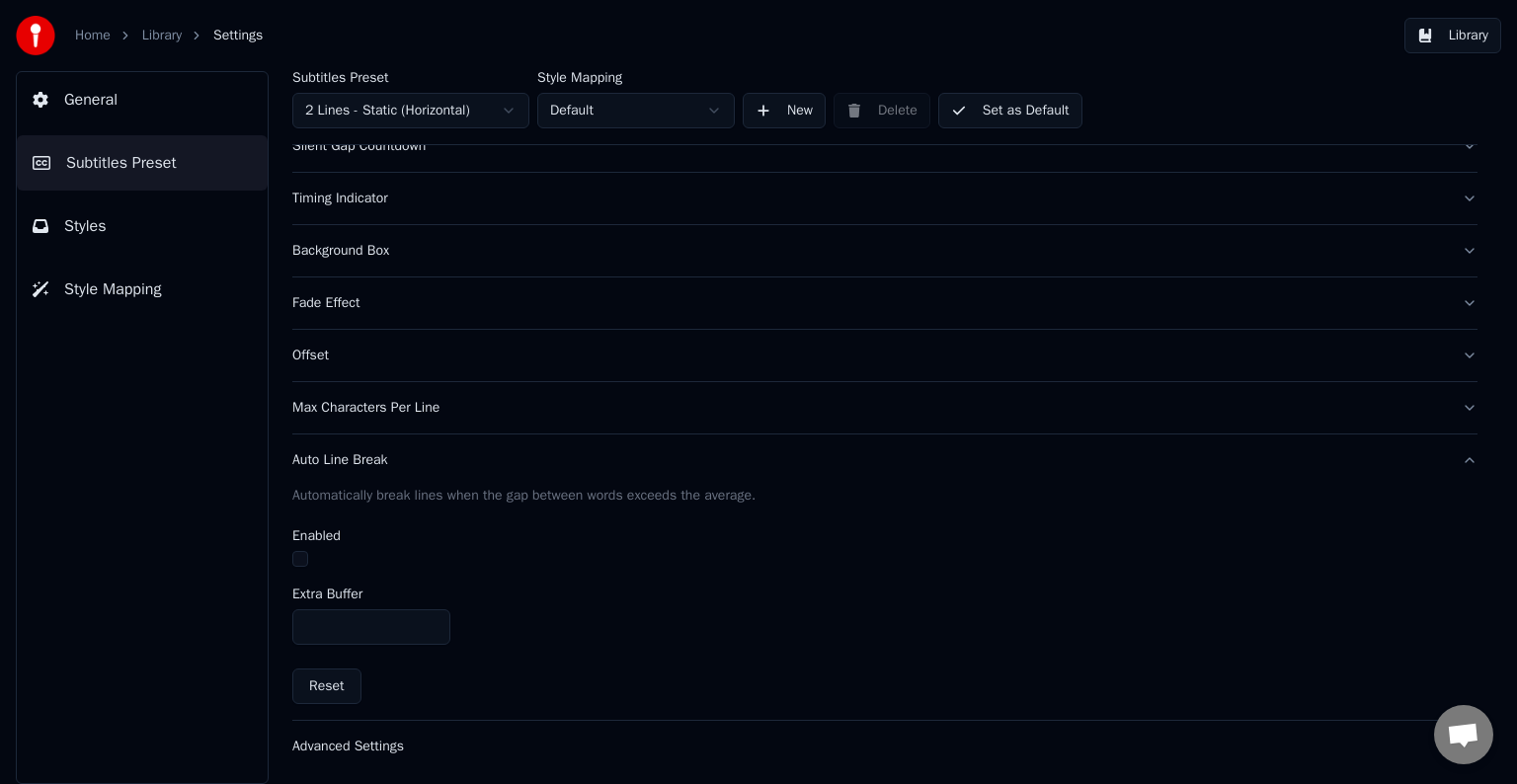 click on "Auto Line Break" at bounding box center (869, 460) 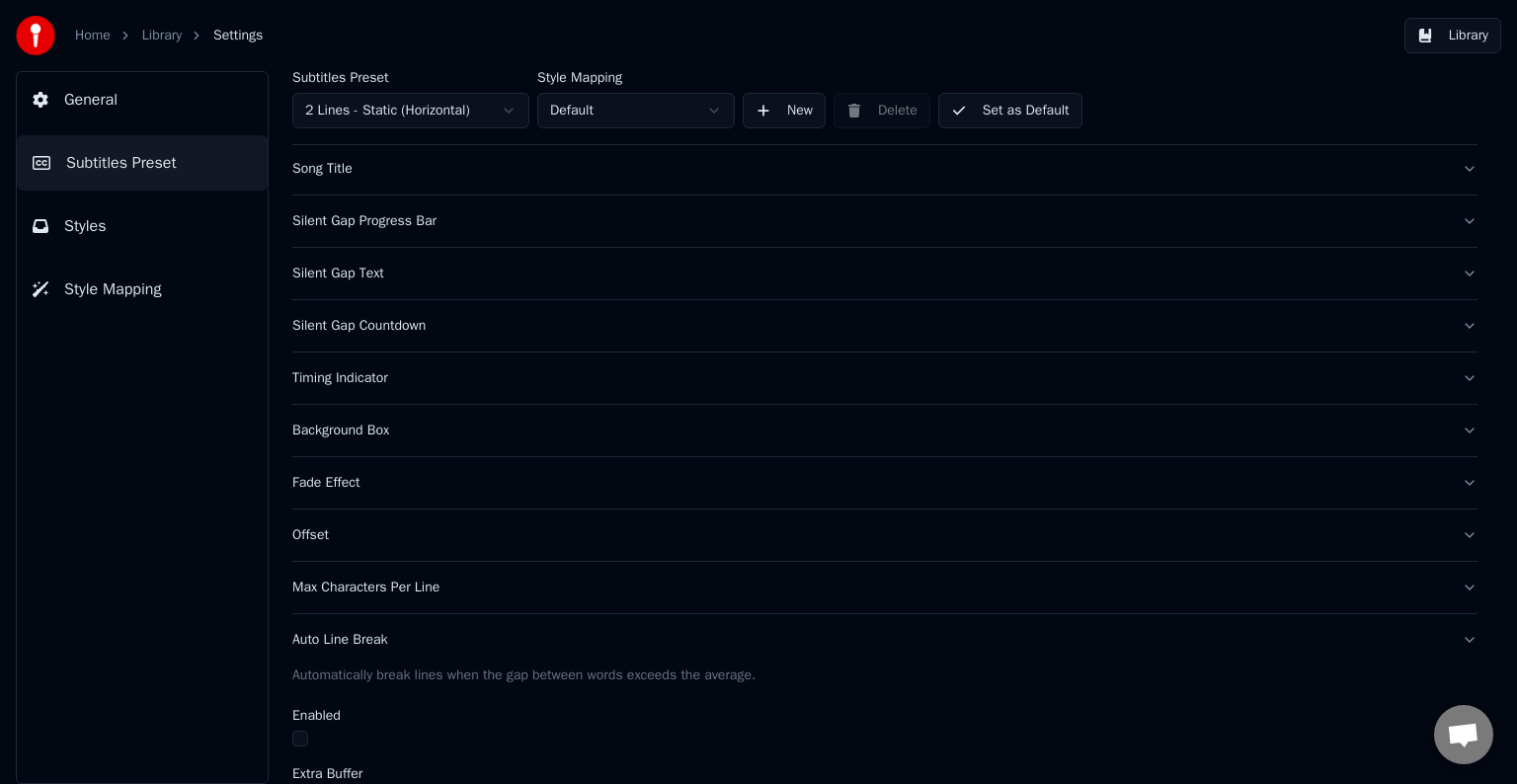 scroll, scrollTop: 93, scrollLeft: 0, axis: vertical 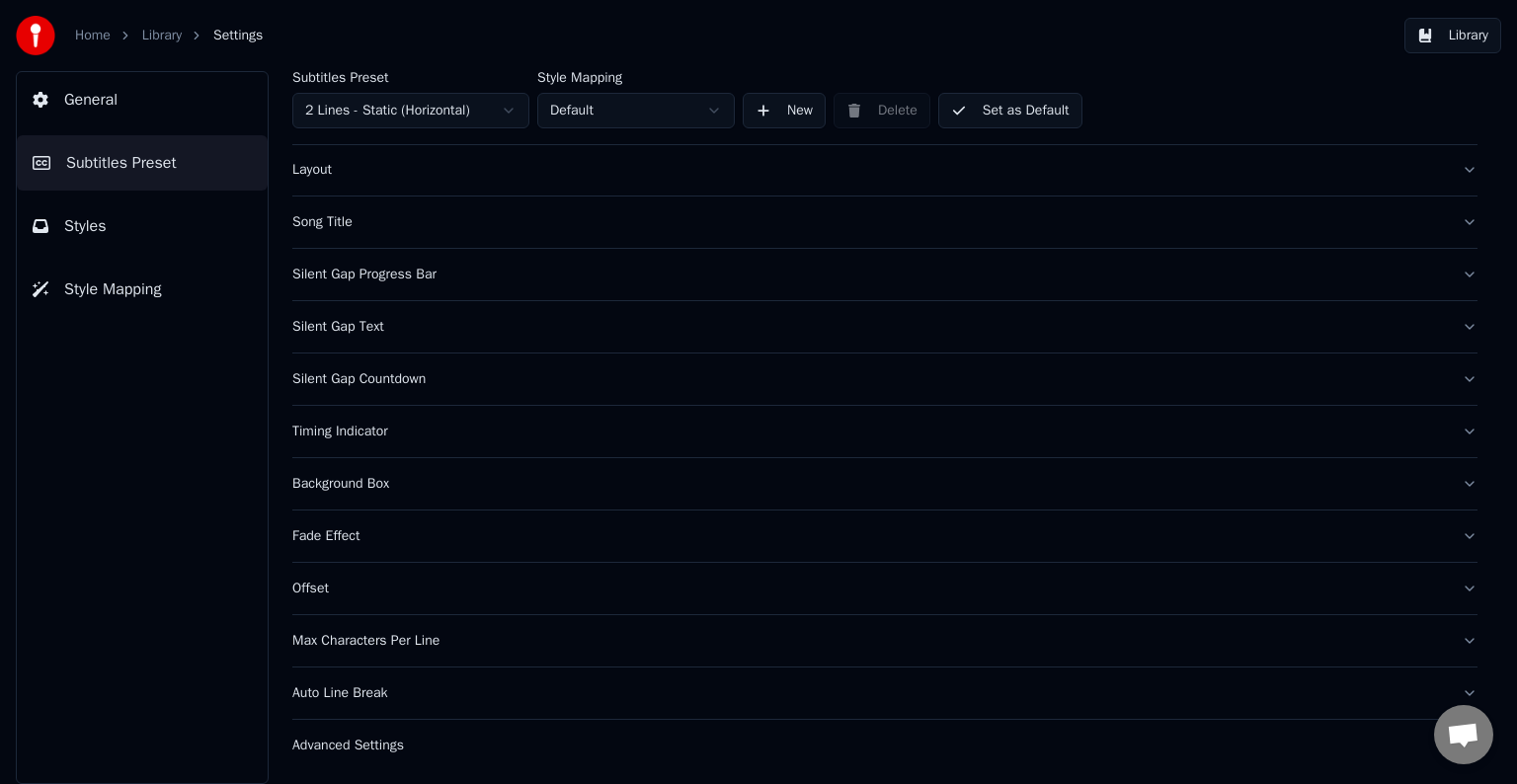 click on "Styles" at bounding box center [142, 226] 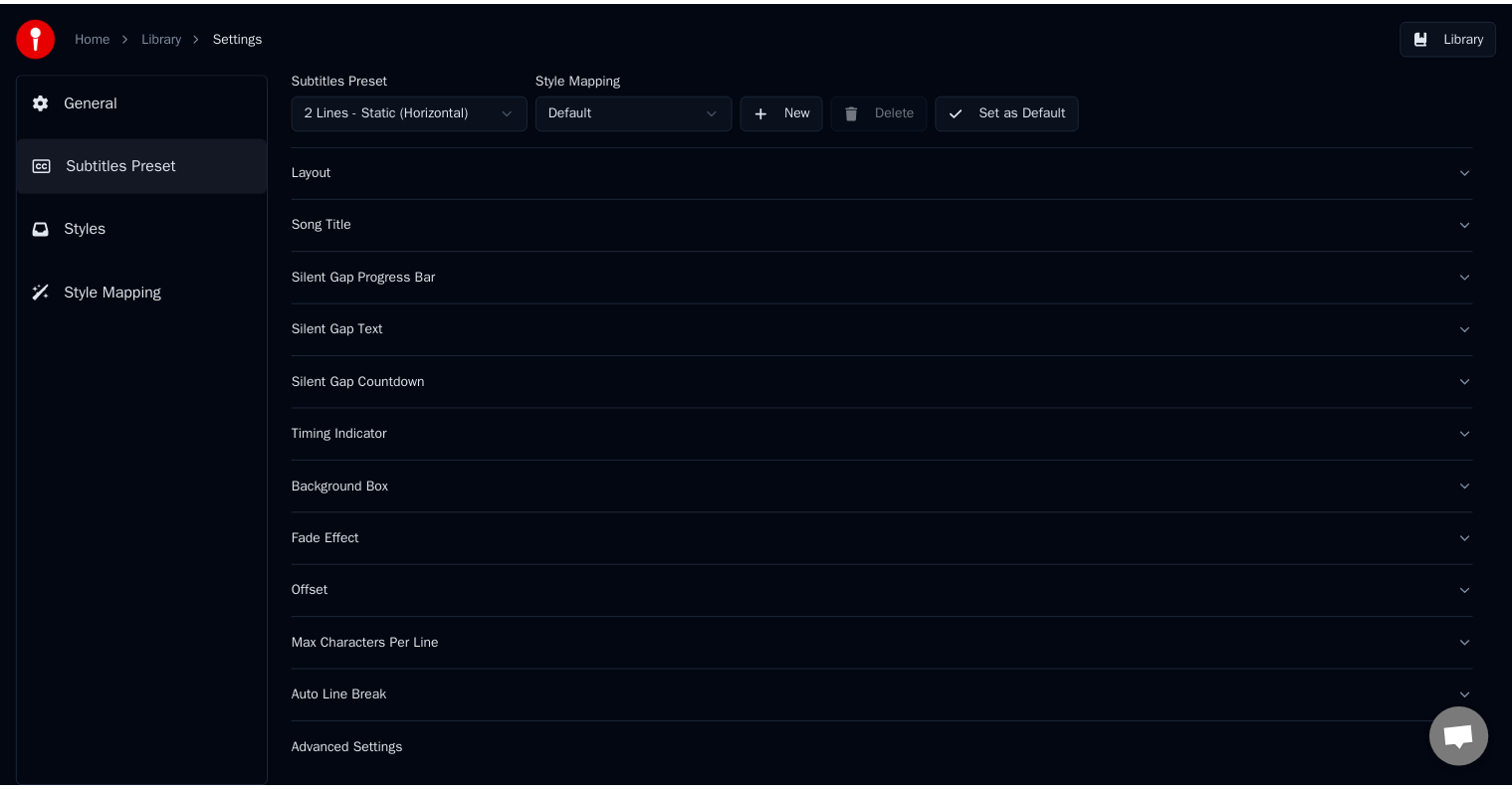 scroll, scrollTop: 0, scrollLeft: 0, axis: both 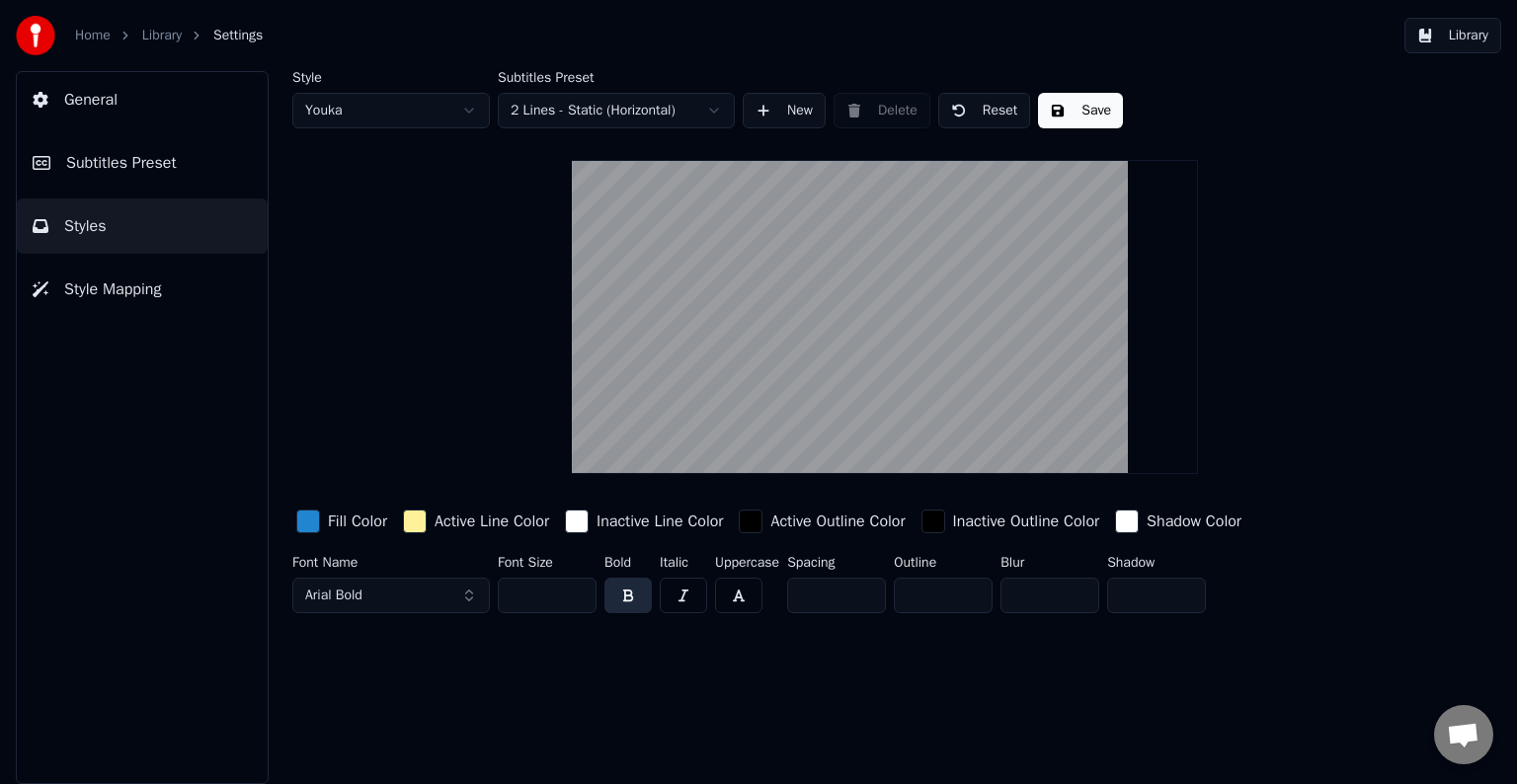 click on "Home Library Settings Library General Subtitles Preset Styles Style Mapping Style Youka Subtitles Preset 2 Lines - Static (Horizontal) New Delete Reset Save Fill Color Active Line Color Inactive Line Color Active Outline Color Inactive Outline Color Shadow Color Font Name Arial Bold Font Size ** Bold Italic Uppercase Spacing * Outline * Blur * Shadow *" at bounding box center [758, 392] 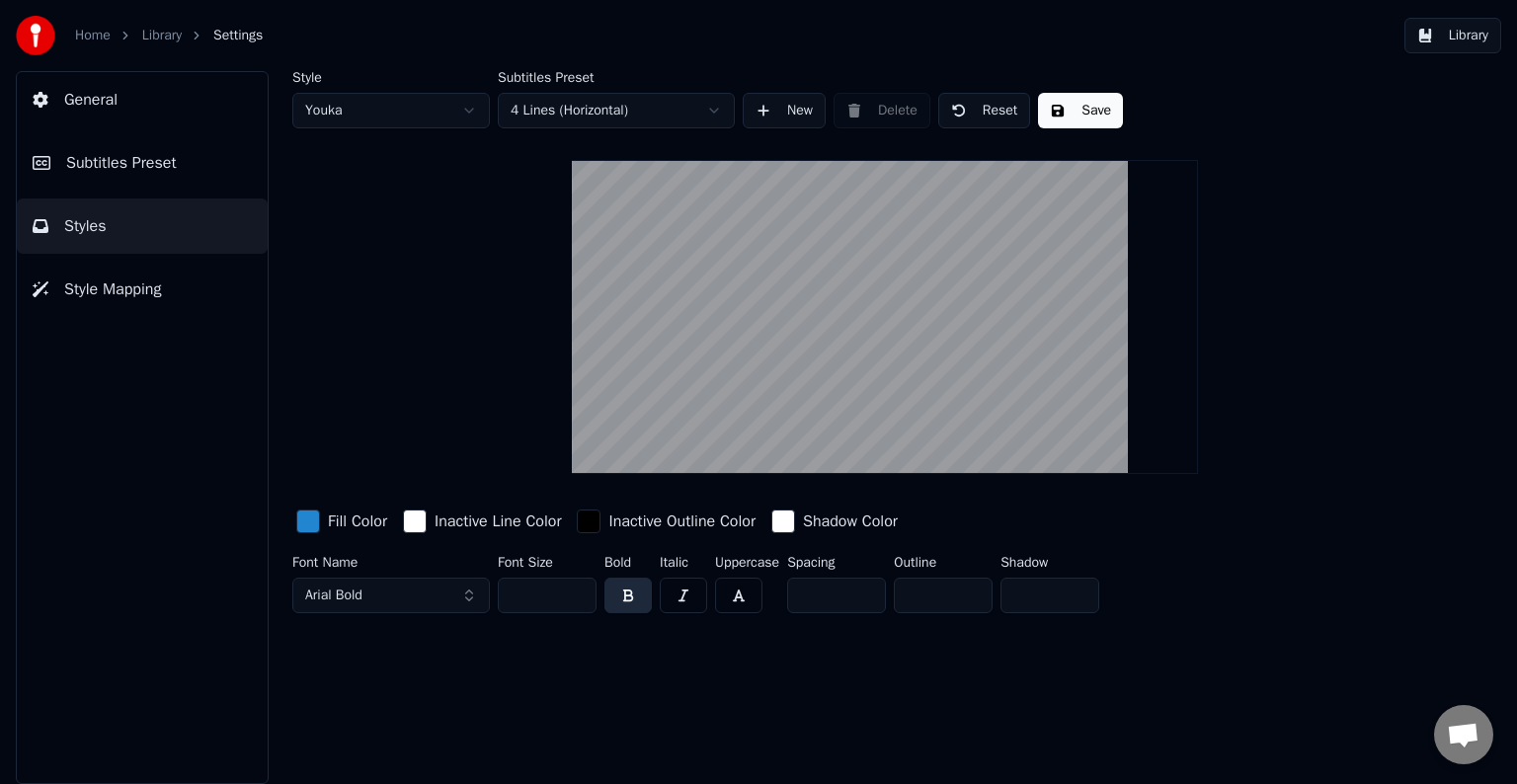 click on "Save" at bounding box center (1080, 111) 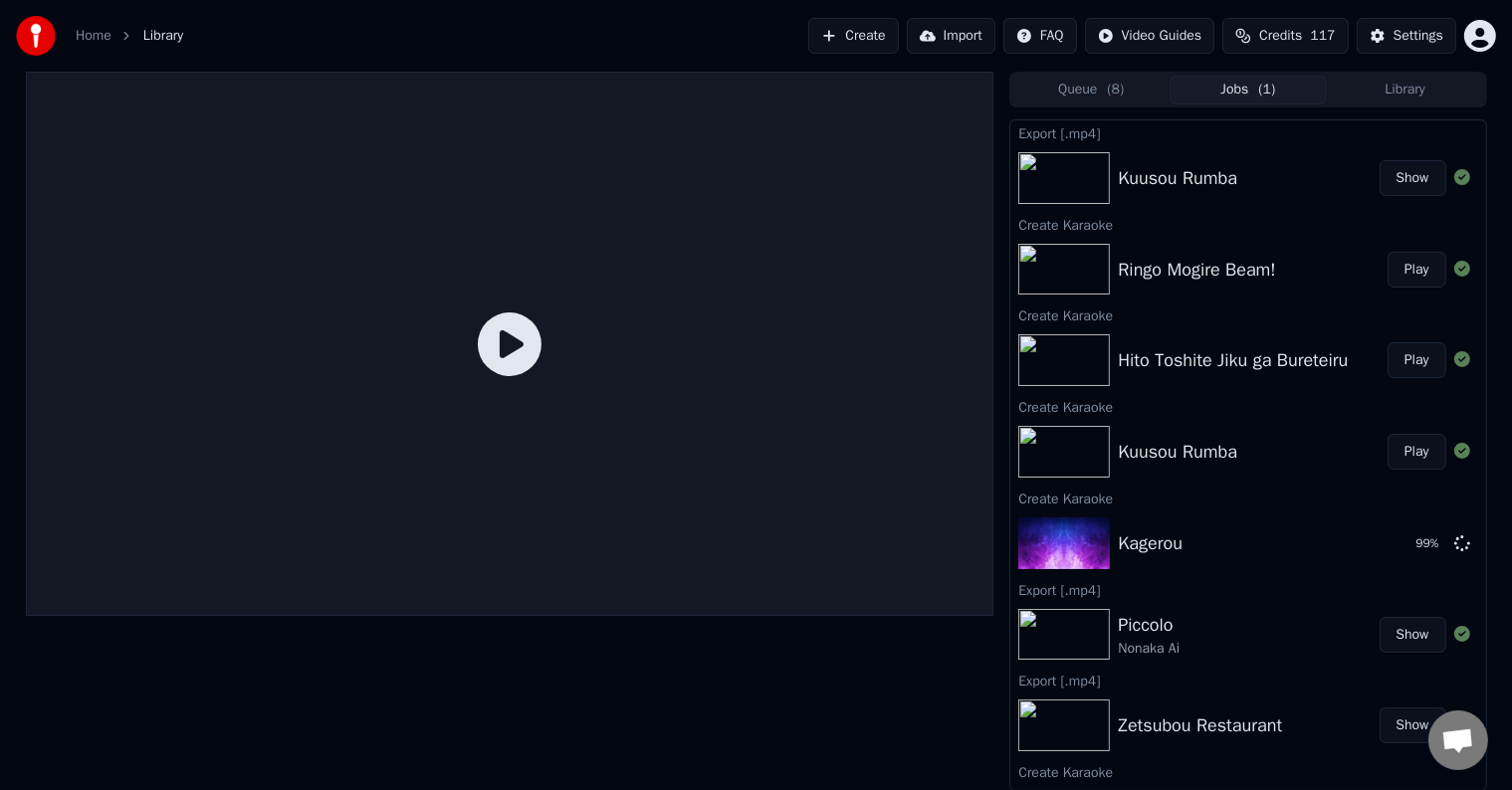 click on "Kuusou Rumba" at bounding box center [1252, 452] 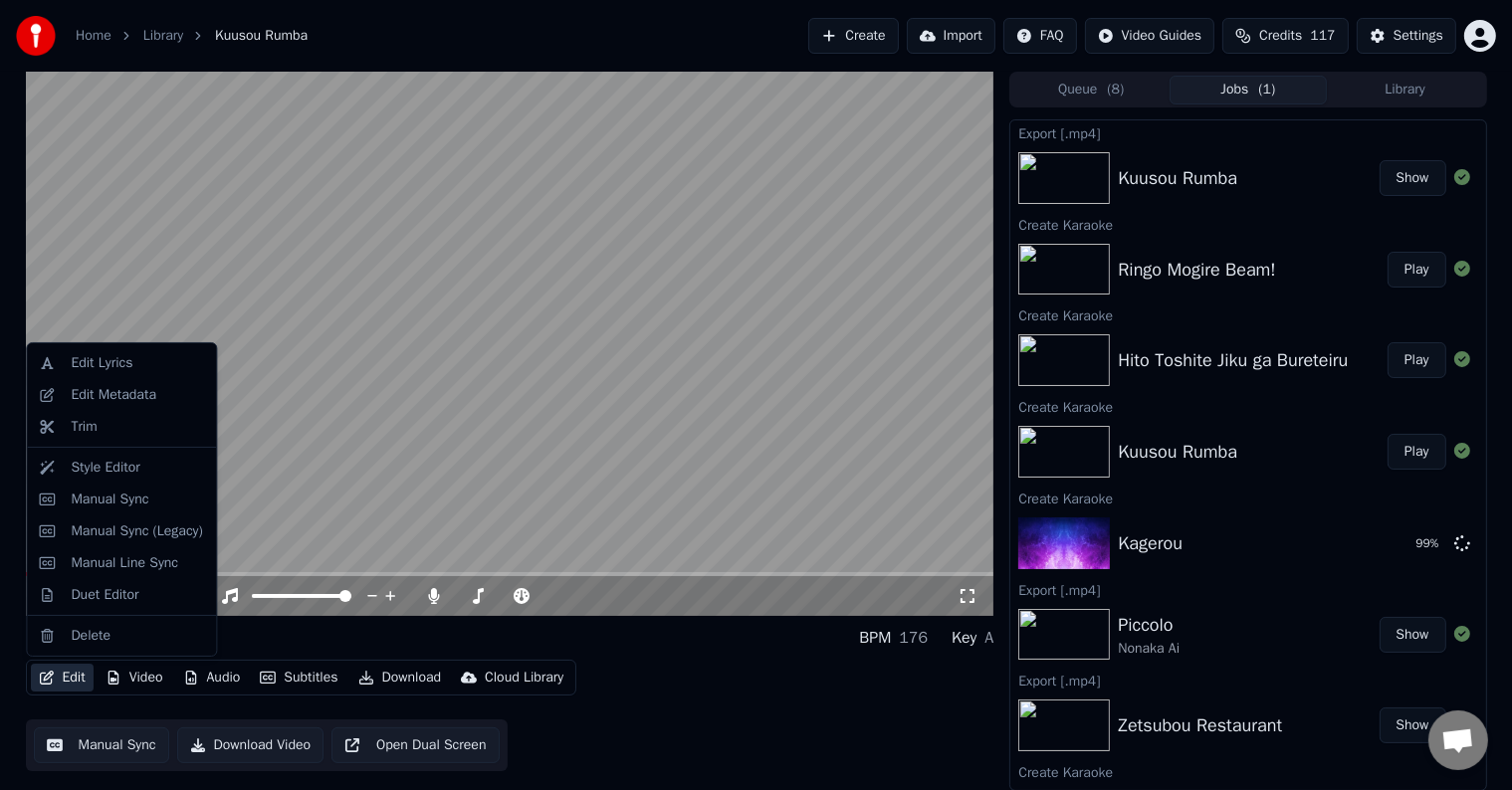 click on "Edit" at bounding box center [62, 678] 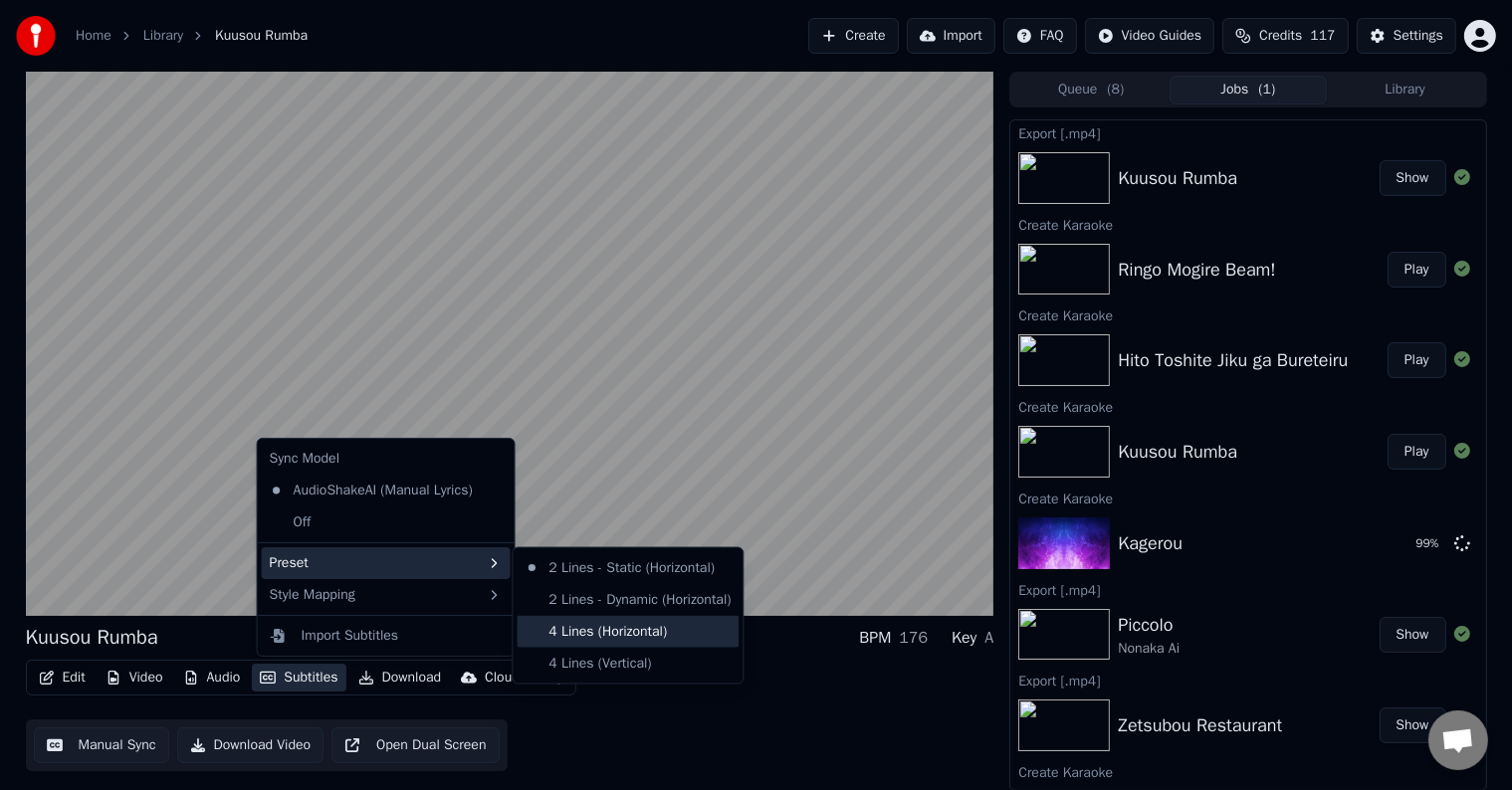 click on "4 Lines (Horizontal)" at bounding box center (627, 632) 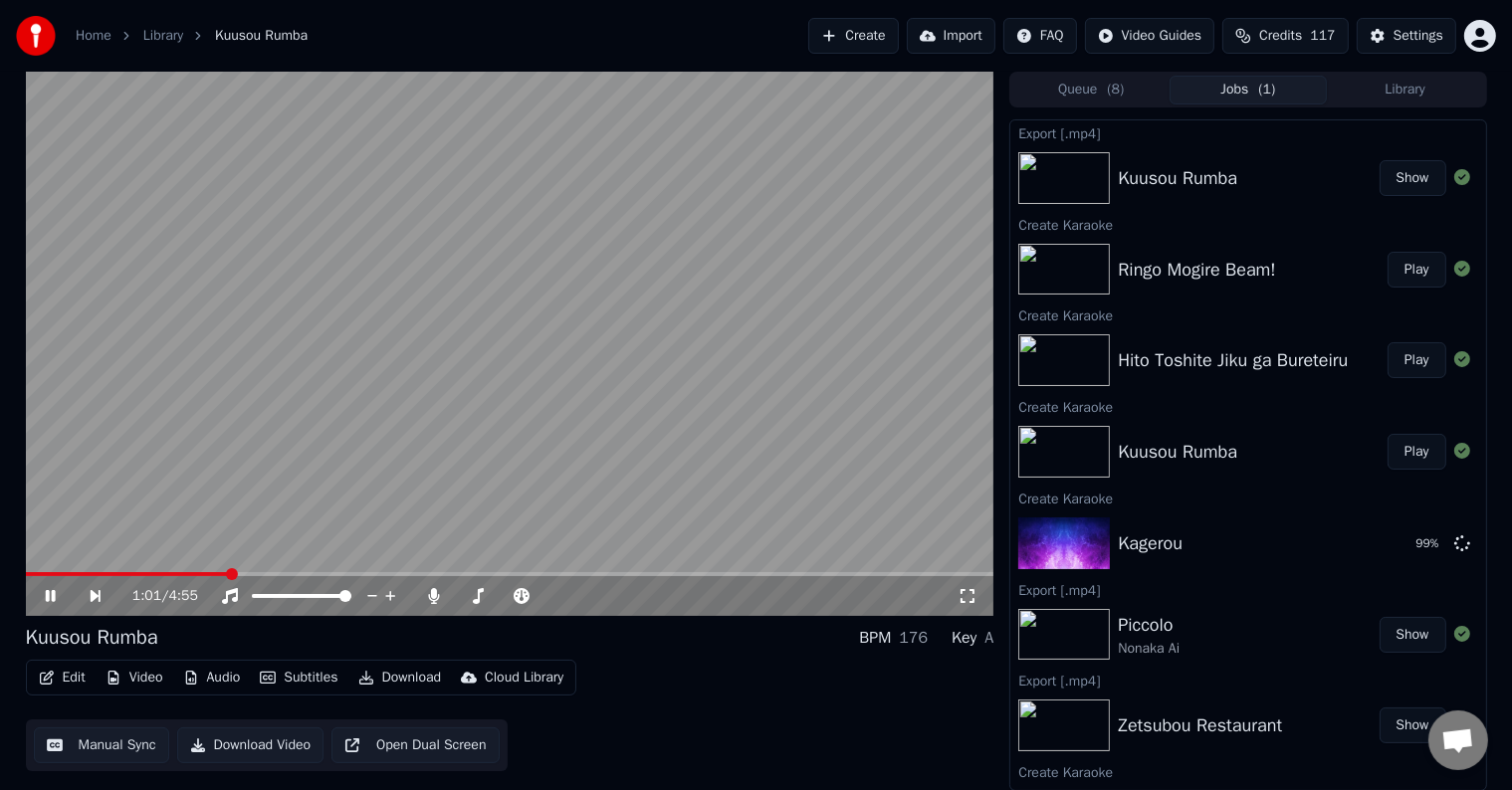 click on "Download" at bounding box center (400, 678) 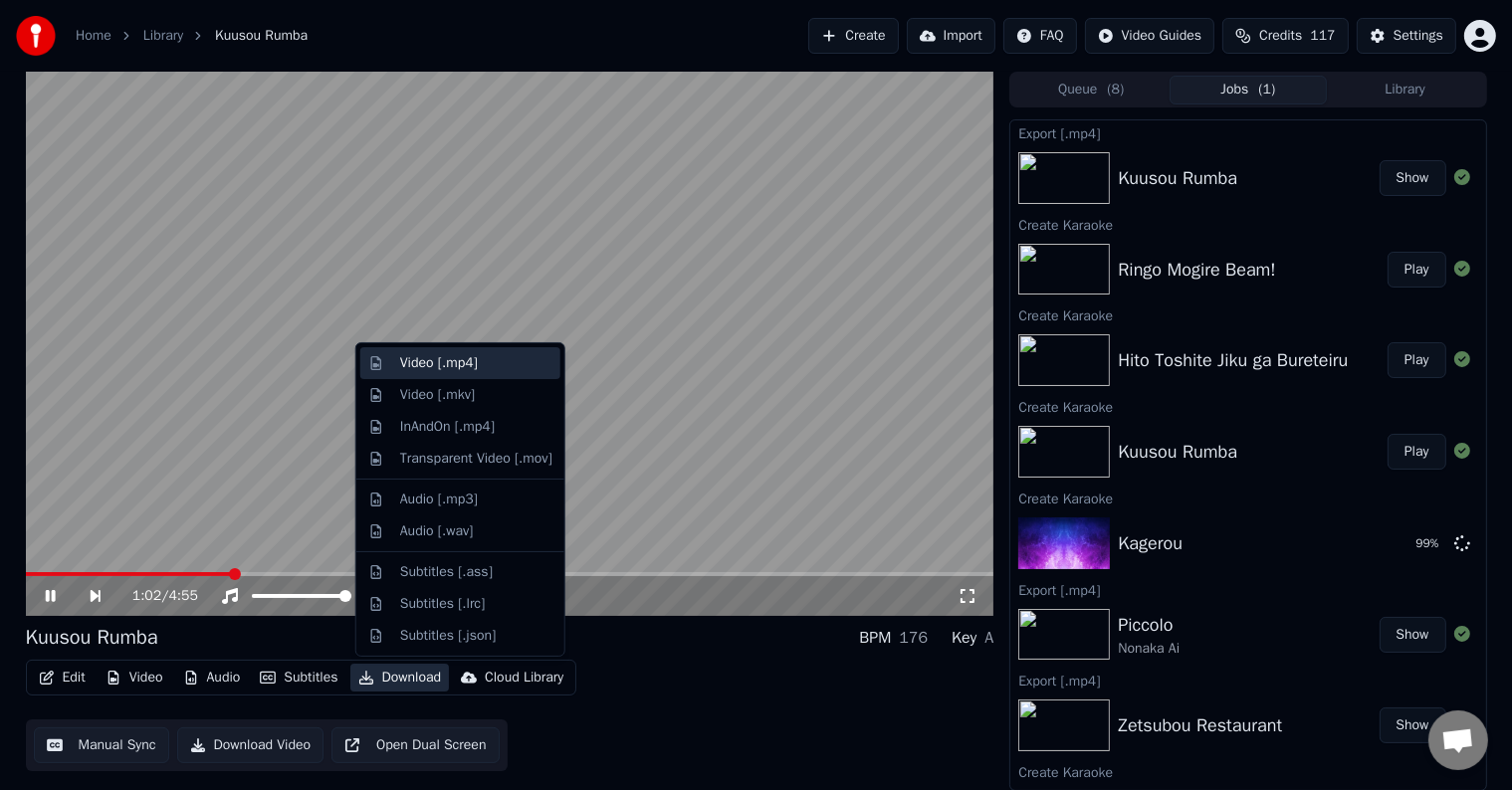click on "Video [.mp4]" at bounding box center (476, 363) 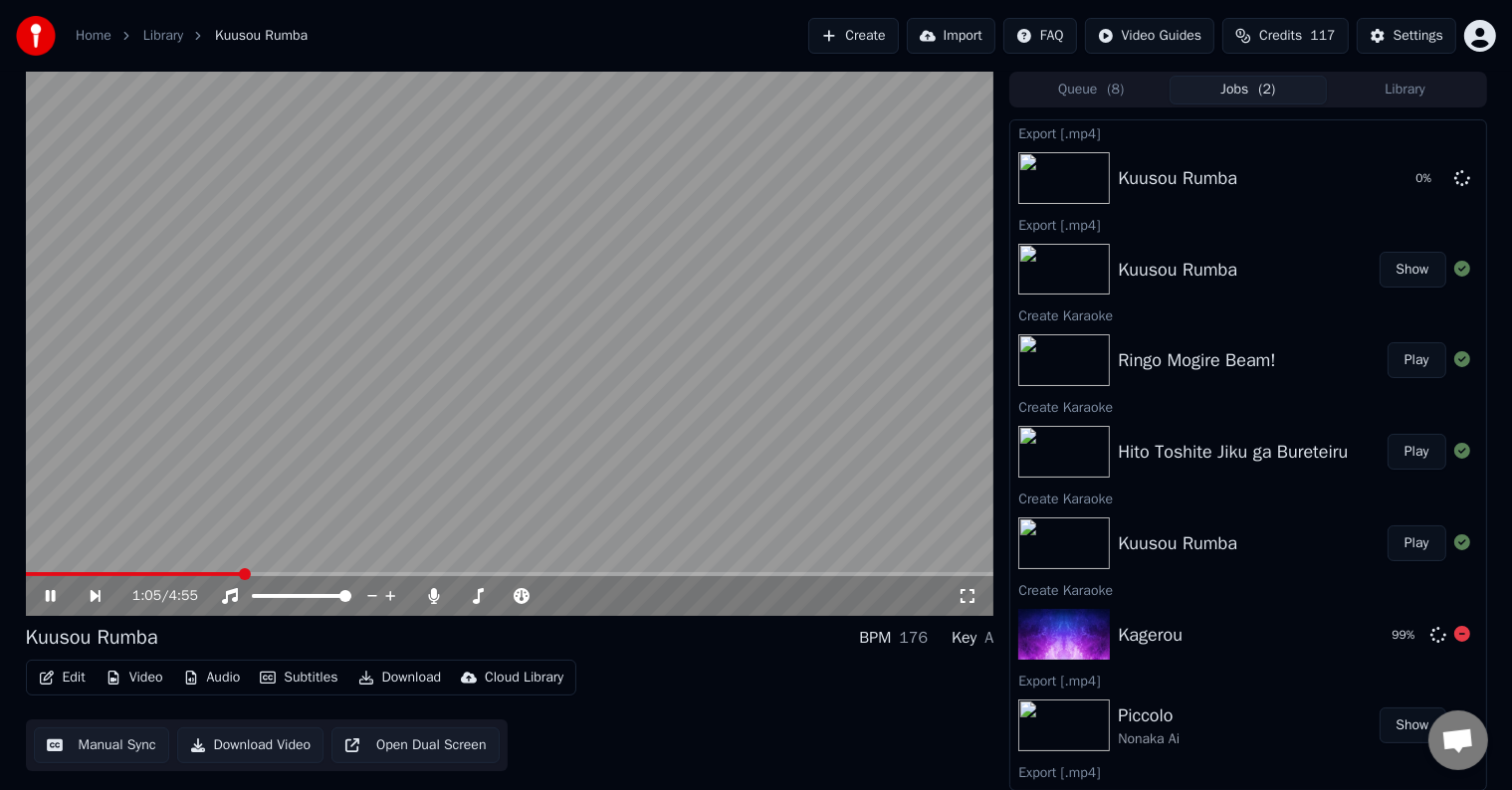 click on "Kagerou" at bounding box center [1246, 635] 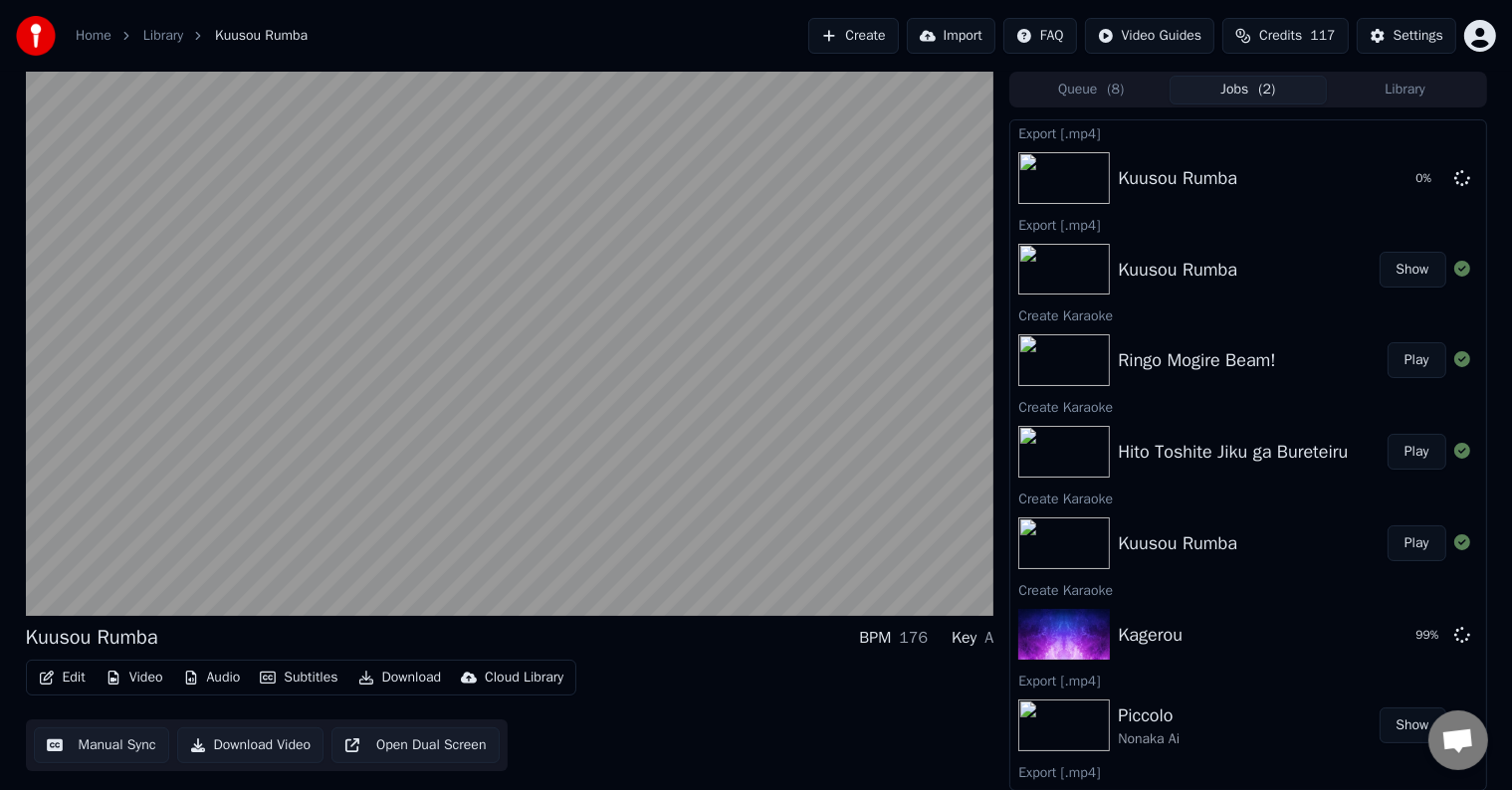 click on "Play" at bounding box center (1416, 452) 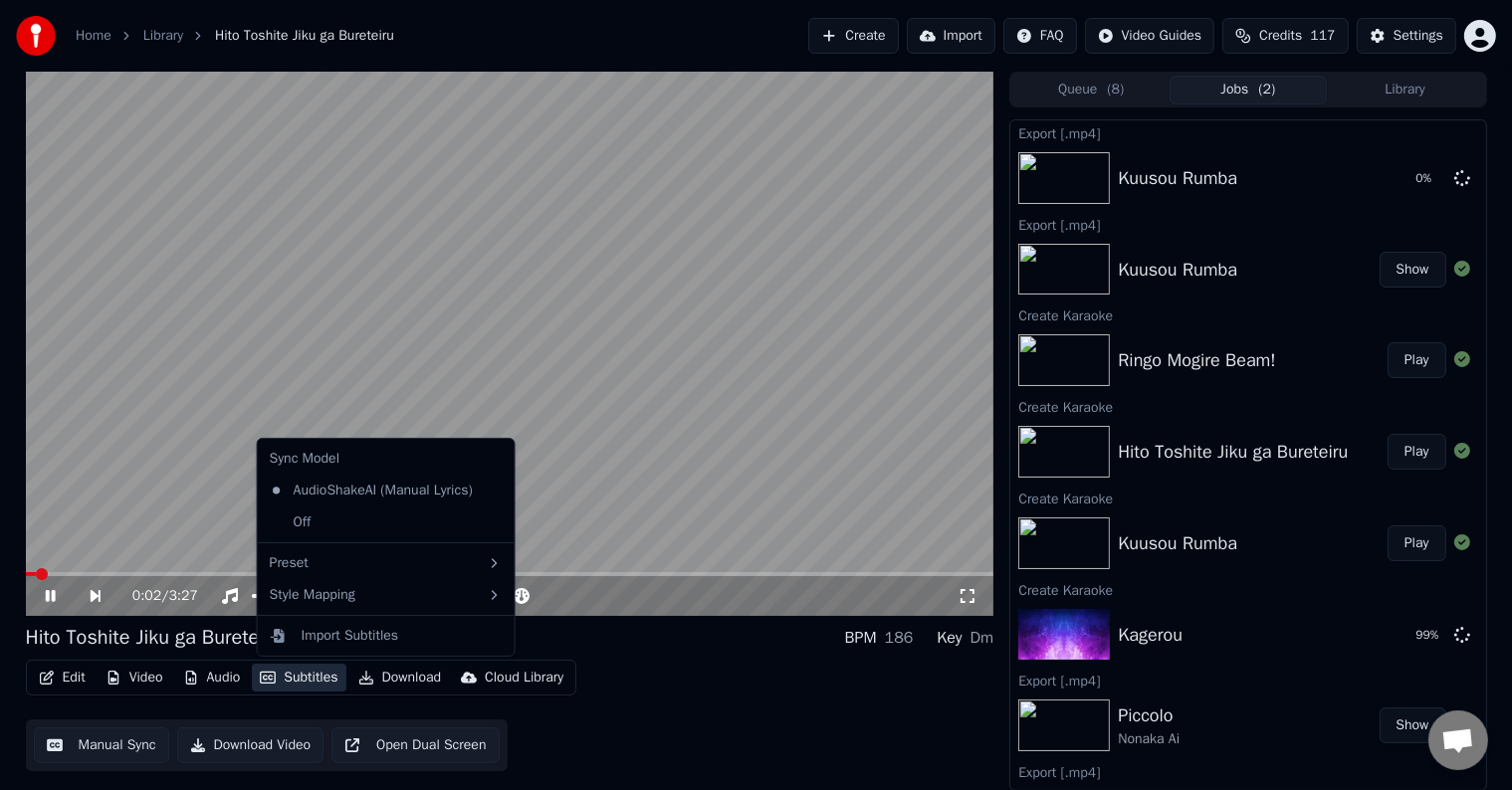 click on "Subtitles" at bounding box center [299, 678] 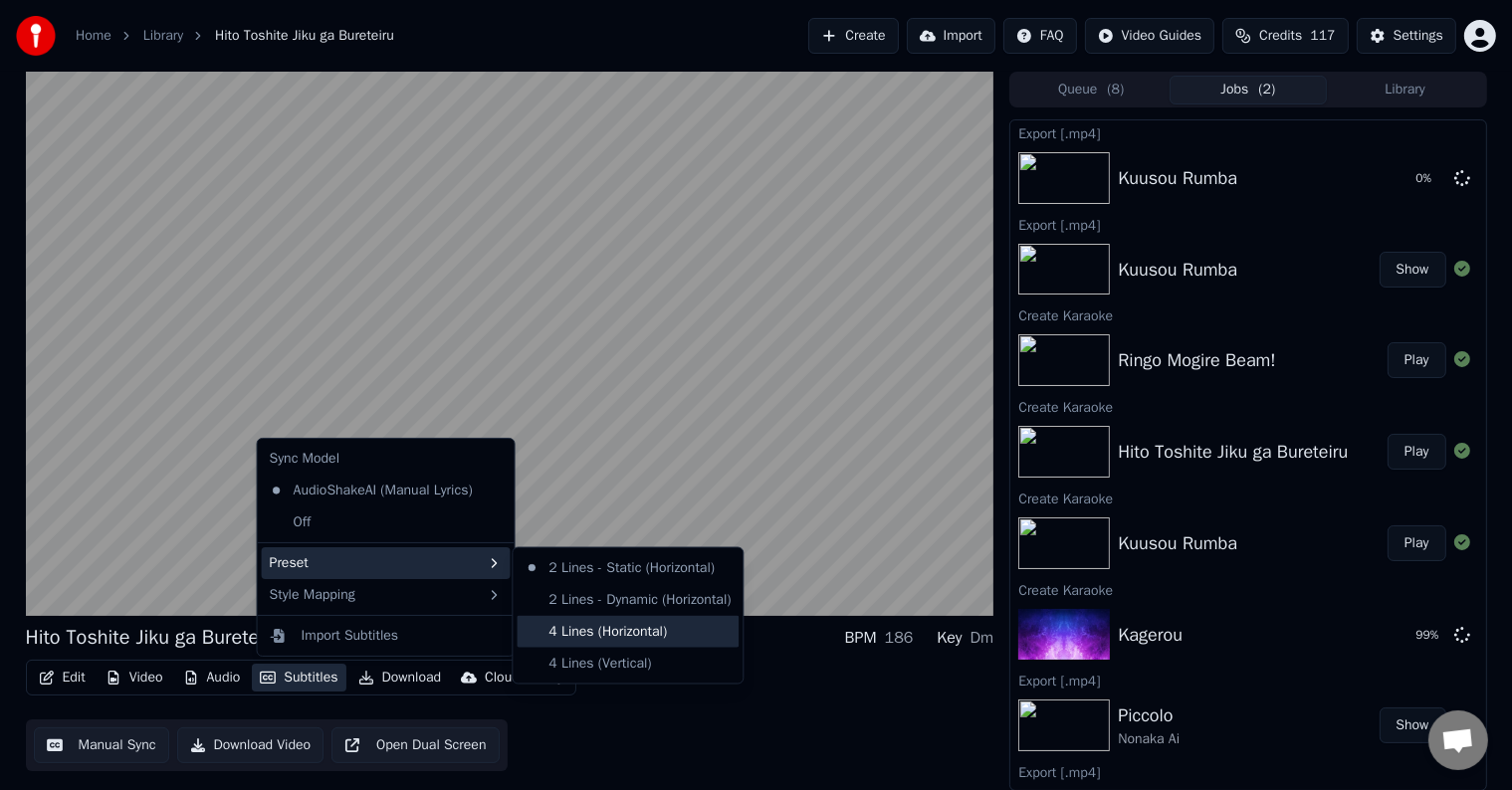 click on "4 Lines (Horizontal)" at bounding box center (627, 632) 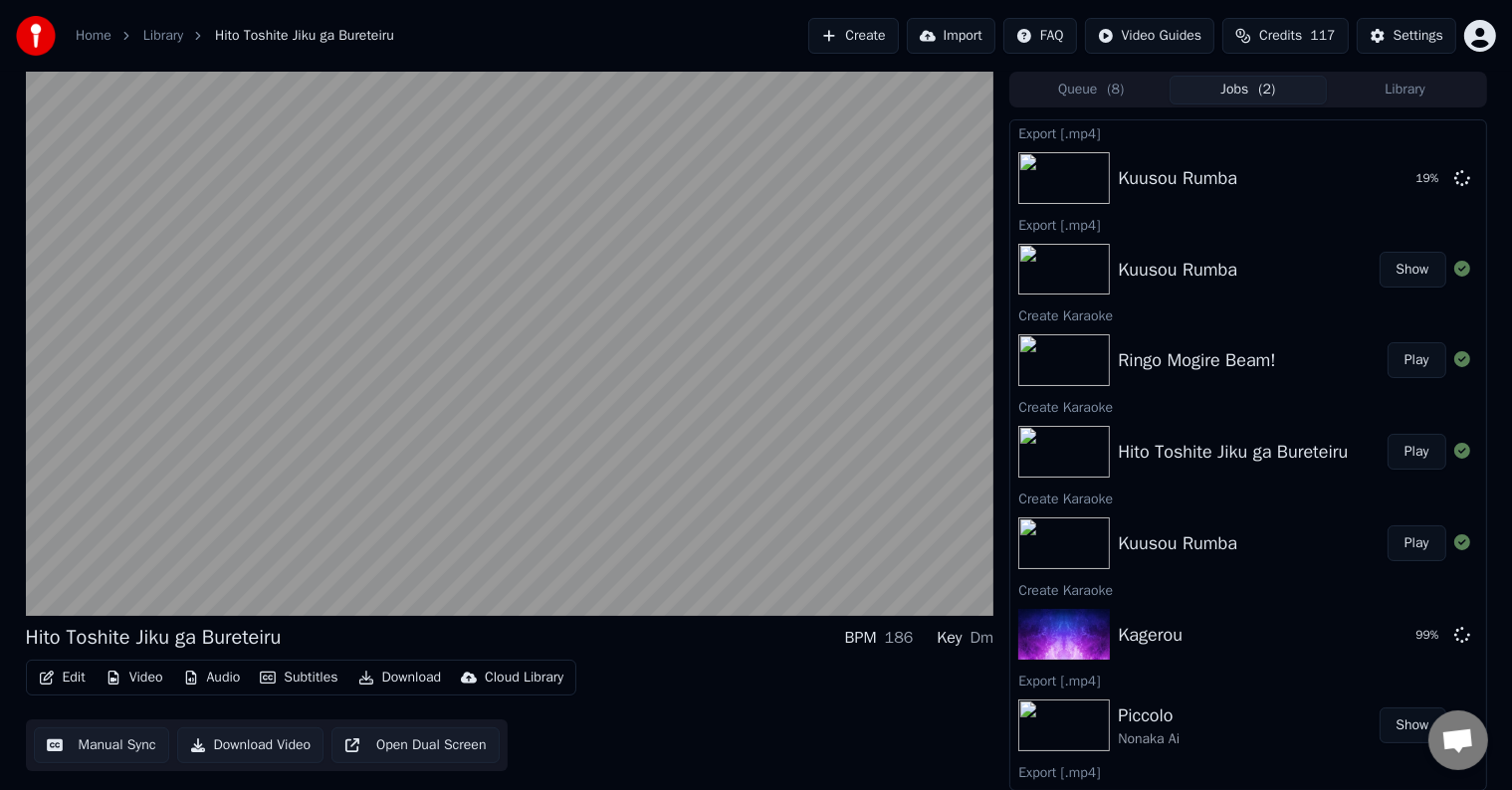 click on "Download" at bounding box center [400, 678] 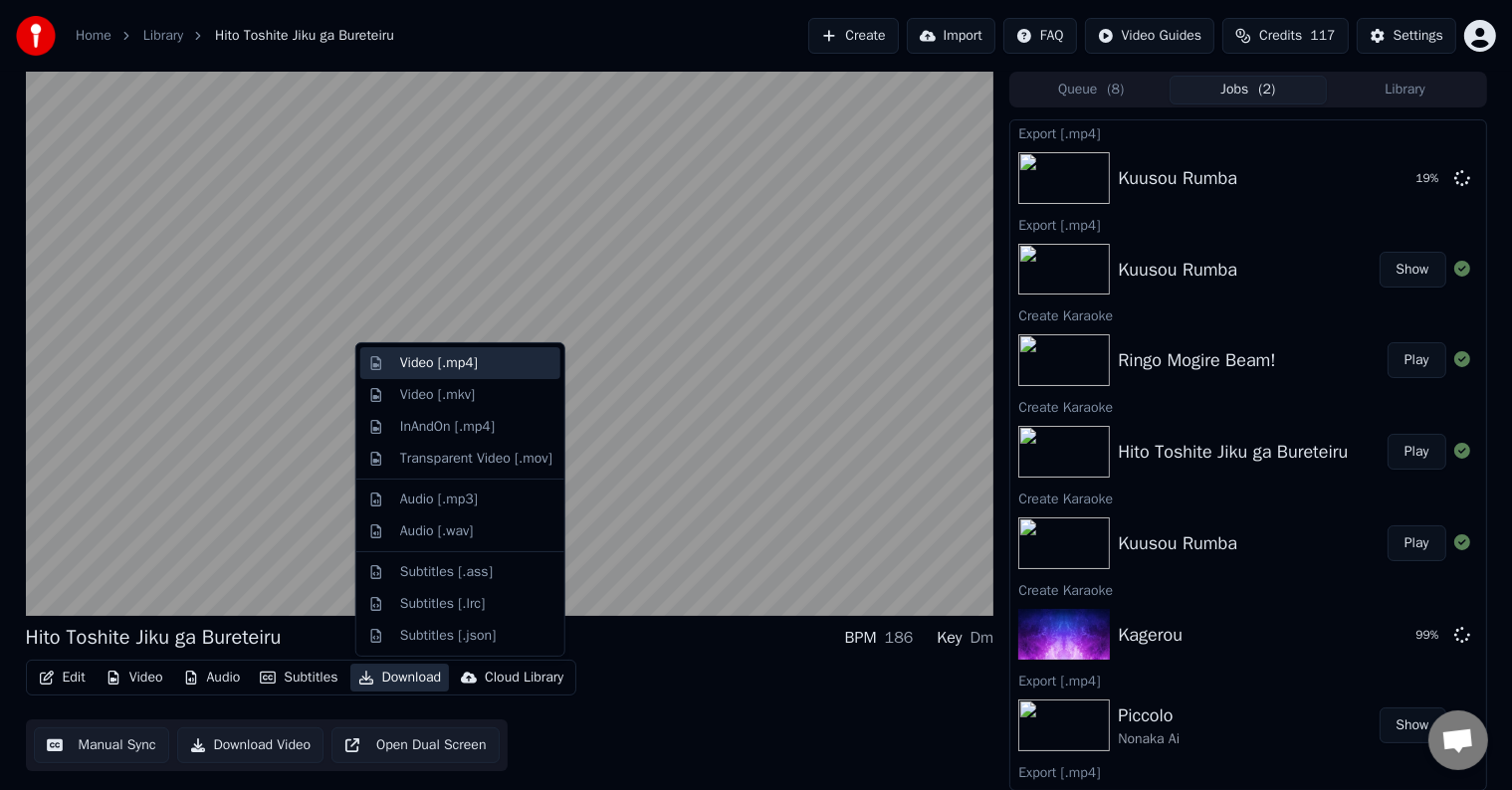 click on "Video [.mp4]" at bounding box center [476, 363] 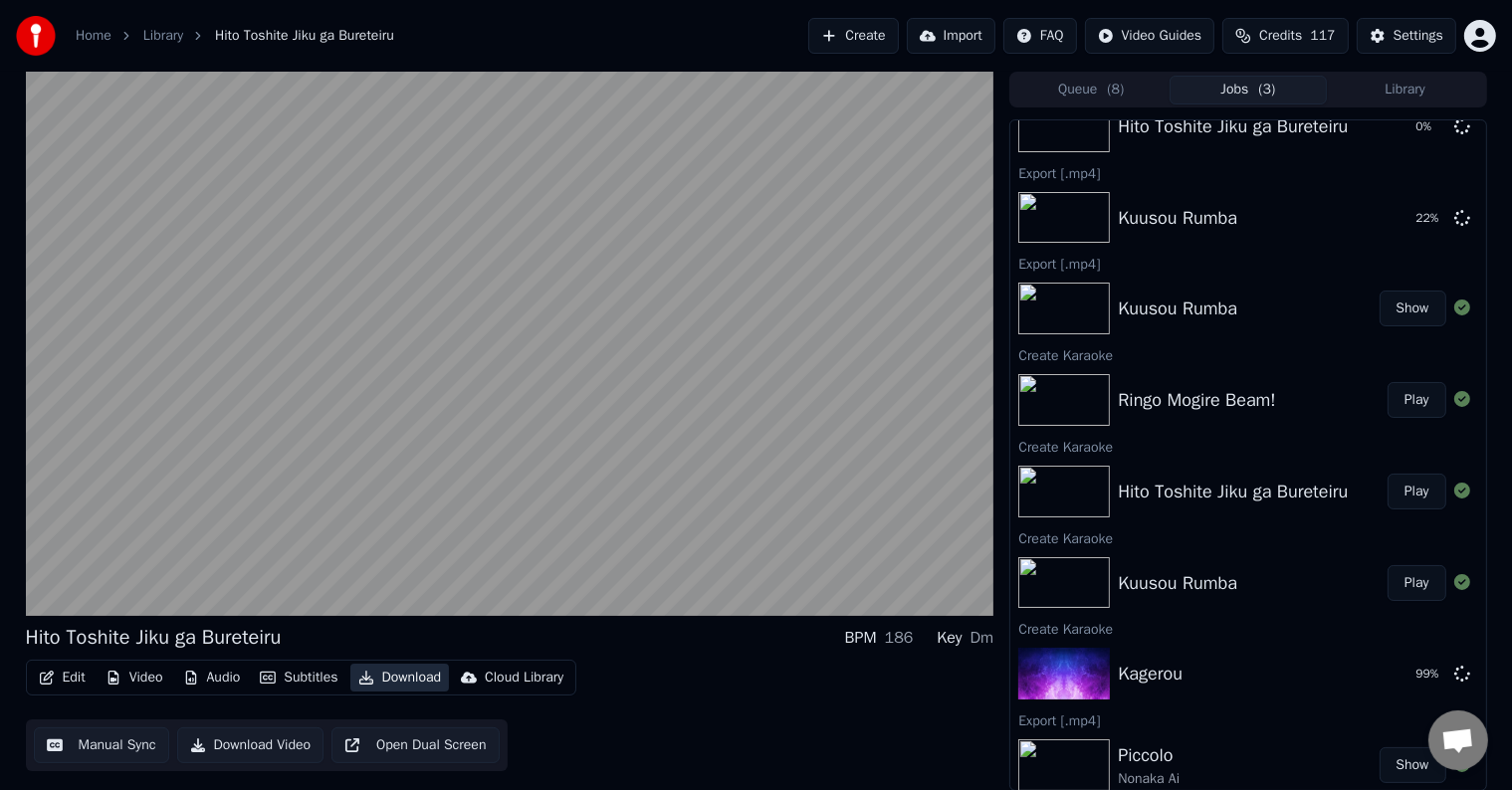 scroll, scrollTop: 199, scrollLeft: 0, axis: vertical 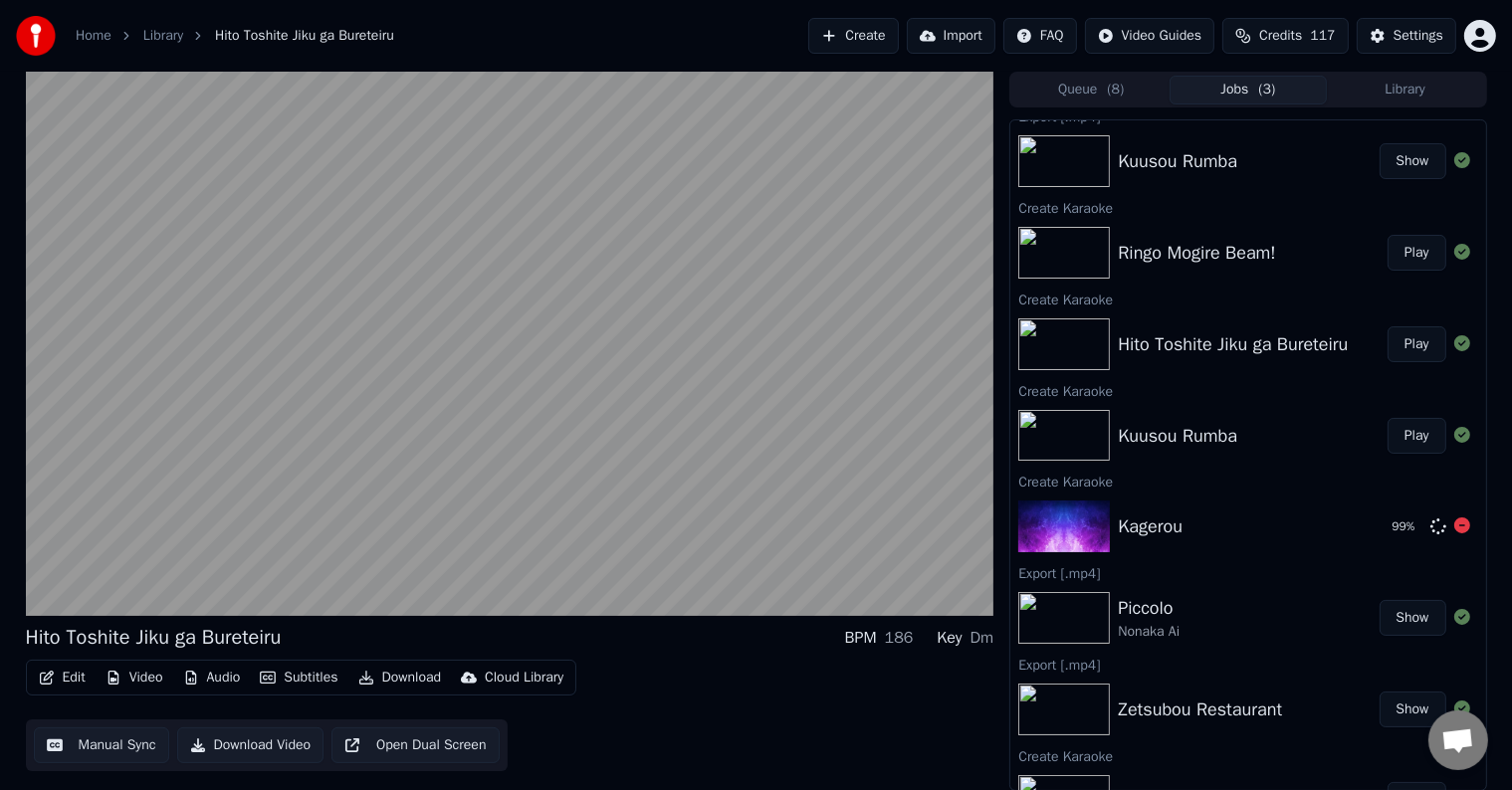 click on "Kagerou" at bounding box center (1150, 526) 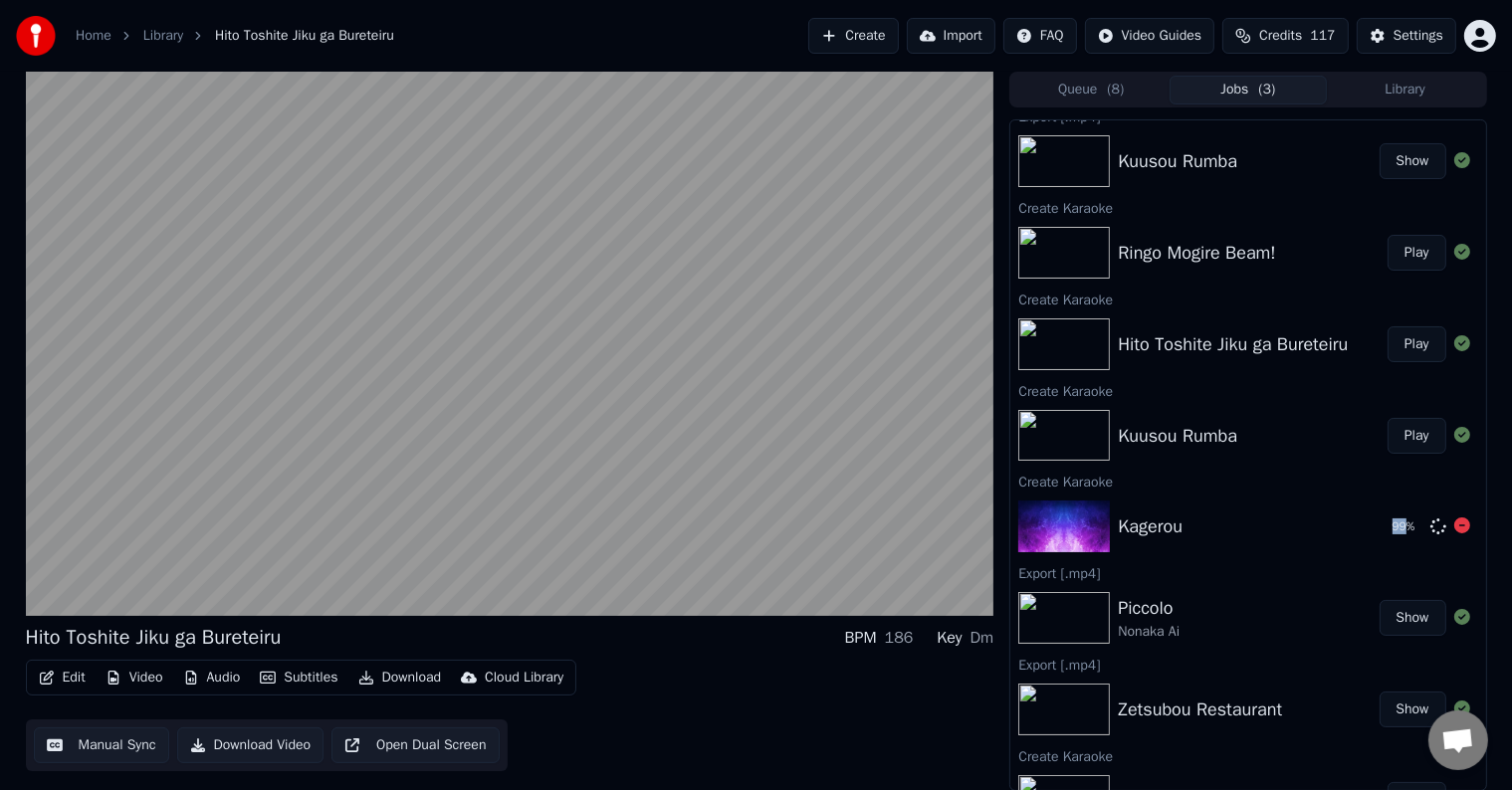 click on "Kagerou 99 %" at bounding box center [1247, 526] 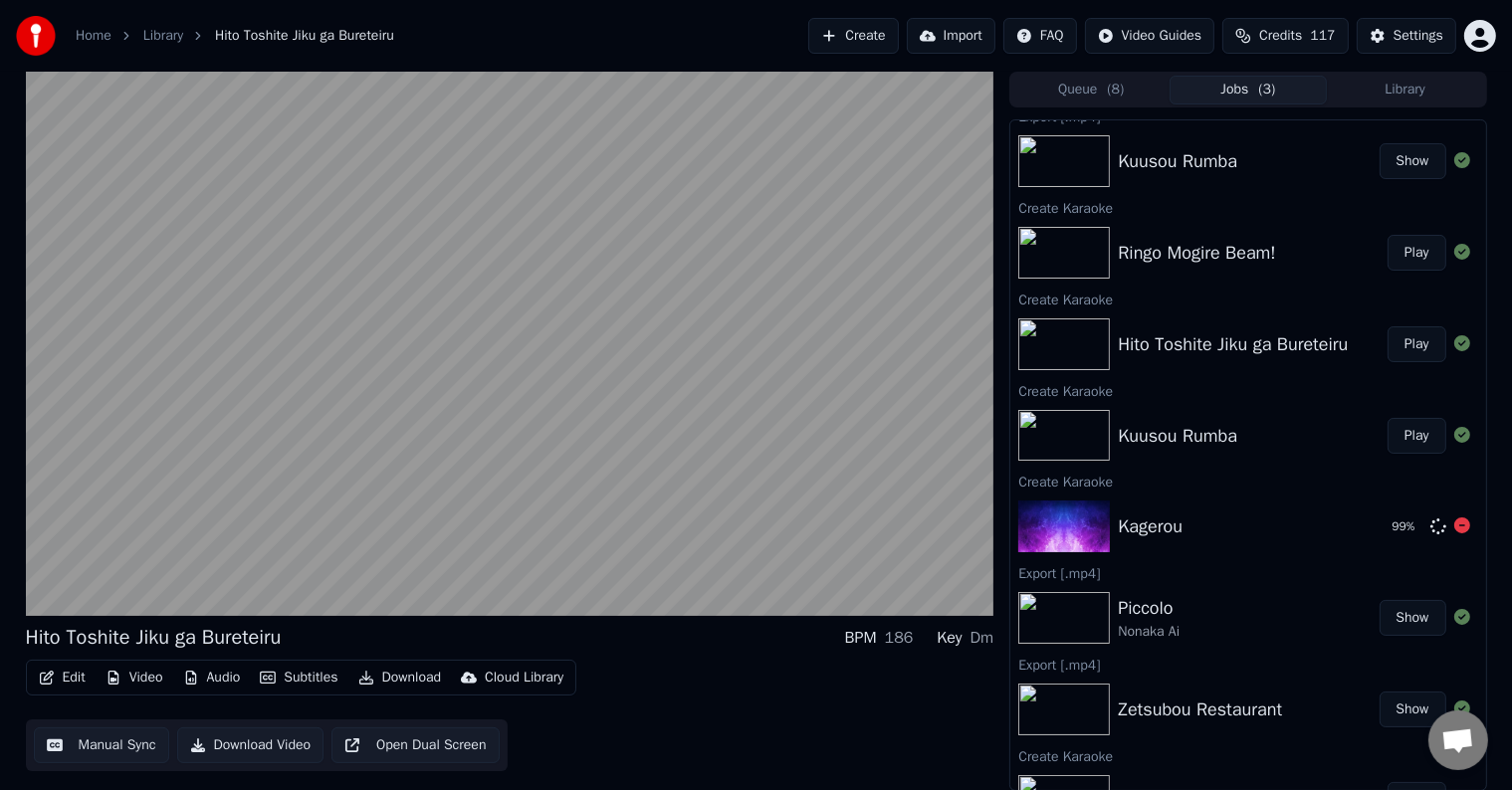 click on "99 %" at bounding box center (1407, 526) 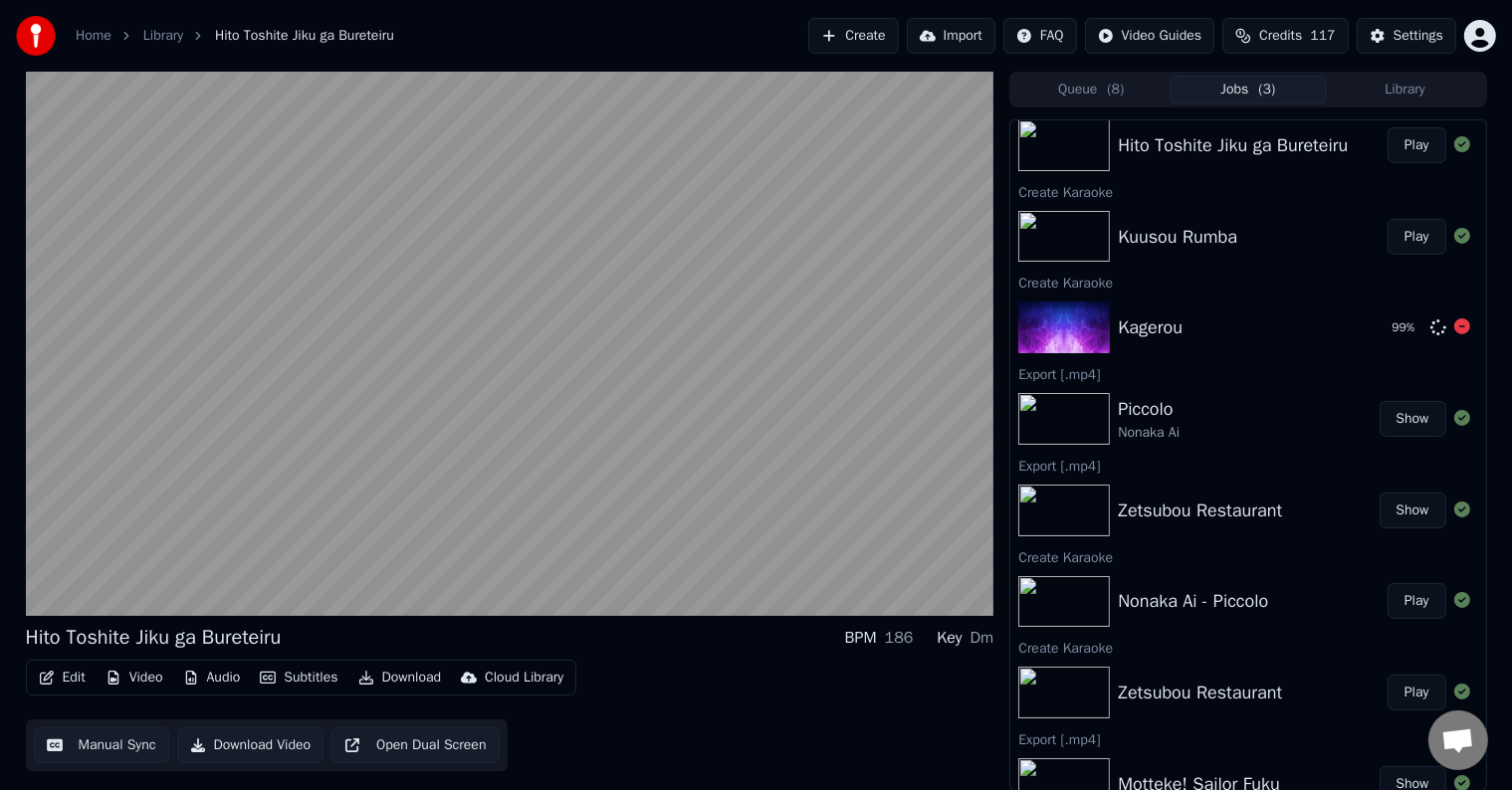 scroll, scrollTop: 0, scrollLeft: 0, axis: both 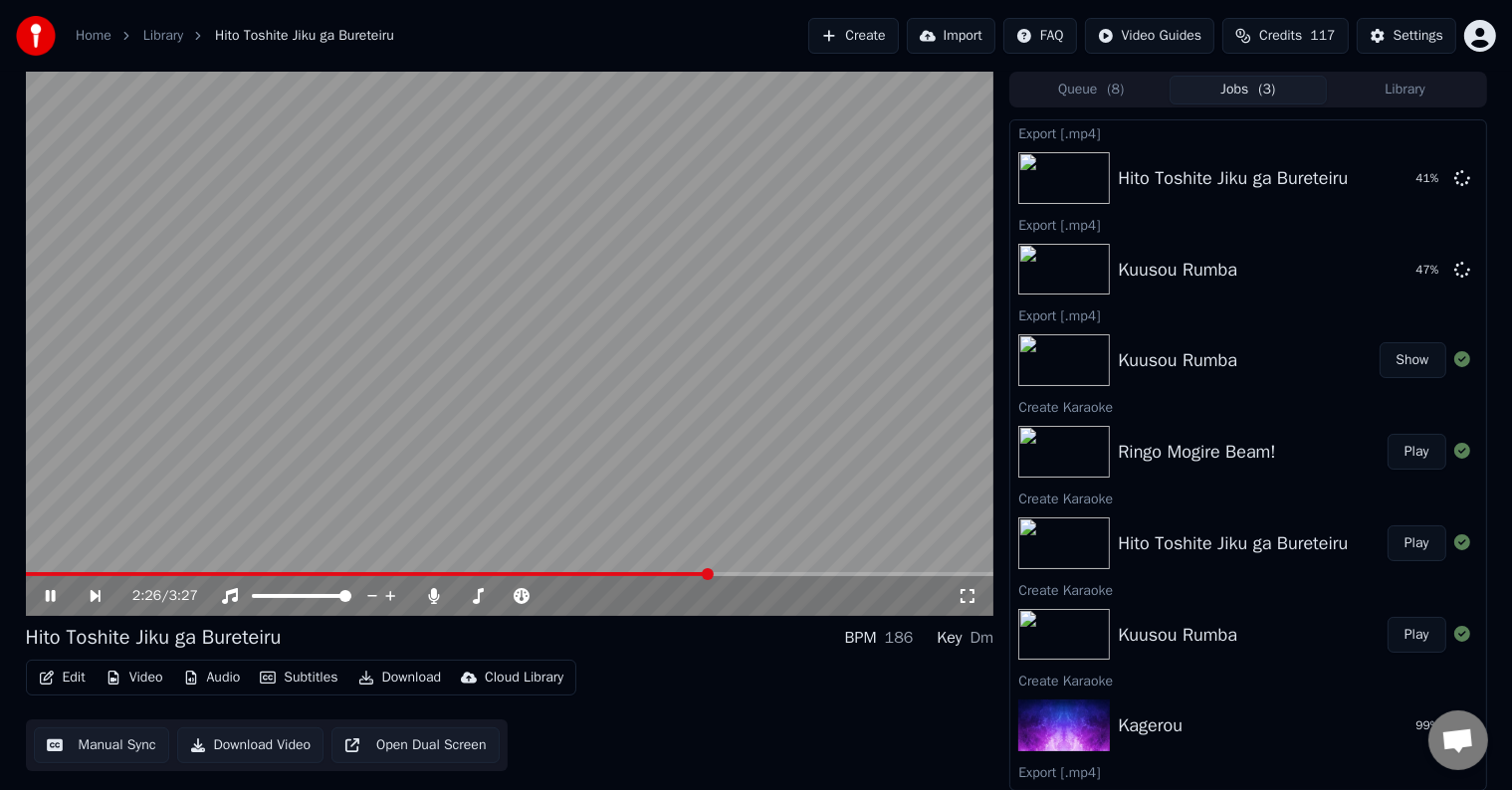 click 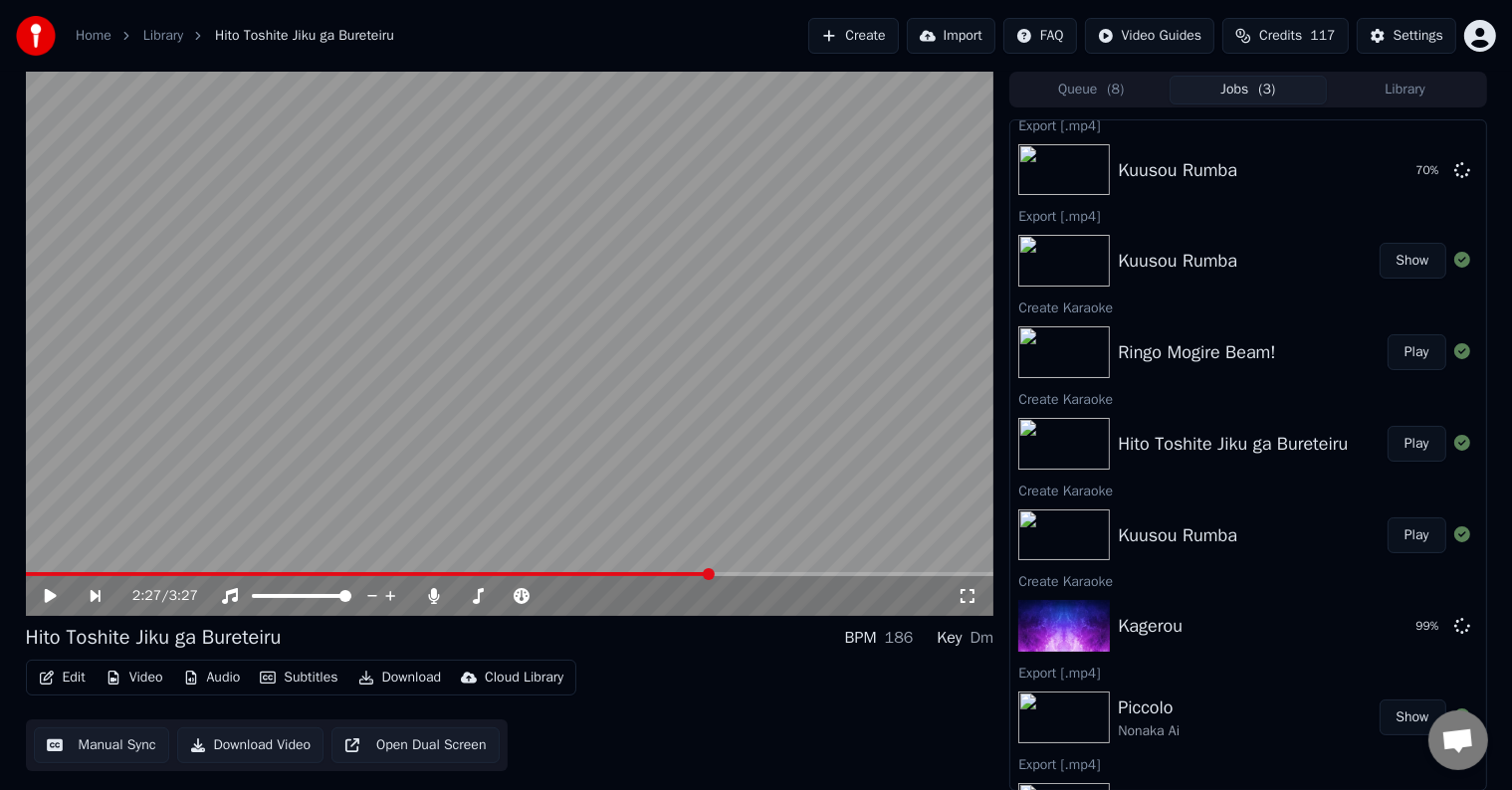 scroll, scrollTop: 0, scrollLeft: 0, axis: both 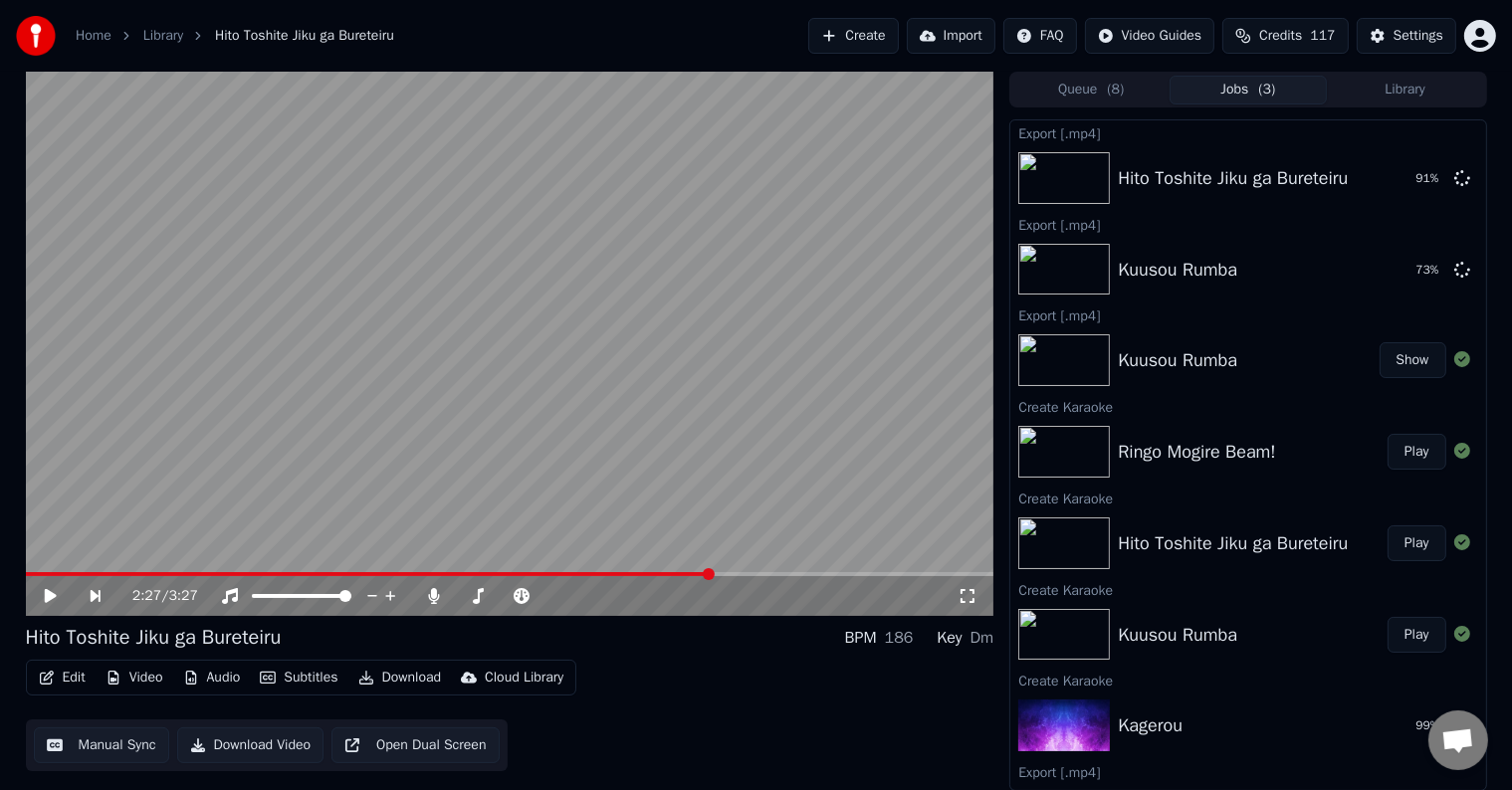 click on "Play" at bounding box center [1416, 452] 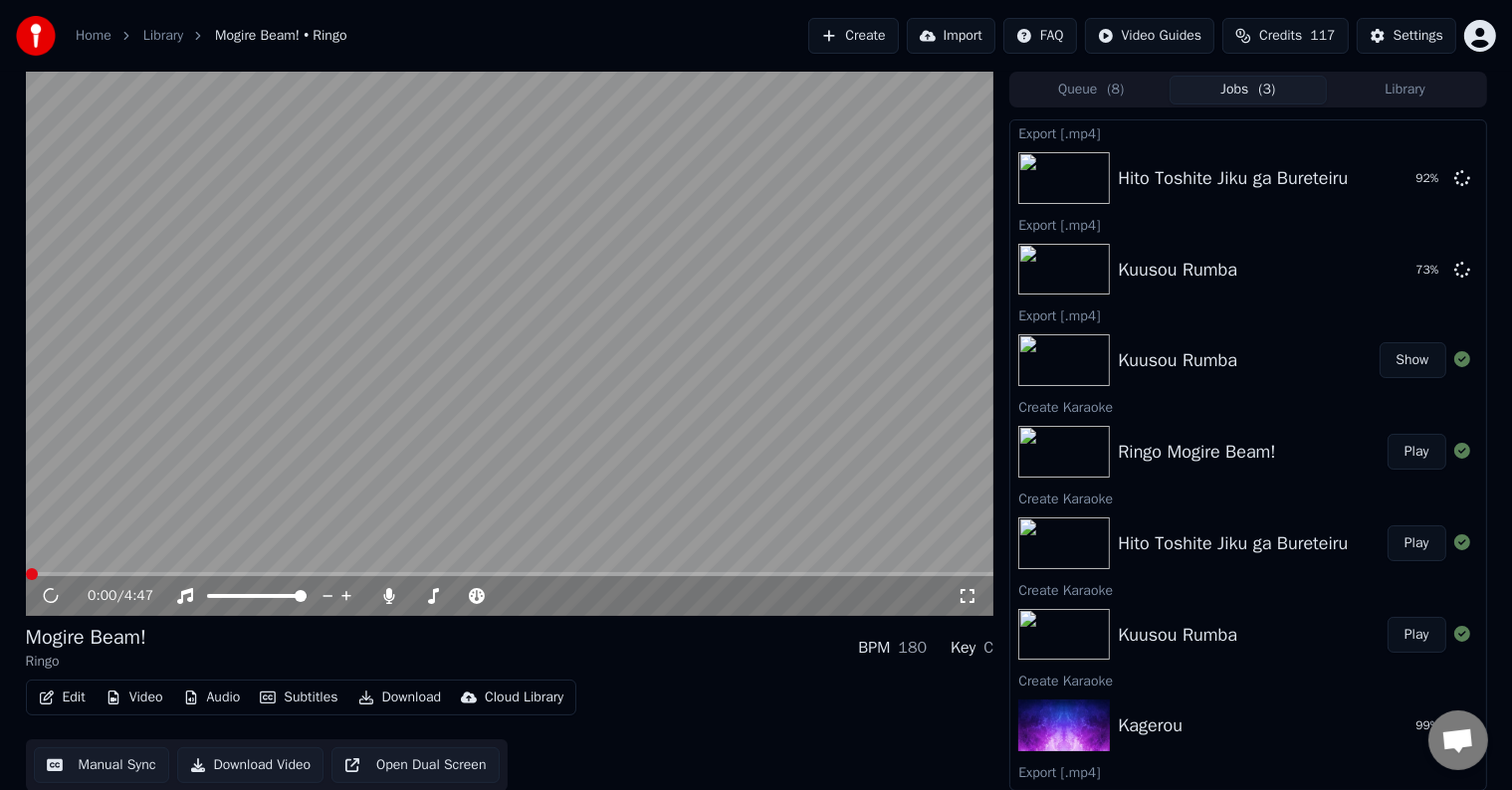 click on "Subtitles" at bounding box center [299, 697] 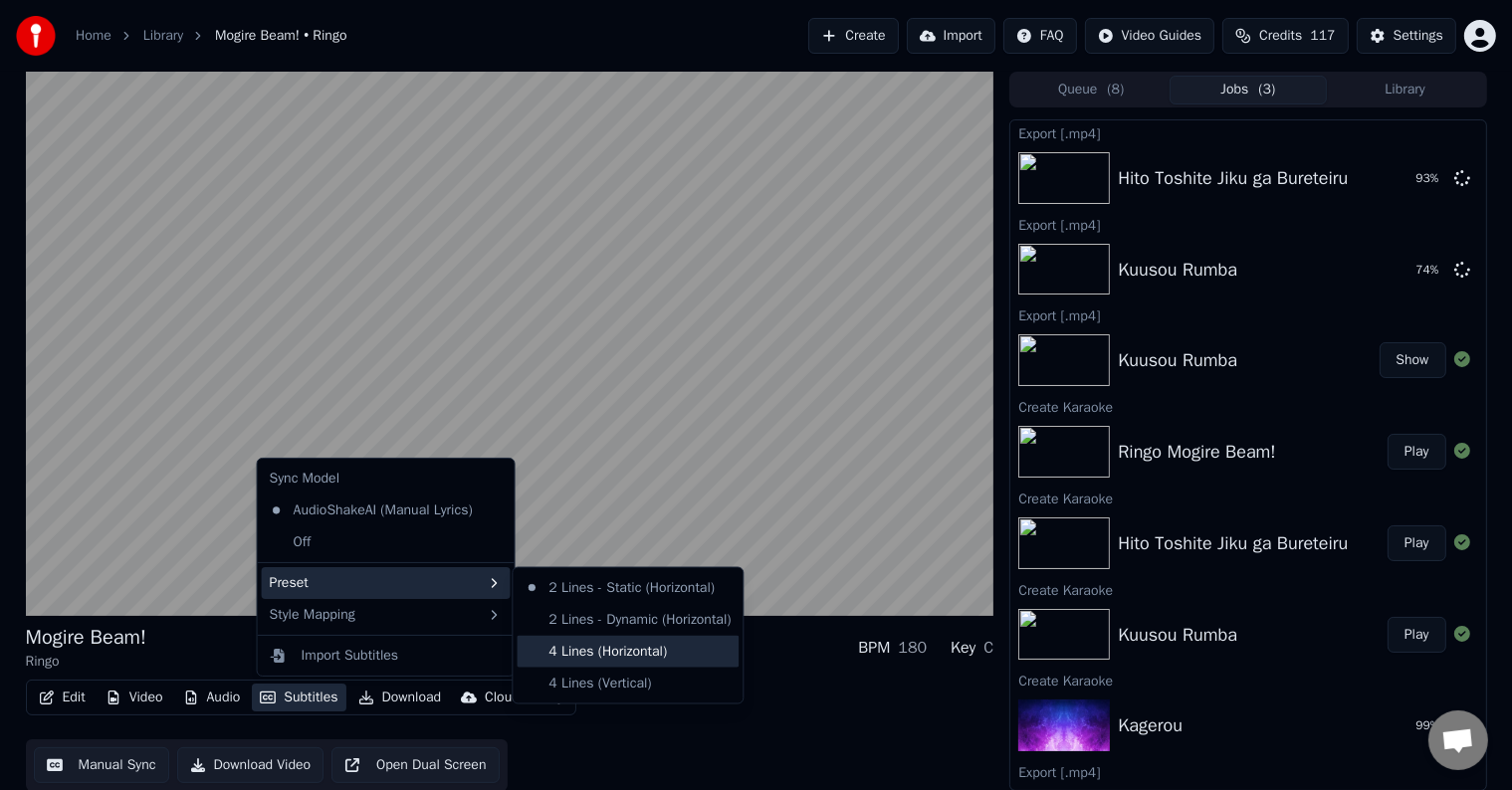 click on "4 Lines (Horizontal)" at bounding box center (627, 652) 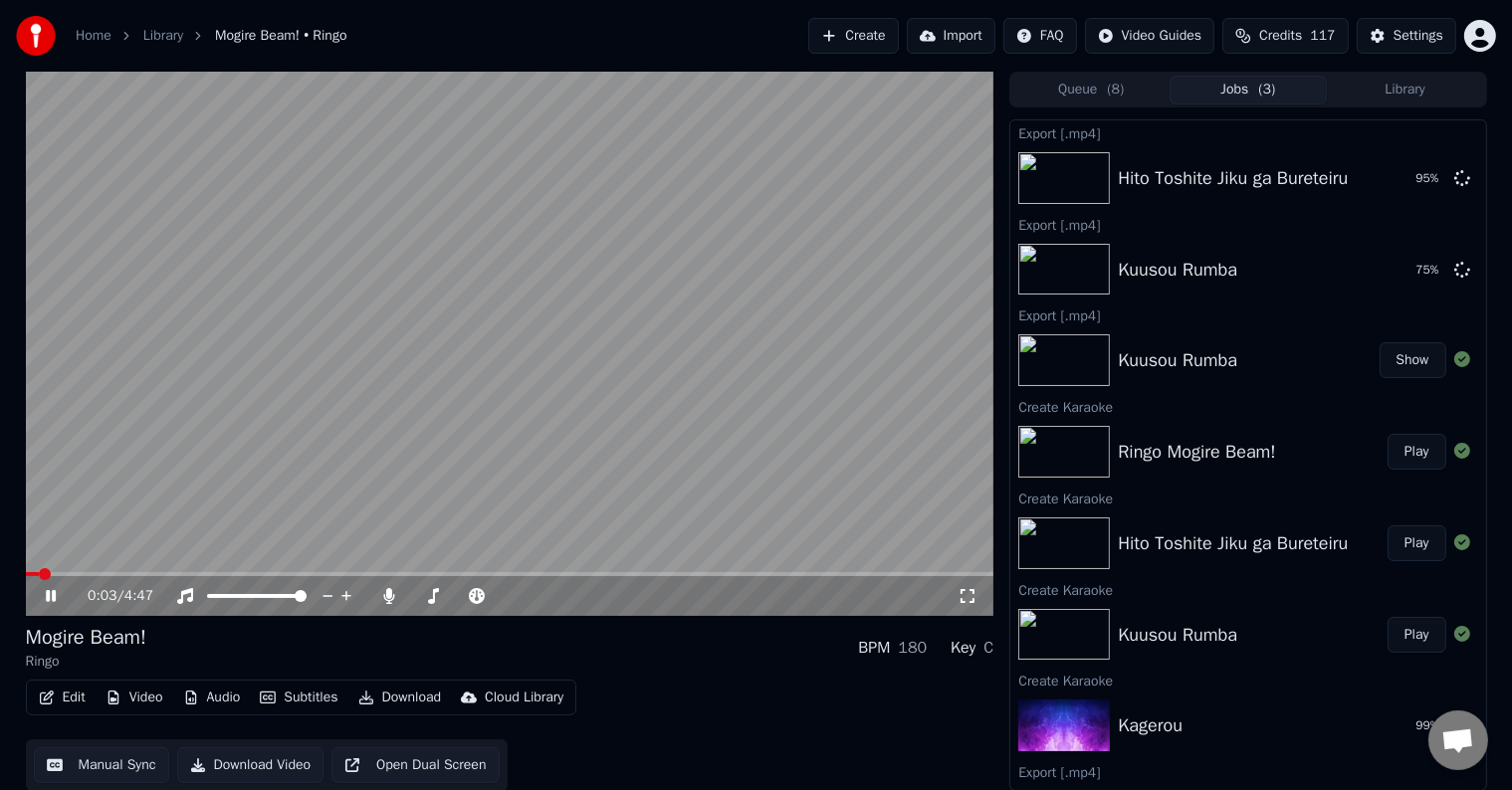 click at bounding box center [510, 574] 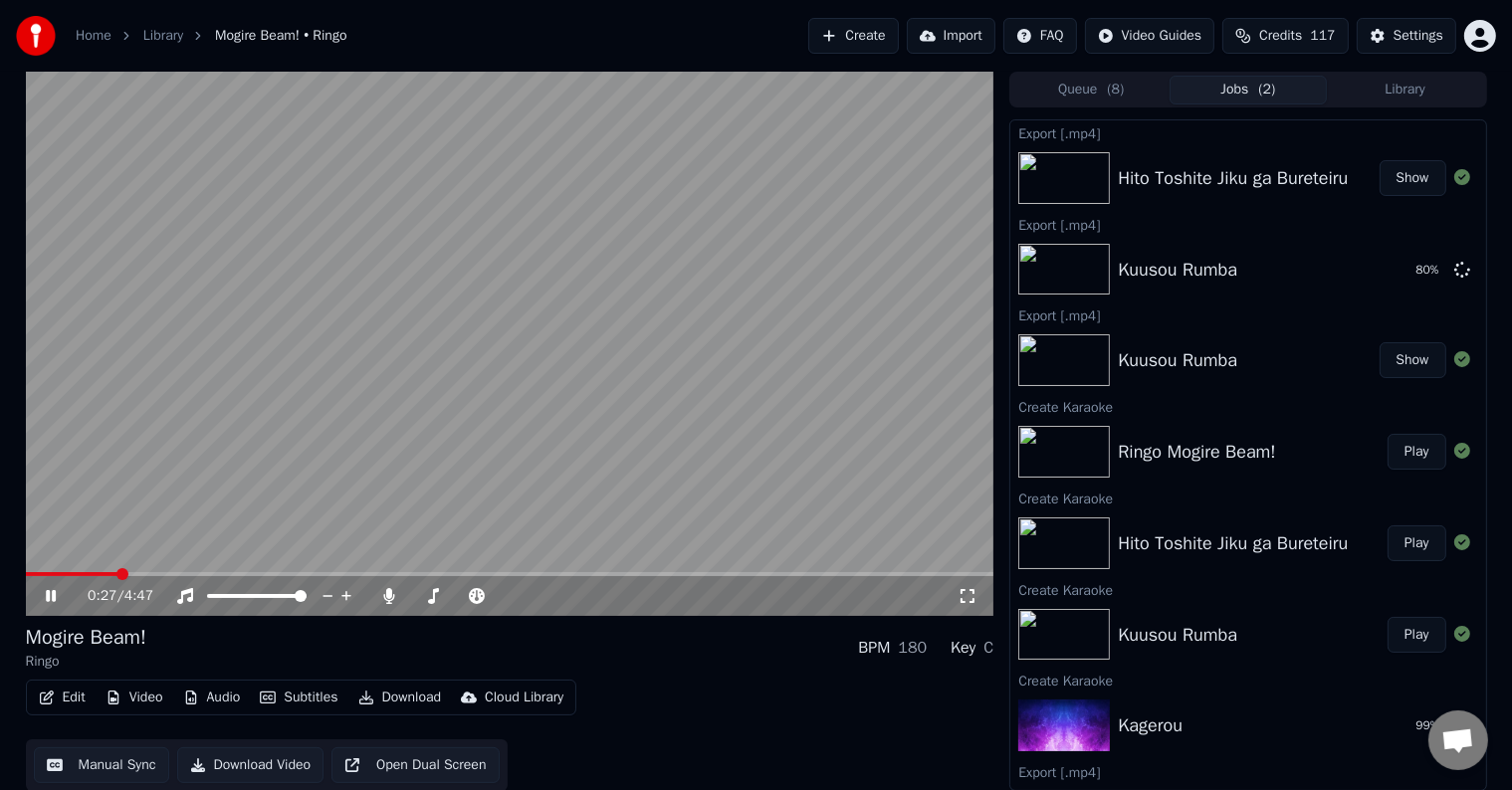 click on "Download" at bounding box center [400, 697] 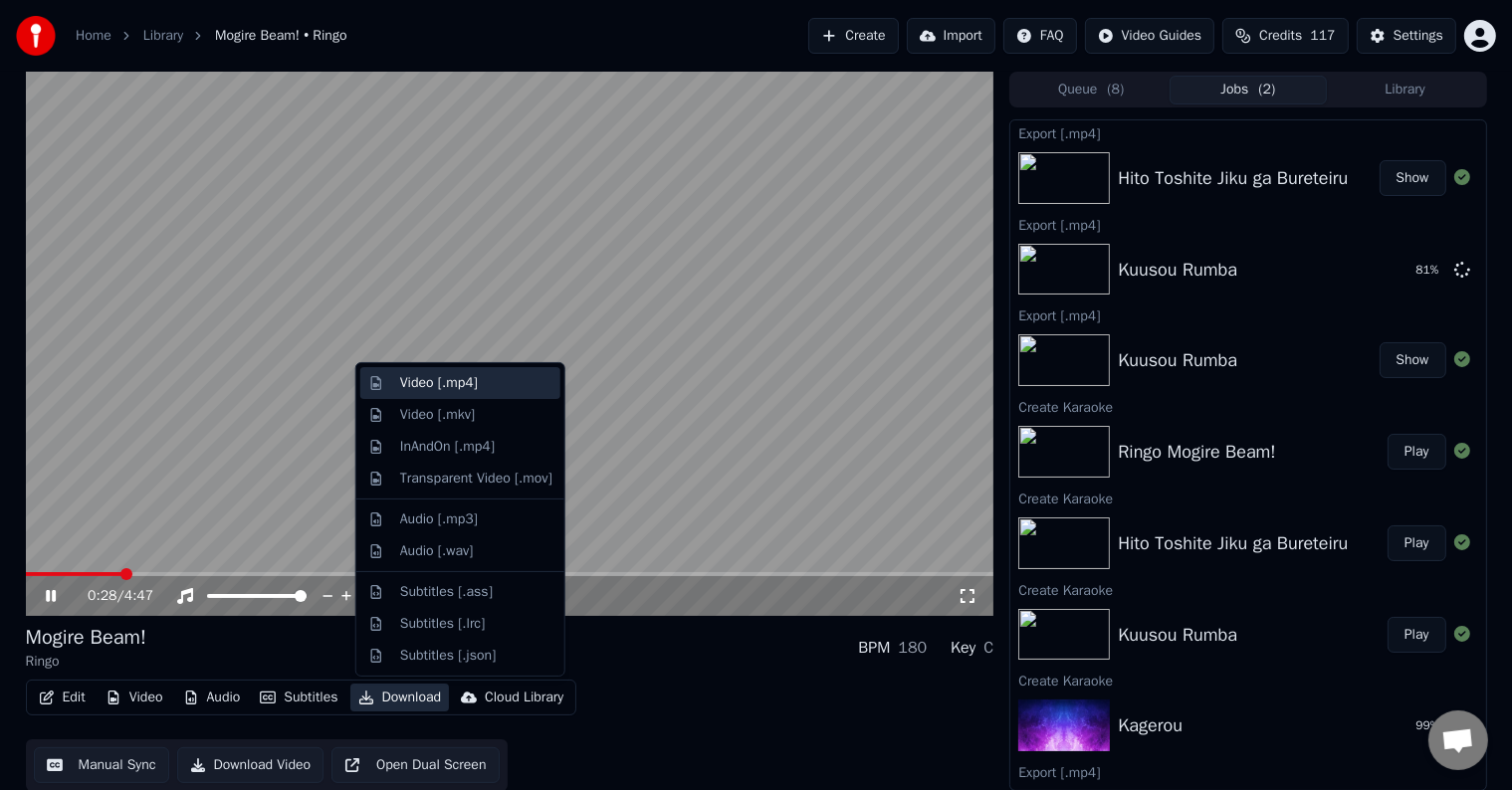 click on "Video [.mp4]" at bounding box center [476, 383] 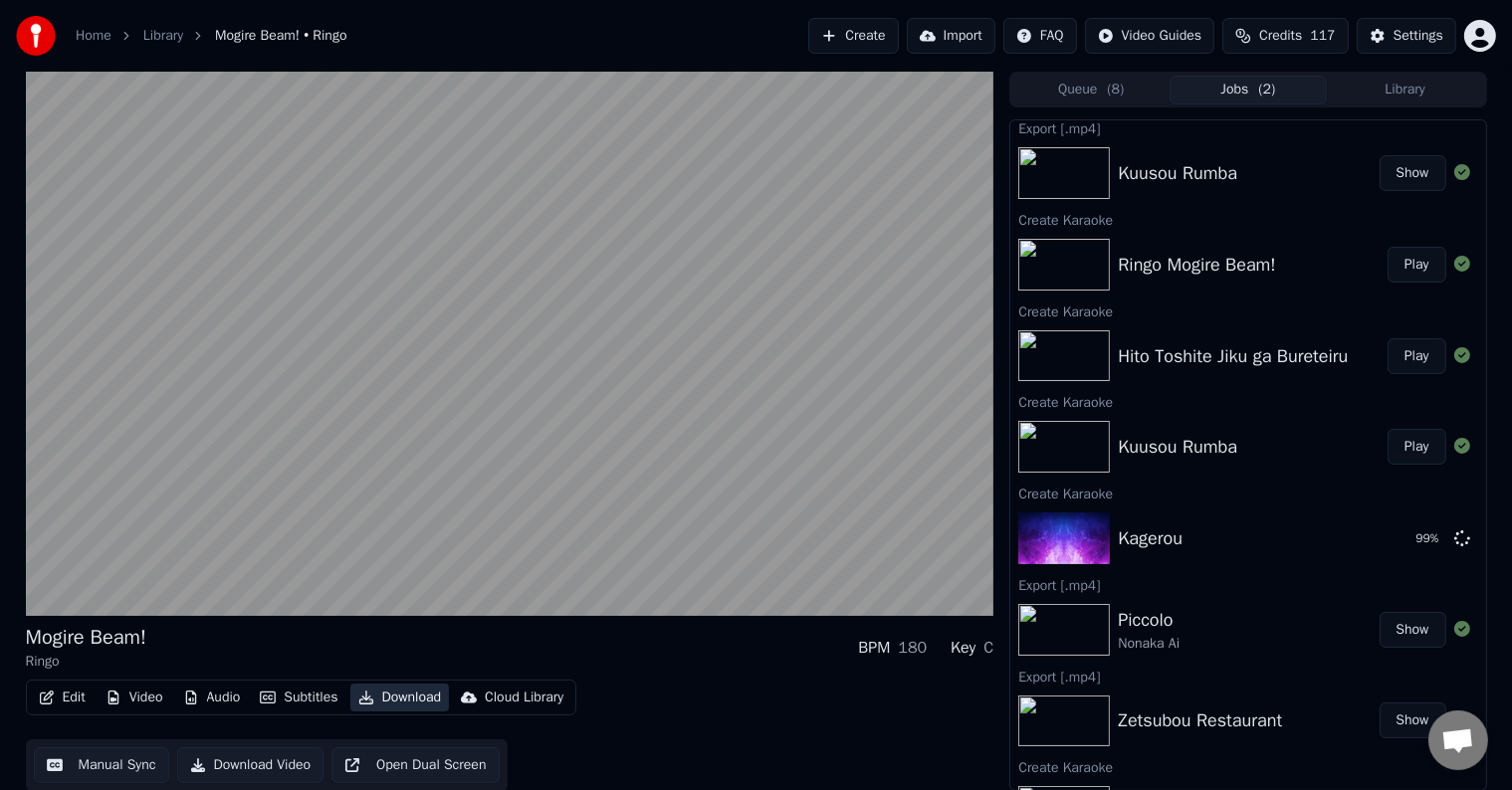 scroll, scrollTop: 298, scrollLeft: 0, axis: vertical 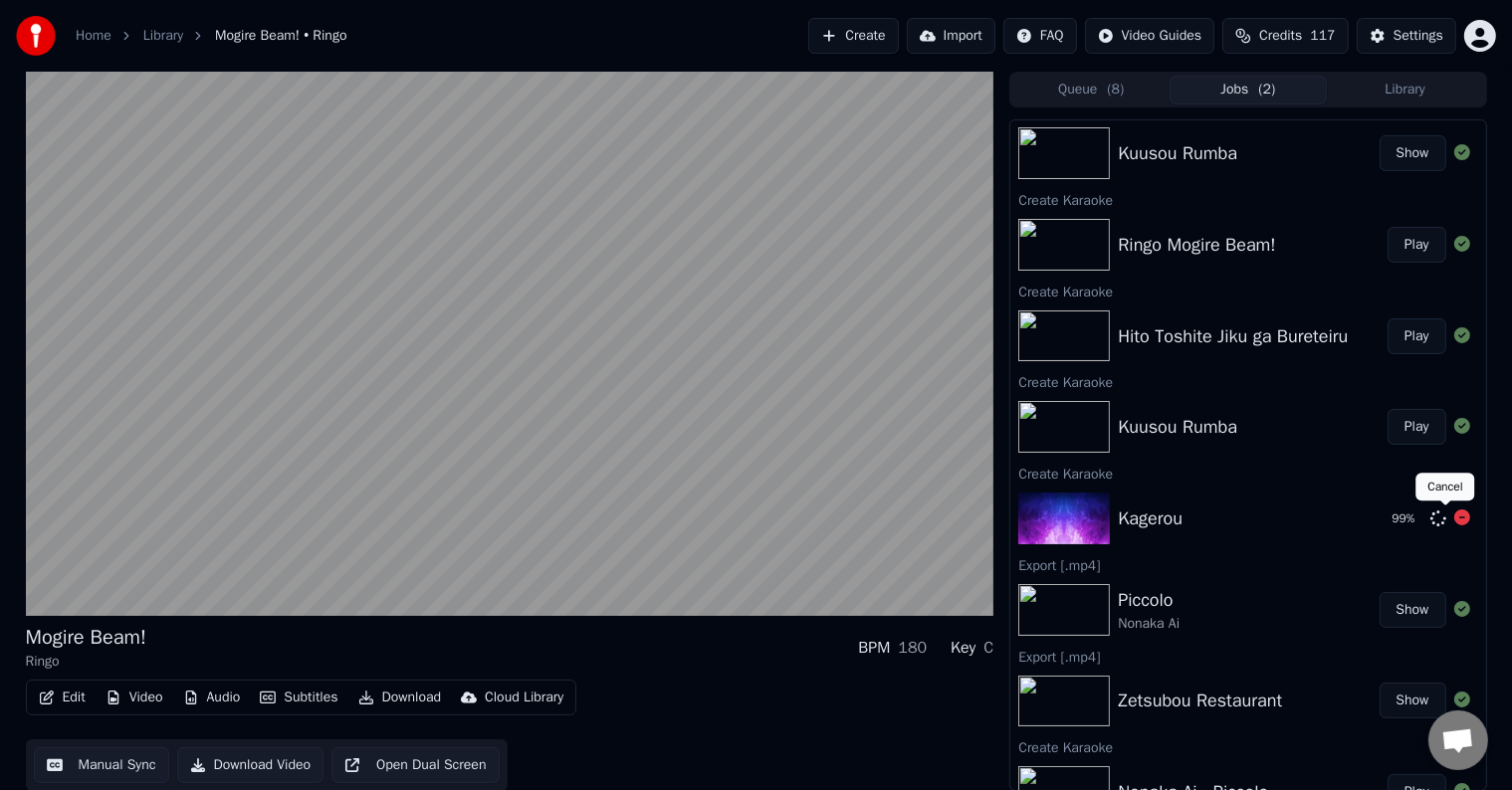 click 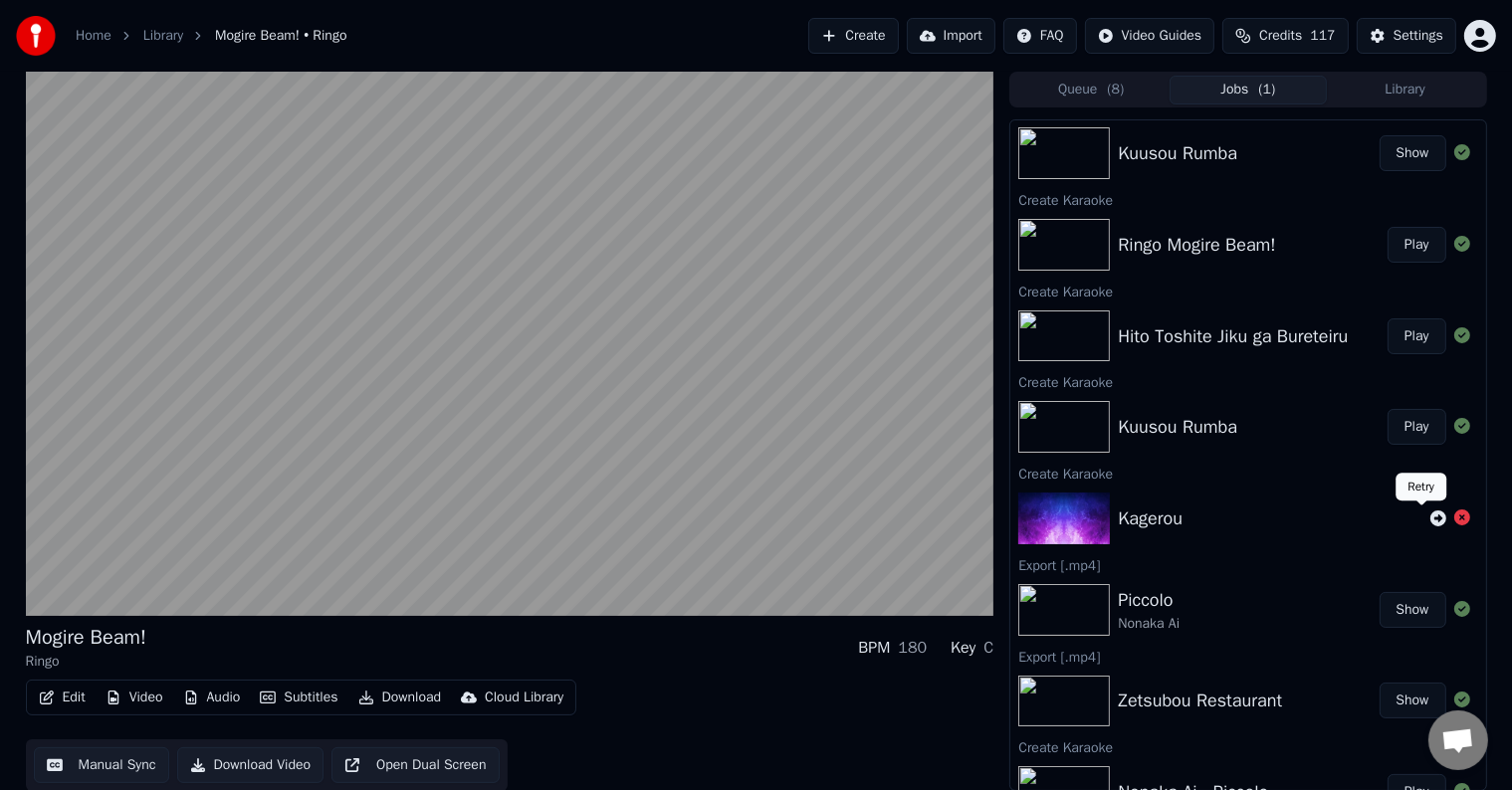 click 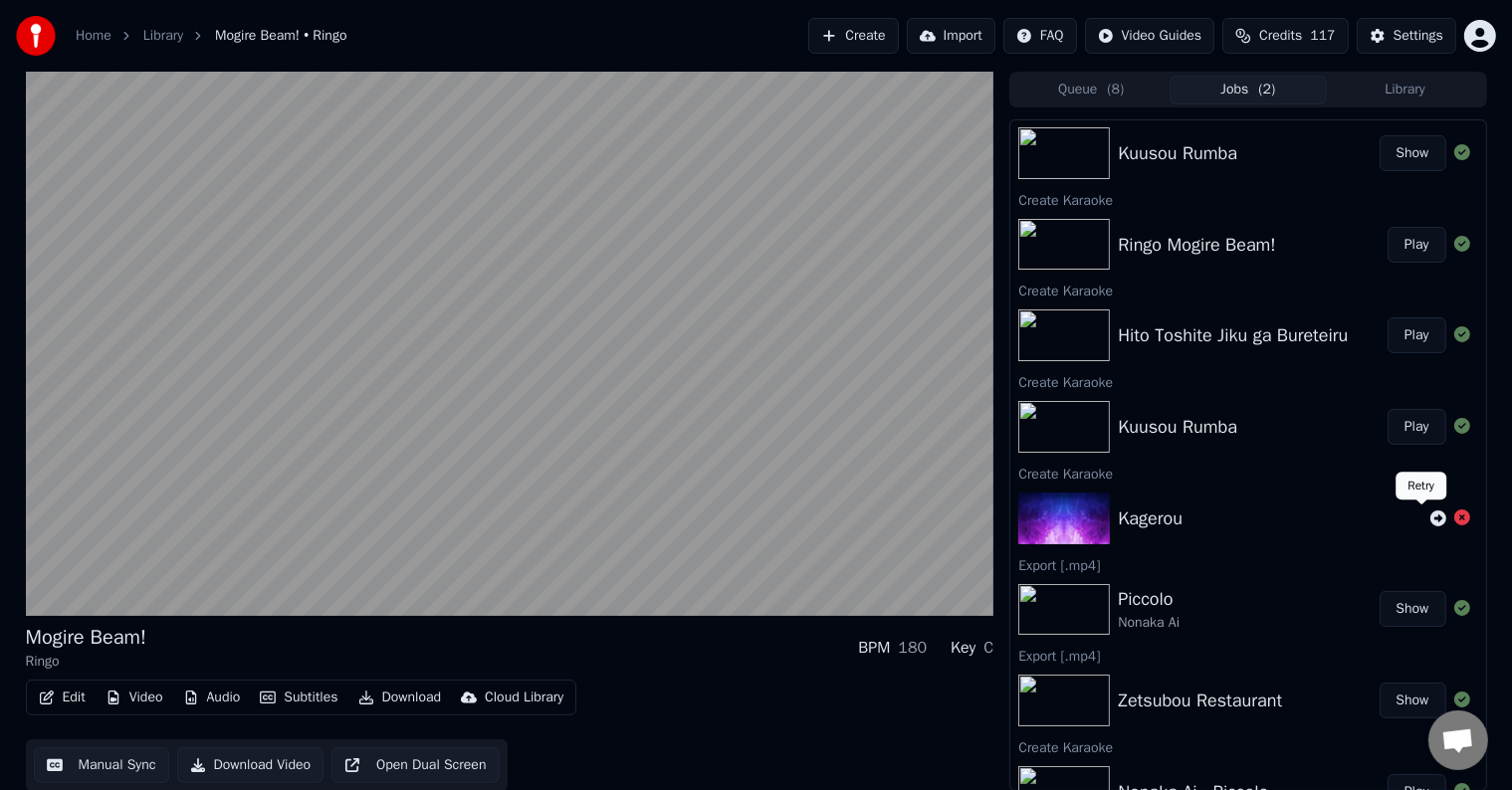 click 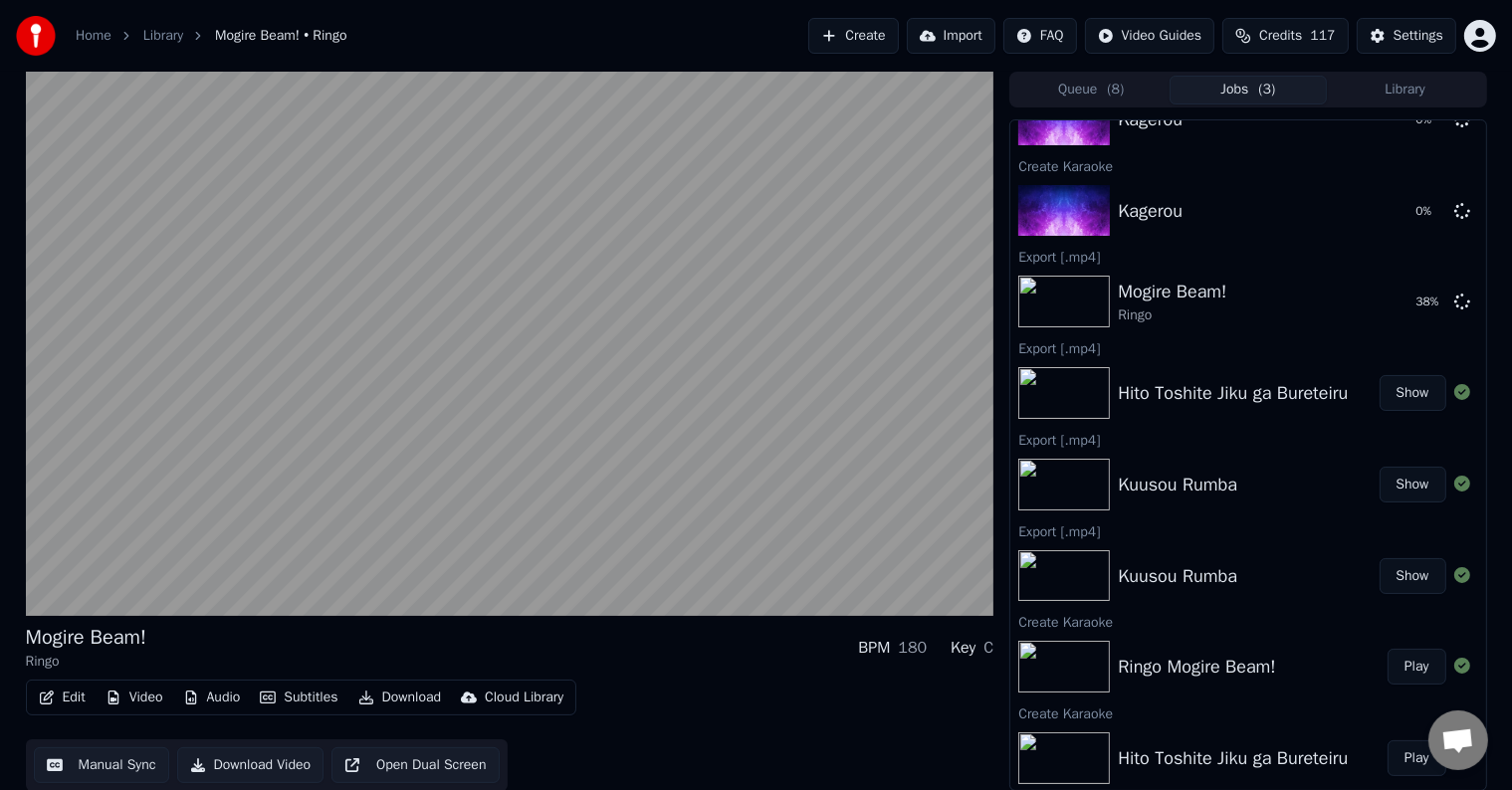 scroll, scrollTop: 0, scrollLeft: 0, axis: both 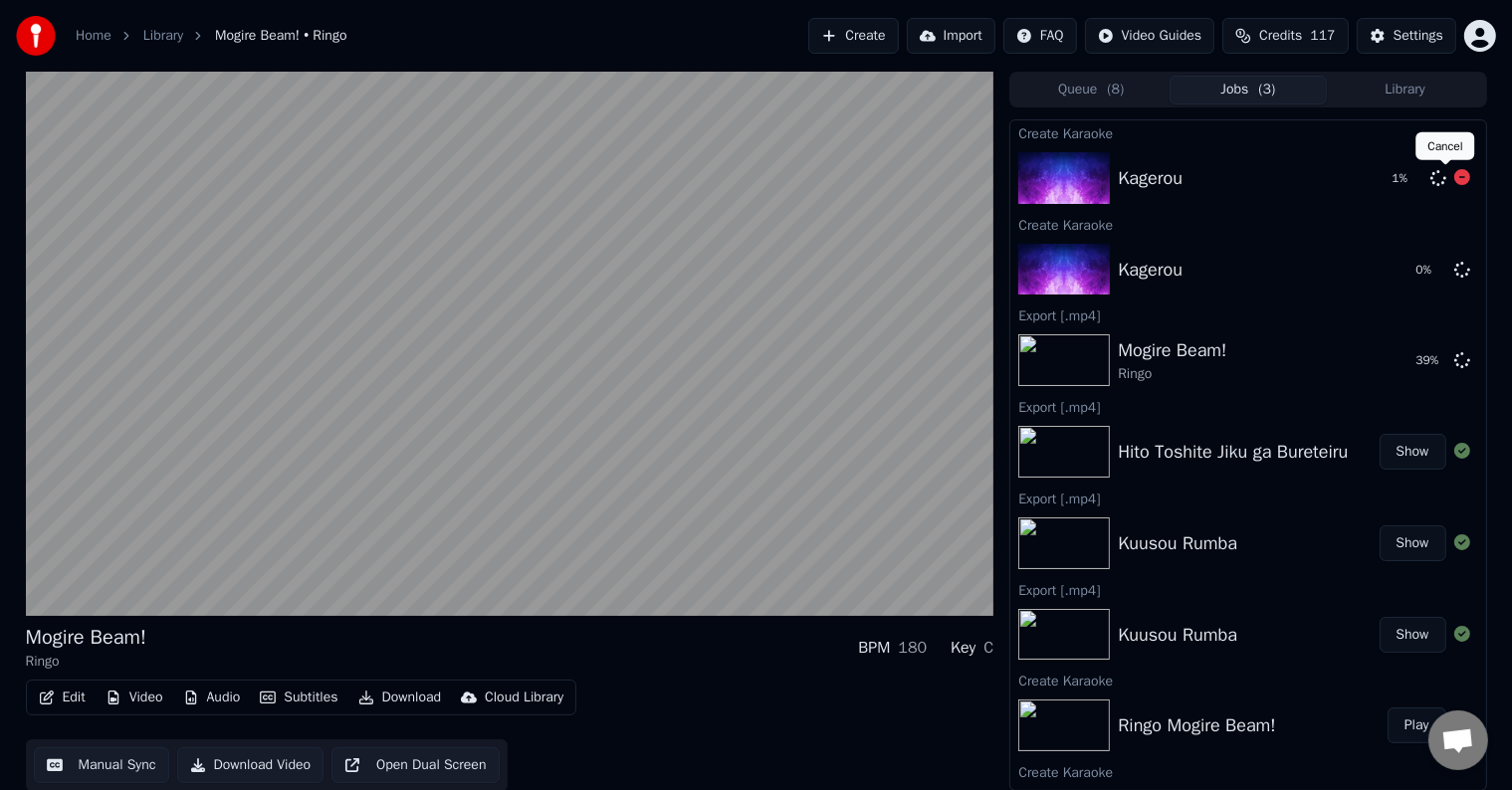 click 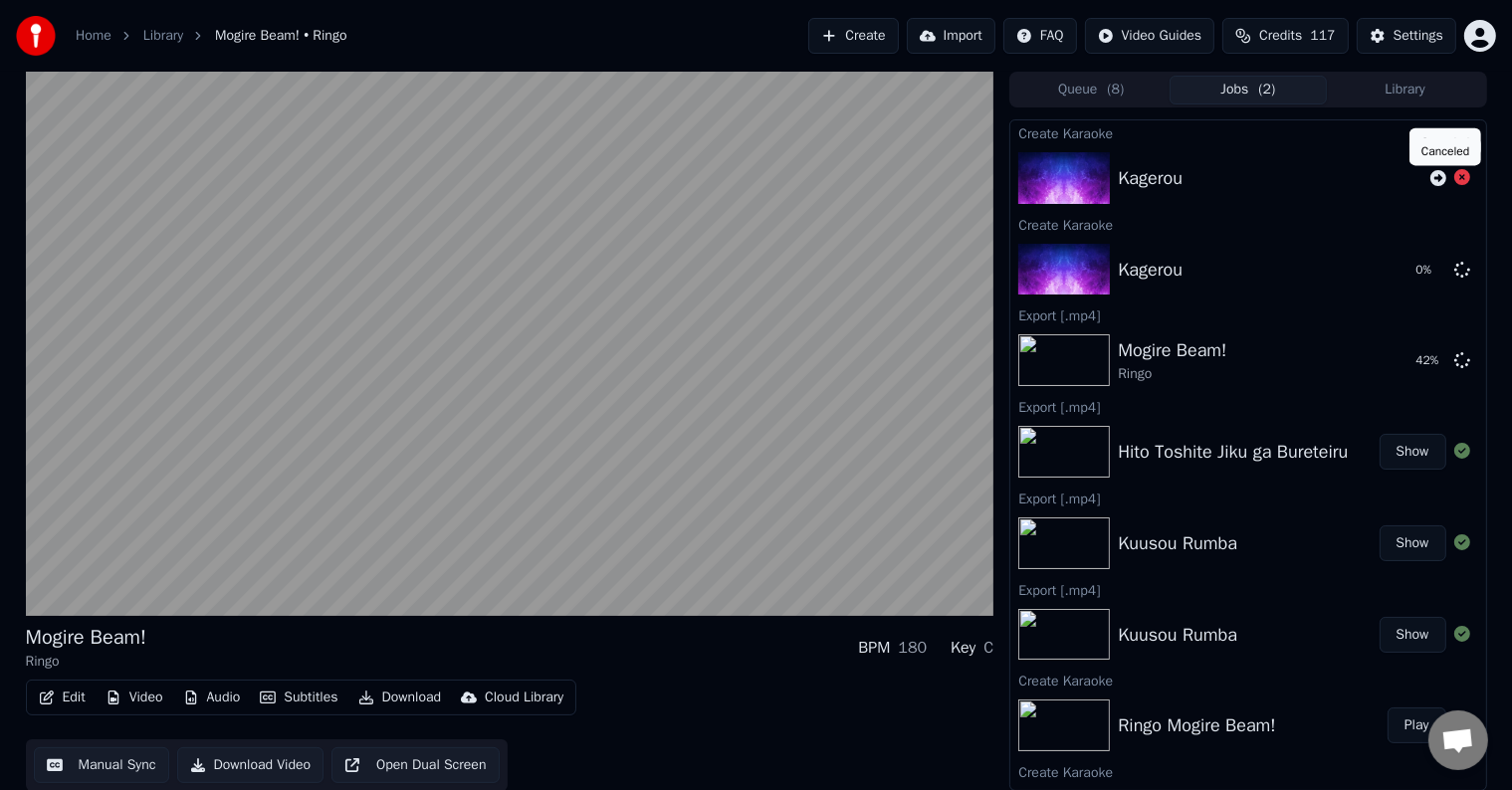 click 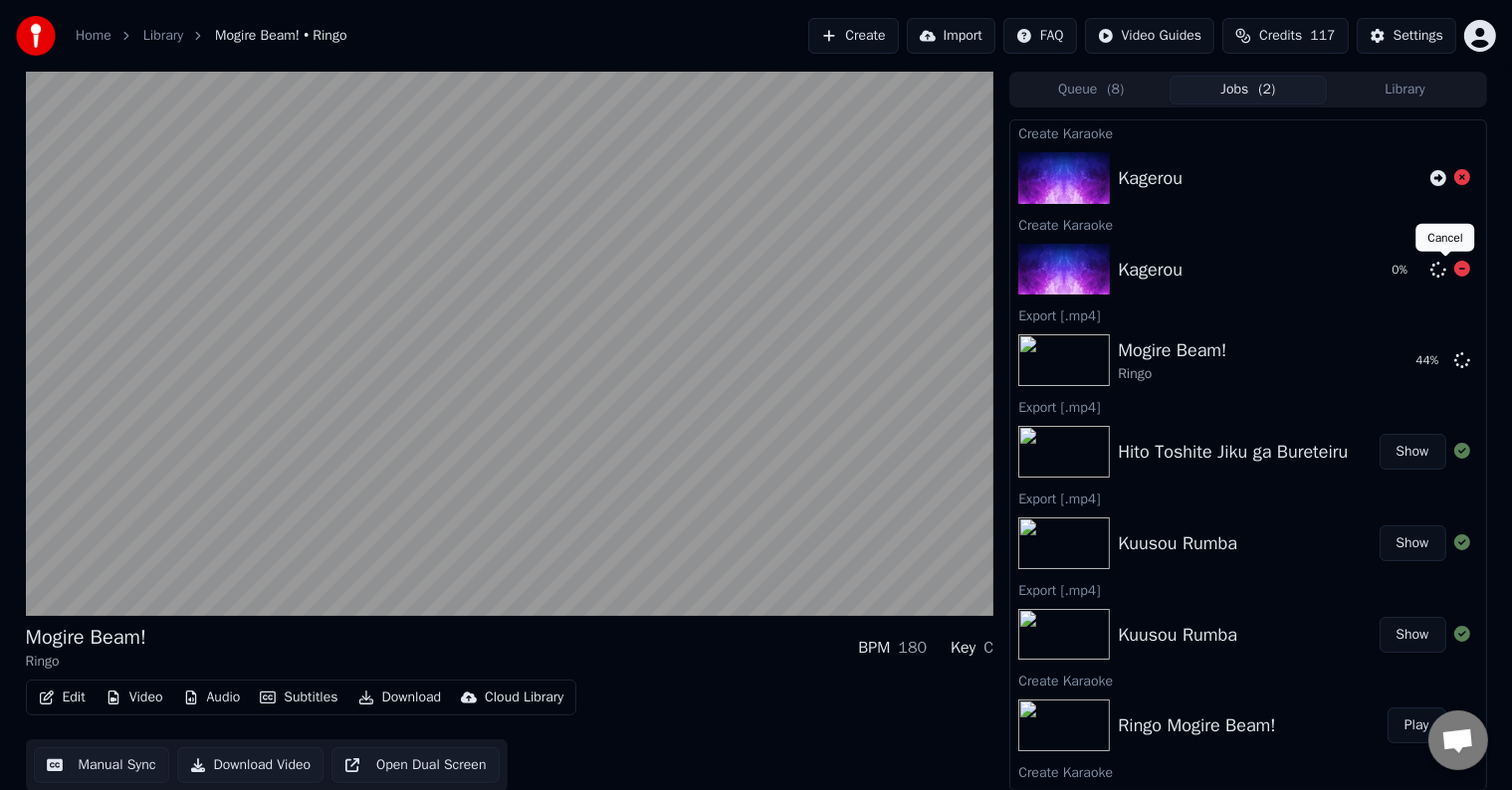 click 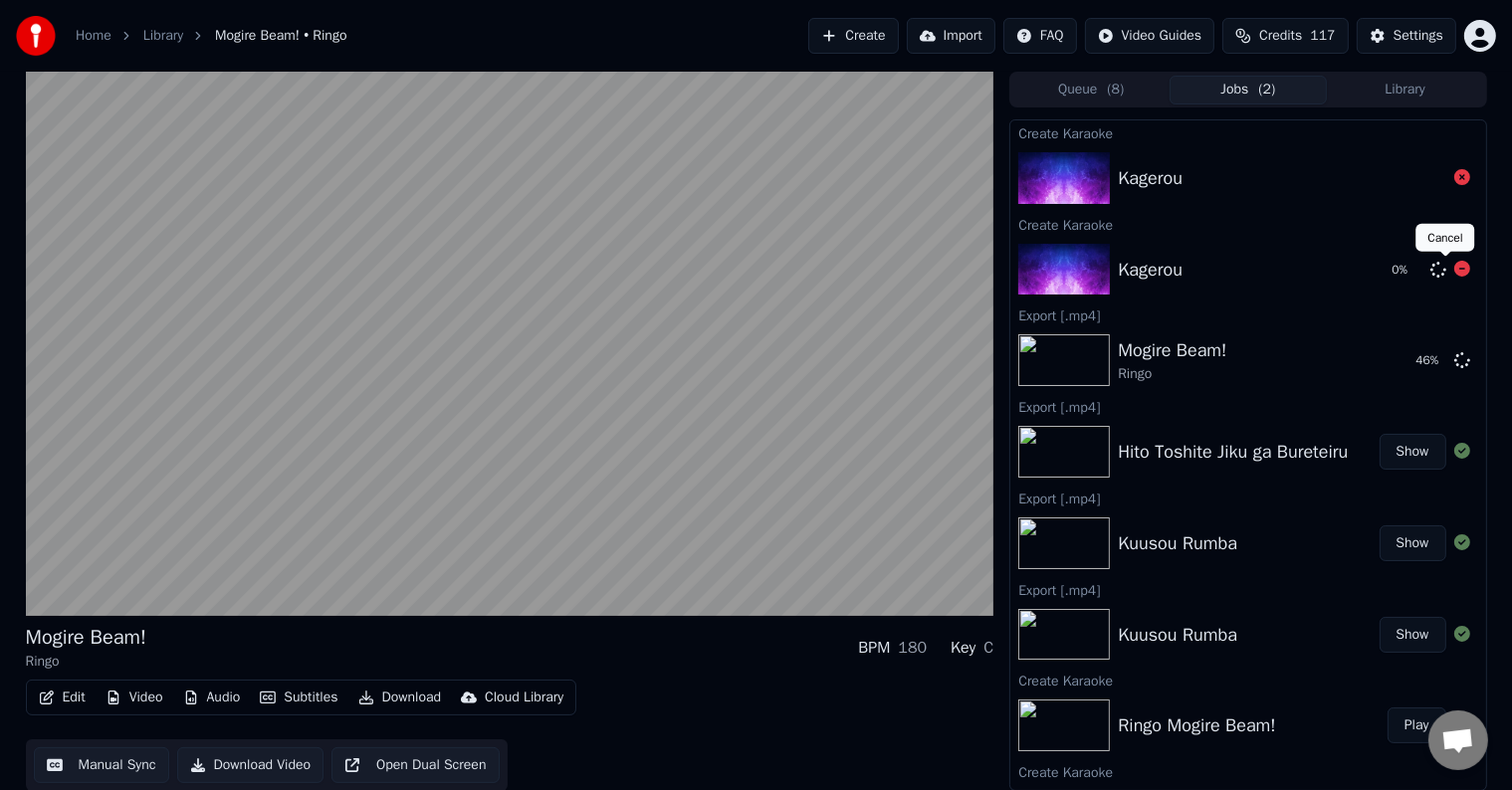 click 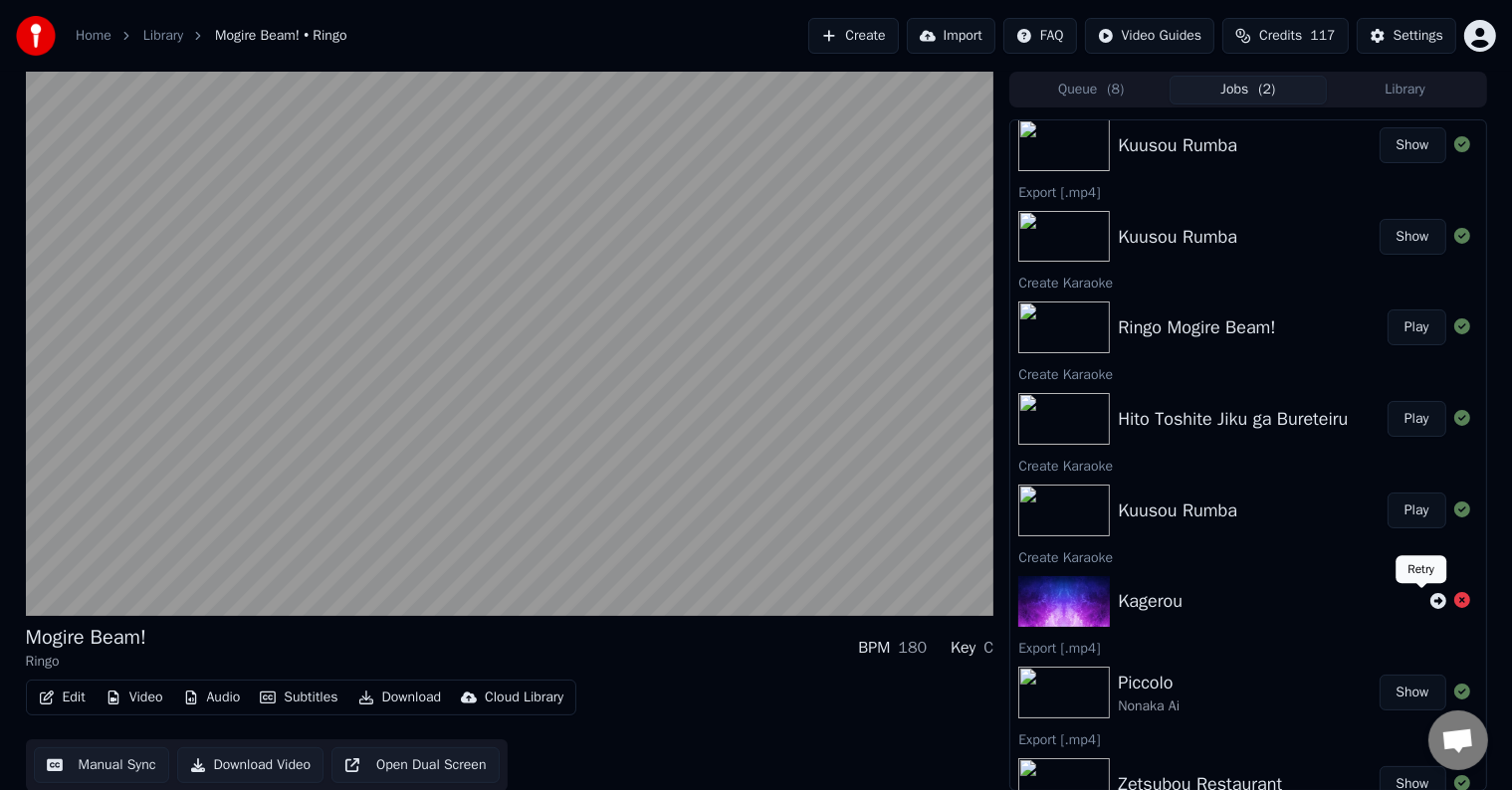 click 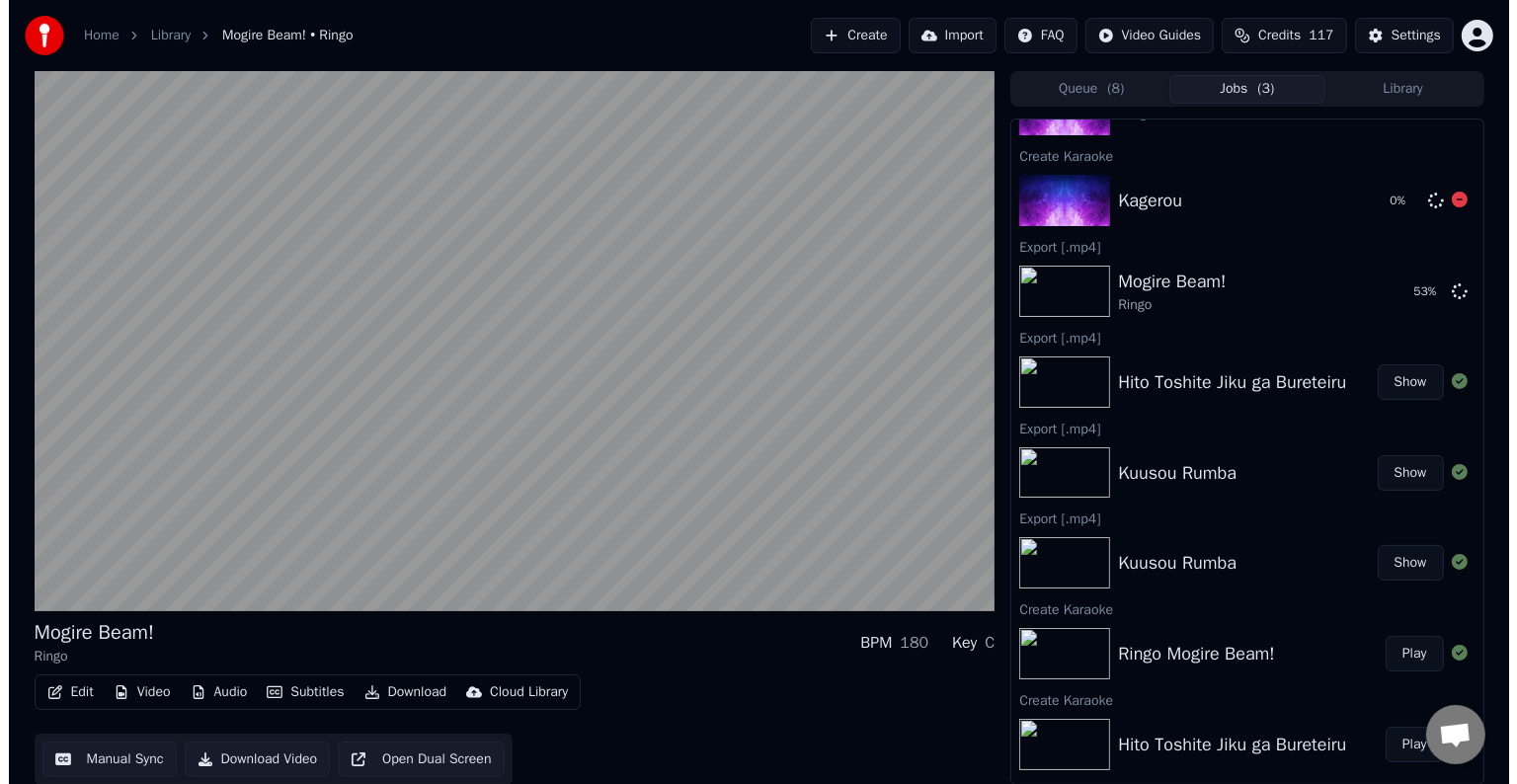 scroll, scrollTop: 0, scrollLeft: 0, axis: both 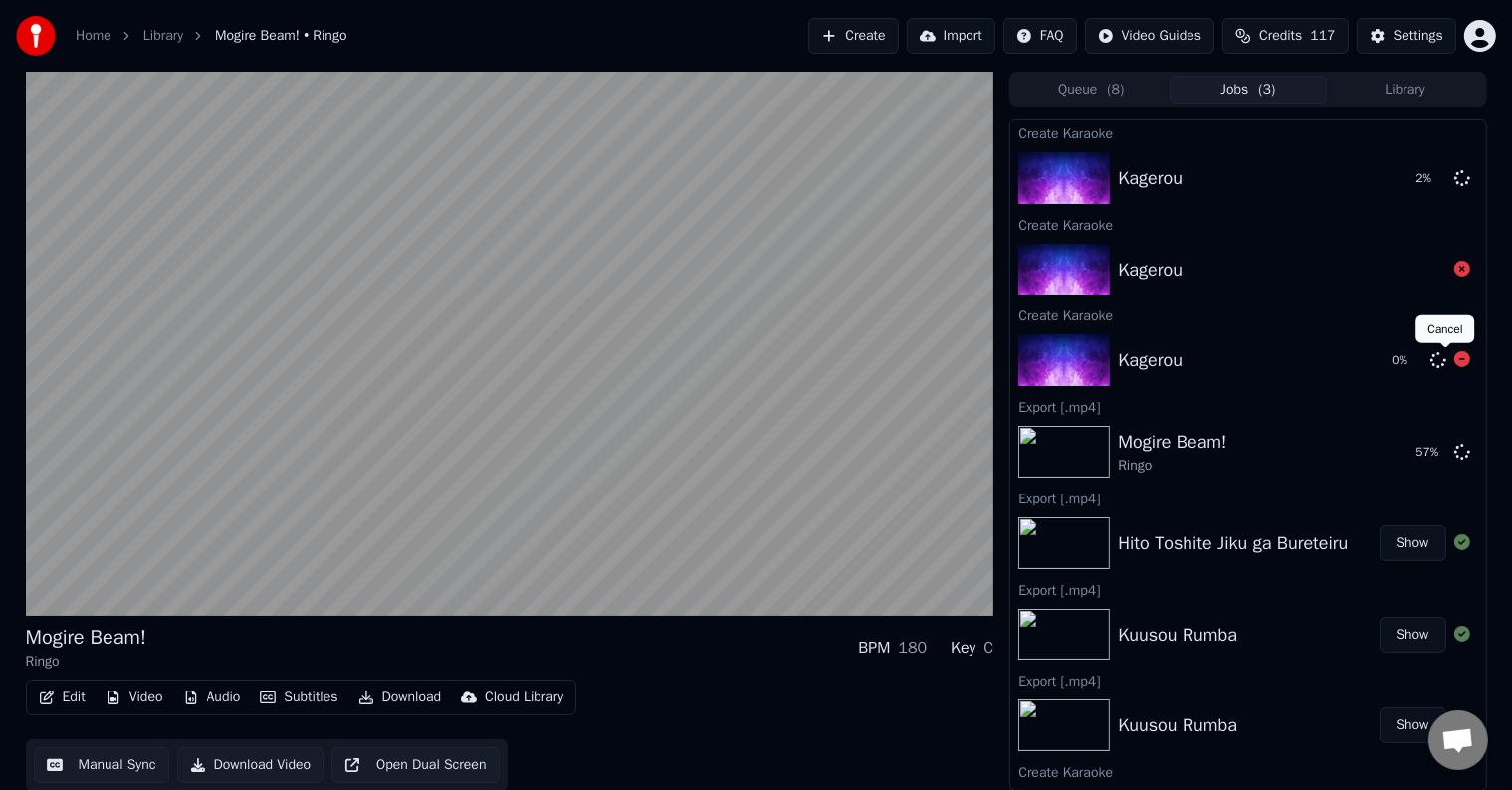 click 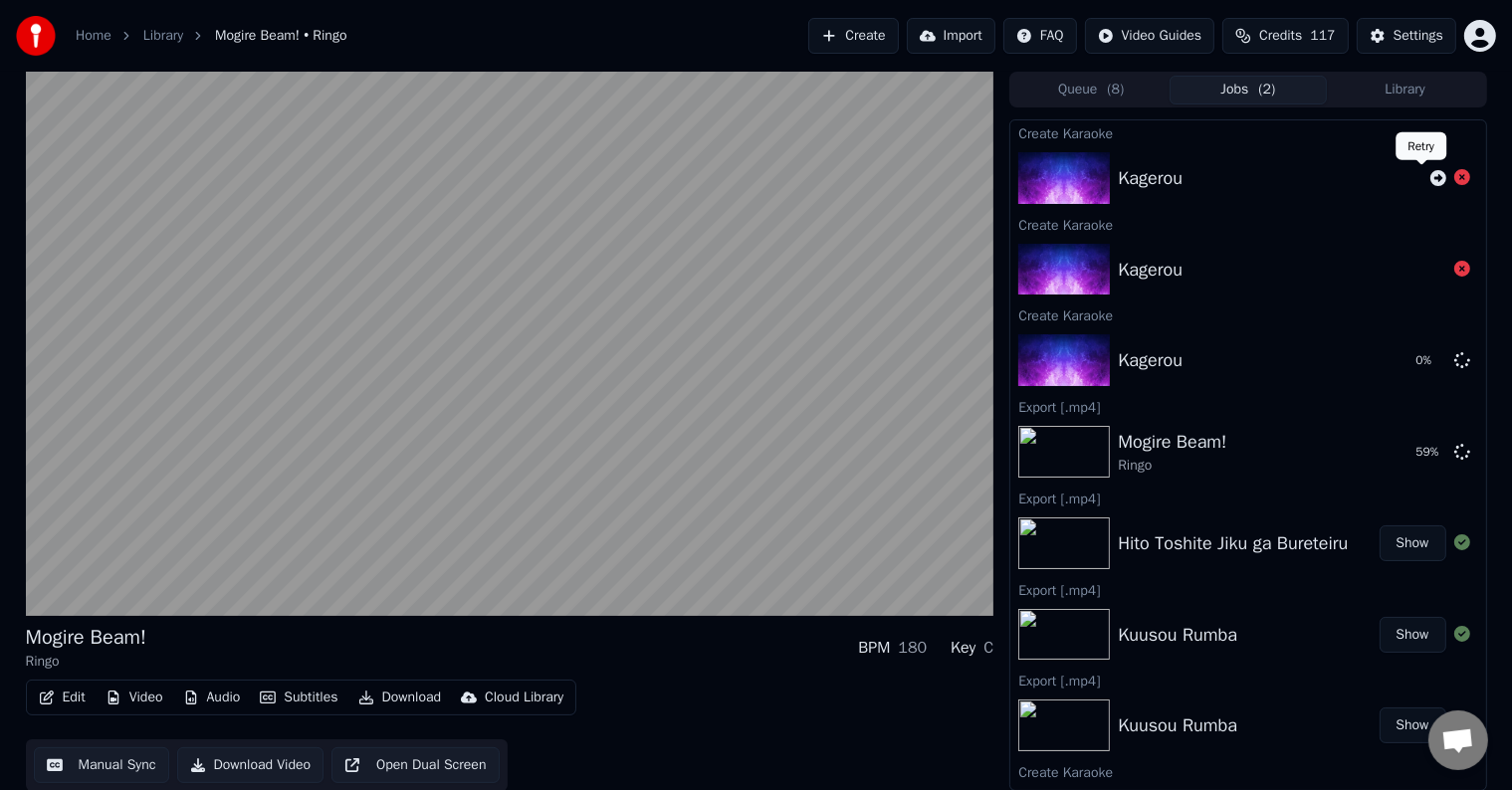 click 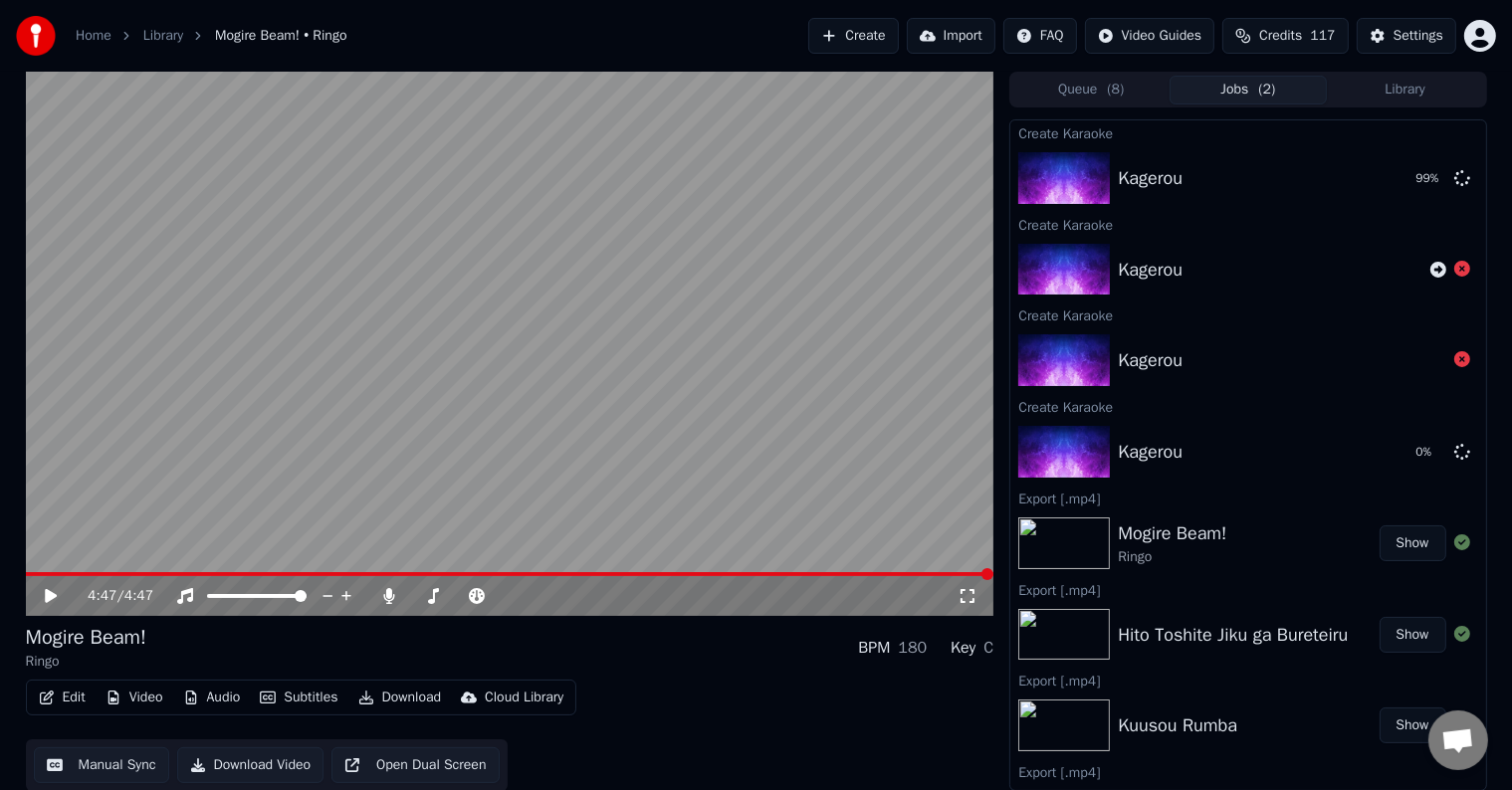 click on "Create" at bounding box center [853, 36] 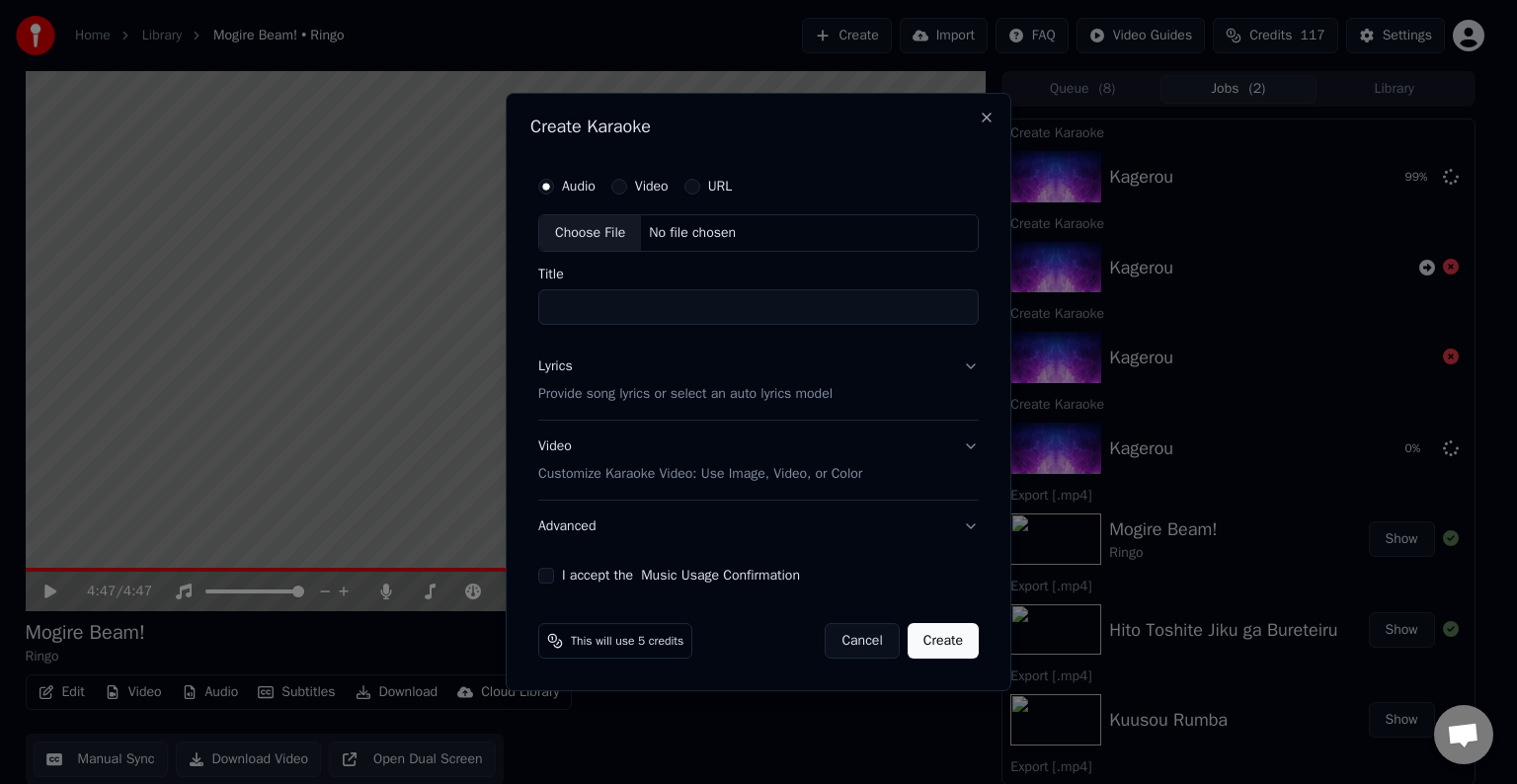 click on "Choose File" at bounding box center [590, 233] 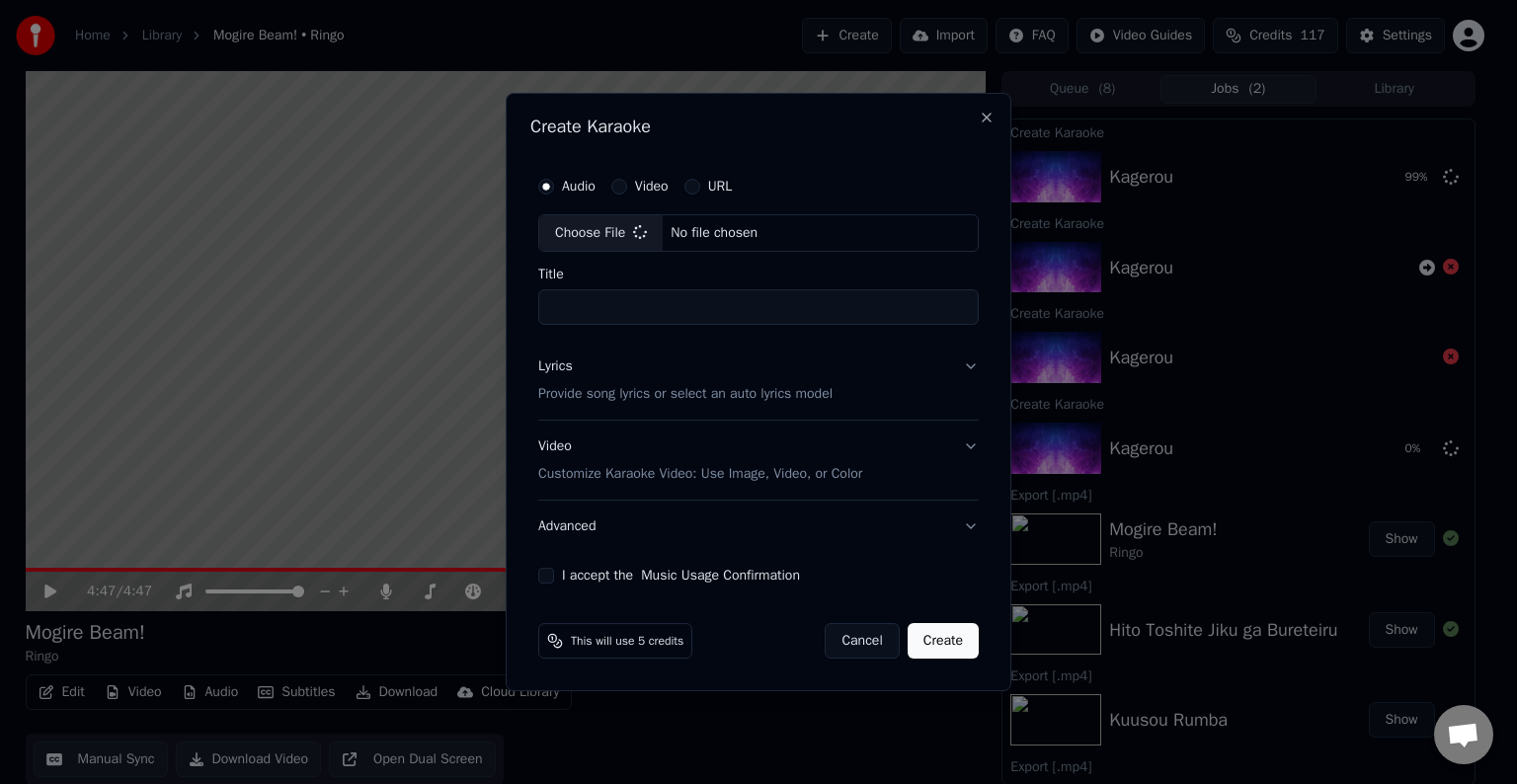 type on "**********" 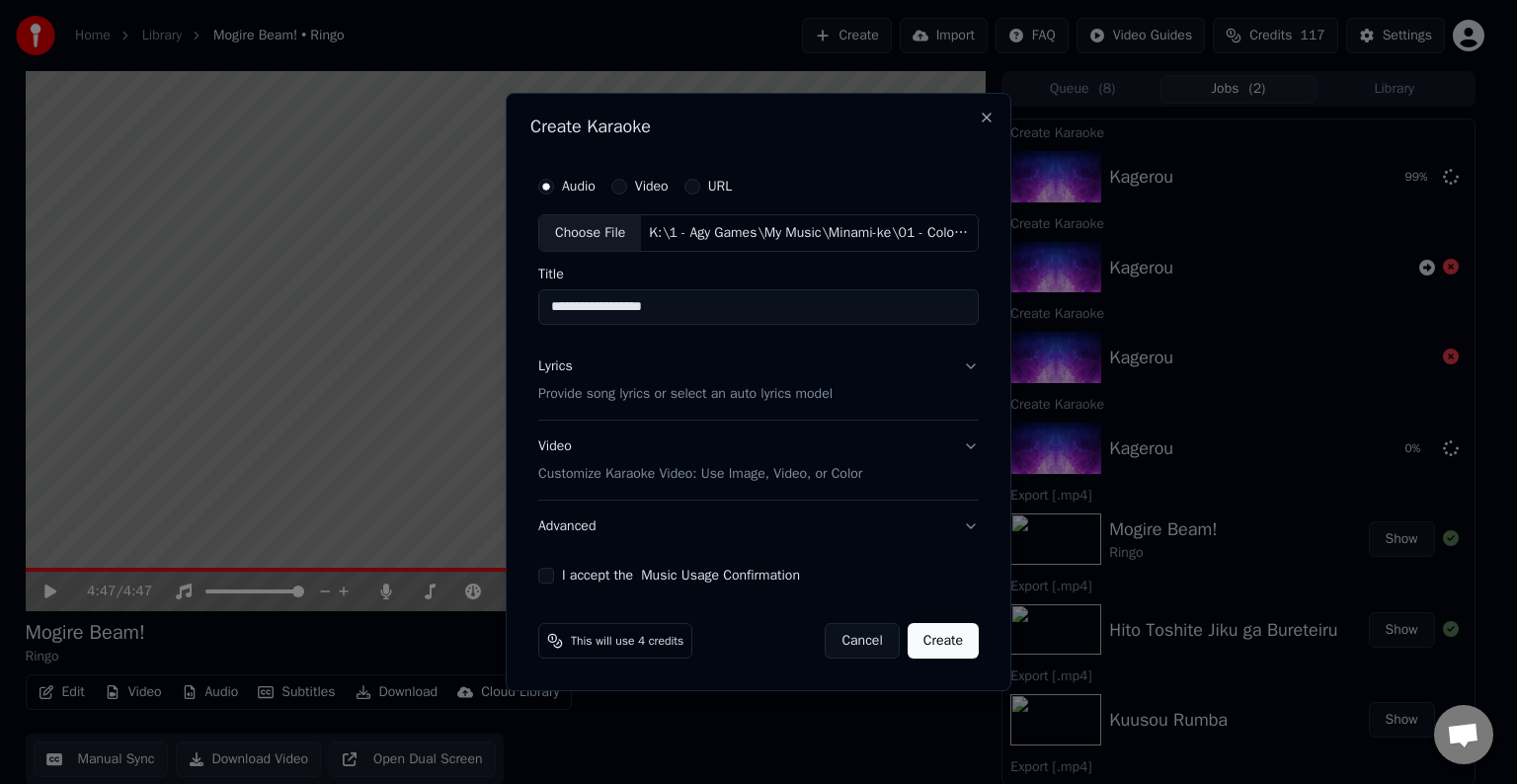 click on "I accept the   Music Usage Confirmation" at bounding box center [546, 576] 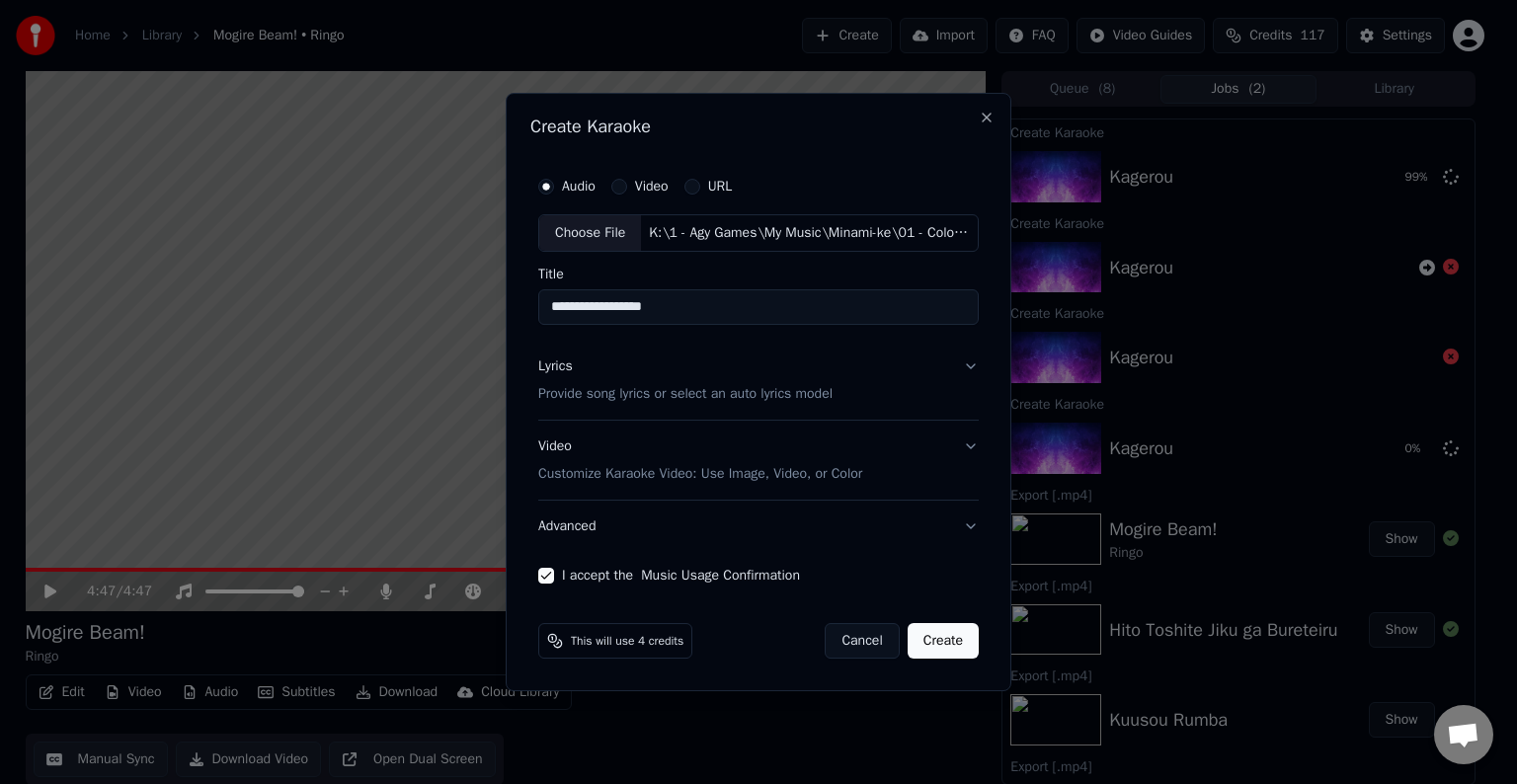 click on "Provide song lyrics or select an auto lyrics model" at bounding box center [685, 394] 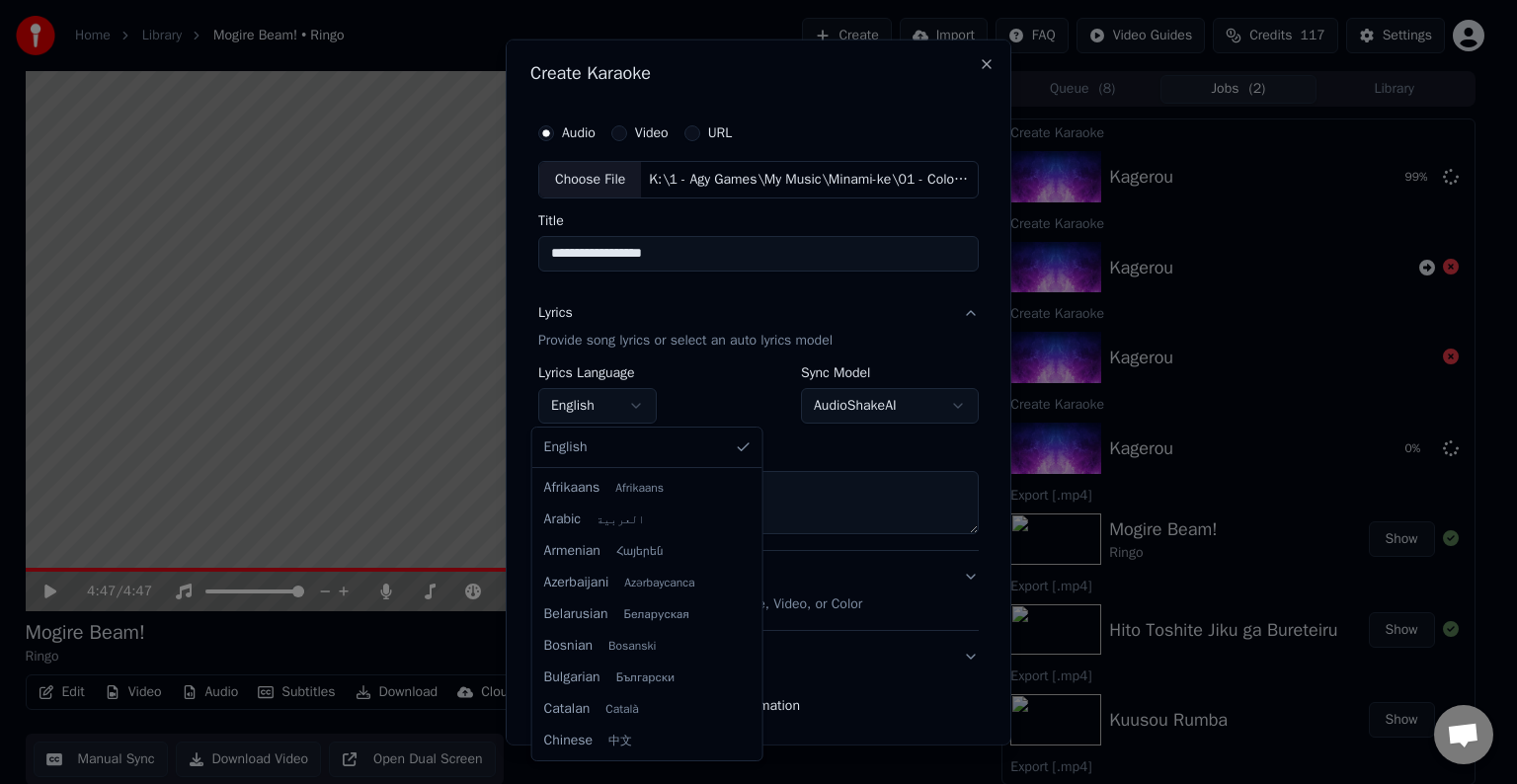 click on "Home Library Mogire Beam! • Ringo Create Import FAQ Video Guides Credits 117 Settings 4:47  /  4:47 Mogire Beam! Ringo BPM 180 Key C Edit Video Audio Subtitles Download Cloud Library Manual Sync Download Video Open Dual Screen Queue ( 8 ) Jobs ( 2 ) Library Create Karaoke Kagerou 99 % Create Karaoke Kagerou Create Karaoke Kagerou Create Karaoke Kagerou 0 % Export [.mp4] Mogire Beam! Ringo Show Export [.mp4] Hito Toshite Jiku ga Bureteiru Show Export [.mp4] Kuusou Rumba Show Export [.mp4] Kuusou Rumba Show Create Karaoke Ringo Mogire Beam! Play Create Karaoke Hito Toshite Jiku ga Bureteiru Play Create Karaoke Kuusou Rumba Play Create Karaoke Kagerou Export [.mp4] Piccolo Nonaka Ai Show Export [.mp4] Zetsubou Restaurant Show Create Karaoke Nonaka Ai - Piccolo Play Create Karaoke Zetsubou Restaurant Play Export [.mp4] Motteke! Sailor Fuku Show Export [.mp4] にゃんぱいあ体操 Show Export [.mp4] にゃんぱいあ体操 Show Sync Lyrics にゃんぱいあ体操 Play Sync Lyrics にゃんぱいあ体操" at bounding box center (750, 392) 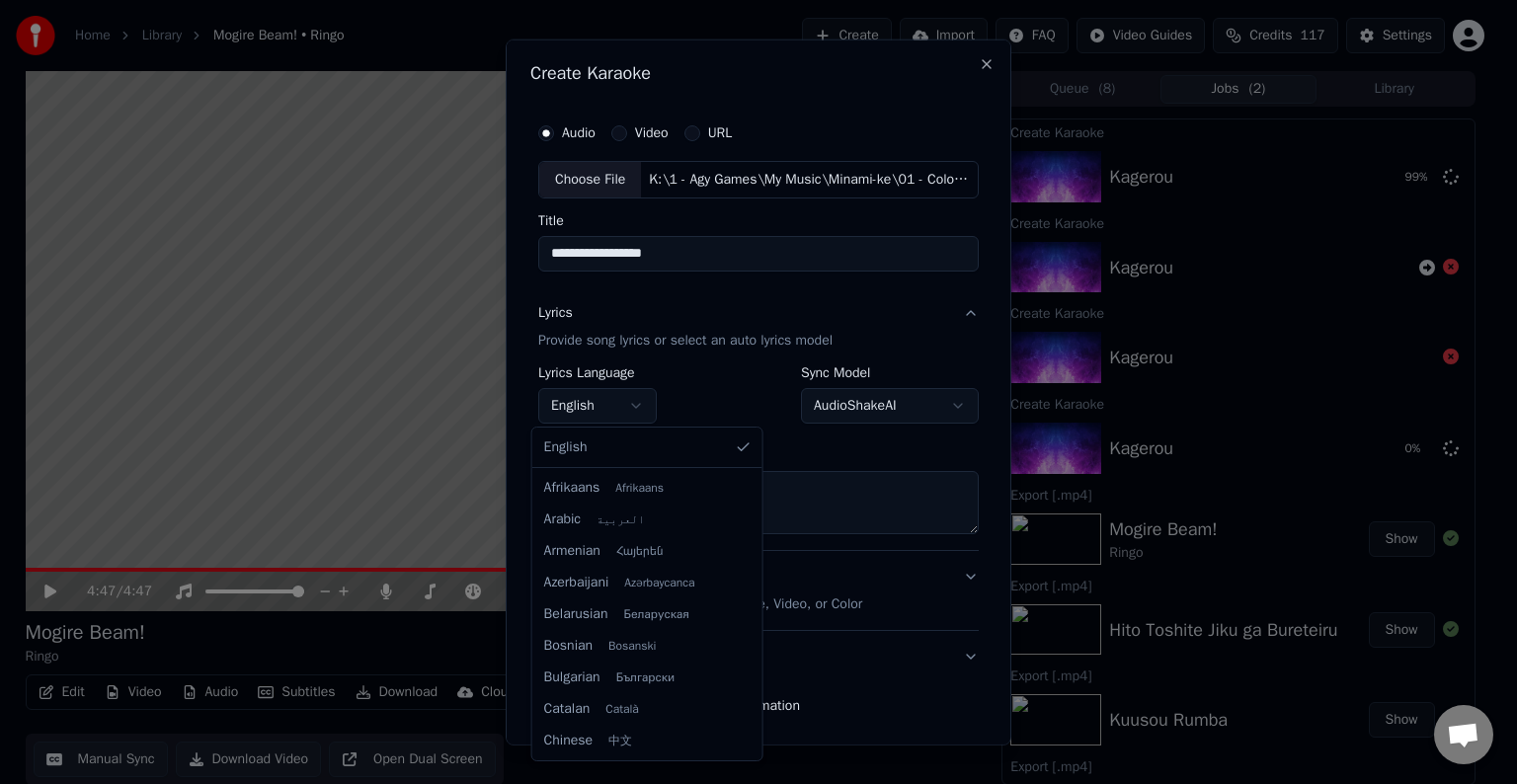 scroll, scrollTop: 695, scrollLeft: 0, axis: vertical 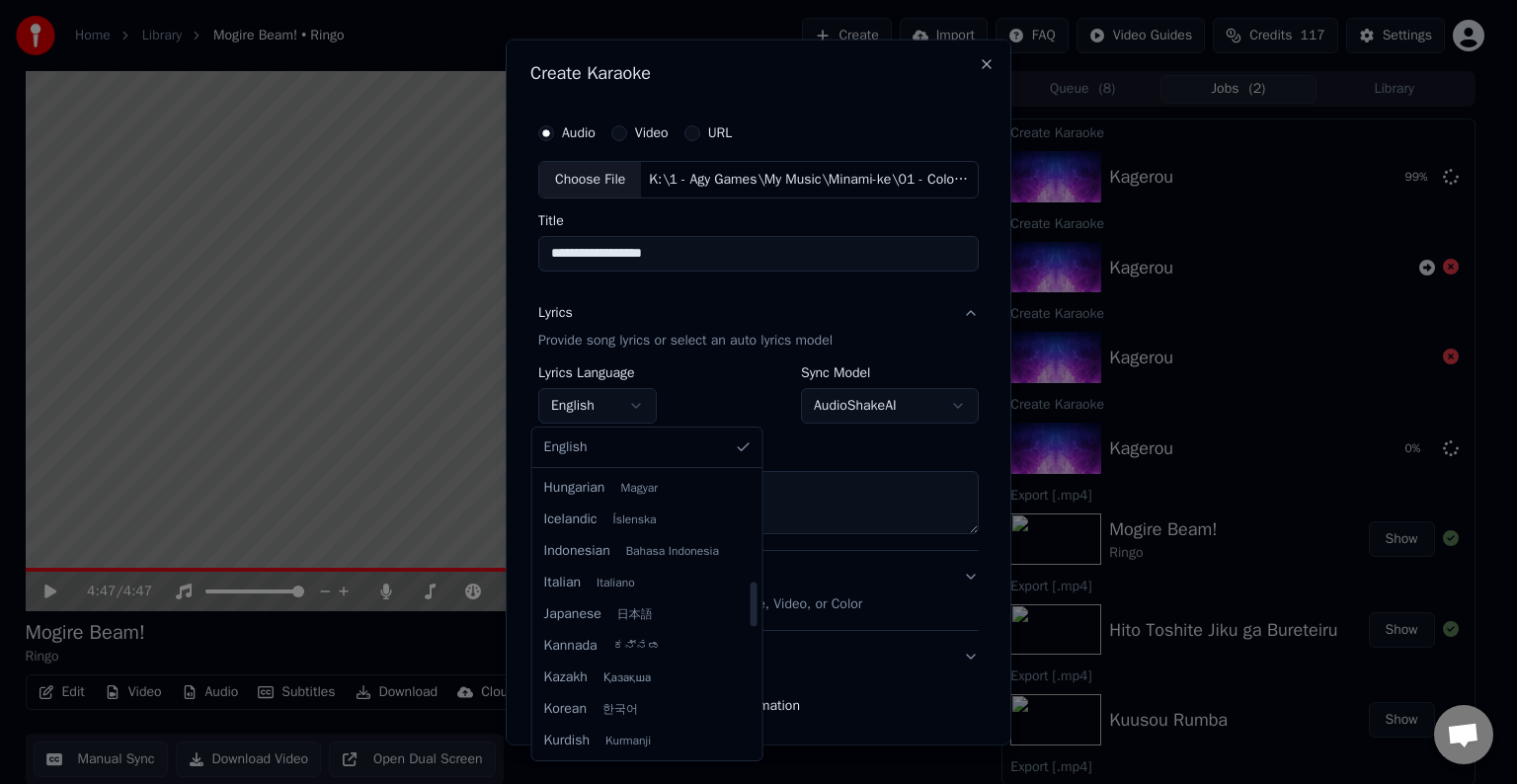 select on "**" 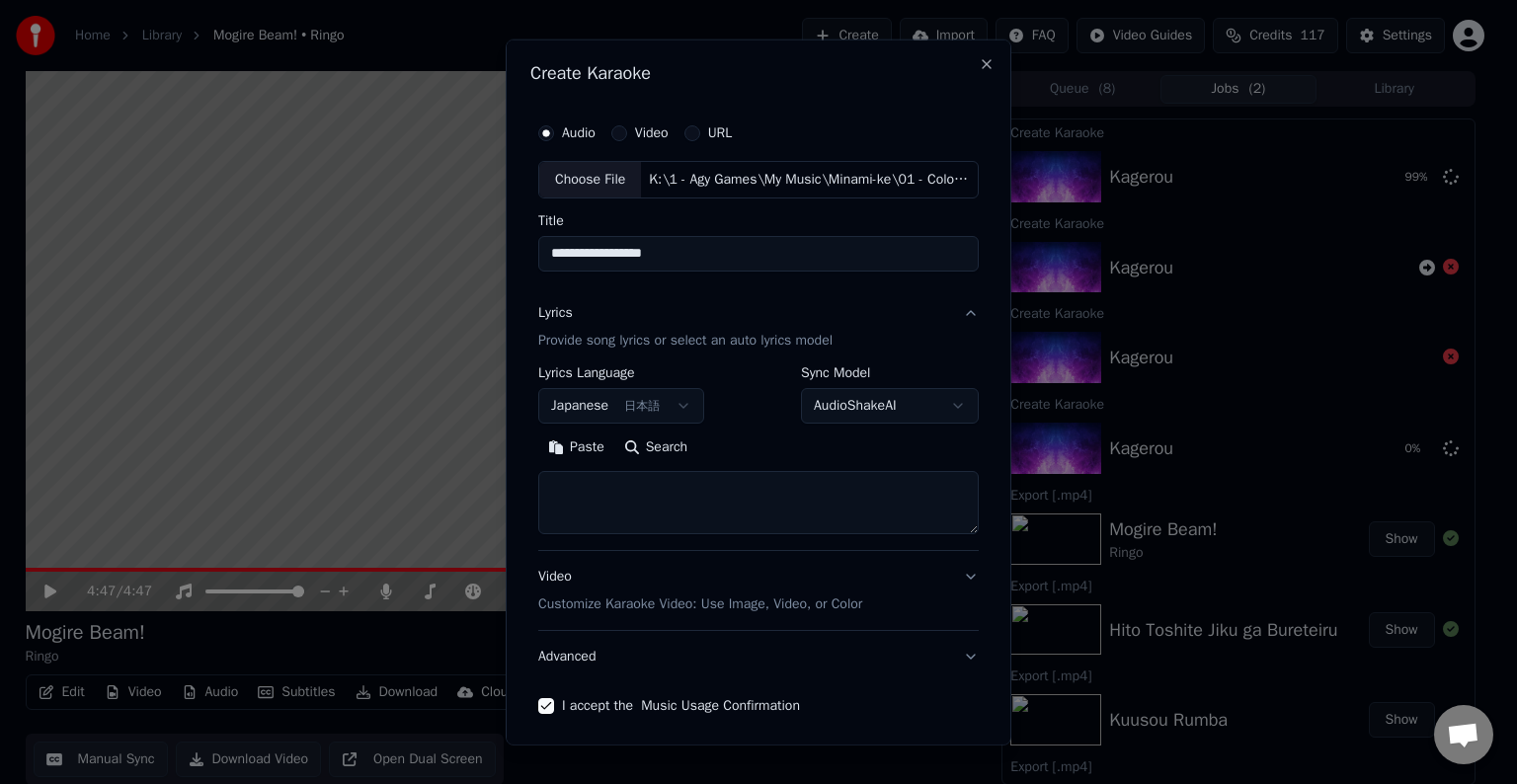 click at bounding box center (758, 503) 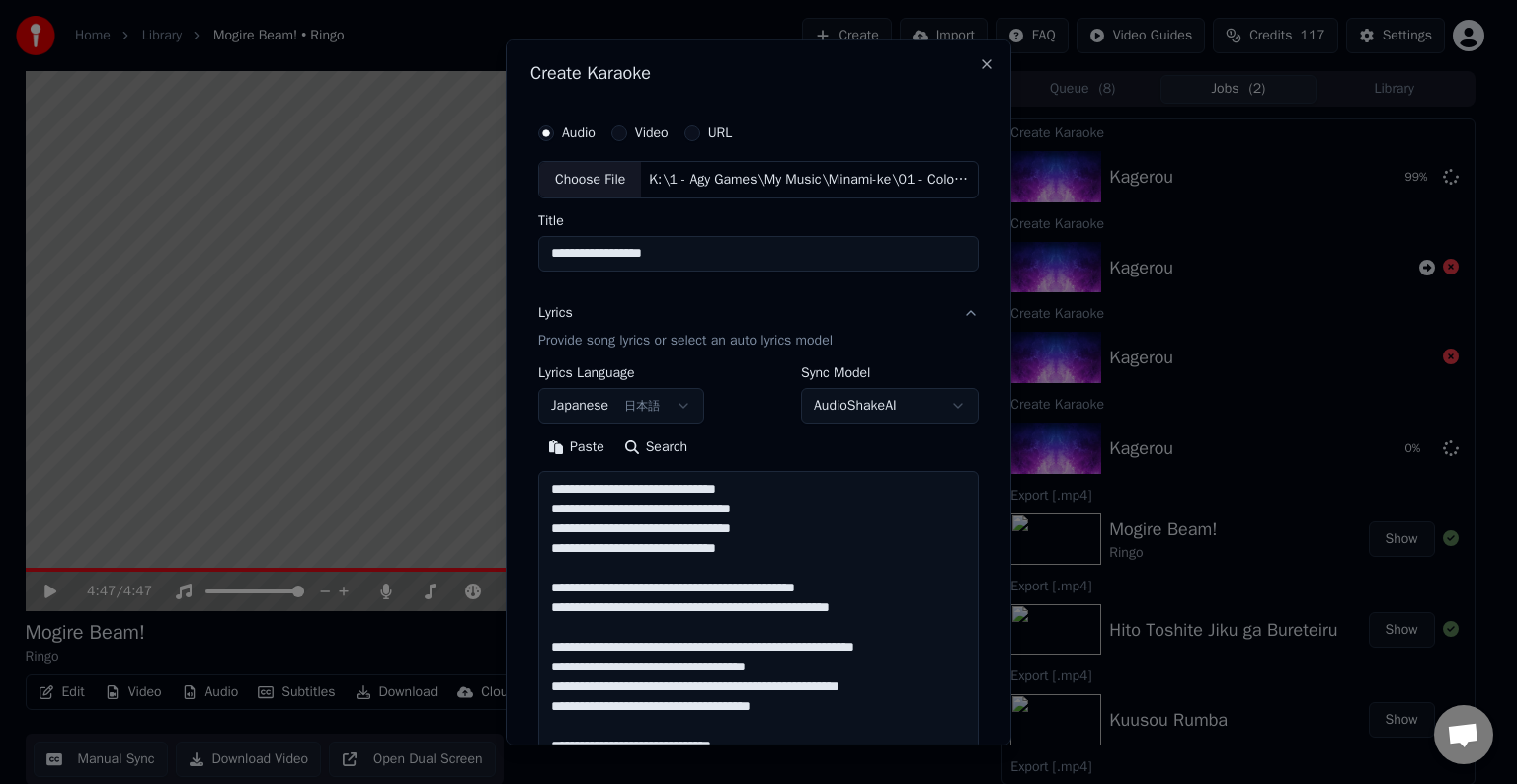 scroll, scrollTop: 695, scrollLeft: 0, axis: vertical 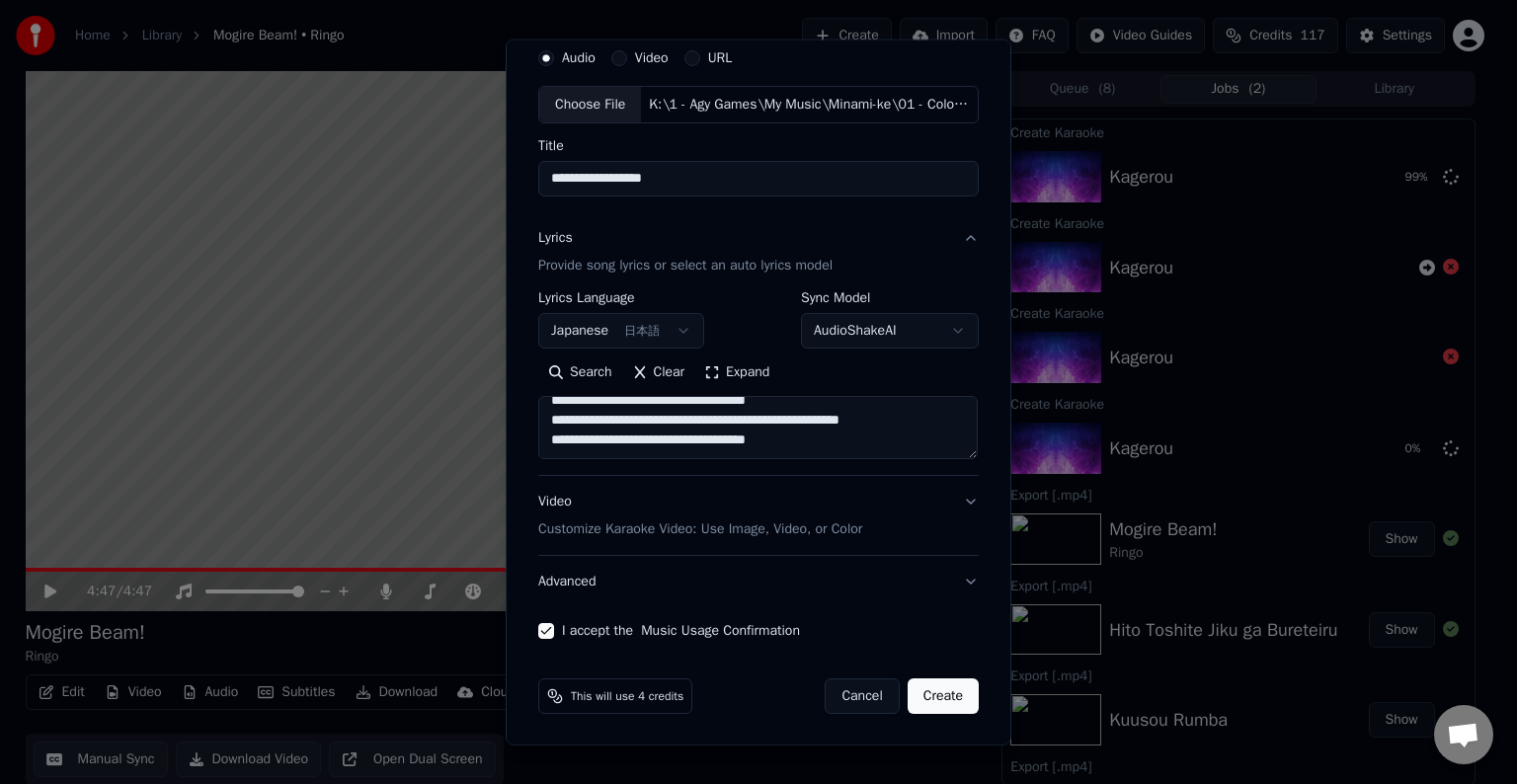 type on "**********" 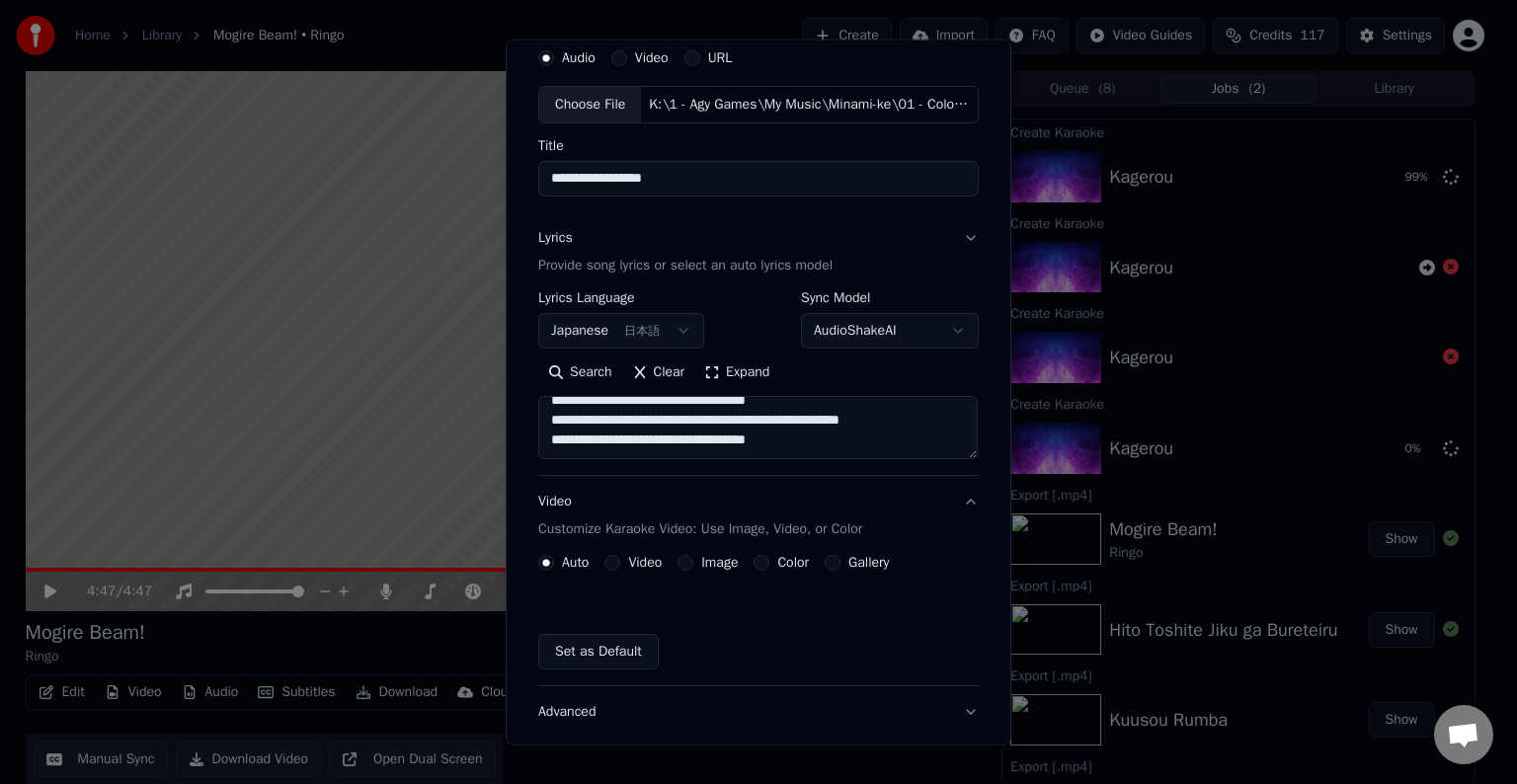 scroll, scrollTop: 22, scrollLeft: 0, axis: vertical 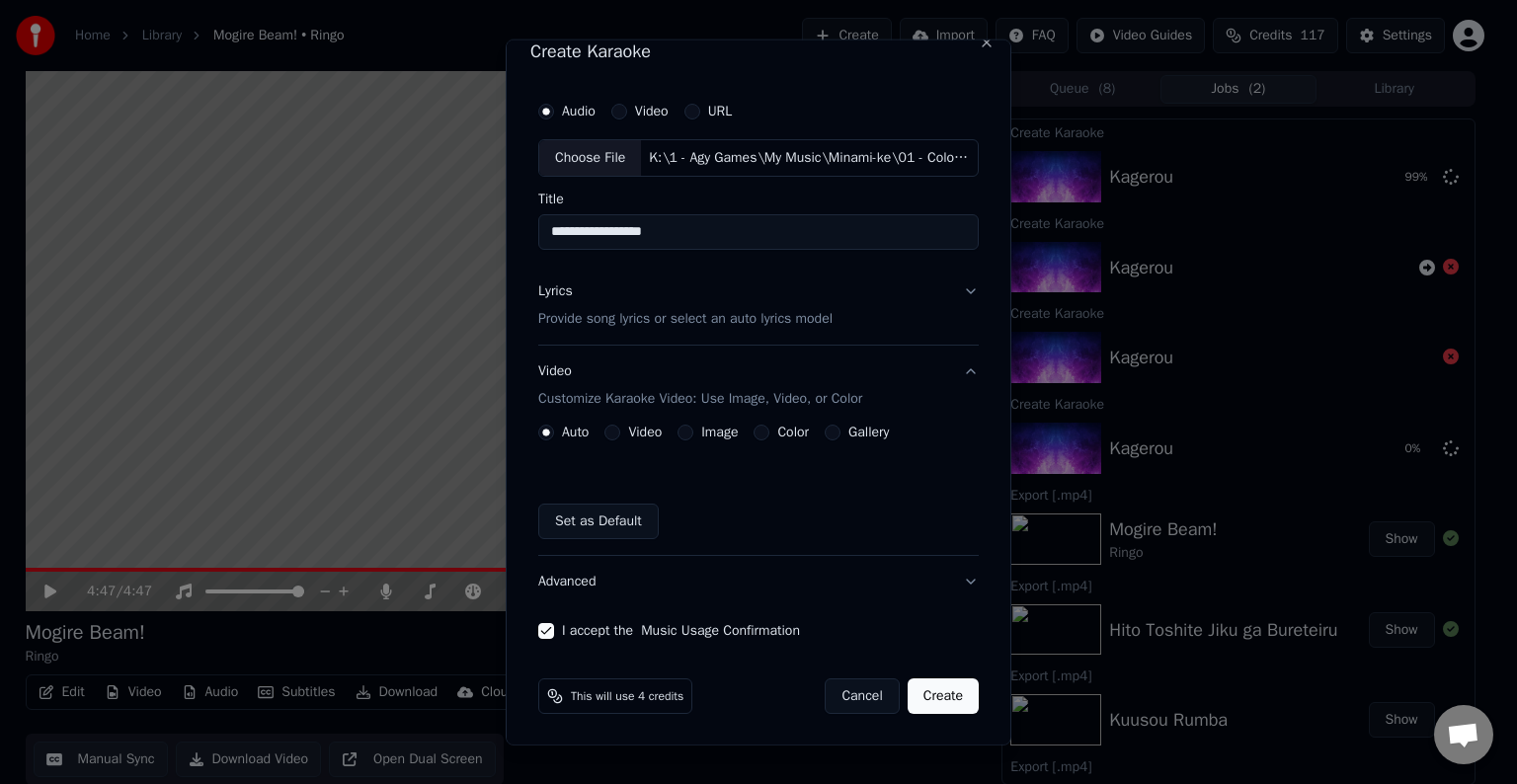 click on "Video" at bounding box center (645, 432) 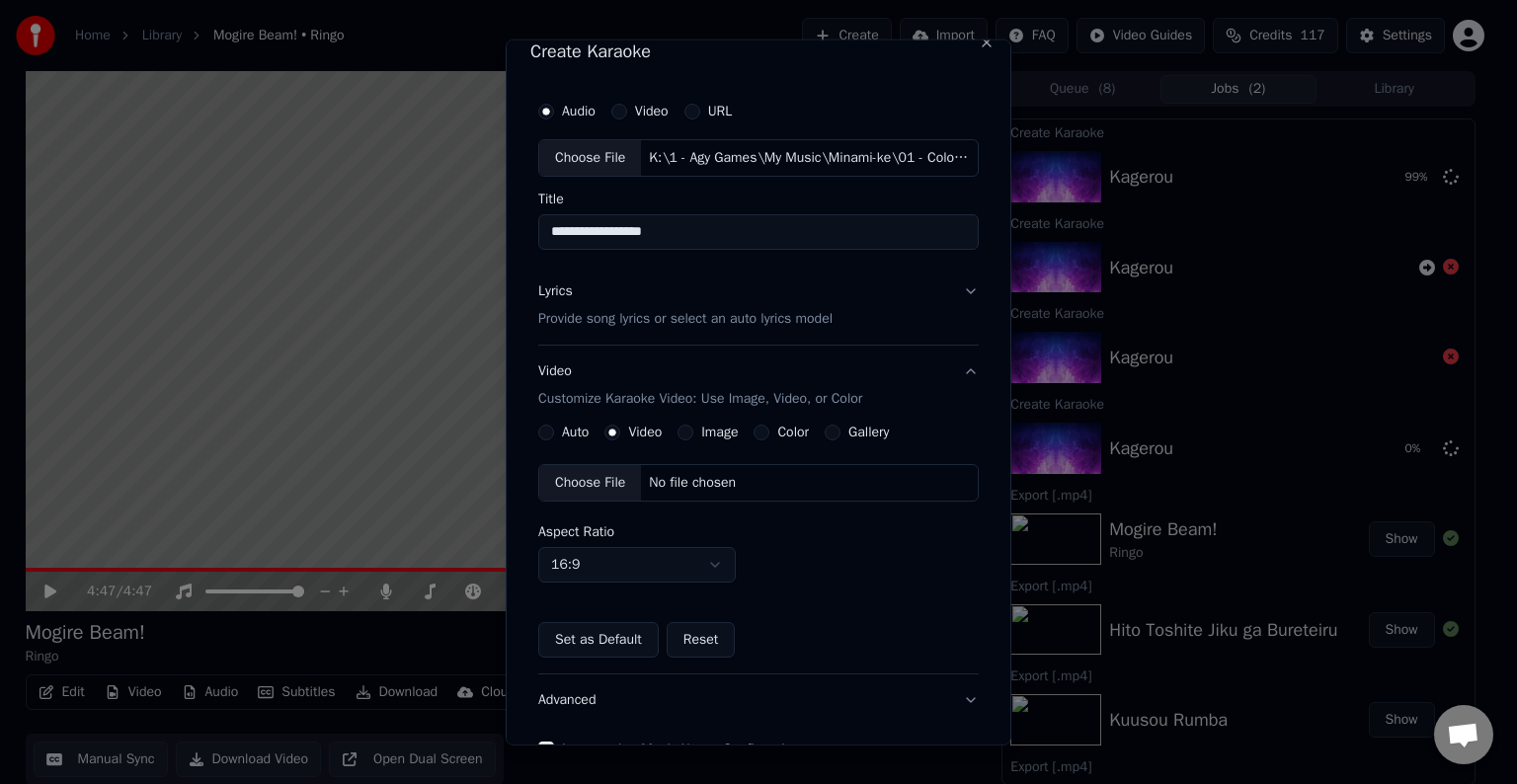 click on "Choose File" at bounding box center (590, 483) 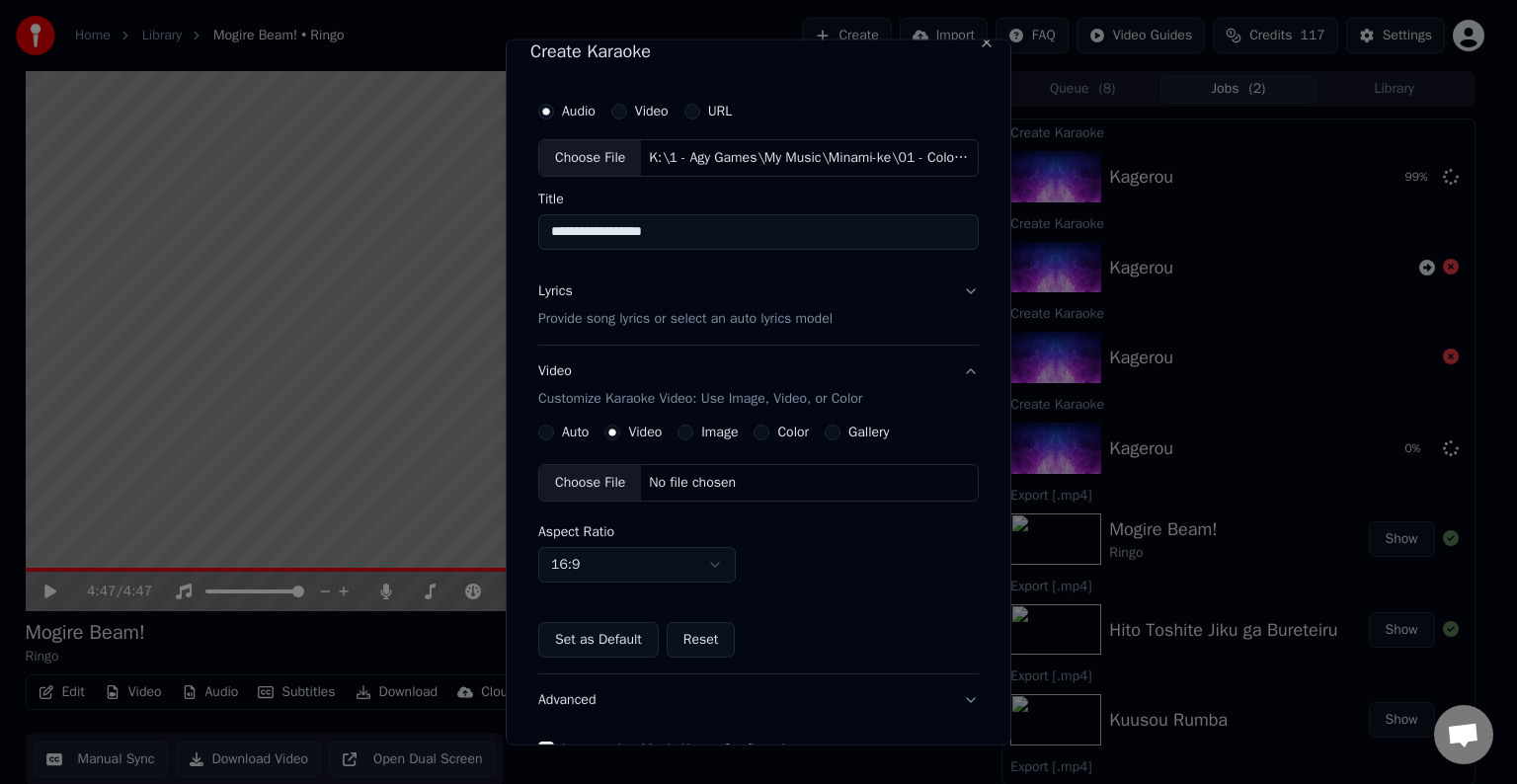 click on "Image" at bounding box center [719, 432] 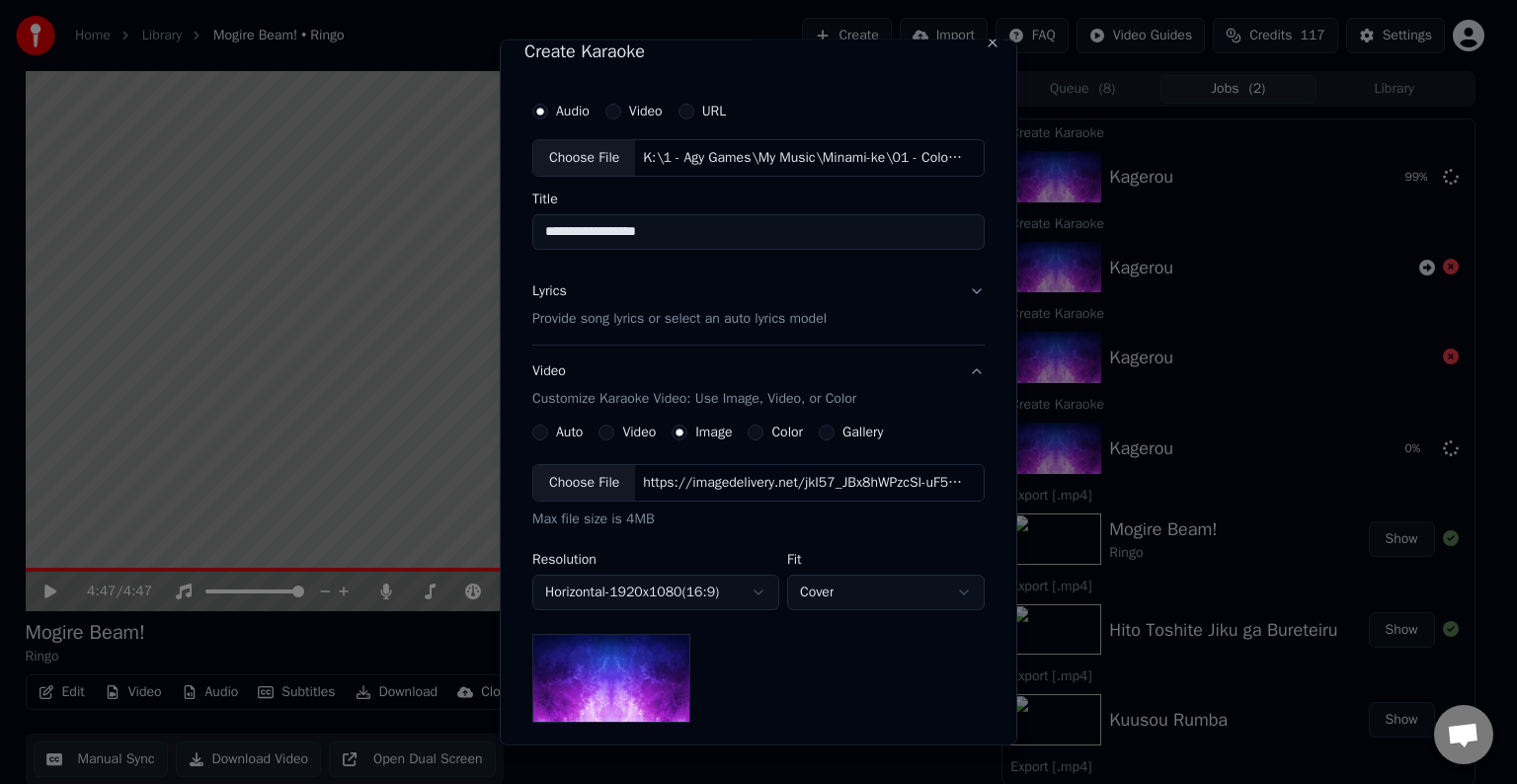 click on "Choose File" at bounding box center (584, 483) 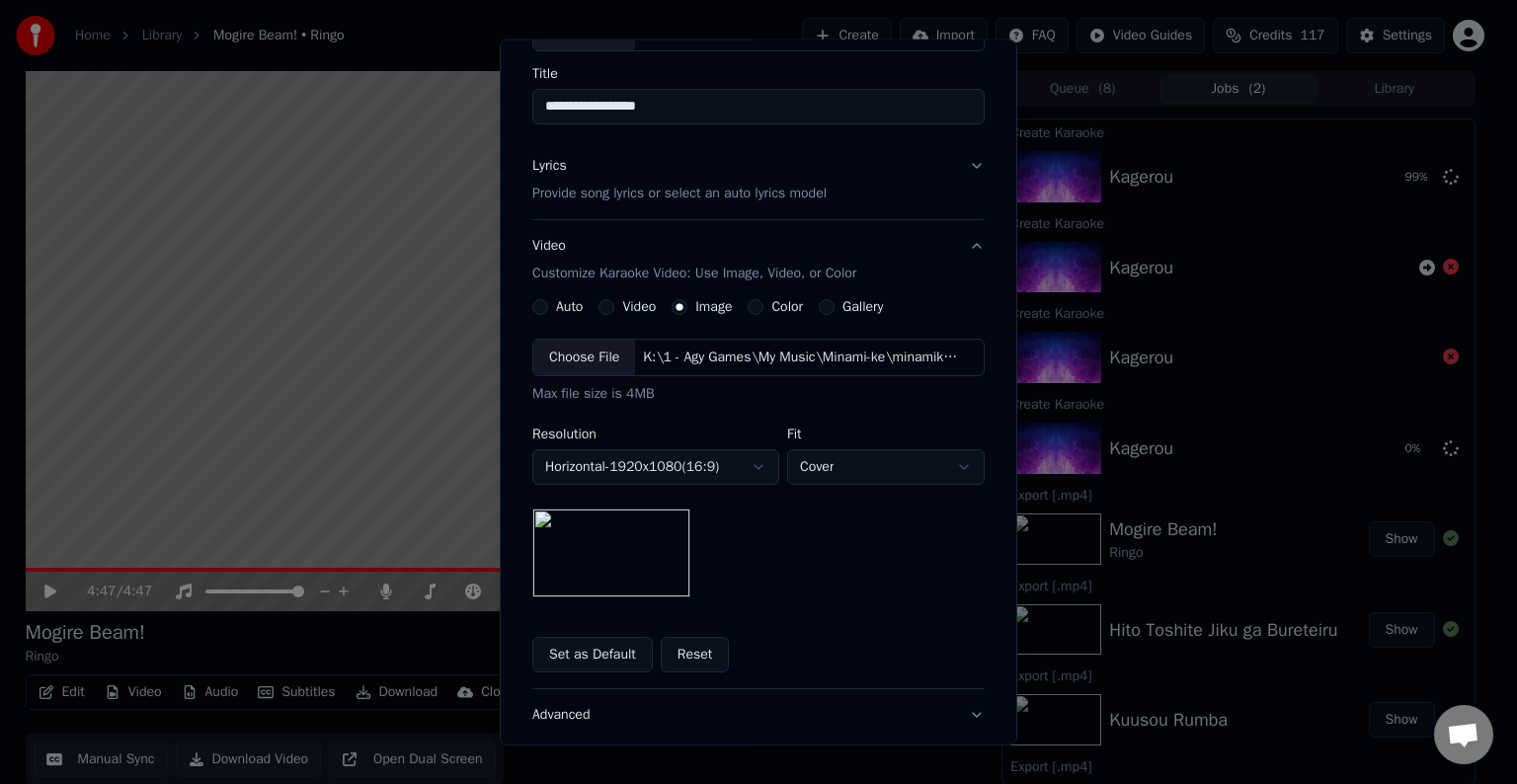 scroll, scrollTop: 280, scrollLeft: 0, axis: vertical 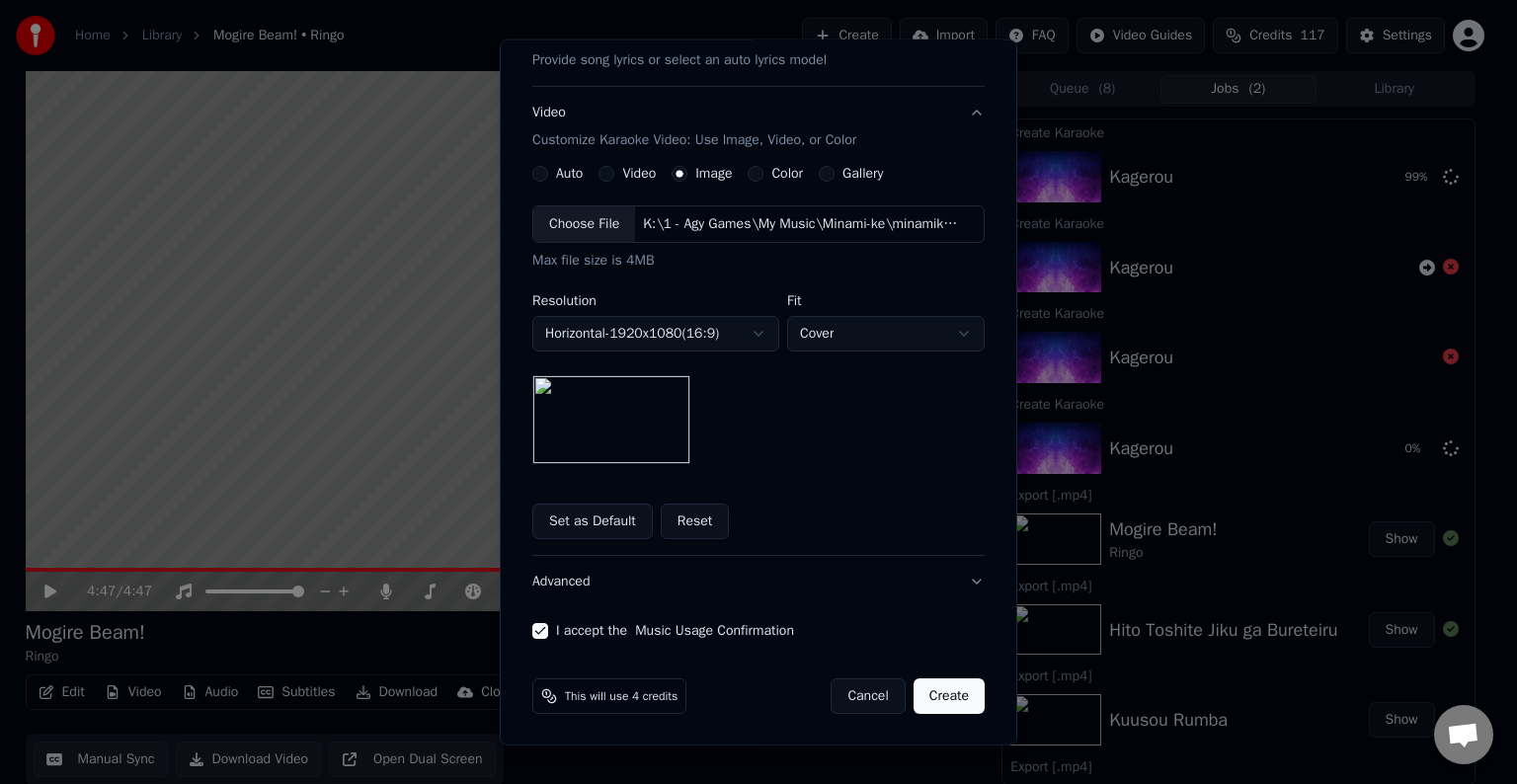 click on "Set as Default" at bounding box center [593, 521] 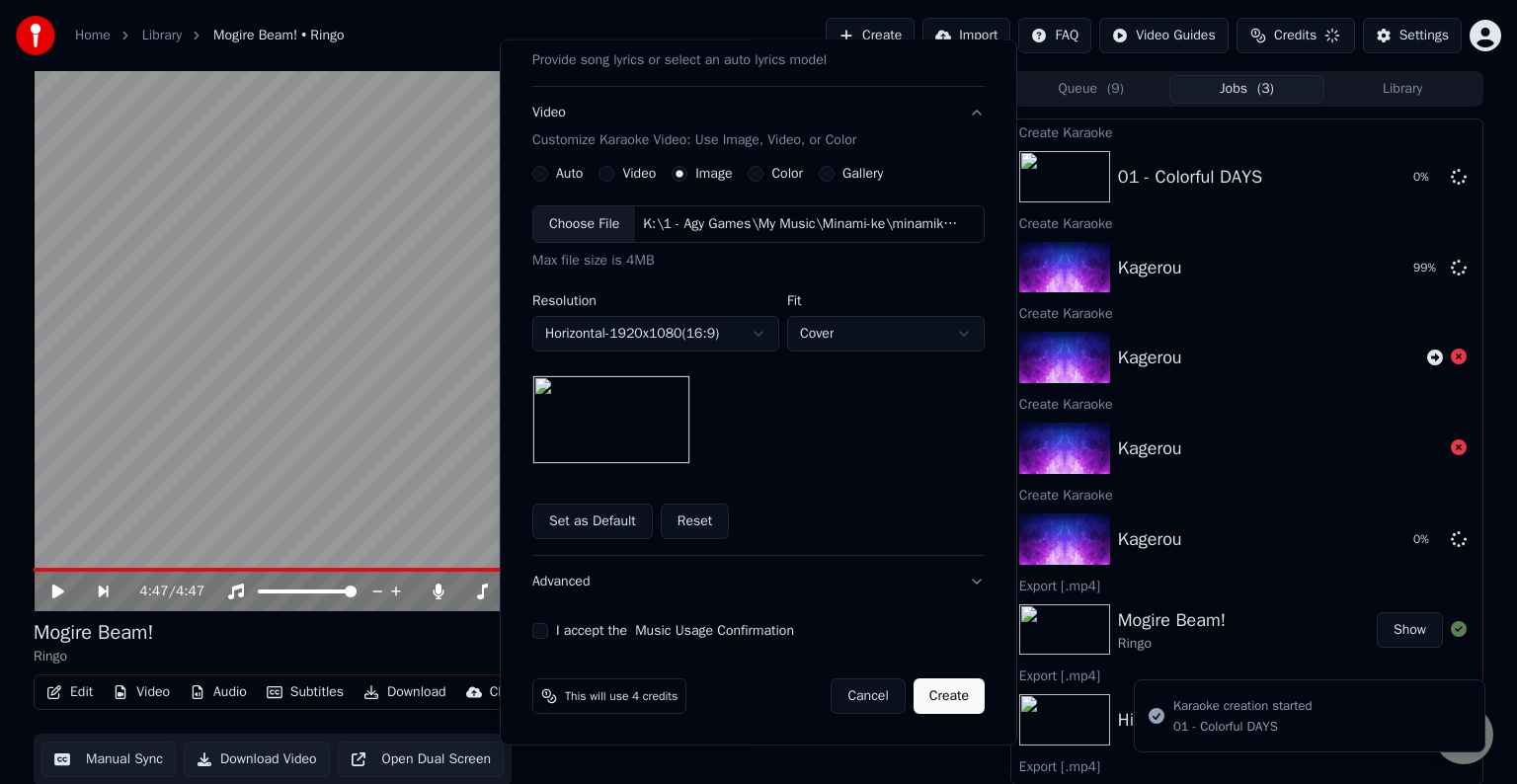 type 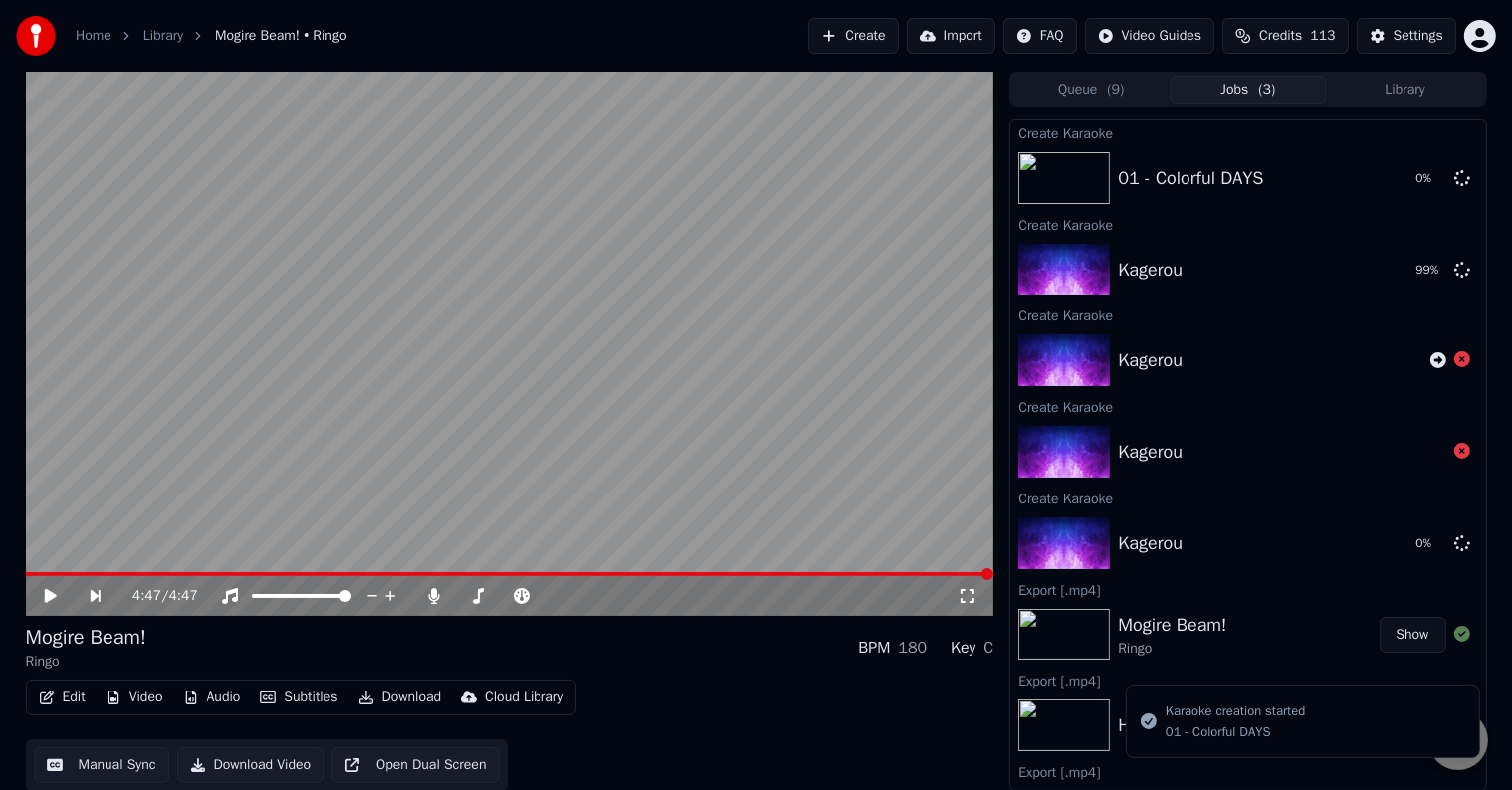 click on "Create" at bounding box center (853, 36) 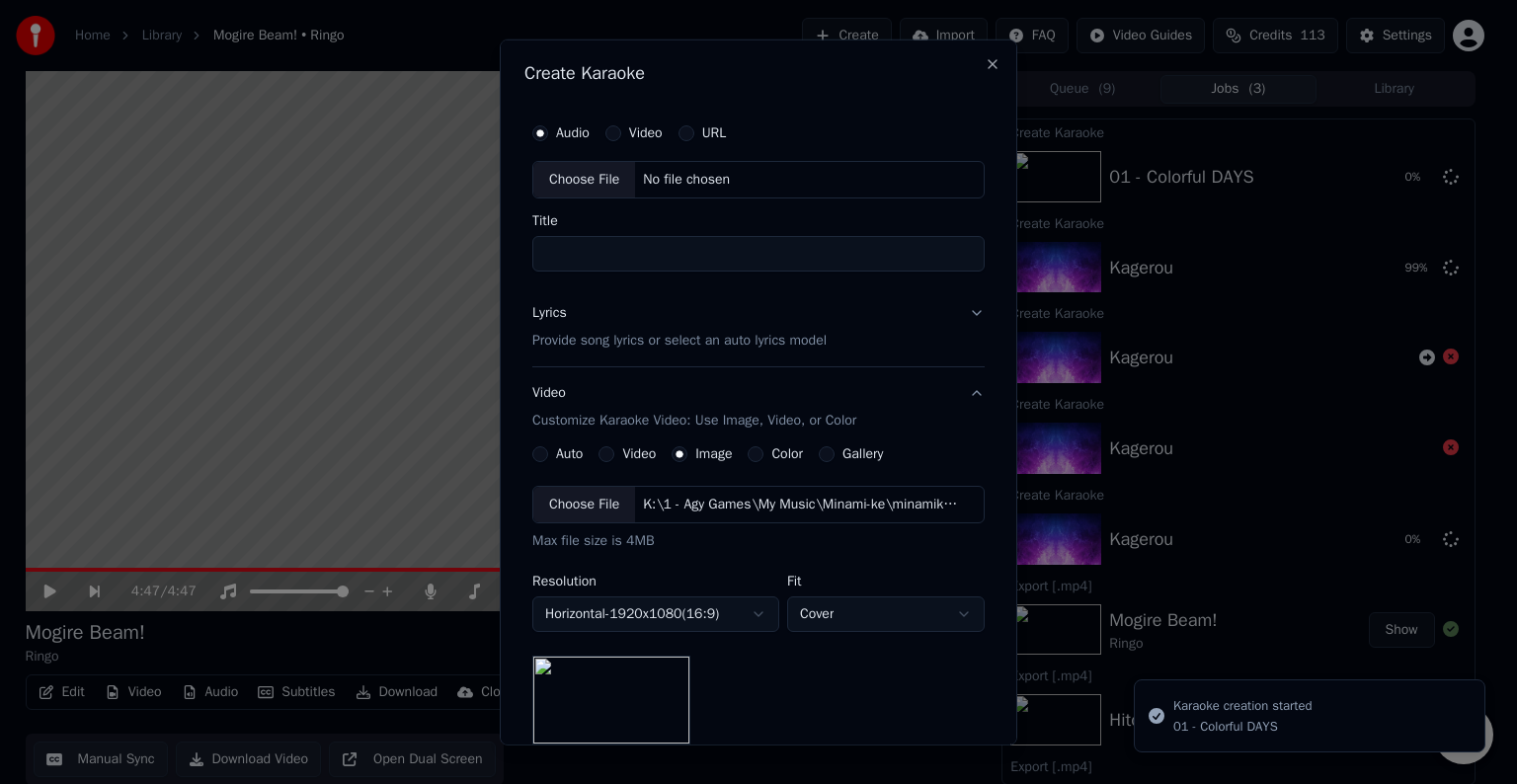 click on "Choose File" at bounding box center [584, 180] 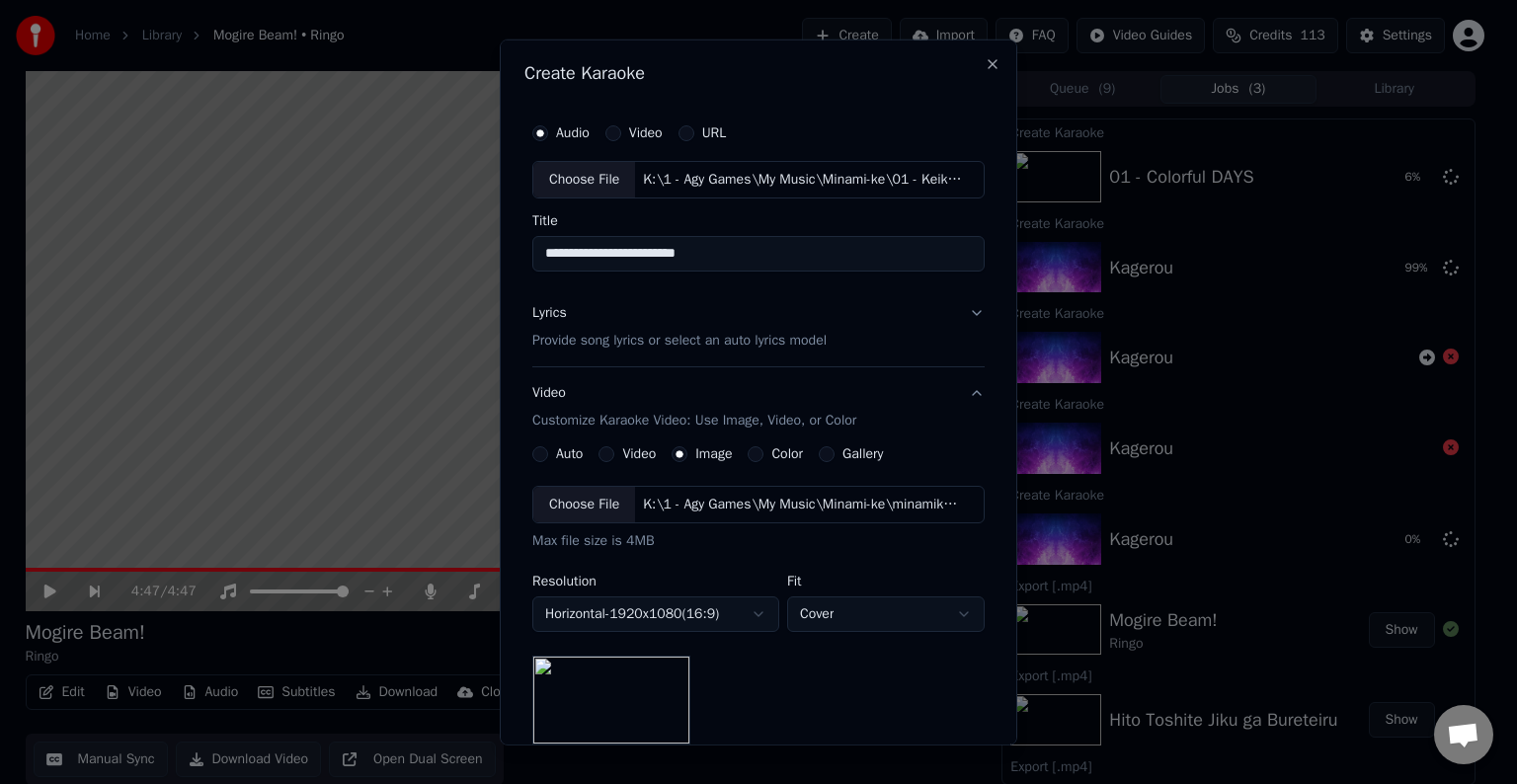 drag, startPoint x: 566, startPoint y: 257, endPoint x: 512, endPoint y: 262, distance: 54.230987 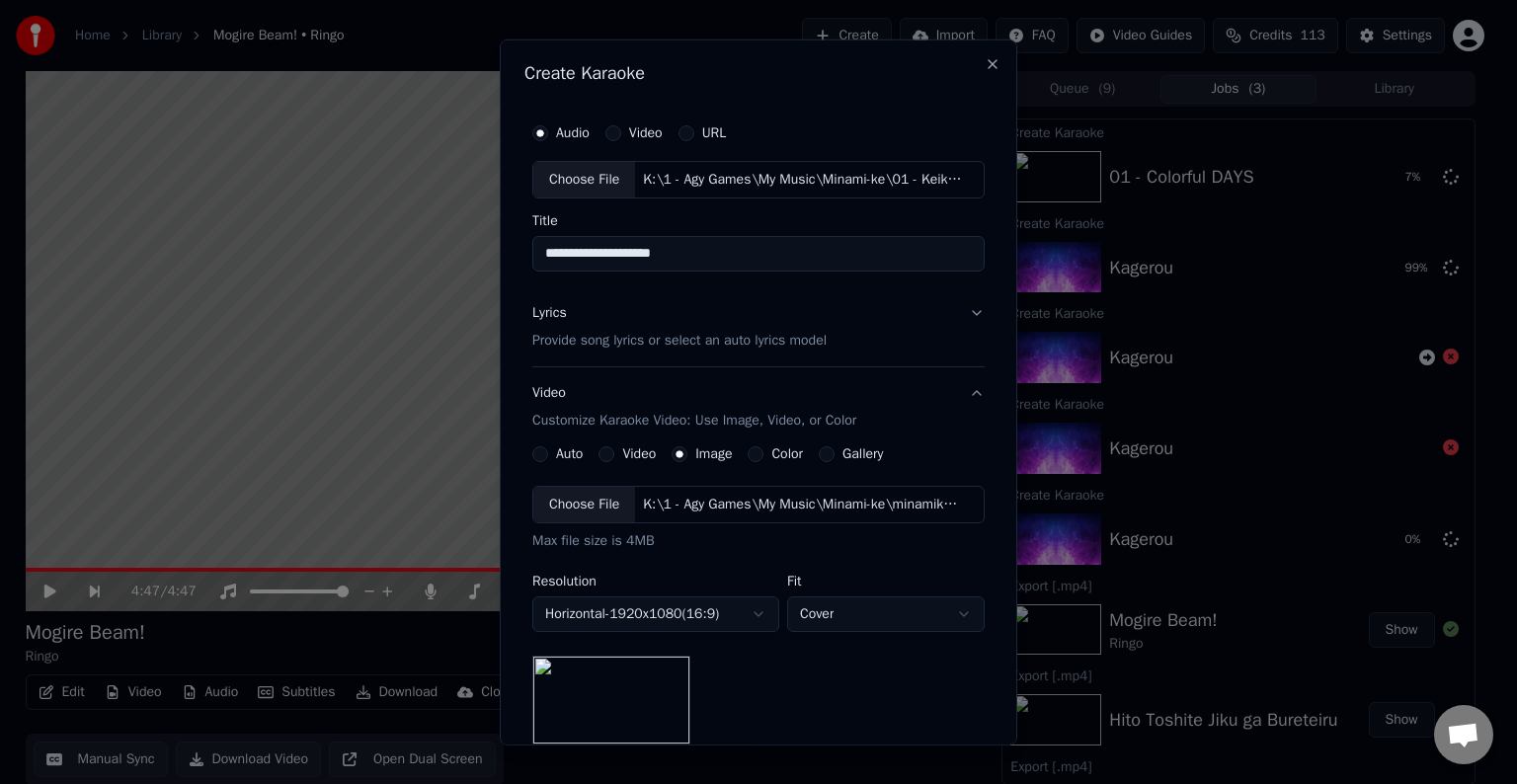 type on "**********" 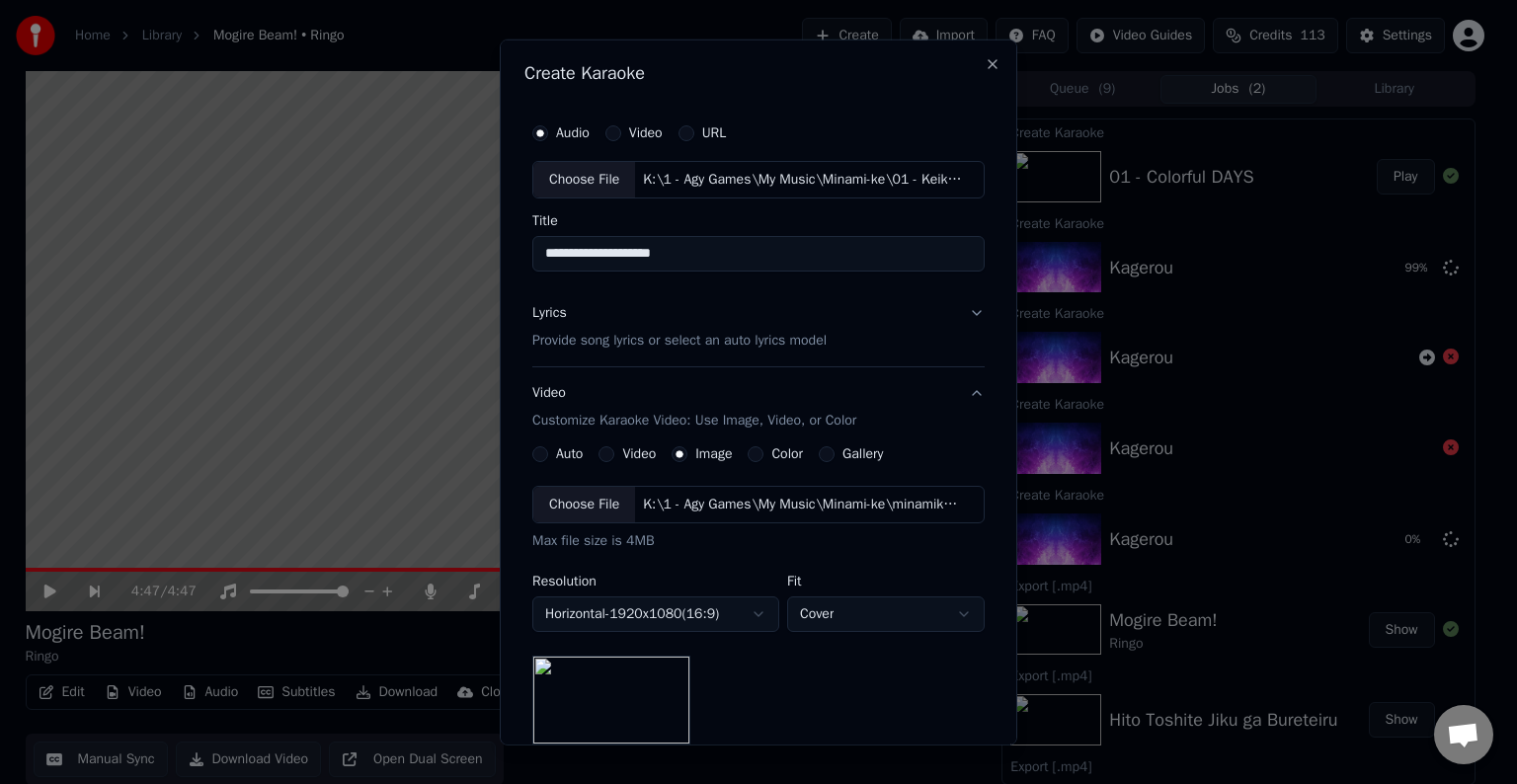 click on "Provide song lyrics or select an auto lyrics model" at bounding box center (679, 341) 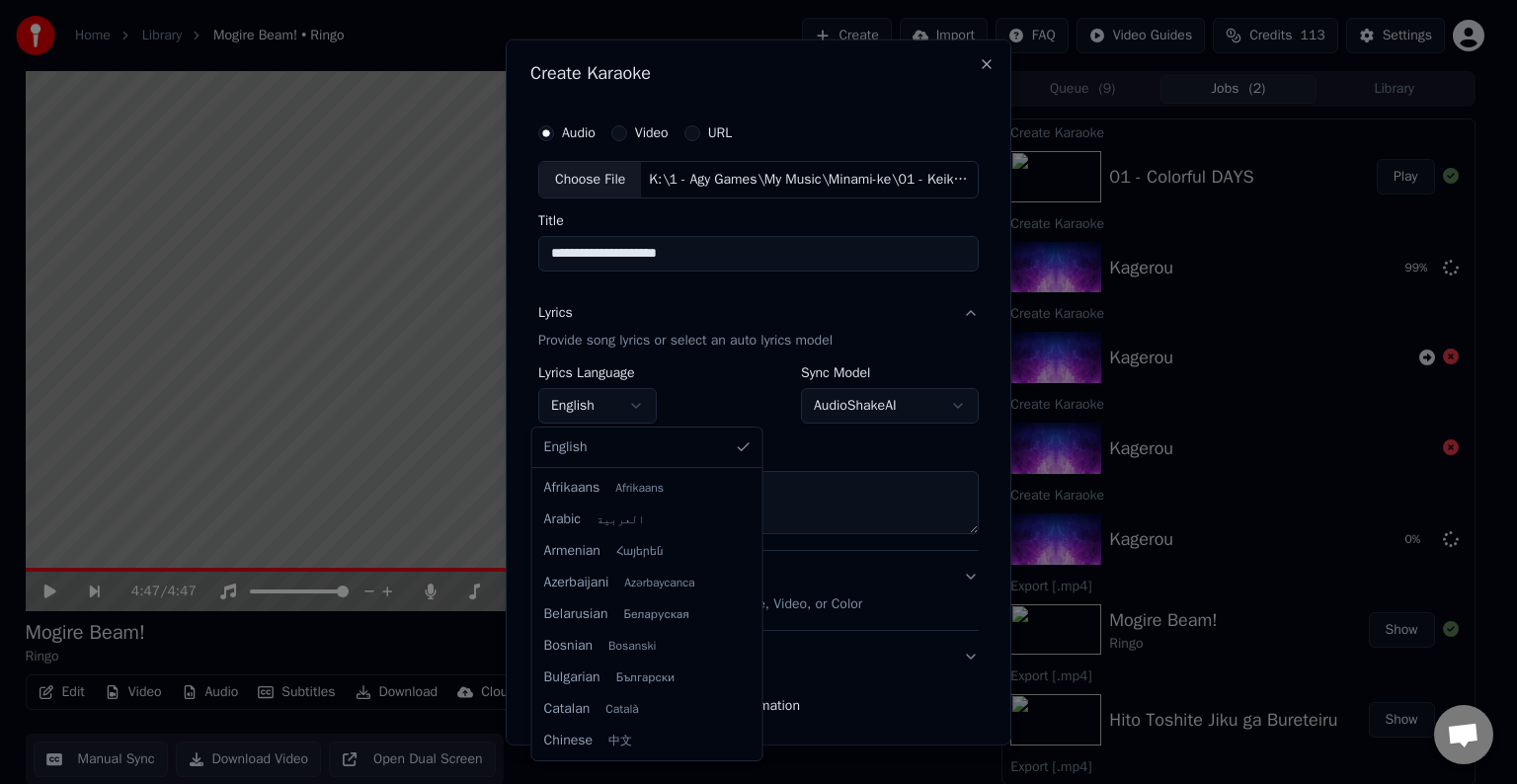 click on "Home Library Mogire Beam! • Ringo Create Import FAQ Video Guides Credits 113 Settings 4:47  /  4:47 Mogire Beam! Ringo BPM 180 Key C Edit Video Audio Subtitles Download Cloud Library Manual Sync Download Video Open Dual Screen Queue ( 9 ) Jobs ( 2 ) Library Create Karaoke 01 - Colorful DAYS Play Create Karaoke Kagerou 99 % Create Karaoke Kagerou Create Karaoke Kagerou Create Karaoke Kagerou 0 % Export [.mp4] Mogire Beam! Ringo Show Export [.mp4] Hito Toshite Jiku ga Bureteiru Show Export [.mp4] Kuusou Rumba Show Export [.mp4] Kuusou Rumba Show Create Karaoke Ringo Mogire Beam! Play Create Karaoke Hito Toshite Jiku ga Bureteiru Play Create Karaoke Kuusou Rumba Play Create Karaoke Kagerou Export [.mp4] Piccolo Nonaka Ai Show Export [.mp4] Zetsubou Restaurant Show Create Karaoke Nonaka Ai - Piccolo Play Create Karaoke Zetsubou Restaurant Play Export [.mp4] Motteke! Sailor Fuku Show Export [.mp4] にゃんぱいあ体操 Show Export [.mp4] にゃんぱいあ体操 Show Sync Lyrics にゃんぱいあ体操 Play" at bounding box center (750, 392) 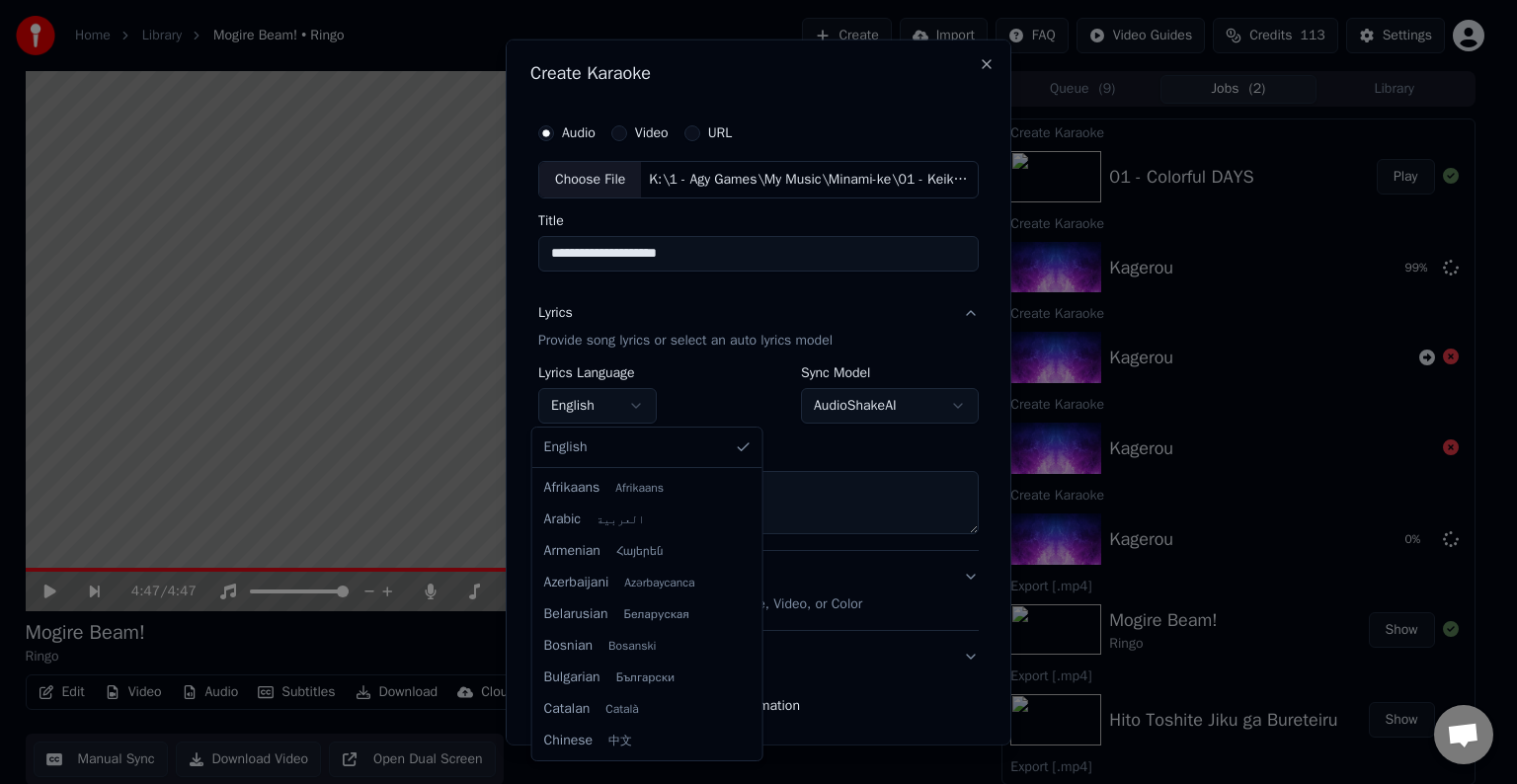scroll, scrollTop: 695, scrollLeft: 0, axis: vertical 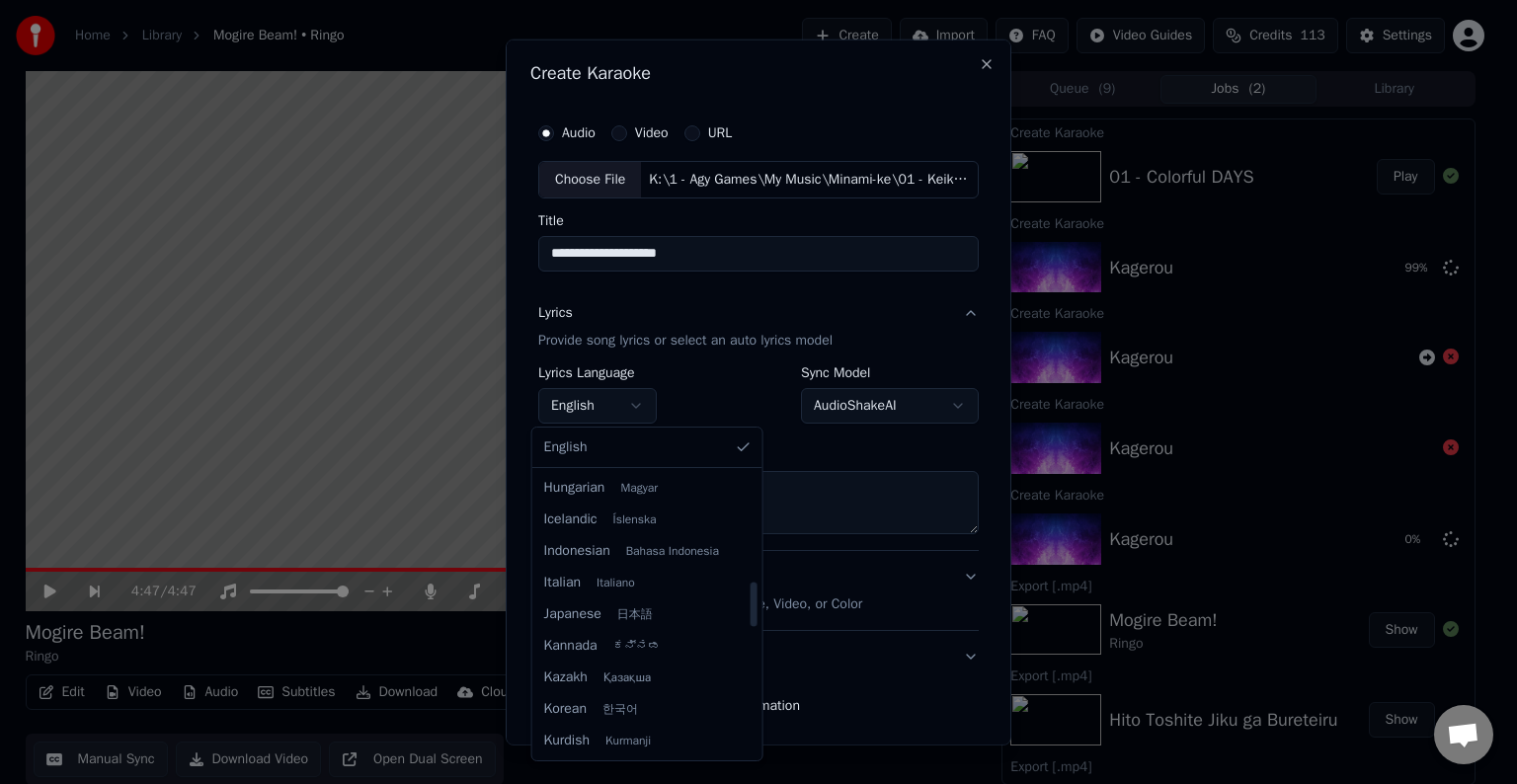 select on "**" 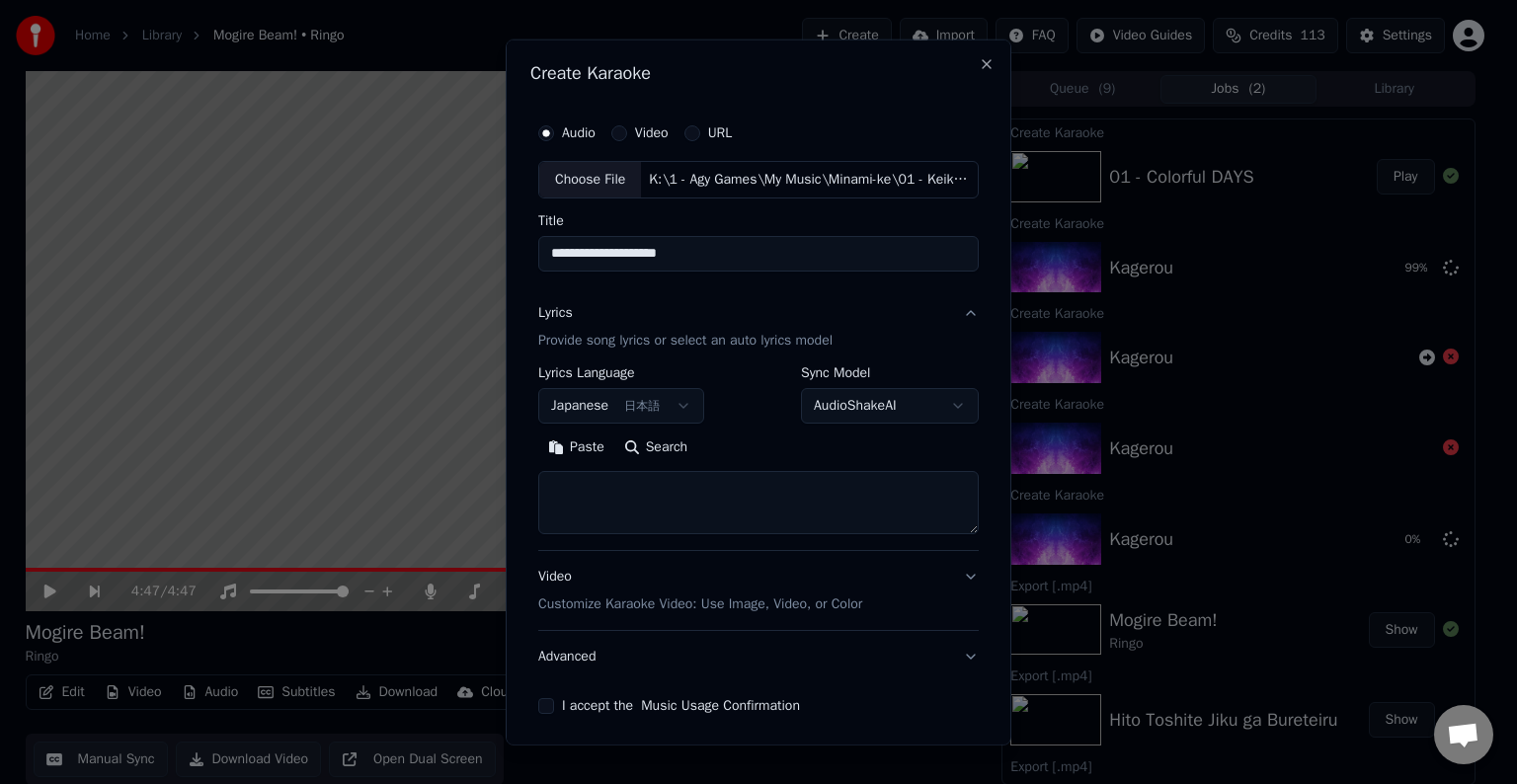 click at bounding box center (758, 503) 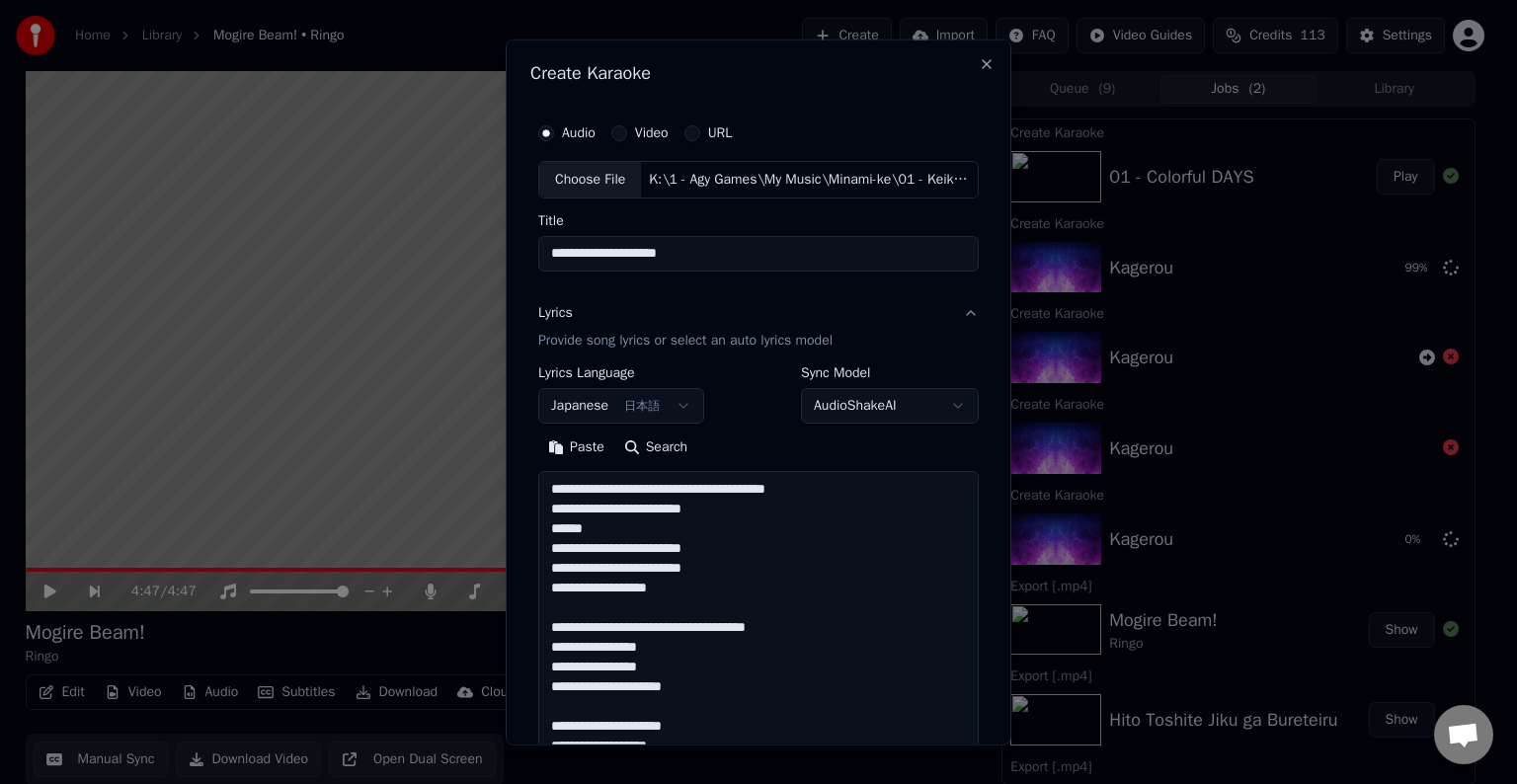 scroll, scrollTop: 1484, scrollLeft: 0, axis: vertical 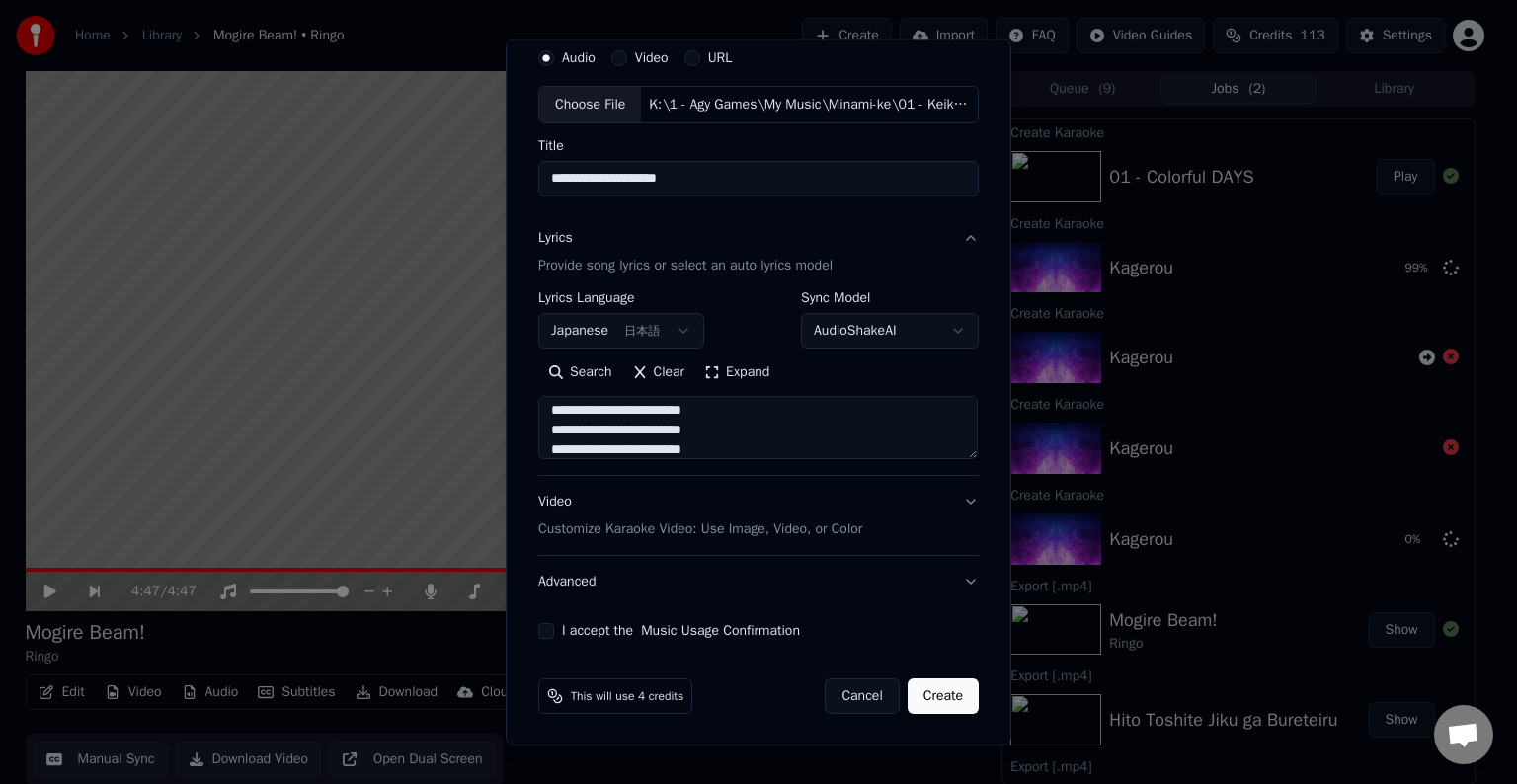 type on "**********" 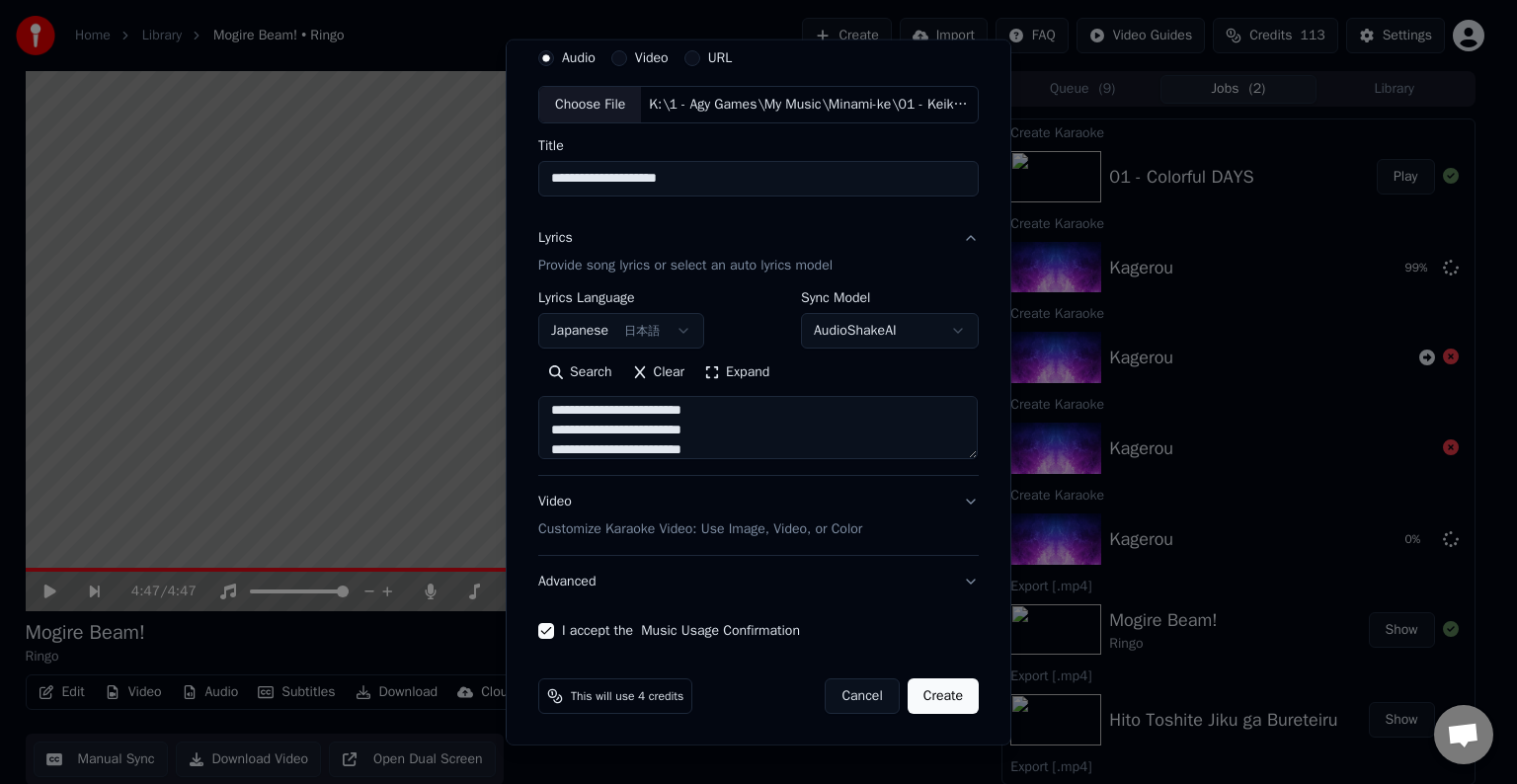click on "Customize Karaoke Video: Use Image, Video, or Color" at bounding box center (700, 529) 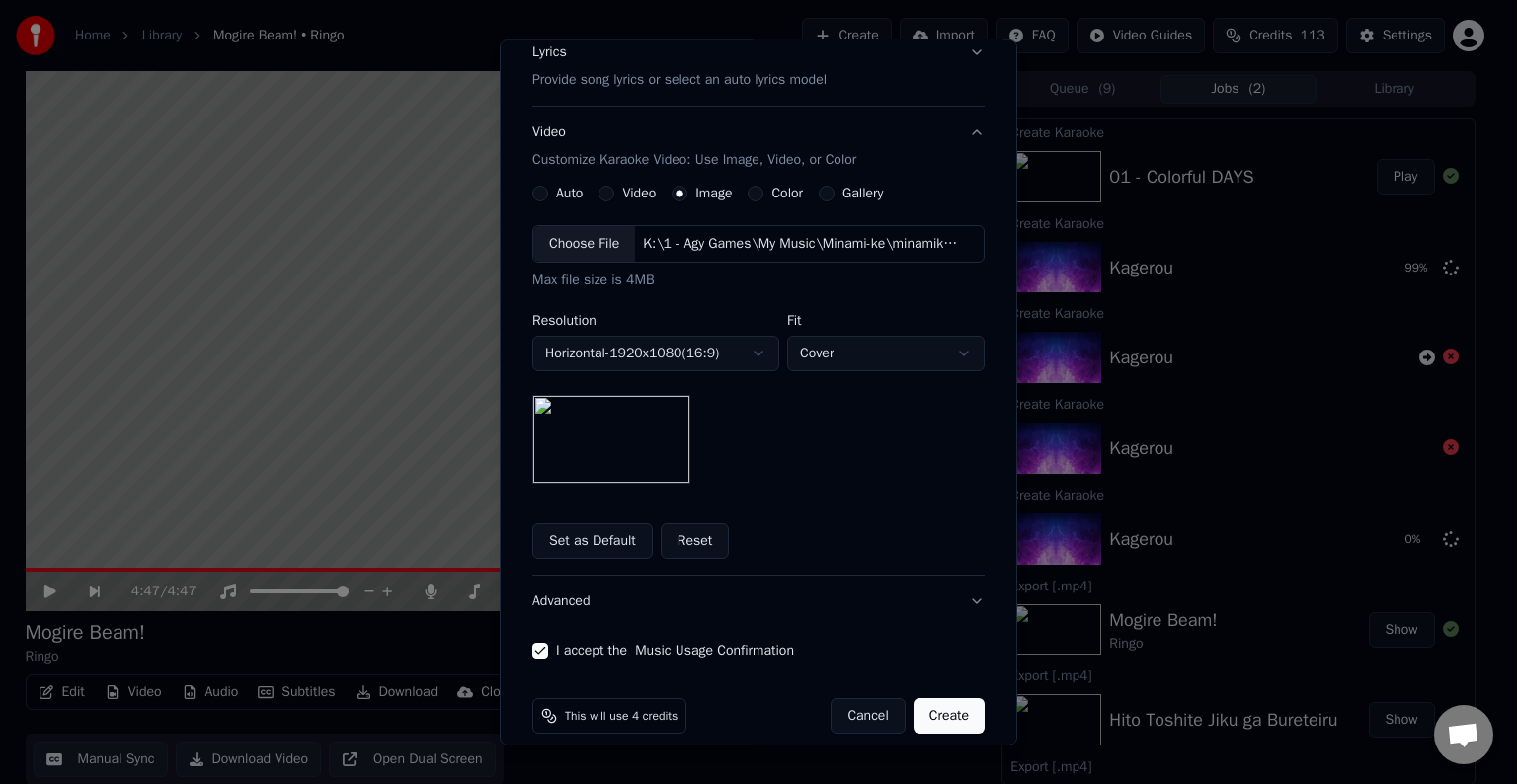 scroll, scrollTop: 280, scrollLeft: 0, axis: vertical 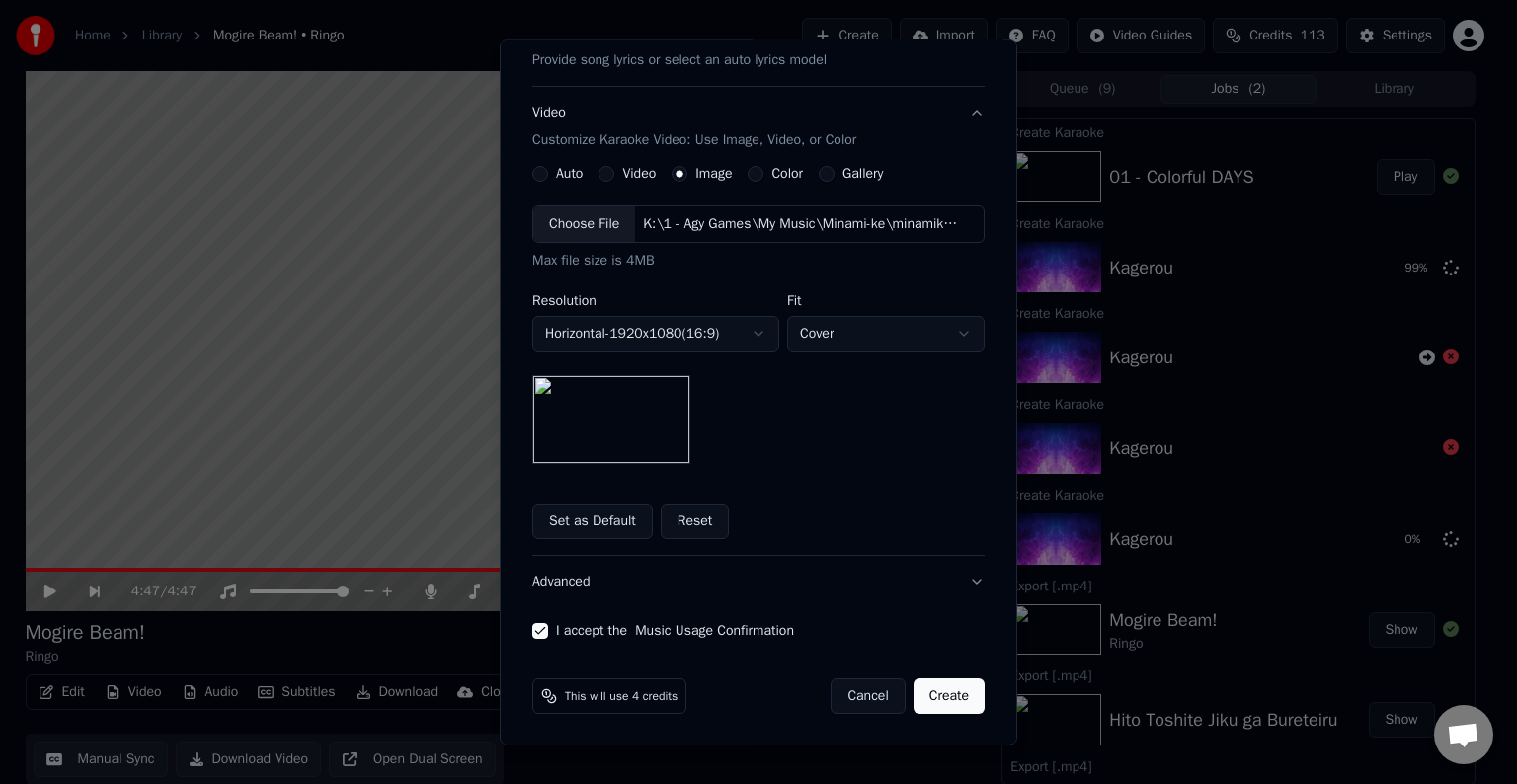 click on "Create" at bounding box center (949, 696) 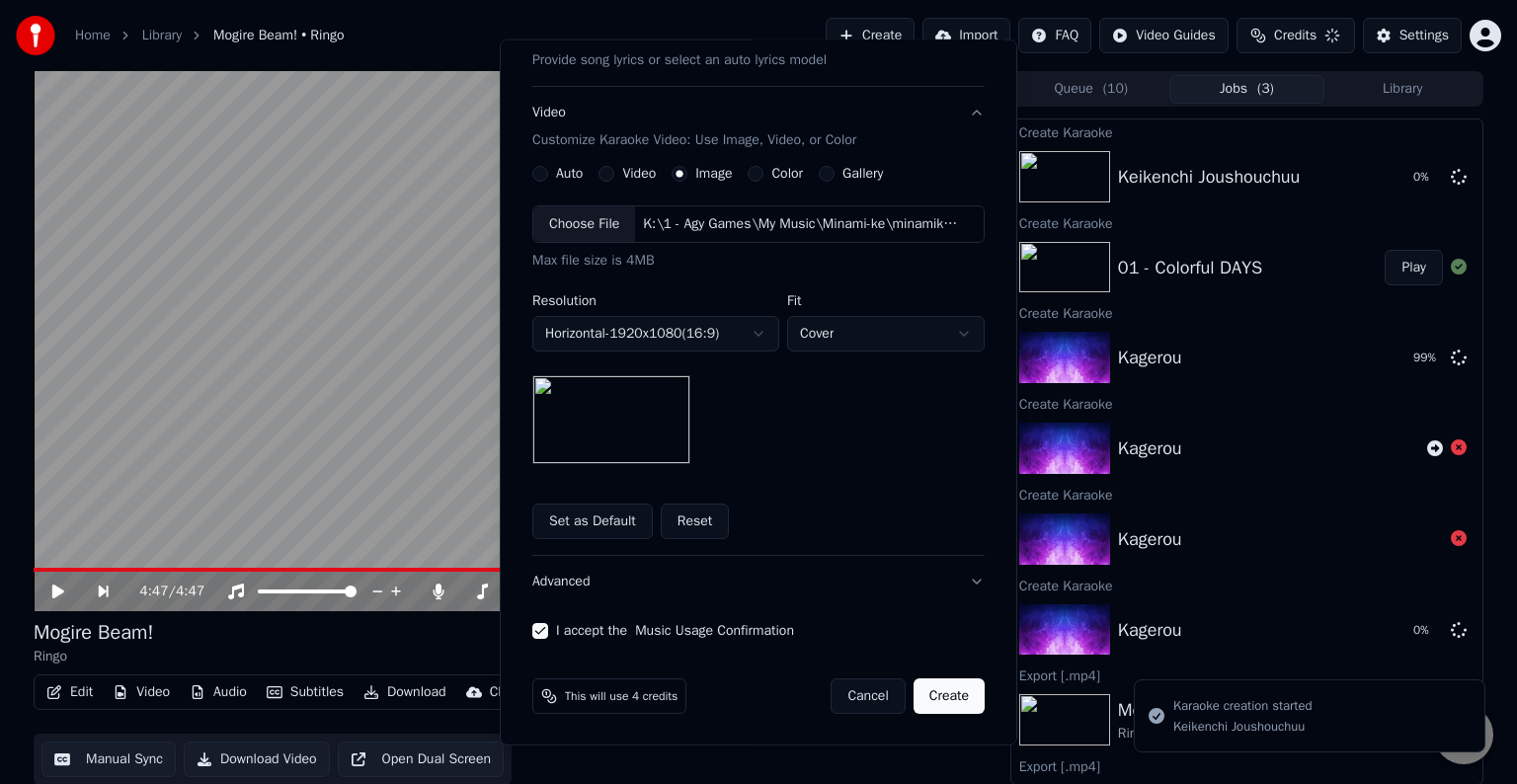type 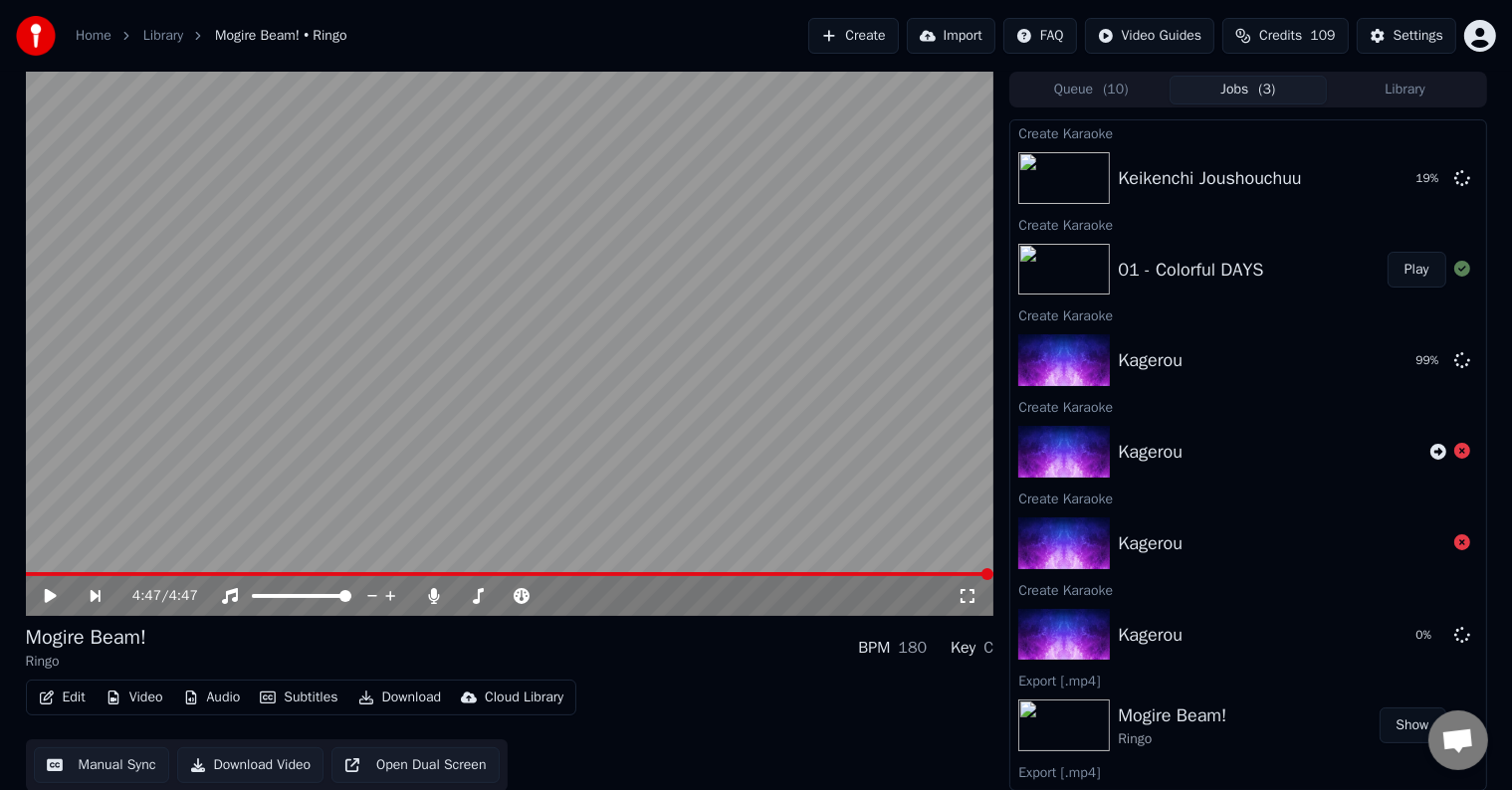click on "Create" at bounding box center [853, 36] 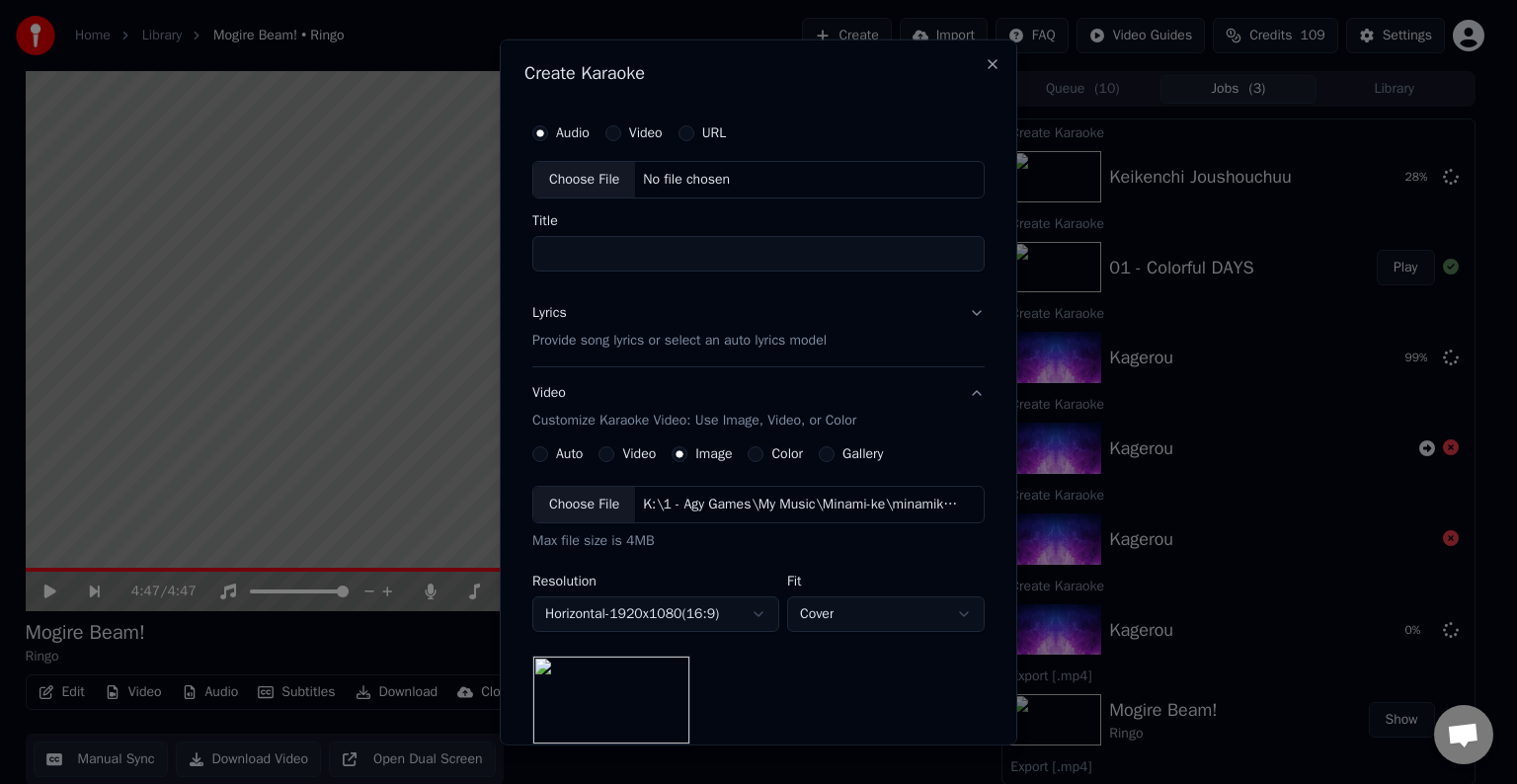 click on "Choose File" at bounding box center (584, 180) 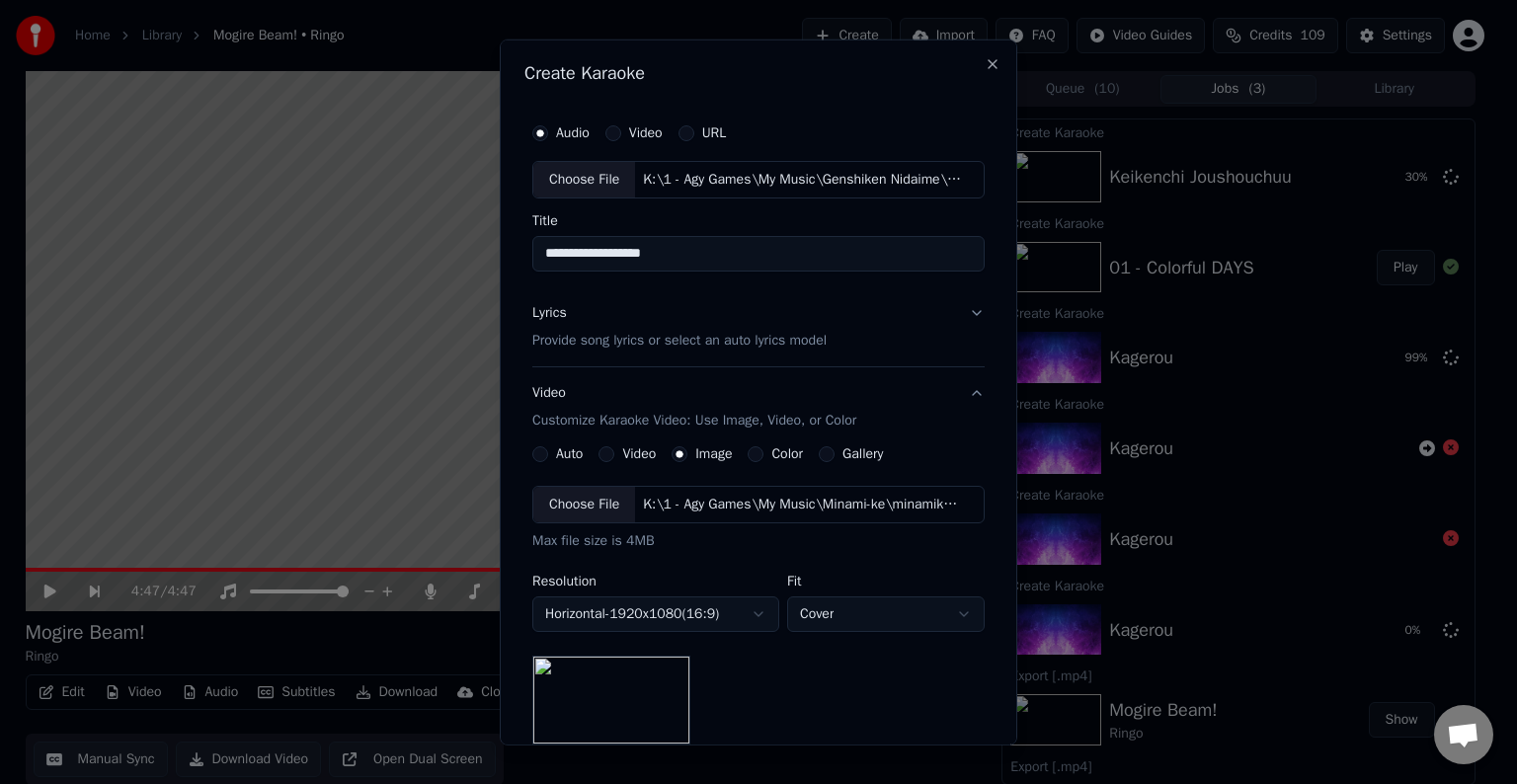 drag, startPoint x: 561, startPoint y: 257, endPoint x: 502, endPoint y: 265, distance: 59.539903 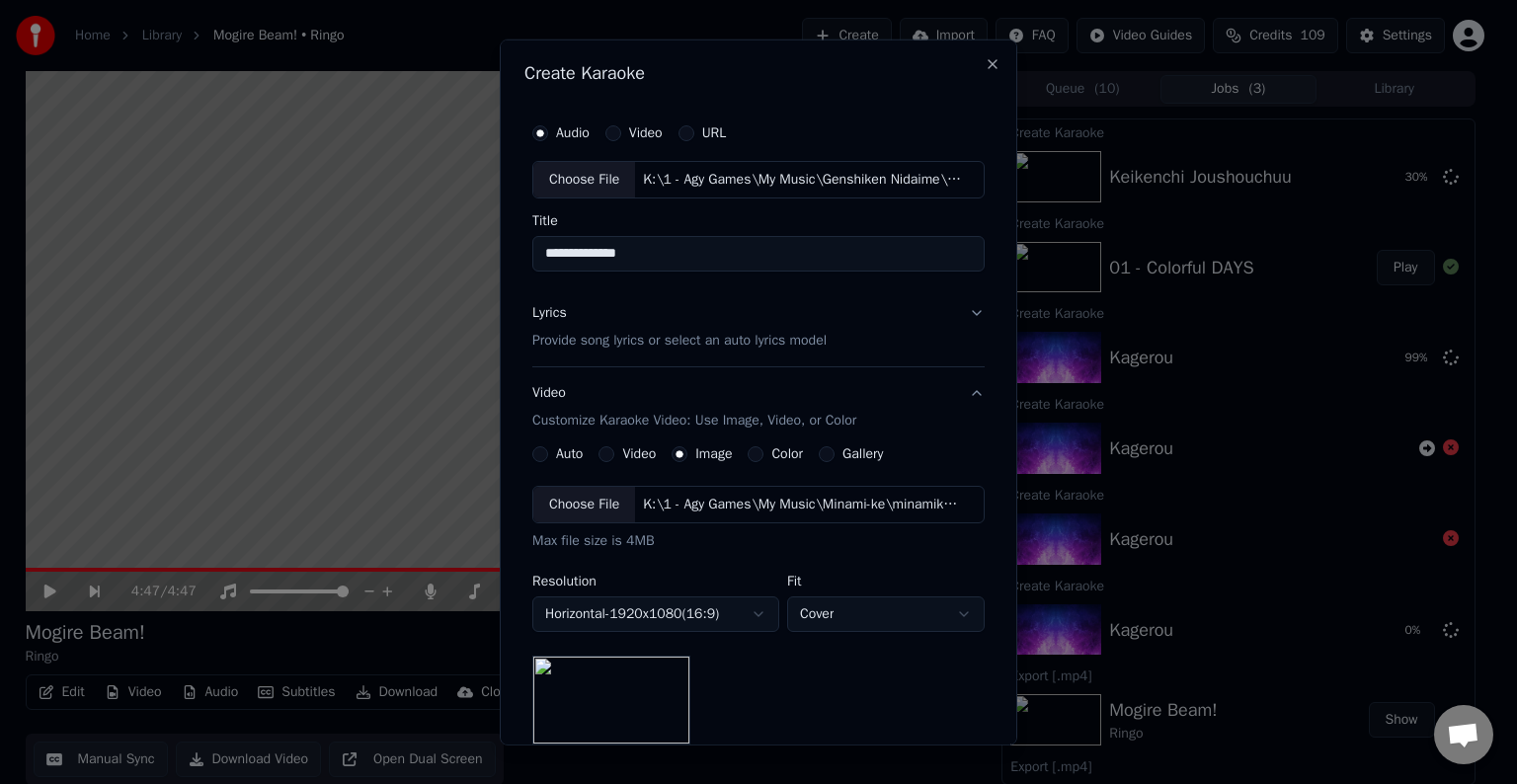 type on "**********" 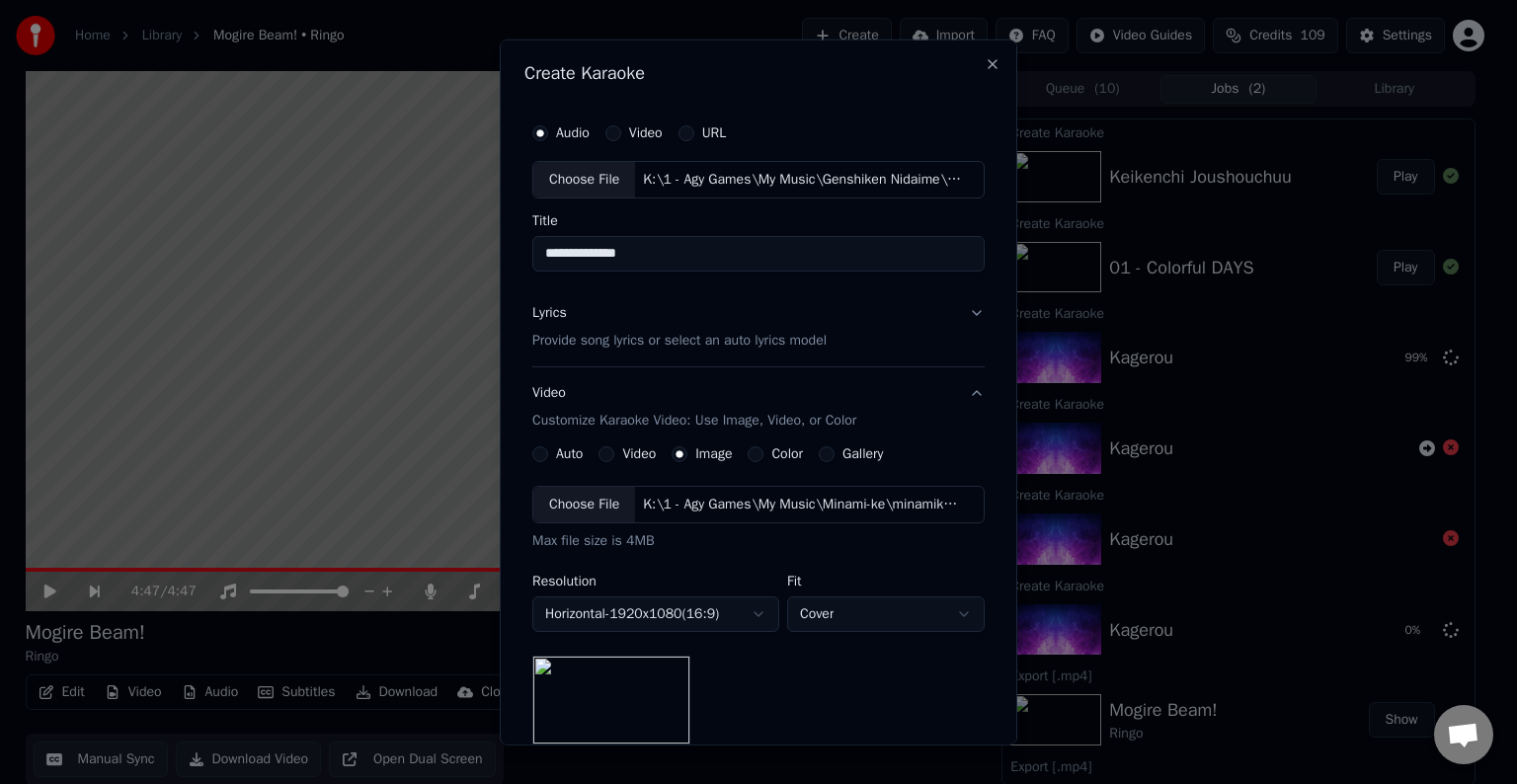 click on "Provide song lyrics or select an auto lyrics model" at bounding box center (679, 341) 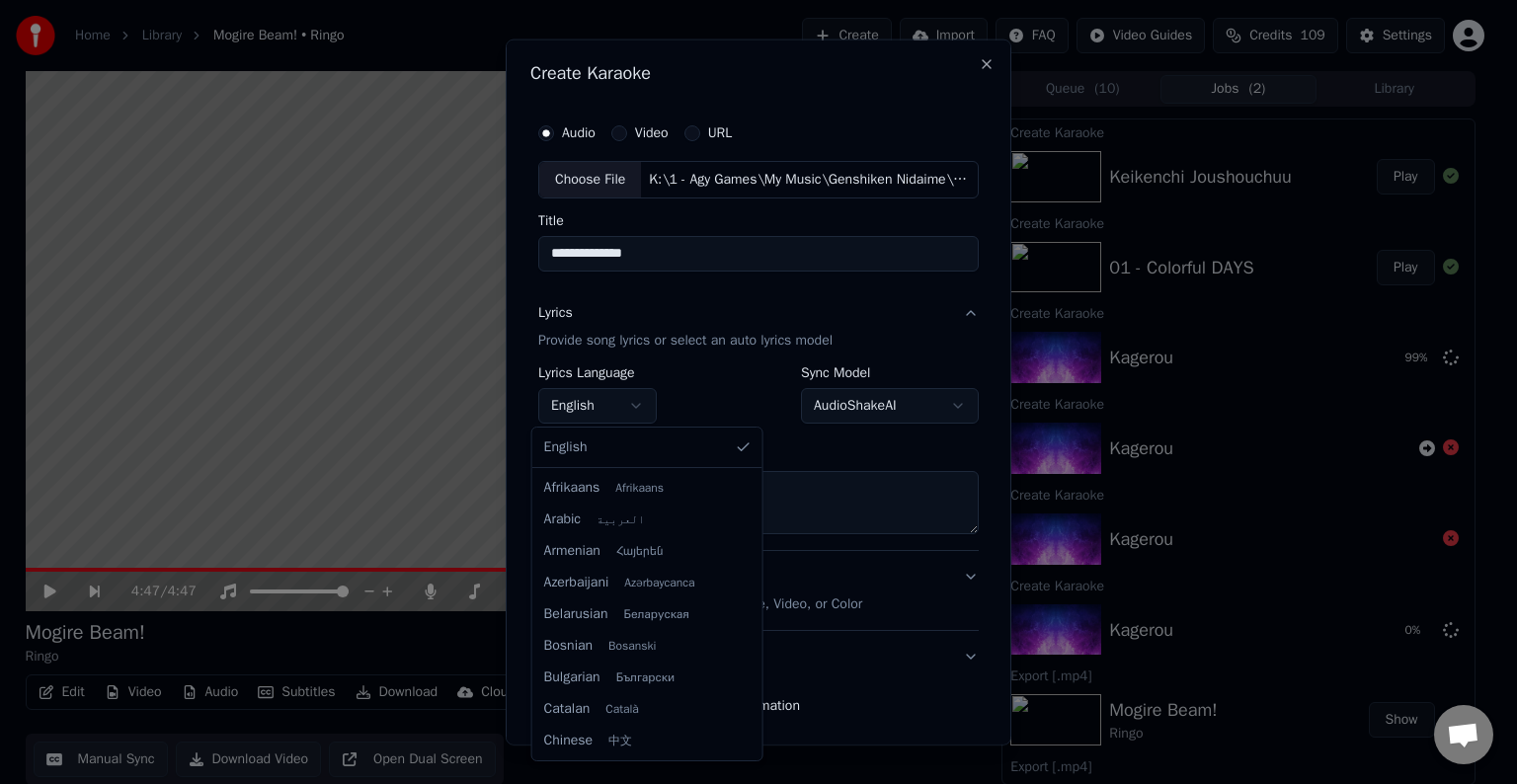 click on "Home Library Mogire Beam! • Ringo Create Import FAQ Video Guides Credits 109 Settings 4:47  /  4:47 Mogire Beam! Ringo BPM 180 Key C Edit Video Audio Subtitles Download Cloud Library Manual Sync Download Video Open Dual Screen Queue ( 10 ) Jobs ( 2 ) Library Create Karaoke Keikenchi Joushouchuu Play Create Karaoke 01 - Colorful DAYS Play Create Karaoke Kagerou 99 % Create Karaoke Kagerou Create Karaoke Kagerou Create Karaoke Kagerou 0 % Export [.mp4] Mogire Beam! Ringo Show Export [.mp4] Hito Toshite Jiku ga Bureteiru Show Export [.mp4] Kuusou Rumba Show Export [.mp4] Kuusou Rumba Show Create Karaoke Ringo Mogire Beam! Play Create Karaoke Hito Toshite Jiku ga Bureteiru Play Create Karaoke Kuusou Rumba Play Create Karaoke Kagerou Export [.mp4] Piccolo Nonaka Ai Show Export [.mp4] Zetsubou Restaurant Show Create Karaoke Nonaka Ai - Piccolo Play Create Karaoke Zetsubou Restaurant Play Export [.mp4] Motteke! Sailor Fuku Show Export [.mp4] にゃんぱいあ体操 Show Export [.mp4] にゃんぱいあ体操 Show" at bounding box center [750, 392] 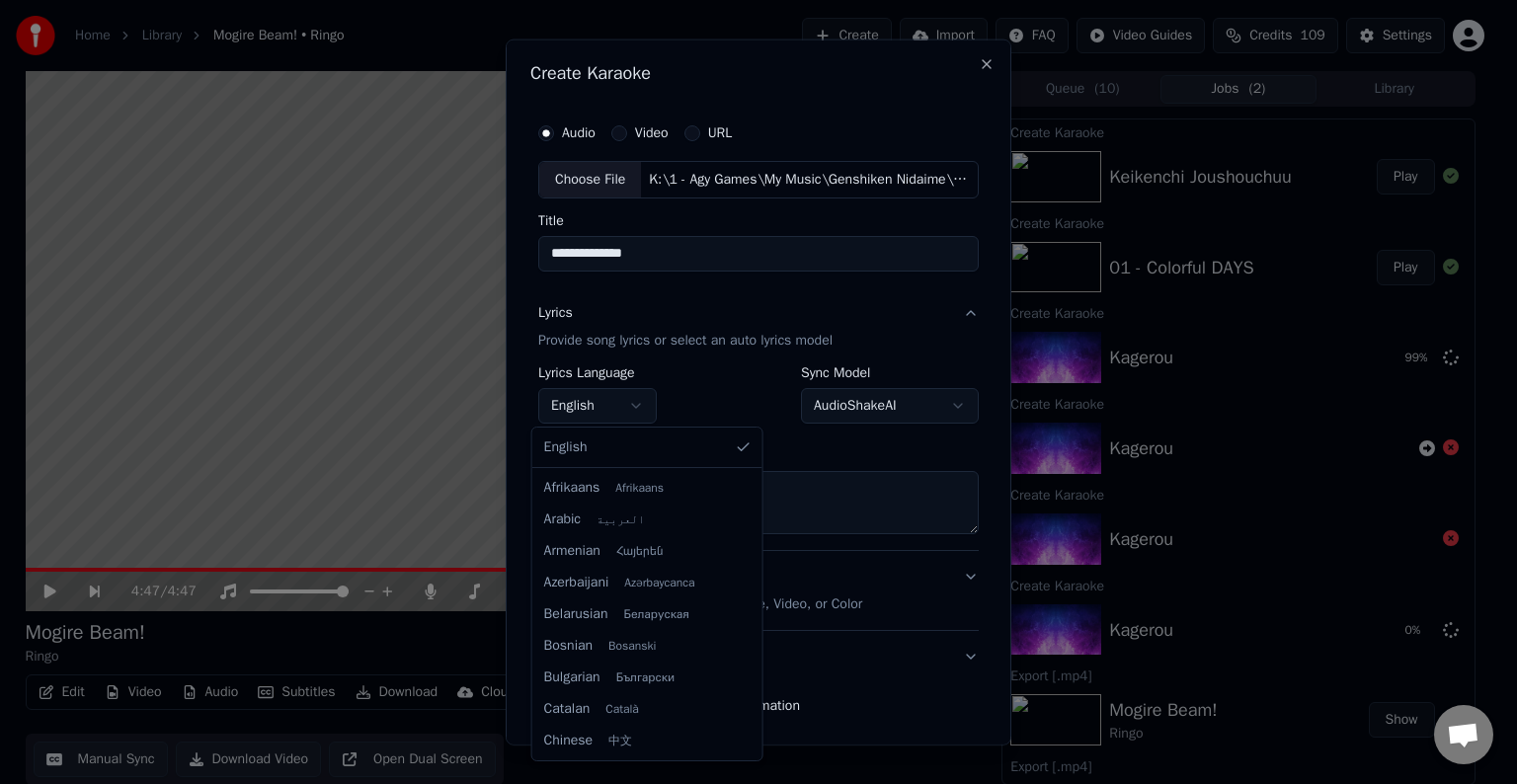 scroll, scrollTop: 695, scrollLeft: 0, axis: vertical 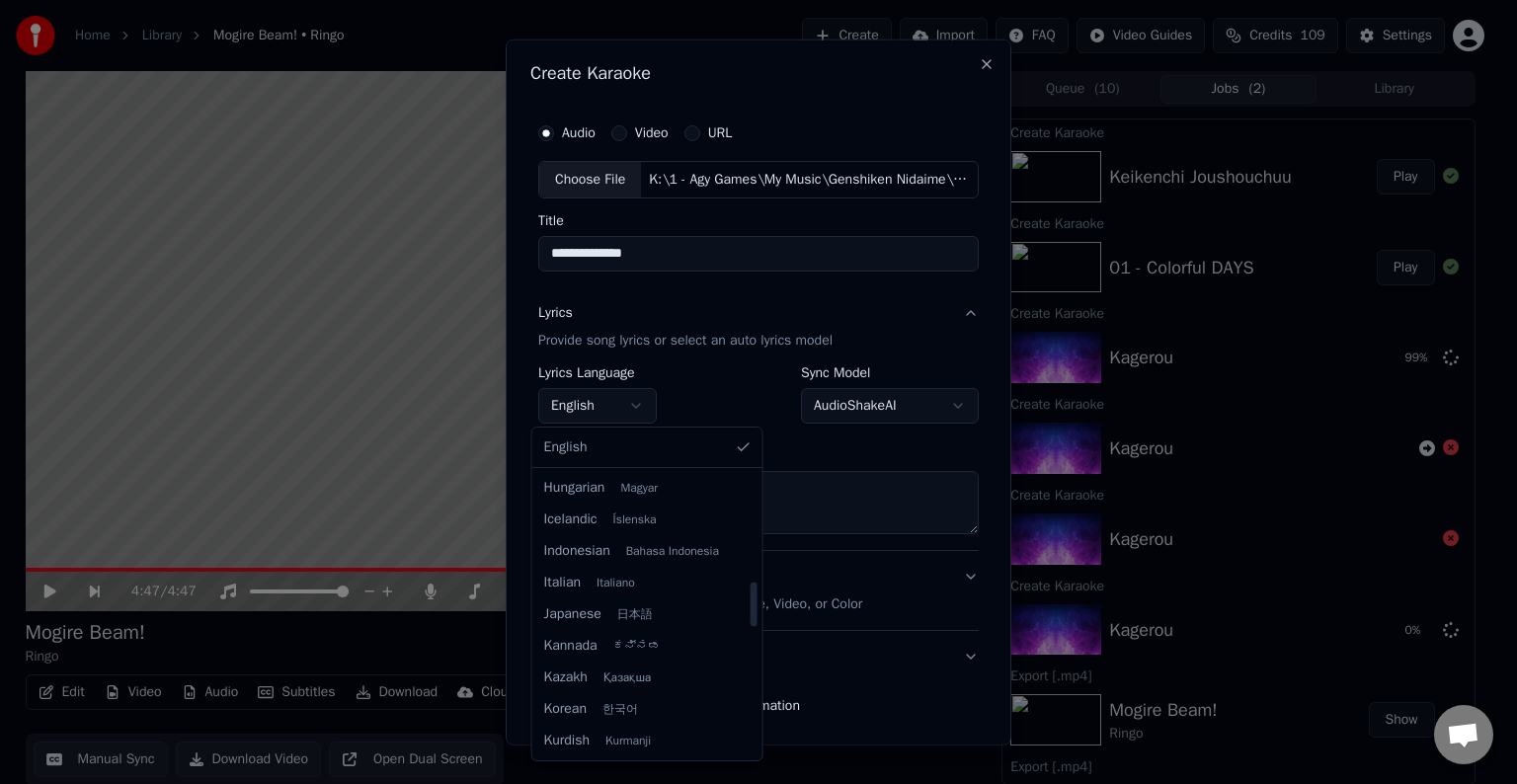 select on "**" 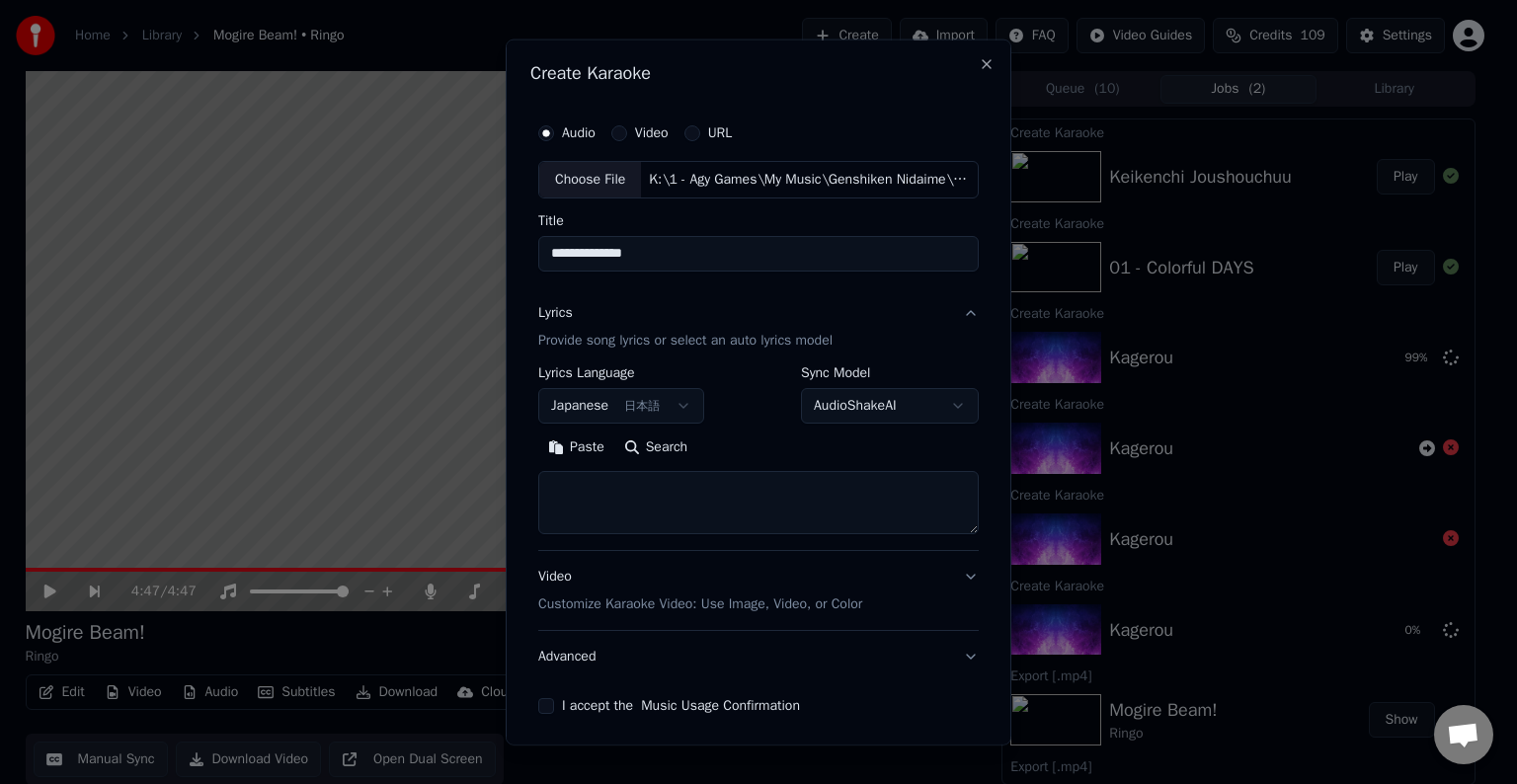 click at bounding box center [758, 503] 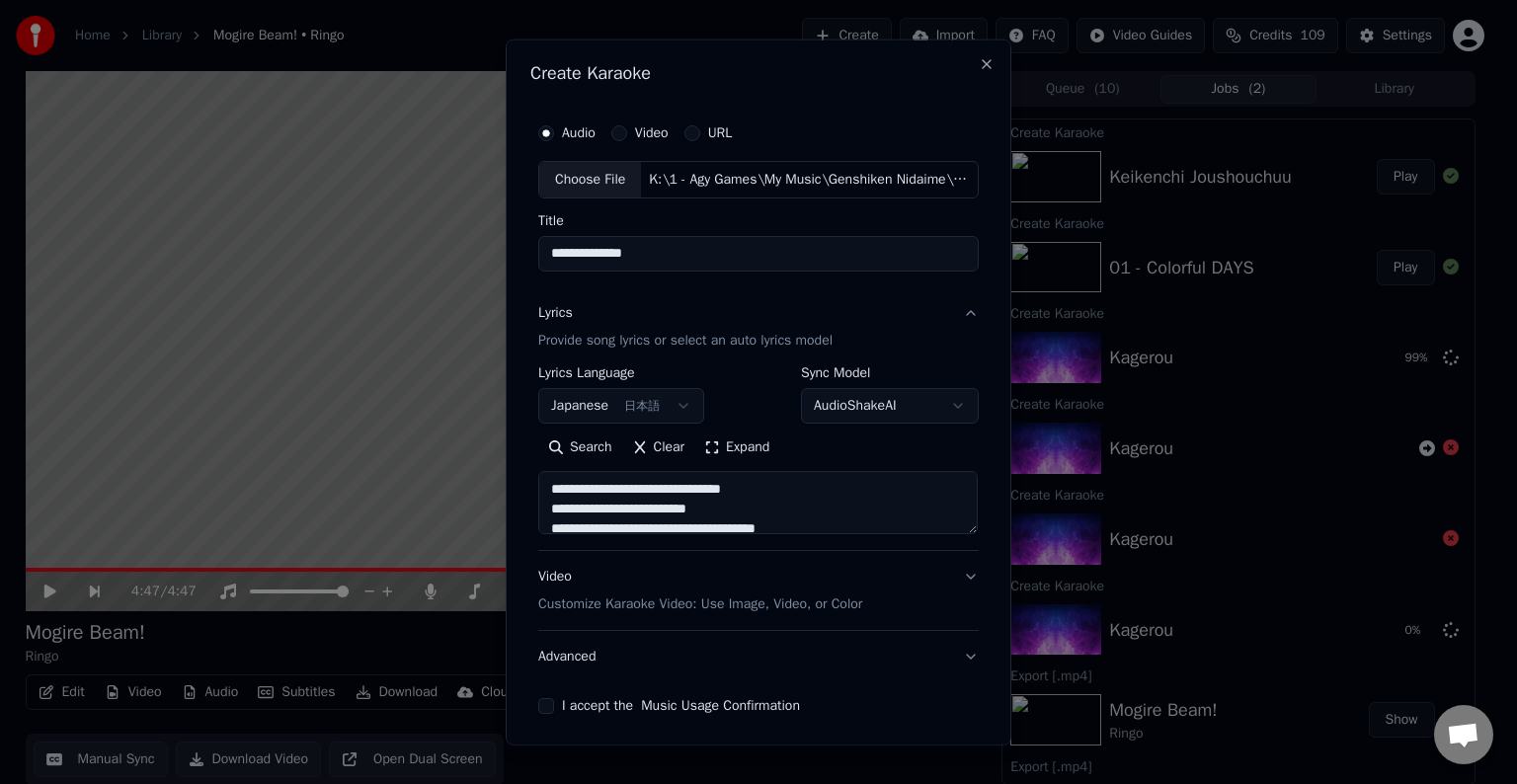 scroll, scrollTop: 636, scrollLeft: 0, axis: vertical 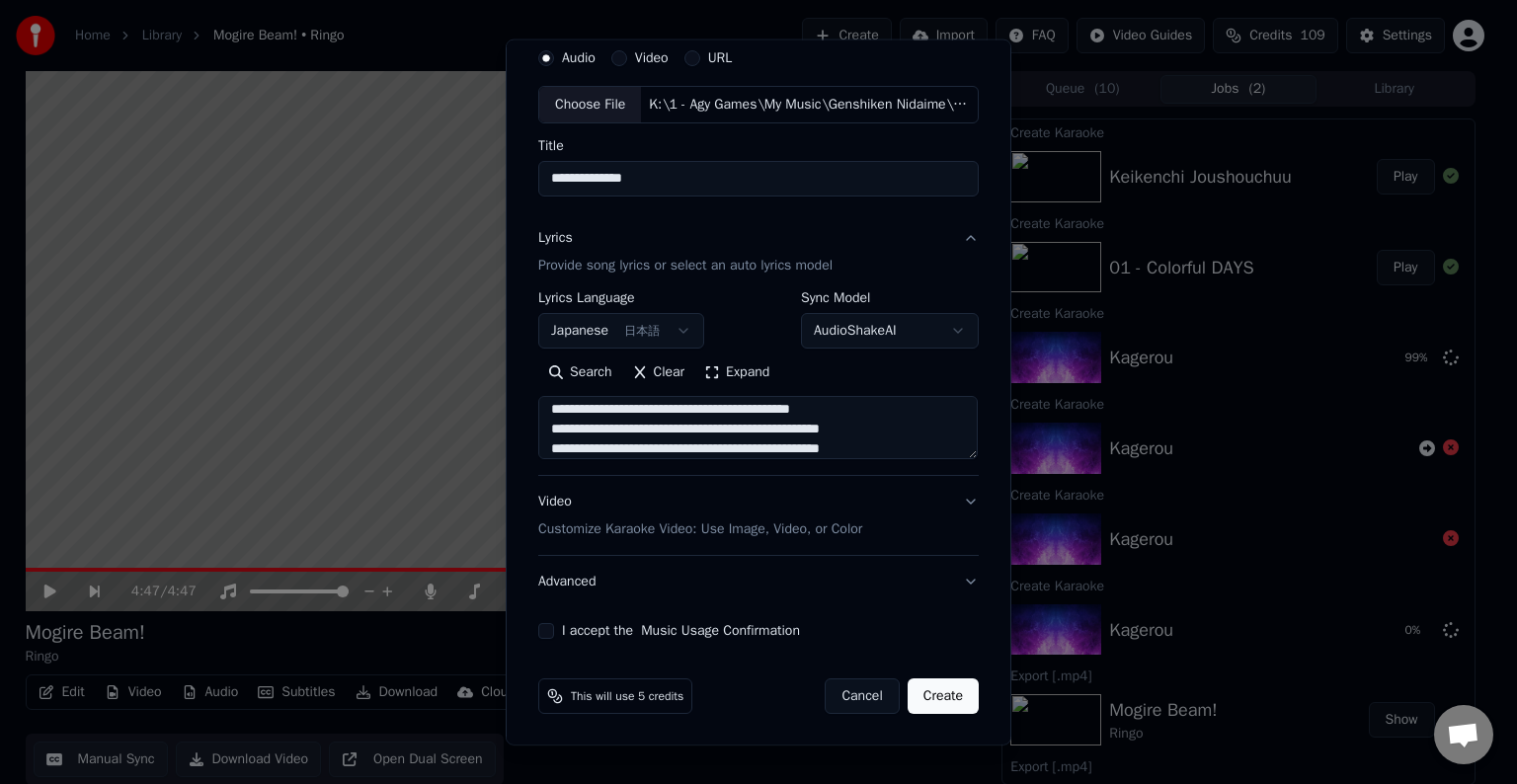 type on "**********" 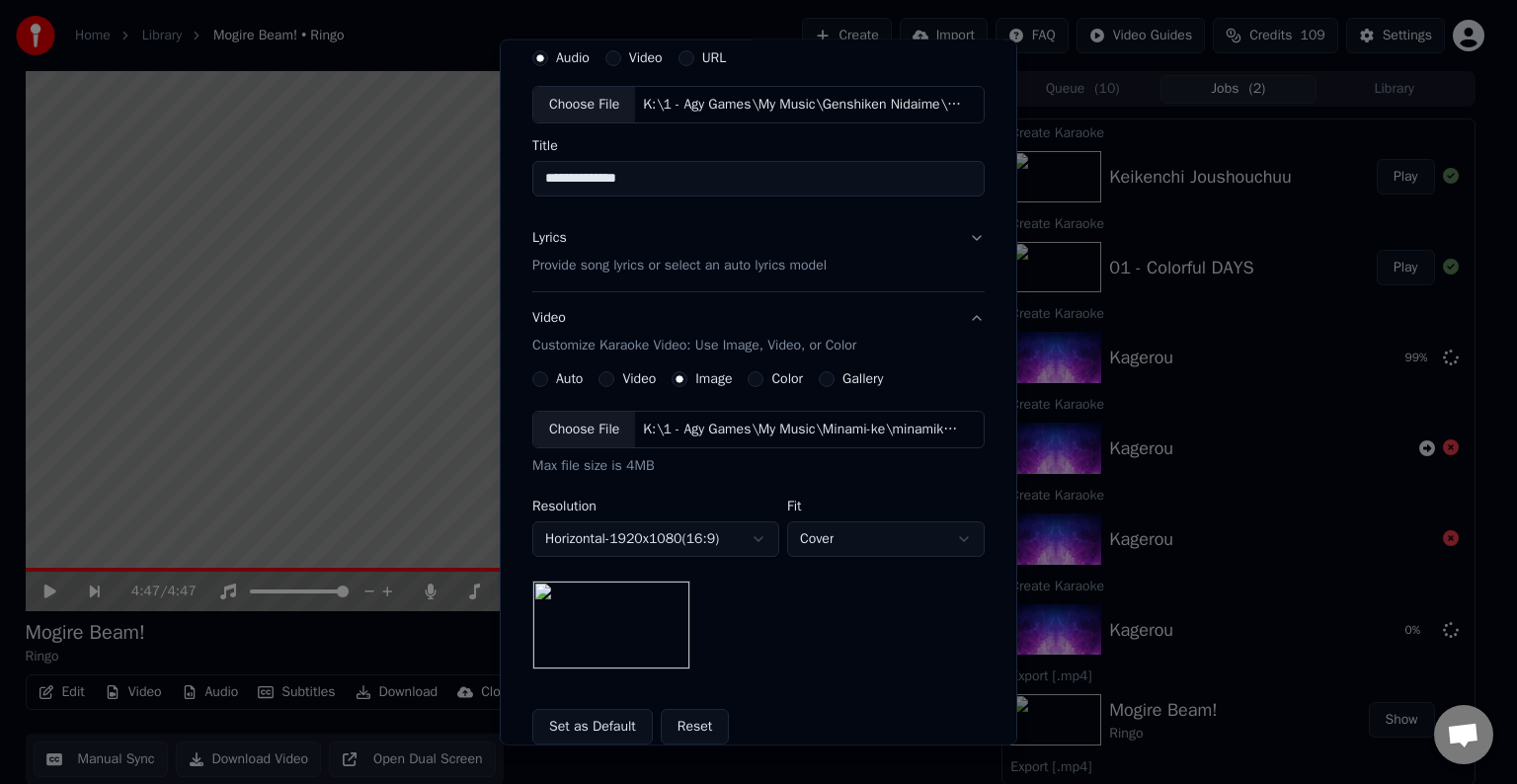click on "Choose File" at bounding box center [584, 430] 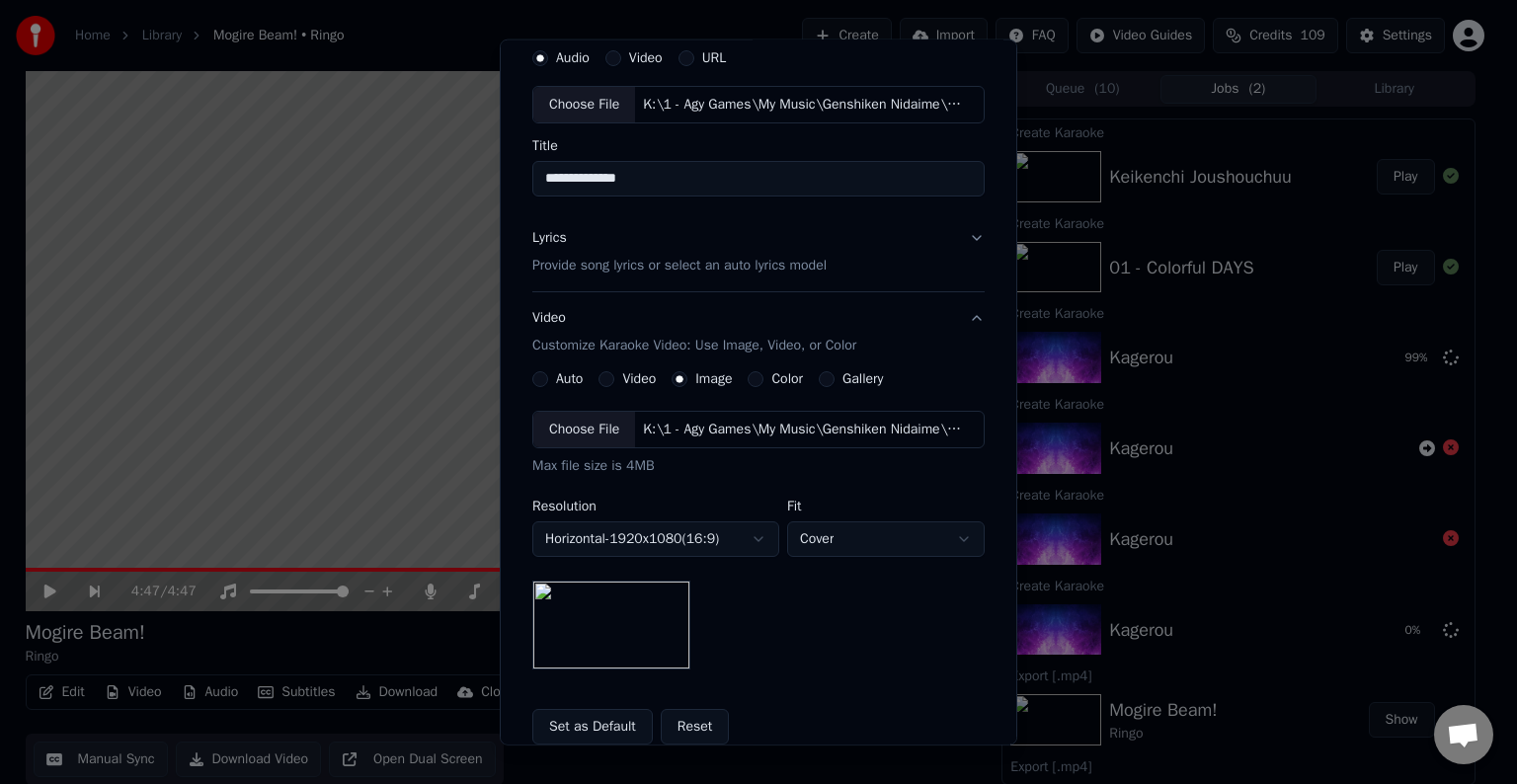 click on "Set as Default" at bounding box center [593, 727] 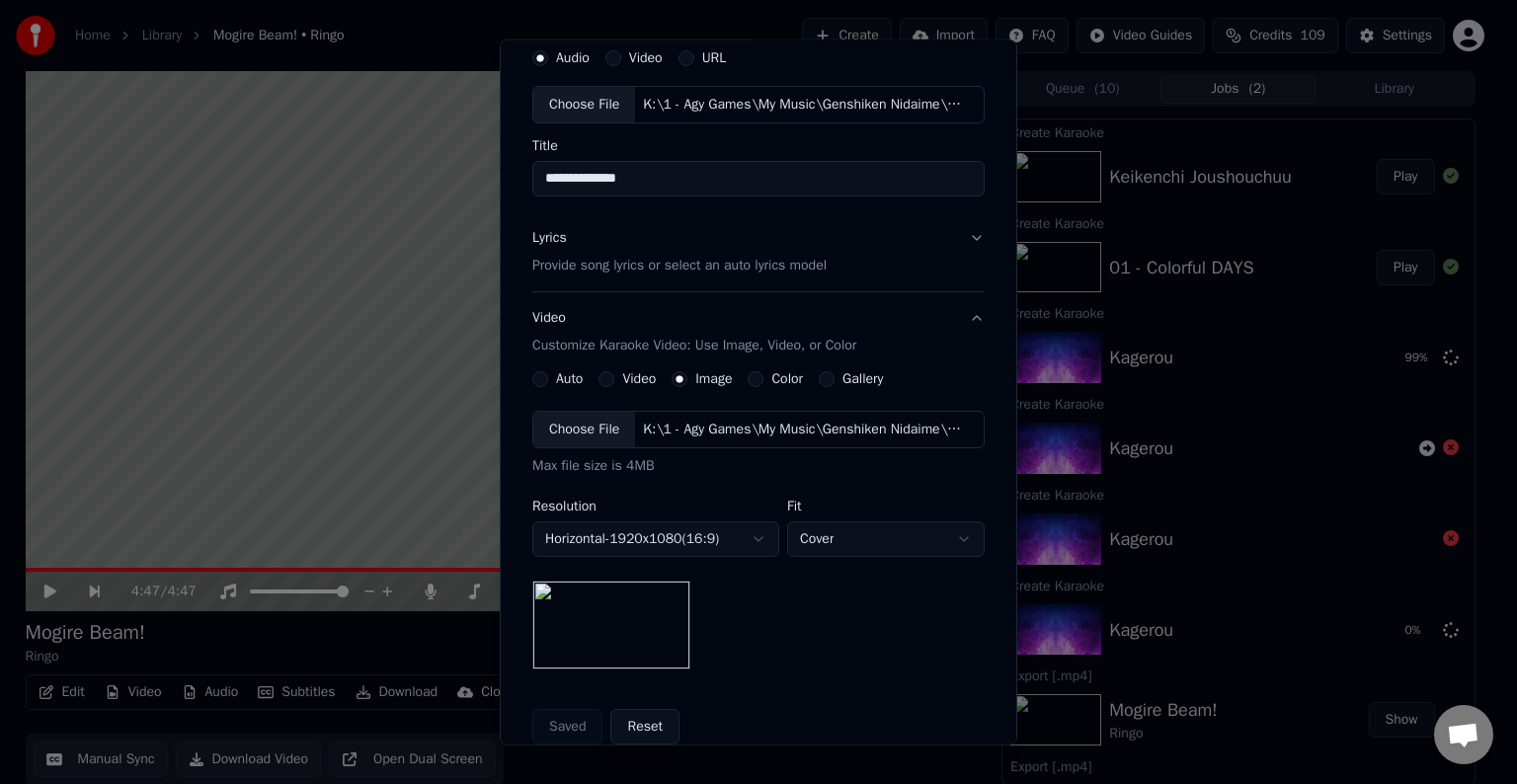 scroll, scrollTop: 280, scrollLeft: 0, axis: vertical 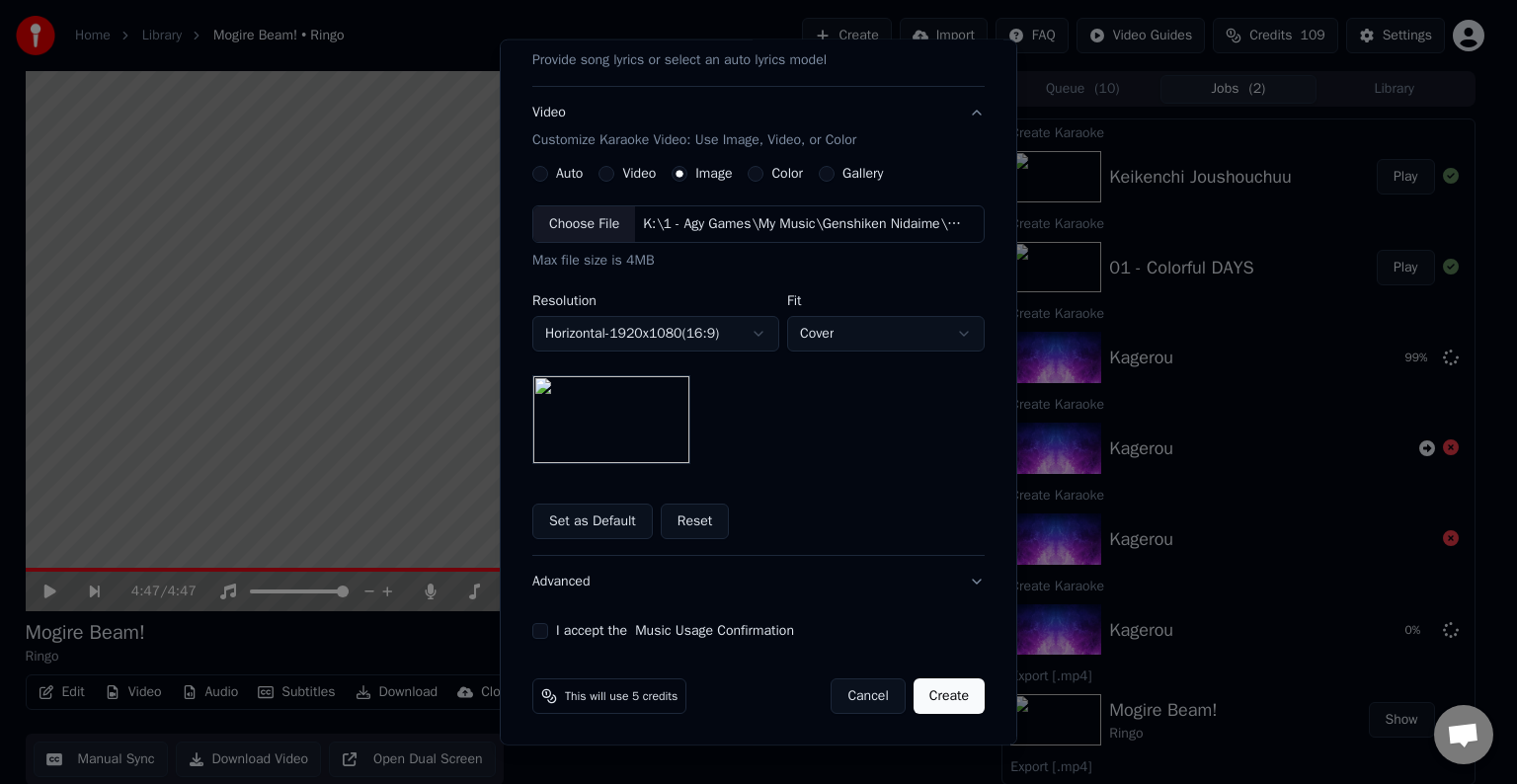 click on "I accept the   Music Usage Confirmation" at bounding box center [540, 631] 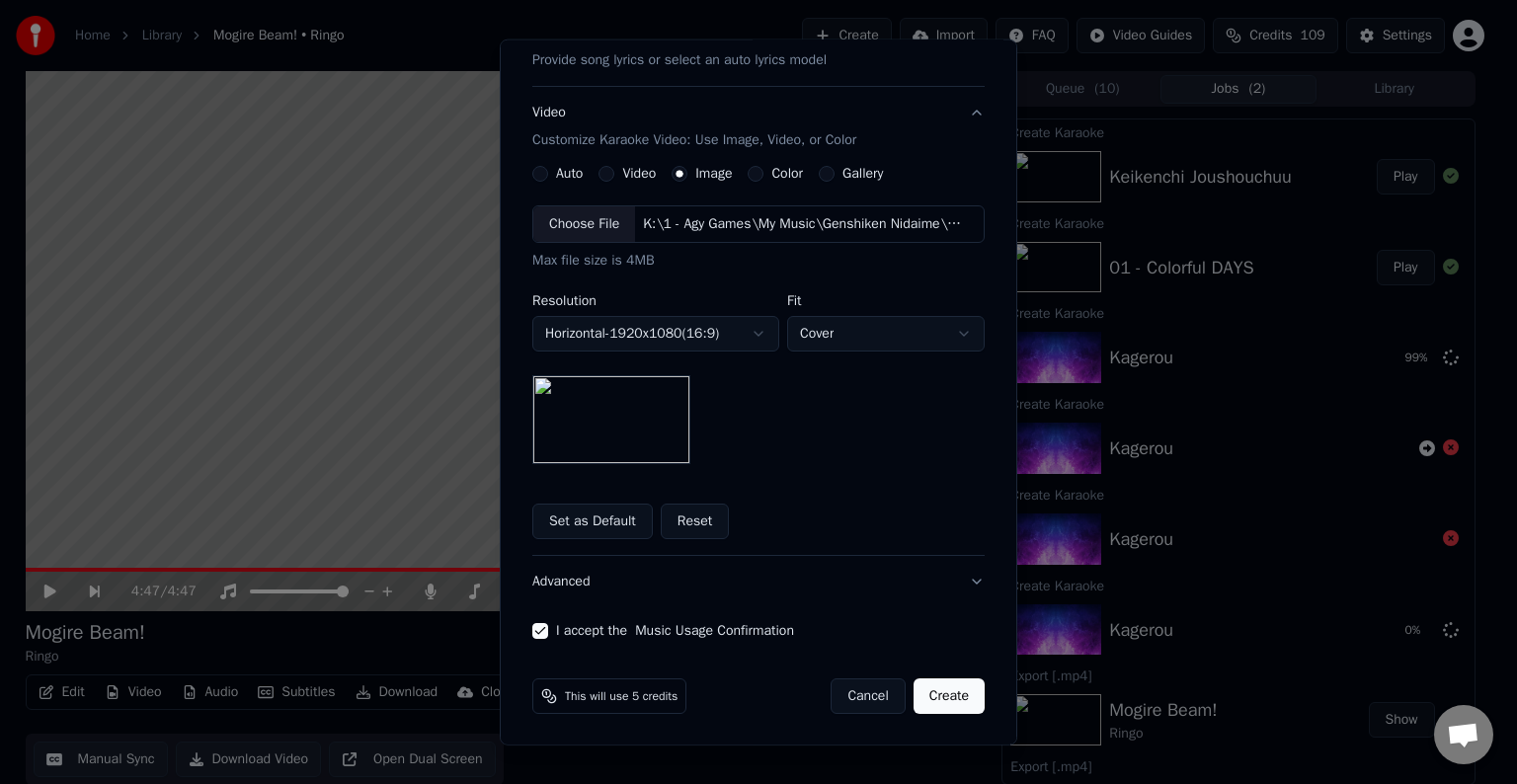 click on "Create" at bounding box center [949, 696] 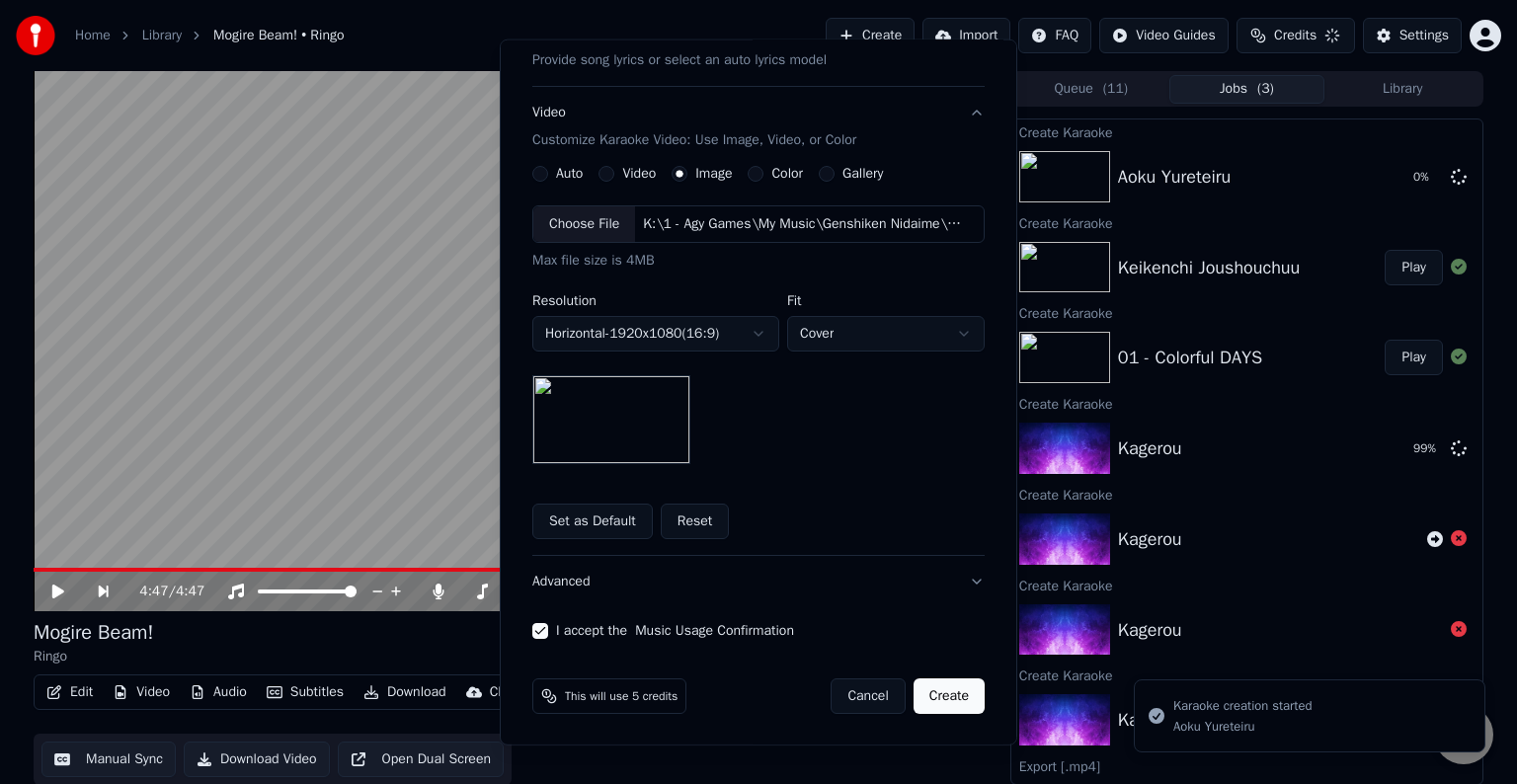 type 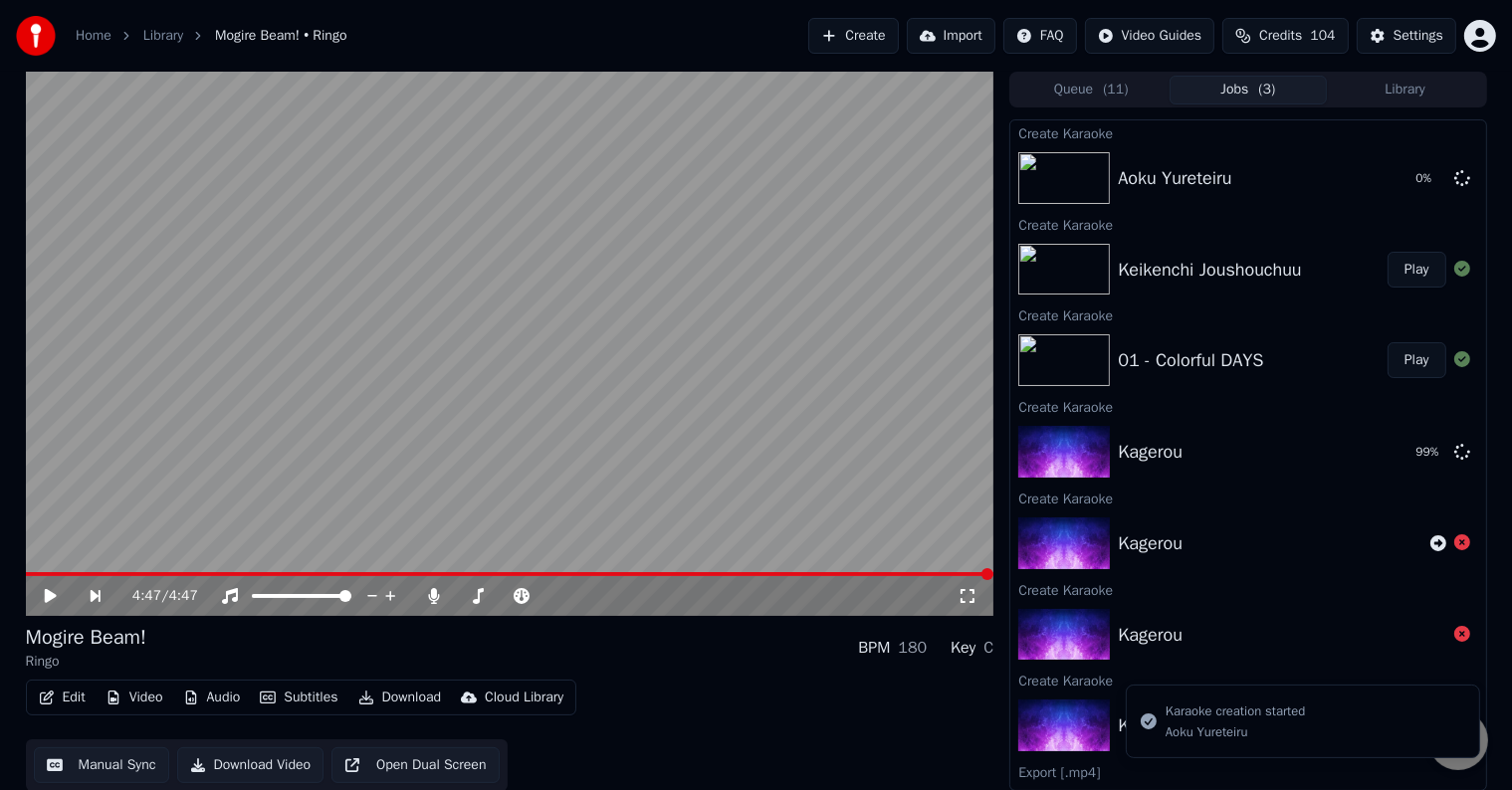 click on "Create" at bounding box center [853, 36] 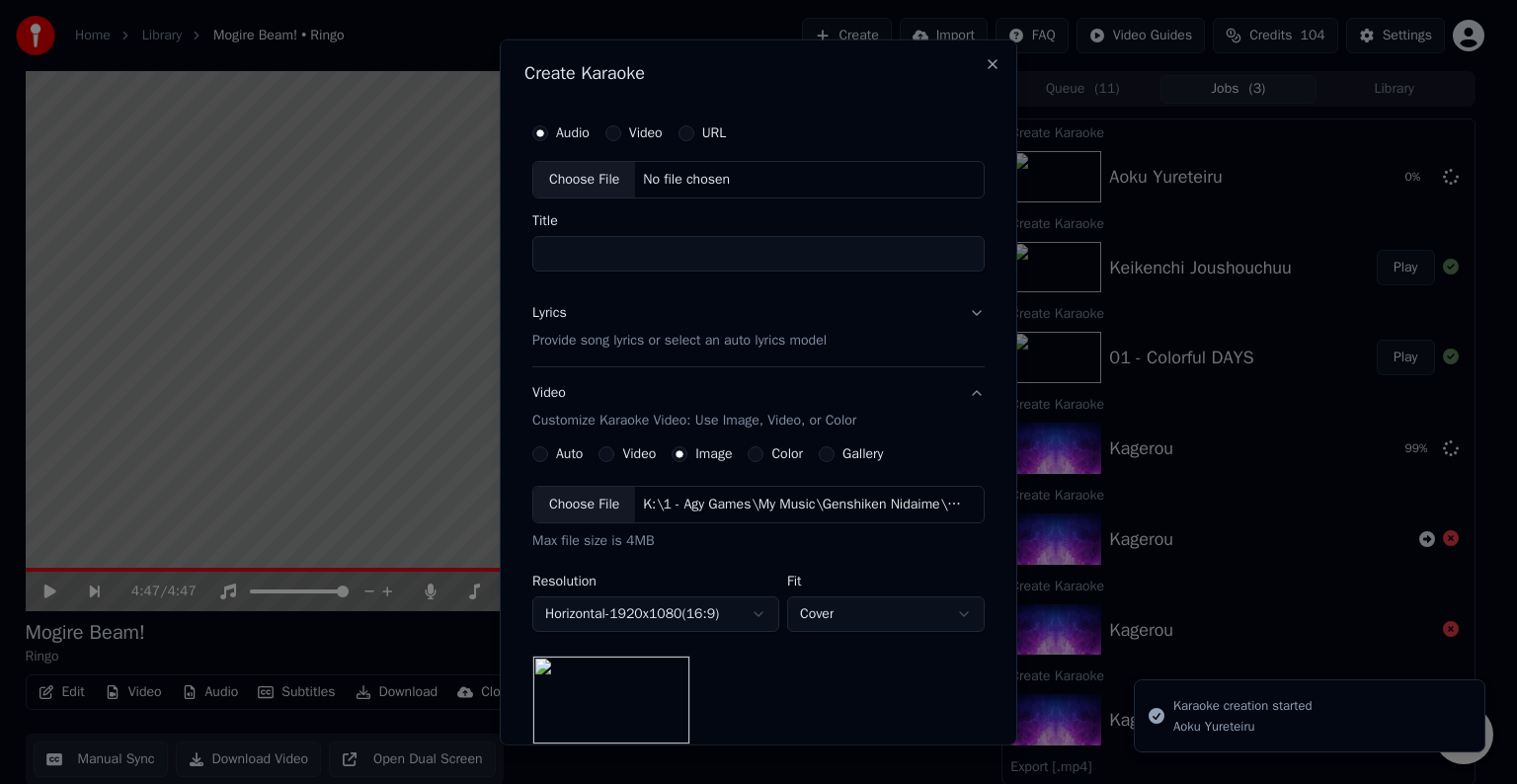 click on "Audio Video URL" at bounding box center [758, 133] 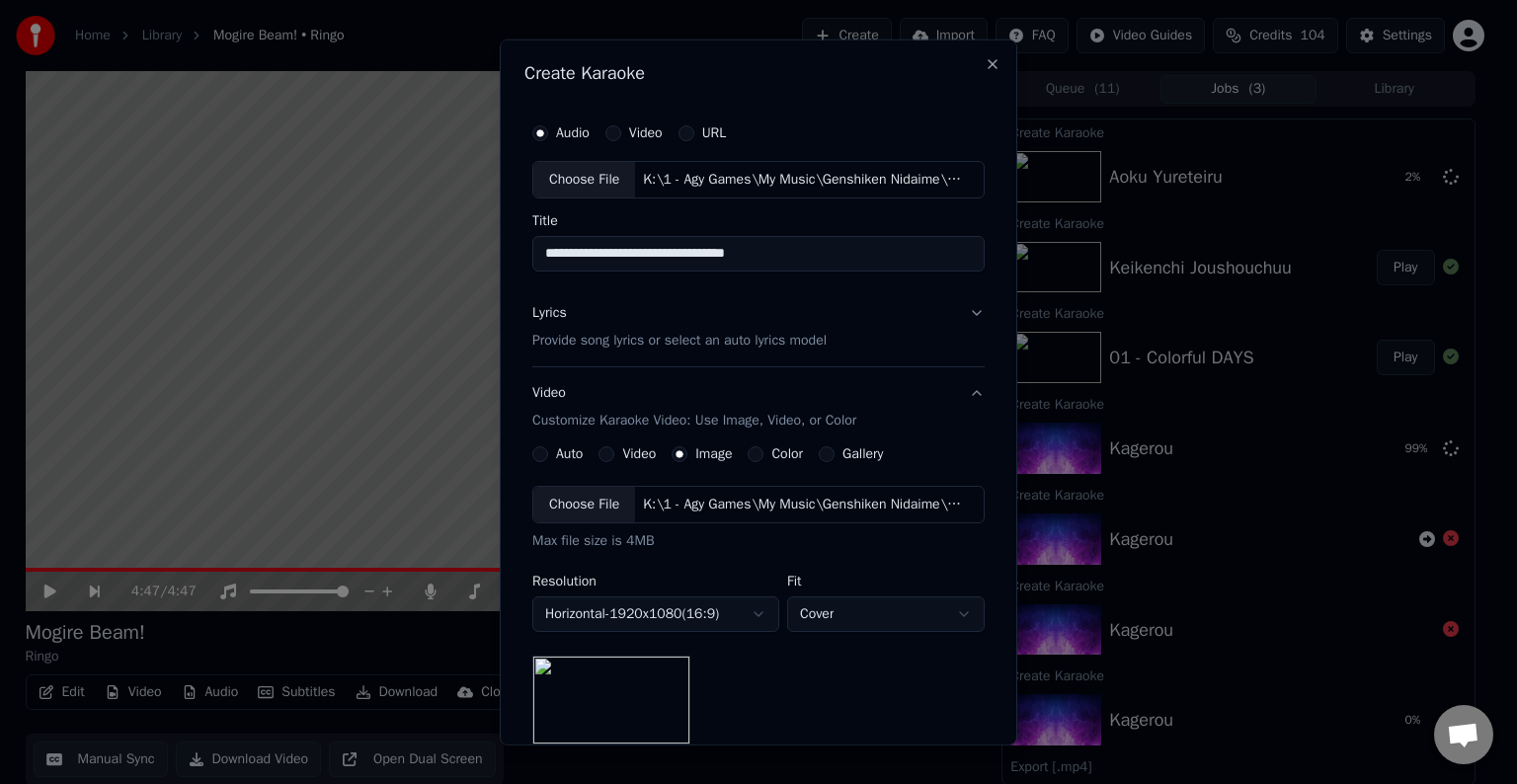 drag, startPoint x: 565, startPoint y: 262, endPoint x: 468, endPoint y: 245, distance: 98.47842 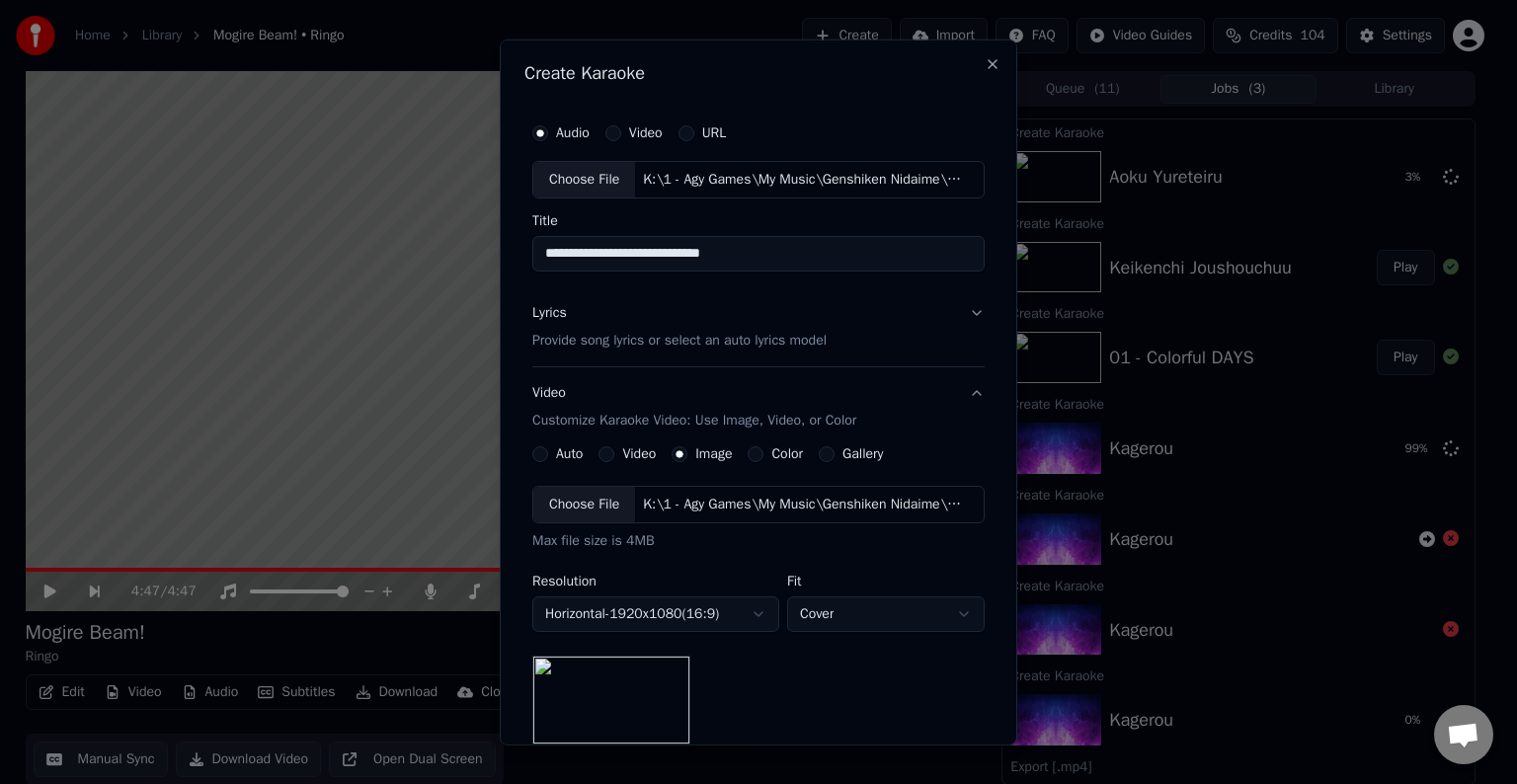 type on "**********" 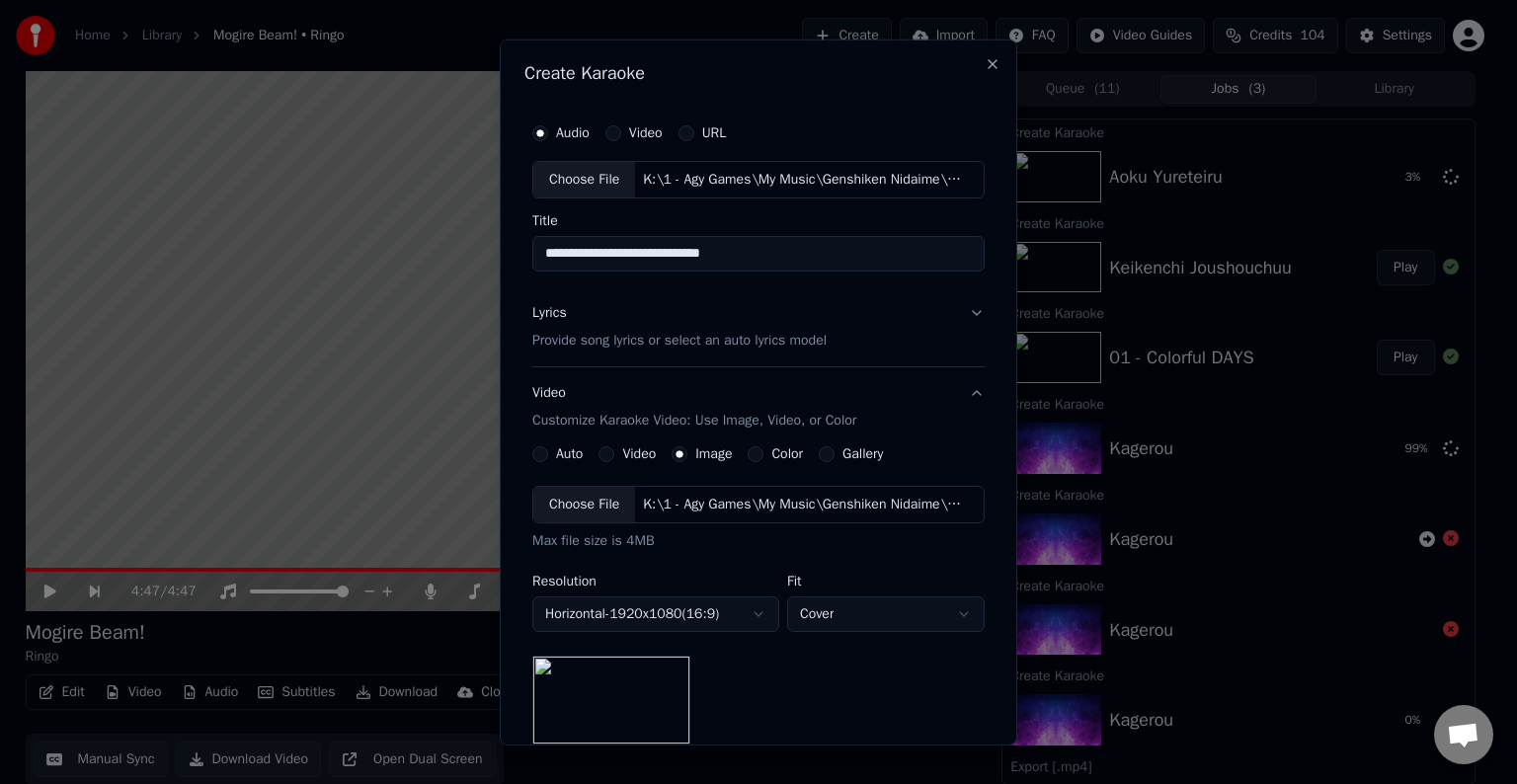 click on "Provide song lyrics or select an auto lyrics model" at bounding box center [679, 341] 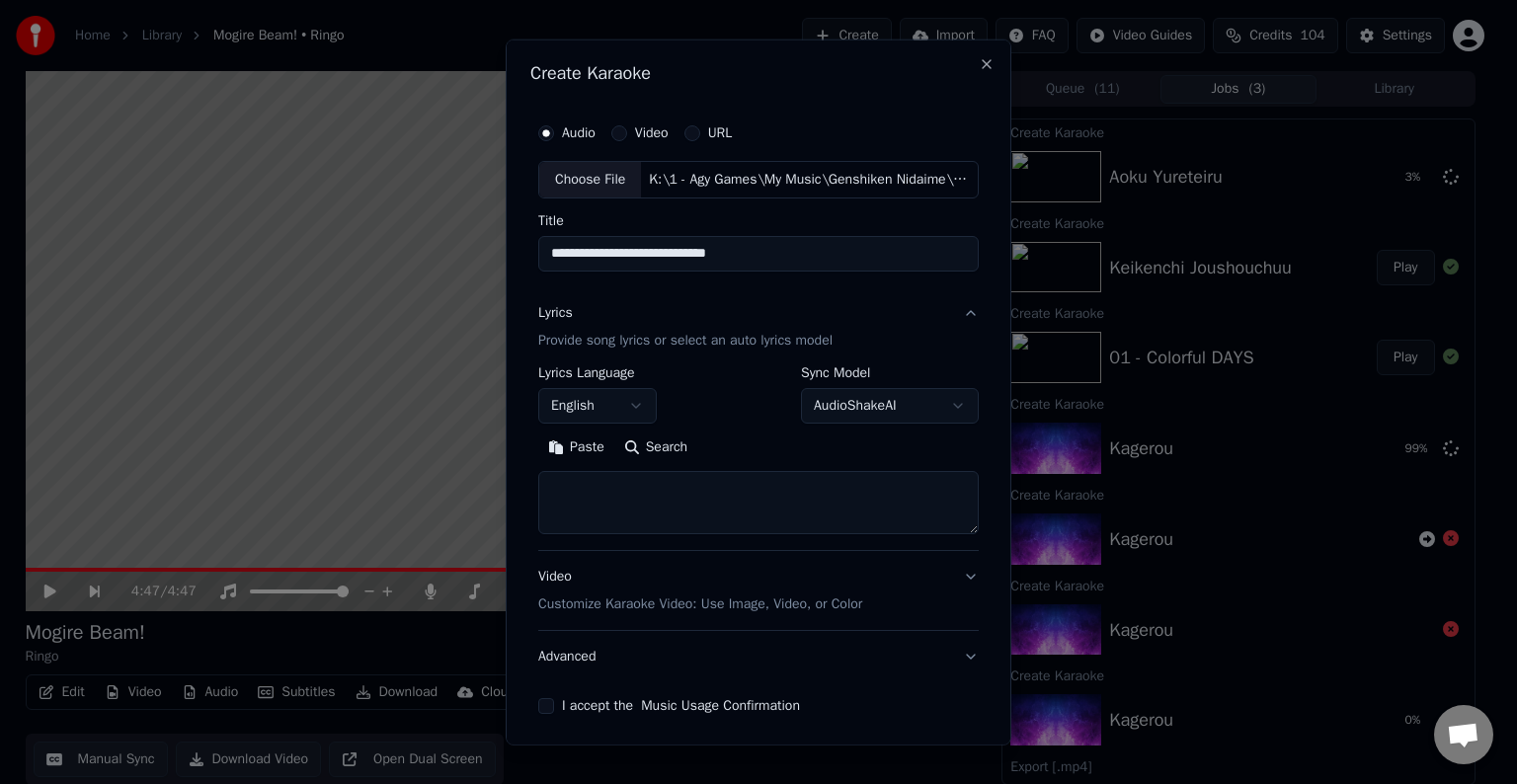 click on "**********" at bounding box center [758, 254] 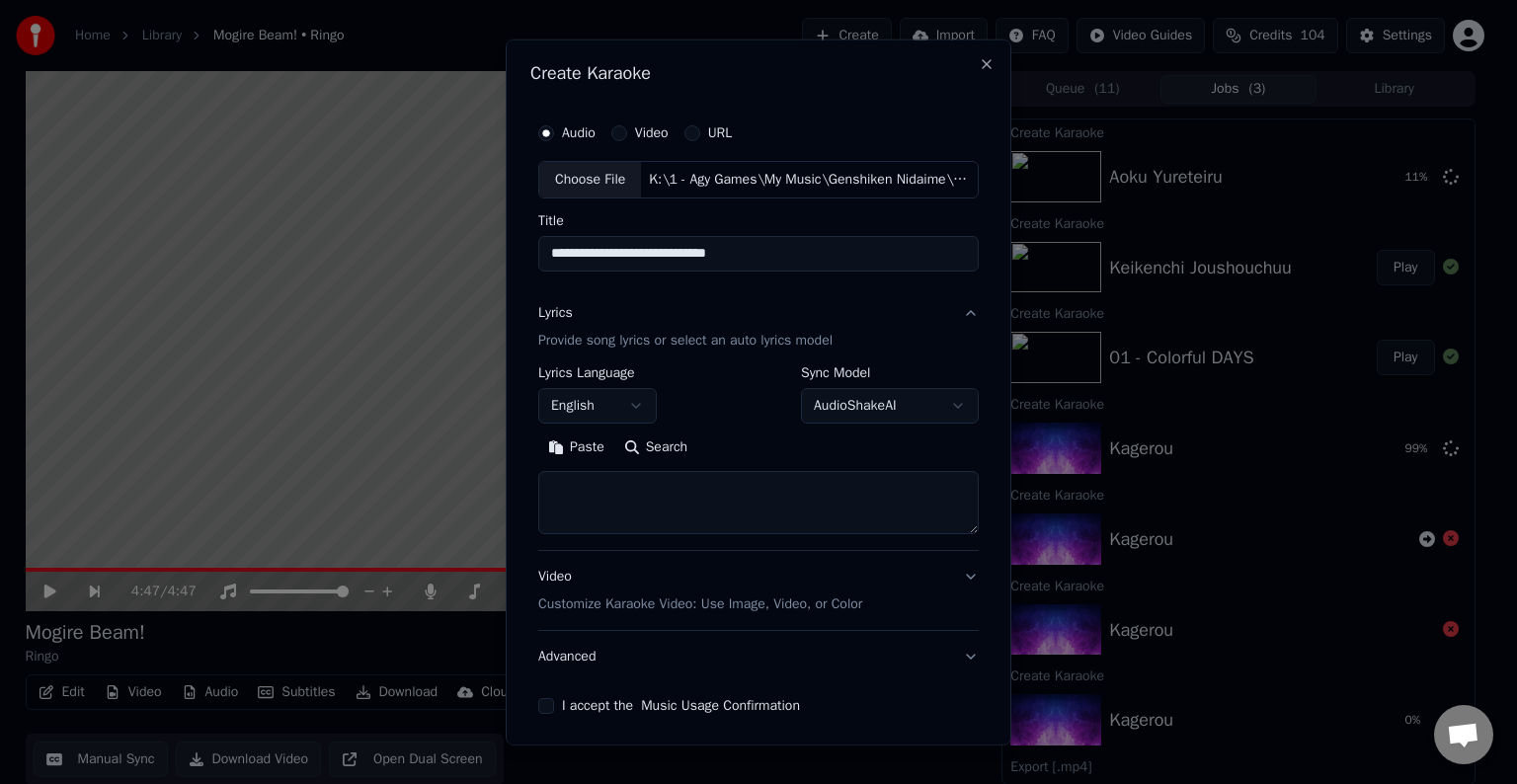 click at bounding box center [758, 503] 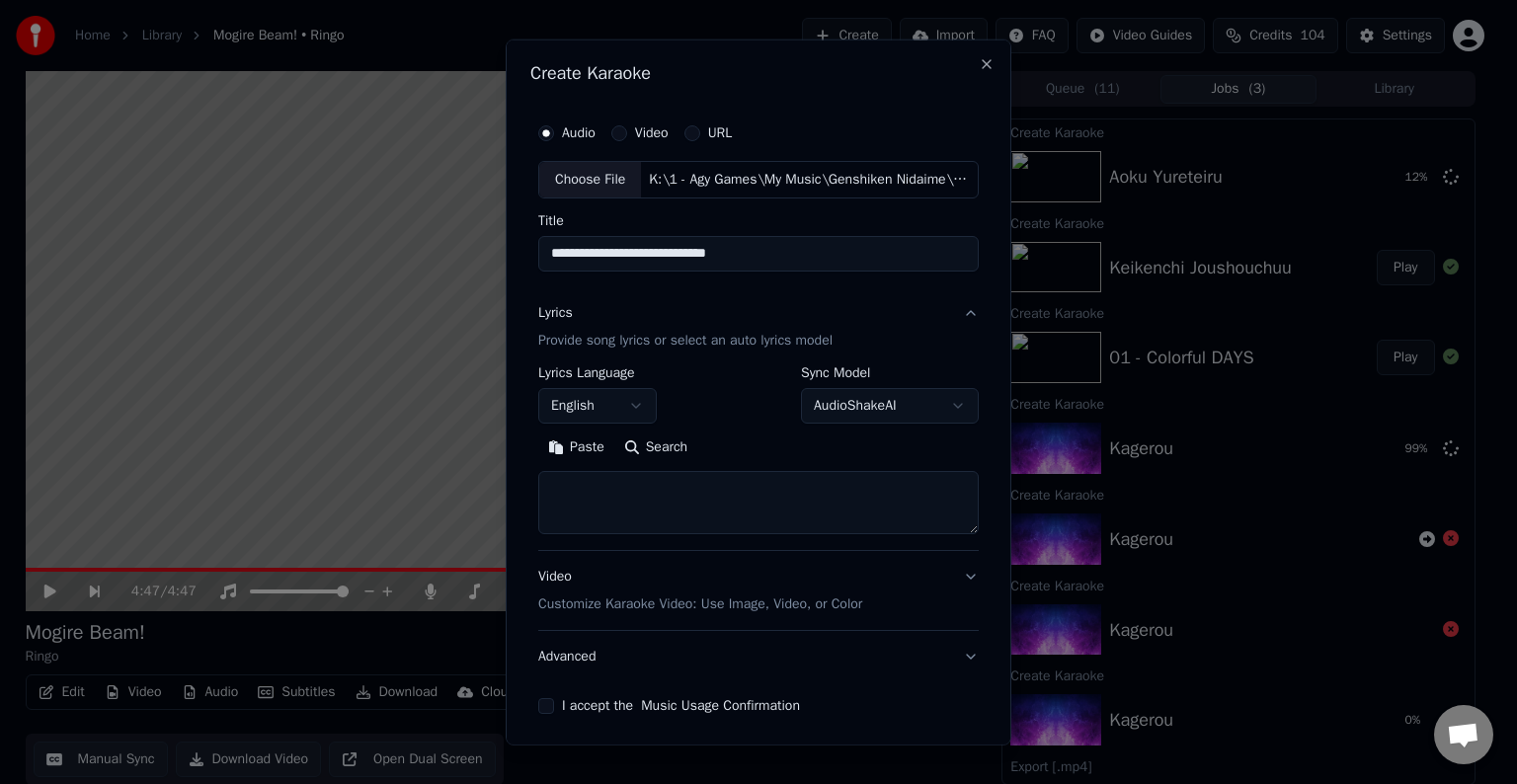 paste on "**********" 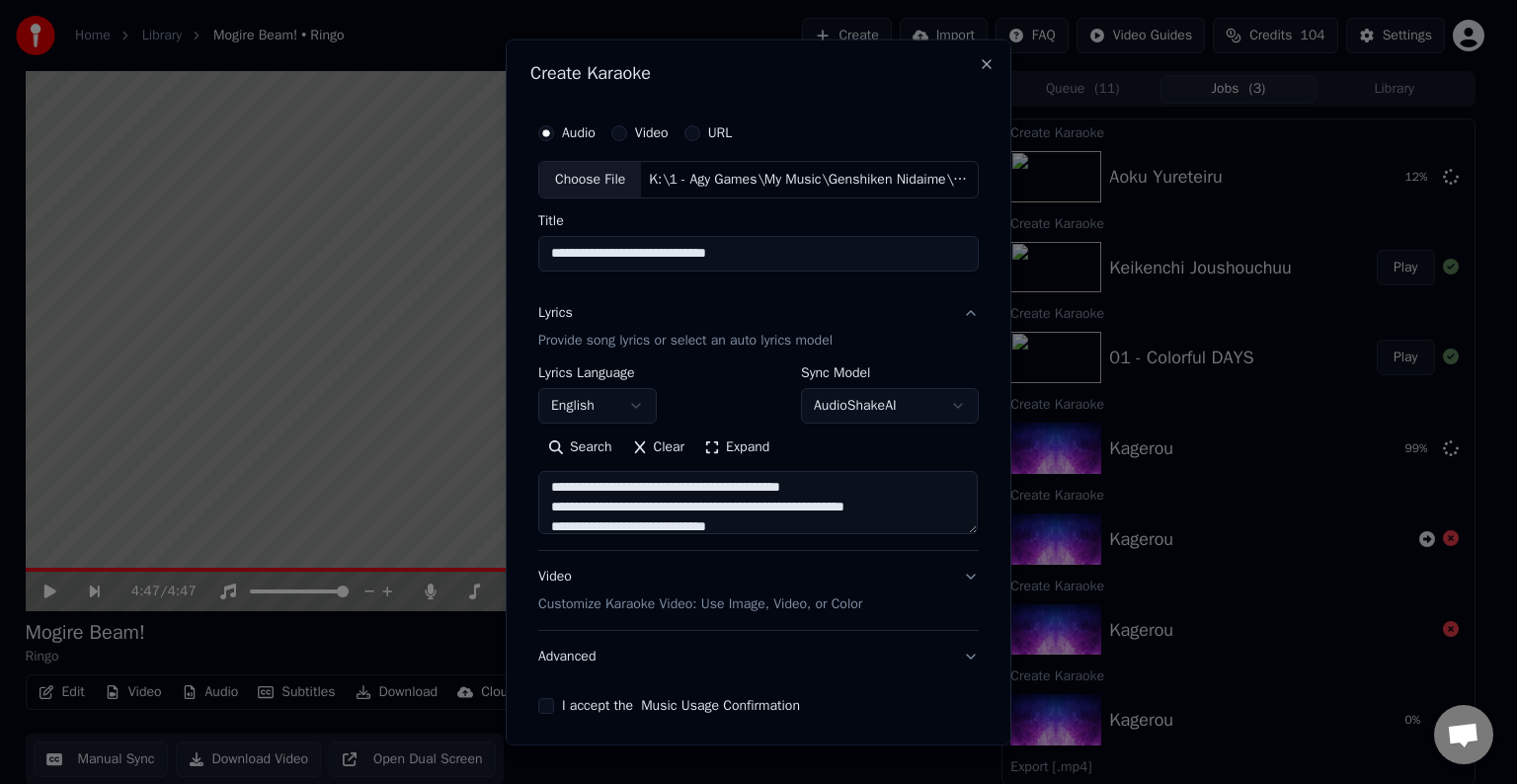scroll, scrollTop: 972, scrollLeft: 0, axis: vertical 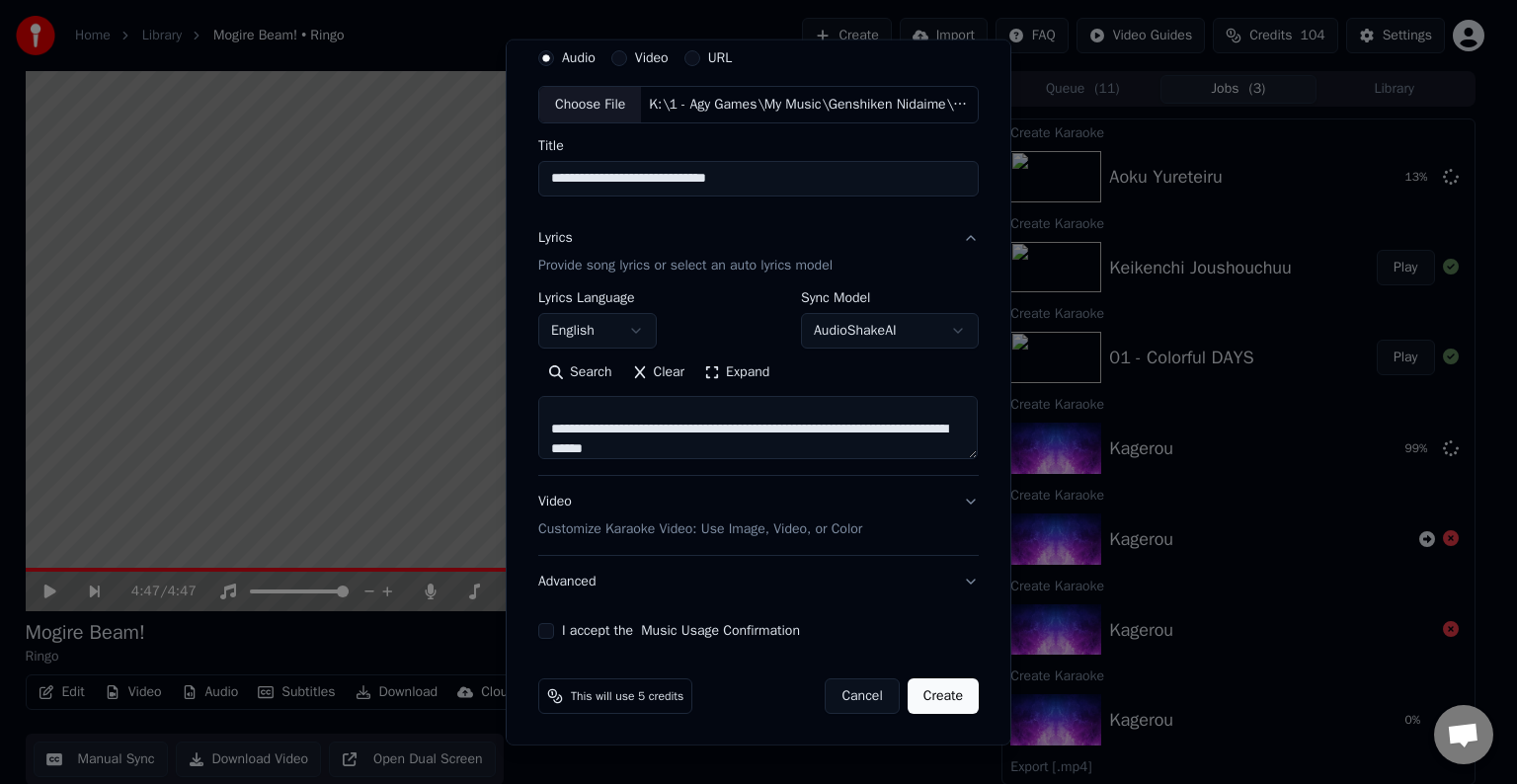 click at bounding box center (758, 428) 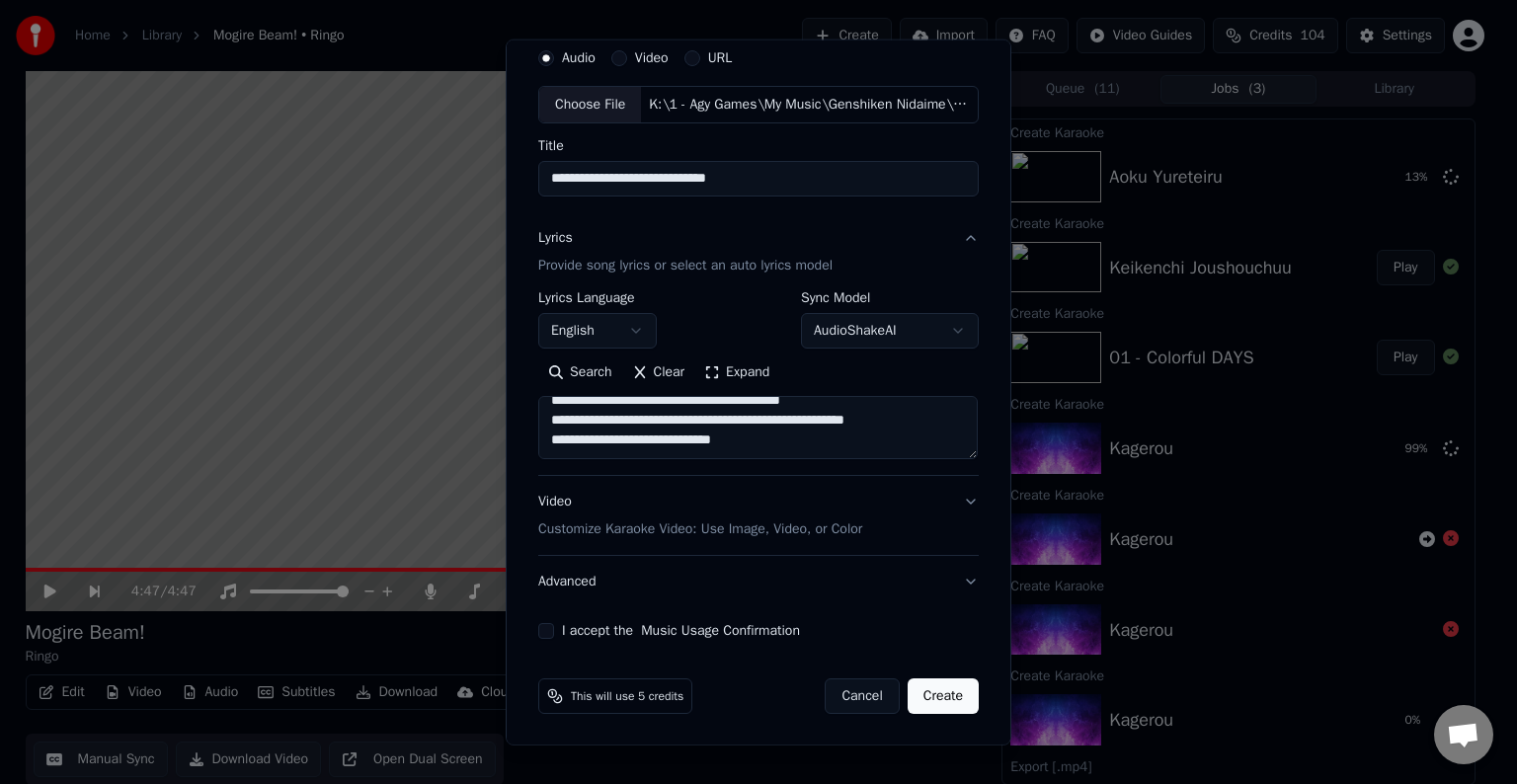 scroll, scrollTop: 1039, scrollLeft: 0, axis: vertical 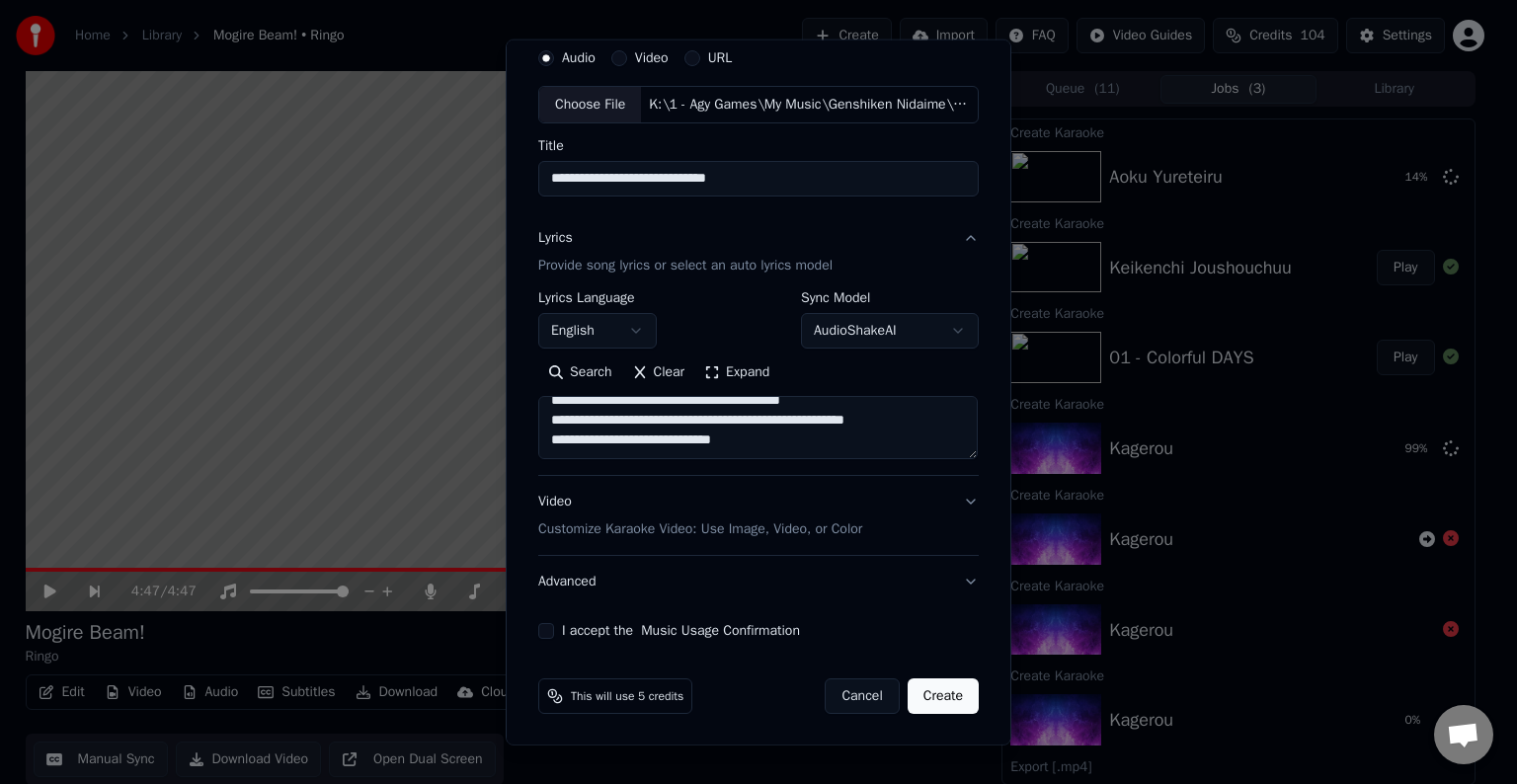 type on "**********" 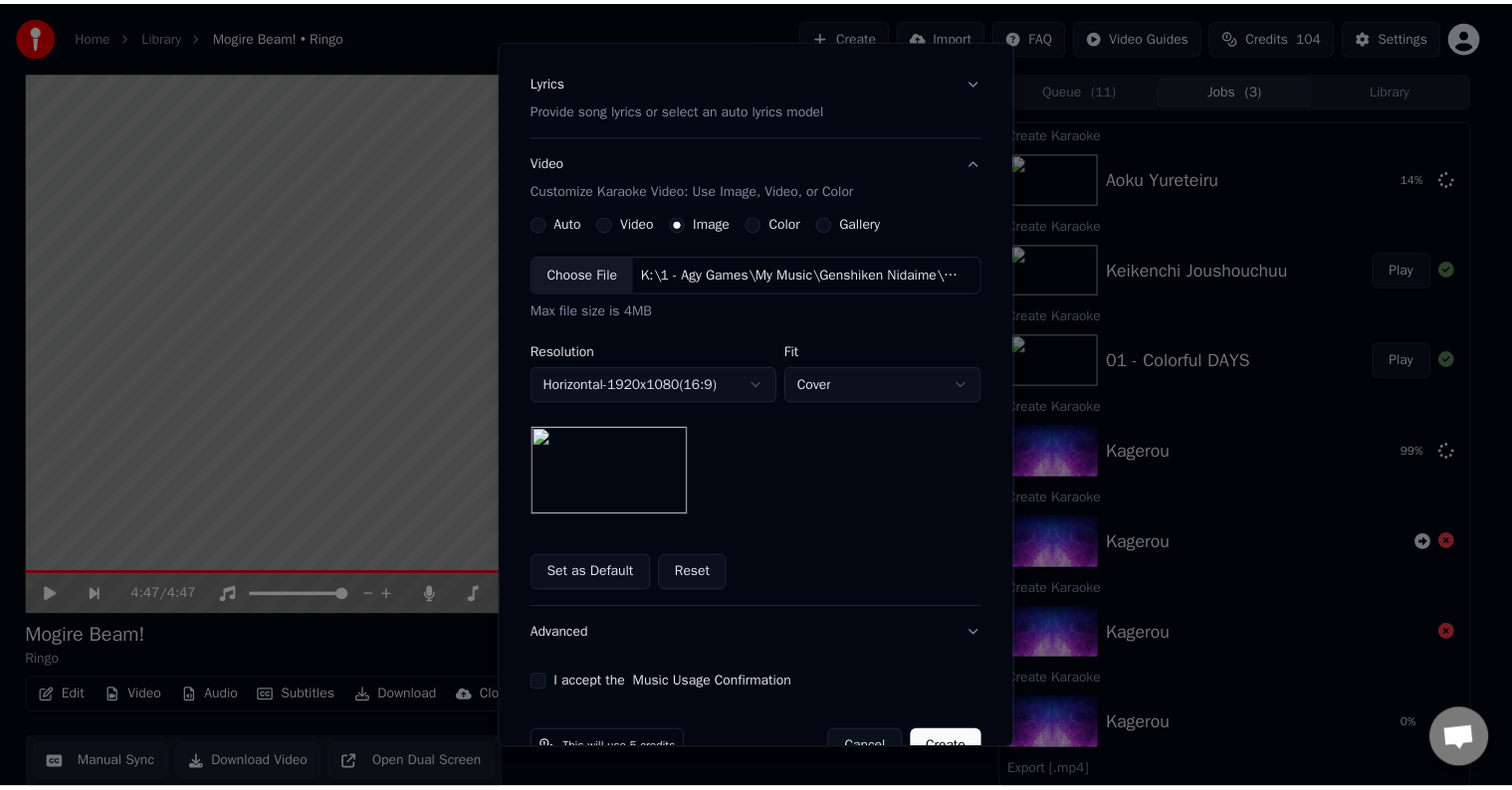 scroll, scrollTop: 283, scrollLeft: 0, axis: vertical 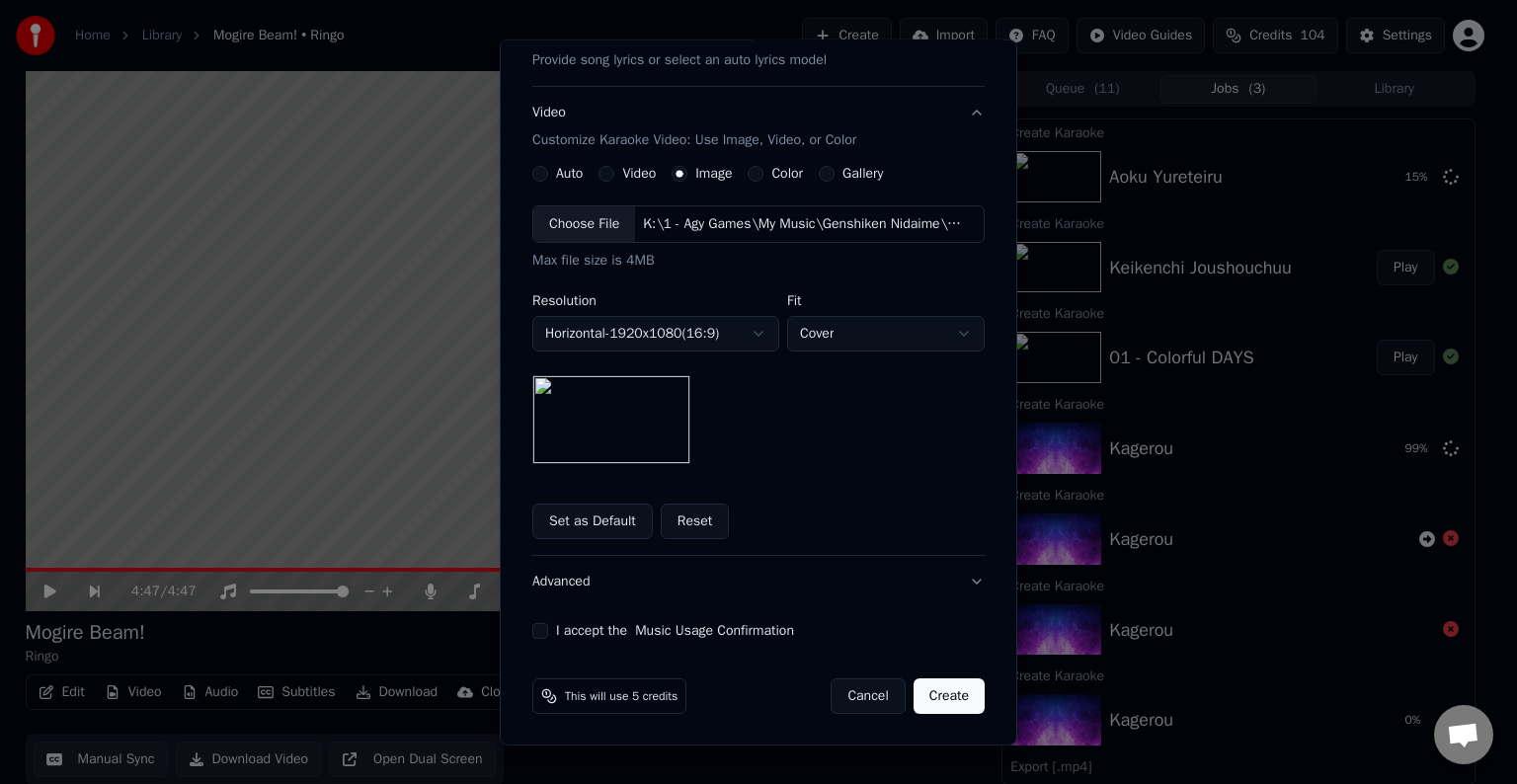 click on "I accept the   Music Usage Confirmation" at bounding box center (540, 631) 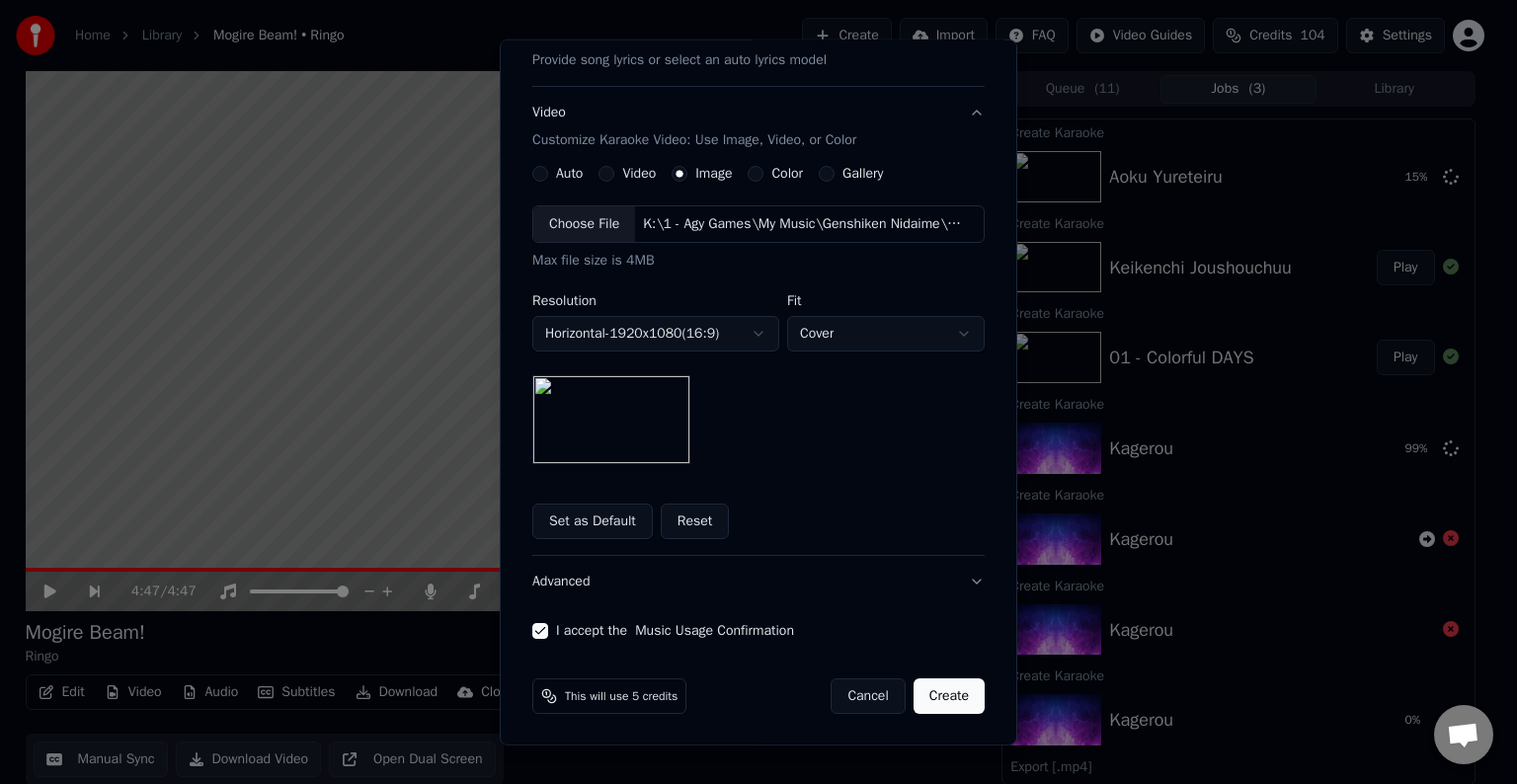 click on "Create" at bounding box center (949, 696) 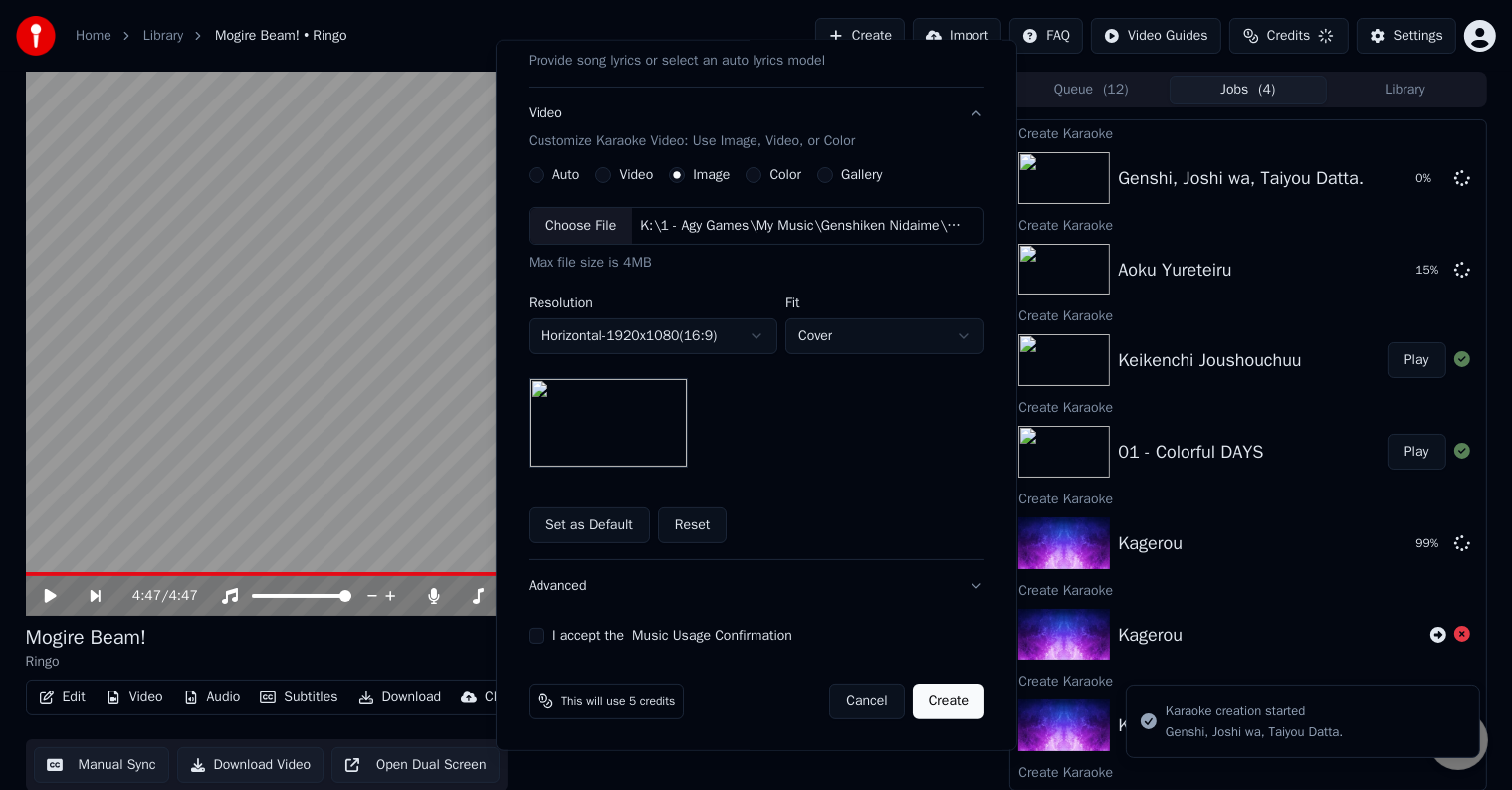 type 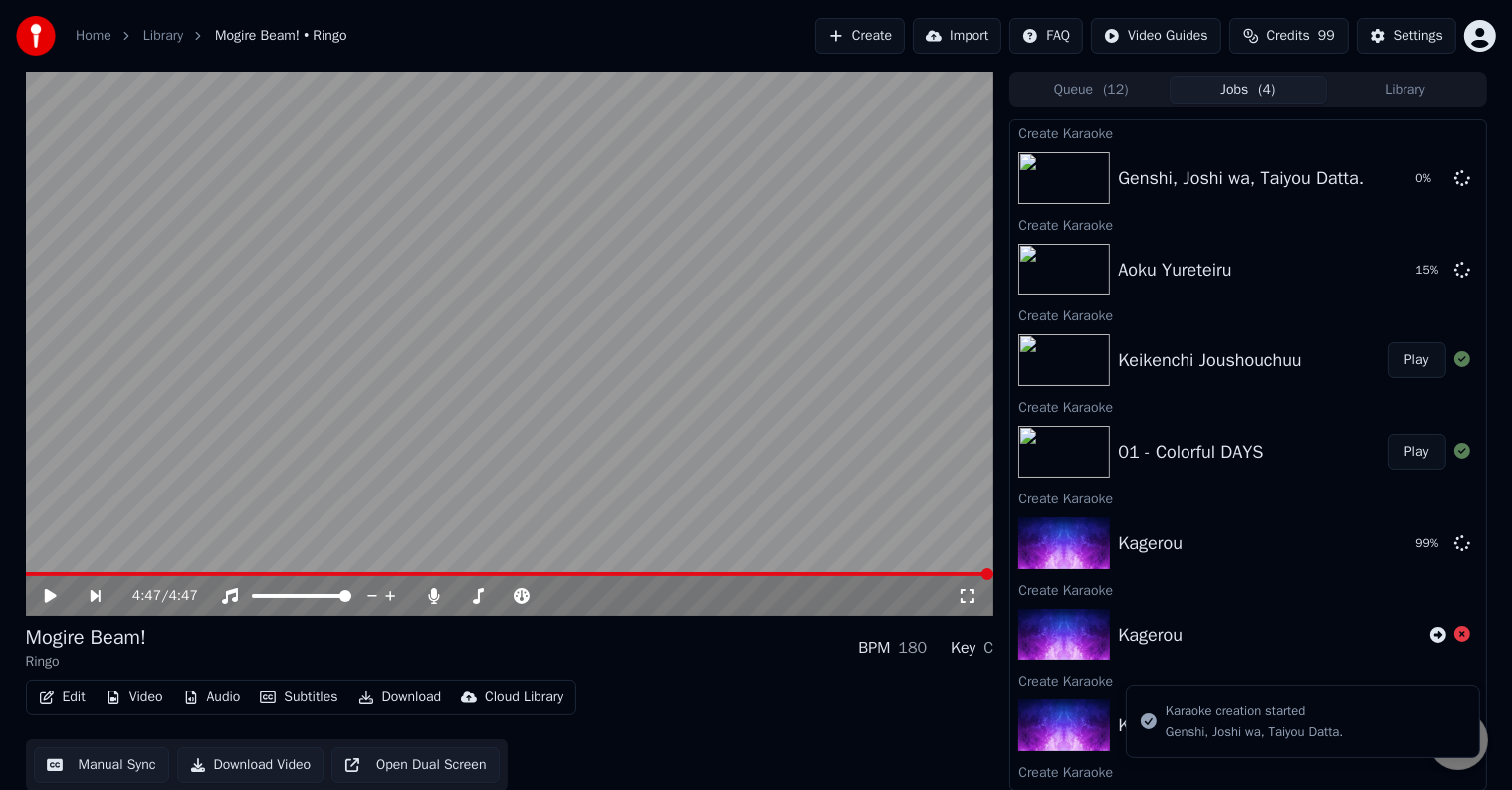 click on "Play" at bounding box center [1416, 452] 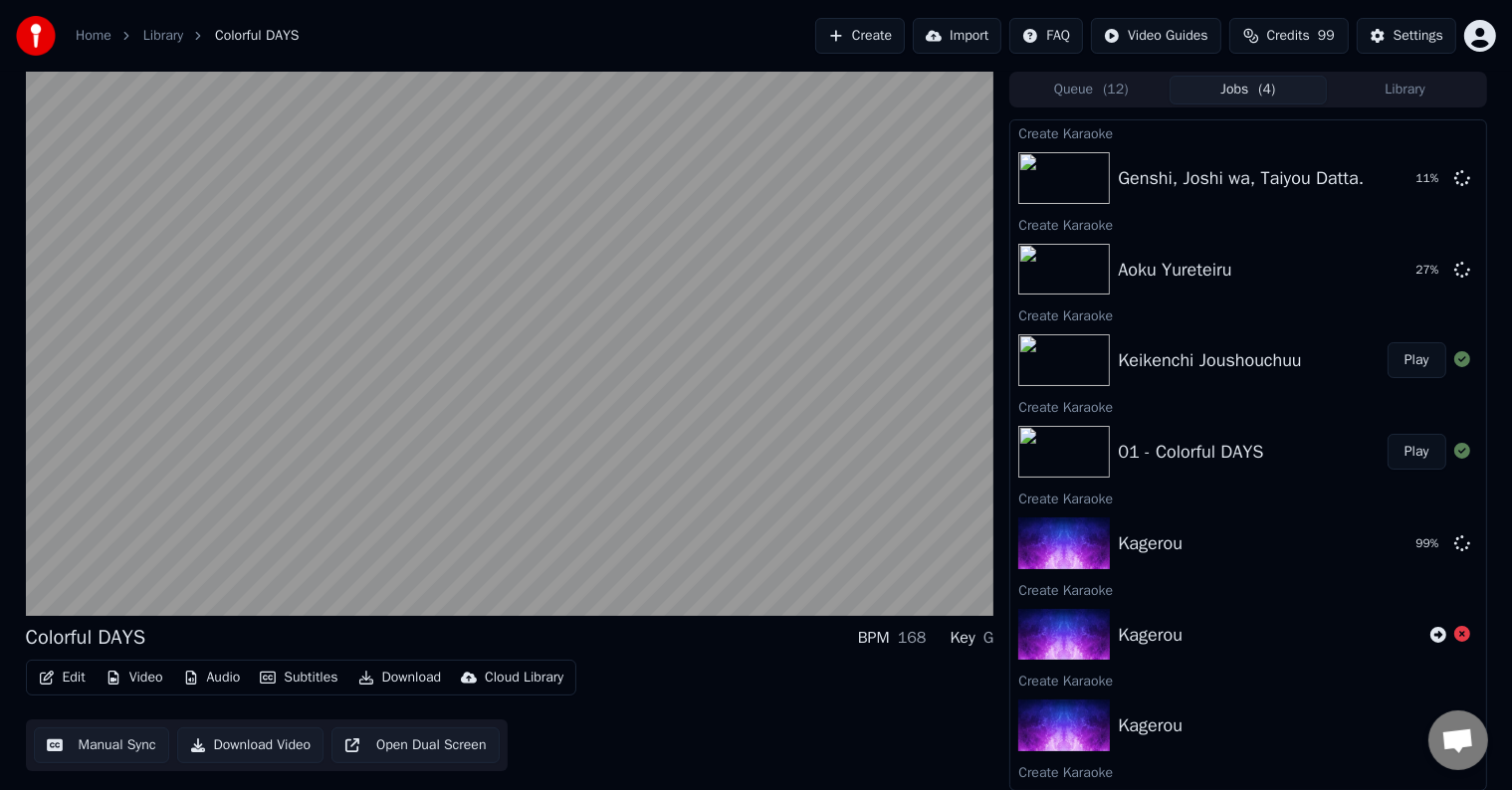 click on "Edit" at bounding box center (62, 678) 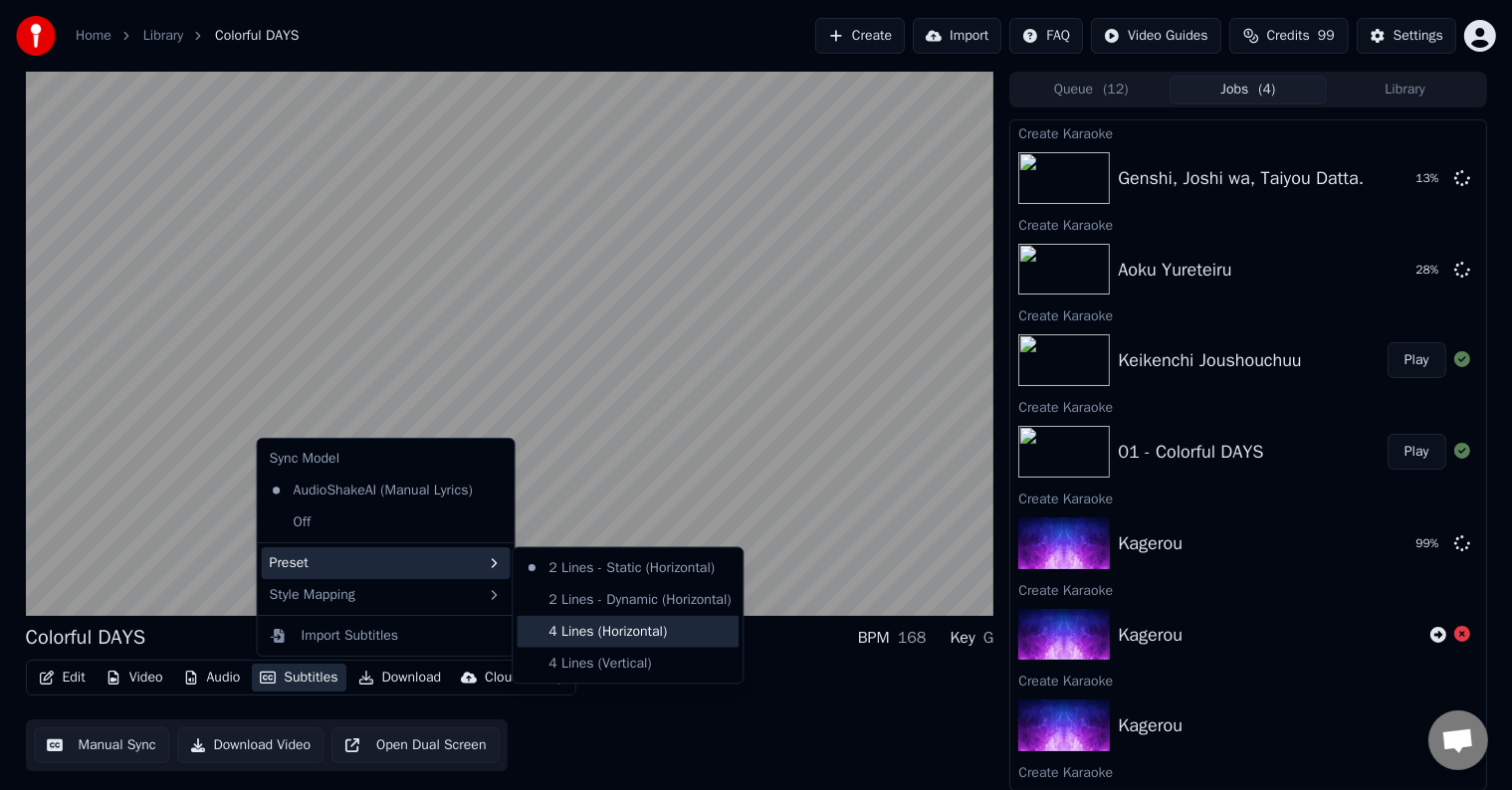 click on "4 Lines (Horizontal)" at bounding box center [627, 632] 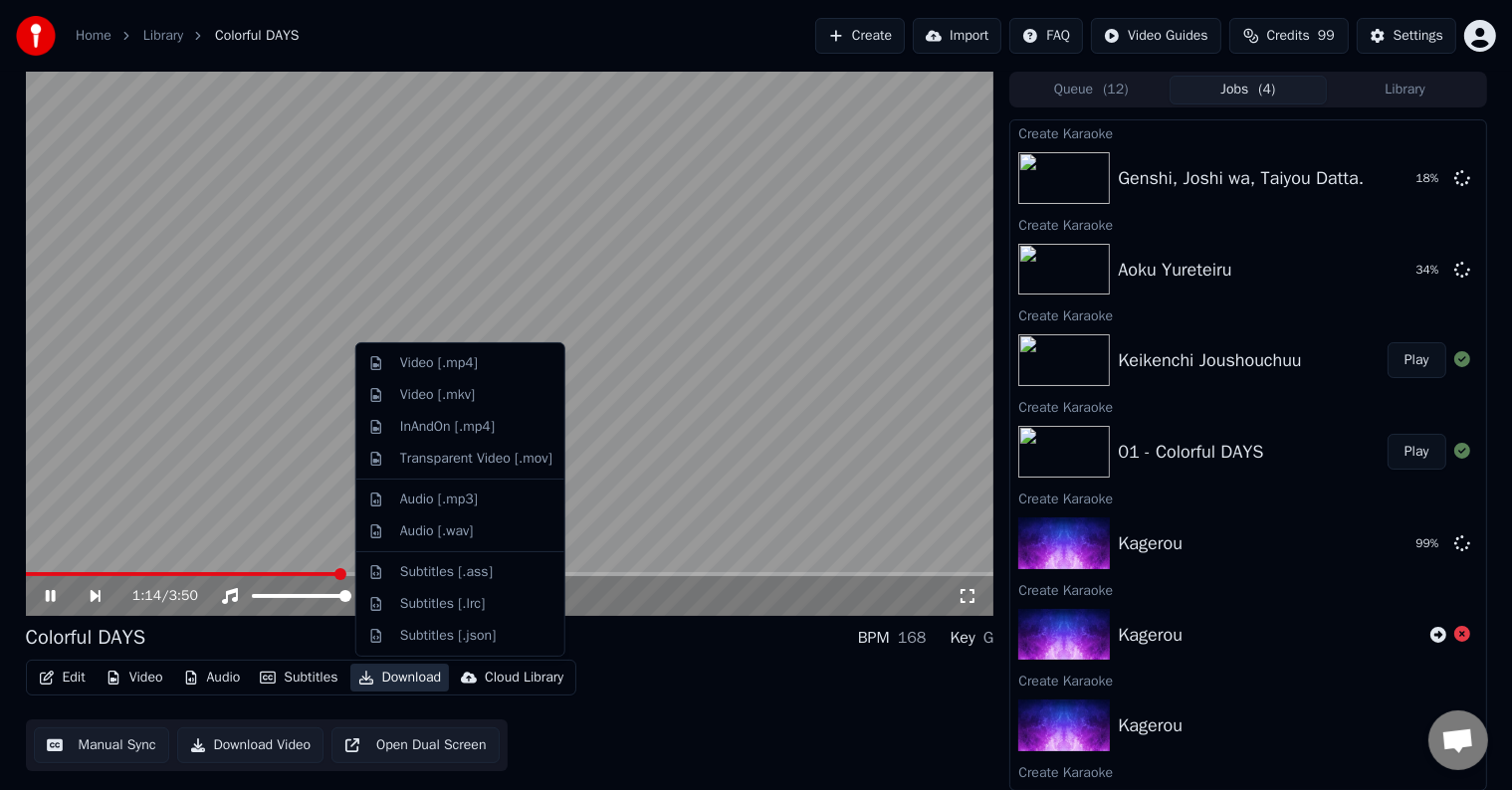click on "Download" at bounding box center (400, 678) 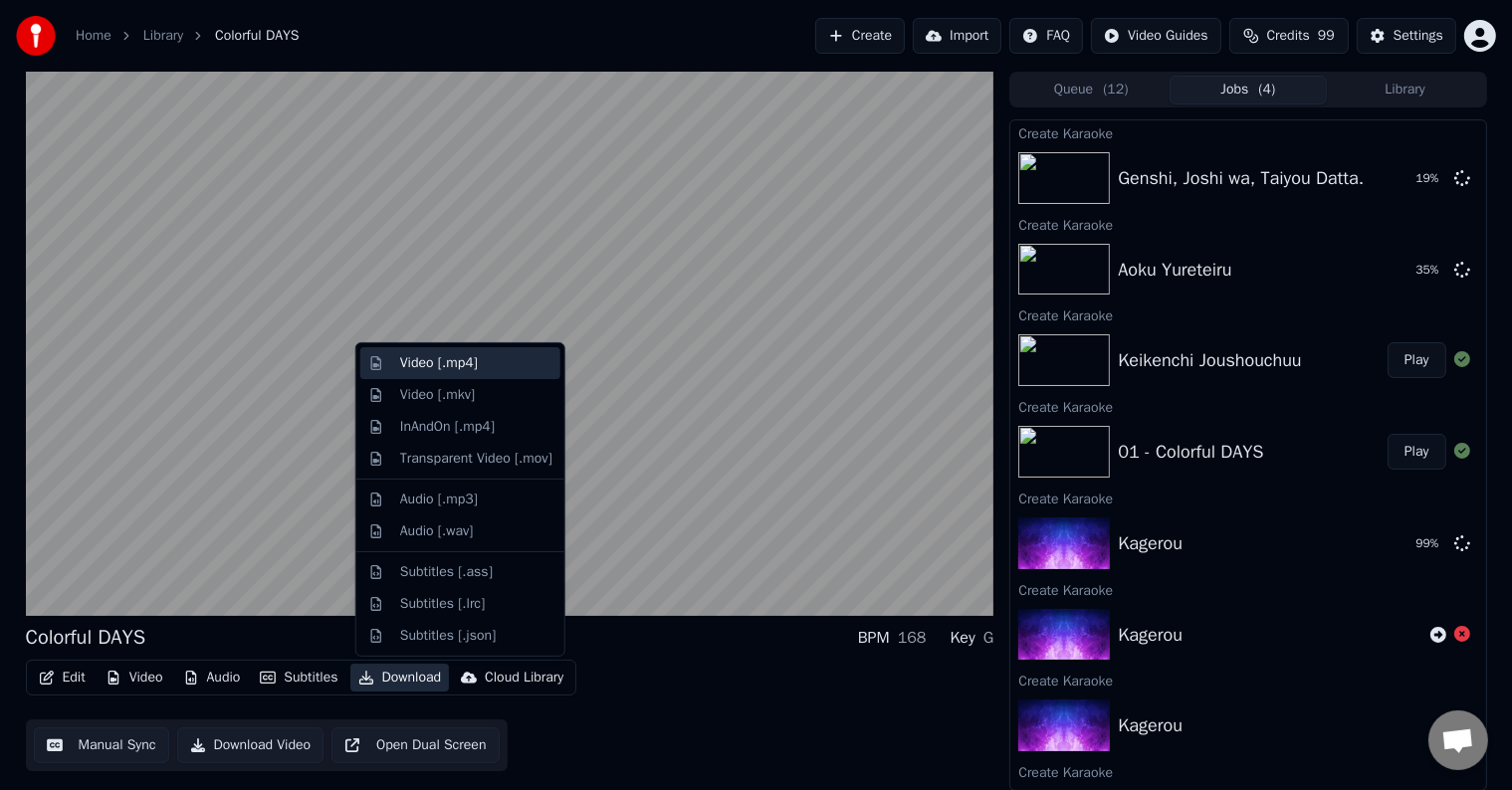 click on "Video [.mp4]" at bounding box center [476, 363] 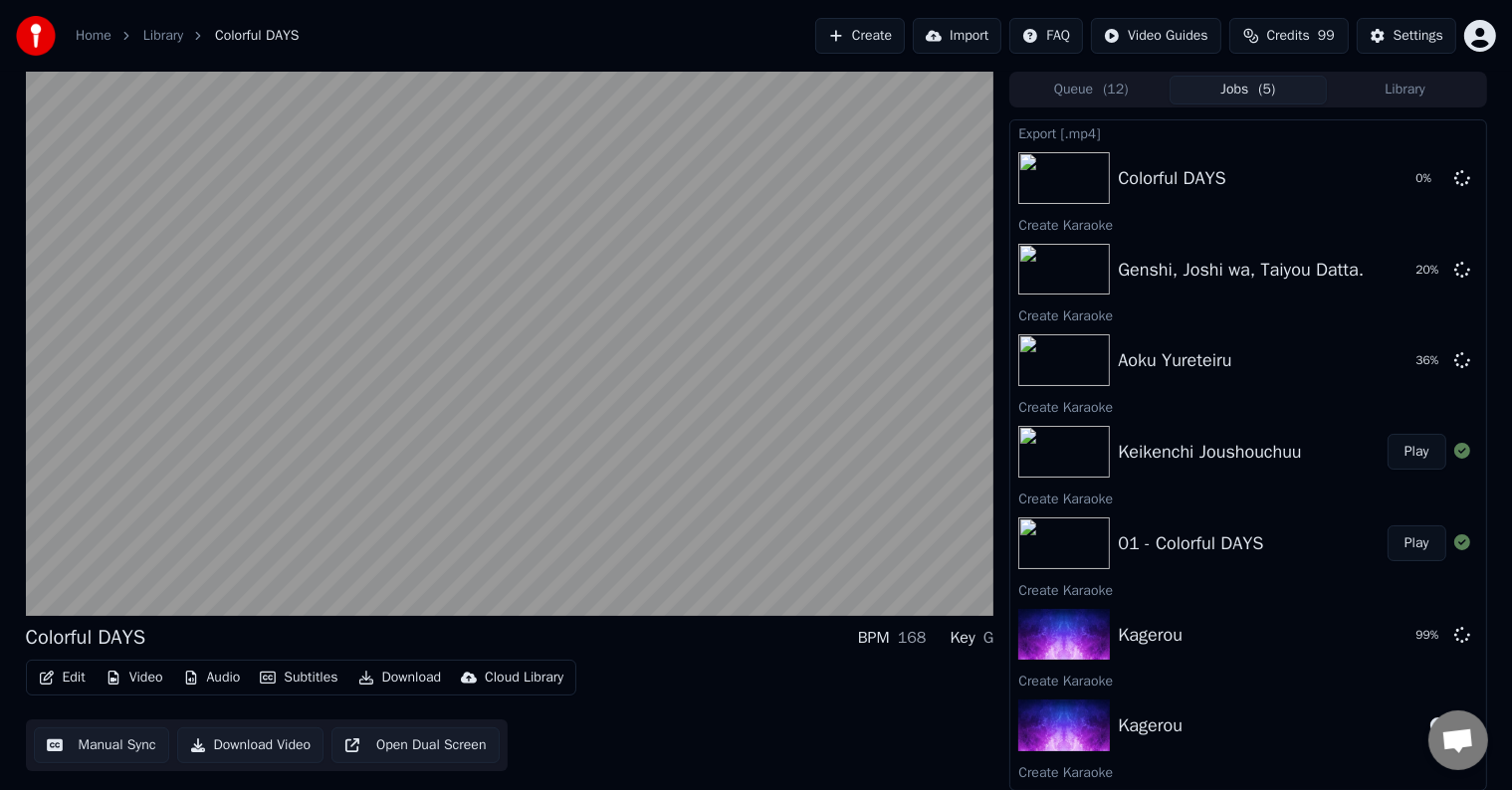 click on "Play" at bounding box center (1416, 452) 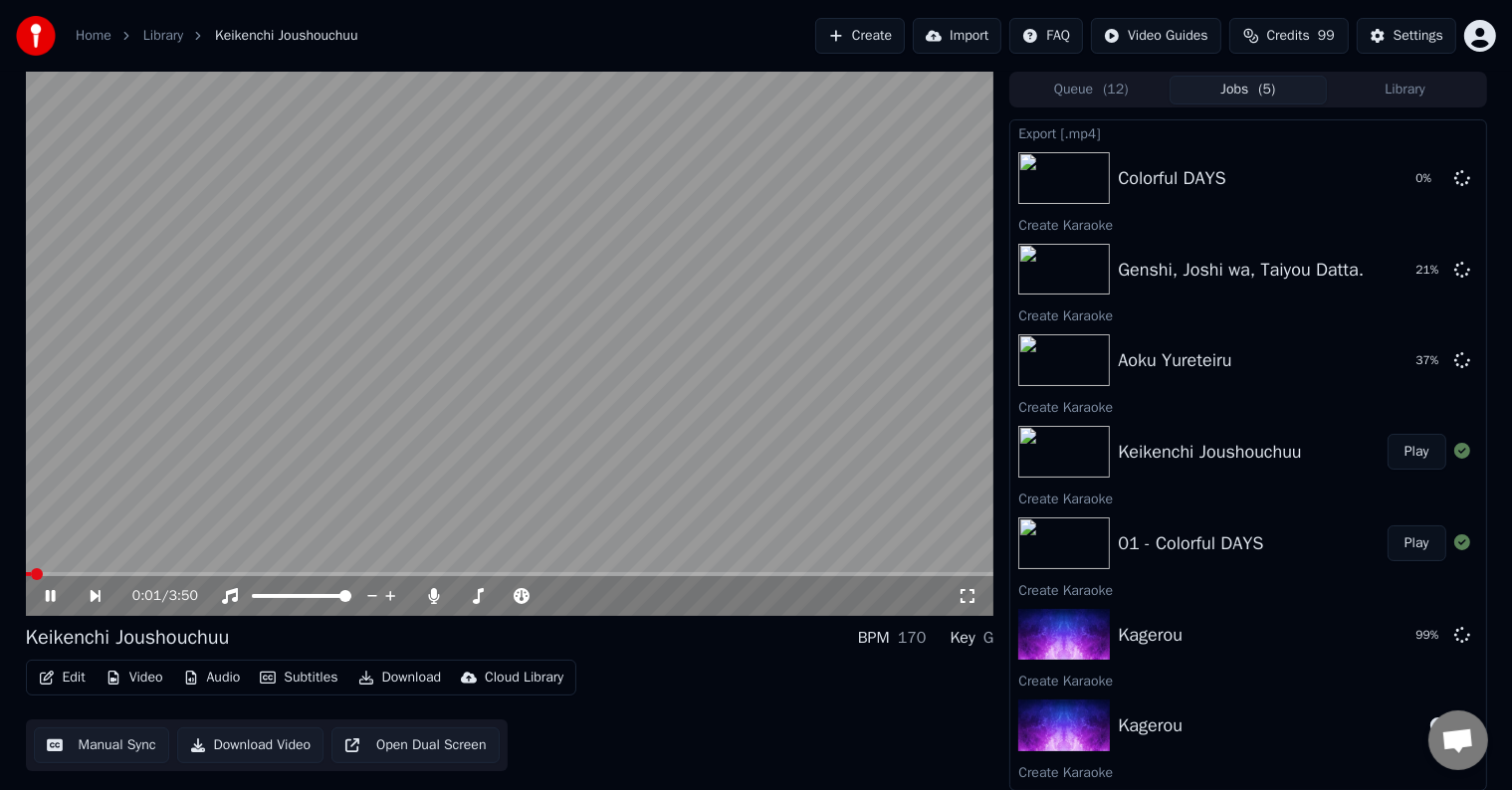 click on "Subtitles" at bounding box center [299, 678] 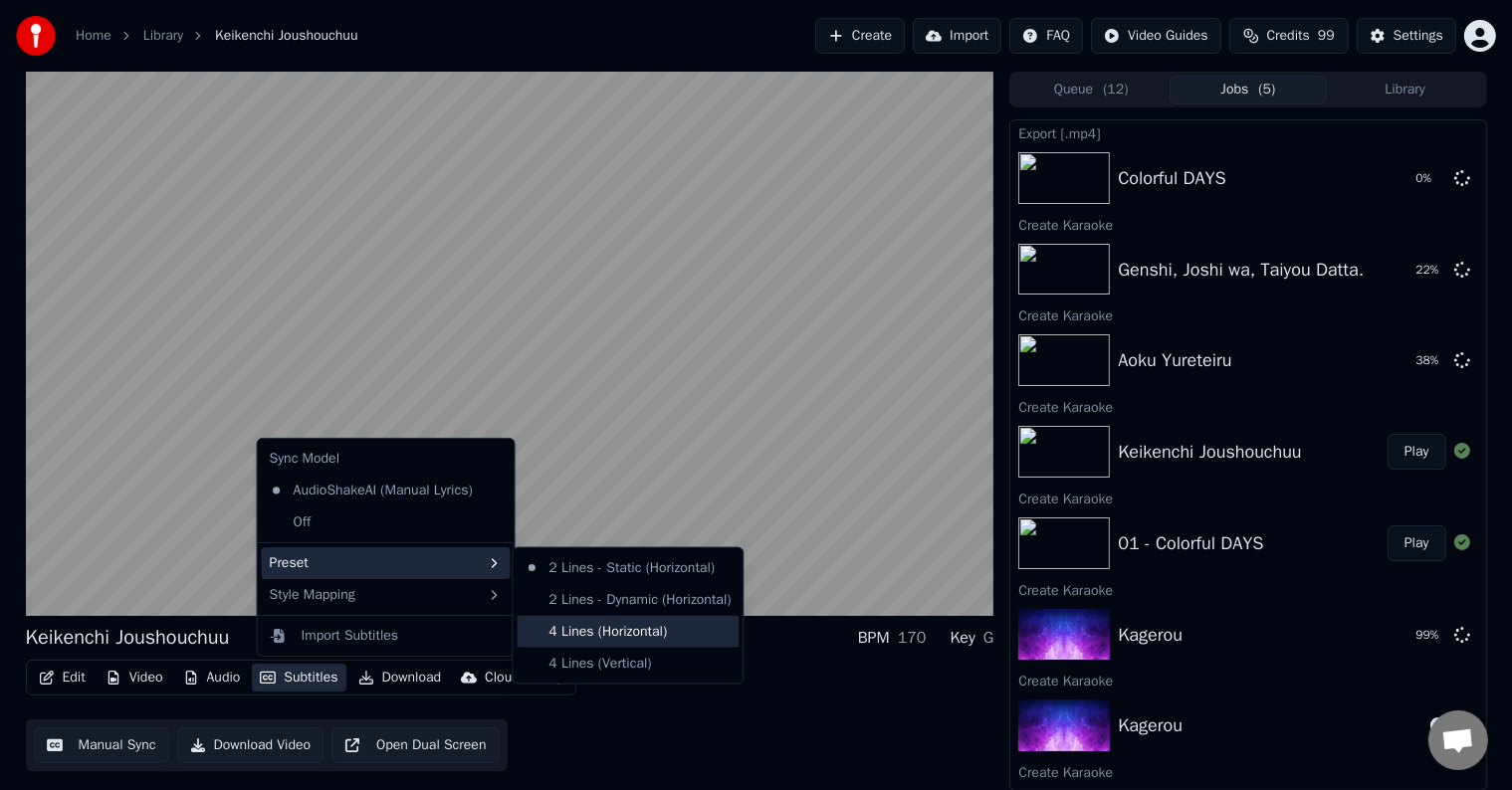 click on "4 Lines (Horizontal)" at bounding box center [627, 632] 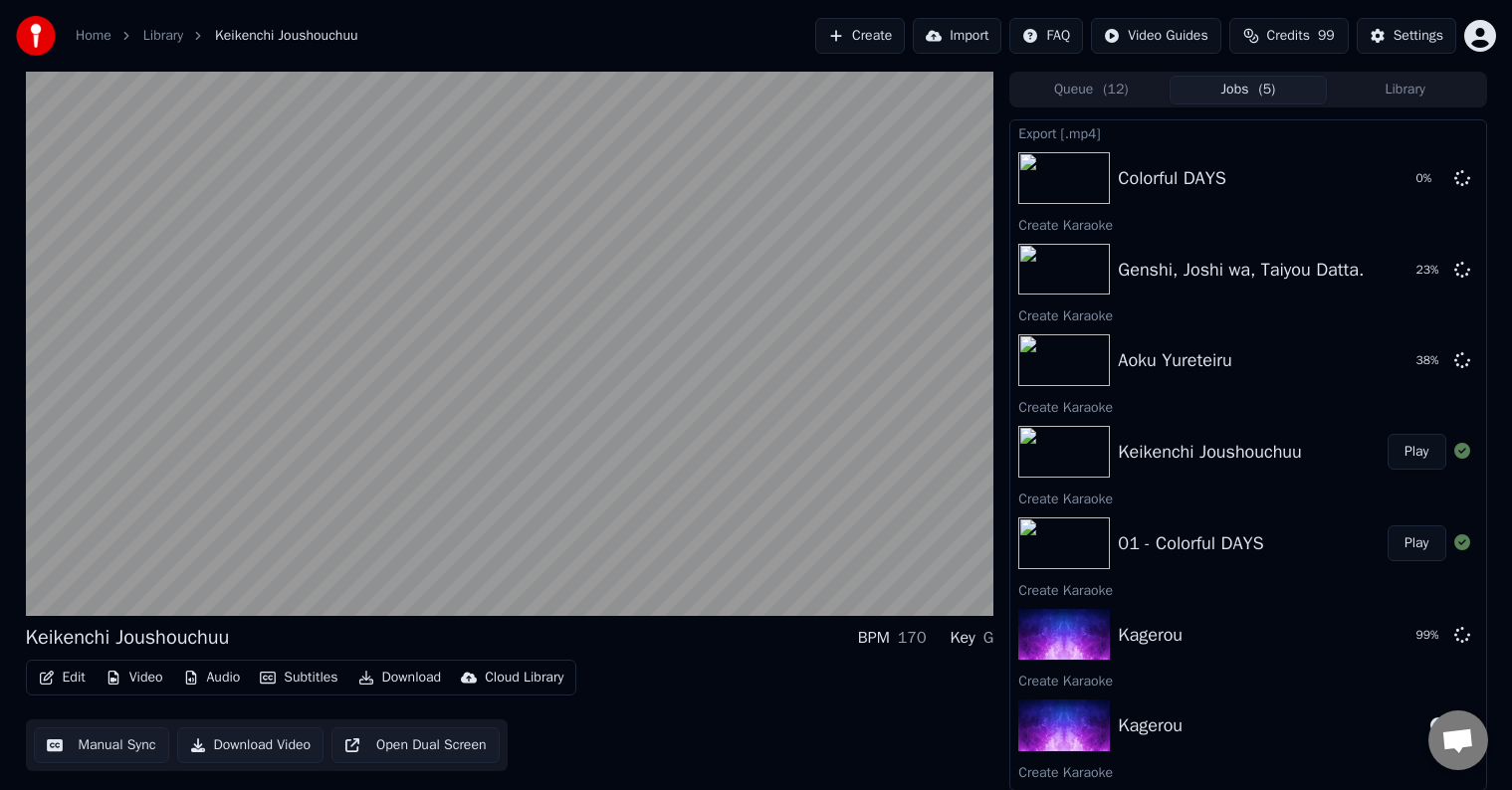 scroll, scrollTop: 0, scrollLeft: 0, axis: both 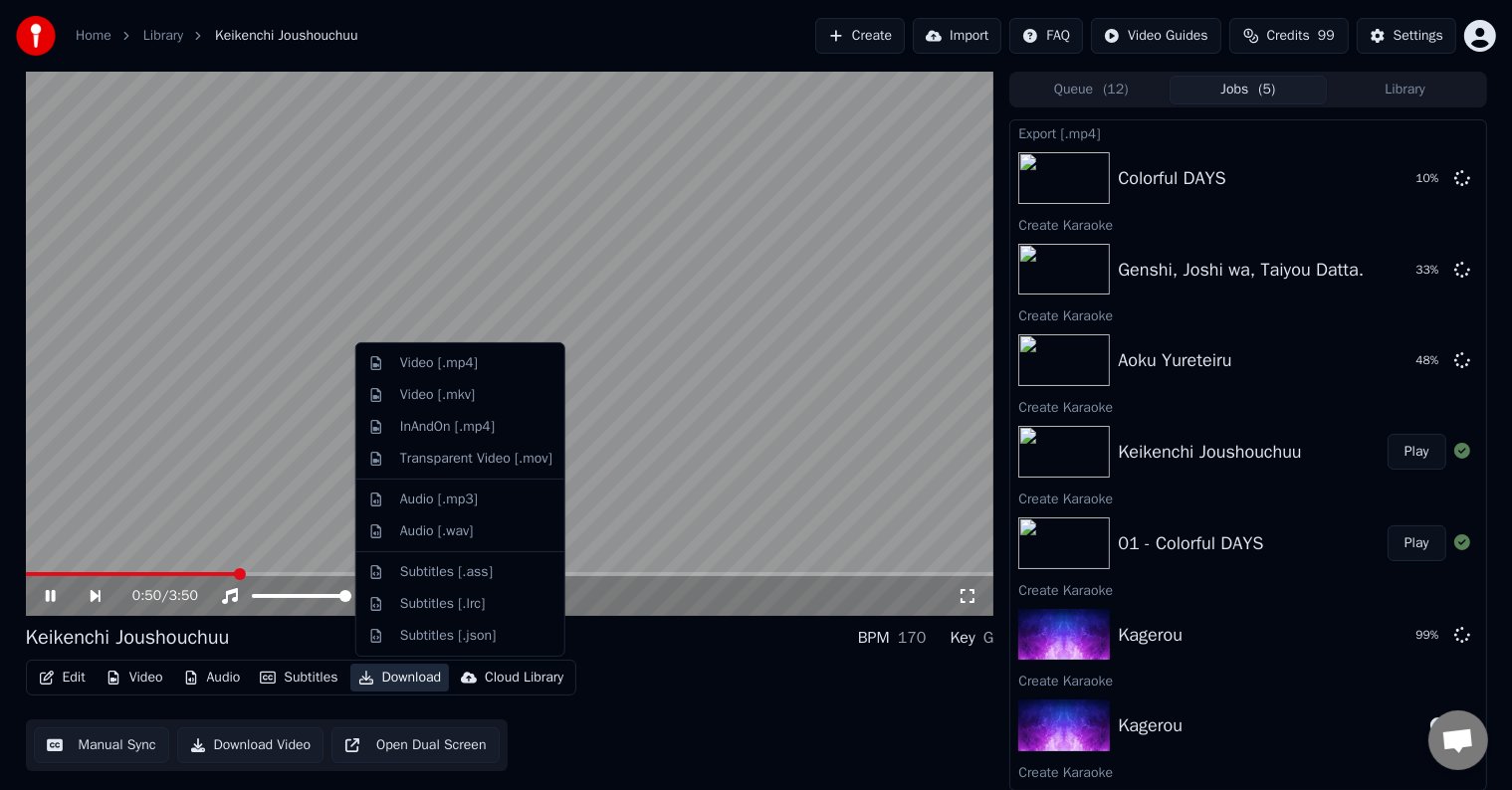 click on "Download" at bounding box center (400, 678) 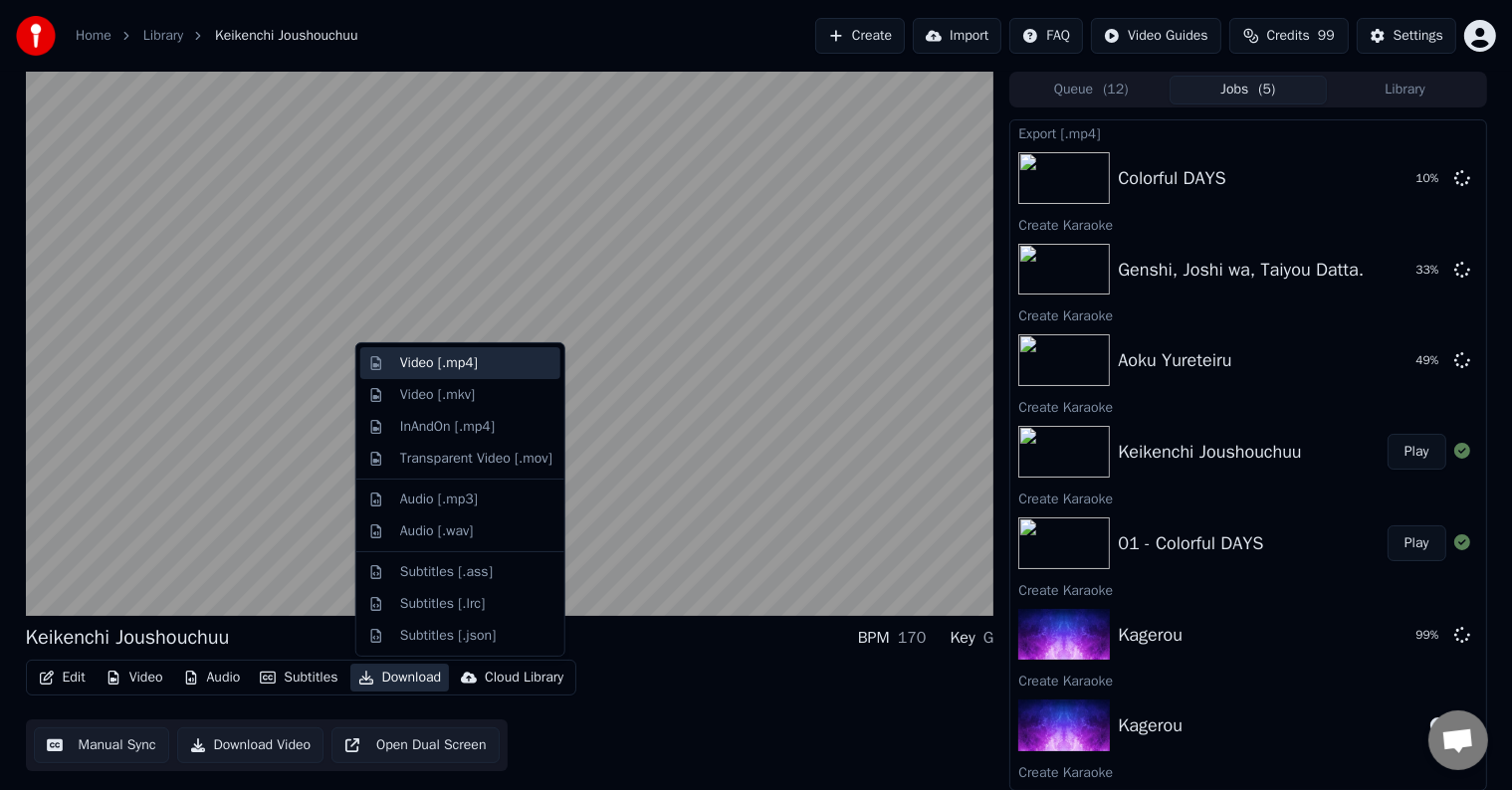 click on "Video [.mp4]" at bounding box center [439, 363] 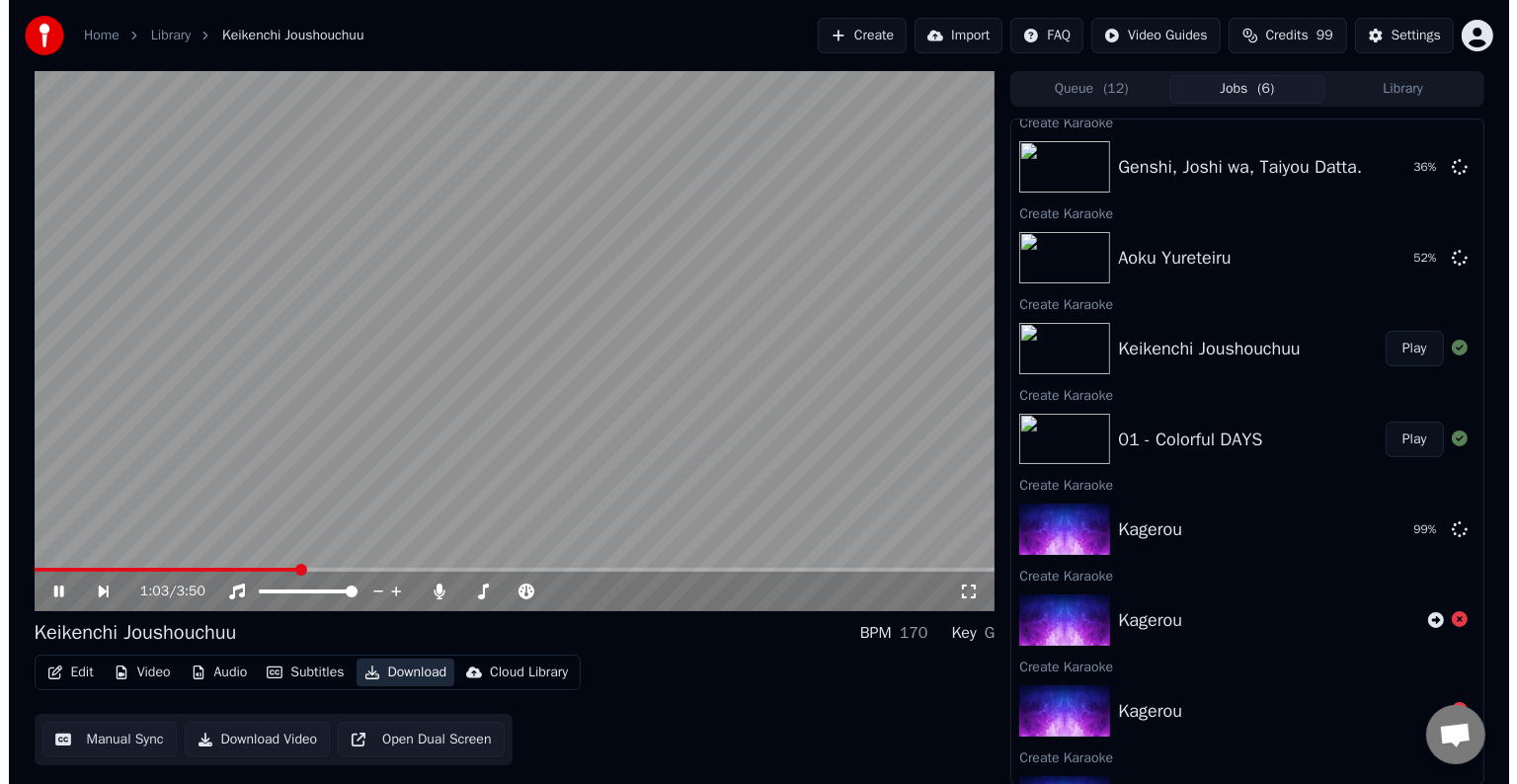 scroll, scrollTop: 0, scrollLeft: 0, axis: both 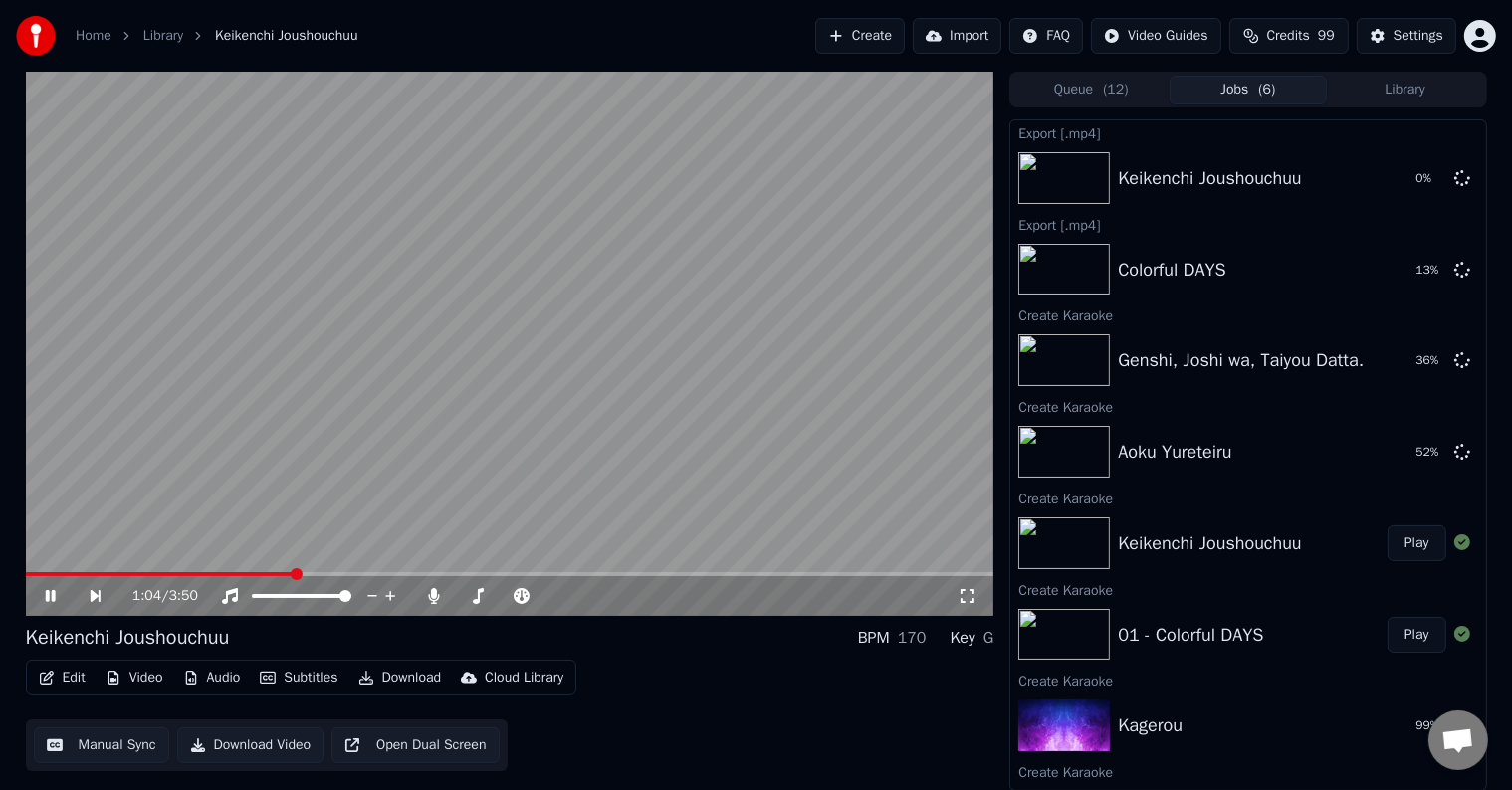 click at bounding box center (510, 343) 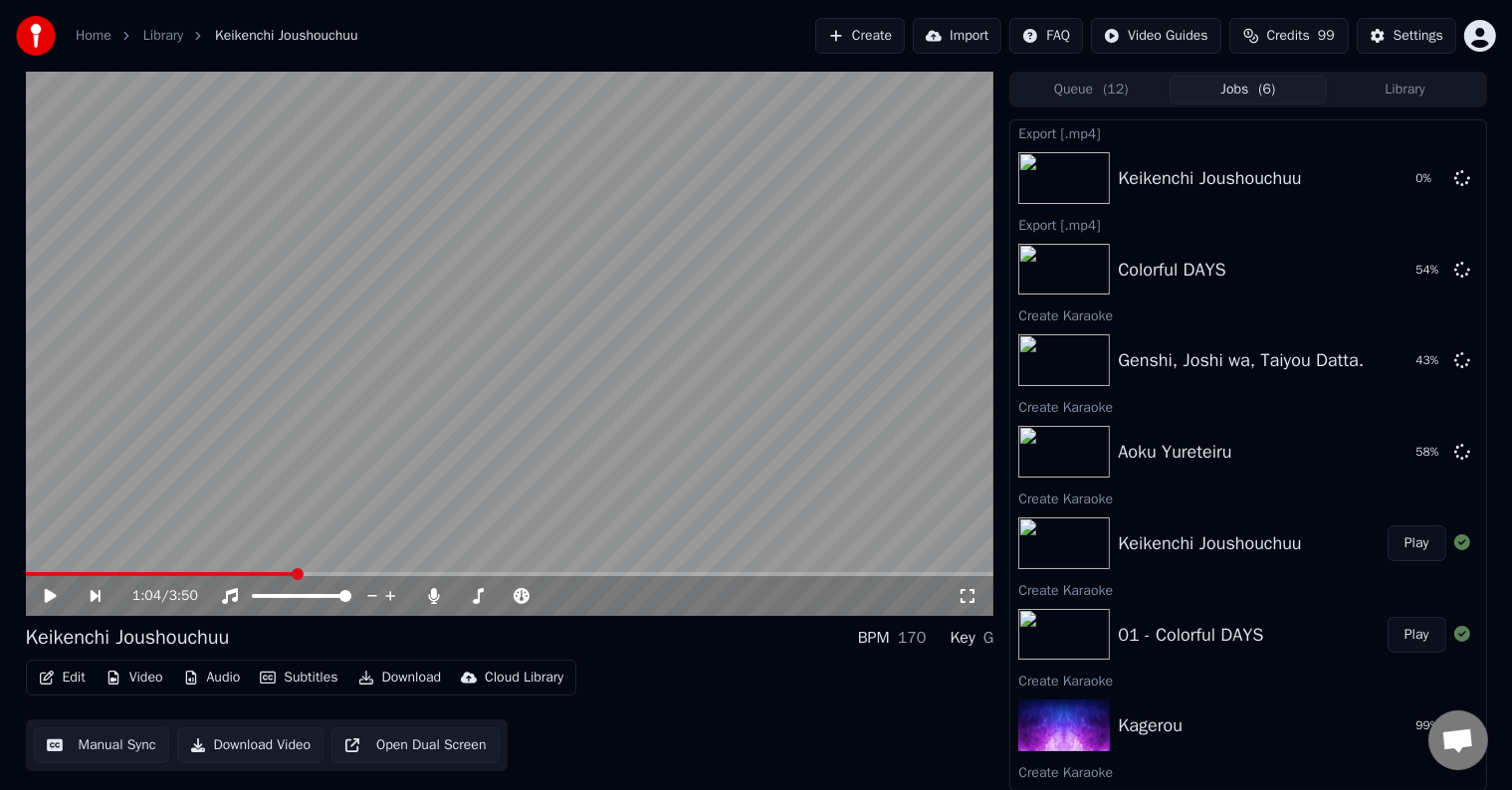 click on "Create" at bounding box center (860, 36) 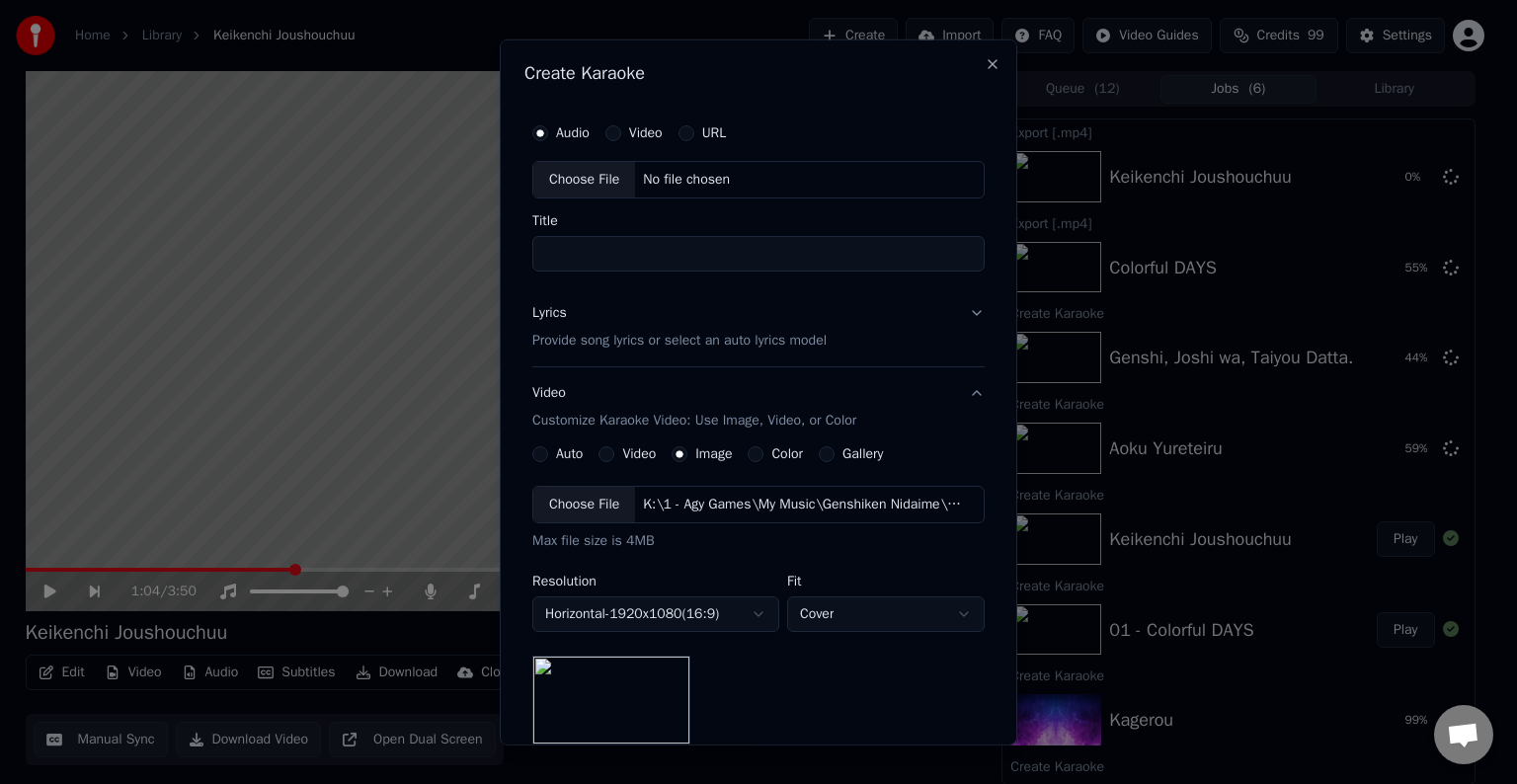 click on "Video" at bounding box center (646, 133) 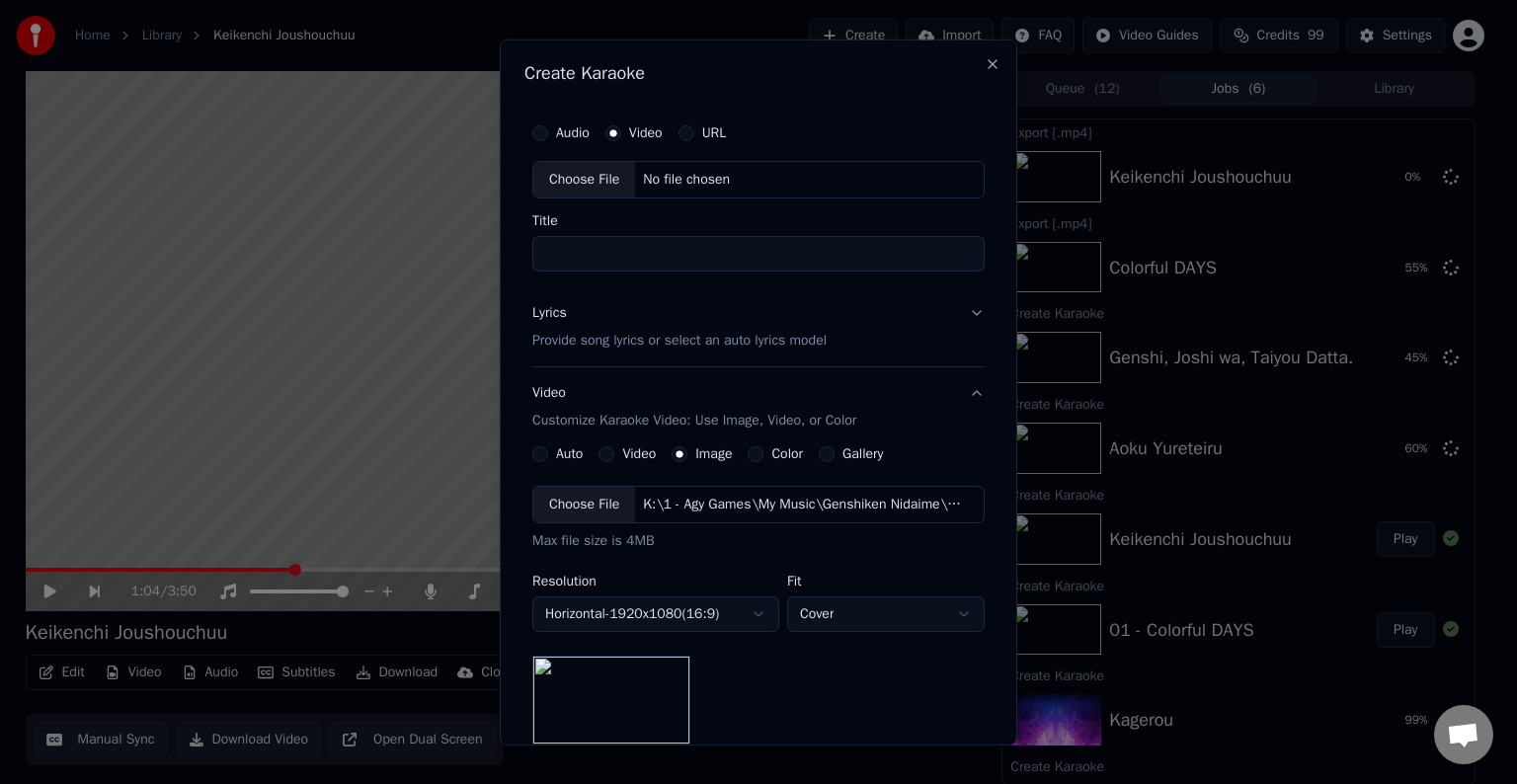 click on "Audio Video URL" at bounding box center (758, 133) 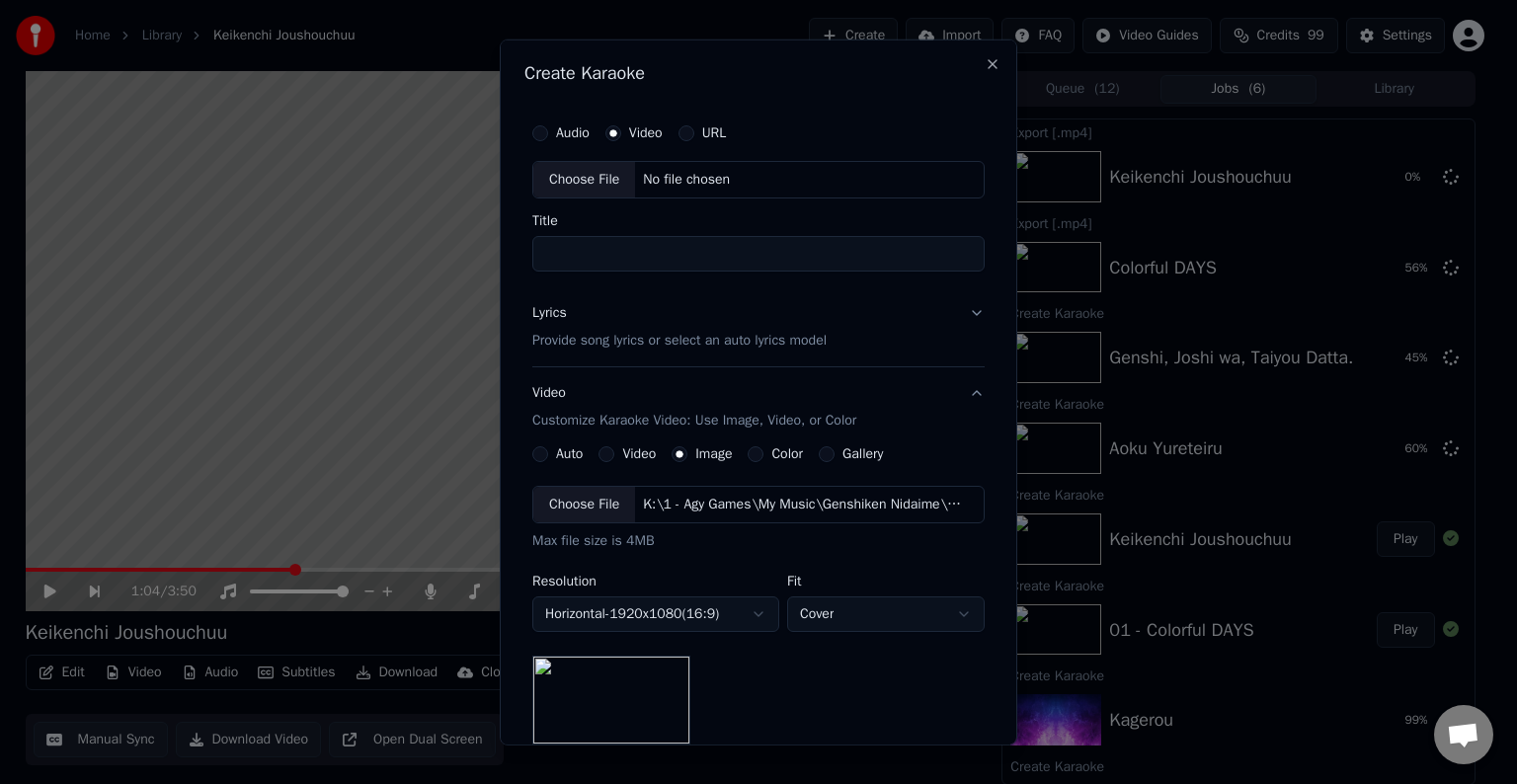 click on "Audio" at bounding box center [573, 133] 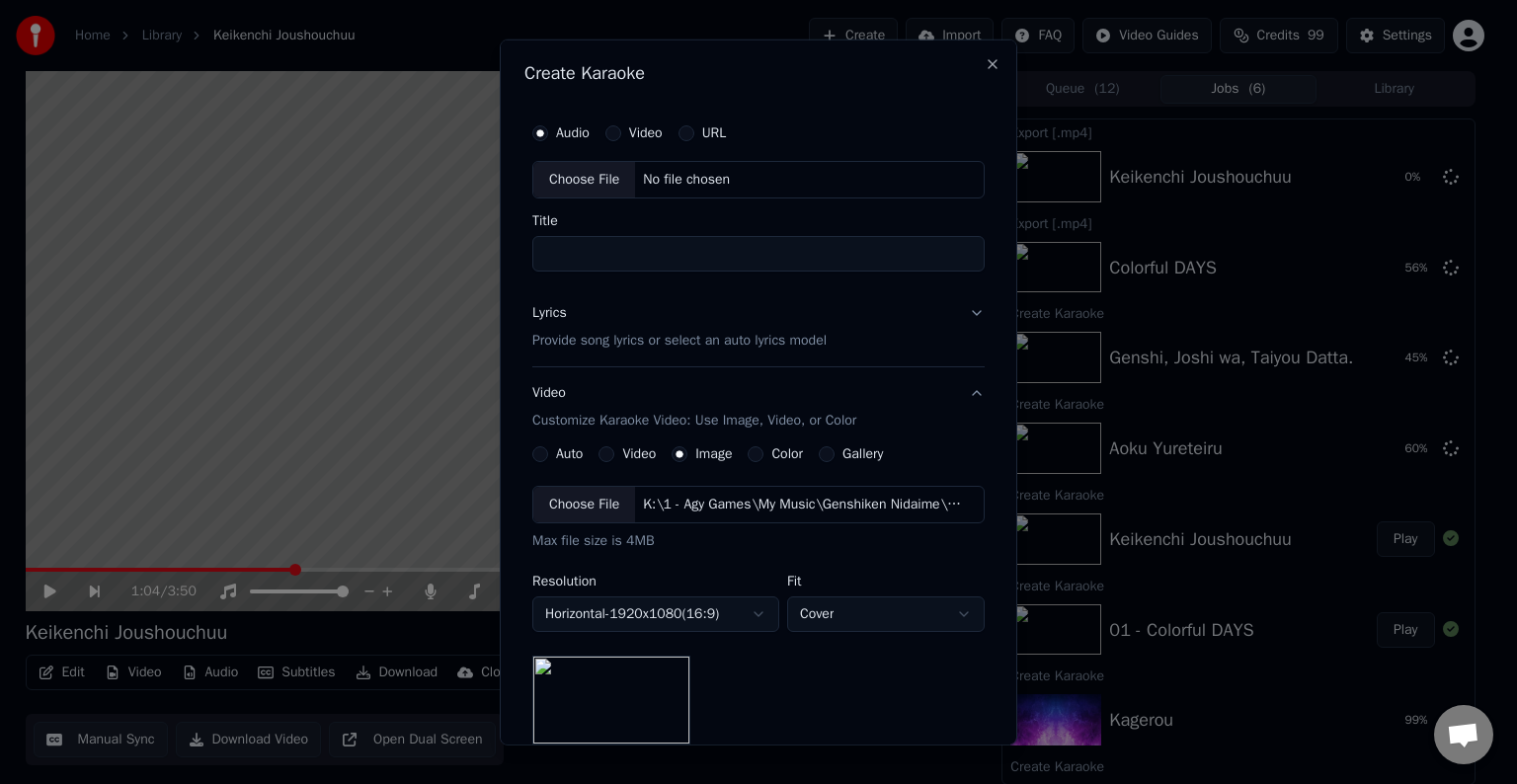 click on "Choose File" at bounding box center (584, 180) 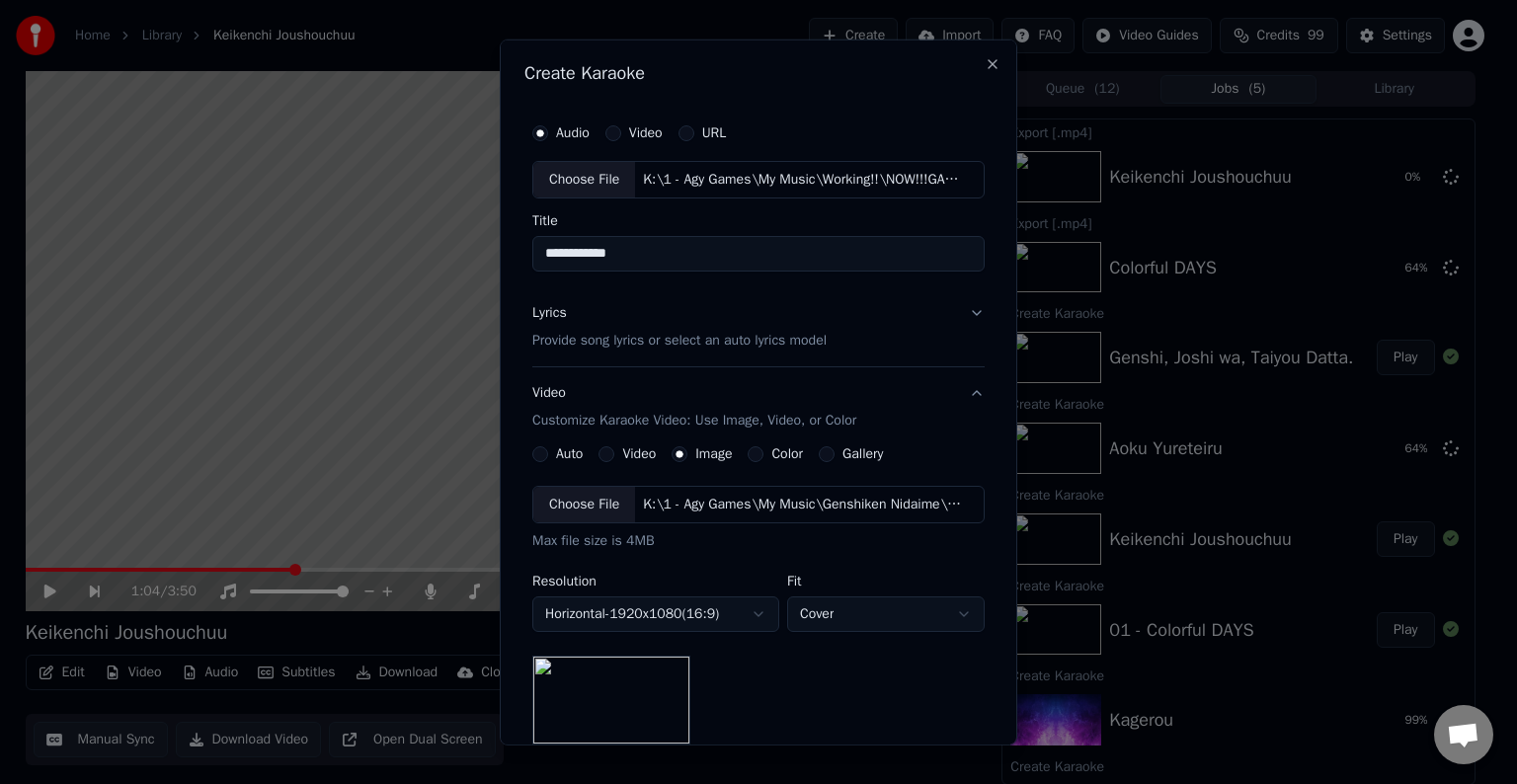 type on "**********" 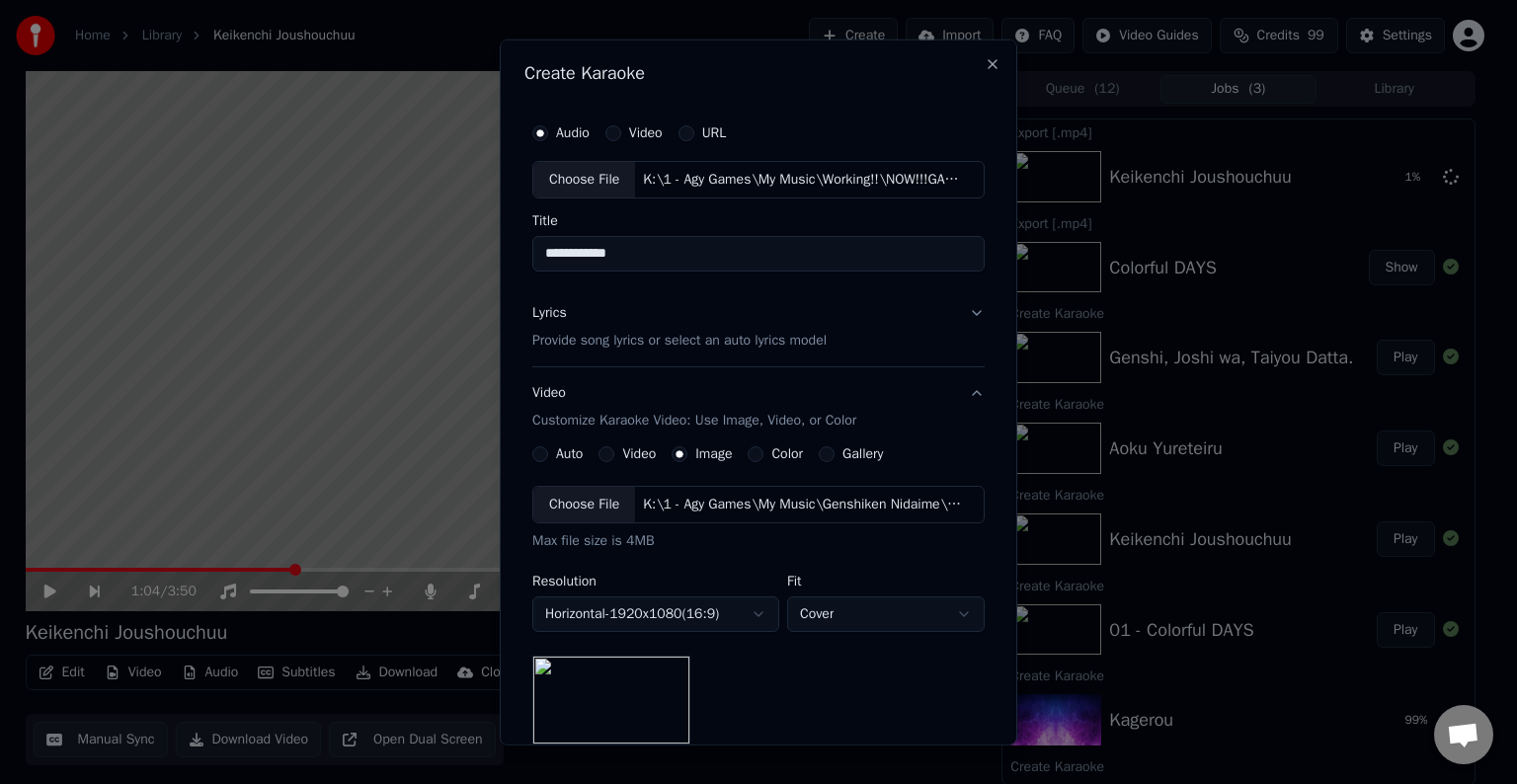 click on "Provide song lyrics or select an auto lyrics model" at bounding box center (679, 341) 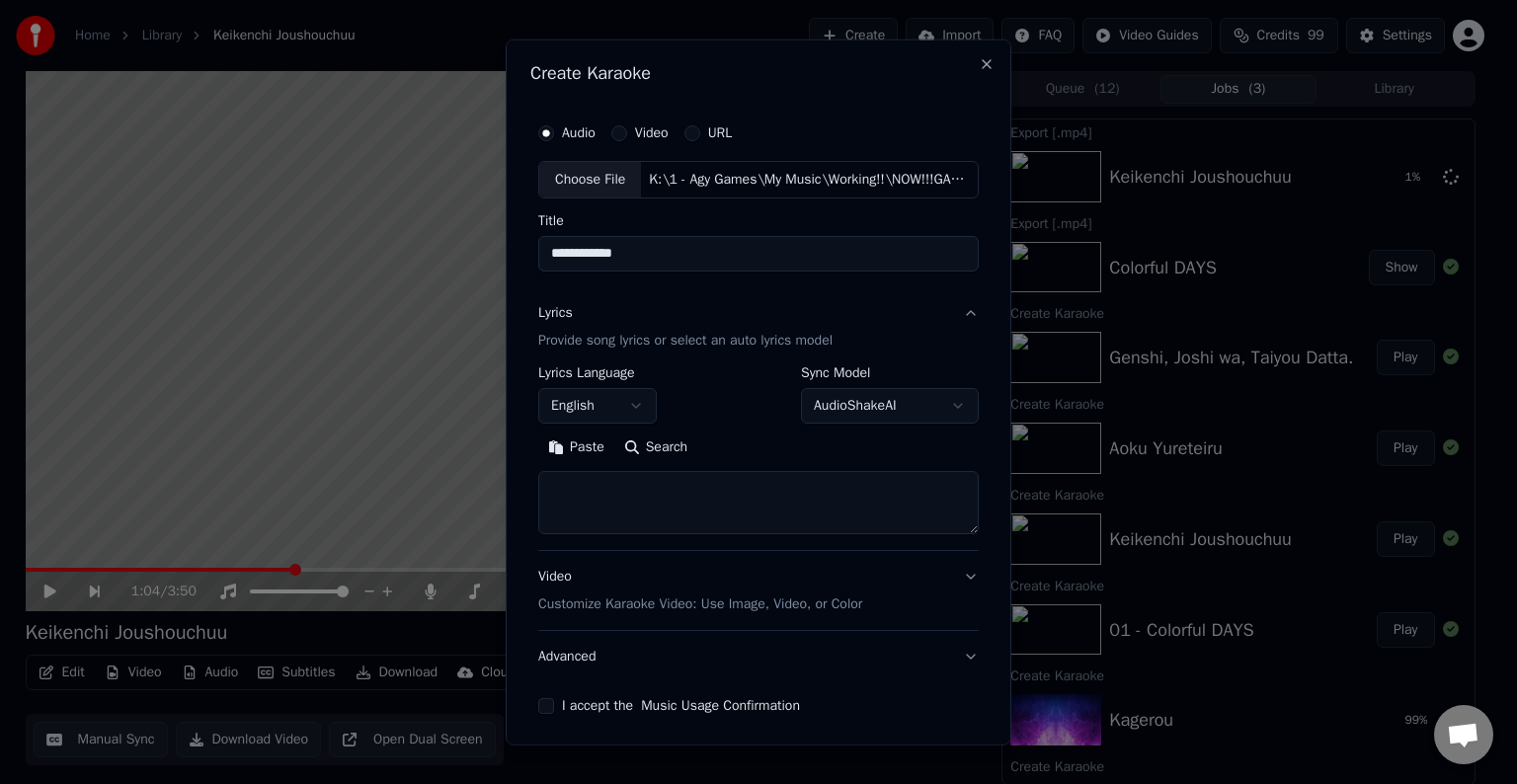 click on "Home Library Keikenchi Joushouchuu Create Import FAQ Video Guides Credits 99 Settings 1:04  /  3:50 Keikenchi Joushouchuu BPM 170 Key G Edit Video Audio Subtitles Download Cloud Library Manual Sync Download Video Open Dual Screen Queue ( 12 ) Jobs ( 3 ) Library Export [.mp4] Keikenchi Joushouchuu 1 % Export [.mp4] Colorful DAYS Show Create Karaoke Genshi, Joshi wa, Taiyou Datta. Play Create Karaoke Aoku Yureteiru Play Create Karaoke Keikenchi Joushouchuu Play Create Karaoke 01 - Colorful DAYS Play Create Karaoke Kagerou 99 % Create Karaoke Kagerou Create Karaoke Kagerou Create Karaoke Kagerou 0 % Export [.mp4] Mogire Beam! Ringo Show Export [.mp4] Hito Toshite Jiku ga Bureteiru Show Export [.mp4] Kuusou Rumba Show Export [.mp4] Kuusou Rumba Show Create Karaoke Ringo Mogire Beam! Play Create Karaoke Hito Toshite Jiku ga Bureteiru Play Create Karaoke Kuusou Rumba Play Create Karaoke Kagerou Export [.mp4] Piccolo Nonaka Ai Show Export [.mp4] Zetsubou Restaurant Show Create Karaoke Nonaka Ai - Piccolo Play Play" at bounding box center [750, 392] 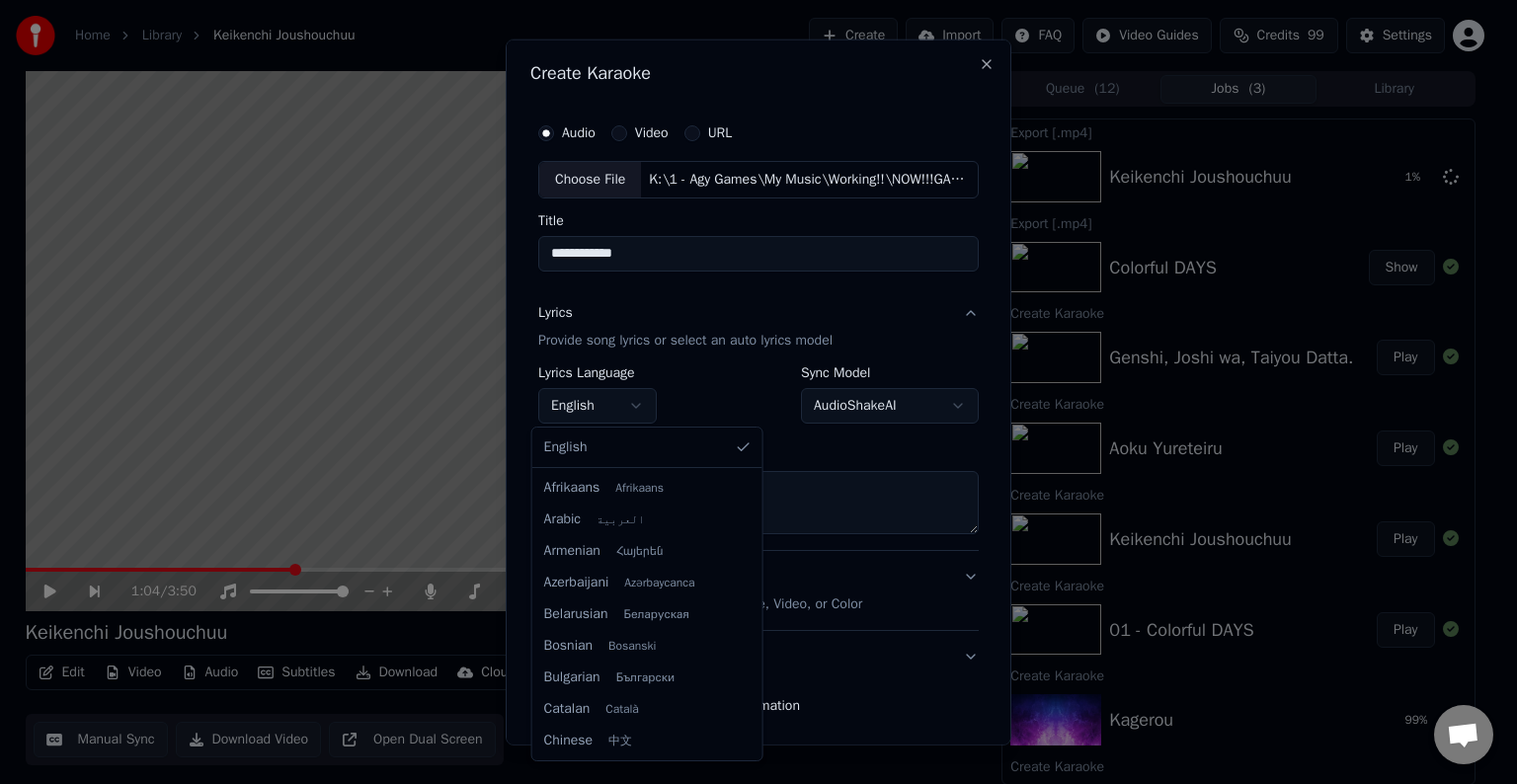 scroll, scrollTop: 695, scrollLeft: 0, axis: vertical 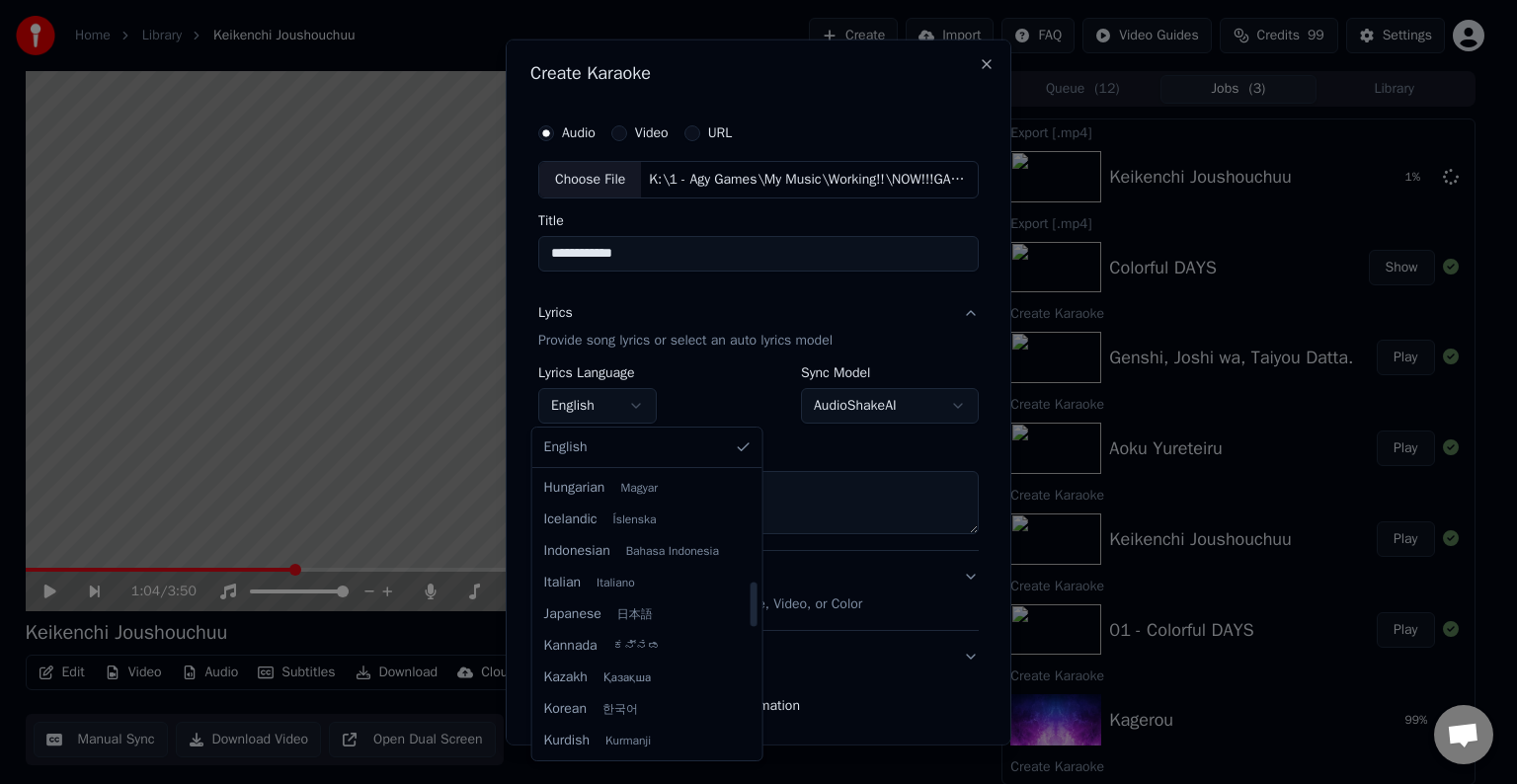 select on "**" 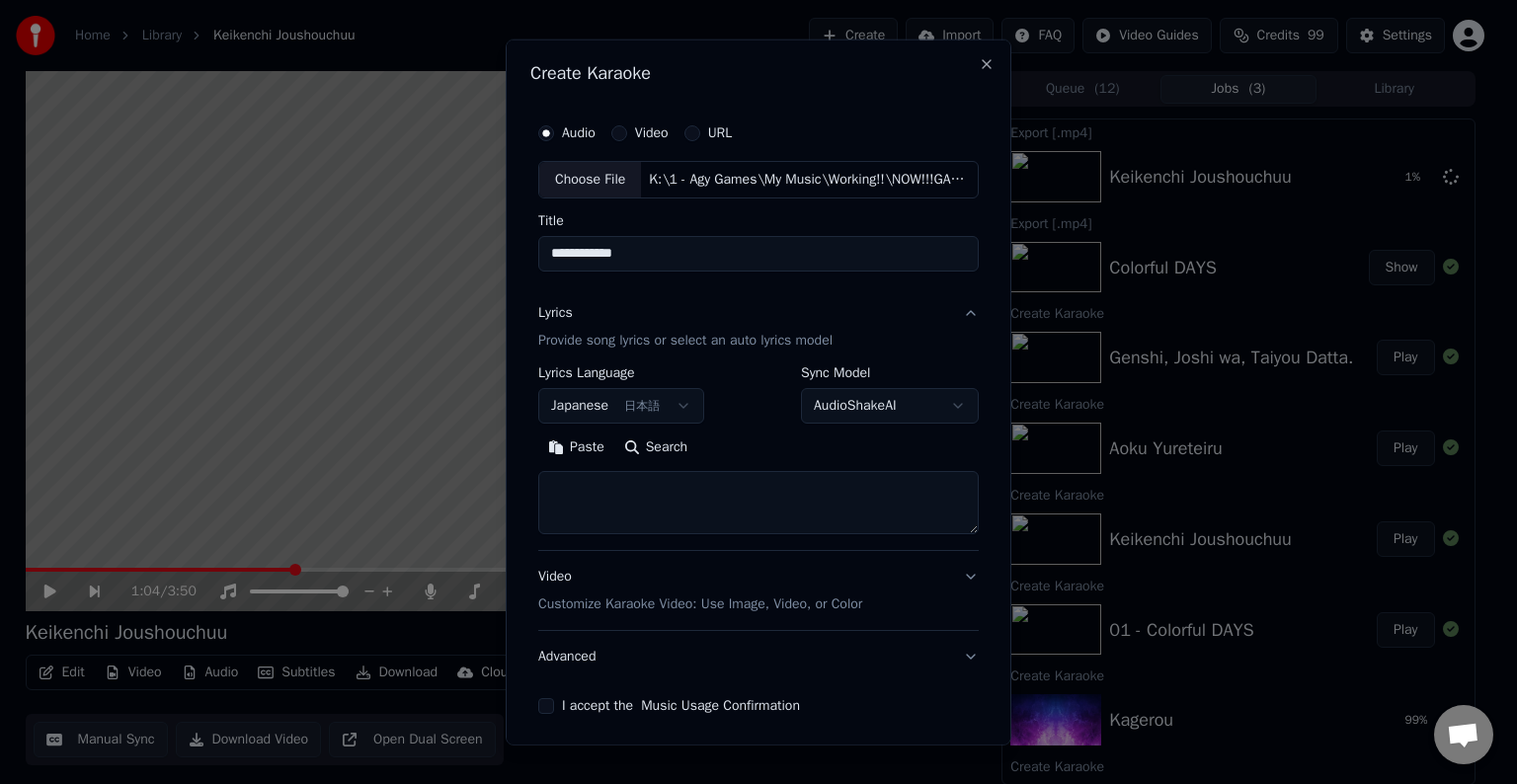 click at bounding box center (758, 503) 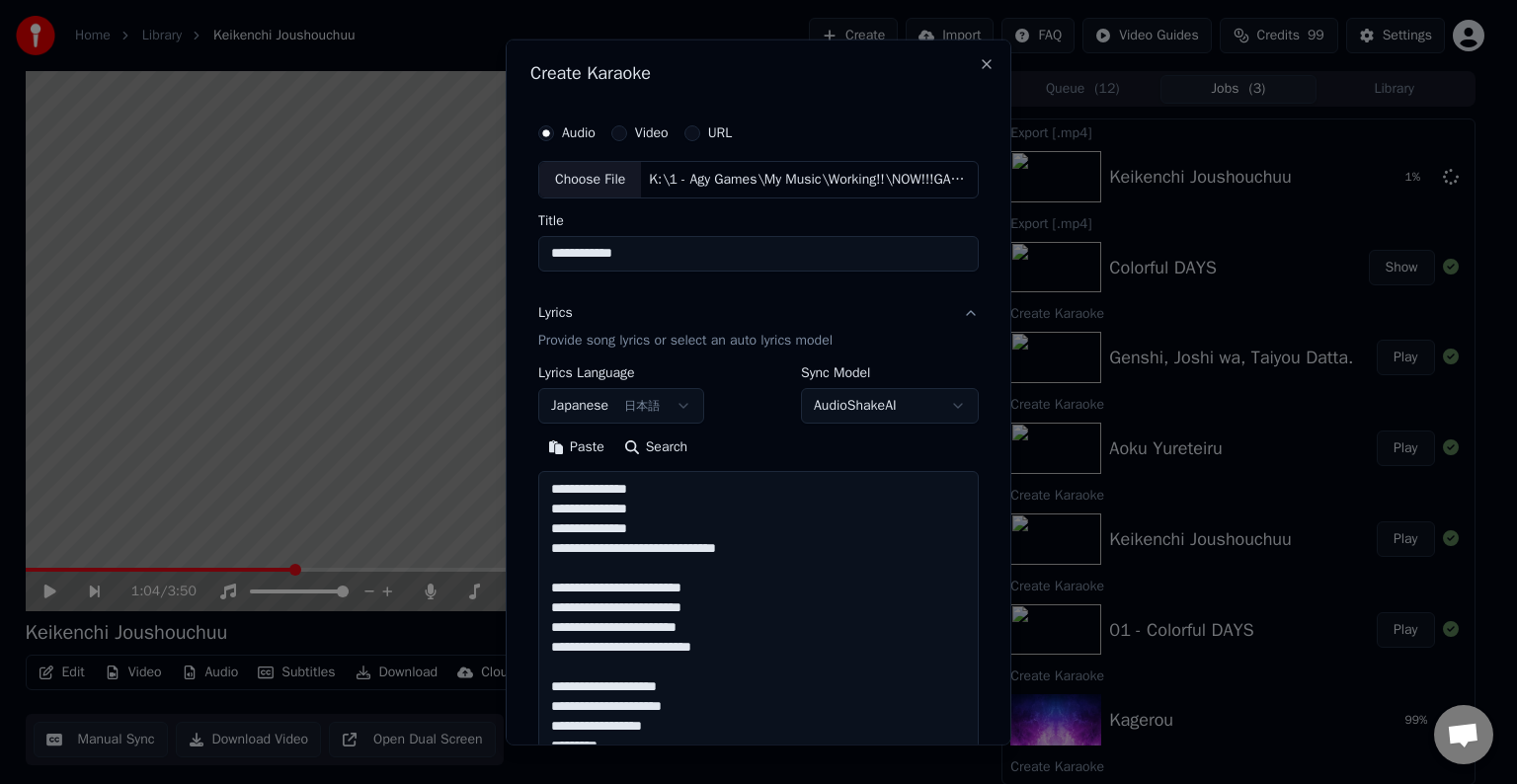 scroll, scrollTop: 1662, scrollLeft: 0, axis: vertical 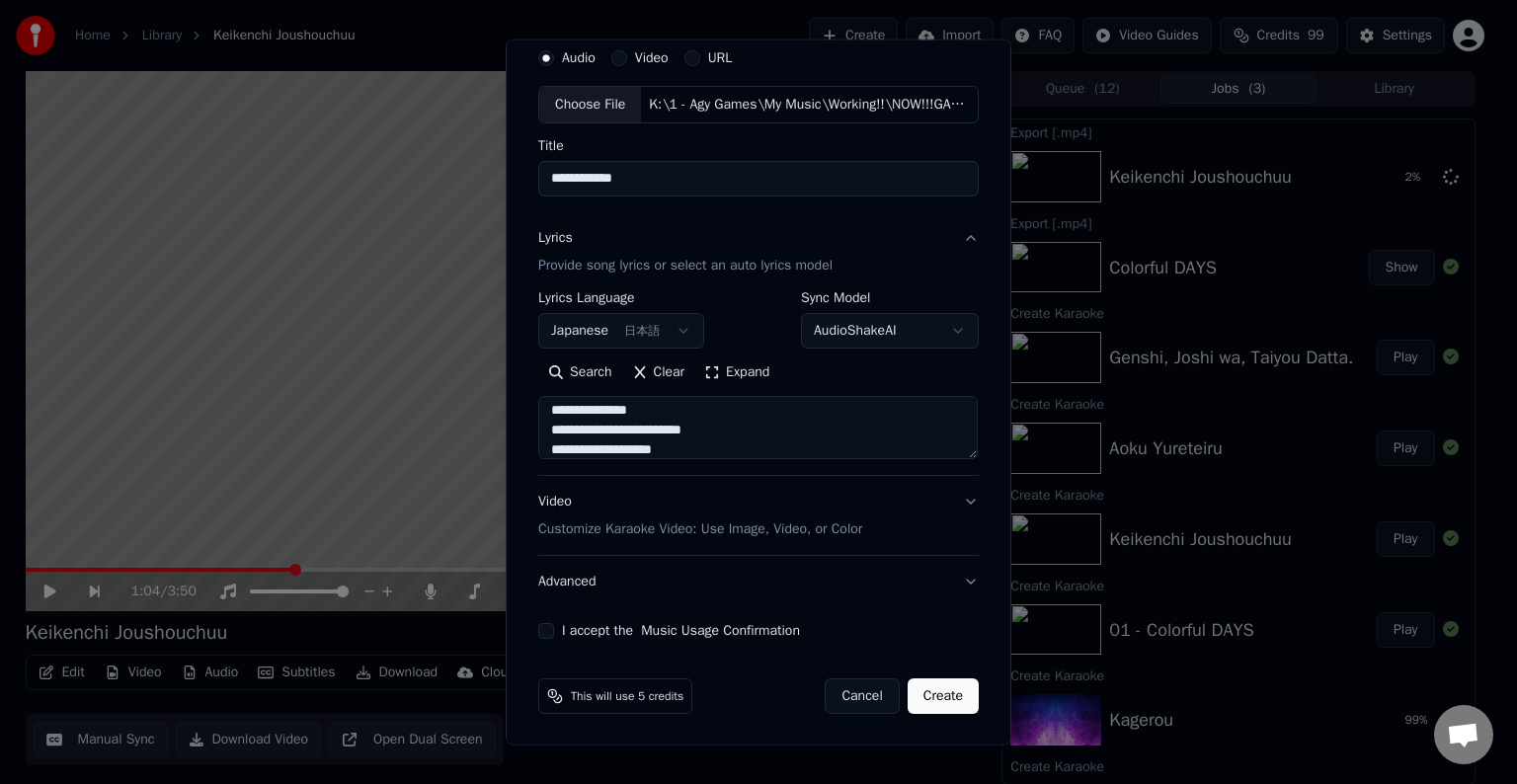 type on "**********" 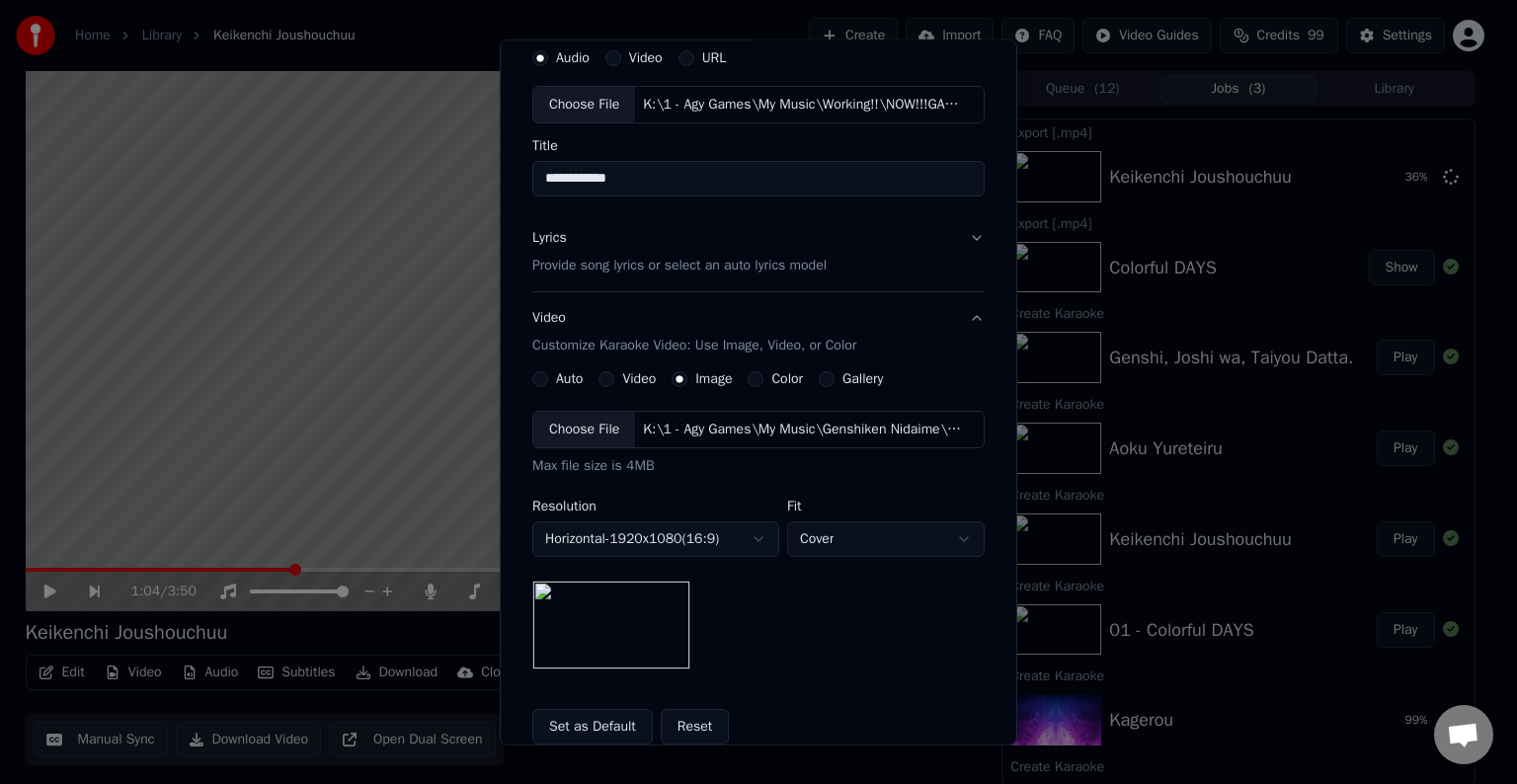 click on "Choose File" at bounding box center [584, 430] 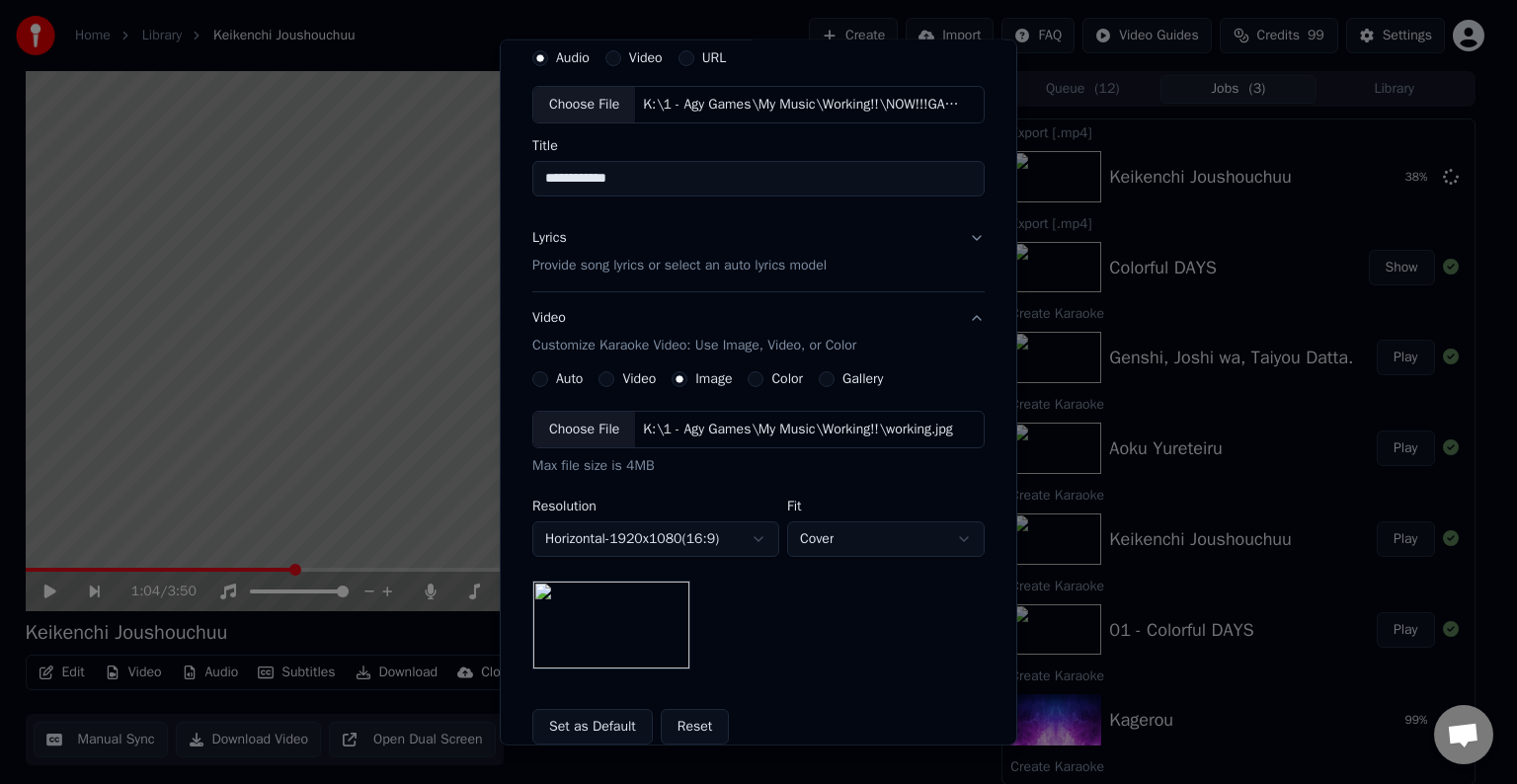 click on "Set as Default" at bounding box center [593, 727] 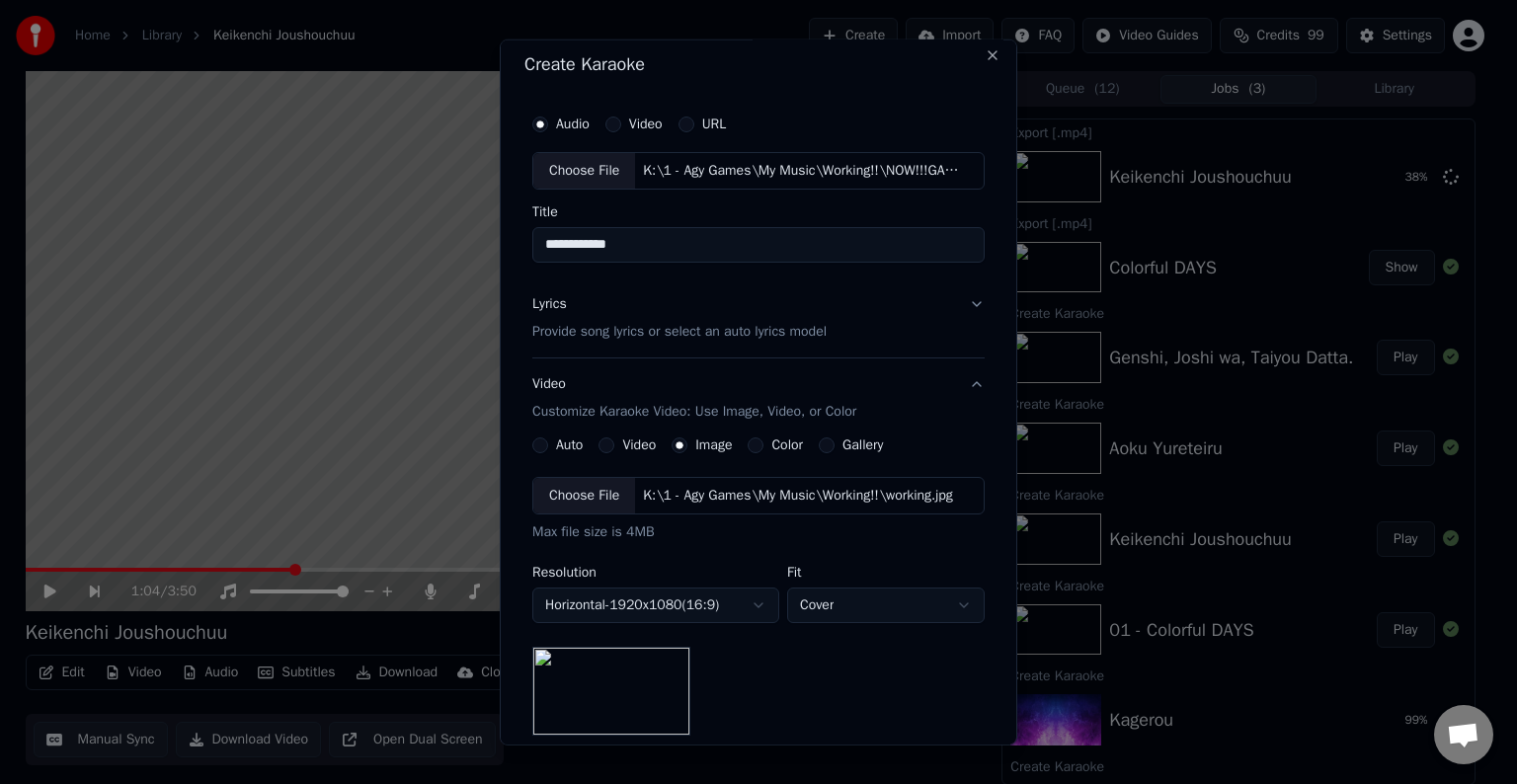 scroll, scrollTop: 0, scrollLeft: 0, axis: both 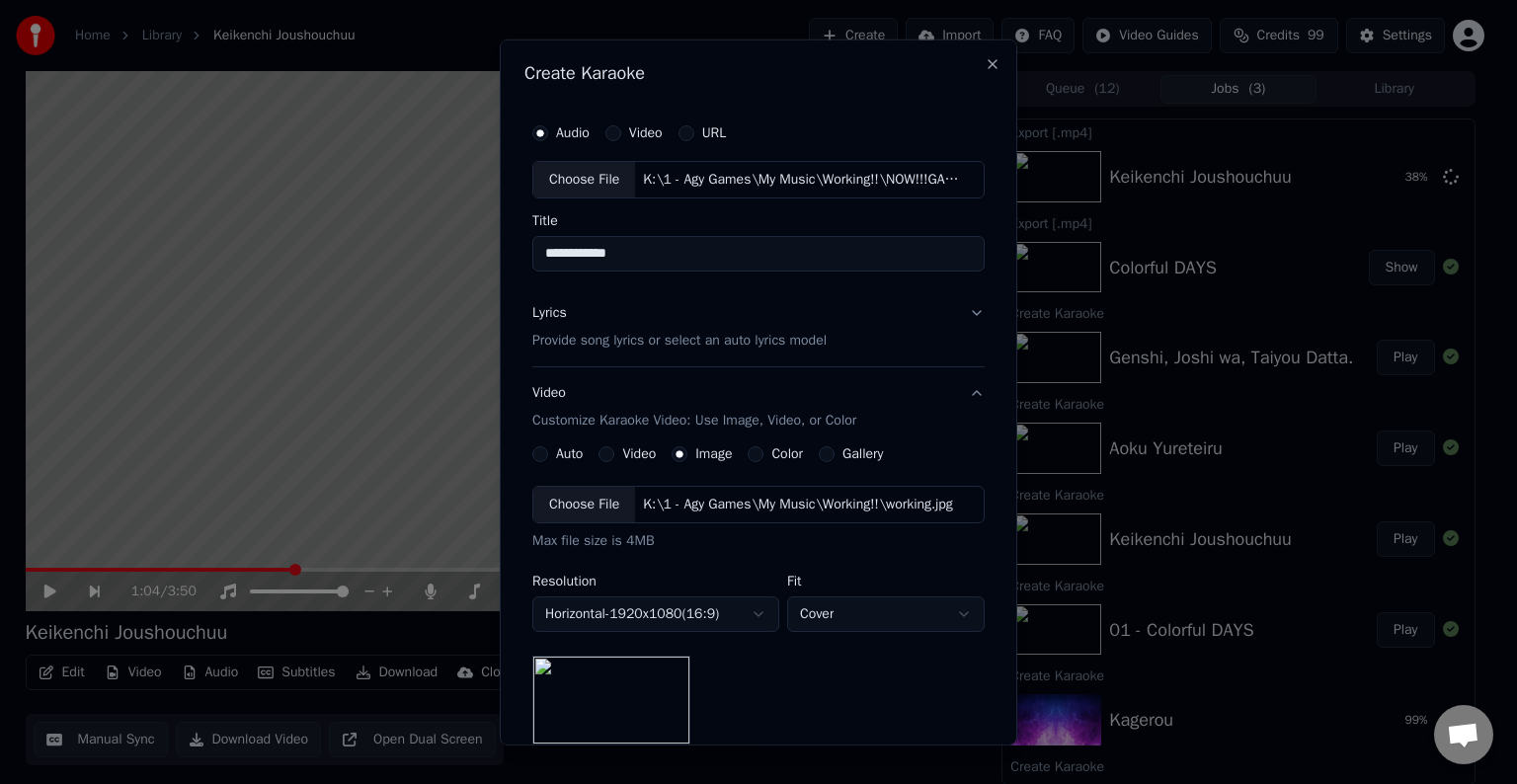 click on "Provide song lyrics or select an auto lyrics model" at bounding box center [679, 341] 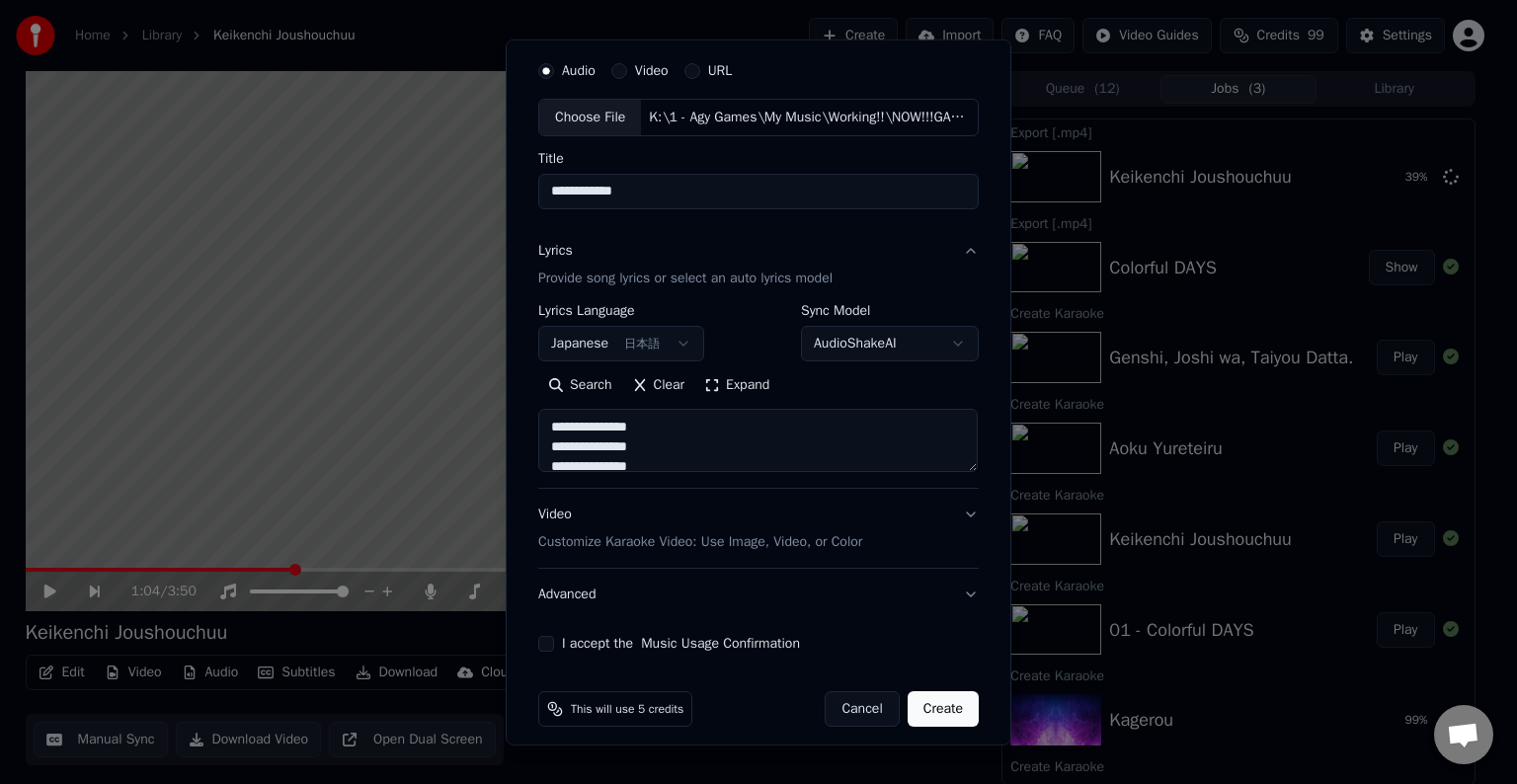 scroll, scrollTop: 75, scrollLeft: 0, axis: vertical 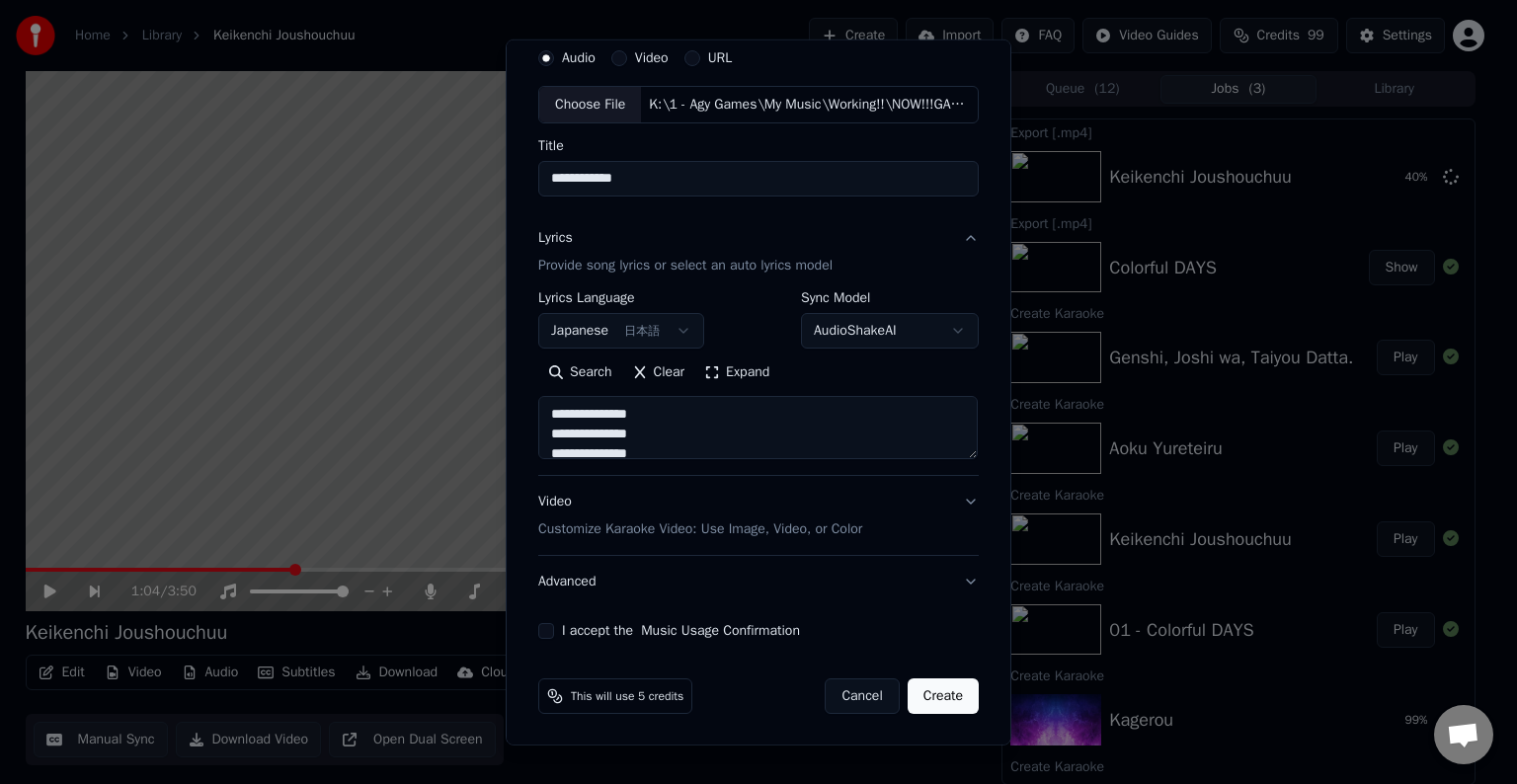 click on "**********" at bounding box center (758, 339) 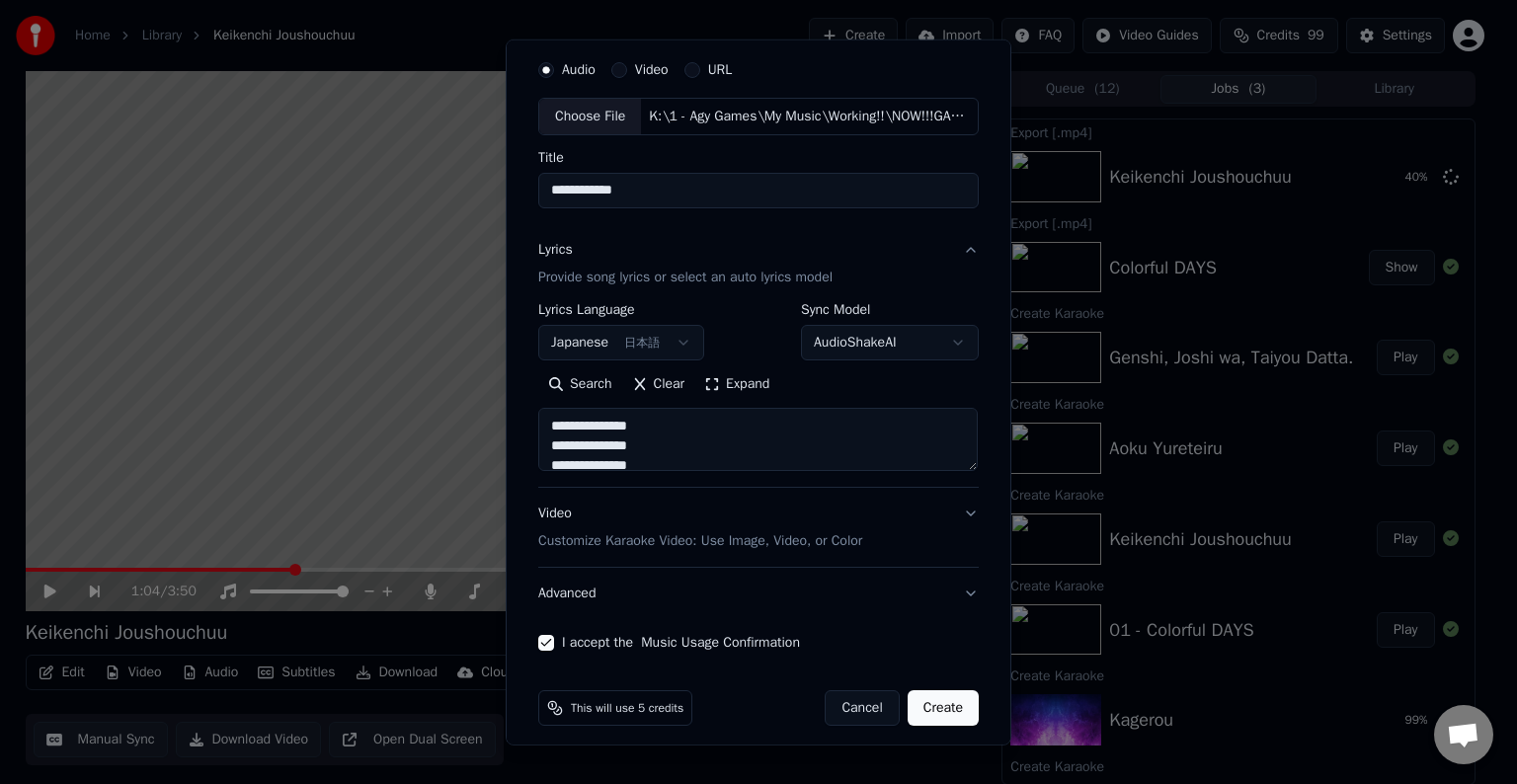 scroll, scrollTop: 75, scrollLeft: 0, axis: vertical 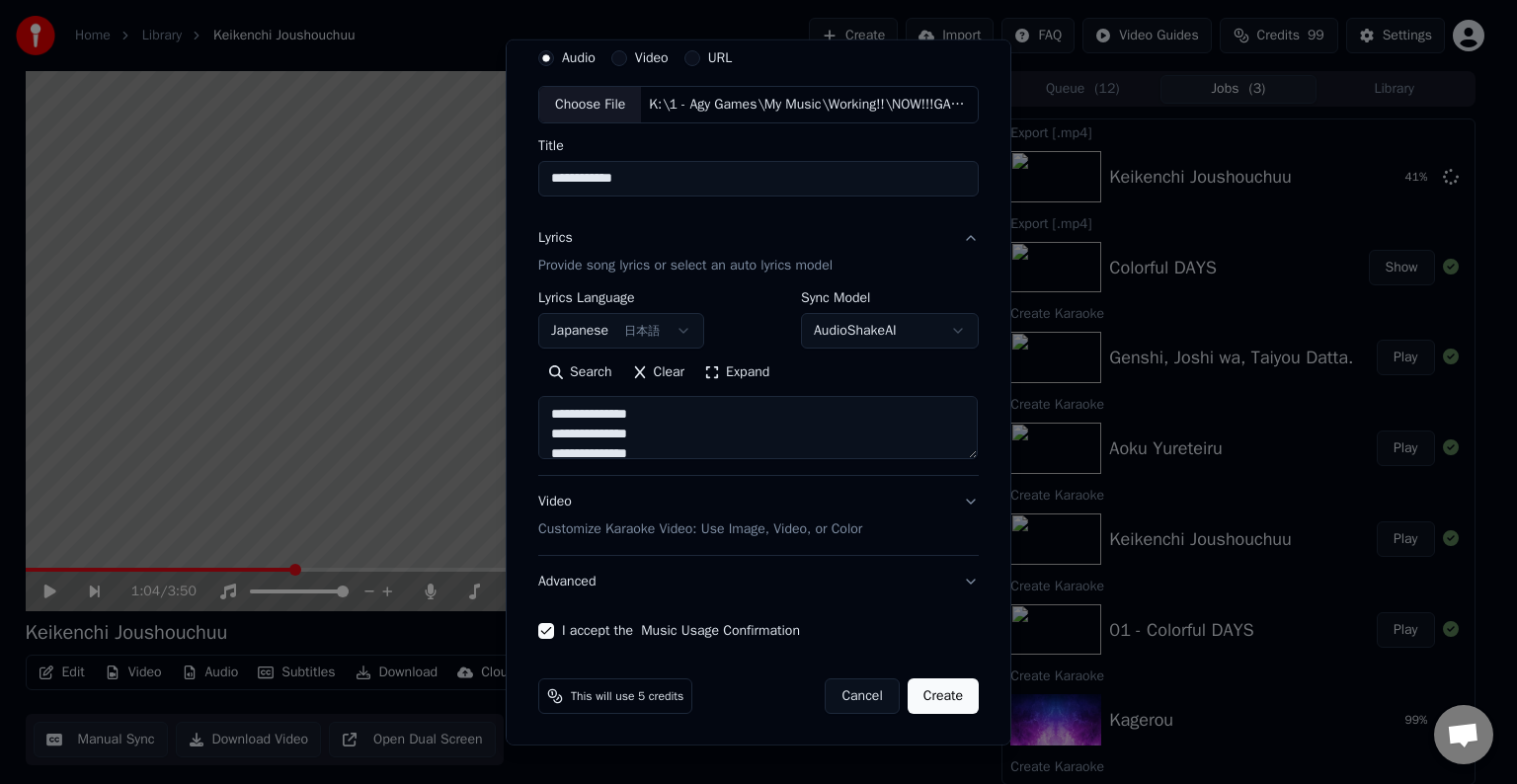 click on "Create" at bounding box center (943, 696) 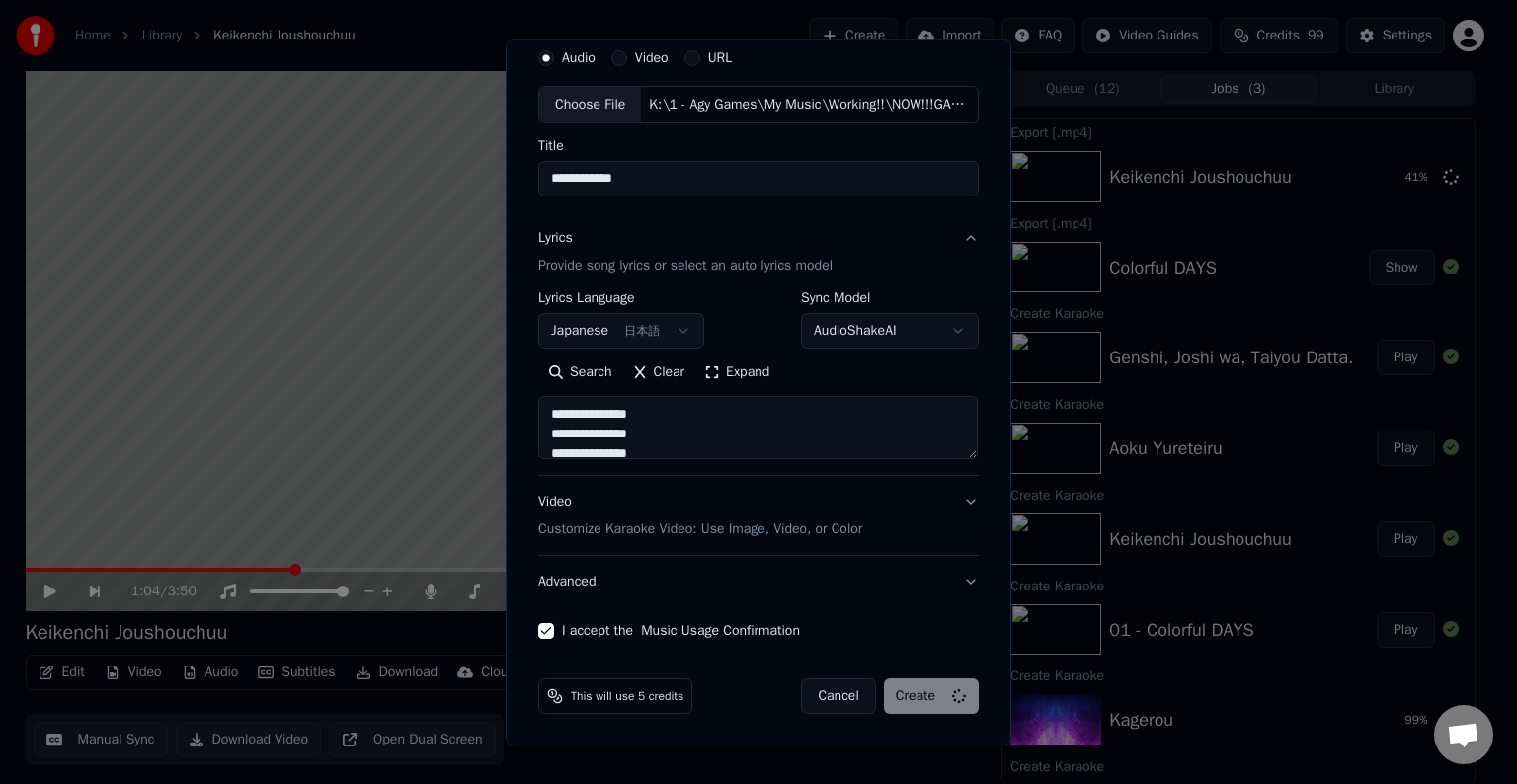 select 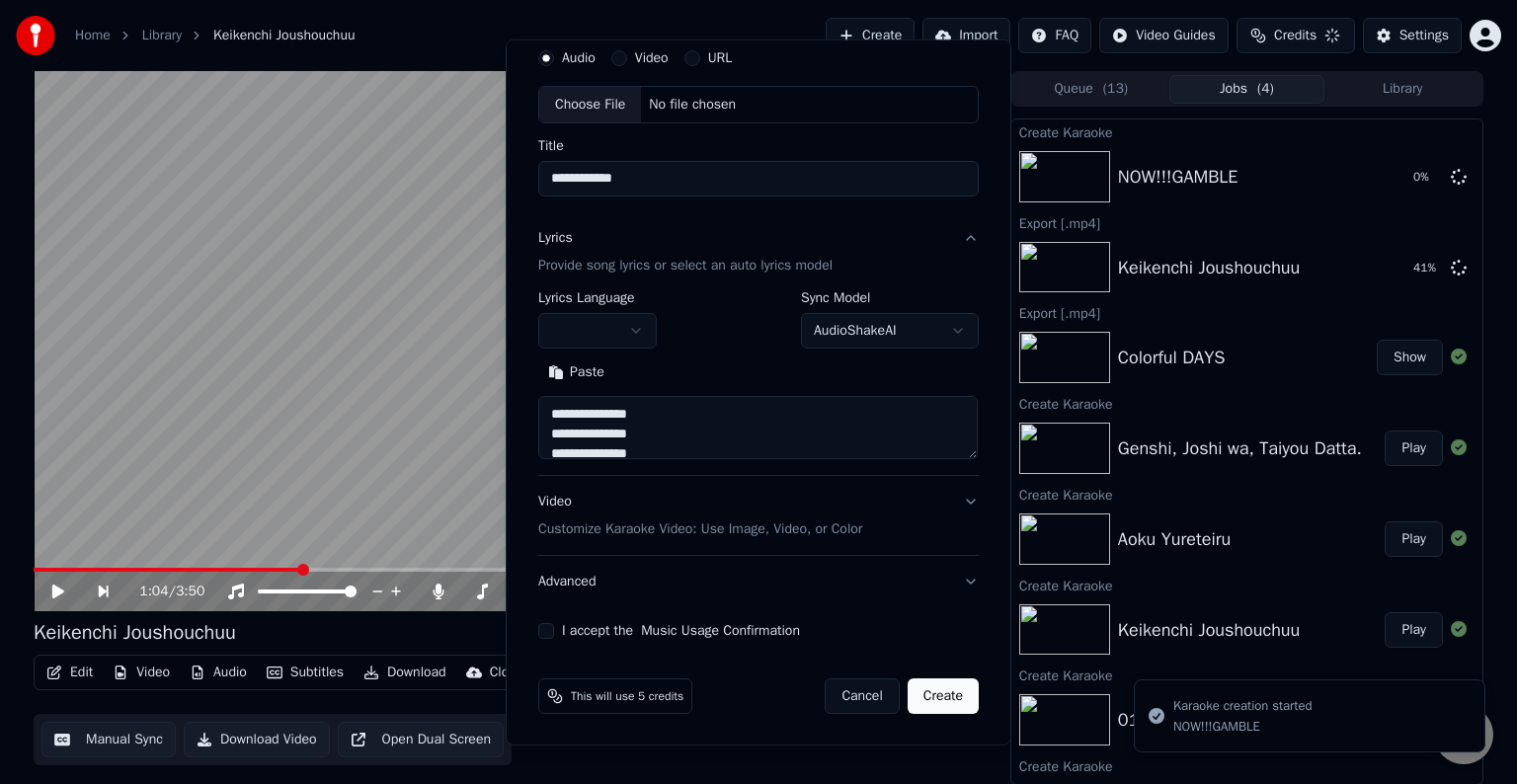 type 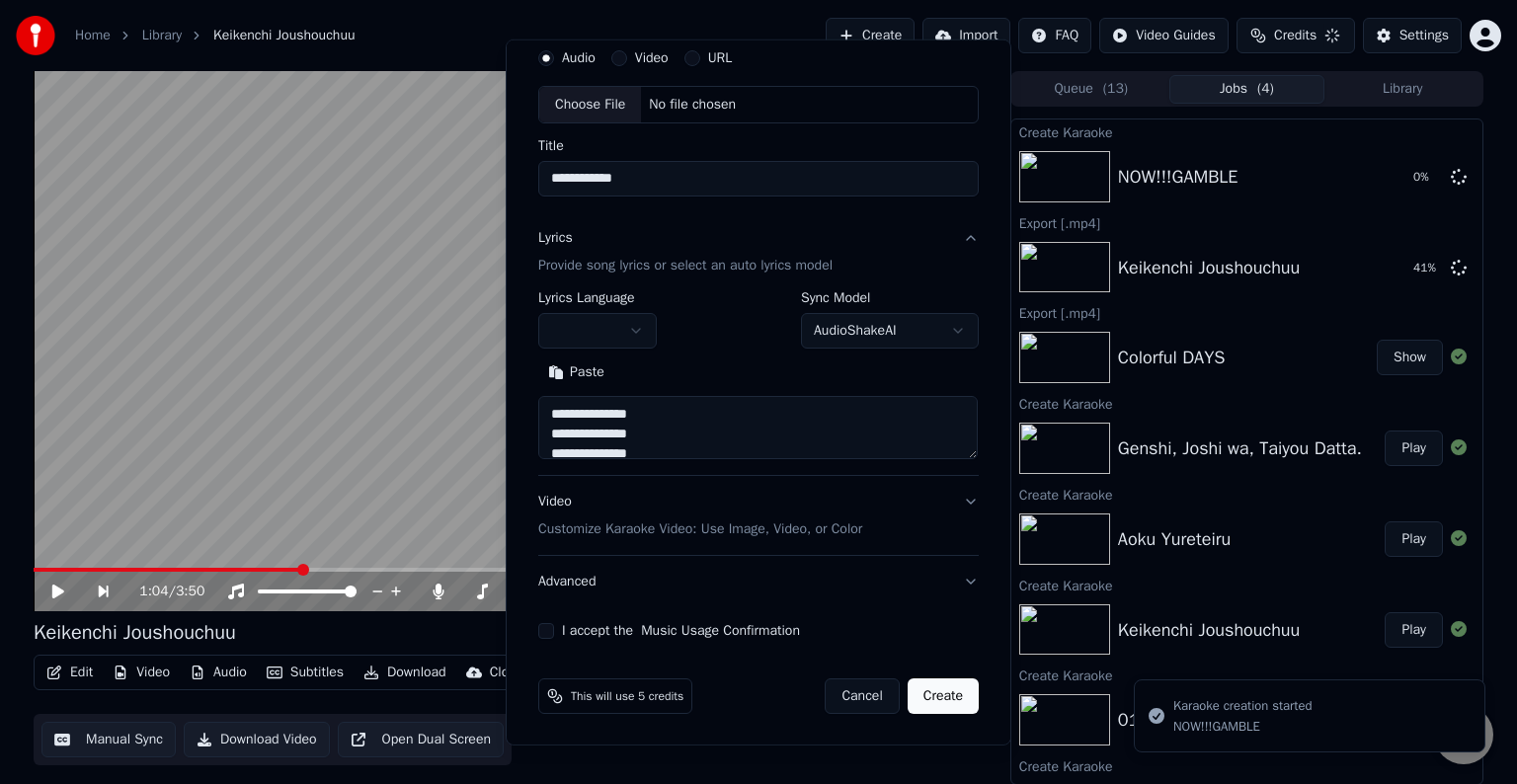 type 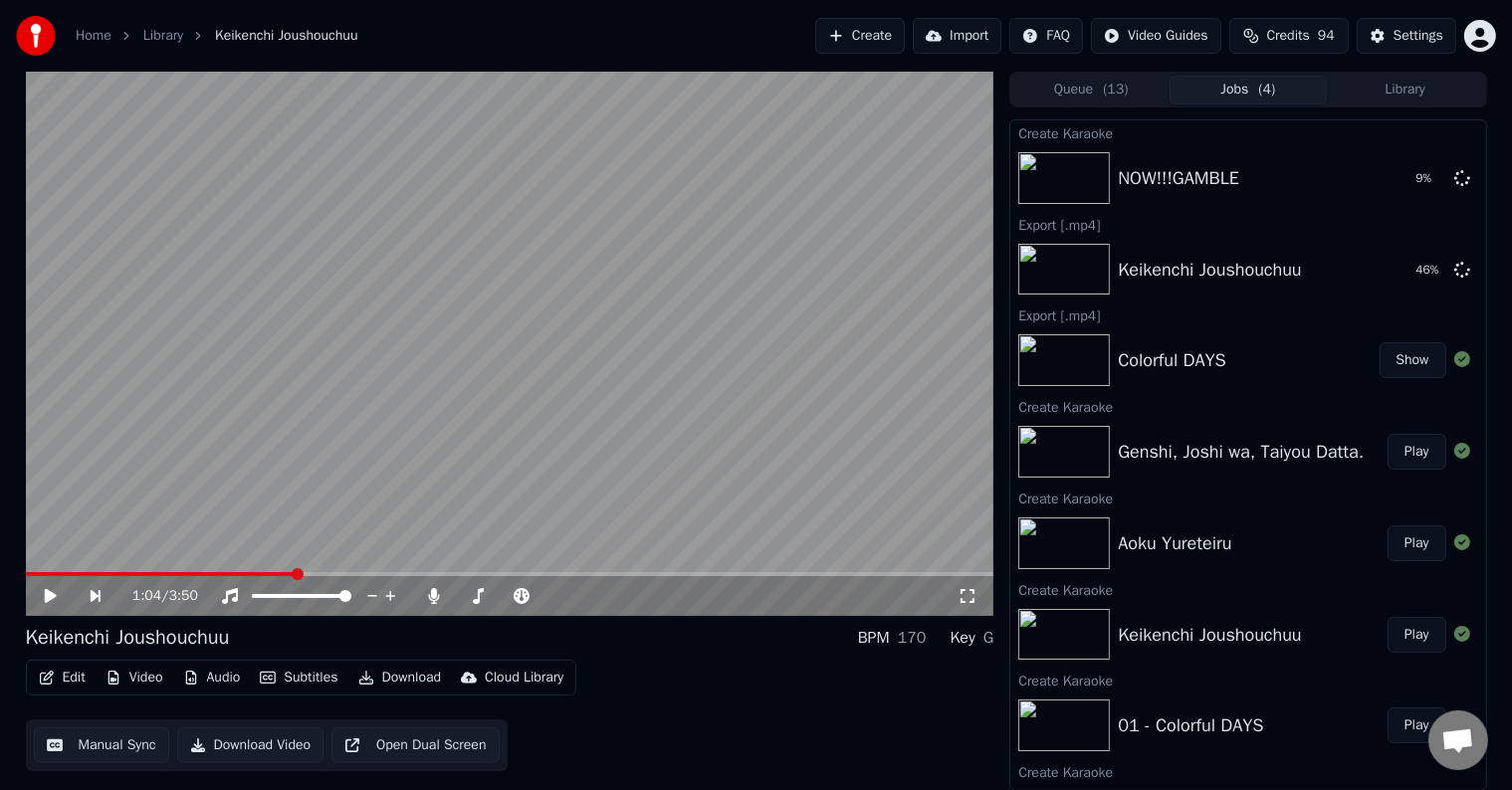 click on "Create" at bounding box center [860, 36] 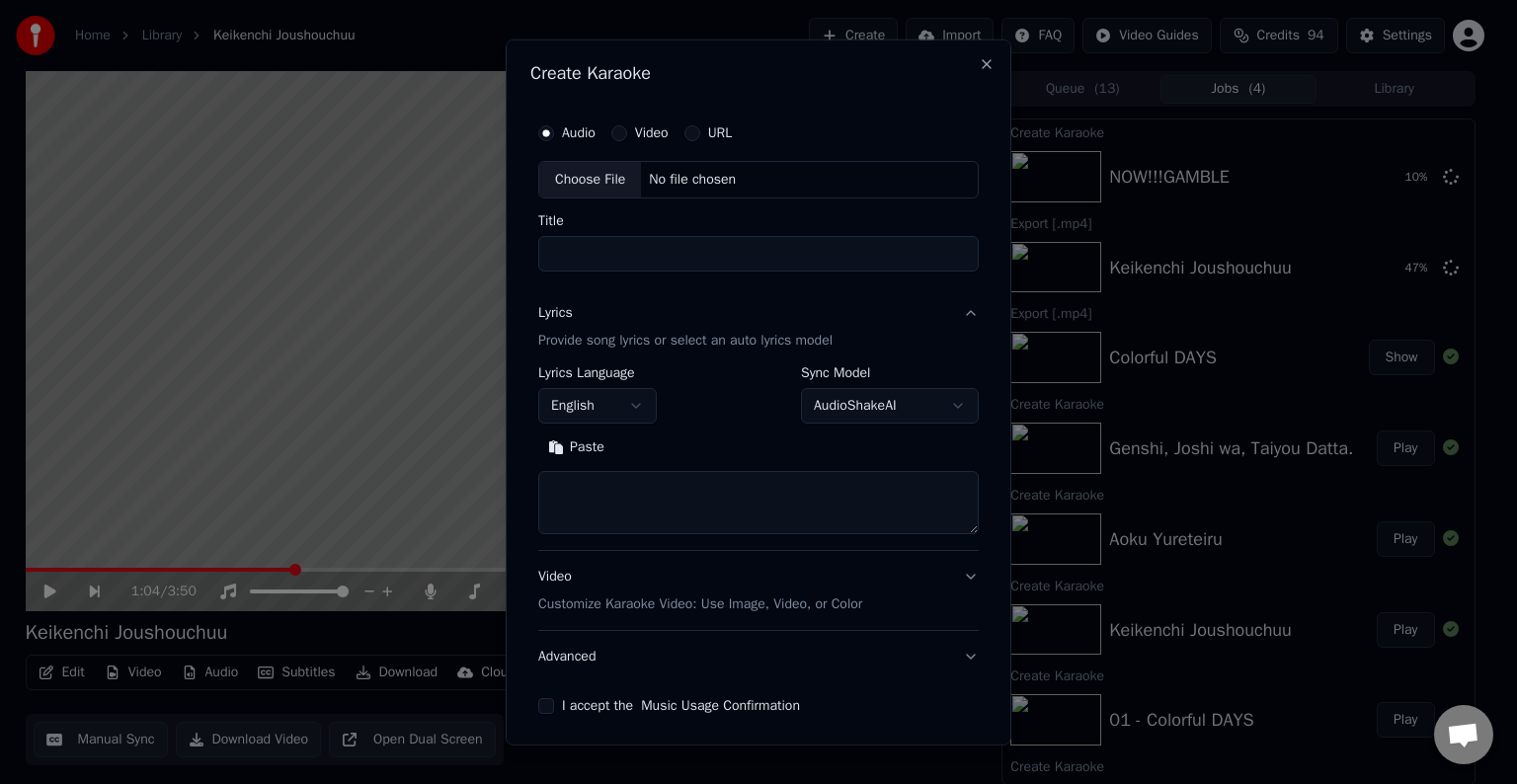 click on "Choose File" at bounding box center (590, 180) 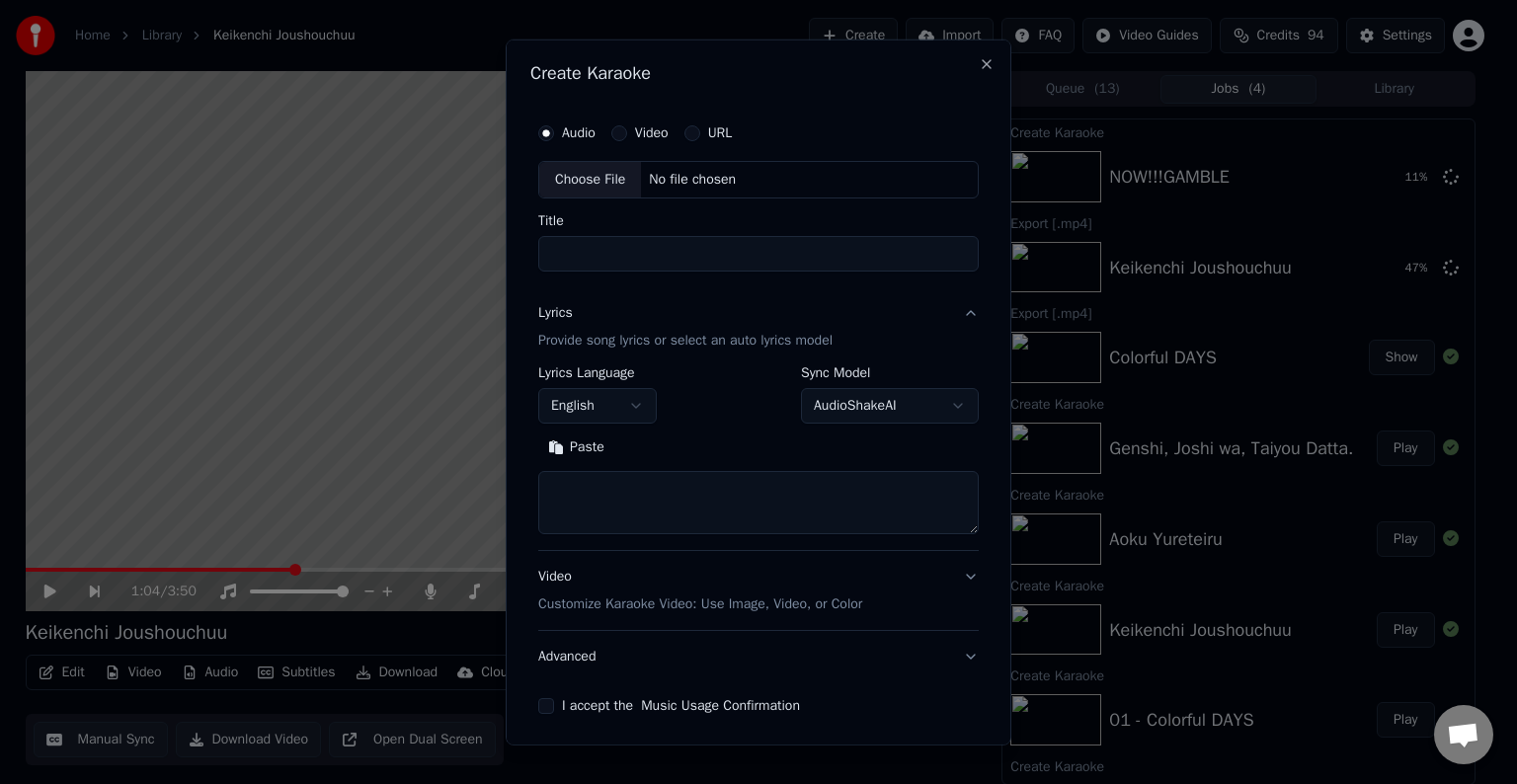 type on "**********" 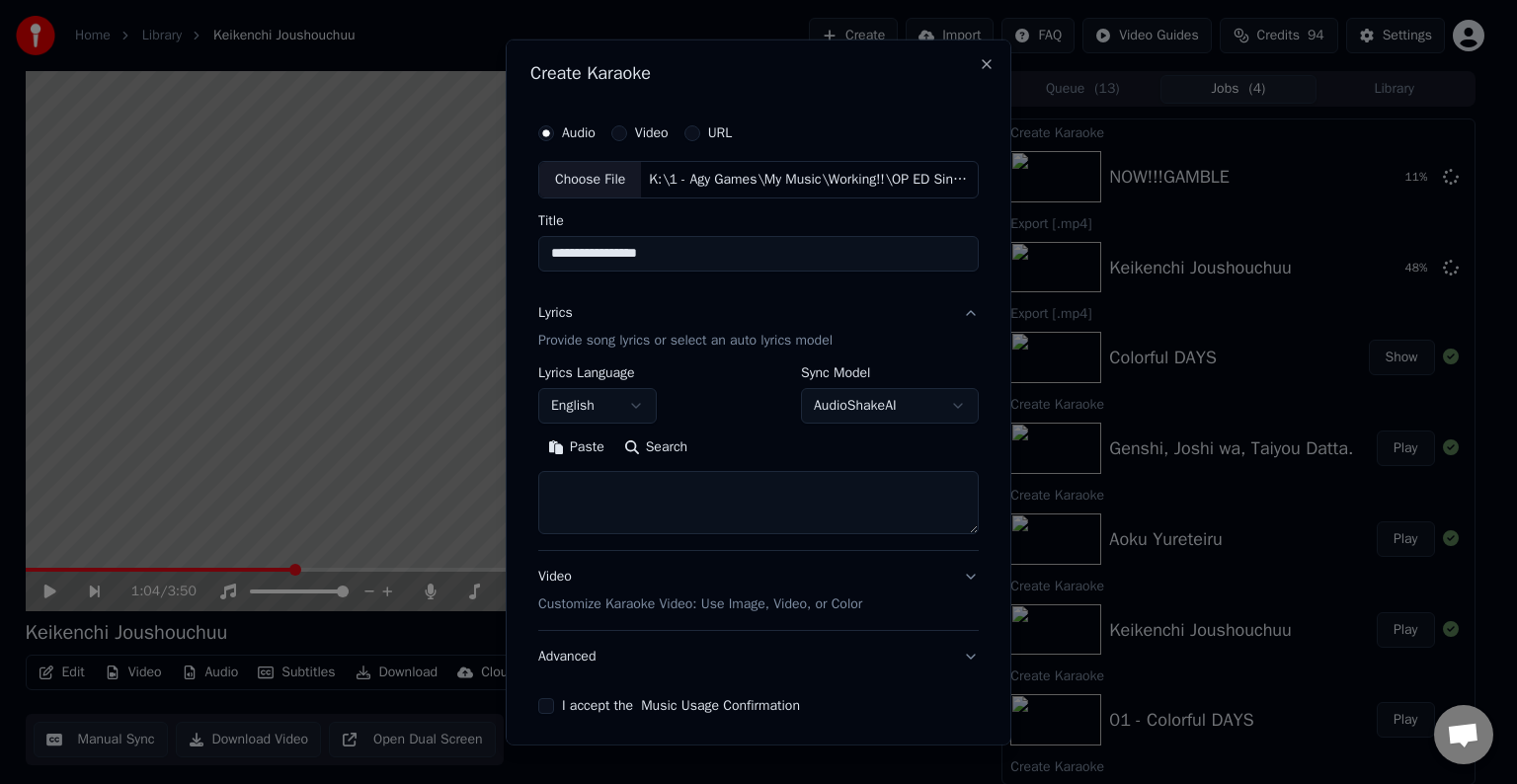 click at bounding box center [758, 503] 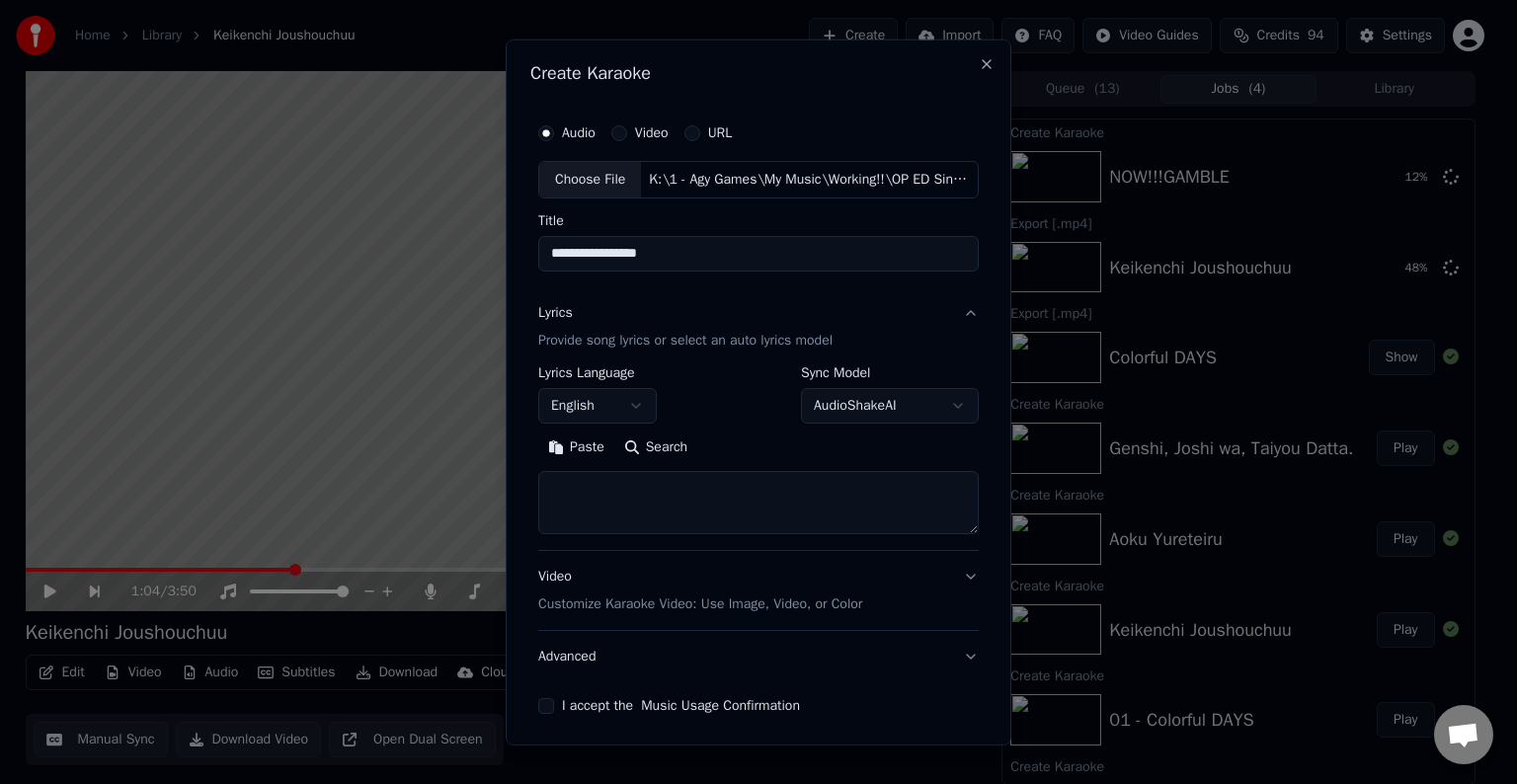 click on "Home Library Keikenchi Joushouchuu Create Import FAQ Video Guides Credits 94 Settings 1:04  /  3:50 Keikenchi Joushouchuu BPM 170 Key G Edit Video Audio Subtitles Download Cloud Library Manual Sync Download Video Open Dual Screen Queue ( 13 ) Jobs ( 4 ) Library Create Karaoke NOW!!!GAMBLE 12 % Export [.mp4] Keikenchi Joushouchuu 48 % Export [.mp4] Colorful DAYS Show Create Karaoke Genshi, Joshi wa, Taiyou Datta. Play Create Karaoke Aoku Yureteiru Play Create Karaoke Keikenchi Joushouchuu Play Create Karaoke 01 - Colorful DAYS Play Create Karaoke Kagerou 99 % Create Karaoke Kagerou Create Karaoke Kagerou Create Karaoke Kagerou 0 % Export [.mp4] Mogire Beam! Ringo Show Export [.mp4] Hito Toshite Jiku ga Bureteiru Show Export [.mp4] Kuusou Rumba Show Export [.mp4] Kuusou Rumba Show Create Karaoke Ringo Mogire Beam! Play Create Karaoke Hito Toshite Jiku ga Bureteiru Play Create Karaoke Kuusou Rumba Play Create Karaoke Kagerou Export [.mp4] Piccolo Nonaka Ai Show Export [.mp4] Zetsubou Restaurant Show Play Play" at bounding box center [750, 392] 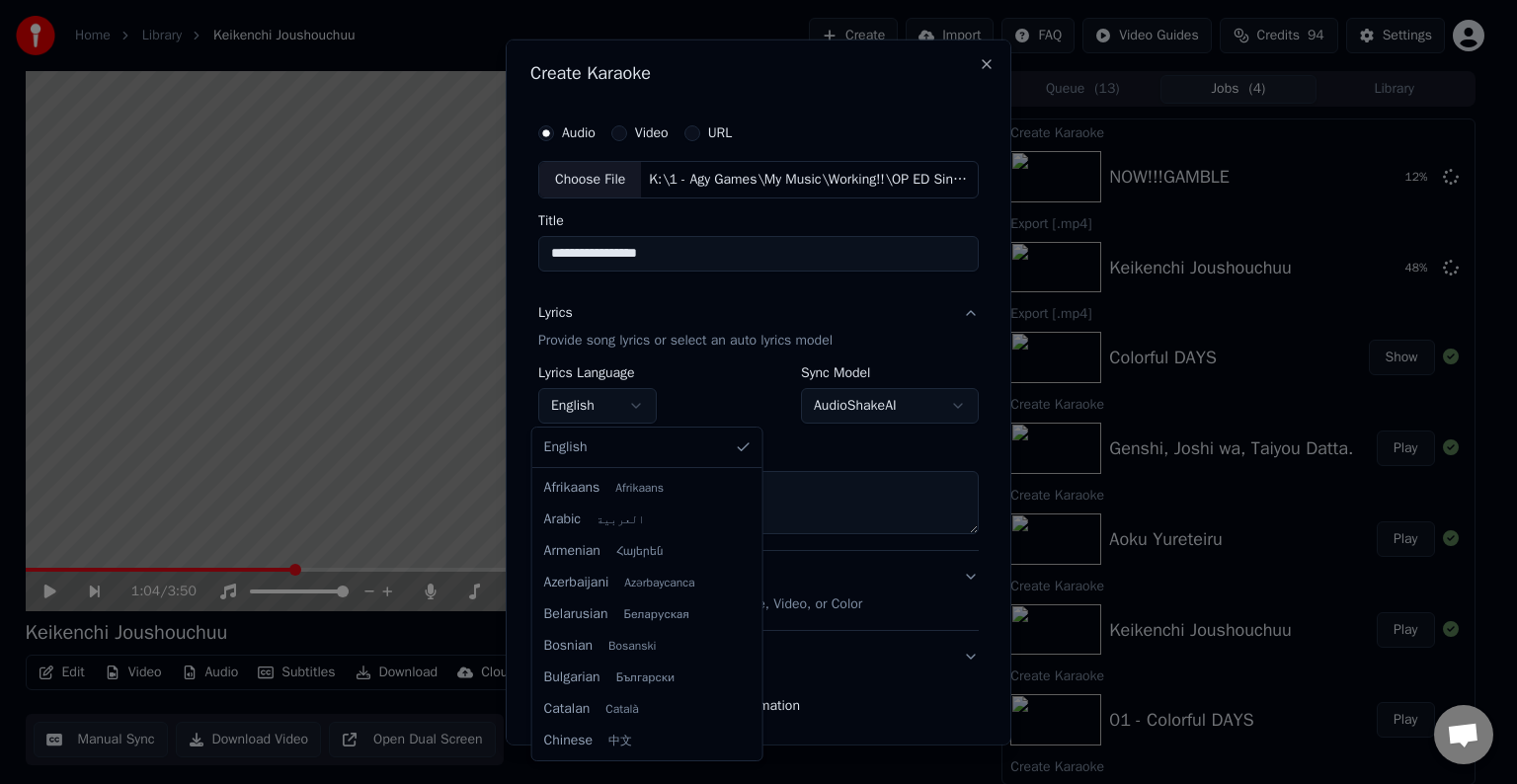 scroll, scrollTop: 695, scrollLeft: 0, axis: vertical 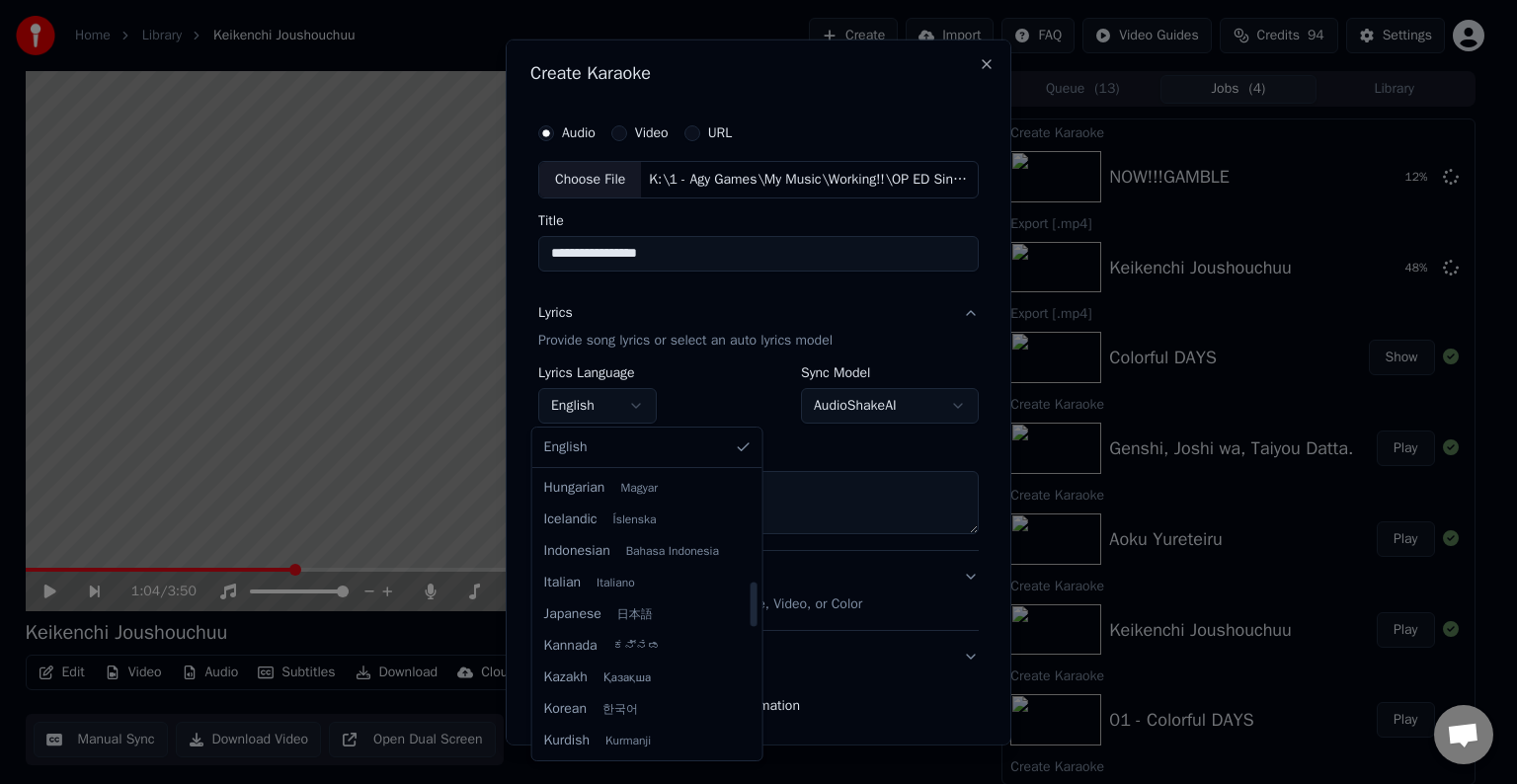 select on "**" 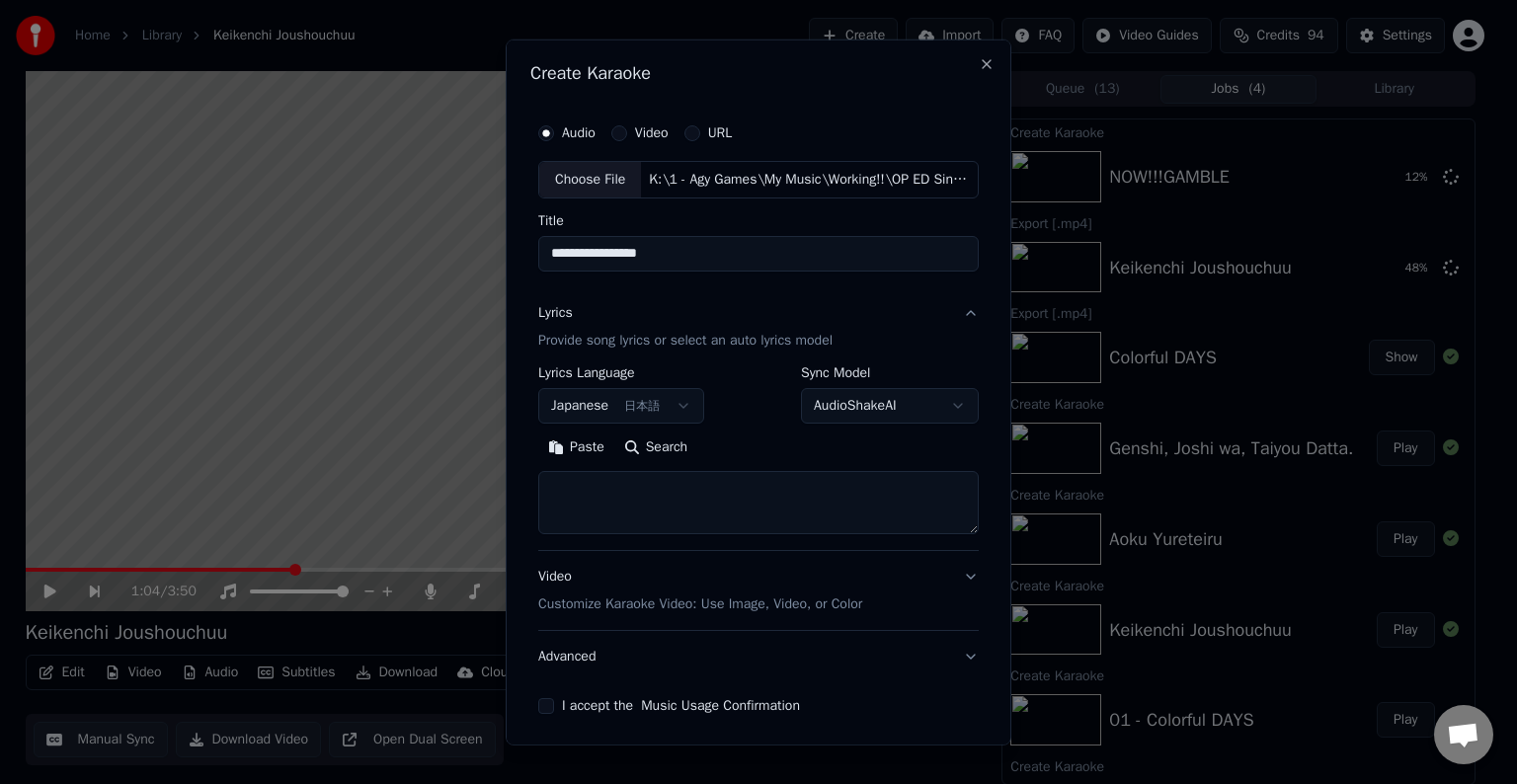 click at bounding box center [758, 503] 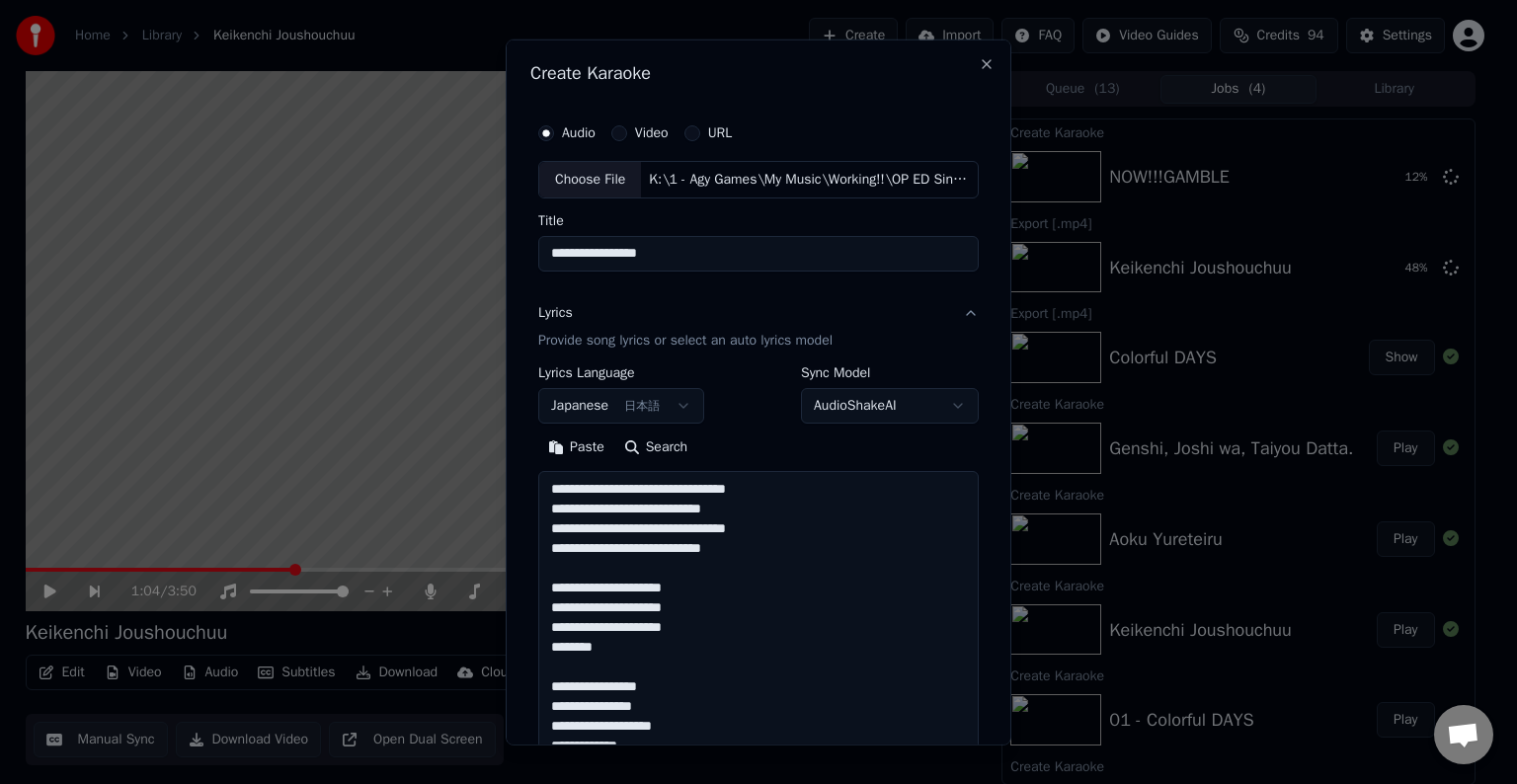 scroll, scrollTop: 1484, scrollLeft: 0, axis: vertical 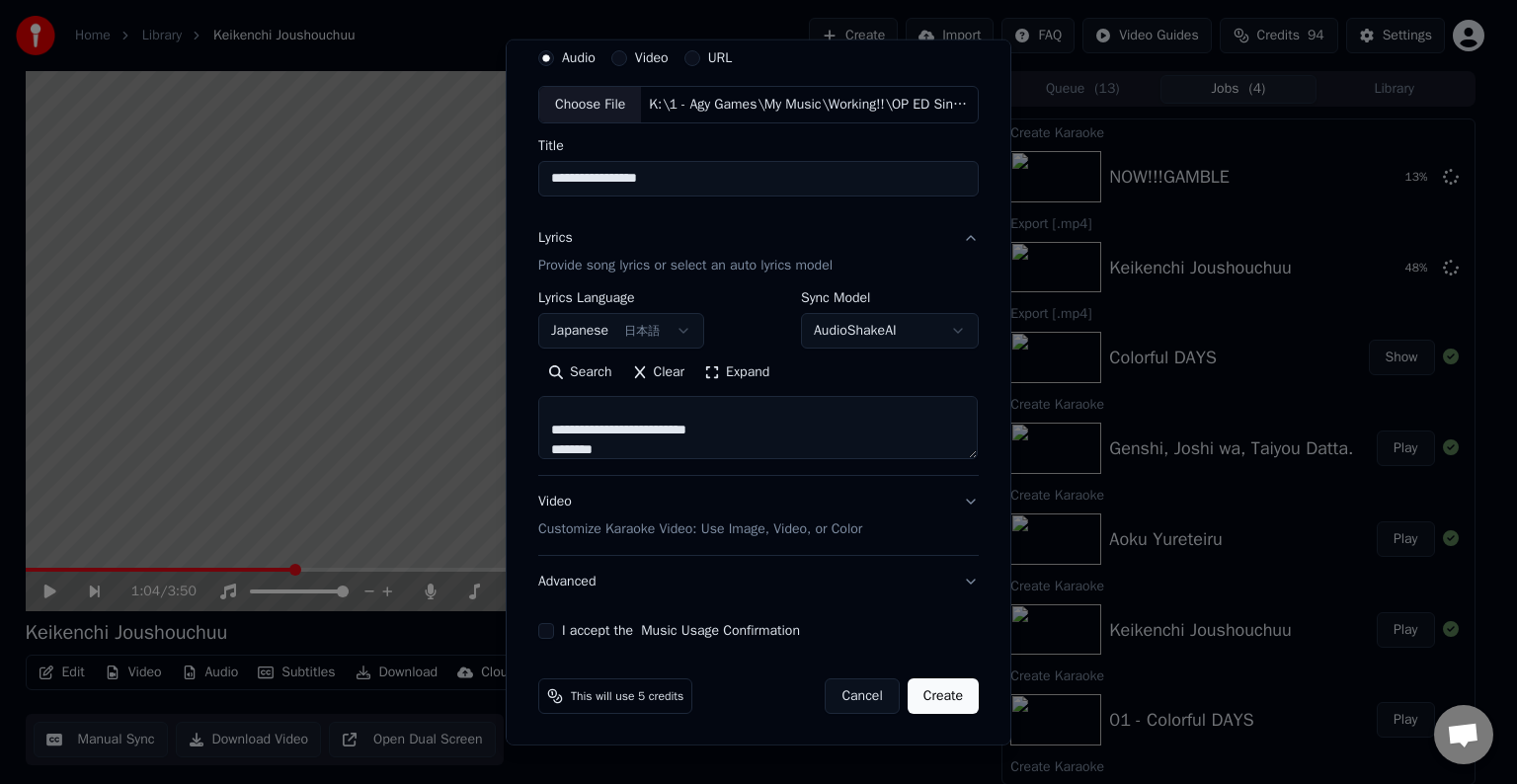 type on "**********" 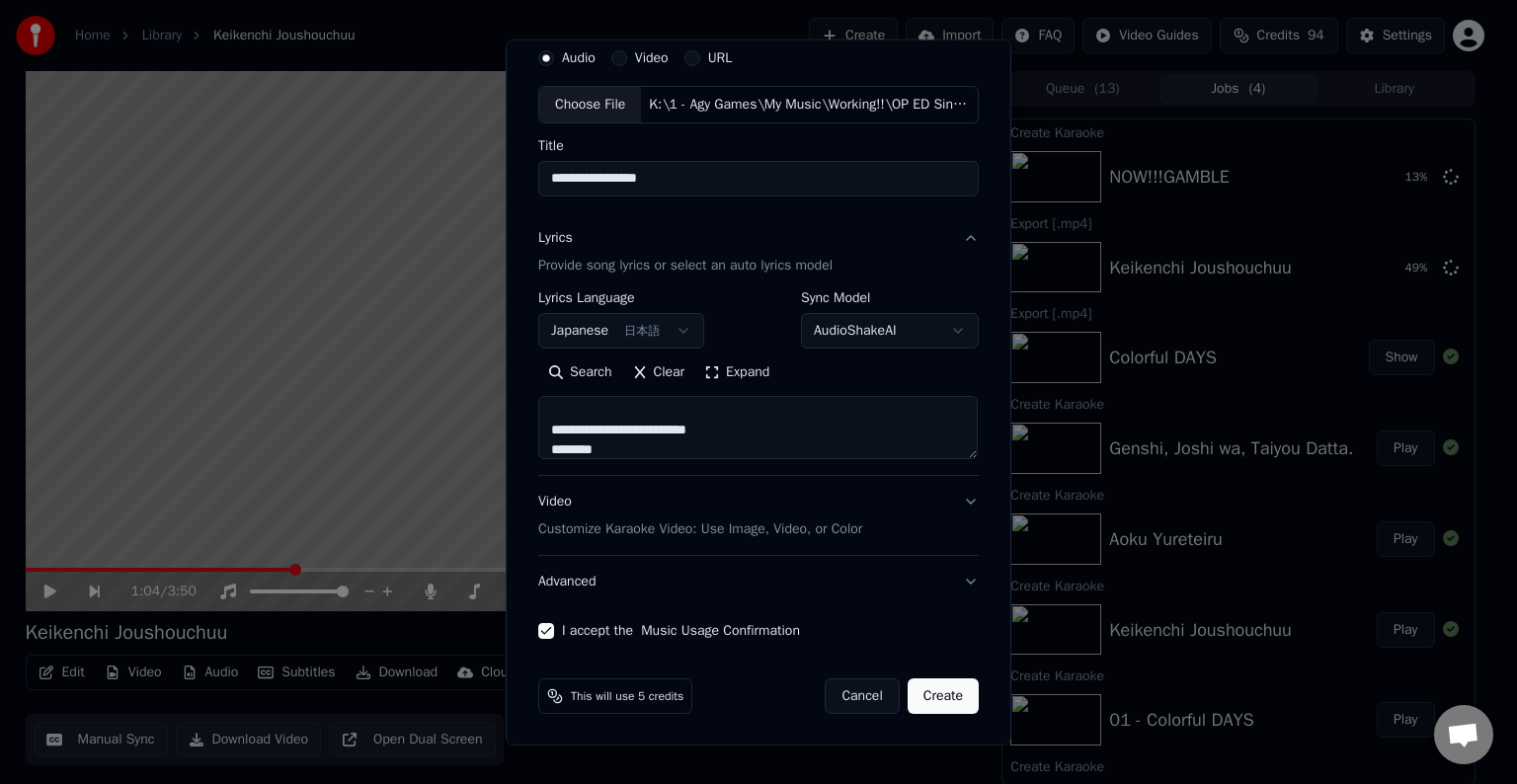 drag, startPoint x: 573, startPoint y: 175, endPoint x: 519, endPoint y: 183, distance: 54.589376 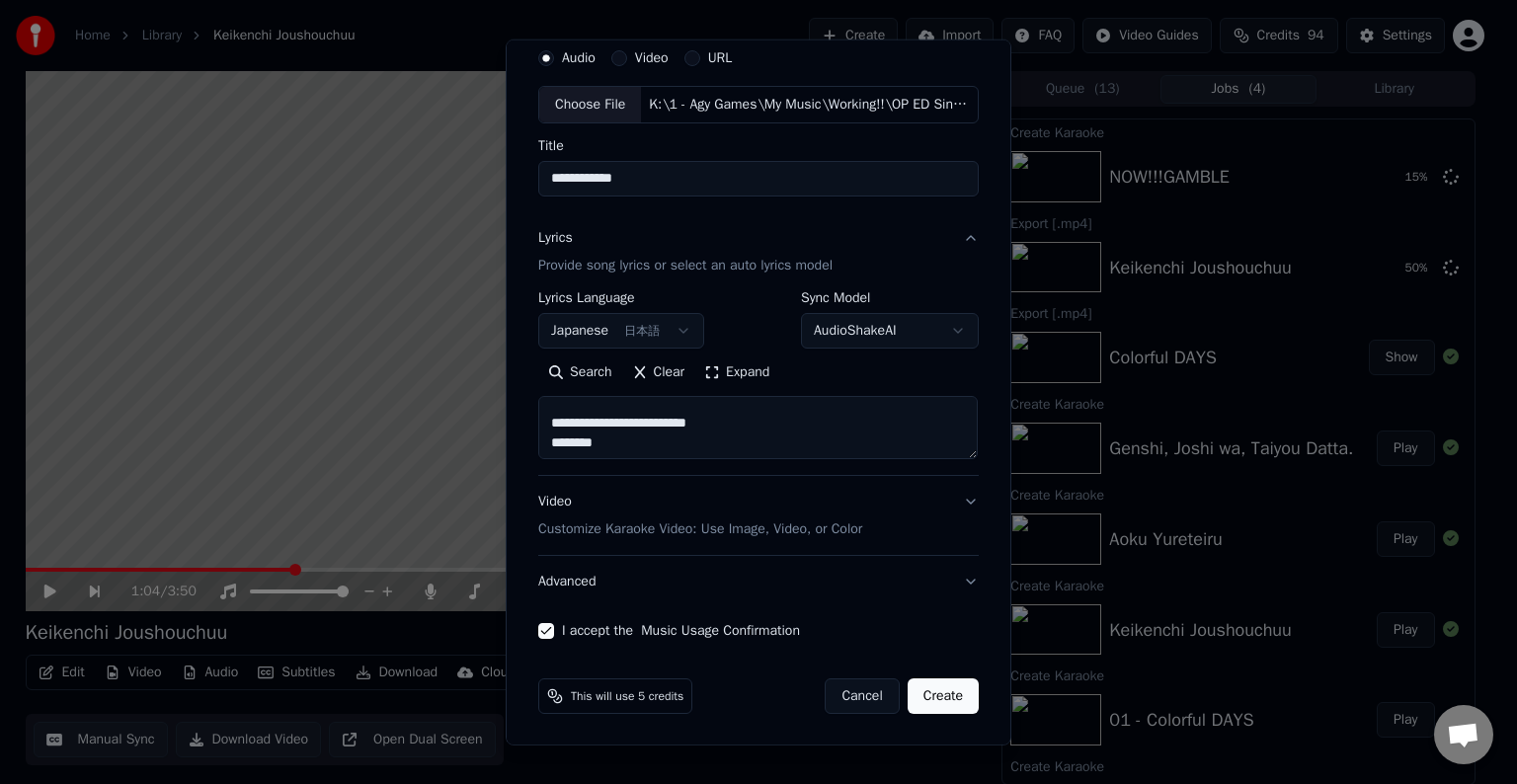 scroll, scrollTop: 1493, scrollLeft: 0, axis: vertical 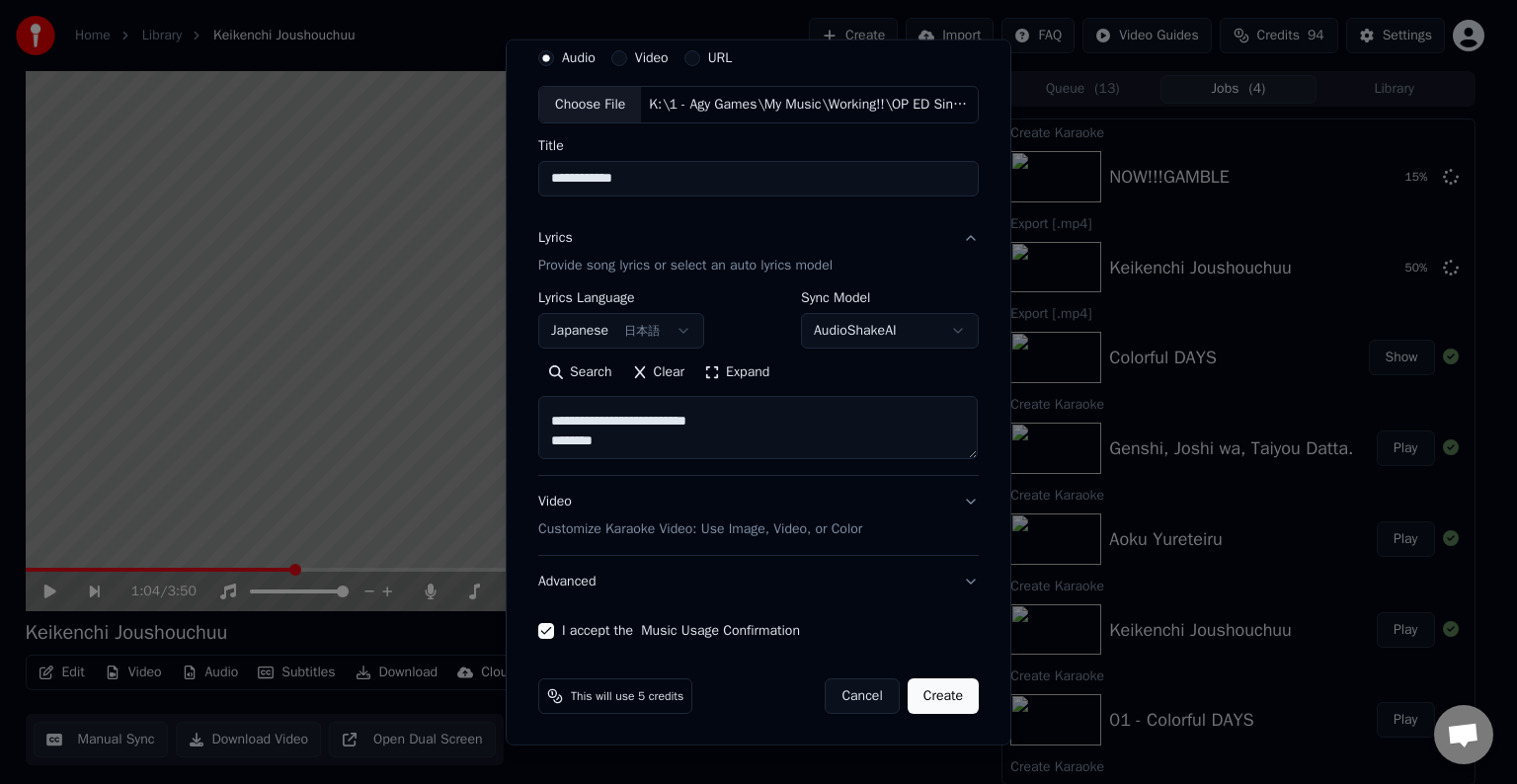 type on "**********" 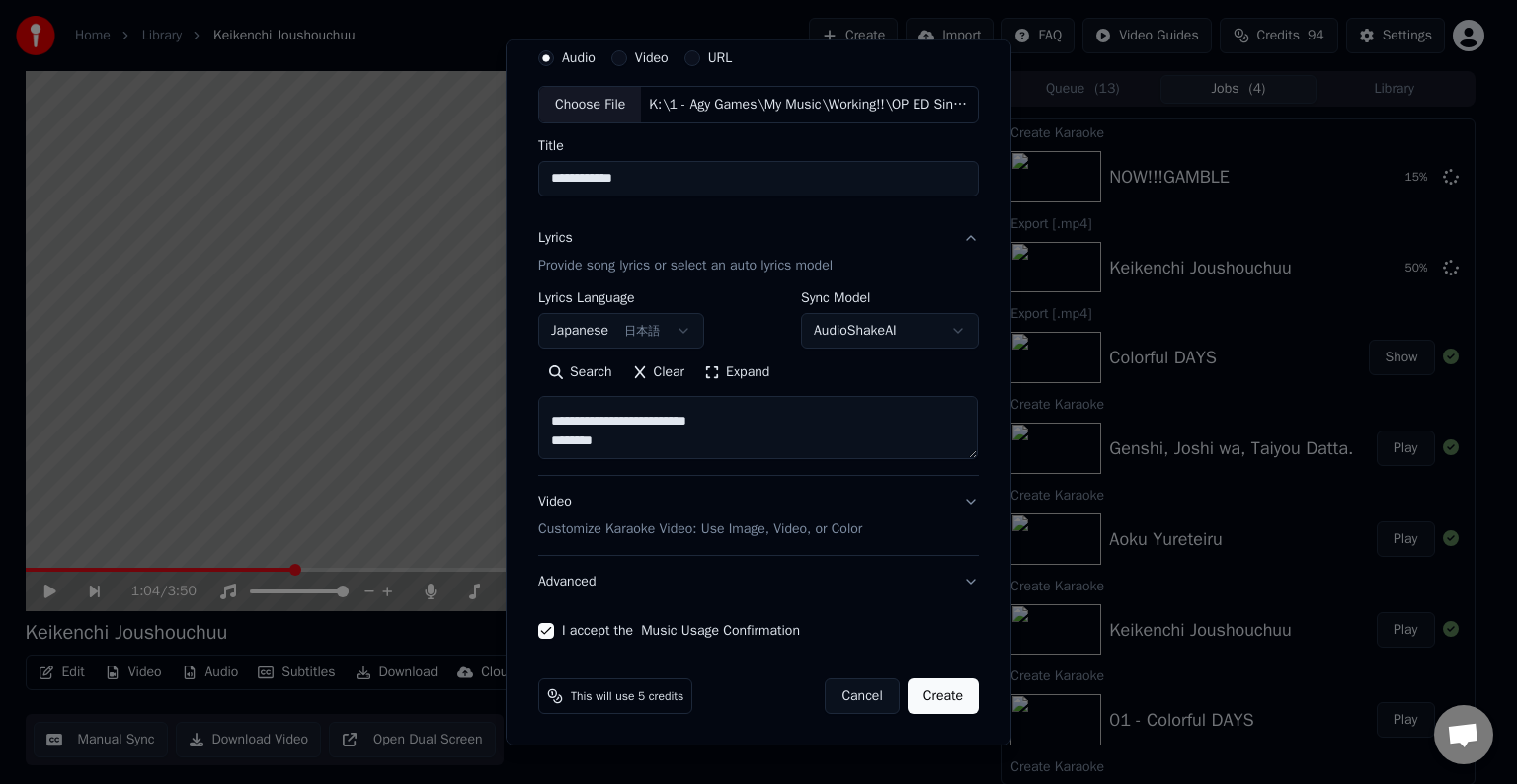 drag, startPoint x: 731, startPoint y: 421, endPoint x: 693, endPoint y: 424, distance: 38.118237 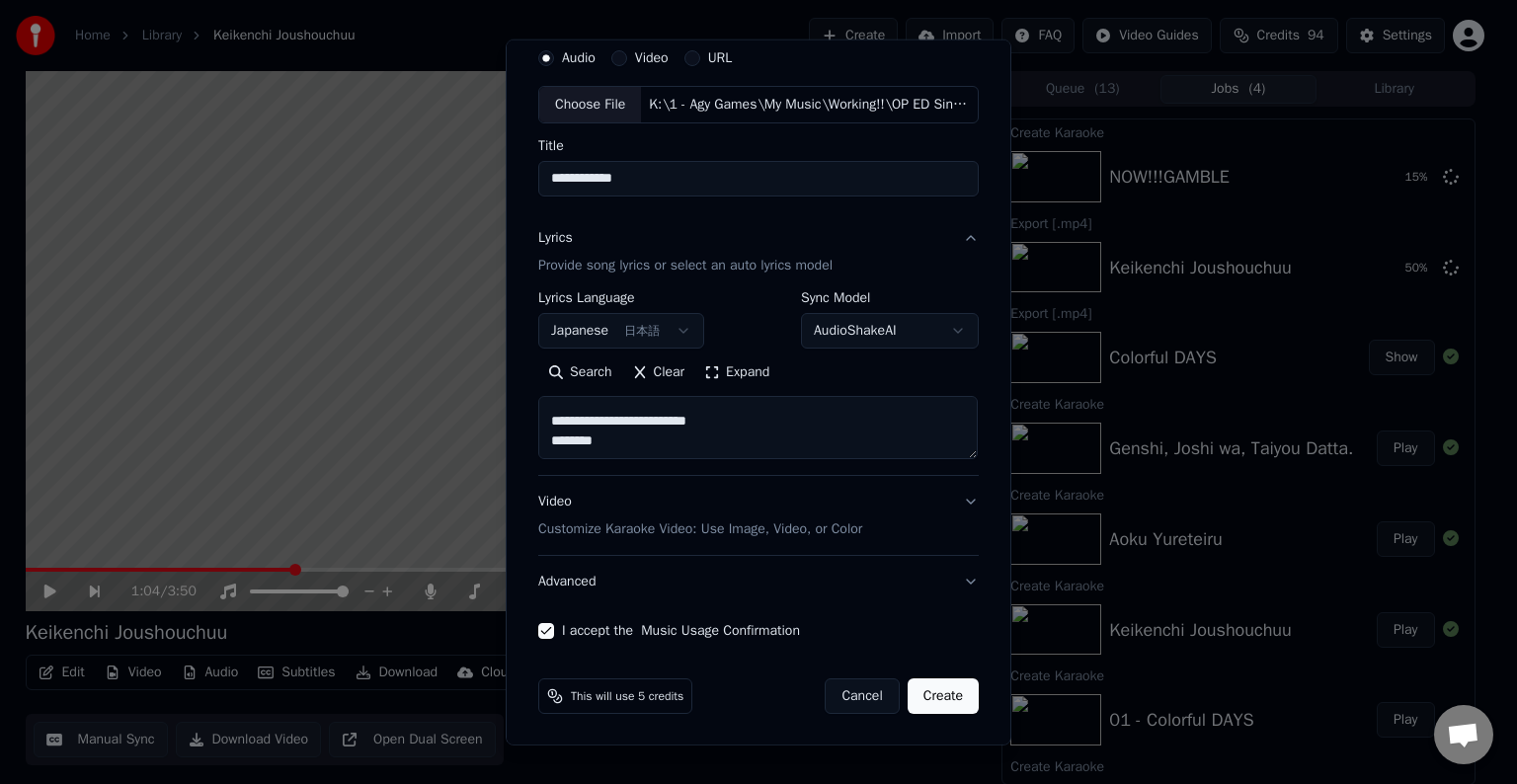 click at bounding box center [758, 428] 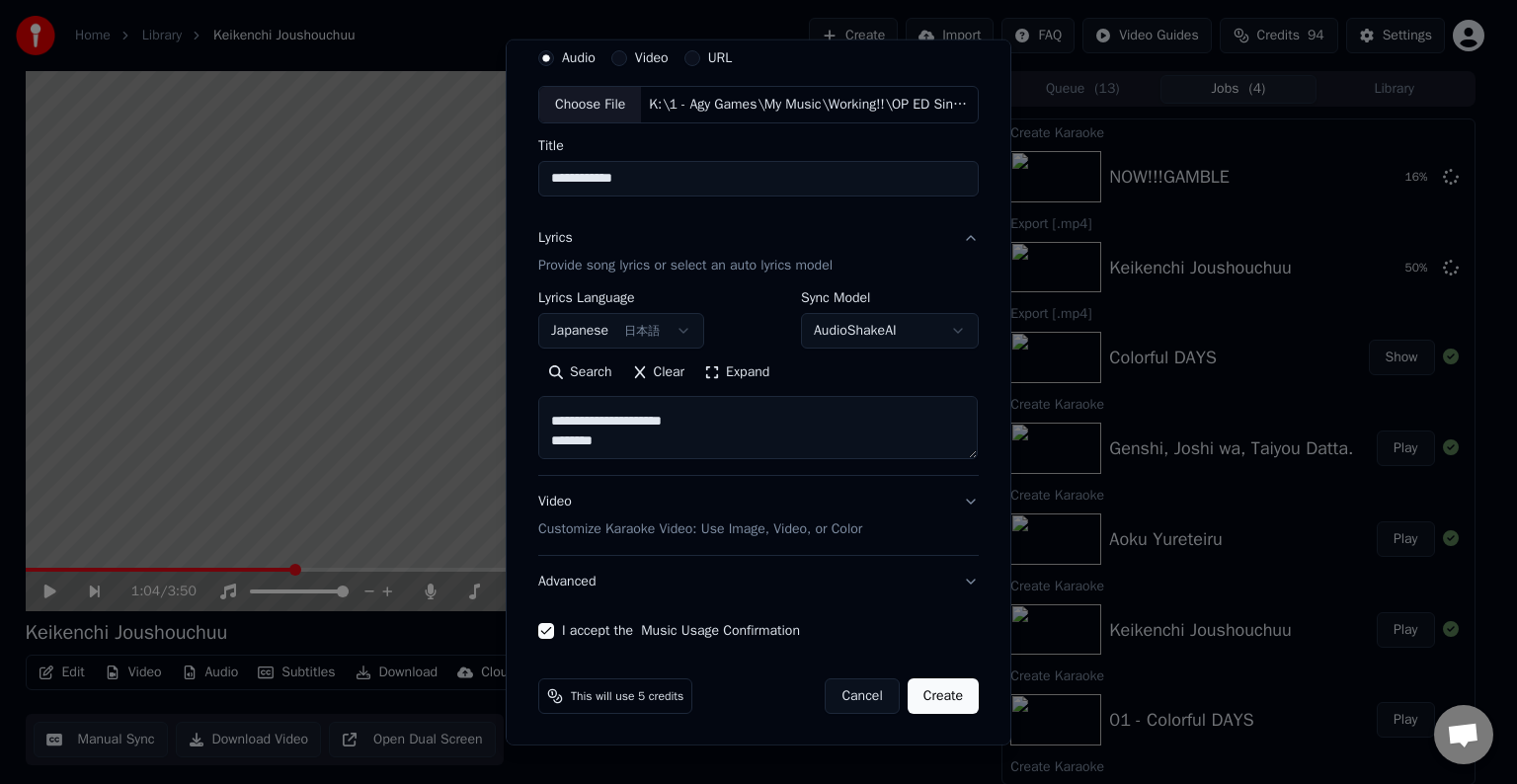 drag, startPoint x: 715, startPoint y: 423, endPoint x: 499, endPoint y: 412, distance: 216.27991 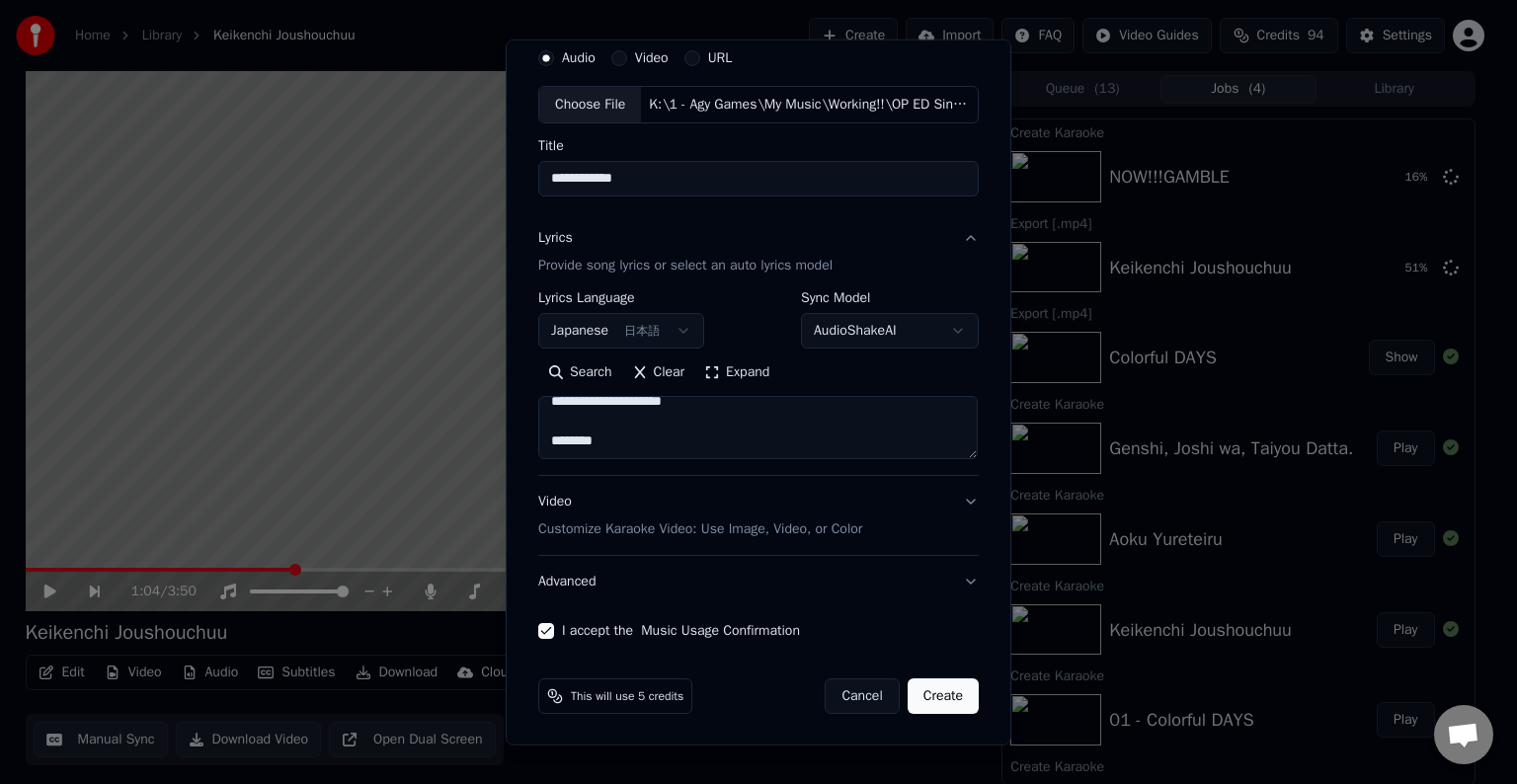 paste on "**********" 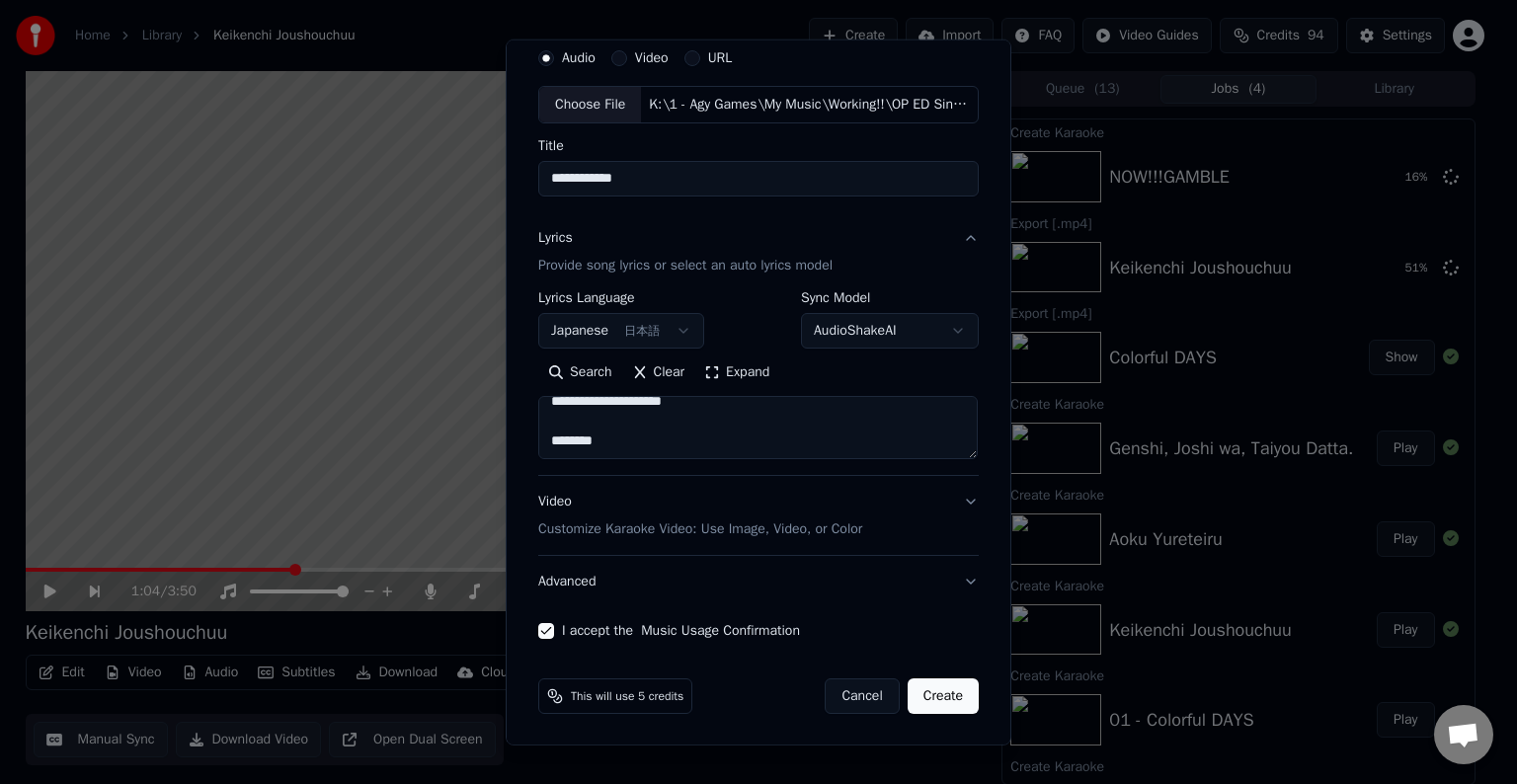 paste on "**********" 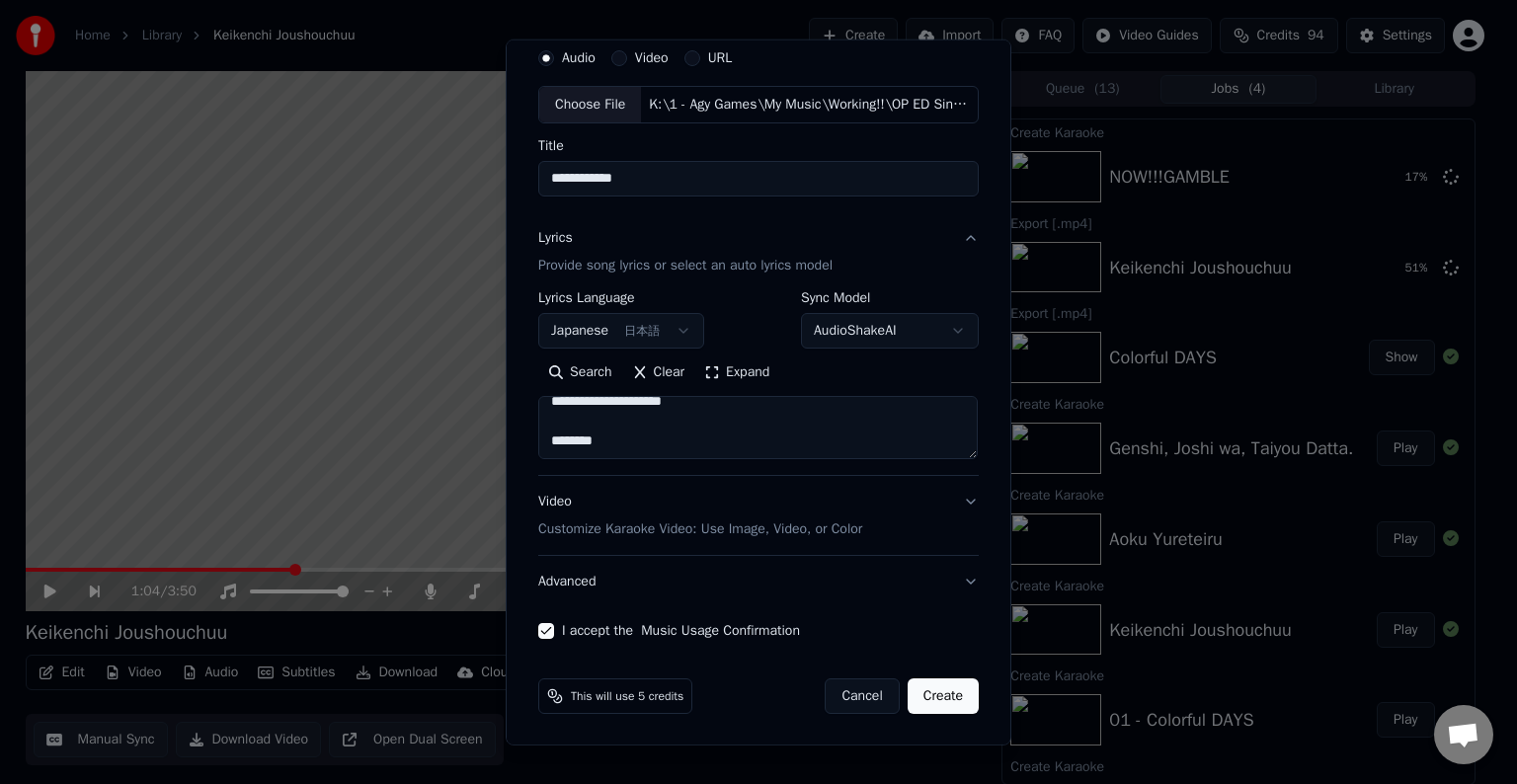 paste on "**********" 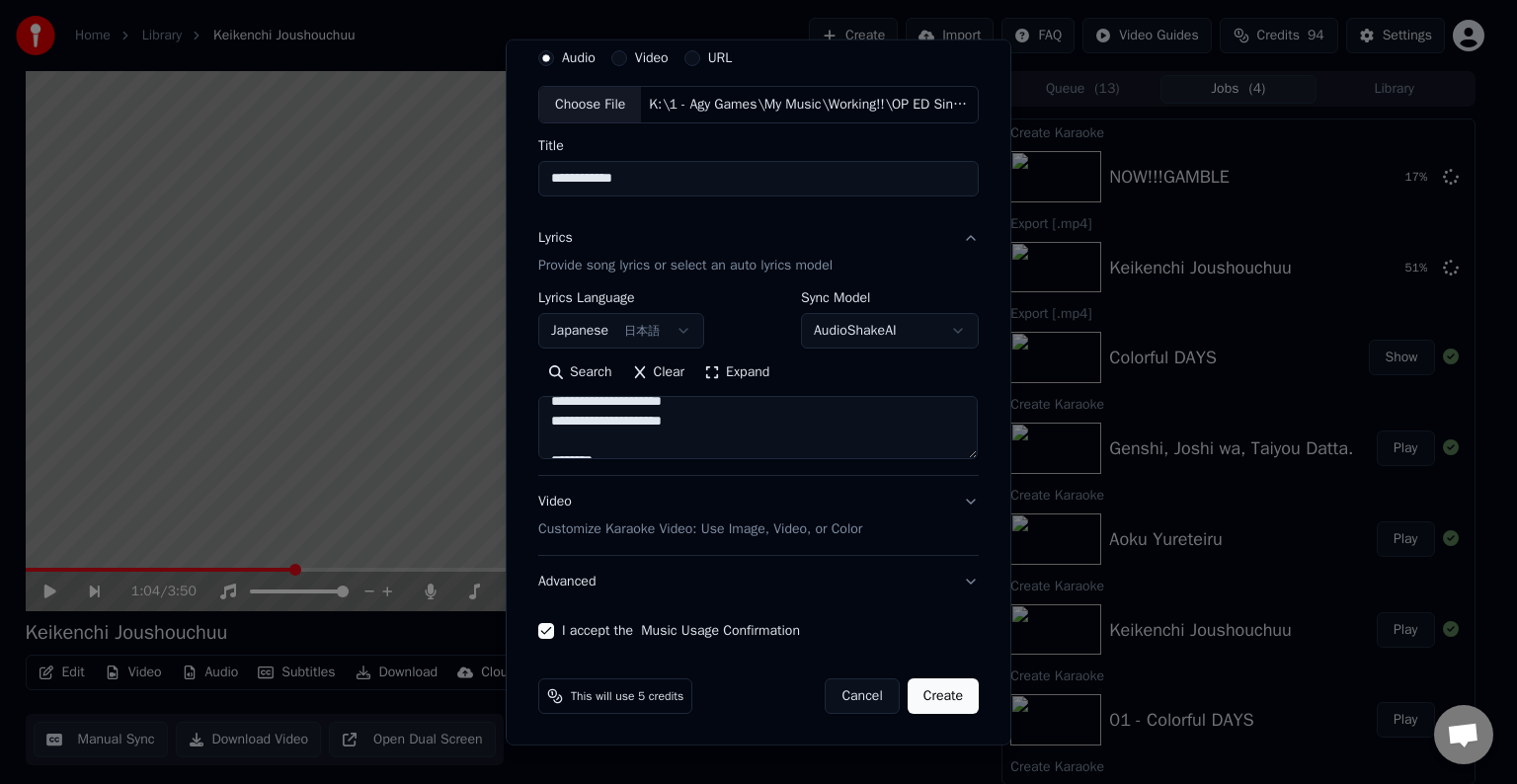 scroll, scrollTop: 1611, scrollLeft: 0, axis: vertical 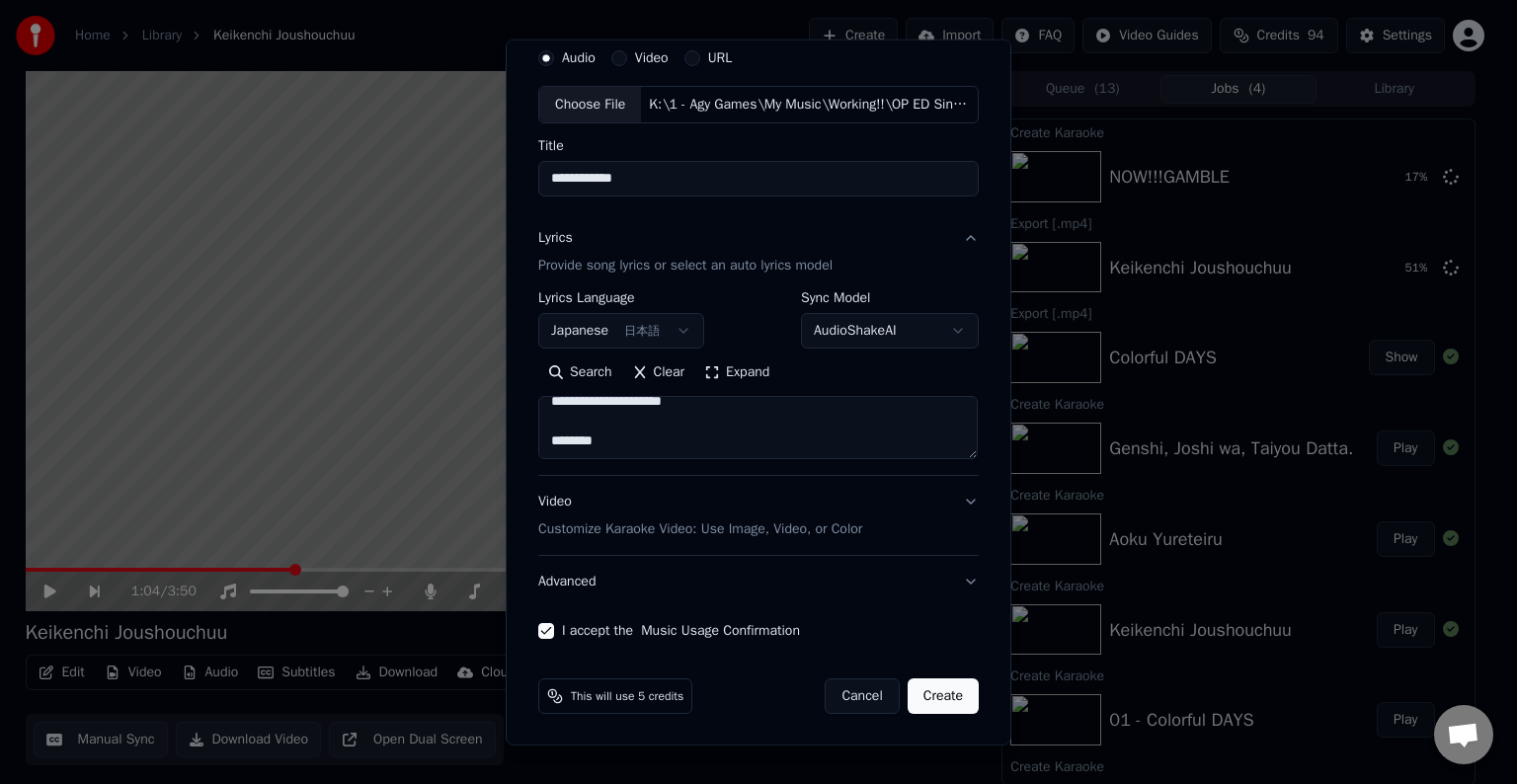 paste on "**********" 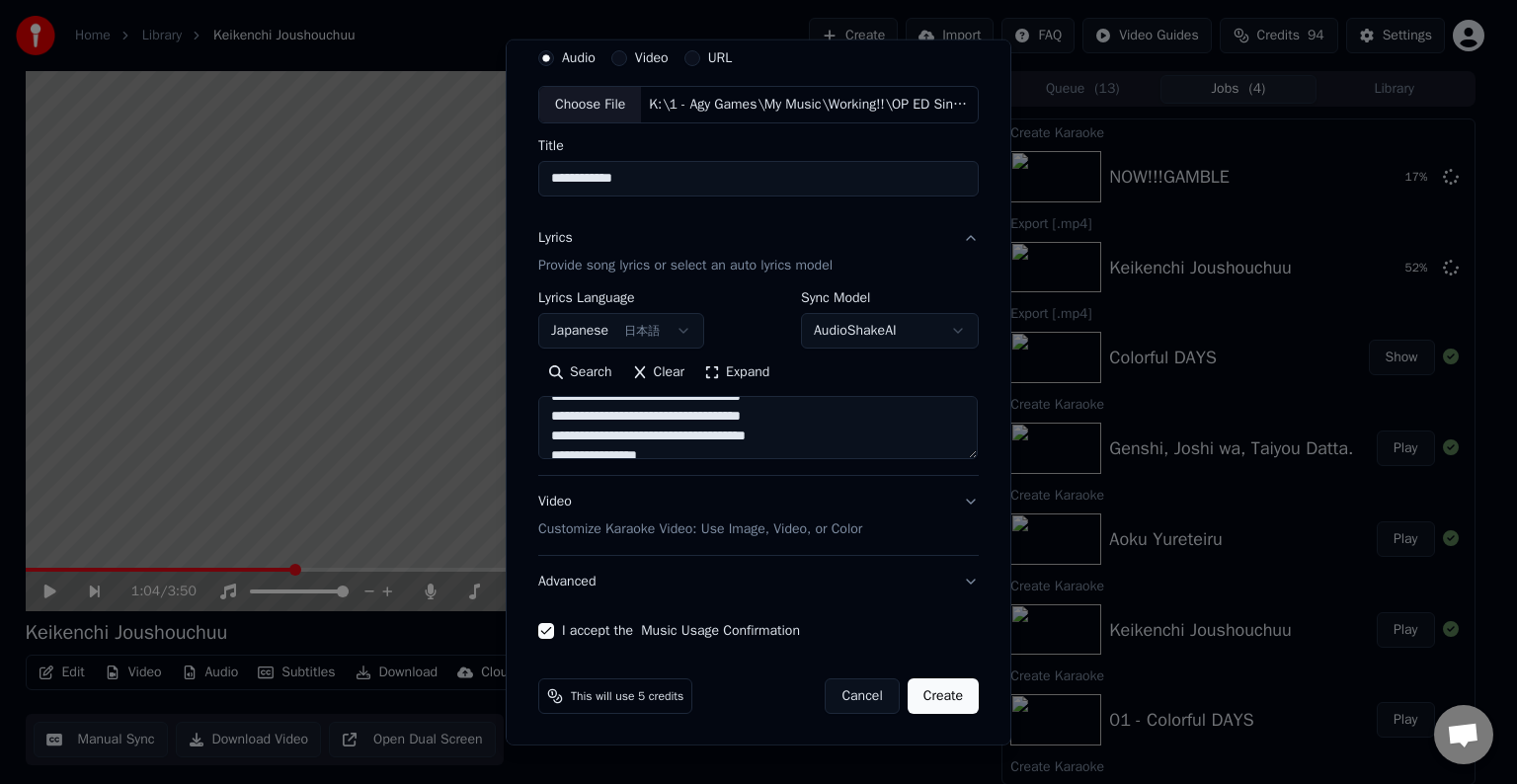 scroll, scrollTop: 427, scrollLeft: 0, axis: vertical 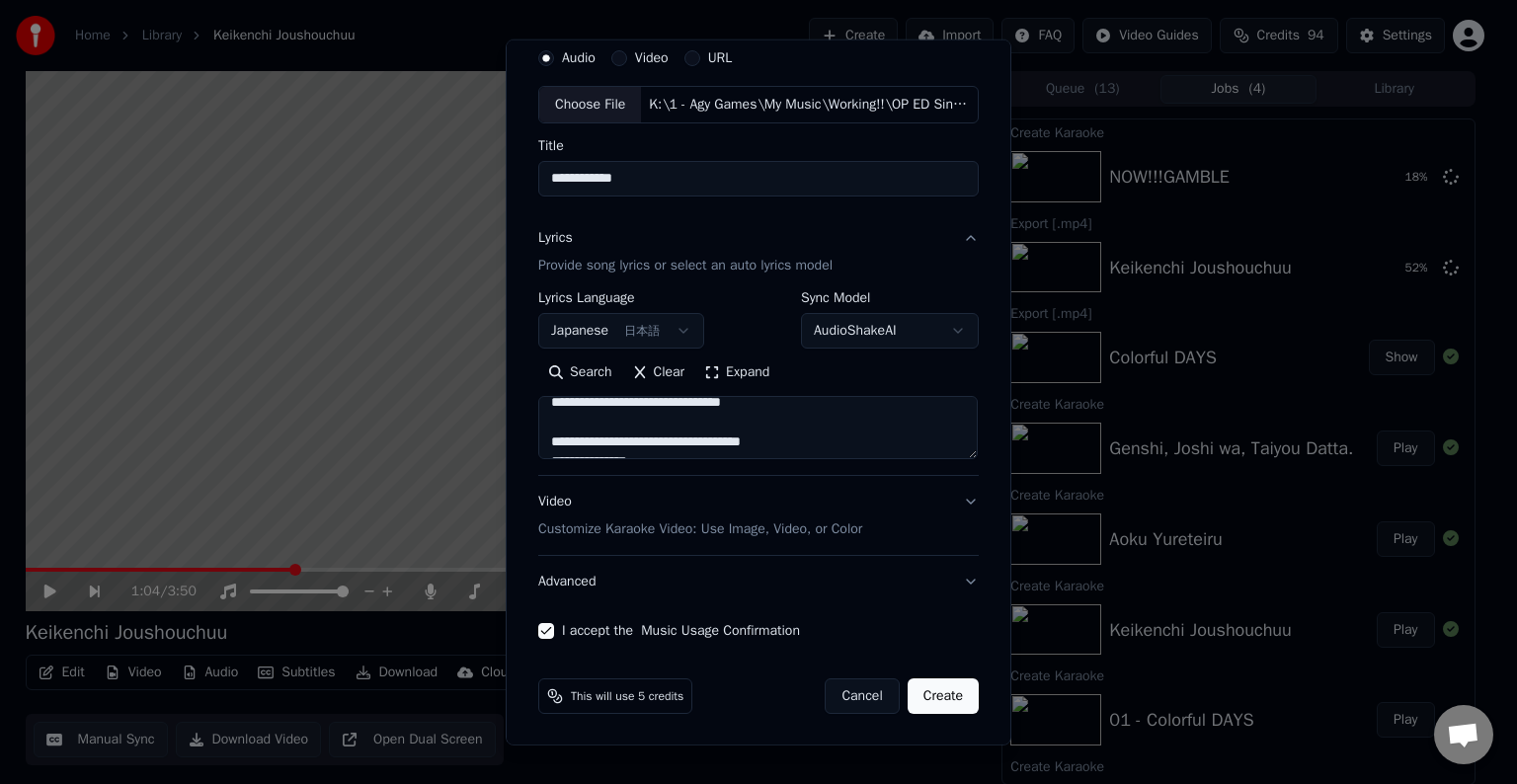 drag, startPoint x: 794, startPoint y: 415, endPoint x: 790, endPoint y: 425, distance: 10.77033 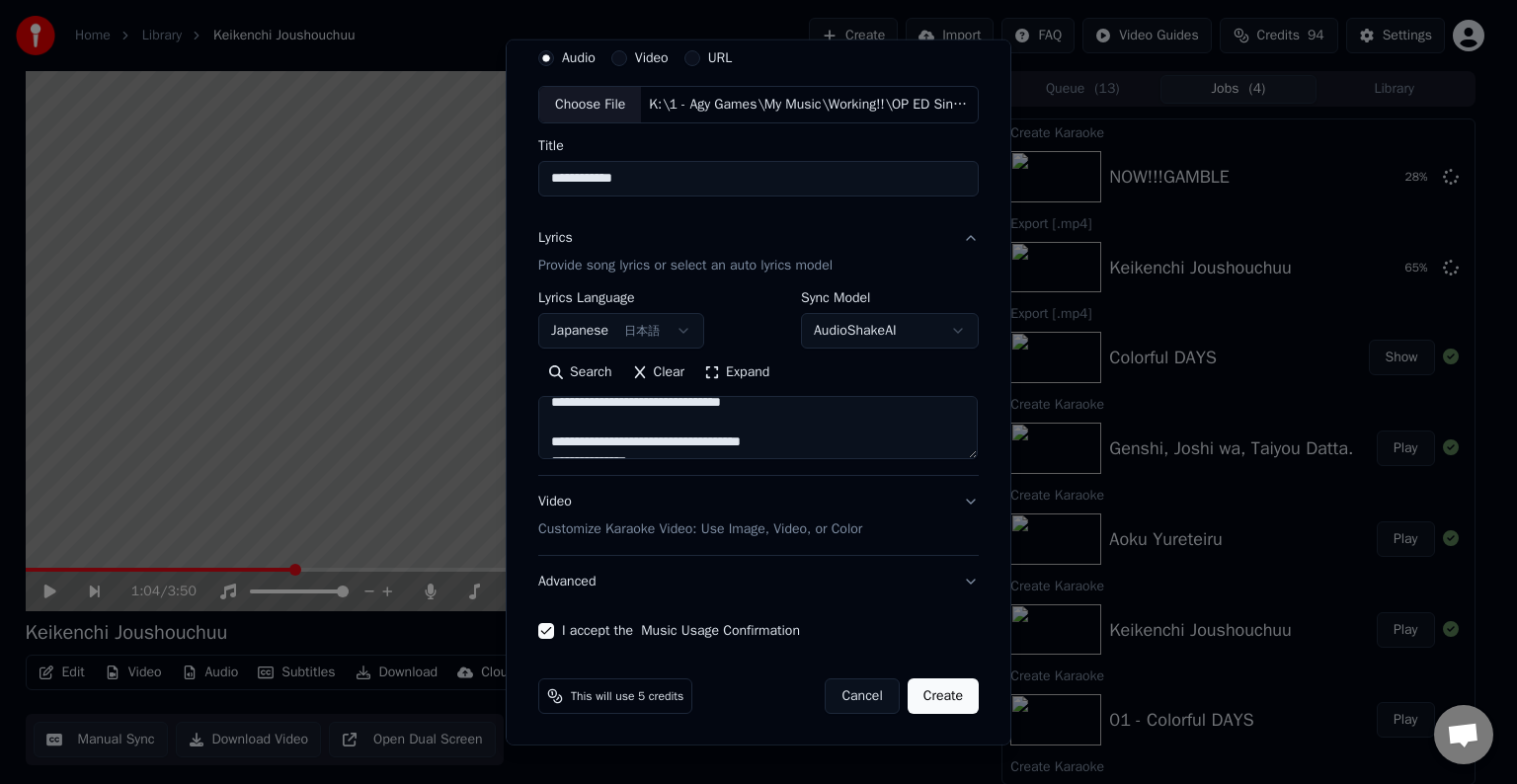 click at bounding box center (758, 428) 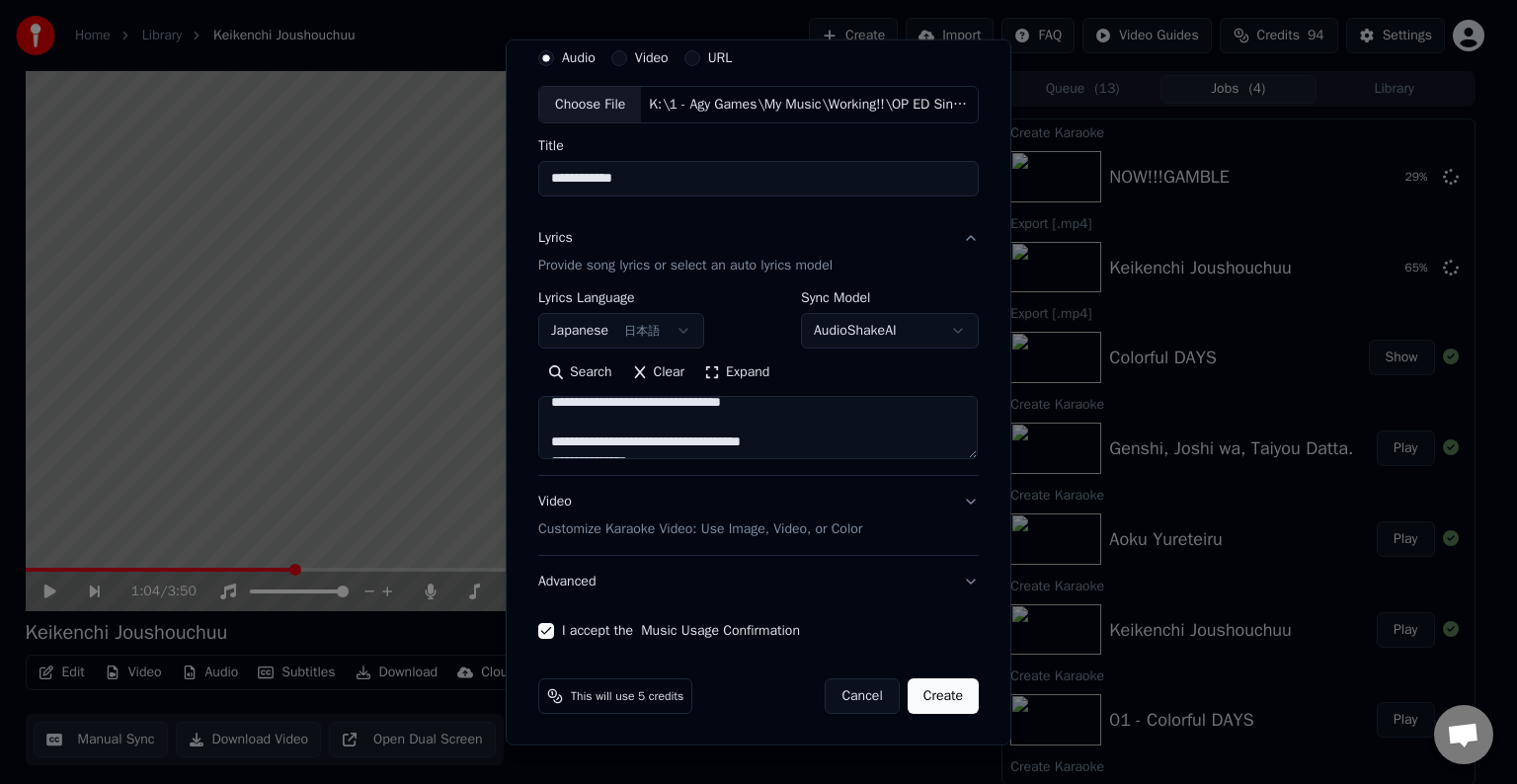 paste on "**********" 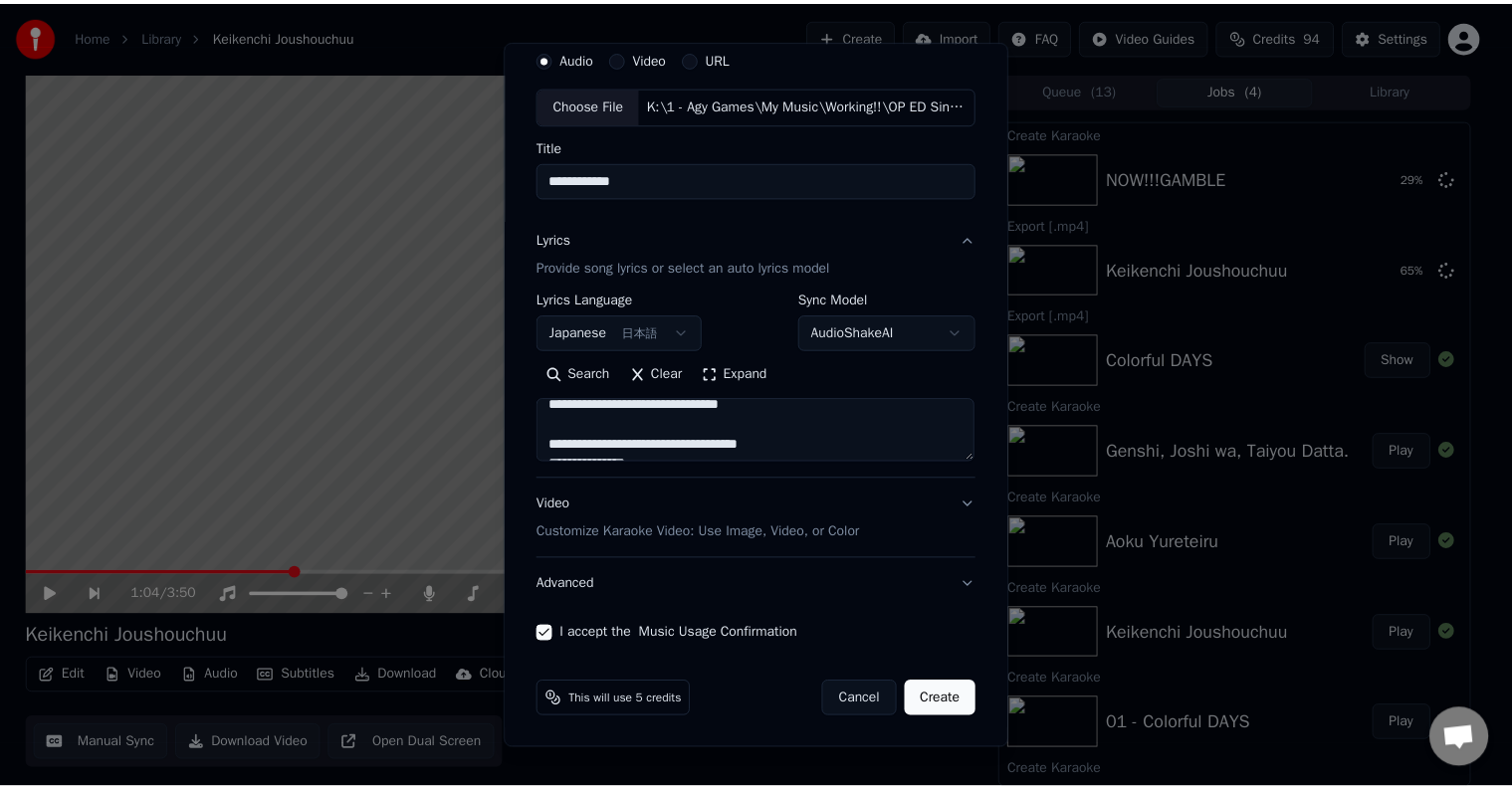 scroll, scrollTop: 1734, scrollLeft: 0, axis: vertical 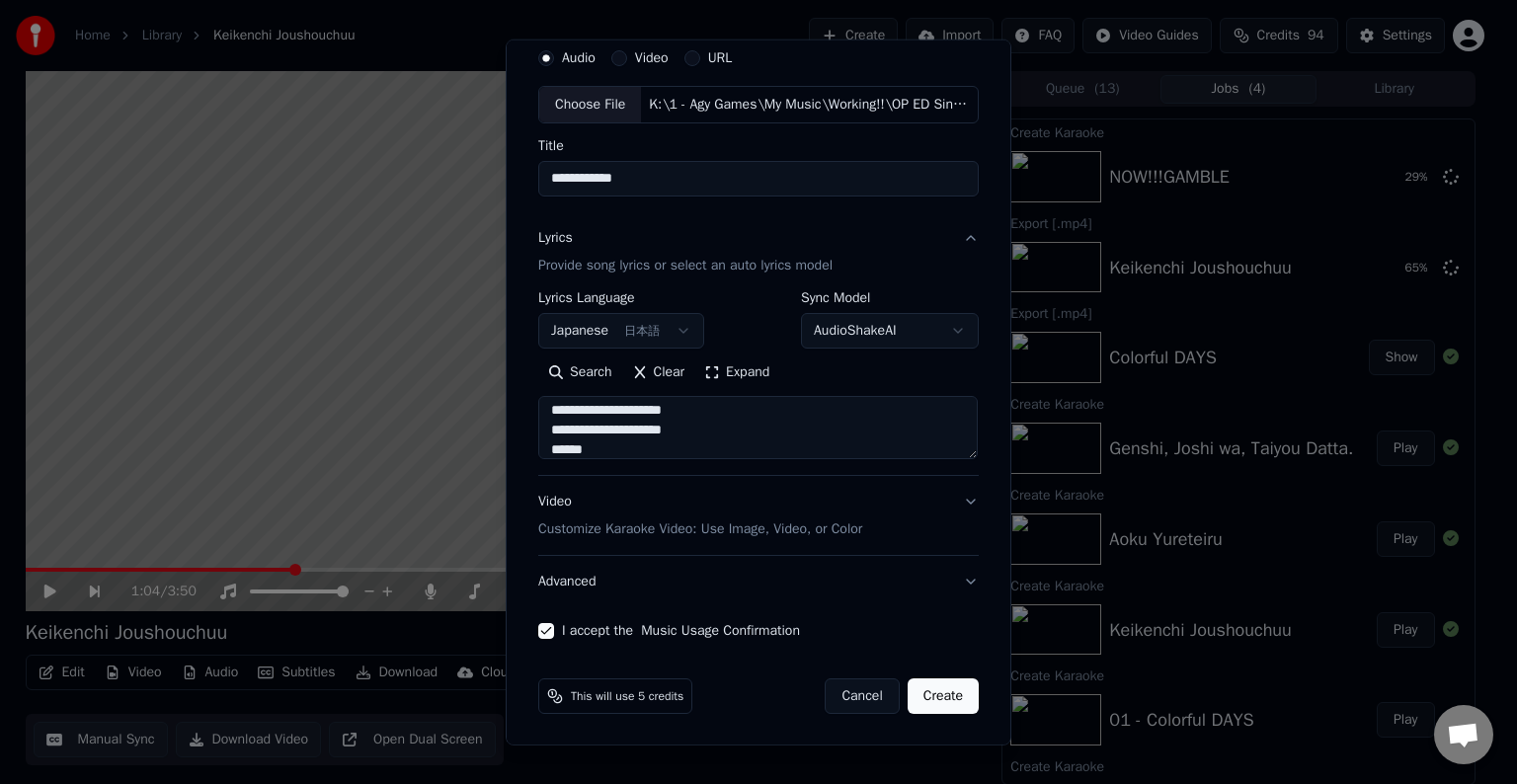 type on "**********" 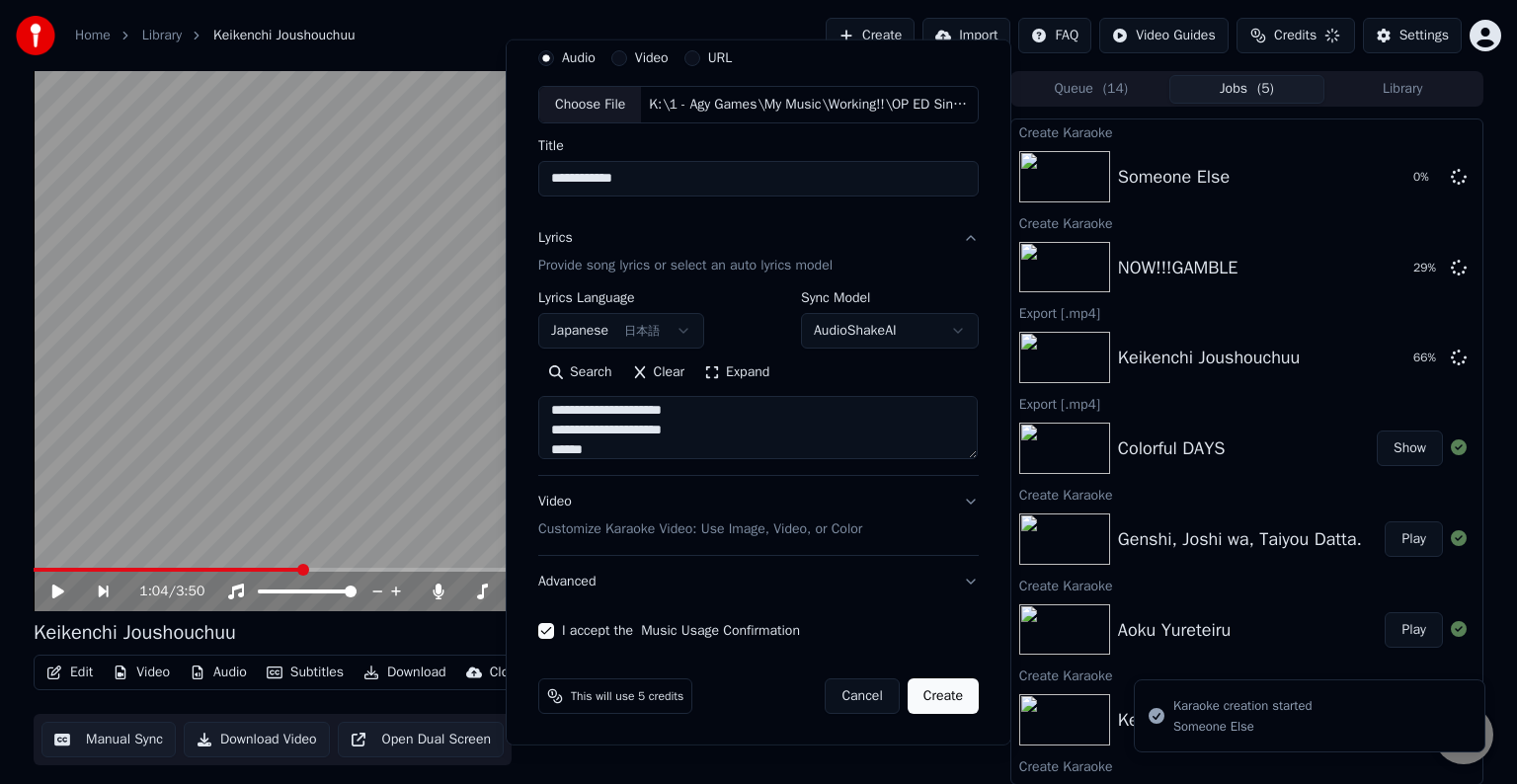 type 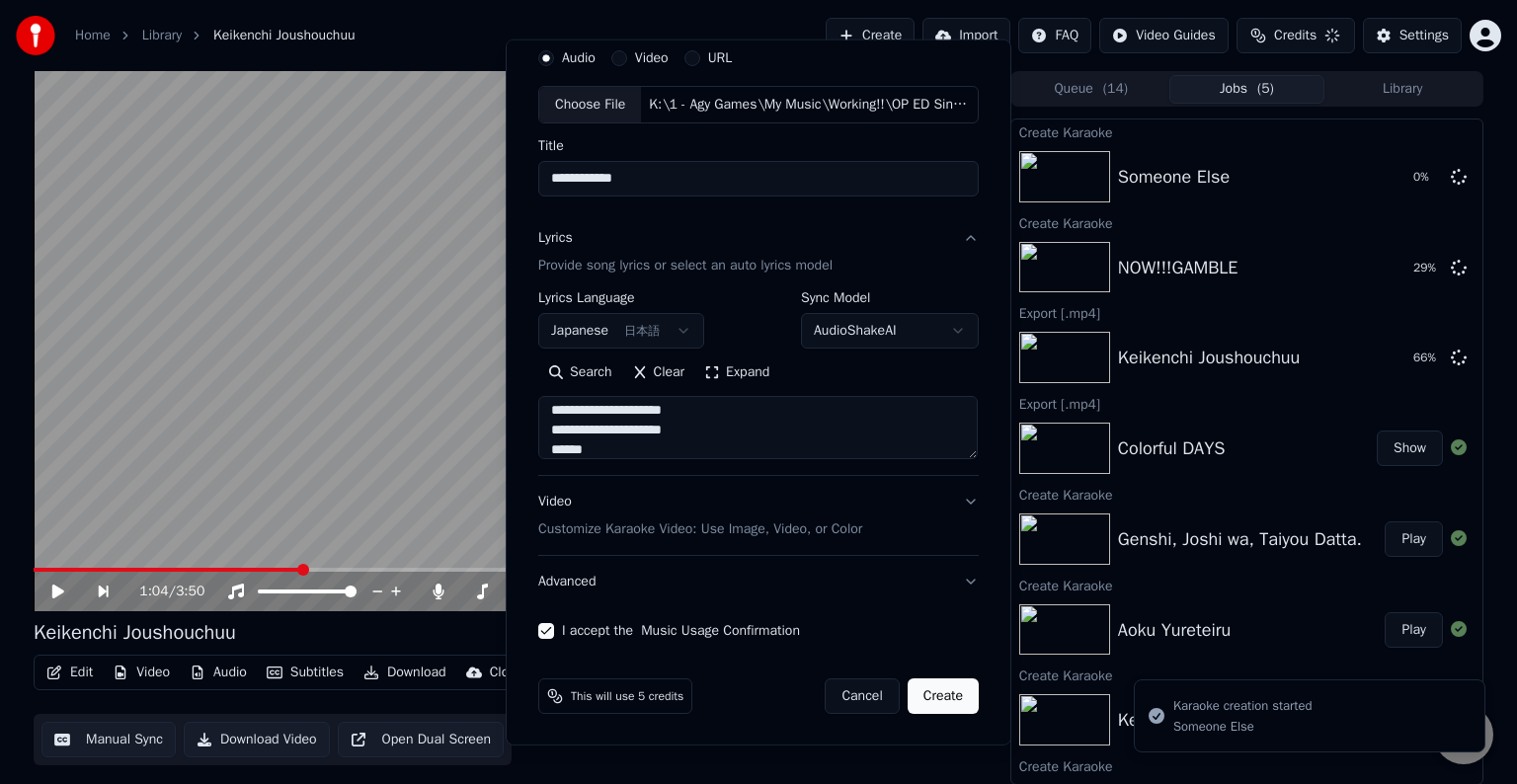 type 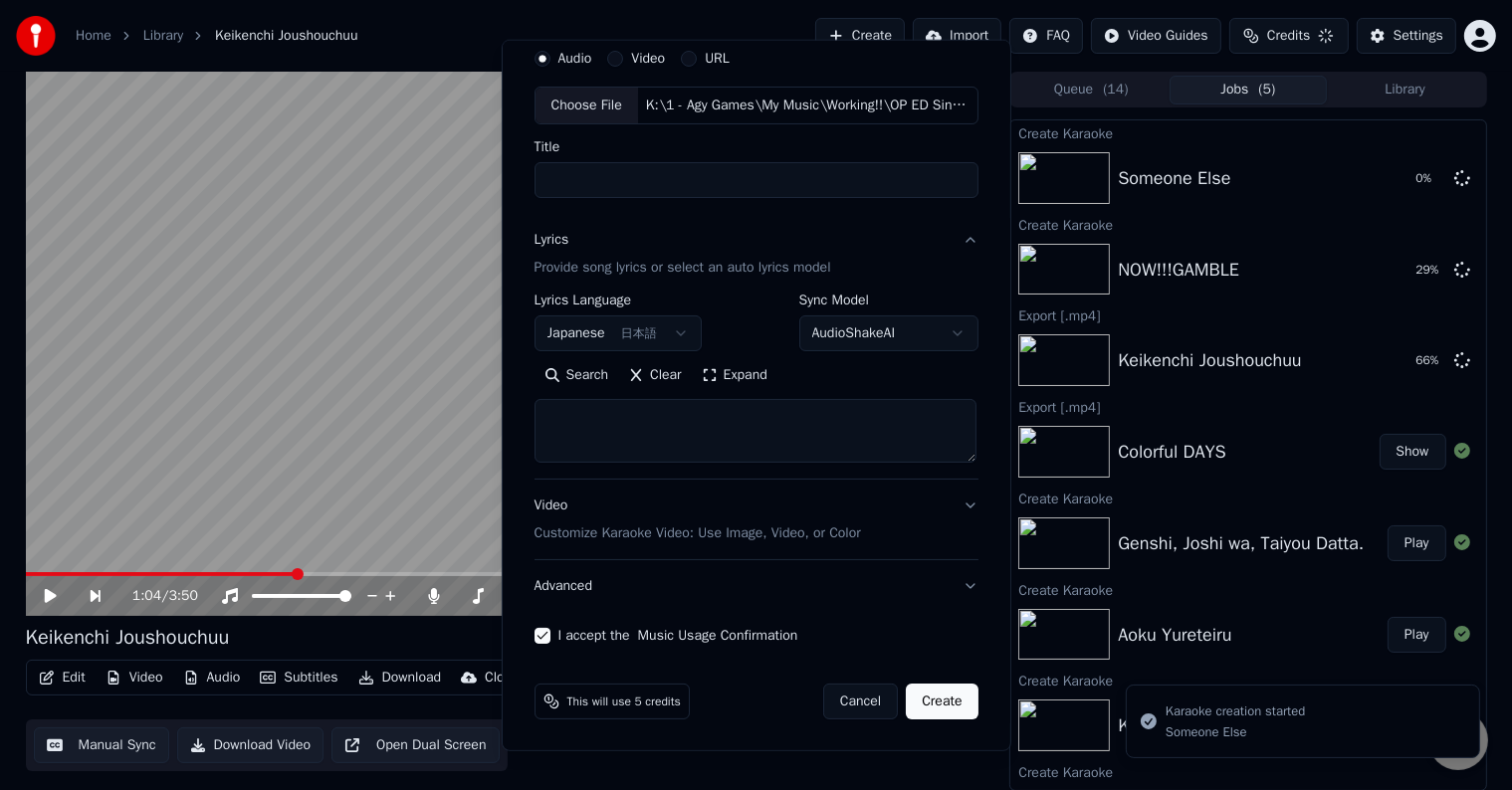 select 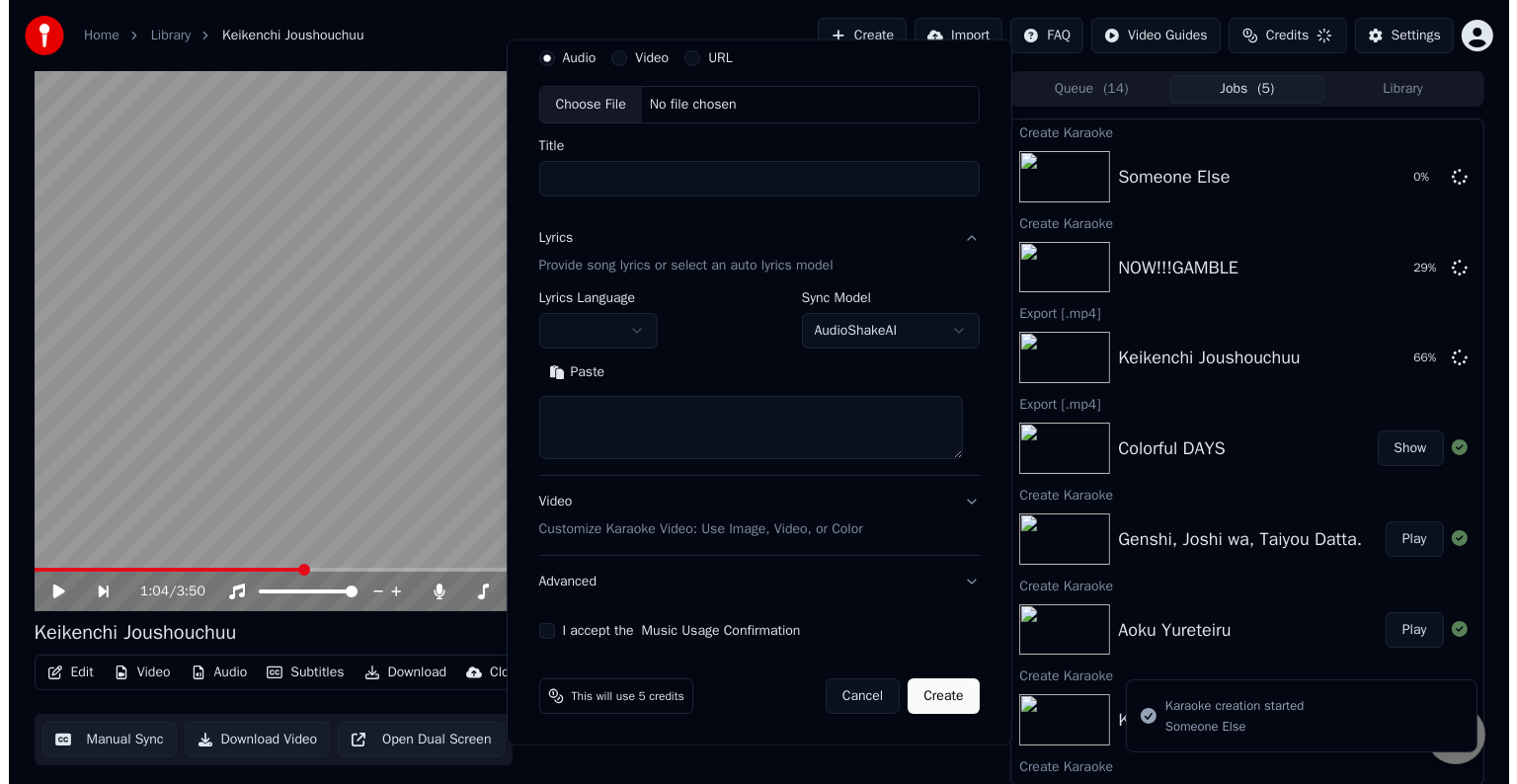 scroll, scrollTop: 0, scrollLeft: 0, axis: both 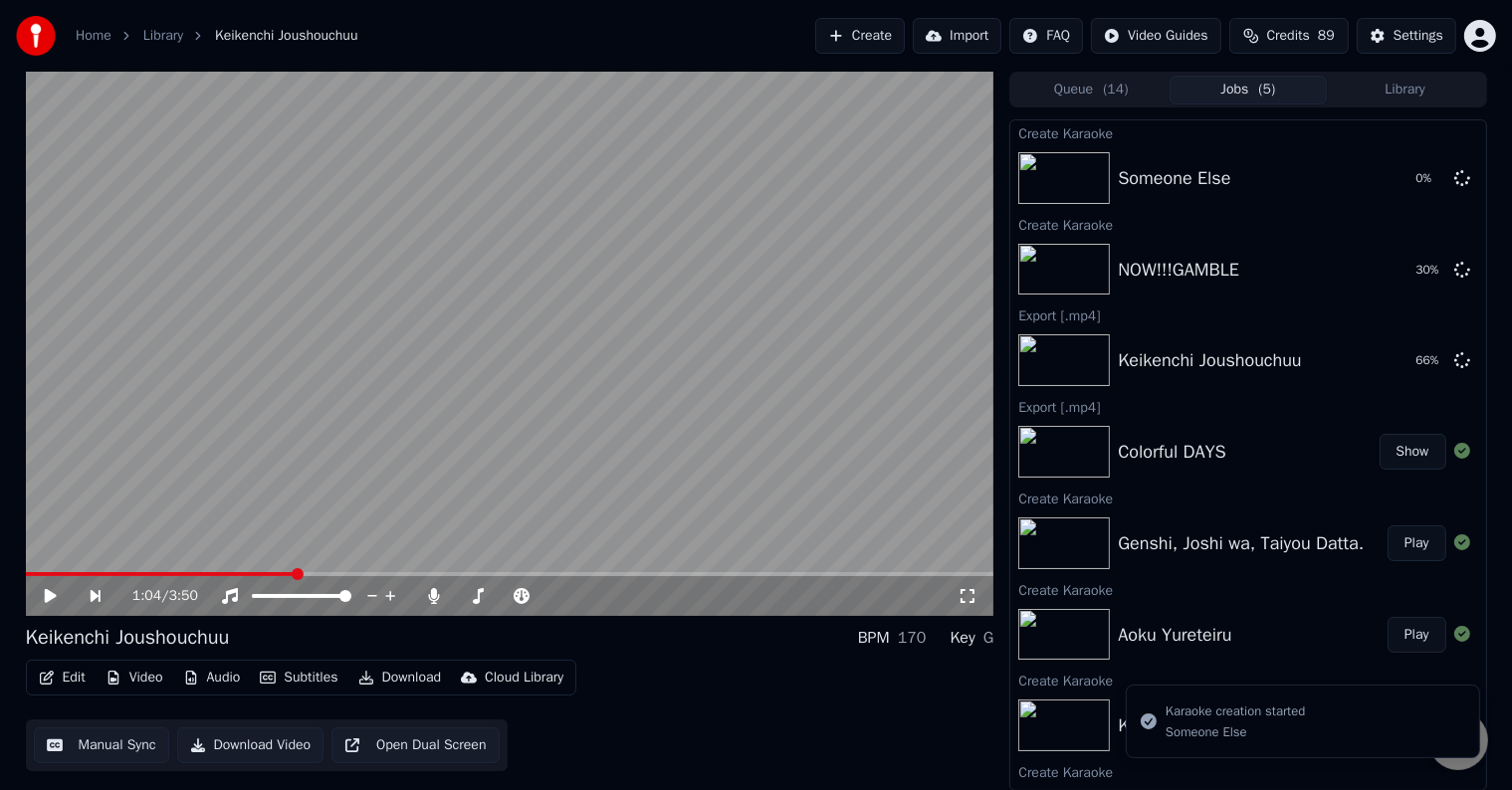 click on "Create" at bounding box center [860, 36] 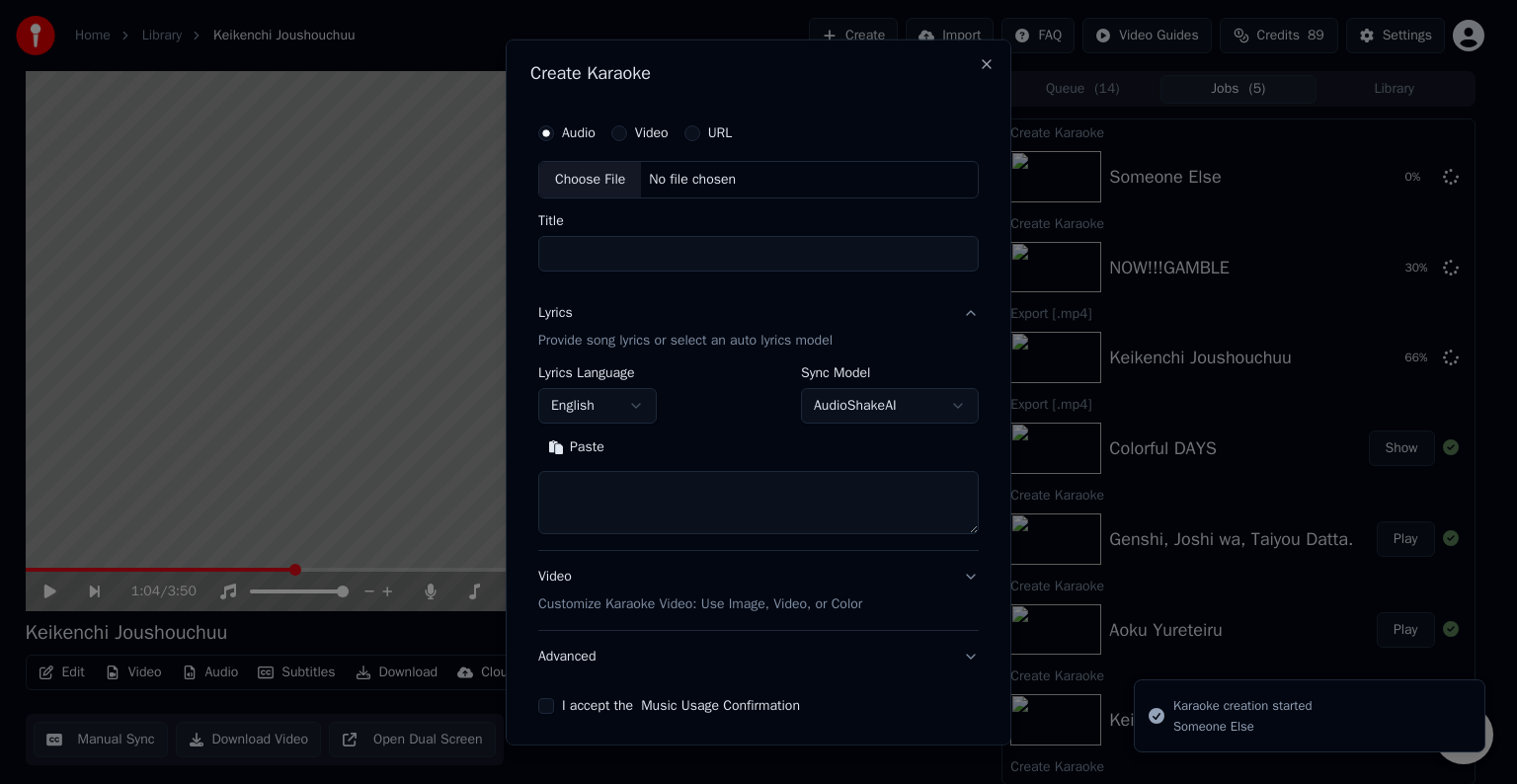 click on "Choose File" at bounding box center (590, 180) 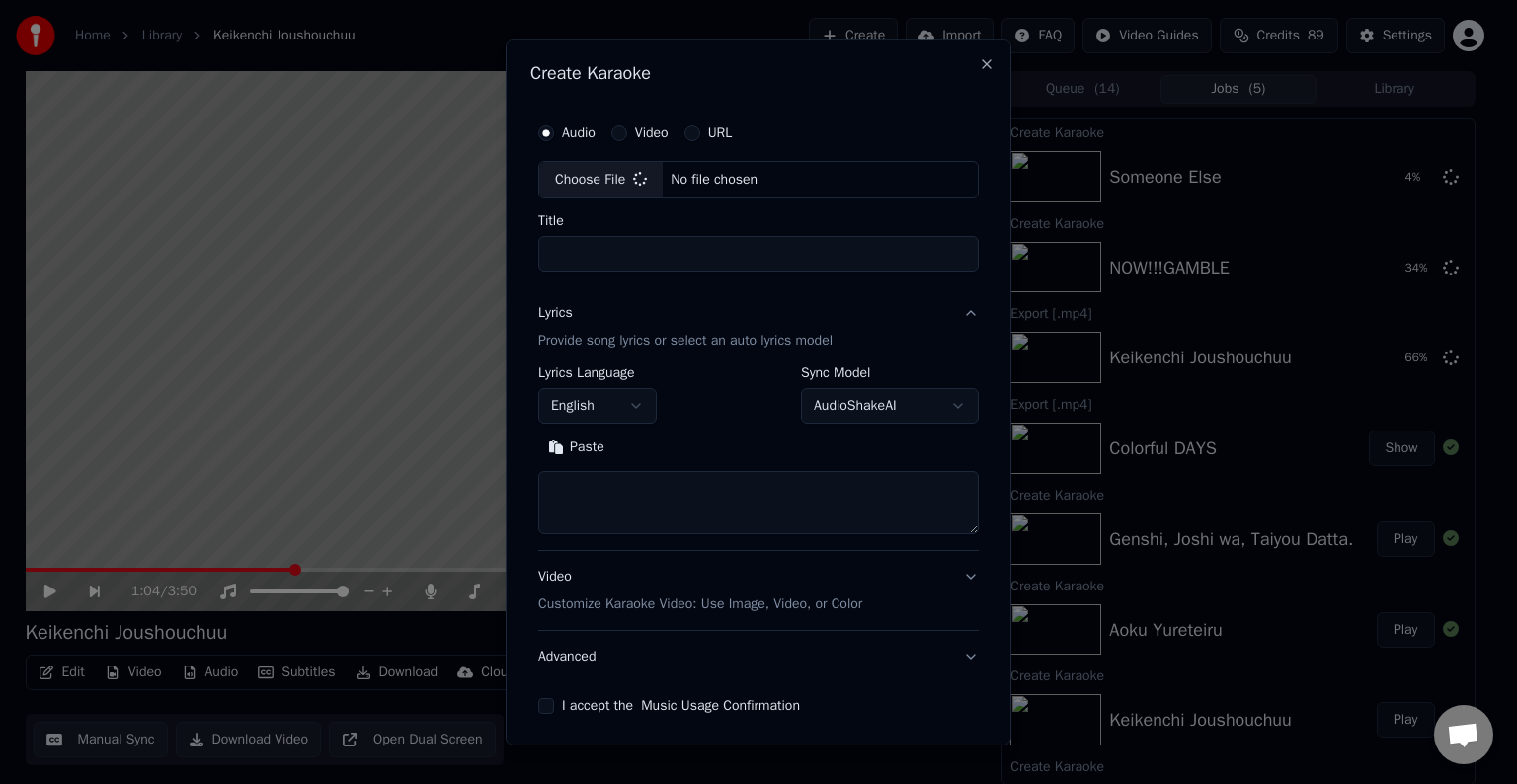 type on "**********" 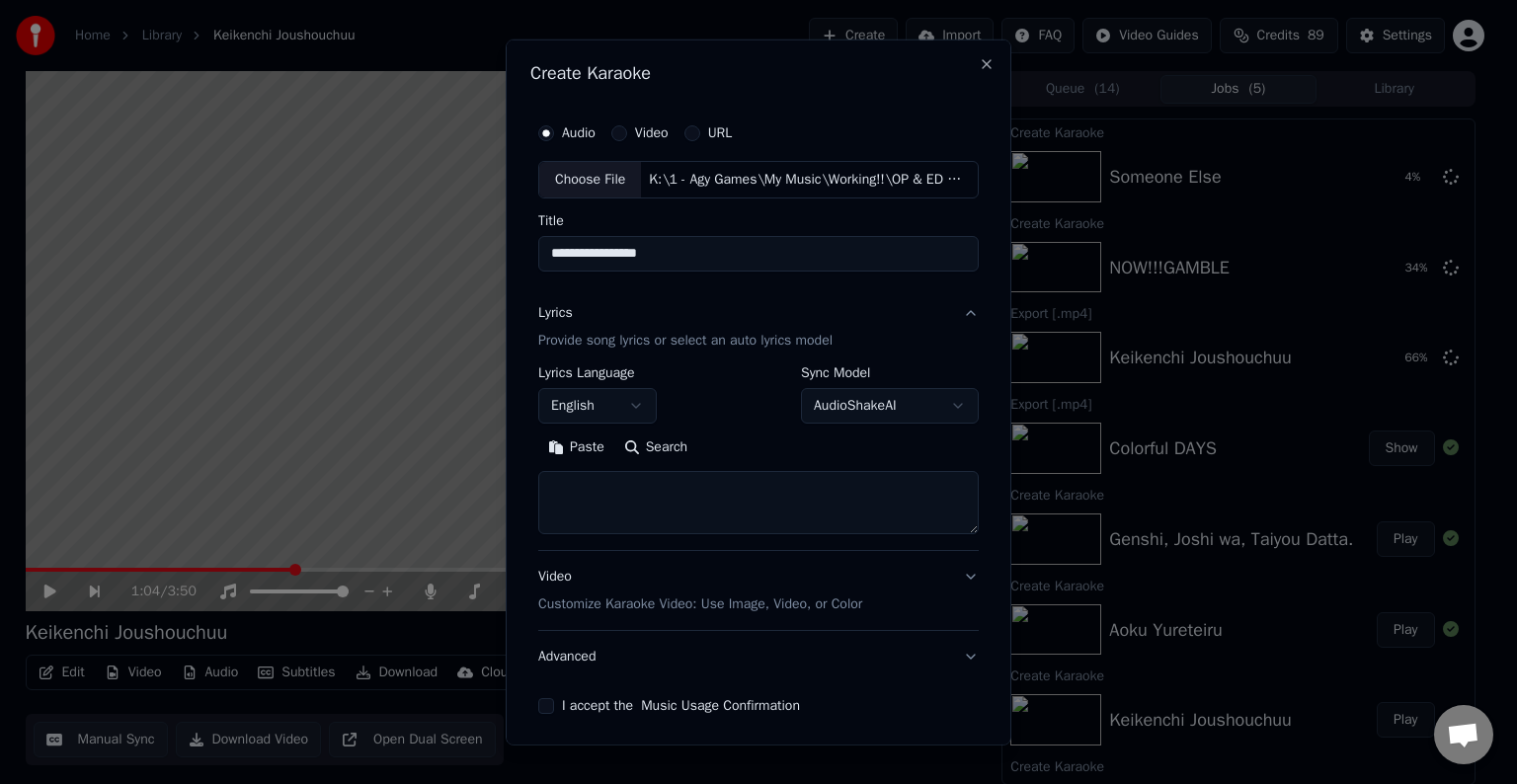 click on "Home Library Keikenchi Joushouchuu Create Import FAQ Video Guides Credits 89 Settings 1:04  /  3:50 Keikenchi Joushouchuu BPM 170 Key G Edit Video Audio Subtitles Download Cloud Library Manual Sync Download Video Open Dual Screen Queue ( 14 ) Jobs ( 5 ) Library Create Karaoke Someone Else 4 % Create Karaoke NOW!!!GAMBLE 34 % Export [.mp4] Keikenchi Joushouchuu 66 % Export [.mp4] Colorful DAYS Show Create Karaoke Genshi, Joshi wa, Taiyou Datta. Play Create Karaoke Aoku Yureteiru Play Create Karaoke Keikenchi Joushouchuu Play Create Karaoke 01 - Colorful DAYS Play Create Karaoke Kagerou 99 % Create Karaoke Kagerou Create Karaoke Kagerou Create Karaoke Kagerou 0 % Export [.mp4] Mogire Beam! Ringo Show Export [.mp4] Hito Toshite Jiku ga Bureteiru Show Export [.mp4] Kuusou Rumba Show Export [.mp4] Kuusou Rumba Show Create Karaoke Ringo Mogire Beam! Play Create Karaoke Hito Toshite Jiku ga Bureteiru Play Create Karaoke Kuusou Rumba Play Create Karaoke Kagerou Export [.mp4] Piccolo Nonaka Ai Show Export [.mp4] Show" at bounding box center (750, 392) 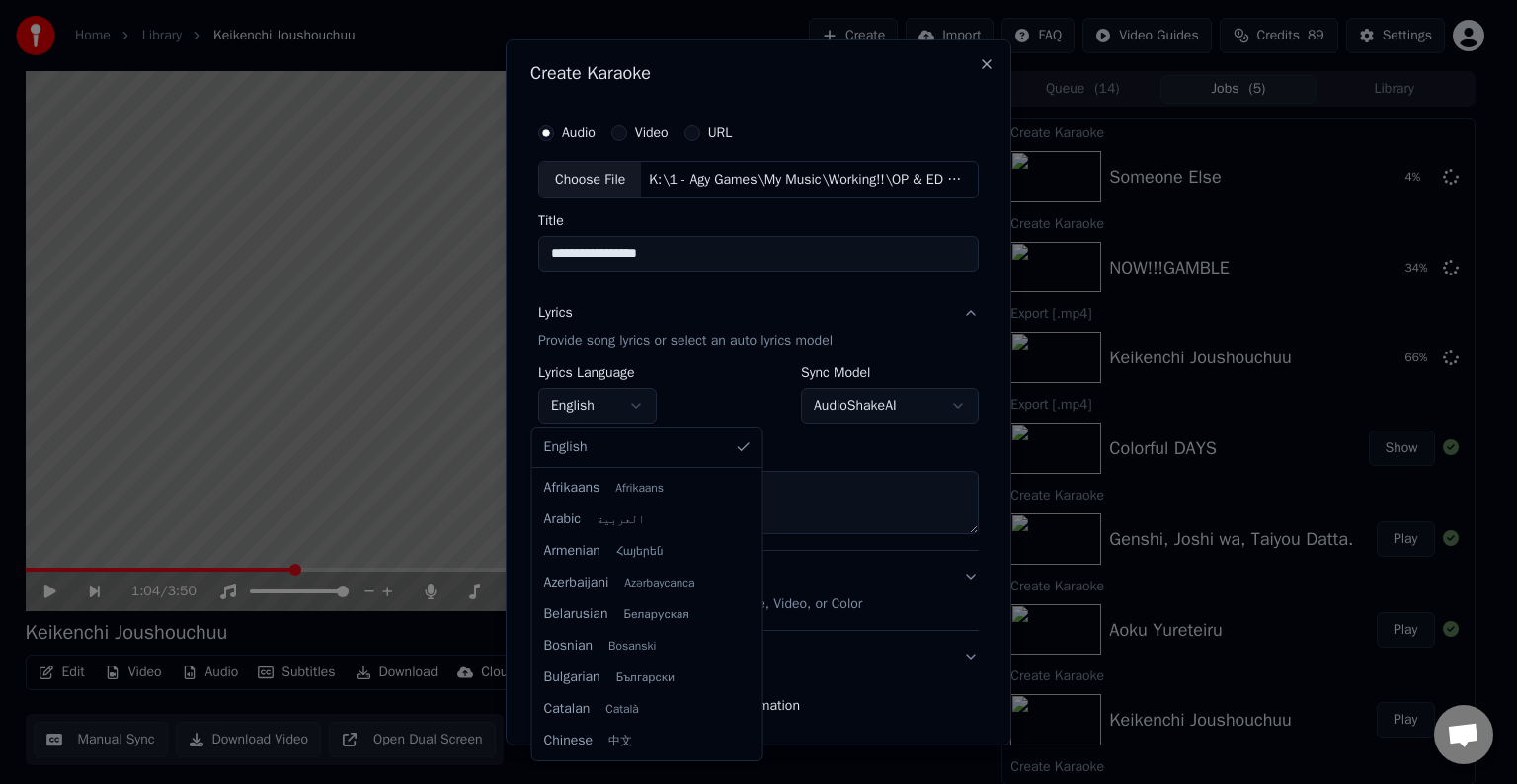 scroll, scrollTop: 695, scrollLeft: 0, axis: vertical 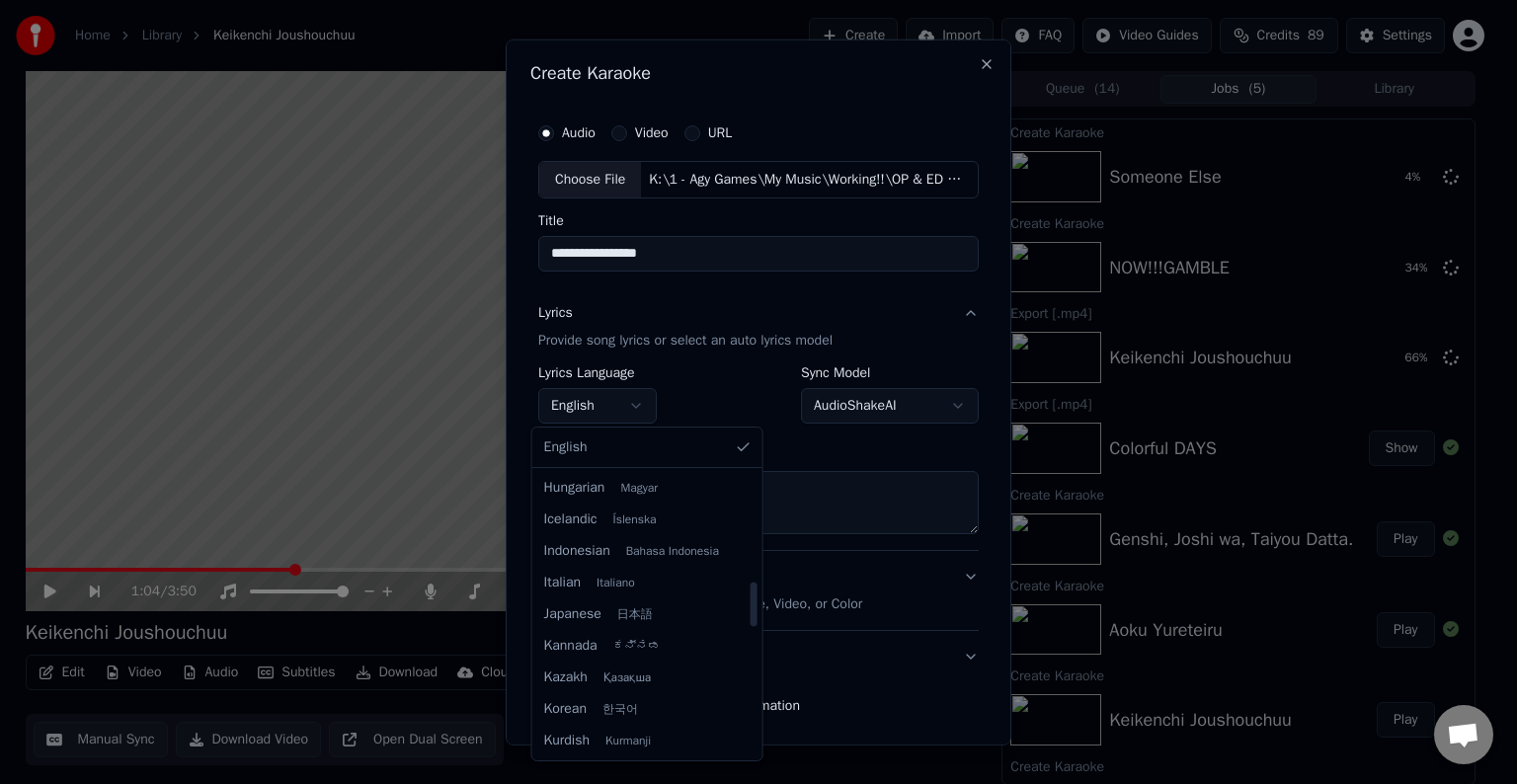 select on "**" 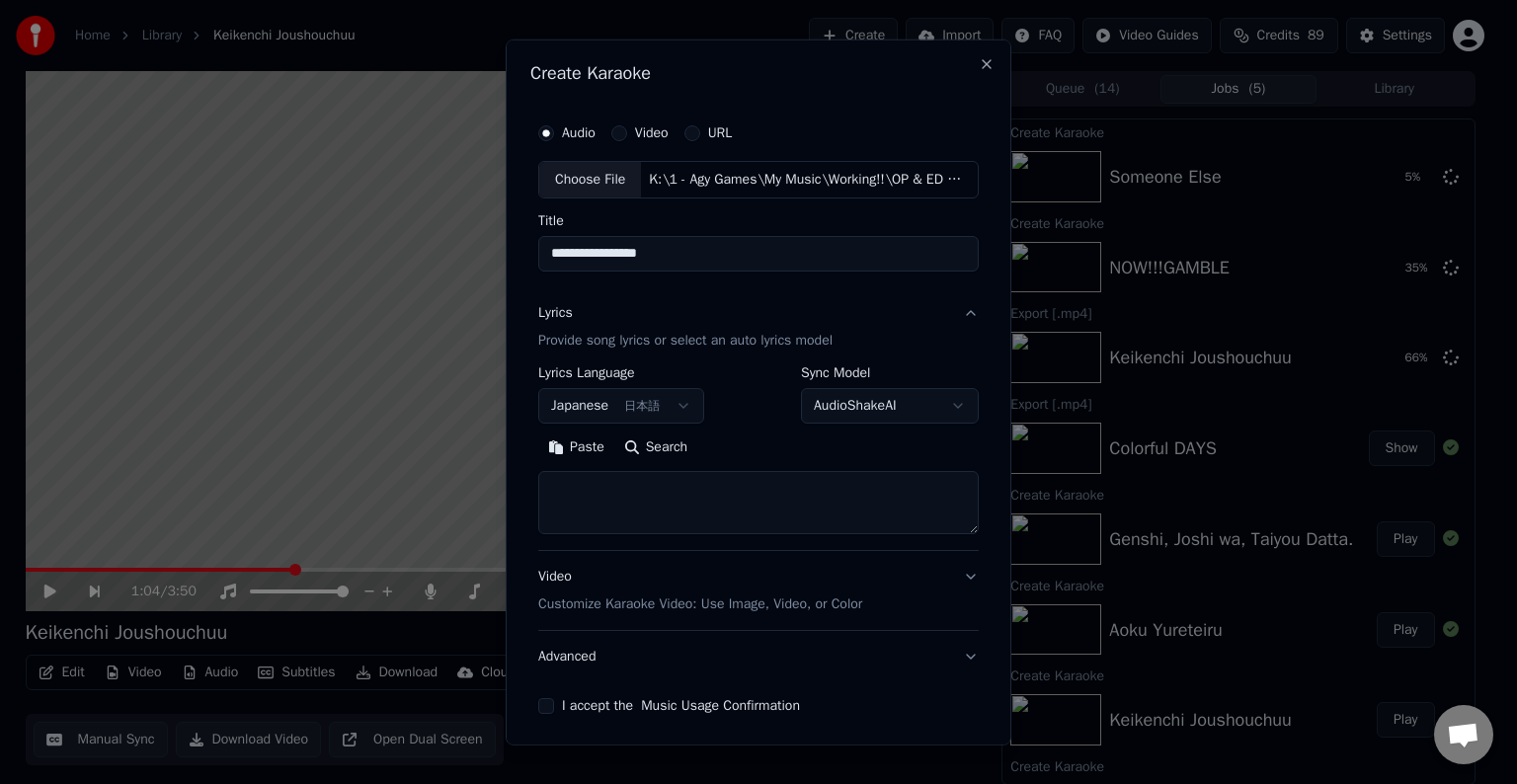 click at bounding box center [758, 503] 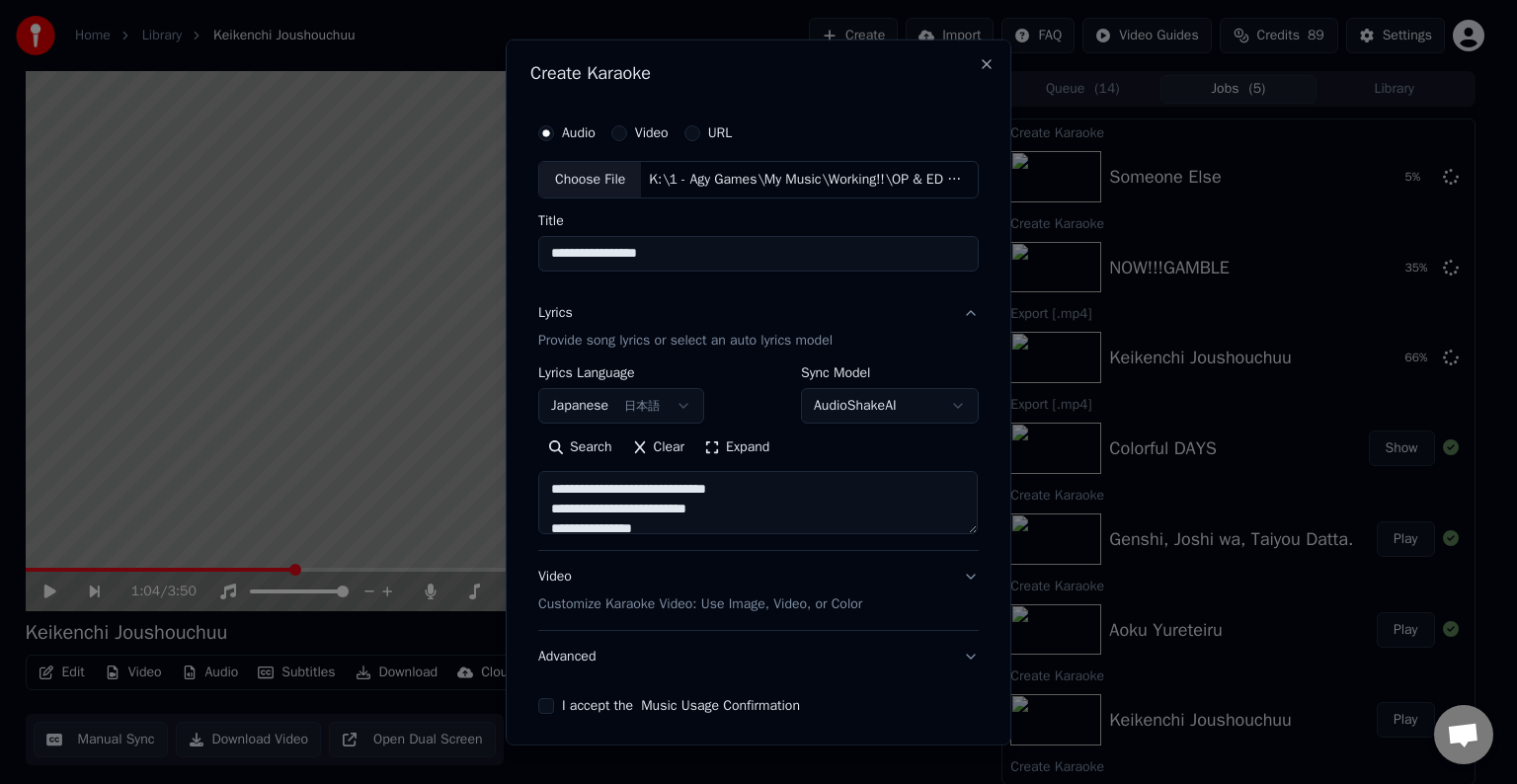 scroll, scrollTop: 1288, scrollLeft: 0, axis: vertical 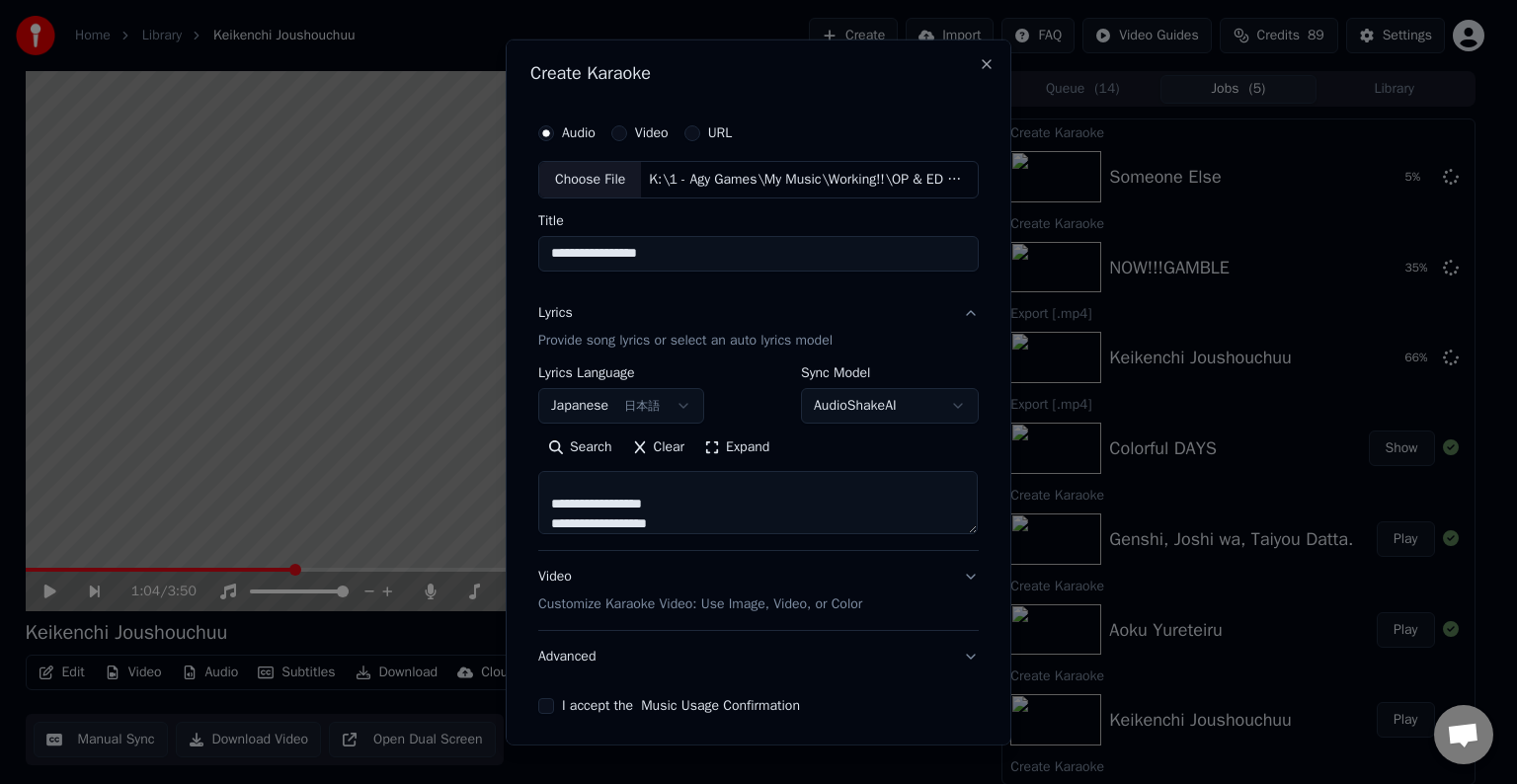 type on "**********" 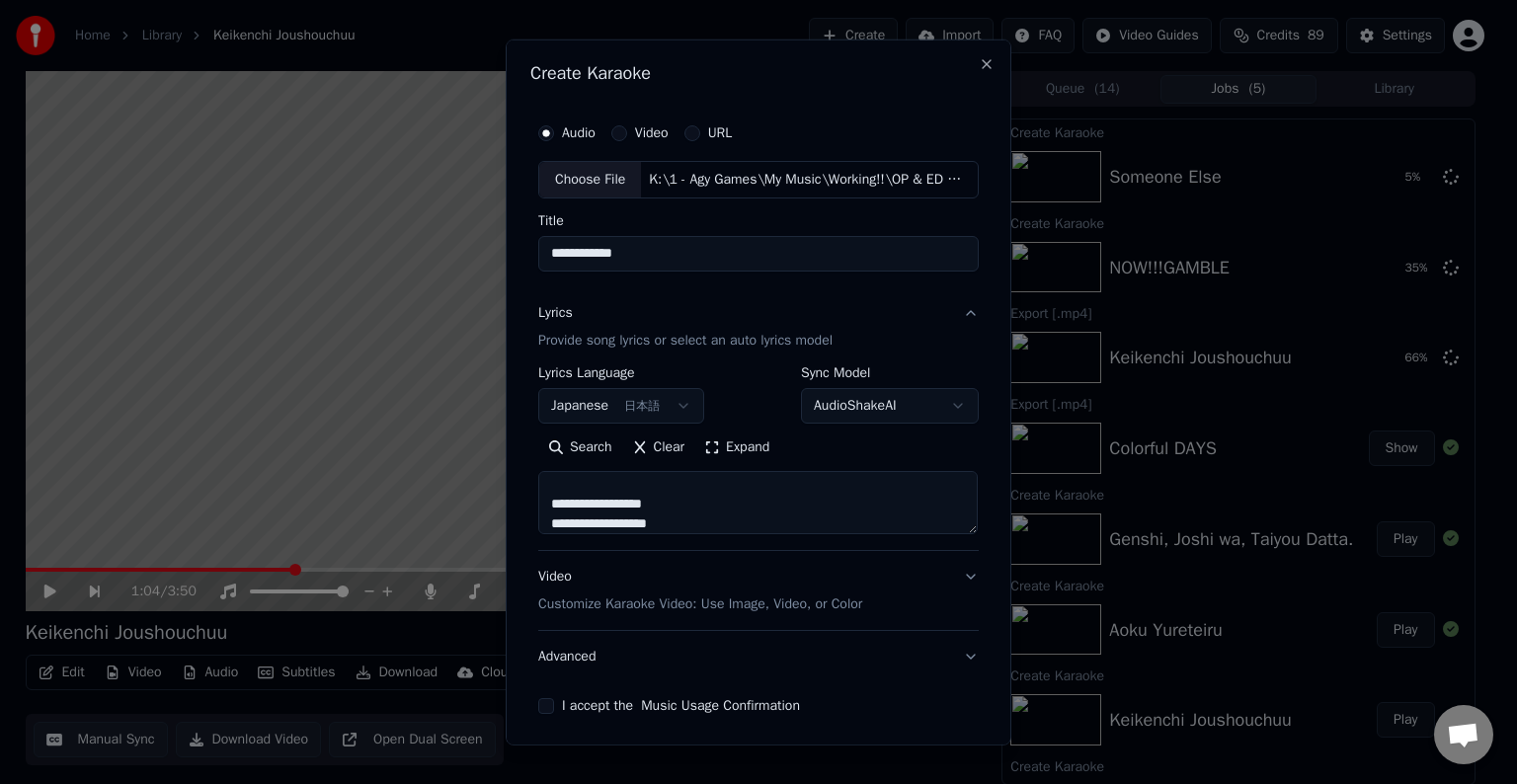 scroll, scrollTop: 75, scrollLeft: 0, axis: vertical 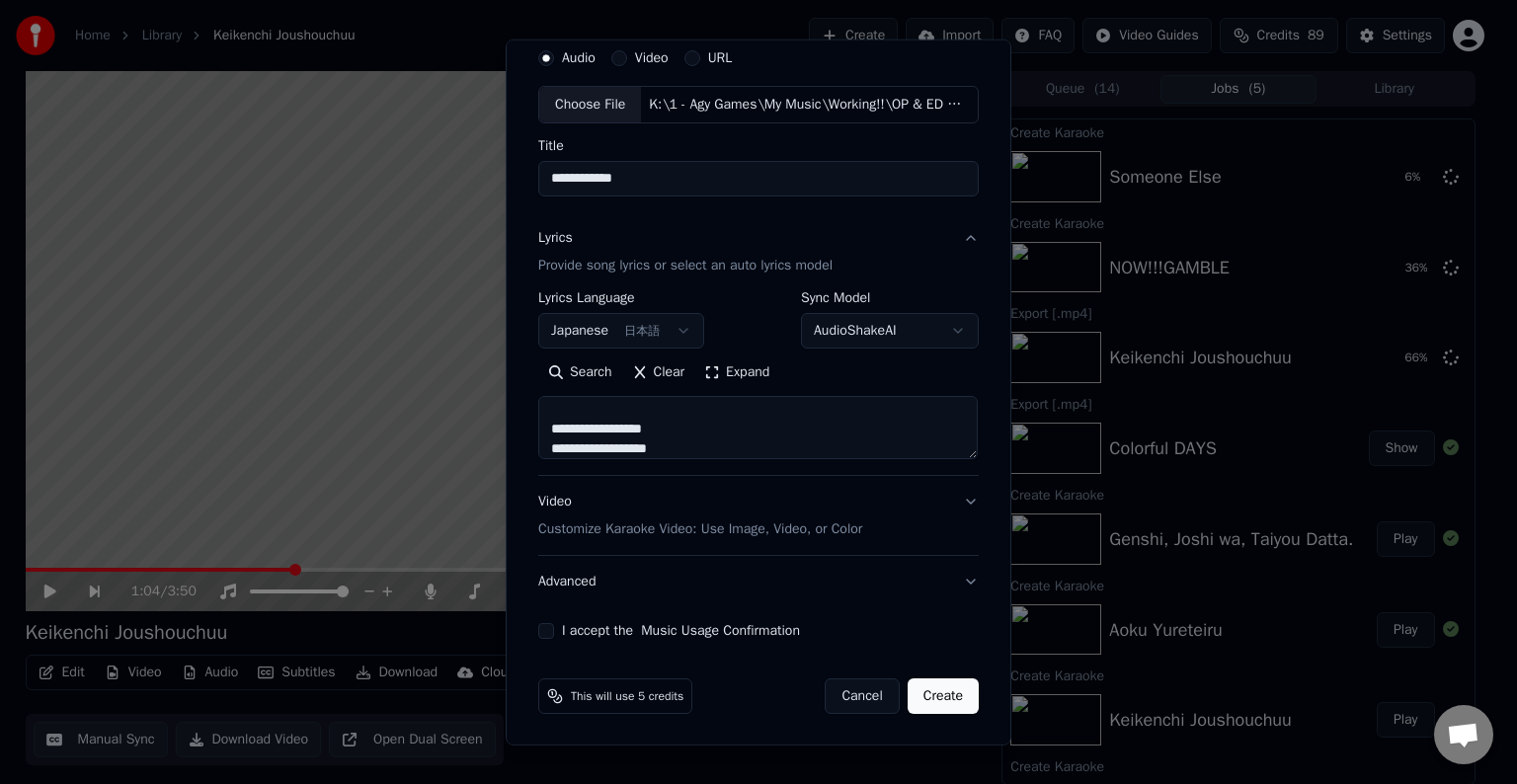 type on "**********" 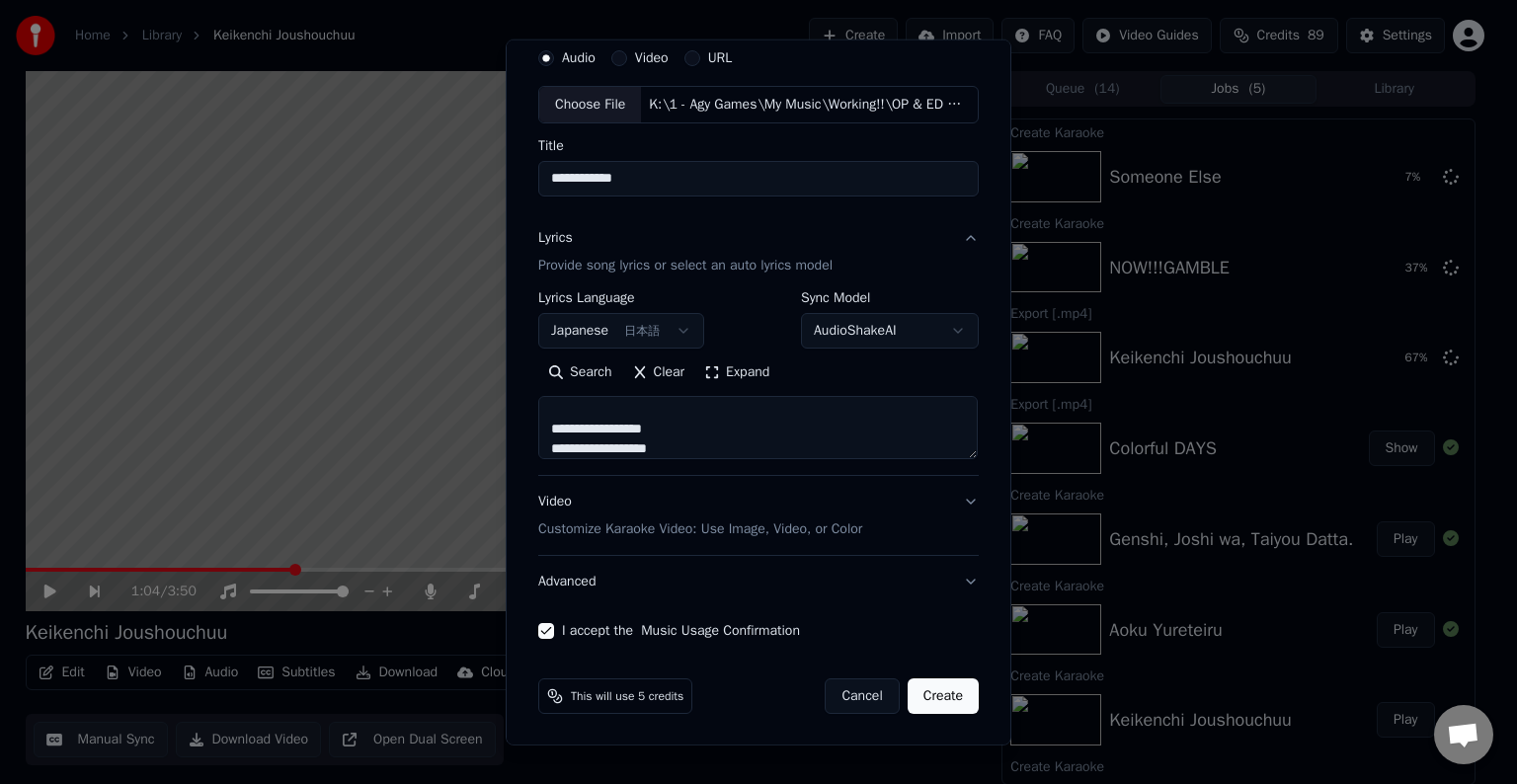 click on "Video Customize Karaoke Video: Use Image, Video, or Color" at bounding box center [700, 515] 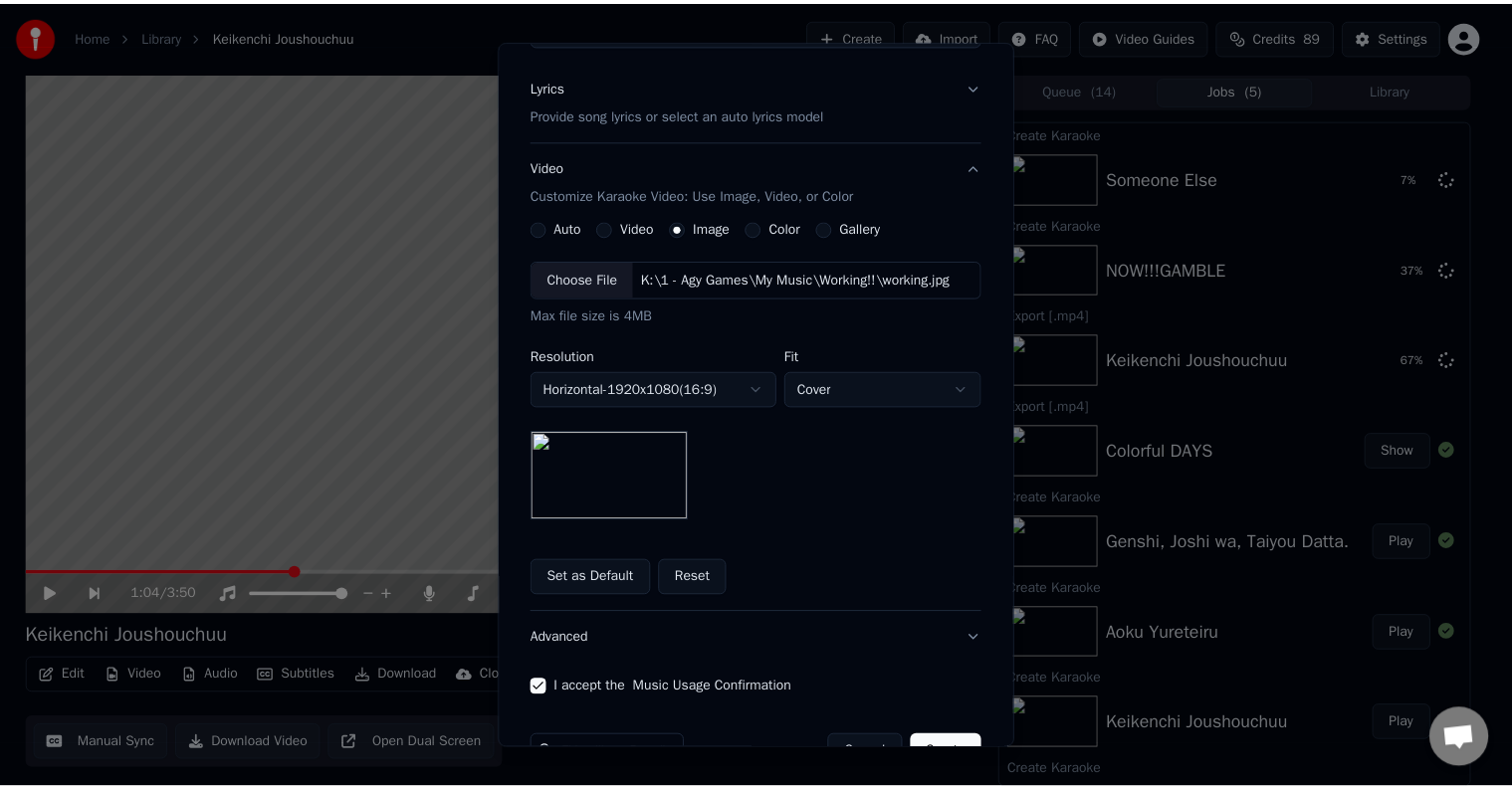 scroll, scrollTop: 283, scrollLeft: 0, axis: vertical 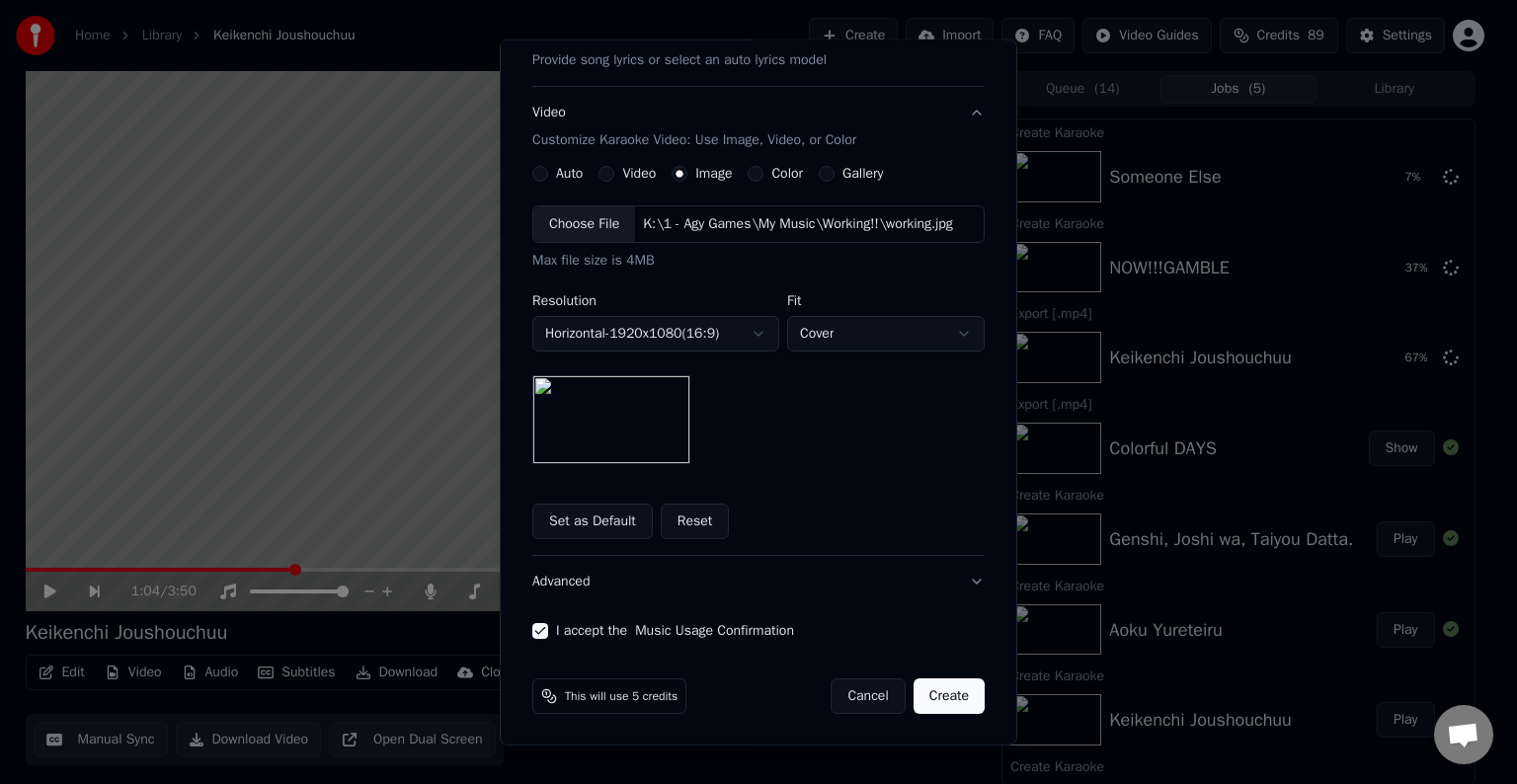 click on "Create" at bounding box center (949, 696) 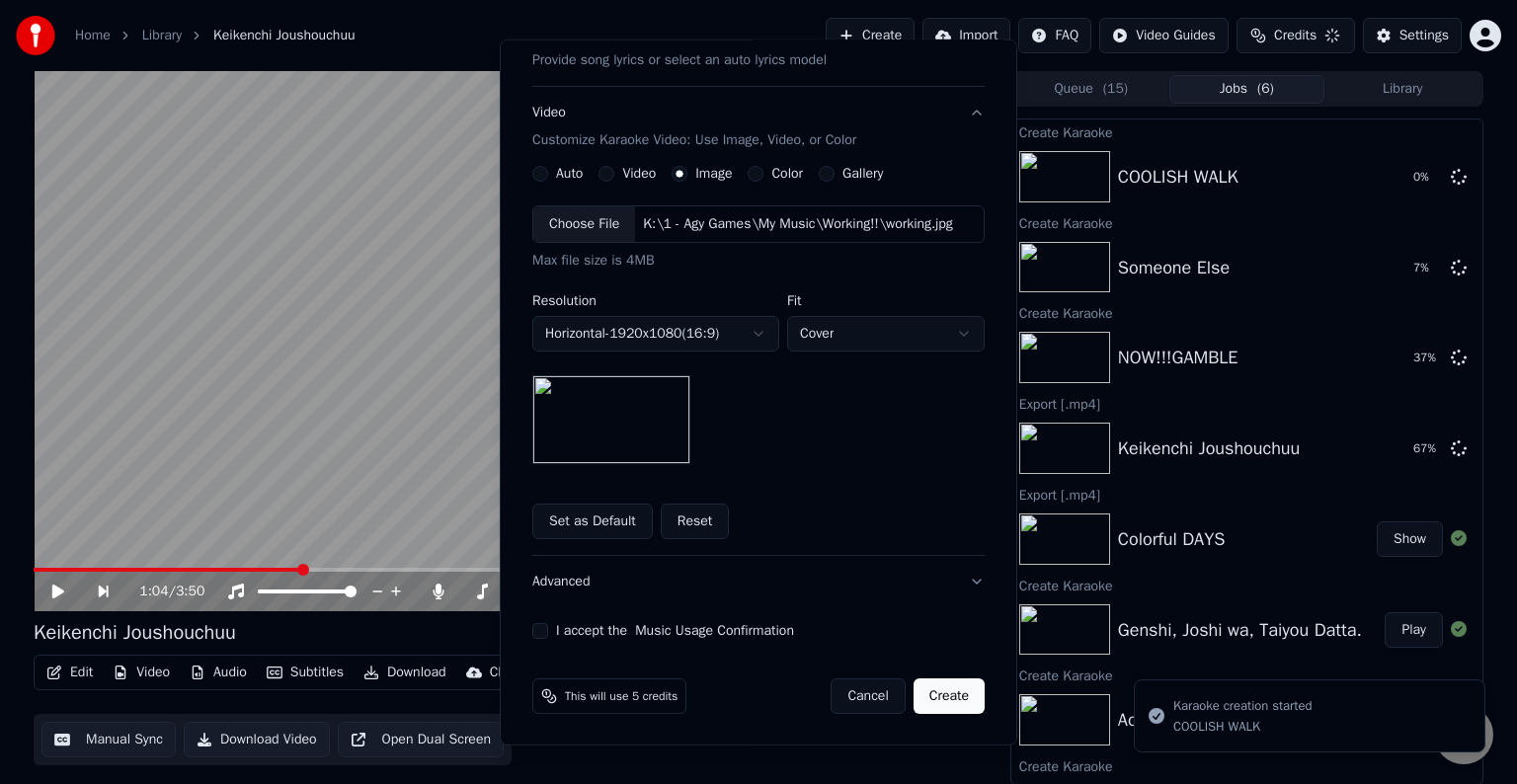 type 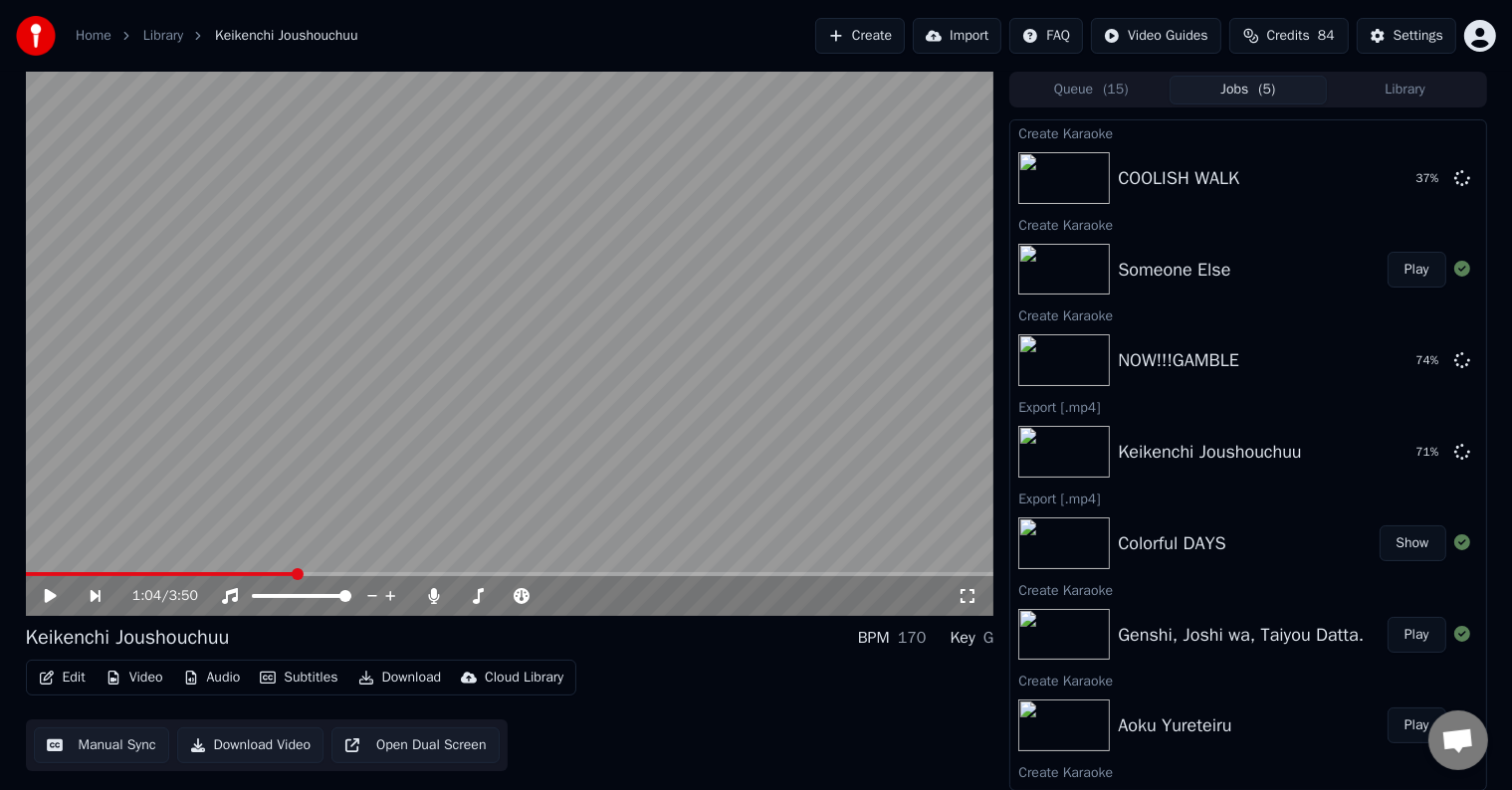 click on "Play" at bounding box center (1416, 270) 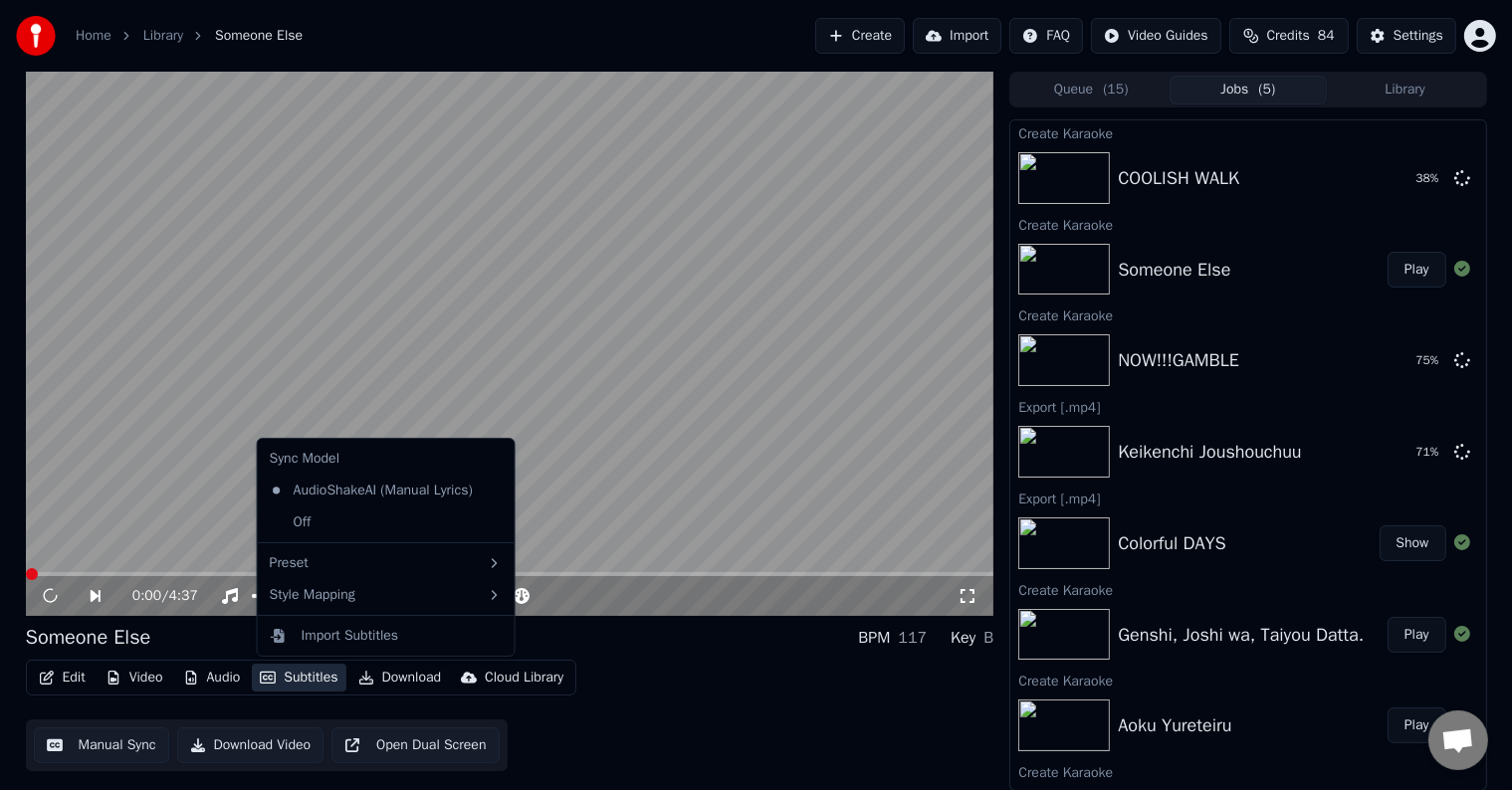 click on "Subtitles" at bounding box center (299, 678) 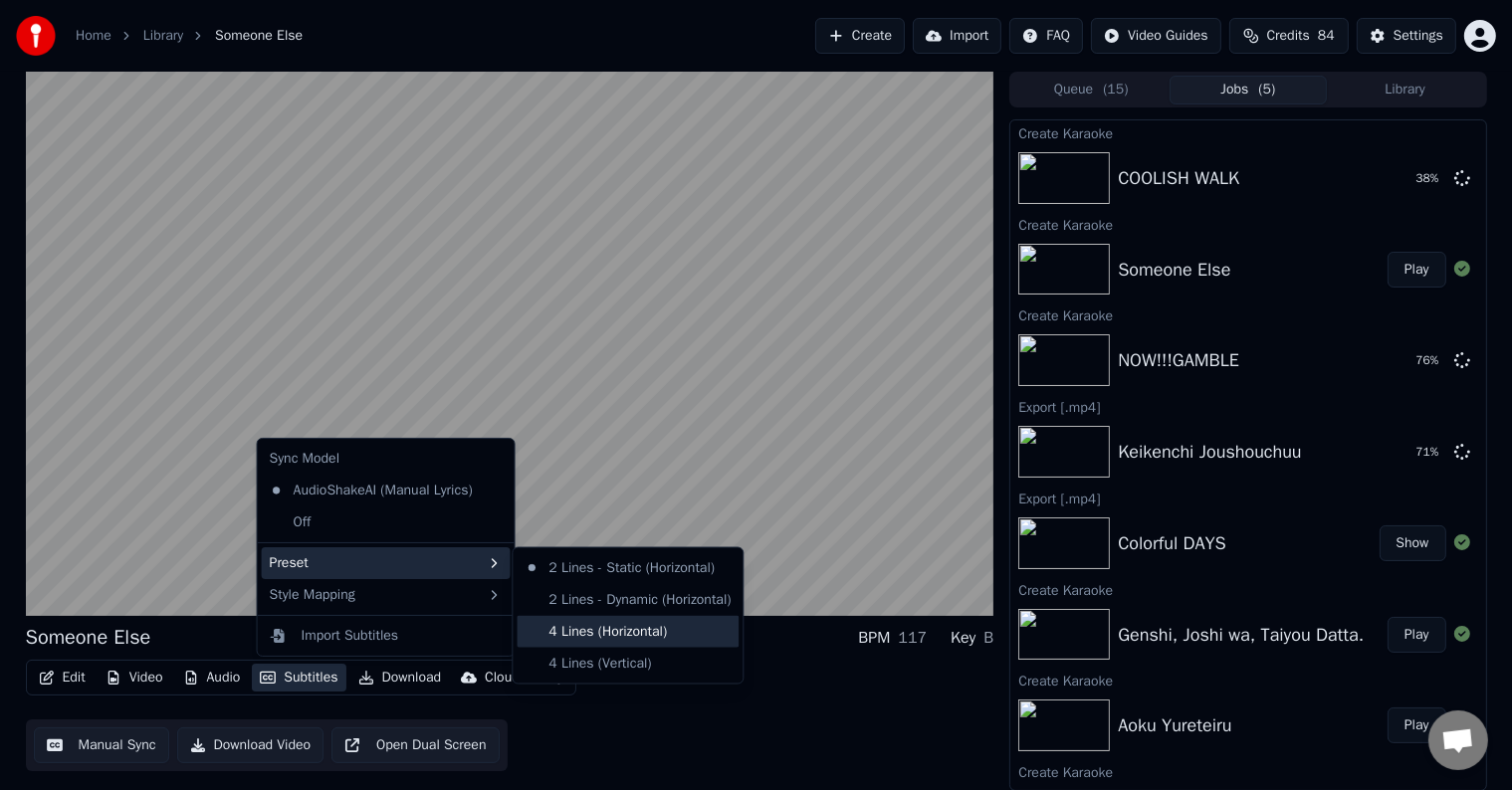 click on "4 Lines (Horizontal)" at bounding box center [627, 632] 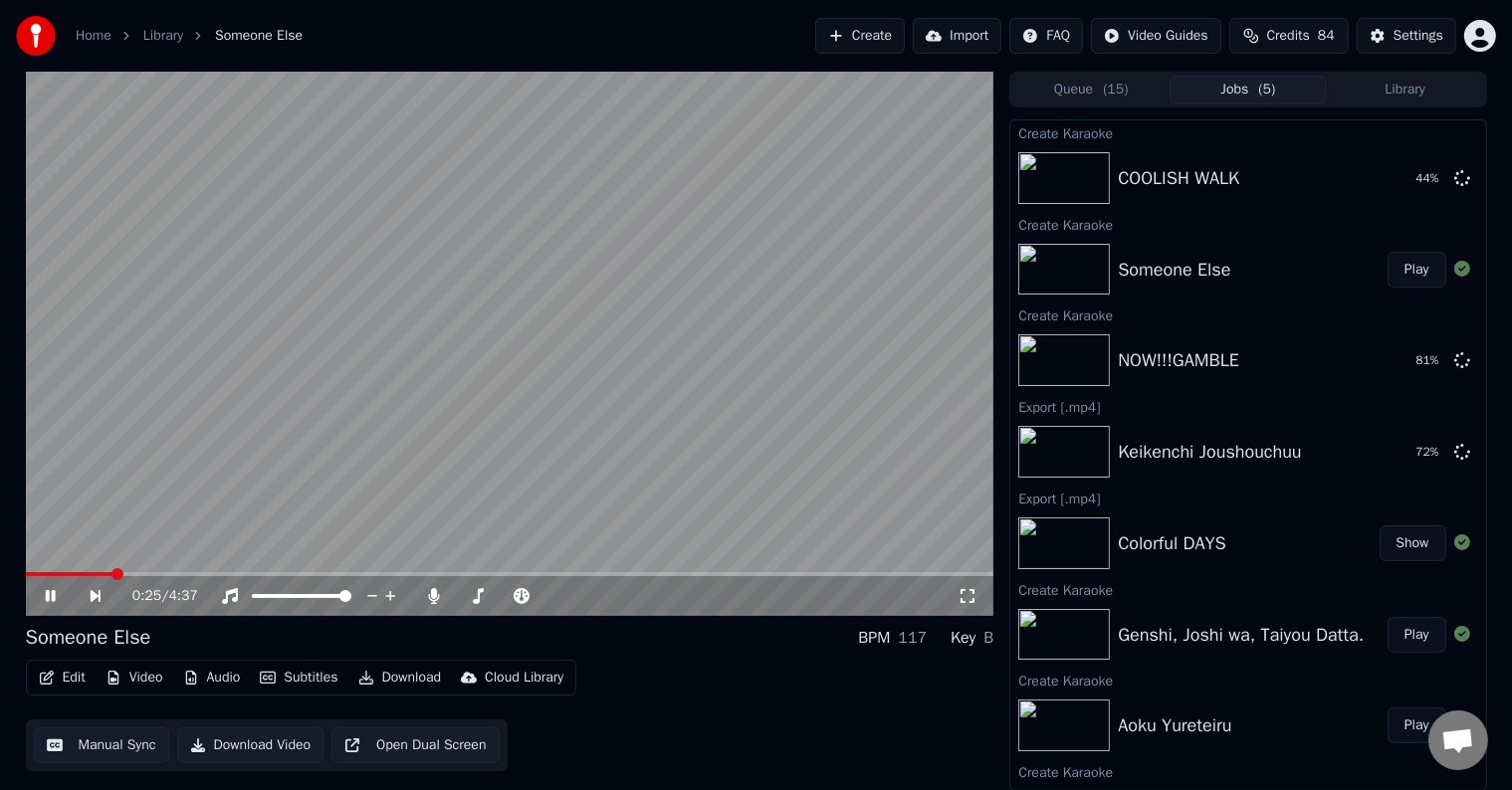 click at bounding box center [510, 343] 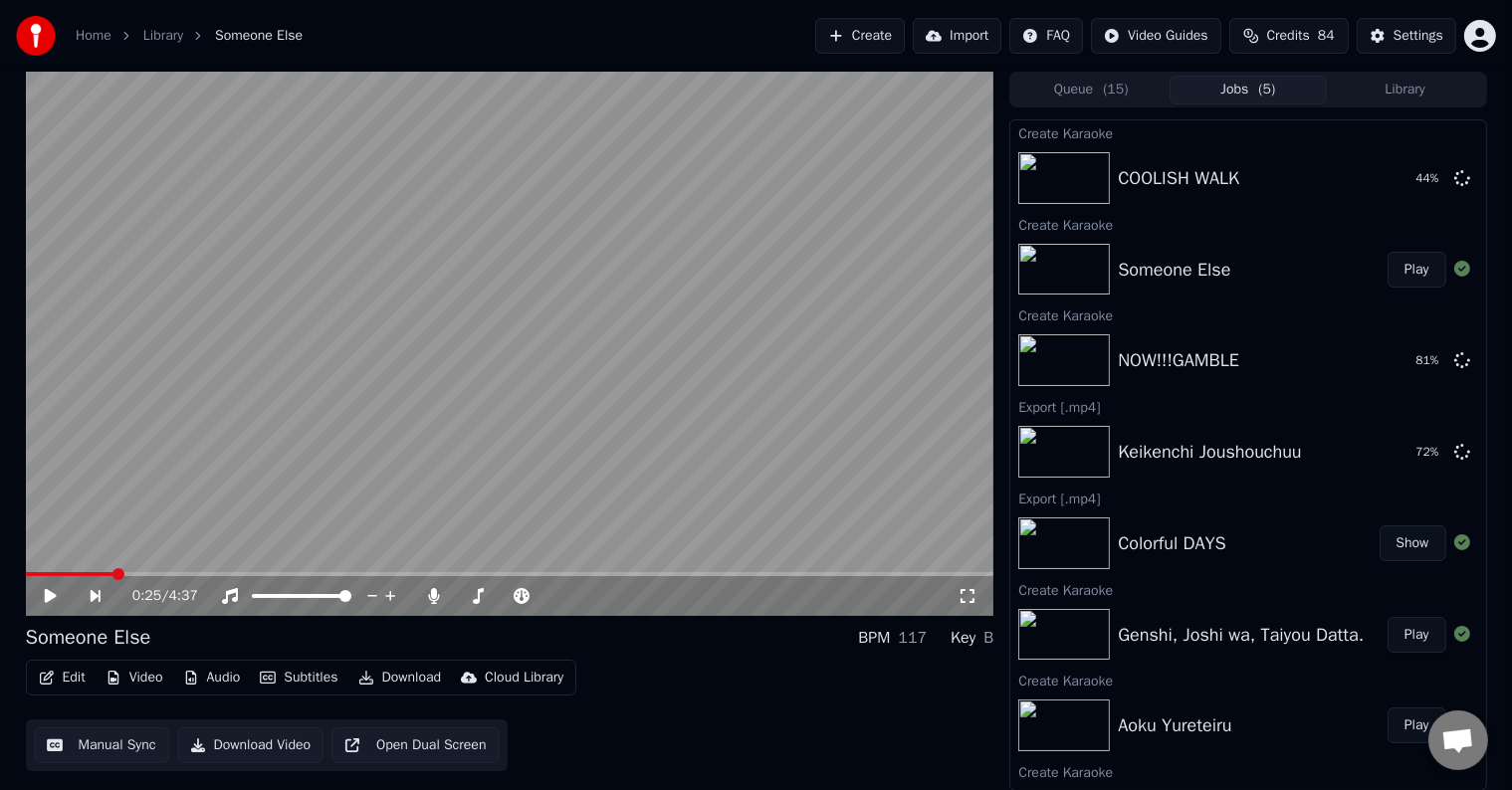 click on "0:25  /  4:37" at bounding box center (510, 596) 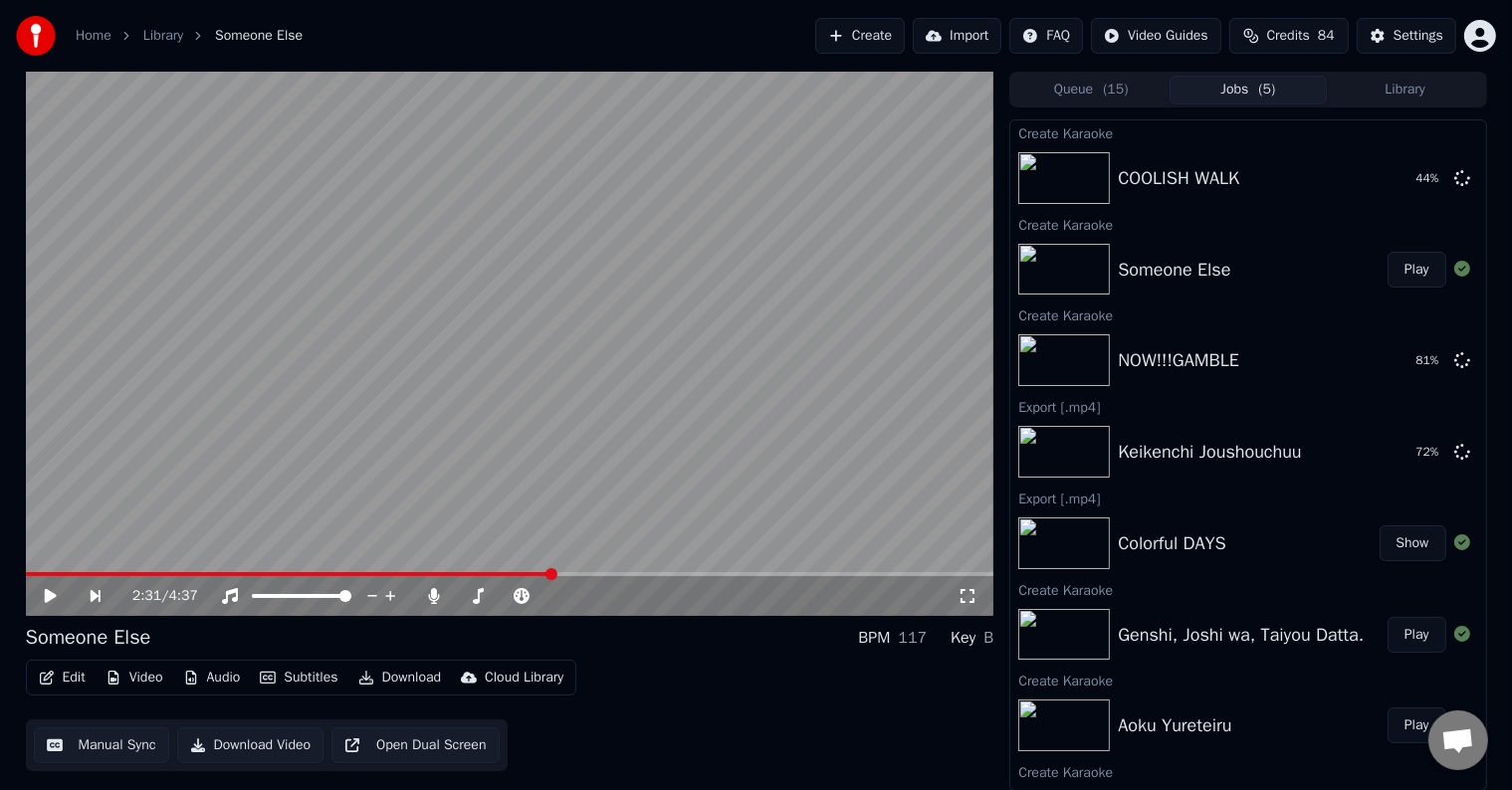 click at bounding box center (510, 574) 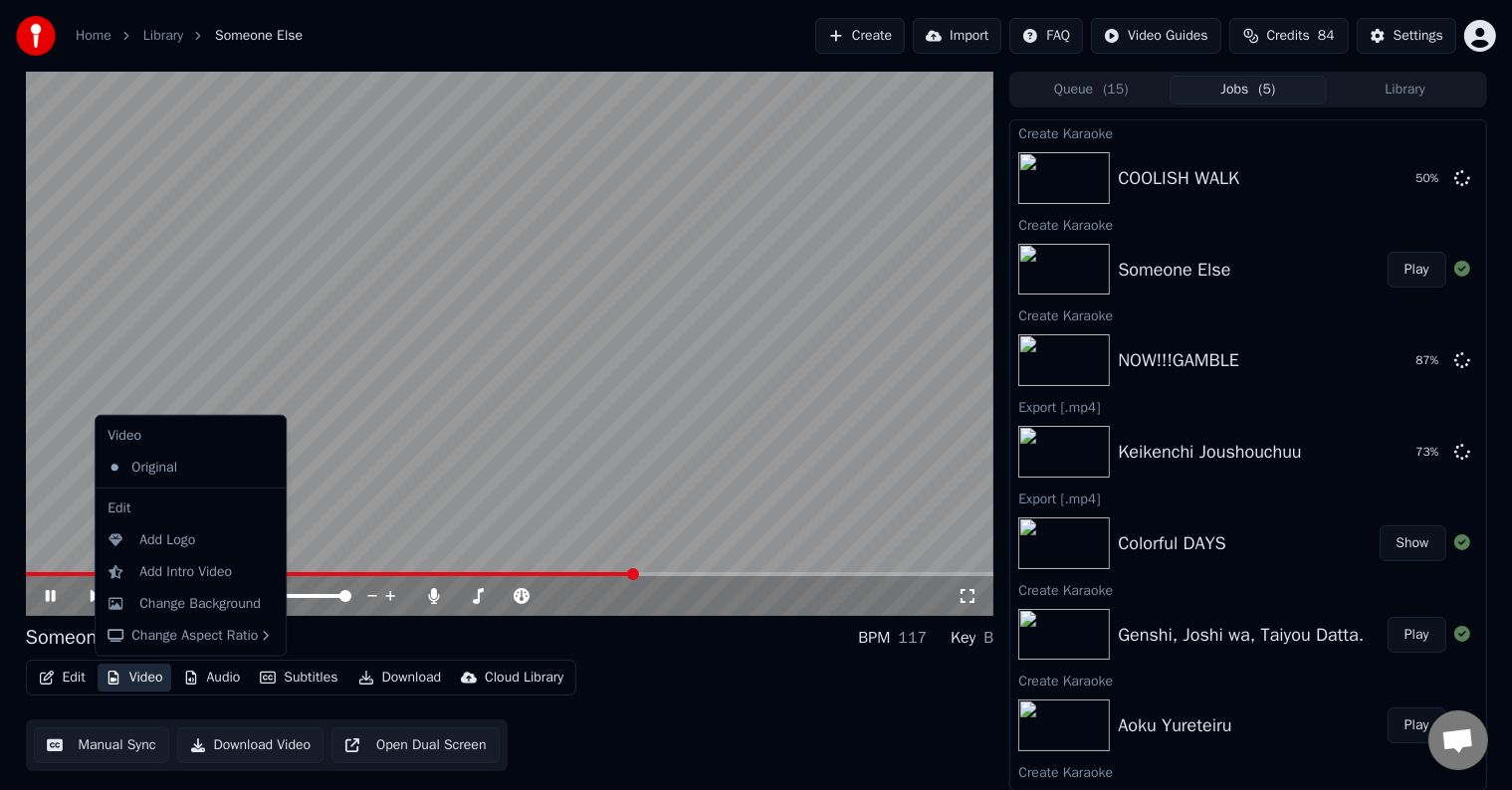 click on "Video" at bounding box center [134, 678] 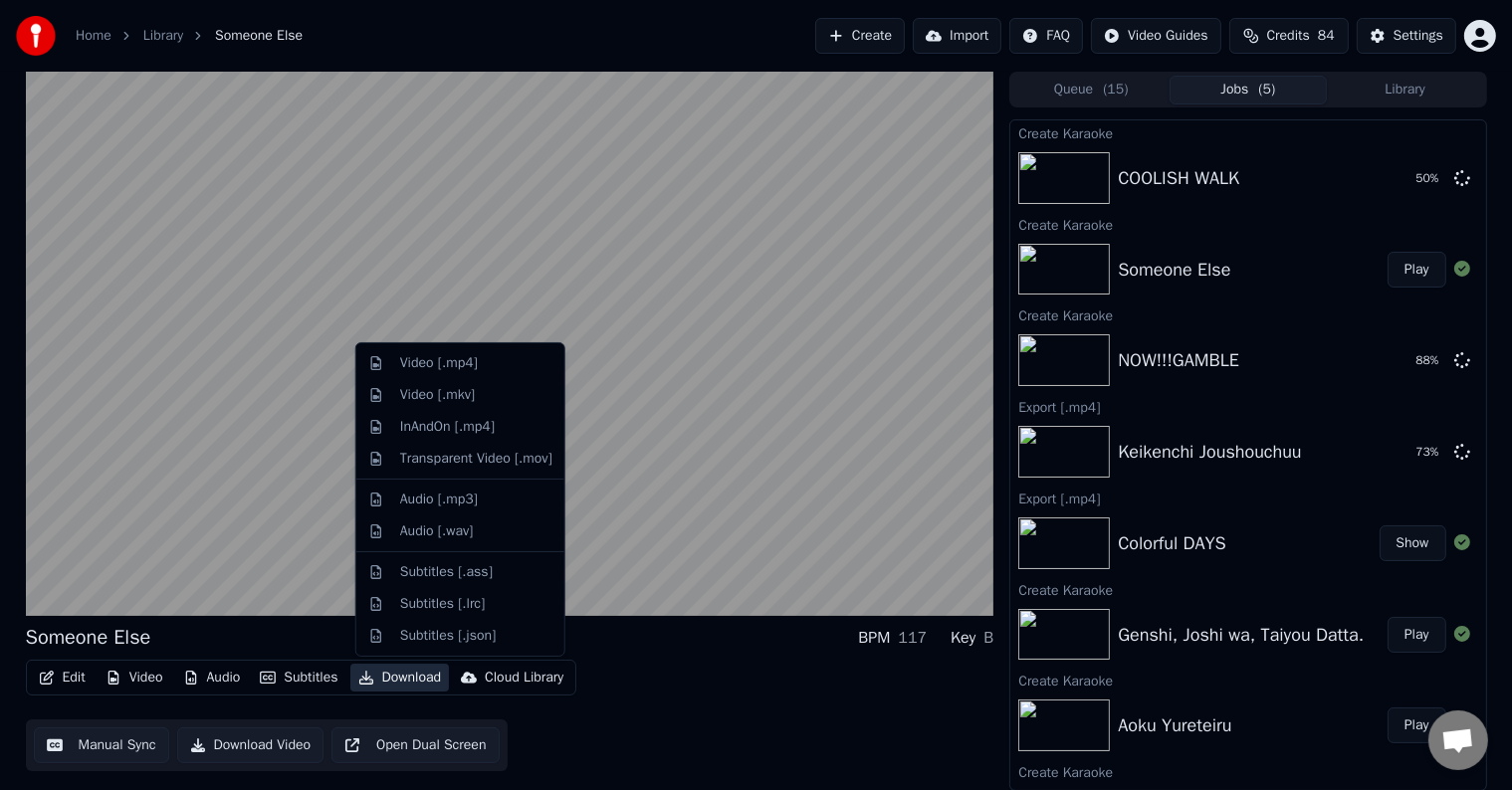click on "Download" at bounding box center [400, 678] 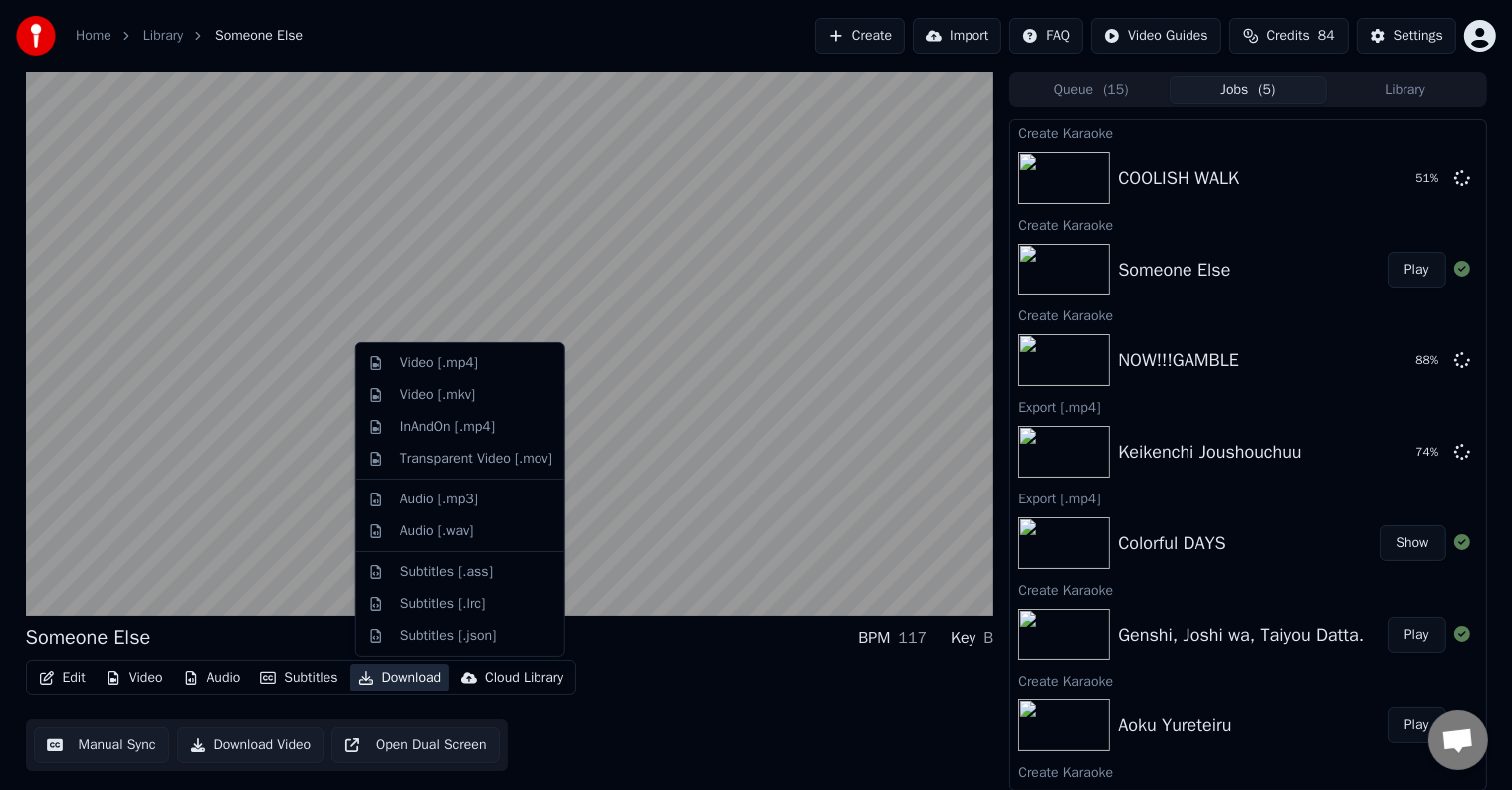 click on "Download" at bounding box center (400, 678) 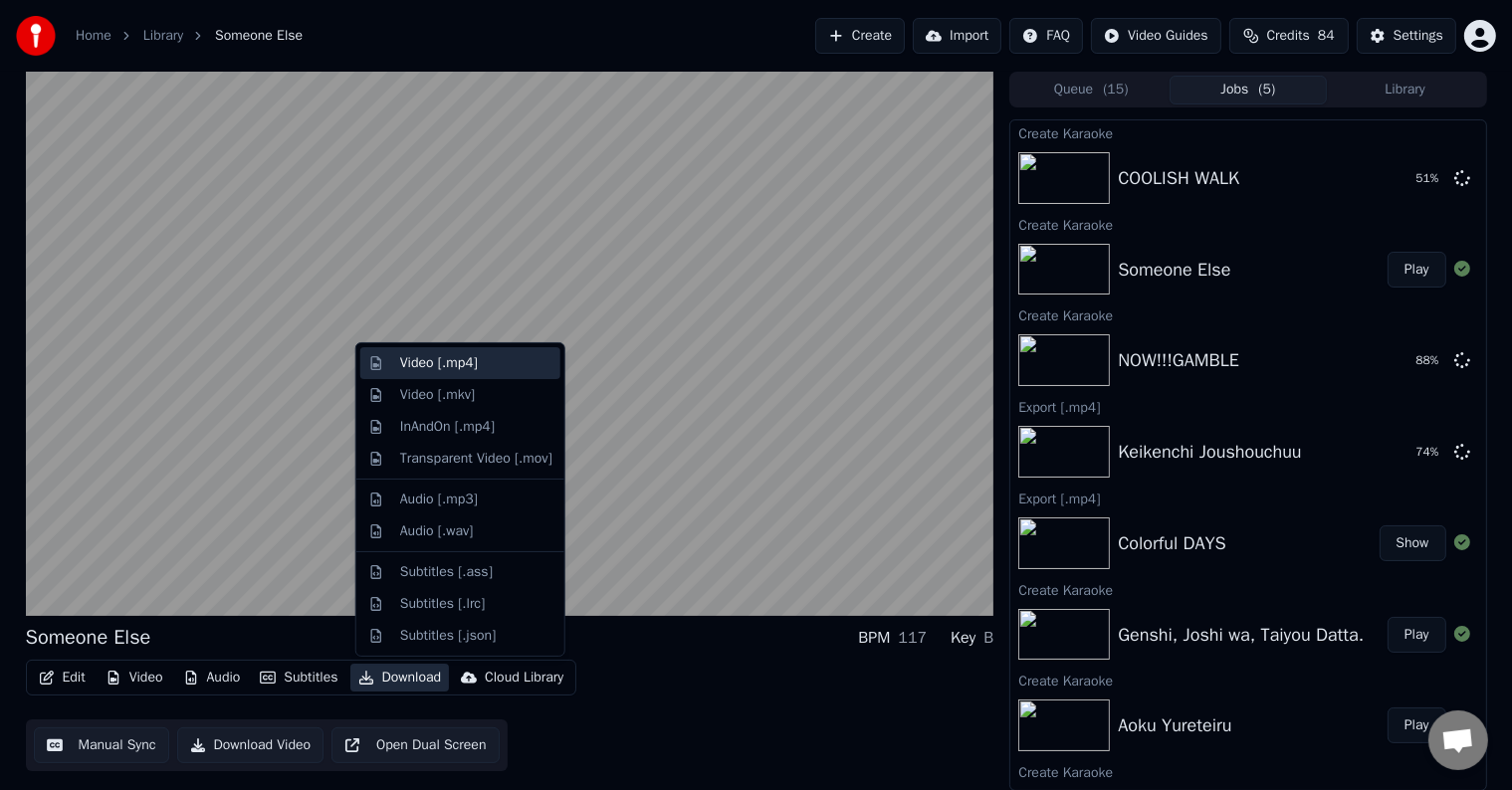 click on "Video [.mp4]" at bounding box center (476, 363) 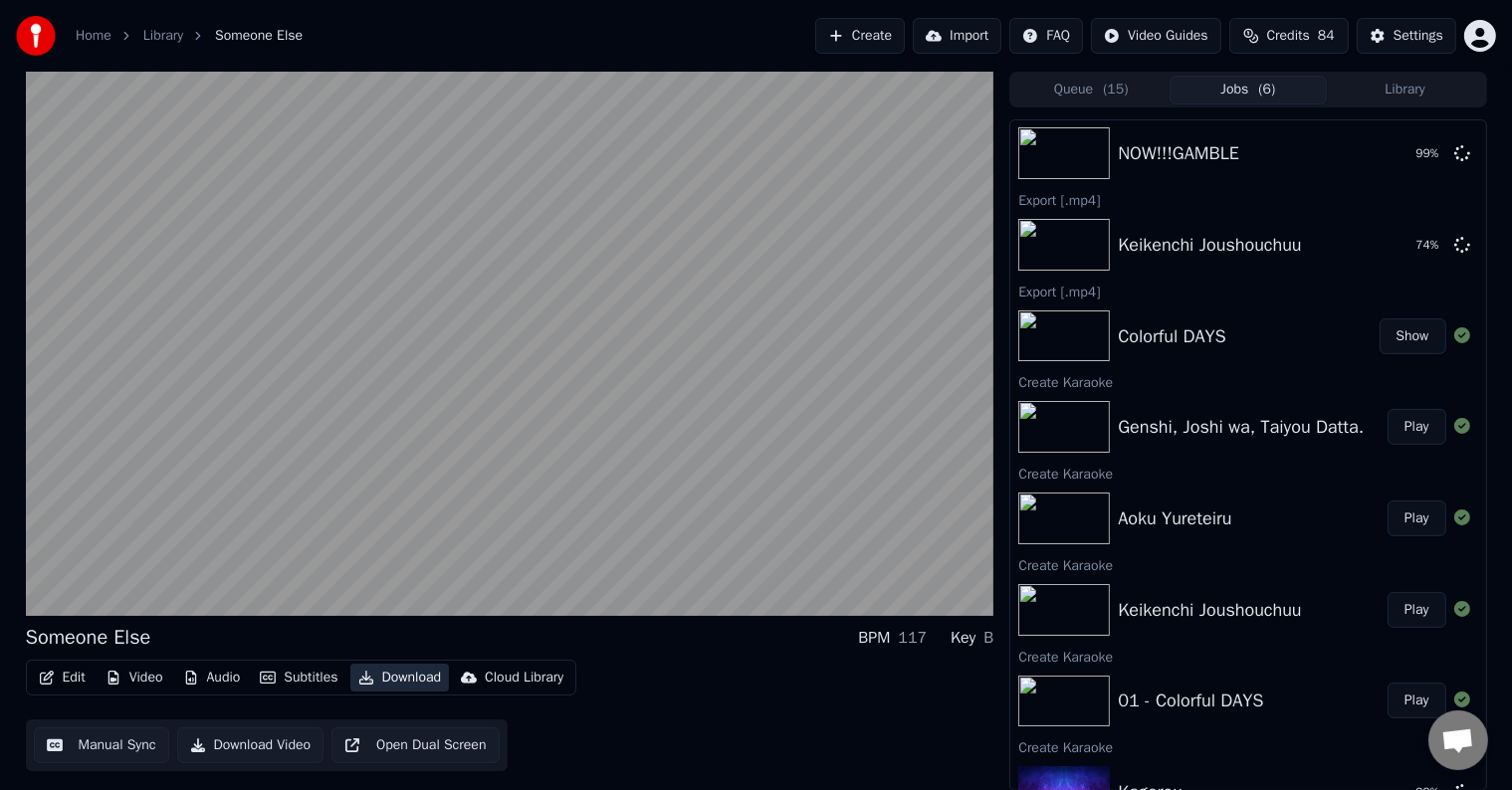 scroll, scrollTop: 0, scrollLeft: 0, axis: both 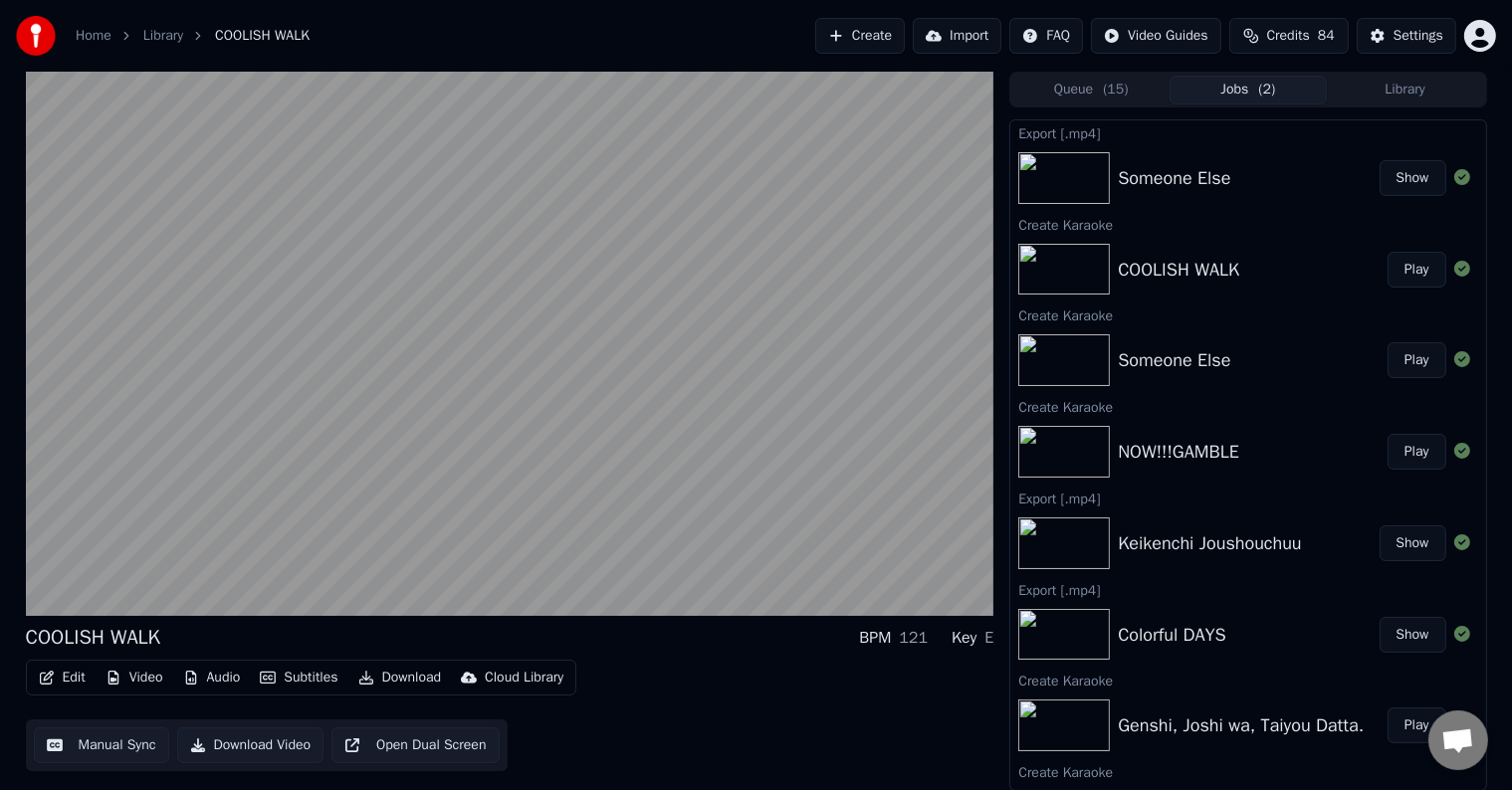click on "Edit Video Audio Subtitles Download Cloud Library Manual Sync Download Video Open Dual Screen" at bounding box center [510, 715] 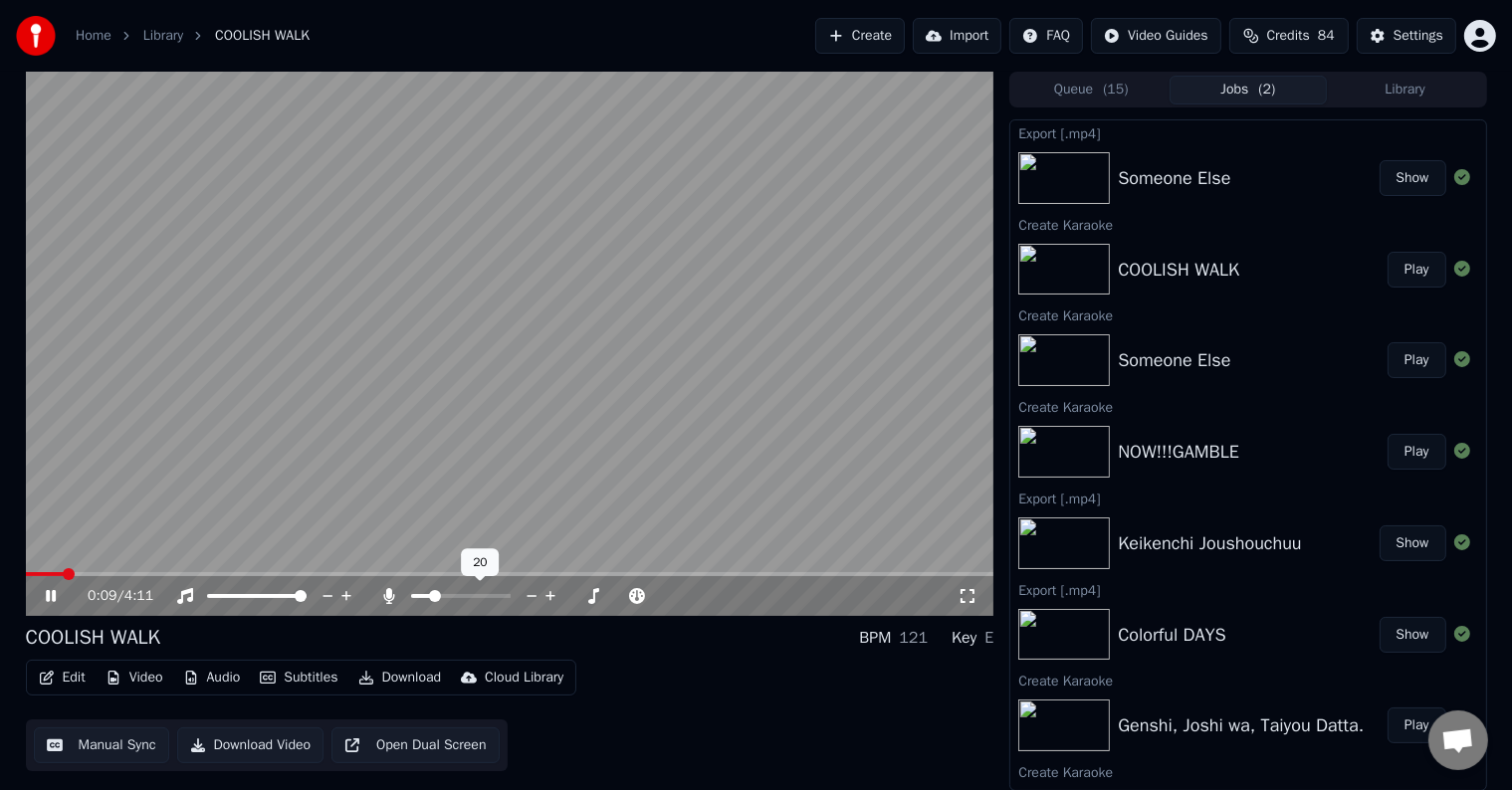 click at bounding box center (435, 596) 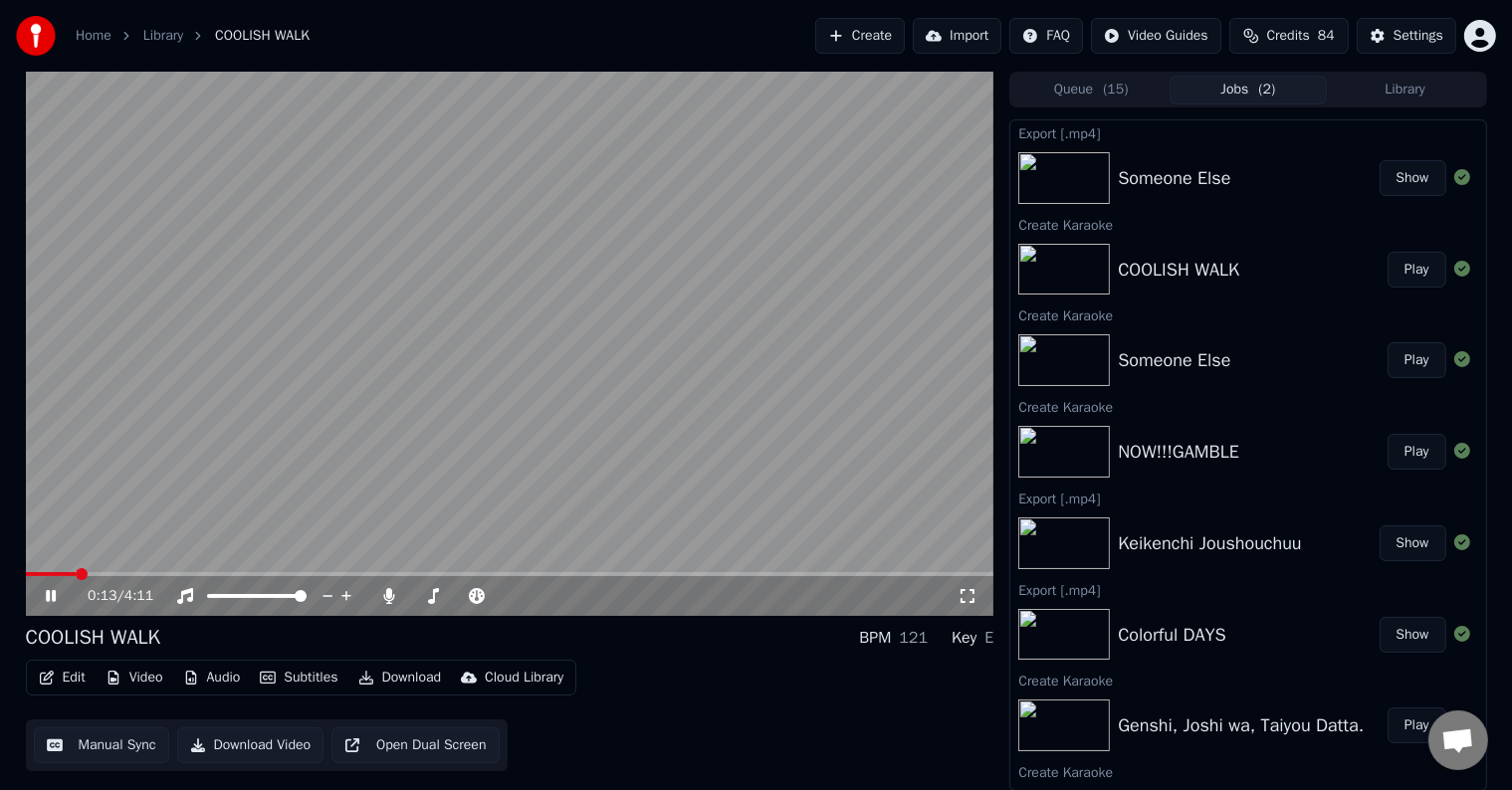 click on "COOLISH WALK BPM 121 Key E" at bounding box center (510, 638) 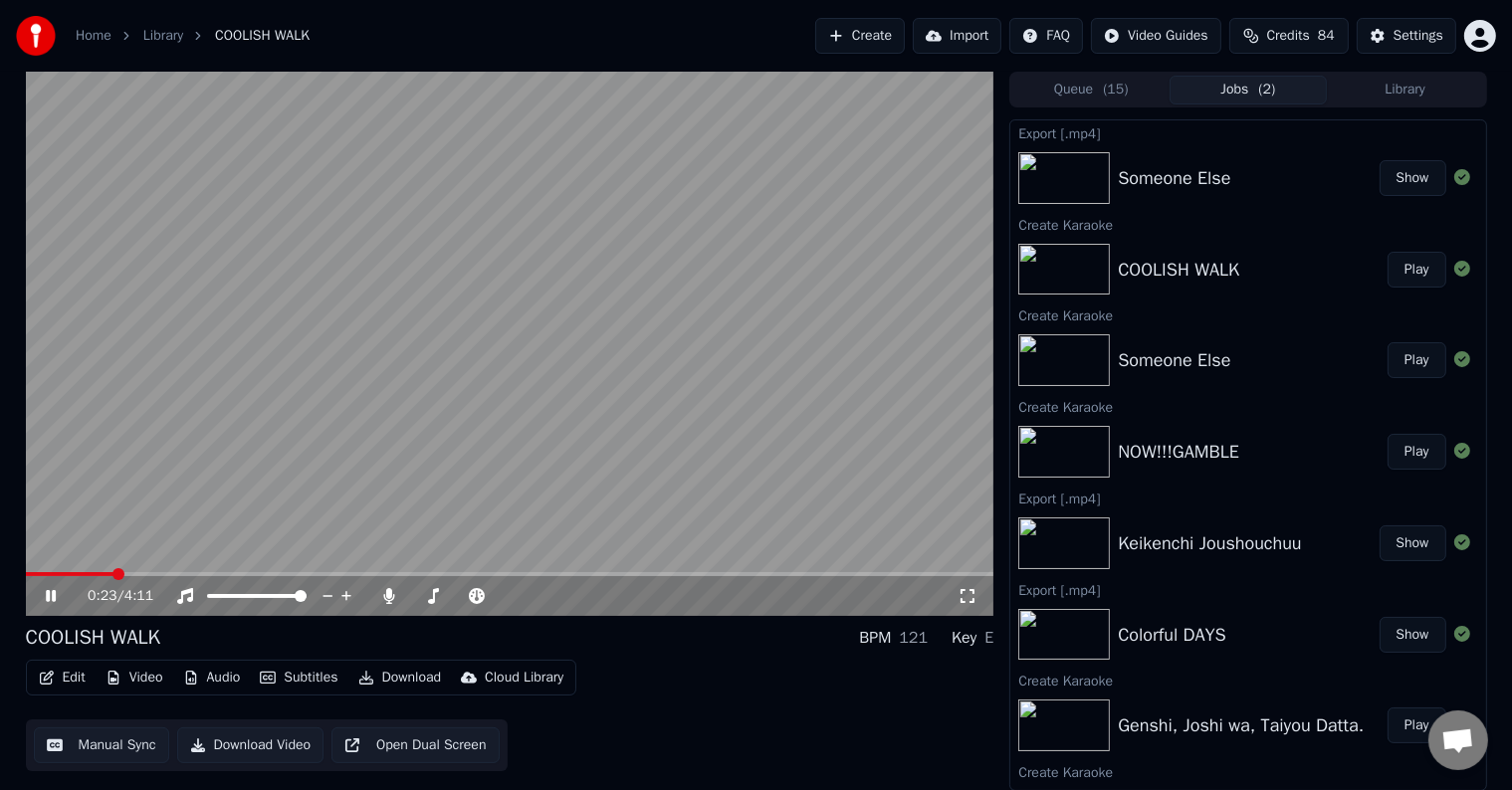 click at bounding box center (510, 574) 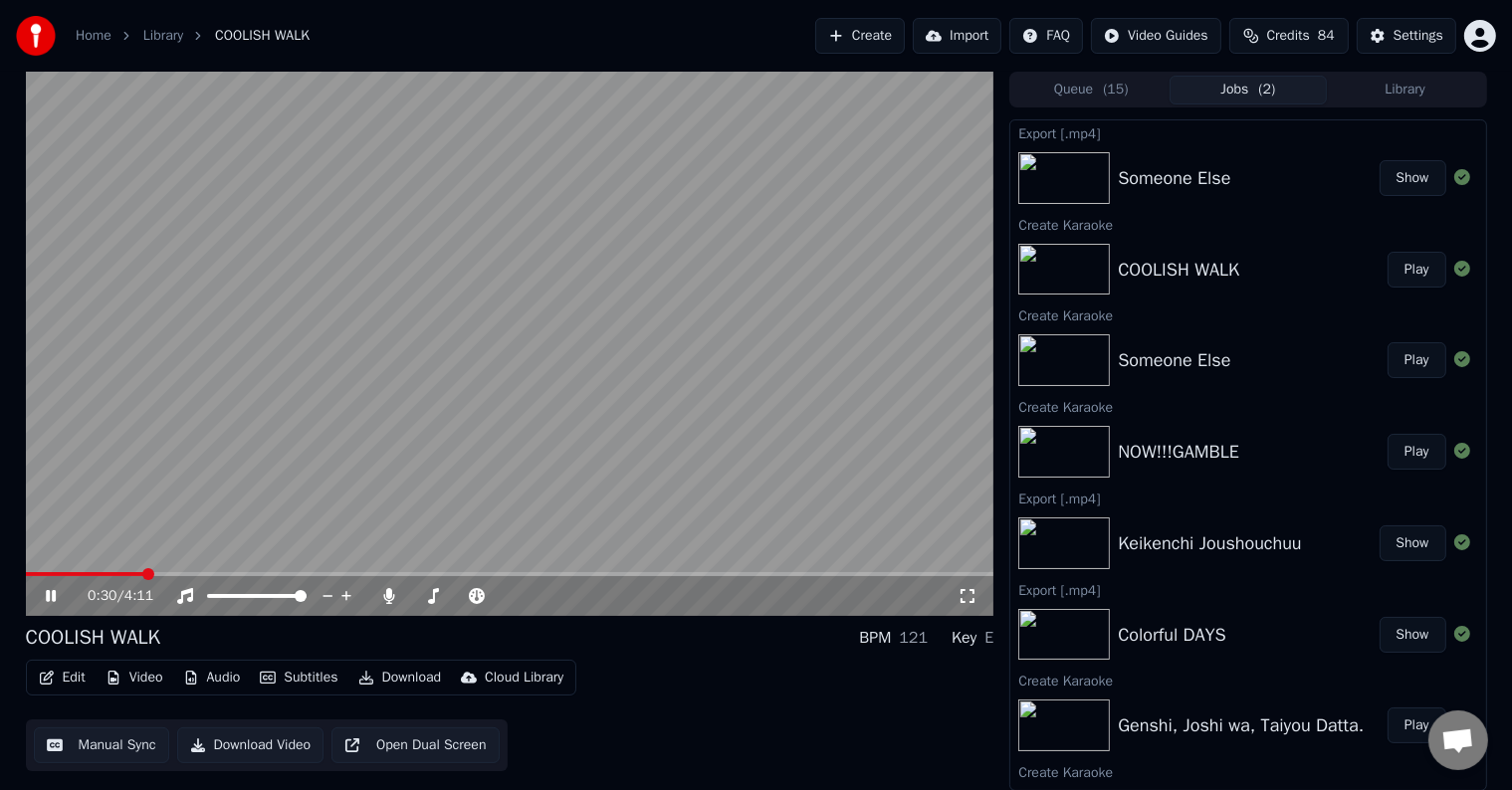 click on "Subtitles" at bounding box center [299, 678] 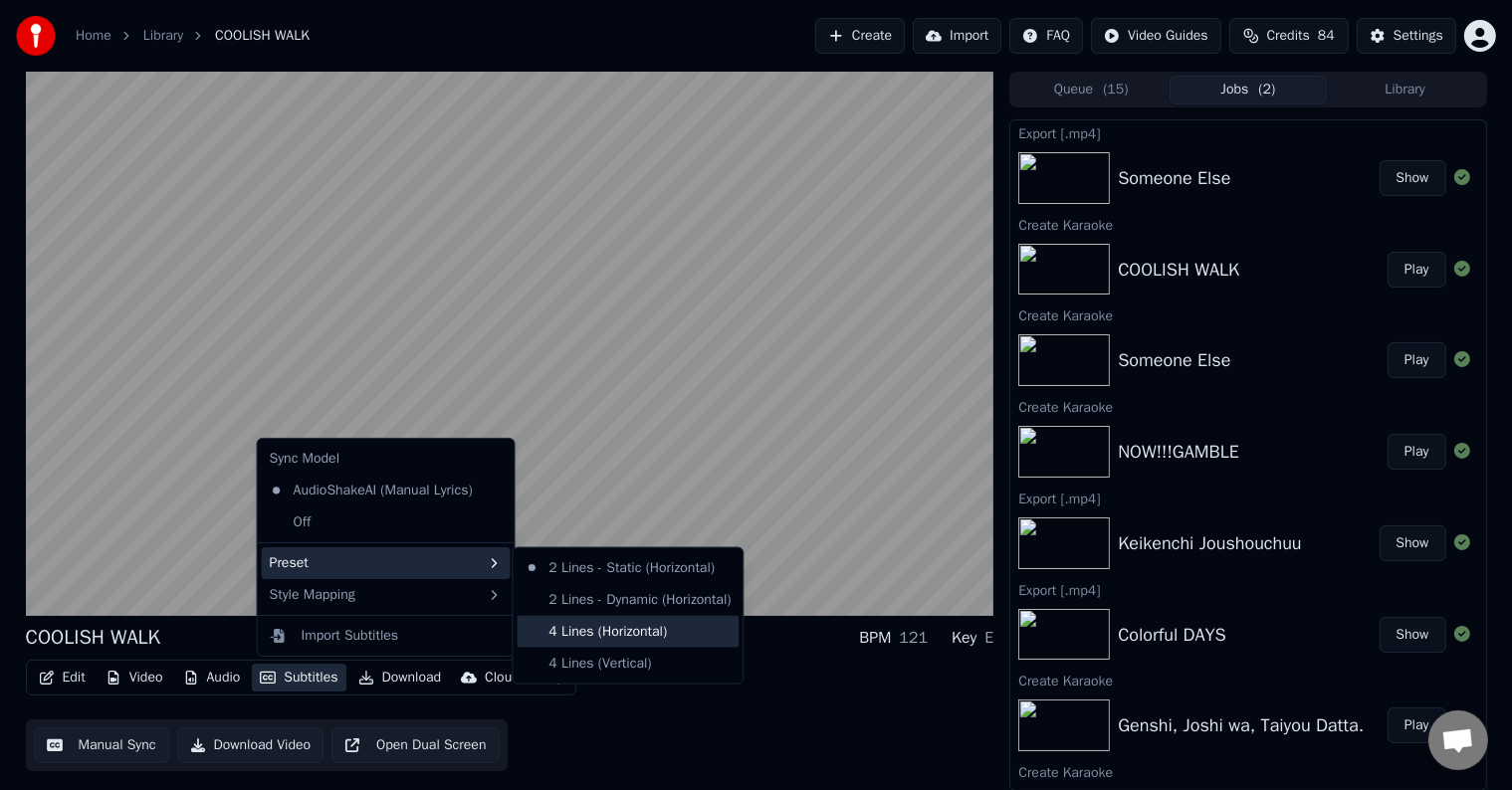 click on "4 Lines (Horizontal)" at bounding box center (627, 632) 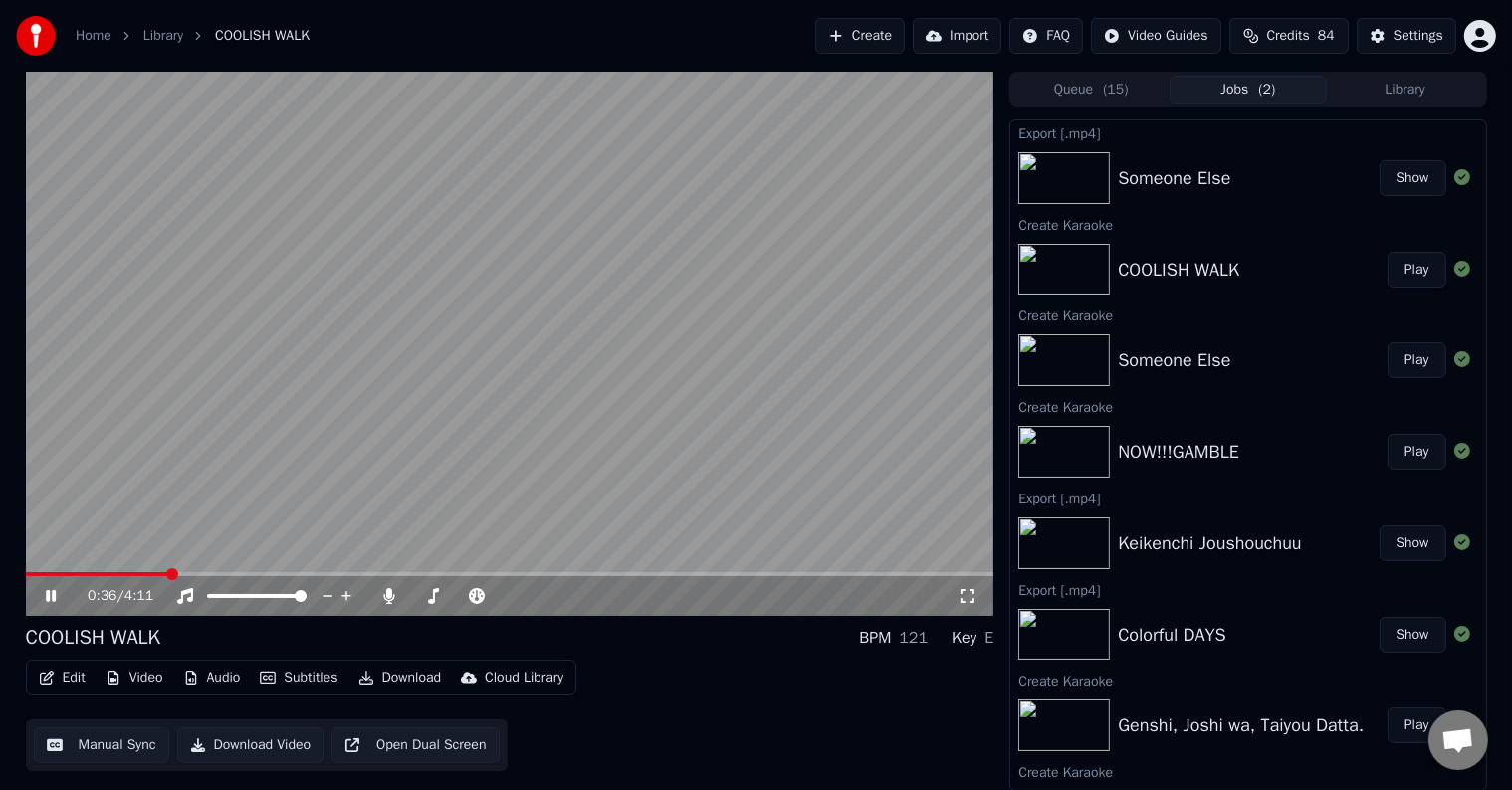 click on "Download" at bounding box center [400, 678] 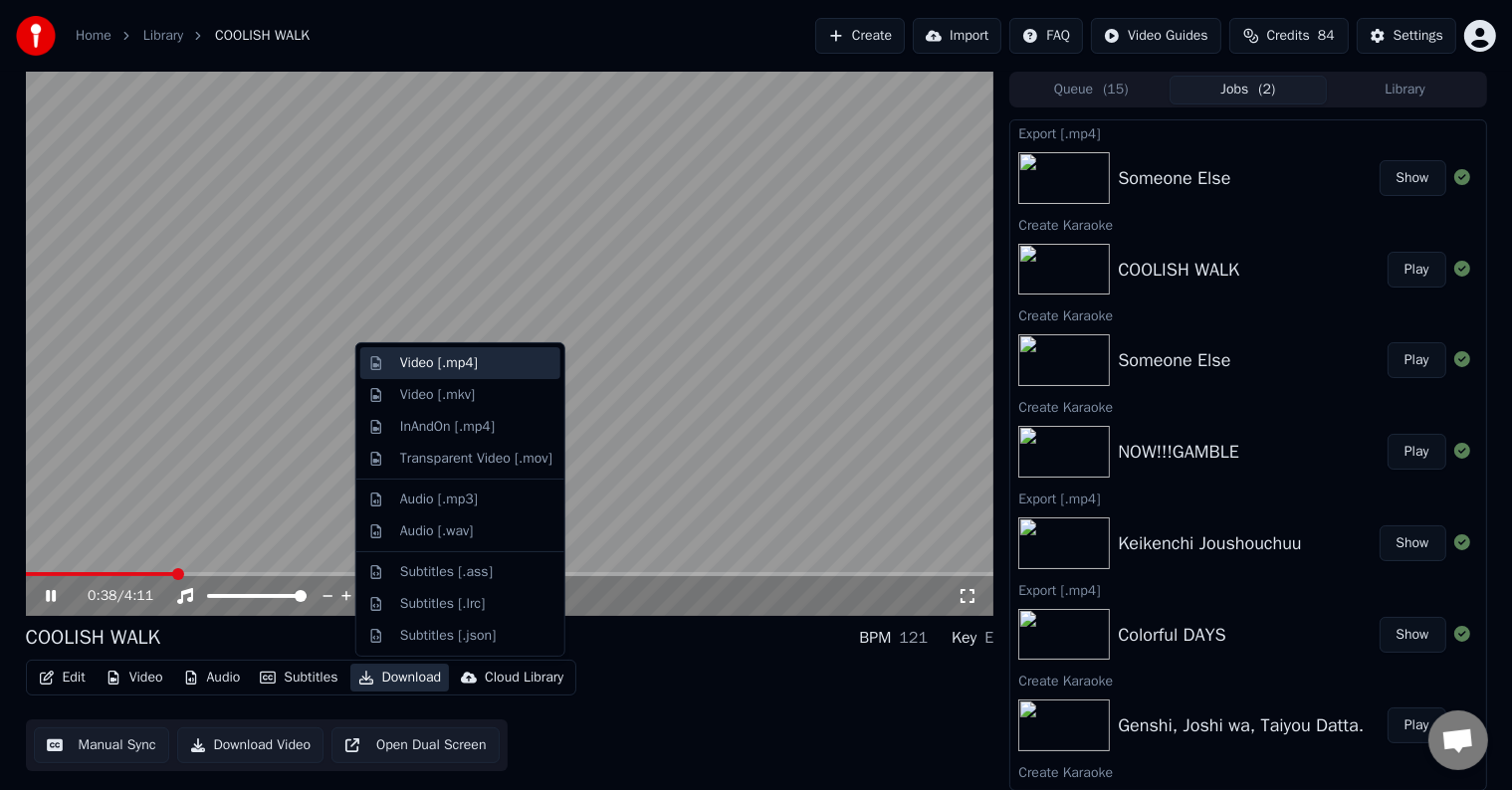 click on "Video [.mp4]" at bounding box center (439, 363) 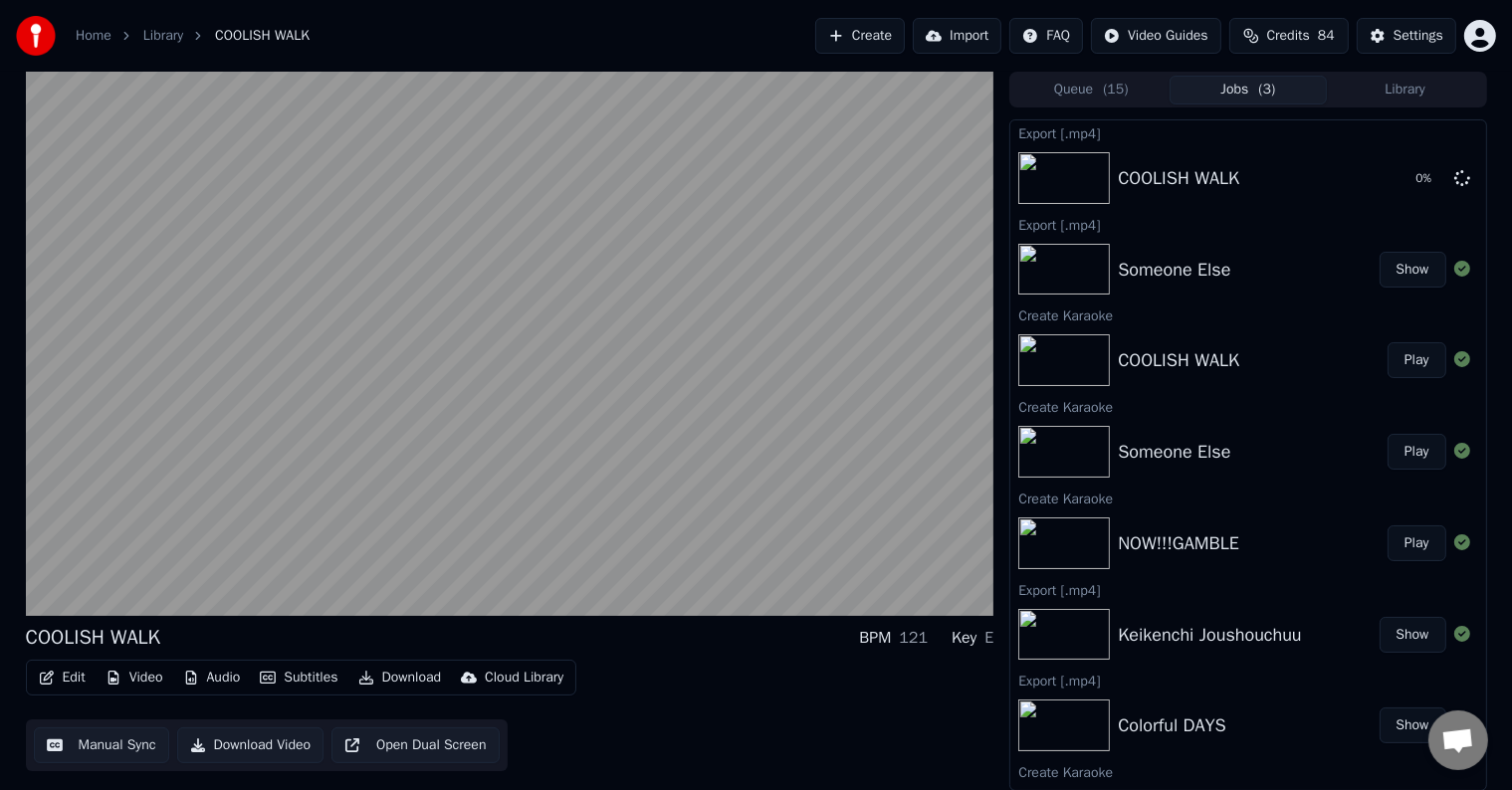 click on "Play" at bounding box center (1416, 543) 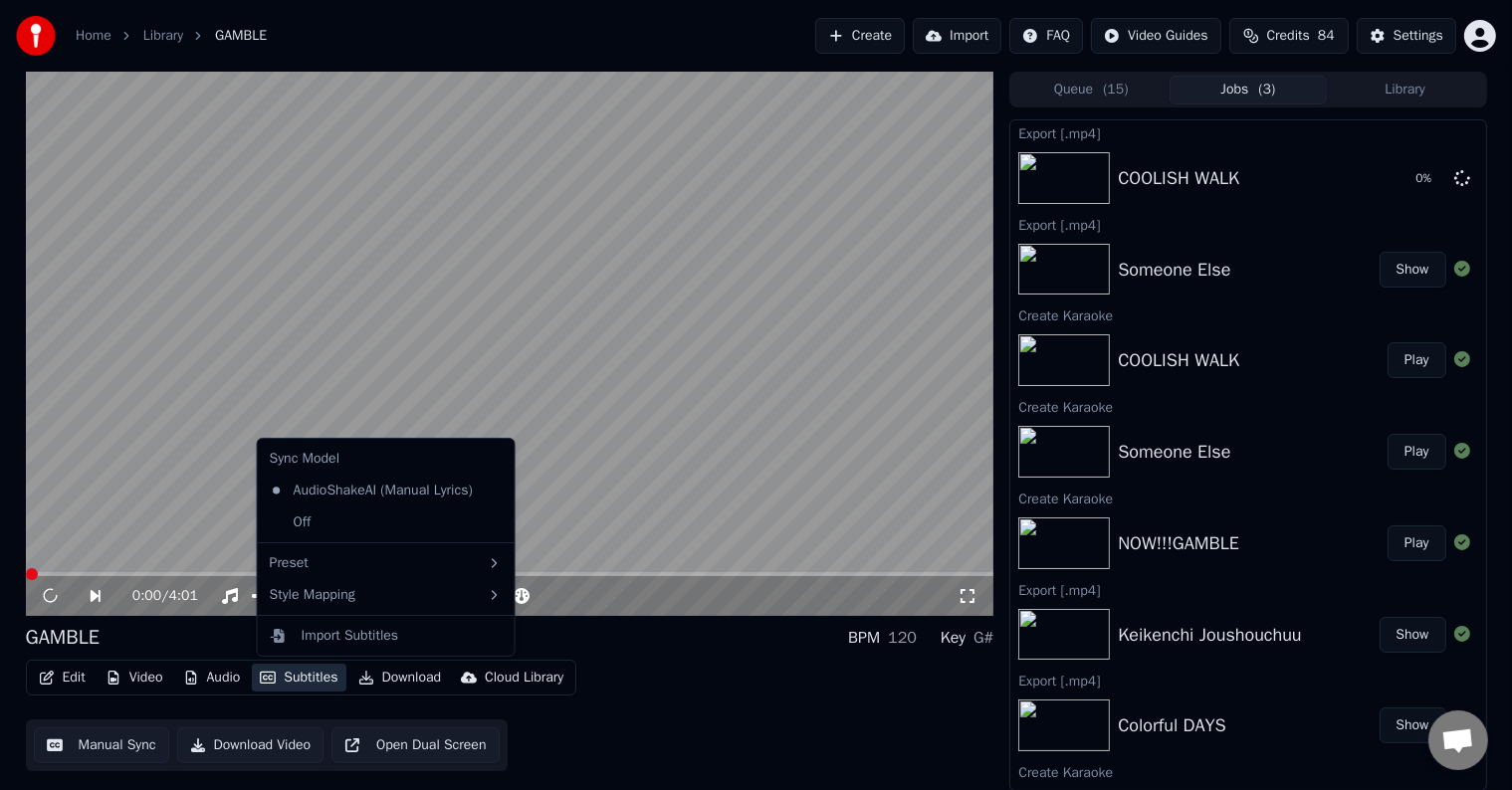 click on "Subtitles" at bounding box center (299, 678) 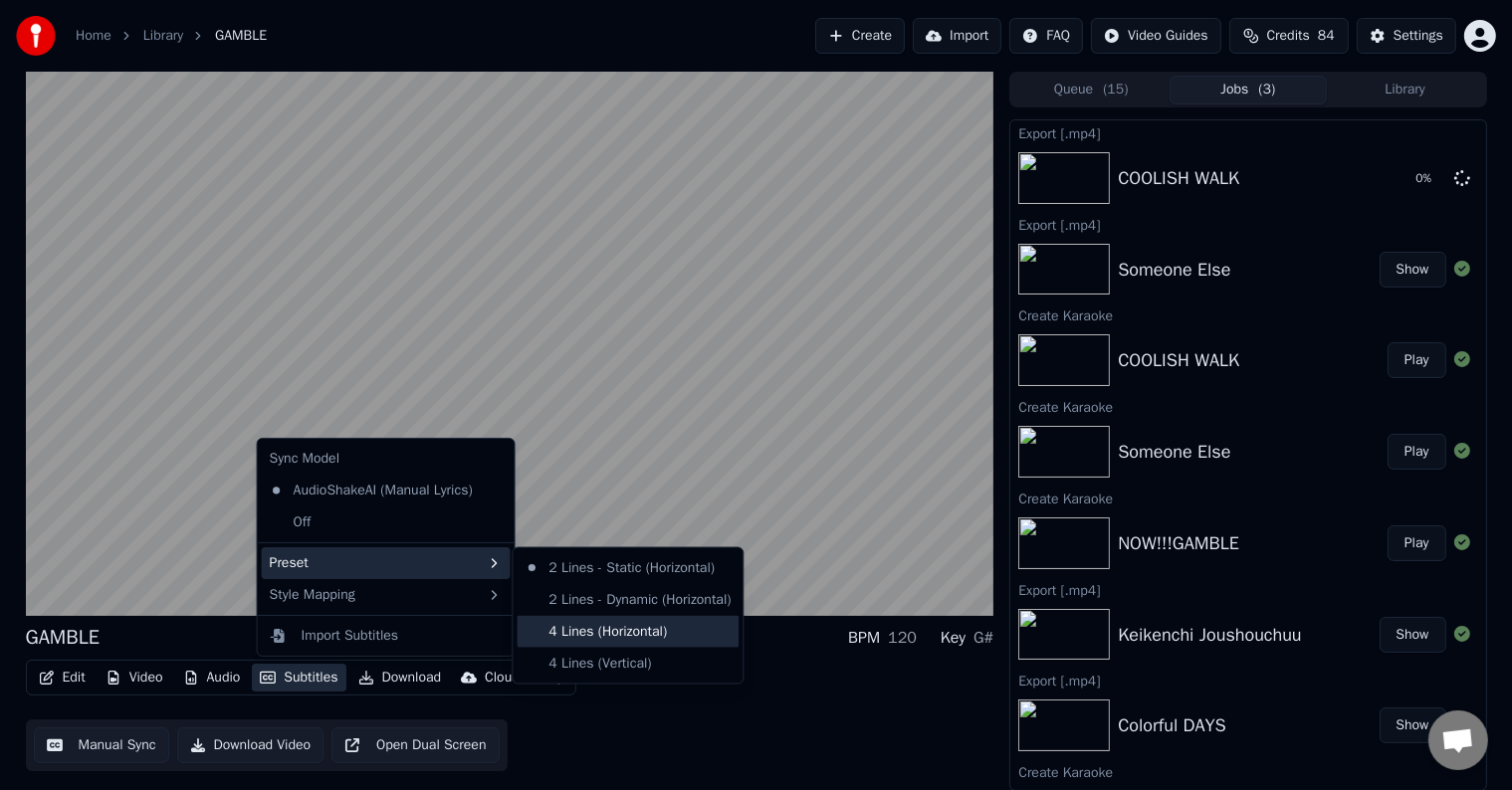 click on "4 Lines (Horizontal)" at bounding box center (627, 632) 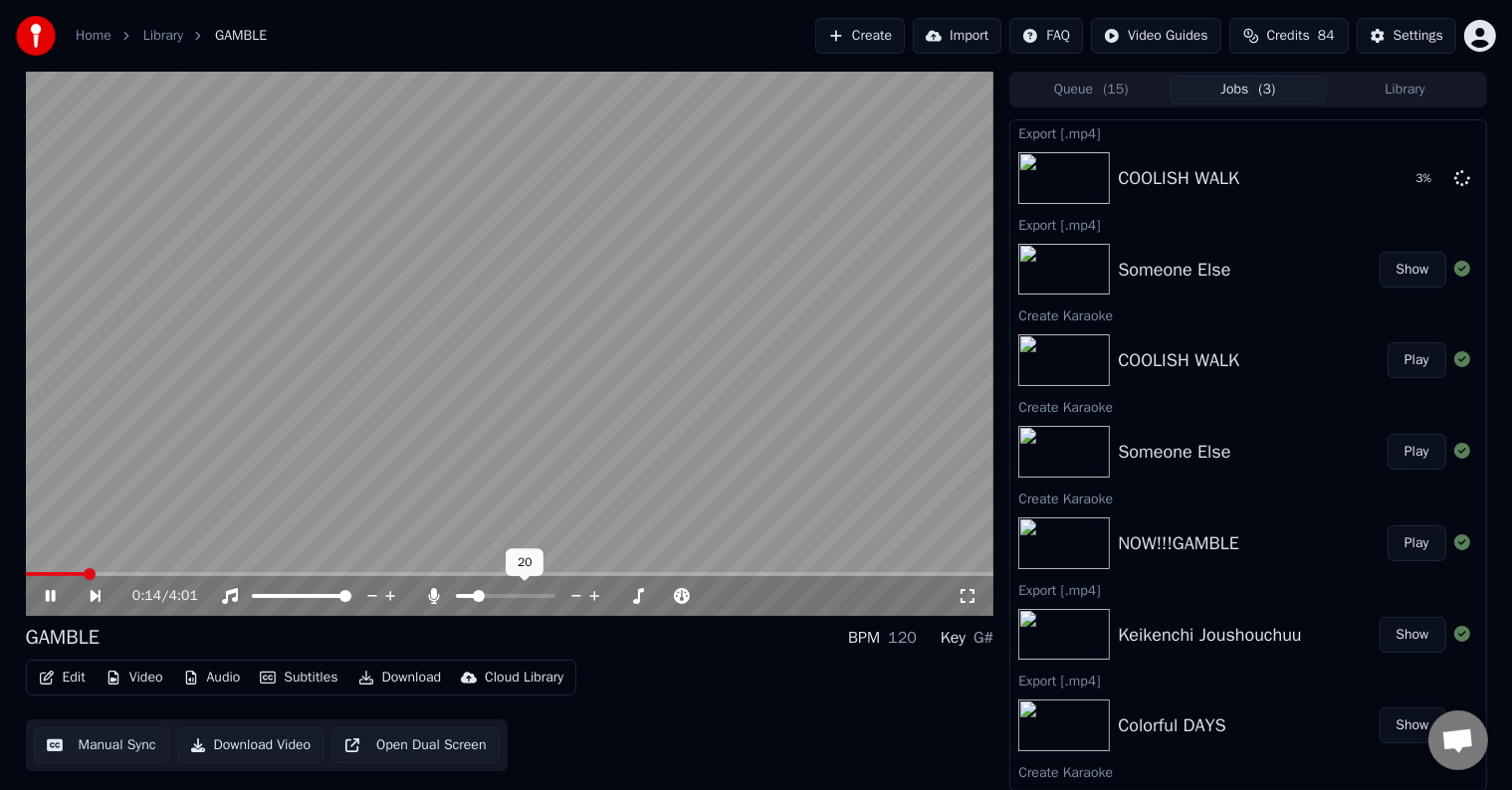 click at bounding box center [479, 596] 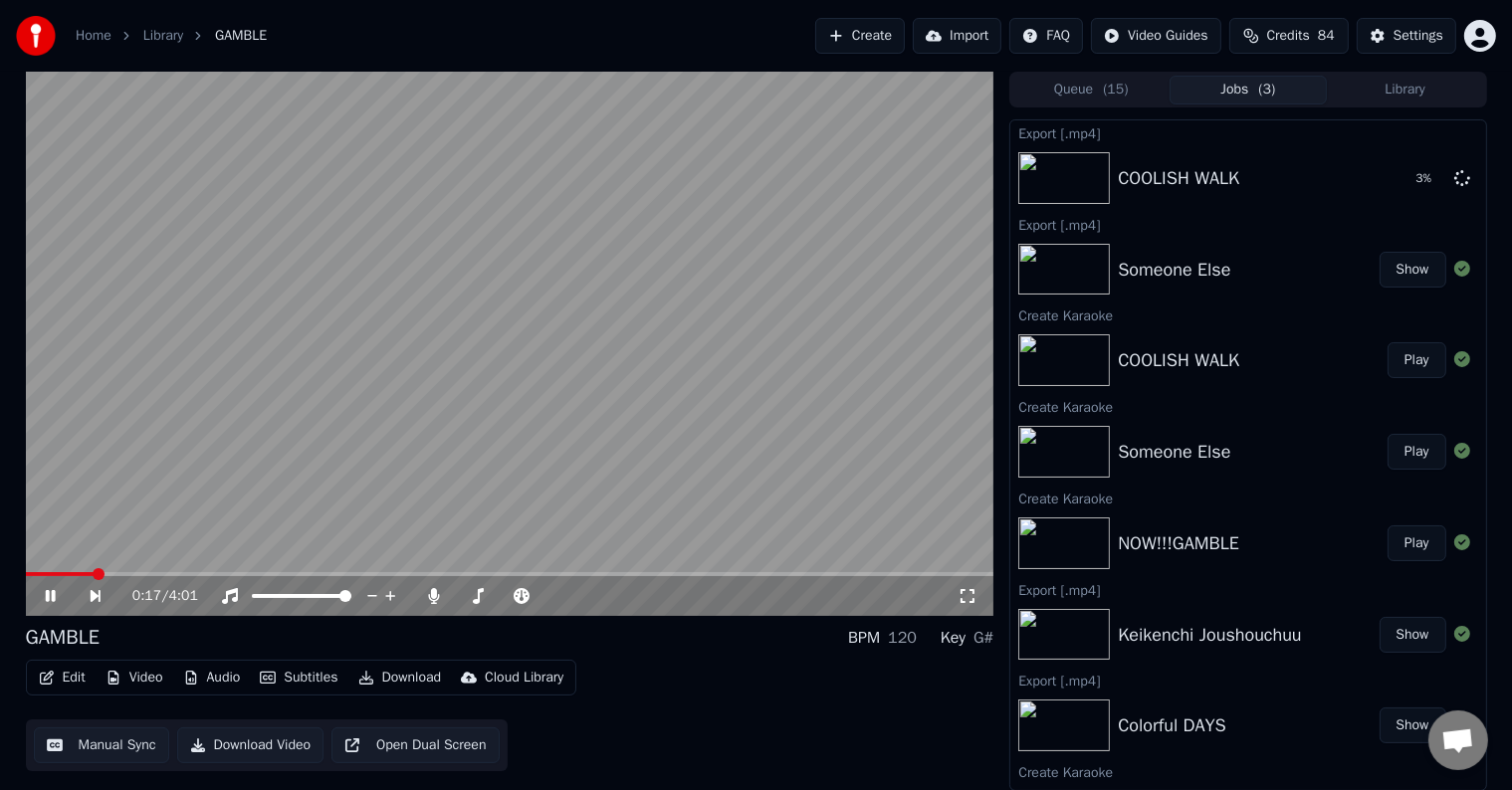 click on "GAMBLE BPM 120 Key G#" at bounding box center (510, 638) 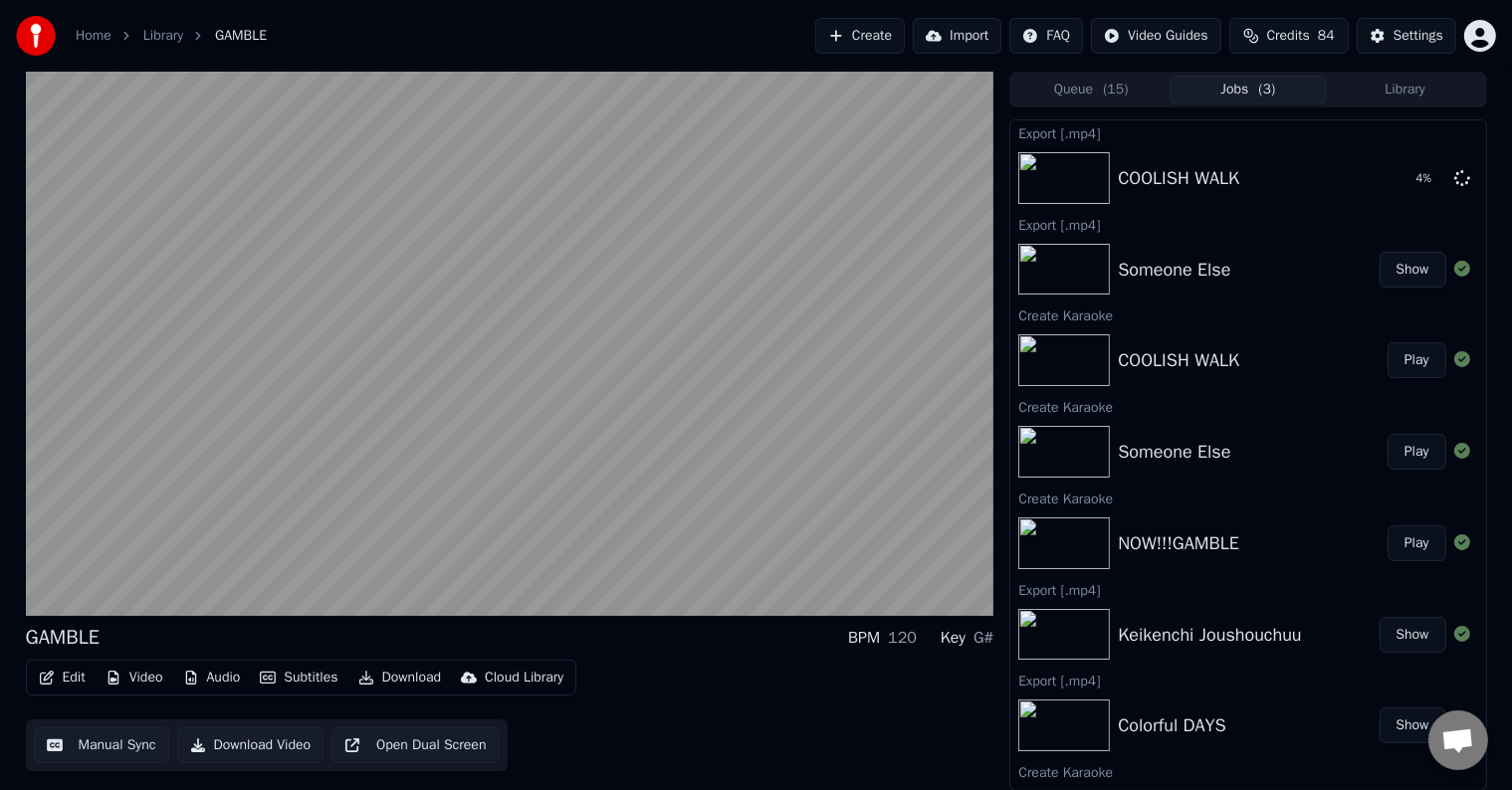 click on "Download" at bounding box center [400, 678] 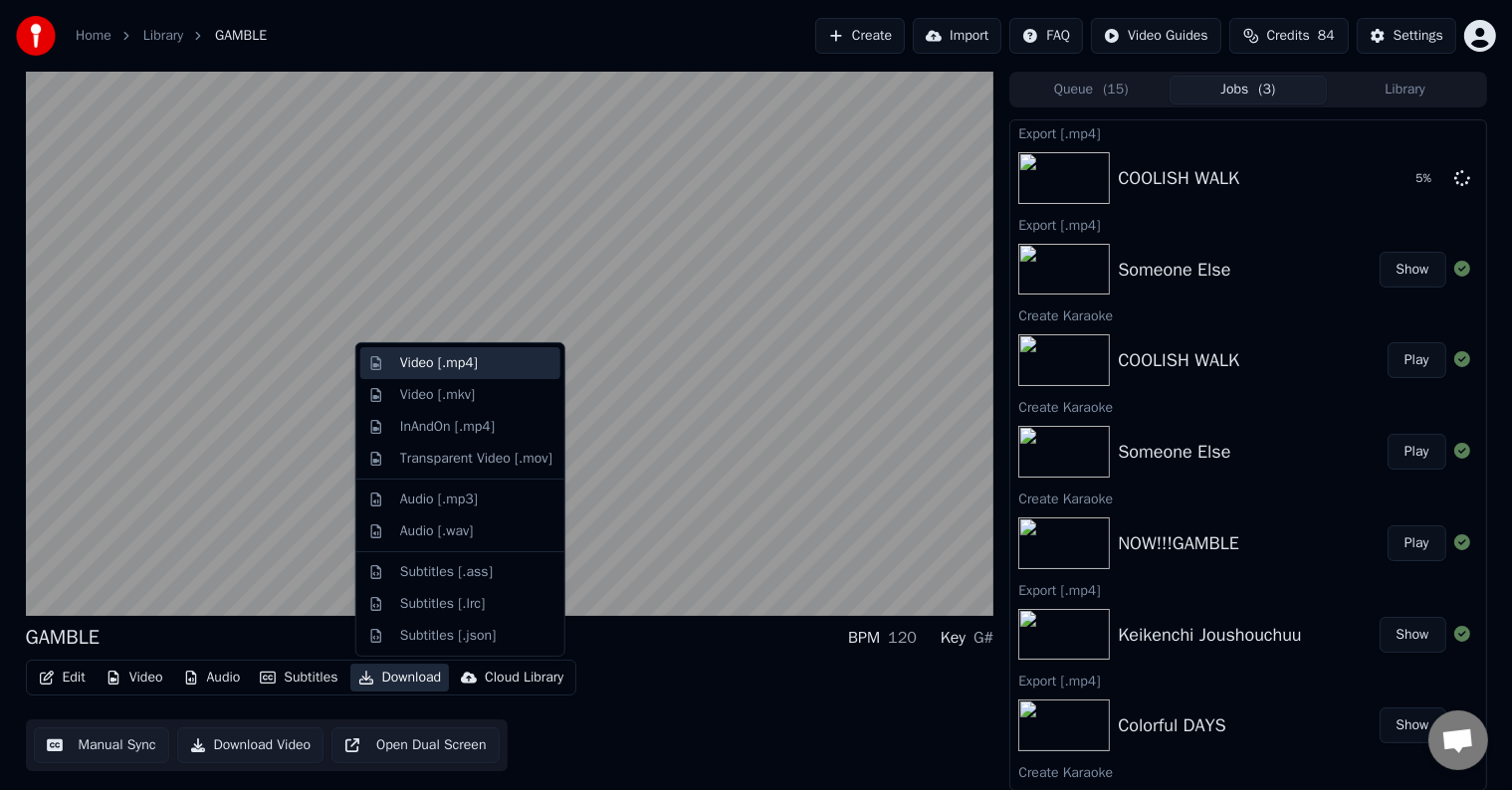 click on "Video [.mp4]" at bounding box center (476, 363) 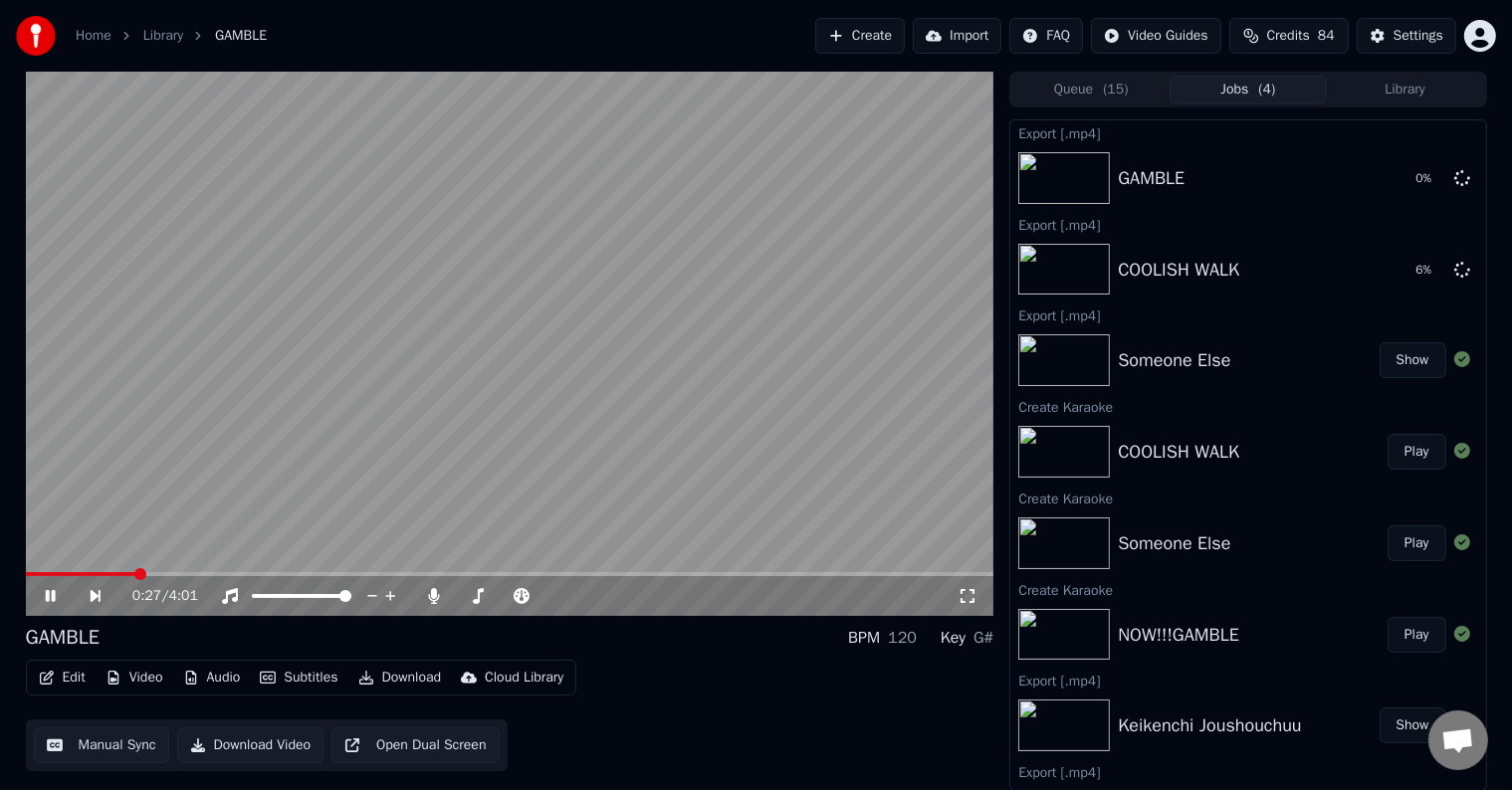 click 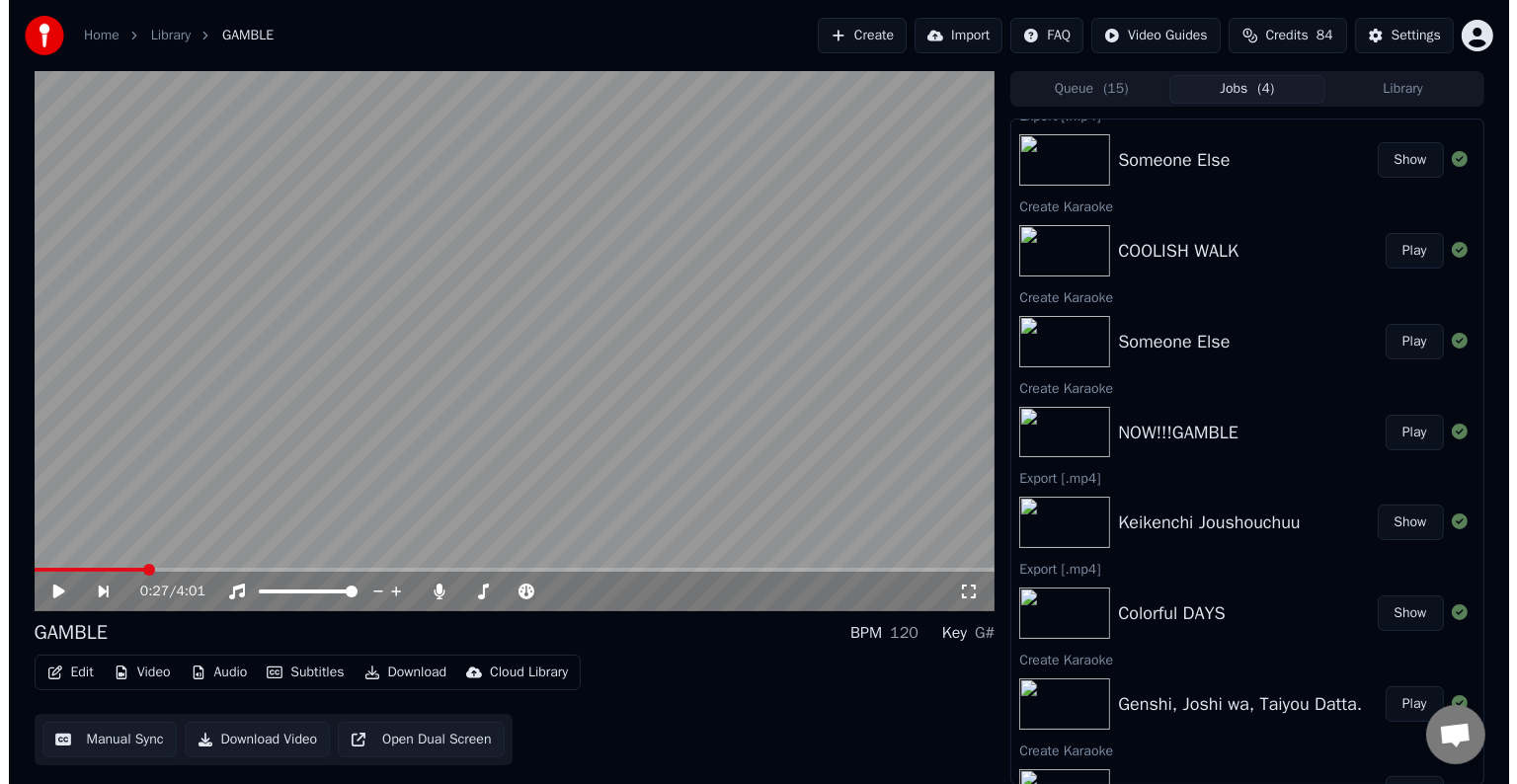 scroll, scrollTop: 0, scrollLeft: 0, axis: both 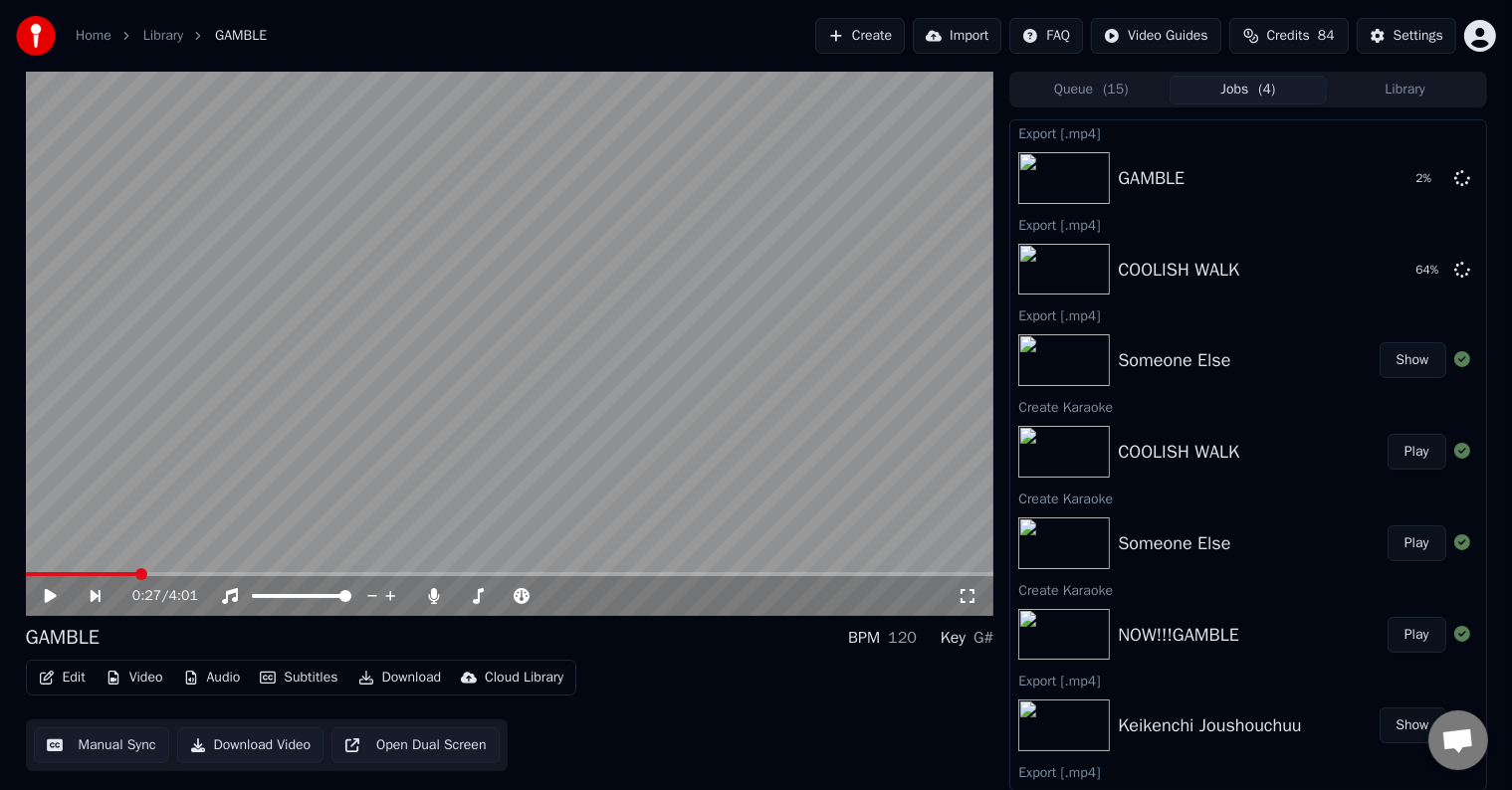 click on "Create" at bounding box center [860, 36] 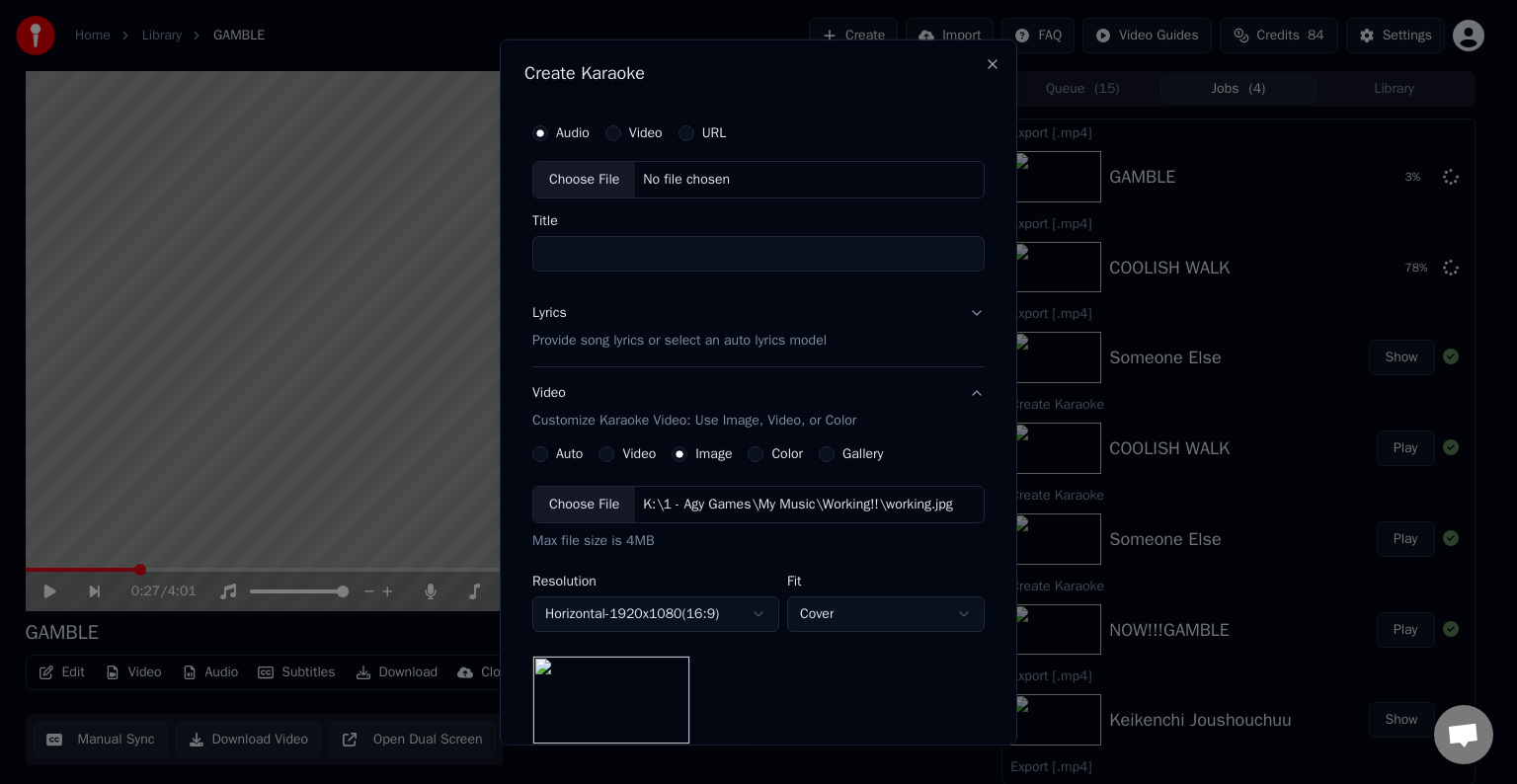 drag, startPoint x: 807, startPoint y: 6, endPoint x: 570, endPoint y: 130, distance: 267.47897 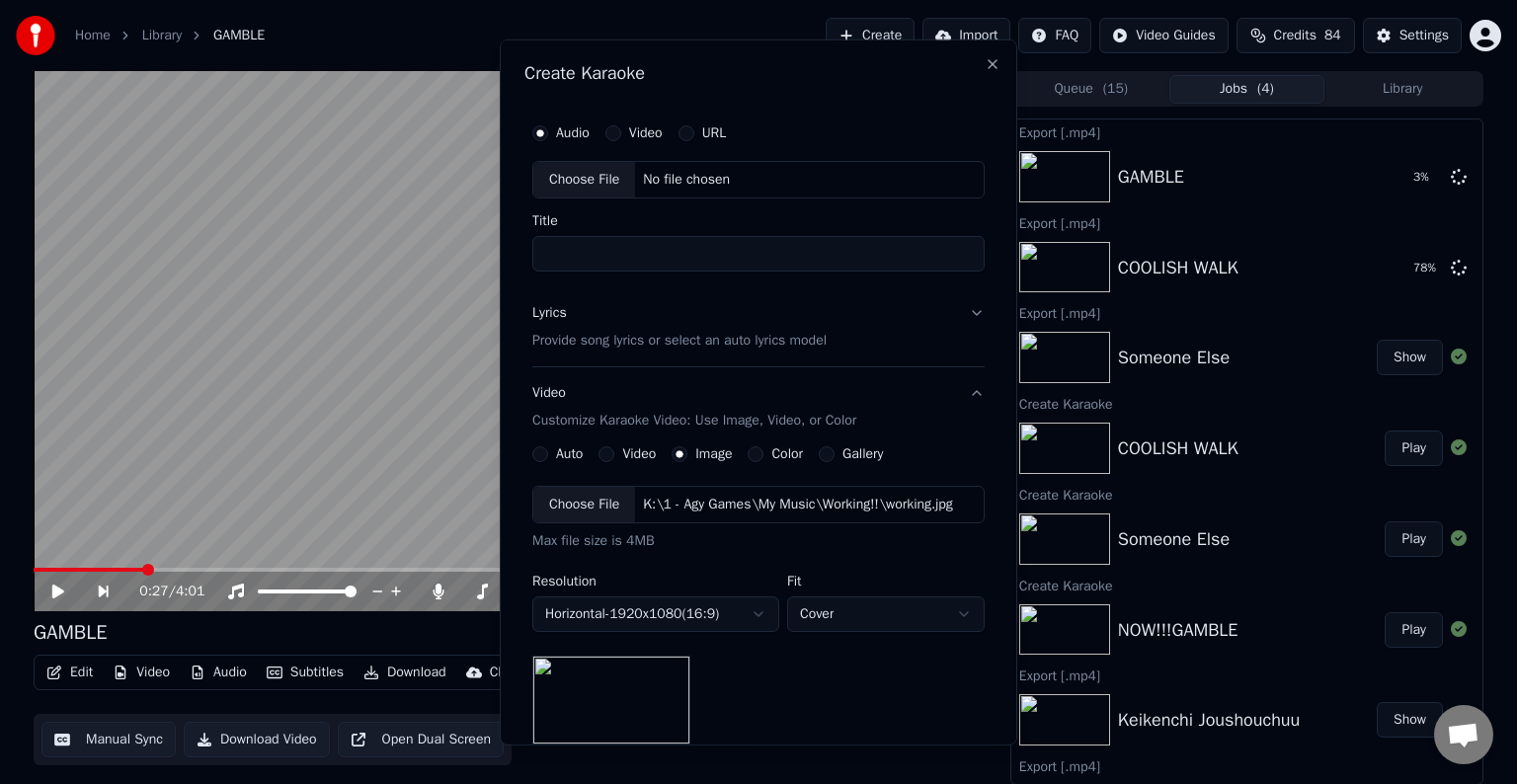 click on "Audio" at bounding box center [573, 133] 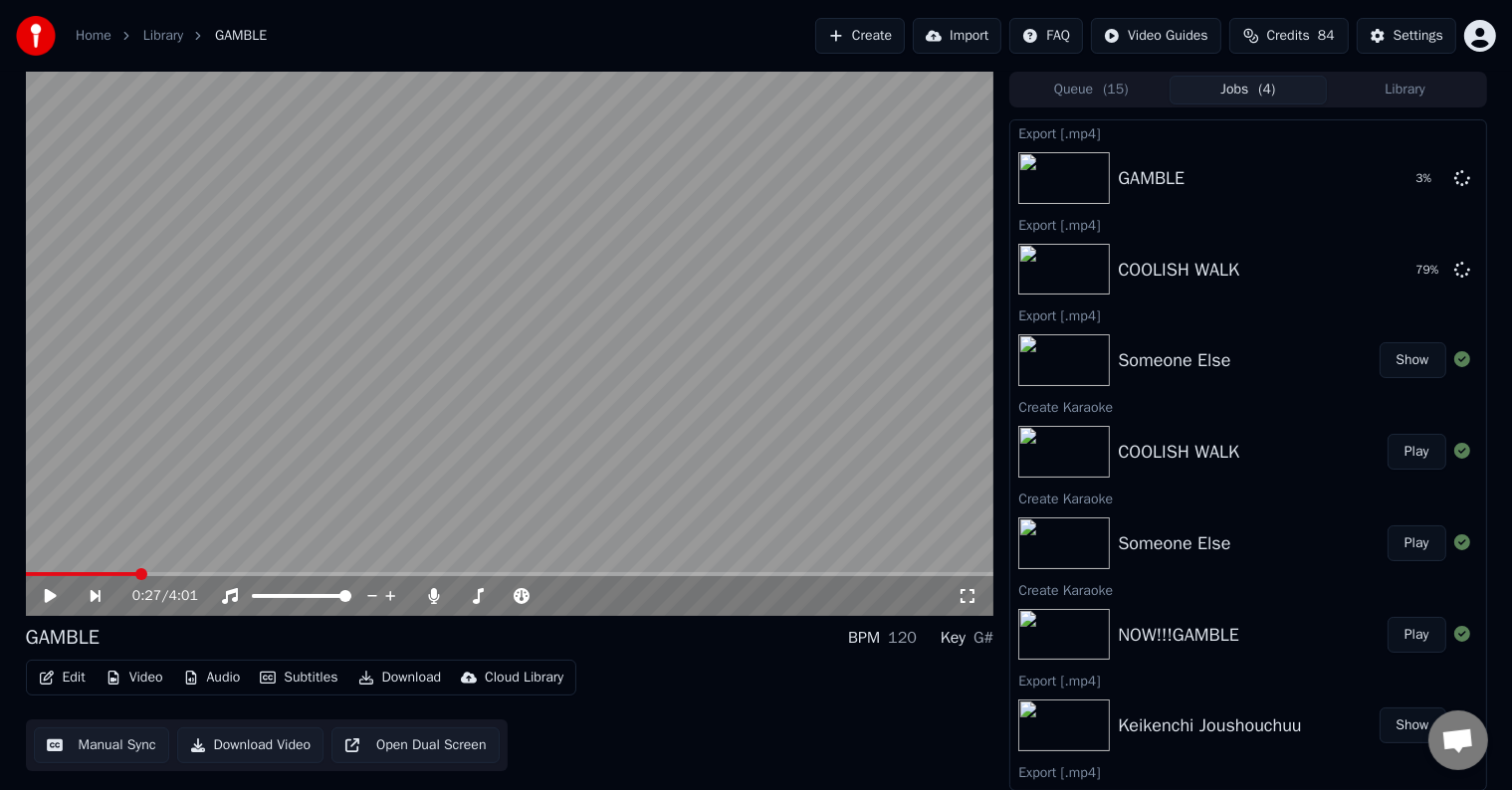 click on "Create" at bounding box center (860, 36) 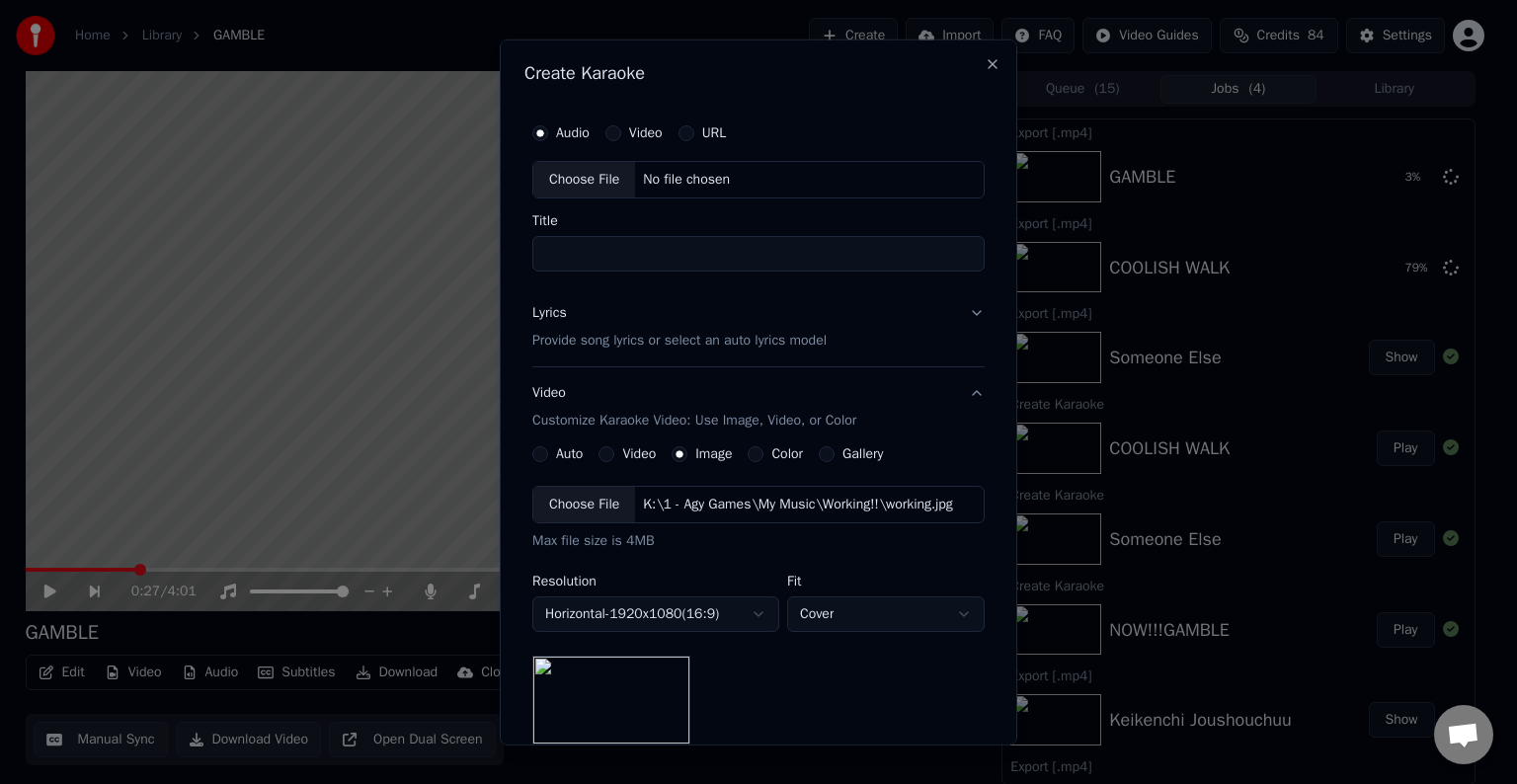 click on "Choose File" at bounding box center [584, 180] 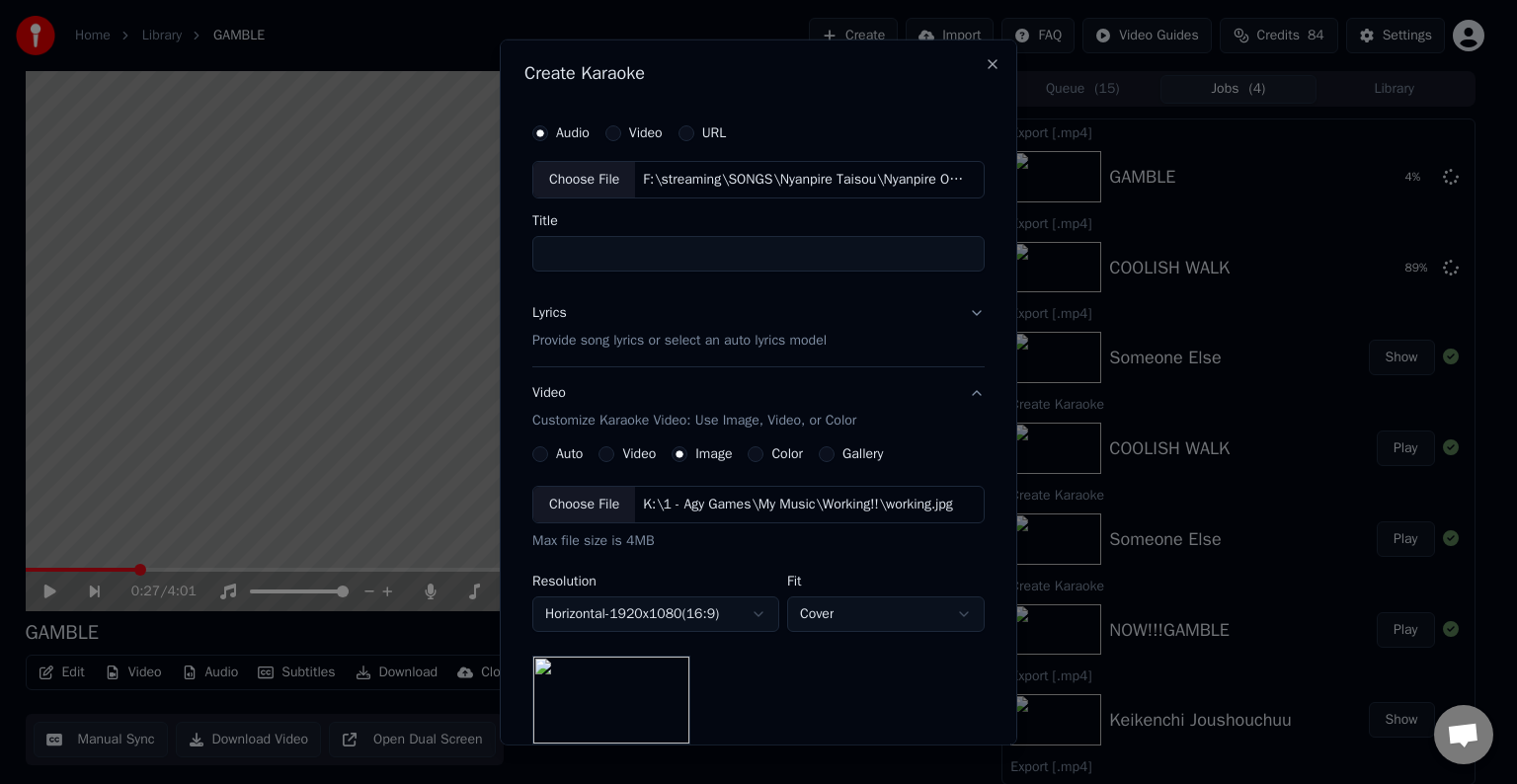 type on "**********" 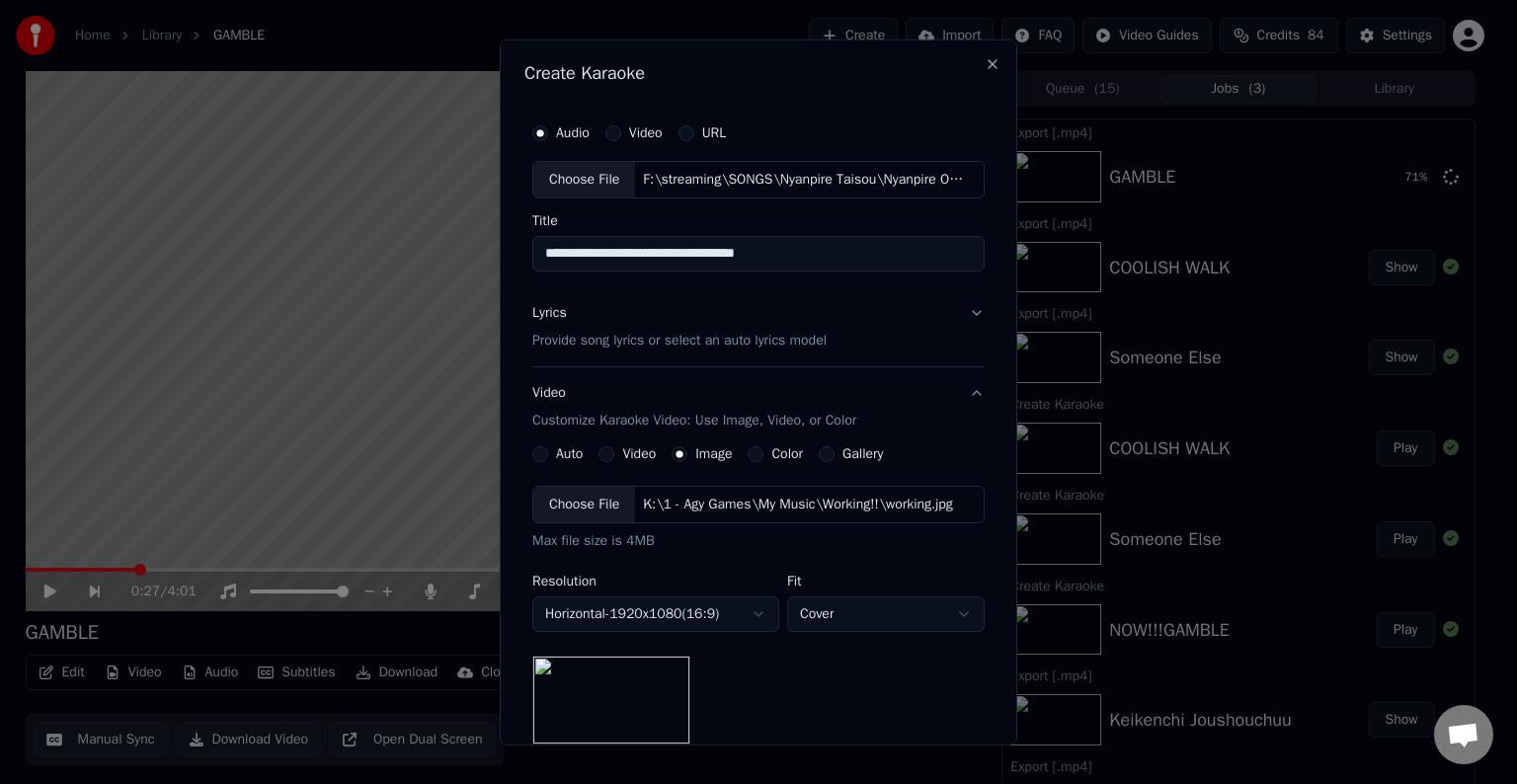 click on "Provide song lyrics or select an auto lyrics model" at bounding box center (679, 341) 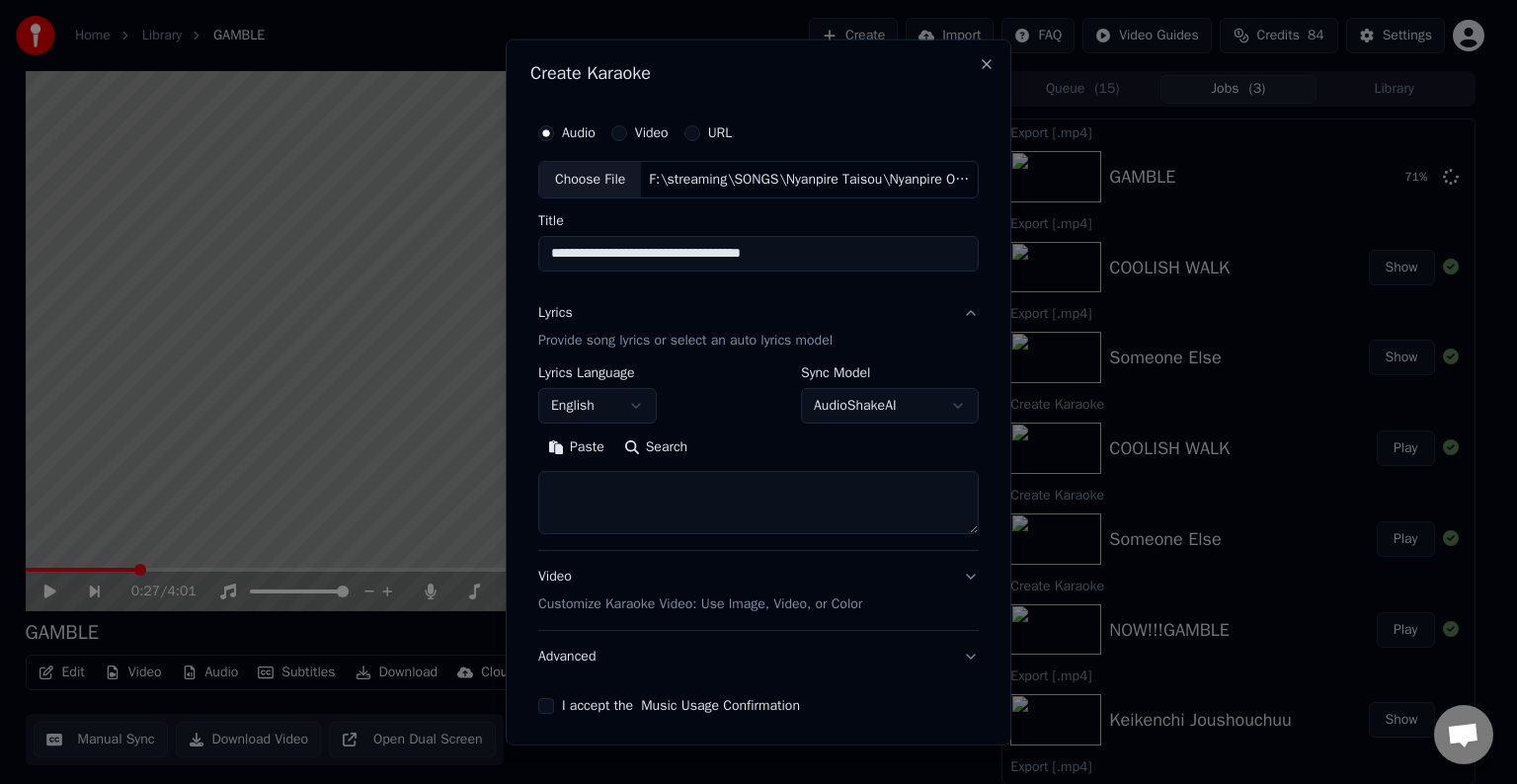 click on "Home Library GAMBLE Create Import FAQ Video Guides Credits 84 Settings 0:27  /  4:01 GAMBLE BPM 120 Key G# Edit Video Audio Subtitles Download Cloud Library Manual Sync Download Video Open Dual Screen Queue ( 15 ) Jobs ( 3 ) Library Export [.mp4] GAMBLE 71 % Export [.mp4] COOLISH WALK Show Export [.mp4] Someone Else Show Create Karaoke COOLISH WALK Play Create Karaoke Someone Else Play Create Karaoke NOW!!!GAMBLE Play Export [.mp4] Keikenchi Joushouchuu Show Export [.mp4] Colorful DAYS Show Create Karaoke Genshi, Joshi wa, Taiyou Datta. Play Create Karaoke Aoku Yureteiru Play Create Karaoke Keikenchi Joushouchuu Play Create Karaoke 01 - Colorful DAYS Play Create Karaoke Kagerou 99 % Create Karaoke Kagerou Create Karaoke Kagerou Create Karaoke Kagerou 0 % Export [.mp4] Mogire Beam! Ringo Show Export [.mp4] Hito Toshite Jiku ga Bureteiru Show Export [.mp4] Kuusou Rumba Show Export [.mp4] Kuusou Rumba Show Create Karaoke Ringo Mogire Beam! Play Create Karaoke Hito Toshite Jiku ga Bureteiru Play Create Karaoke" at bounding box center [750, 392] 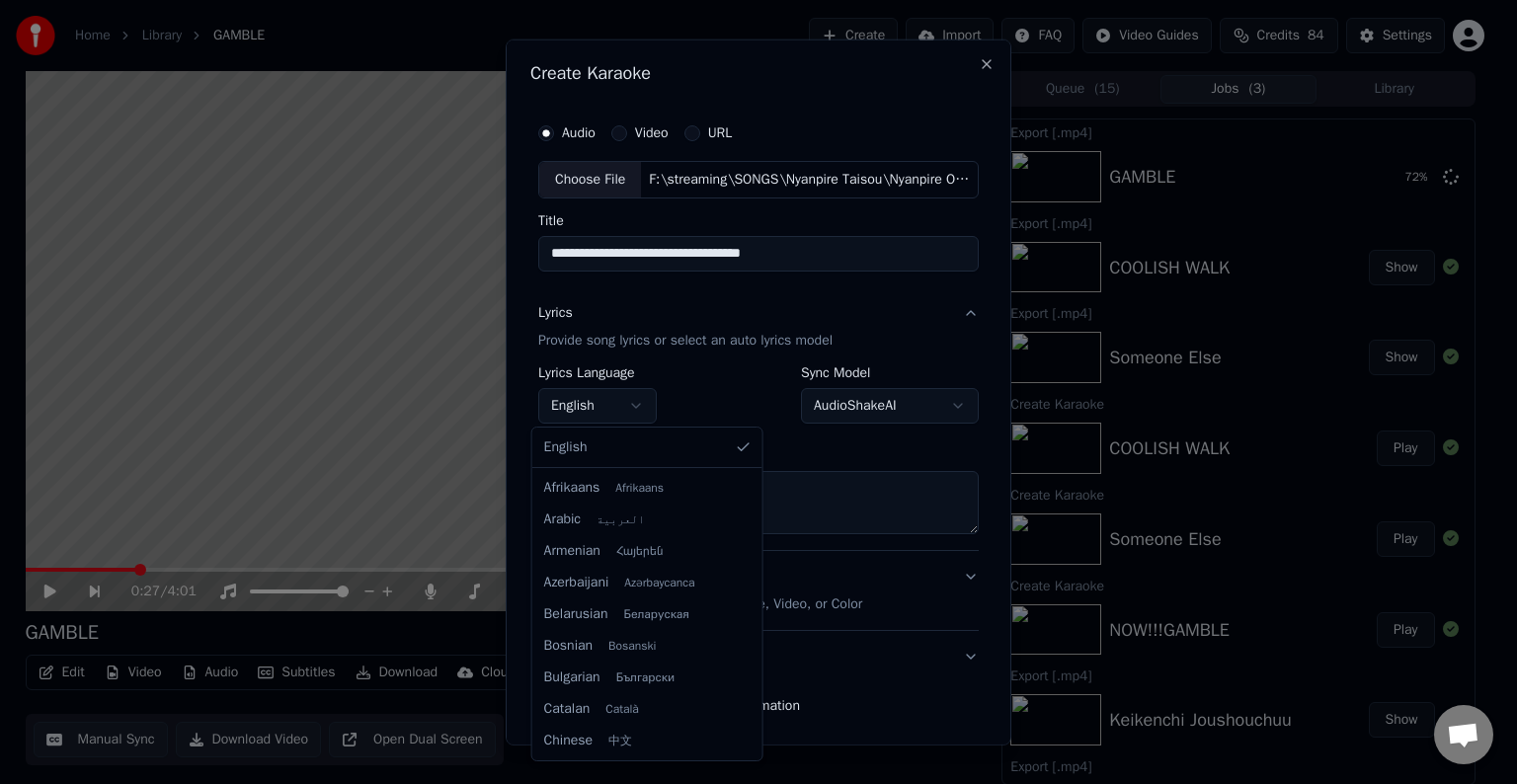 scroll, scrollTop: 695, scrollLeft: 0, axis: vertical 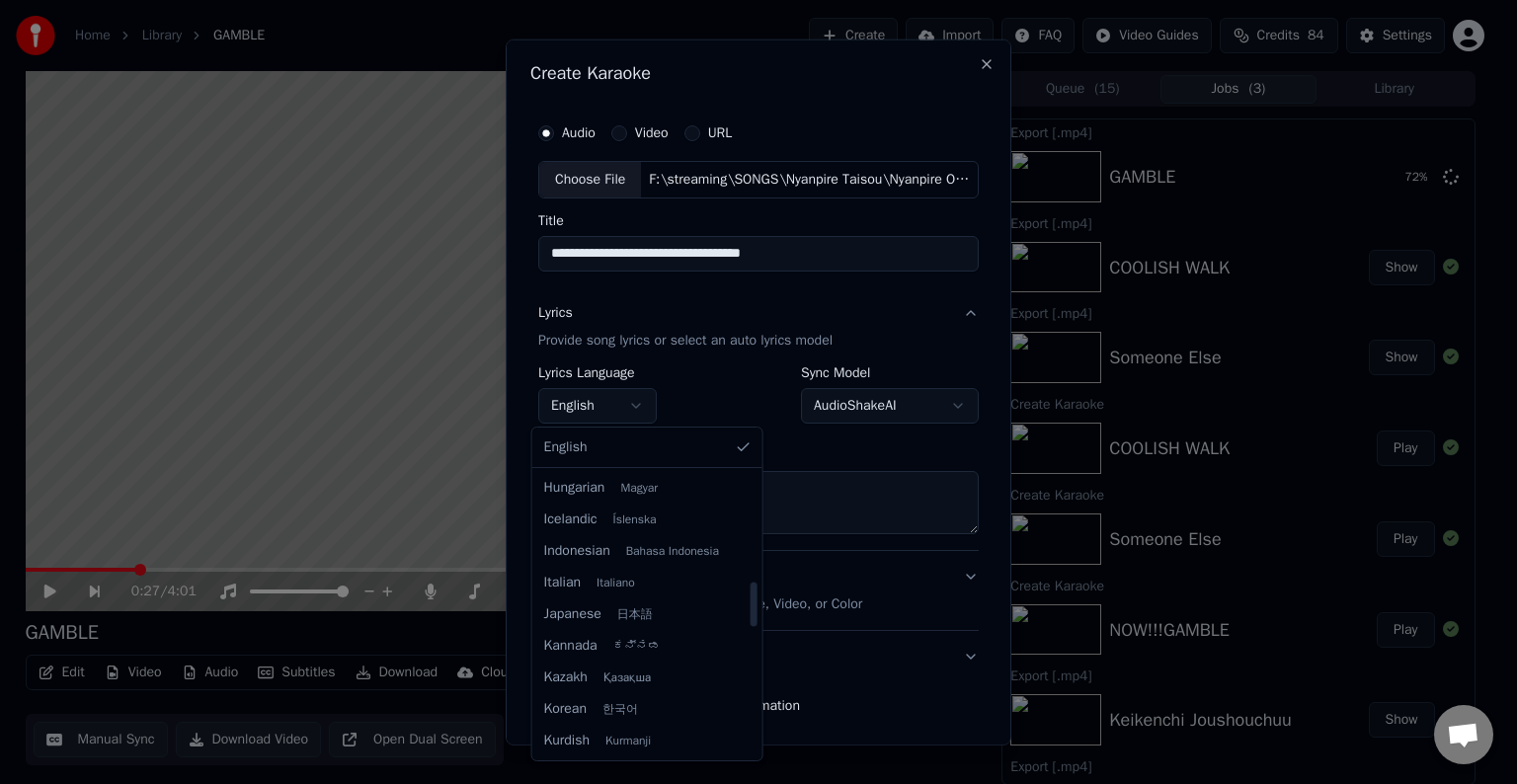 select on "**" 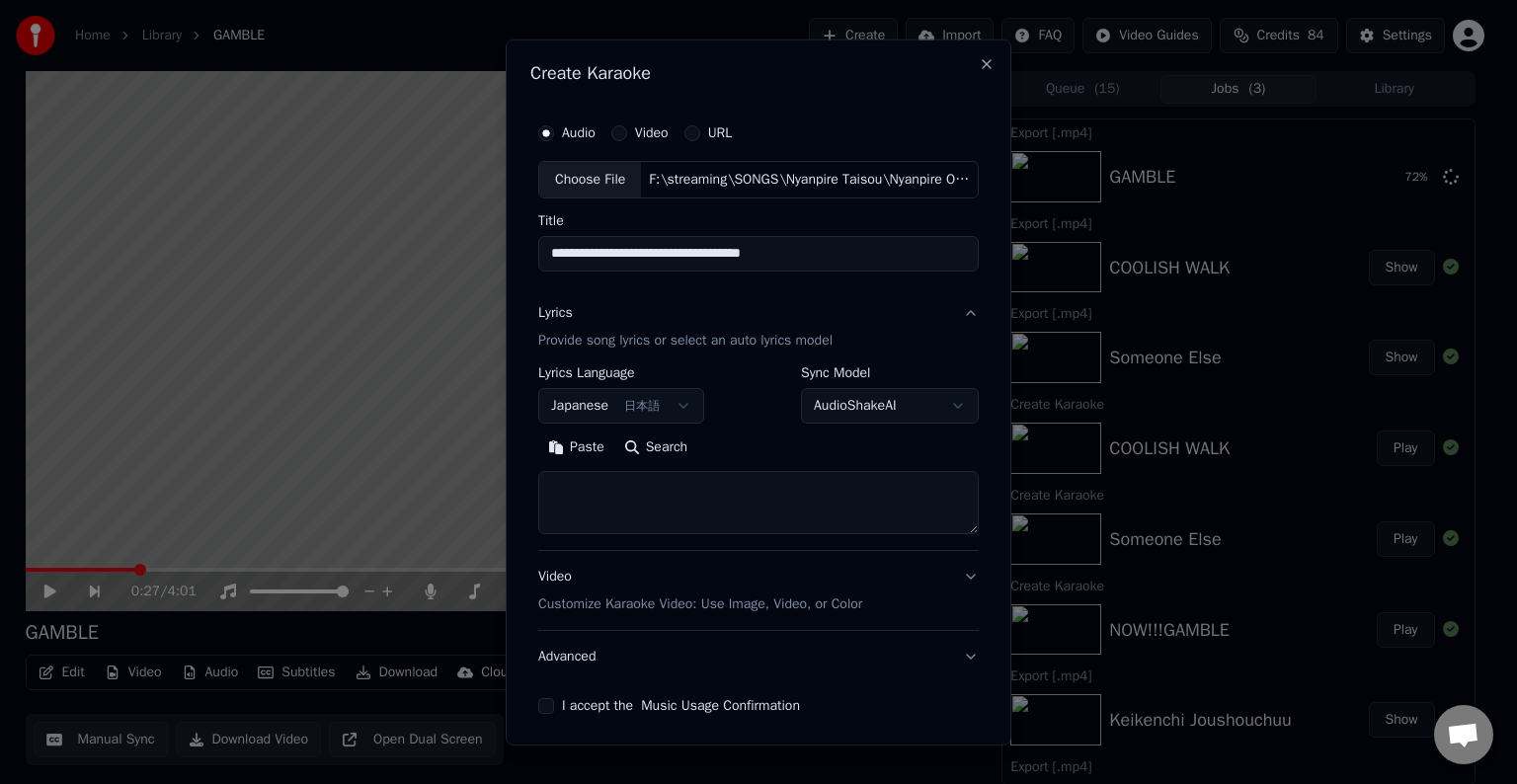 click at bounding box center (758, 503) 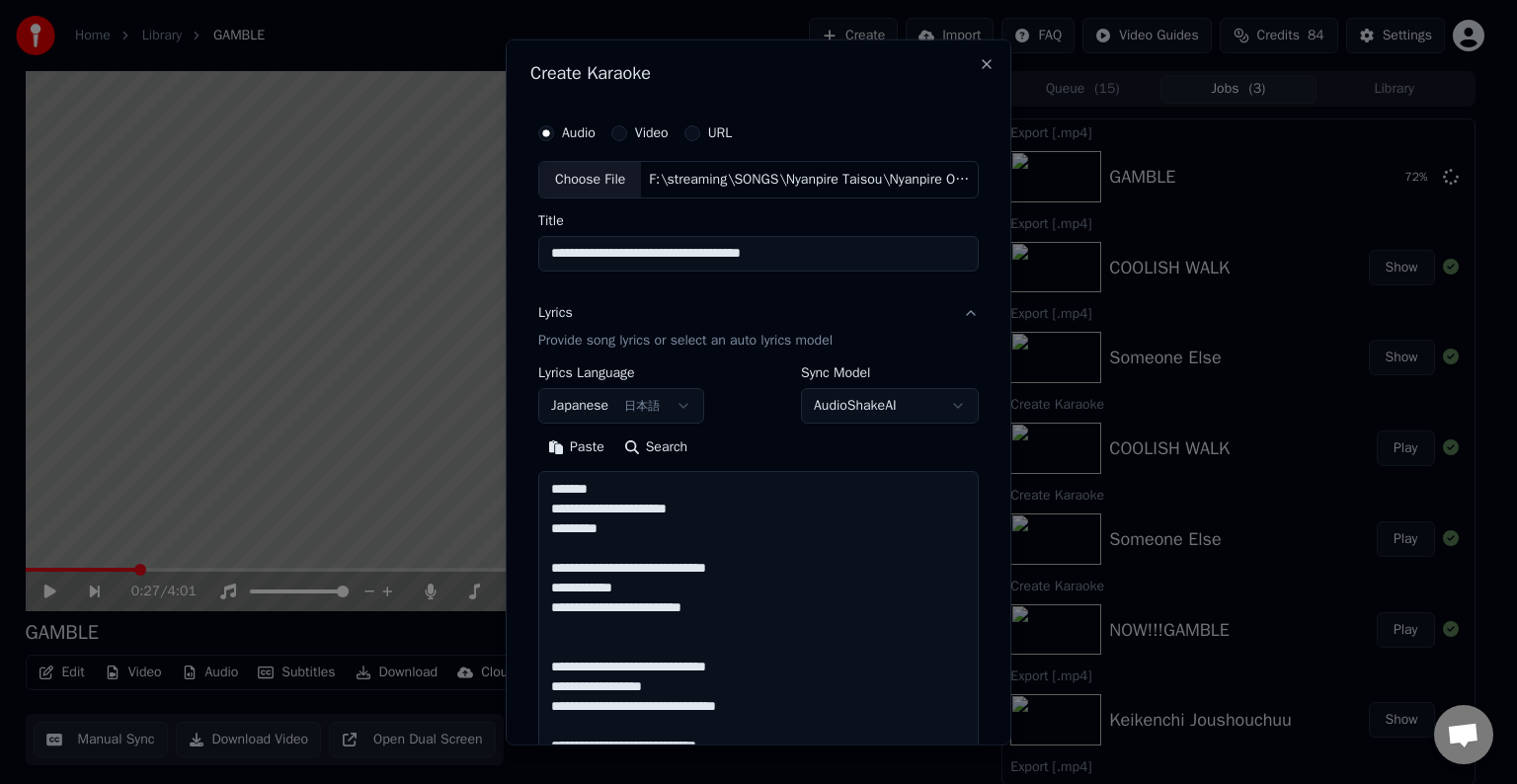 scroll, scrollTop: 1209, scrollLeft: 0, axis: vertical 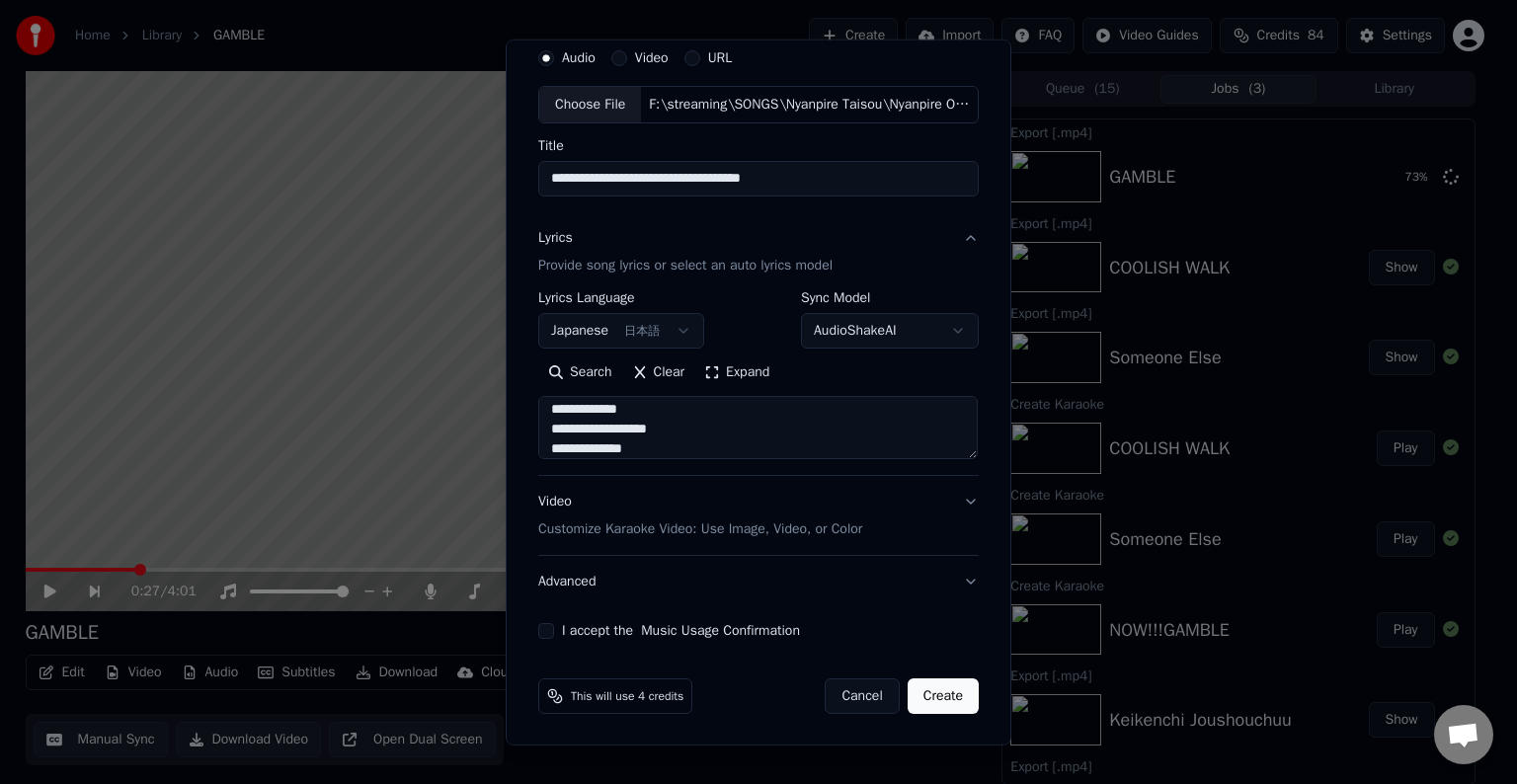 type on "**********" 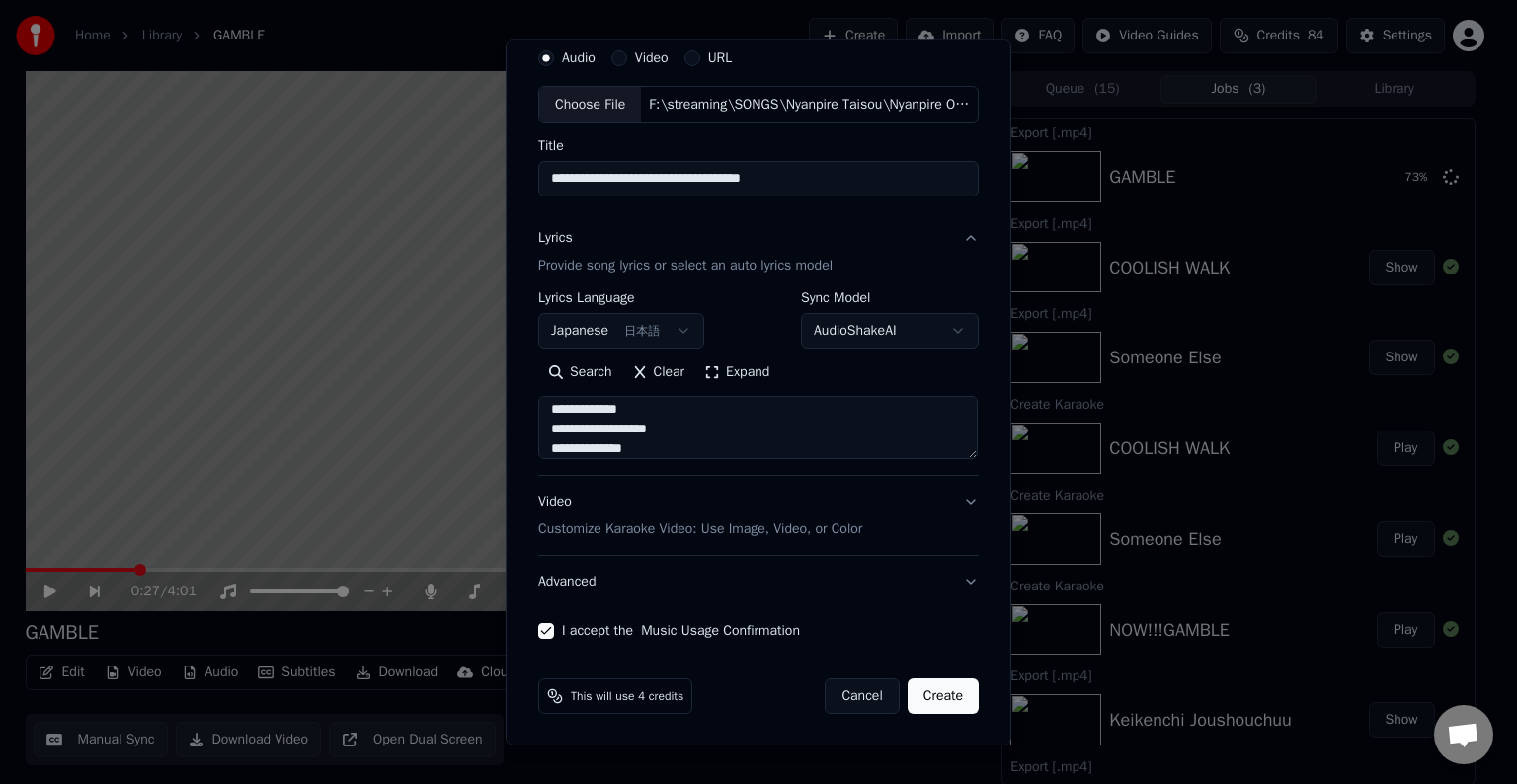 click on "Create" at bounding box center (943, 696) 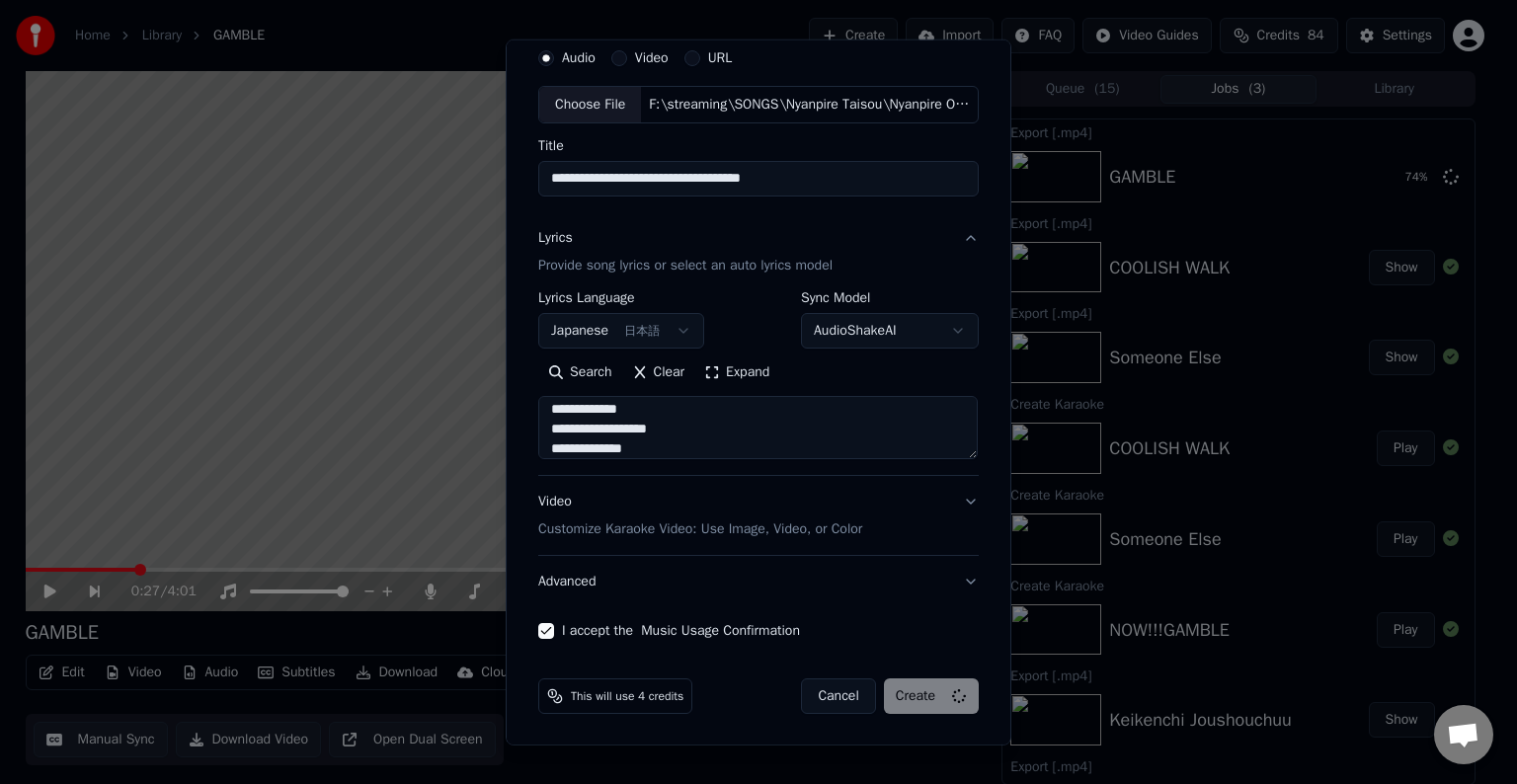 select 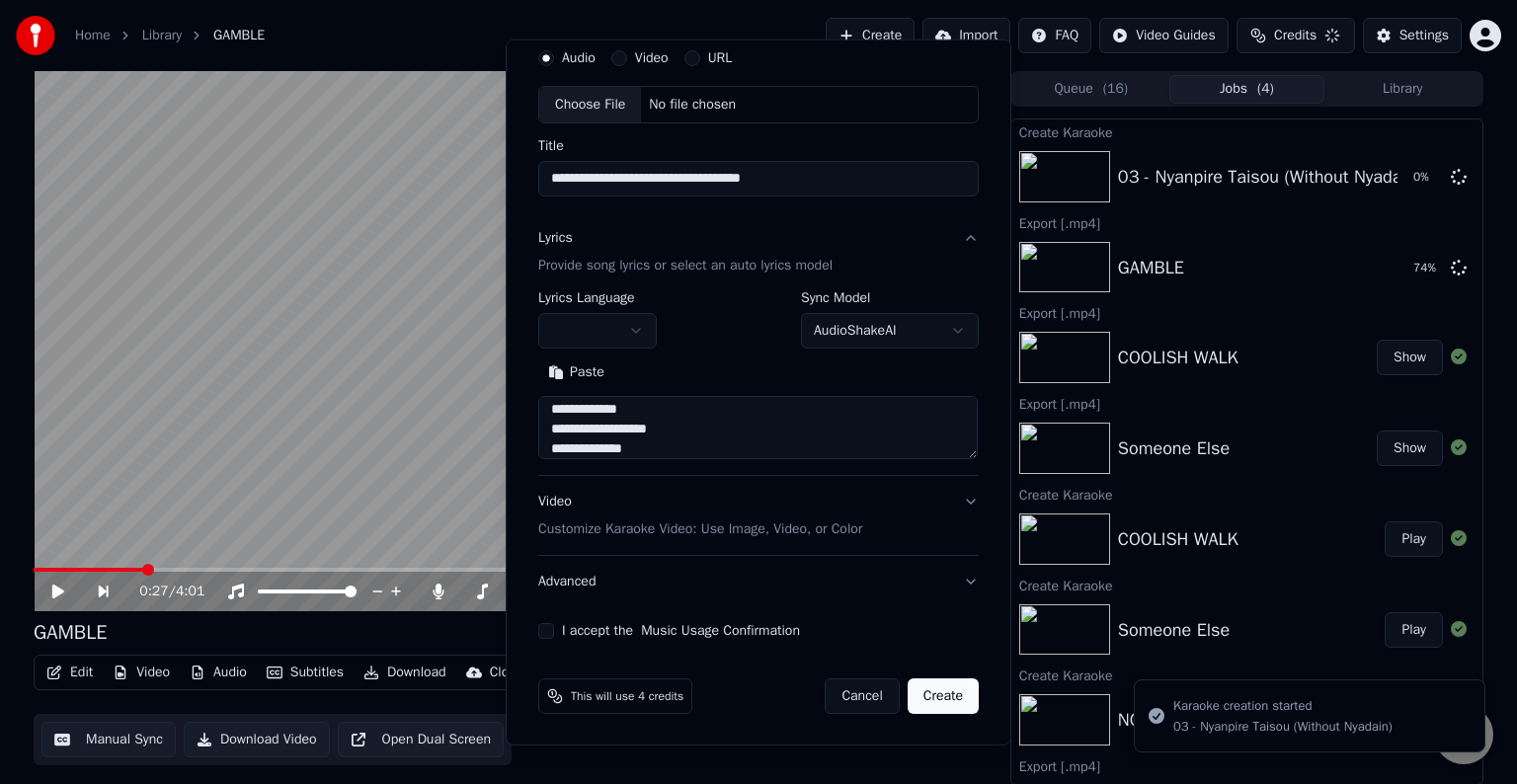 type 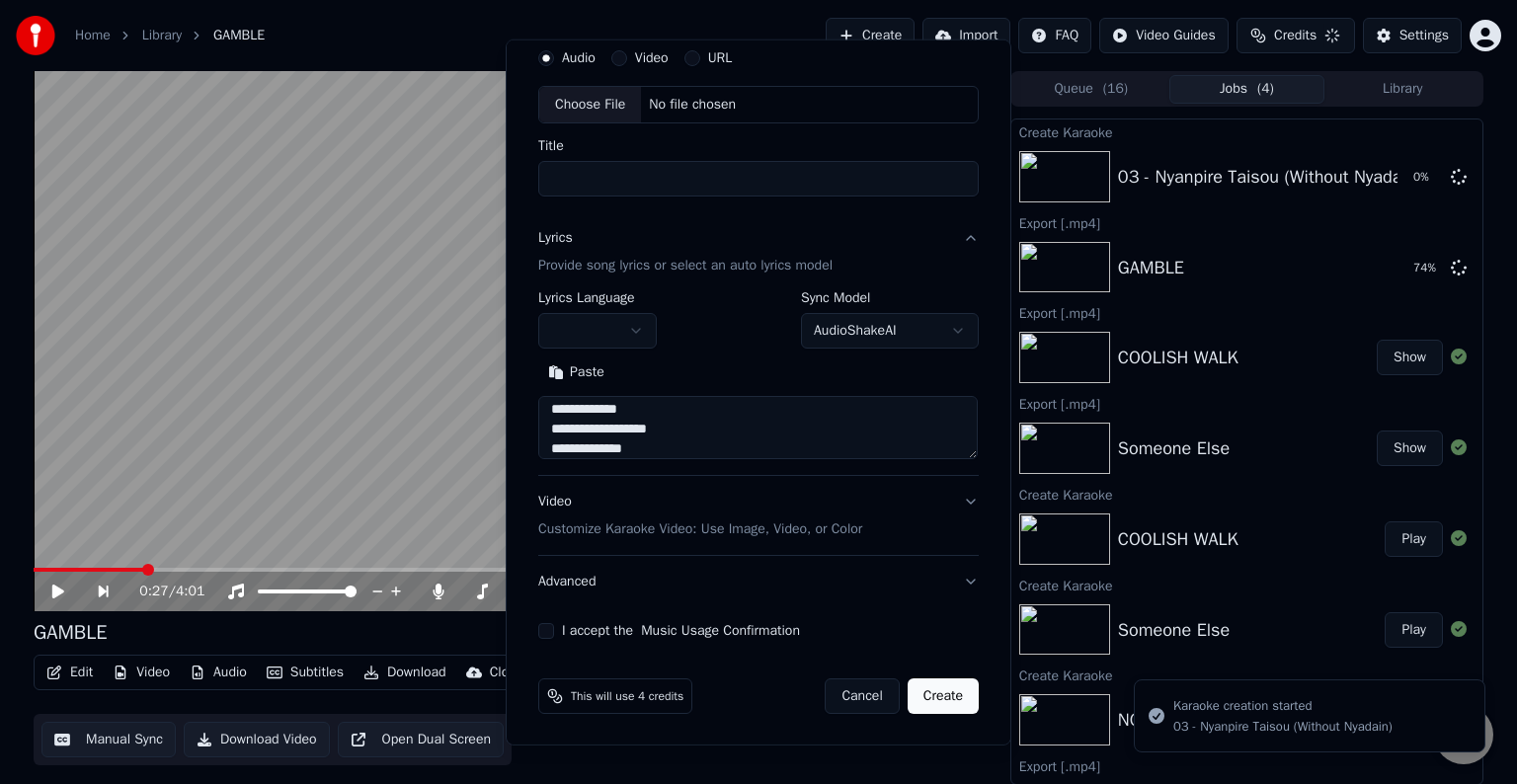 type 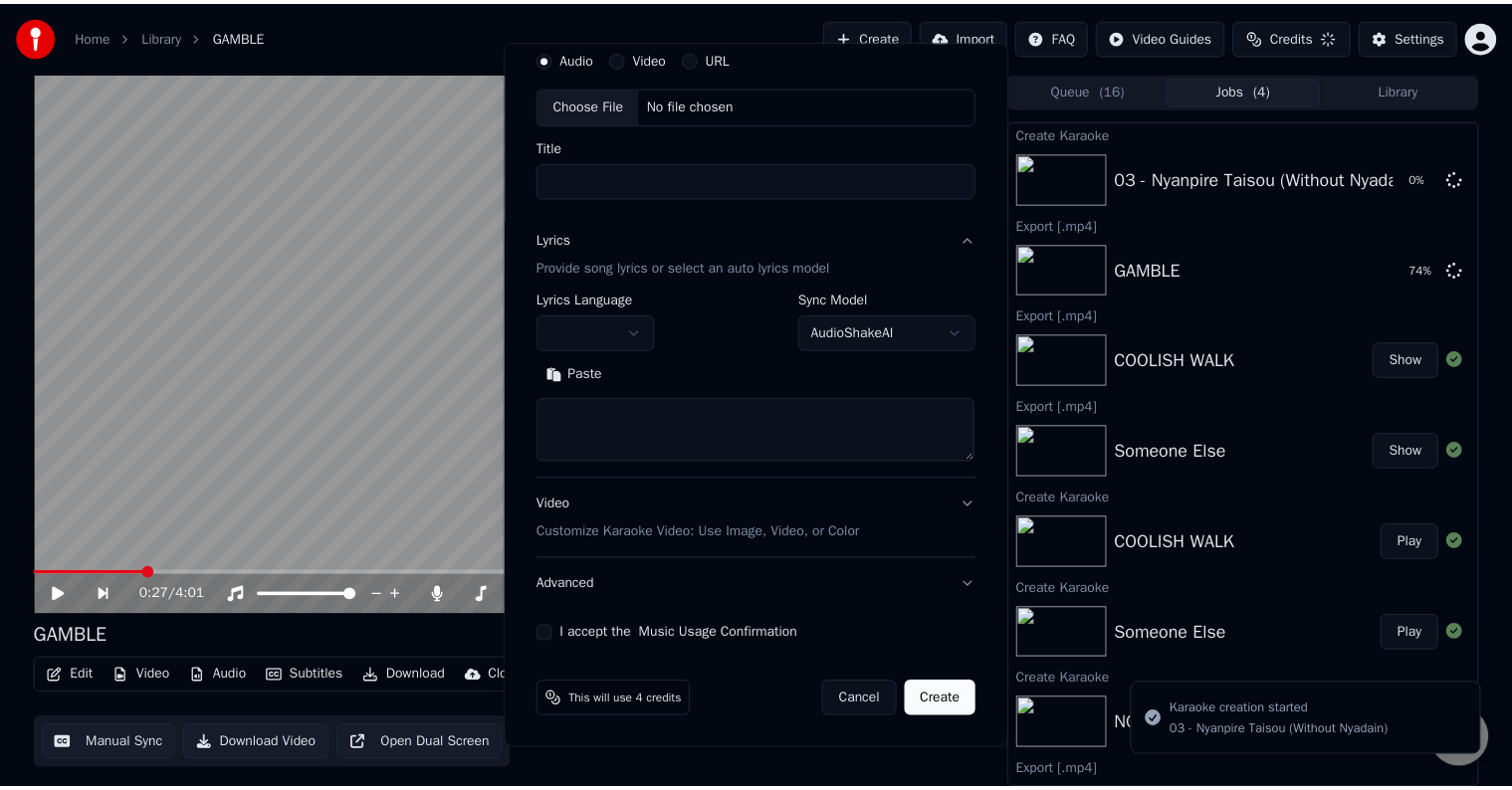scroll, scrollTop: 0, scrollLeft: 0, axis: both 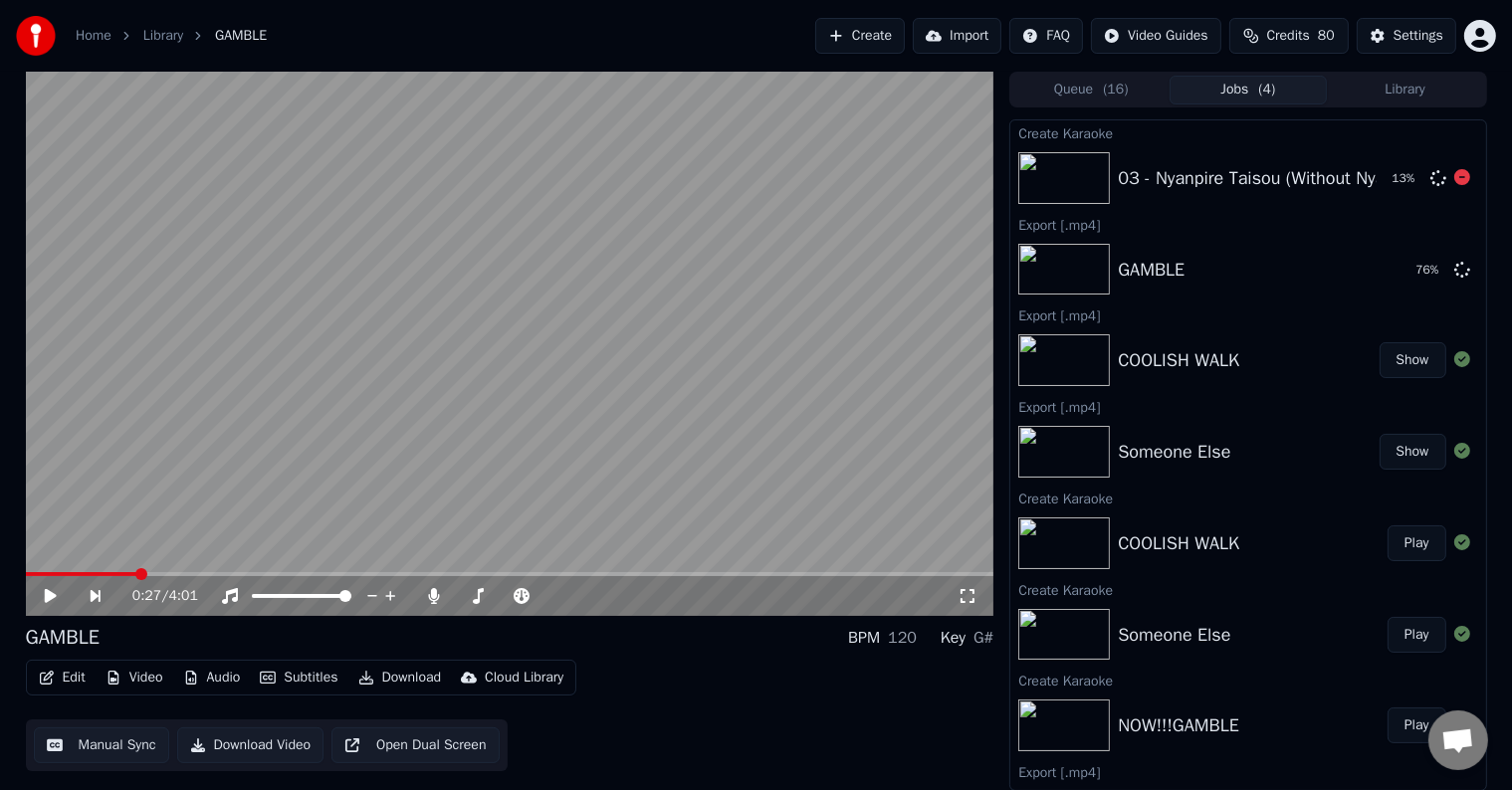 click on "03 - Nyanpire Taisou (Without Nyadain)" at bounding box center [1270, 178] 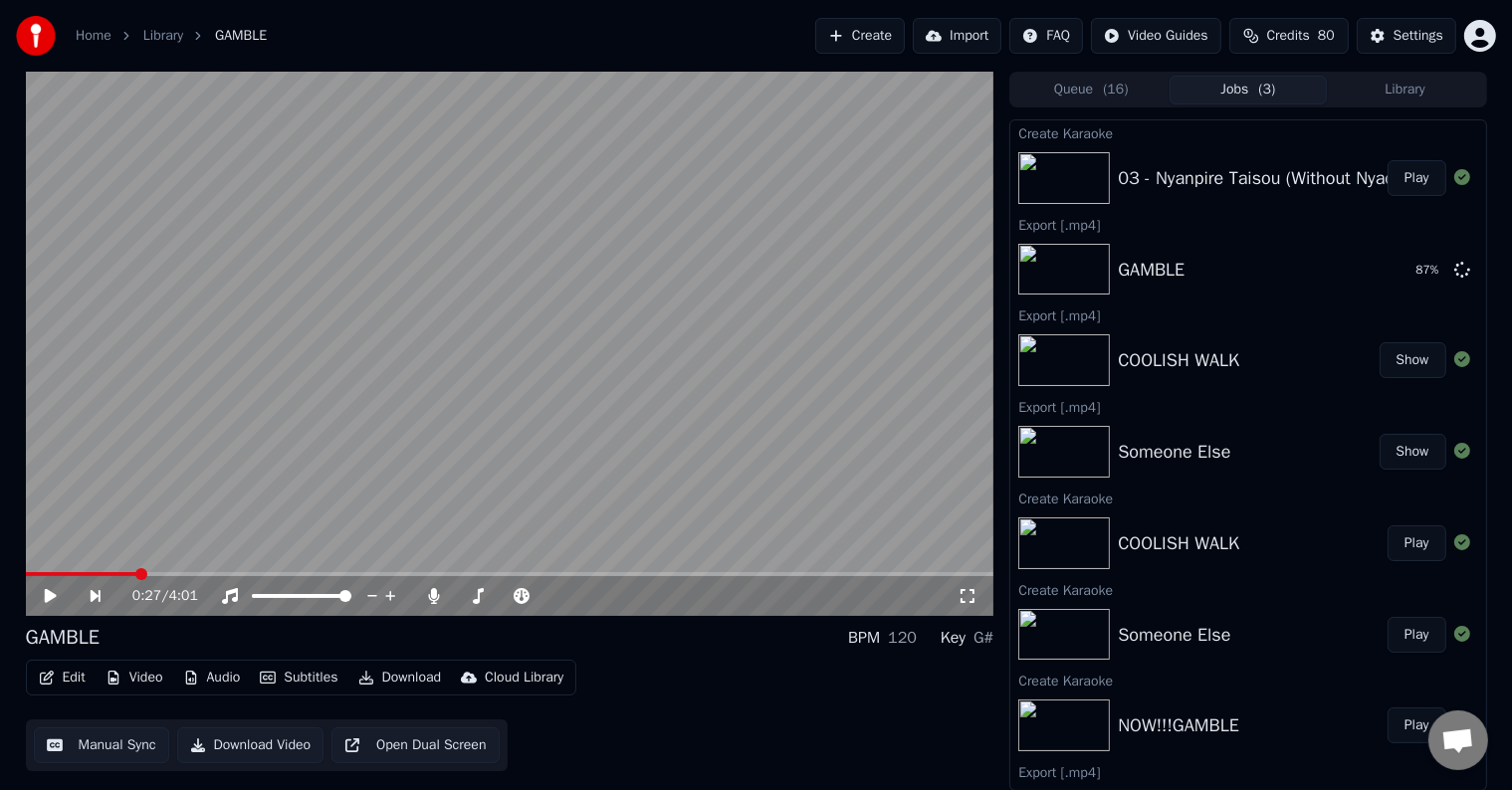click on "Play" at bounding box center (1416, 178) 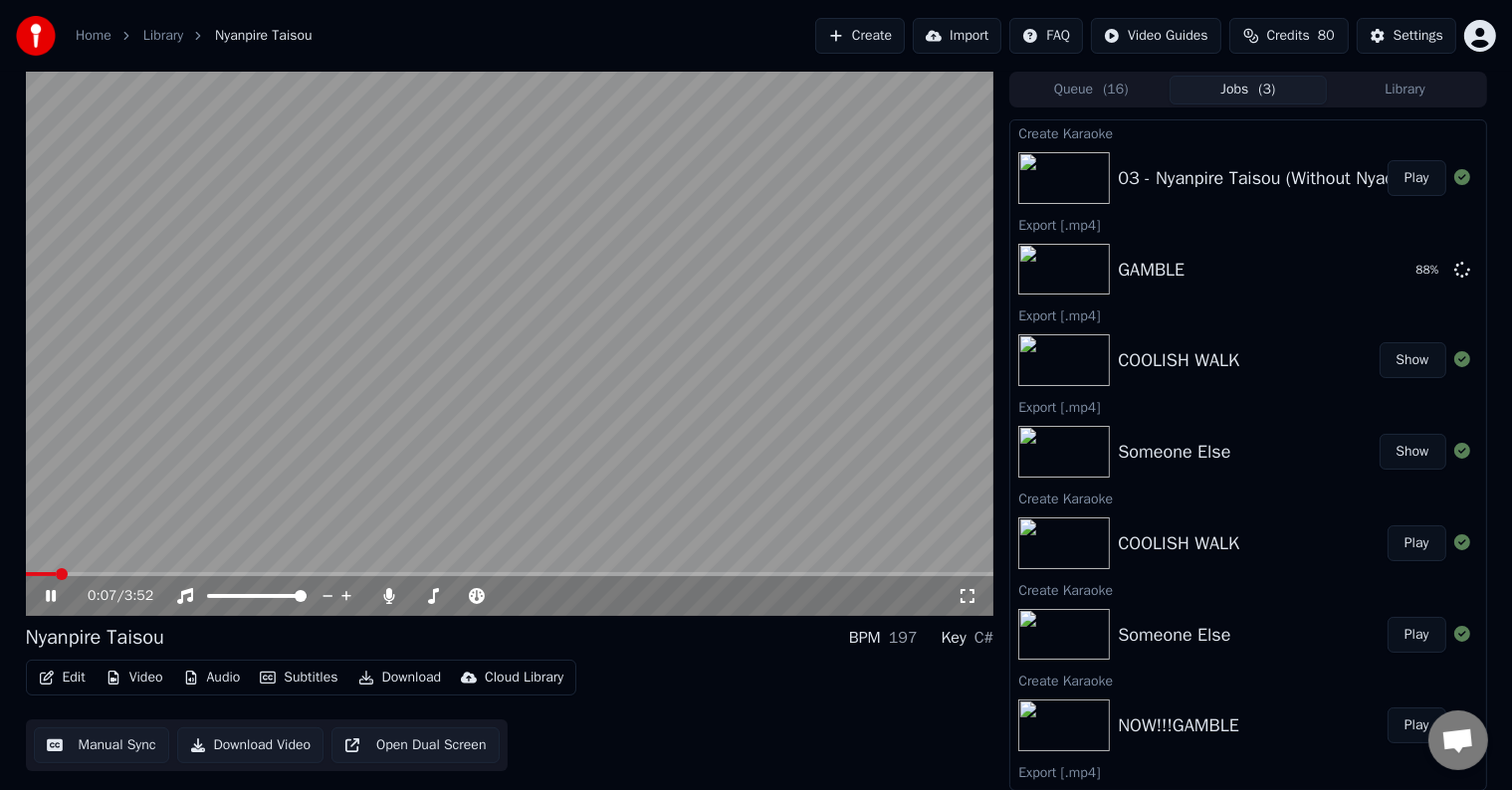click on "Video" at bounding box center (134, 678) 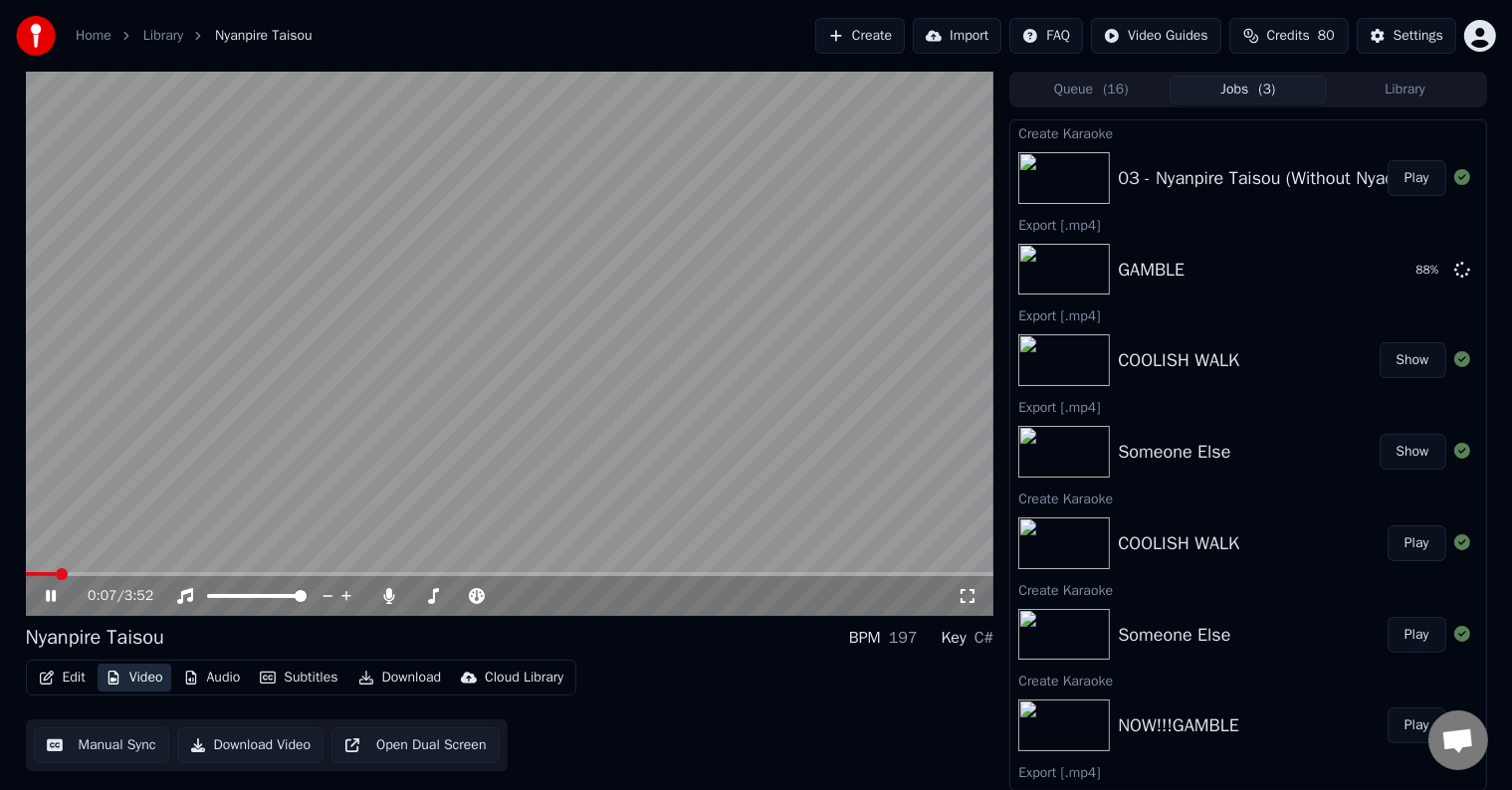 click on "Video" at bounding box center (134, 678) 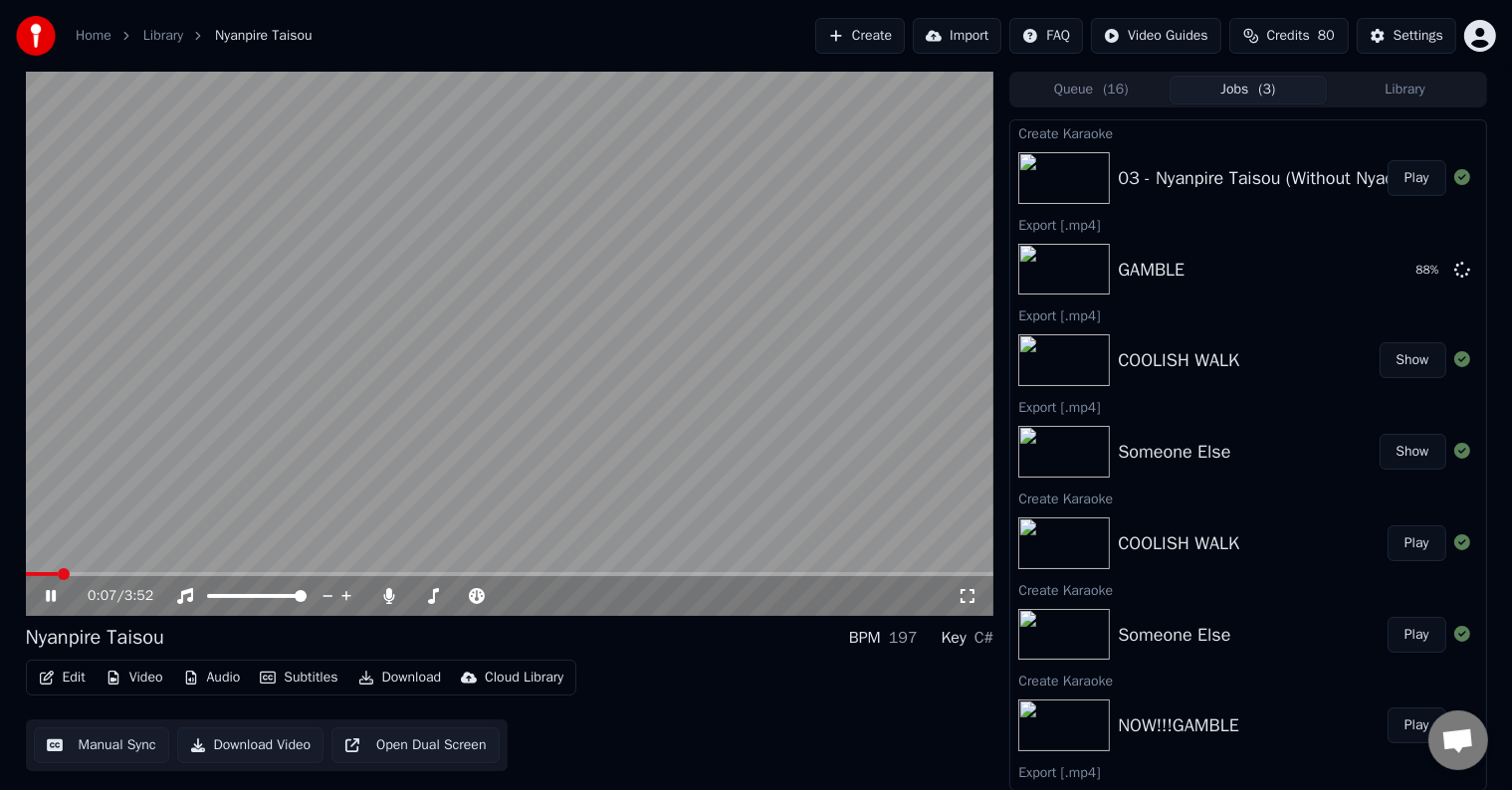 click on "Video" at bounding box center [134, 678] 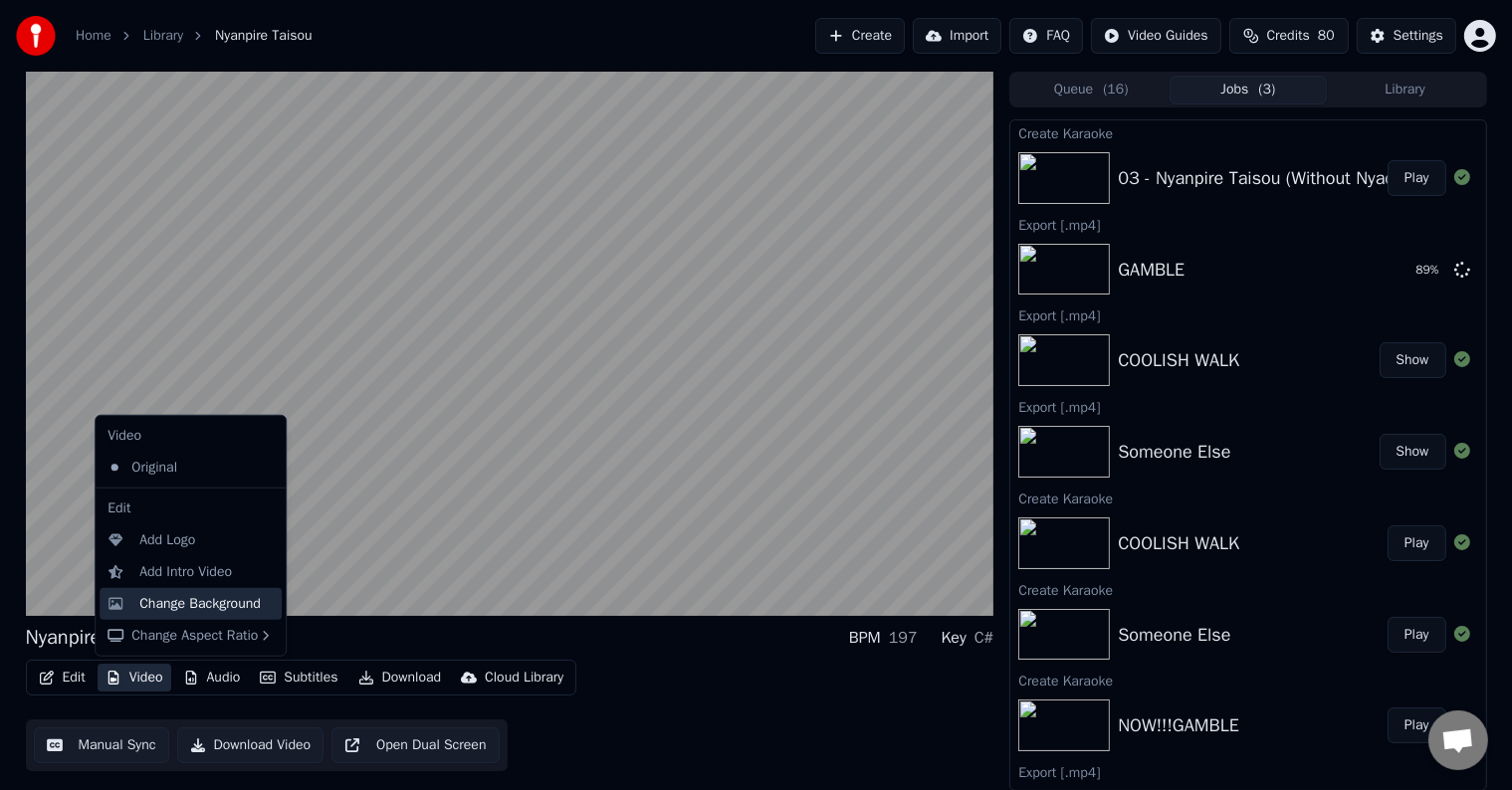 click on "Change Background" at bounding box center [200, 604] 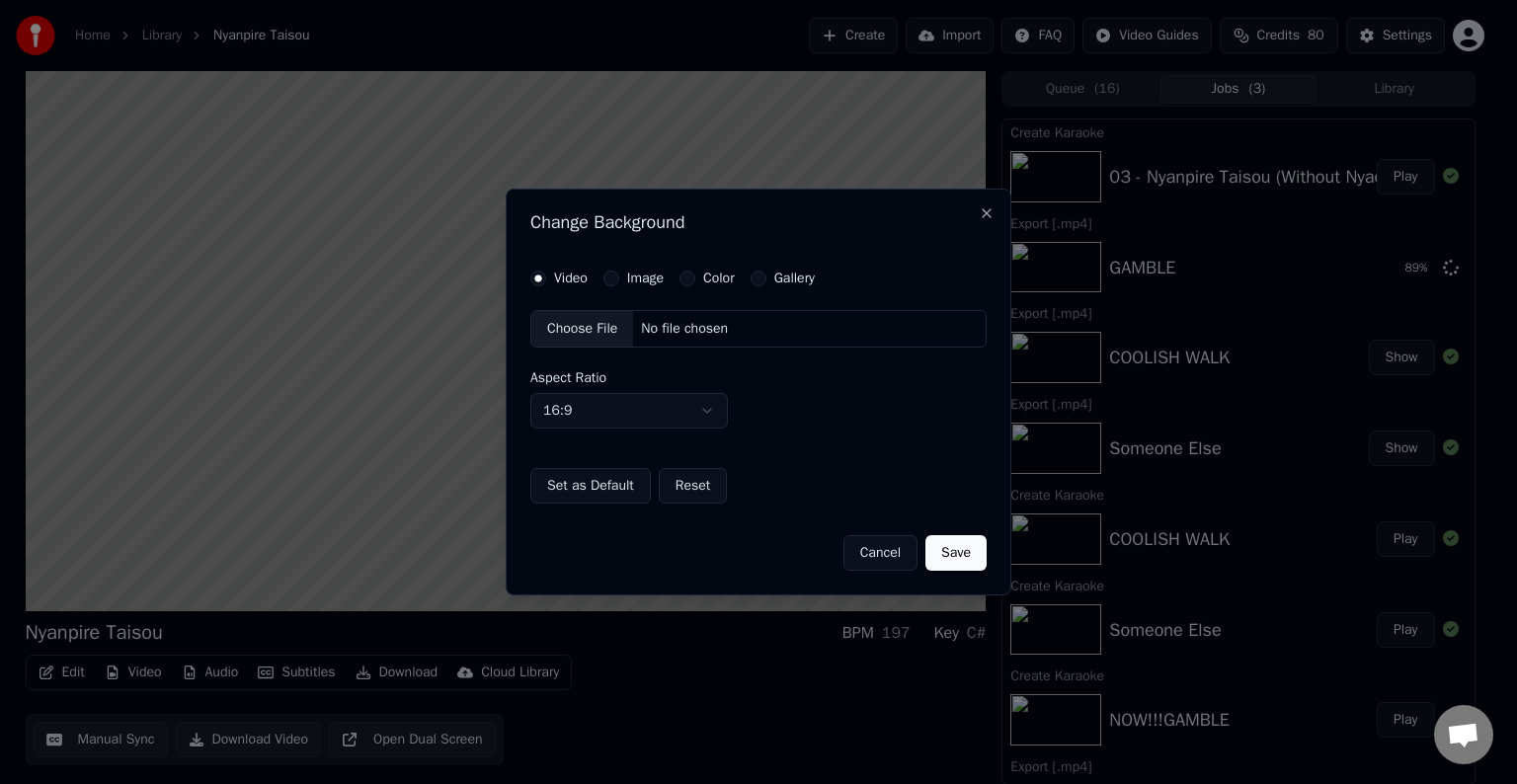 click on "Image" at bounding box center [645, 278] 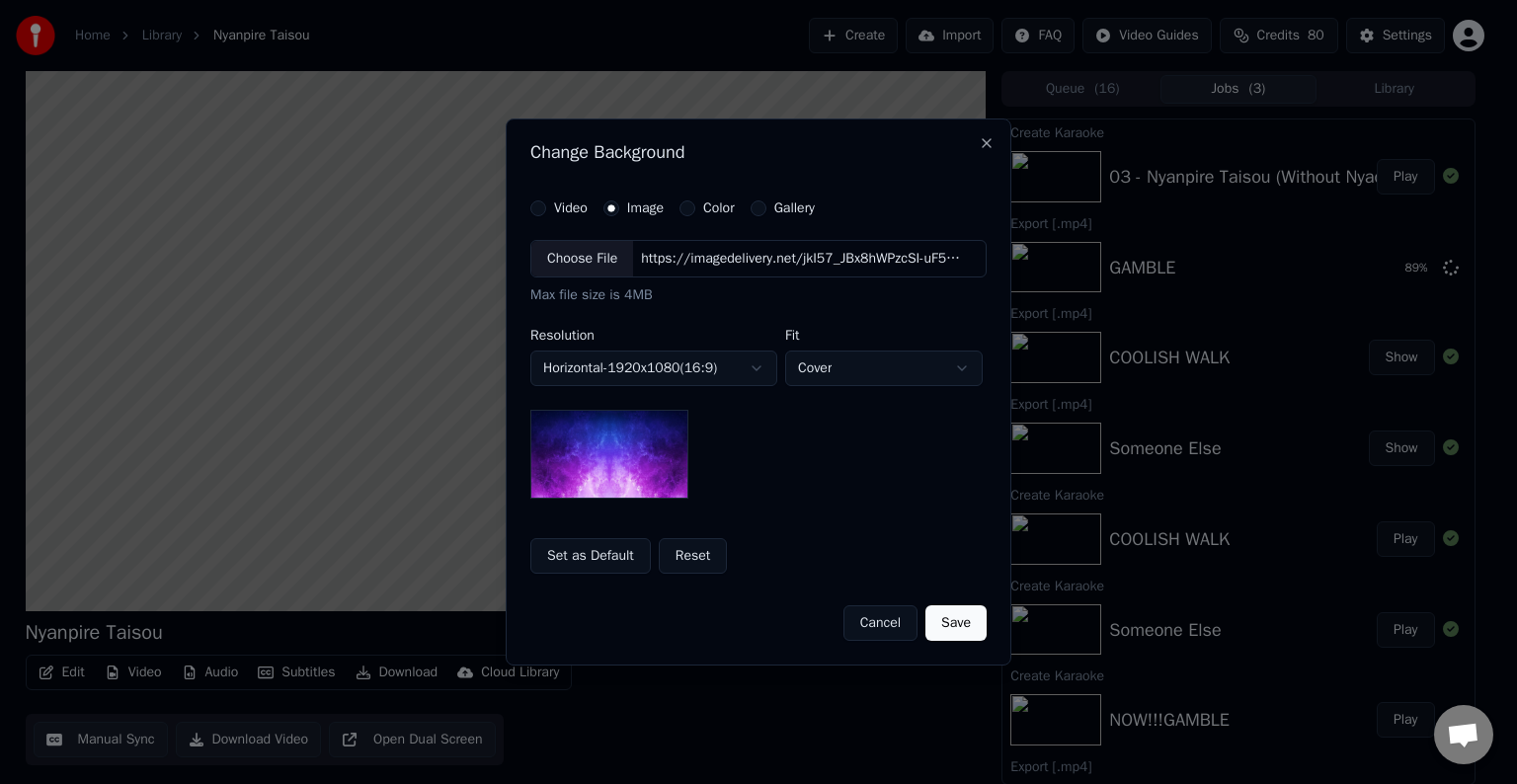 click on "Choose File" at bounding box center [582, 259] 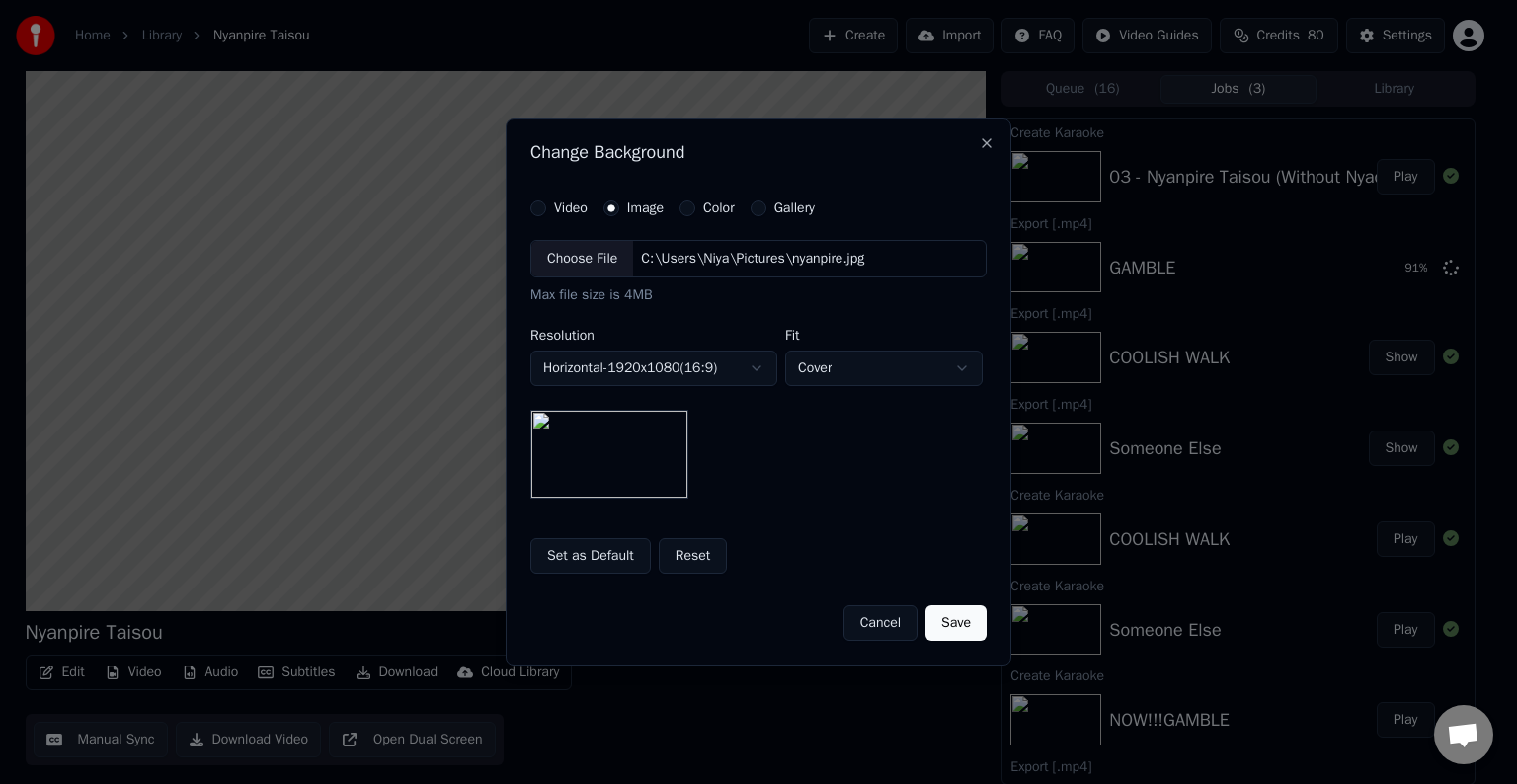 click on "Save" at bounding box center (956, 623) 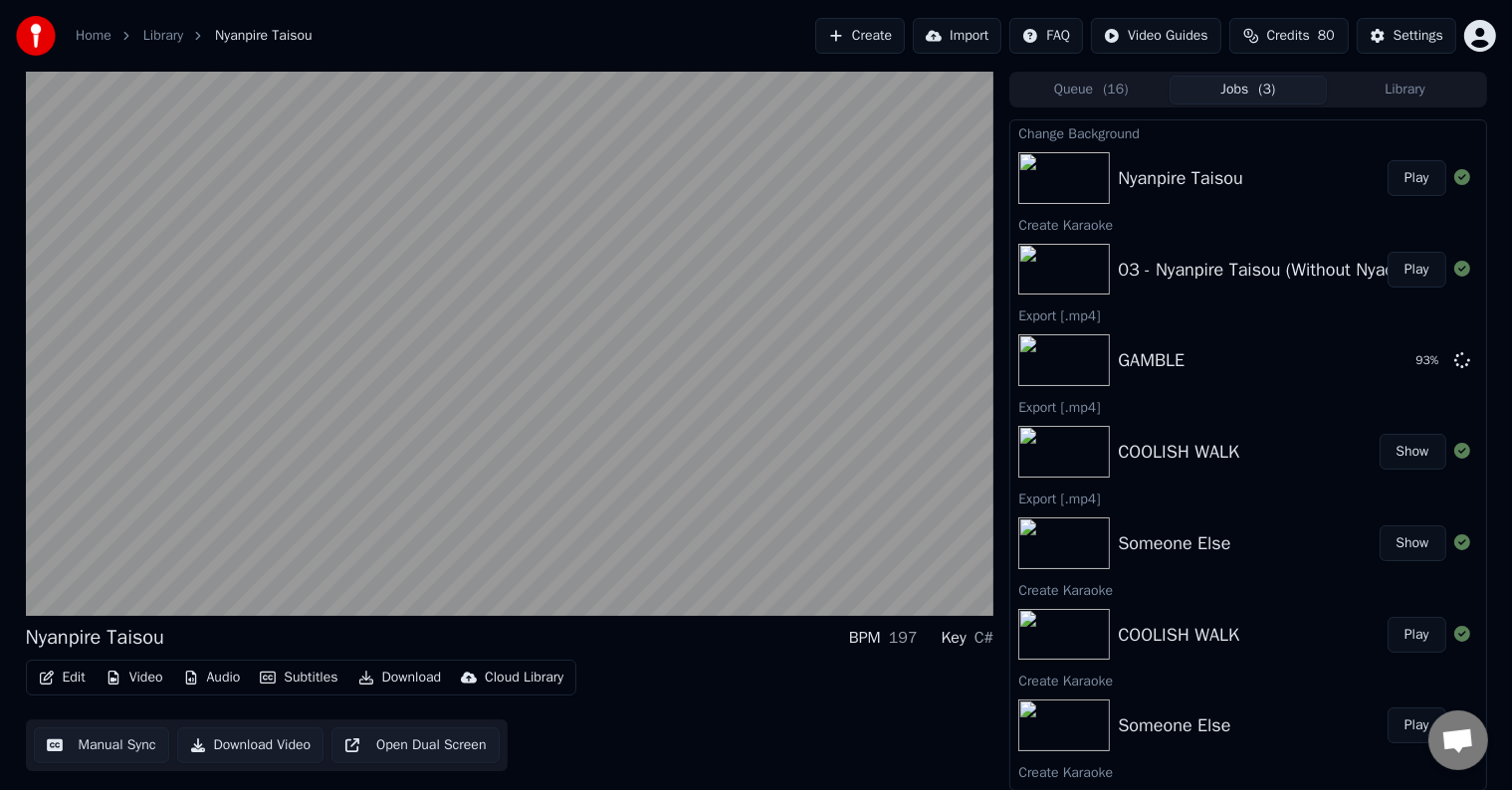 click on "Play" at bounding box center [1416, 178] 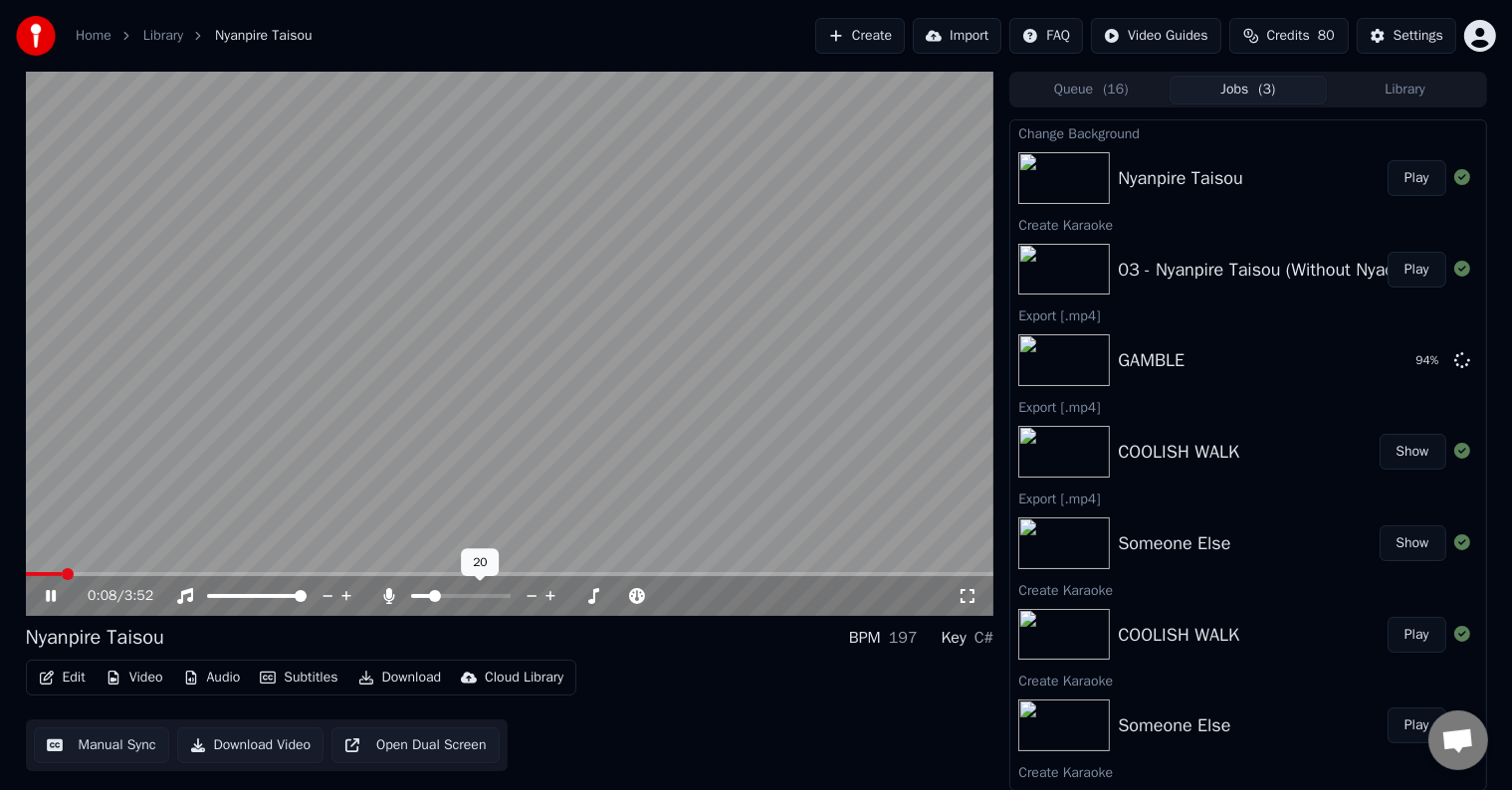 click at bounding box center (435, 596) 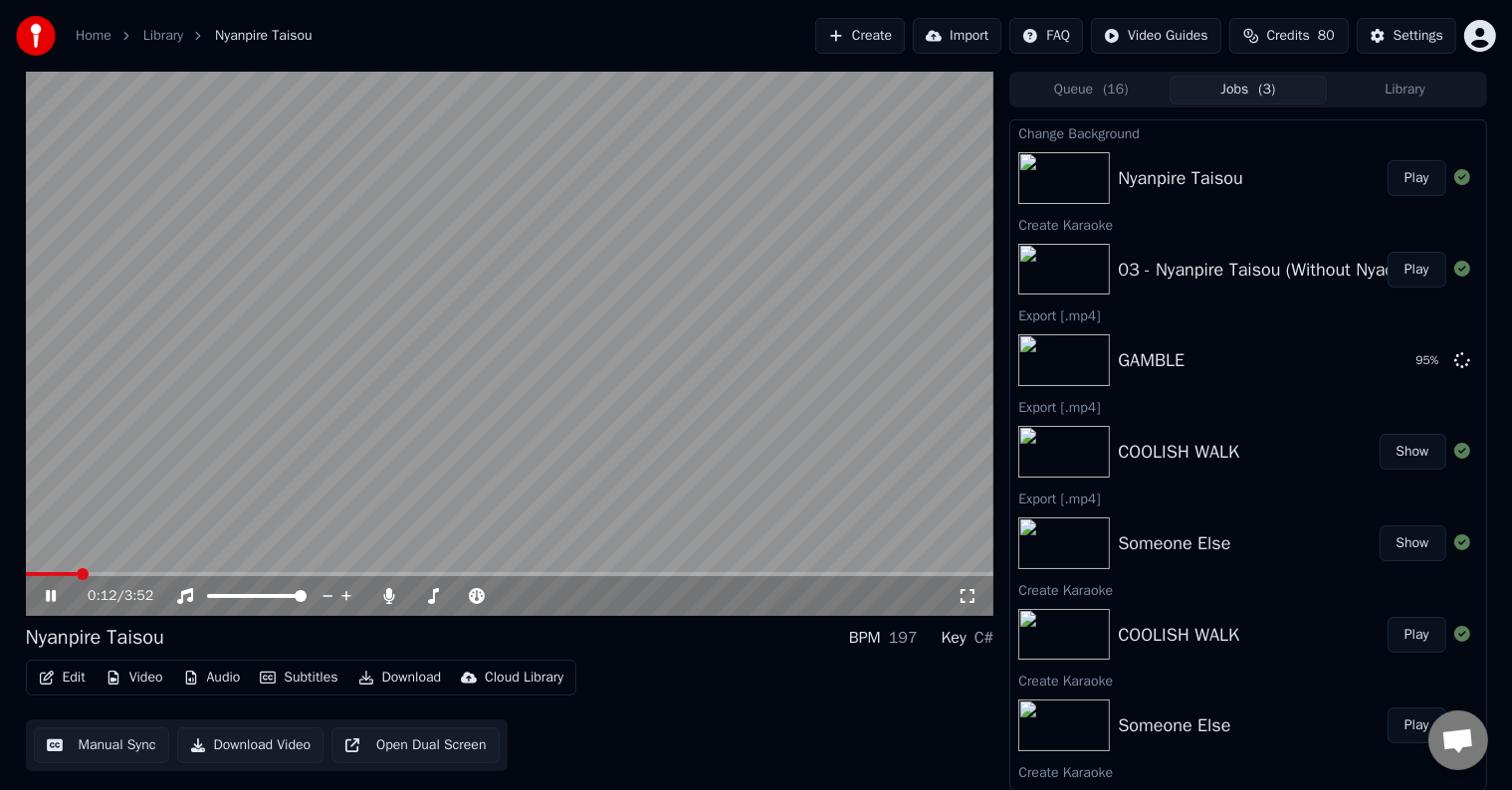 click 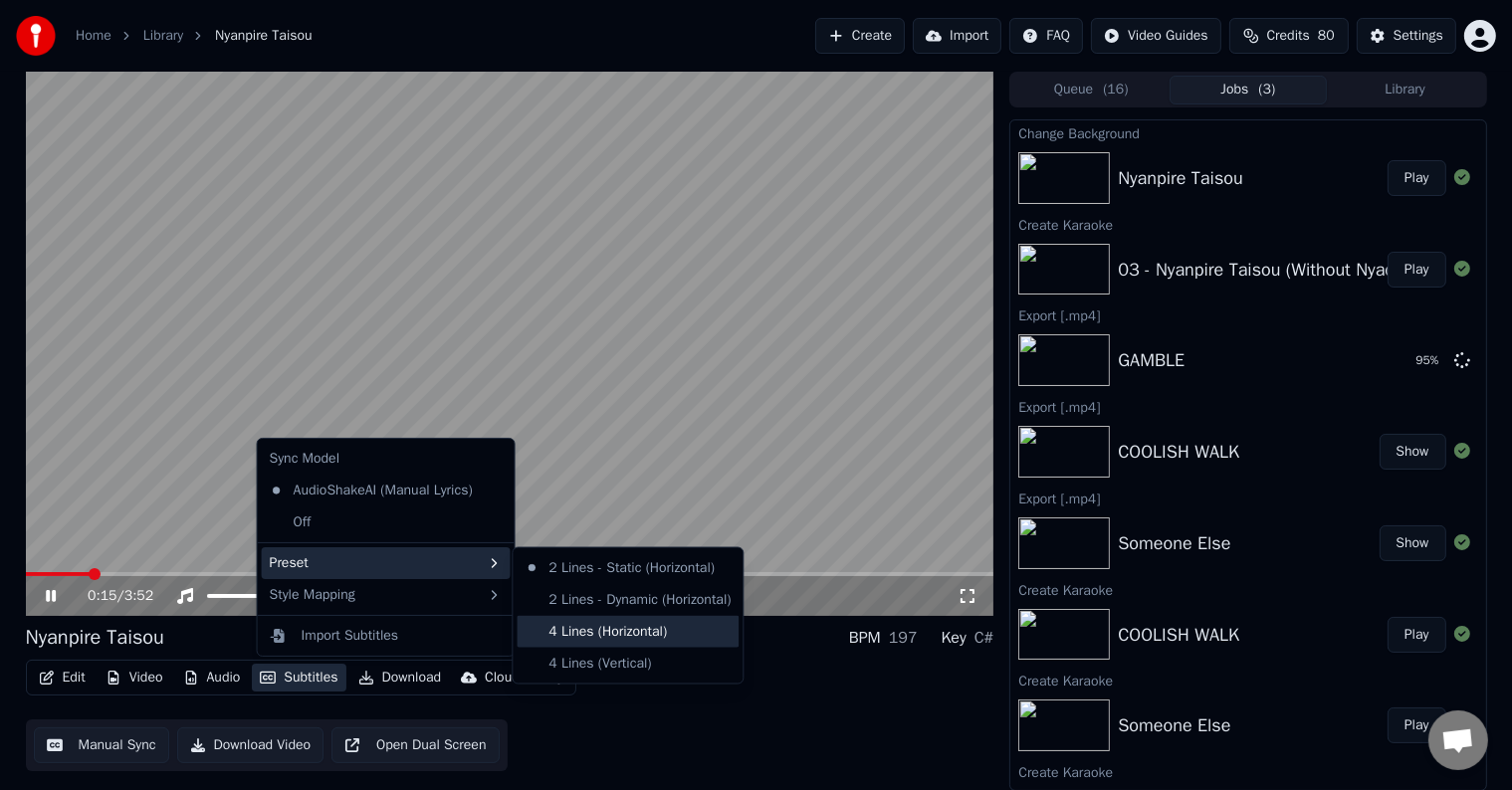 click on "4 Lines (Horizontal)" at bounding box center [627, 632] 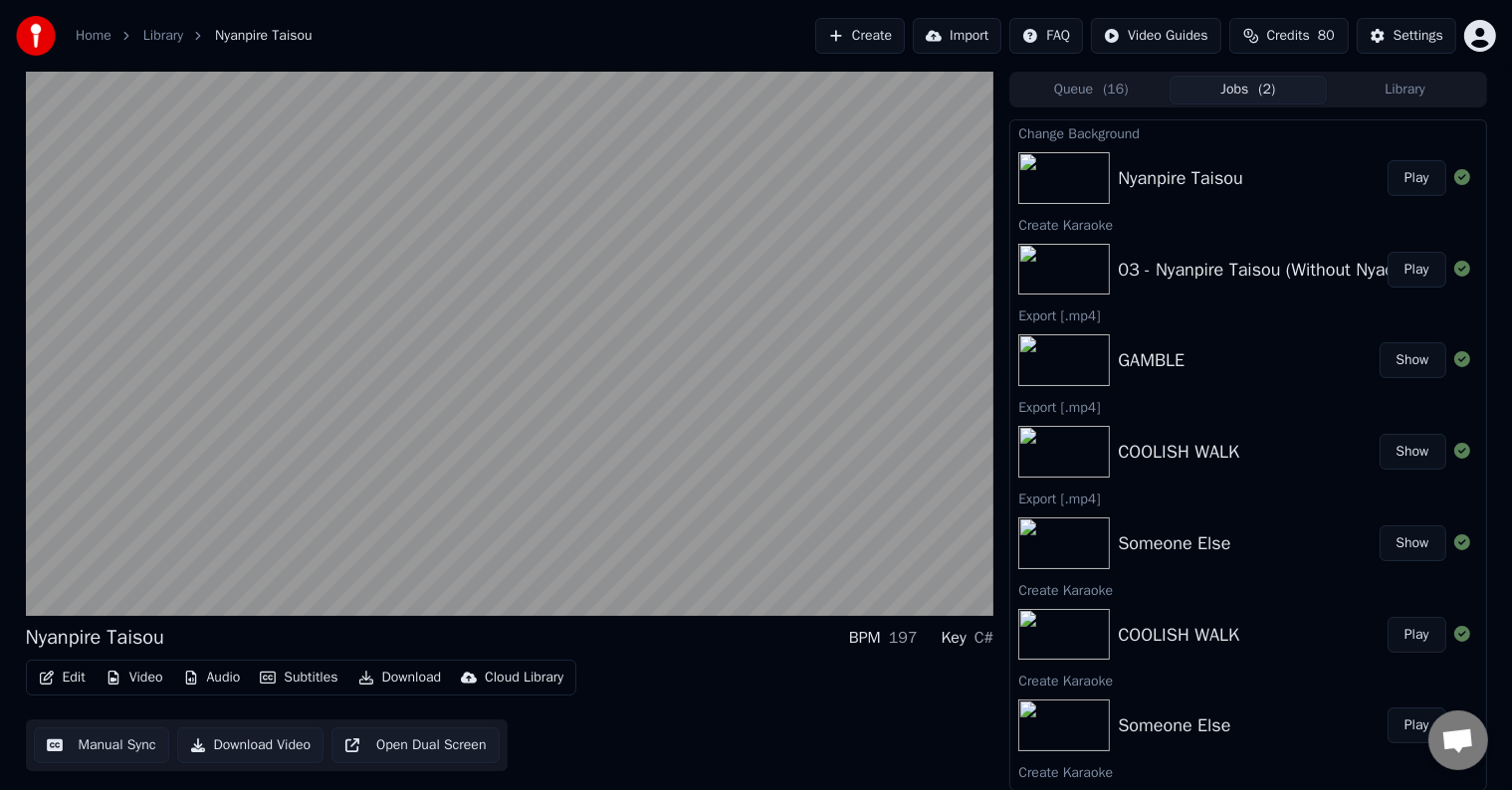 click on "Edit" at bounding box center [62, 678] 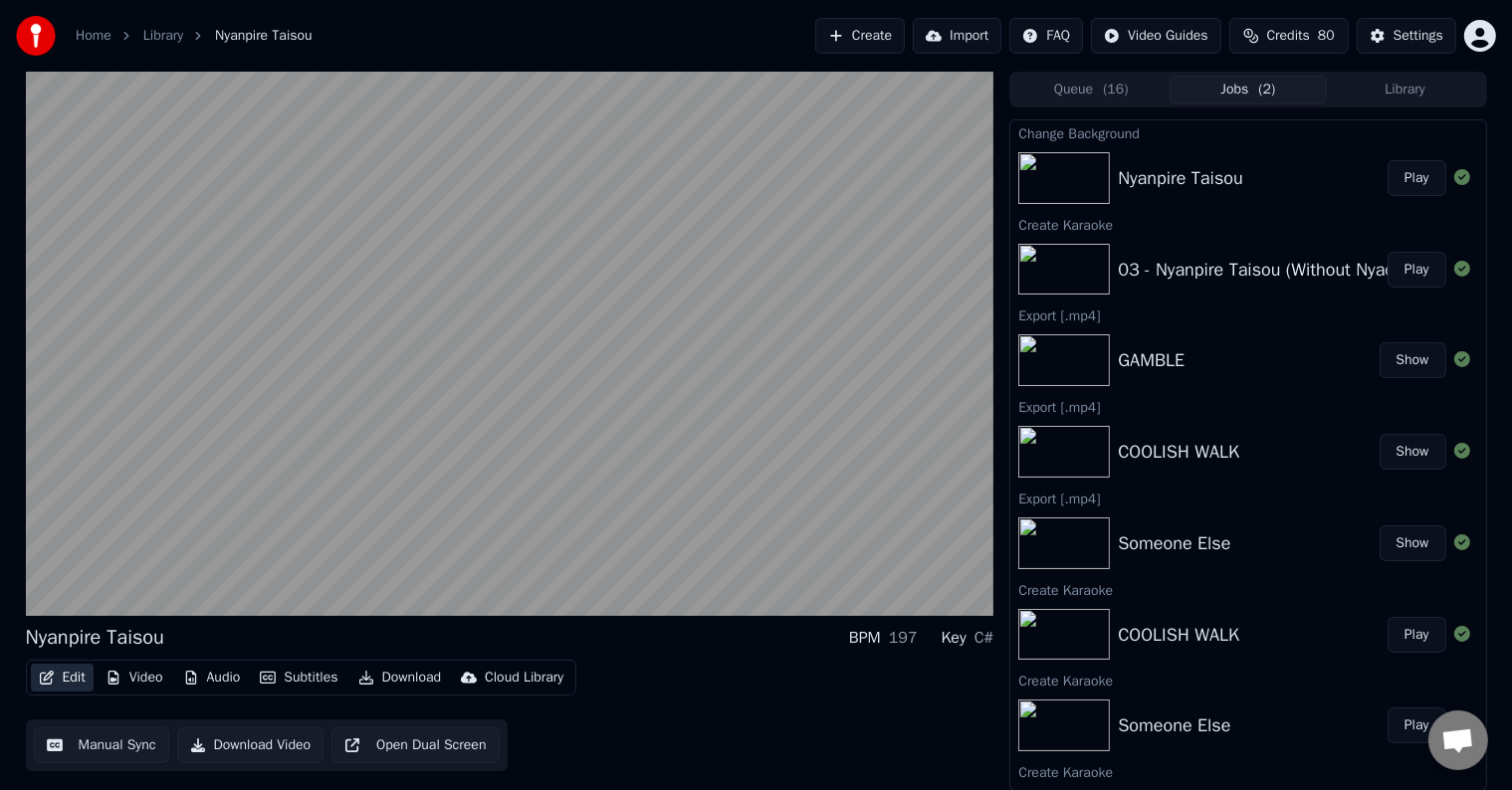 click on "Edit" at bounding box center (62, 678) 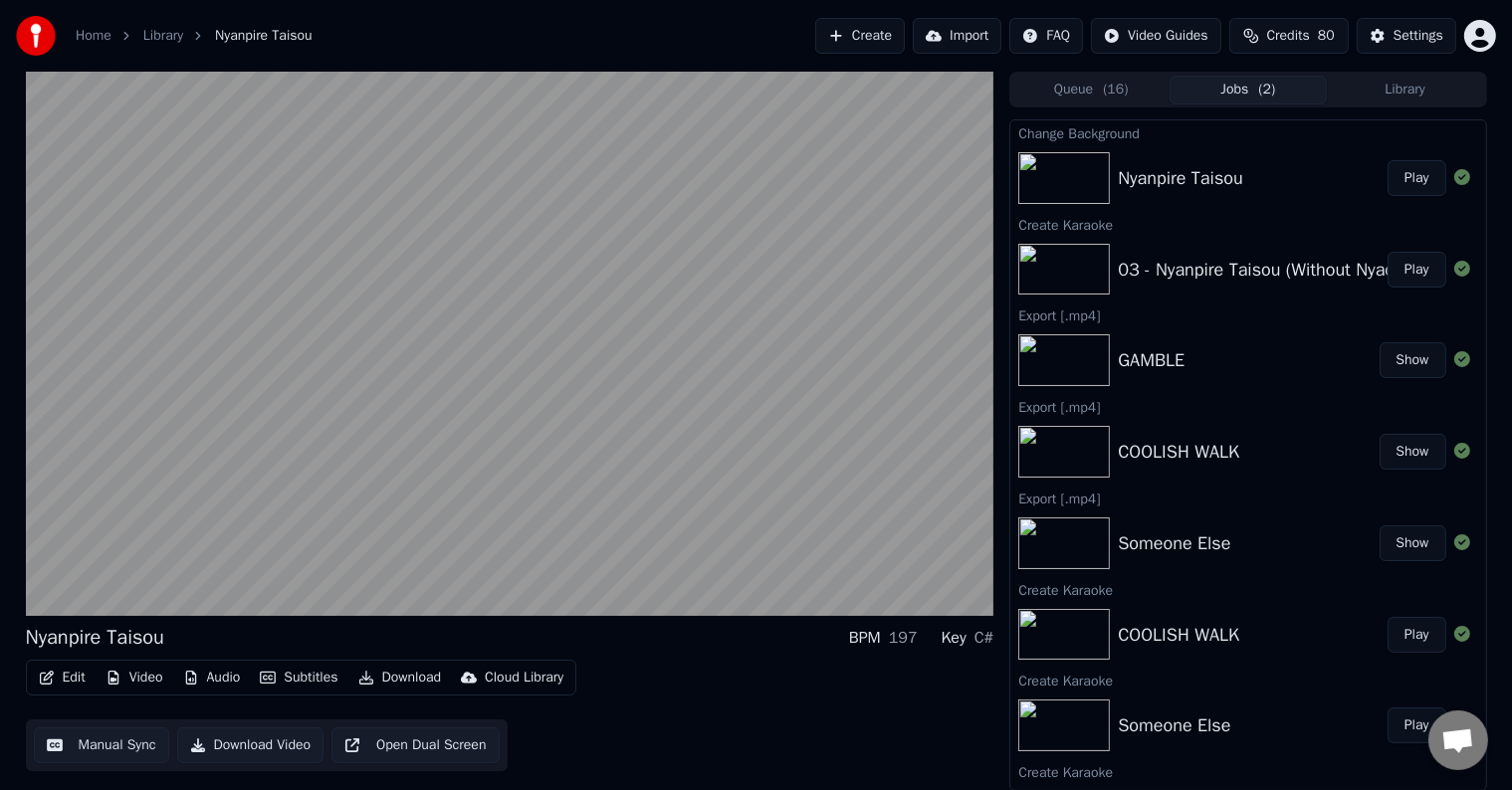 click on "Edit" at bounding box center [62, 678] 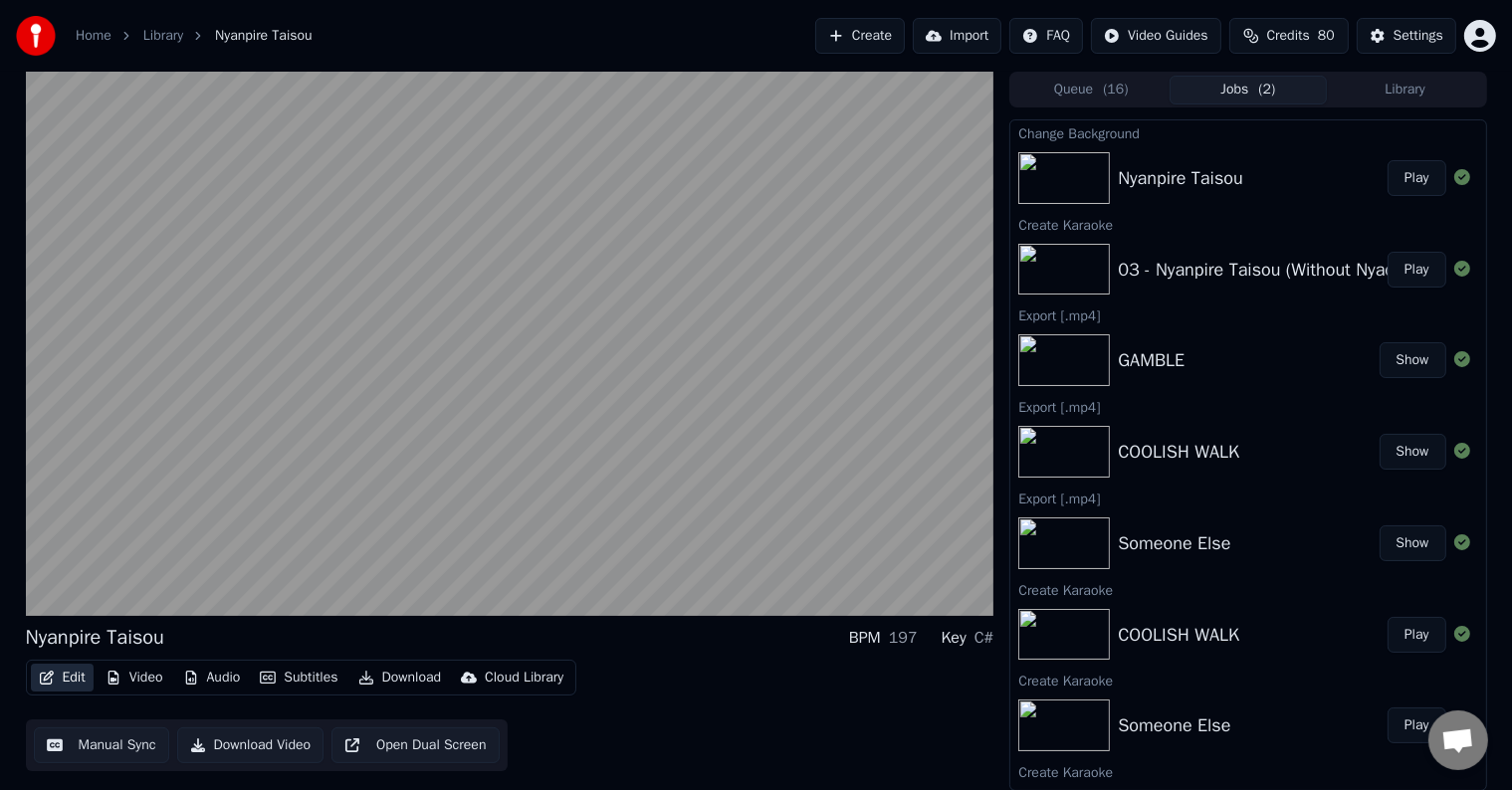 click on "Edit" at bounding box center (62, 678) 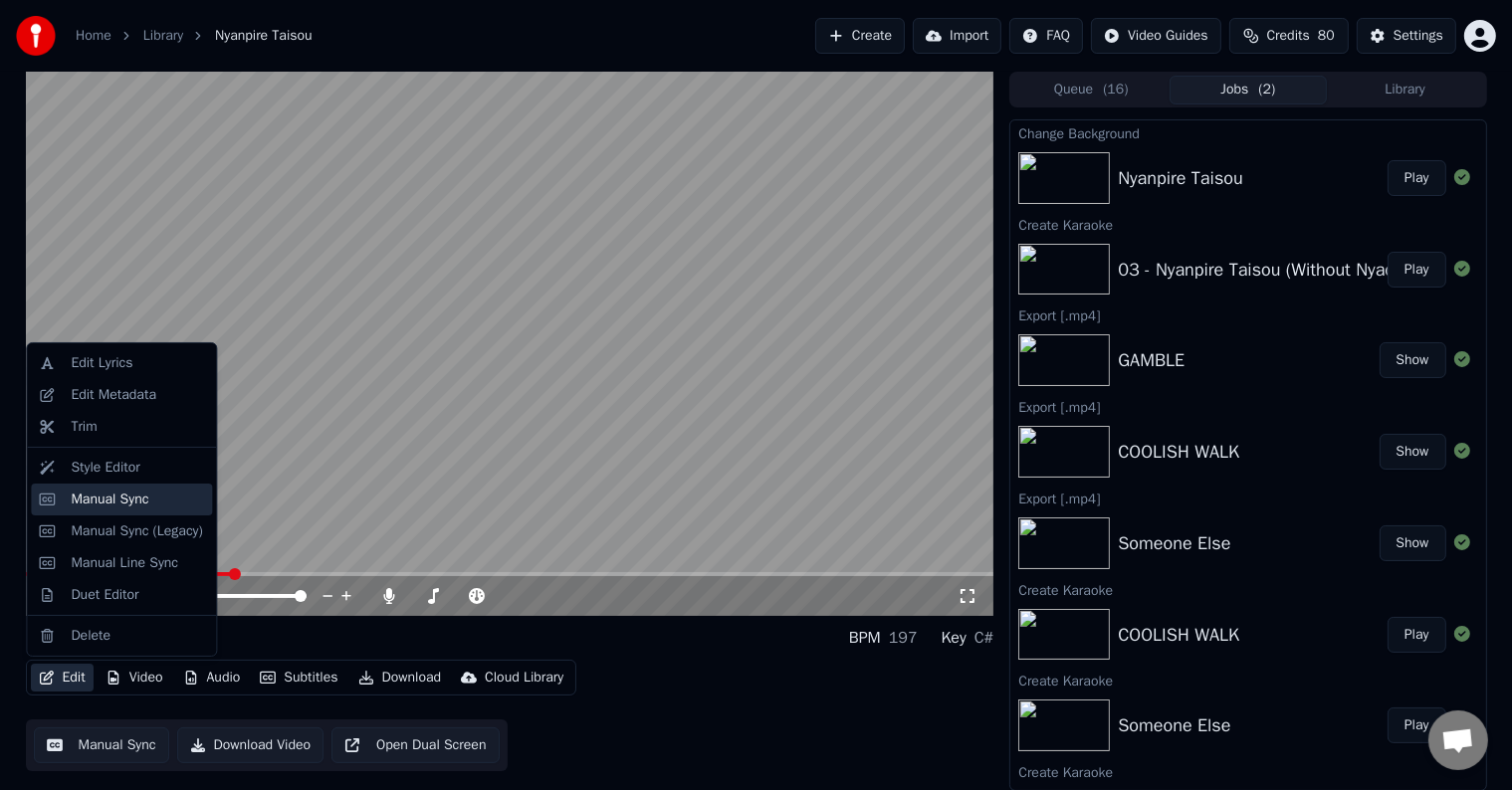 click on "Manual Sync" at bounding box center (109, 499) 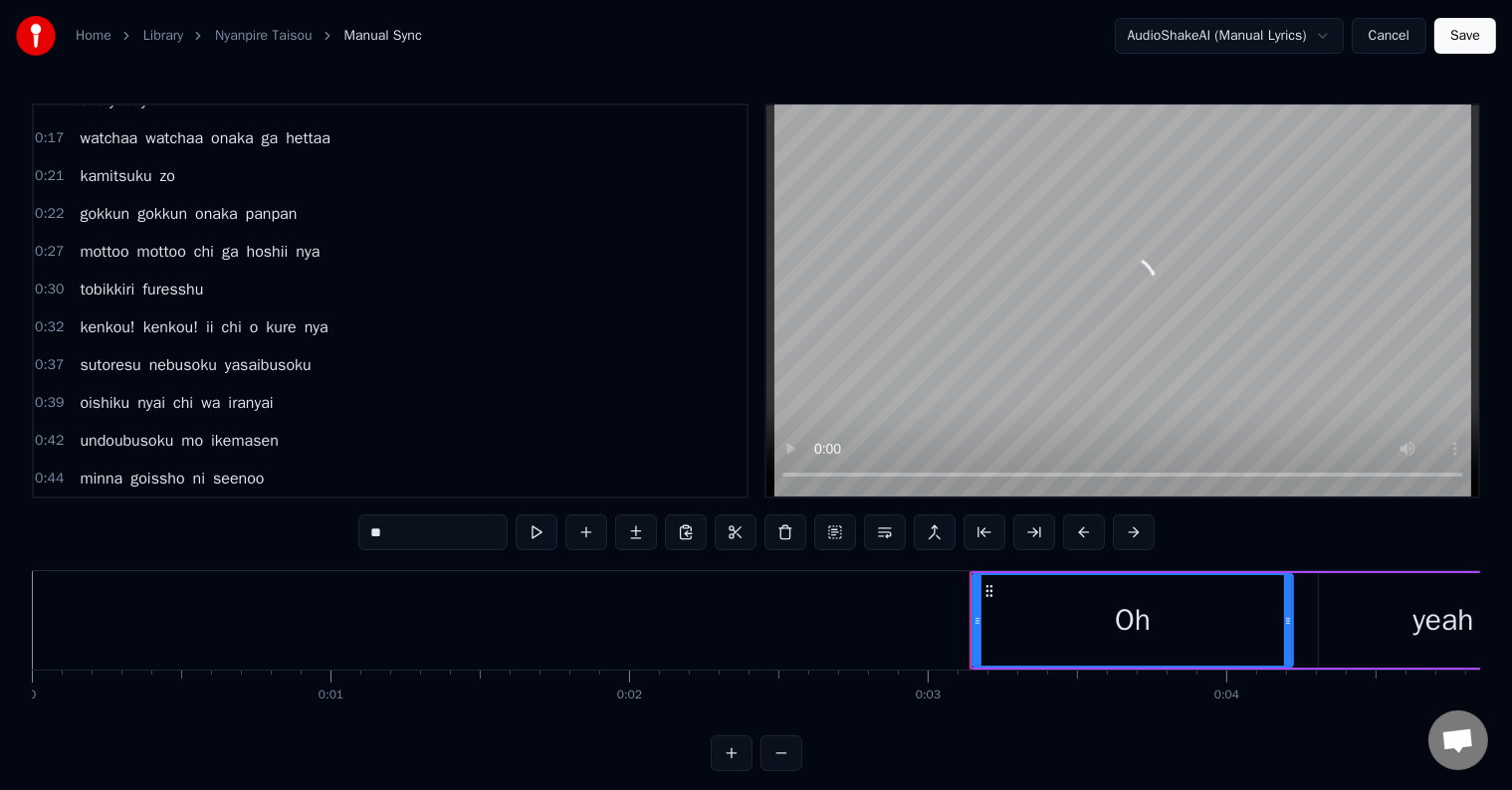scroll, scrollTop: 199, scrollLeft: 0, axis: vertical 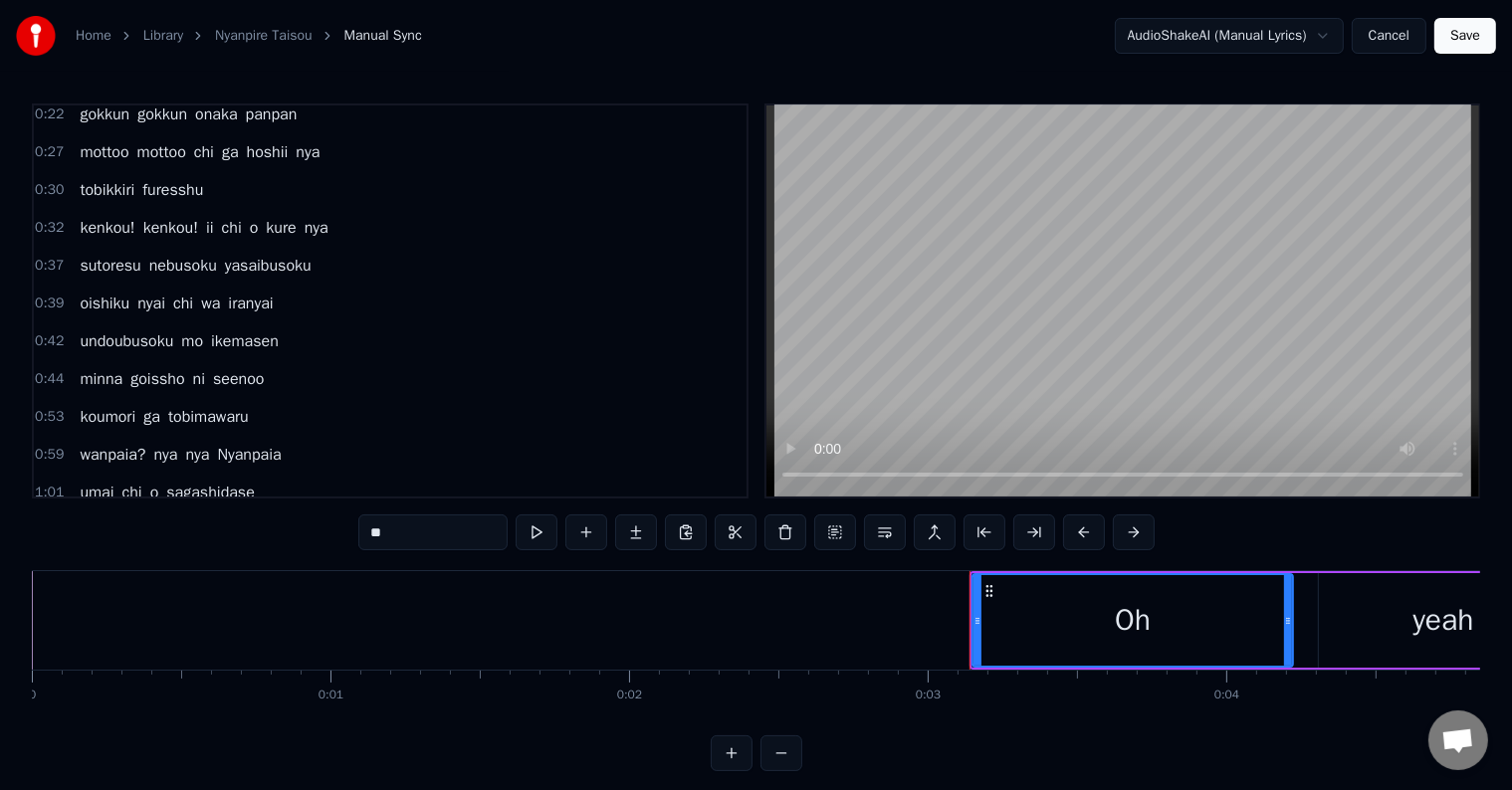 click on "seenoo" at bounding box center (238, 379) 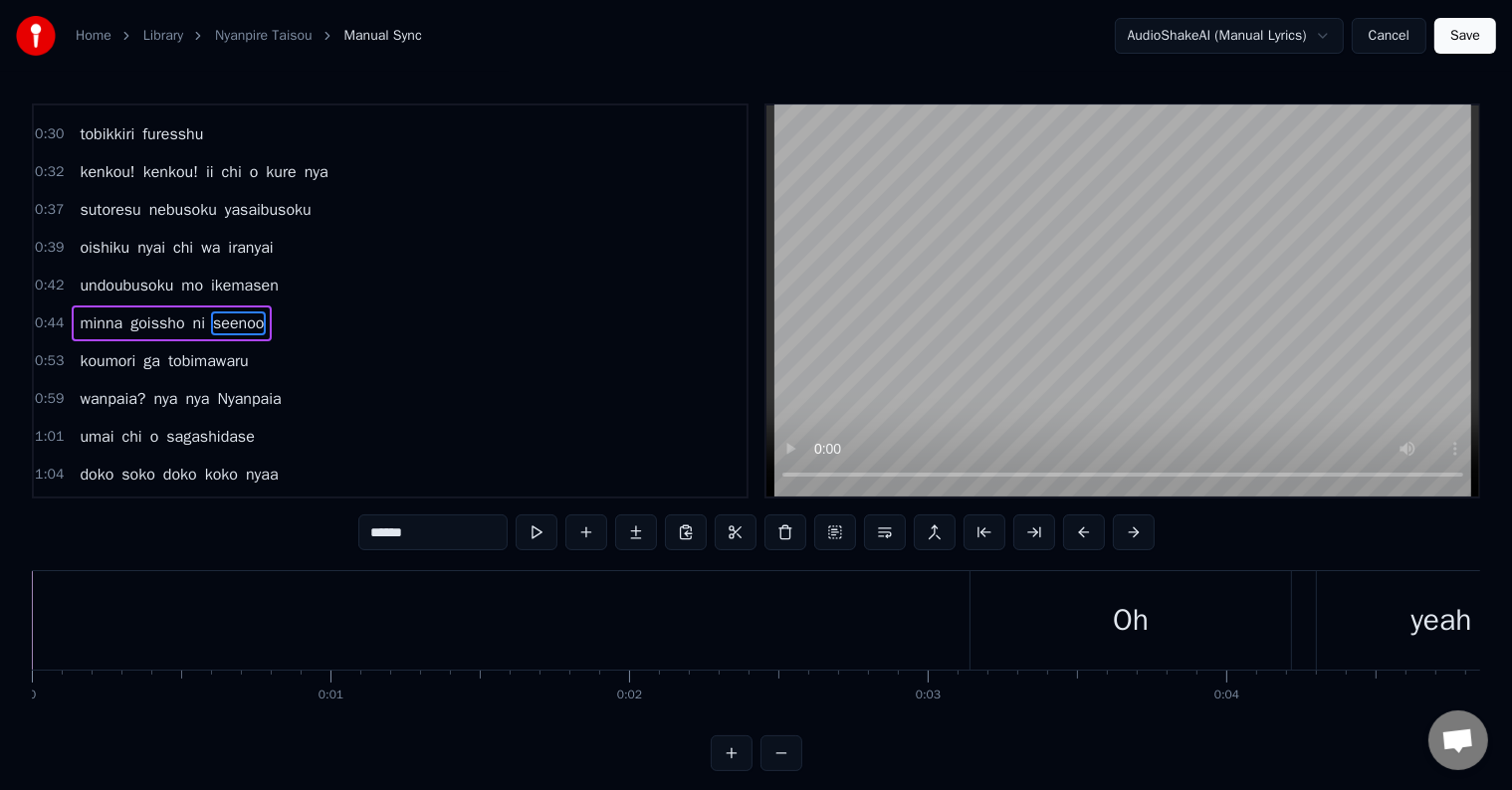 scroll, scrollTop: 262, scrollLeft: 0, axis: vertical 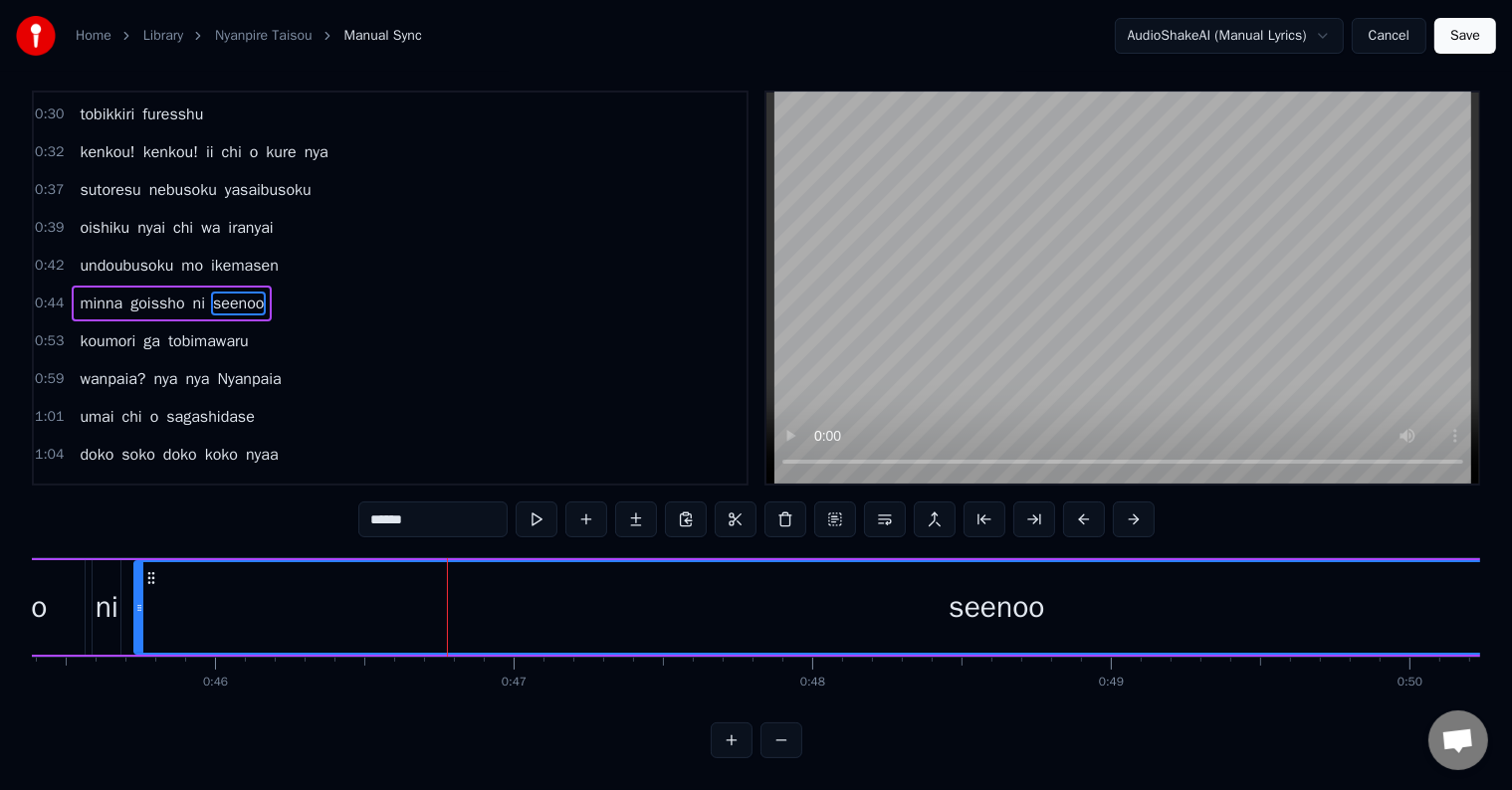 click at bounding box center [781, 740] 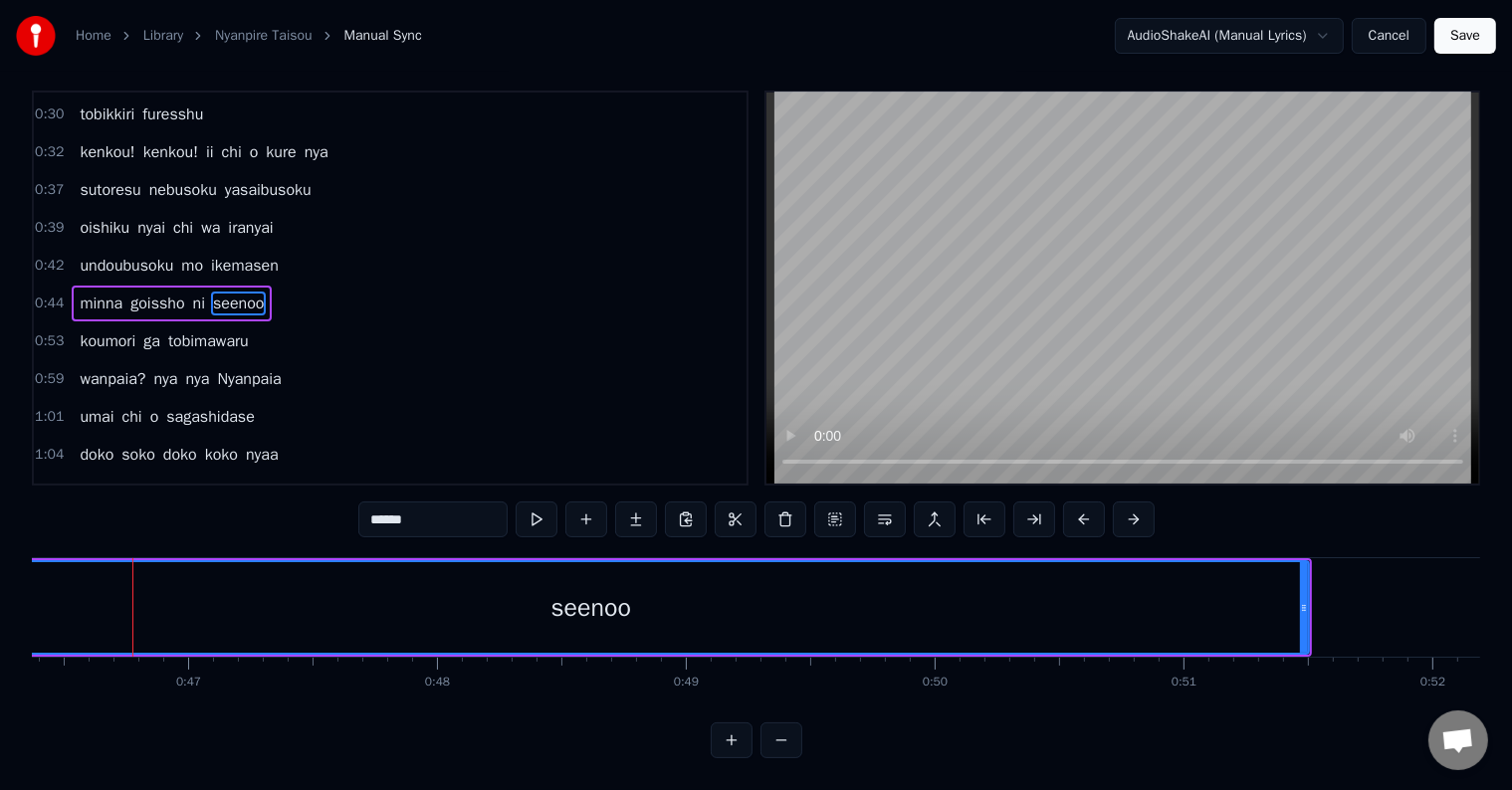 click at bounding box center (781, 740) 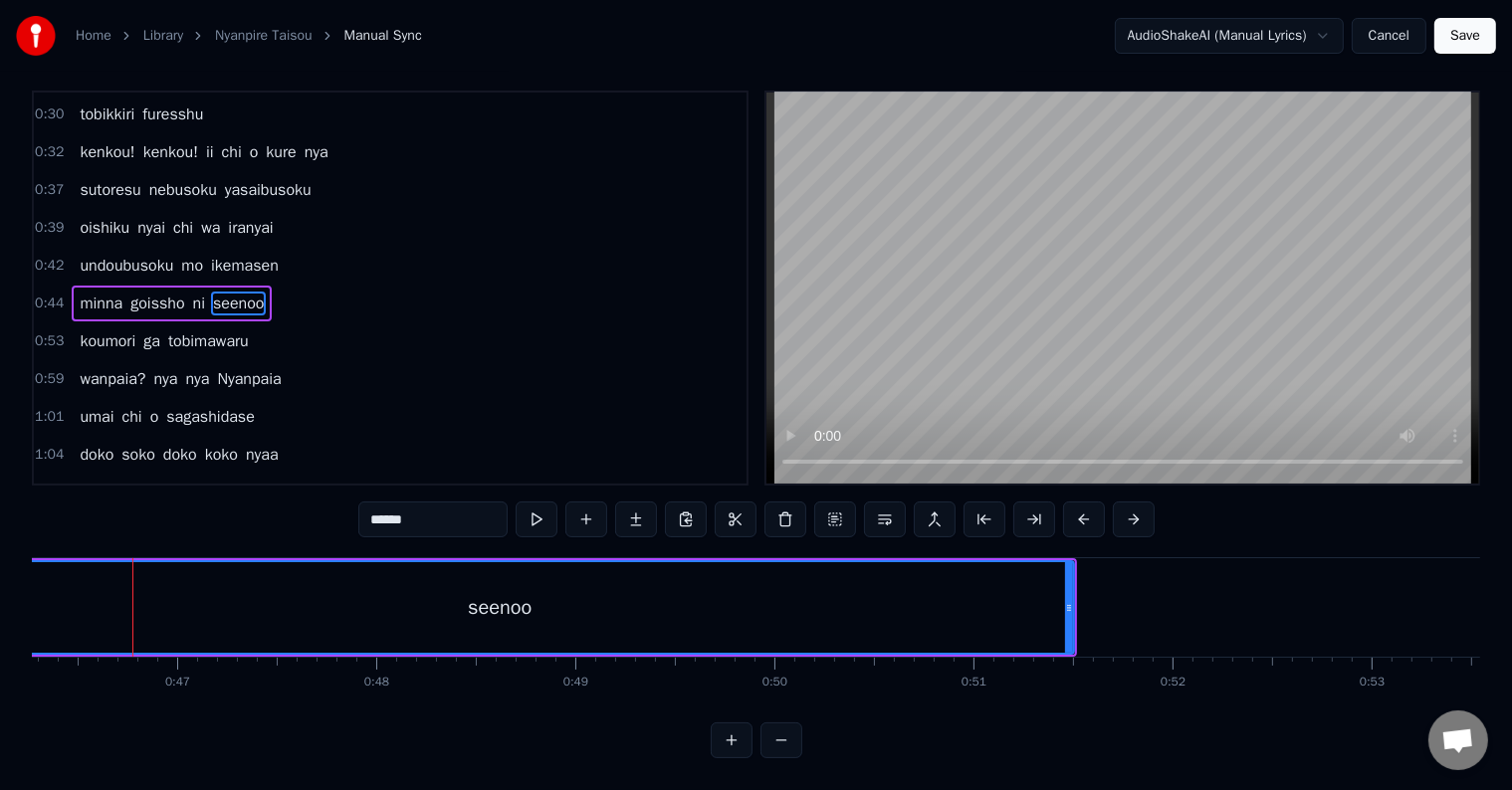 click at bounding box center (781, 740) 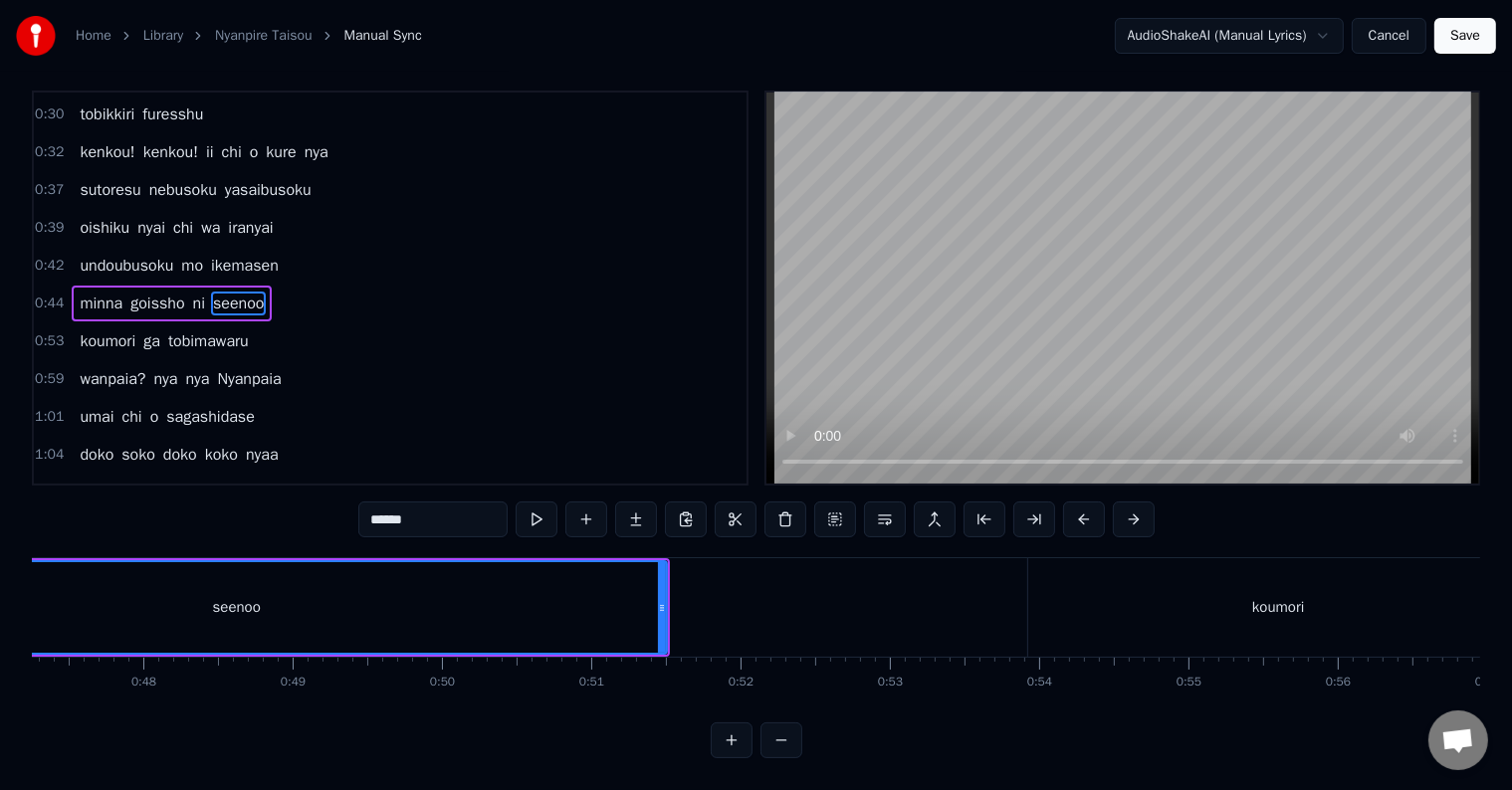 scroll, scrollTop: 0, scrollLeft: 6884, axis: horizontal 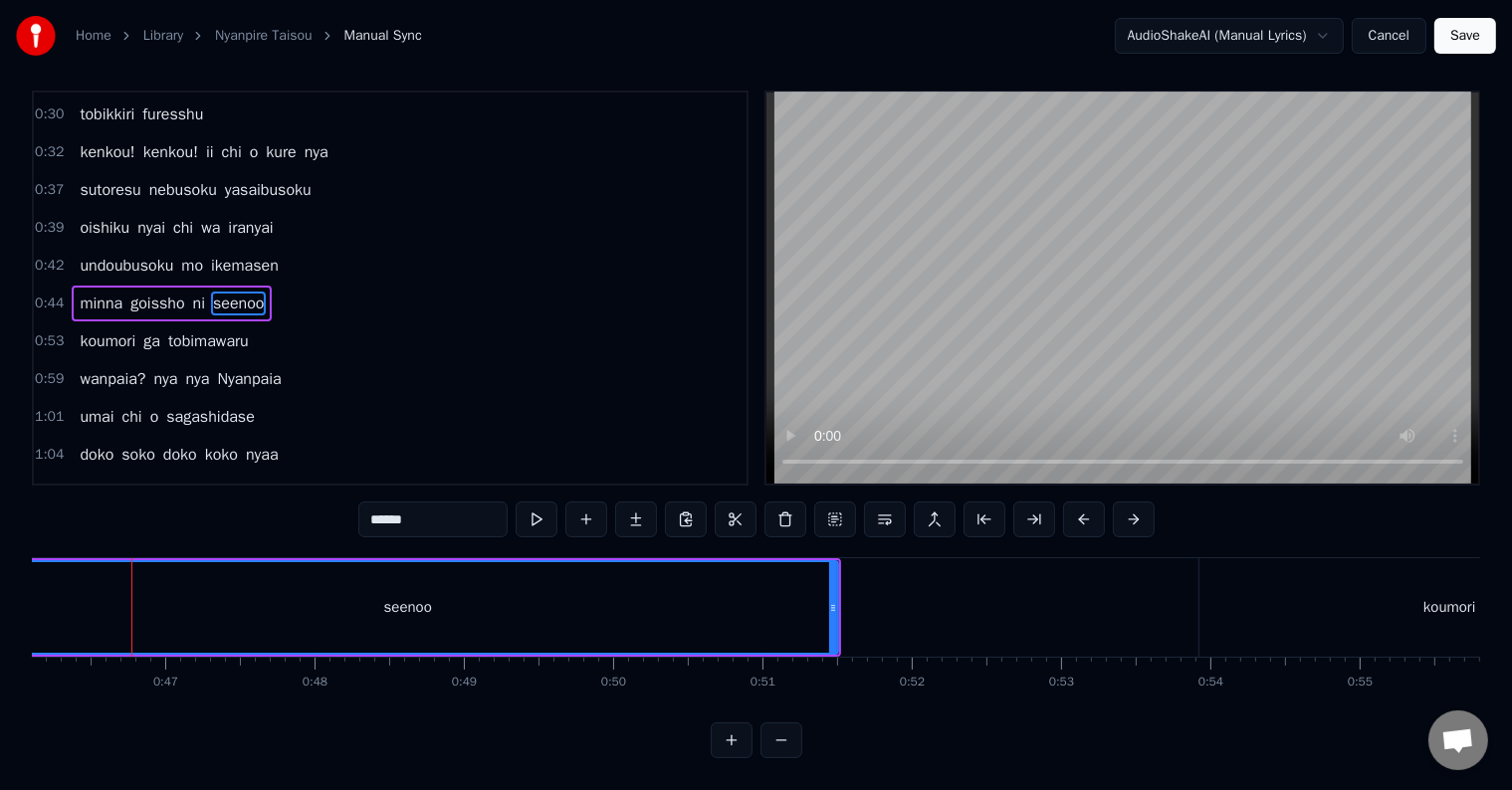 click at bounding box center (781, 740) 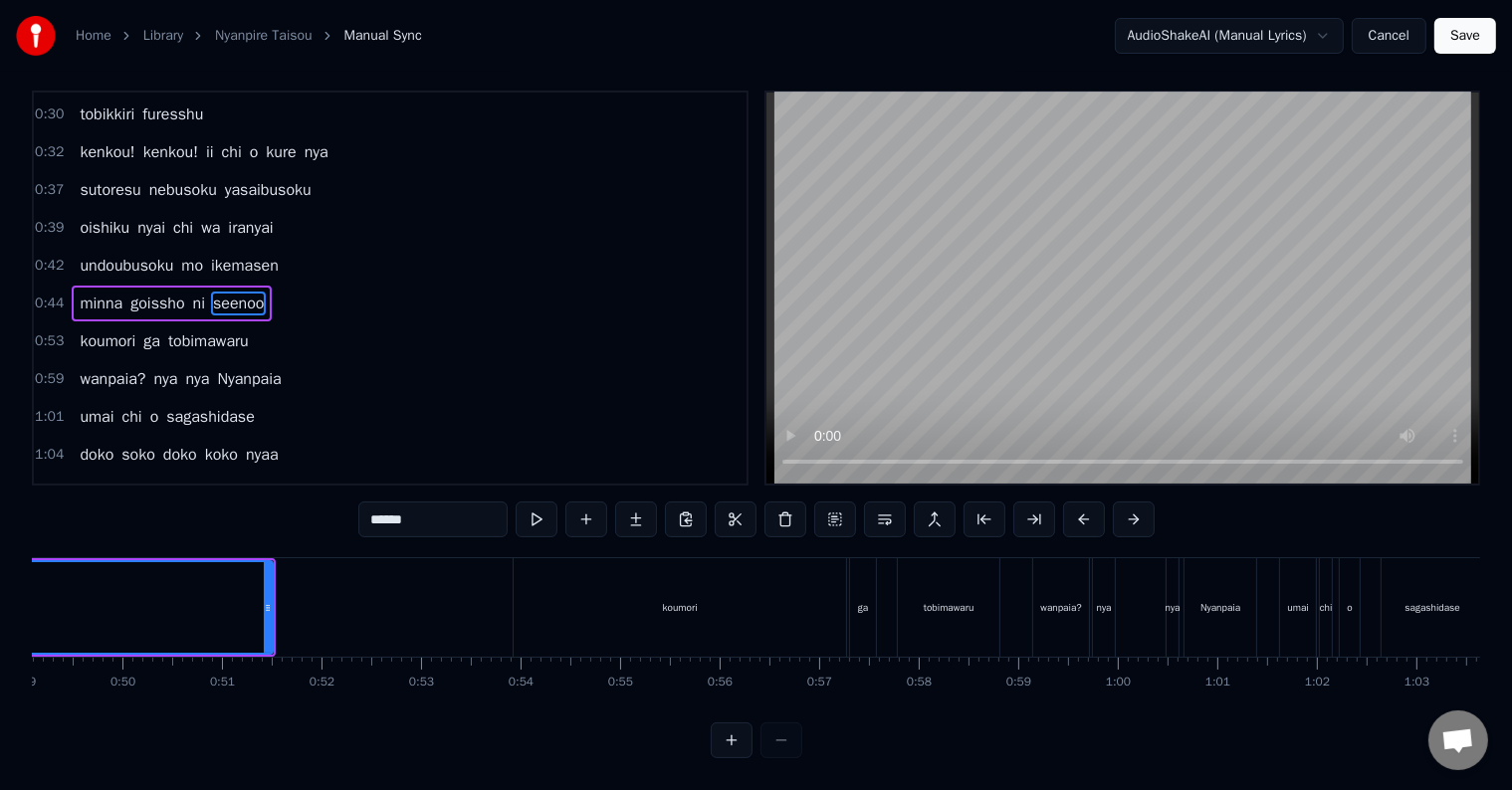 scroll, scrollTop: 0, scrollLeft: 4555, axis: horizontal 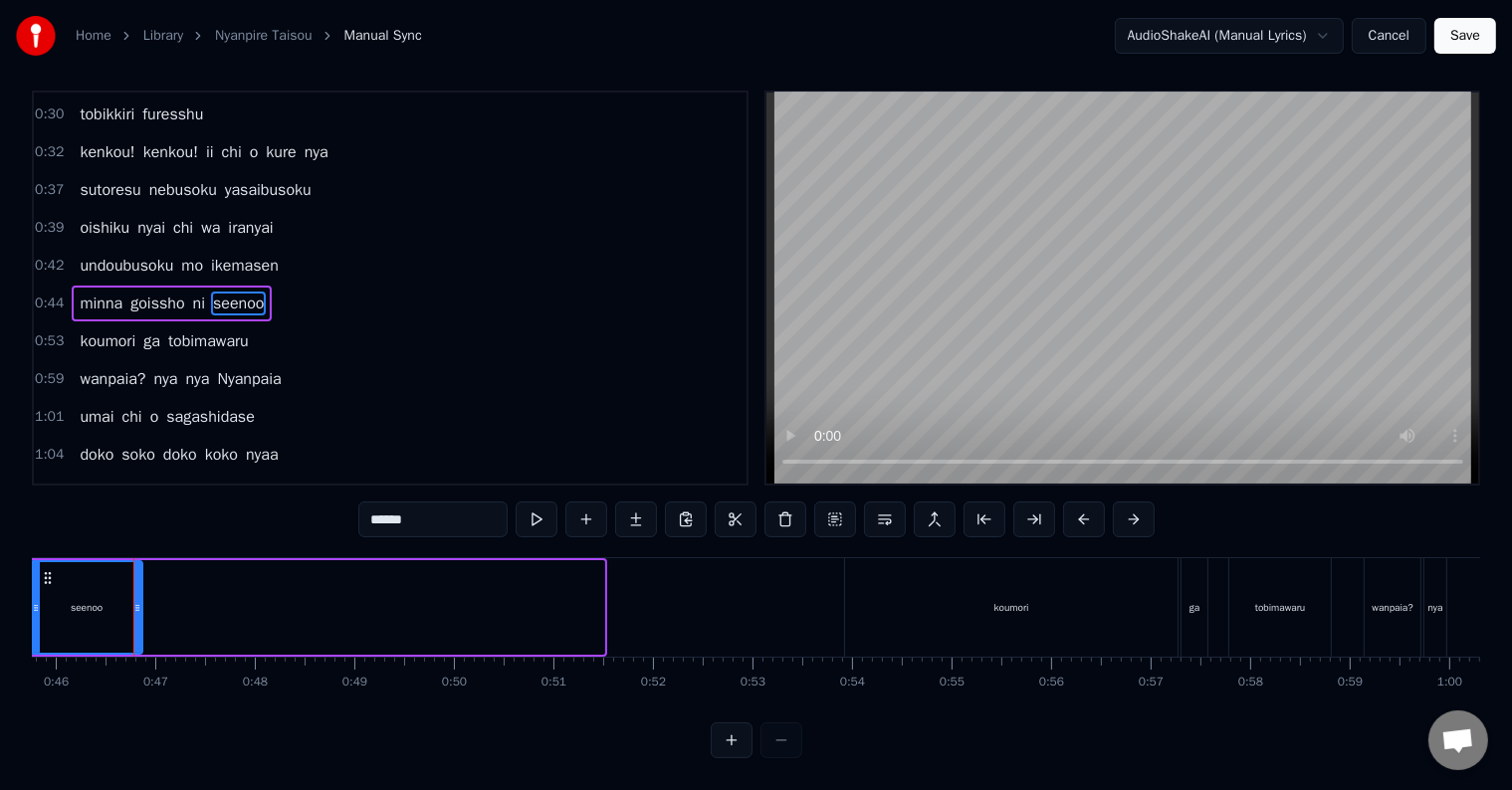 drag, startPoint x: 601, startPoint y: 585, endPoint x: 139, endPoint y: 601, distance: 462.277 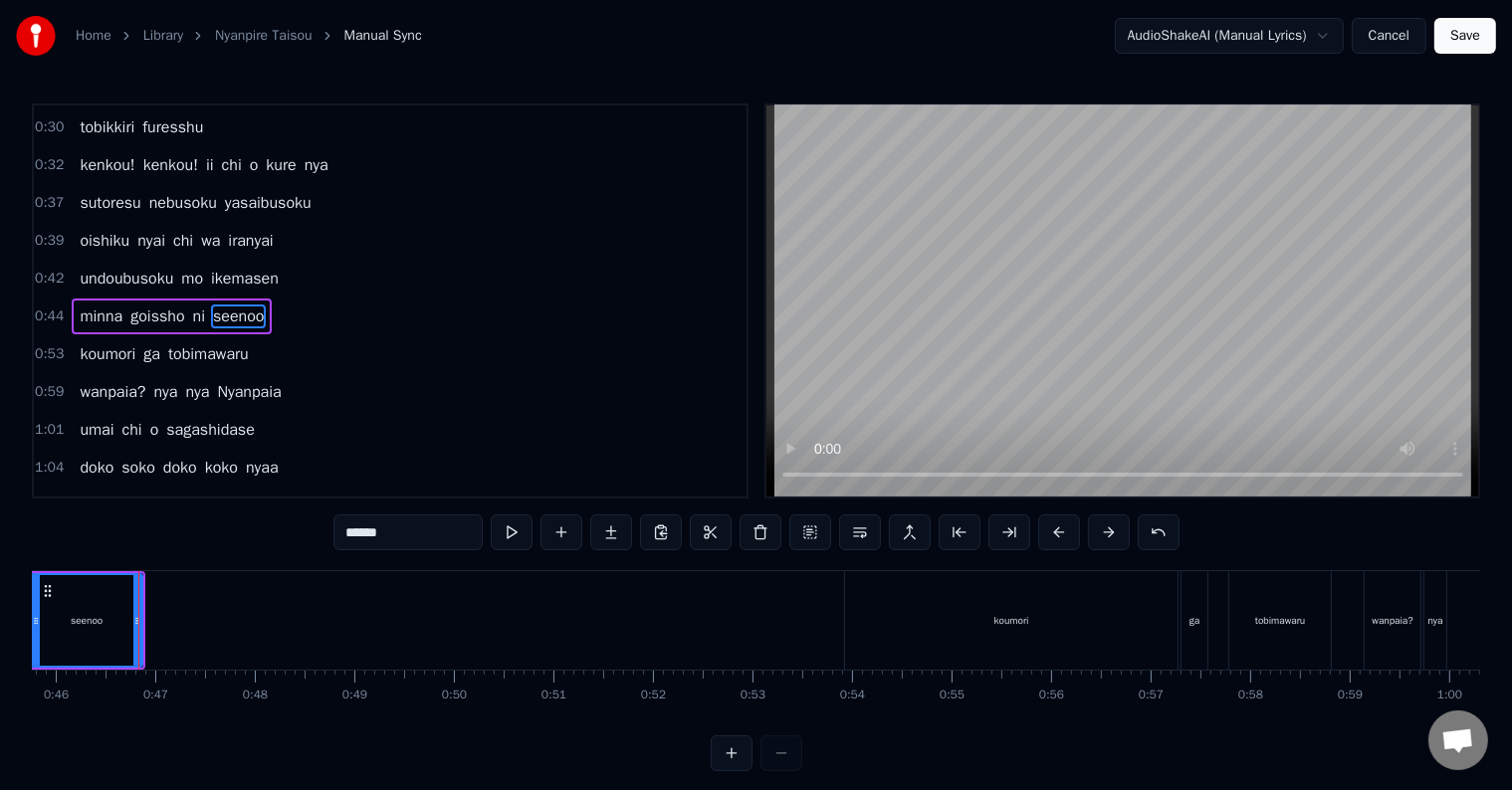 click on "seenoo" at bounding box center (87, 620) 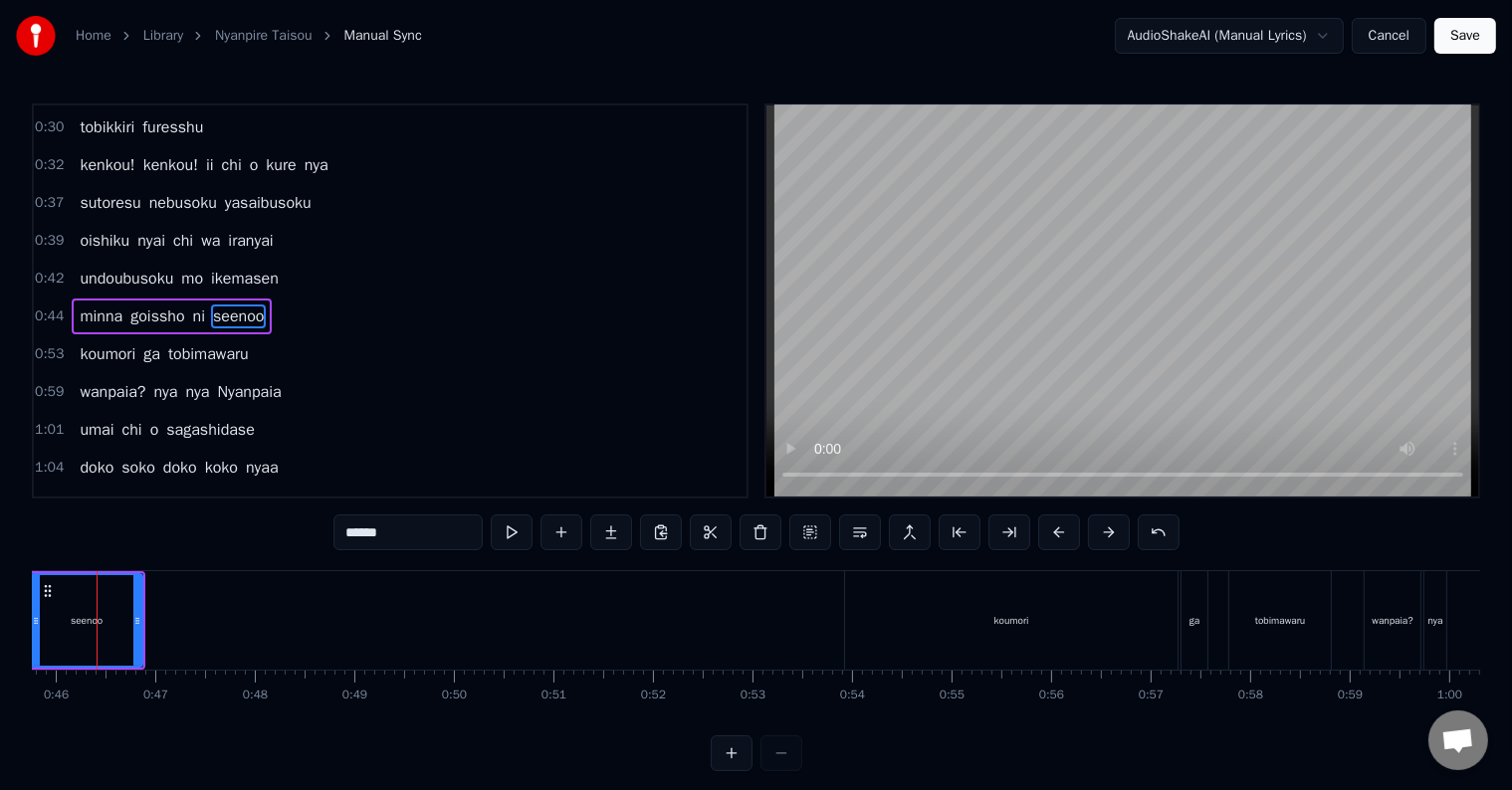 scroll, scrollTop: 0, scrollLeft: 4519, axis: horizontal 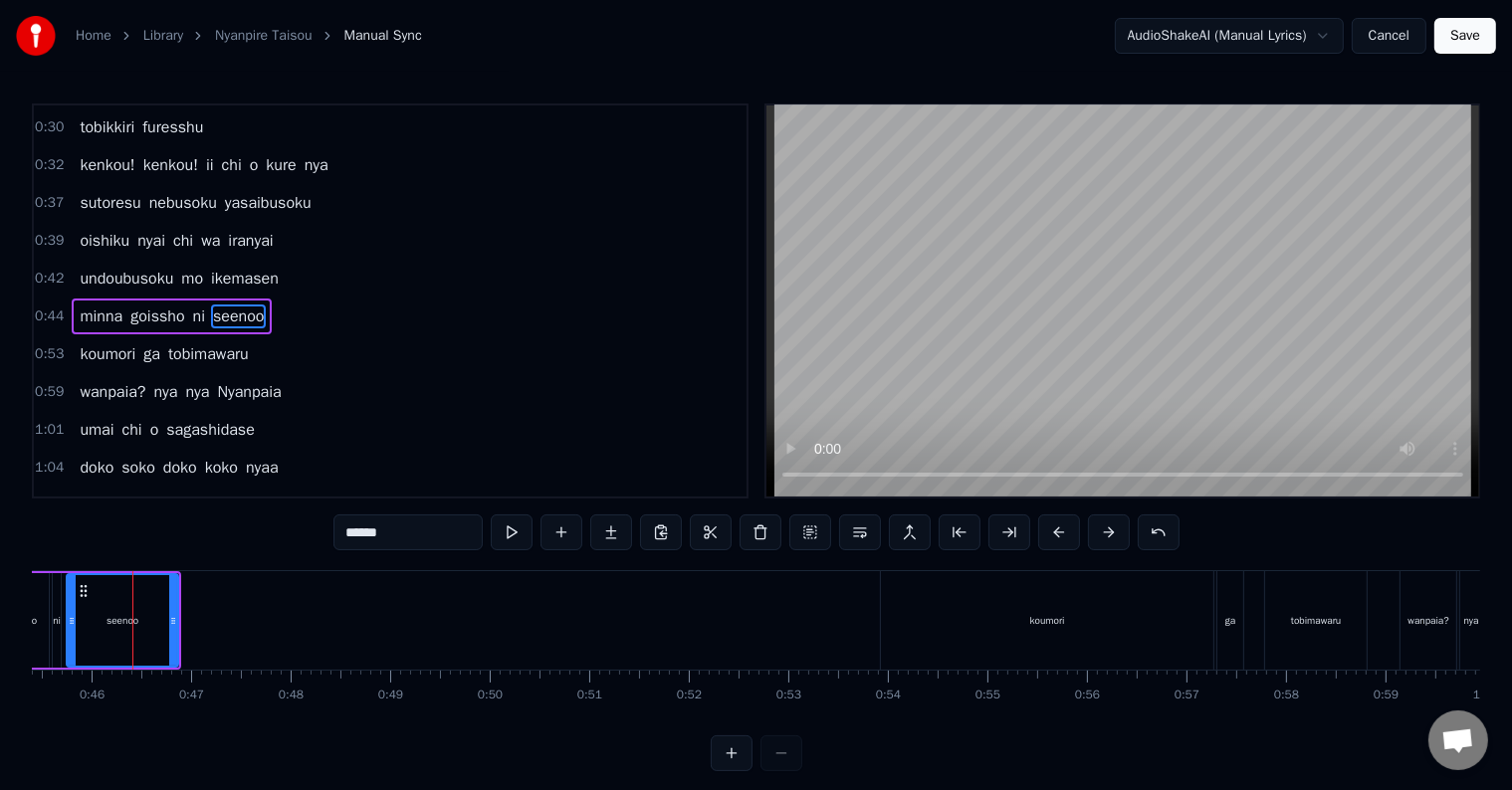 click on "minna" at bounding box center (101, 316) 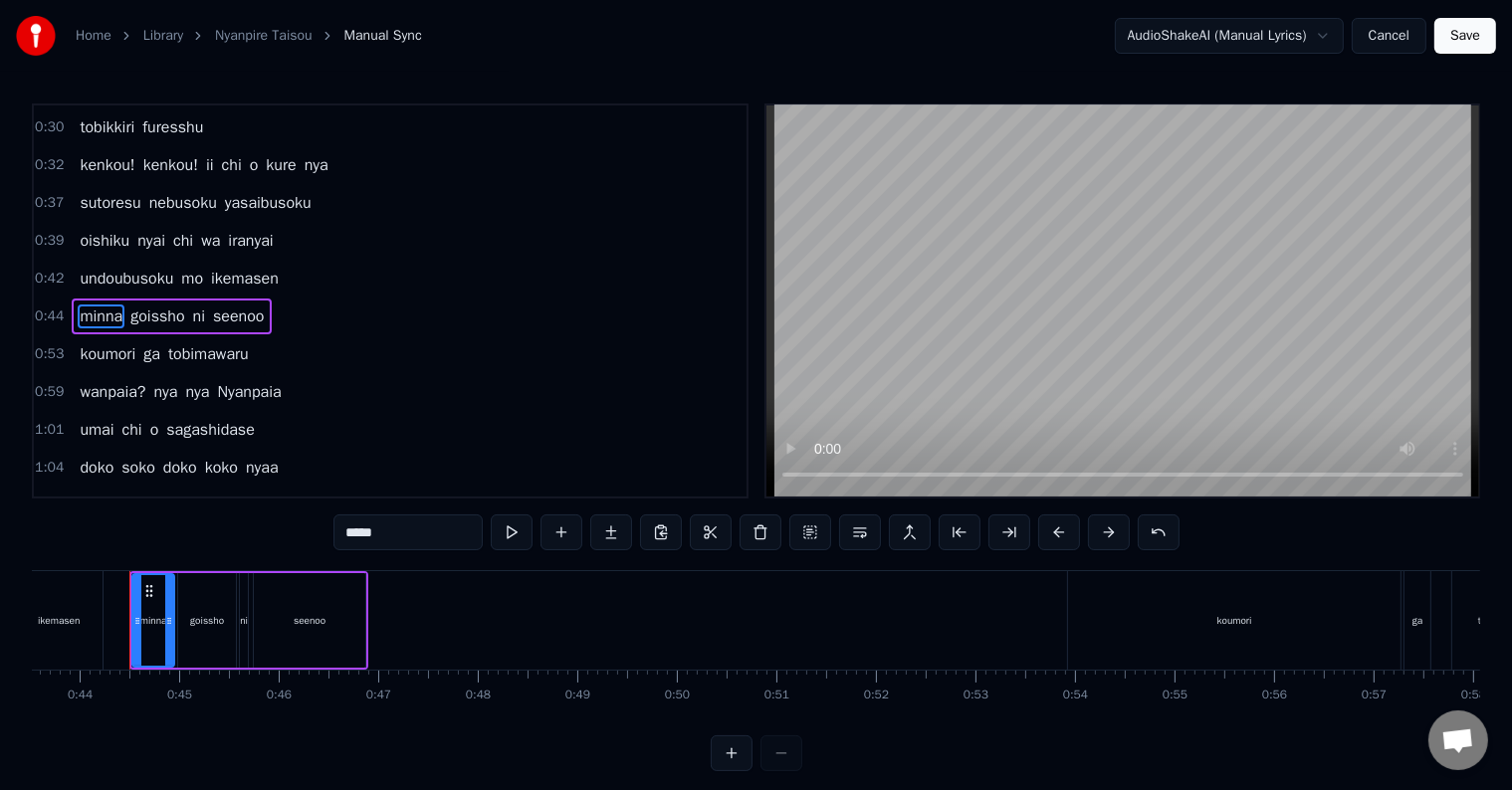 scroll, scrollTop: 0, scrollLeft: 4329, axis: horizontal 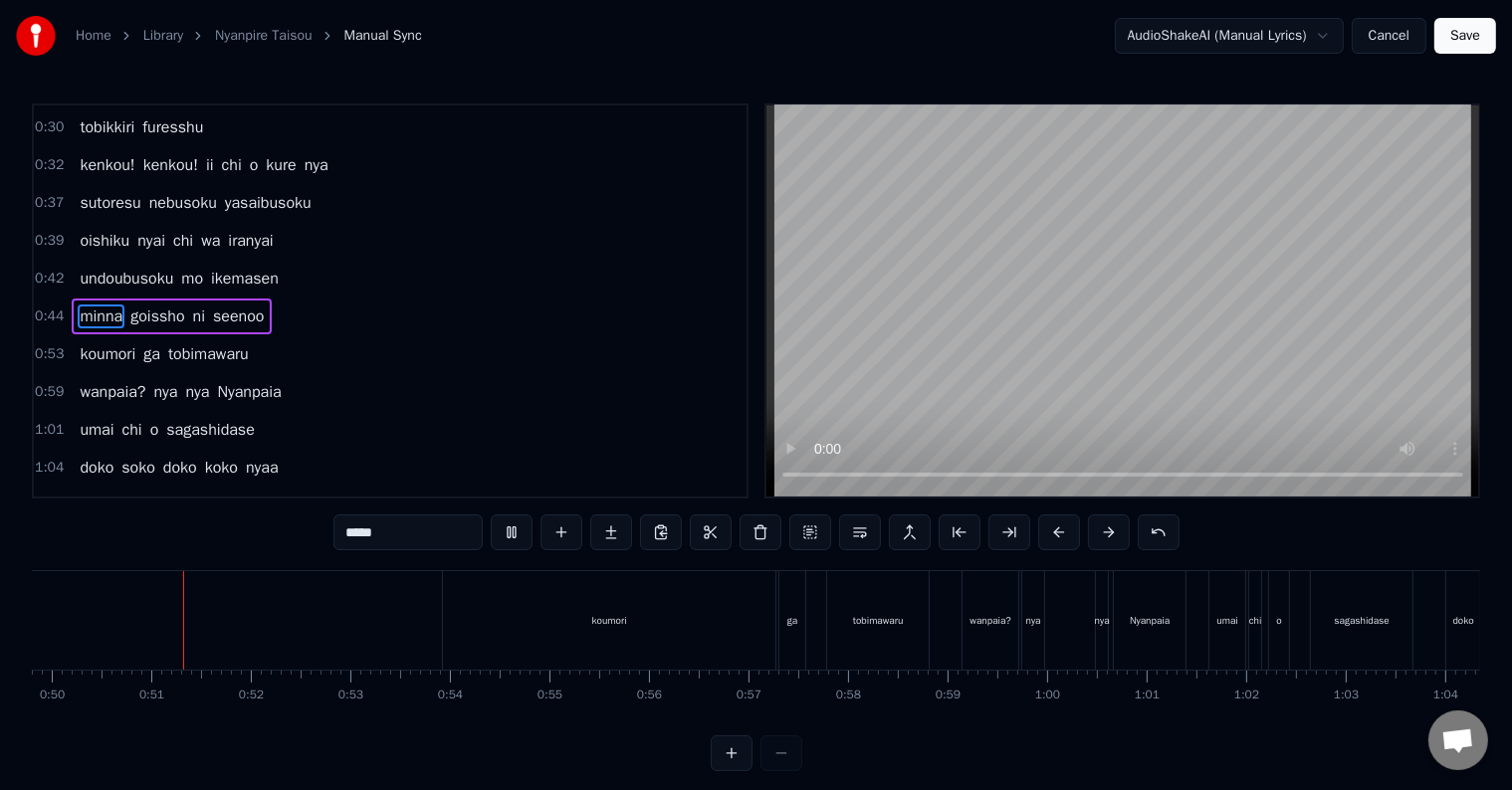 click on "koumori" at bounding box center [609, 620] 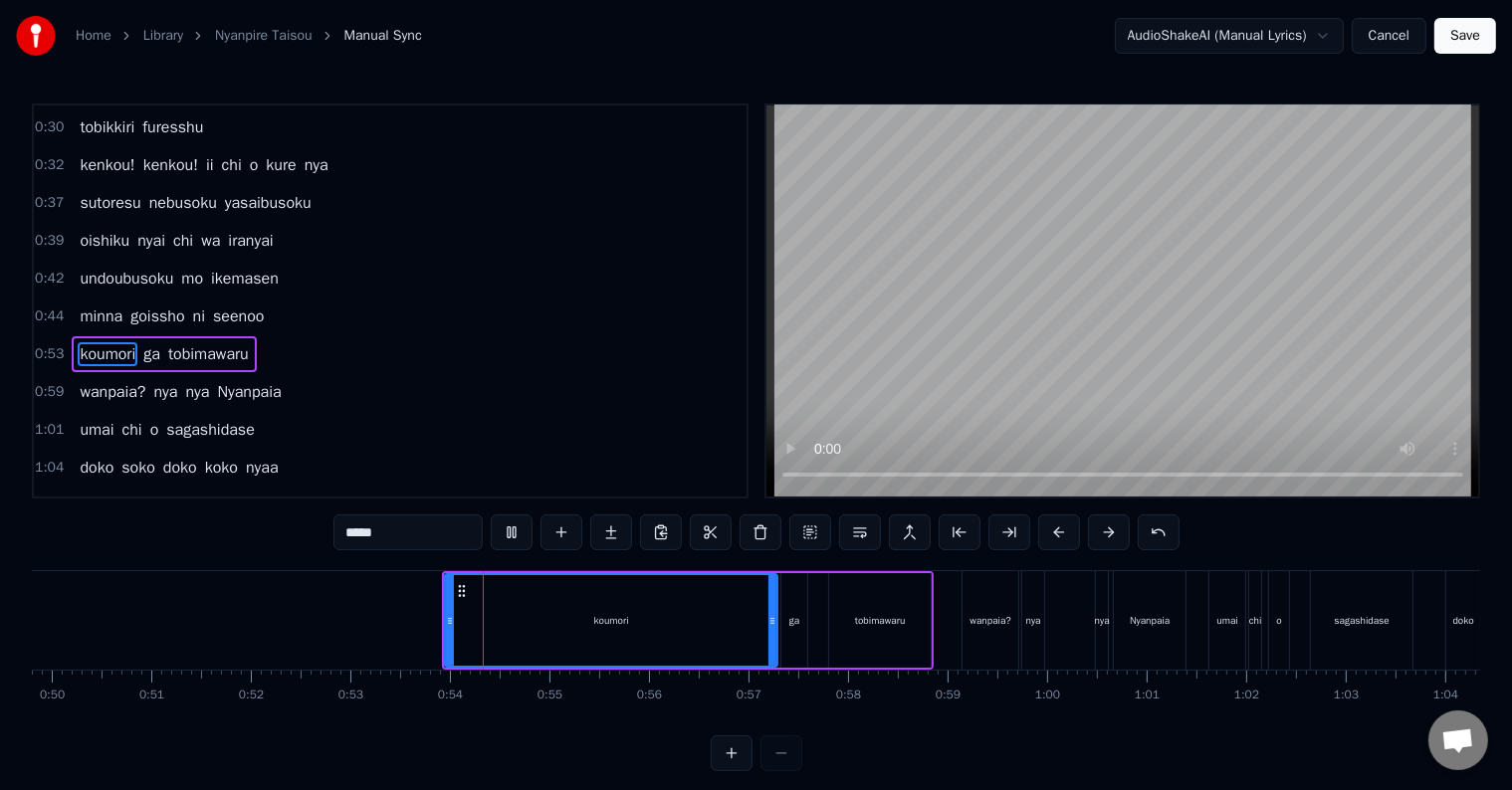 type on "*******" 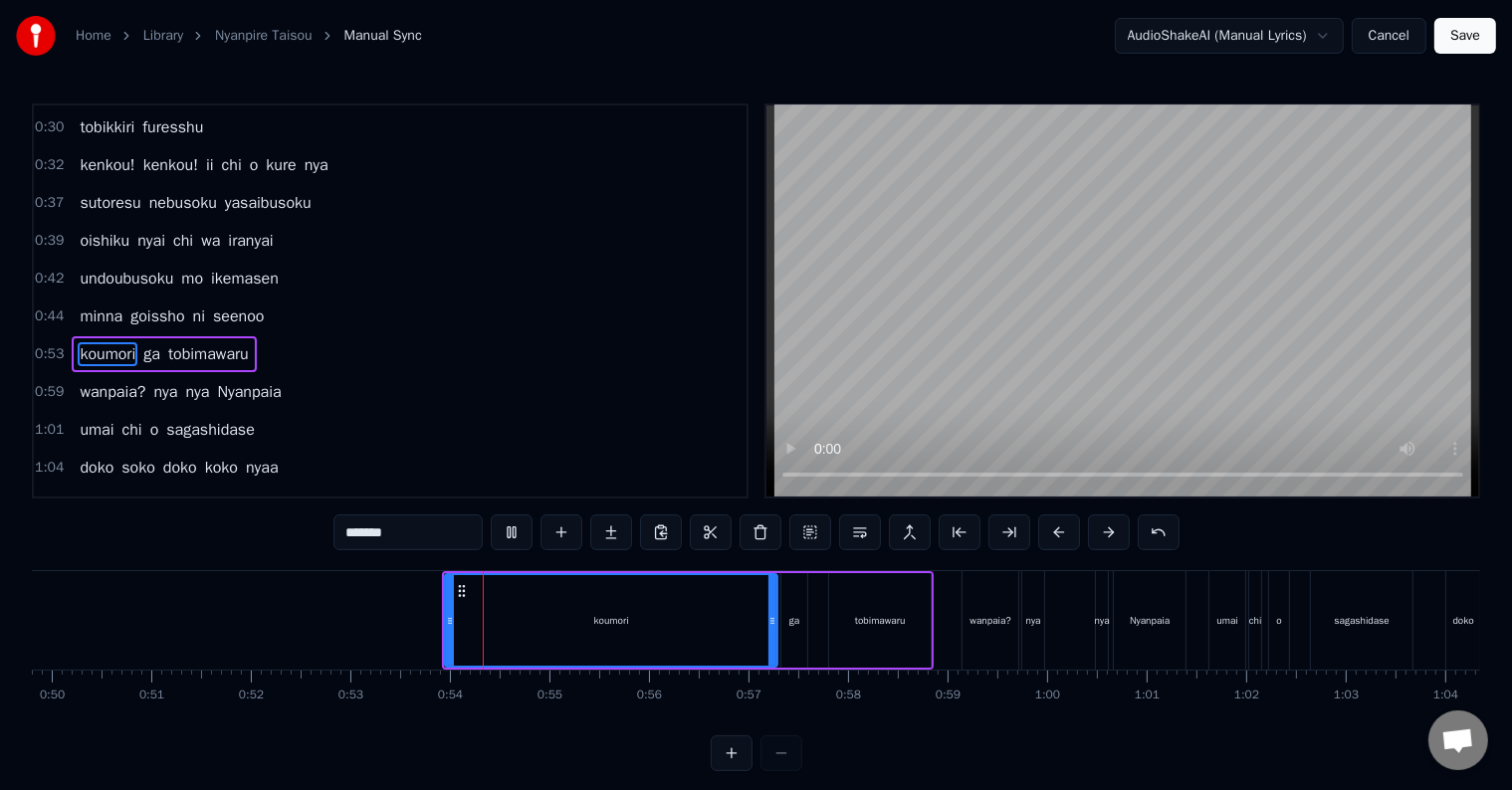 scroll, scrollTop: 298, scrollLeft: 0, axis: vertical 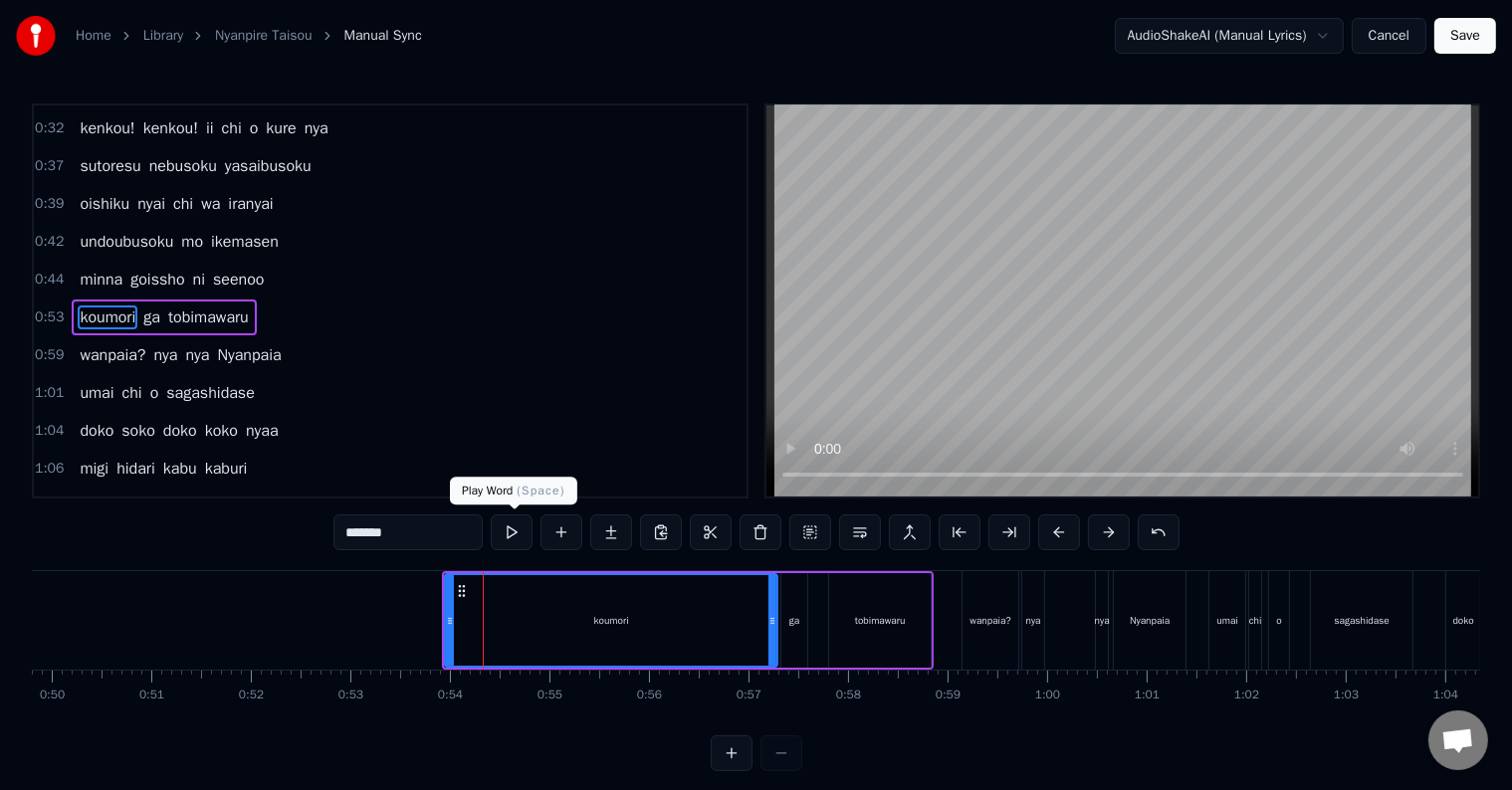 click at bounding box center (512, 532) 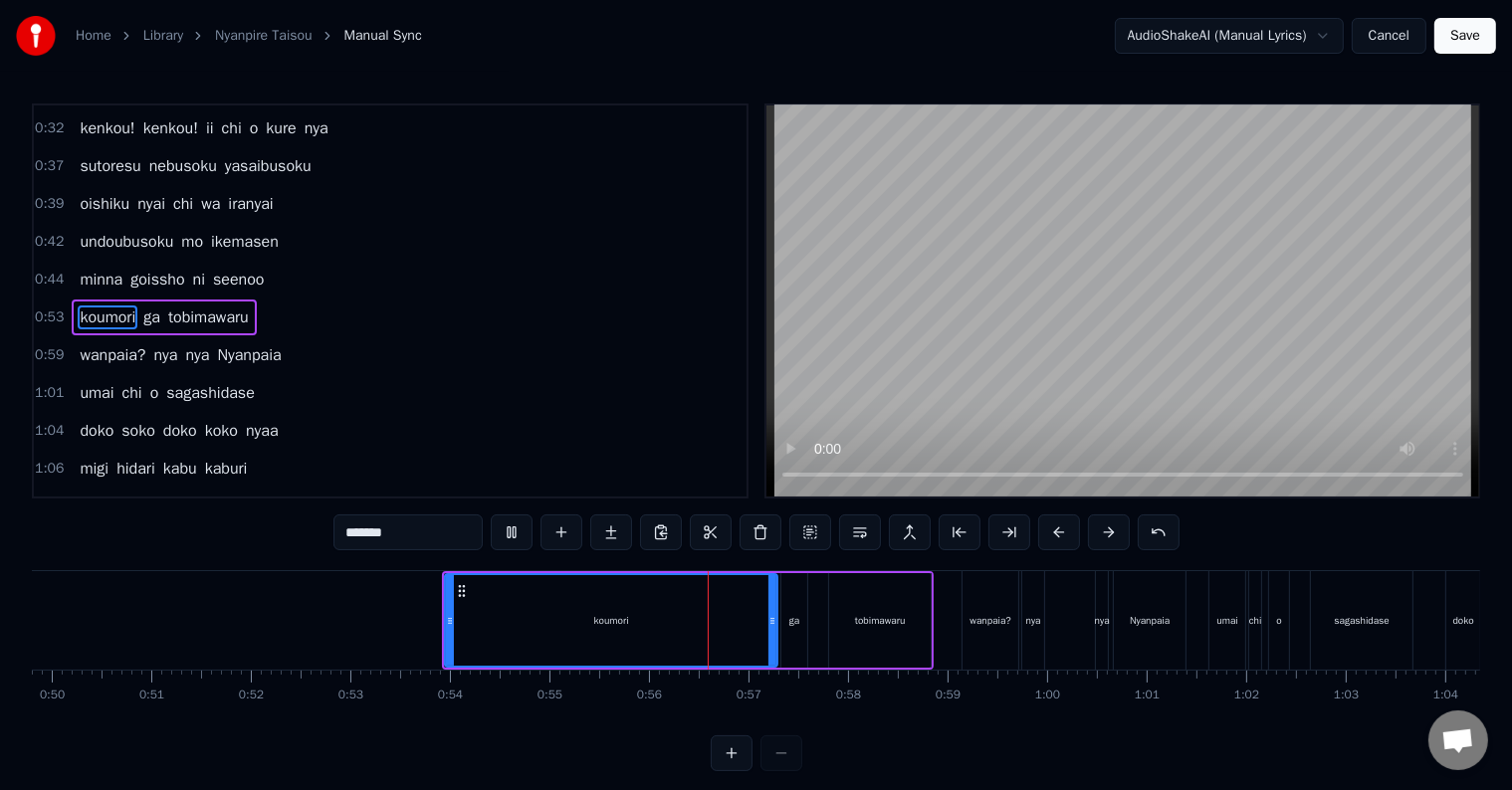 click at bounding box center (512, 532) 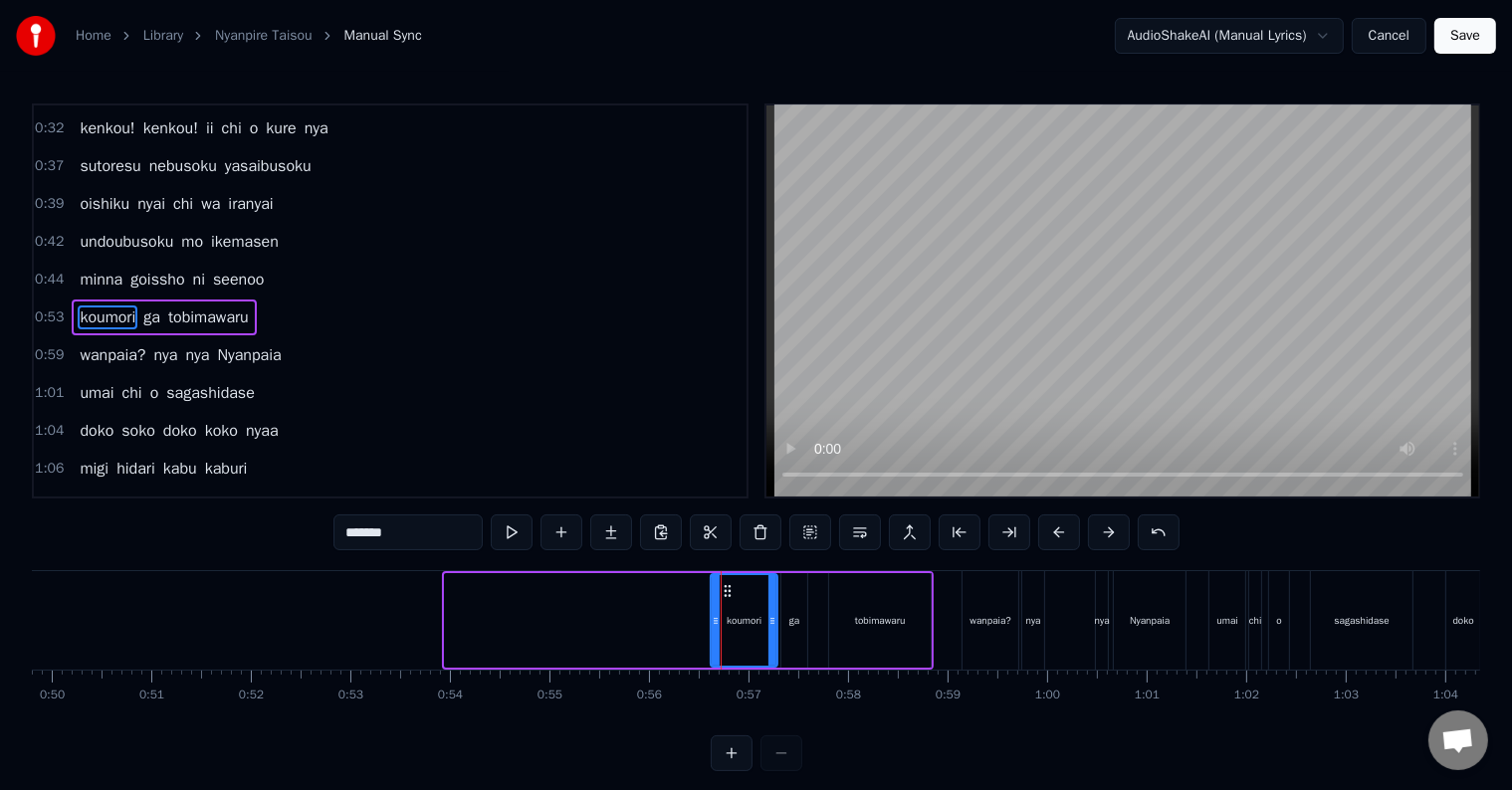 drag, startPoint x: 444, startPoint y: 636, endPoint x: 710, endPoint y: 633, distance: 266.01692 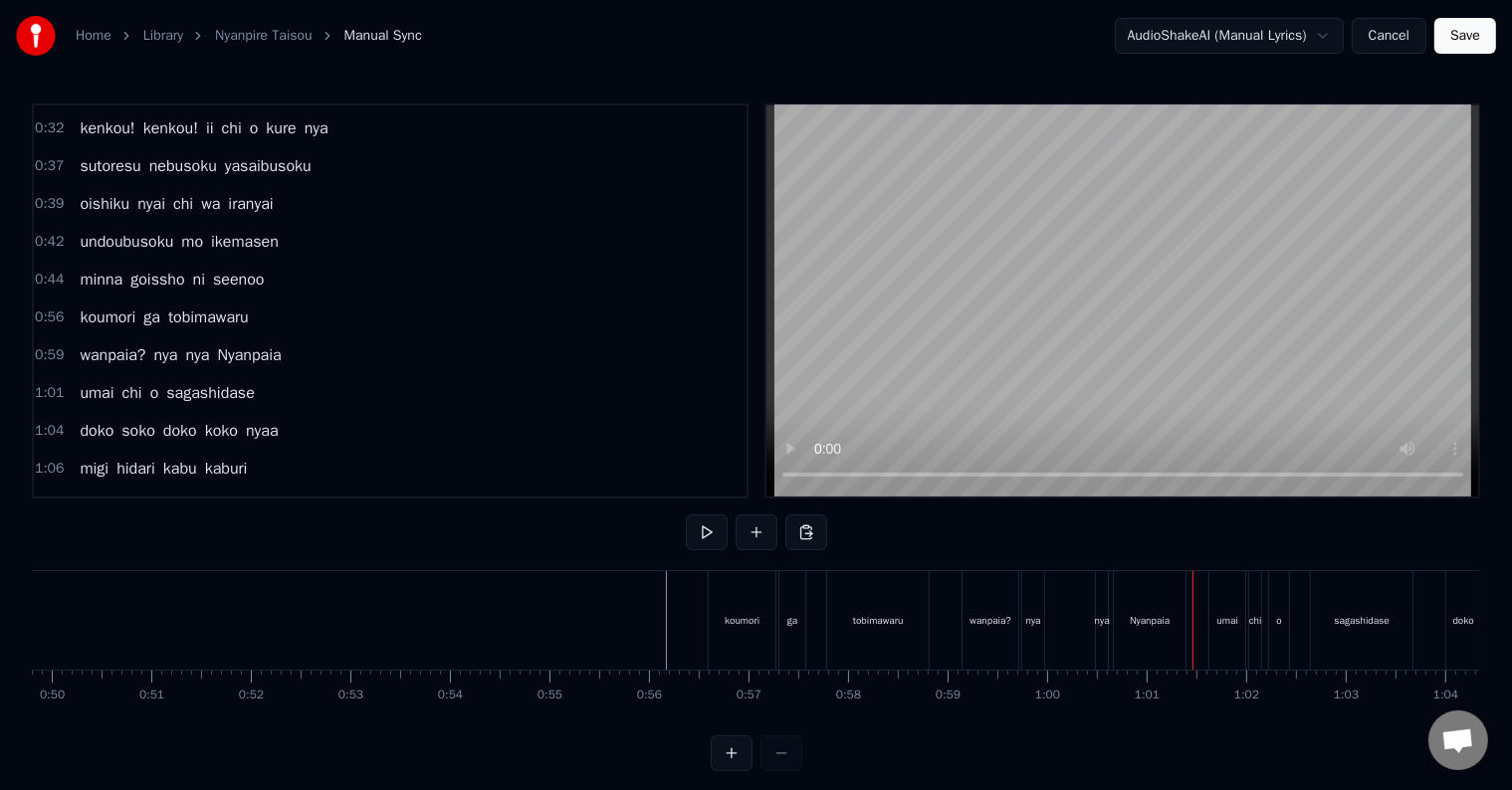 click at bounding box center (6667, 620) 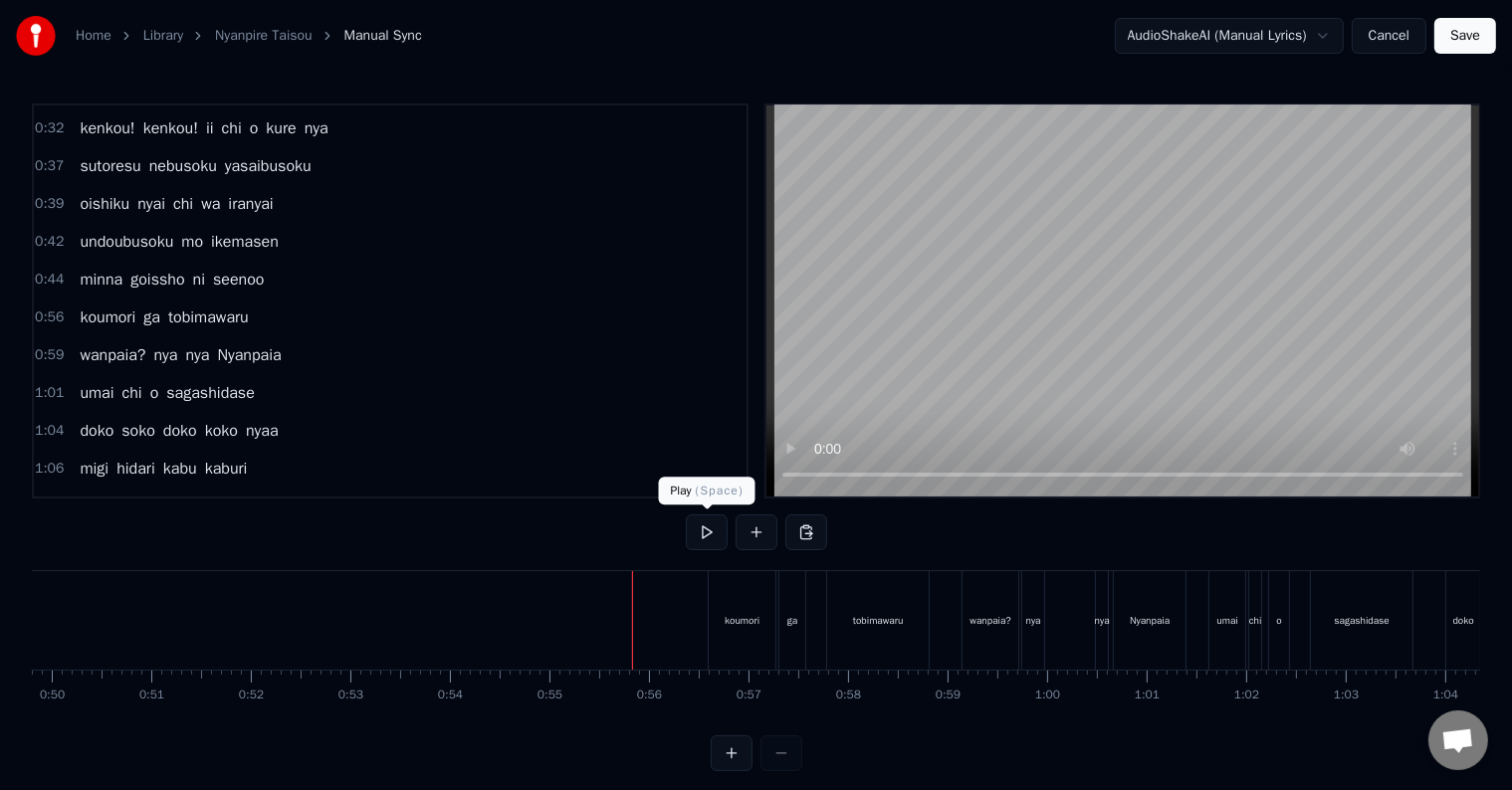 click at bounding box center (707, 532) 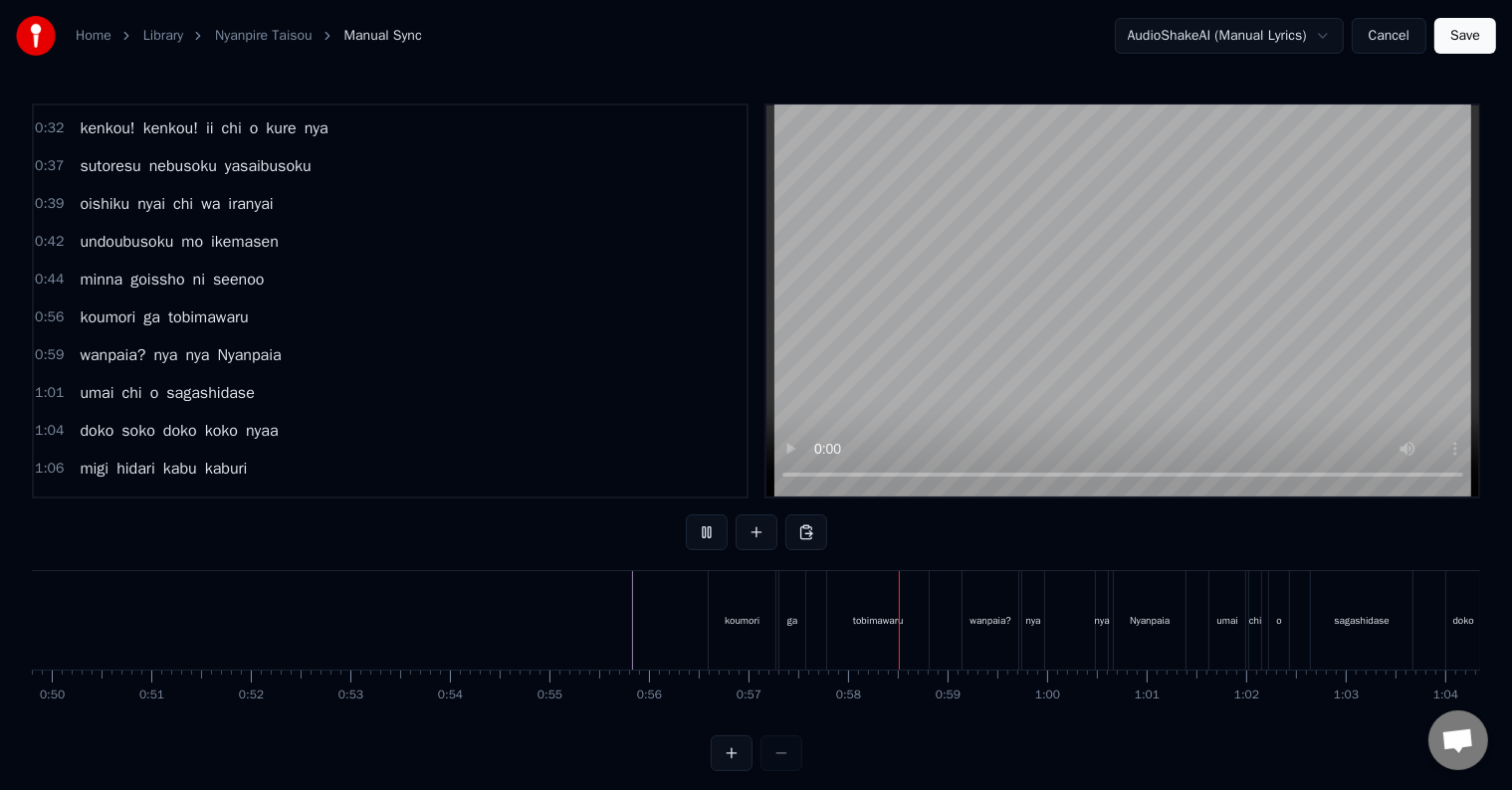 click at bounding box center (707, 532) 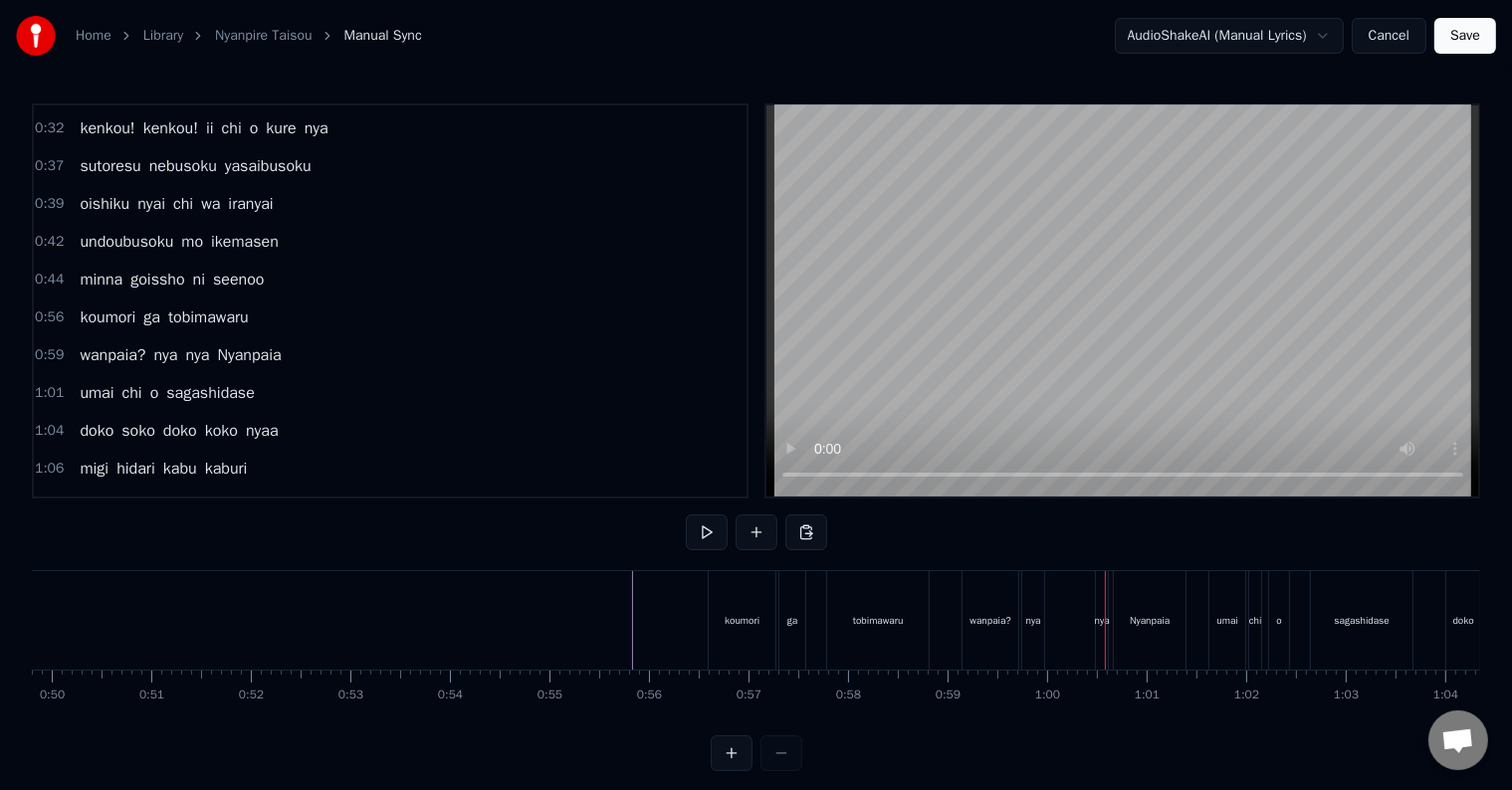 click on "tobimawaru" at bounding box center [878, 620] 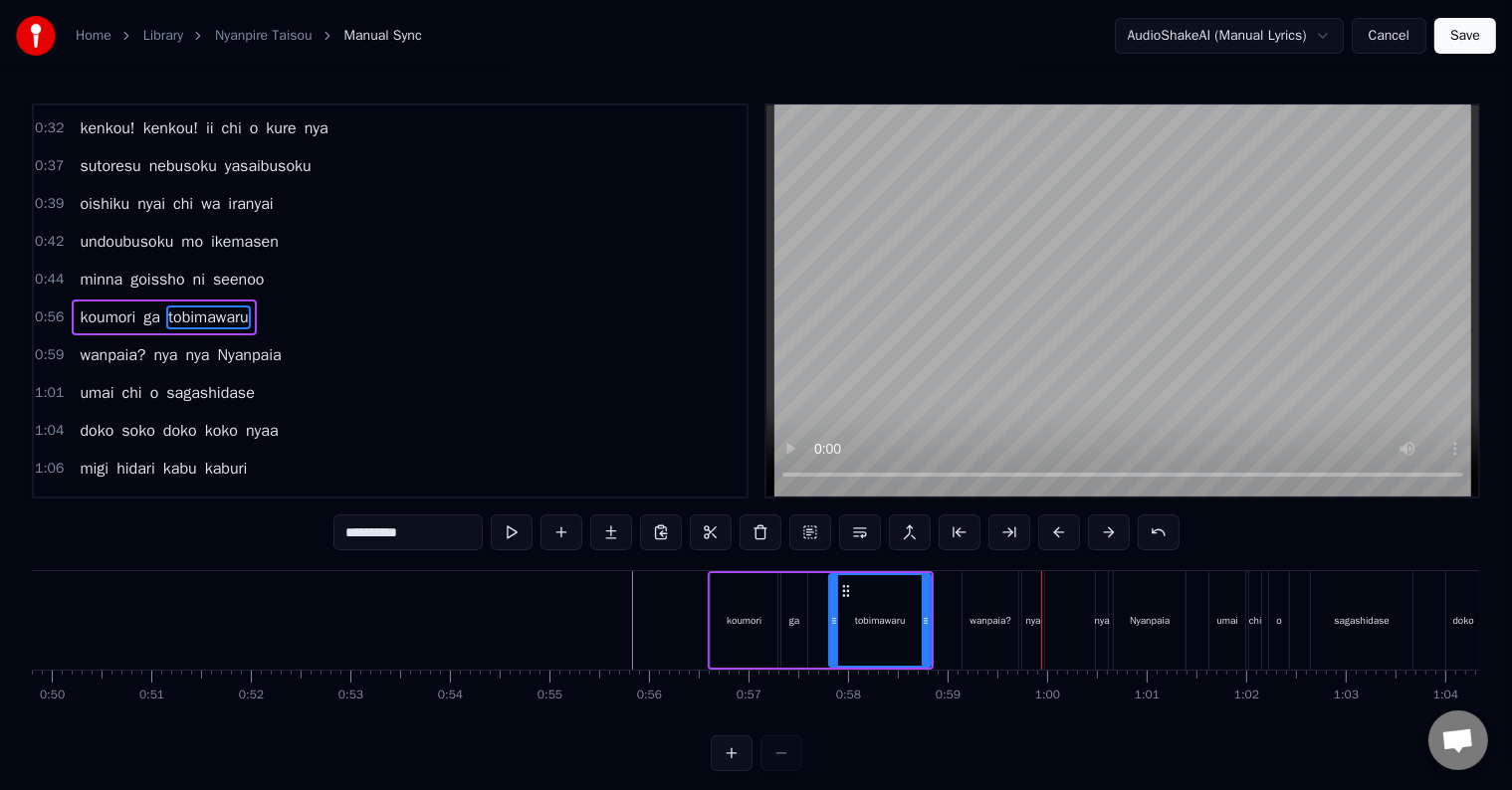 click on "wanpaia?" at bounding box center [990, 620] 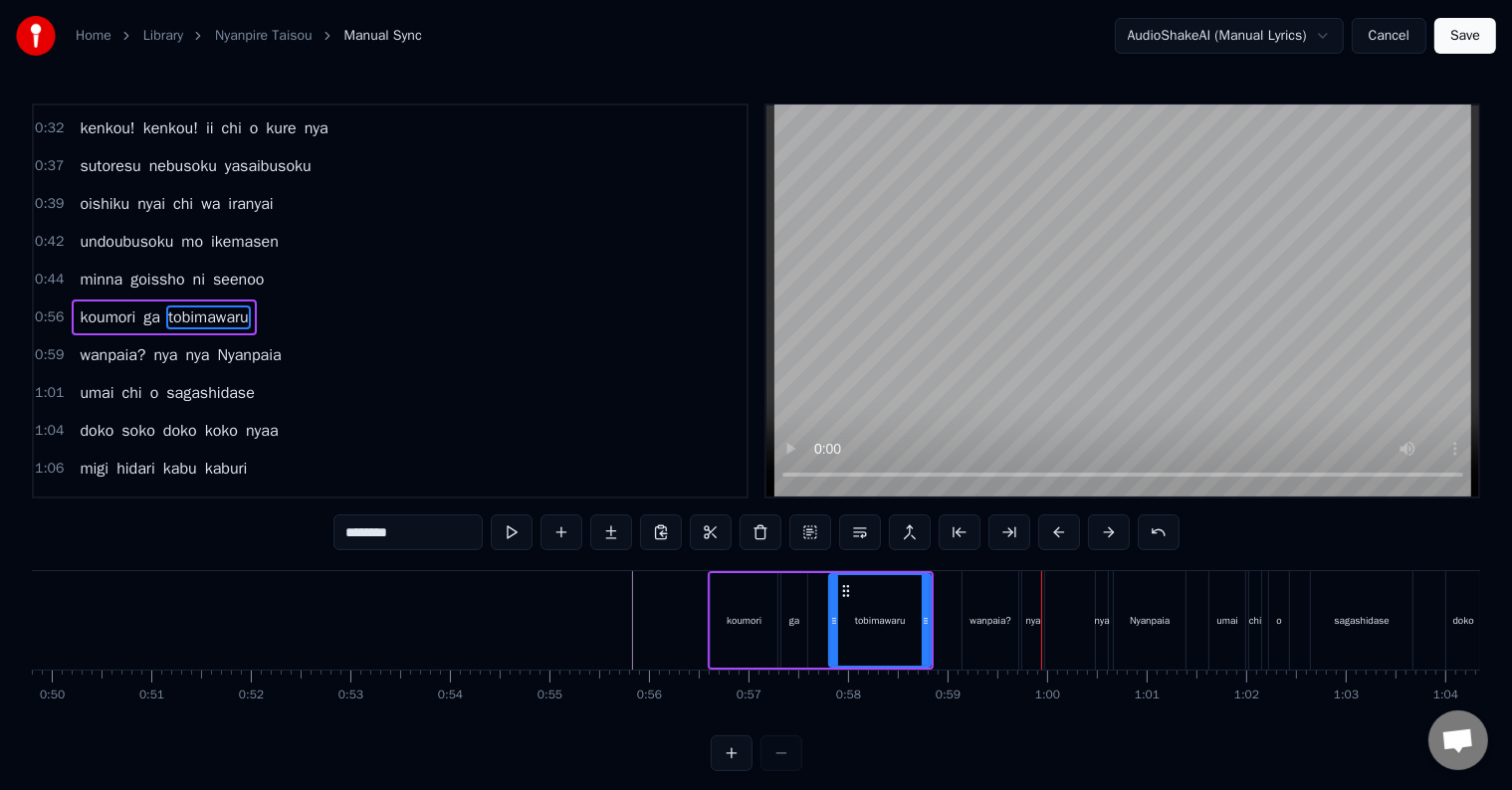 scroll, scrollTop: 334, scrollLeft: 0, axis: vertical 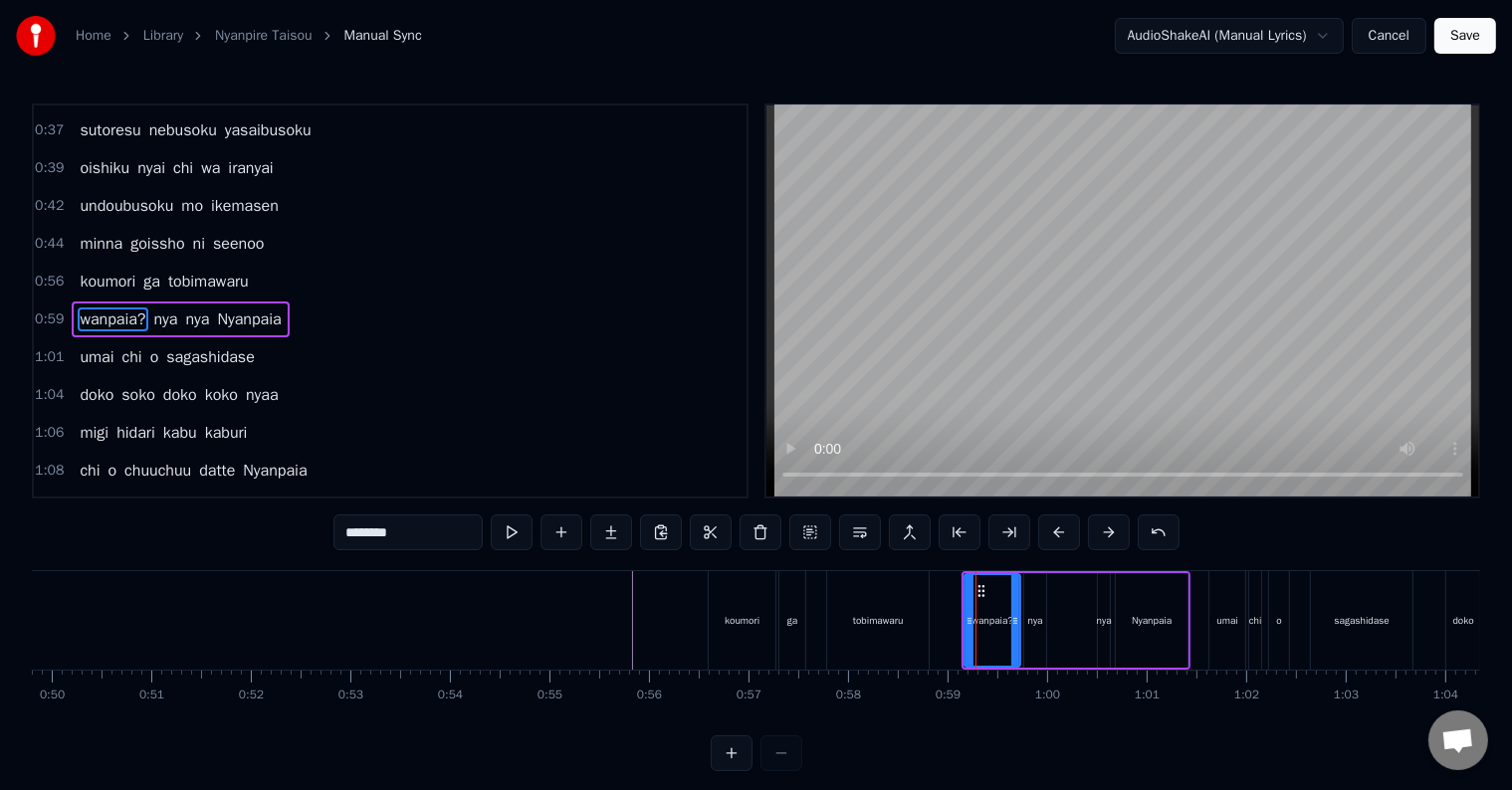 click on "nya" at bounding box center (1035, 620) 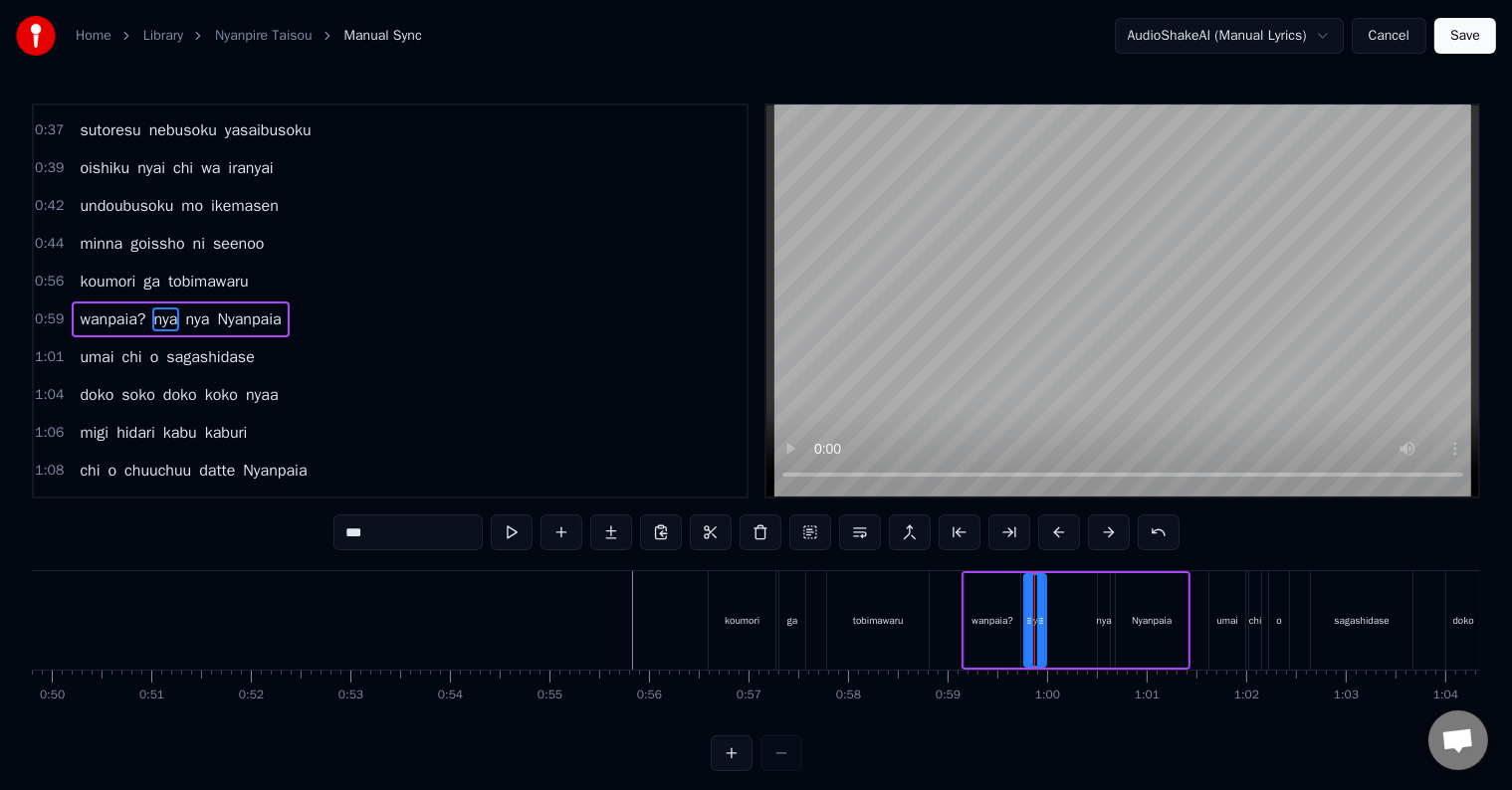 drag, startPoint x: 1031, startPoint y: 622, endPoint x: 1064, endPoint y: 622, distance: 33 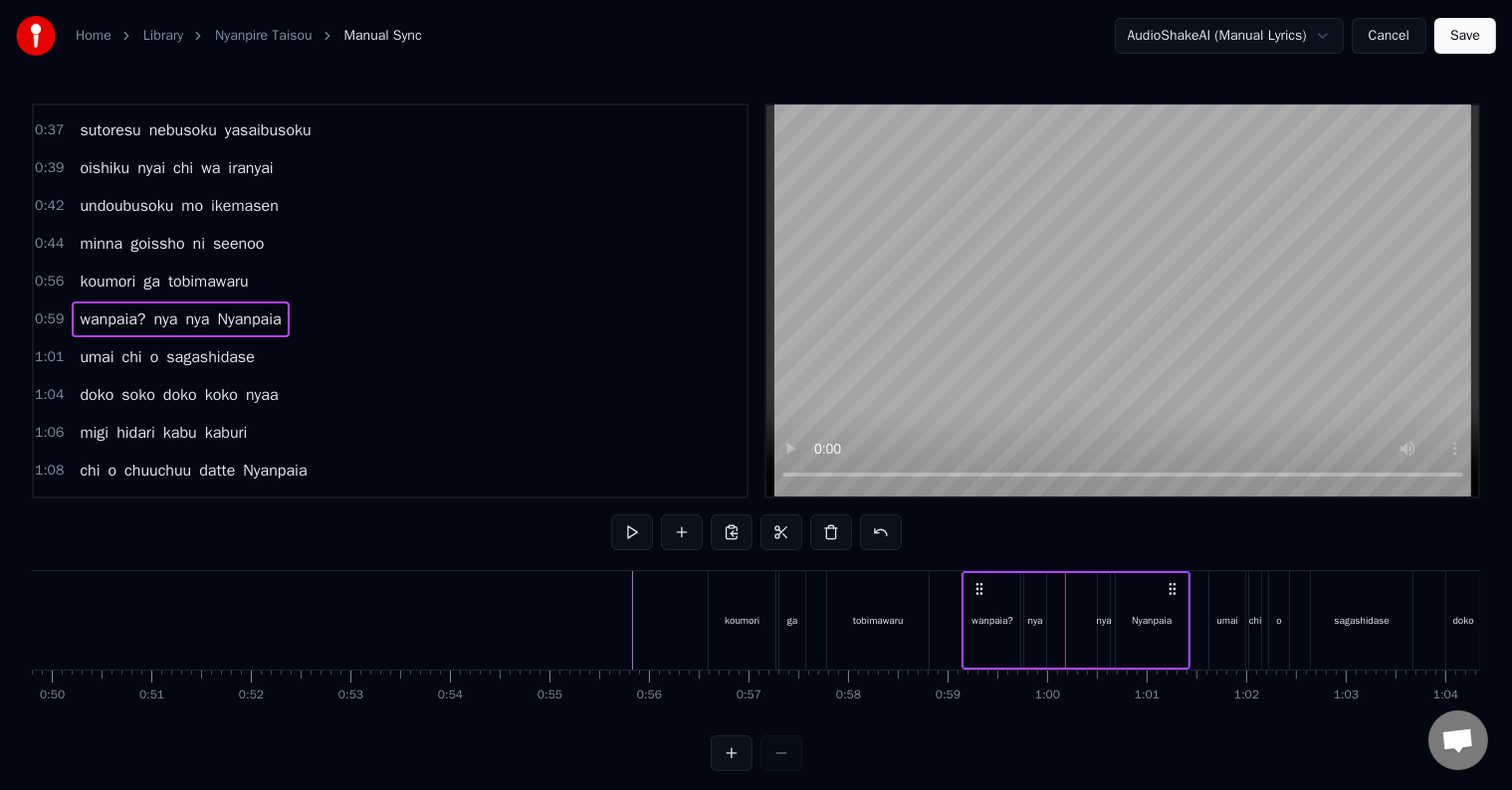click on "nya" at bounding box center [1035, 620] 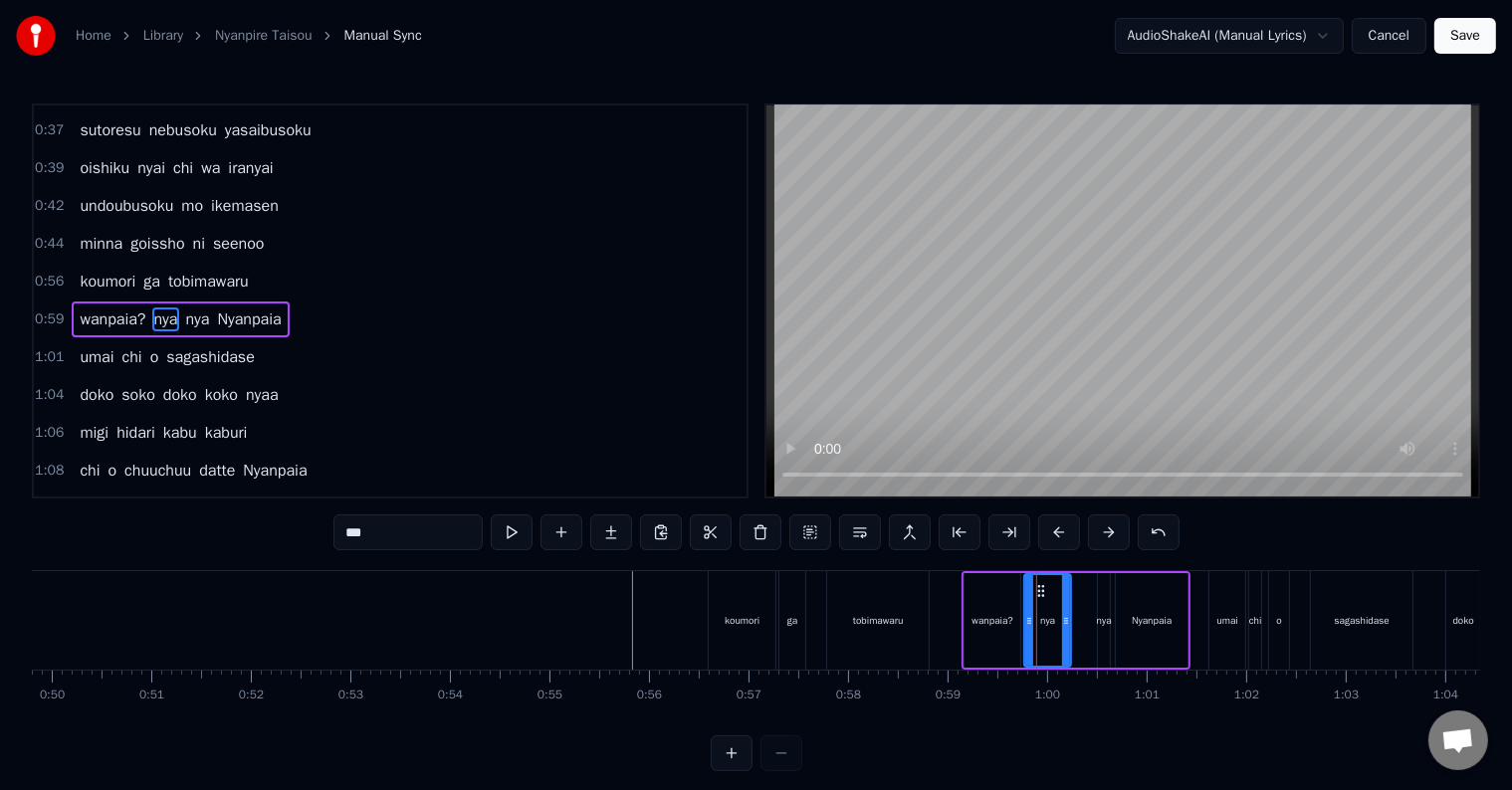 drag, startPoint x: 1041, startPoint y: 626, endPoint x: 1070, endPoint y: 623, distance: 29.15476 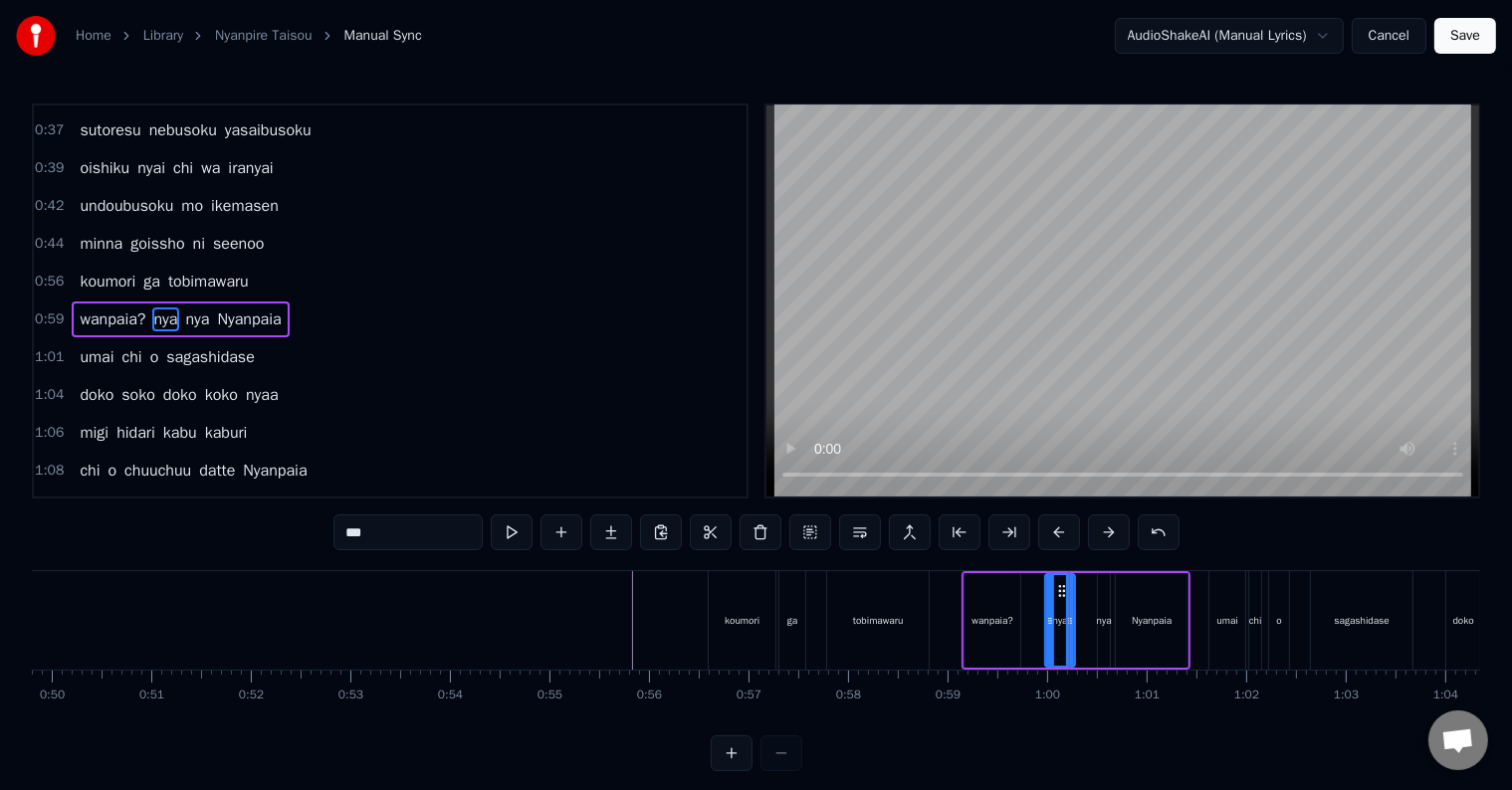 drag, startPoint x: 1027, startPoint y: 627, endPoint x: 1048, endPoint y: 627, distance: 21 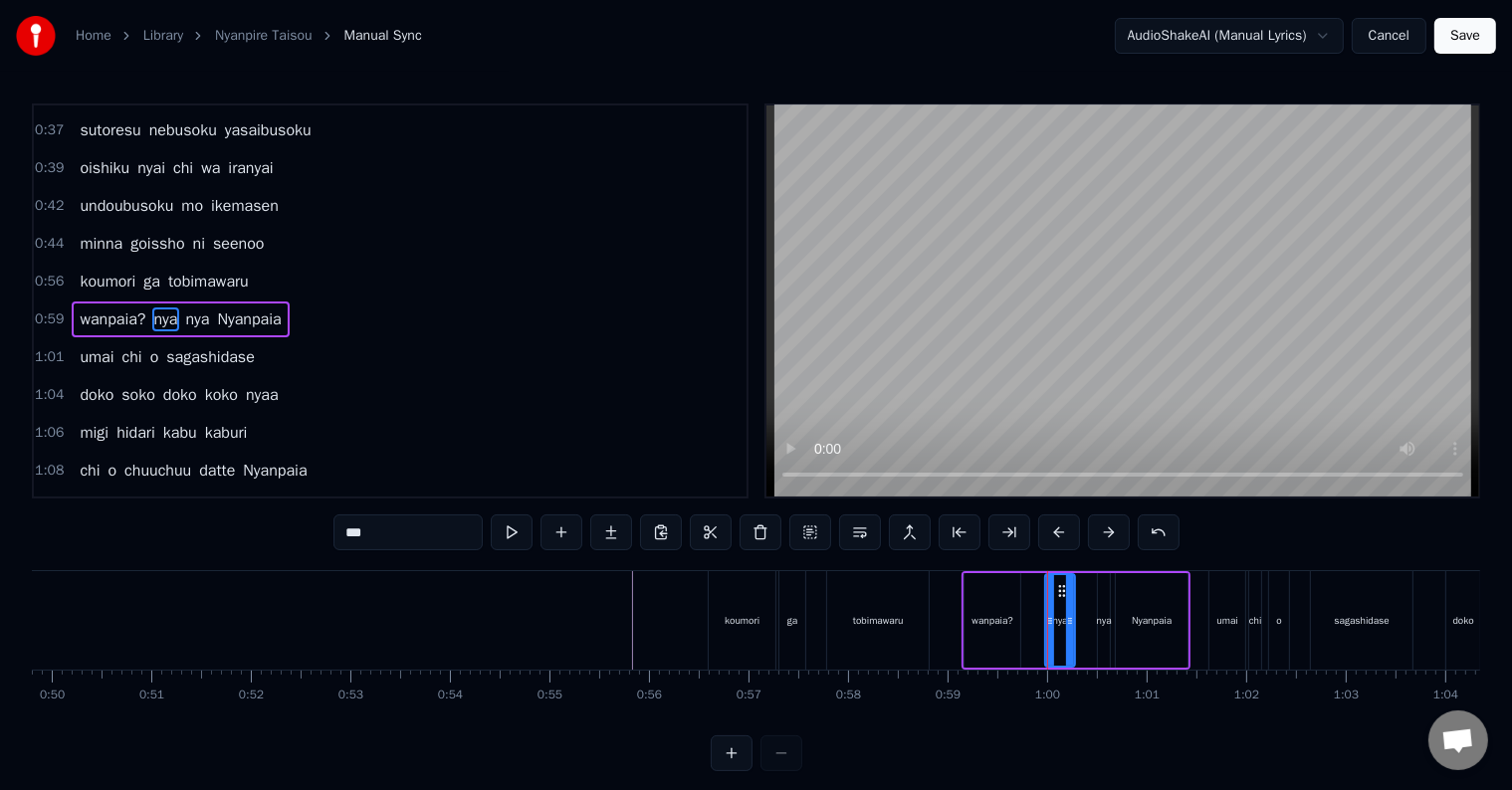 click on "wanpaia?" at bounding box center (992, 620) 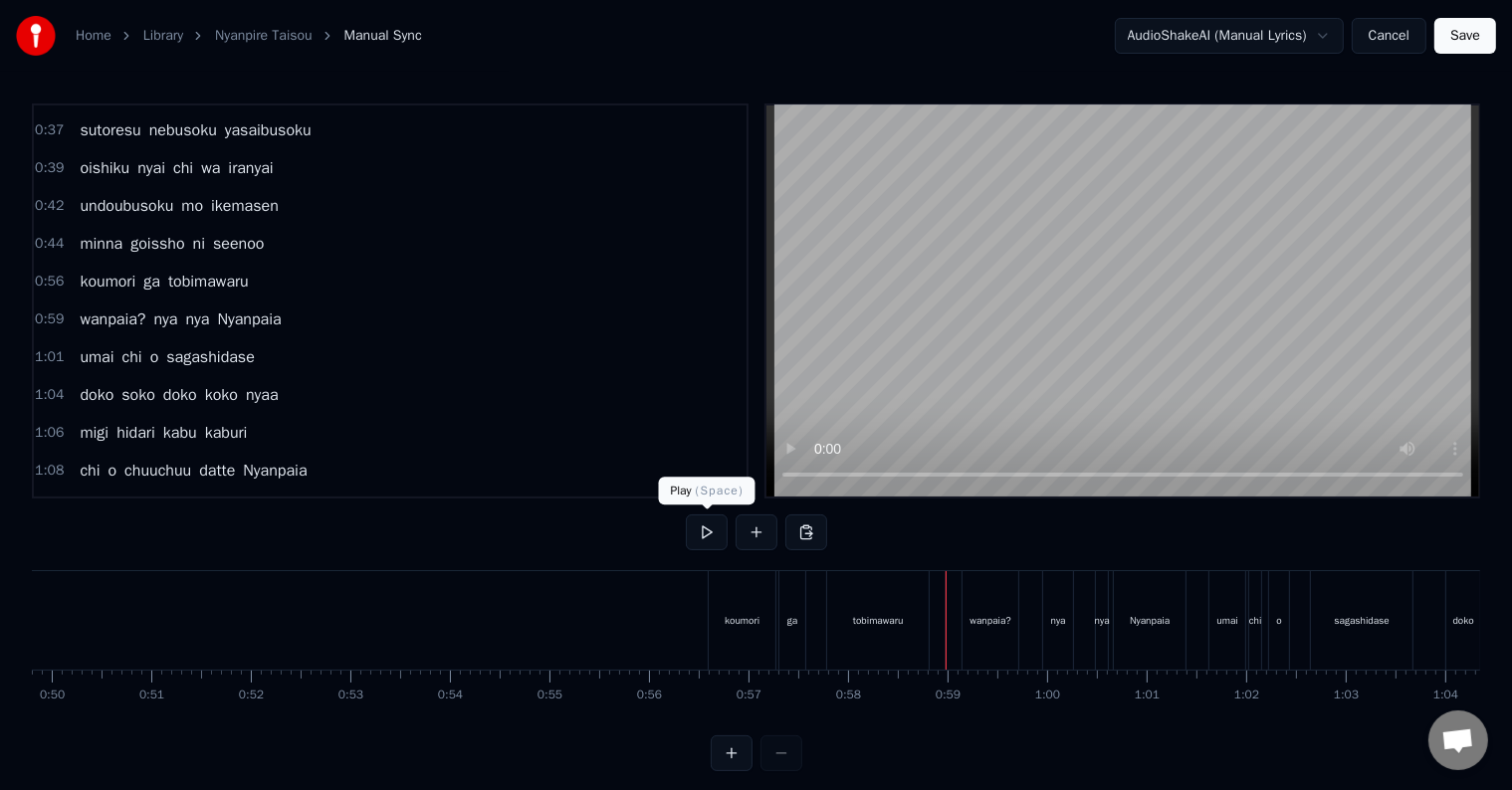 click at bounding box center [707, 532] 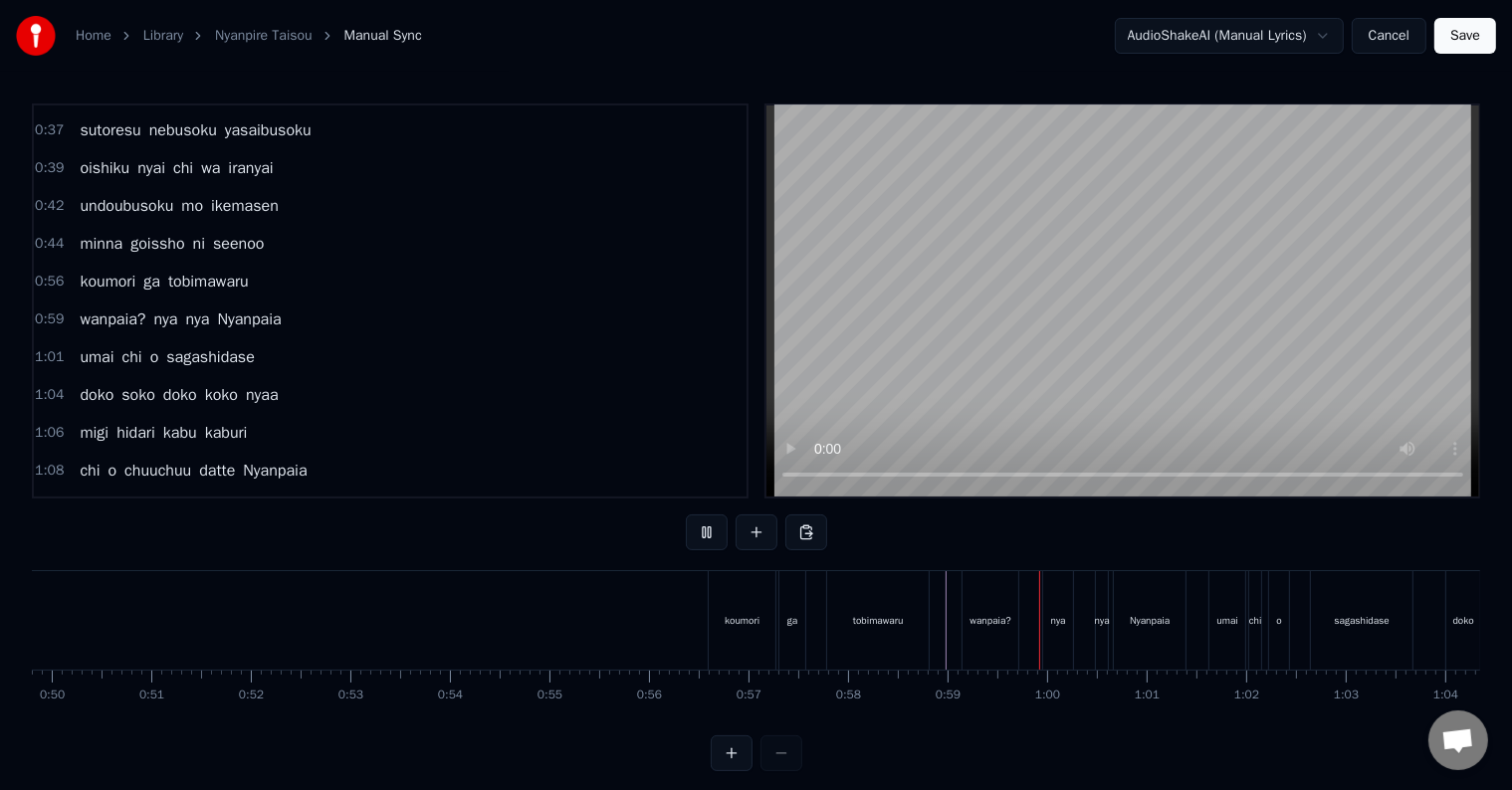 click at bounding box center [707, 532] 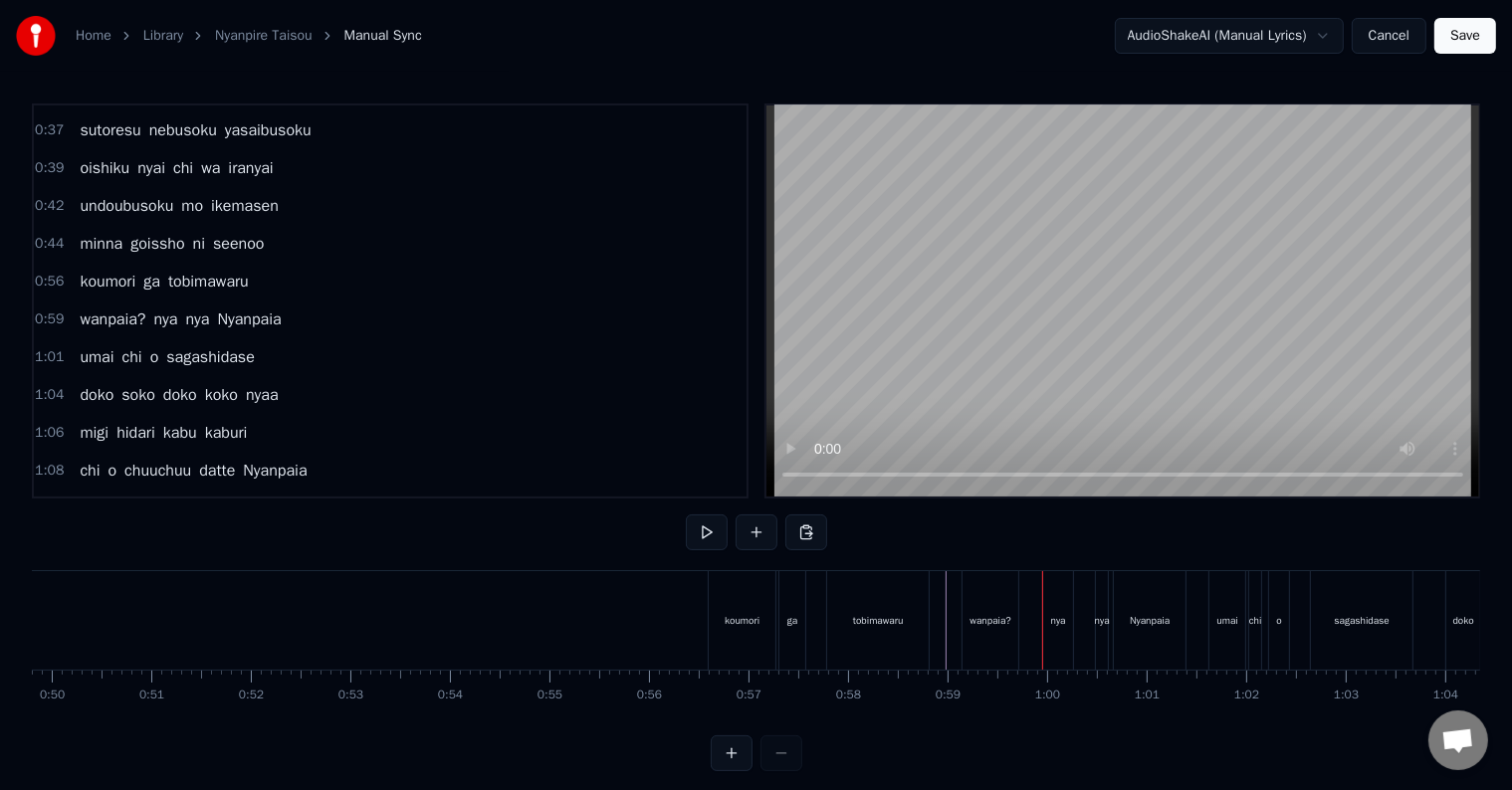 click at bounding box center (707, 532) 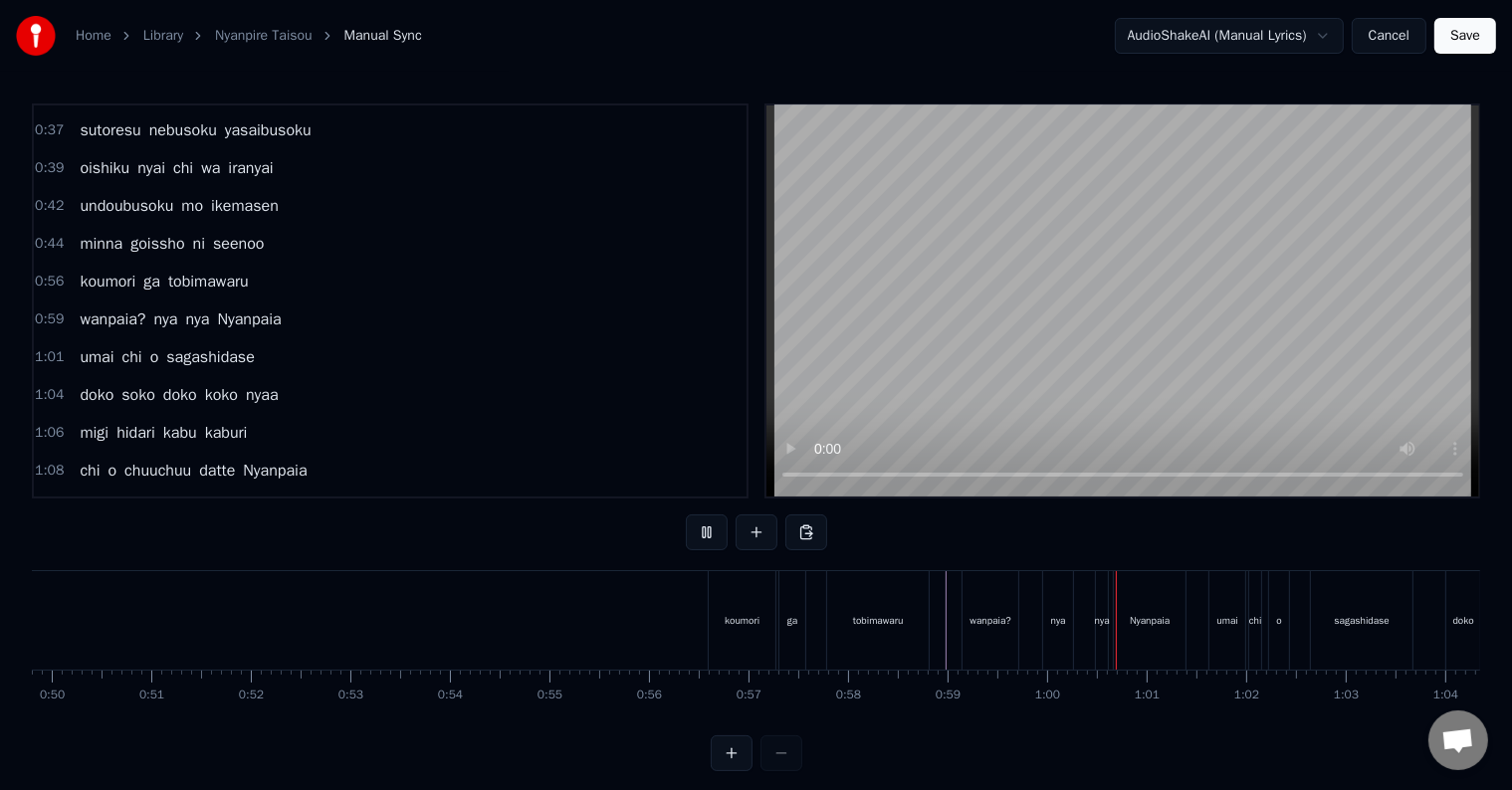 click at bounding box center [707, 532] 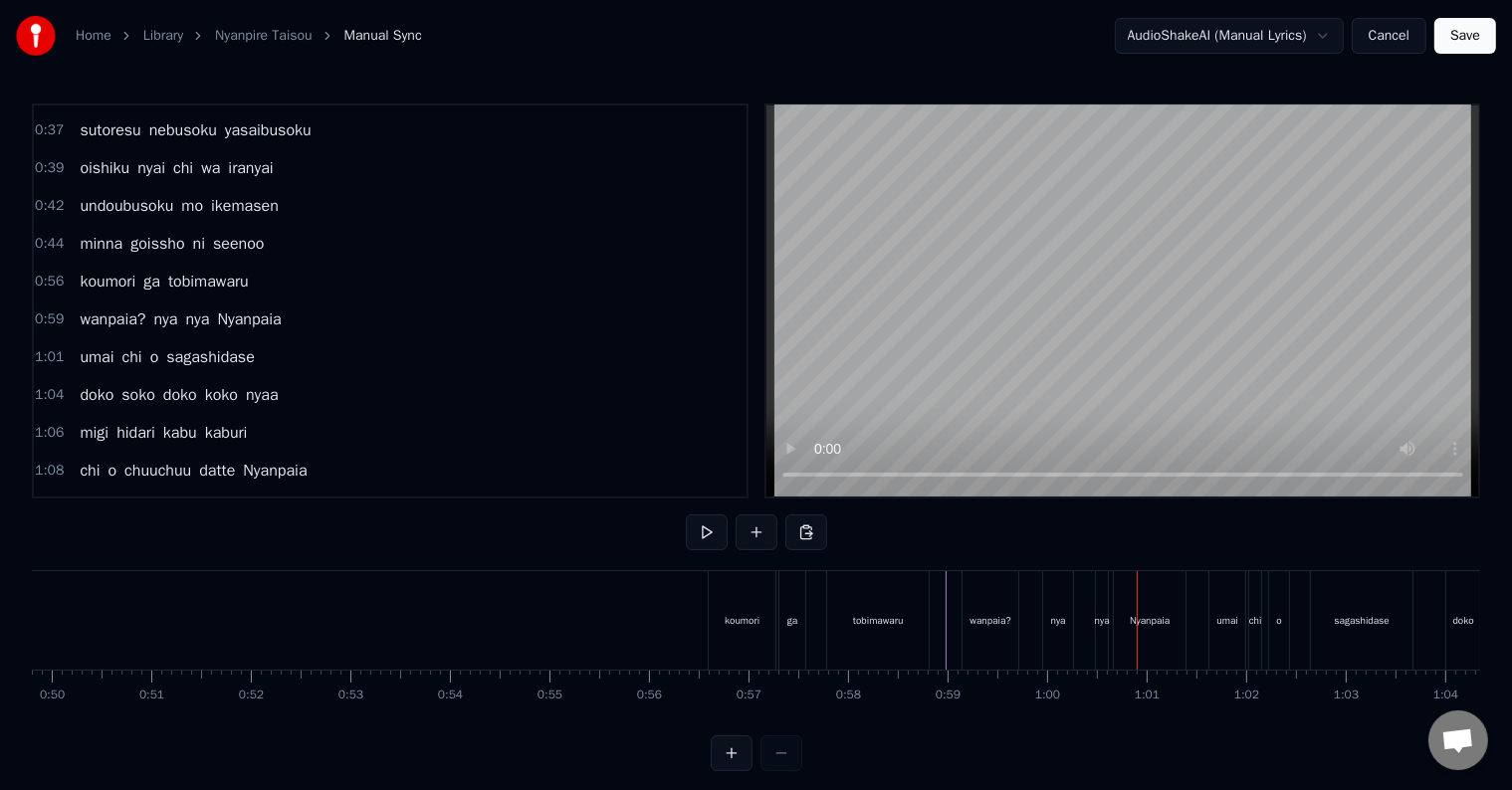 click on "wanpaia? nya nya Nyanpaia" at bounding box center (1076, 620) 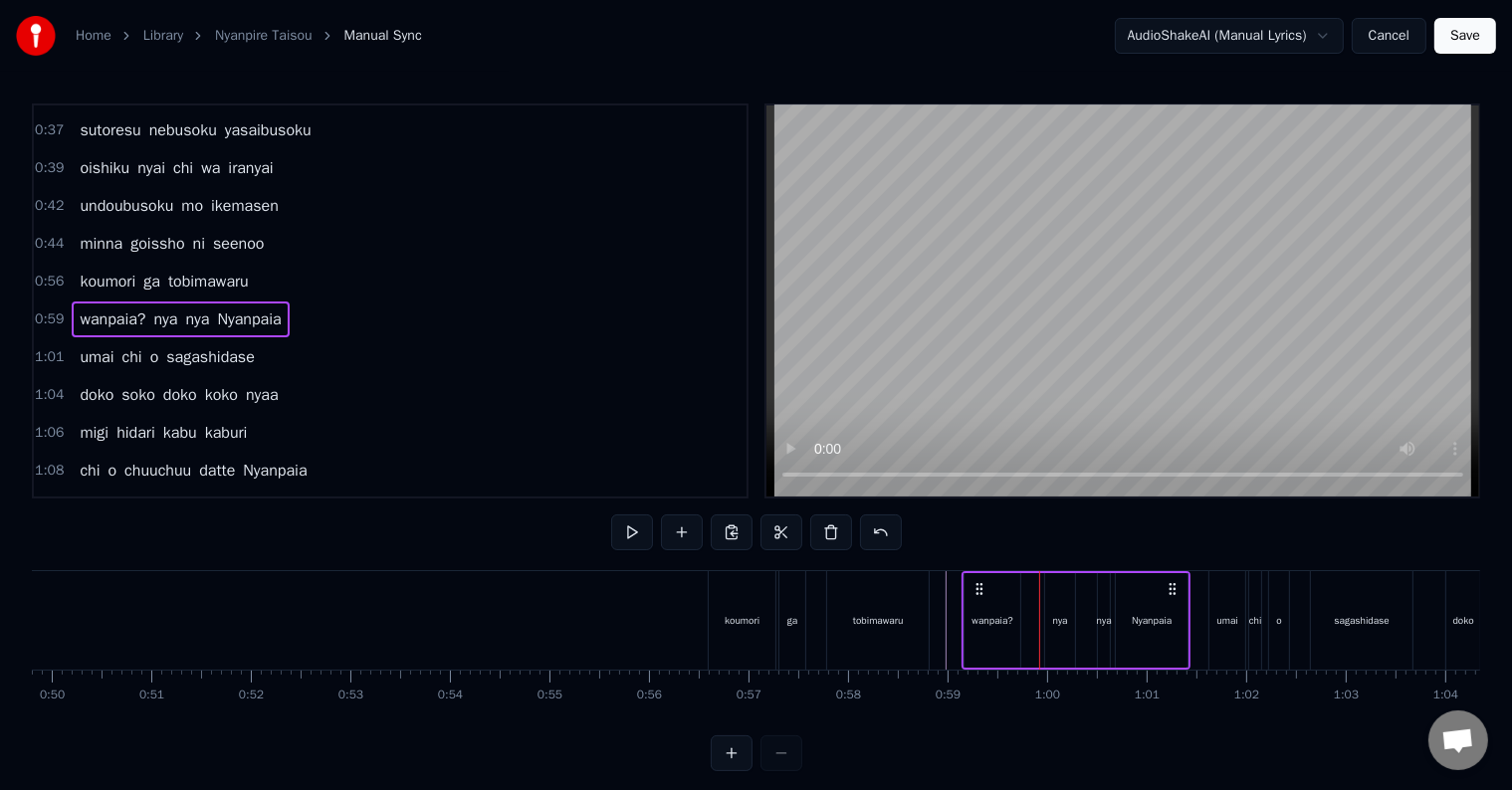 click on "nya" at bounding box center (1060, 620) 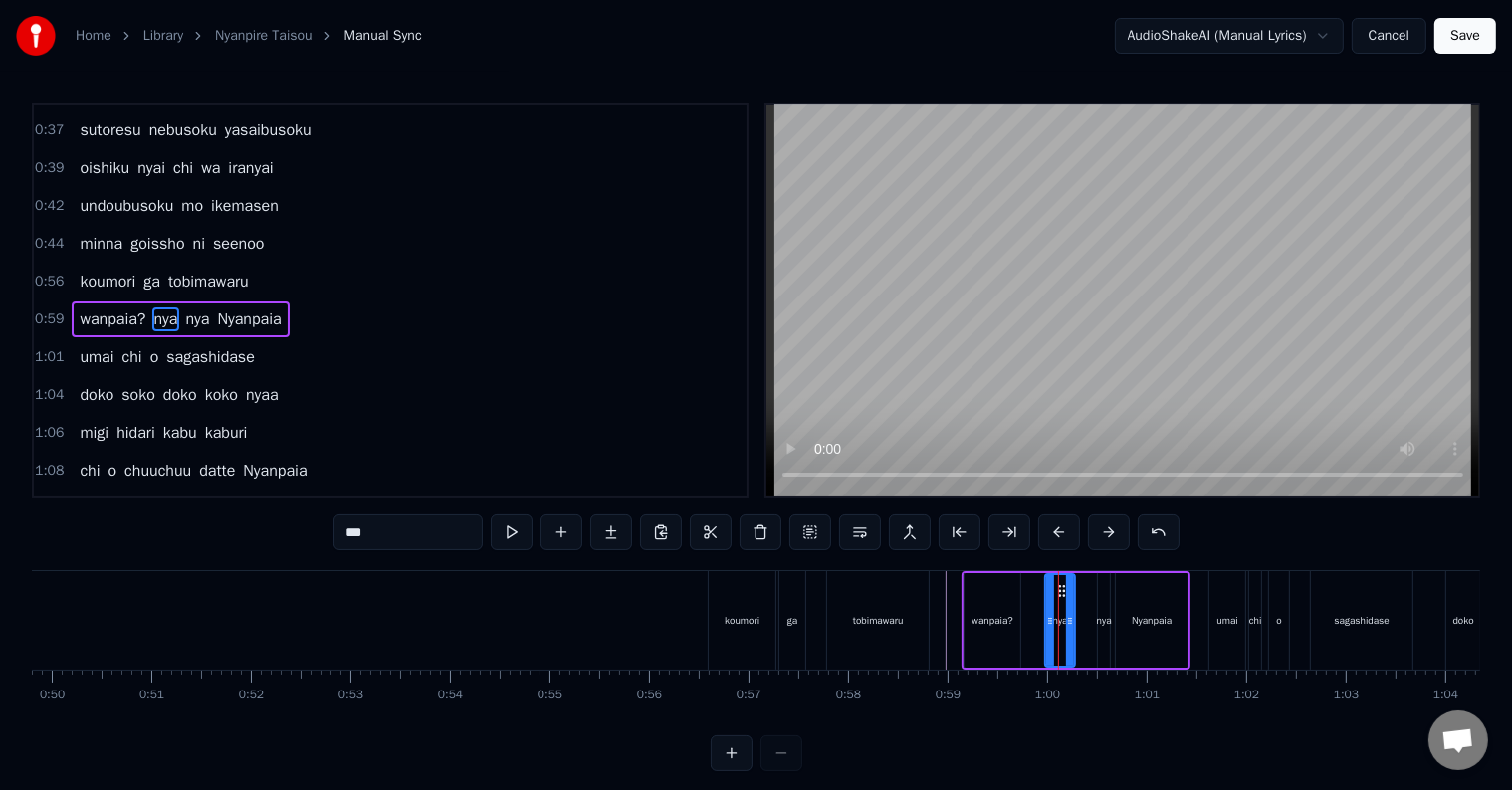 drag, startPoint x: 1059, startPoint y: 621, endPoint x: 1071, endPoint y: 624, distance: 12.369317 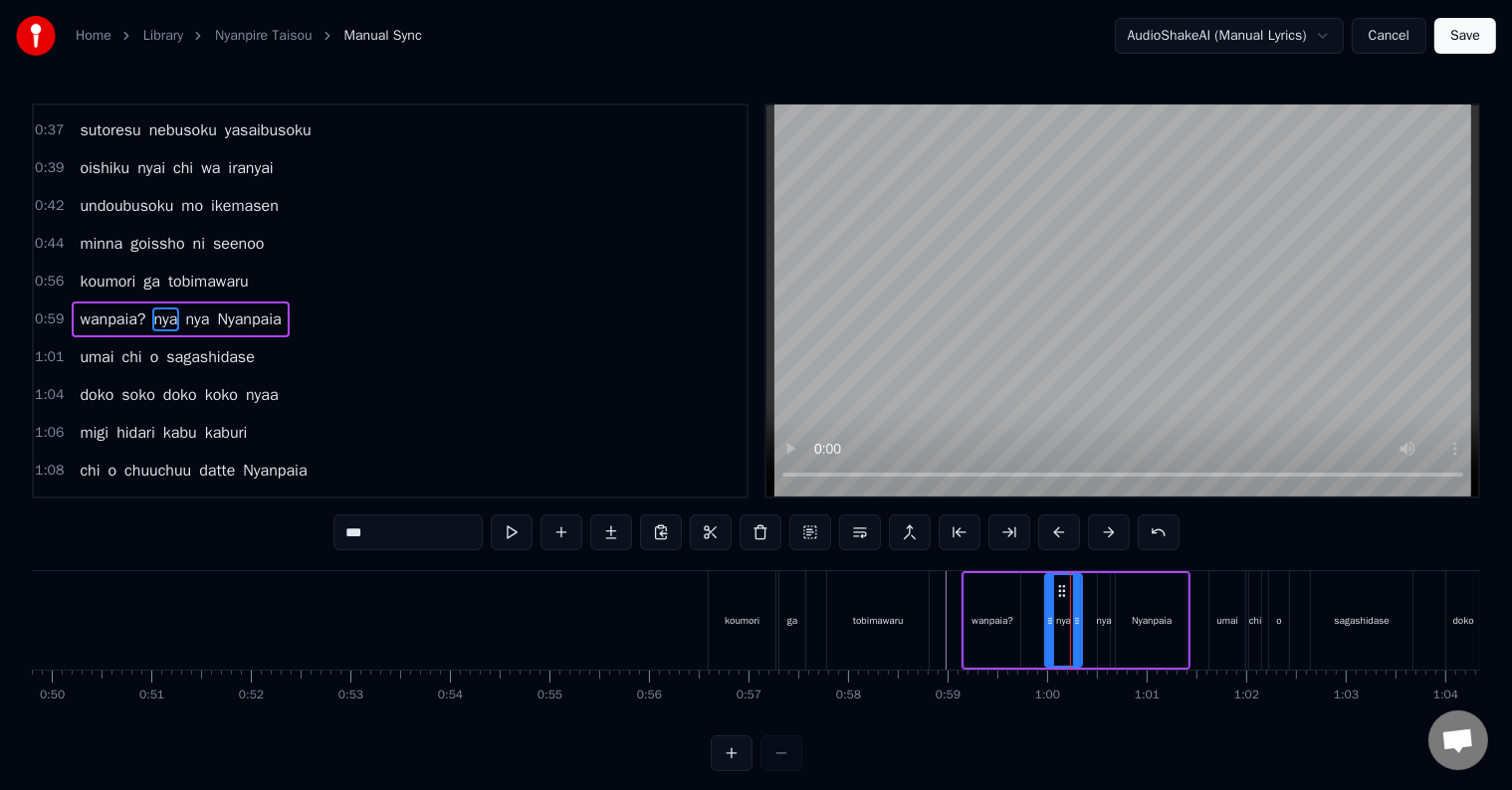 click 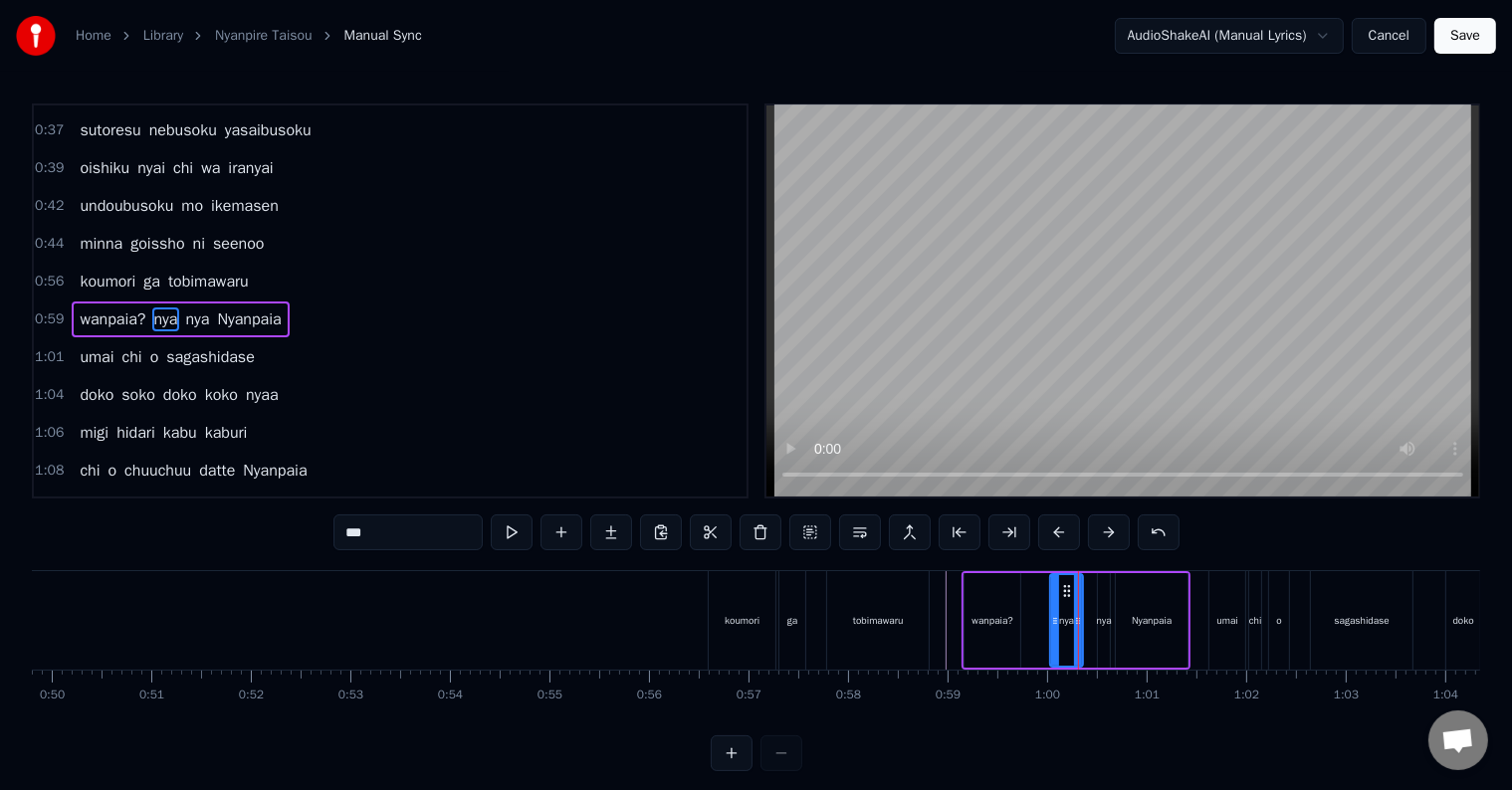 click at bounding box center (1055, 620) 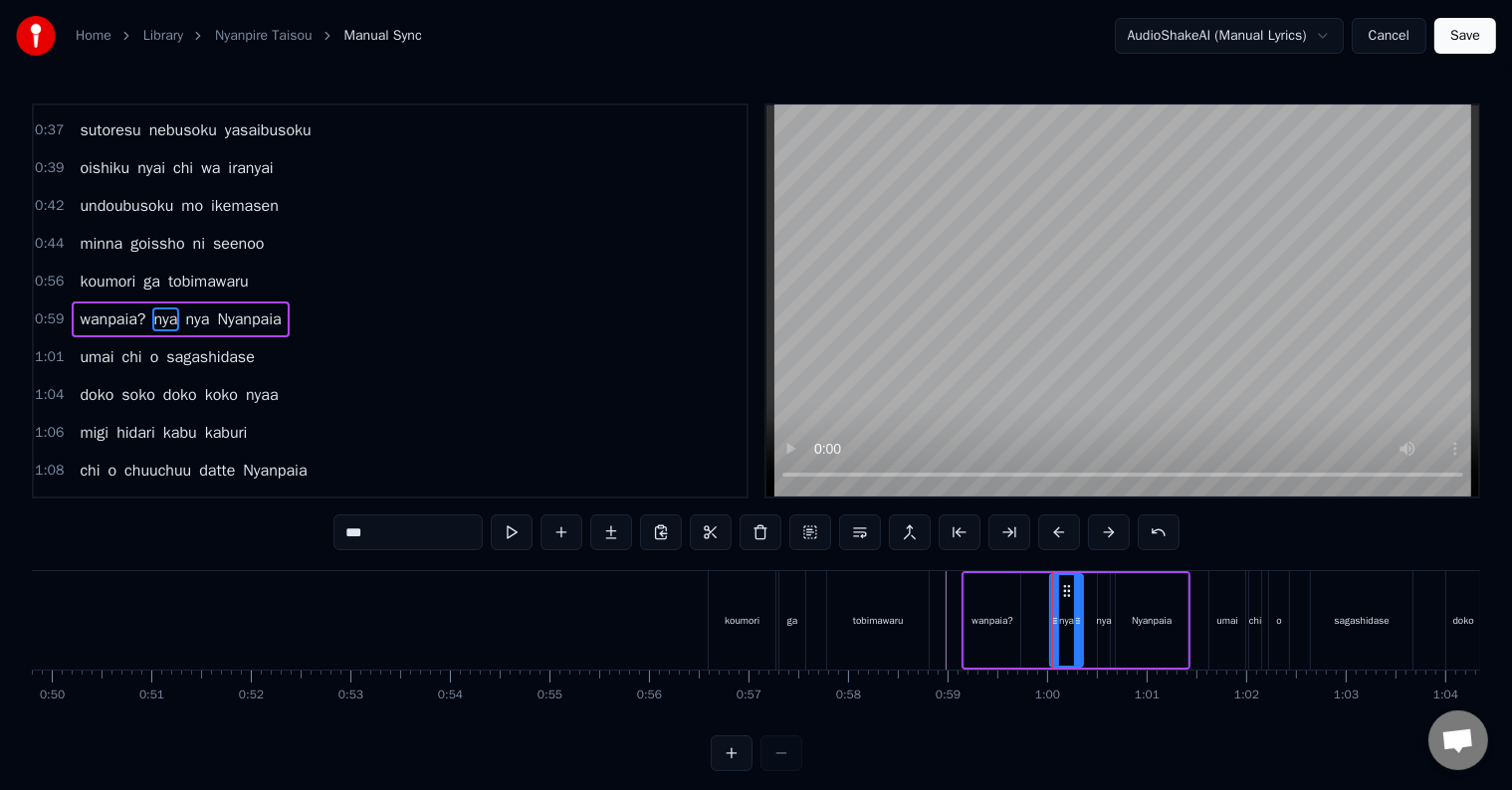 click on "wanpaia?" at bounding box center [992, 620] 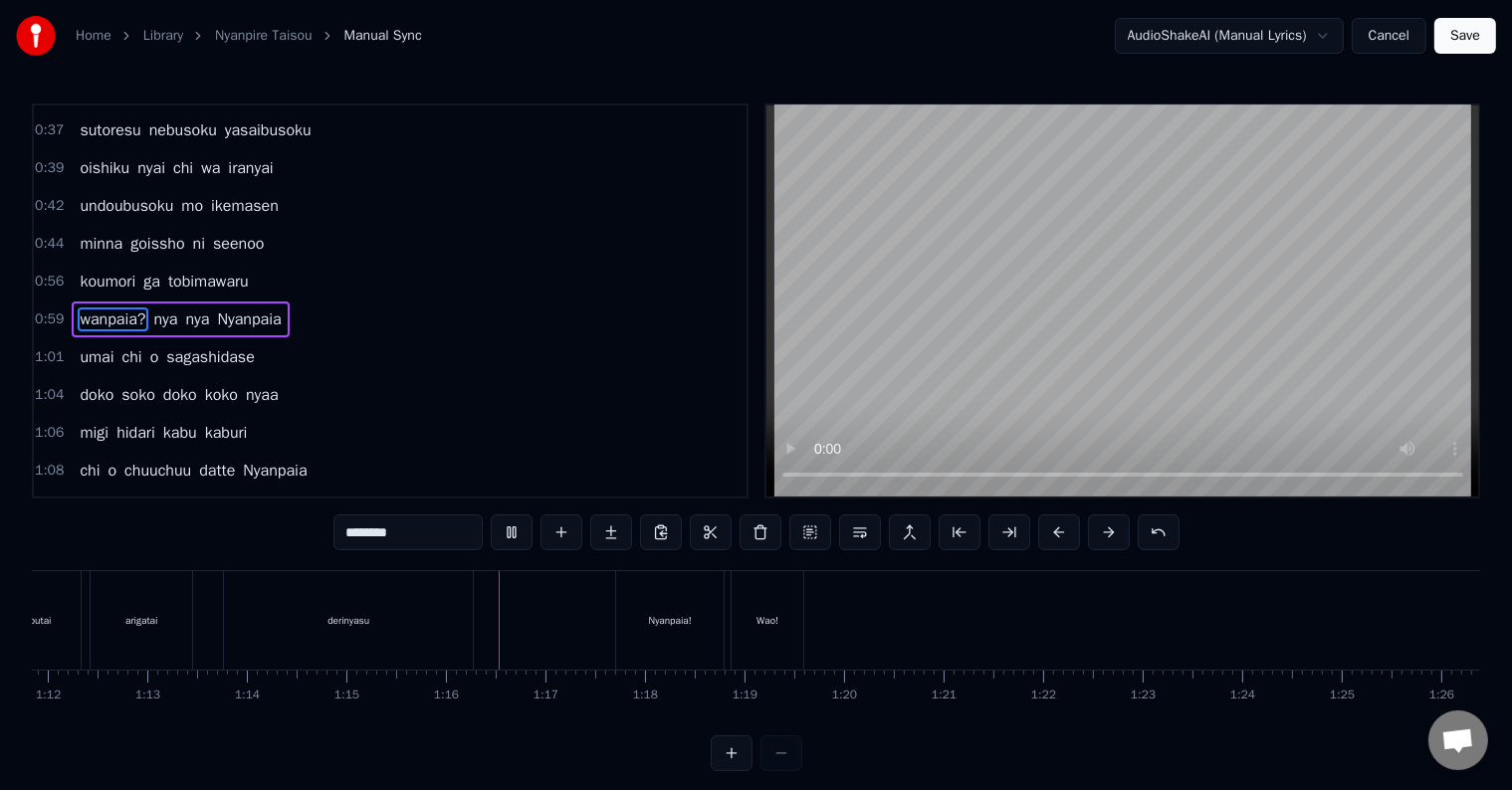 scroll, scrollTop: 0, scrollLeft: 7461, axis: horizontal 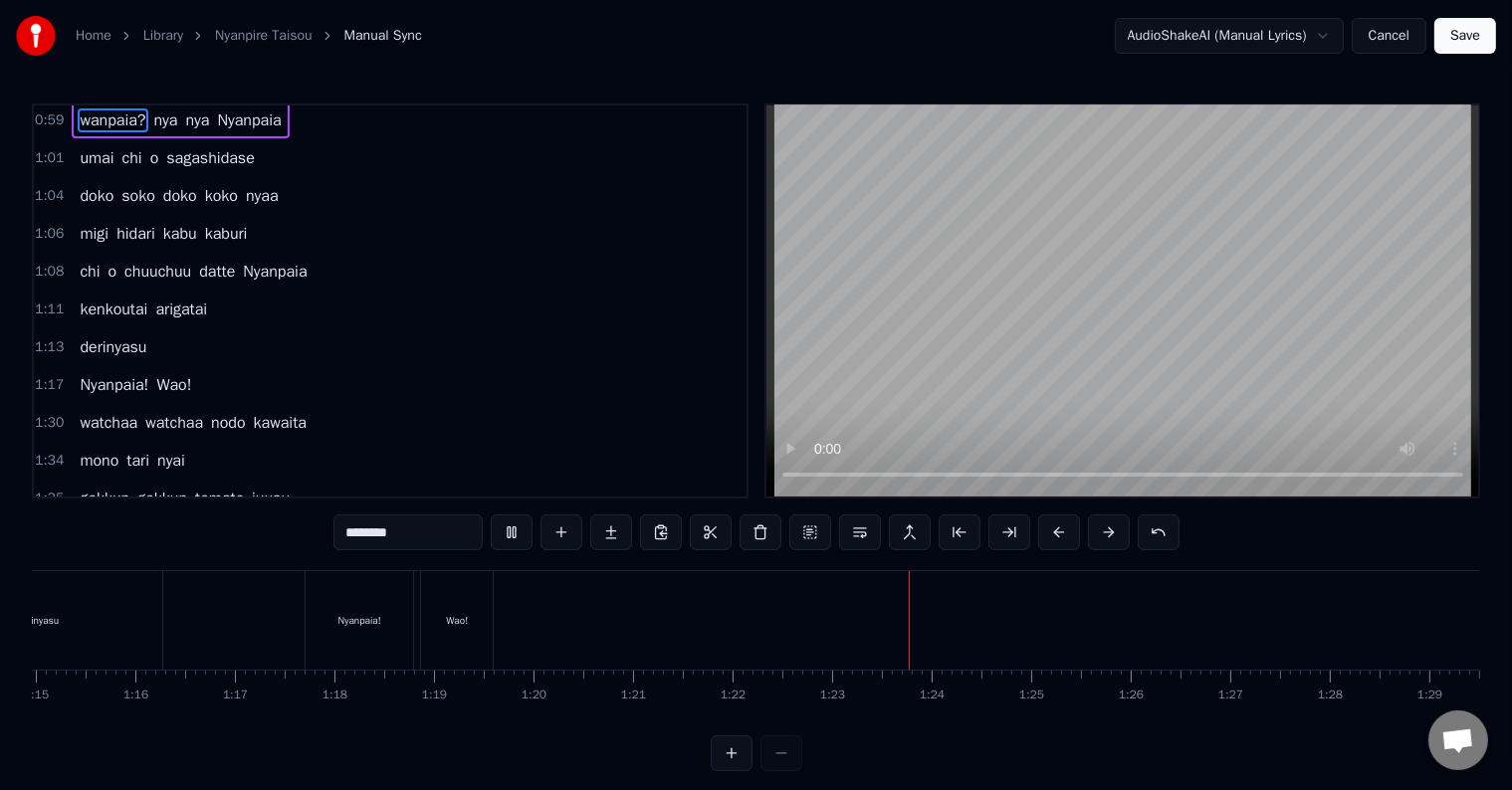 click on "watchaa" at bounding box center [108, 423] 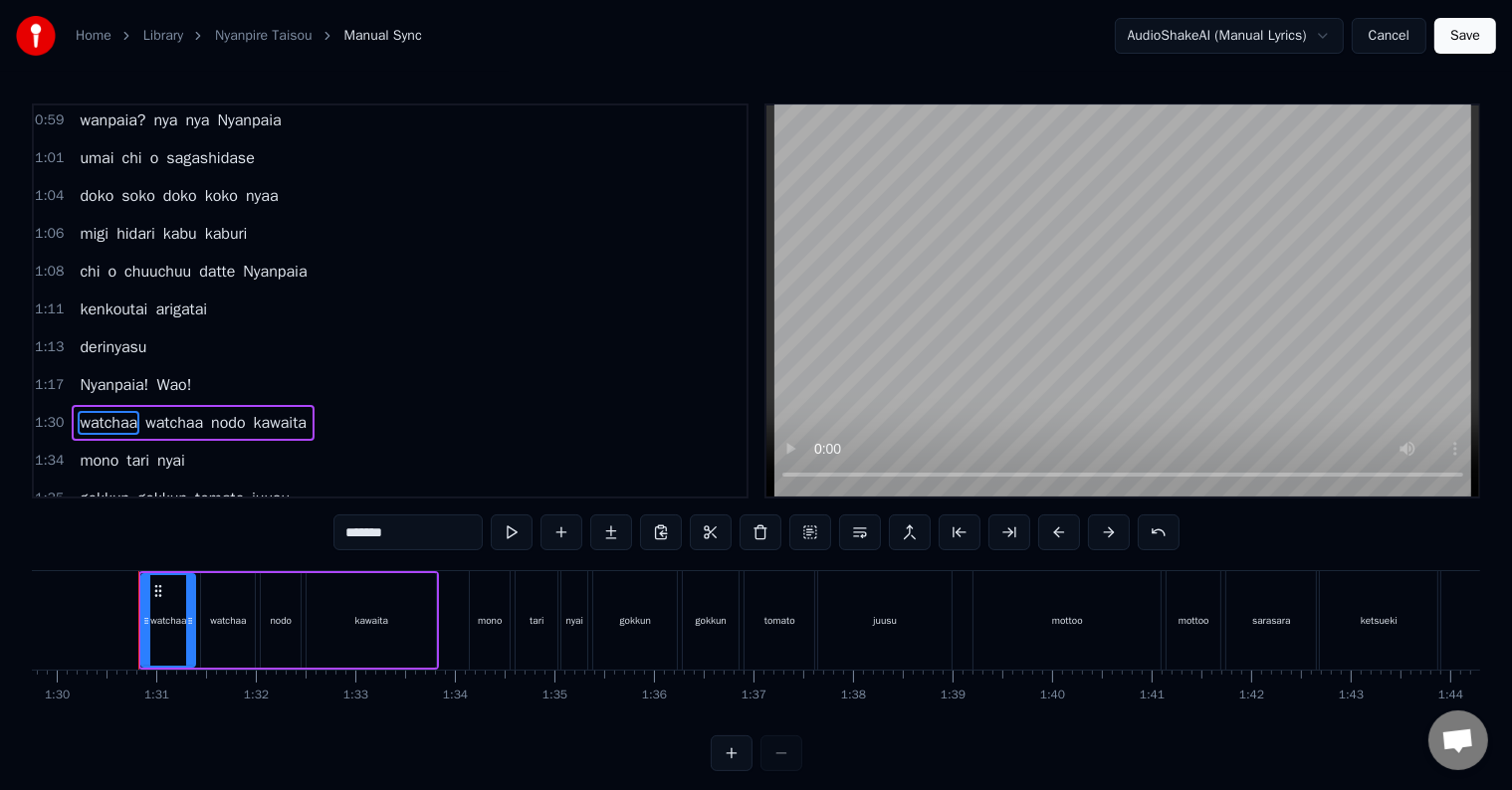 scroll, scrollTop: 0, scrollLeft: 8940, axis: horizontal 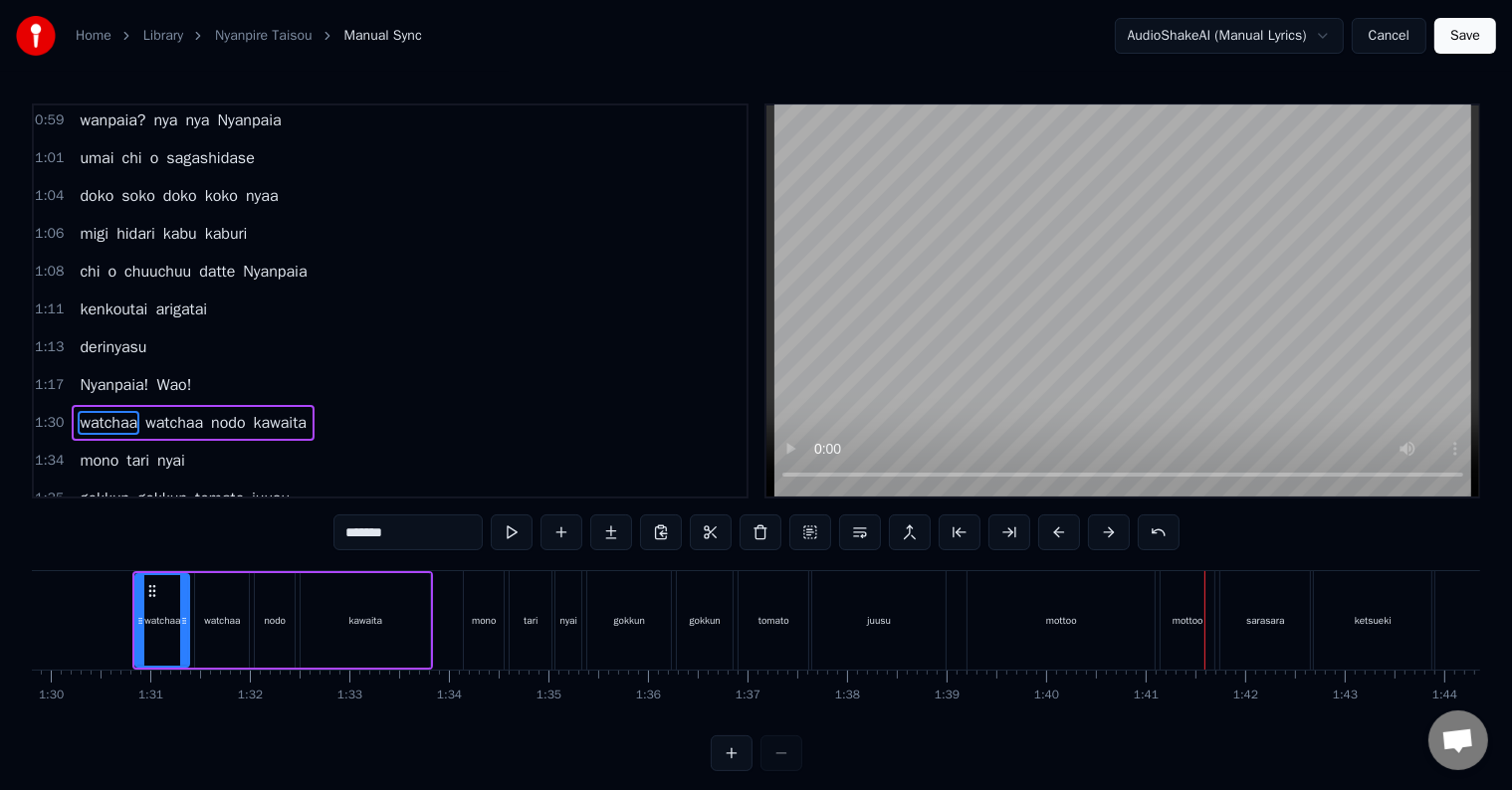 click on "mottoo" at bounding box center [1061, 620] 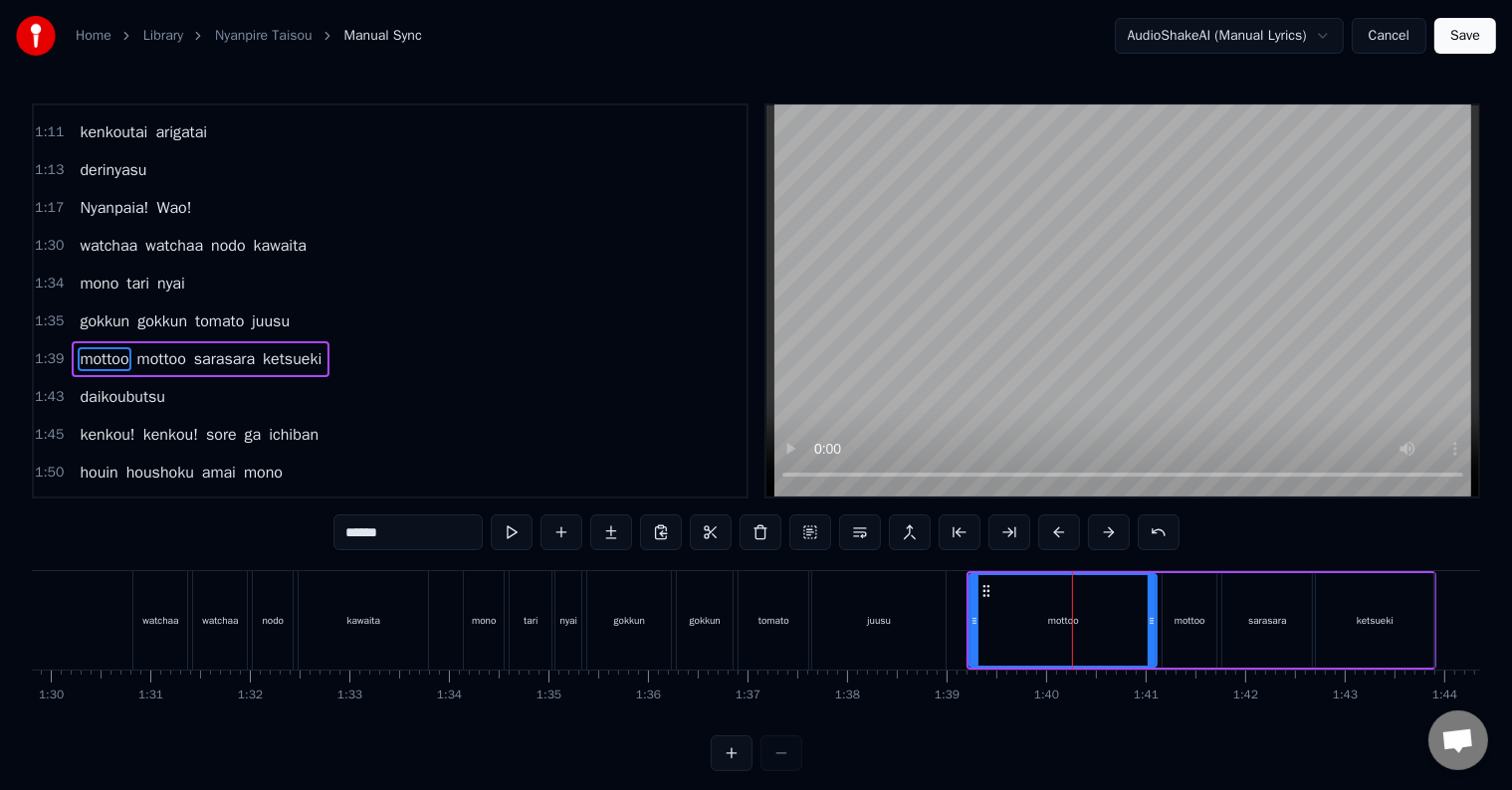 scroll, scrollTop: 737, scrollLeft: 0, axis: vertical 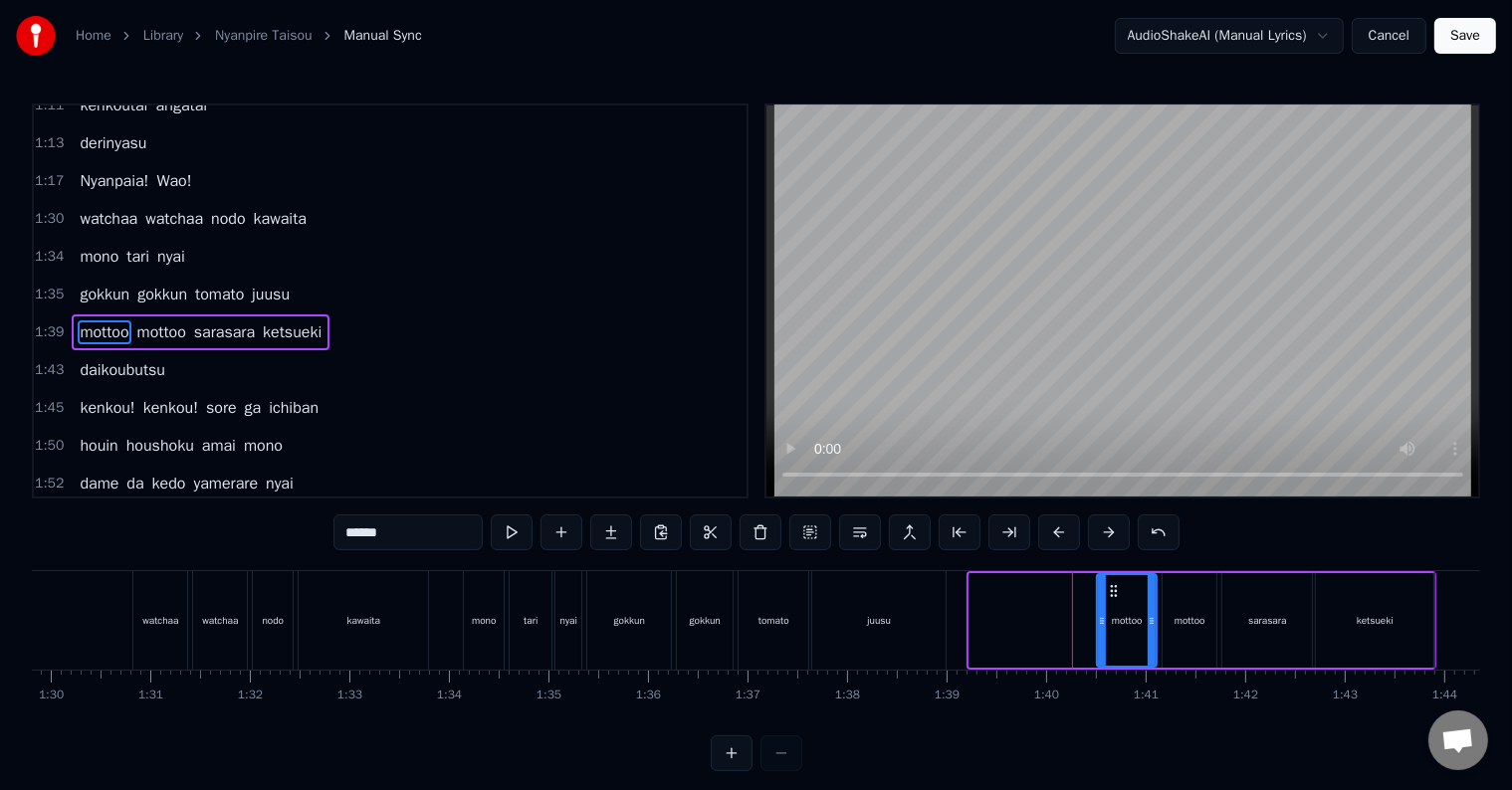 drag, startPoint x: 972, startPoint y: 618, endPoint x: 1100, endPoint y: 618, distance: 128 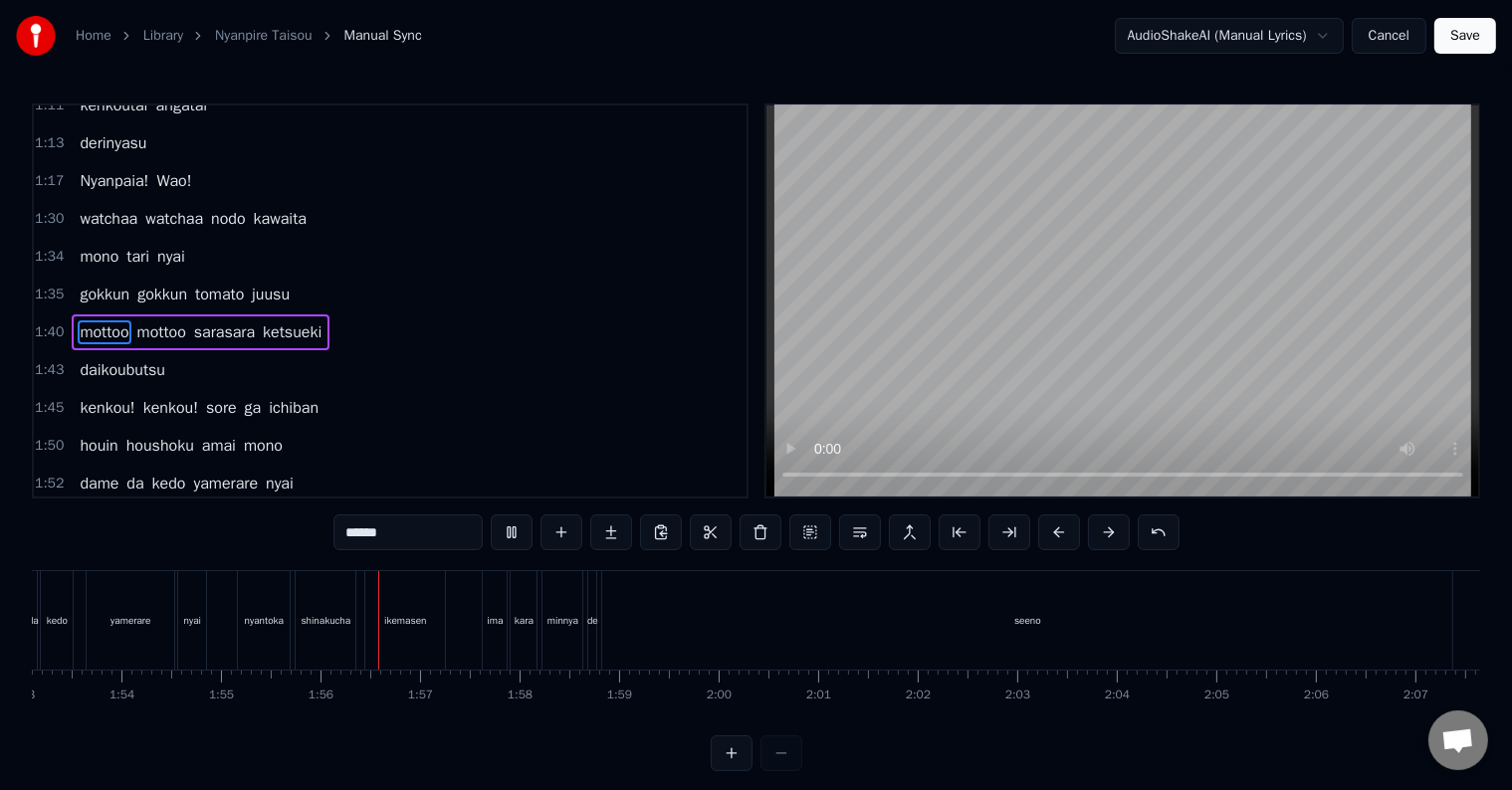 scroll, scrollTop: 0, scrollLeft: 11449, axis: horizontal 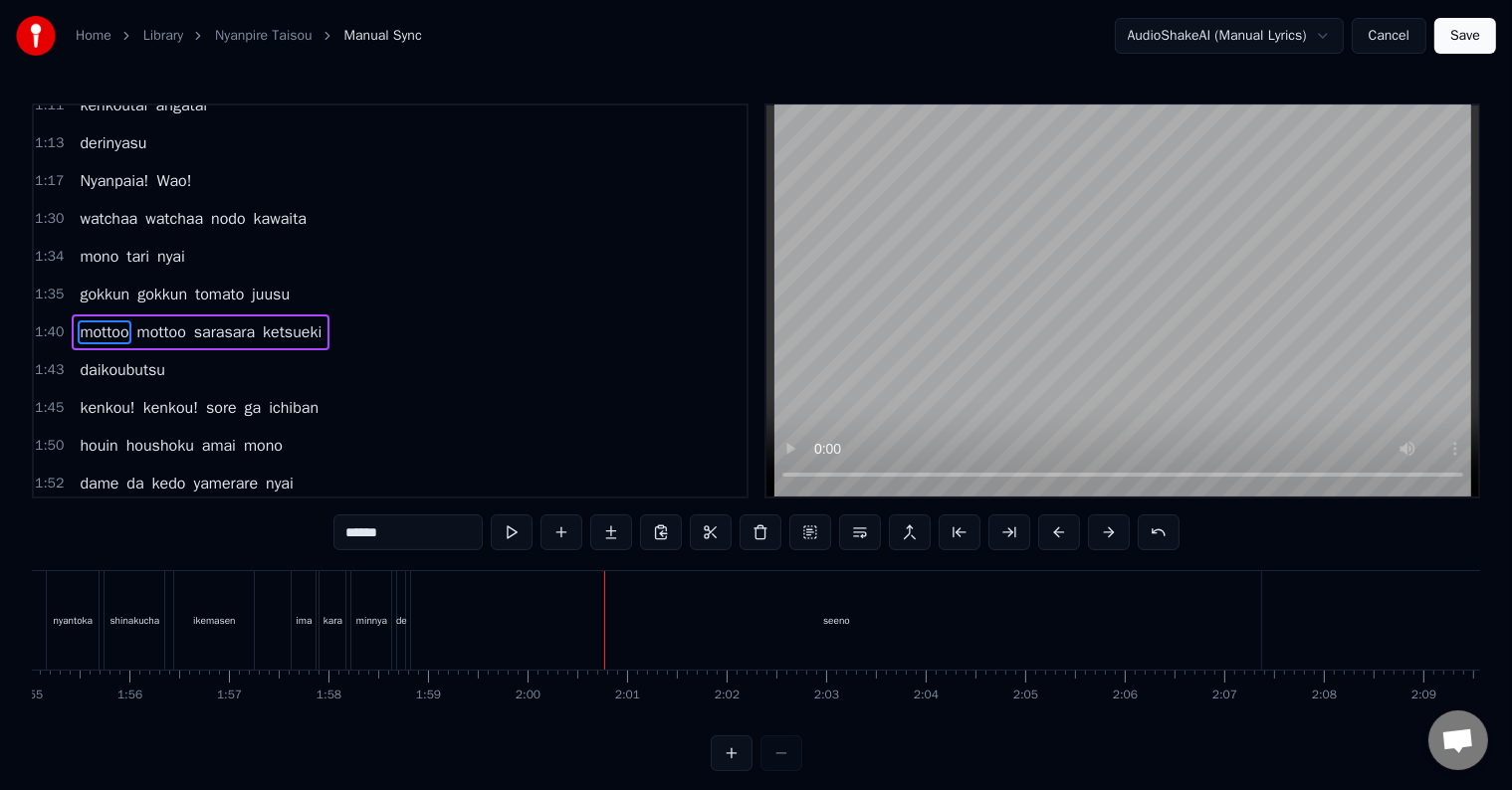 click on "seeno" at bounding box center (836, 620) 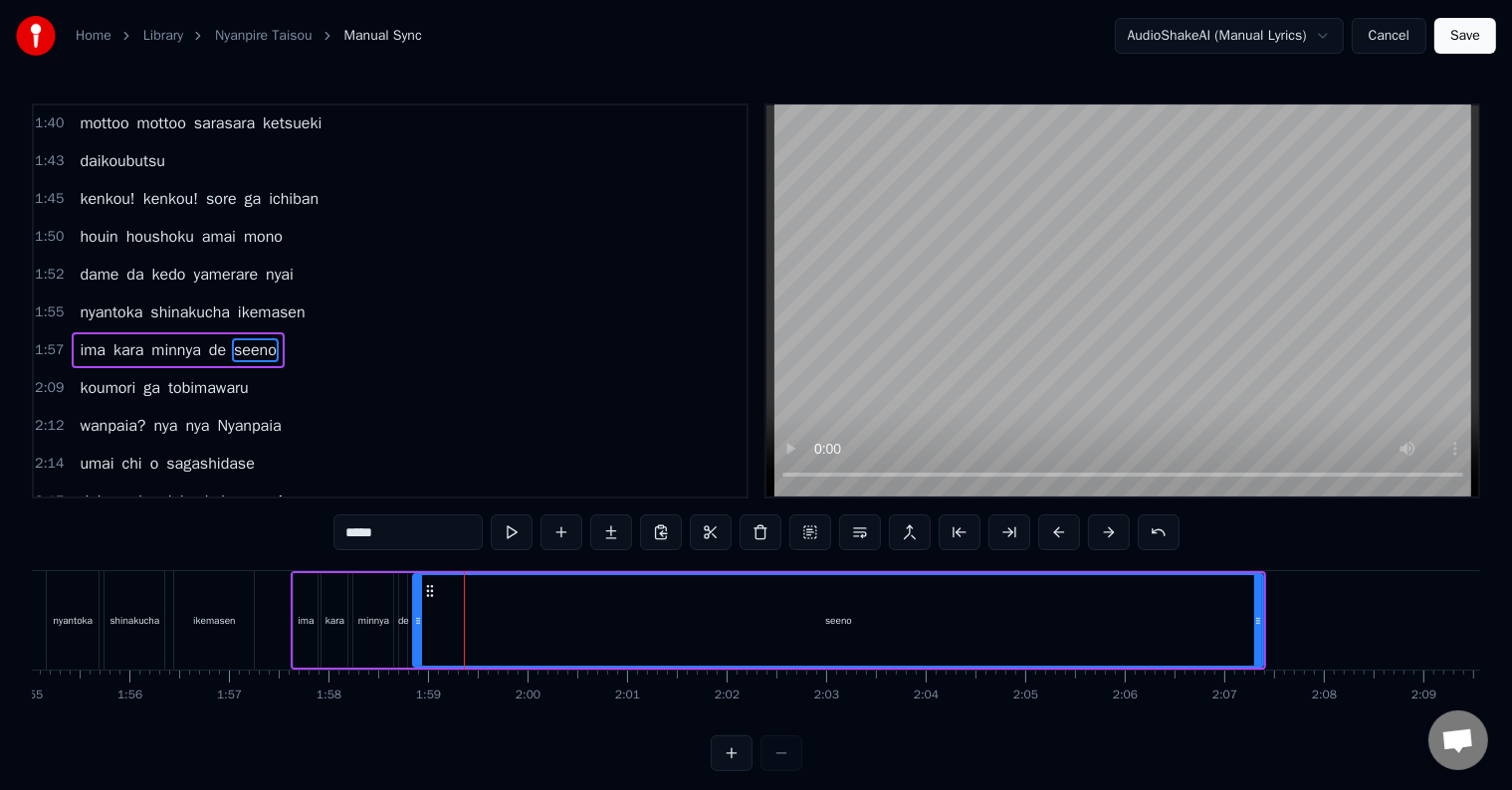 scroll, scrollTop: 957, scrollLeft: 0, axis: vertical 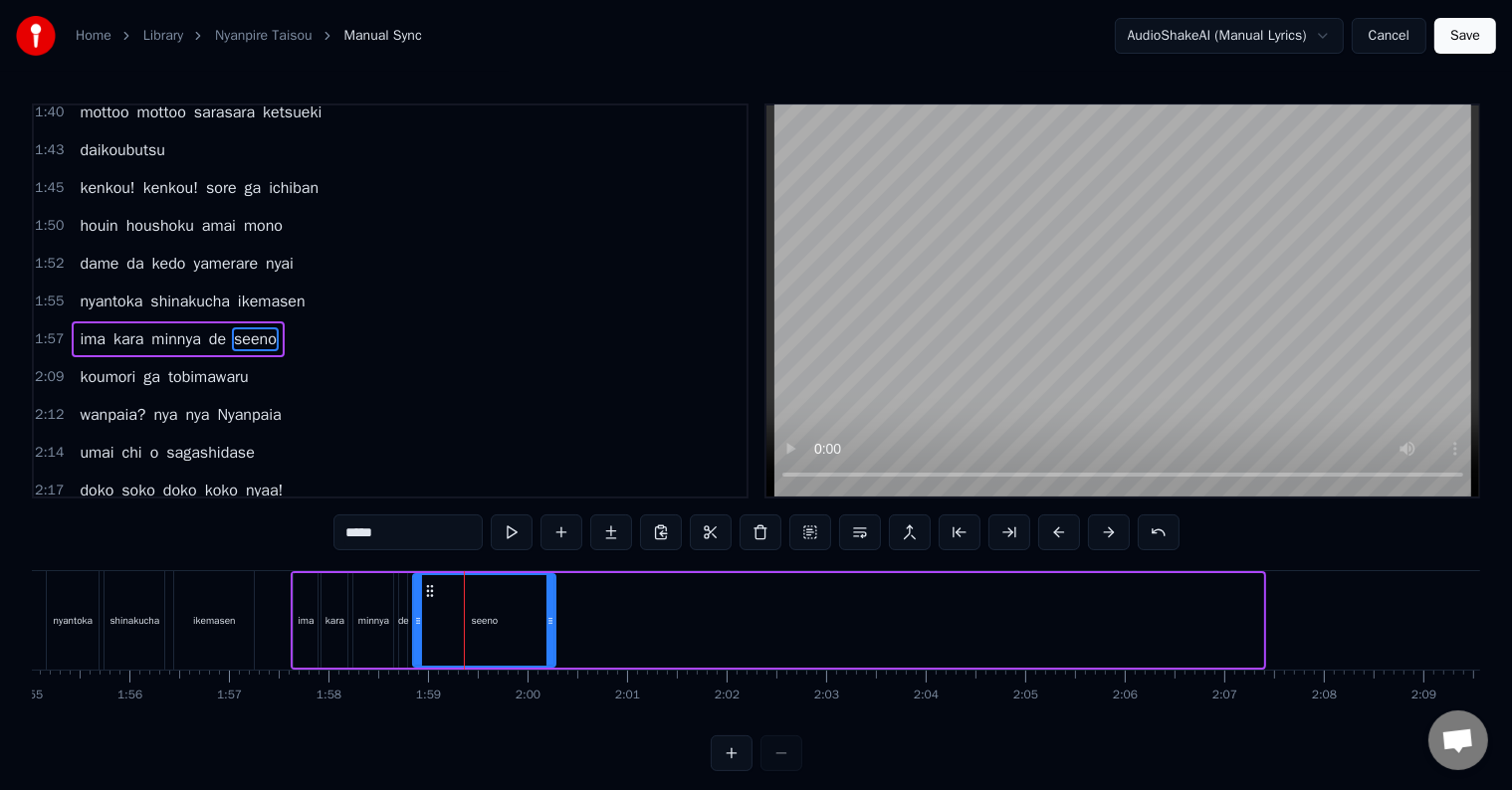 drag, startPoint x: 1256, startPoint y: 605, endPoint x: 545, endPoint y: 612, distance: 711.0345 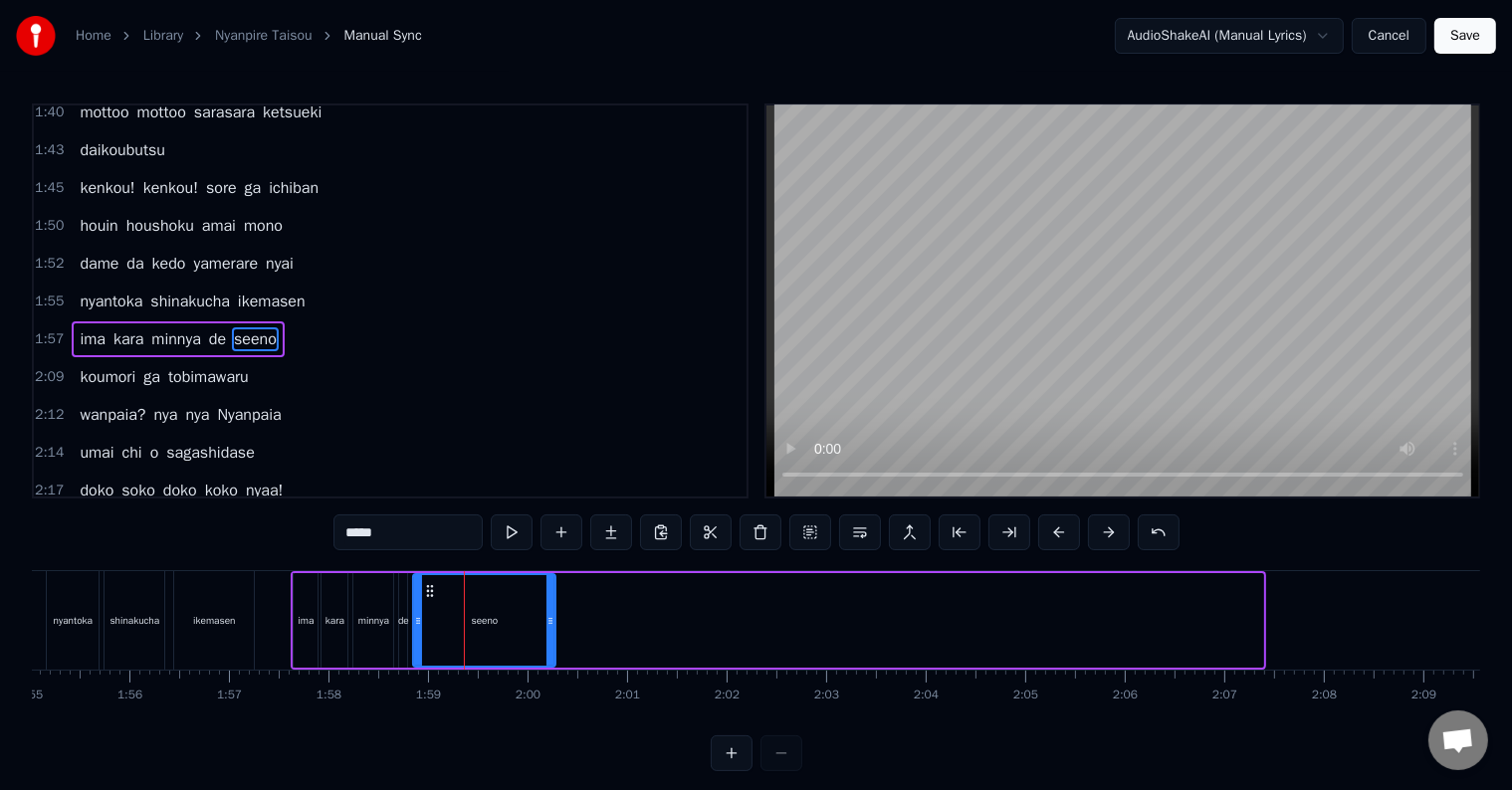 click at bounding box center [550, 620] 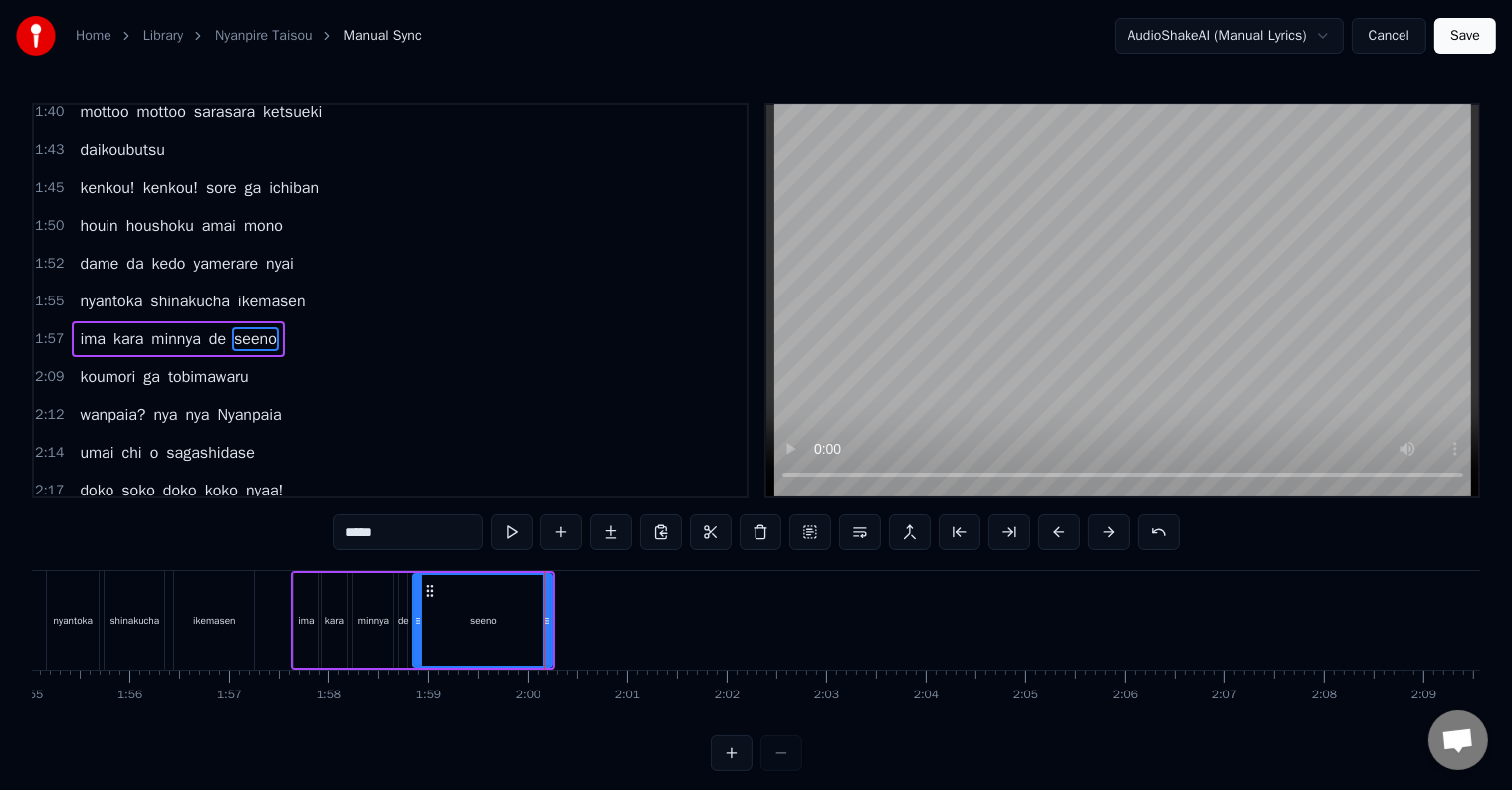 click on "minnya" at bounding box center [373, 620] 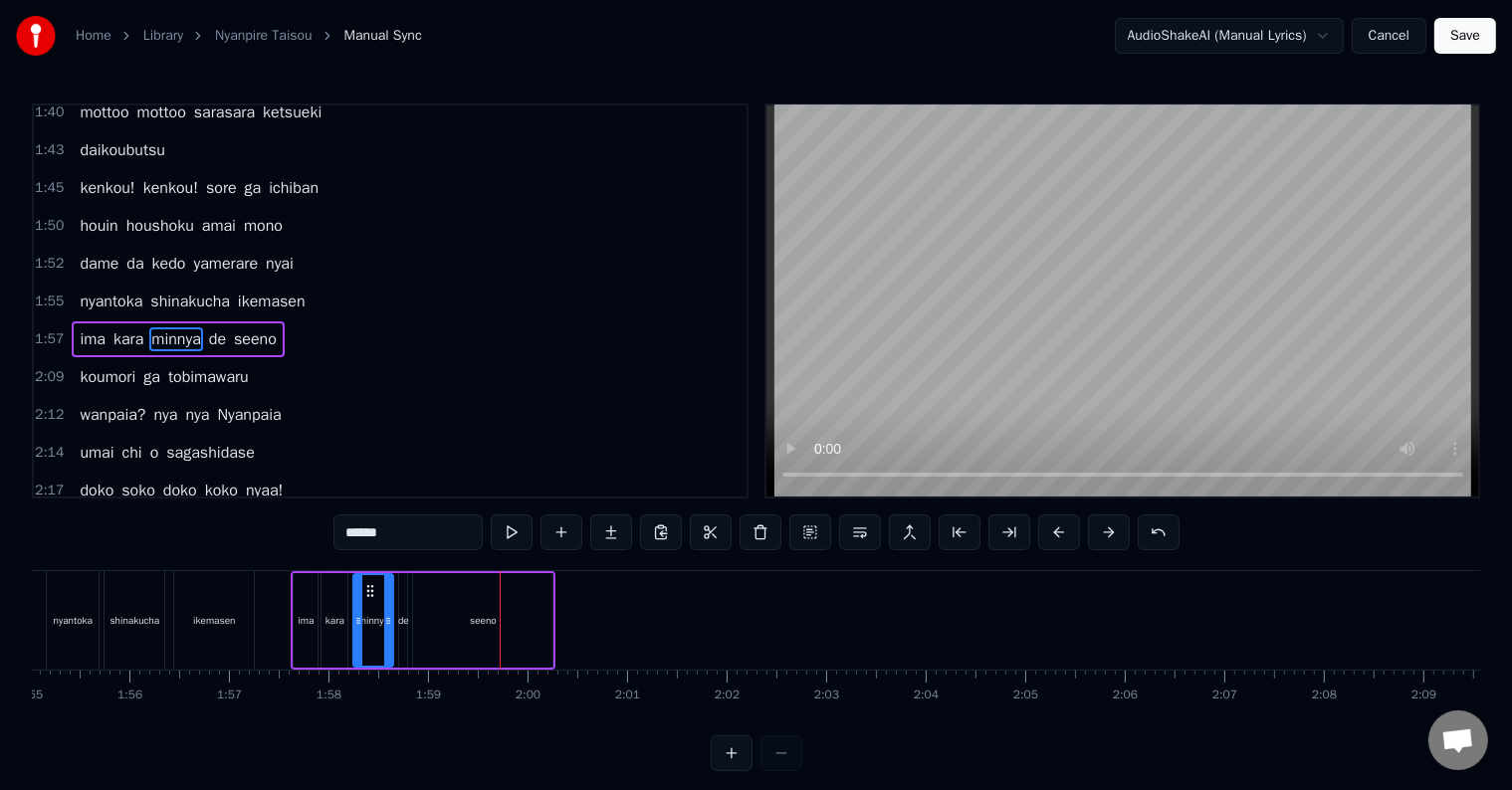 click on "seeno" at bounding box center (483, 620) 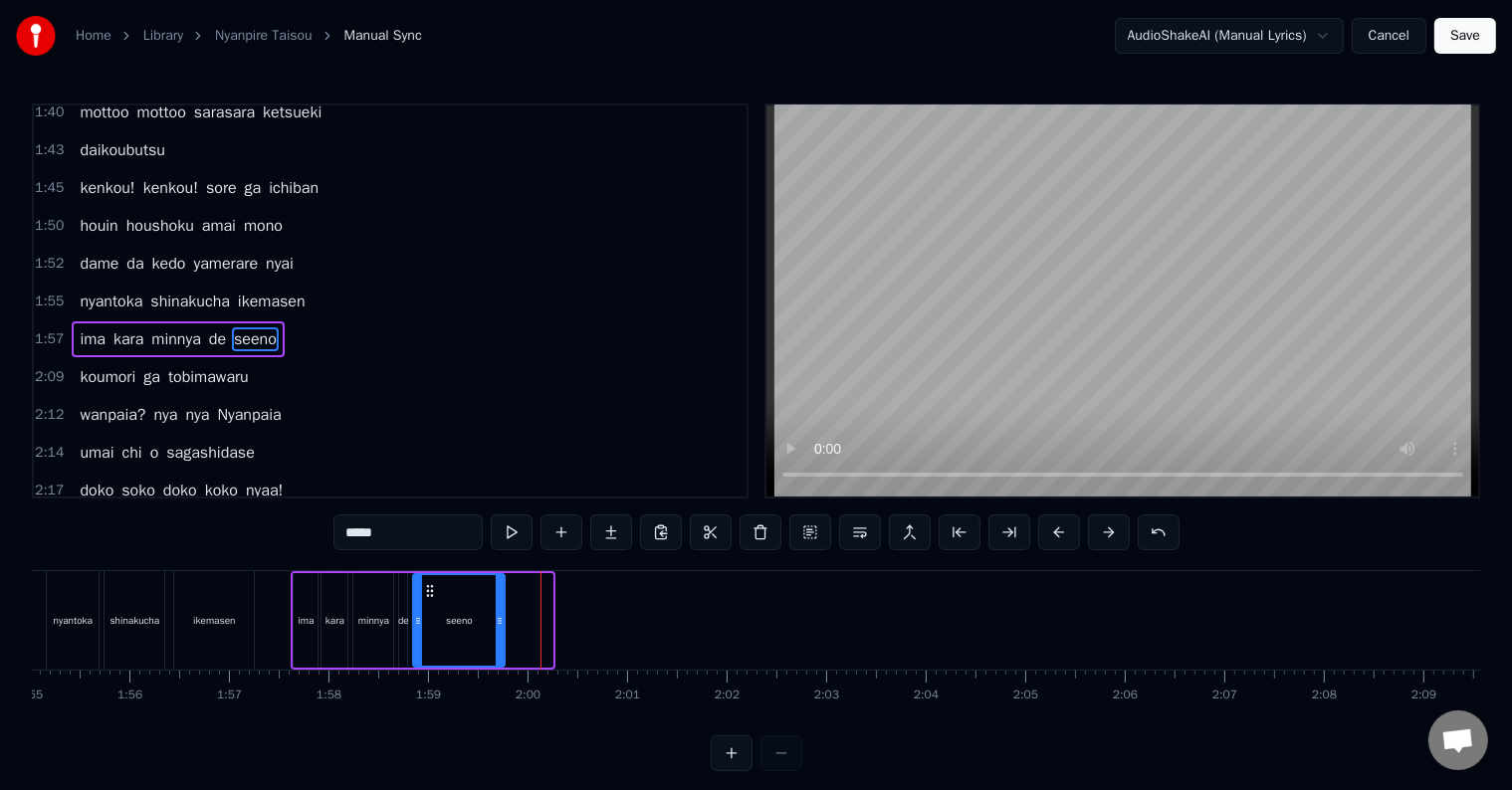 drag, startPoint x: 546, startPoint y: 619, endPoint x: 497, endPoint y: 628, distance: 49.819675 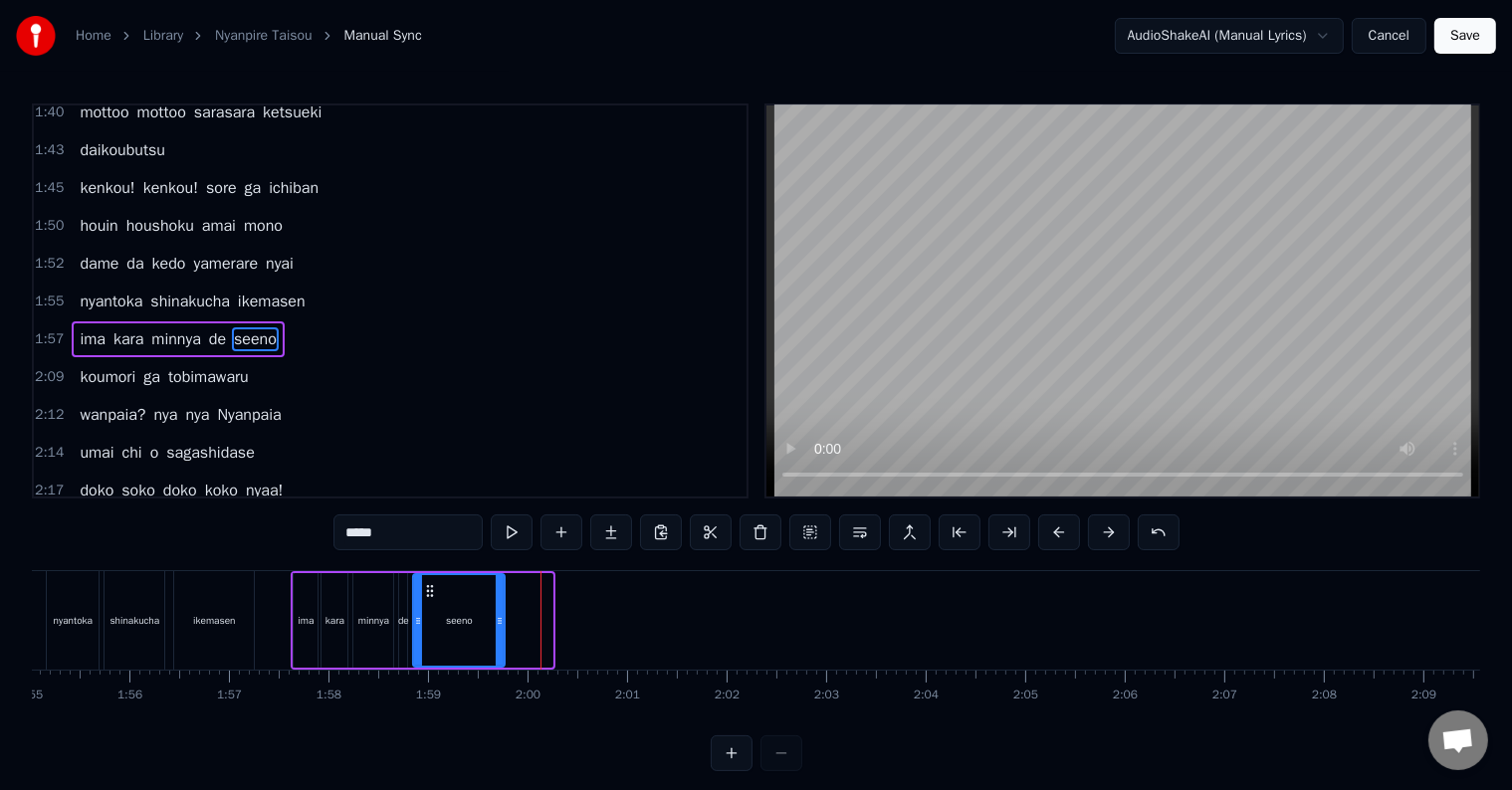 click at bounding box center (500, 620) 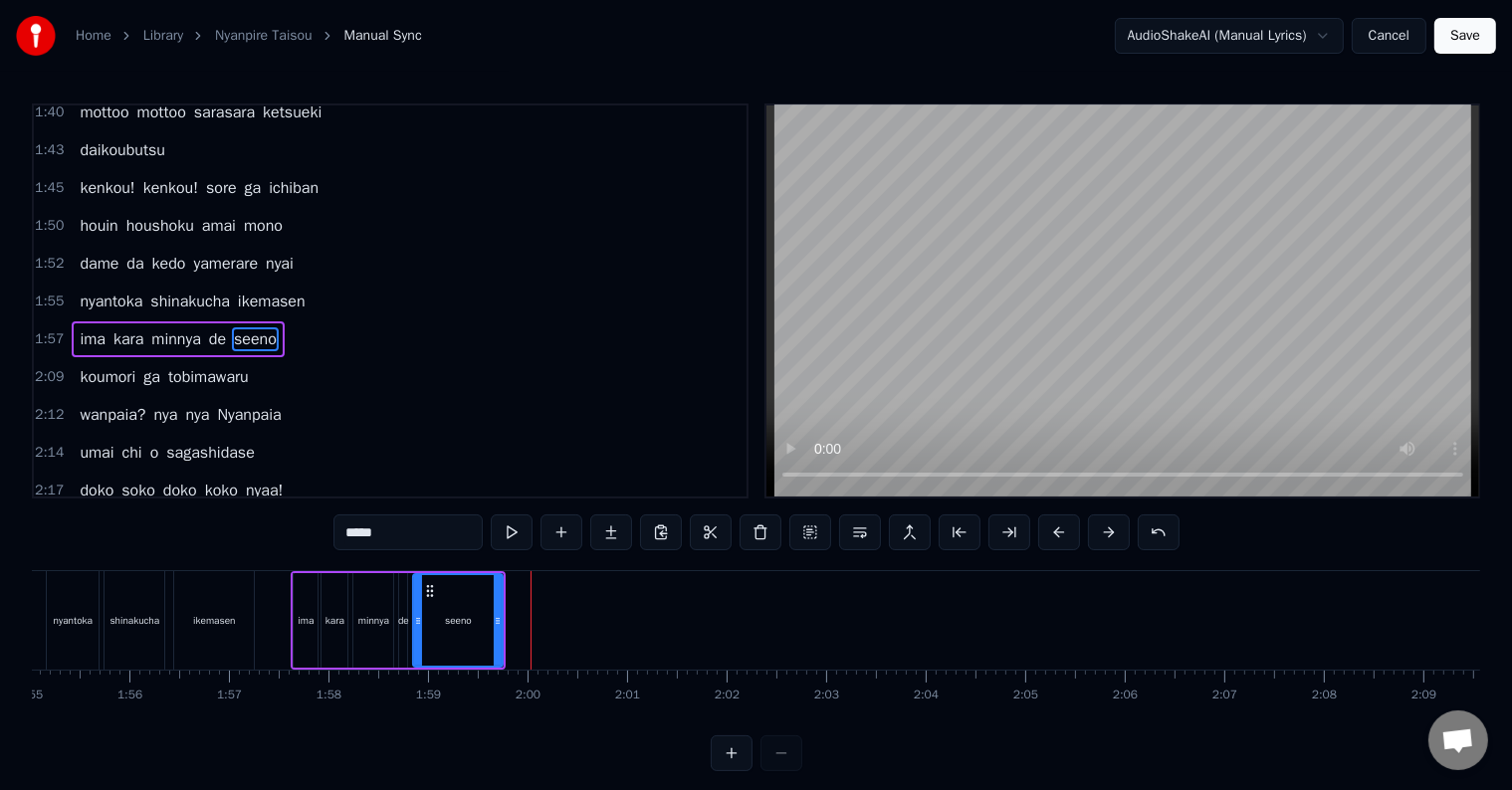 click on "ima" at bounding box center (306, 620) 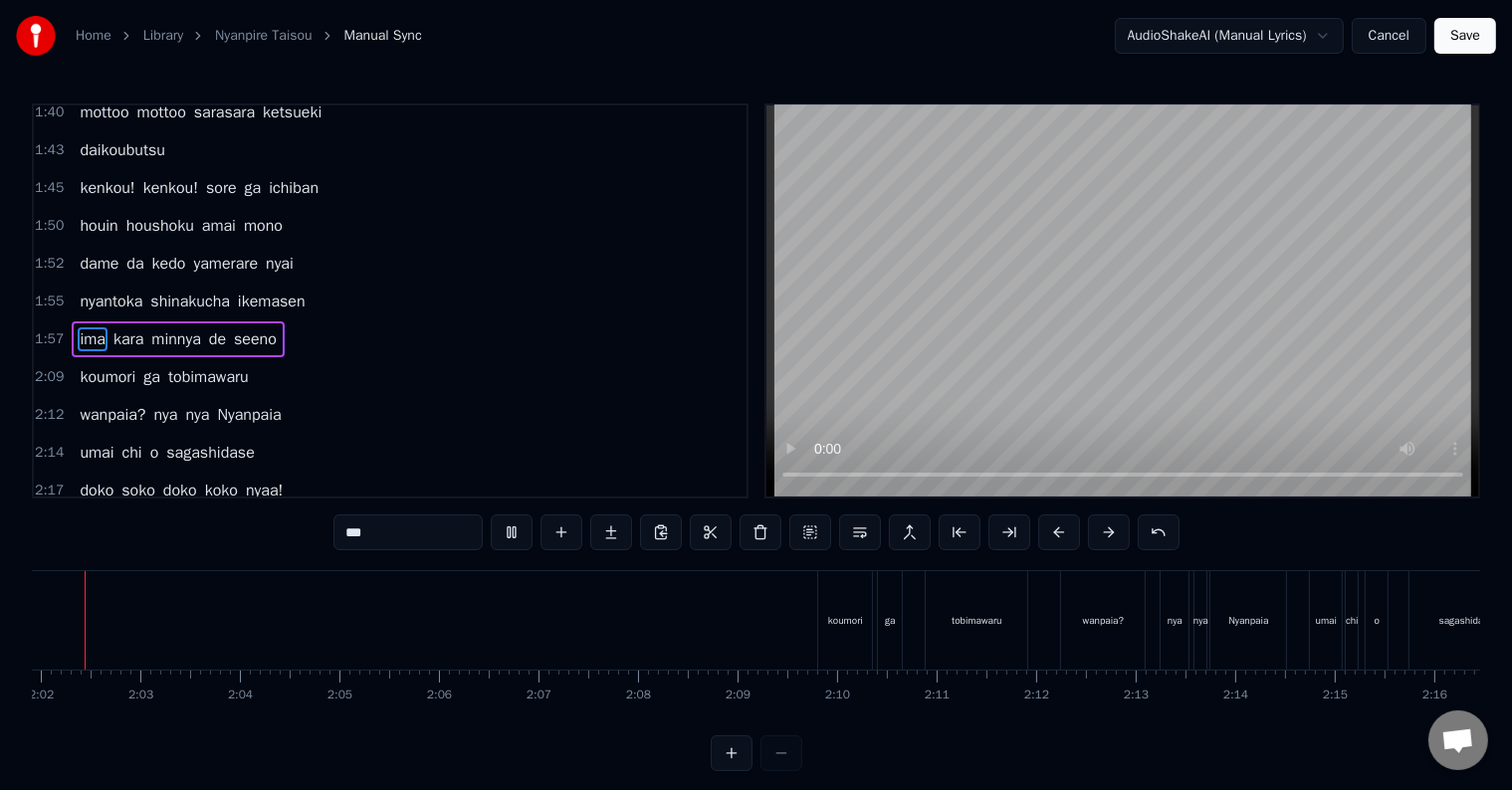 scroll, scrollTop: 0, scrollLeft: 12066, axis: horizontal 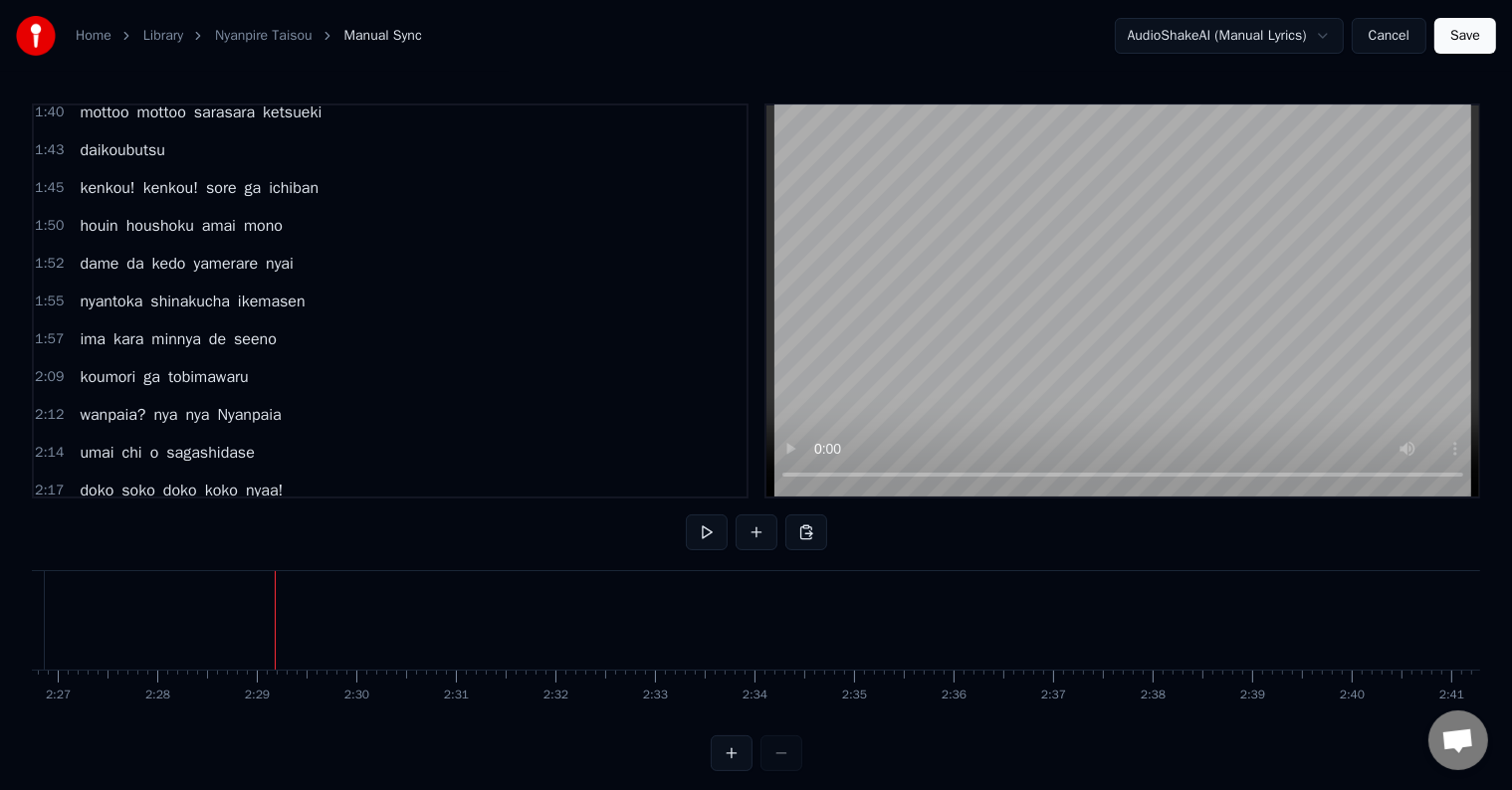click on "derinyasu" at bounding box center [2012, 620] 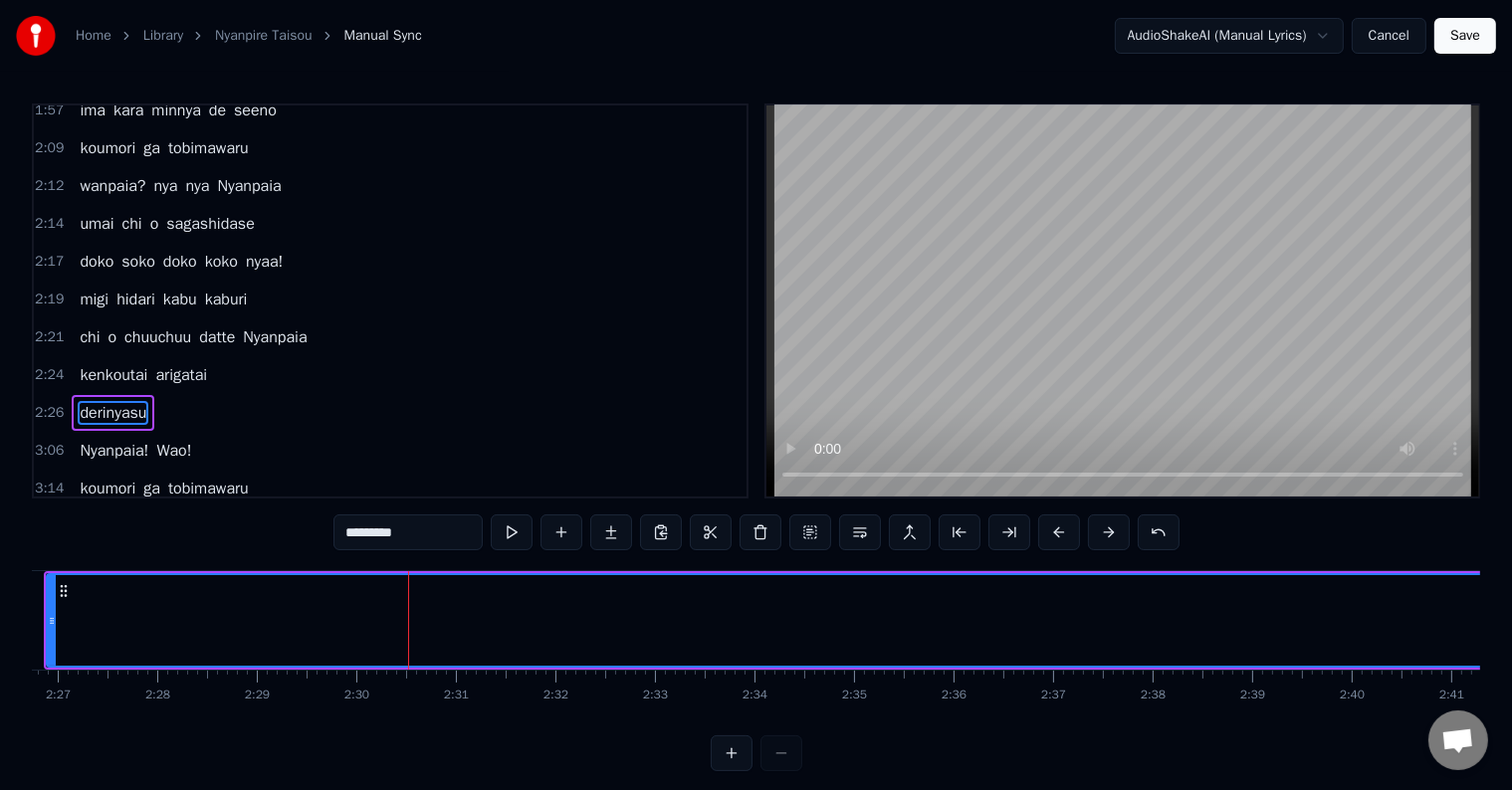 scroll, scrollTop: 1250, scrollLeft: 0, axis: vertical 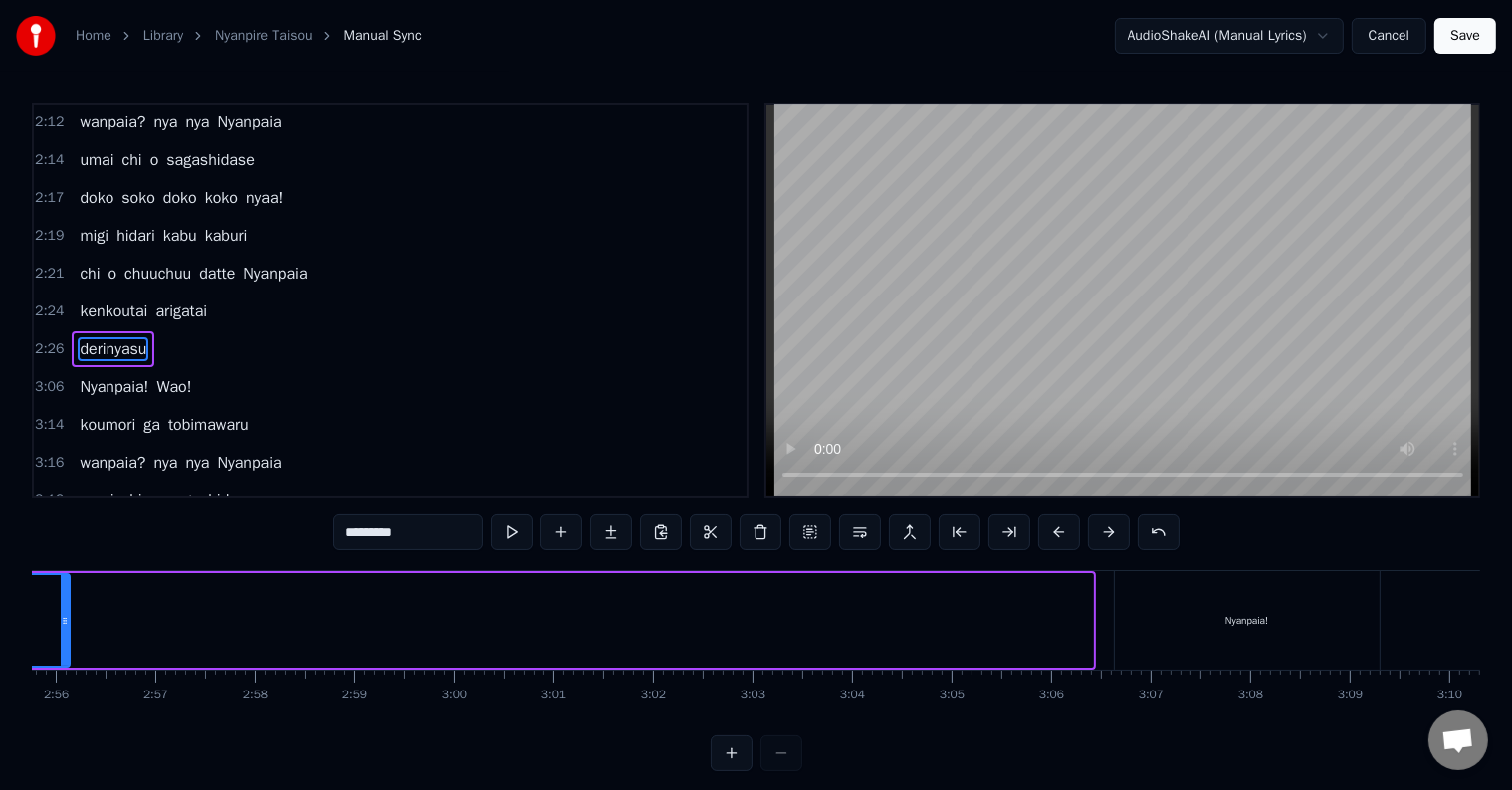 drag, startPoint x: 1087, startPoint y: 620, endPoint x: 64, endPoint y: 631, distance: 1023.0591 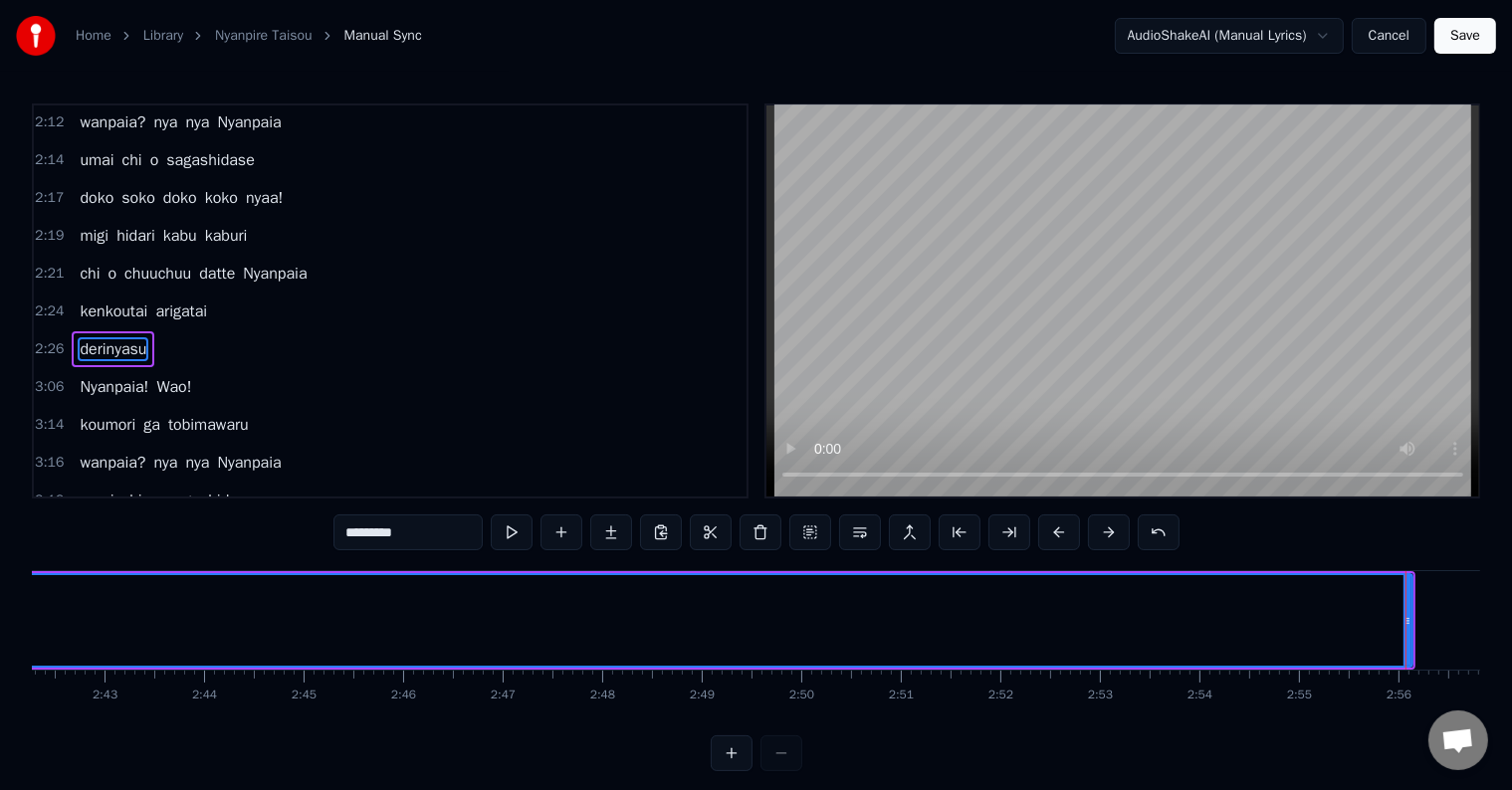 scroll, scrollTop: 0, scrollLeft: 16217, axis: horizontal 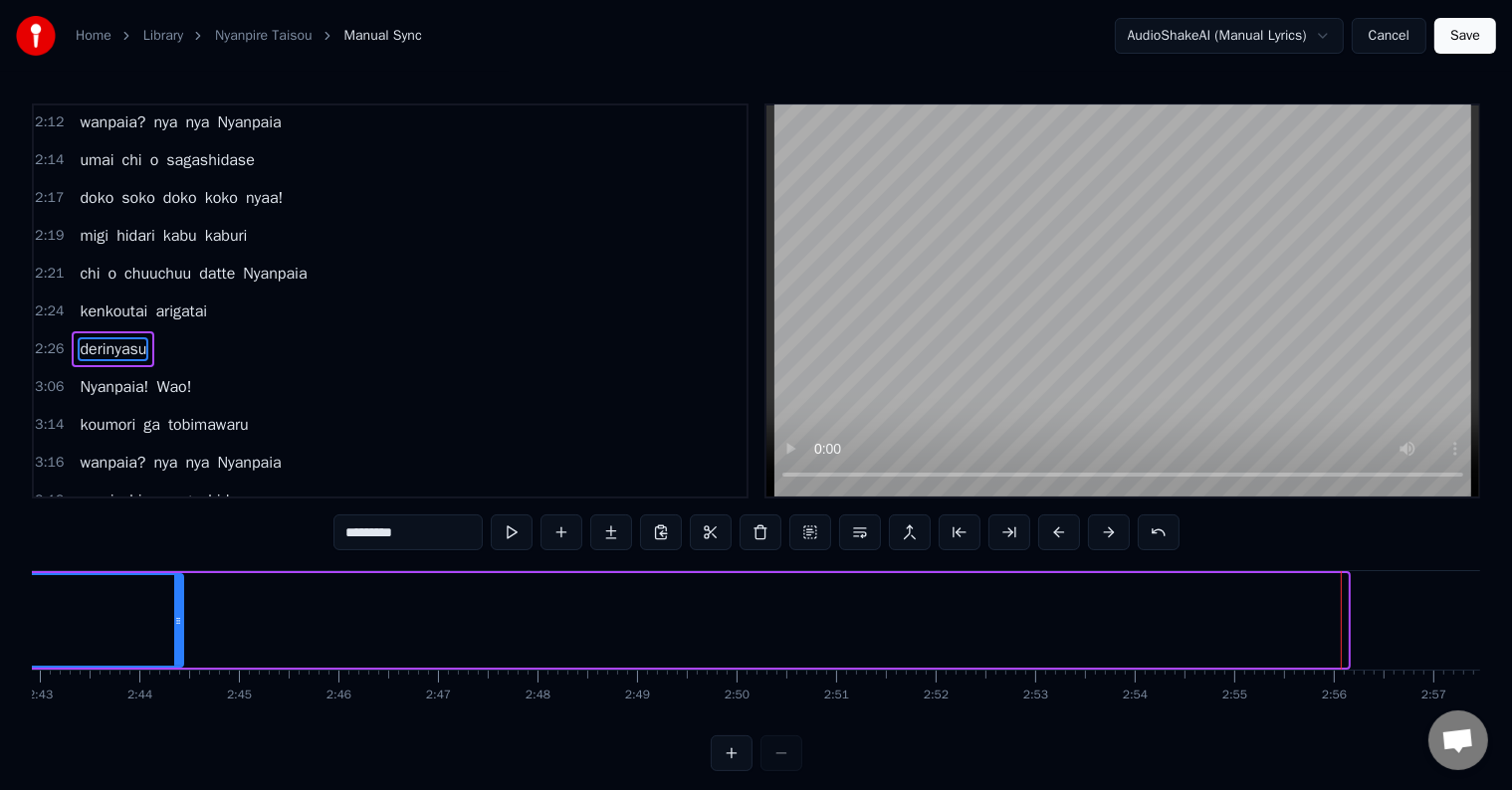 drag, startPoint x: 1341, startPoint y: 614, endPoint x: 104, endPoint y: 629, distance: 1237.0909 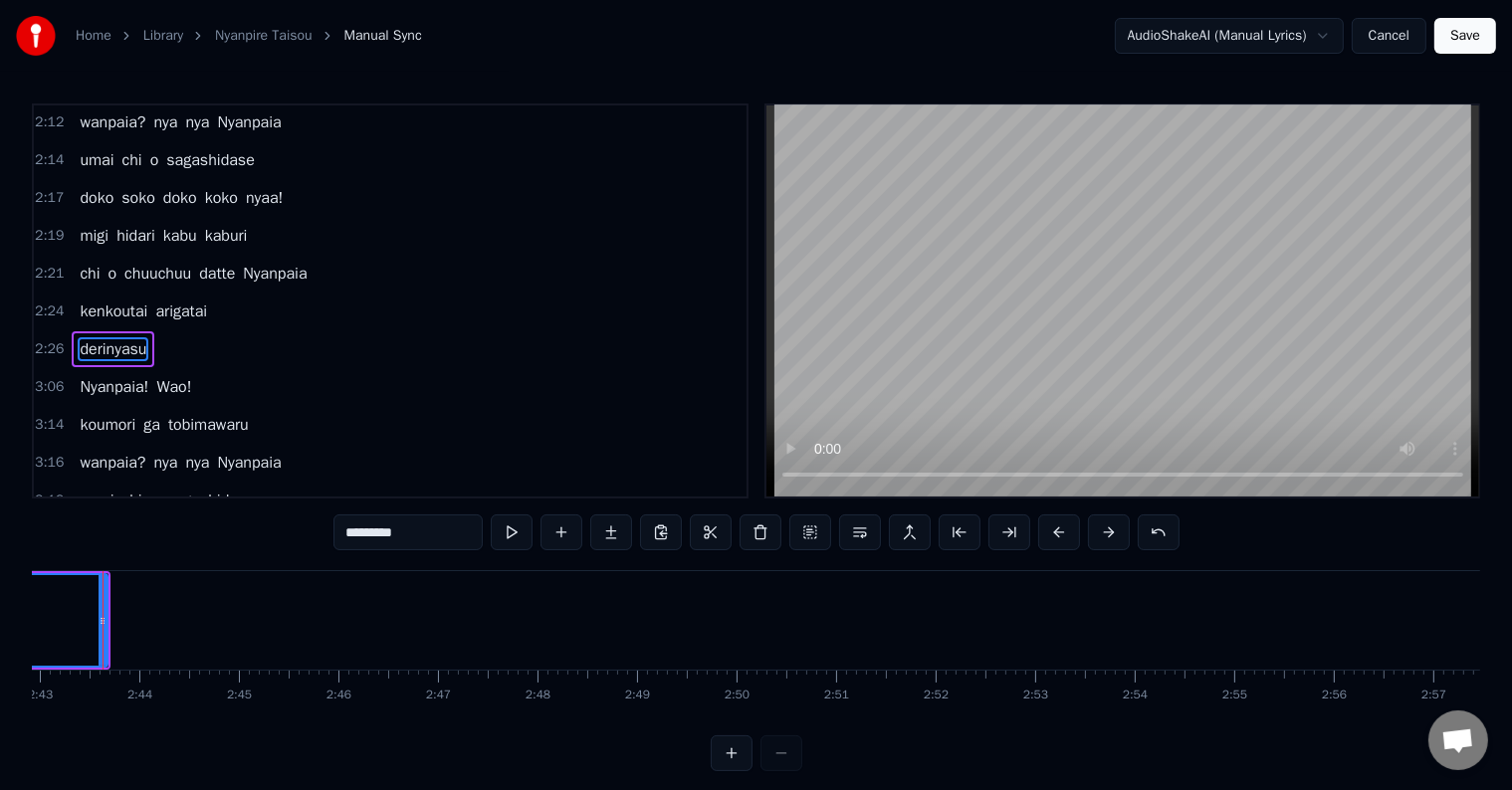 scroll, scrollTop: 0, scrollLeft: 16188, axis: horizontal 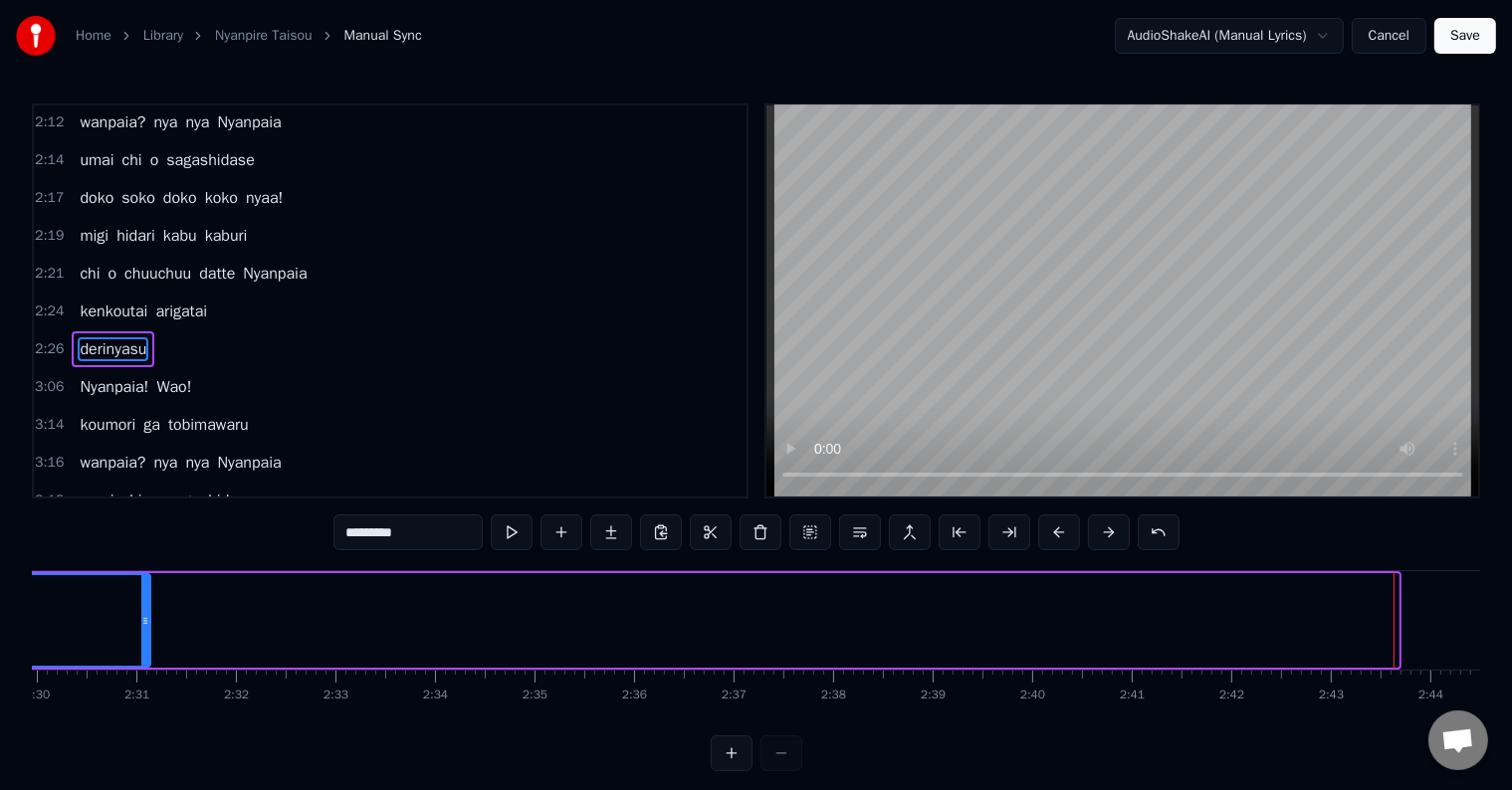 drag, startPoint x: 1392, startPoint y: 613, endPoint x: 109, endPoint y: 653, distance: 1283.623 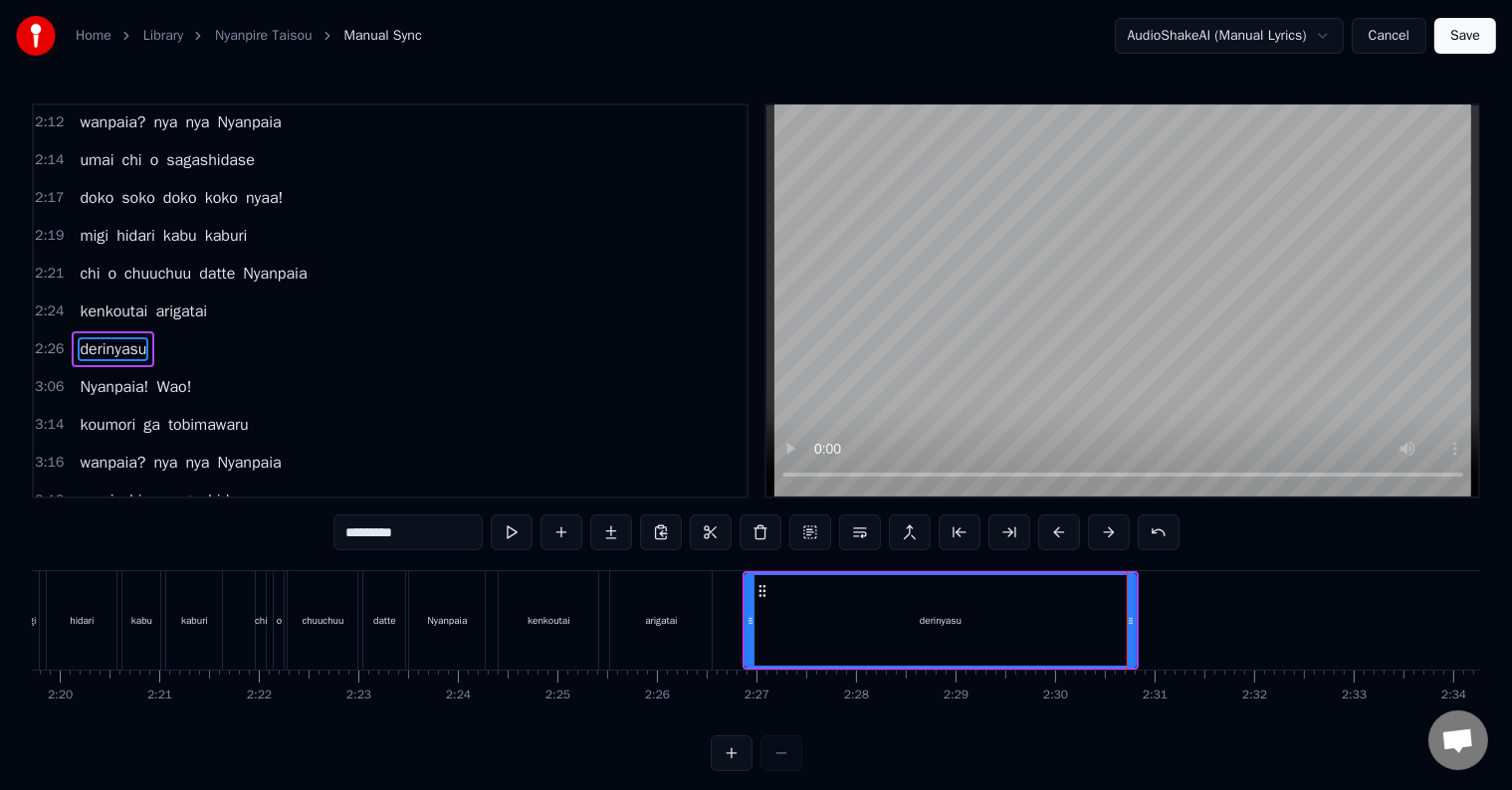 scroll, scrollTop: 0, scrollLeft: 13856, axis: horizontal 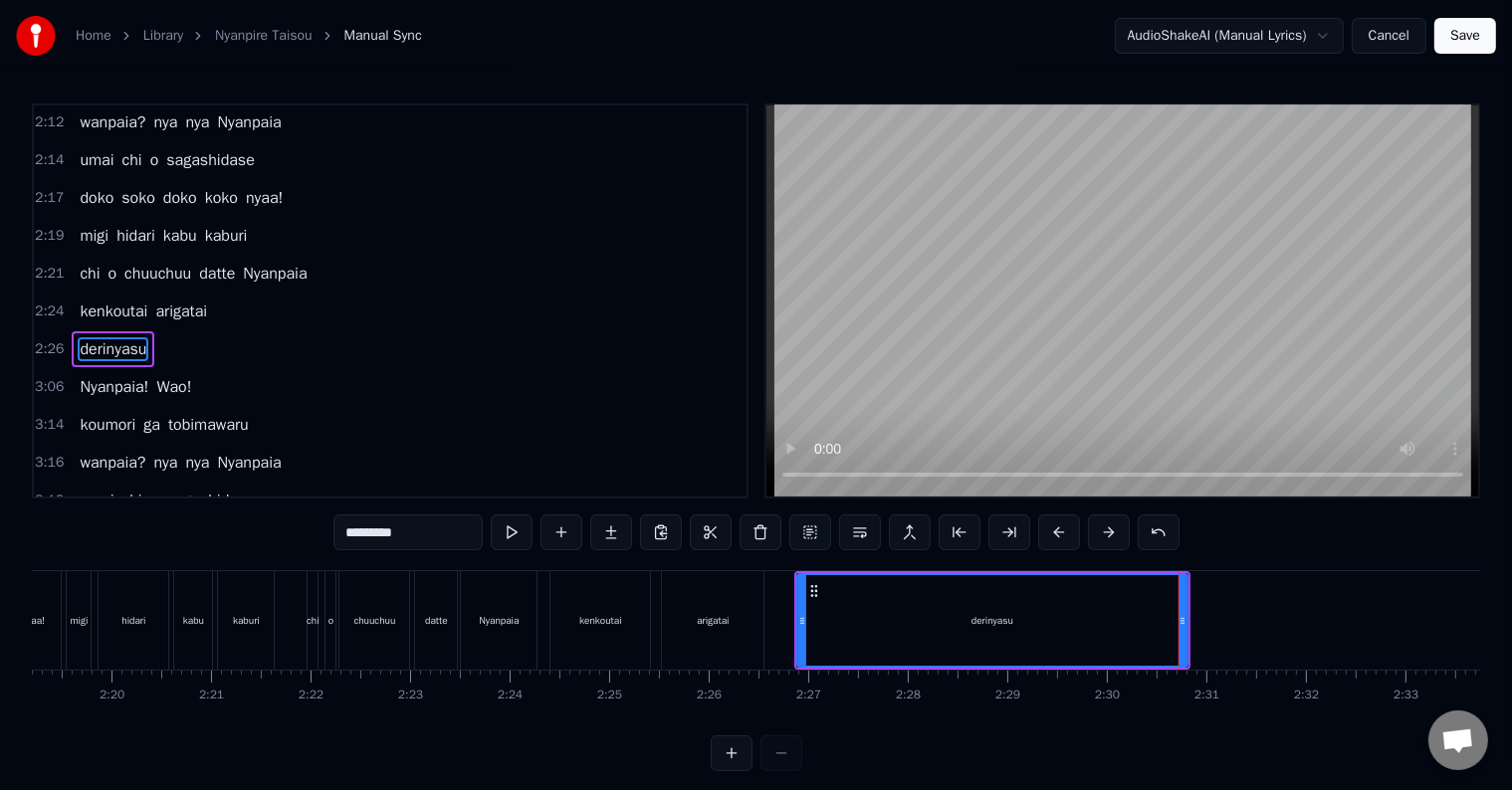 click on "arigatai" at bounding box center [713, 620] 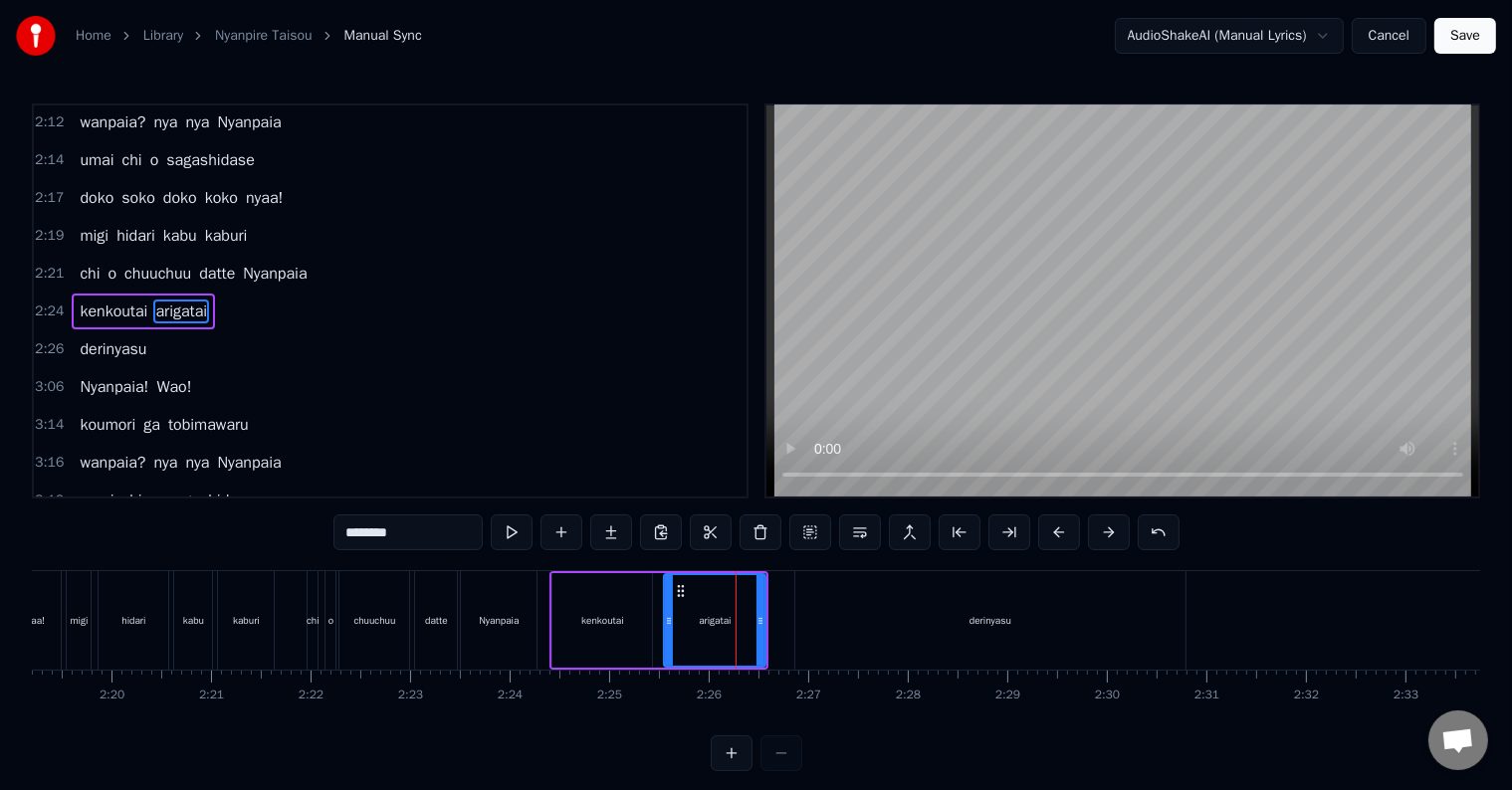 scroll, scrollTop: 1214, scrollLeft: 0, axis: vertical 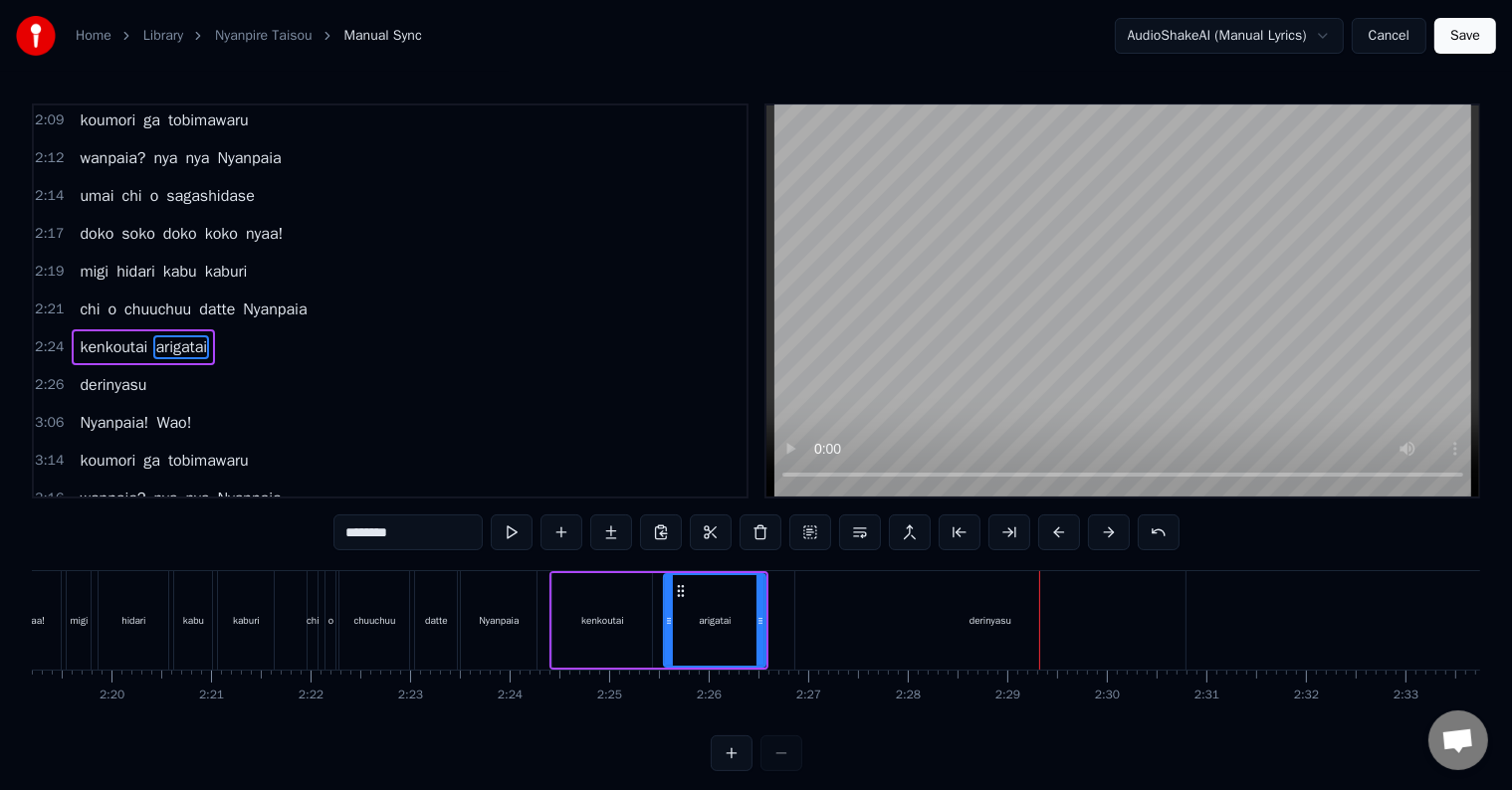 click on "derinyasu" at bounding box center [989, 620] 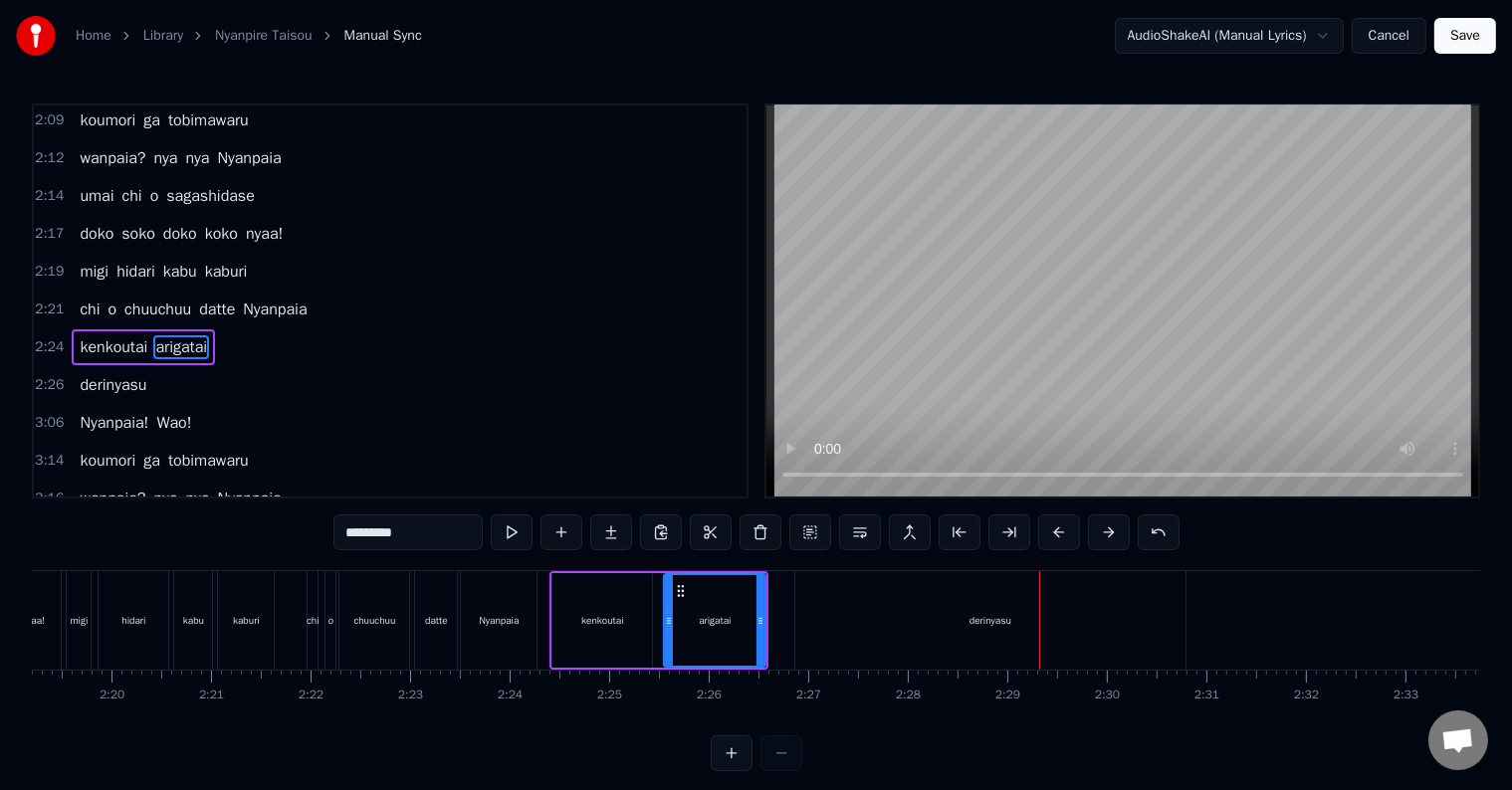 scroll, scrollTop: 1250, scrollLeft: 0, axis: vertical 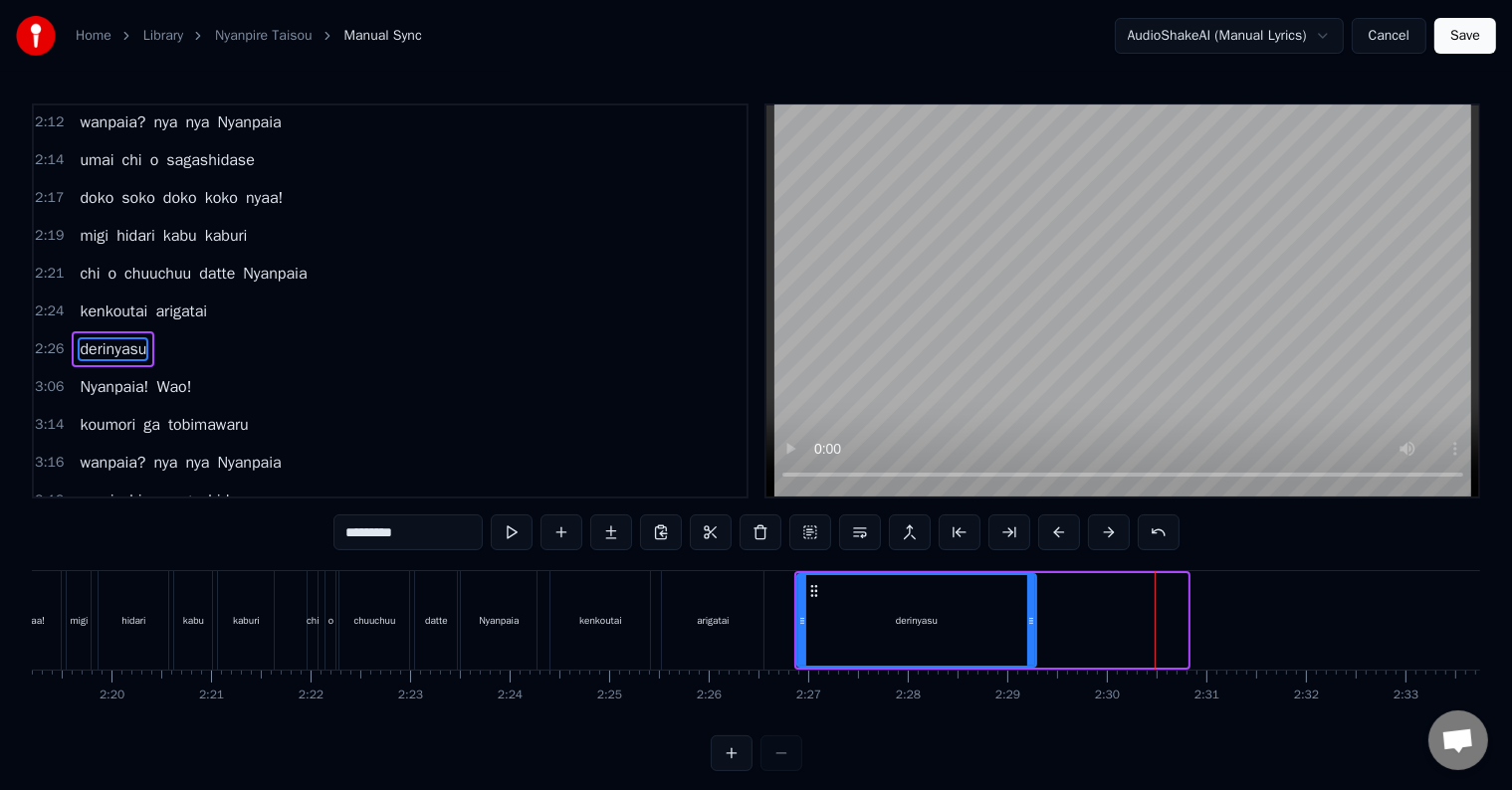 drag, startPoint x: 1183, startPoint y: 622, endPoint x: 1017, endPoint y: 633, distance: 166.36406 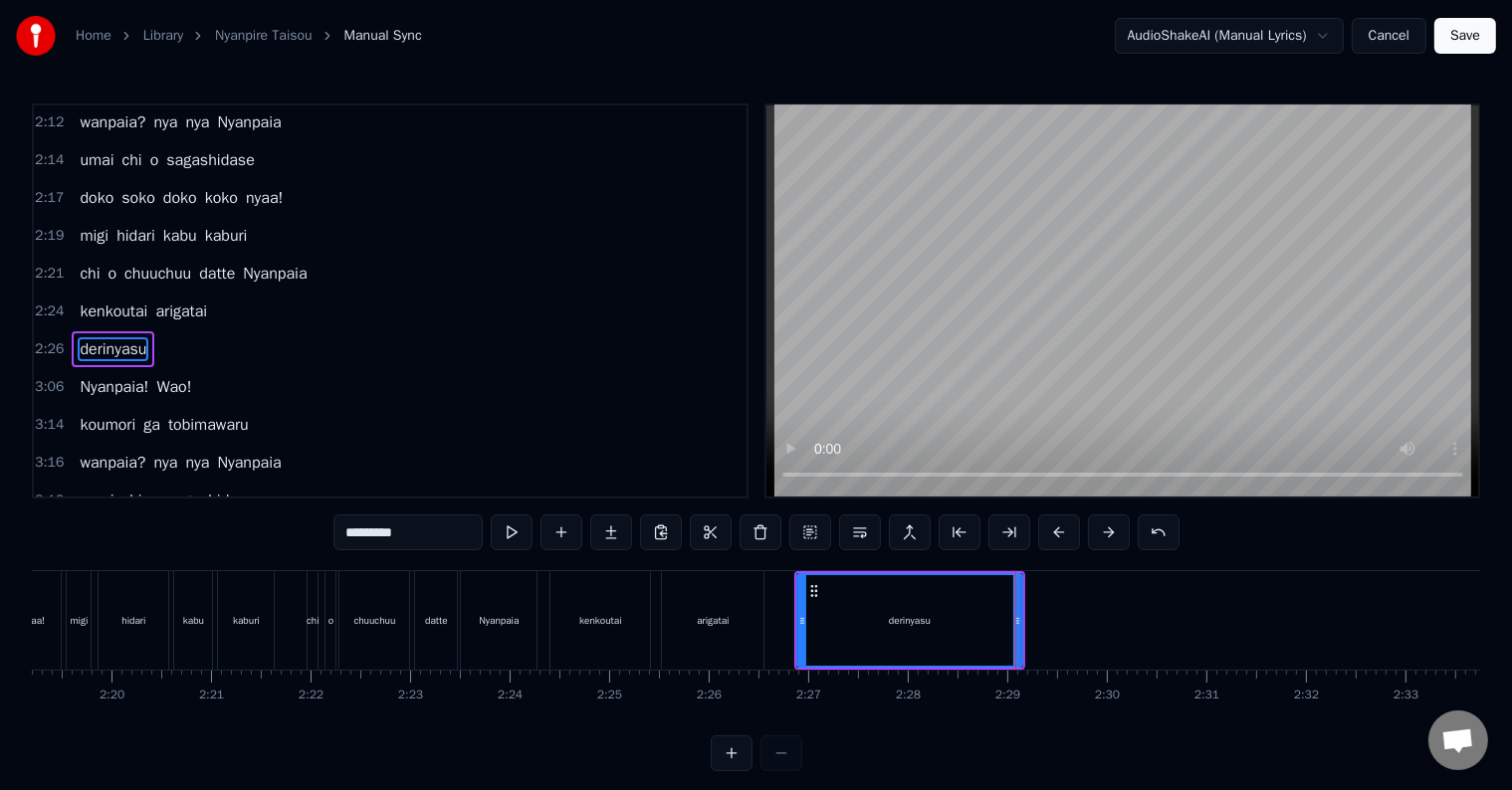 click on "derinyasu" at bounding box center (909, 620) 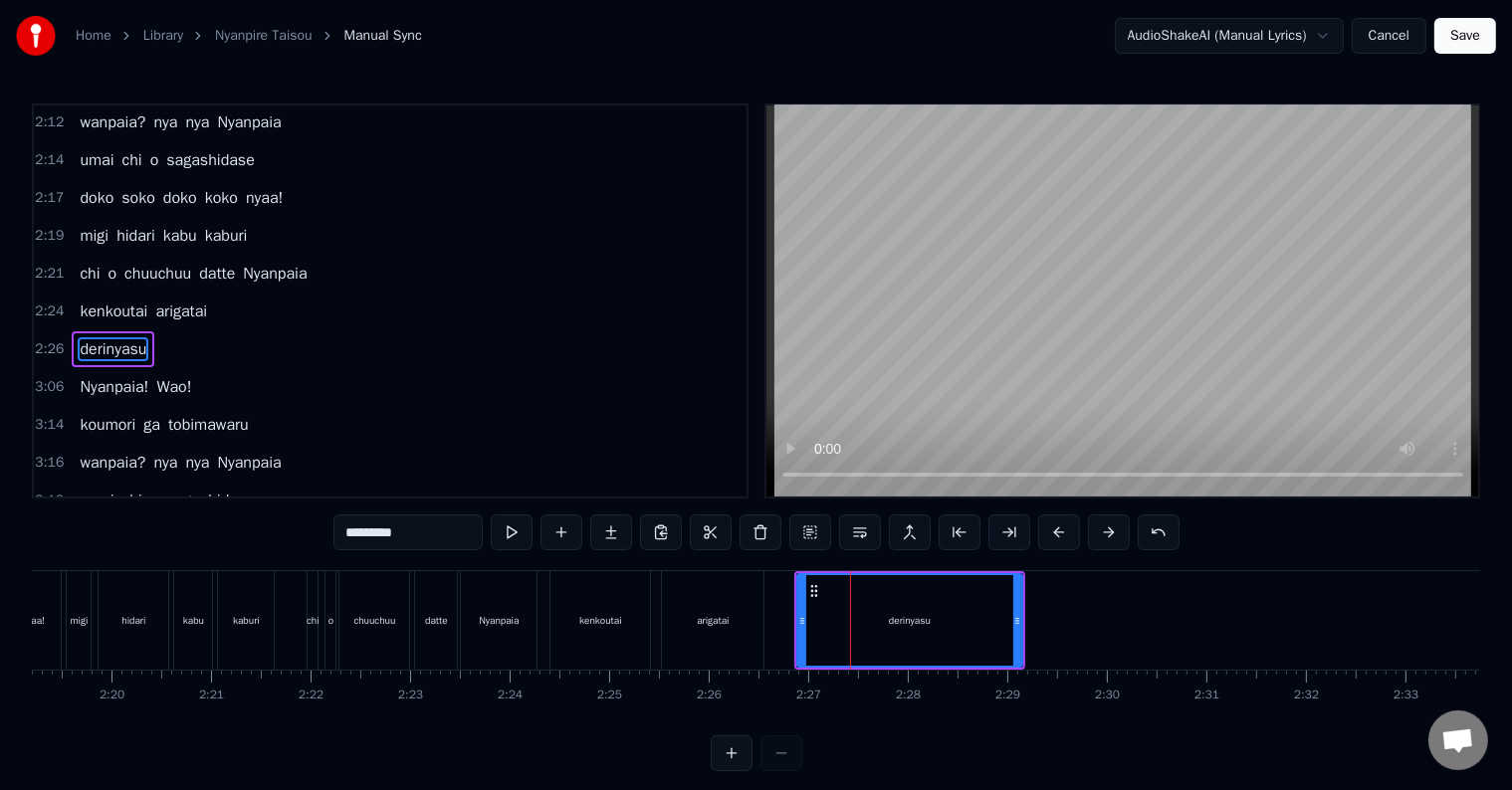 click on "kenkoutai" at bounding box center (600, 620) 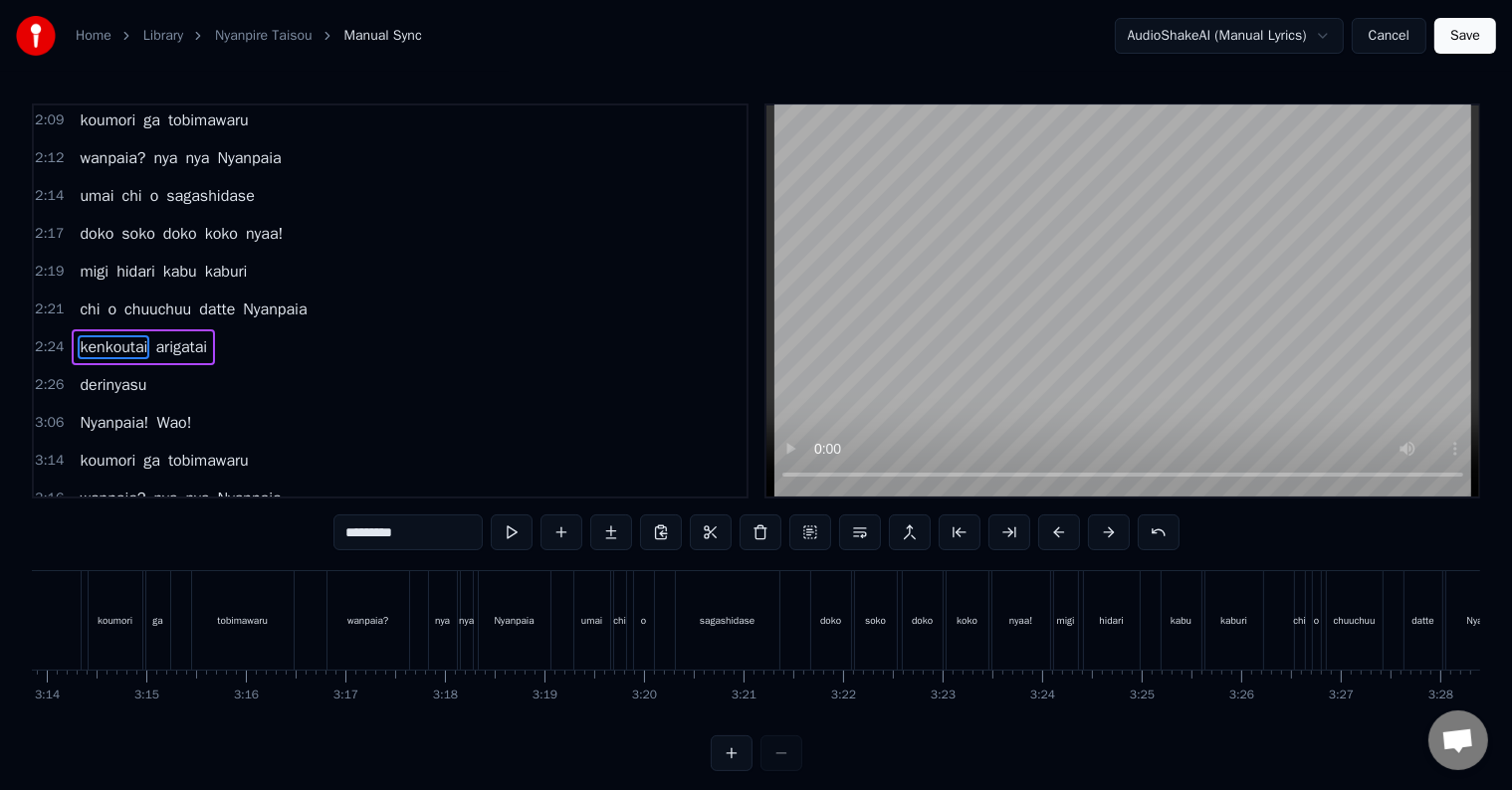 scroll, scrollTop: 0, scrollLeft: 19231, axis: horizontal 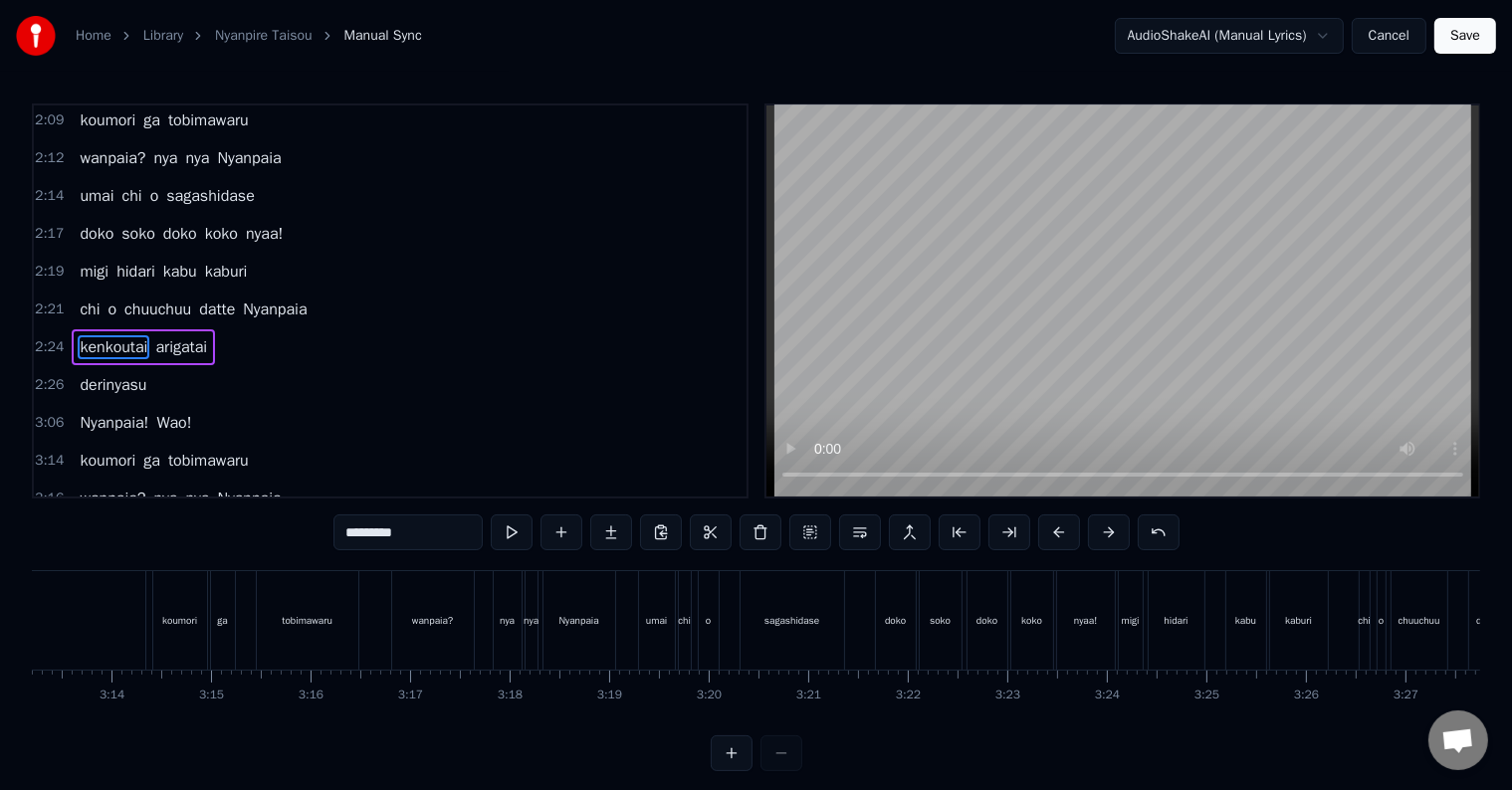 drag, startPoint x: 1230, startPoint y: 708, endPoint x: 1164, endPoint y: 708, distance: 66 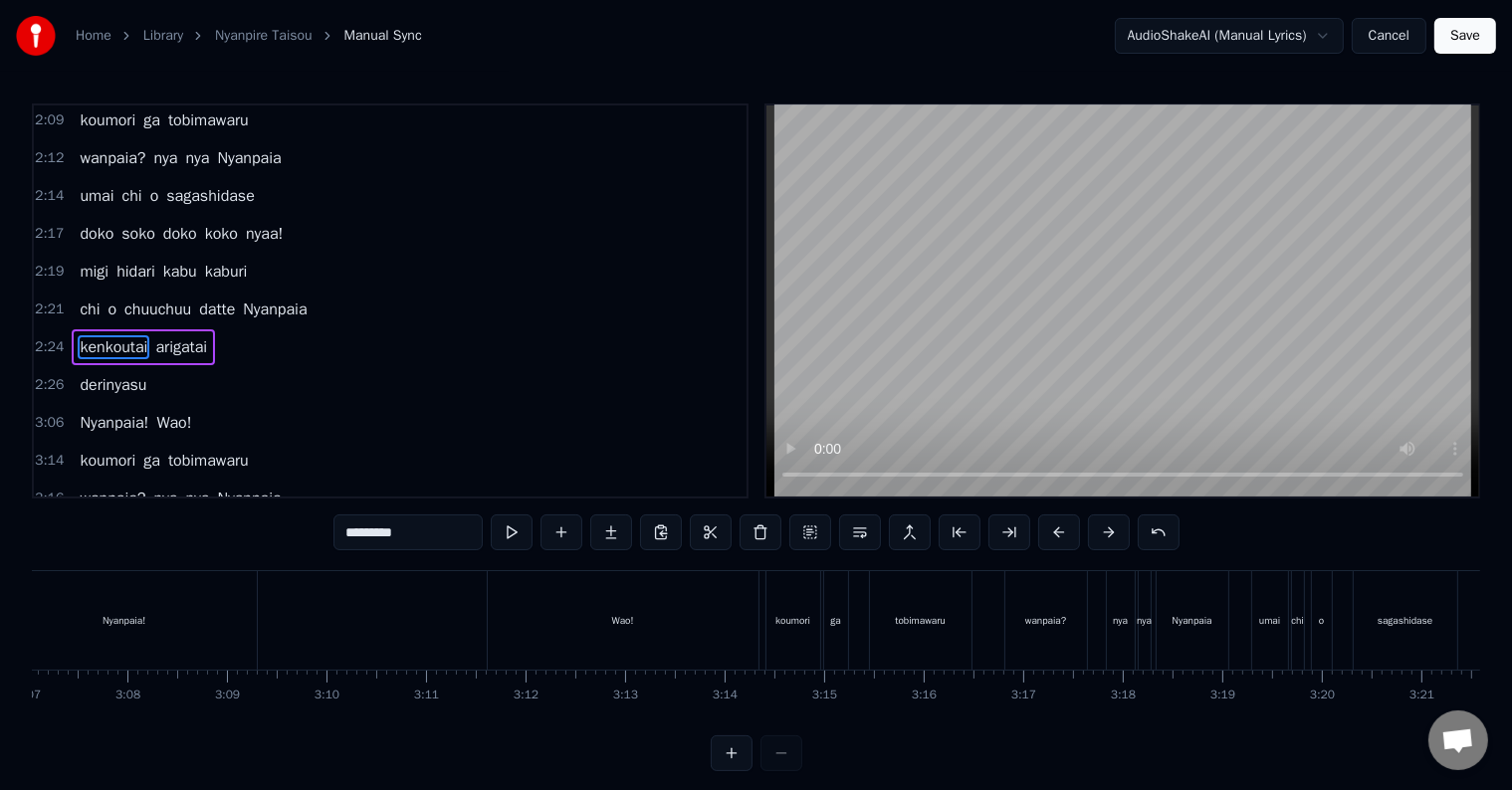 scroll, scrollTop: 0, scrollLeft: 18423, axis: horizontal 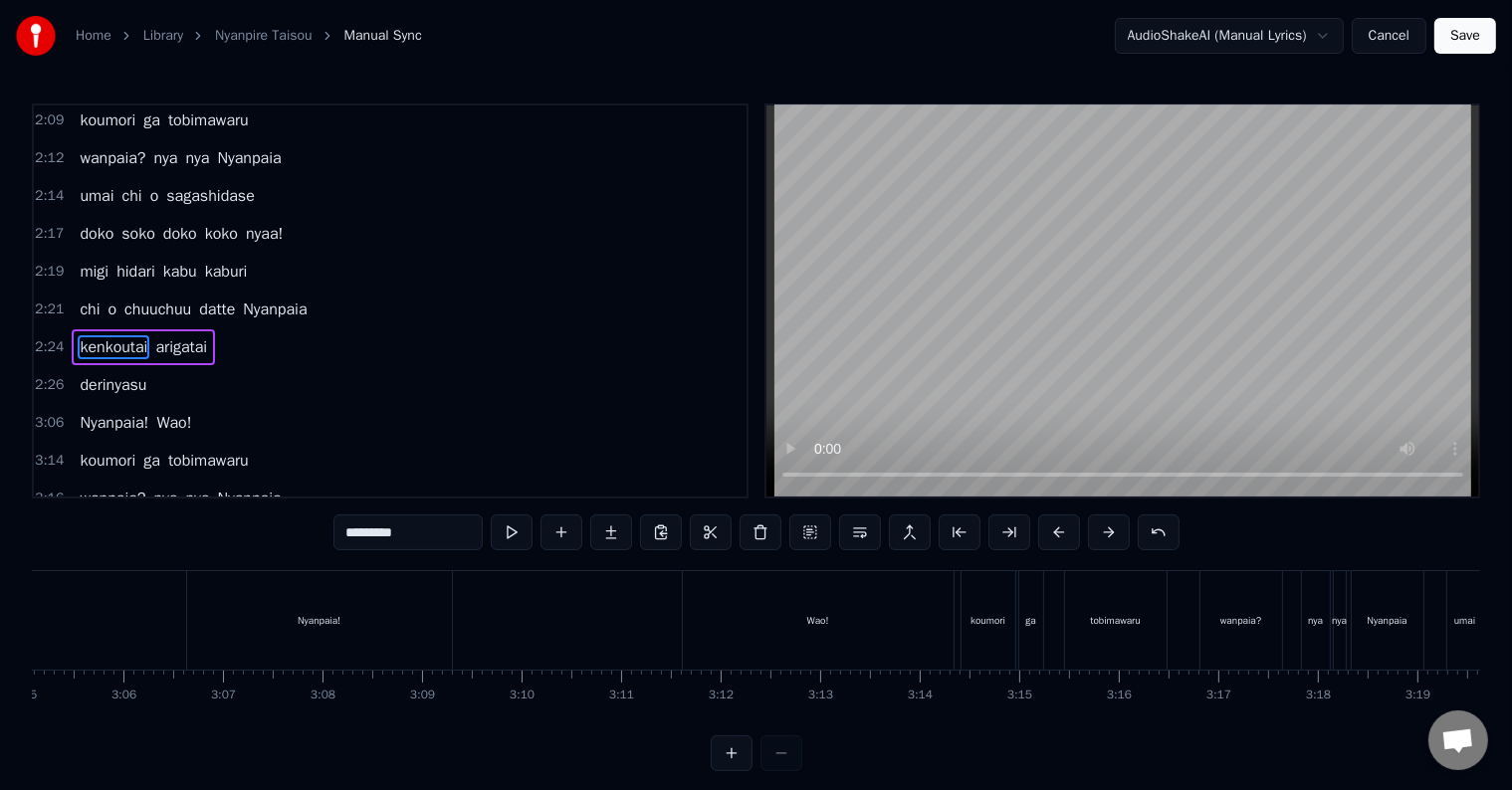 drag, startPoint x: 1210, startPoint y: 736, endPoint x: 1194, endPoint y: 736, distance: 16 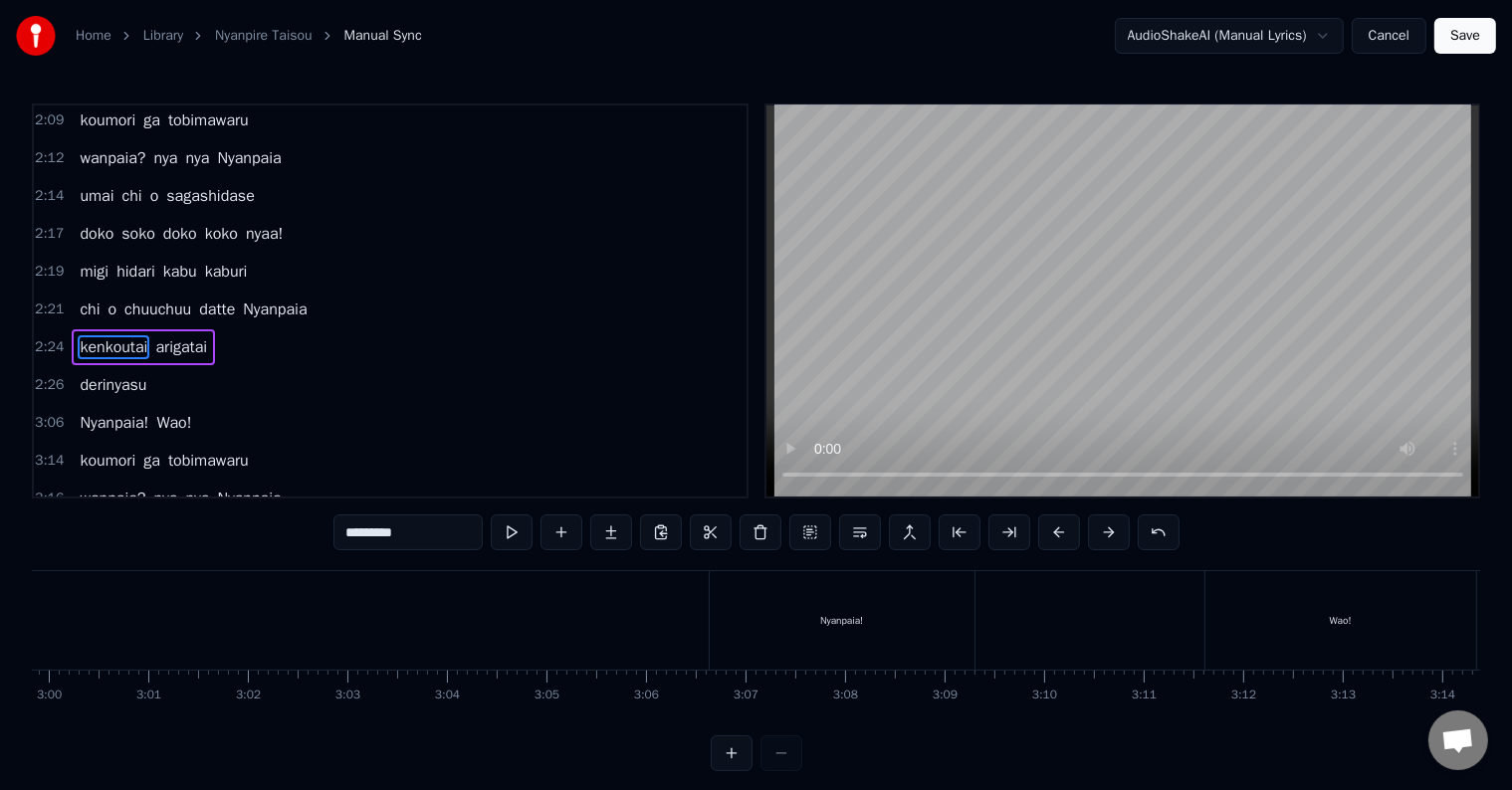 click on "Nyanpaia!" at bounding box center (842, 620) 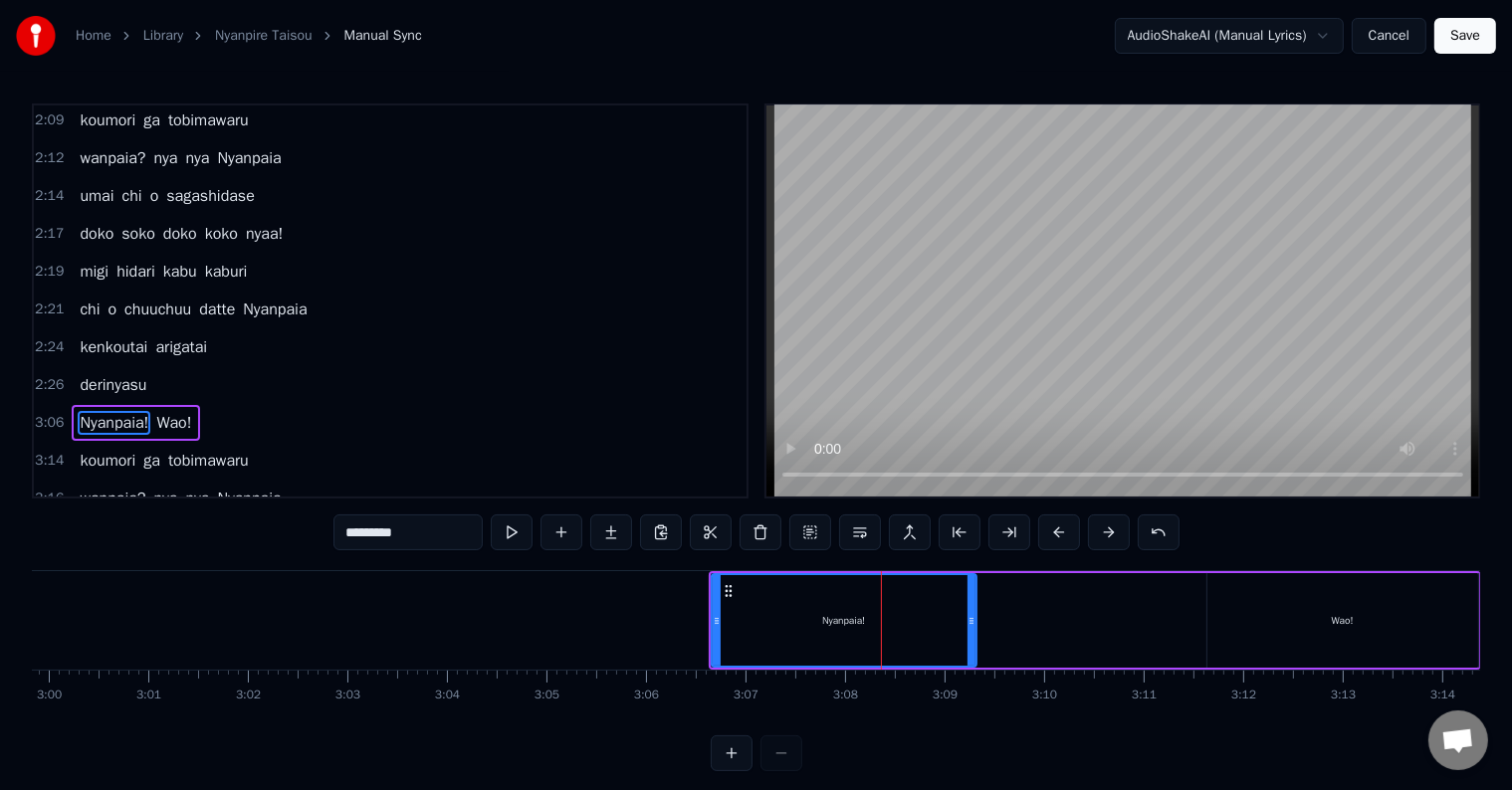 scroll, scrollTop: 1286, scrollLeft: 0, axis: vertical 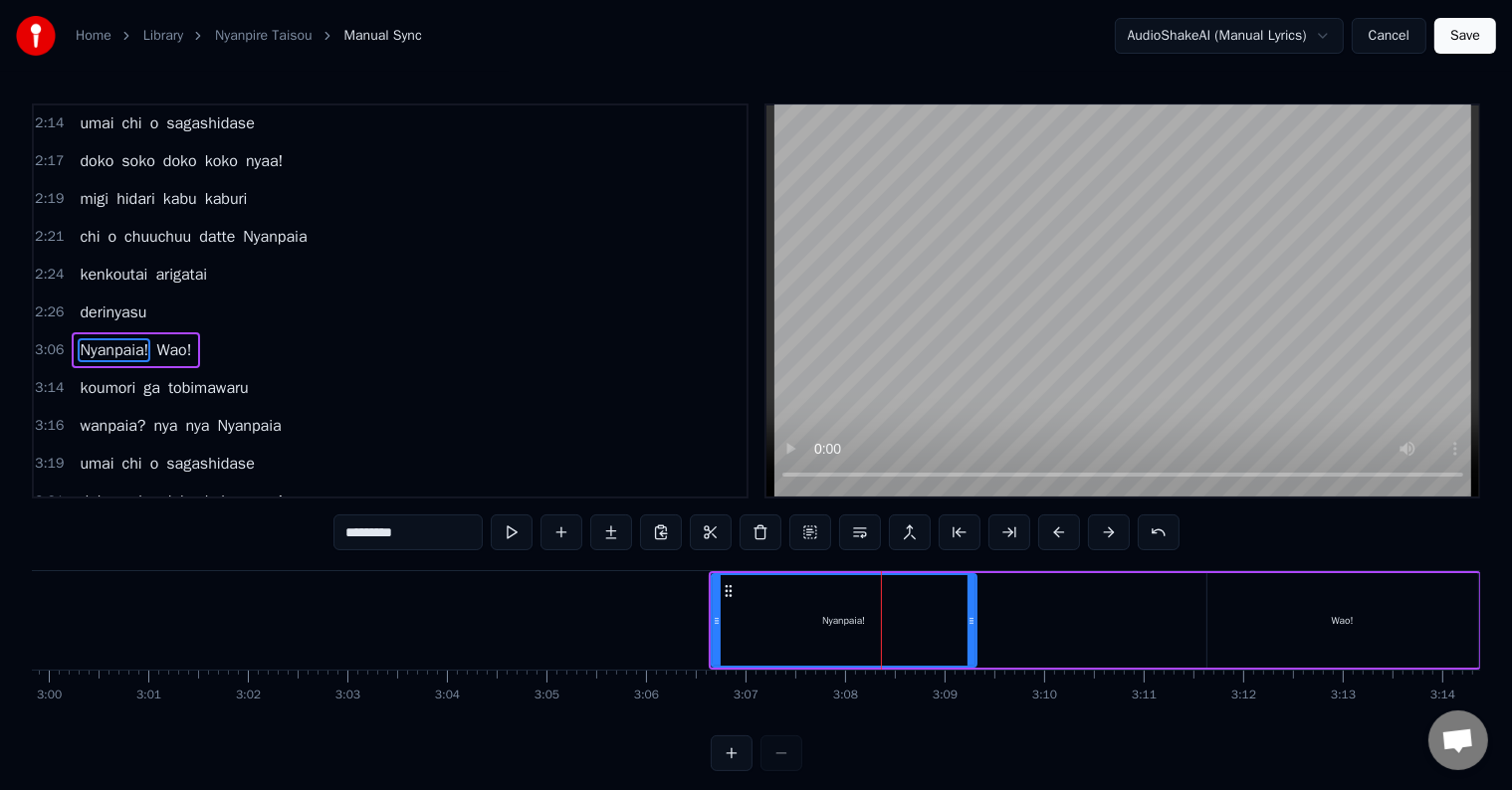 drag, startPoint x: 908, startPoint y: 617, endPoint x: 778, endPoint y: 621, distance: 130.06152 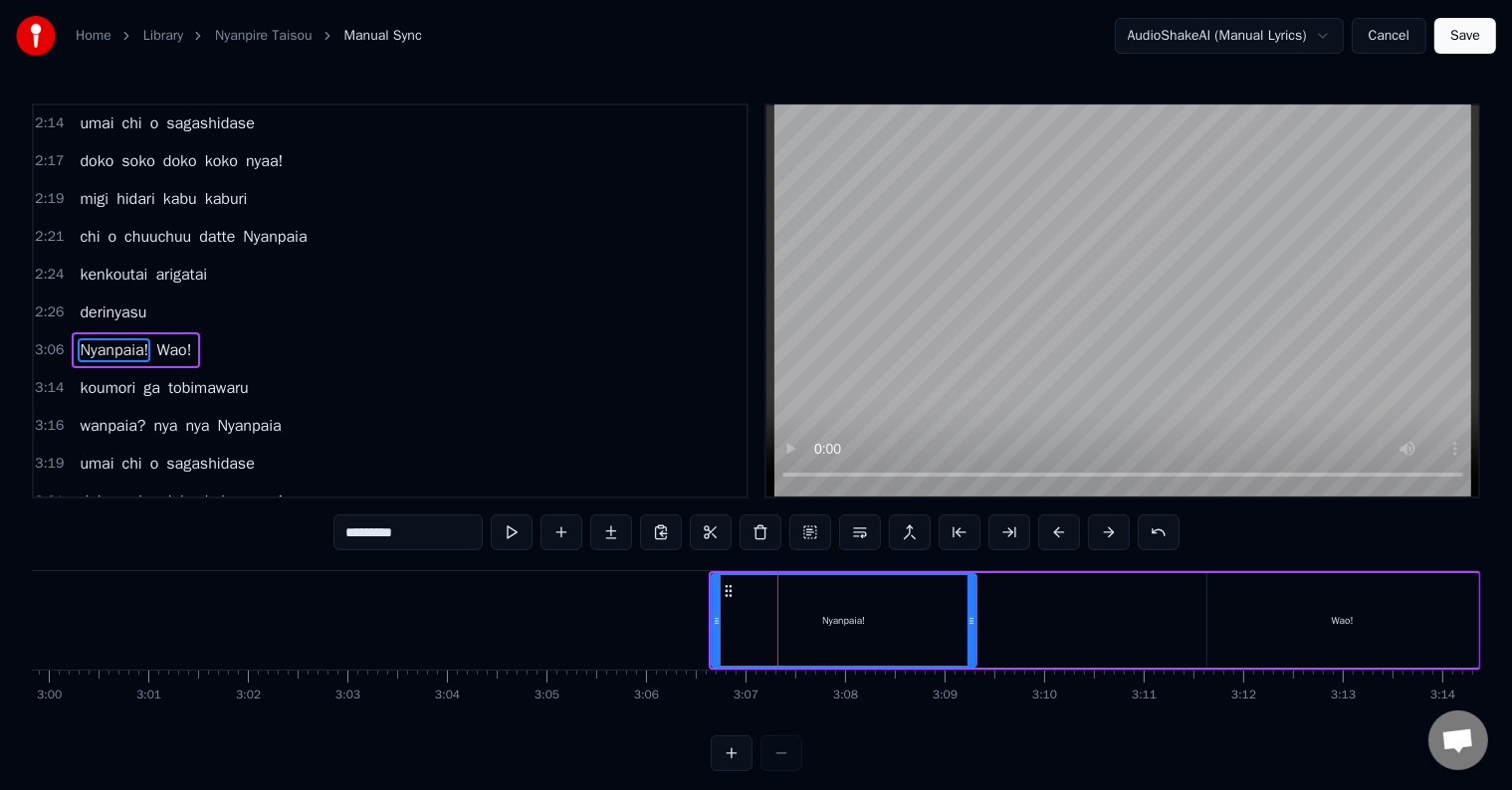 click on "Wao!" at bounding box center [1343, 620] 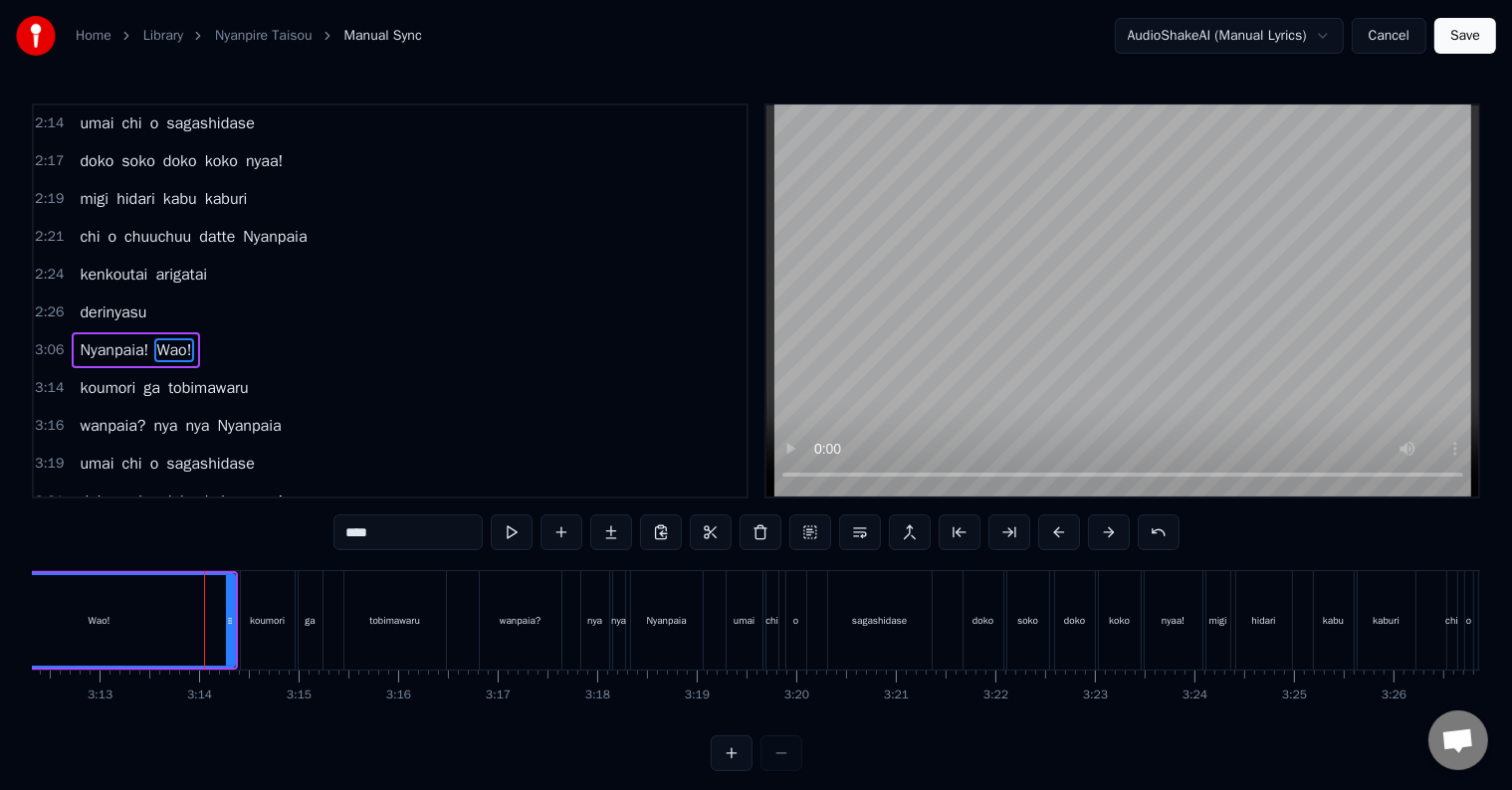 scroll, scrollTop: 0, scrollLeft: 19215, axis: horizontal 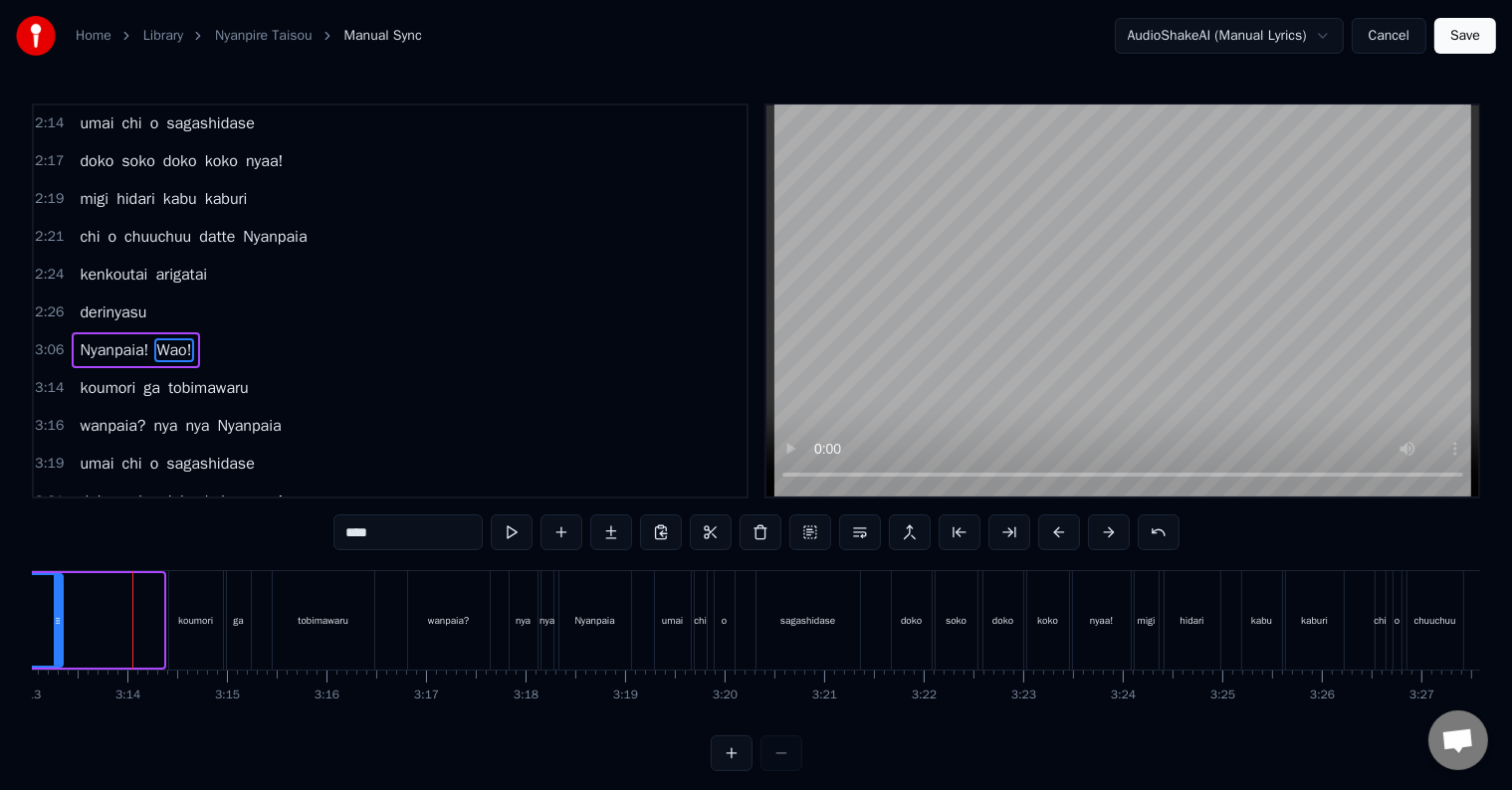 drag, startPoint x: 157, startPoint y: 608, endPoint x: 91, endPoint y: 611, distance: 66.06815 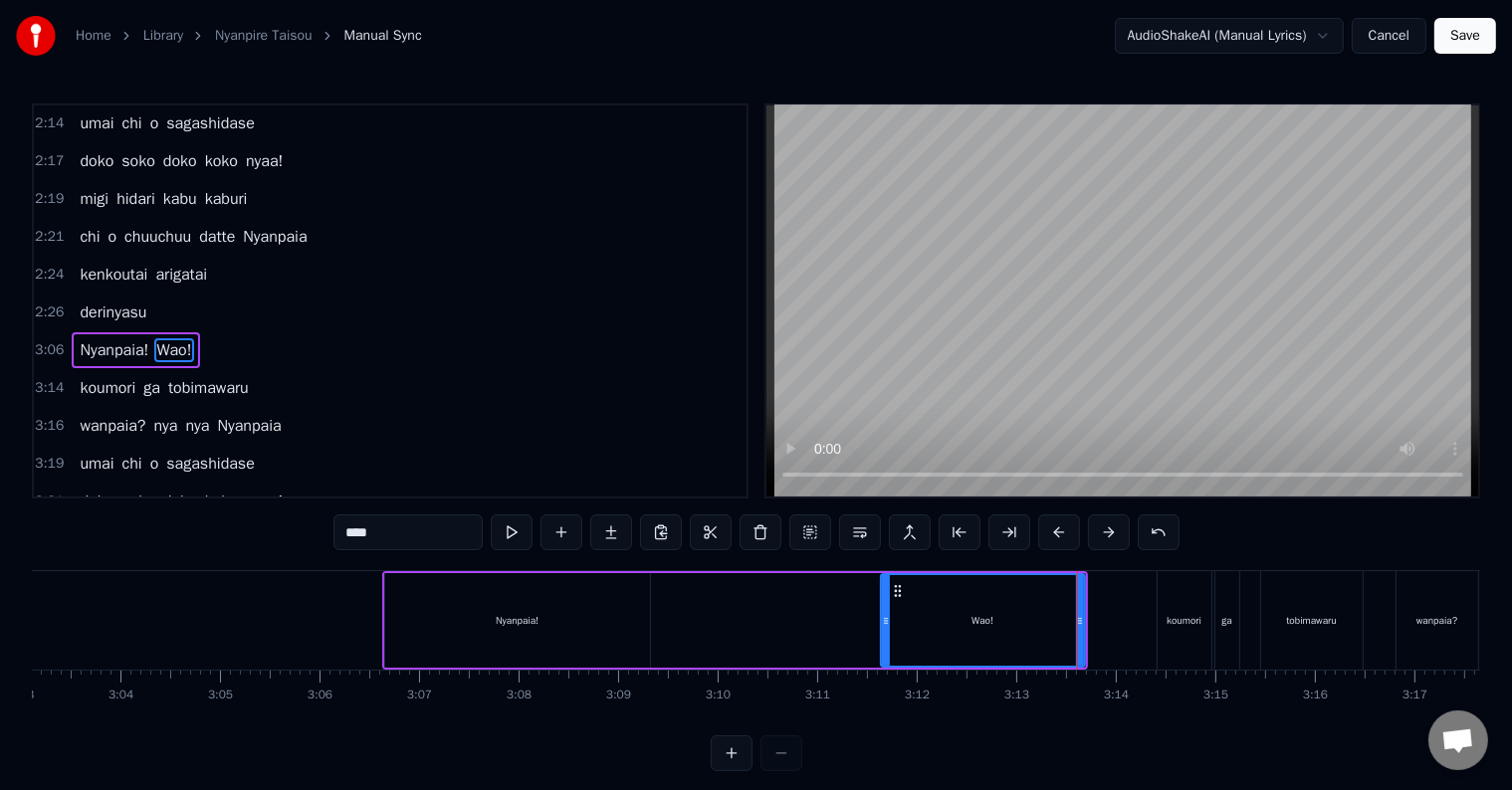 scroll, scrollTop: 0, scrollLeft: 18031, axis: horizontal 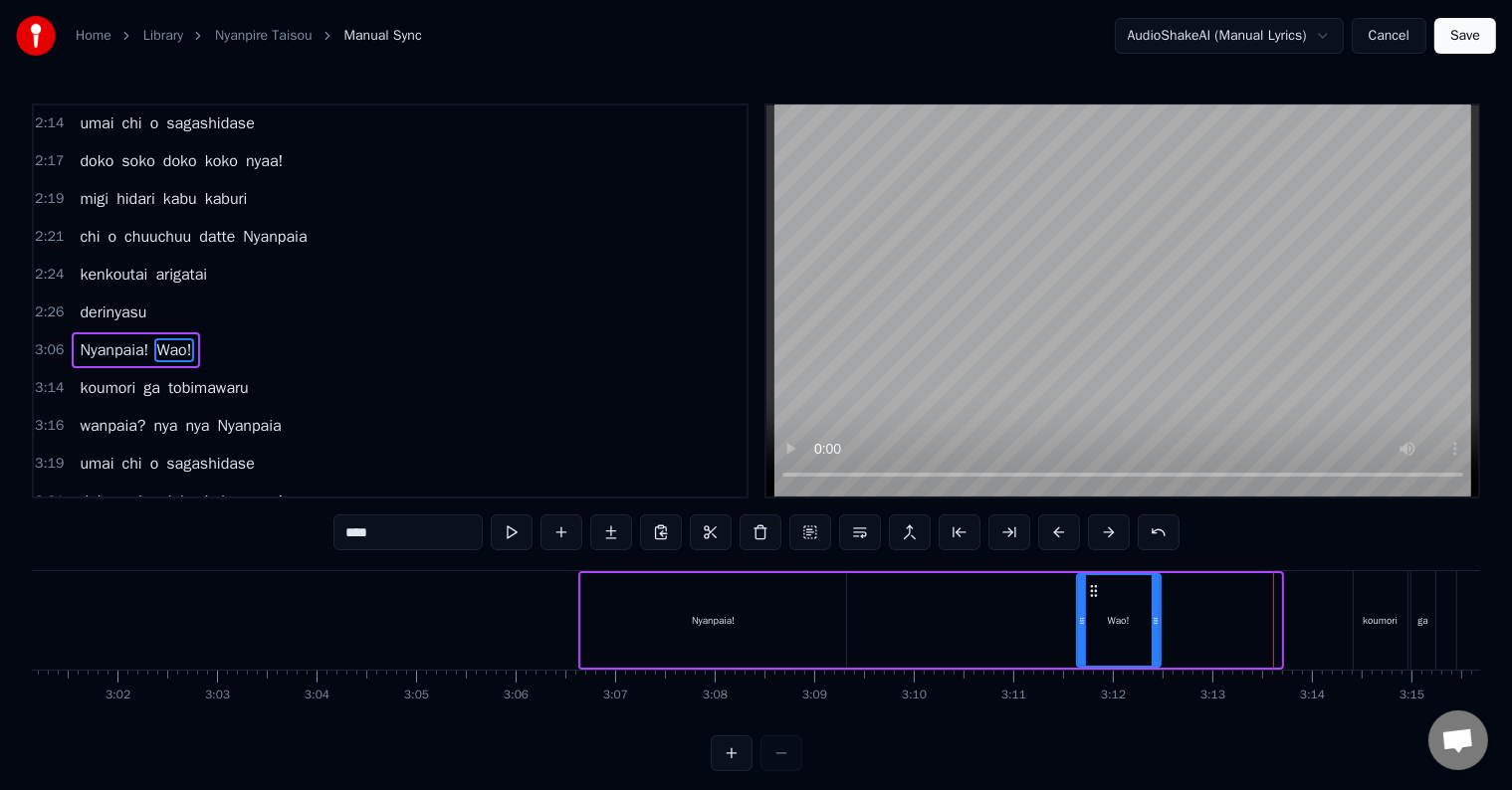 drag, startPoint x: 1276, startPoint y: 621, endPoint x: 1156, endPoint y: 629, distance: 120.266371 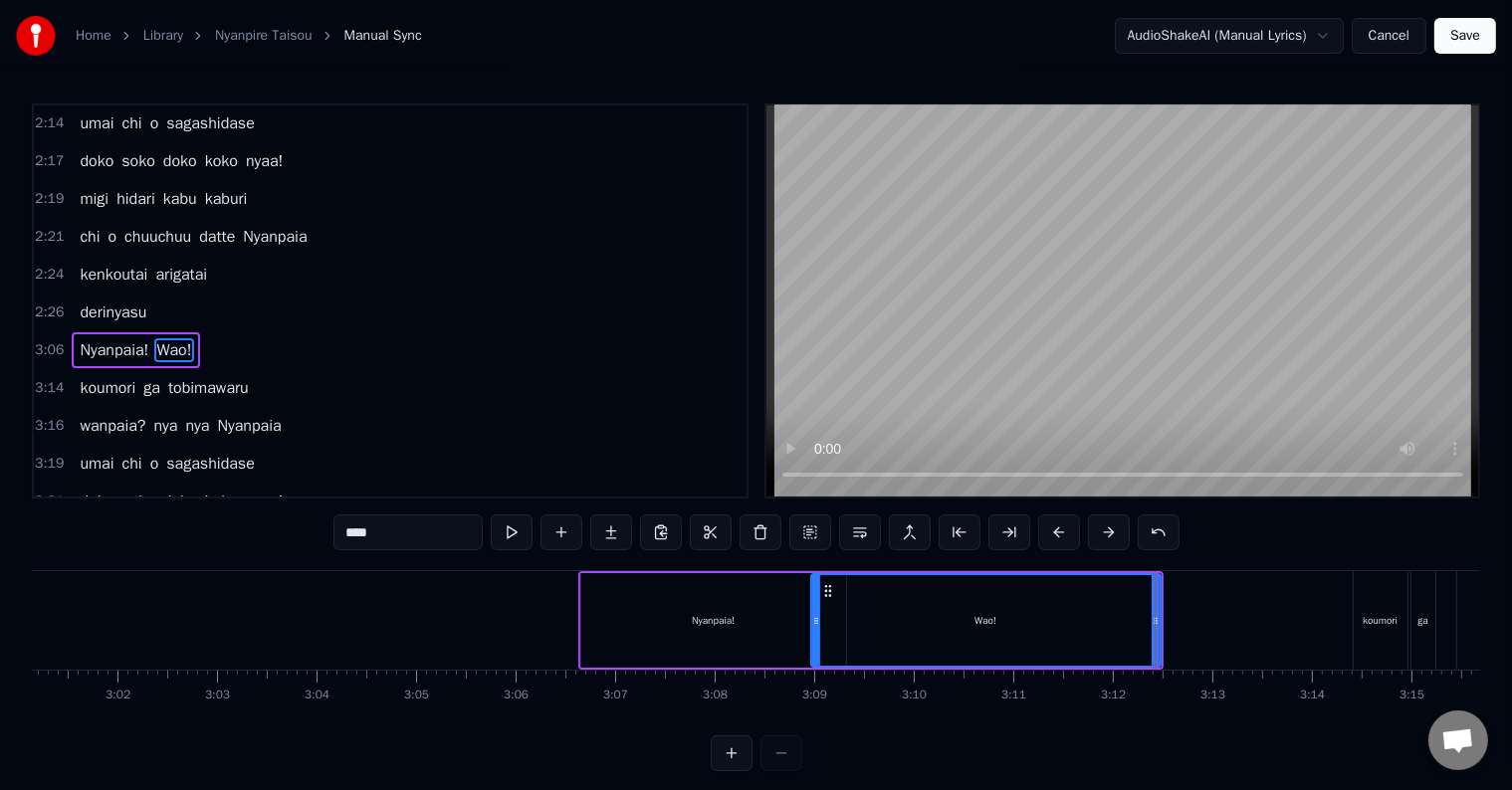 drag, startPoint x: 1081, startPoint y: 629, endPoint x: 817, endPoint y: 627, distance: 264.00758 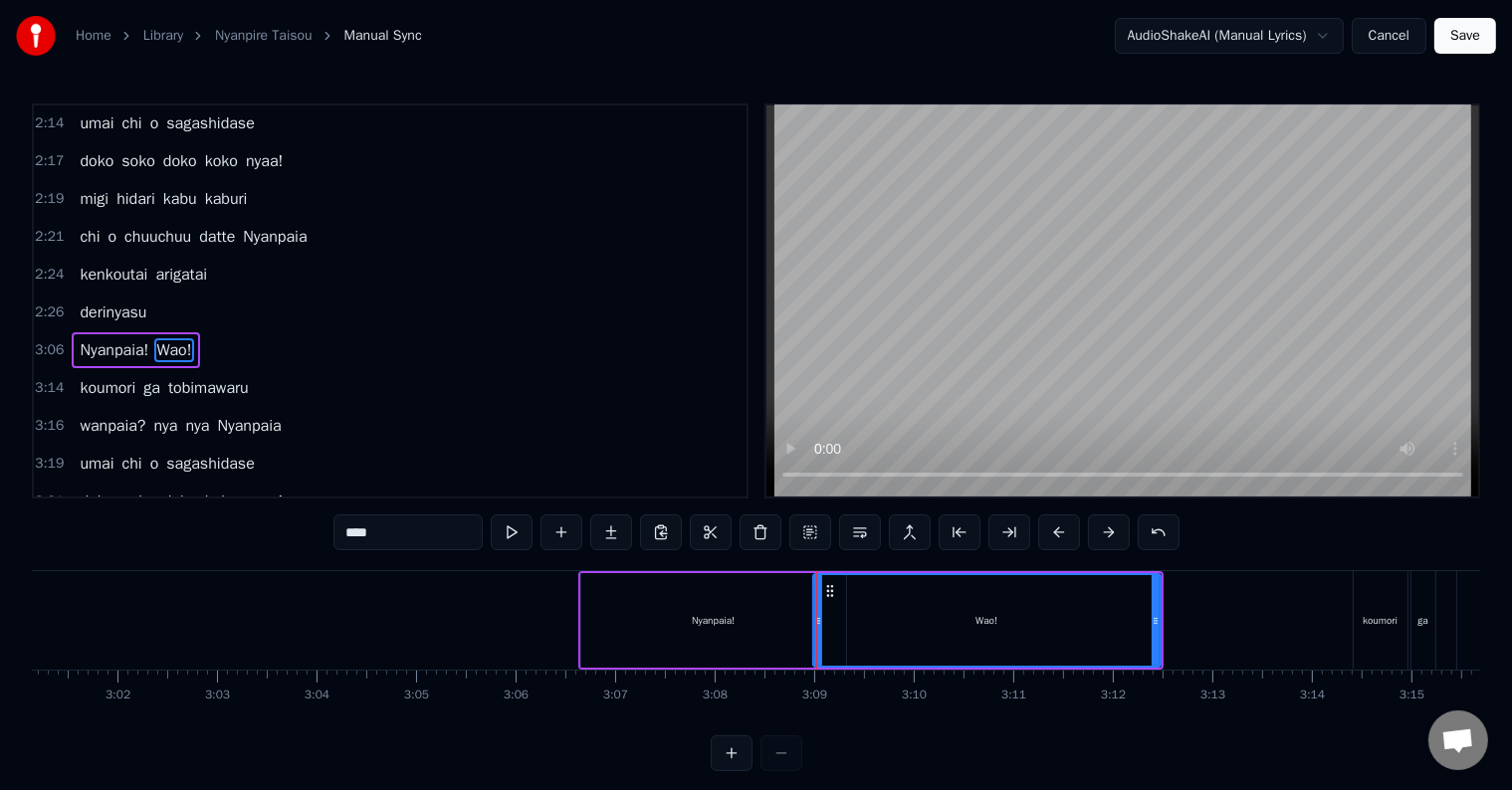 click on "Nyanpaia!" at bounding box center (714, 620) 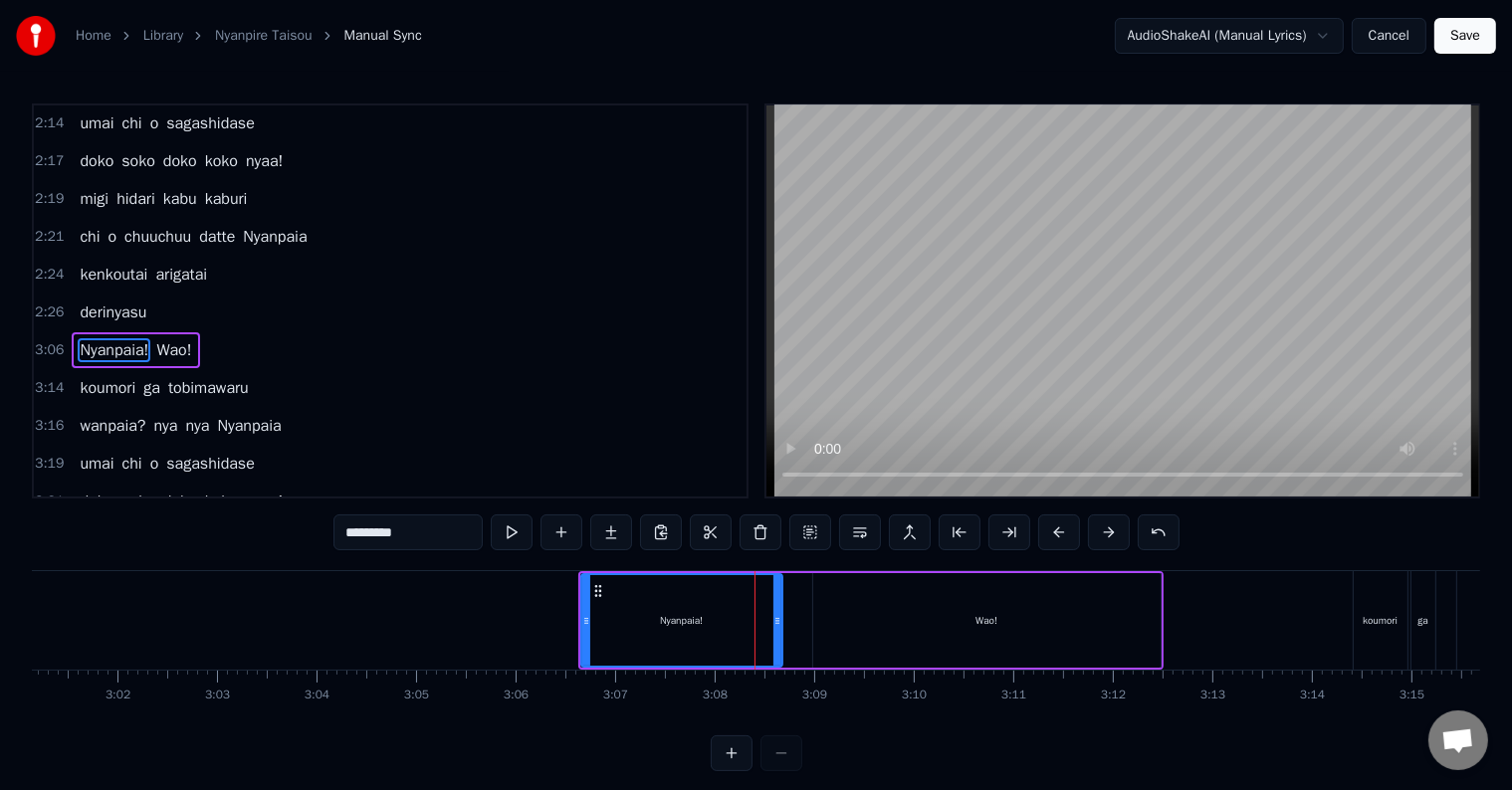 drag, startPoint x: 839, startPoint y: 612, endPoint x: 768, endPoint y: 621, distance: 71.568149 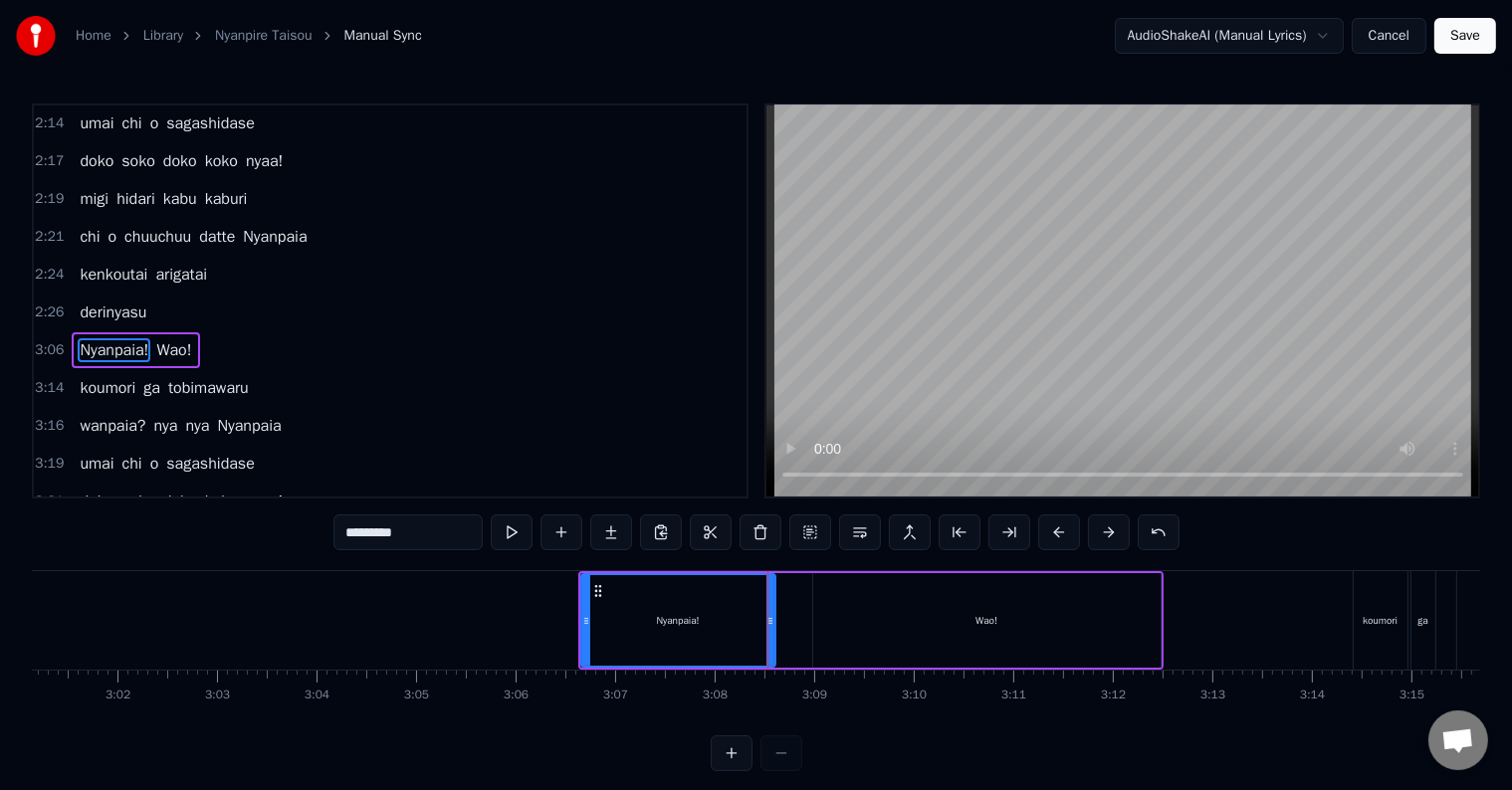 click on "Wao!" at bounding box center (986, 620) 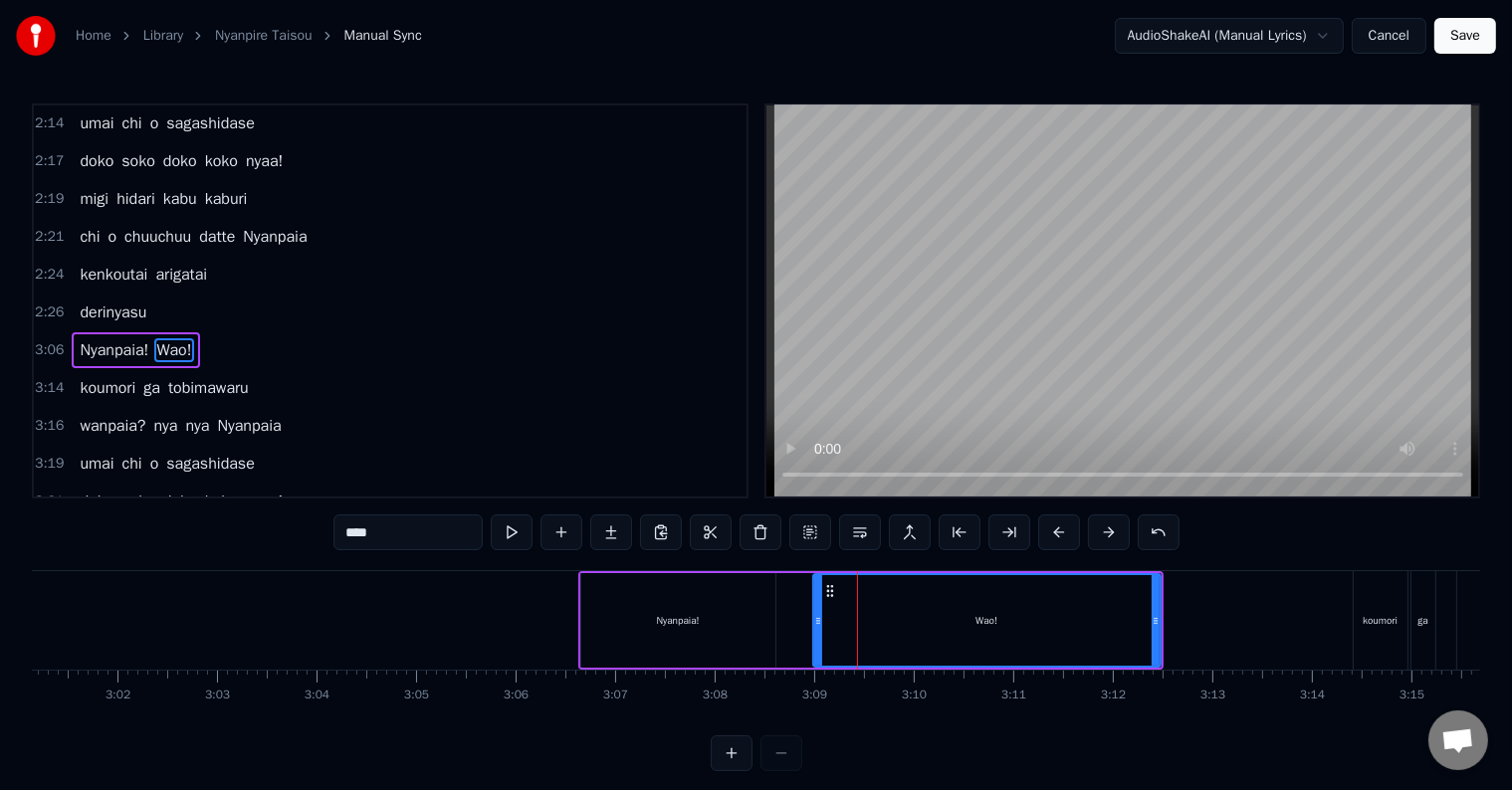 drag, startPoint x: 1150, startPoint y: 625, endPoint x: 1012, endPoint y: 632, distance: 138.17742 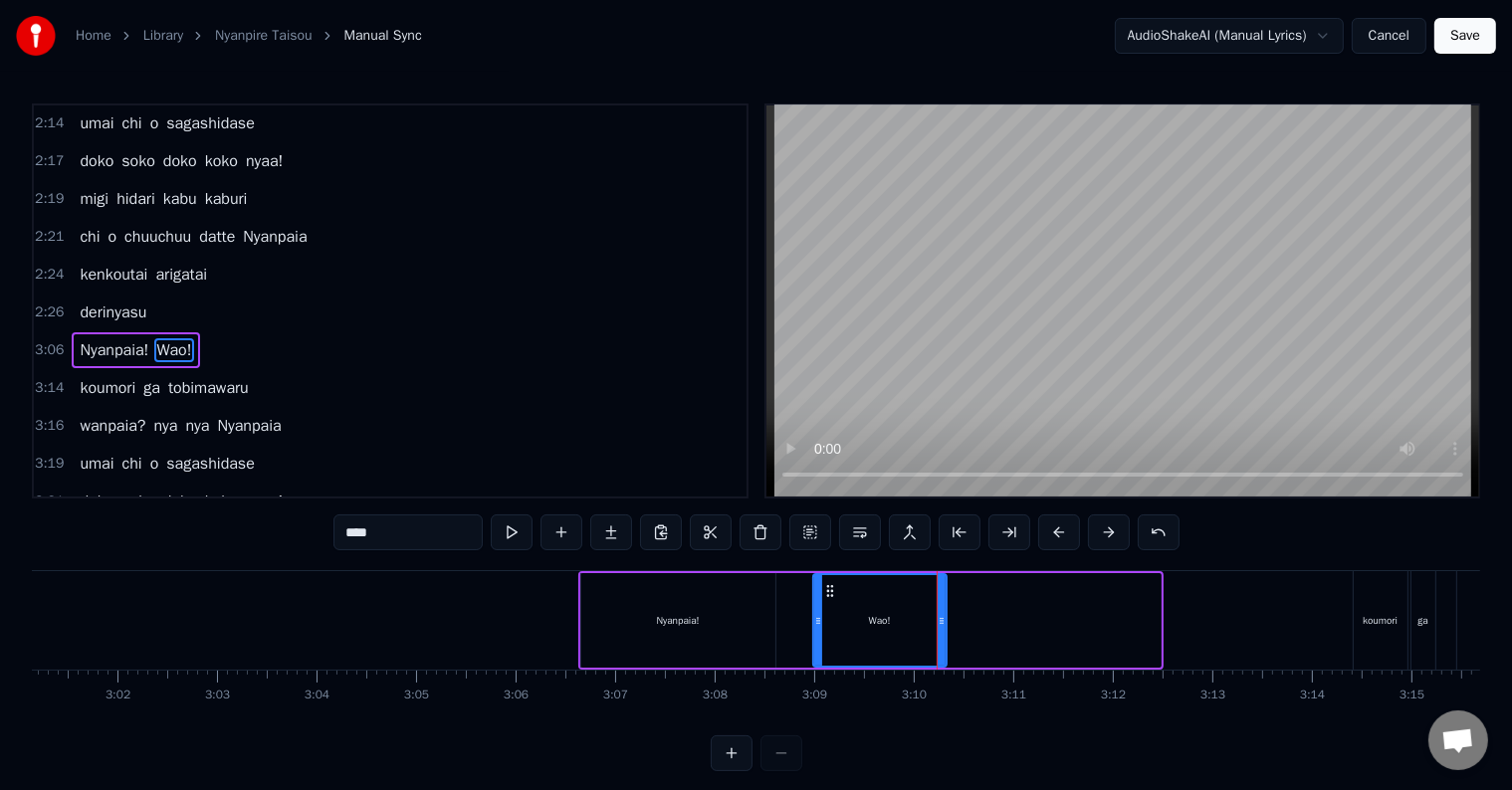drag, startPoint x: 1158, startPoint y: 609, endPoint x: 942, endPoint y: 645, distance: 218.97945 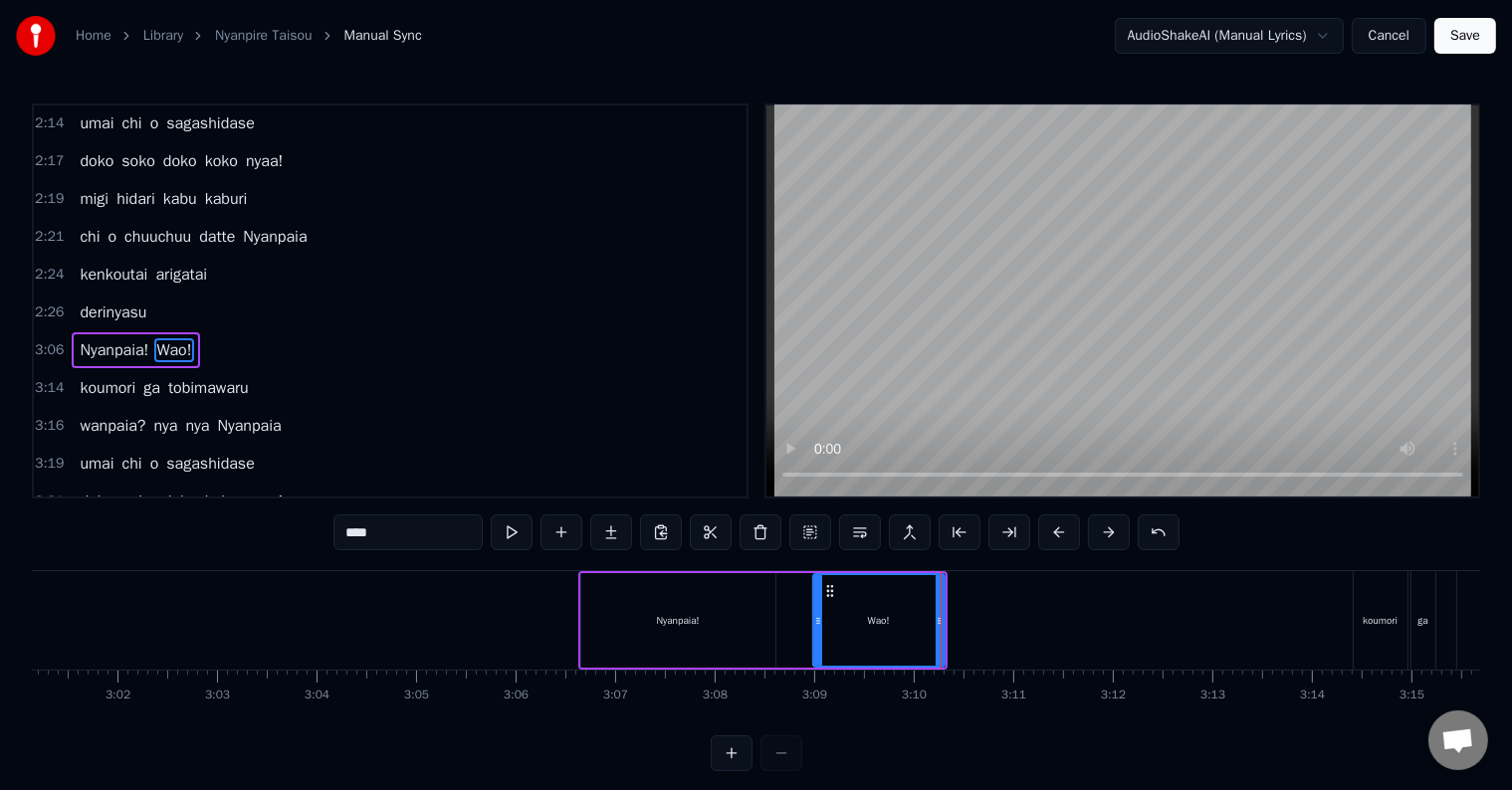 click on "Nyanpaia!" at bounding box center (678, 620) 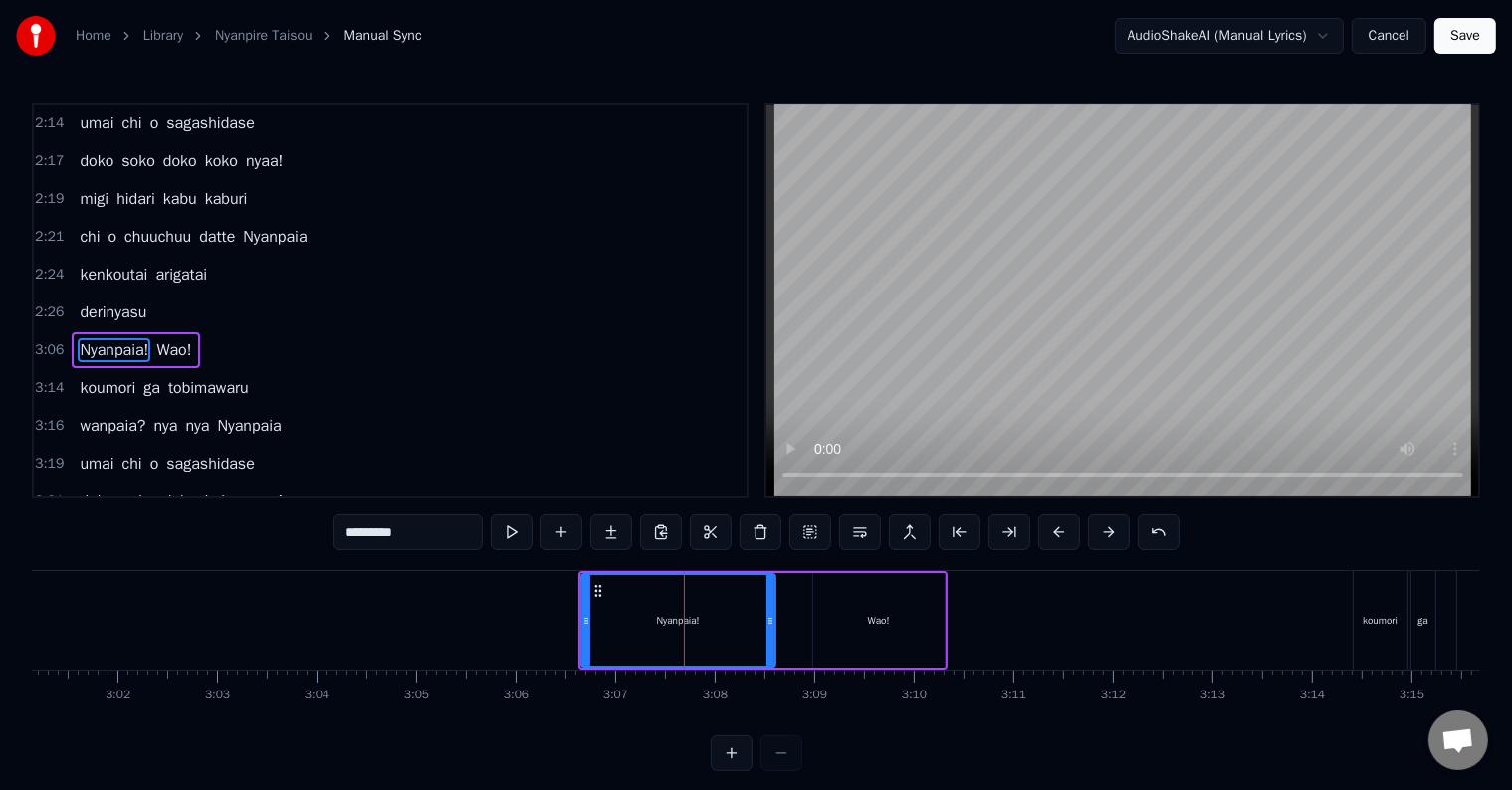 drag, startPoint x: 801, startPoint y: 623, endPoint x: 754, endPoint y: 631, distance: 47.676 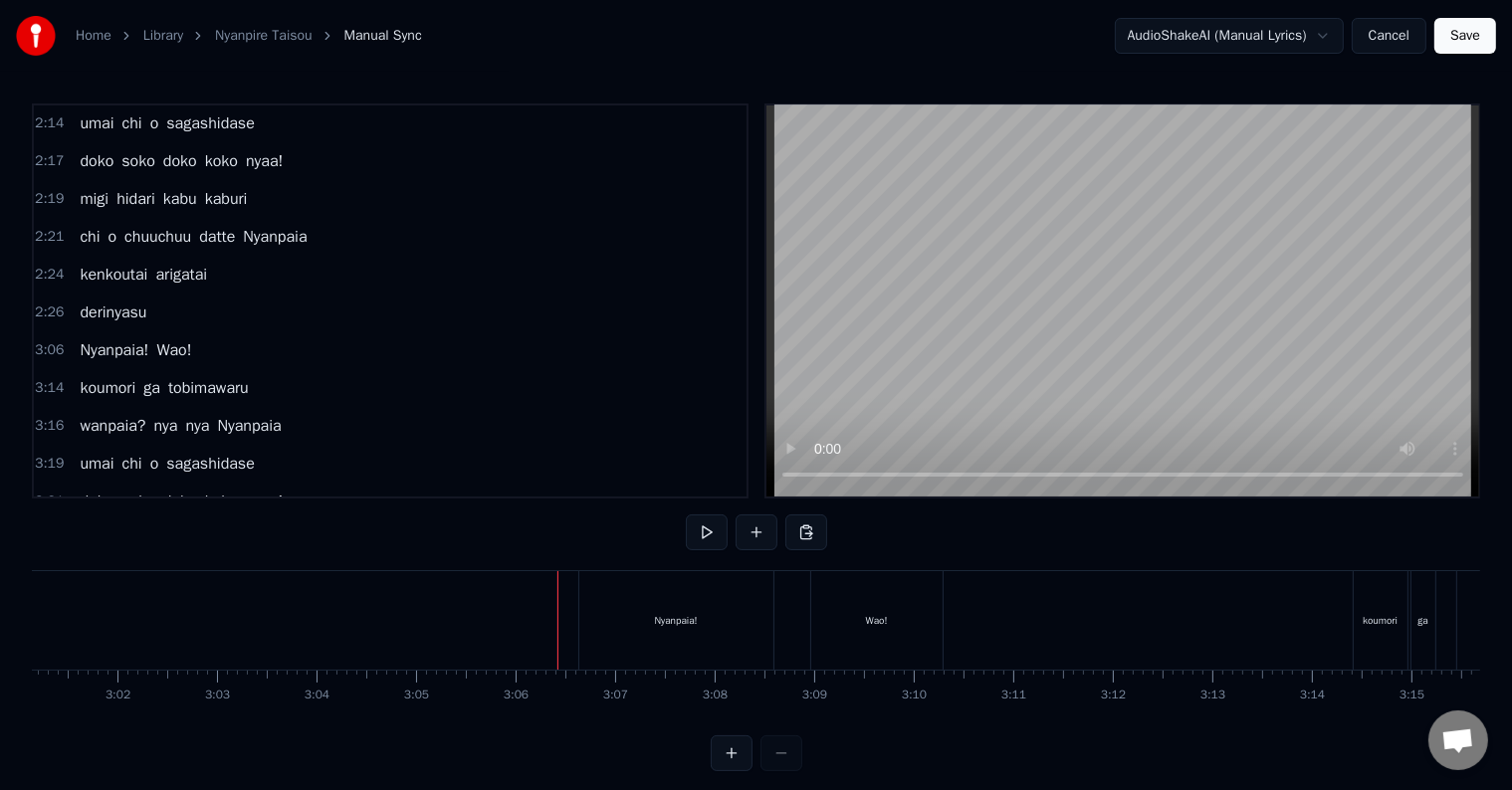 click on "Nyanpaia!" at bounding box center [676, 620] 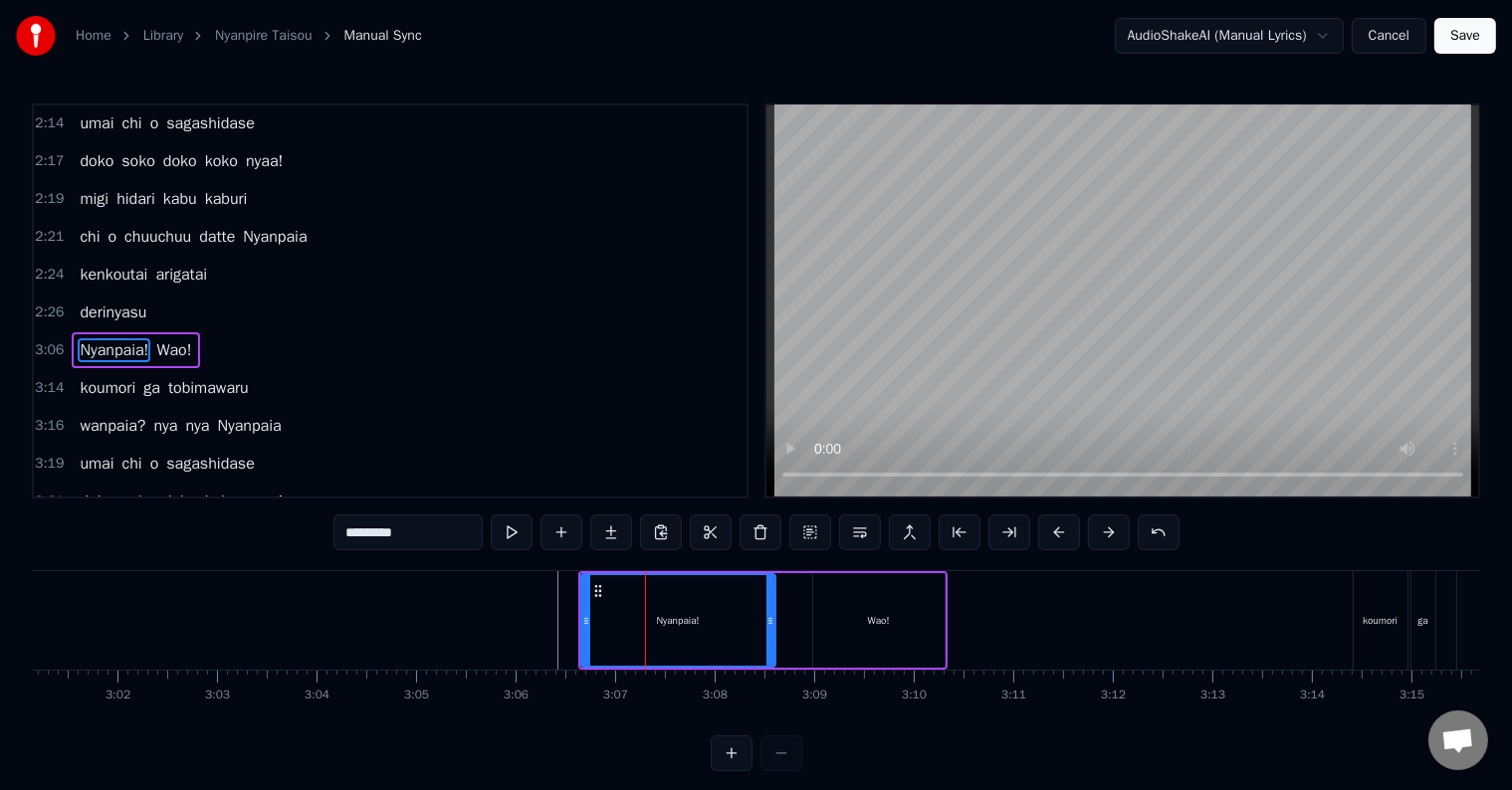 click on "3:06 Nyanpaia! Wao!" at bounding box center [390, 350] 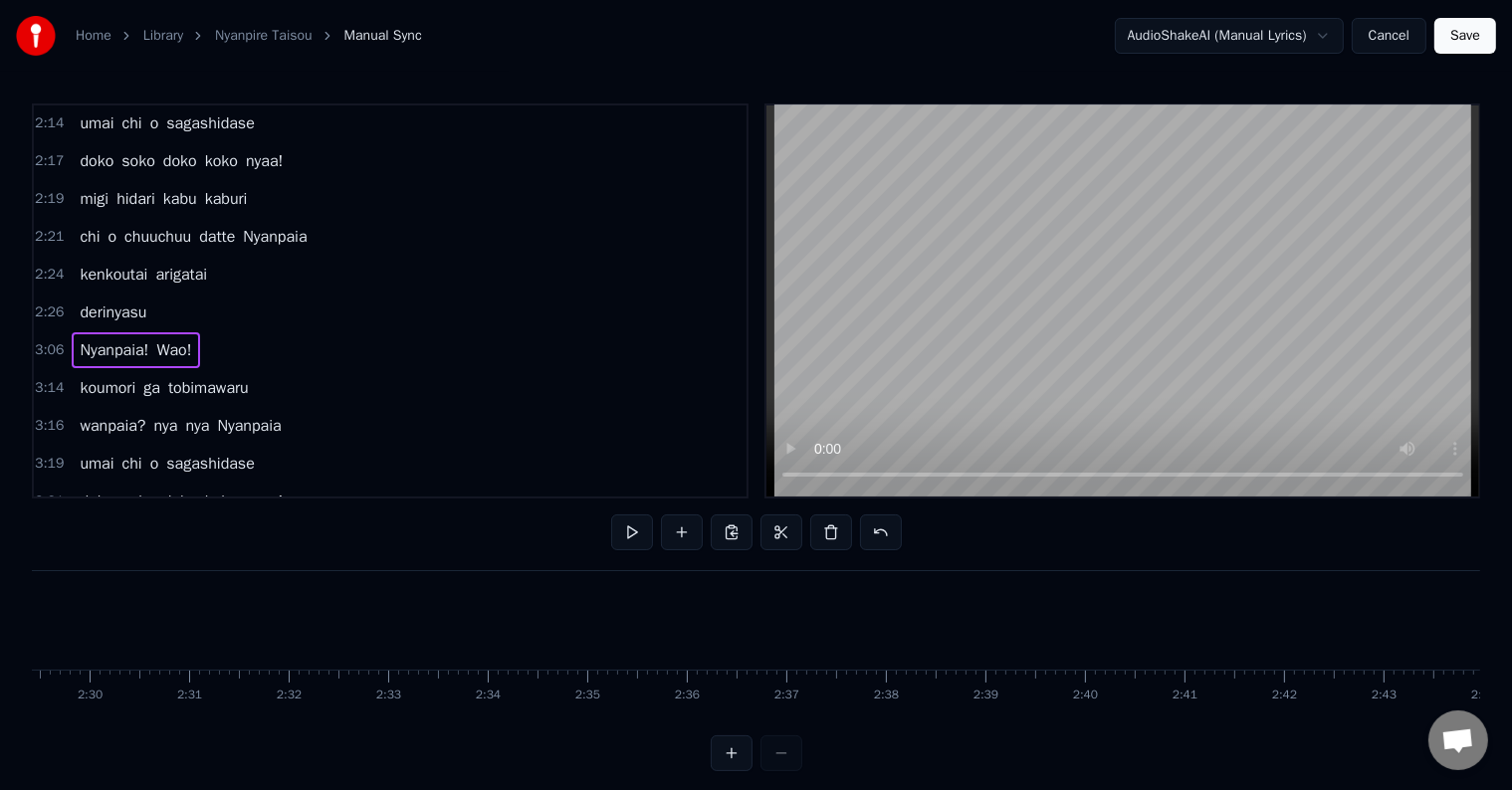 scroll, scrollTop: 0, scrollLeft: 14704, axis: horizontal 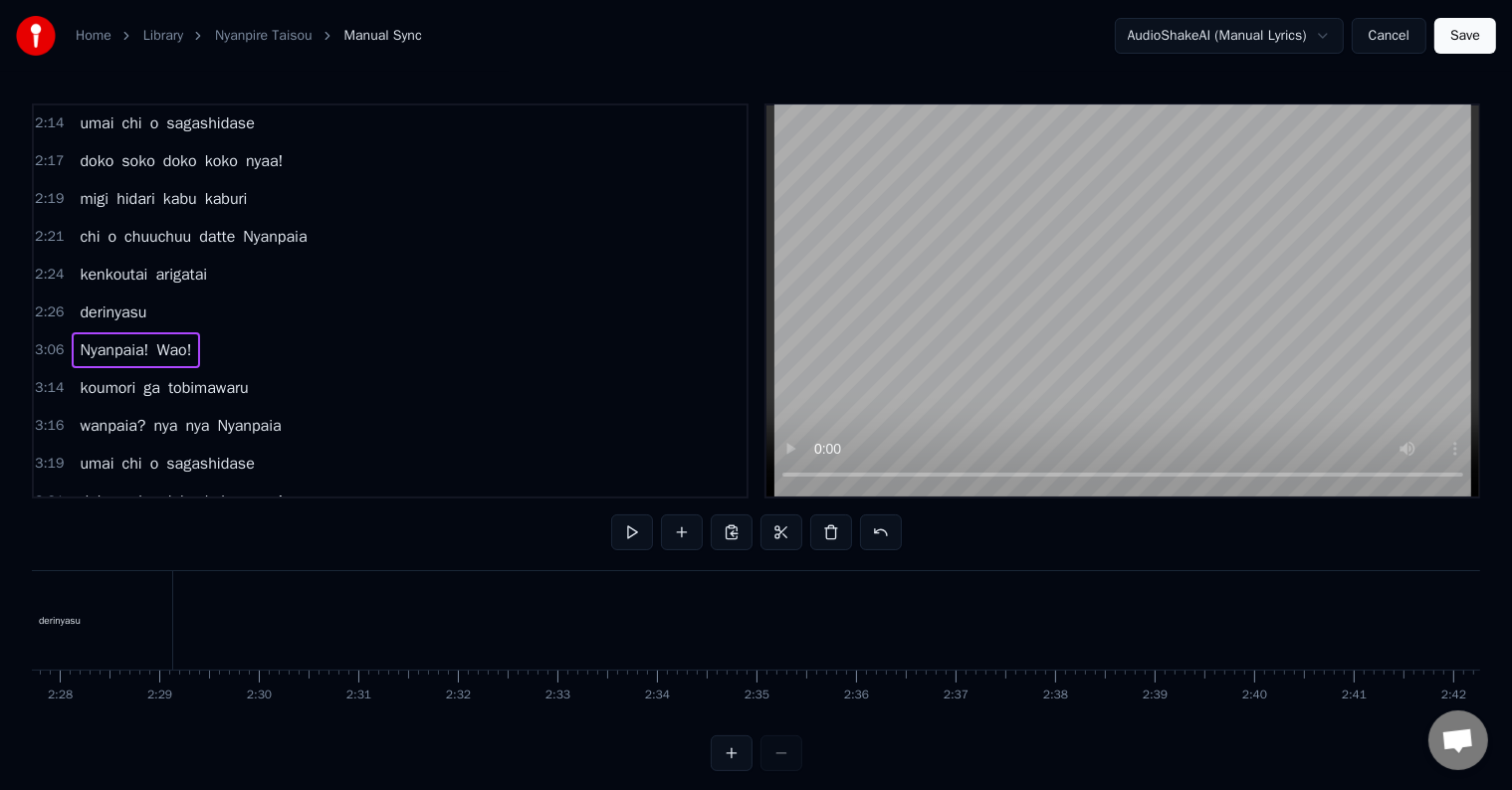 click at bounding box center (-3080, 620) 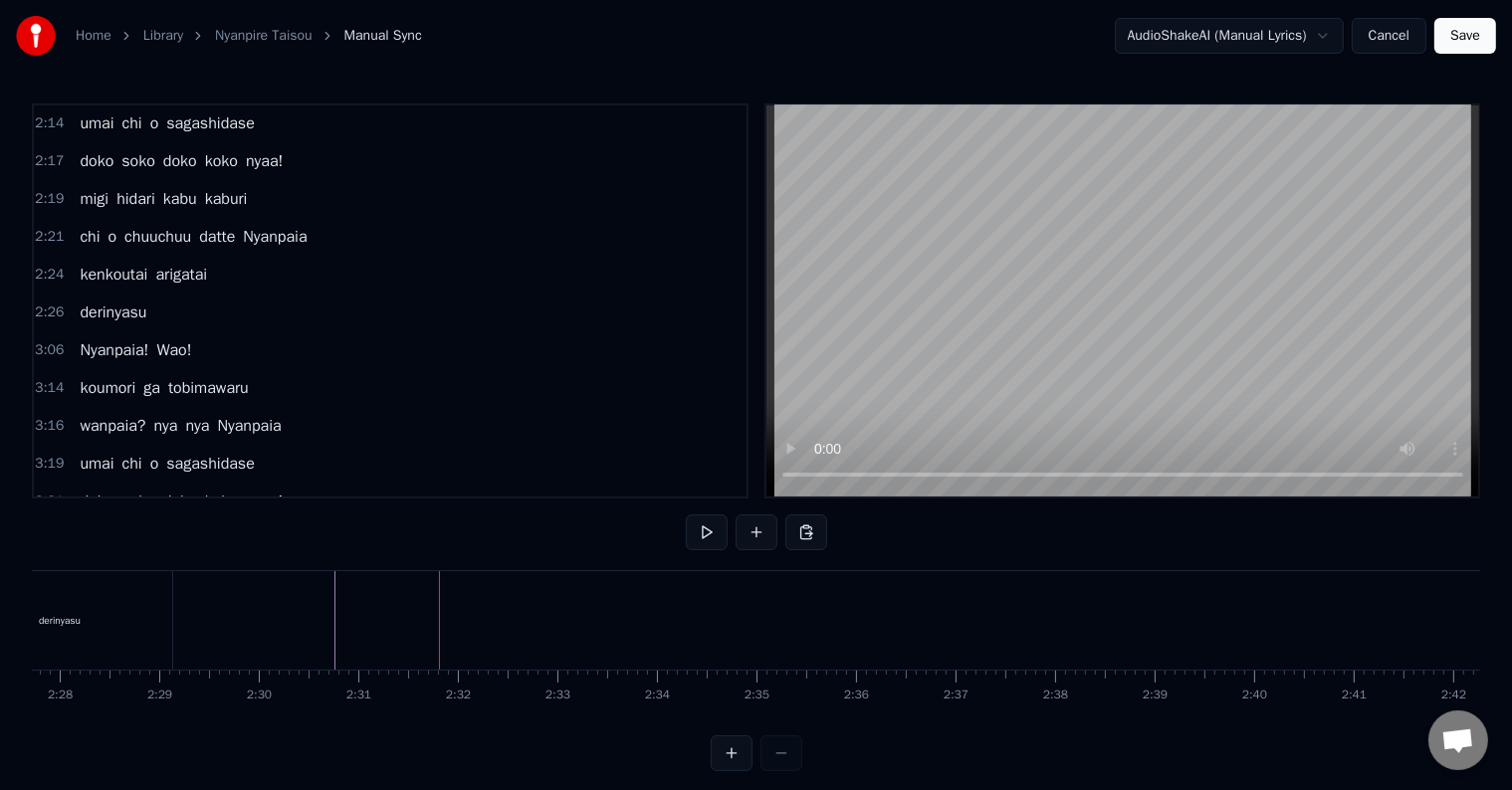 click at bounding box center (-3080, 620) 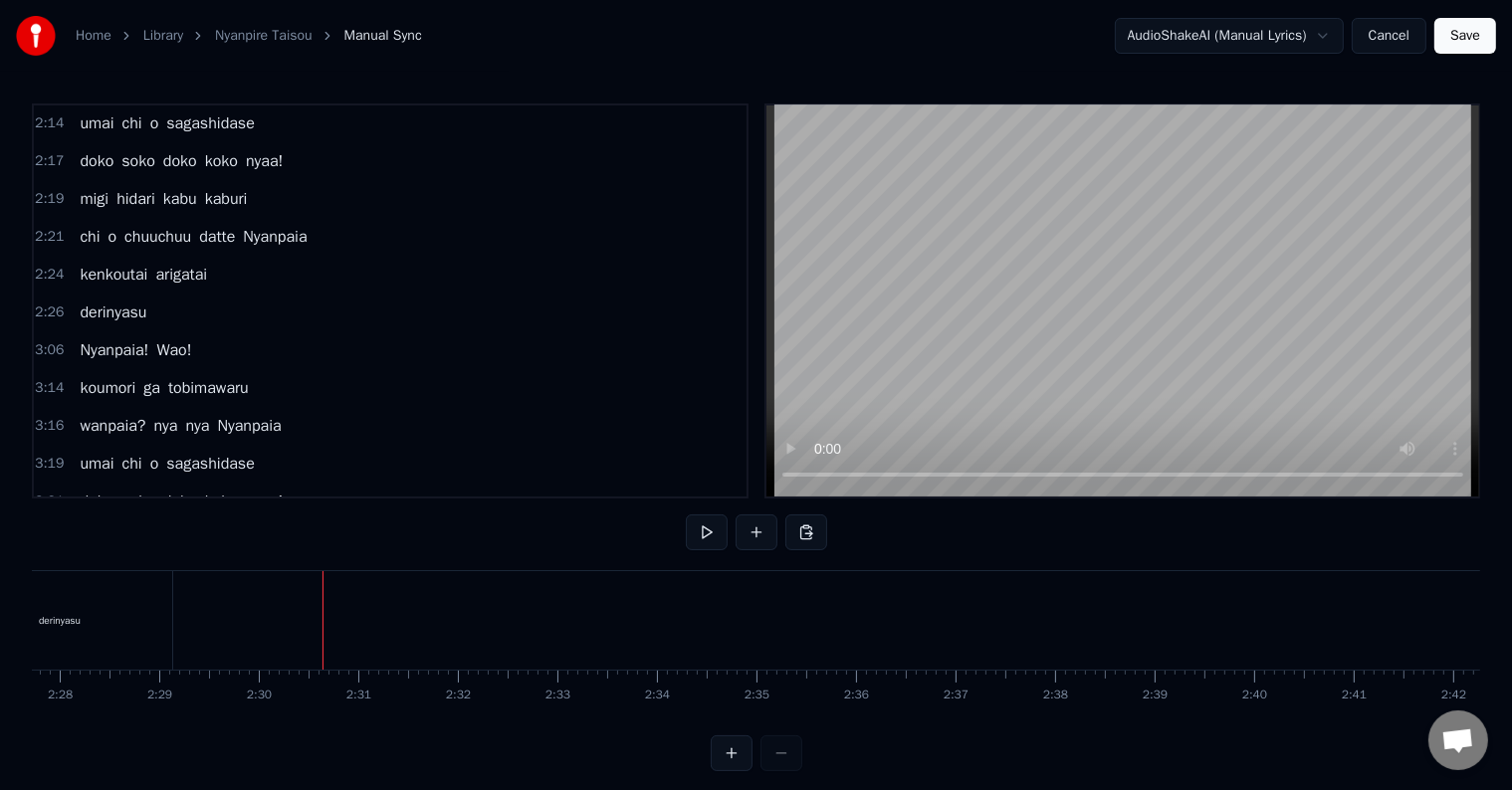 click on "3:06" at bounding box center [49, 350] 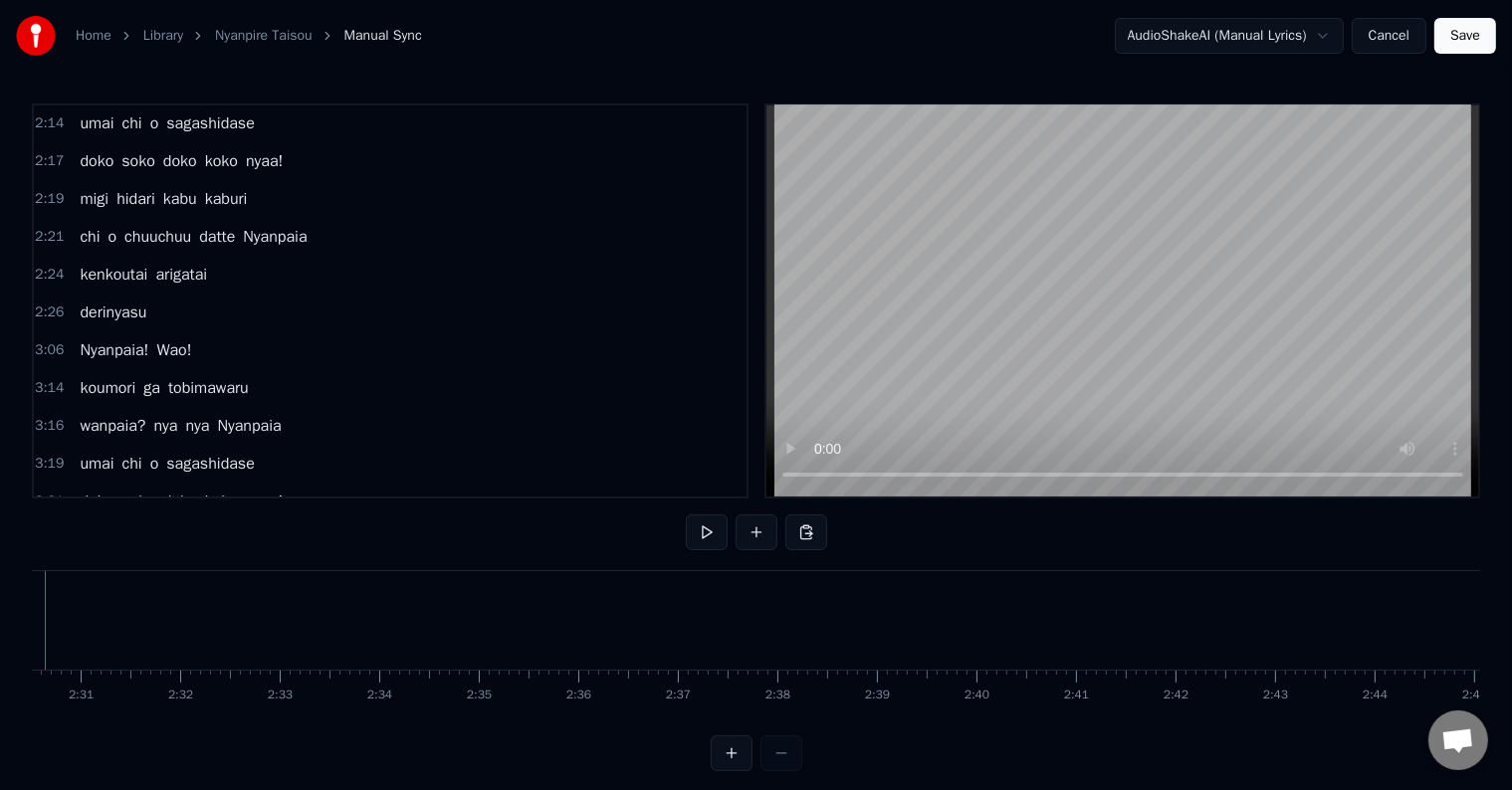 click on "3:06" at bounding box center (49, 350) 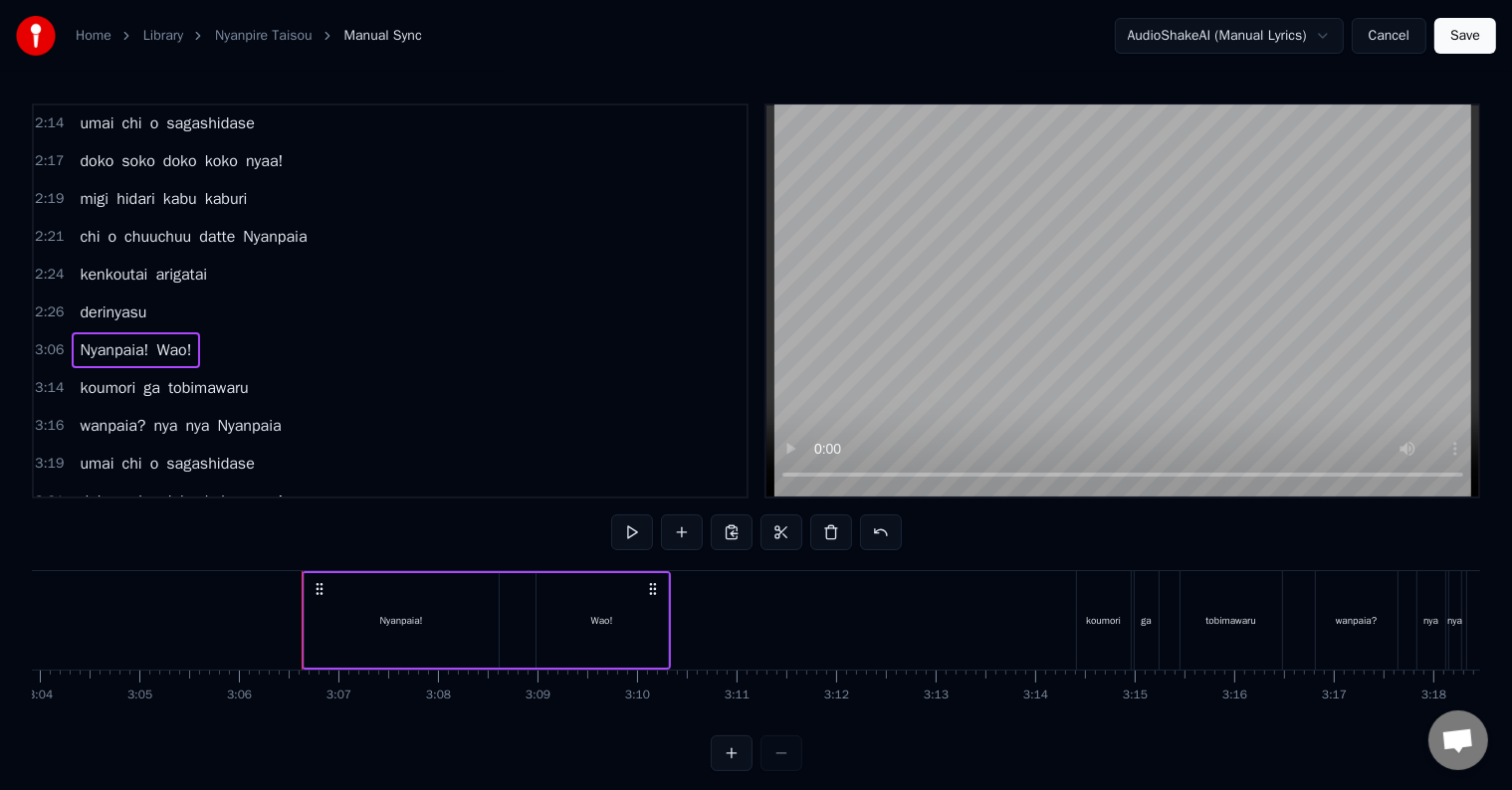 click on "3:06" at bounding box center [49, 350] 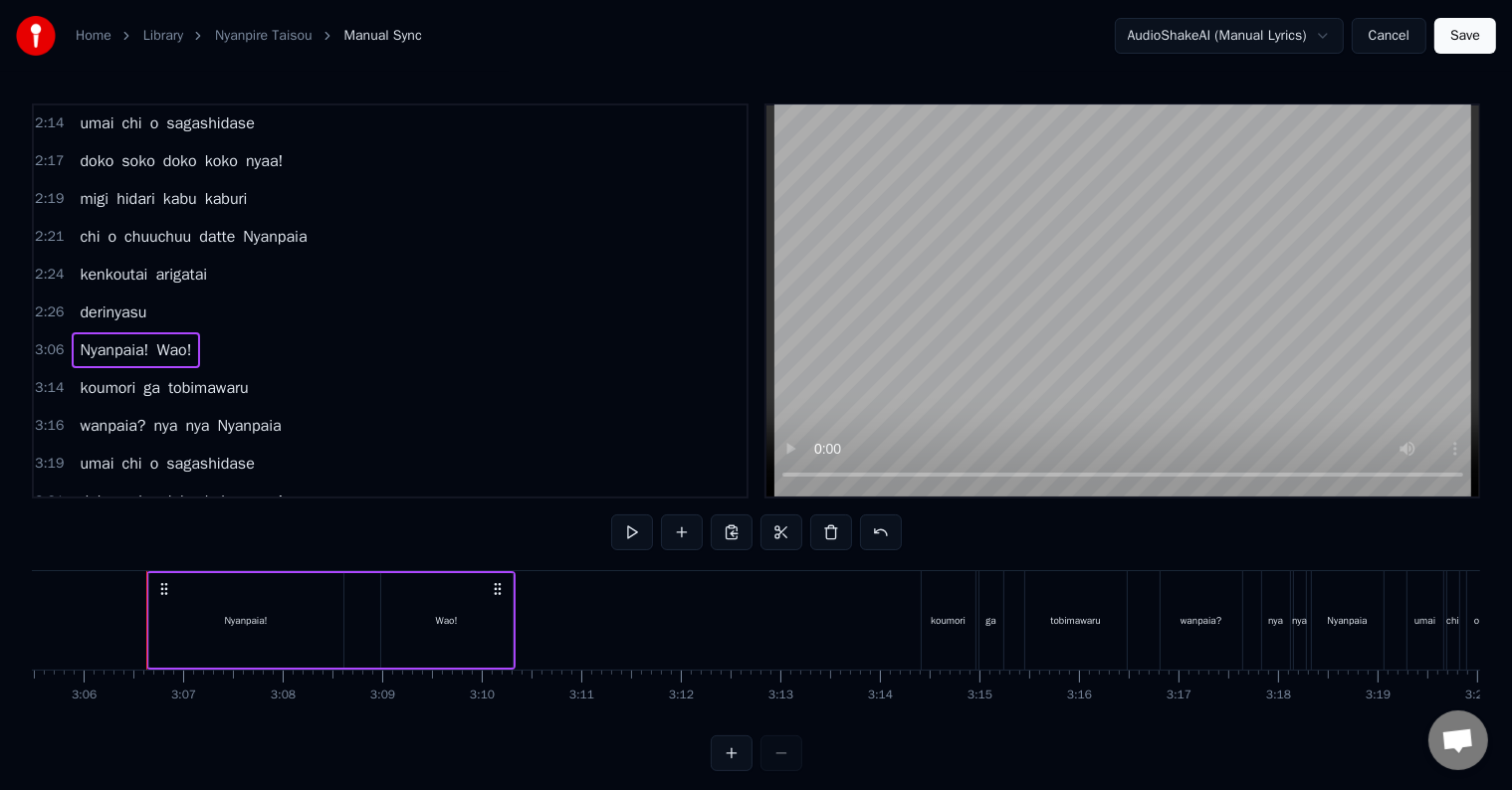 scroll, scrollTop: 0, scrollLeft: 18476, axis: horizontal 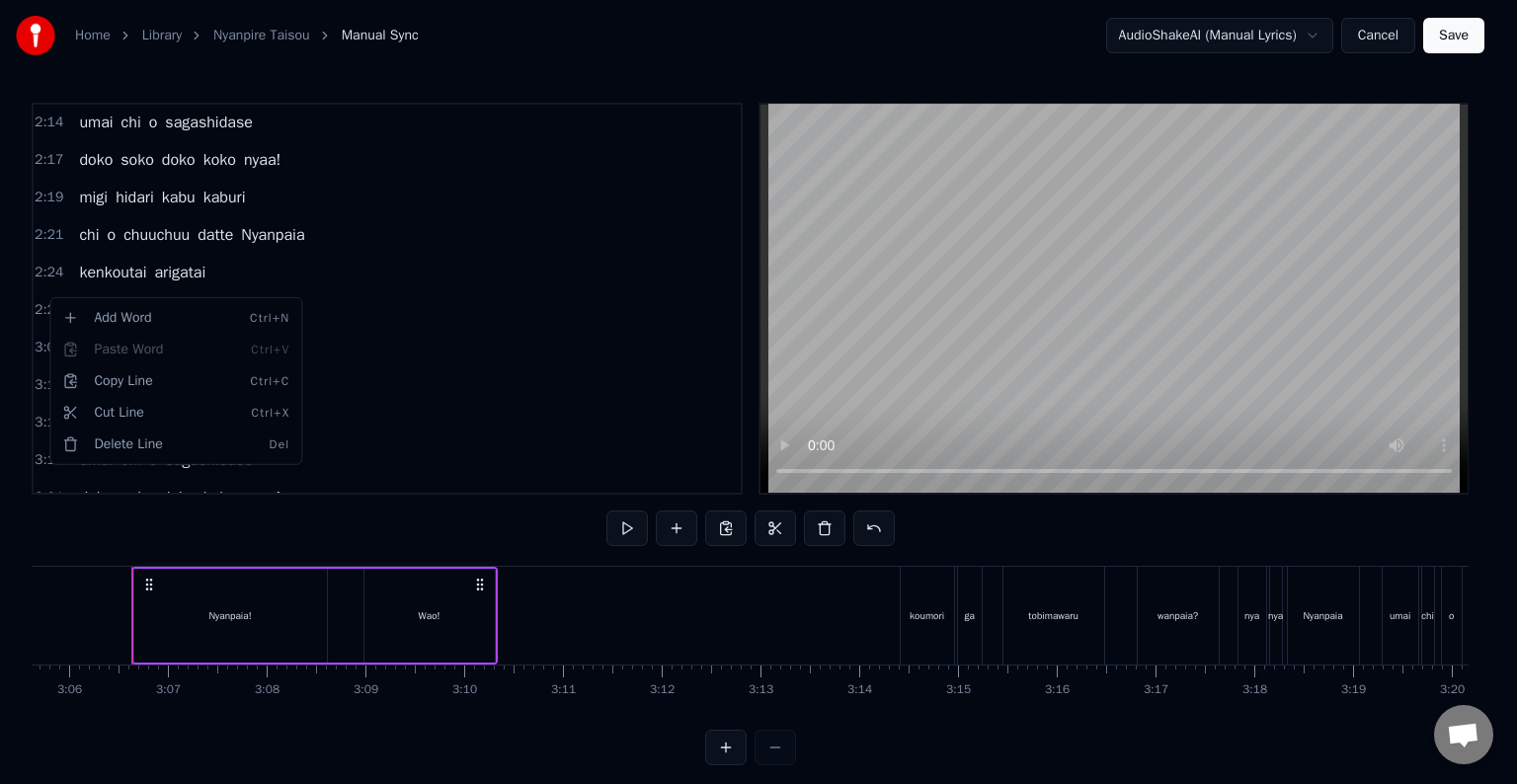 click on "Home Library Nyanpire Taisou Manual Sync AudioShakeAI (Manual Lyrics) Cancel Save 0:03 Oh yeah 0:05 nonki tanki sonki funky 0:07 every day 0:17 watchaa watchaa onaka ga hettaa 0:21 kamitsuku zo 0:22 gokkun gokkun onaka panpan 0:27 mottoo mottoo chi ga hoshii nya 0:30 tobikkiri furesshu 0:32 kenkou! kenkou! ii chi o kure nya 0:37 sutoresu nebusoku yasaibusoku 0:39 oishiku nyai chi wa iranyai 0:42 undoubusoku mo ikemasen 0:44 minna goissho ni seenoo 0:56 koumori ga tobimawaru 0:59 wanpaia? nya nya Nyanpaia 1:01 umai chi o sagashidase 1:04 doko soko doko koko nyaa 1:06 migi hidari kabu kaburi 1:08 chi o chuuchuu datte Nyanpaia 1:11 kenkoutai arigatai 1:13 derinyasu 1:17 Nyanpaia! Wao! 1:30 watchaa watchaa nodo kawaita 1:34 mono tari nyai 1:35 gokkun gokkun tomato juusu 1:40 mottoo mottoo sarasara ketsueki 1:43 daikoubutsu 1:45 kenkou! kenkou! sore ga ichiban 1:50 houin houshoku amai mono 1:52 dame da kedo yamerare nyai 1:55 nyantoka shinakucha ikemasen 1:57 ima kara minnya de seeno 2:09 koumori ga tobimawaru nya" at bounding box center [758, 398] 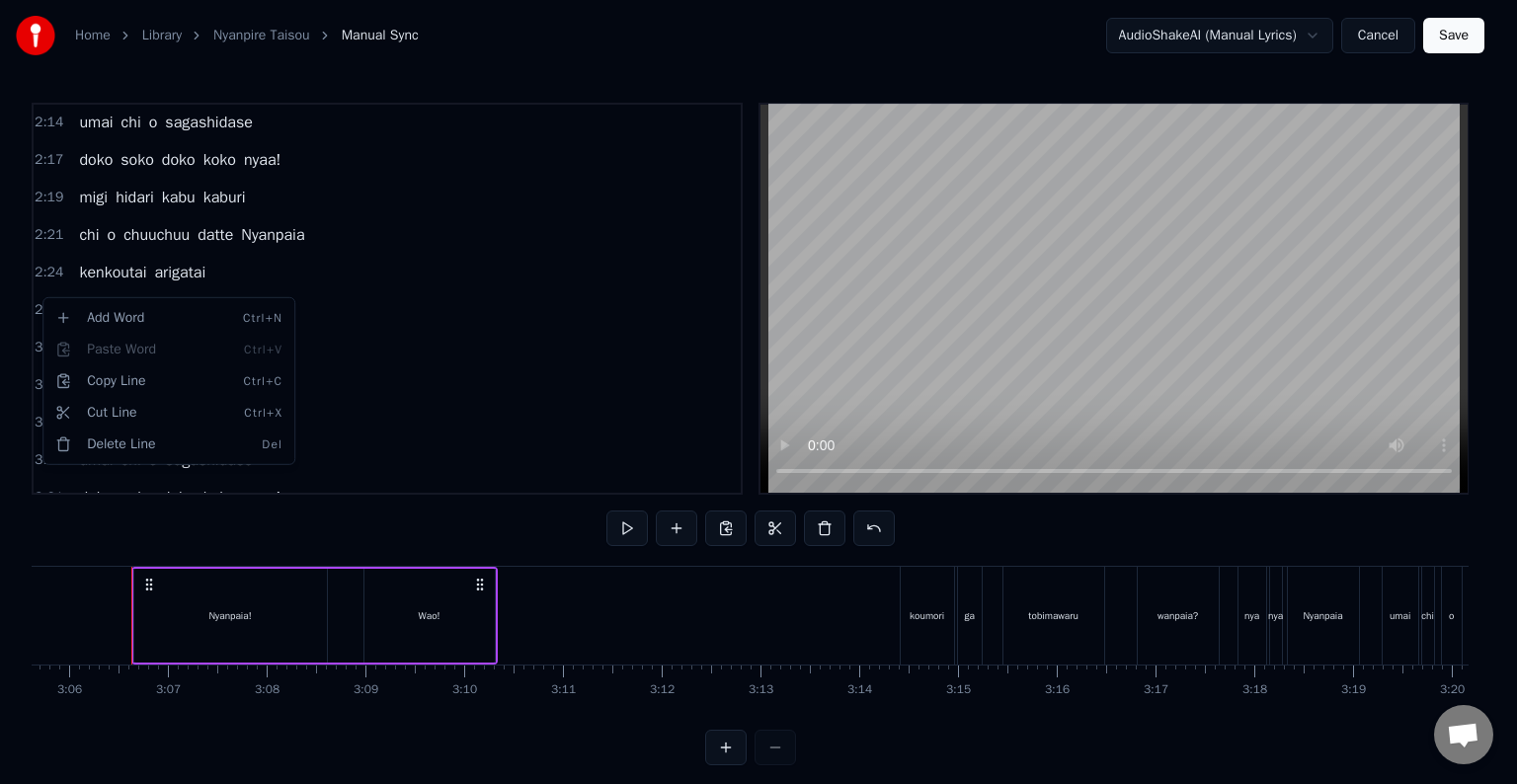 click on "Home Library Nyanpire Taisou Manual Sync AudioShakeAI (Manual Lyrics) Cancel Save 0:03 Oh yeah 0:05 nonki tanki sonki funky 0:07 every day 0:17 watchaa watchaa onaka ga hettaa 0:21 kamitsuku zo 0:22 gokkun gokkun onaka panpan 0:27 mottoo mottoo chi ga hoshii nya 0:30 tobikkiri furesshu 0:32 kenkou! kenkou! ii chi o kure nya 0:37 sutoresu nebusoku yasaibusoku 0:39 oishiku nyai chi wa iranyai 0:42 undoubusoku mo ikemasen 0:44 minna goissho ni seenoo 0:56 koumori ga tobimawaru 0:59 wanpaia? nya nya Nyanpaia 1:01 umai chi o sagashidase 1:04 doko soko doko koko nyaa 1:06 migi hidari kabu kaburi 1:08 chi o chuuchuu datte Nyanpaia 1:11 kenkoutai arigatai 1:13 derinyasu 1:17 Nyanpaia! Wao! 1:30 watchaa watchaa nodo kawaita 1:34 mono tari nyai 1:35 gokkun gokkun tomato juusu 1:40 mottoo mottoo sarasara ketsueki 1:43 daikoubutsu 1:45 kenkou! kenkou! sore ga ichiban 1:50 houin houshoku amai mono 1:52 dame da kedo yamerare nyai 1:55 nyantoka shinakucha ikemasen 1:57 ima kara minnya de seeno 2:09 koumori ga tobimawaru nya" at bounding box center (758, 398) 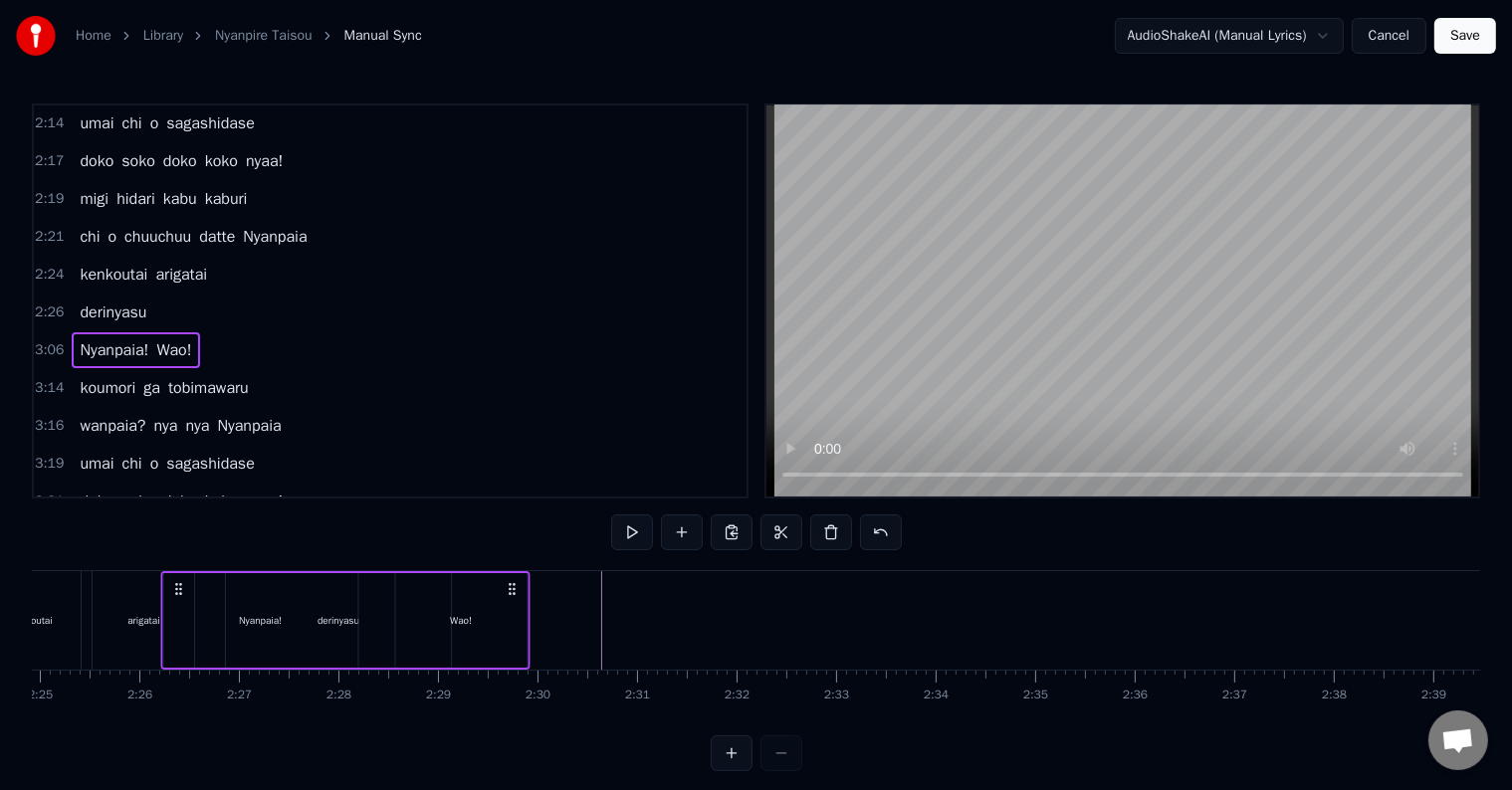 scroll, scrollTop: 0, scrollLeft: 14396, axis: horizontal 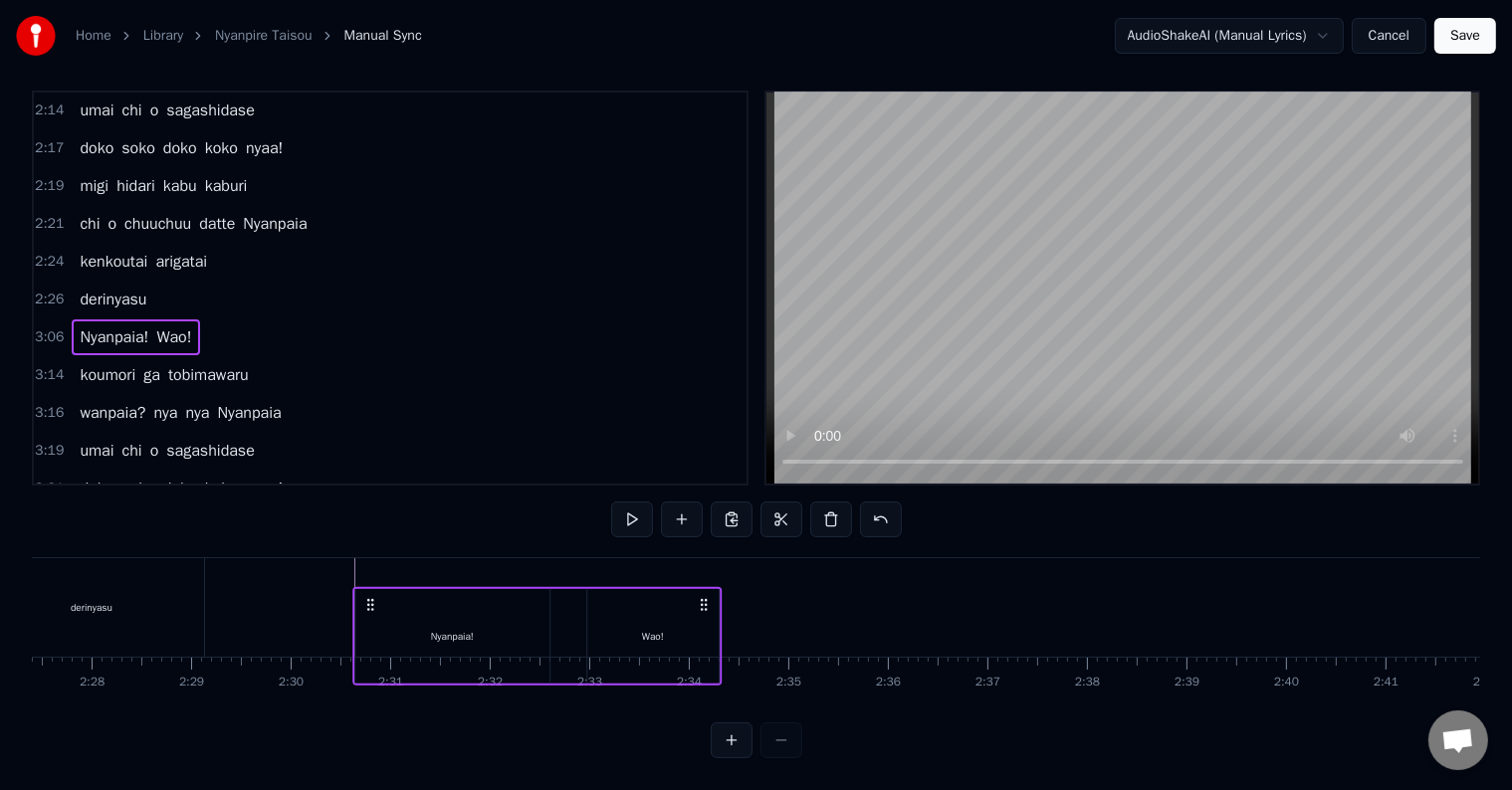 drag, startPoint x: 142, startPoint y: 589, endPoint x: 362, endPoint y: 630, distance: 223.788 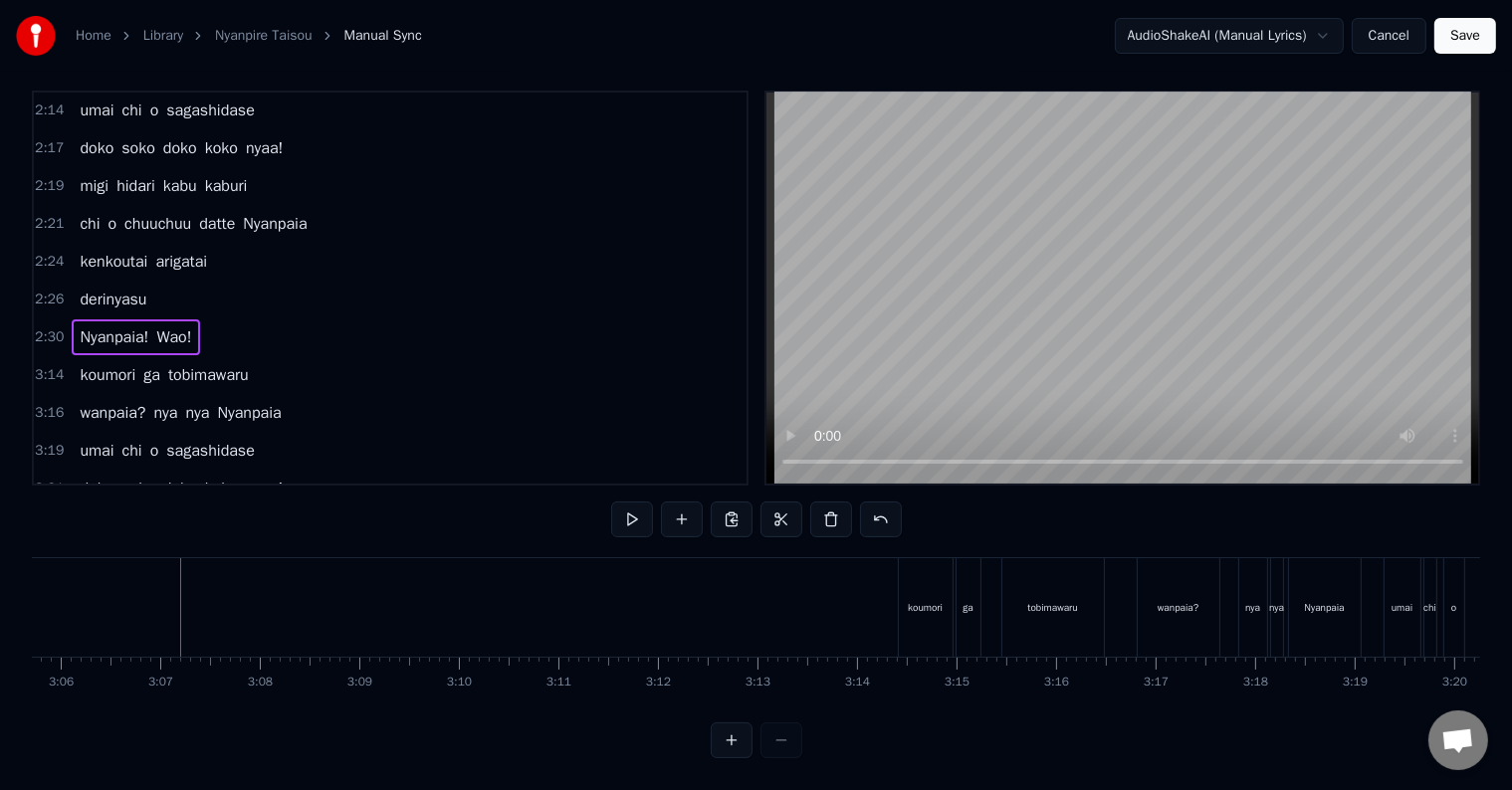 scroll, scrollTop: 0, scrollLeft: 18534, axis: horizontal 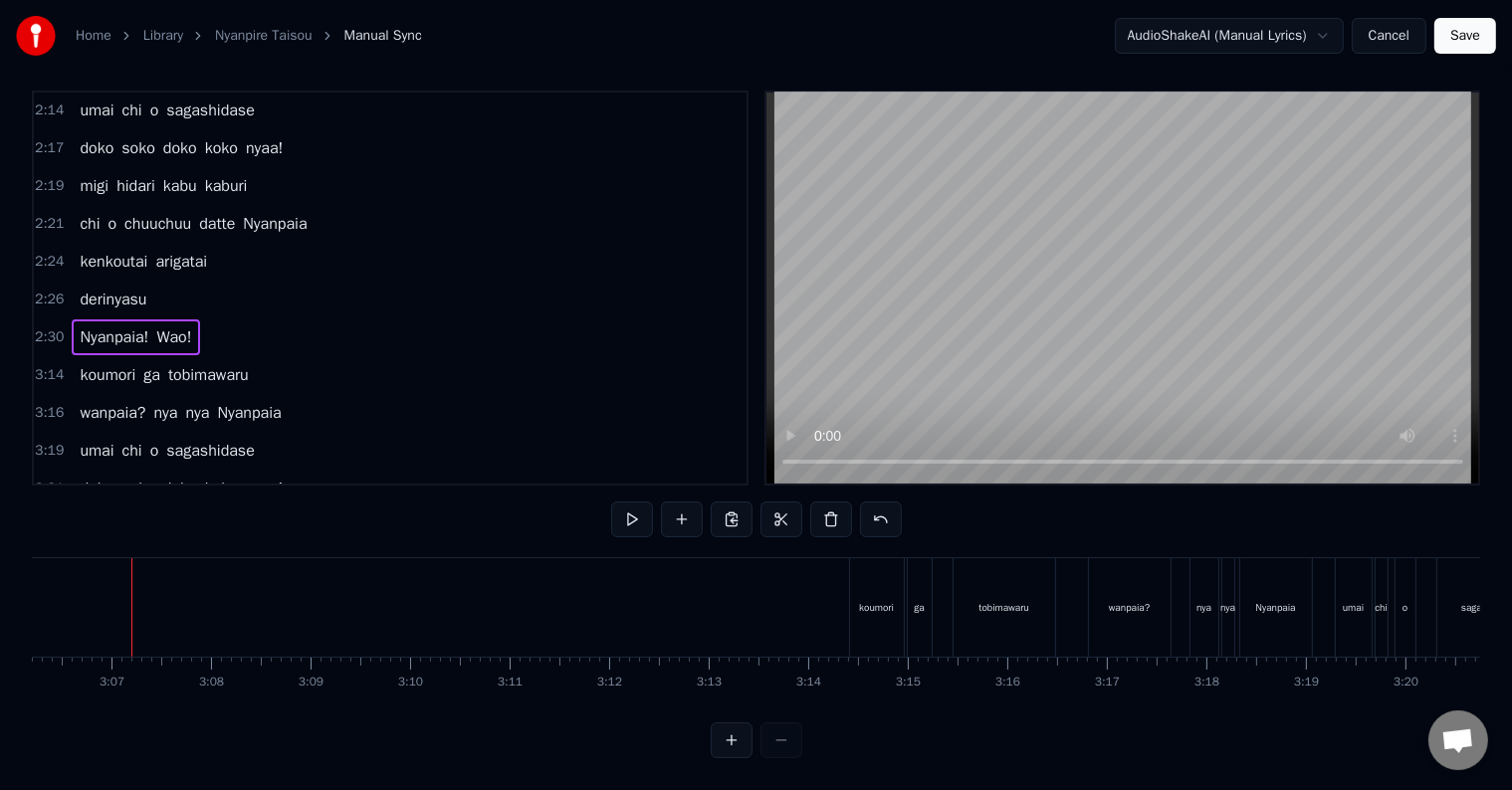click on "Nyanpaia!" at bounding box center [113, 337] 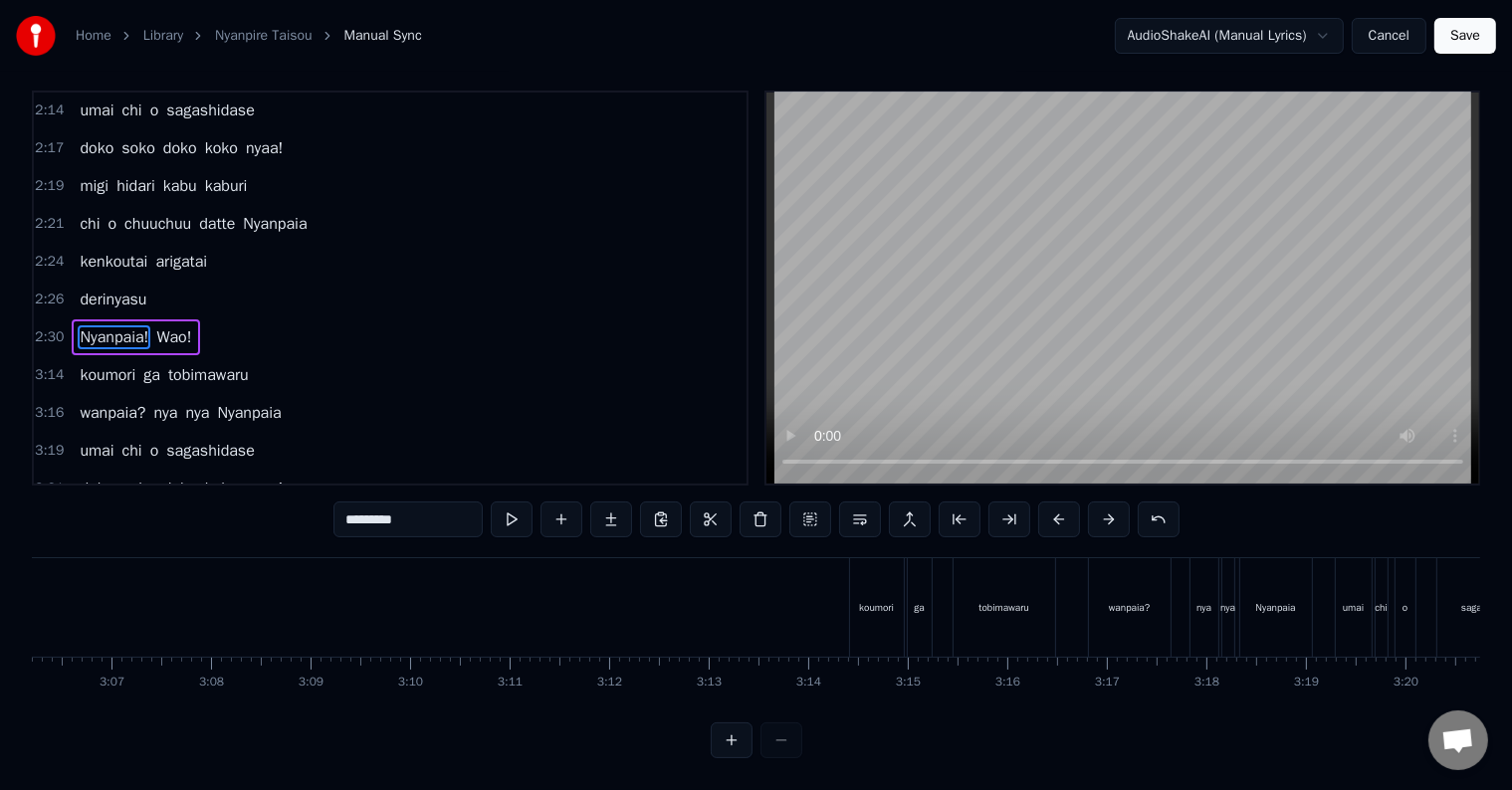 scroll, scrollTop: 14, scrollLeft: 0, axis: vertical 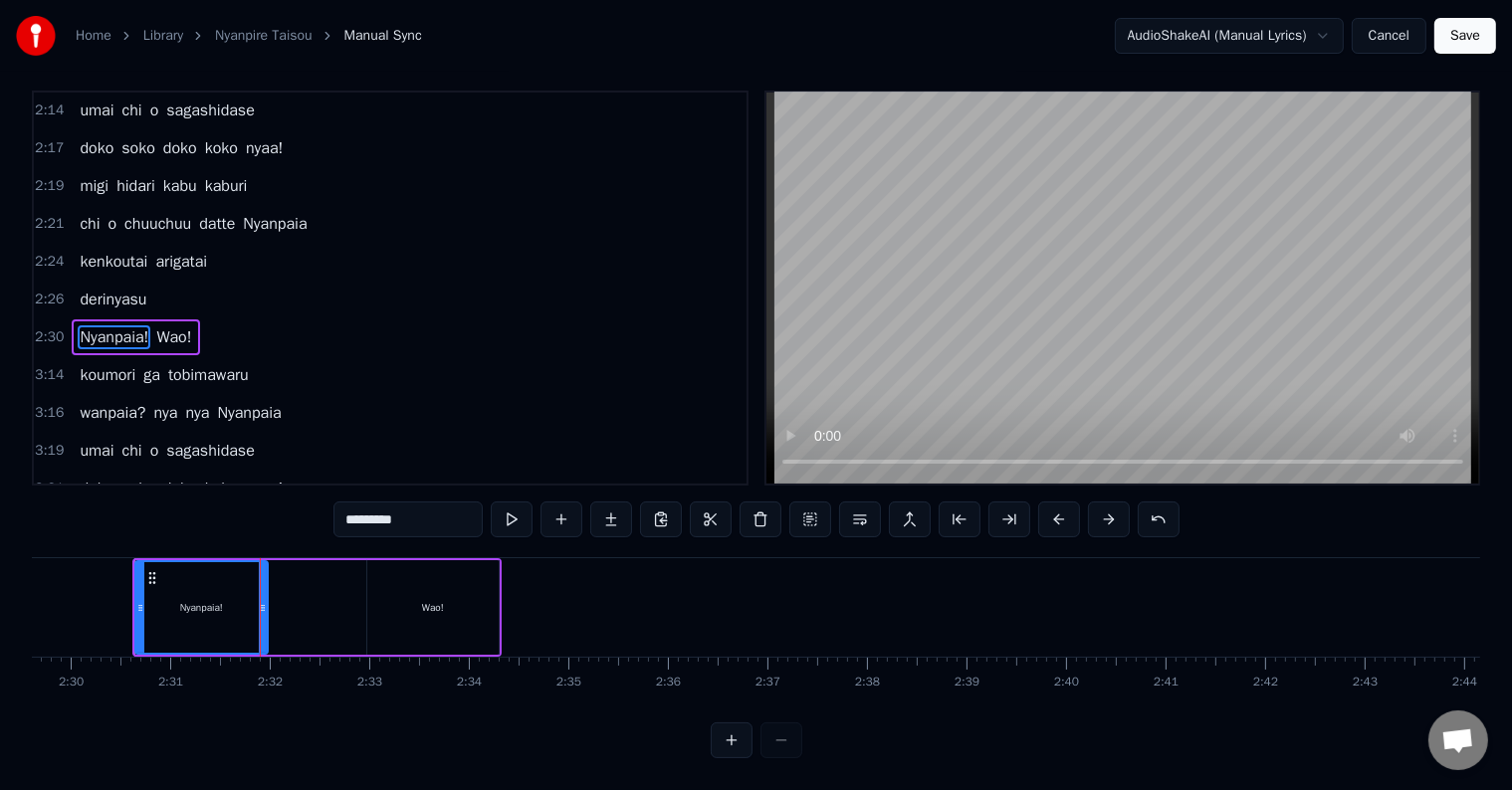 drag, startPoint x: 324, startPoint y: 605, endPoint x: 262, endPoint y: 607, distance: 62.03225 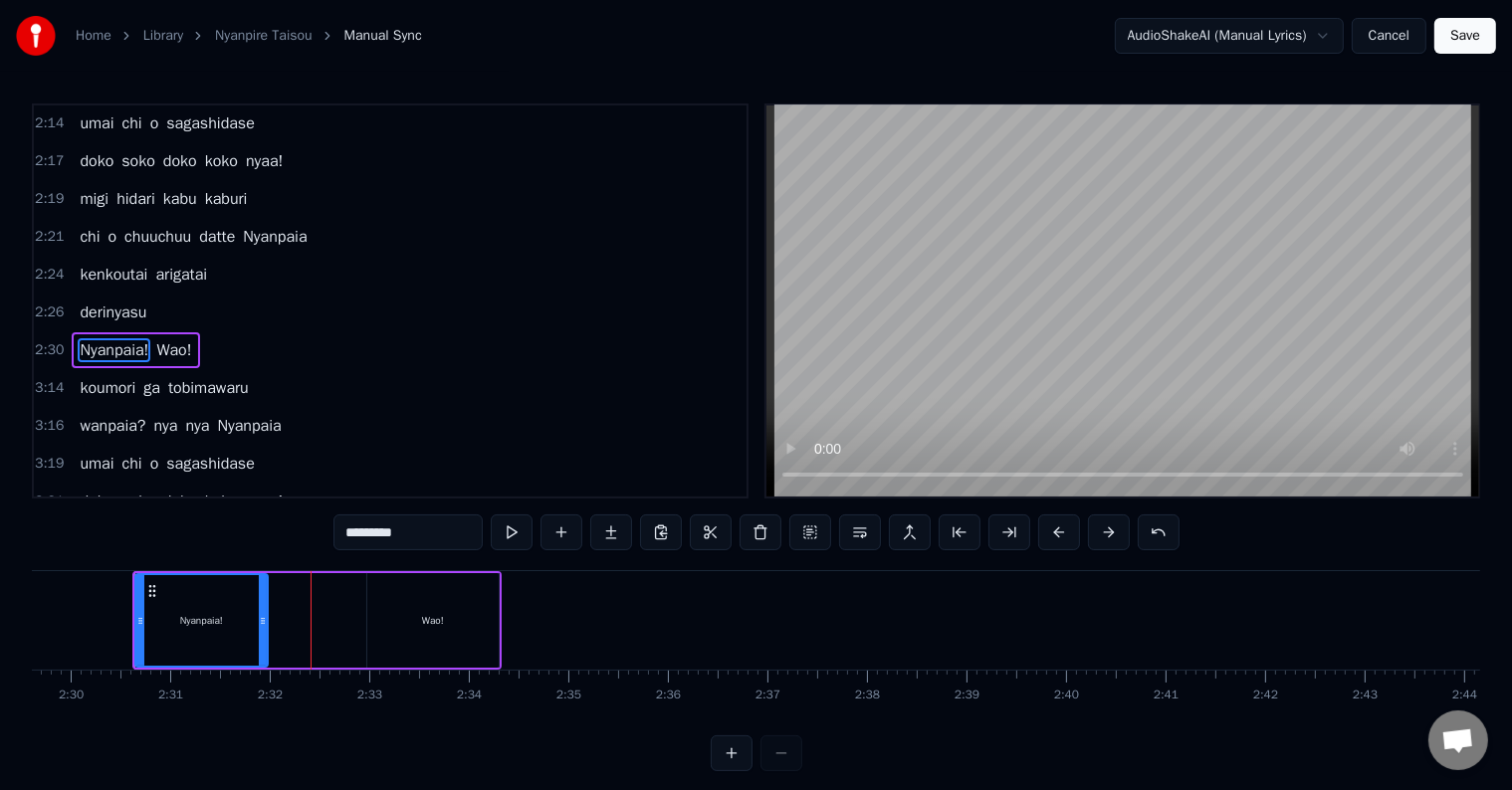 click on "Wao!" at bounding box center (433, 620) 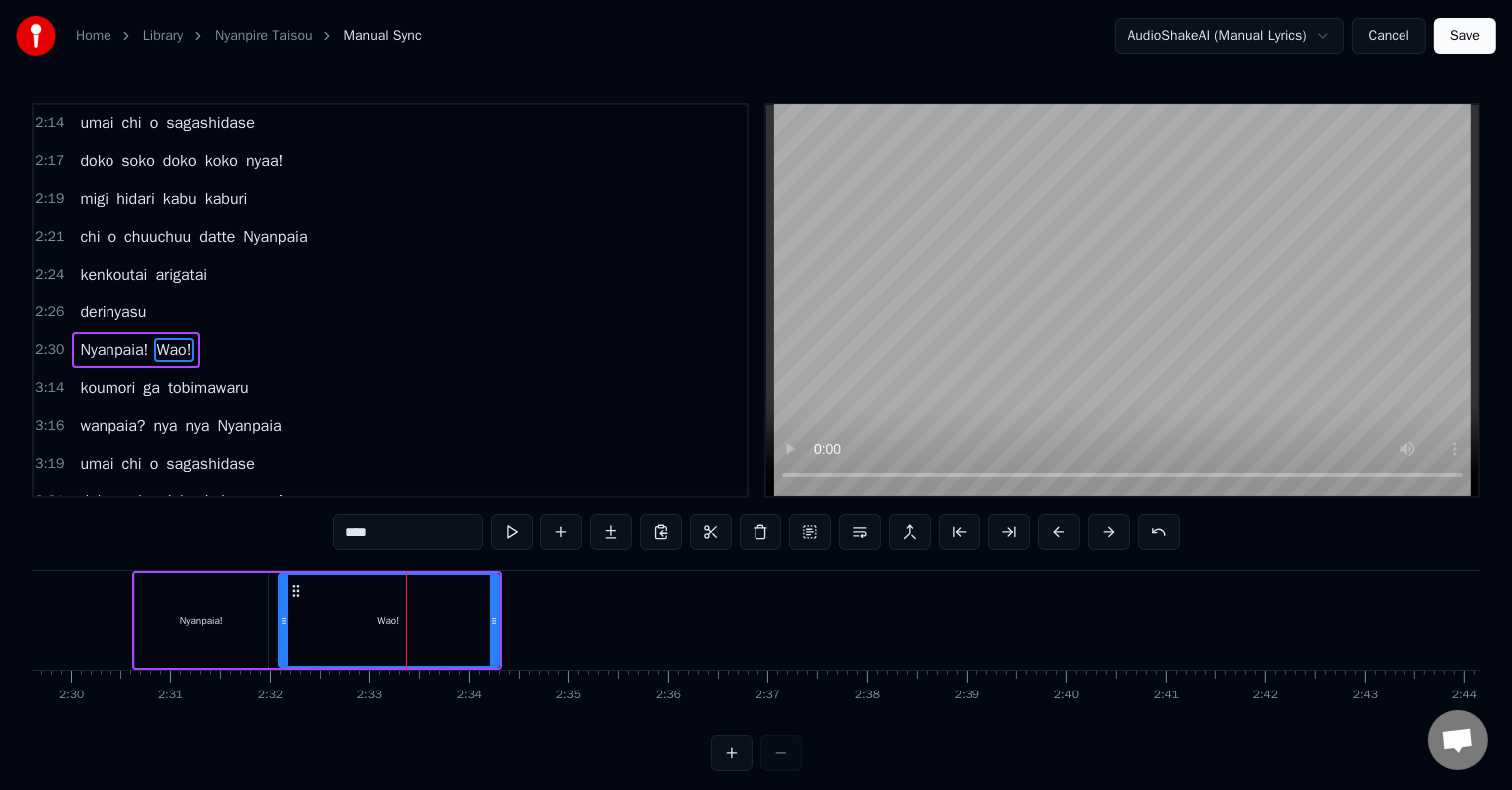 drag, startPoint x: 371, startPoint y: 617, endPoint x: 283, endPoint y: 629, distance: 88.81441 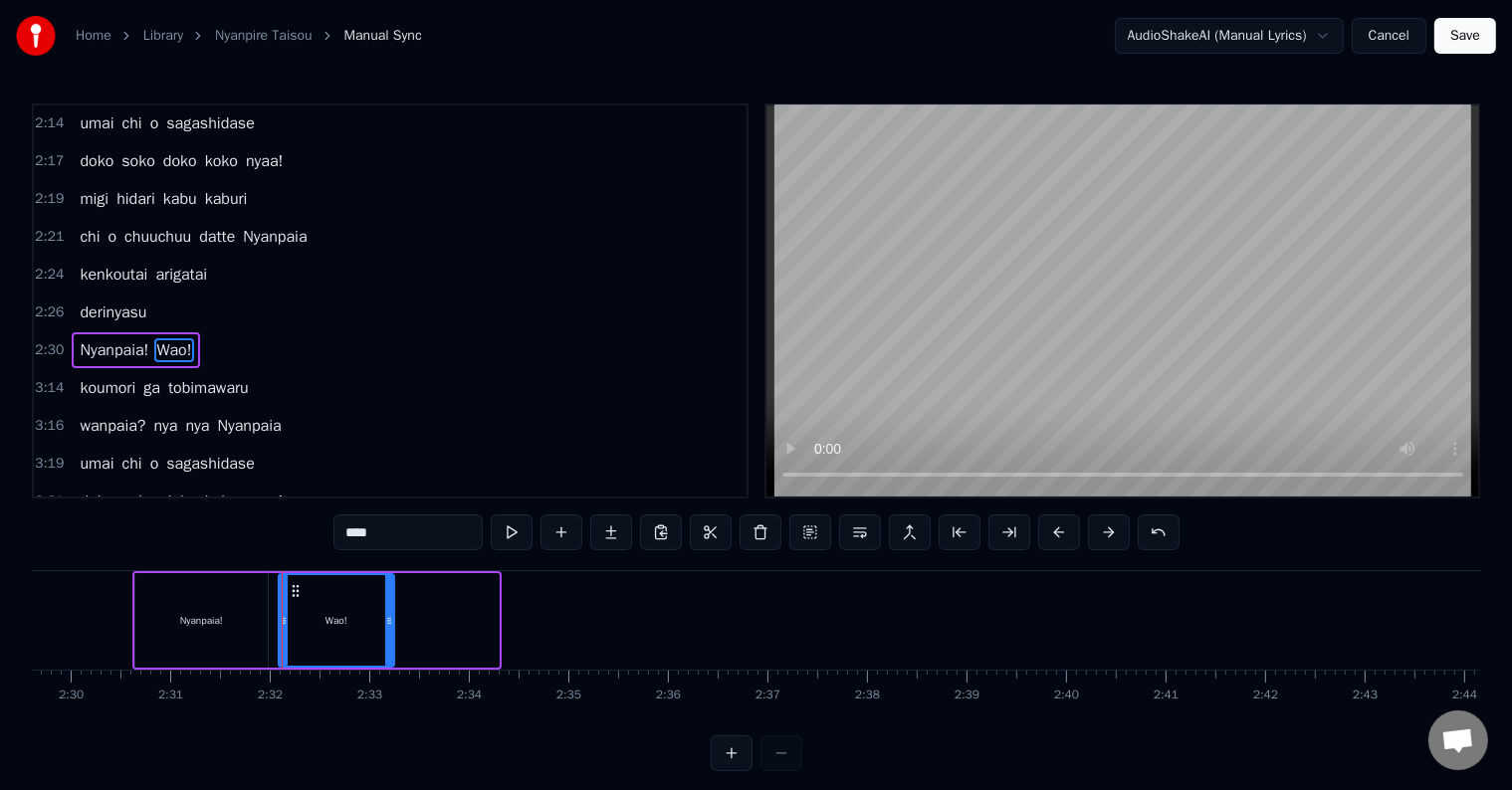 drag, startPoint x: 490, startPoint y: 606, endPoint x: 330, endPoint y: 617, distance: 160.37768 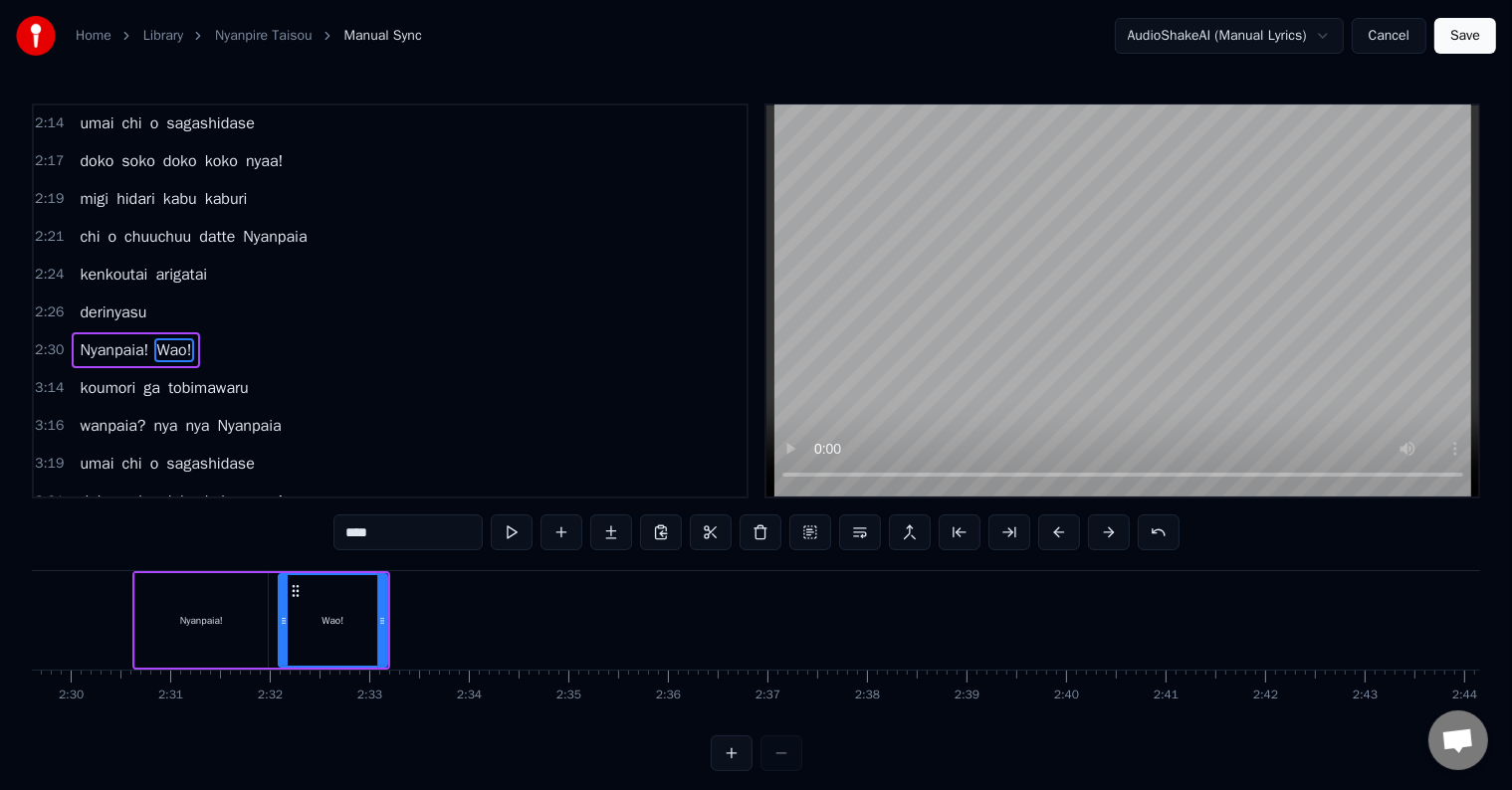 click at bounding box center [-3268, 620] 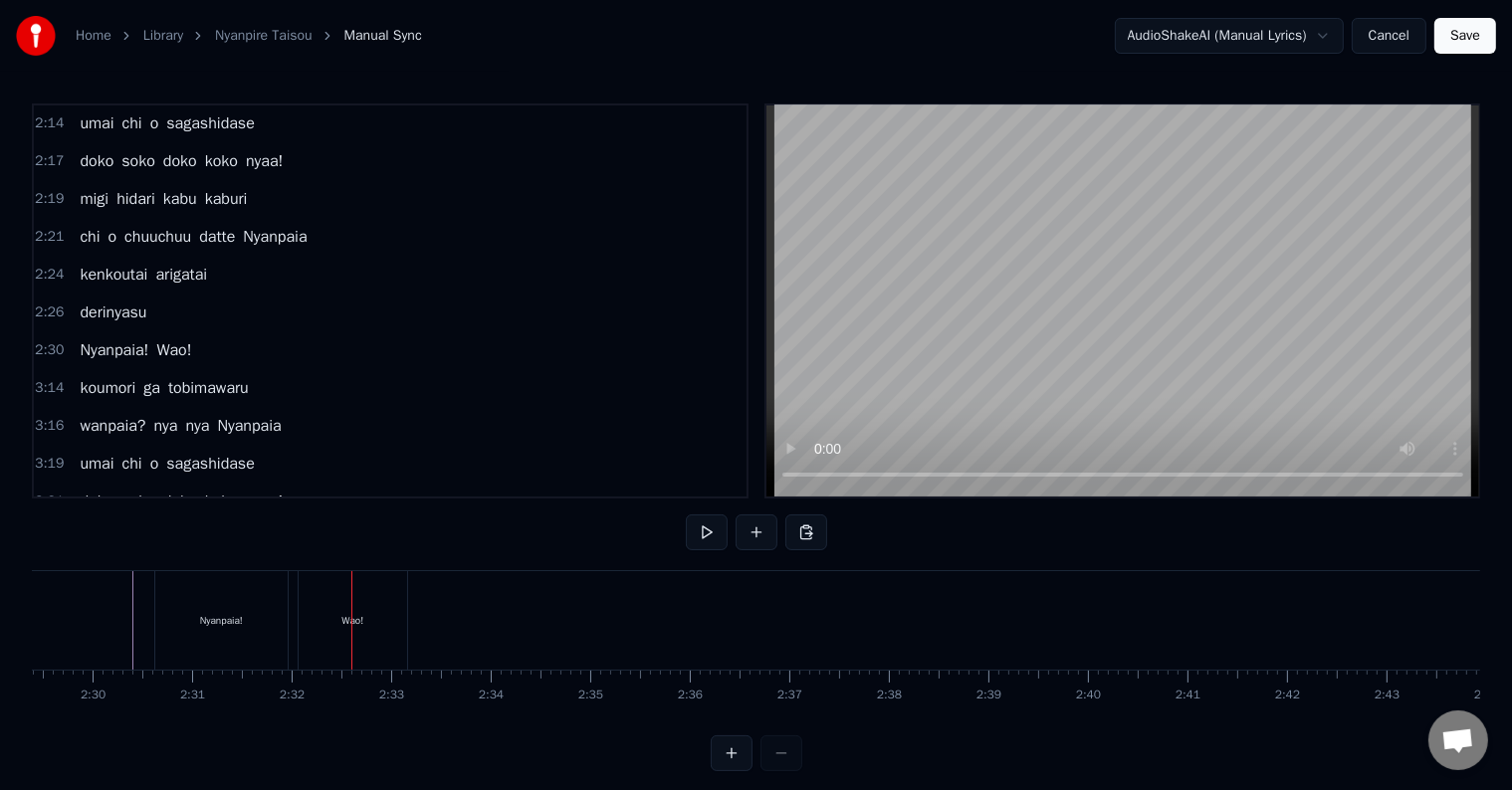 click on "Wao!" at bounding box center (352, 620) 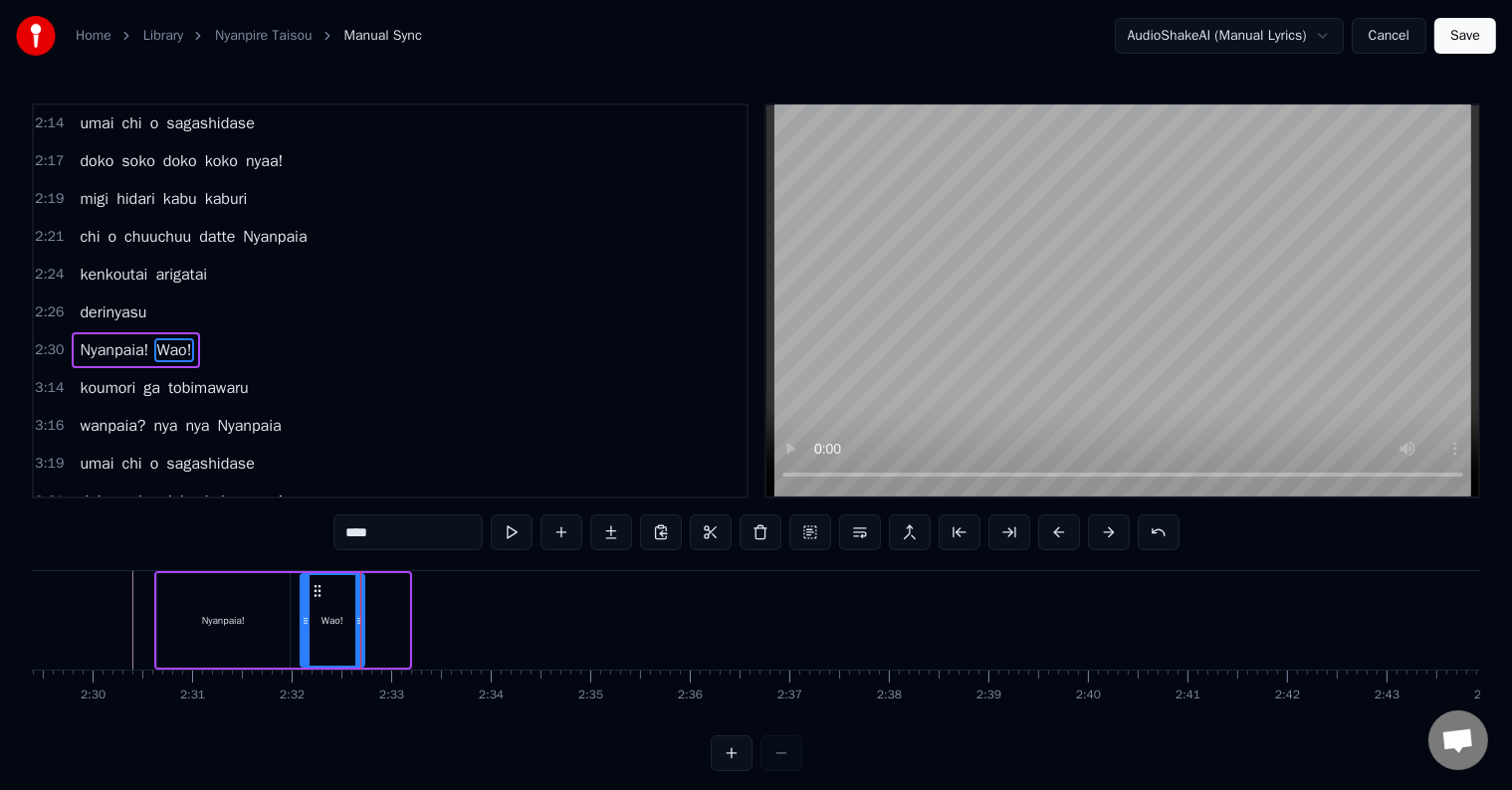 drag, startPoint x: 403, startPoint y: 613, endPoint x: 348, endPoint y: 619, distance: 55.326305 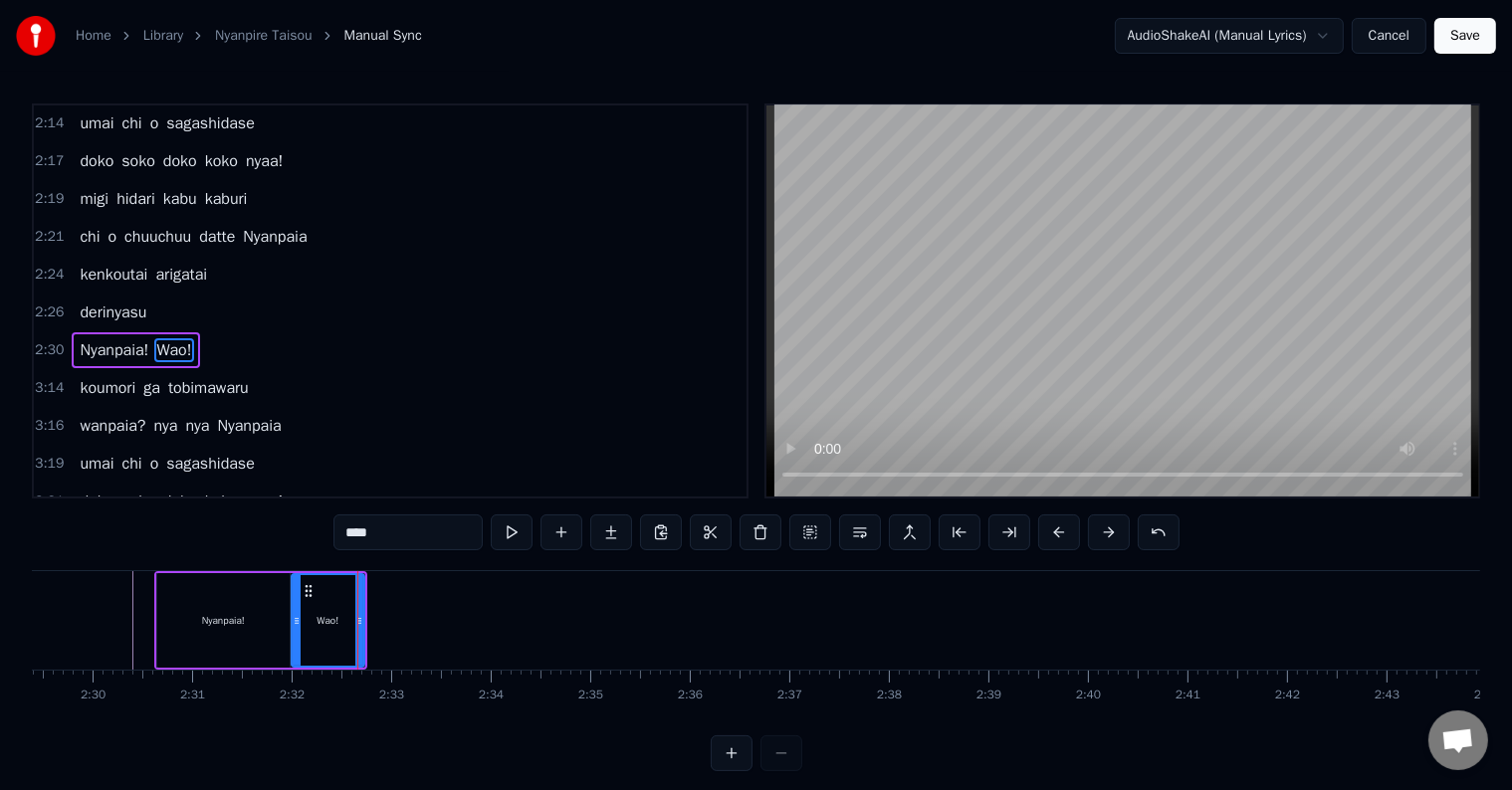 drag, startPoint x: 303, startPoint y: 618, endPoint x: 290, endPoint y: 618, distance: 13 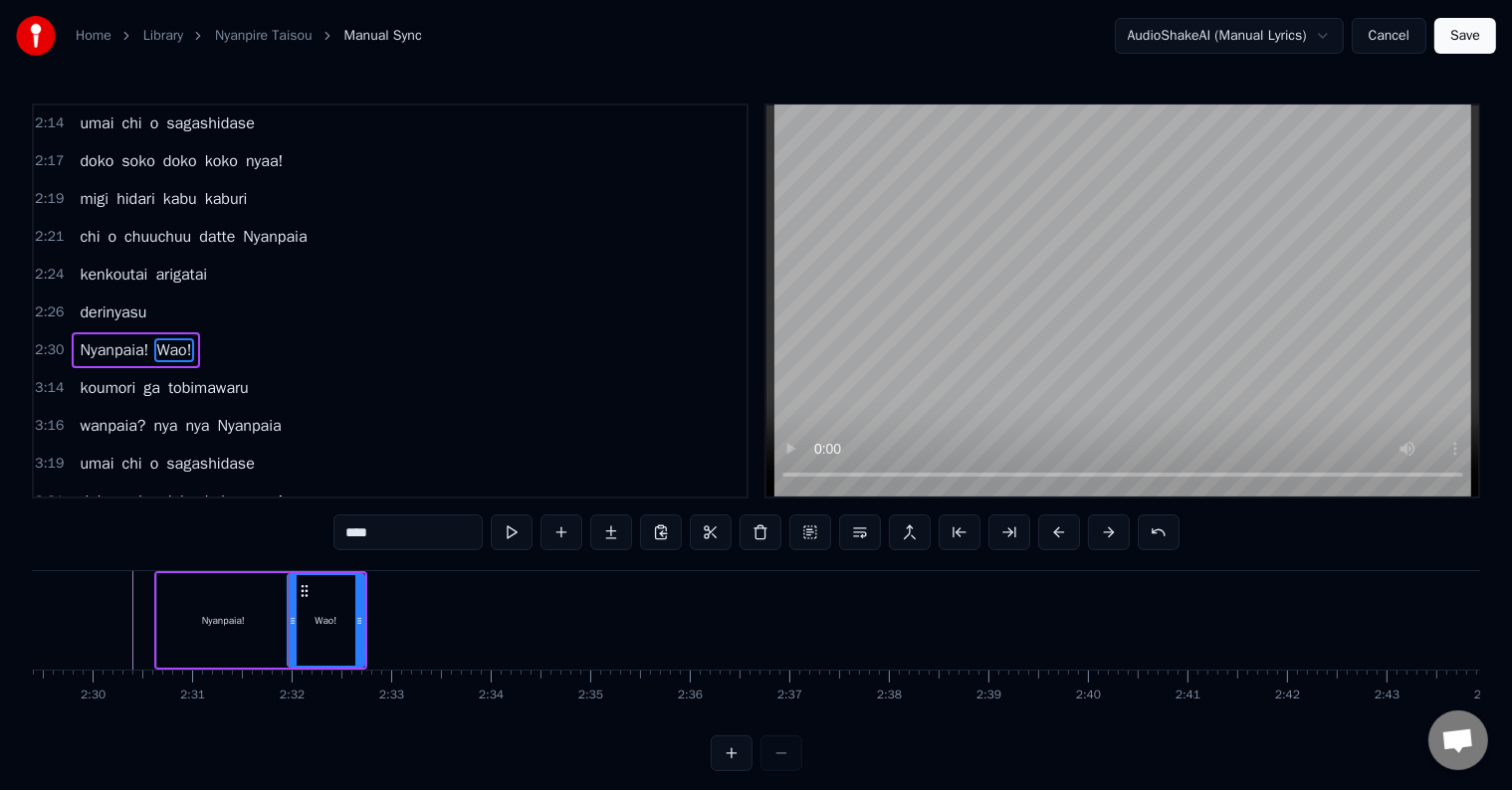 click on "Nyanpaia!" at bounding box center [223, 620] 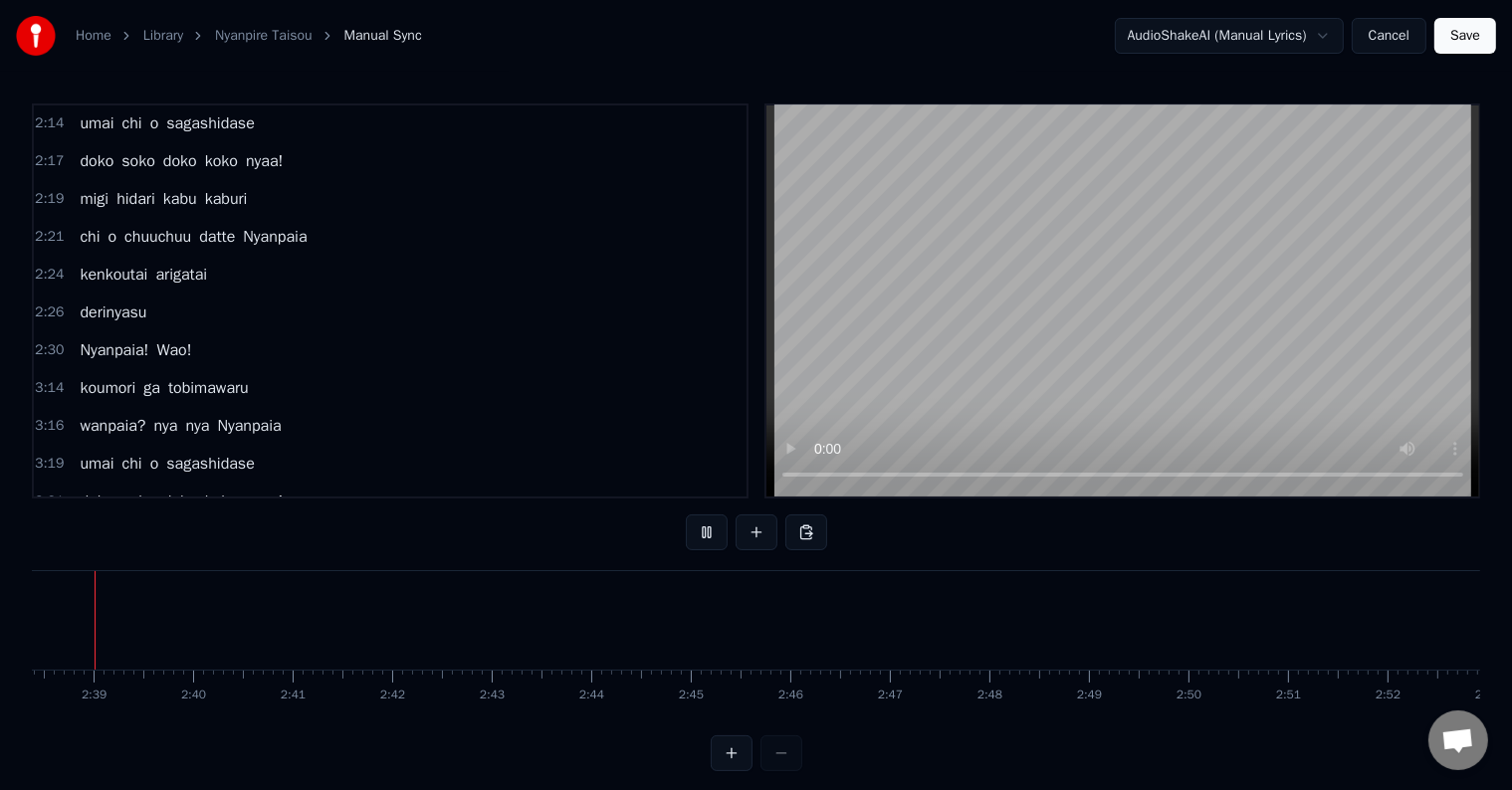 scroll, scrollTop: 0, scrollLeft: 15729, axis: horizontal 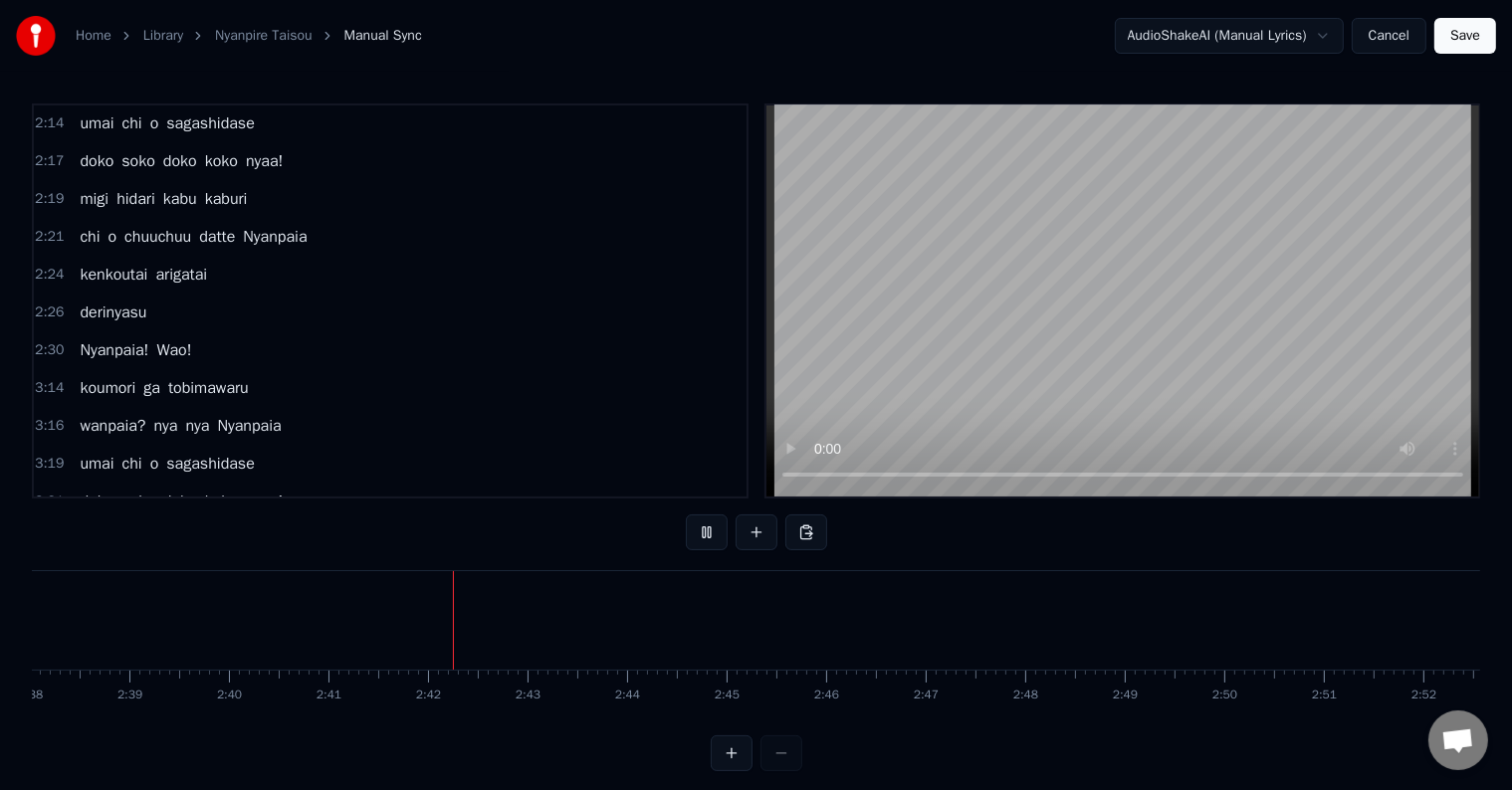 type 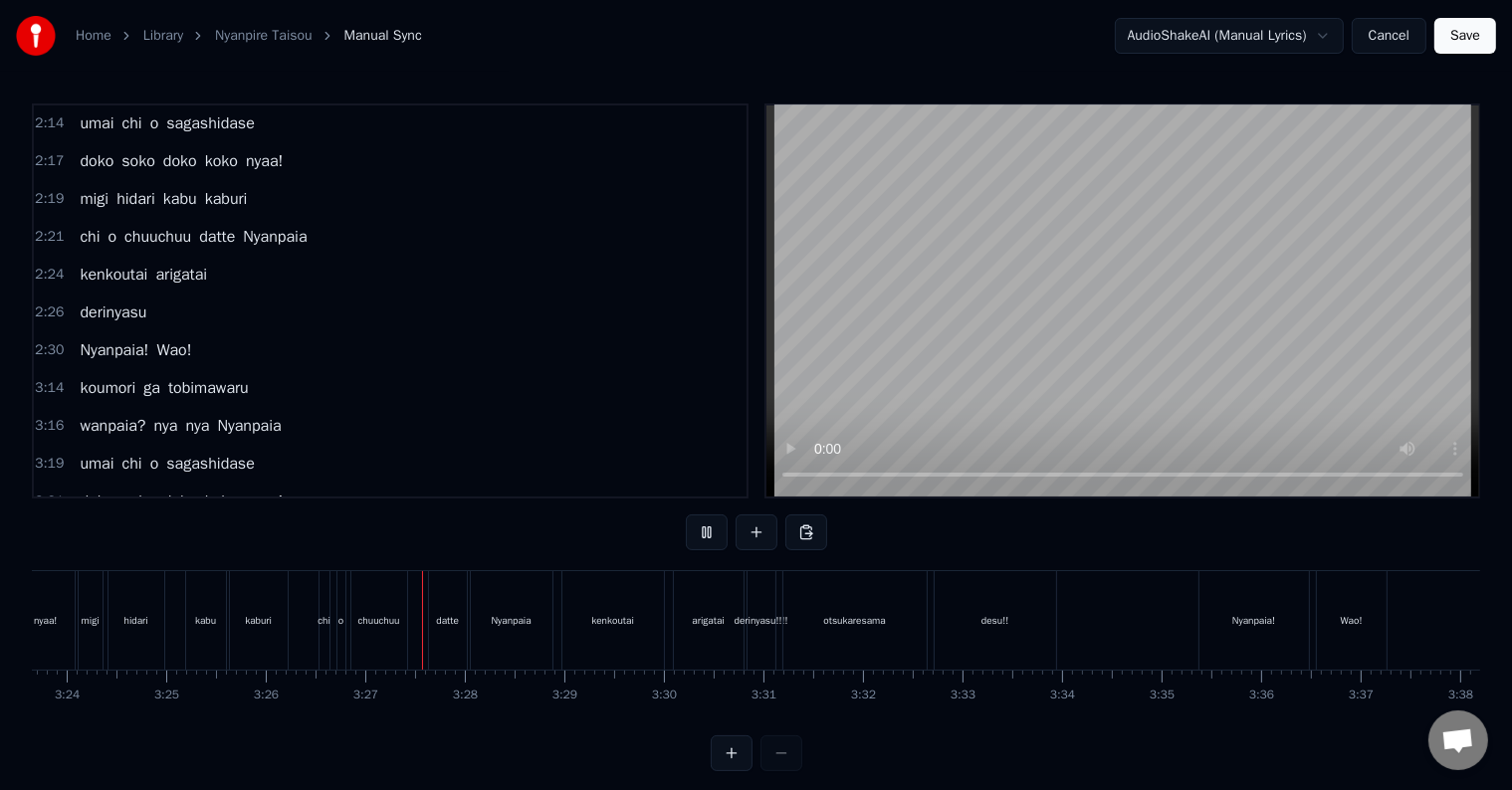 scroll, scrollTop: 0, scrollLeft: 20509, axis: horizontal 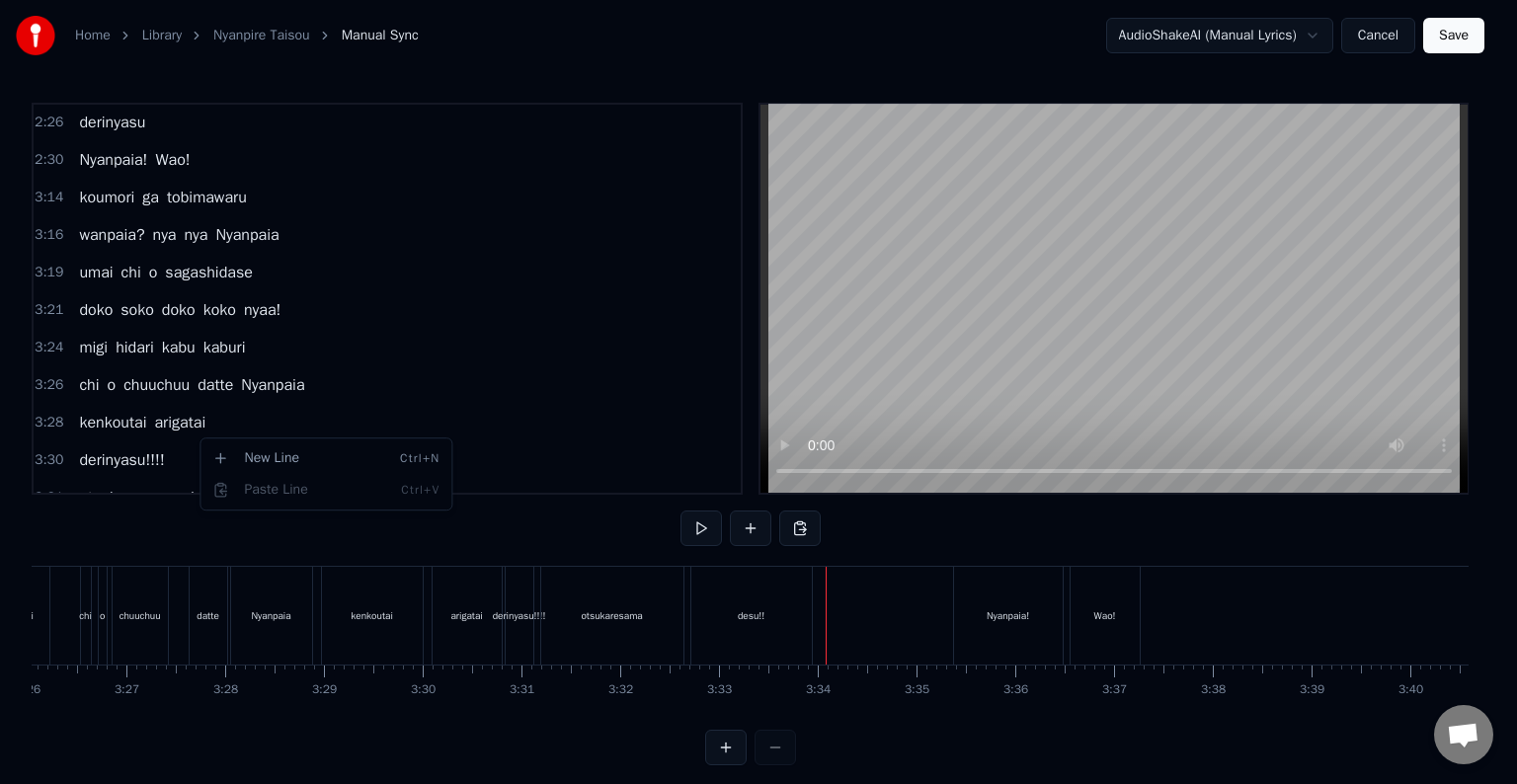 click on "3:30 derinyasu!!!!" at bounding box center [387, 460] 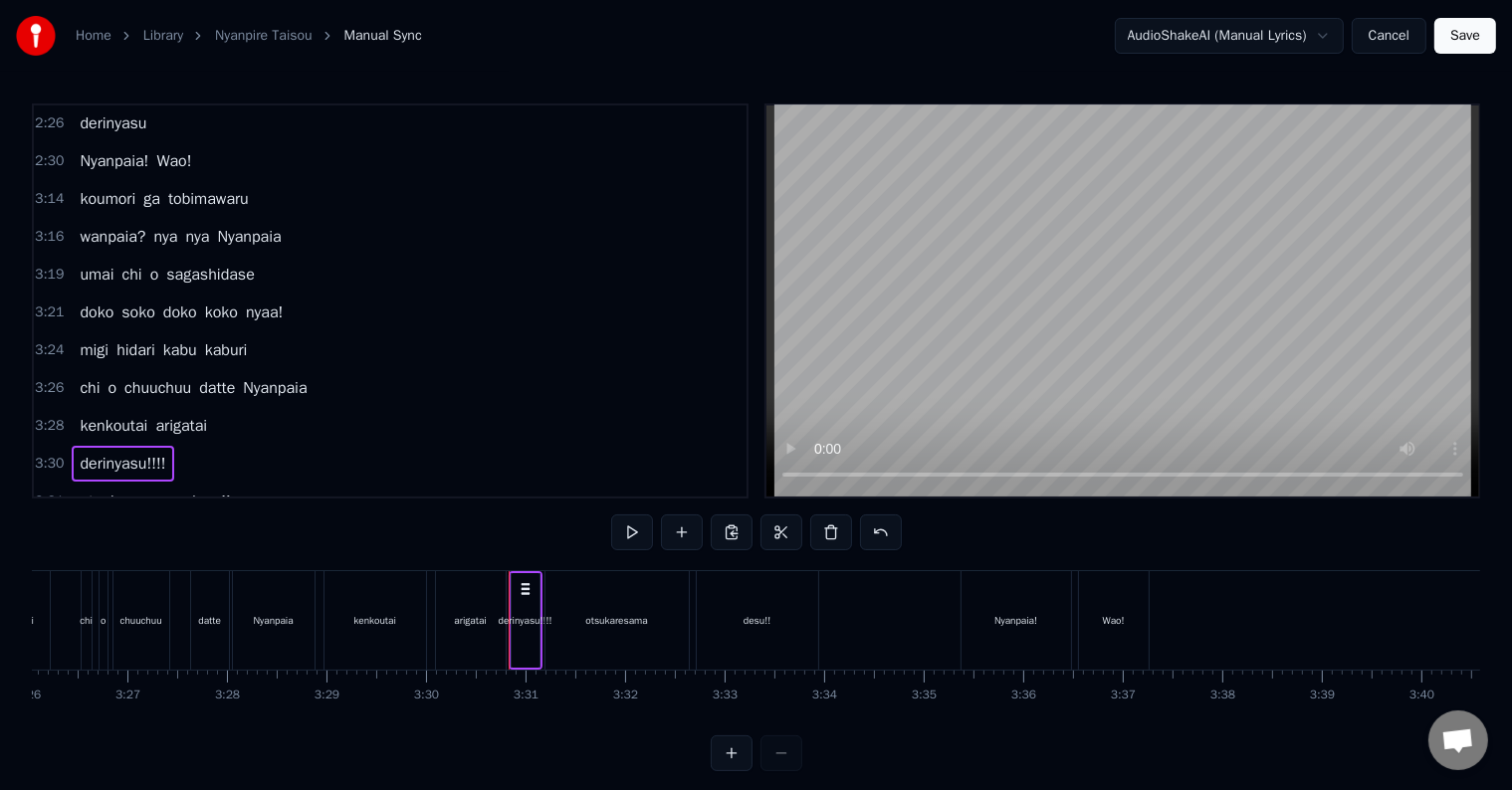 click on "3:31 otsukaresama desu!!" at bounding box center [390, 501] 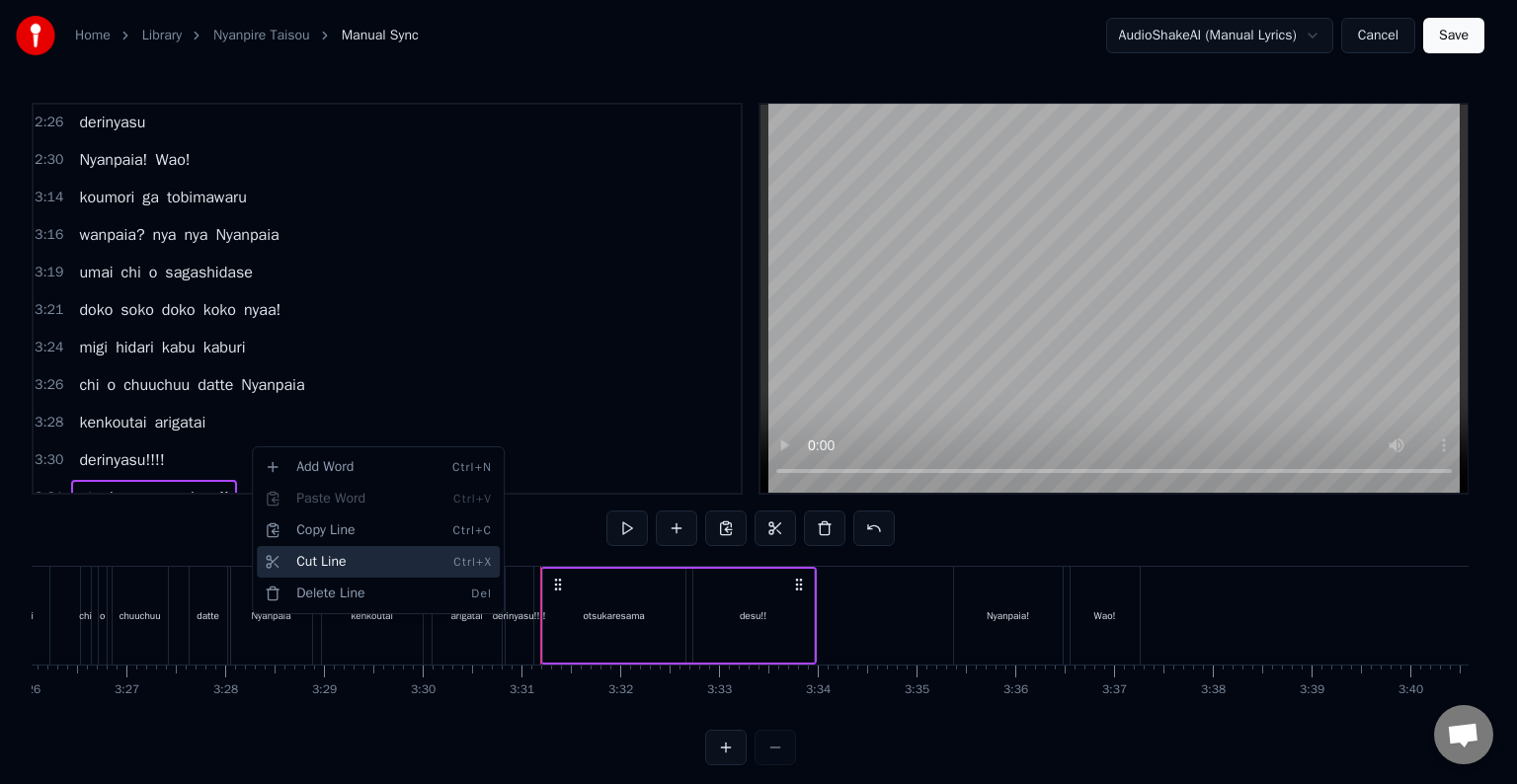 click on "Cut Line Ctrl+X" at bounding box center [378, 562] 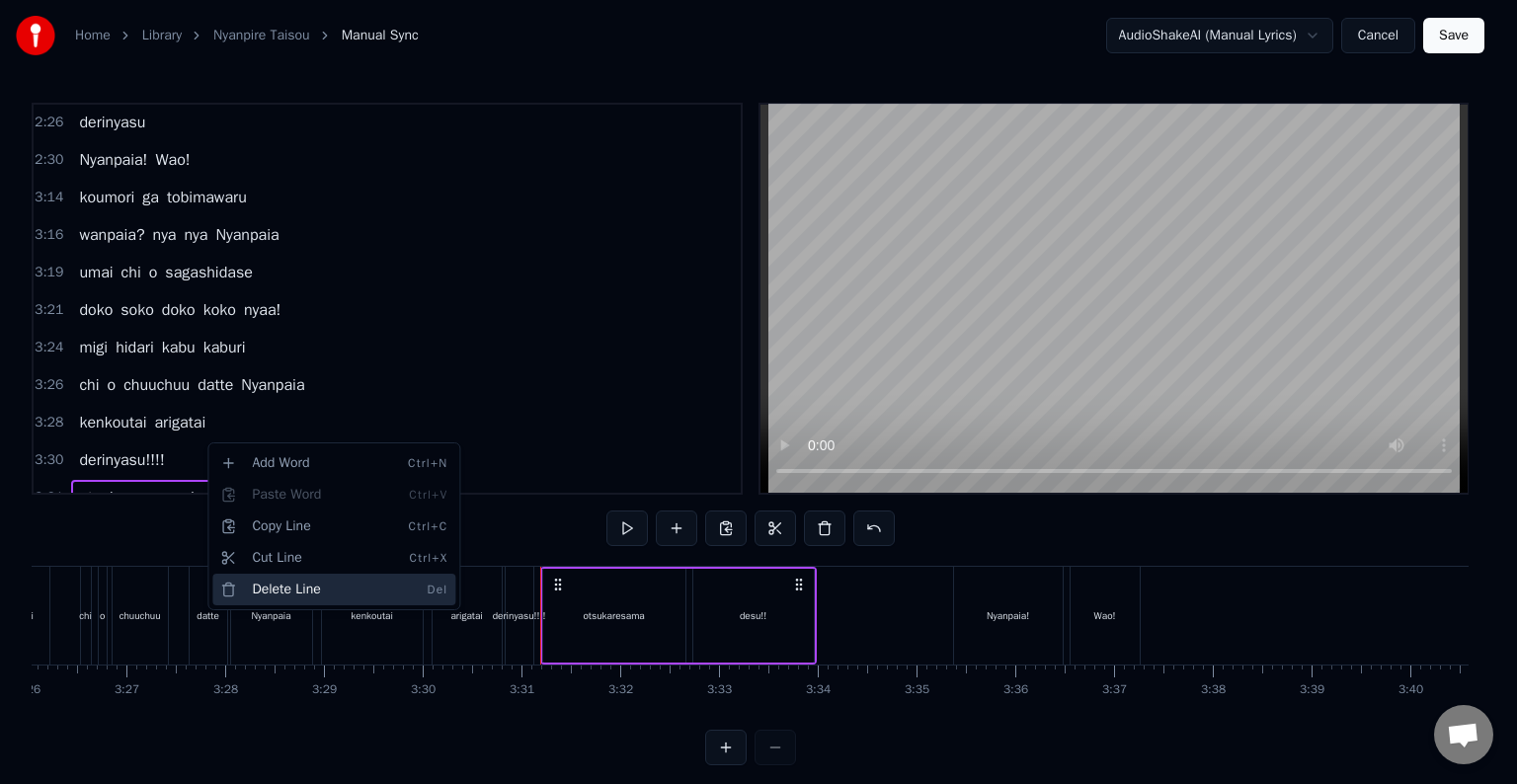 click on "Delete Line Del" at bounding box center (334, 589) 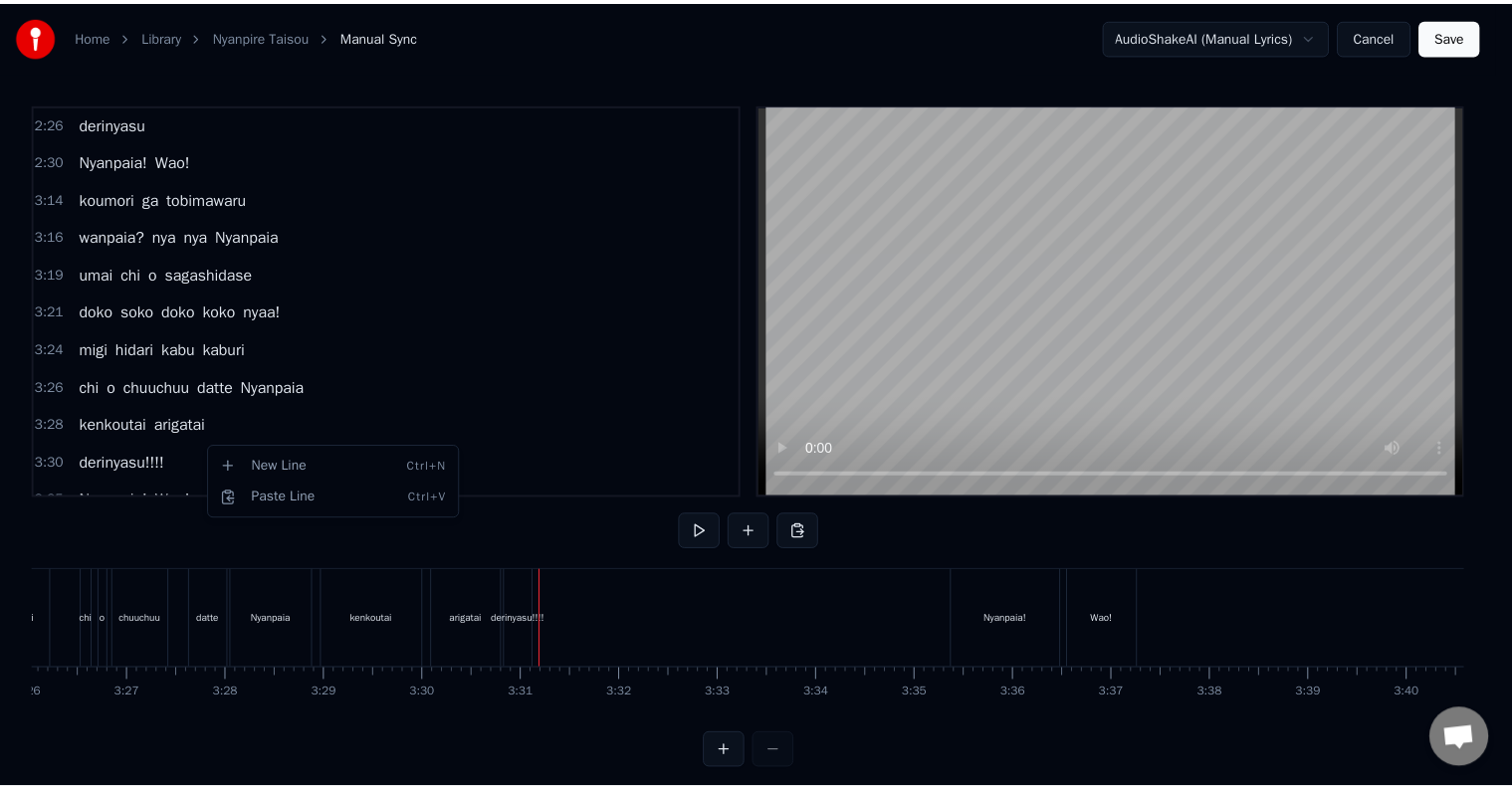 scroll, scrollTop: 1439, scrollLeft: 0, axis: vertical 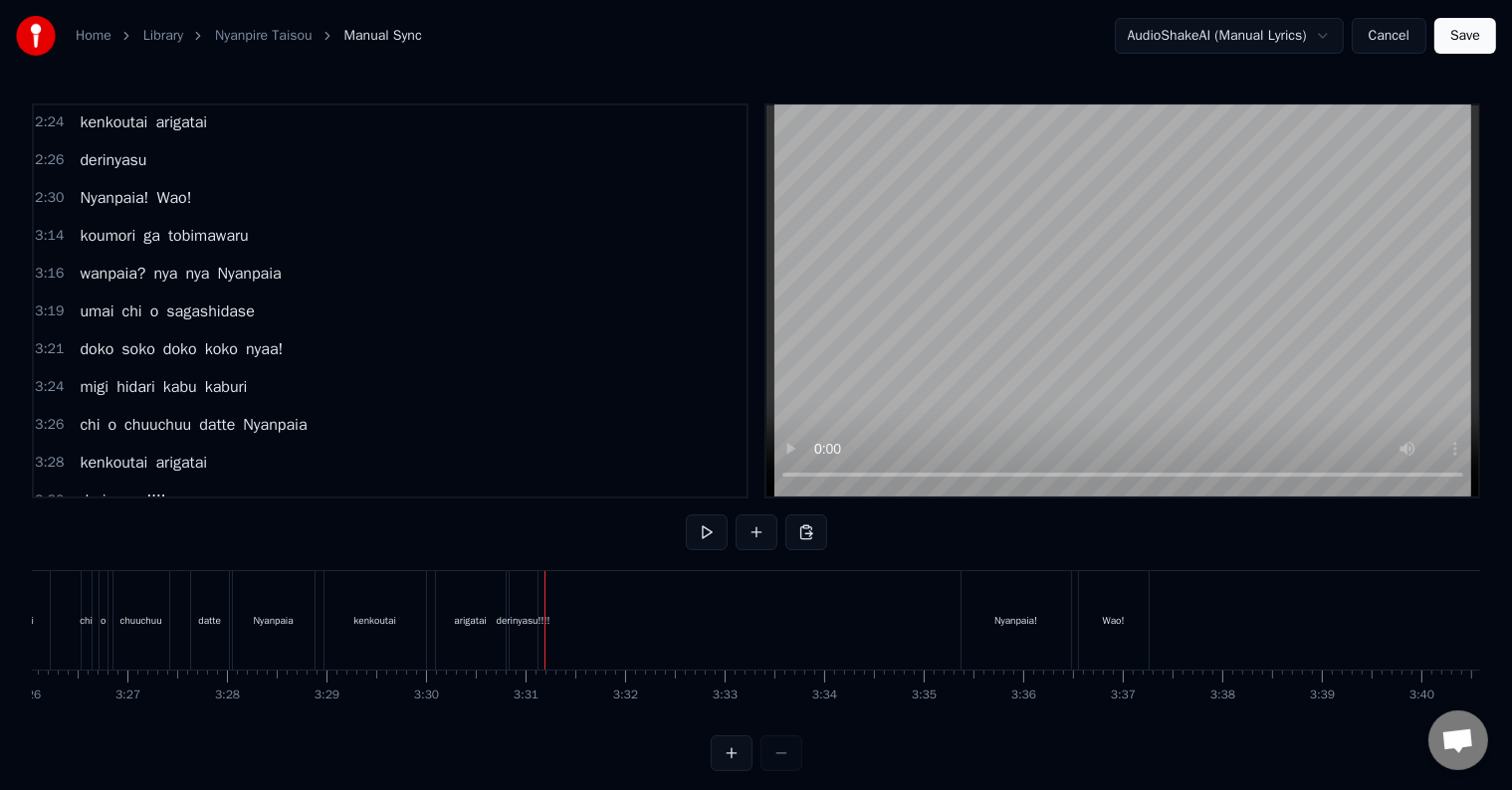 click on "derinyasu!!!!" at bounding box center [122, 500] 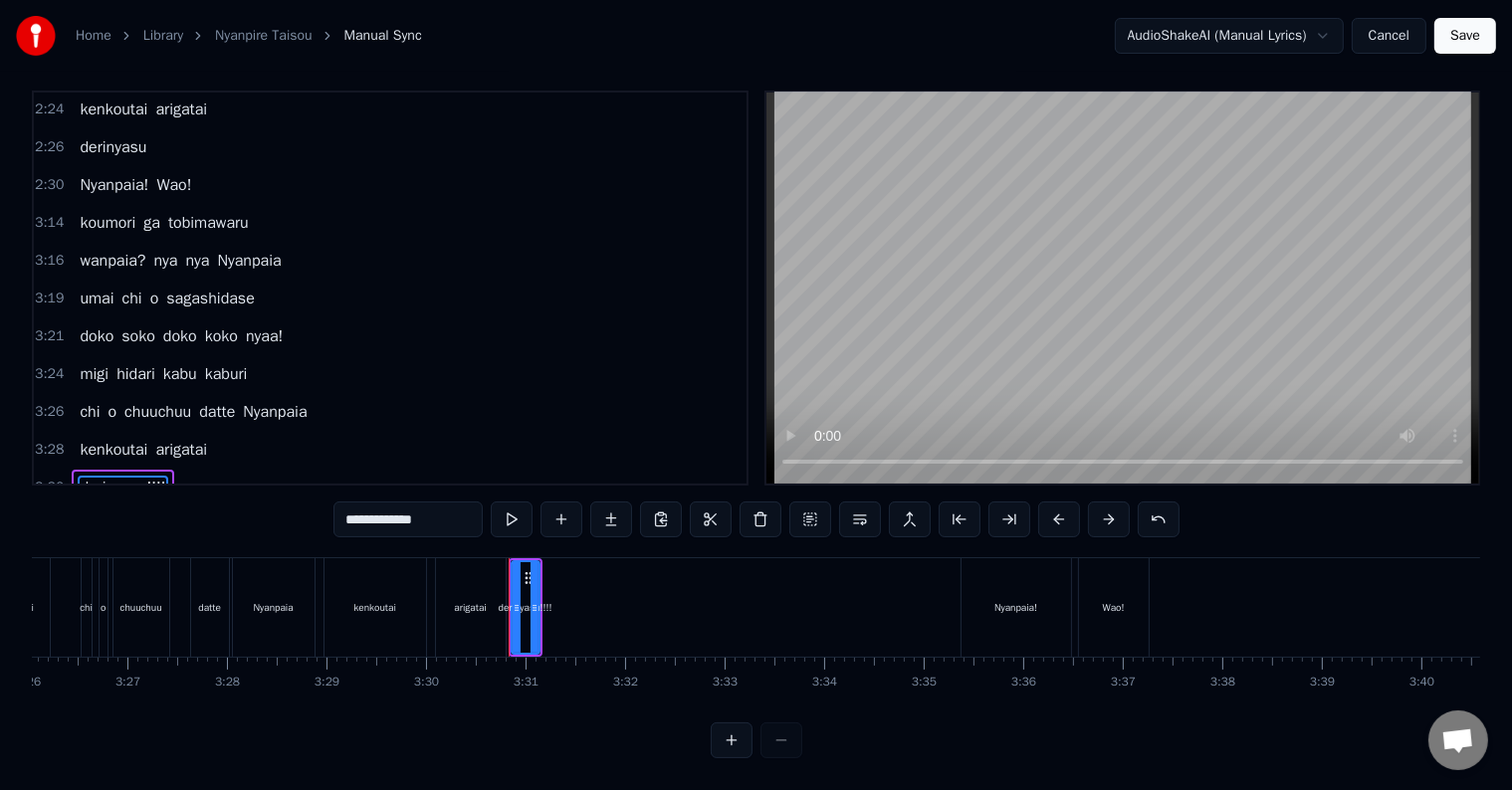 scroll, scrollTop: 30, scrollLeft: 0, axis: vertical 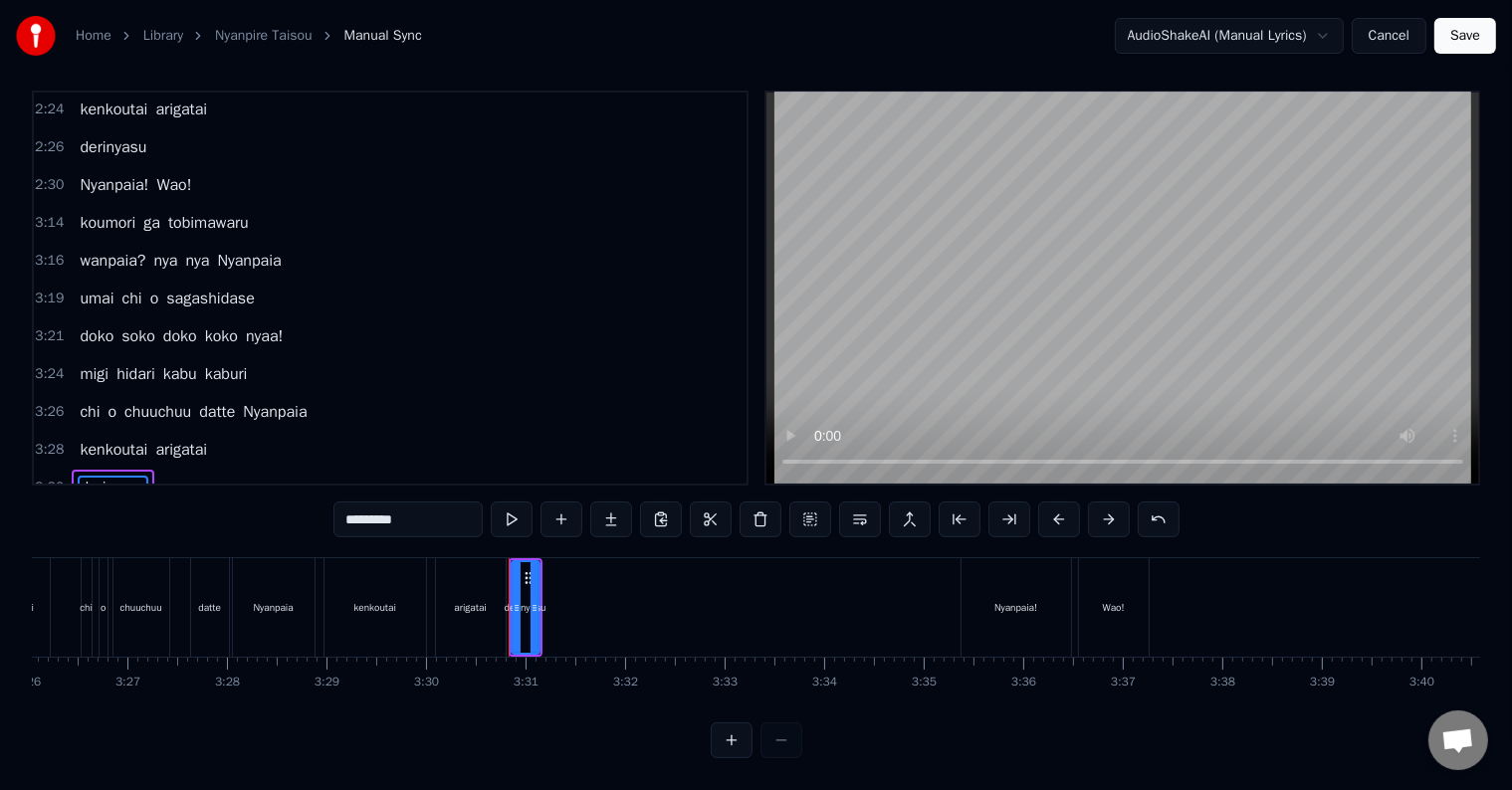 type on "*********" 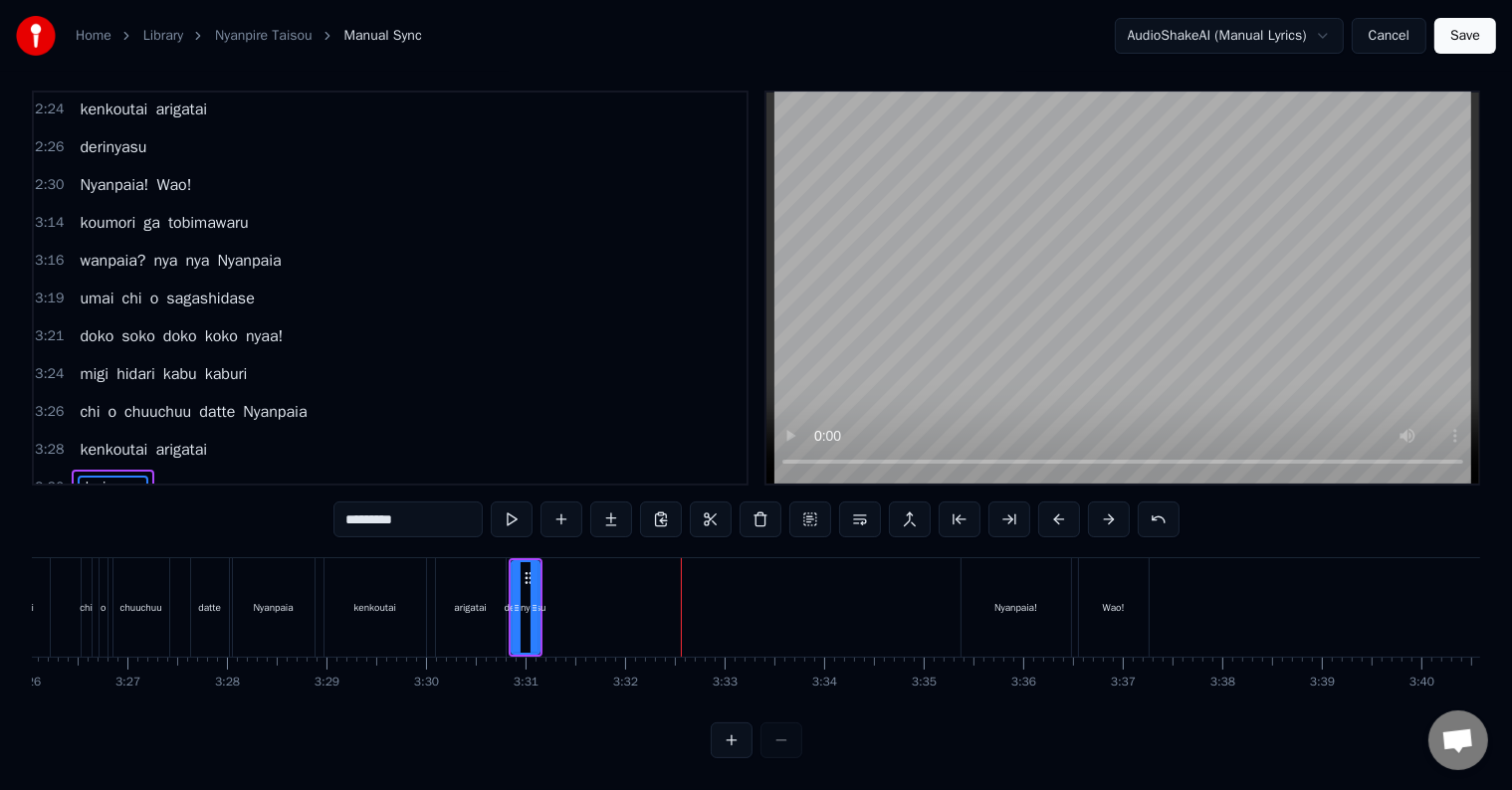 click on "Oh yeah nonki tanki sonki funky every day watchaa watchaa onaka ga hettaa kamitsuku zo gokkun gokkun onaka panpan mottoo mottoo chi ga hoshii nya tobikkiri furesshu kenkou! kenkou! ii chi o kure nya sutoresu nebusoku yasaibusoku oishiku nyai chi wa iranyai undoubusoku mo ikemasen minna goissho ni seenoo koumori ga tobimawaru wanpaia? nya nya Nyanpaia umai chi o sagashidase doko soko doko koko nyaa migi hidari kabu kaburi chi o chuuchuu datte Nyanpaia kenkoutai arigatai derinyasu Nyanpaia! Wao! watchaa watchaa nodo kawaita mono tari nyai gokkun gokkun tomato juusu mottoo mottoo sarasara ketsueki daikoubutsu kenkou! kenkou! sore ga ichiban houin houshoku amai mono dame da kedo yamerare nyai nyantoka shinakucha ikemasen ima kara minnya de seeno koumori ga tobimawaru wanpaia? nya nya Nyanpaia umai chi o sagashidase doko soko doko koko nyaa! migi hidari kabu kaburi chi o chuuchuu datte Nyanpaia kenkoutai arigatai derinyasu Nyanpaia! Wao! koumori ga tobimawaru wanpaia? nya nya Nyanpaia umai chi o sagashidase doko o" at bounding box center (-8885, 607) 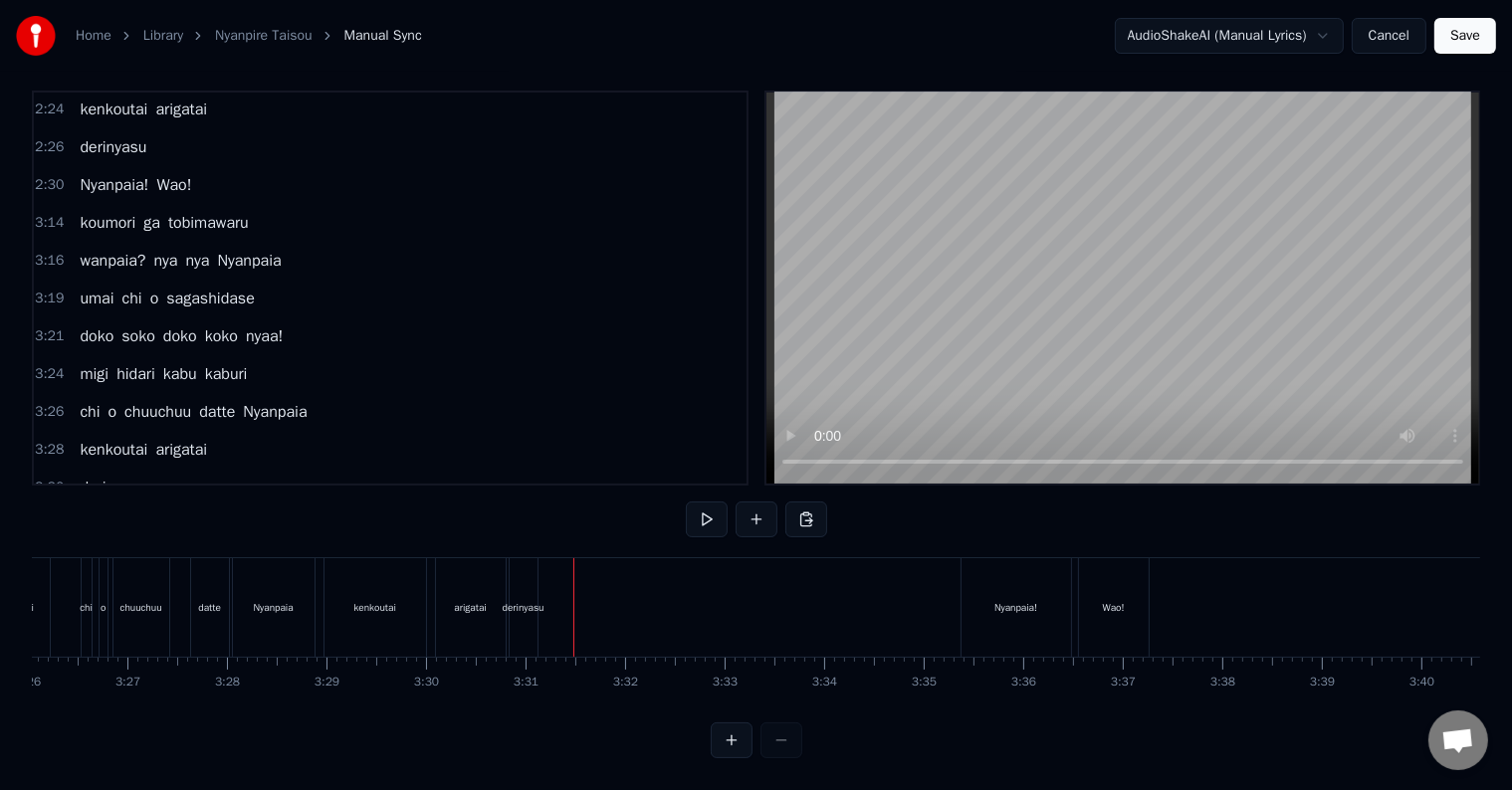click on "derinyasu" at bounding box center (524, 607) 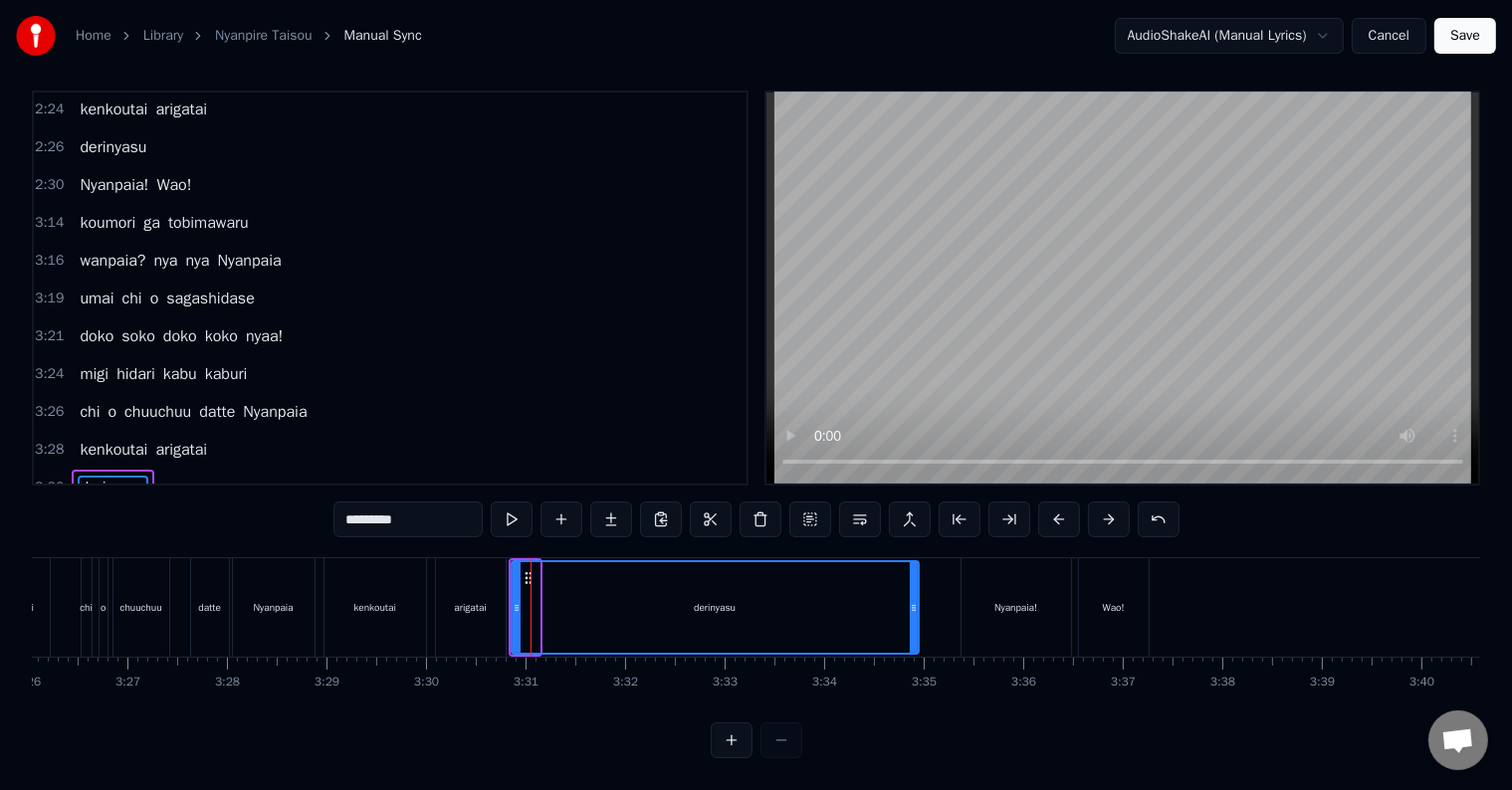 drag, startPoint x: 534, startPoint y: 594, endPoint x: 913, endPoint y: 581, distance: 379.2229 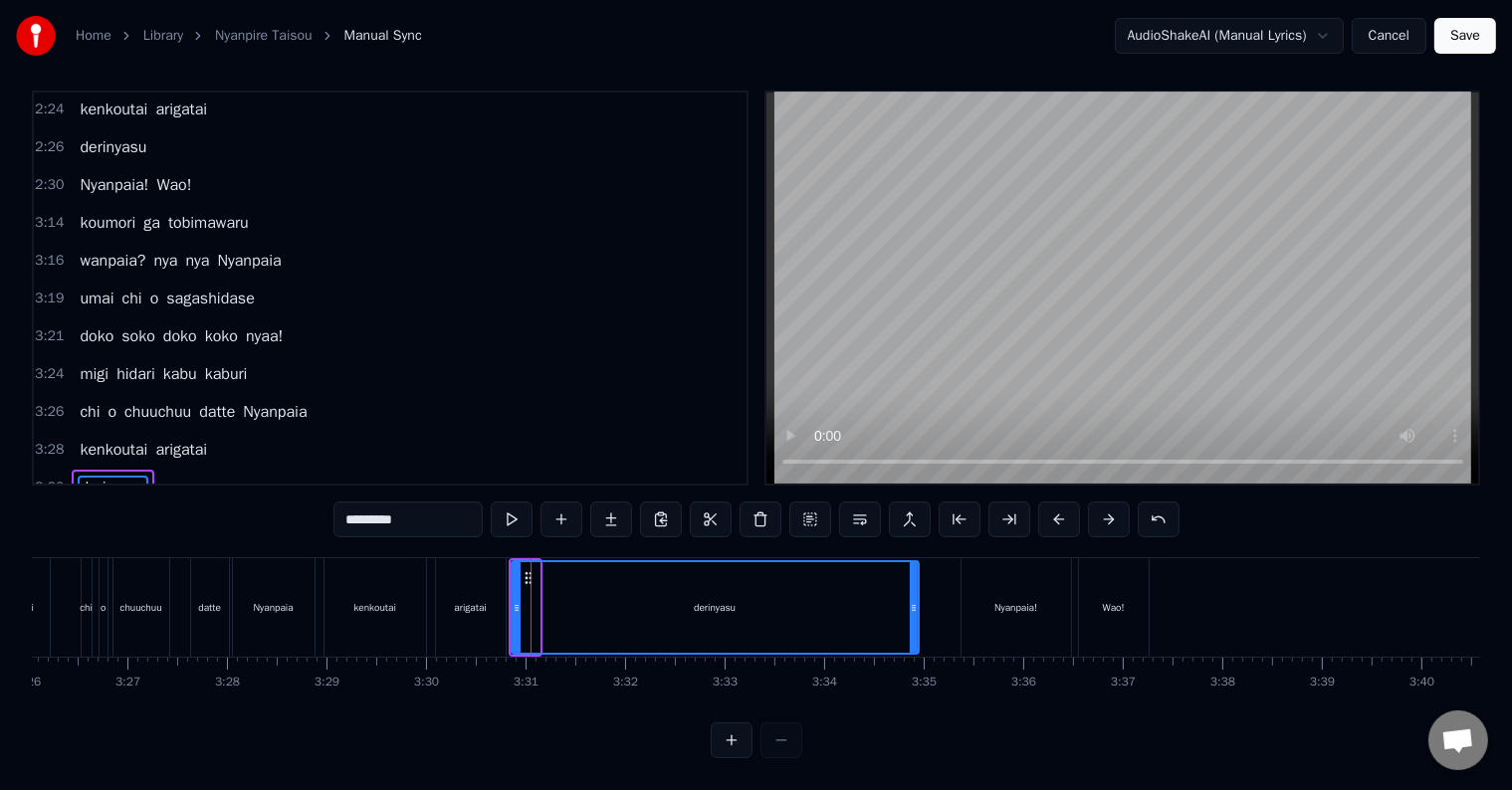 click at bounding box center [914, 607] 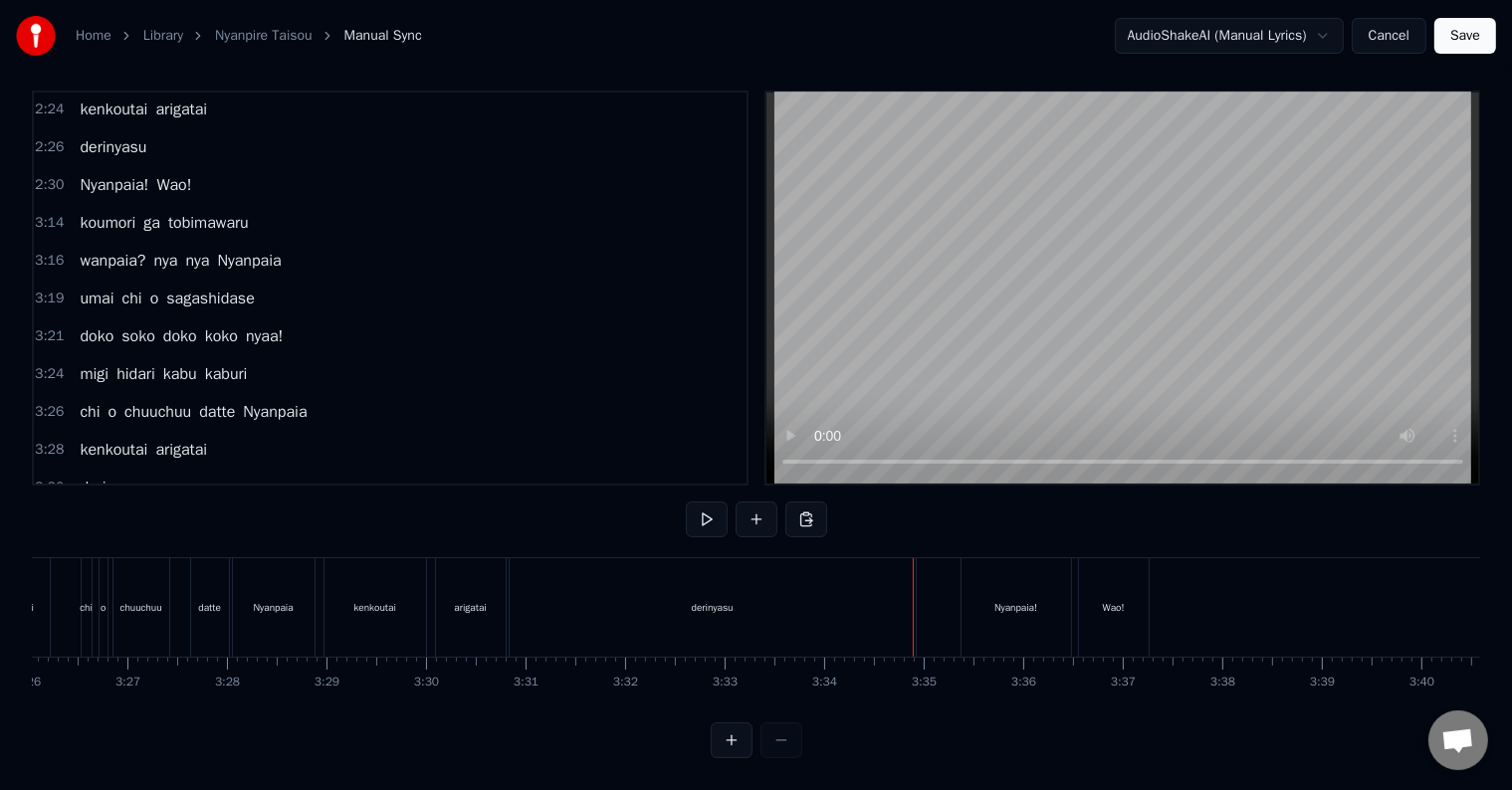 click on "derinyasu" at bounding box center [713, 607] 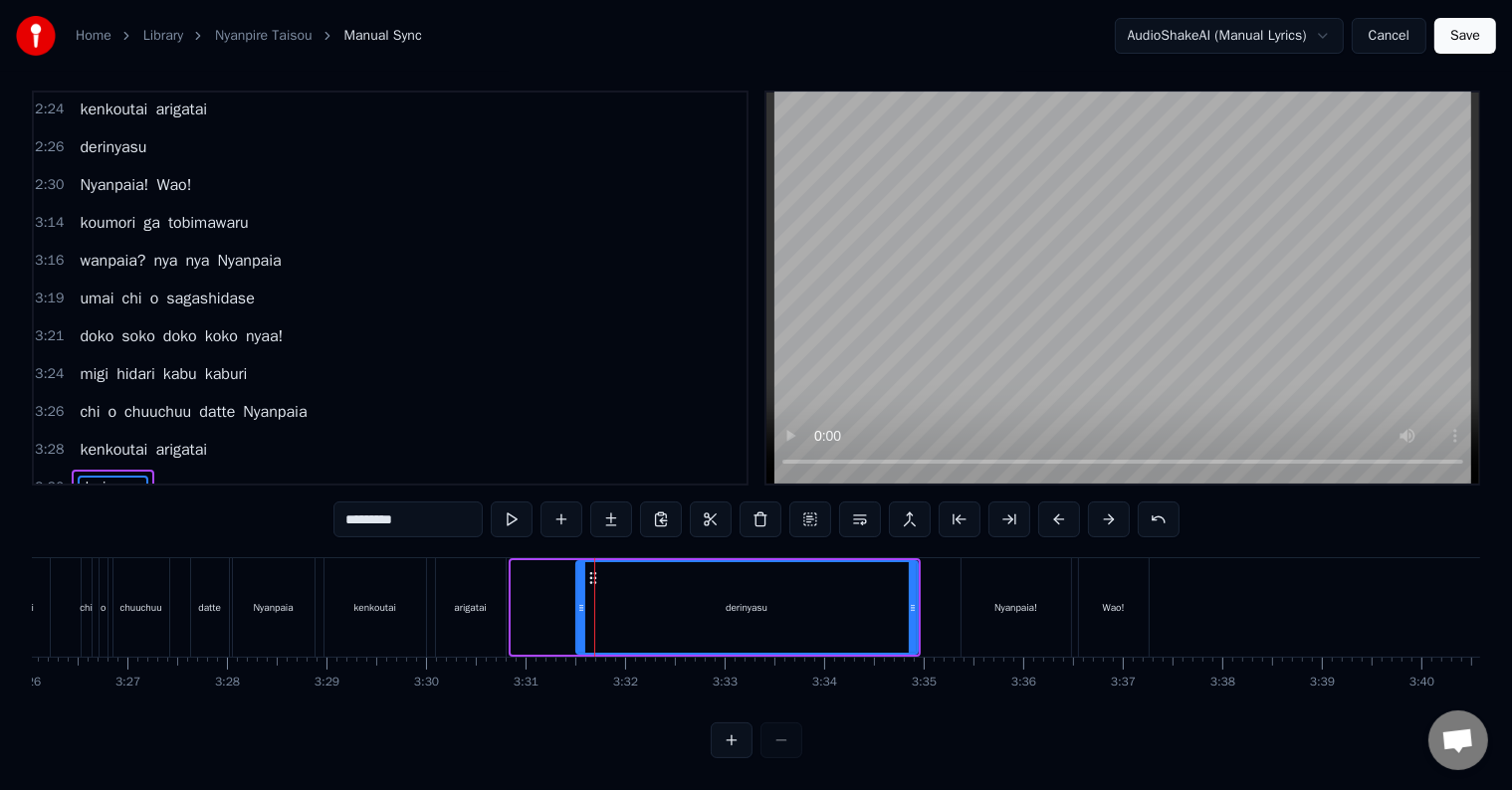 drag, startPoint x: 512, startPoint y: 582, endPoint x: 576, endPoint y: 580, distance: 64.03124 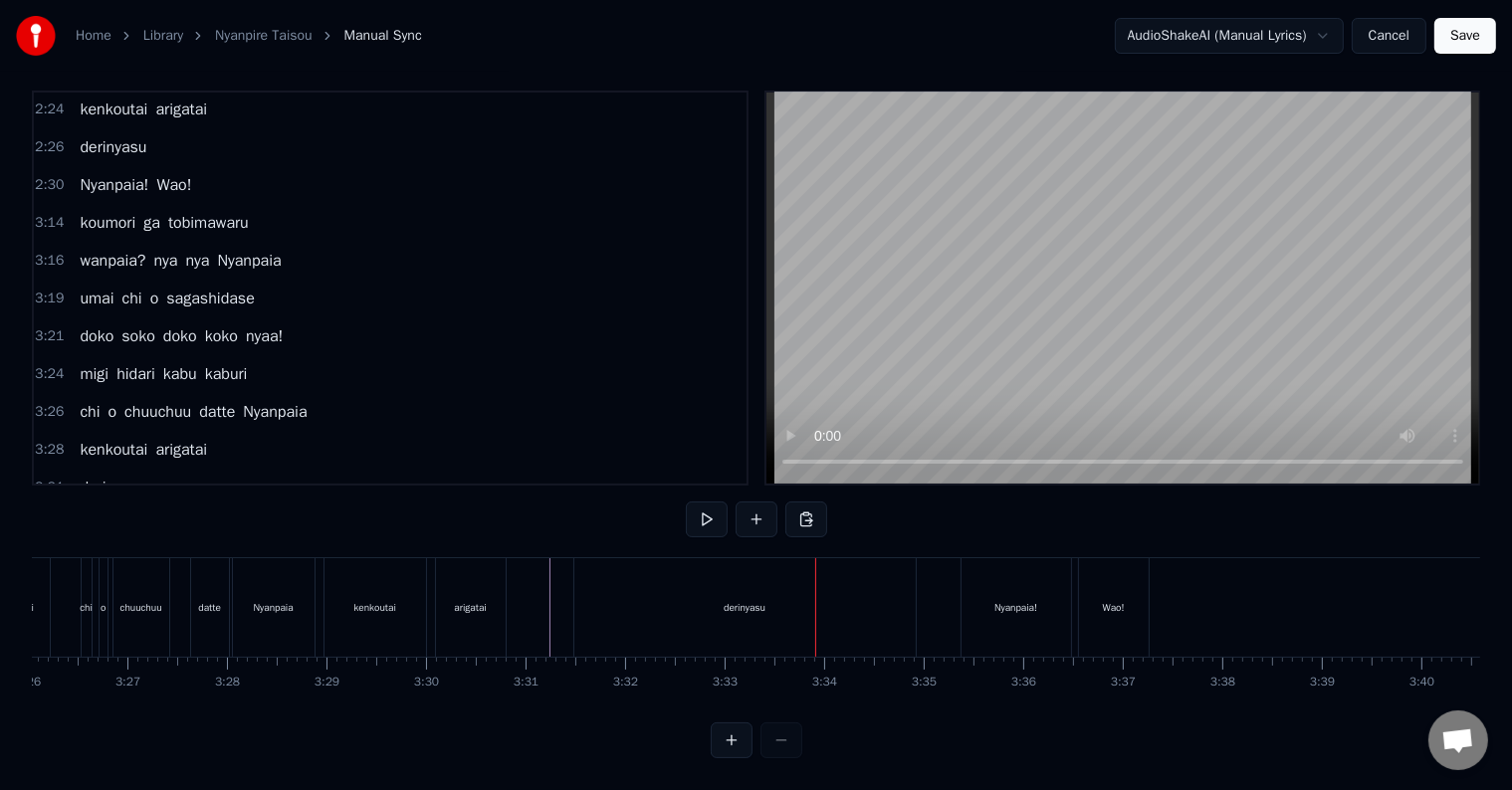 click on "derinyasu" at bounding box center (745, 607) 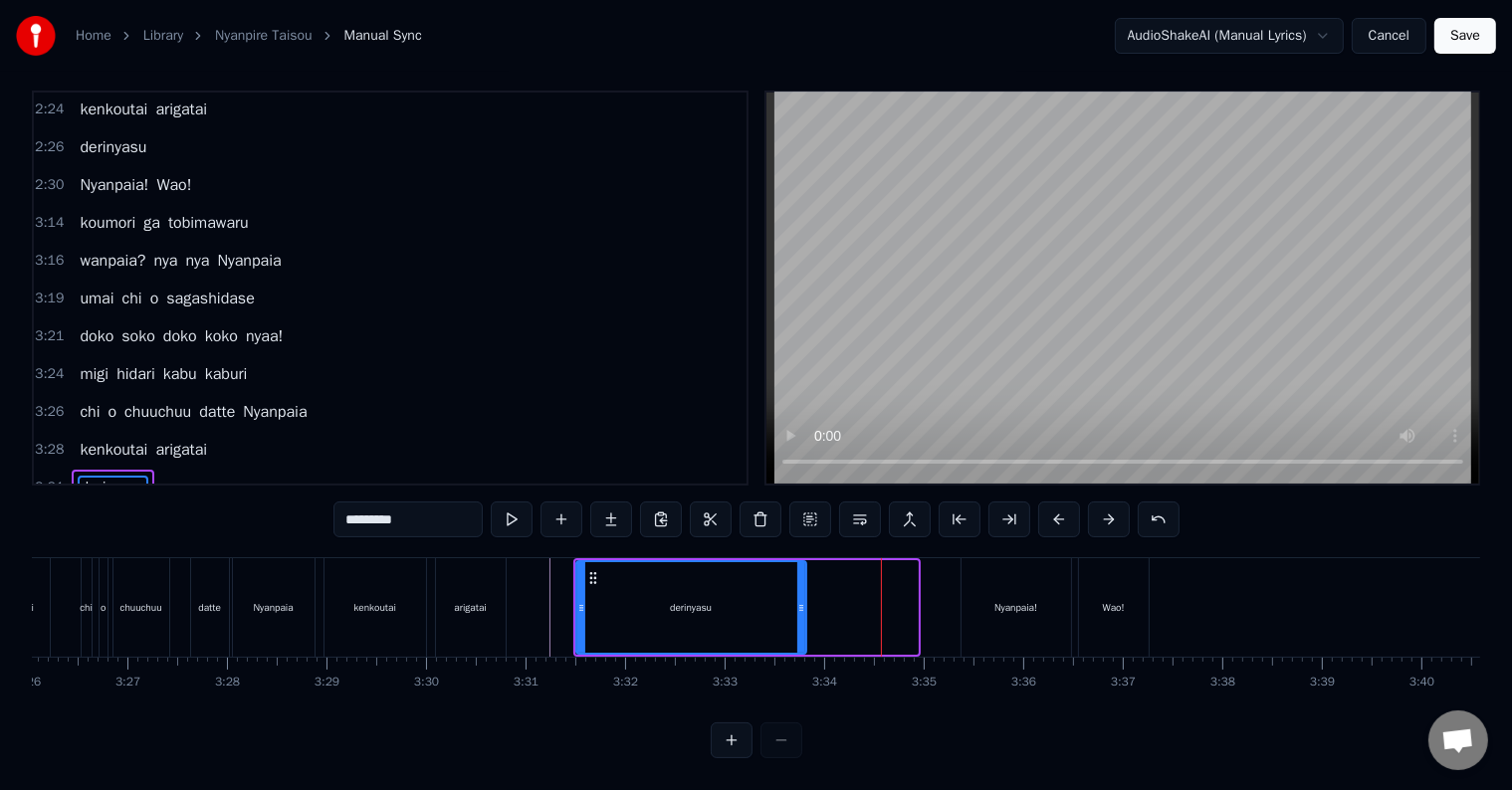 drag, startPoint x: 912, startPoint y: 583, endPoint x: 798, endPoint y: 601, distance: 115.4123 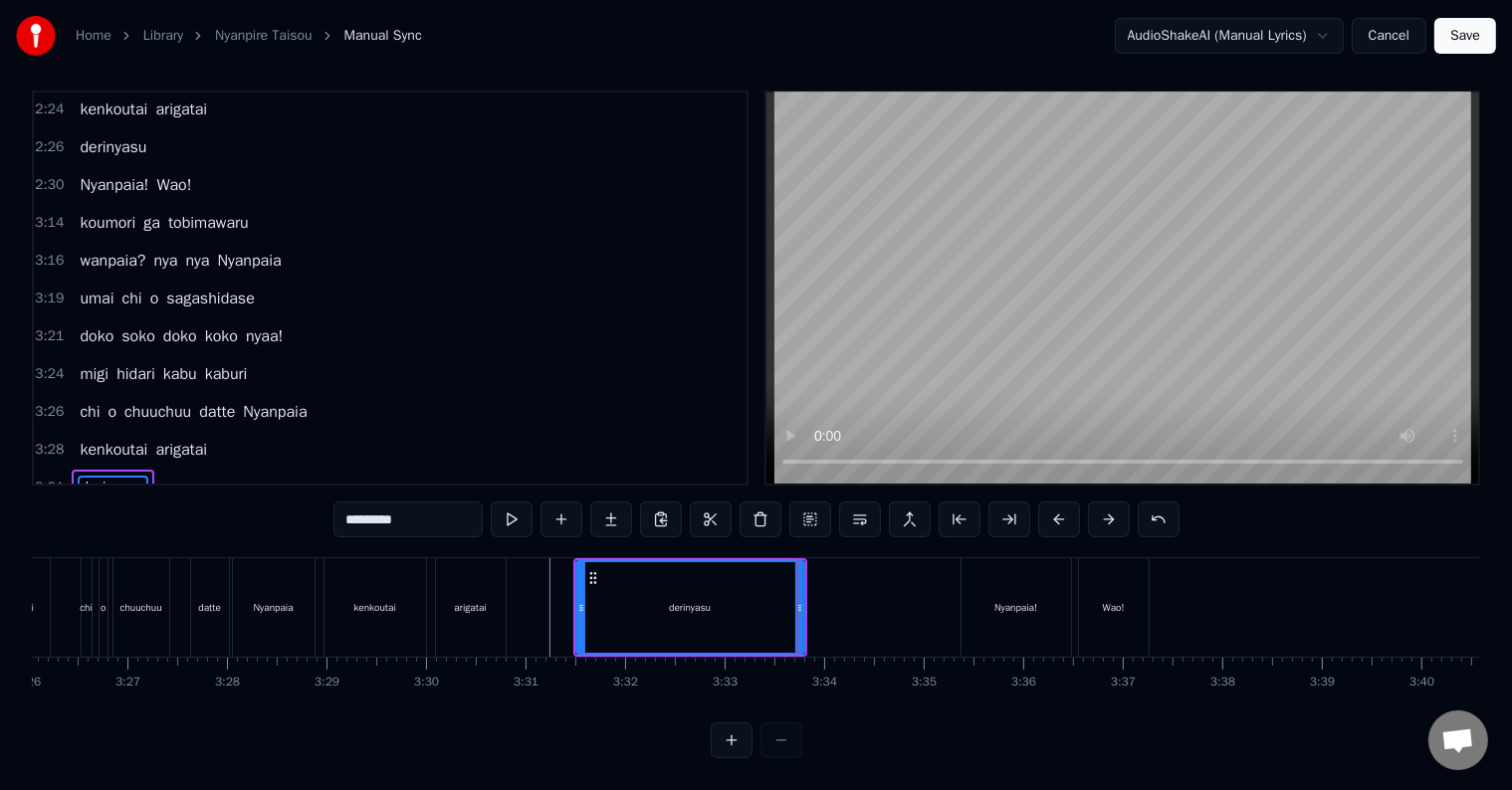 click on "derinyasu" at bounding box center [690, 607] 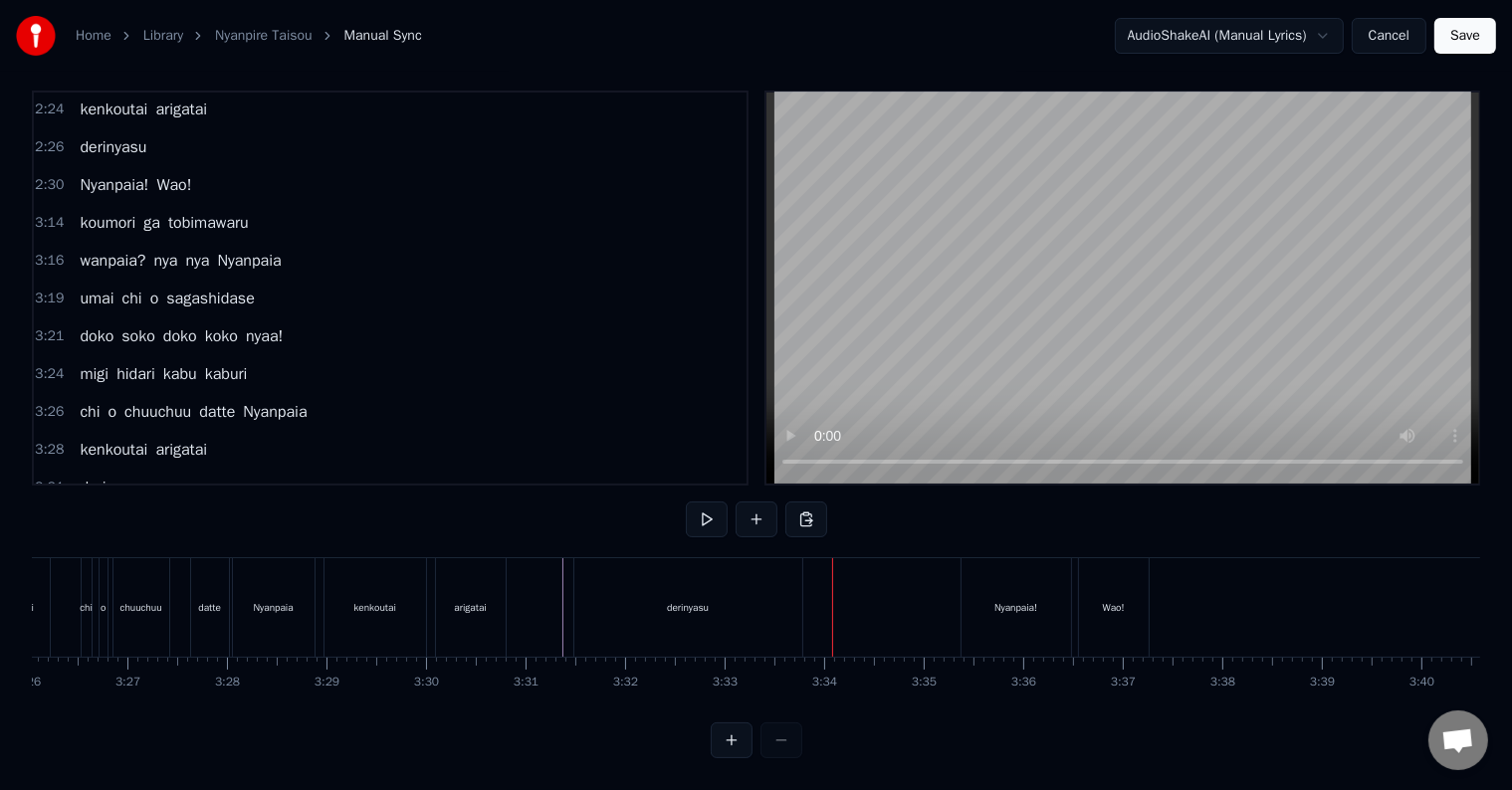 click on "Nyanpaia" at bounding box center [274, 607] 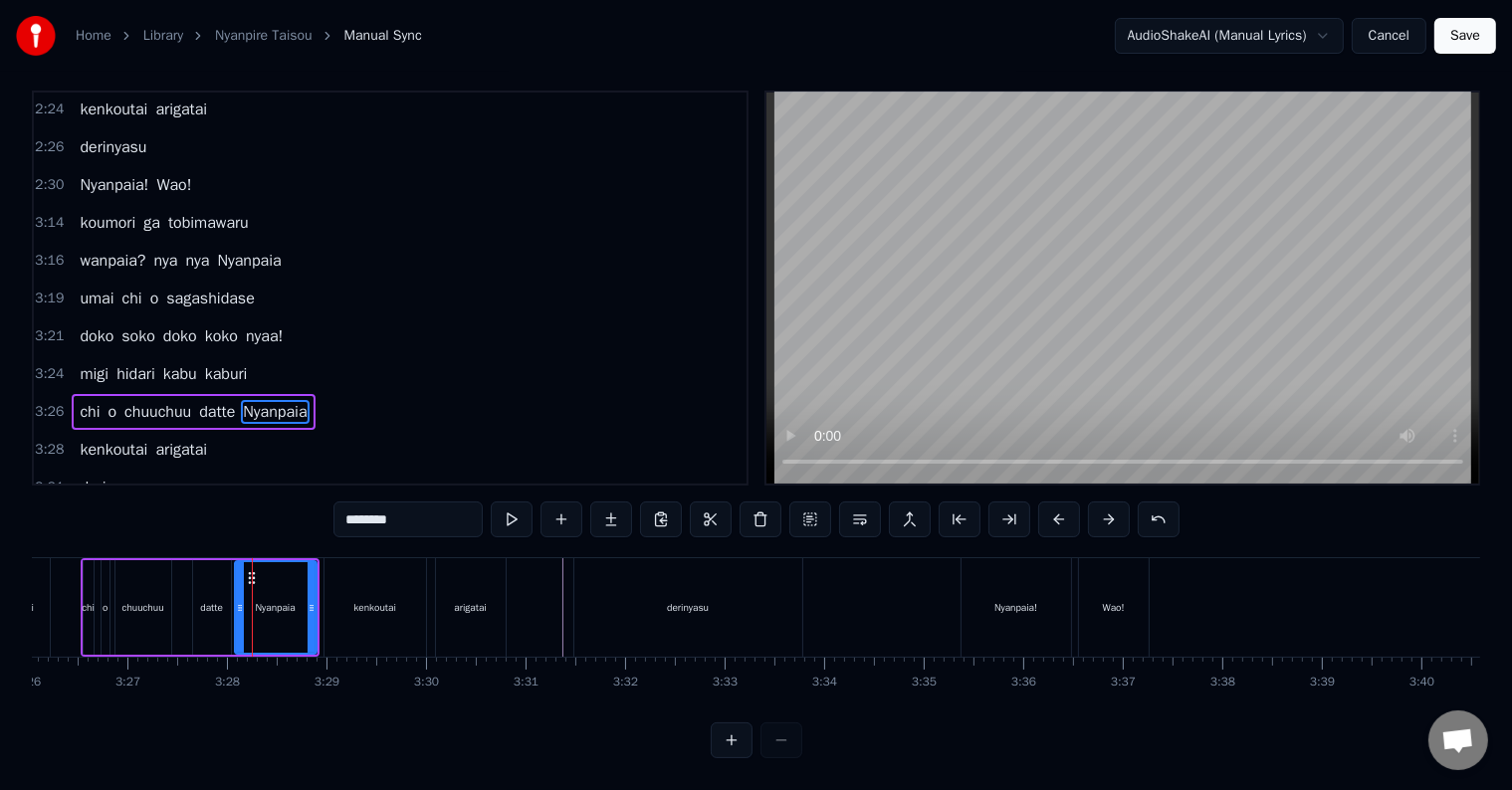 scroll, scrollTop: 0, scrollLeft: 0, axis: both 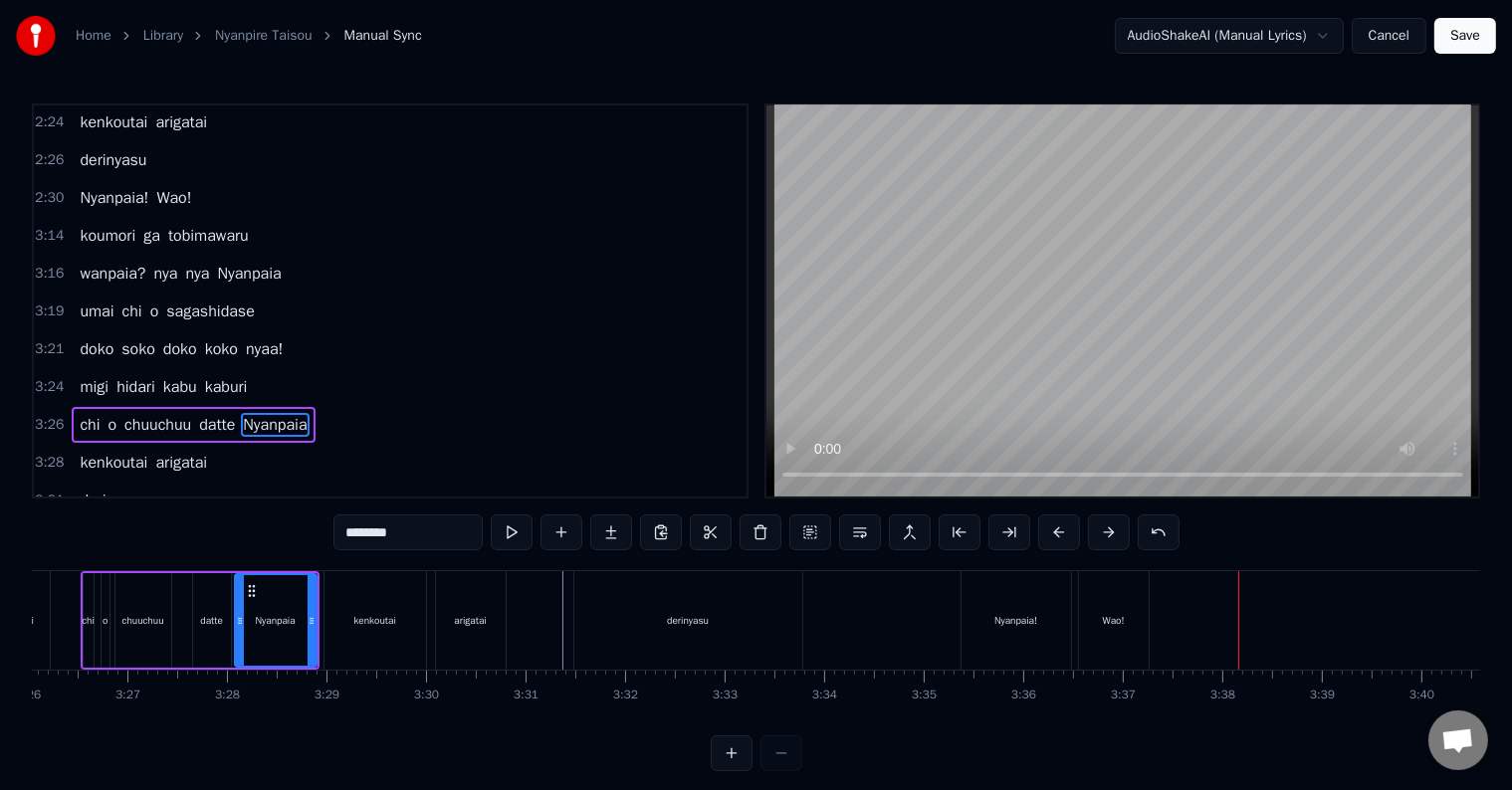 click on "Save" at bounding box center (1465, 36) 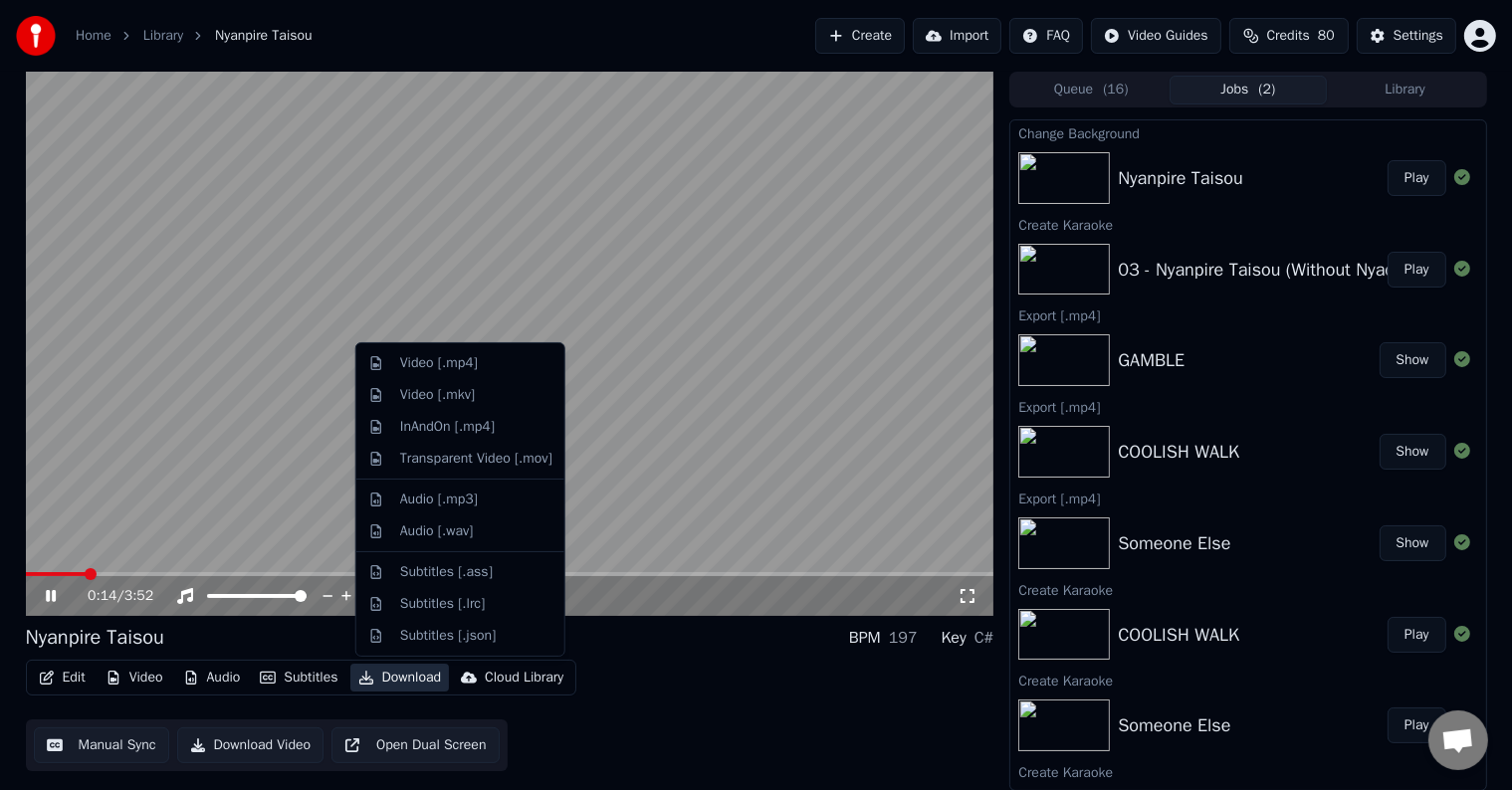 click on "Download" at bounding box center [400, 678] 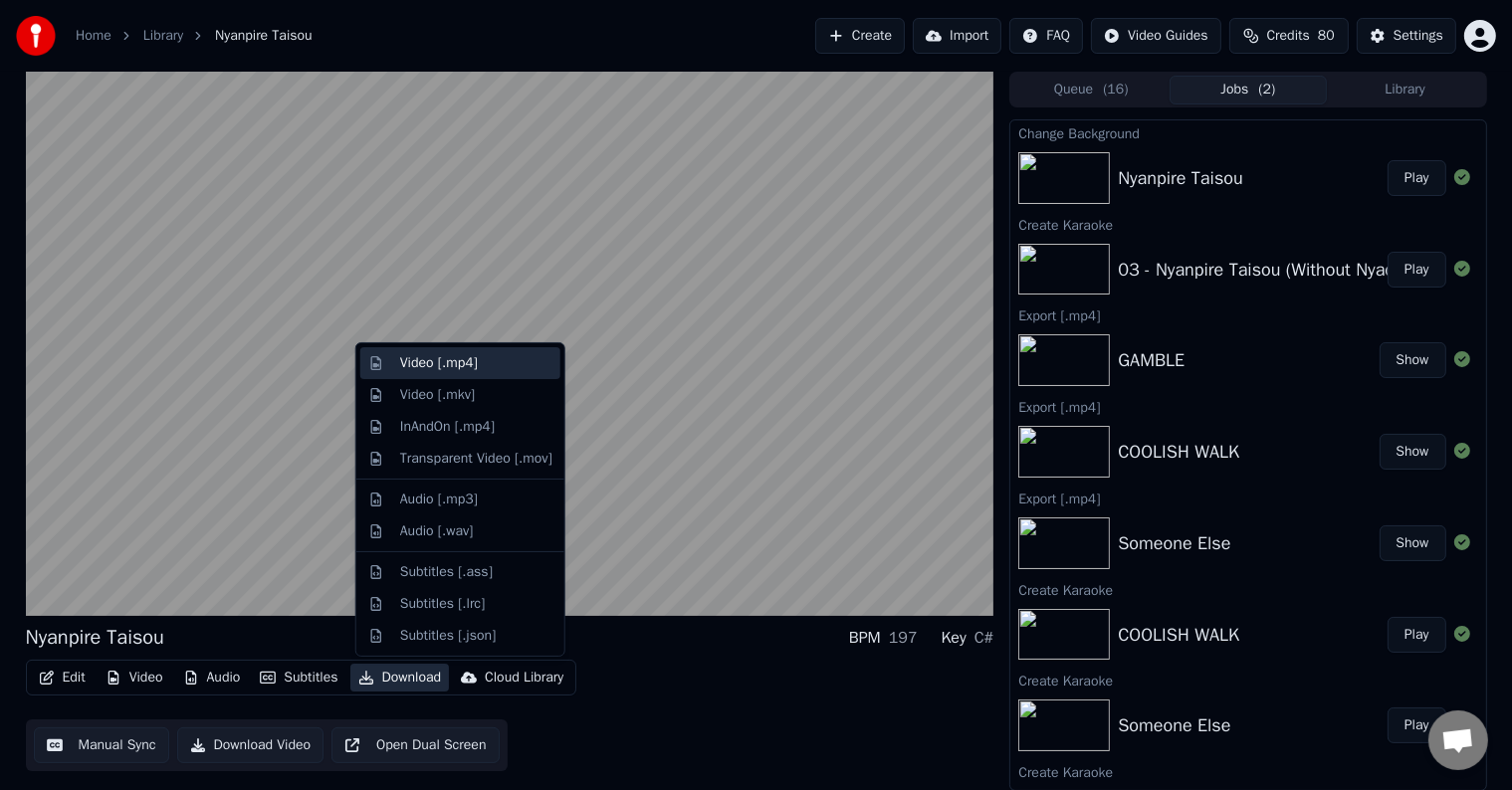 click on "Video [.mp4]" at bounding box center (439, 363) 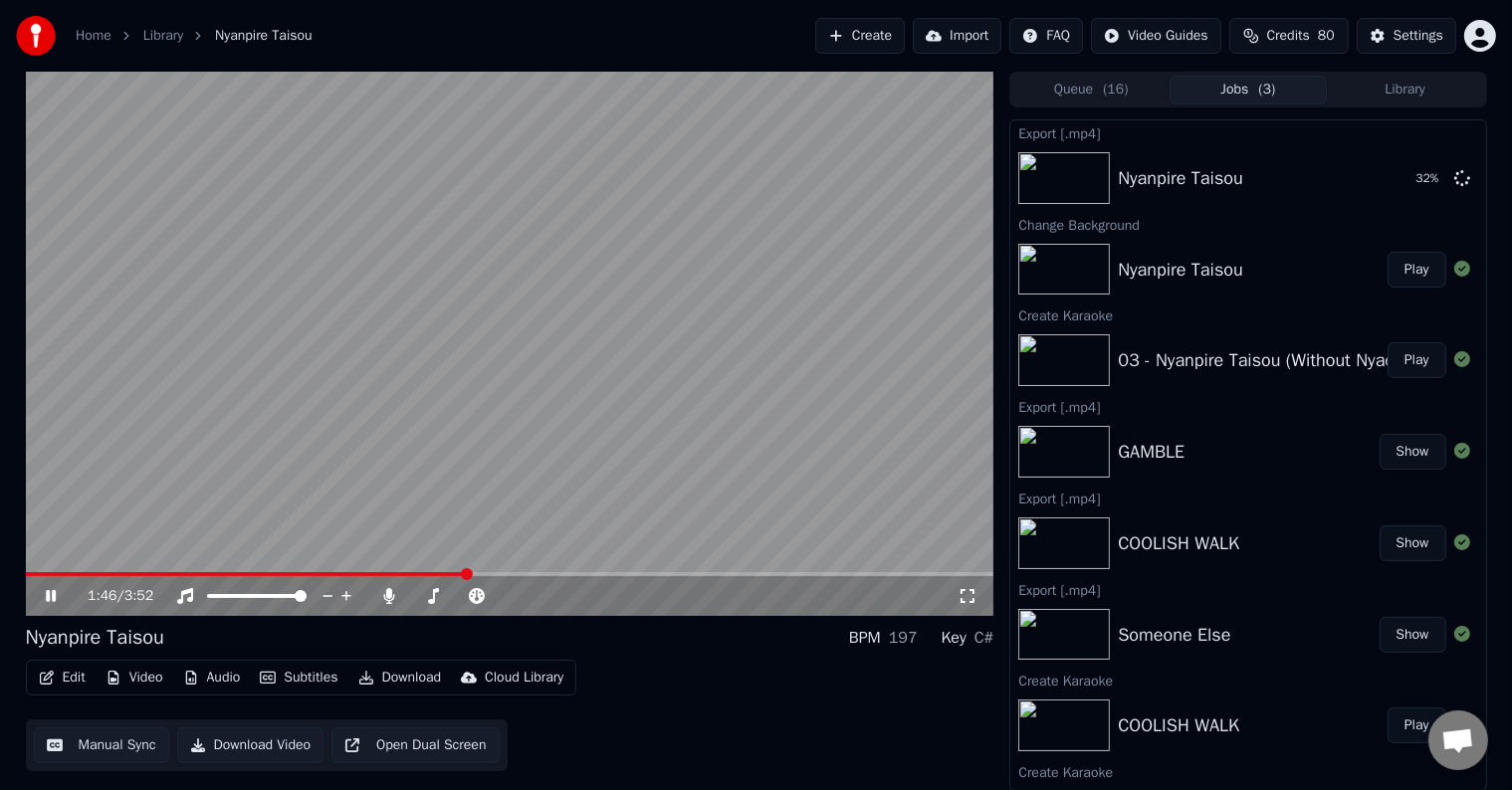 click 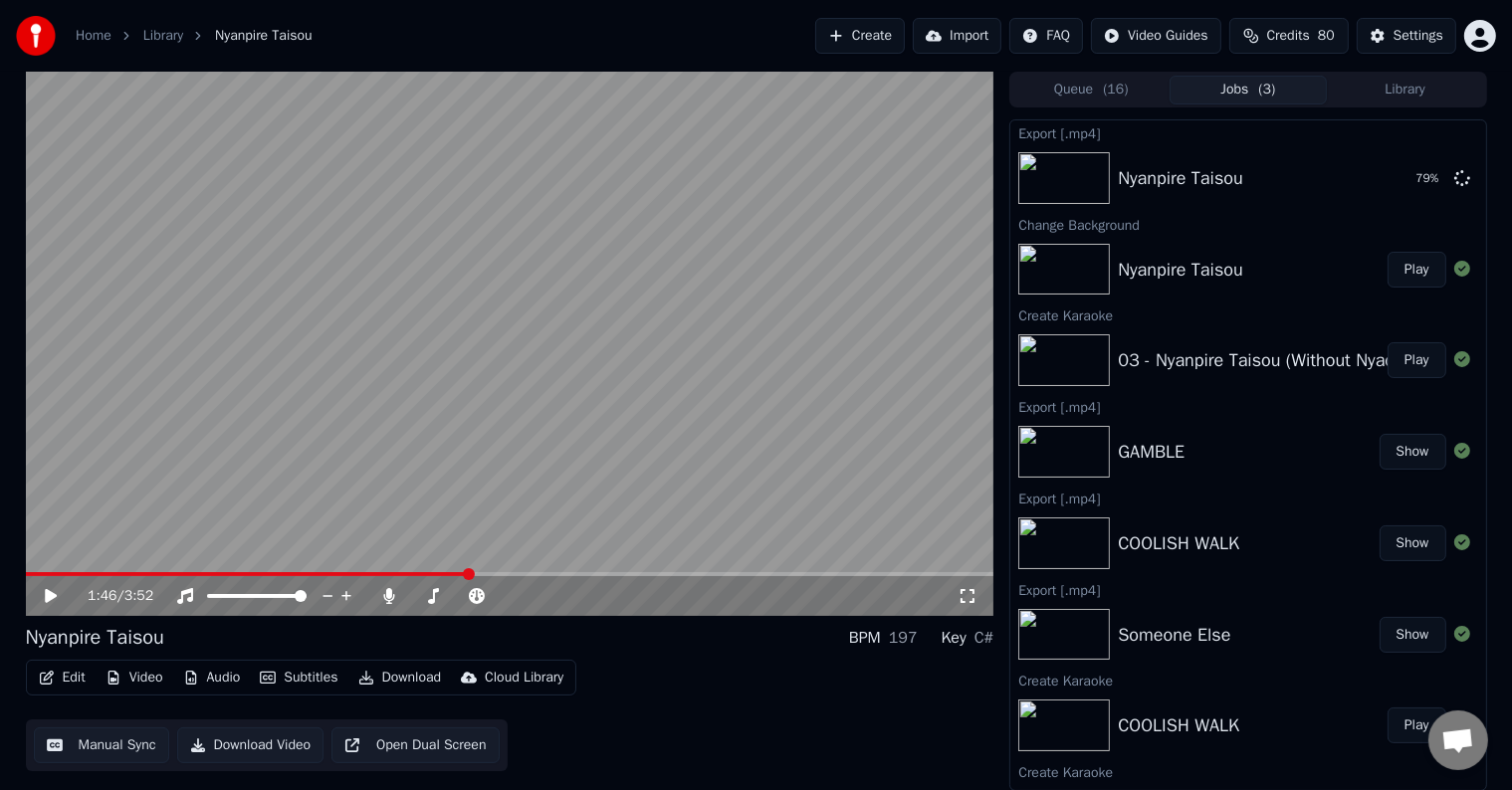 click 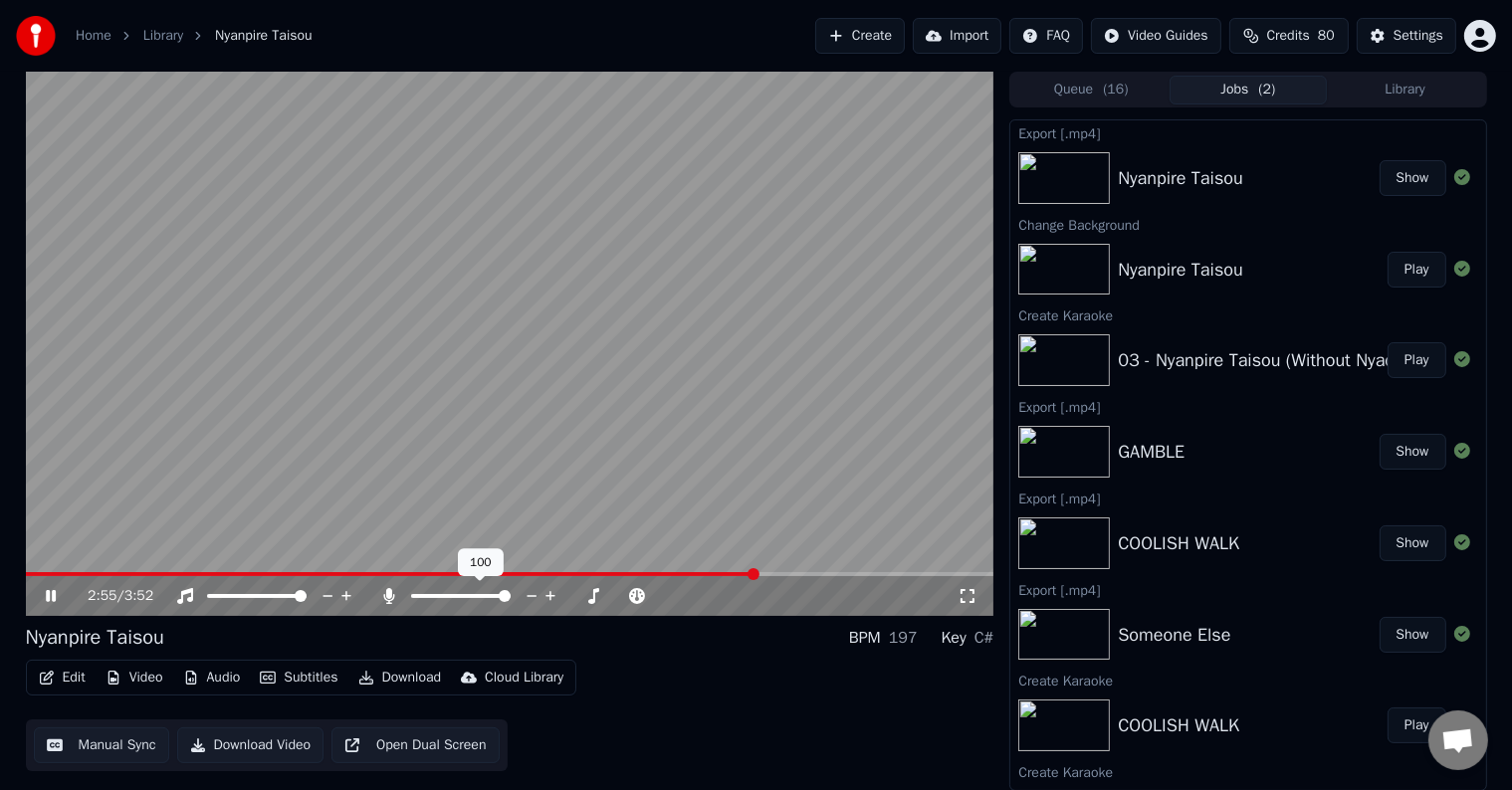 click at bounding box center (505, 596) 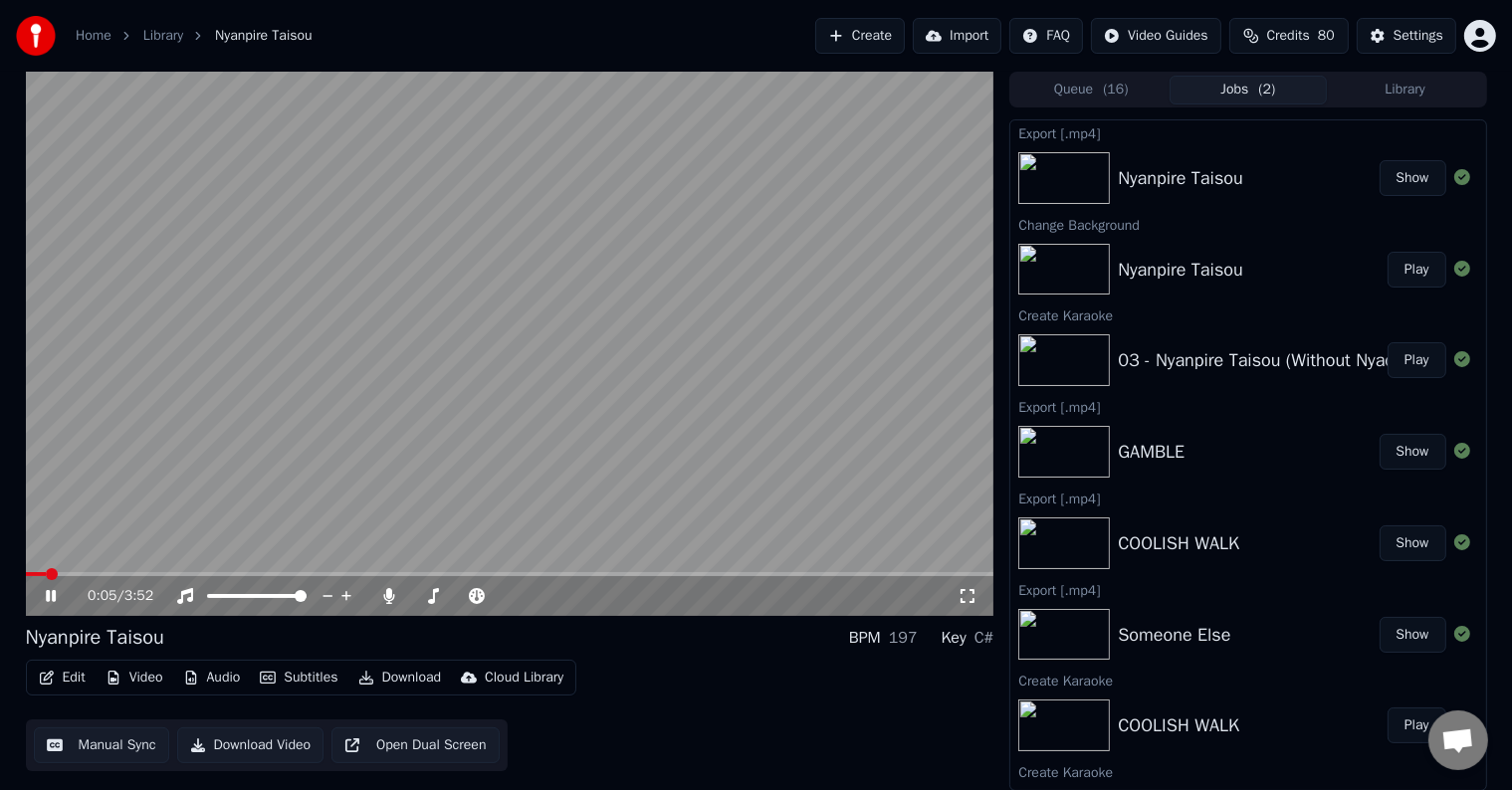 click at bounding box center (36, 574) 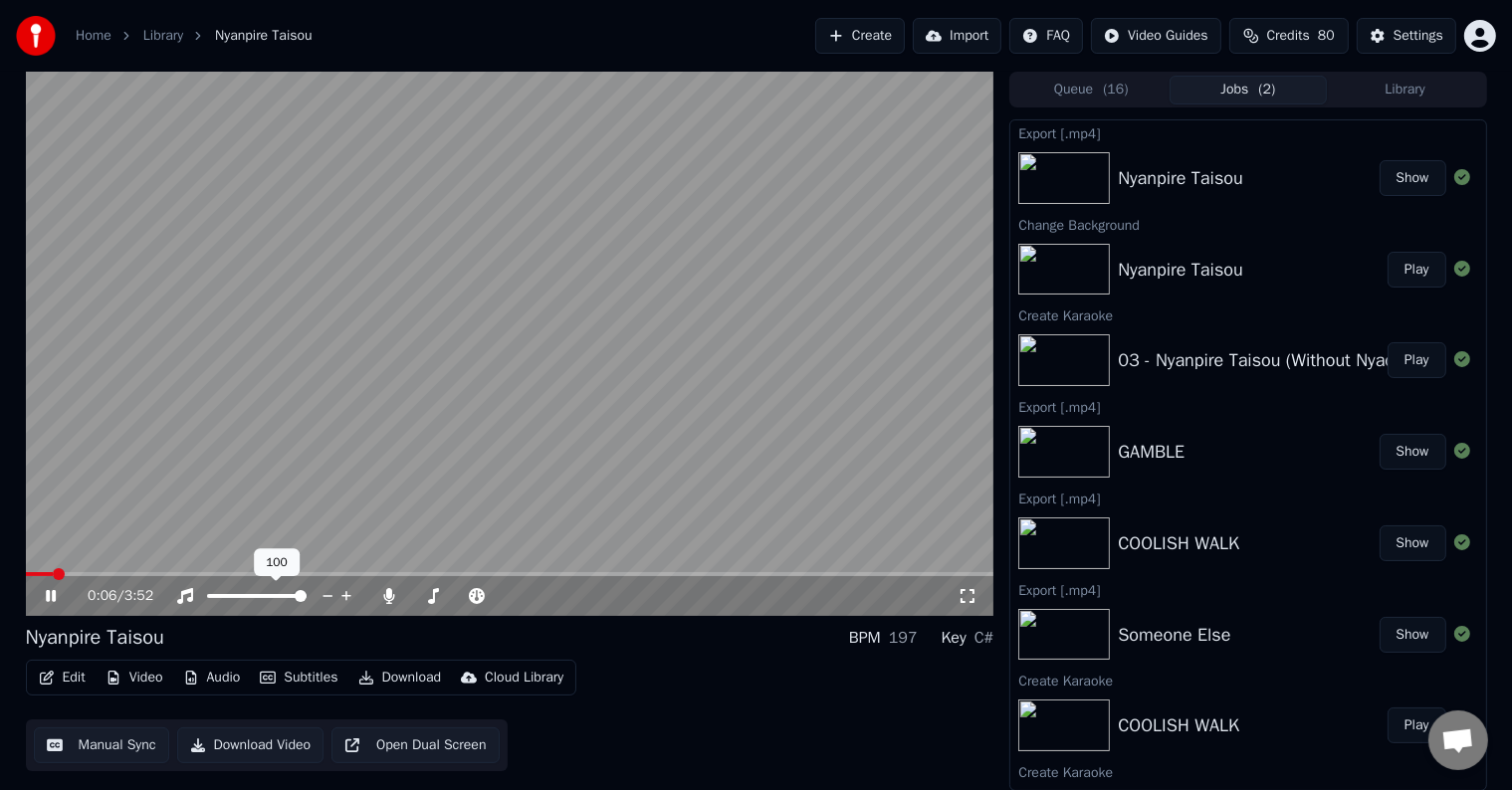 click at bounding box center [257, 596] 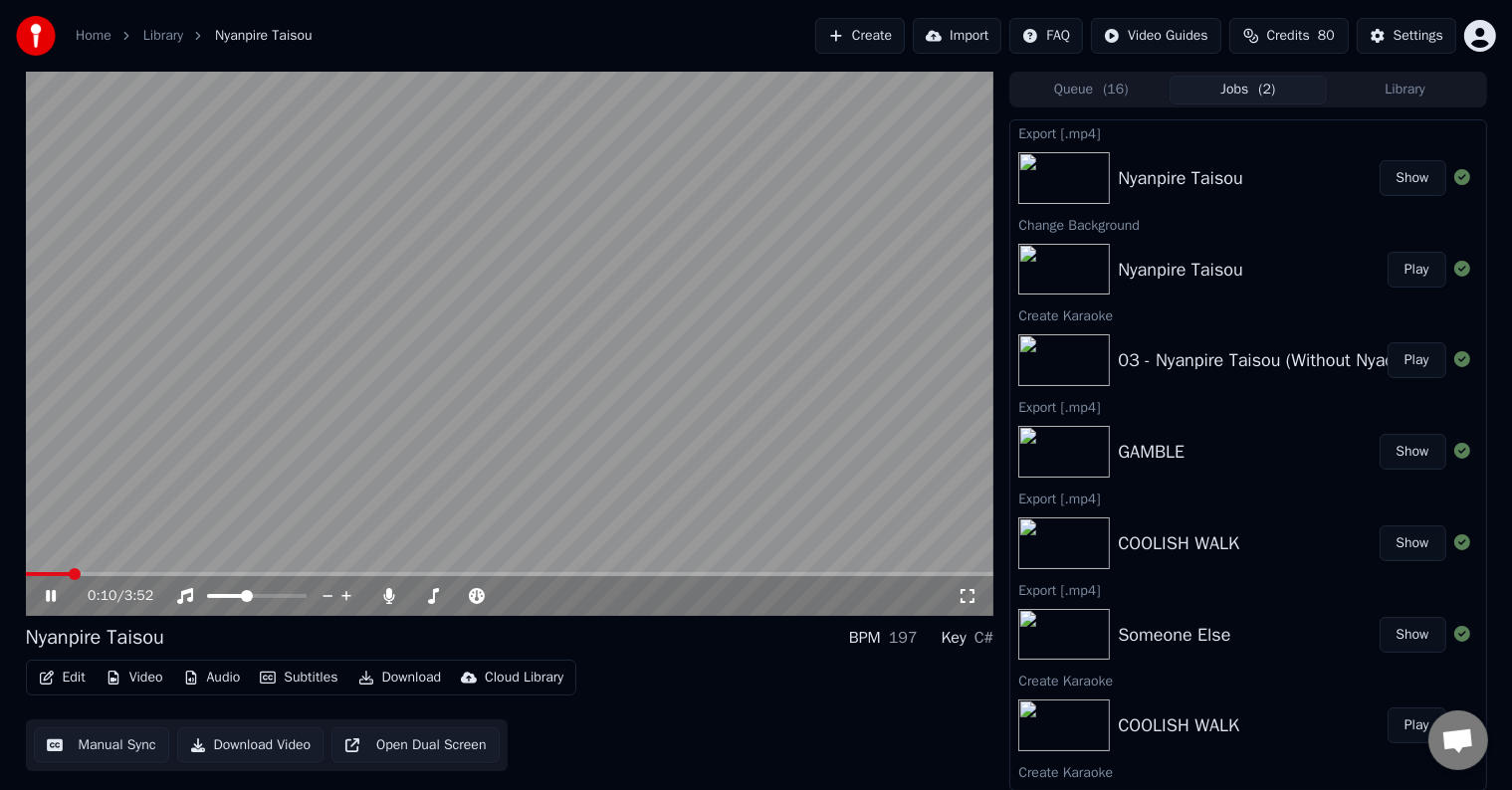 drag, startPoint x: 40, startPoint y: 569, endPoint x: 23, endPoint y: 570, distance: 17.029386 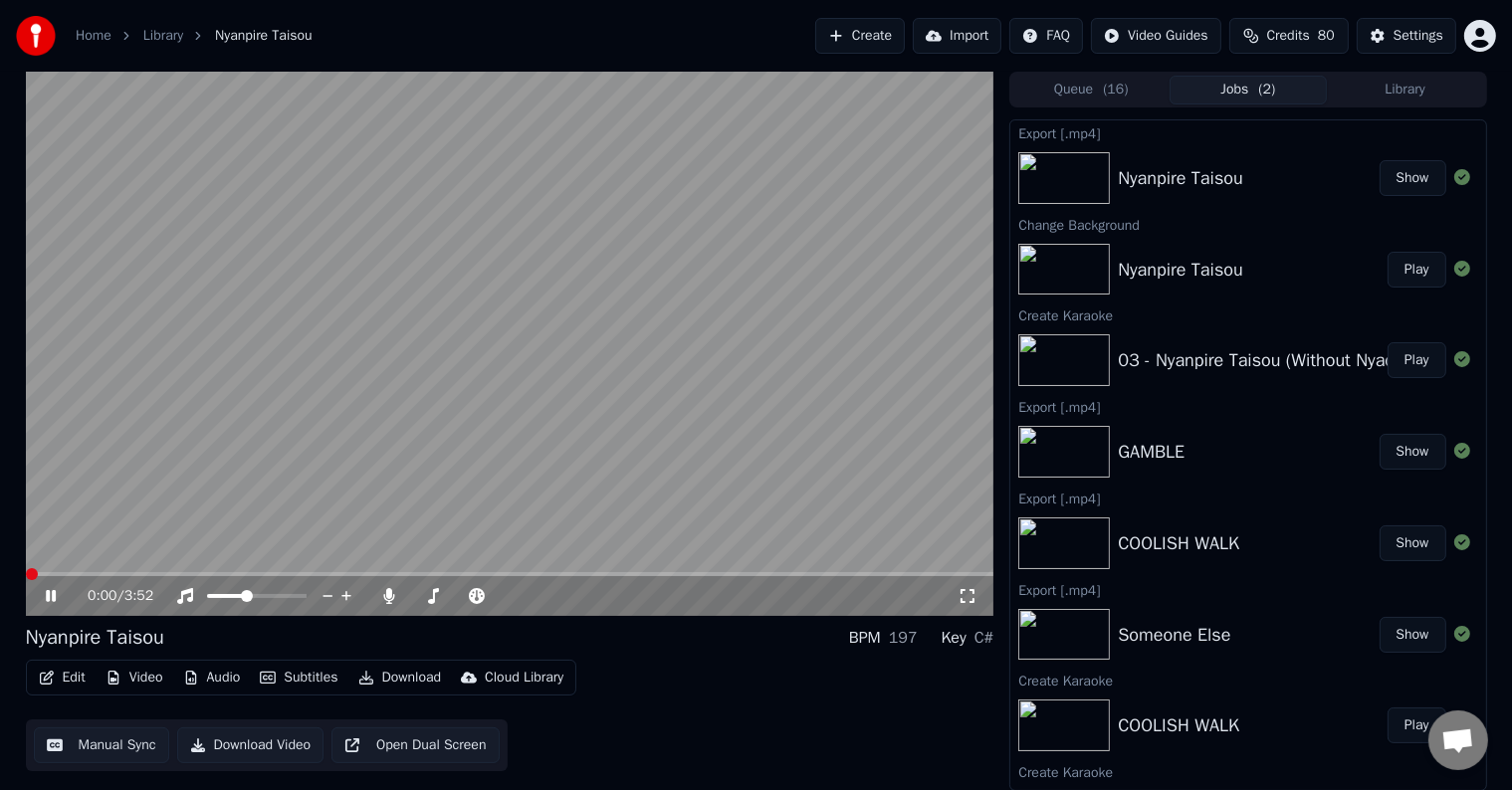 click at bounding box center (26, 574) 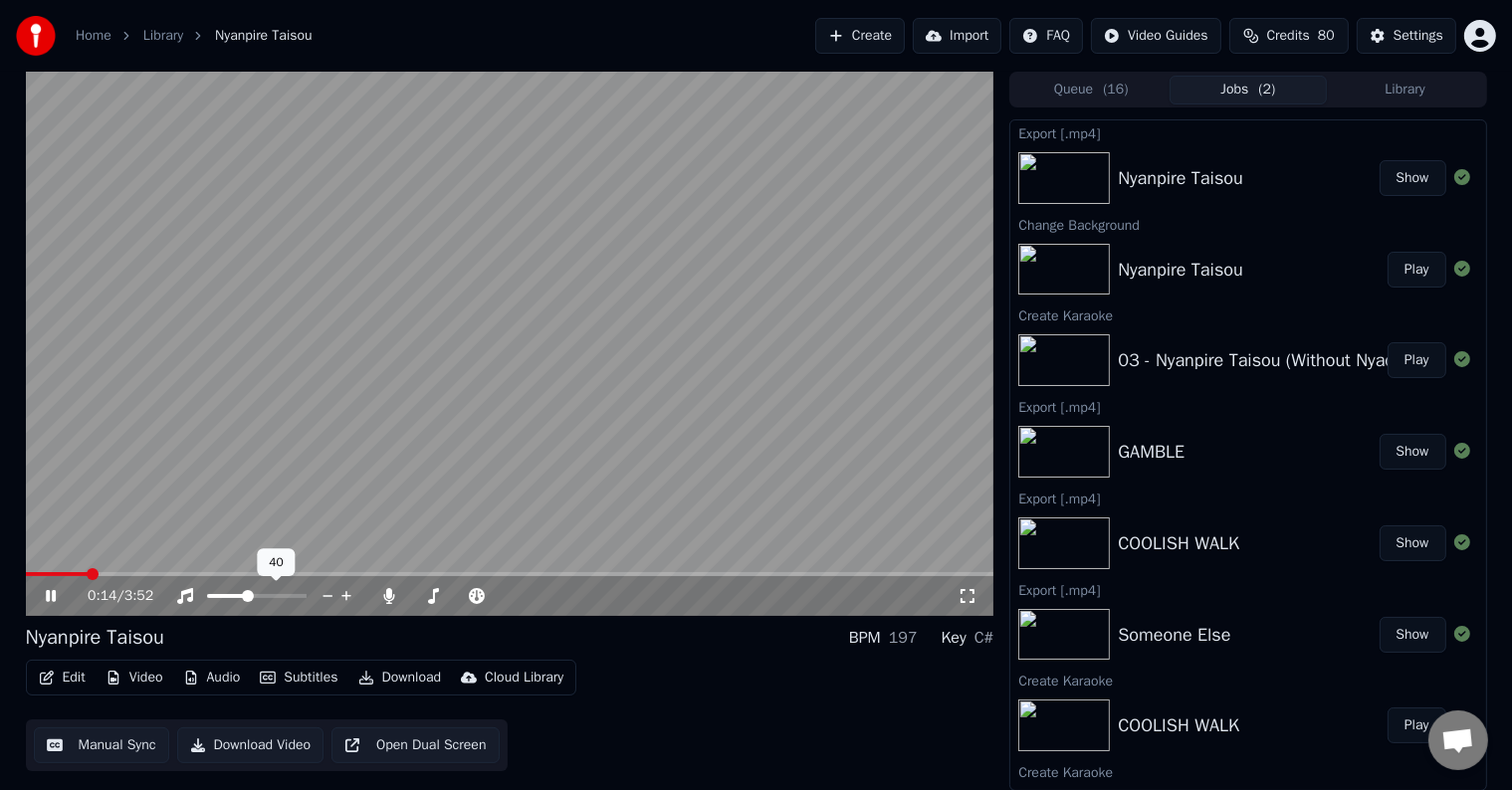 click at bounding box center (248, 596) 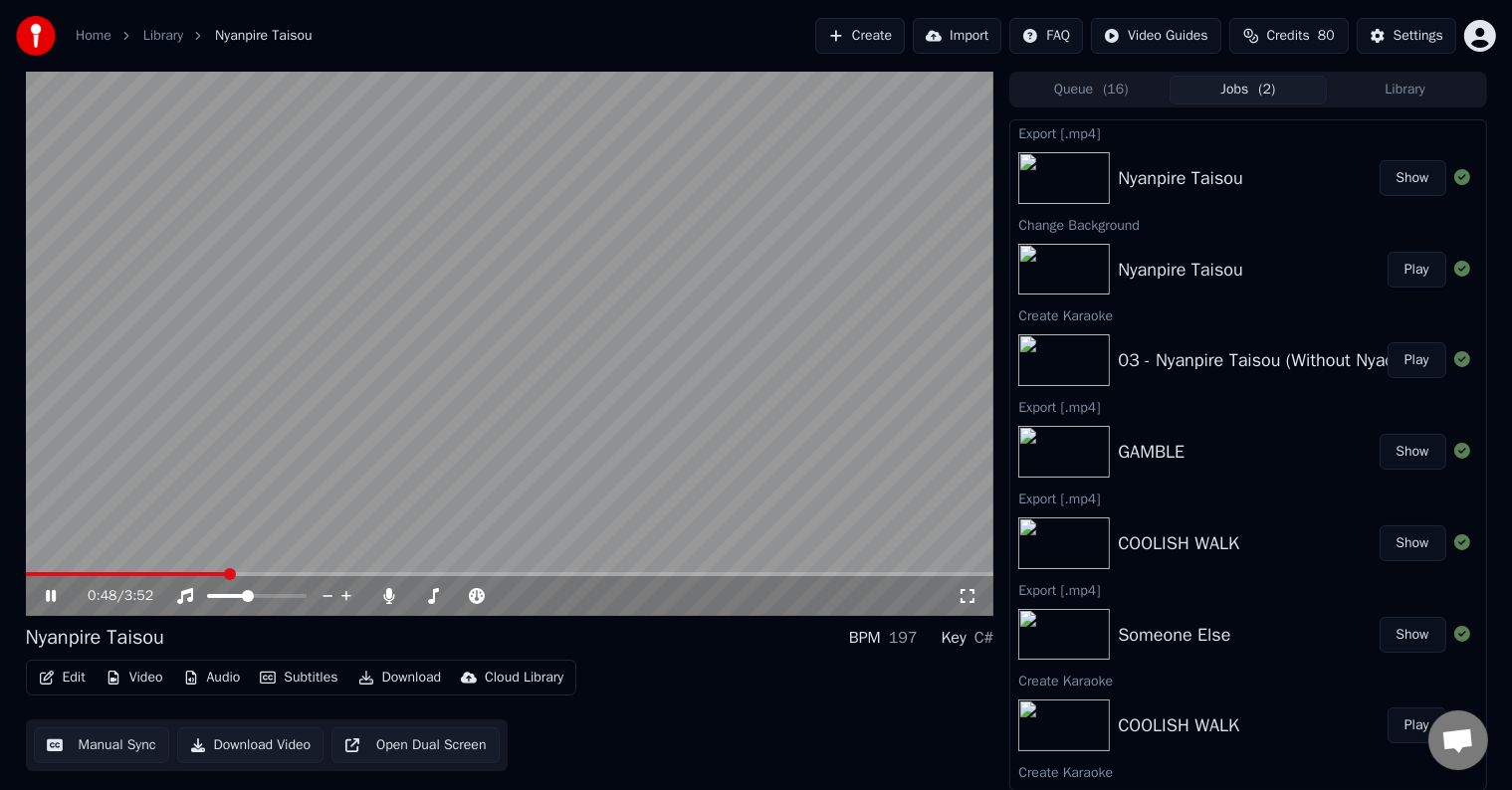 click on "Download" at bounding box center [400, 678] 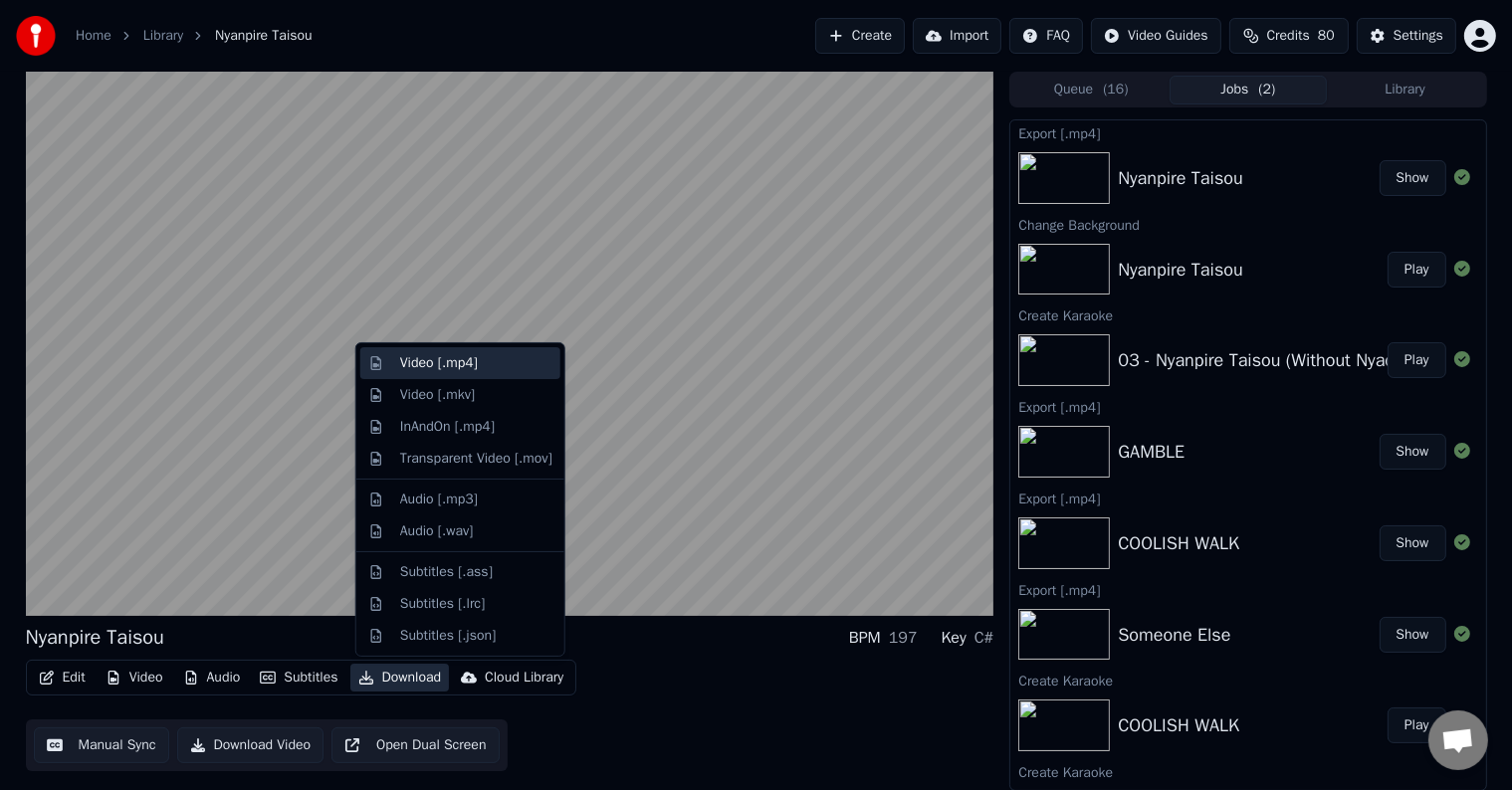 click on "Video [.mp4]" at bounding box center [439, 363] 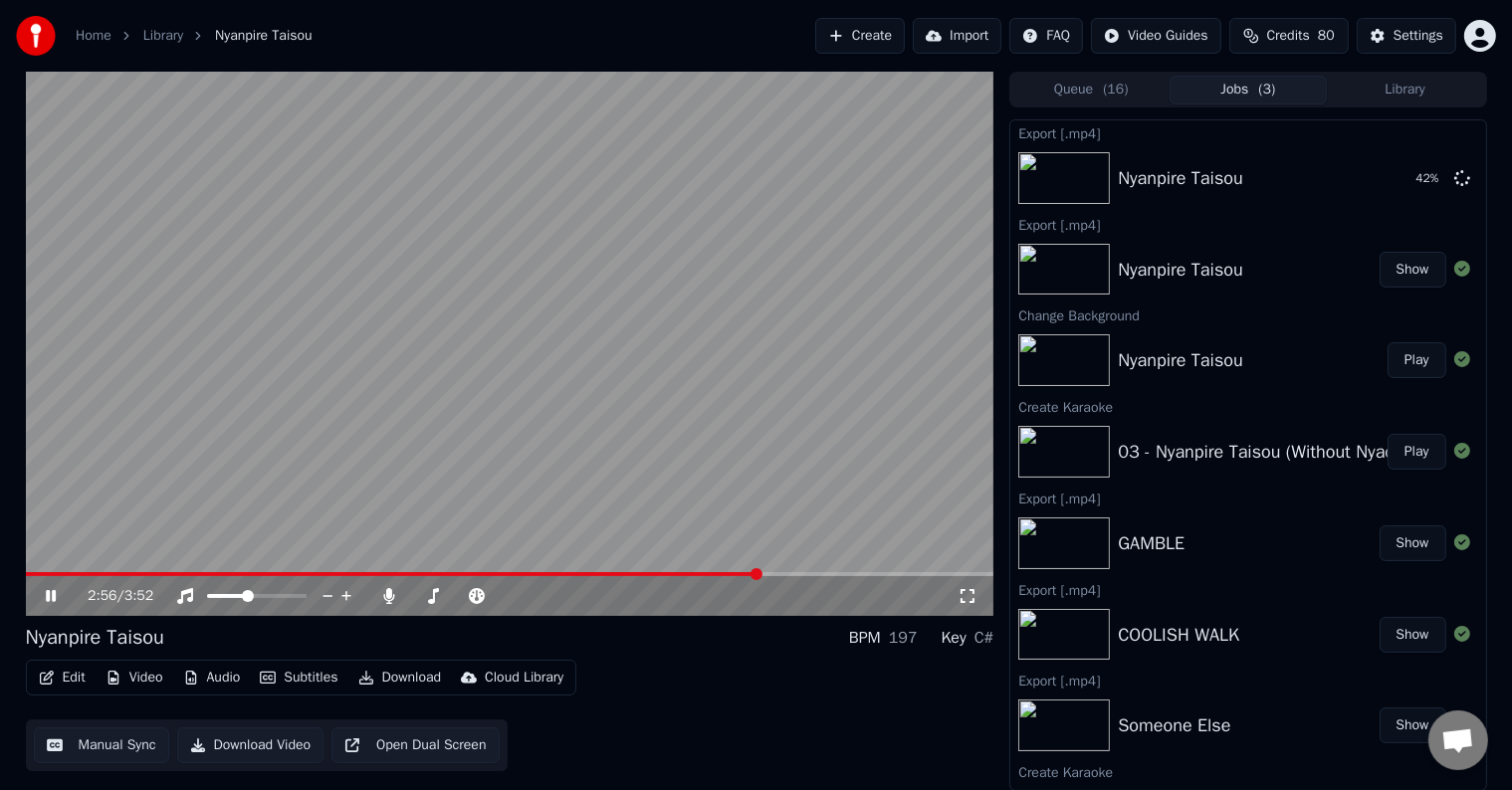 click 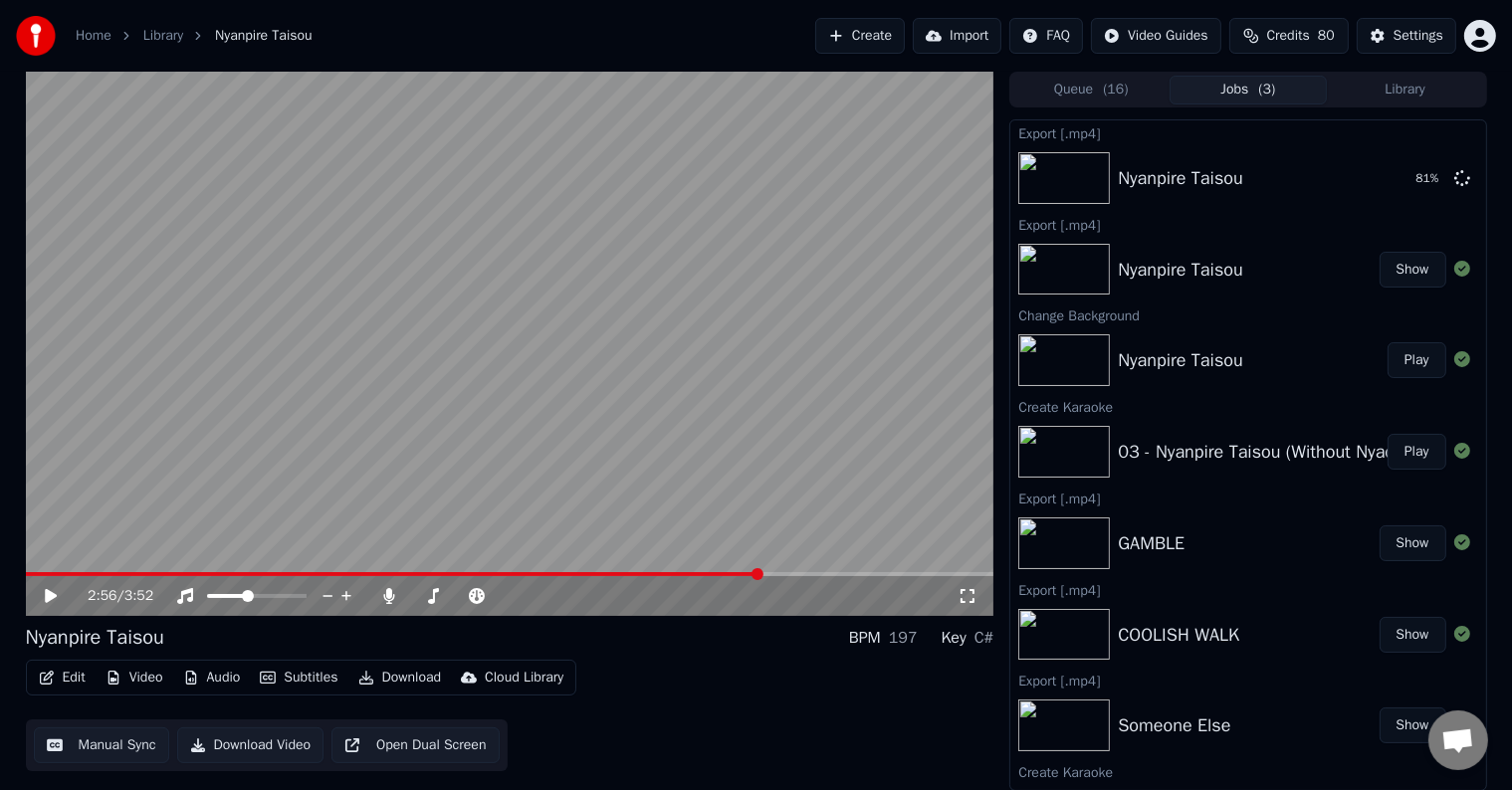 click at bounding box center [510, 343] 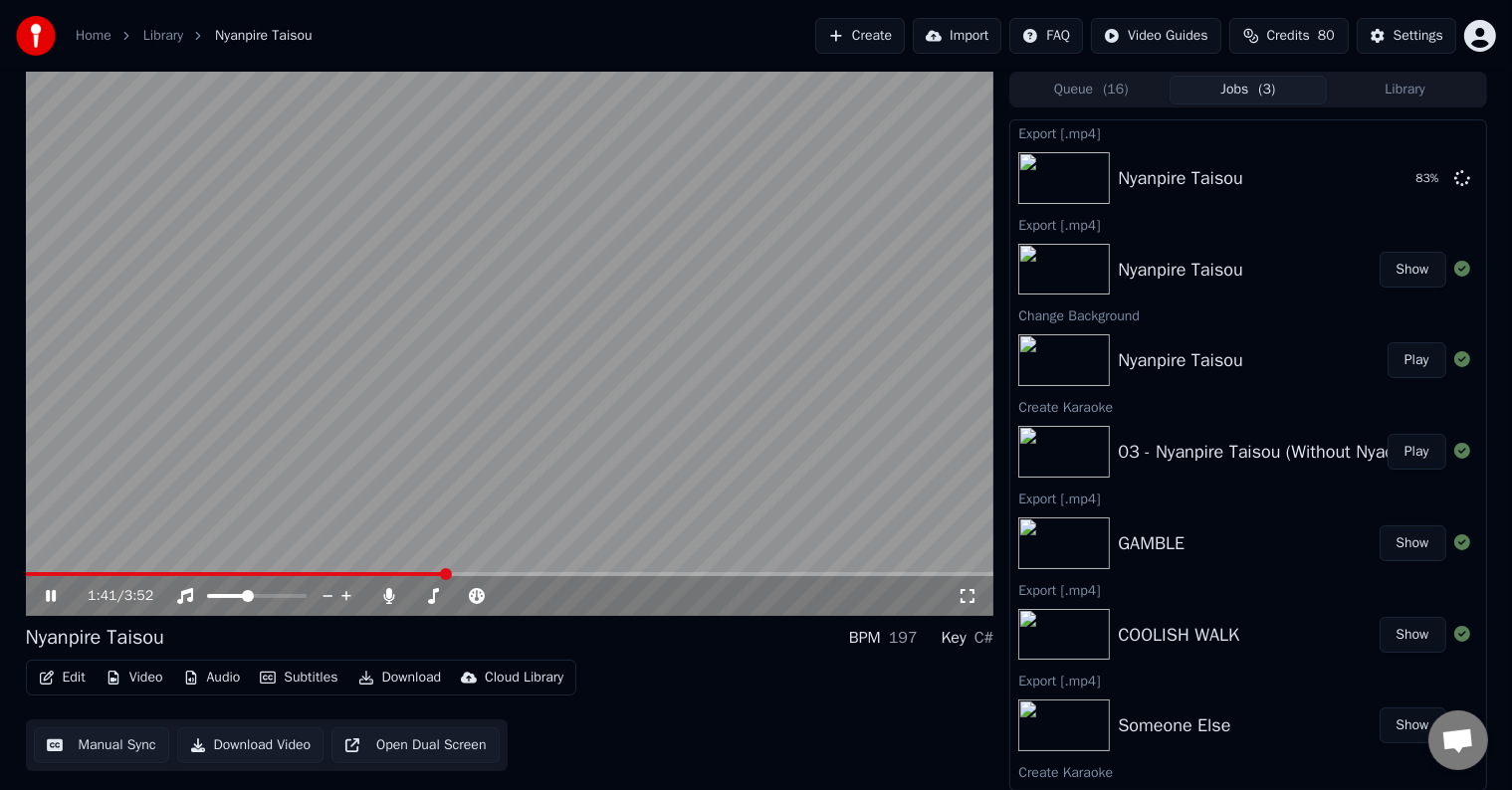 click at bounding box center (236, 574) 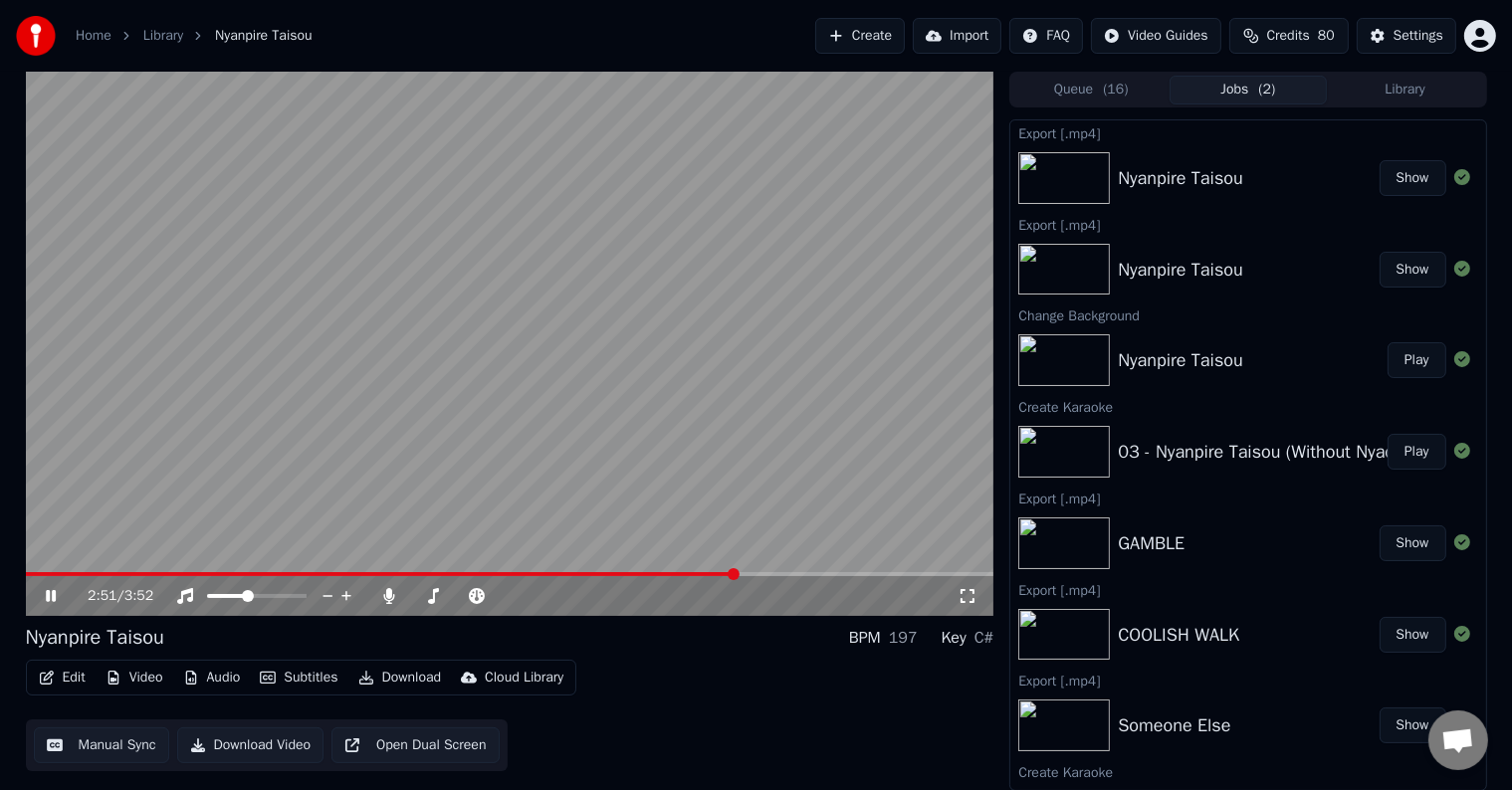 click at bounding box center [381, 574] 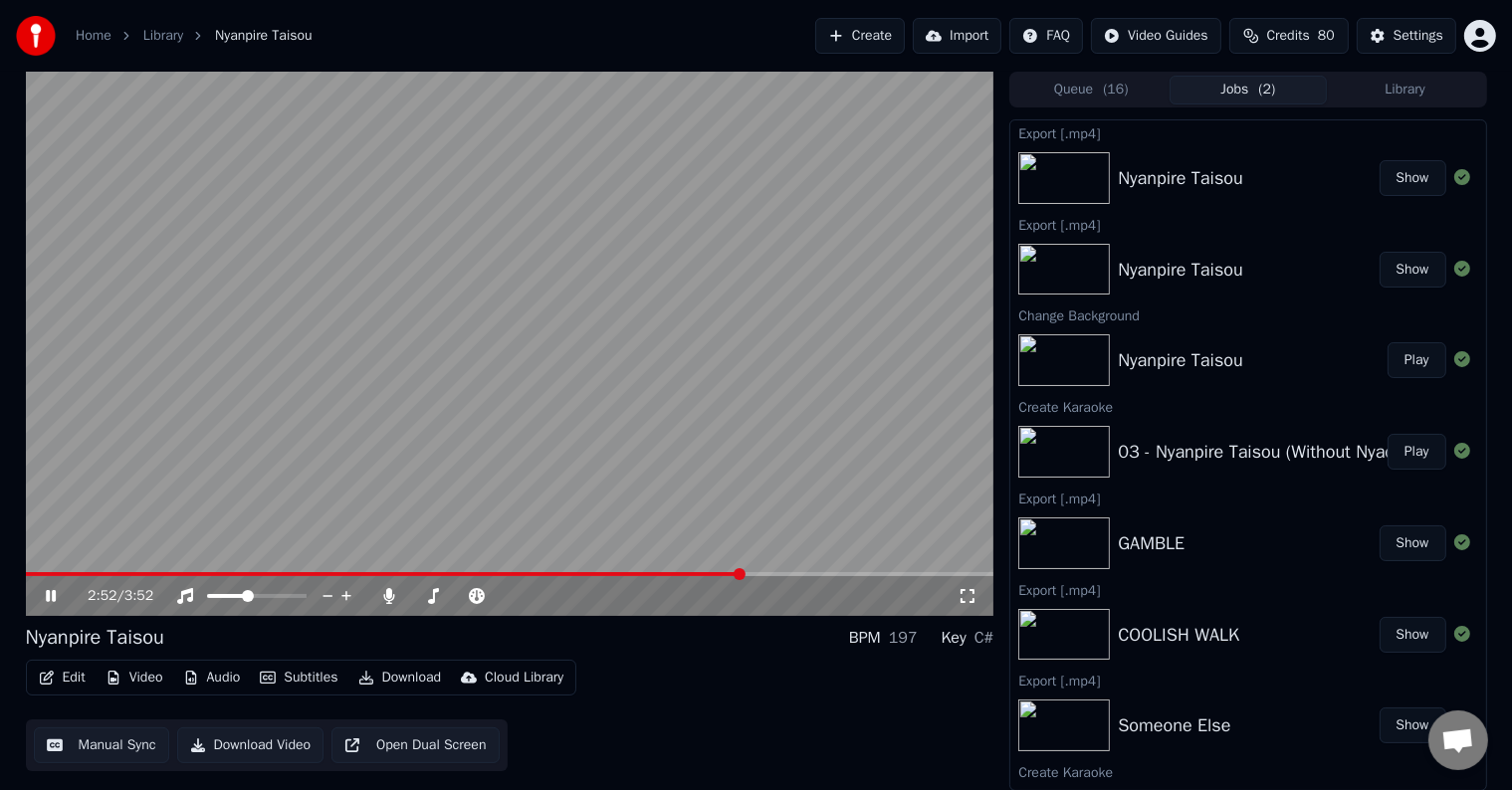click at bounding box center [384, 574] 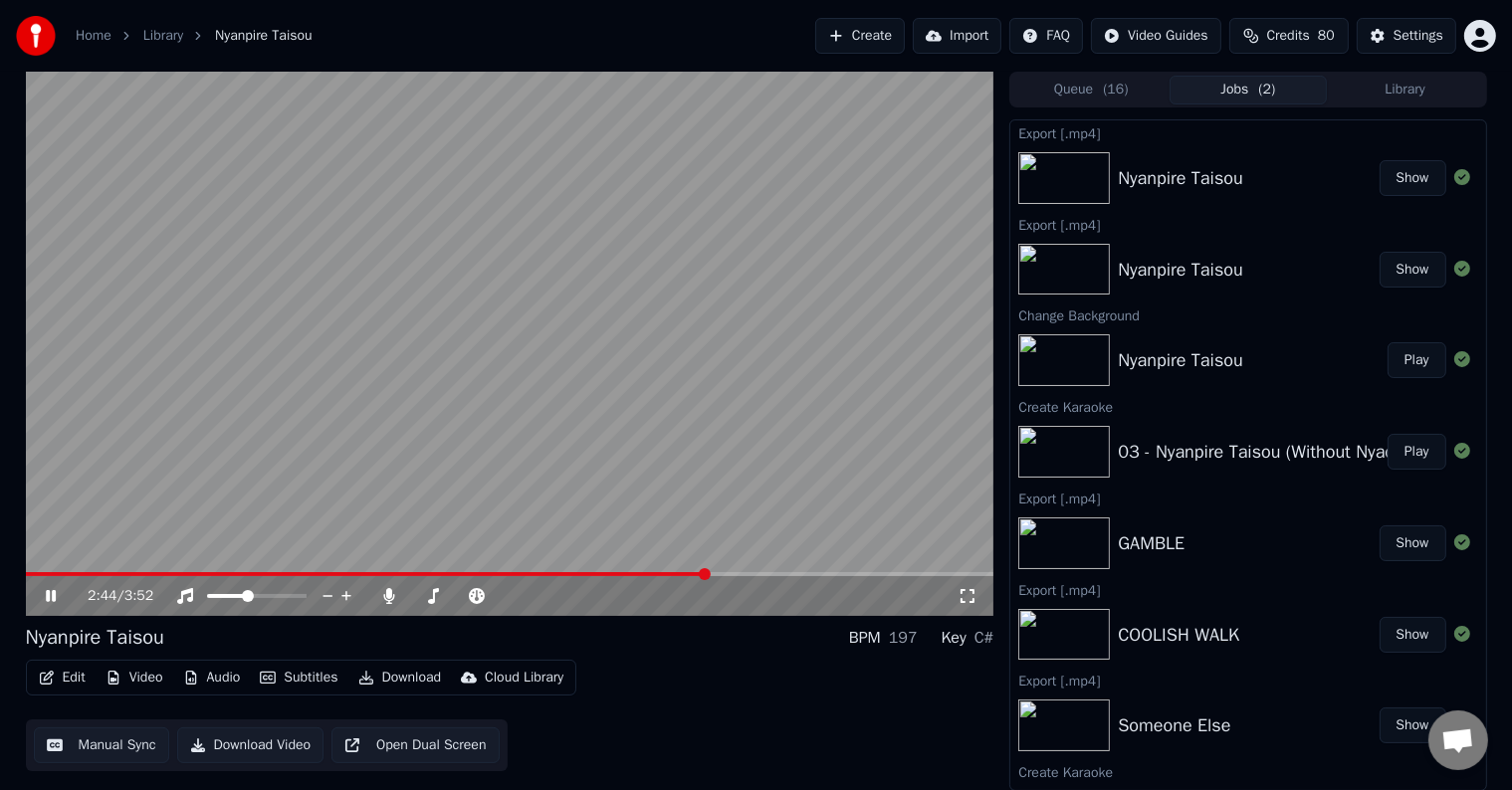 click 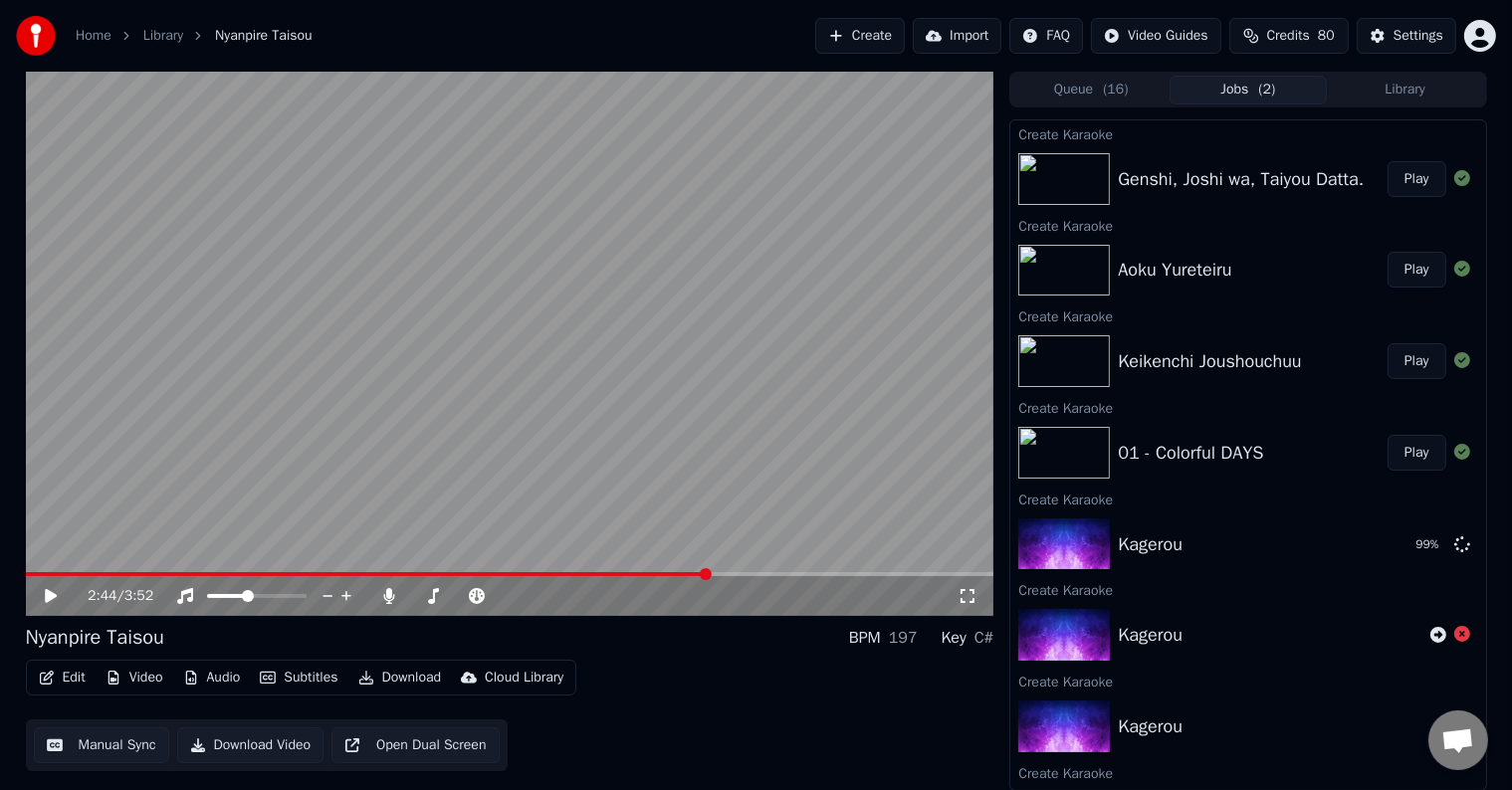 scroll, scrollTop: 995, scrollLeft: 0, axis: vertical 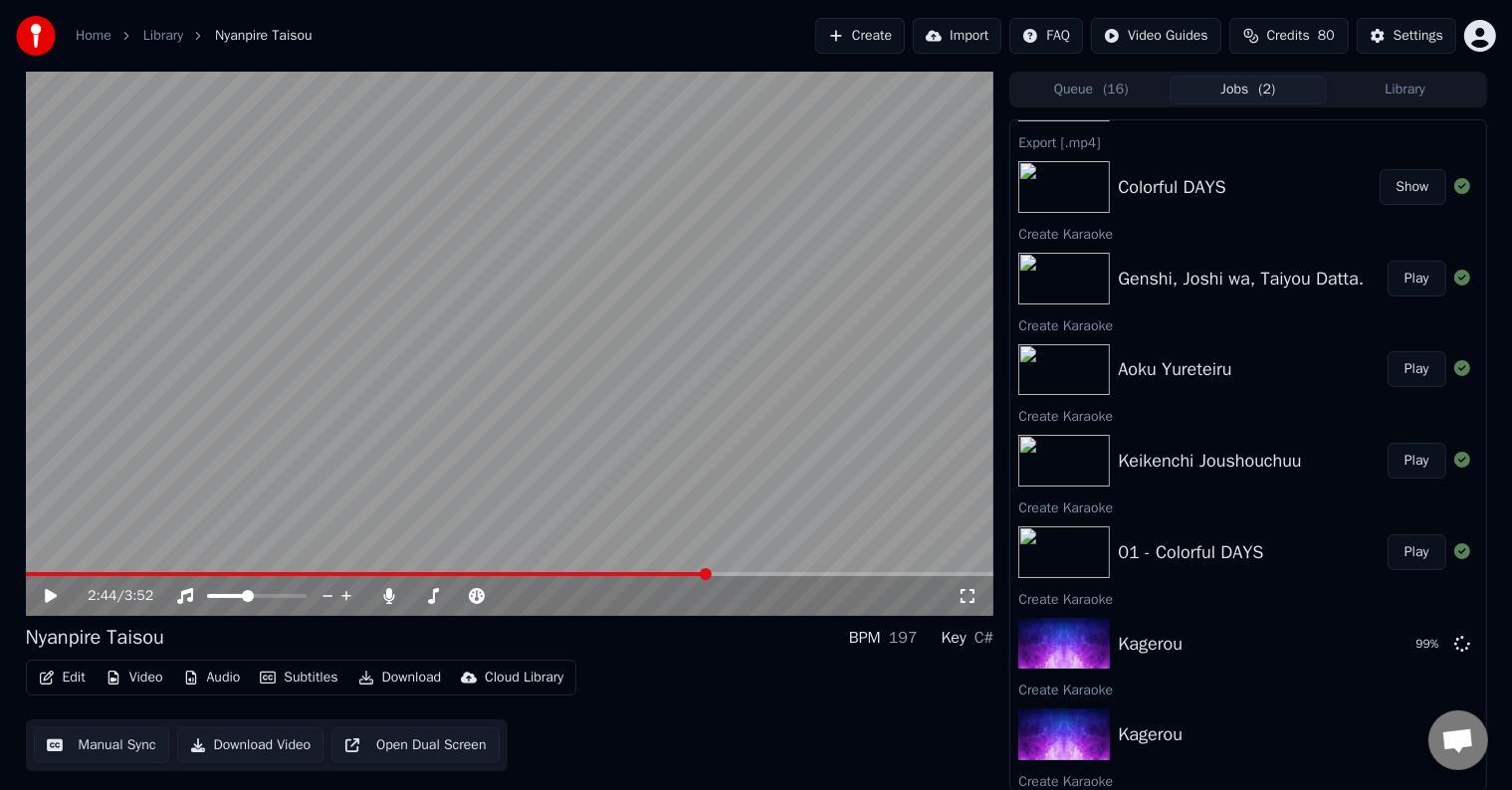 click on "Play" at bounding box center (1416, 369) 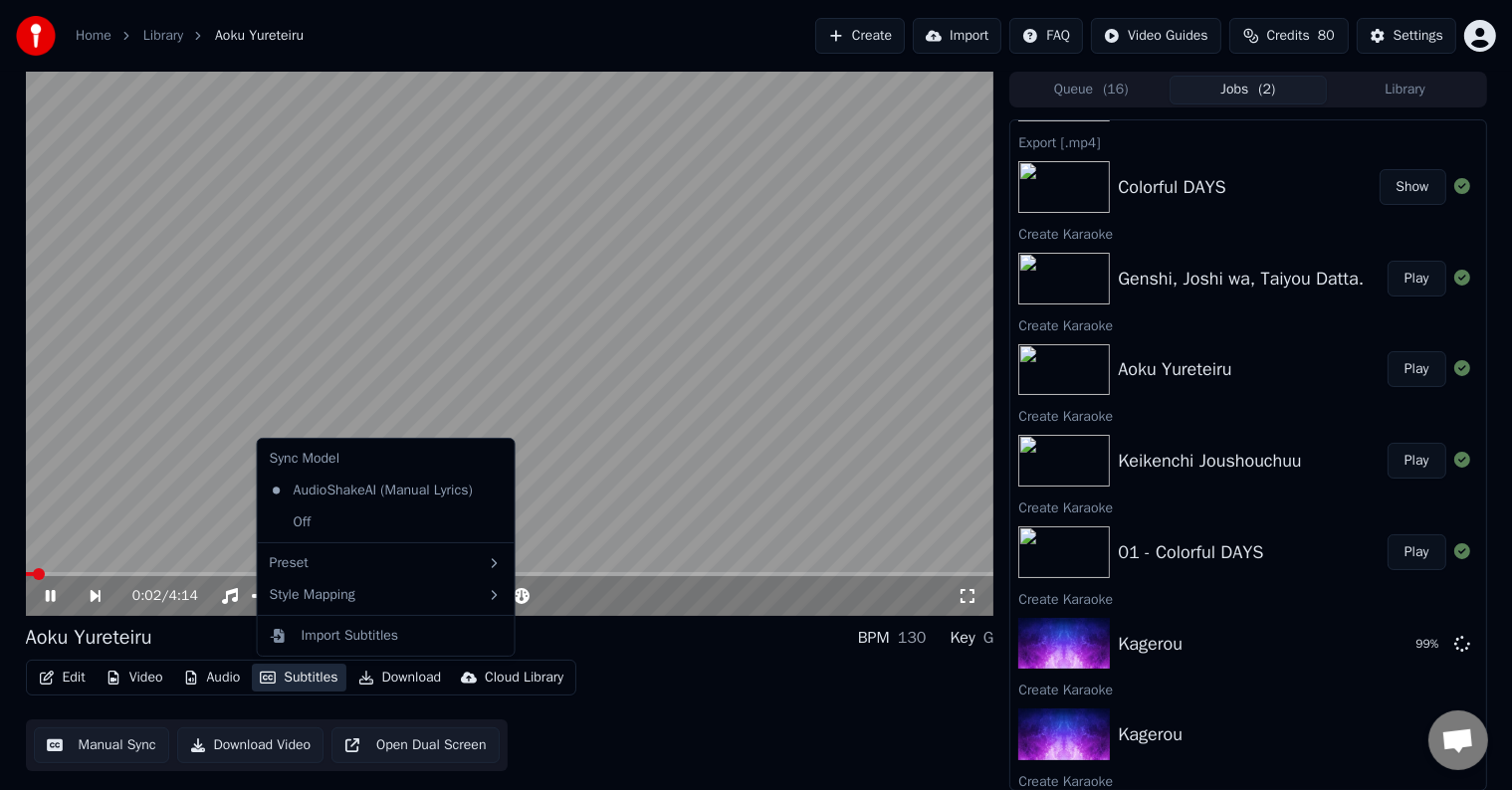 click on "Subtitles" at bounding box center [299, 678] 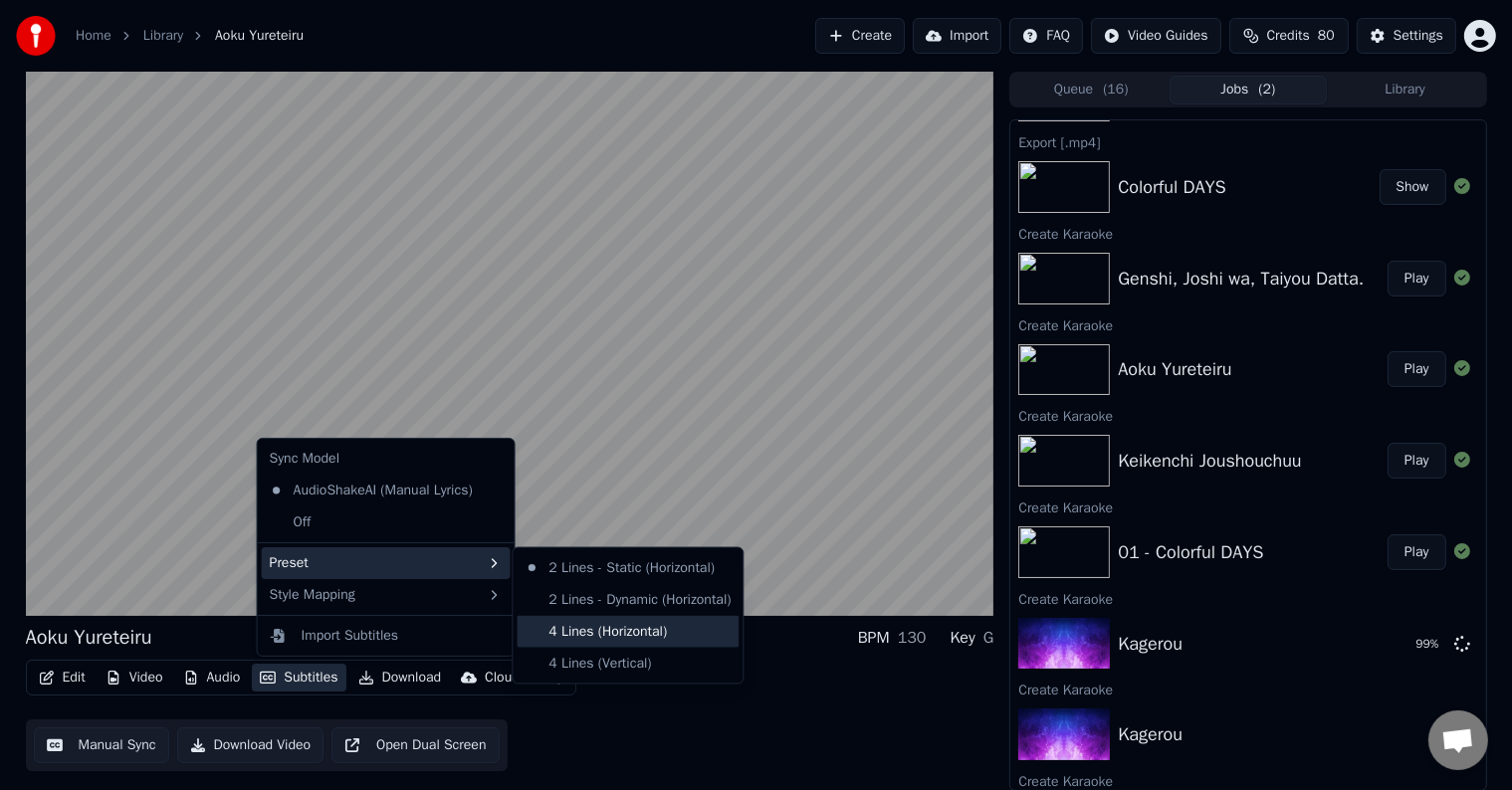 click on "4 Lines (Horizontal)" at bounding box center [627, 632] 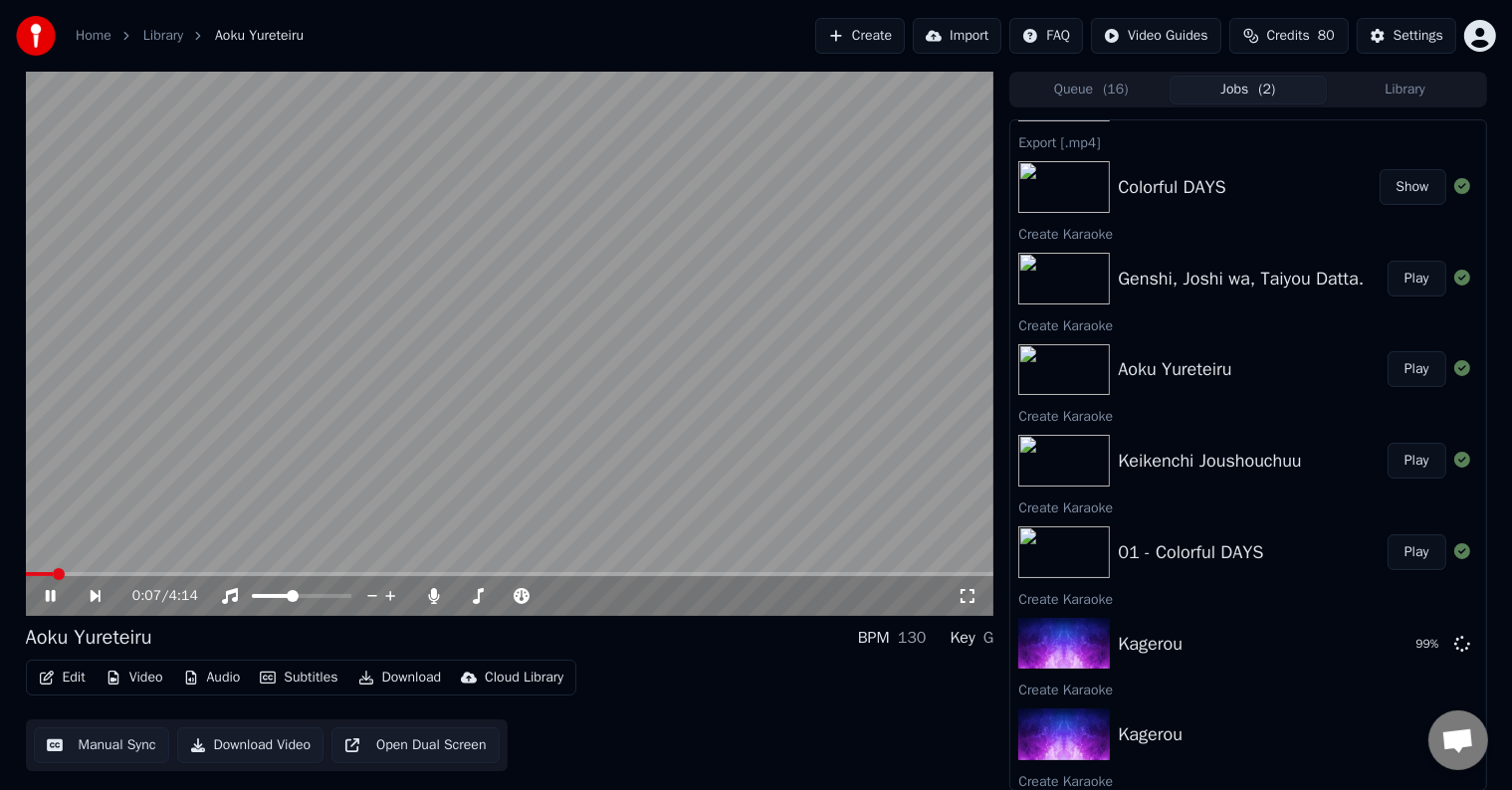 click on "0:07  /  4:14" at bounding box center (510, 596) 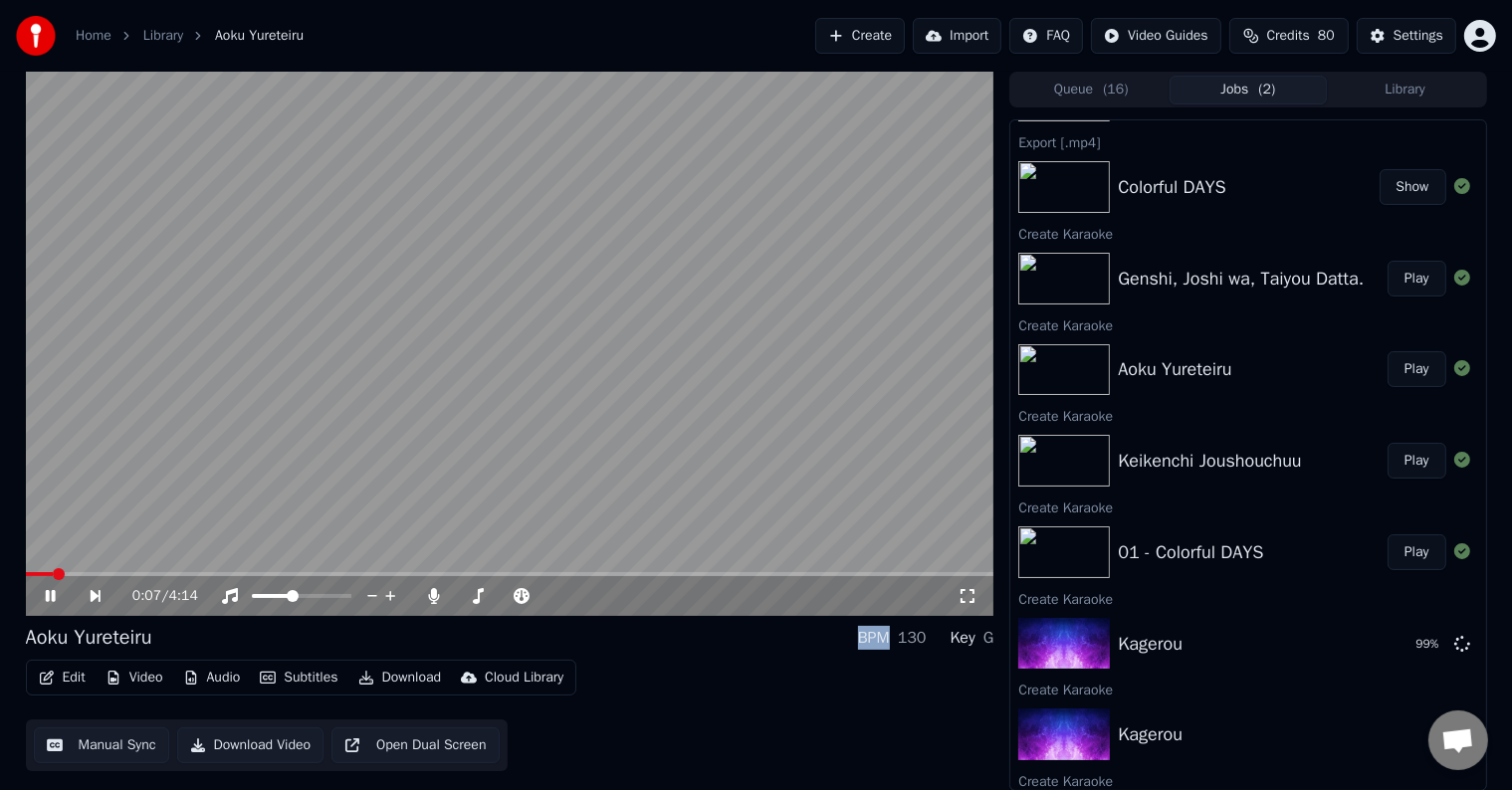 click on "0:07  /  4:14" at bounding box center [510, 596] 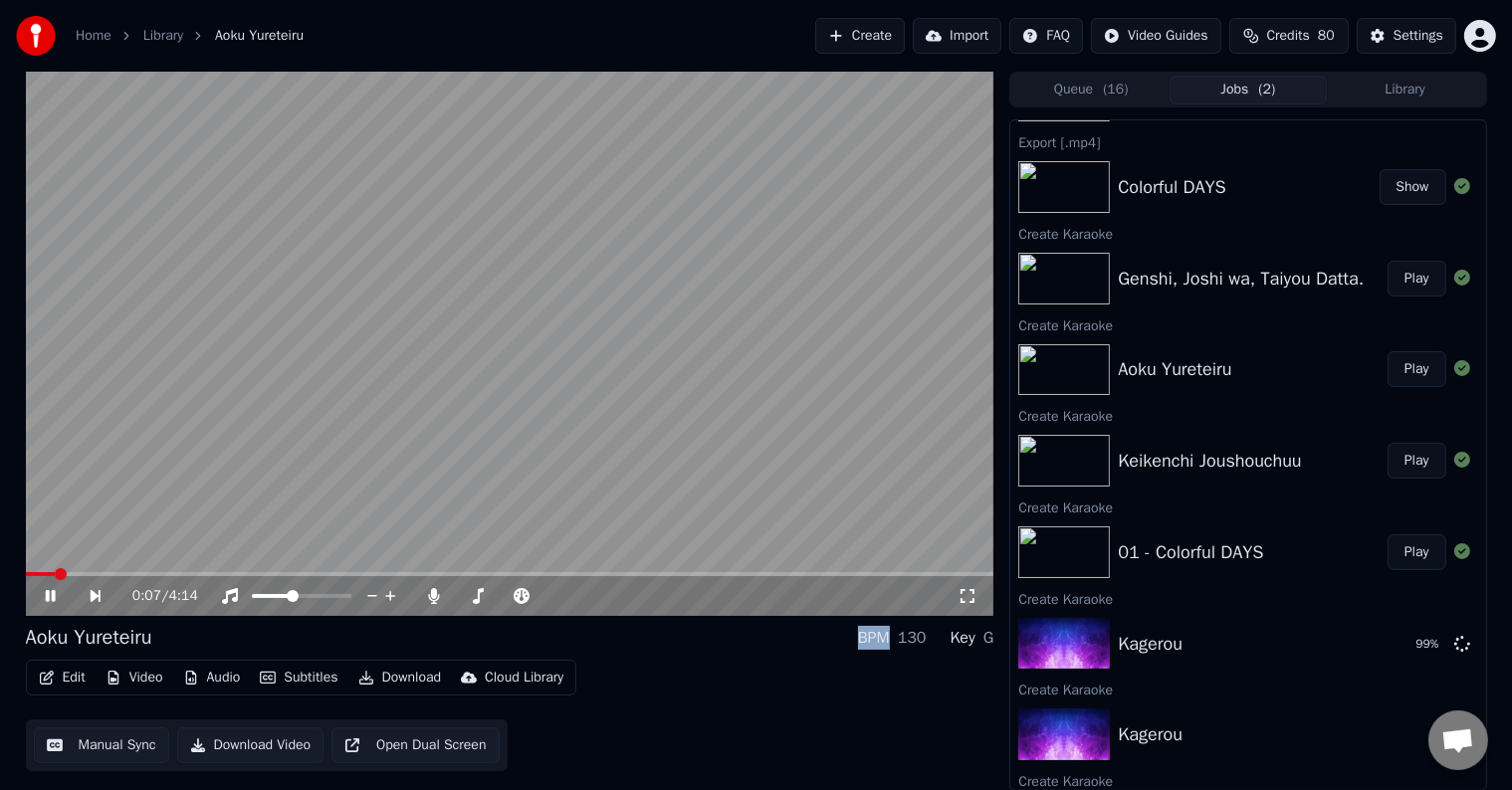 click at bounding box center (510, 574) 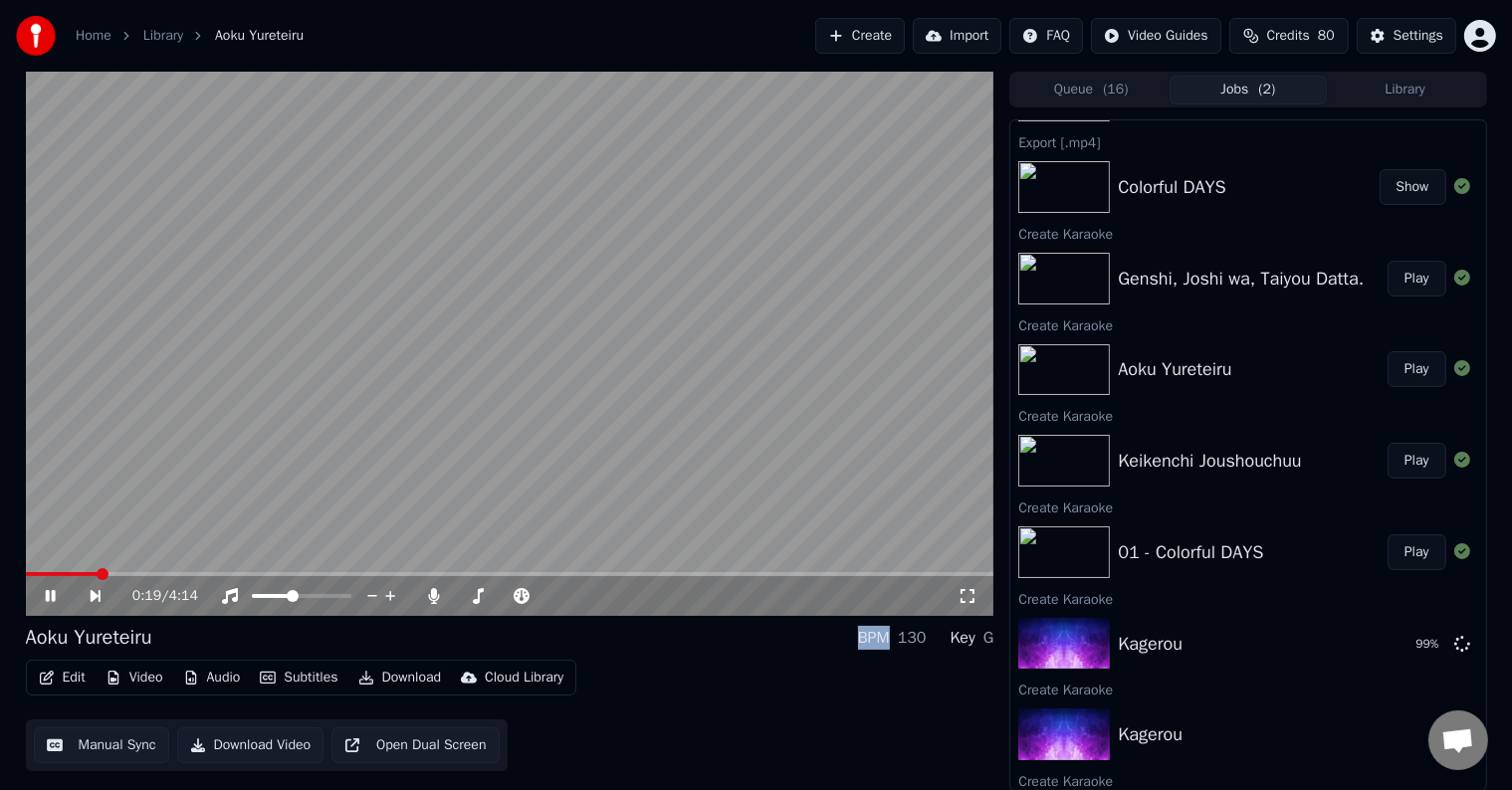 click at bounding box center (62, 574) 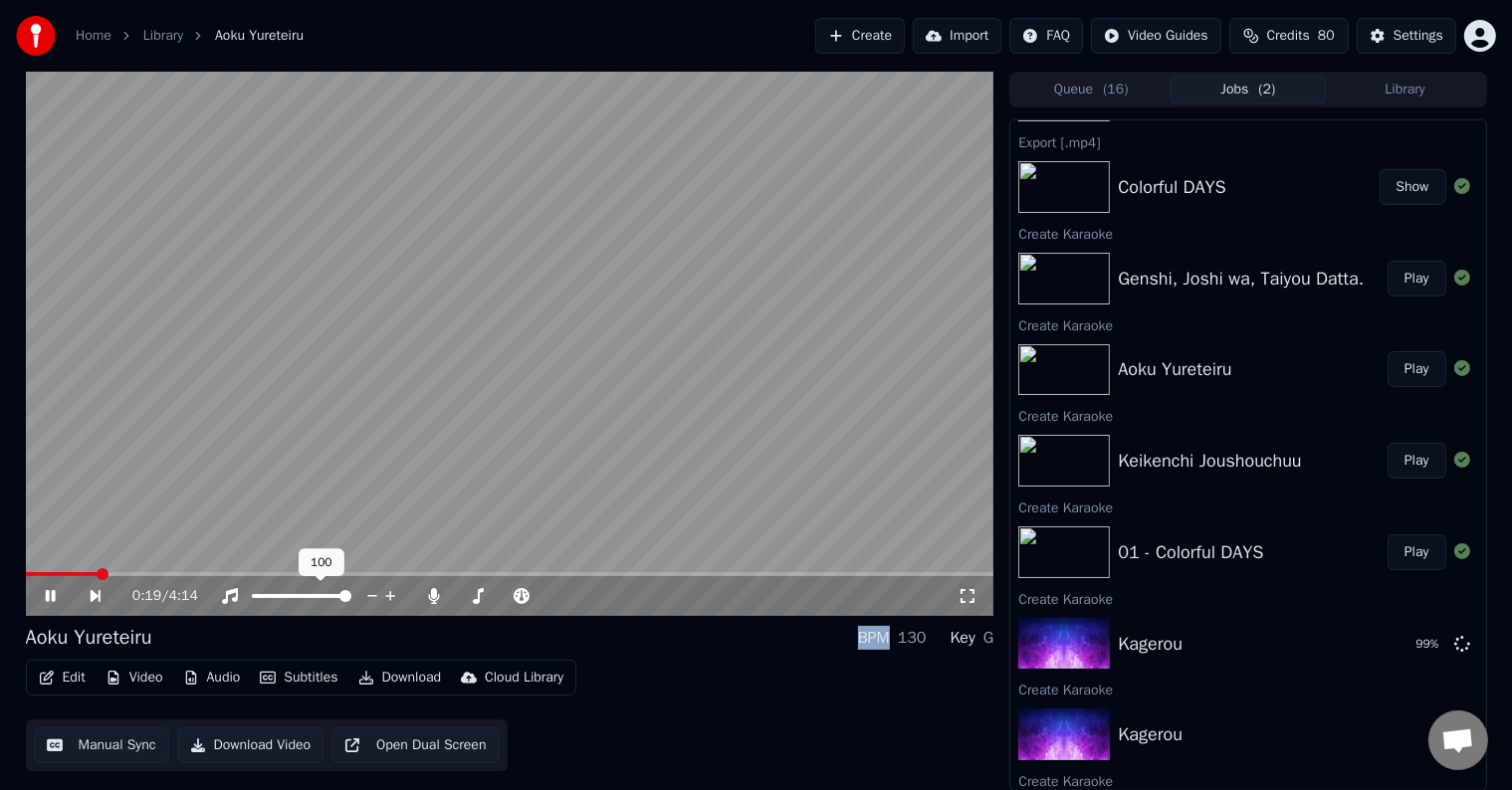 click at bounding box center (345, 596) 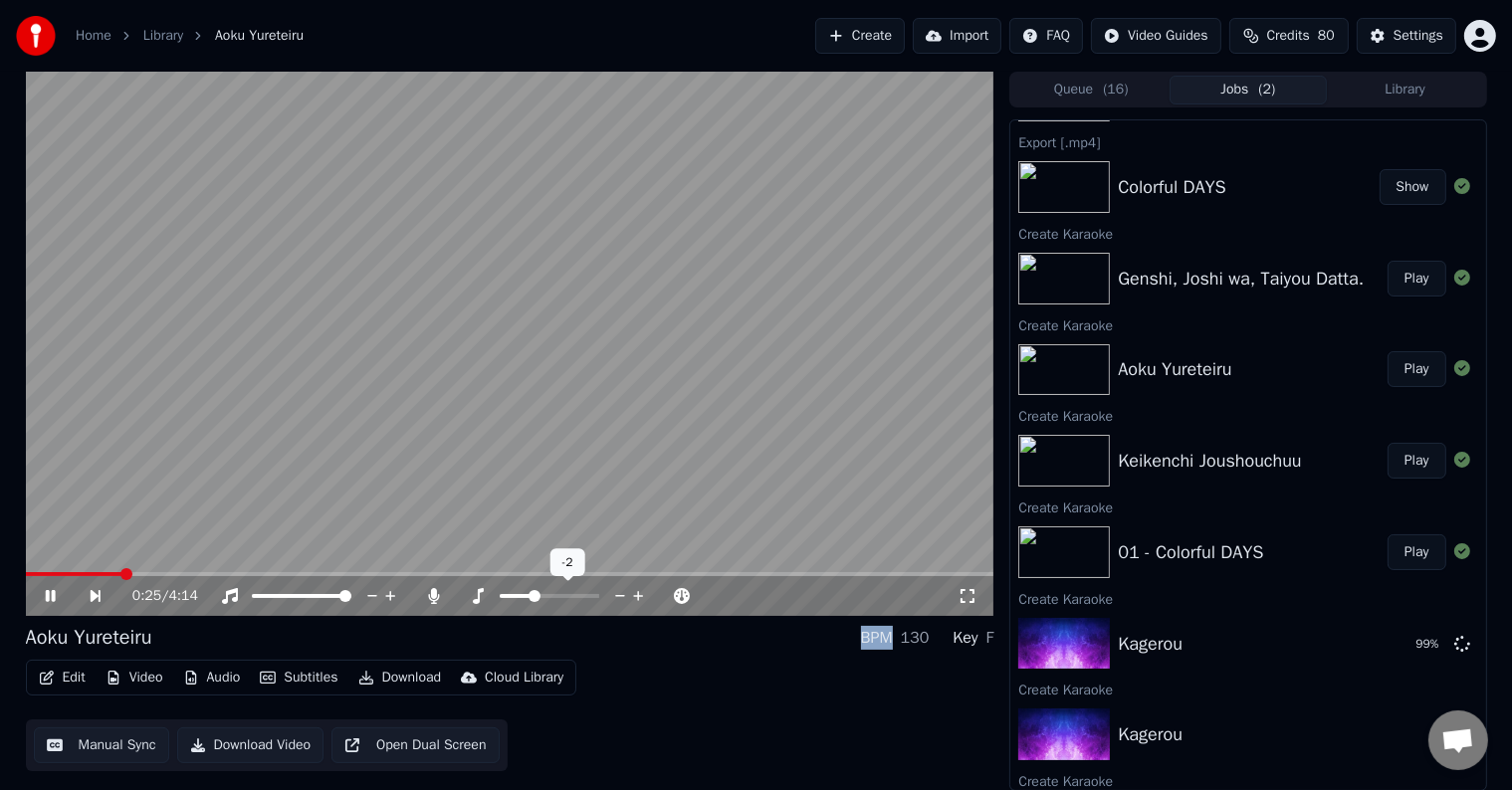 click at bounding box center [535, 596] 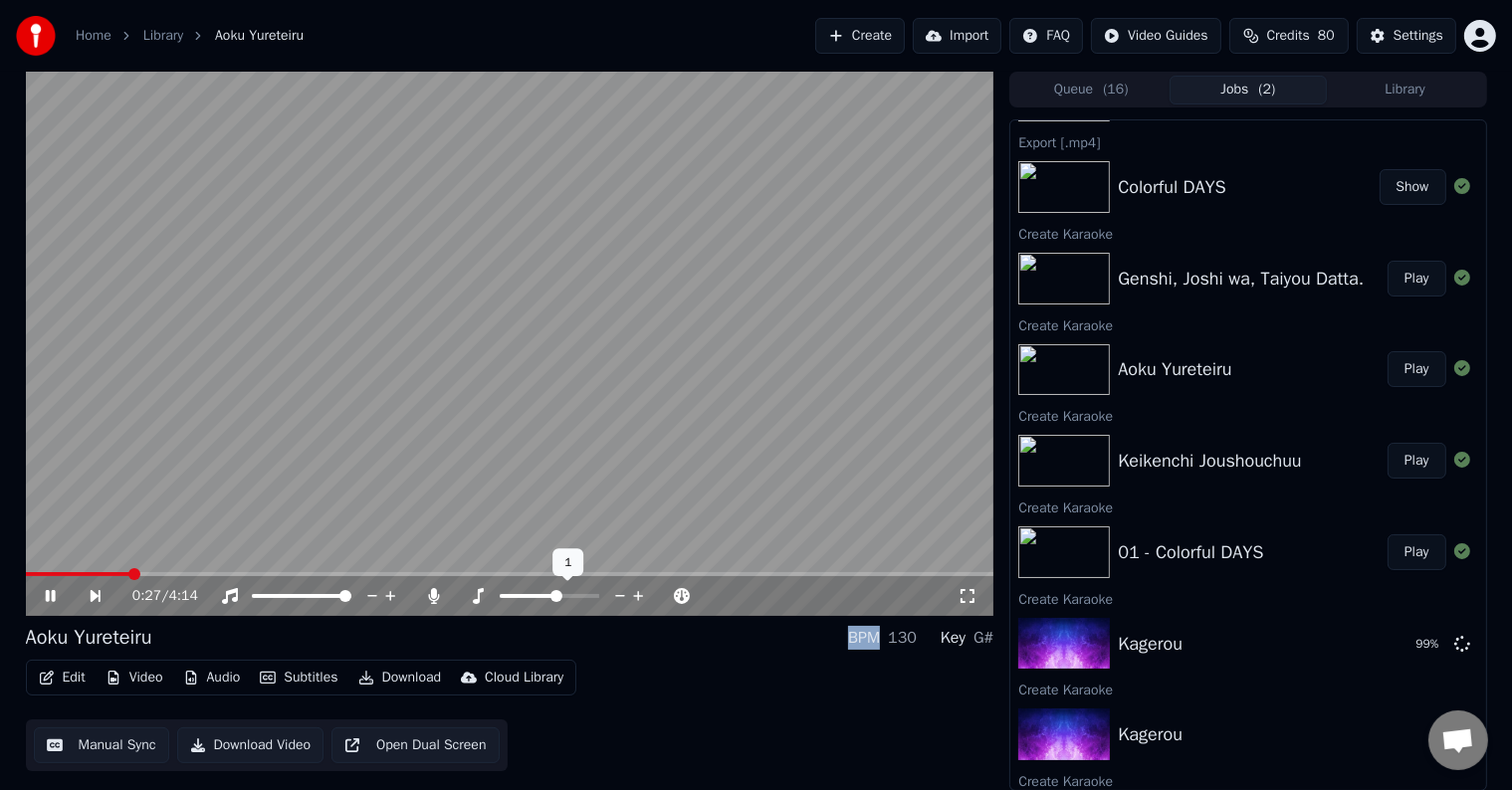 click at bounding box center (556, 596) 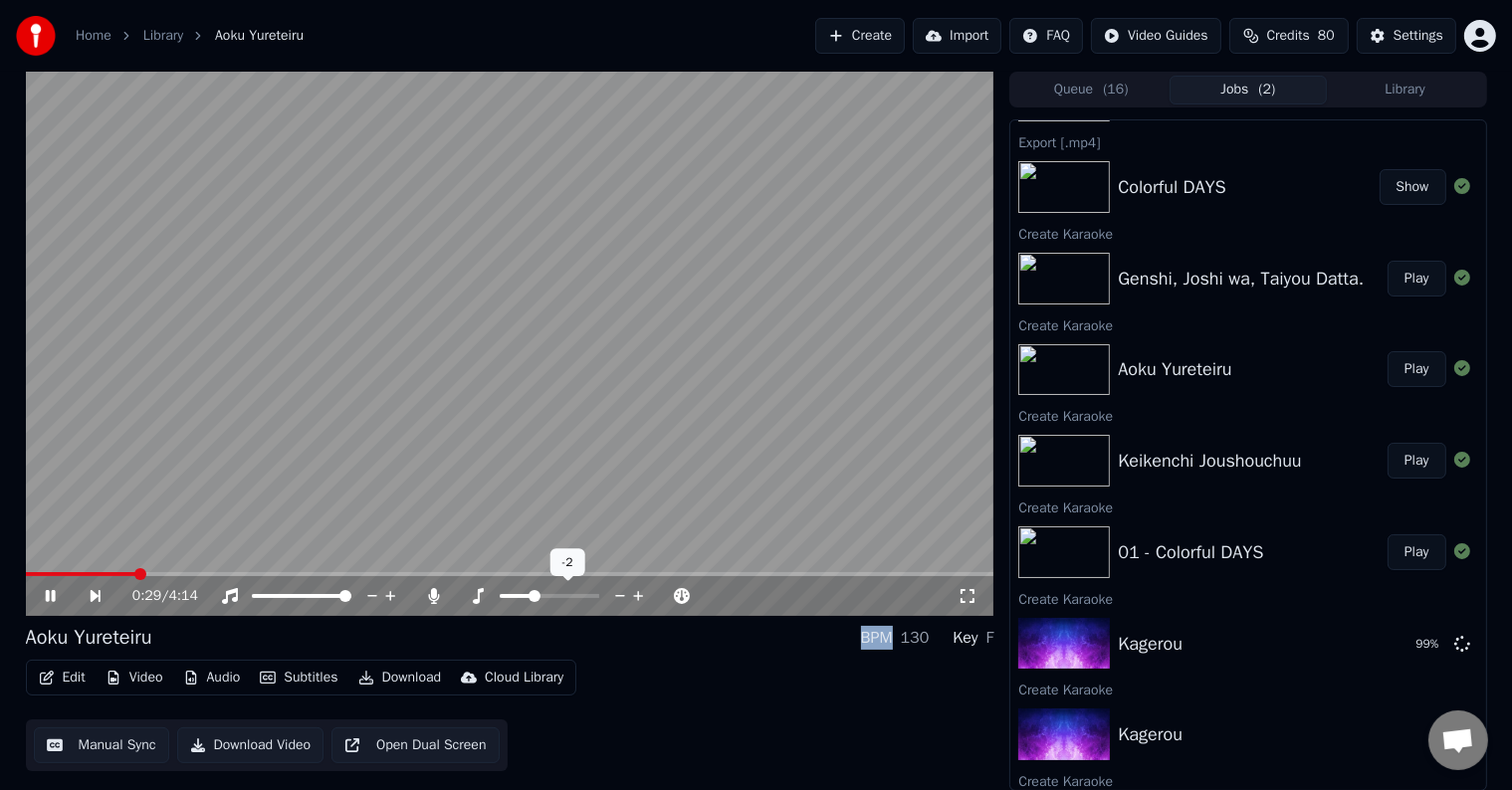 click at bounding box center (535, 596) 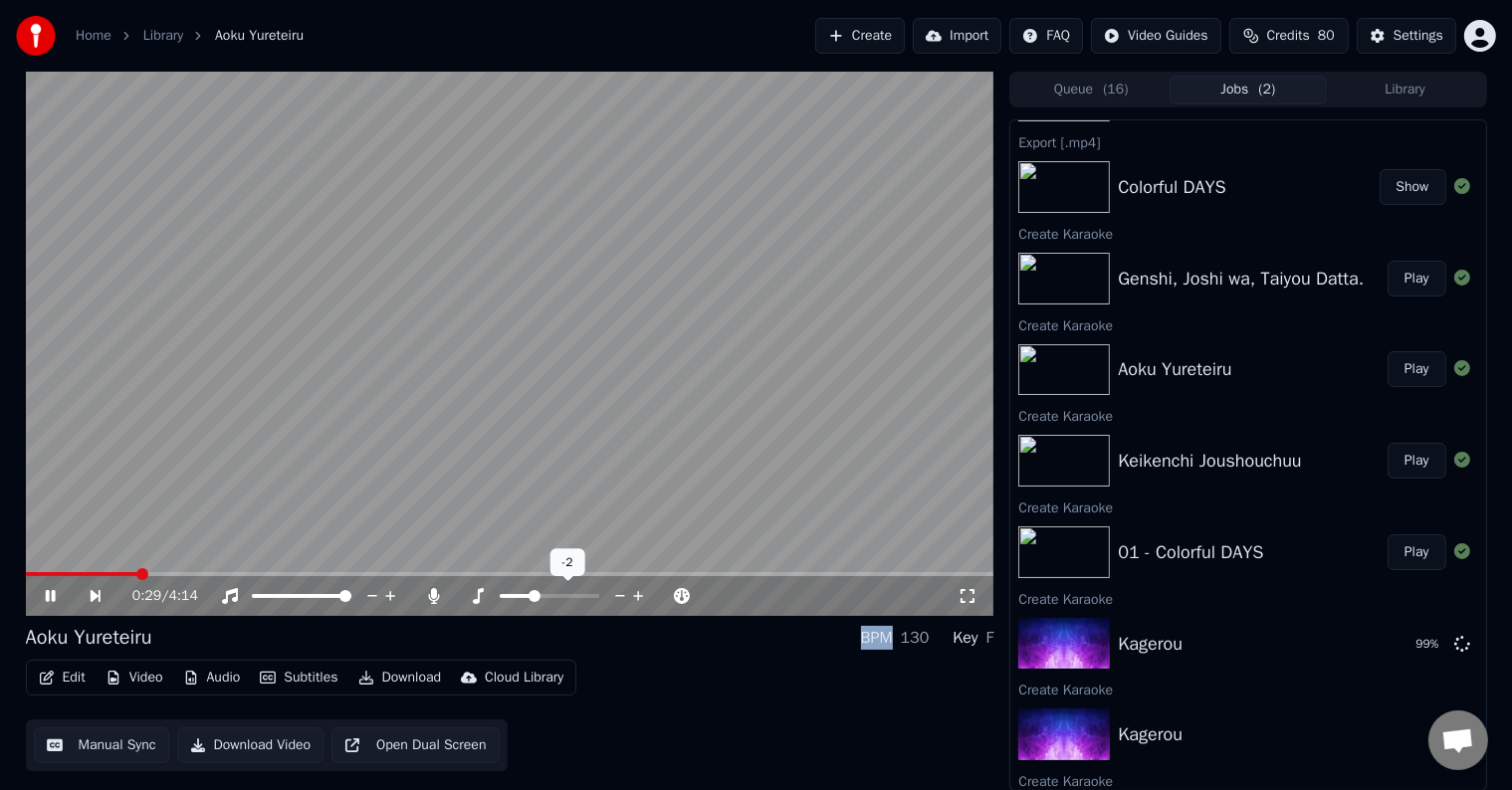 click at bounding box center [535, 596] 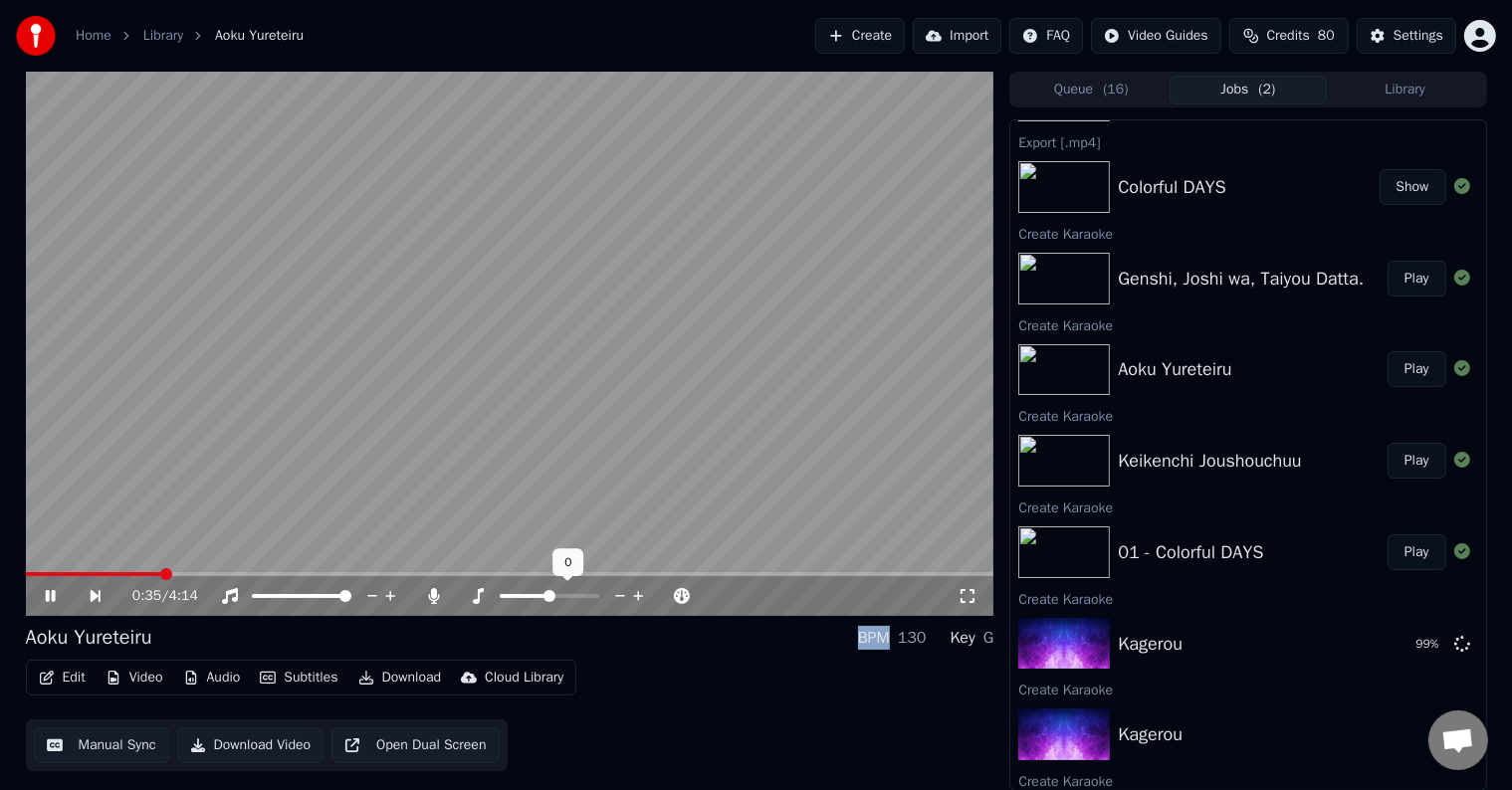 click at bounding box center [549, 596] 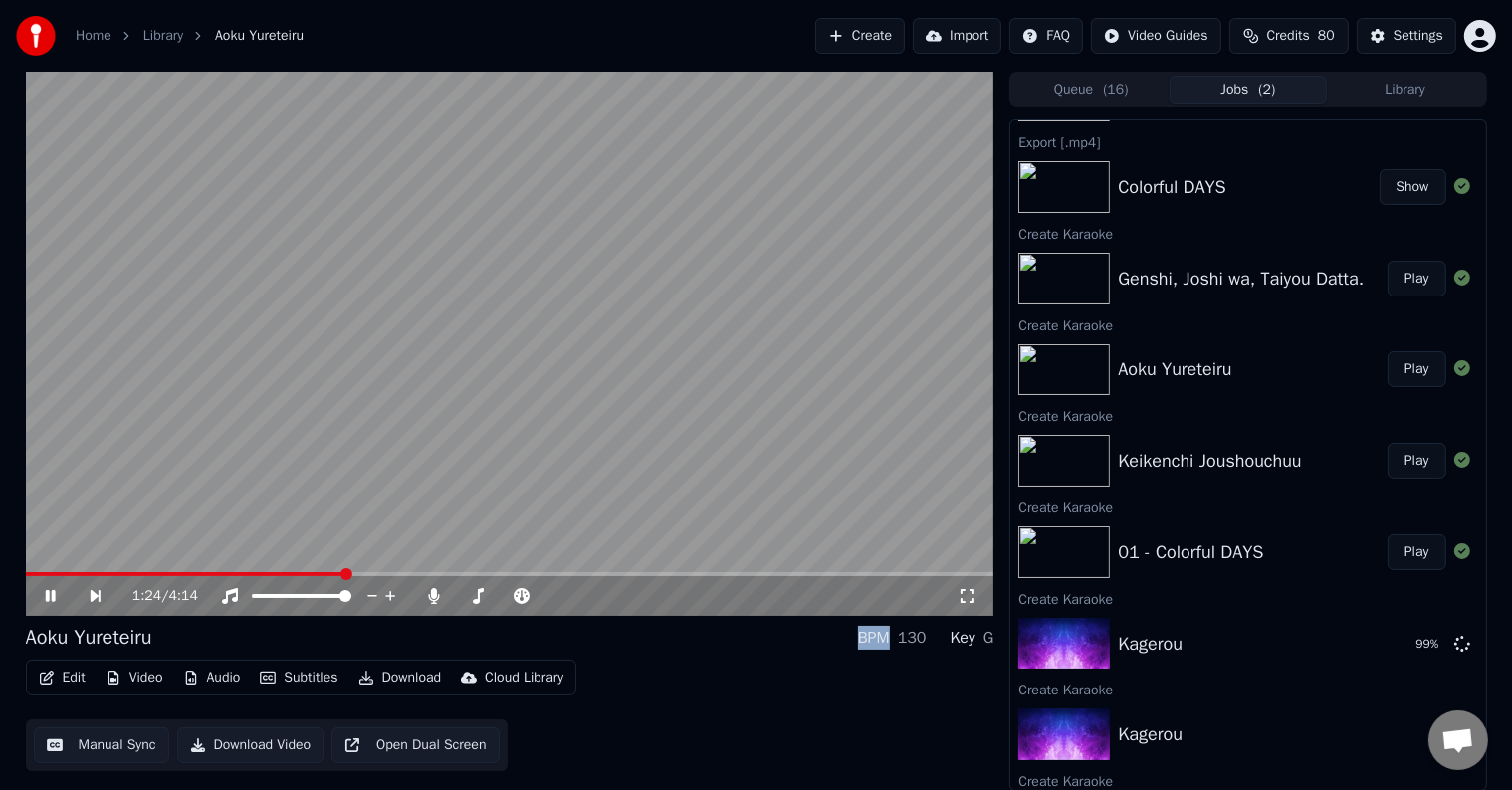 click at bounding box center (510, 574) 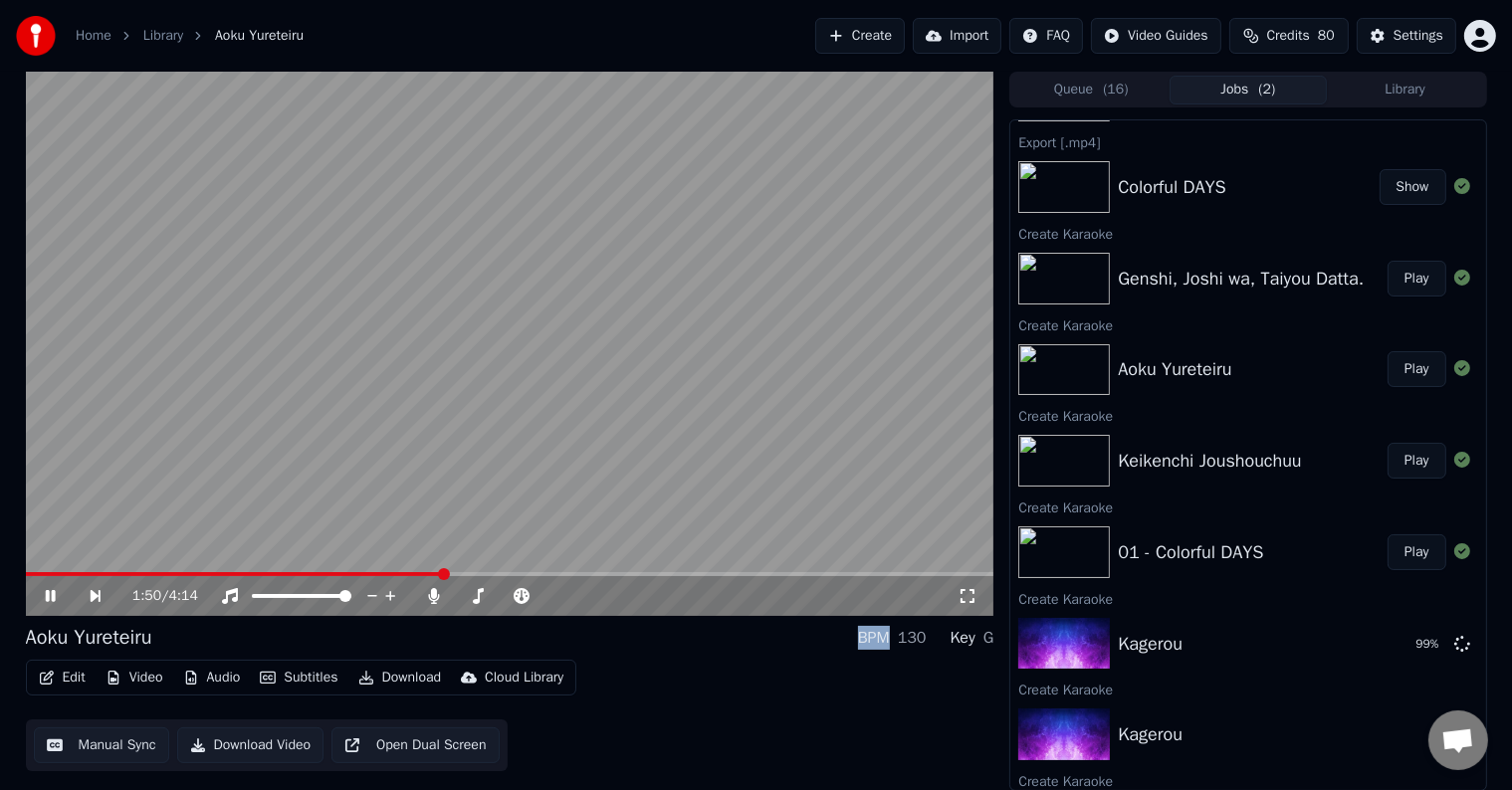 click at bounding box center (510, 574) 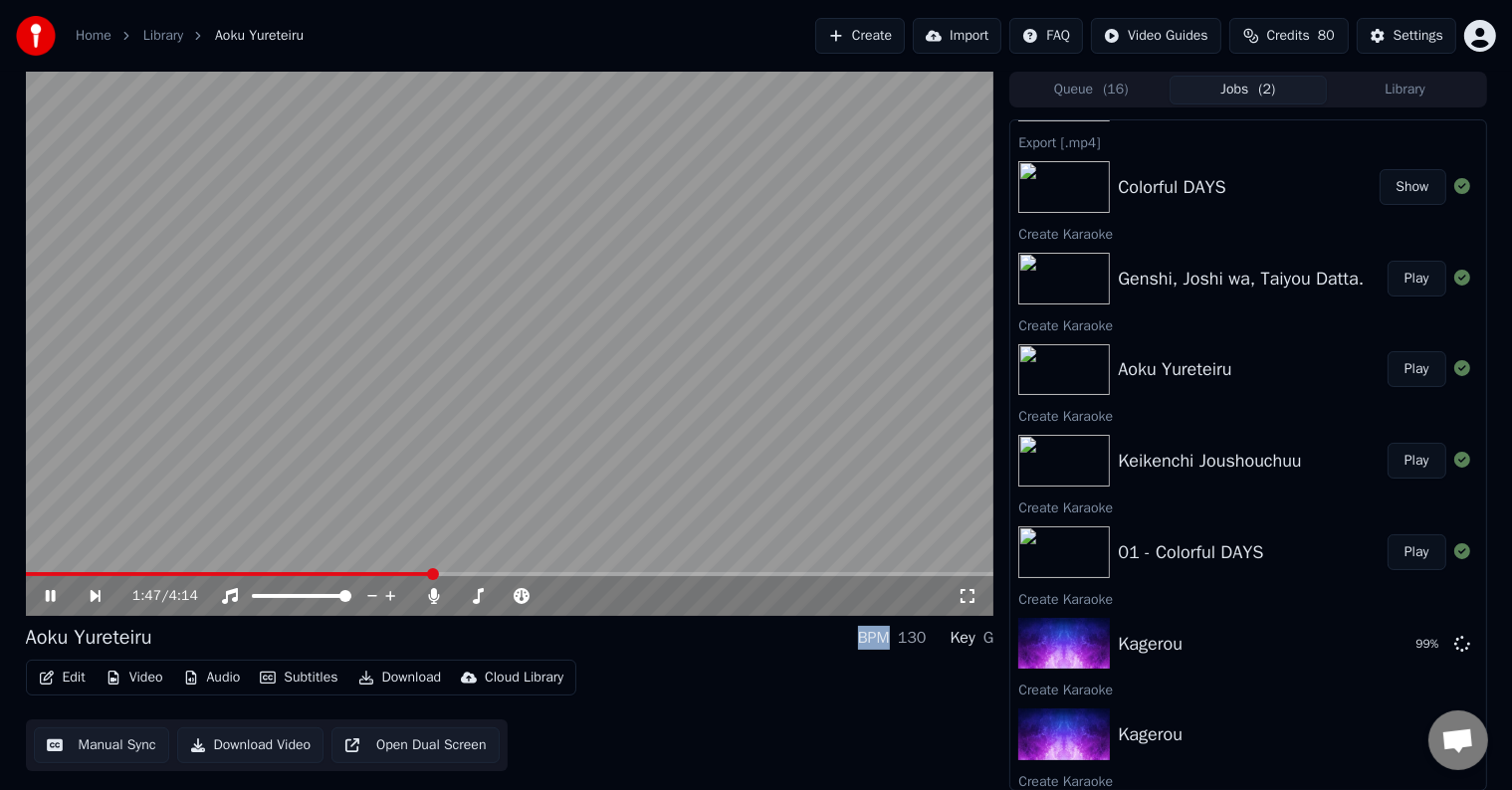 click at bounding box center (229, 574) 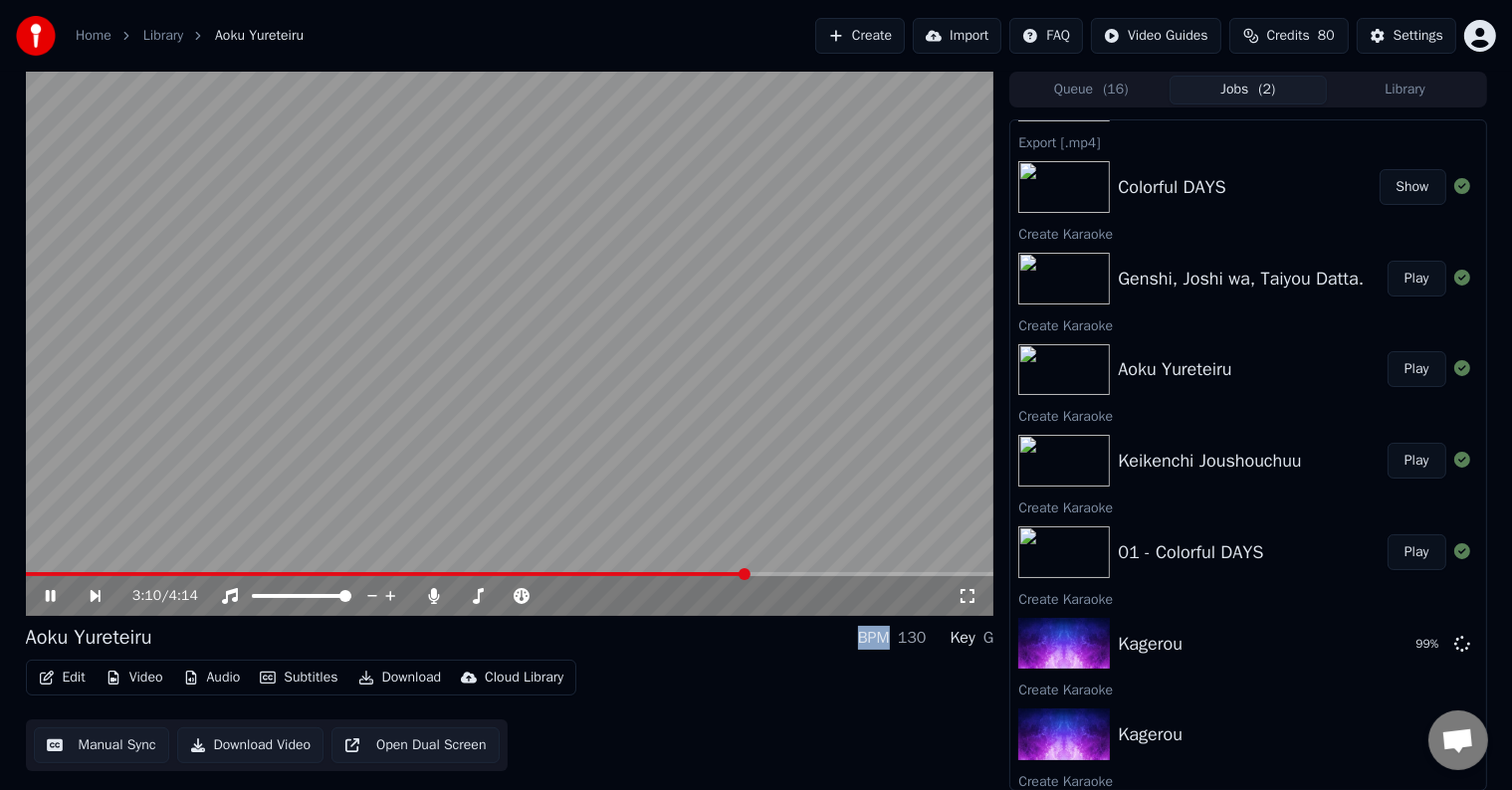 click at bounding box center [510, 574] 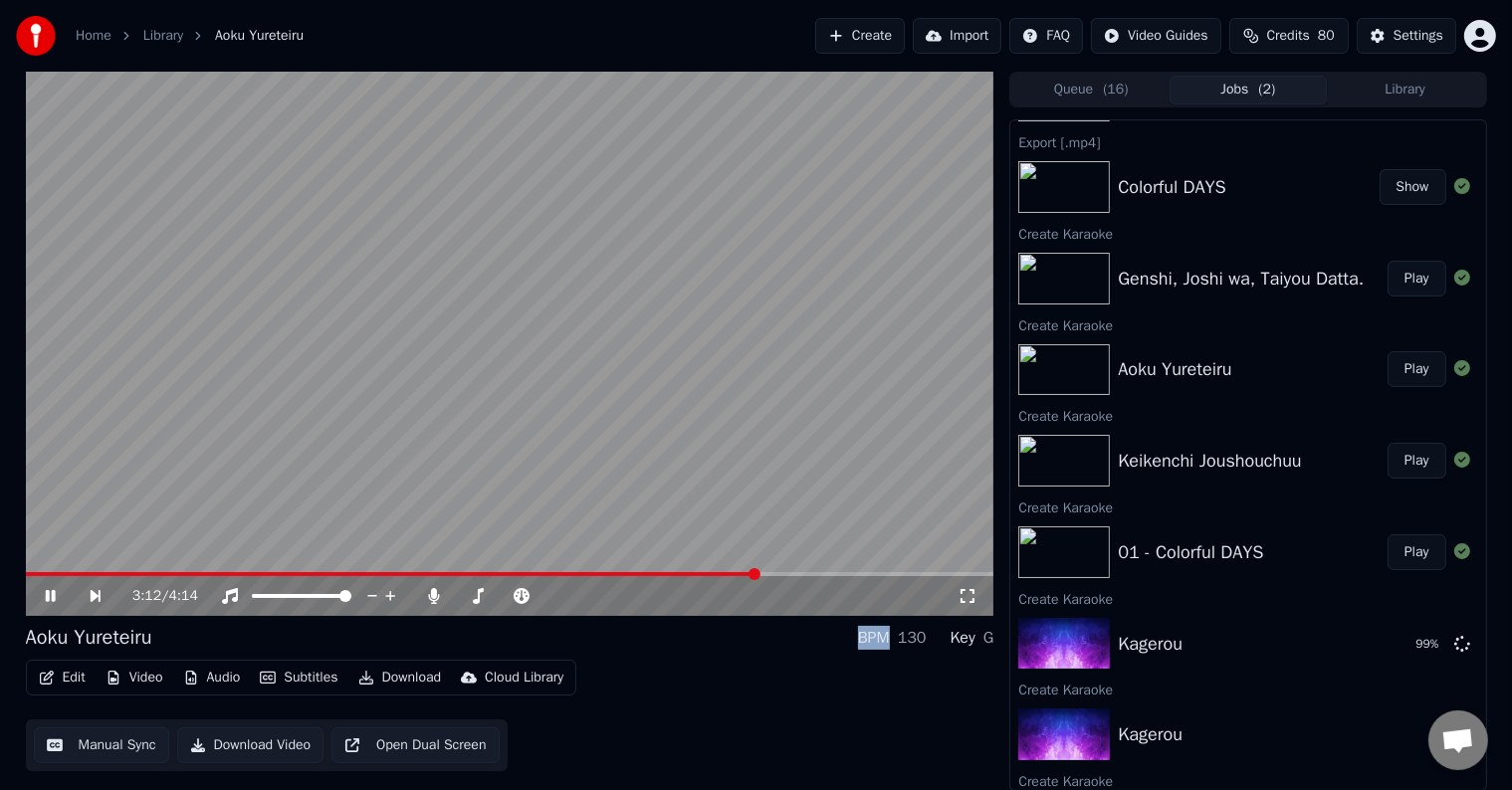 click at bounding box center [392, 574] 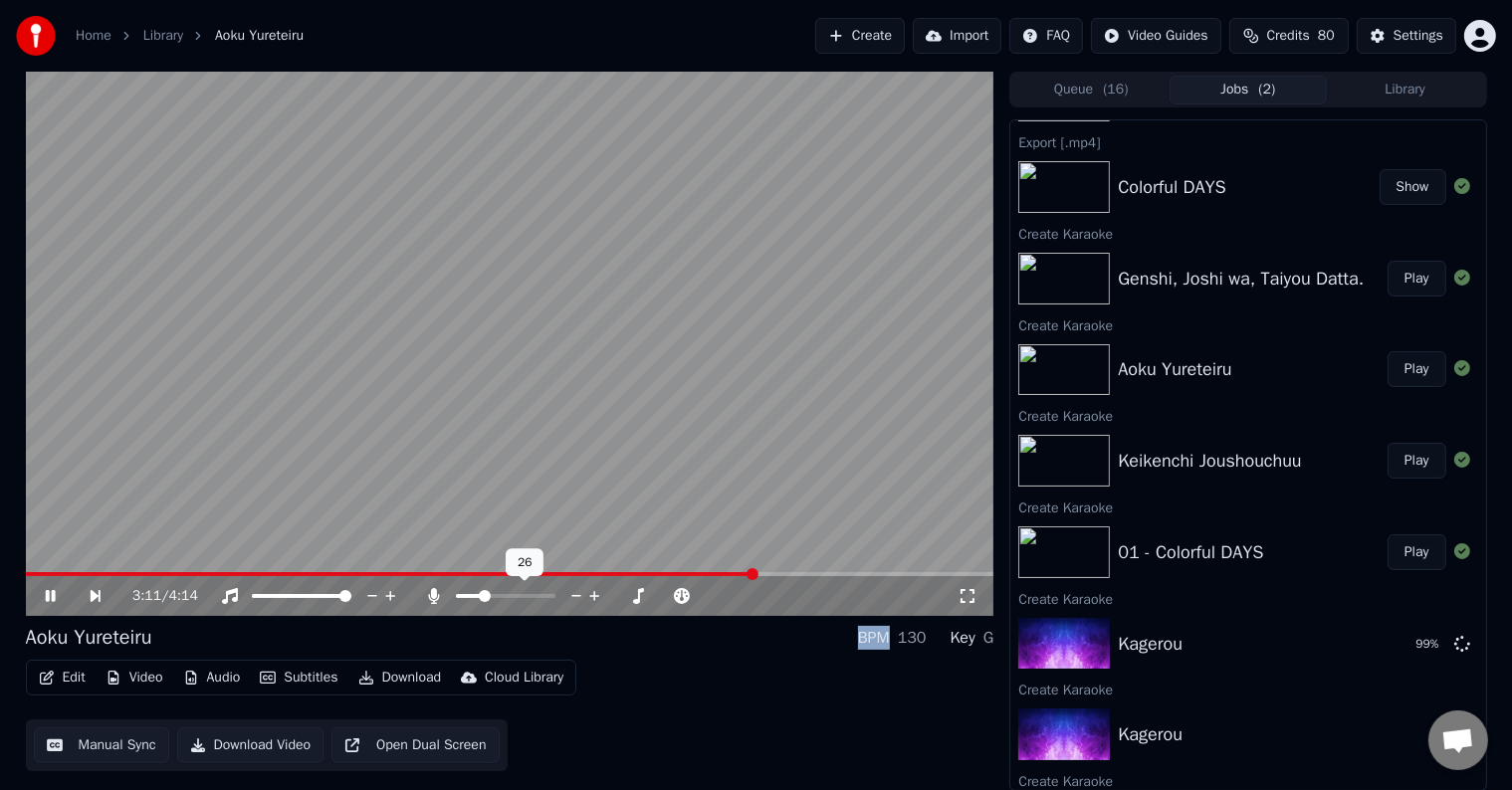 click at bounding box center [485, 596] 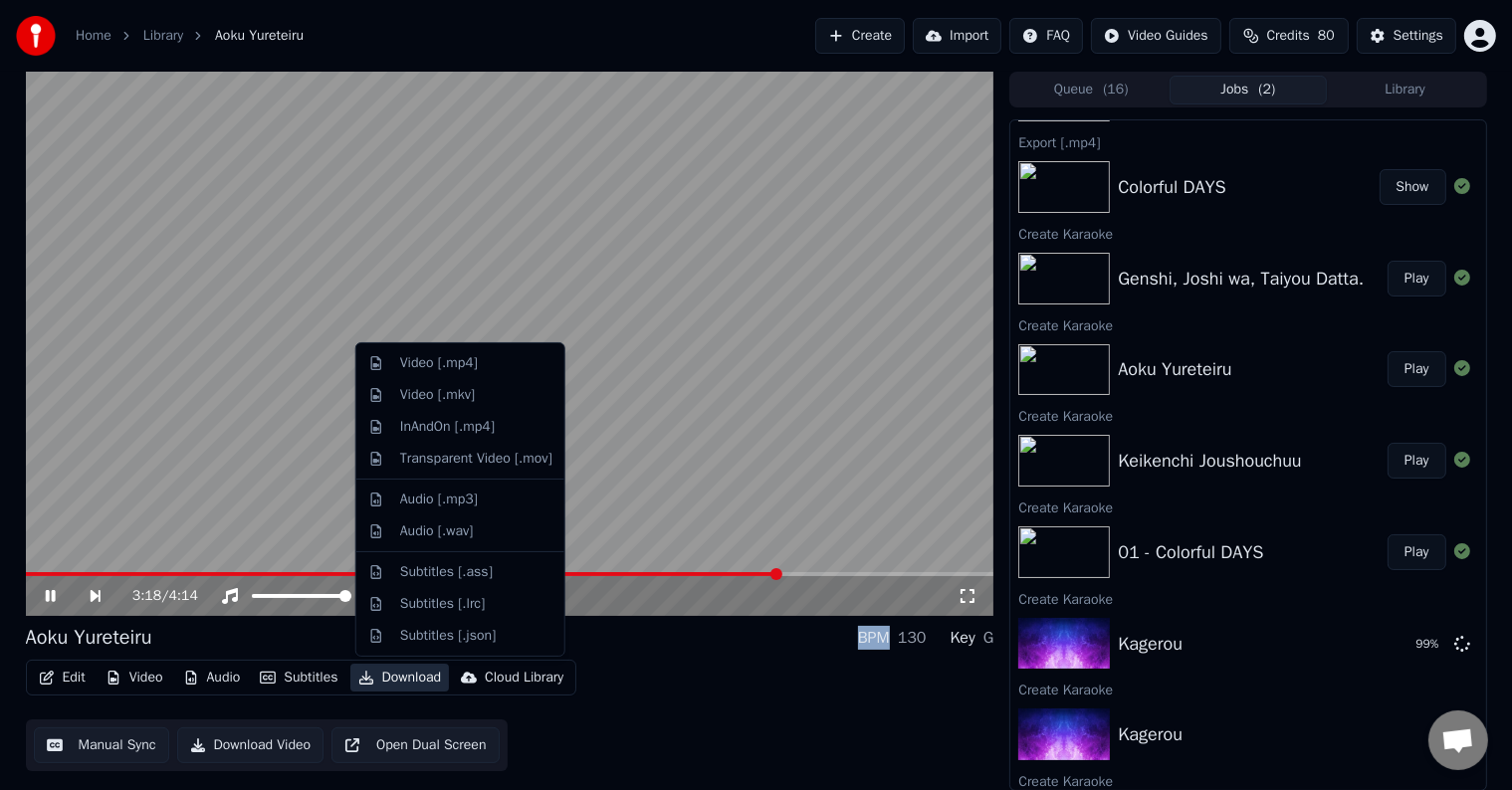 click on "Download" at bounding box center [400, 678] 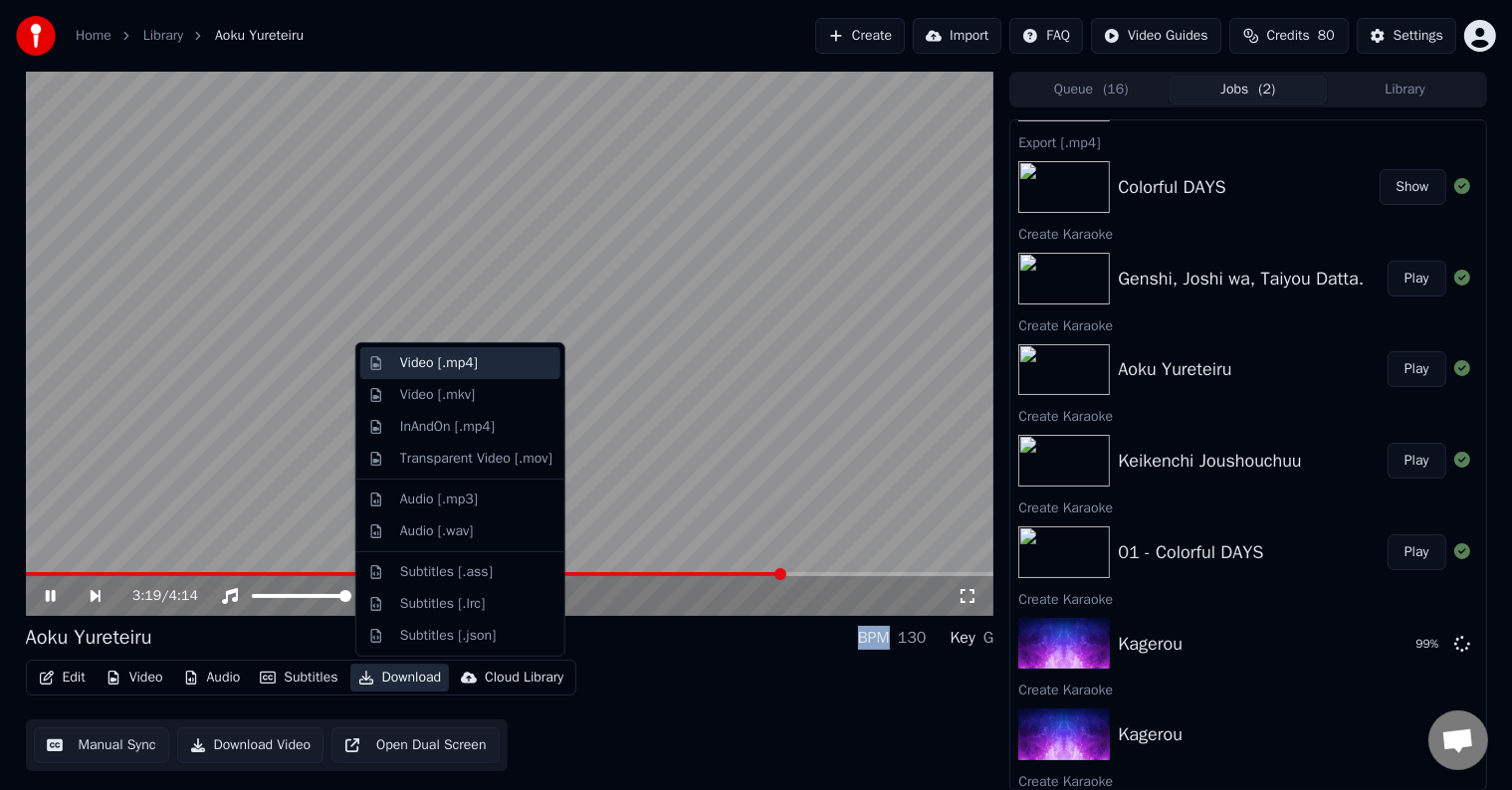 click on "Video [.mp4]" at bounding box center (439, 363) 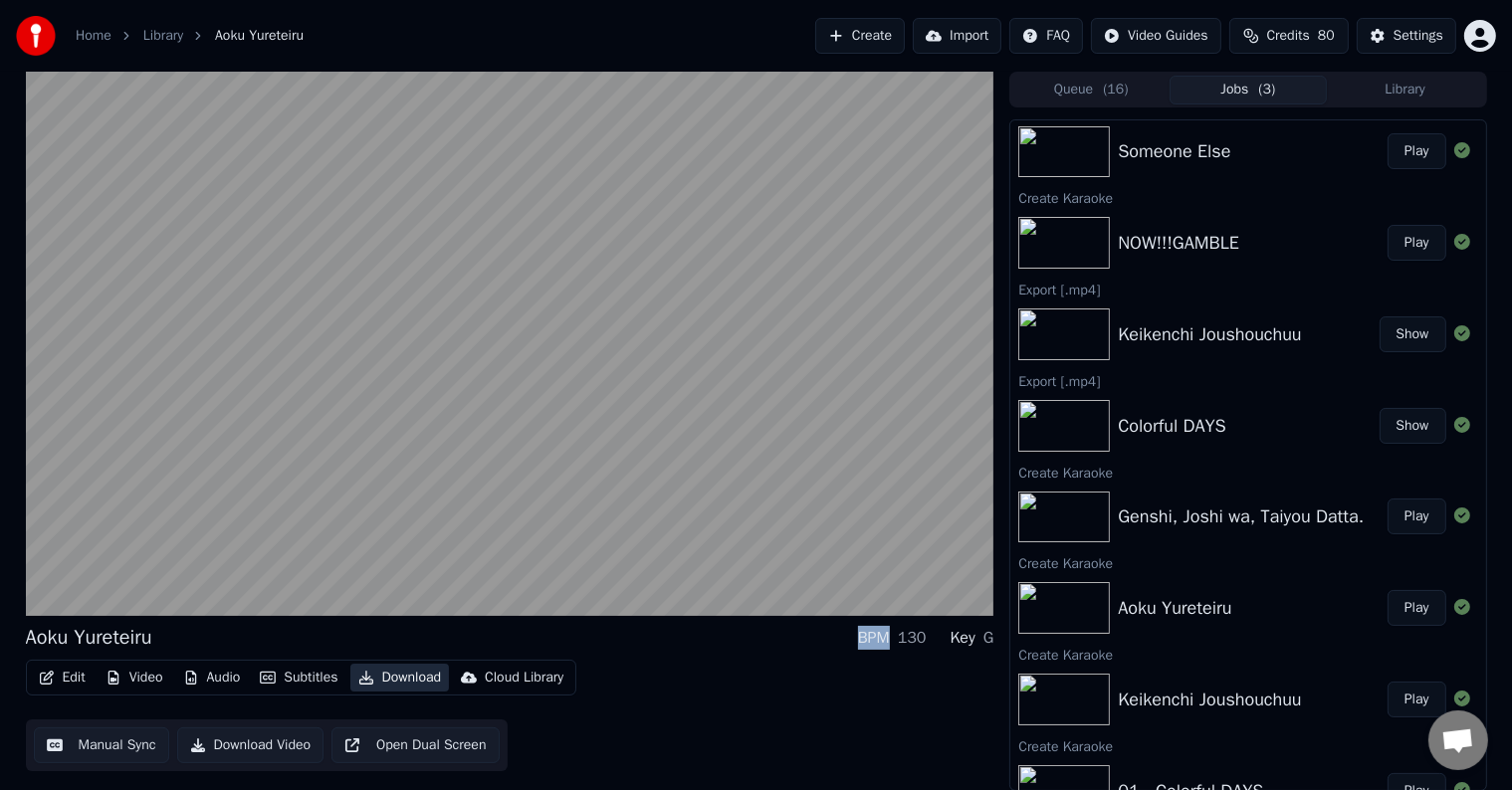 scroll, scrollTop: 895, scrollLeft: 0, axis: vertical 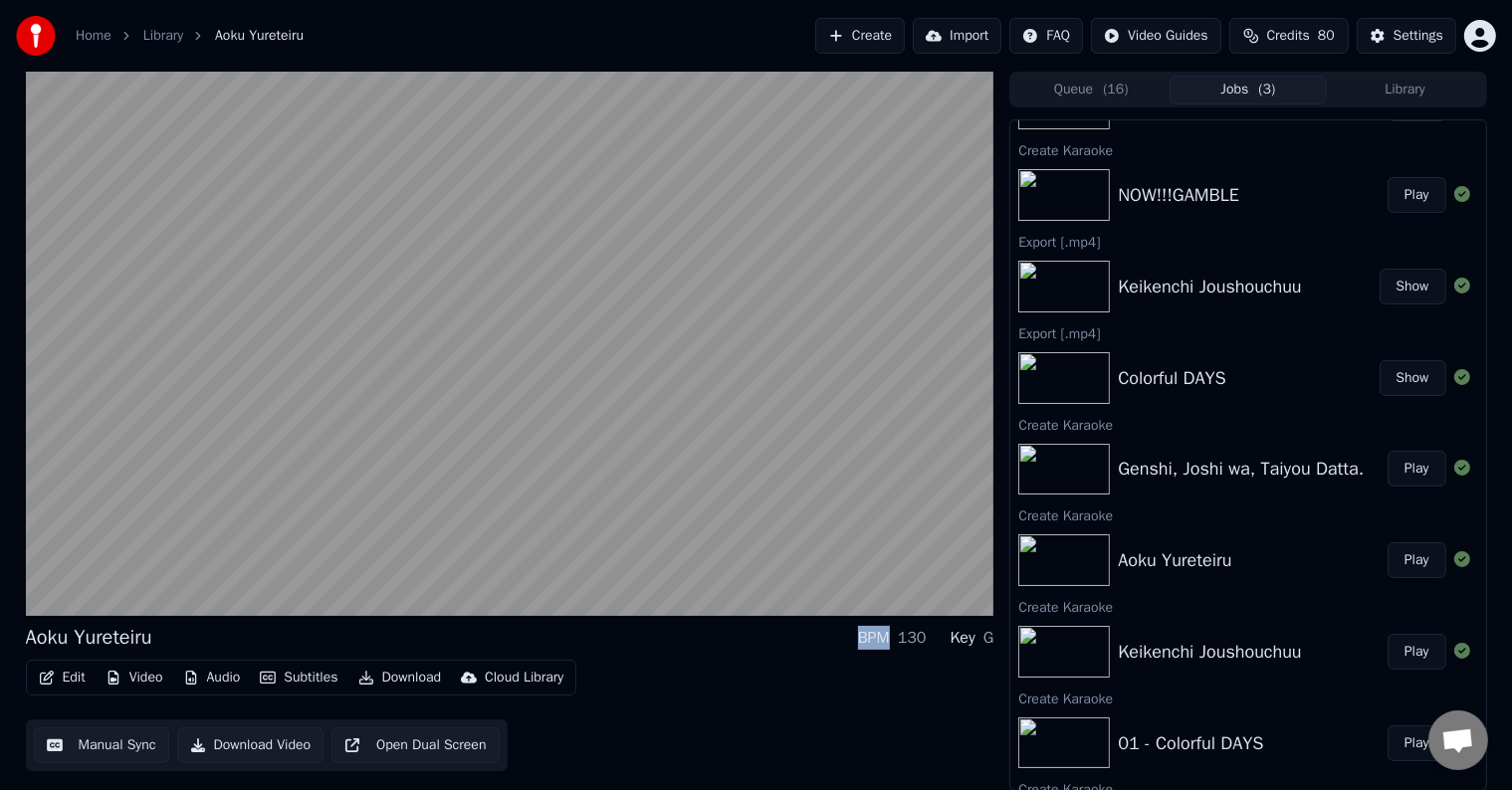 click on "Play" at bounding box center [1416, 469] 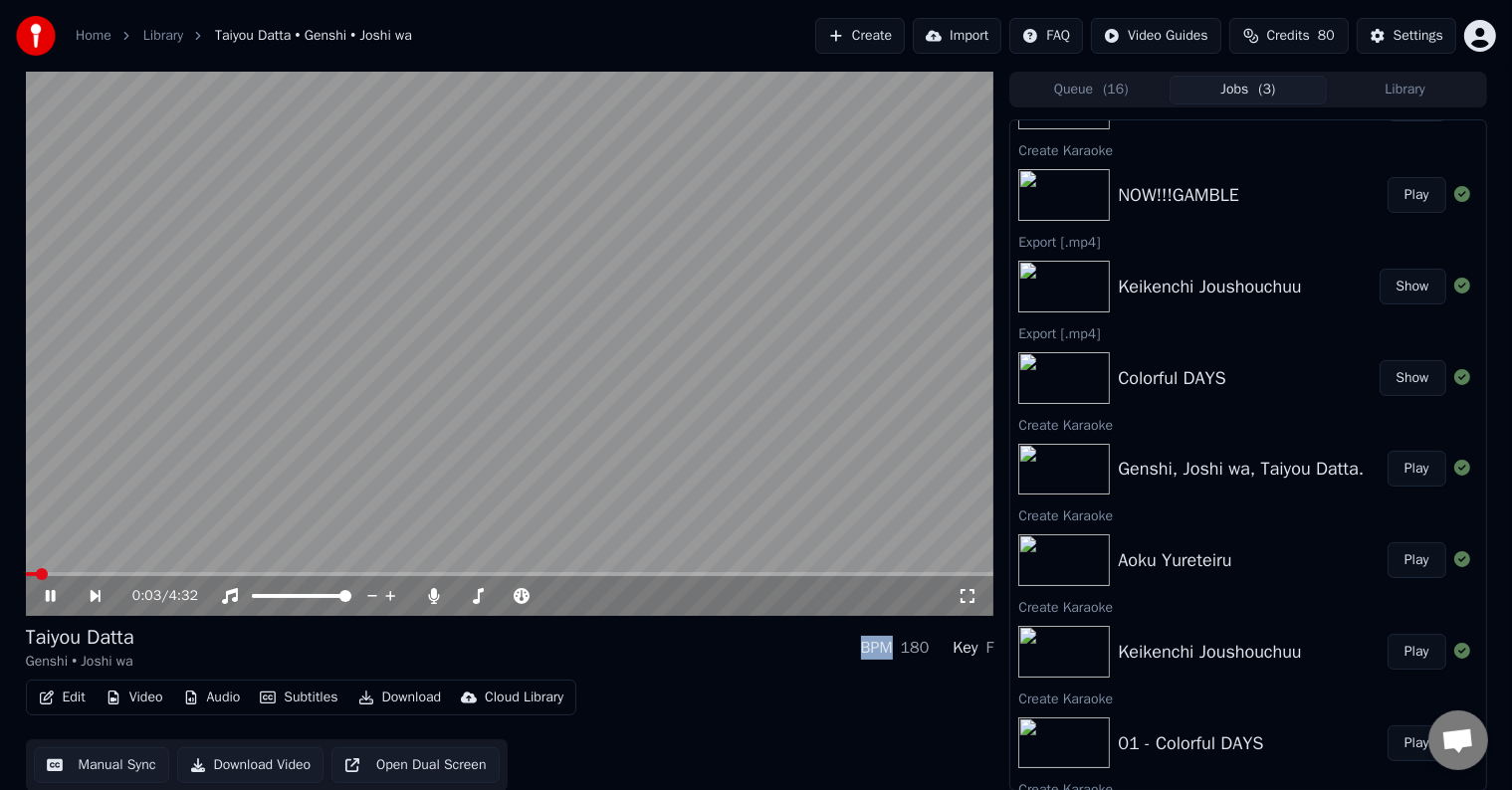 click on "Subtitles" at bounding box center [299, 697] 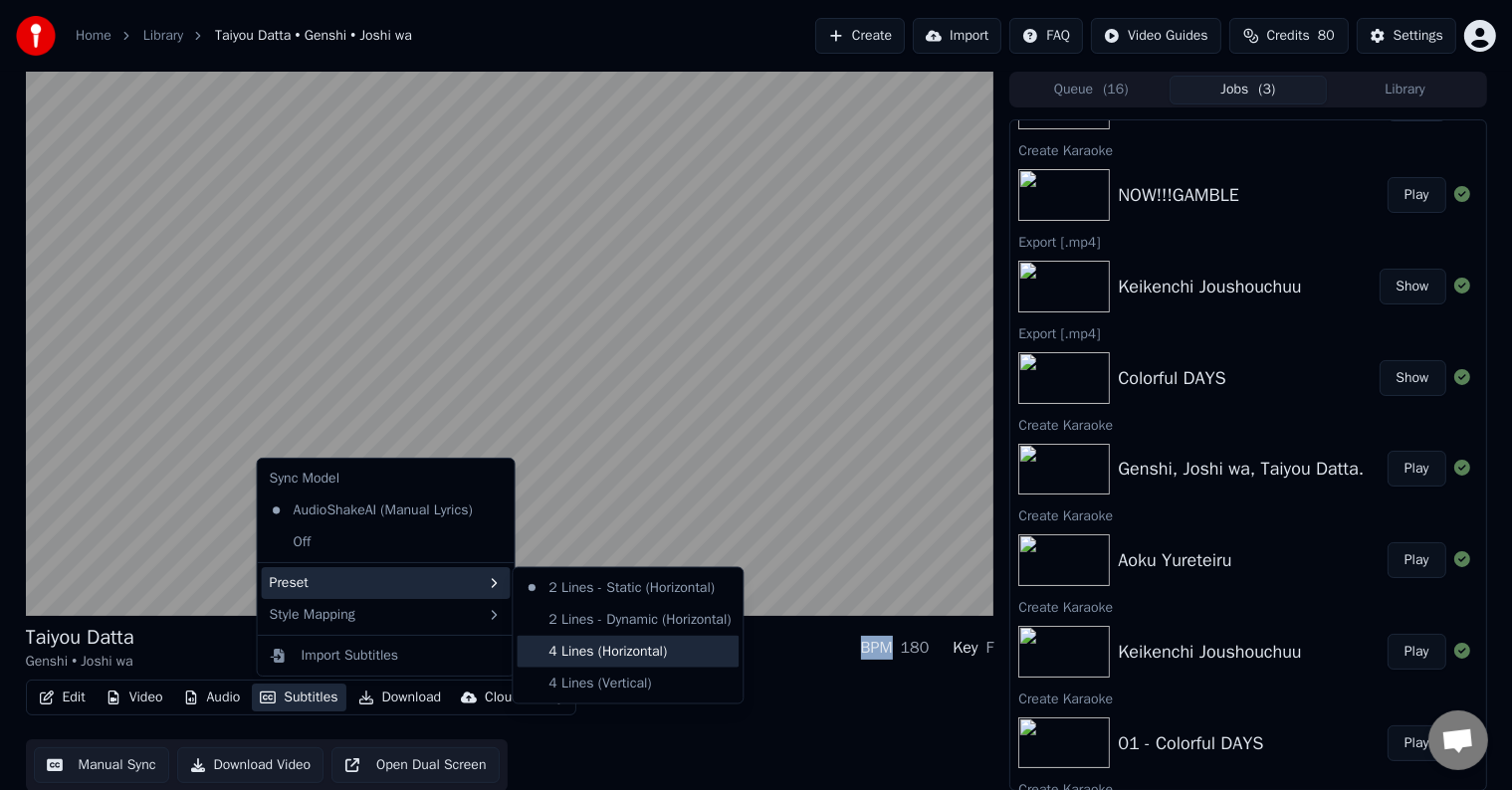 click on "4 Lines (Horizontal)" at bounding box center [627, 652] 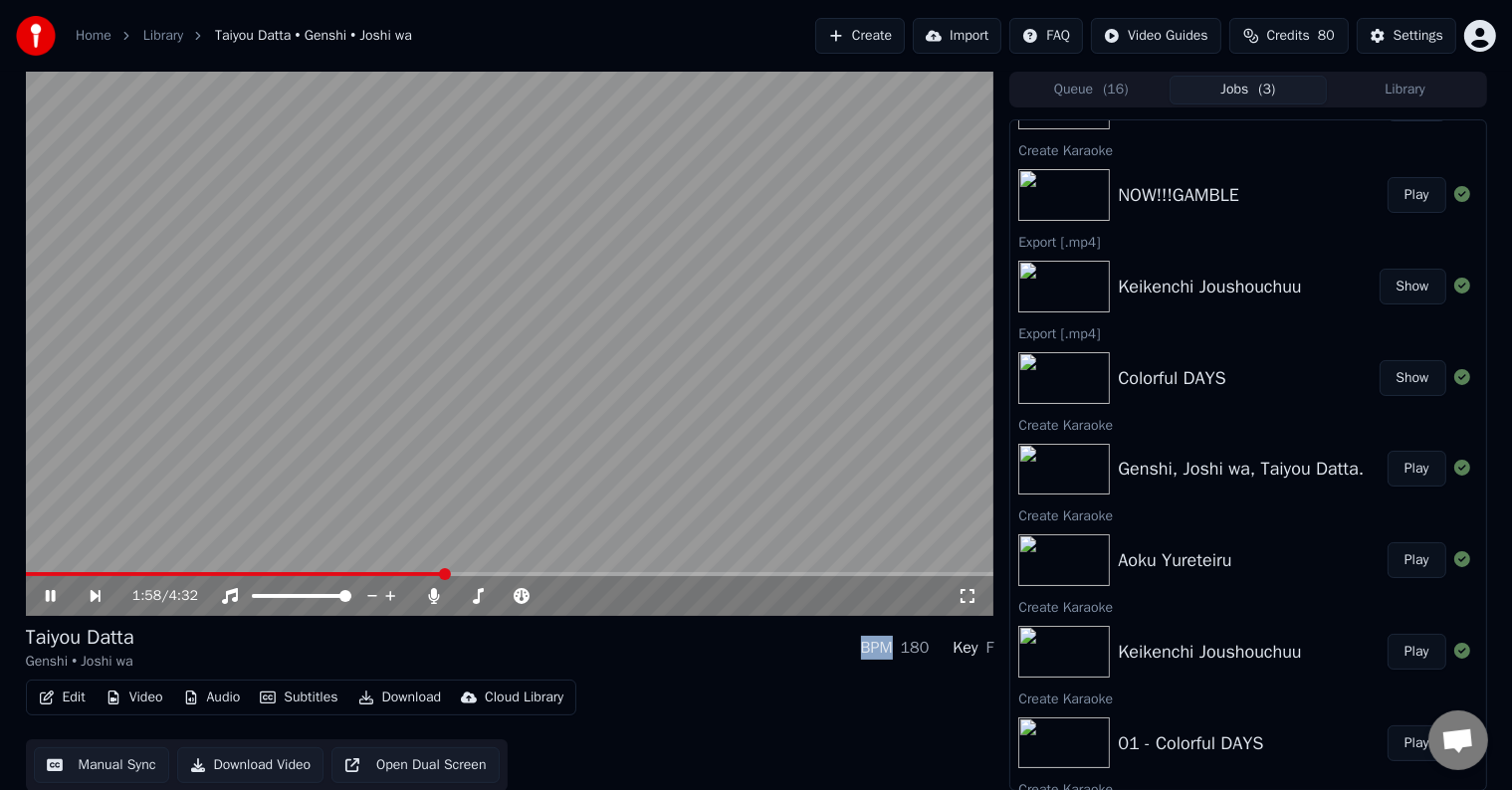 click at bounding box center (510, 574) 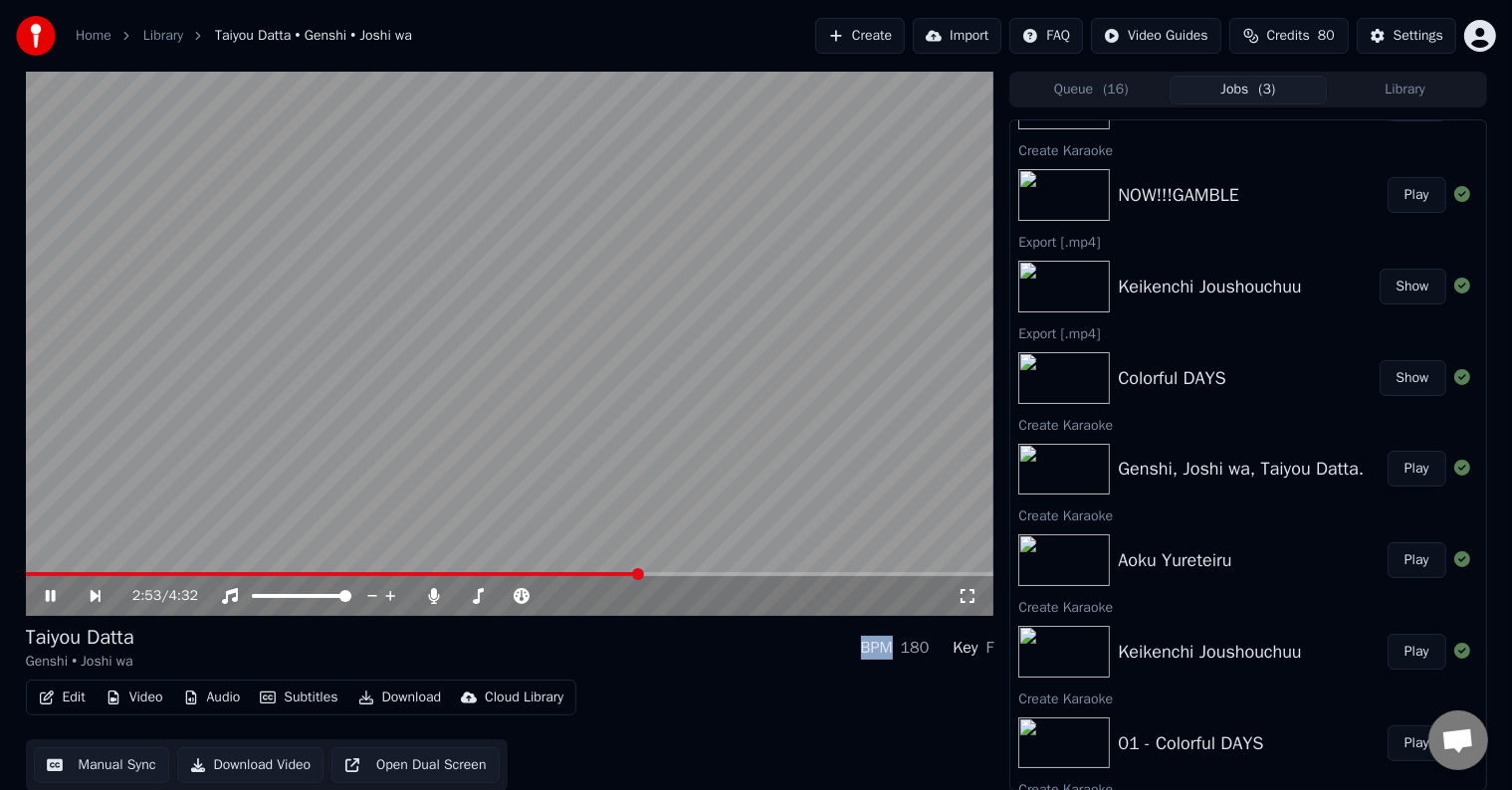 click at bounding box center [510, 574] 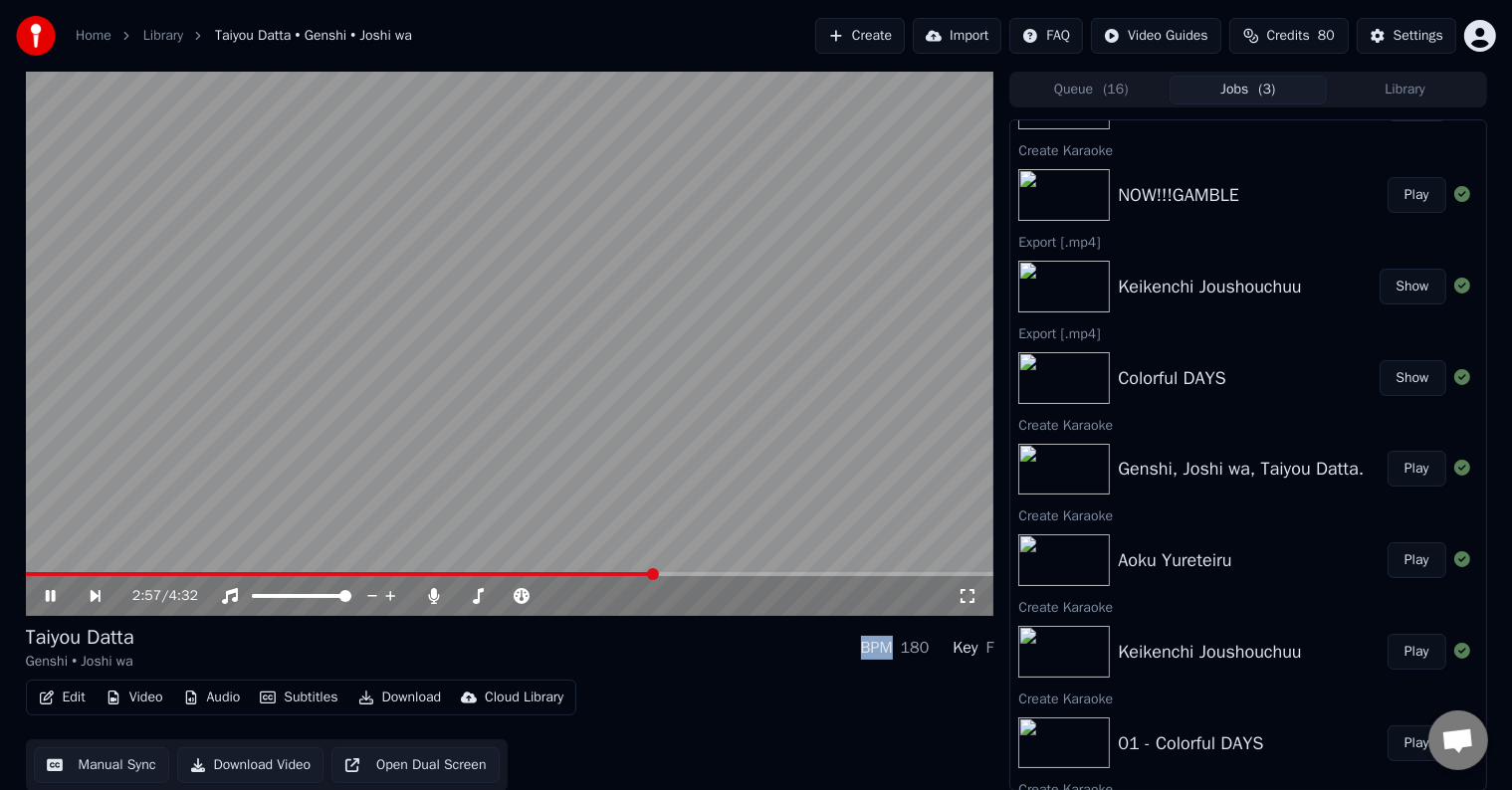 click at bounding box center (340, 574) 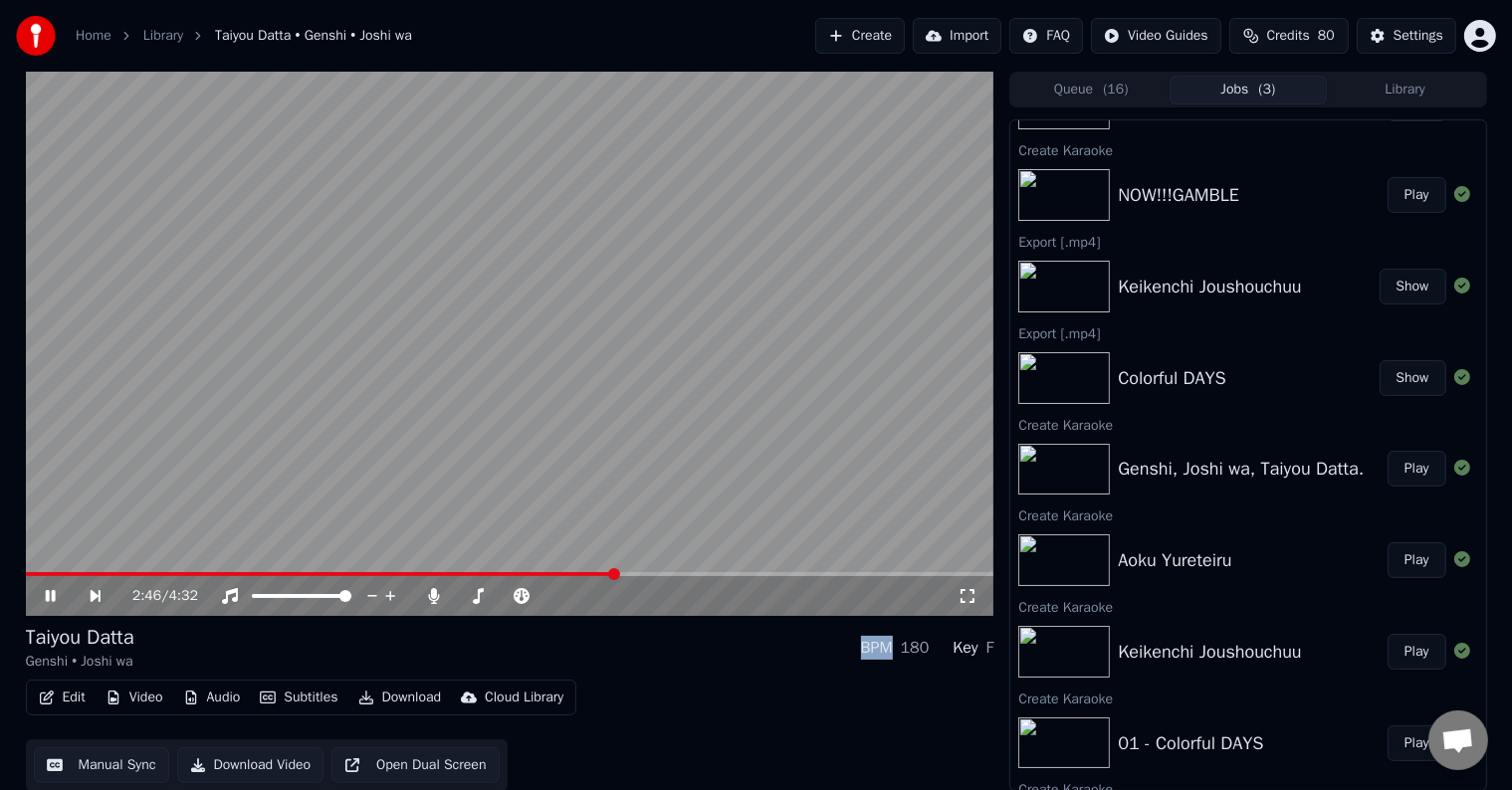 click at bounding box center (321, 574) 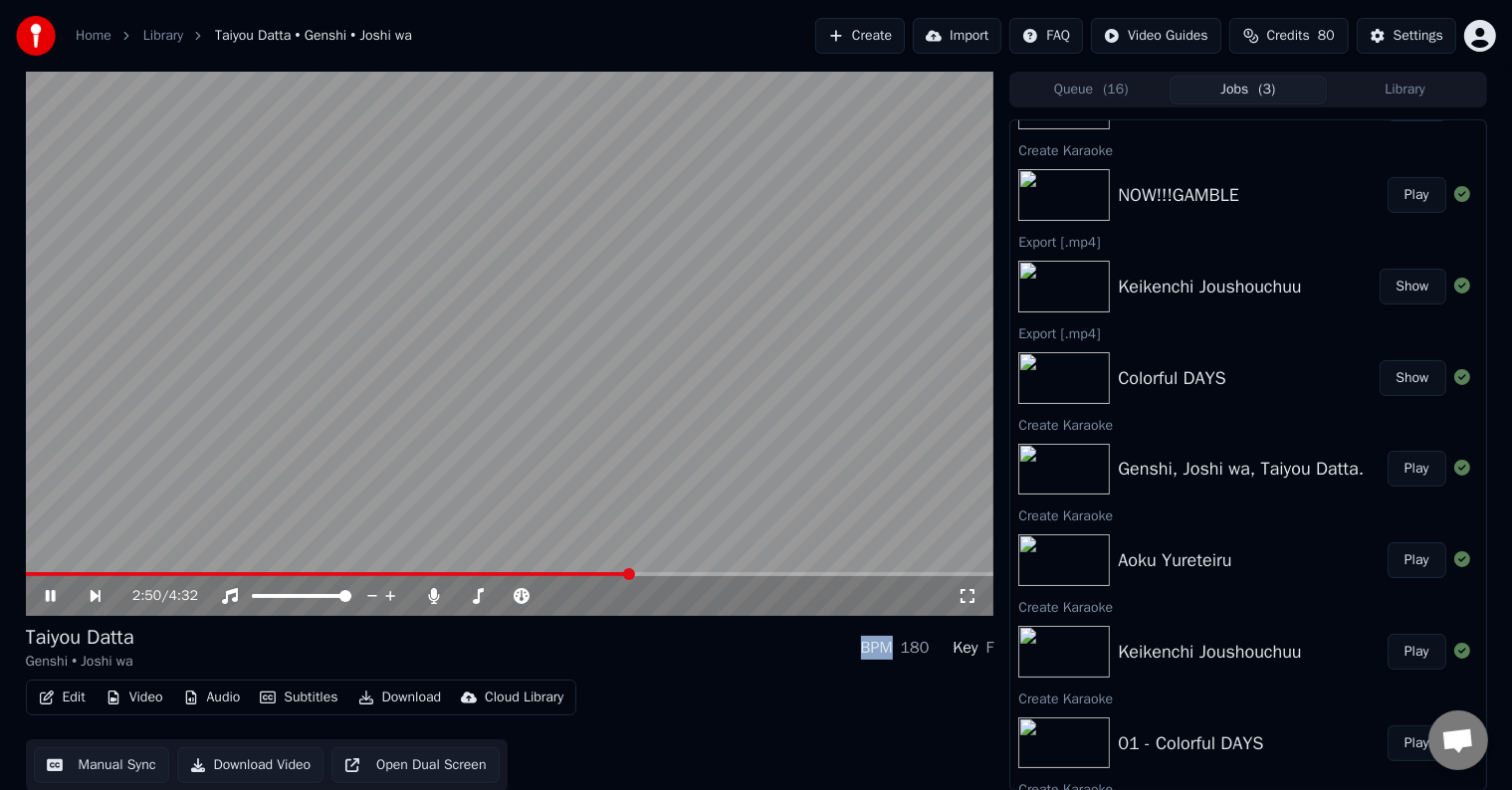 click on "Download" at bounding box center [400, 697] 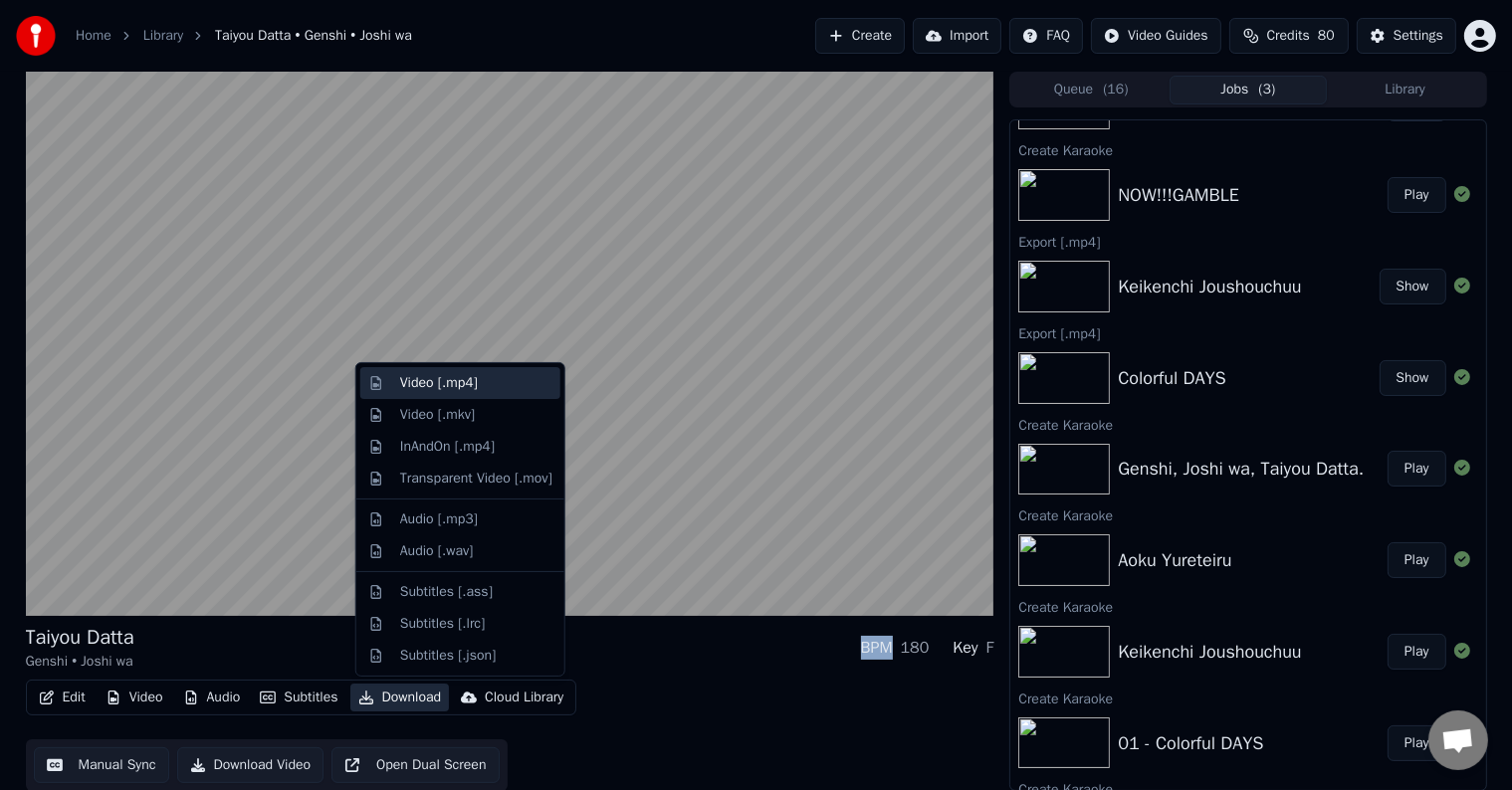 click on "Video [.mp4]" at bounding box center [439, 383] 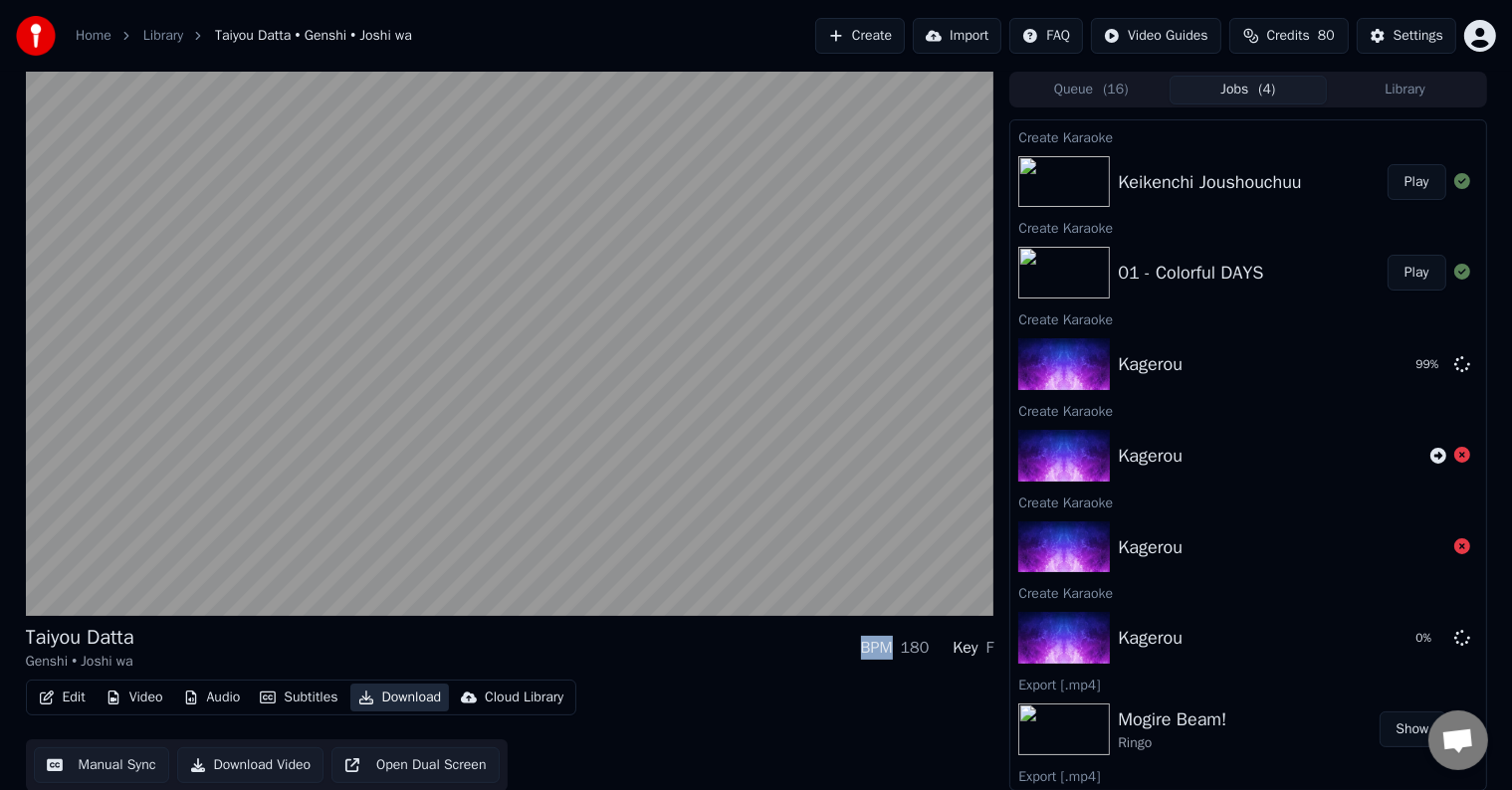 scroll, scrollTop: 1492, scrollLeft: 0, axis: vertical 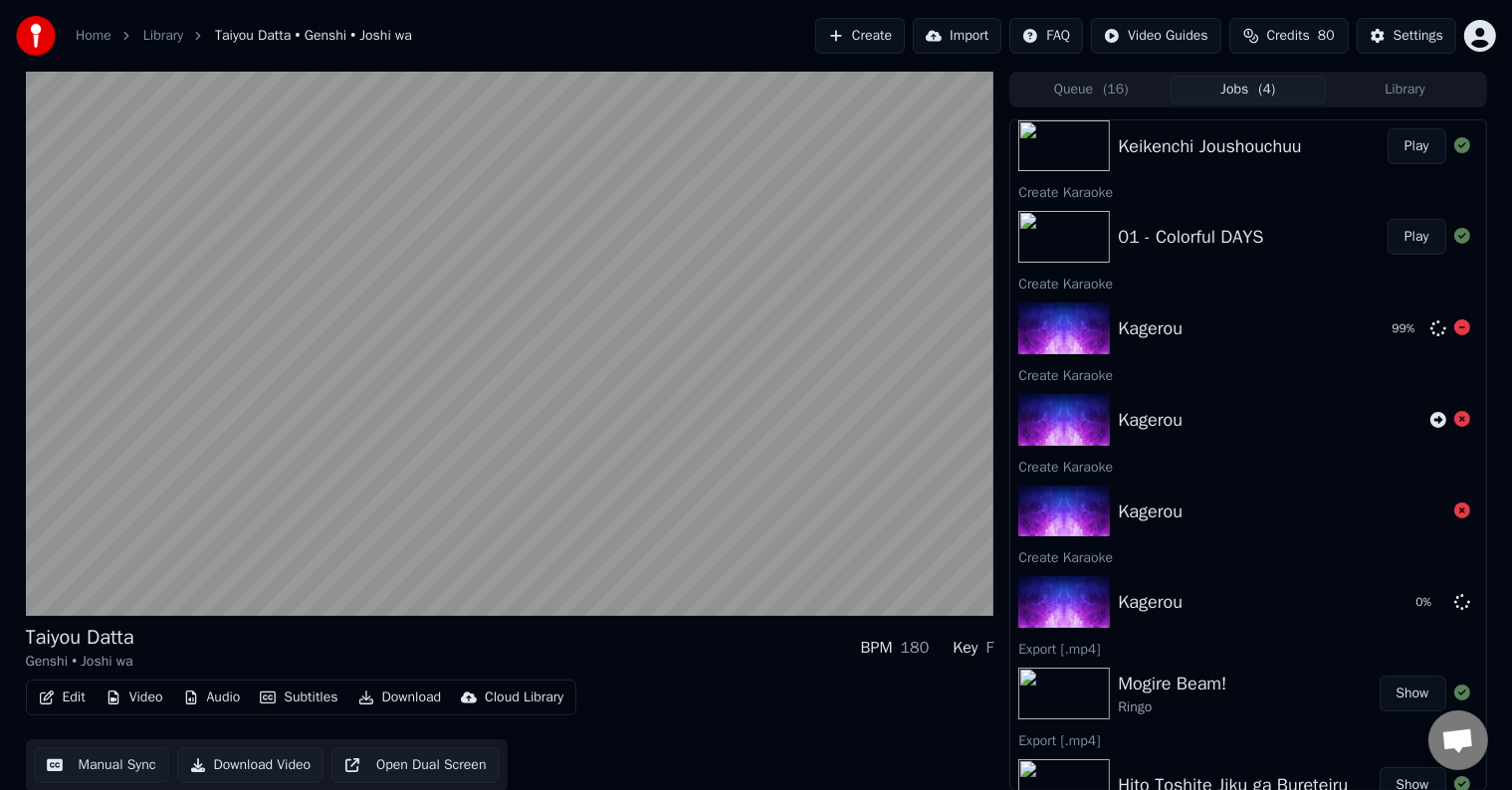 click on "99 %" at bounding box center [1415, 328] 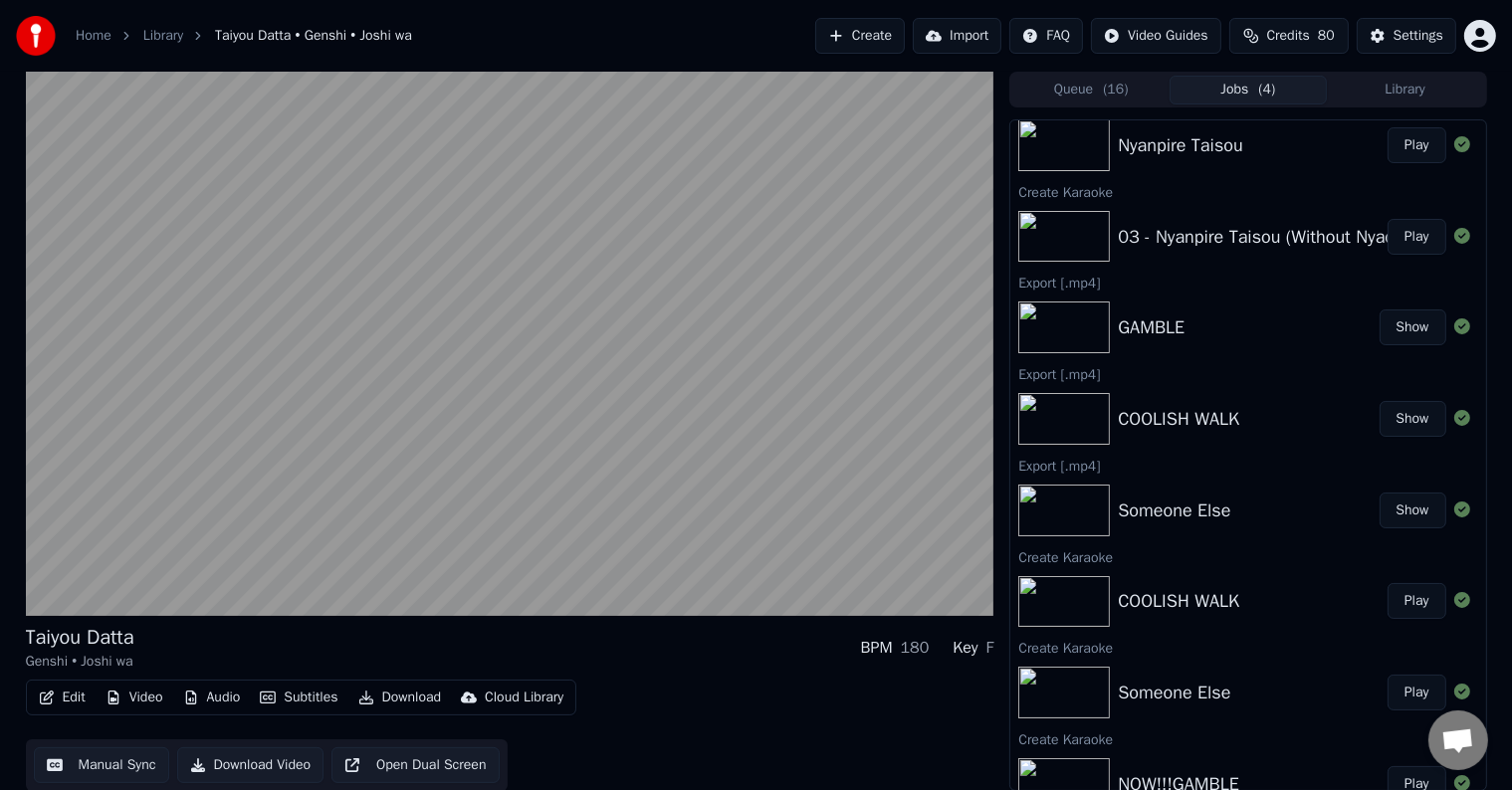 scroll, scrollTop: 0, scrollLeft: 0, axis: both 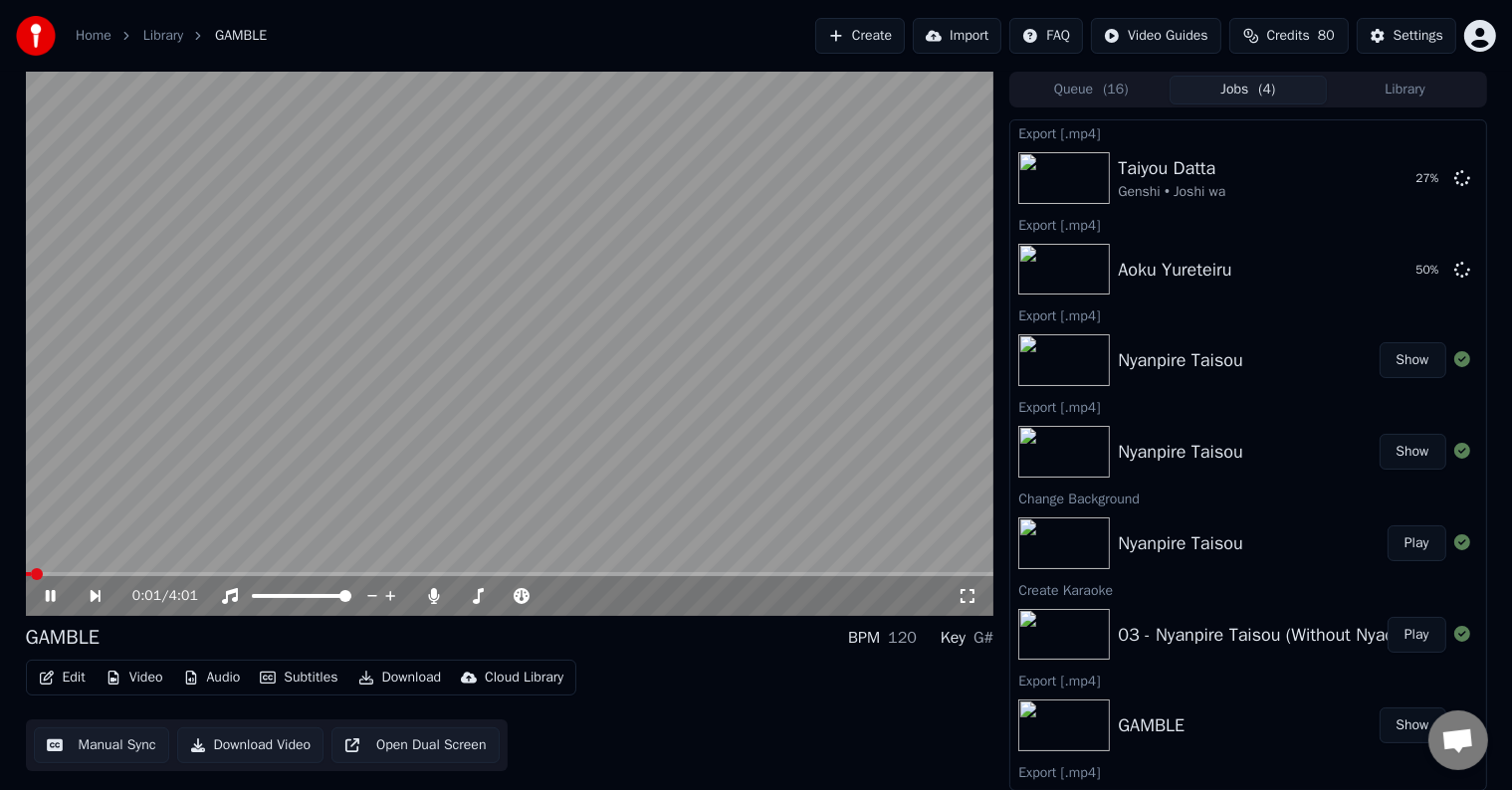 click at bounding box center (510, 343) 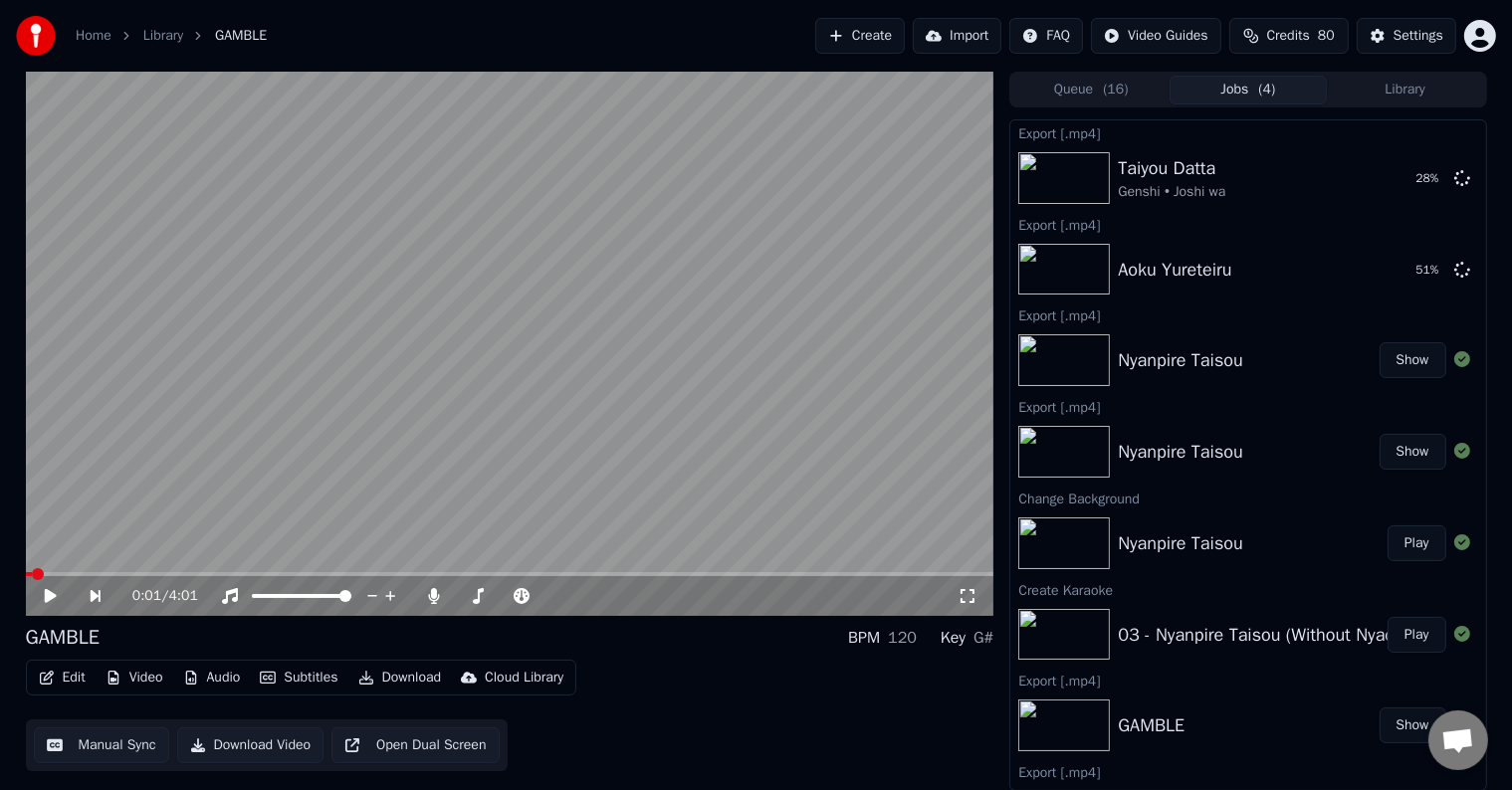 click at bounding box center (510, 343) 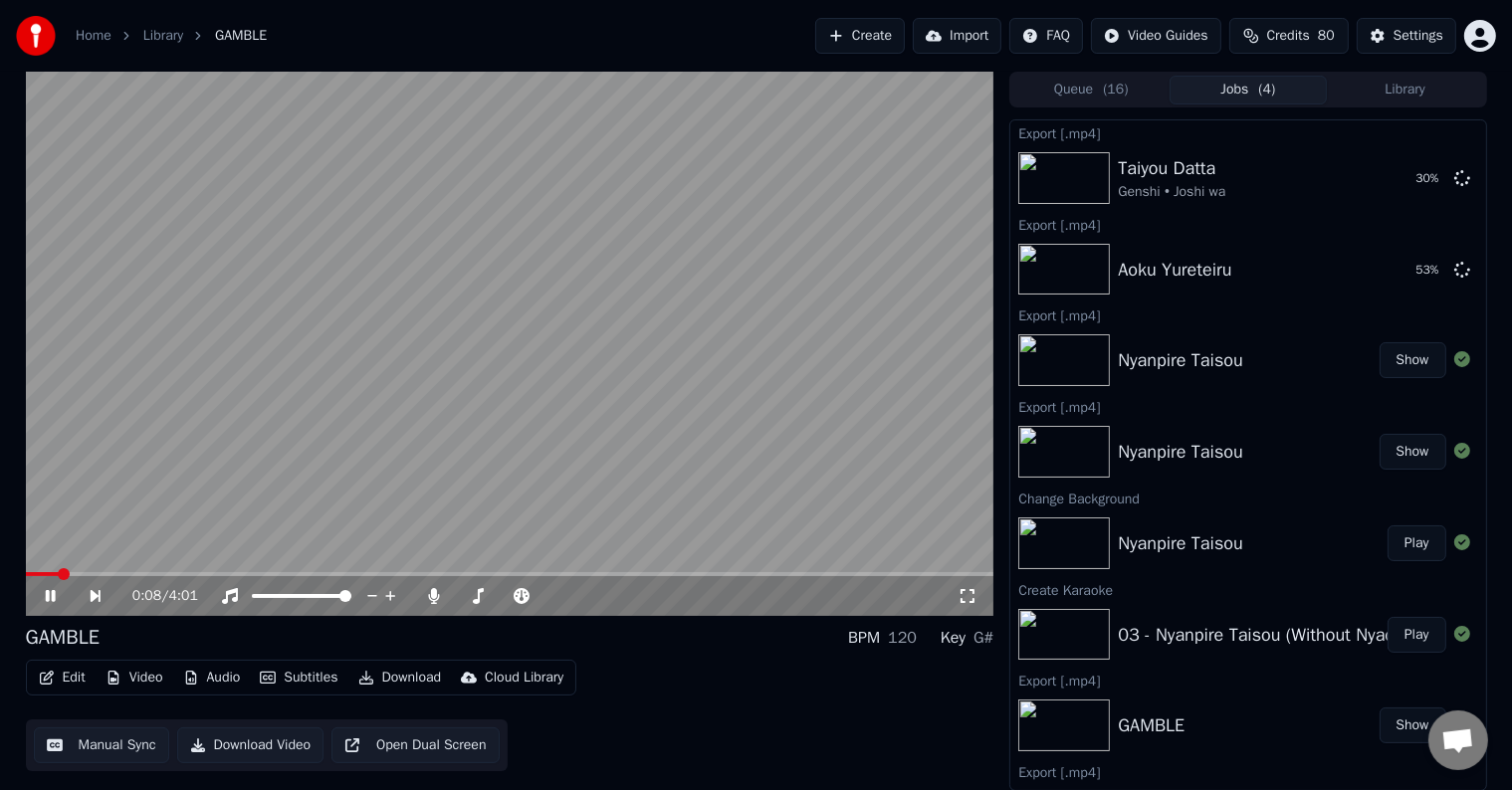 click at bounding box center [510, 343] 